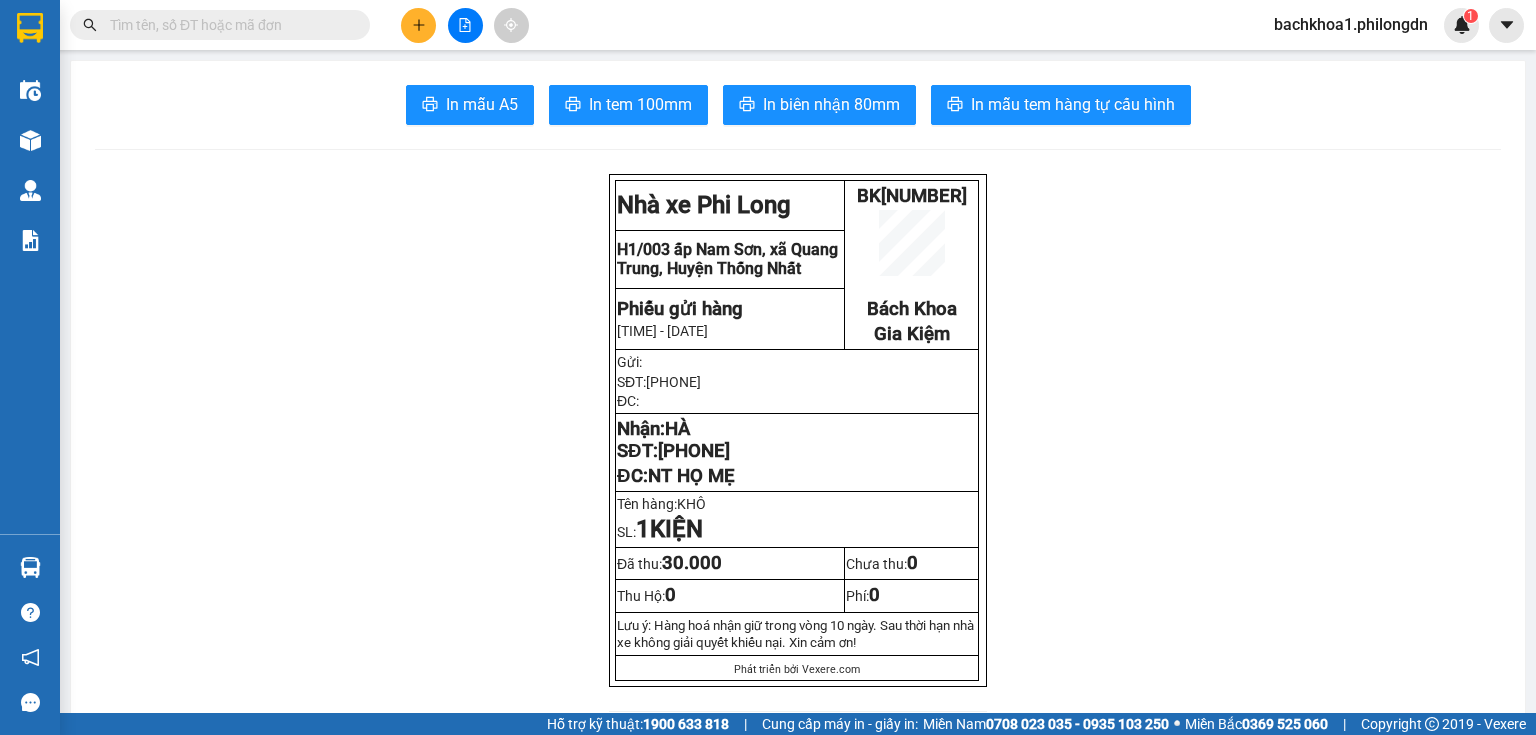 scroll, scrollTop: 0, scrollLeft: 0, axis: both 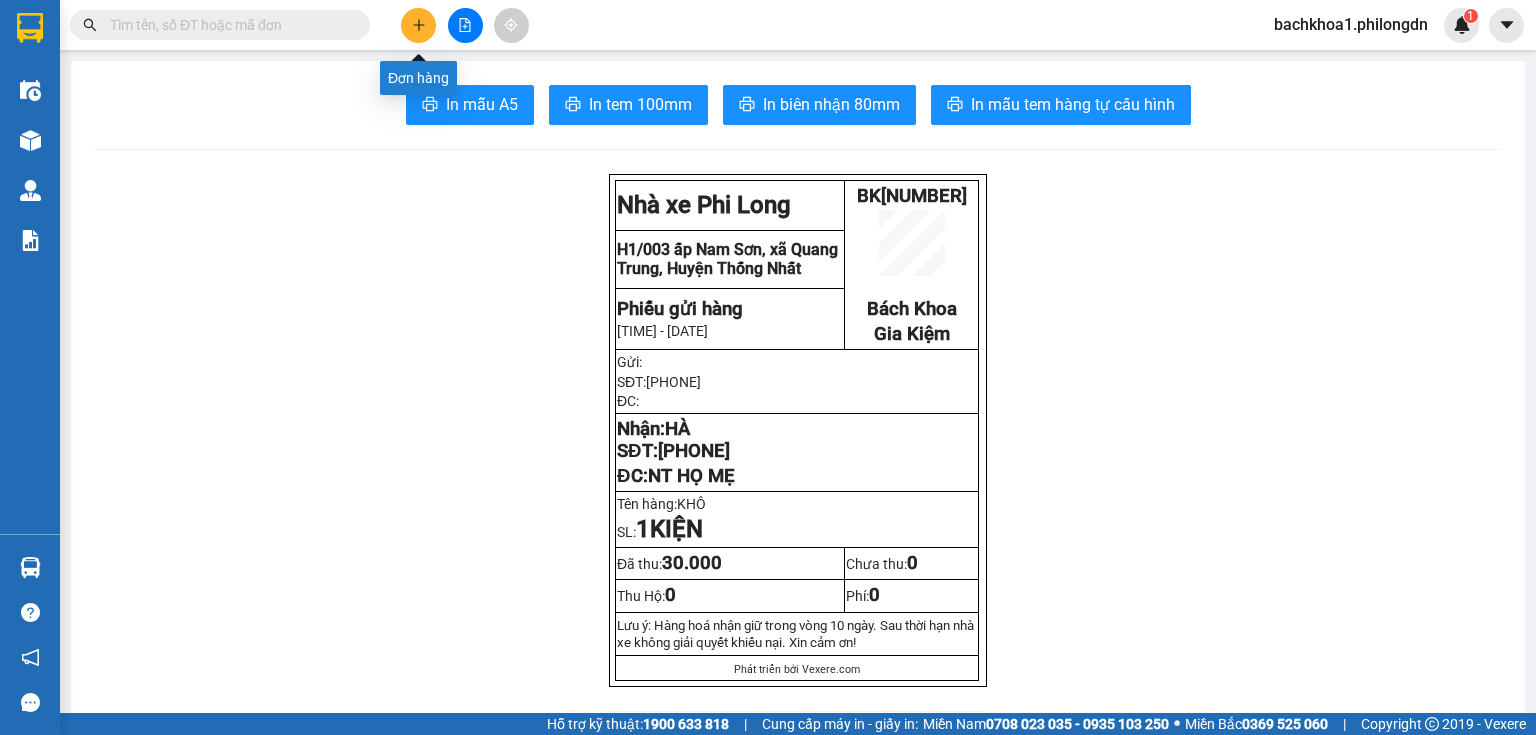 click 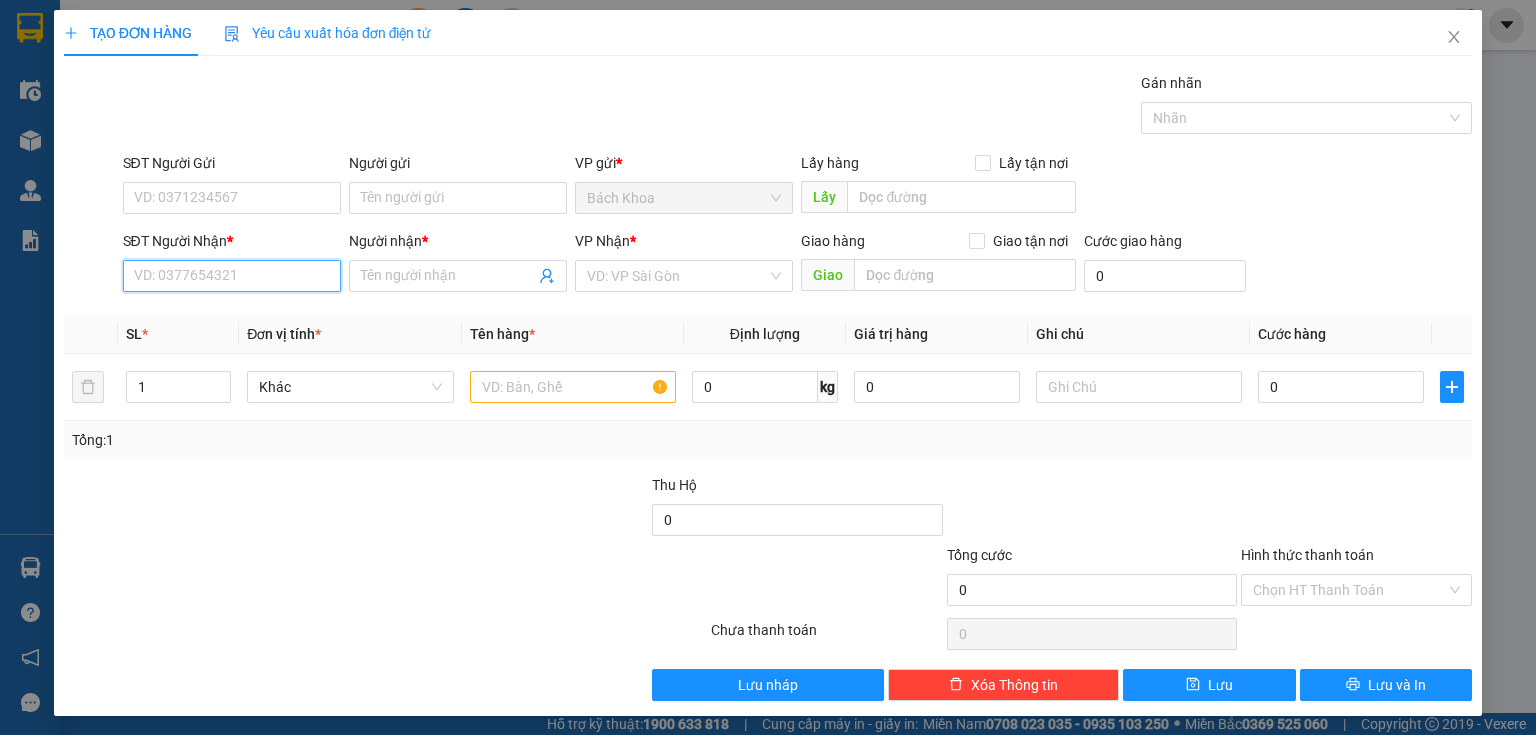 click on "SĐT Người Nhận  *" at bounding box center (232, 276) 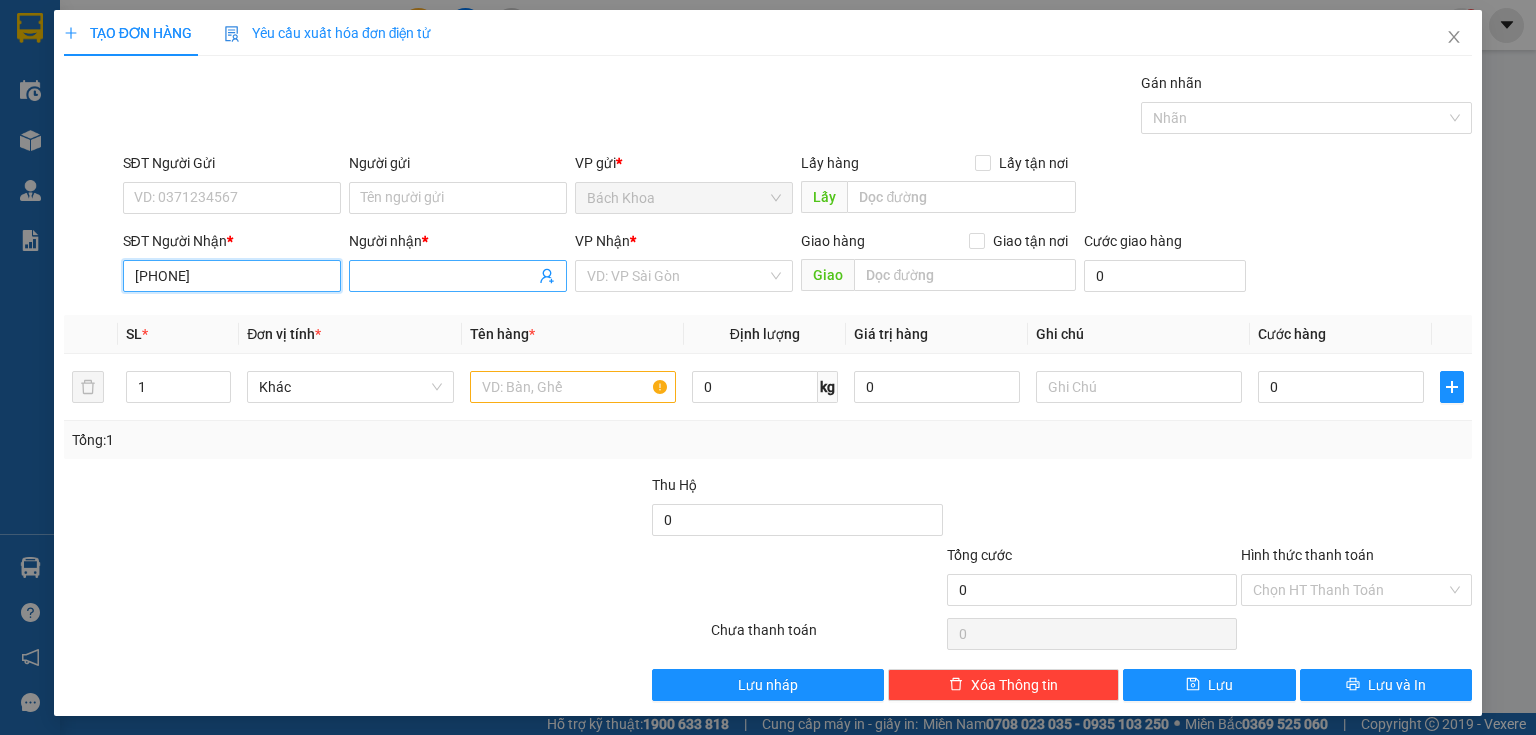 type on "0365334467" 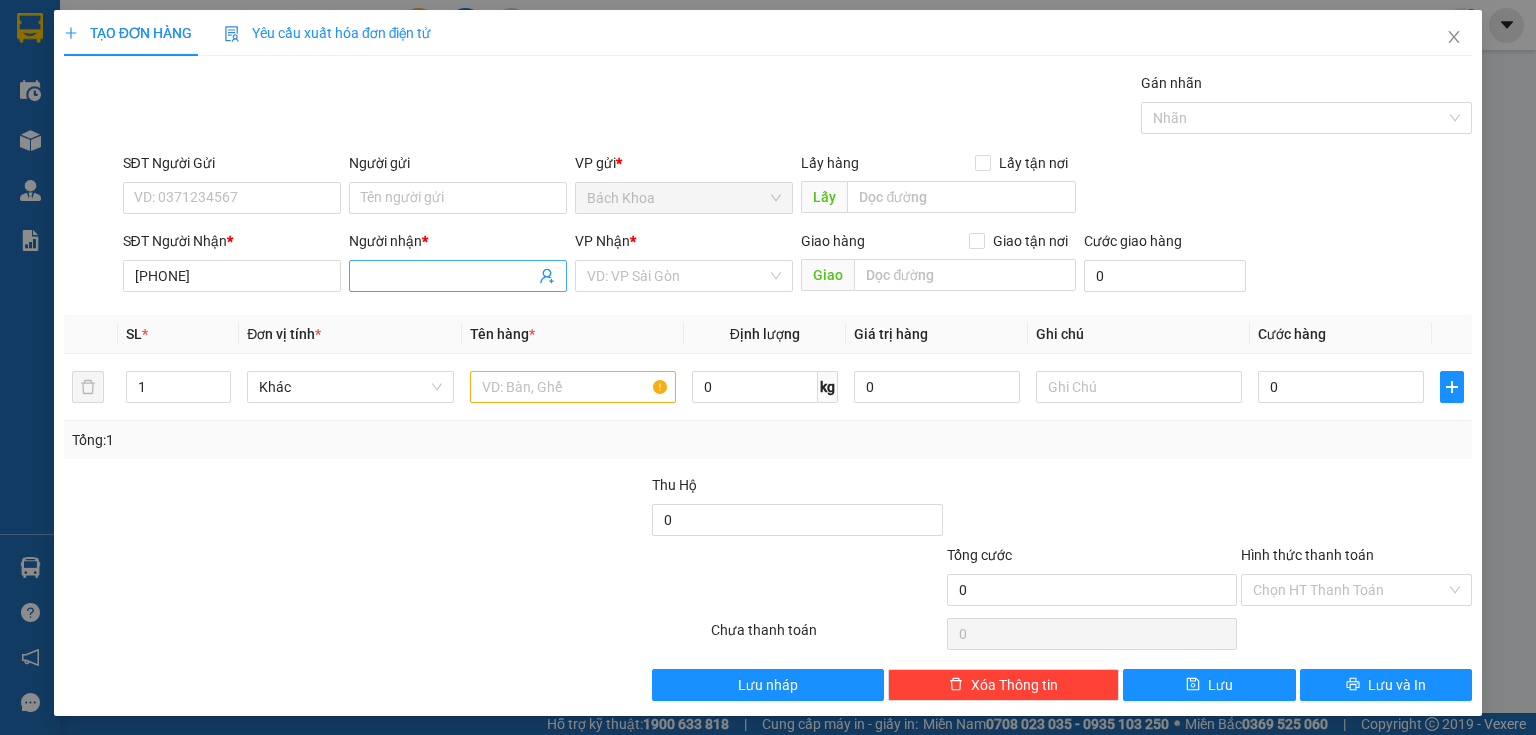 click on "Người nhận  *" at bounding box center [448, 276] 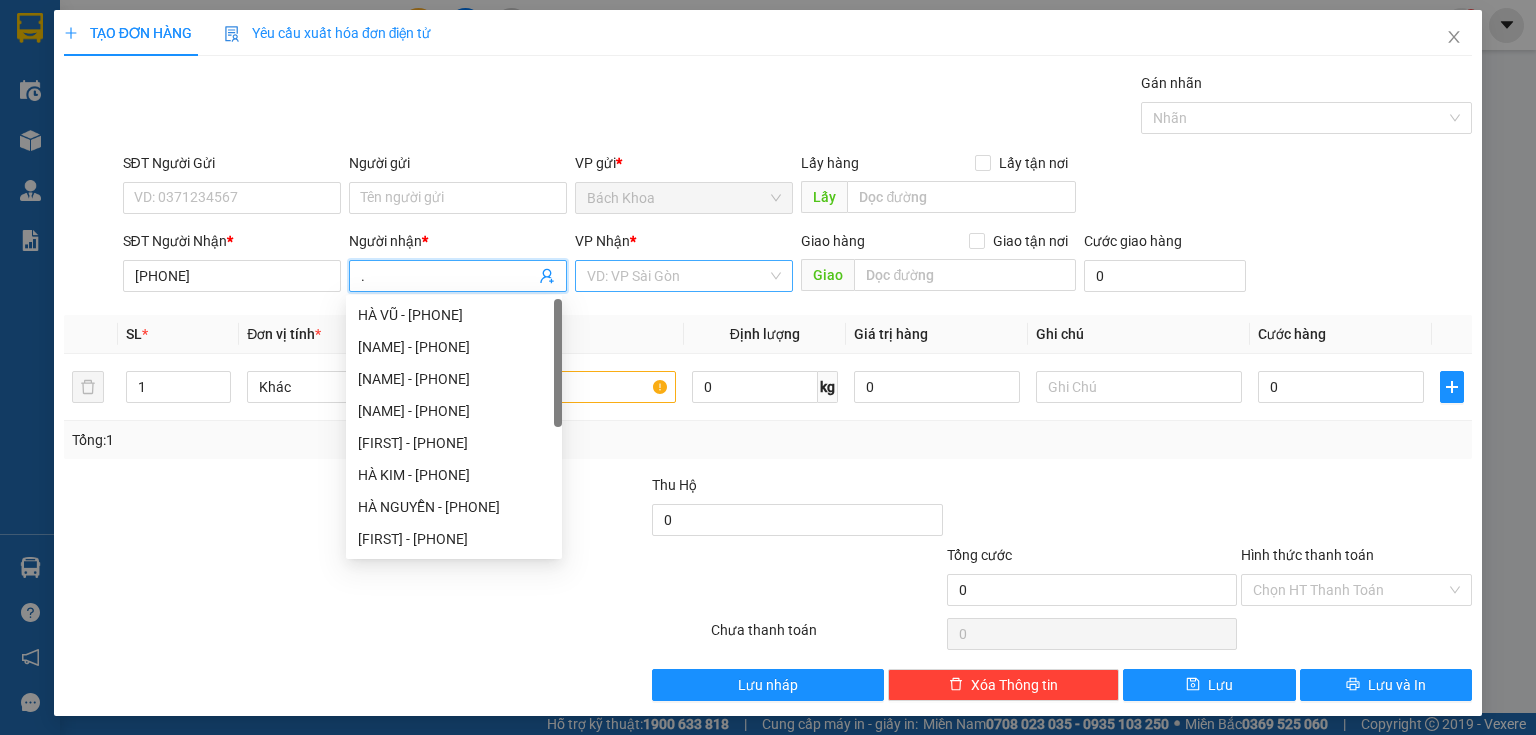 type on "." 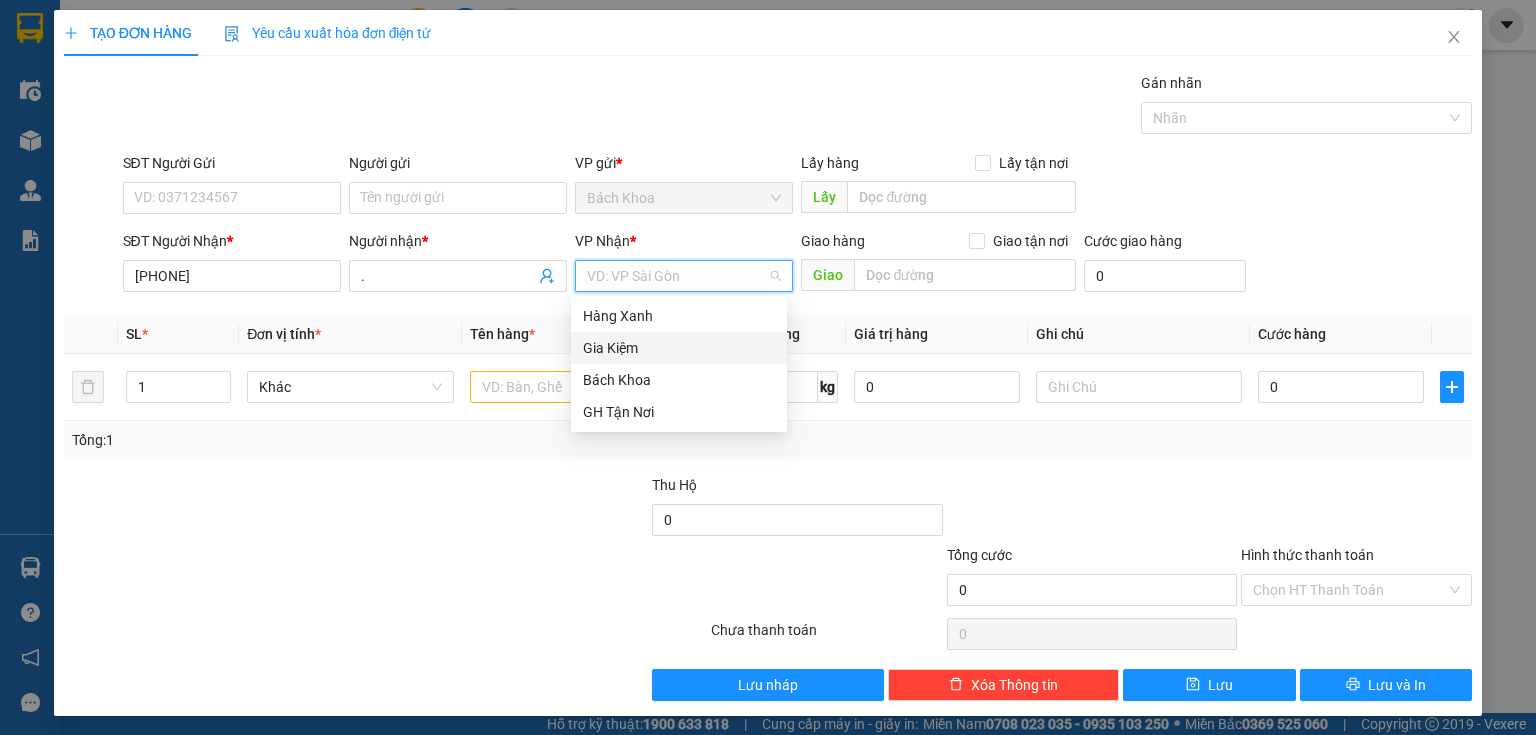 click on "Gia Kiệm" at bounding box center (679, 348) 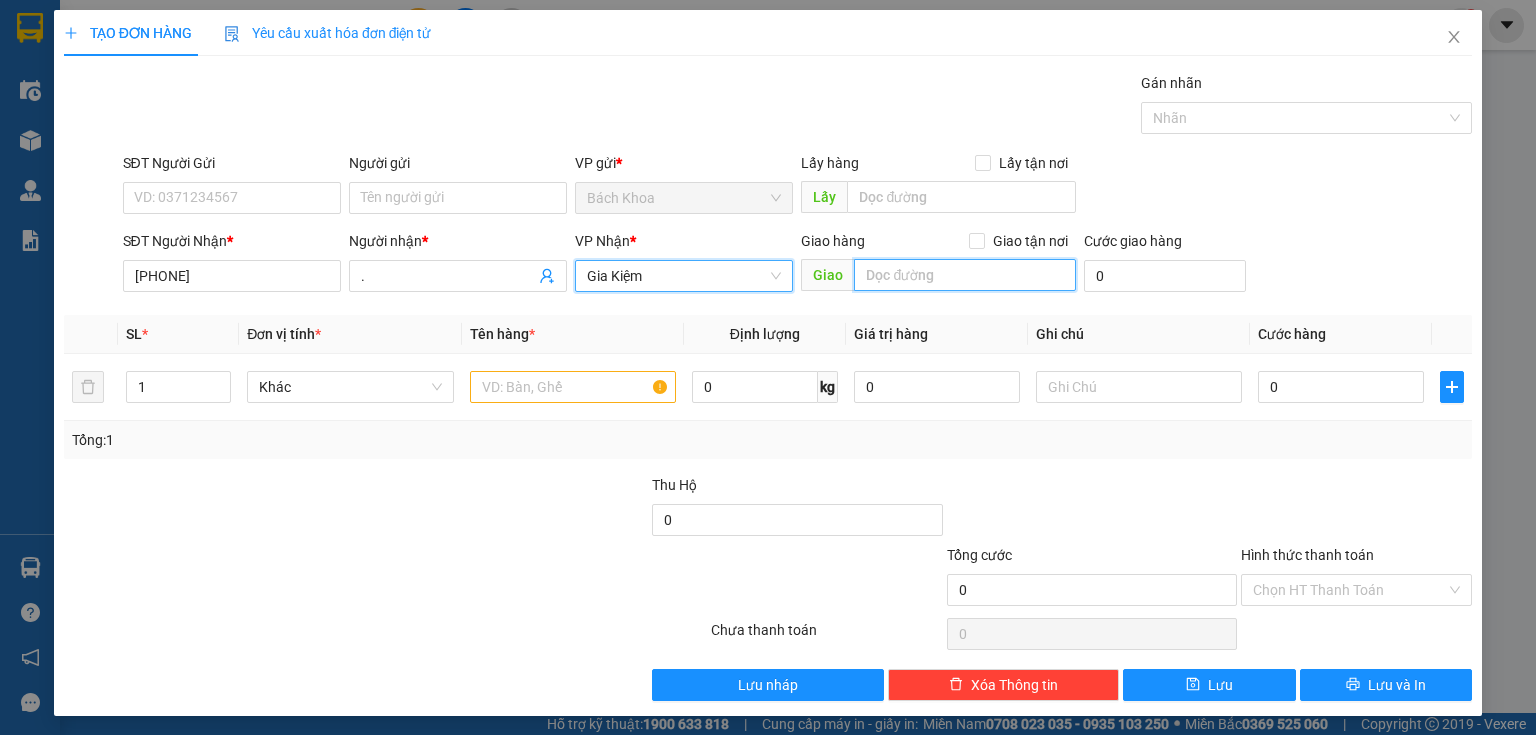 click at bounding box center (965, 275) 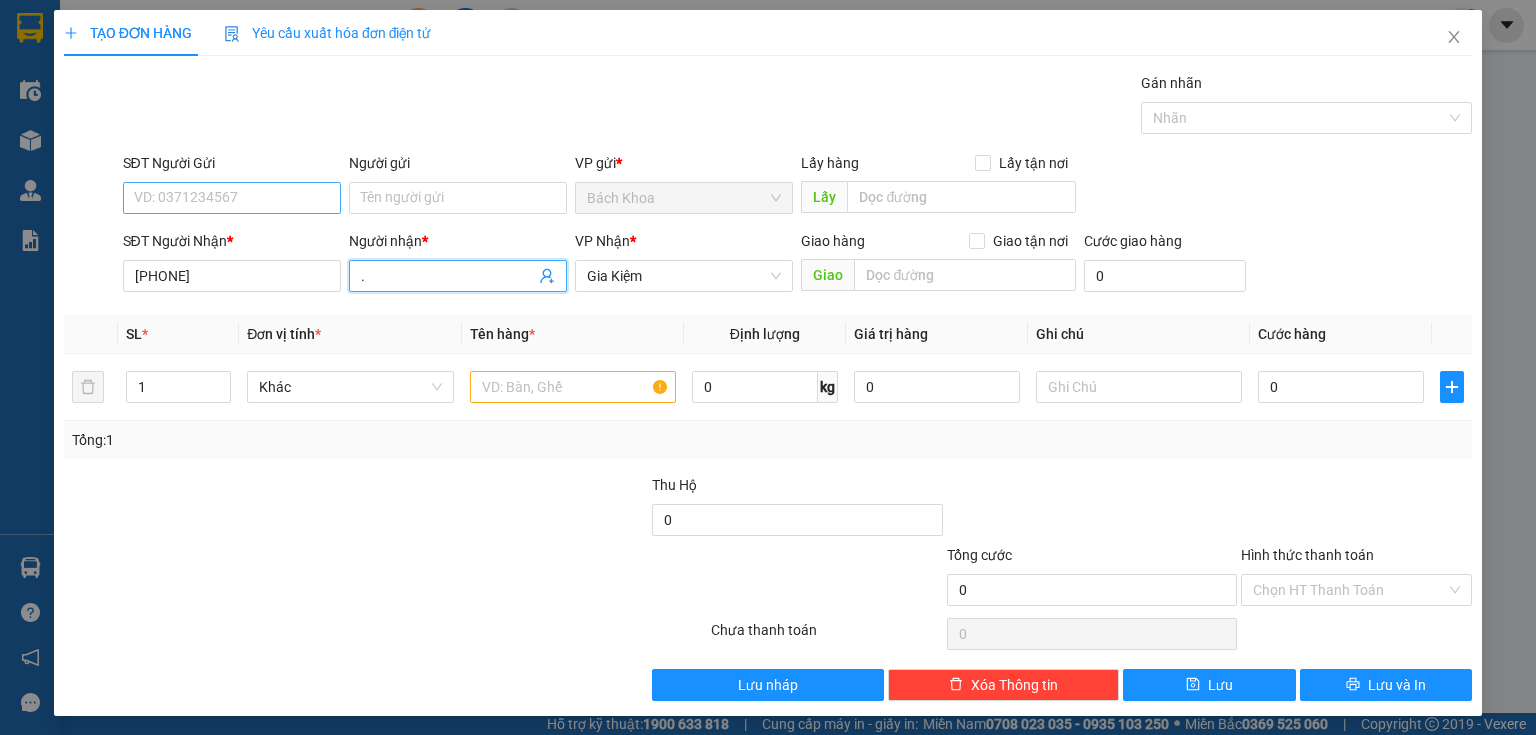 drag, startPoint x: 455, startPoint y: 284, endPoint x: 254, endPoint y: 200, distance: 217.84628 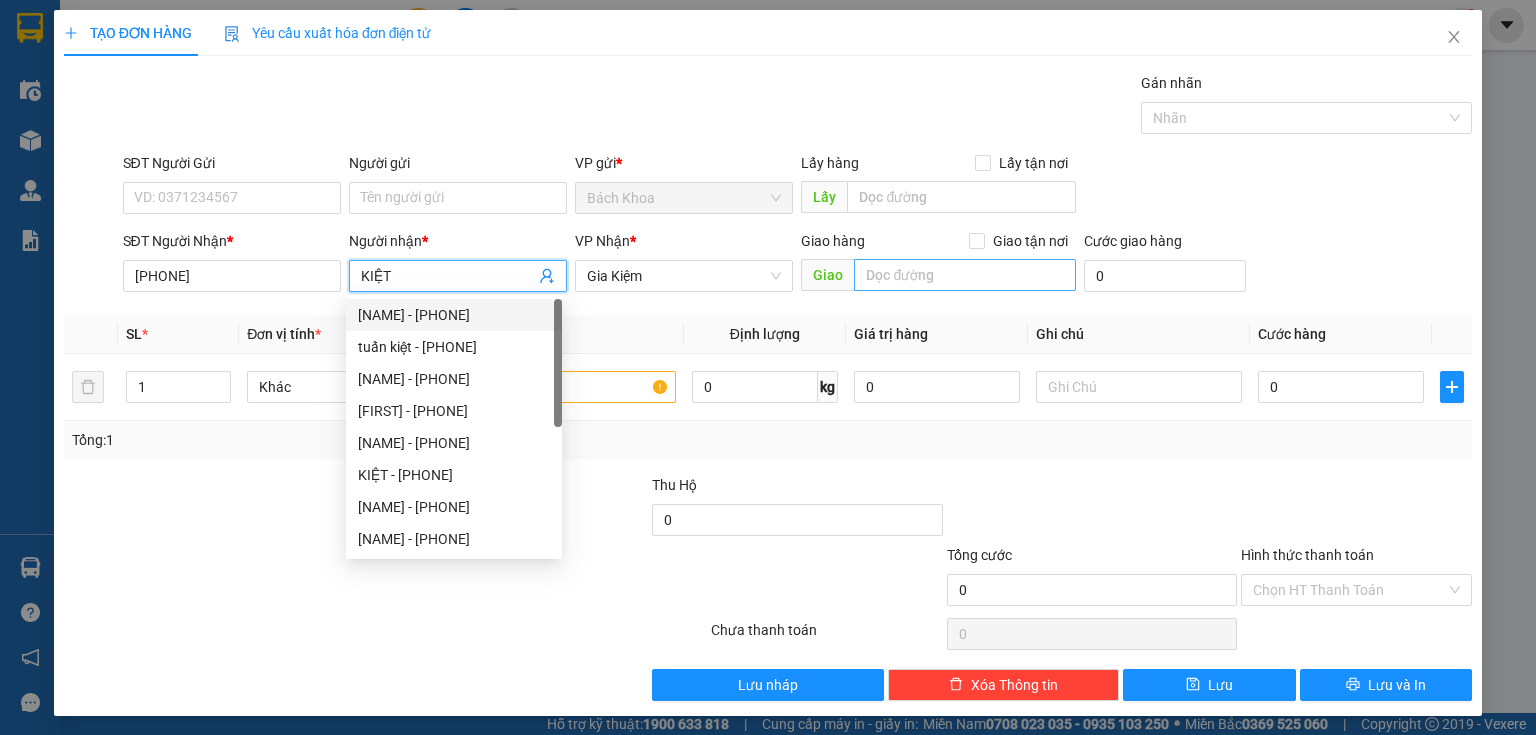 type on "KIỆT" 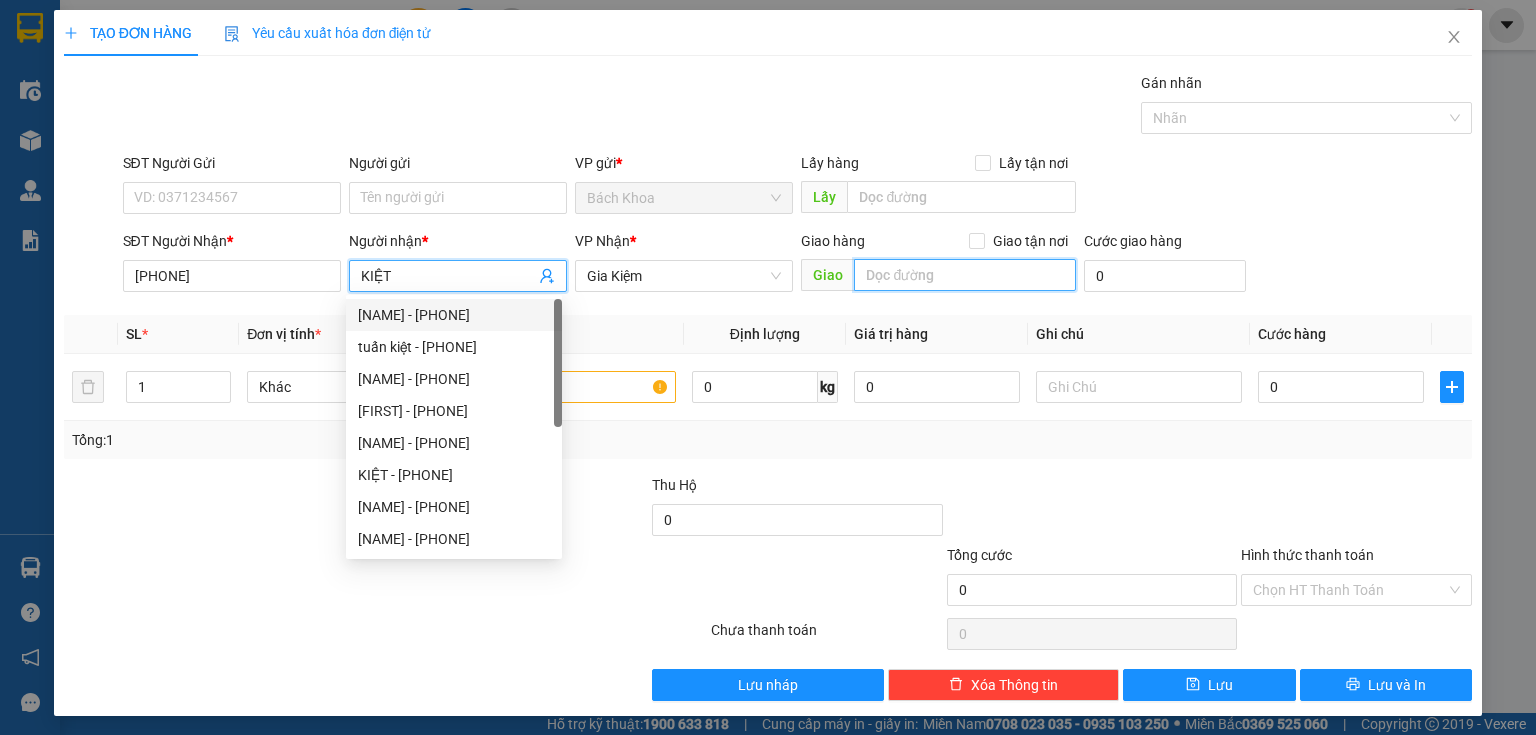 click at bounding box center [965, 275] 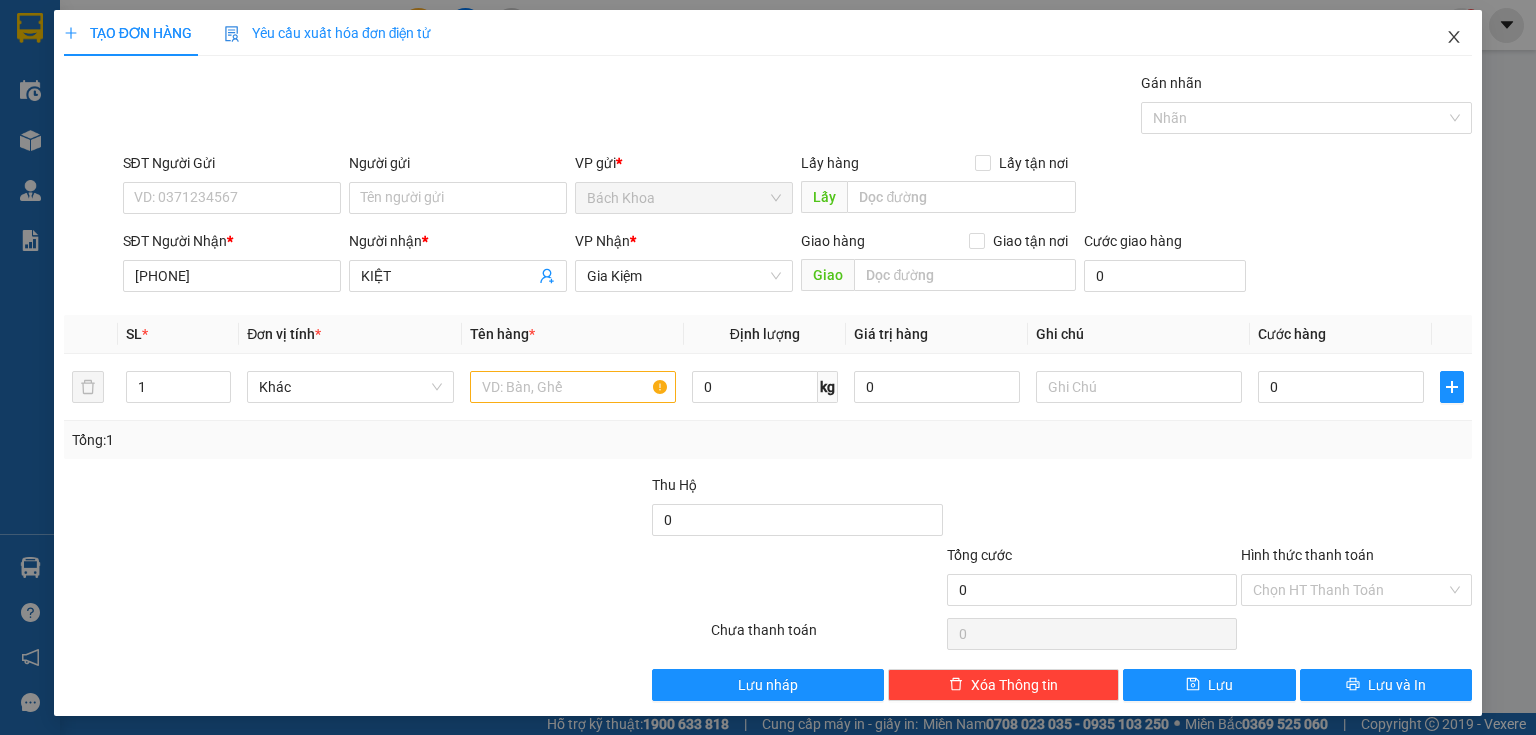 click 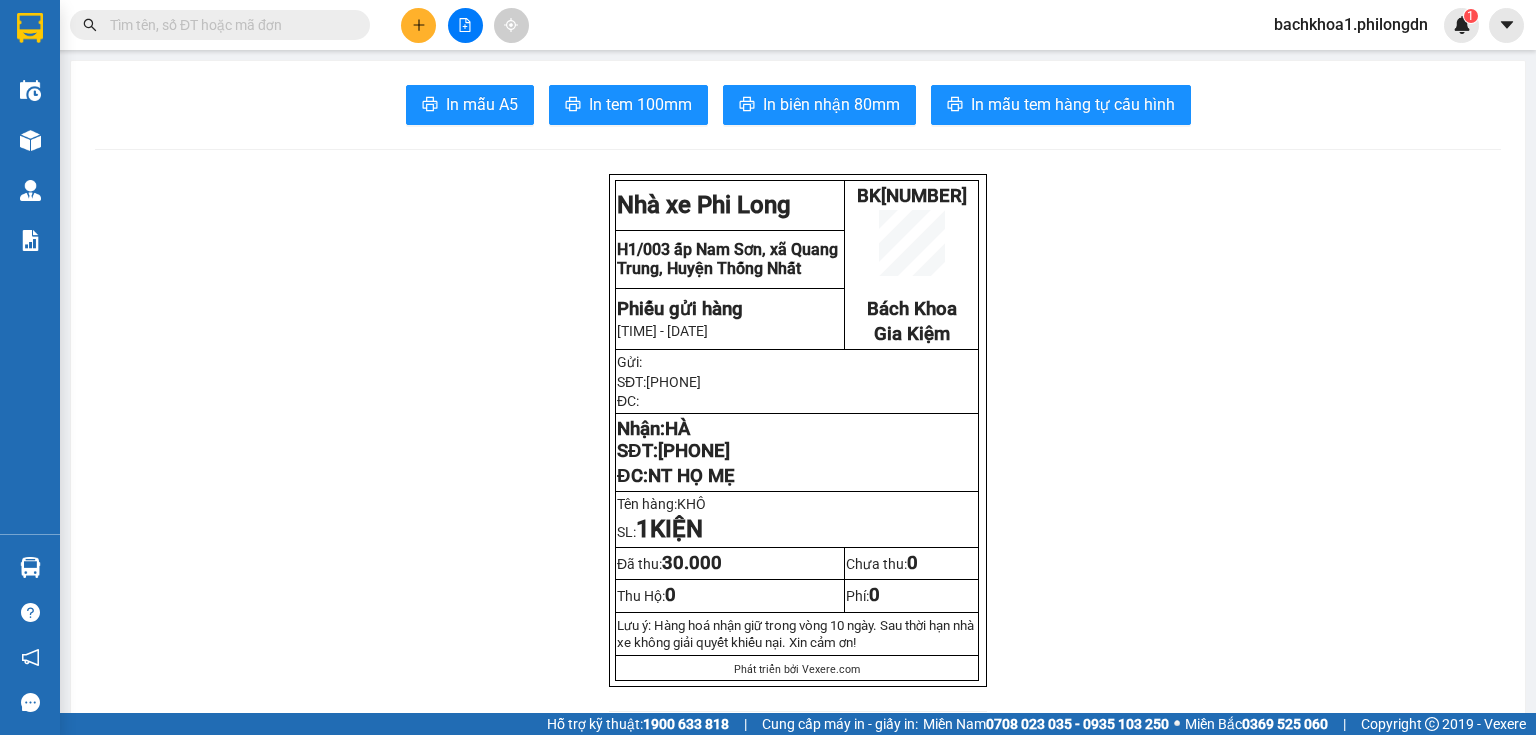 click at bounding box center [418, 25] 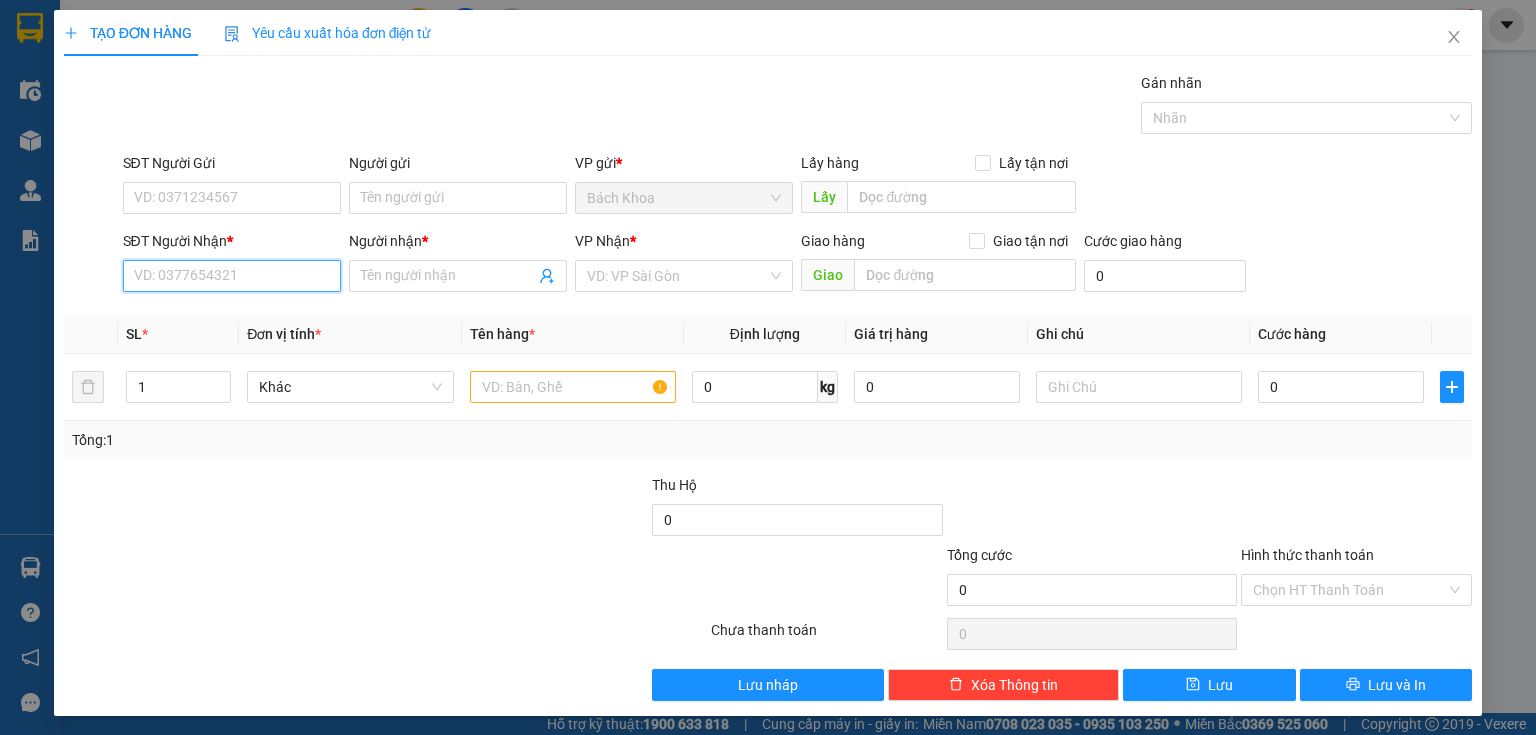 click on "SĐT Người Nhận  *" at bounding box center (232, 276) 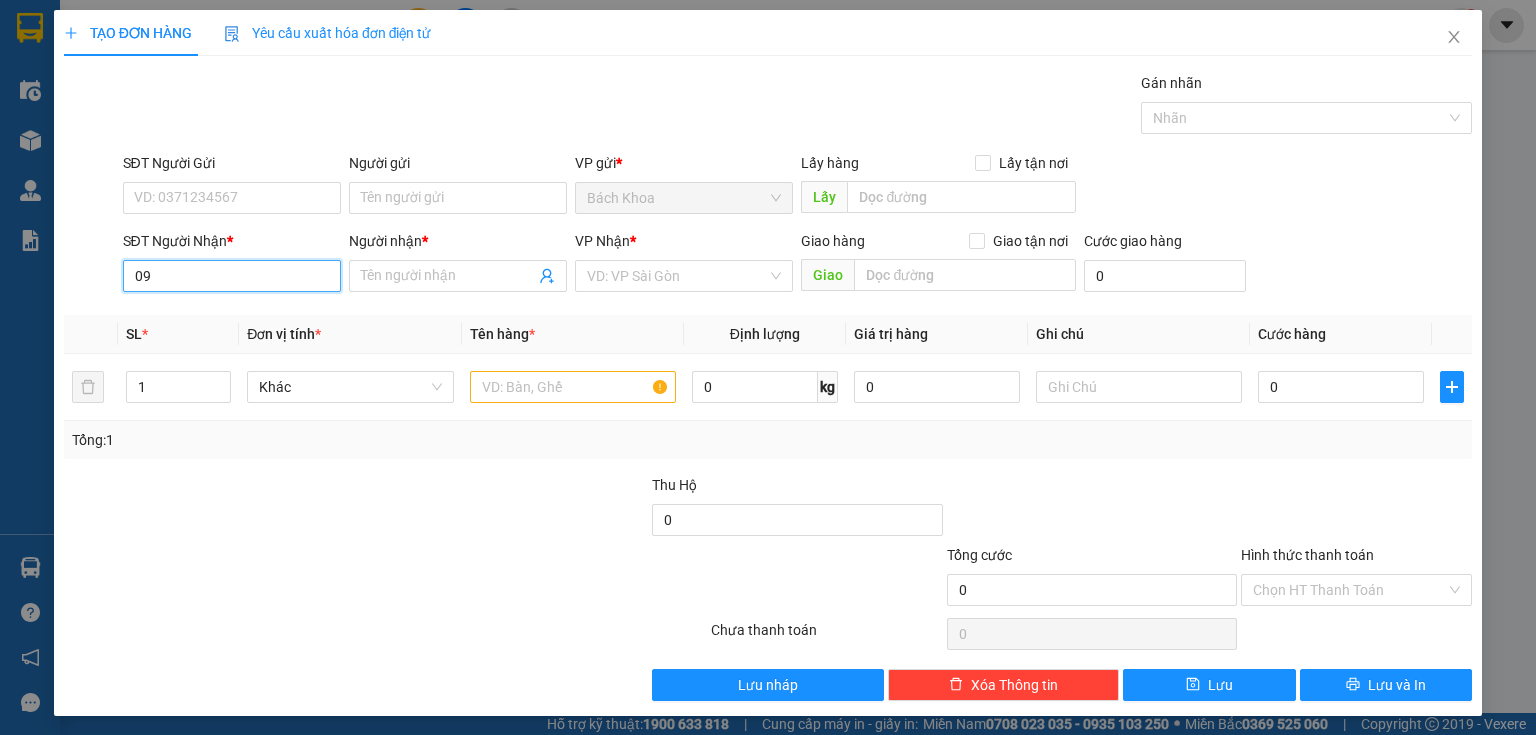 type on "0" 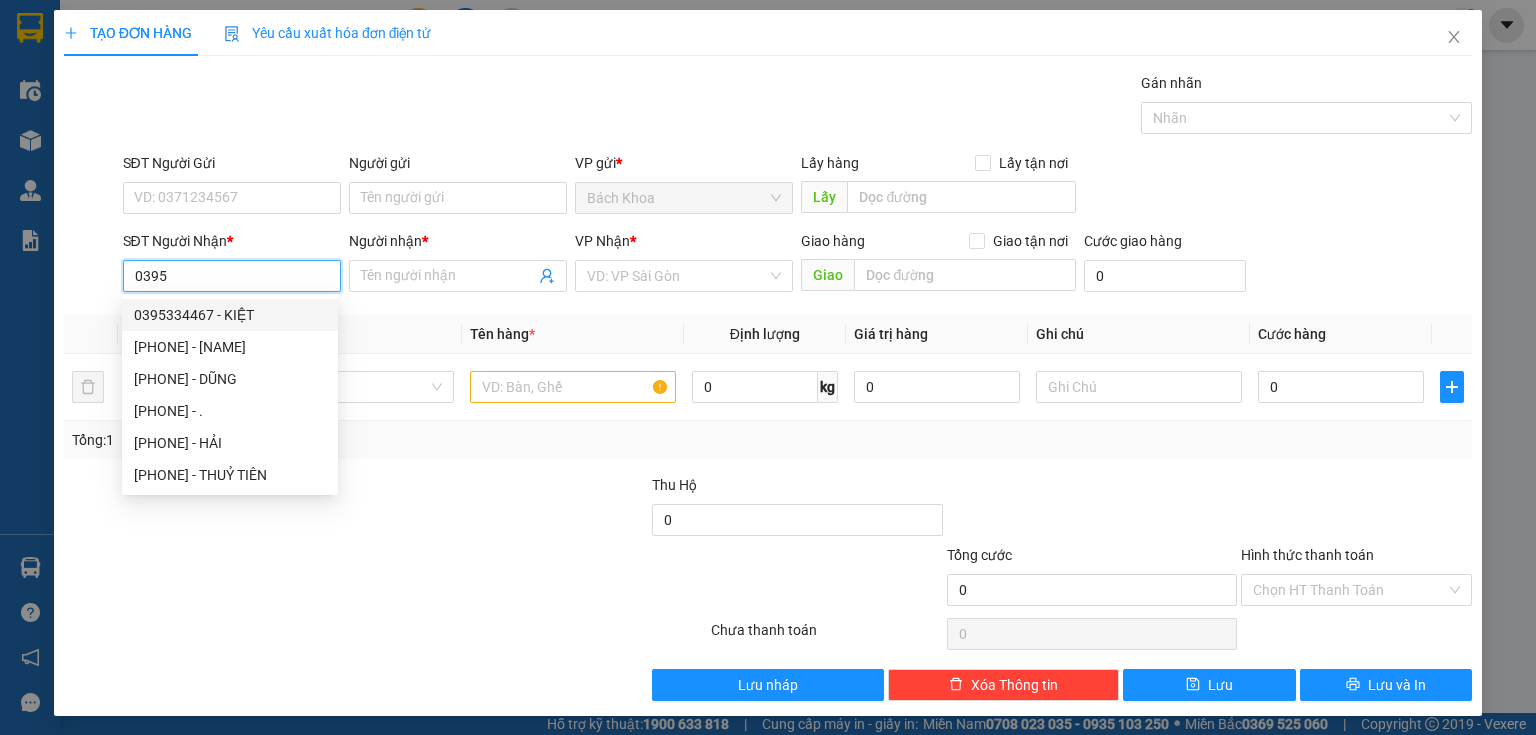 click on "0395334467 - KIỆT" at bounding box center [230, 315] 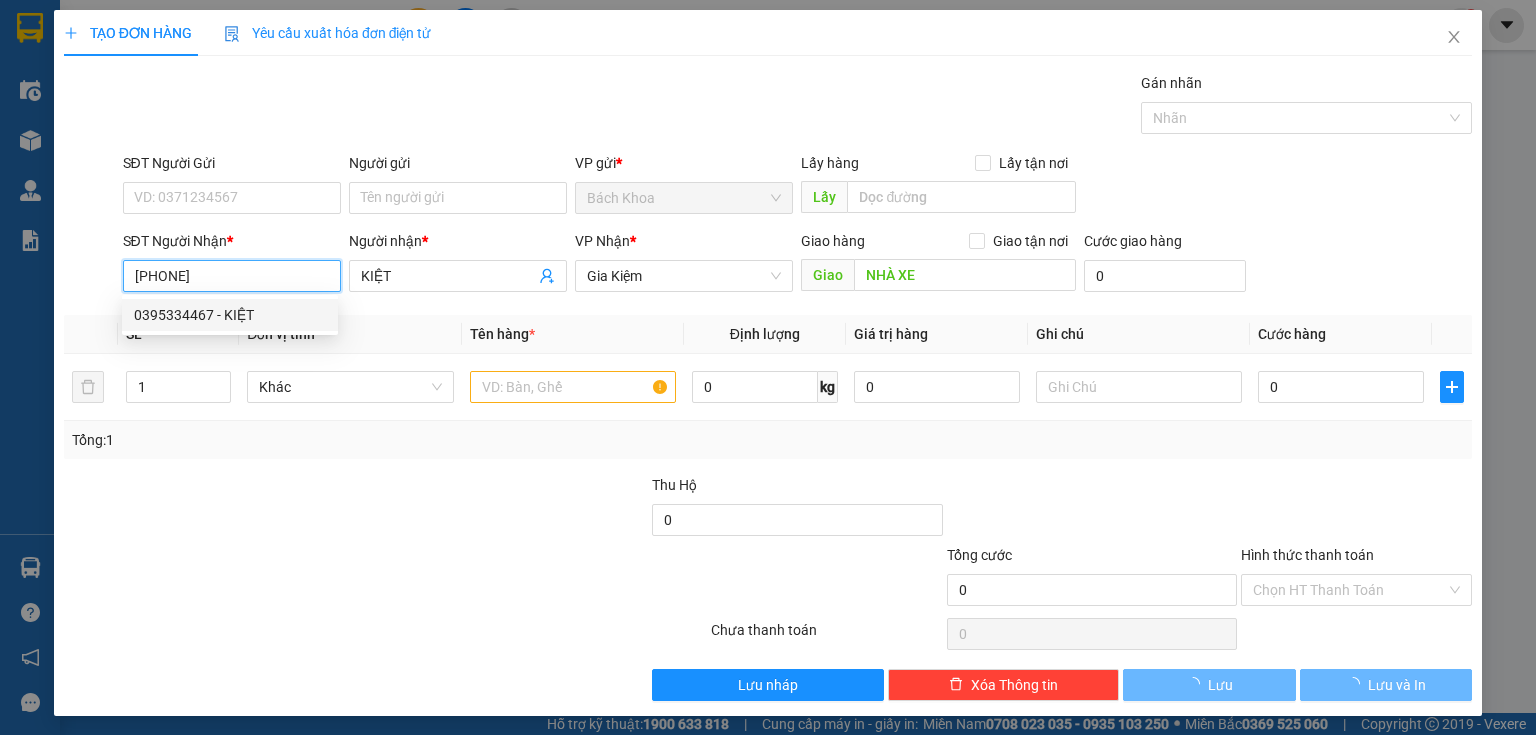 type on "200.000" 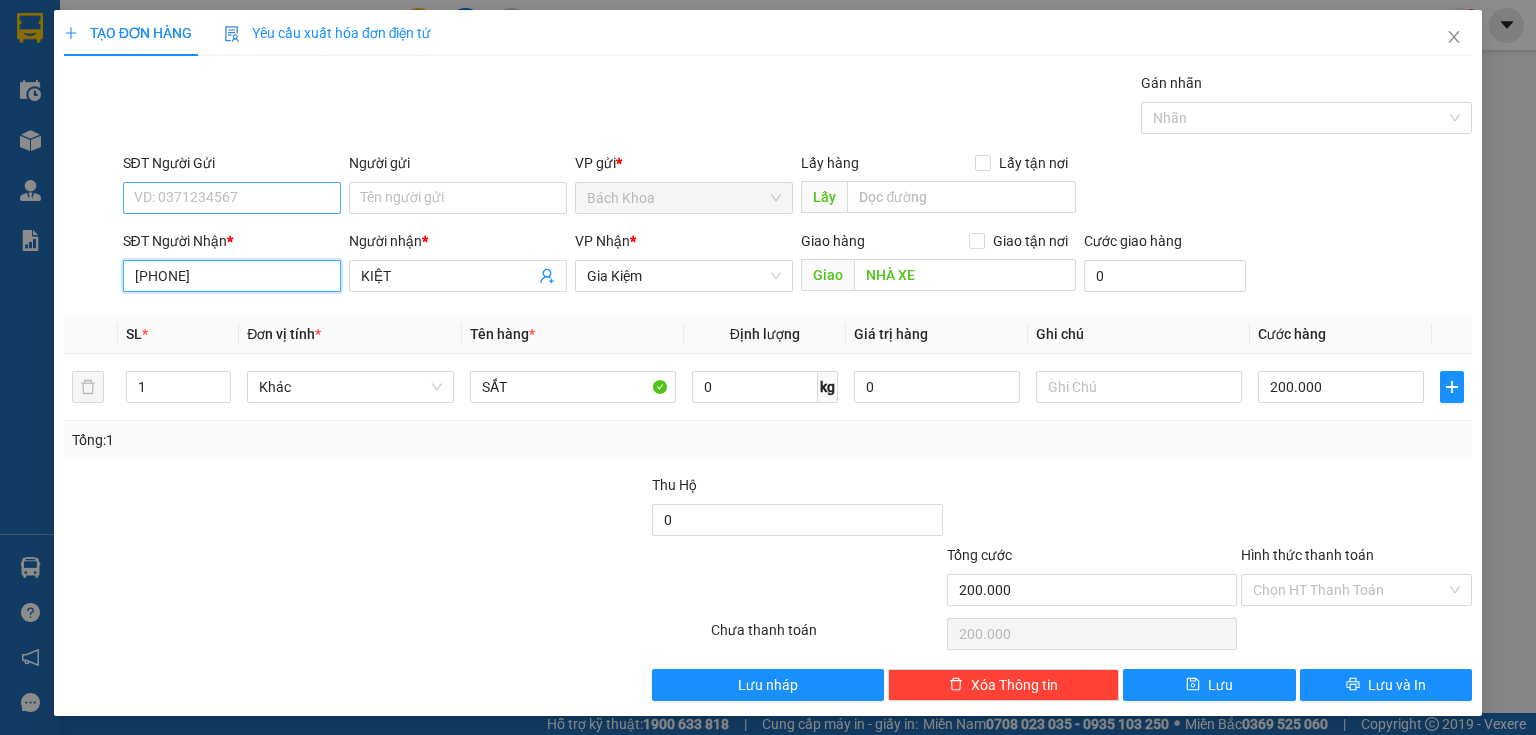 type on "[PHONE]" 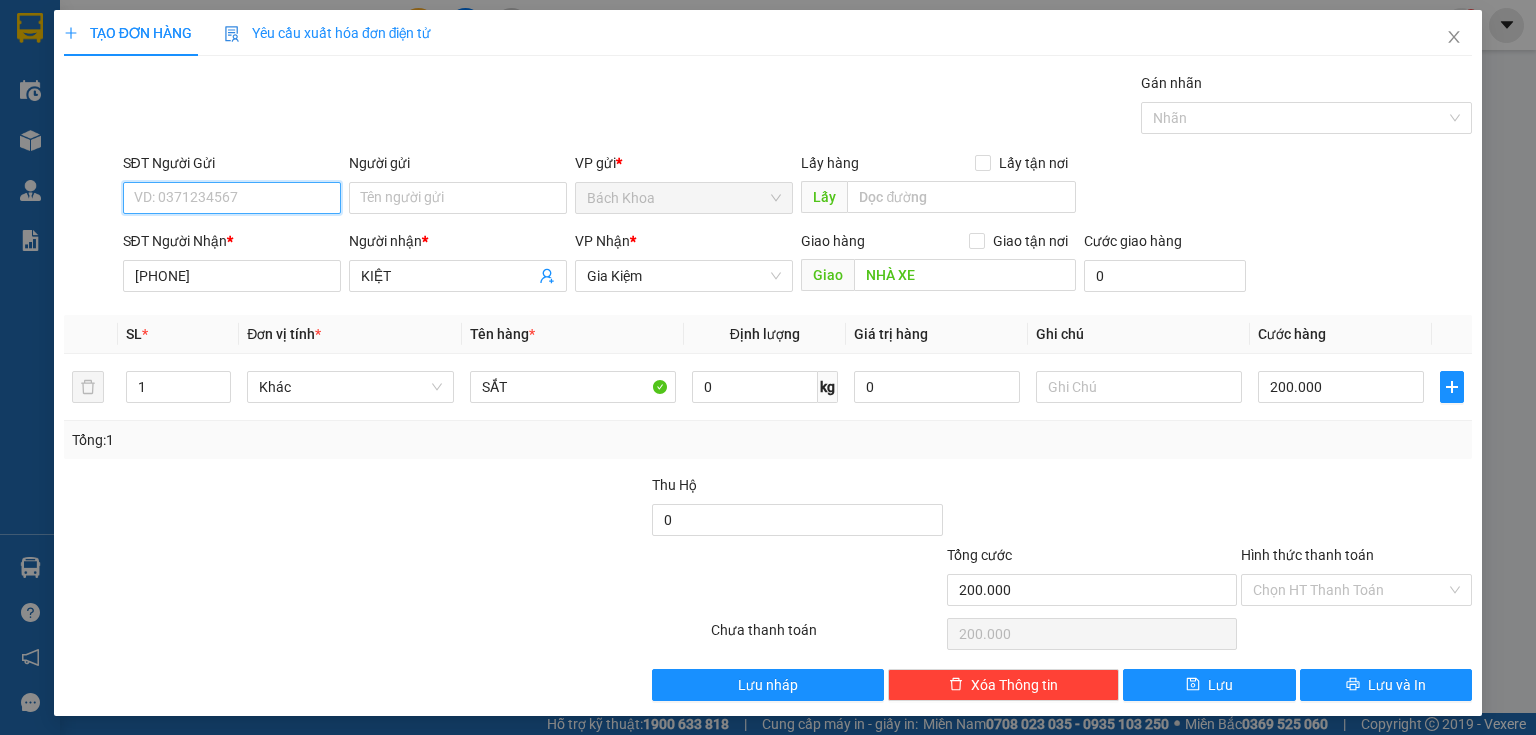 click on "SĐT Người Gửi" at bounding box center [232, 198] 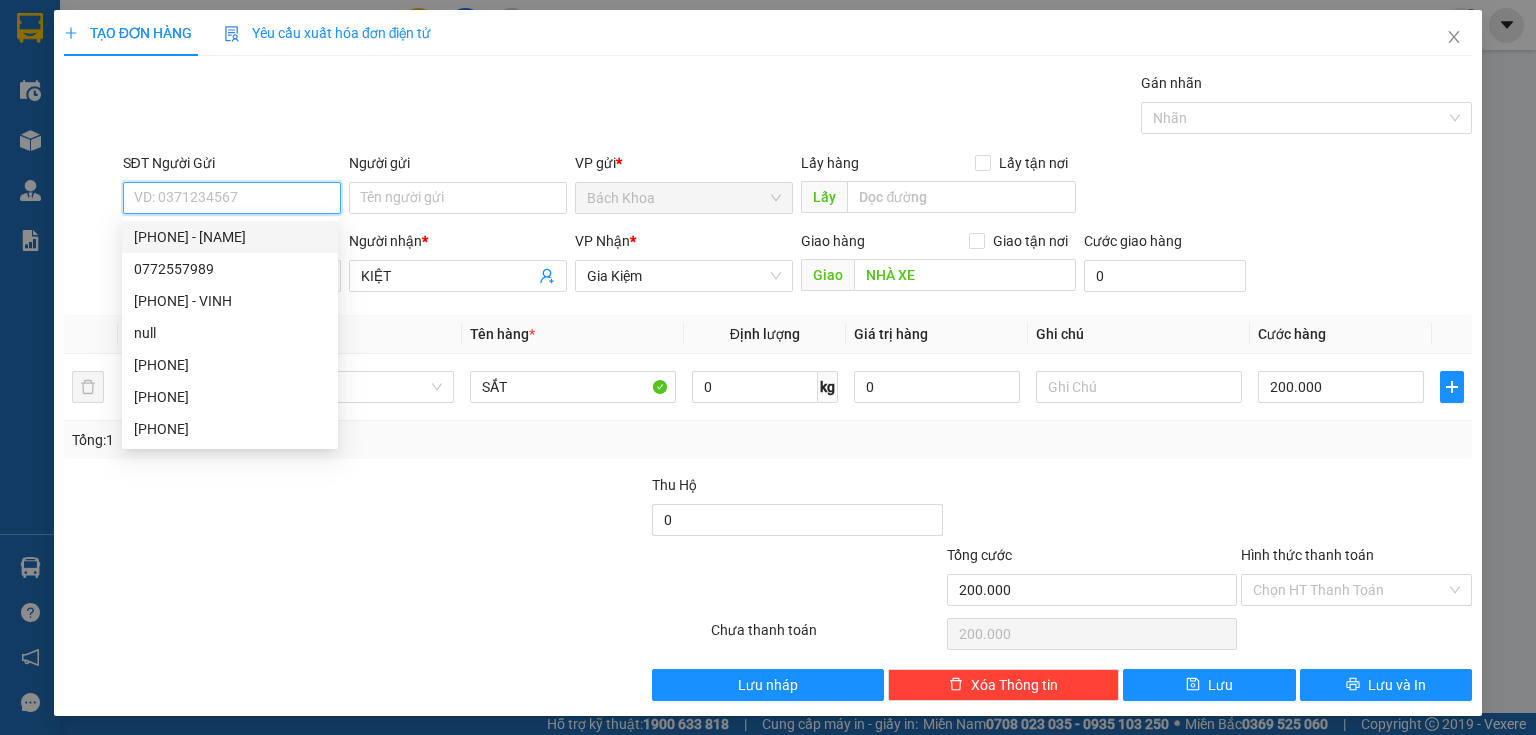 click on "[PHONE] - [NAME]" at bounding box center [230, 237] 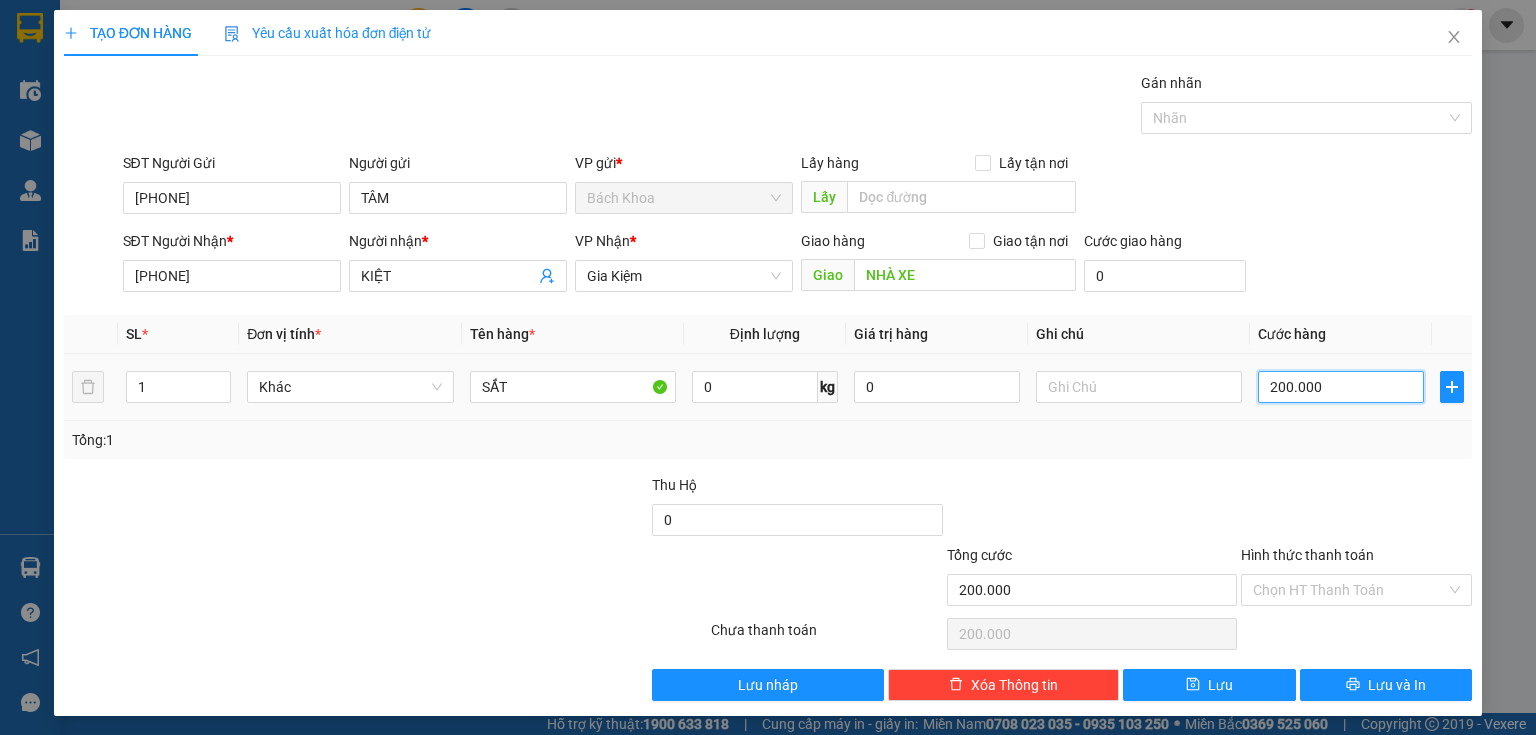 click on "200.000" at bounding box center [1341, 387] 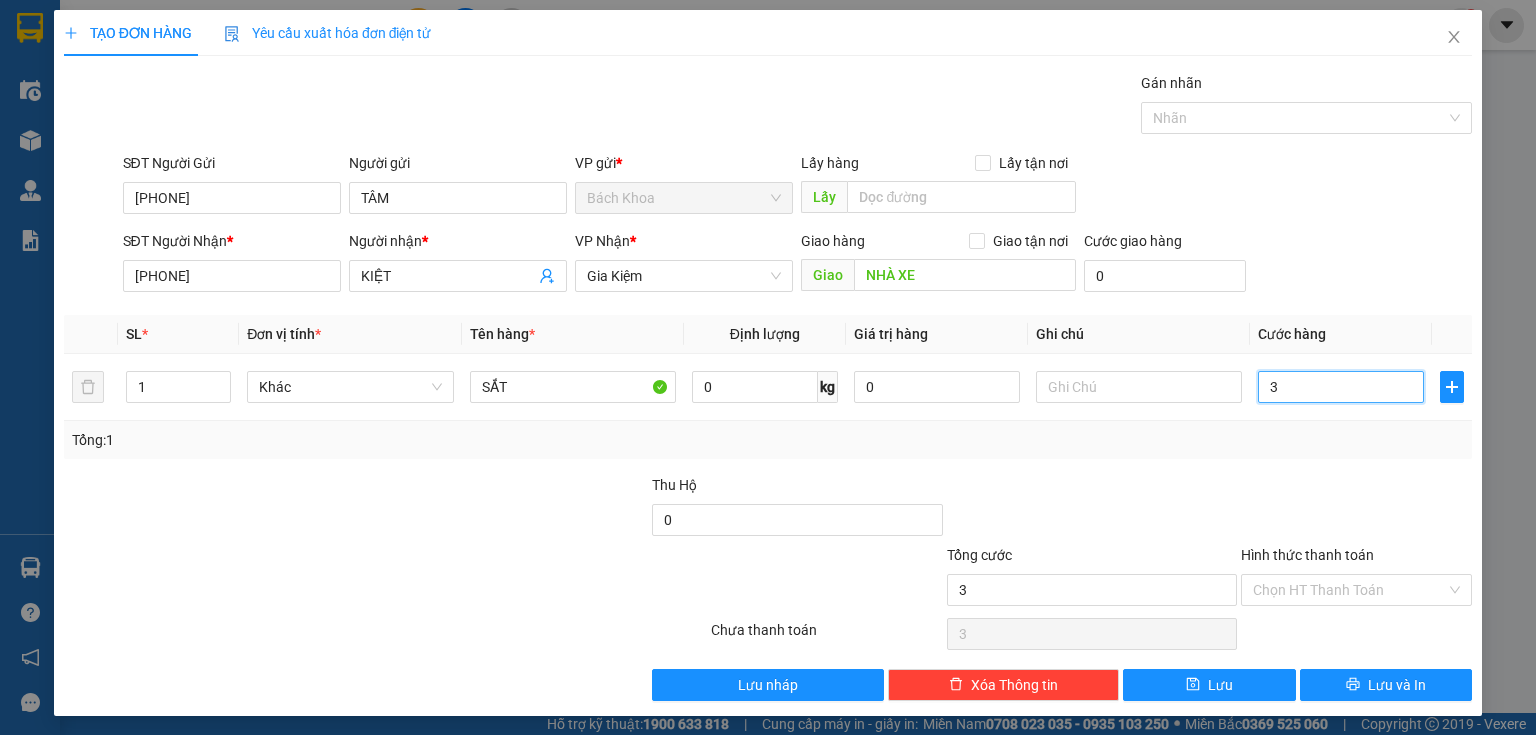 drag, startPoint x: 1341, startPoint y: 387, endPoint x: 1120, endPoint y: 422, distance: 223.75433 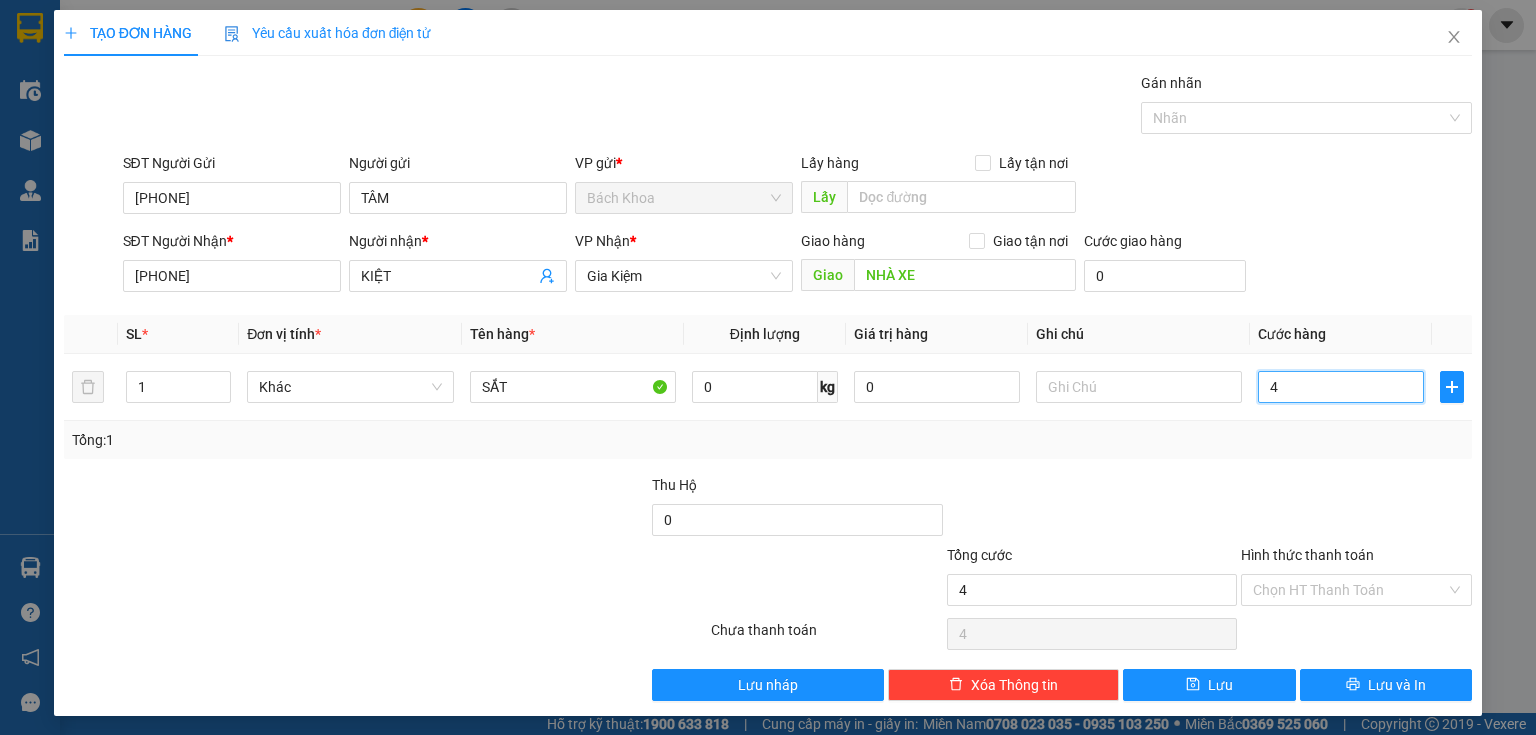 type on "40" 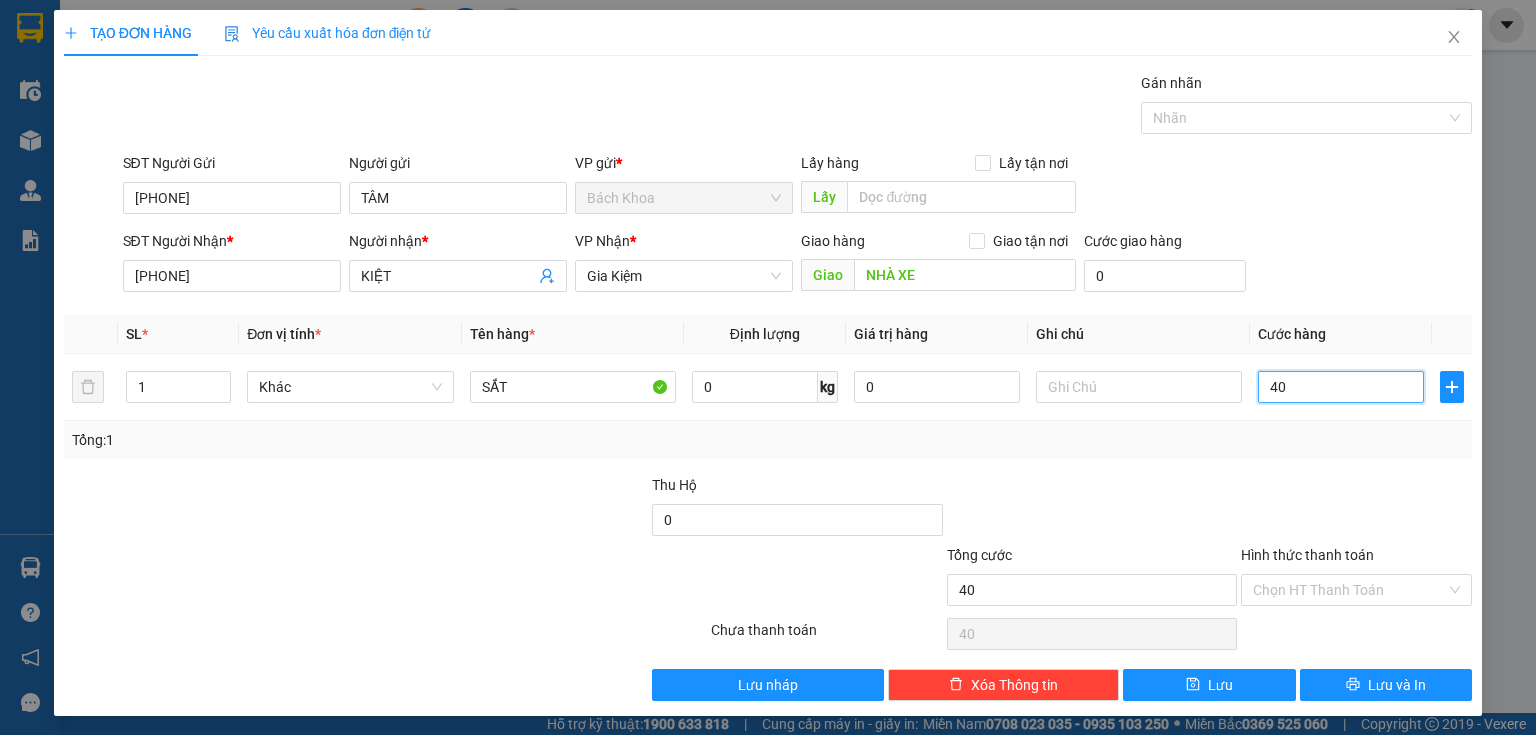 type on "400" 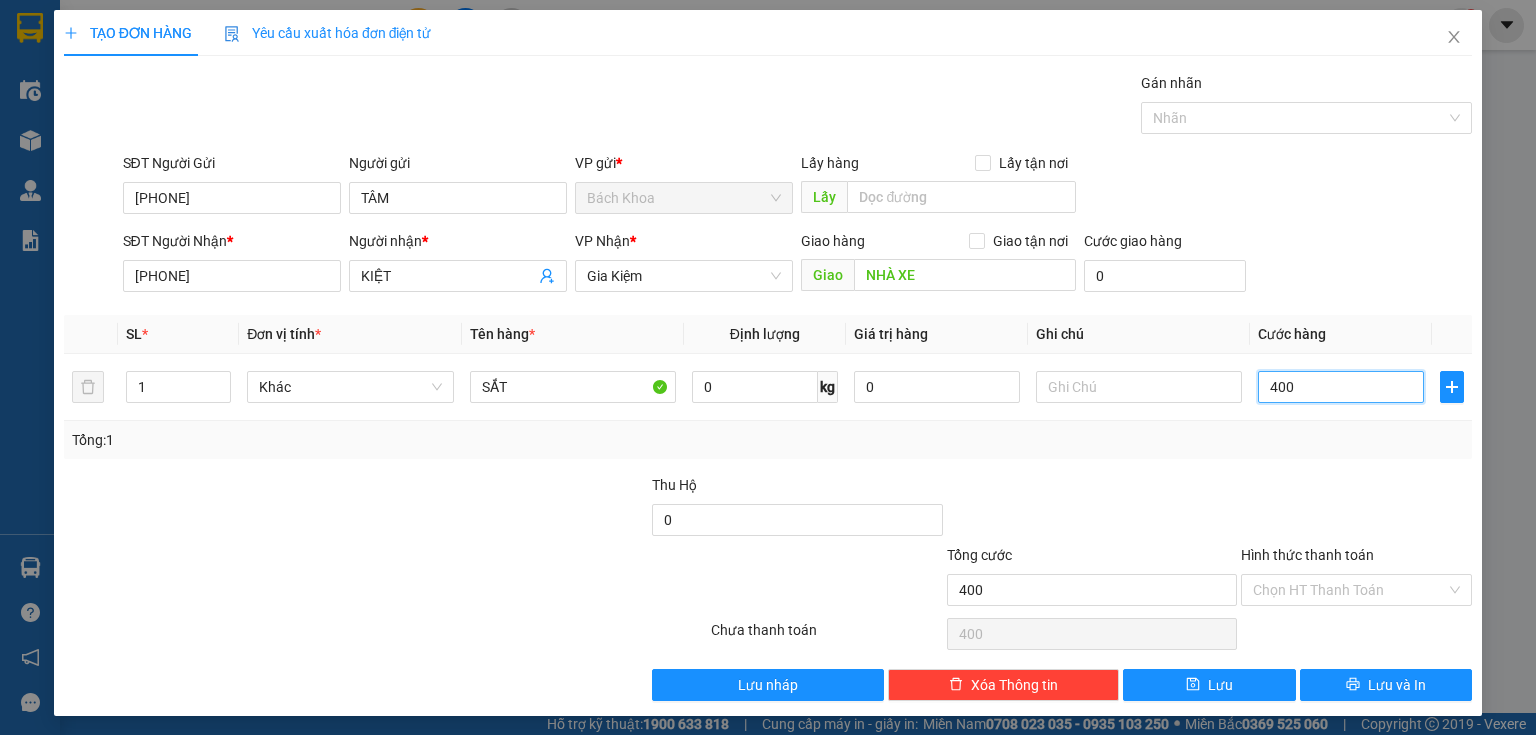 type on "4.000" 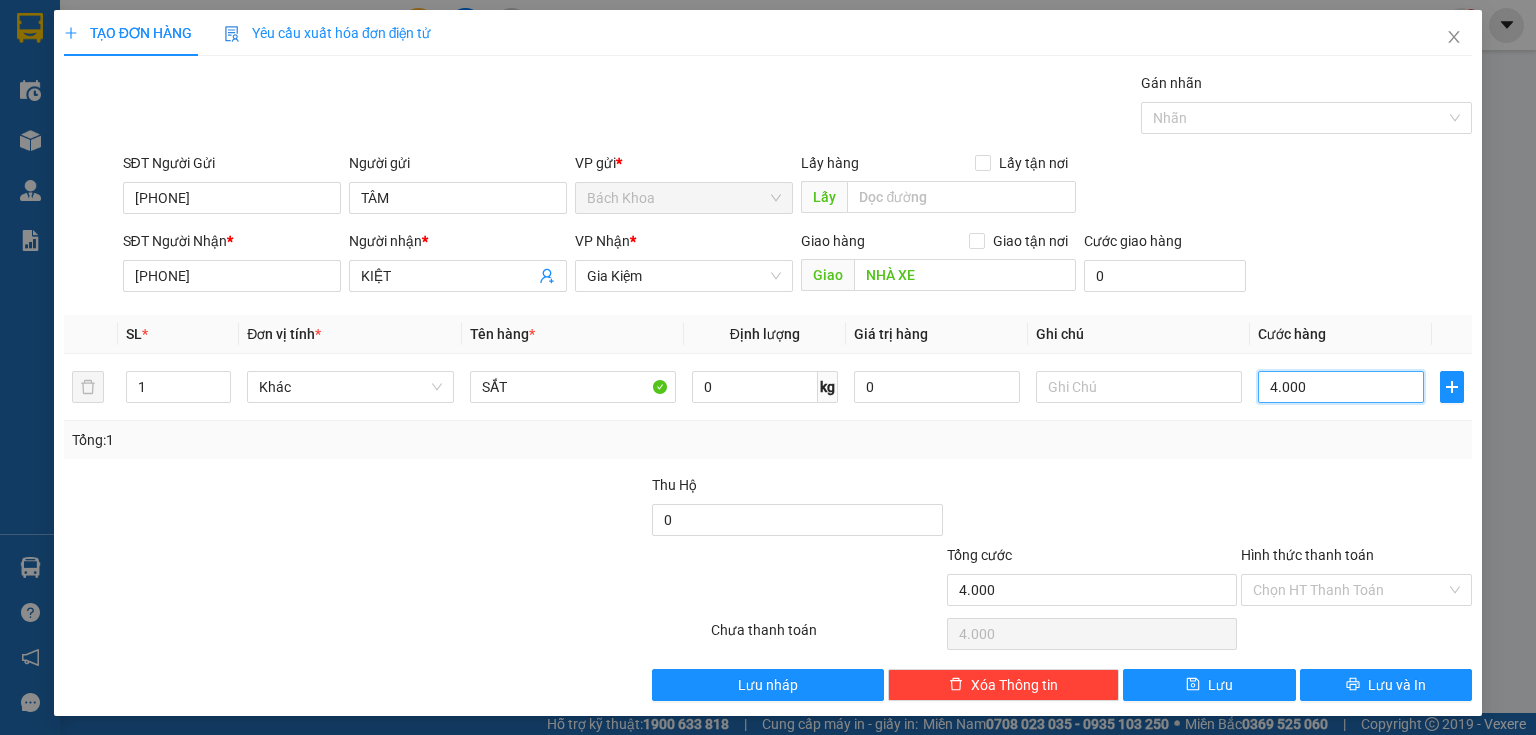 type on "40.000" 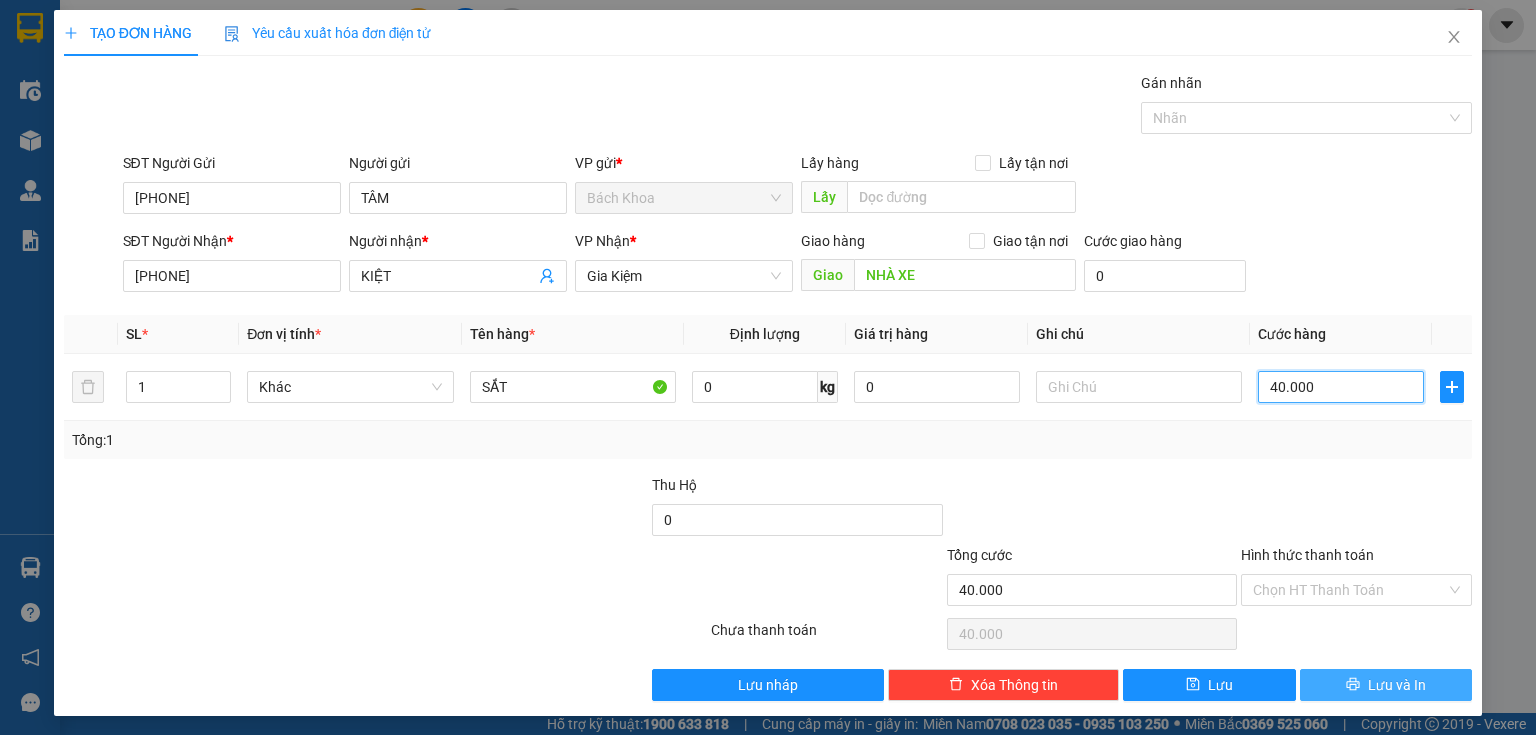 type on "40.000" 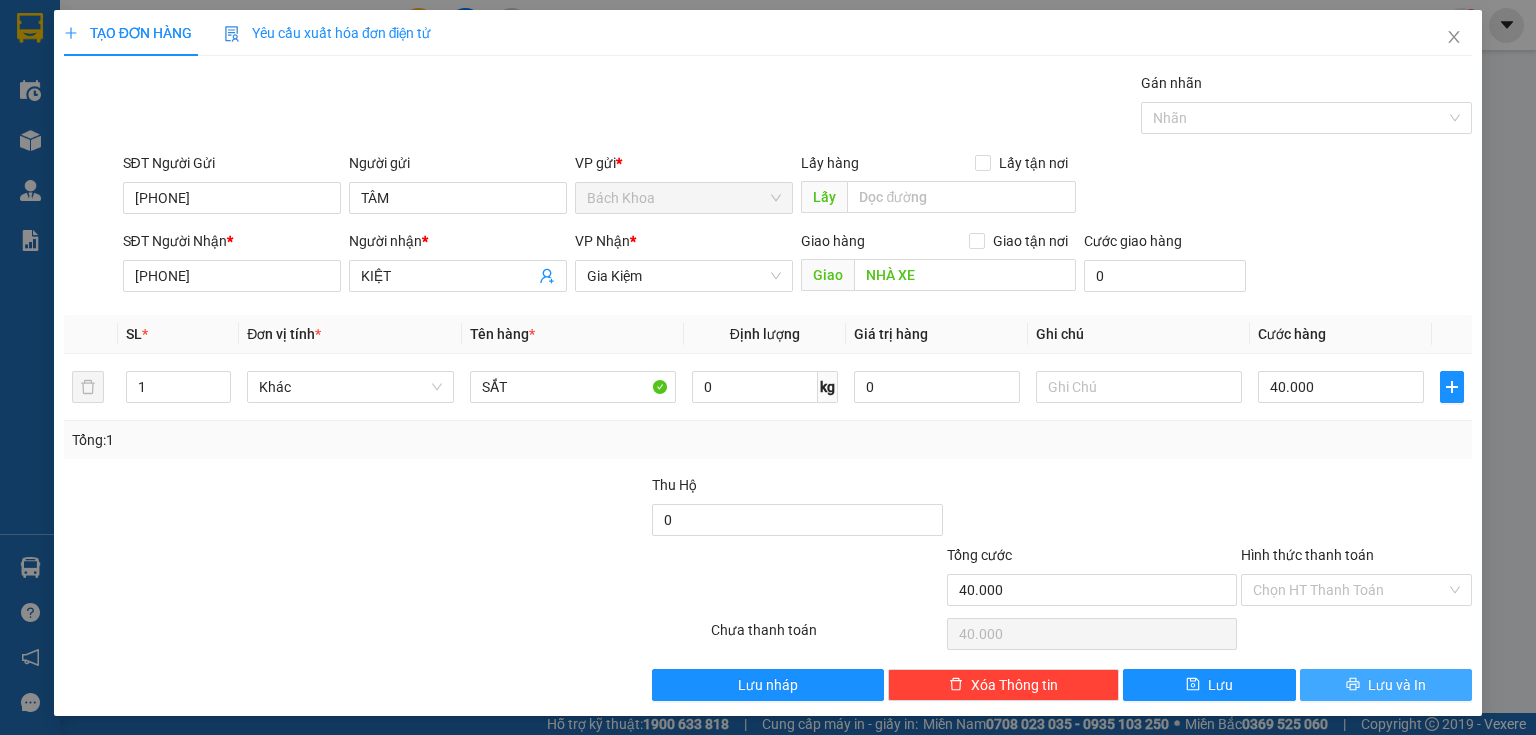 click on "Lưu và In" at bounding box center (1397, 685) 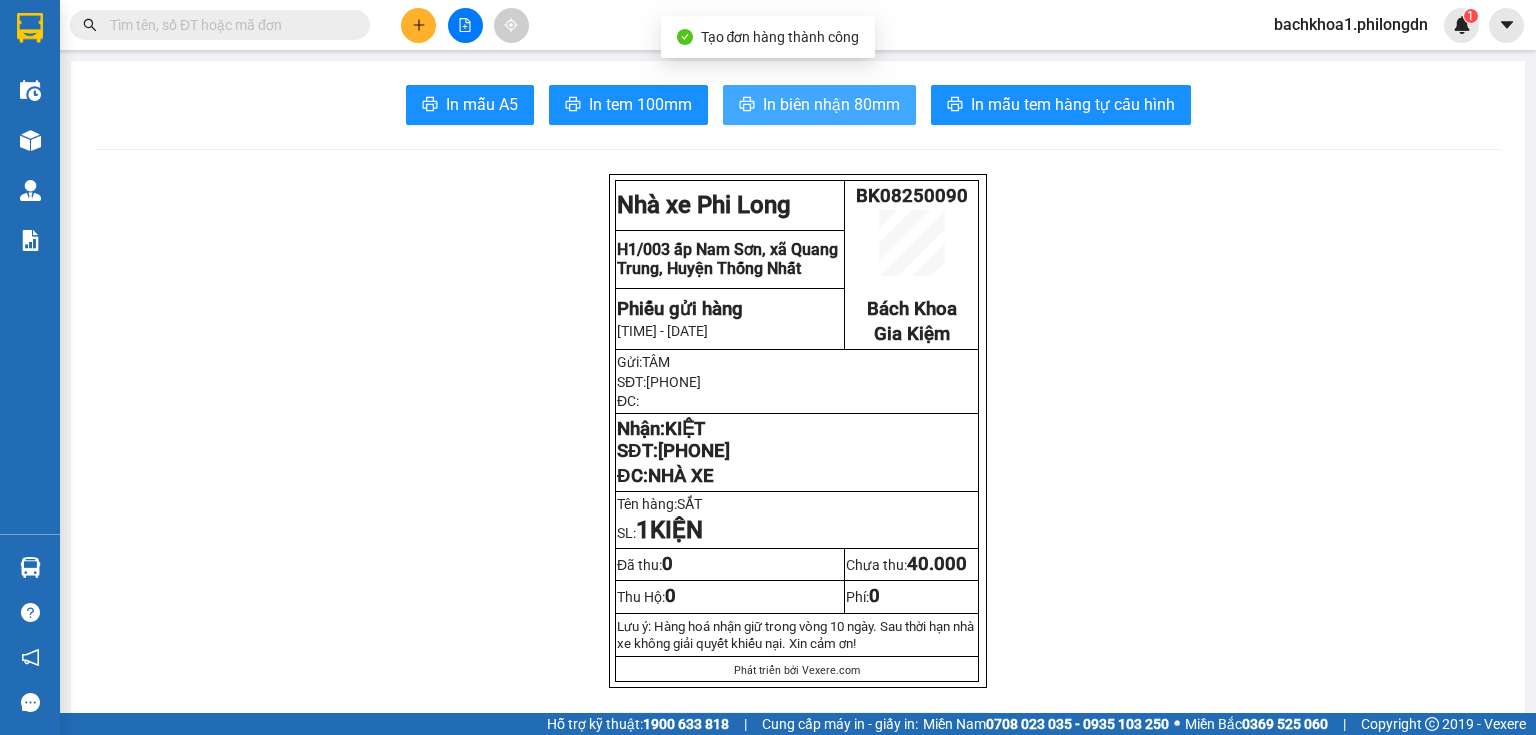click on "In biên nhận 80mm" at bounding box center (831, 104) 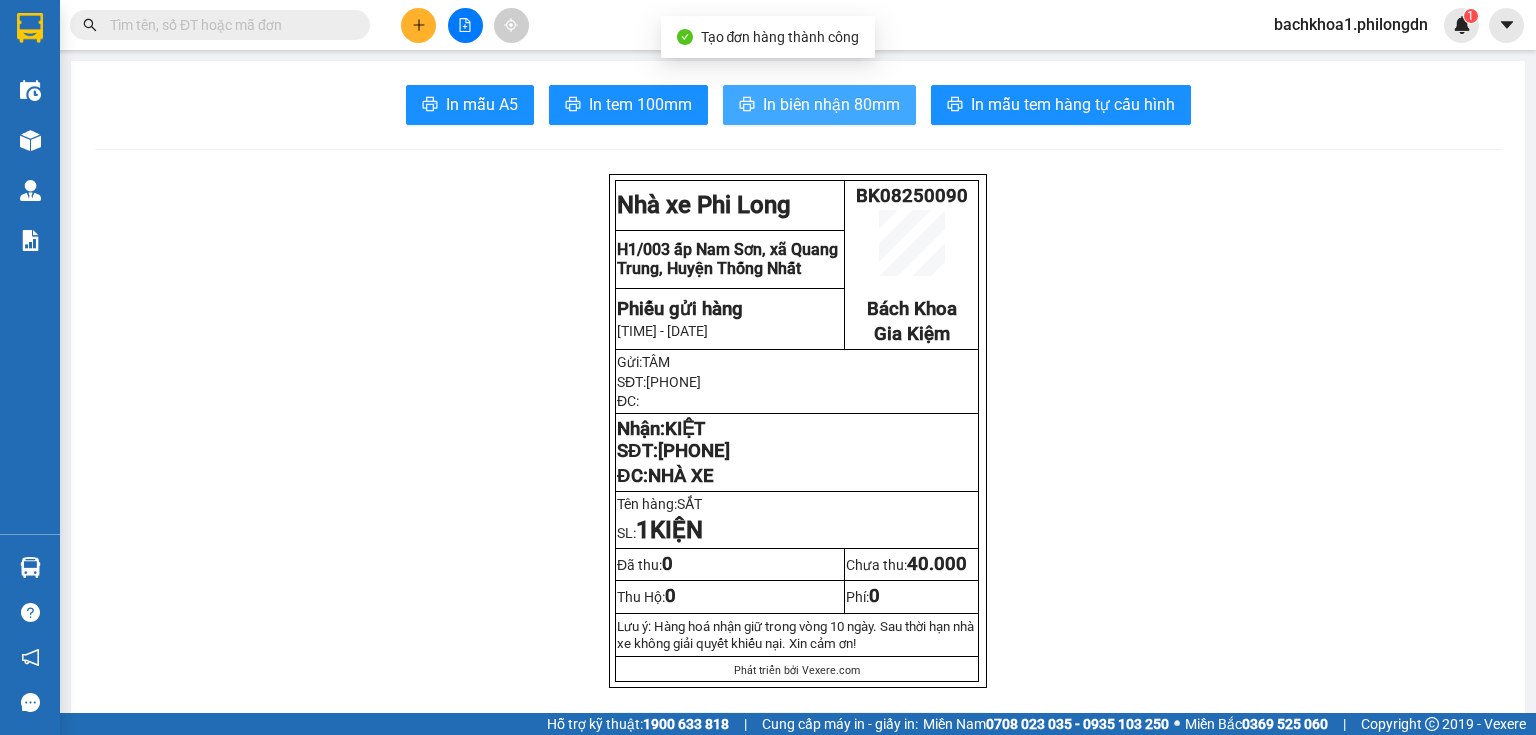 scroll, scrollTop: 0, scrollLeft: 0, axis: both 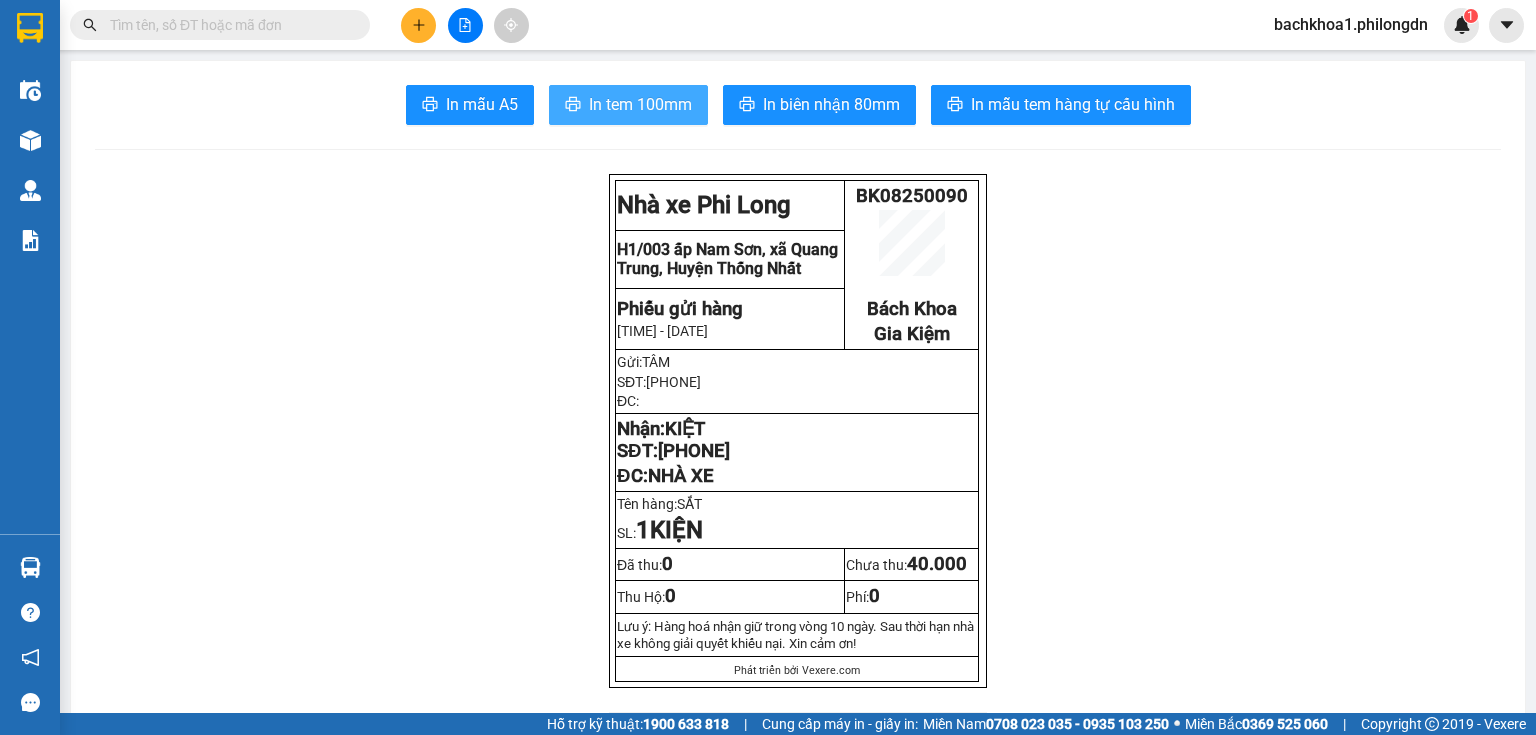 click on "In tem 100mm" at bounding box center (640, 104) 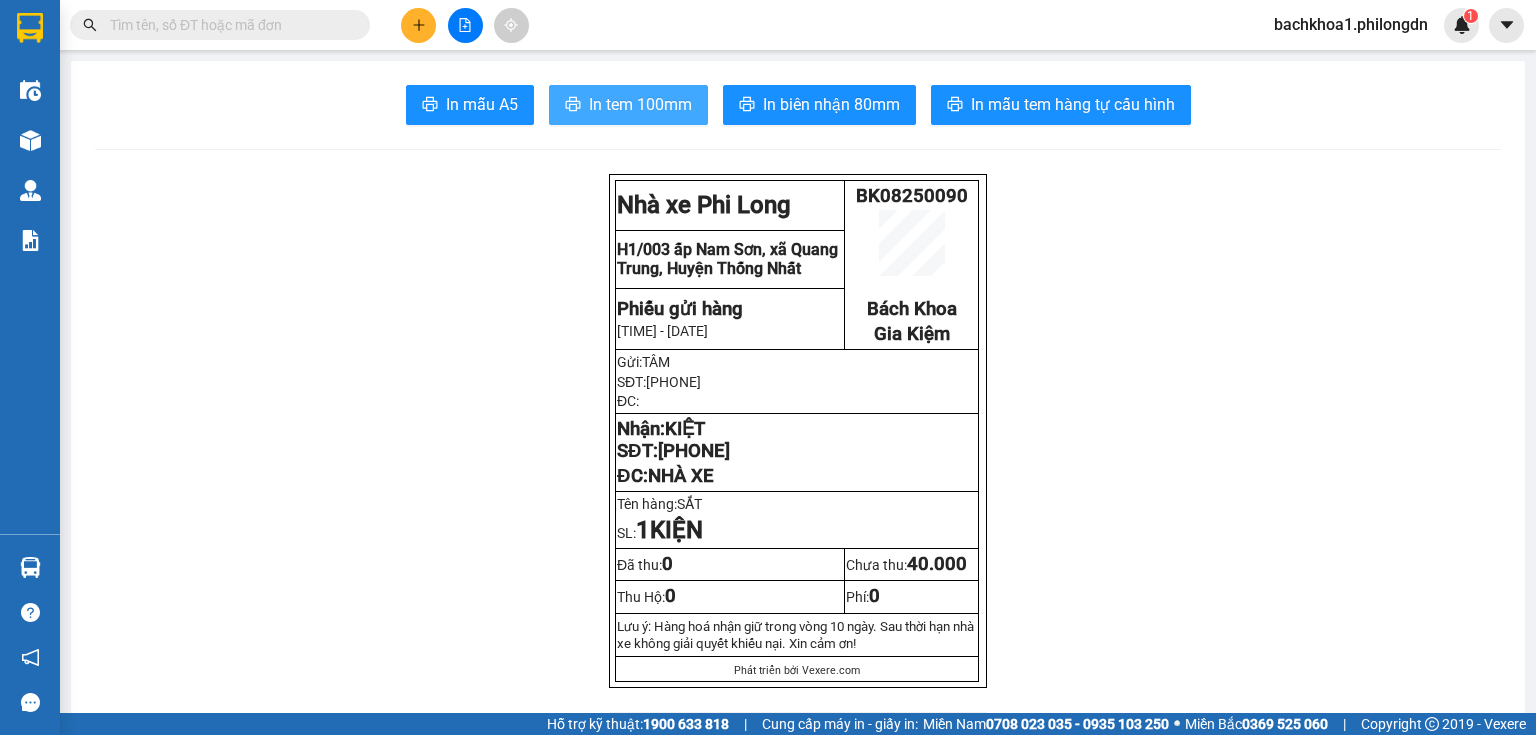scroll, scrollTop: 0, scrollLeft: 0, axis: both 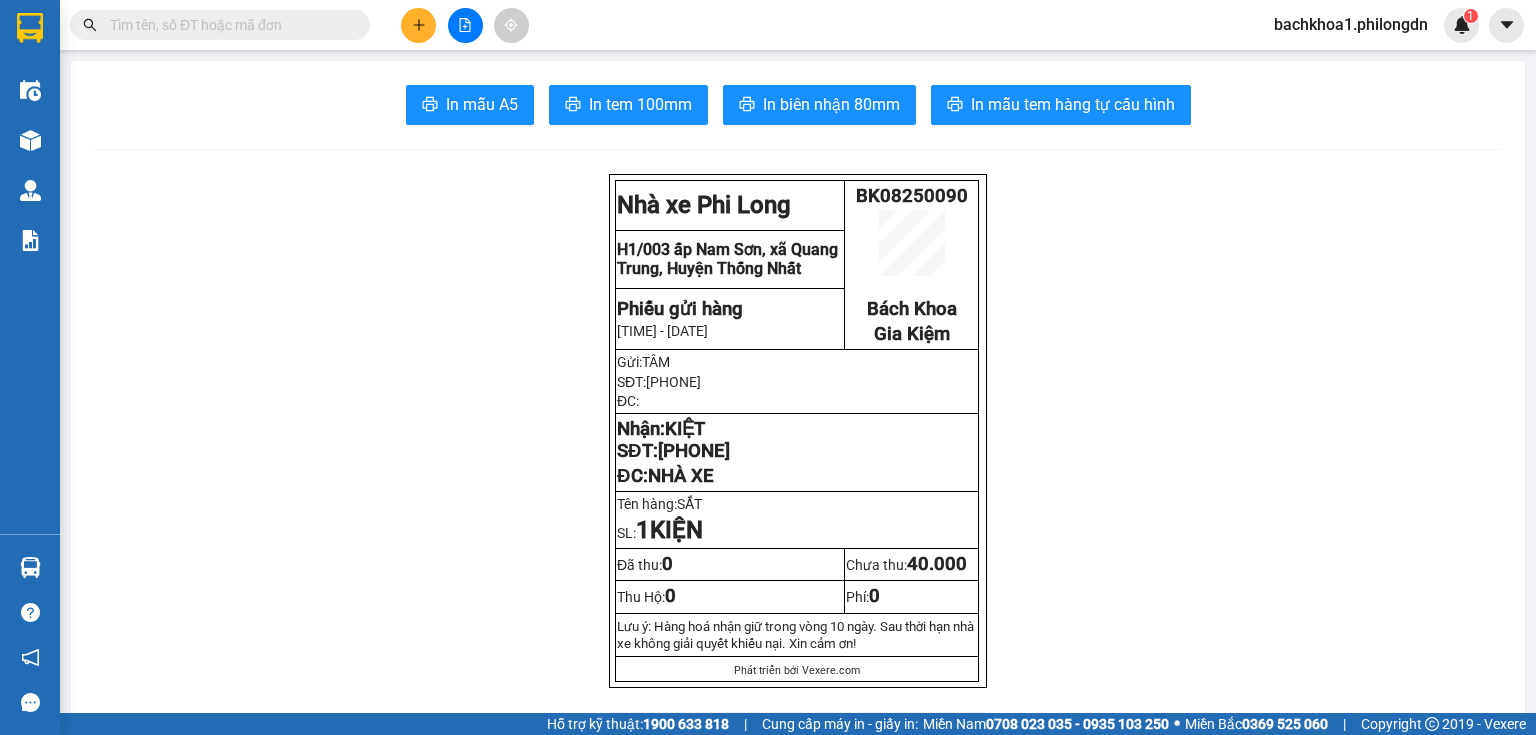click on "[PHONE]" at bounding box center (694, 451) 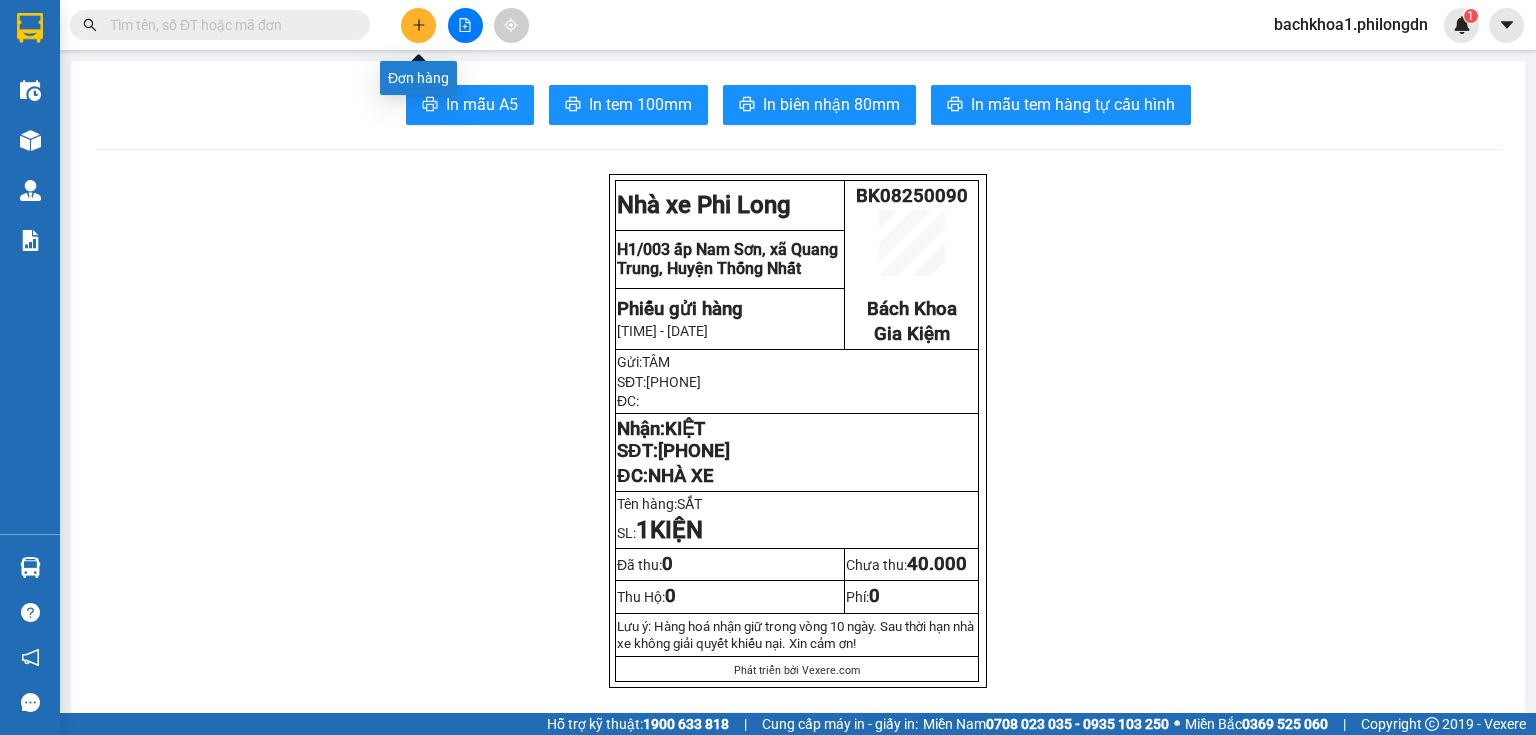 drag, startPoint x: 400, startPoint y: 39, endPoint x: 416, endPoint y: 28, distance: 19.416489 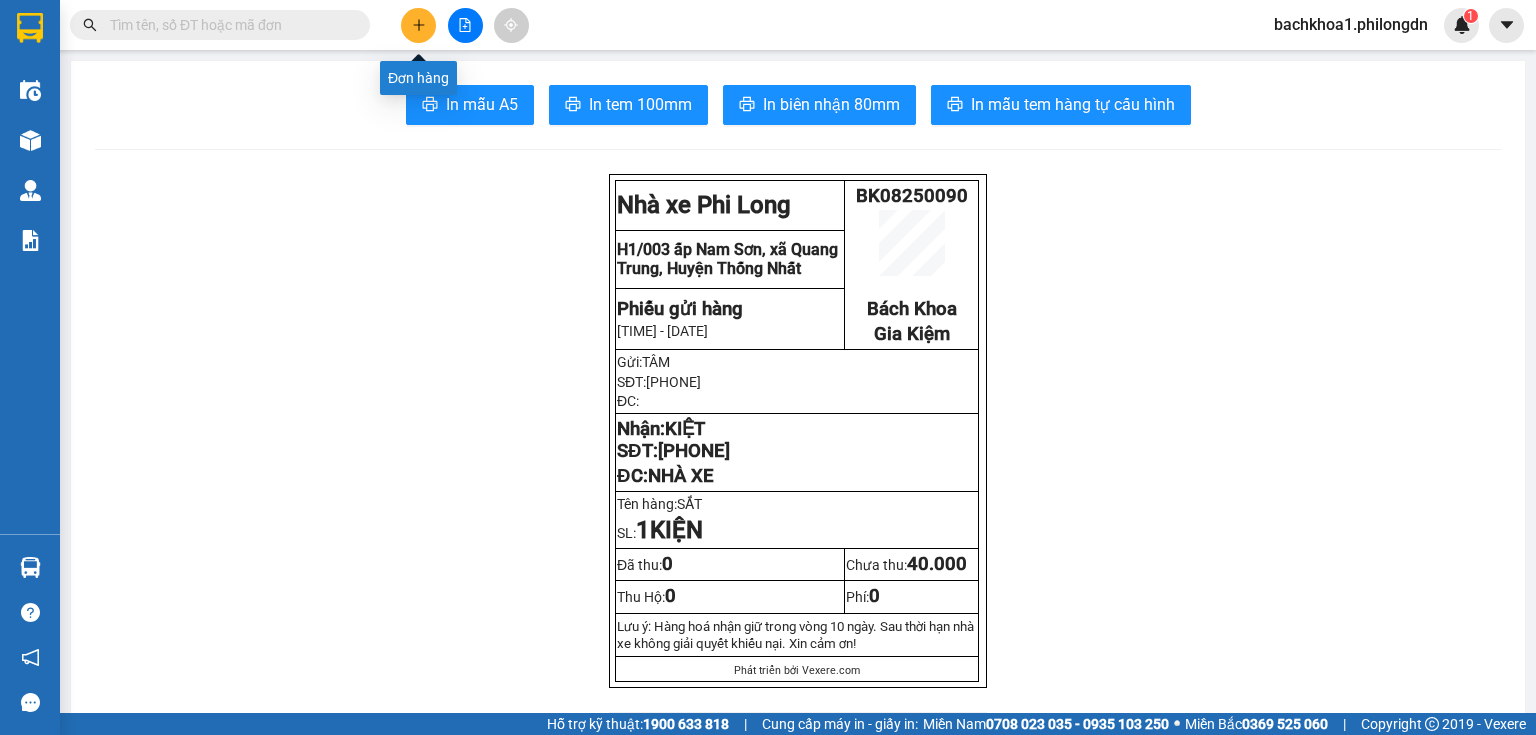 click 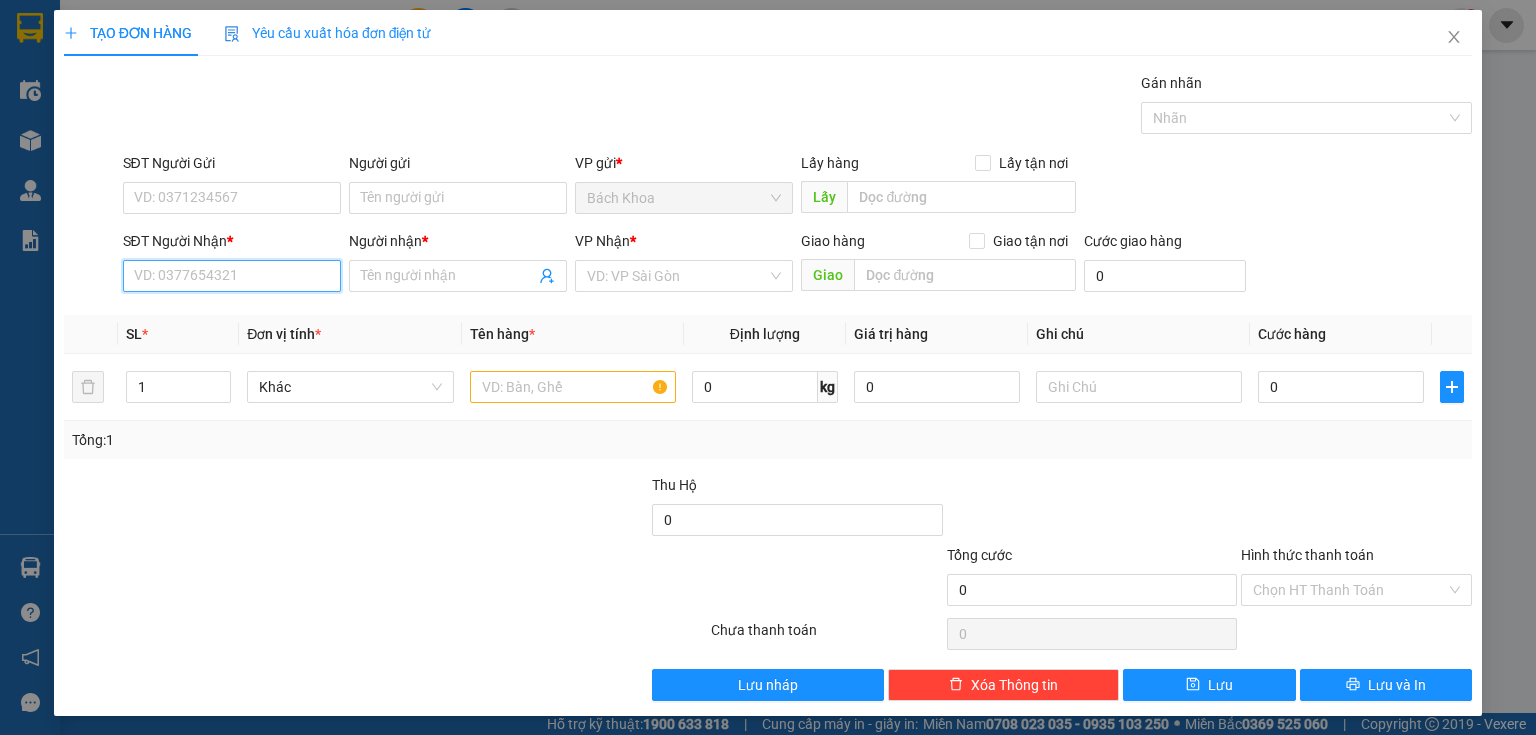 click on "SĐT Người Nhận  *" at bounding box center (232, 276) 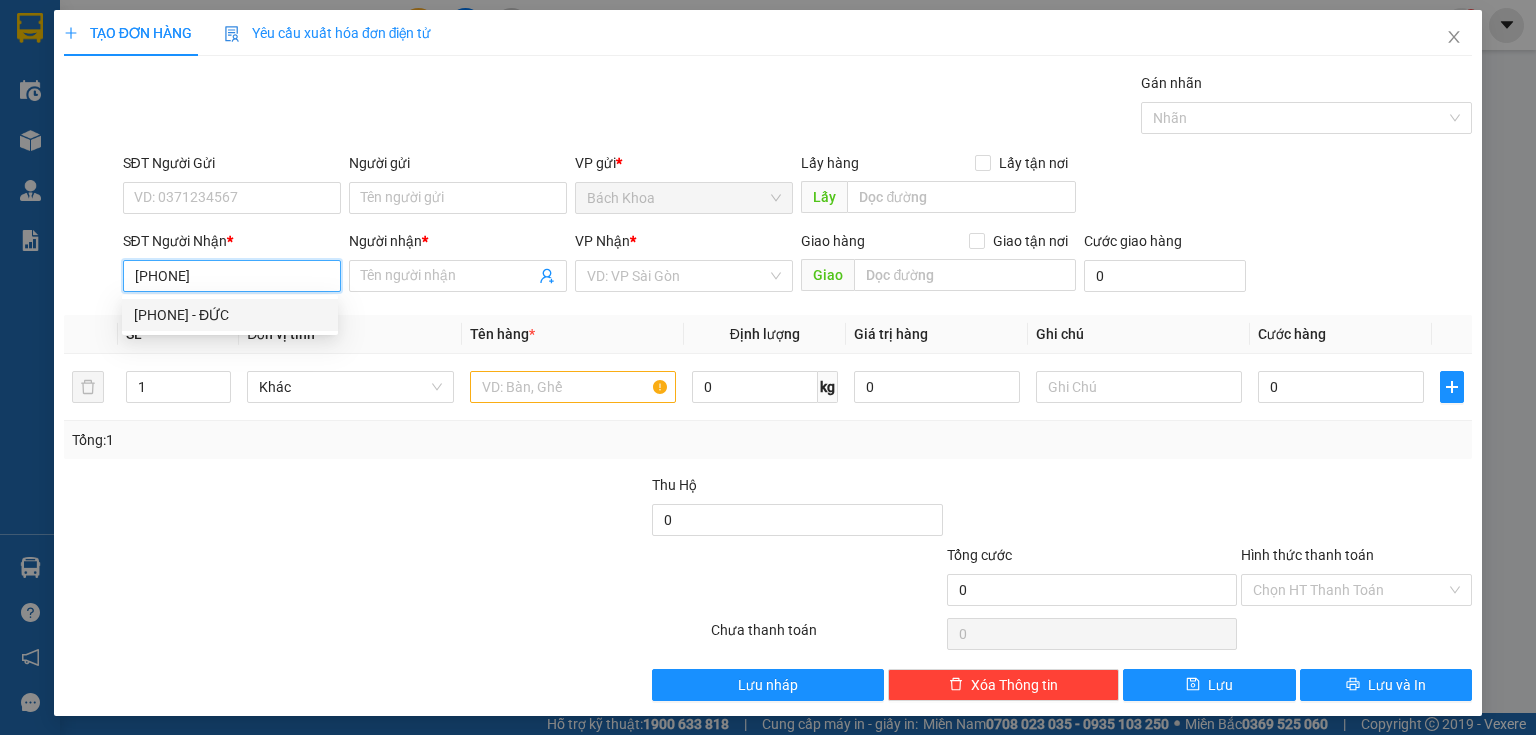 click on "[PHONE] - [NAME]" at bounding box center (230, 315) 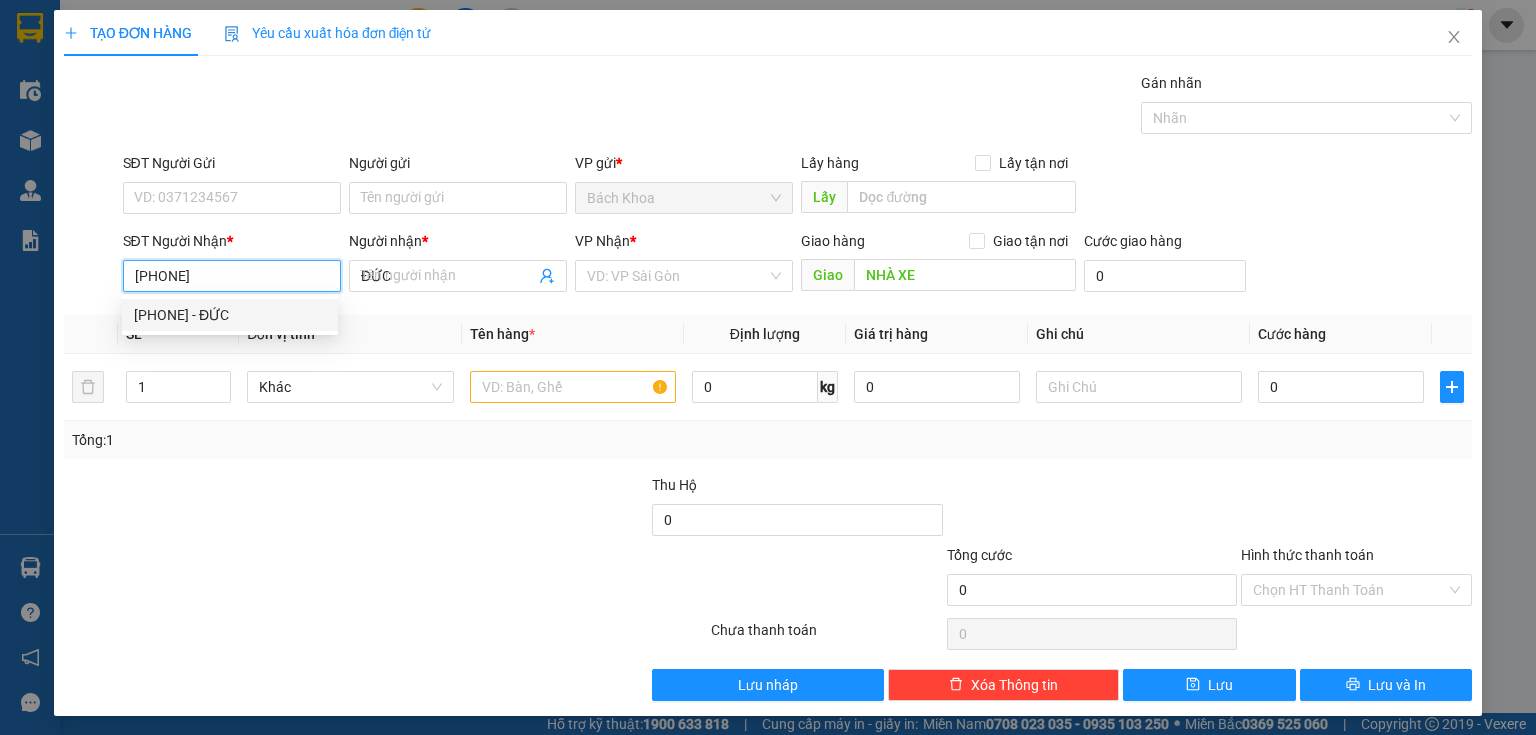 type on "40.000" 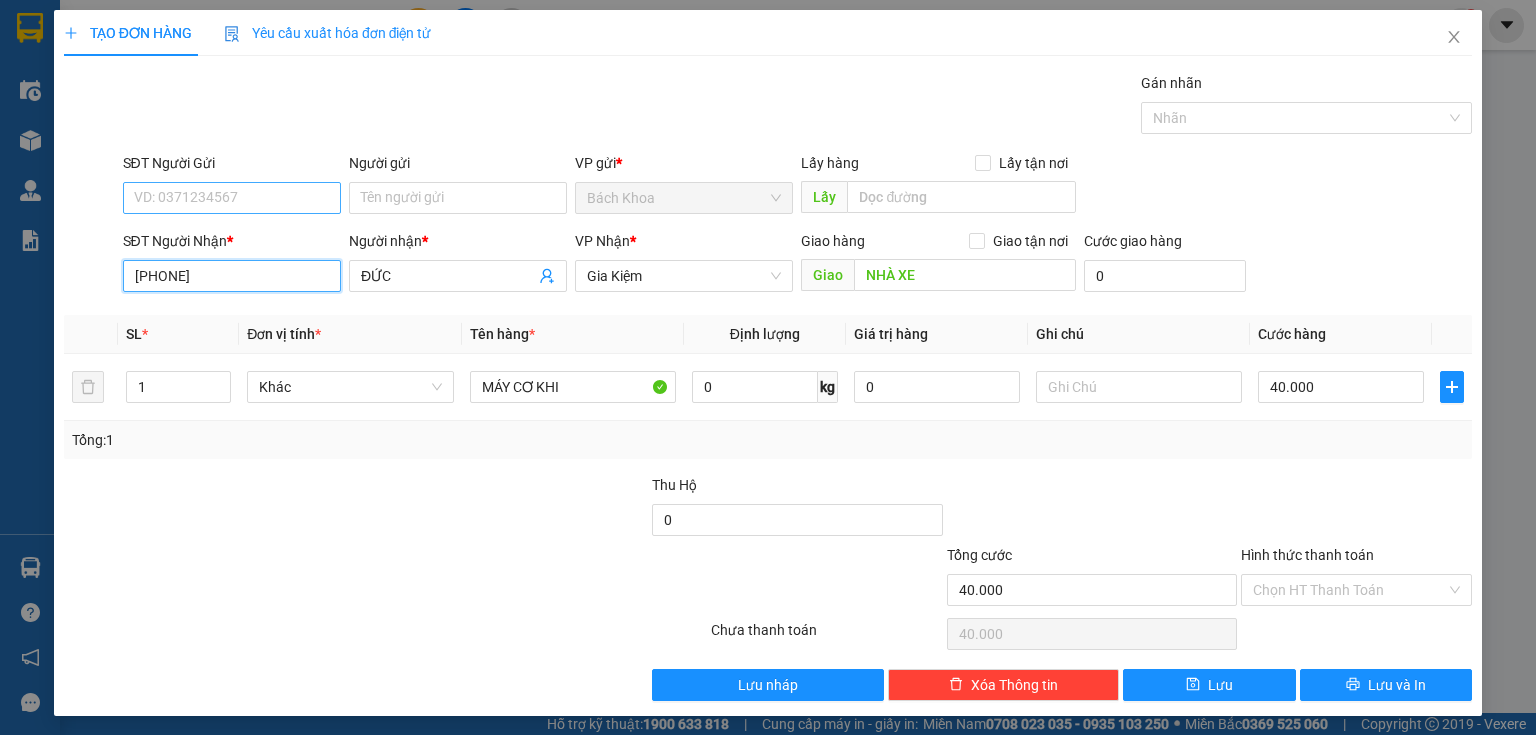 type on "[PHONE]" 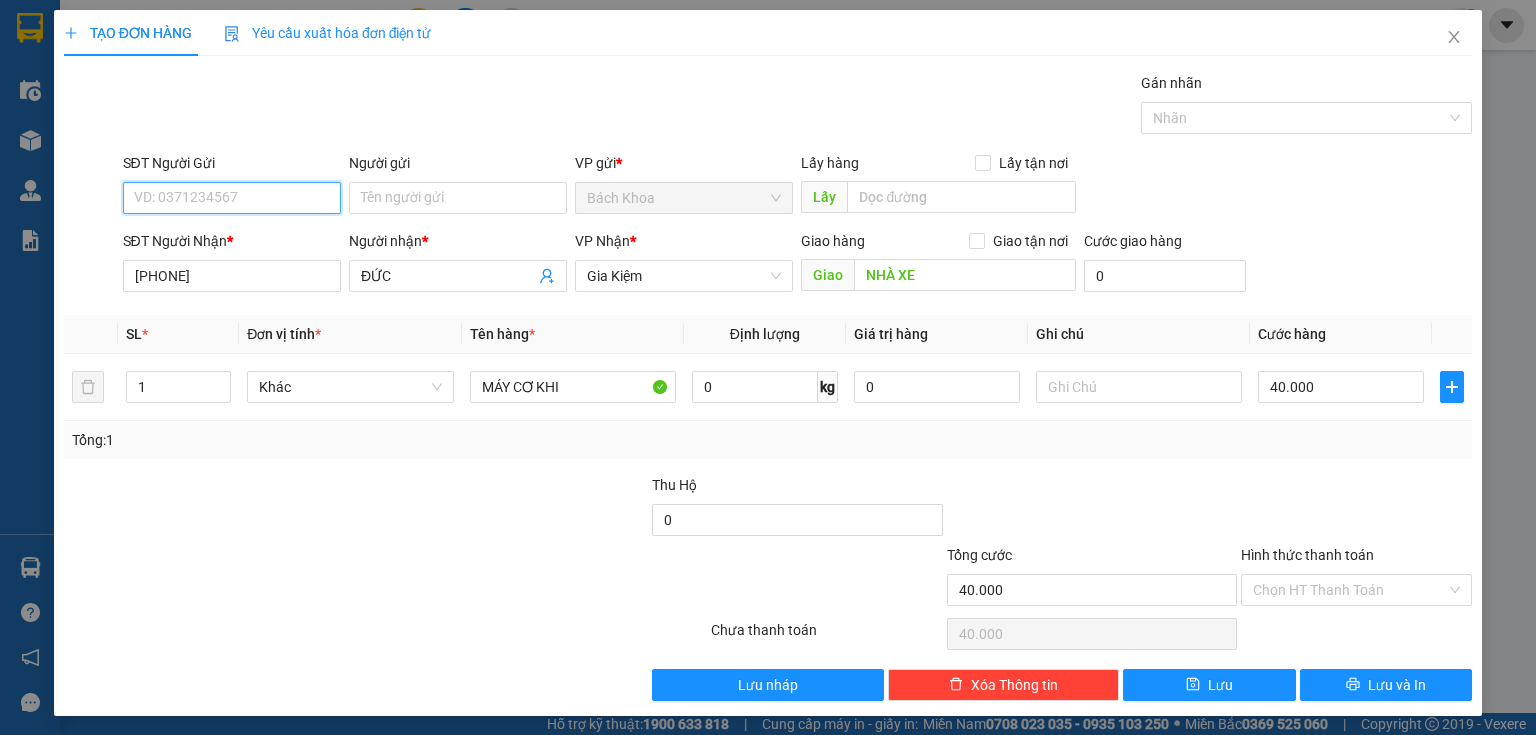 click on "SĐT Người Gửi" at bounding box center [232, 198] 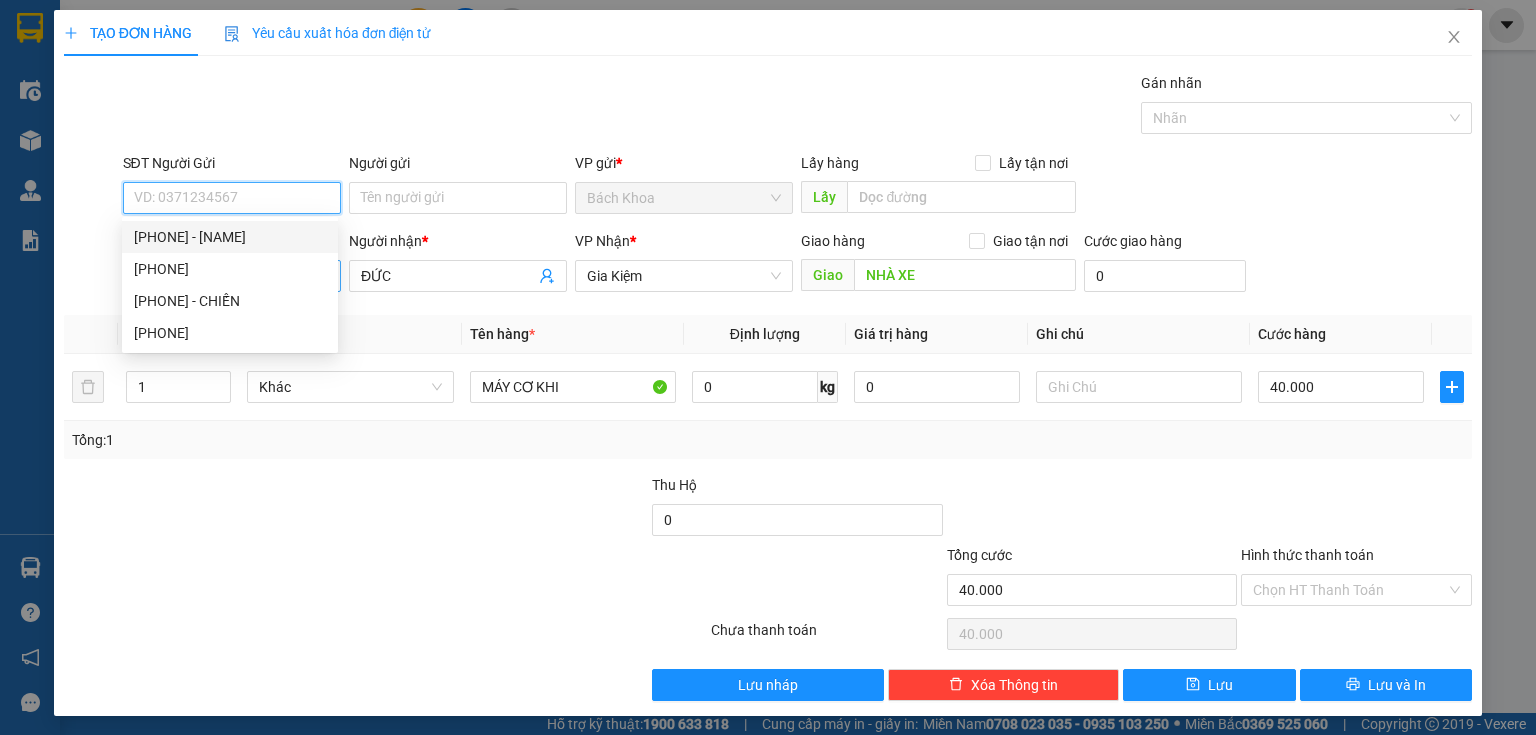 drag, startPoint x: 284, startPoint y: 231, endPoint x: 333, endPoint y: 261, distance: 57.45433 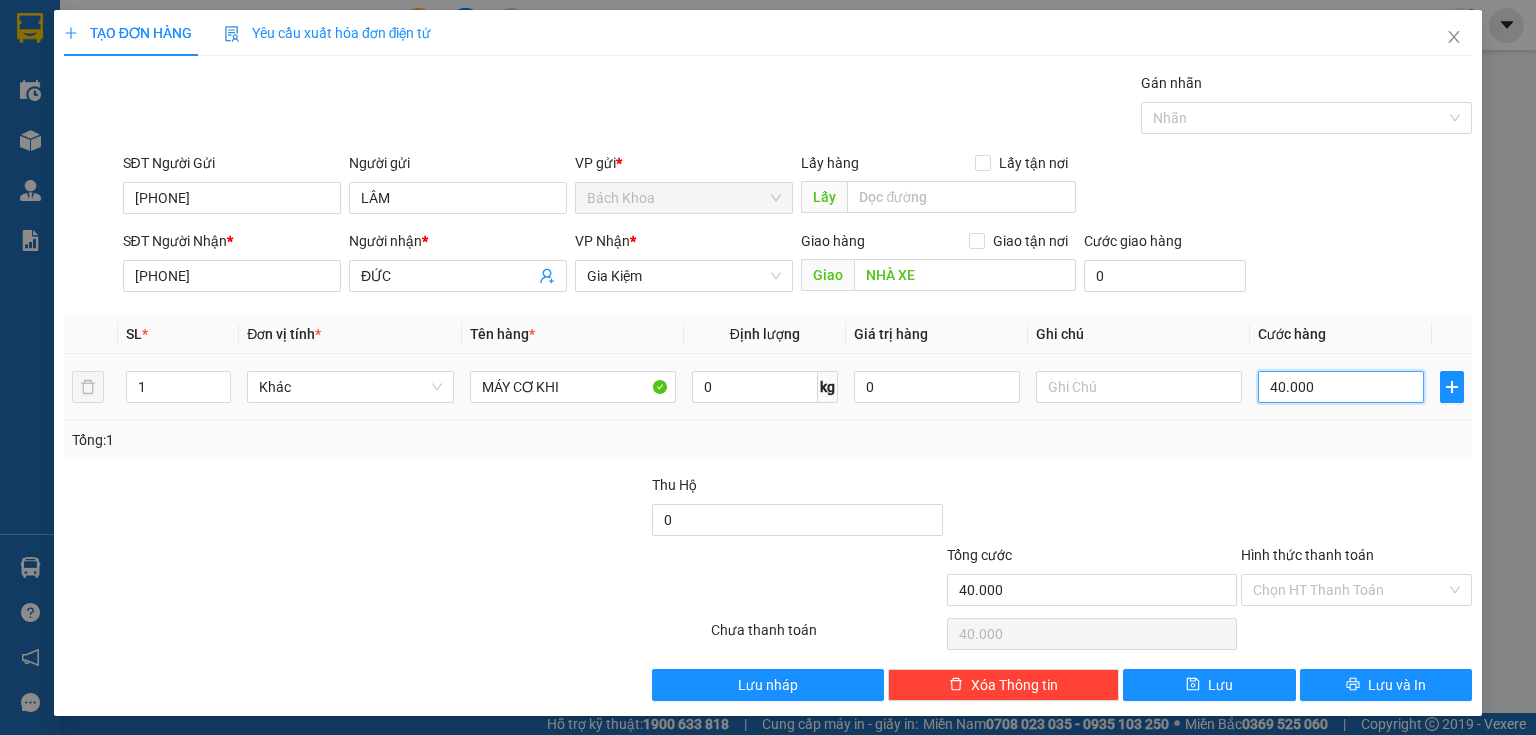 click on "40.000" at bounding box center [1341, 387] 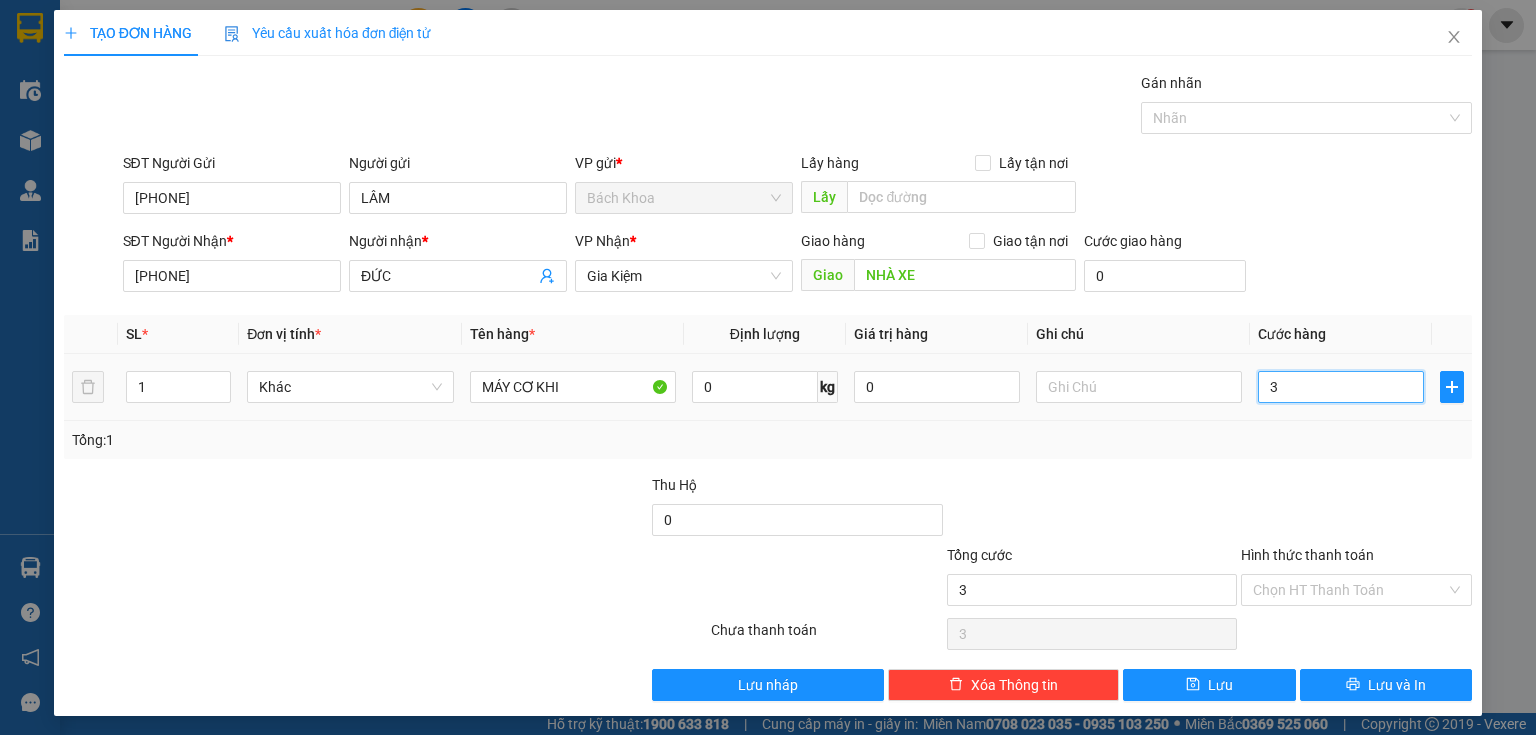 type on "30" 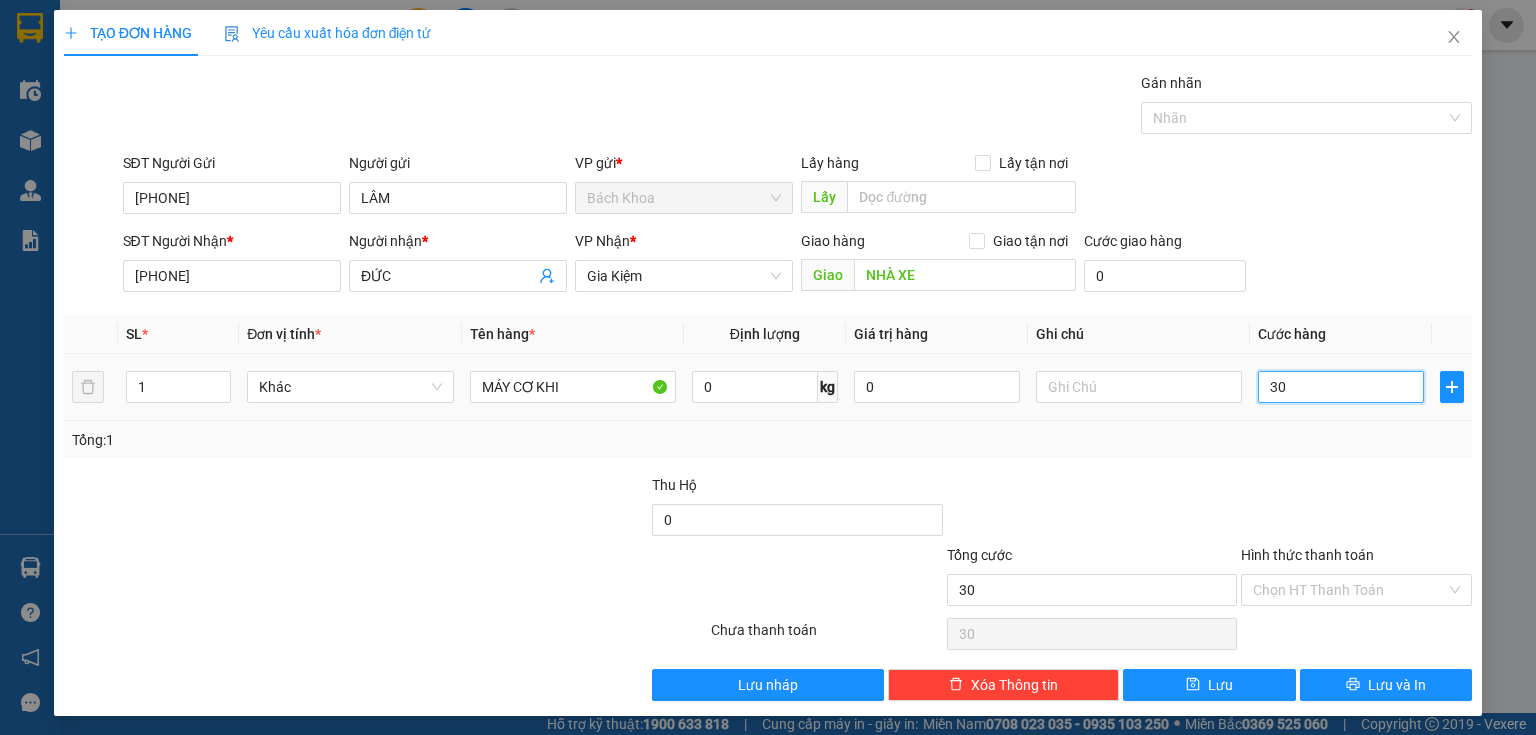 type on "300" 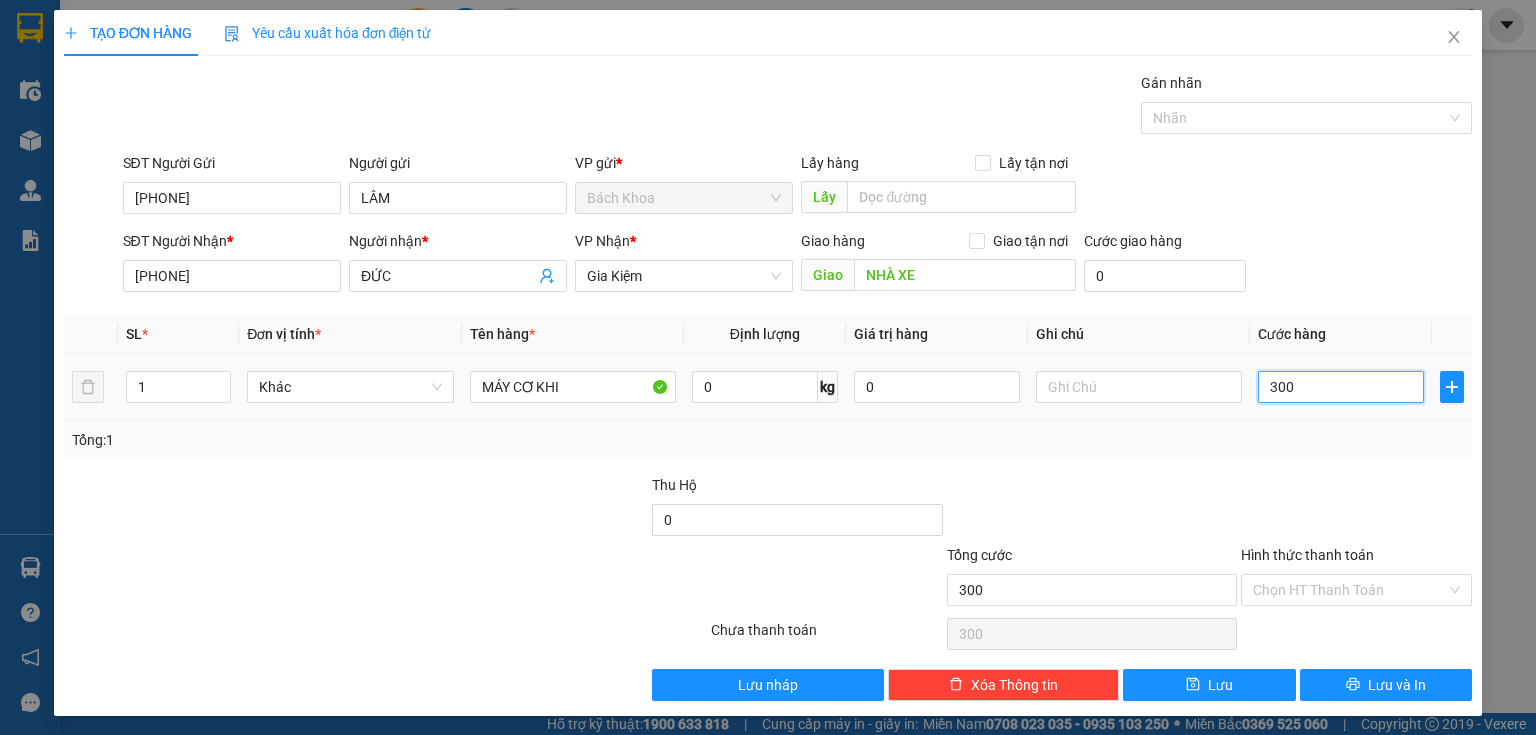 type on "3.000" 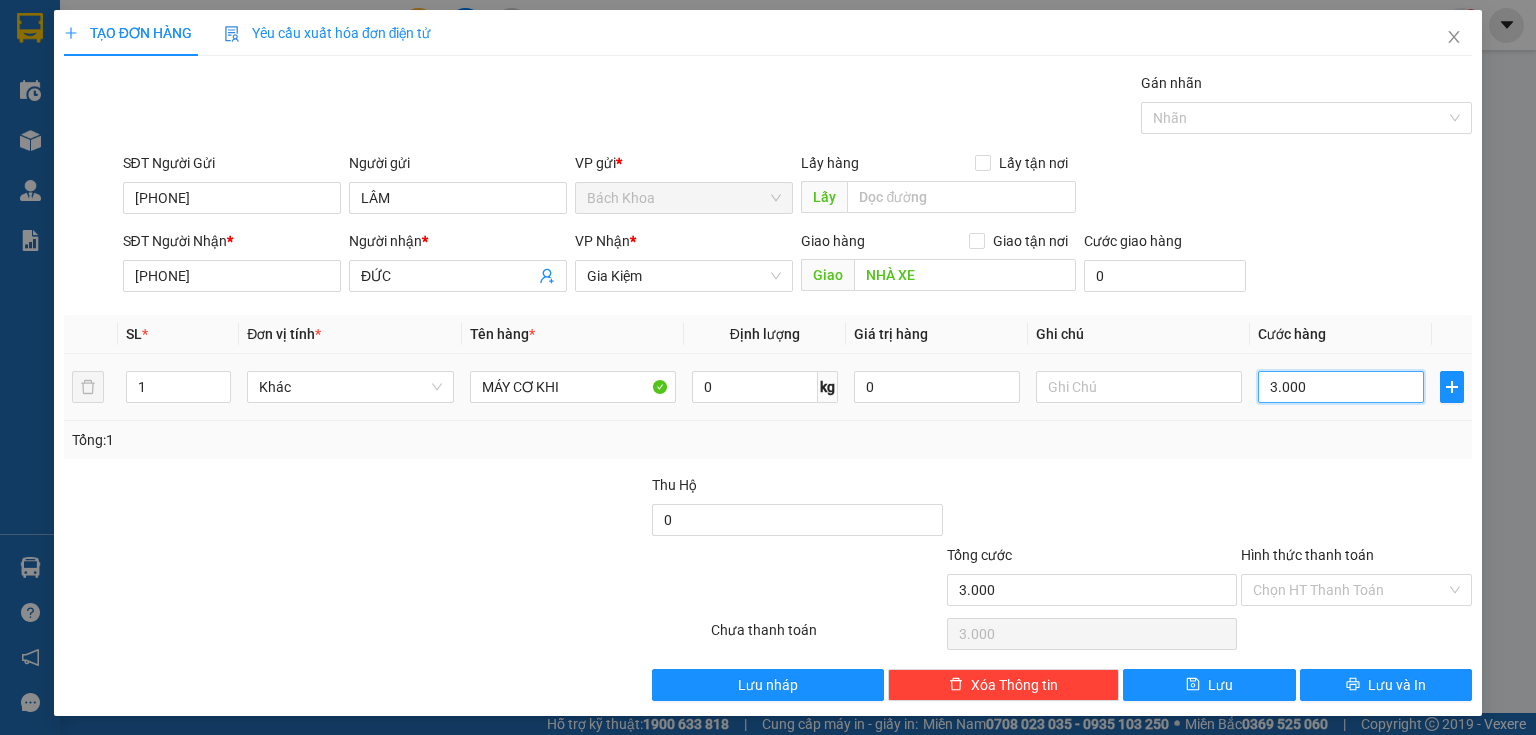 drag, startPoint x: 1344, startPoint y: 386, endPoint x: 1157, endPoint y: 452, distance: 198.30531 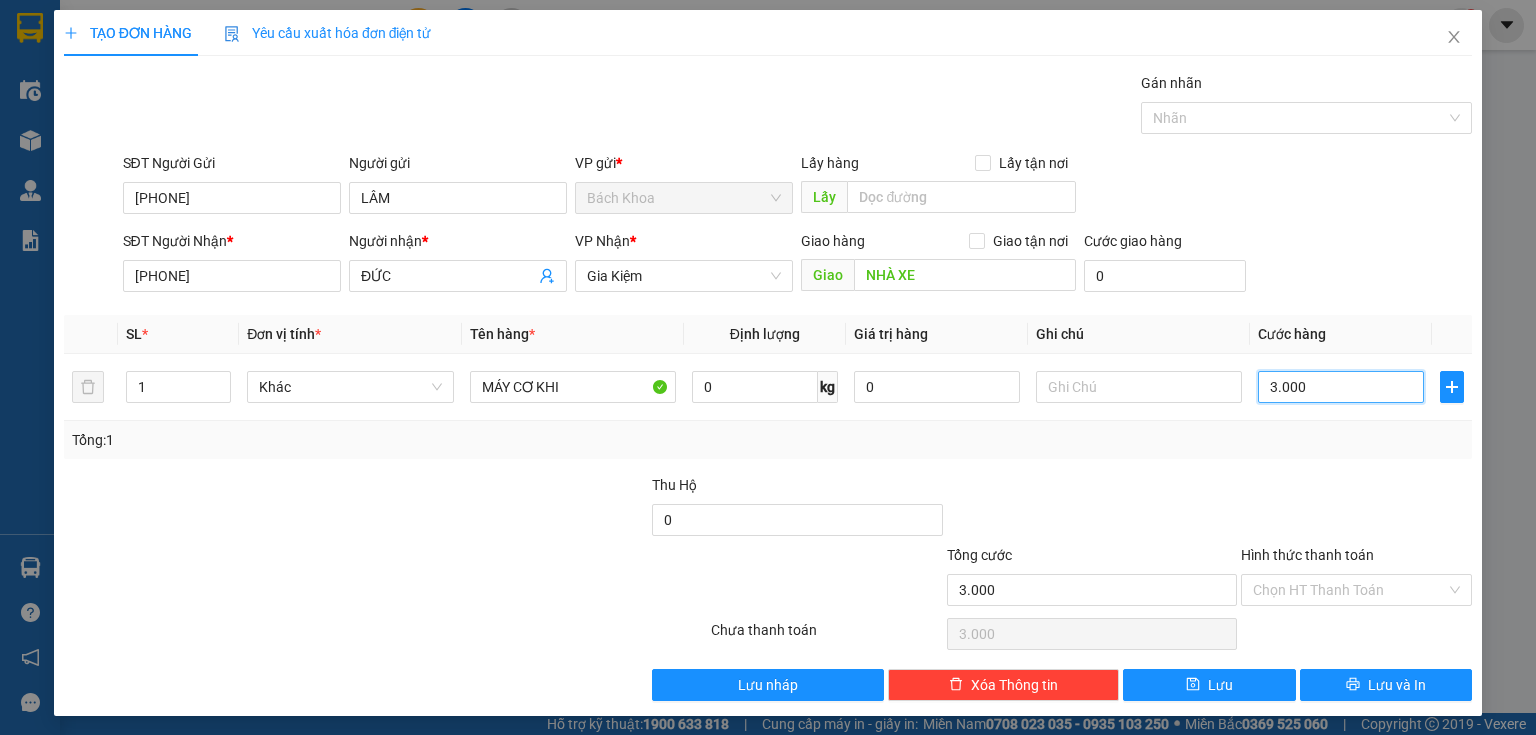 type on "4" 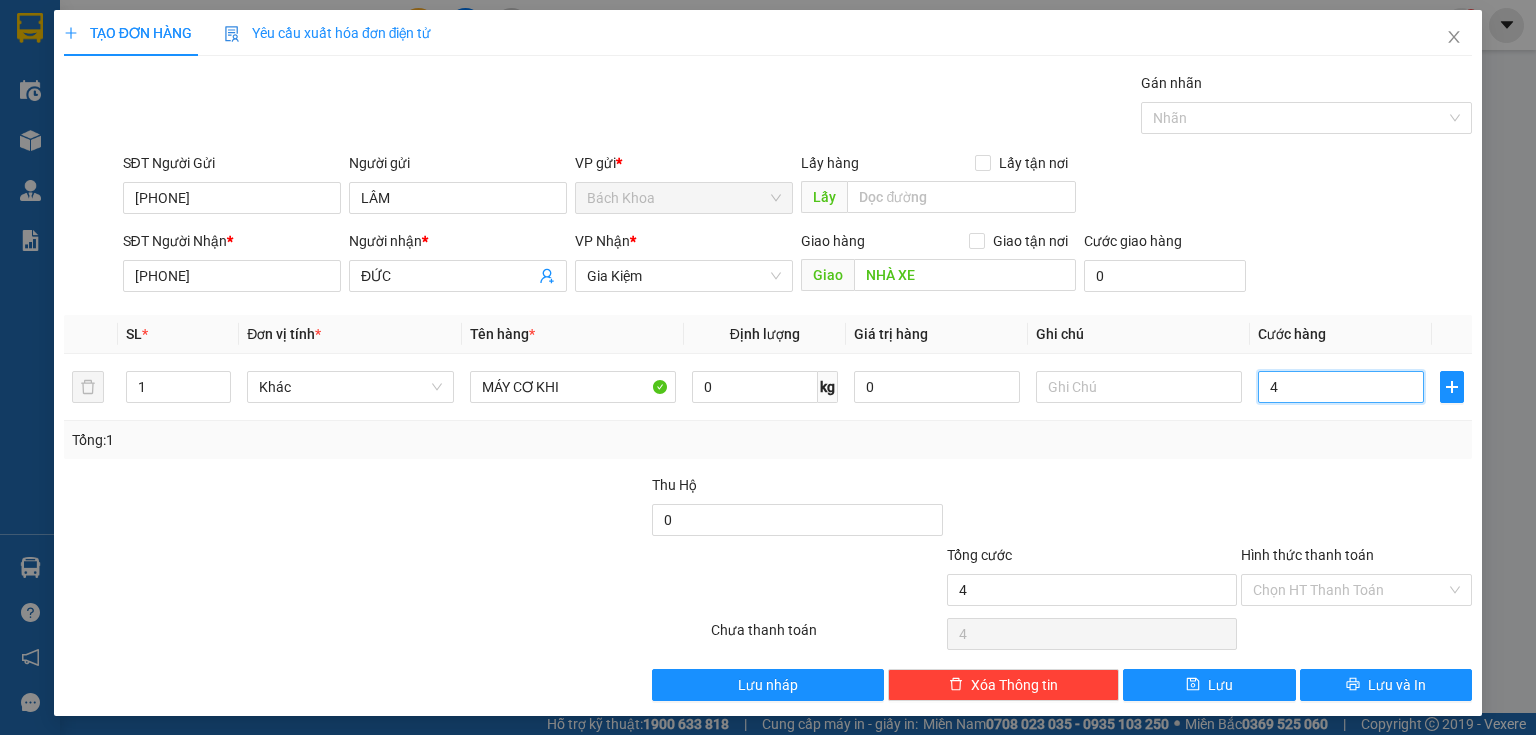 type on "40" 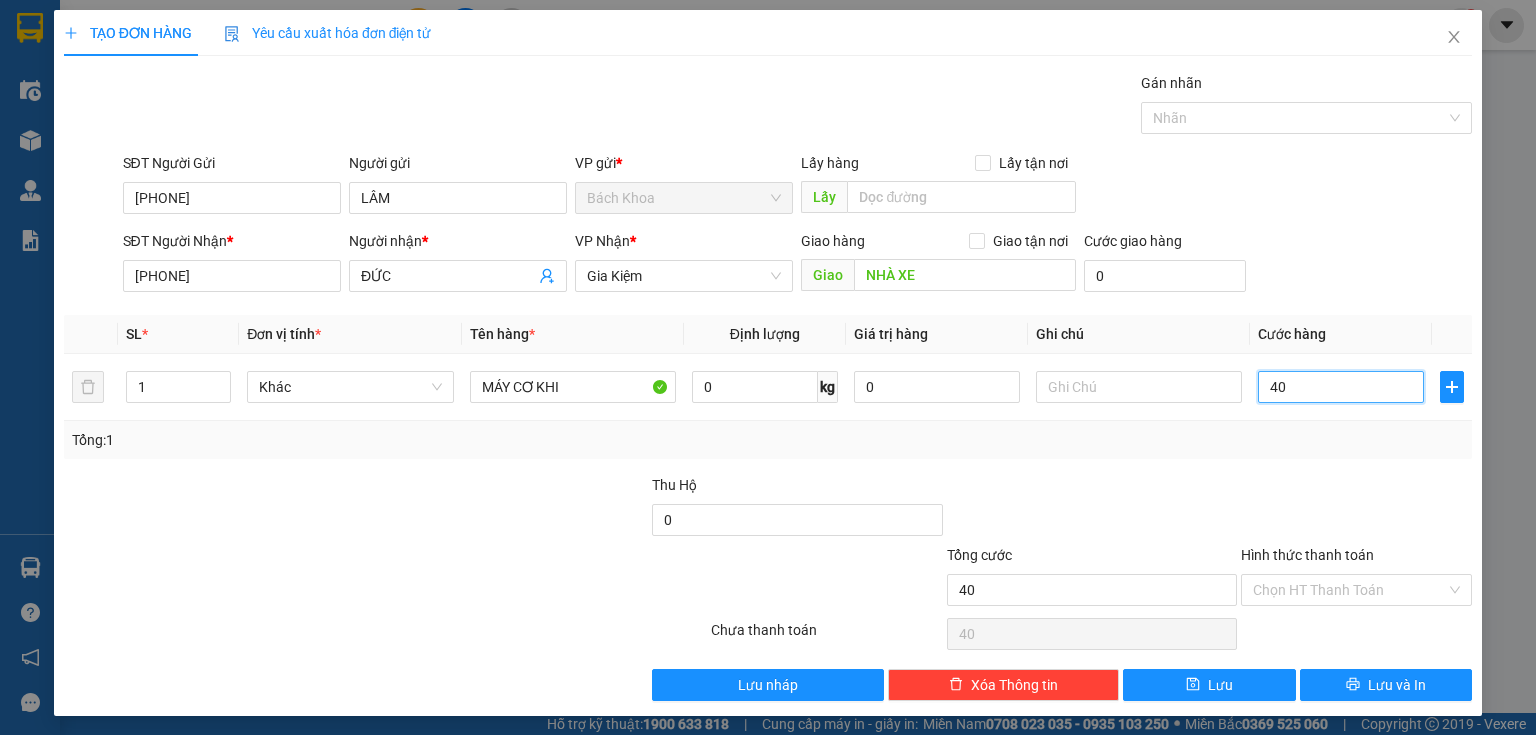type on "400" 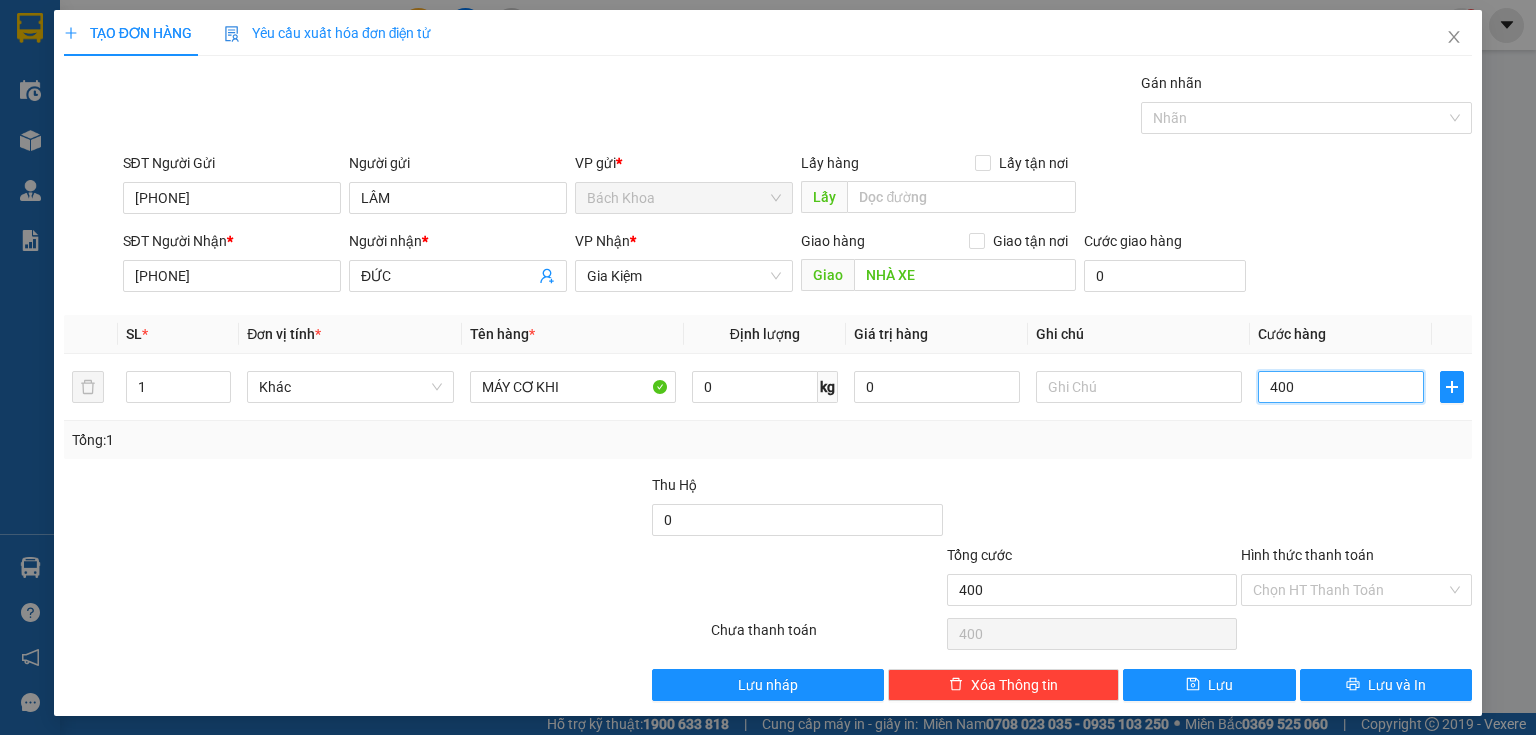 type on "4.000" 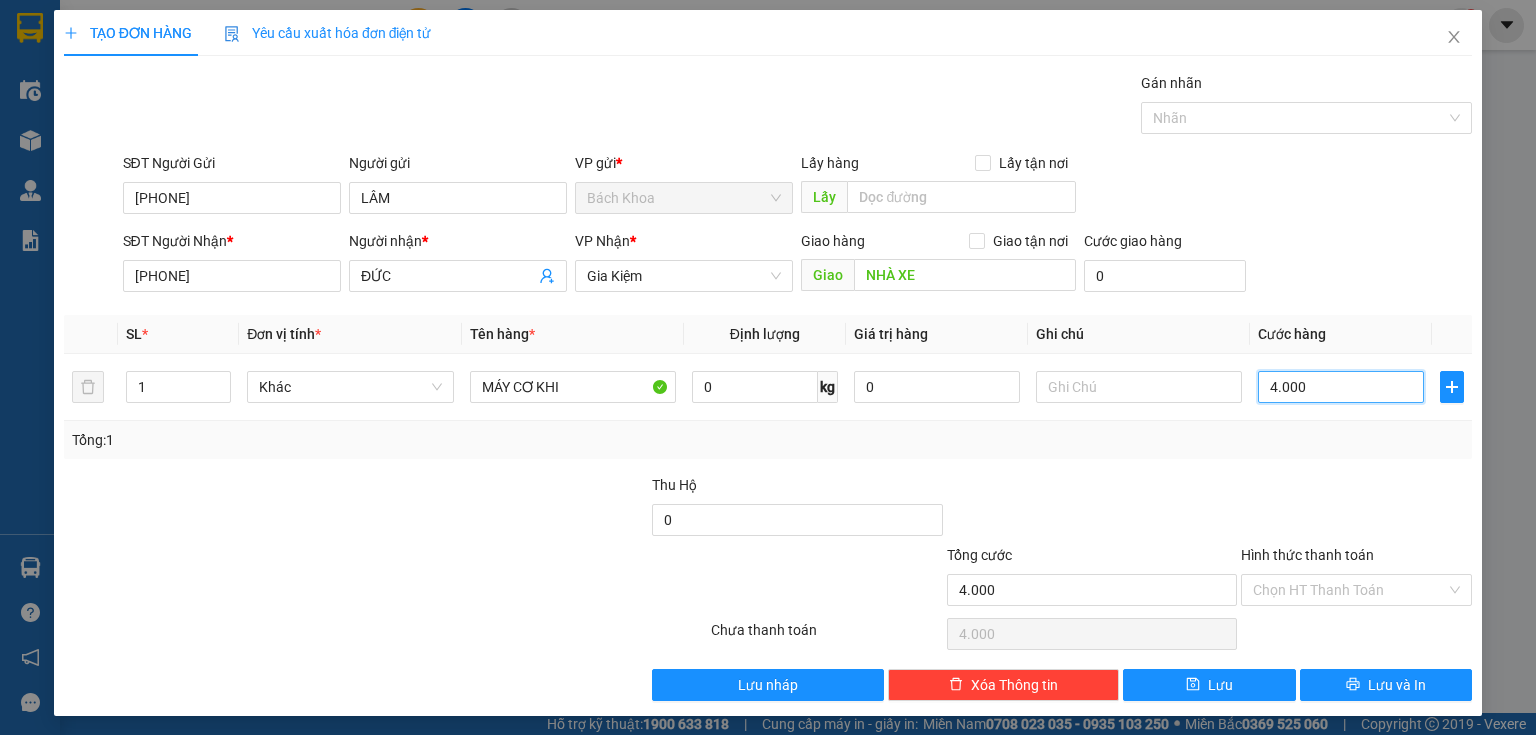 type on "40.000" 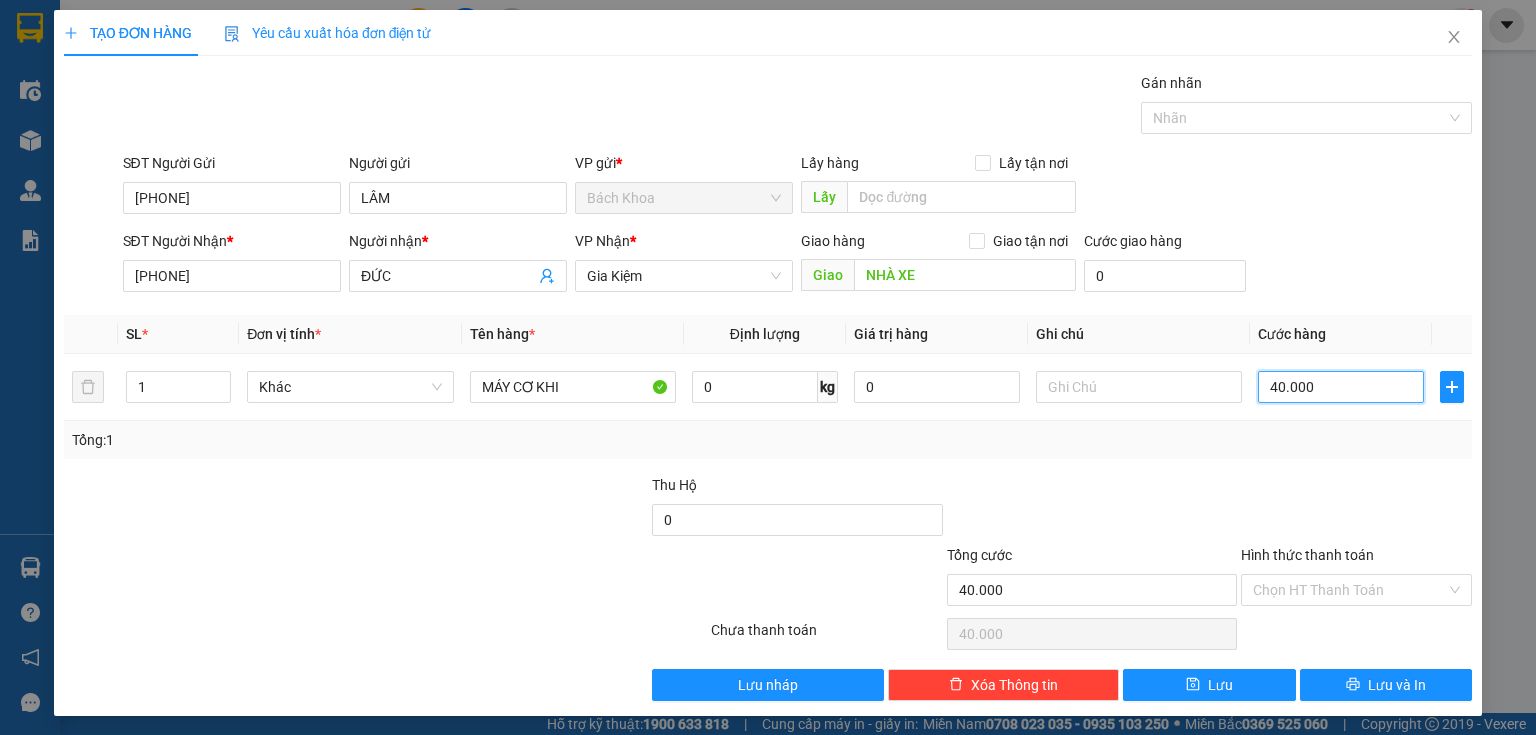 type on "400.000" 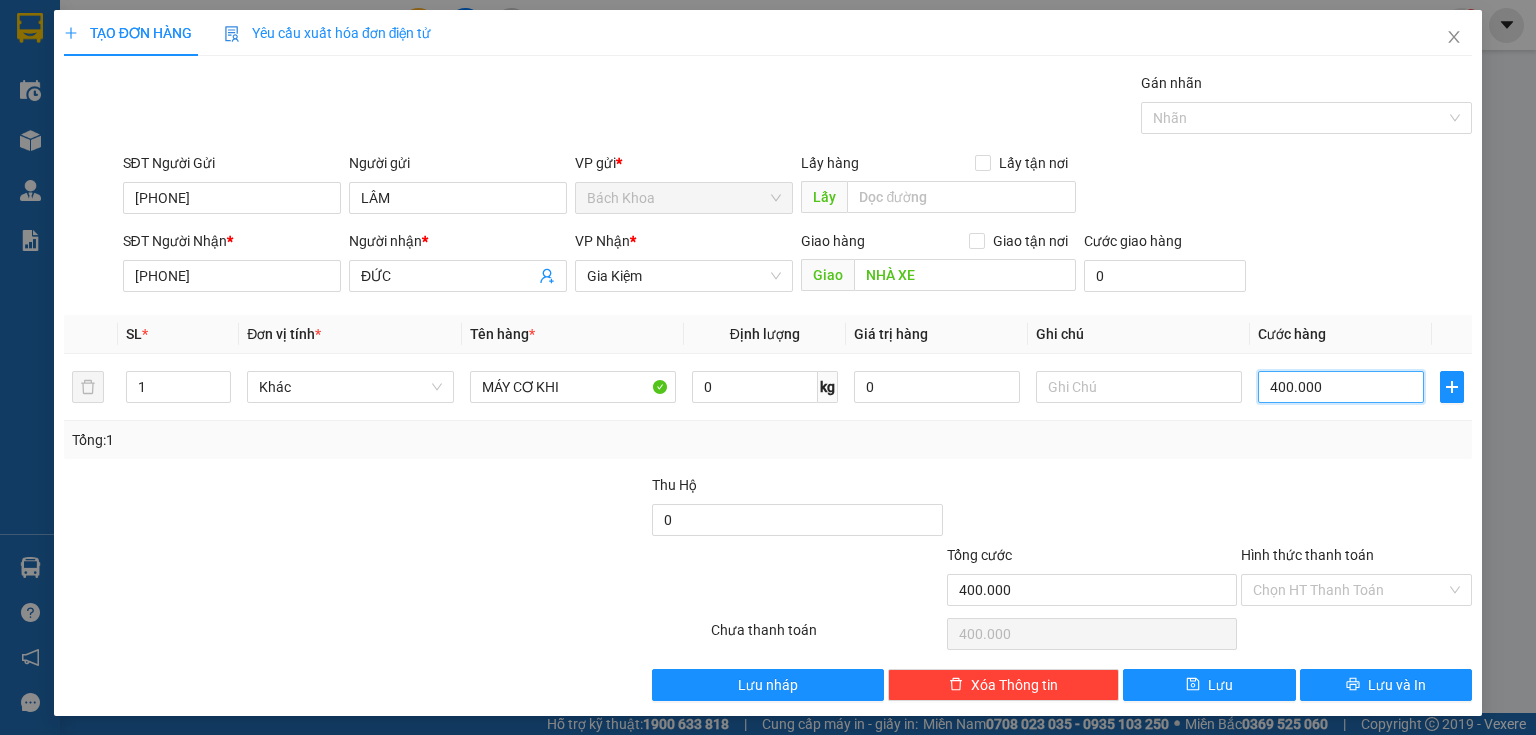 type on "40.000" 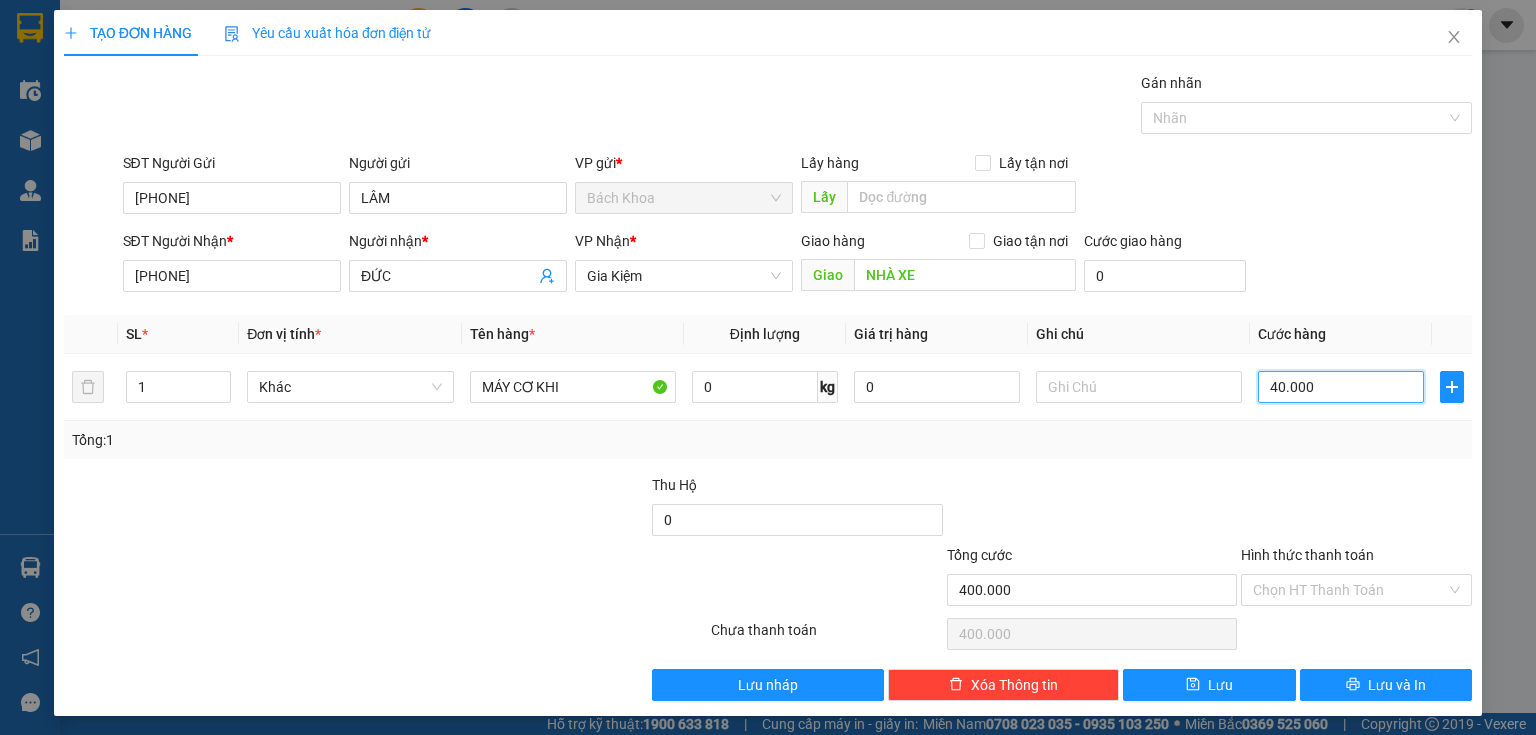 type on "40.000" 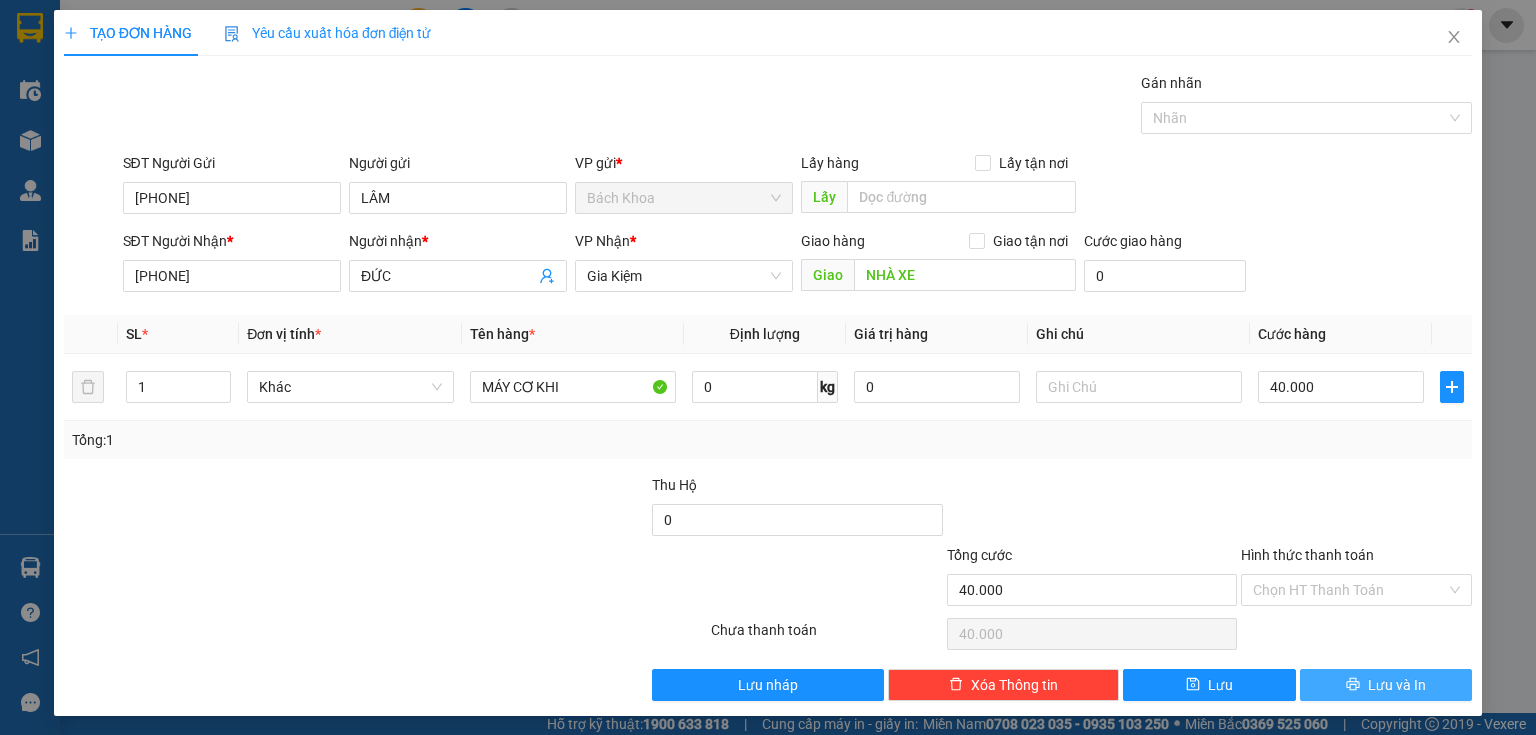 click on "Lưu và In" at bounding box center [1386, 685] 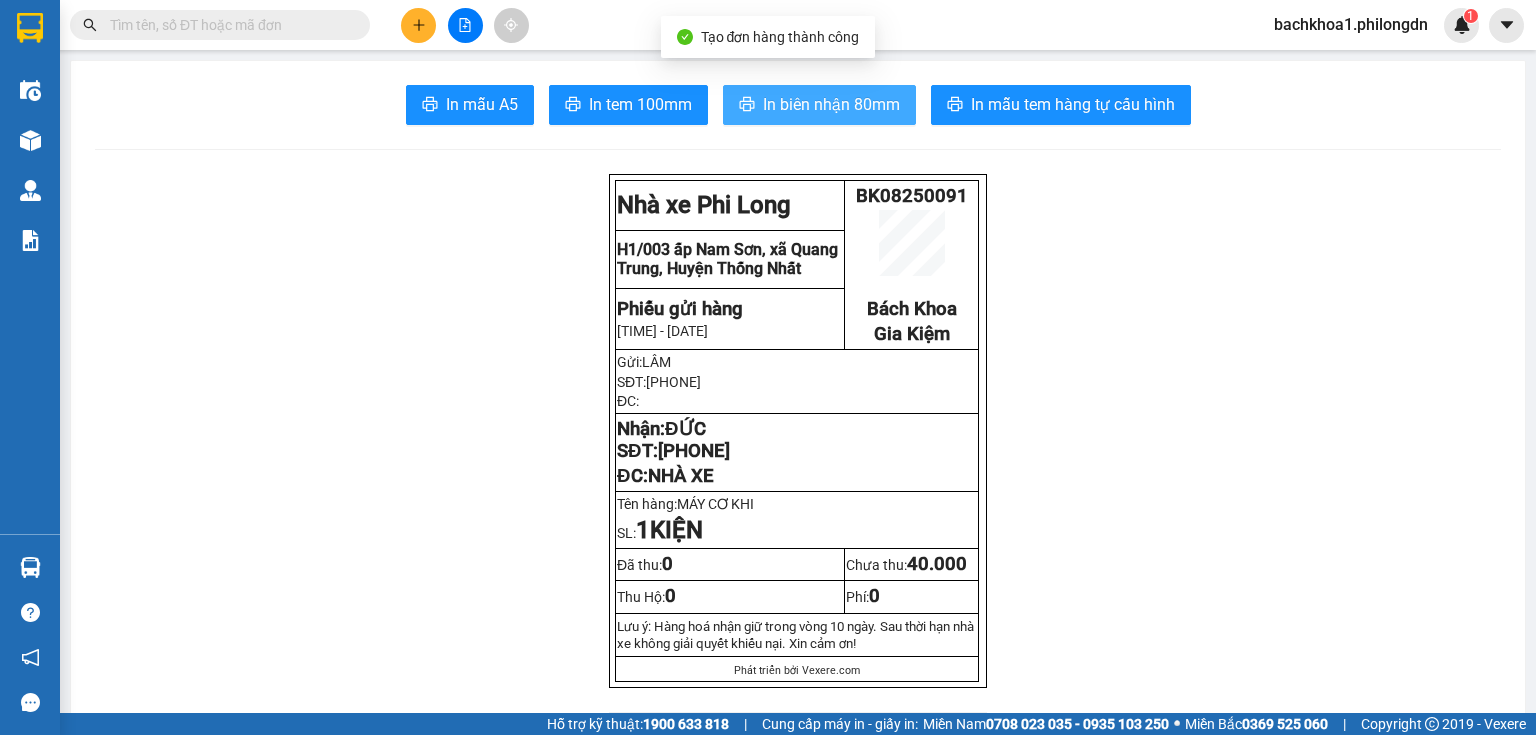click on "In biên nhận 80mm" at bounding box center [831, 104] 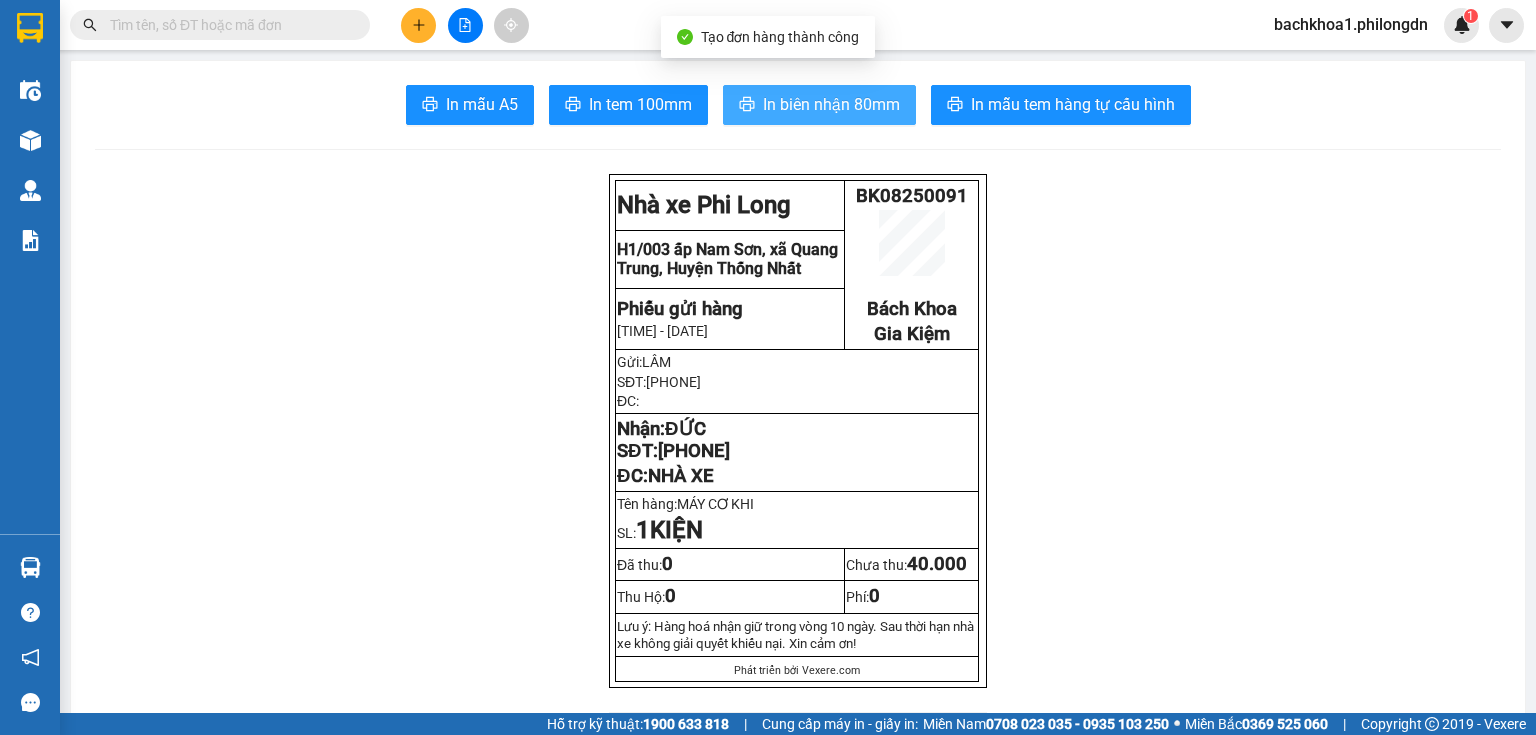 scroll, scrollTop: 0, scrollLeft: 0, axis: both 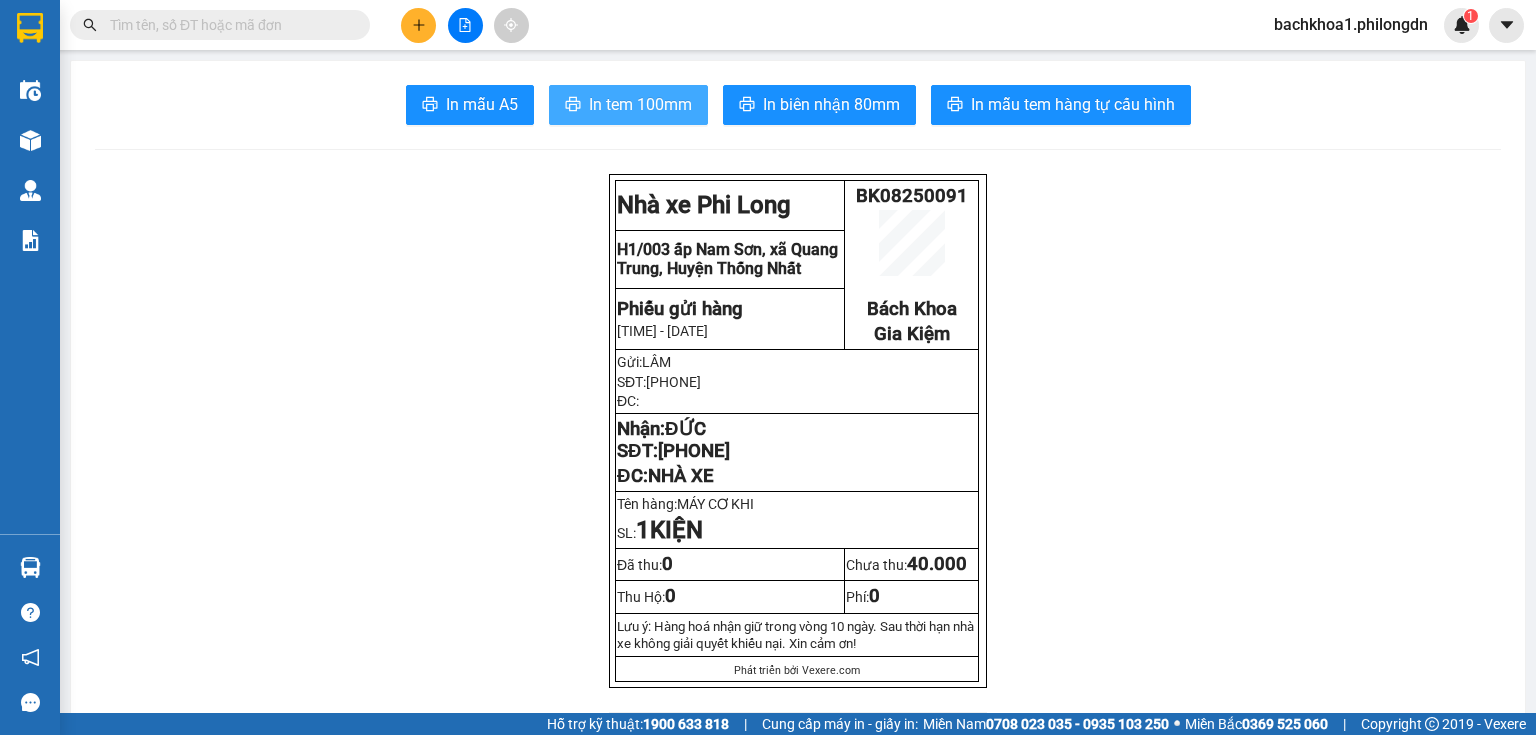 click on "In tem 100mm" at bounding box center (628, 105) 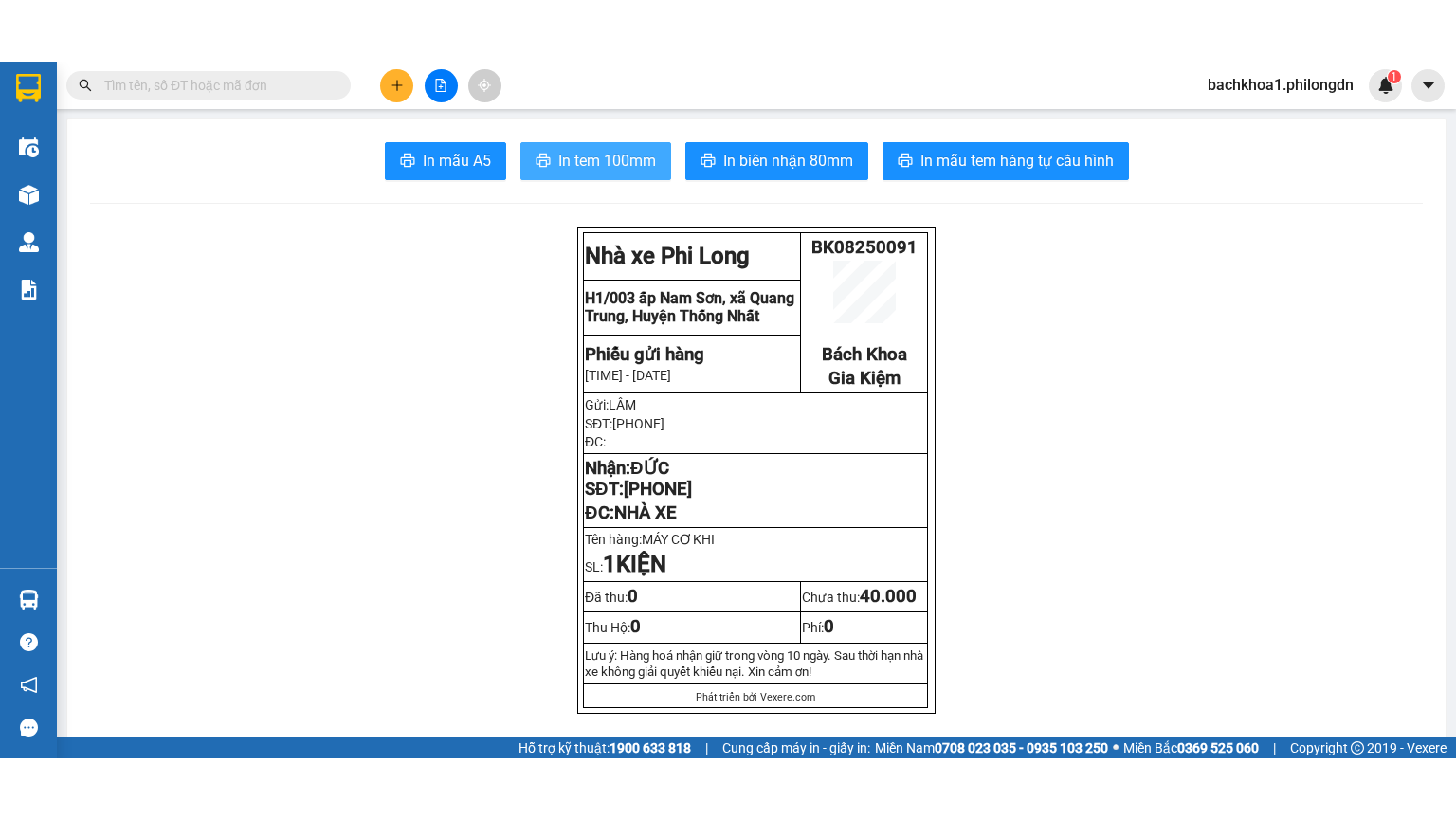 scroll, scrollTop: 0, scrollLeft: 0, axis: both 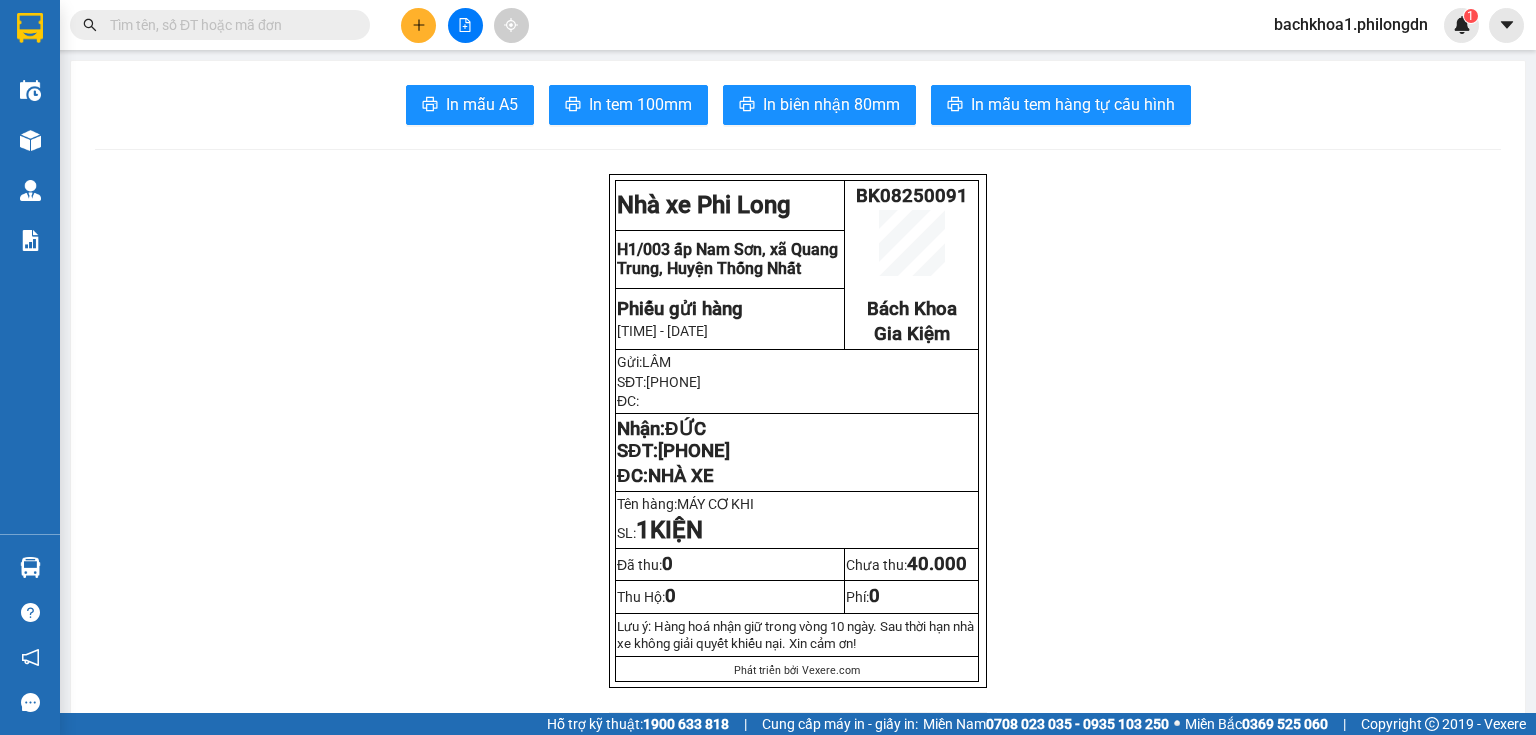click on "[PHONE]" at bounding box center (694, 451) 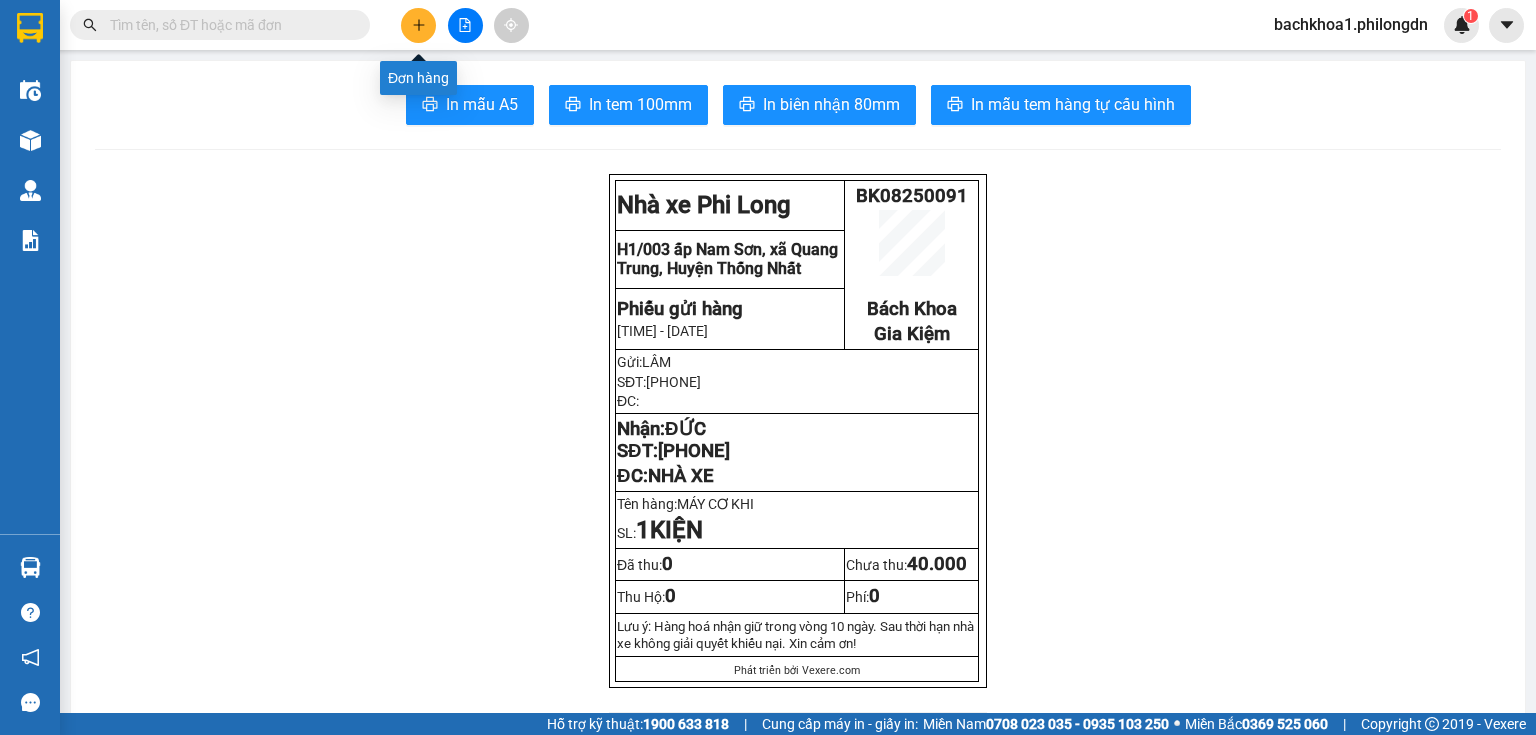 click at bounding box center [418, 25] 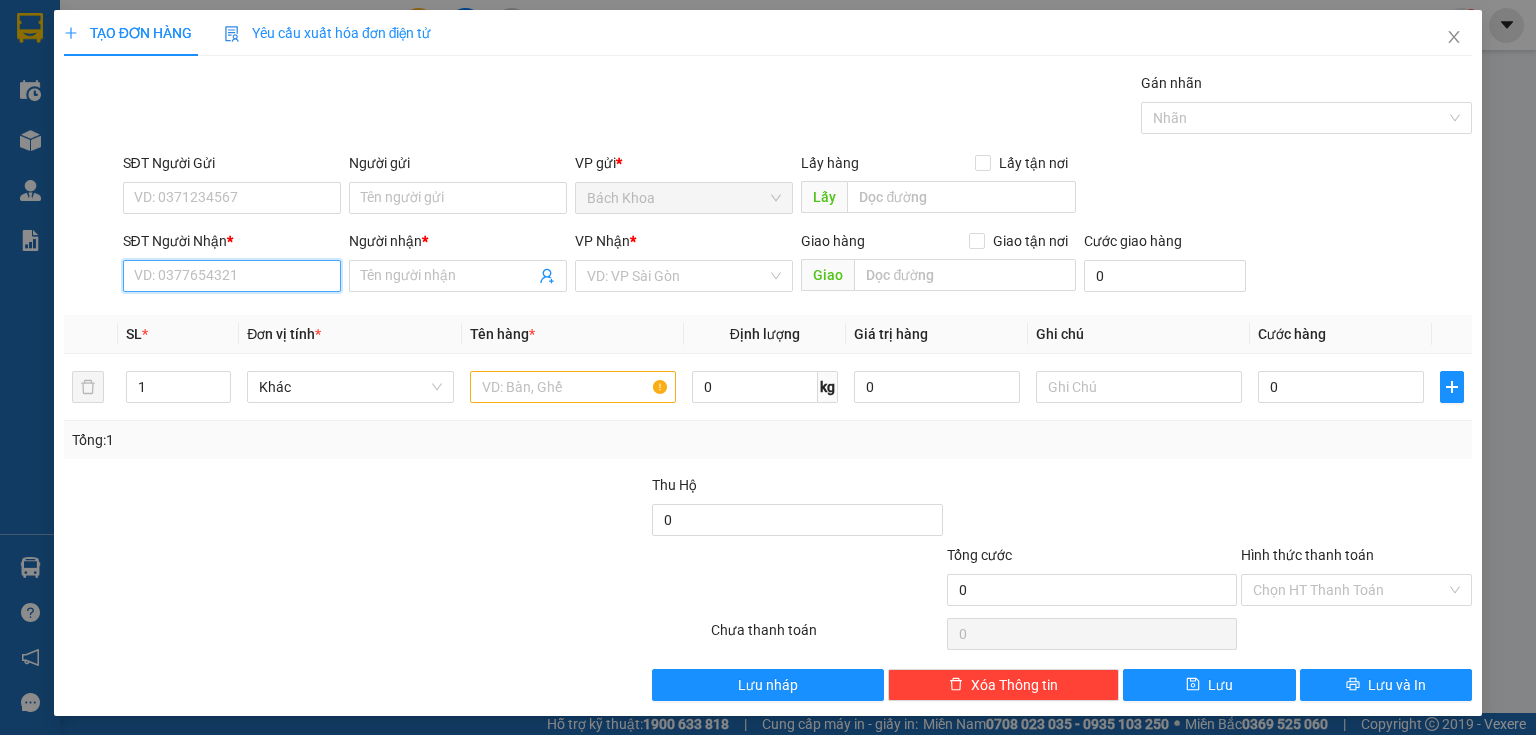 click on "SĐT Người Nhận  *" at bounding box center [232, 276] 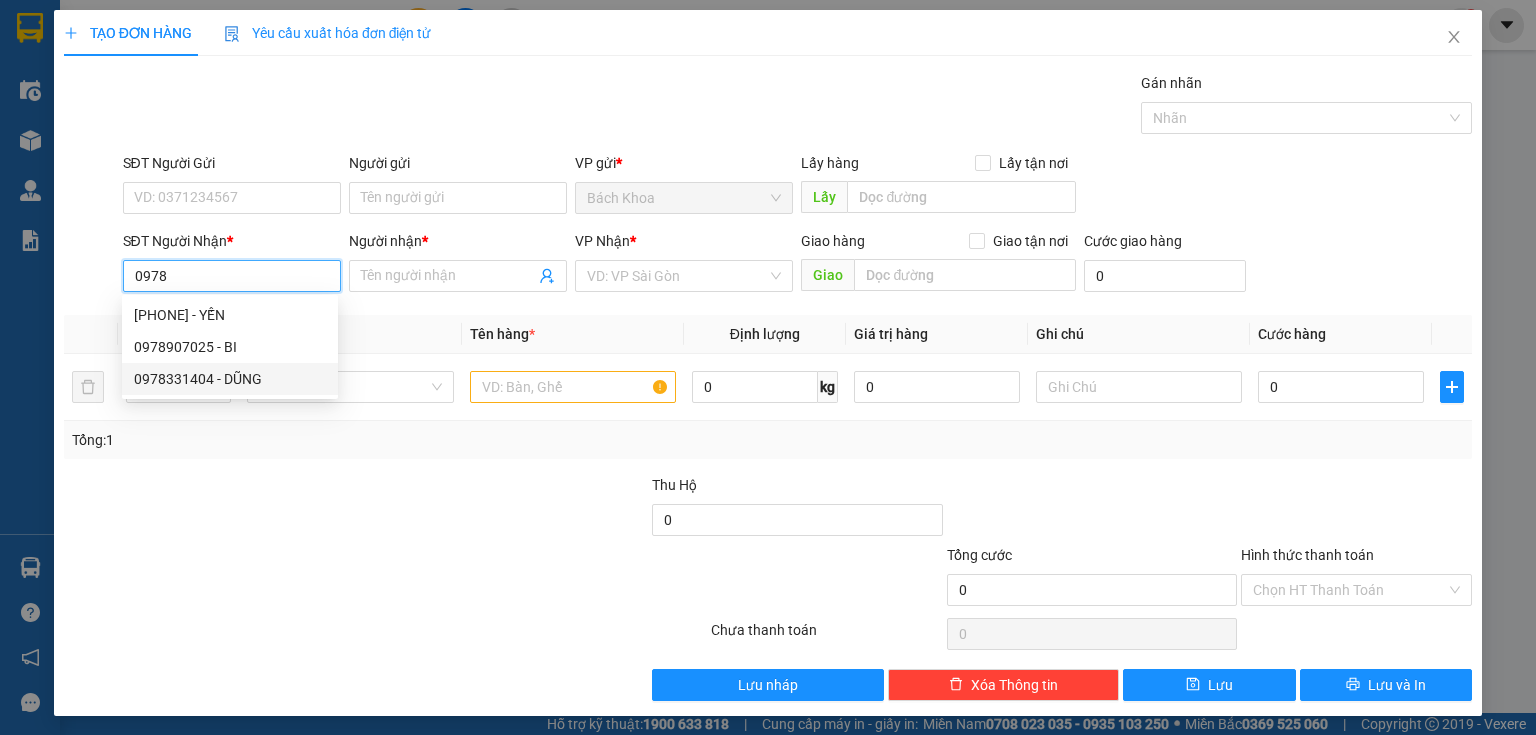 click on "0978331404 - DŨNG" at bounding box center (230, 379) 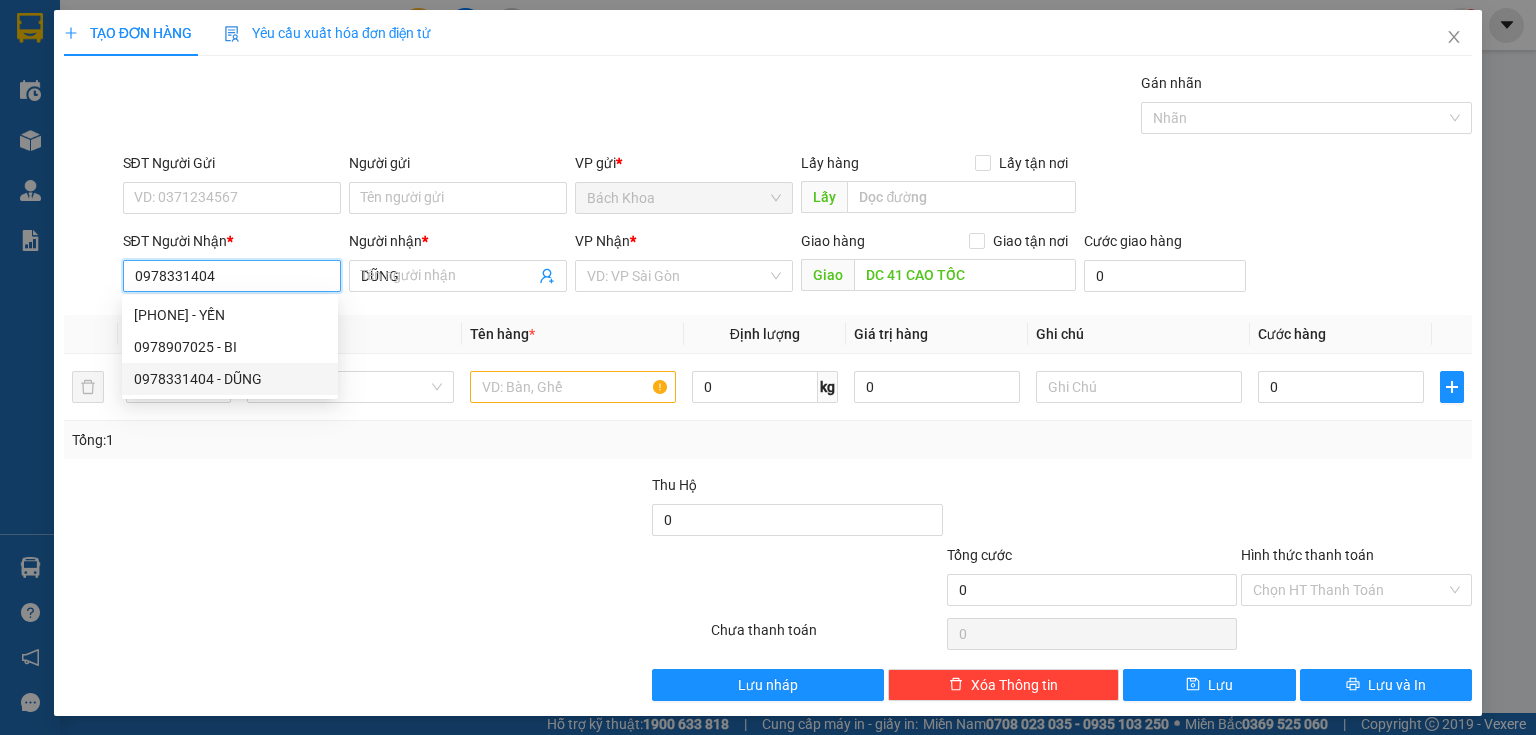 type on "40.000" 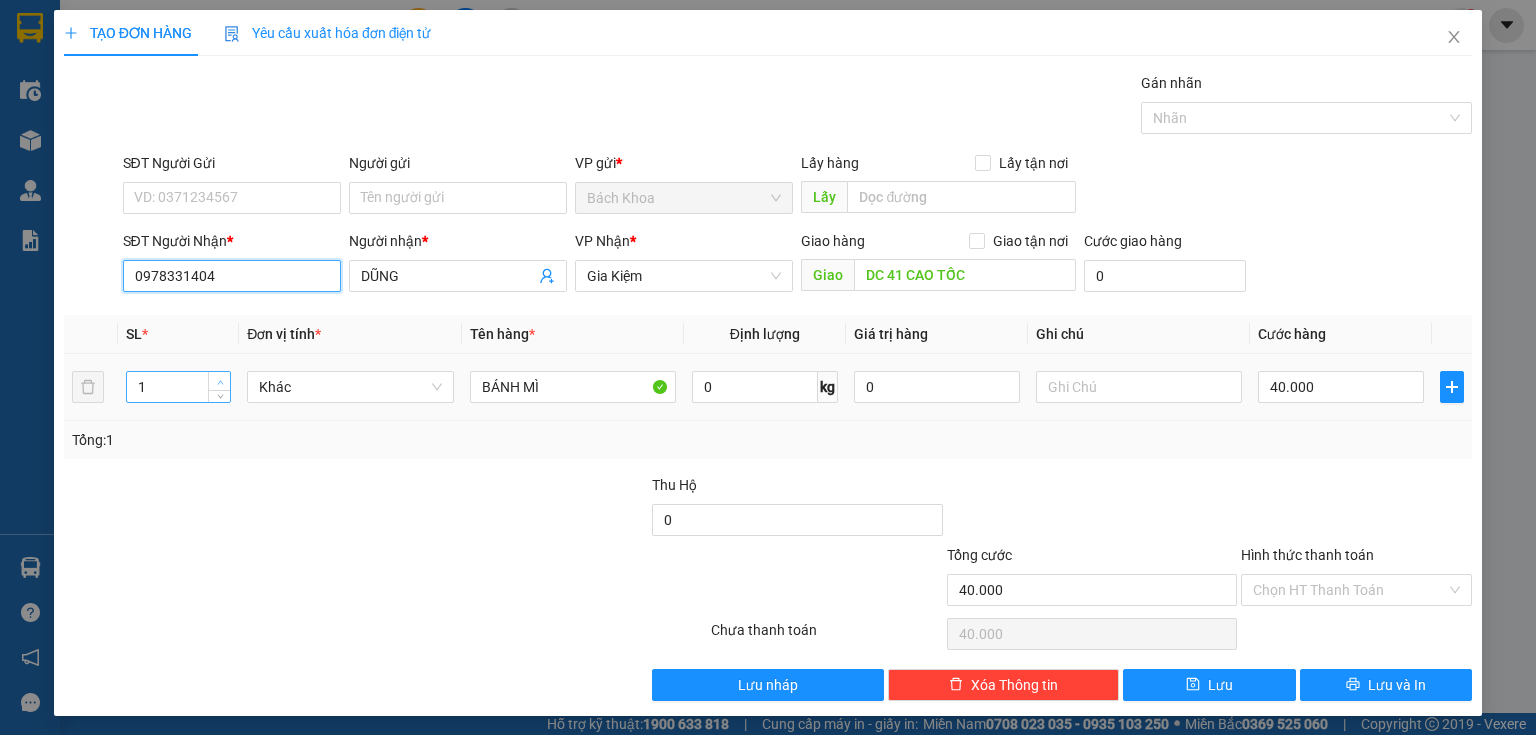 type on "0978331404" 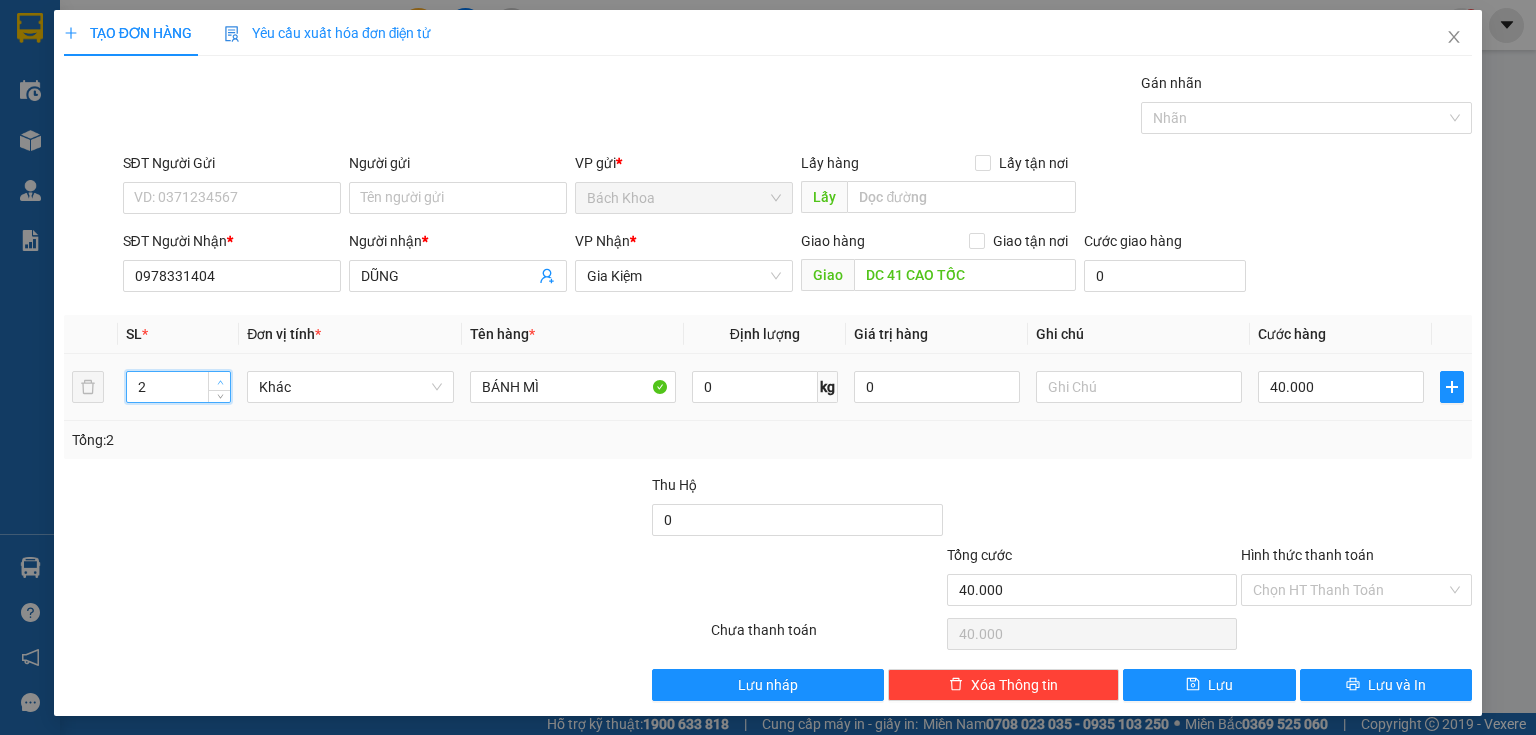 click 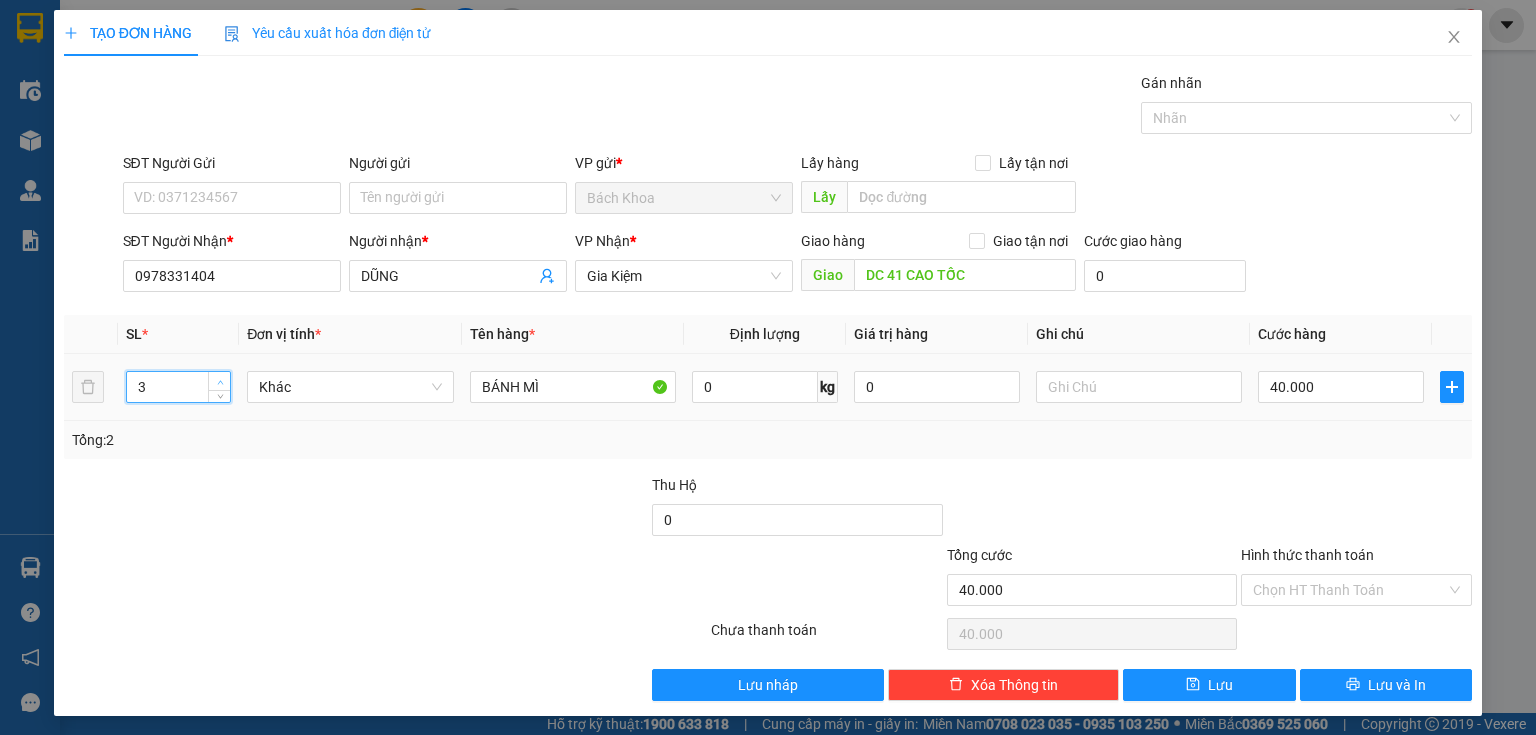 click 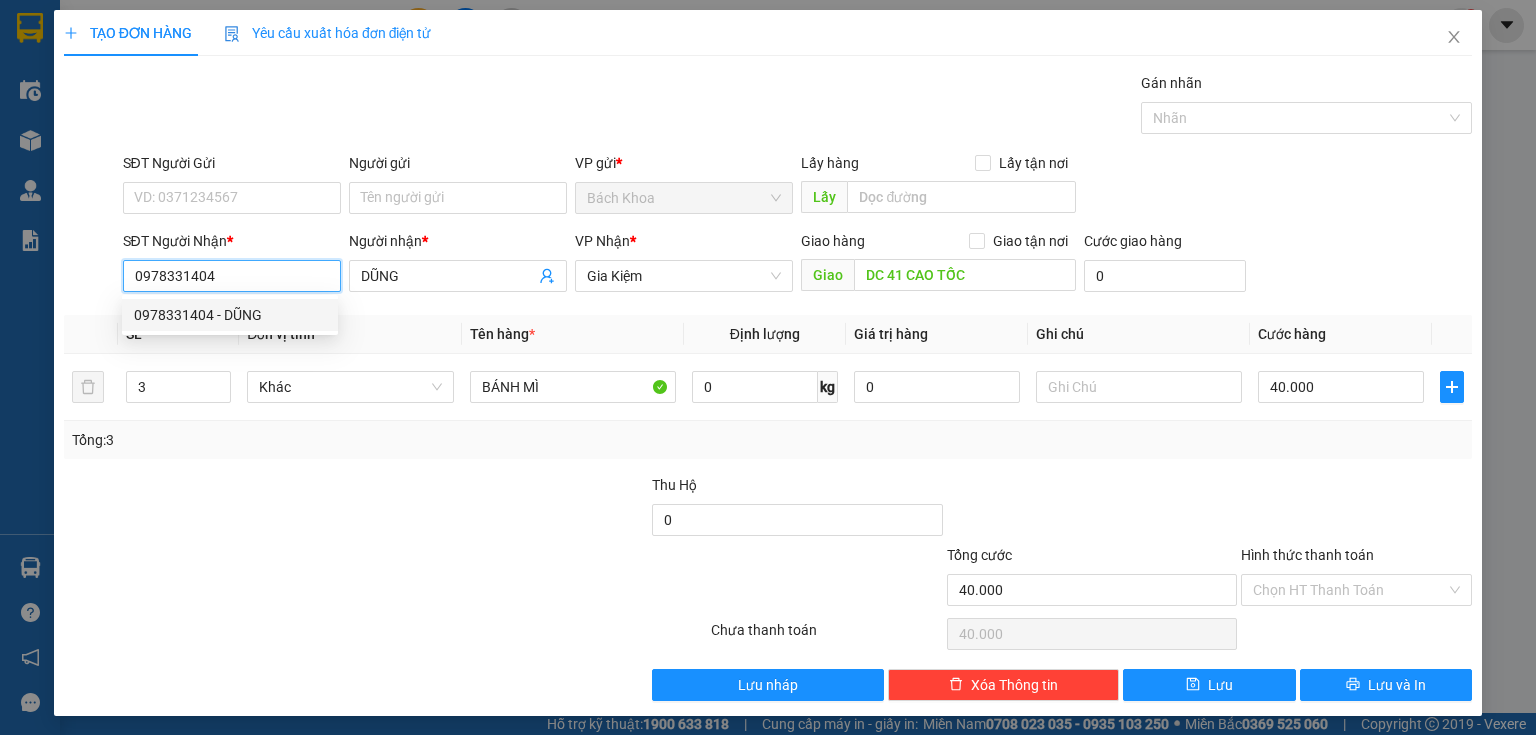 drag, startPoint x: 222, startPoint y: 276, endPoint x: 69, endPoint y: 303, distance: 155.36409 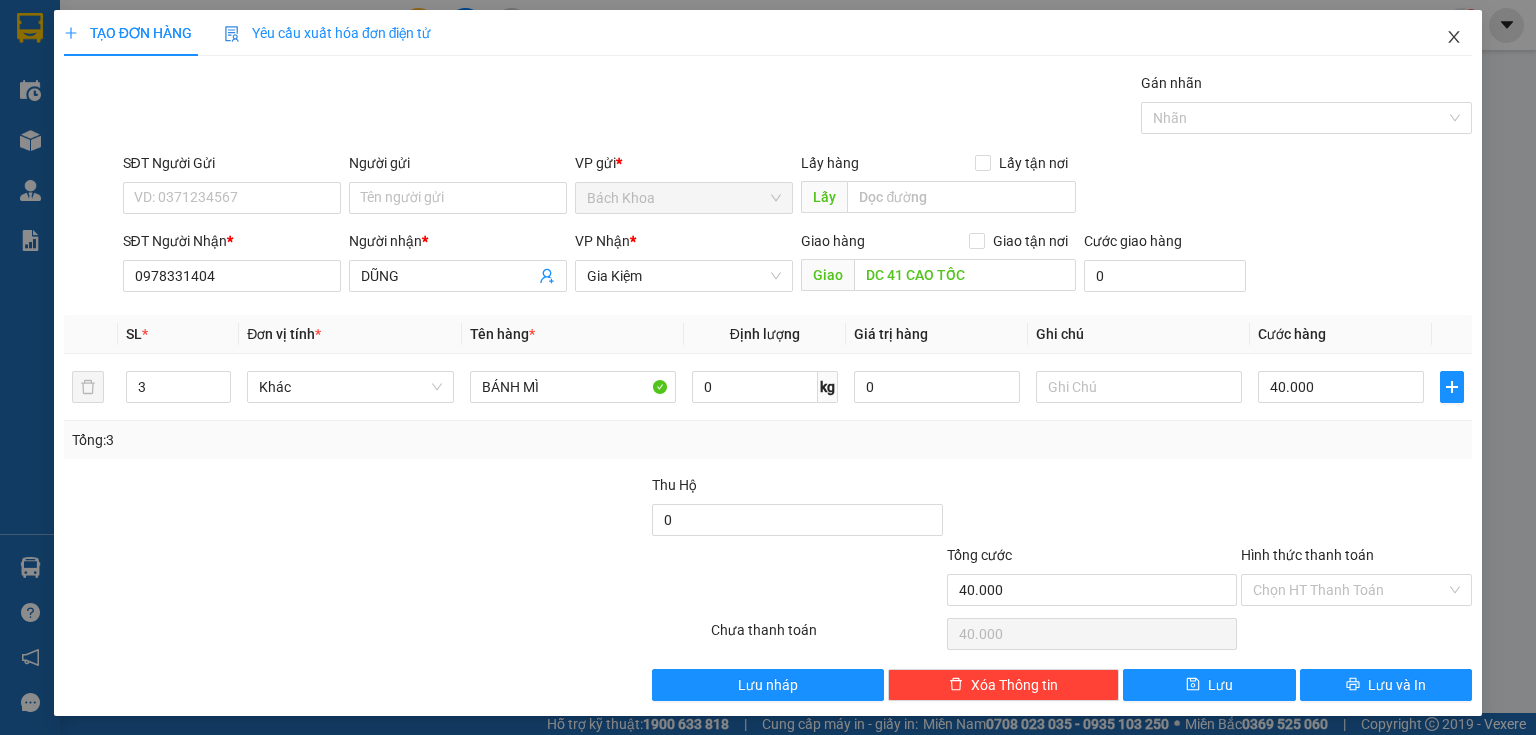 click 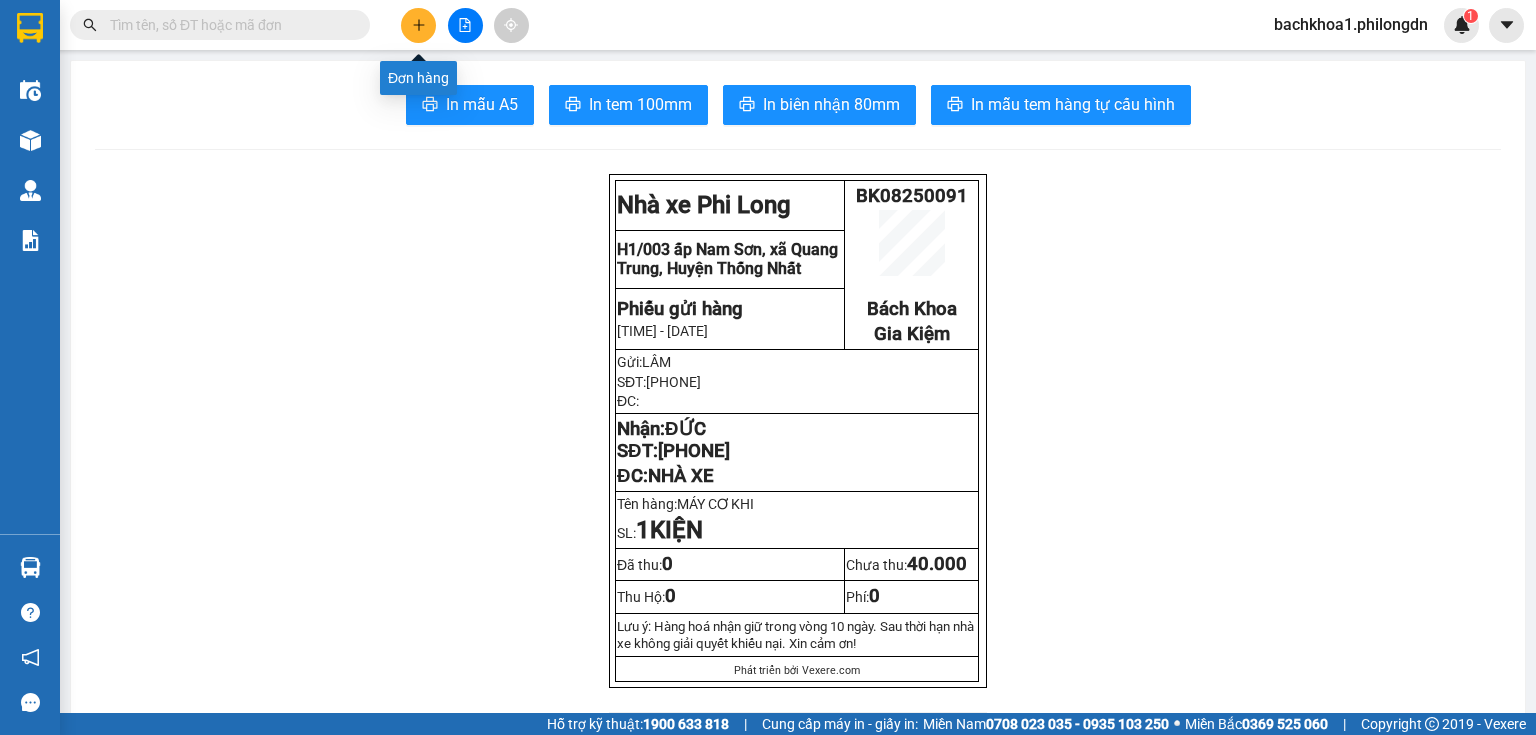 click 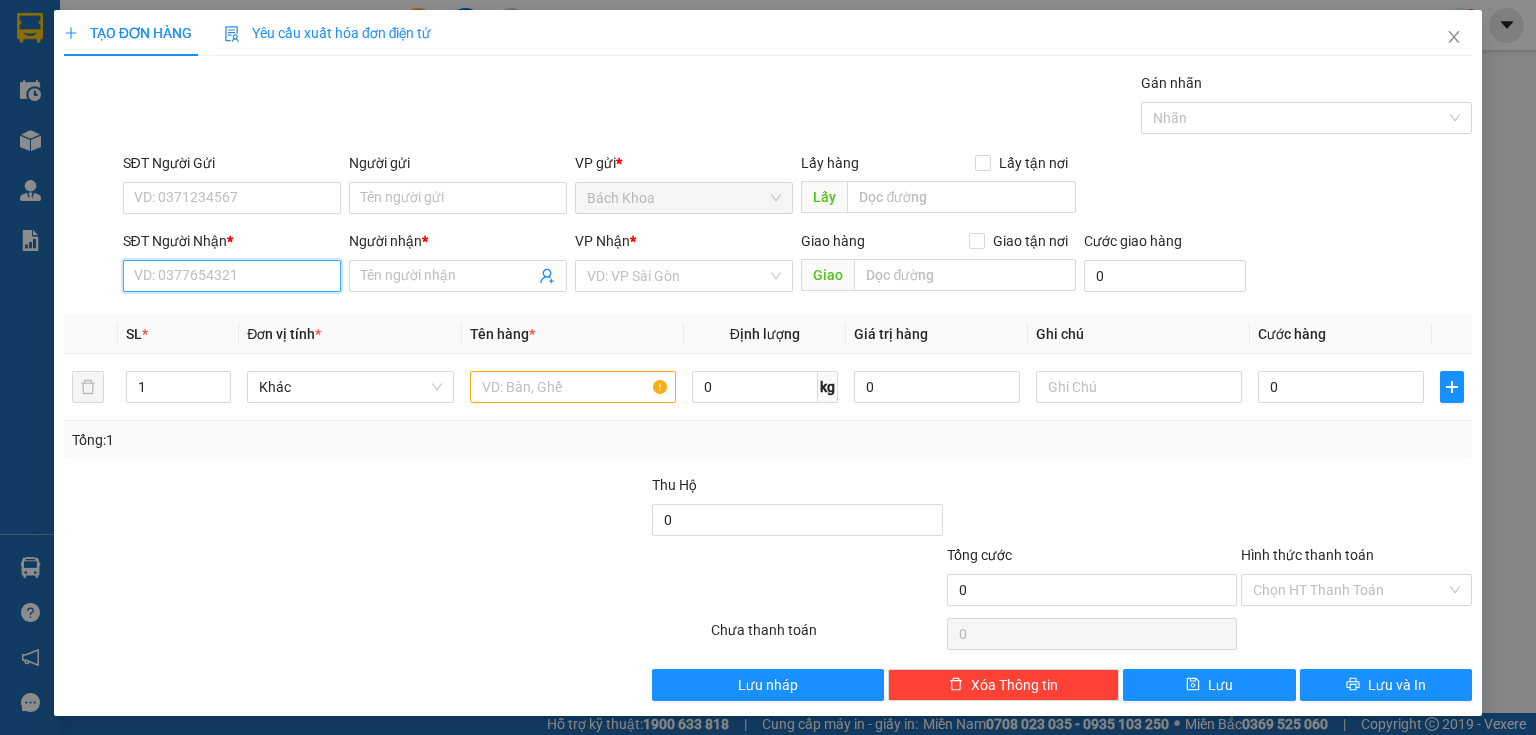 click on "SĐT Người Nhận  *" at bounding box center (232, 276) 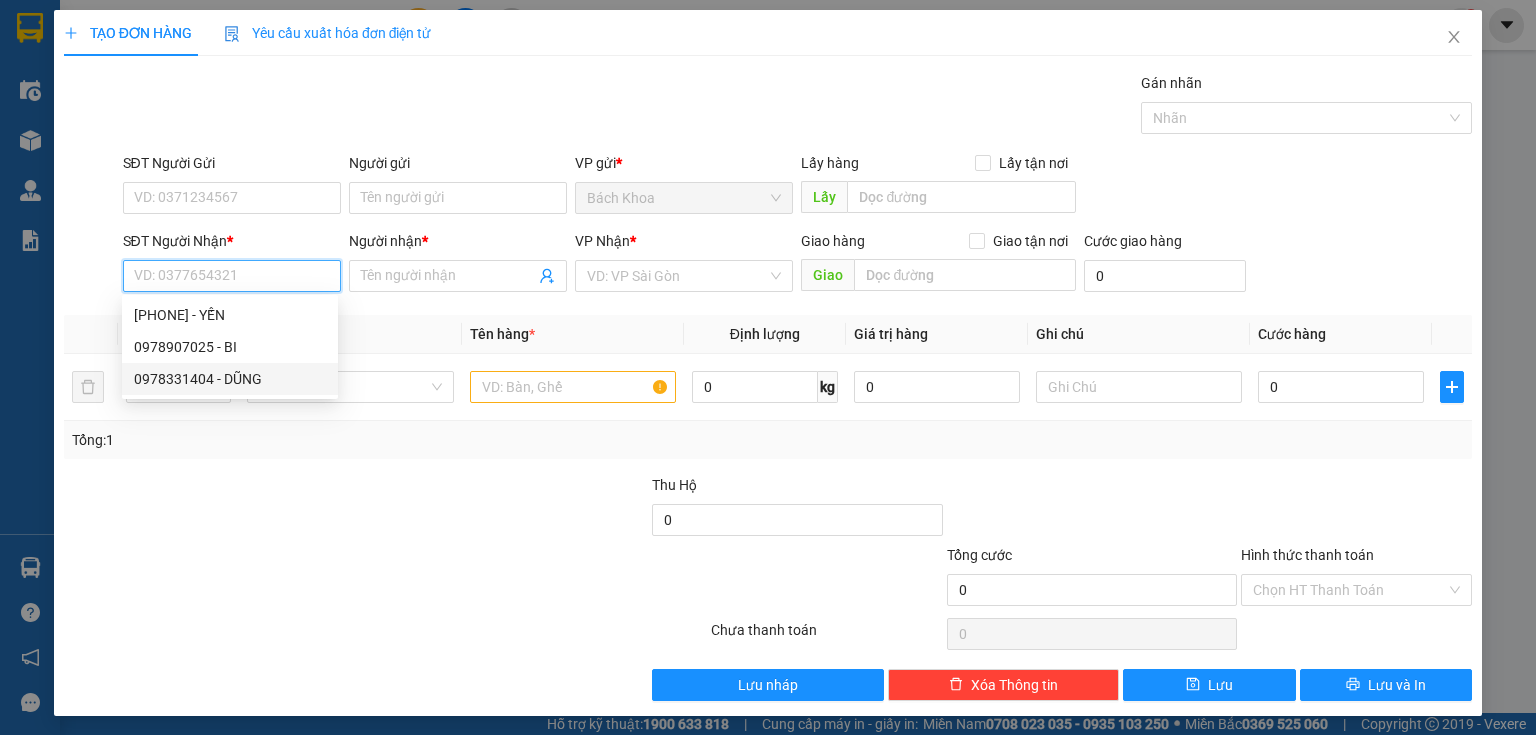 click on "0978331404 - DŨNG" at bounding box center (230, 379) 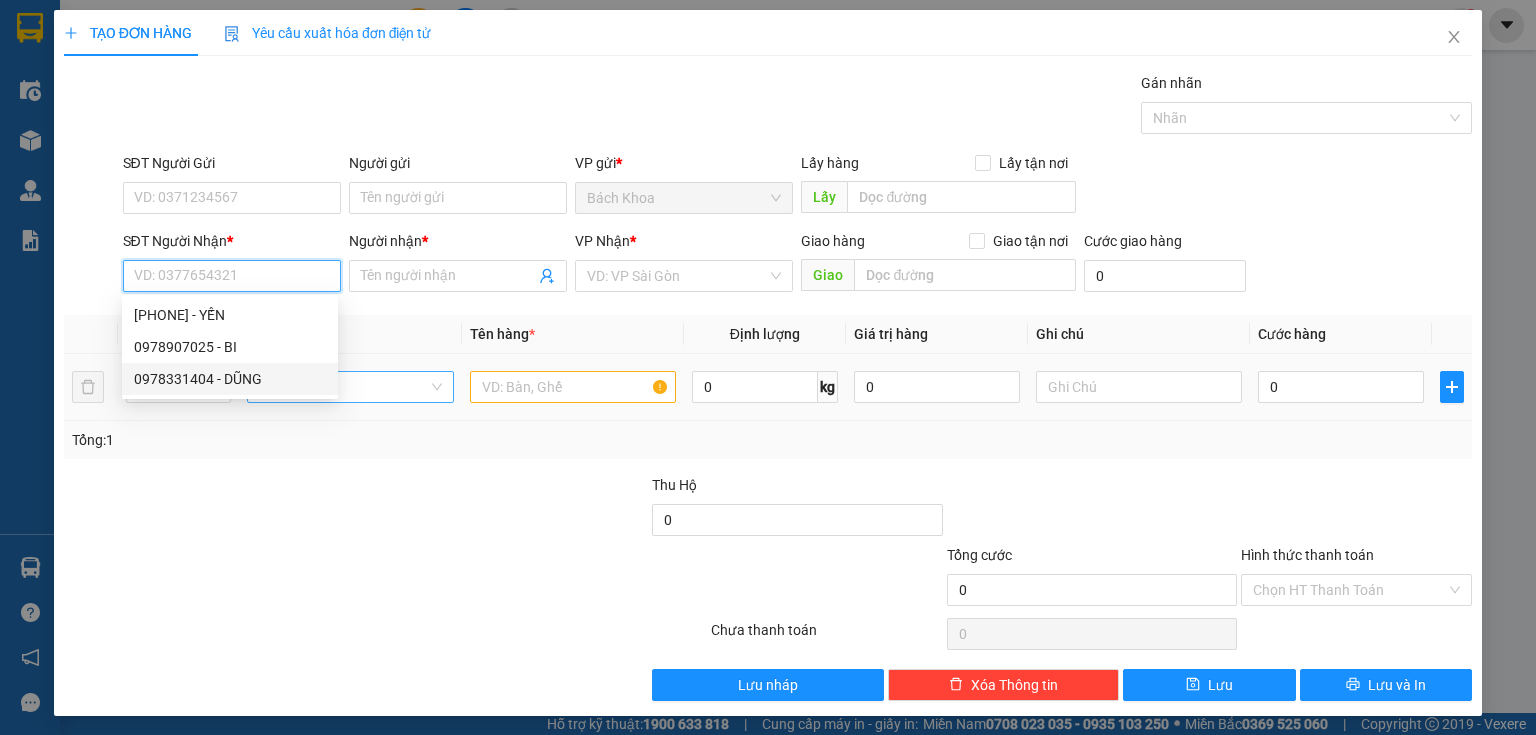 type on "0978331404" 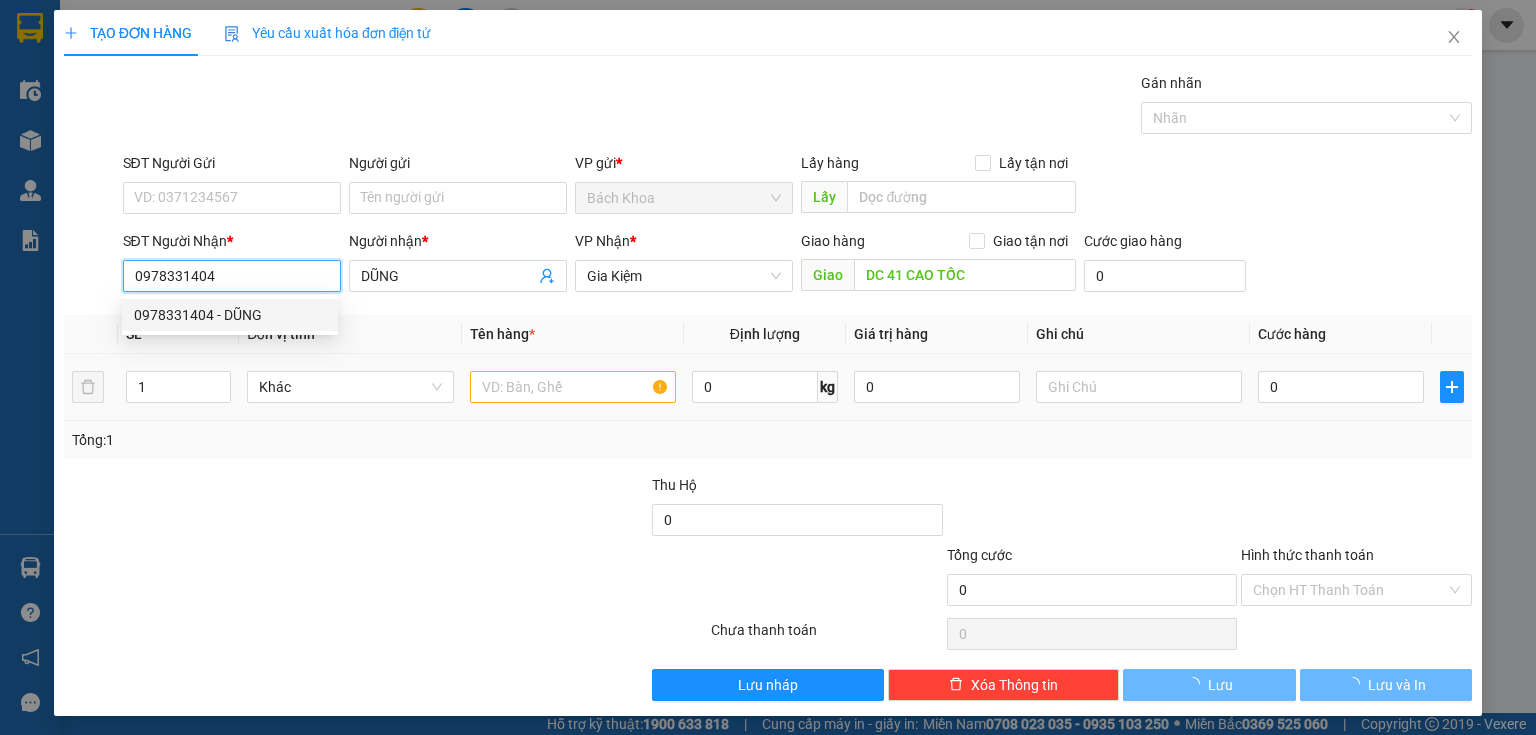 type on "40.000" 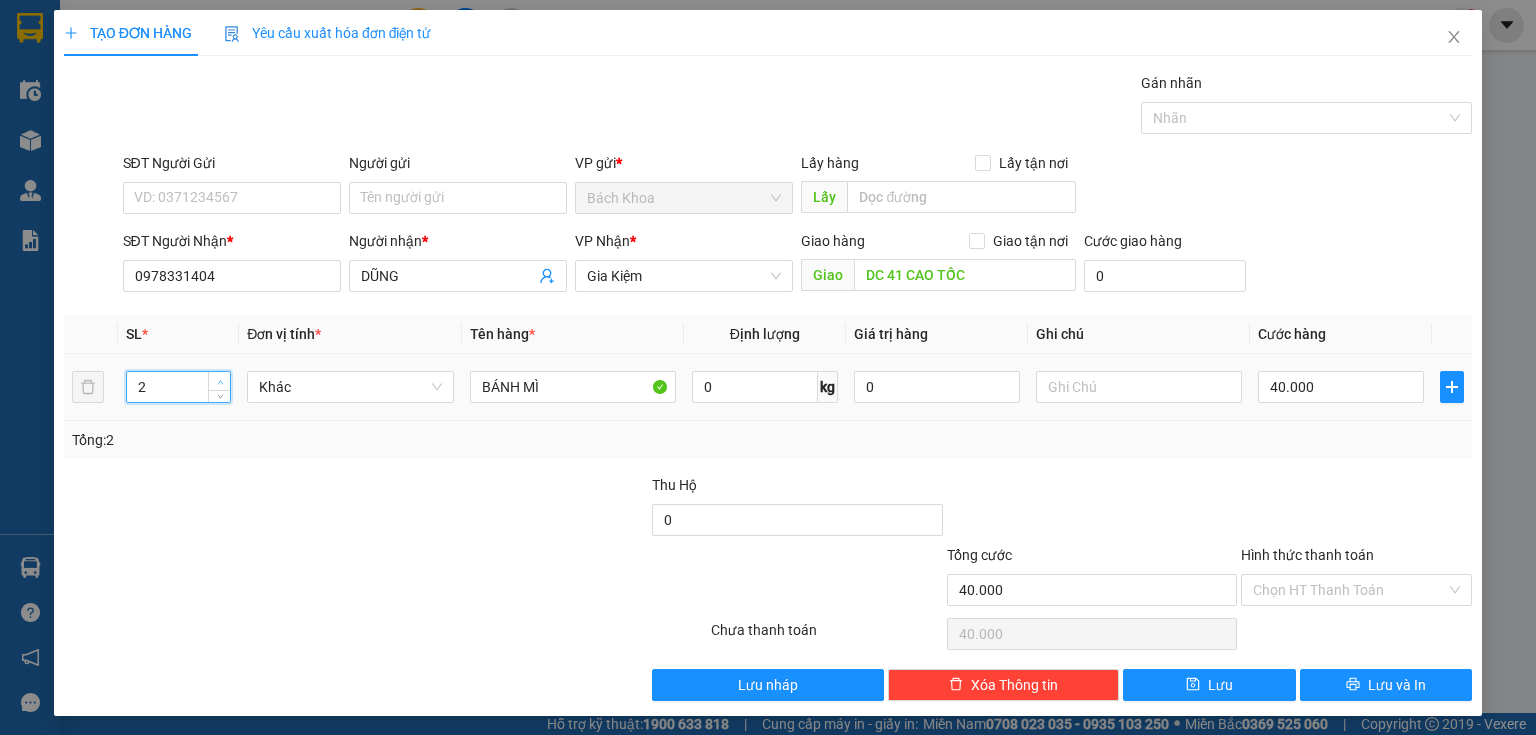 click at bounding box center (219, 381) 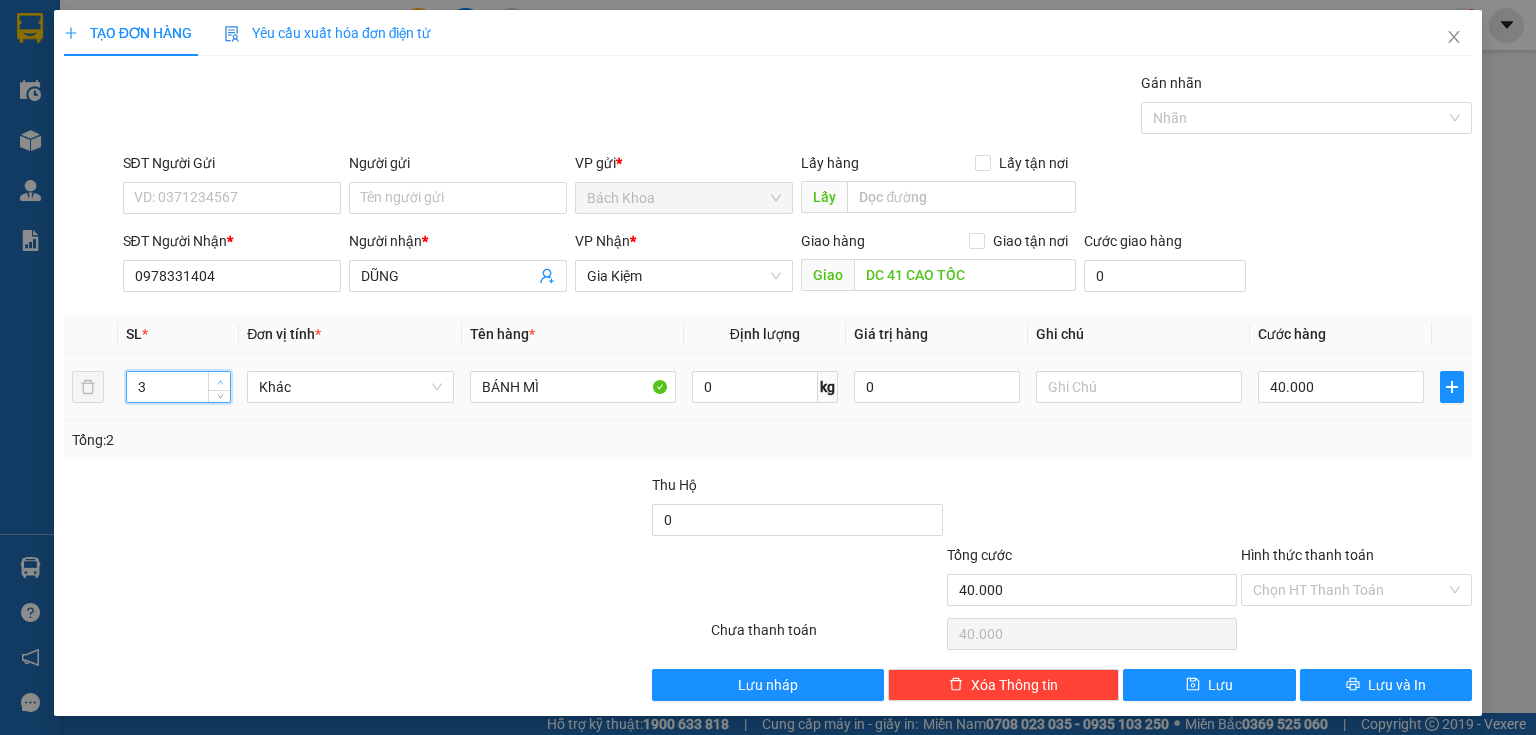 click at bounding box center [219, 381] 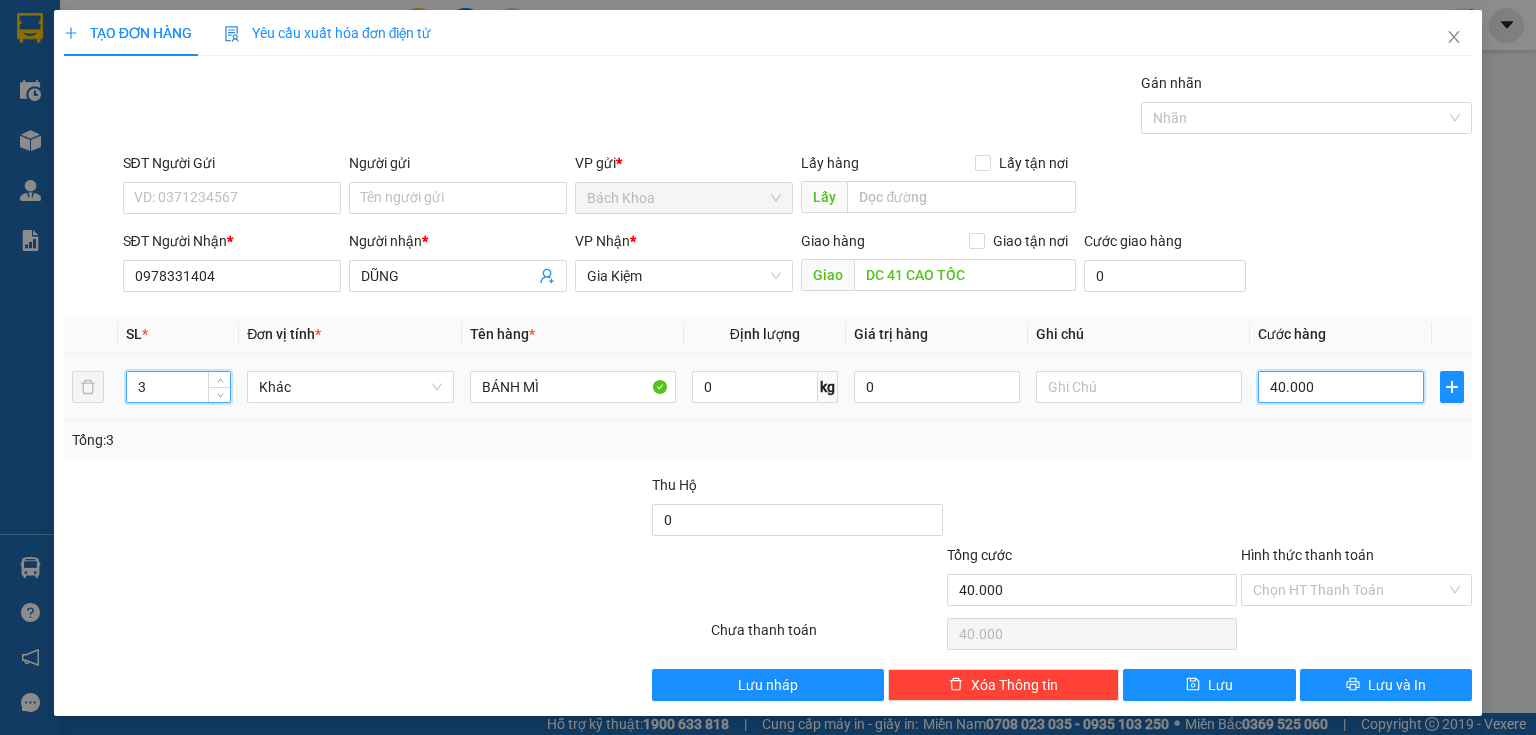 click on "40.000" at bounding box center (1341, 387) 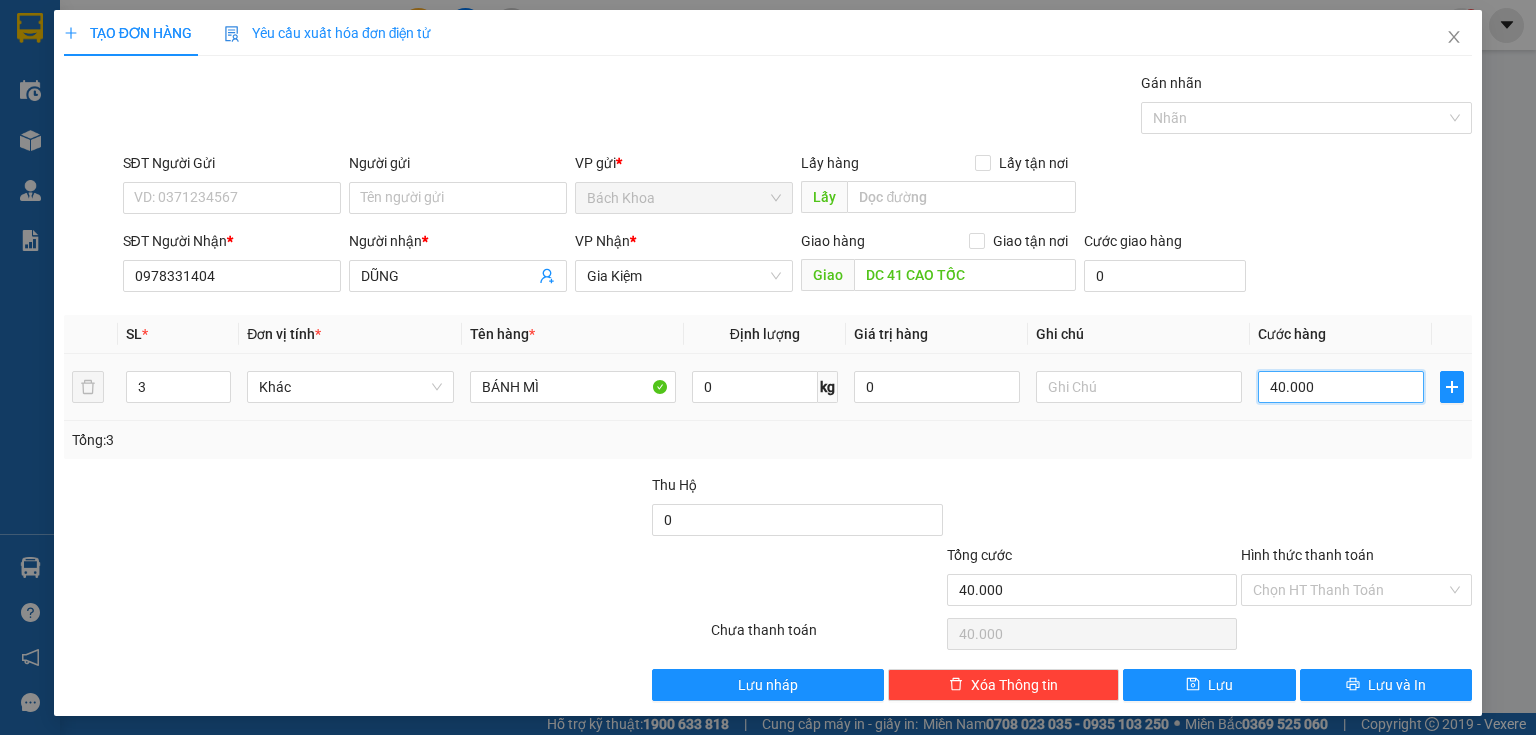 type on "1" 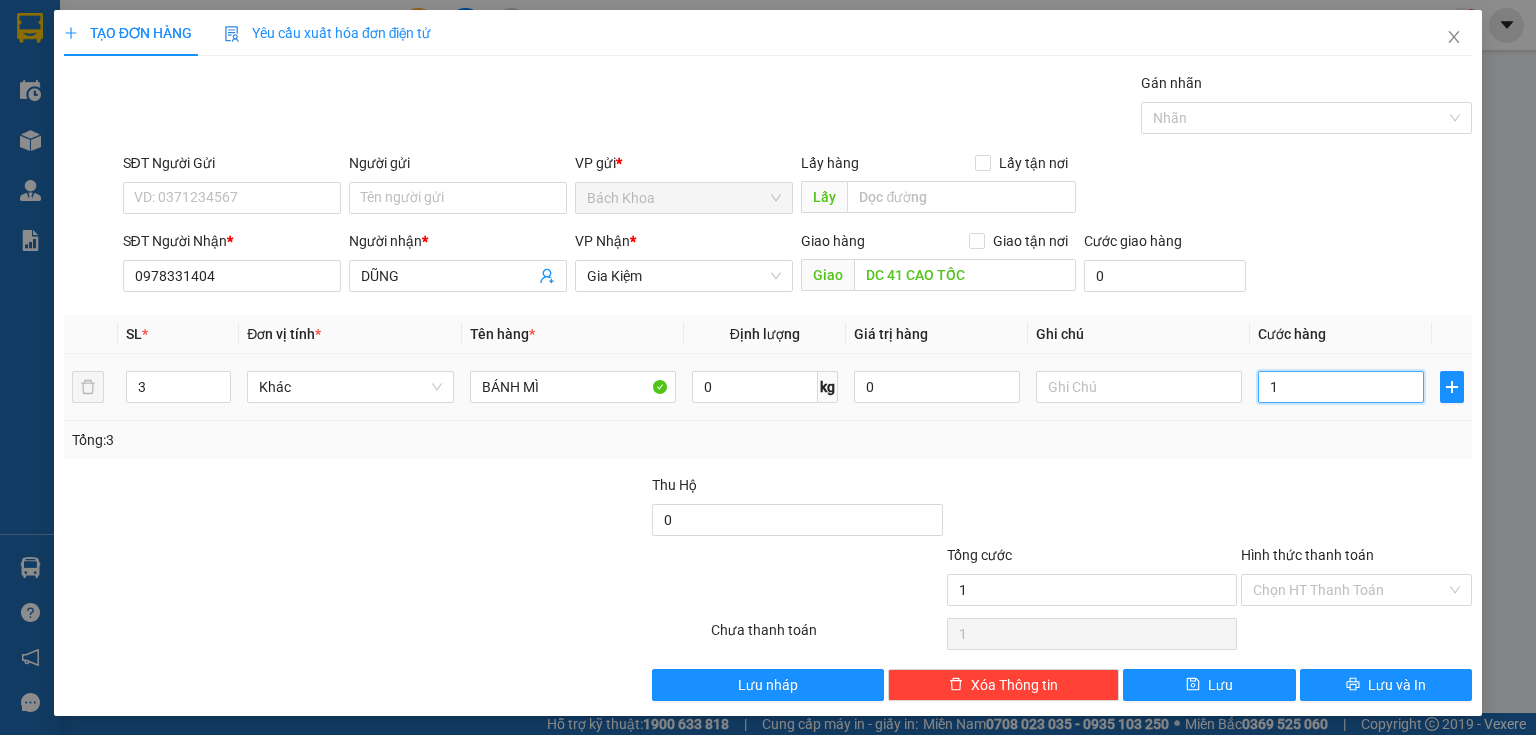 type on "12" 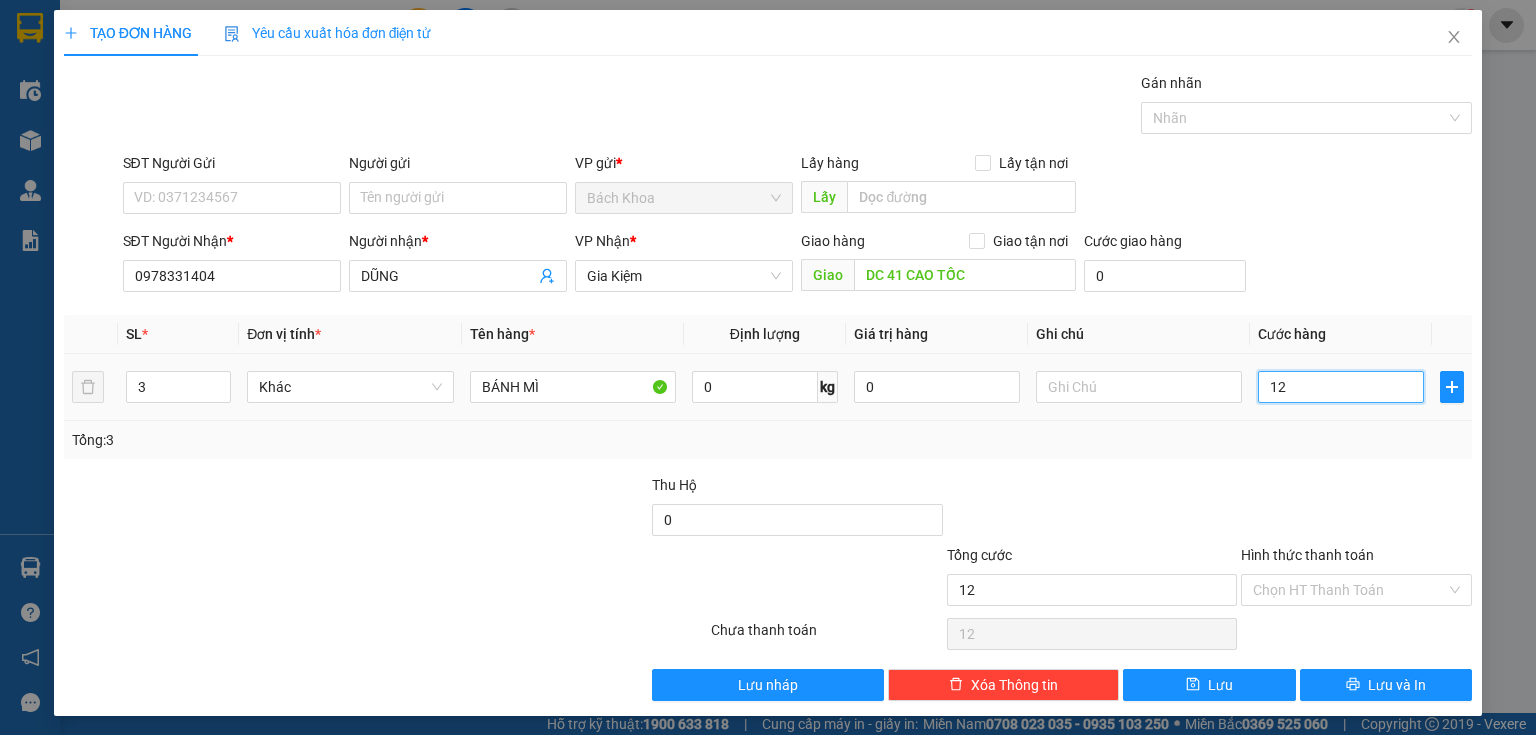 type on "120" 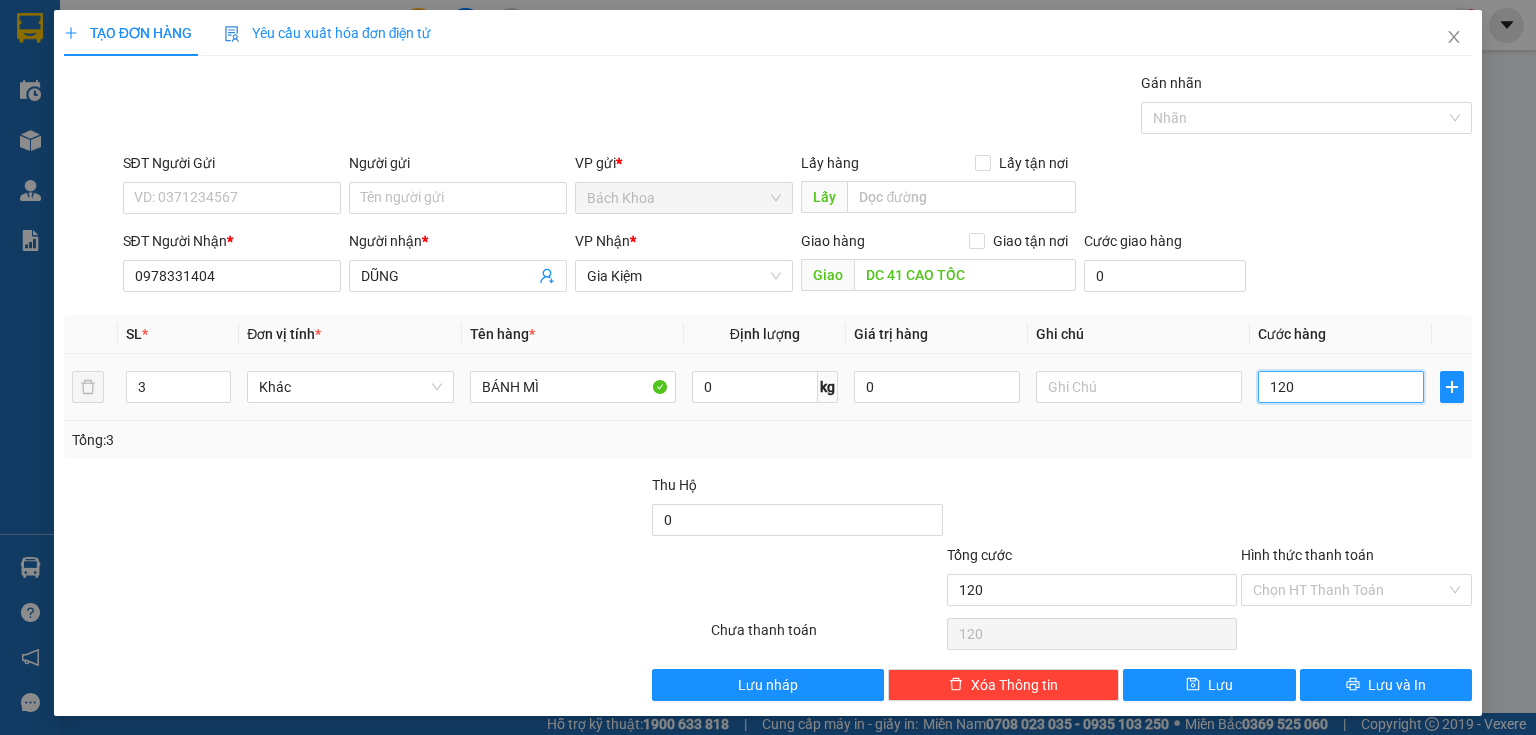 type on "1.200" 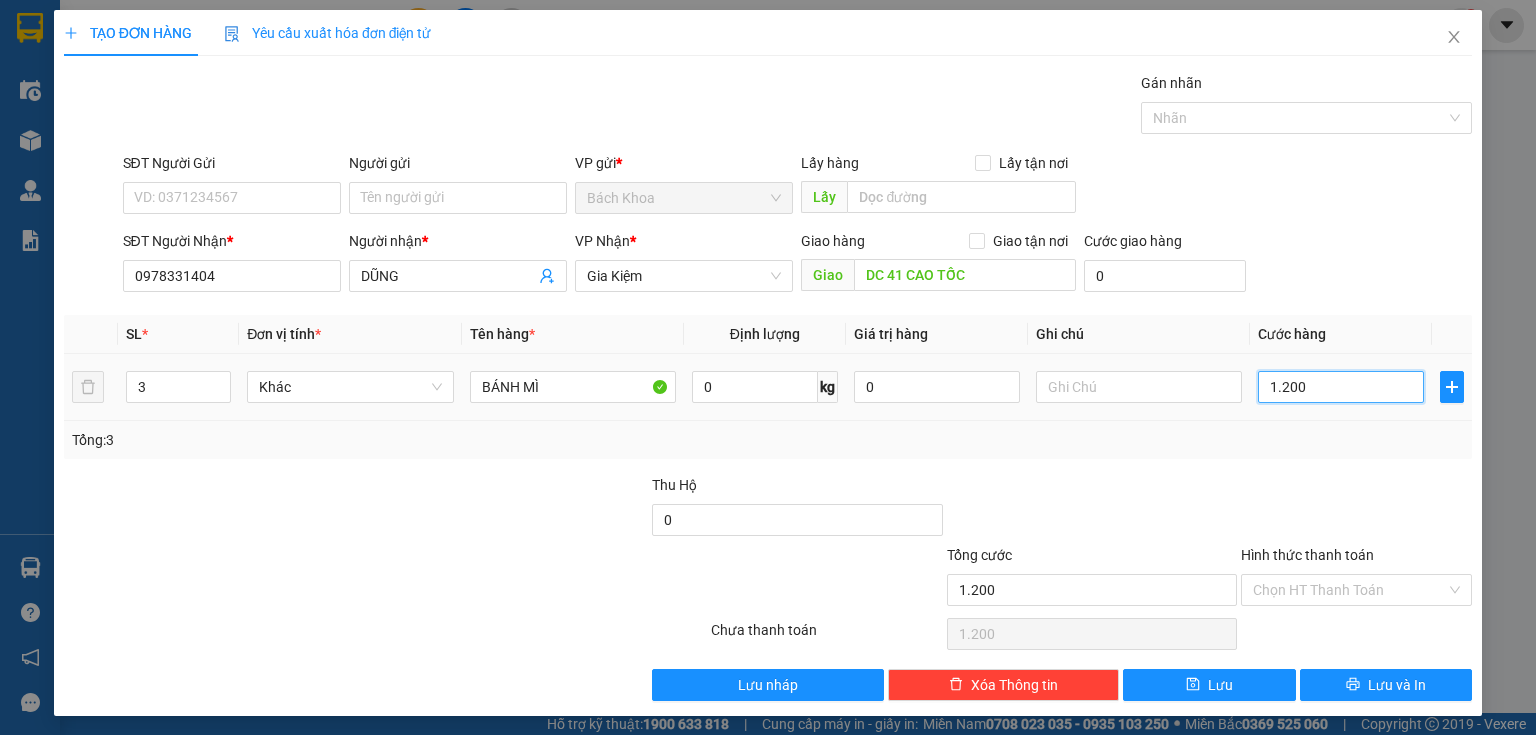 type on "12.000" 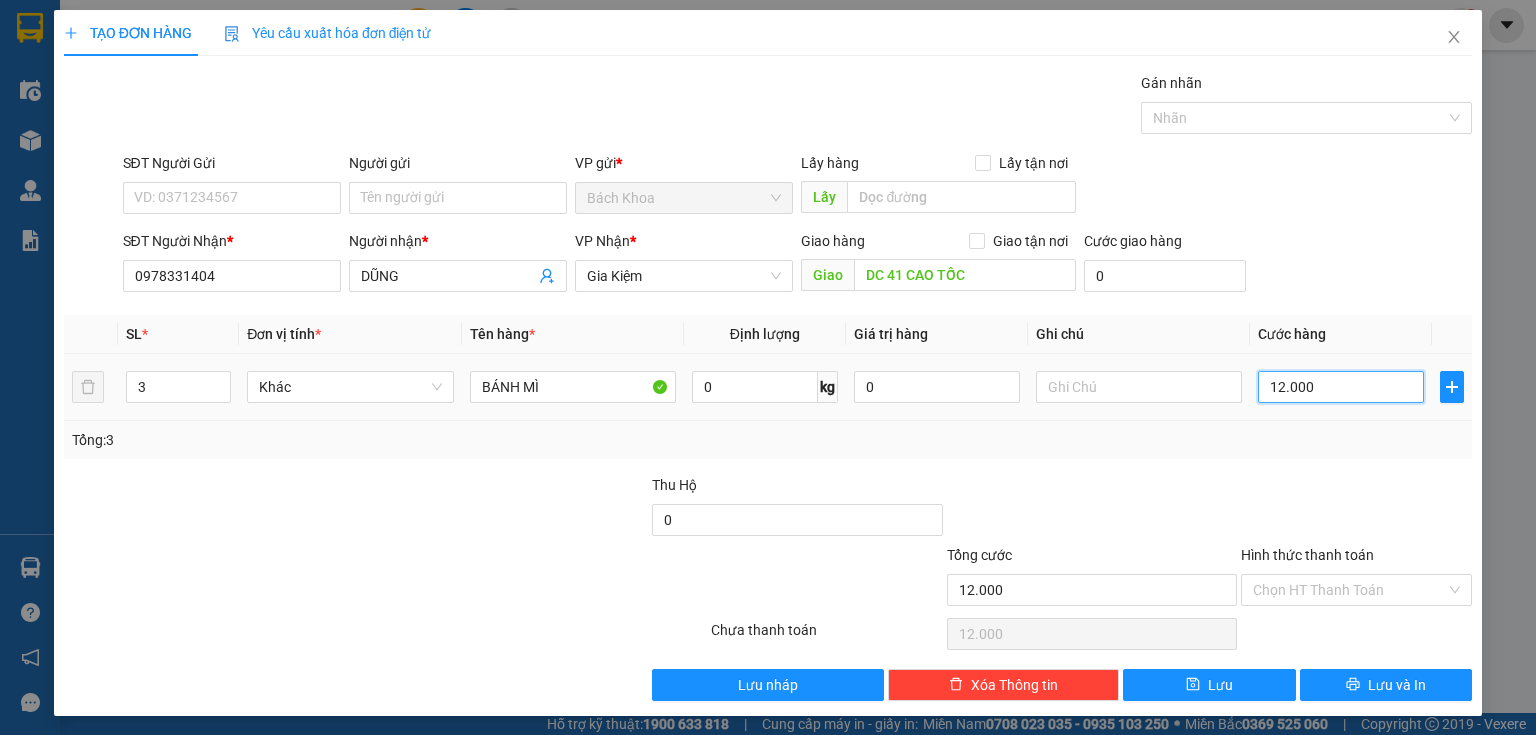 type on "120.000" 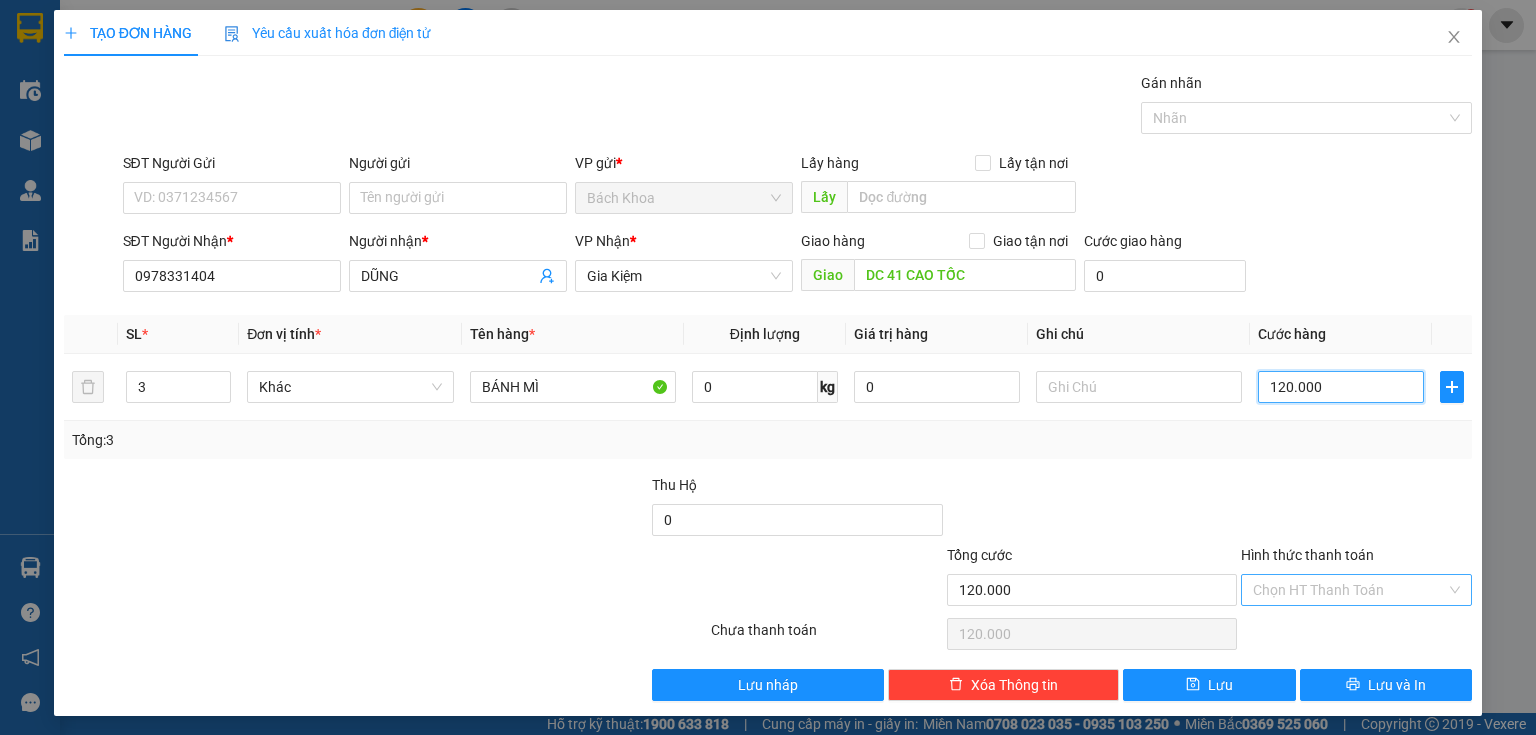 type on "120.000" 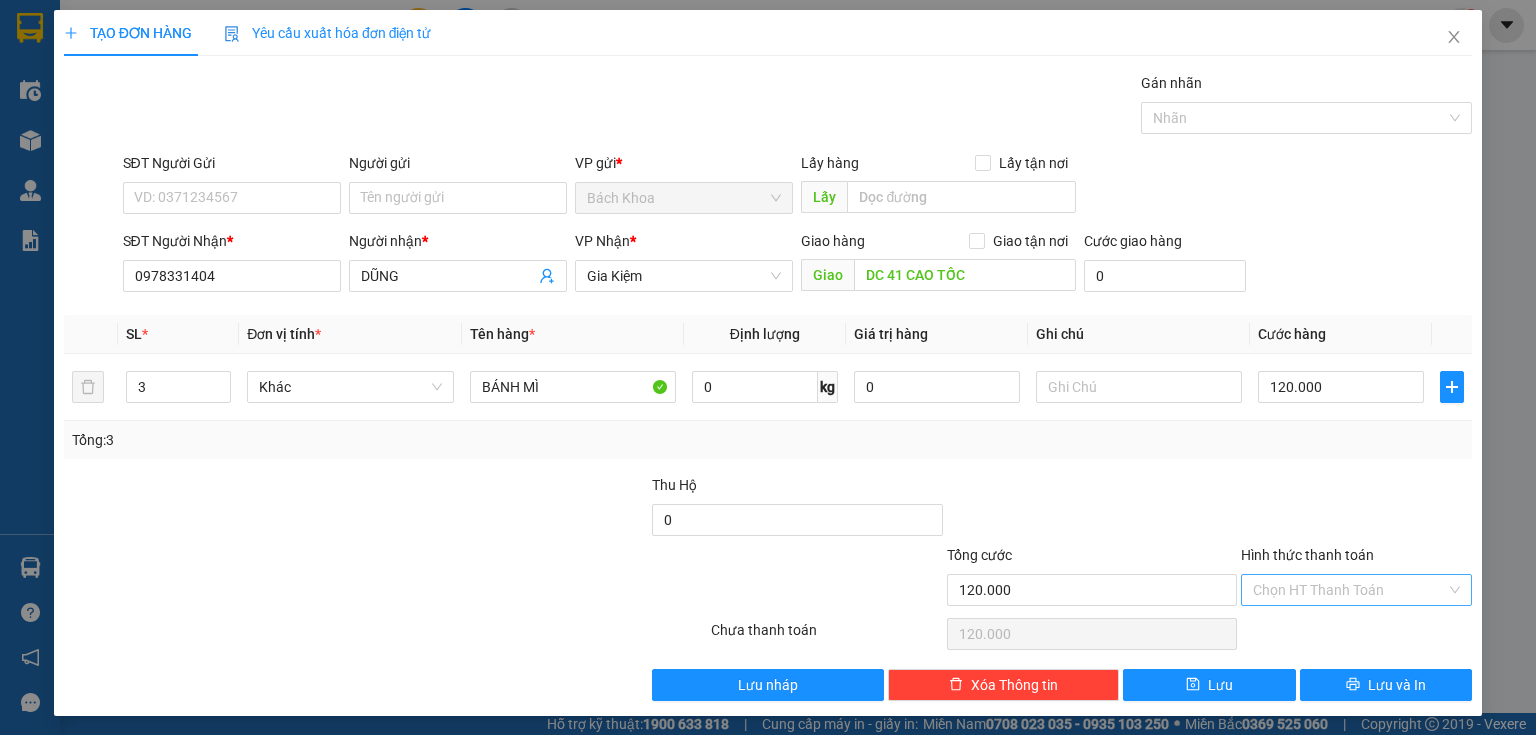 click on "Hình thức thanh toán" at bounding box center (1349, 590) 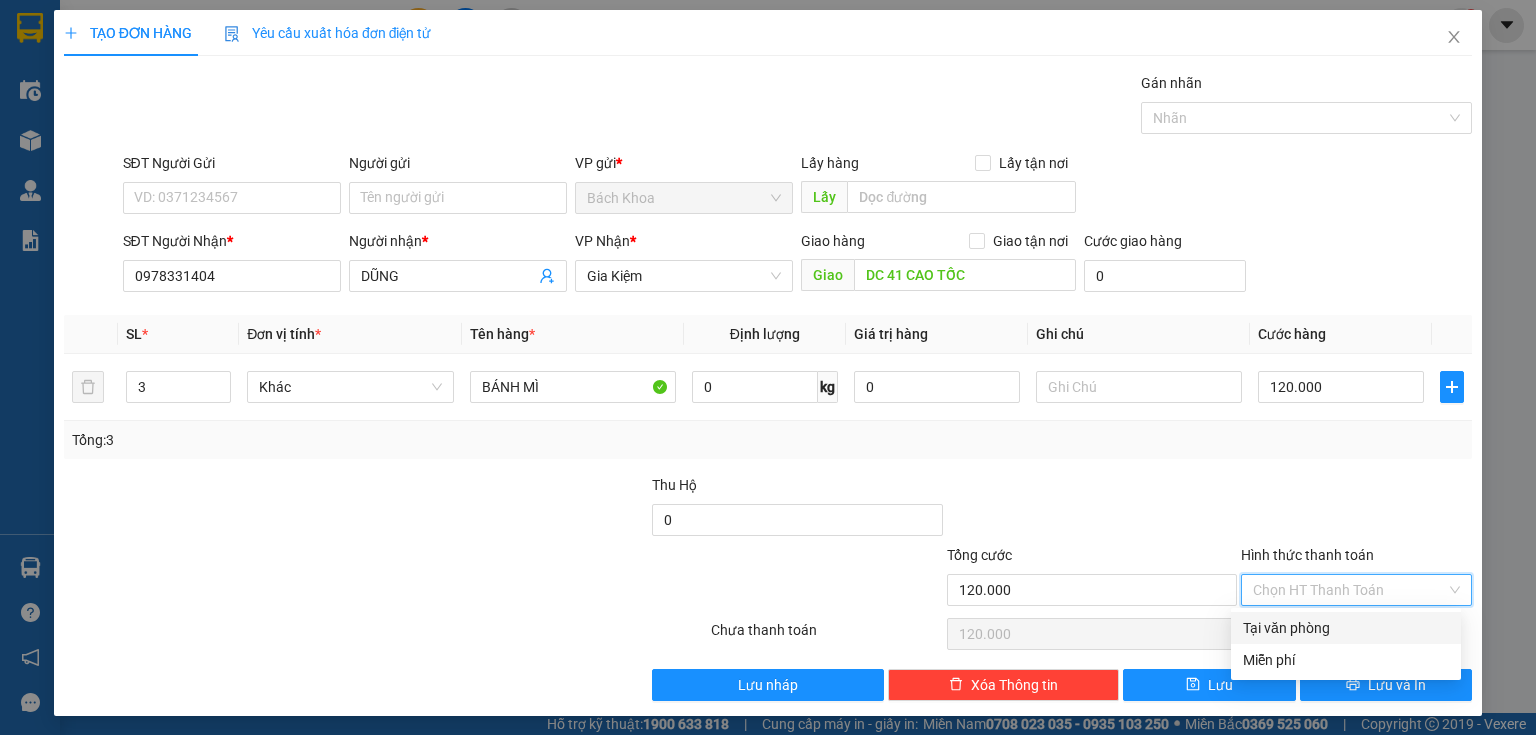 click on "Tại văn phòng" at bounding box center [1346, 628] 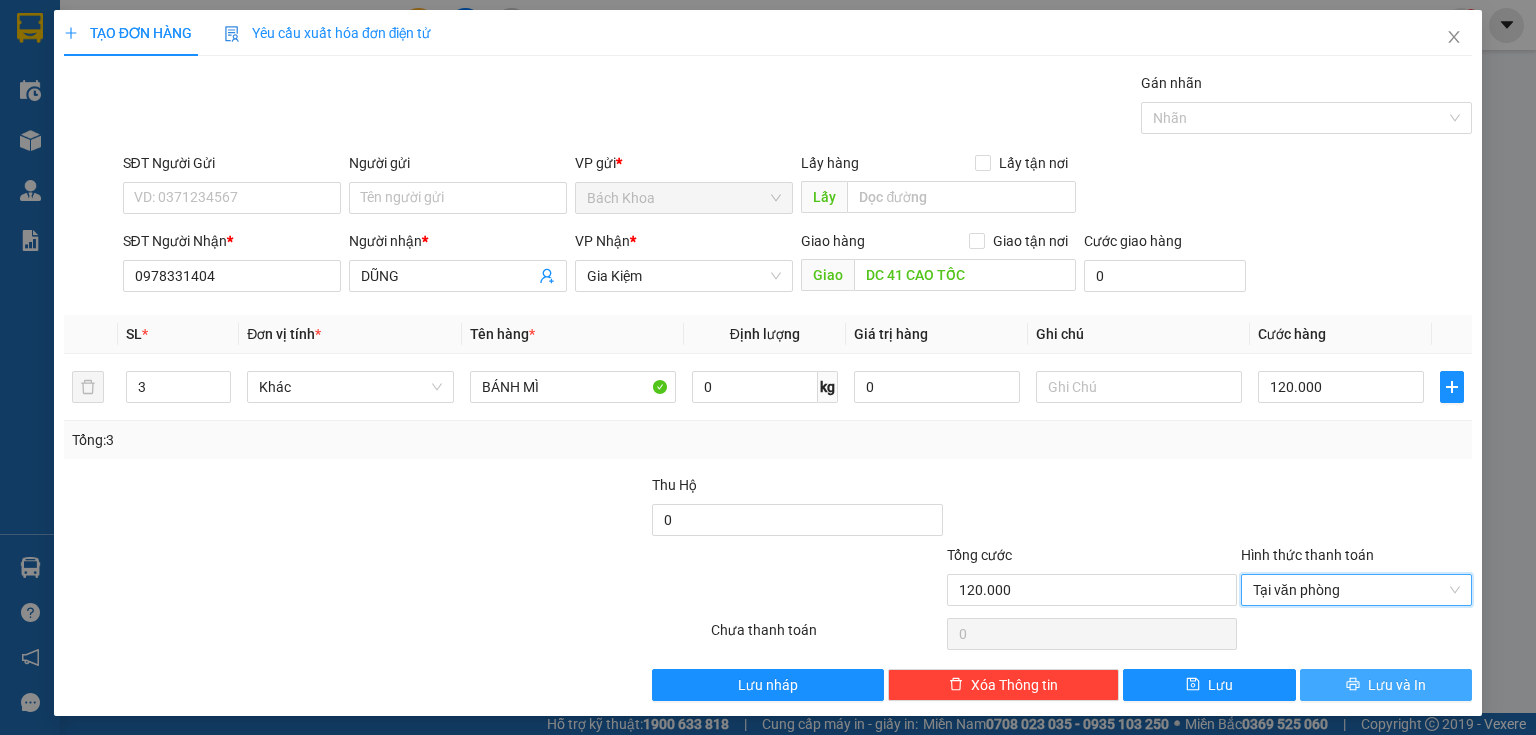 click on "TẠO ĐƠN HÀNG Yêu cầu xuất hóa đơn điện tử Transit Pickup Surcharge Ids Transit Deliver Surcharge Ids Transit Deliver Surcharge Transit Deliver Surcharge Gán nhãn   Nhãn SĐT Người Gửi VD: 0371234567 Người gửi Tên người gửi VP gửi  * Bách Khoa Lấy hàng Lấy tận nơi Lấy SĐT Người Nhận  * 0978331404 Người nhận  * DŨNG VP Nhận  * Gia Kiệm Giao hàng Giao tận nơi Giao DC 41 CAO TỐC Cước giao hàng 0 SL  * Đơn vị tính  * Tên hàng  * Định lượng Giá trị hàng Ghi chú Cước hàng                   3 Khác BÁNH MÌ 0 kg 0 120.000 Tổng:  3 Thu Hộ 0 Tổng cước 120.000 Hình thức thanh toán Tại văn phòng Tại văn phòng Số tiền thu trước 0 Tại văn phòng Chưa thanh toán 0 Lưu nháp Xóa Thông tin Lưu Lưu và In Tại văn phòng Miễn phí Tại văn phòng Miễn phí" at bounding box center [768, 363] 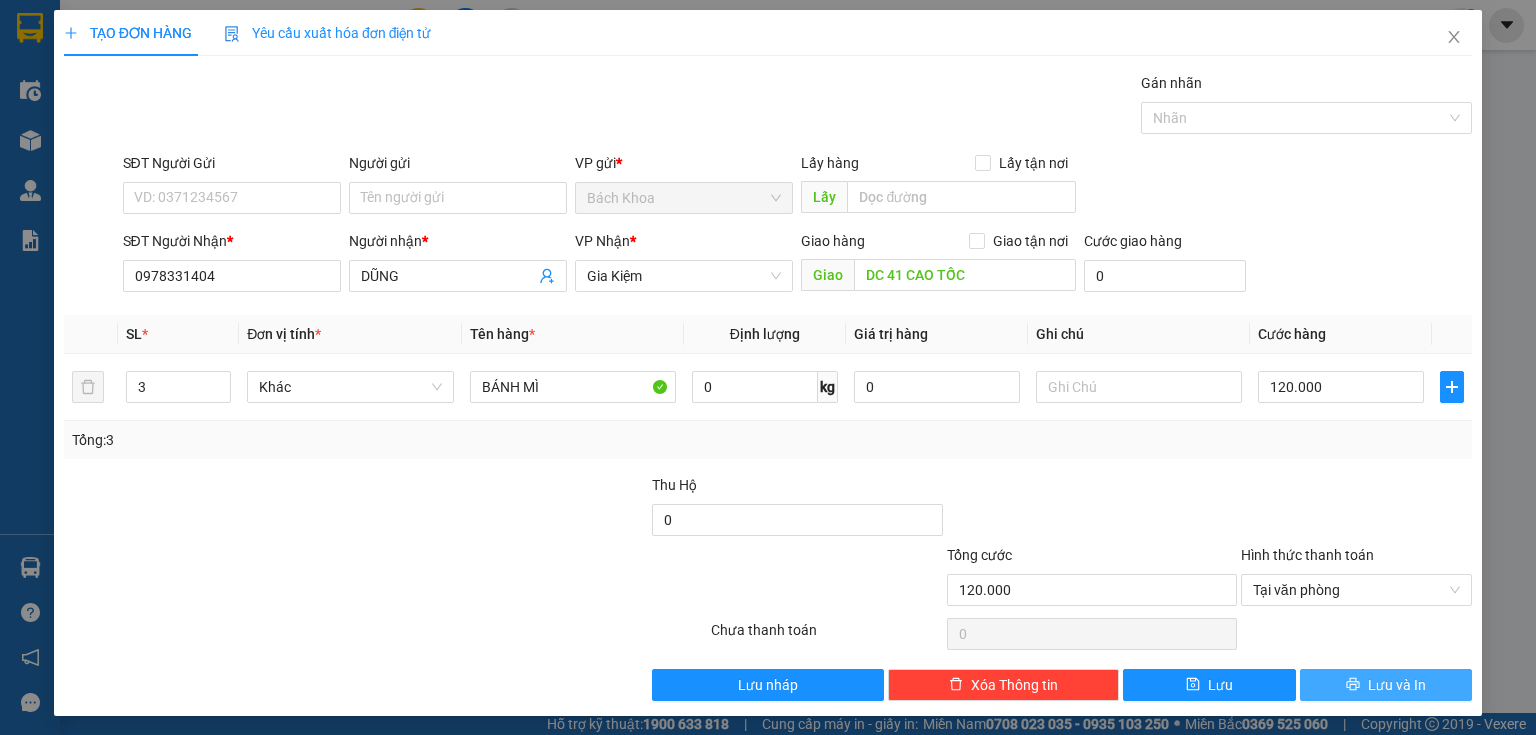 click on "Lưu và In" at bounding box center [1397, 685] 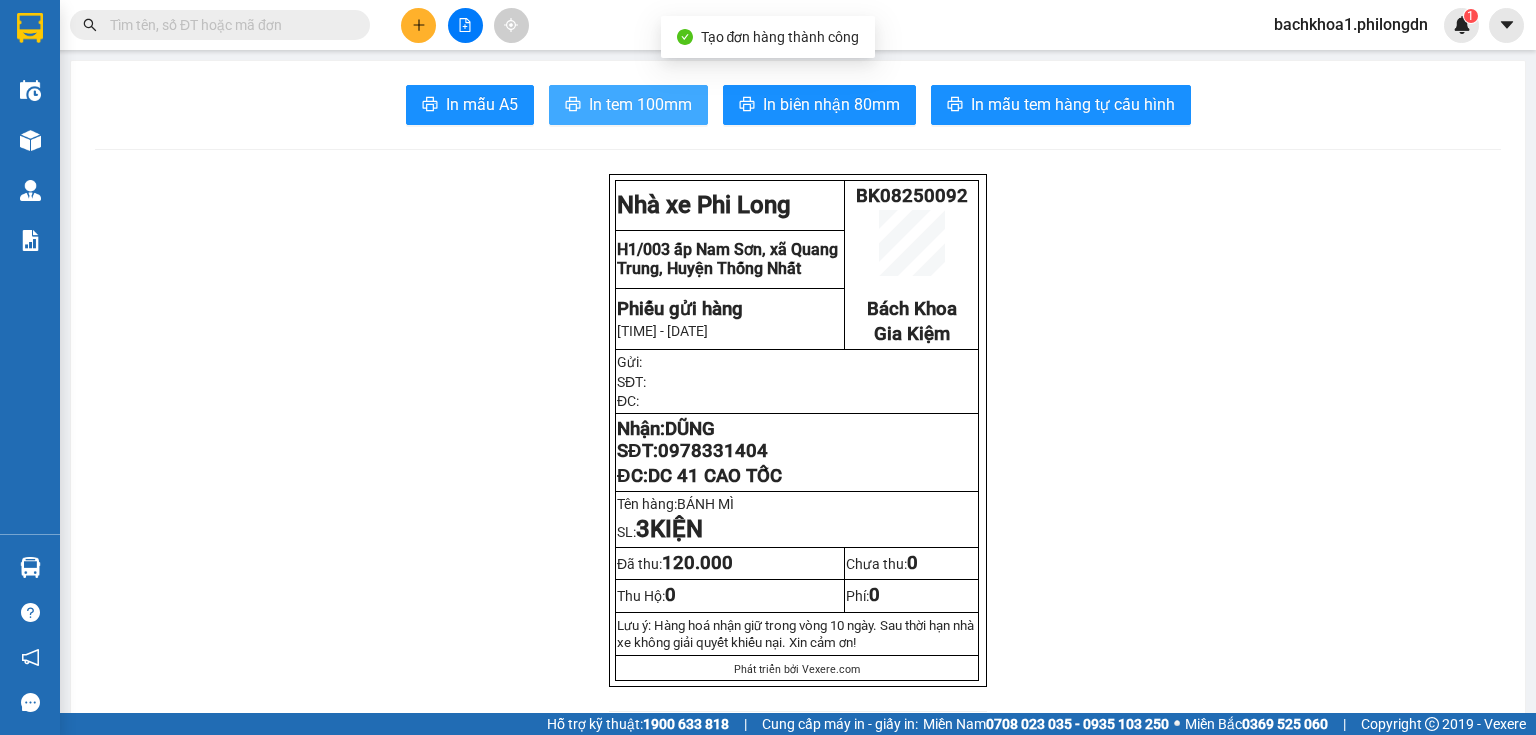 click on "In tem 100mm" at bounding box center [640, 104] 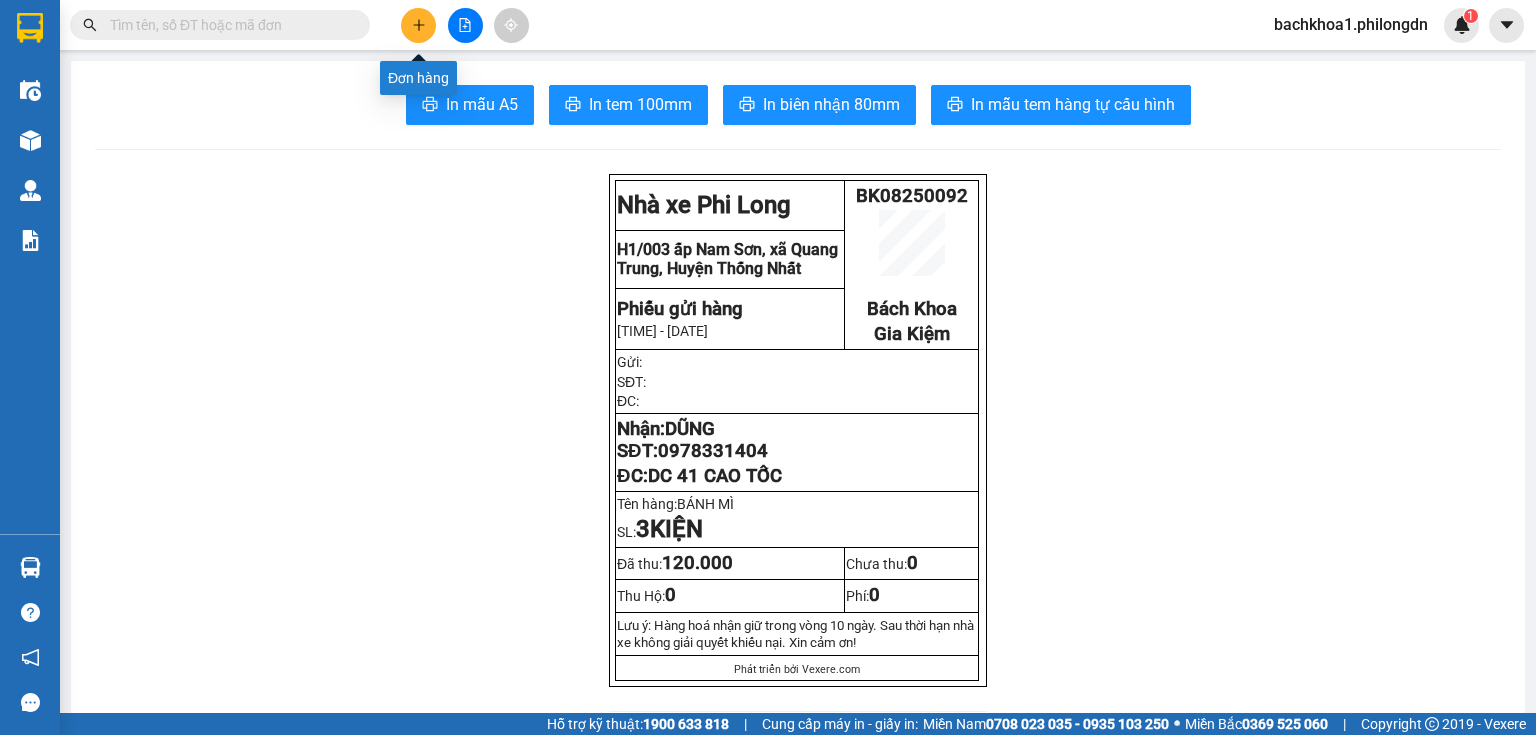 click 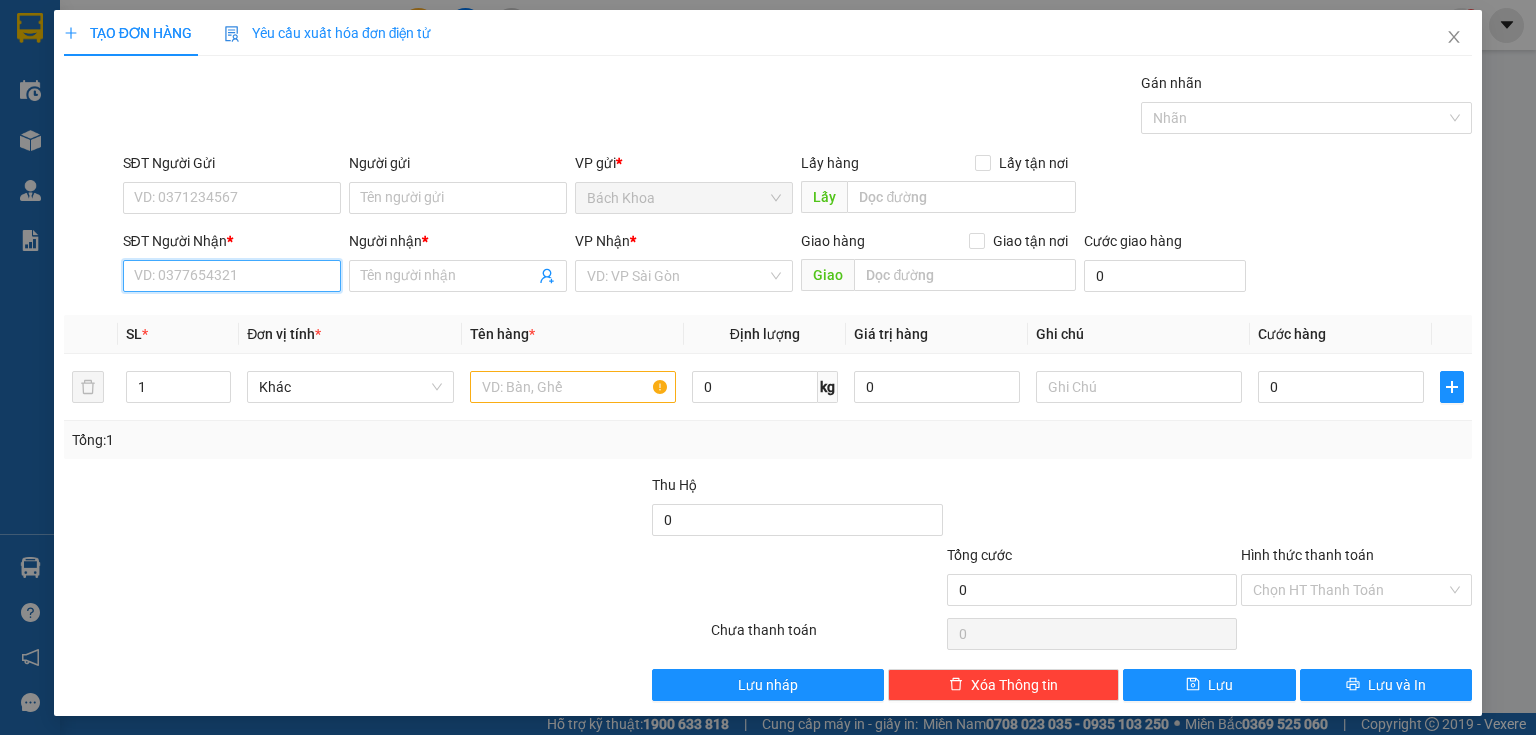 click on "SĐT Người Nhận  *" at bounding box center (232, 276) 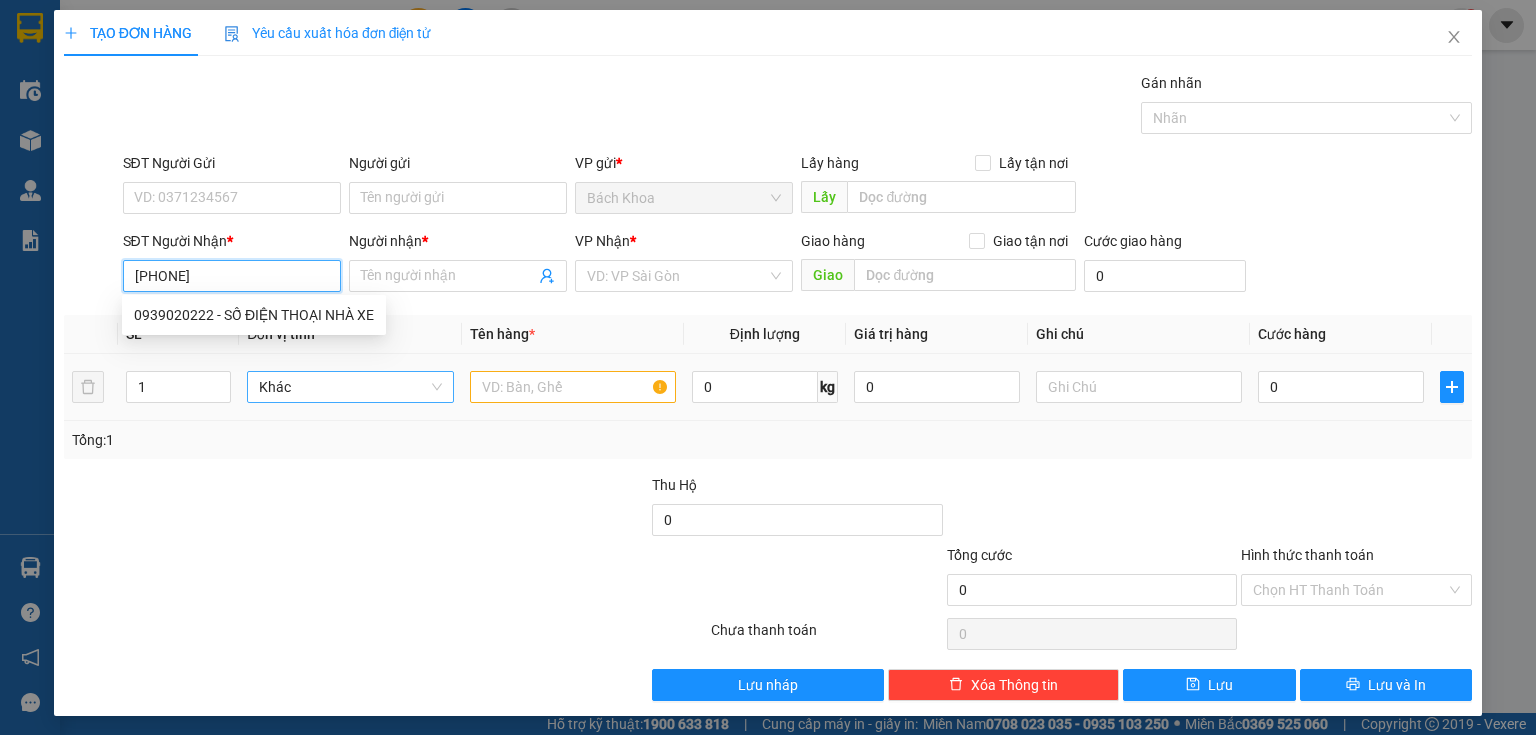type on "0939020222" 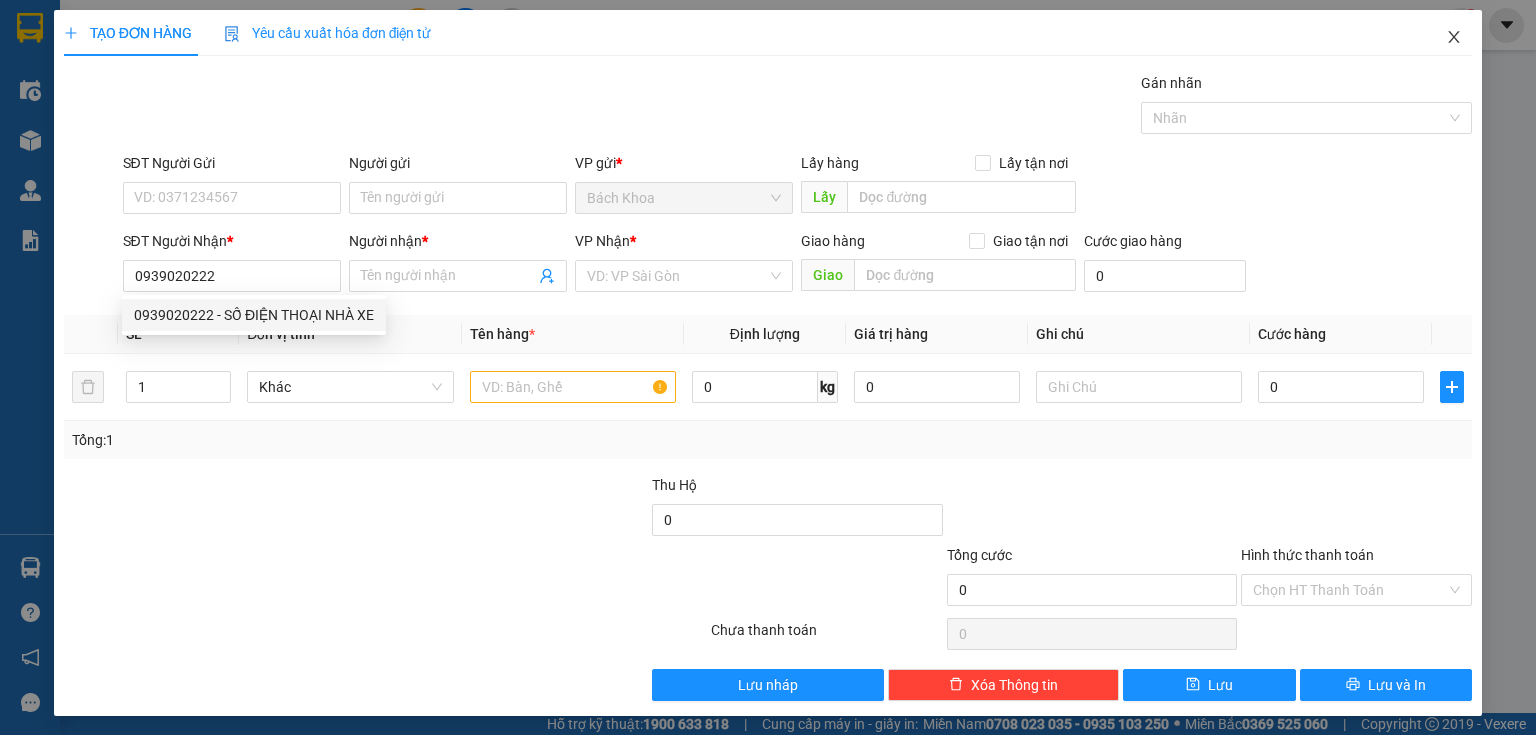 click 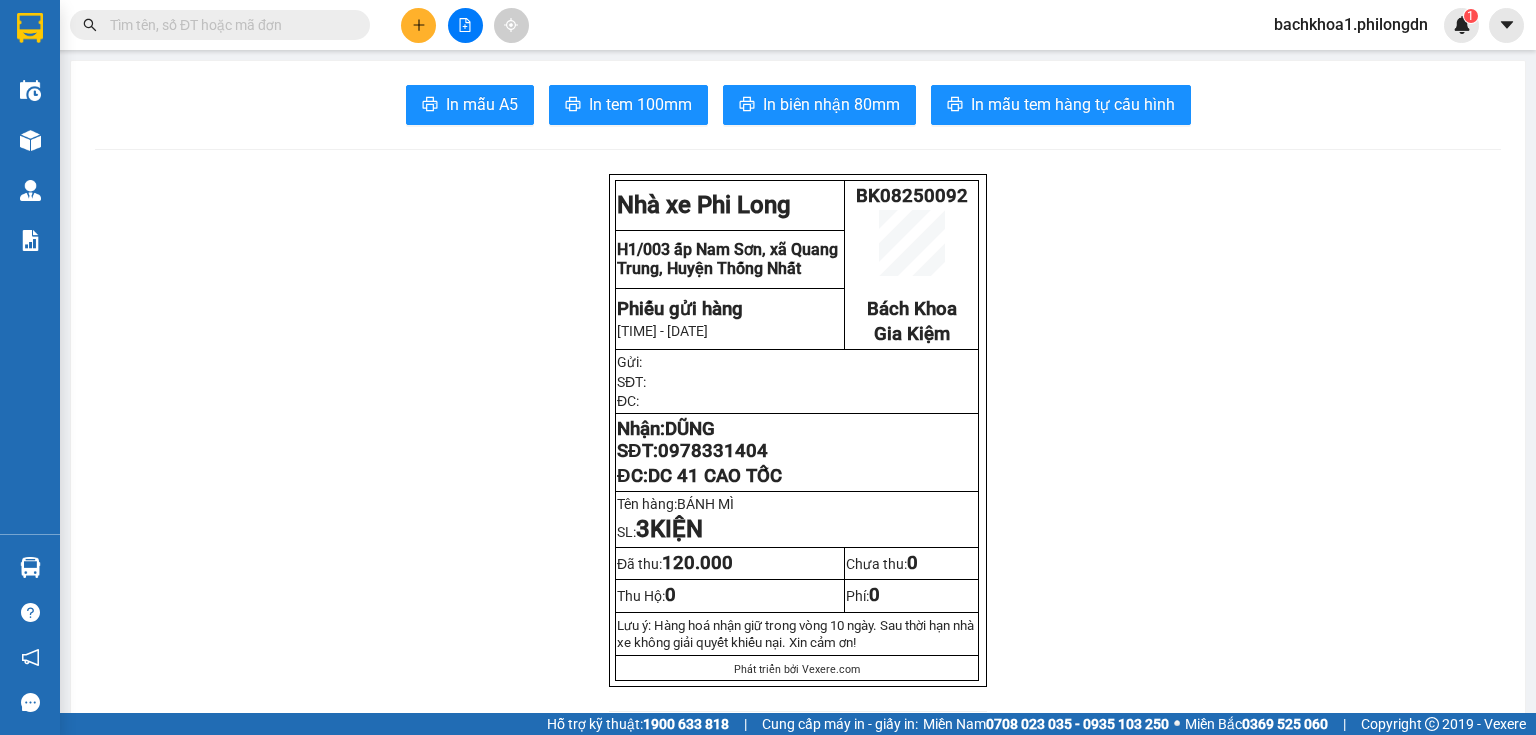 click at bounding box center (418, 25) 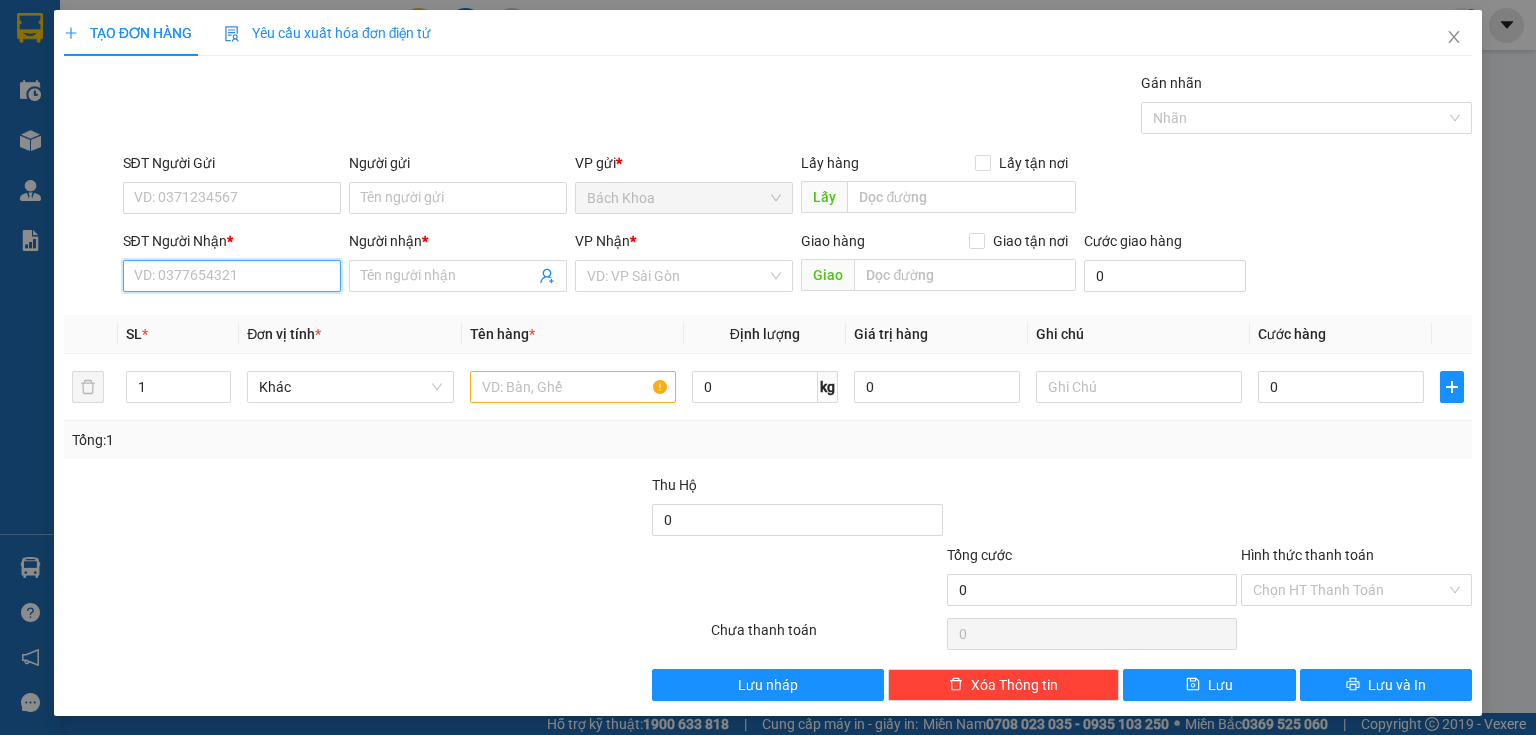 click on "SĐT Người Nhận  *" at bounding box center (232, 276) 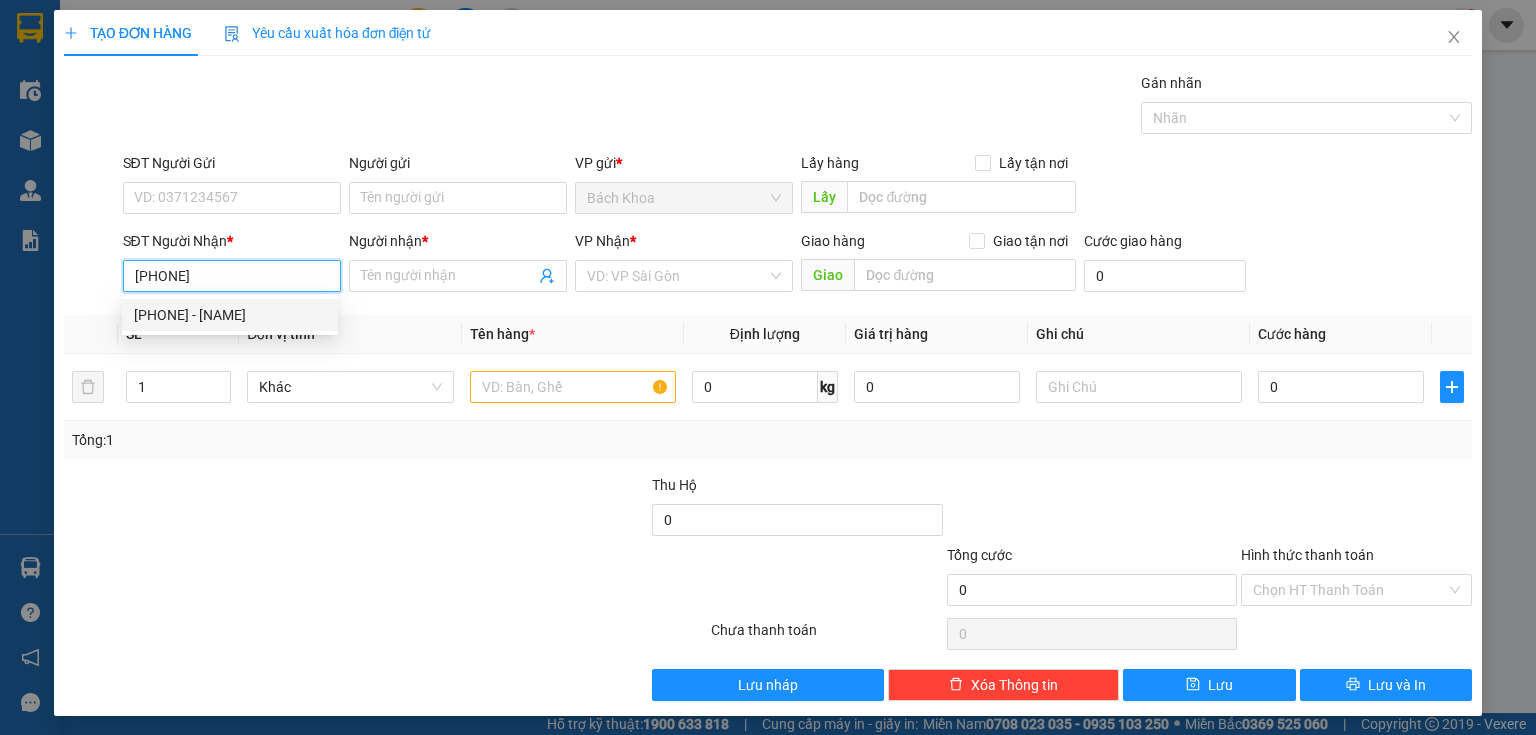click on "0834566081 - THANH" at bounding box center [230, 315] 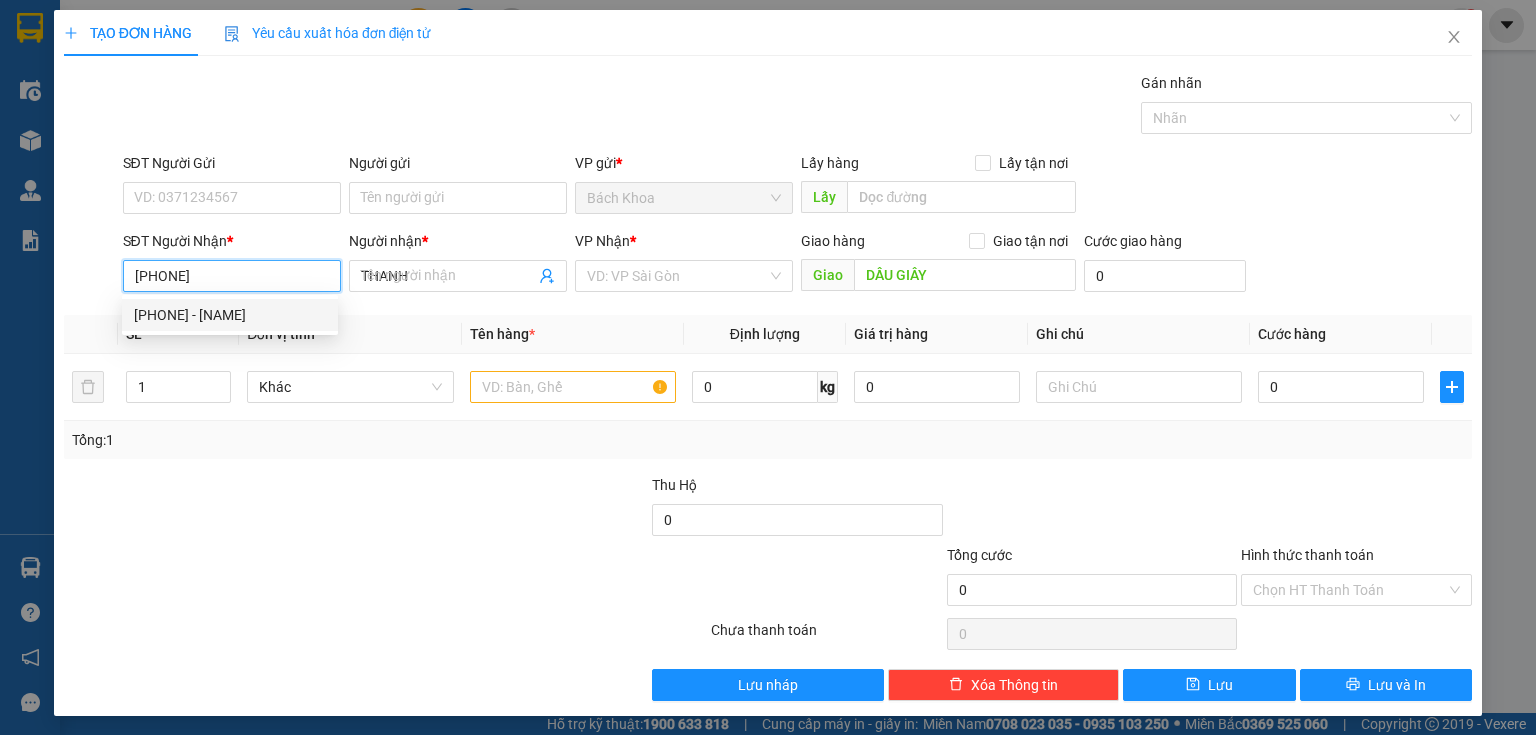 type on "50.000" 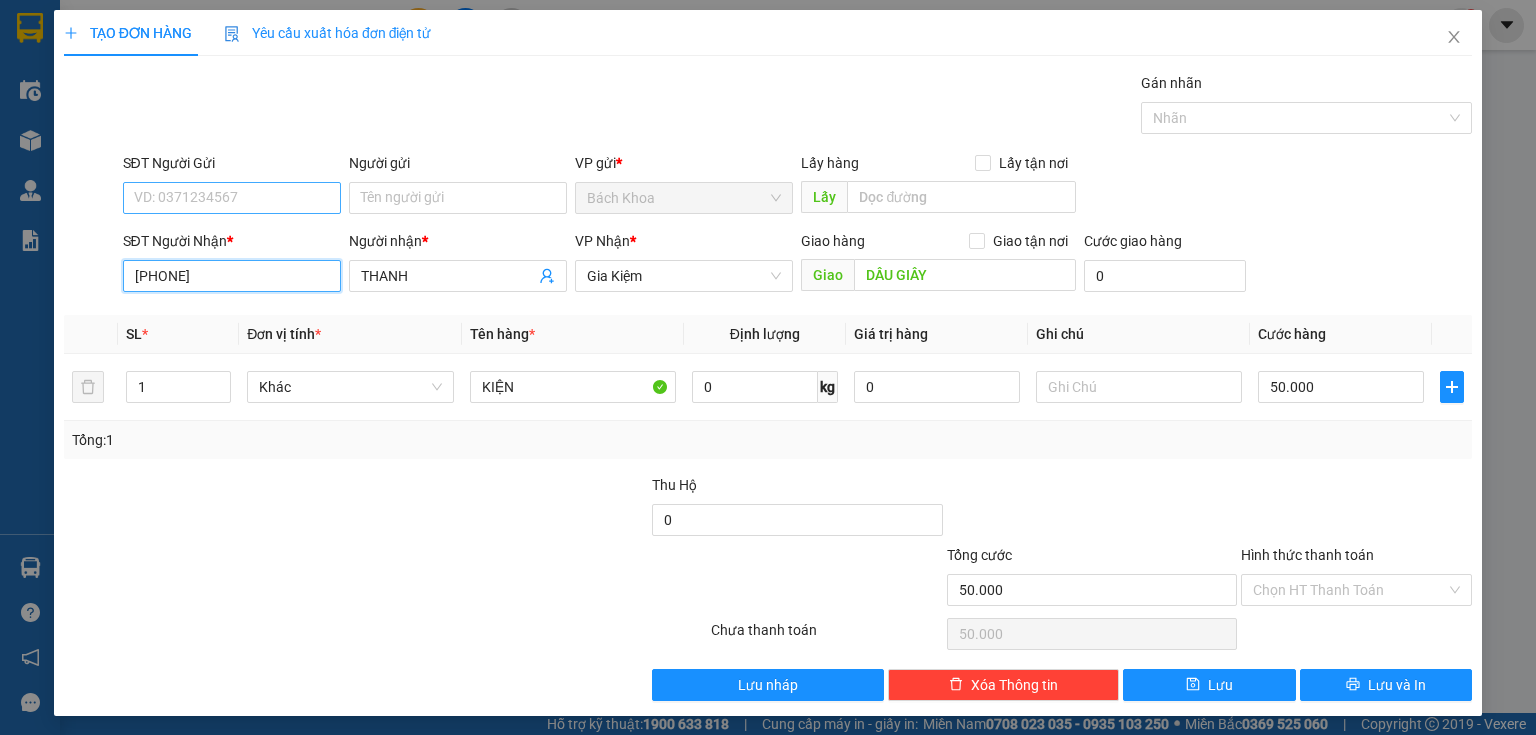 type on "[PHONE]" 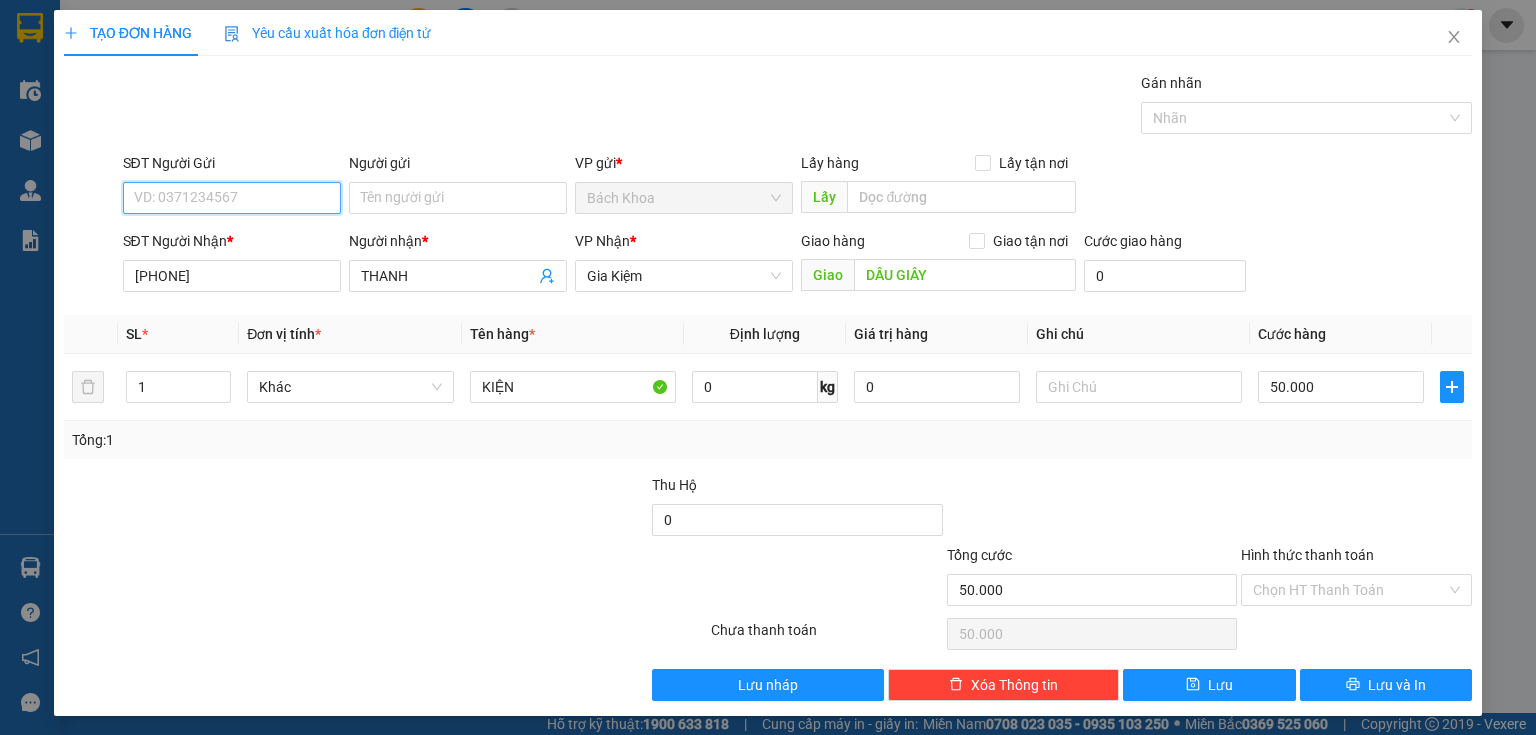 click on "SĐT Người Gửi" at bounding box center [232, 198] 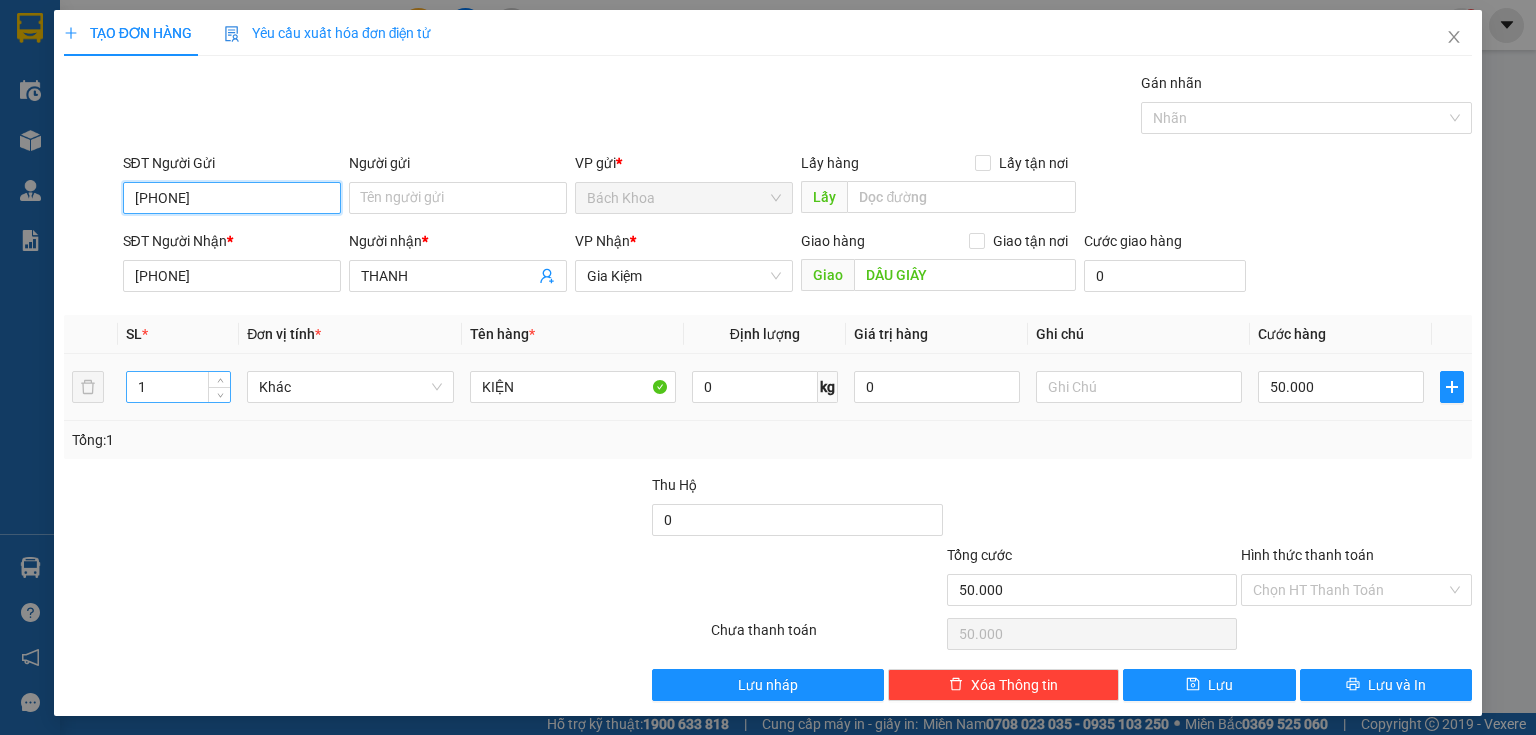 type on "0908854312" 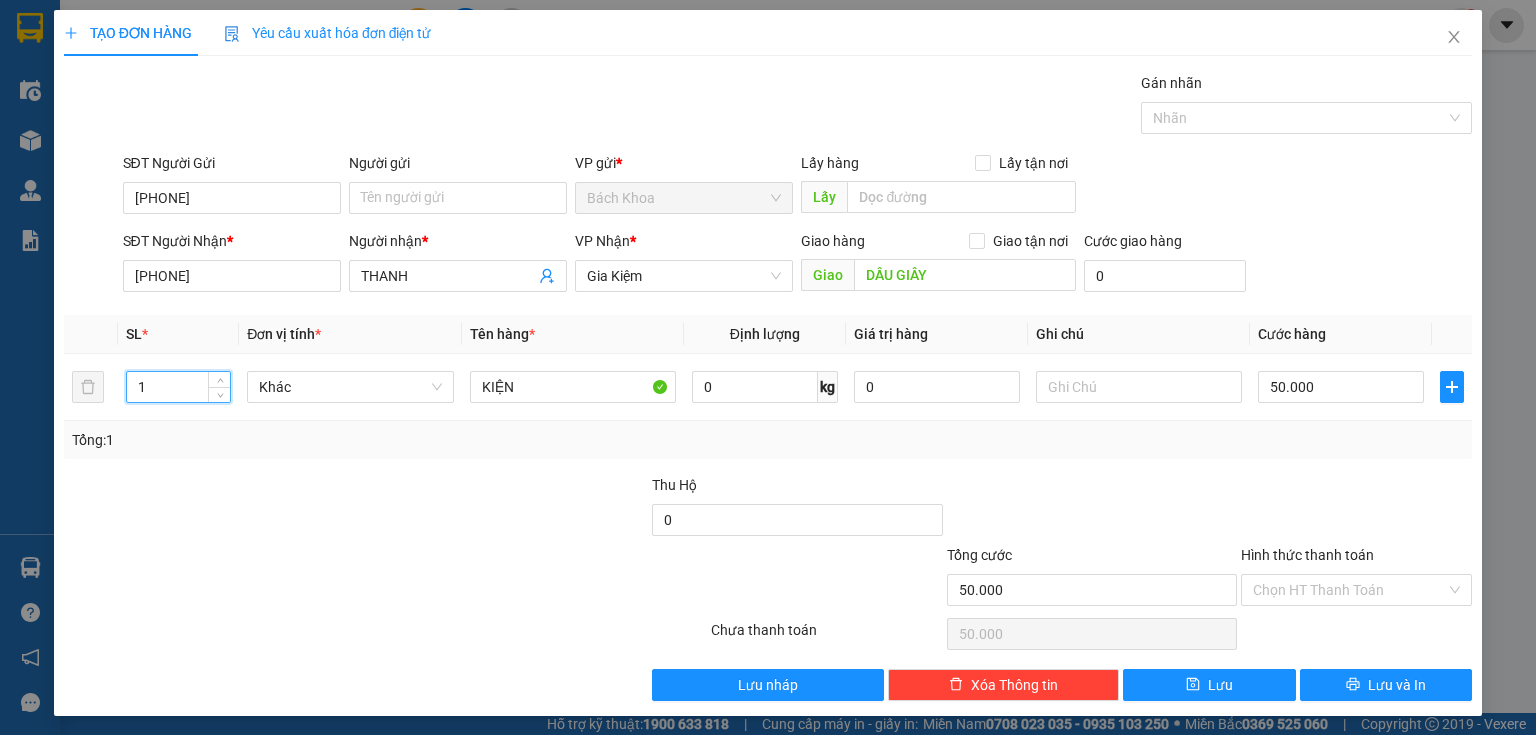 drag, startPoint x: 175, startPoint y: 384, endPoint x: 0, endPoint y: 386, distance: 175.01143 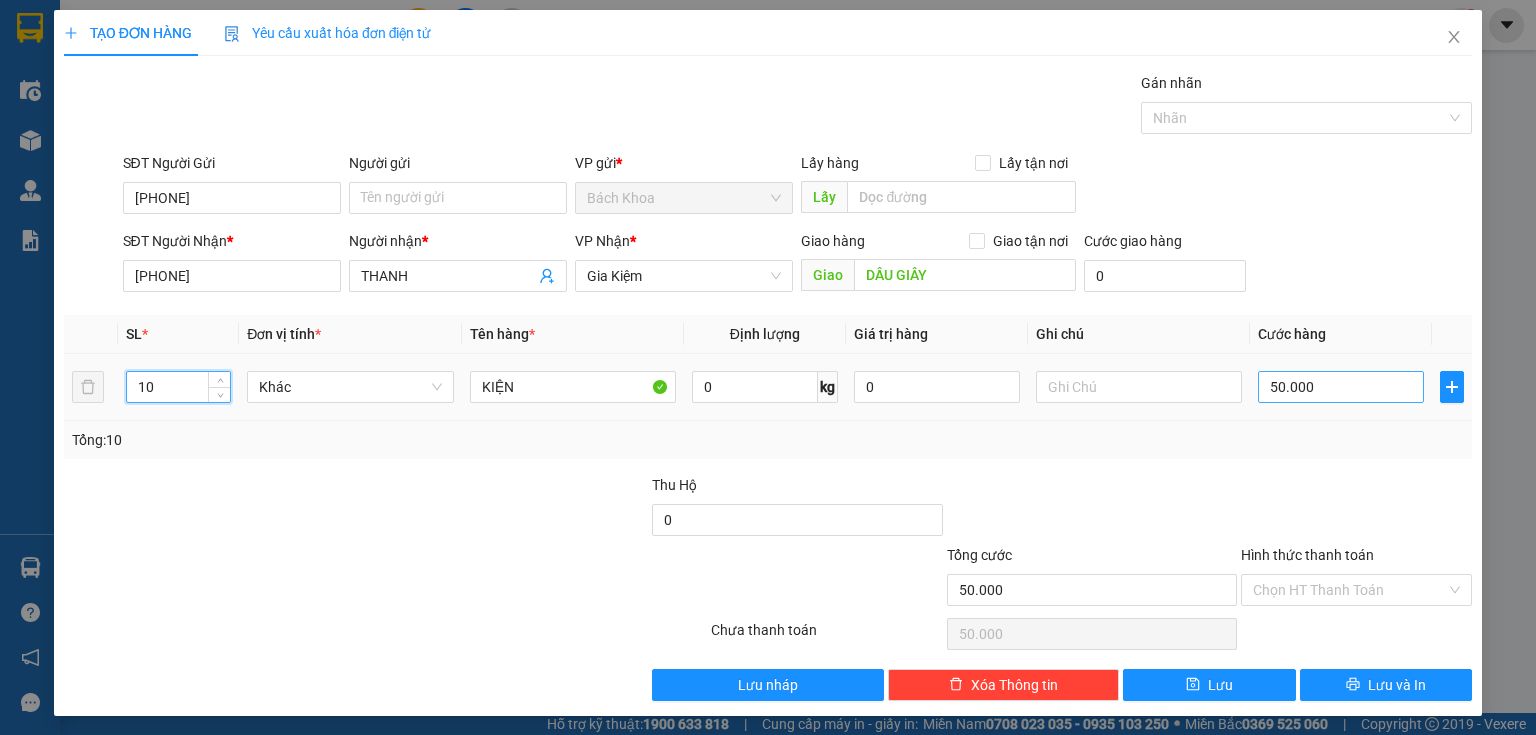 type on "10" 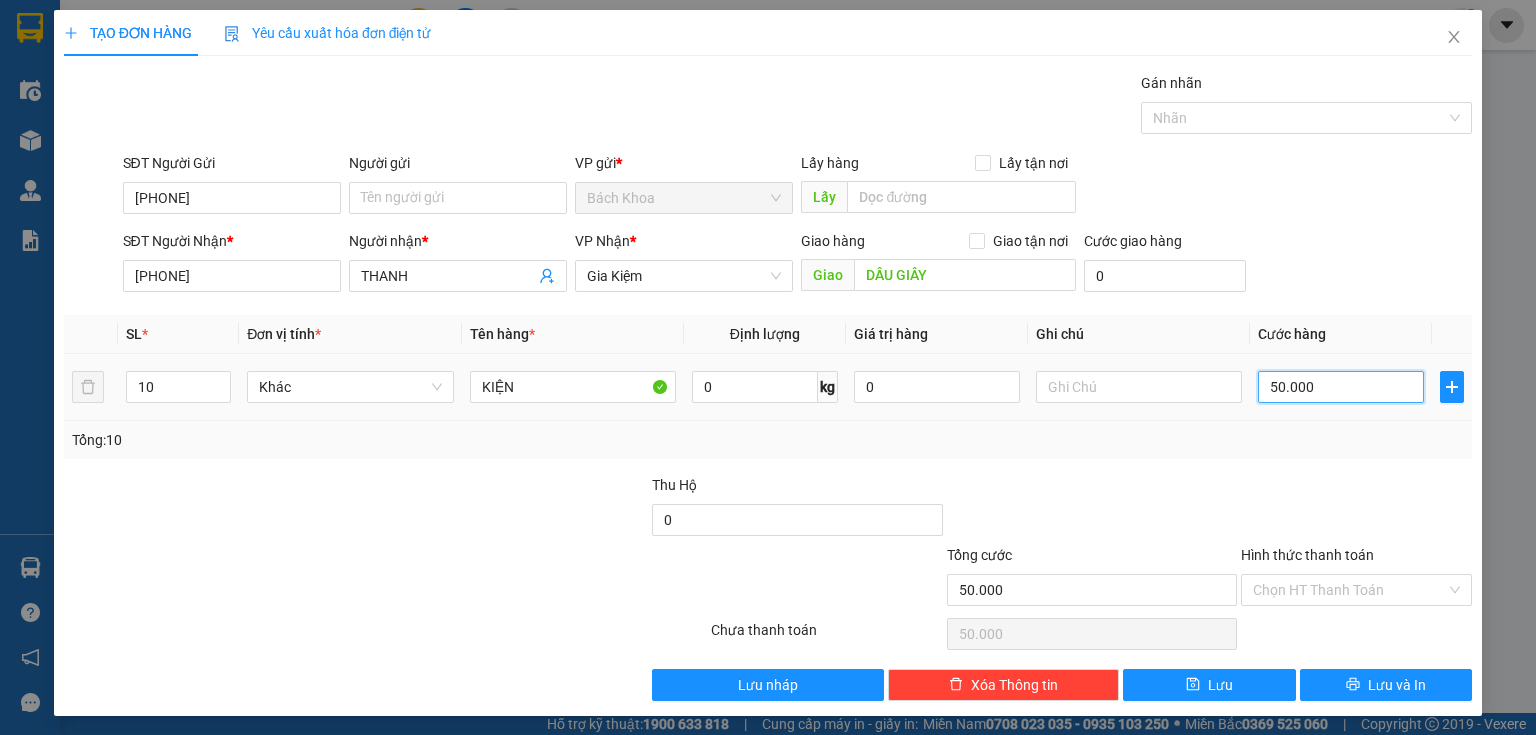 click on "50.000" at bounding box center [1341, 387] 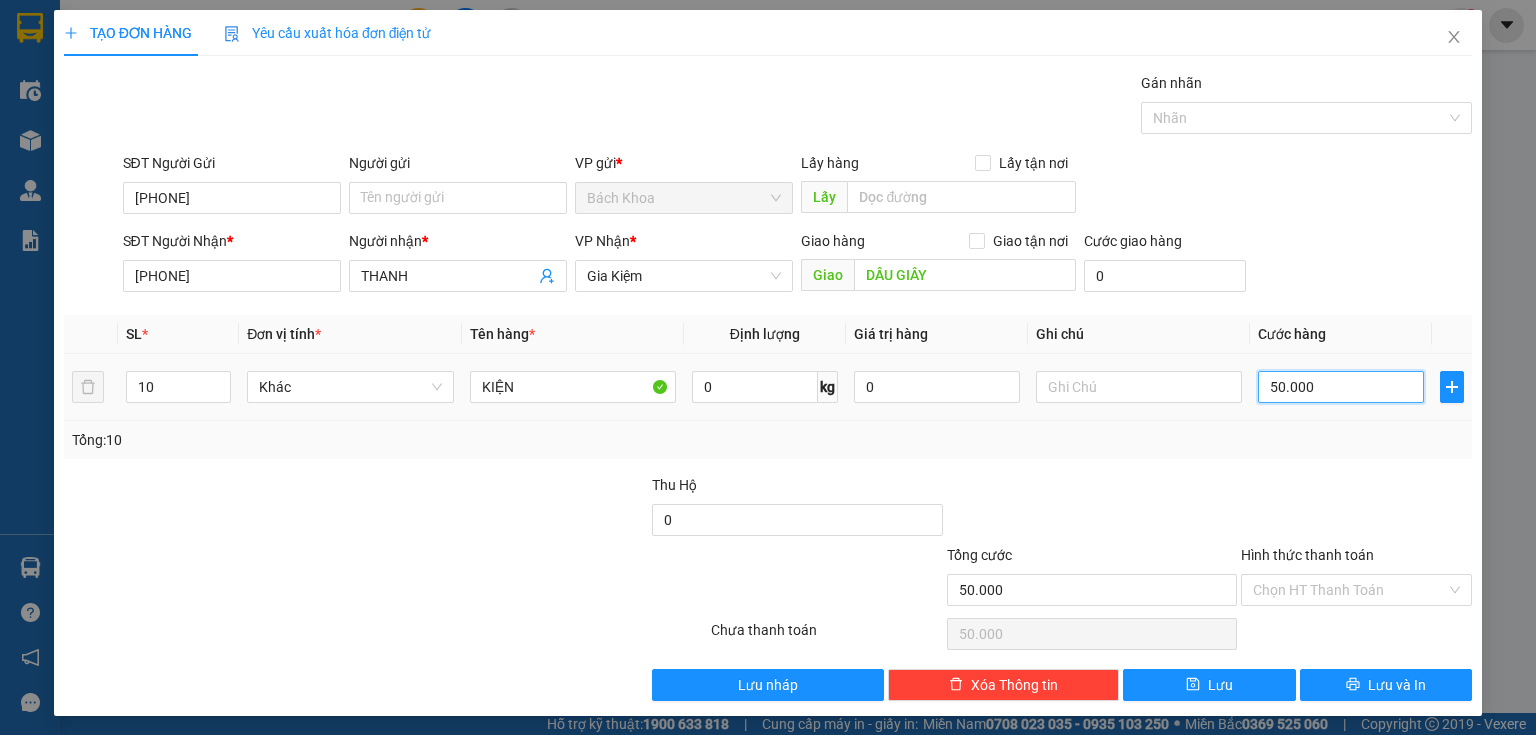 type on "2" 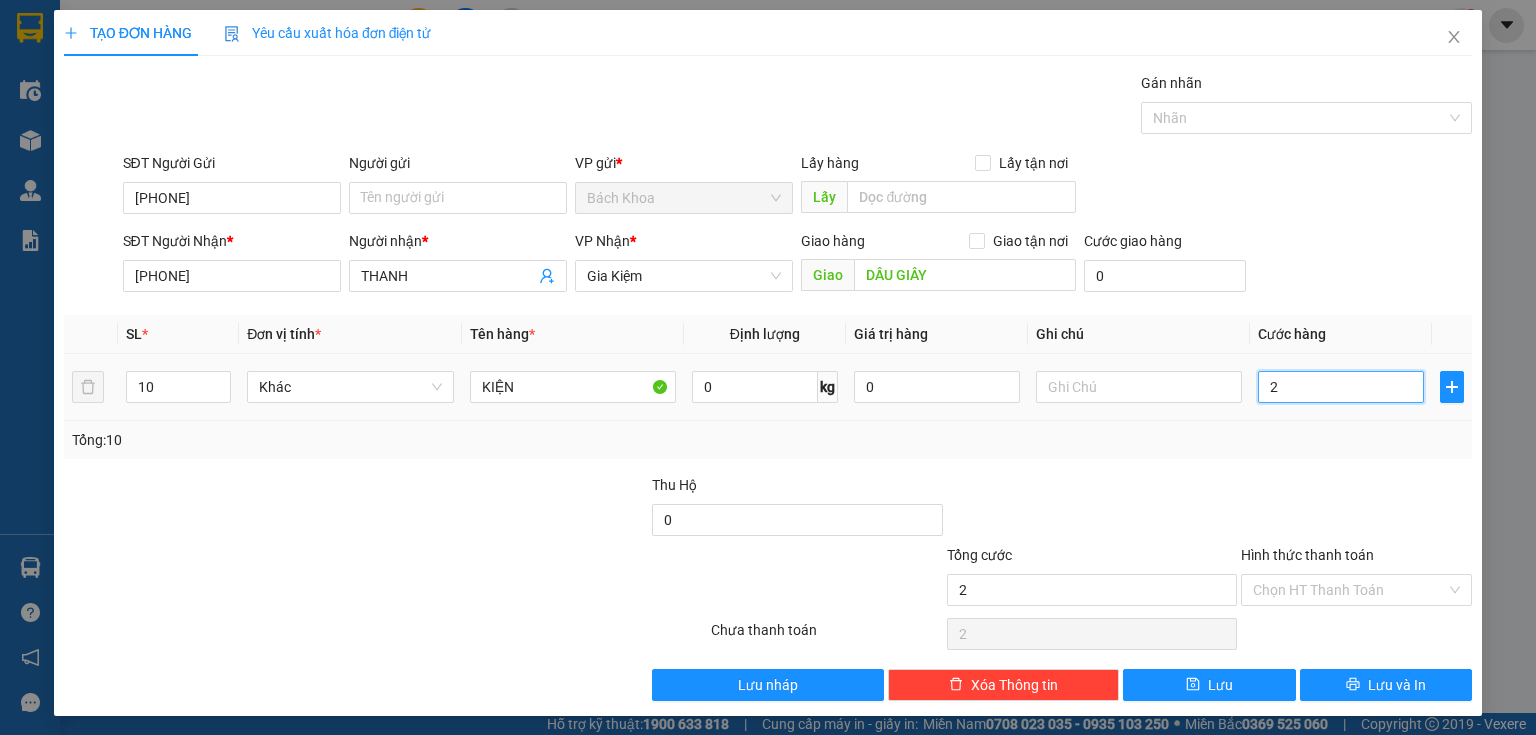 type on "25" 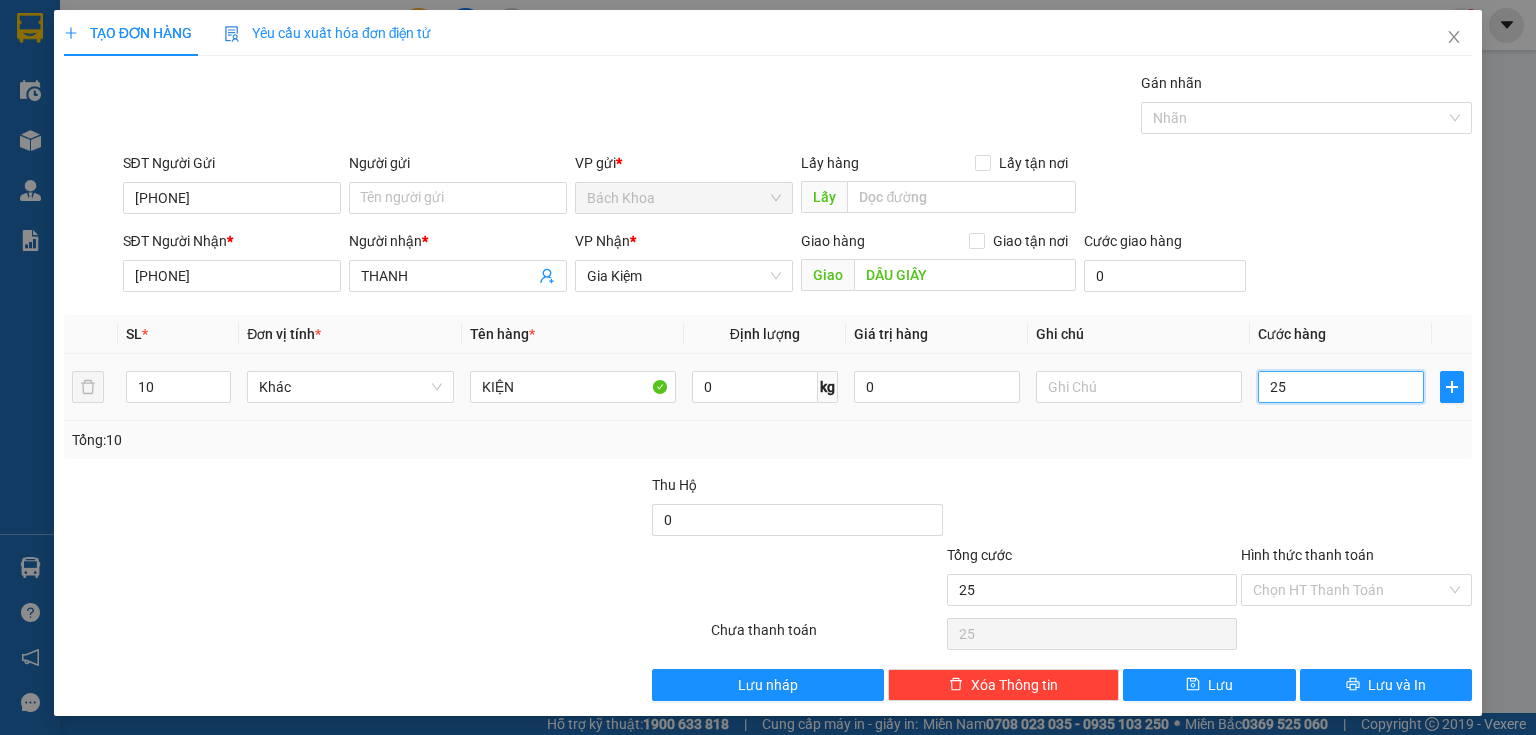 type on "250" 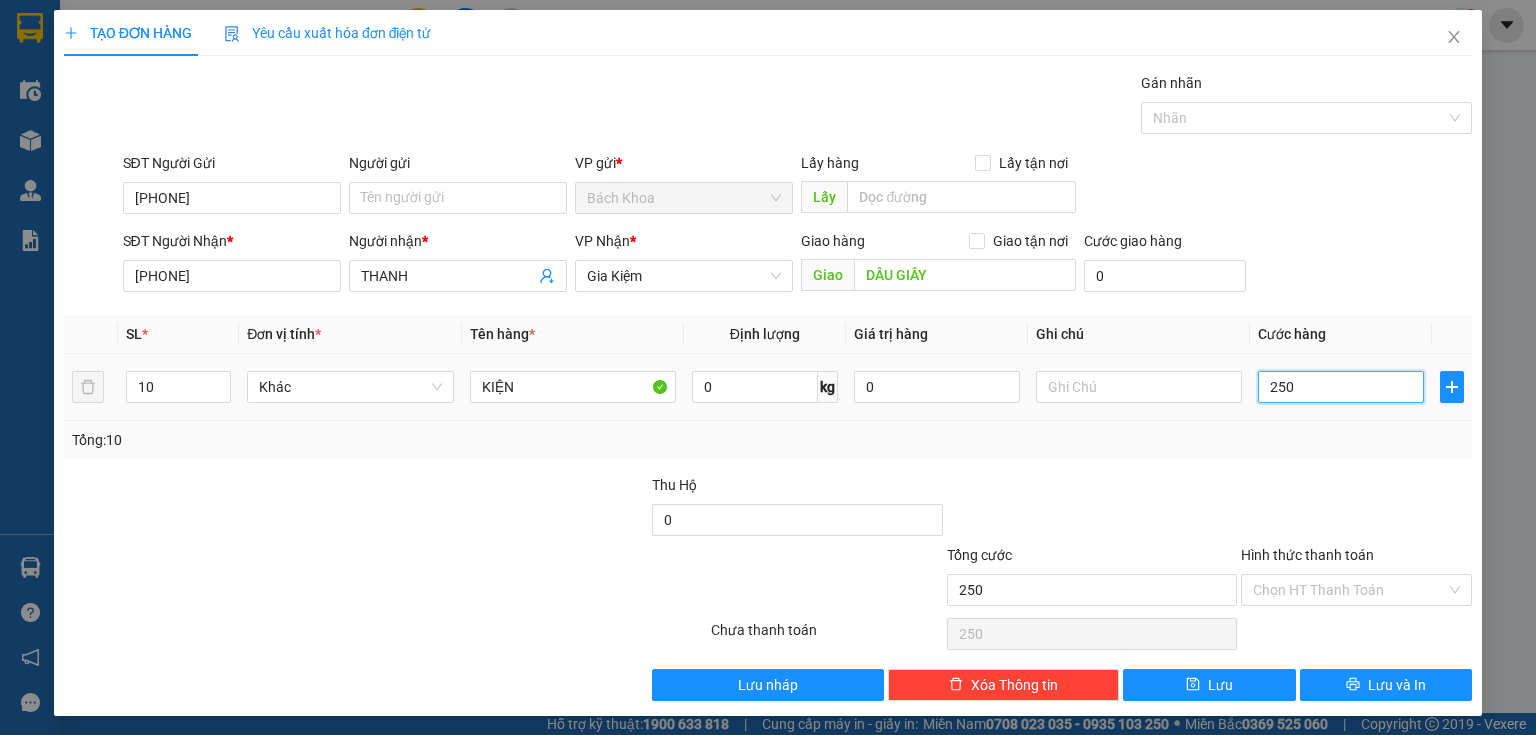 type on "2.500" 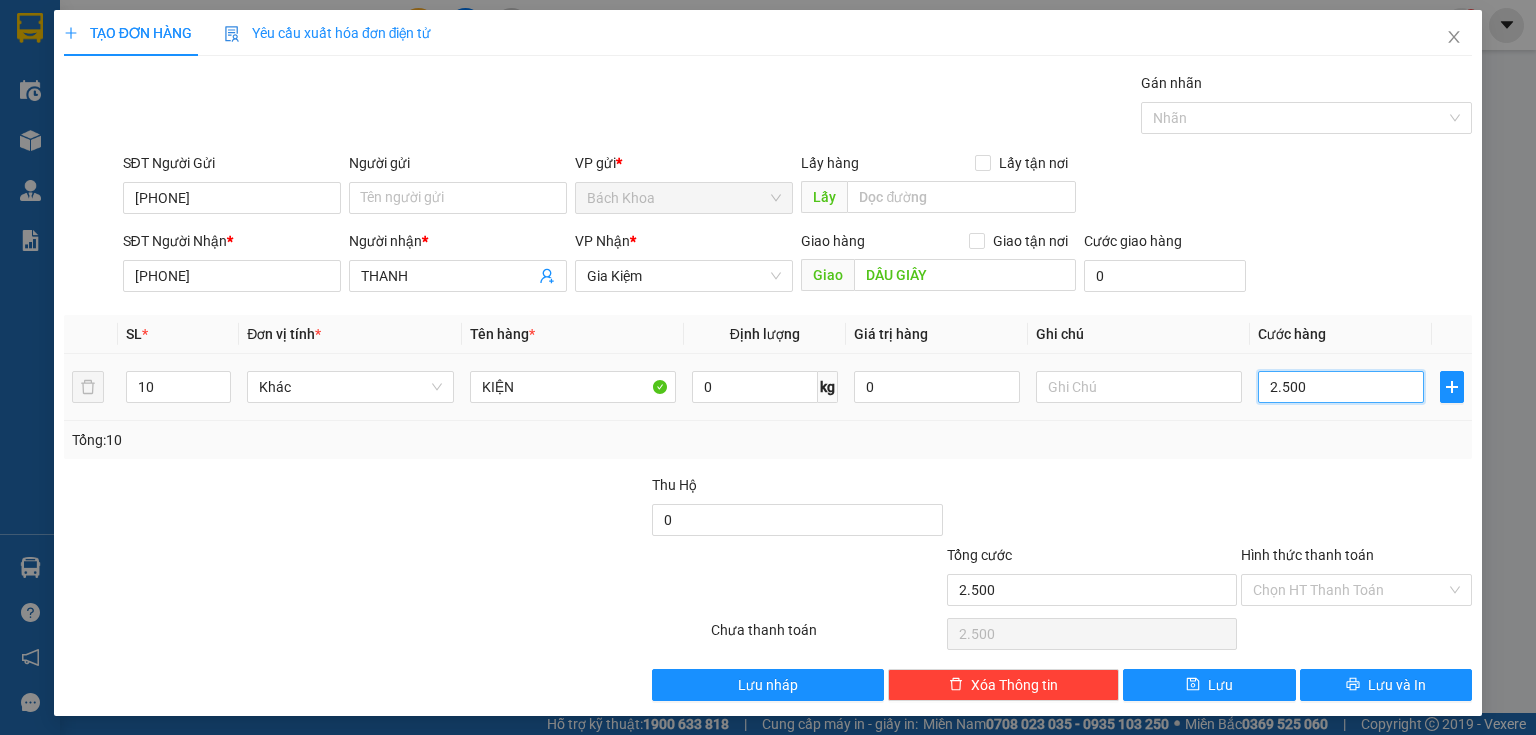 type on "25.000" 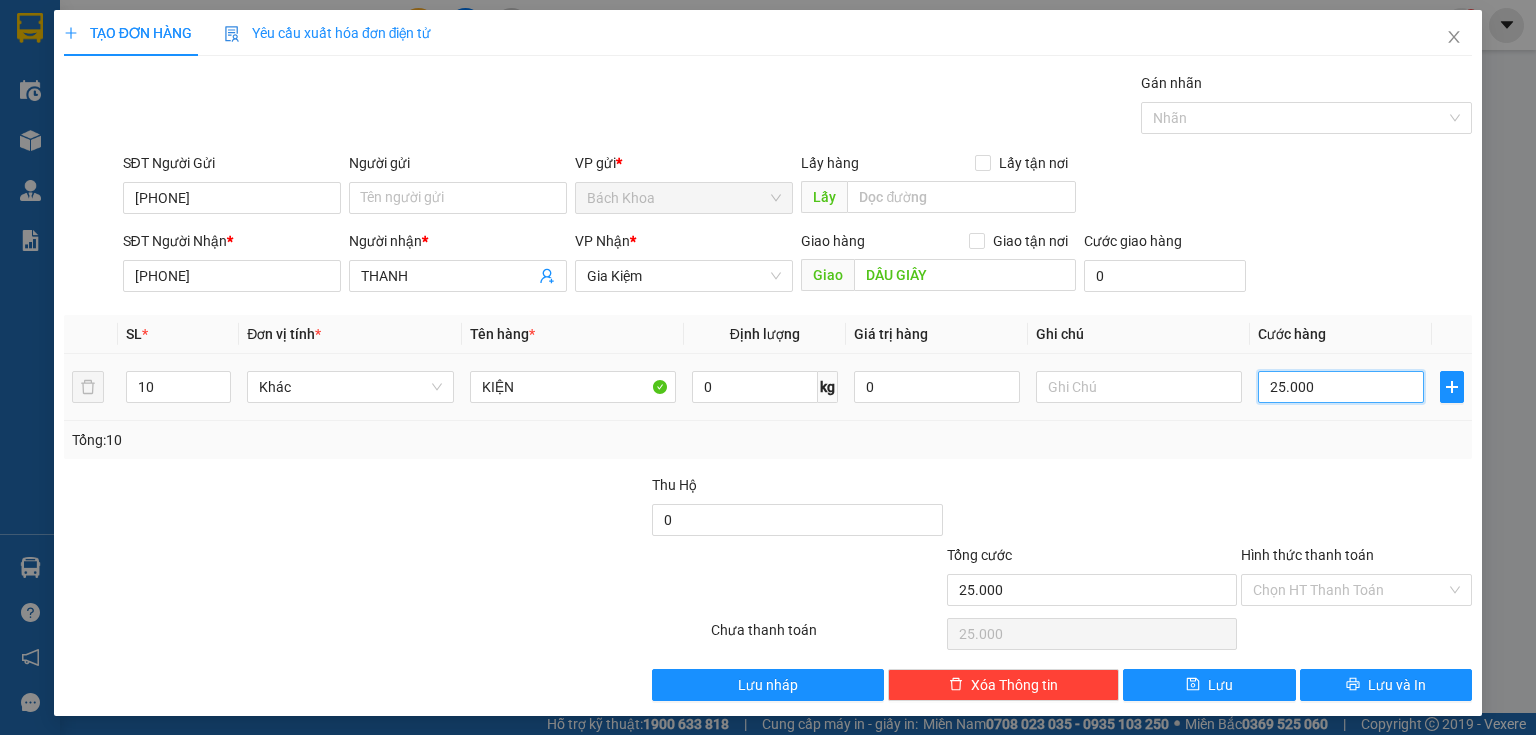 type on "250.000" 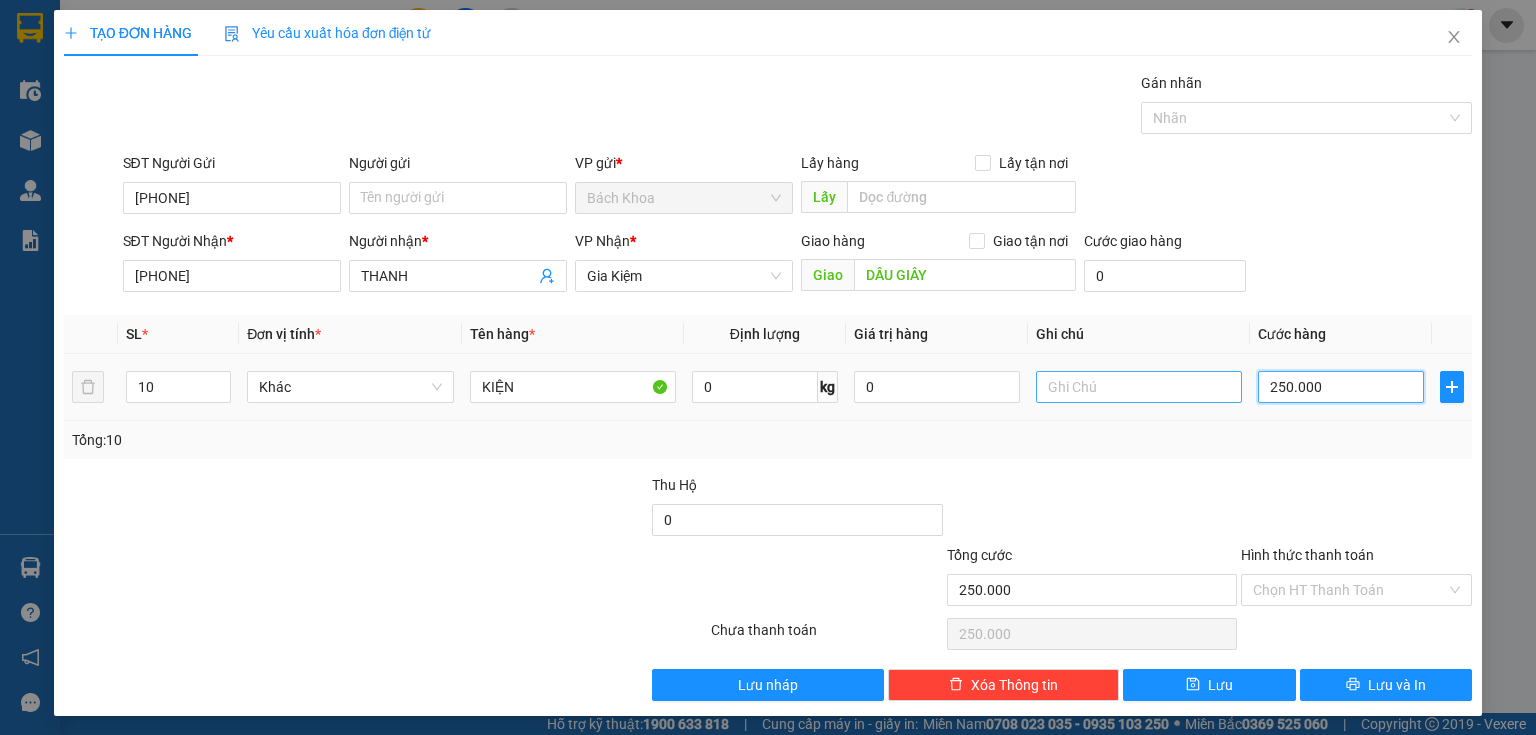 type on "250.000" 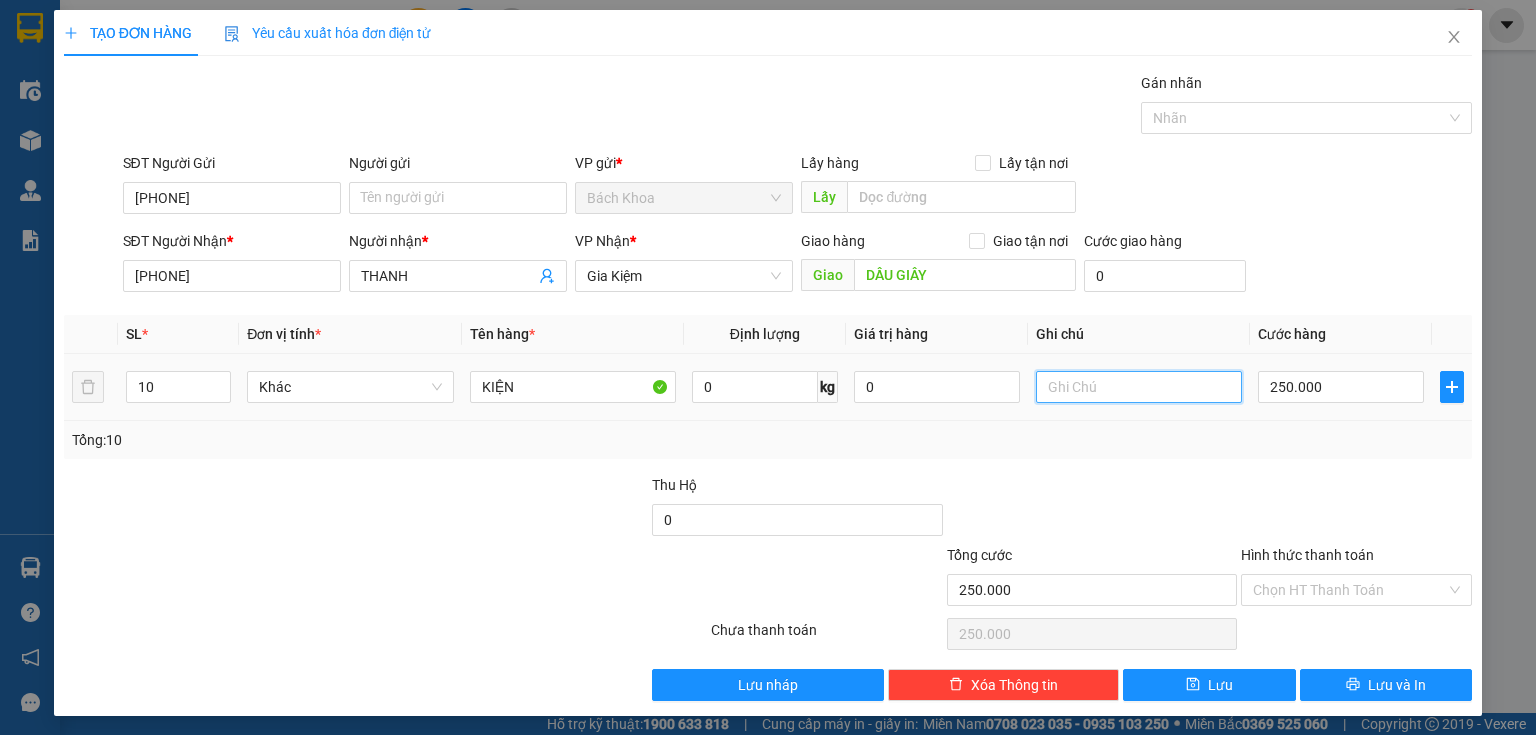 click at bounding box center [1139, 387] 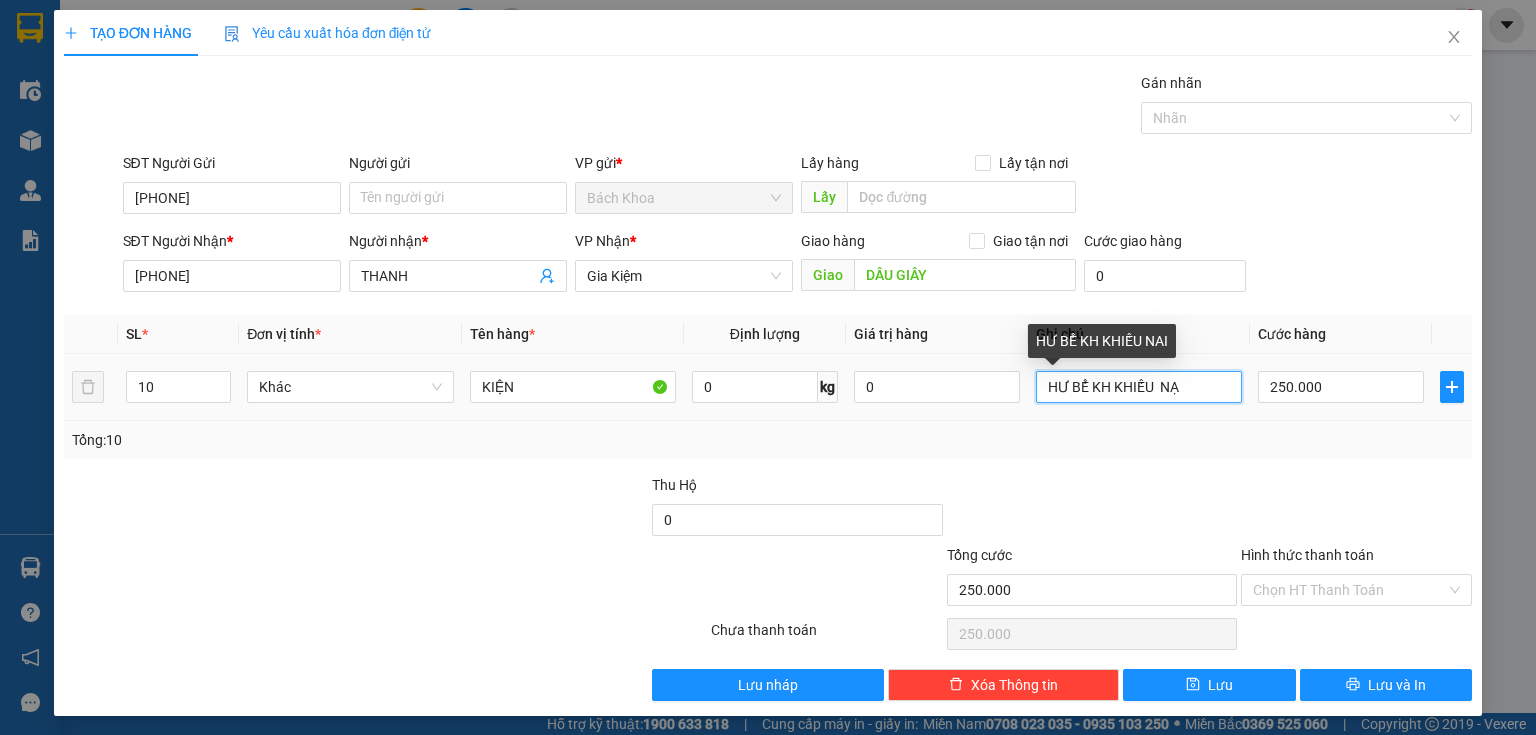 type on "HƯ BỂ KH KHIẾU  NẠI" 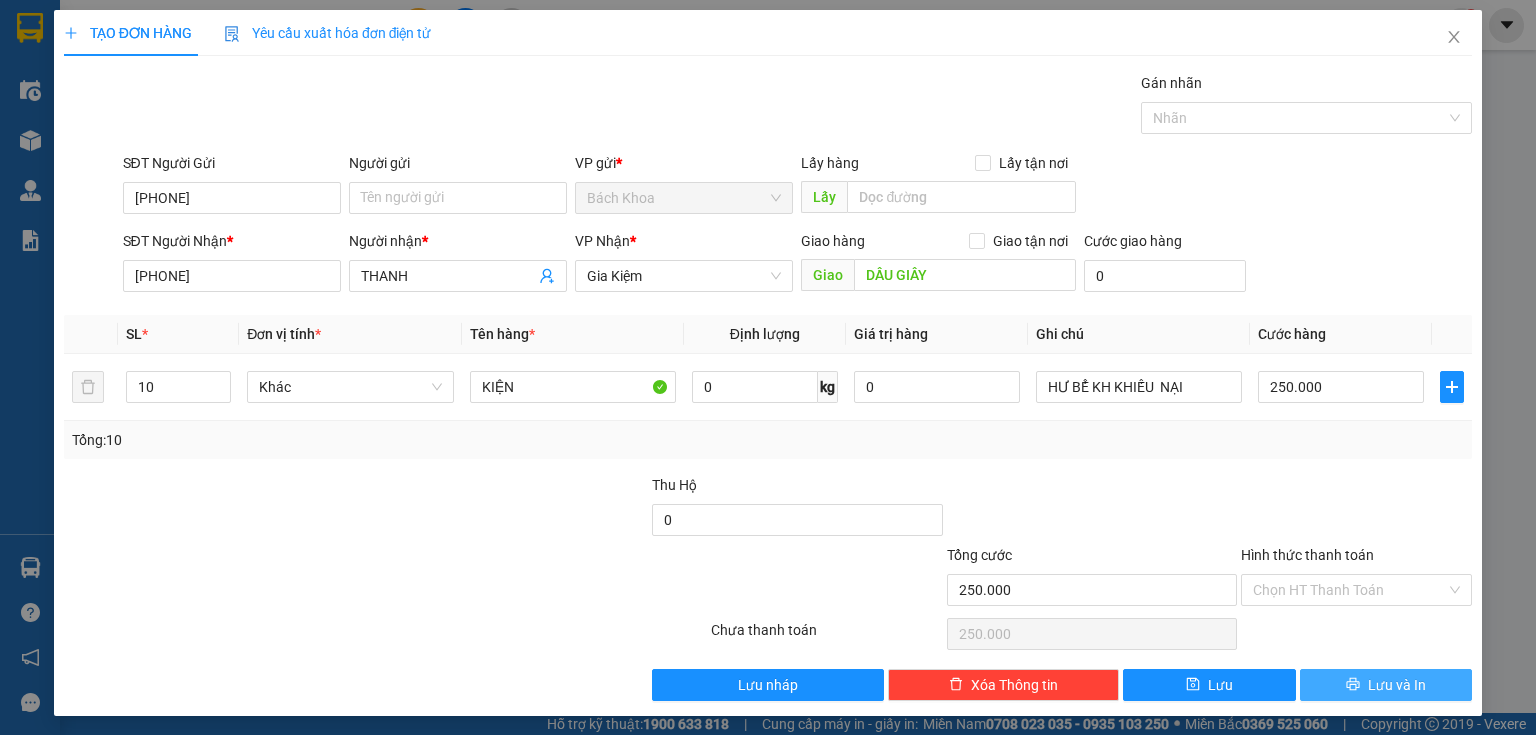 click on "Lưu và In" at bounding box center [1397, 685] 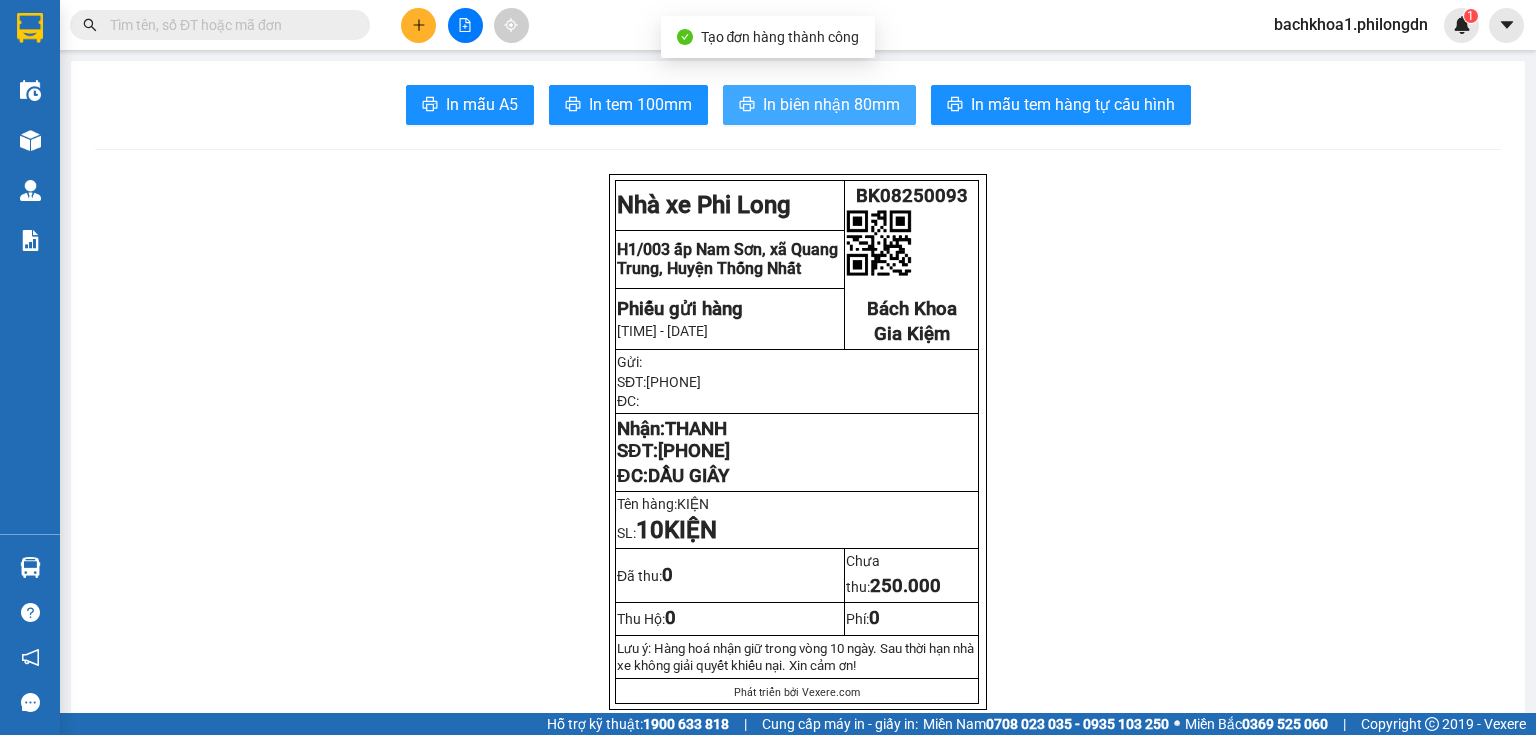click on "In biên nhận 80mm" at bounding box center (831, 104) 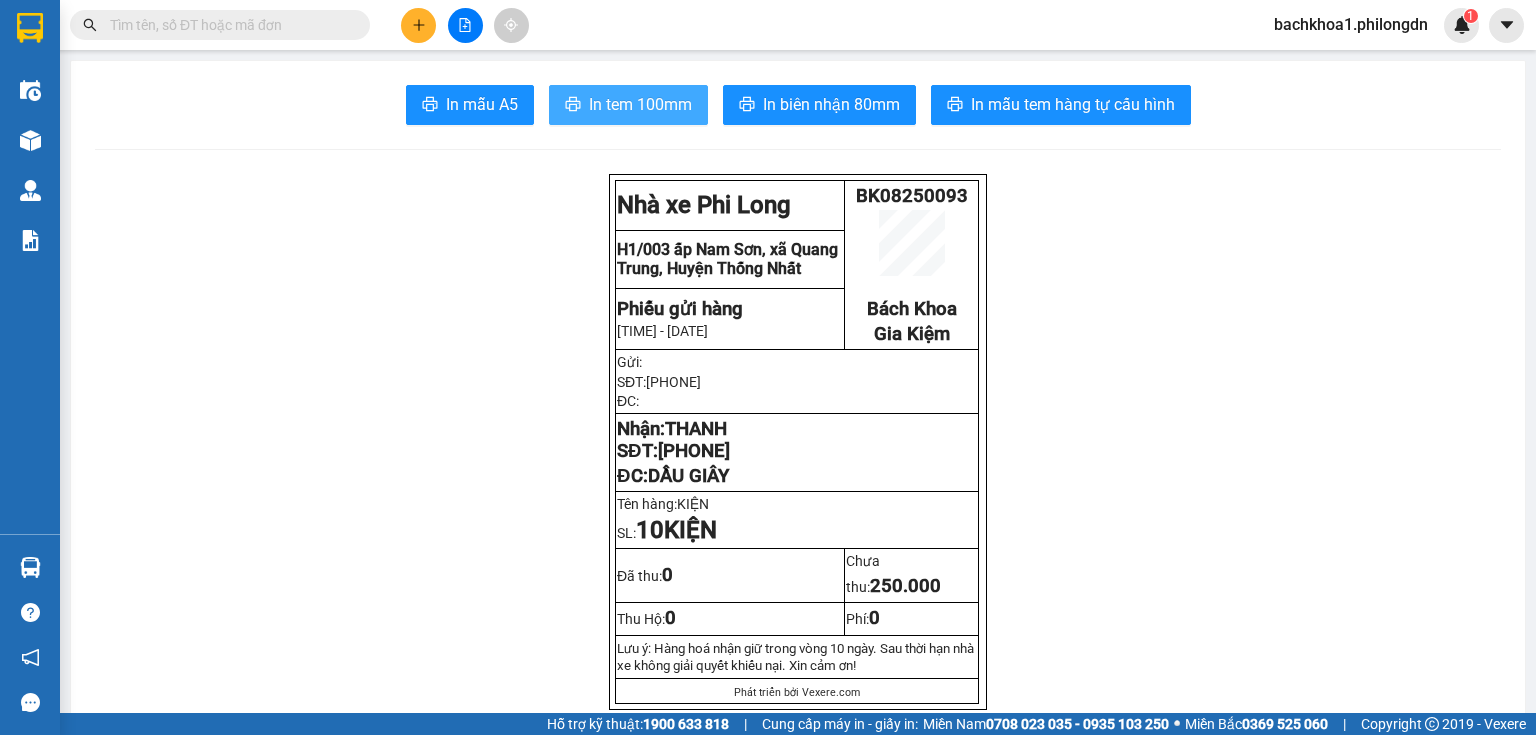 click on "In tem 100mm" at bounding box center [640, 104] 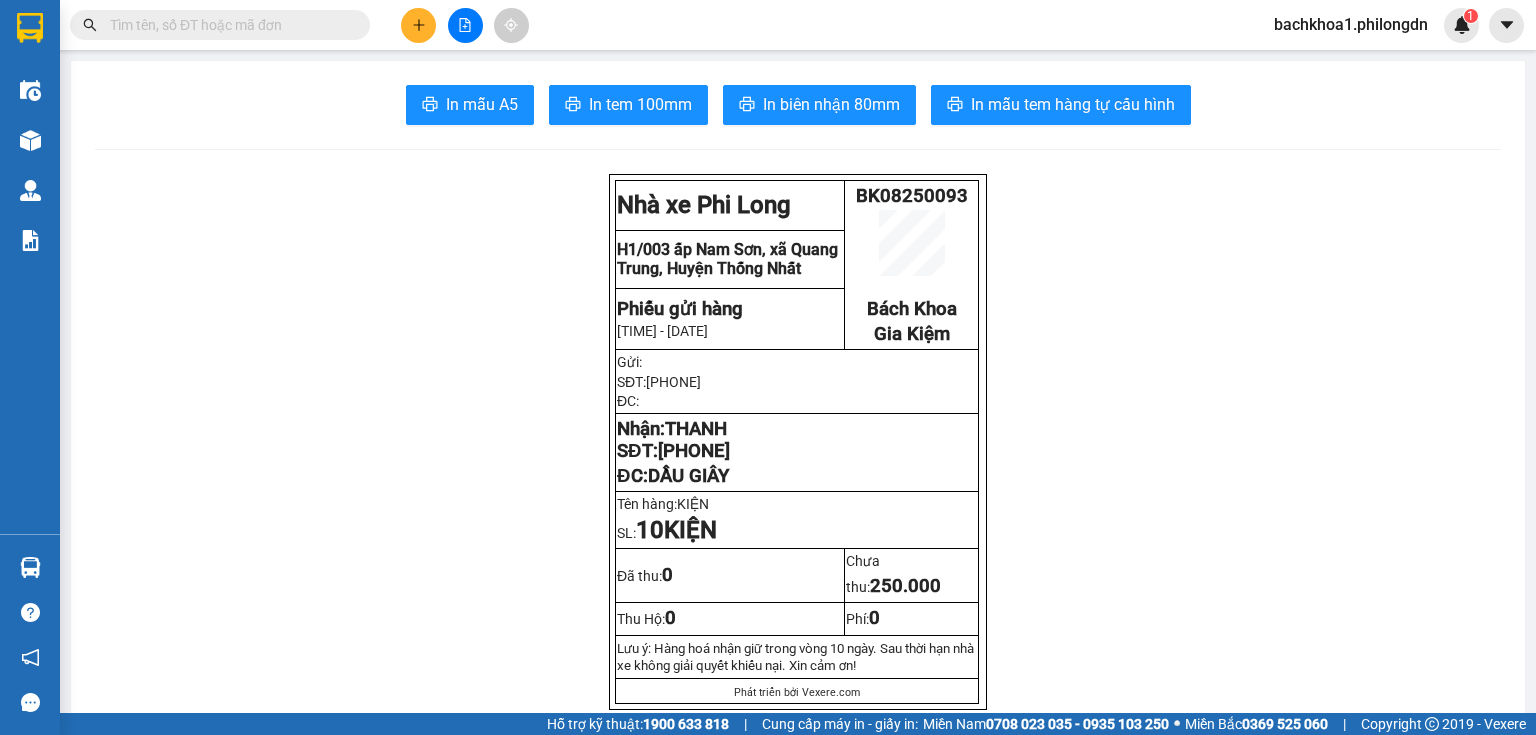click on "[PHONE]" at bounding box center (694, 451) 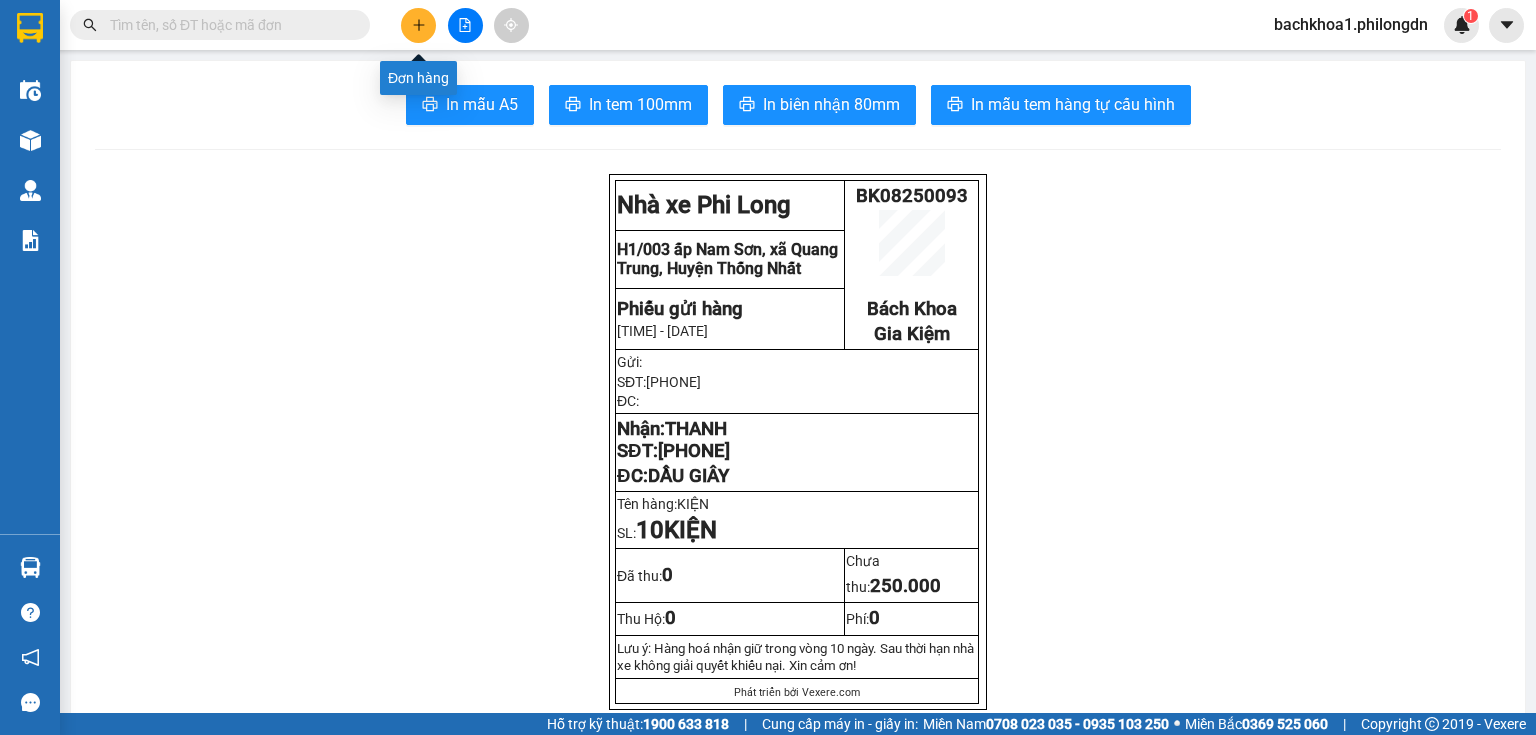 click 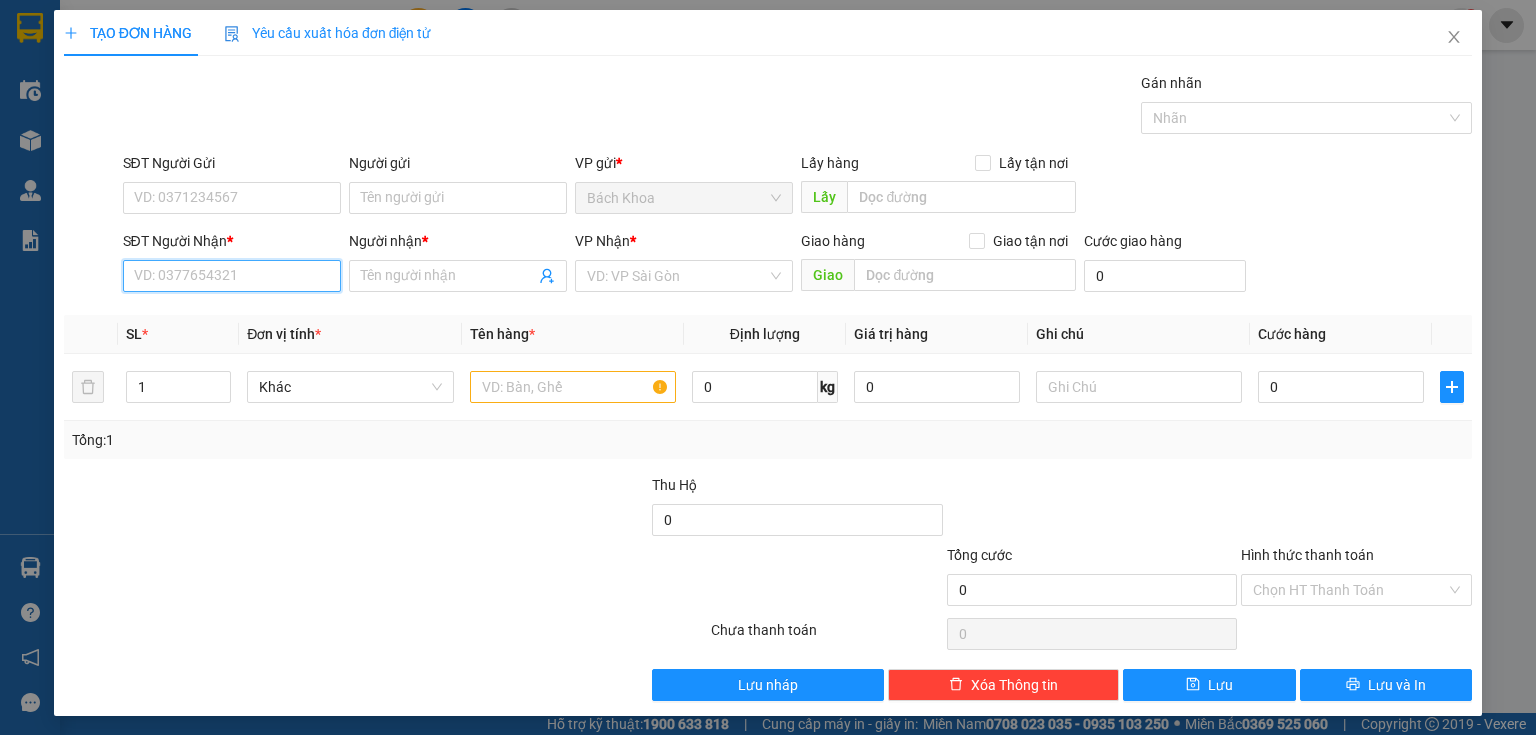 click on "SĐT Người Nhận  *" at bounding box center (232, 276) 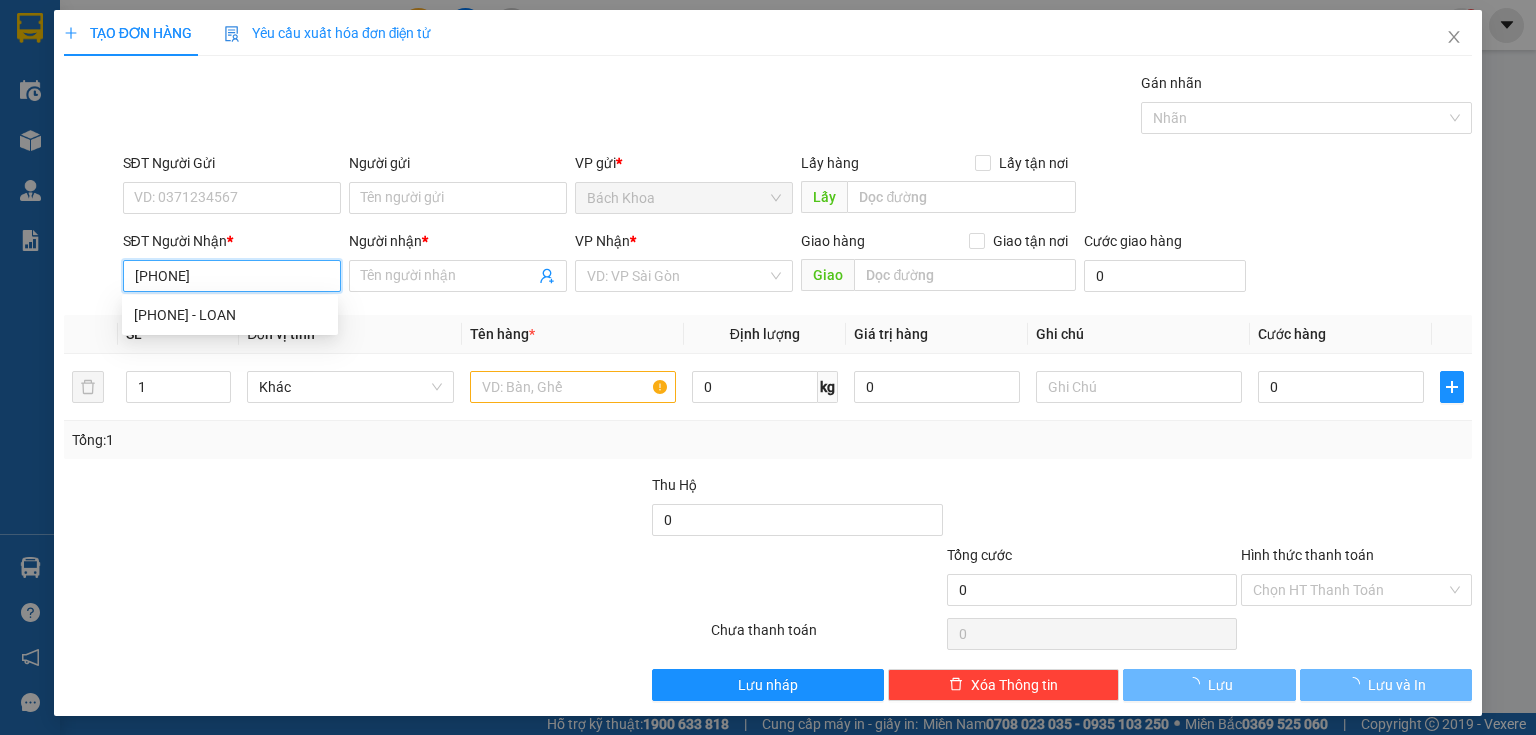 type on "0944784108" 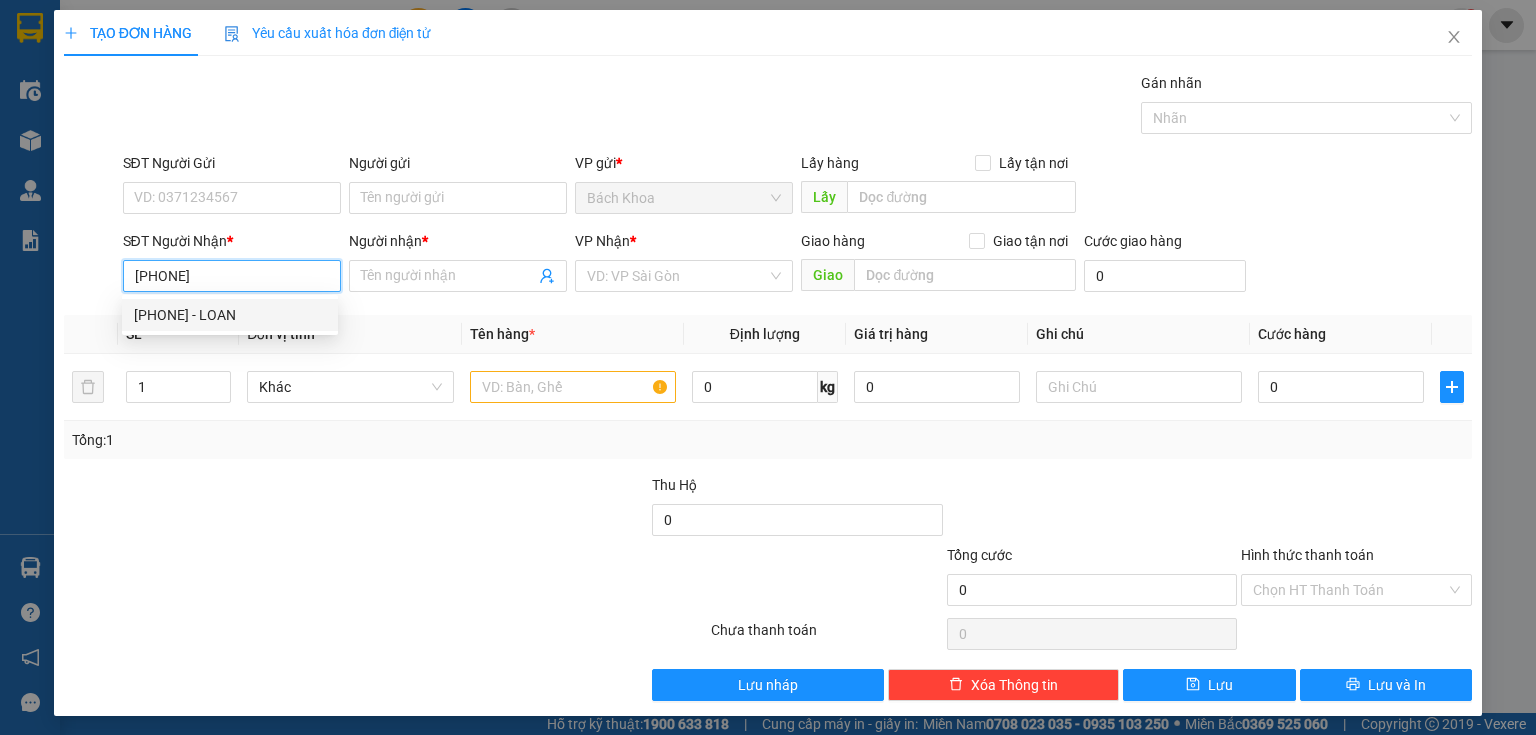 click on "0944784108 - LOAN" at bounding box center [230, 315] 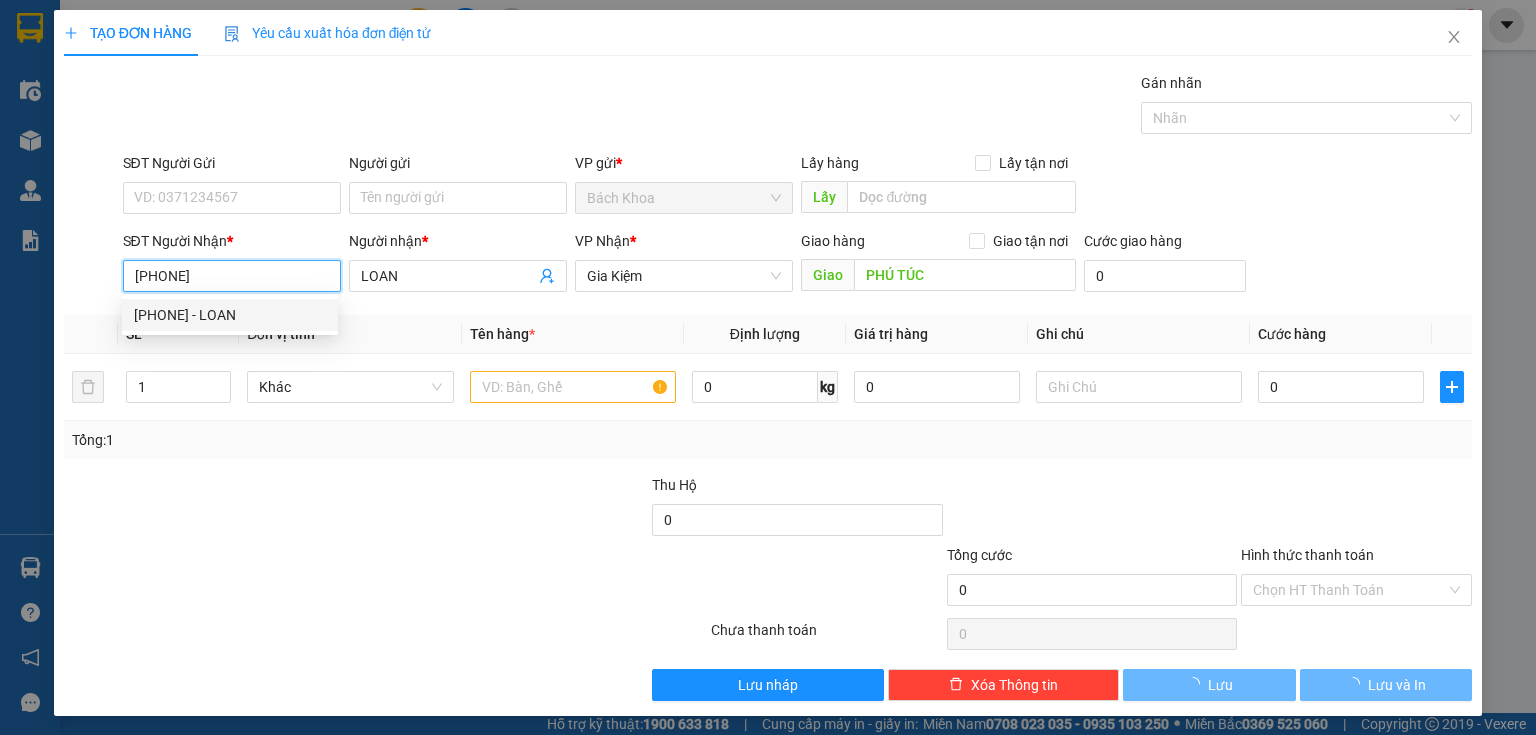 type on "60.000" 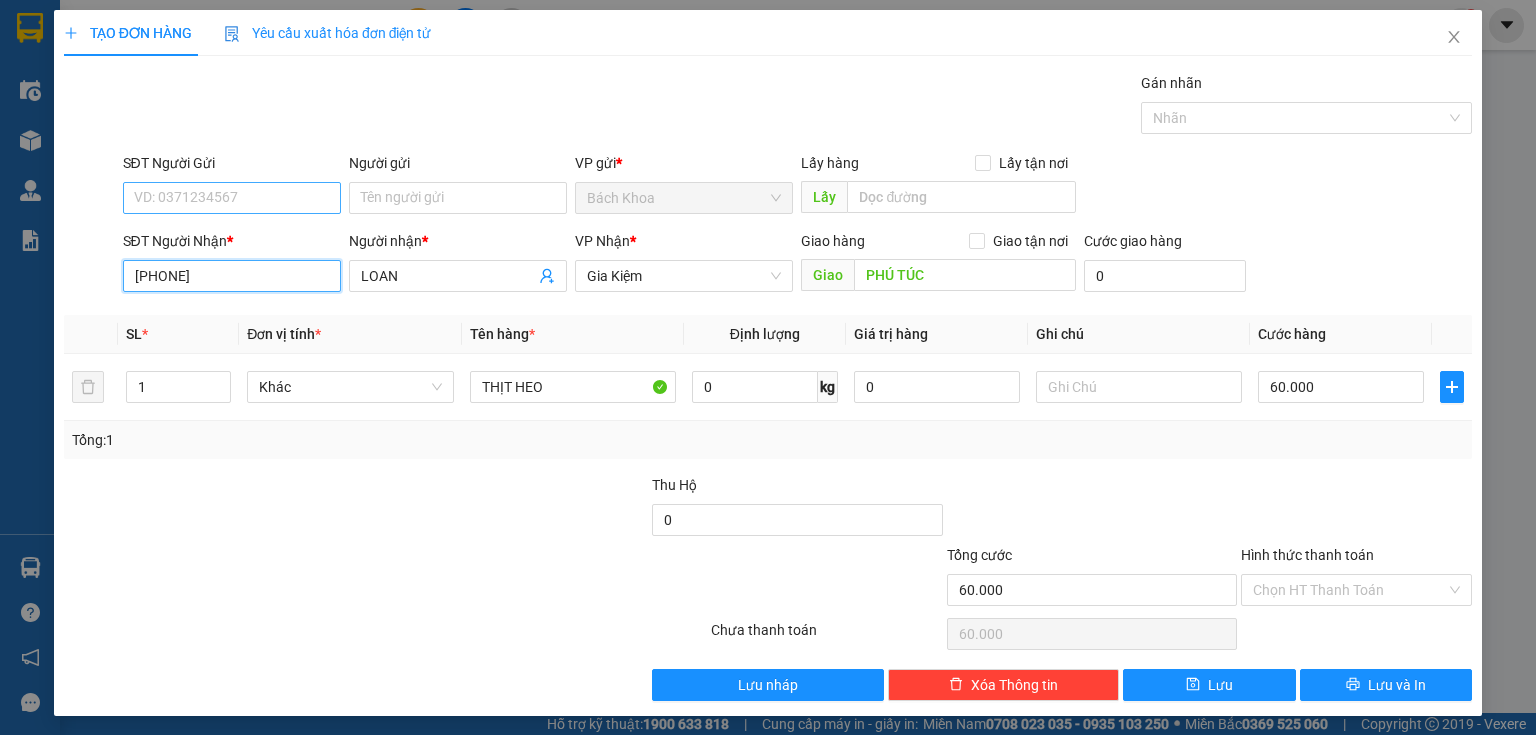 type on "0944784108" 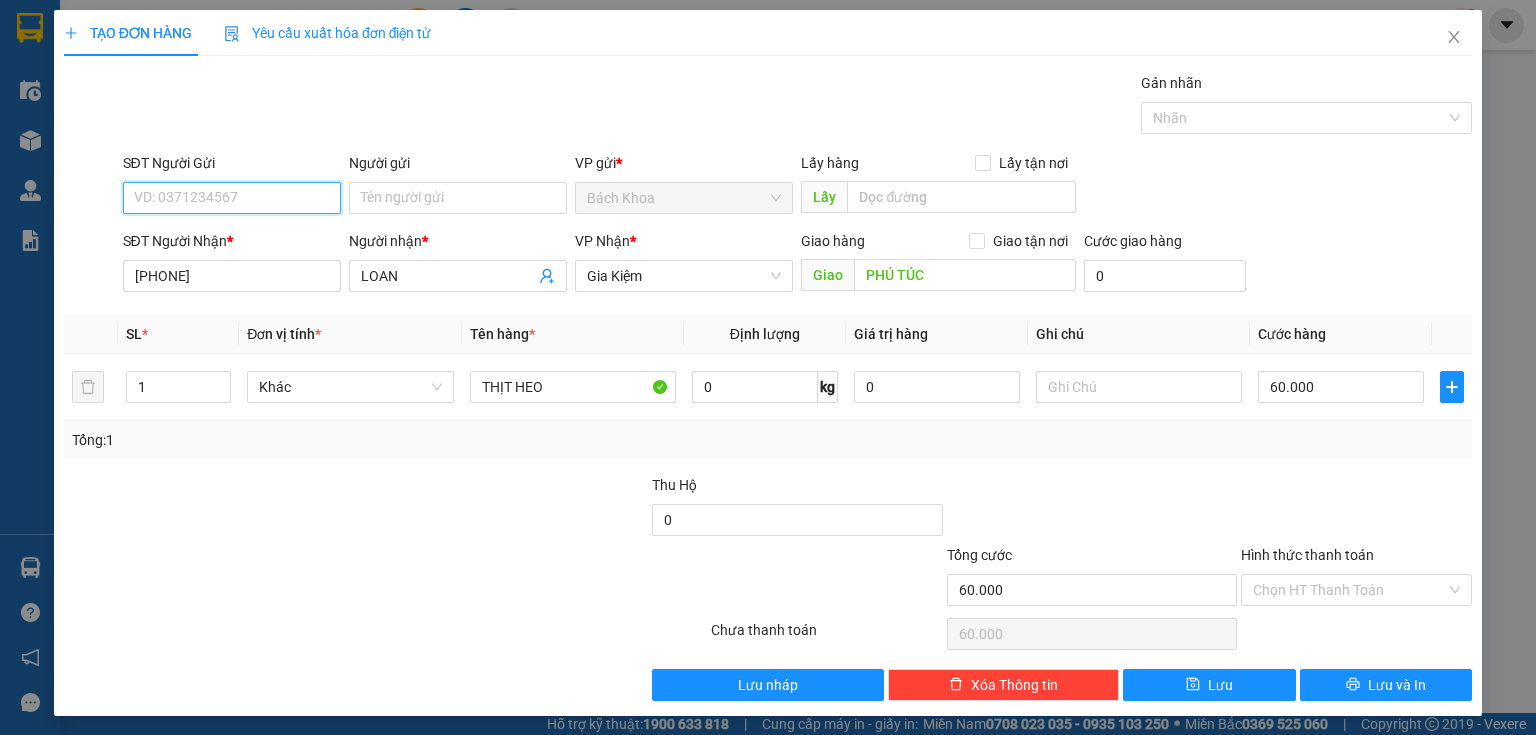 click on "SĐT Người Gửi" at bounding box center [232, 198] 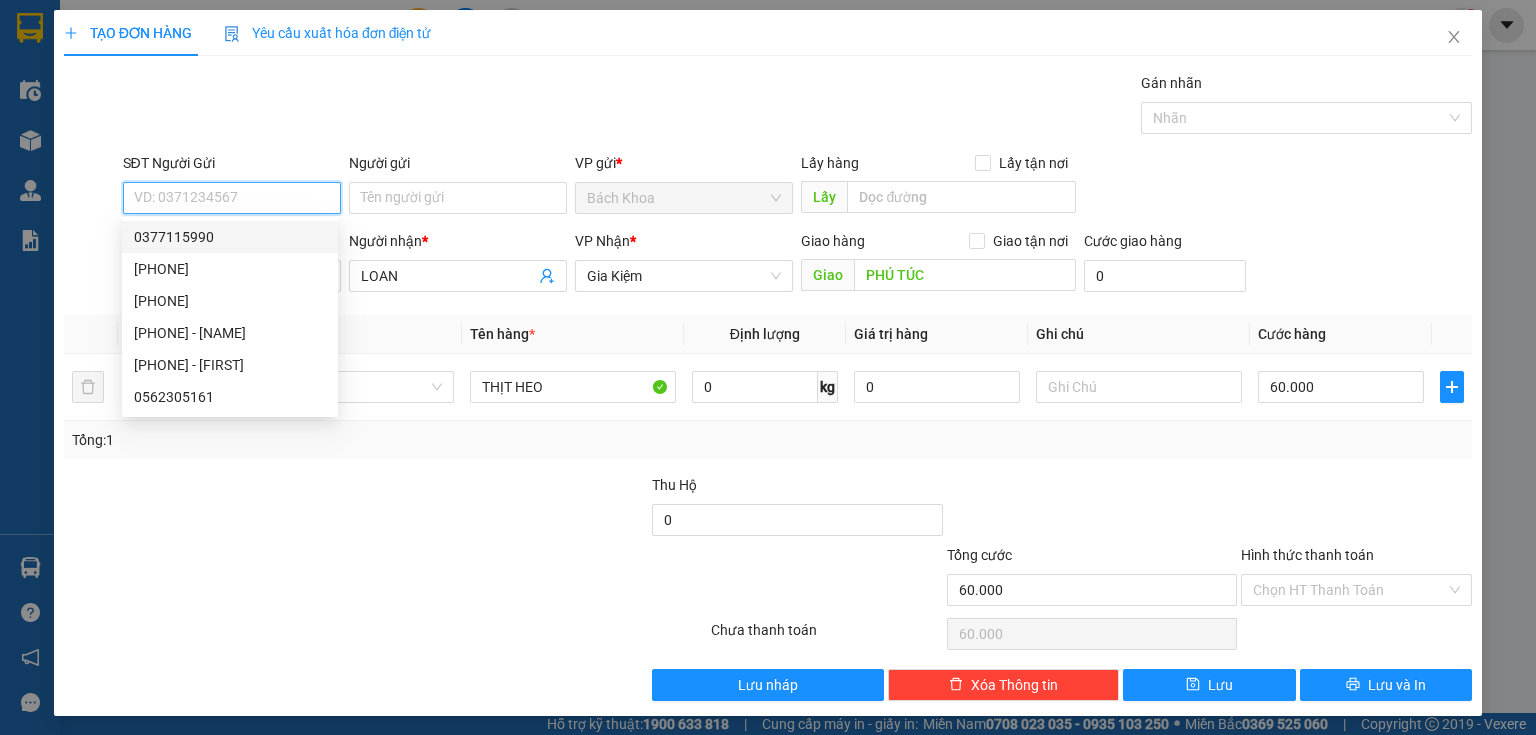 click on "0377115990" at bounding box center (230, 237) 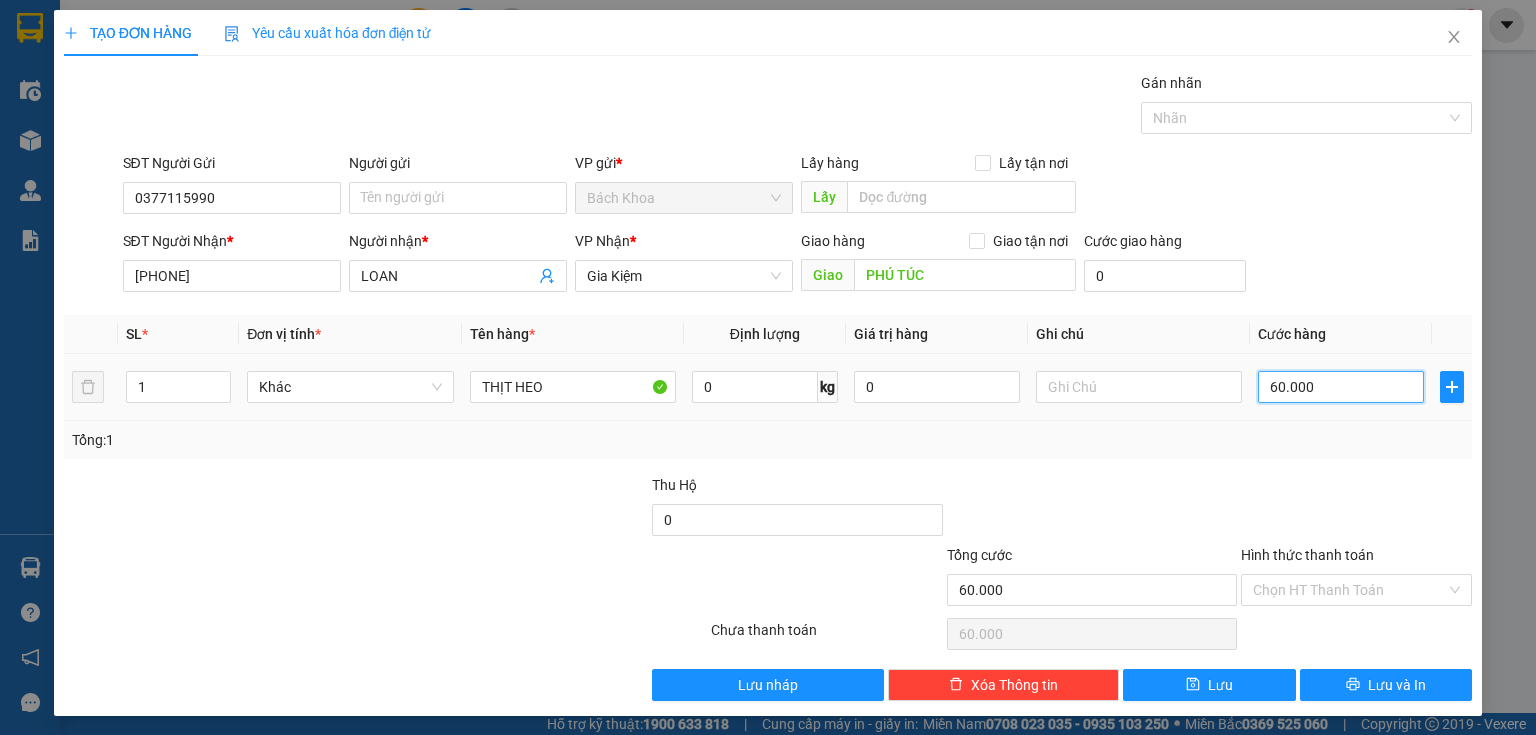 click on "60.000" at bounding box center (1341, 387) 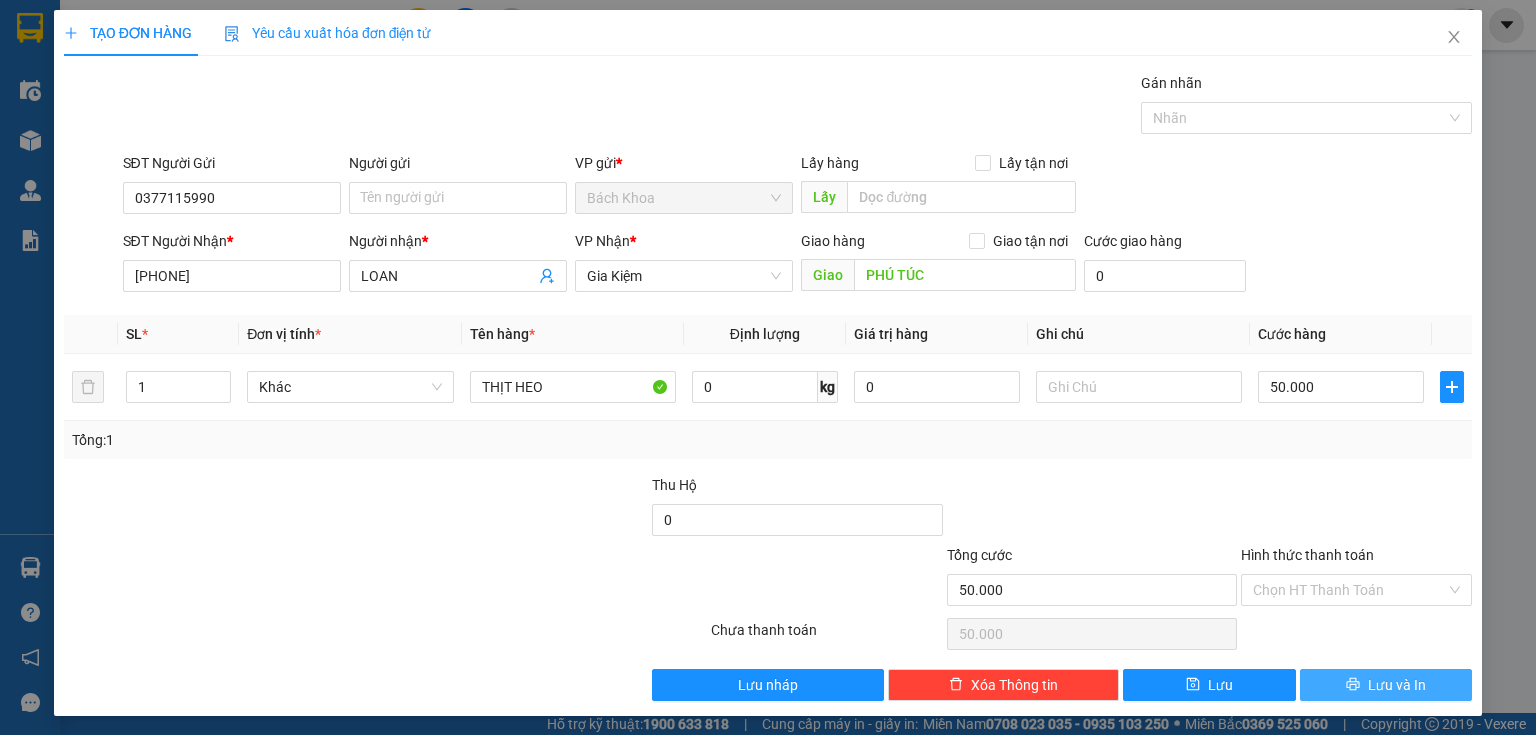 click on "Lưu và In" at bounding box center (1397, 685) 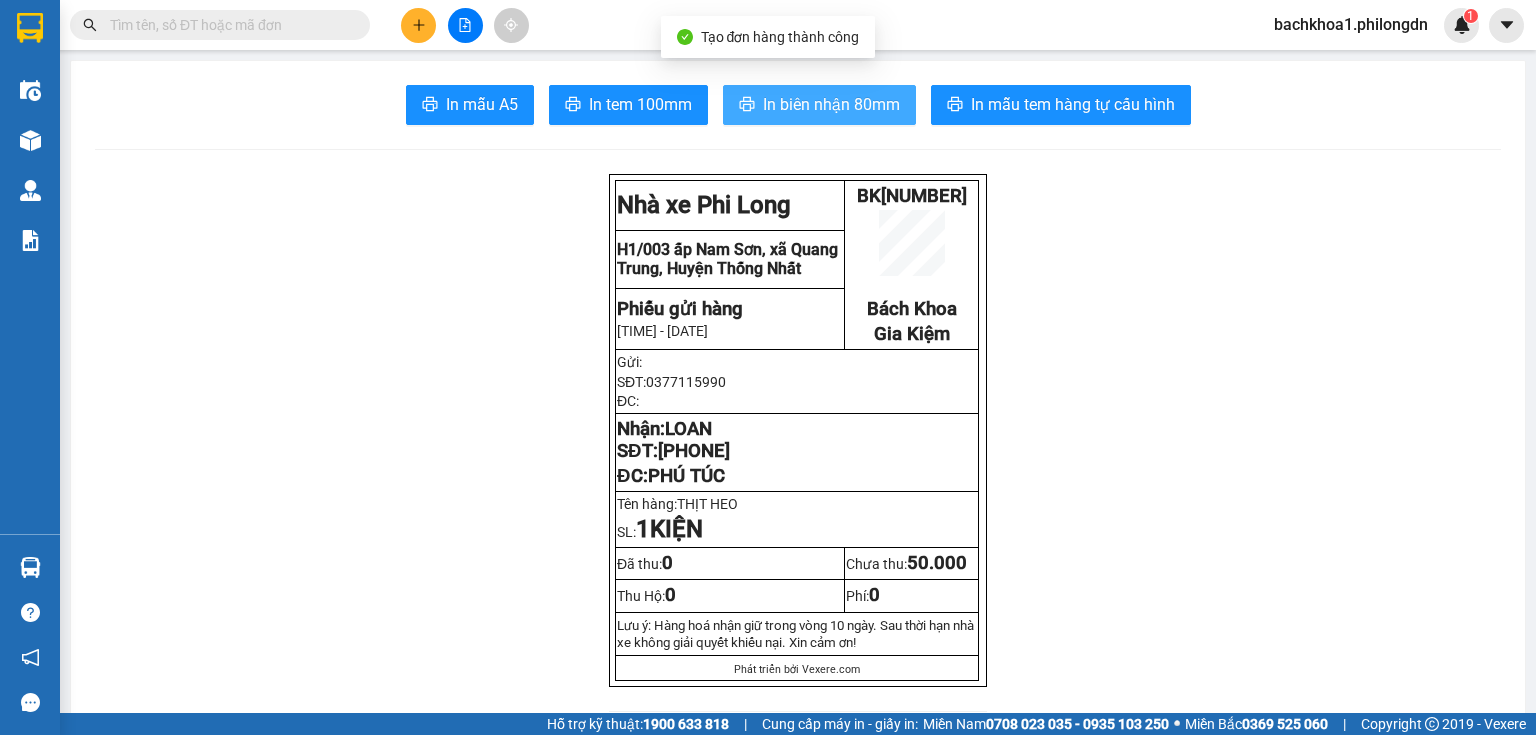 click on "In biên nhận 80mm" at bounding box center [831, 104] 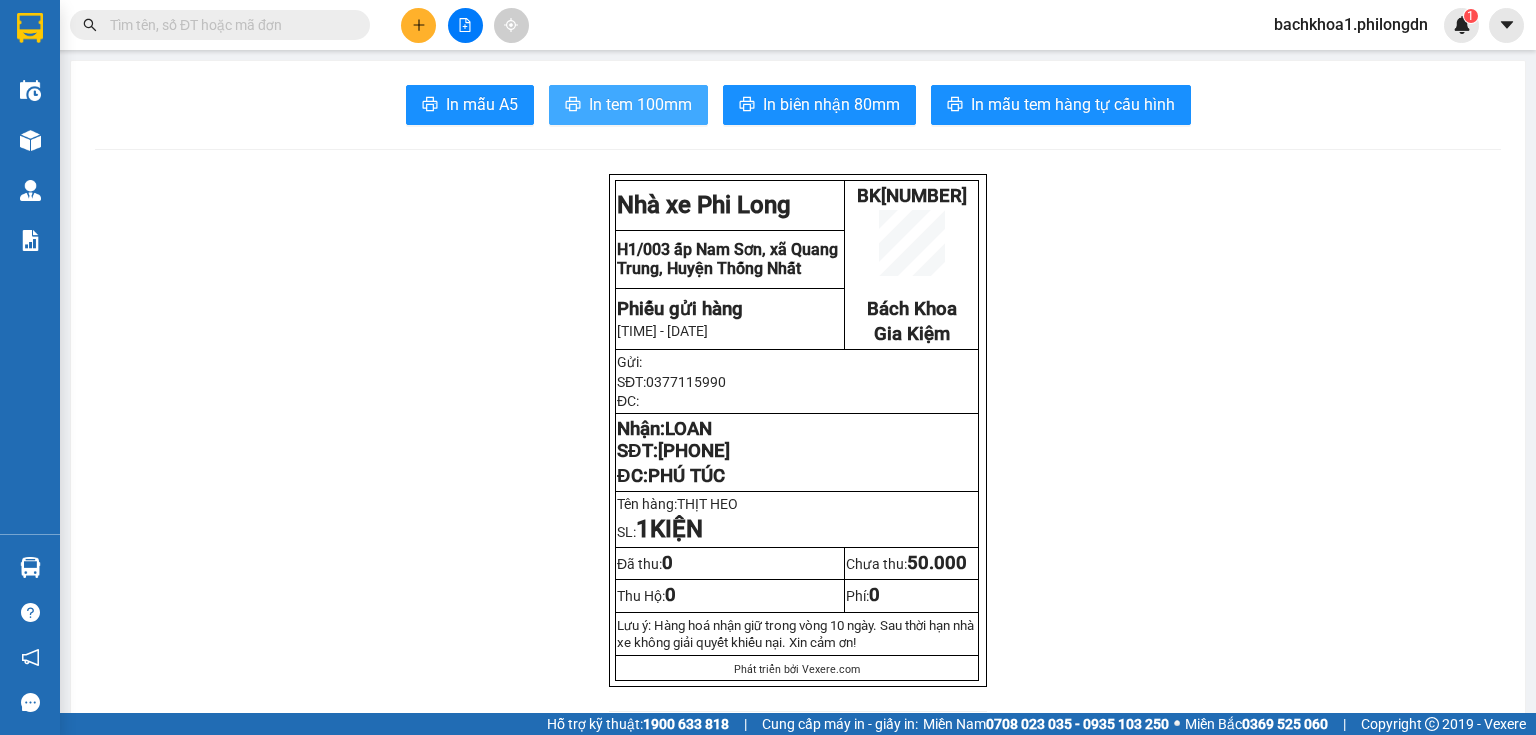 click on "In tem 100mm" at bounding box center [640, 104] 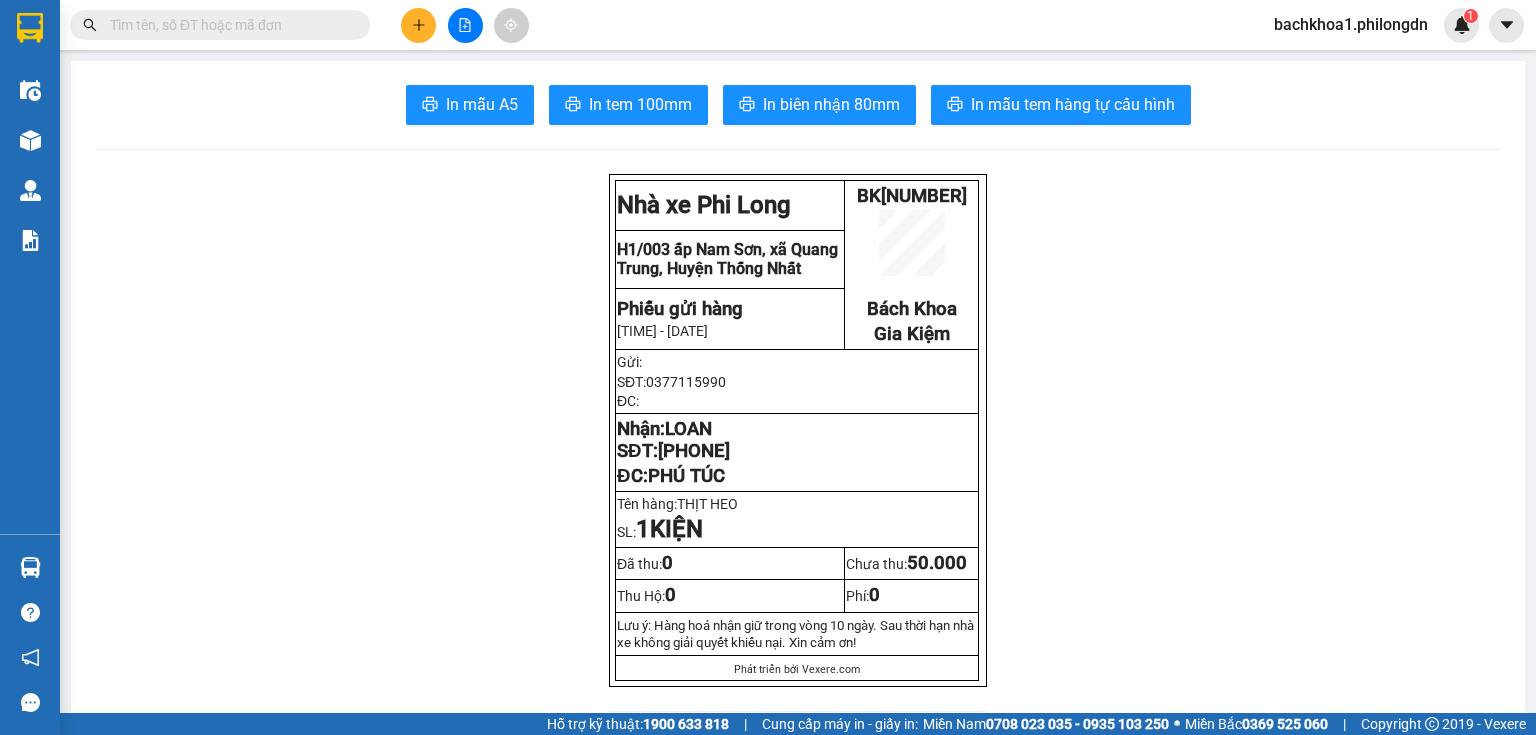 click on "0944784108" at bounding box center [694, 451] 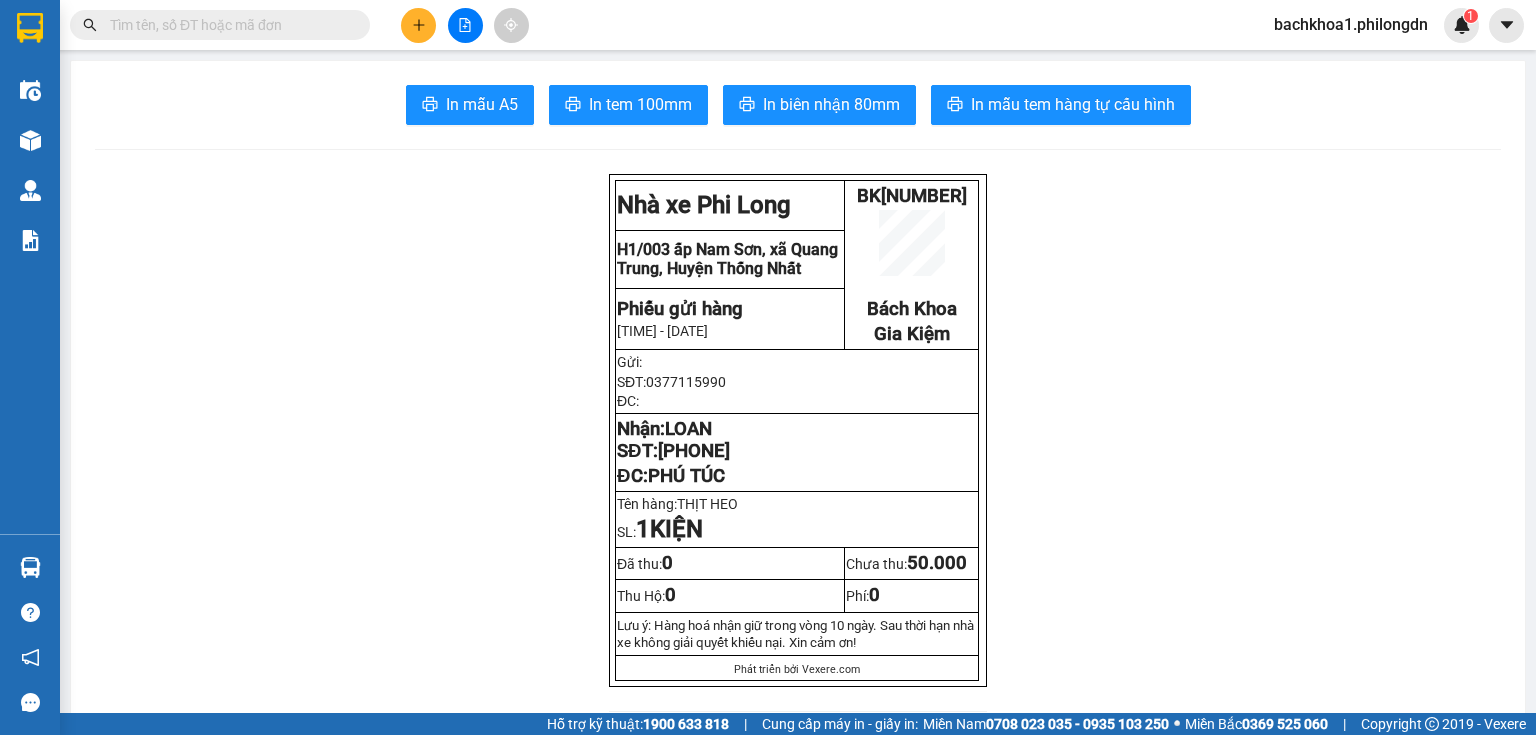 click at bounding box center (418, 25) 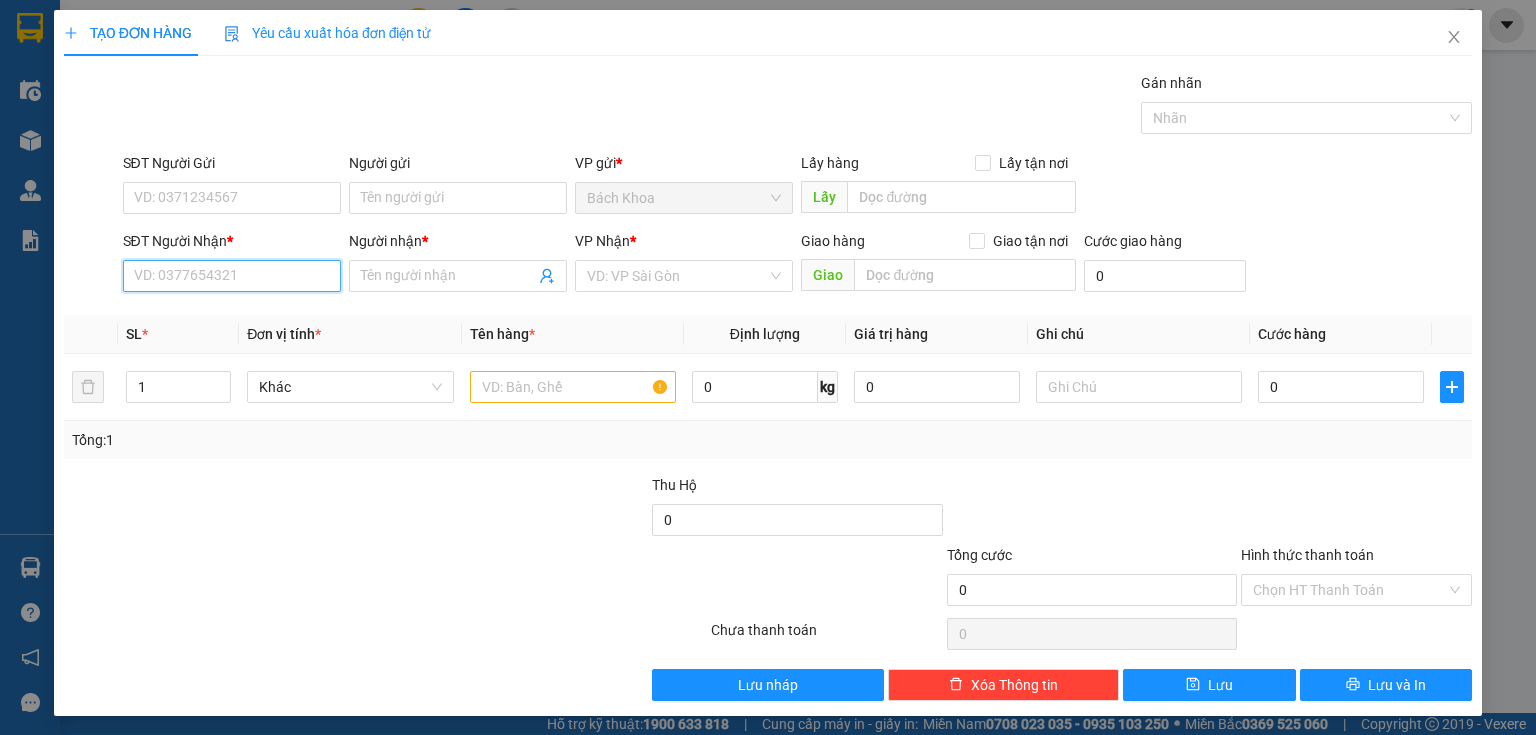click on "SĐT Người Nhận  *" at bounding box center [232, 276] 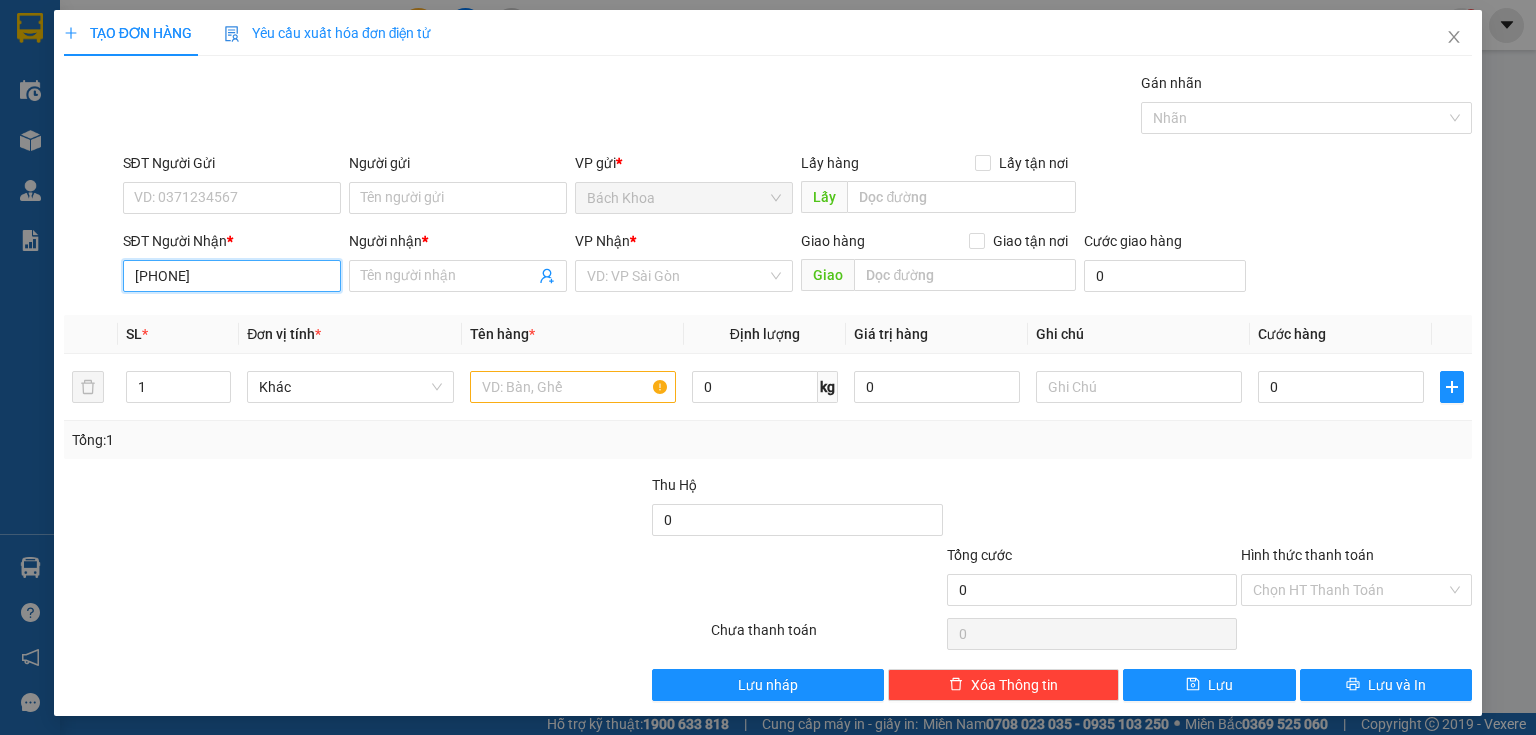 click on "09608051007" at bounding box center [232, 276] 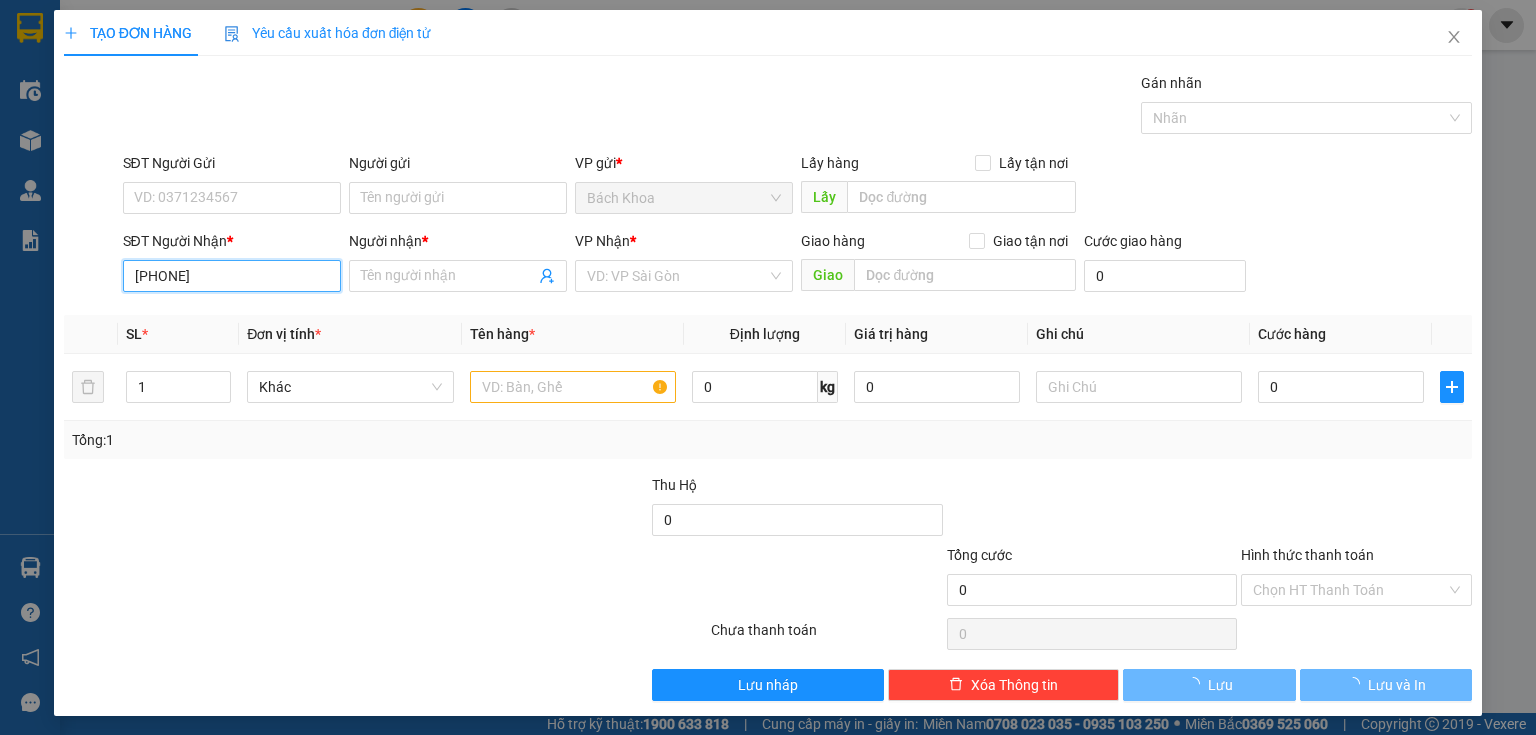 click on "[PHONE]" at bounding box center (232, 276) 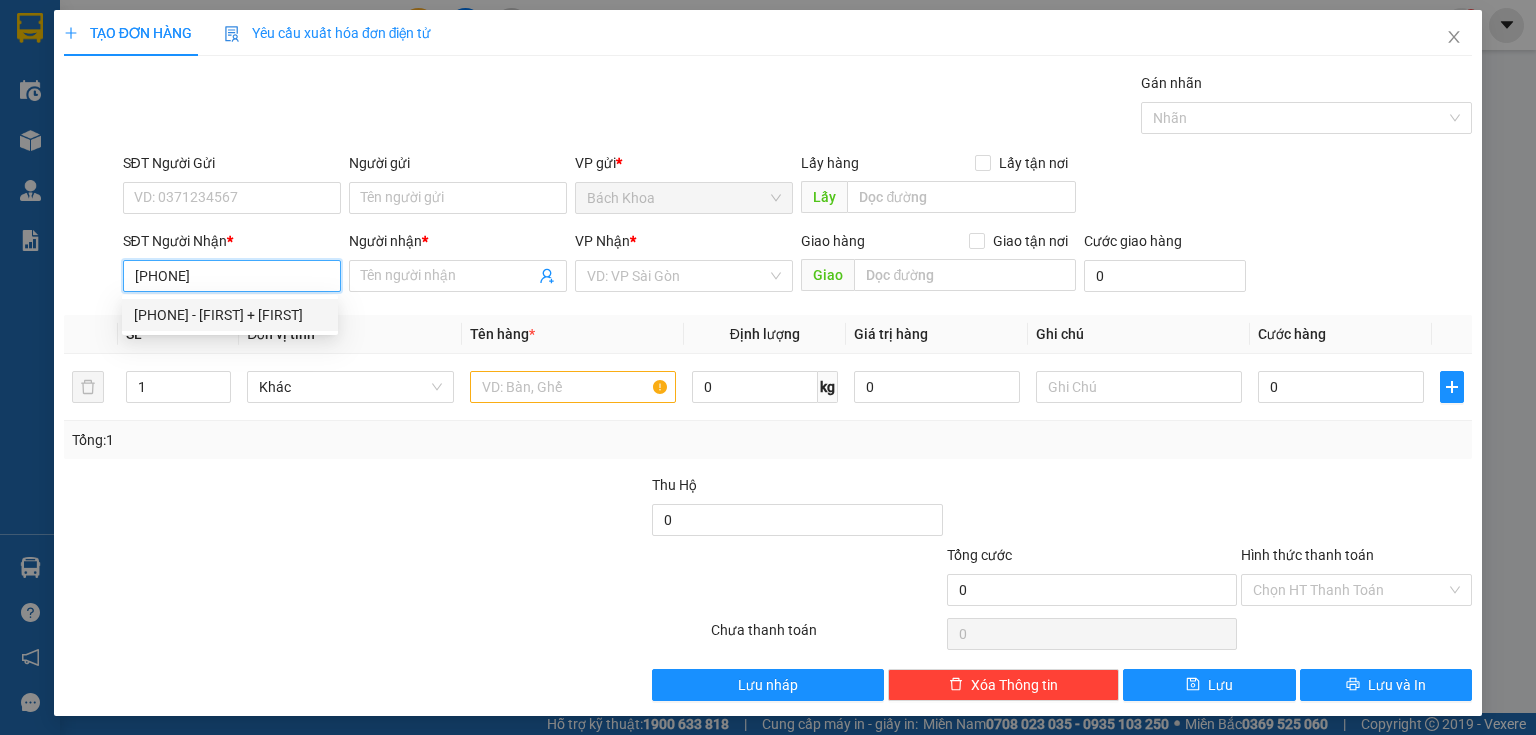 click on "0908051007 - [PERSON] + [PERSON]" at bounding box center [230, 315] 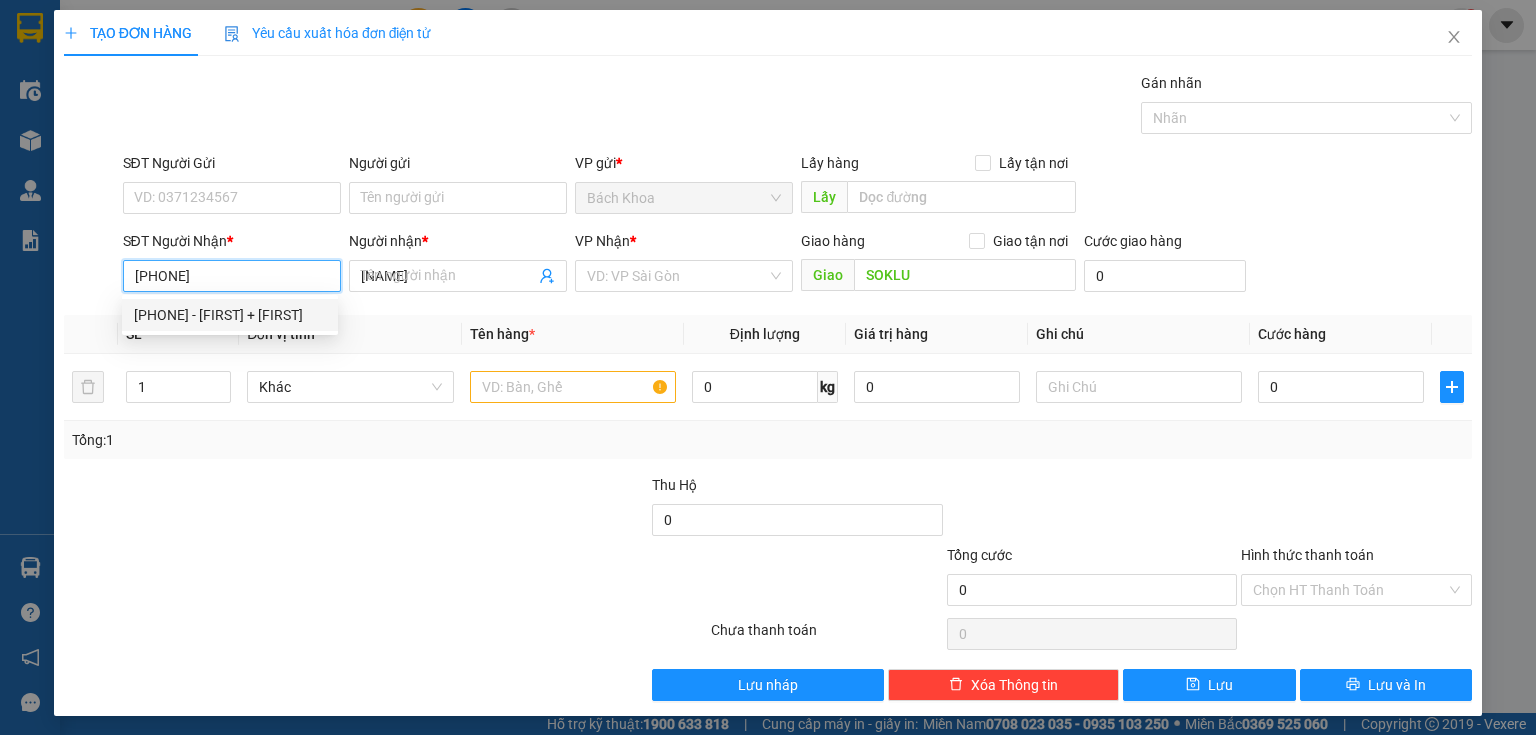 type on "200.000" 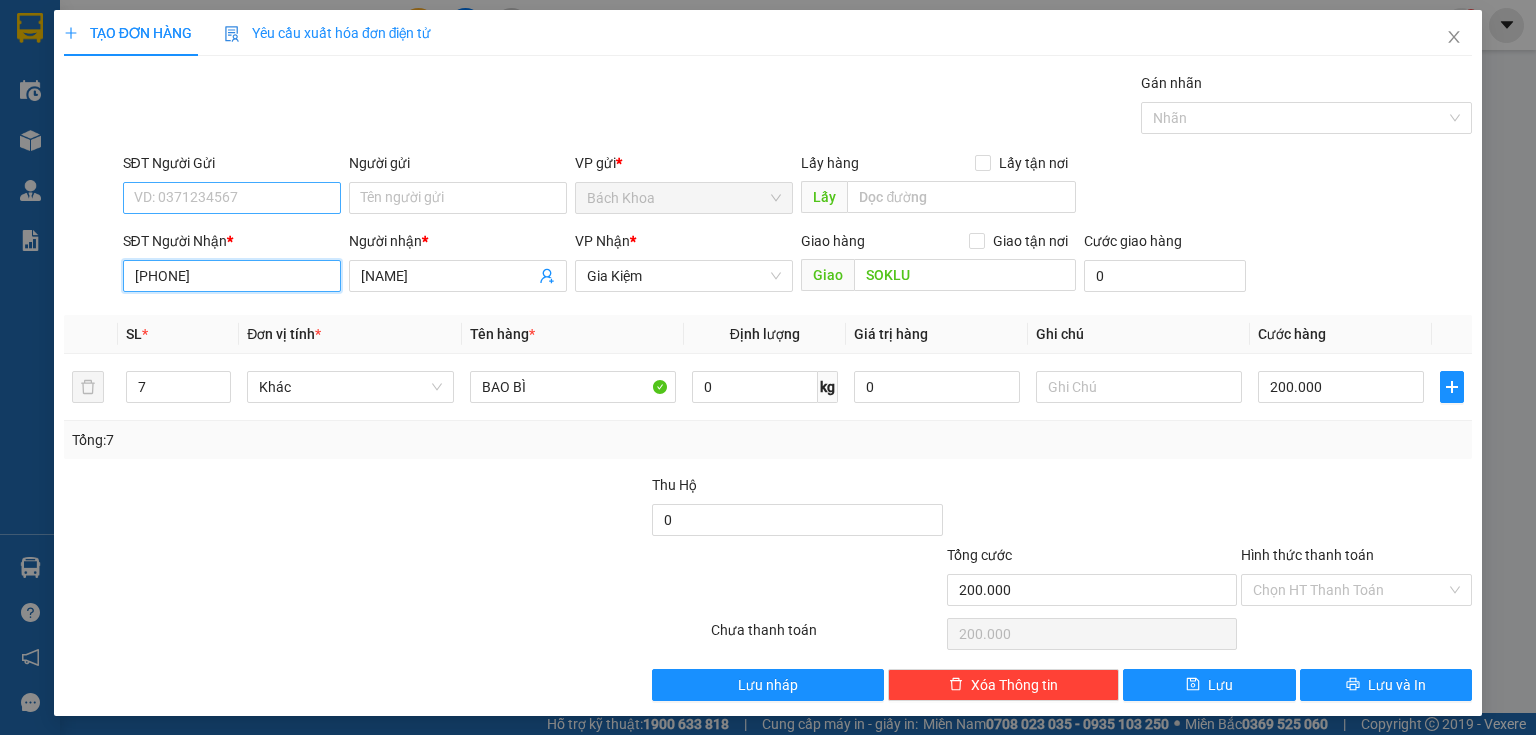 type on "[PHONE]" 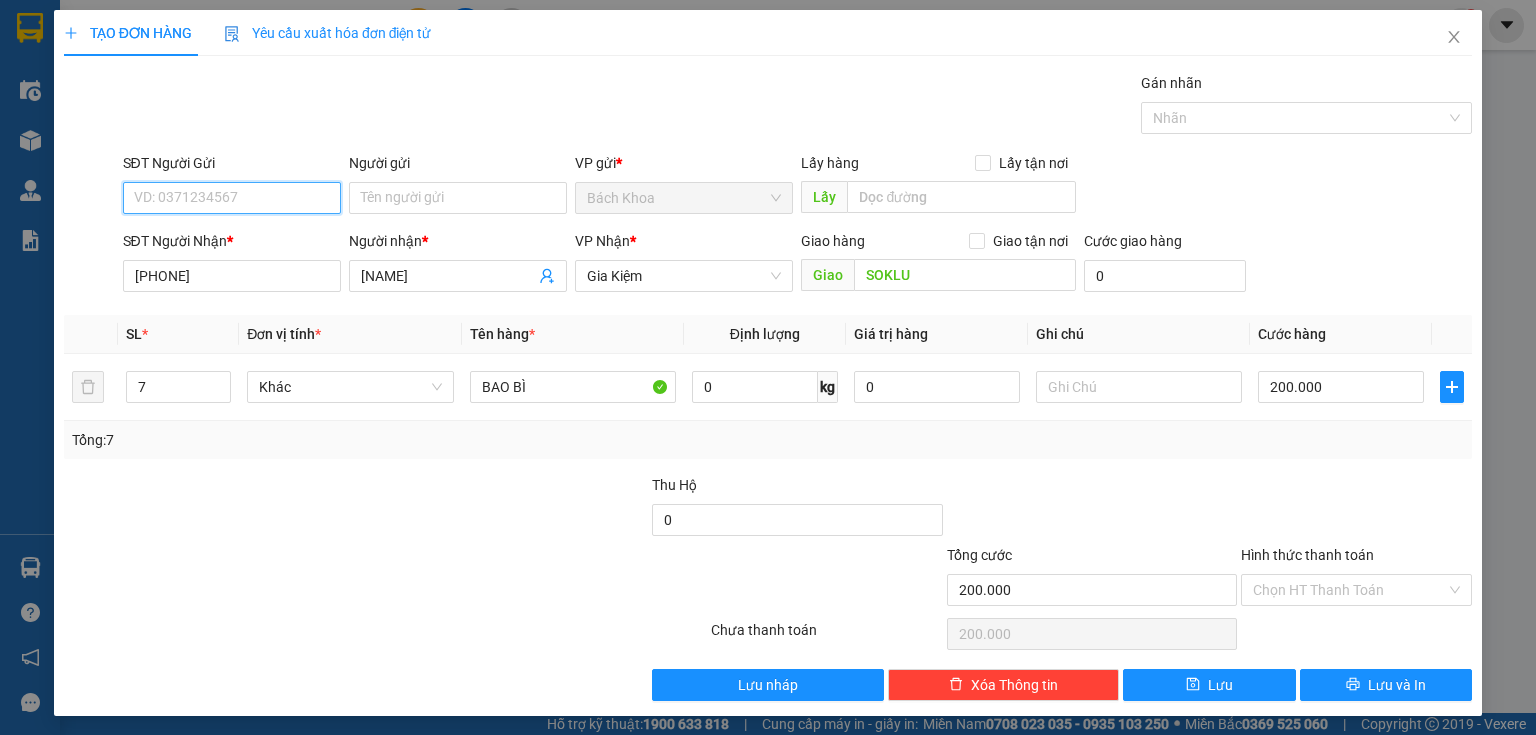 click on "SĐT Người Gửi" at bounding box center [232, 198] 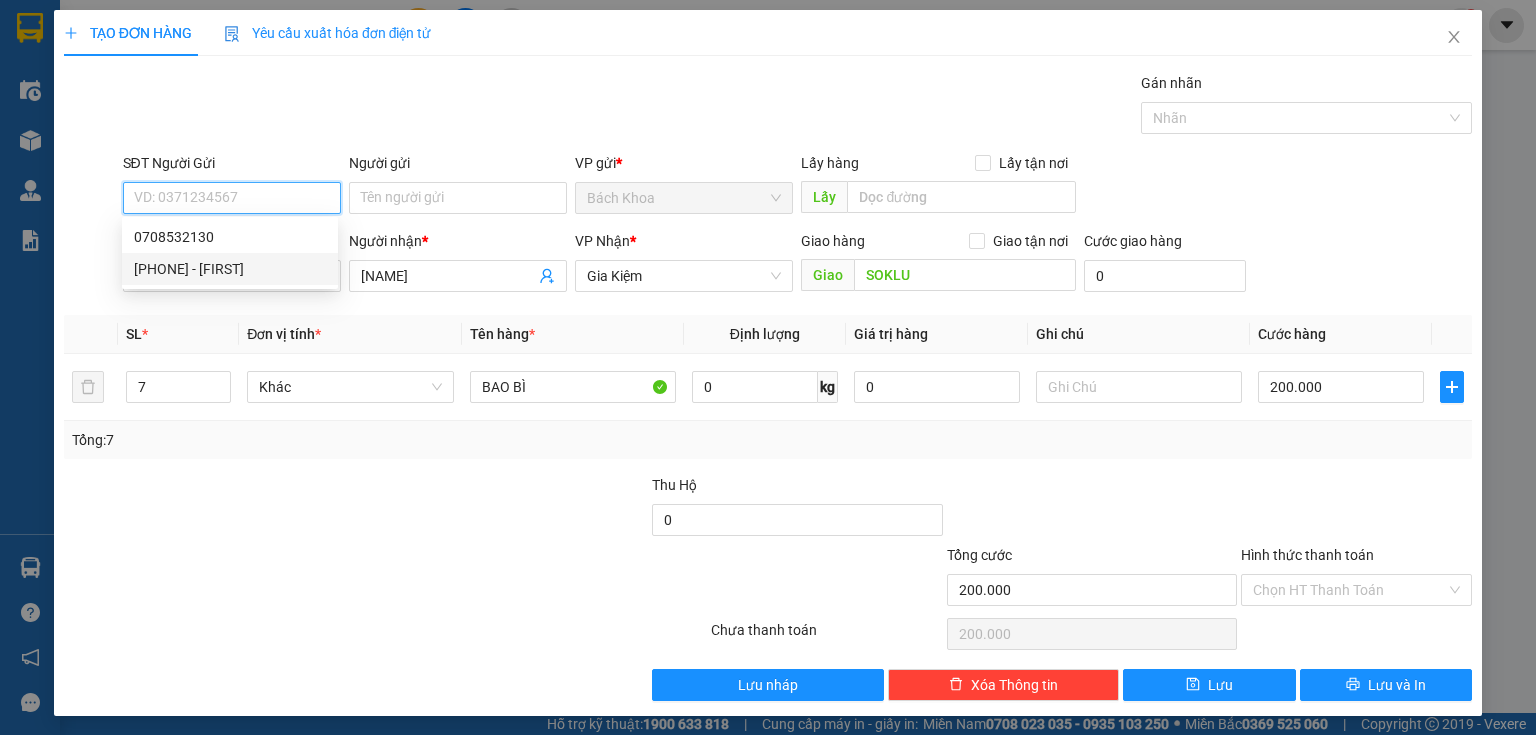 click on "0988219659 - KHOA" at bounding box center [230, 269] 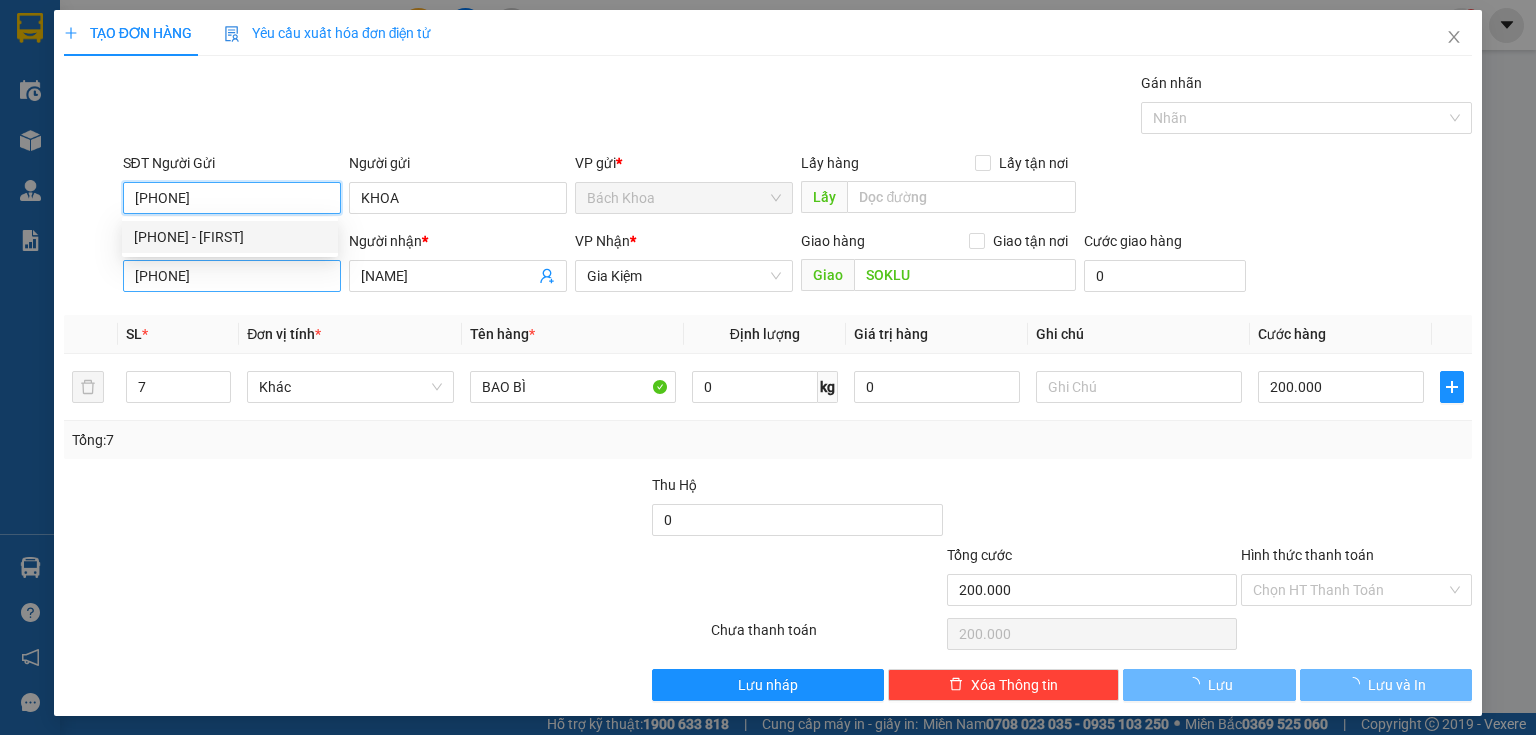 type on "40.000" 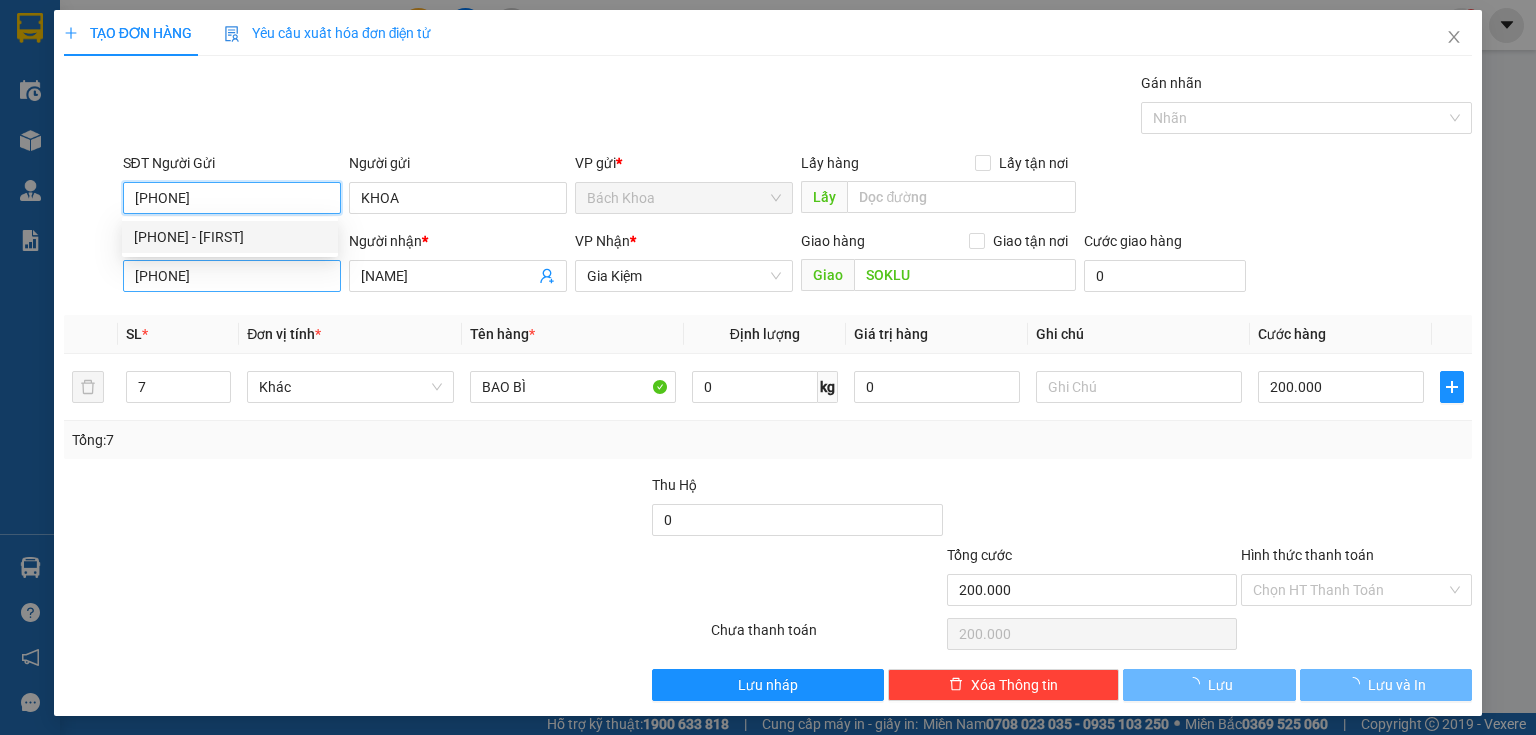 type on "40.000" 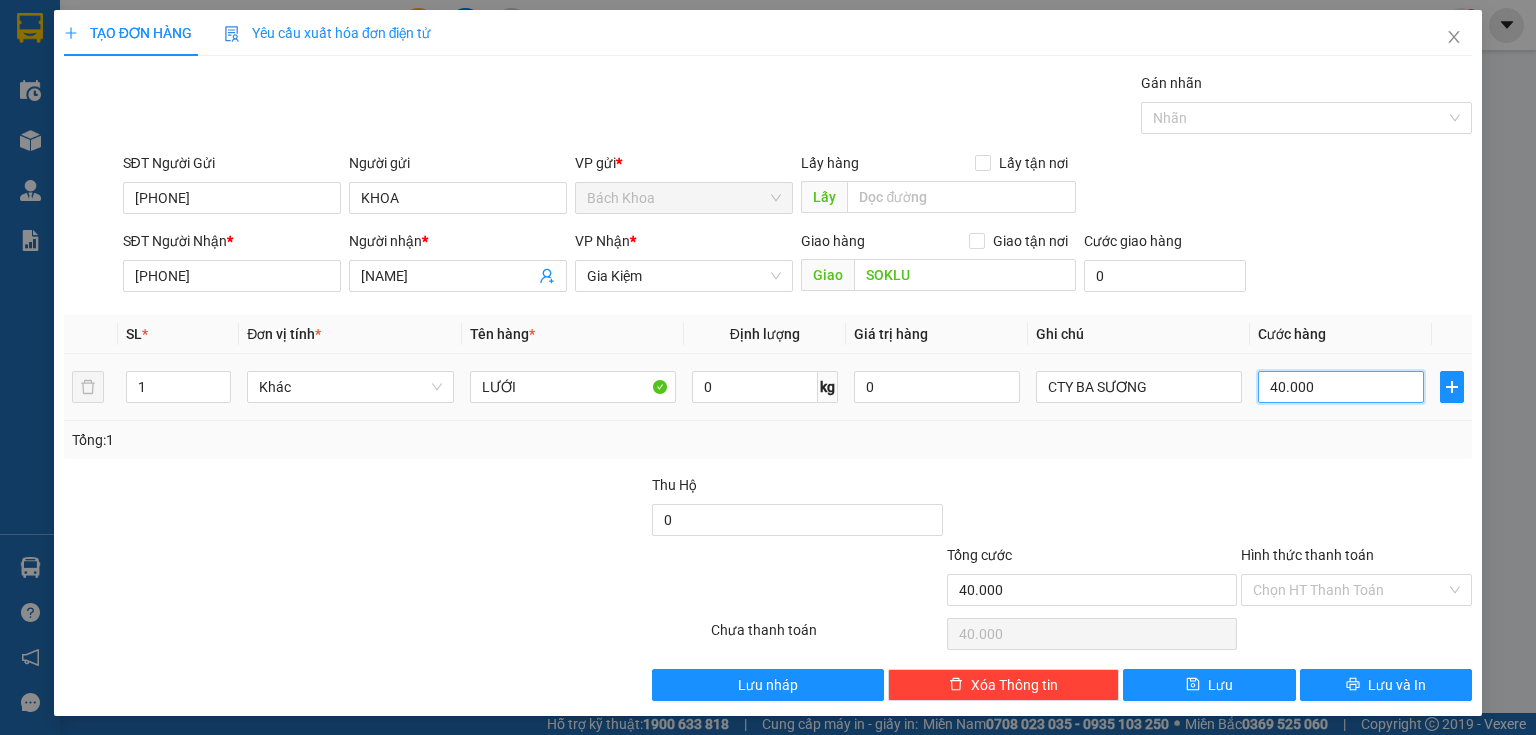 click on "40.000" at bounding box center [1341, 387] 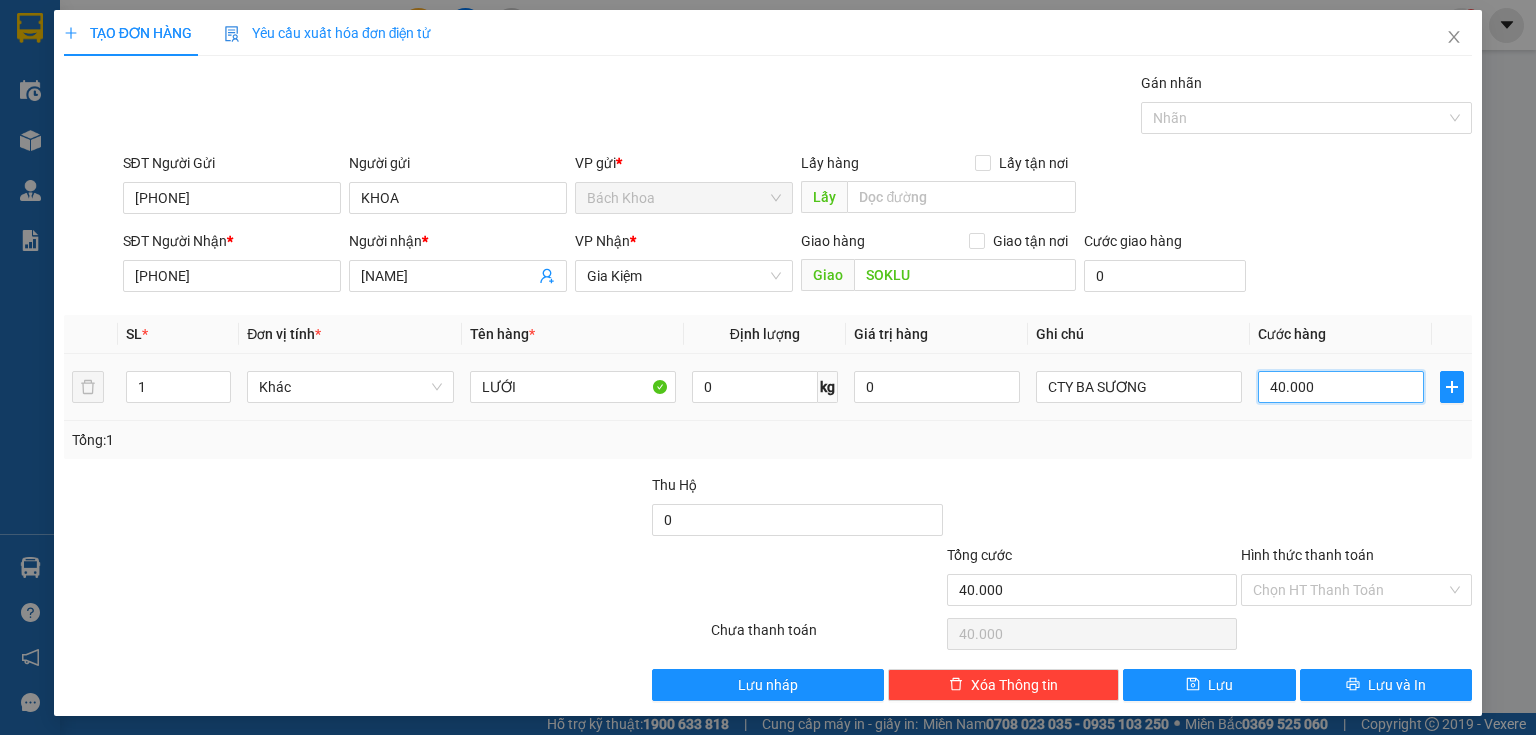 type on "3" 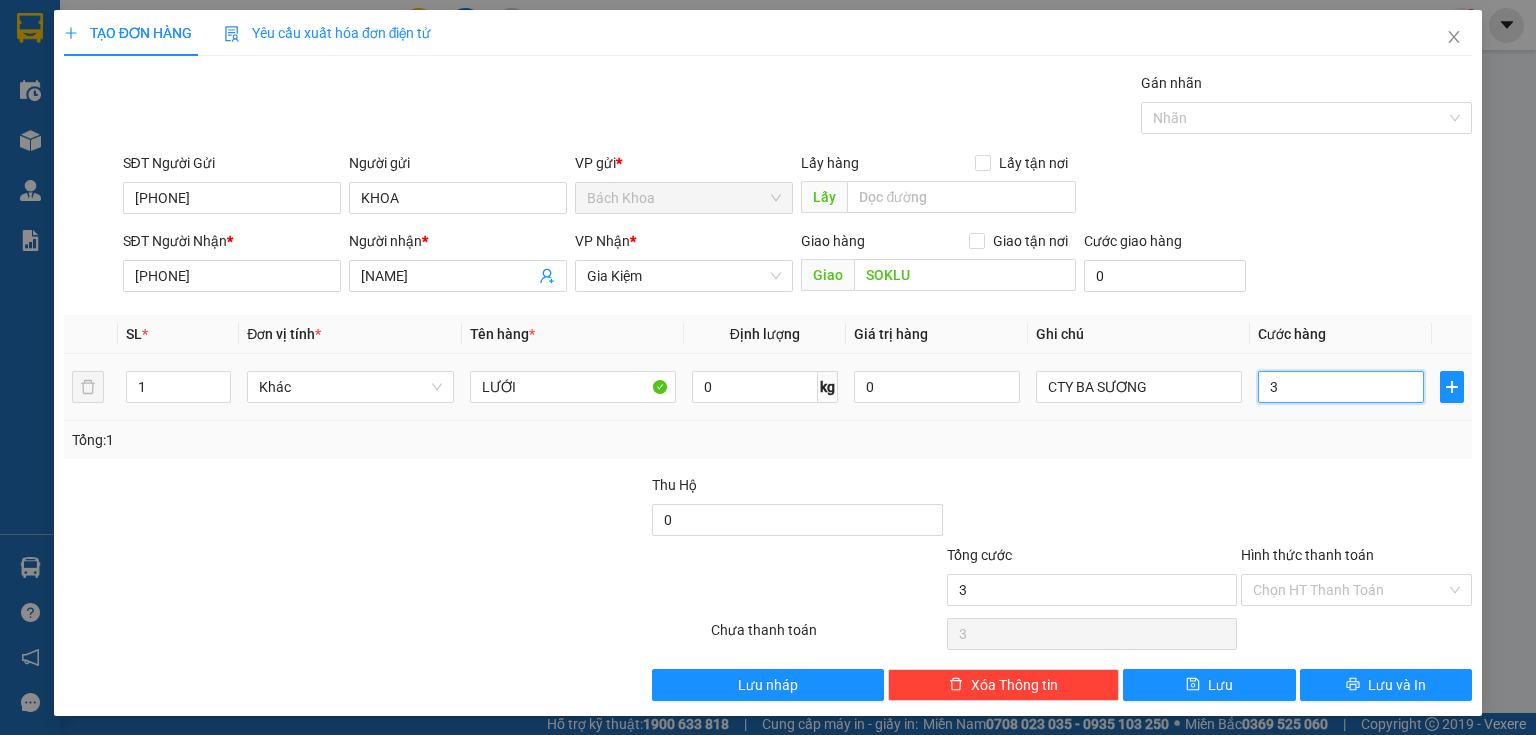 type on "30" 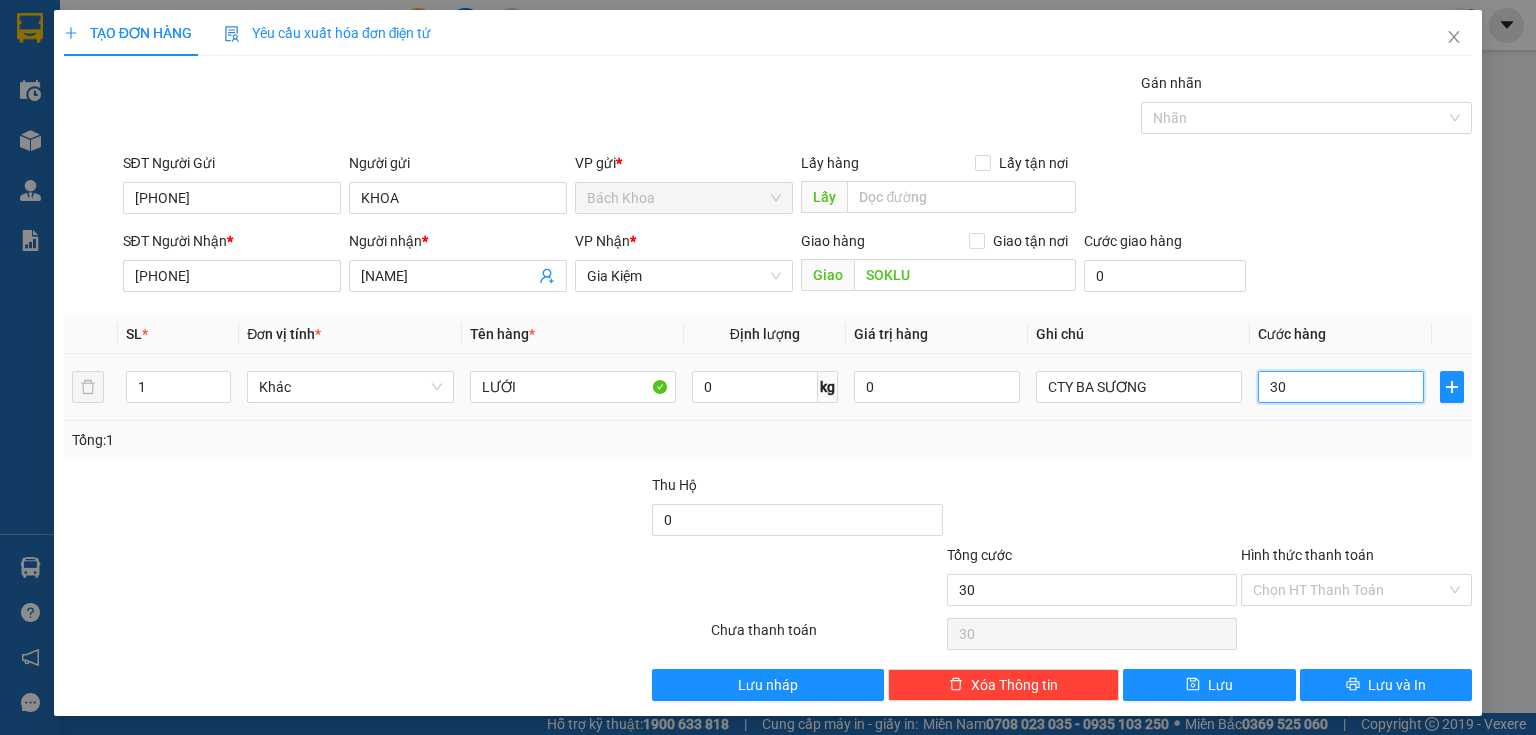 type on "300" 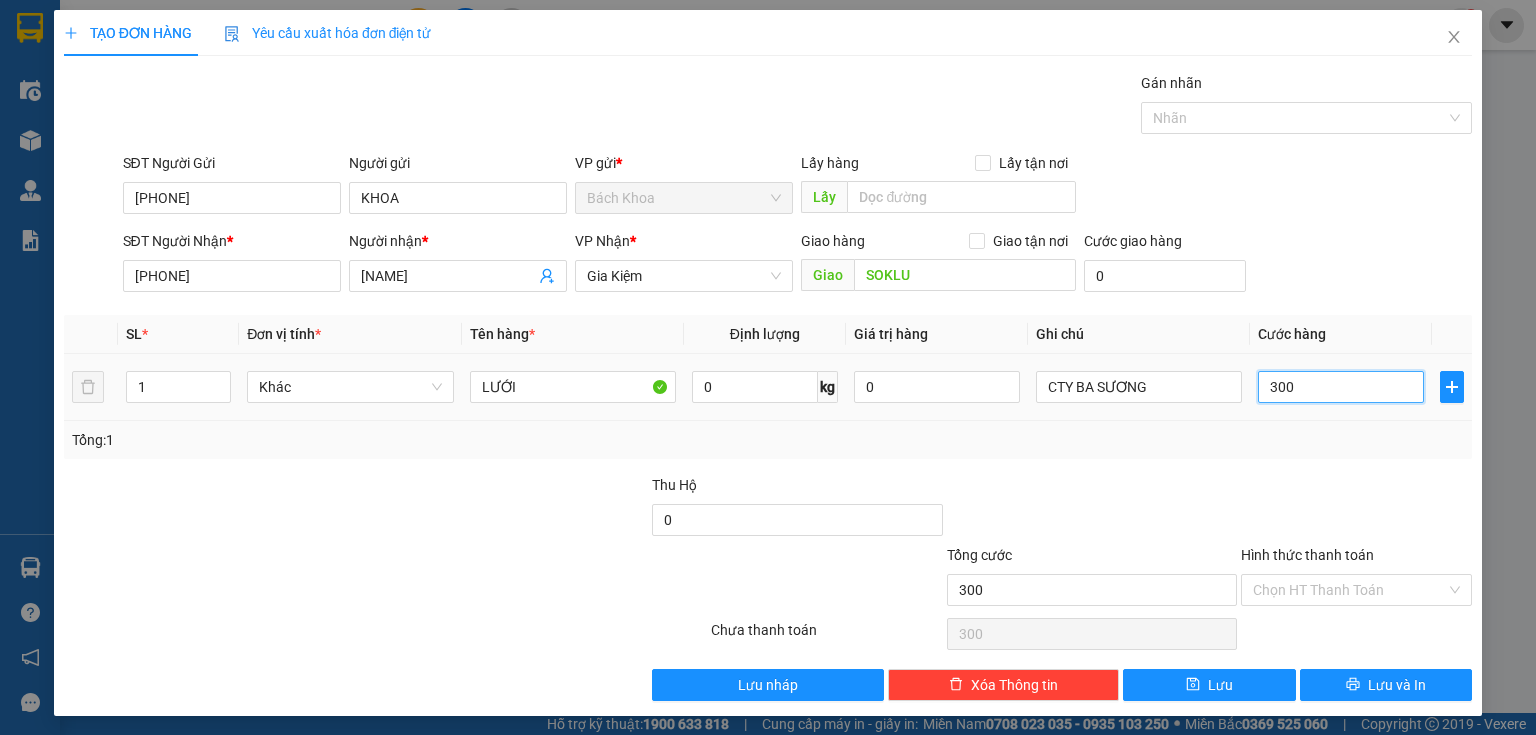 type on "3.000" 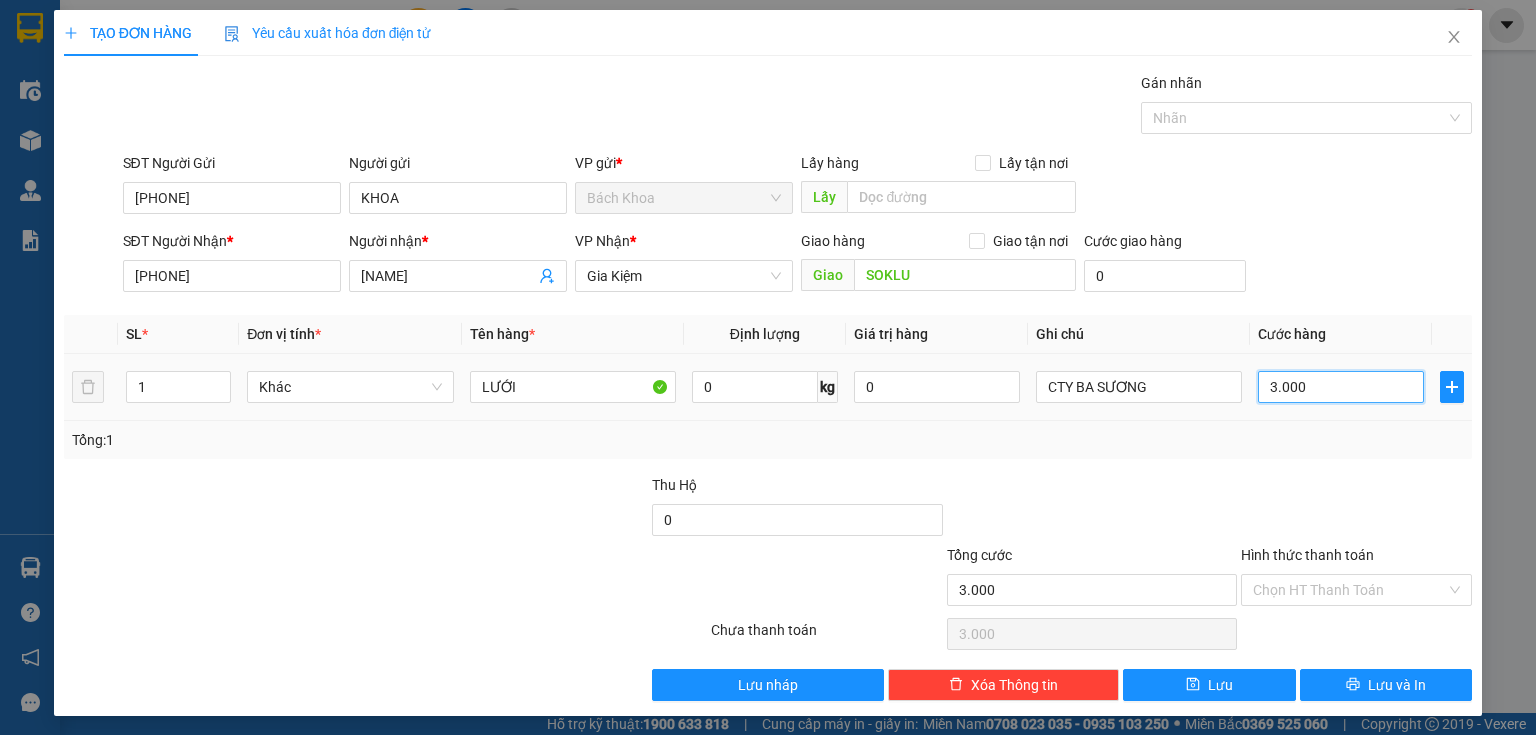 type on "30.000" 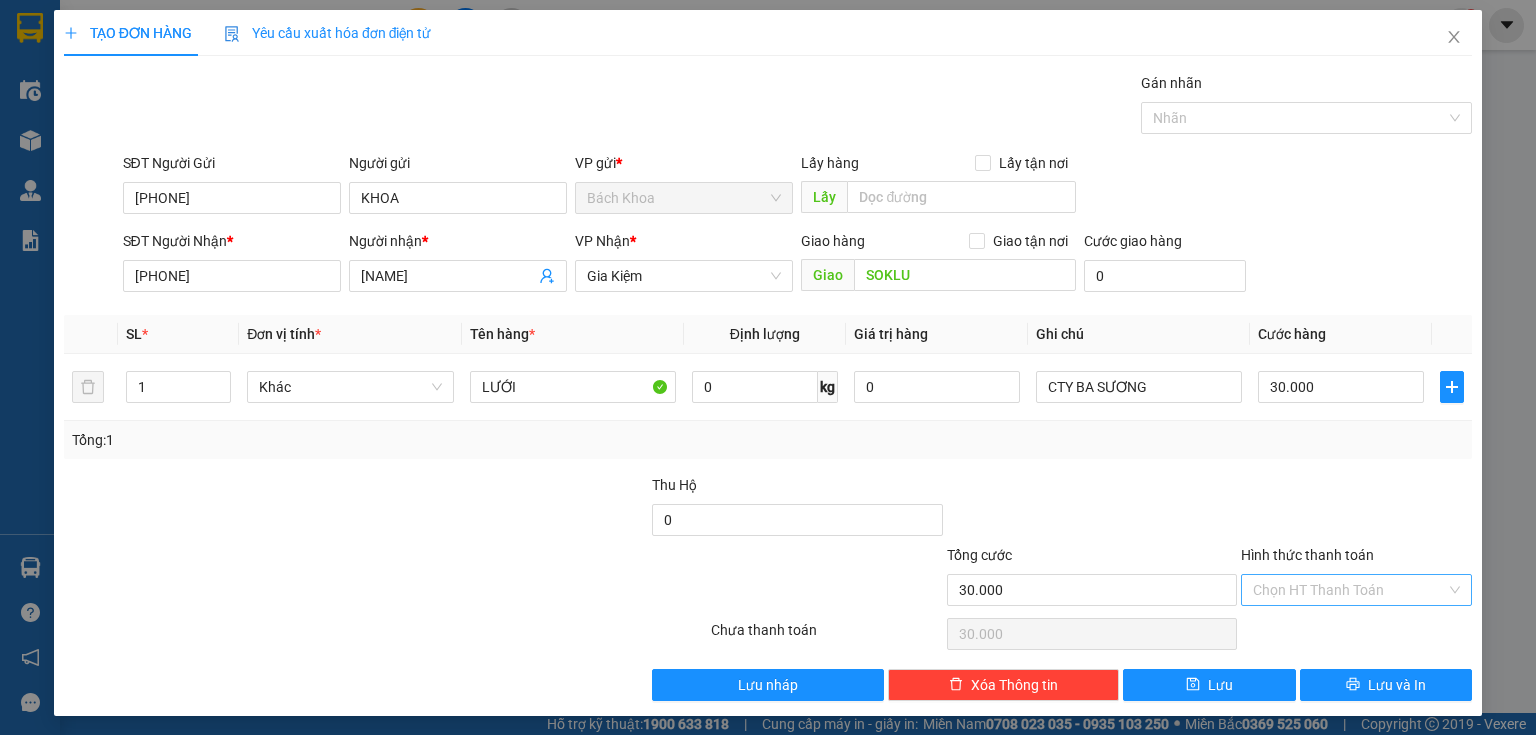 click on "Hình thức thanh toán" at bounding box center [1349, 590] 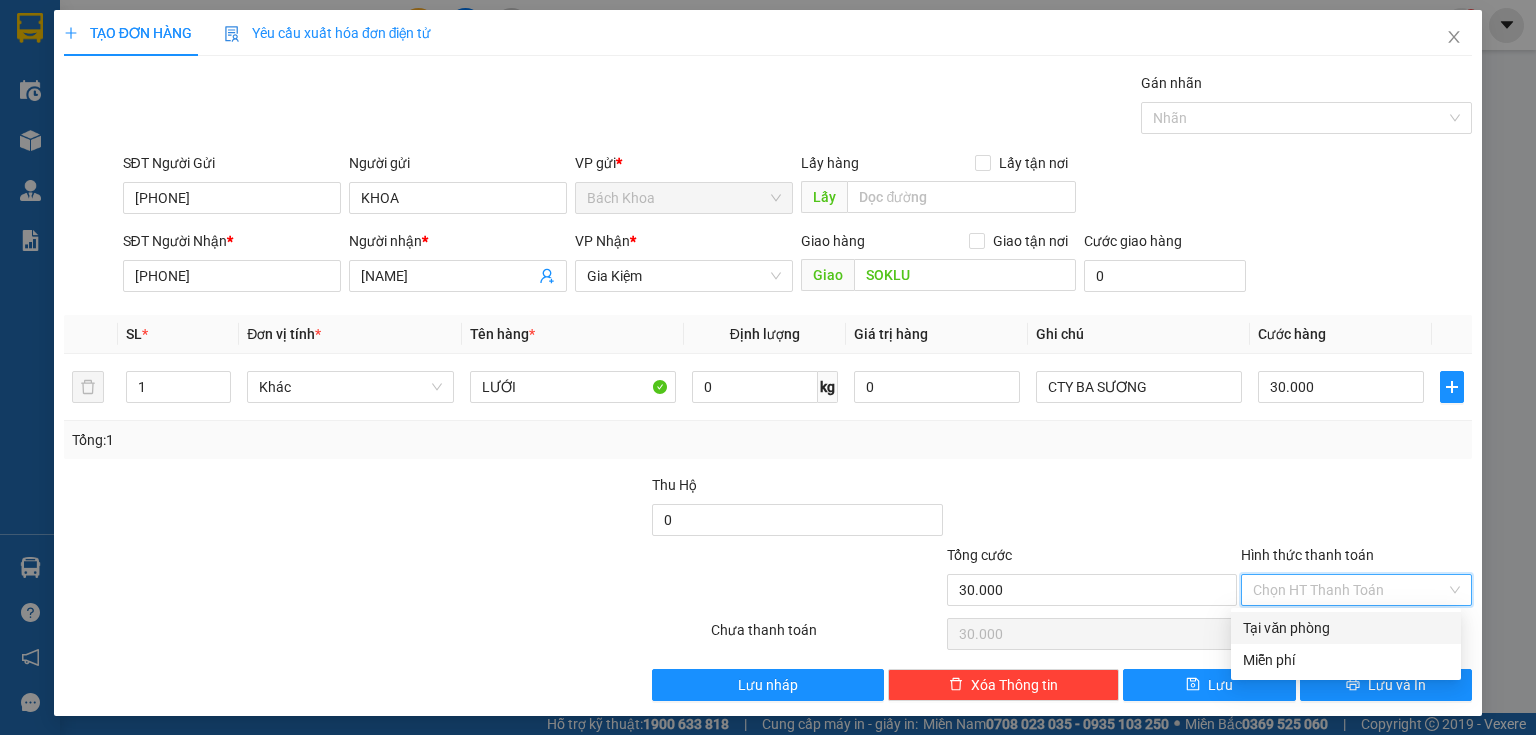 click on "Tại văn phòng" at bounding box center (1346, 628) 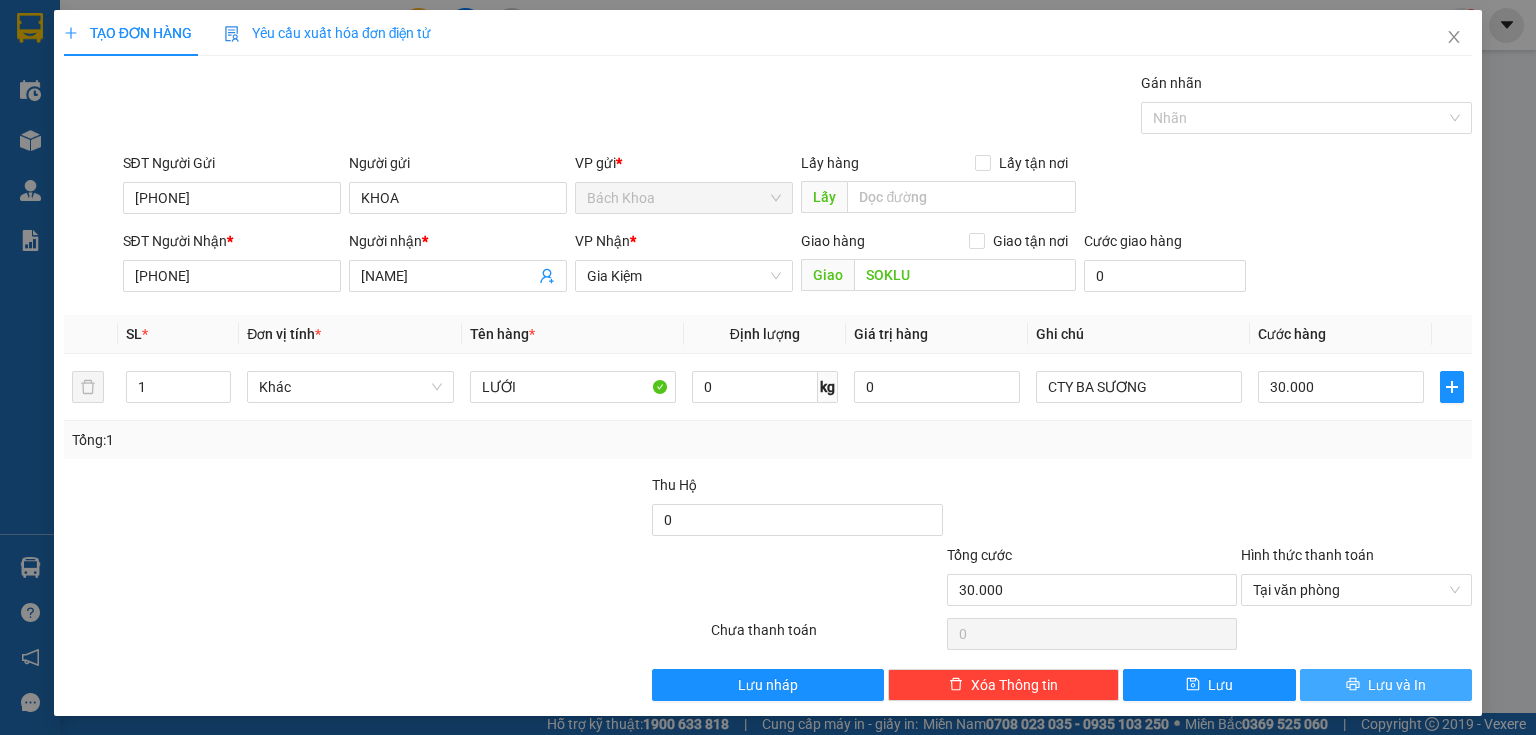 click on "Lưu và In" at bounding box center (1386, 685) 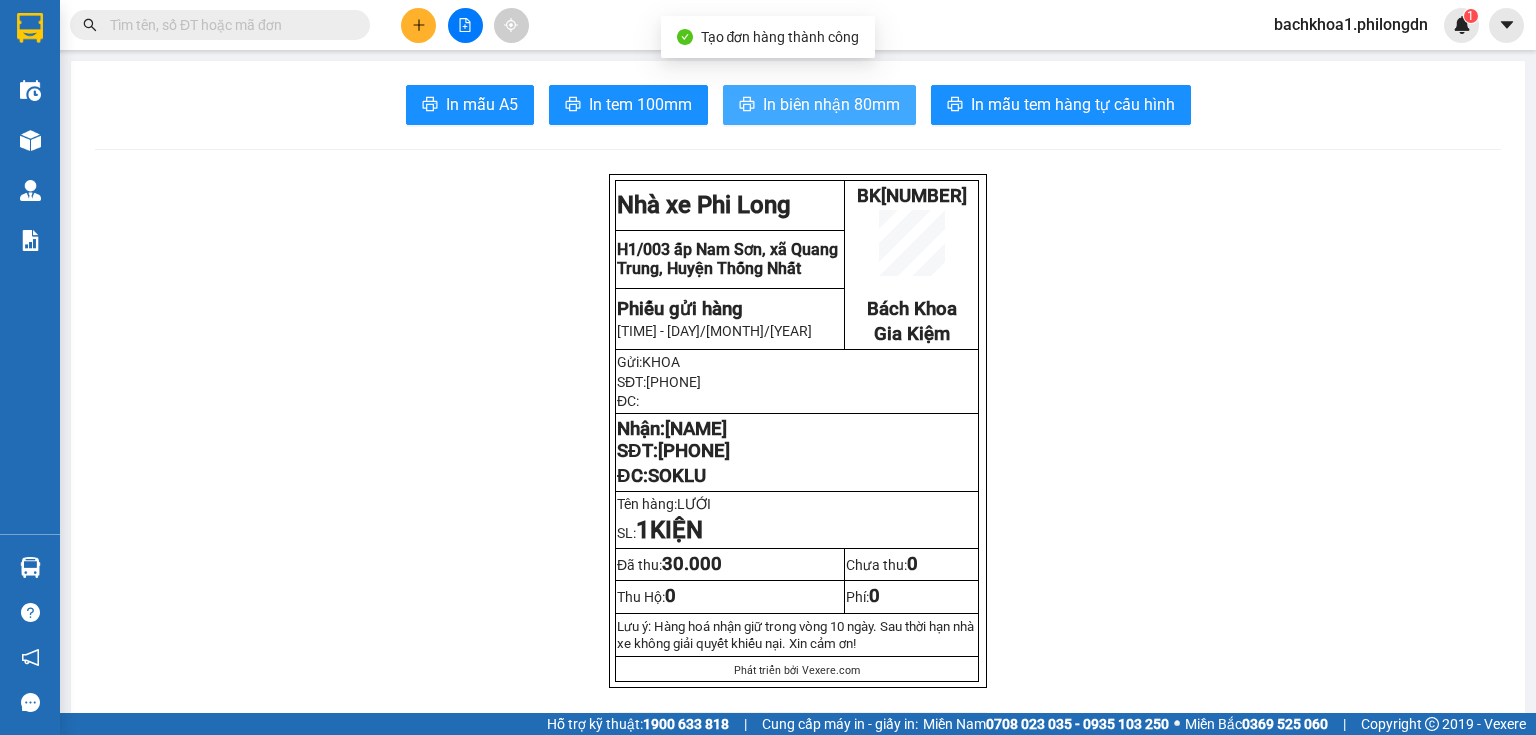 click on "In biên nhận 80mm" at bounding box center [831, 104] 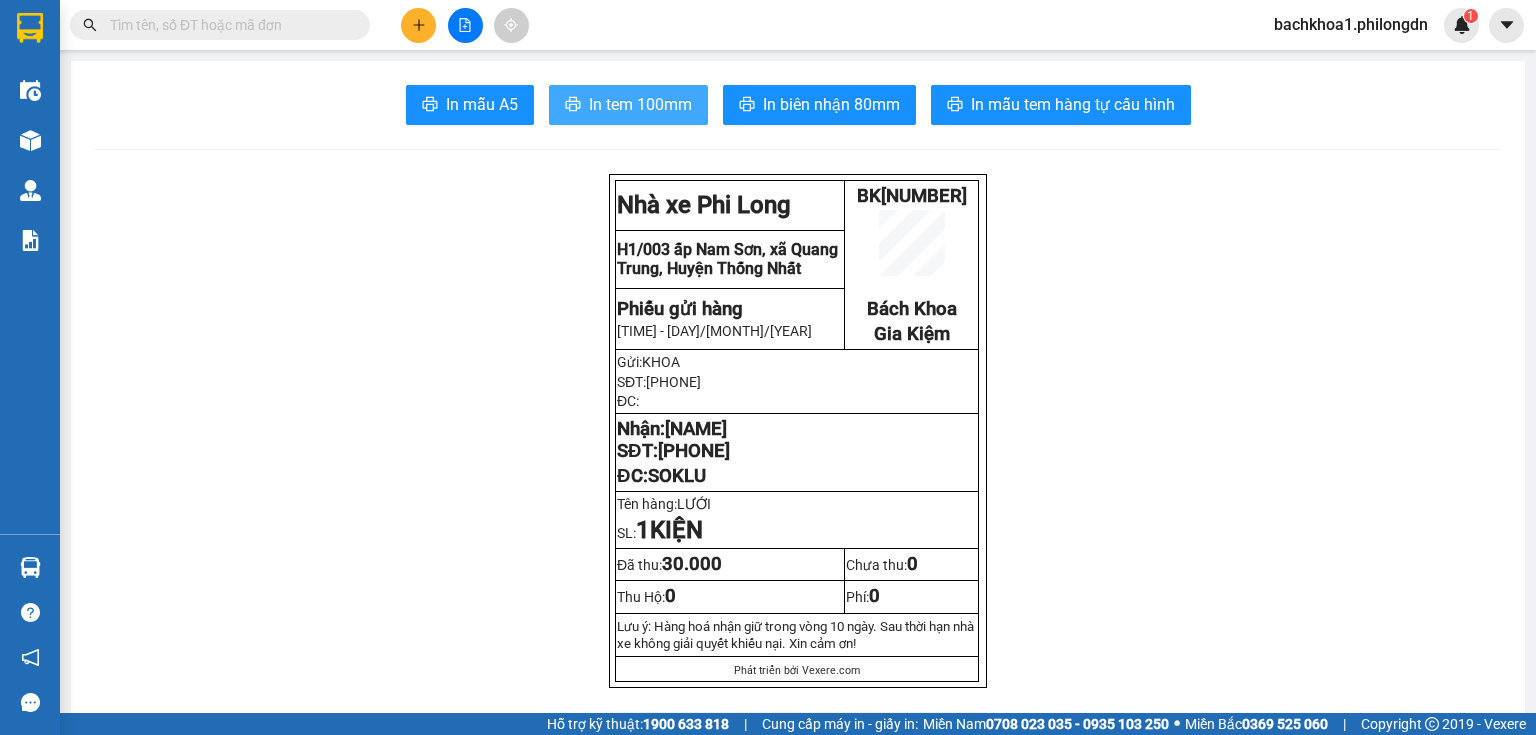 click on "In tem 100mm" at bounding box center (640, 104) 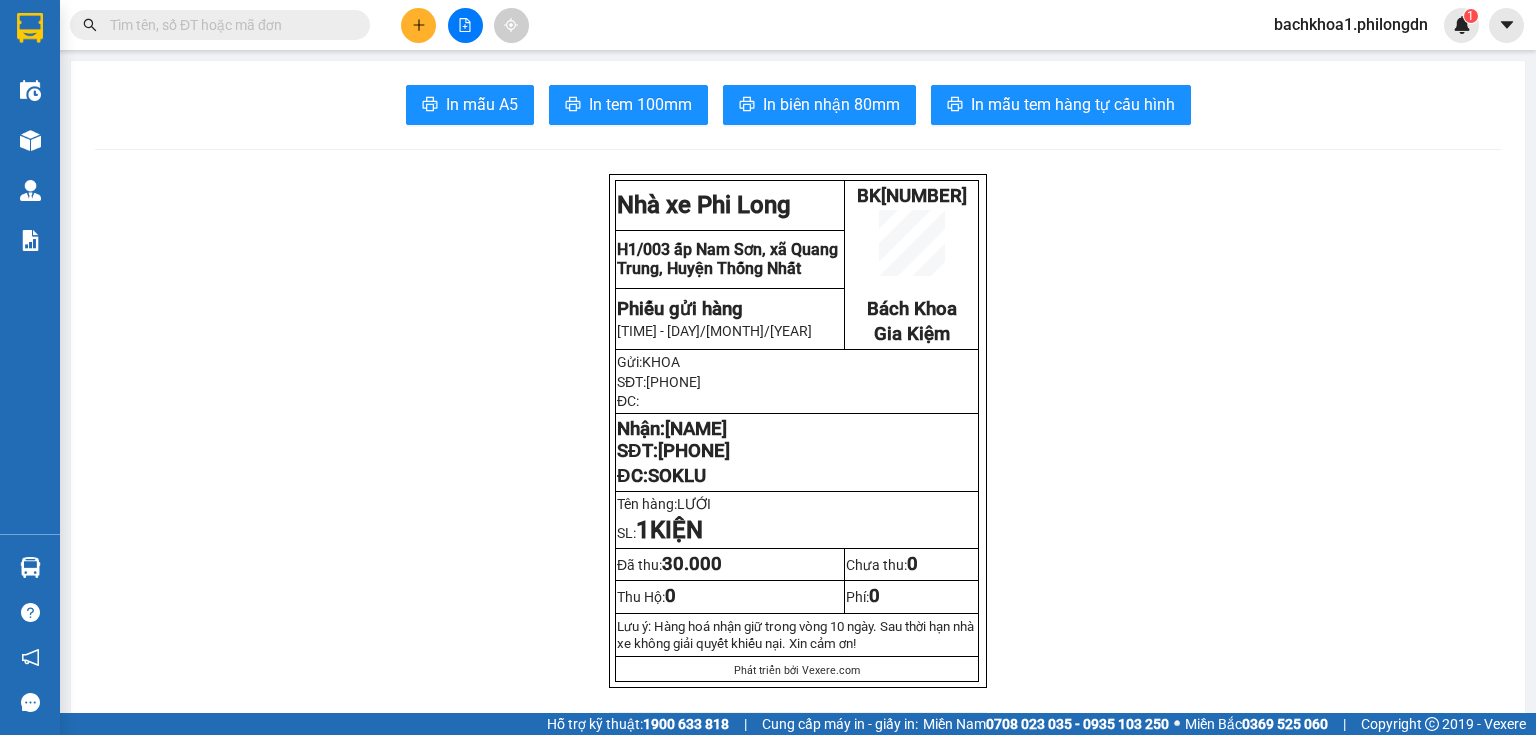 click on "[PHONE]" at bounding box center [694, 451] 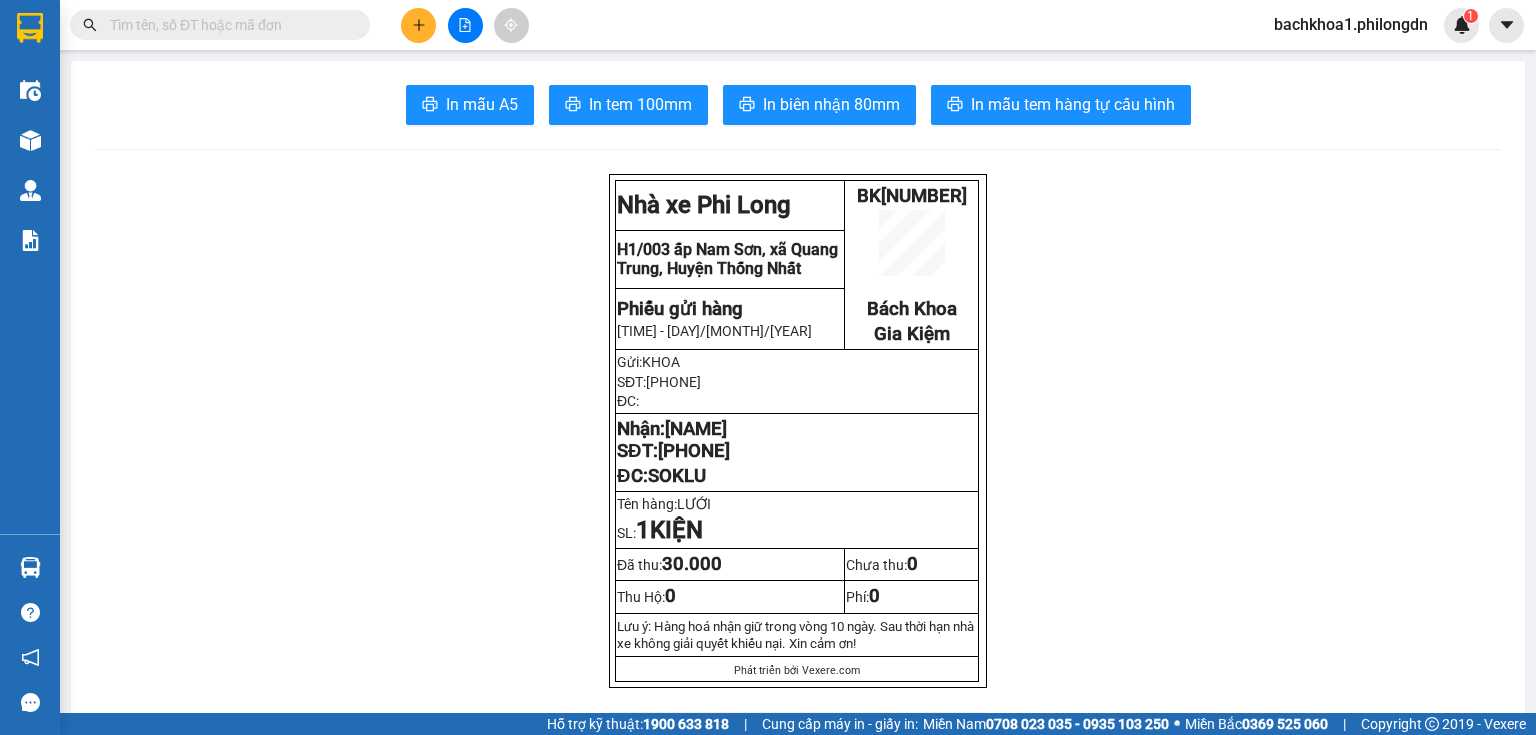click on "[PHONE]" at bounding box center [694, 451] 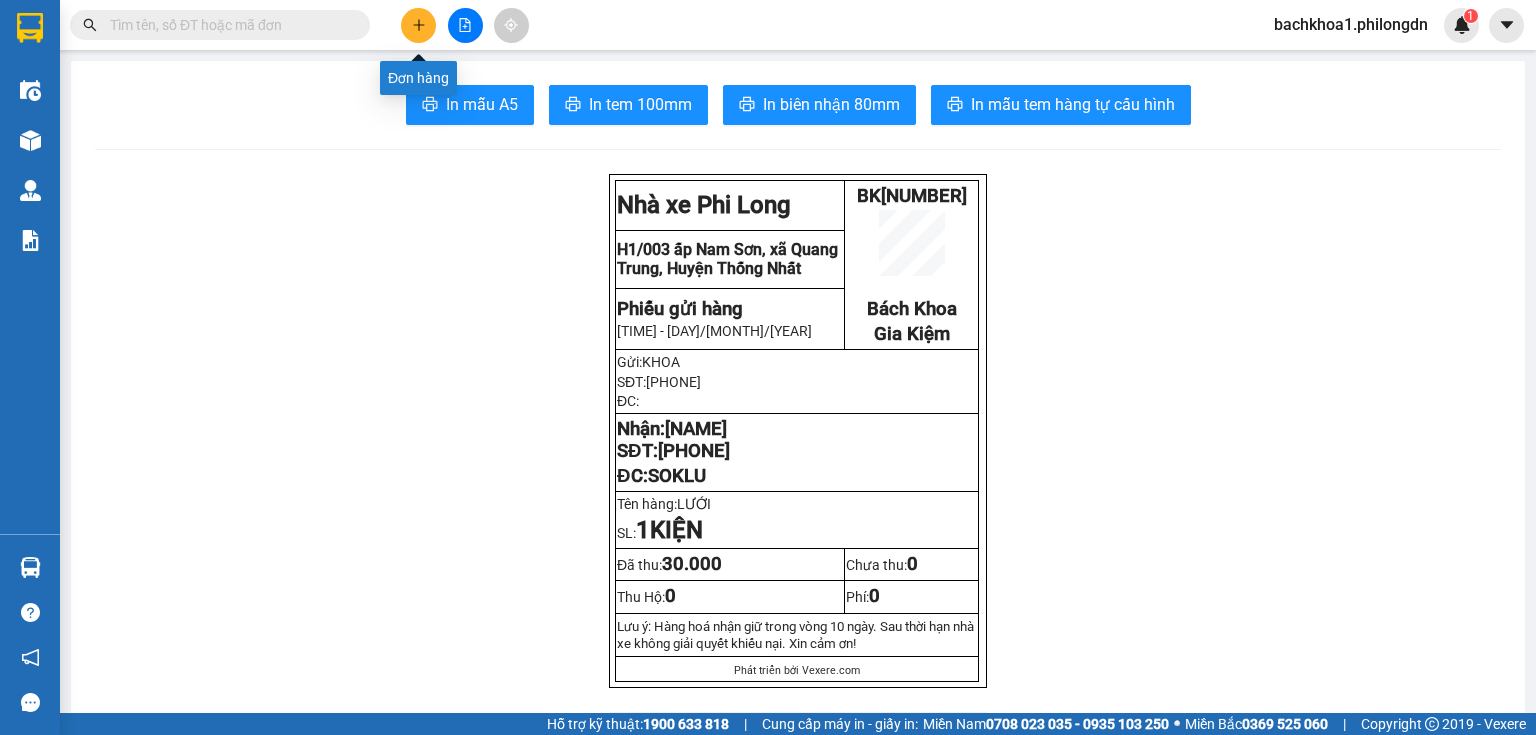 click at bounding box center (418, 25) 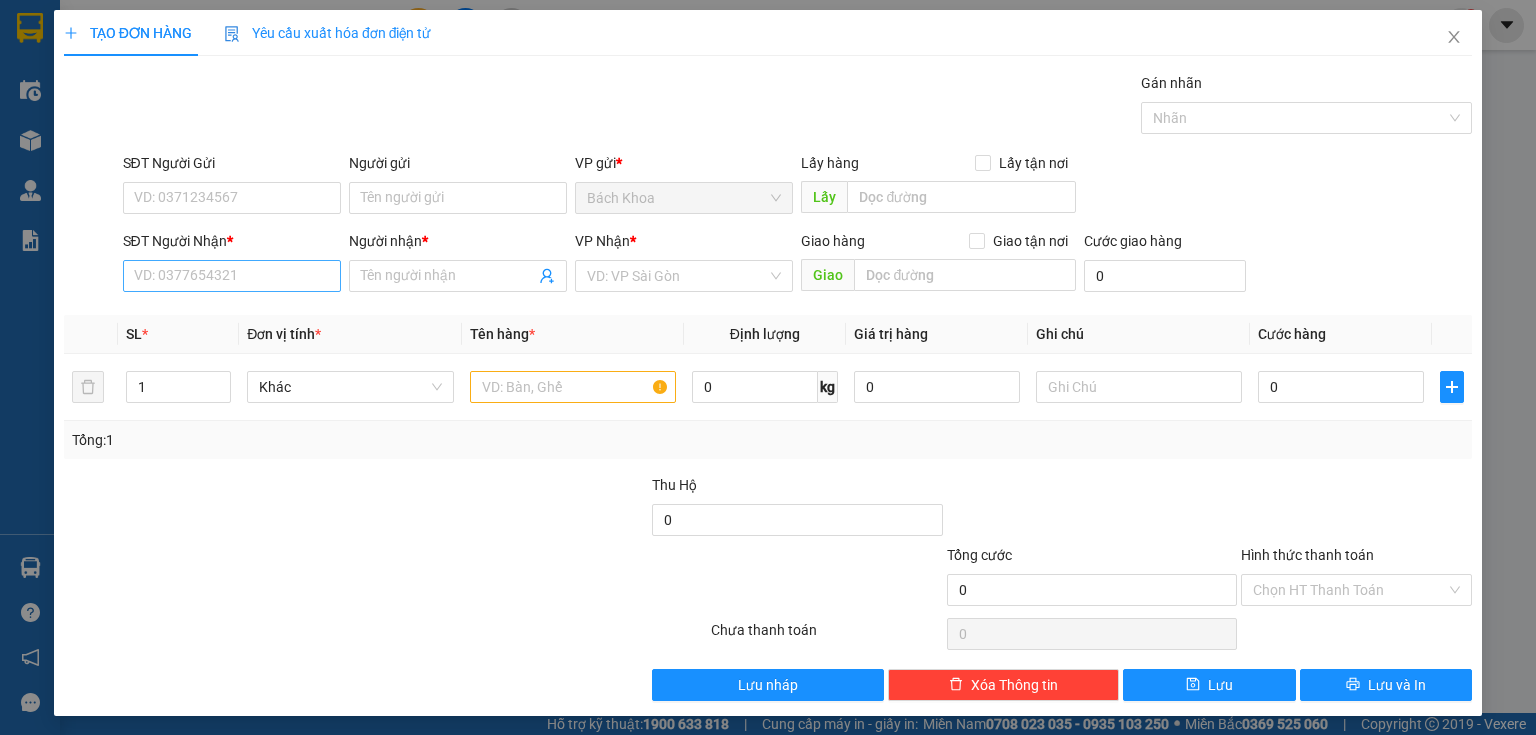 drag, startPoint x: 280, startPoint y: 253, endPoint x: 289, endPoint y: 267, distance: 16.643316 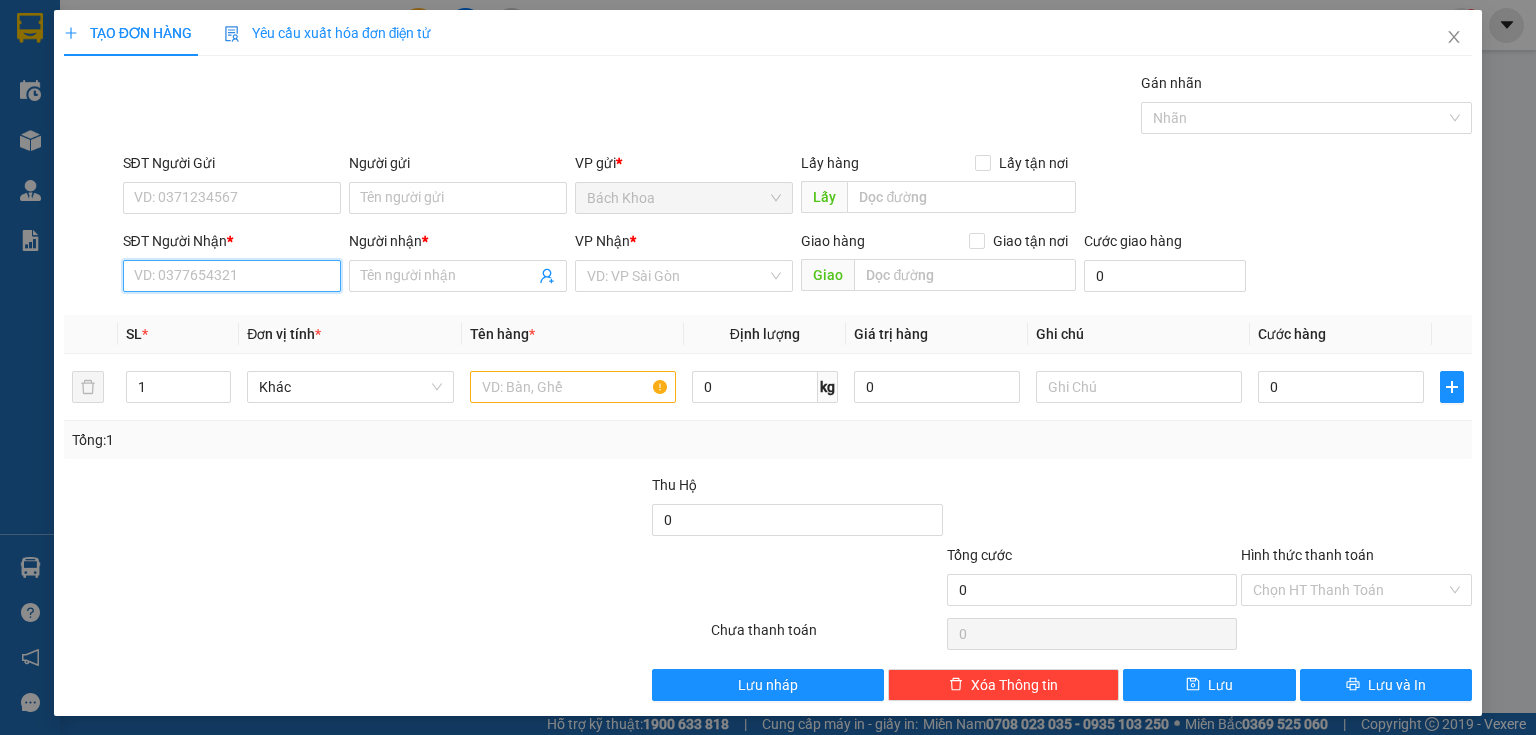 click on "SĐT Người Nhận  *" at bounding box center [232, 276] 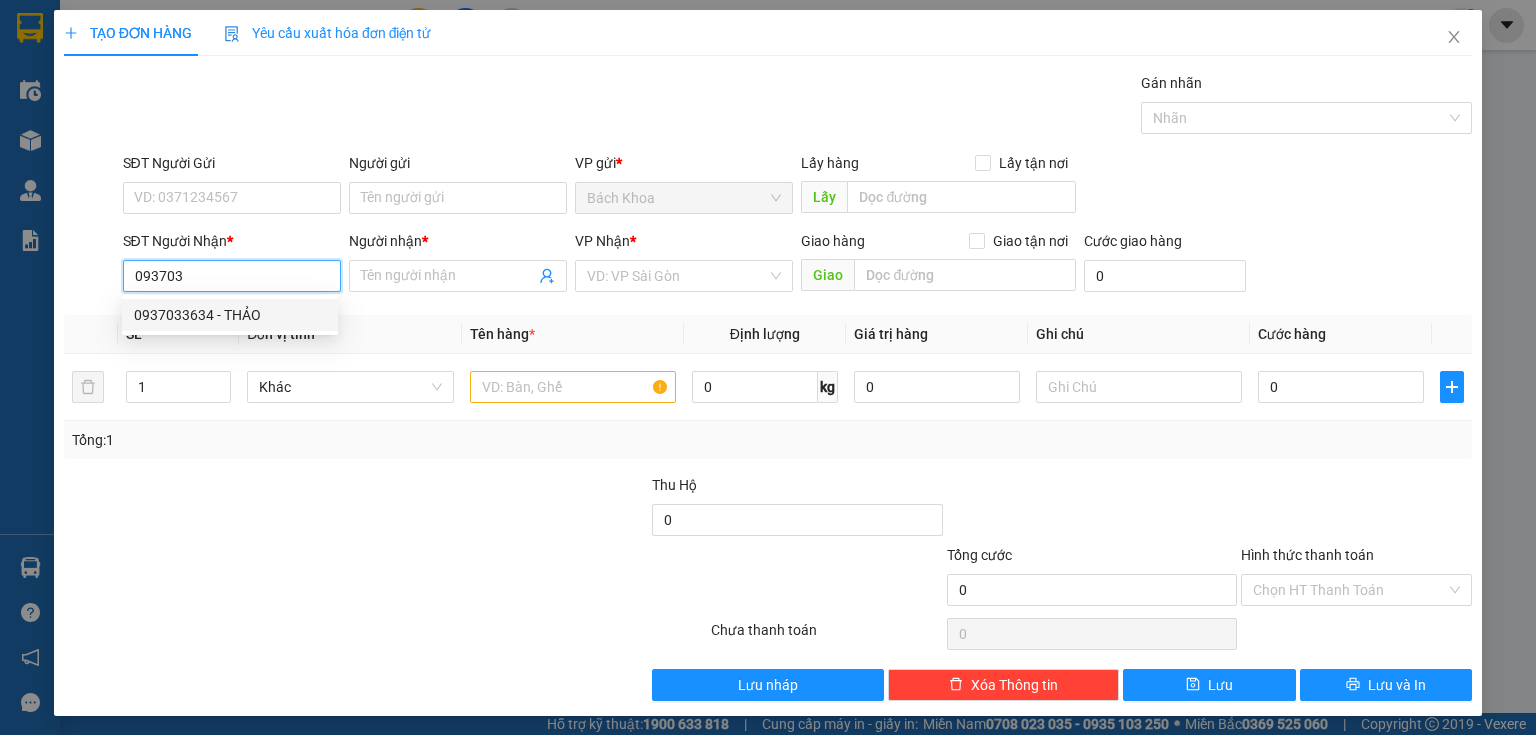 click on "0937033634 - THẢO" at bounding box center (230, 315) 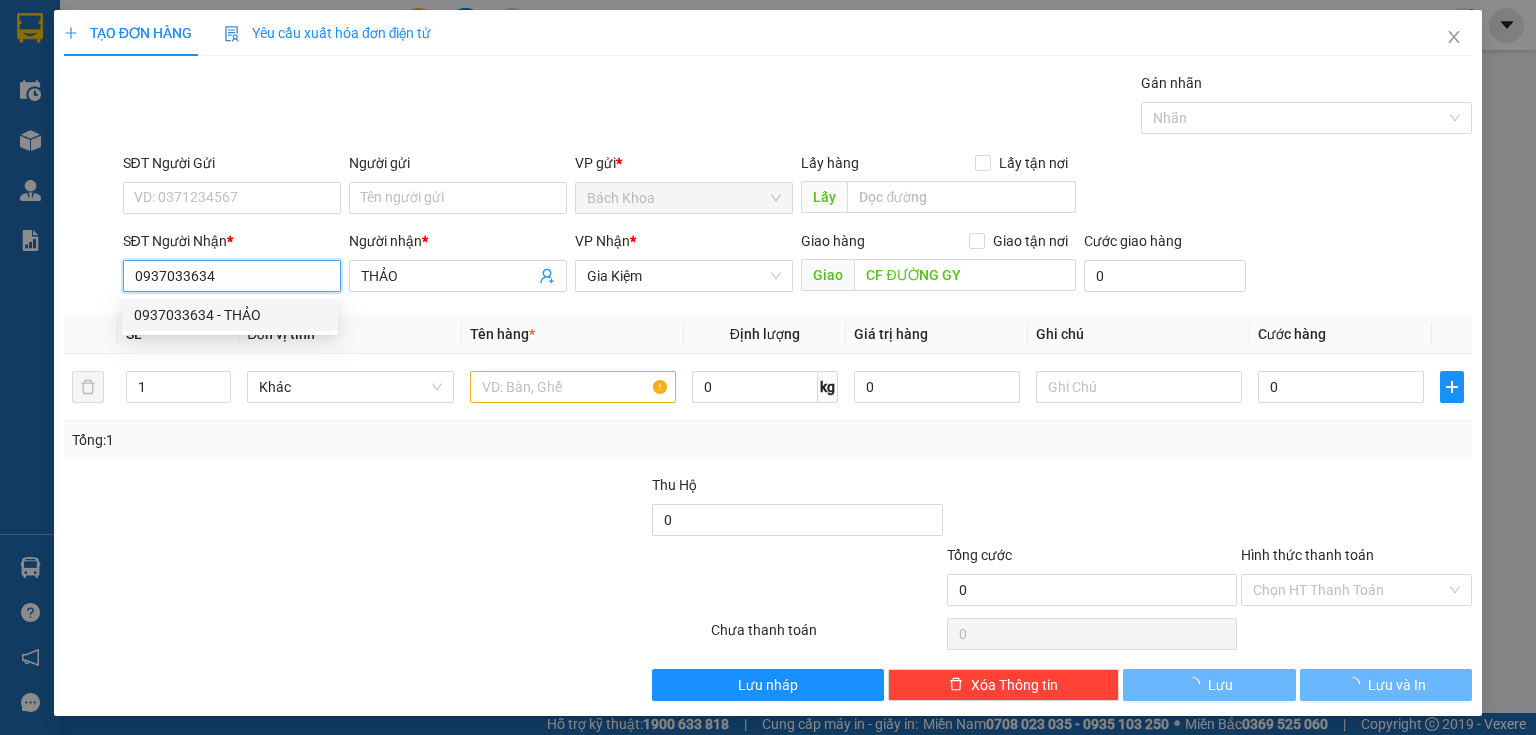 type on "40.000" 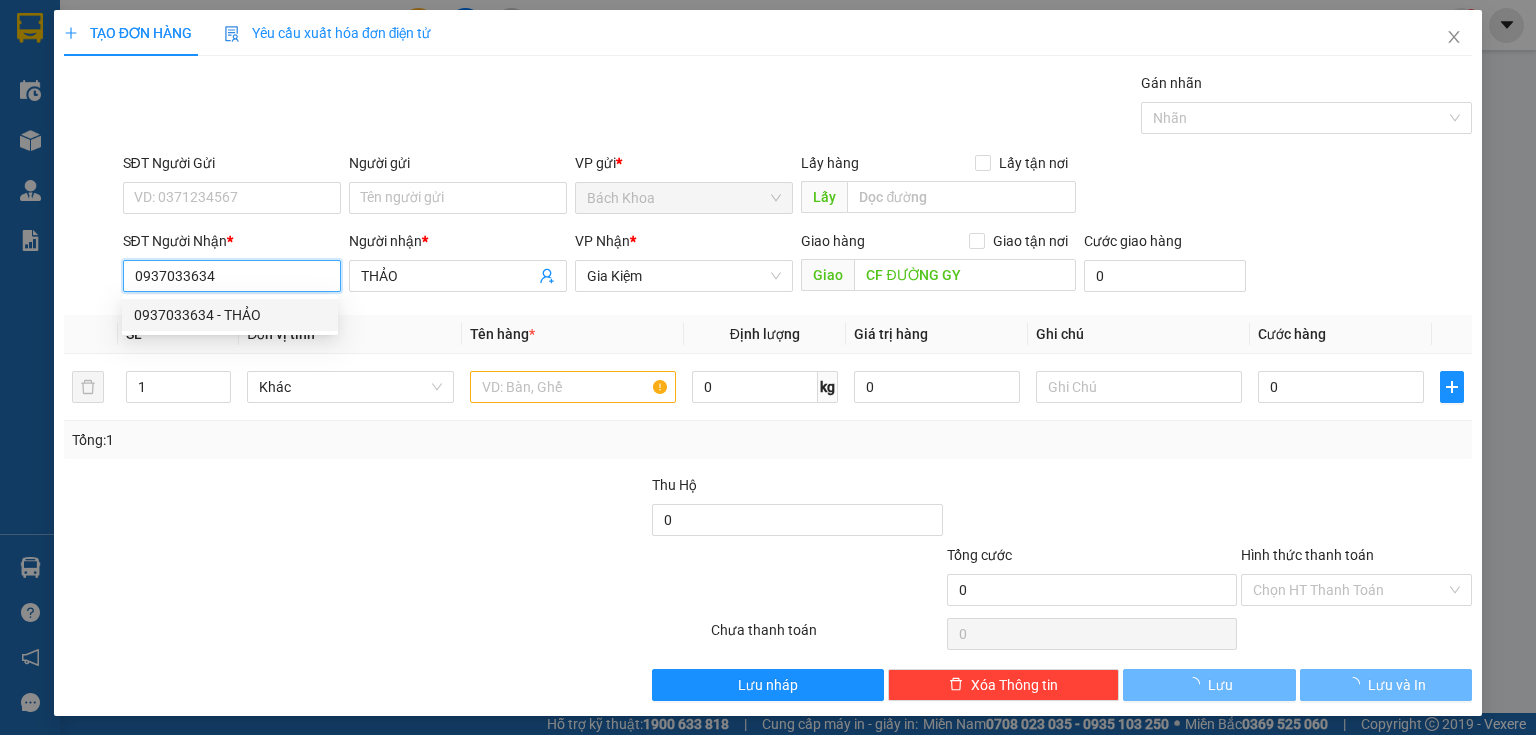 type on "40.000" 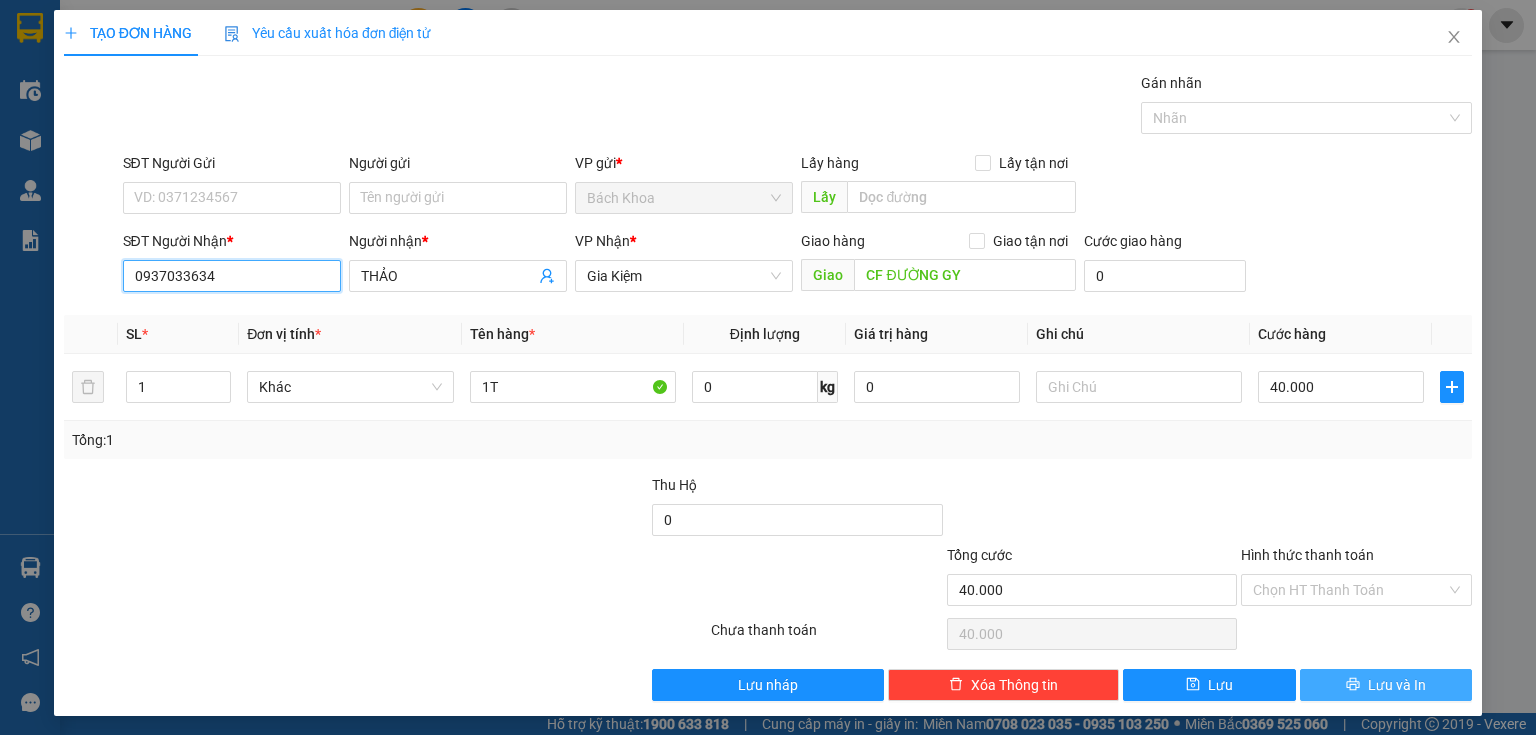 type on "0937033634" 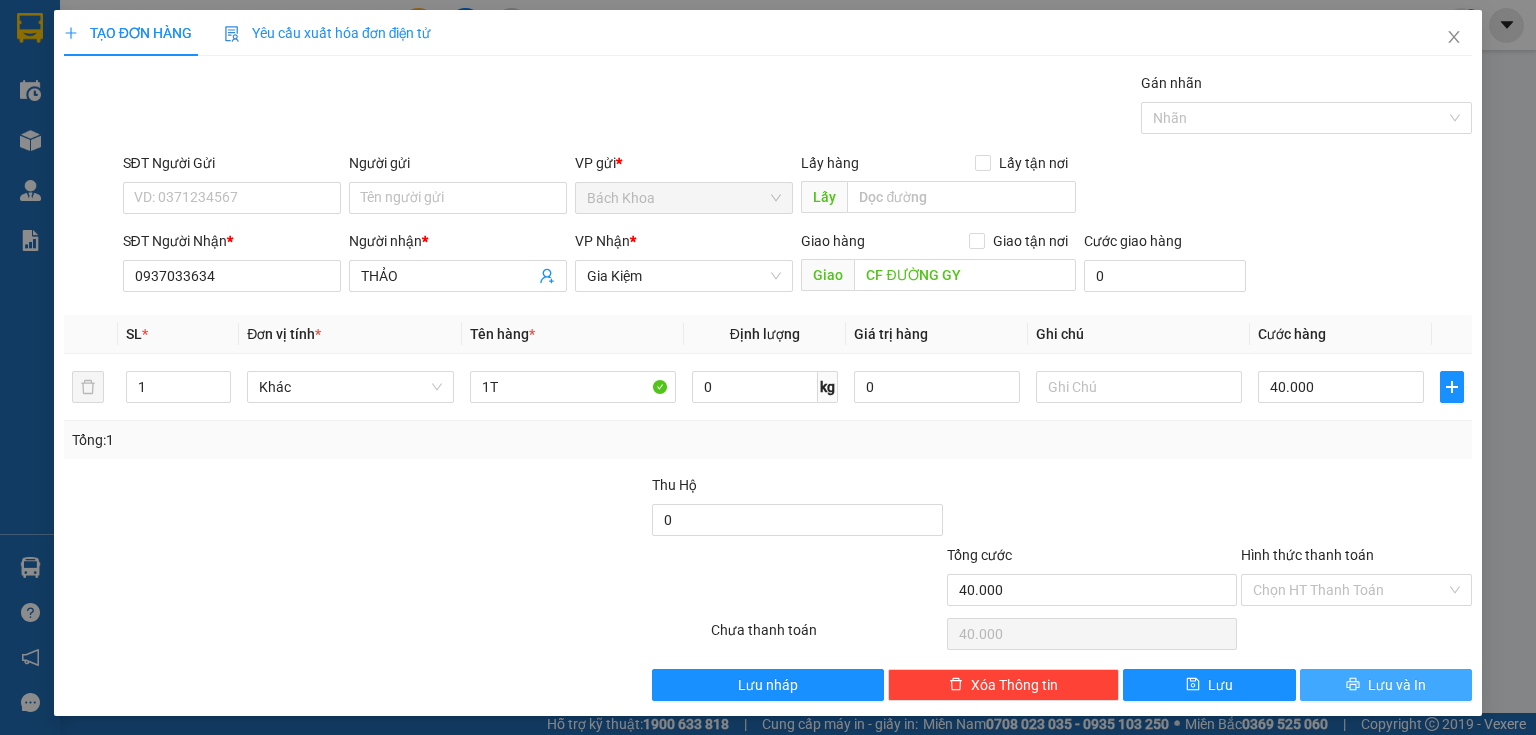 click on "Lưu và In" at bounding box center (1386, 685) 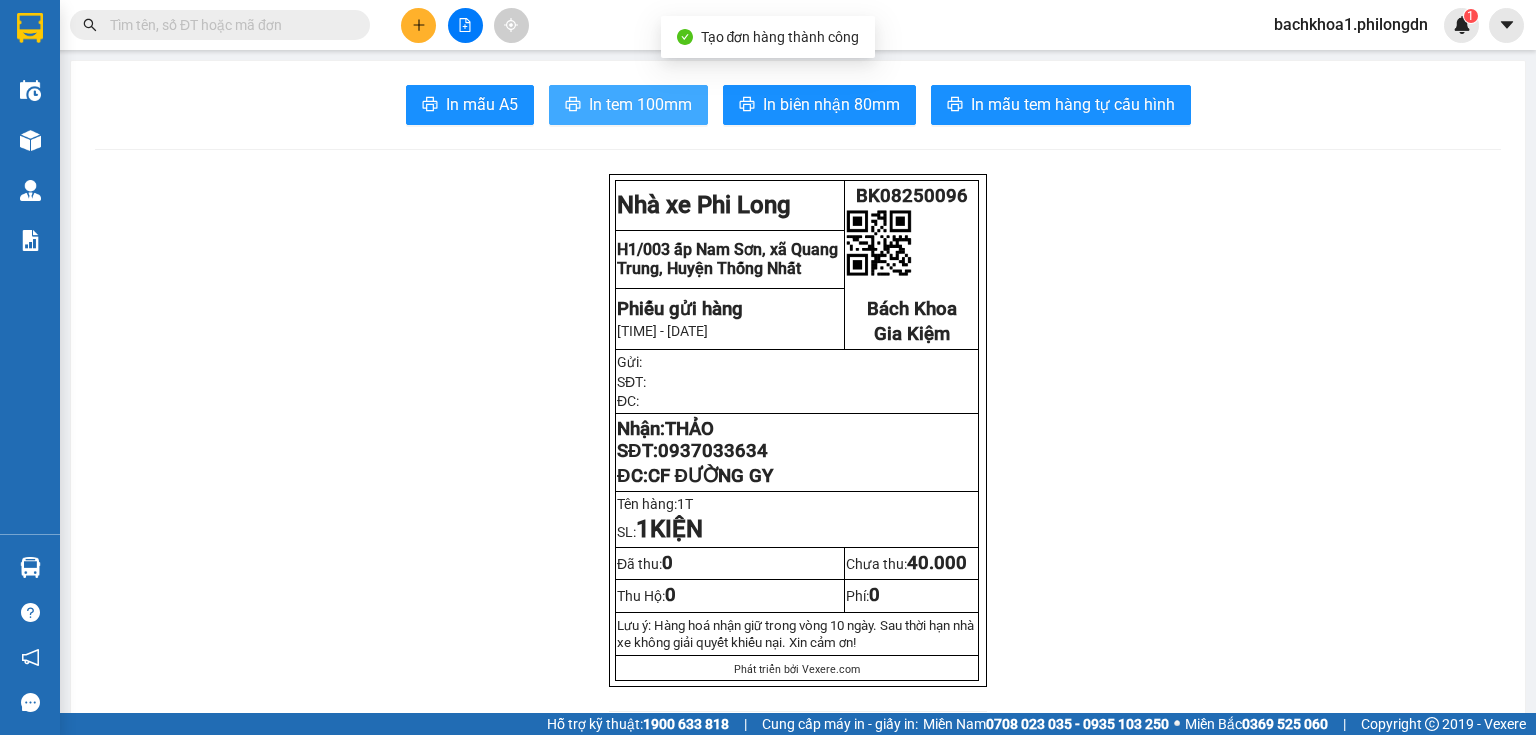 click on "In tem 100mm" at bounding box center (628, 105) 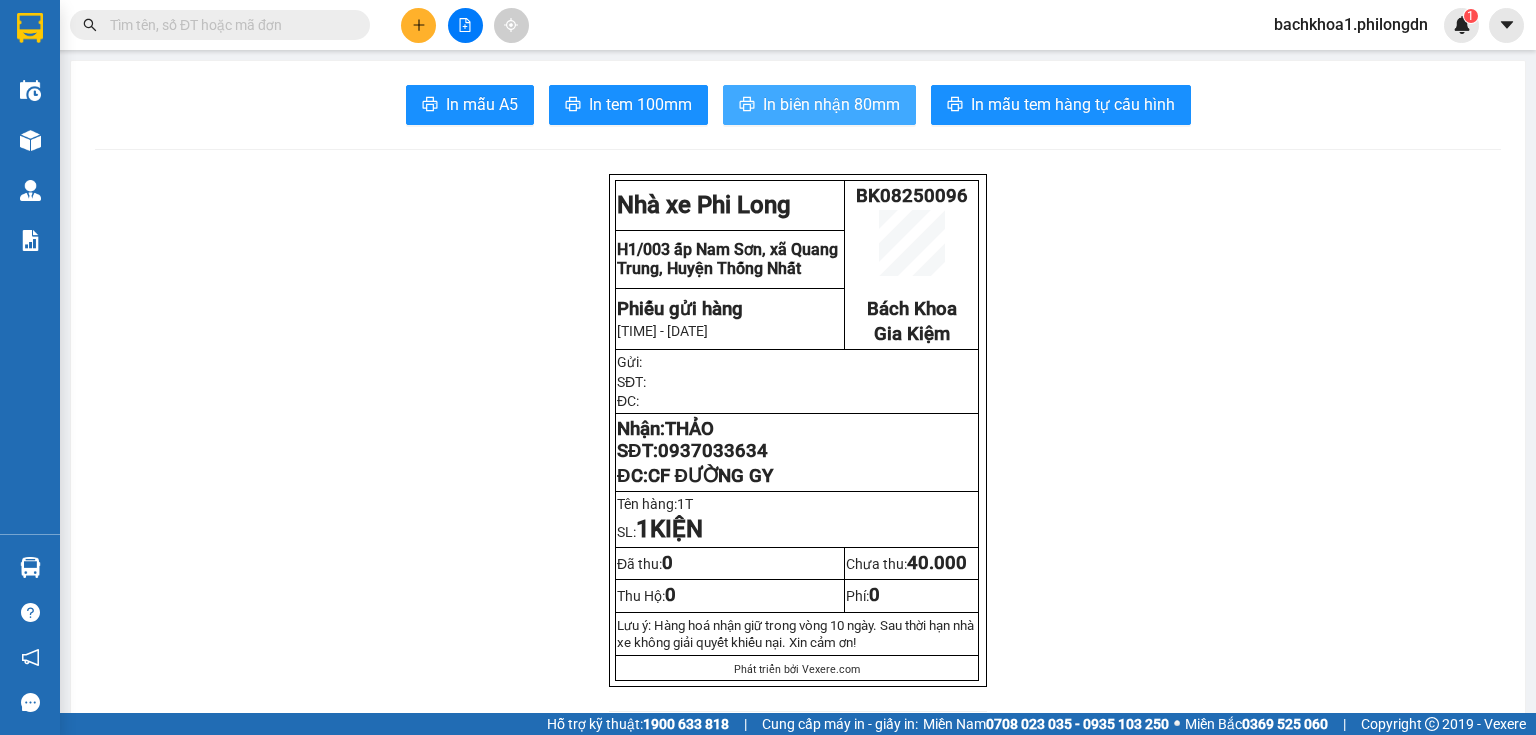 click on "In biên nhận 80mm" at bounding box center [831, 104] 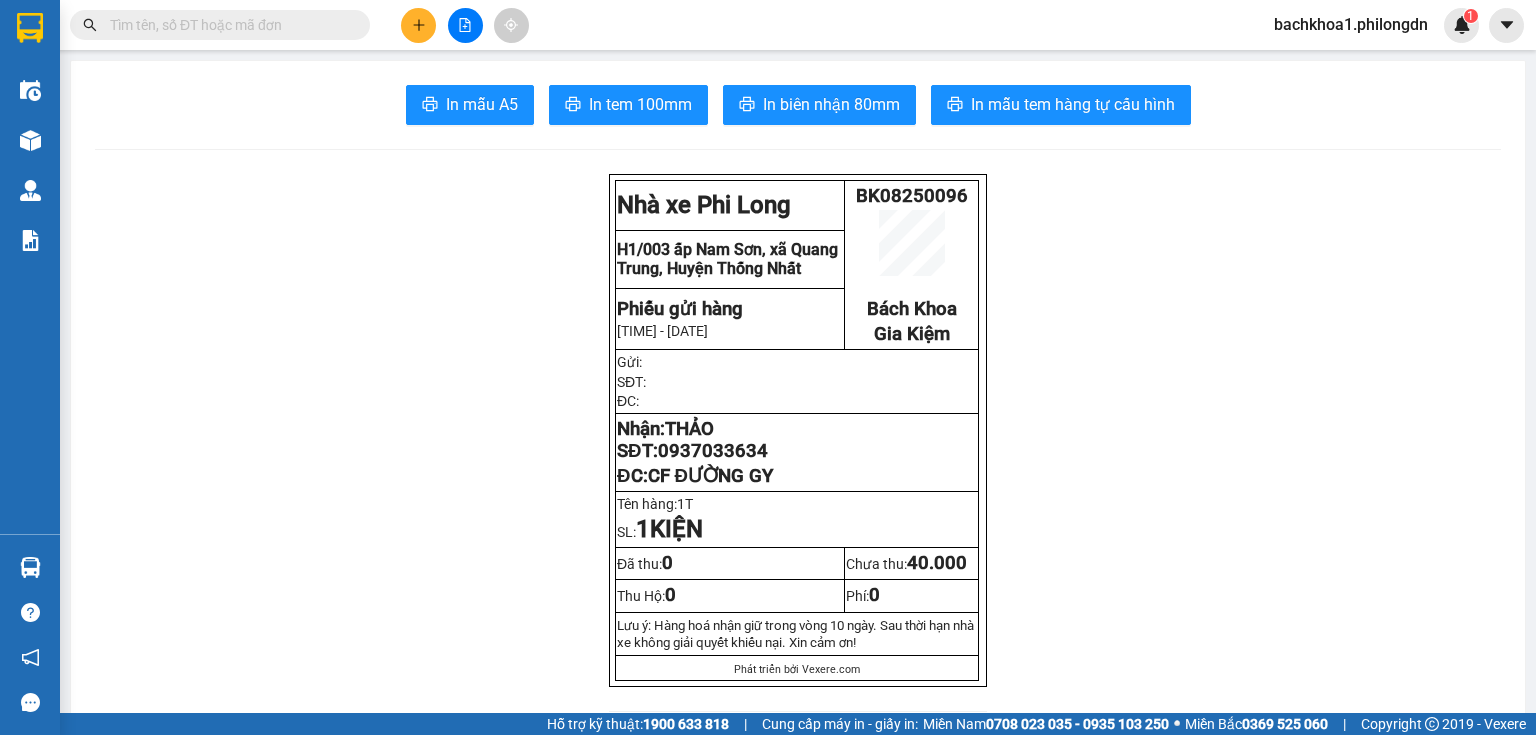 click on "0937033634" at bounding box center (713, 451) 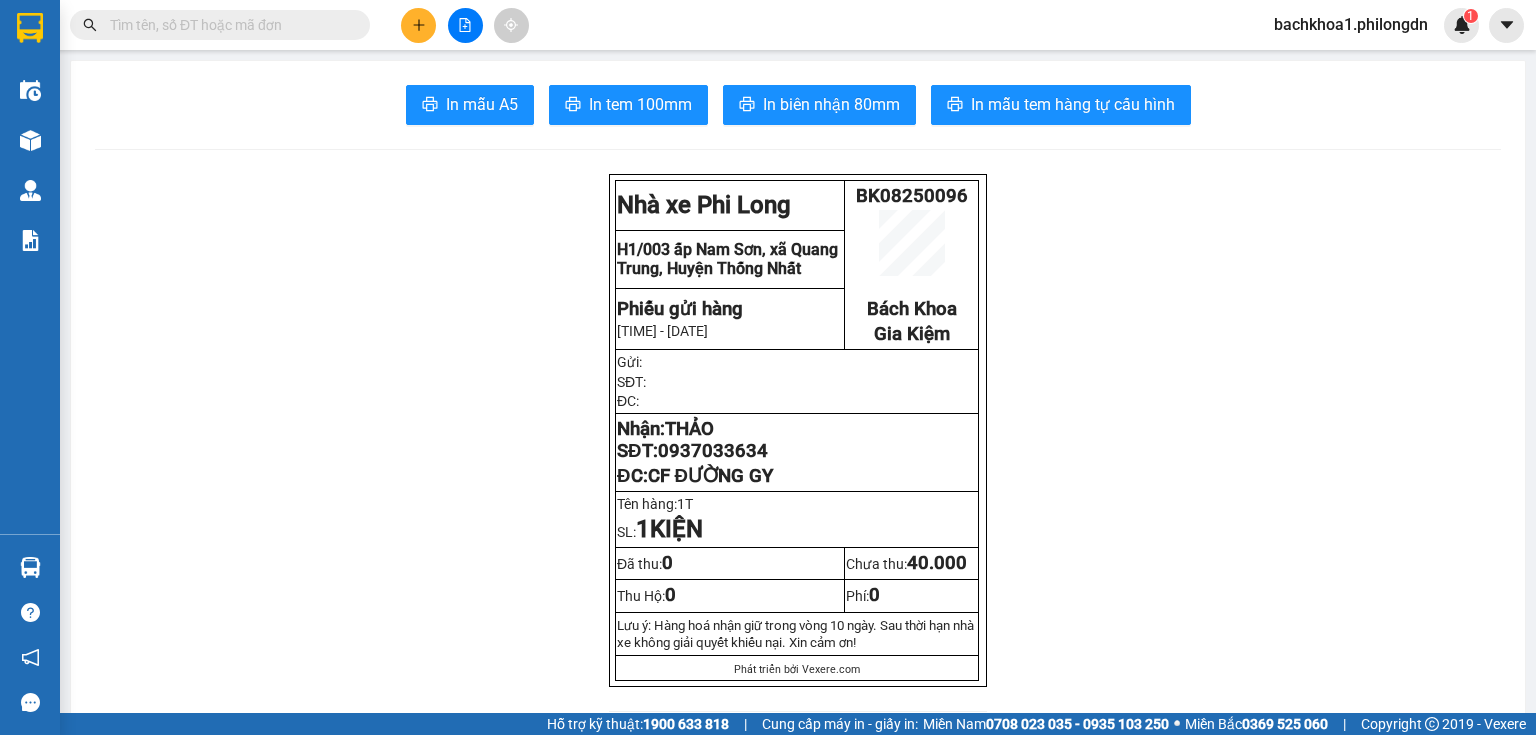 click 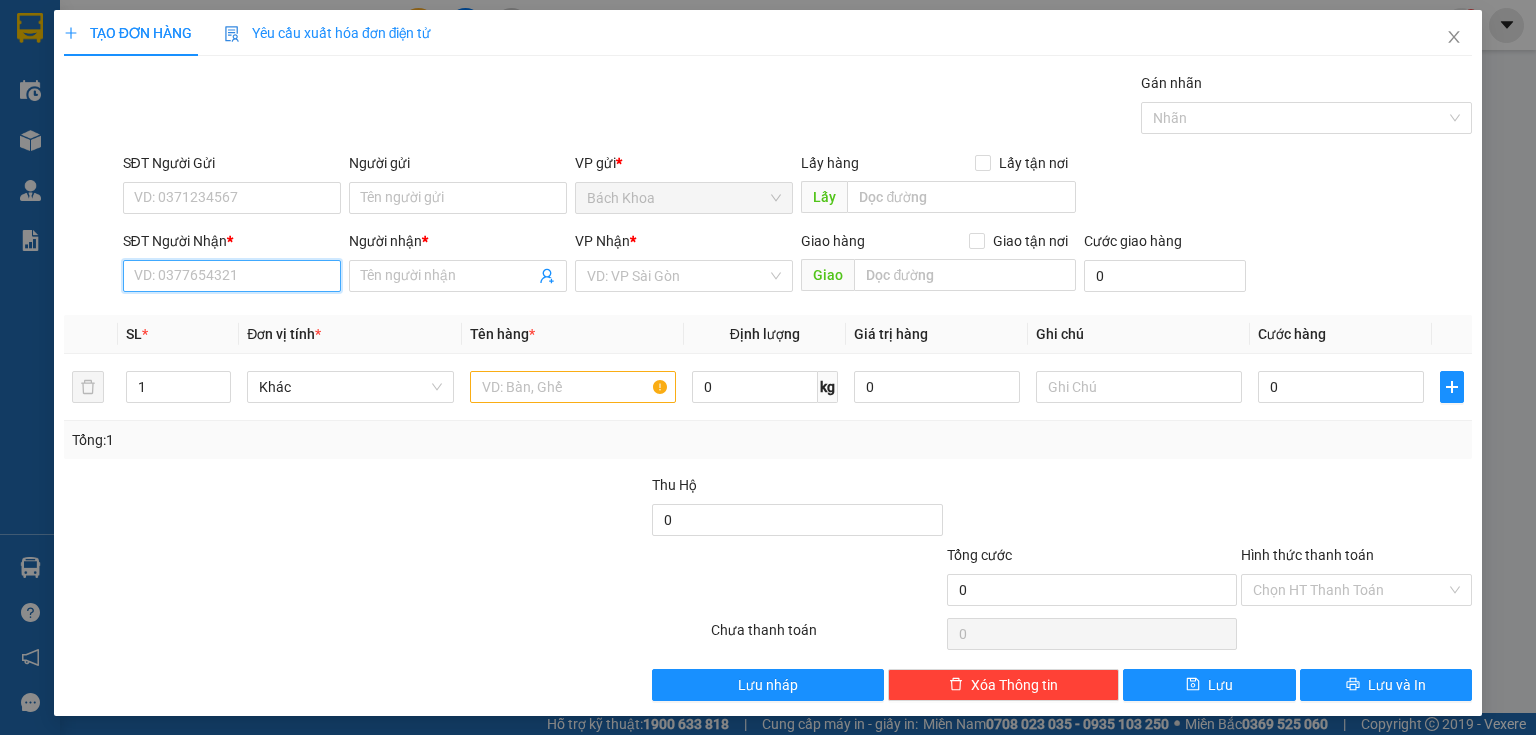 click on "SĐT Người Nhận  *" at bounding box center [232, 276] 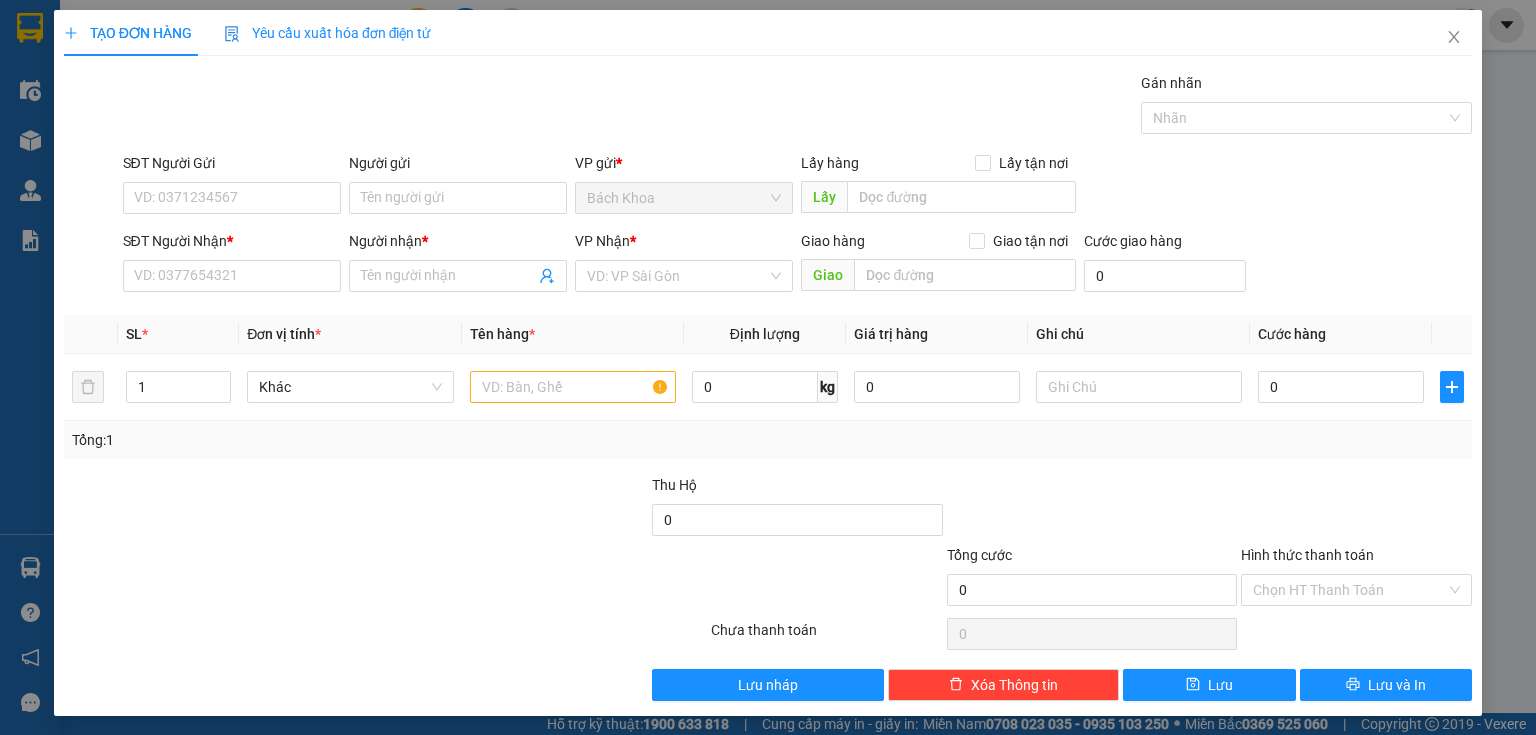 click on "SĐT Người Nhận  *" at bounding box center [232, 245] 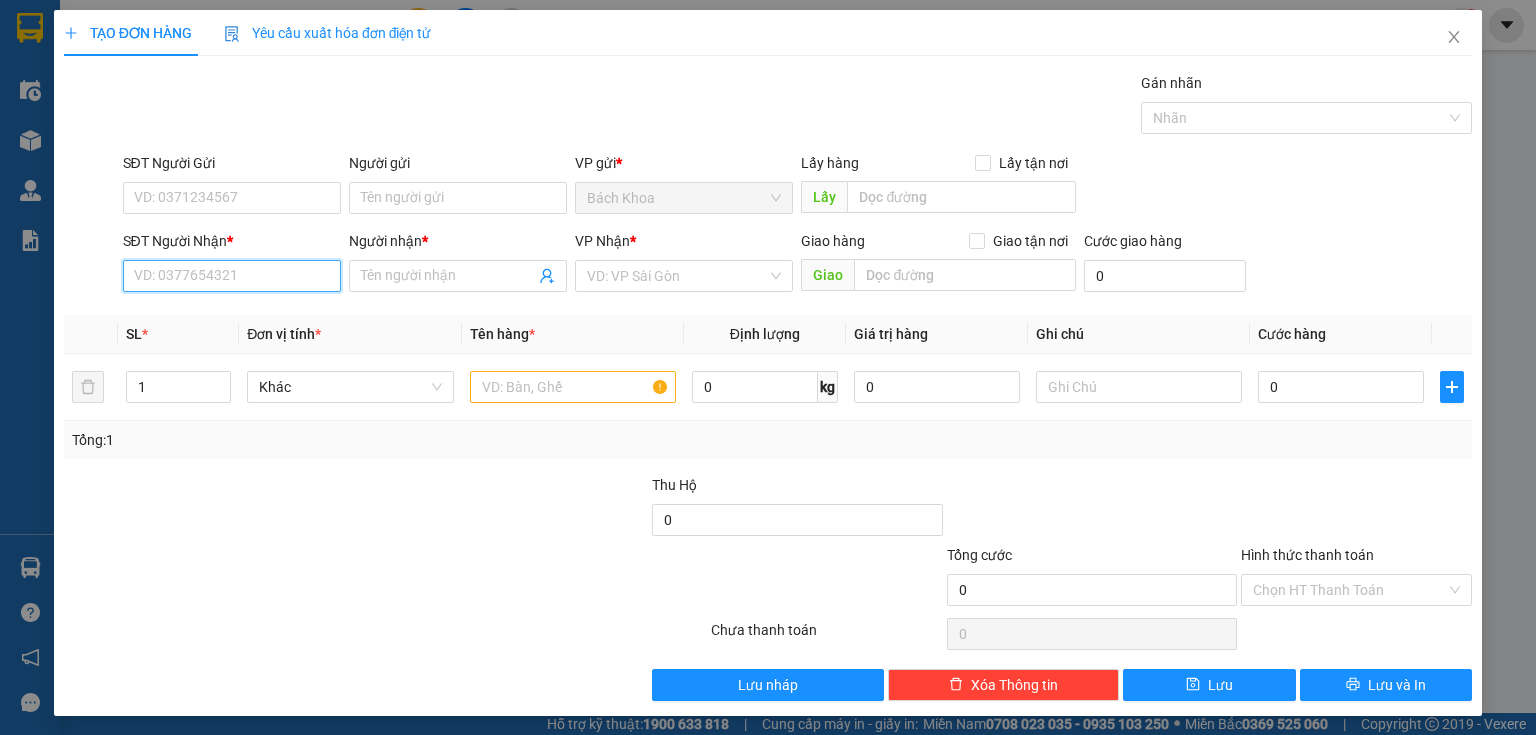 click on "SĐT Người Nhận  *" at bounding box center (232, 276) 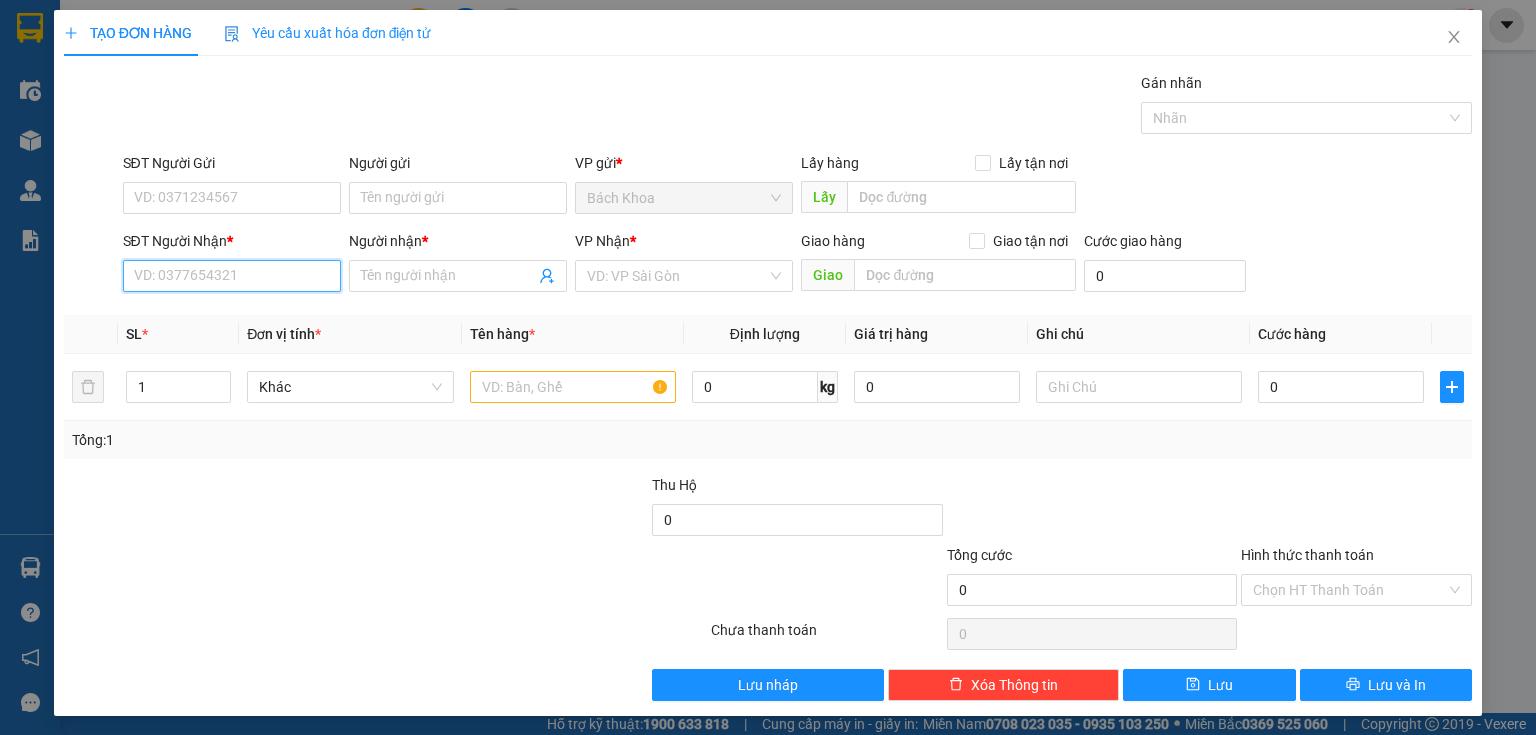 click on "SĐT Người Nhận  *" at bounding box center [232, 276] 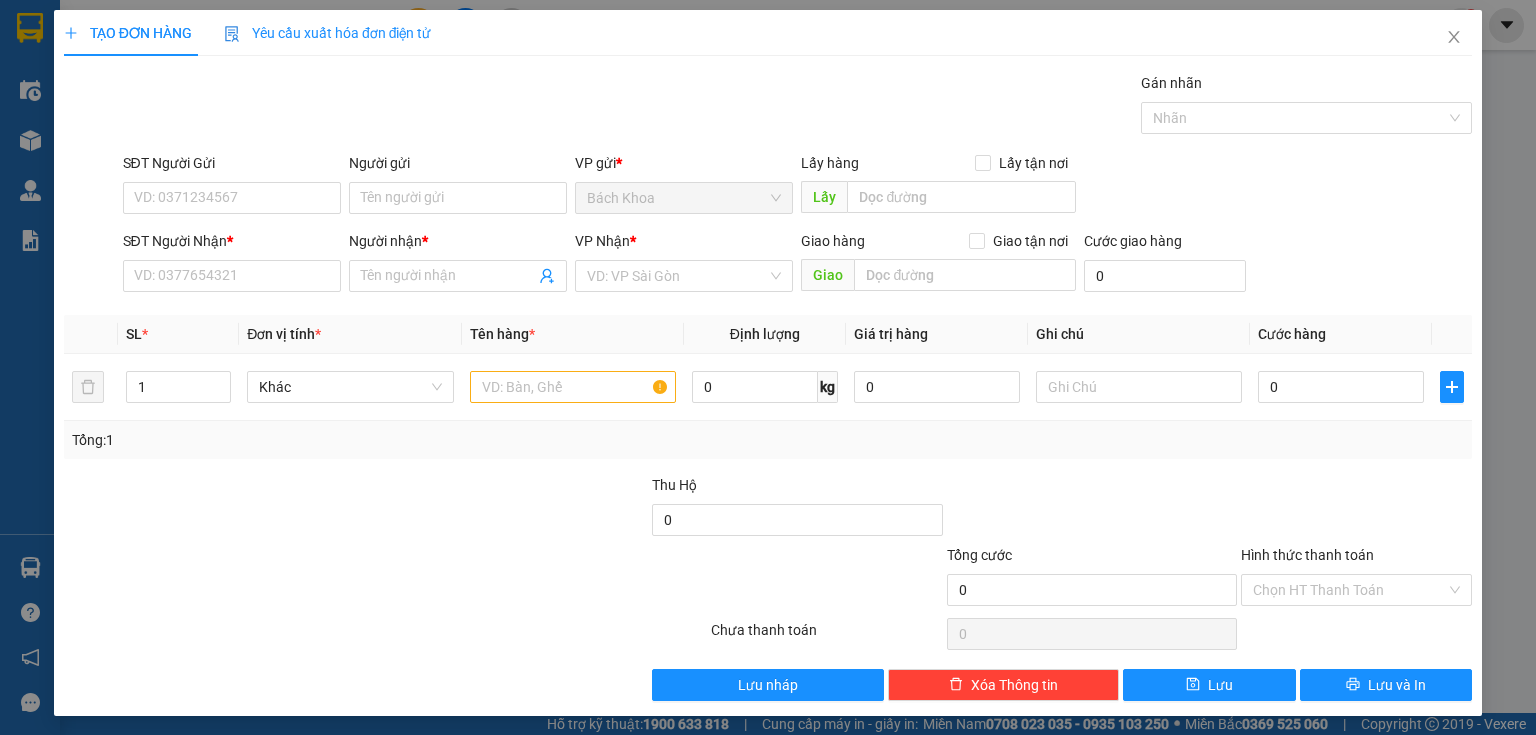 drag, startPoint x: 203, startPoint y: 273, endPoint x: 652, endPoint y: 468, distance: 489.51608 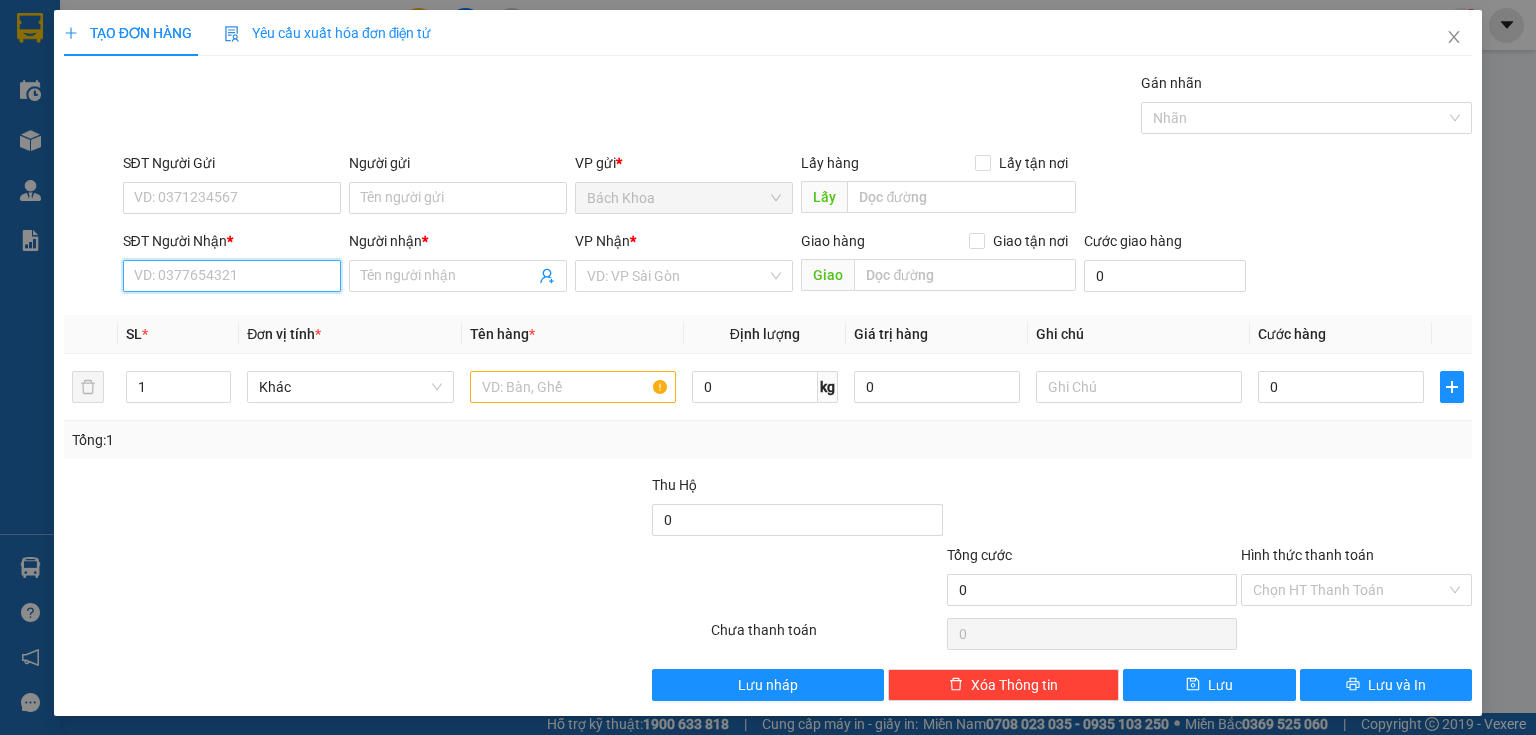 click on "SĐT Người Nhận  *" at bounding box center (232, 276) 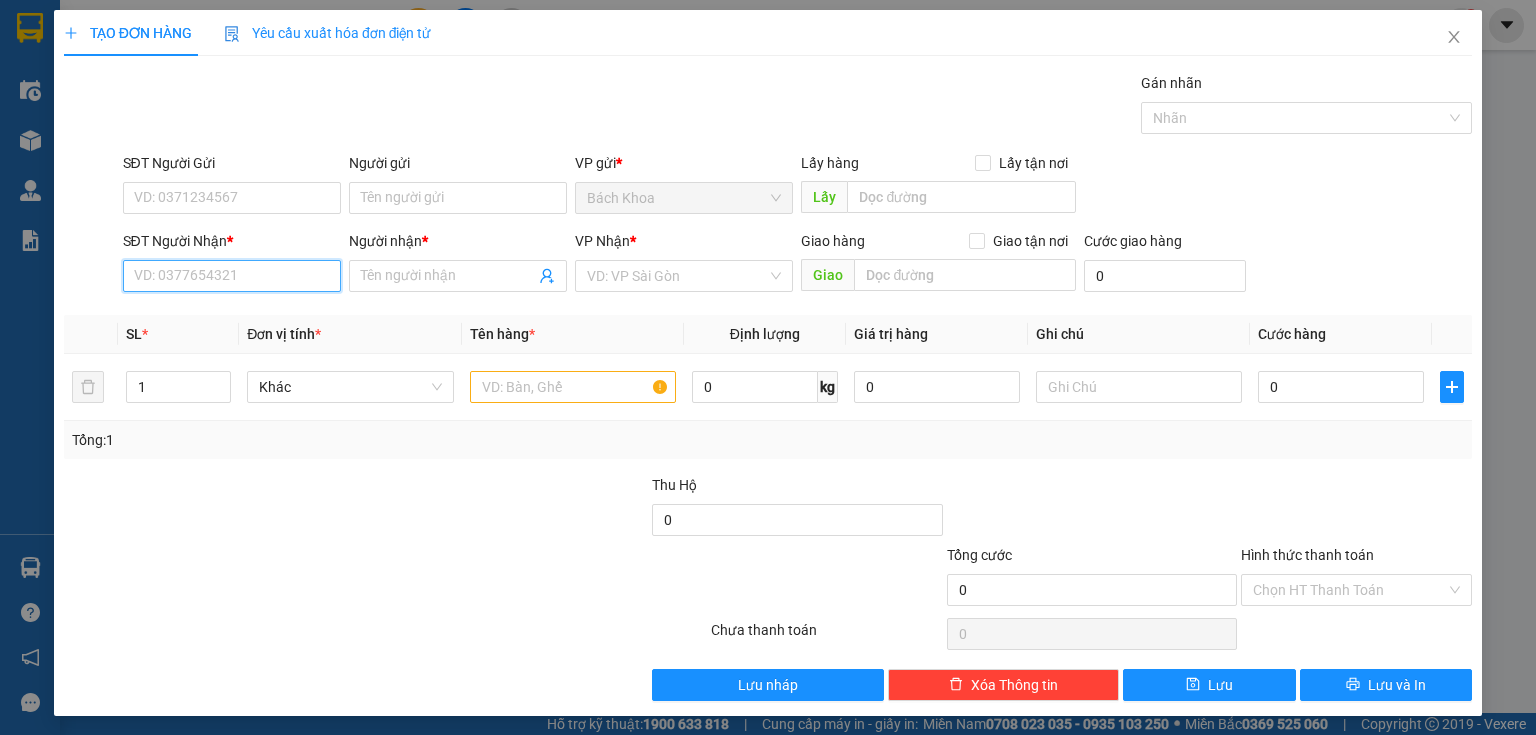click on "SĐT Người Nhận  *" at bounding box center [232, 276] 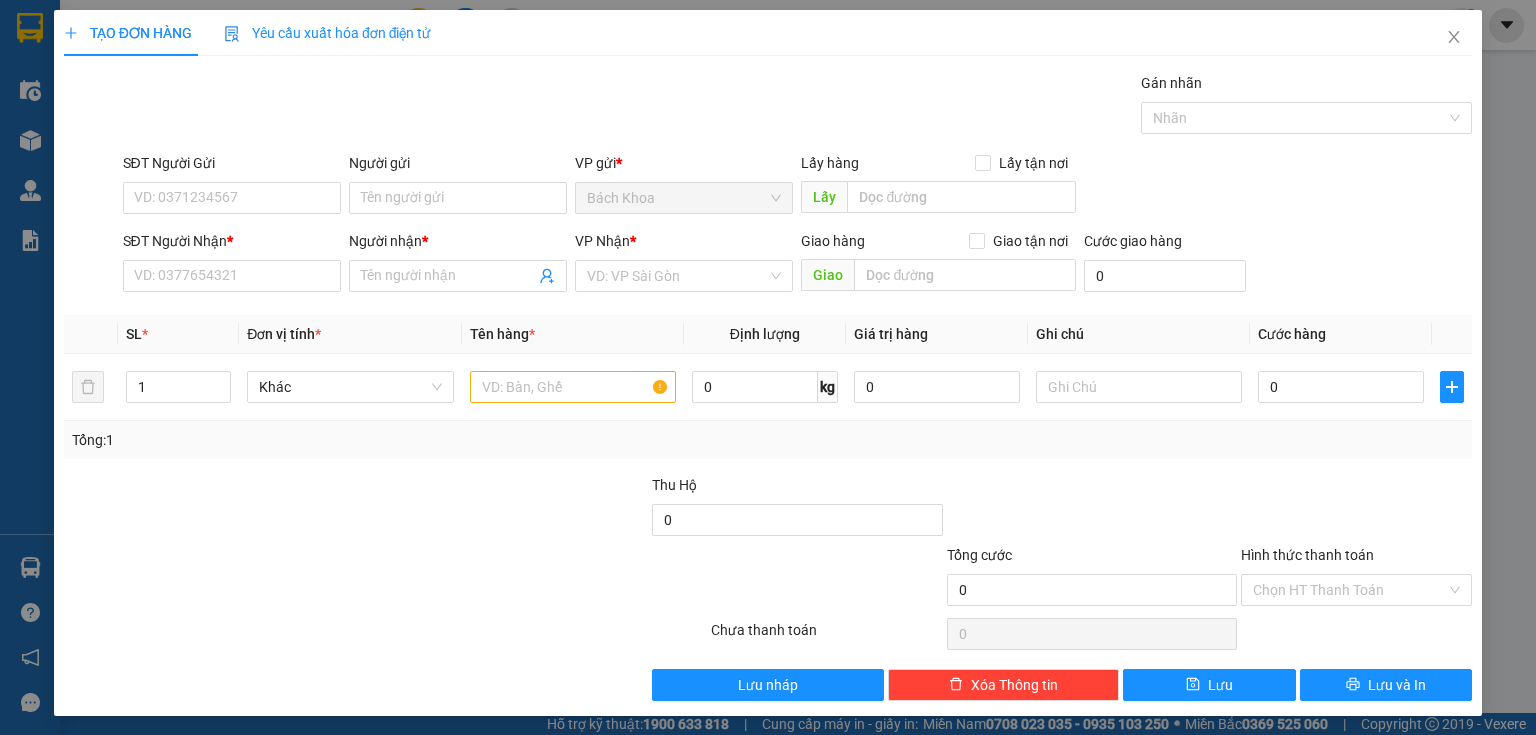 drag, startPoint x: 253, startPoint y: 276, endPoint x: 151, endPoint y: 432, distance: 186.38669 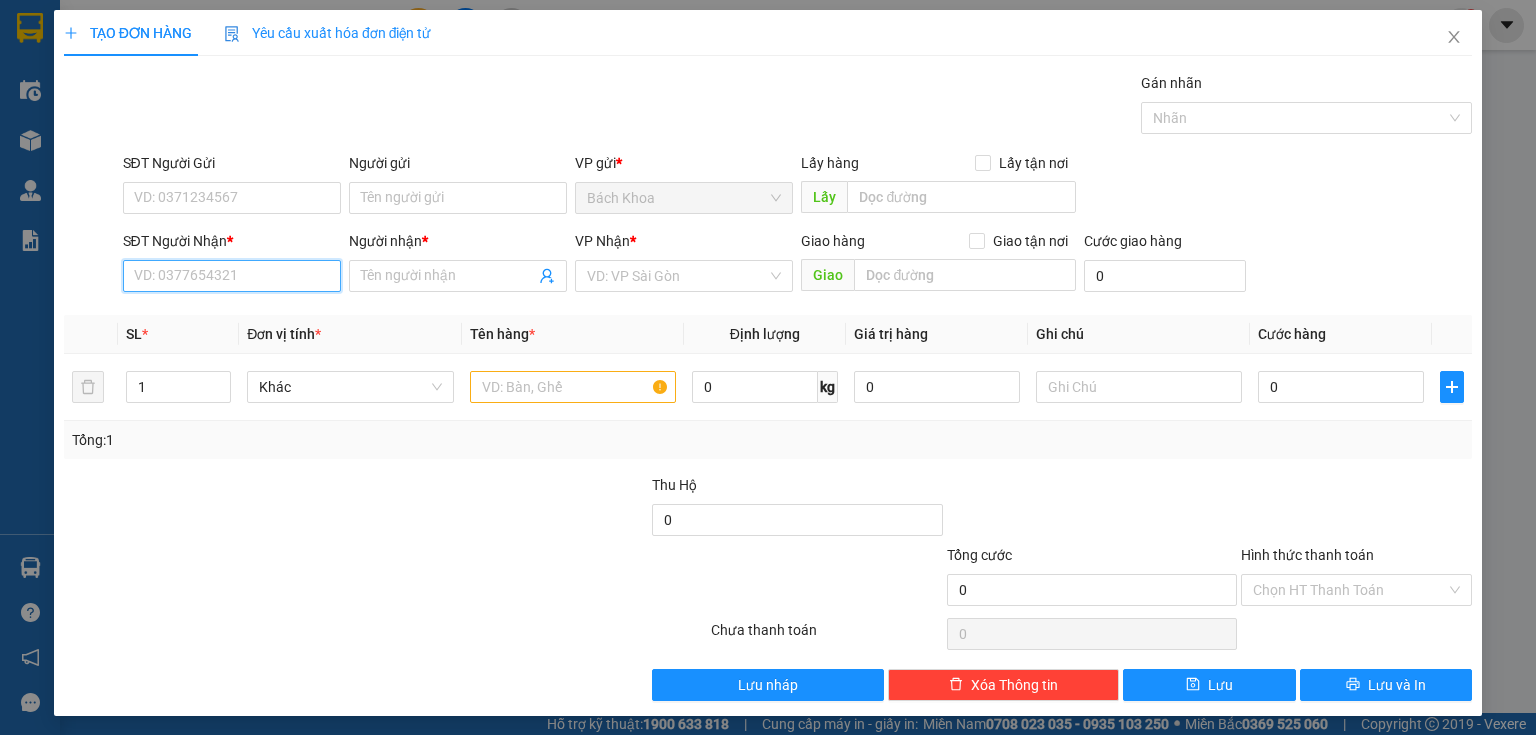 click on "SĐT Người Nhận  *" at bounding box center (232, 276) 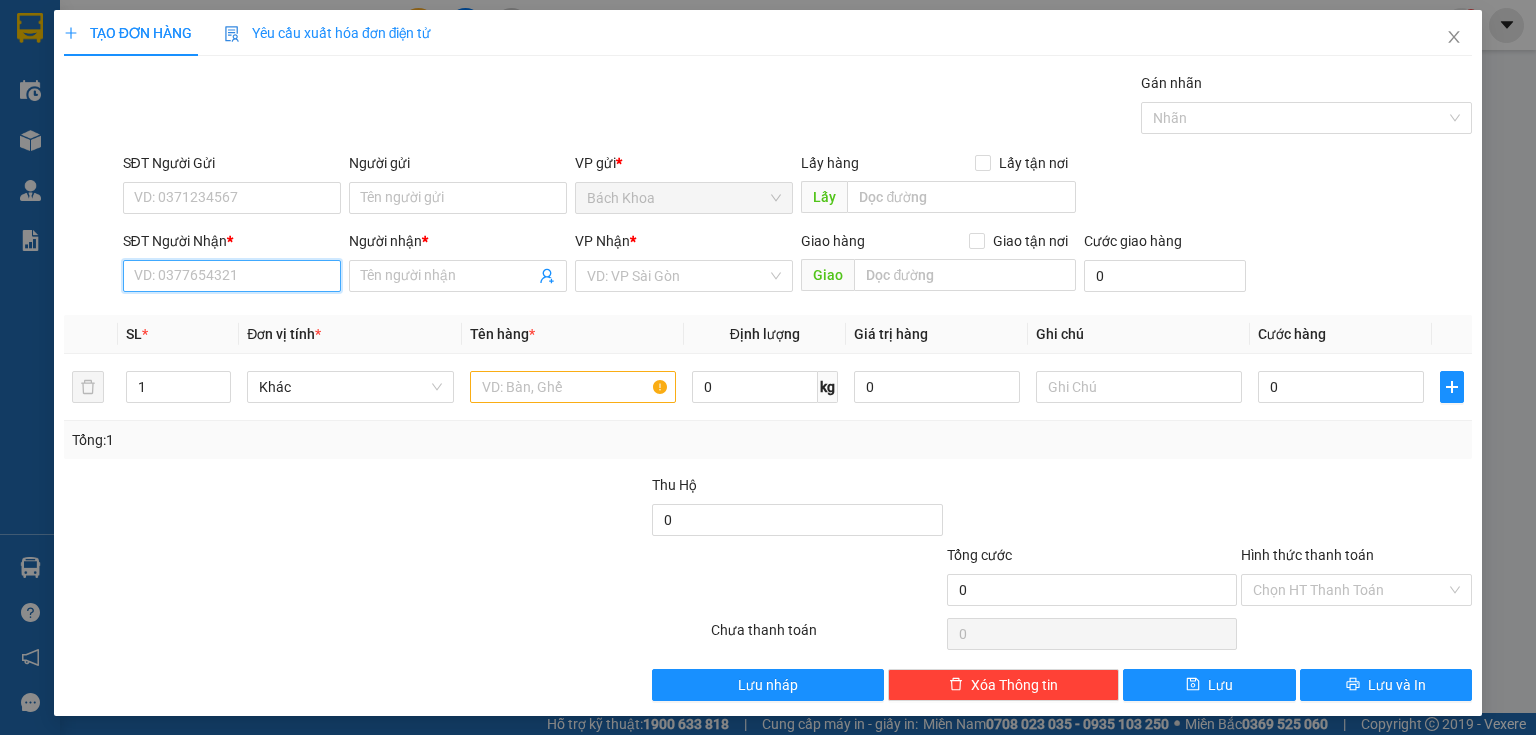 paste on "0909212083" 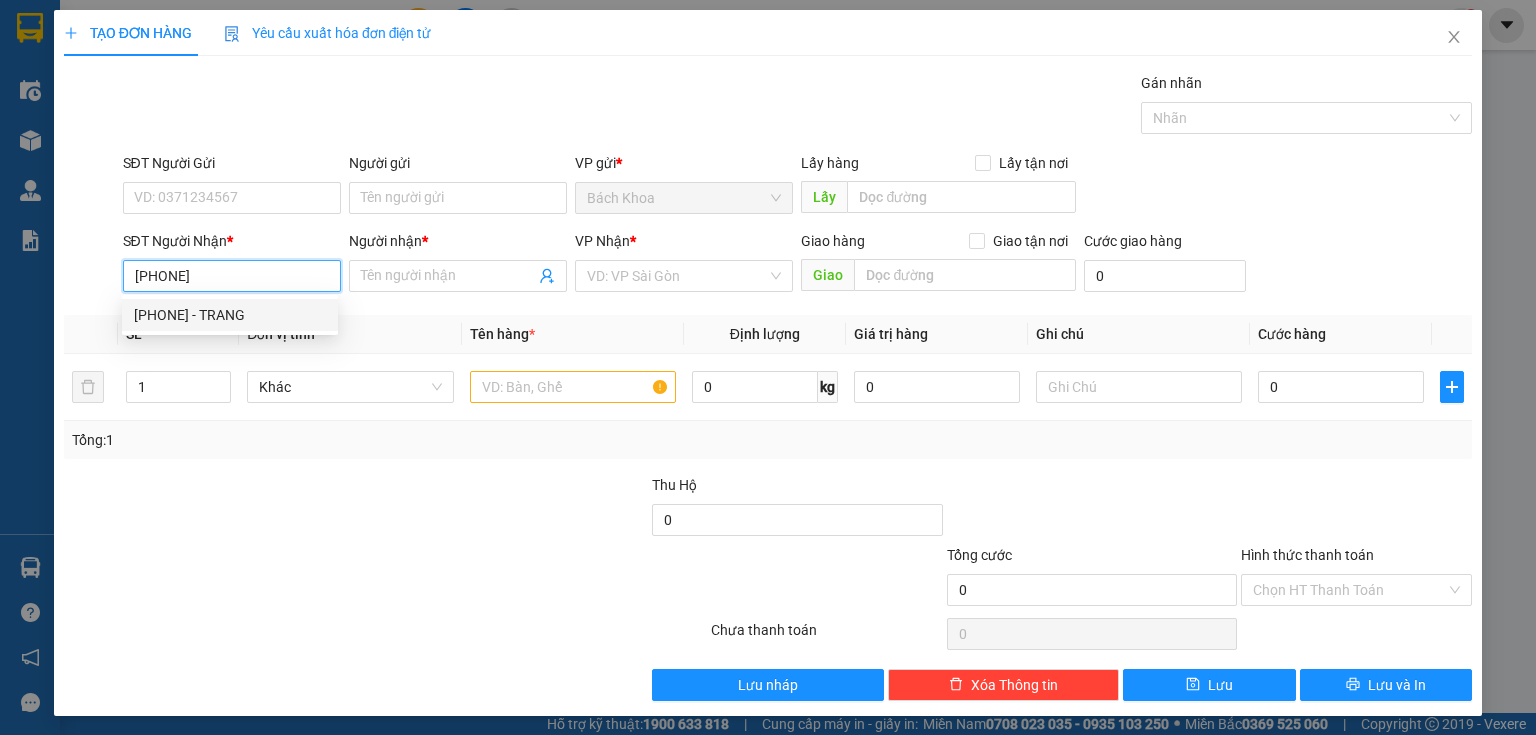 click on "0909212083 - [PERSON]" at bounding box center [230, 315] 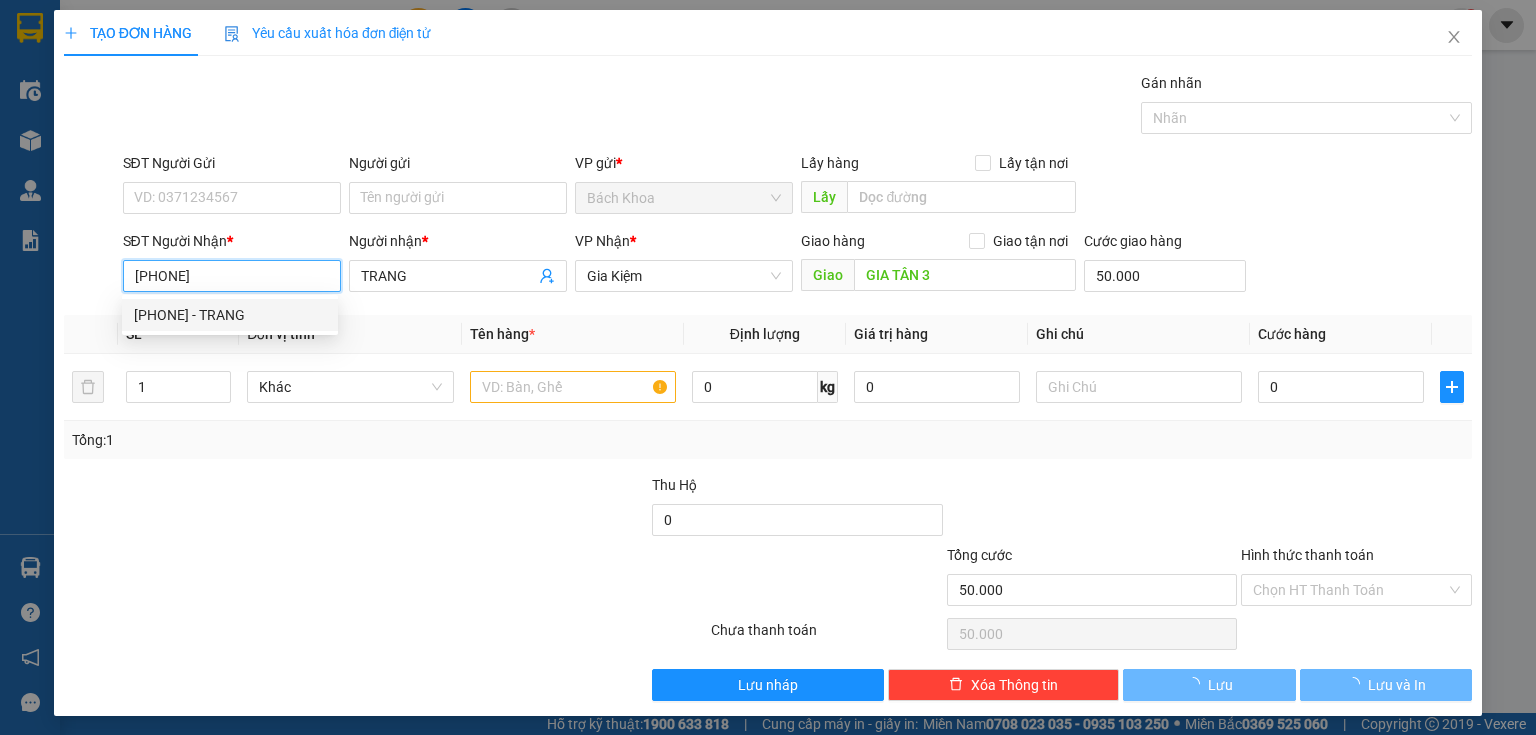 type on "100.000" 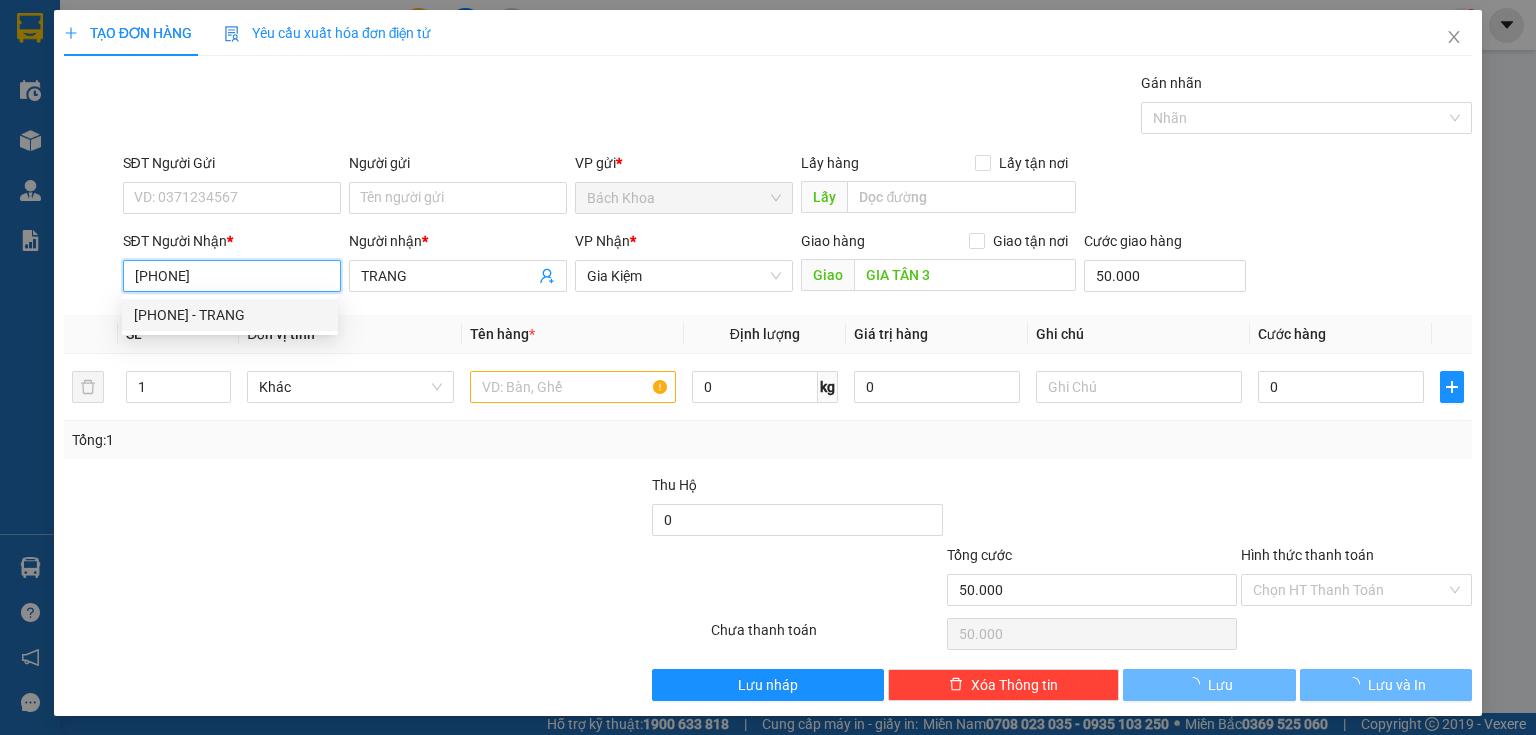 type on "100.000" 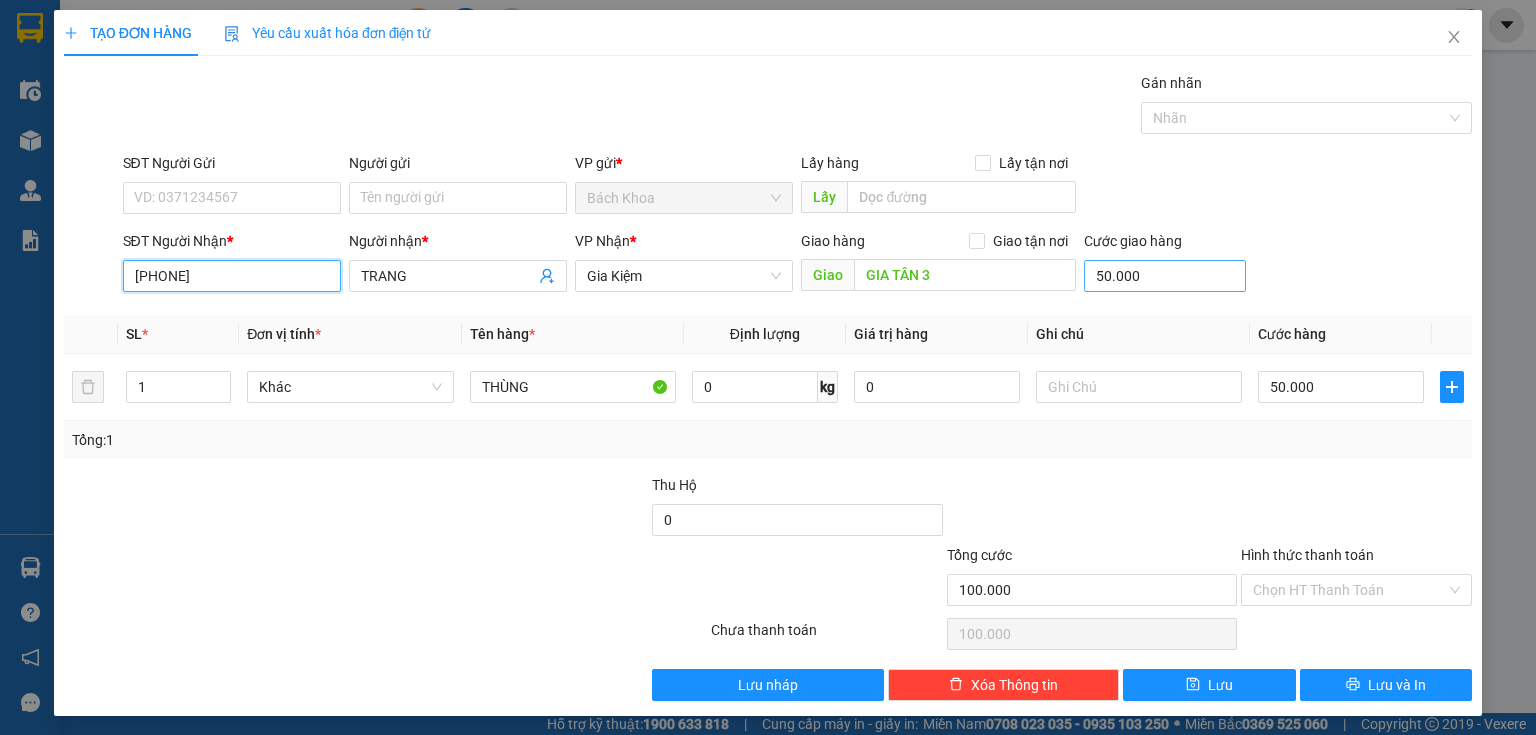 type on "0909212083" 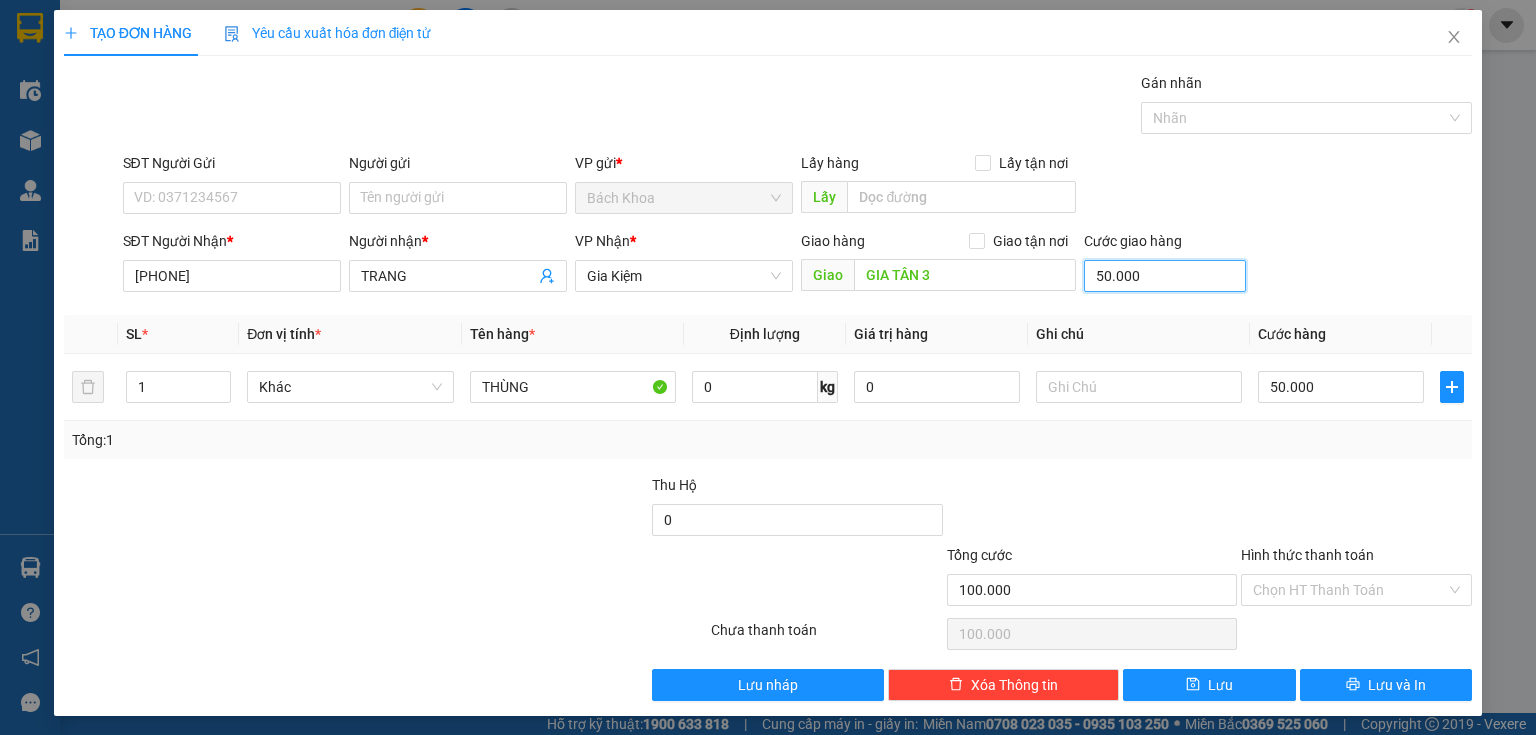 click on "50.000" at bounding box center [1165, 276] 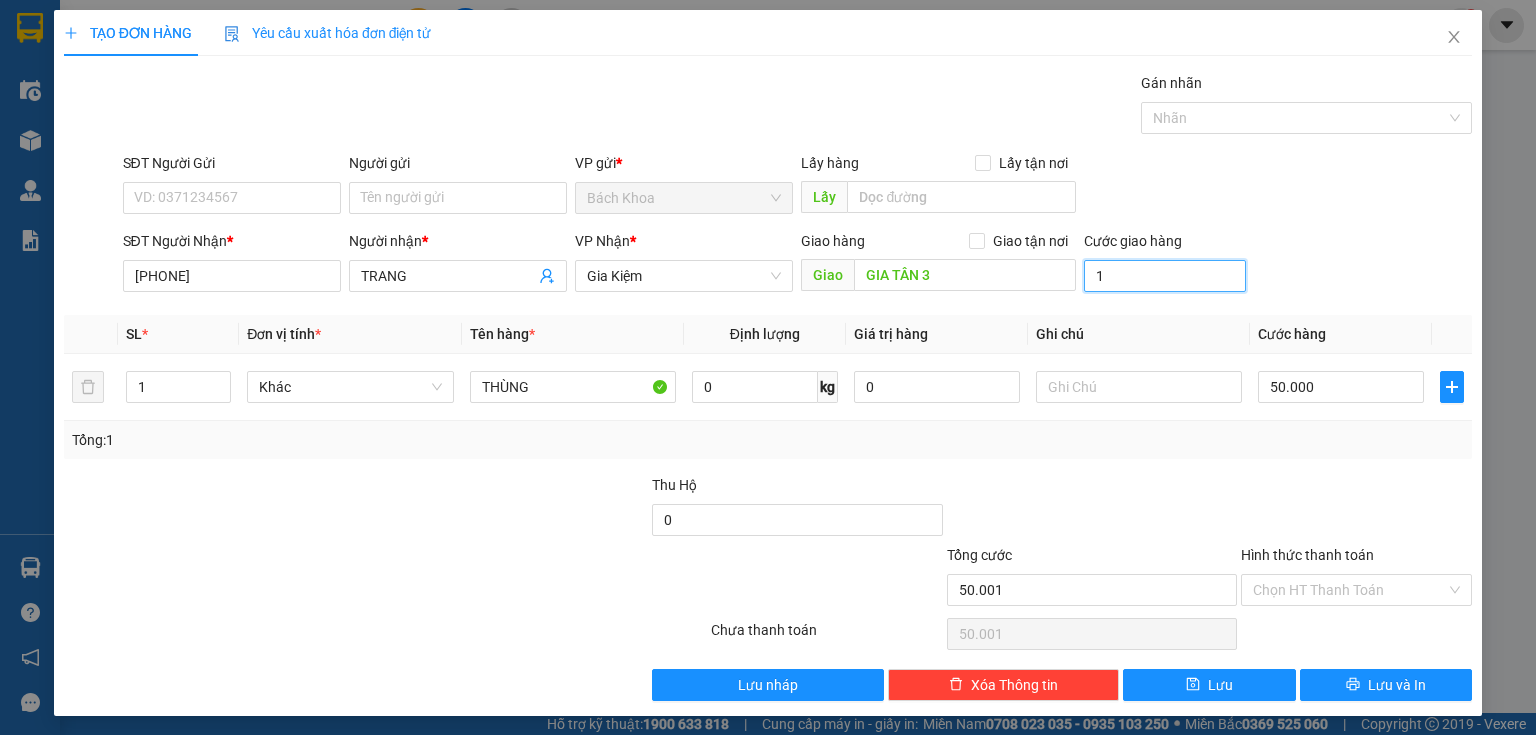 type on "12" 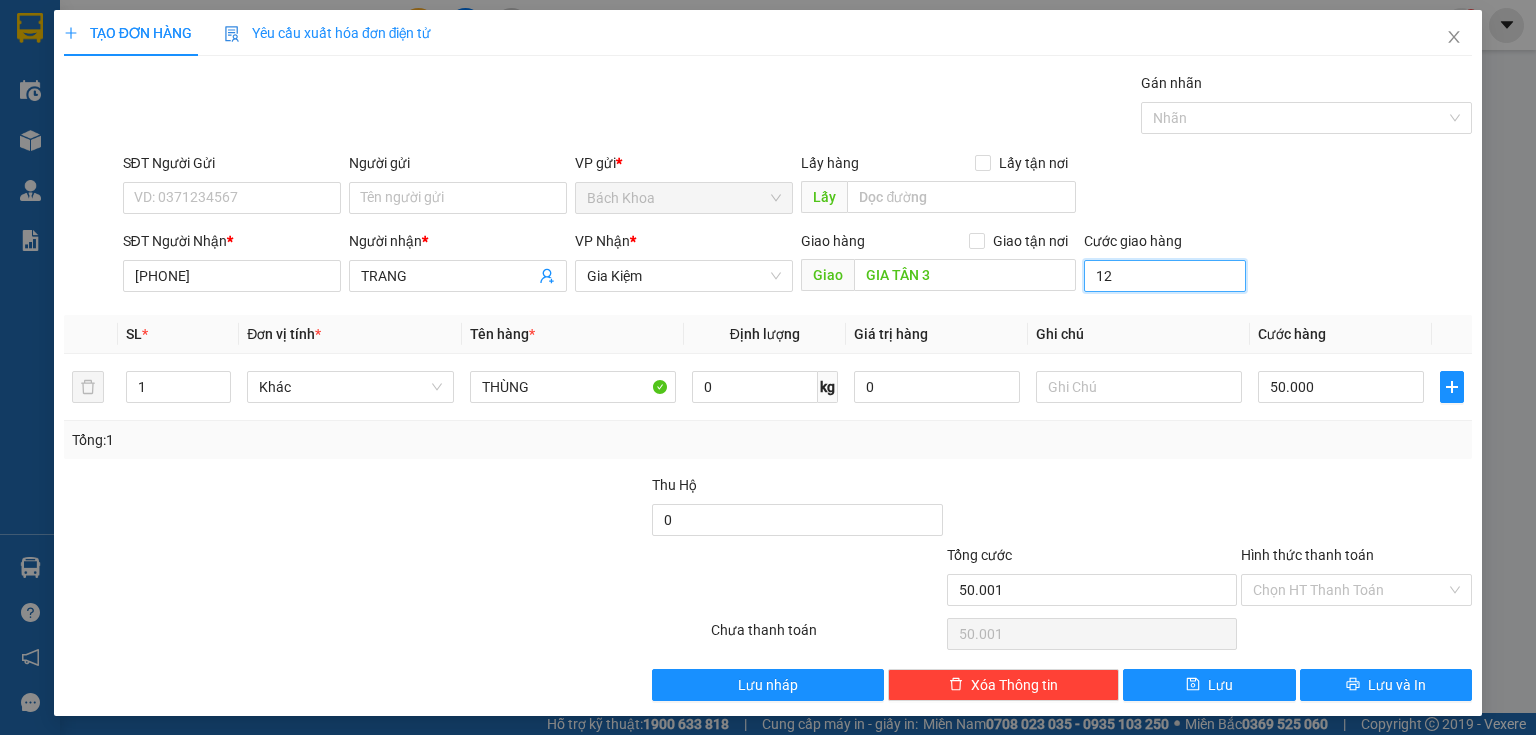 type on "50.012" 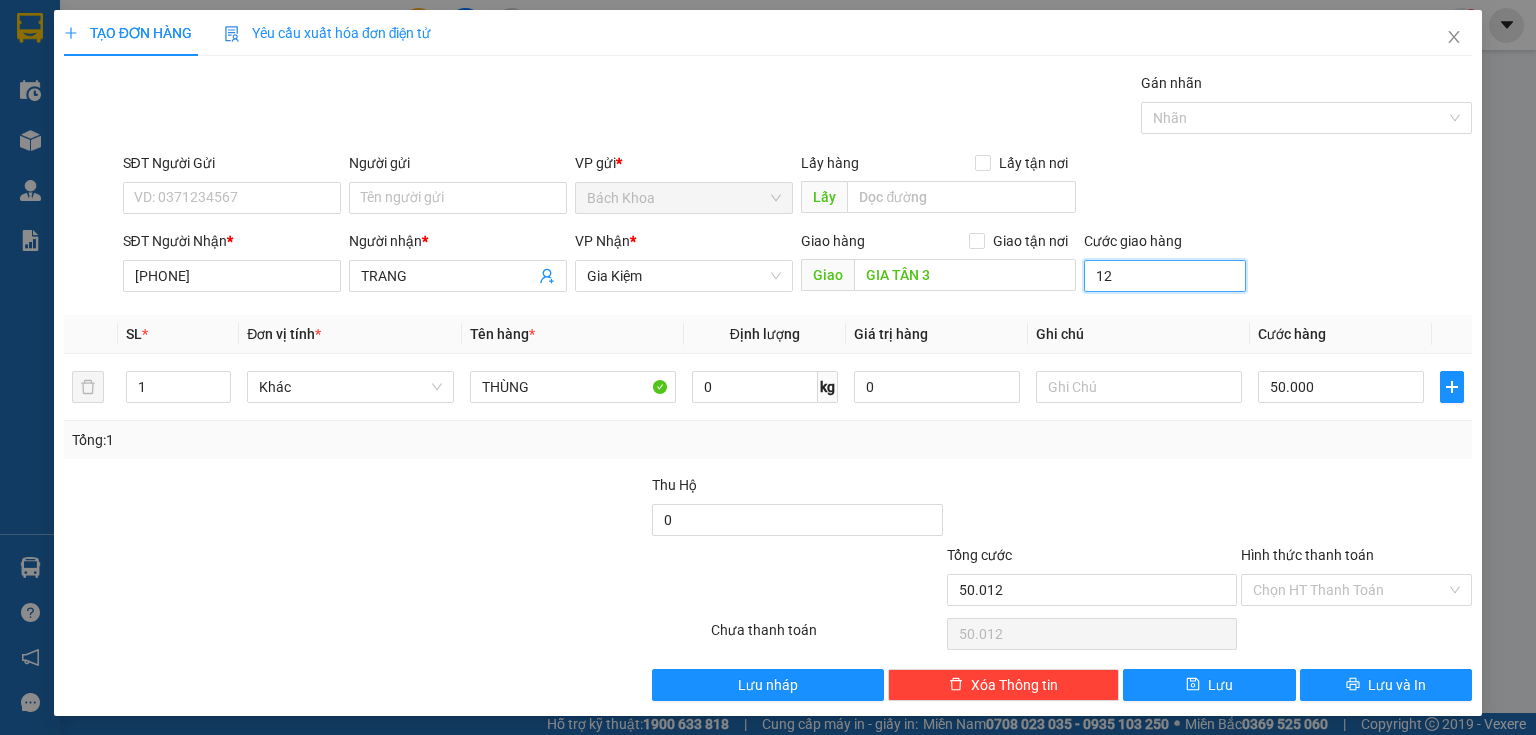 type on "120" 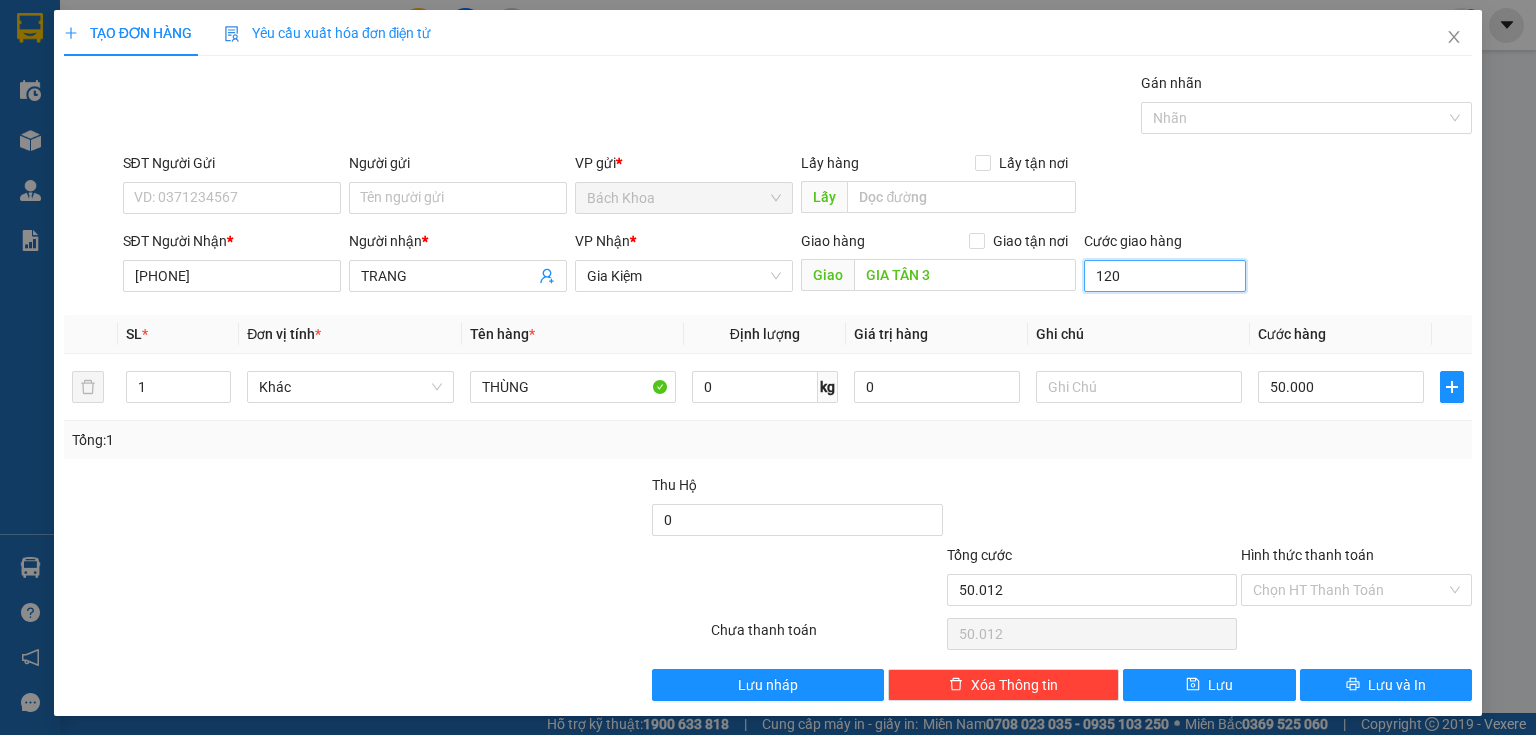 type on "50.120" 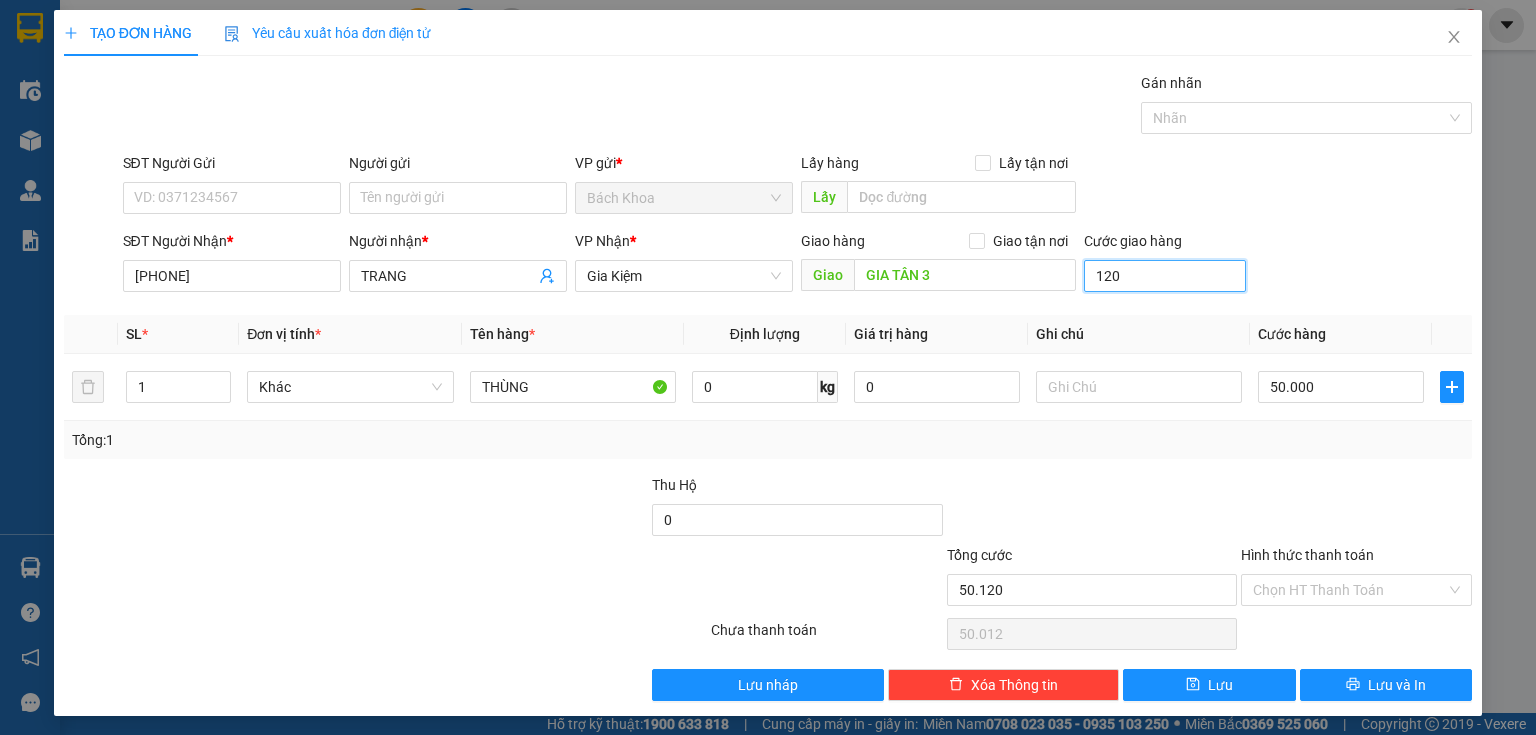 type on "50.120" 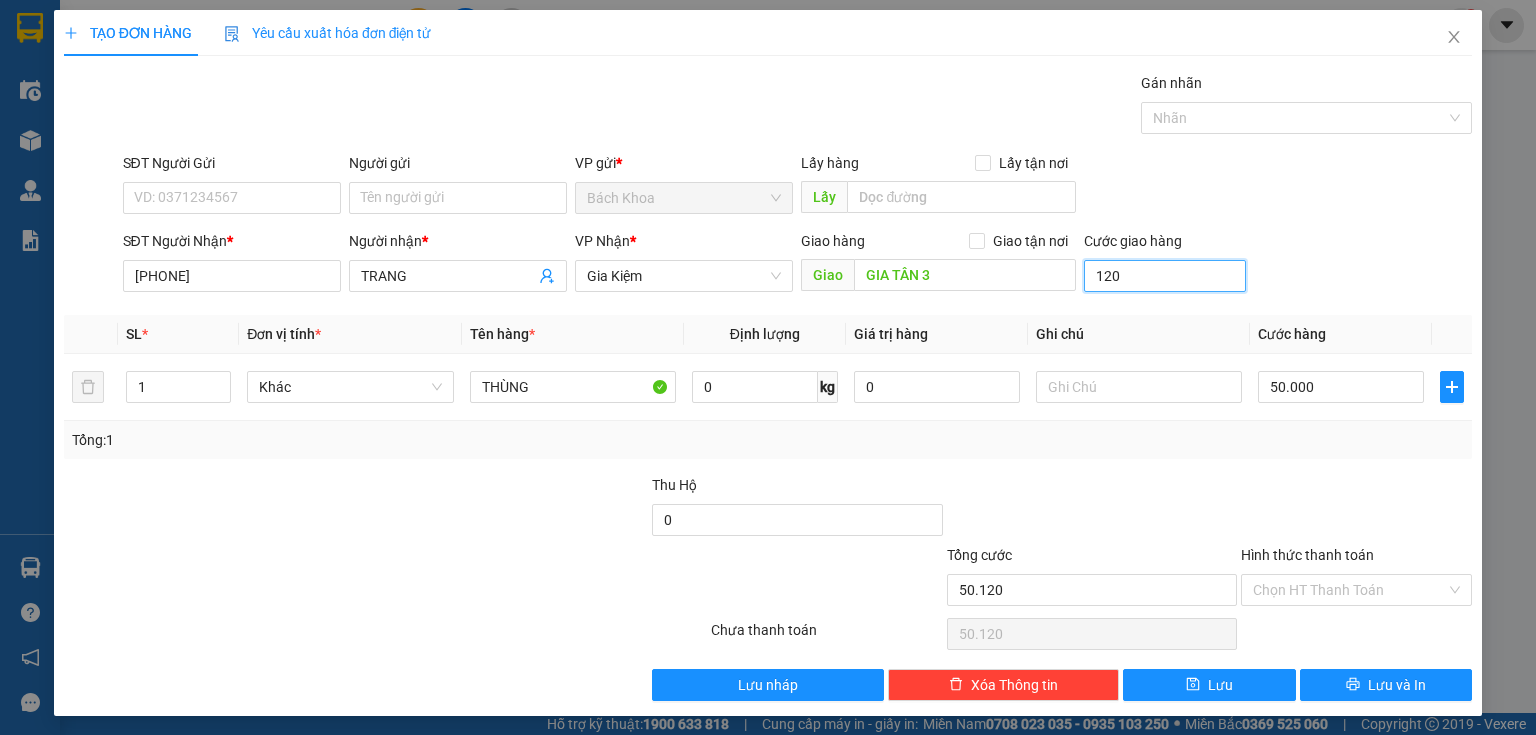 type on "1.200" 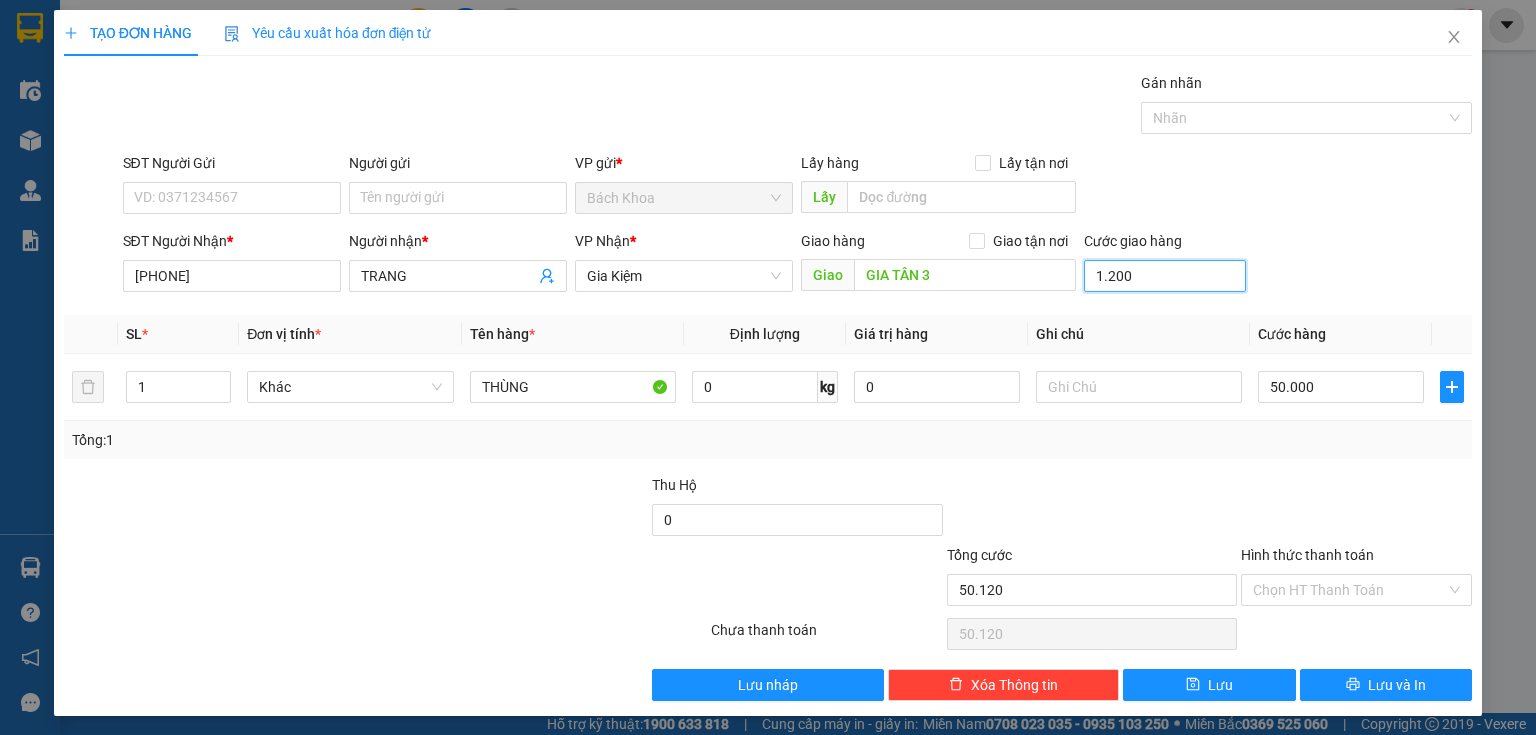 type on "51.200" 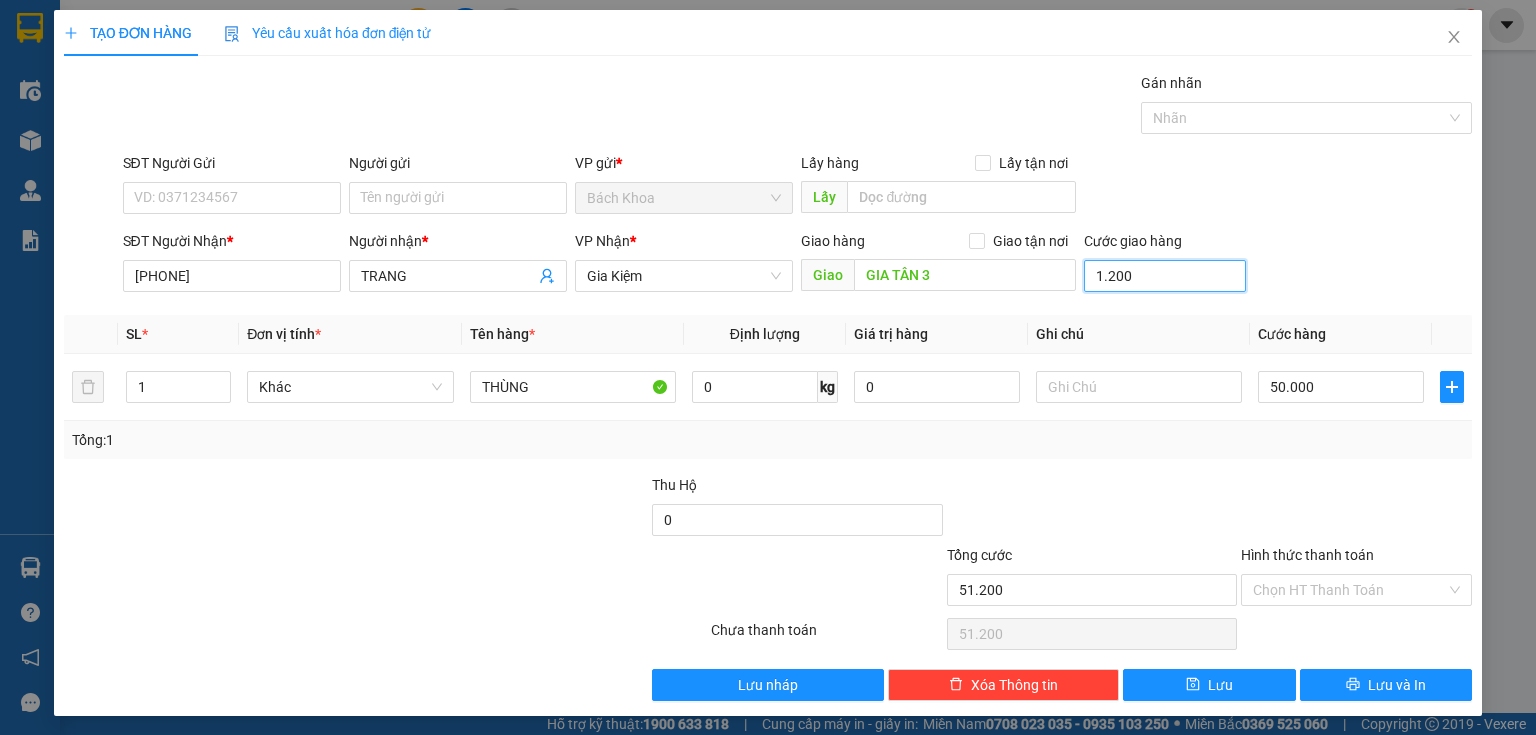 type on "12.000" 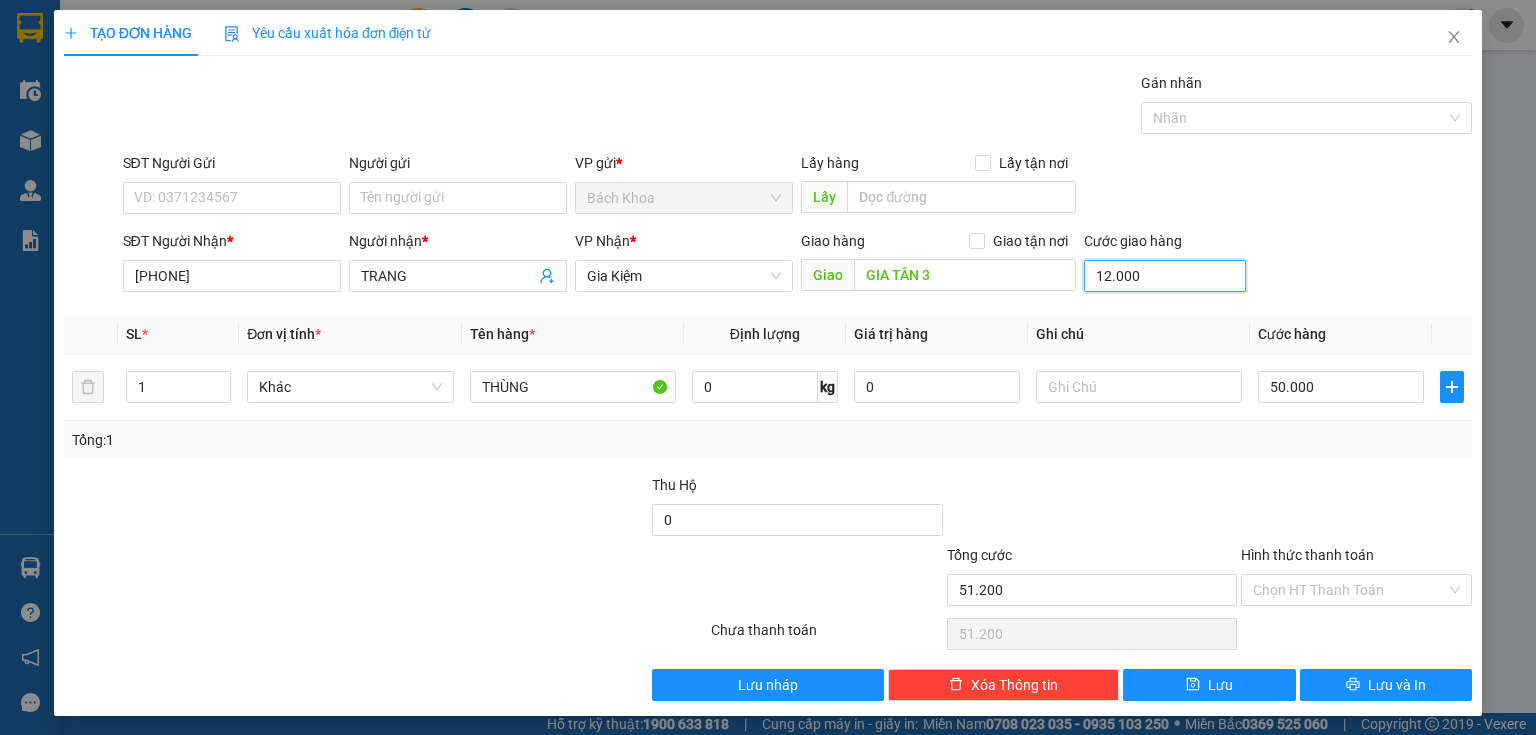 type on "62.000" 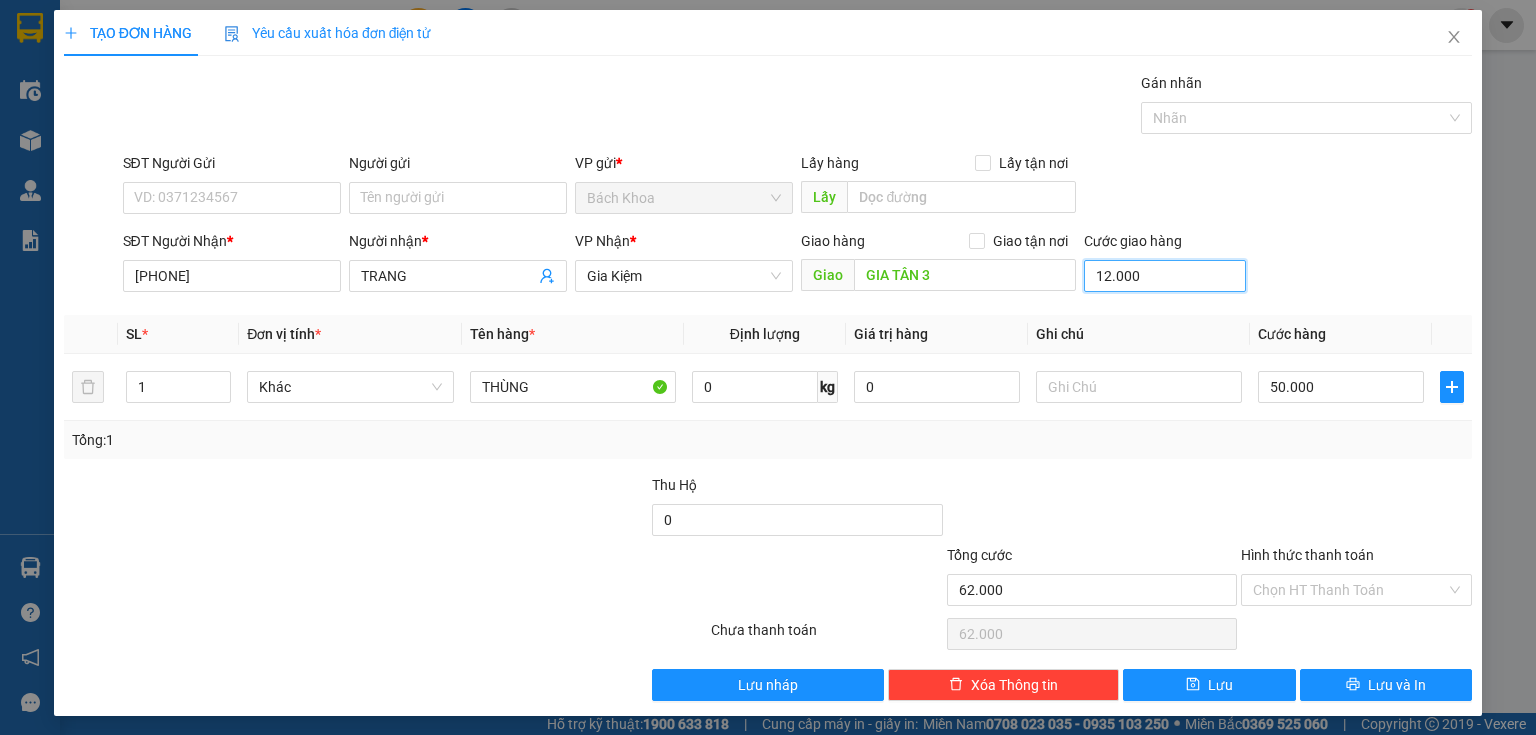 type on "120.000" 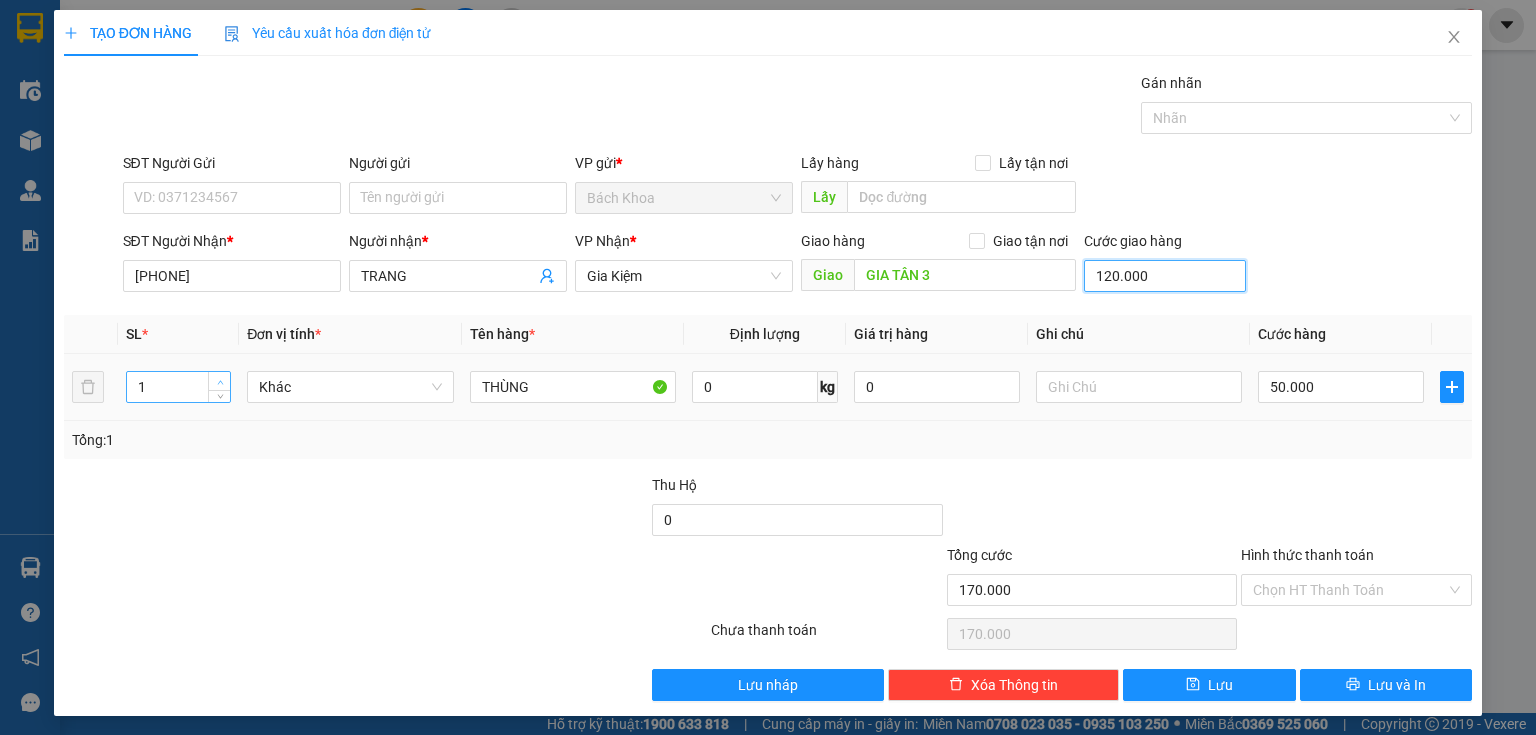 type on "120.000" 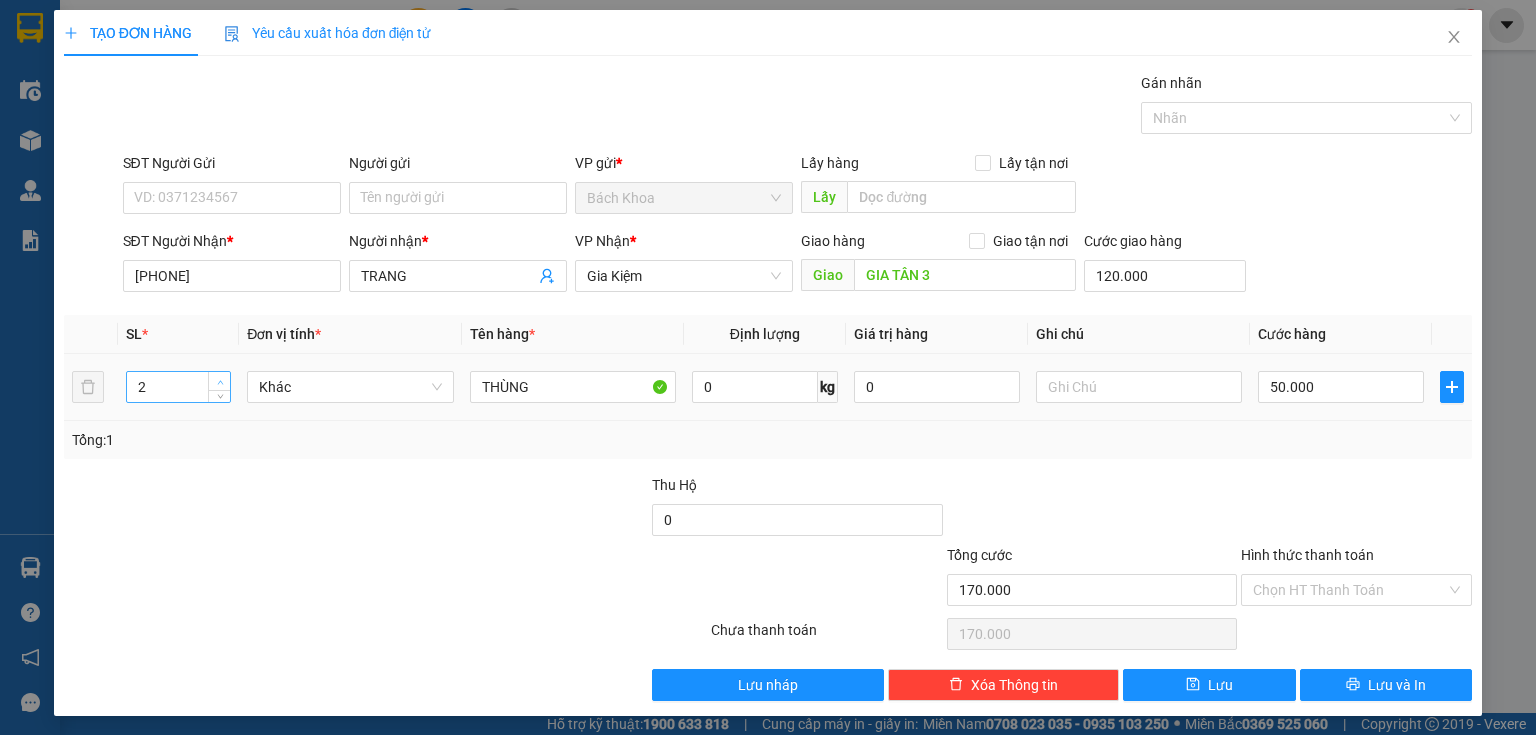 click at bounding box center [220, 382] 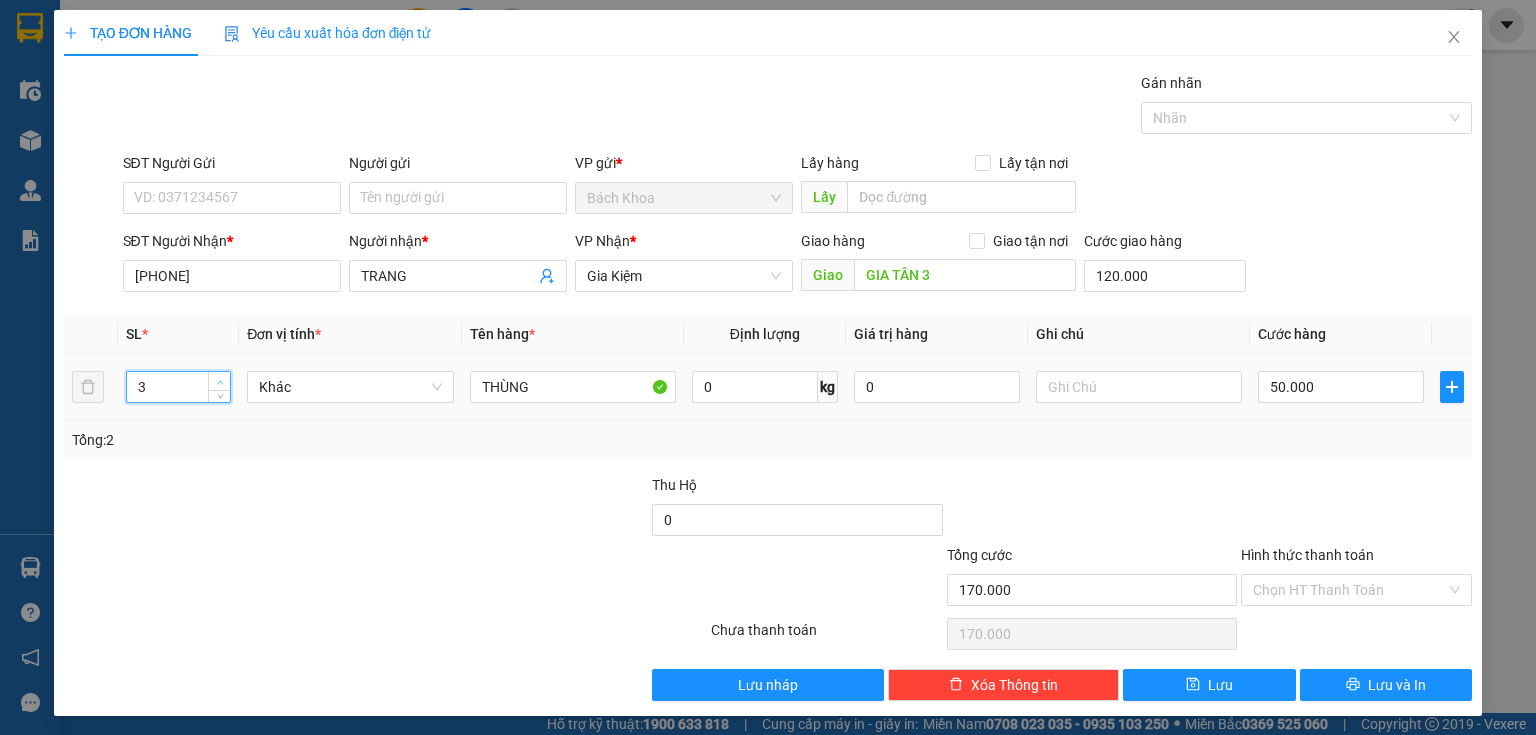 click at bounding box center (220, 382) 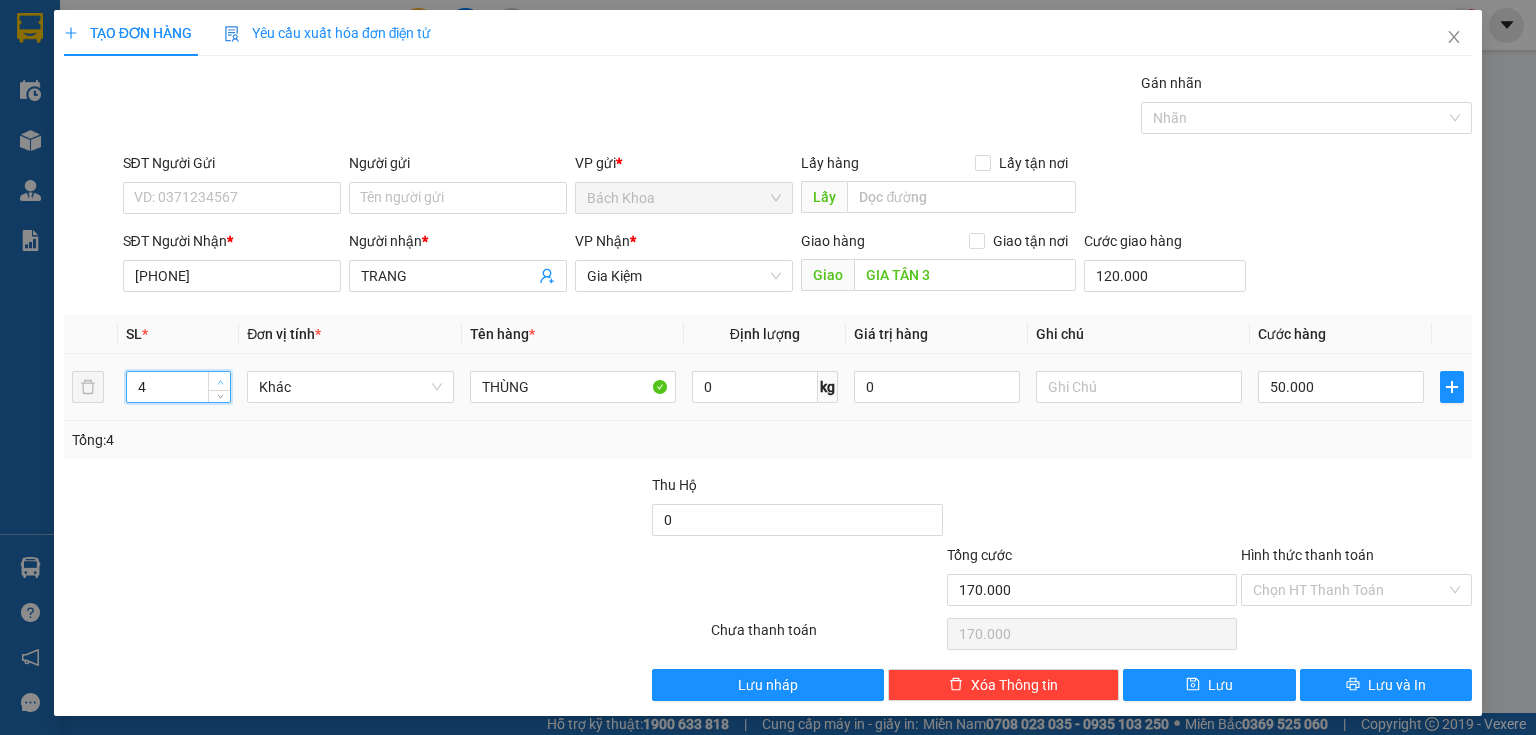 type on "5" 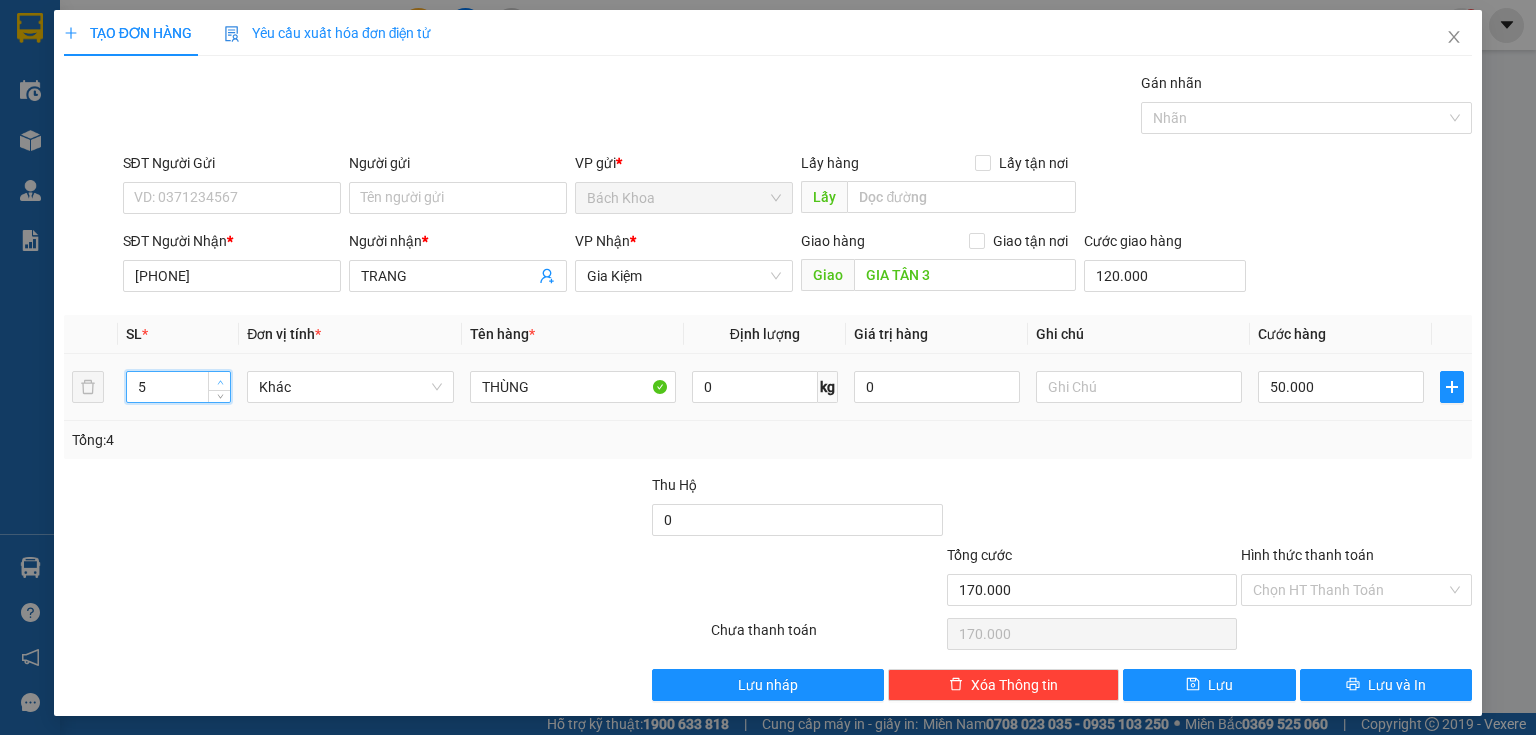 click at bounding box center (220, 382) 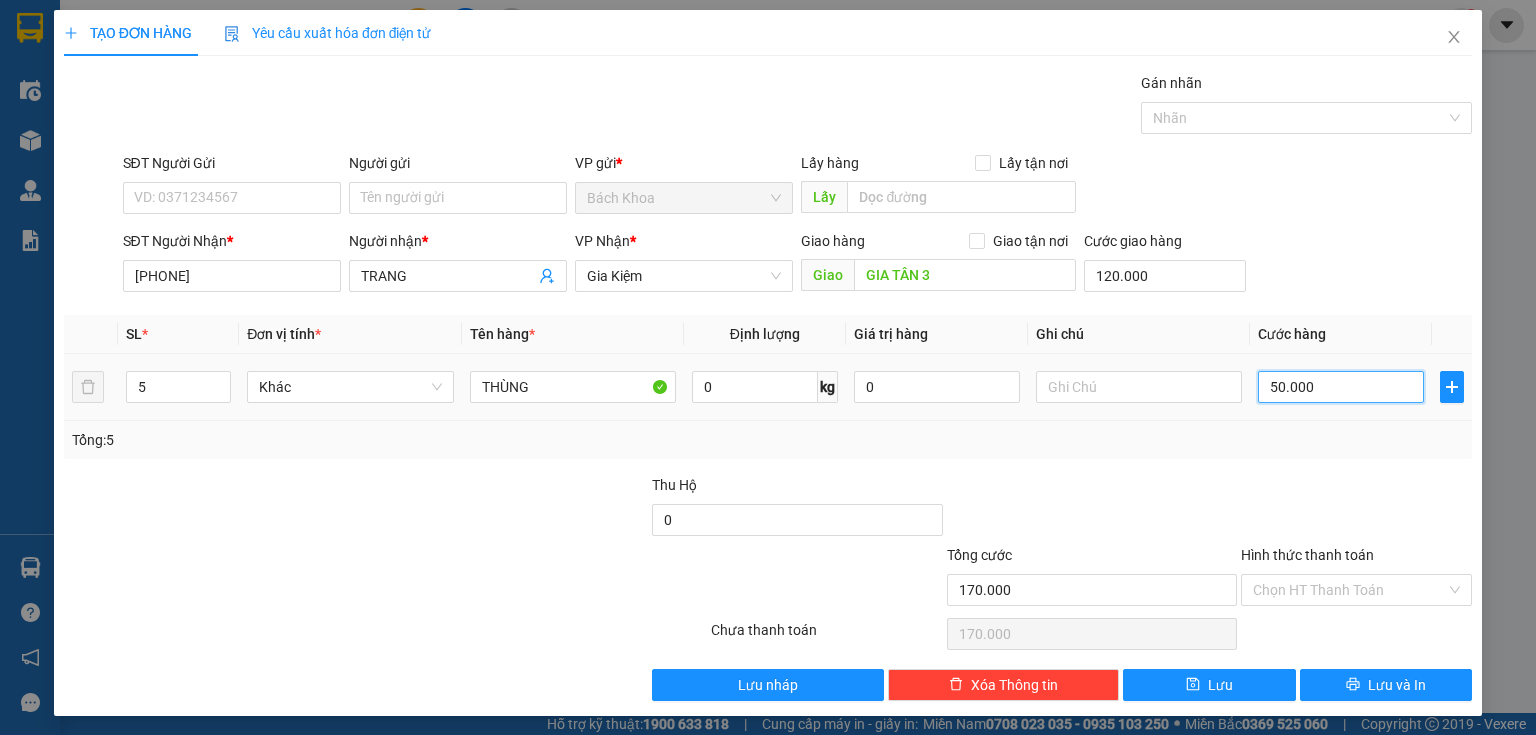 click on "50.000" at bounding box center [1341, 387] 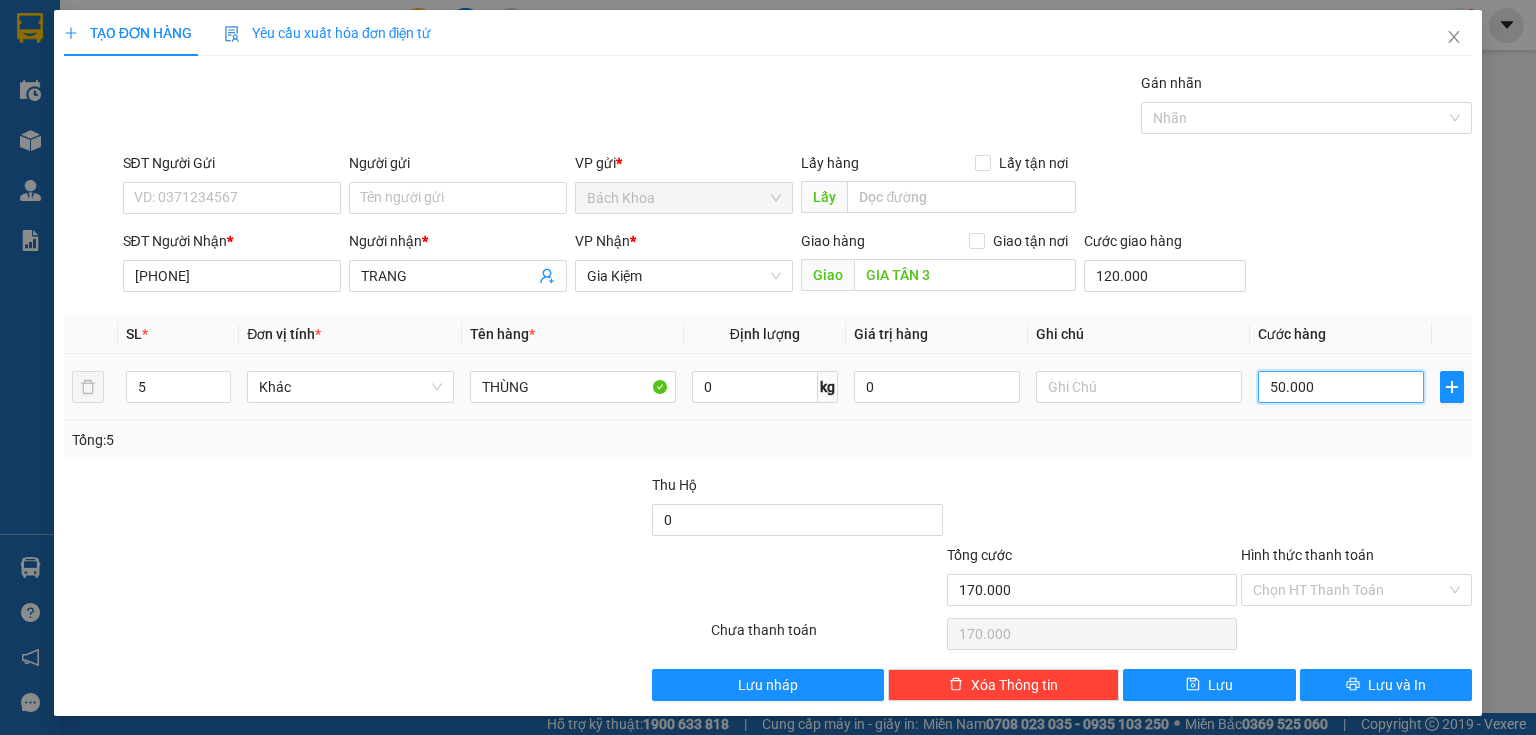type on "120.001" 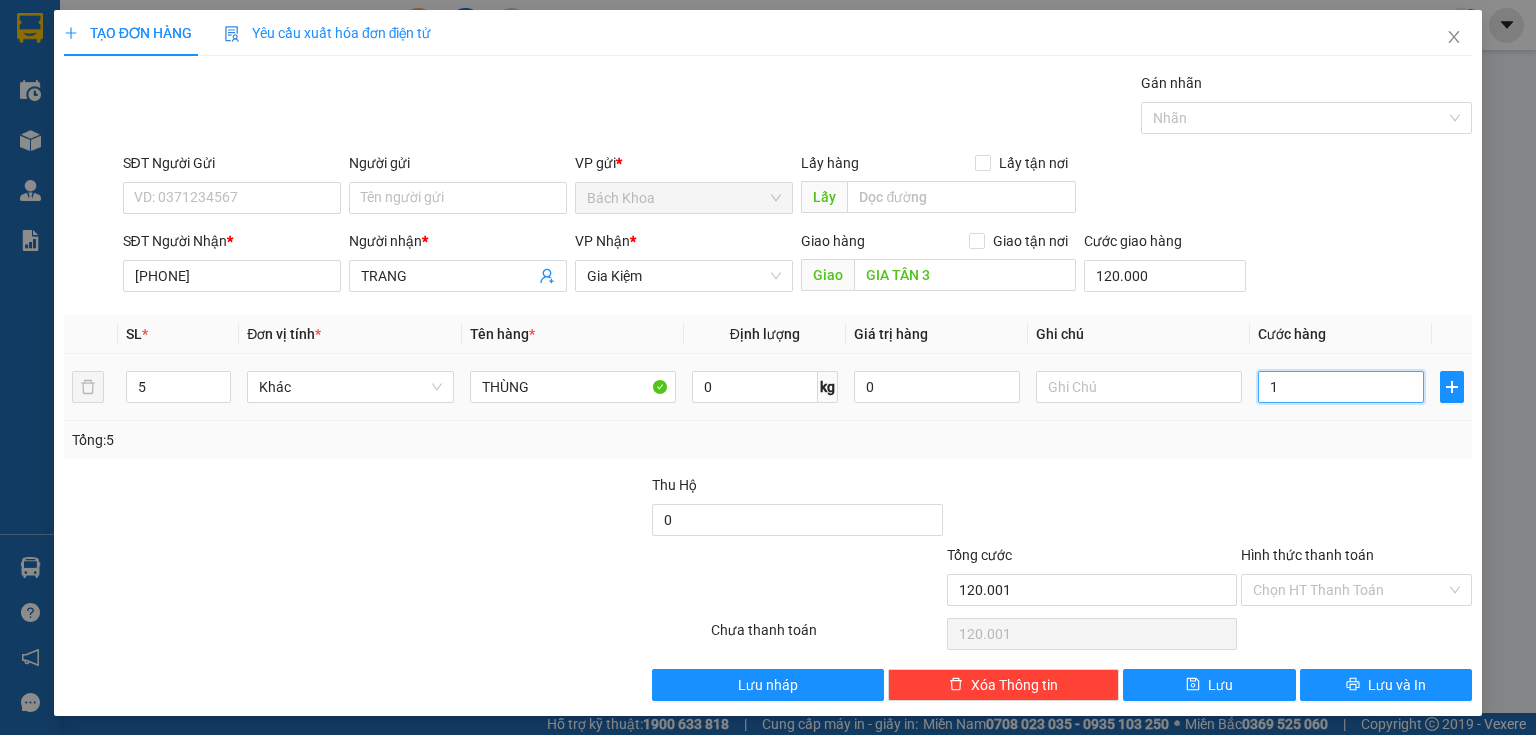 type on "120.018" 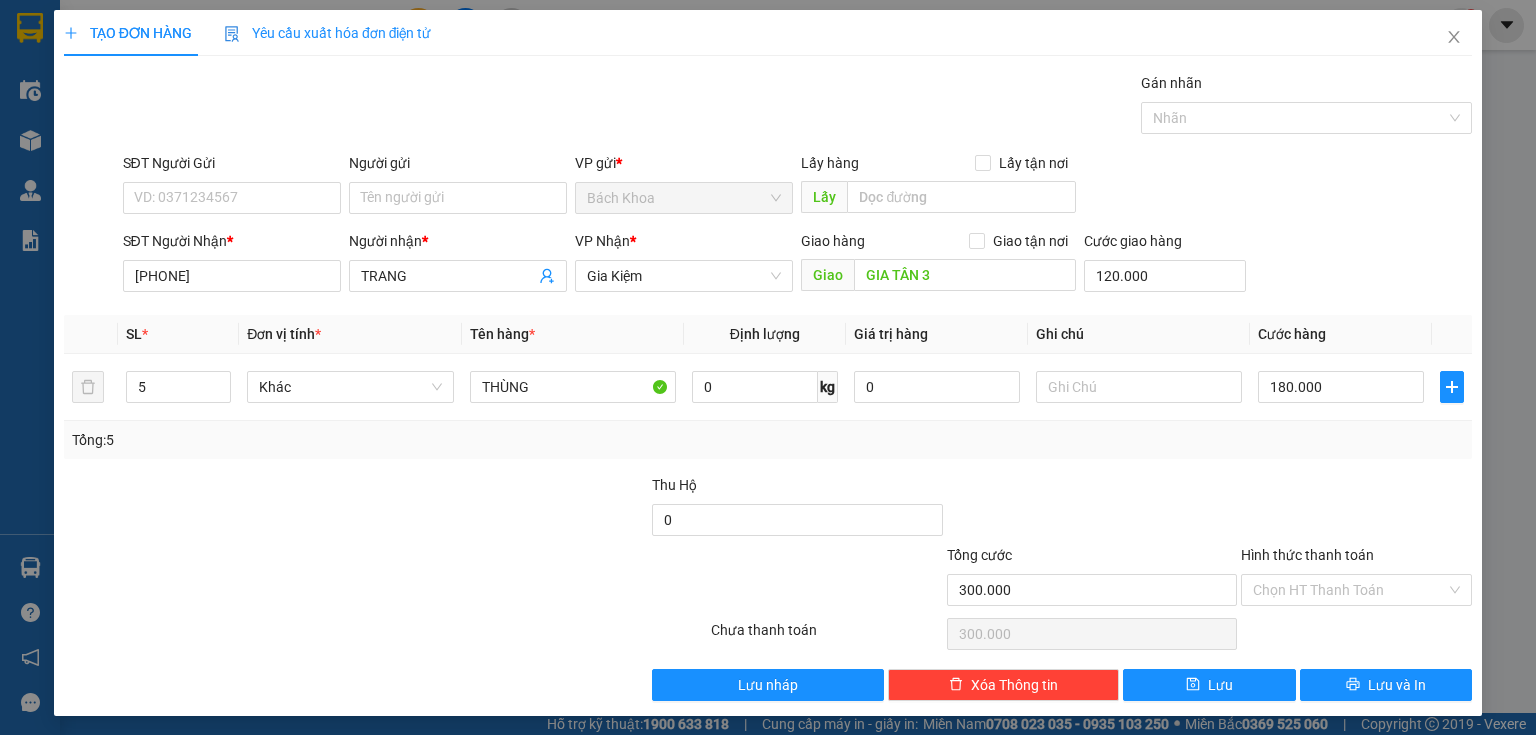 click at bounding box center [1356, 509] 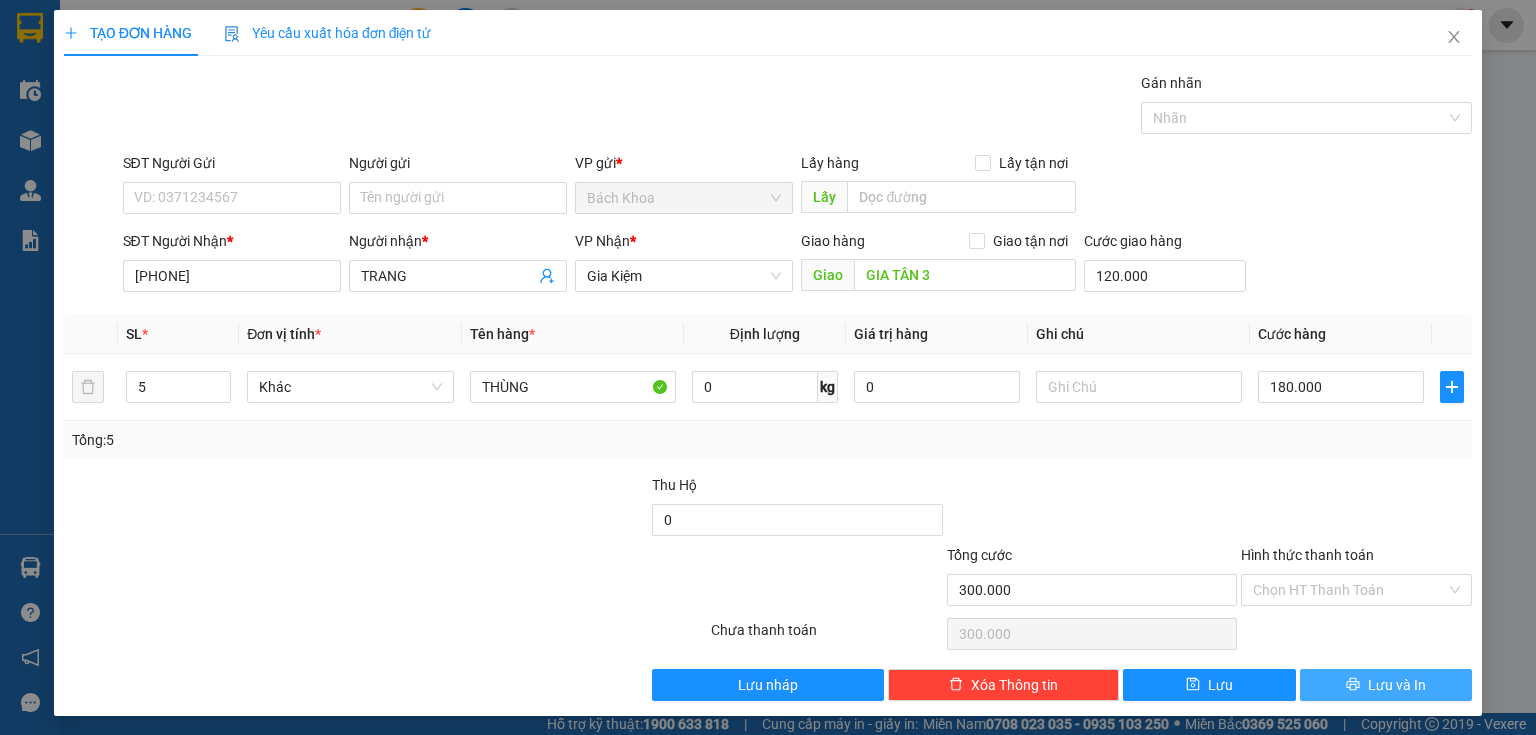 click on "Lưu và In" at bounding box center [1386, 685] 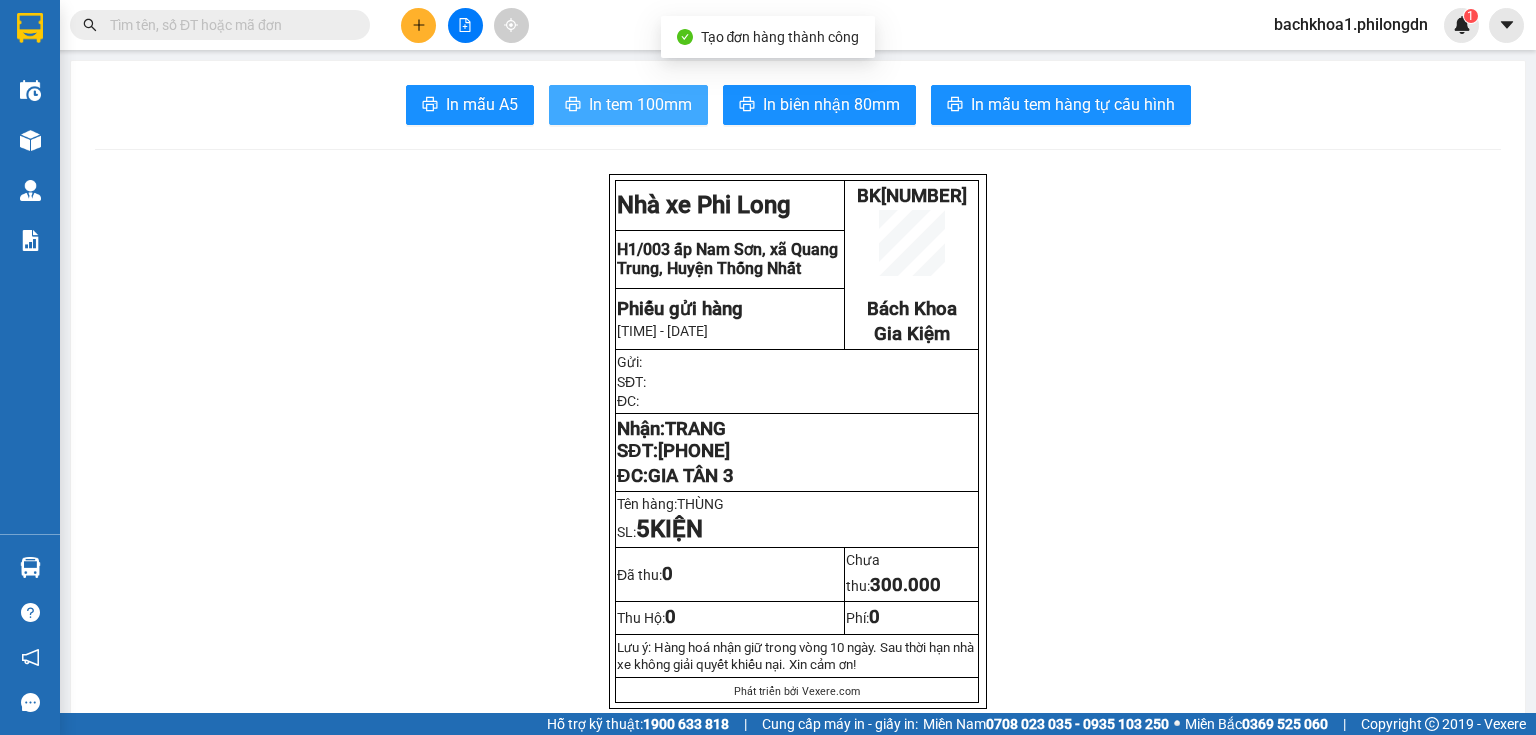 click on "In tem 100mm" at bounding box center (640, 104) 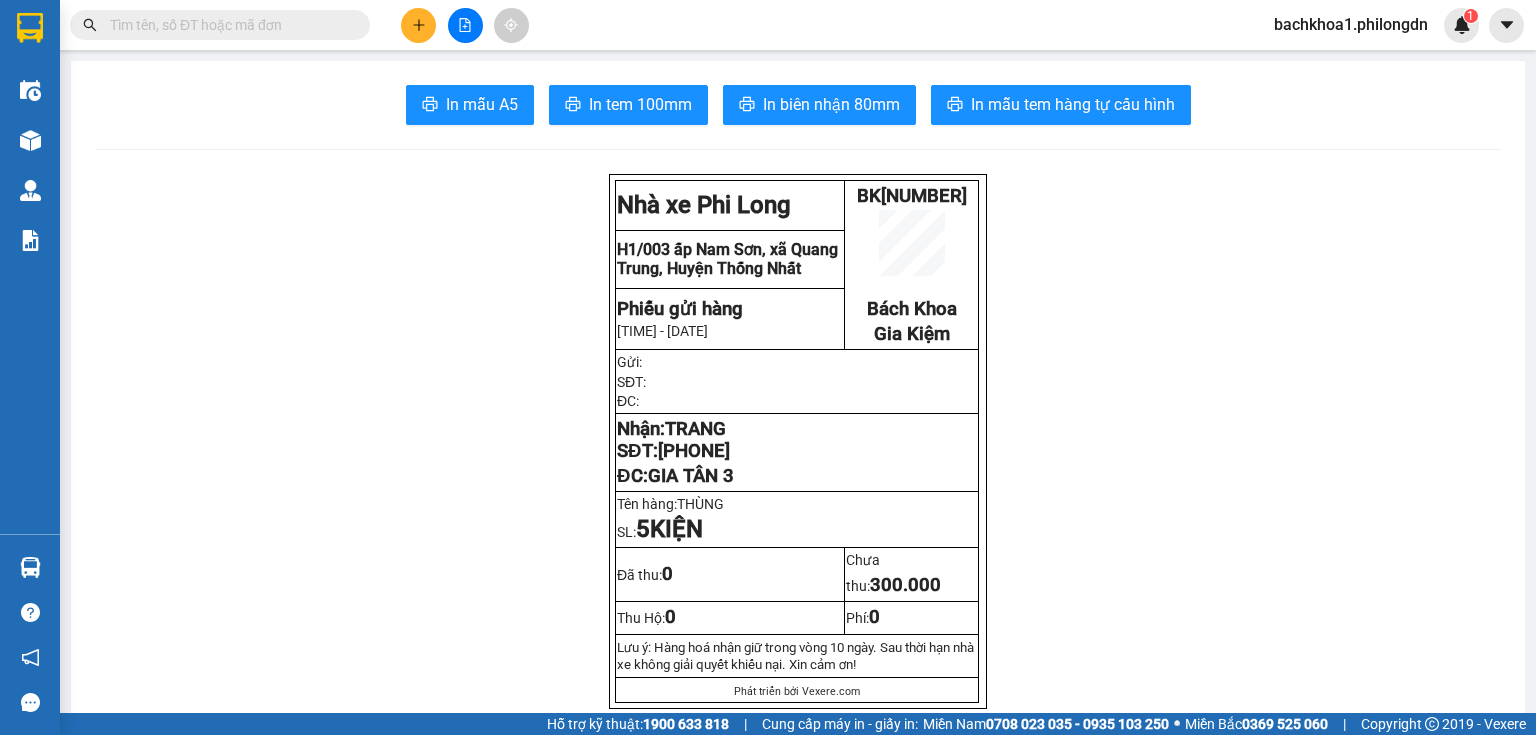 click on "0909212083" at bounding box center (694, 451) 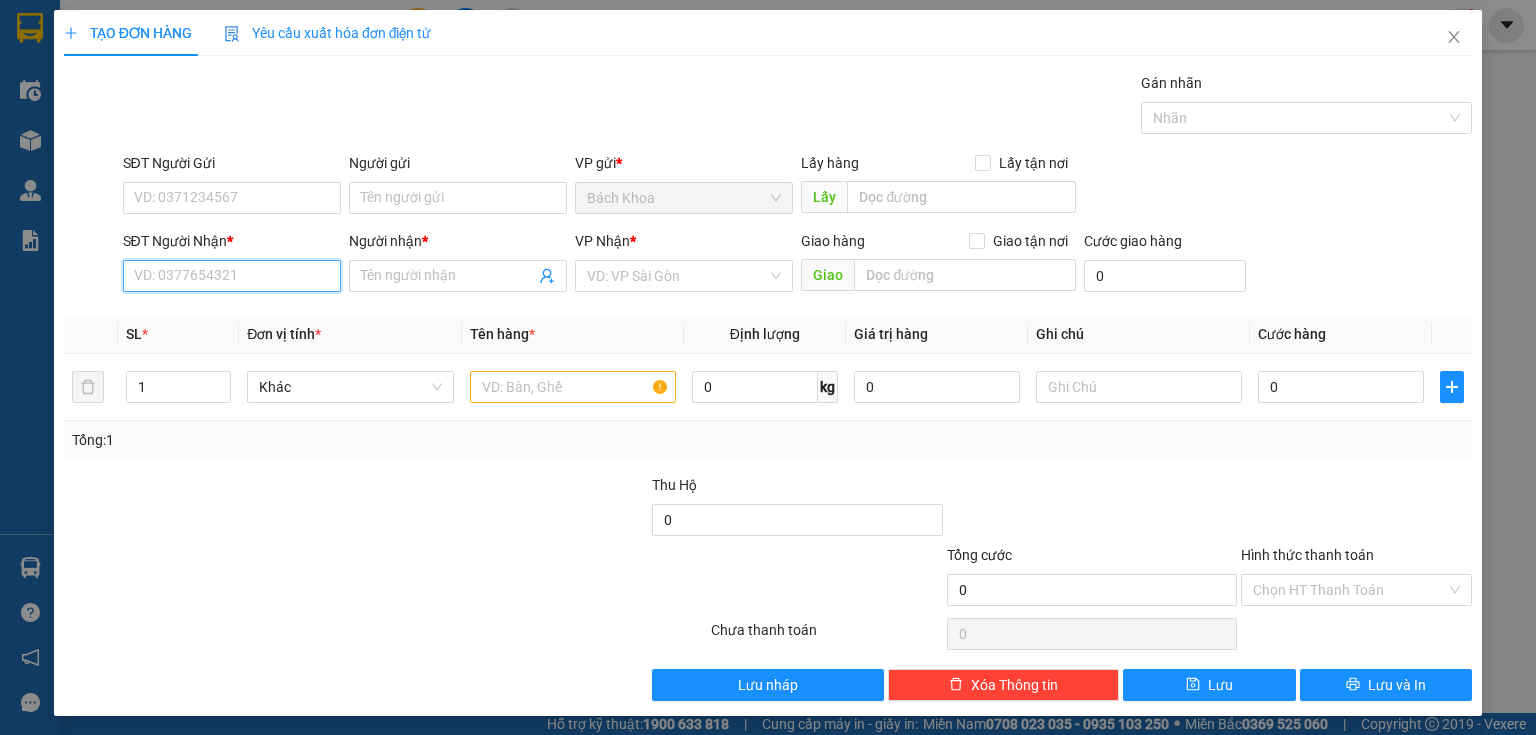 click on "SĐT Người Nhận  *" at bounding box center [232, 276] 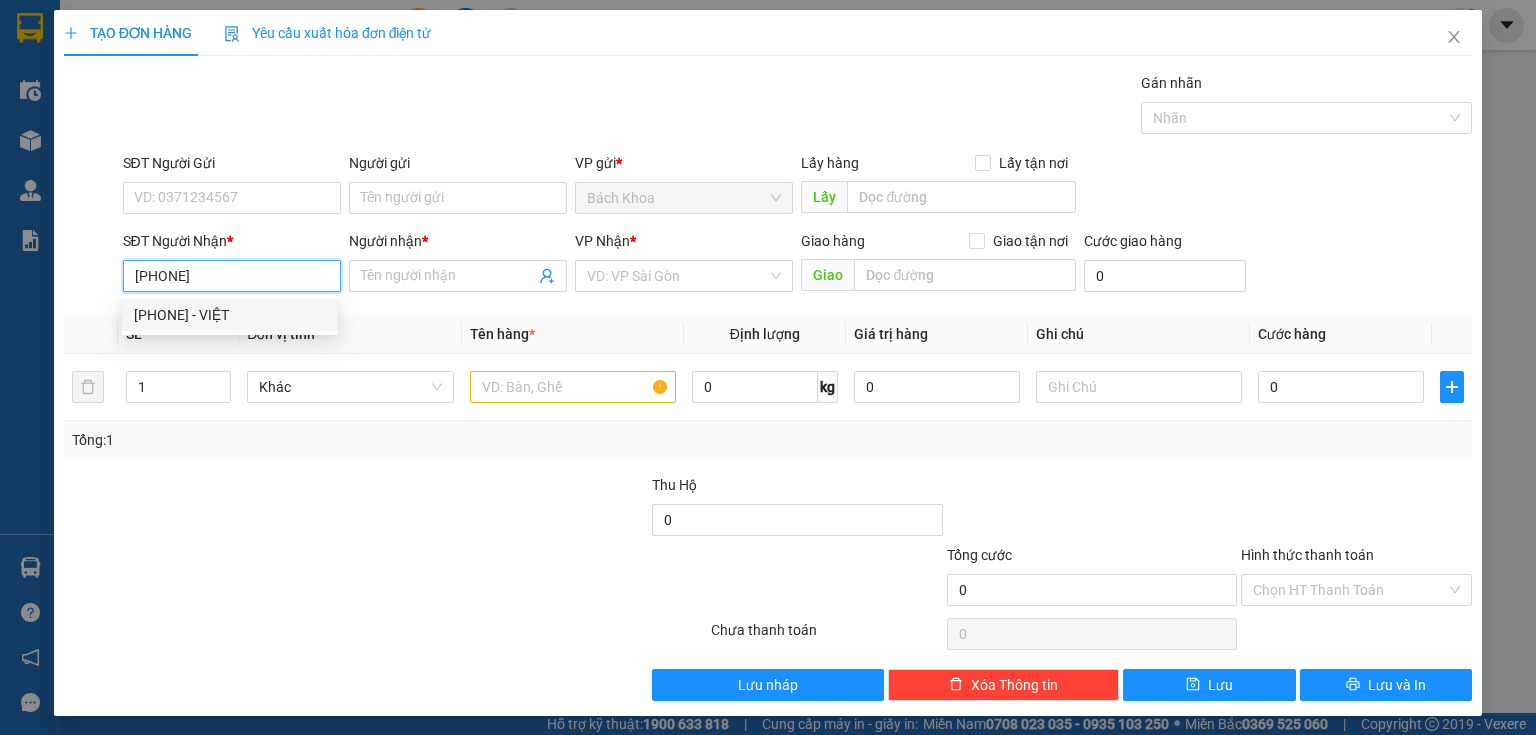 click on "0816691666 - VIỆT" at bounding box center (230, 315) 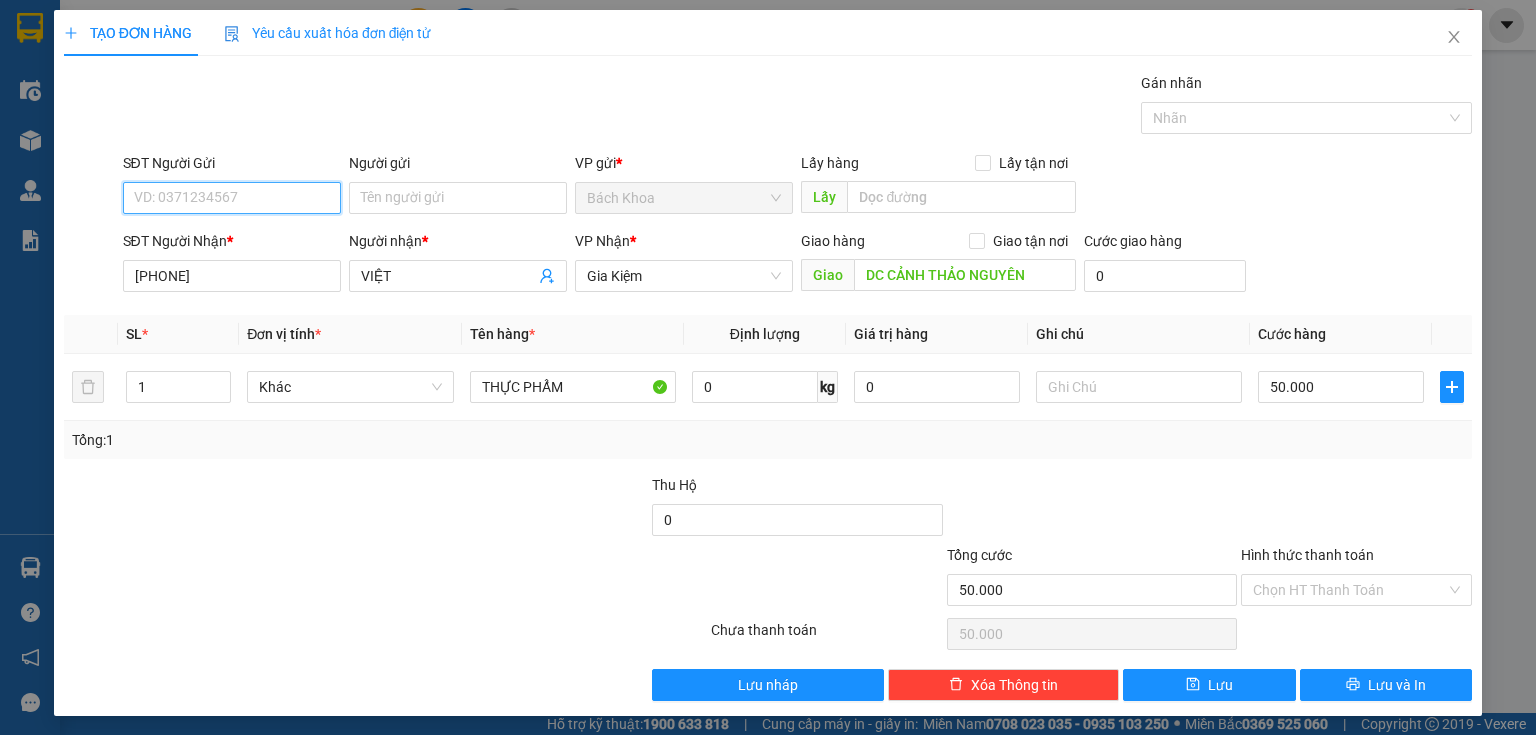 click on "SĐT Người Gửi" at bounding box center (232, 198) 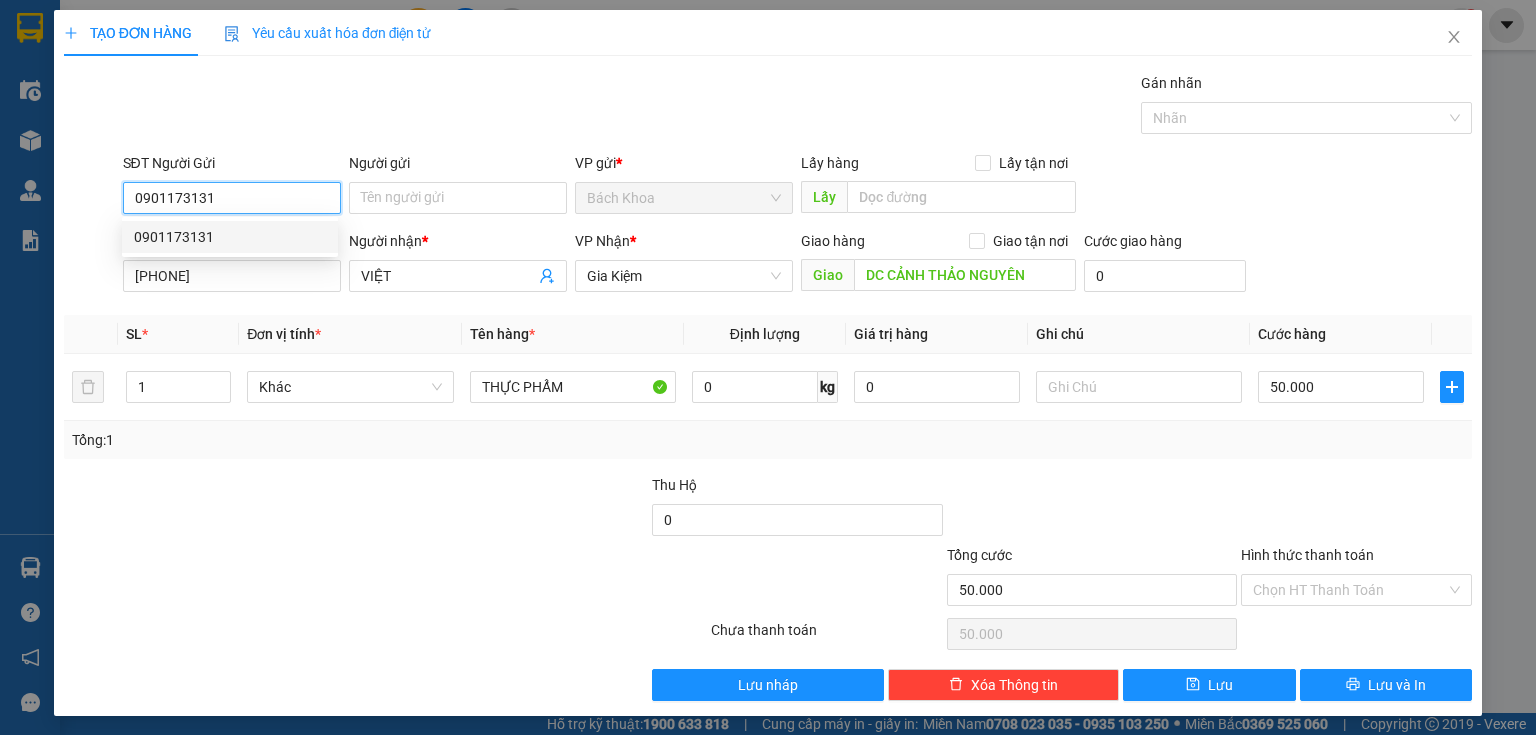 click on "0901173131" at bounding box center [230, 237] 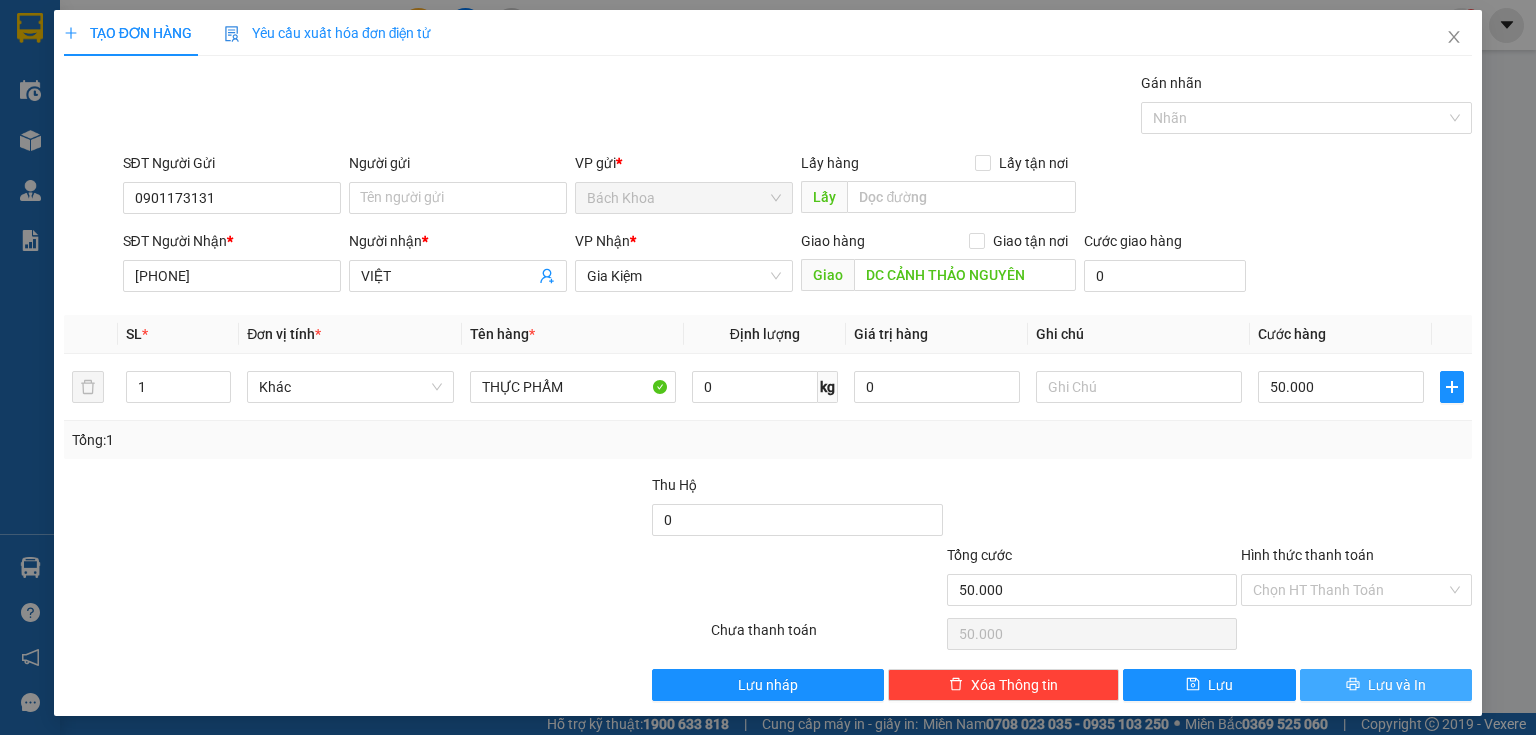 drag, startPoint x: 1398, startPoint y: 668, endPoint x: 1406, endPoint y: 676, distance: 11.313708 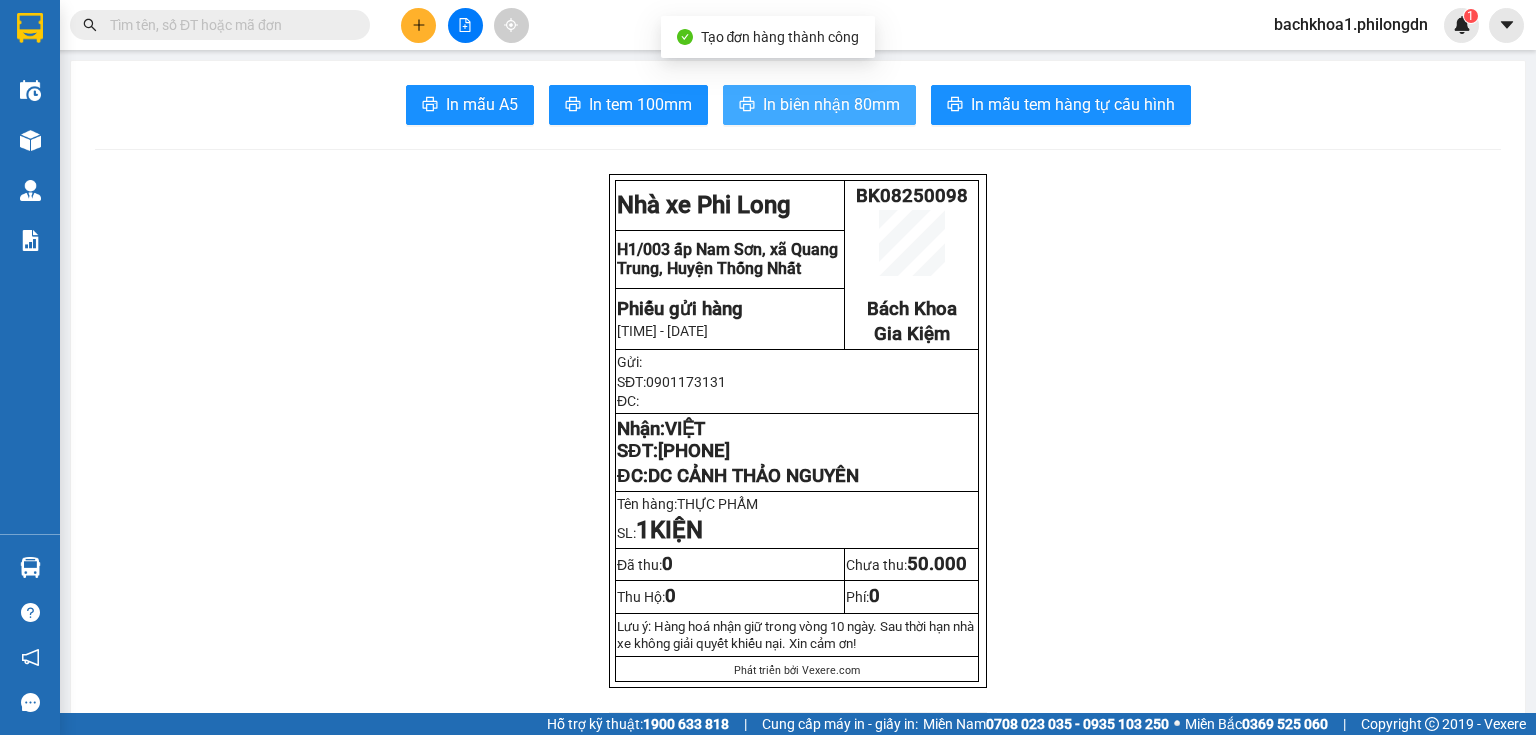 click on "In biên nhận 80mm" at bounding box center (831, 104) 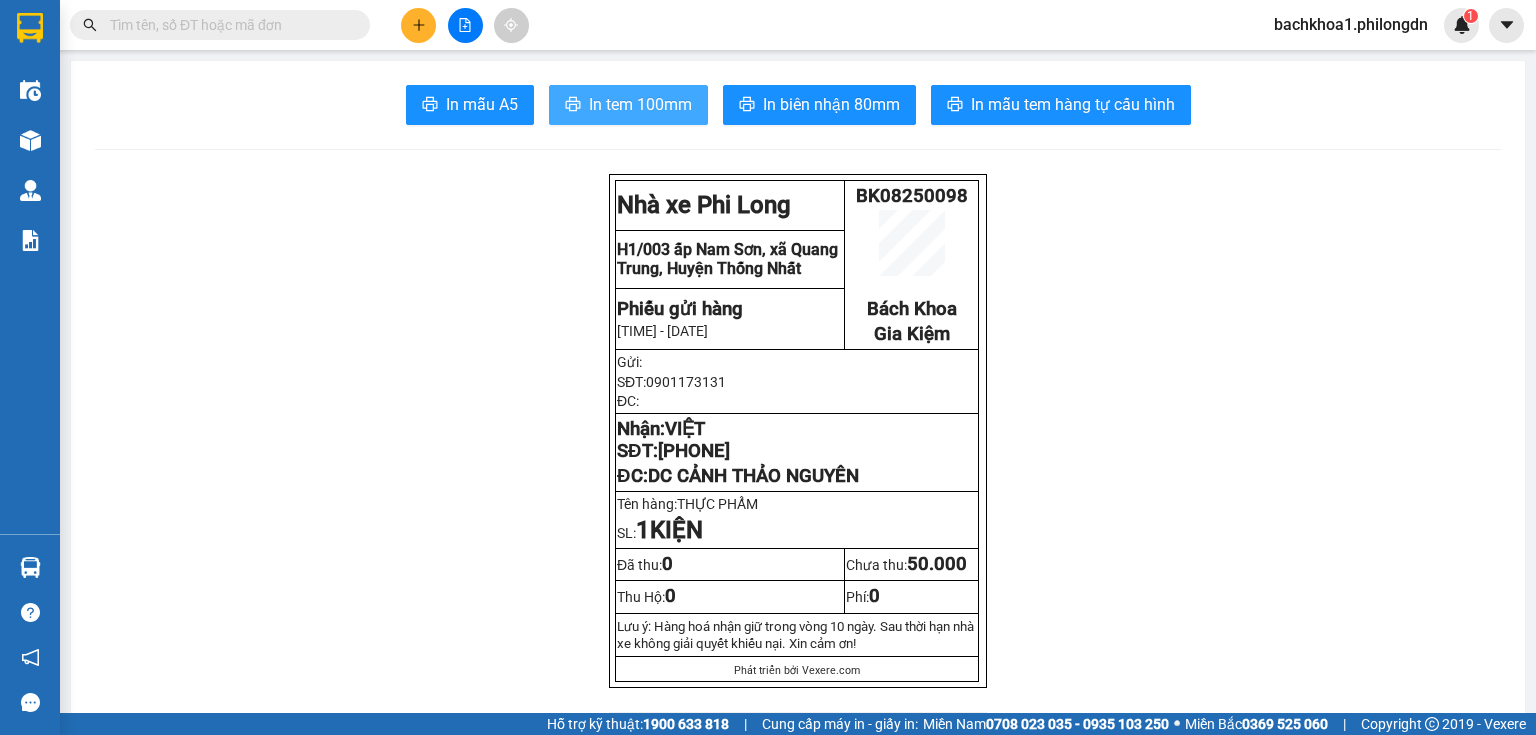 click on "In tem 100mm" at bounding box center (640, 104) 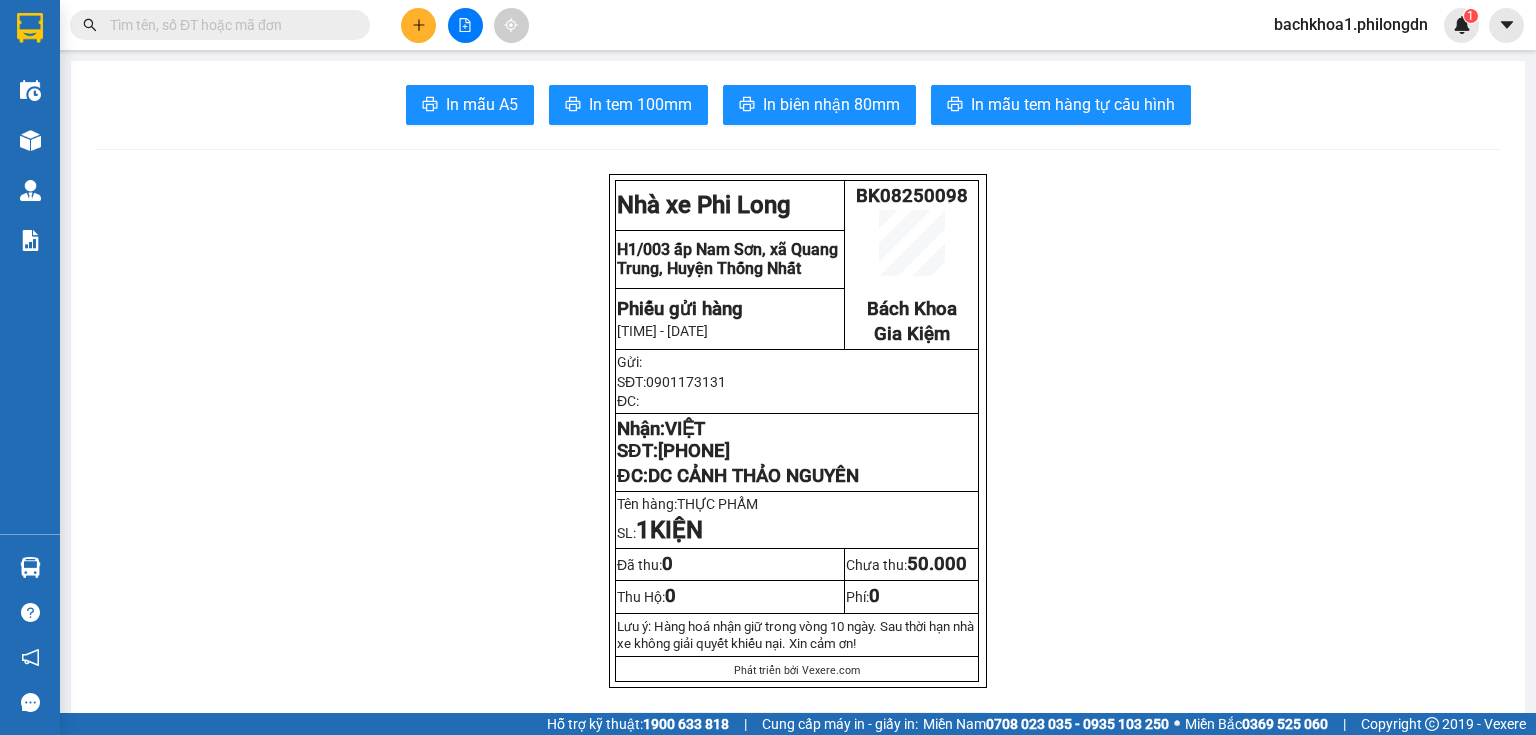 click on "[PHONE]" at bounding box center [694, 451] 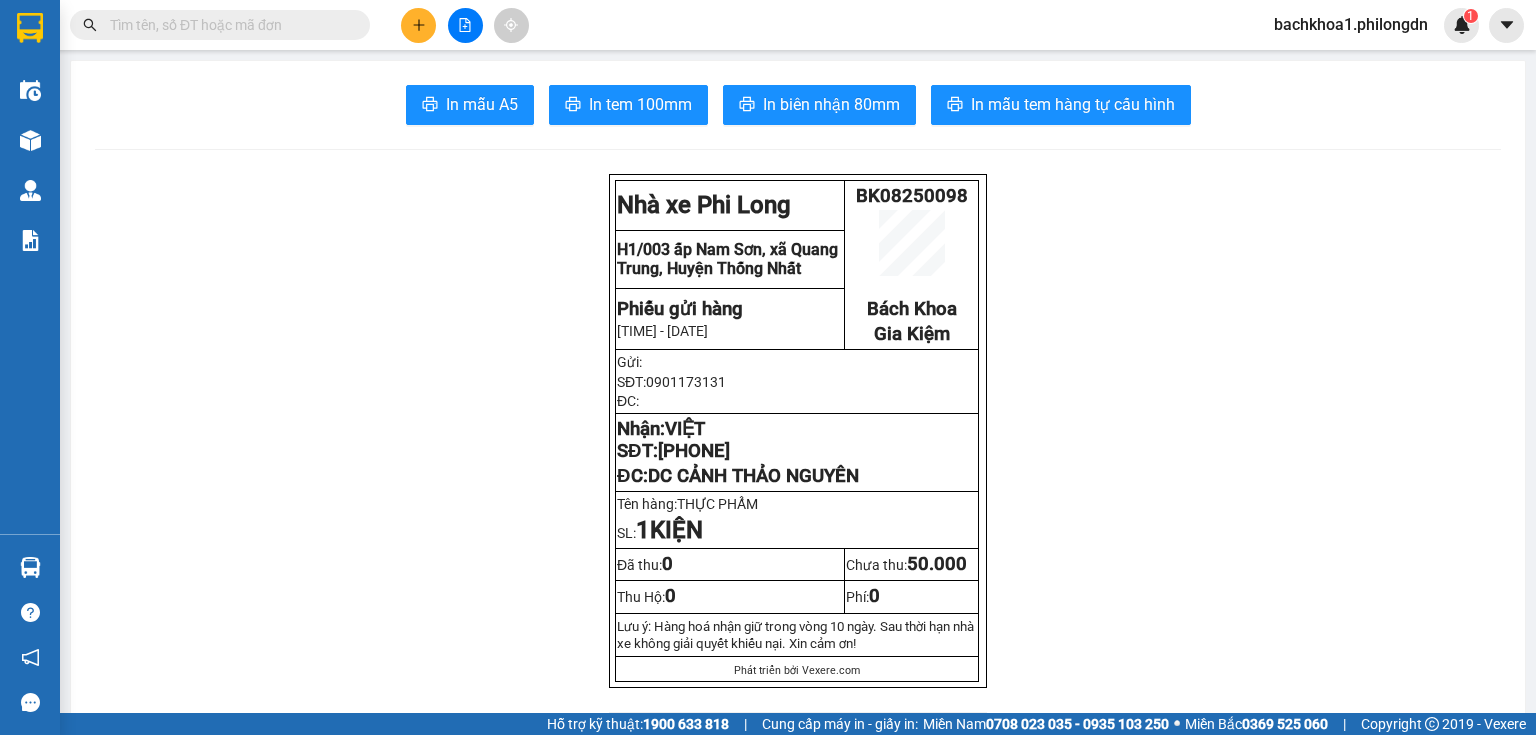click at bounding box center [418, 25] 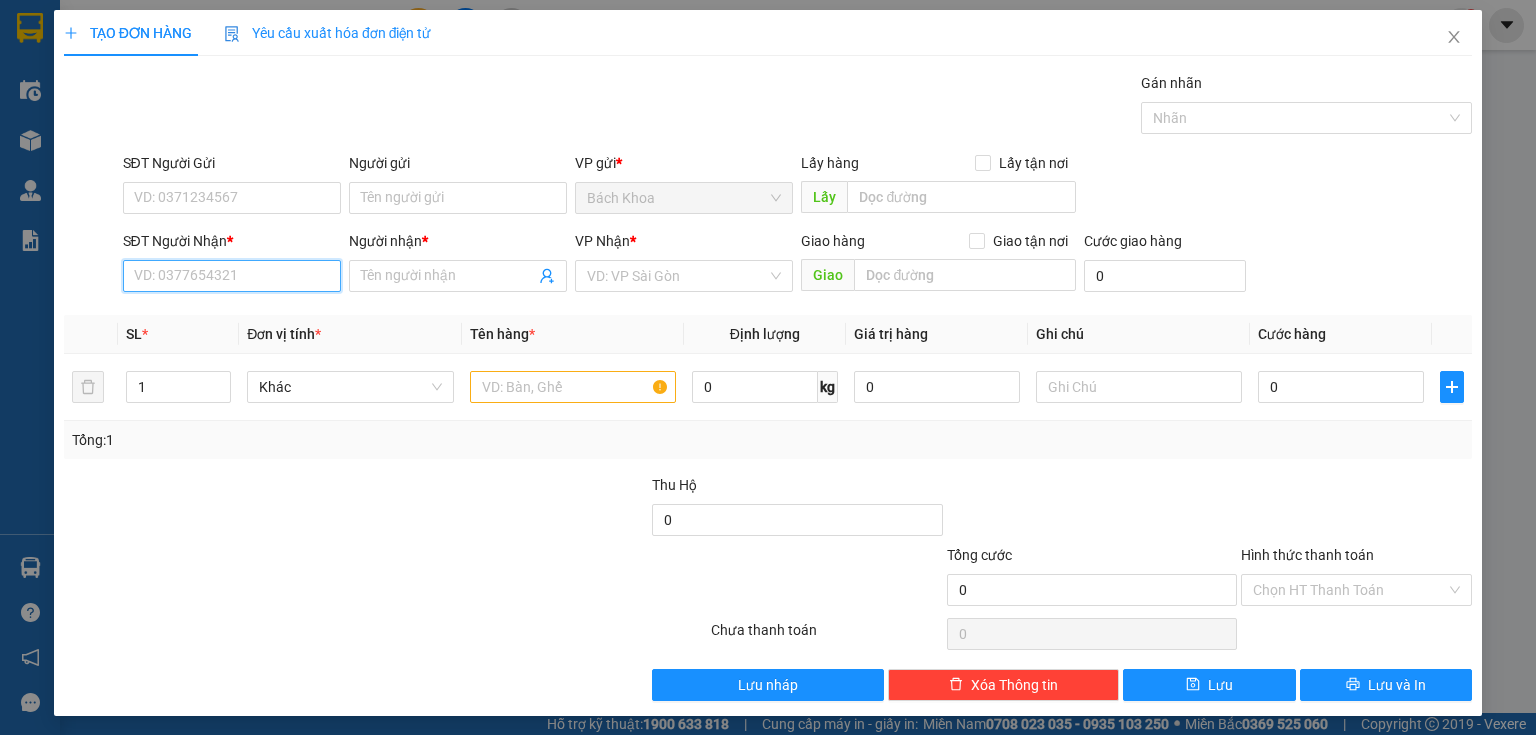 click on "SĐT Người Nhận  *" at bounding box center [232, 276] 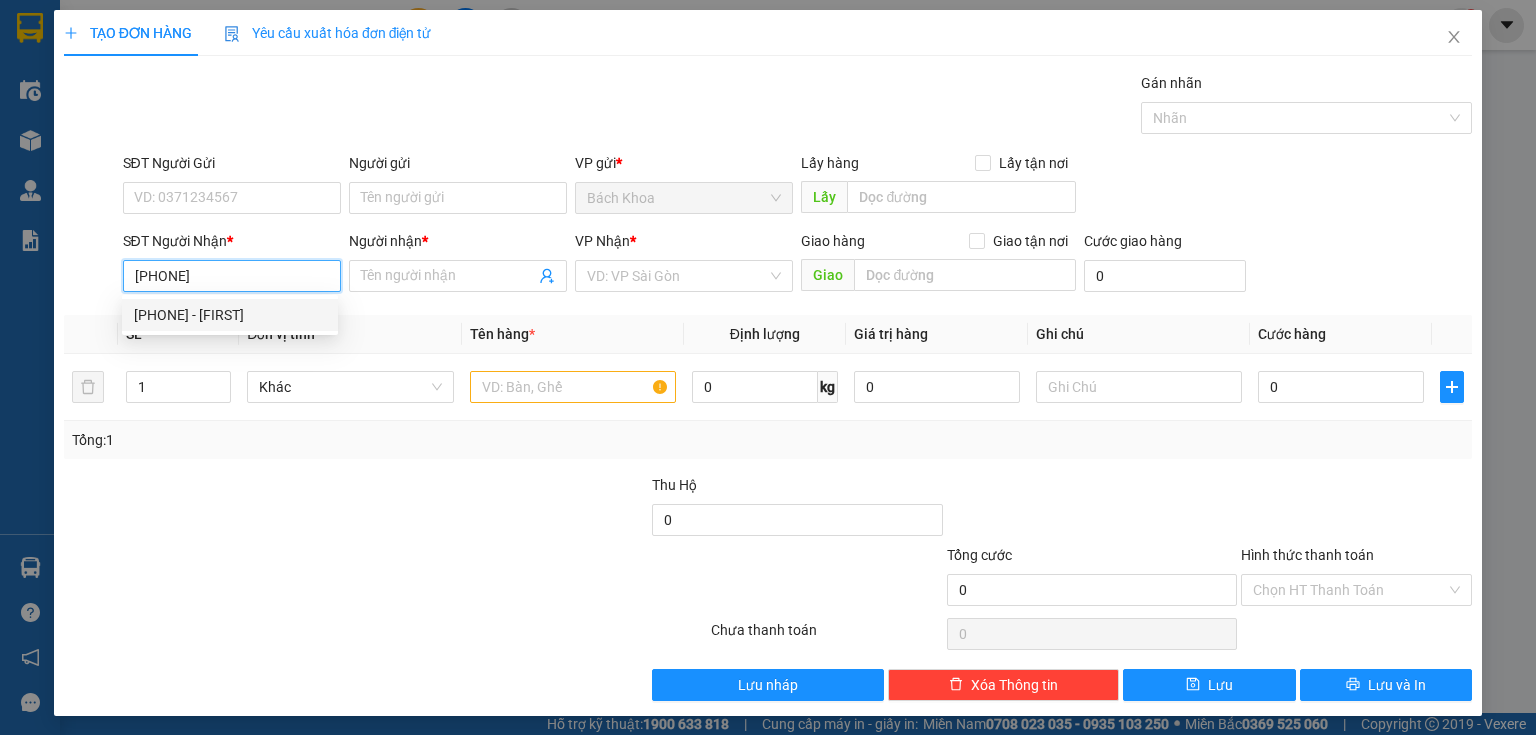 click on "0792979989 - HẠNH" at bounding box center (230, 315) 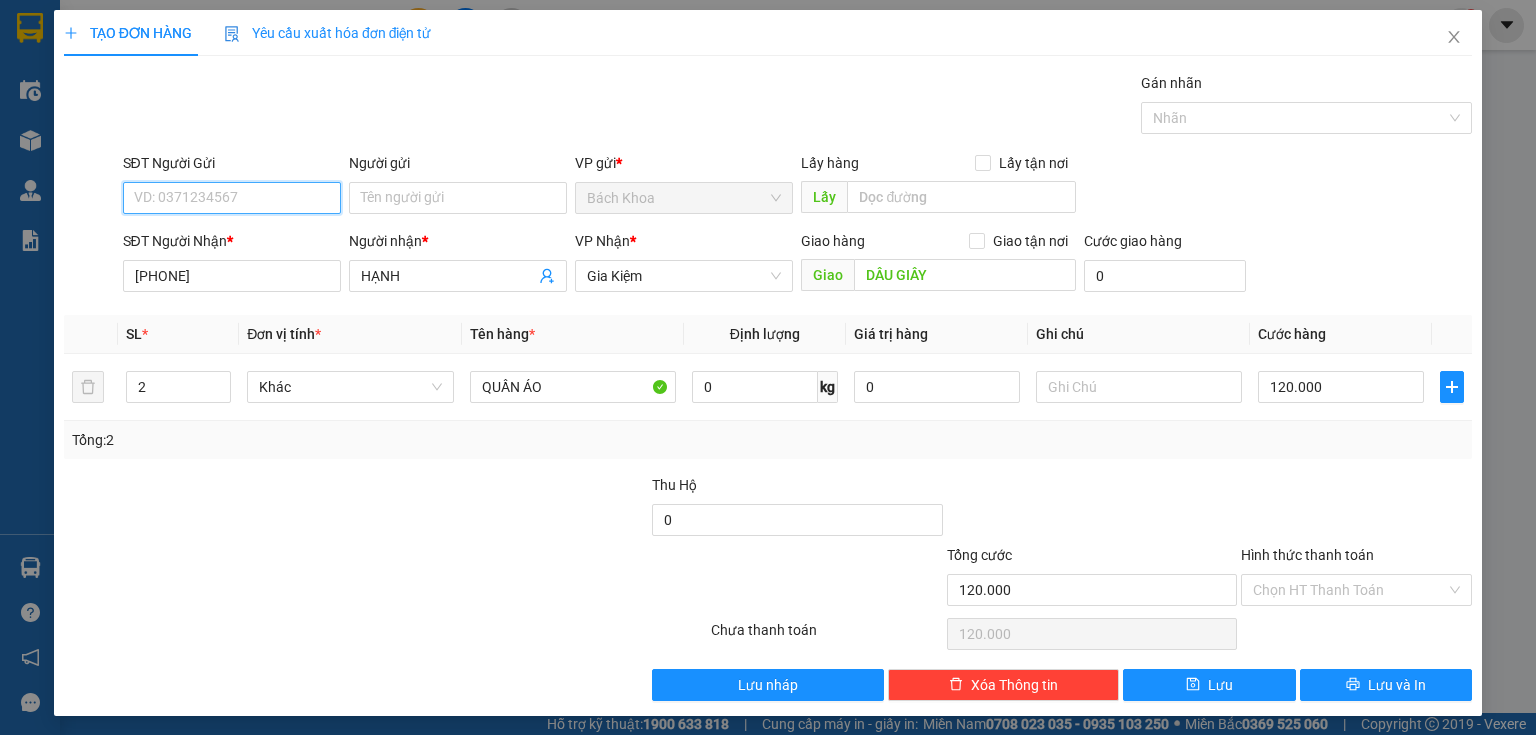click on "SĐT Người Gửi" at bounding box center (232, 198) 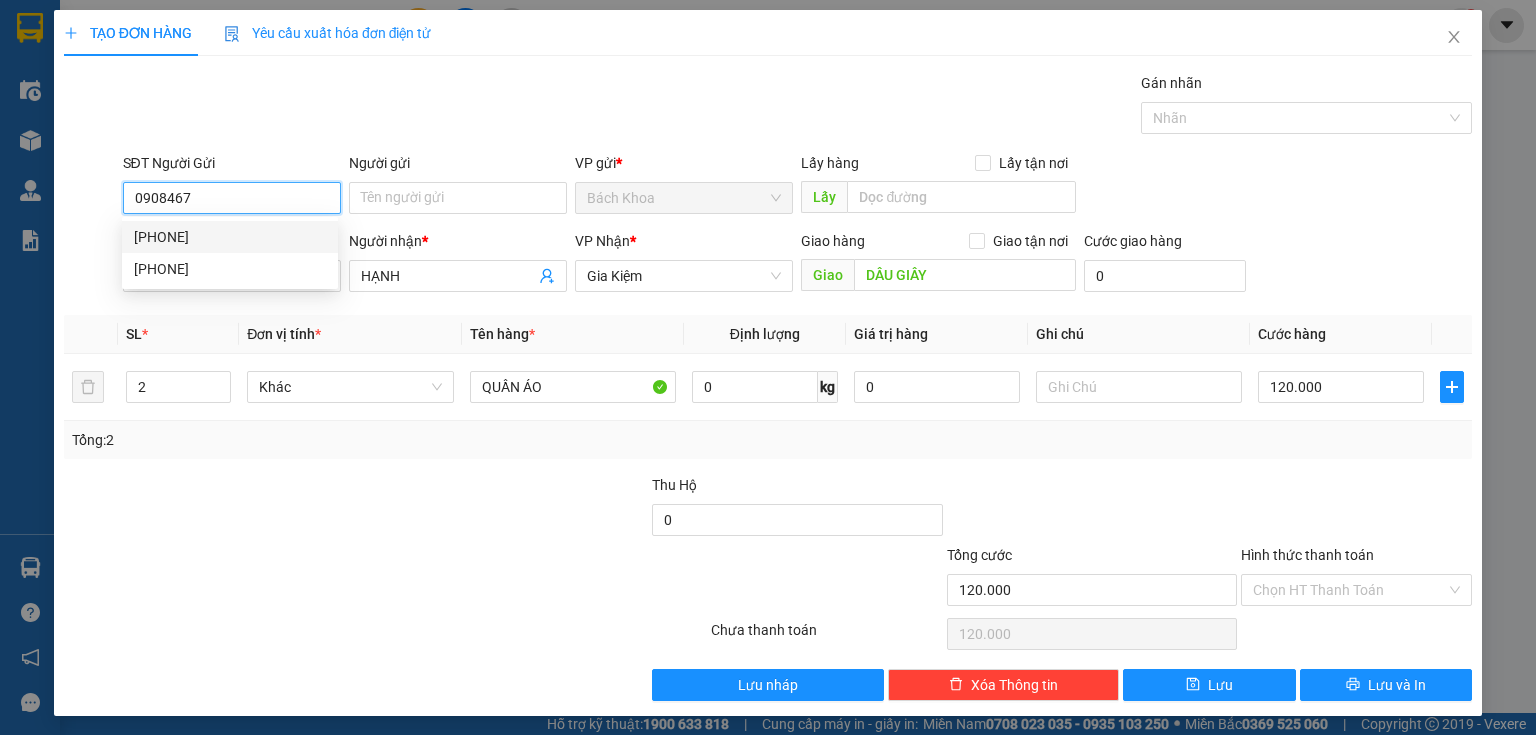 click on "0908467896" at bounding box center [230, 237] 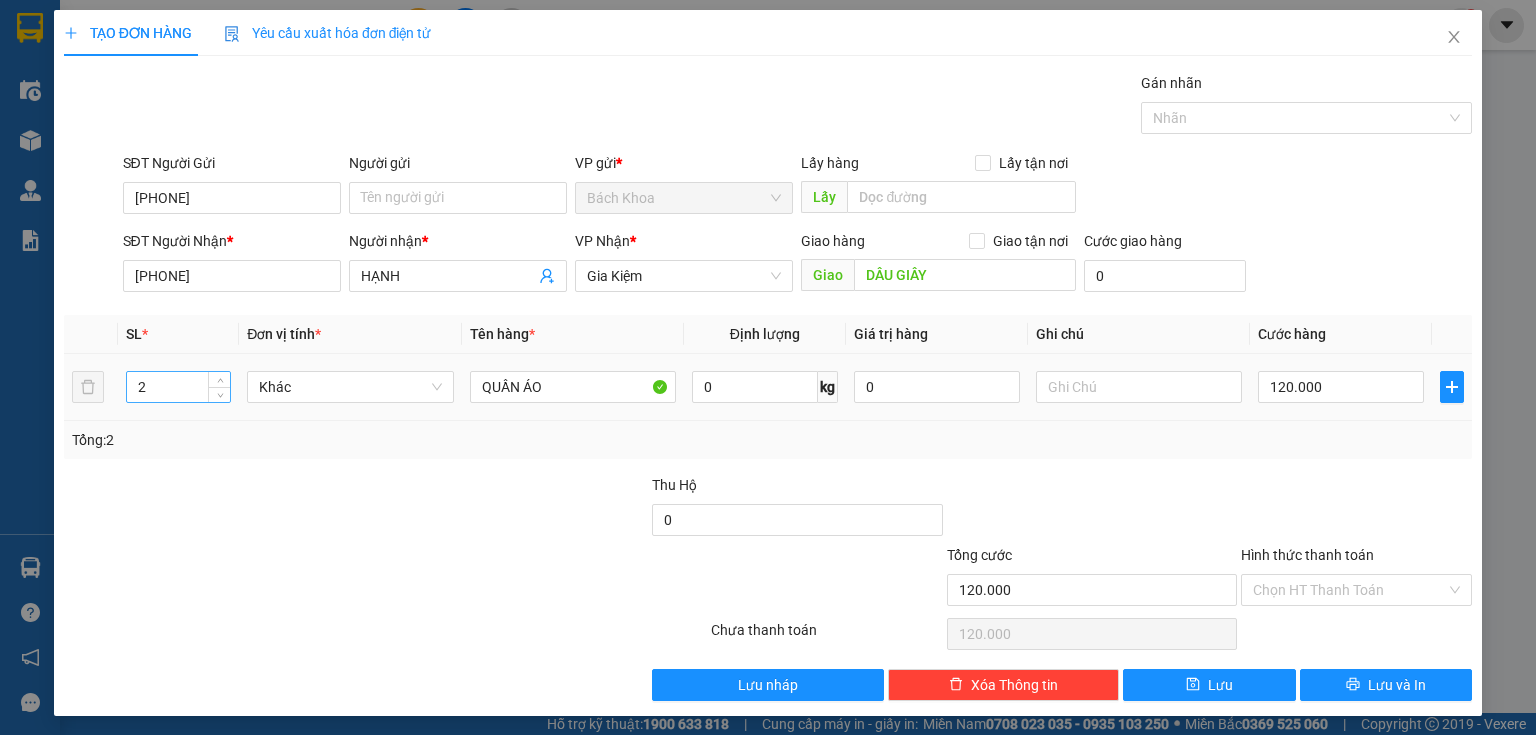 click on "2" at bounding box center (178, 387) 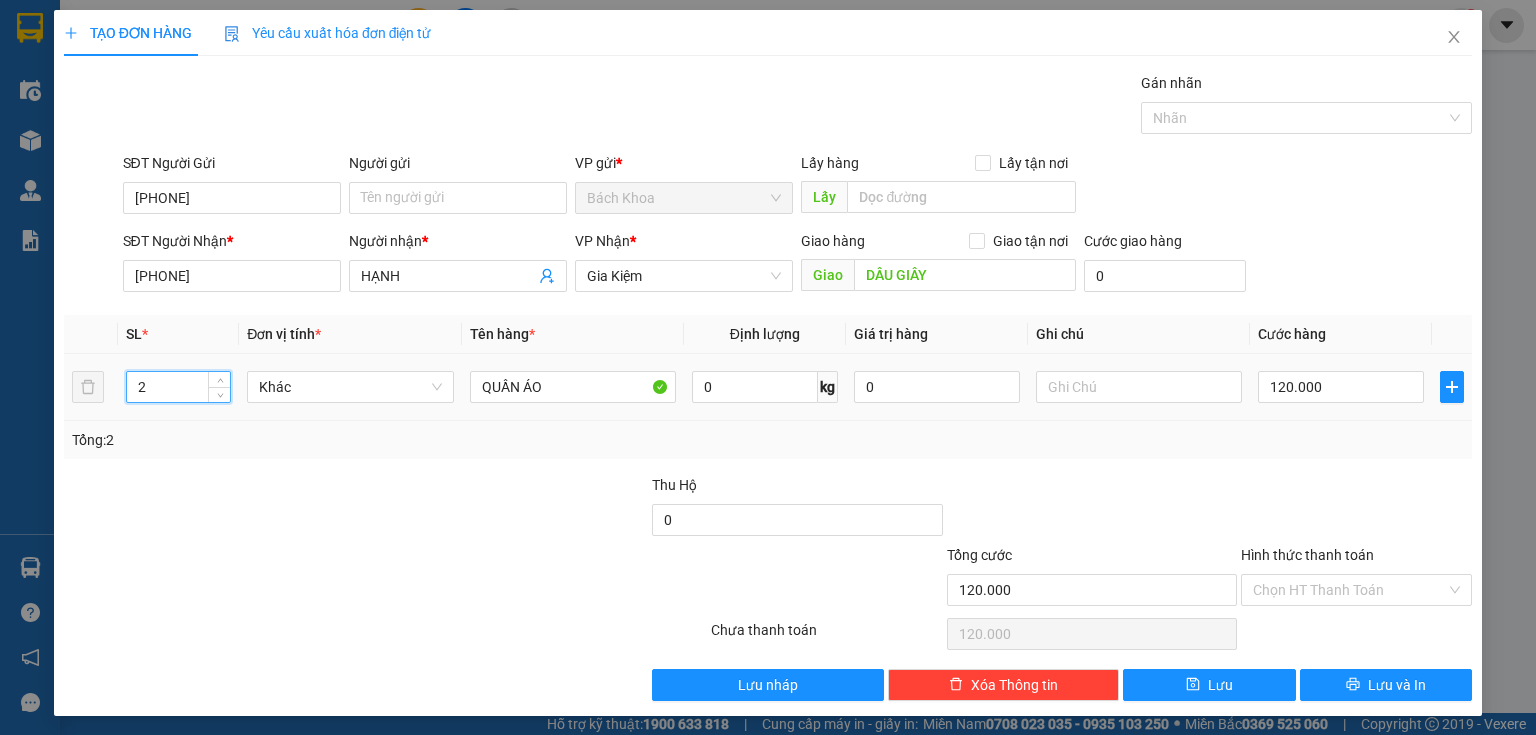 click on "2" at bounding box center [178, 387] 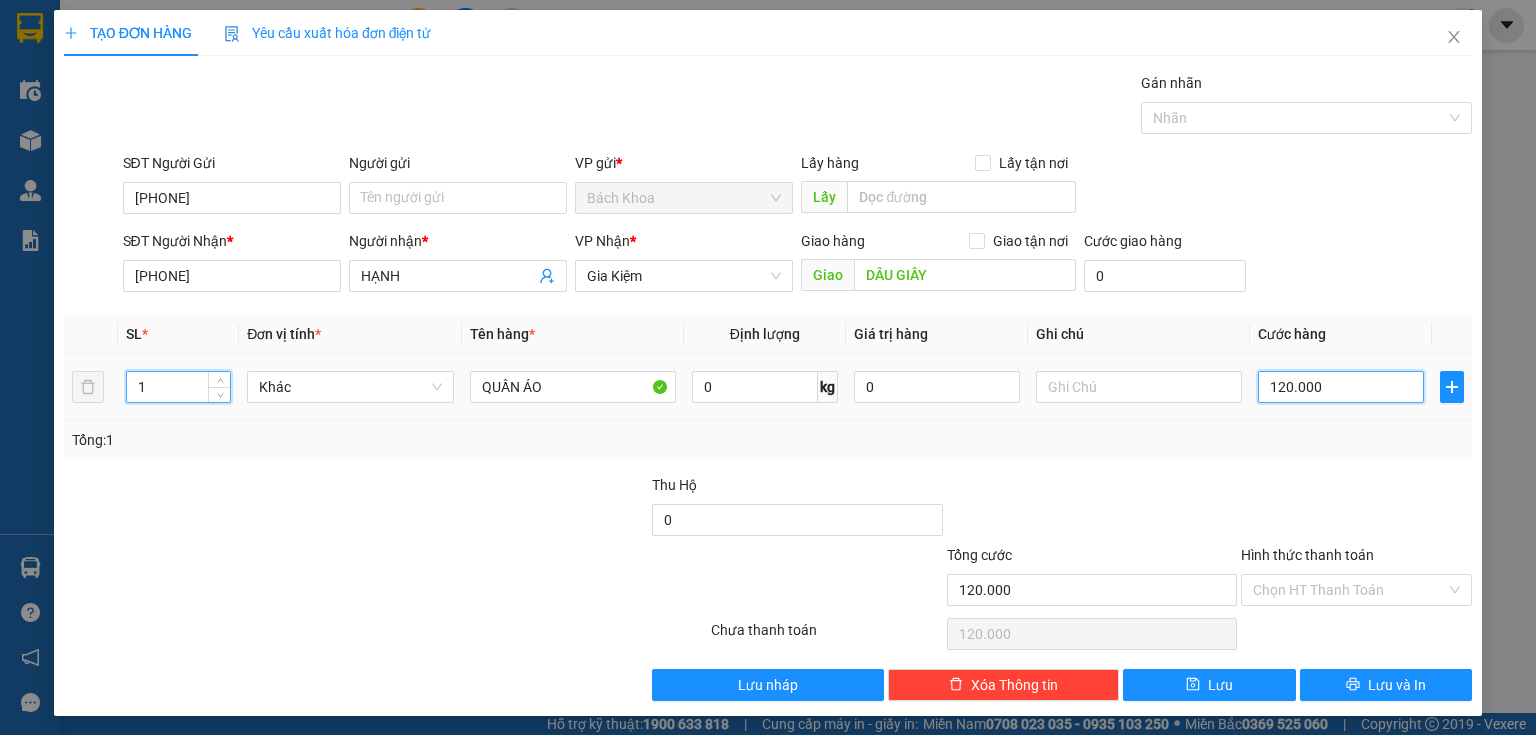 click on "120.000" at bounding box center (1341, 387) 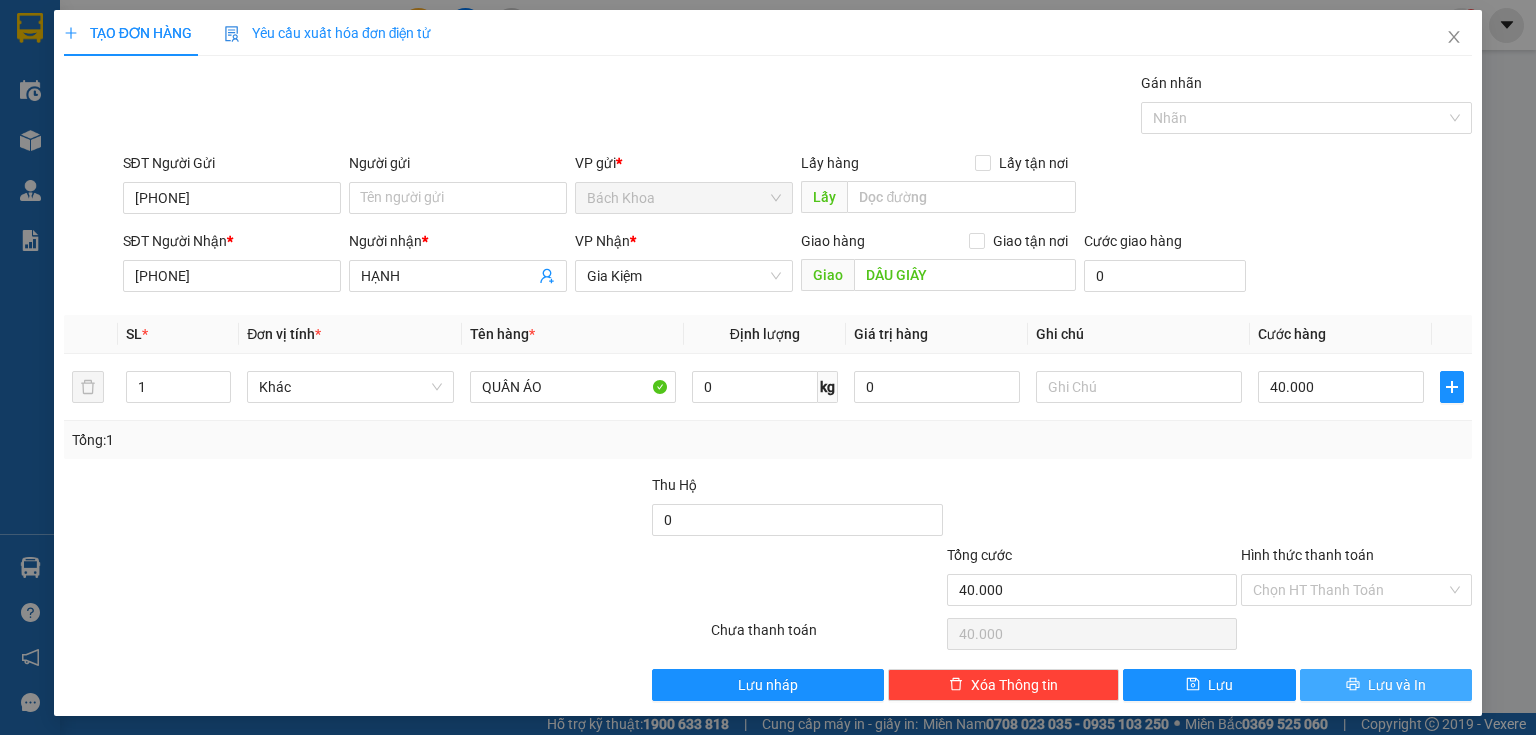 click on "Lưu và In" at bounding box center [1386, 685] 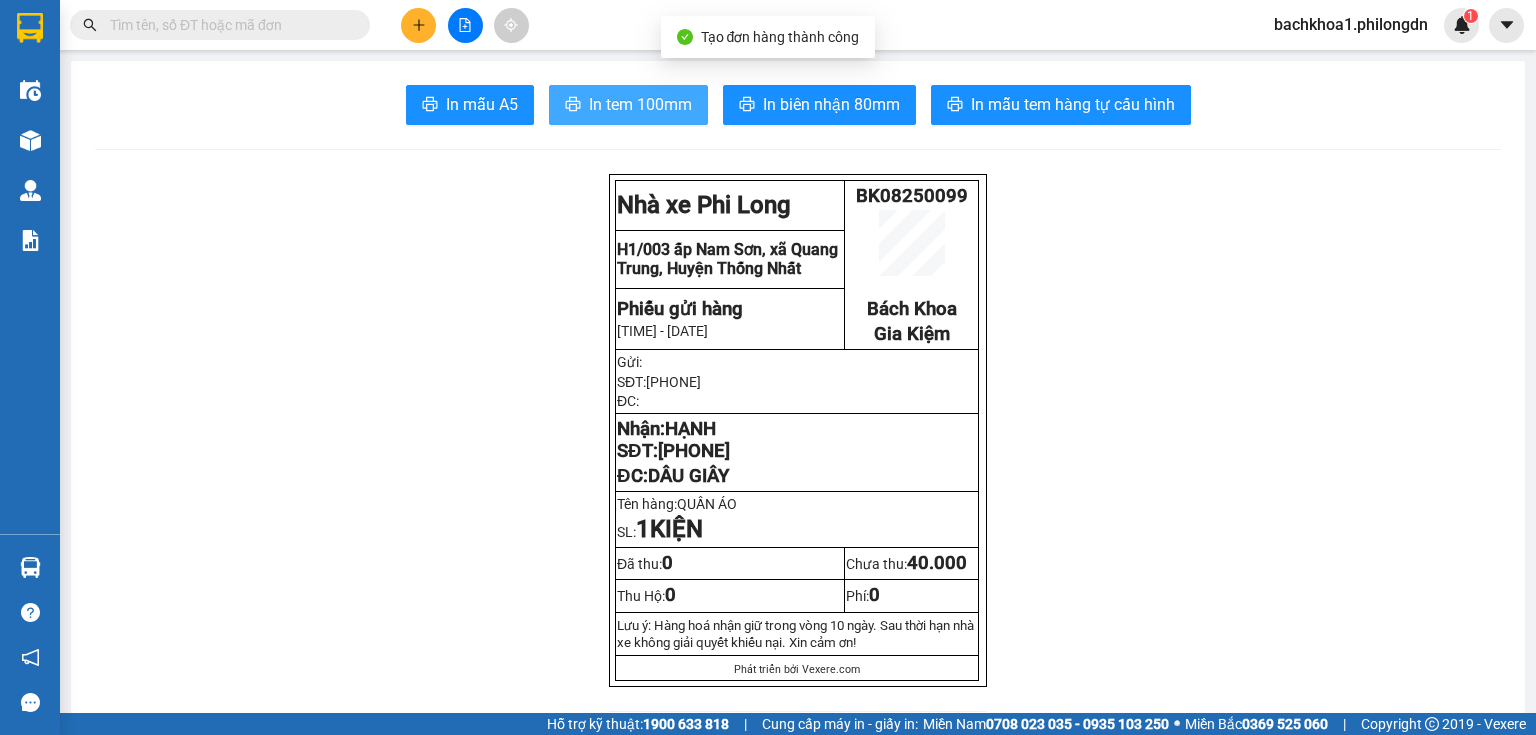 click on "In tem 100mm" at bounding box center (640, 104) 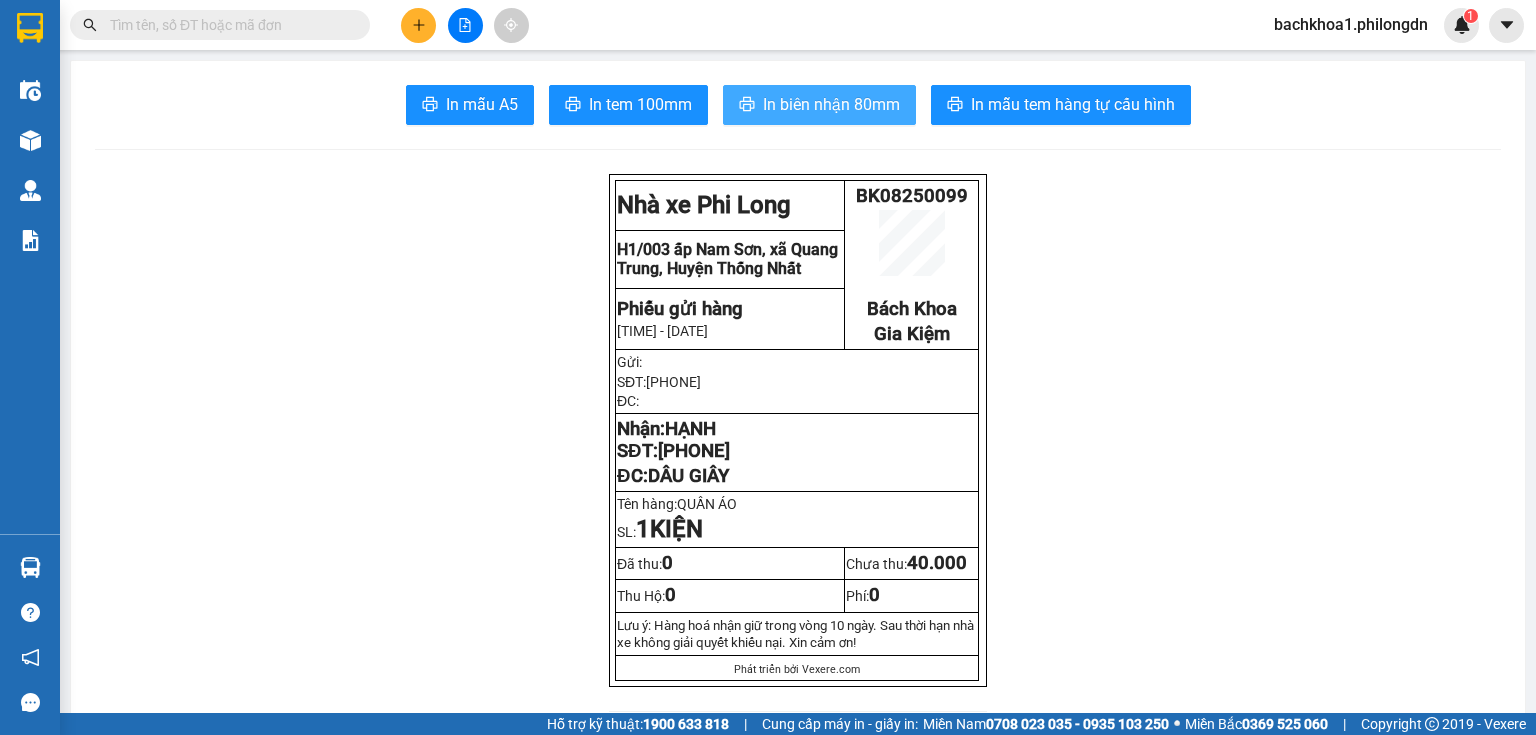 click on "In biên nhận 80mm" at bounding box center (831, 104) 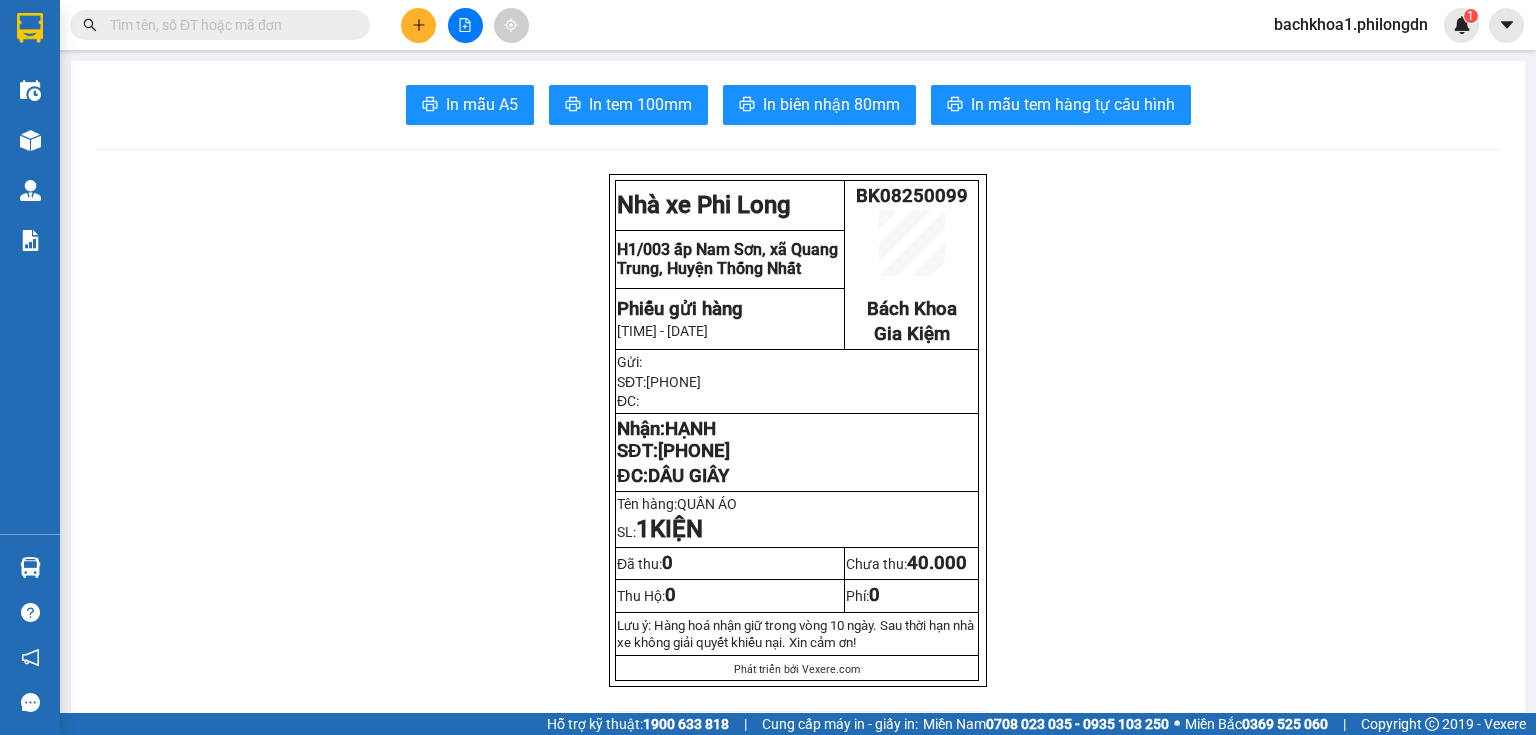 click on "[PHONE]" at bounding box center (694, 451) 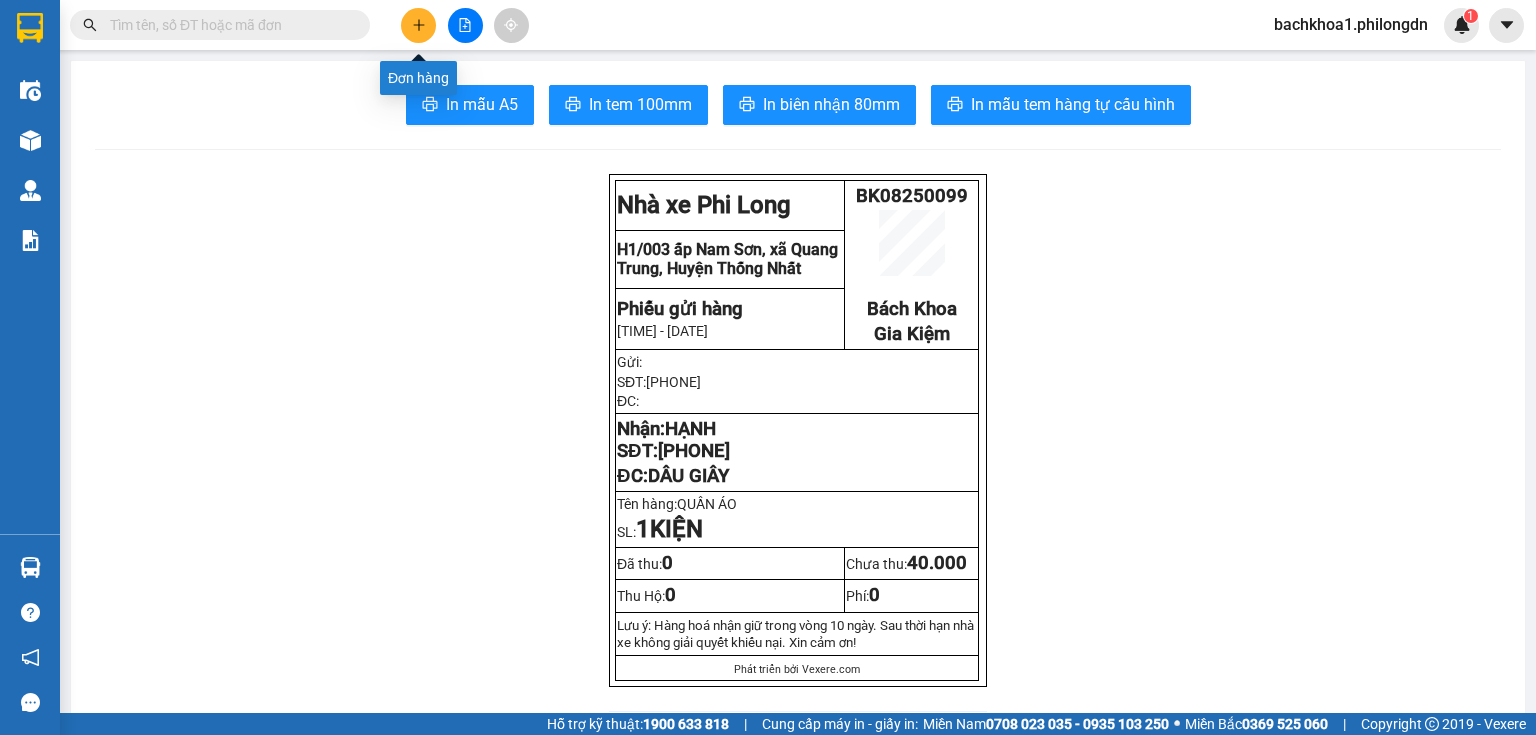 click at bounding box center [418, 25] 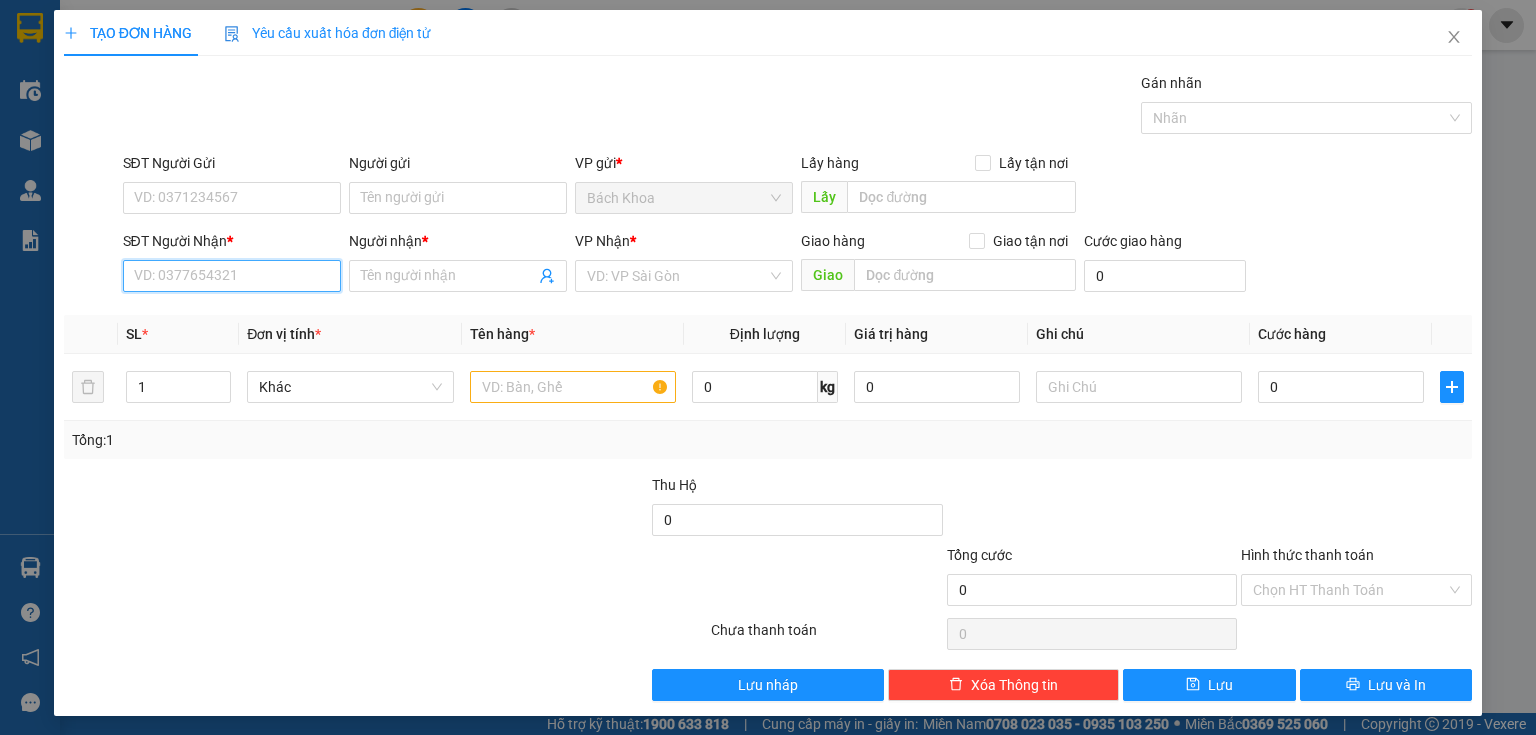 click on "SĐT Người Nhận  *" at bounding box center (232, 276) 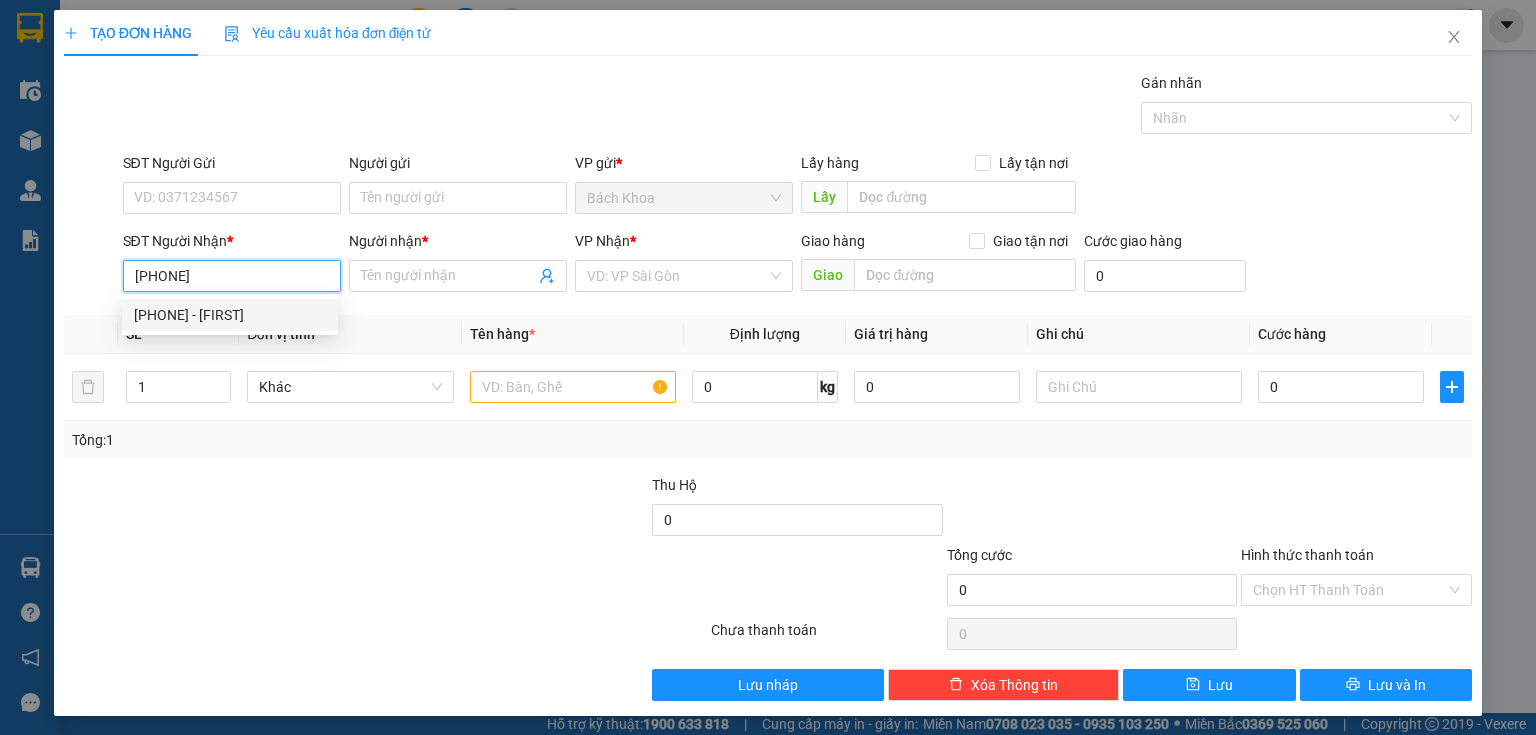 click on "0339560071 - [PERSON]" at bounding box center (230, 315) 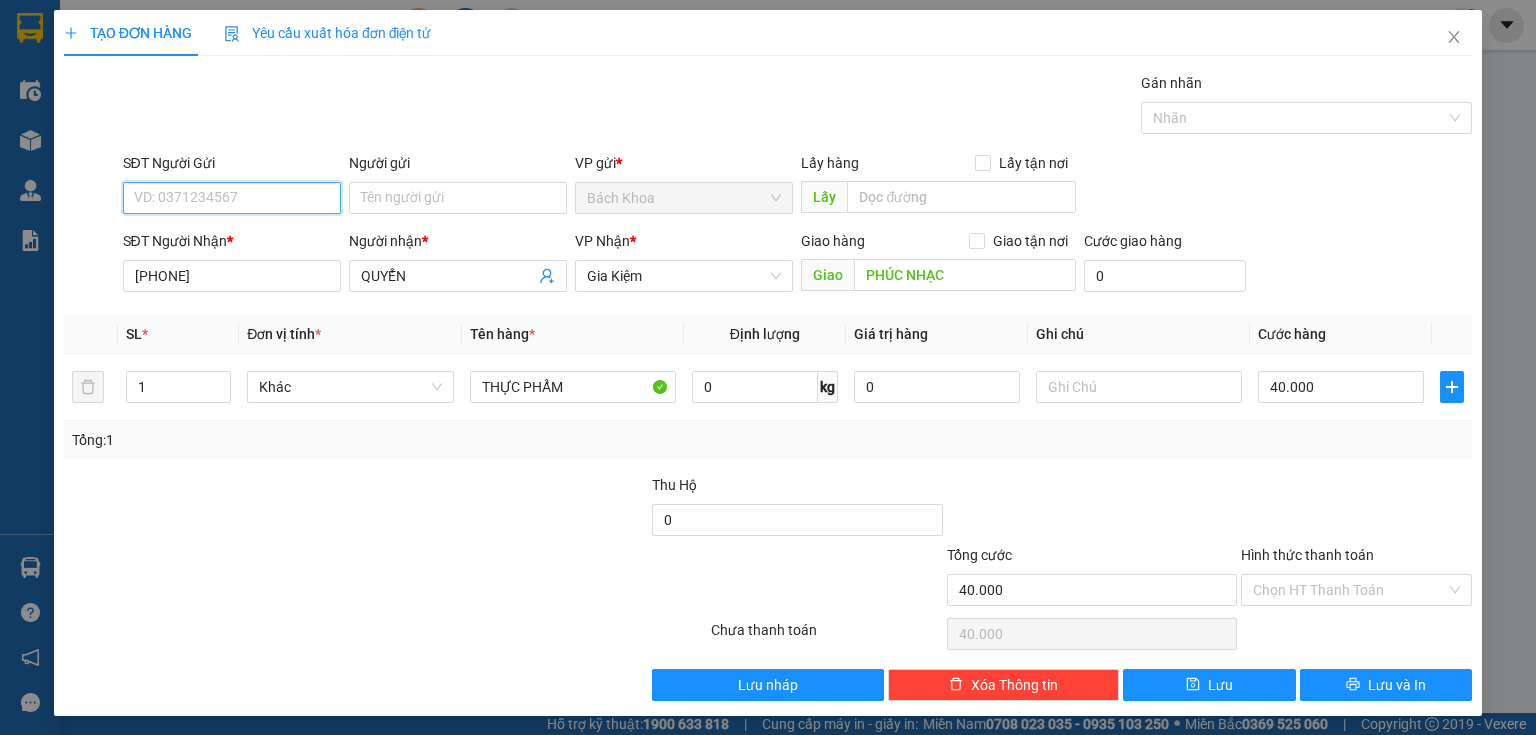 click on "SĐT Người Gửi" at bounding box center [232, 198] 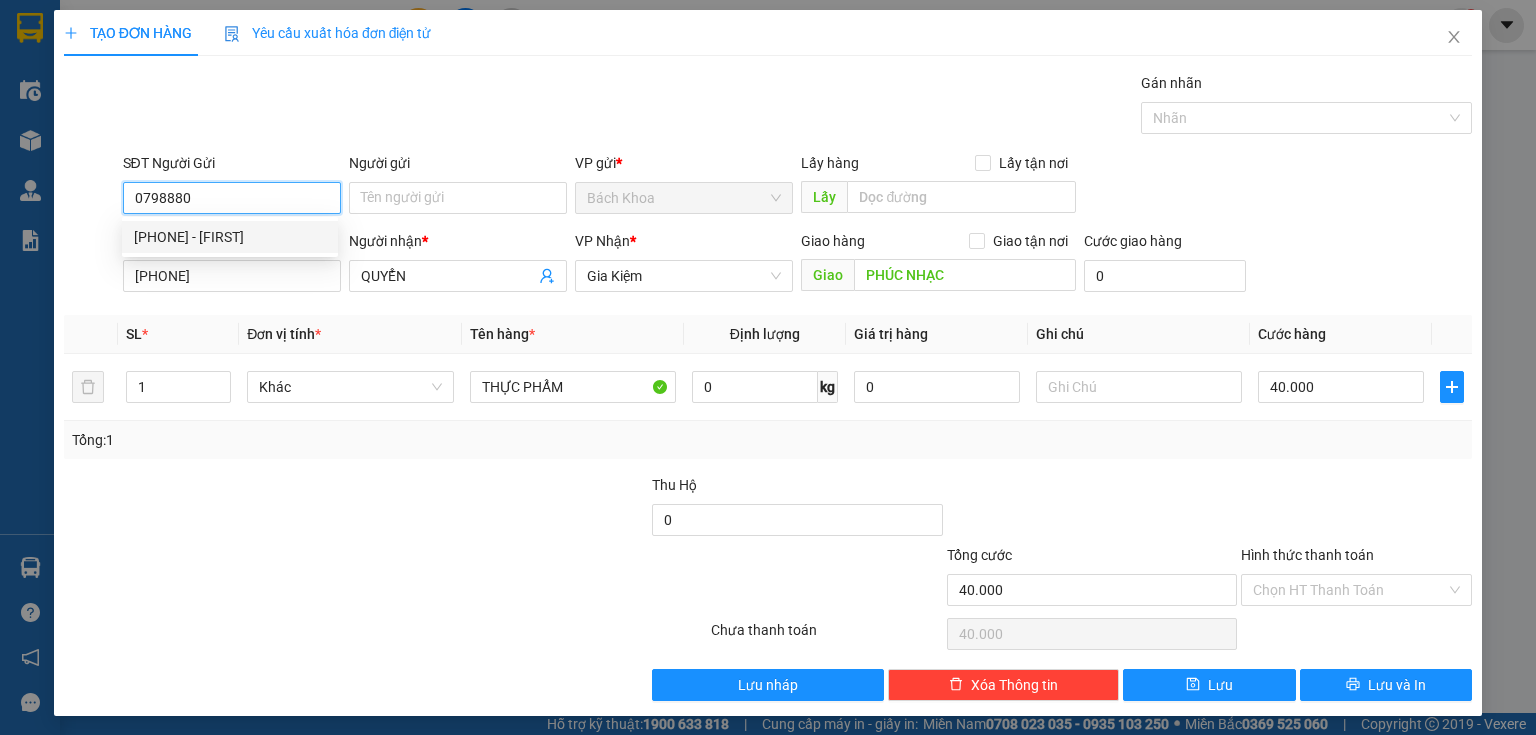 click on "0798880825 - ĐẠT" at bounding box center [230, 237] 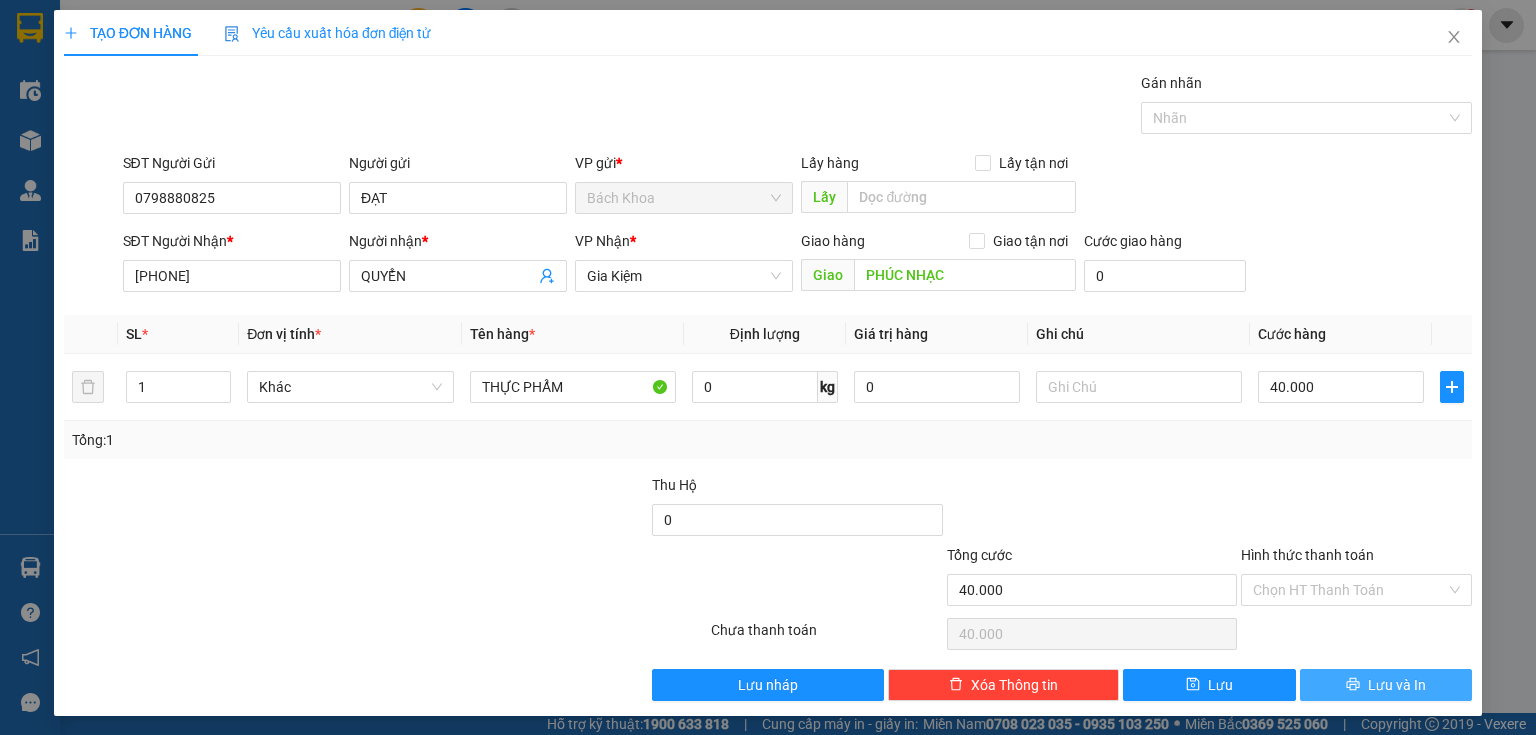 click on "Lưu và In" at bounding box center (1397, 685) 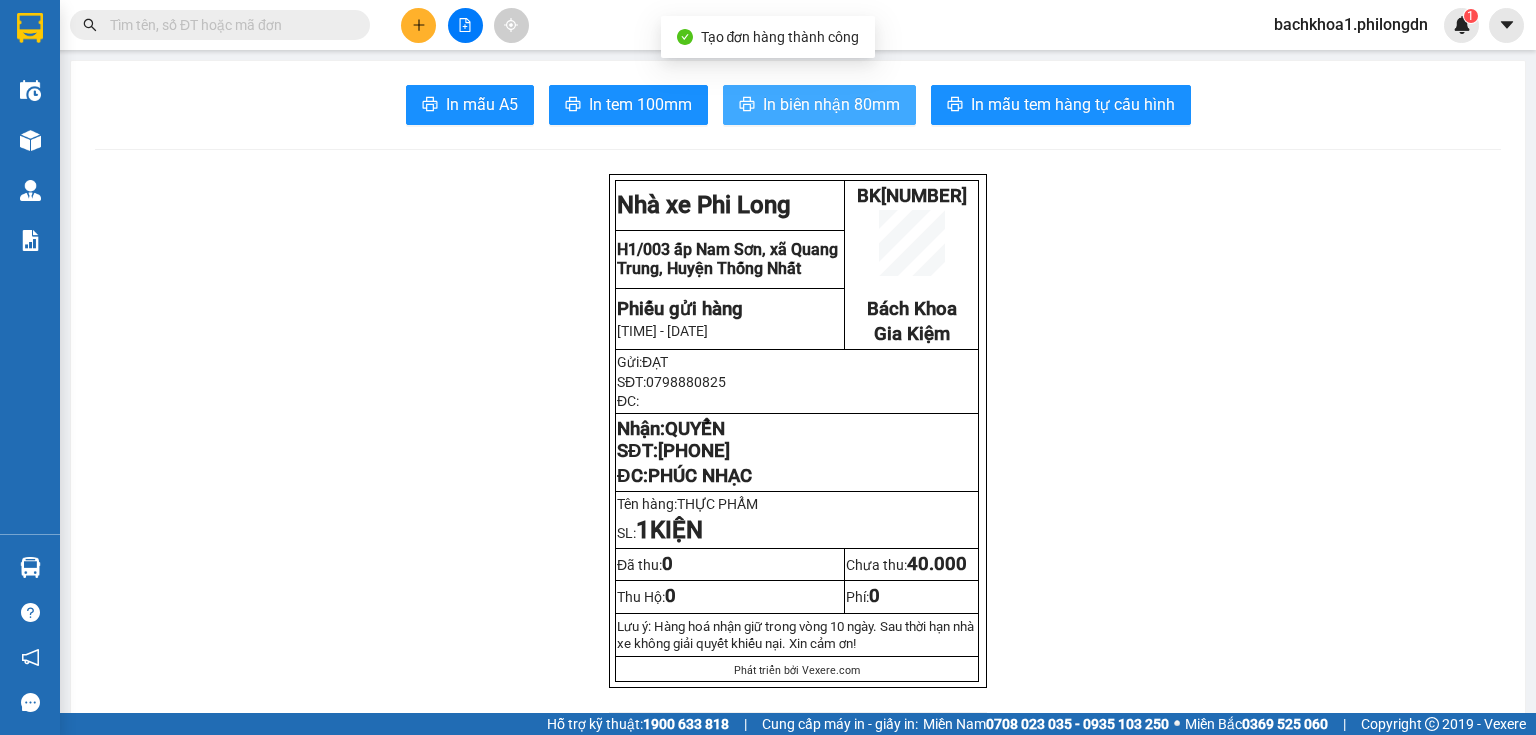 click on "In biên nhận 80mm" at bounding box center [831, 104] 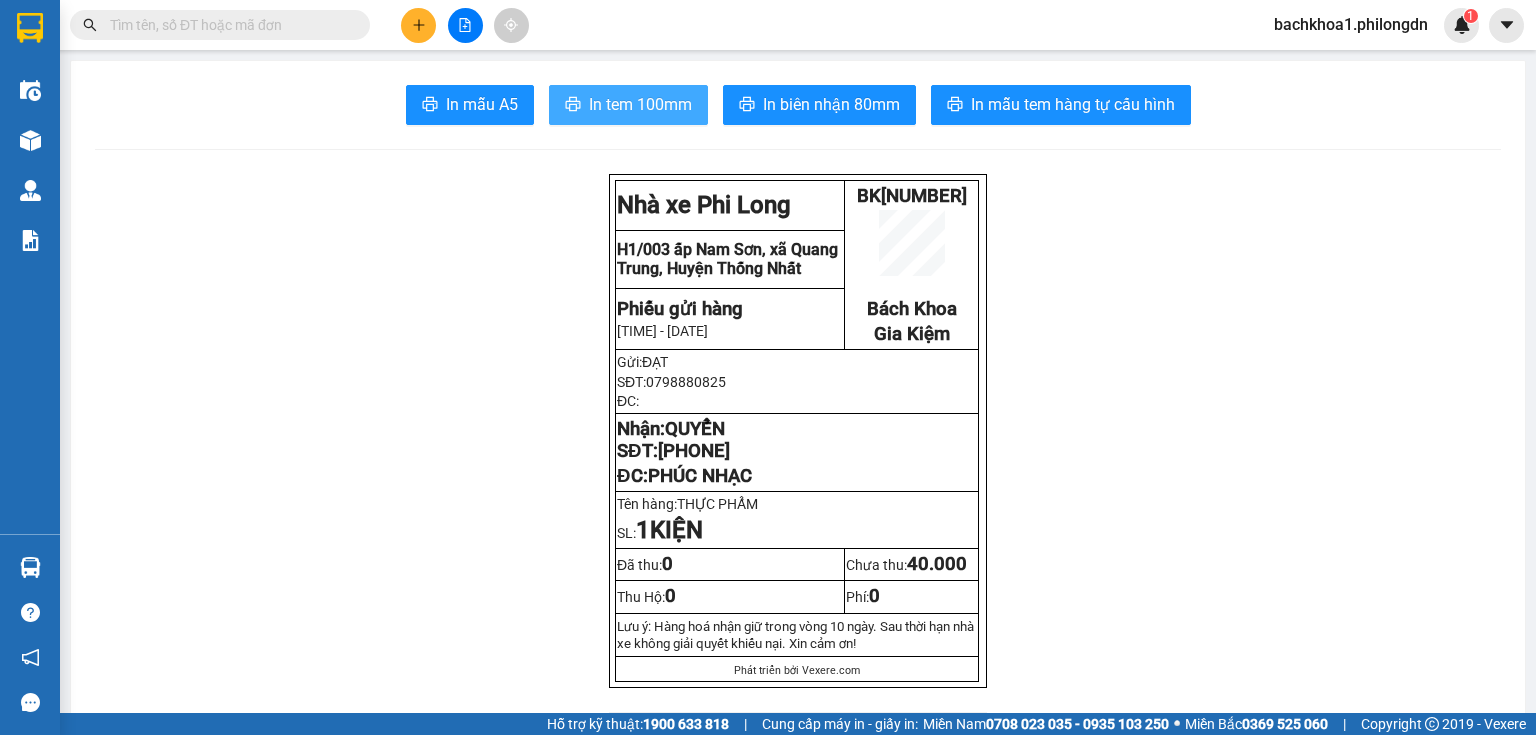 click on "In tem 100mm" at bounding box center [640, 104] 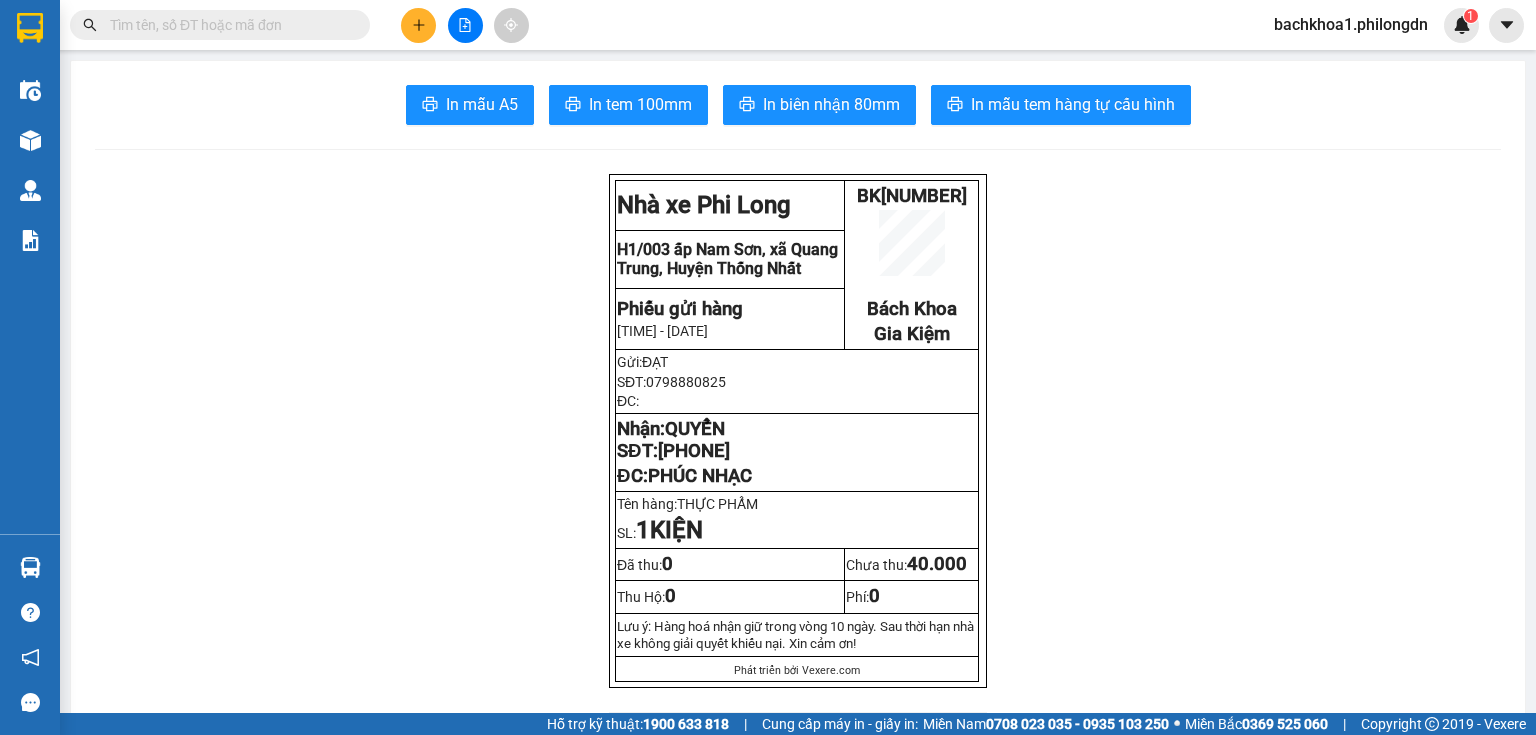 click on "[PHONE]" at bounding box center (694, 451) 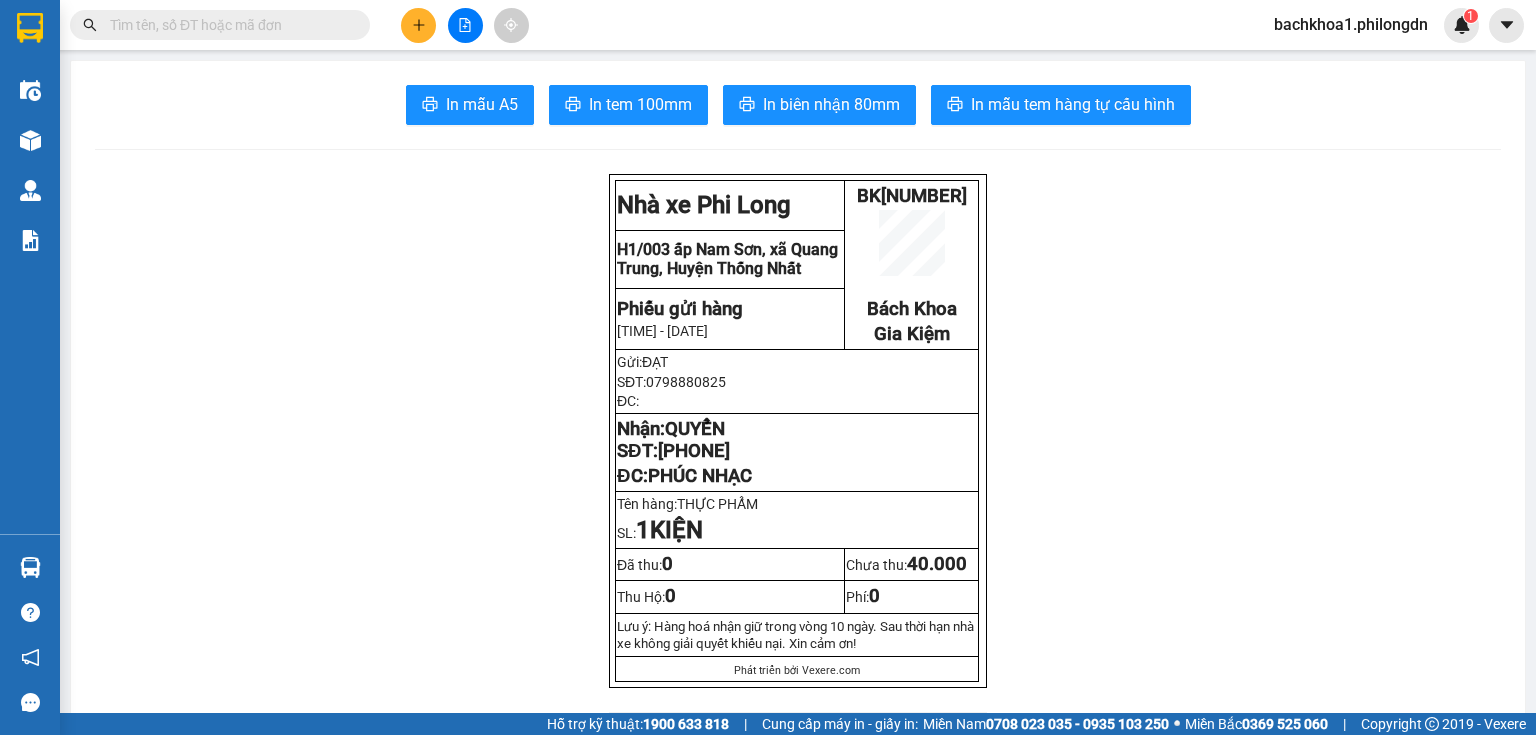 click at bounding box center (418, 25) 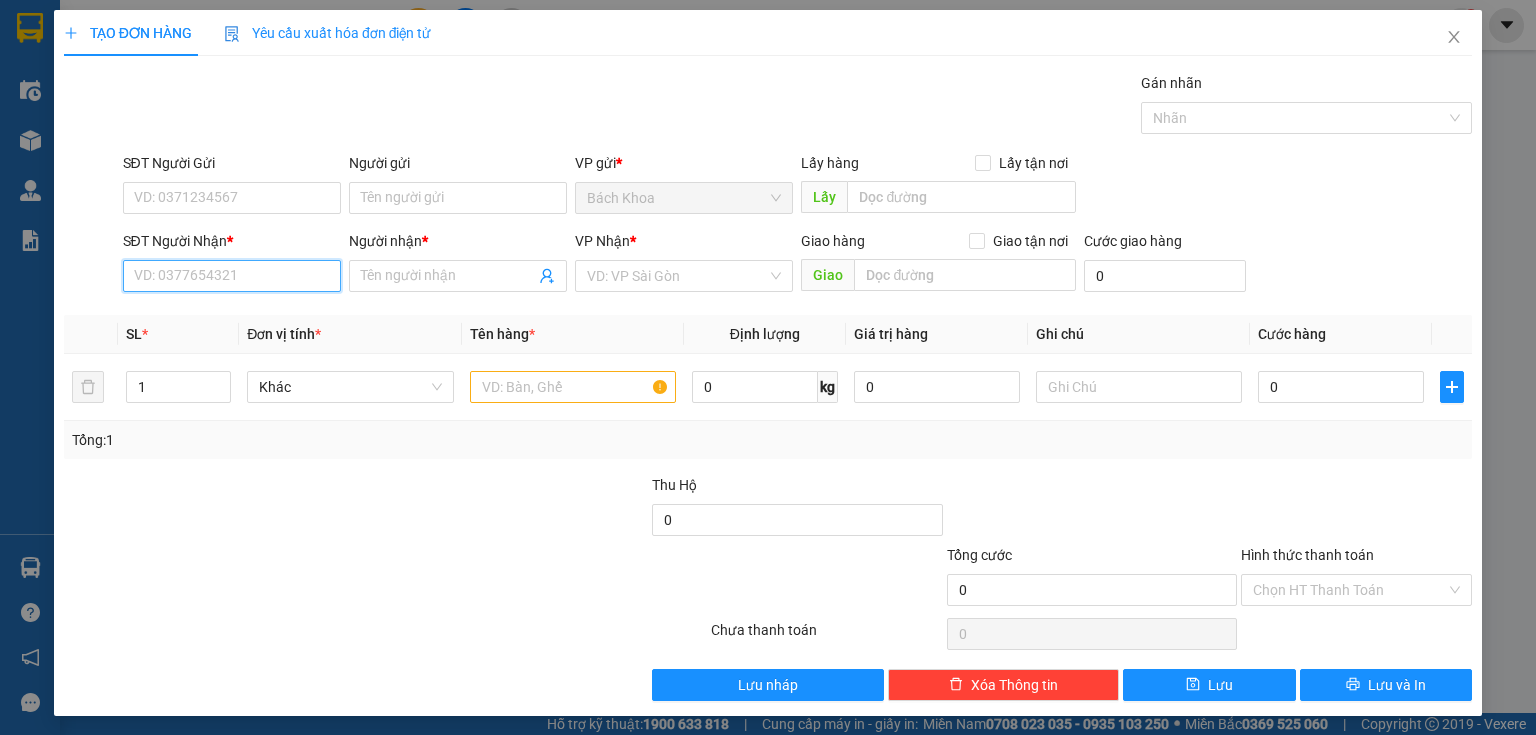 click on "SĐT Người Nhận  *" at bounding box center (232, 276) 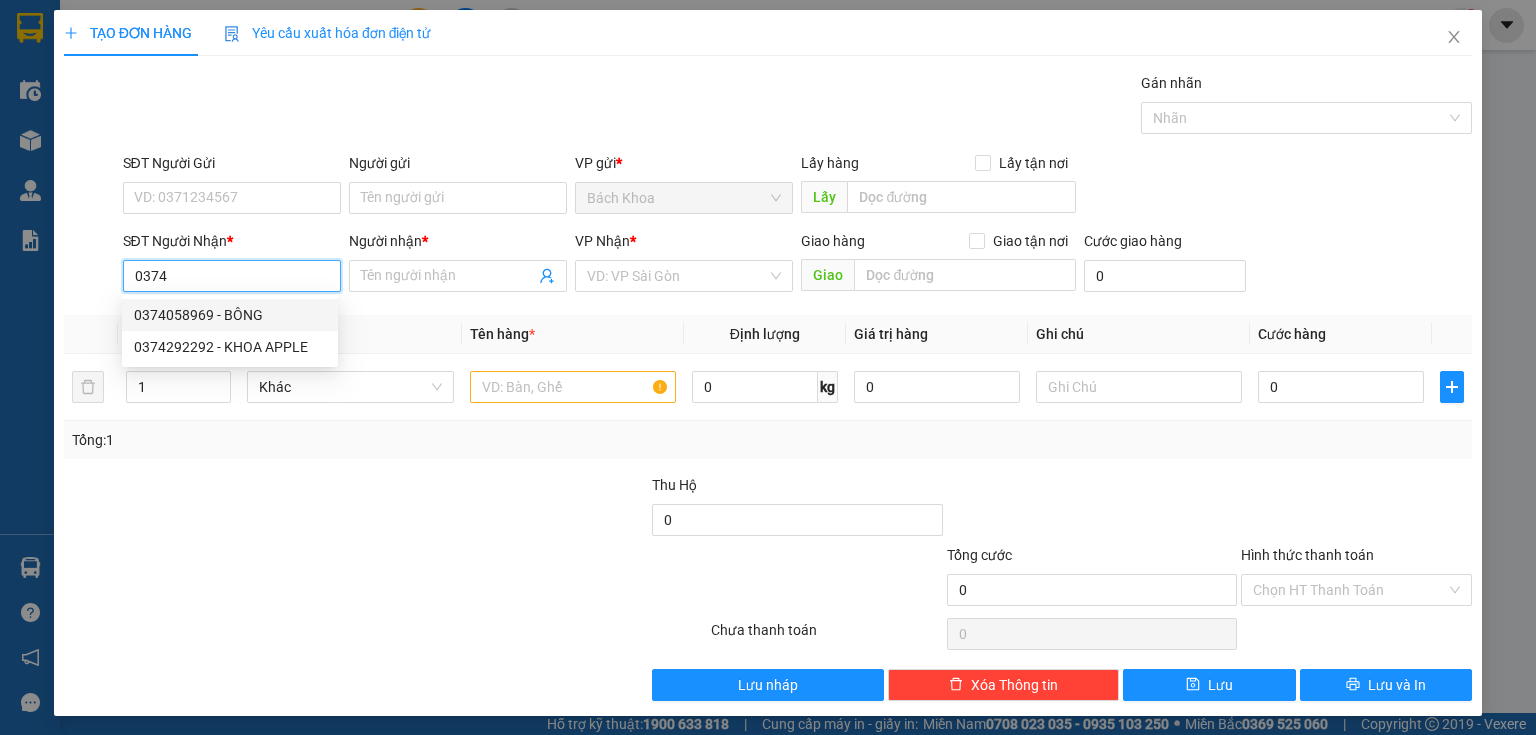 click on "0374058969 - BÔNG" at bounding box center [230, 315] 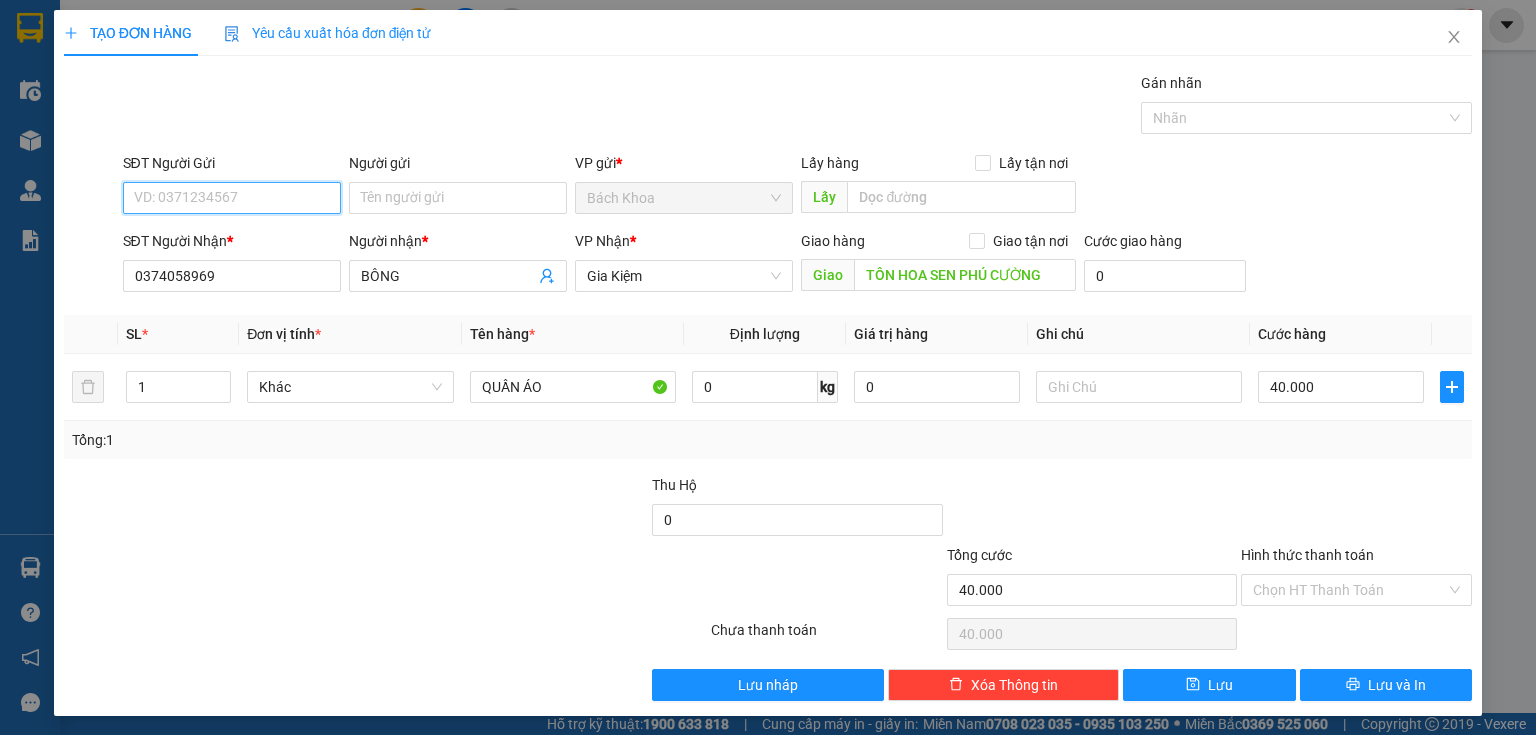 click on "SĐT Người Gửi" at bounding box center (232, 198) 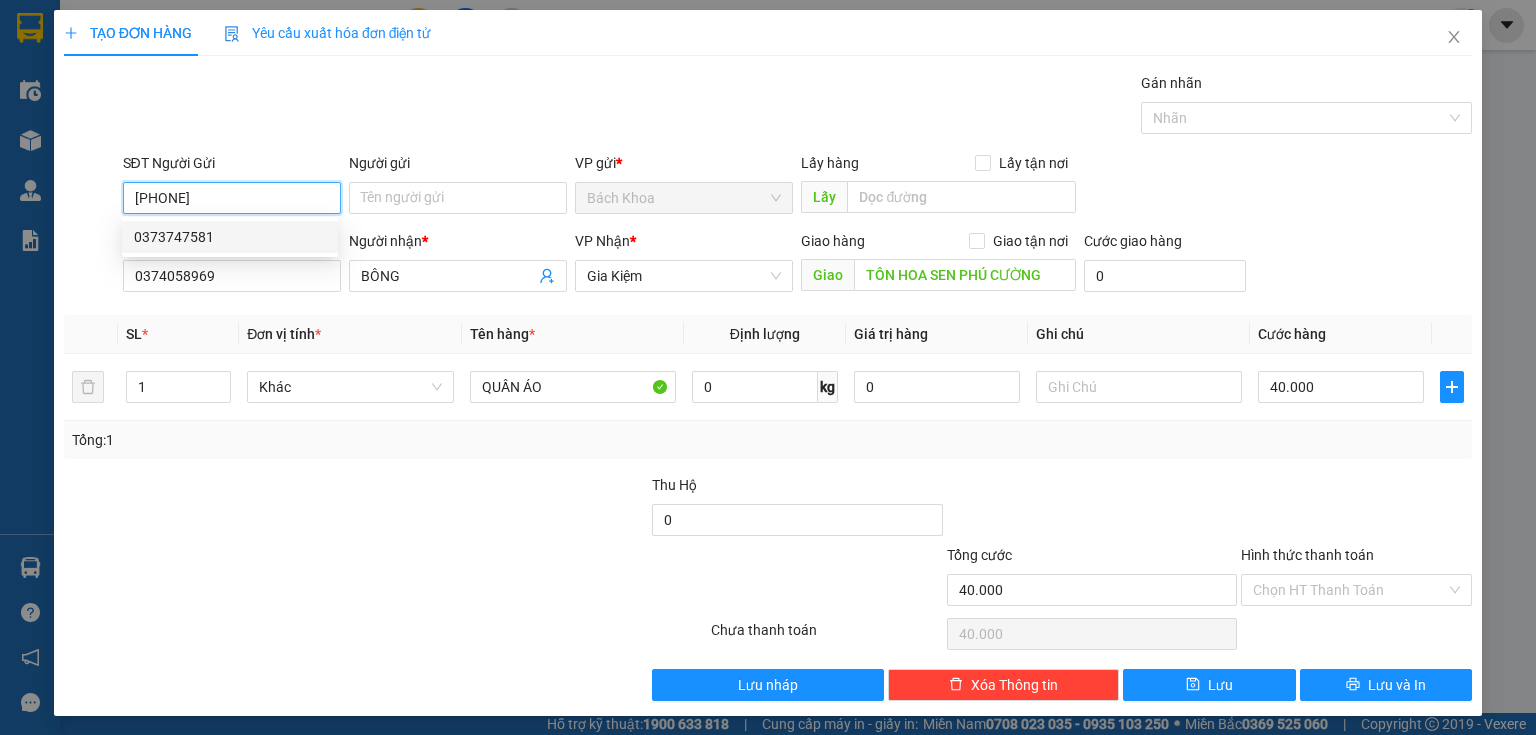 click on "0373747581" at bounding box center (230, 237) 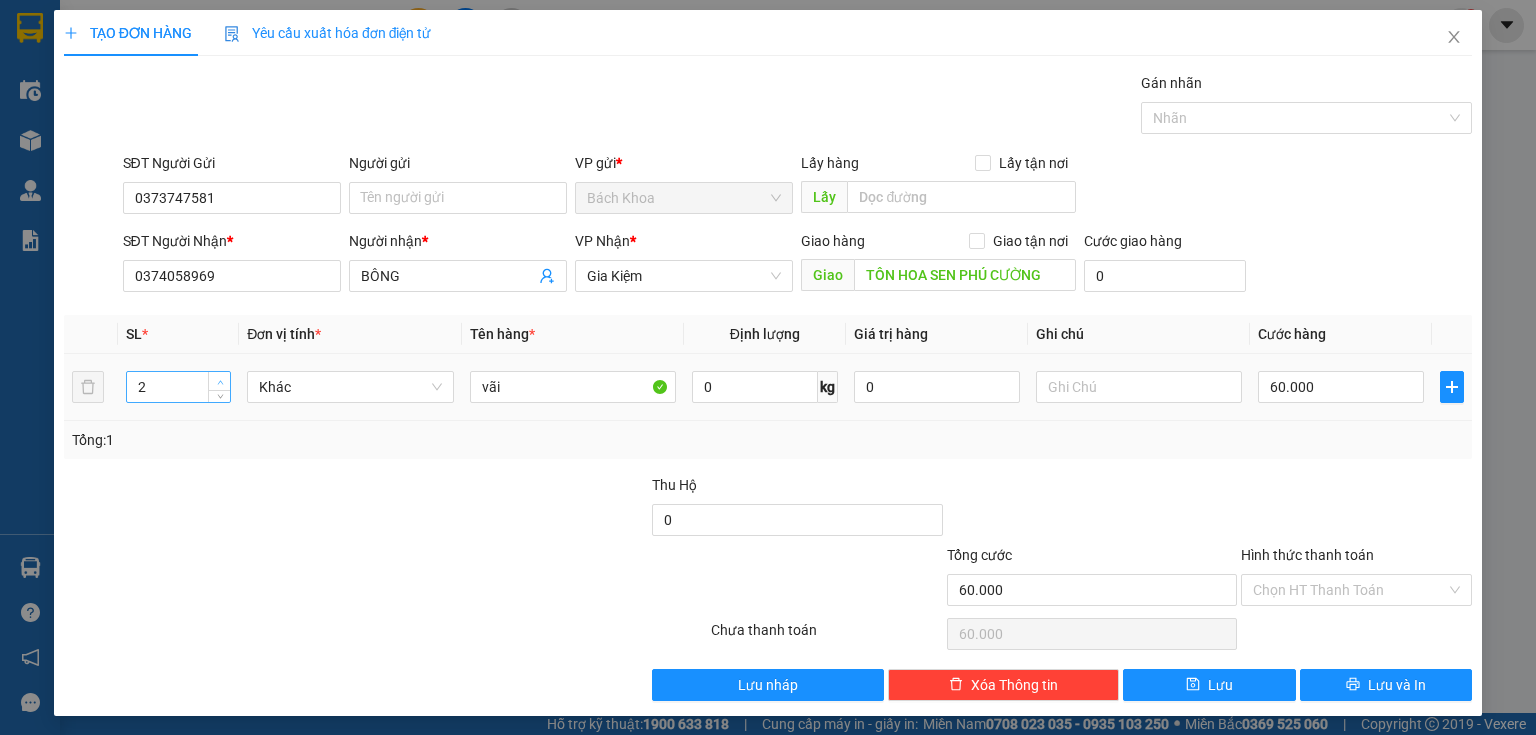 click at bounding box center [220, 382] 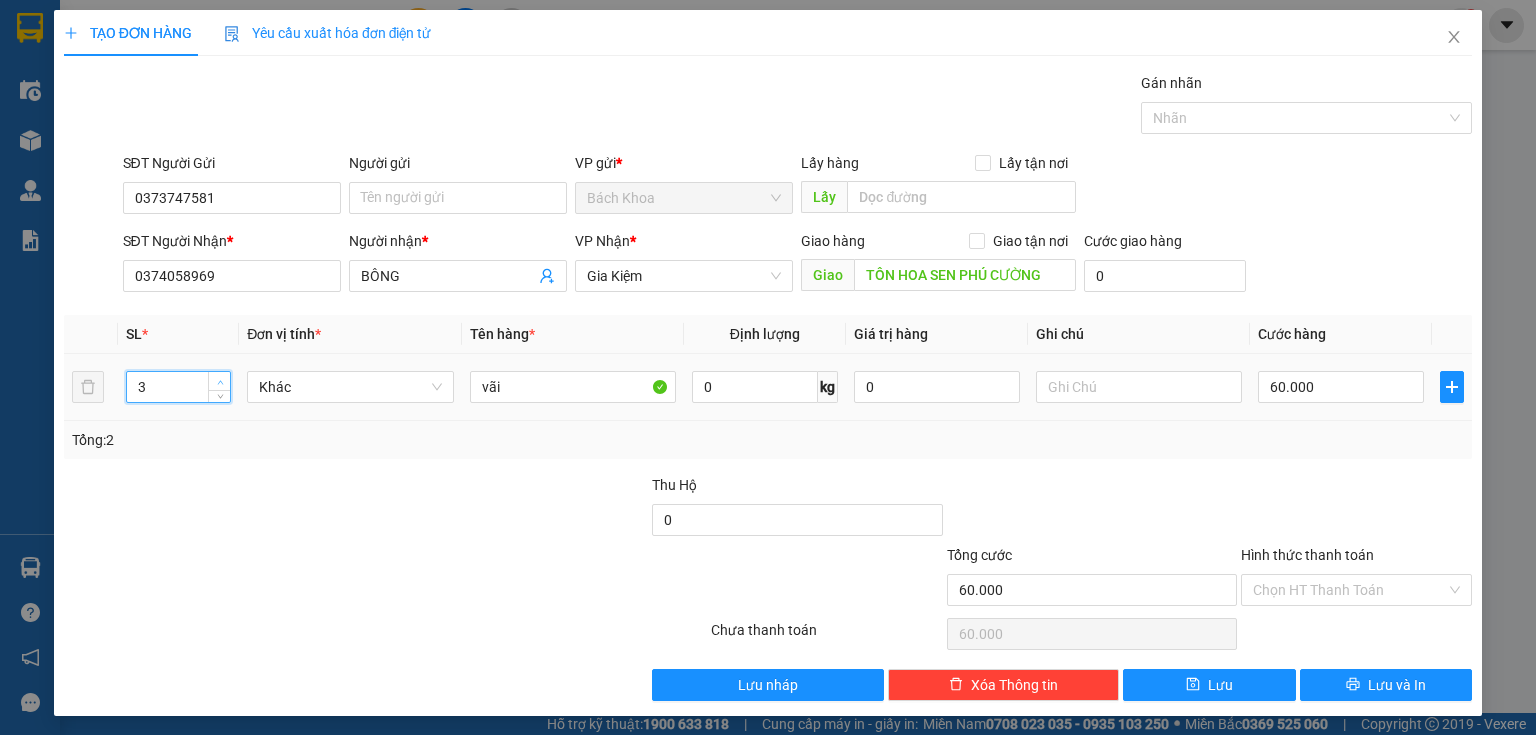 click at bounding box center [219, 381] 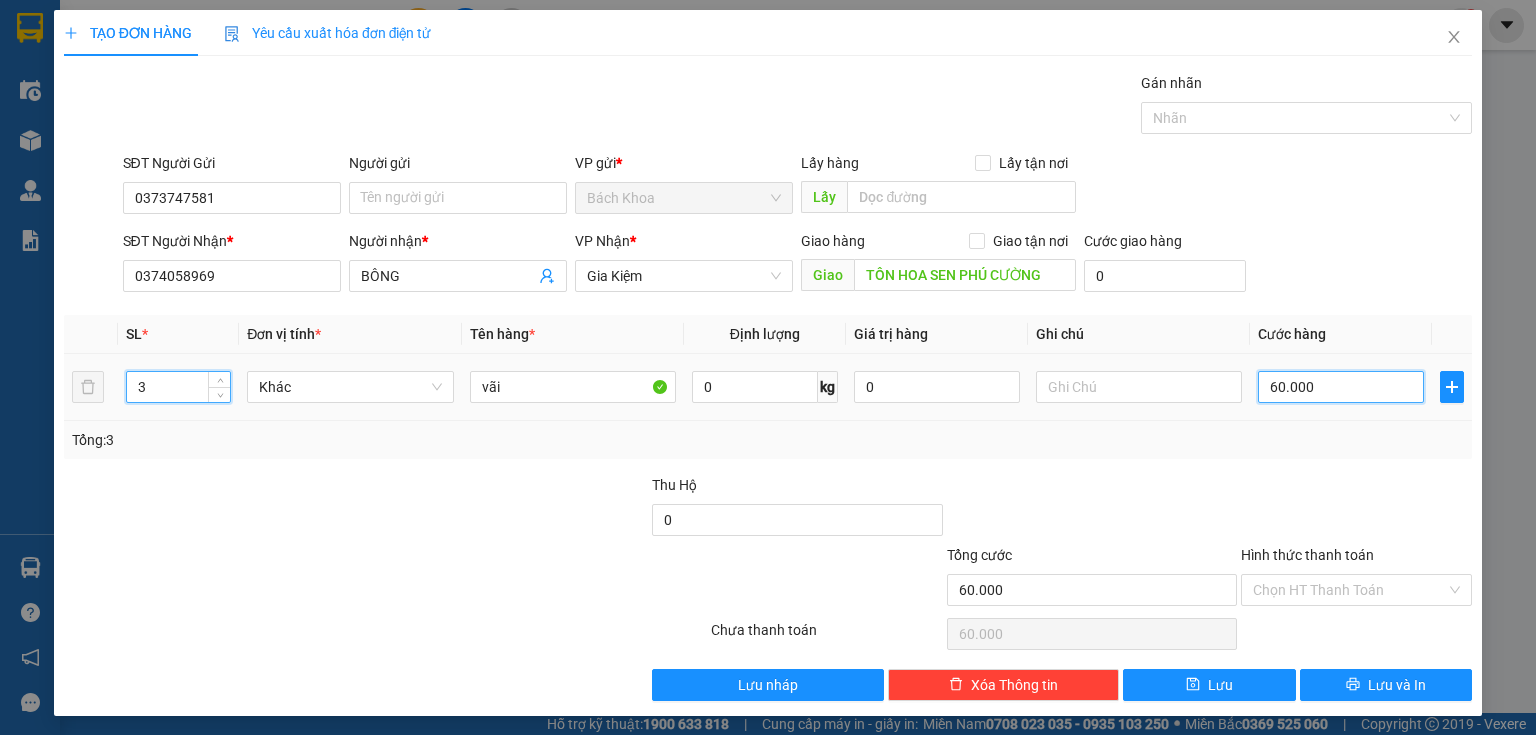 click on "60.000" at bounding box center (1341, 387) 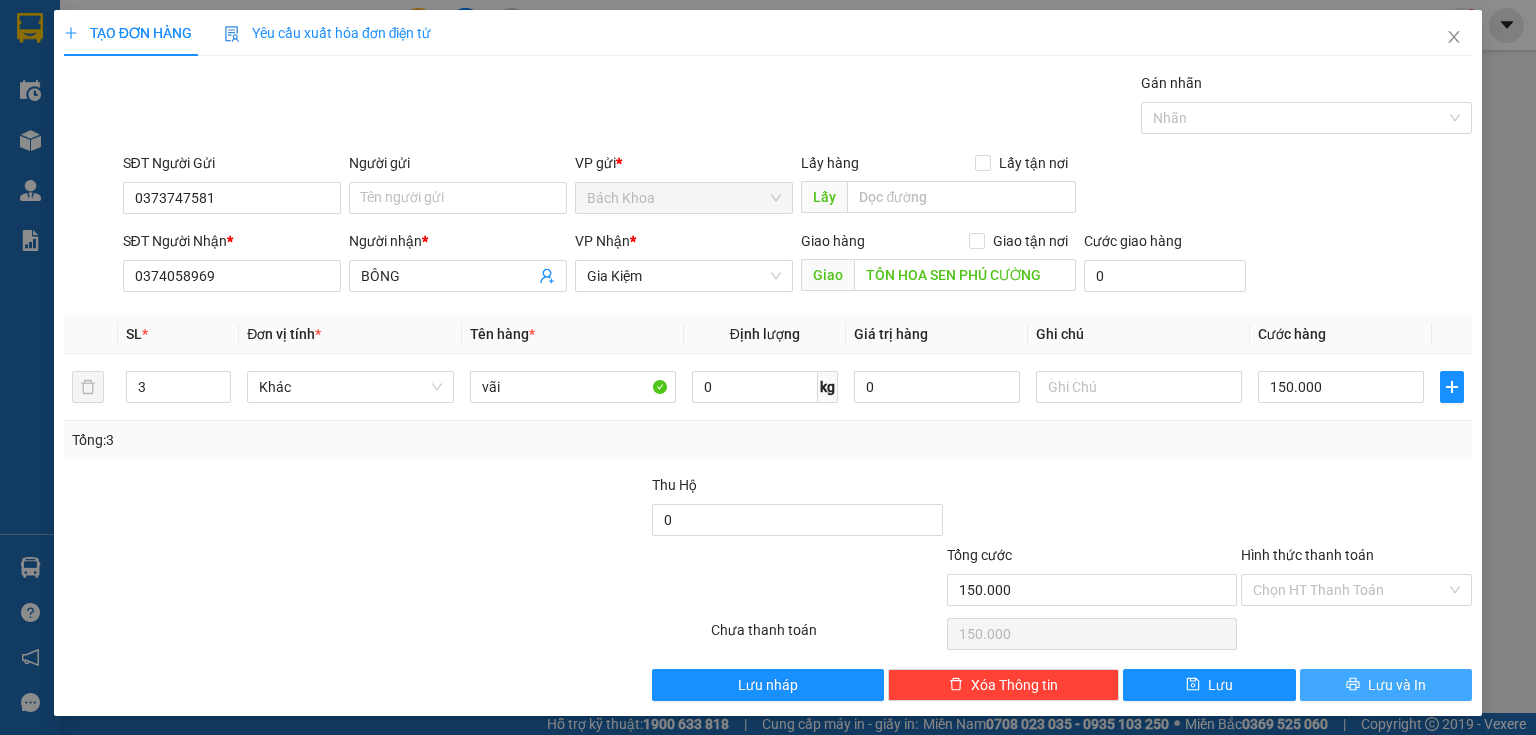 click on "Lưu và In" at bounding box center (1386, 685) 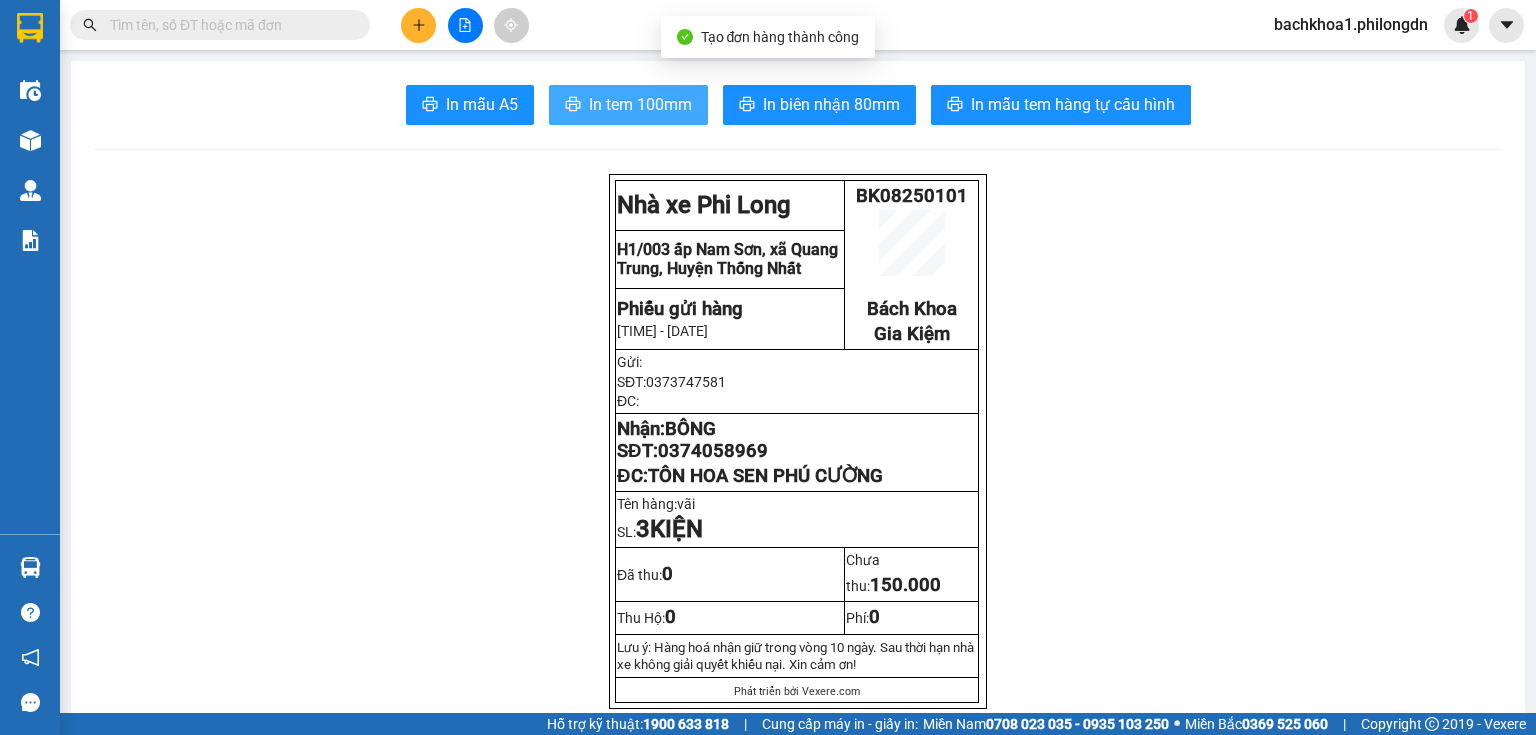 click on "In tem 100mm" at bounding box center [640, 104] 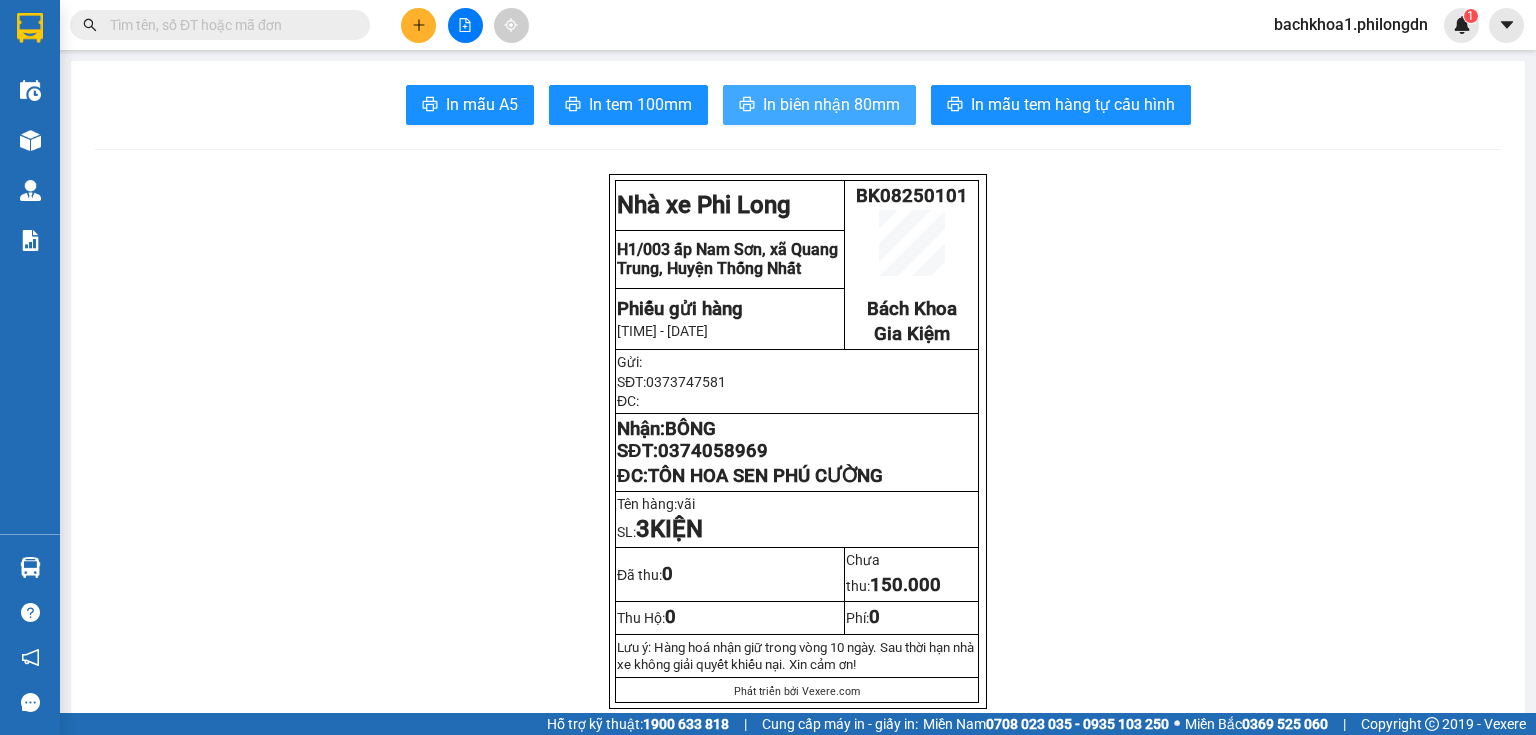 click on "In biên nhận 80mm" at bounding box center [819, 105] 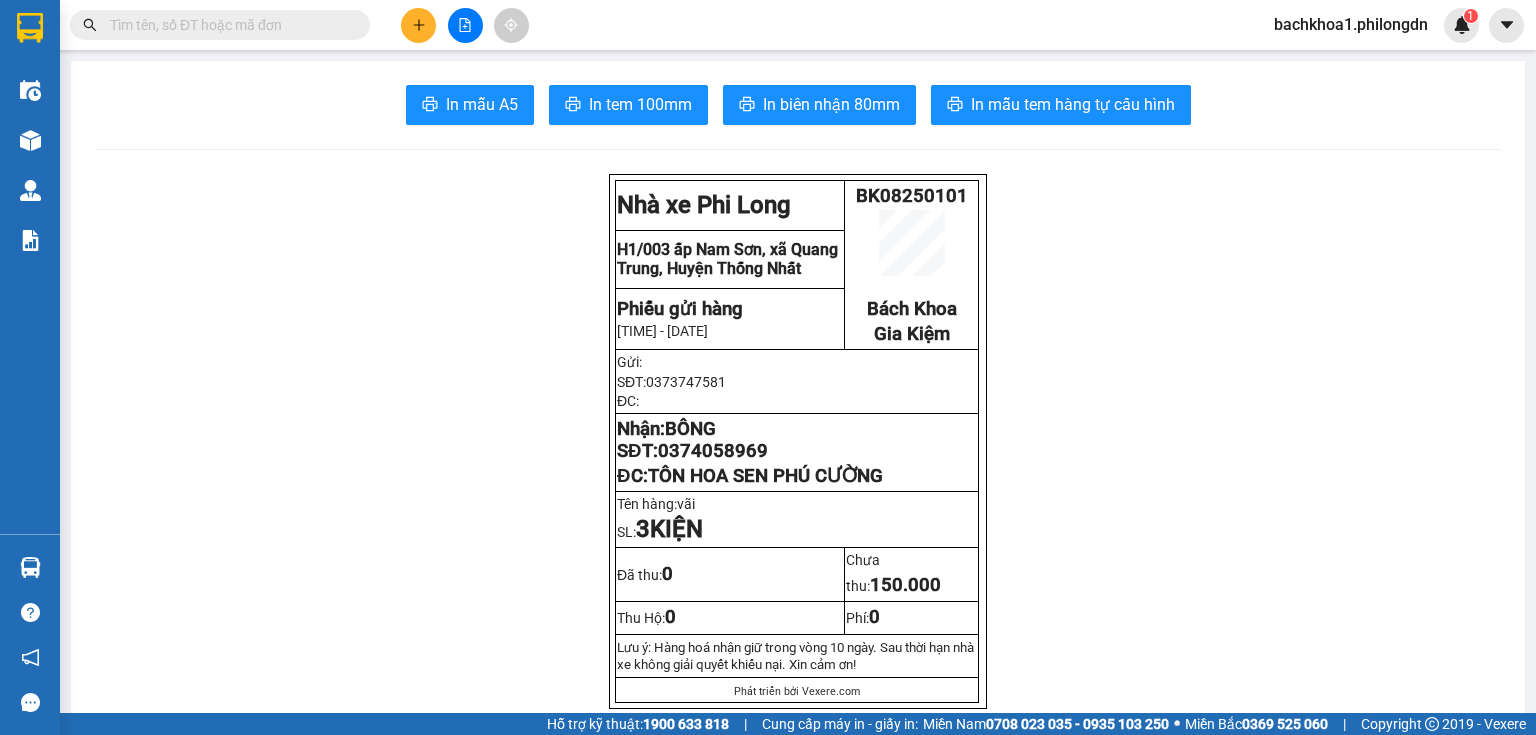 click on "0374058969" at bounding box center (713, 451) 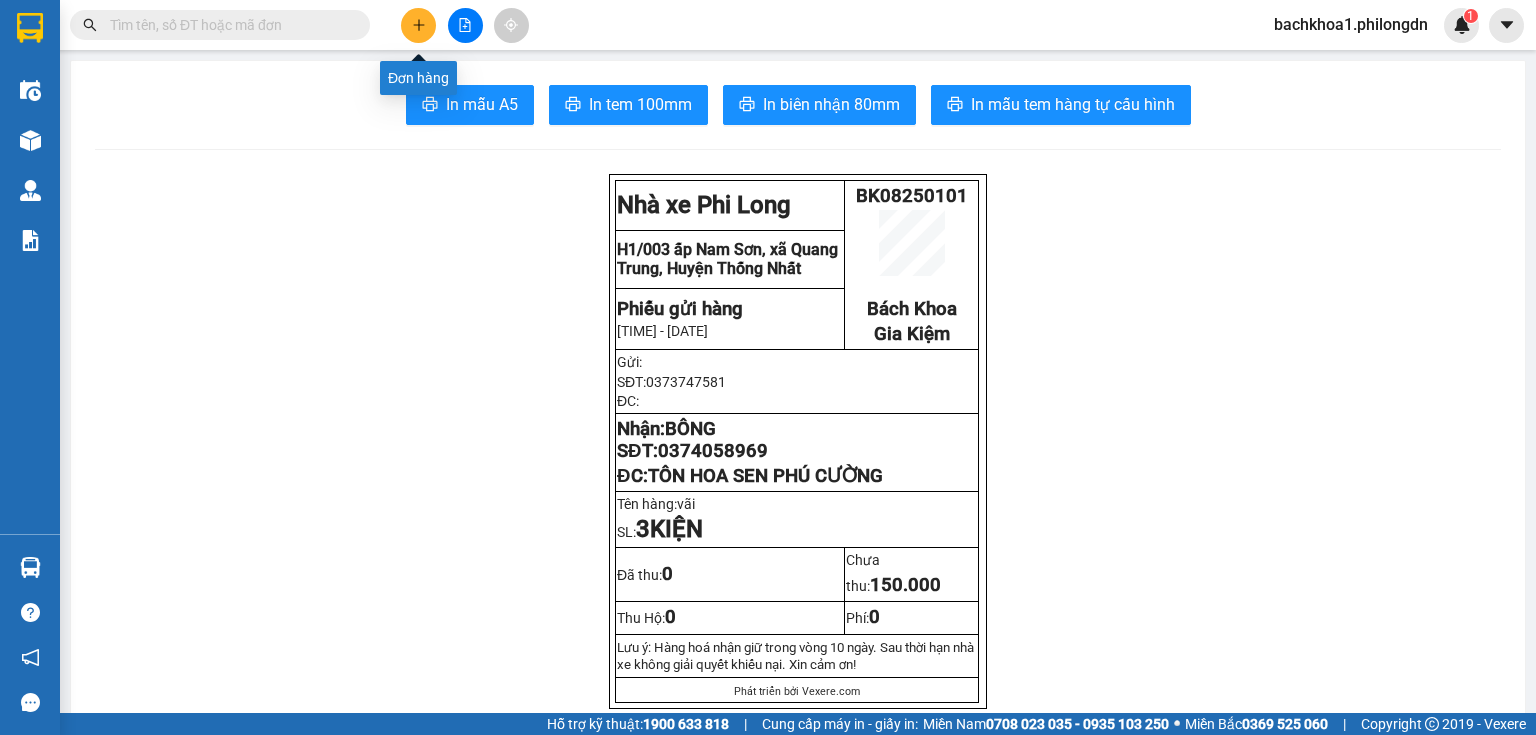 click at bounding box center [418, 25] 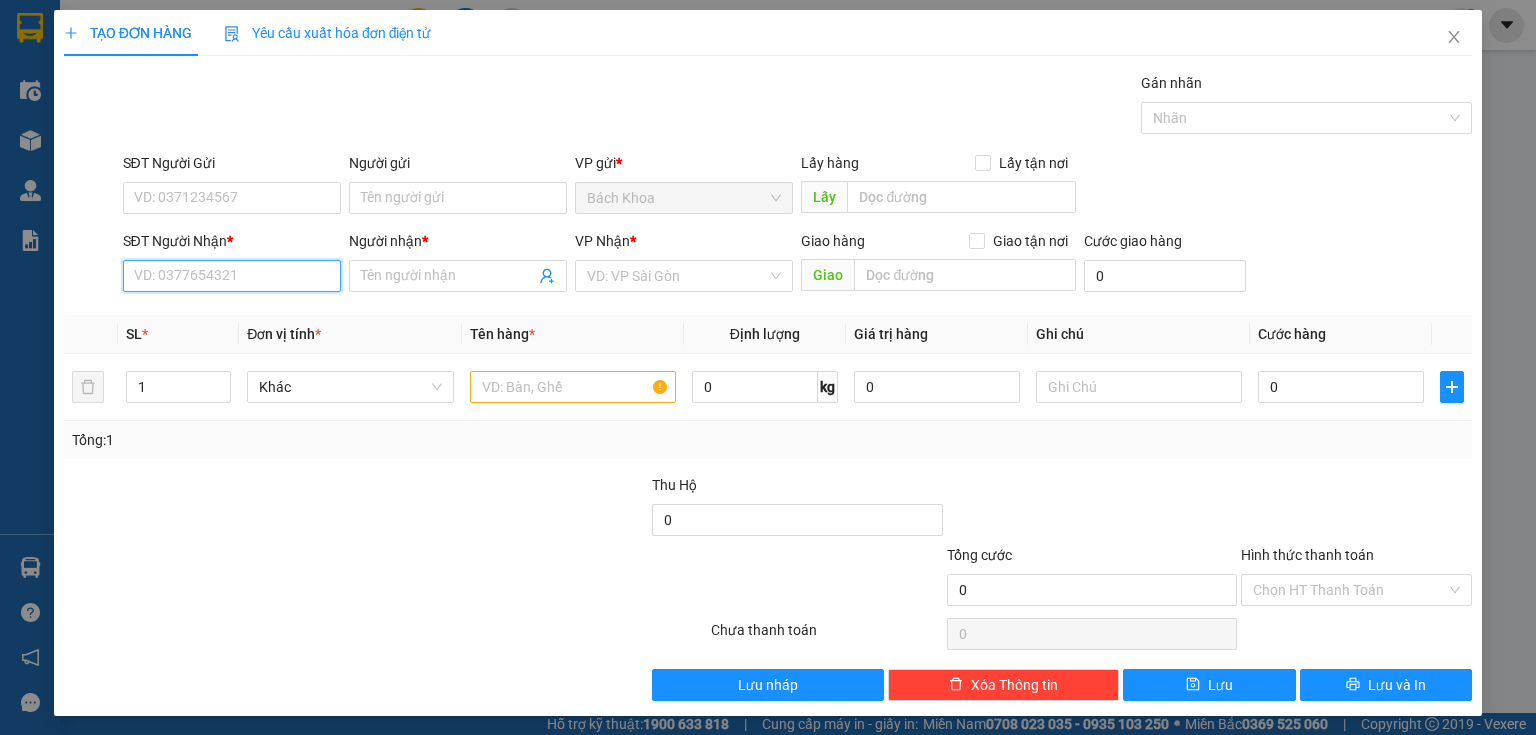 click on "SĐT Người Nhận  *" at bounding box center (232, 276) 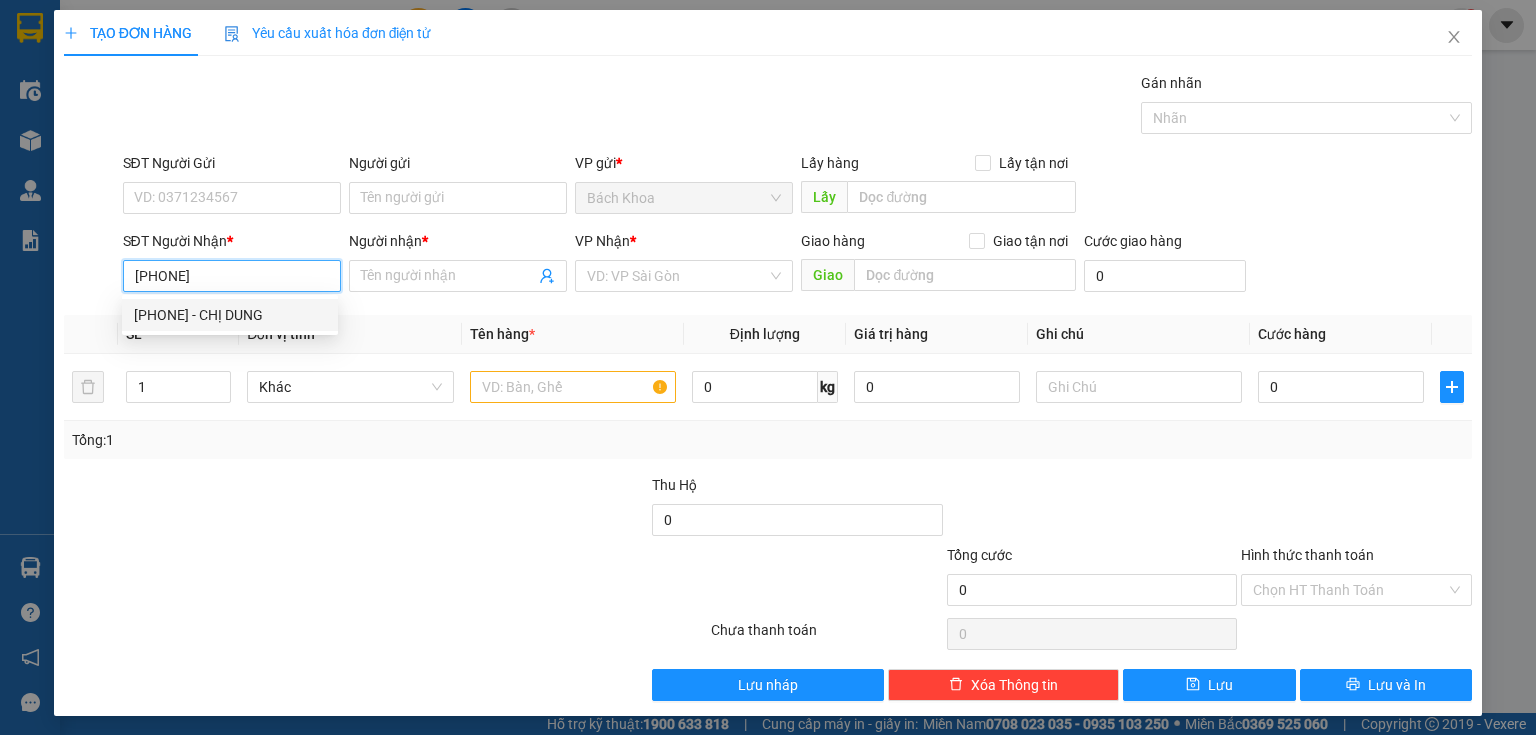 click on "0339124295 - [PERSON]" at bounding box center [230, 315] 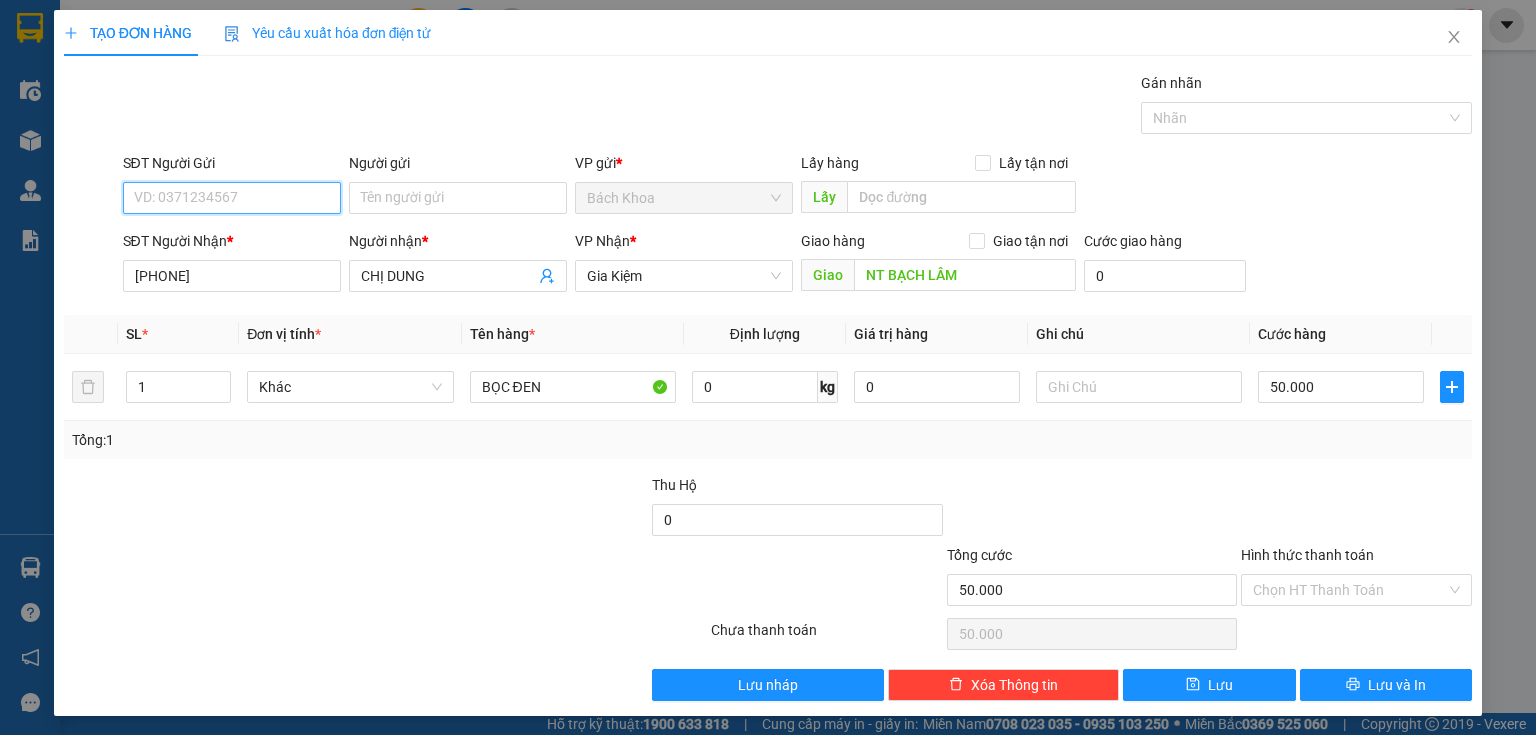 click on "SĐT Người Gửi" at bounding box center [232, 198] 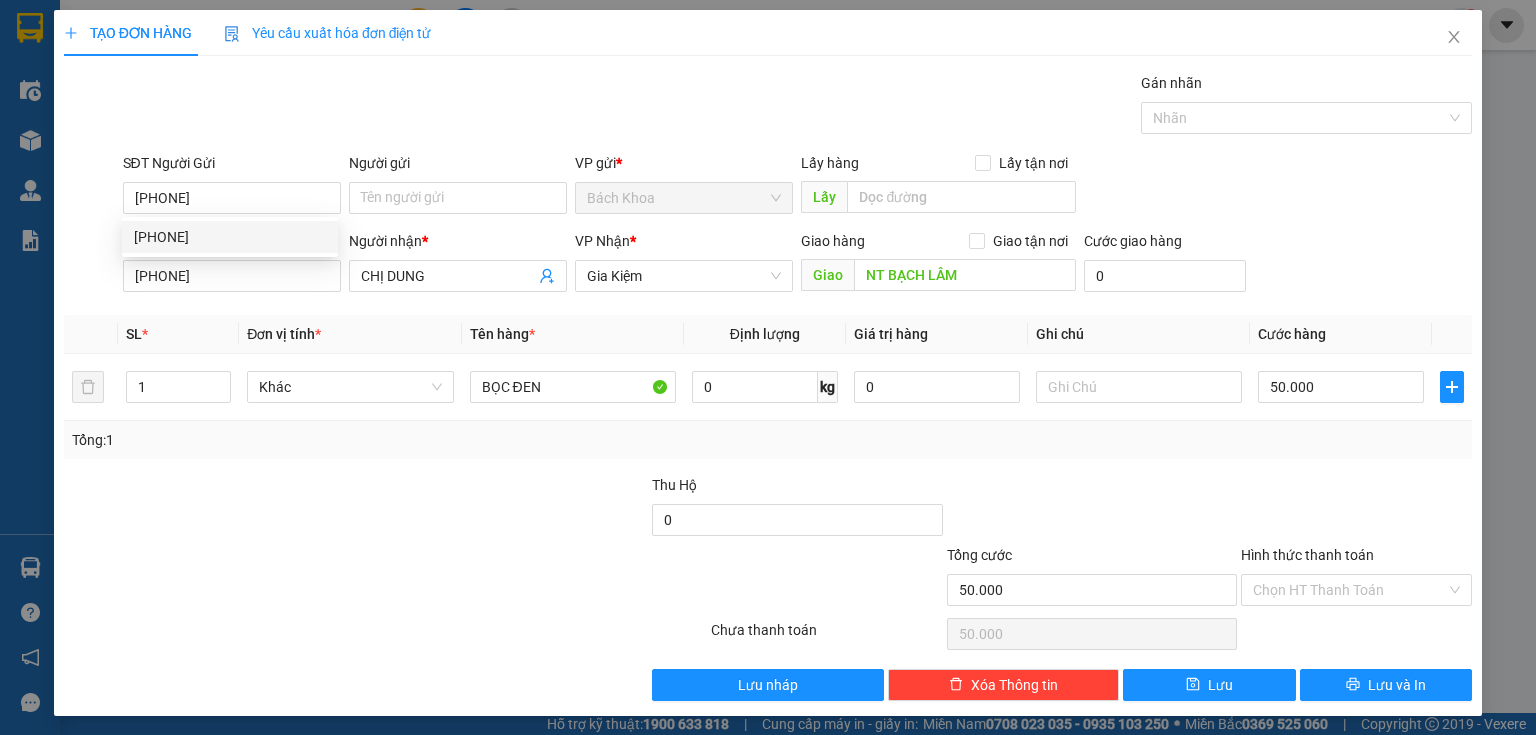 click at bounding box center [503, 509] 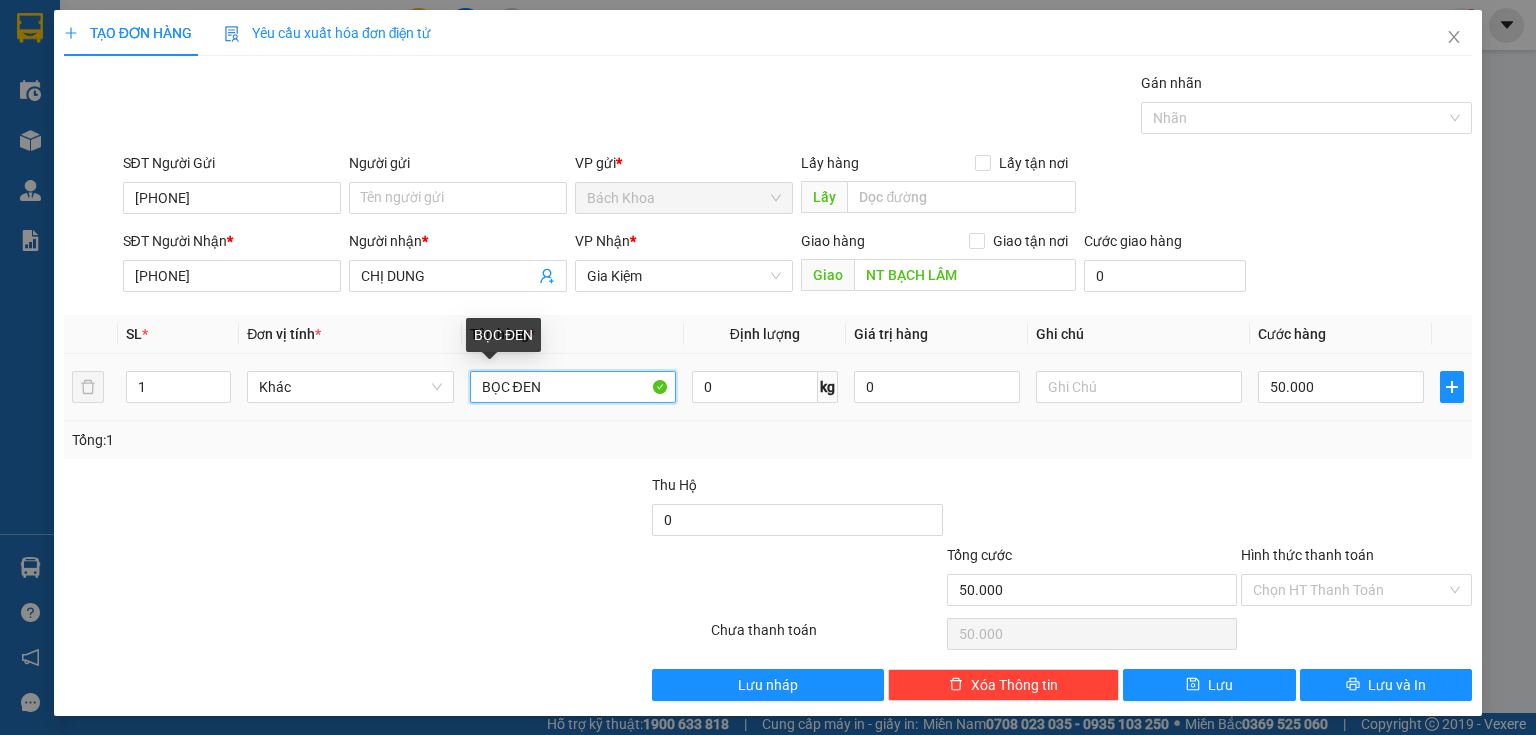 click on "BỌC ĐEN" at bounding box center (573, 387) 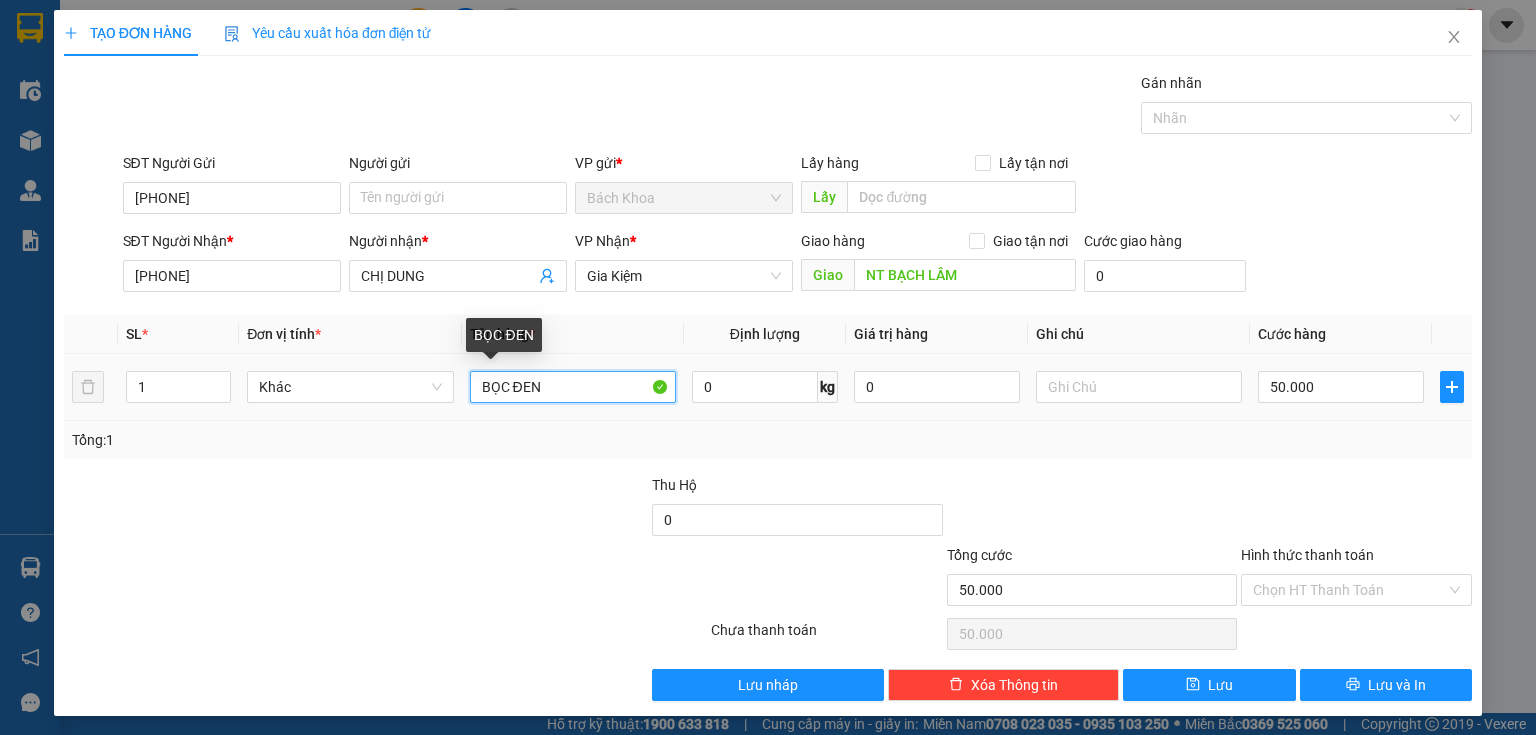 click on "BỌC ĐEN" at bounding box center [573, 387] 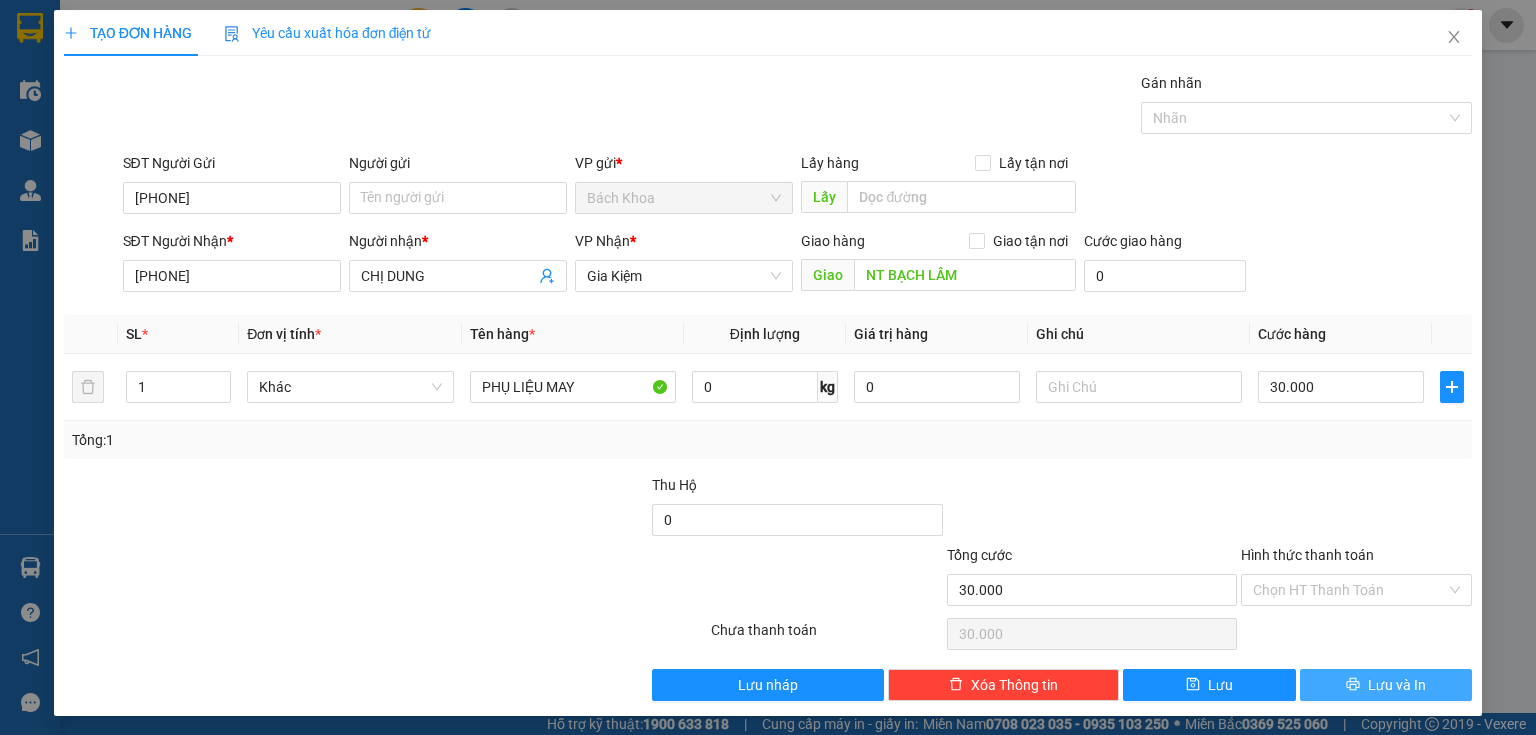 click on "Lưu và In" at bounding box center (1386, 685) 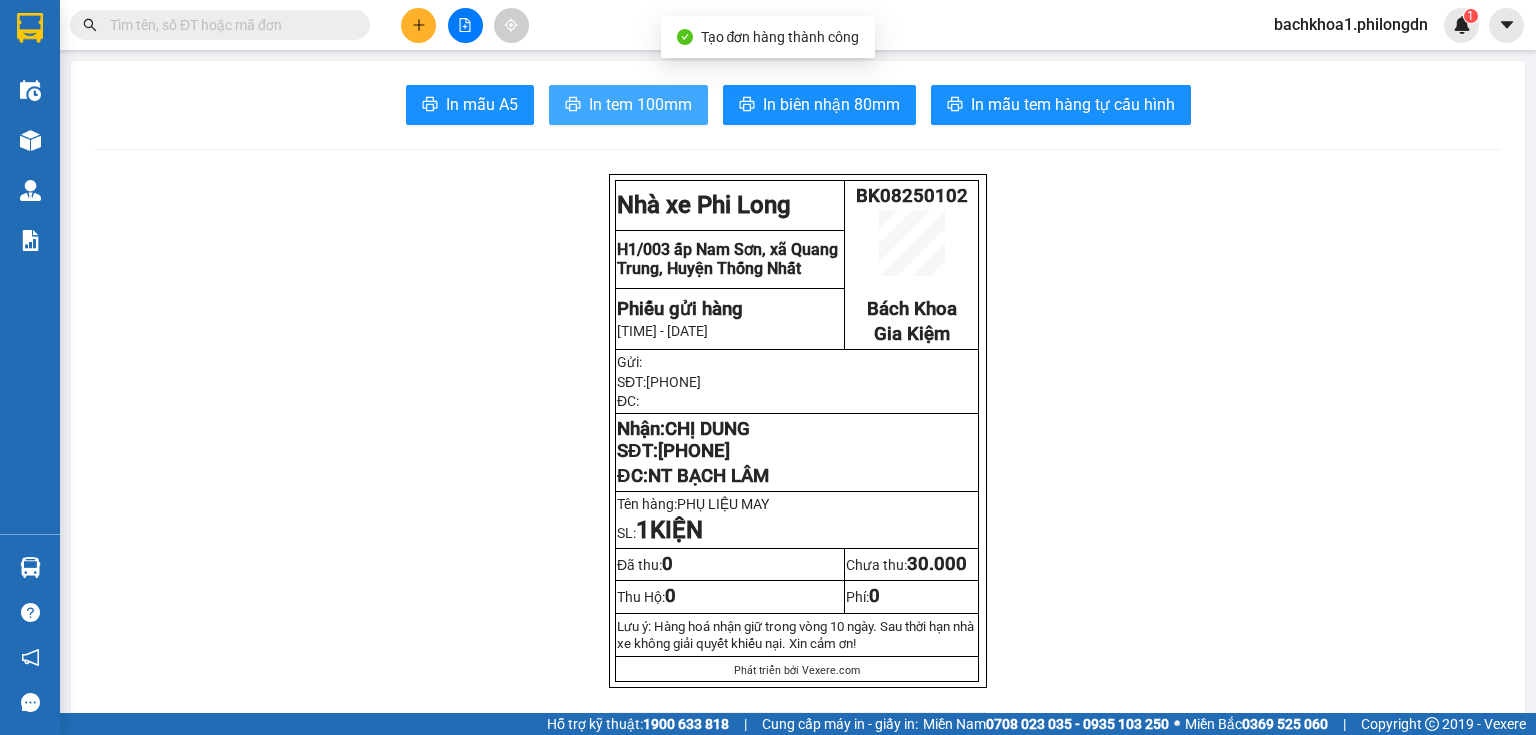 click on "In tem 100mm" at bounding box center [640, 104] 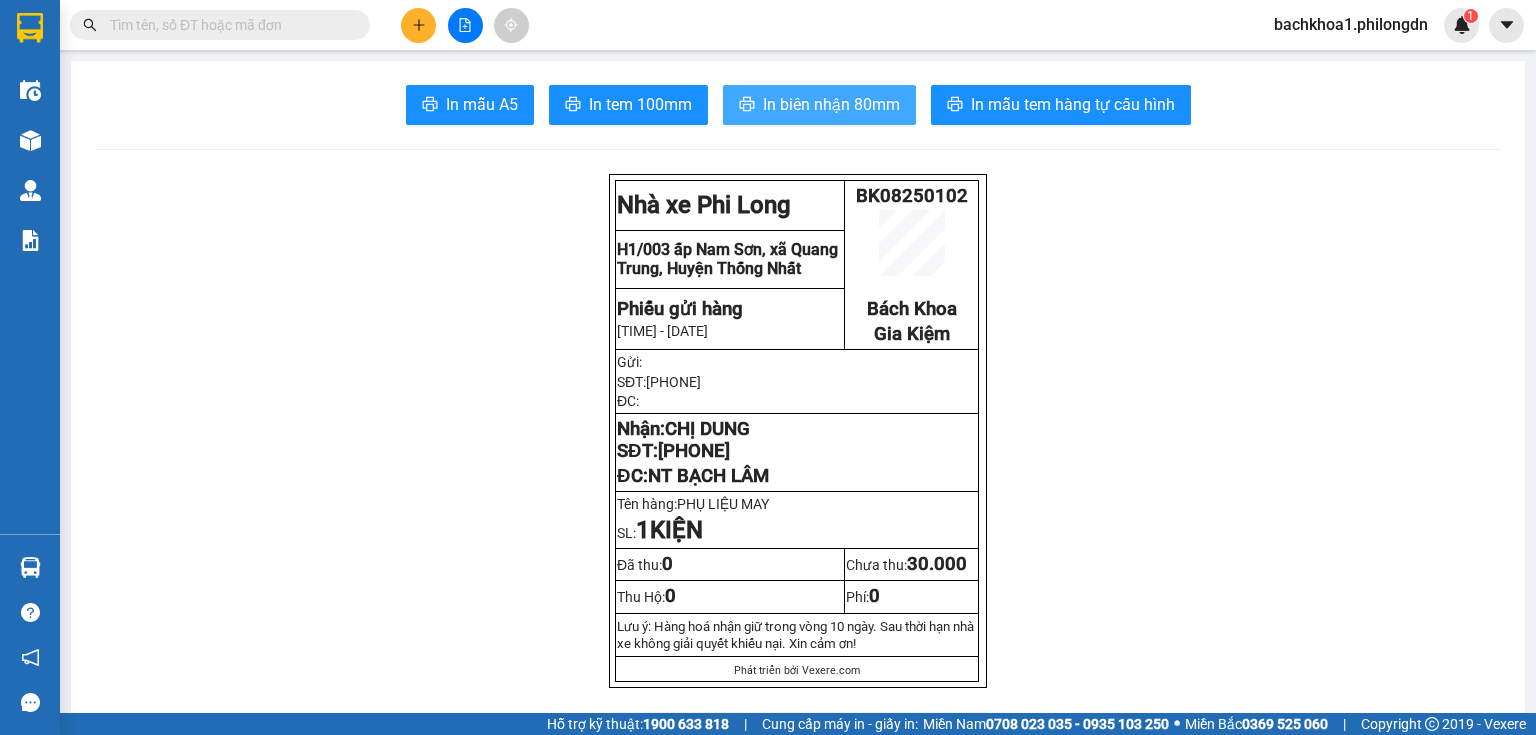 click on "In biên nhận 80mm" at bounding box center (831, 104) 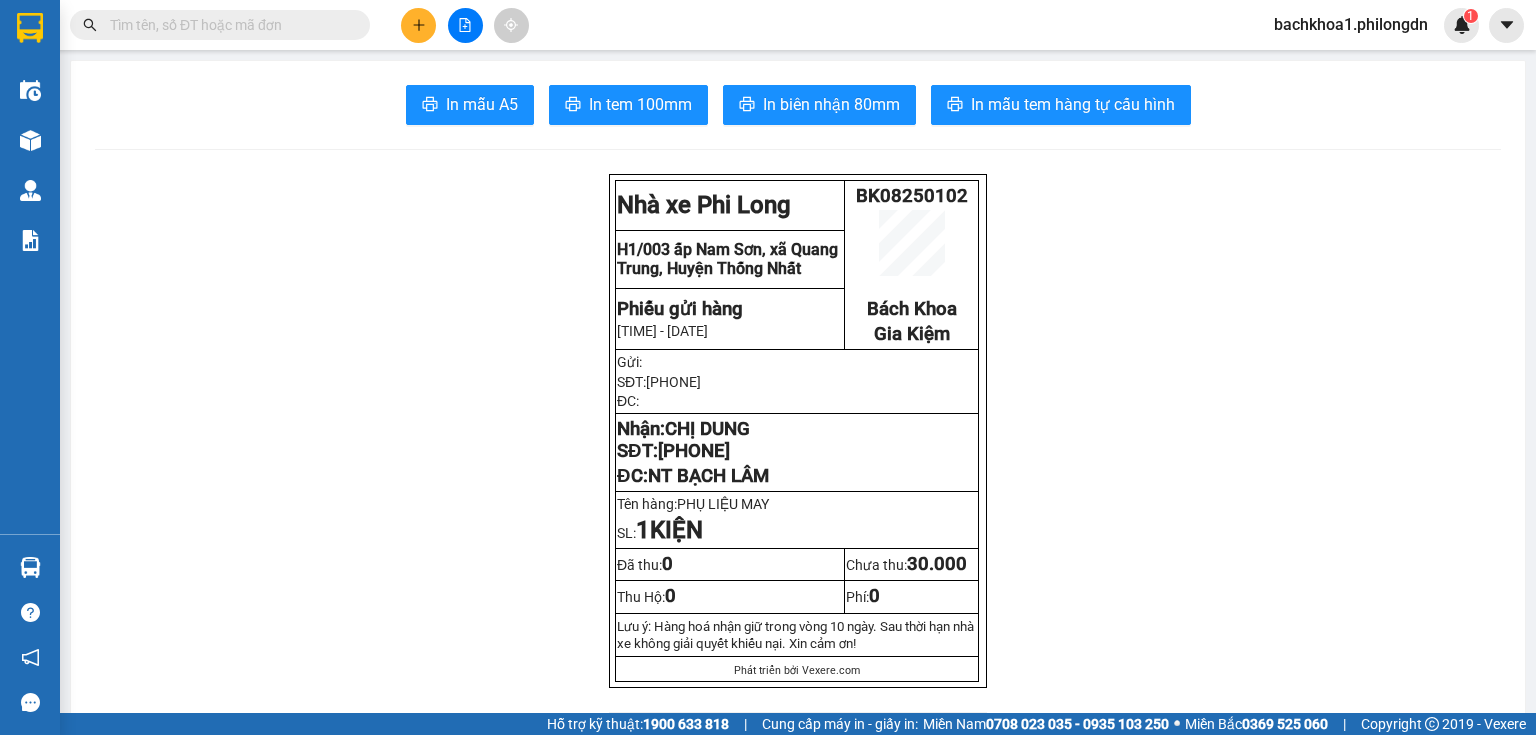 click on "[PHONE]" at bounding box center [694, 451] 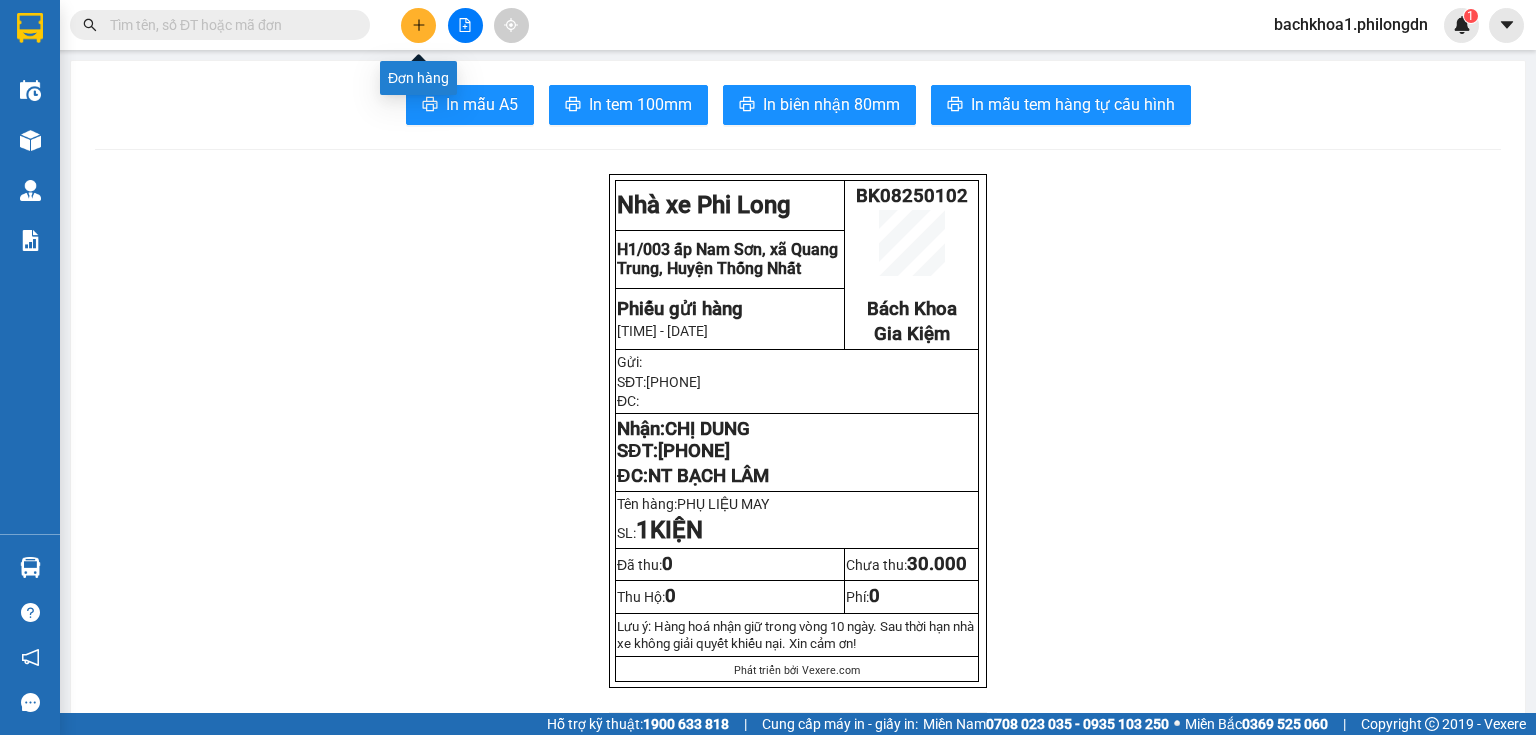 click 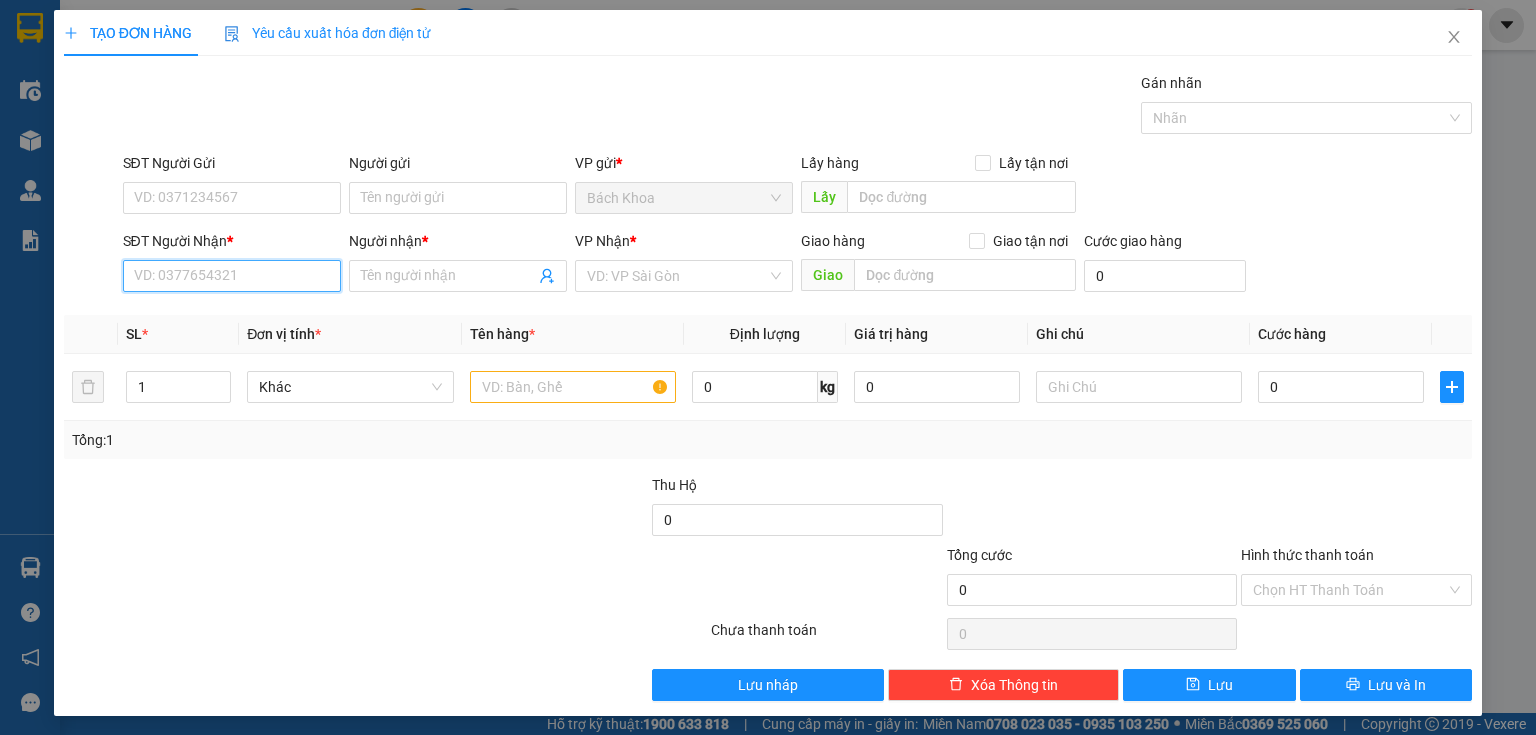 click on "SĐT Người Nhận  *" at bounding box center [232, 276] 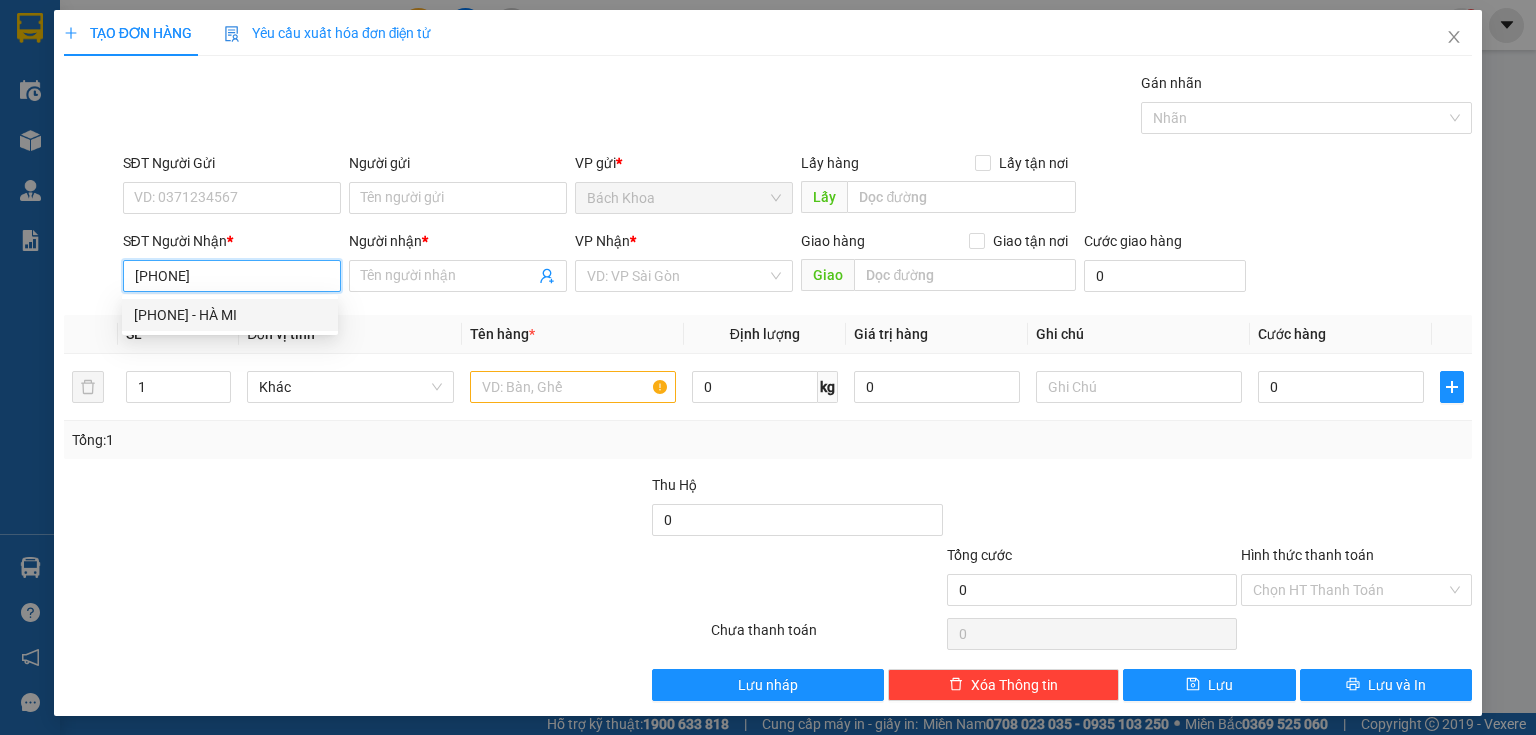click on "0356379735 - HÀ MI" at bounding box center (230, 315) 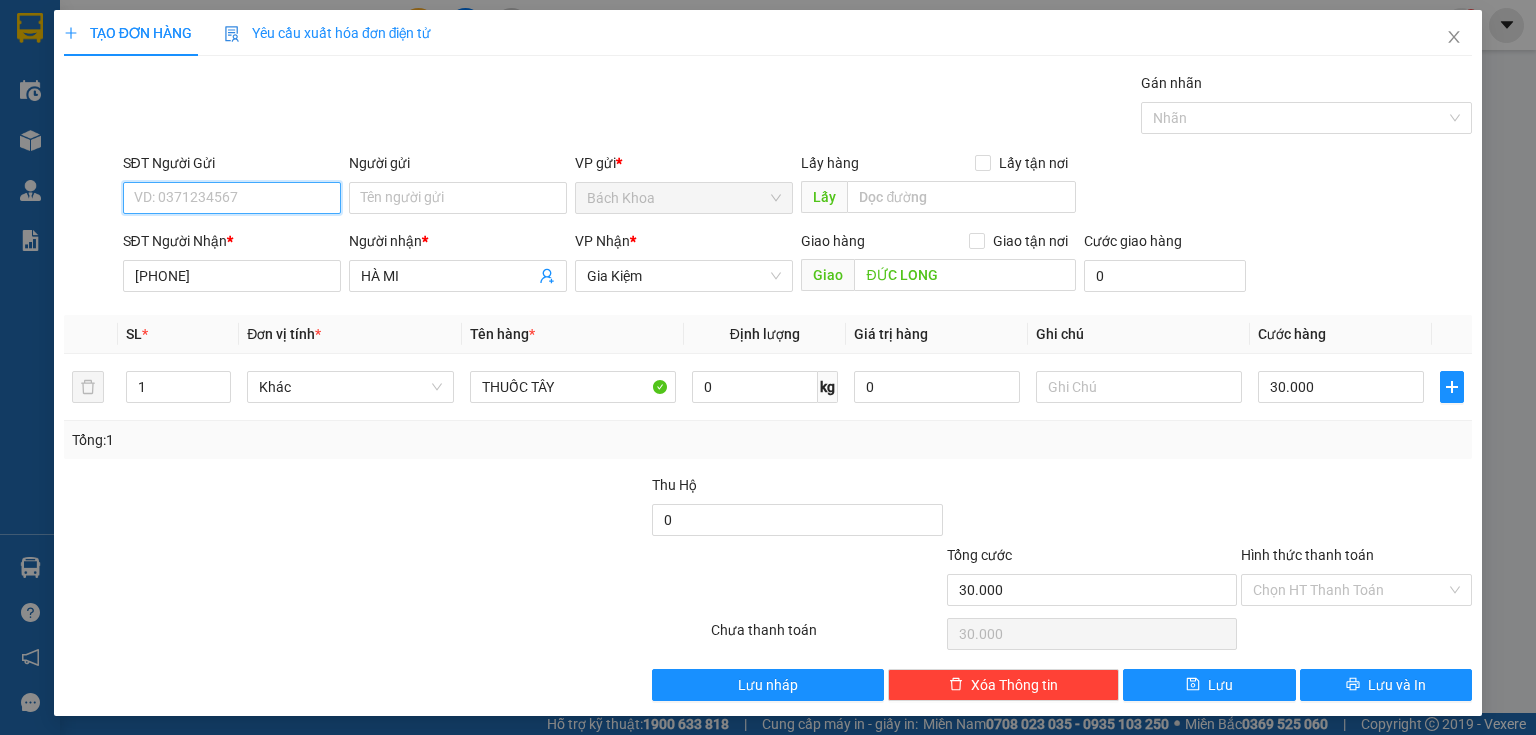 click on "SĐT Người Gửi" at bounding box center (232, 198) 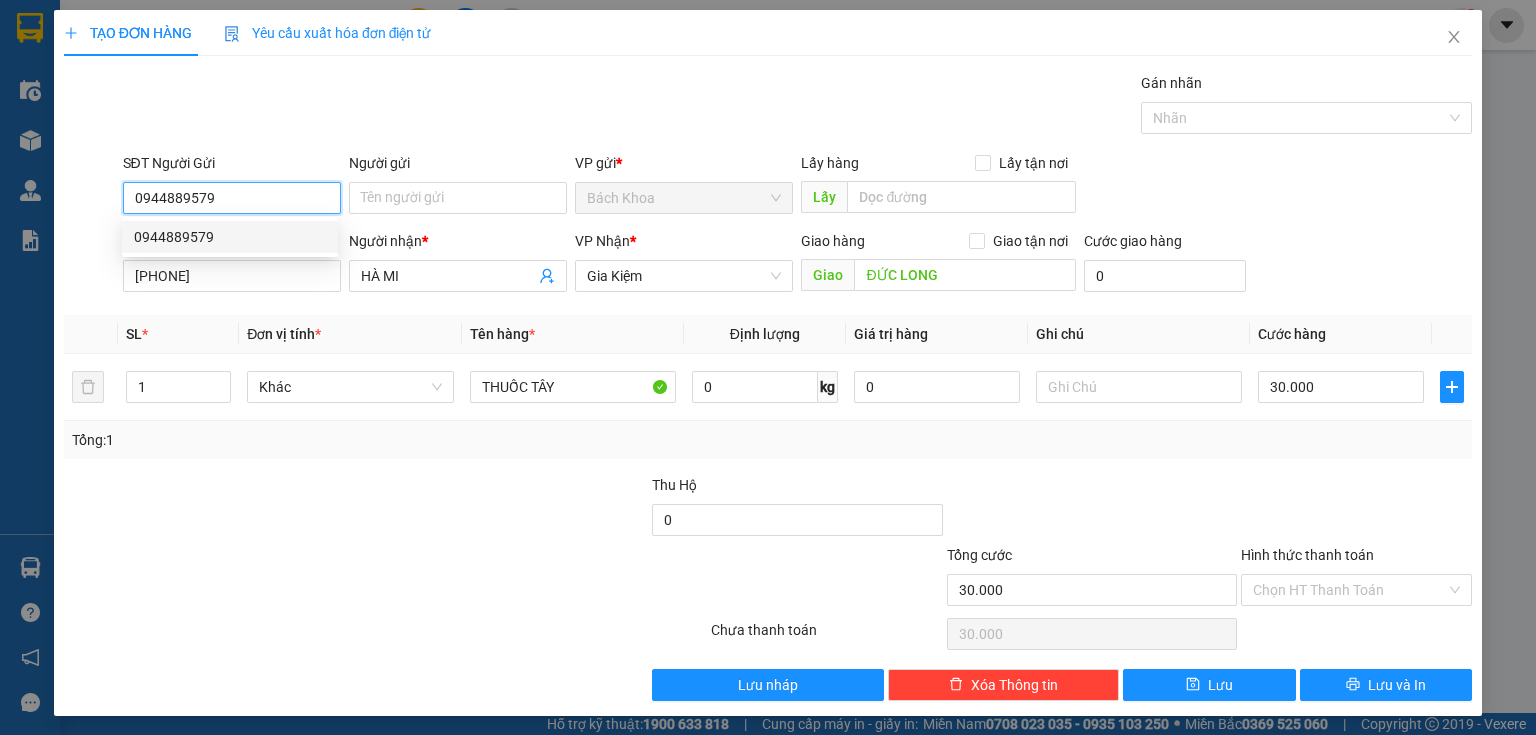 click on "0944889579" at bounding box center [230, 237] 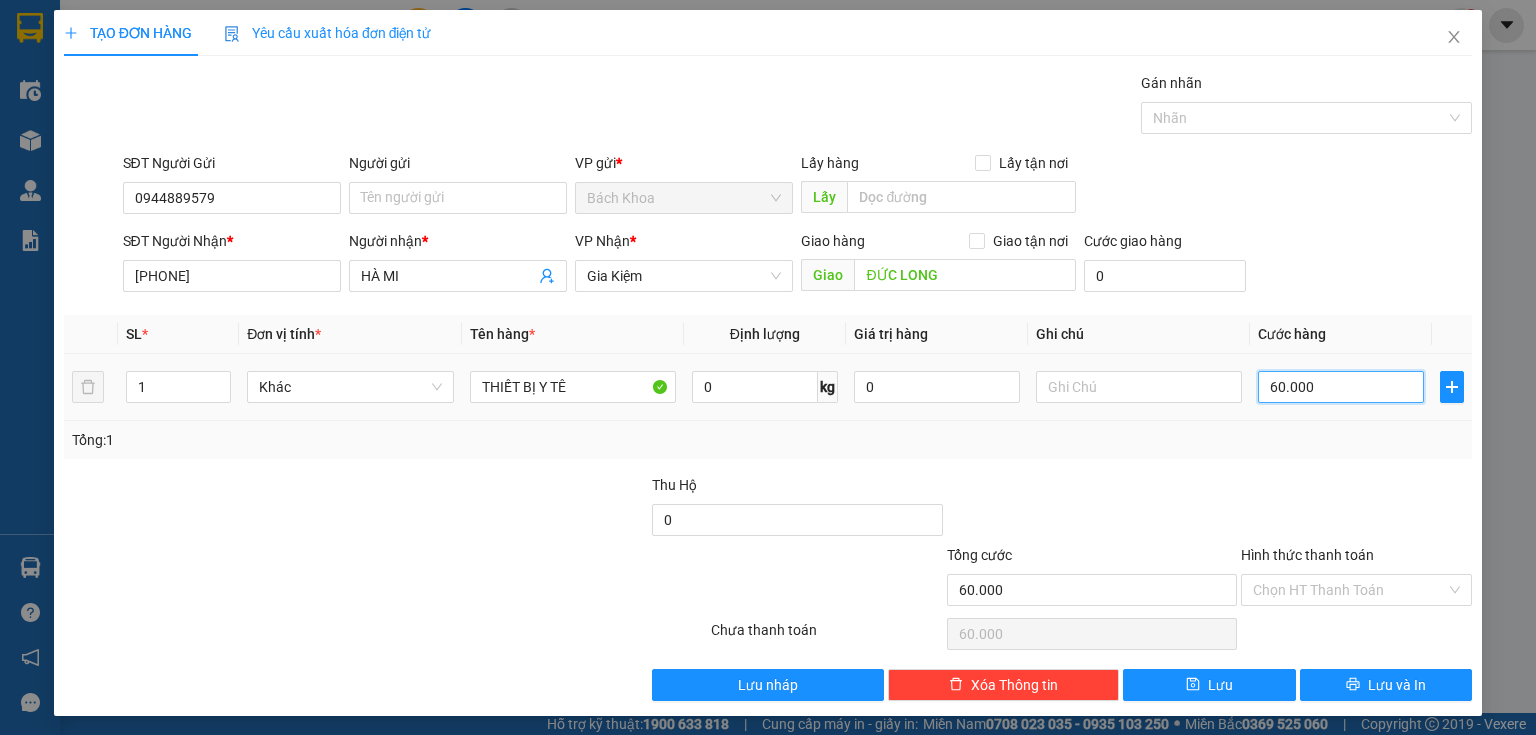 click on "60.000" at bounding box center (1341, 387) 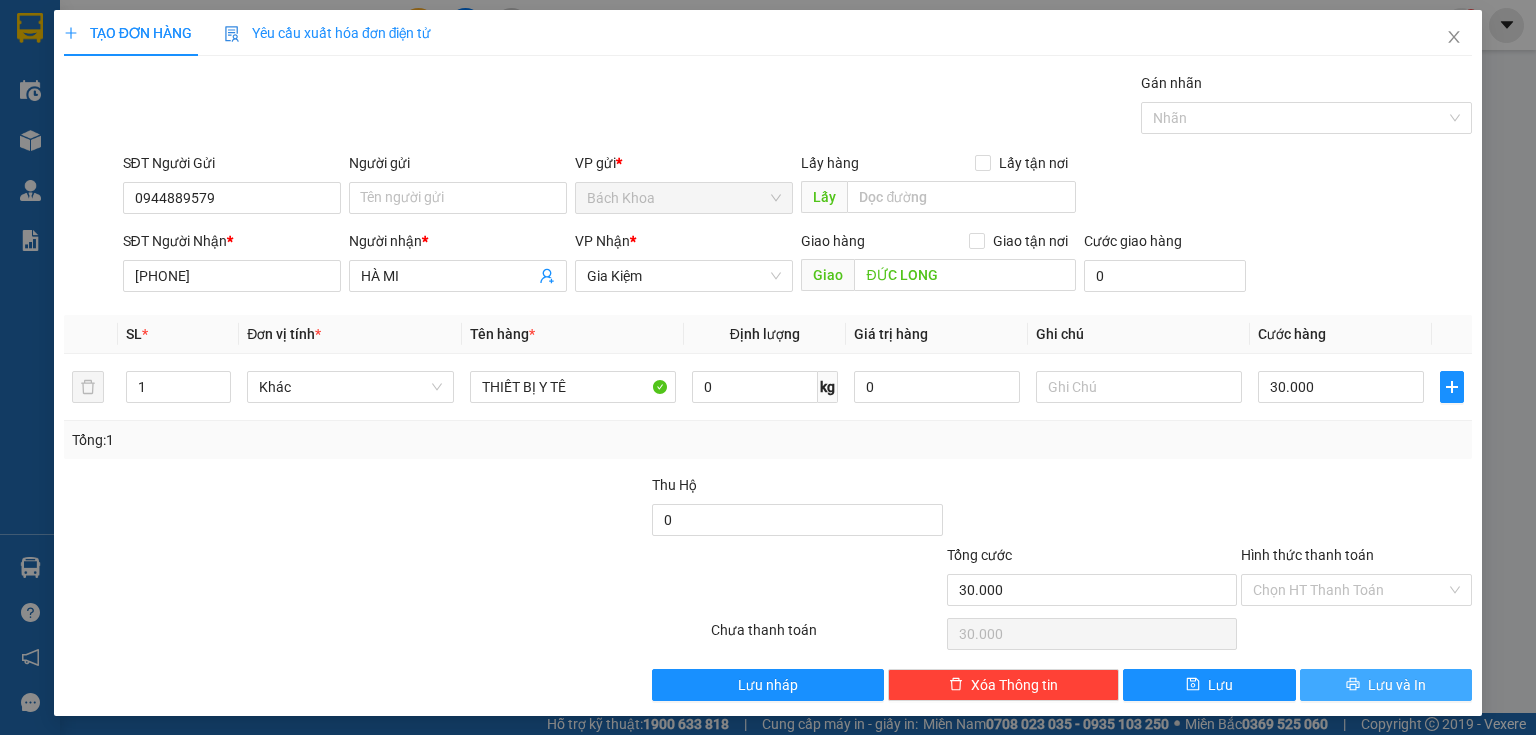 click on "Lưu và In" at bounding box center [1397, 685] 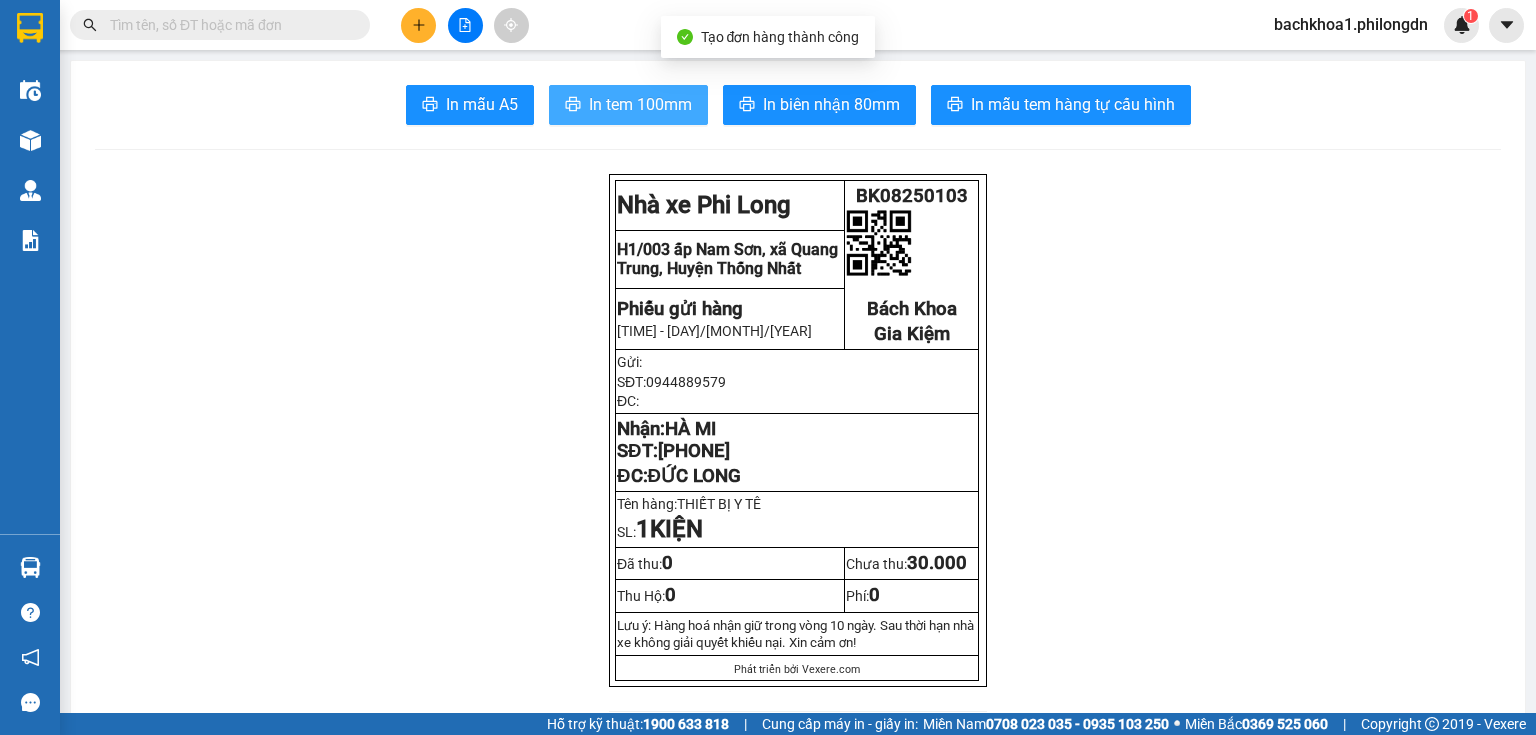 click on "In tem 100mm" at bounding box center [640, 104] 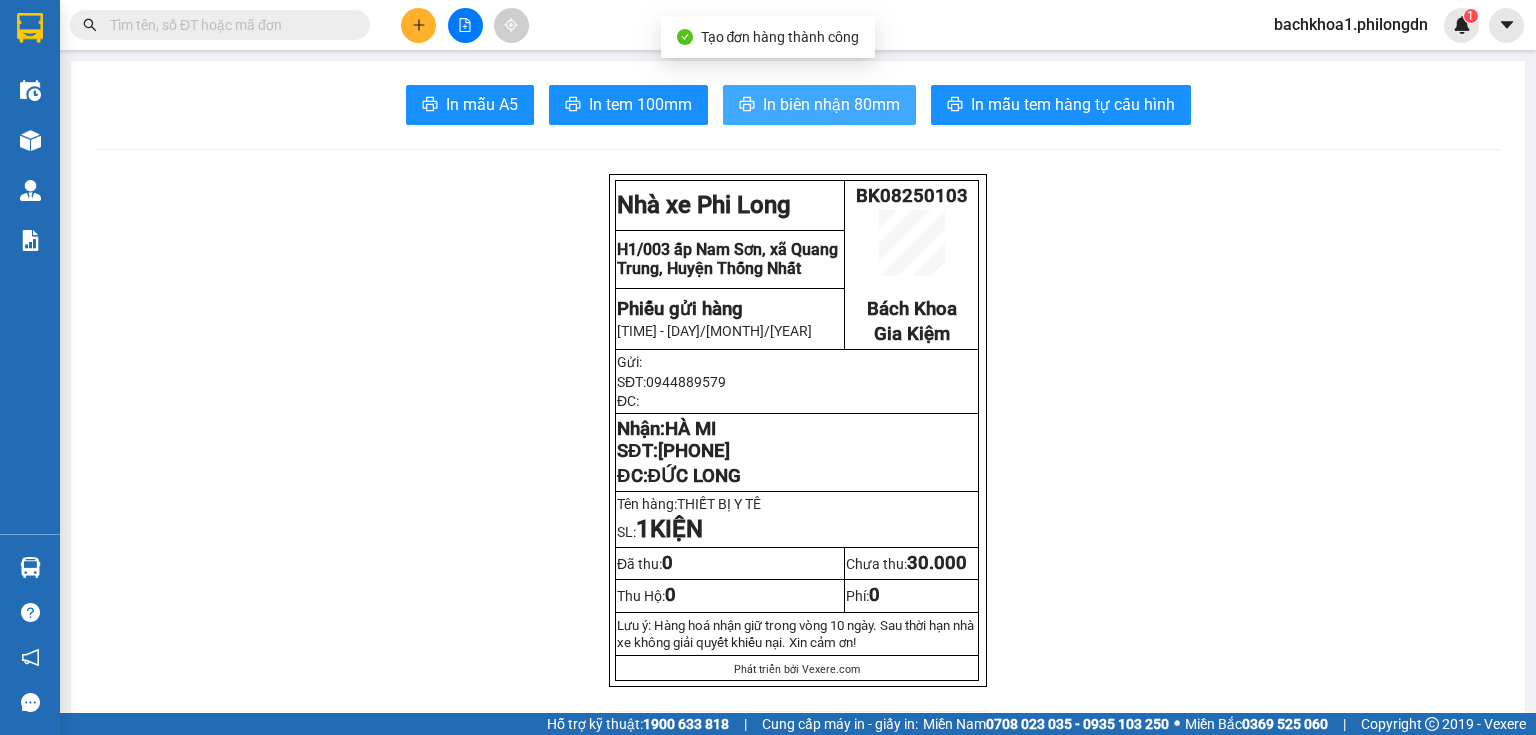 click on "In biên nhận 80mm" at bounding box center (831, 104) 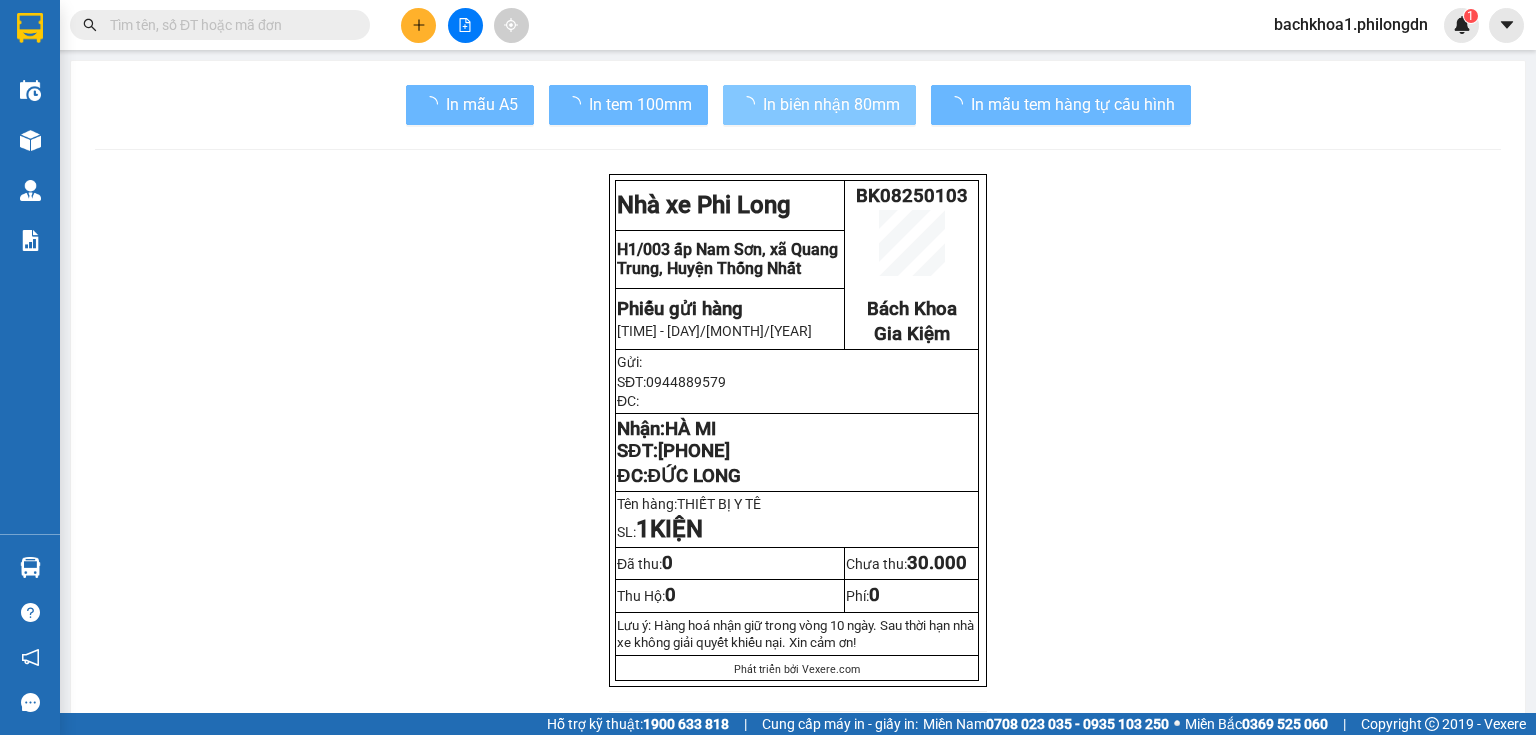 click on "In tem 100mm" at bounding box center [640, 104] 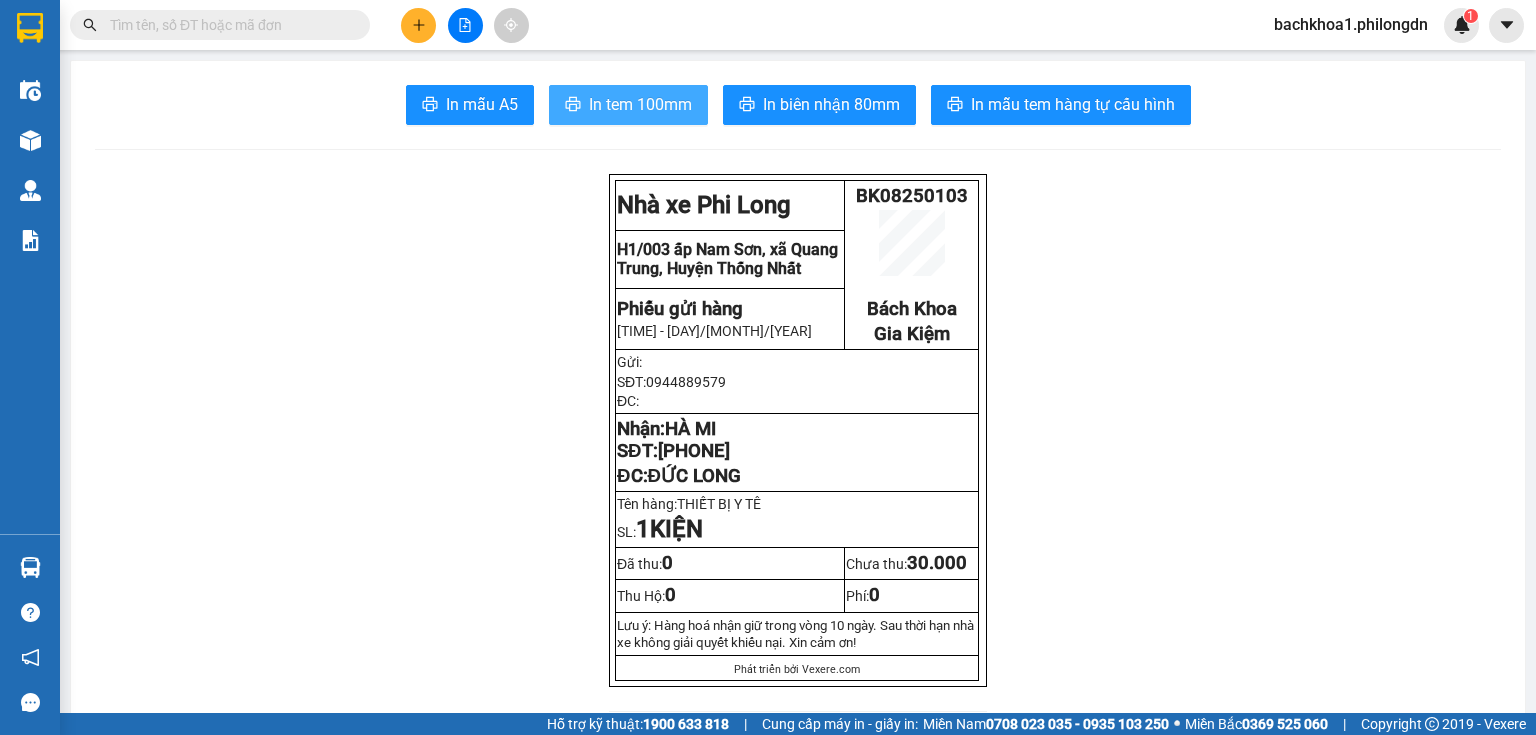 click on "In tem 100mm" at bounding box center [628, 105] 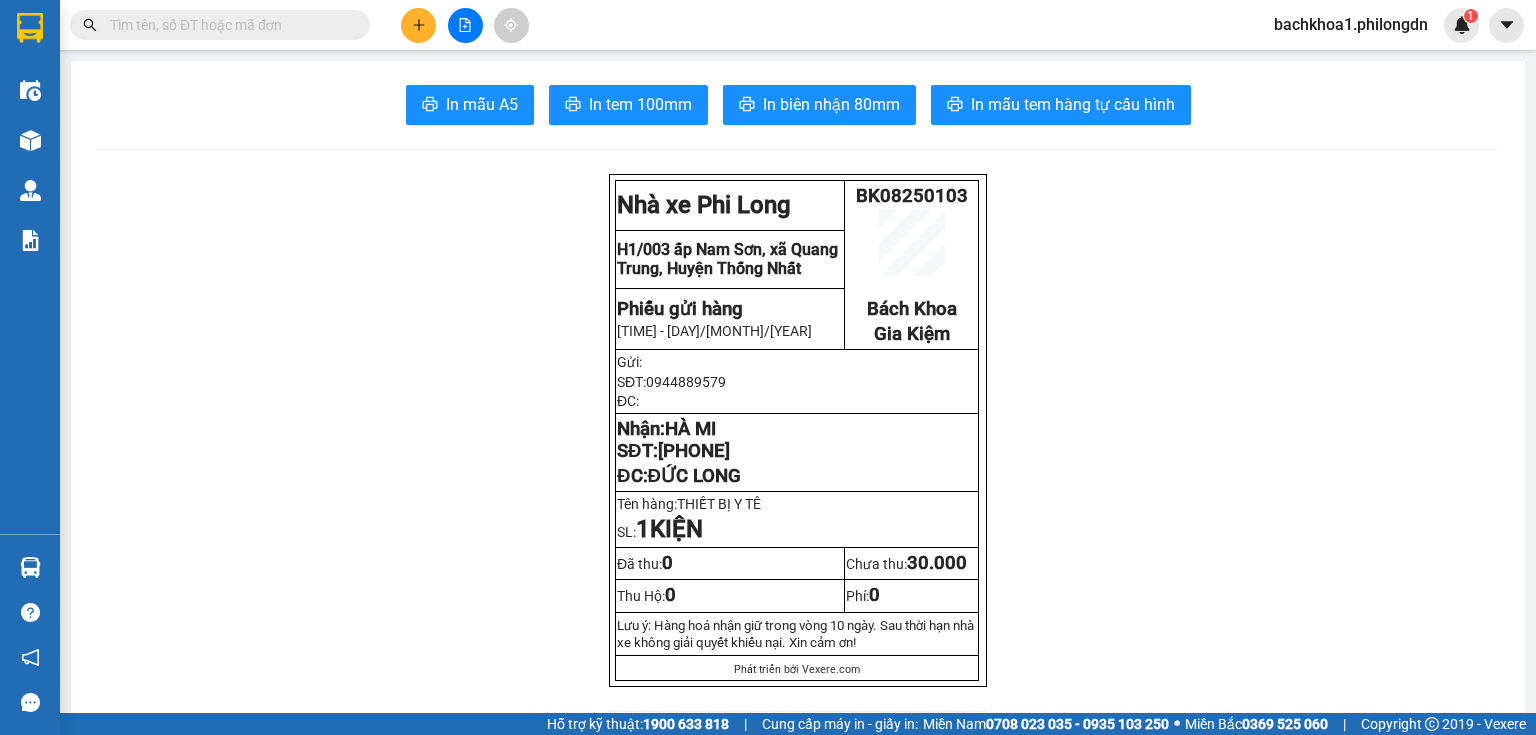 click on "[PHONE]" at bounding box center (694, 451) 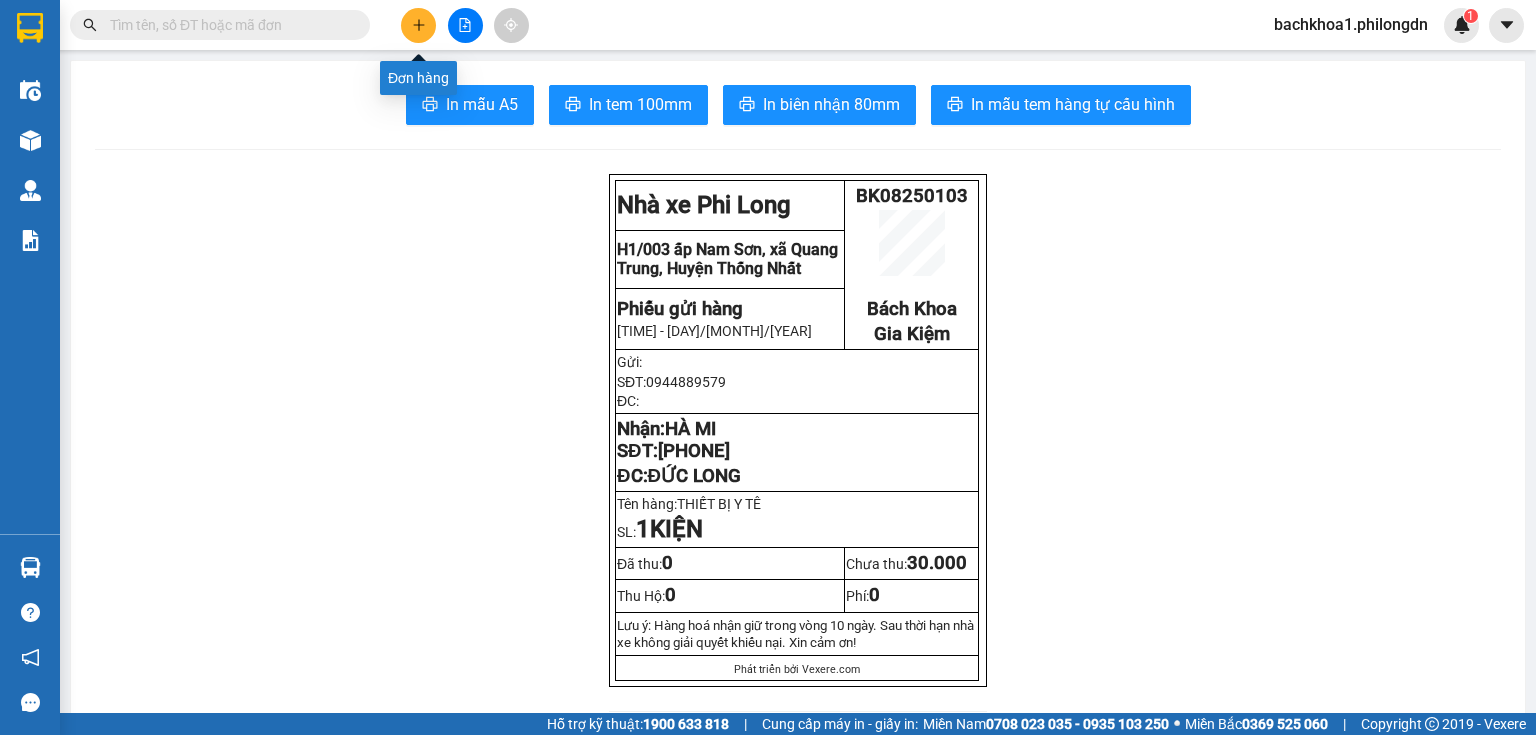 click 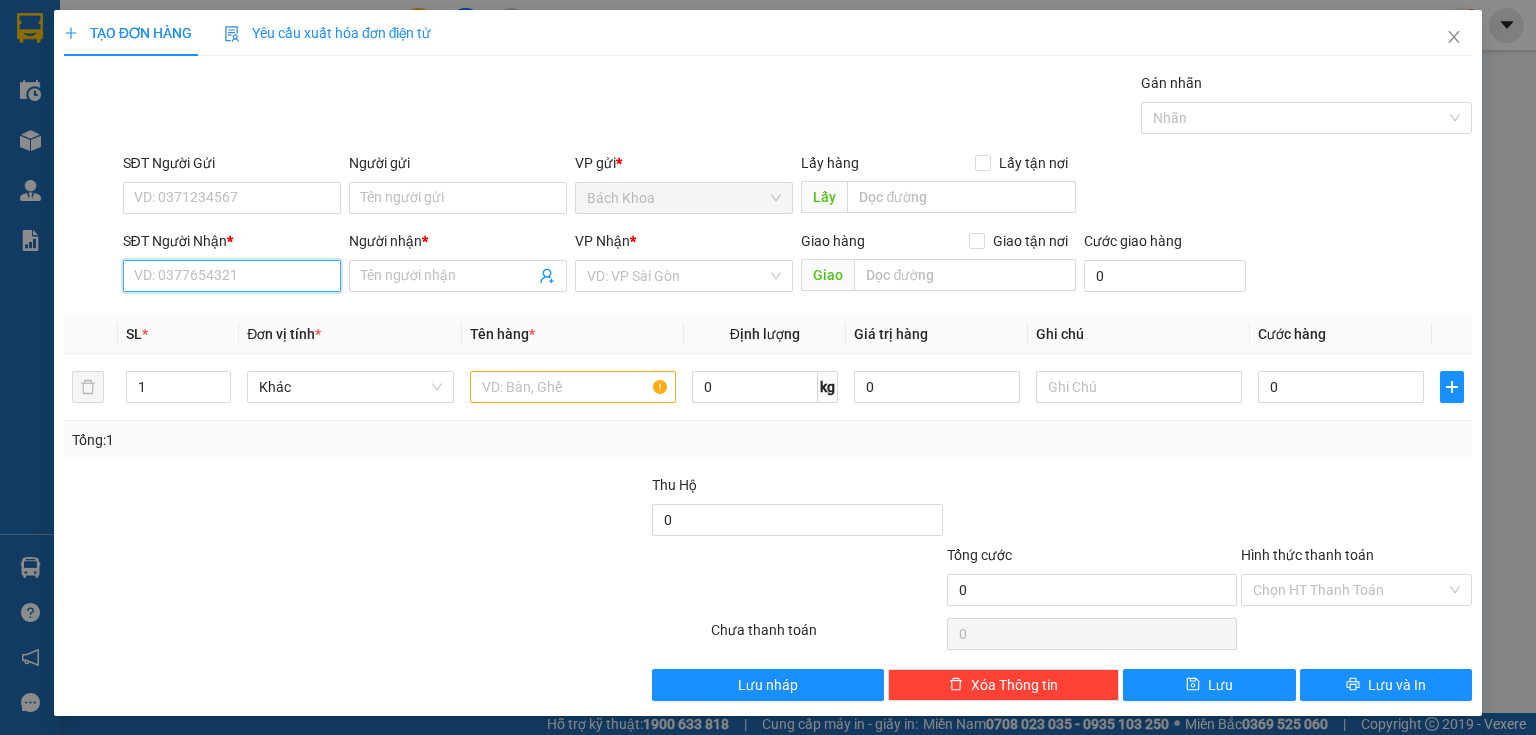 click on "SĐT Người Nhận  *" at bounding box center [232, 276] 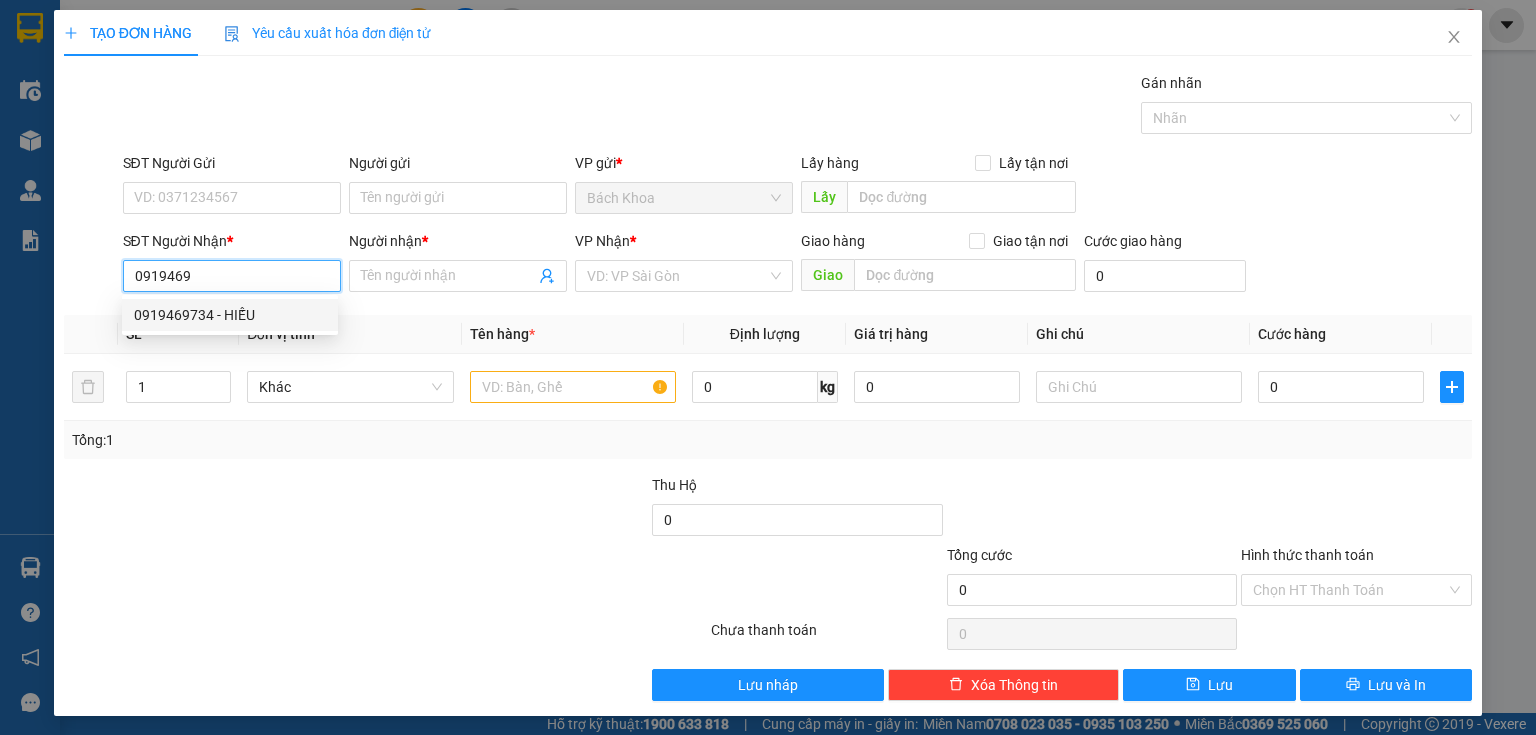 click on "0919469734 - HIẾU" at bounding box center (230, 315) 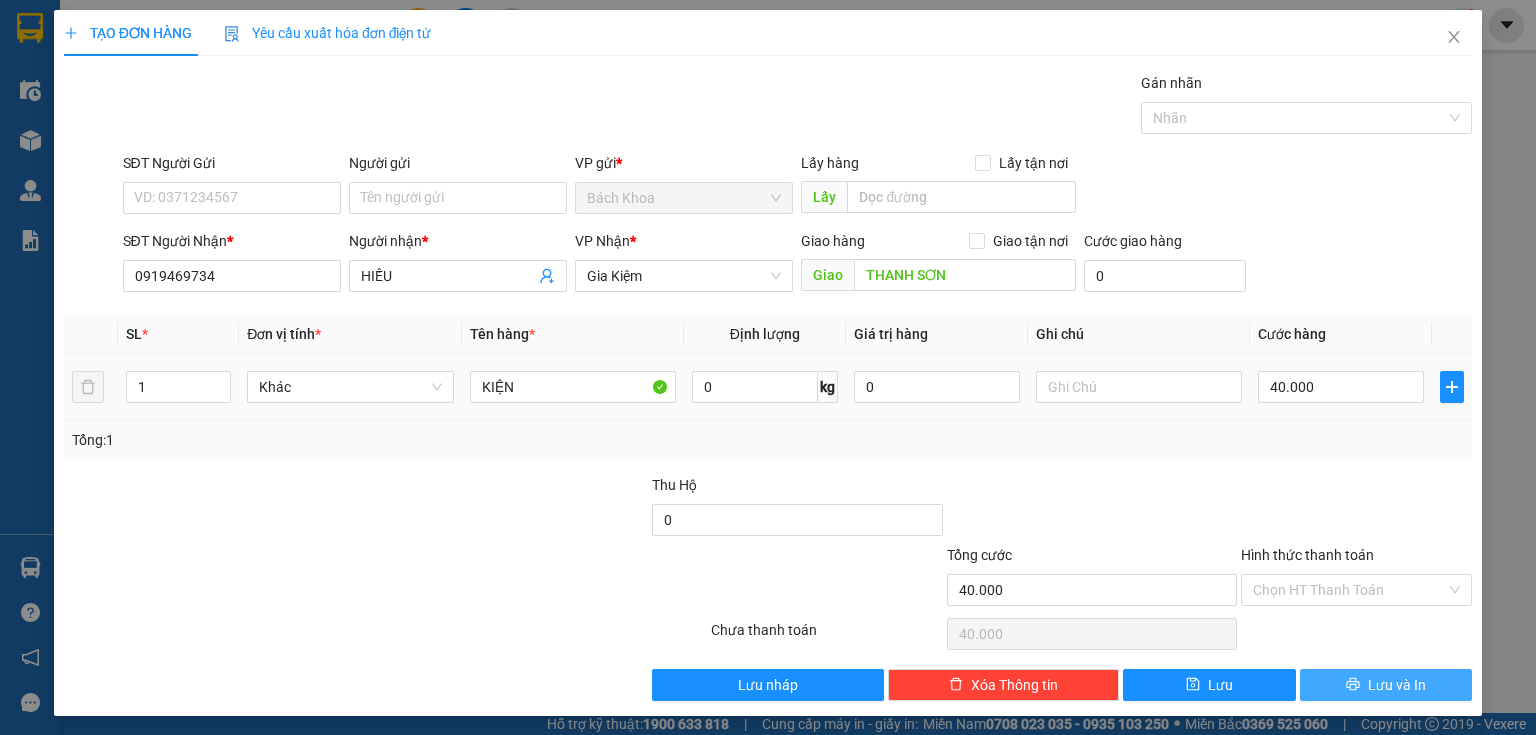 click on "Lưu và In" at bounding box center (1386, 685) 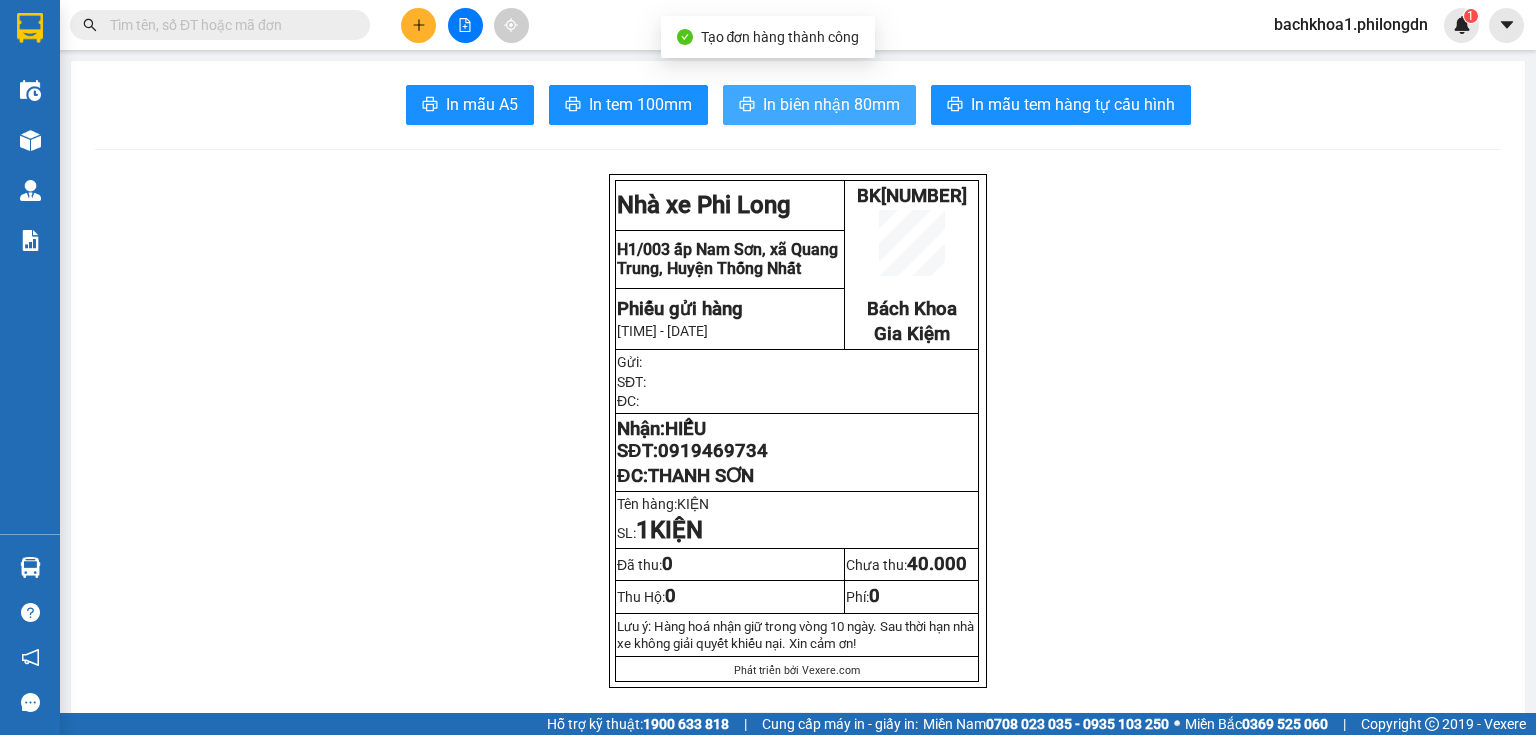 click on "In biên nhận 80mm" at bounding box center [831, 104] 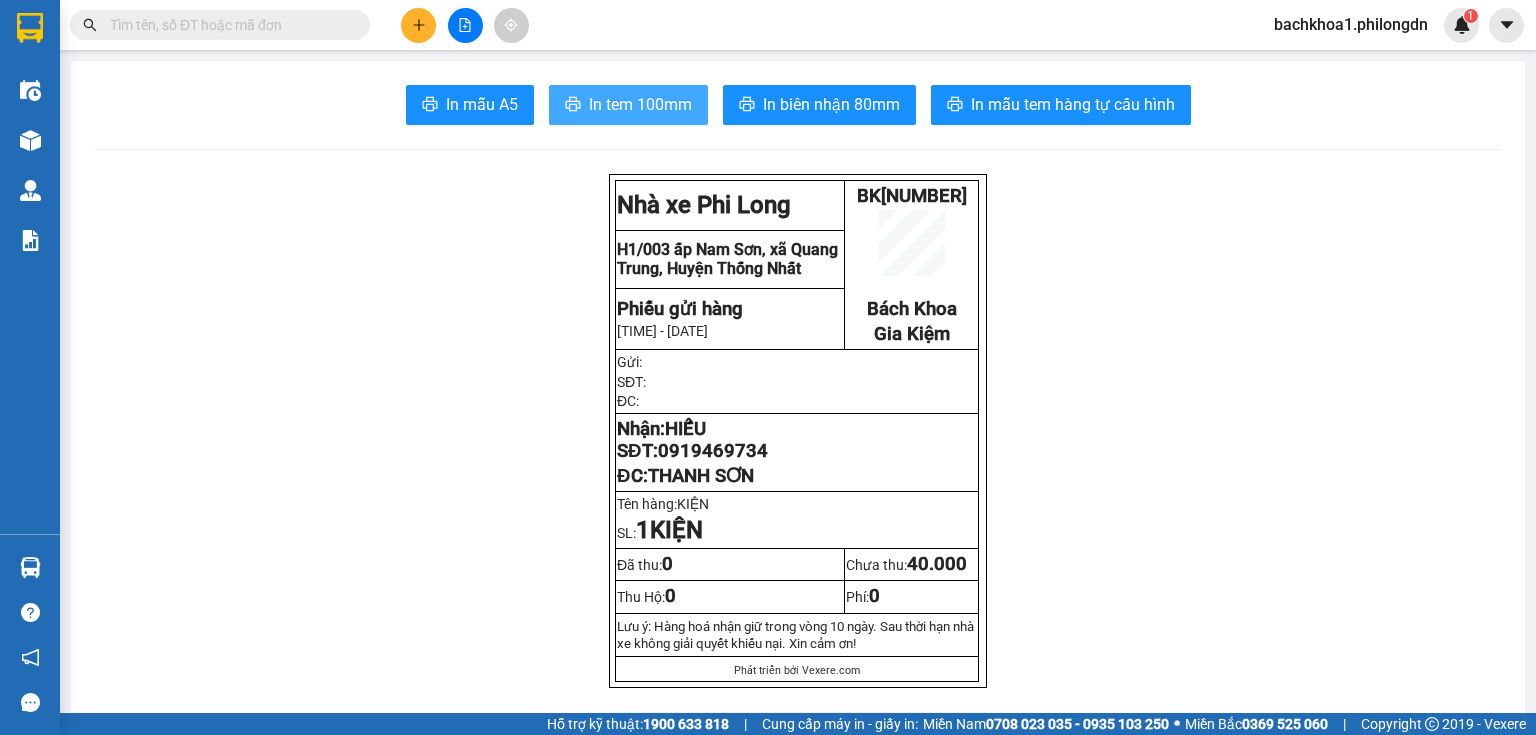 click on "In tem 100mm" at bounding box center (640, 104) 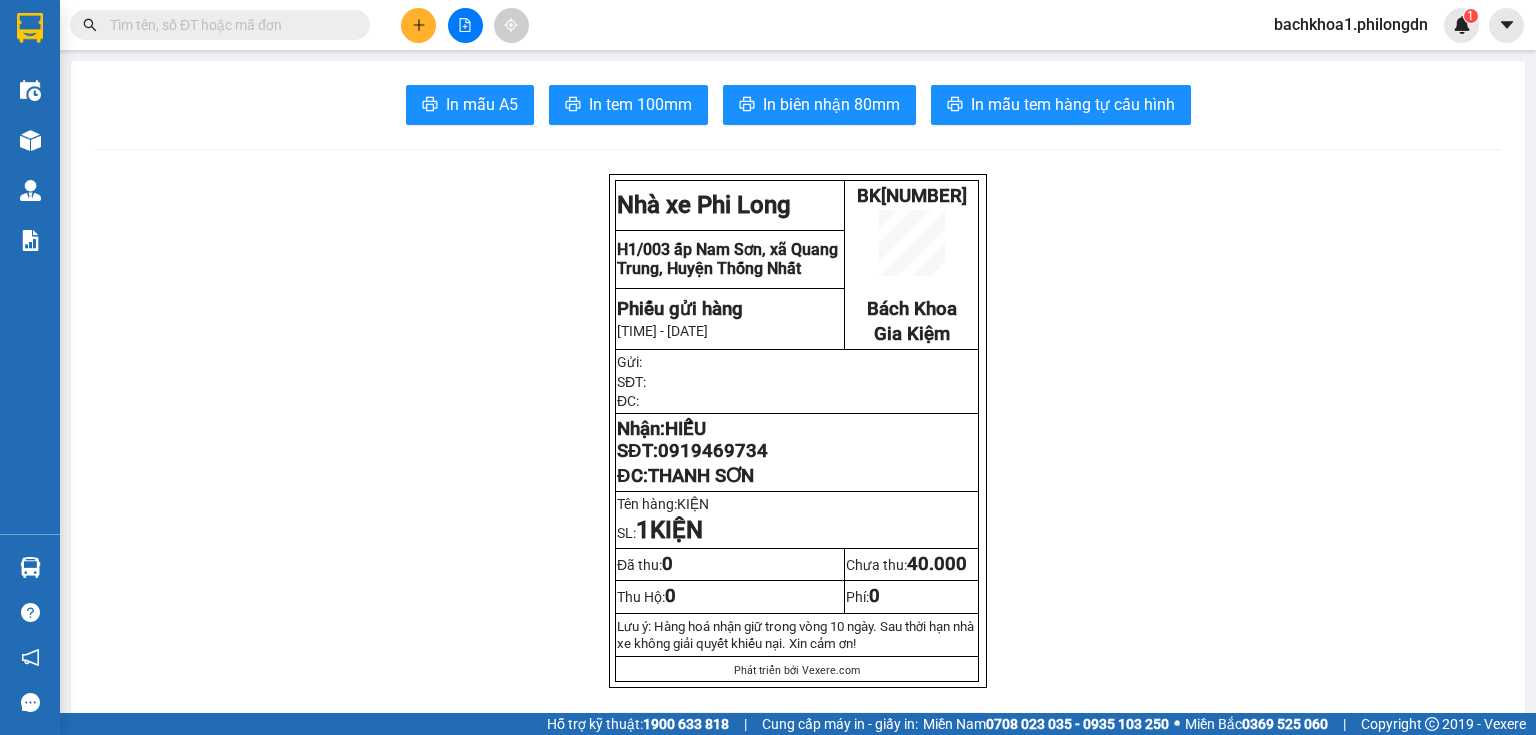 click on "0919469734" at bounding box center (713, 451) 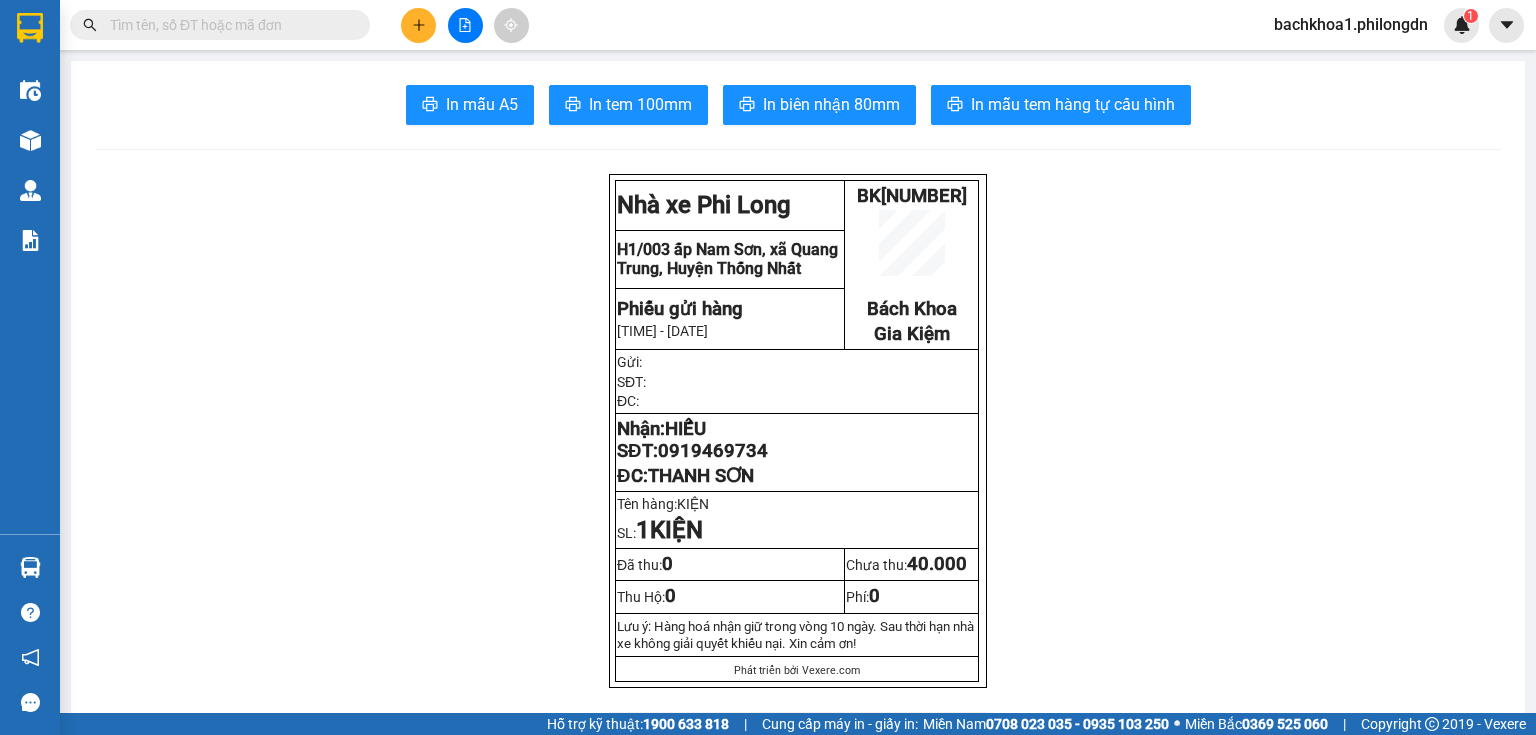 click 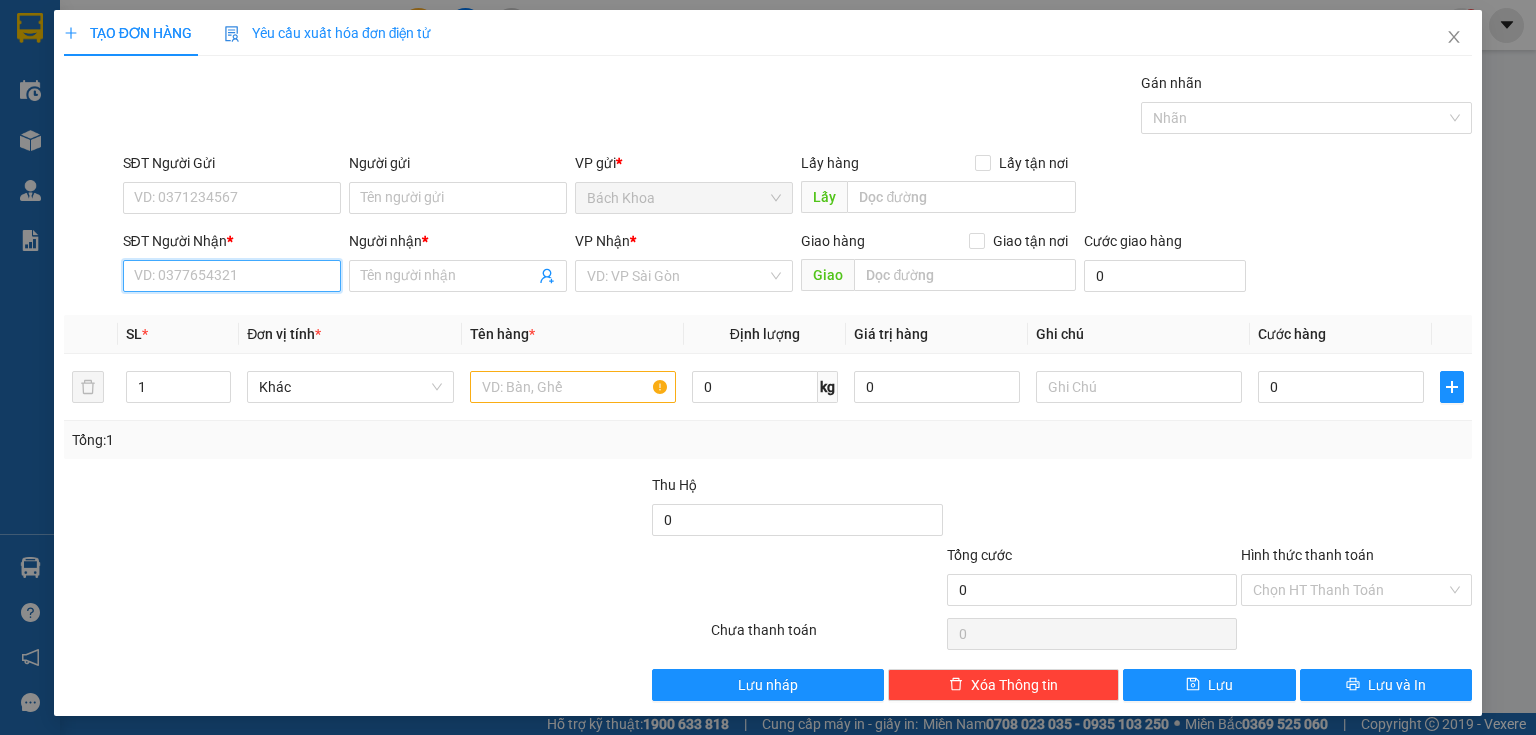 click on "SĐT Người Nhận  *" at bounding box center (232, 276) 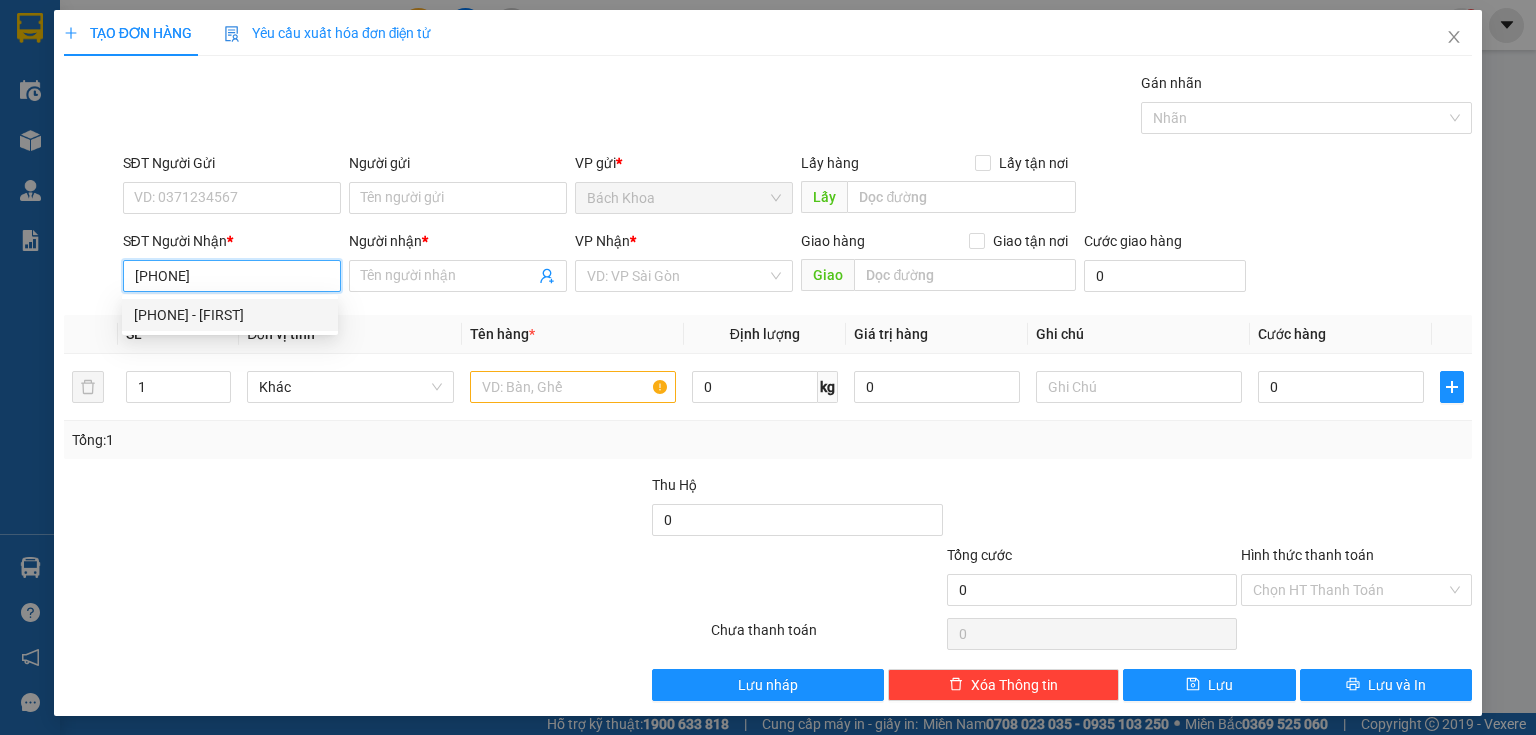 click on "0385101044 - DUY THẮNG" at bounding box center [230, 315] 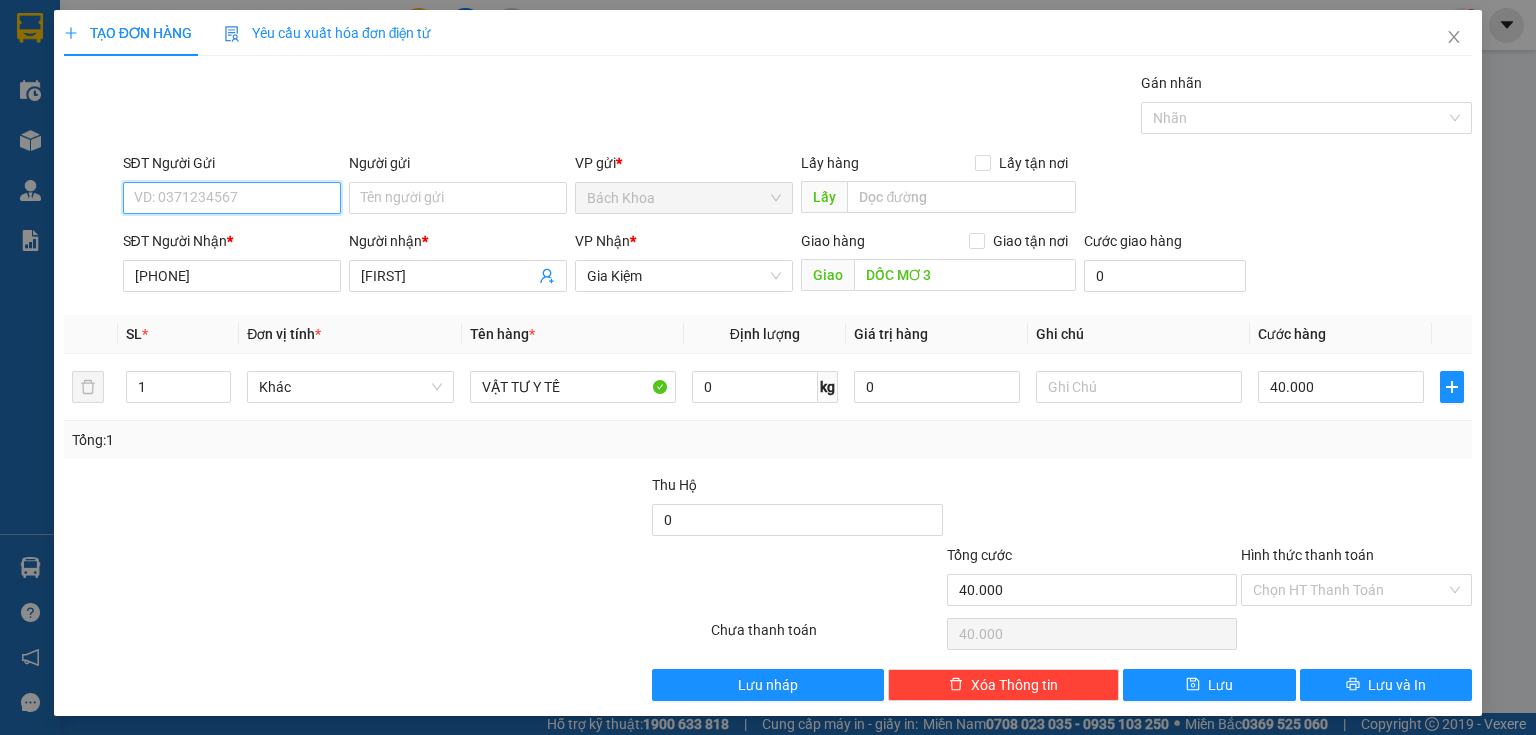 click on "SĐT Người Gửi" at bounding box center (232, 198) 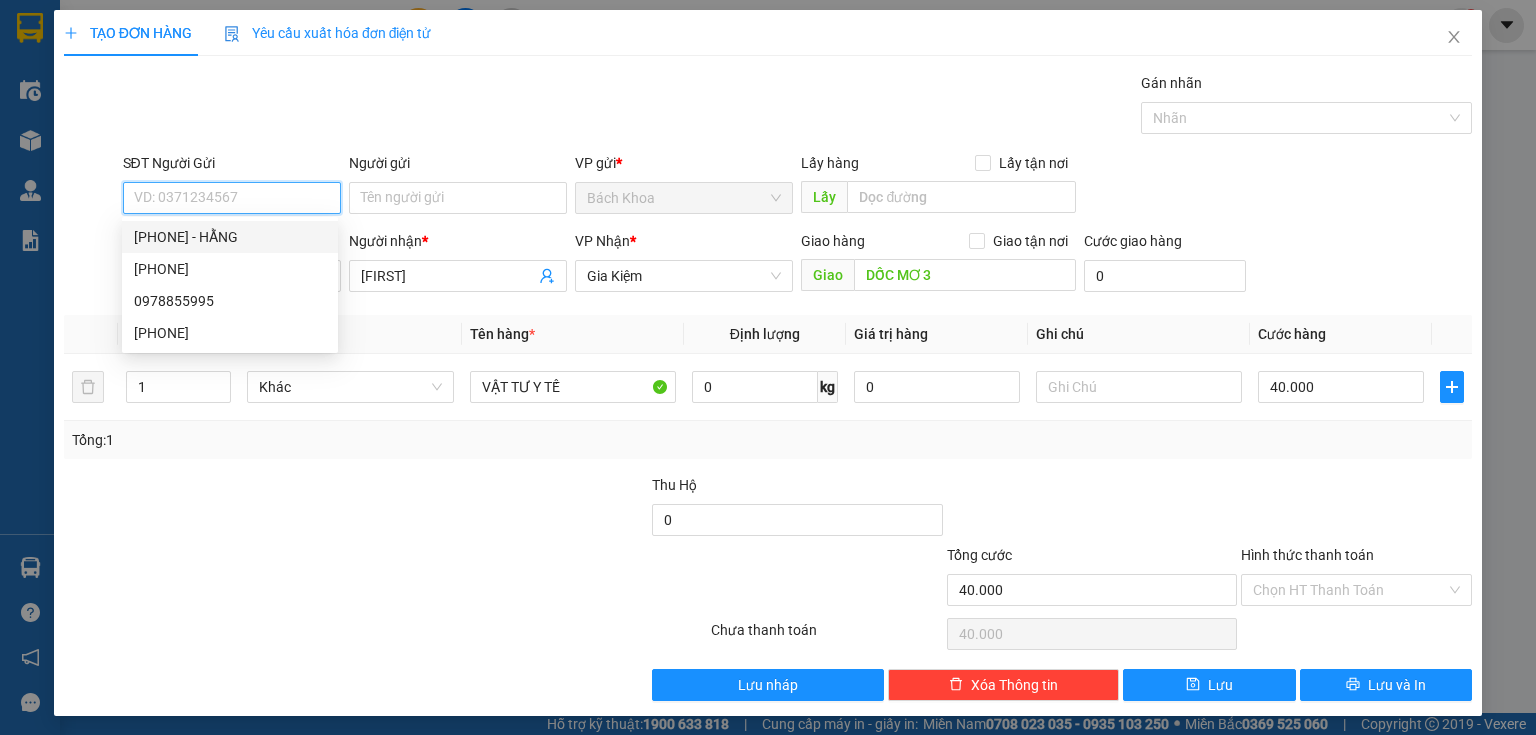 click on "0909250330 - HẰNG" at bounding box center [230, 237] 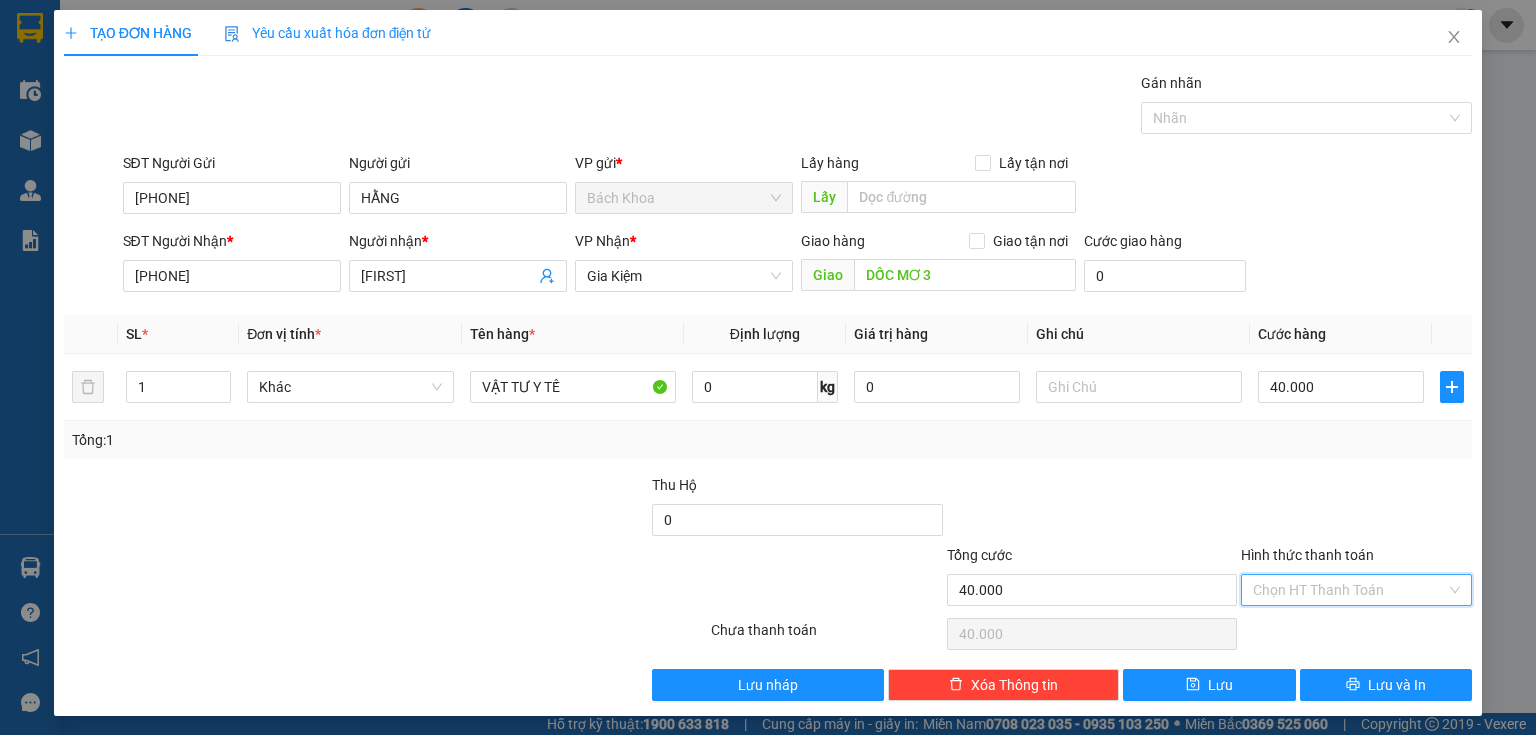 click on "Hình thức thanh toán" at bounding box center [1349, 590] 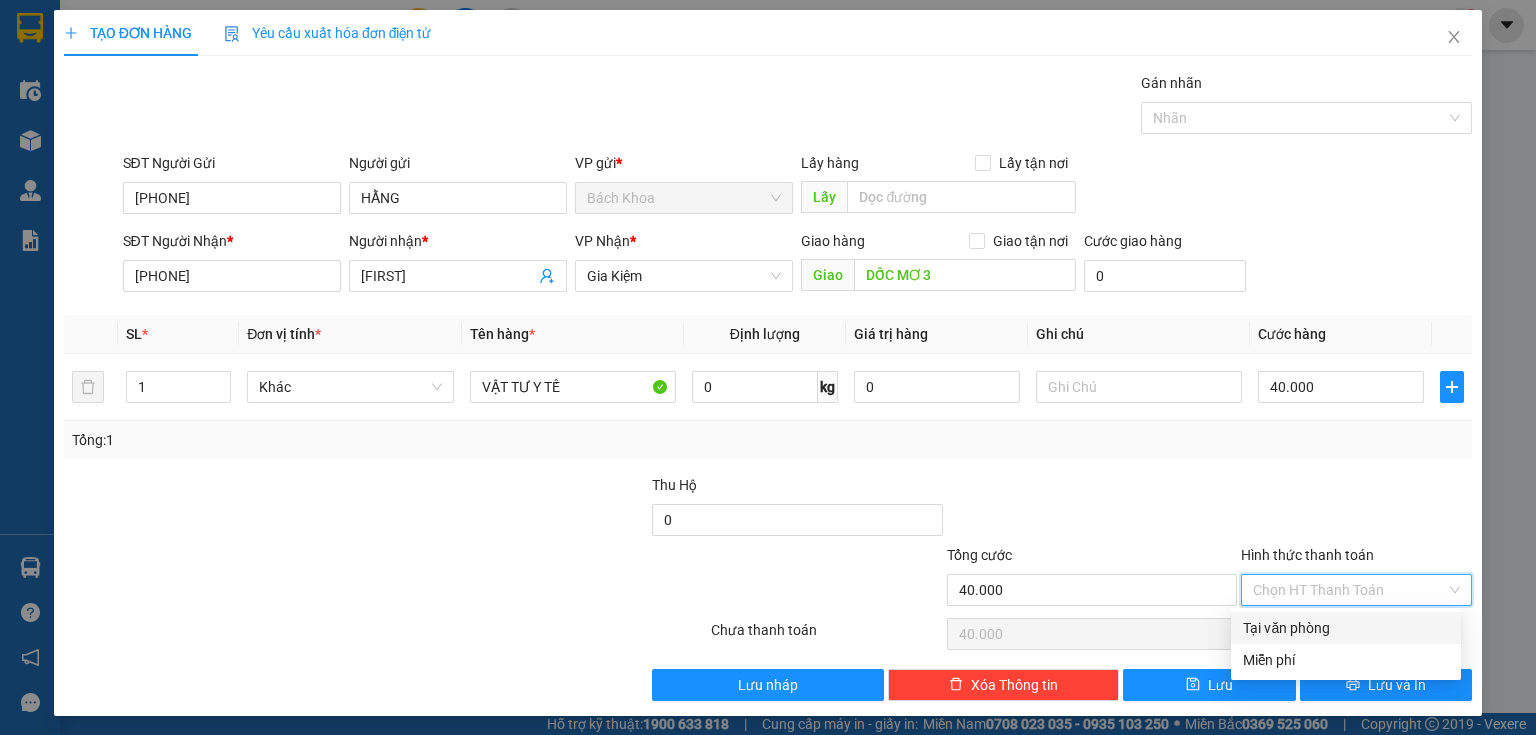 click on "Tại văn phòng" at bounding box center [1346, 628] 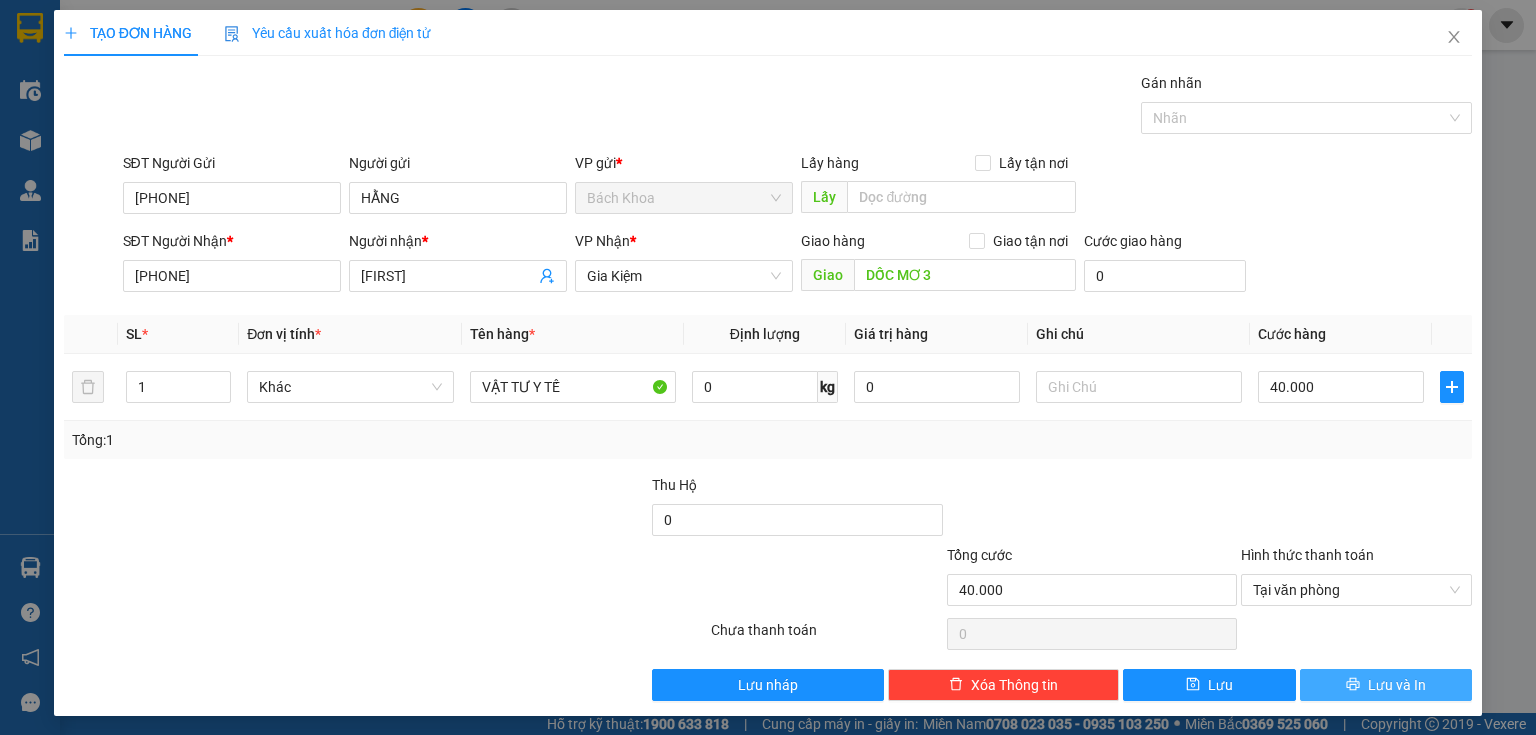 click on "Lưu và In" at bounding box center (1397, 685) 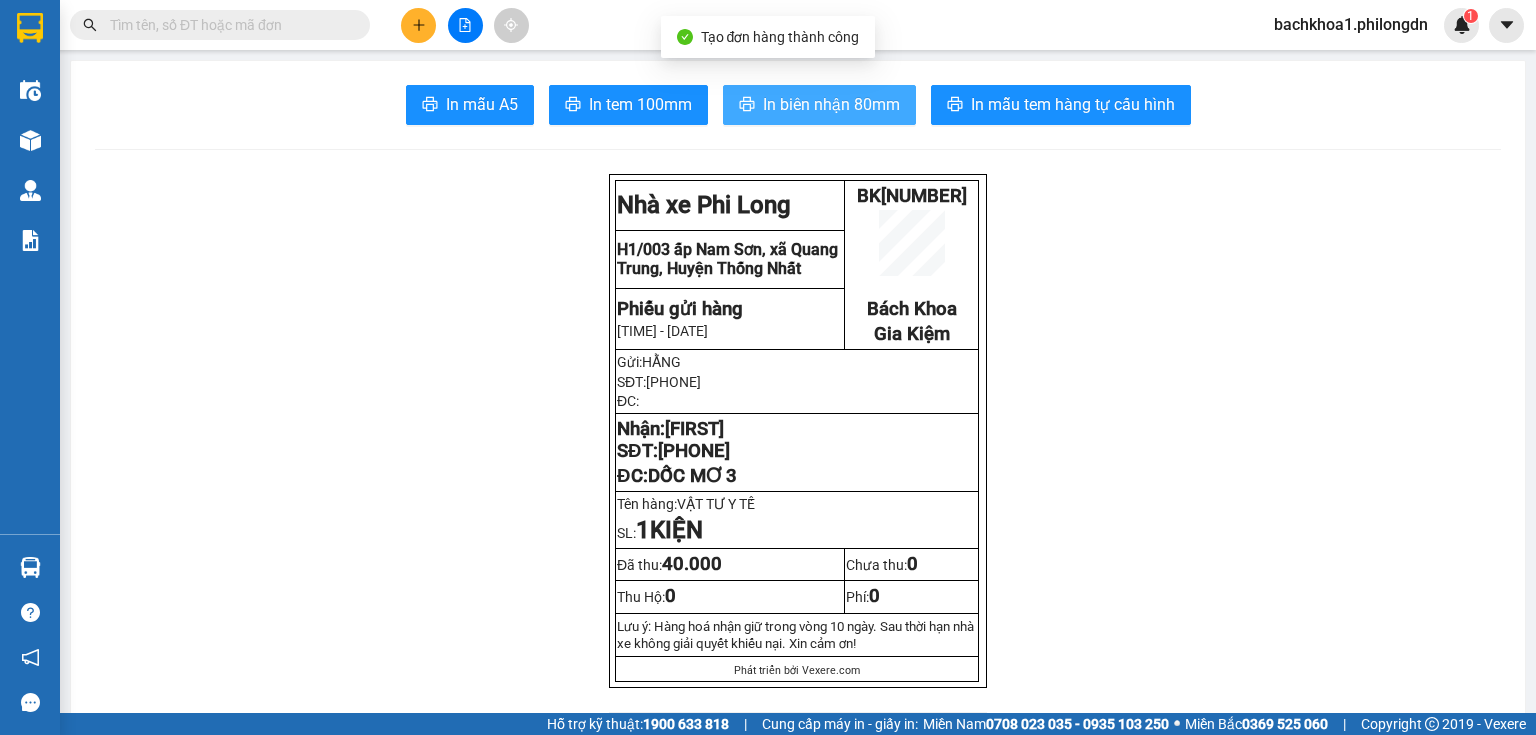 click on "In biên nhận 80mm" at bounding box center (831, 104) 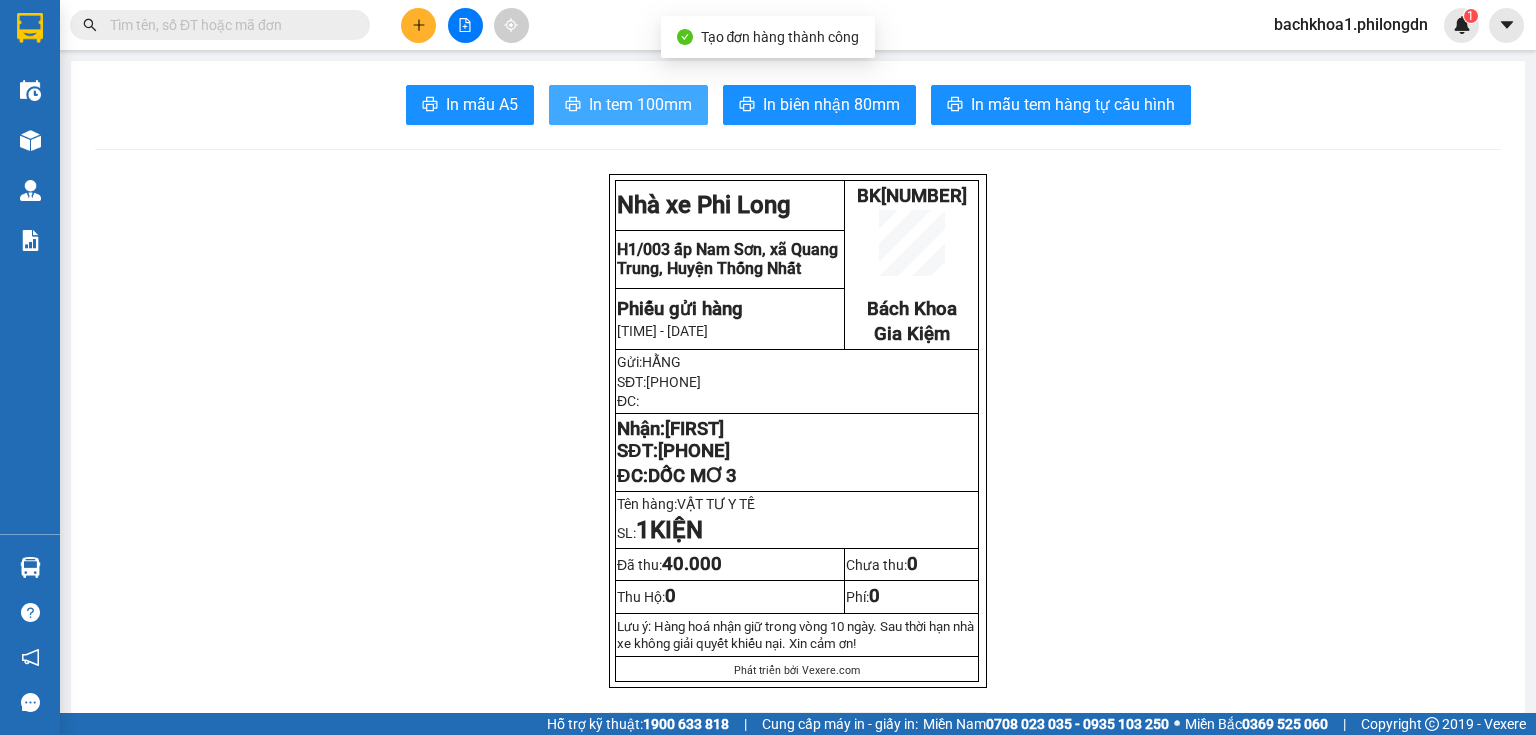 click on "In tem 100mm" at bounding box center (640, 104) 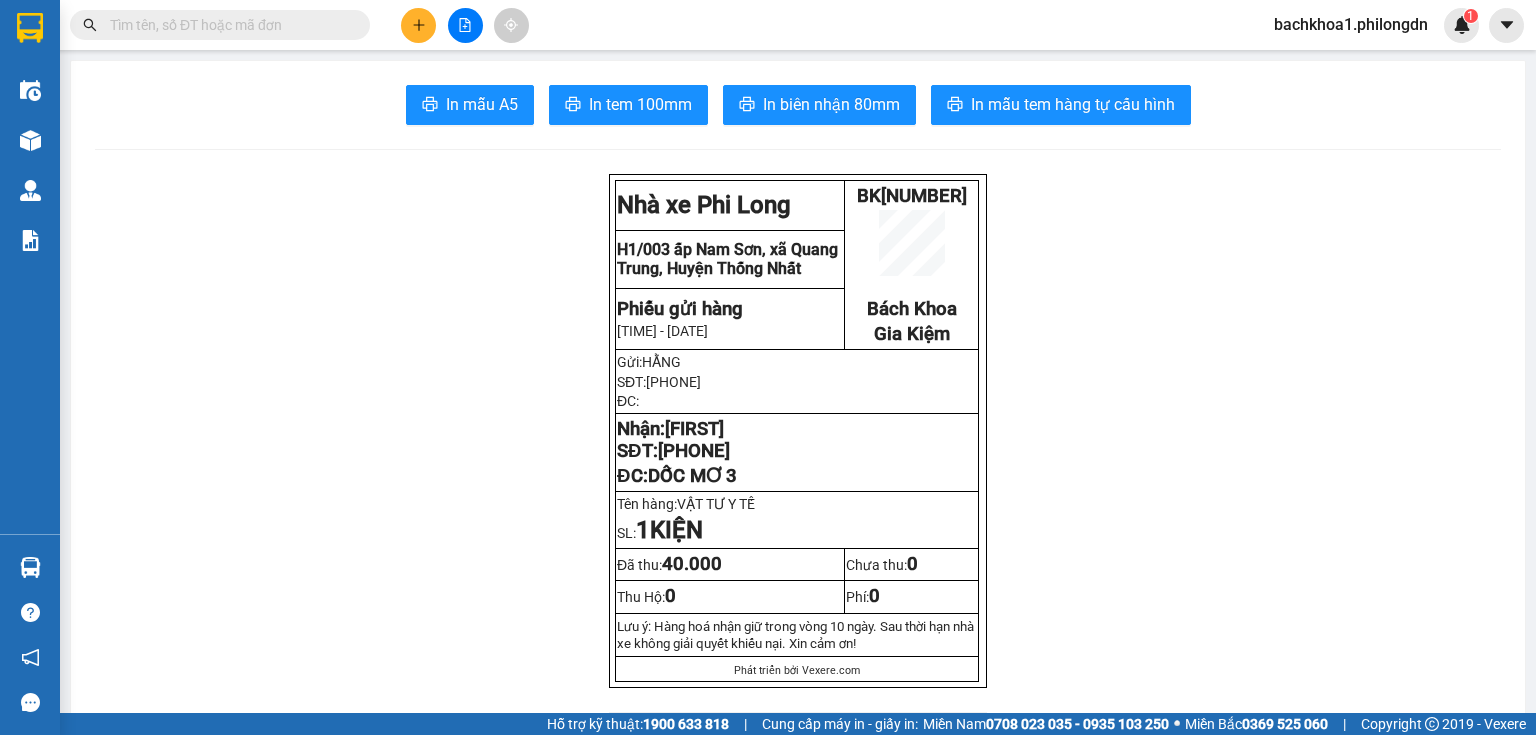 click on "[PHONE]" at bounding box center (694, 451) 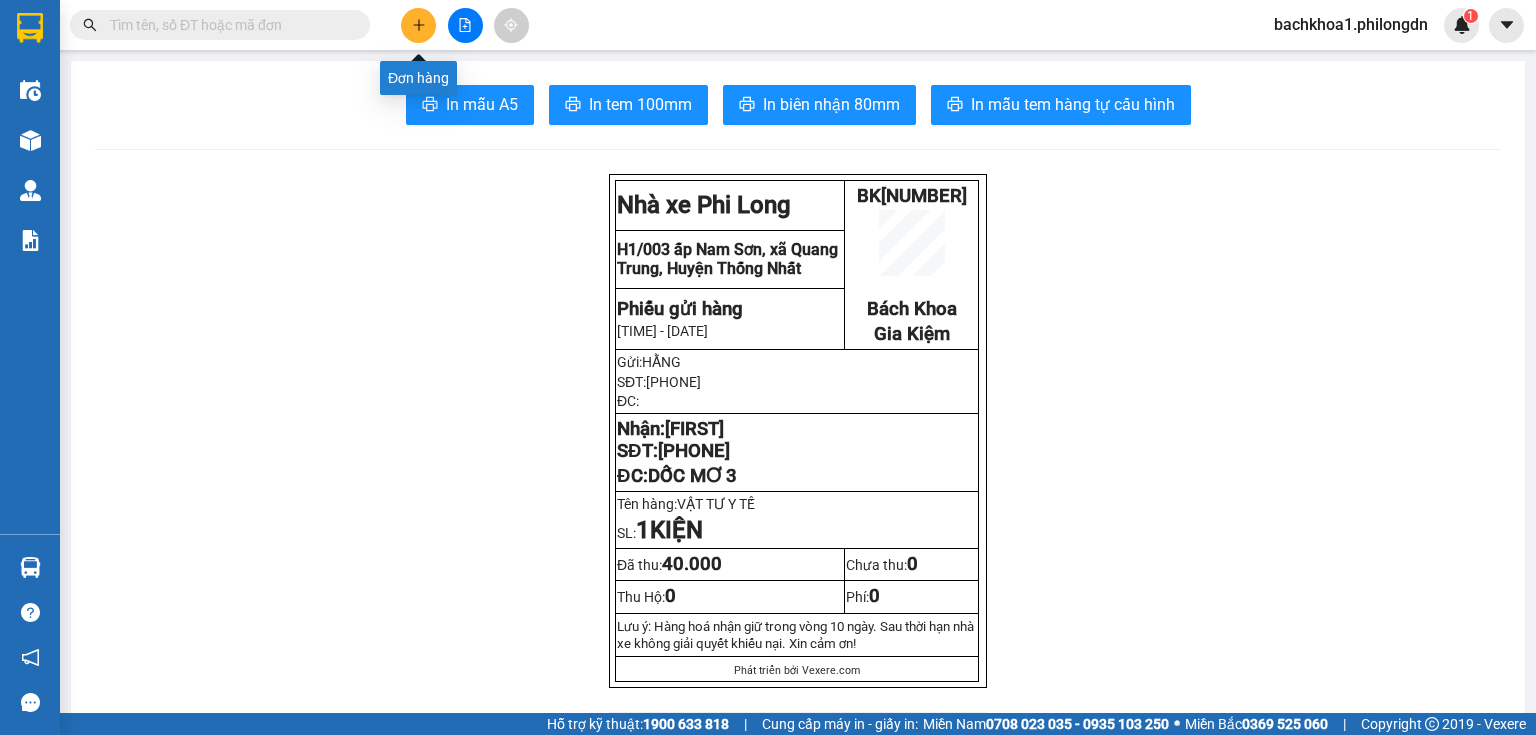 click 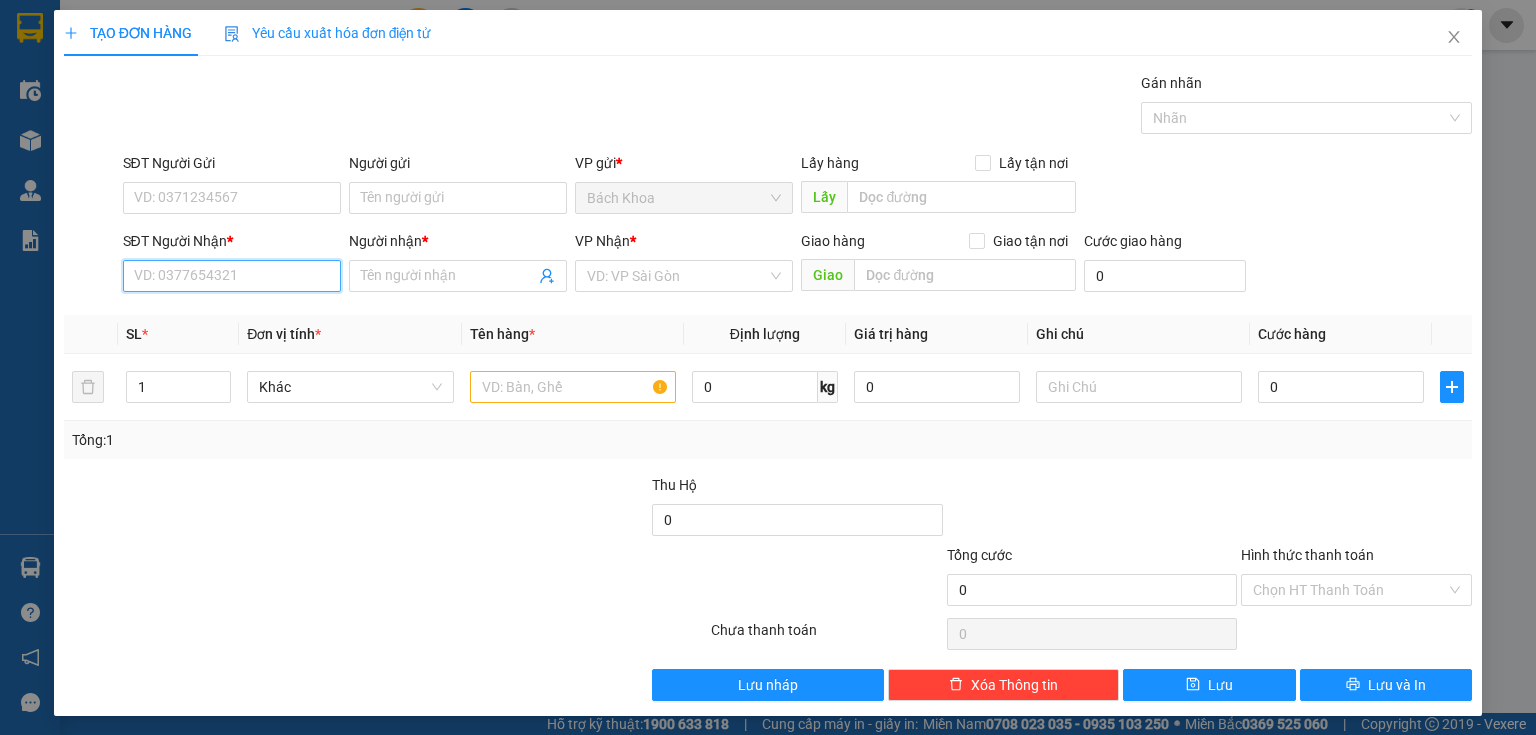 click on "SĐT Người Nhận  *" at bounding box center [232, 276] 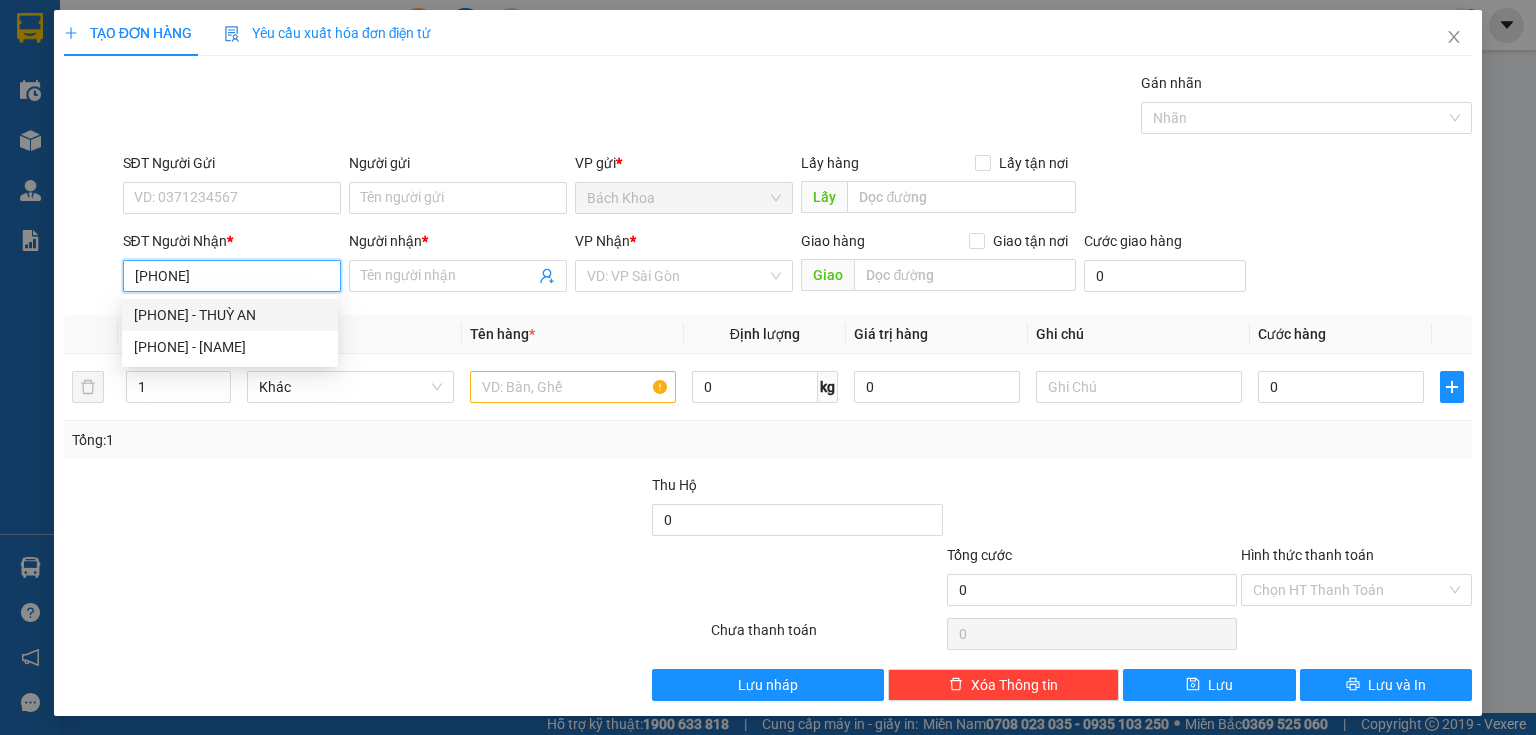 click on "0985990294 - THUỲ AN" at bounding box center (230, 315) 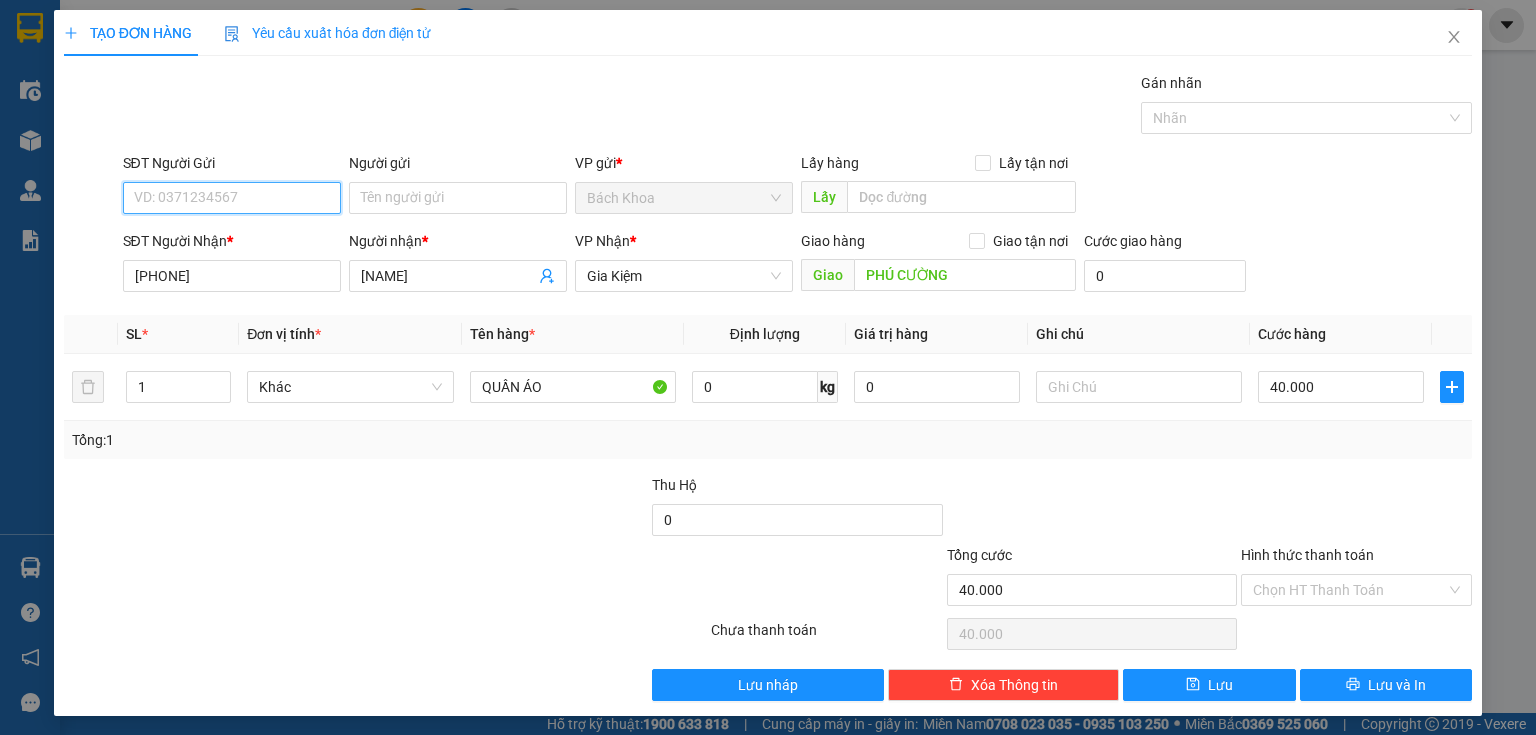 click on "SĐT Người Gửi" at bounding box center [232, 198] 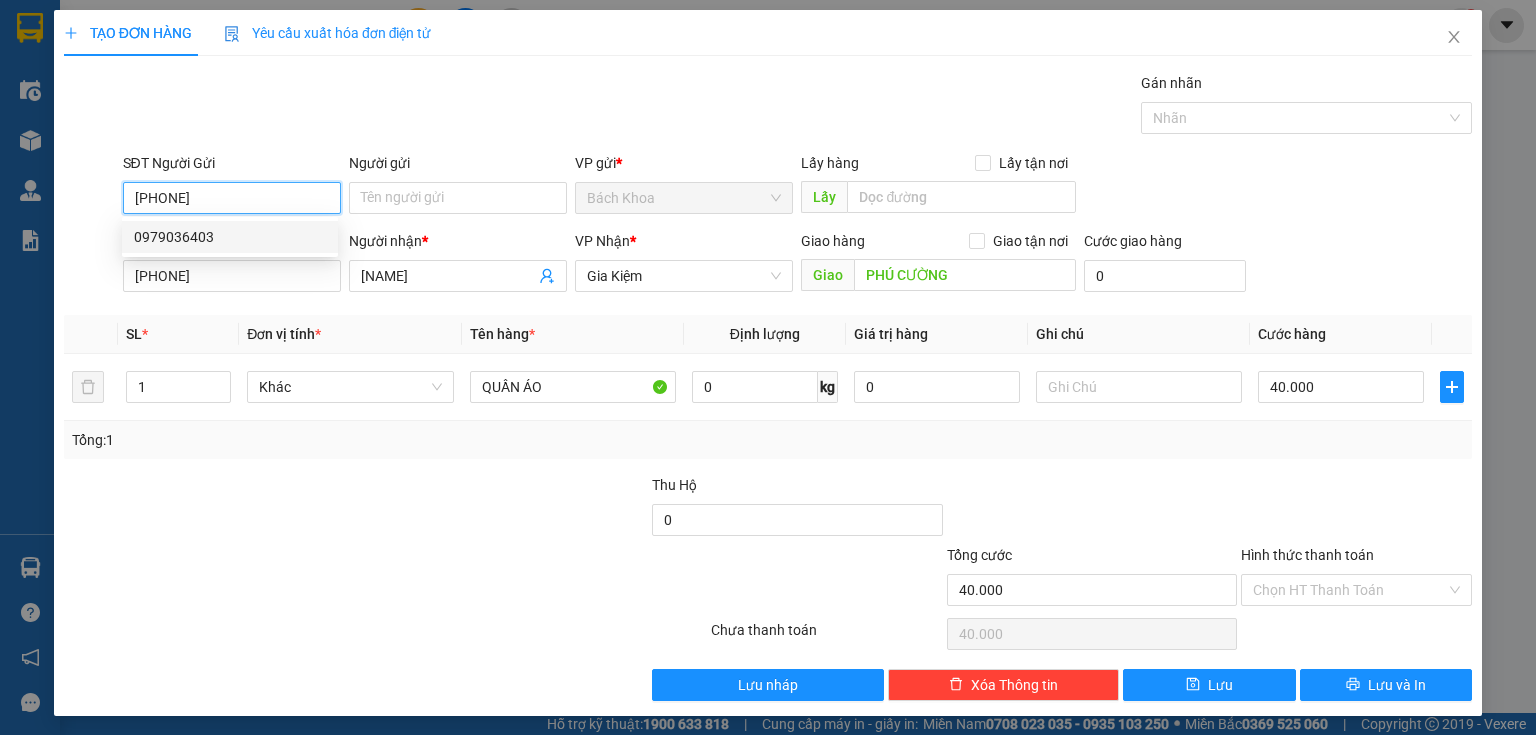 click on "0979036403" at bounding box center (230, 237) 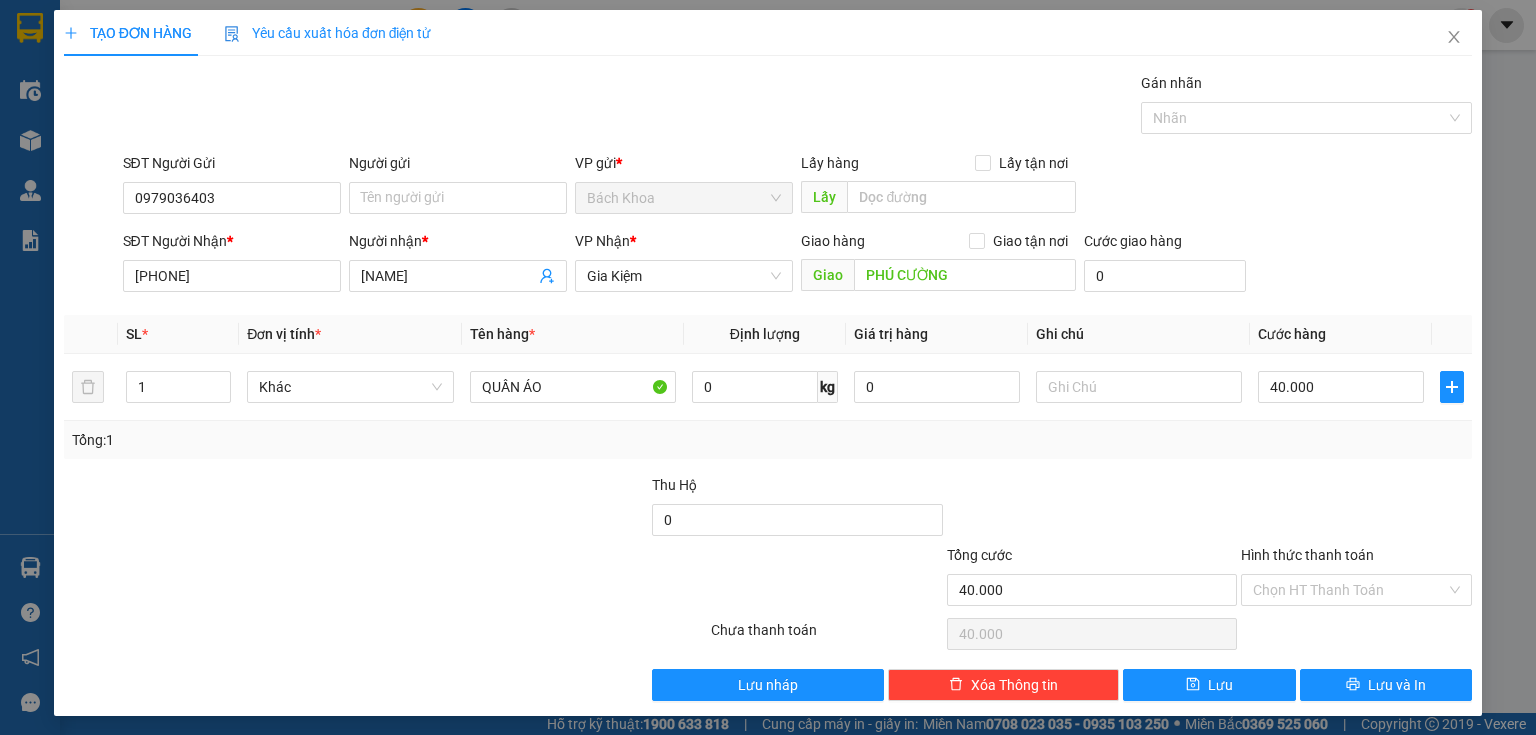 click at bounding box center [209, 509] 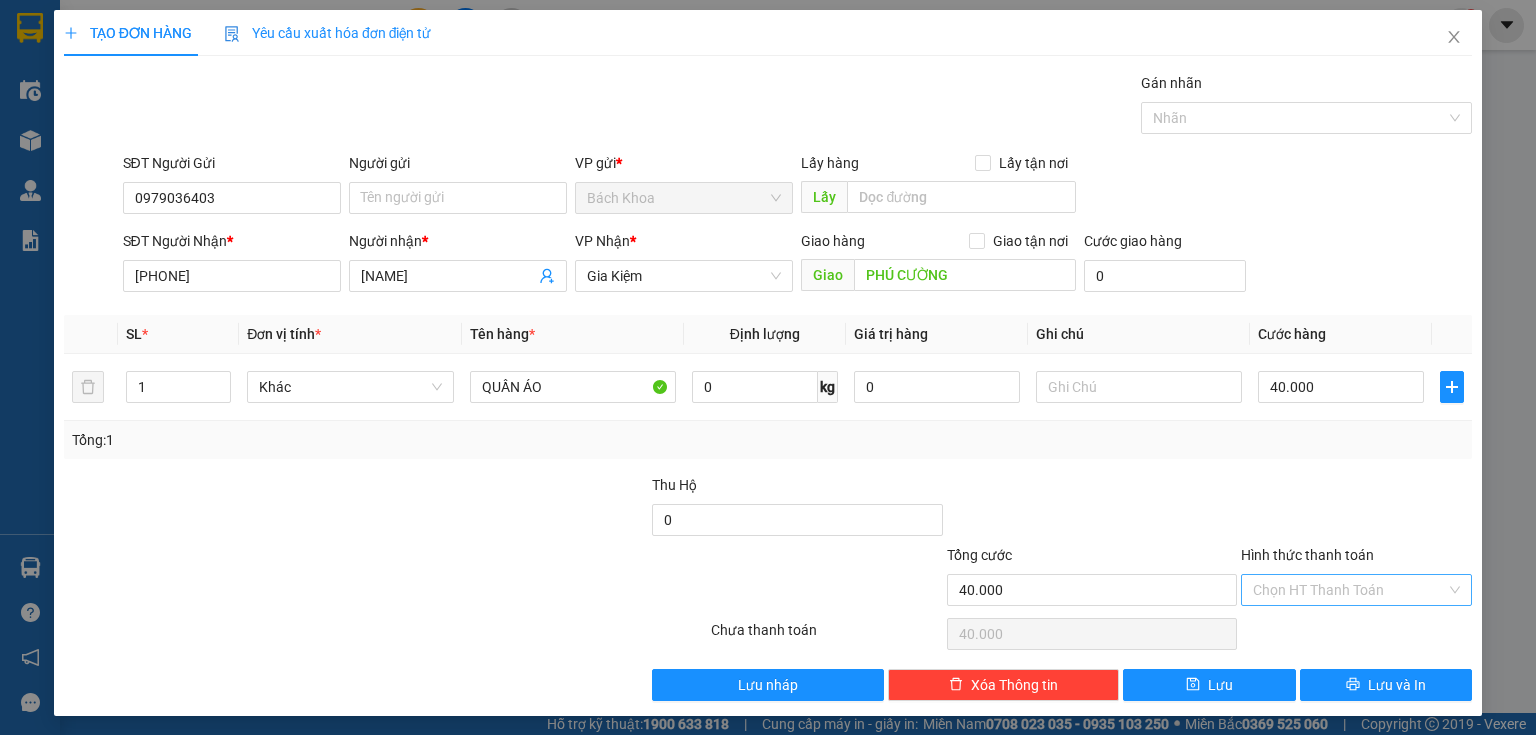 click on "Hình thức thanh toán" at bounding box center (1349, 590) 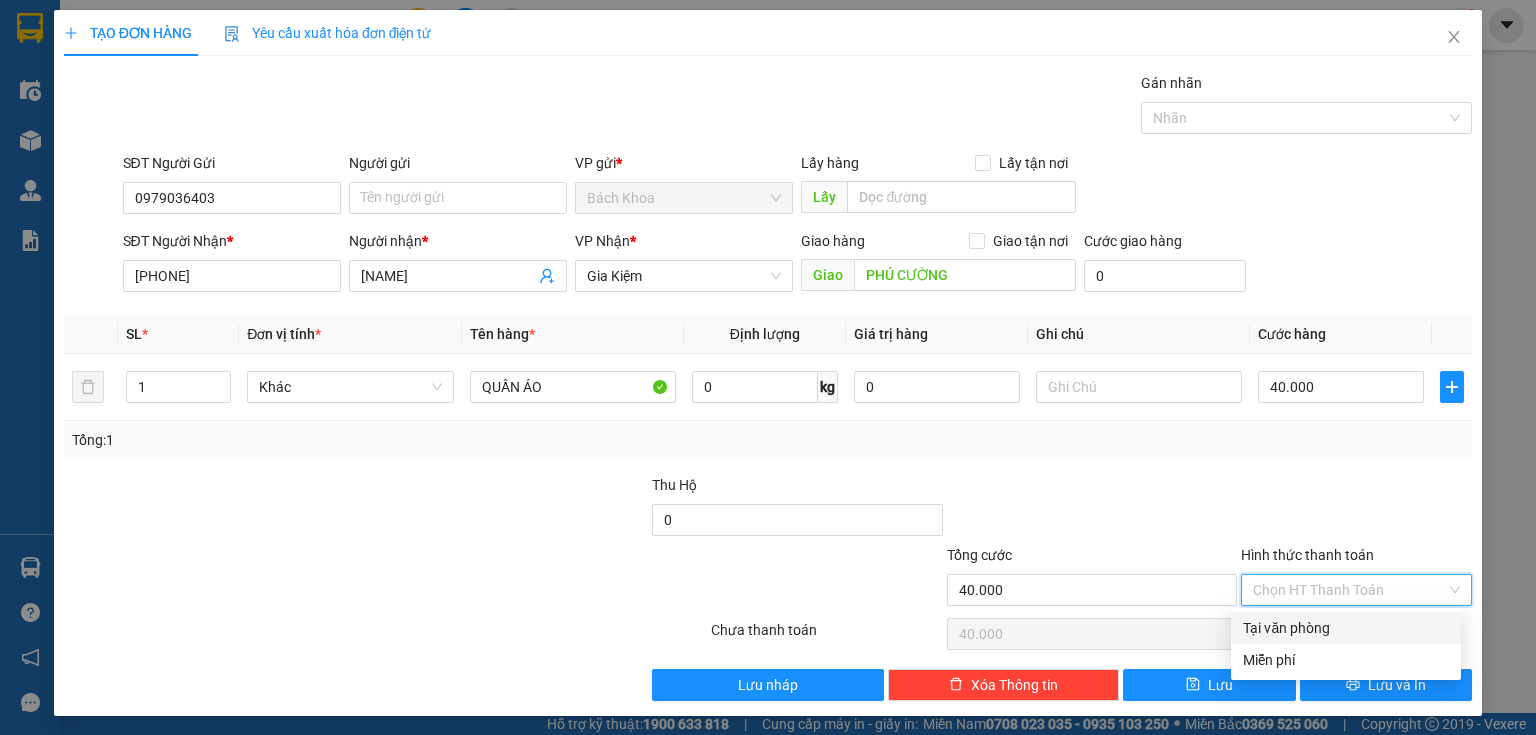 click on "Tại văn phòng" at bounding box center [1346, 628] 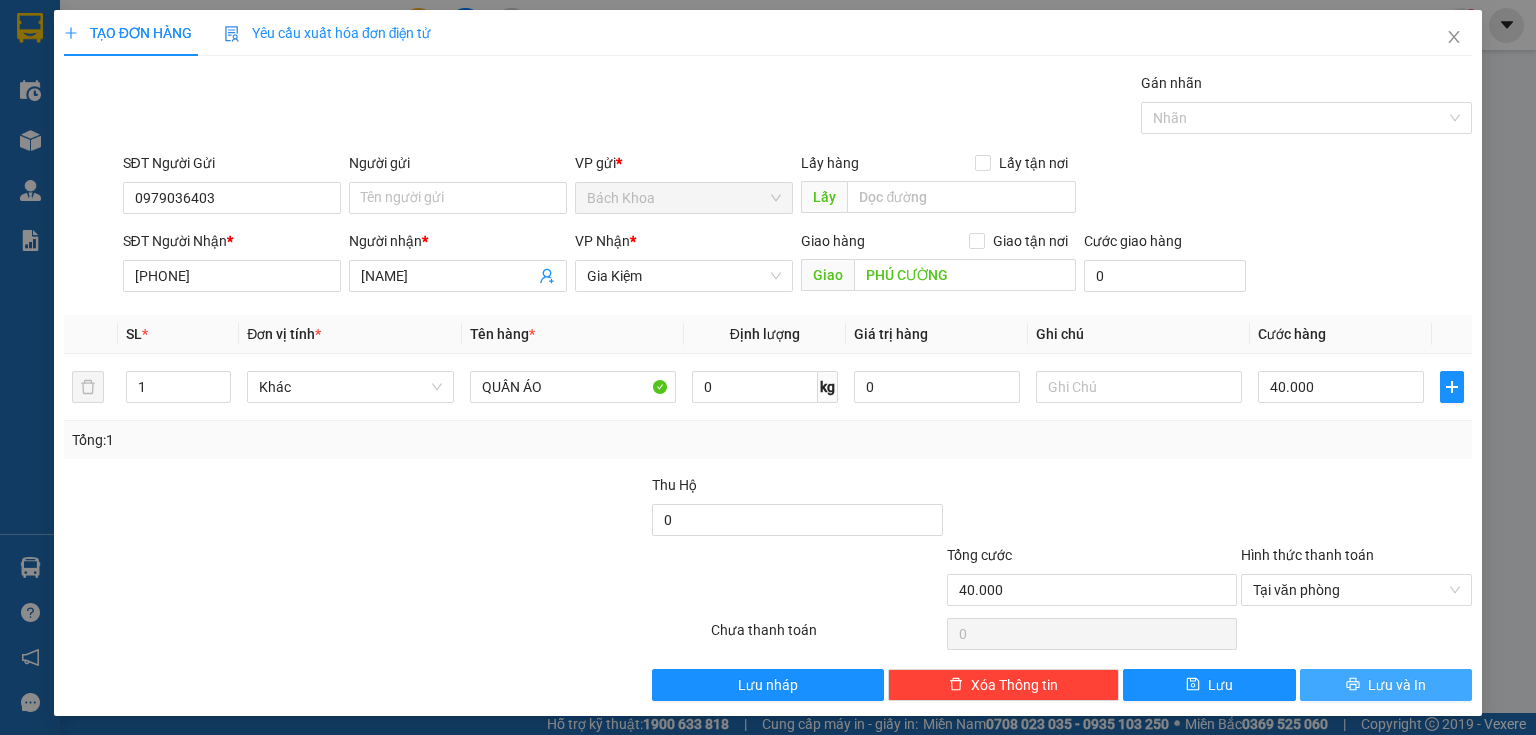 click on "Lưu và In" at bounding box center [1397, 685] 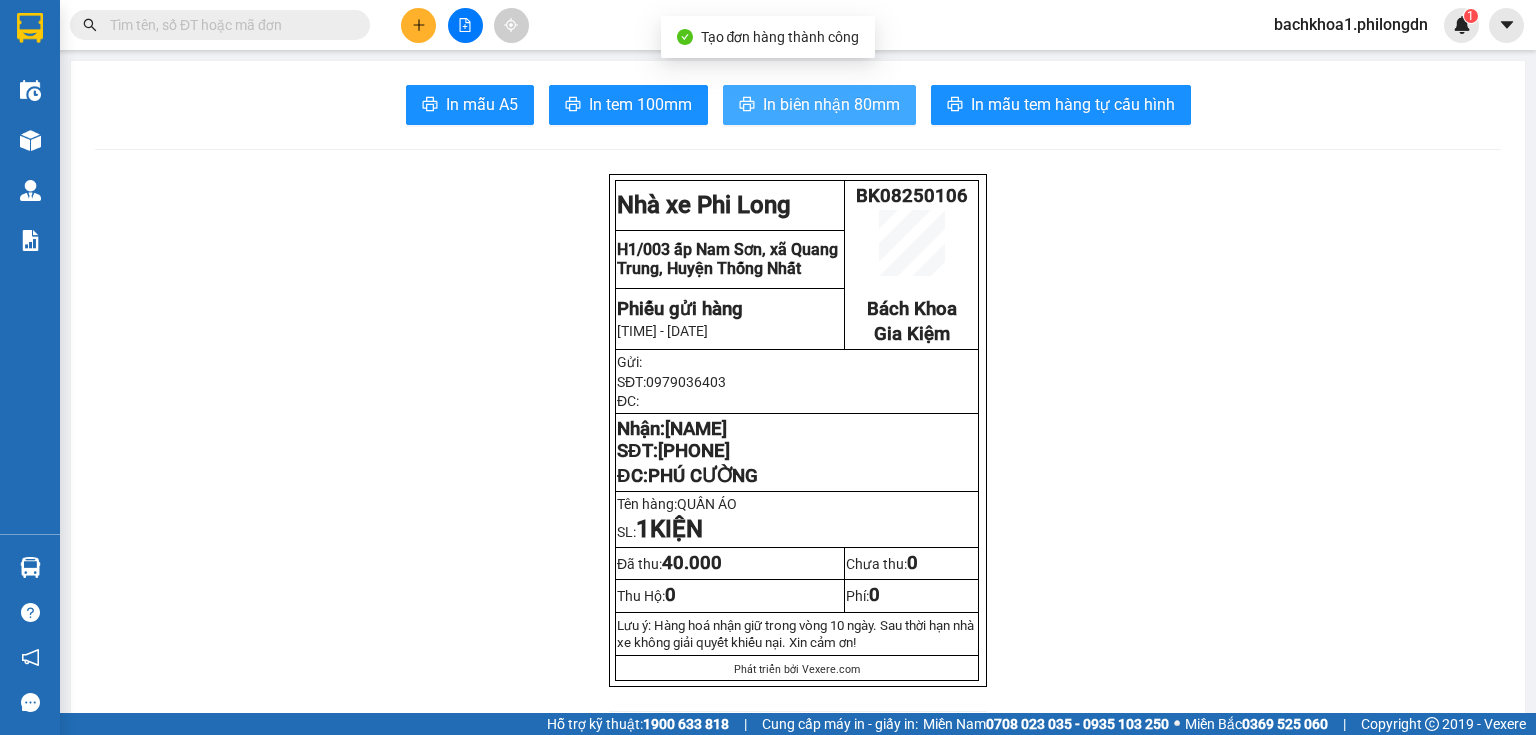 click on "In biên nhận 80mm" at bounding box center [831, 104] 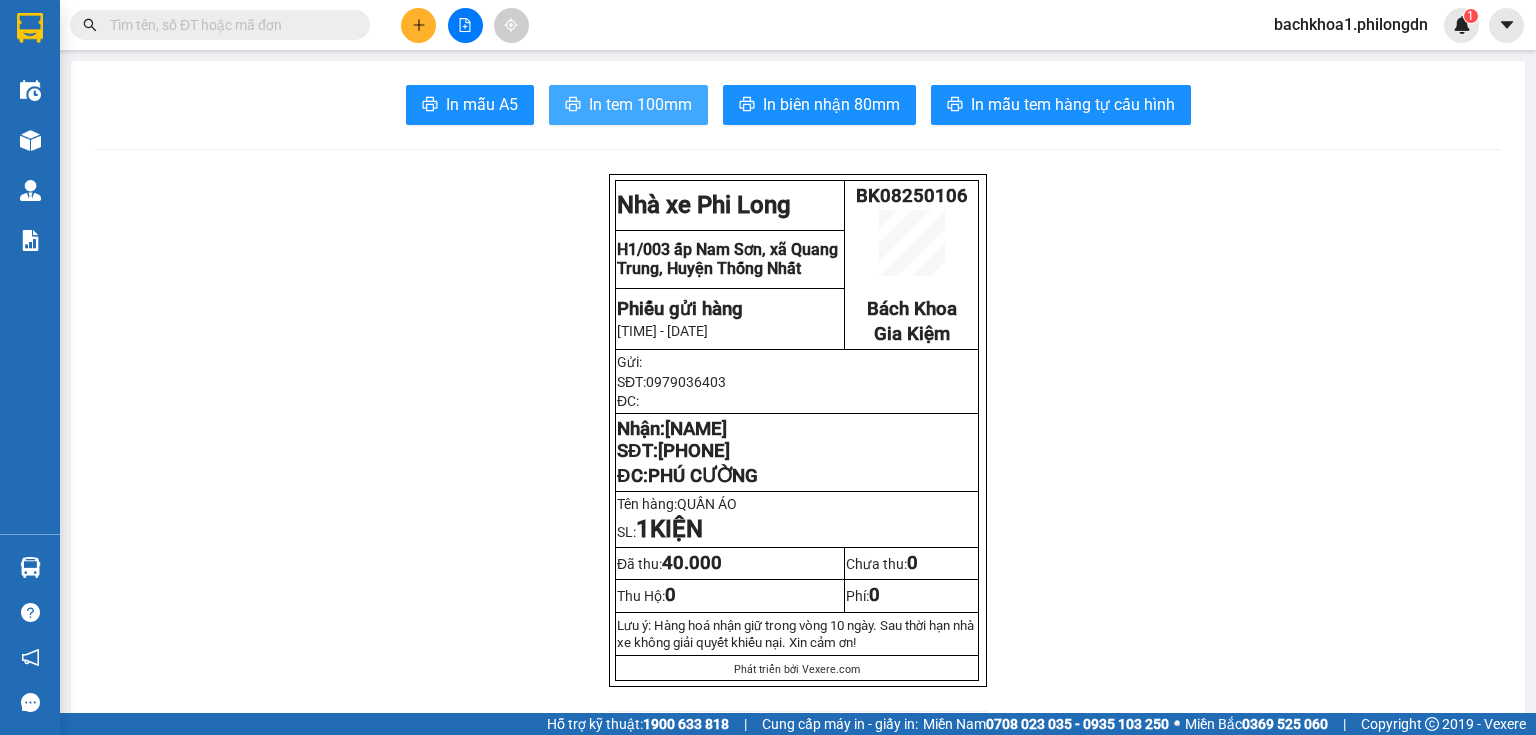 click on "In tem 100mm" at bounding box center [628, 105] 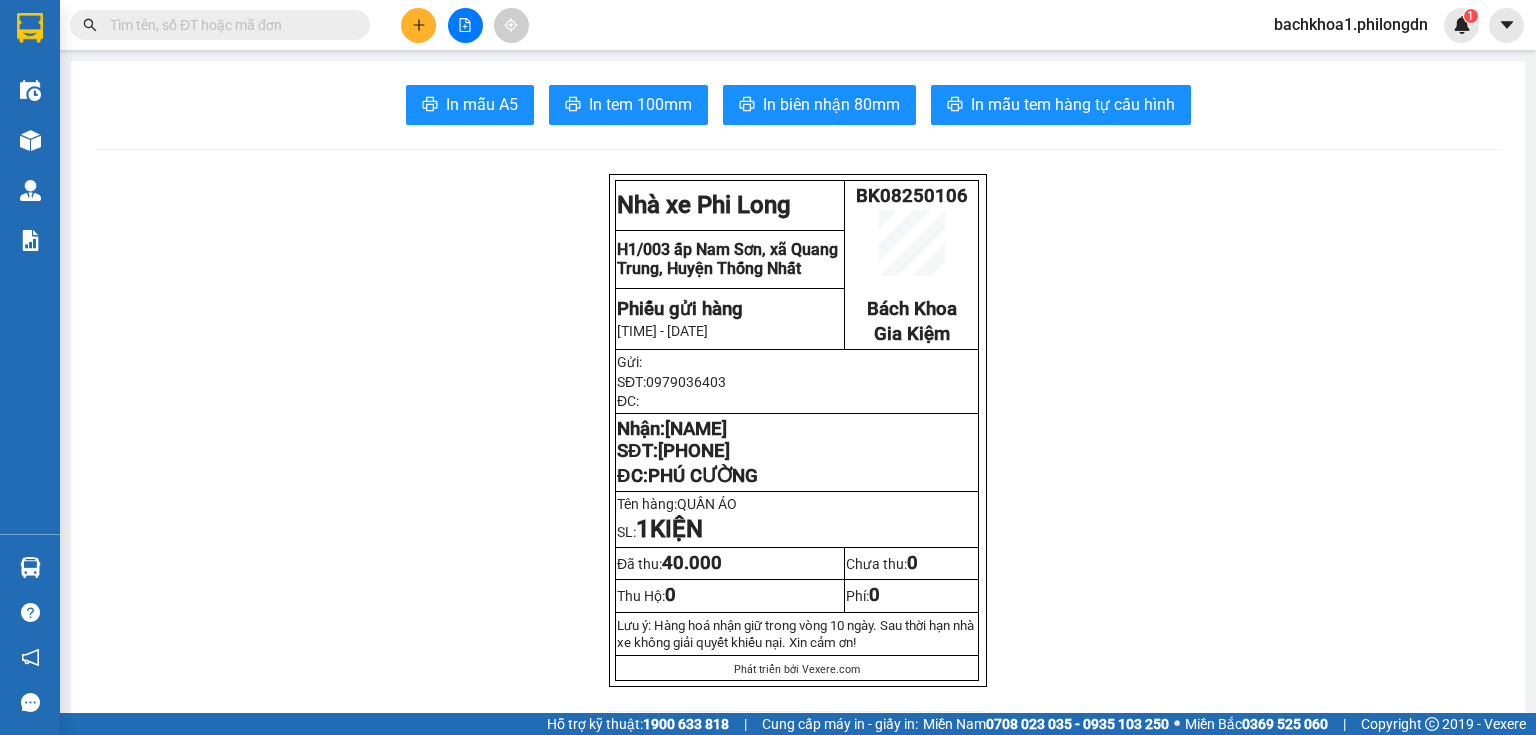 click on "[PHONE]" at bounding box center [694, 451] 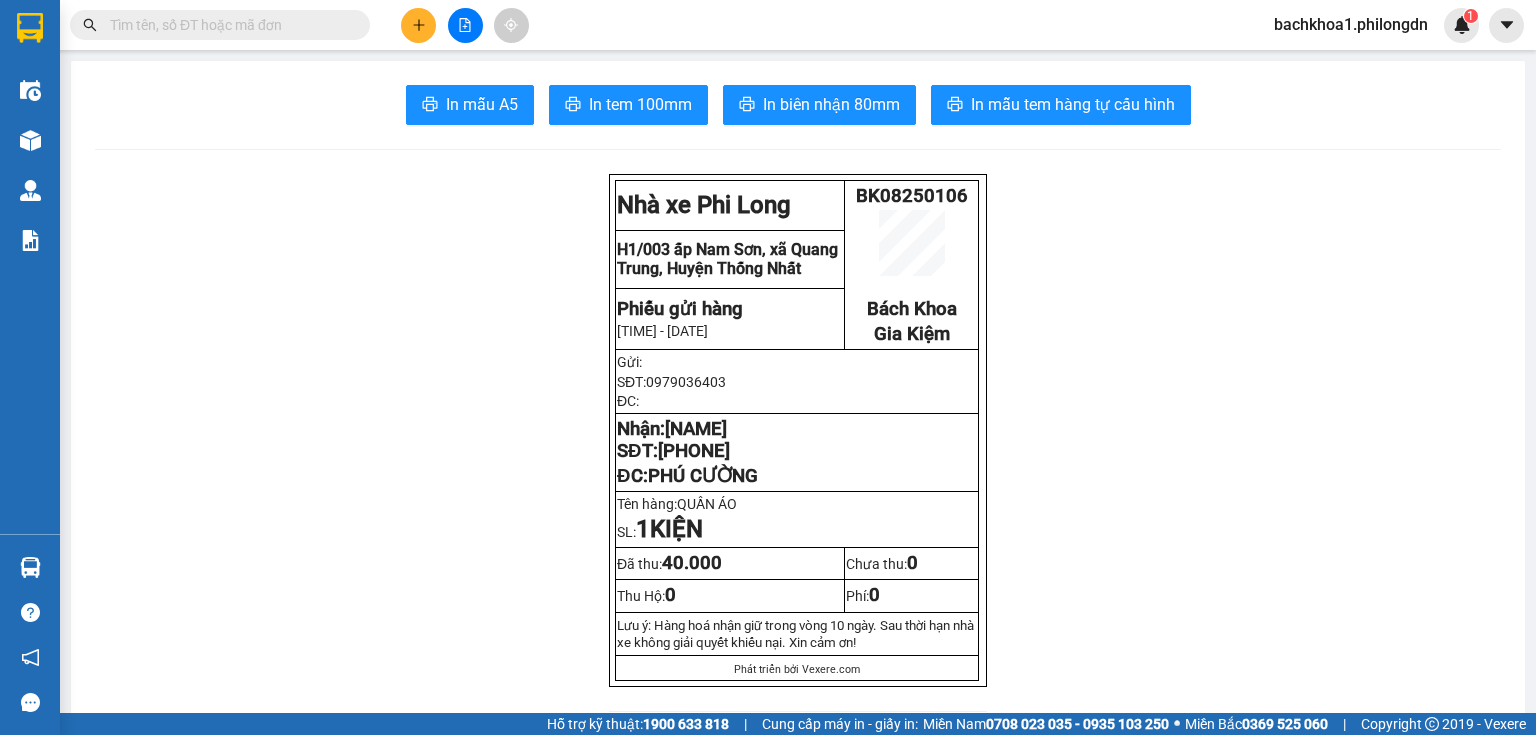 drag, startPoint x: 412, startPoint y: 4, endPoint x: 423, endPoint y: 24, distance: 22.825424 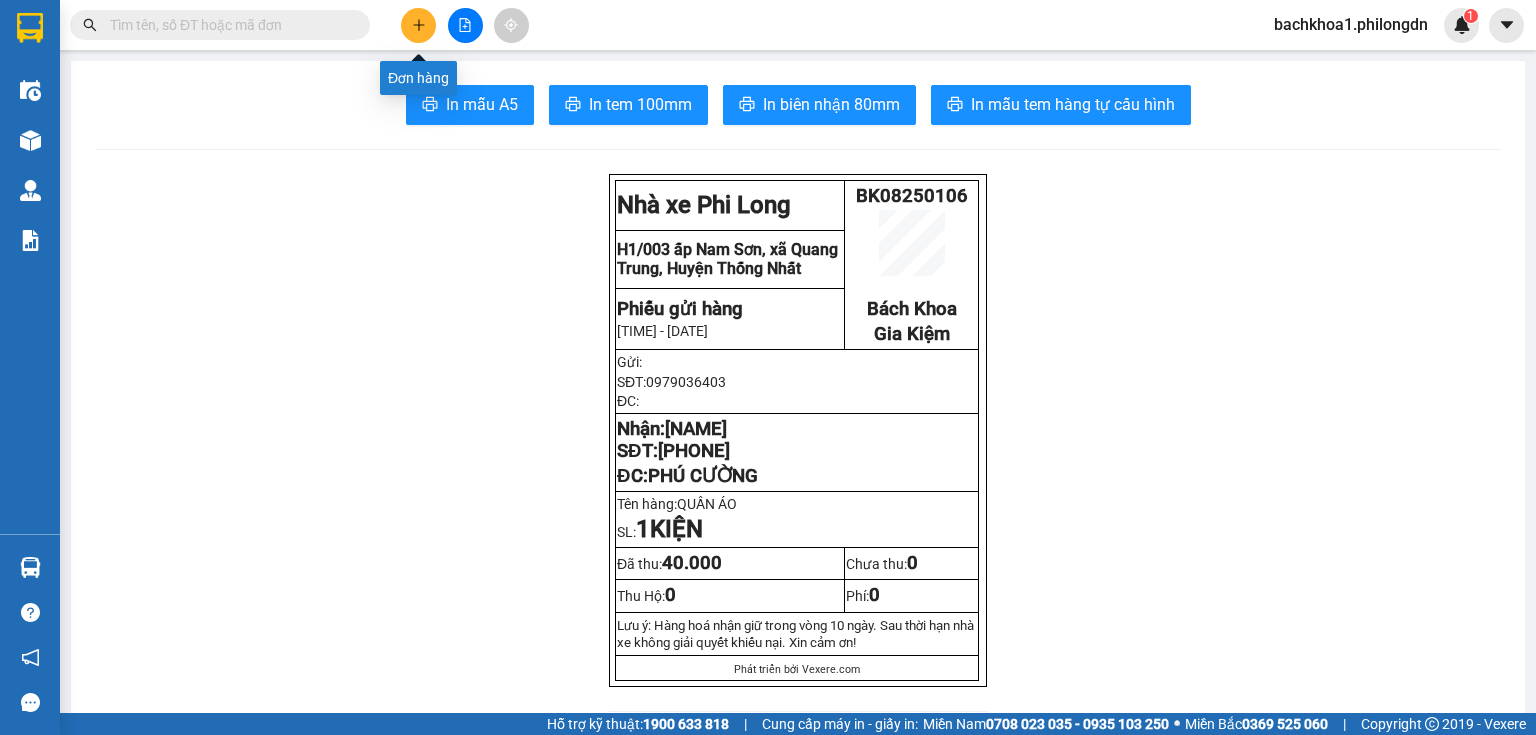 click 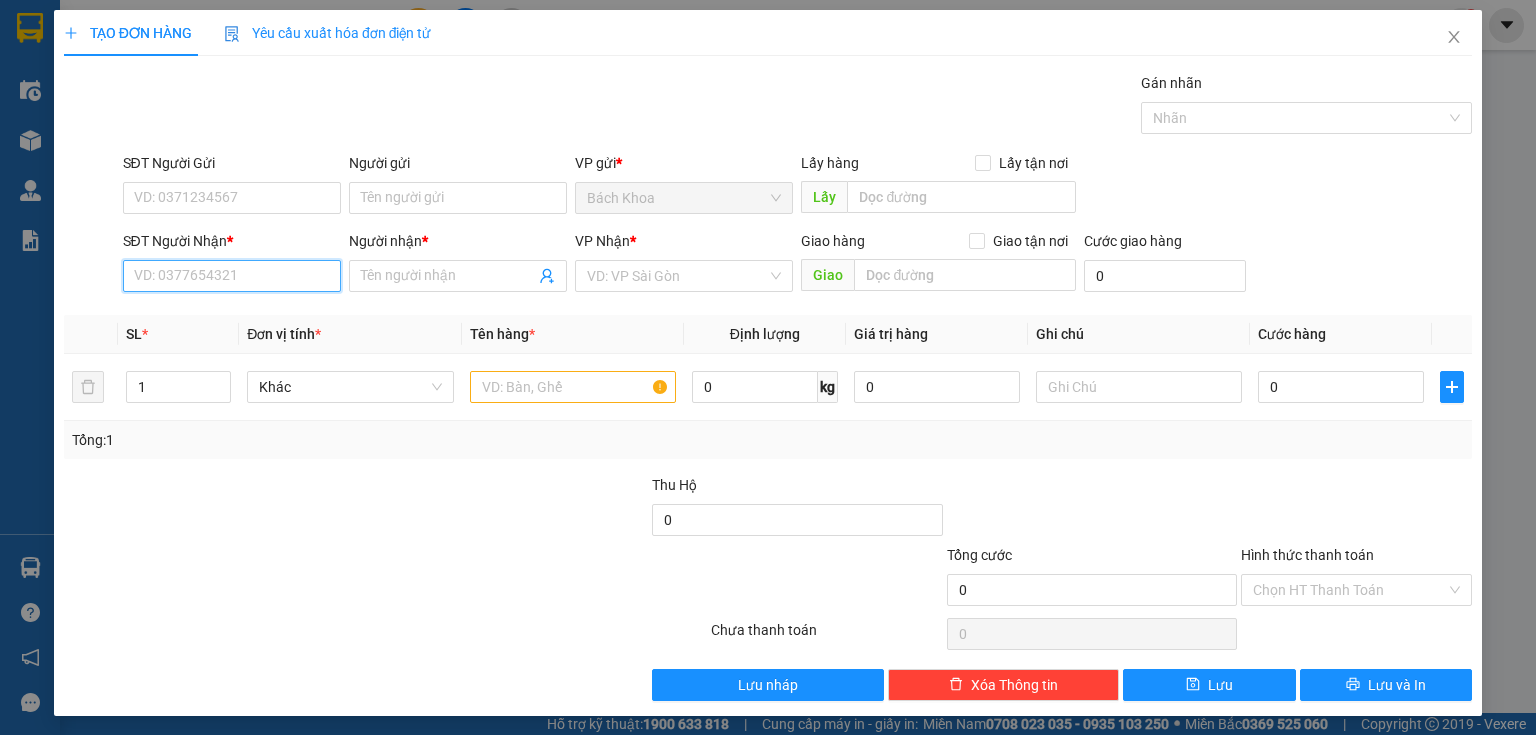 click on "SĐT Người Nhận  *" at bounding box center (232, 276) 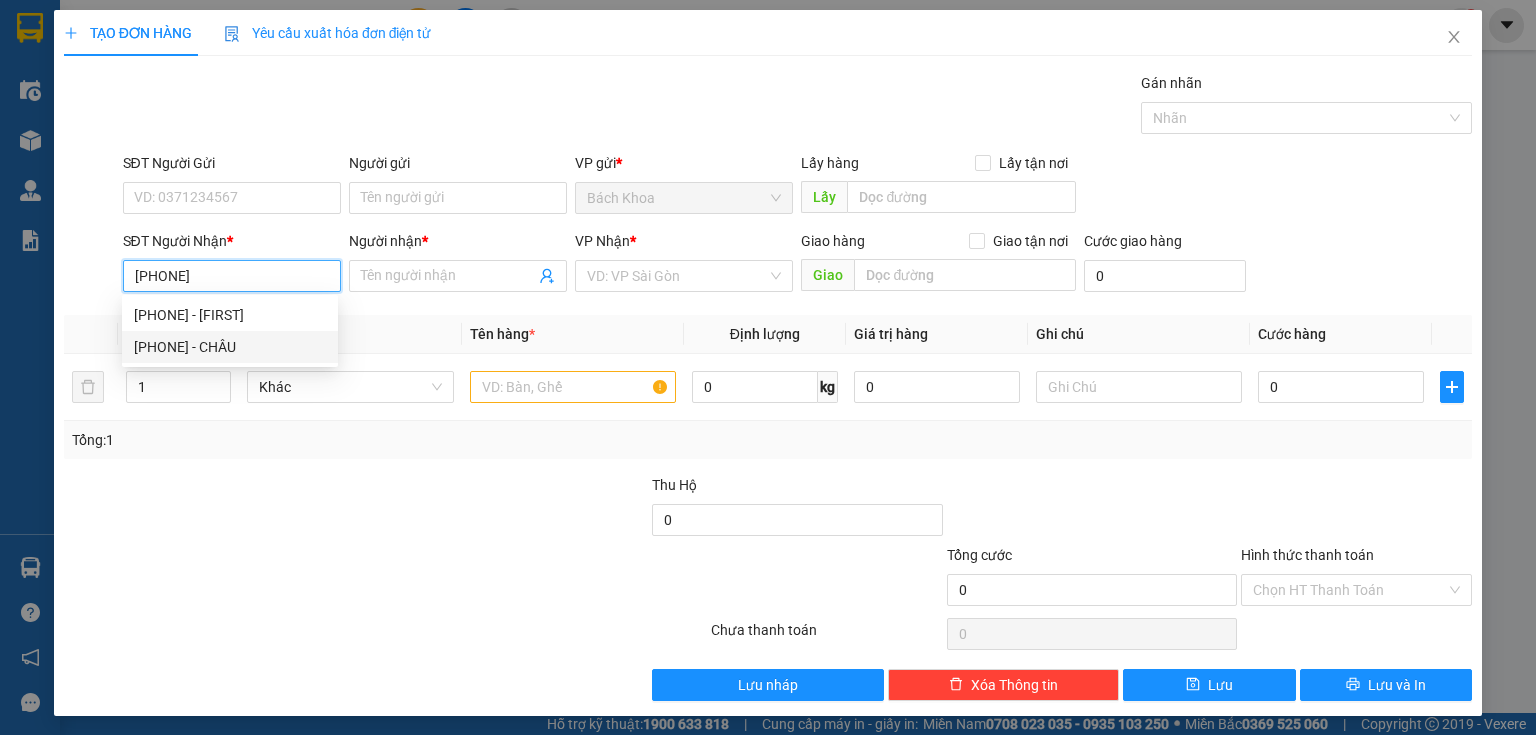 click on "0799998553 - CHÂU" at bounding box center [230, 347] 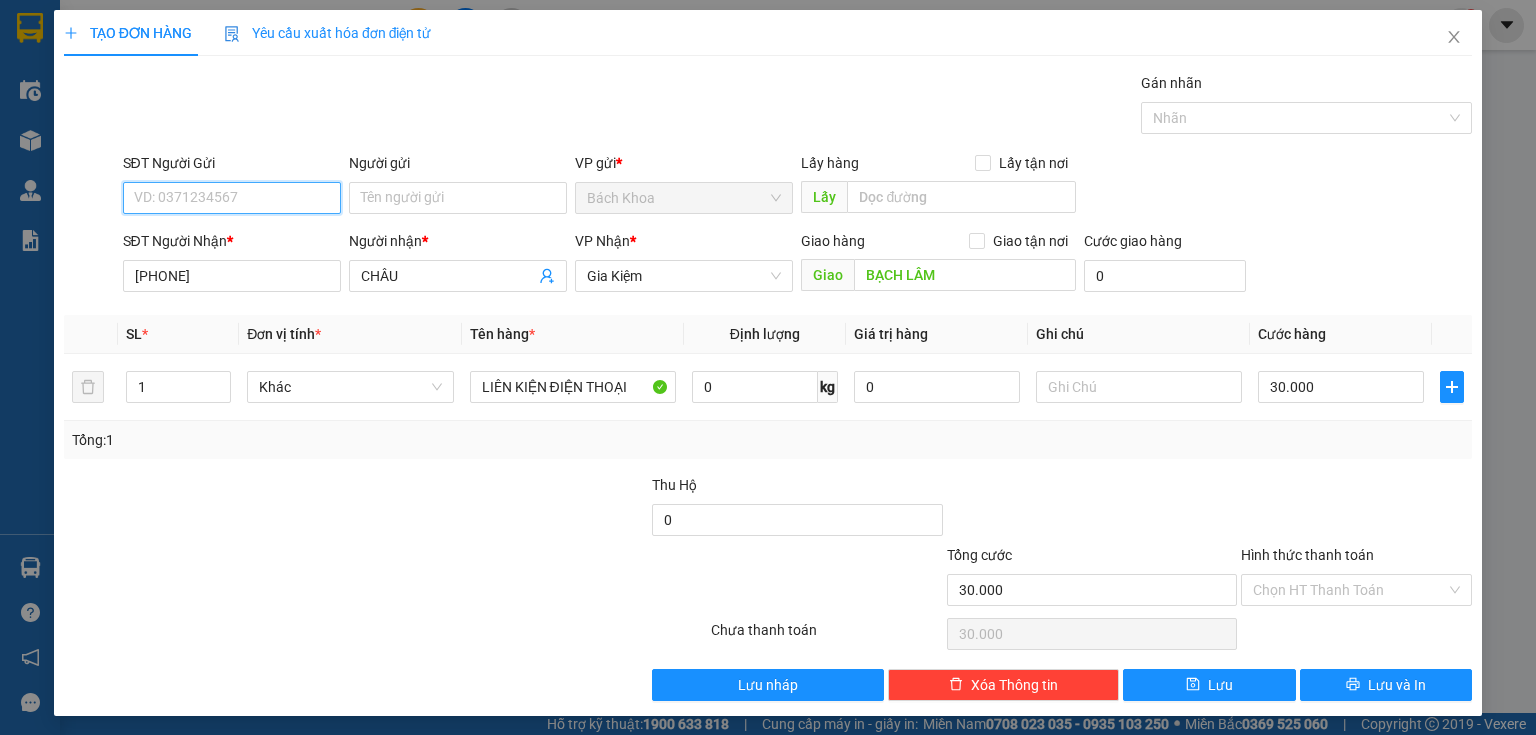 click on "SĐT Người Gửi" at bounding box center (232, 198) 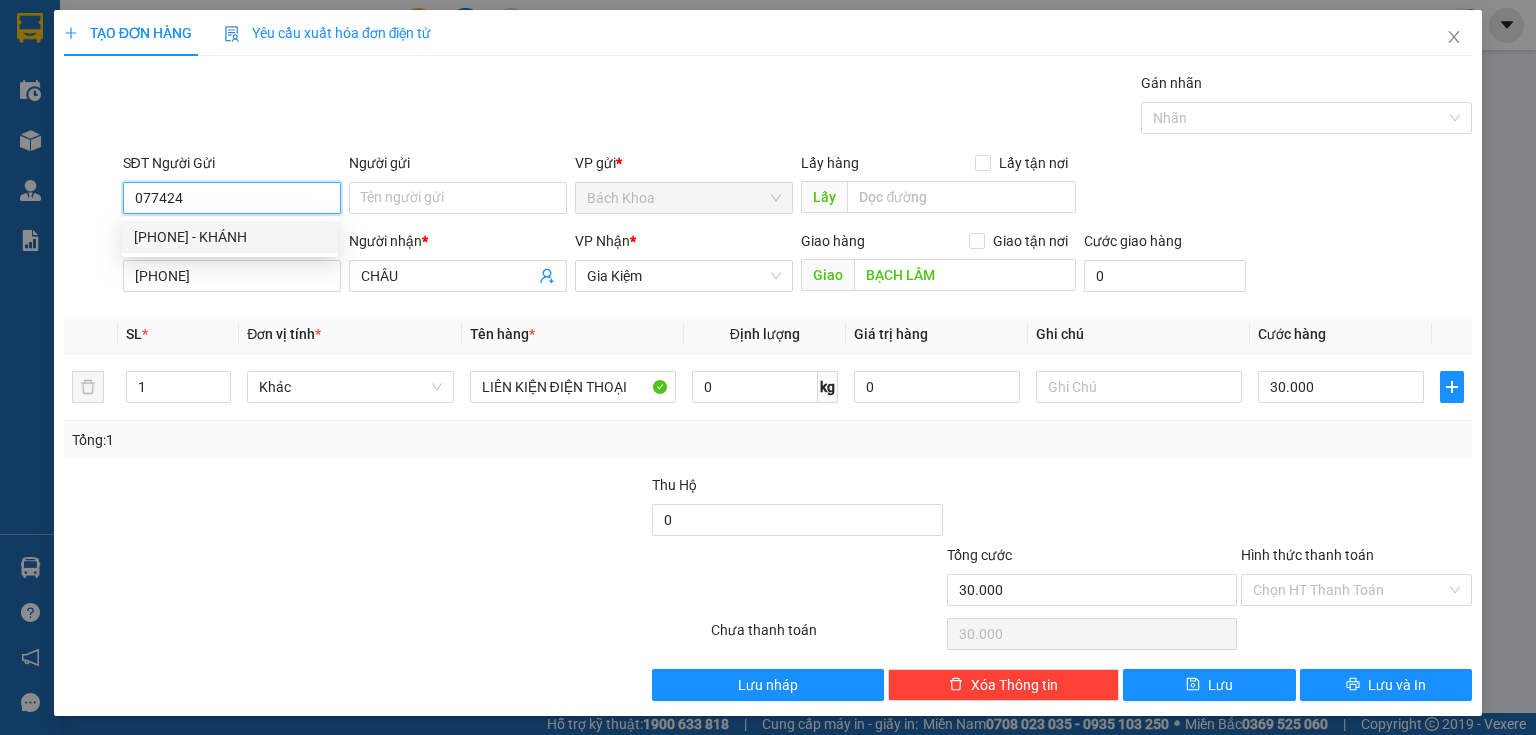 click on "0774242424 - KHÁNH" at bounding box center (230, 237) 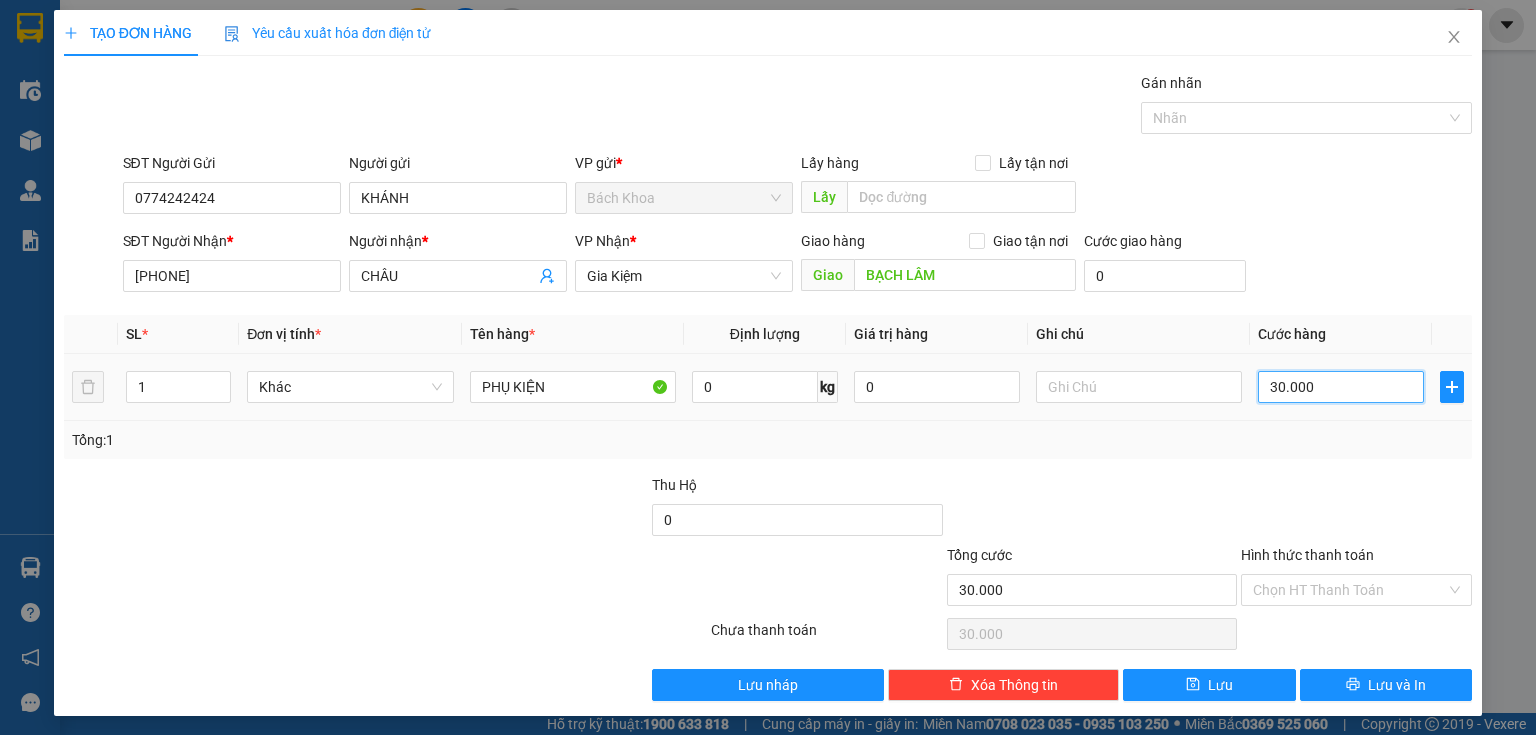 click on "30.000" at bounding box center [1341, 387] 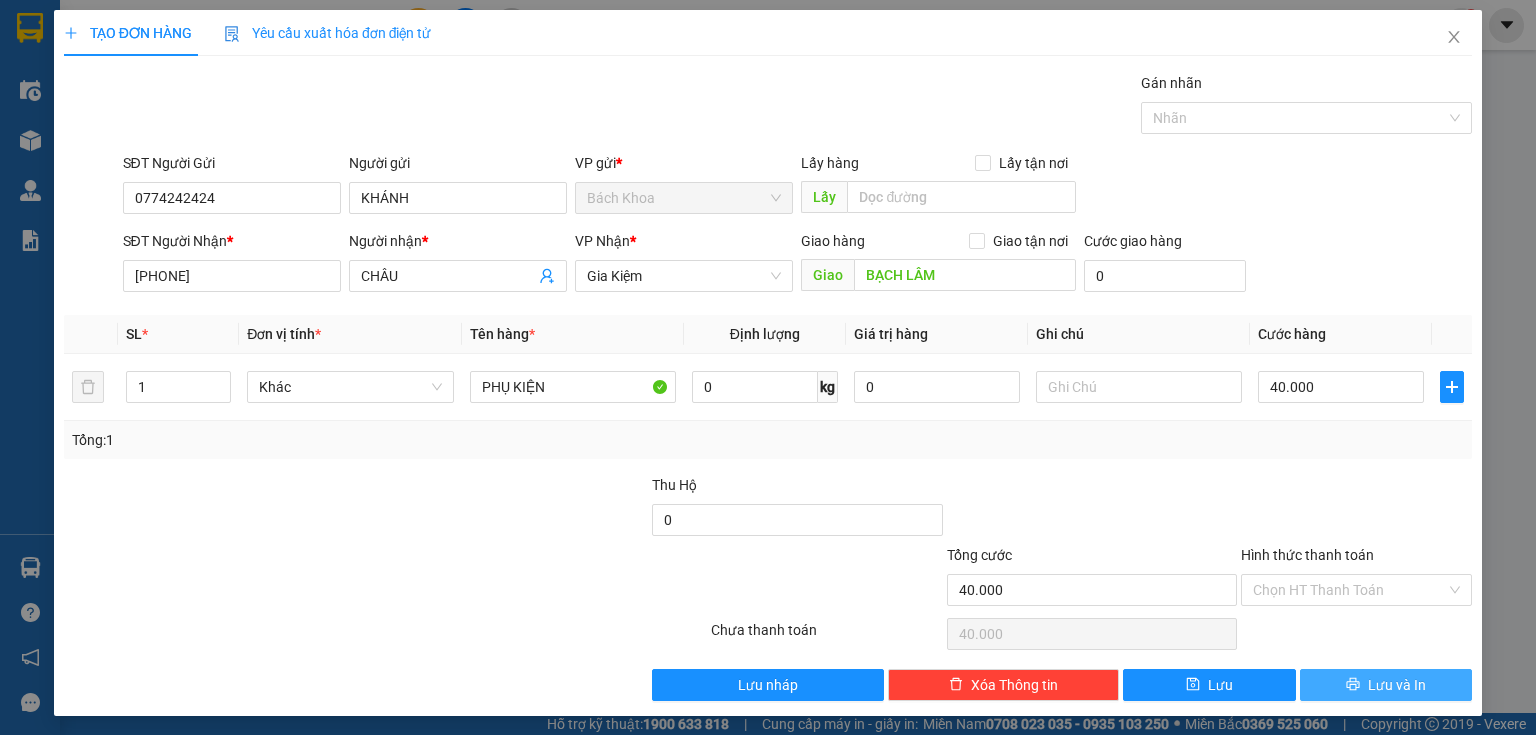 click on "Lưu và In" at bounding box center (1397, 685) 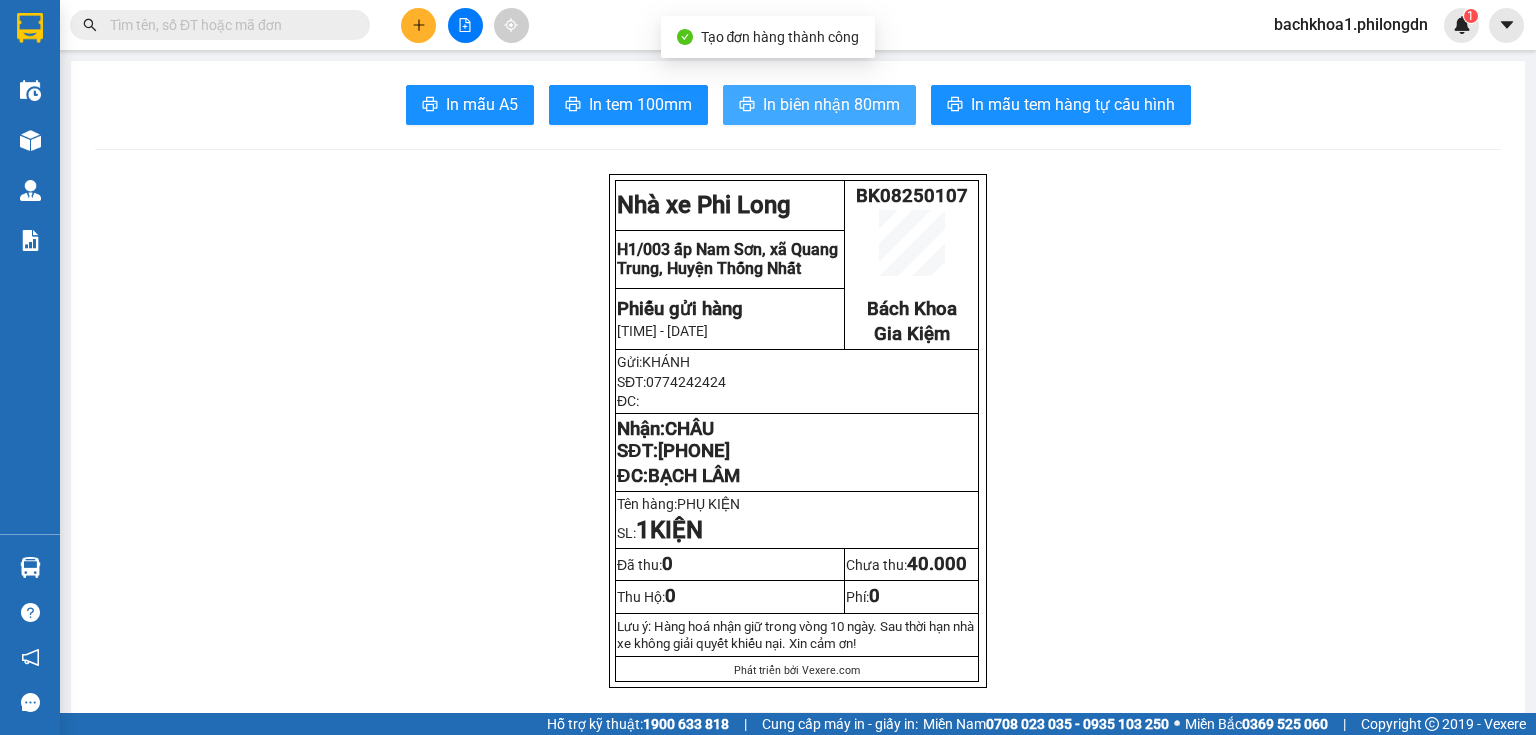 click on "In biên nhận 80mm" at bounding box center (831, 104) 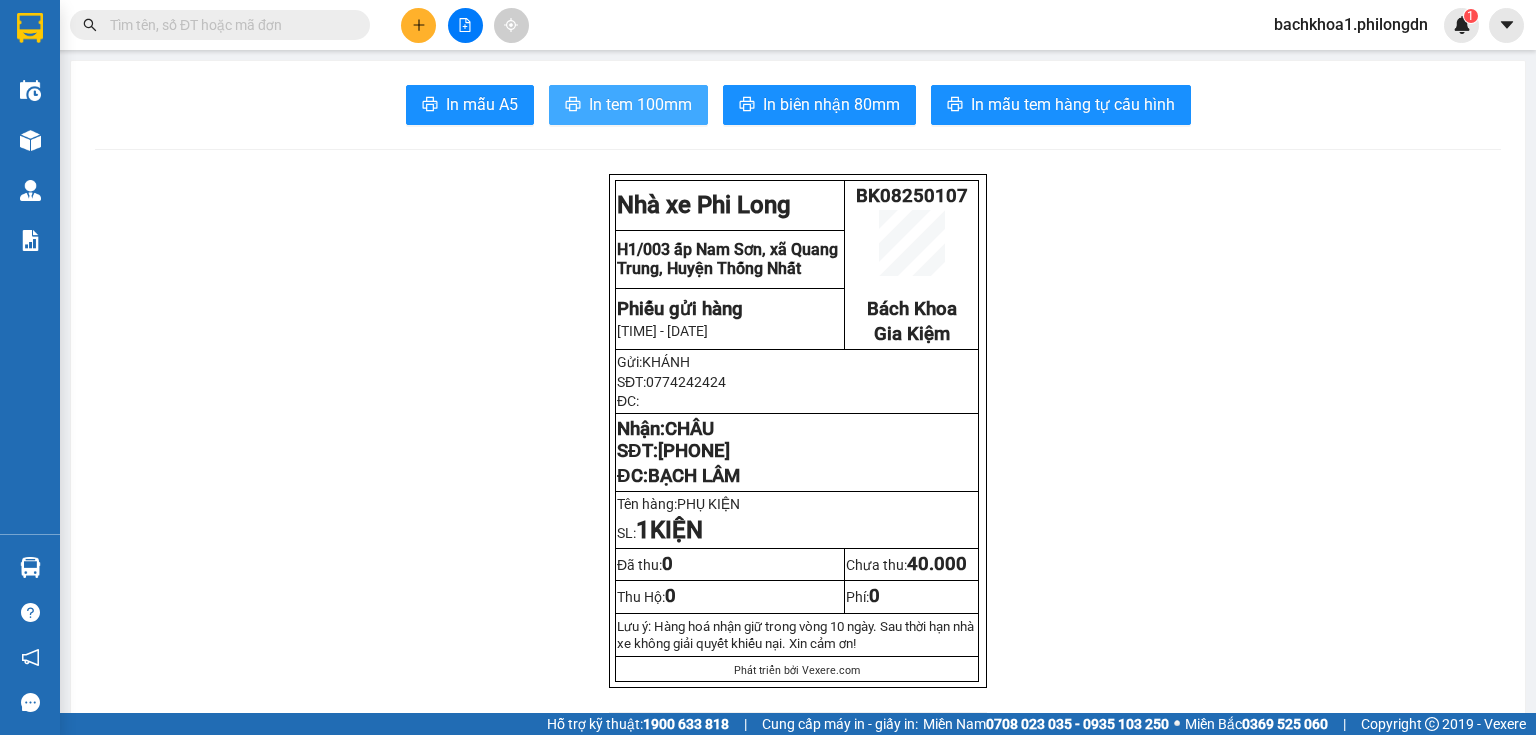 click on "In tem 100mm" at bounding box center (628, 105) 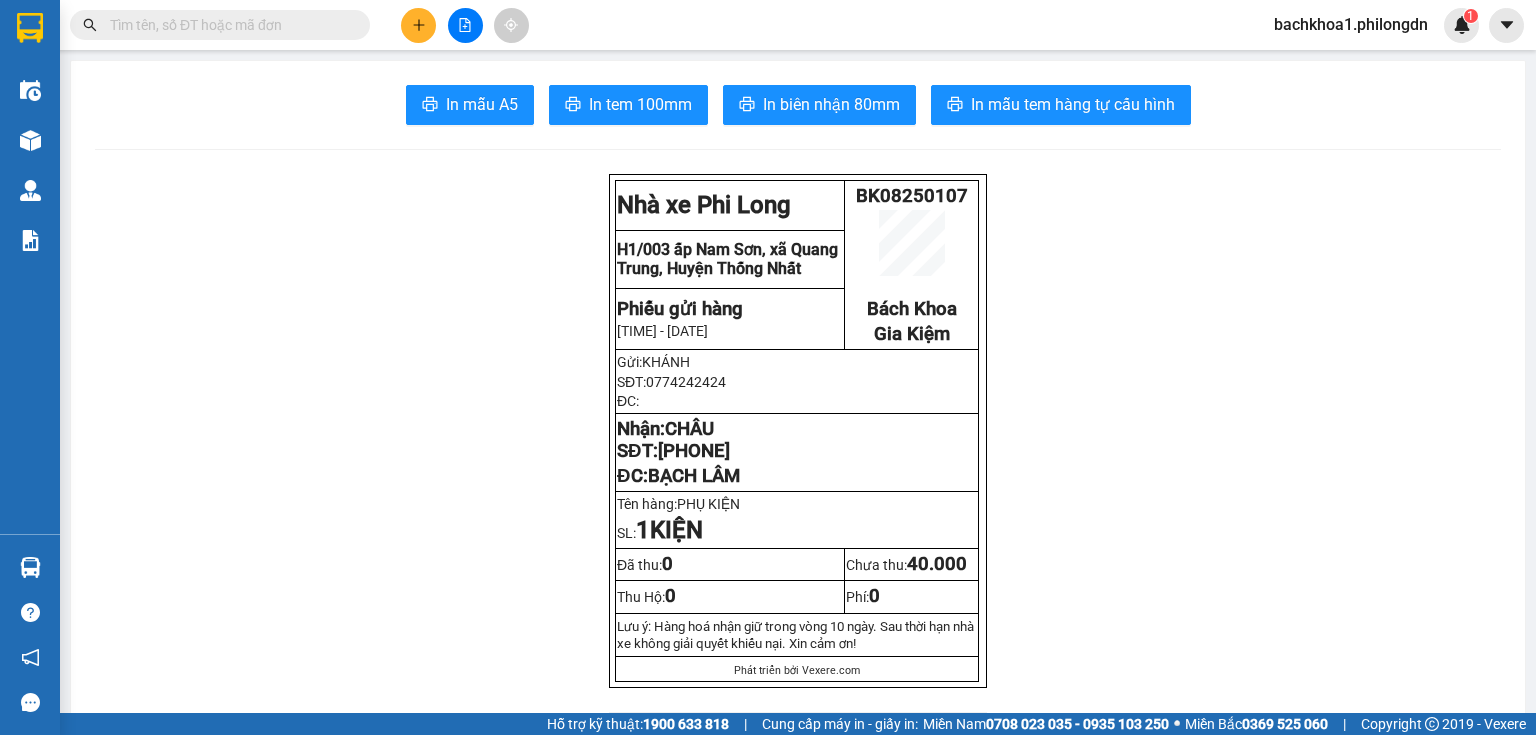 click on "0799998553" at bounding box center (694, 451) 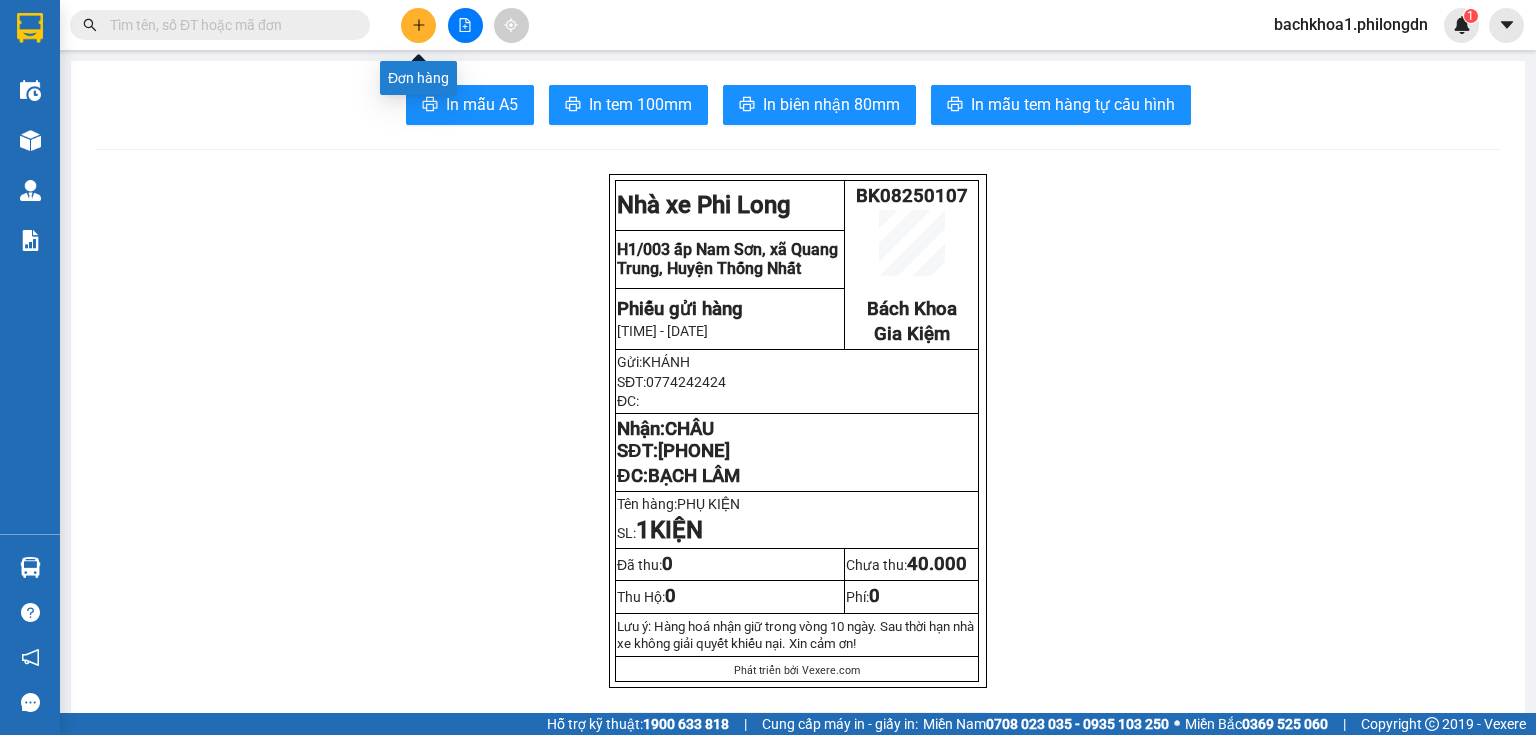 click 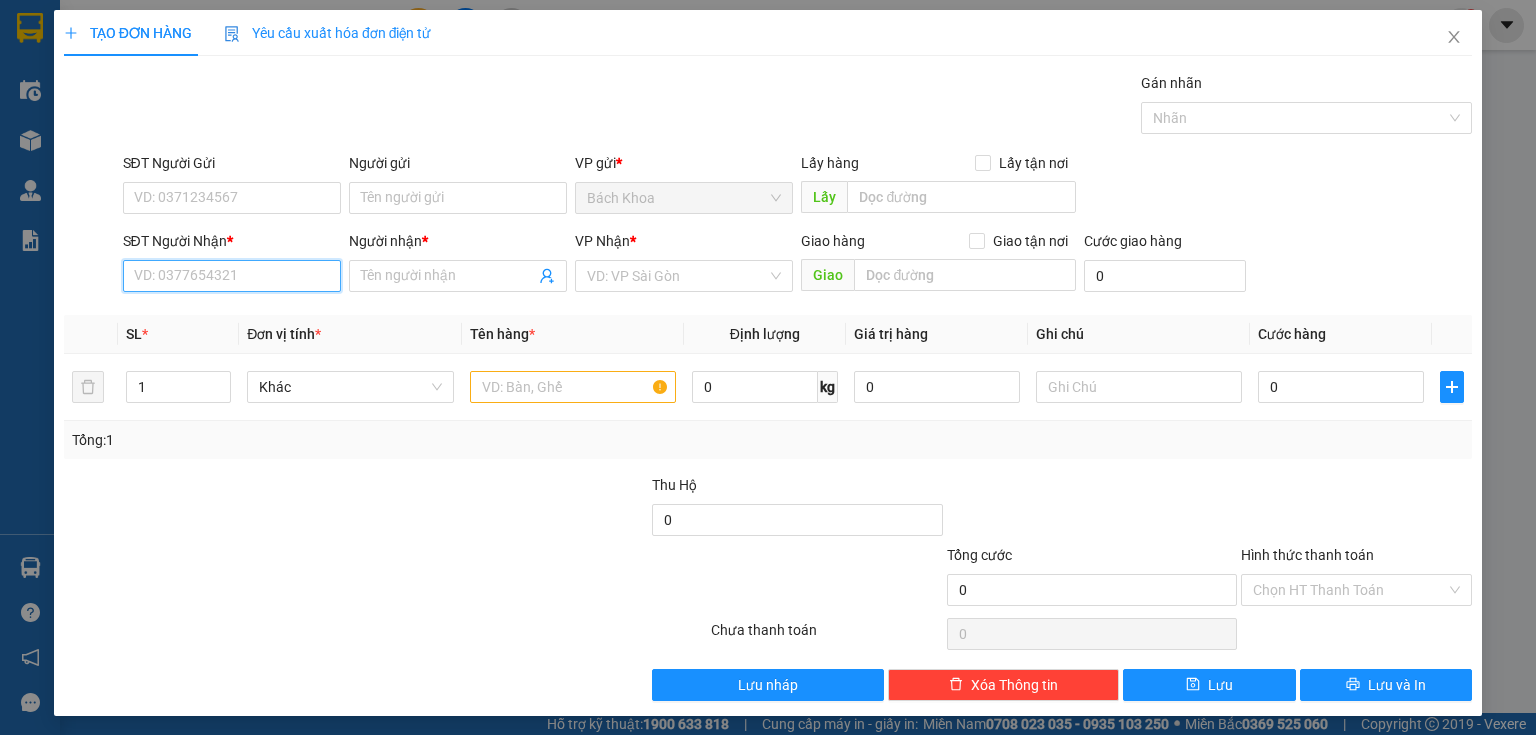 click on "SĐT Người Nhận  *" at bounding box center (232, 276) 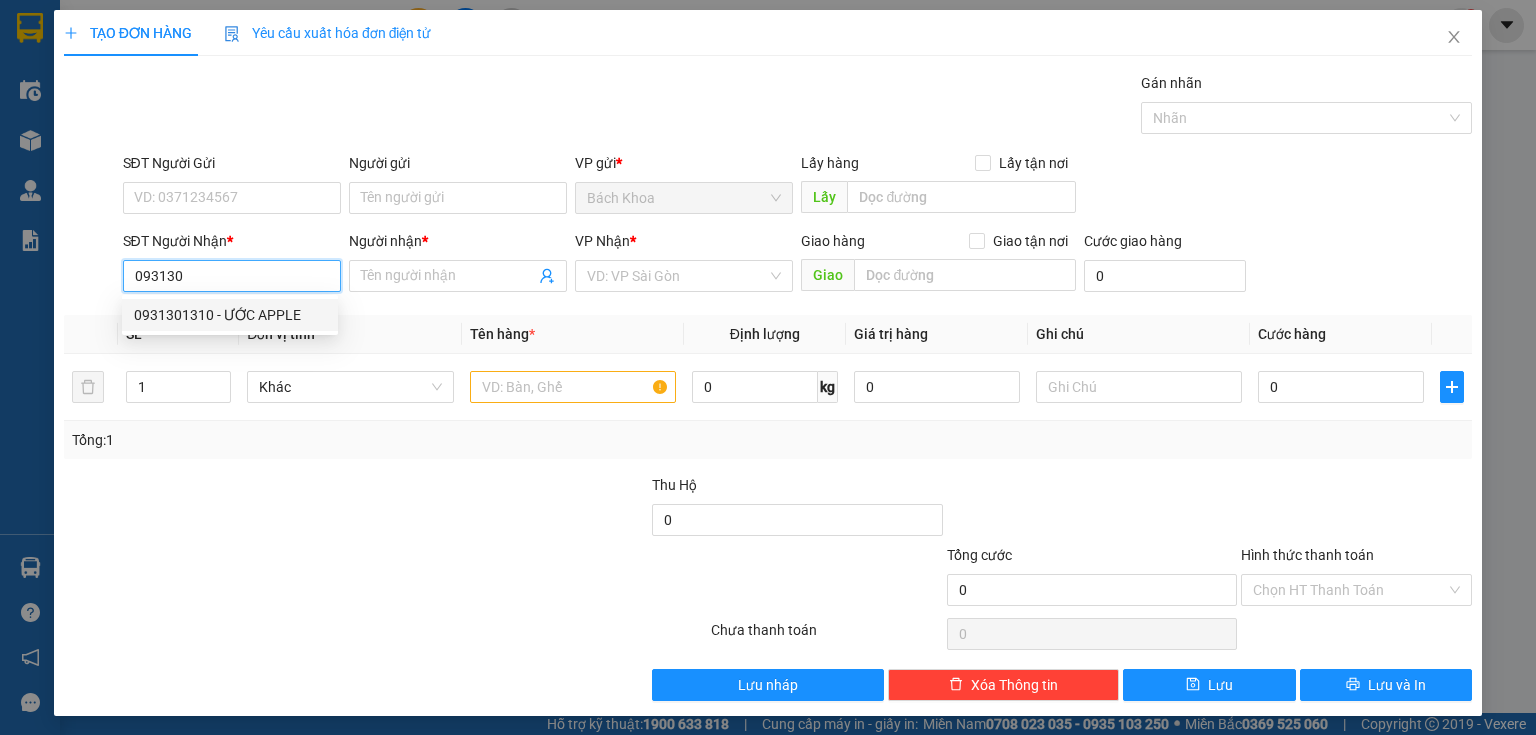 click on "0931301310 - ƯỚC APPLE" at bounding box center (230, 315) 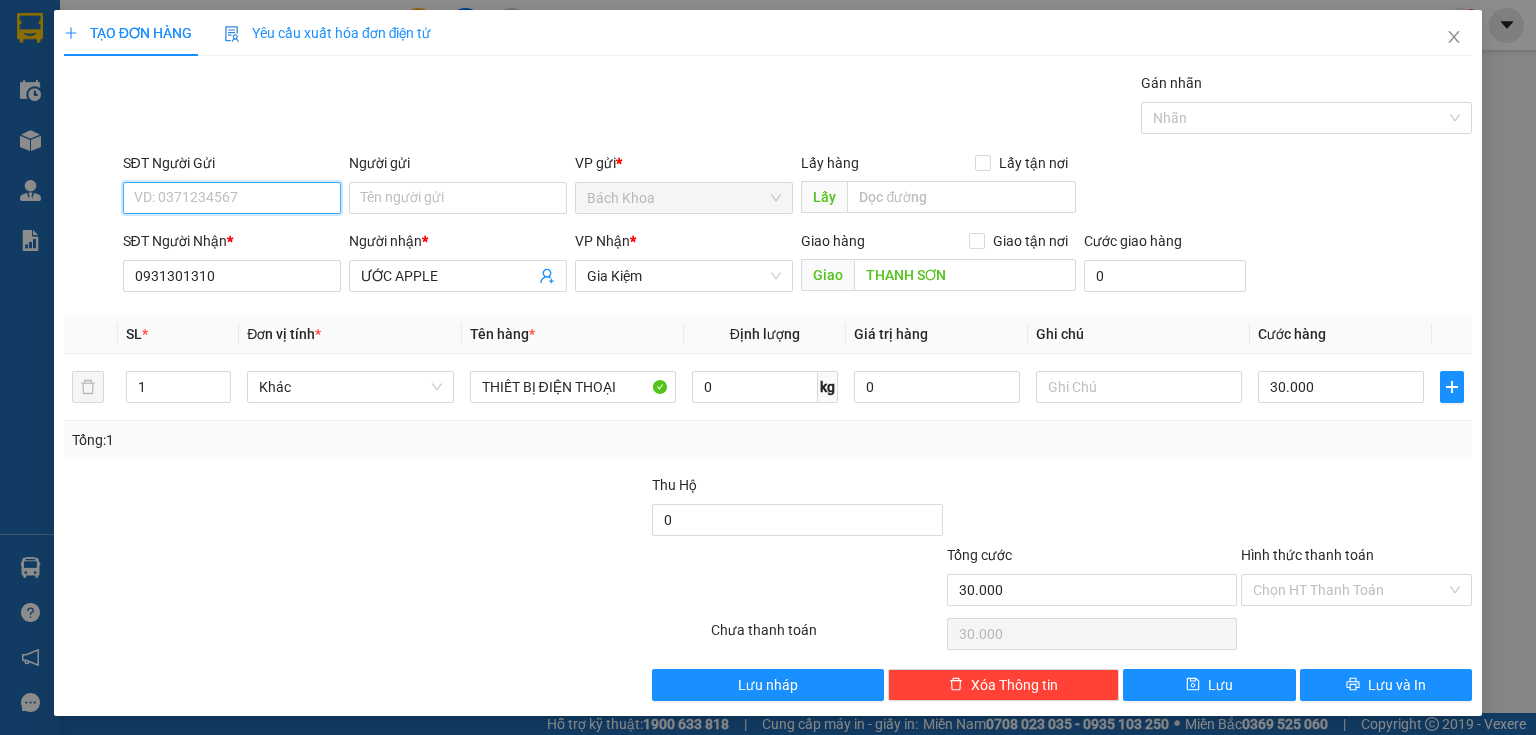 click on "SĐT Người Gửi" at bounding box center [232, 198] 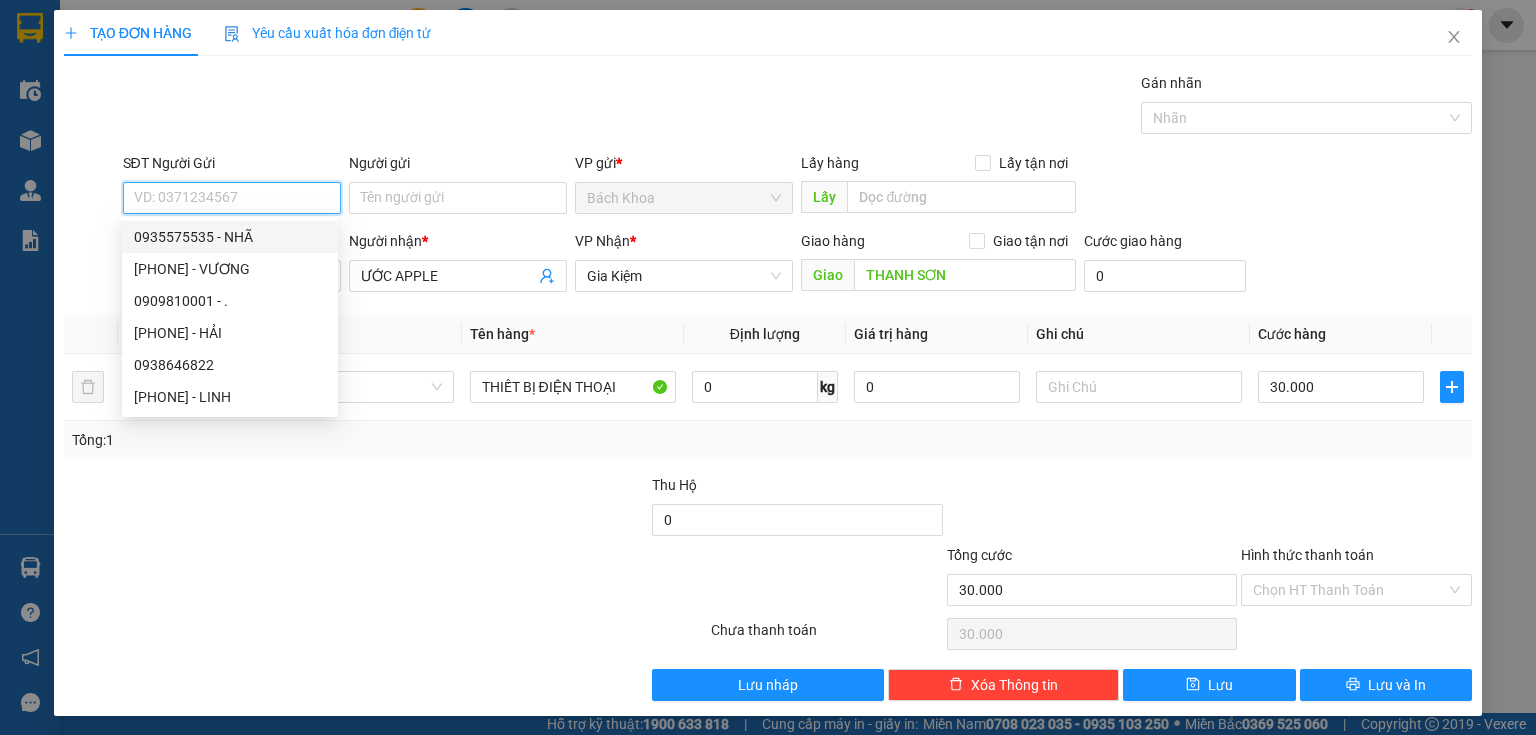 click on "0935575535 - NHÃ" at bounding box center (230, 237) 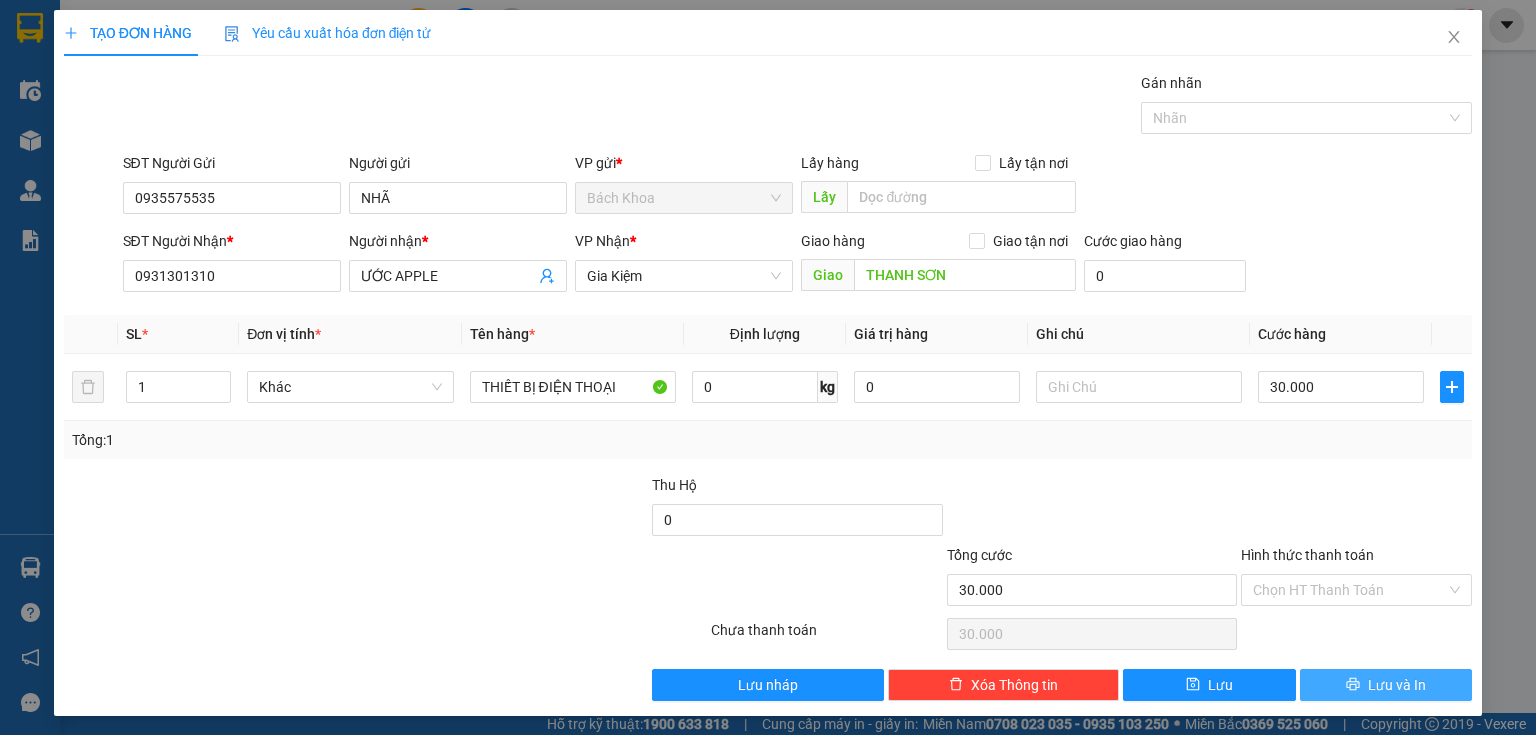 click on "Lưu và In" at bounding box center (1386, 685) 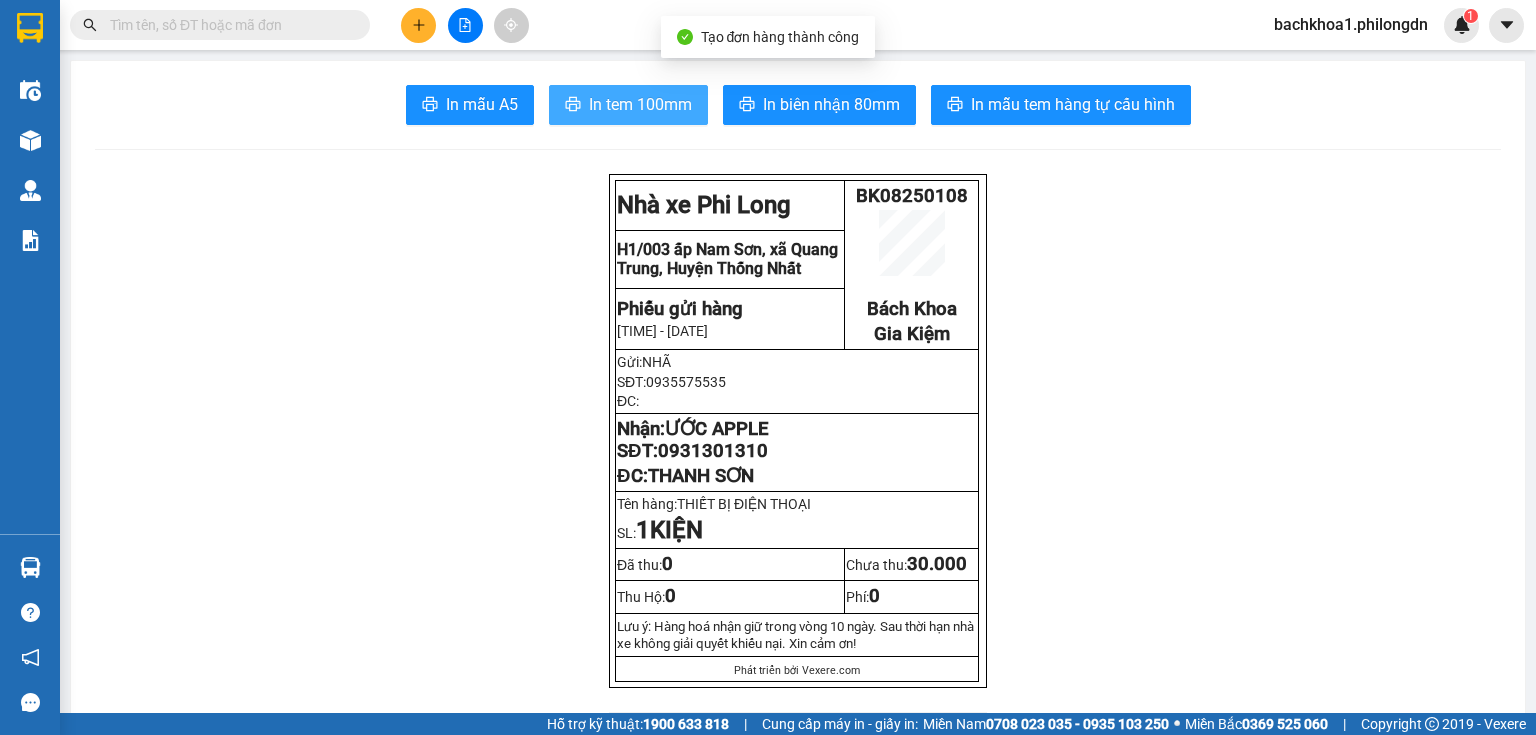 click on "In tem 100mm" at bounding box center [640, 104] 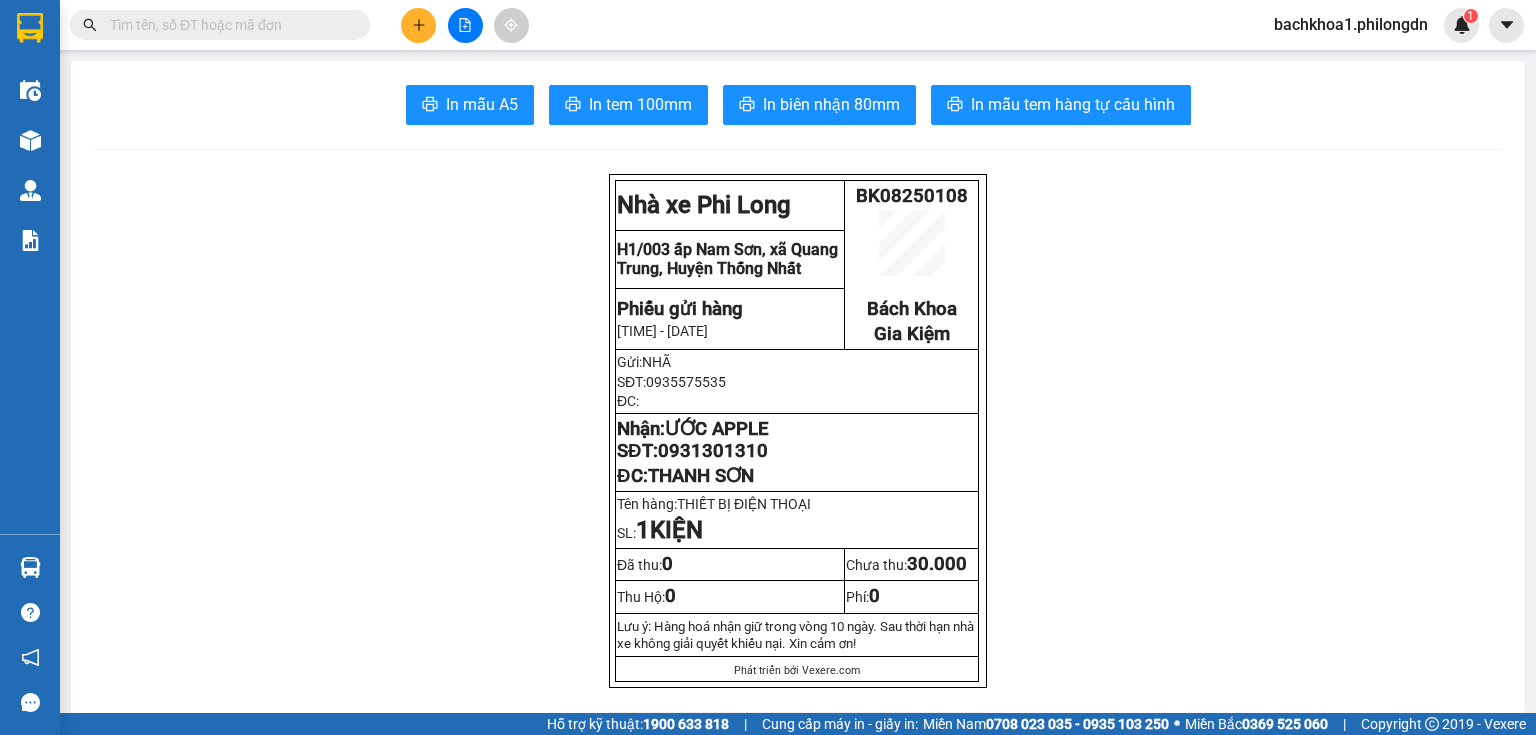 click on "0931301310" at bounding box center (713, 451) 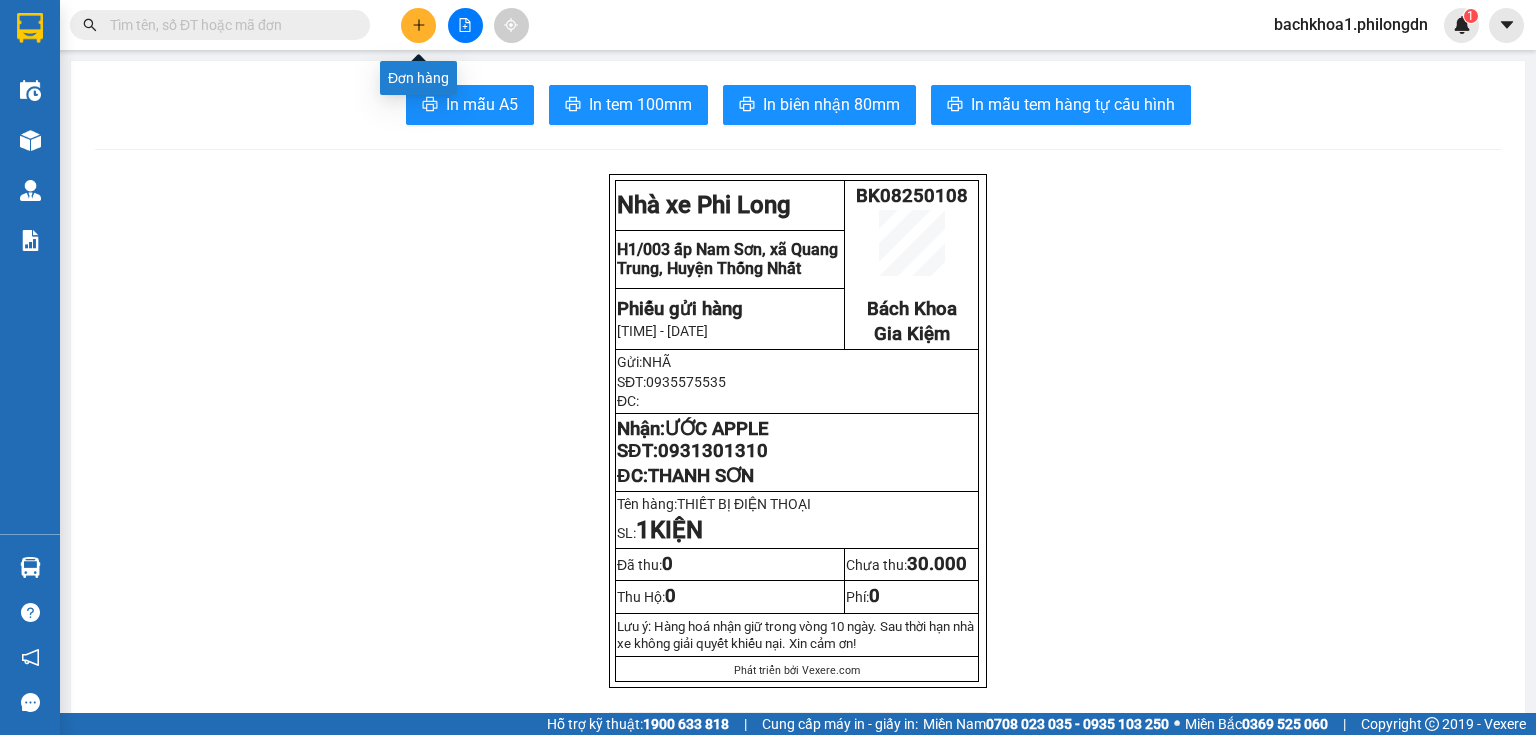 click at bounding box center (418, 25) 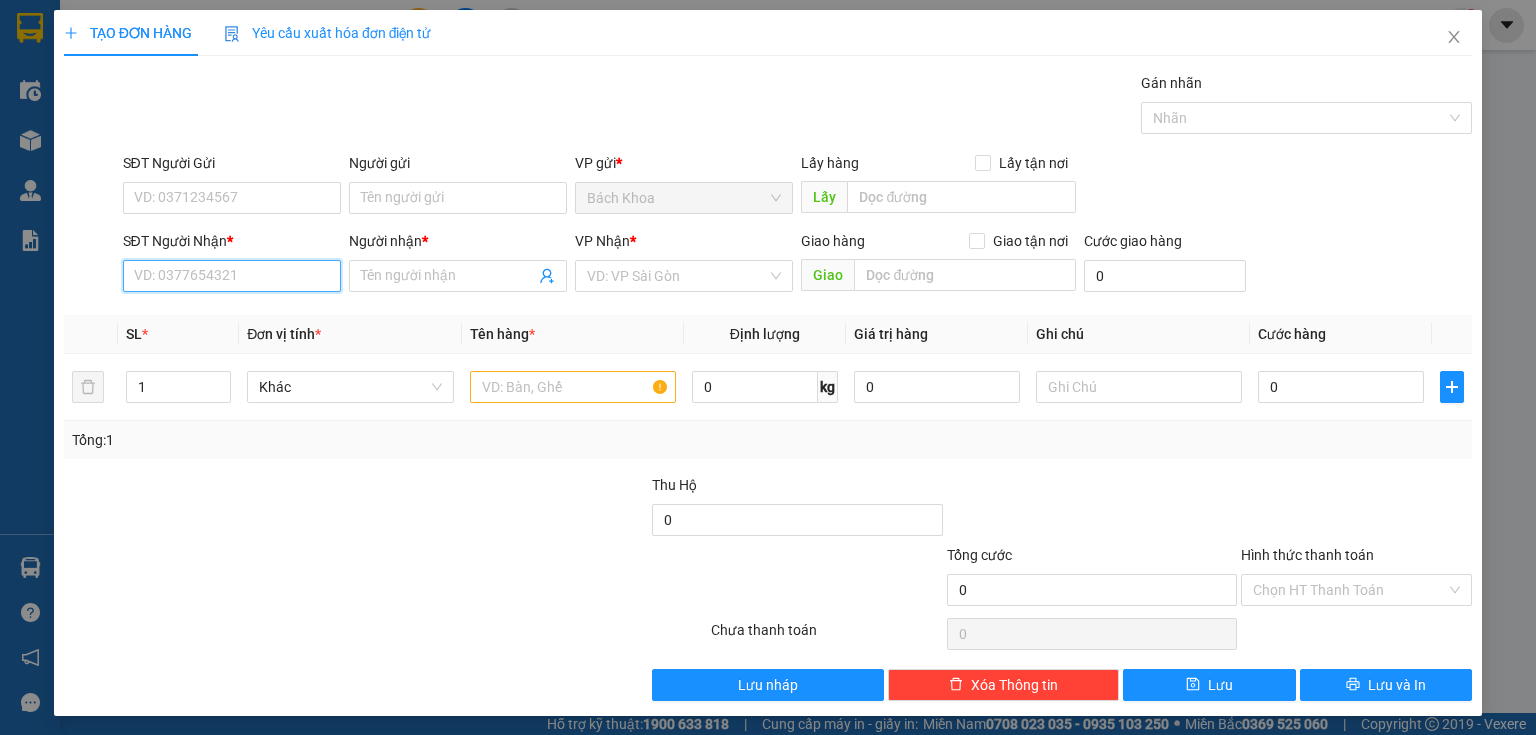 click on "SĐT Người Nhận  *" at bounding box center [232, 276] 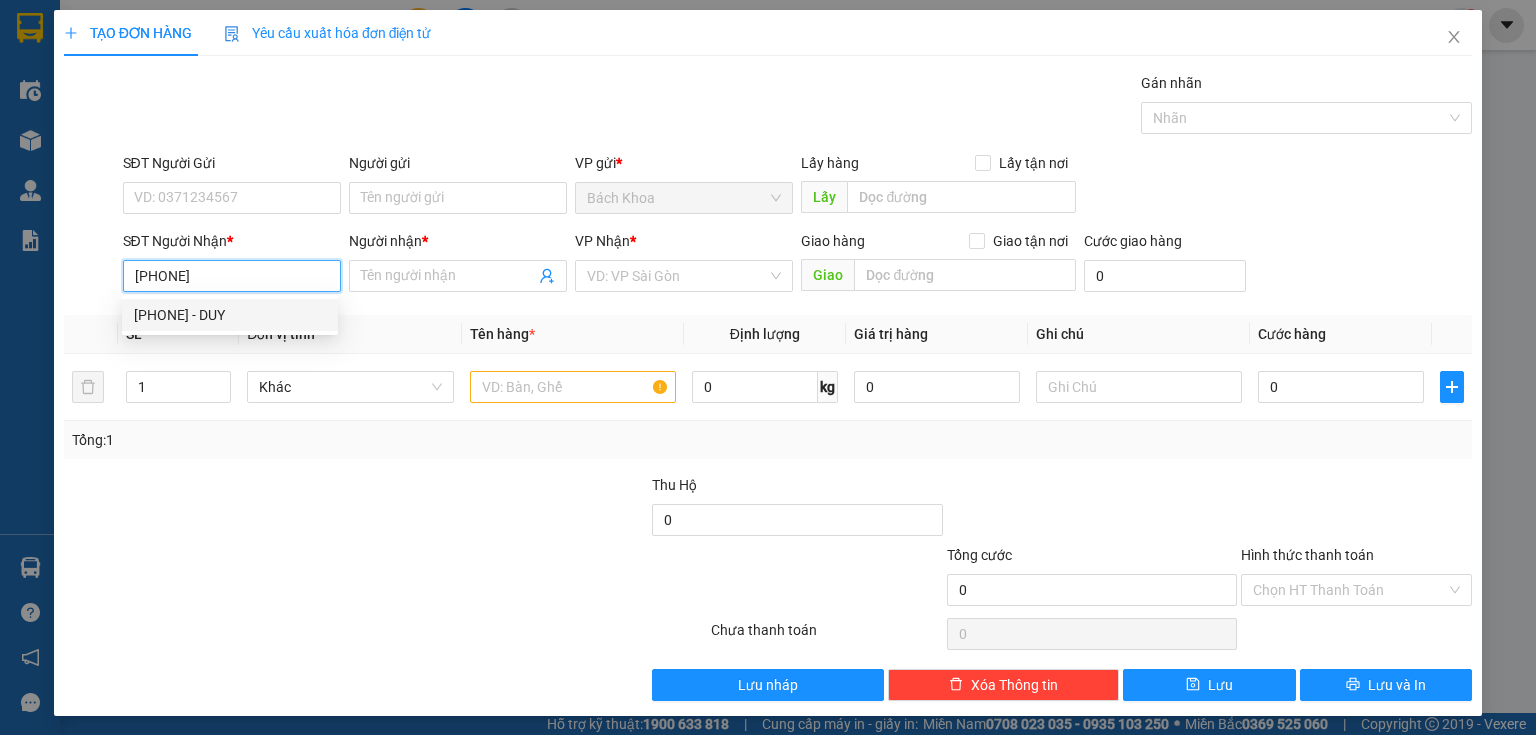 click on "0968272586 - [PERSON]" at bounding box center [230, 315] 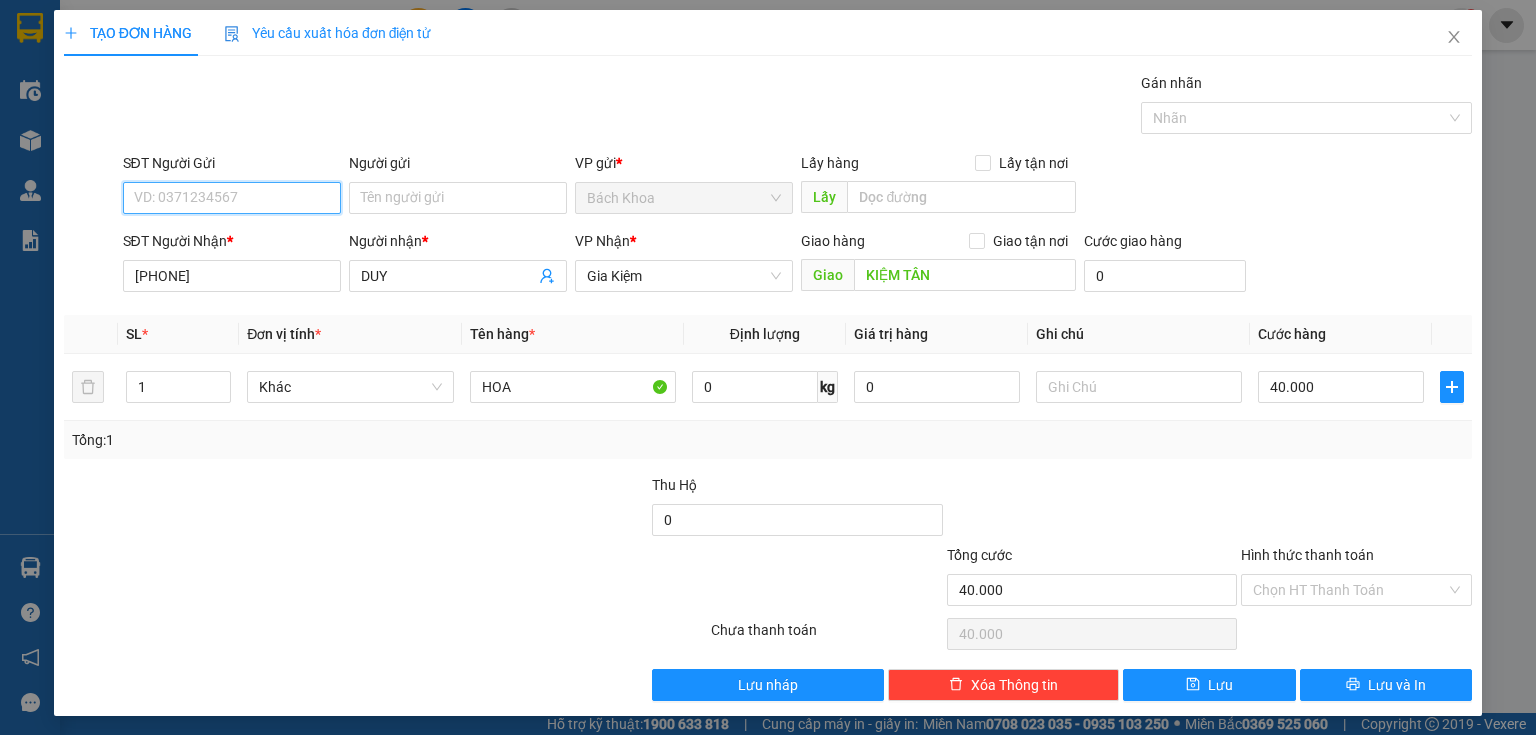 click on "SĐT Người Gửi" at bounding box center [232, 198] 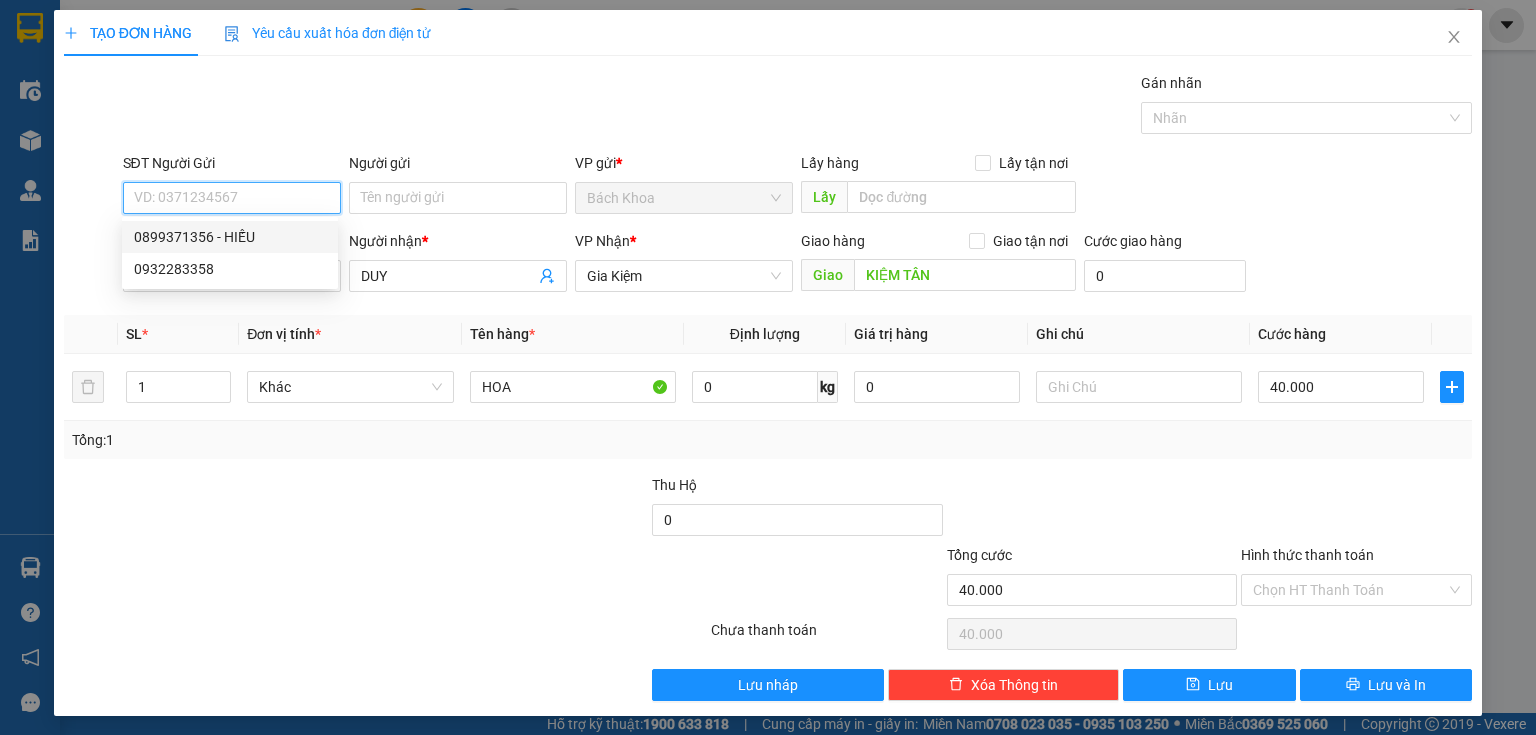 click on "0899371356 - HIẾU" at bounding box center (230, 237) 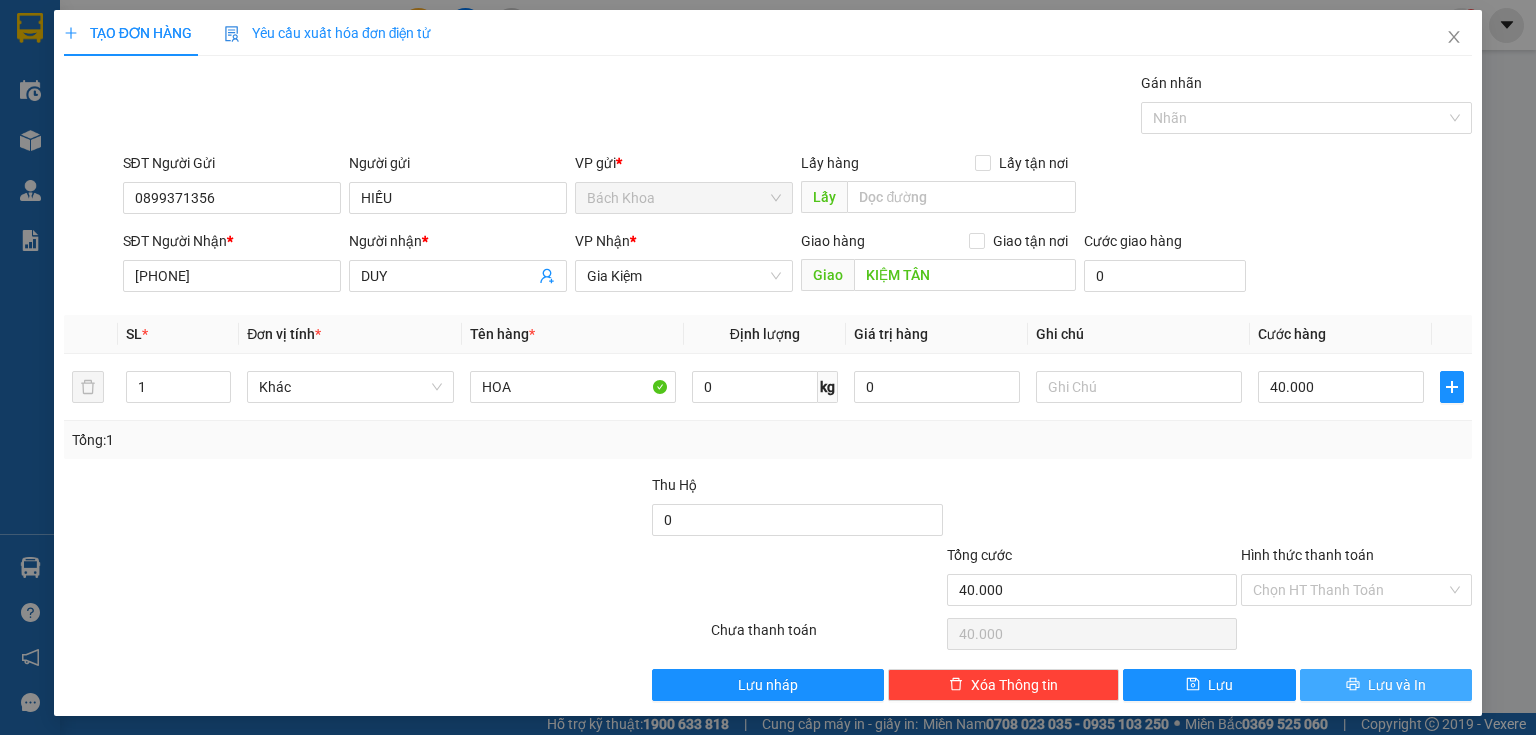 click on "Lưu và In" at bounding box center [1397, 685] 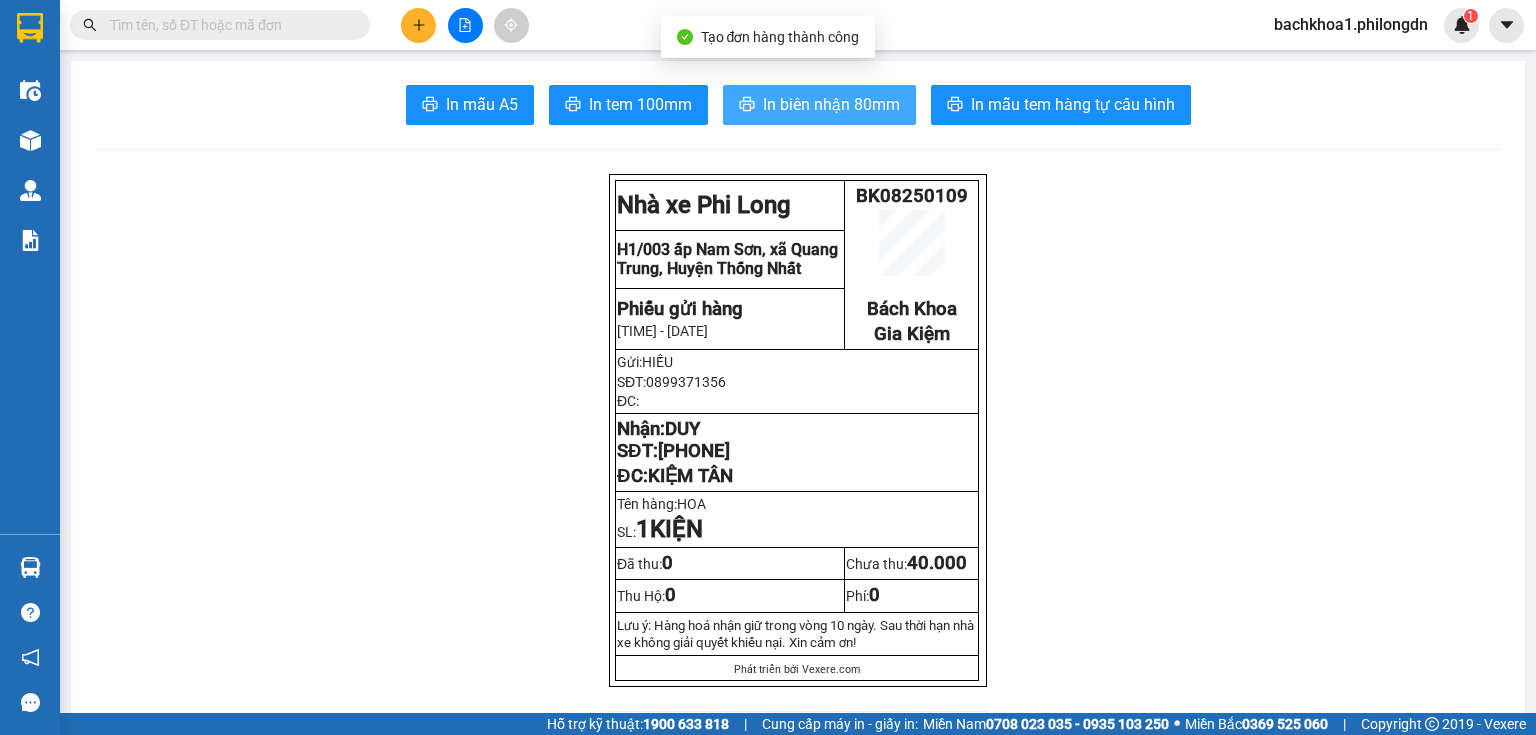 click on "In biên nhận 80mm" at bounding box center [831, 104] 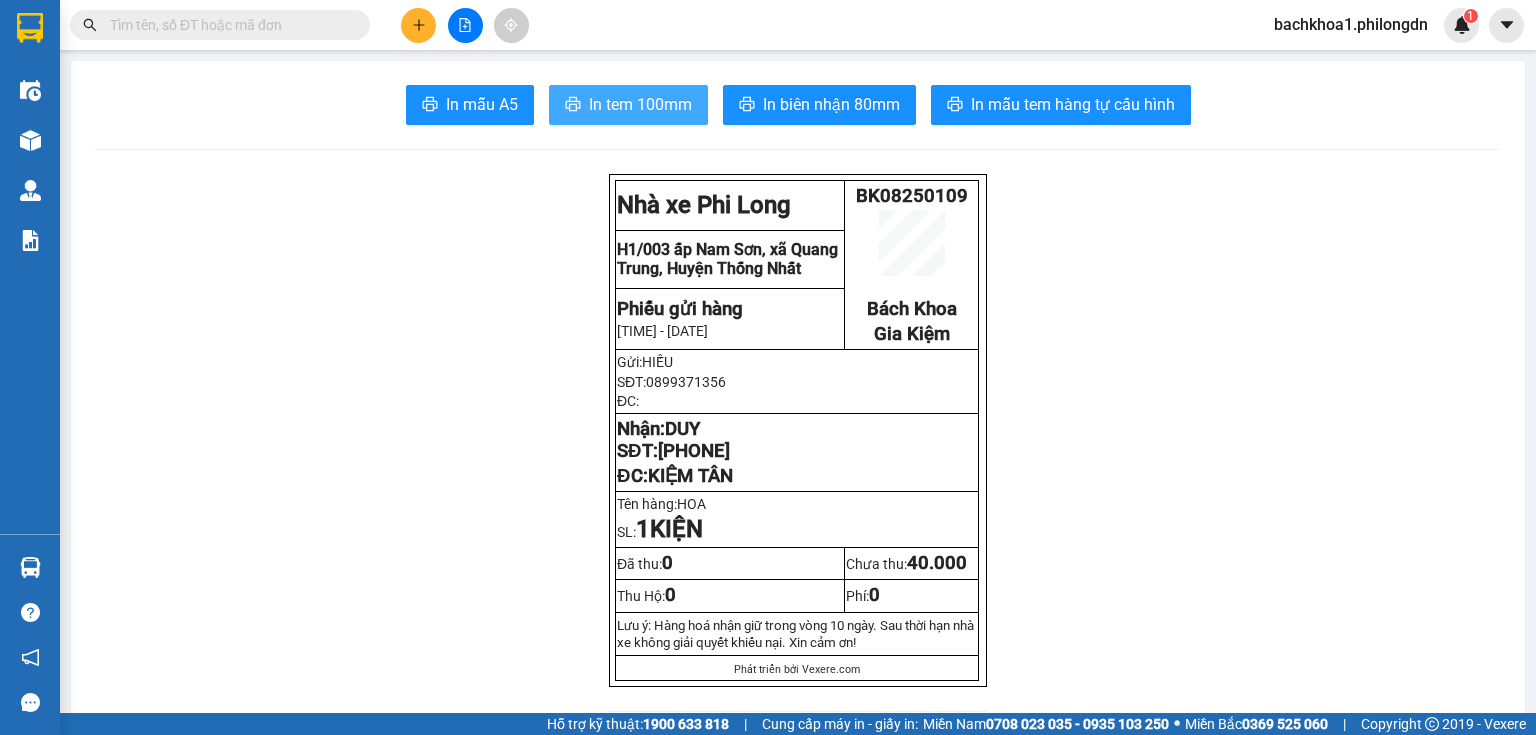 click on "In tem 100mm" at bounding box center [640, 104] 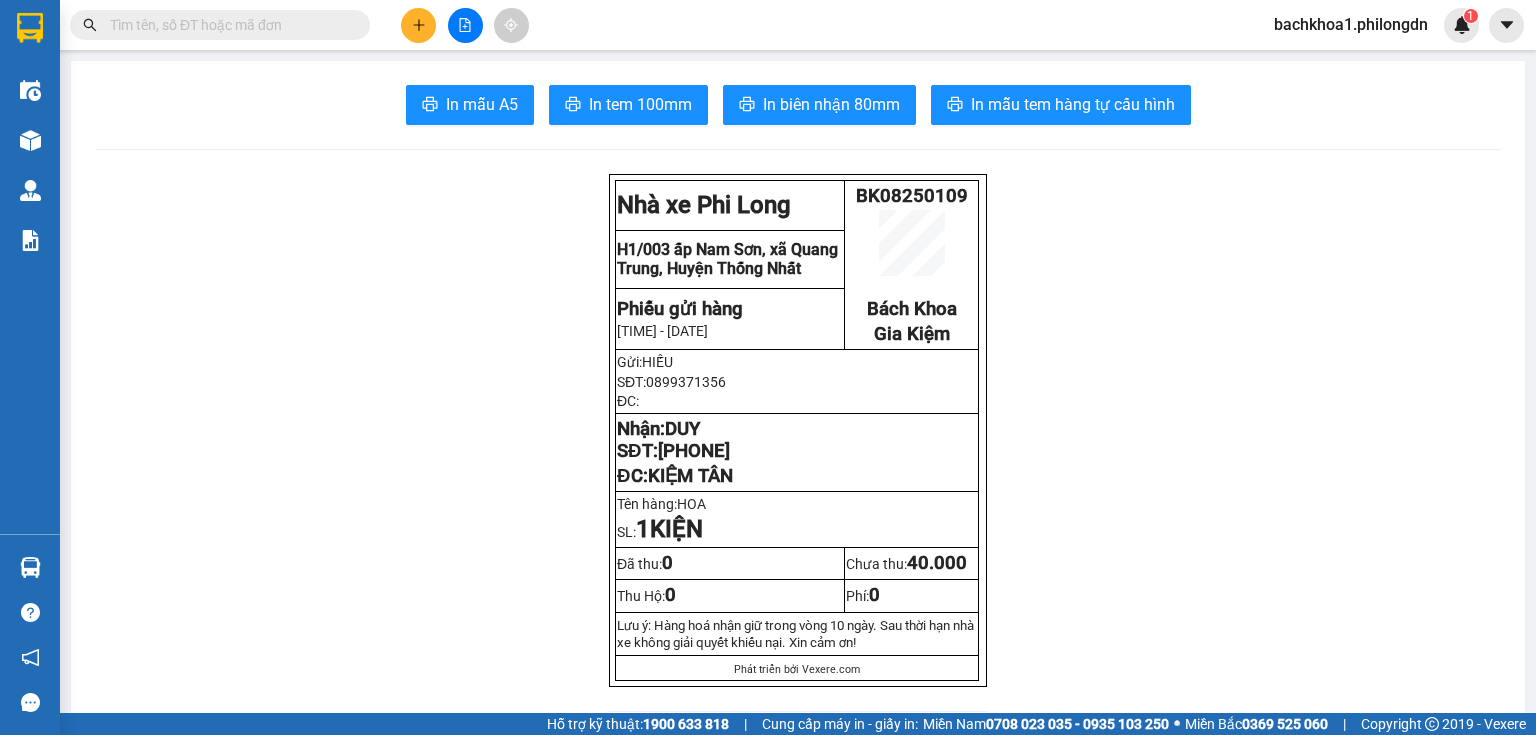 click on "0968272586" at bounding box center (694, 451) 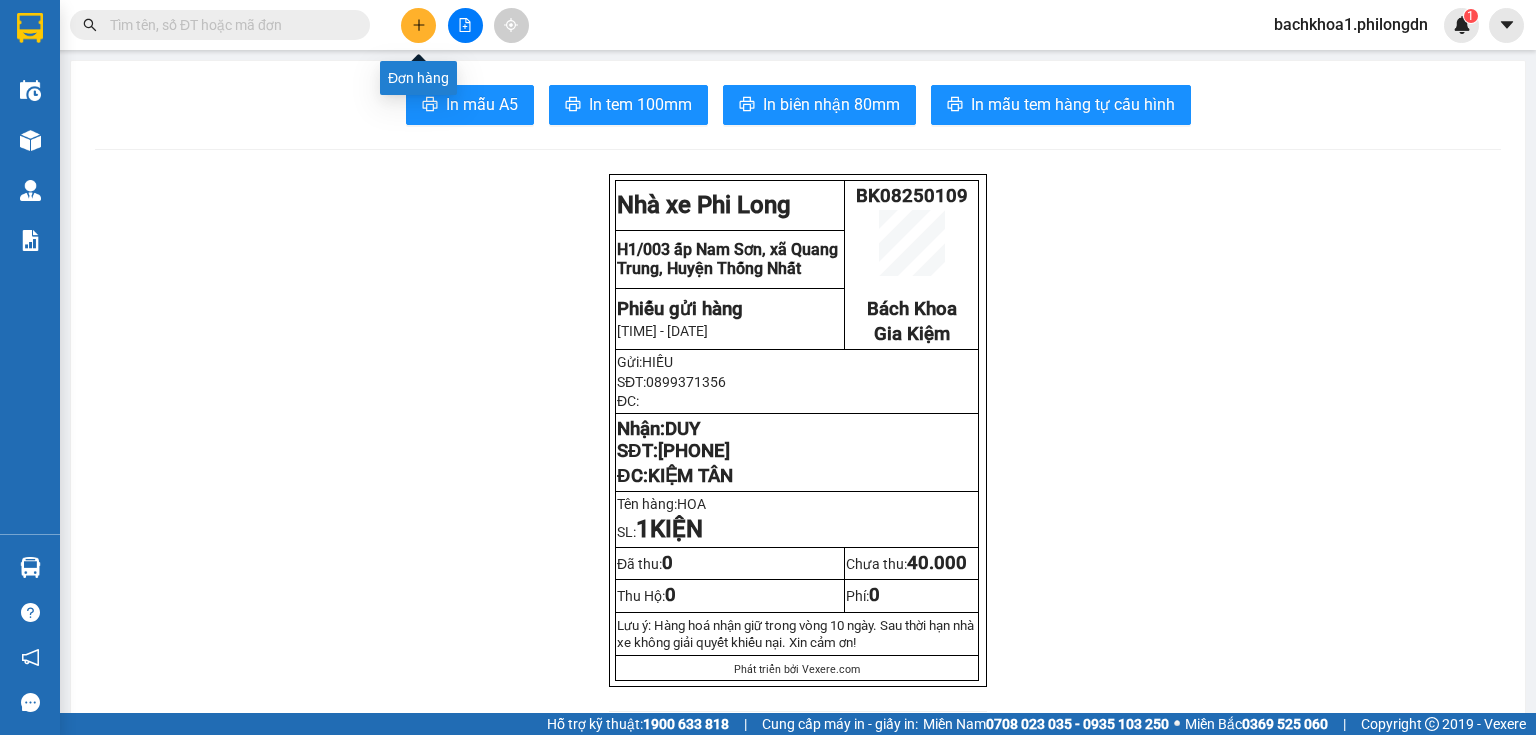 click 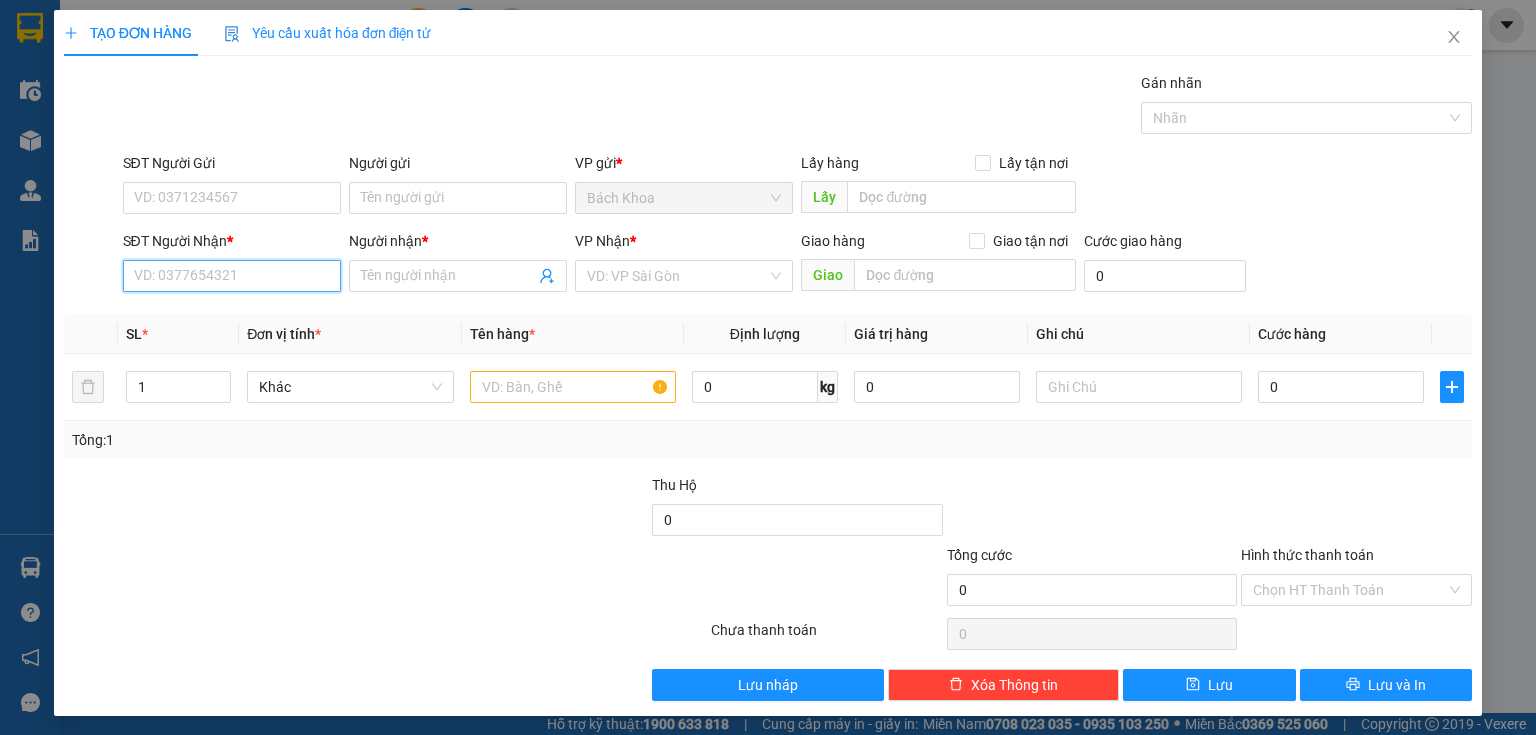 click on "SĐT Người Nhận  *" at bounding box center [232, 276] 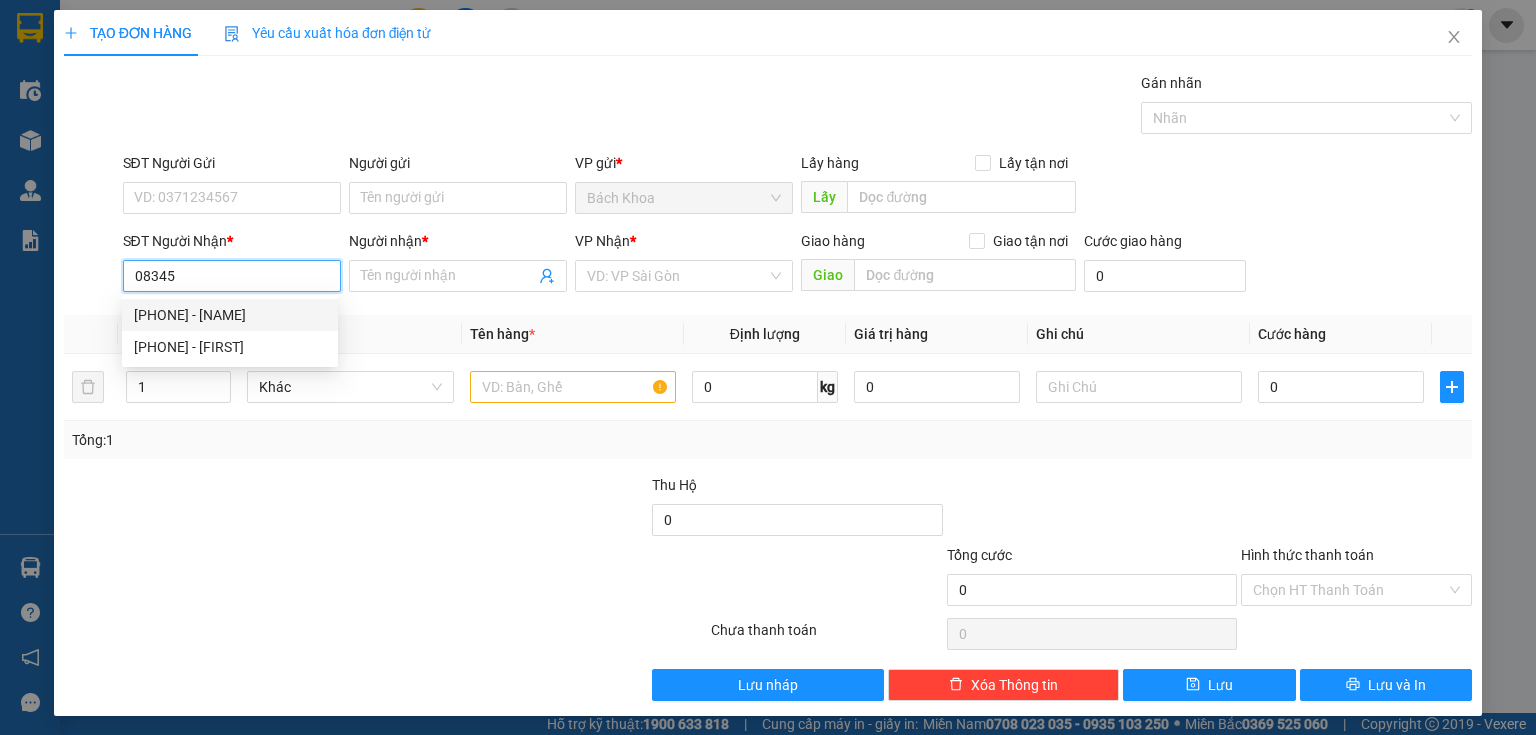 click on "0834566081 - THANH" at bounding box center (230, 315) 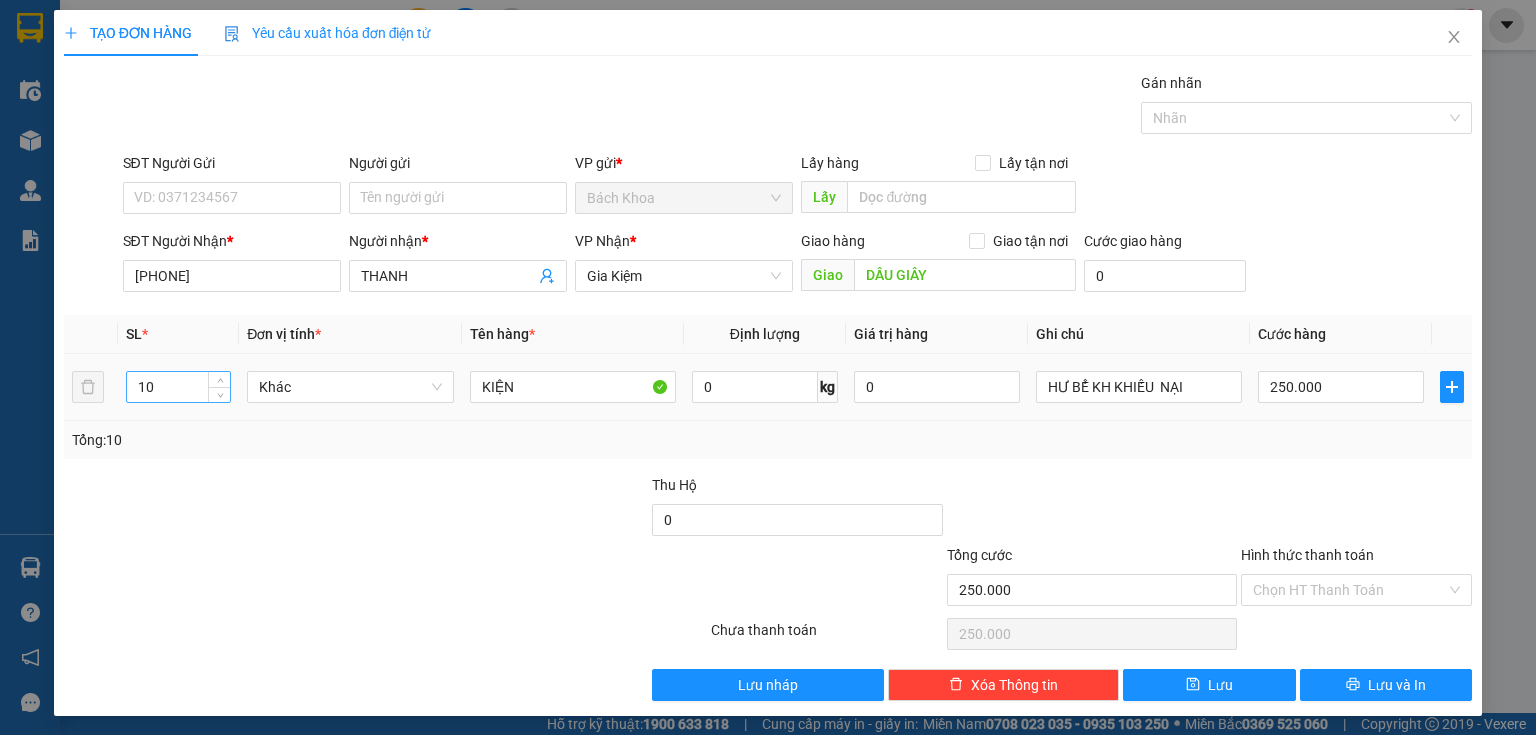 click on "10" at bounding box center (178, 387) 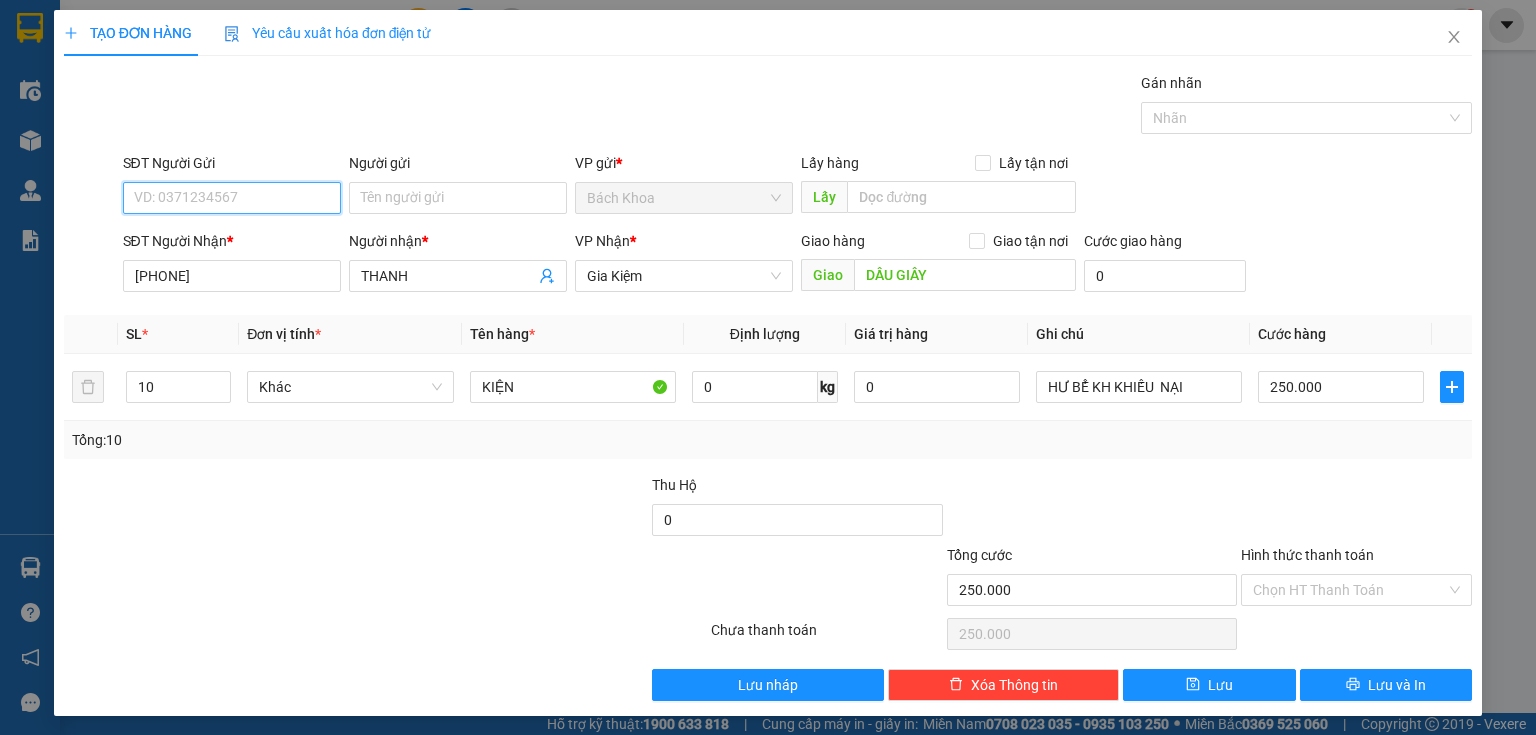 click on "SĐT Người Gửi" at bounding box center [232, 198] 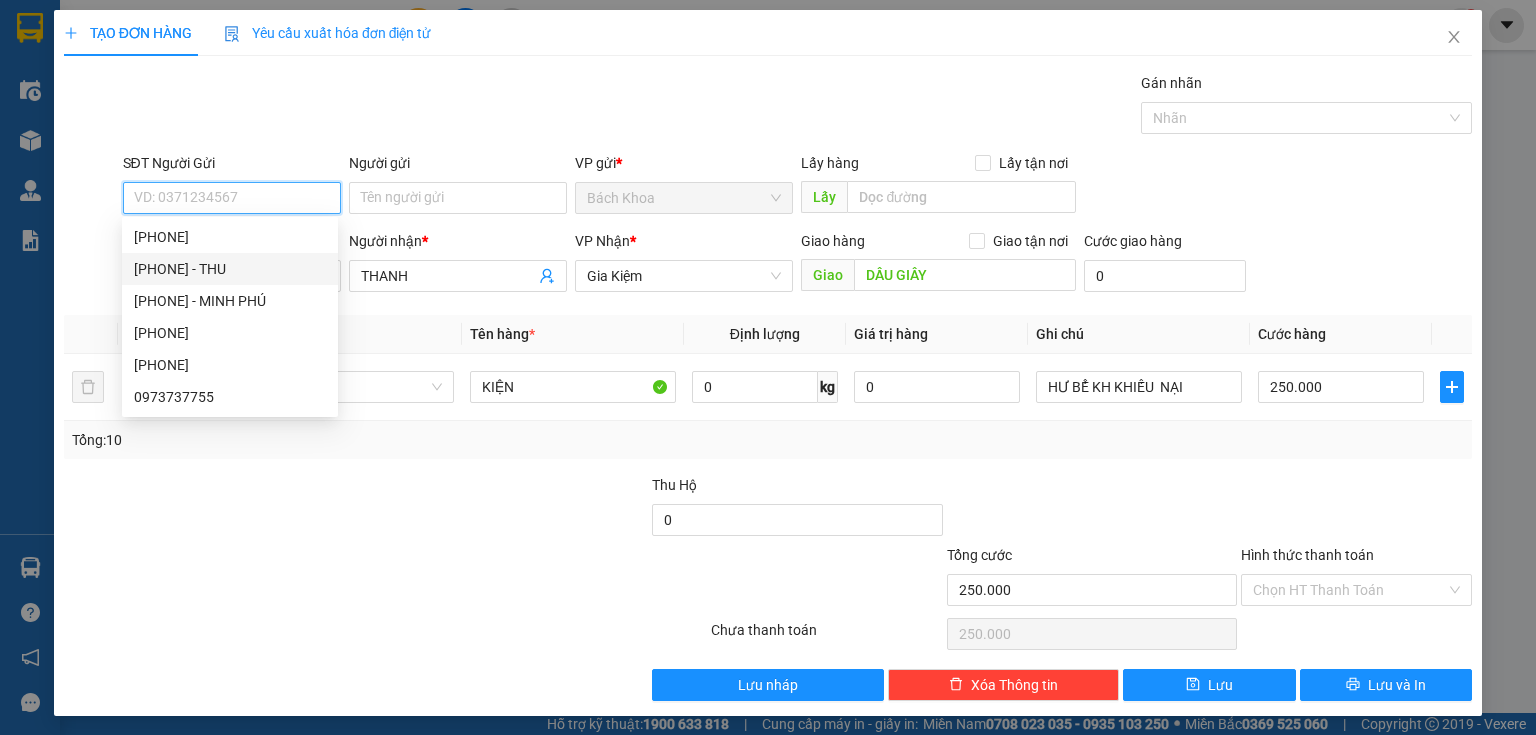 click on "0949128706 - THU" at bounding box center [230, 269] 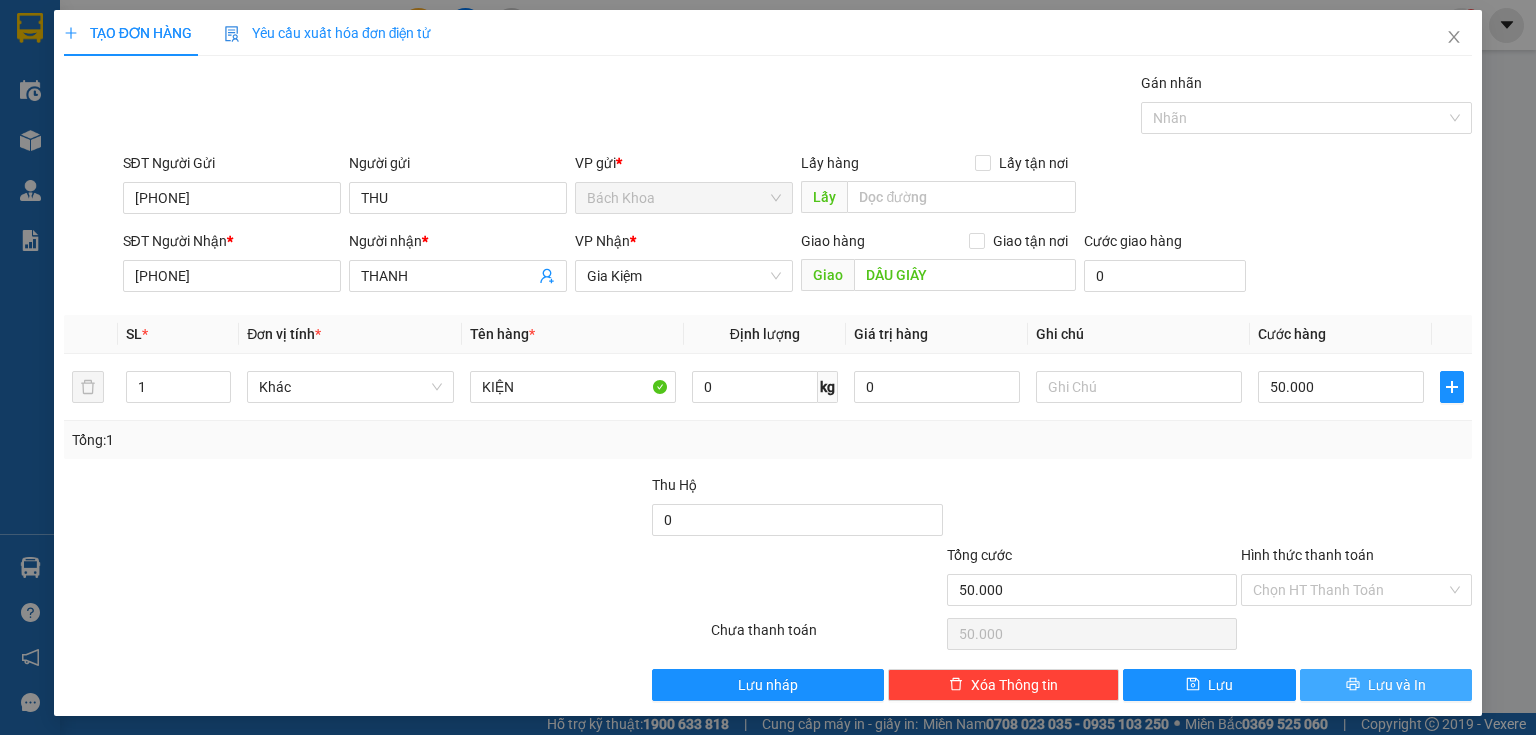 click on "Lưu và In" at bounding box center [1386, 685] 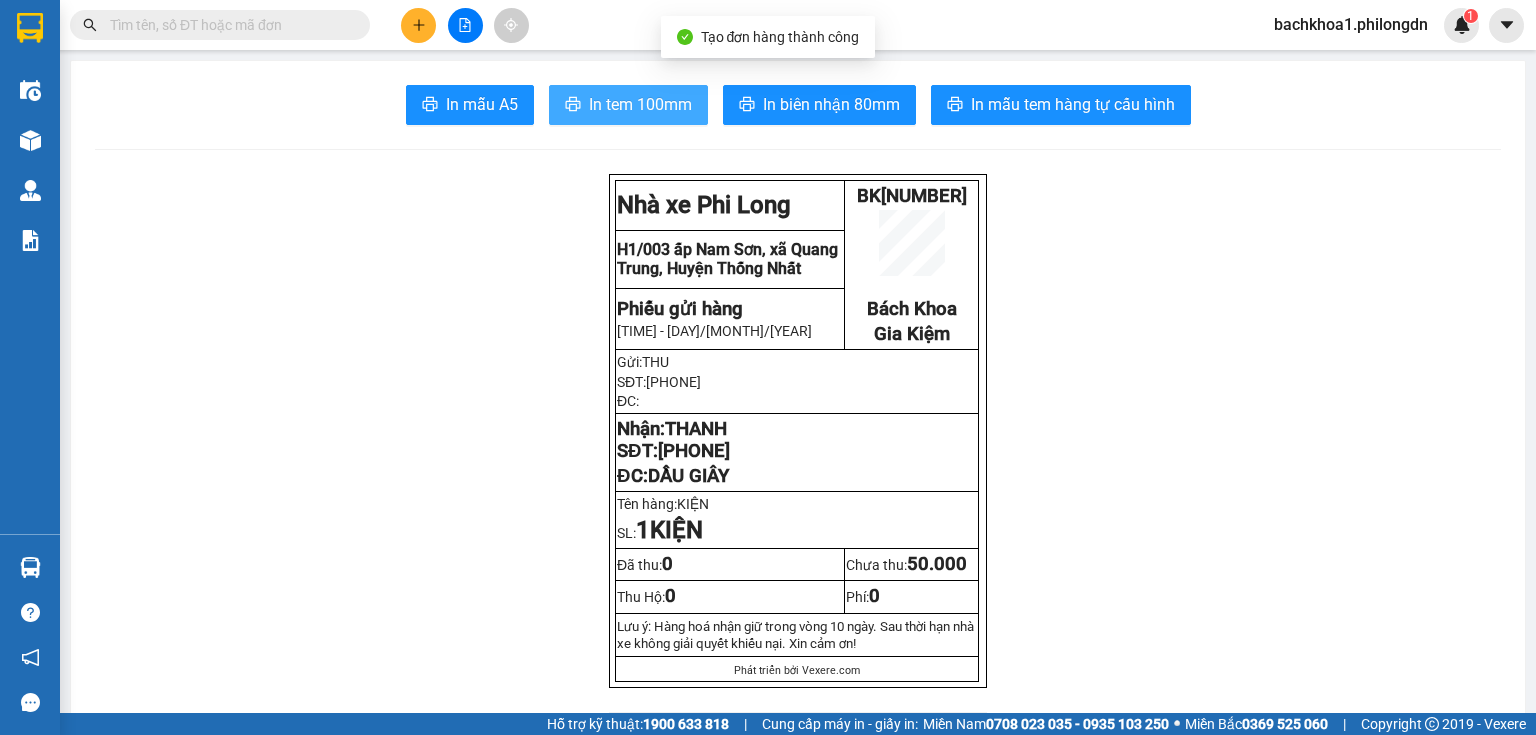 click on "In tem 100mm" at bounding box center (640, 104) 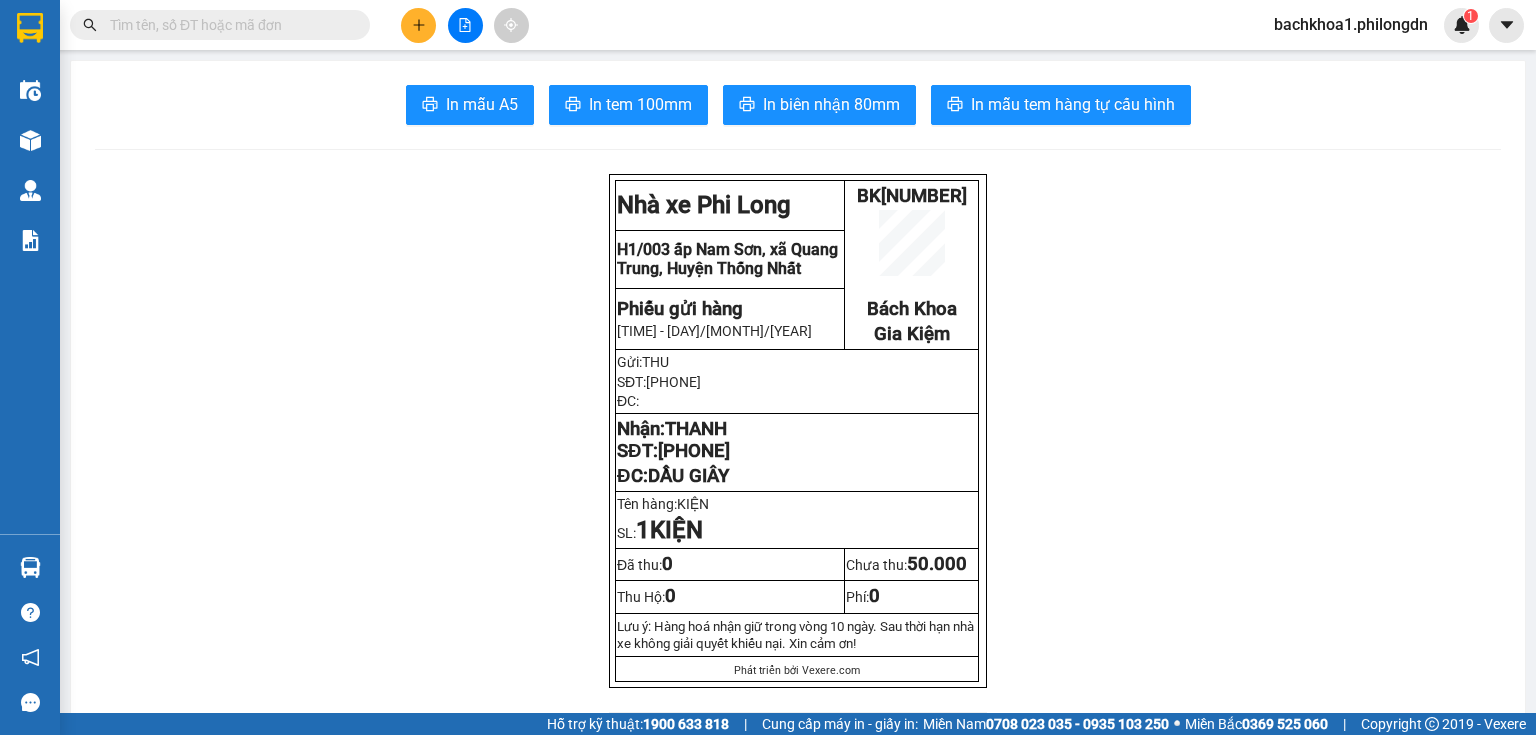 click on "[PHONE]" at bounding box center [694, 451] 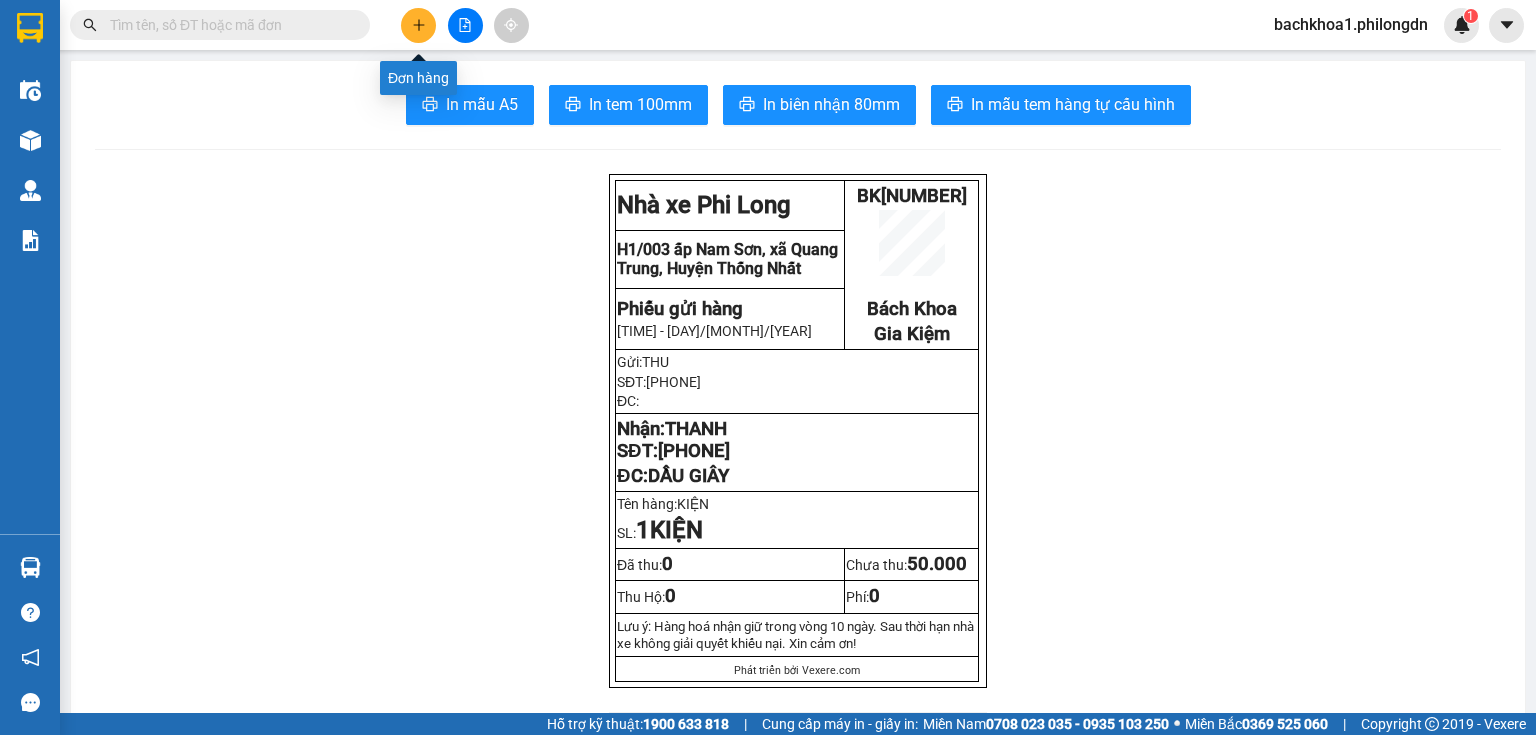 click 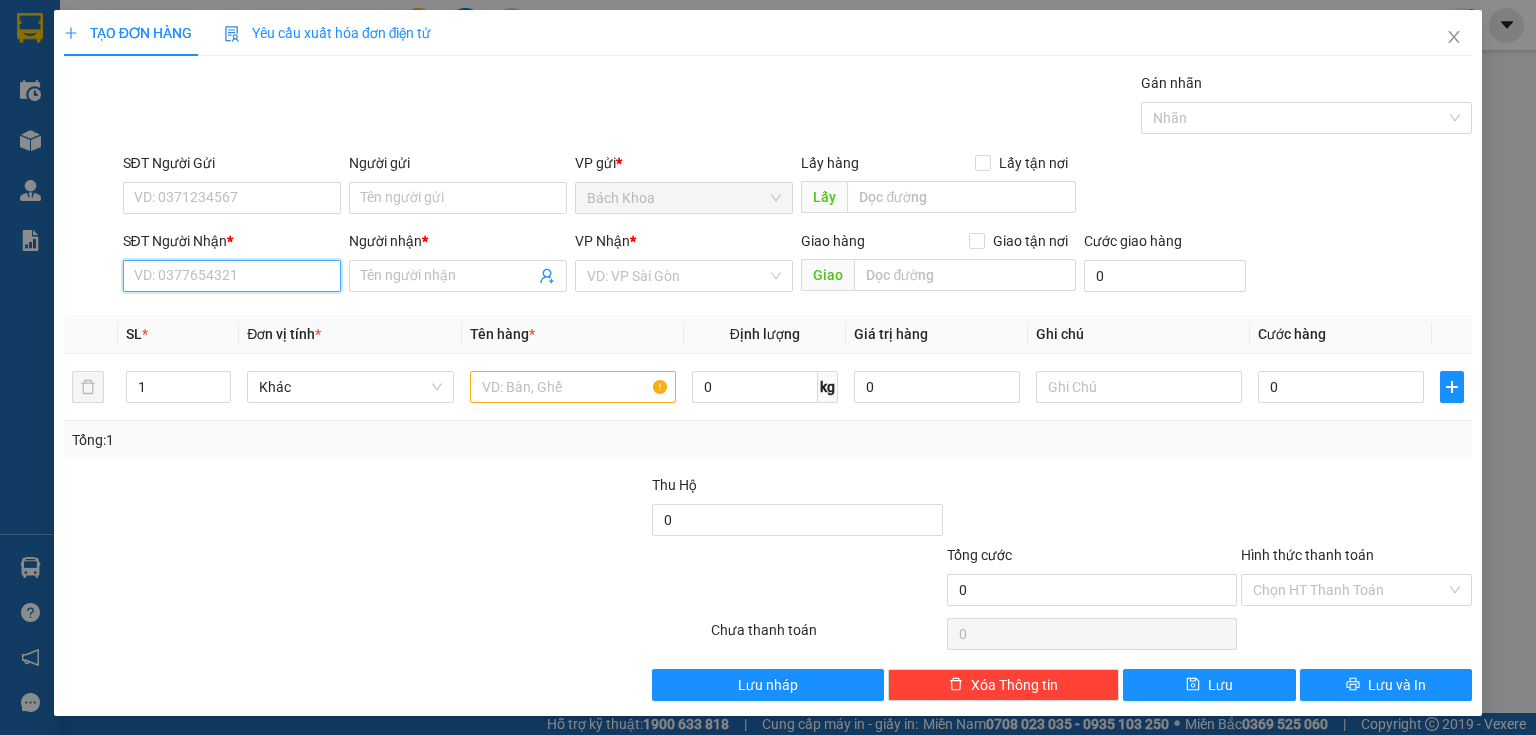 click on "SĐT Người Nhận  *" at bounding box center [232, 276] 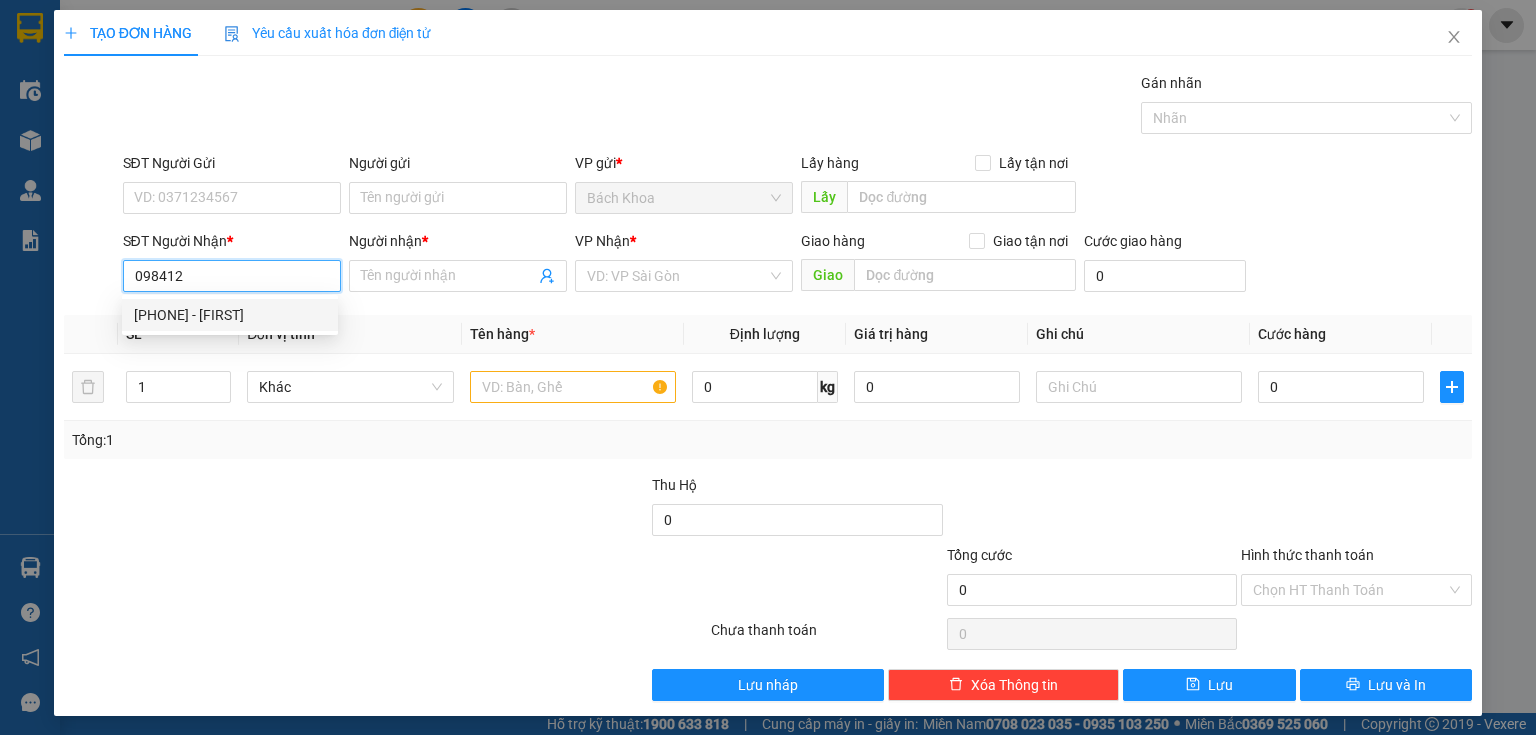 click on "0984124389 - LUÂN" at bounding box center [230, 315] 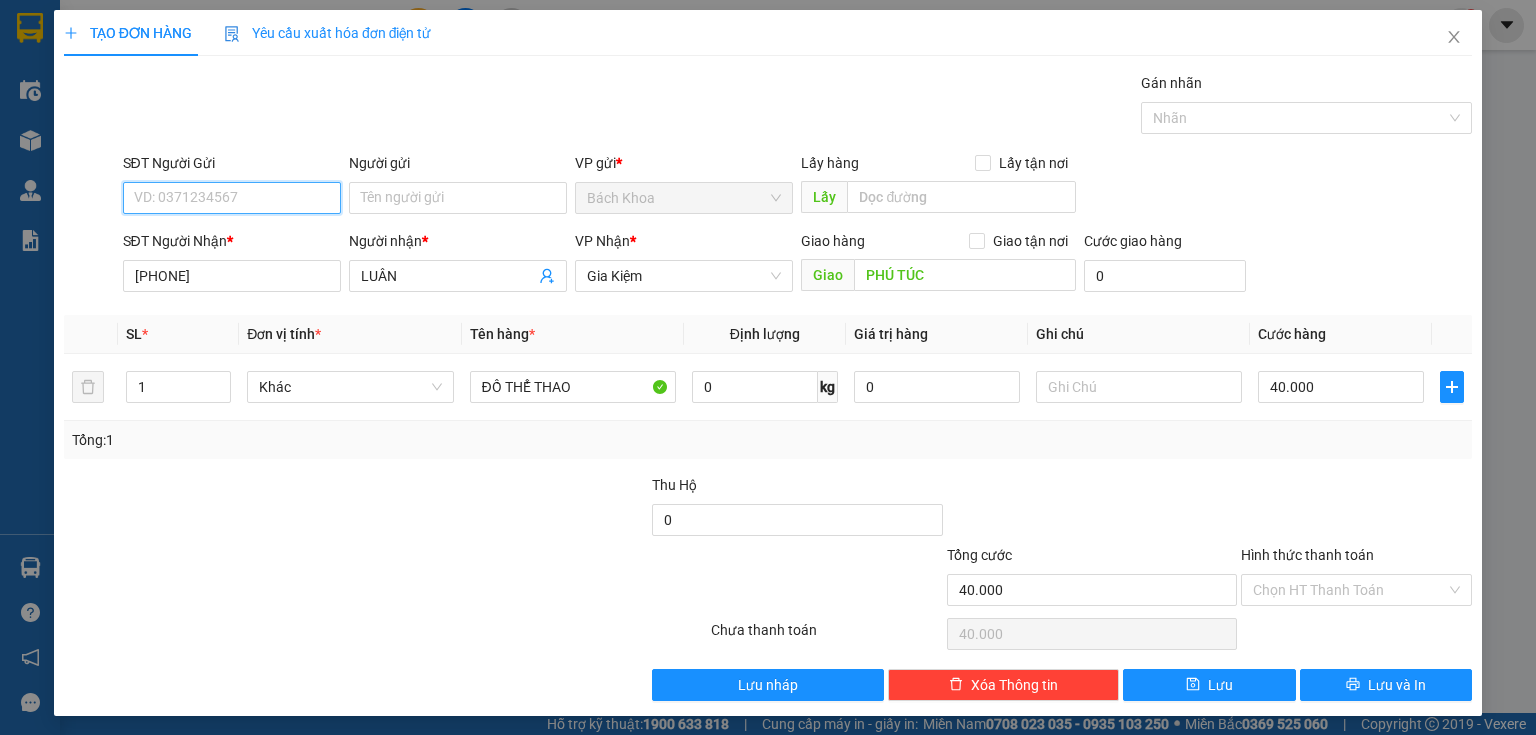 click on "SĐT Người Gửi" at bounding box center [232, 198] 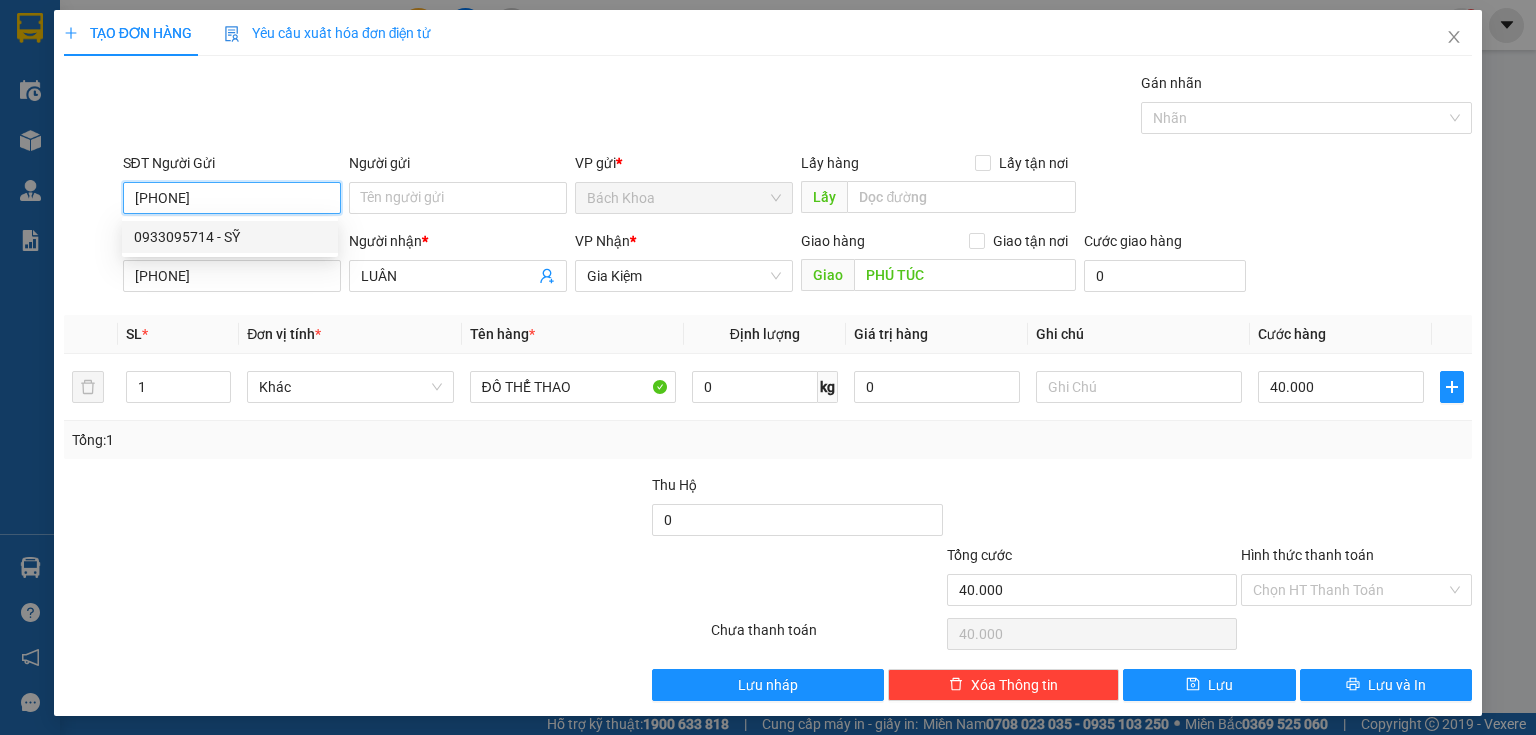 click on "0933095714 - SỸ" at bounding box center (230, 237) 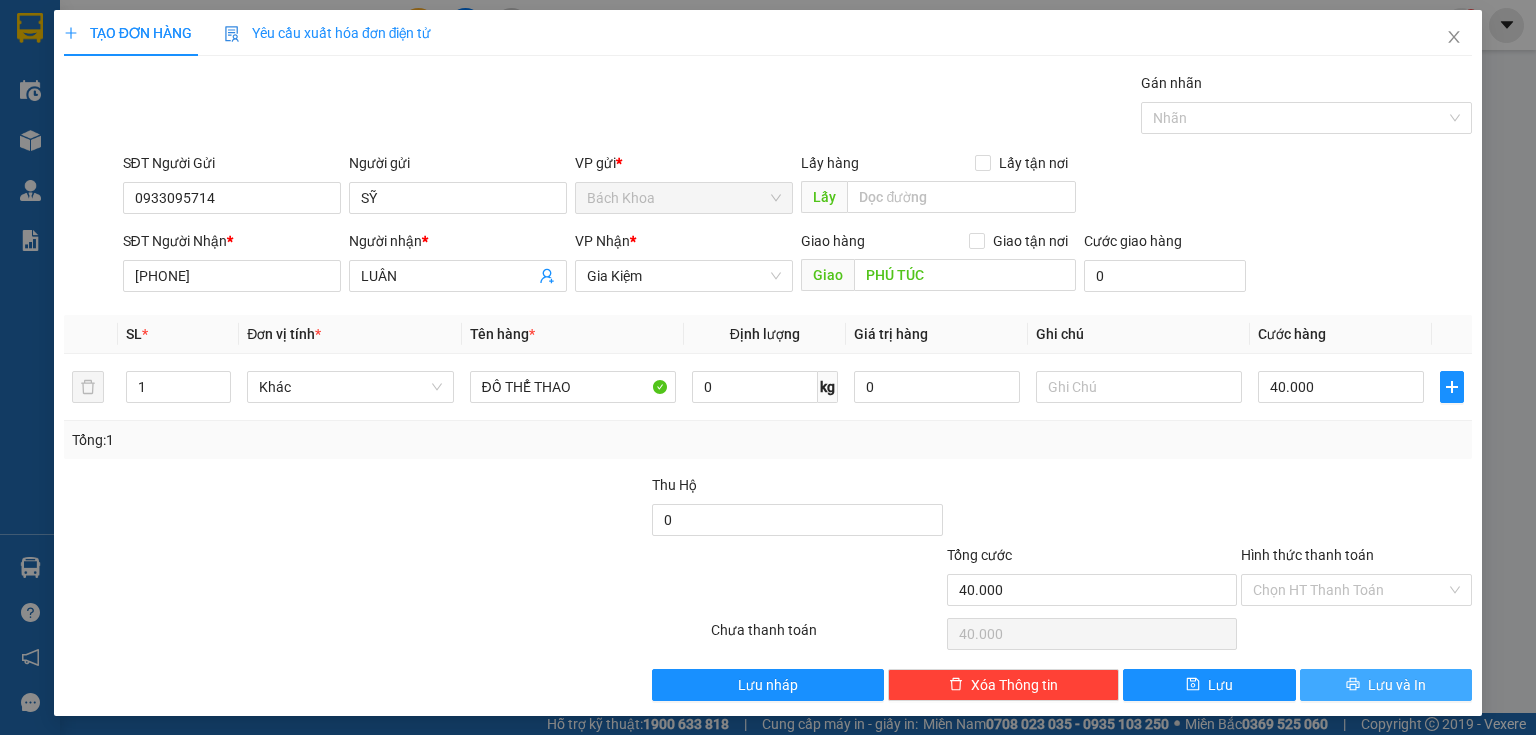 click on "Lưu và In" at bounding box center (1397, 685) 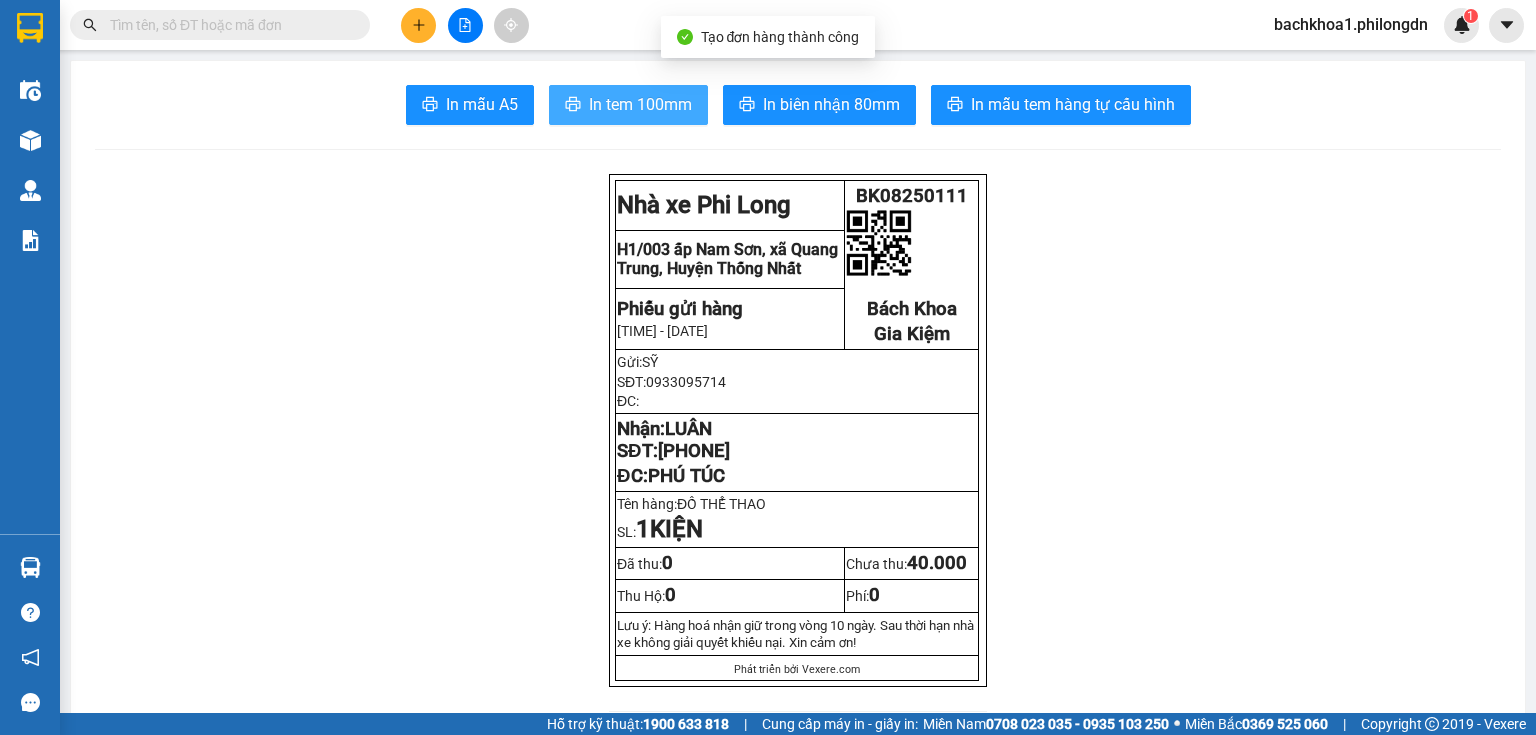 click on "In tem 100mm" at bounding box center (640, 104) 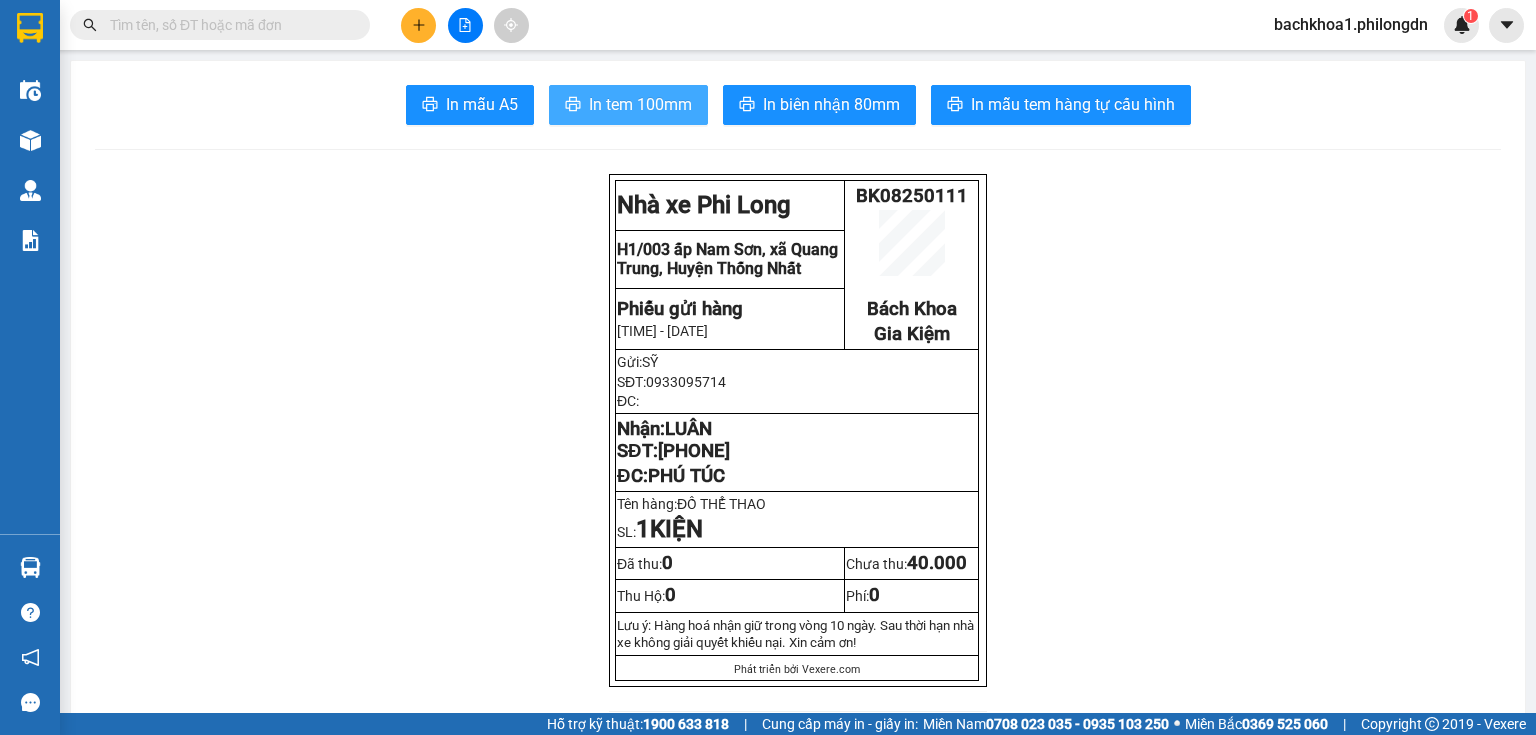 click on "In tem 100mm" at bounding box center [640, 104] 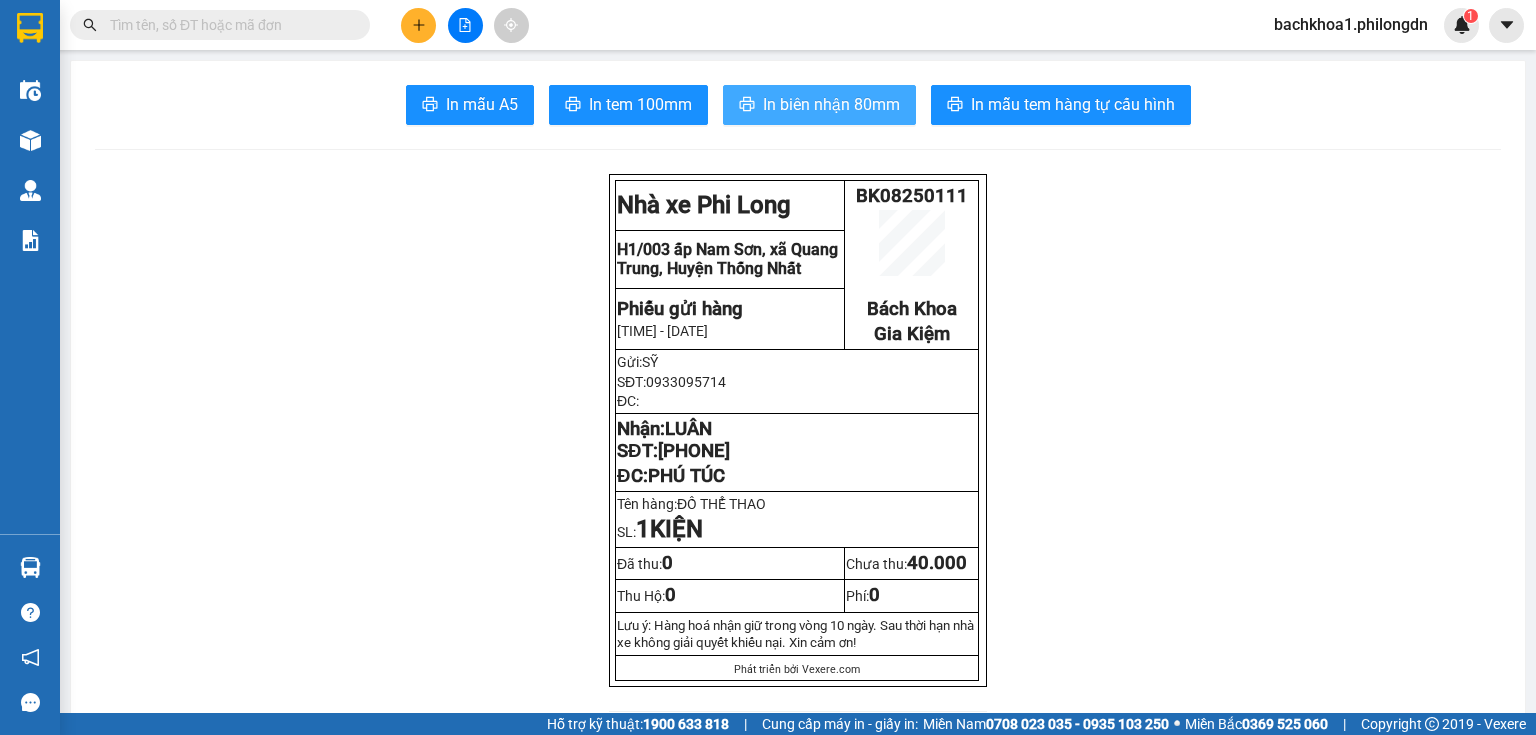 click on "In biên nhận 80mm" at bounding box center (831, 104) 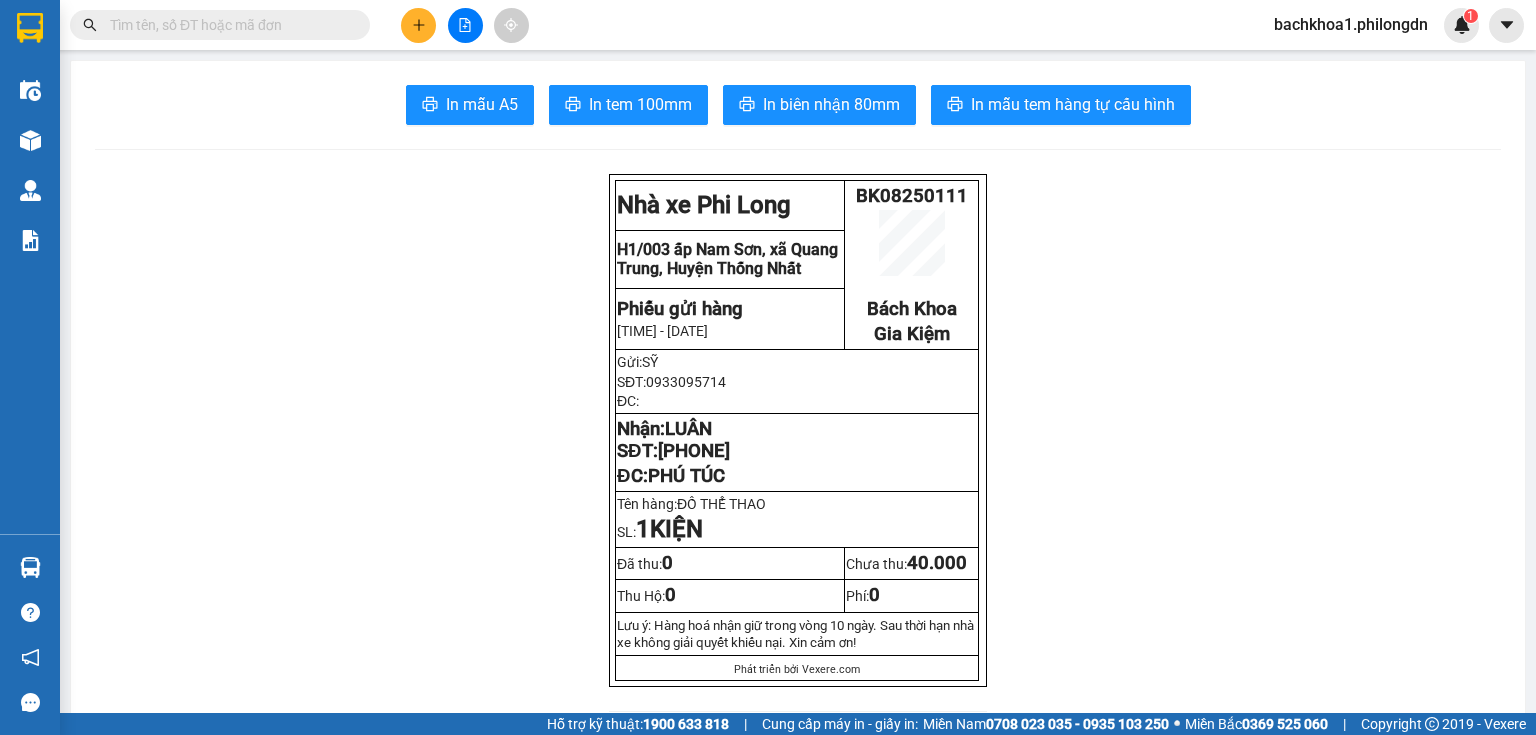 click on "[PHONE]" at bounding box center (694, 451) 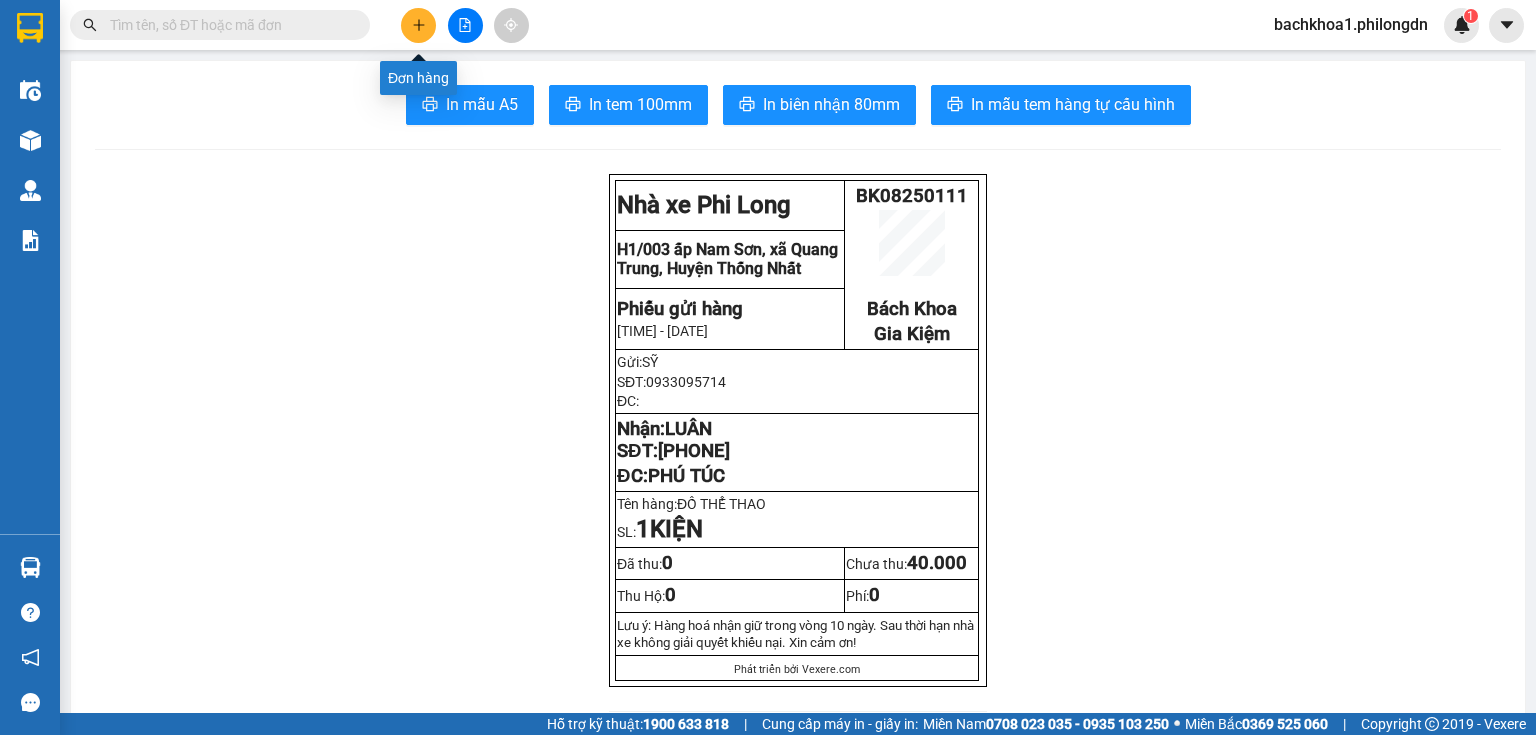 click at bounding box center [418, 25] 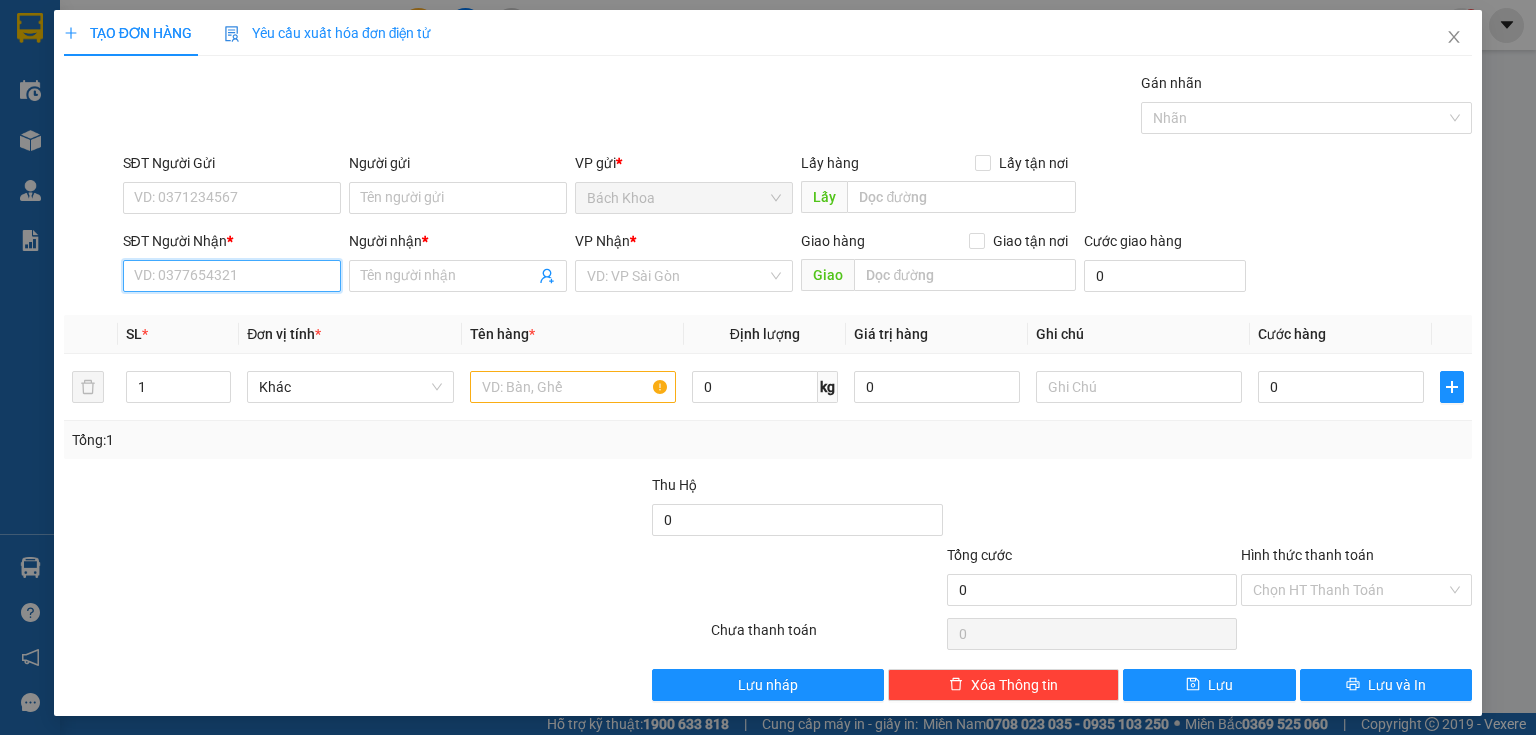 drag, startPoint x: 240, startPoint y: 279, endPoint x: 368, endPoint y: 235, distance: 135.3514 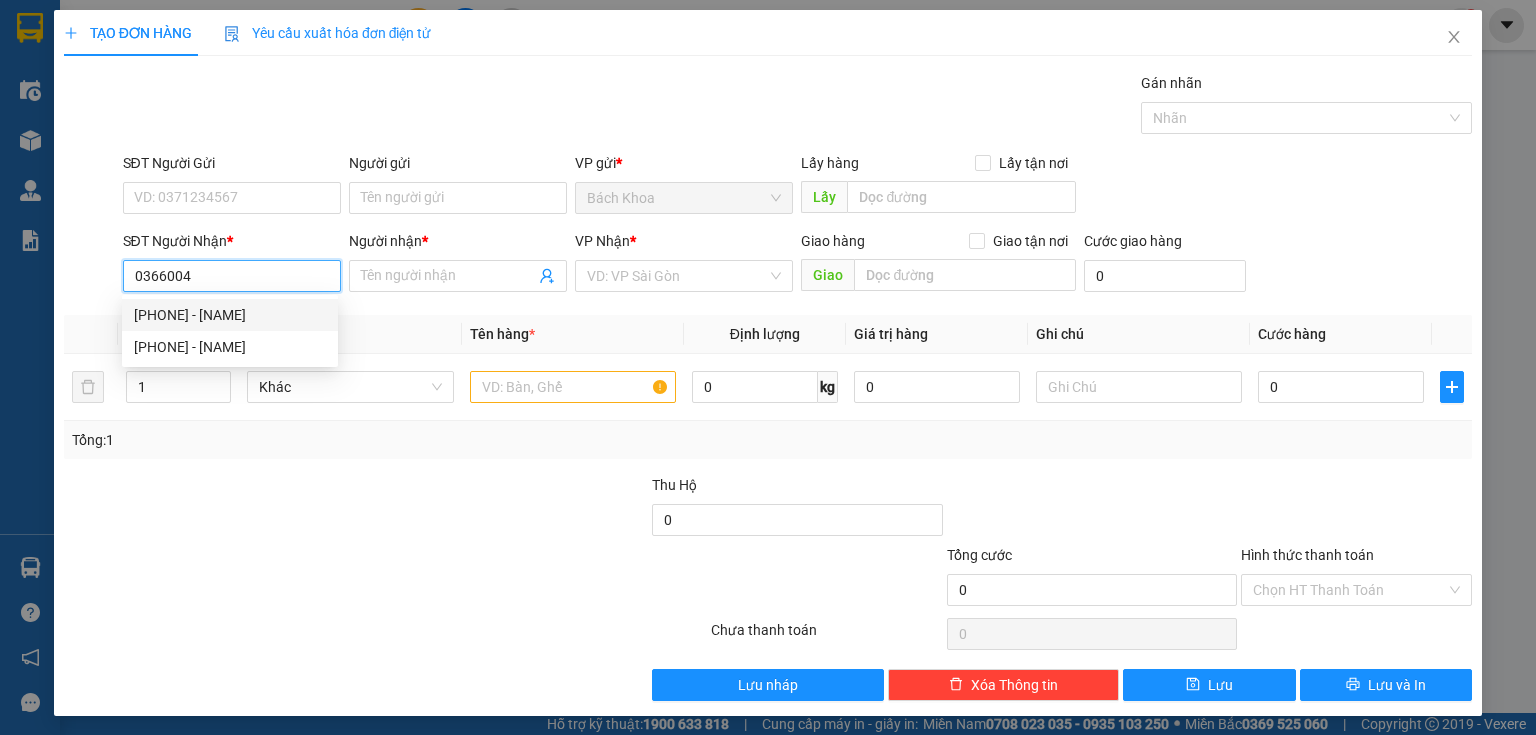 drag, startPoint x: 214, startPoint y: 312, endPoint x: 270, endPoint y: 318, distance: 56.32051 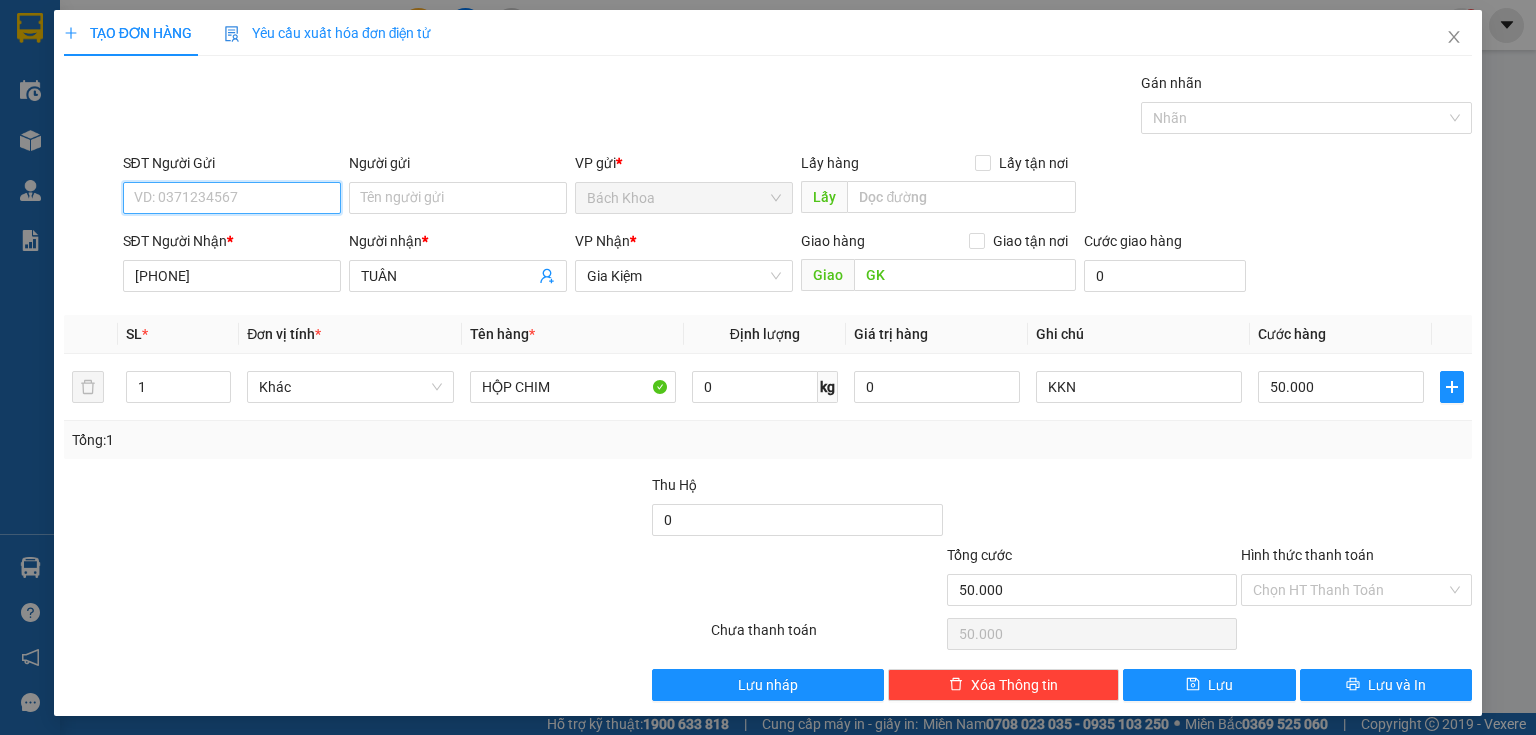 click on "SĐT Người Gửi" at bounding box center (232, 198) 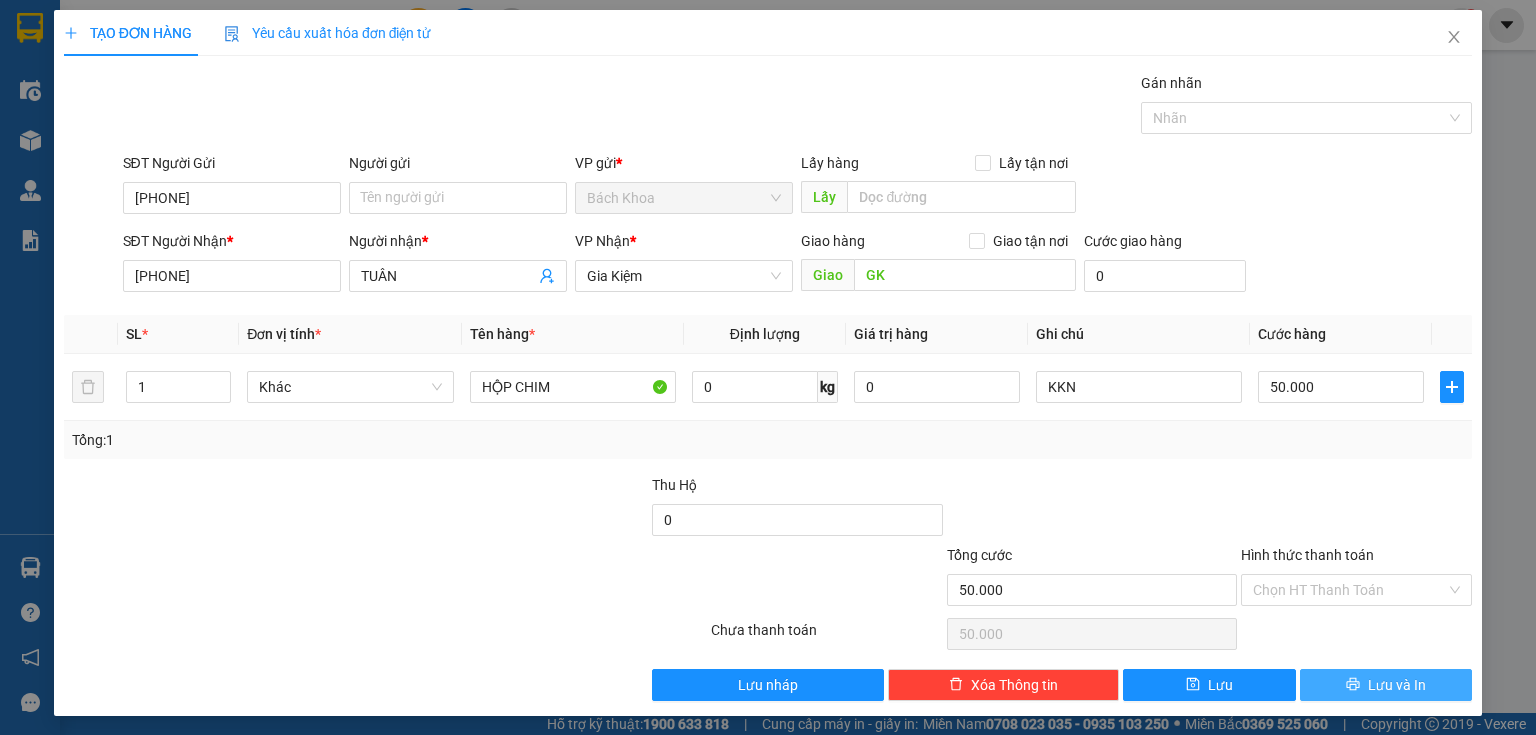 click on "Lưu và In" at bounding box center [1386, 685] 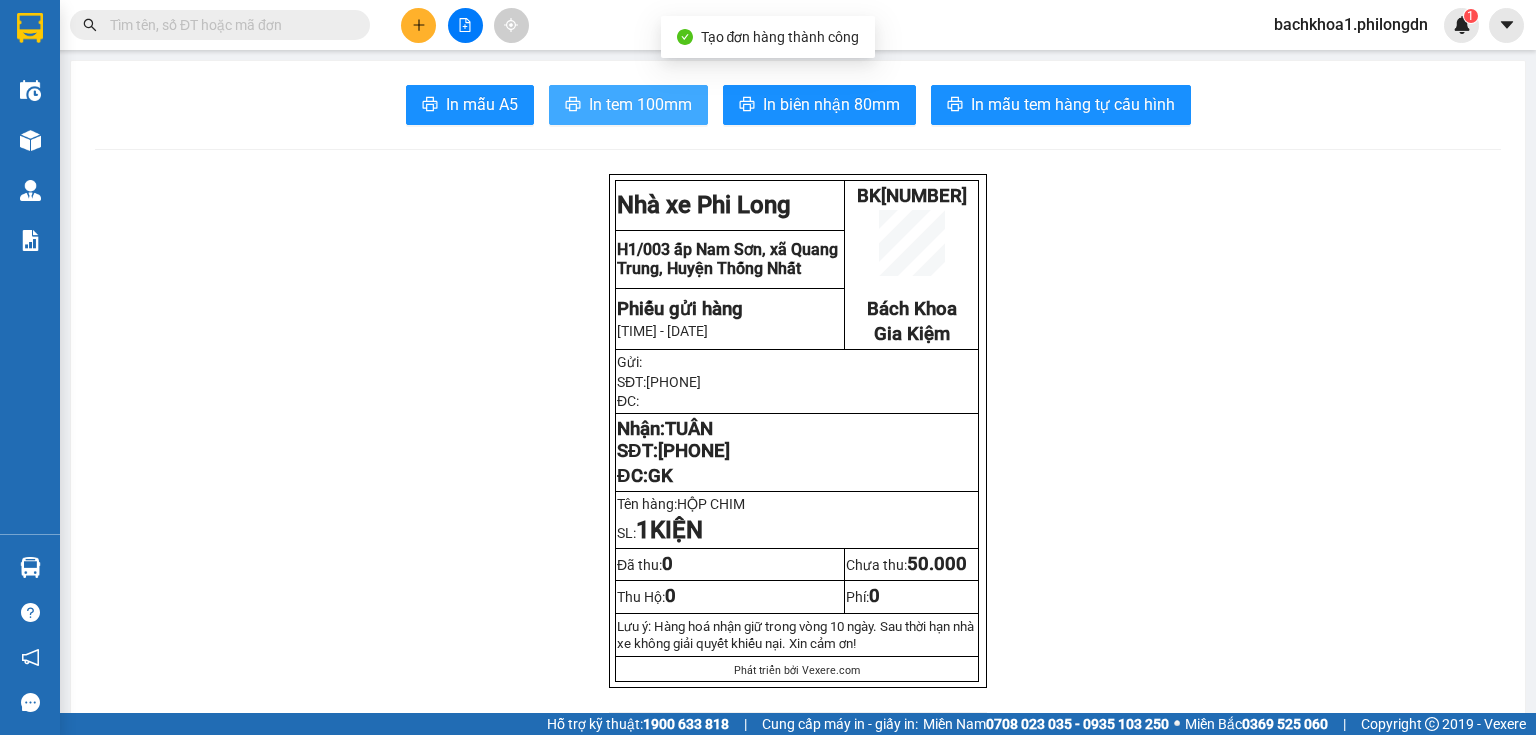 click on "In tem 100mm" at bounding box center (640, 104) 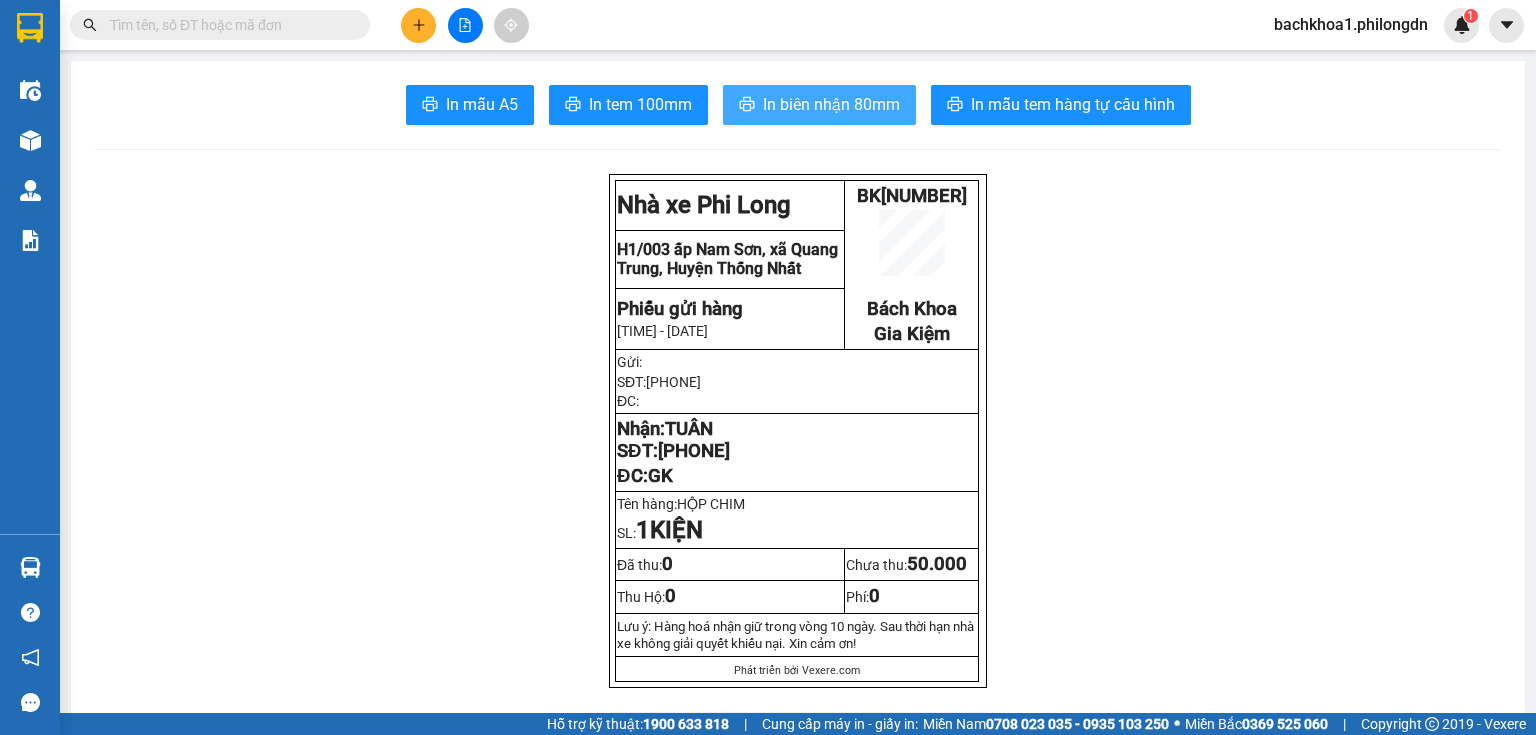 click on "In biên nhận 80mm" at bounding box center [831, 104] 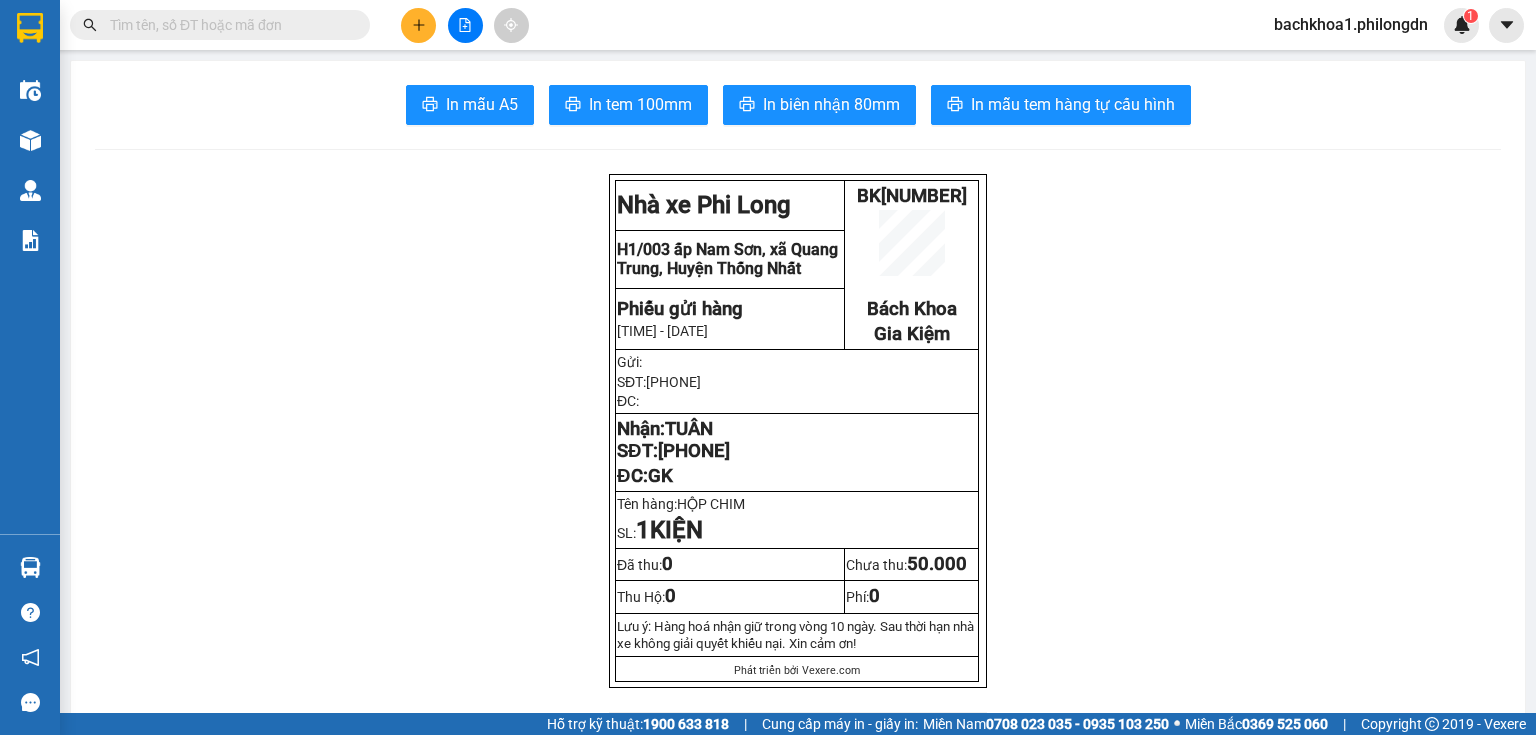 click on "[PHONE]" at bounding box center [694, 451] 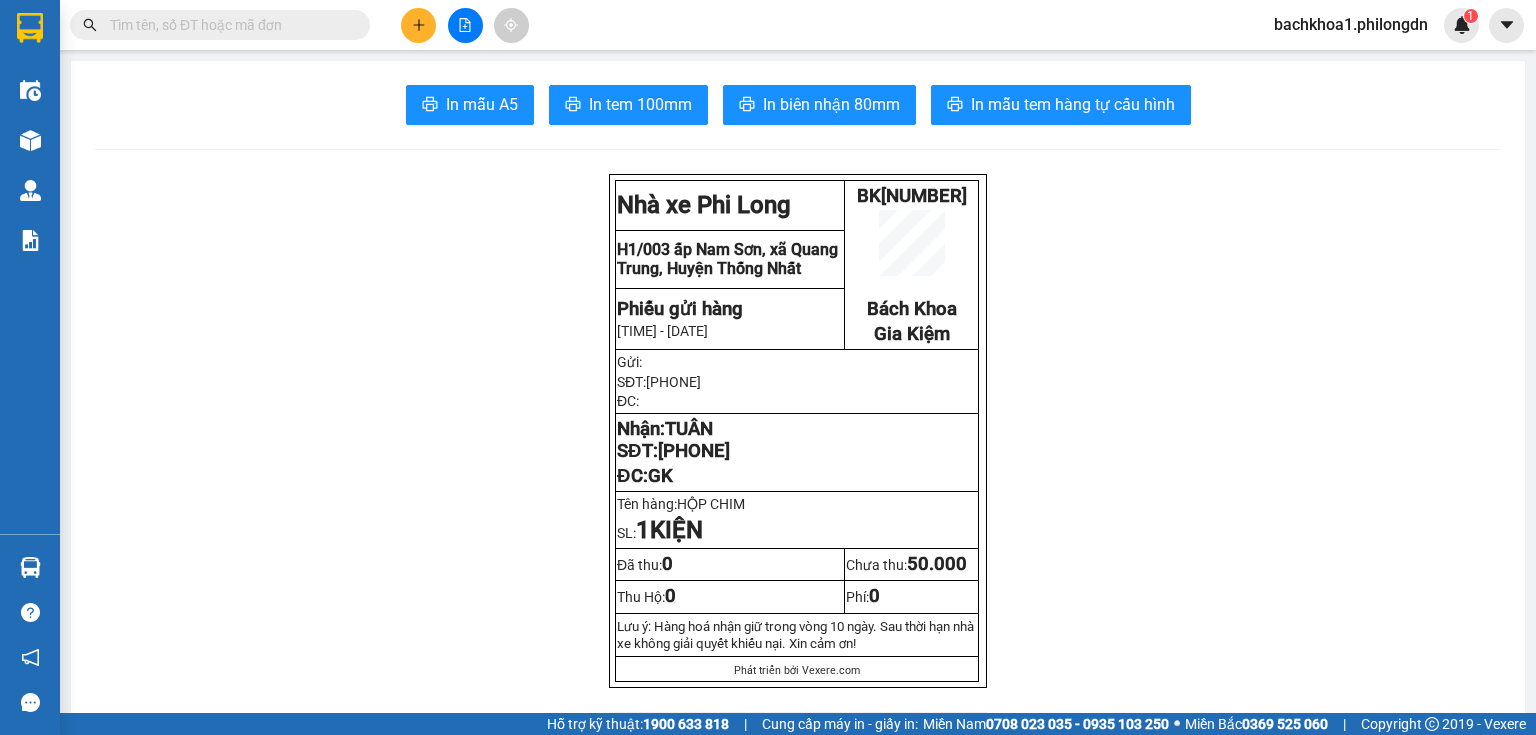 click 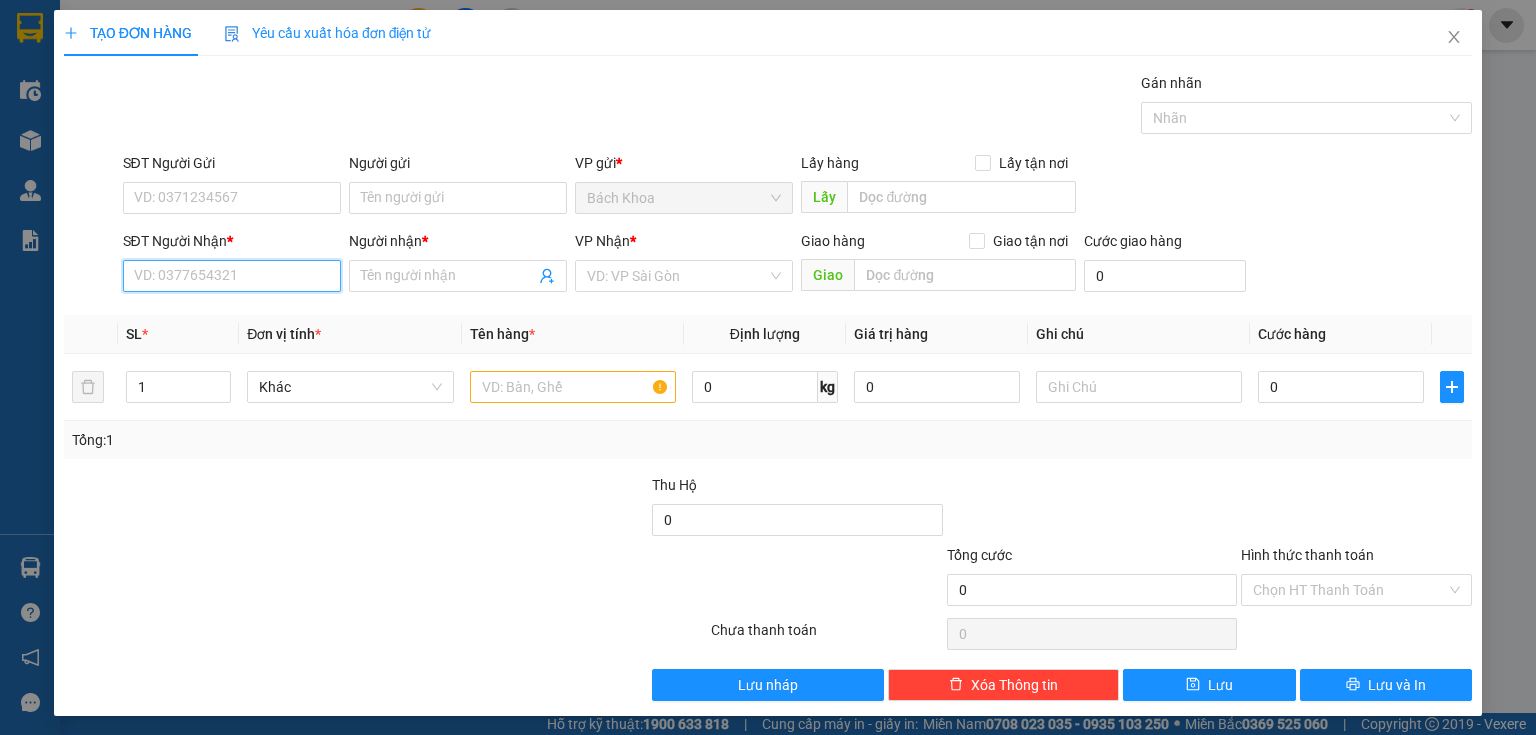 click on "SĐT Người Nhận  *" at bounding box center [232, 276] 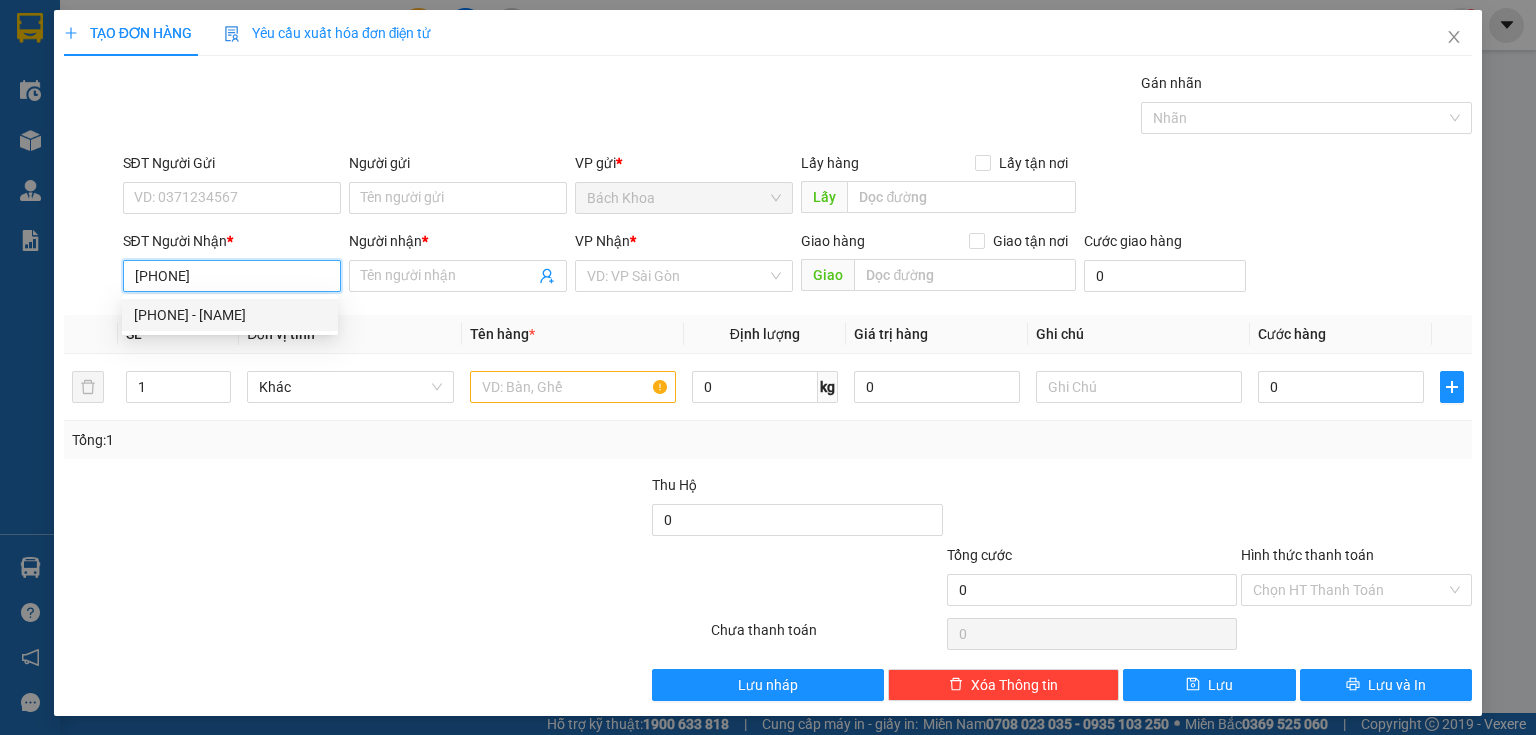 click on "[PHONE] - HOÀNG KIM" at bounding box center [230, 315] 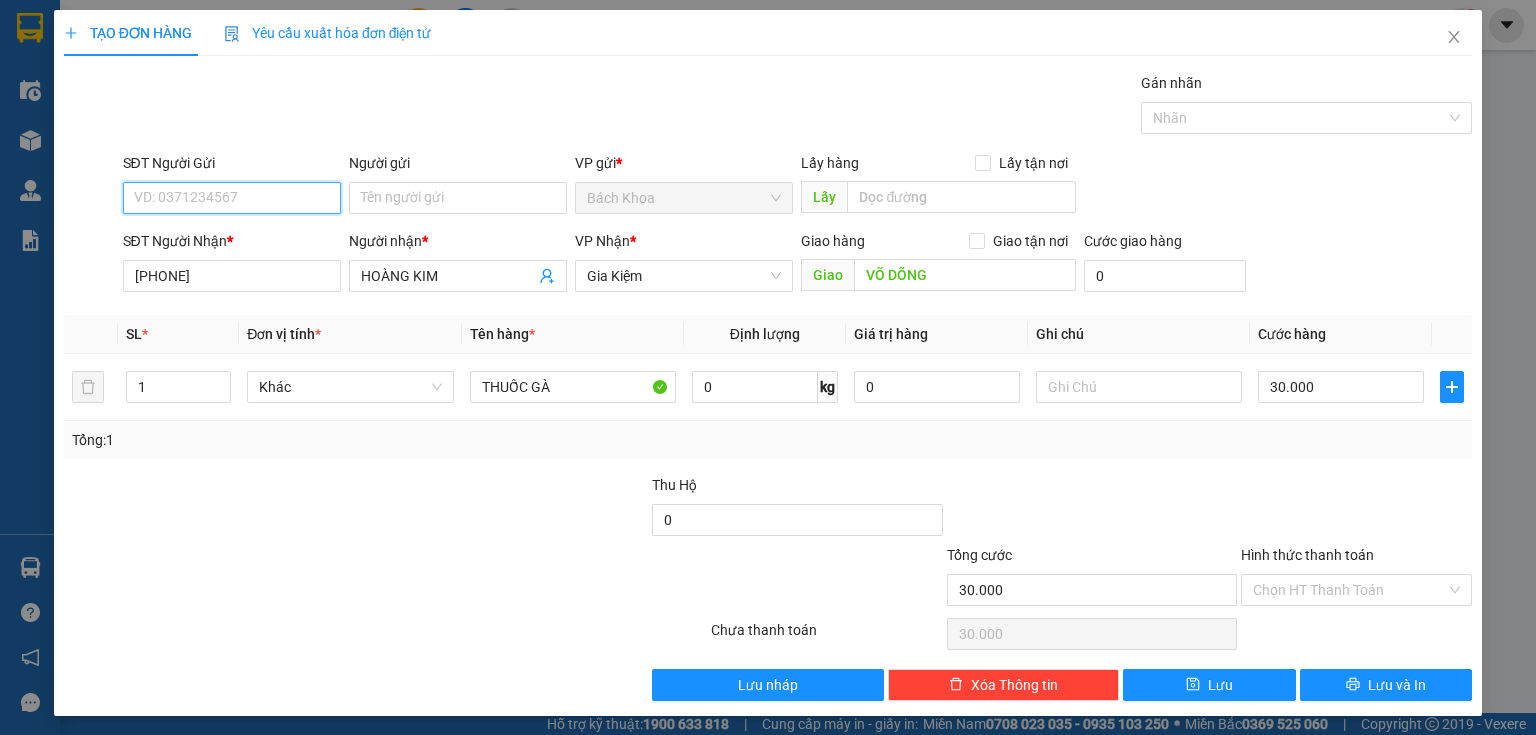 click on "SĐT Người Gửi" at bounding box center (232, 198) 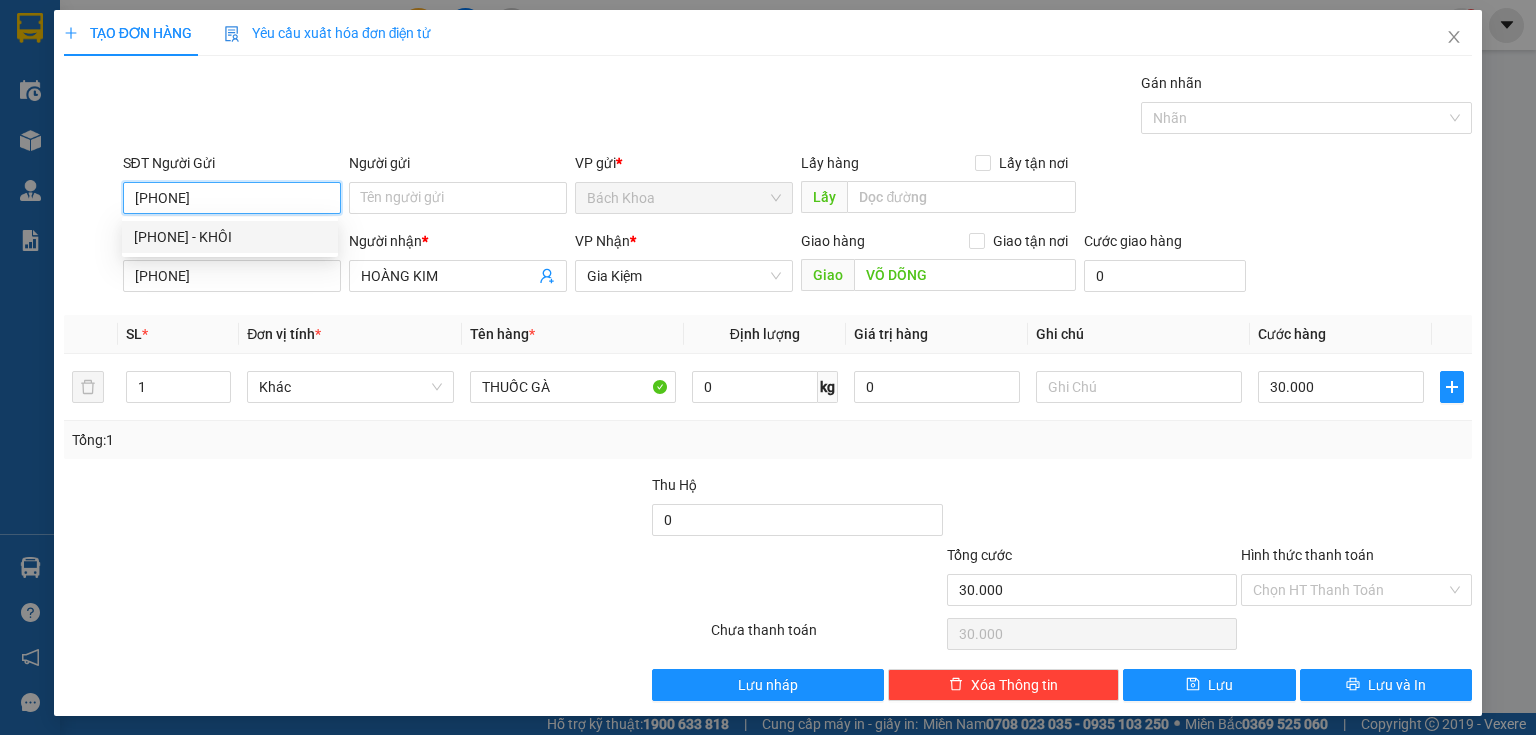 click on "0947868679 - KHÔI" at bounding box center (230, 237) 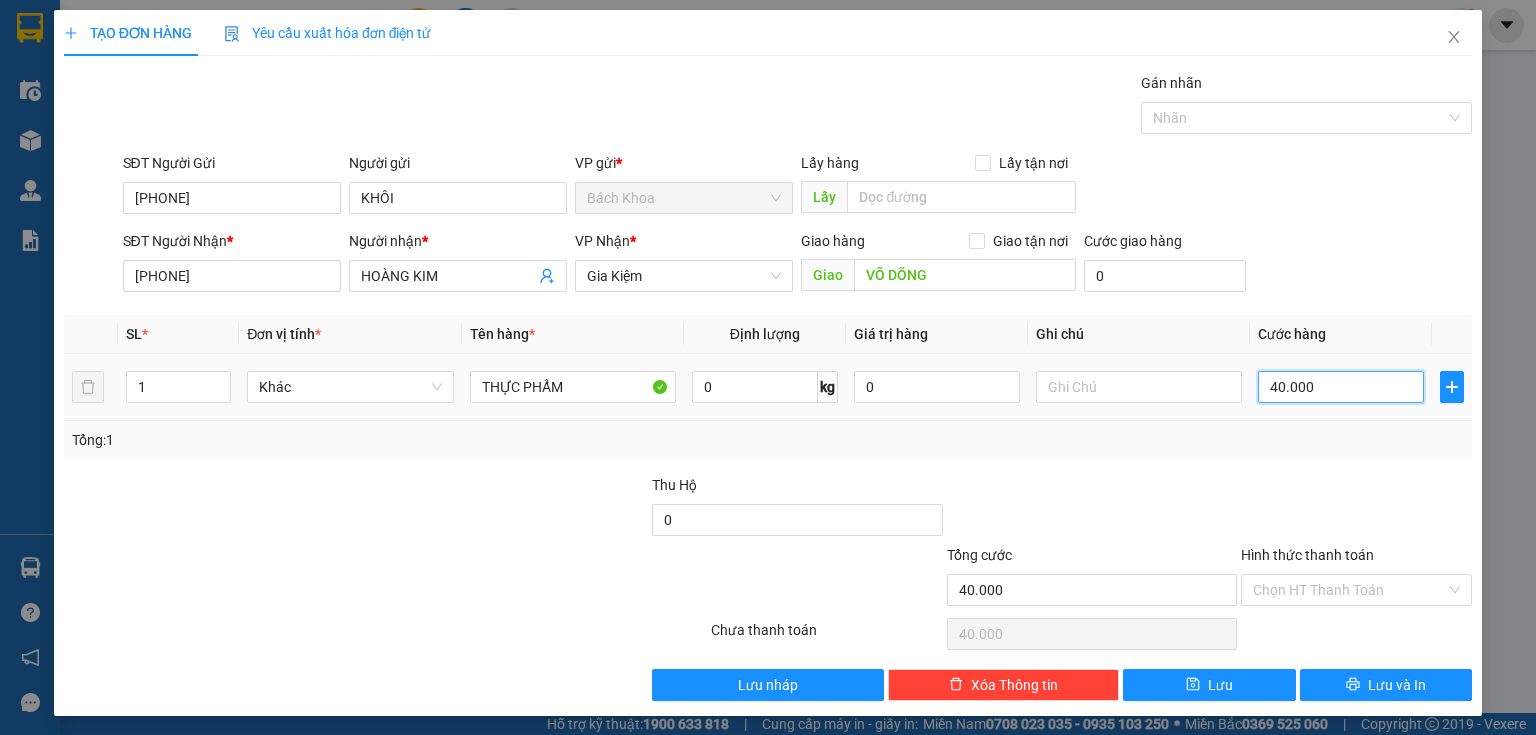 click on "40.000" at bounding box center (1341, 387) 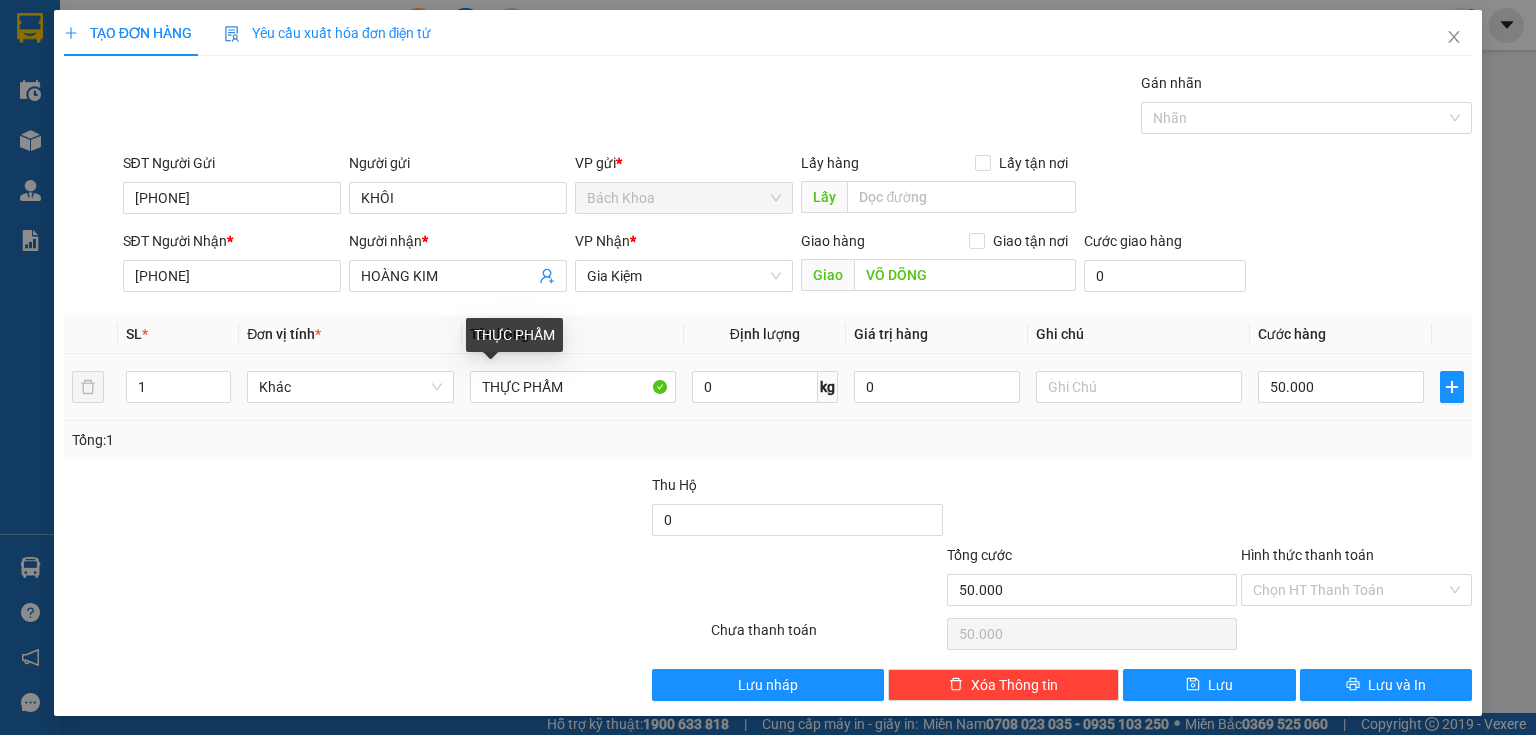click on "THỰC PHẨM" at bounding box center [573, 387] 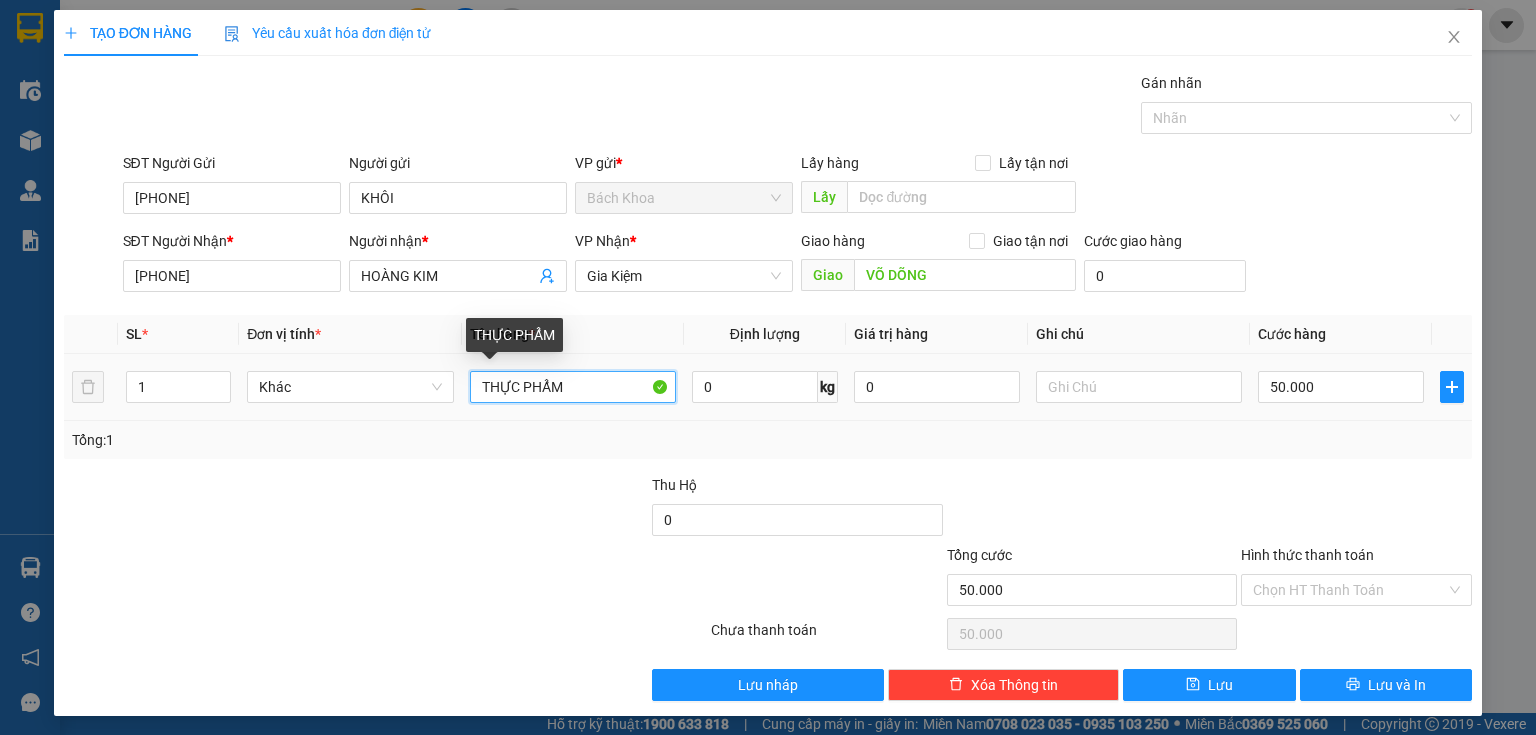 click on "THỰC PHẨM" at bounding box center (573, 387) 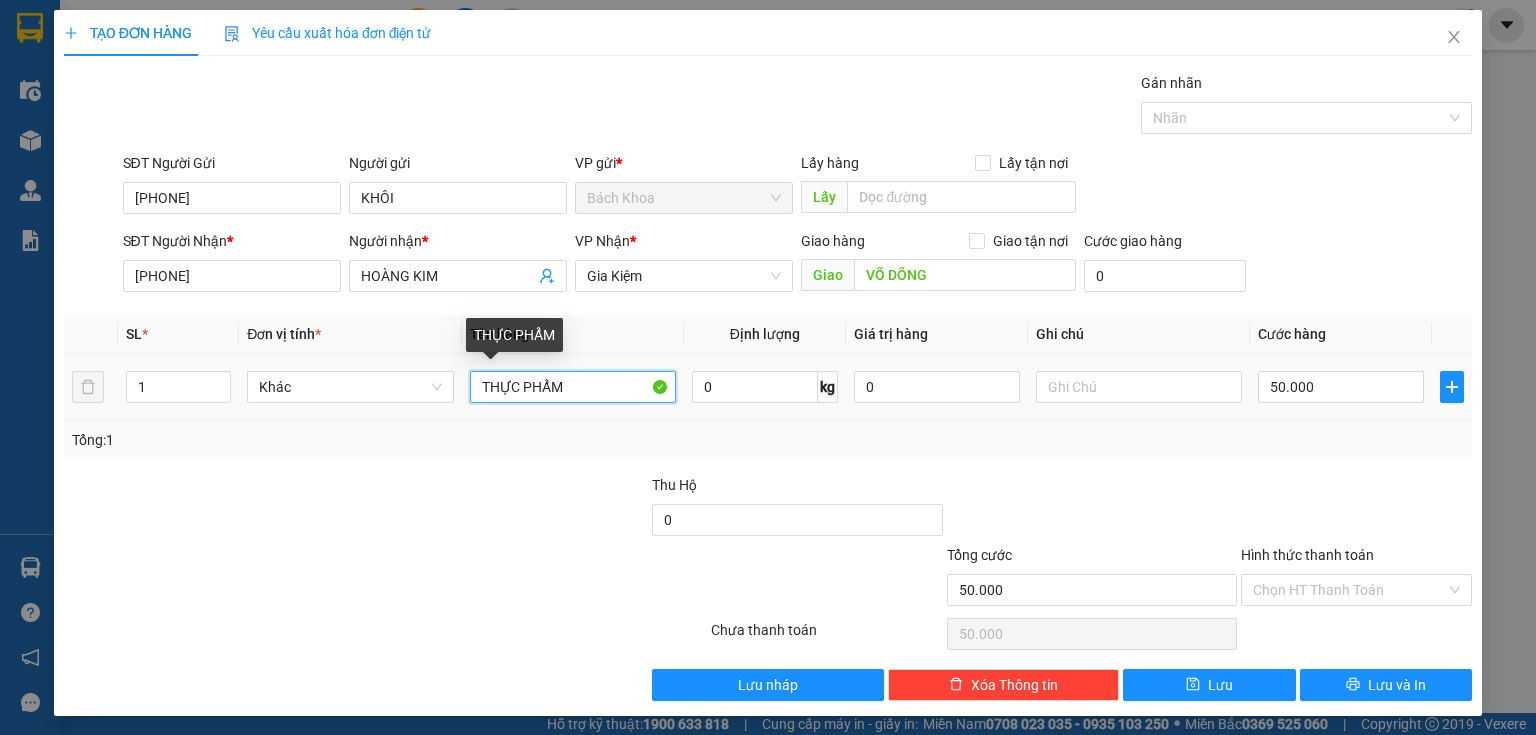 click on "THỰC PHẨM" at bounding box center (573, 387) 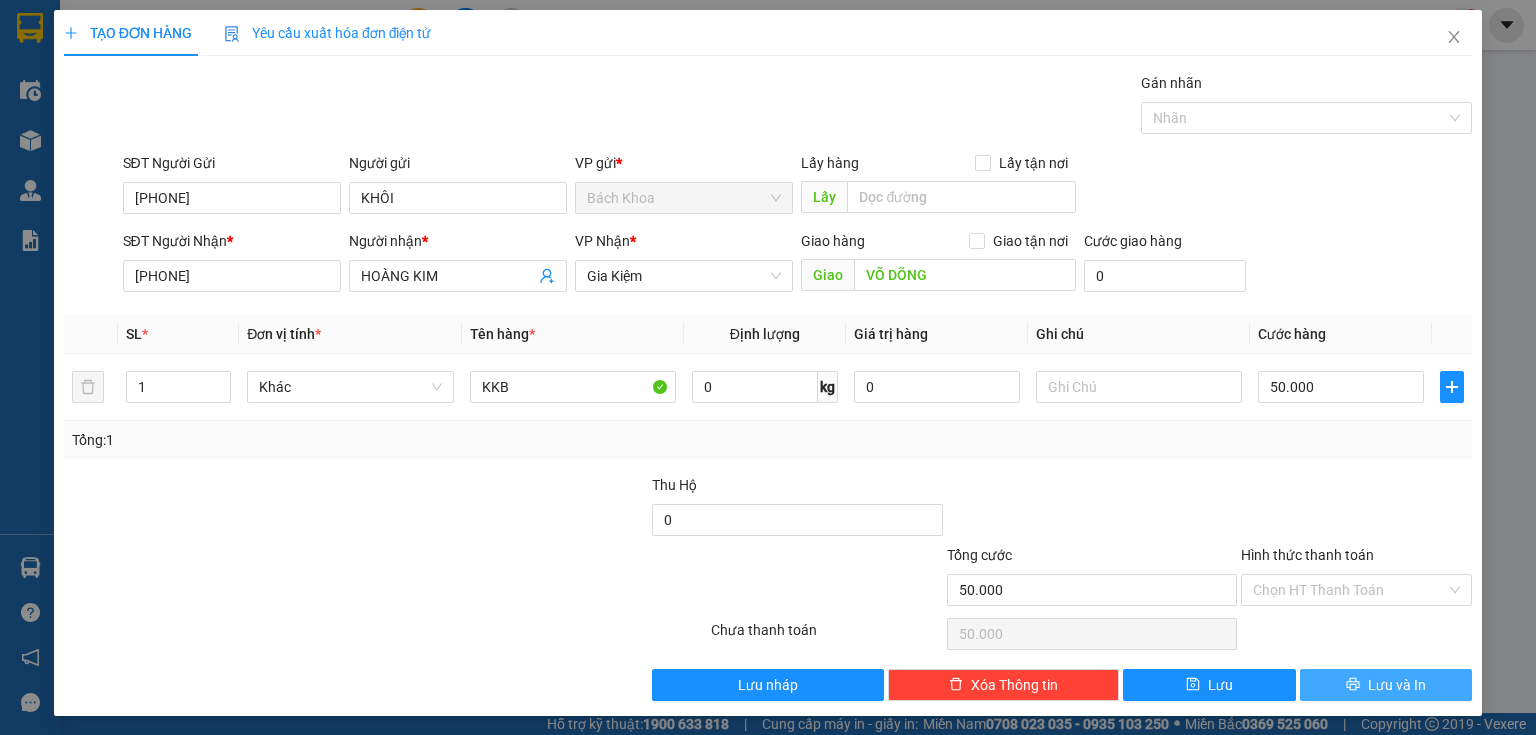 click on "Lưu và In" at bounding box center (1397, 685) 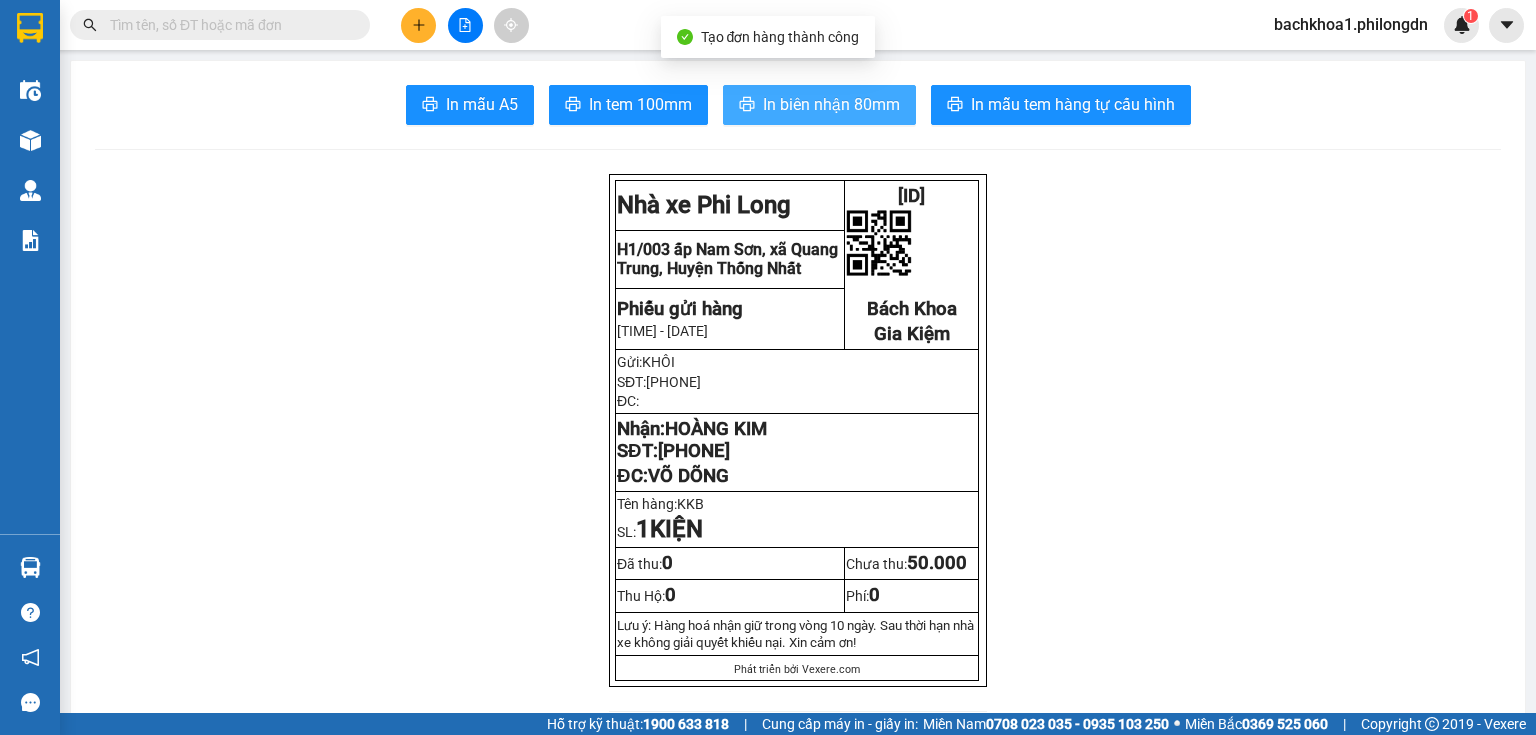 click on "In biên nhận 80mm" at bounding box center [819, 105] 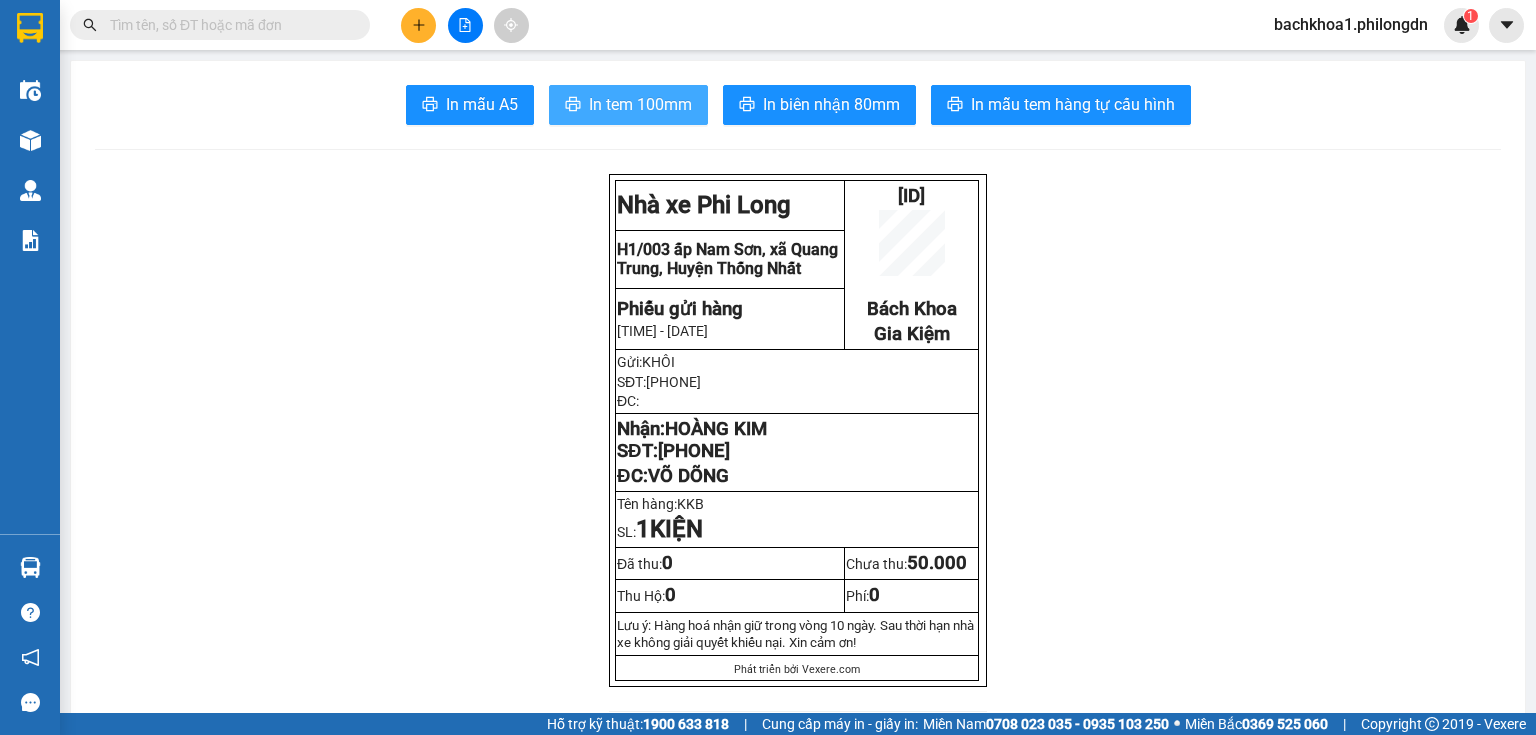 click on "In tem 100mm" at bounding box center [640, 104] 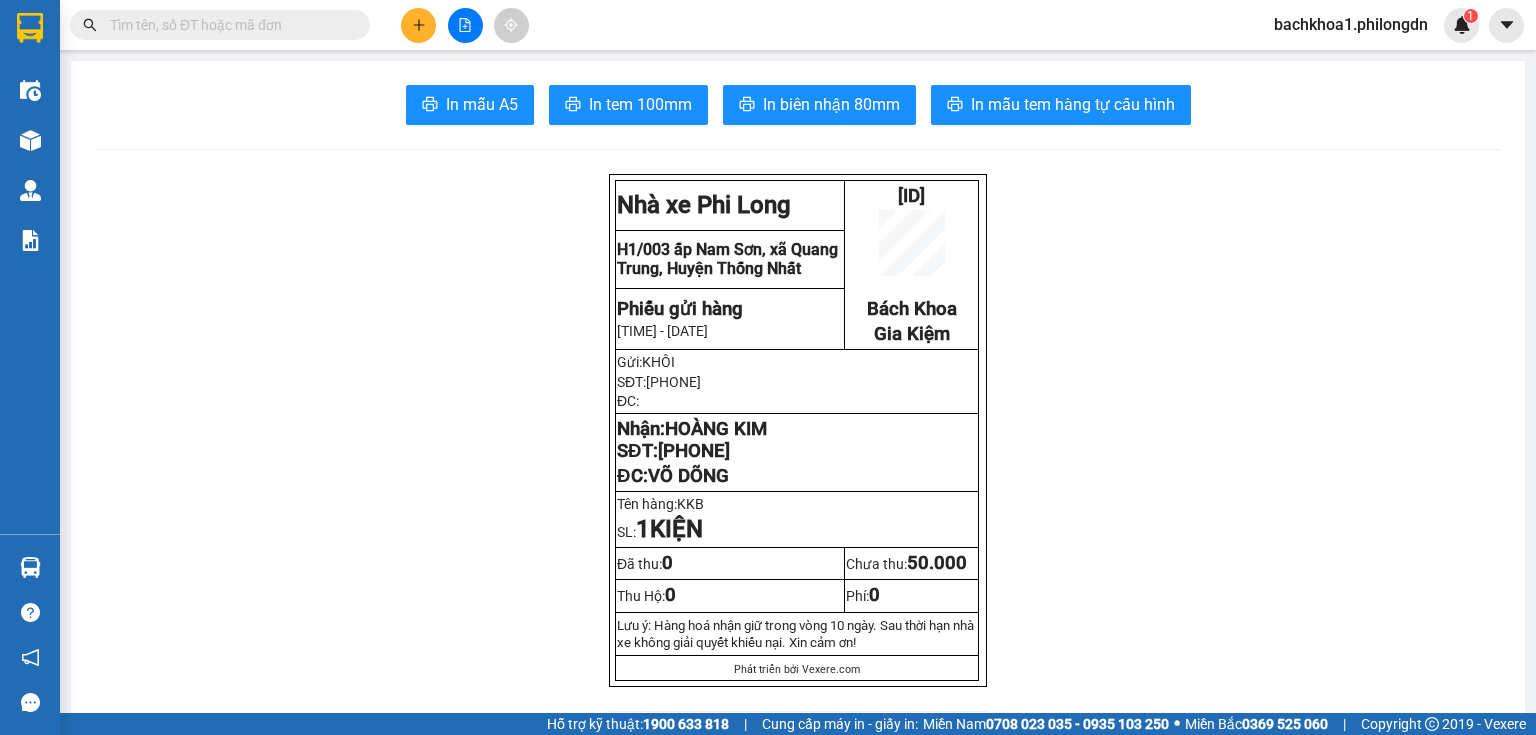 click on "[PHONE]" at bounding box center (694, 451) 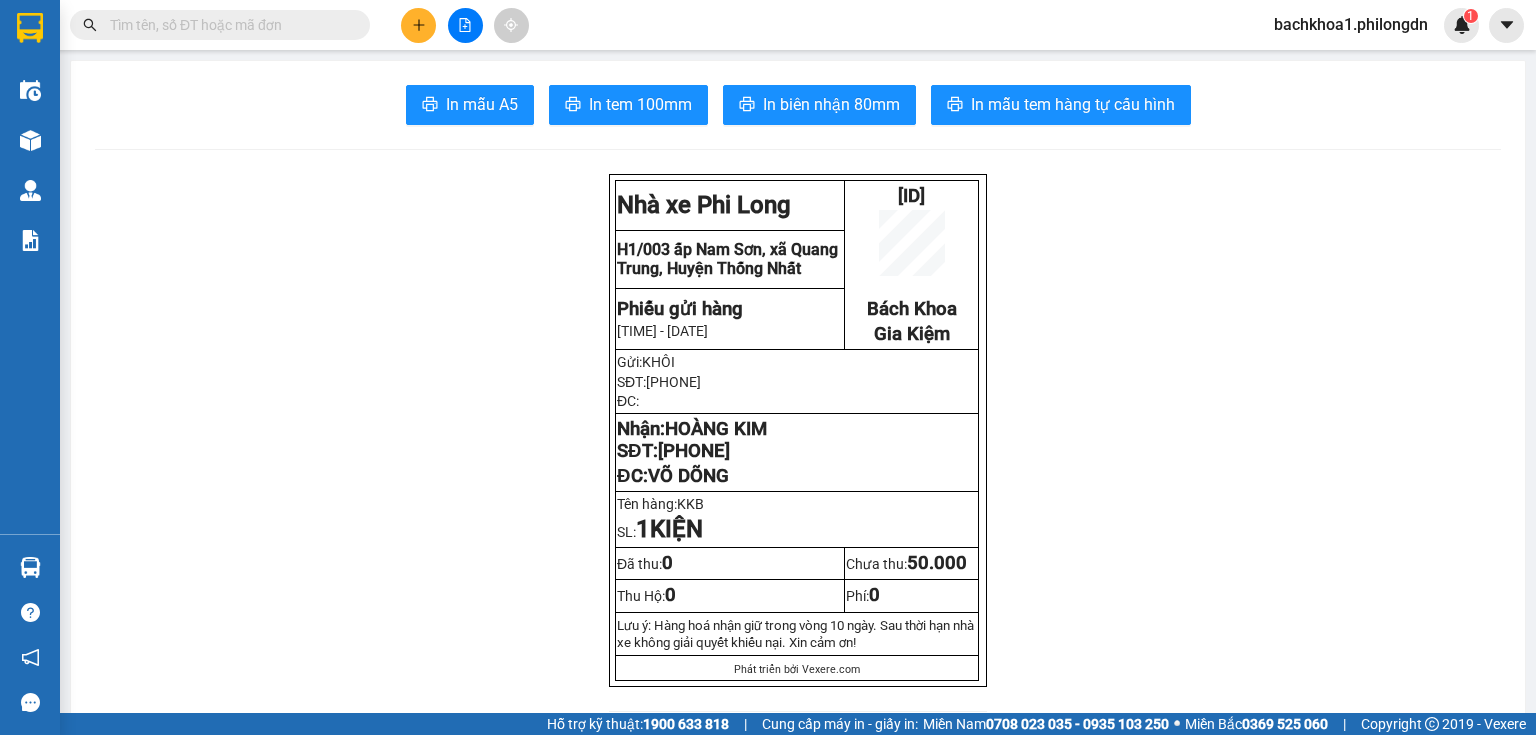 click at bounding box center [418, 25] 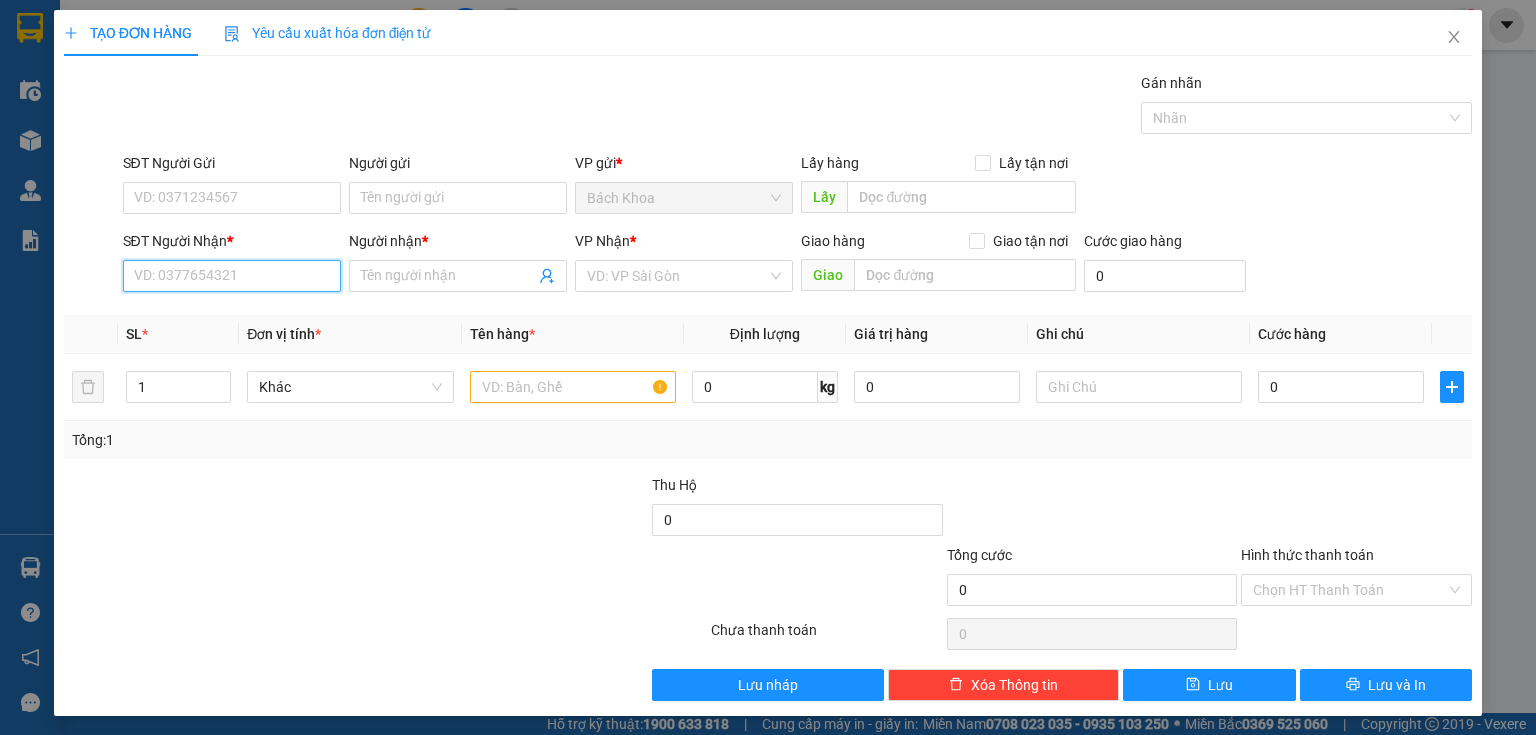 click on "SĐT Người Nhận  *" at bounding box center (232, 276) 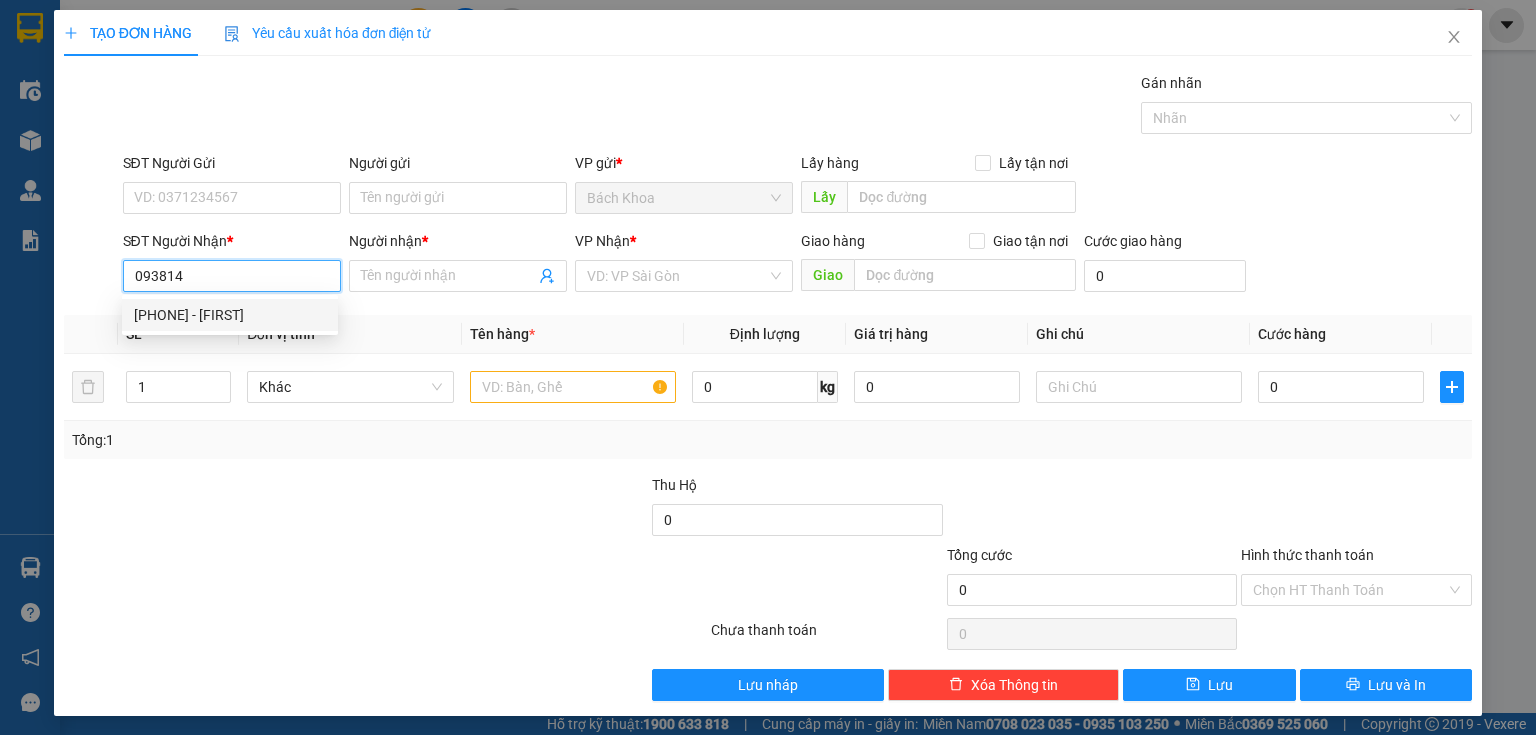 click on "[PHONE] - MẠNH" at bounding box center [230, 315] 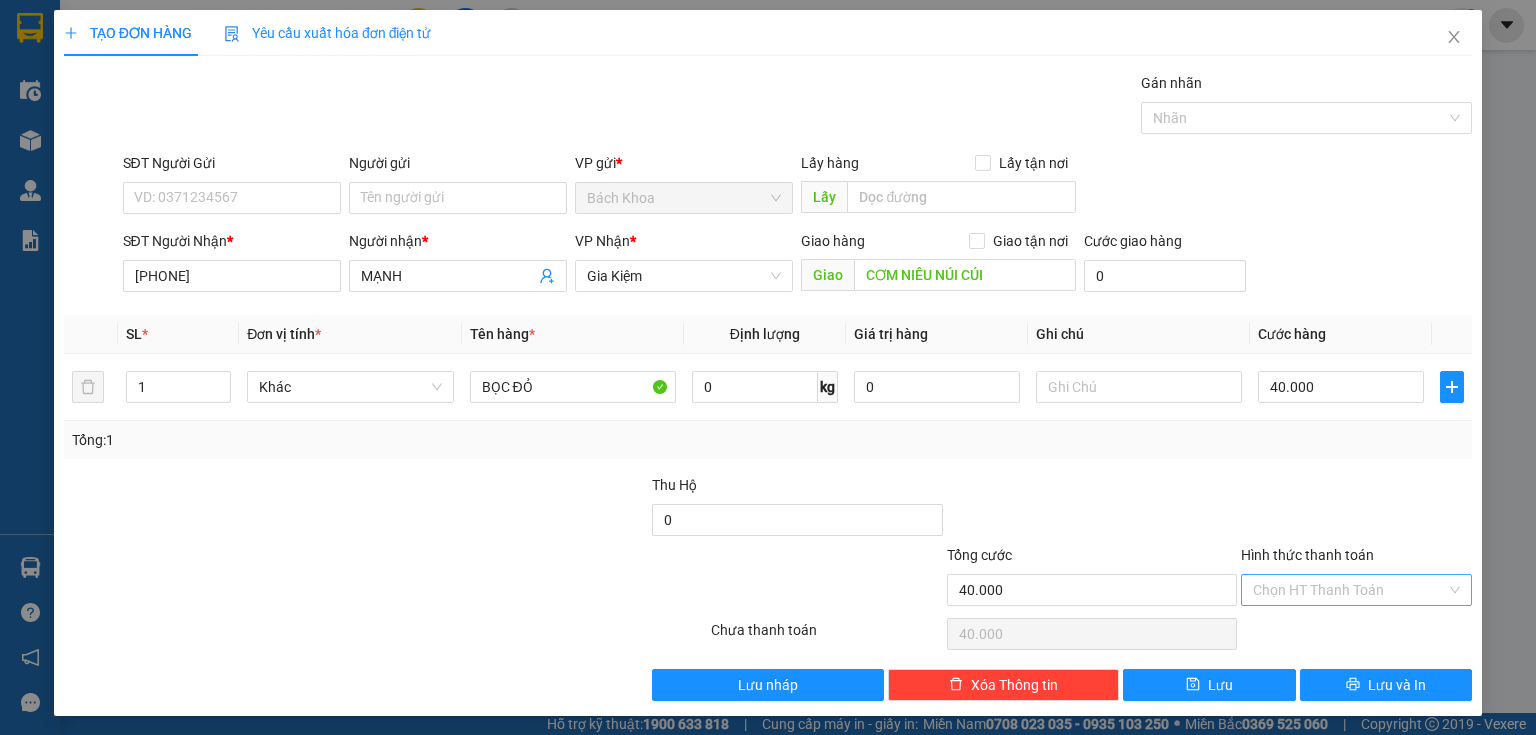 click on "Hình thức thanh toán" at bounding box center [1349, 590] 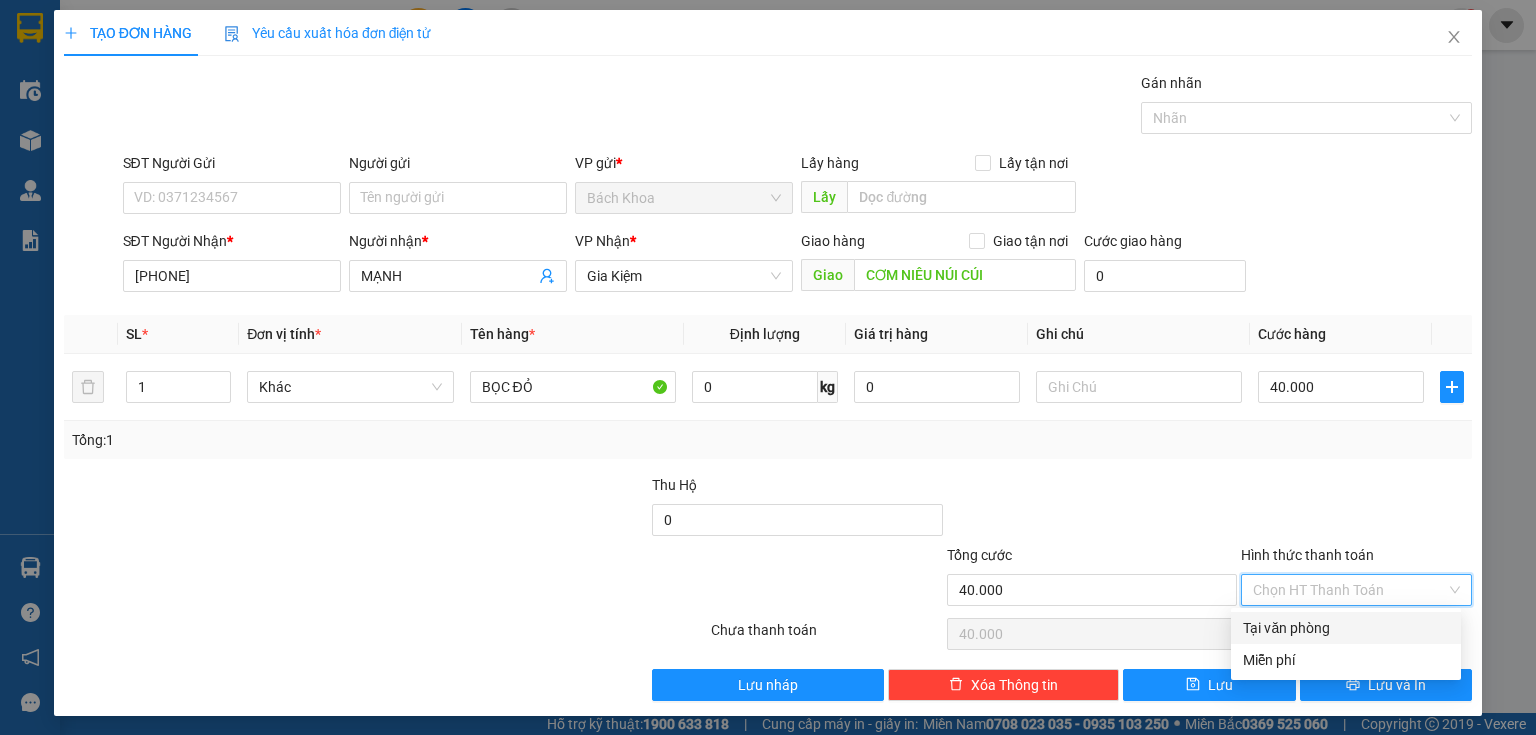drag, startPoint x: 1316, startPoint y: 631, endPoint x: 1401, endPoint y: 663, distance: 90.824005 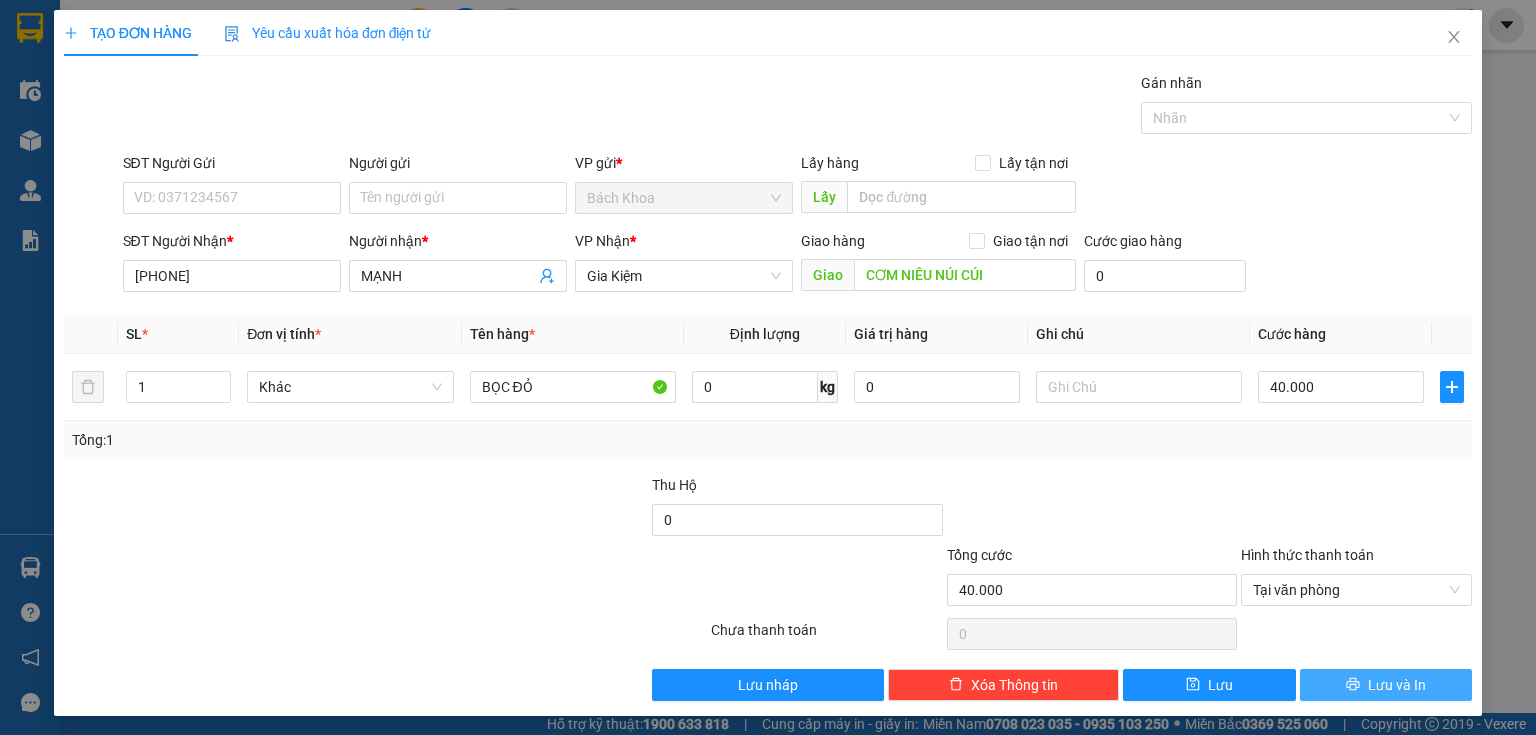 click on "Lưu và In" at bounding box center (1386, 685) 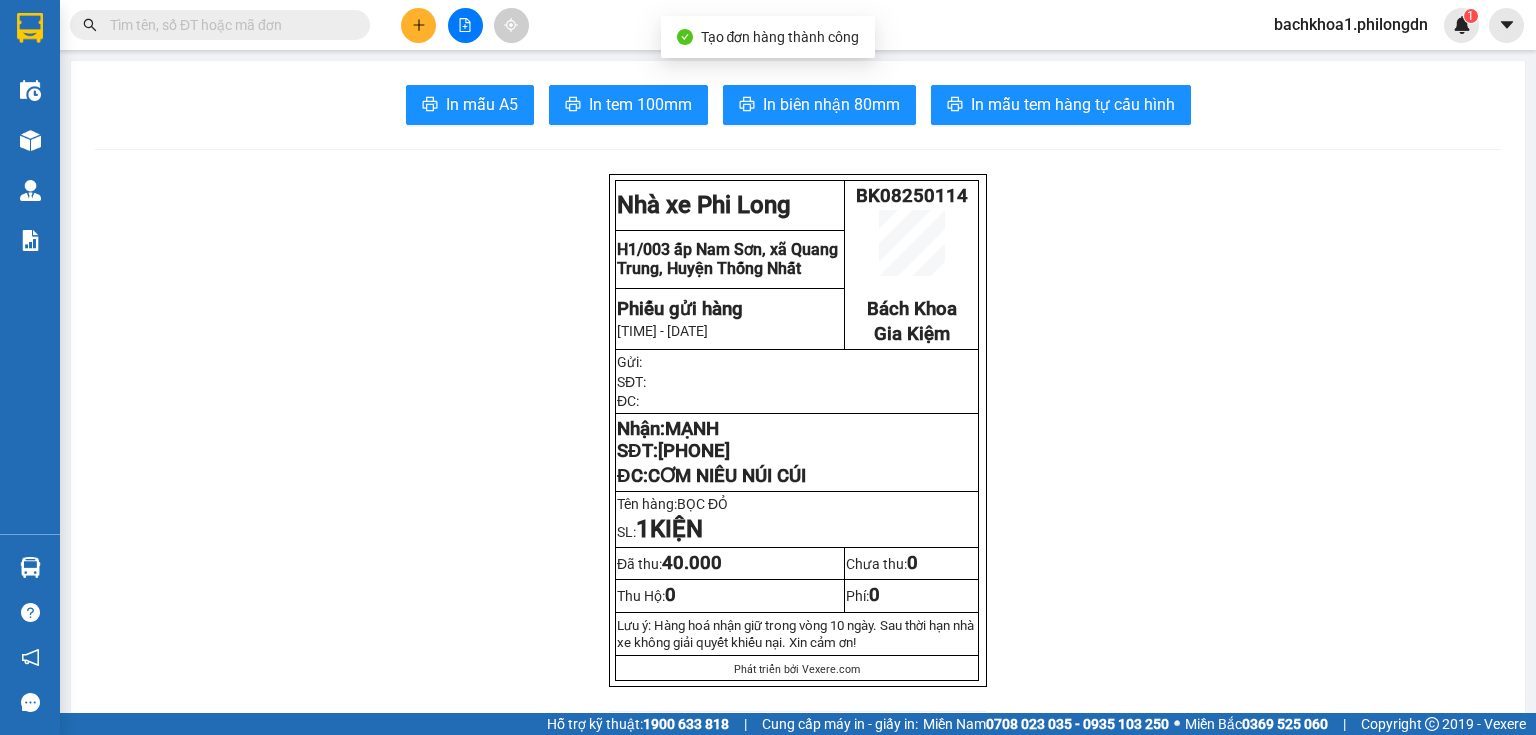 click on "In mẫu A5
In tem 100mm
In biên nhận 80mm In mẫu tem hàng tự cấu hình
Nhà xe Phi Long
BK08250114
Bách Khoa
Gia Kiệm
H1/003 ấp Nam Sơn, xã Quang Trung, Huyện Thống Nhất
Phiếu gửi hàng
12:28:11 - 02/08/2025
Gửi:
SĐT:
ĐC:
Nhận:  MẠNH SĐT:  0938143236
ĐC:  CƠM NIÊU NÚI CÚI
Tên hàng:  BỌC ĐỎ
SL:  1  KIỆN
Đã thu:  40.000
Chưa thu:  0
Thu Hộ: 0
Phí:  0
Lưu ý: Hàng hoá nhận giữ trong vòng 10 ngày. Sau thời hạn nhà xe không giải quyết khiếu nại. Xin cảm ơn!
Phát triển bởi Vexere.com
Phi Long (Đồng Nai) BK08250114 02/08 12:28 Giao dọc đường   CƠM NIÊU NÚI CÚI VP Nhận:   Gia Kiệm MẠNH 0938143236 SL:  1 CR :   40.000 Tên Số lượng Khối lượng Cước món hàng Ghi chú BỌC ĐỎ (Khác) 1 0 40.000 1 0" at bounding box center (798, 1816) 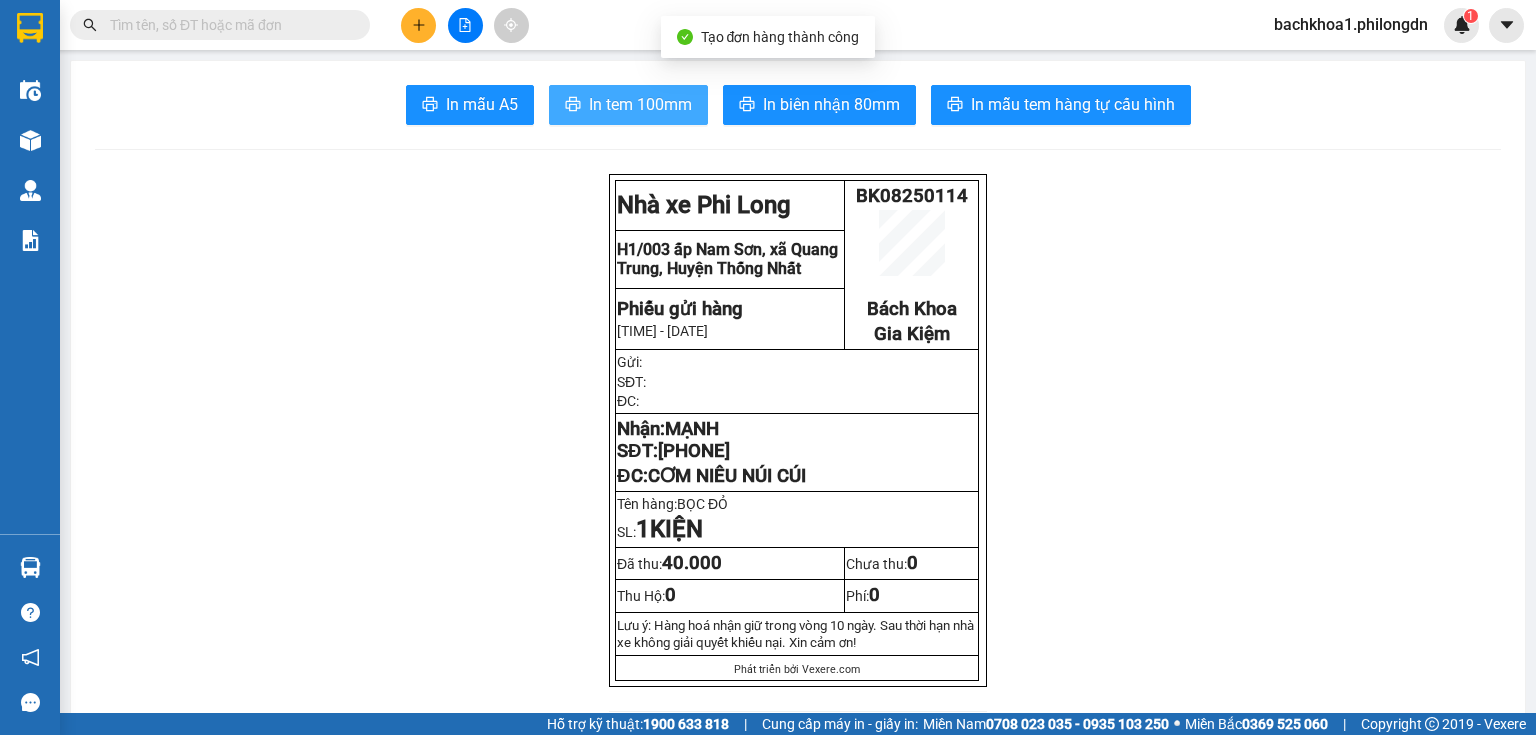 click on "In tem 100mm" at bounding box center (640, 104) 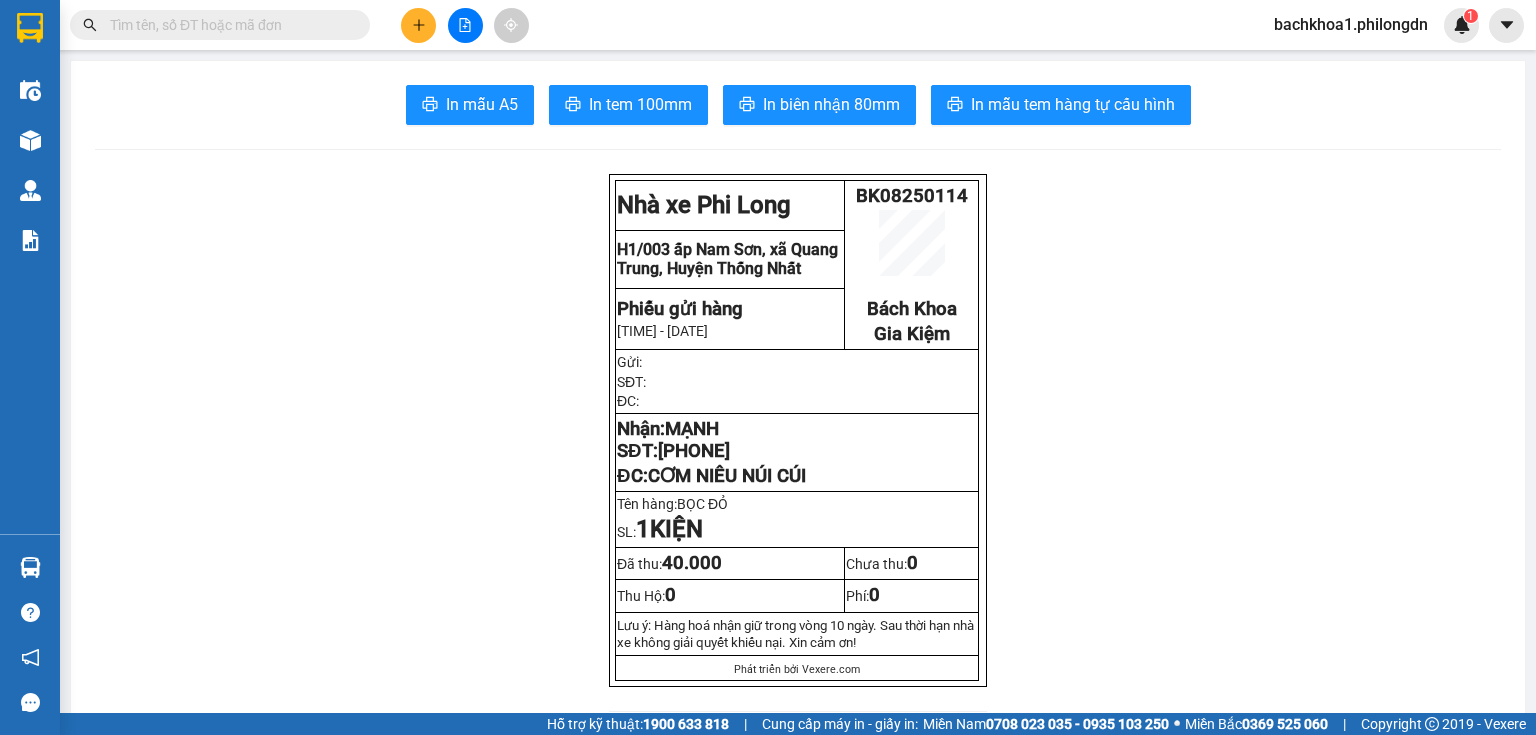 click on "[PHONE]" at bounding box center (694, 451) 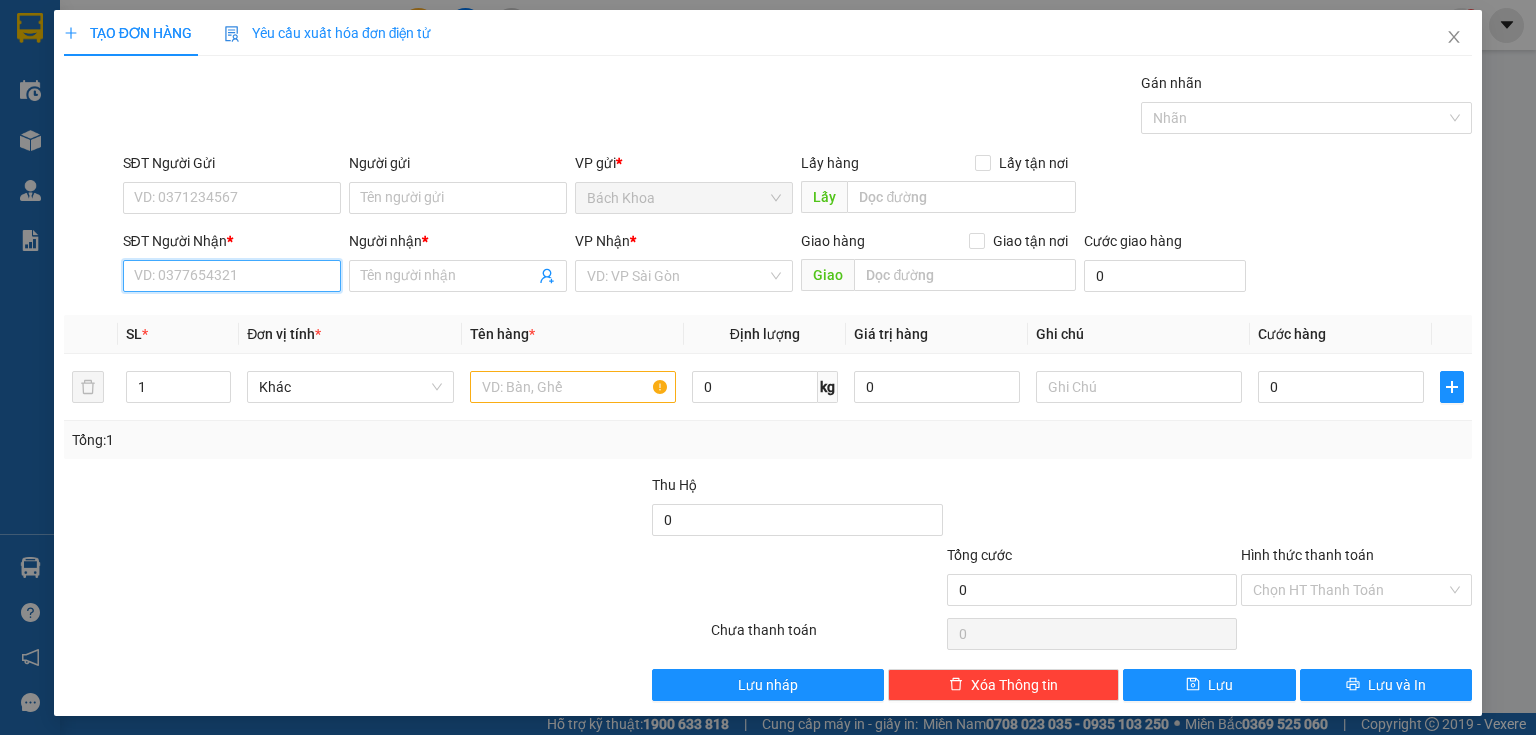 click on "SĐT Người Nhận  *" at bounding box center (232, 276) 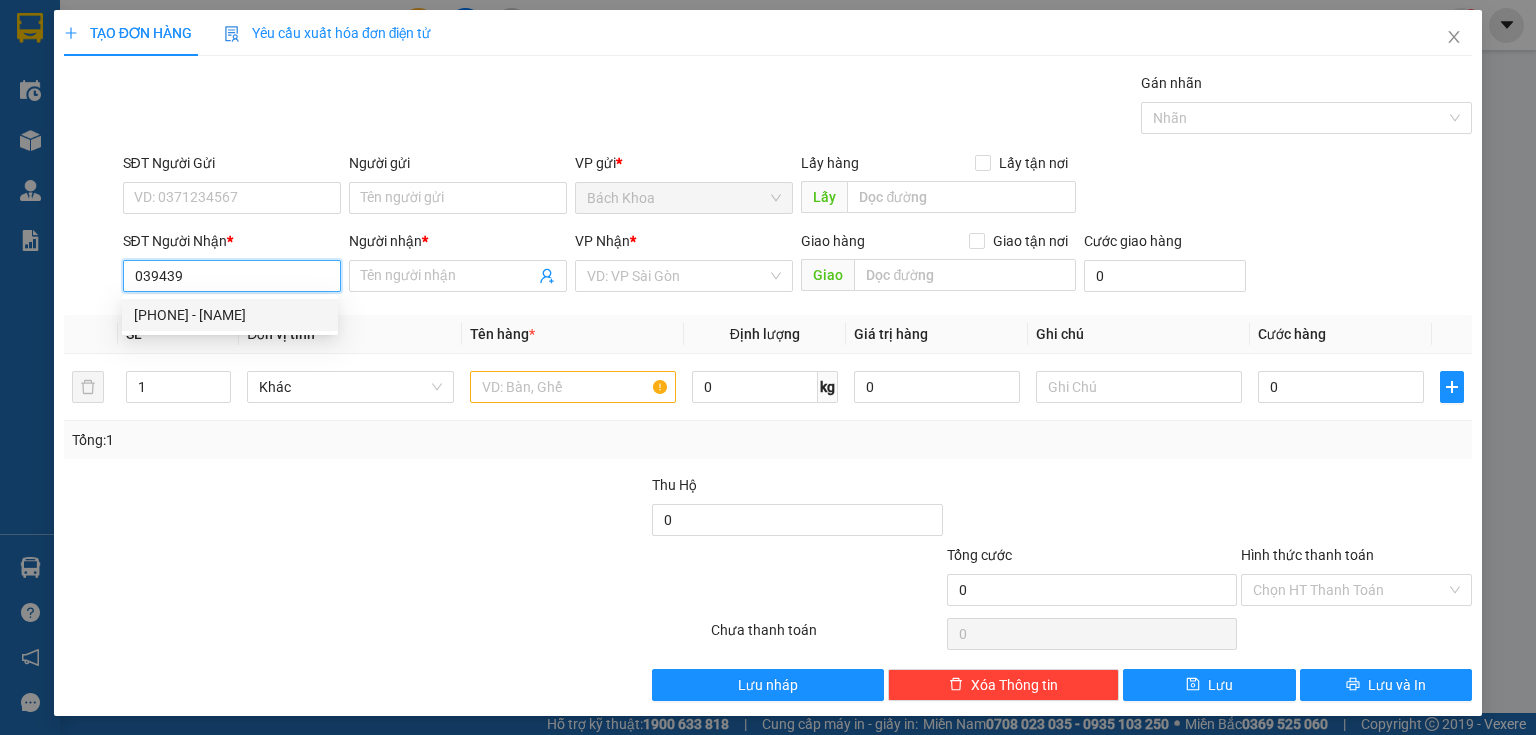 click on "0394398839 - ĐỨC" at bounding box center [230, 315] 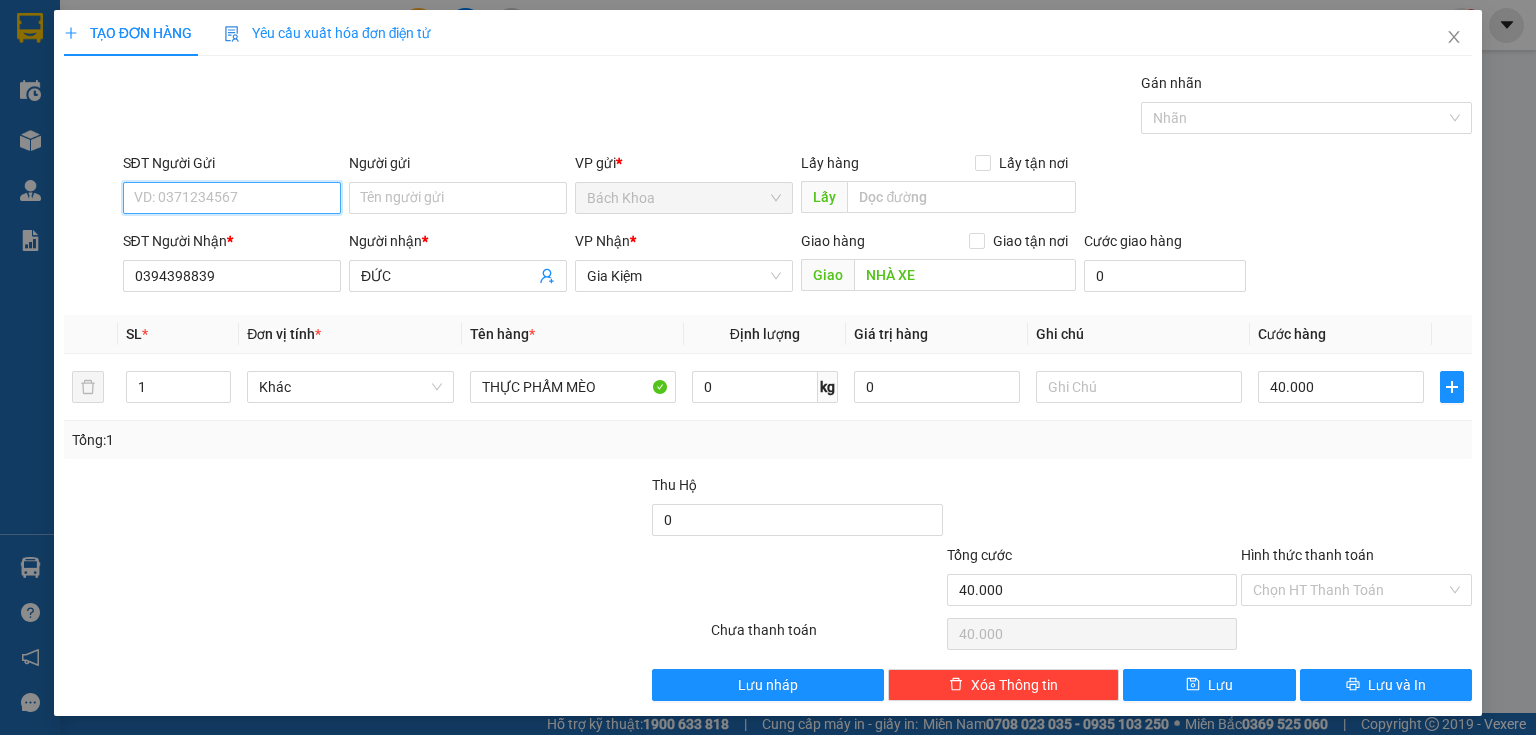 click on "SĐT Người Gửi" at bounding box center [232, 198] 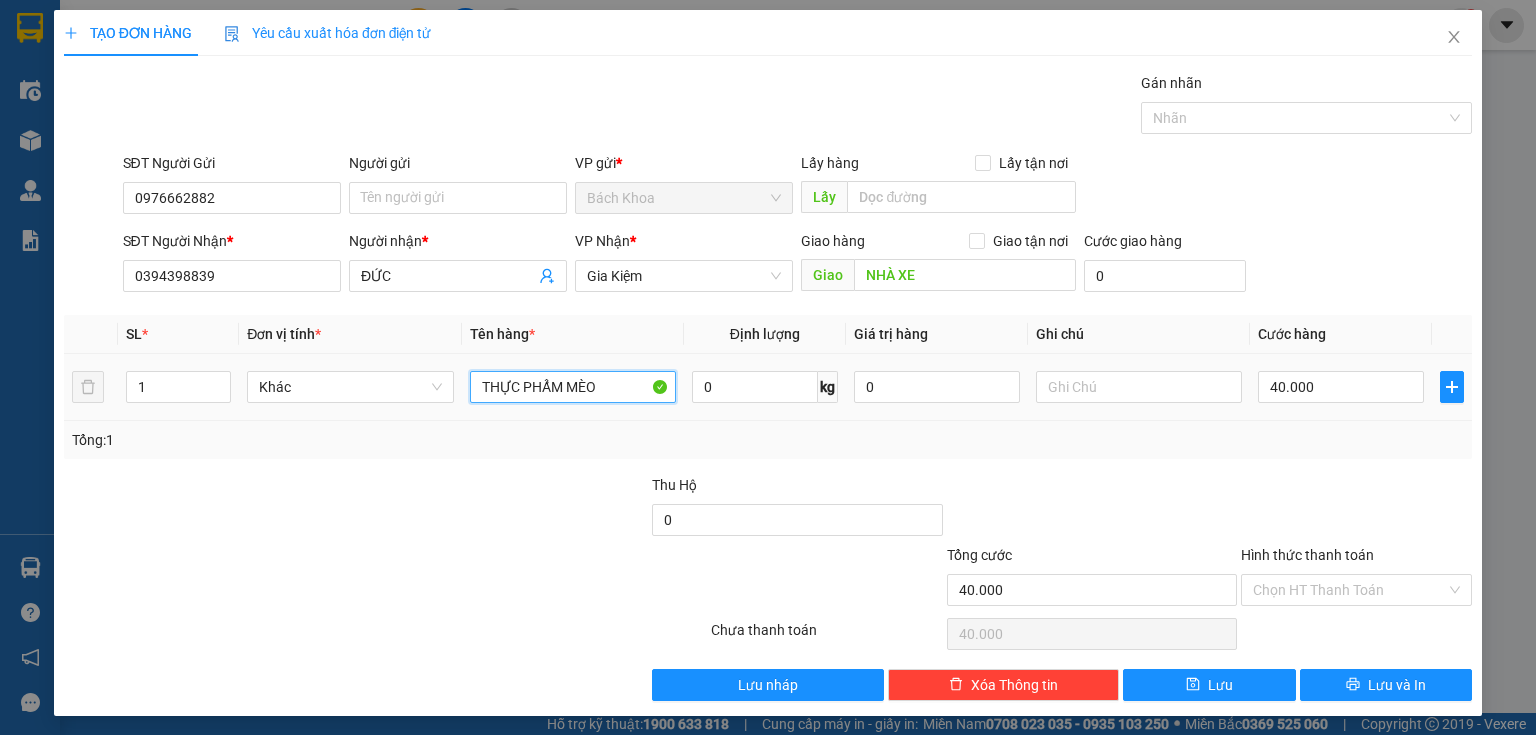 click on "THỰC PHẨM MÈO" at bounding box center [573, 387] 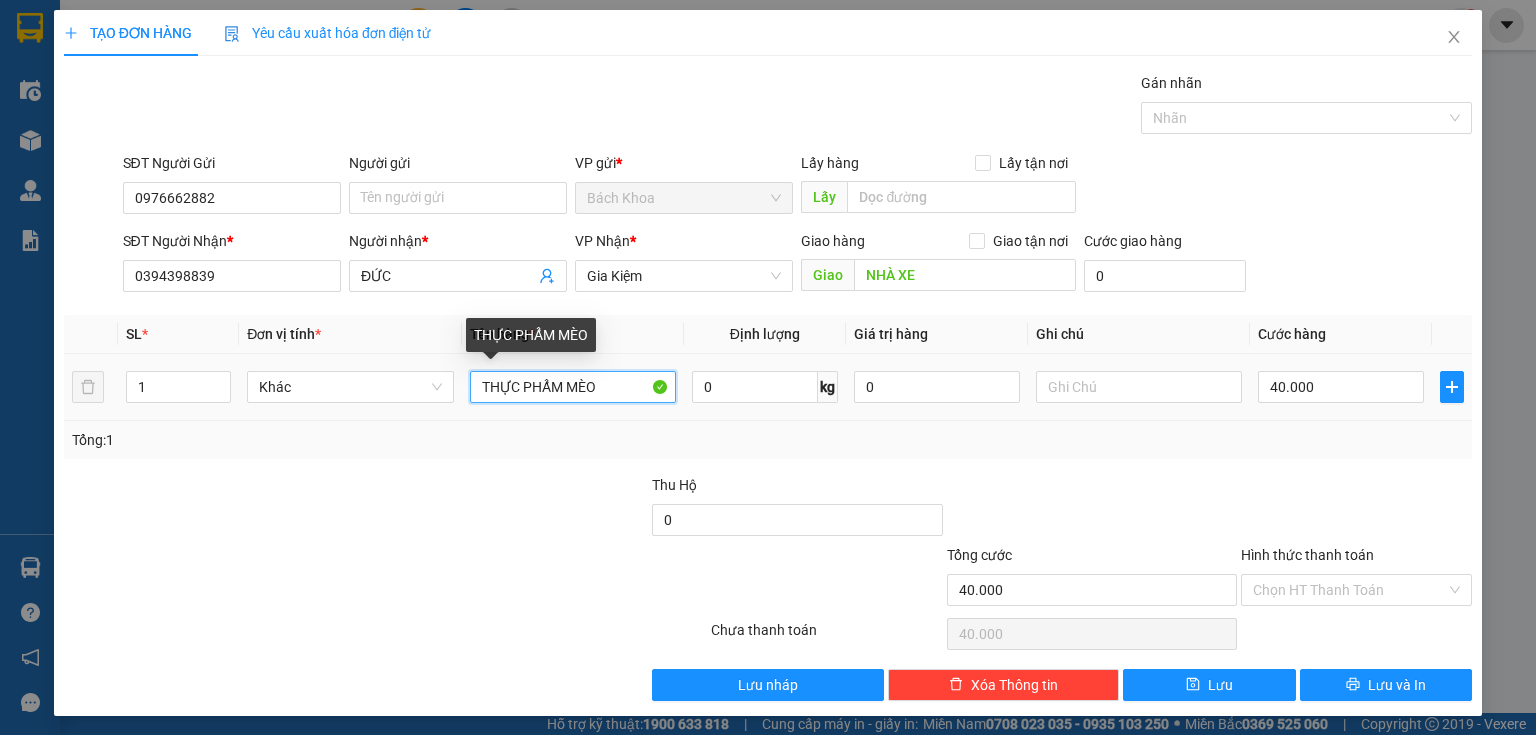 click on "THỰC PHẨM MÈO" at bounding box center (573, 387) 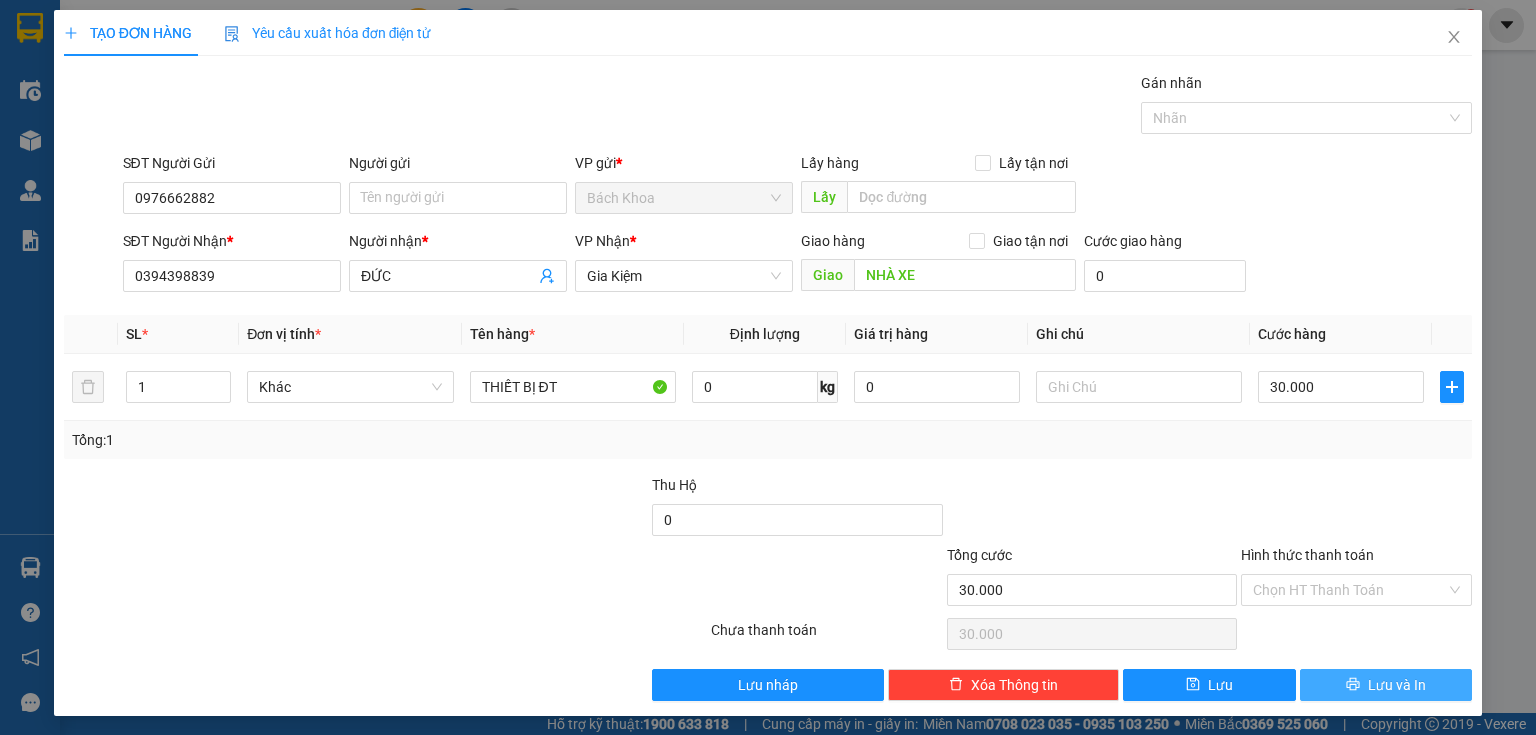 click on "Lưu và In" at bounding box center (1386, 685) 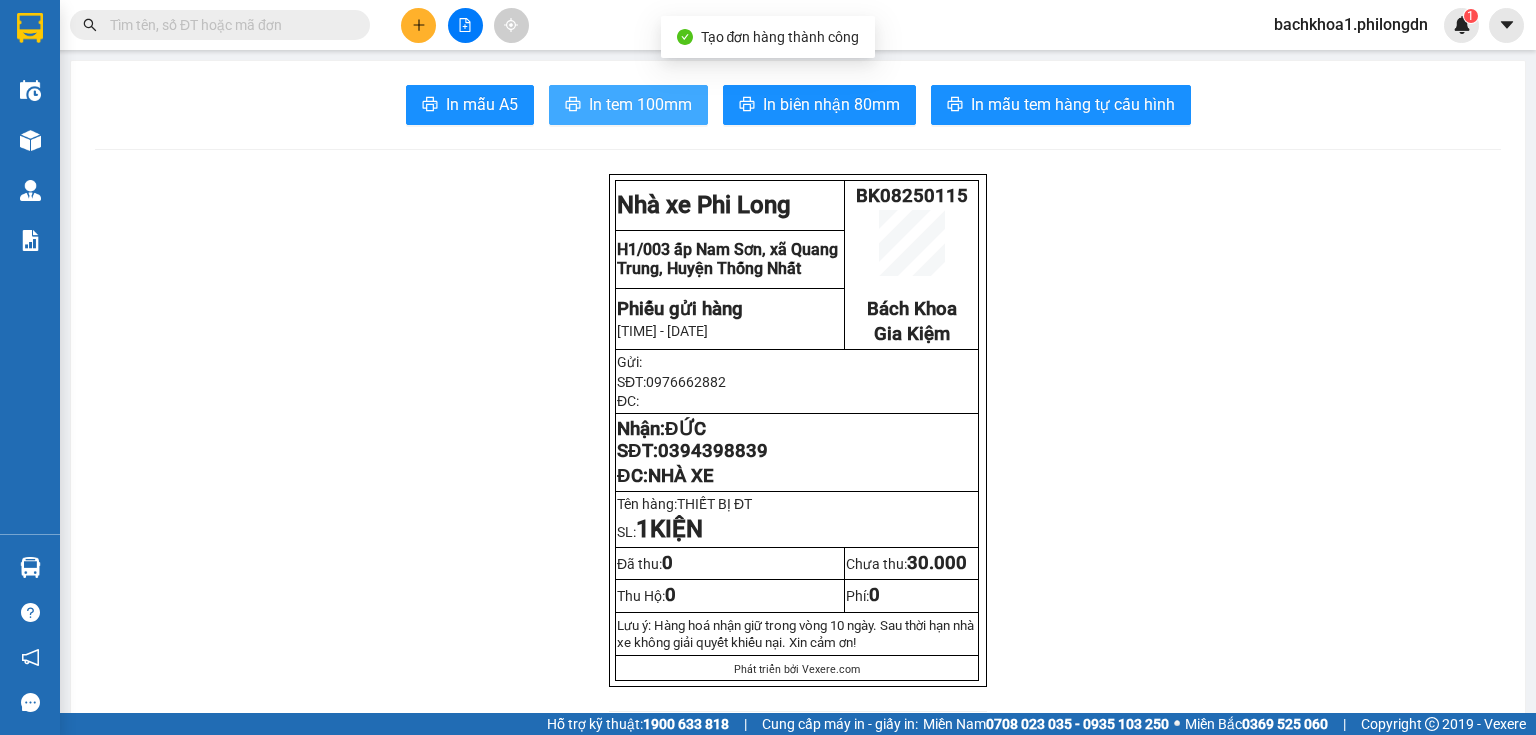 click on "In tem 100mm" at bounding box center (640, 104) 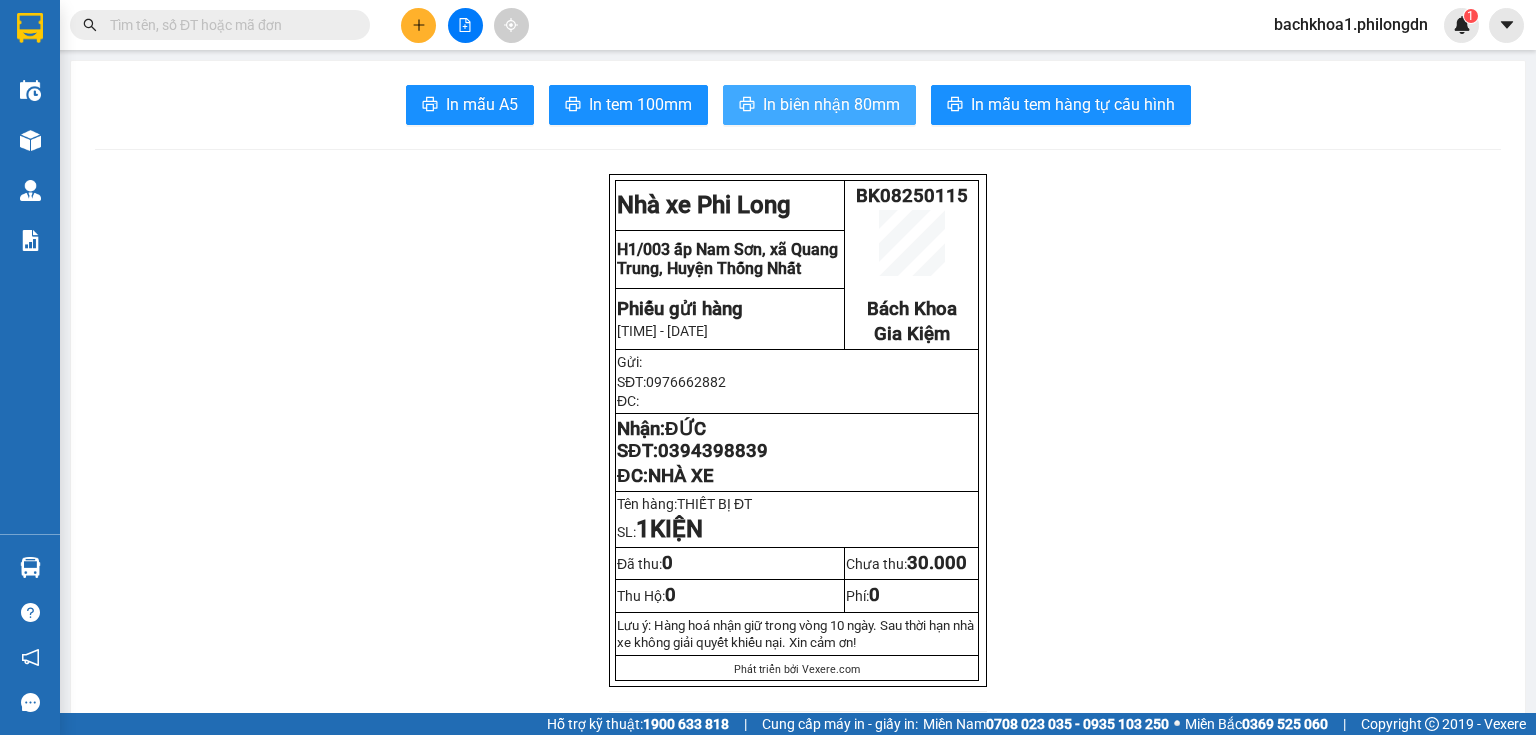 click on "In biên nhận 80mm" at bounding box center (831, 104) 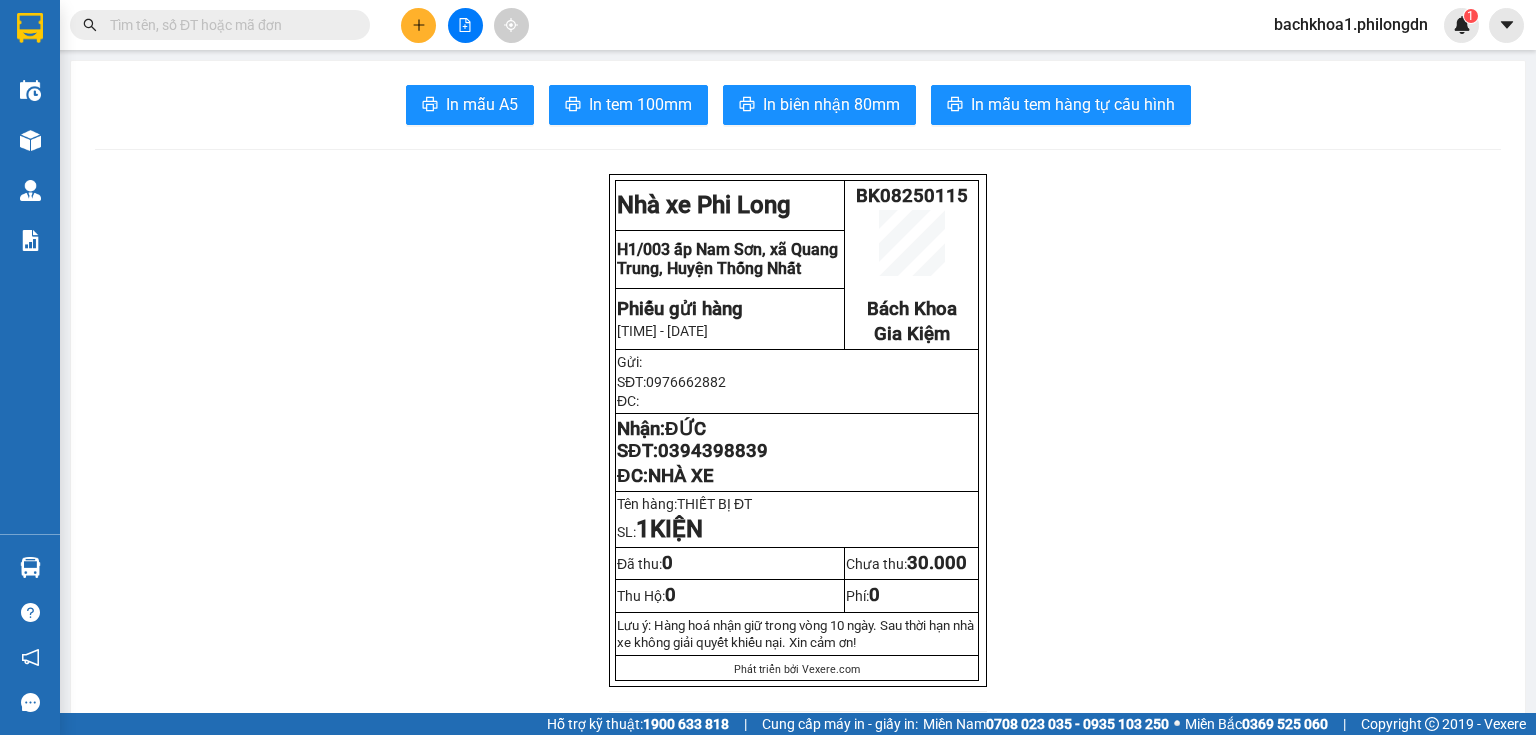 click on "0394398839" at bounding box center [713, 451] 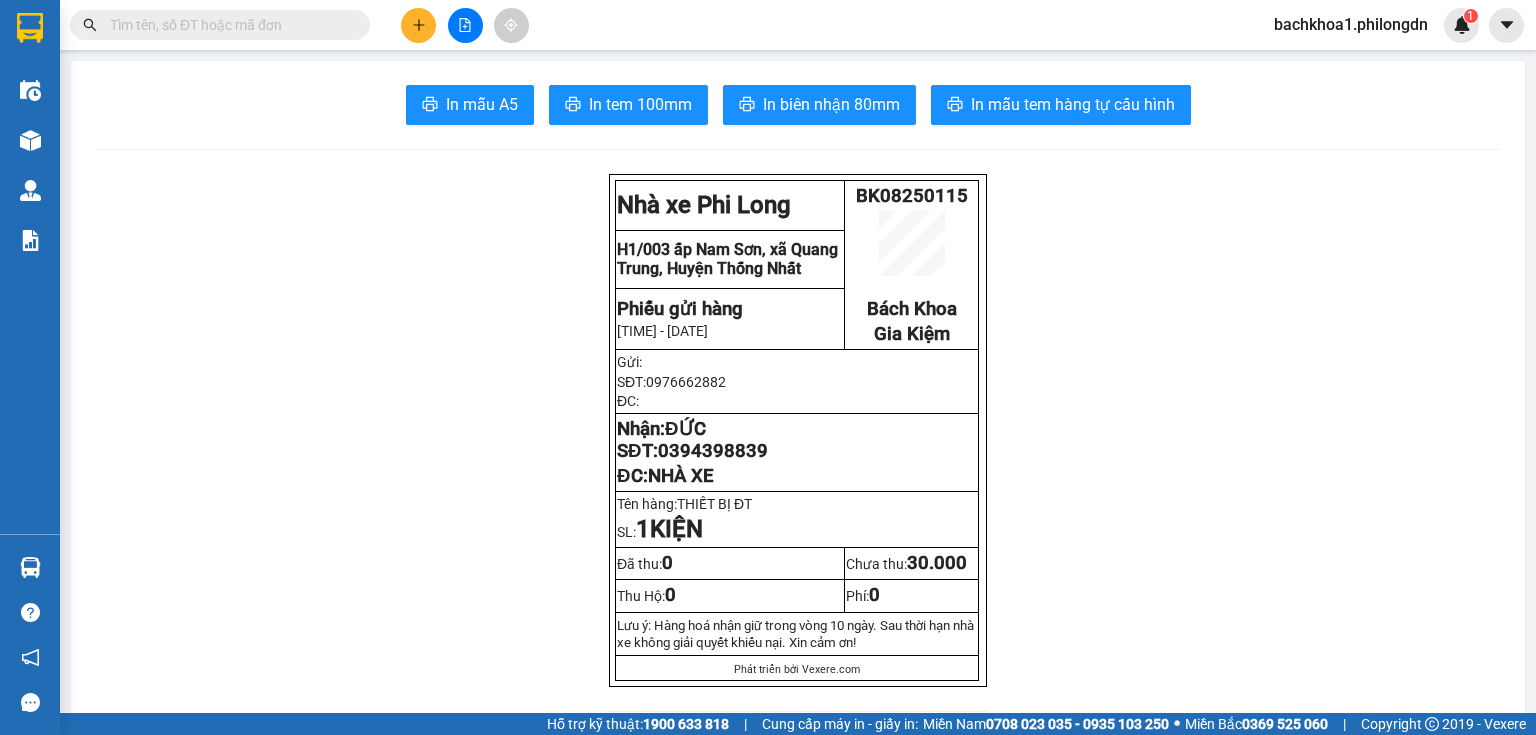 click 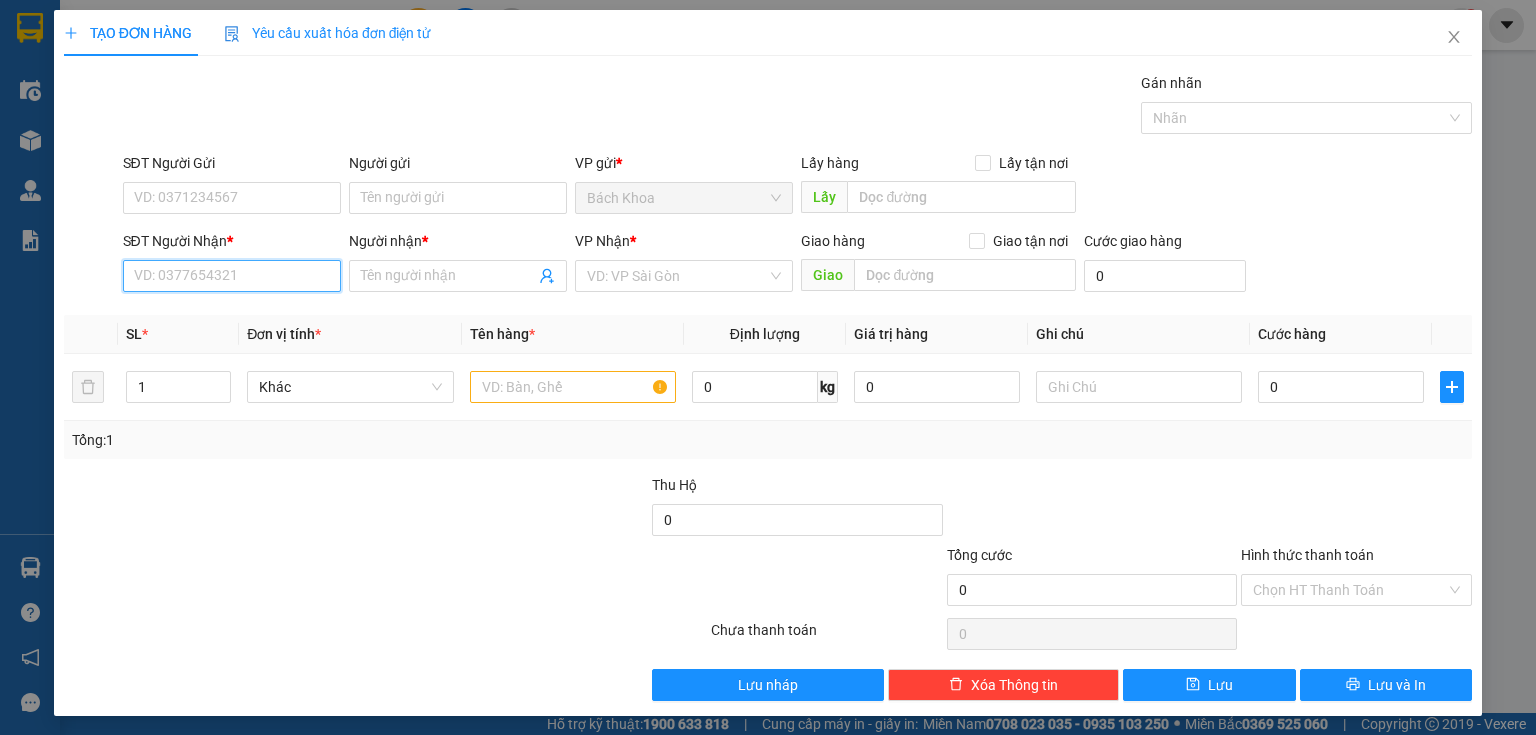 click on "SĐT Người Nhận  *" at bounding box center [232, 276] 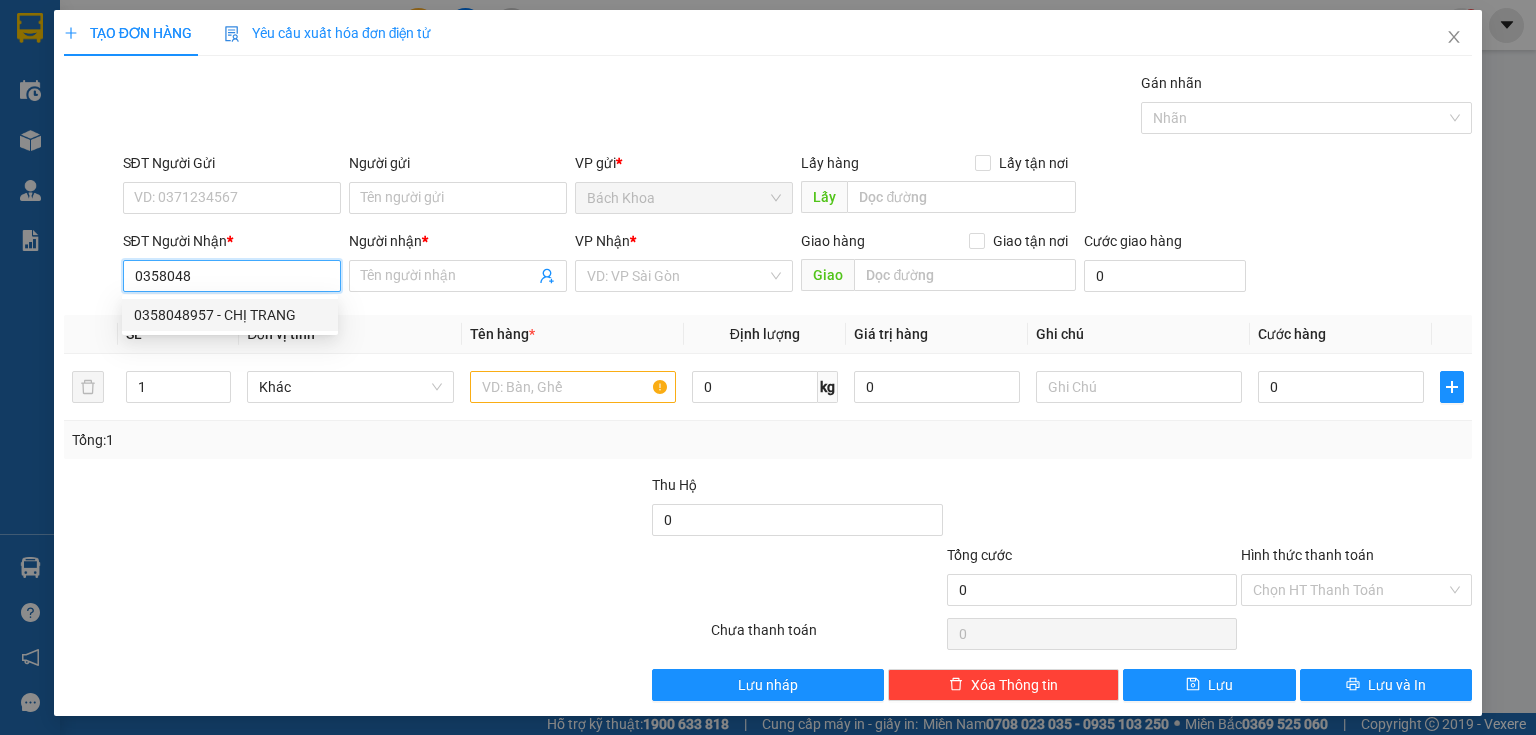 click on "0358048957 - CHỊ TRANG" at bounding box center (230, 315) 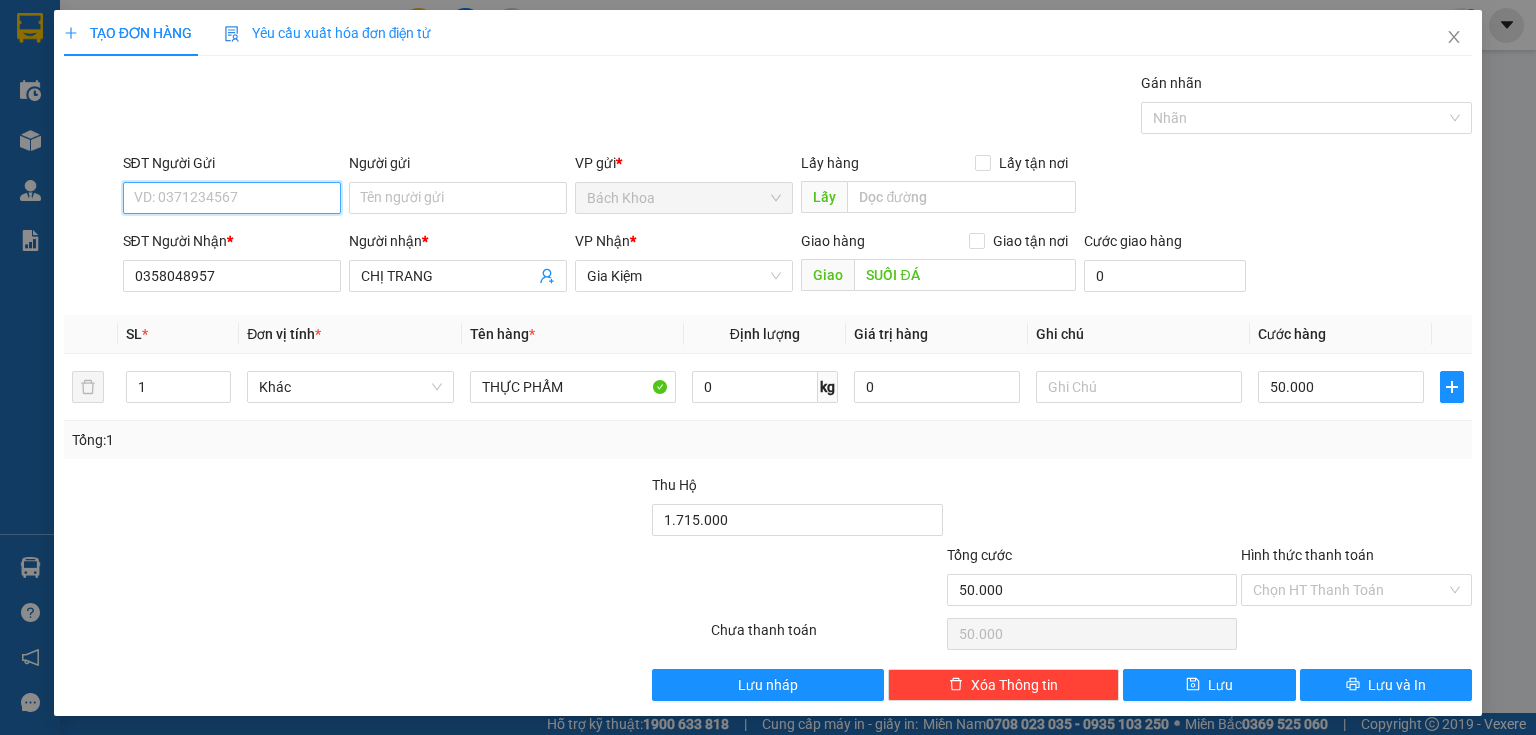 click on "SĐT Người Gửi" at bounding box center (232, 198) 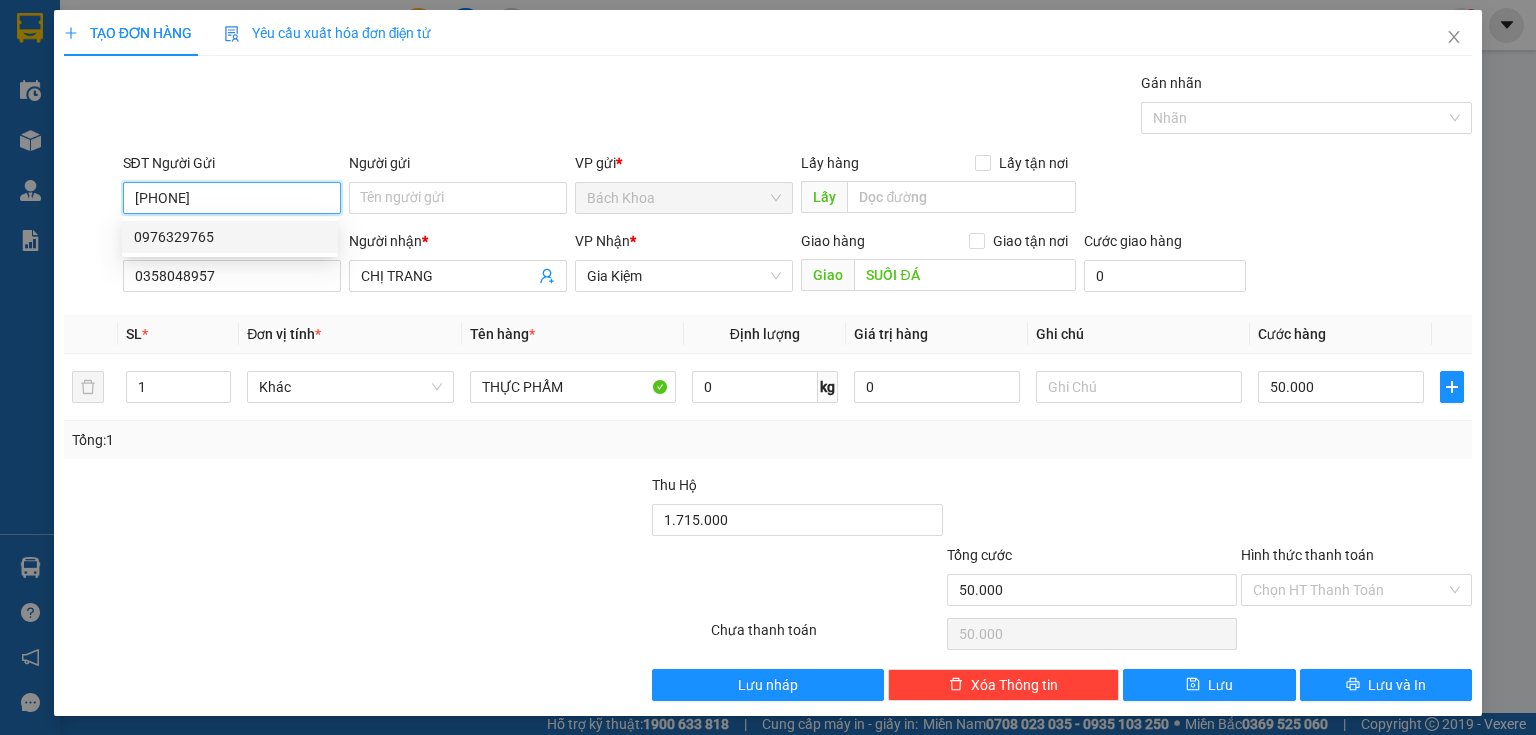 click on "0976329765" at bounding box center (230, 237) 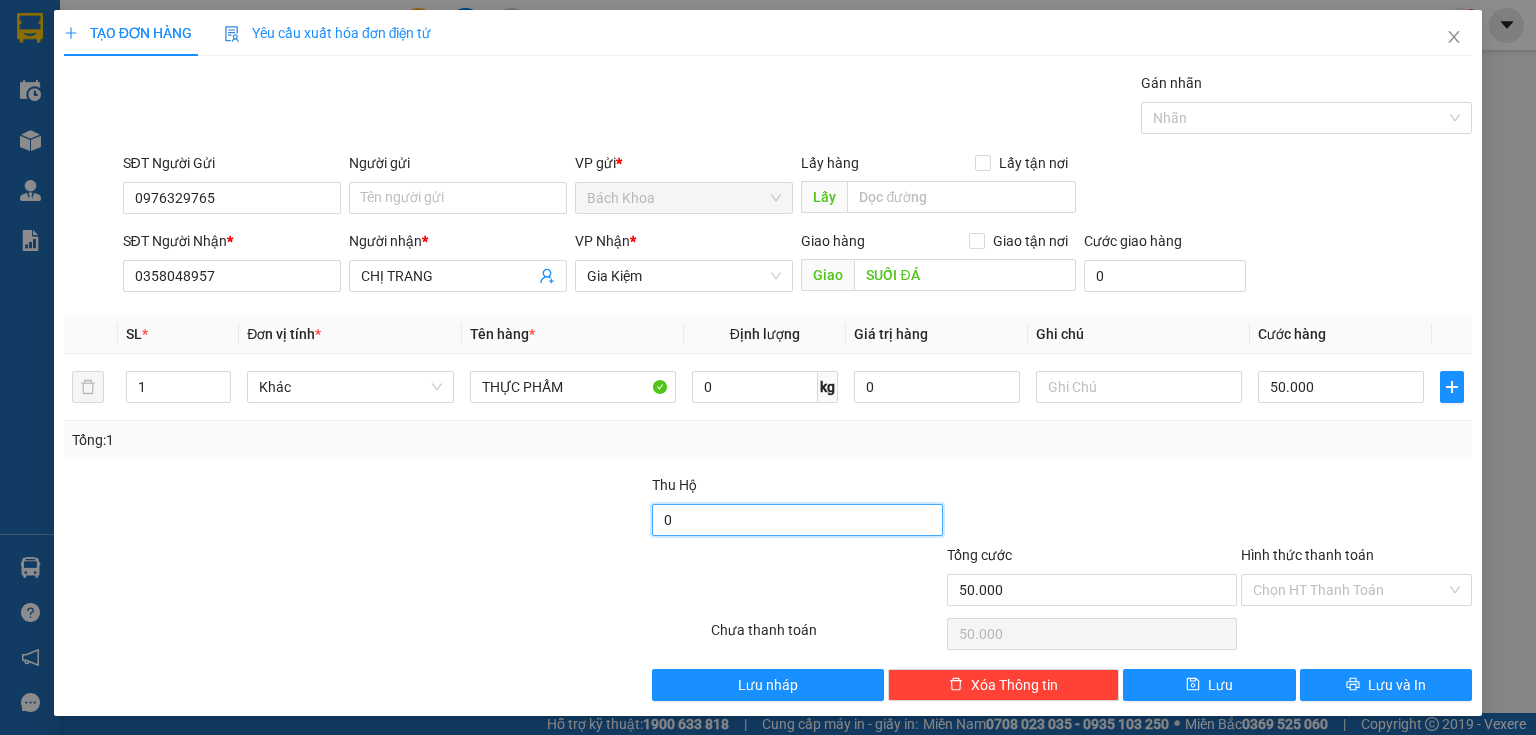 click on "0" at bounding box center (797, 520) 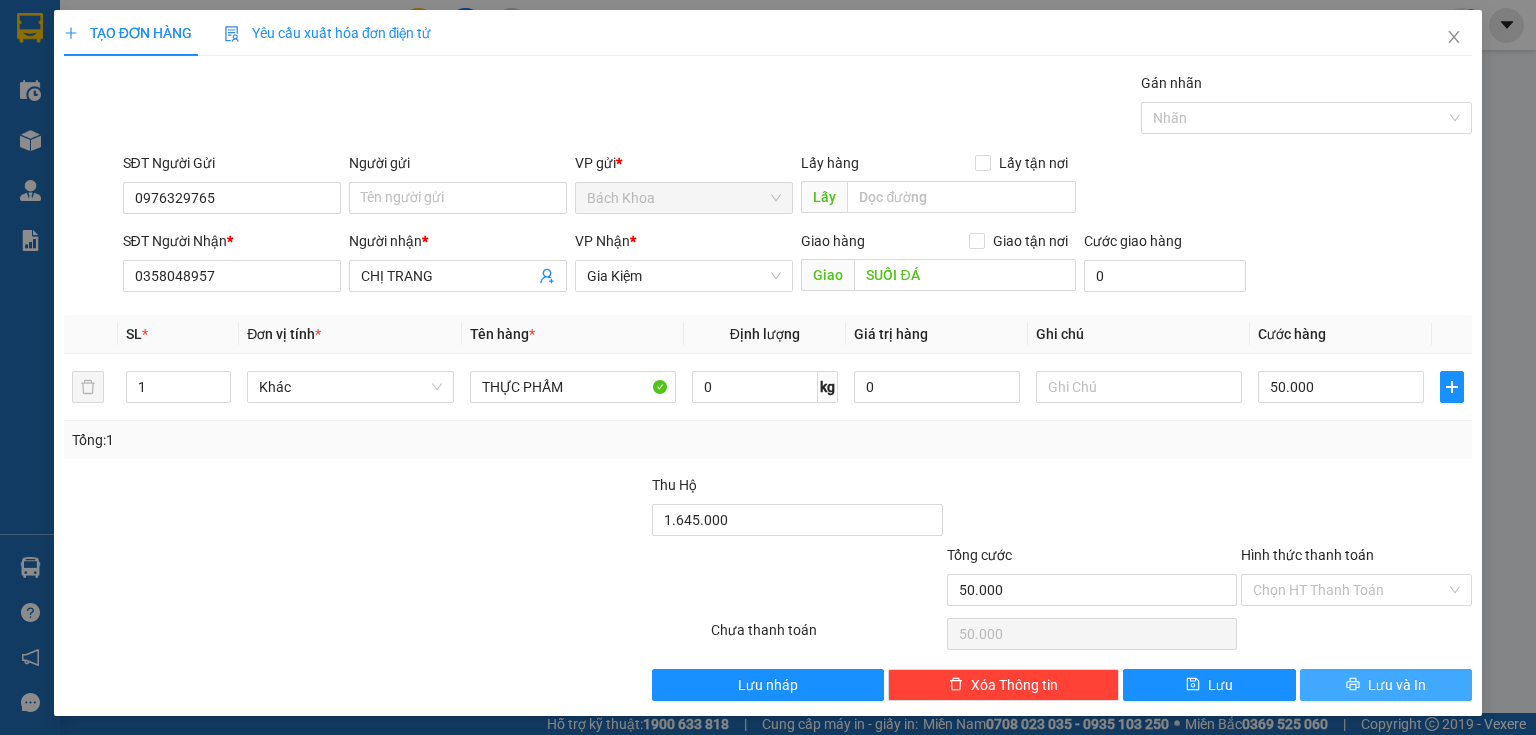 click on "Lưu và In" at bounding box center [1397, 685] 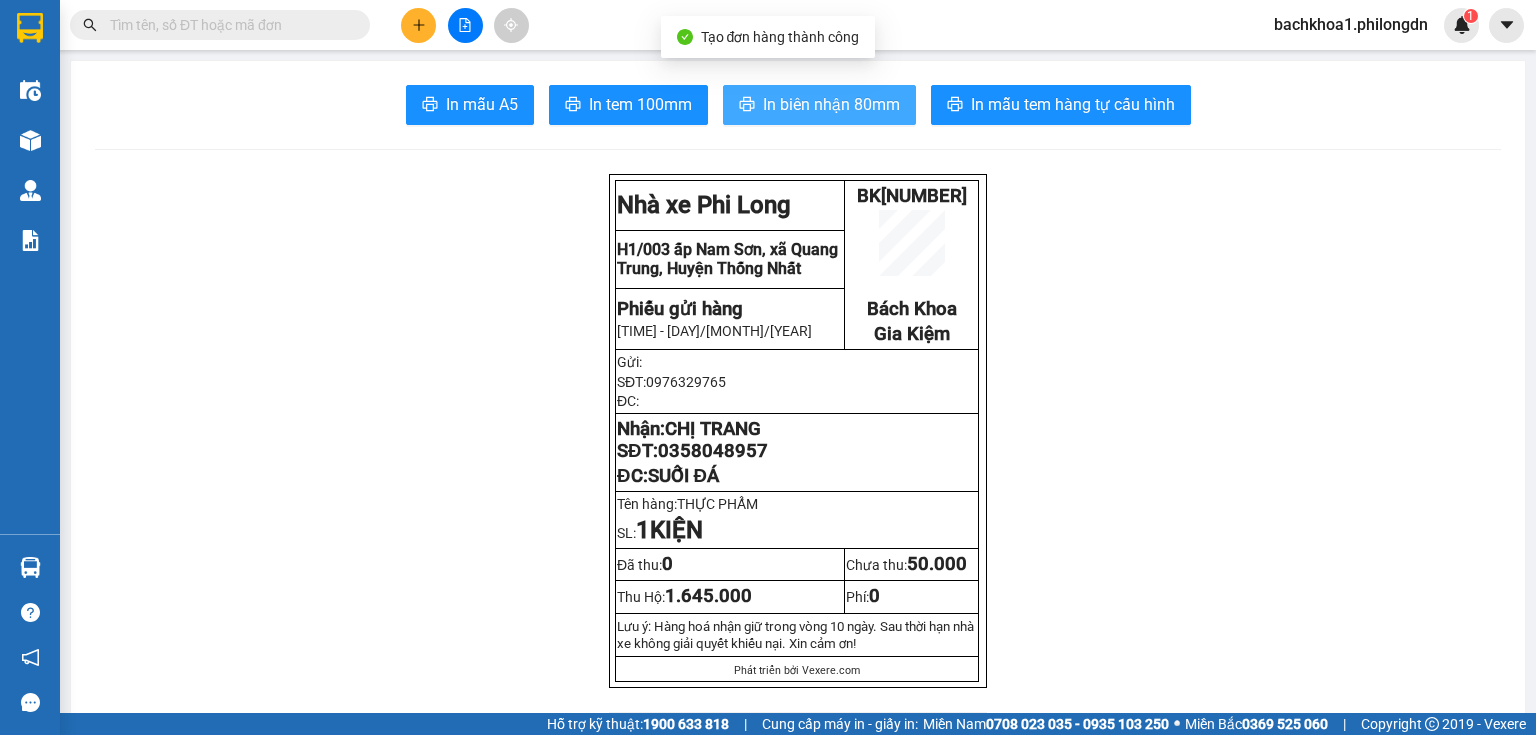 click on "In biên nhận 80mm" at bounding box center [831, 104] 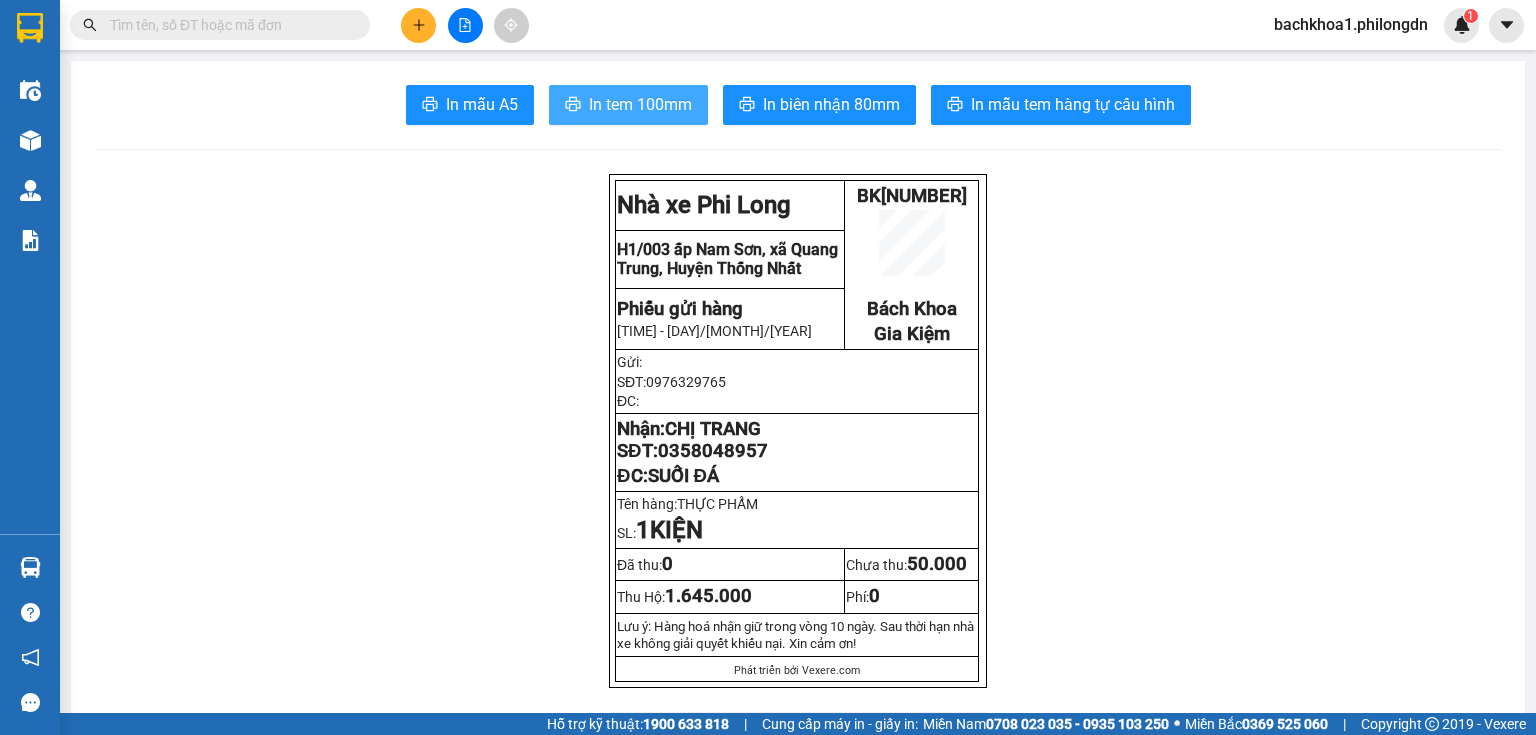click on "In tem 100mm" at bounding box center (640, 104) 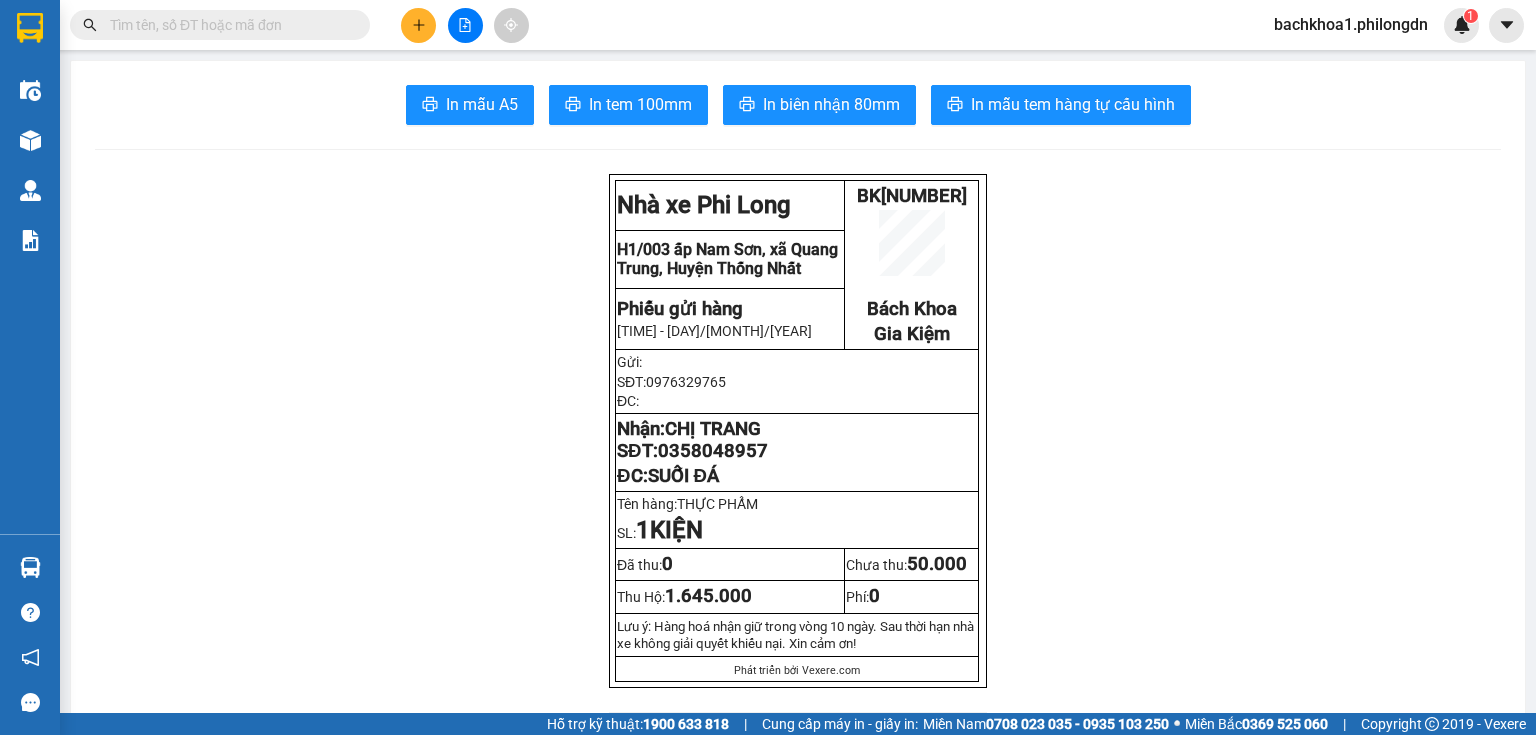 click on "0358048957" at bounding box center [713, 451] 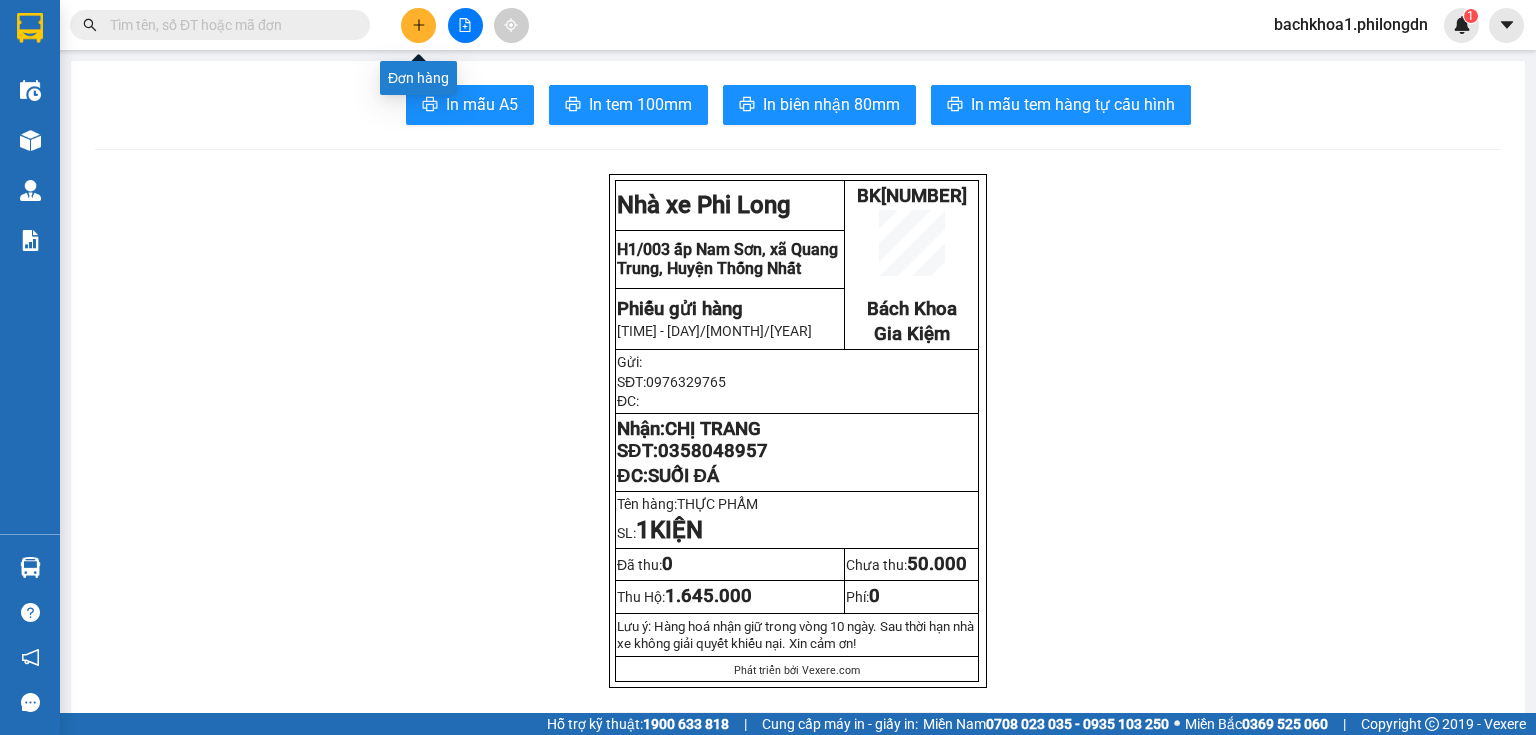 click at bounding box center [418, 25] 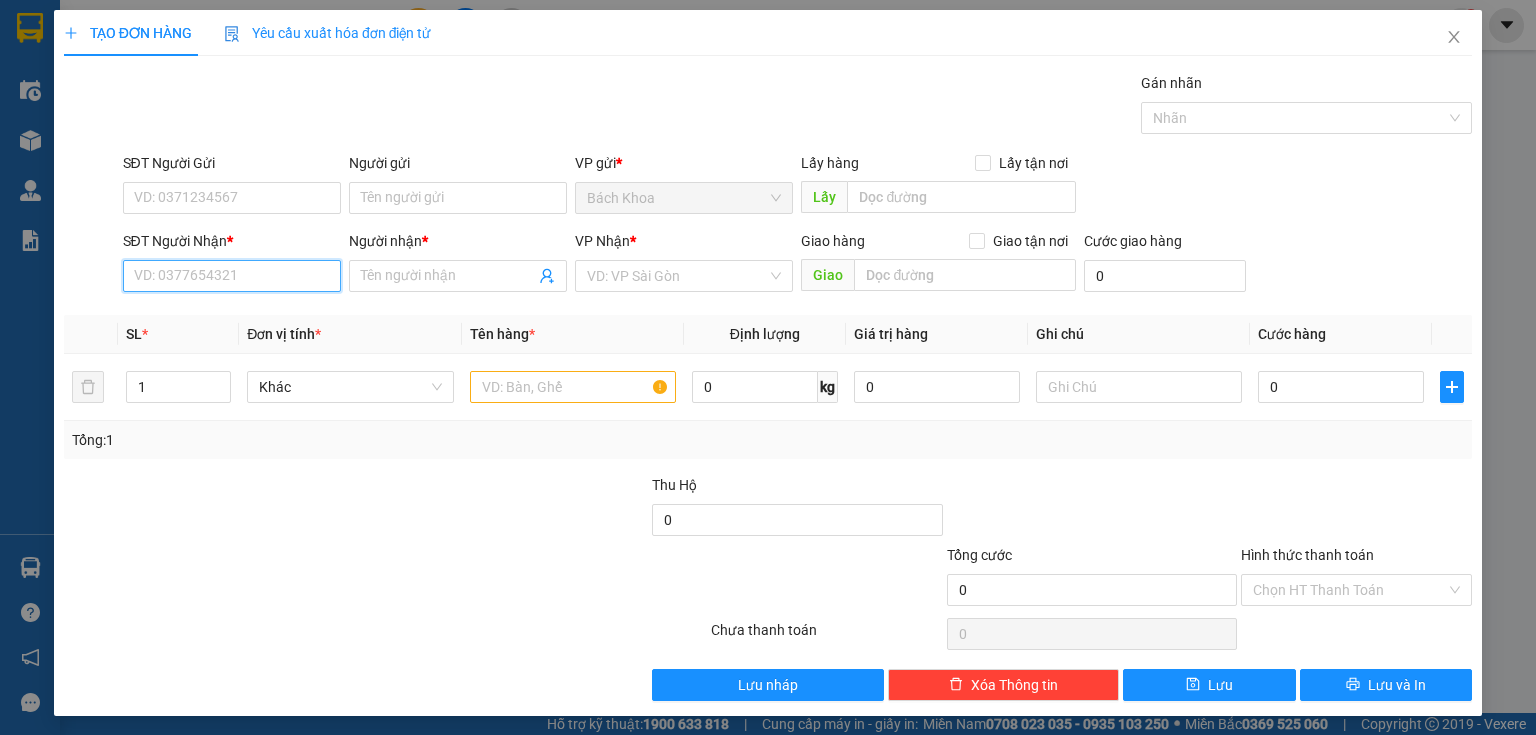 click on "SĐT Người Nhận  *" at bounding box center [232, 276] 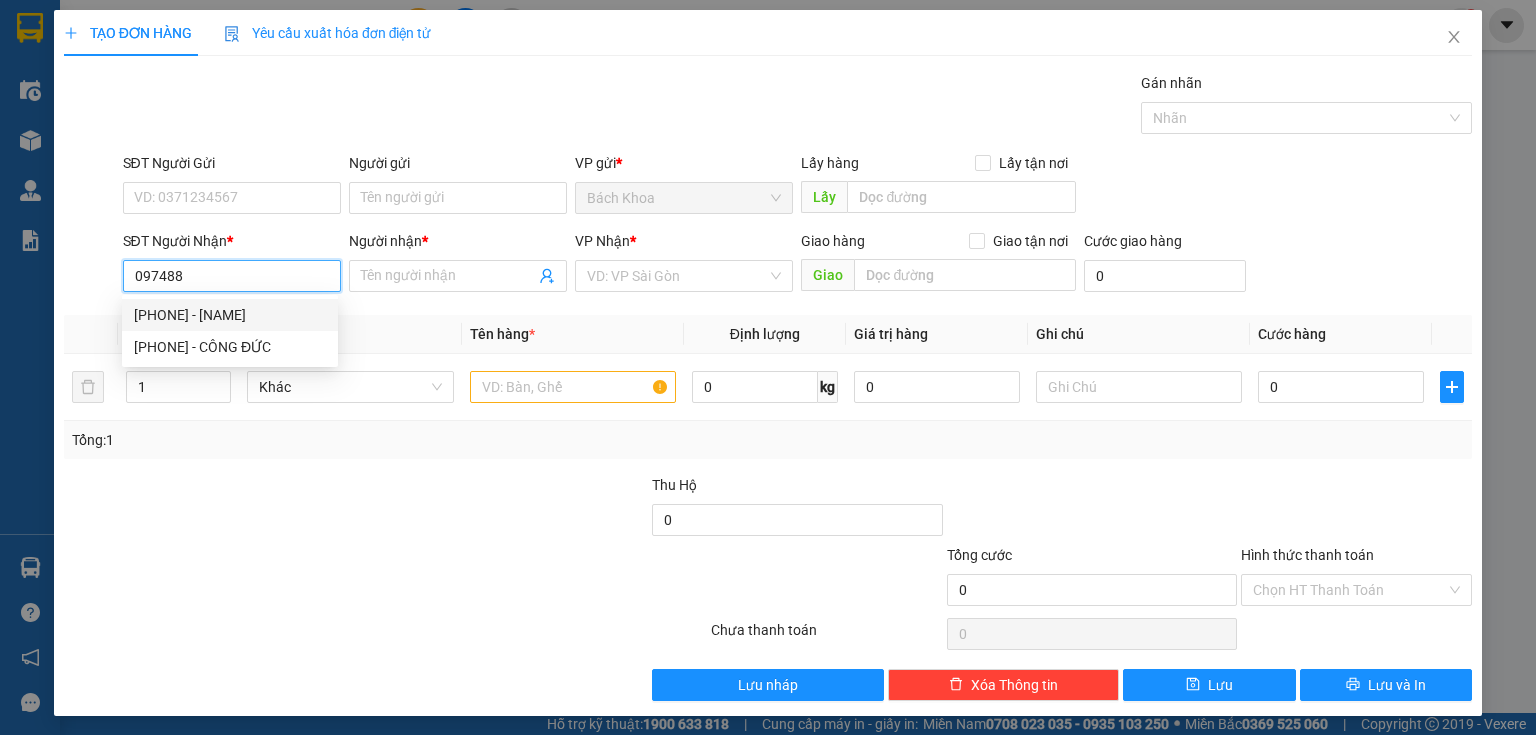 click on "0974882590 - VINH" at bounding box center (230, 315) 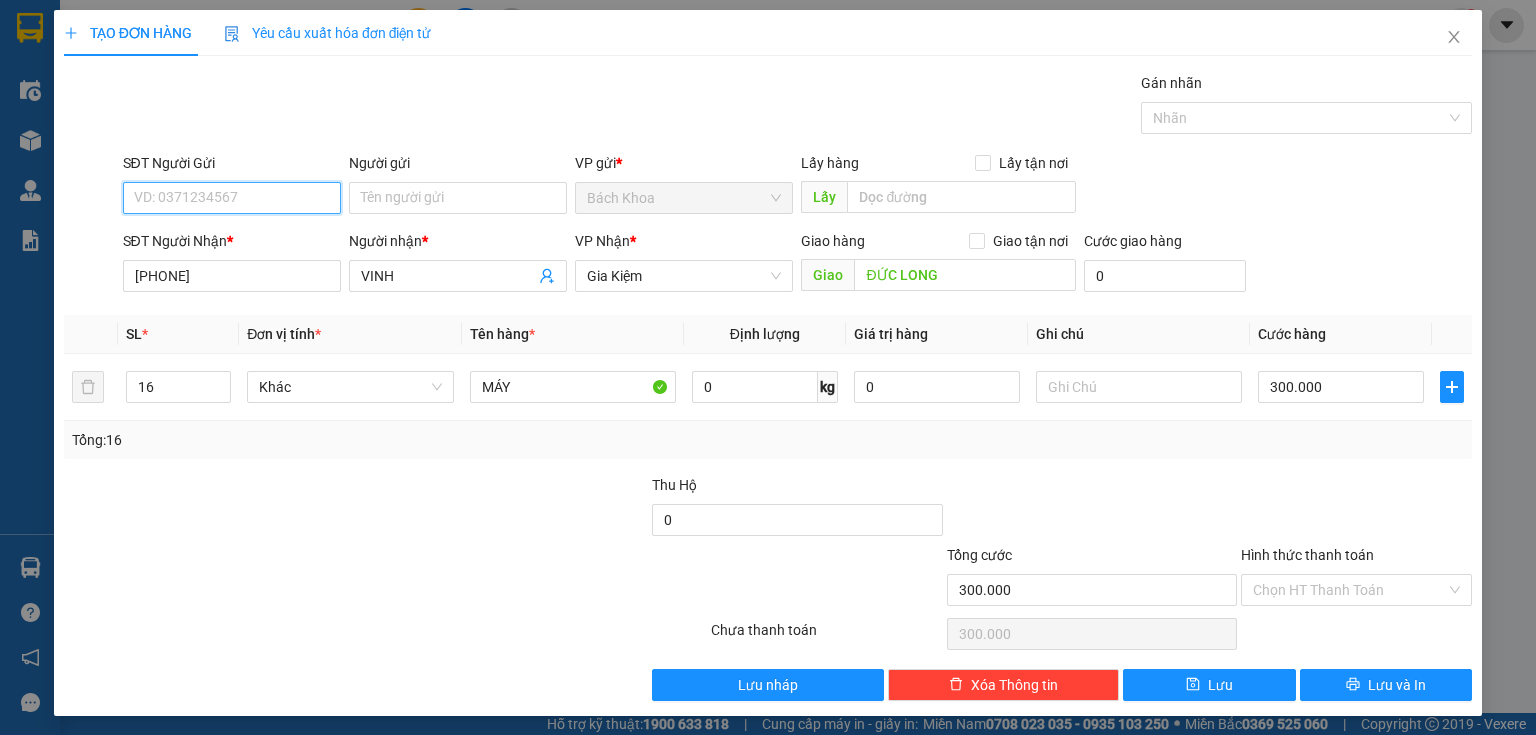 click on "SĐT Người Gửi" at bounding box center (232, 198) 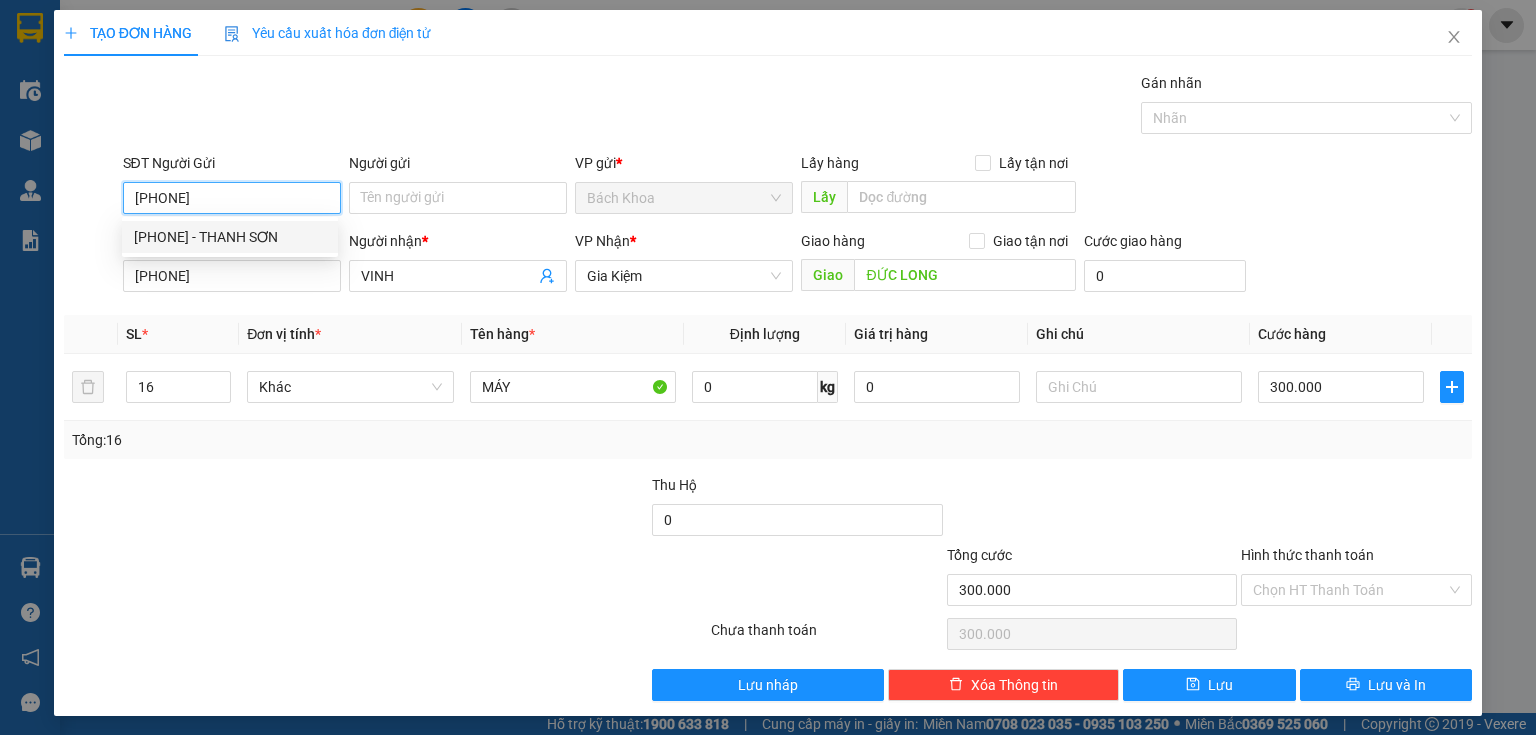 click on "0375847651 - THANH SƠN" at bounding box center (230, 237) 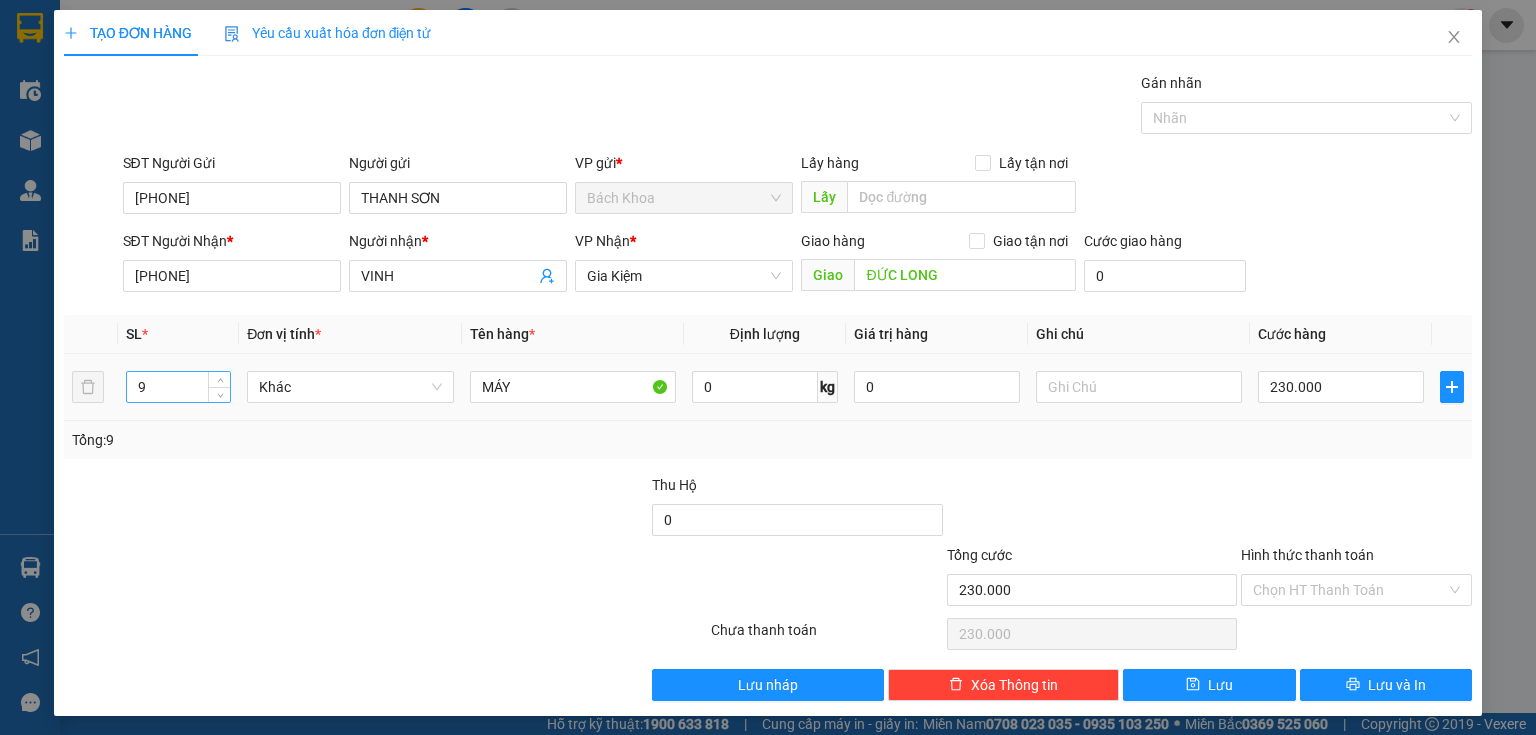 click on "9" at bounding box center (178, 387) 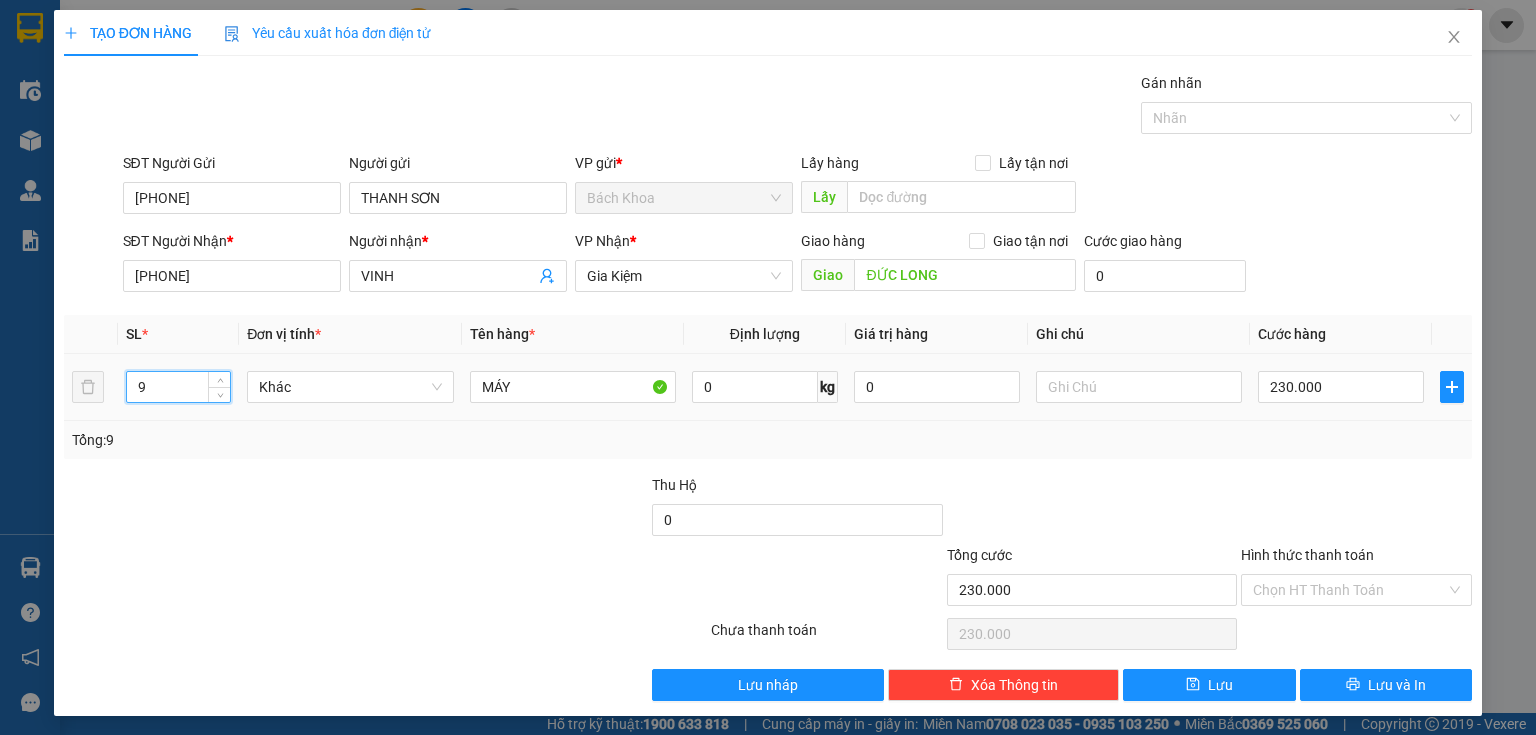click on "9" at bounding box center (178, 387) 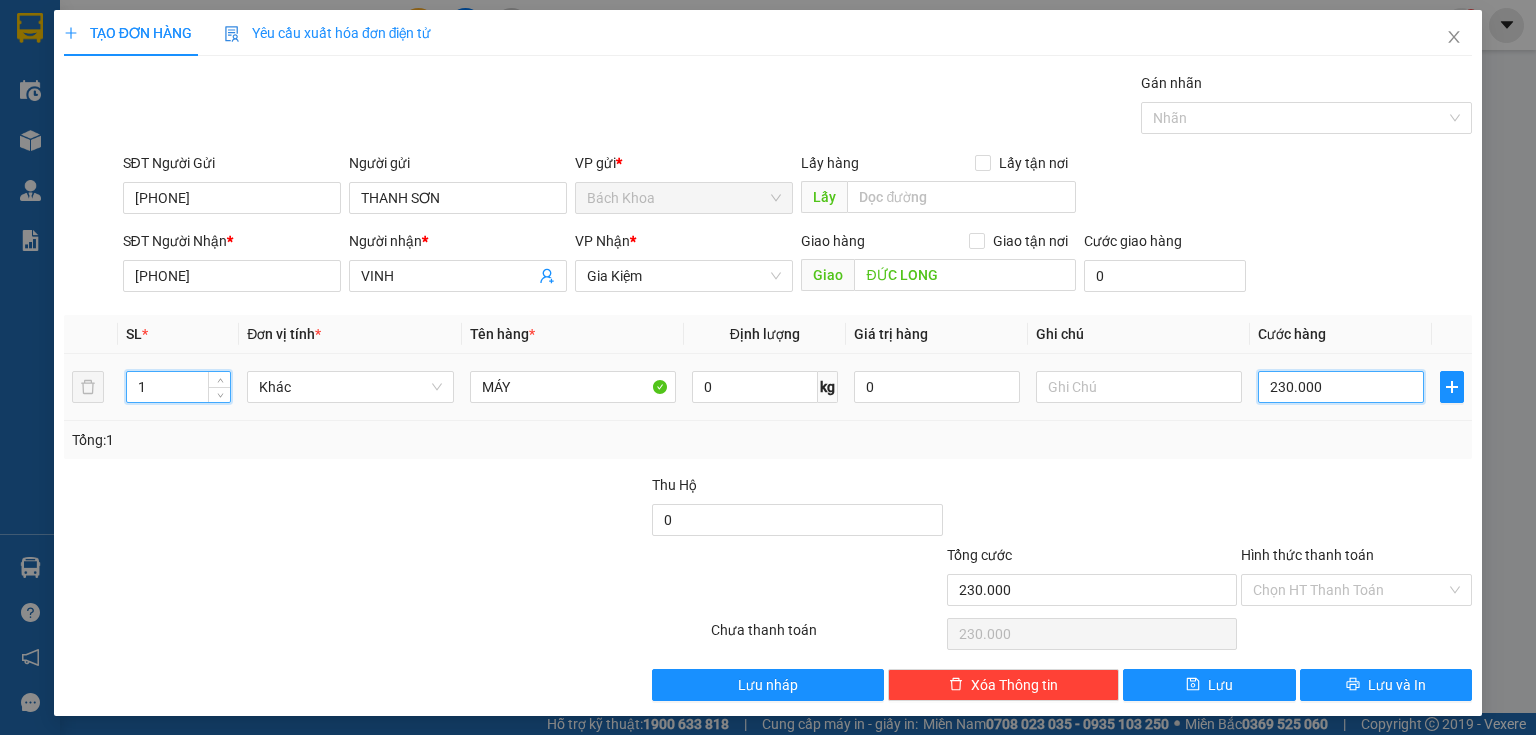click on "230.000" at bounding box center [1341, 387] 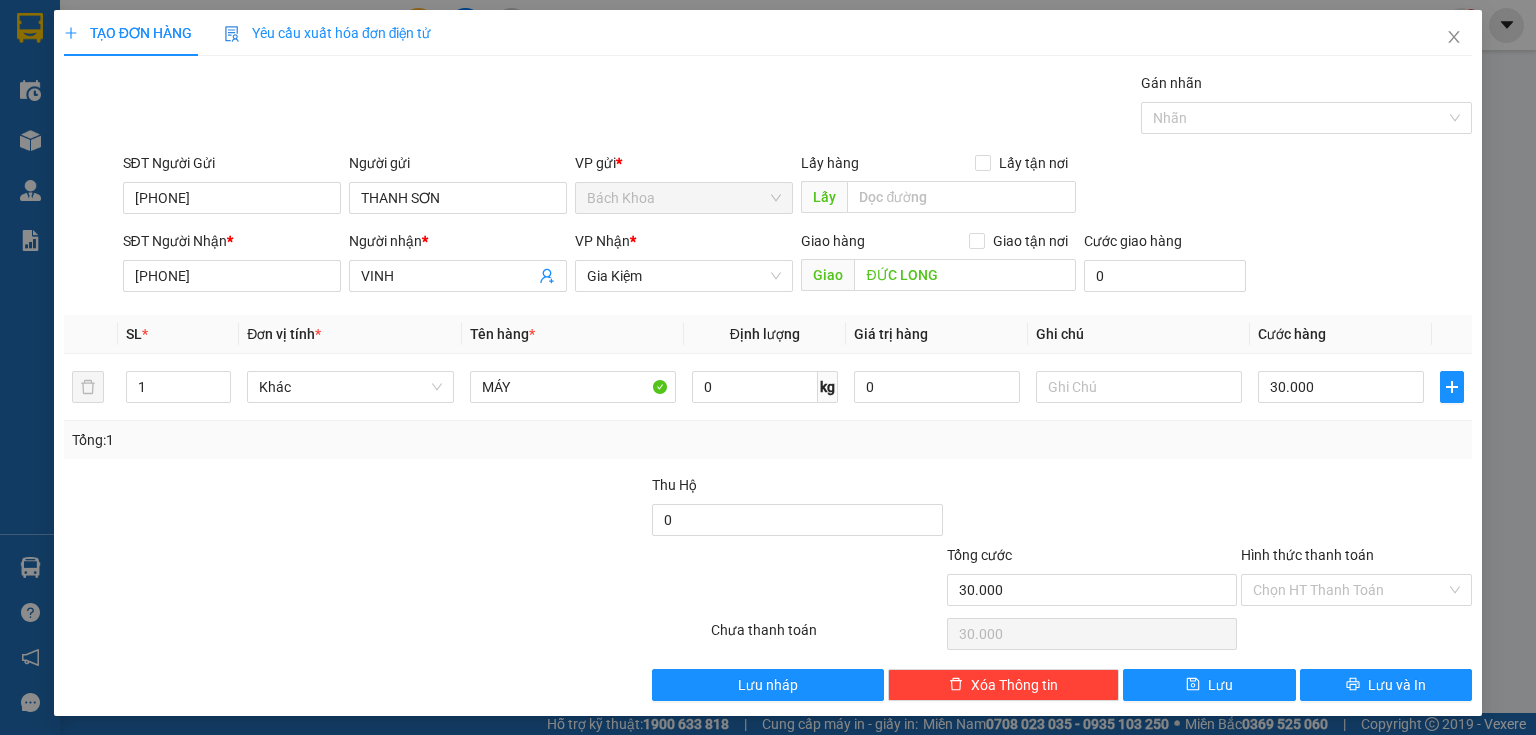 click on "TẠO ĐƠN HÀNG Yêu cầu xuất hóa đơn điện tử Transit Pickup Surcharge Ids Transit Deliver Surcharge Ids Transit Deliver Surcharge Transit Deliver Surcharge Gán nhãn   Nhãn SĐT Người Gửi 0375847651 Người gửi THANH SƠN VP gửi  * Bách Khoa Lấy hàng Lấy tận nơi Lấy SĐT Người Nhận  * 0974882590 Người nhận  * VINH VP Nhận  * Gia Kiệm Giao hàng Giao tận nơi Giao ĐỨC LONG Cước giao hàng 0 SL  * Đơn vị tính  * Tên hàng  * Định lượng Giá trị hàng Ghi chú Cước hàng                   1 Khác MÁY 0 kg 0 30.000 Tổng:  1 Thu Hộ 0 Tổng cước 30.000 Hình thức thanh toán Chọn HT Thanh Toán Số tiền thu trước 0 Chưa thanh toán 30.000 Chọn HT Thanh Toán Lưu nháp Xóa Thông tin Lưu Lưu và In" at bounding box center [768, 363] 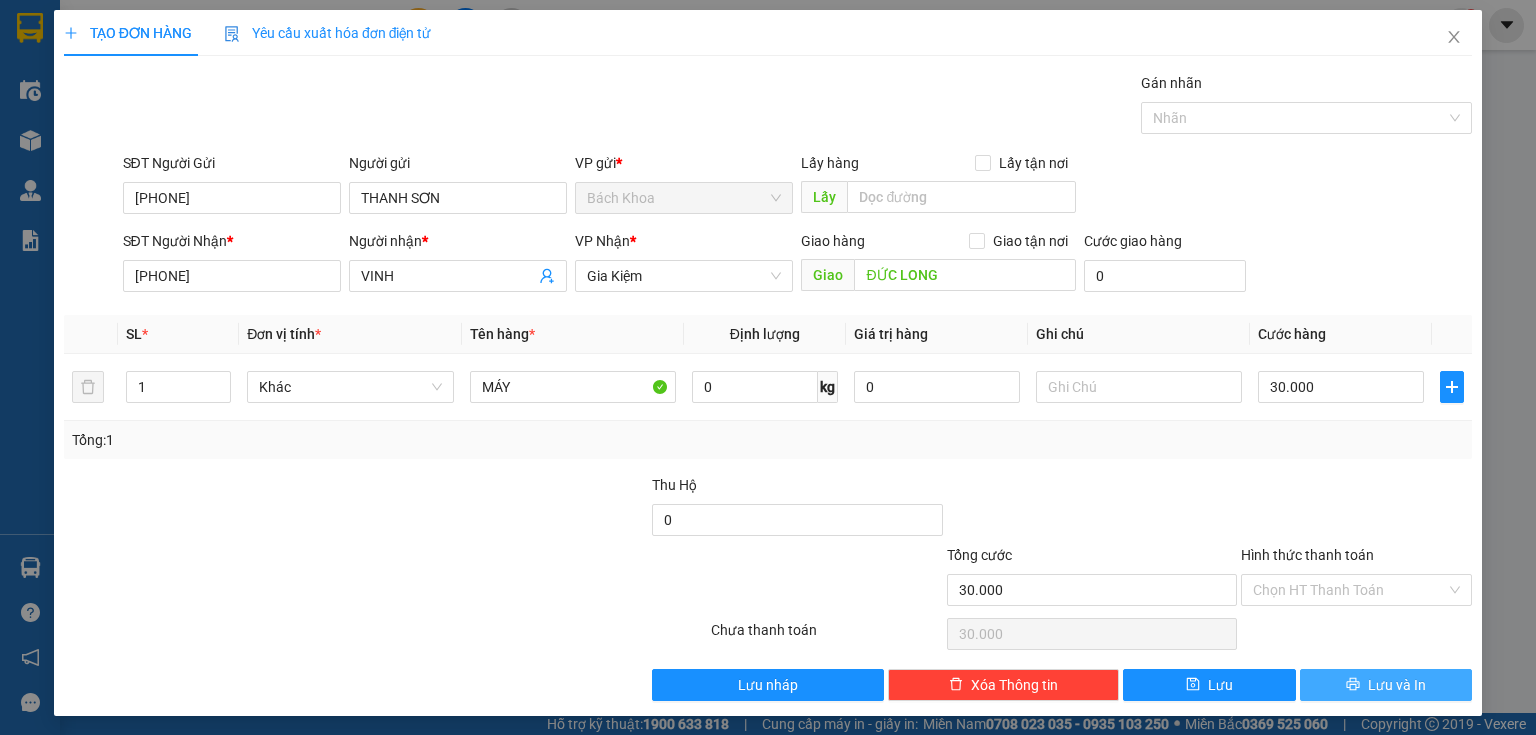 click on "Lưu và In" at bounding box center [1397, 685] 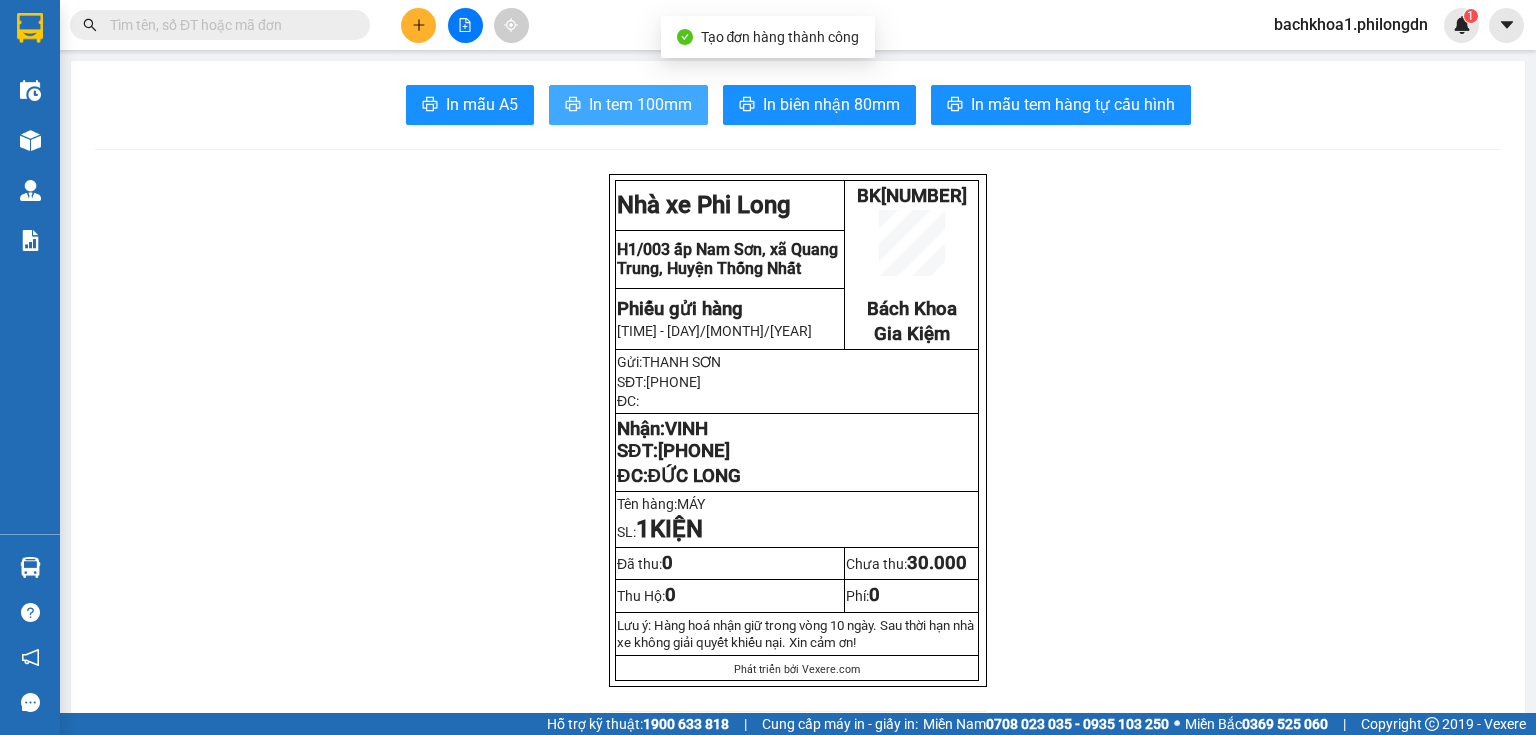 click on "In tem 100mm" at bounding box center [640, 104] 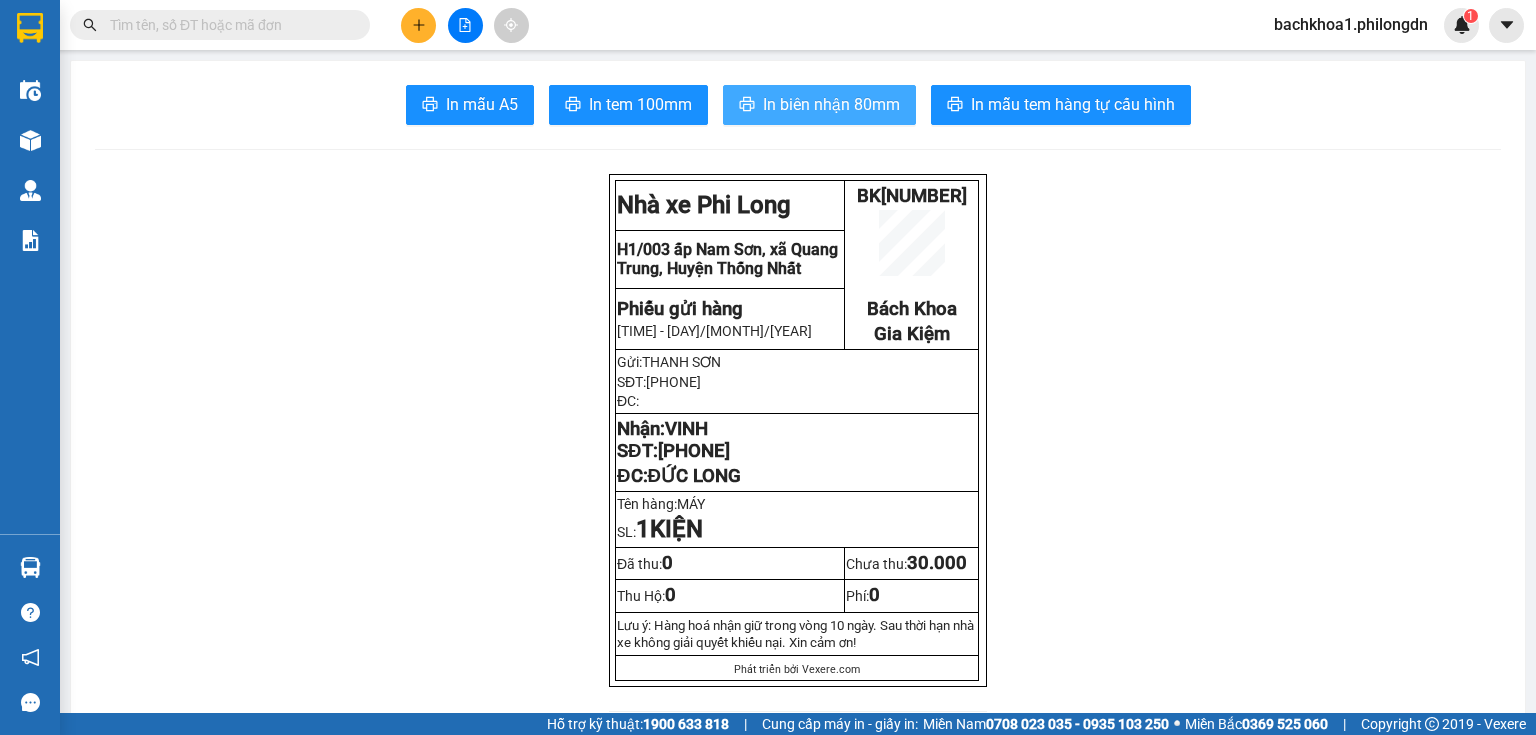 click on "In biên nhận 80mm" at bounding box center [819, 105] 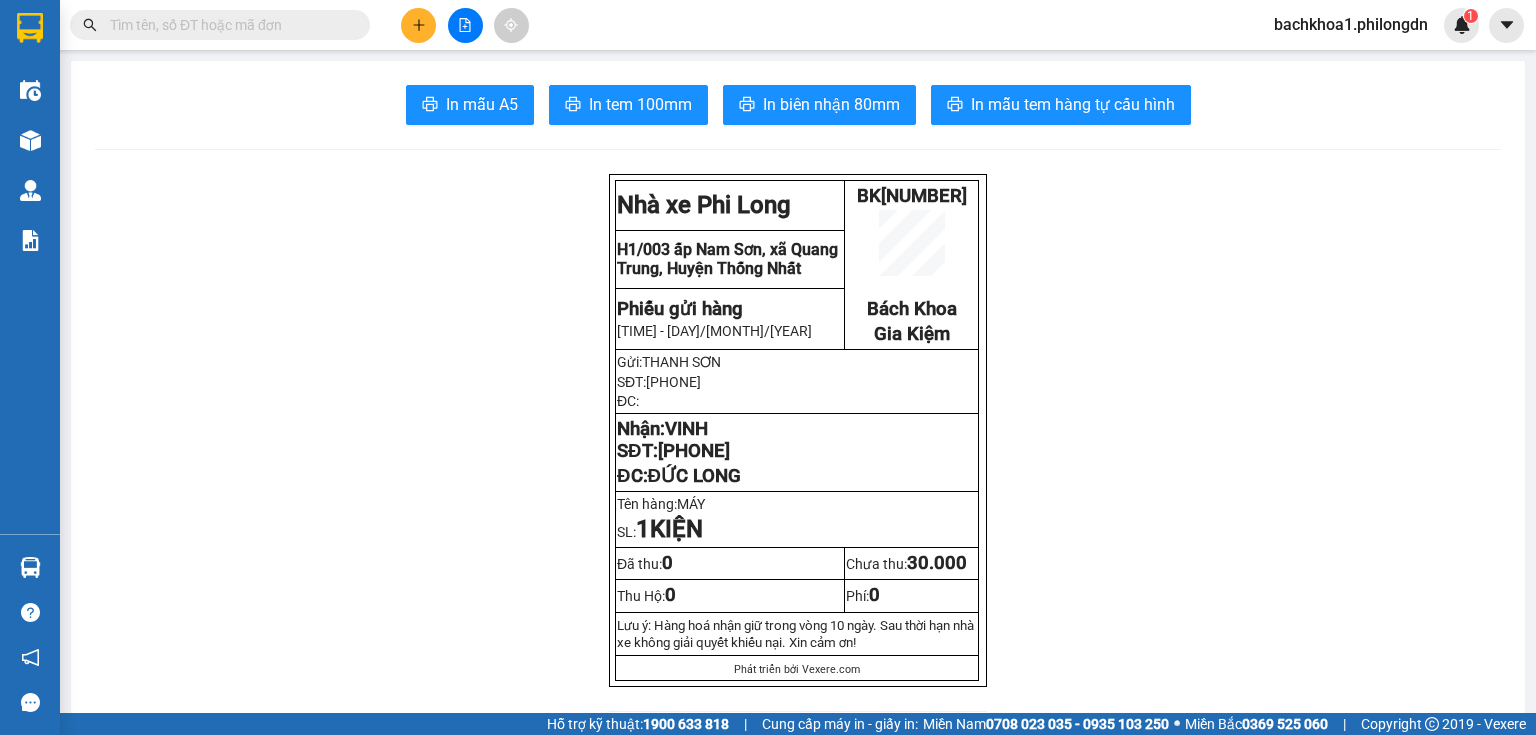 click on "0974882590" at bounding box center (694, 451) 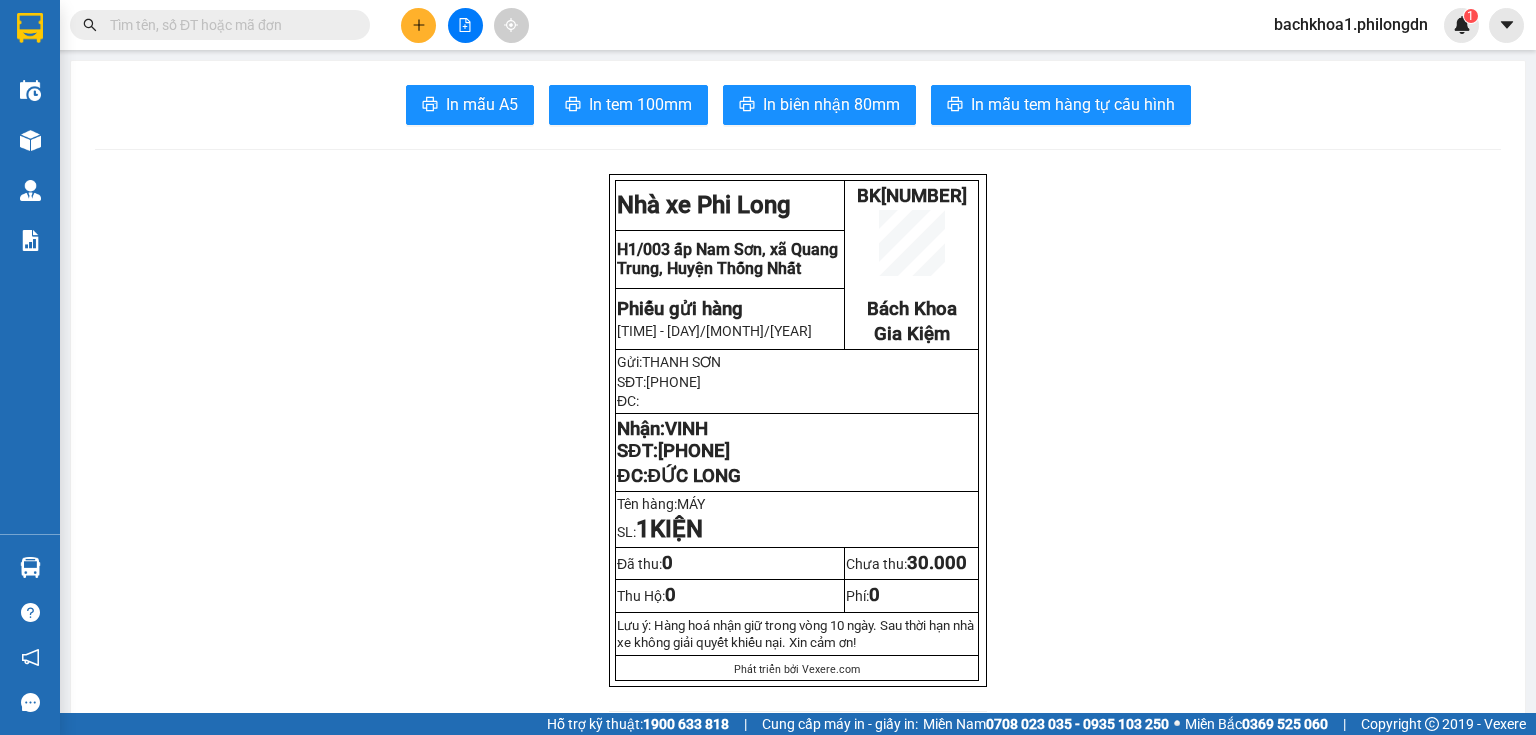 click 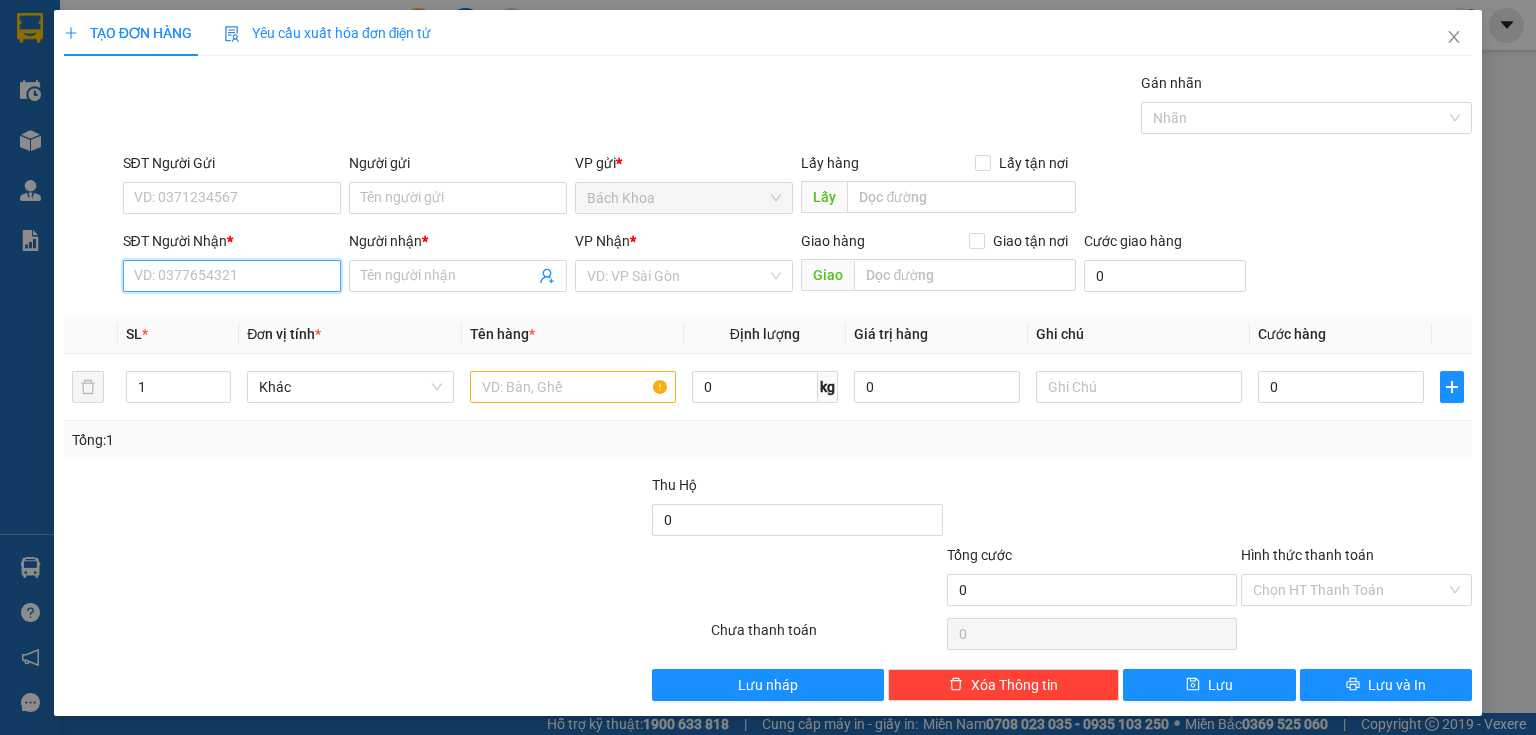 click on "SĐT Người Nhận  *" at bounding box center (232, 276) 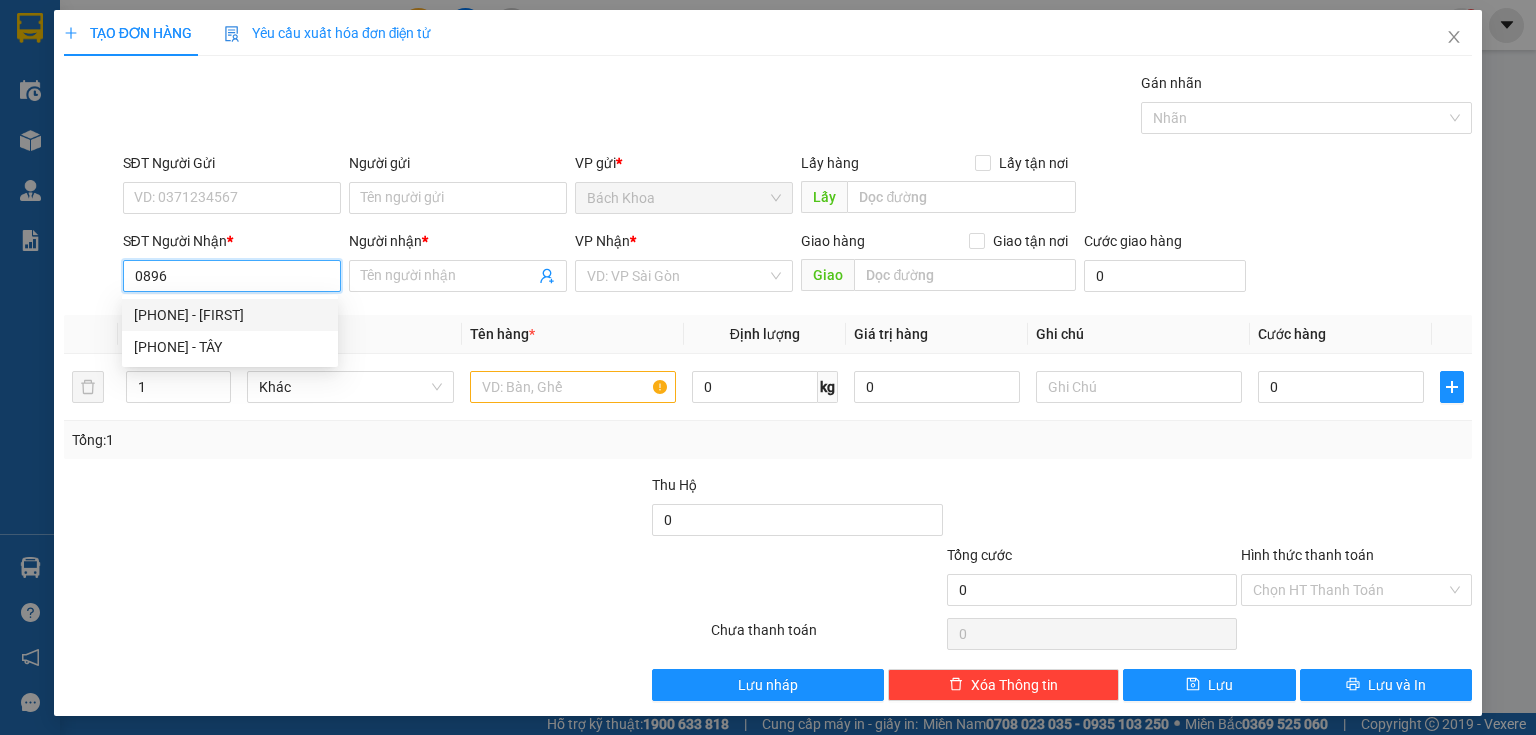 click on "0896854968 - MARY" at bounding box center (230, 315) 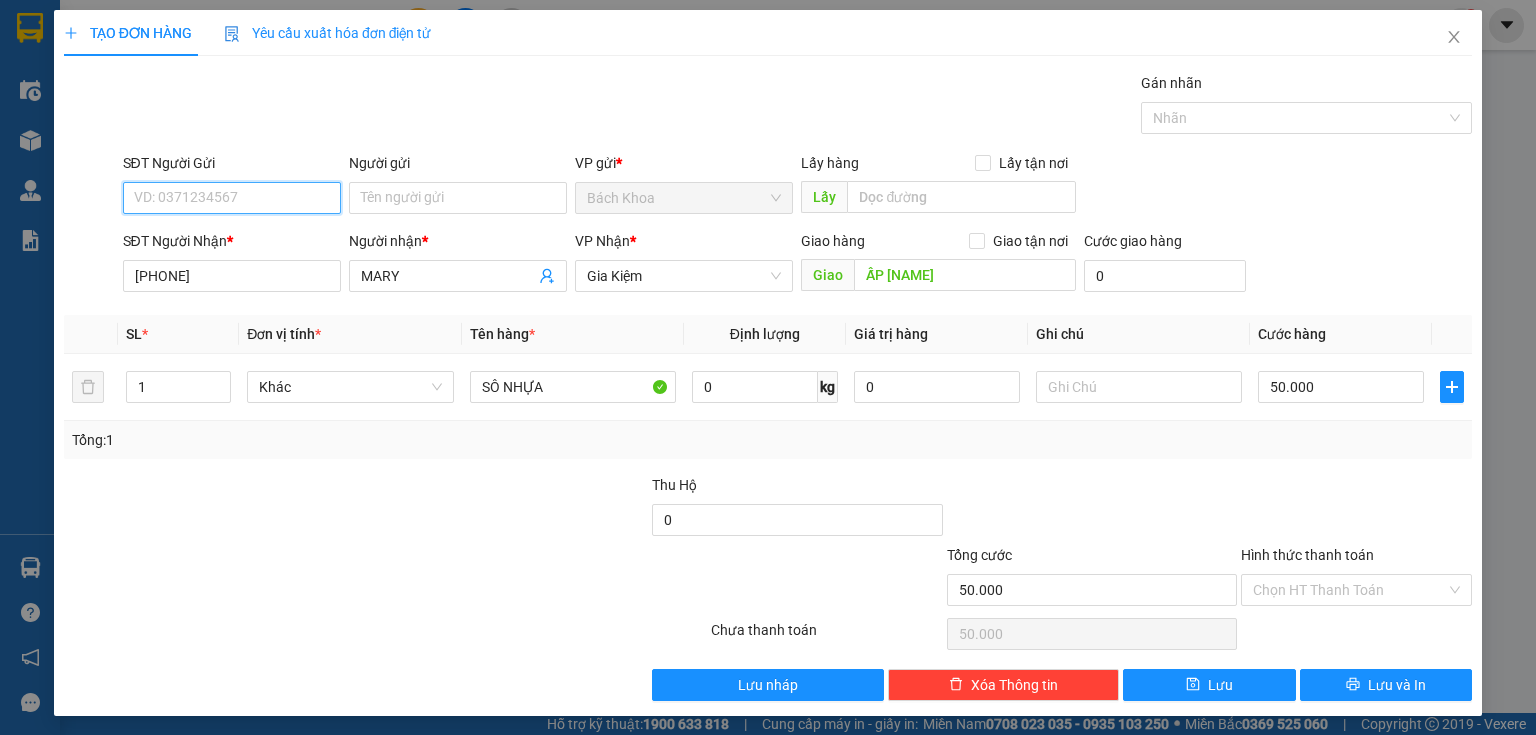 click on "SĐT Người Gửi" at bounding box center [232, 198] 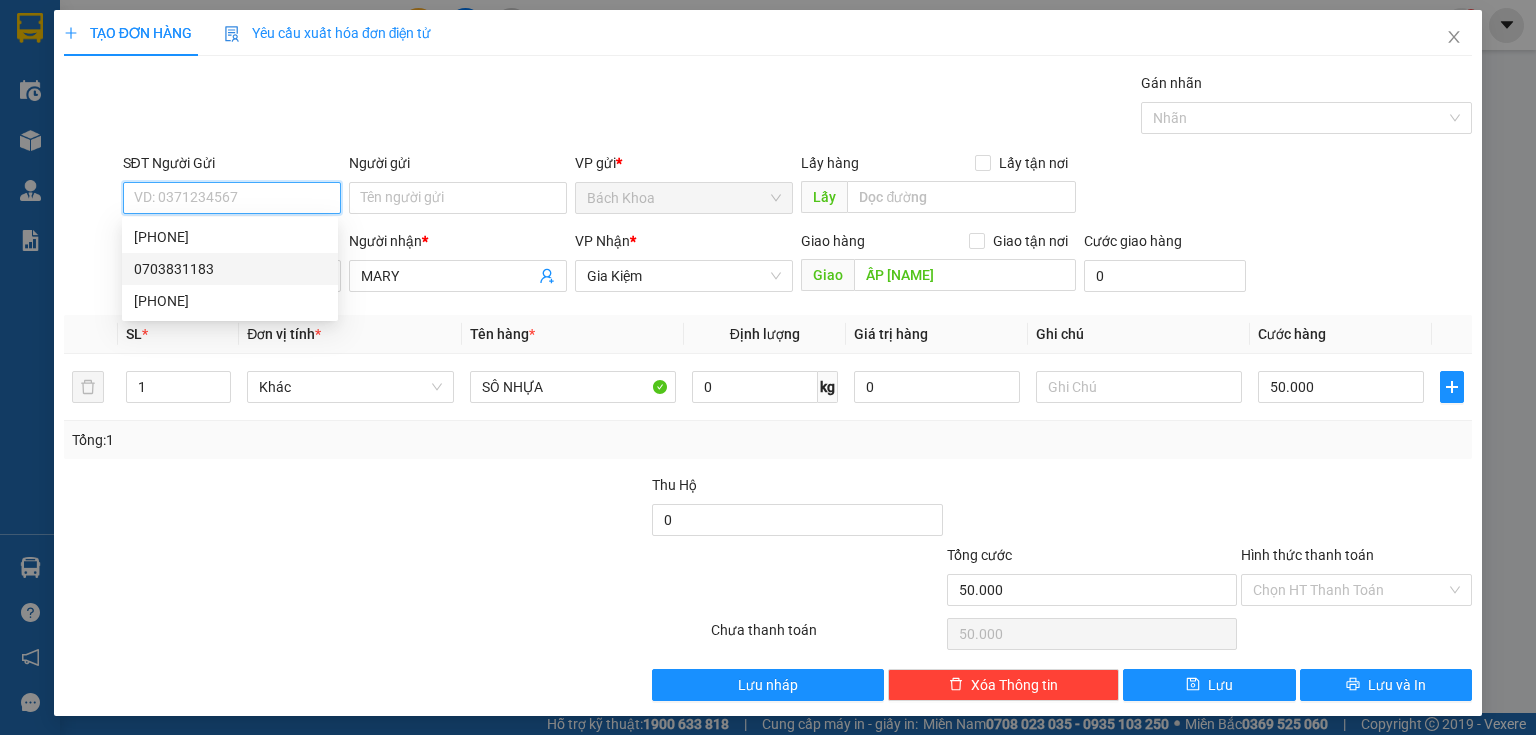 click on "0703831183" at bounding box center (230, 269) 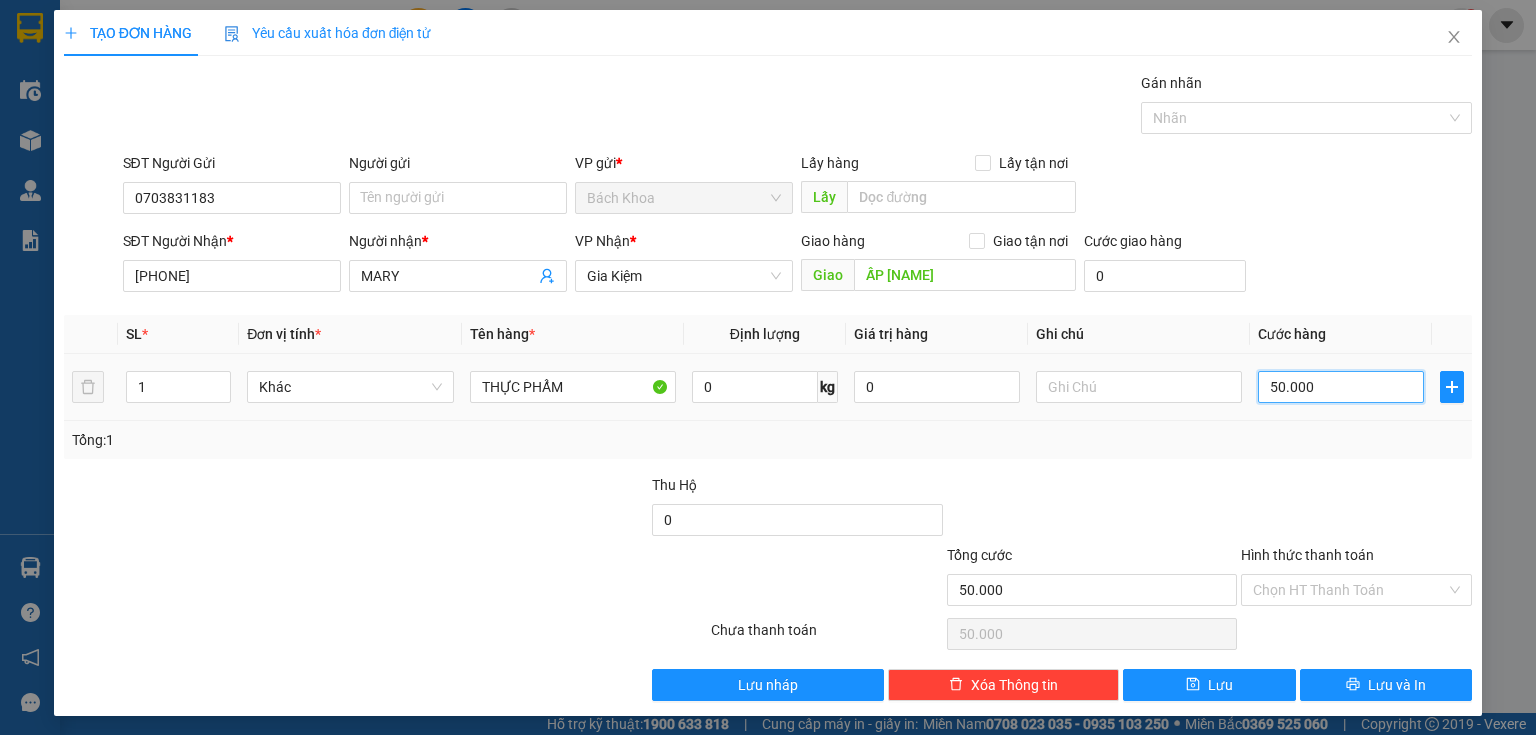 click on "50.000" at bounding box center (1341, 387) 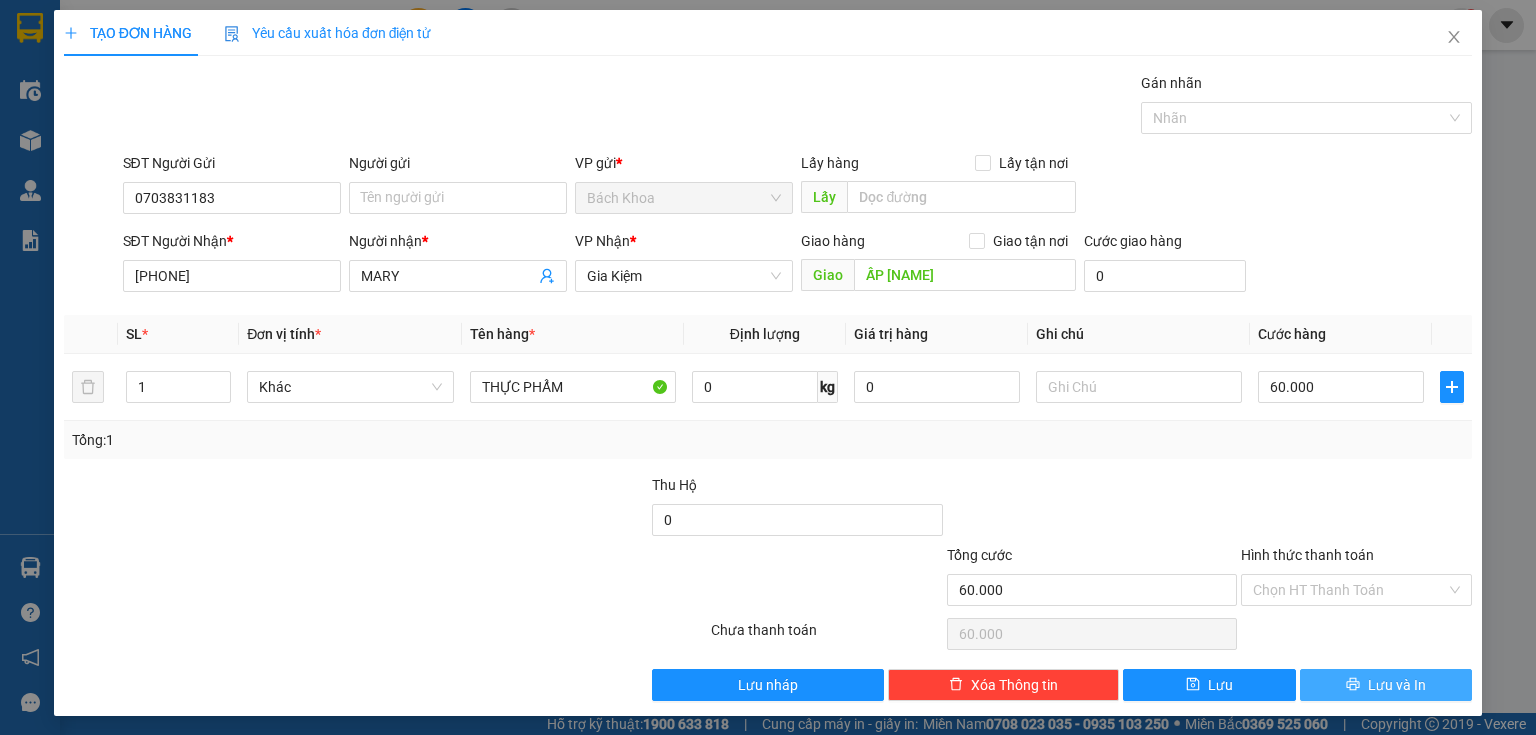 click on "Lưu và In" at bounding box center [1397, 685] 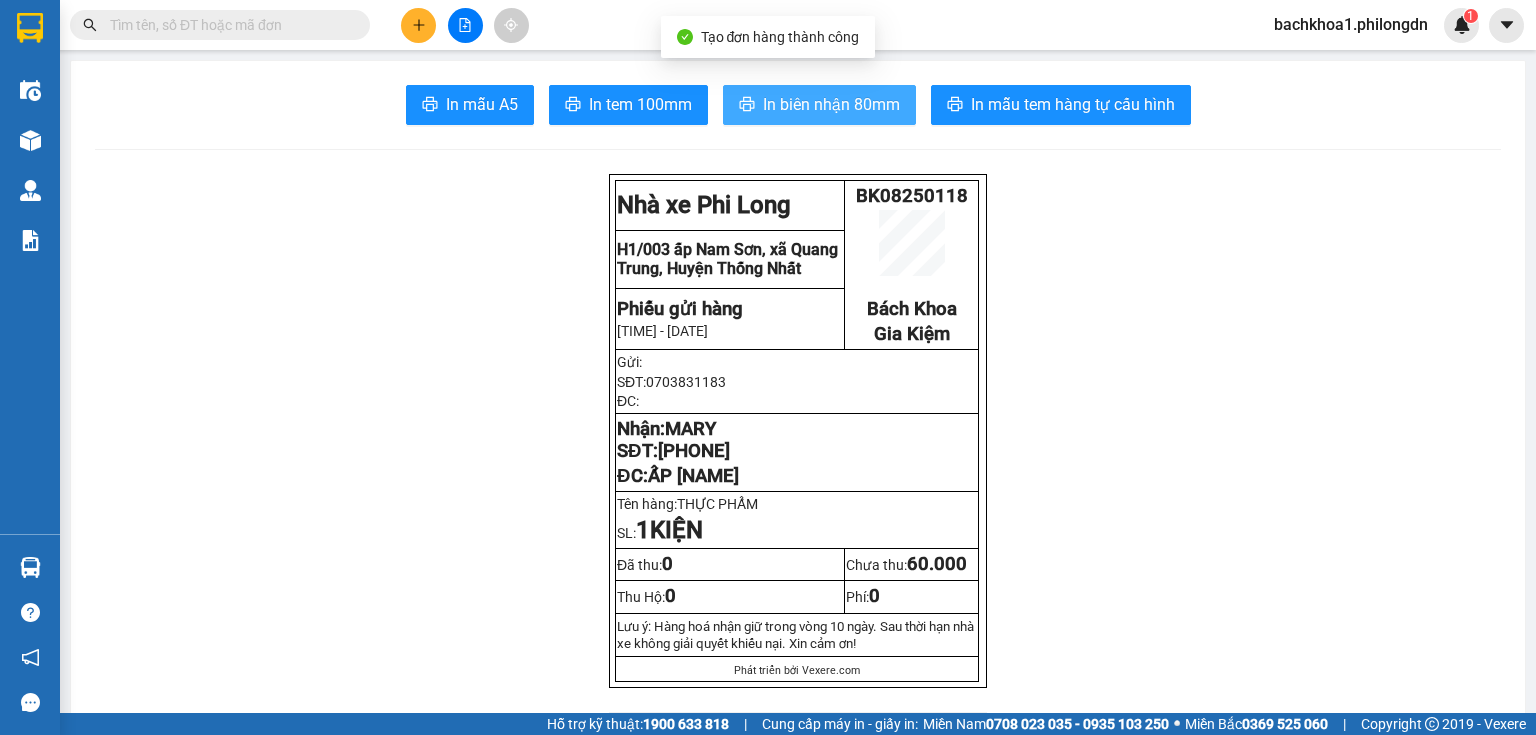 click on "In biên nhận 80mm" at bounding box center (831, 104) 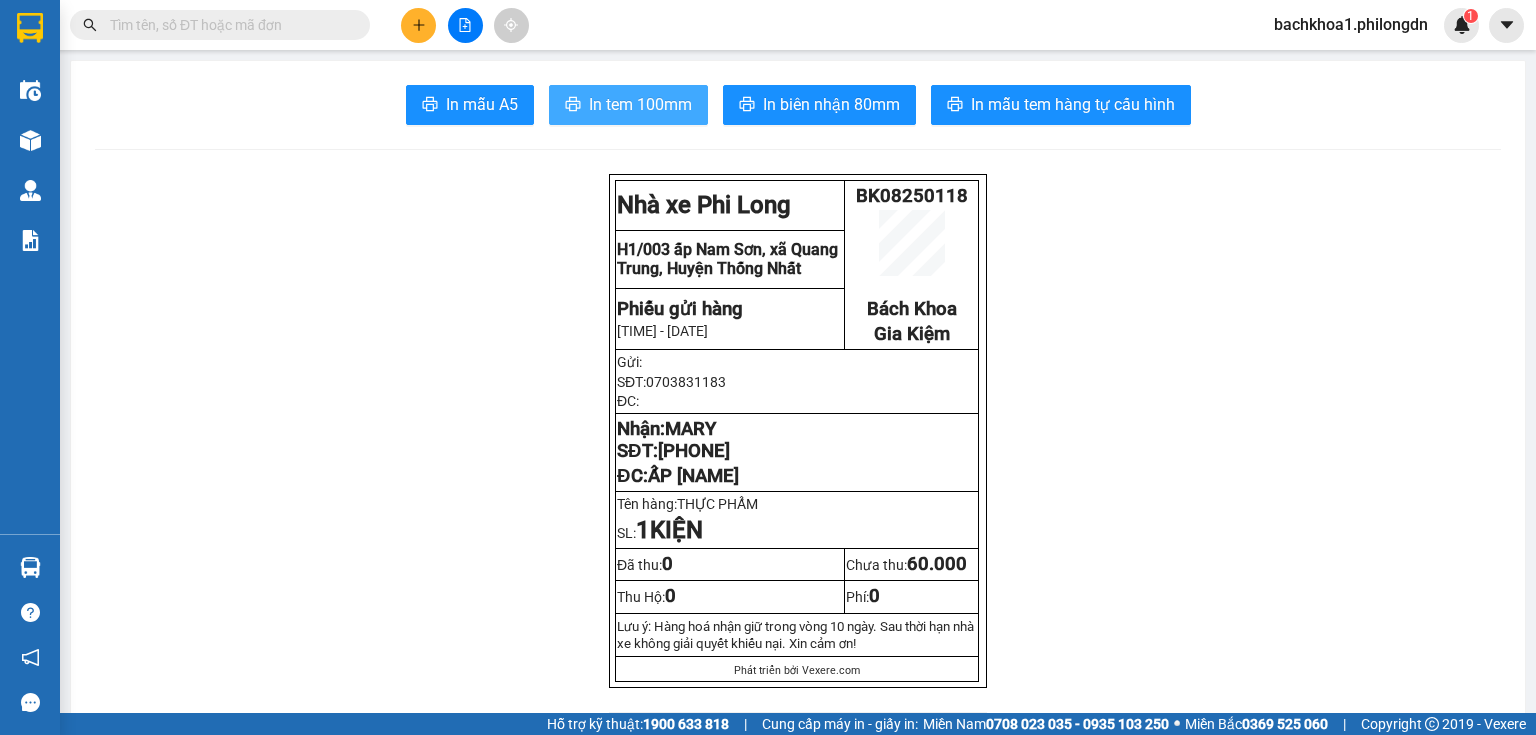 click on "In tem 100mm" at bounding box center [640, 104] 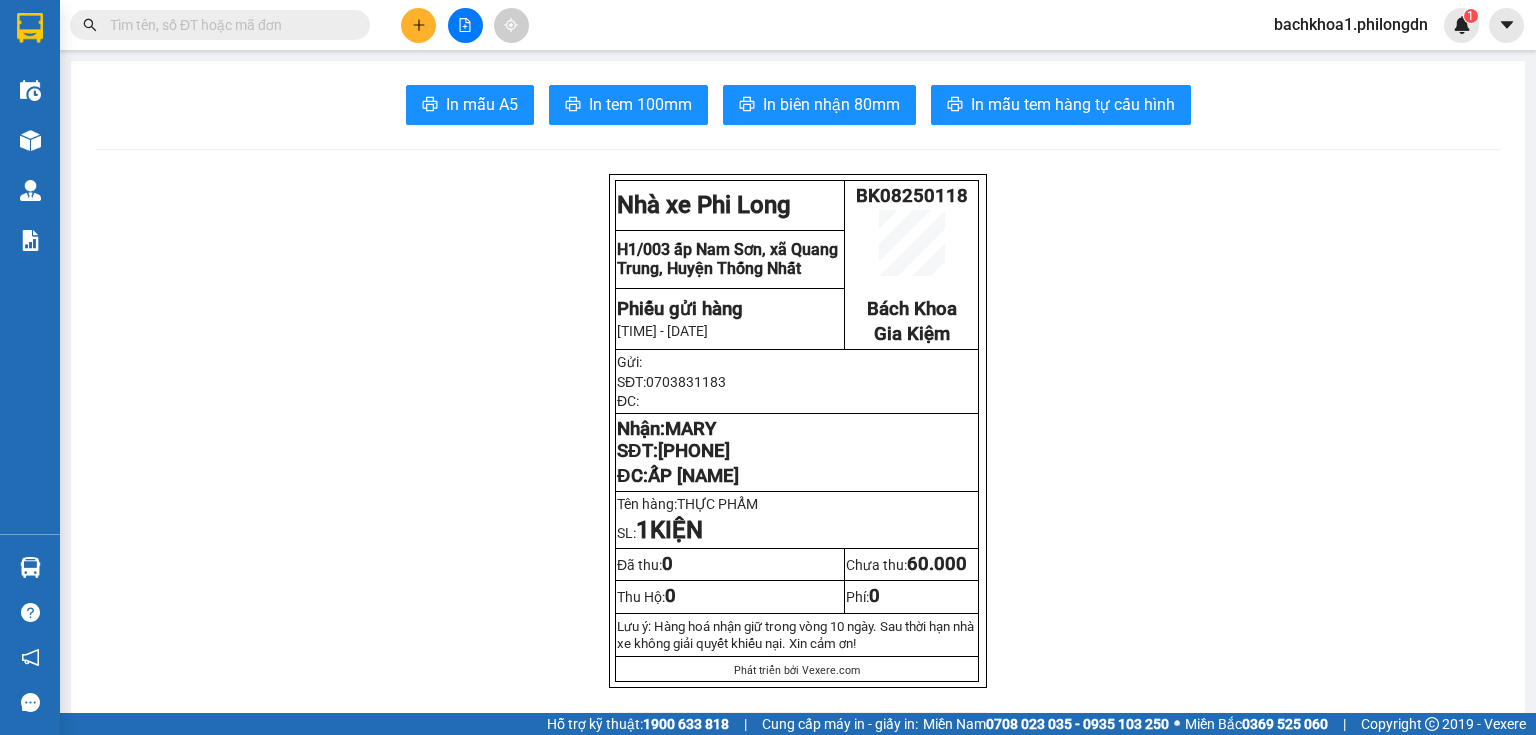 click on "[PHONE]" at bounding box center (694, 451) 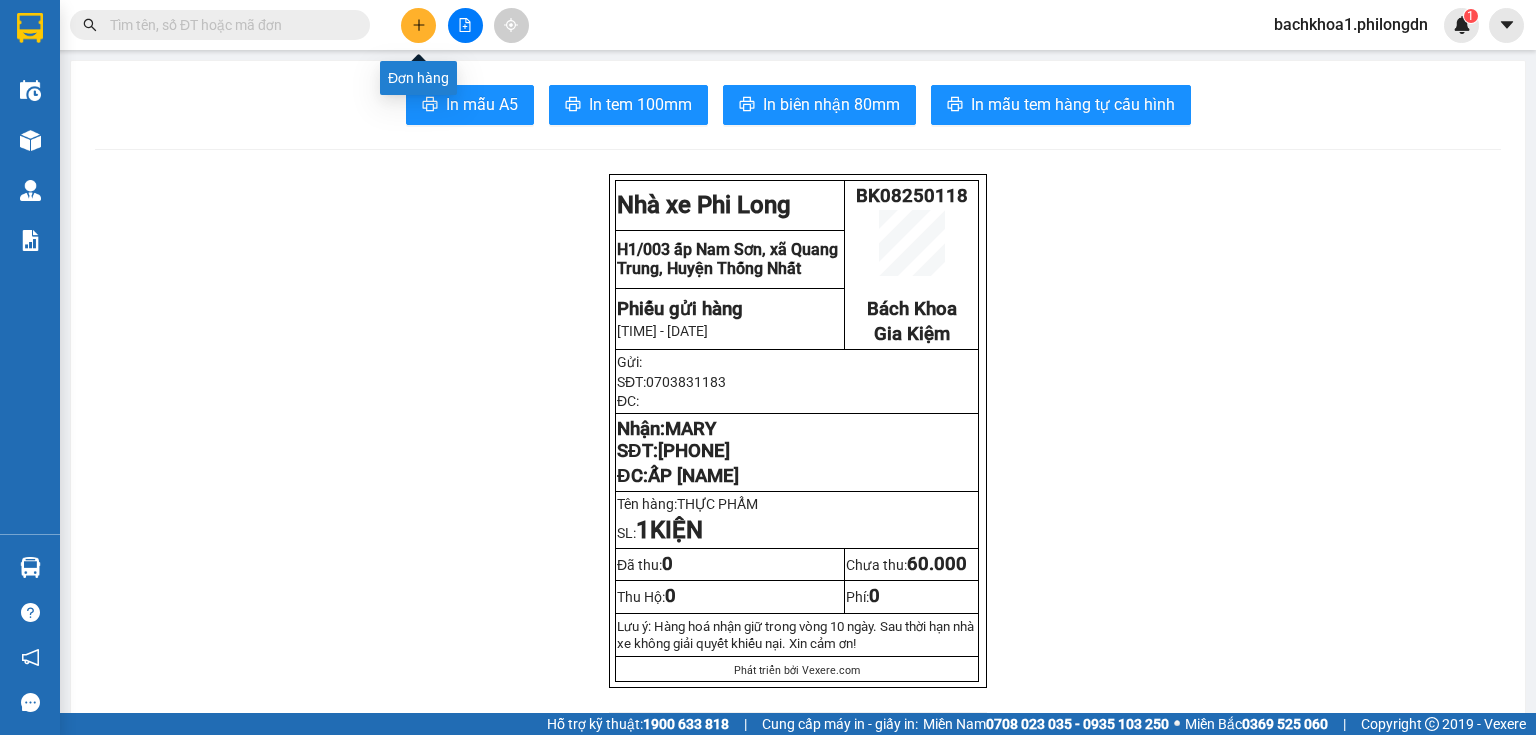 click 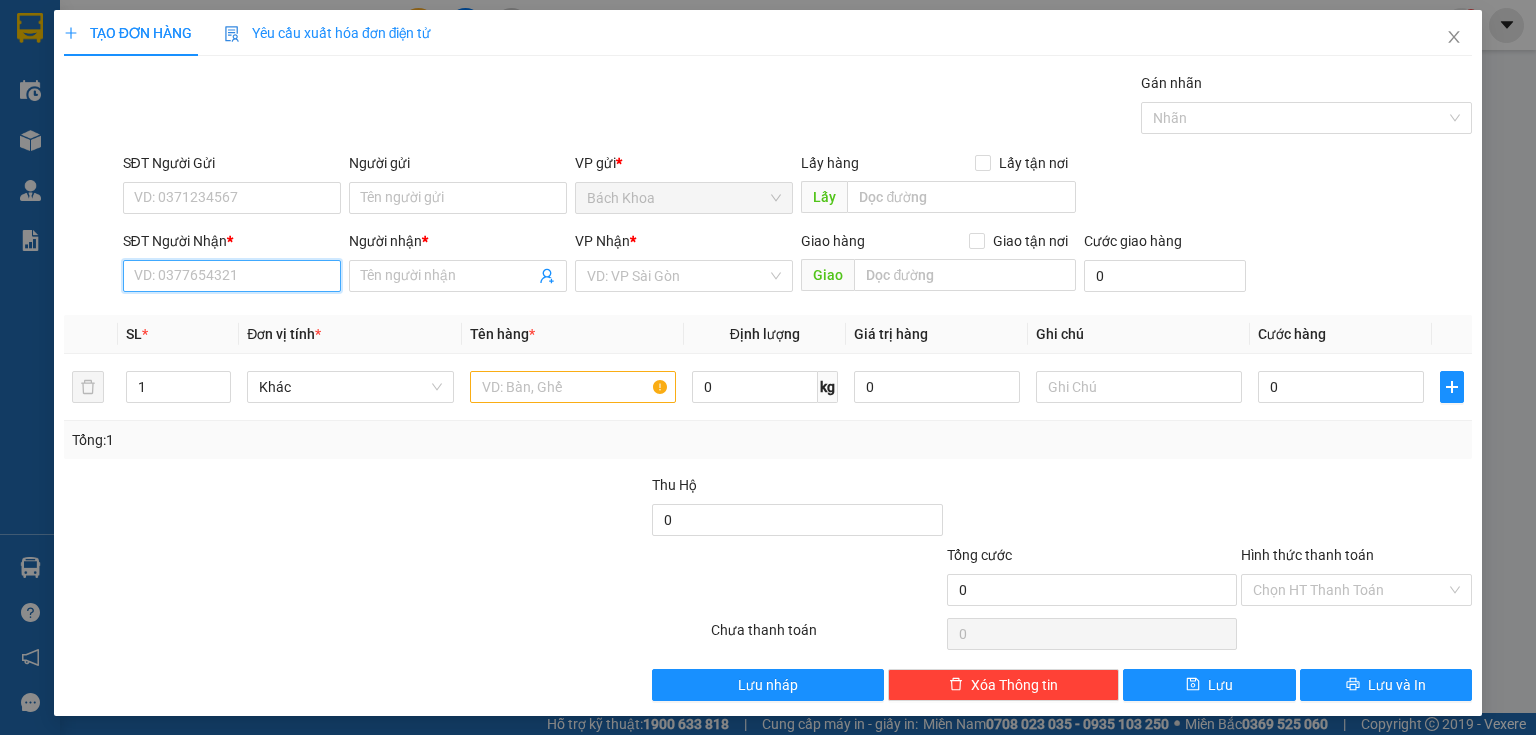 click on "SĐT Người Nhận  *" at bounding box center (232, 276) 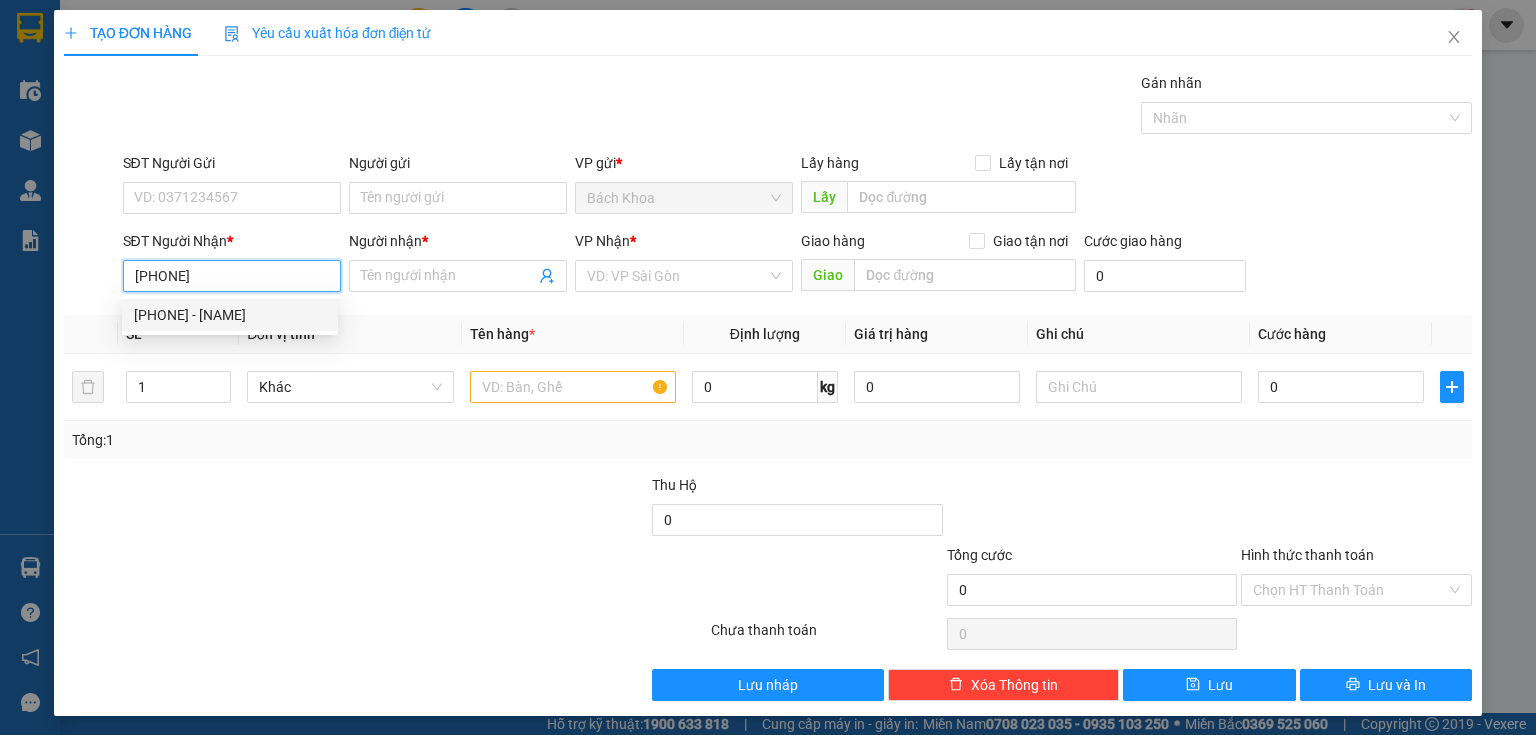 drag, startPoint x: 304, startPoint y: 329, endPoint x: 306, endPoint y: 308, distance: 21.095022 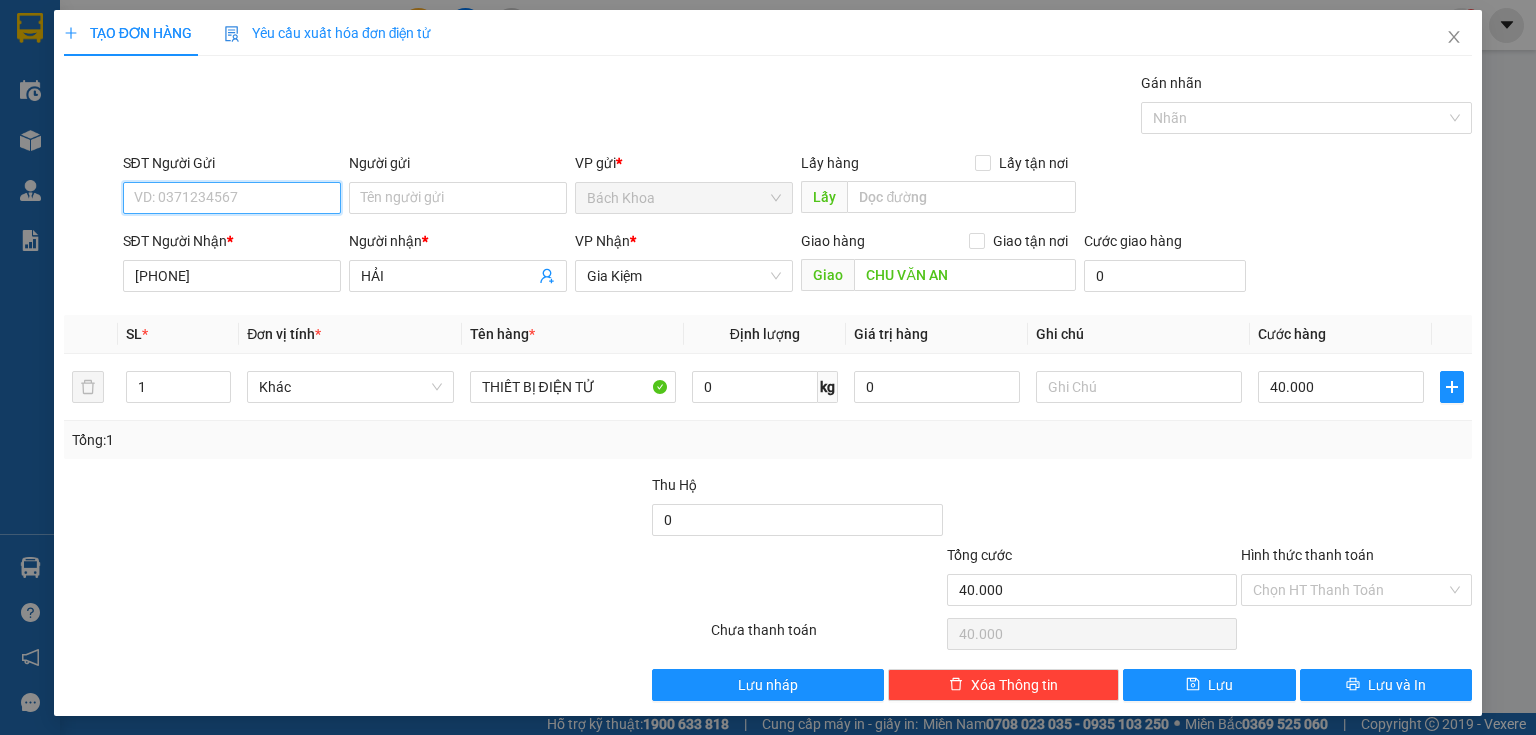 click on "SĐT Người Gửi" at bounding box center [232, 198] 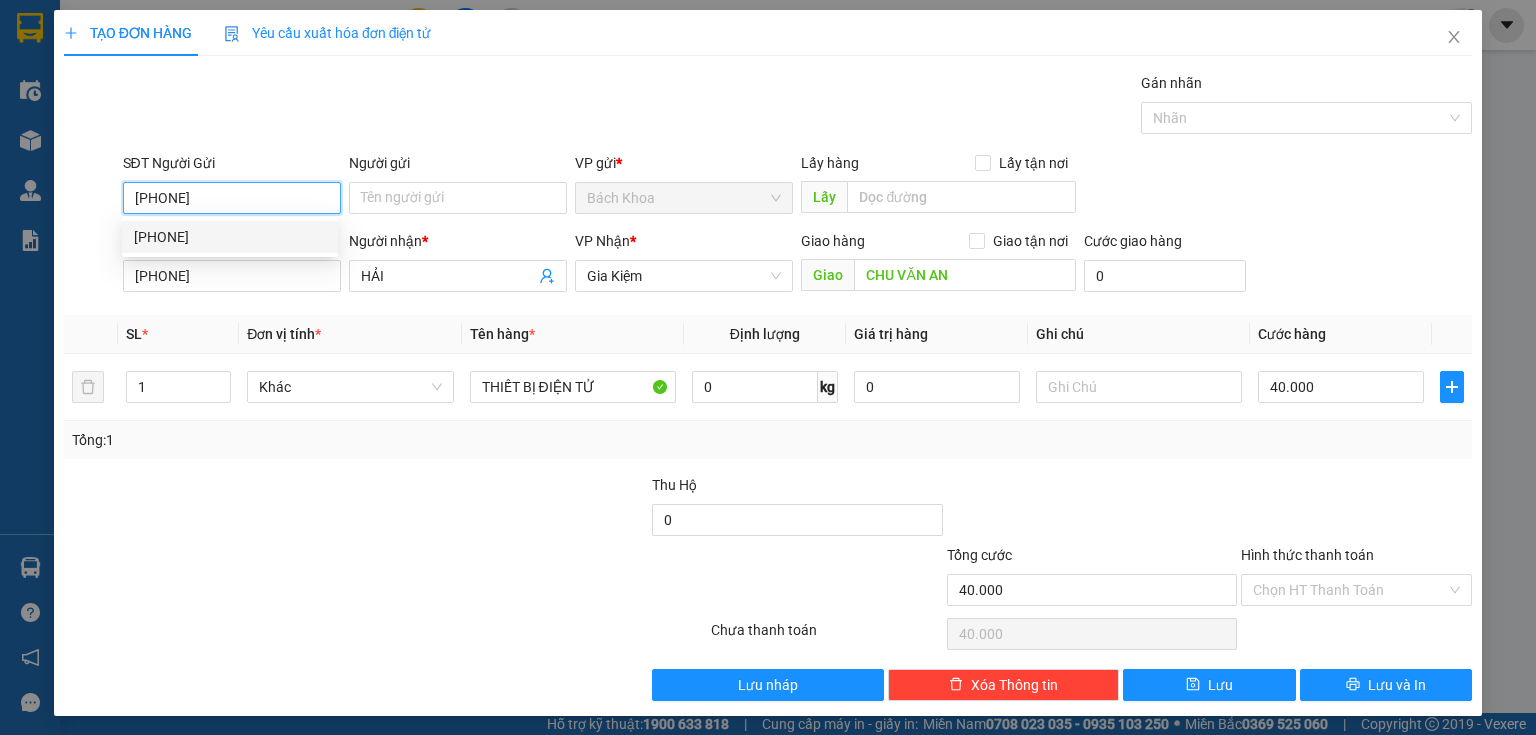 click on "[PHONE]" at bounding box center (230, 237) 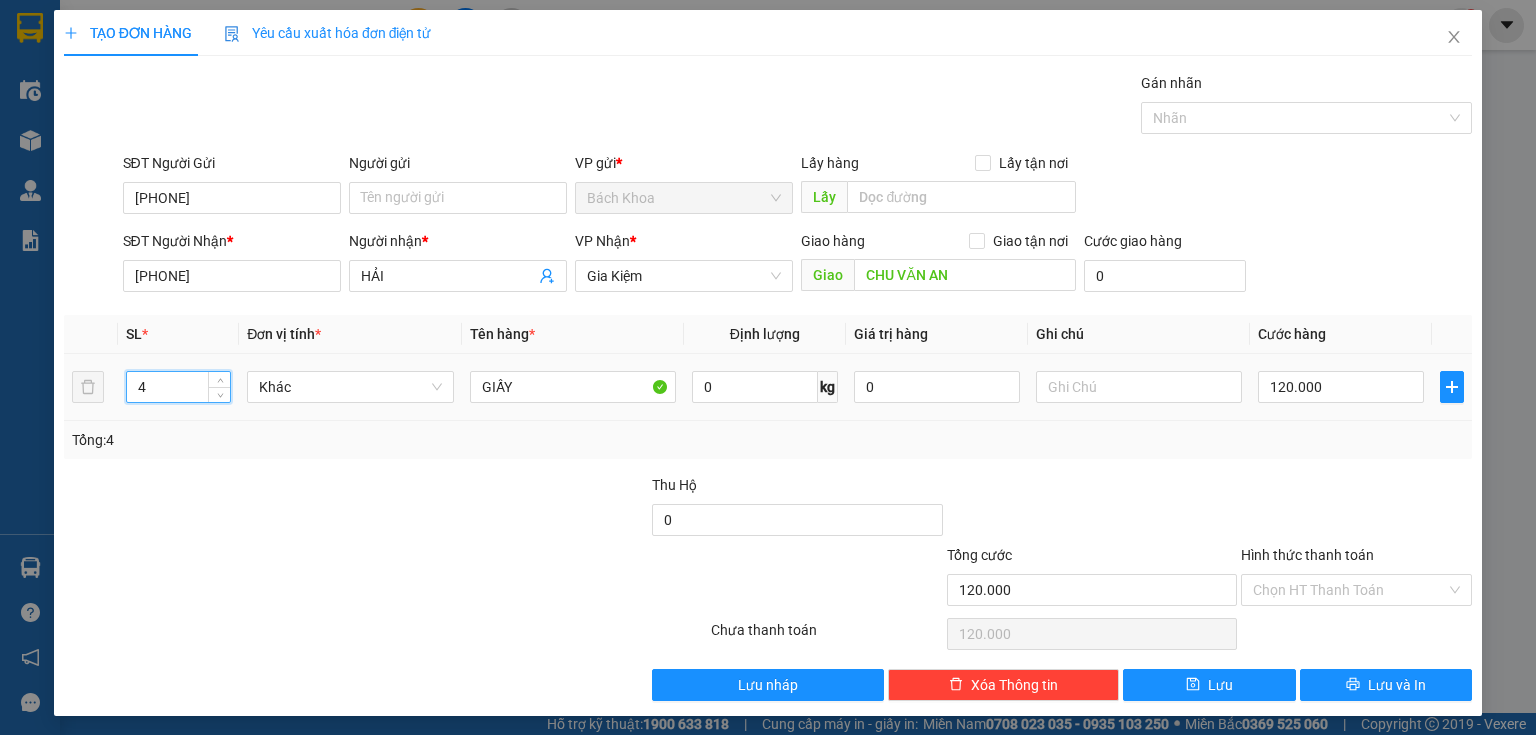 click on "4" at bounding box center [178, 387] 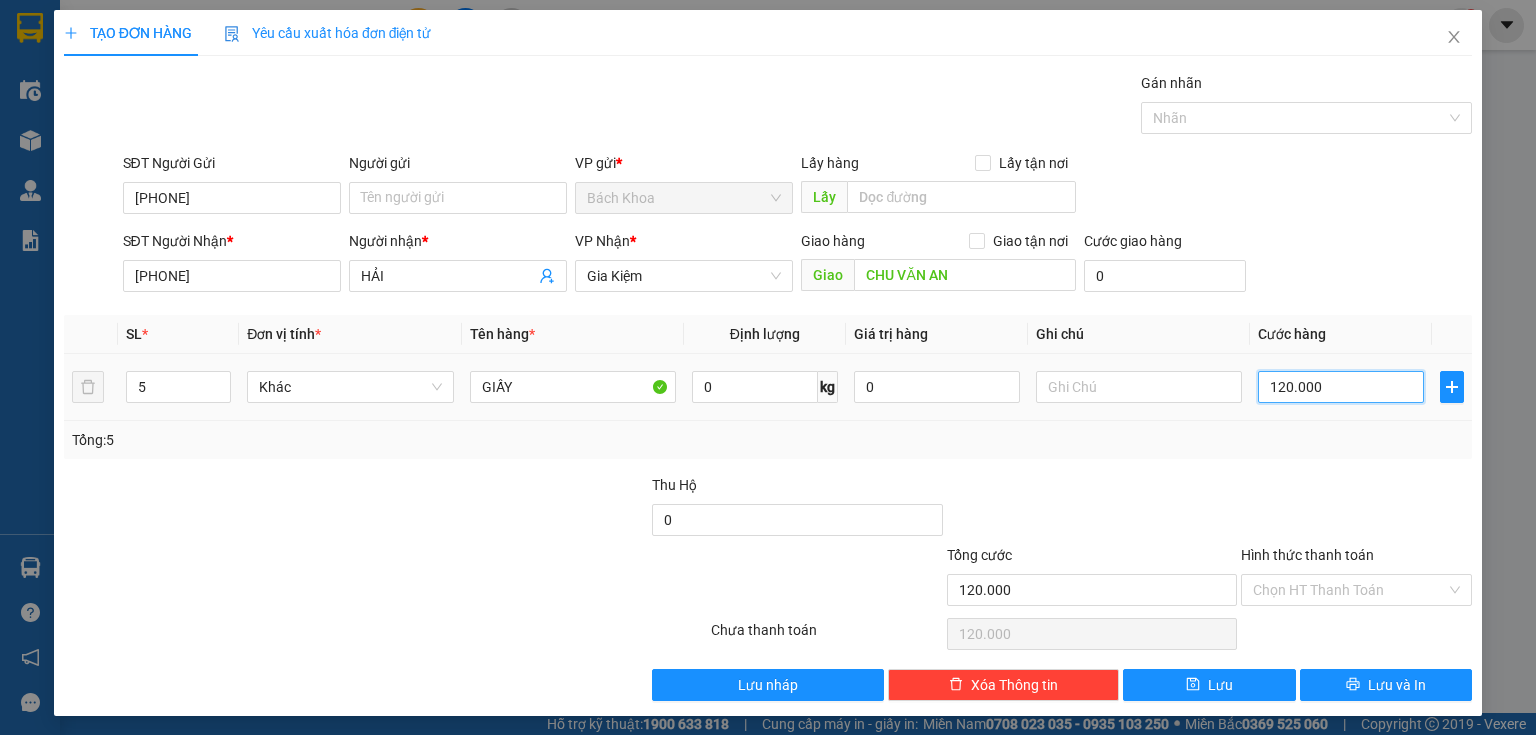 click on "120.000" at bounding box center (1341, 387) 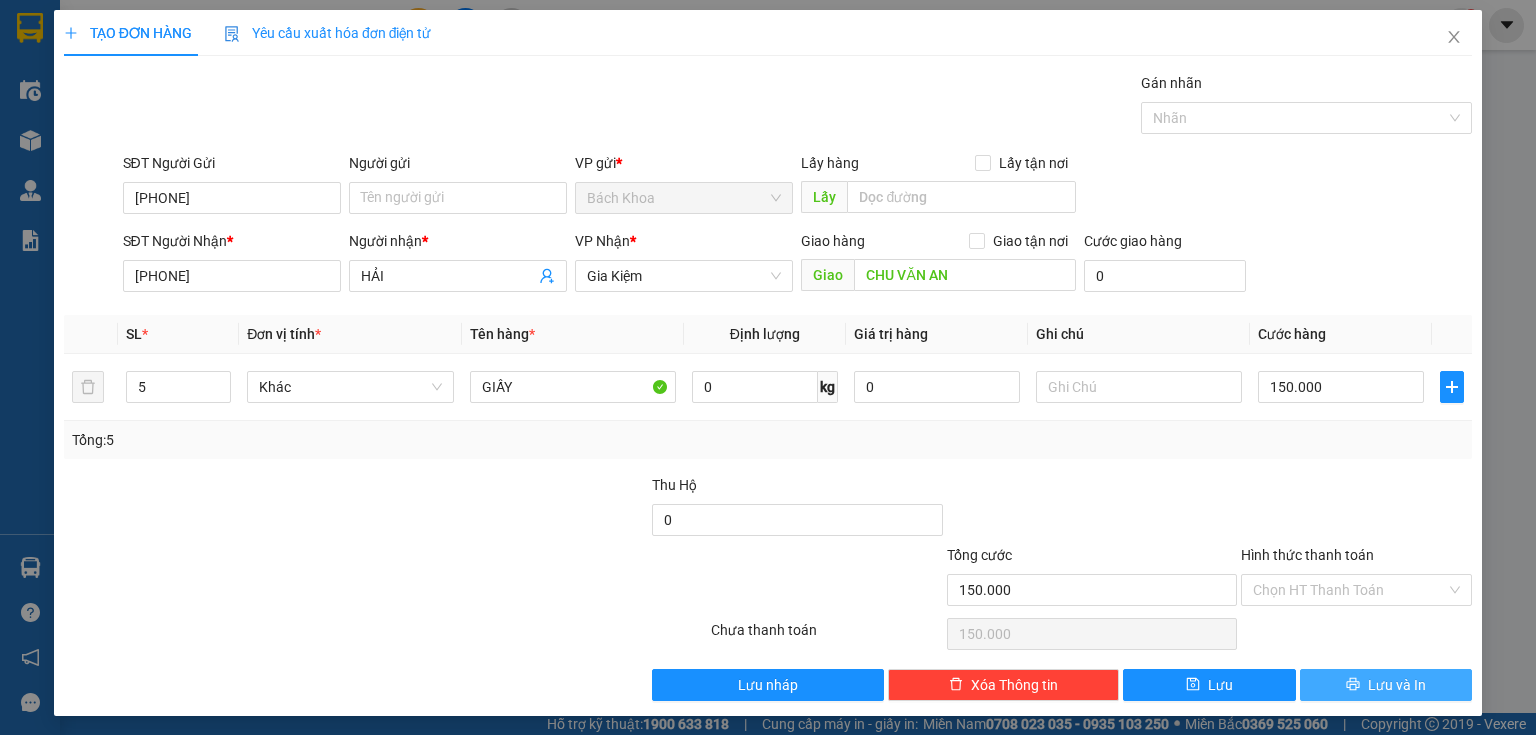 click on "Lưu và In" at bounding box center (1386, 685) 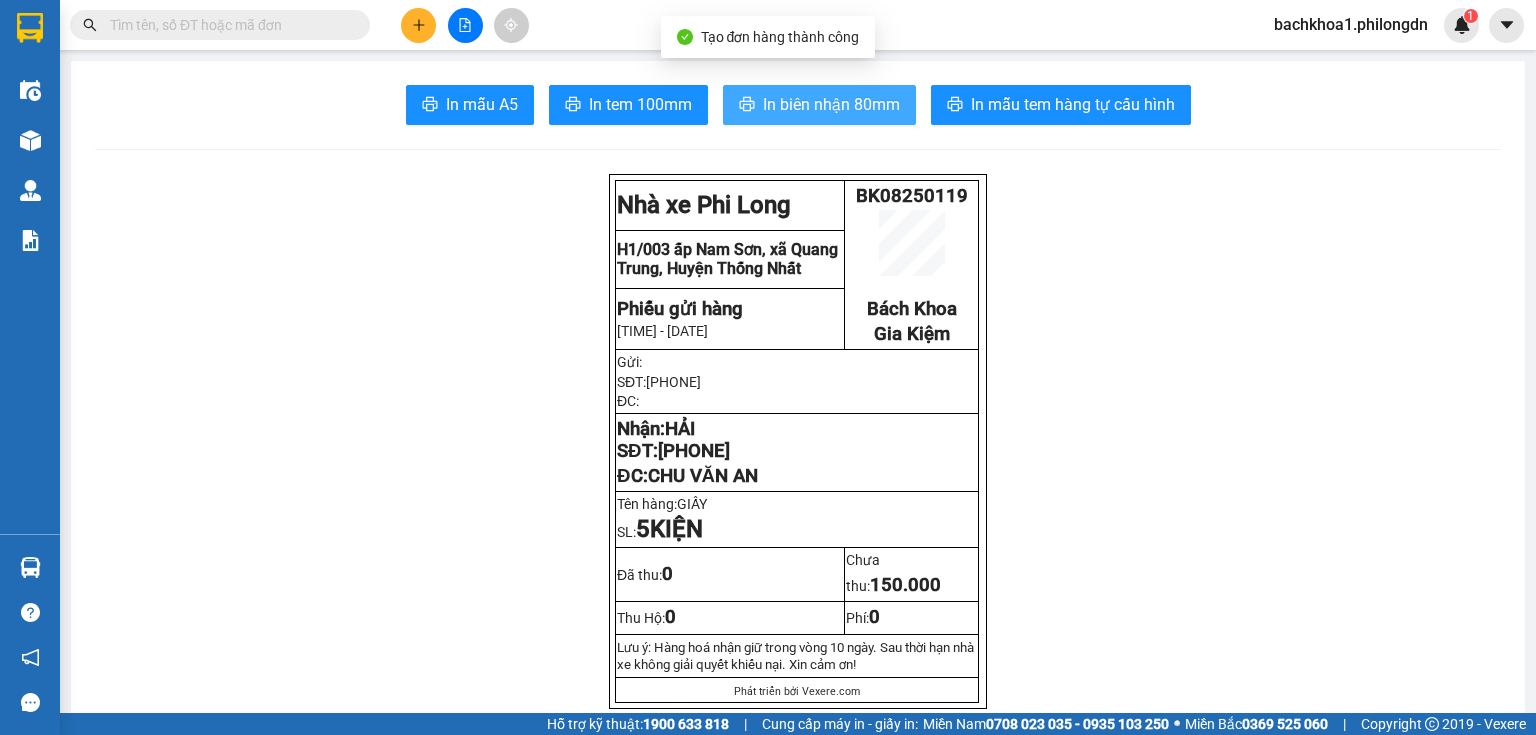 click on "In biên nhận 80mm" at bounding box center [831, 104] 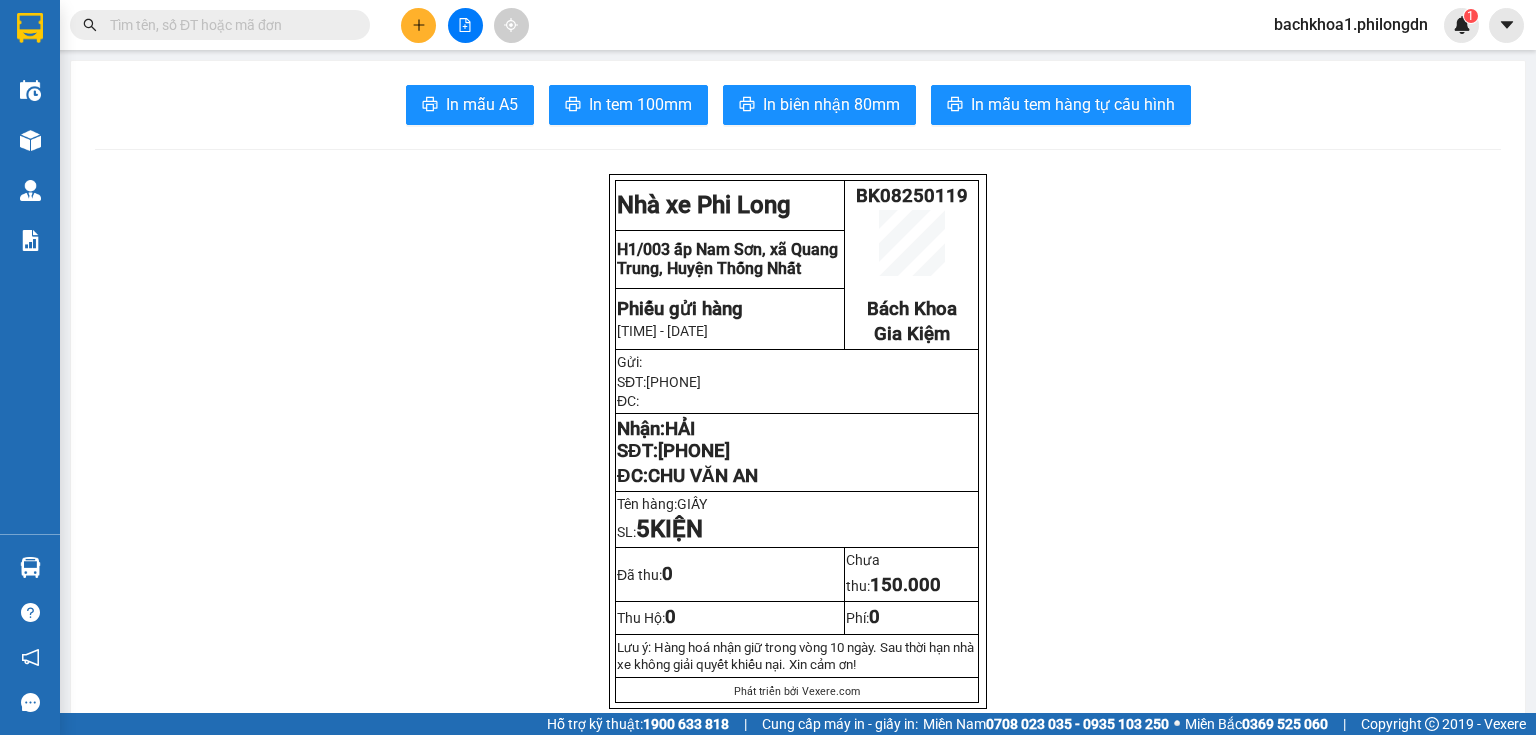 click on "[PHONE]" at bounding box center (694, 451) 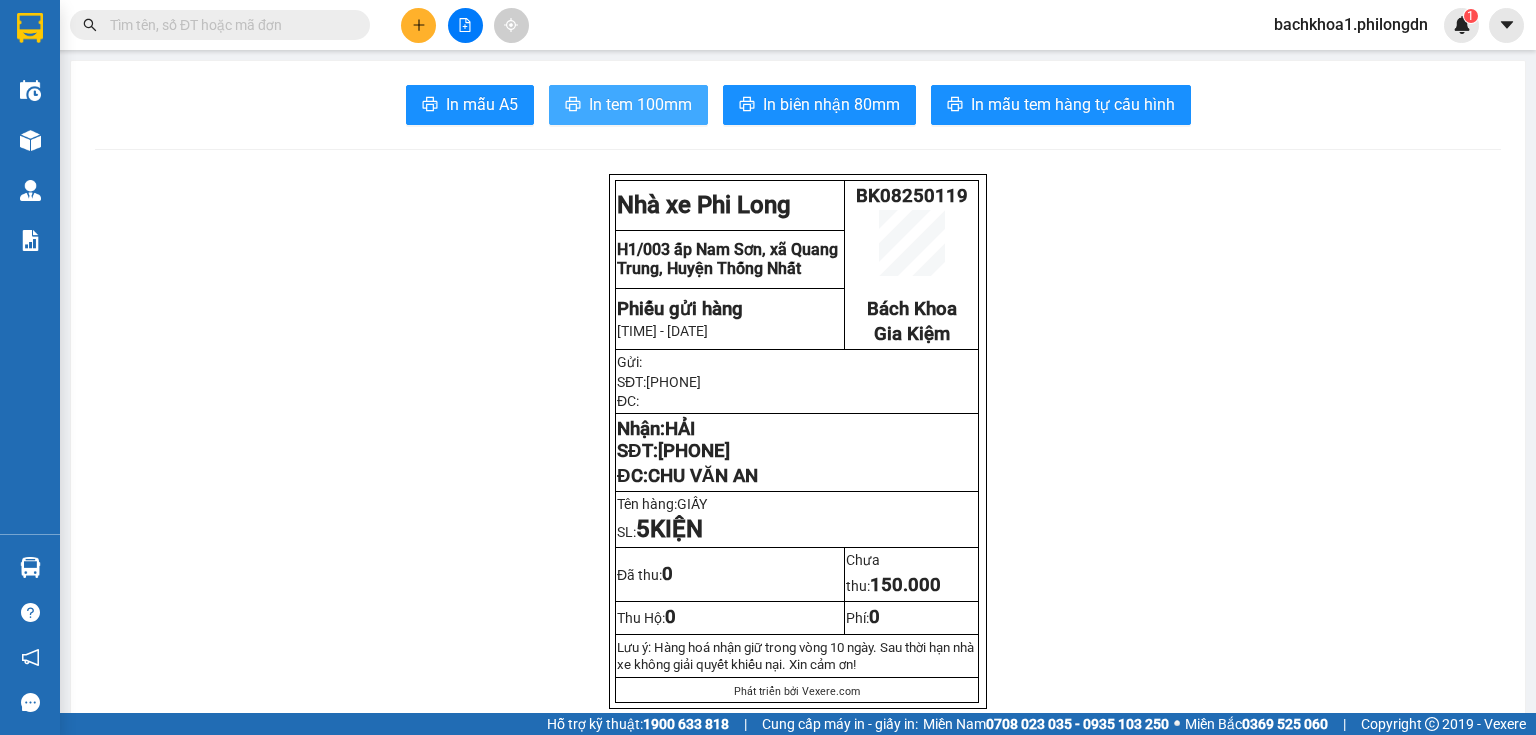 click on "In tem 100mm" at bounding box center [628, 105] 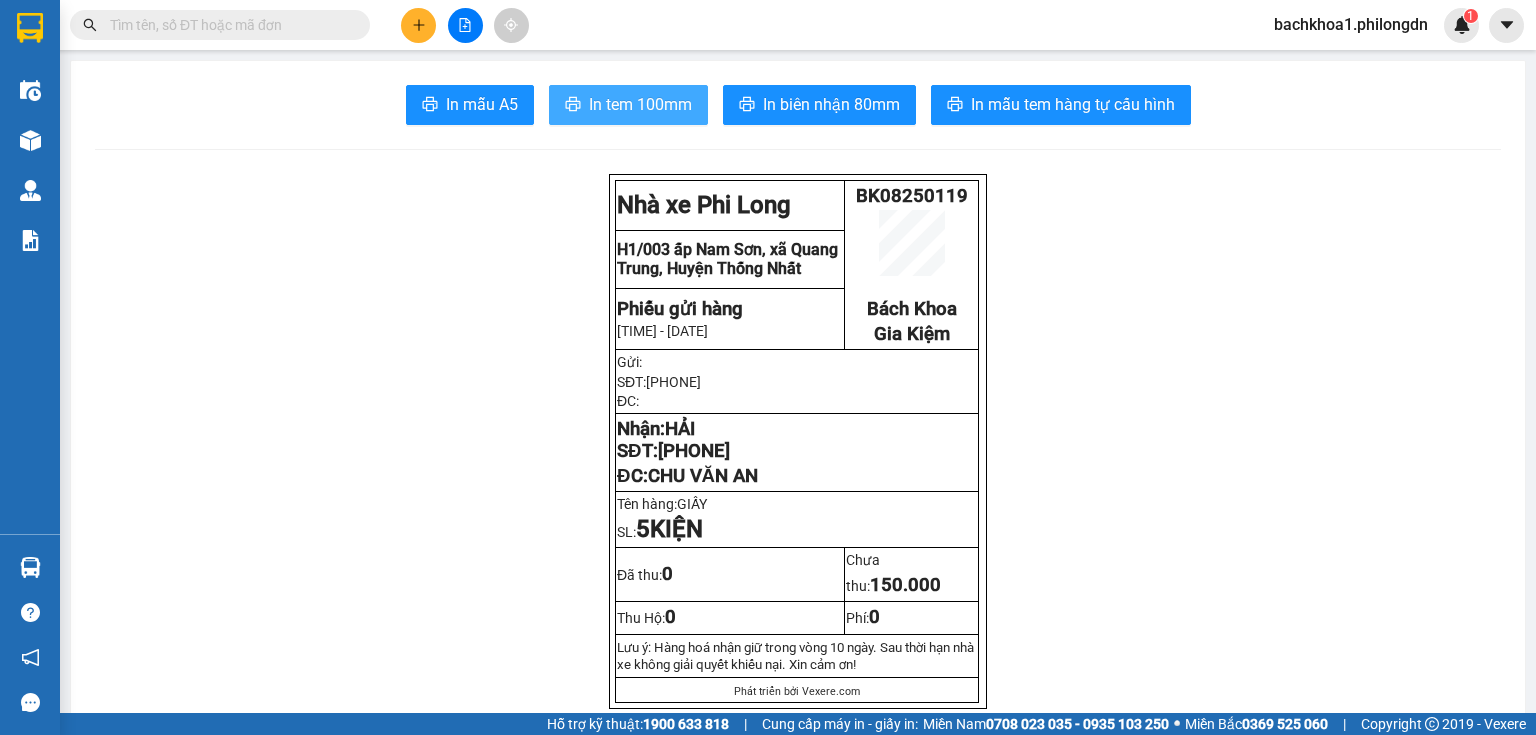 click on "In tem 100mm" at bounding box center [628, 105] 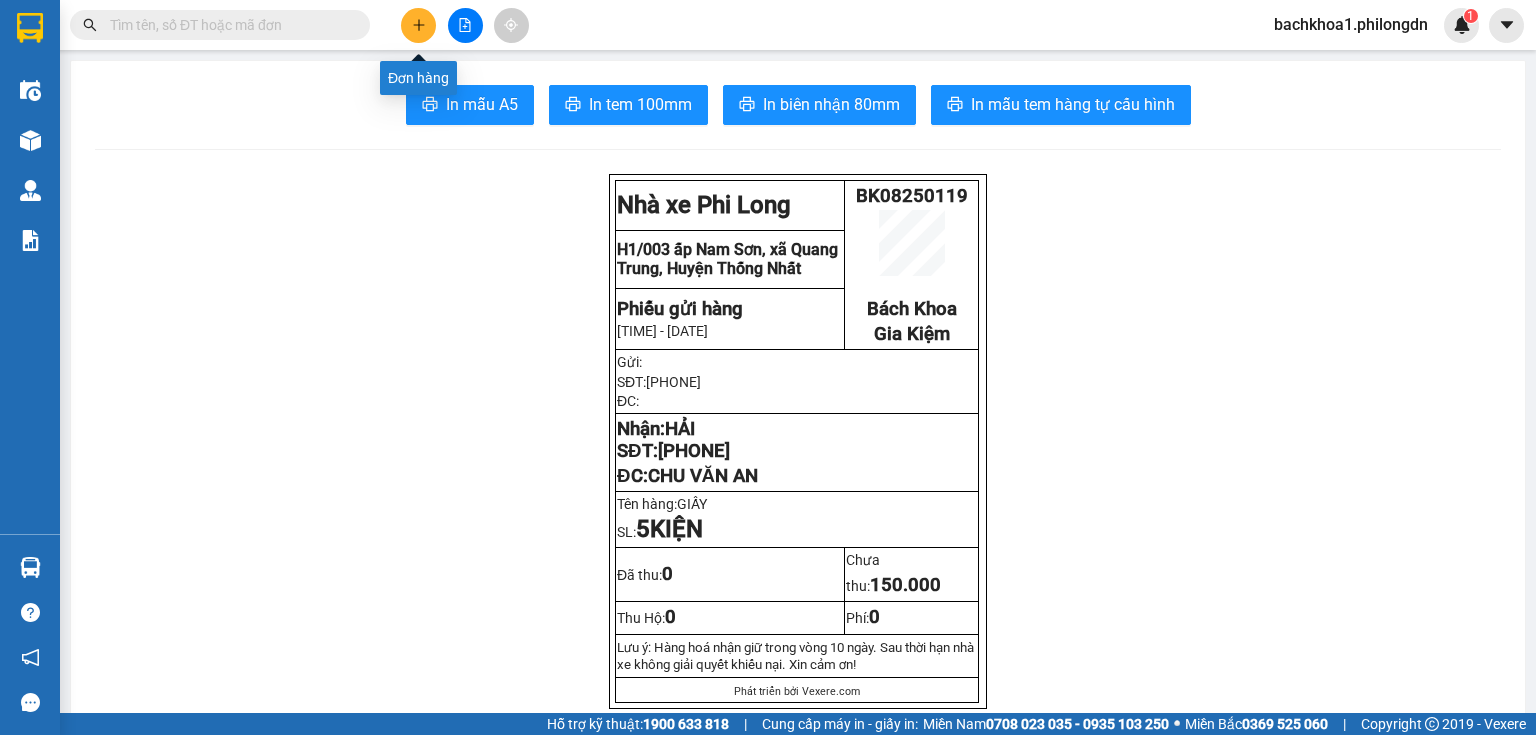 click at bounding box center [418, 25] 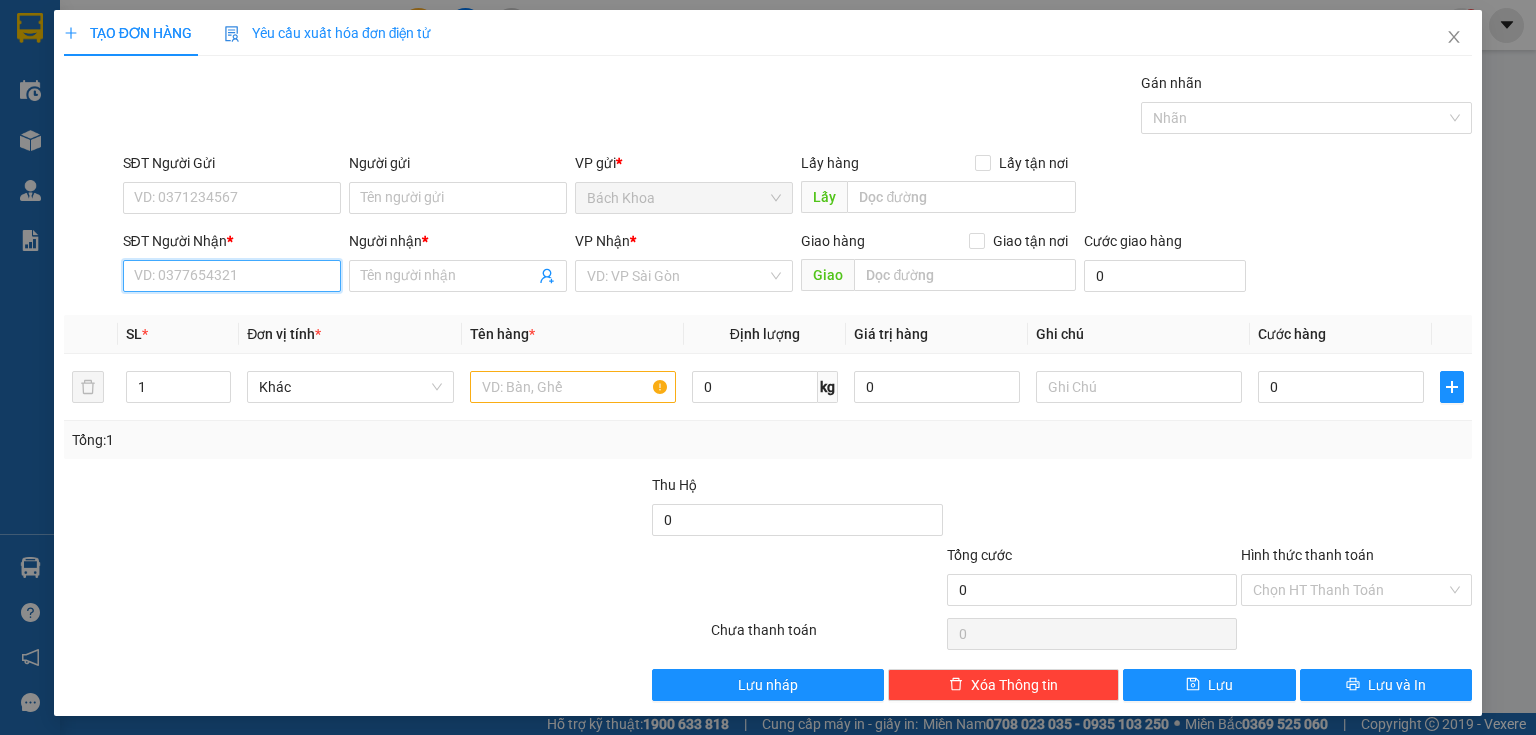 click on "SĐT Người Nhận  *" at bounding box center [232, 276] 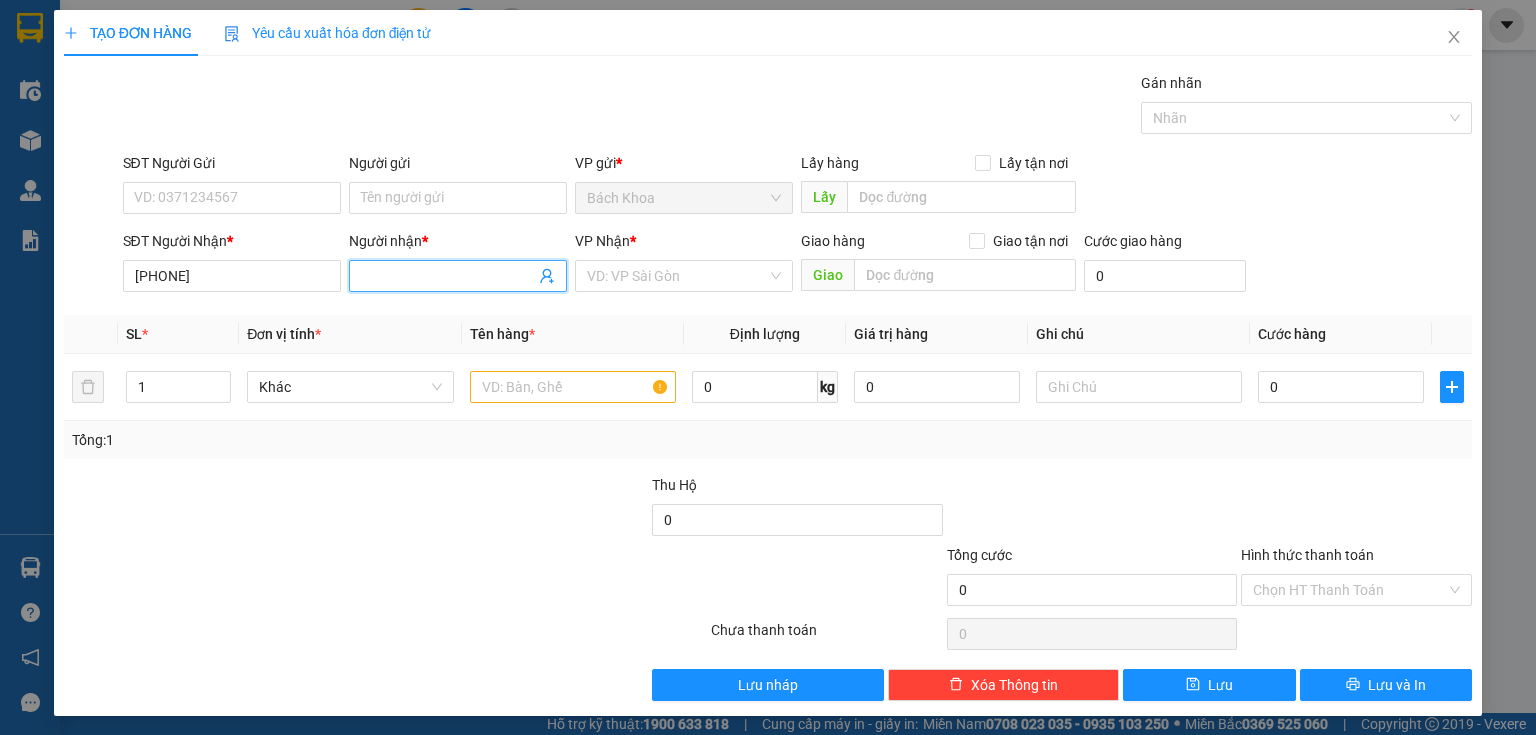 click on "Người nhận  *" at bounding box center [448, 276] 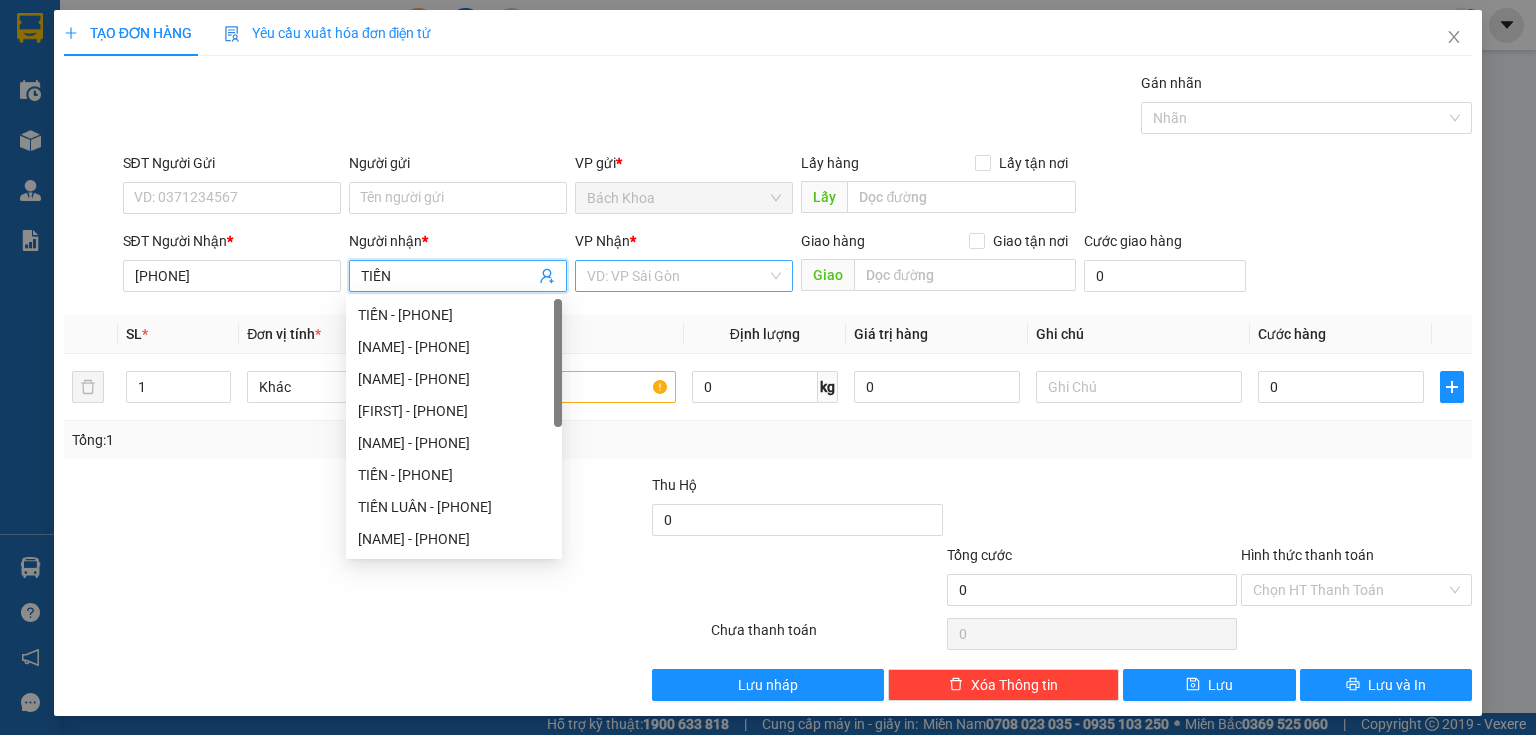 click at bounding box center [677, 276] 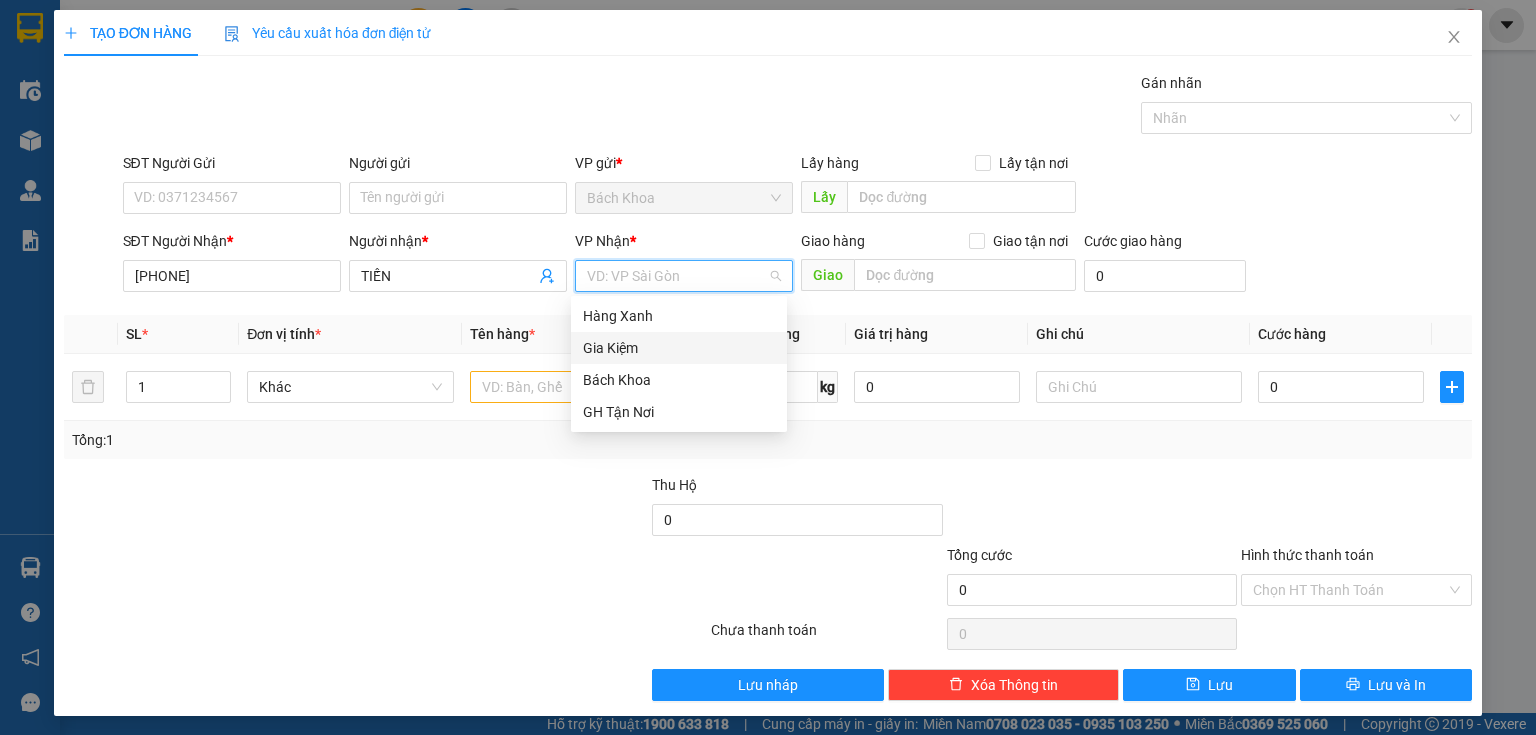 click on "Gia Kiệm" at bounding box center (679, 348) 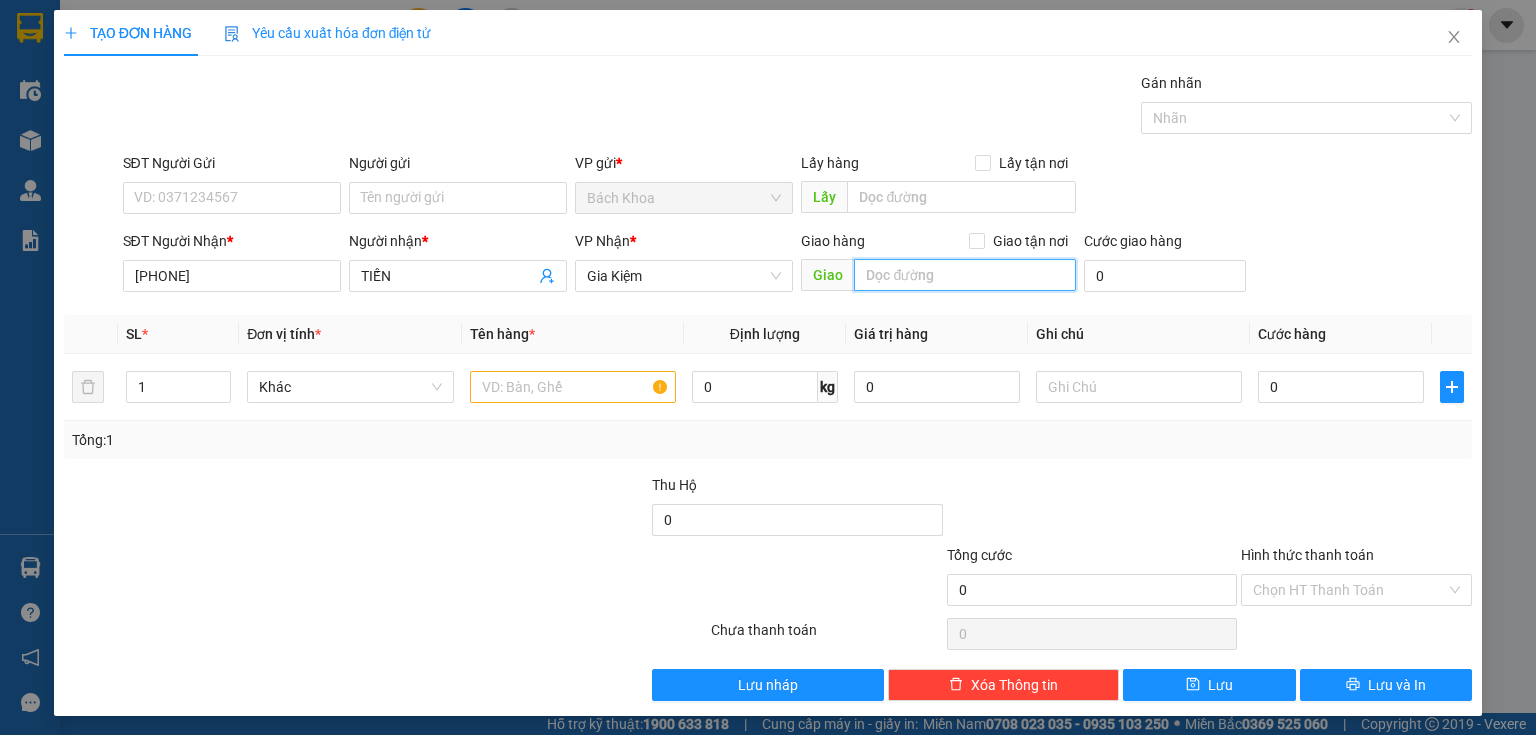 click at bounding box center [965, 275] 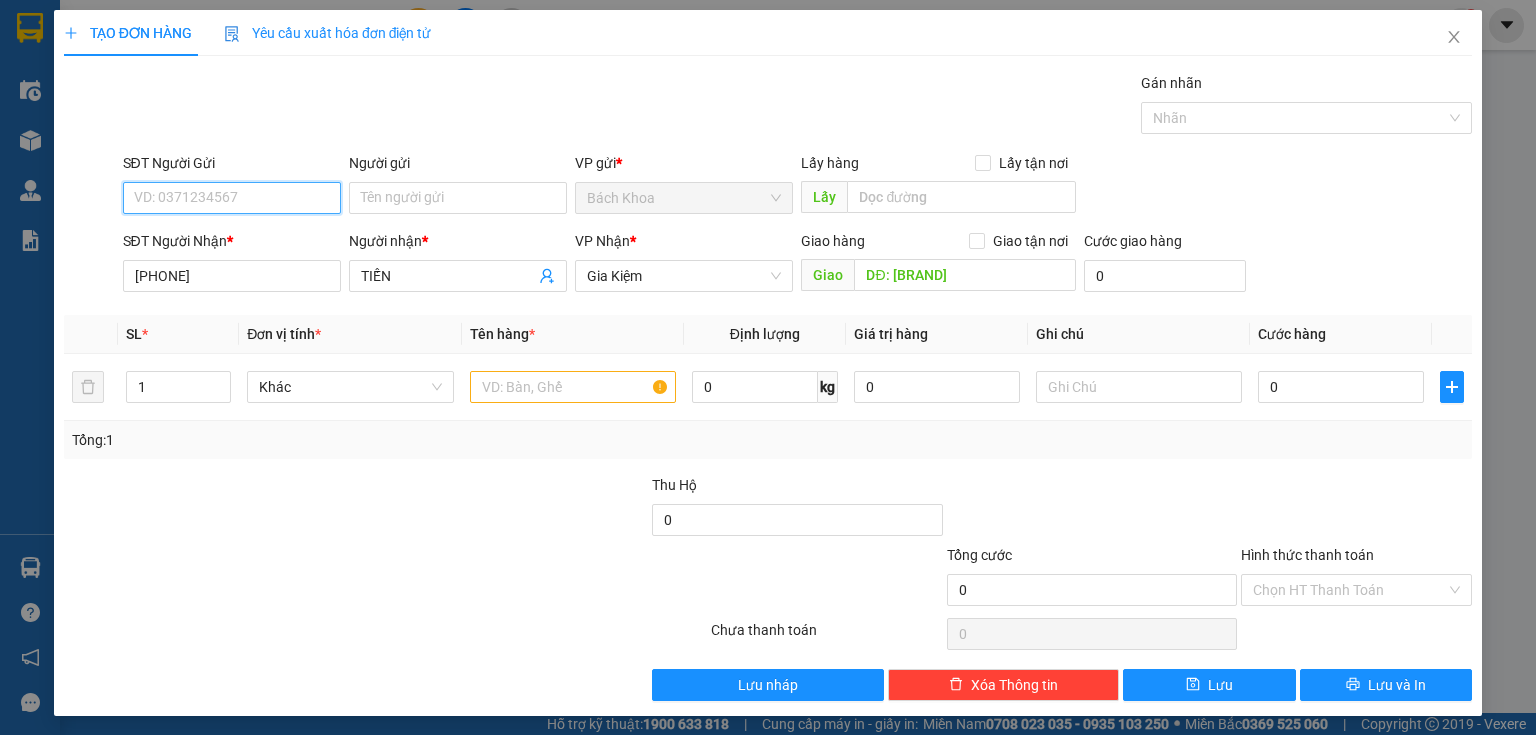 click on "SĐT Người Gửi" at bounding box center (232, 198) 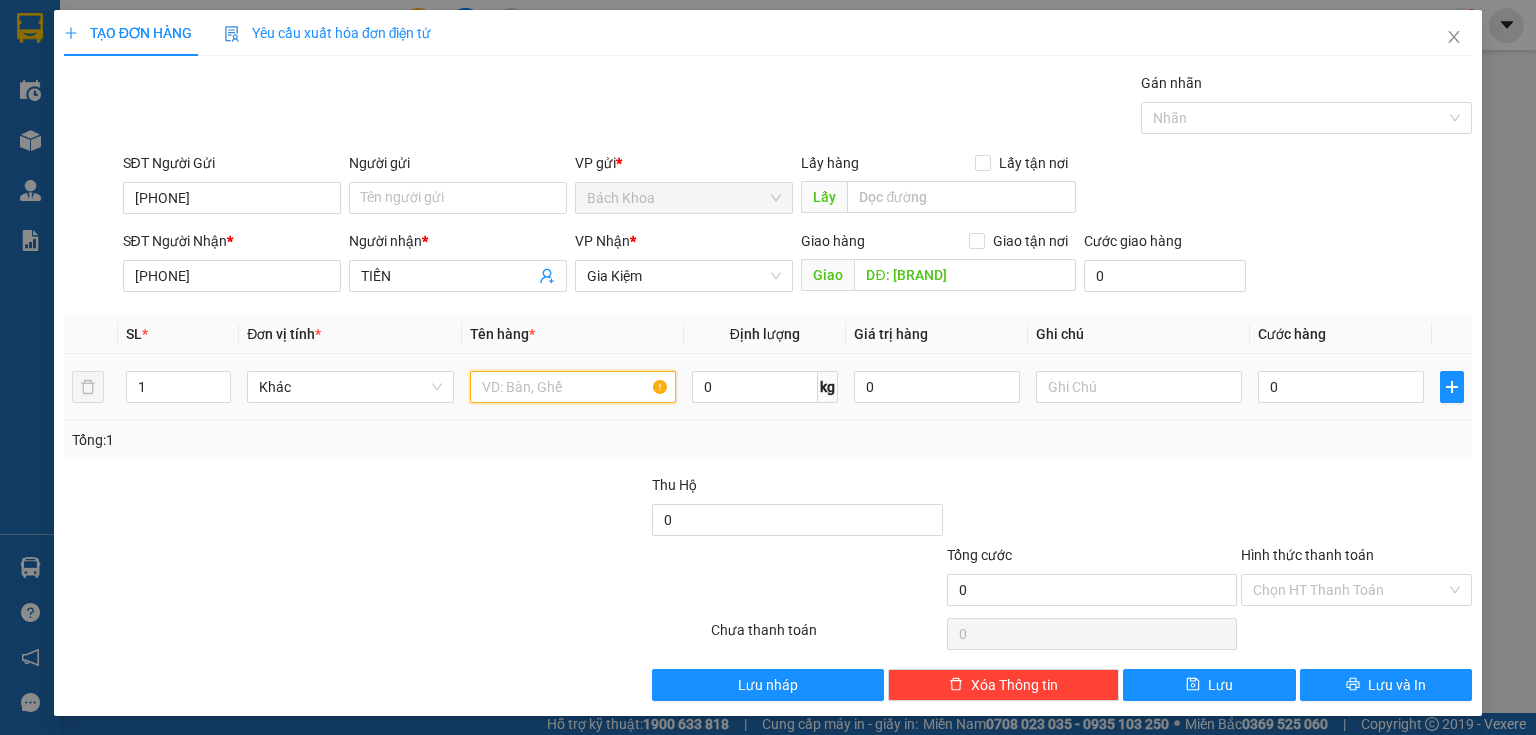 click at bounding box center (573, 387) 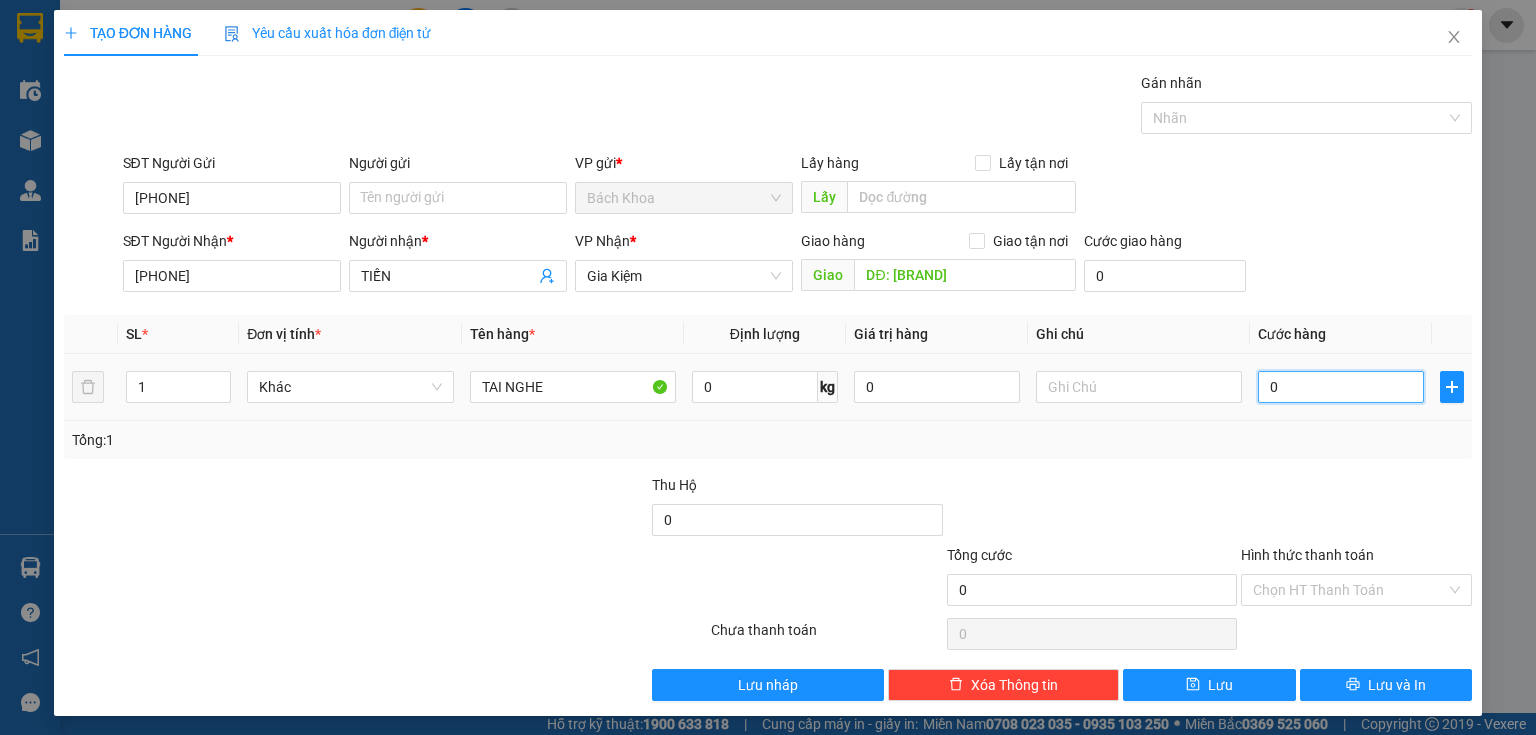 click on "0" at bounding box center [1341, 387] 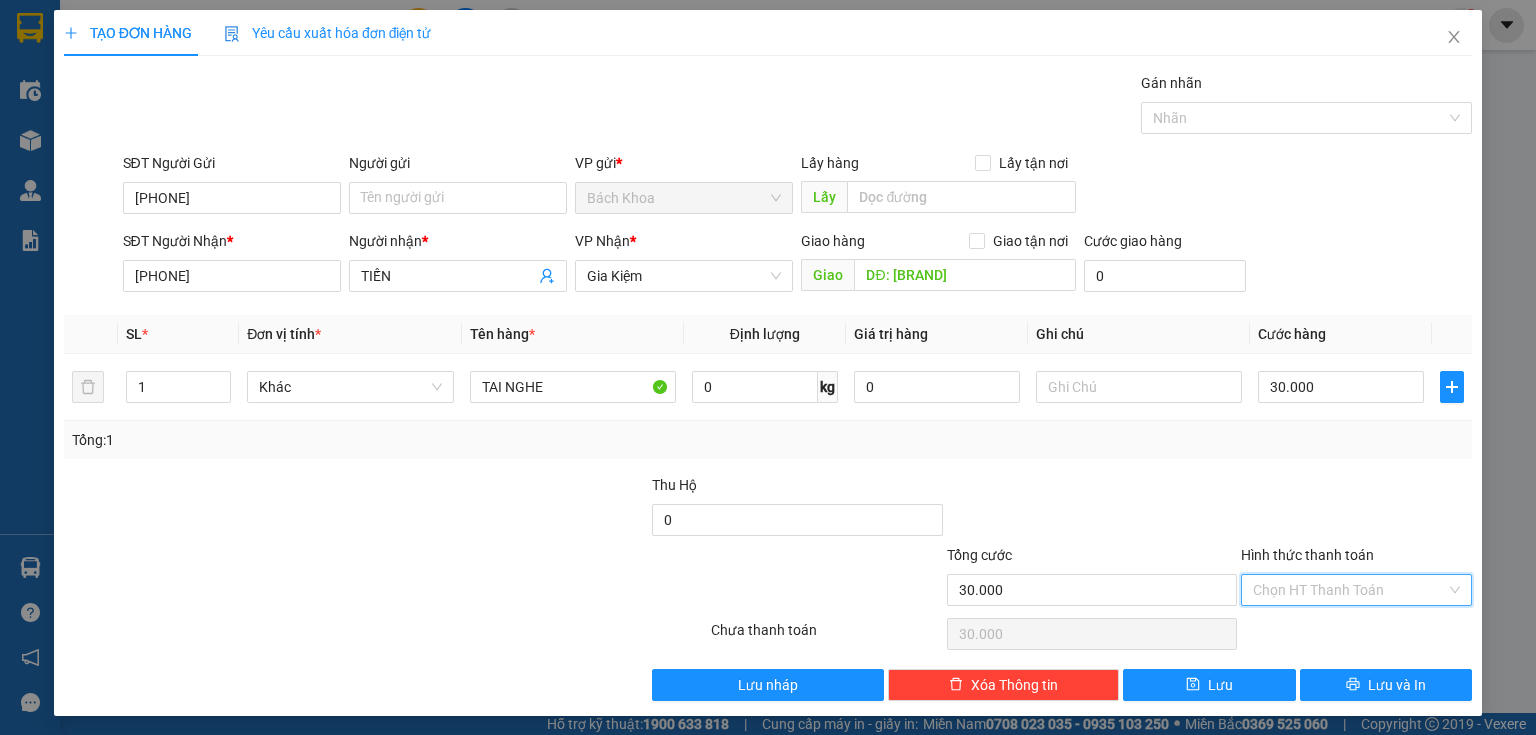 click on "Hình thức thanh toán" at bounding box center (1349, 590) 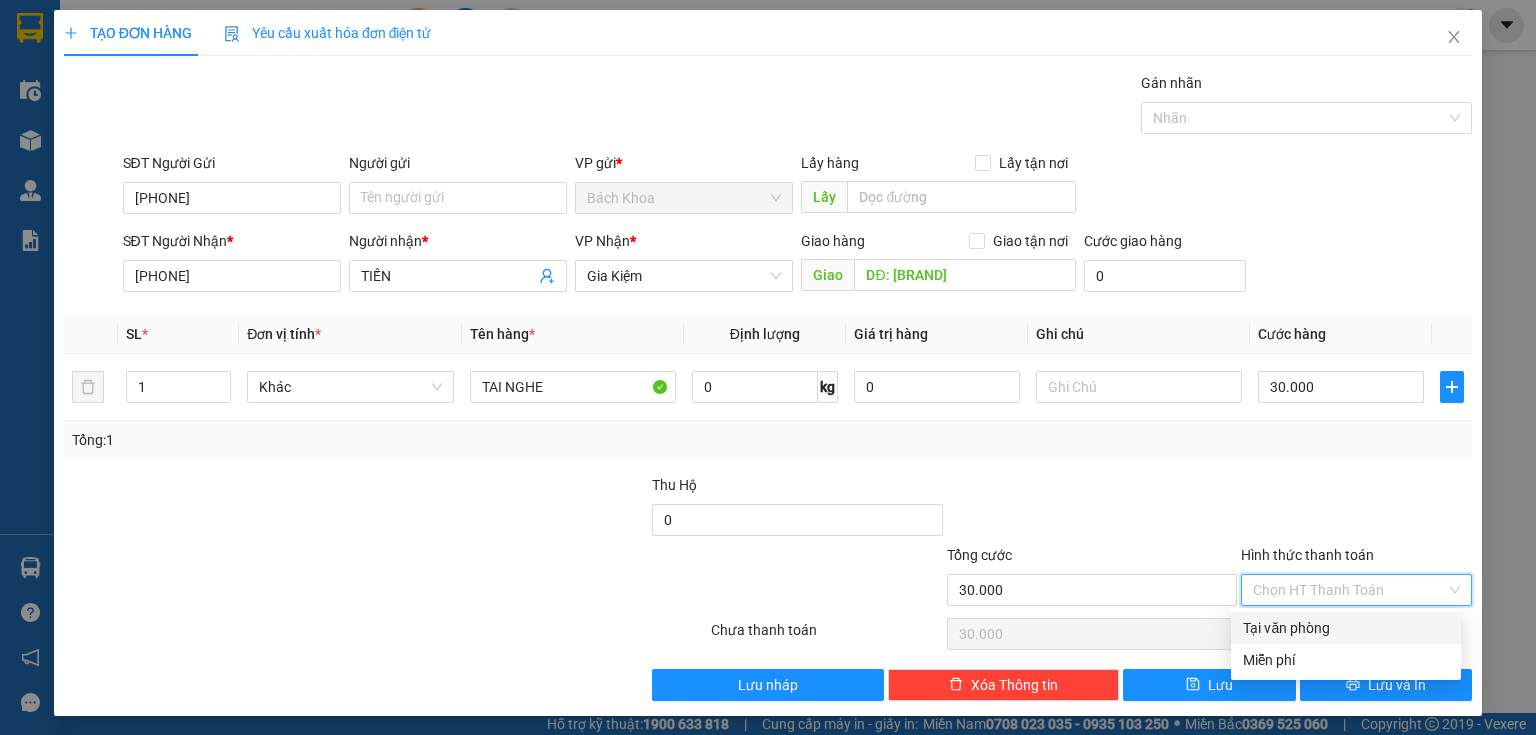 click on "Tại văn phòng" at bounding box center [1346, 628] 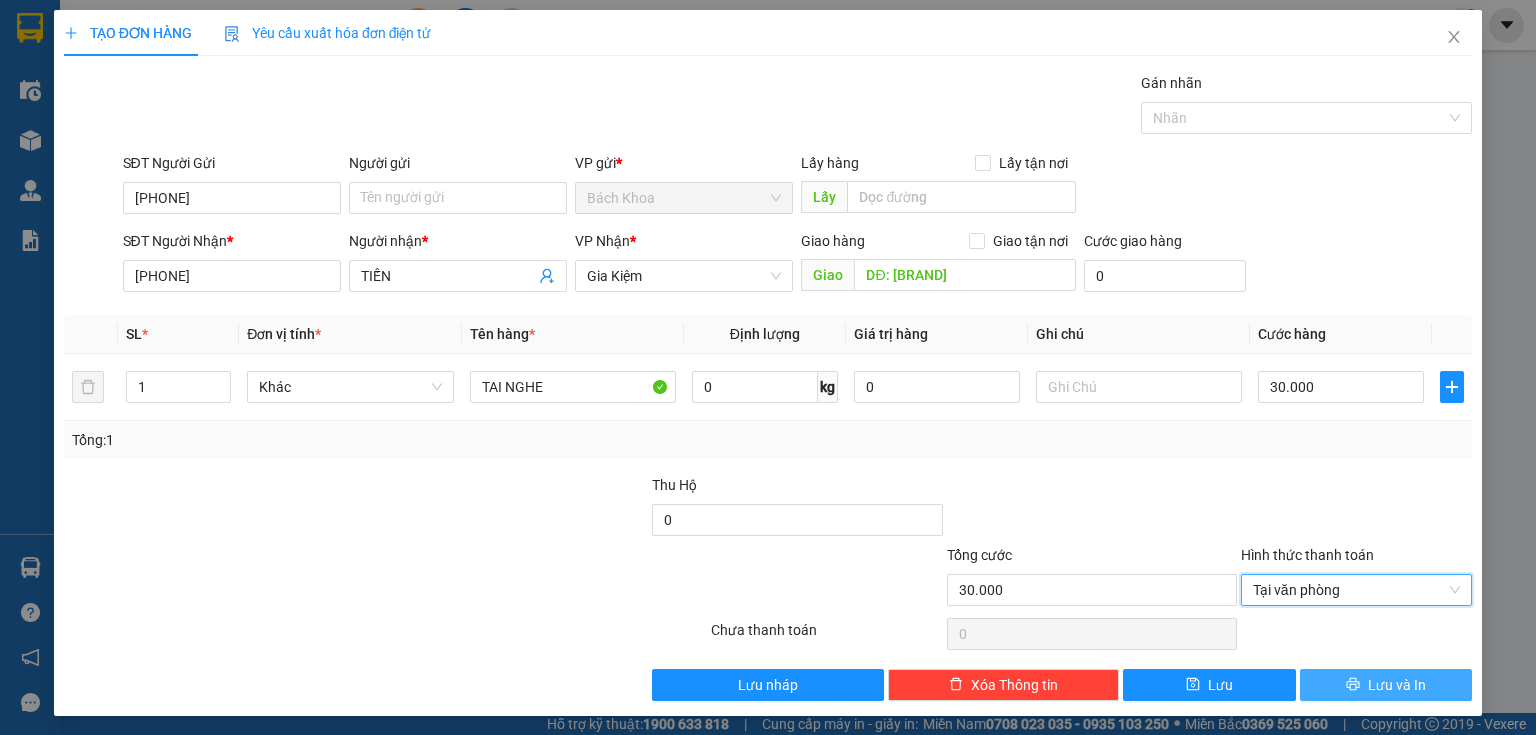 click on "Lưu và In" at bounding box center [1397, 685] 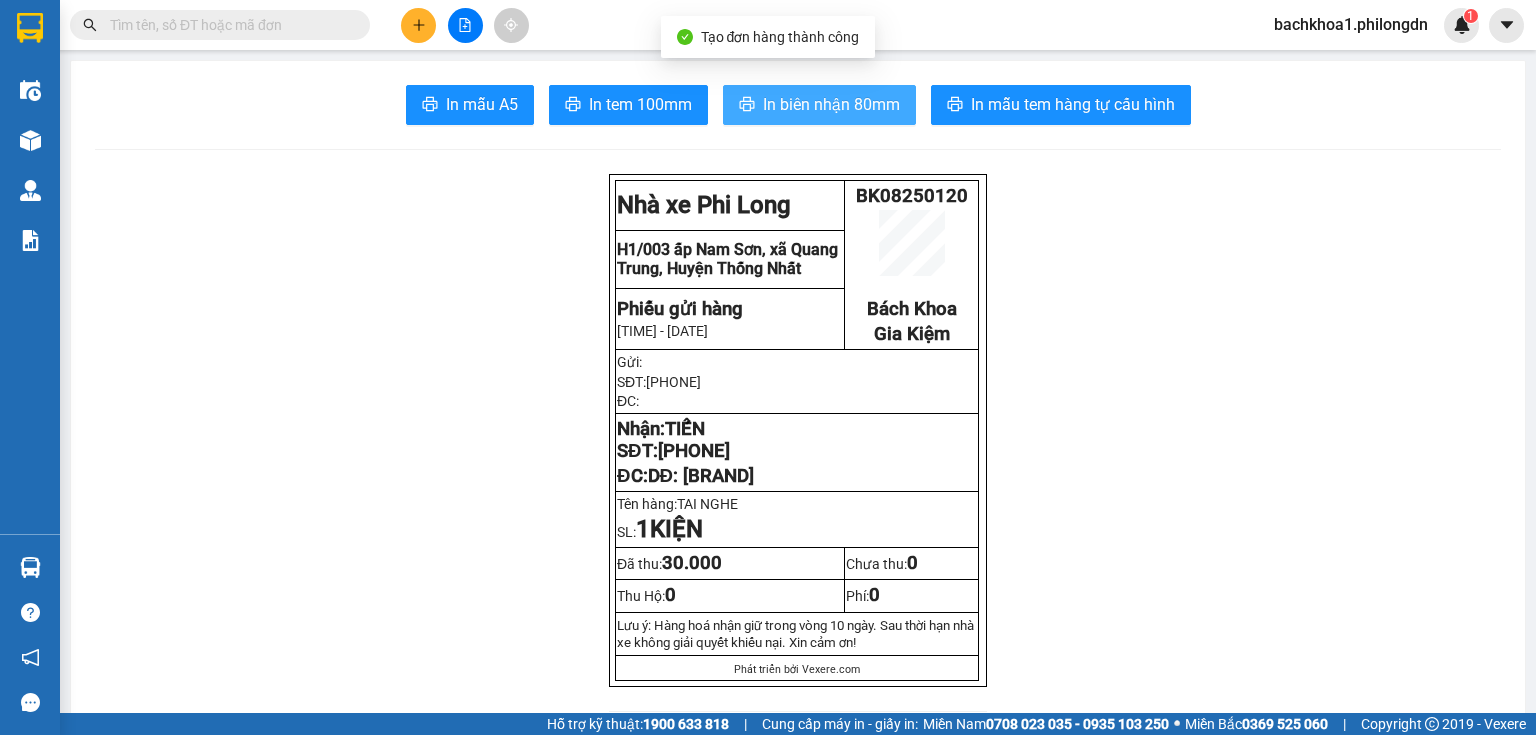 click on "In biên nhận 80mm" at bounding box center (831, 104) 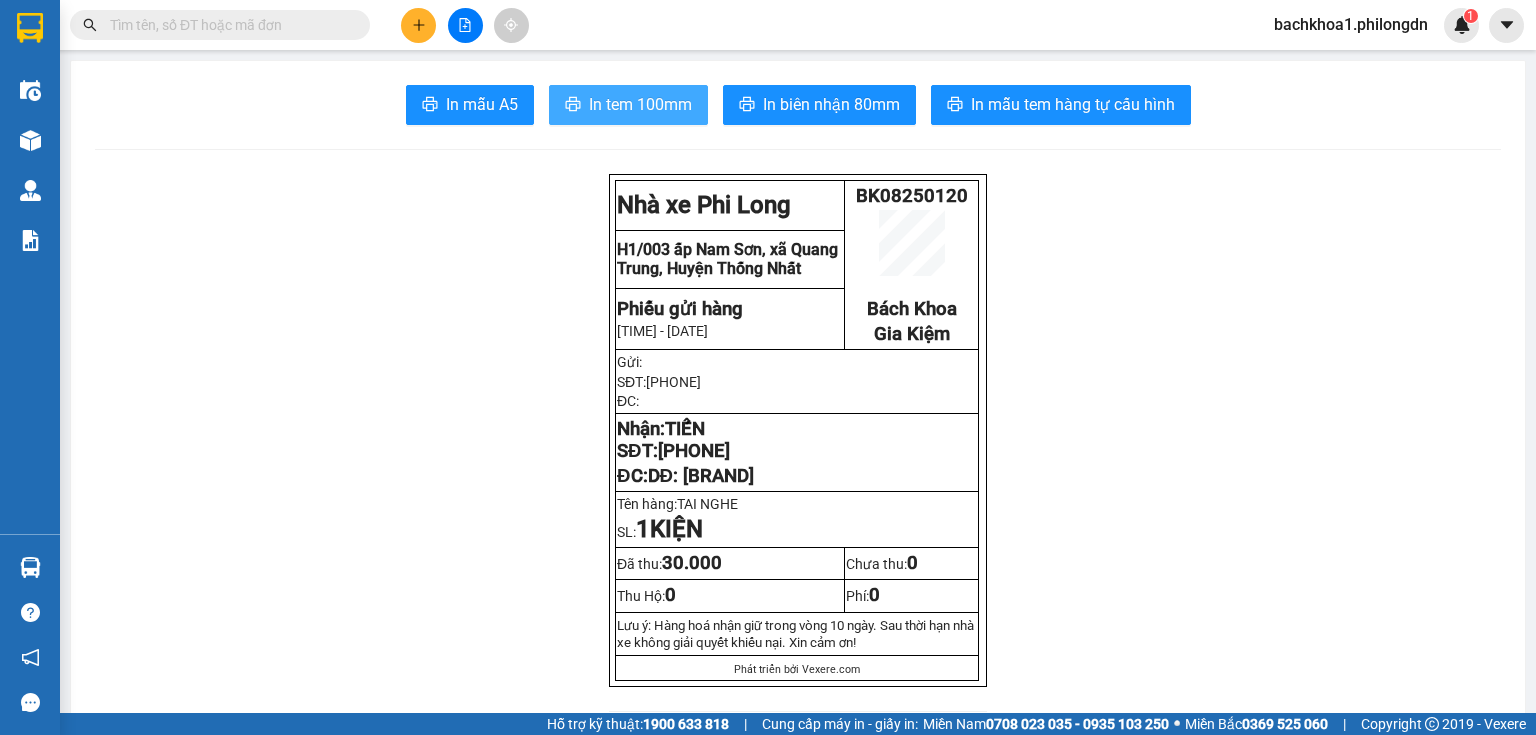 click on "In tem 100mm" at bounding box center (640, 104) 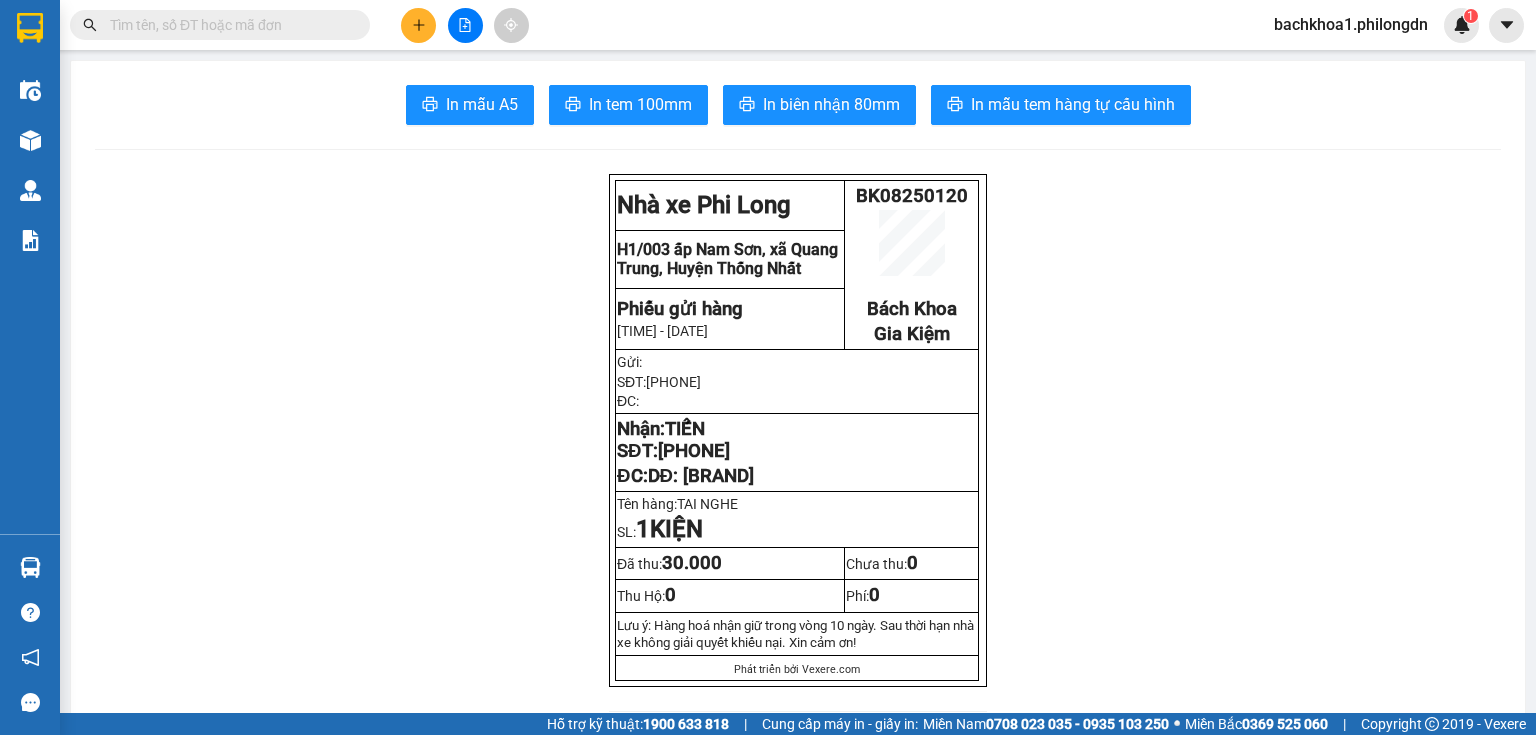 click on "[PHONE]" at bounding box center [694, 451] 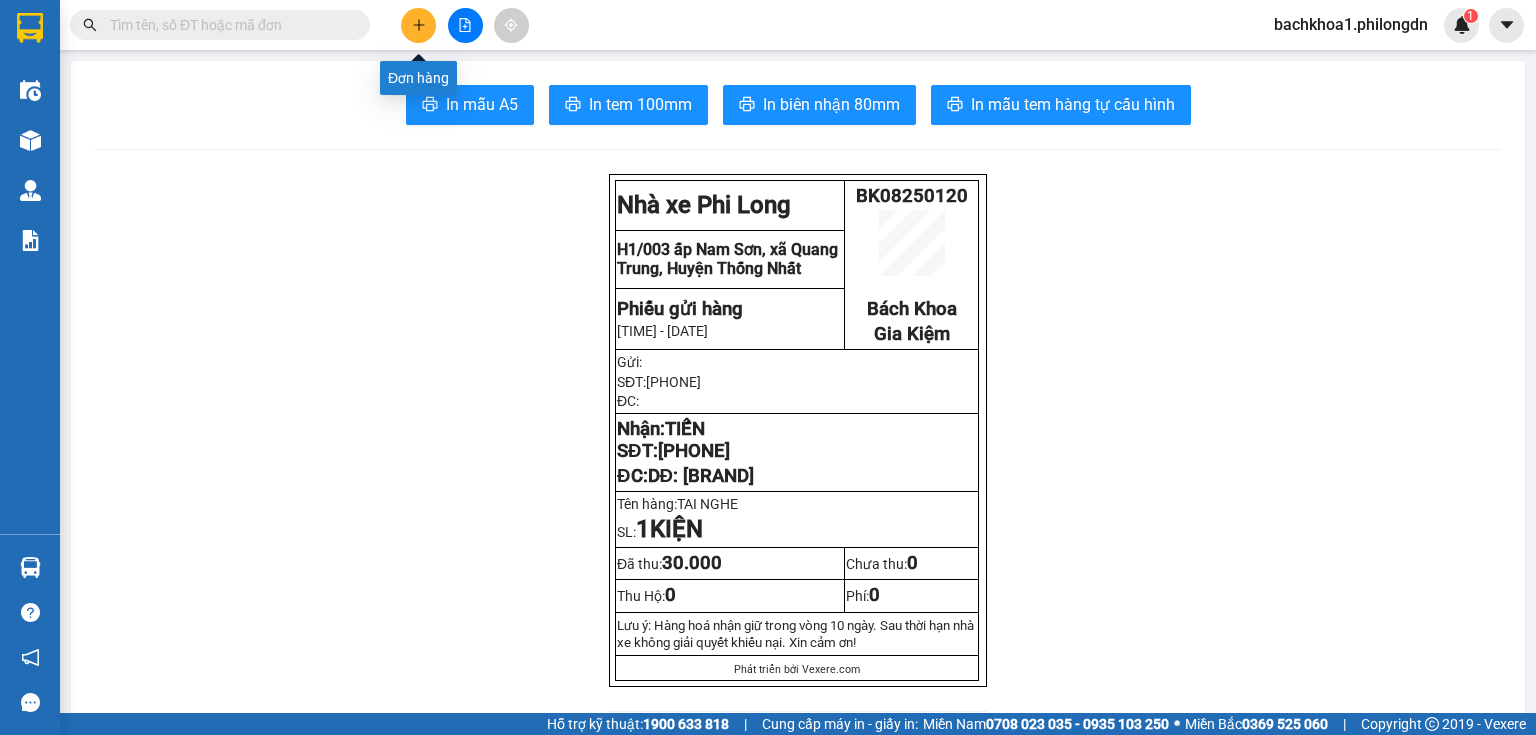 click at bounding box center (418, 25) 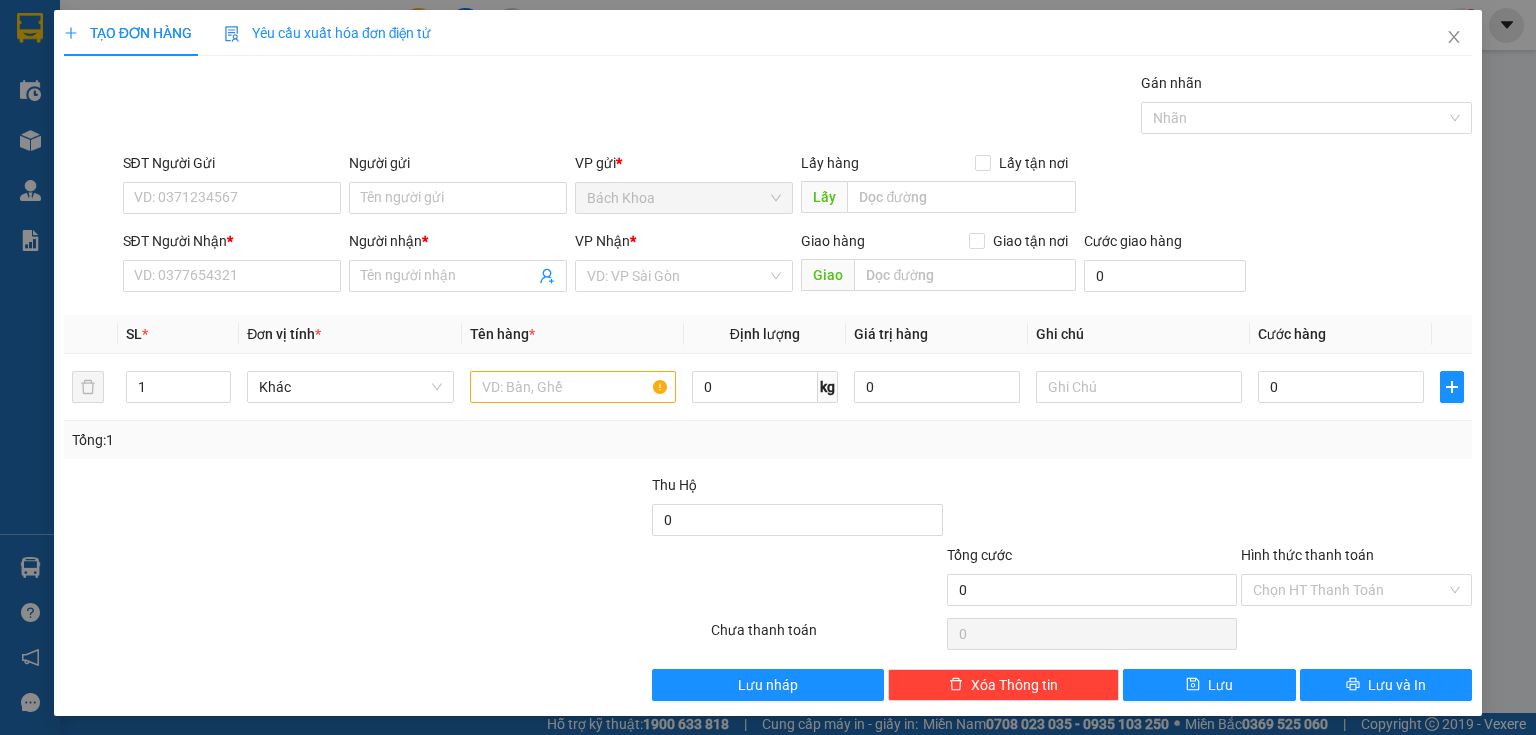 click on "SĐT Người Nhận  * VD: 0377654321" at bounding box center (232, 265) 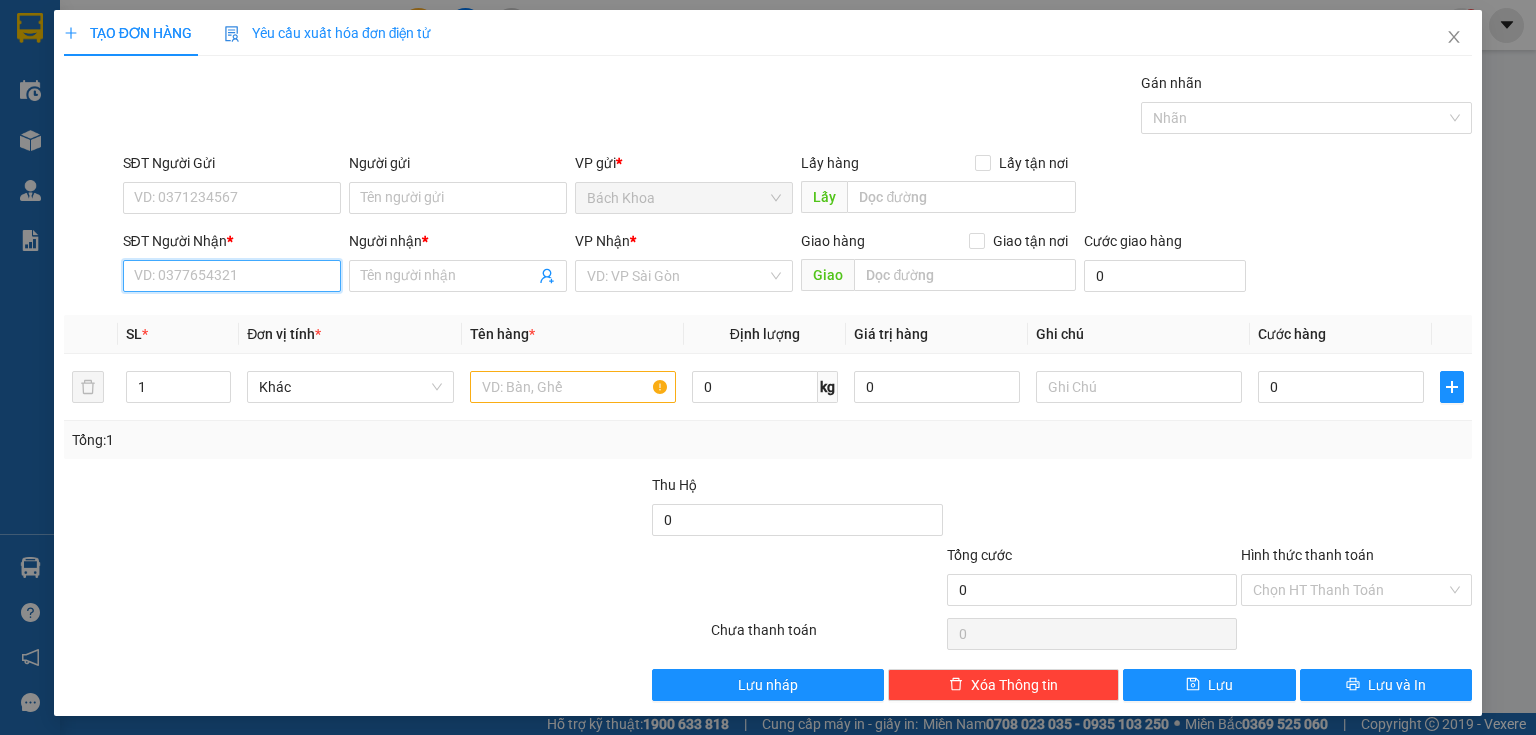 click on "SĐT Người Nhận  *" at bounding box center [232, 276] 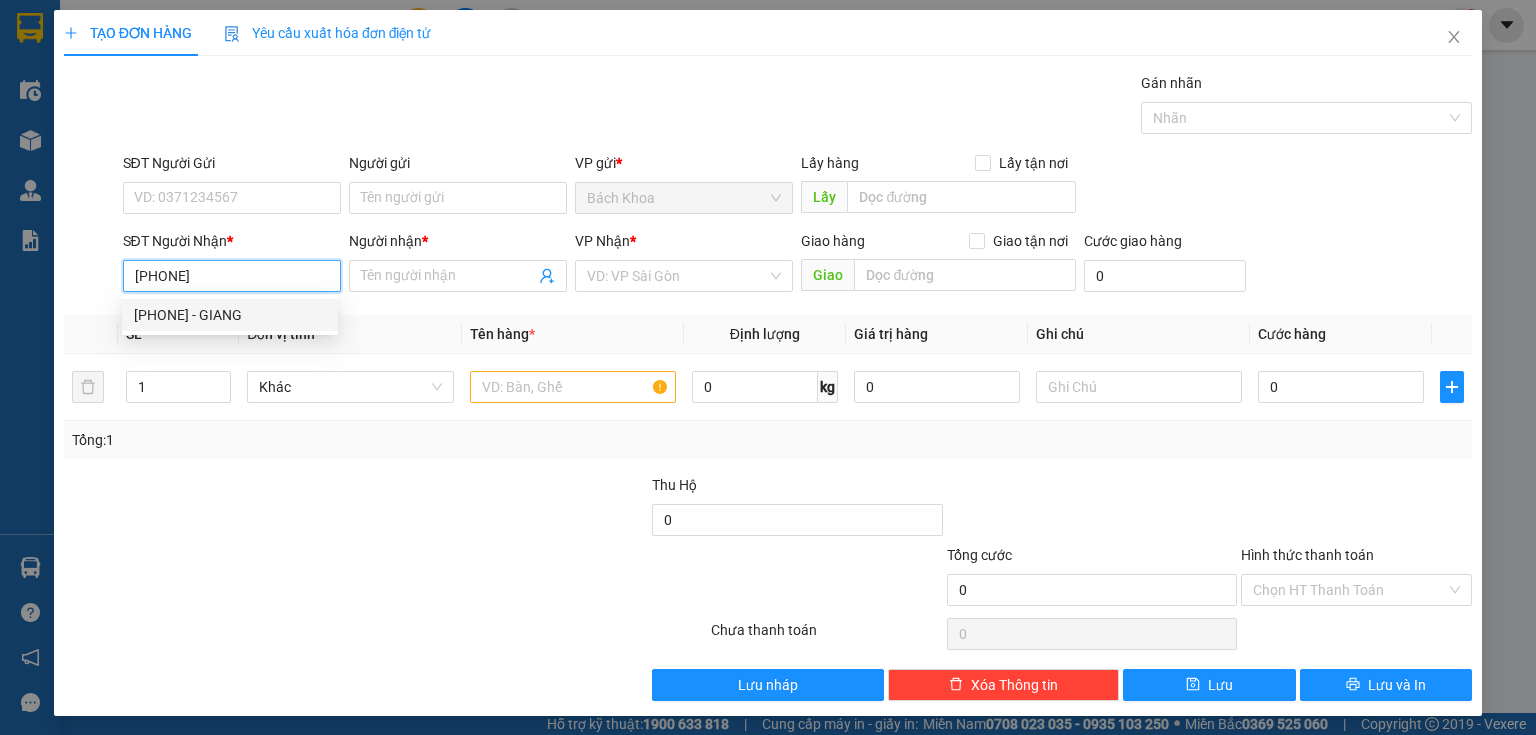 click on "0913021887 - GIANG" at bounding box center [230, 315] 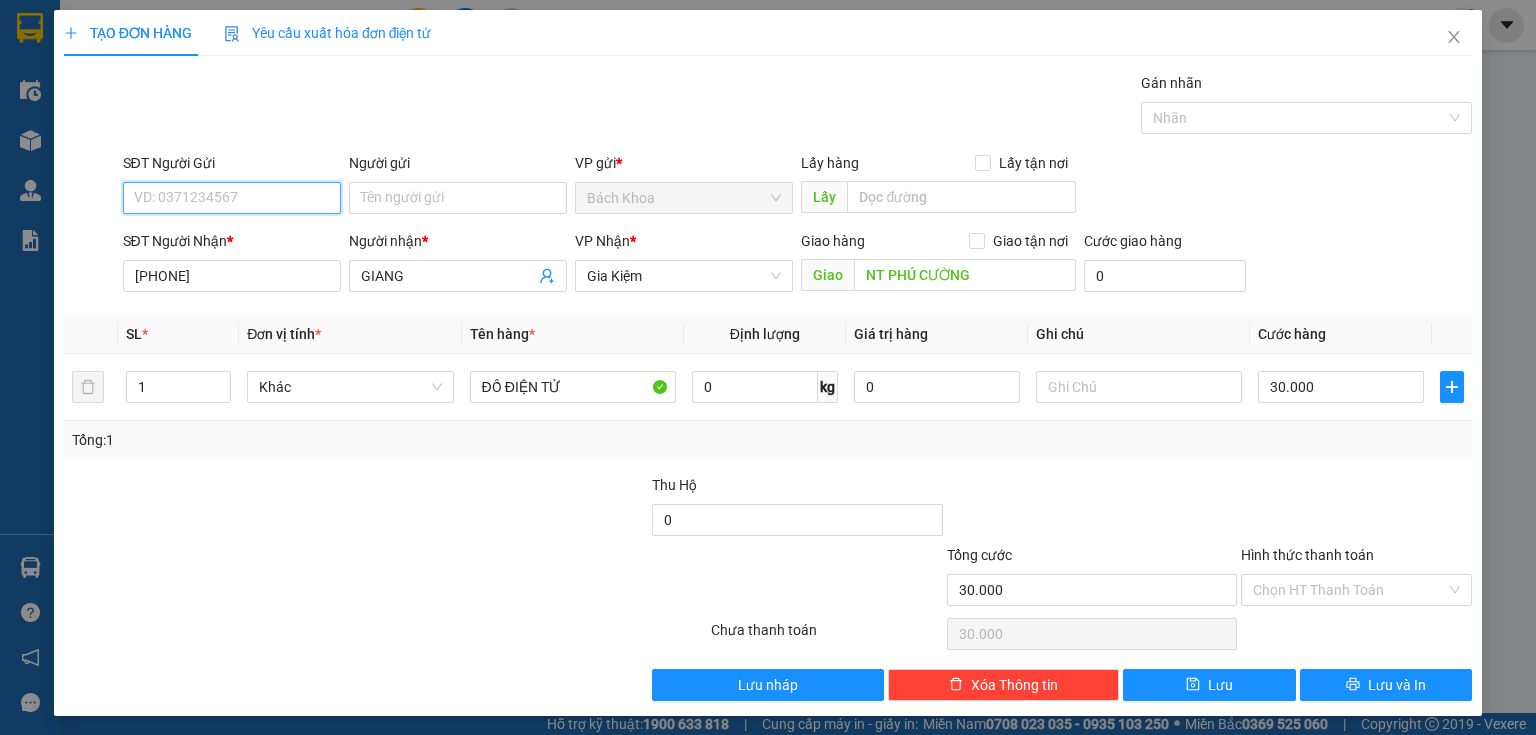 click on "SĐT Người Gửi" at bounding box center (232, 198) 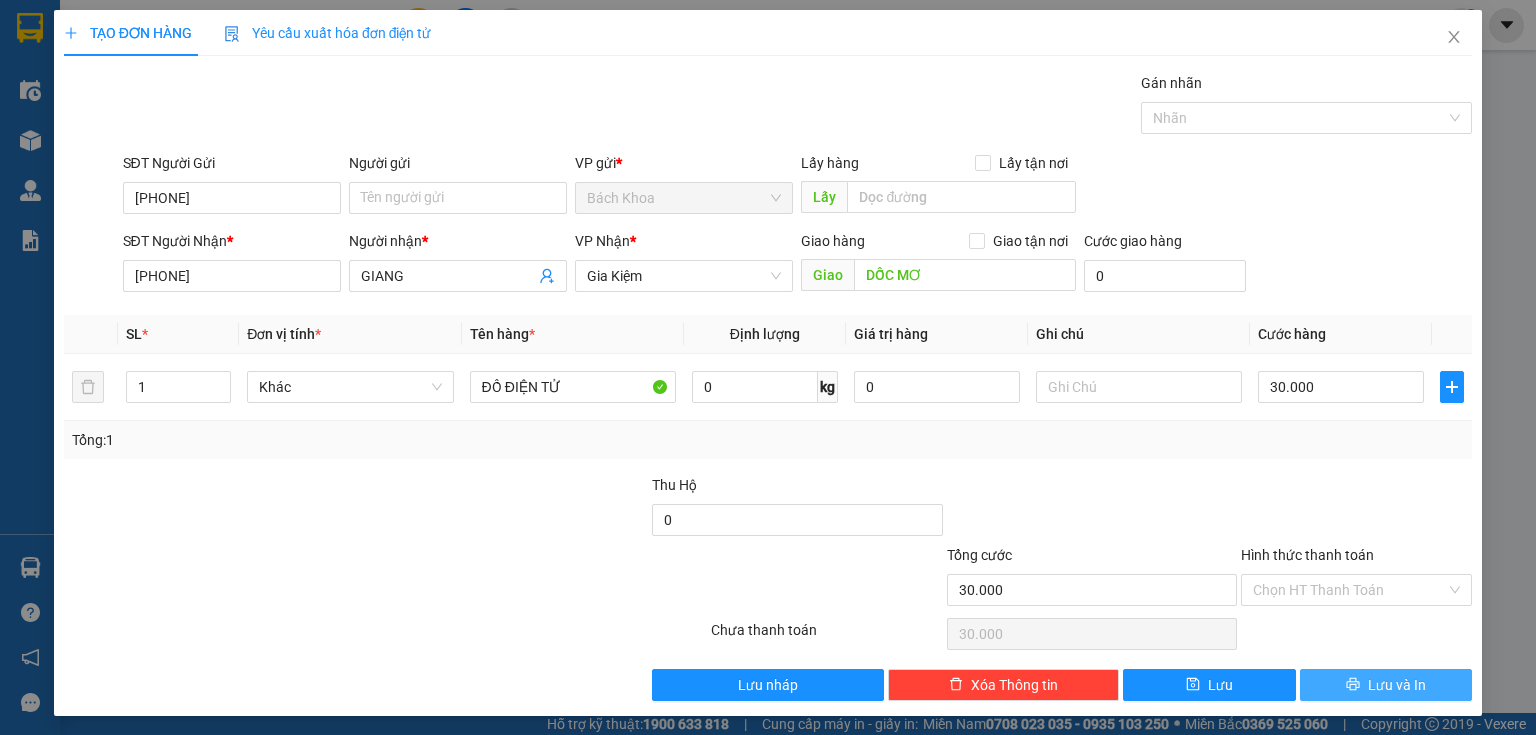 click 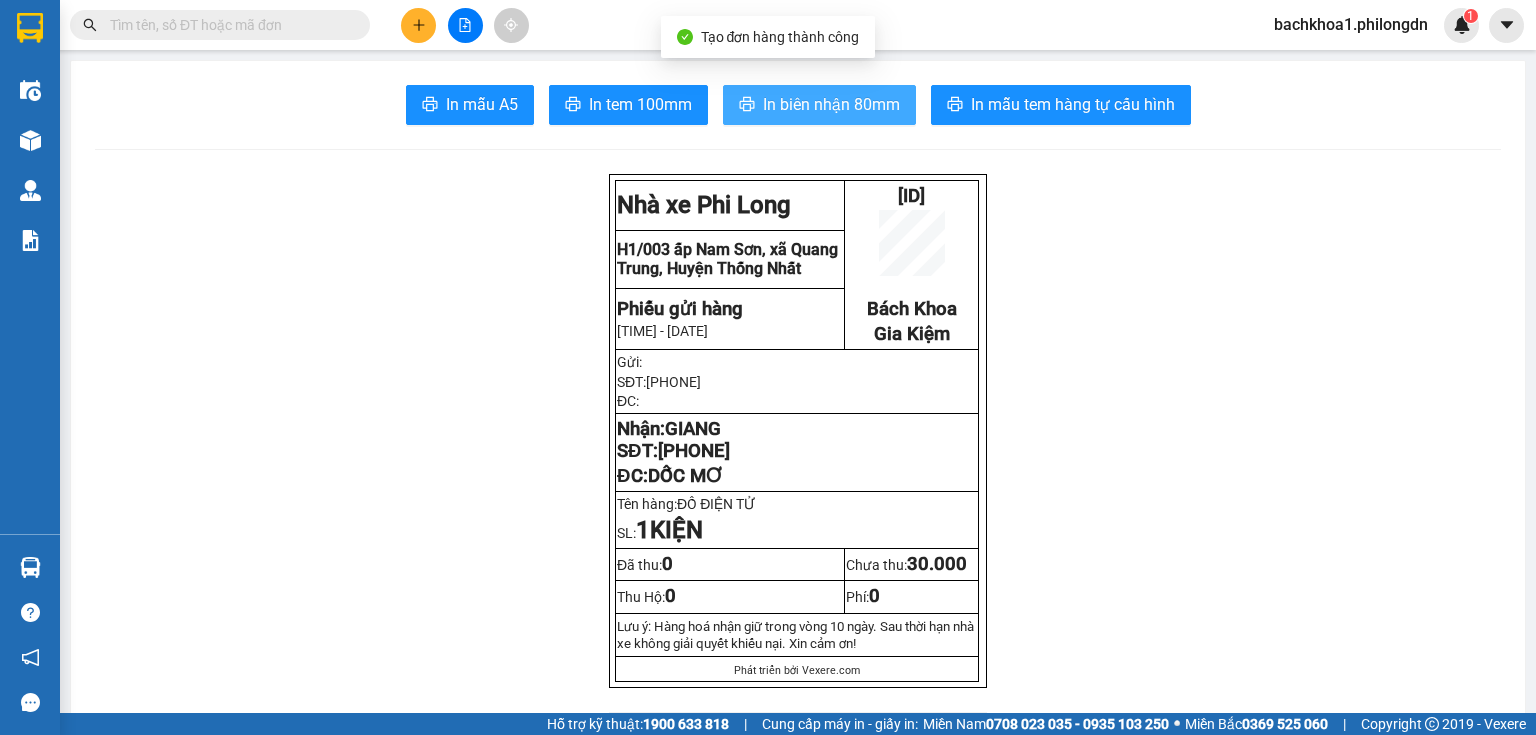 click on "In biên nhận 80mm" at bounding box center [831, 104] 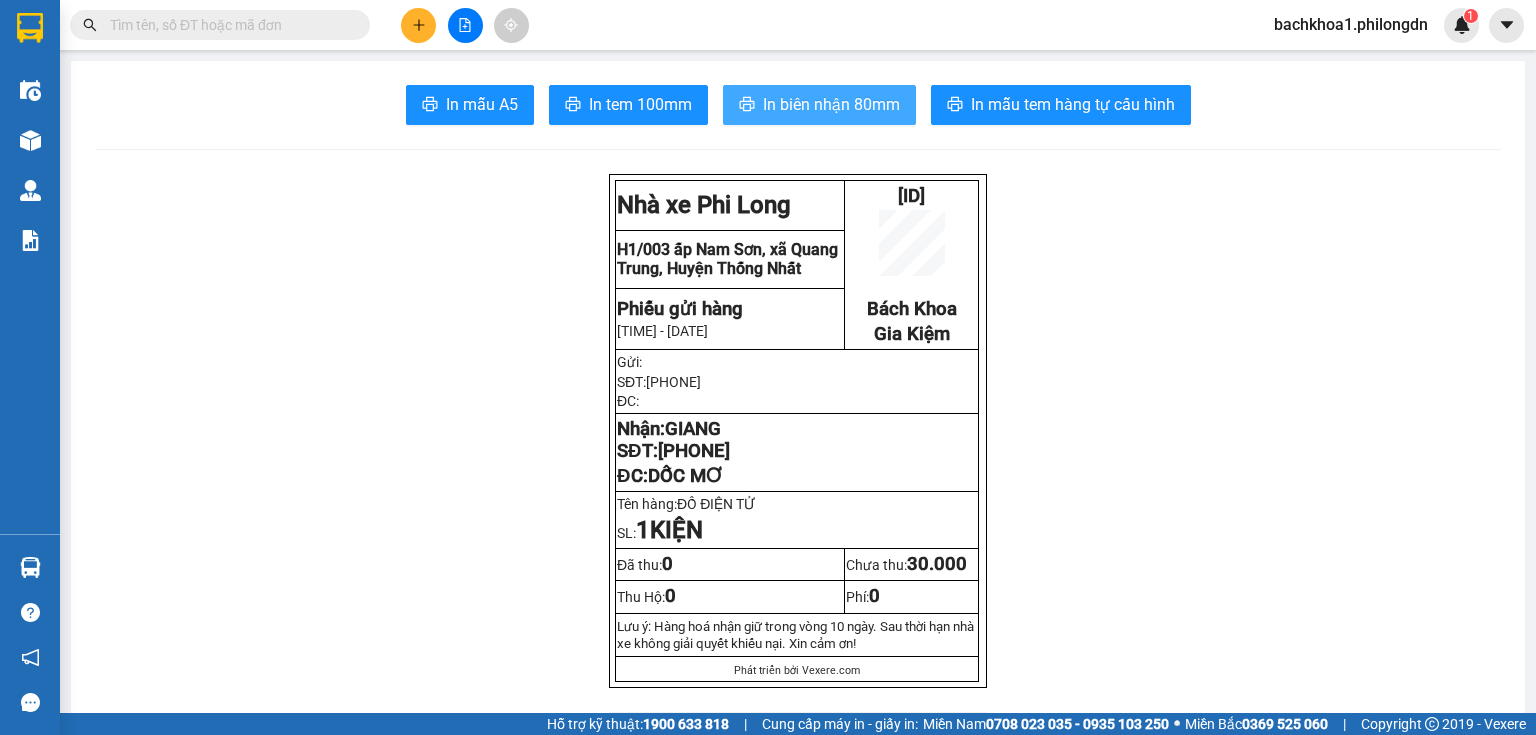 click on "In biên nhận 80mm" at bounding box center [819, 105] 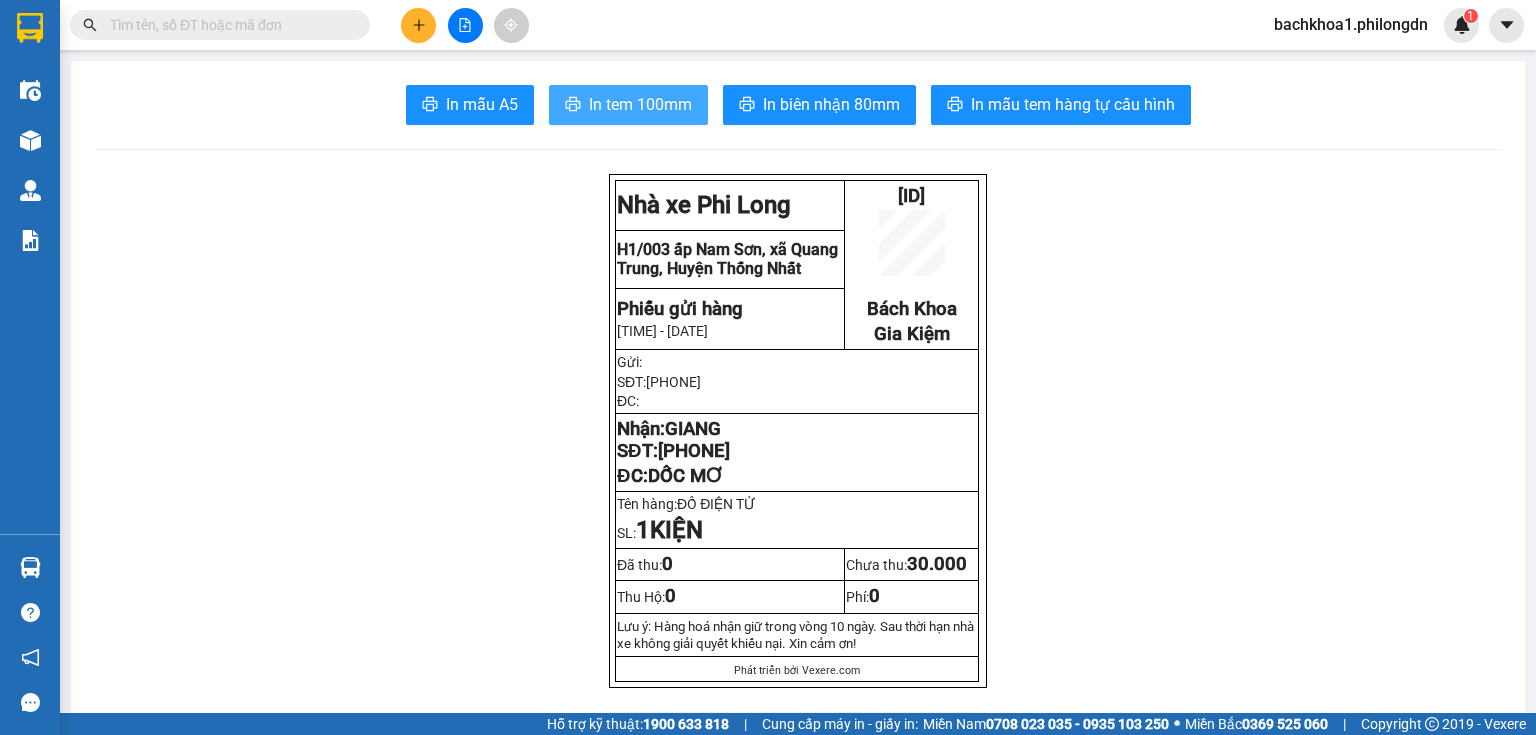 click on "In tem 100mm" at bounding box center [640, 104] 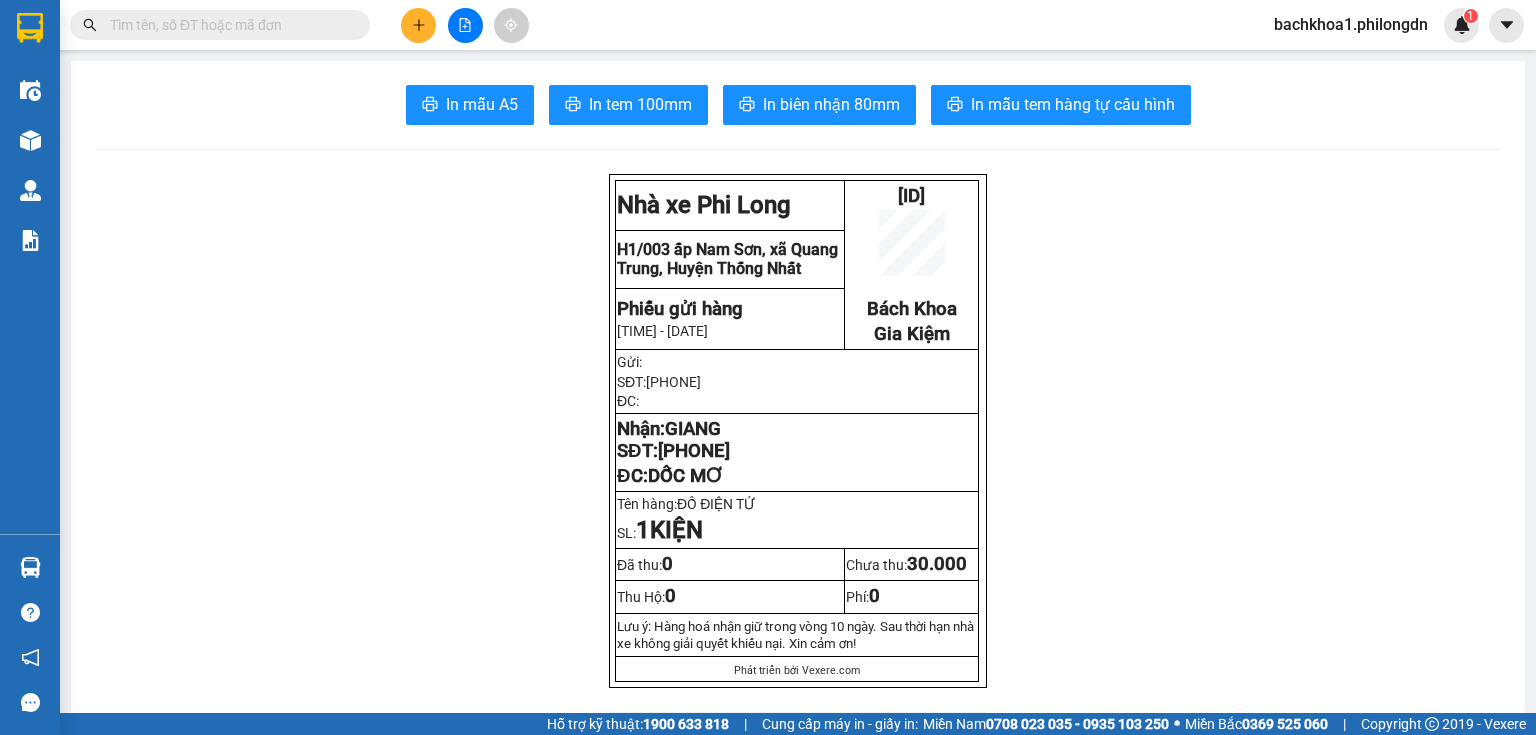 click on "[PHONE]" at bounding box center (694, 451) 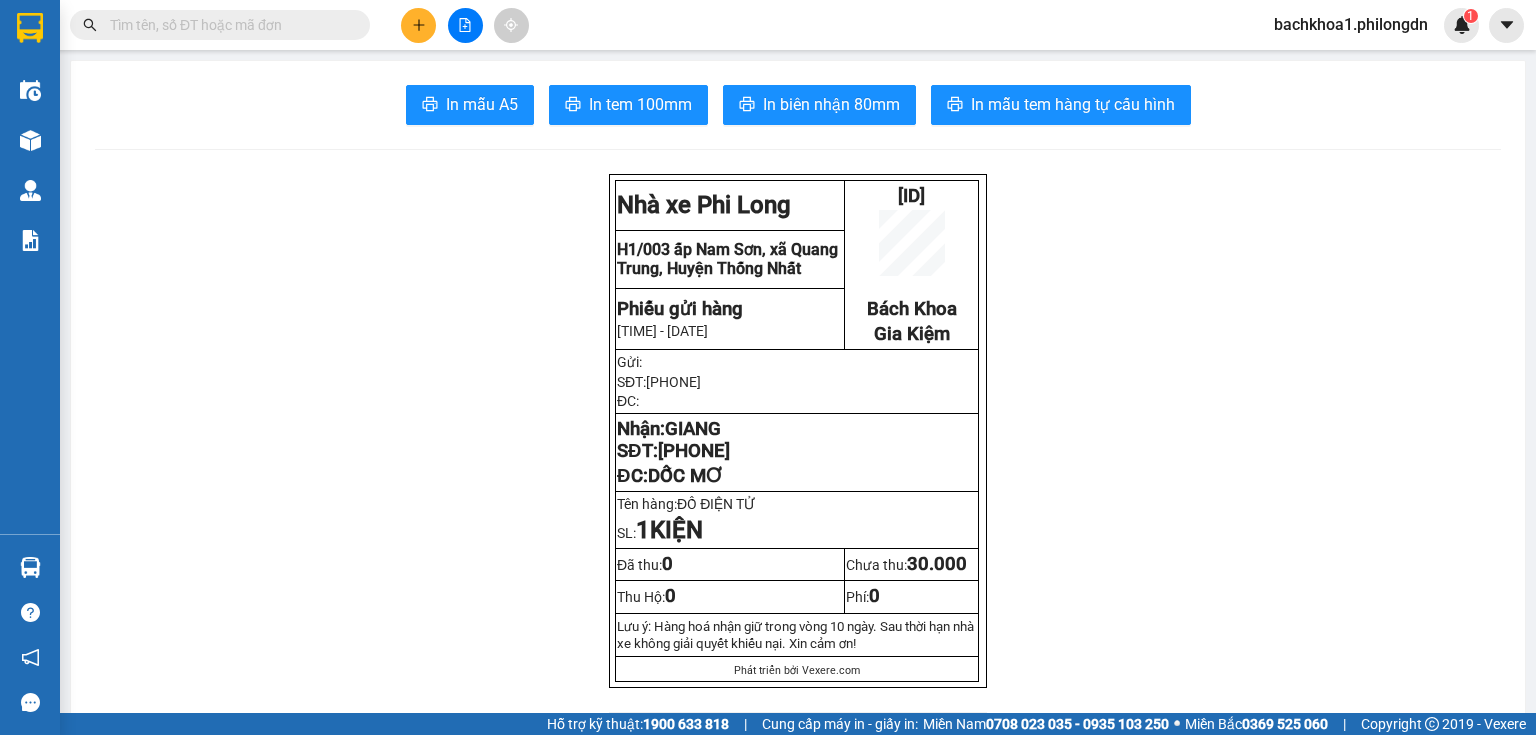 drag, startPoint x: 432, startPoint y: 3, endPoint x: 425, endPoint y: 24, distance: 22.135944 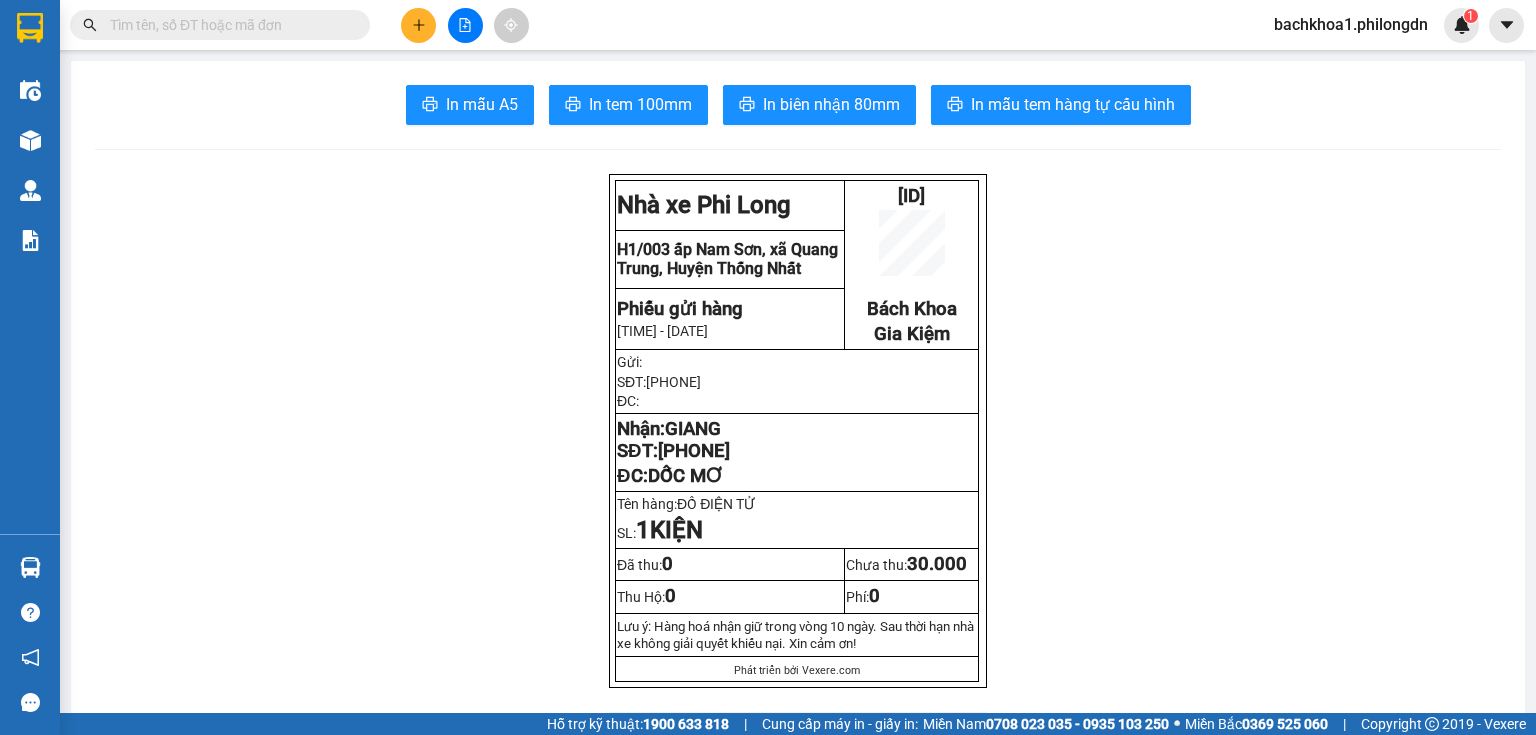 click 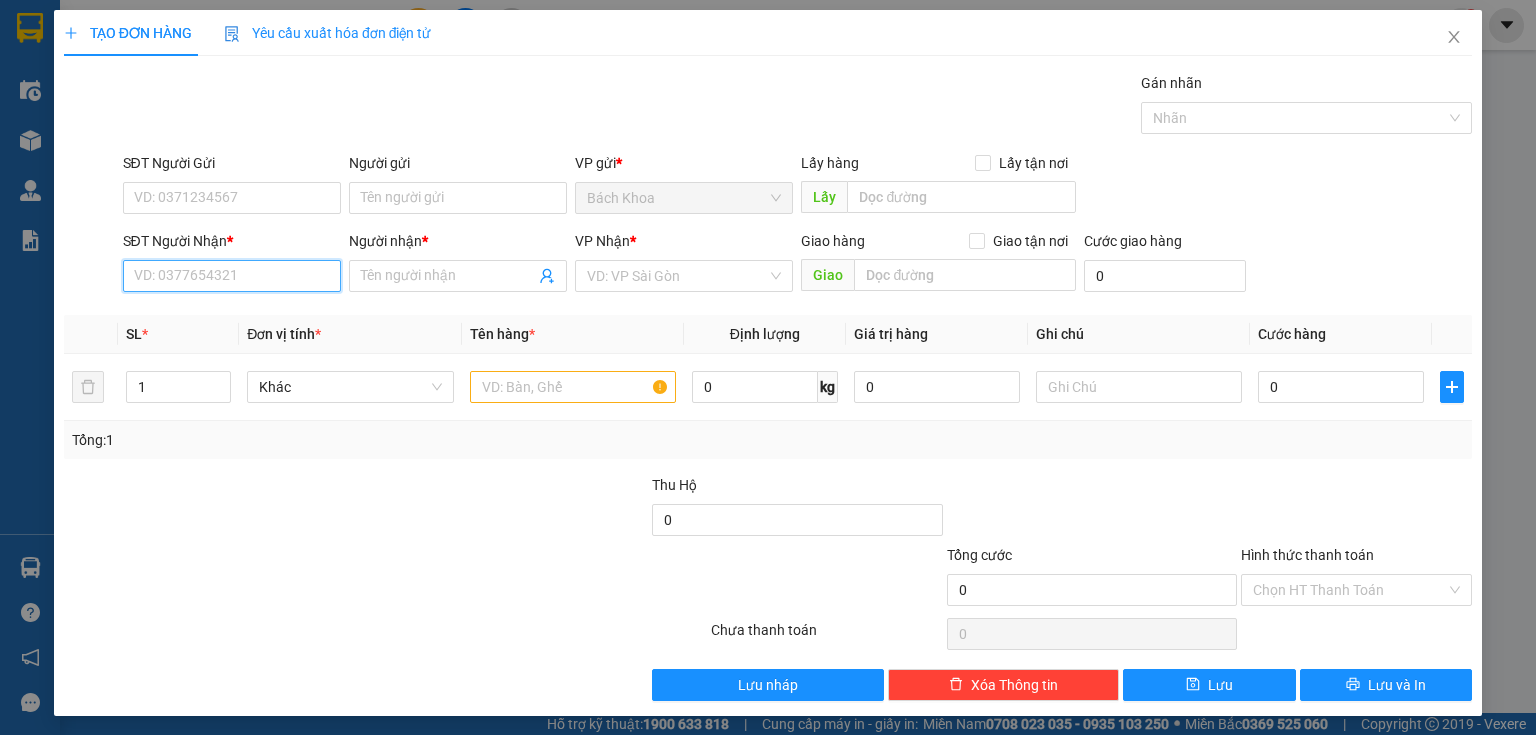 click on "SĐT Người Nhận  *" at bounding box center [232, 276] 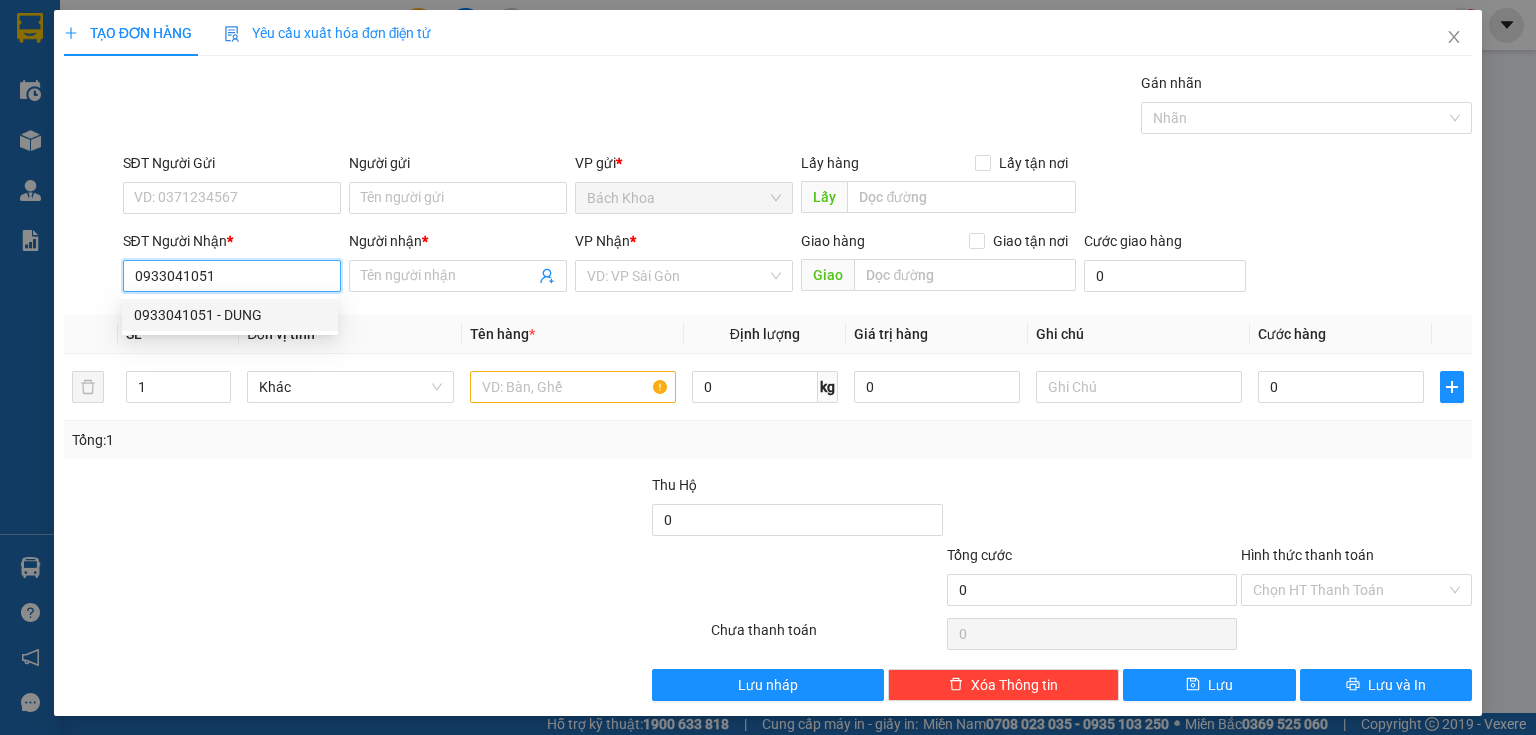 click on "0933041051 - DUNG" at bounding box center [230, 315] 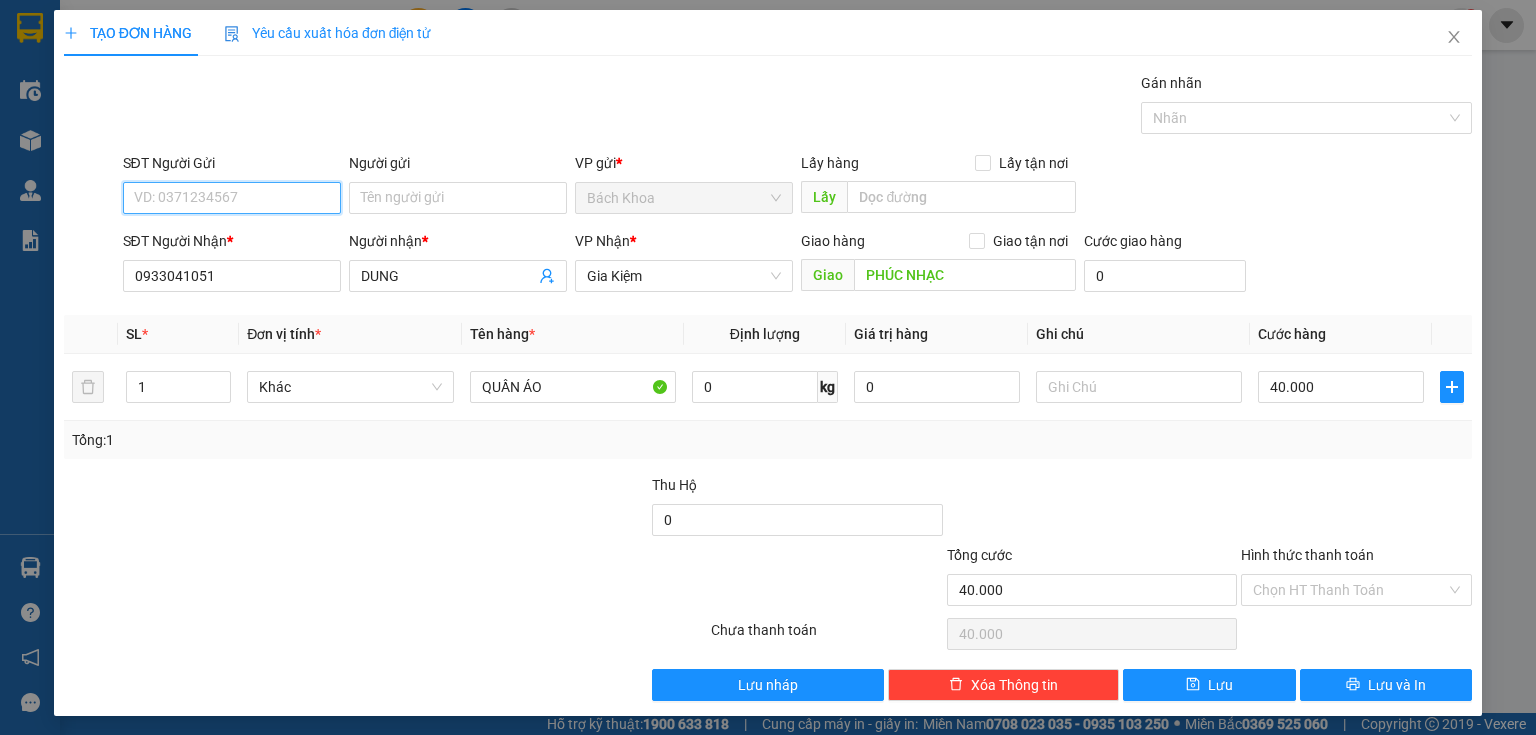 click on "SĐT Người Gửi" at bounding box center [232, 198] 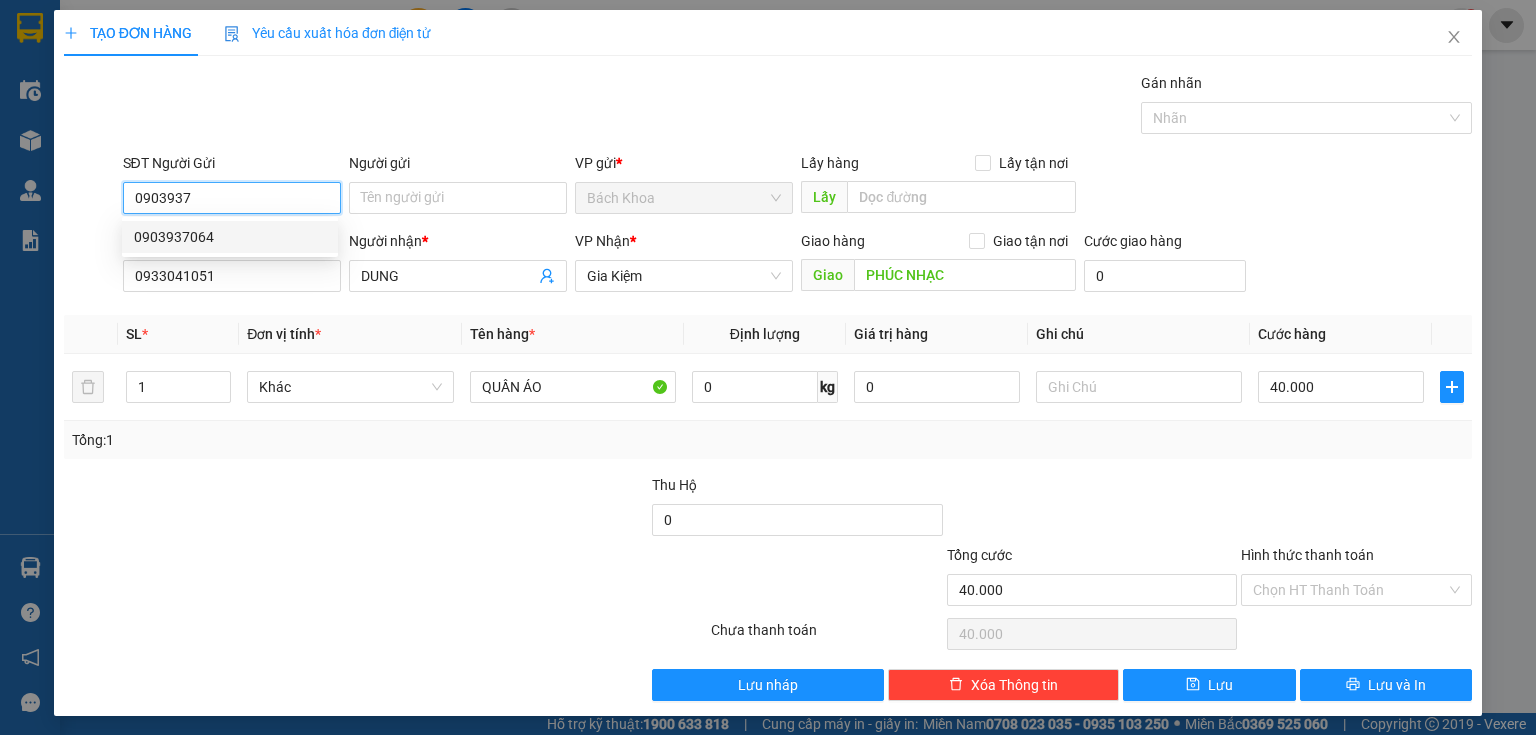 click on "0903937064" at bounding box center (230, 237) 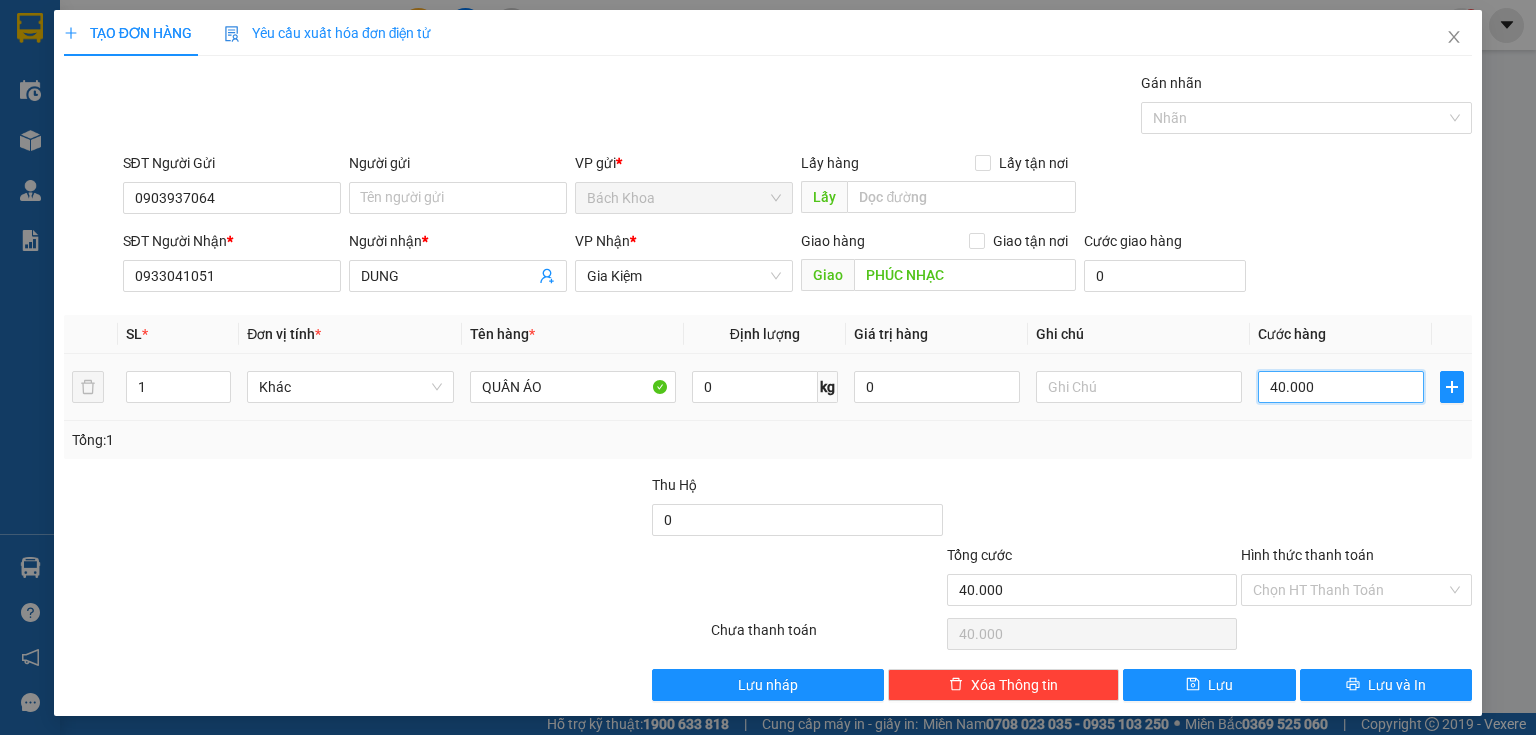 click on "40.000" at bounding box center (1341, 387) 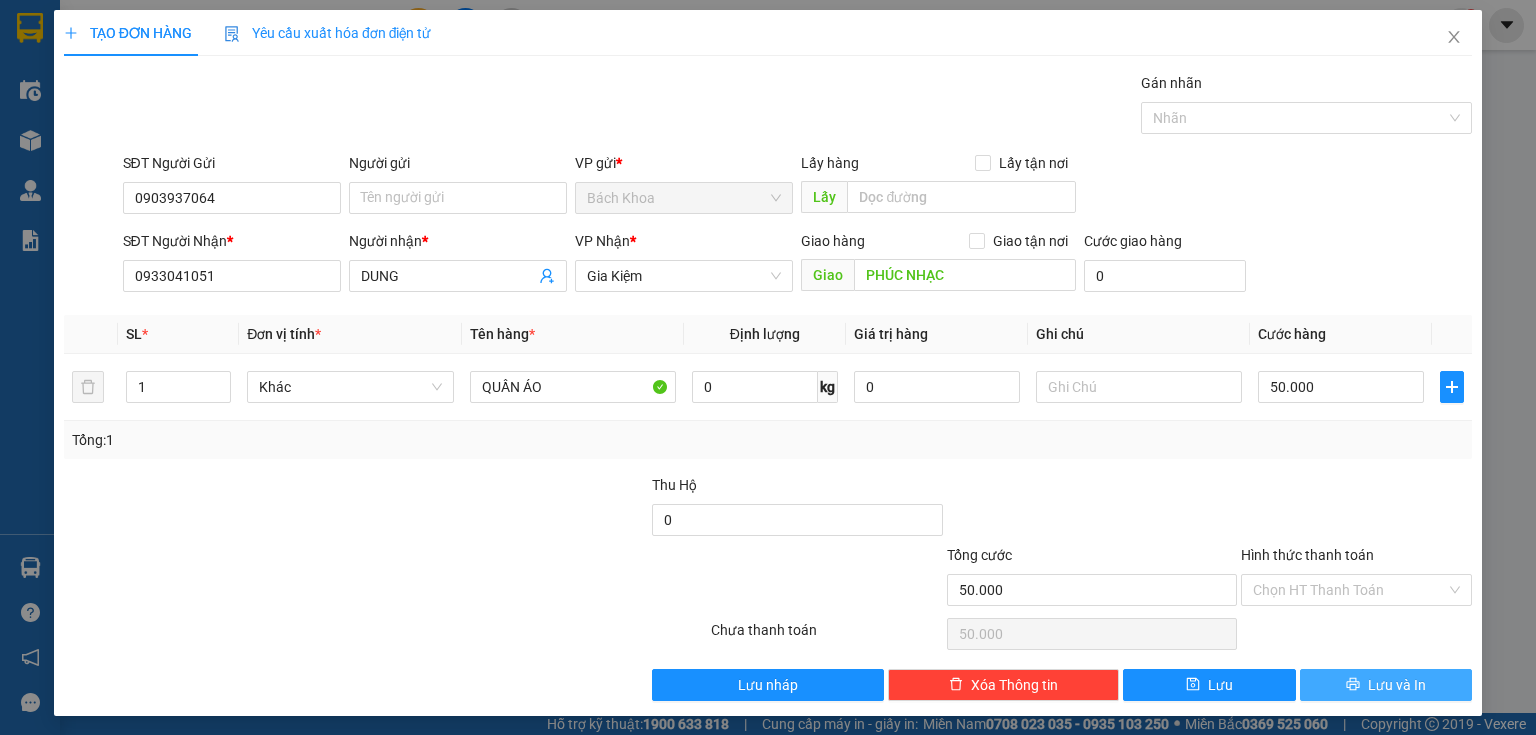 click on "Lưu và In" at bounding box center (1397, 685) 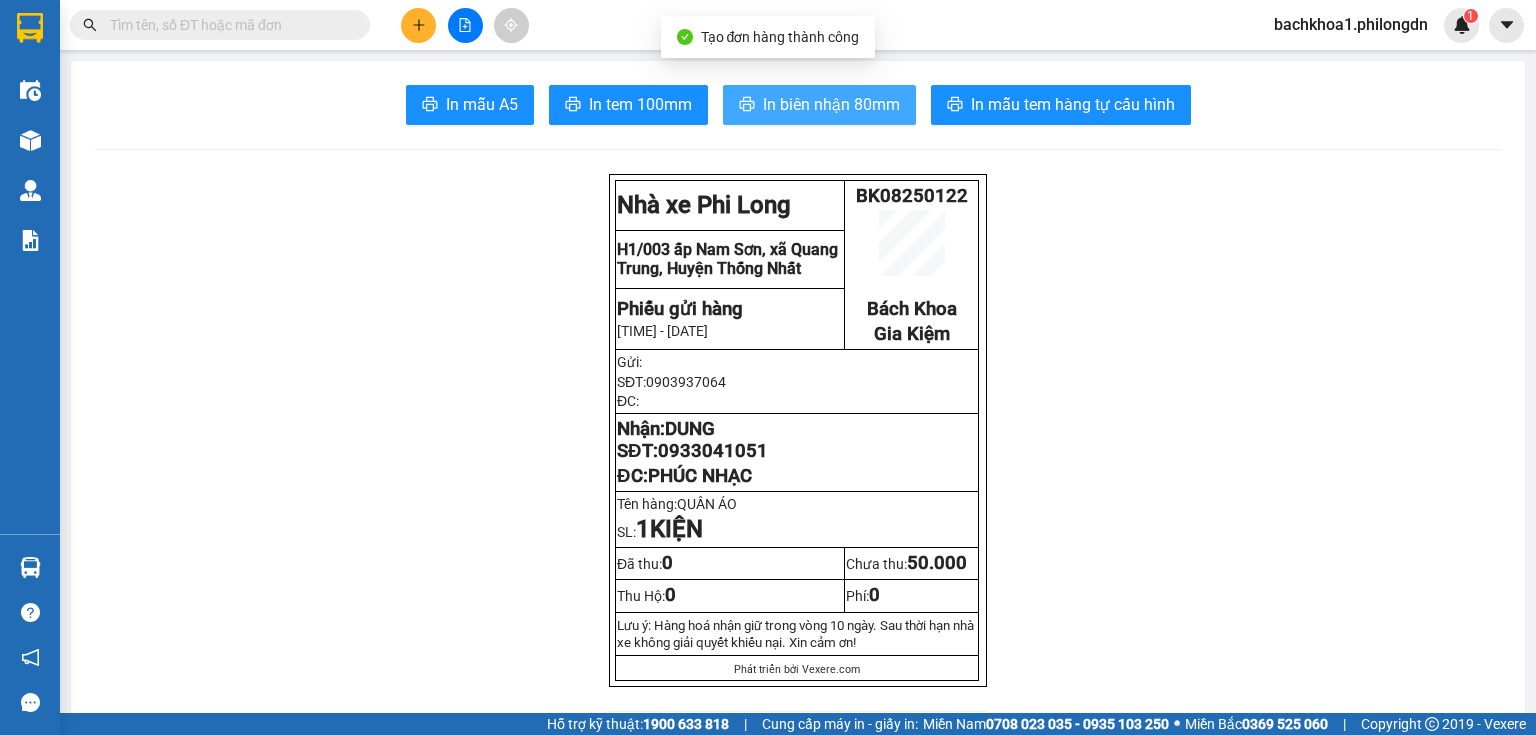 click on "In biên nhận 80mm" at bounding box center [831, 104] 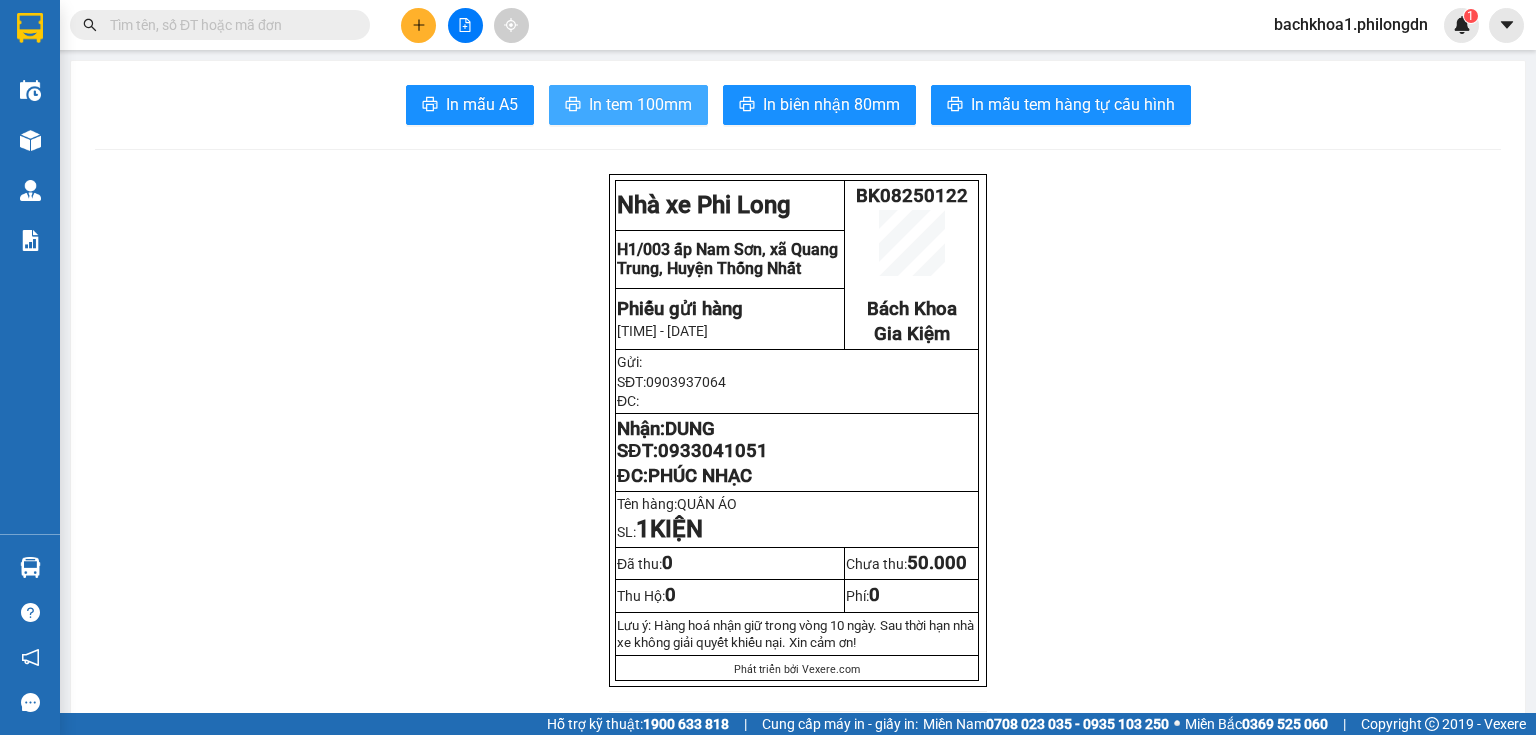 click on "In tem 100mm" at bounding box center [640, 104] 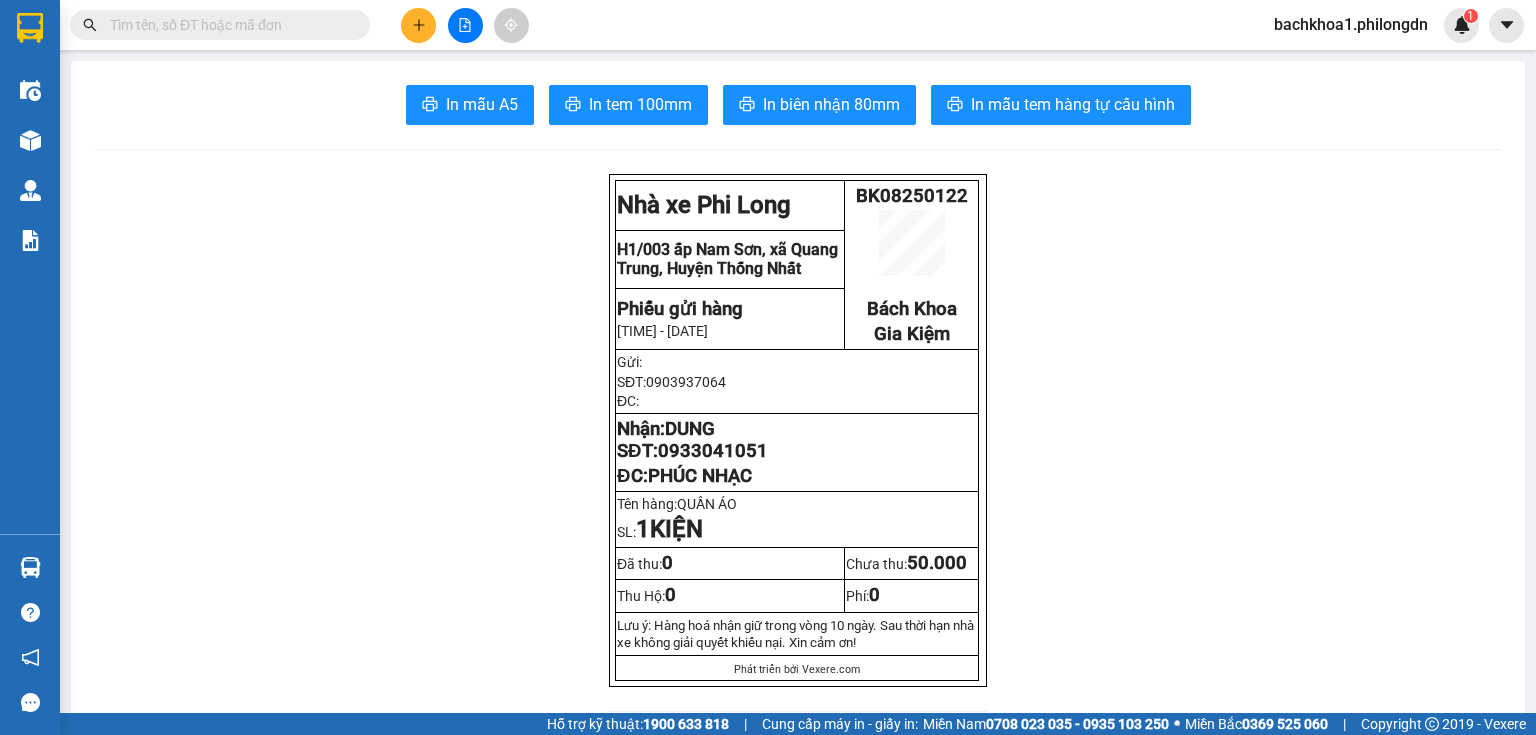 click on "0933041051" at bounding box center [713, 451] 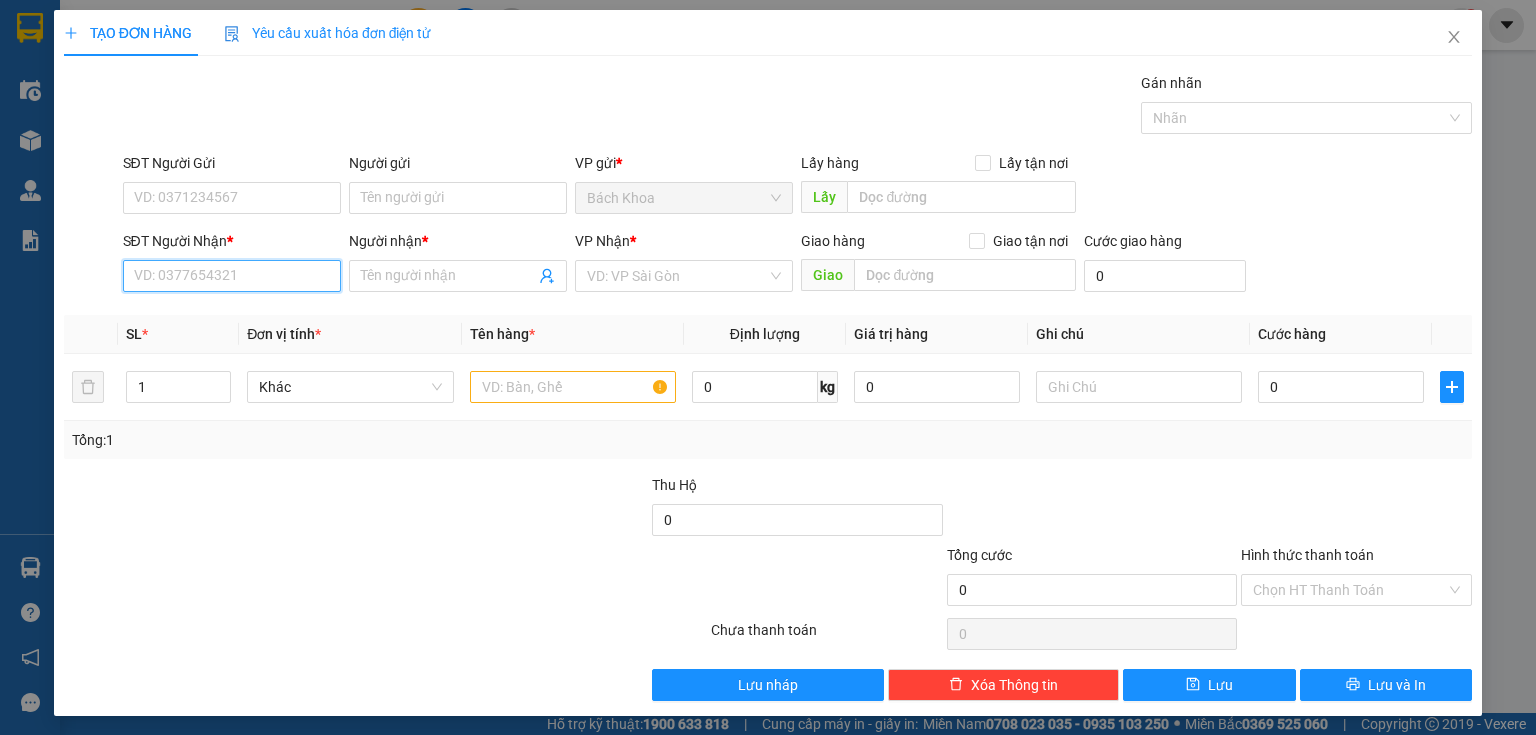 click on "SĐT Người Nhận  *" at bounding box center (232, 276) 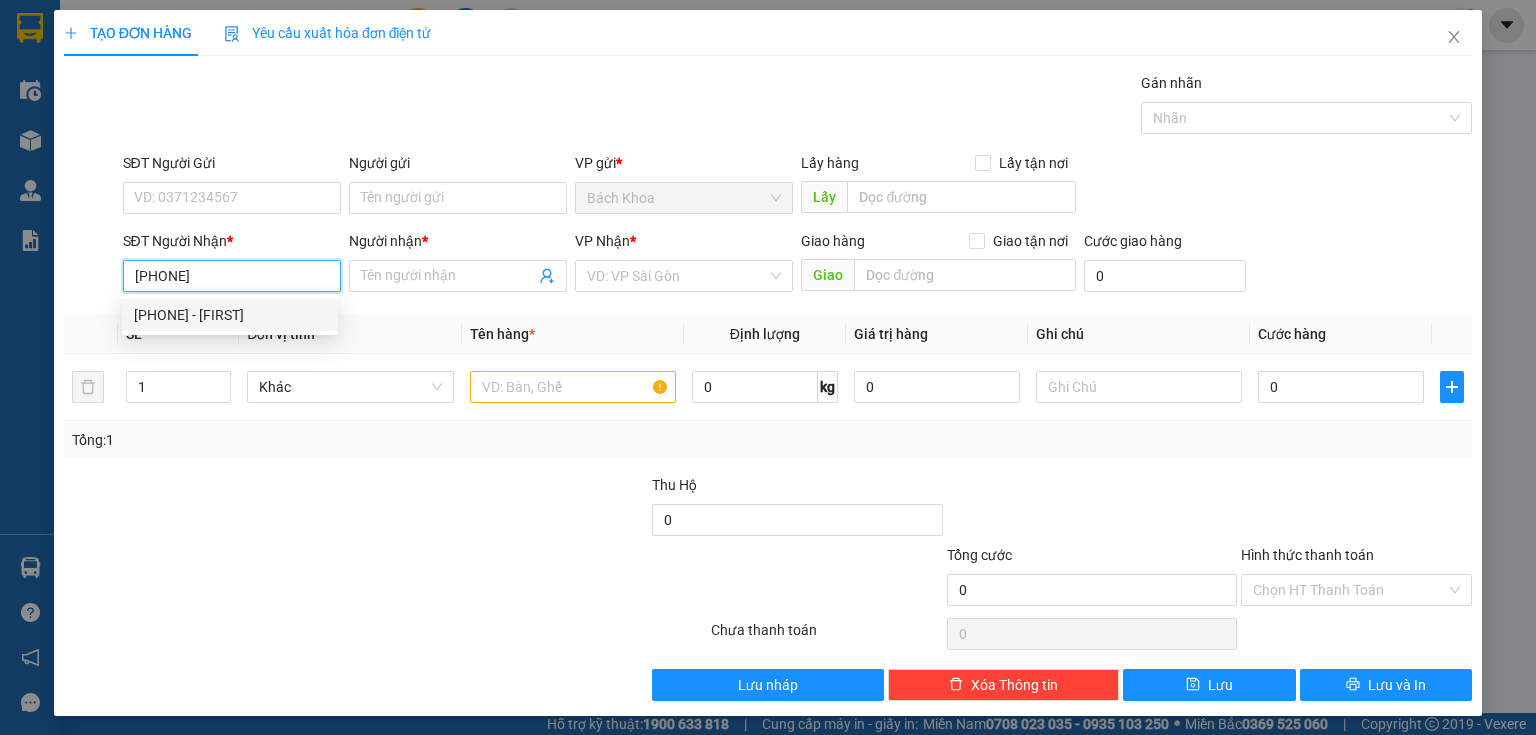 click on "0979924354 - HẬU" at bounding box center [230, 315] 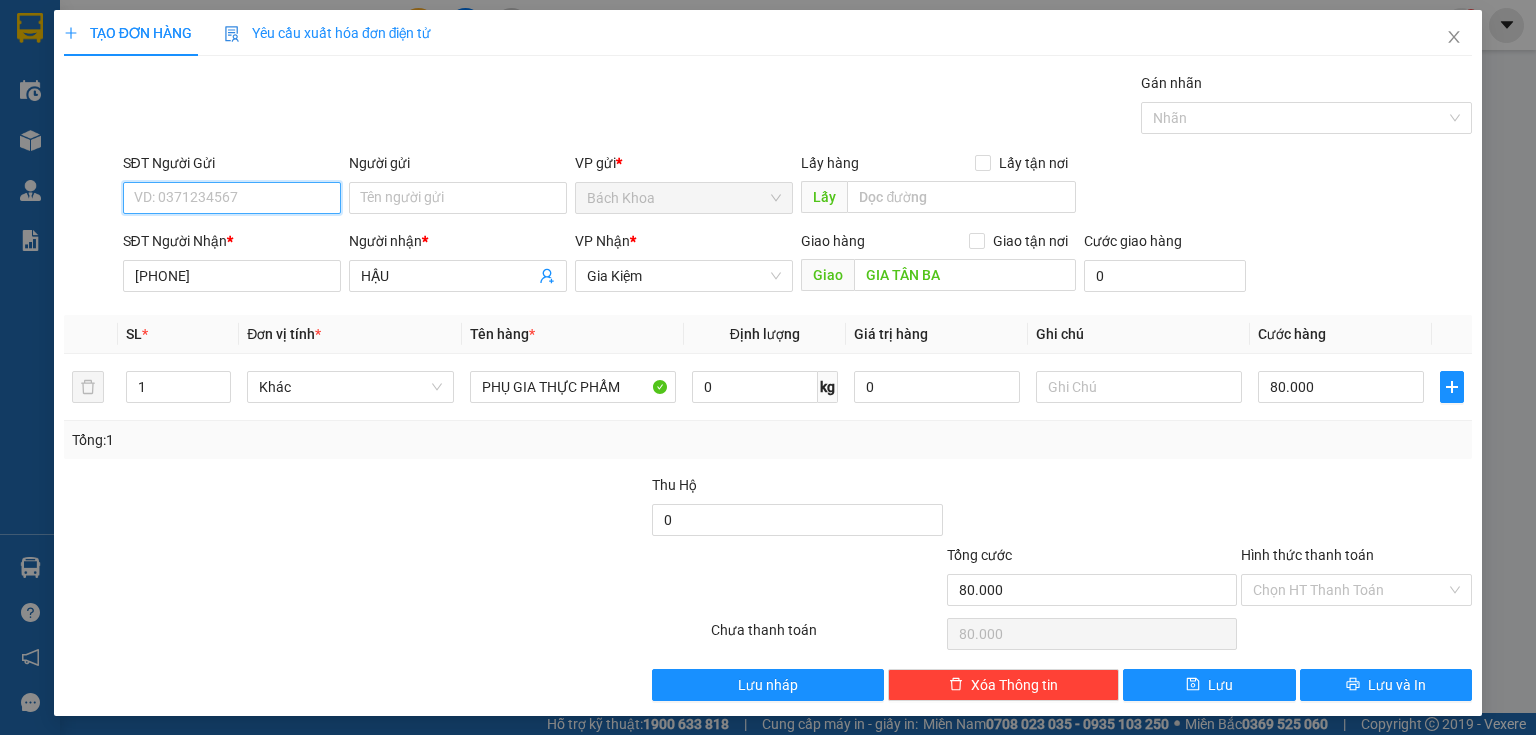 click on "SĐT Người Gửi" at bounding box center (232, 198) 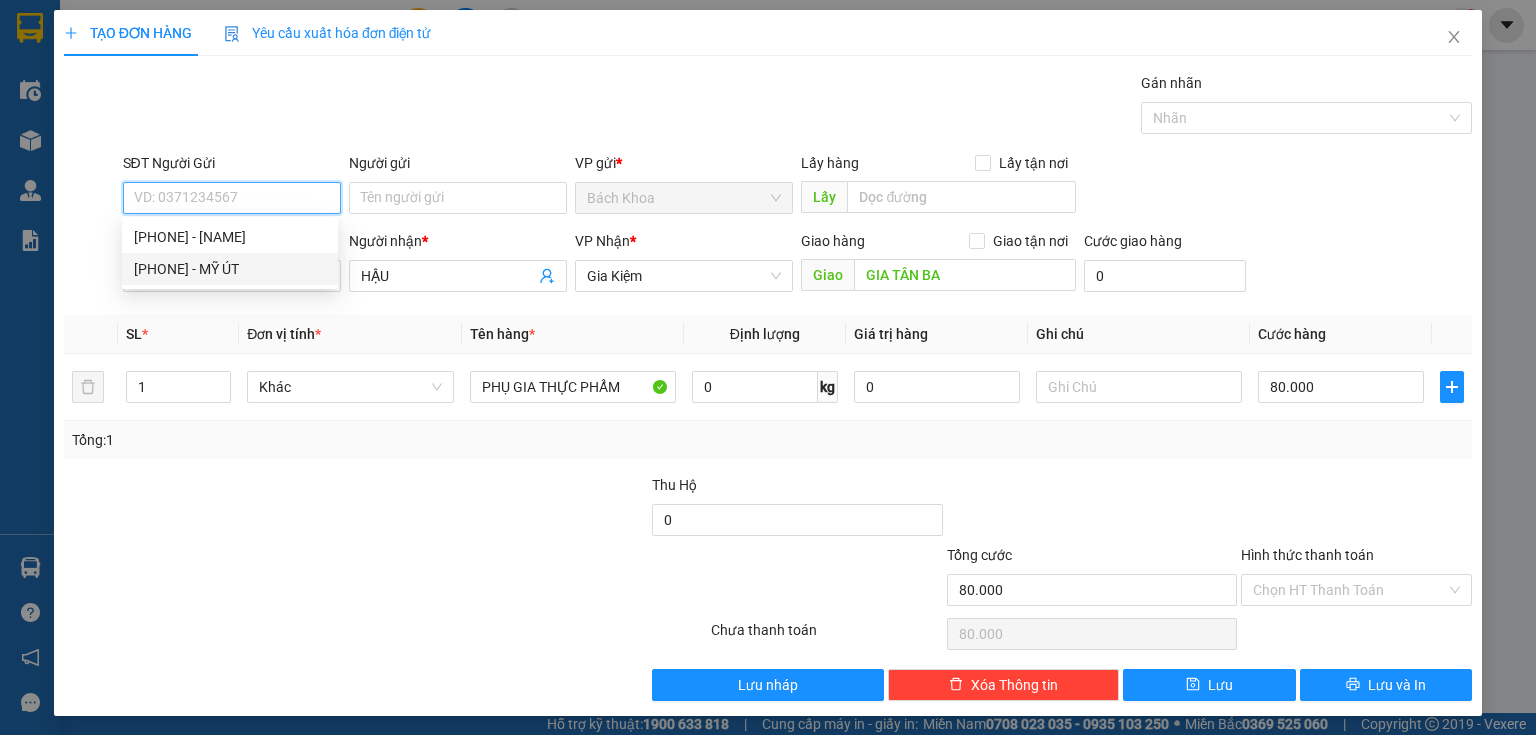 click on "02862680880 - MỸ ÚT" at bounding box center [230, 269] 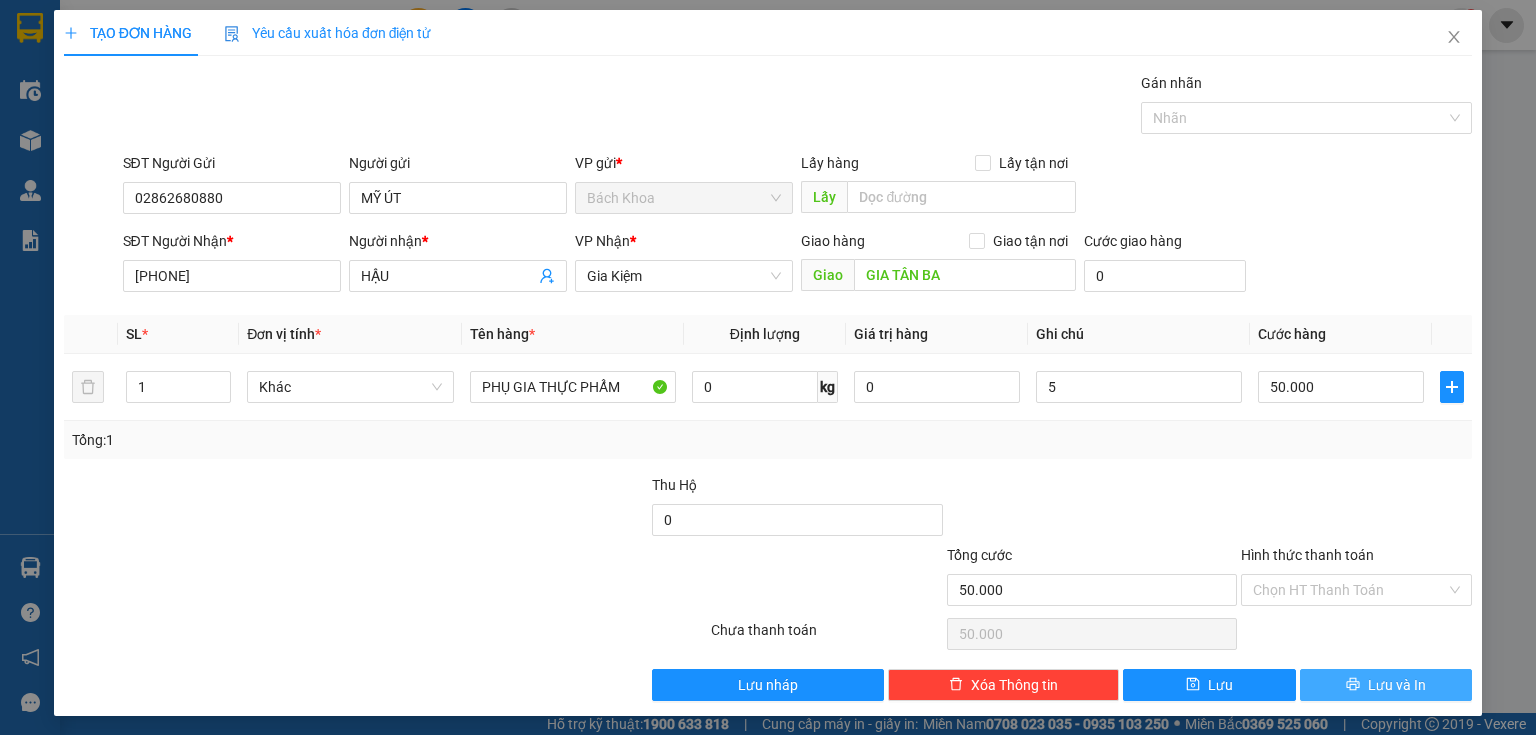 click on "Lưu và In" at bounding box center [1397, 685] 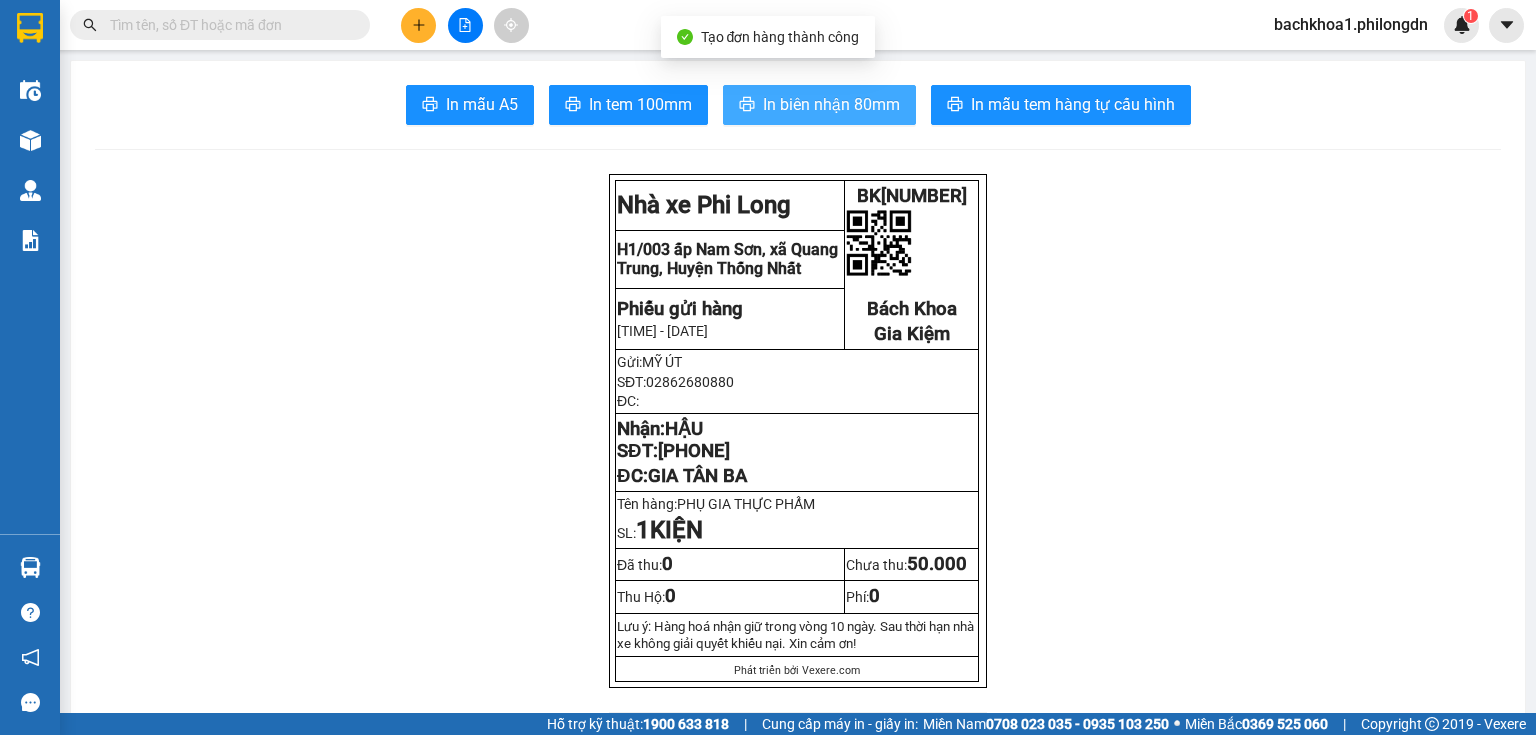 click on "In biên nhận 80mm" at bounding box center (819, 105) 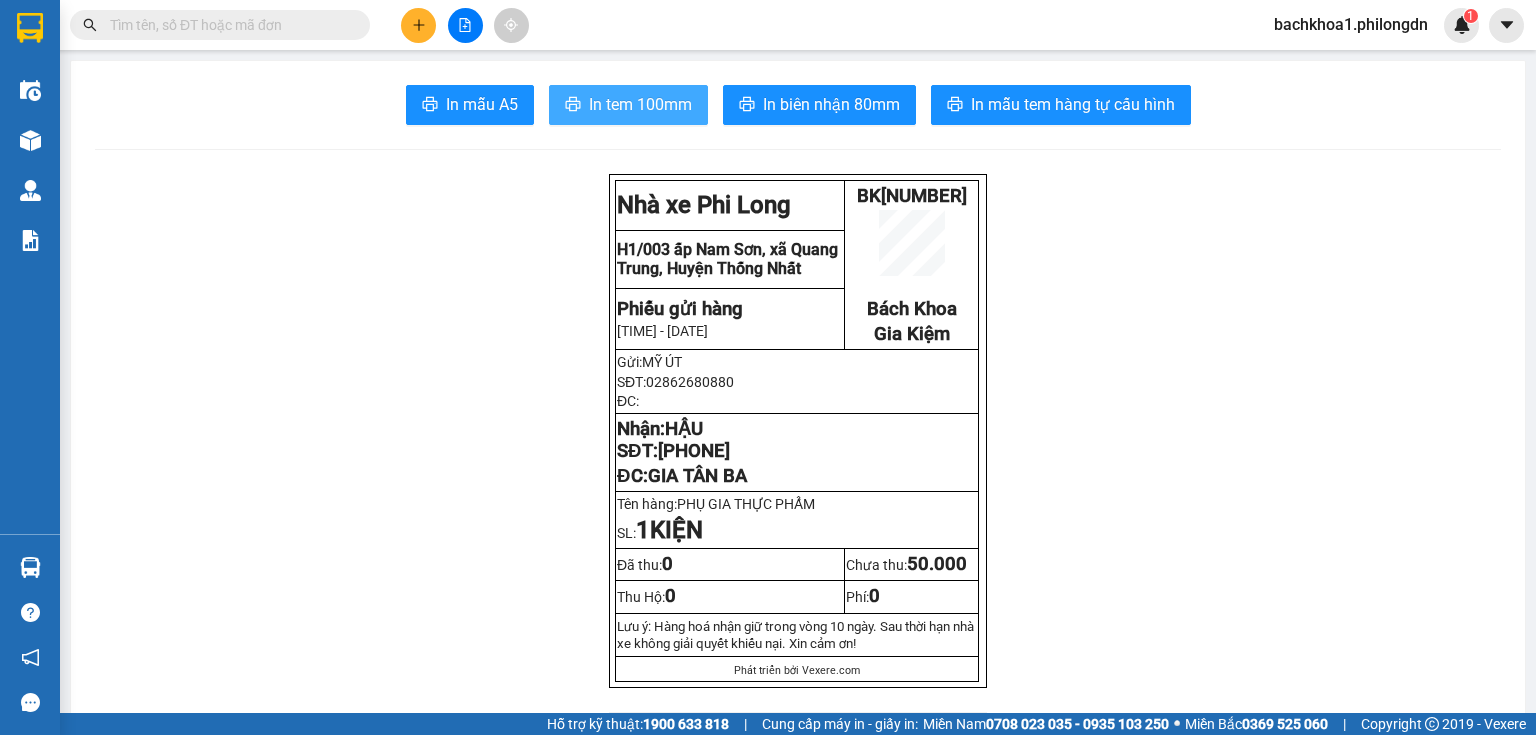 click on "In tem 100mm" at bounding box center (628, 105) 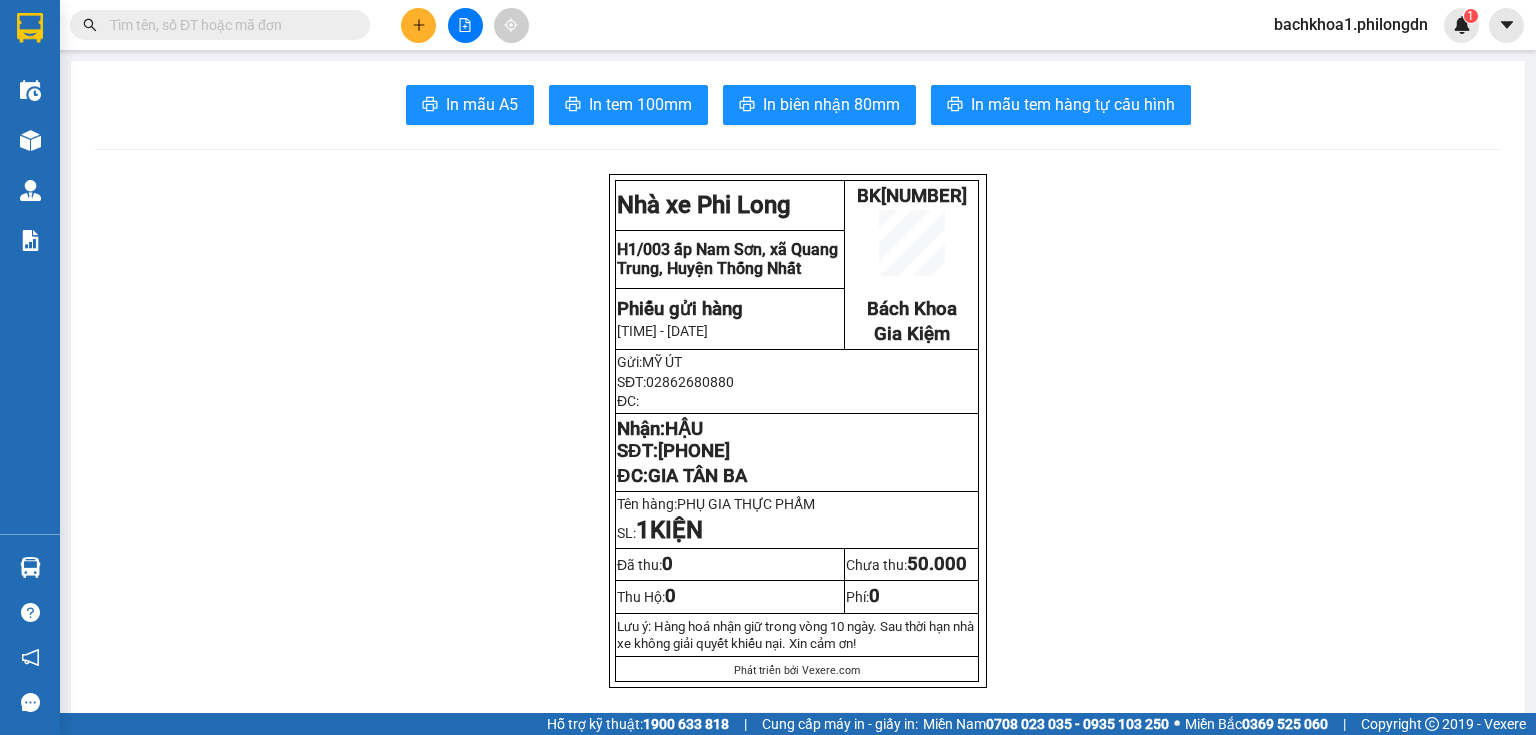 click on "[PHONE]" at bounding box center (694, 451) 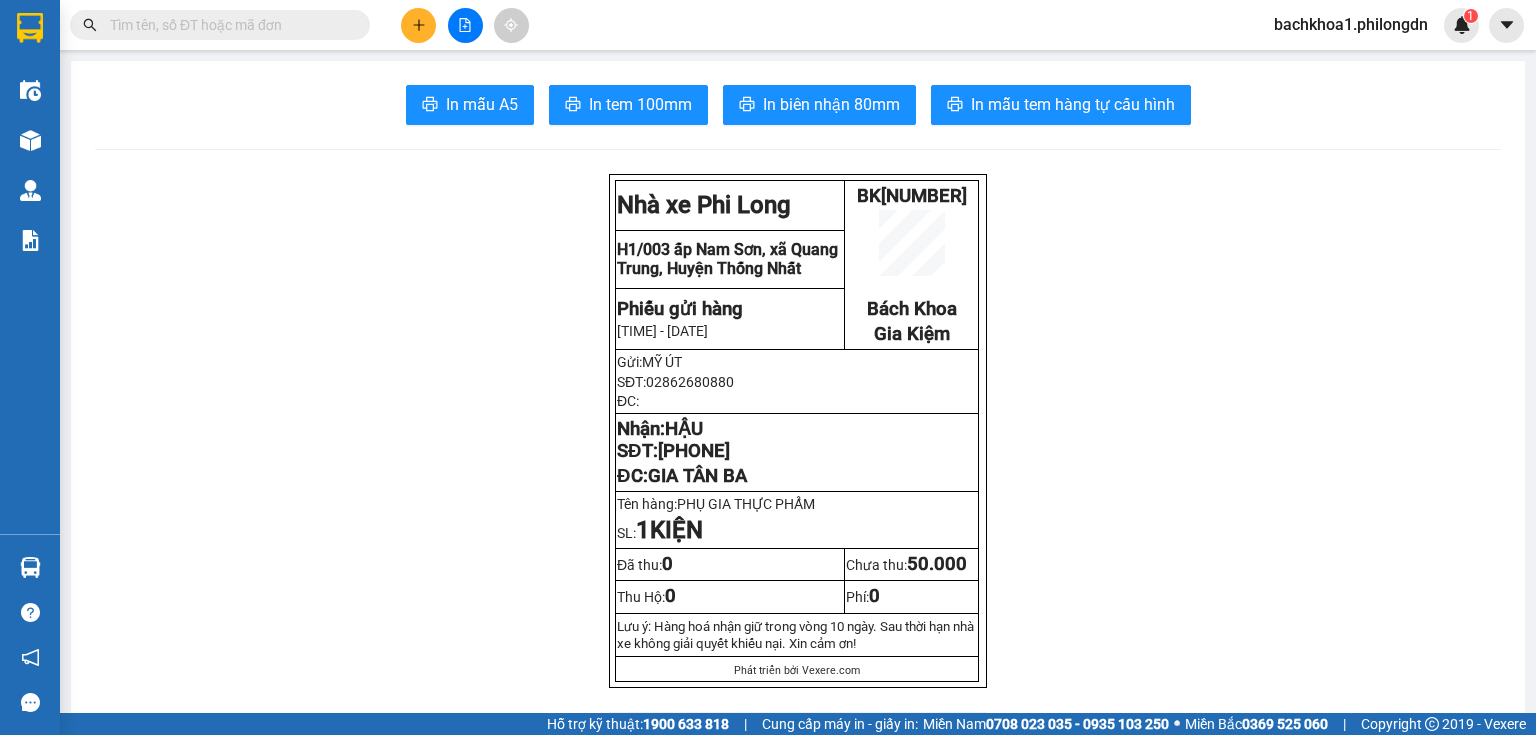 click 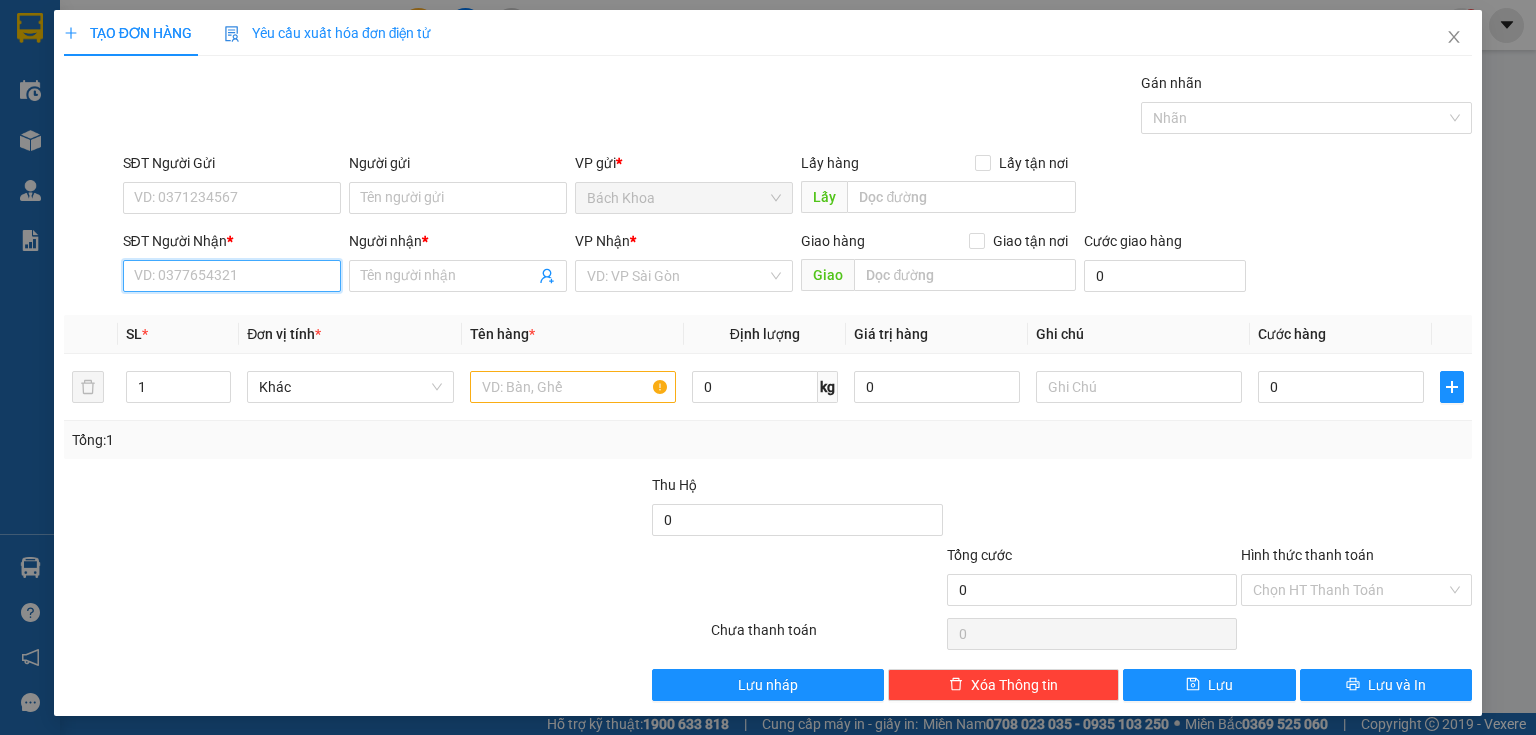 click on "SĐT Người Nhận  *" at bounding box center [232, 276] 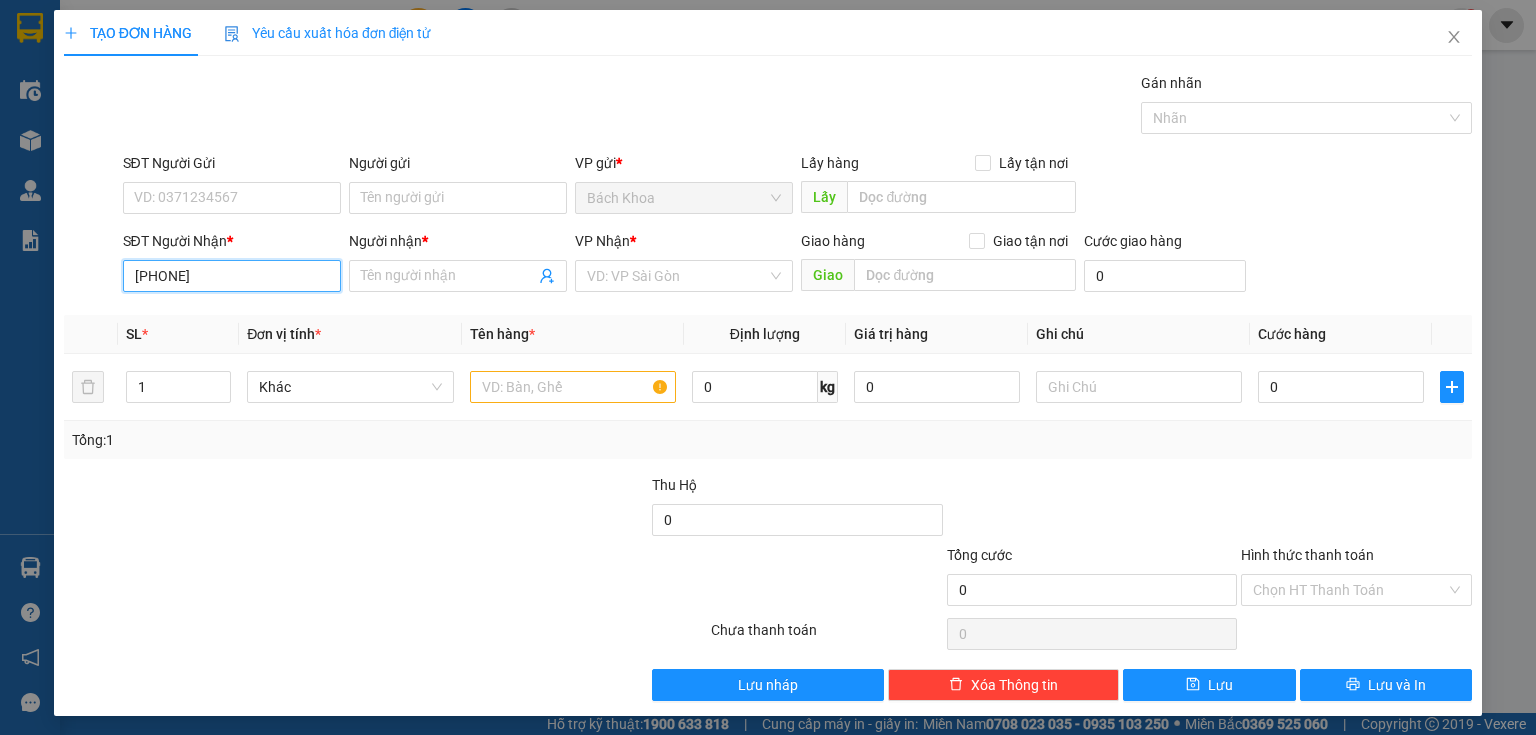 click on "0383757942" at bounding box center (232, 276) 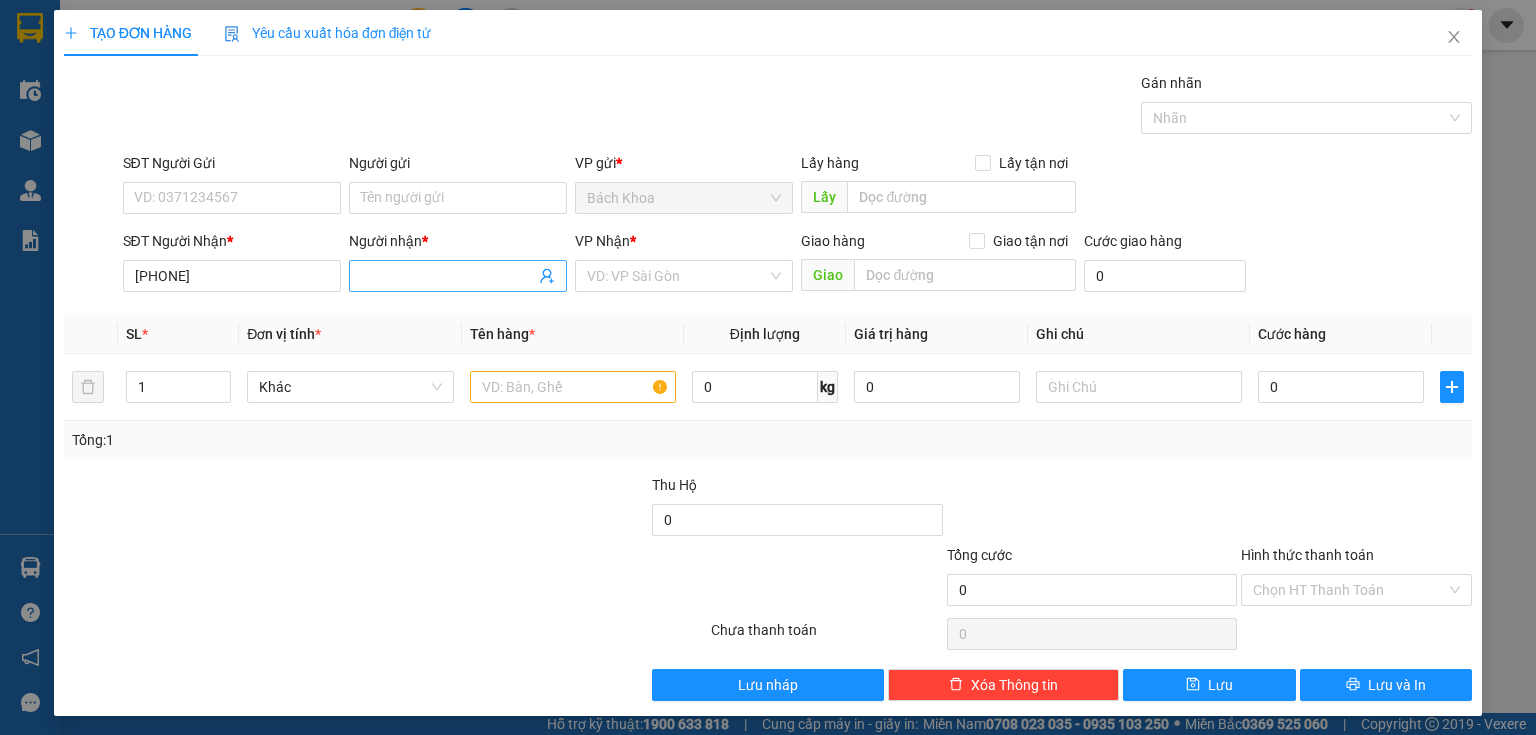 click on "Người nhận  *" at bounding box center (448, 276) 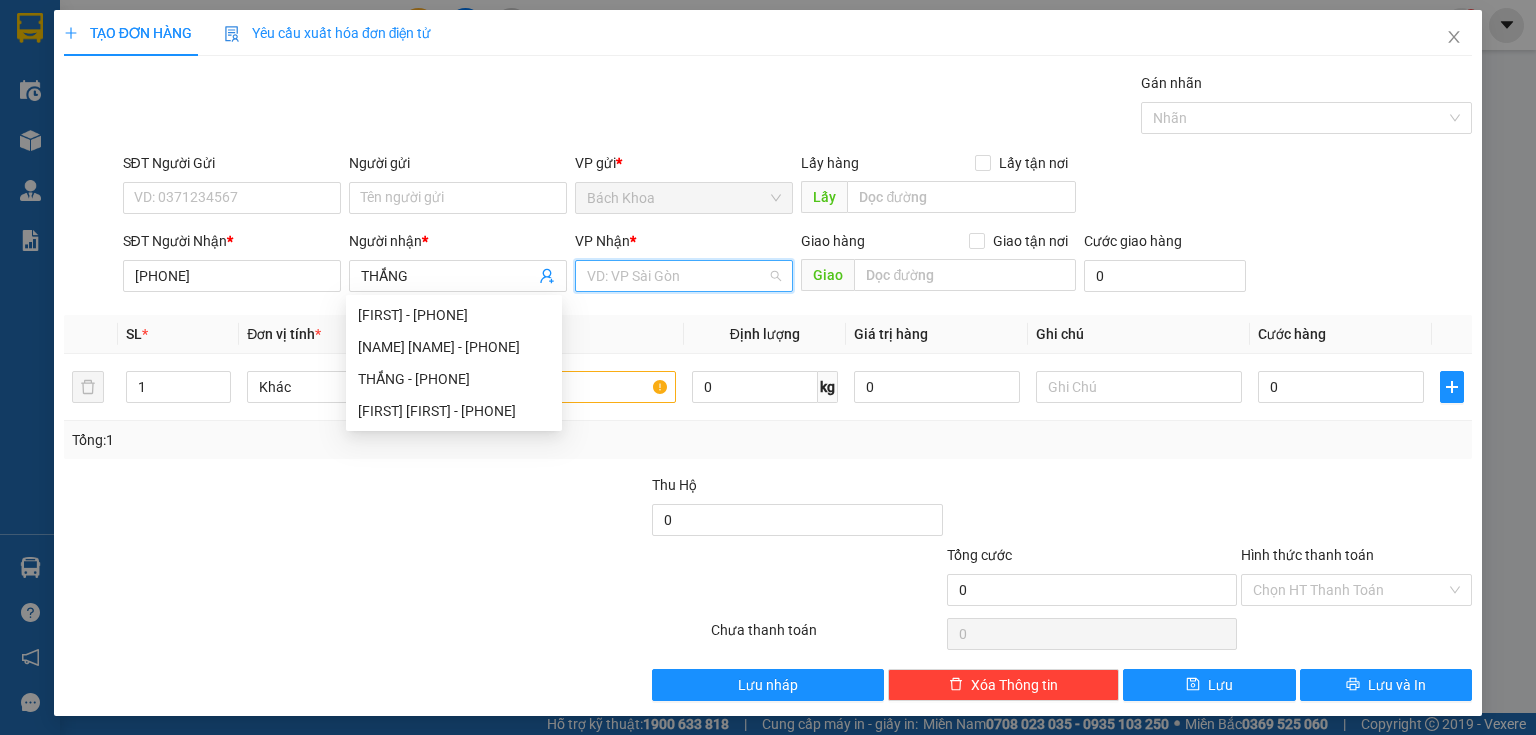 click at bounding box center [677, 276] 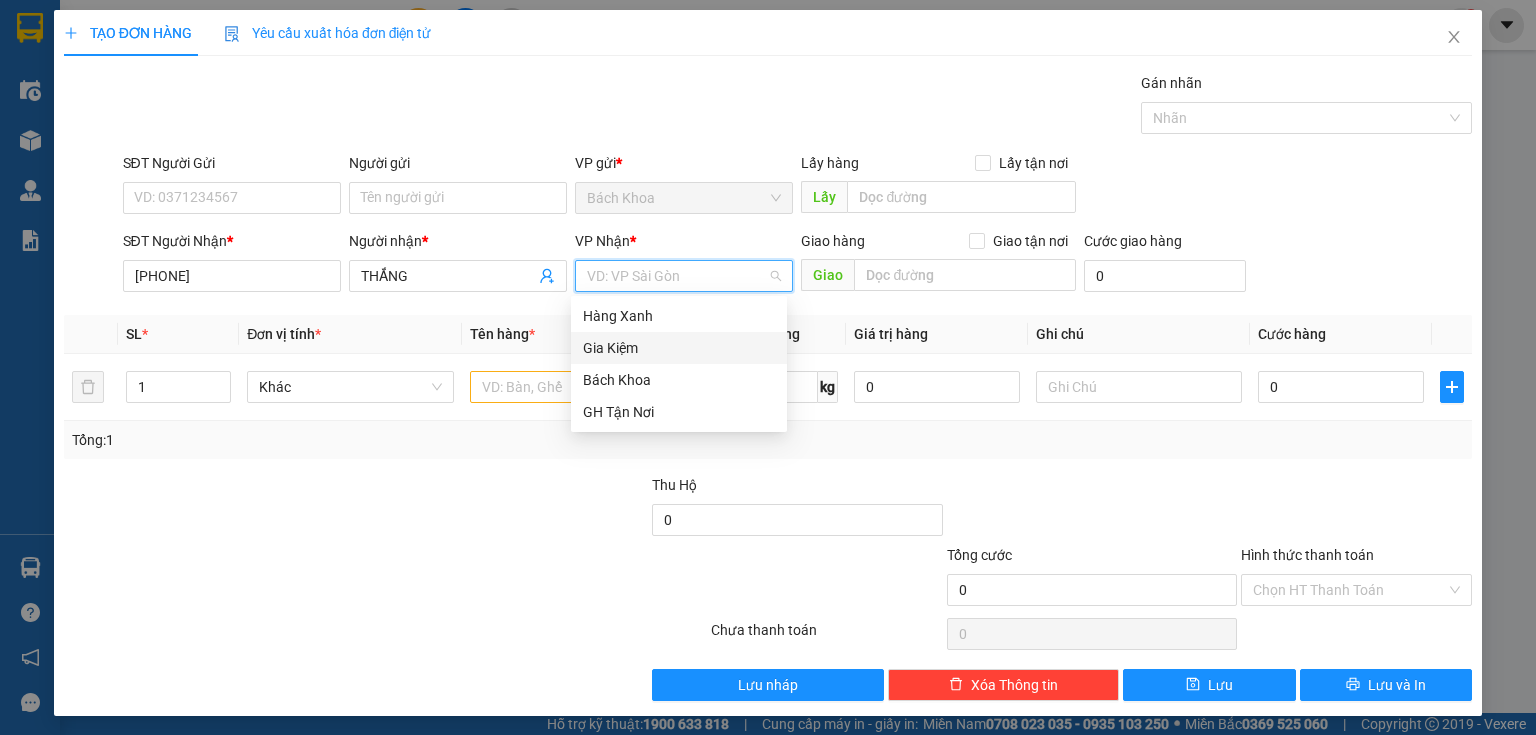 click on "Gia Kiệm" at bounding box center [679, 348] 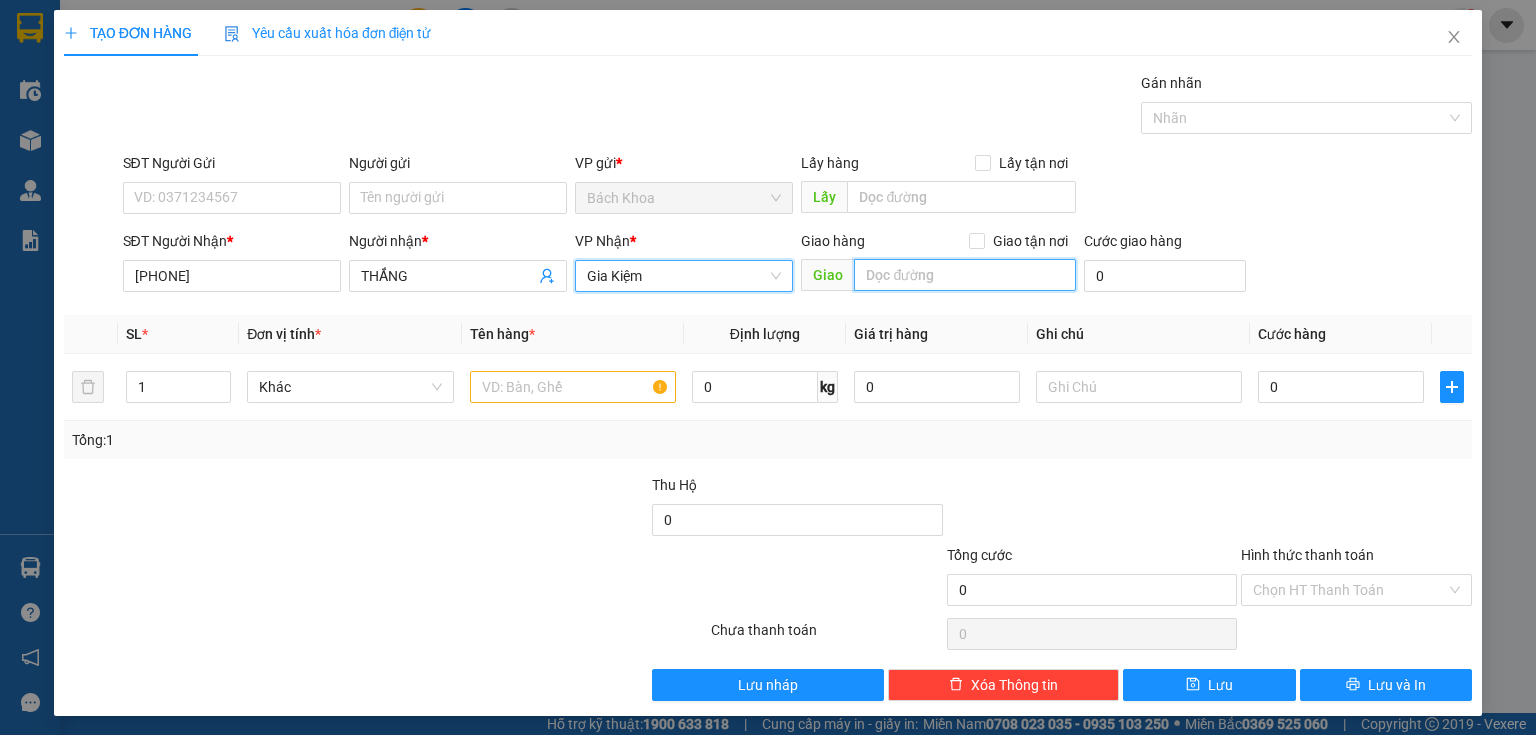 click at bounding box center [965, 275] 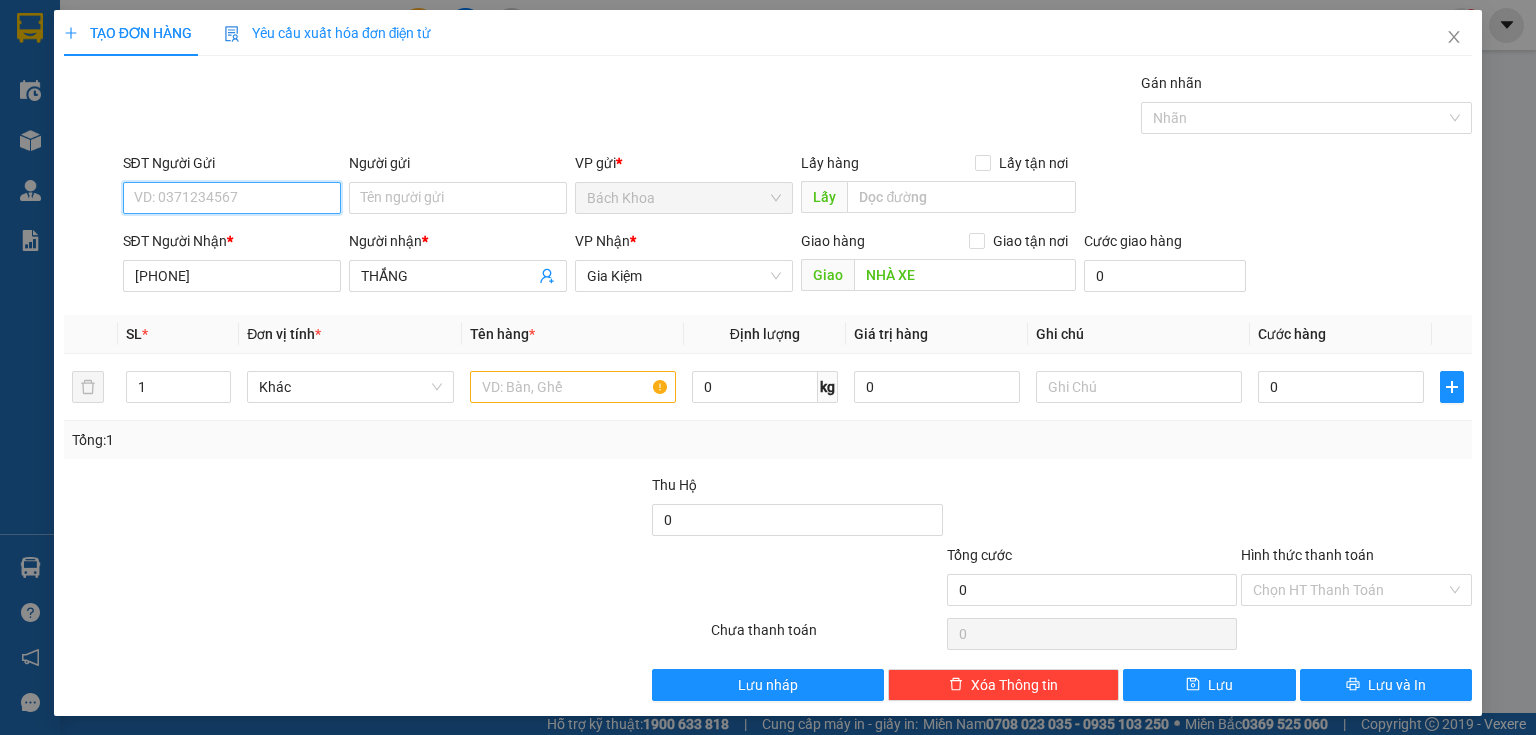 click on "SĐT Người Gửi" at bounding box center (232, 198) 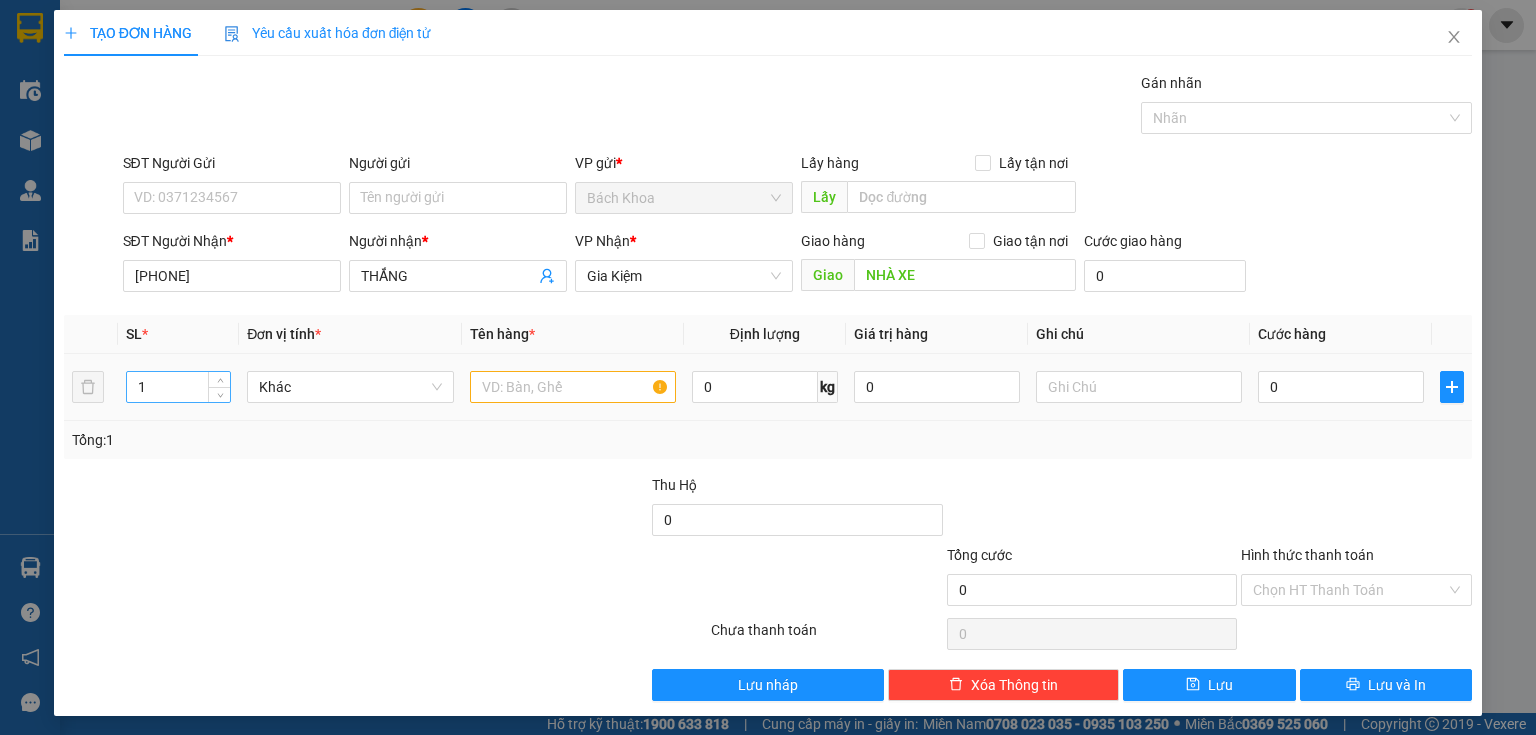 click on "1" at bounding box center (178, 387) 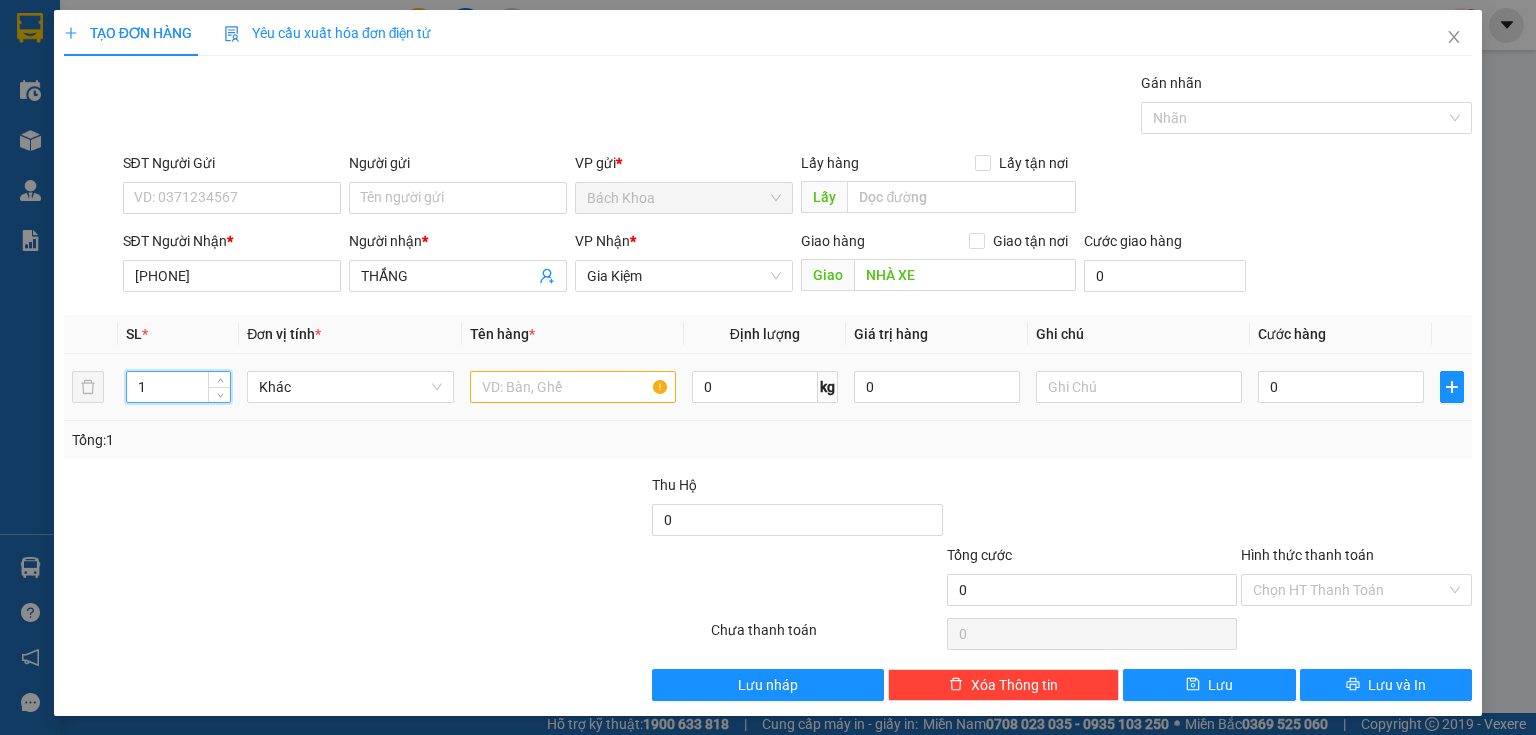 click on "1" at bounding box center (178, 387) 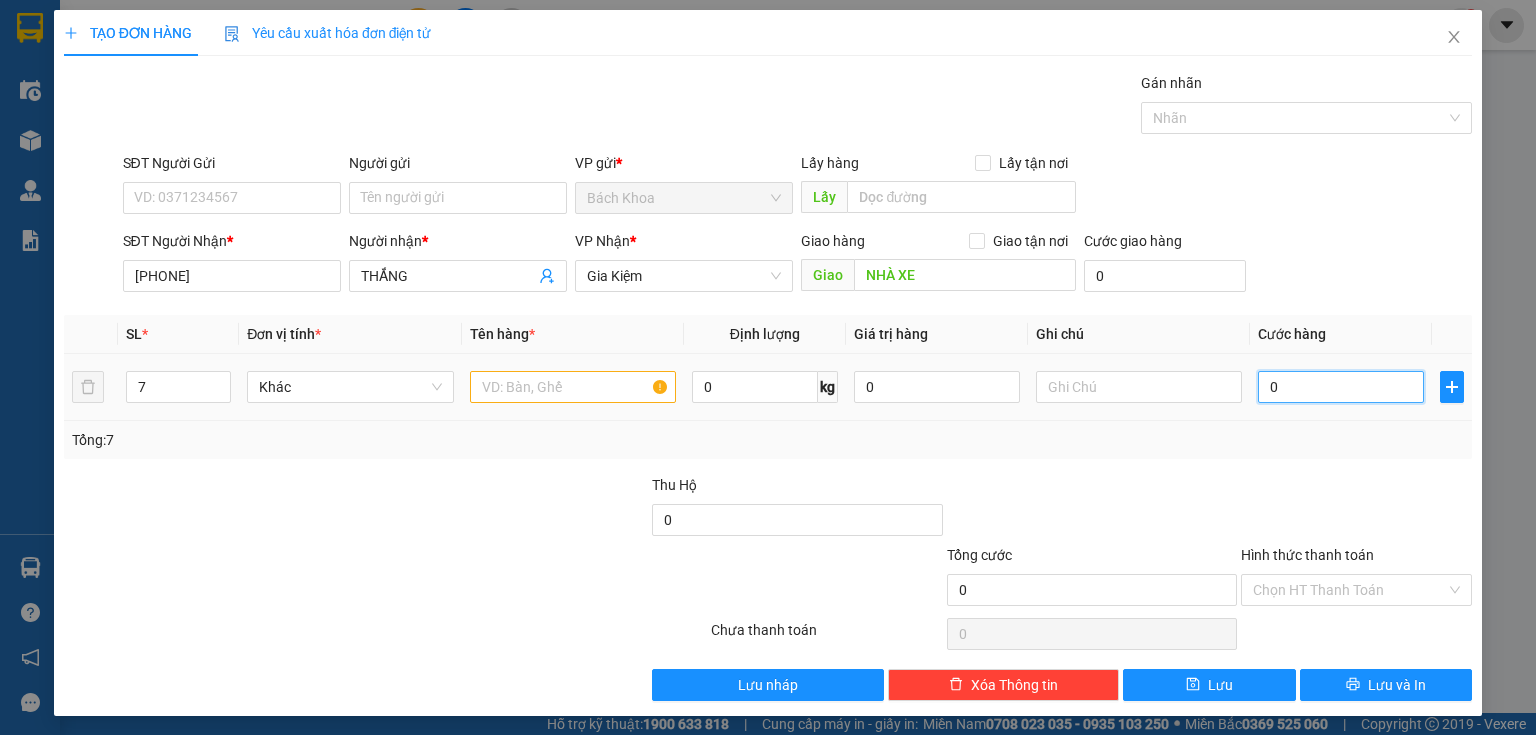 click on "0" at bounding box center (1341, 387) 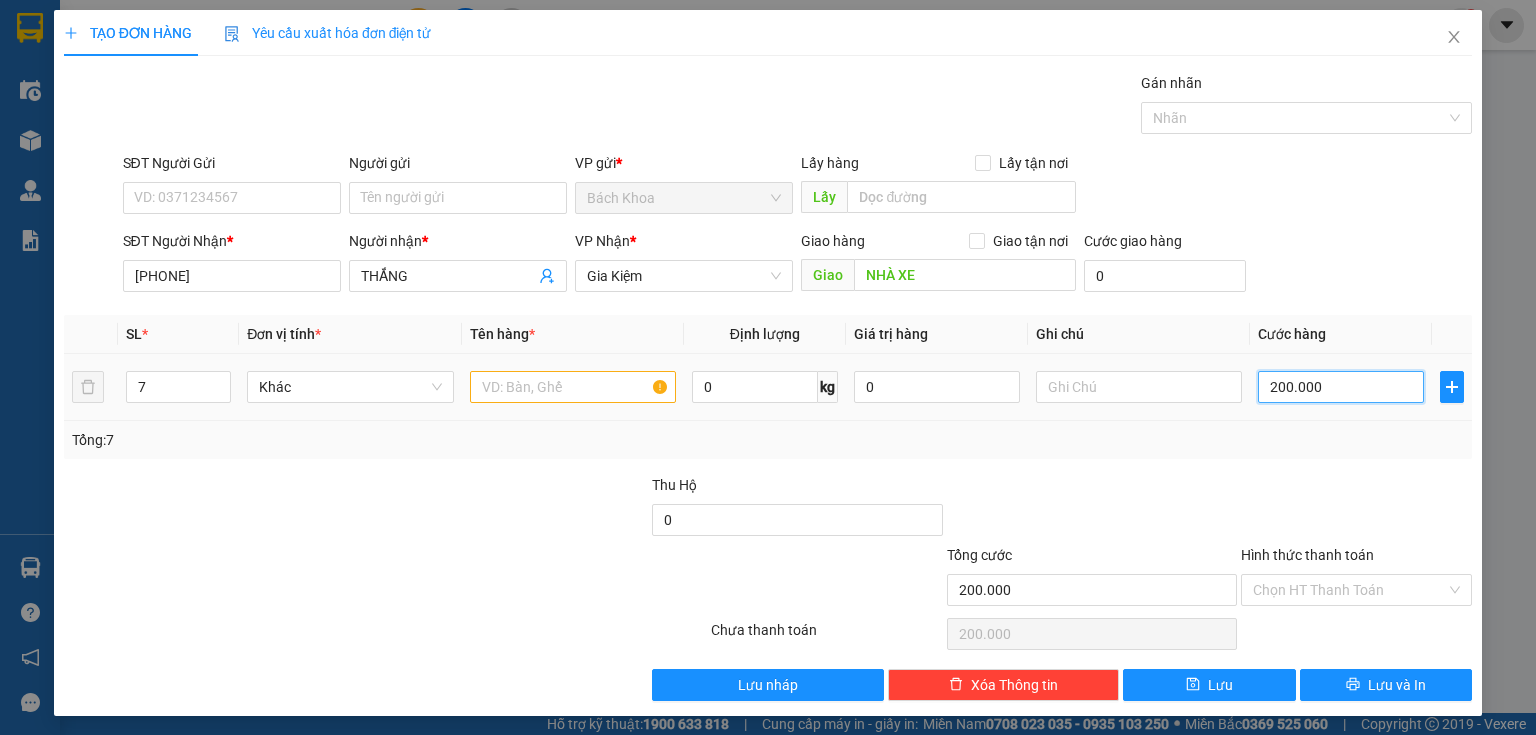 click on "200.000" at bounding box center [1341, 387] 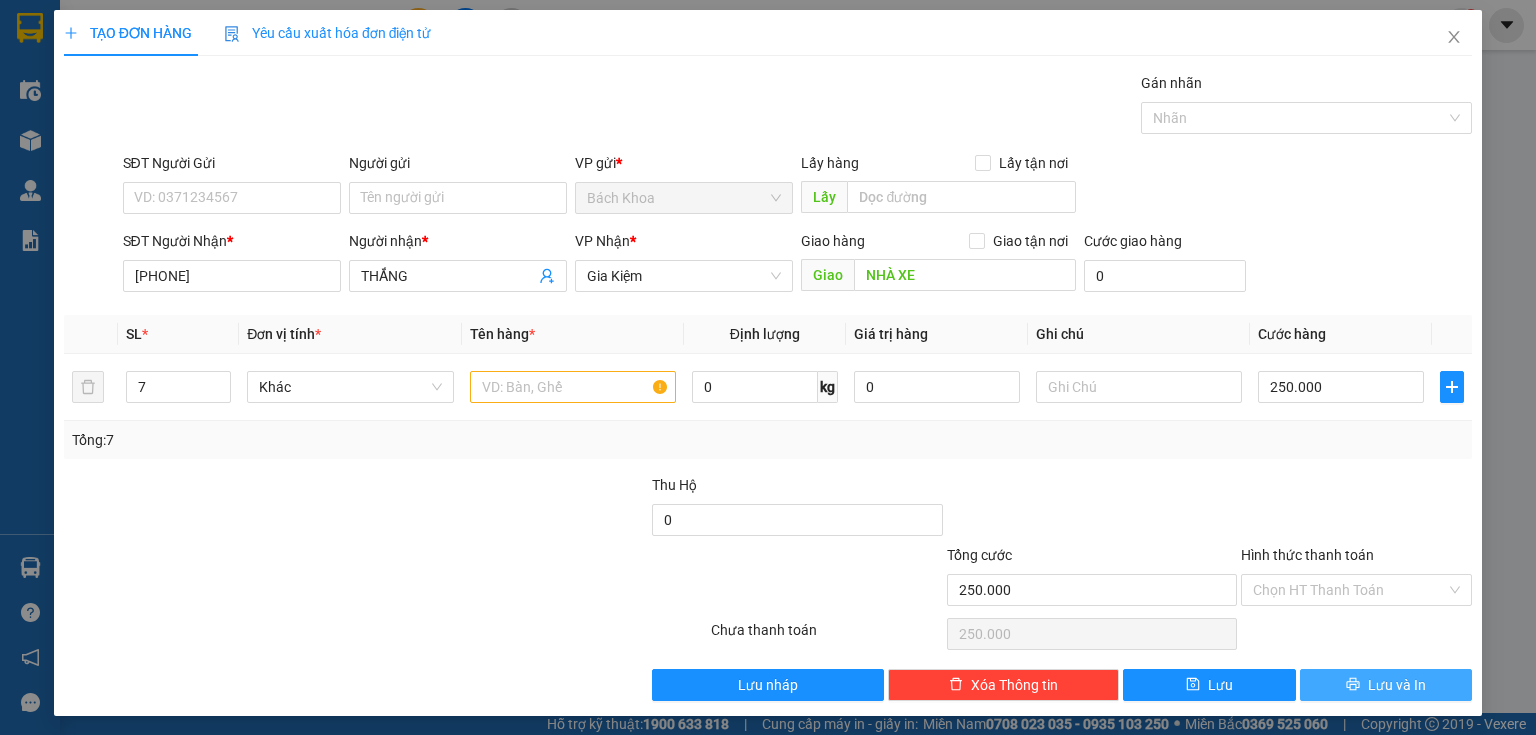 click on "Lưu và In" at bounding box center [1397, 685] 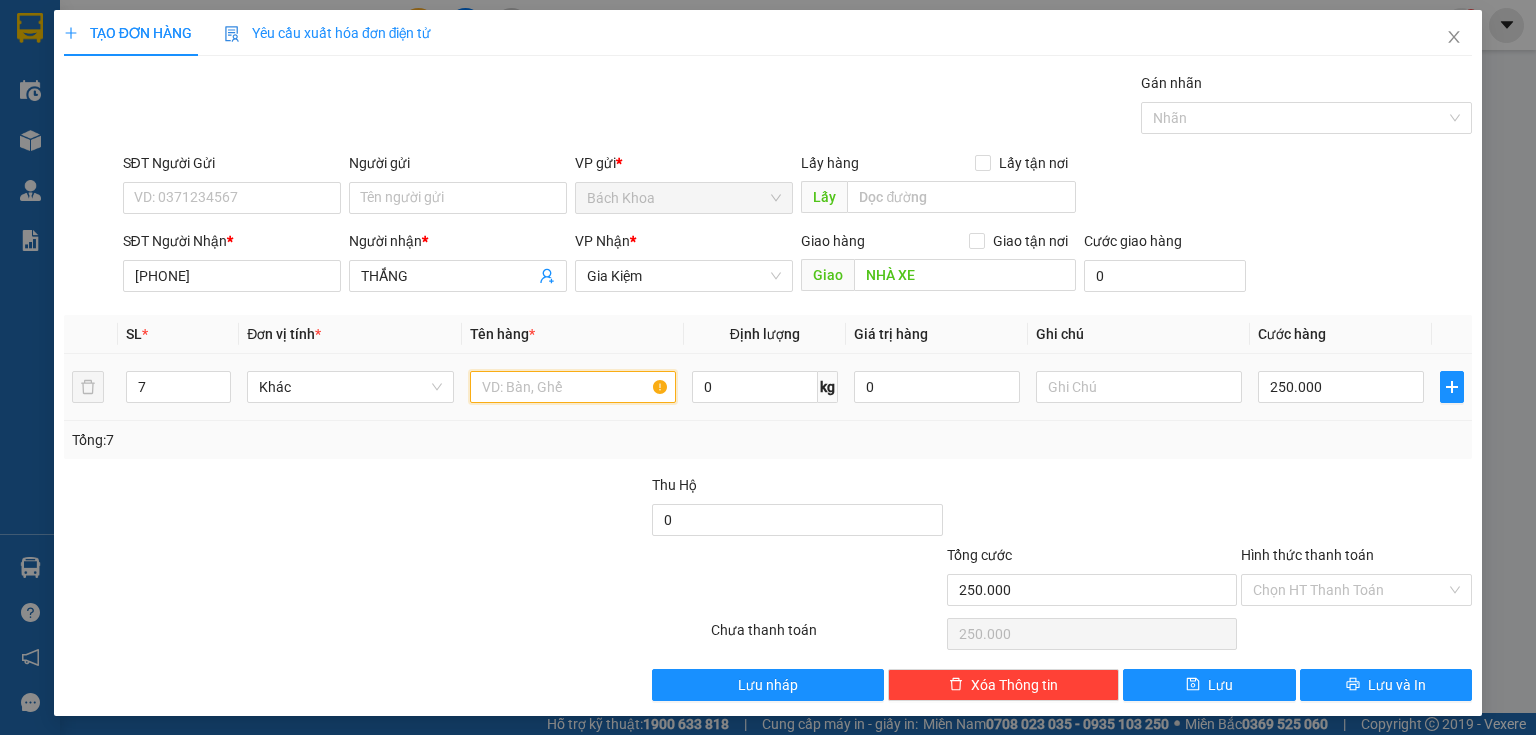 click at bounding box center (573, 387) 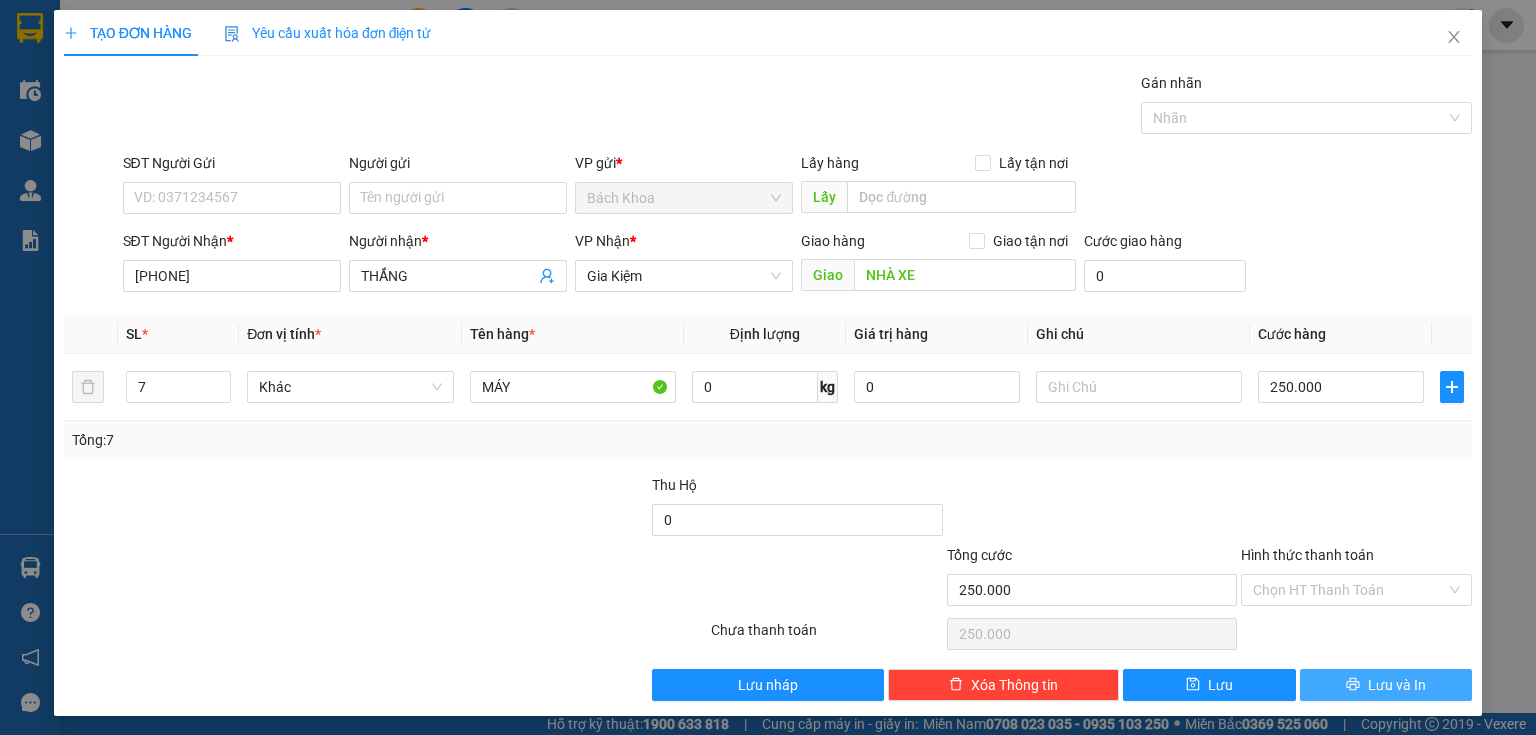 click on "Lưu và In" at bounding box center [1386, 685] 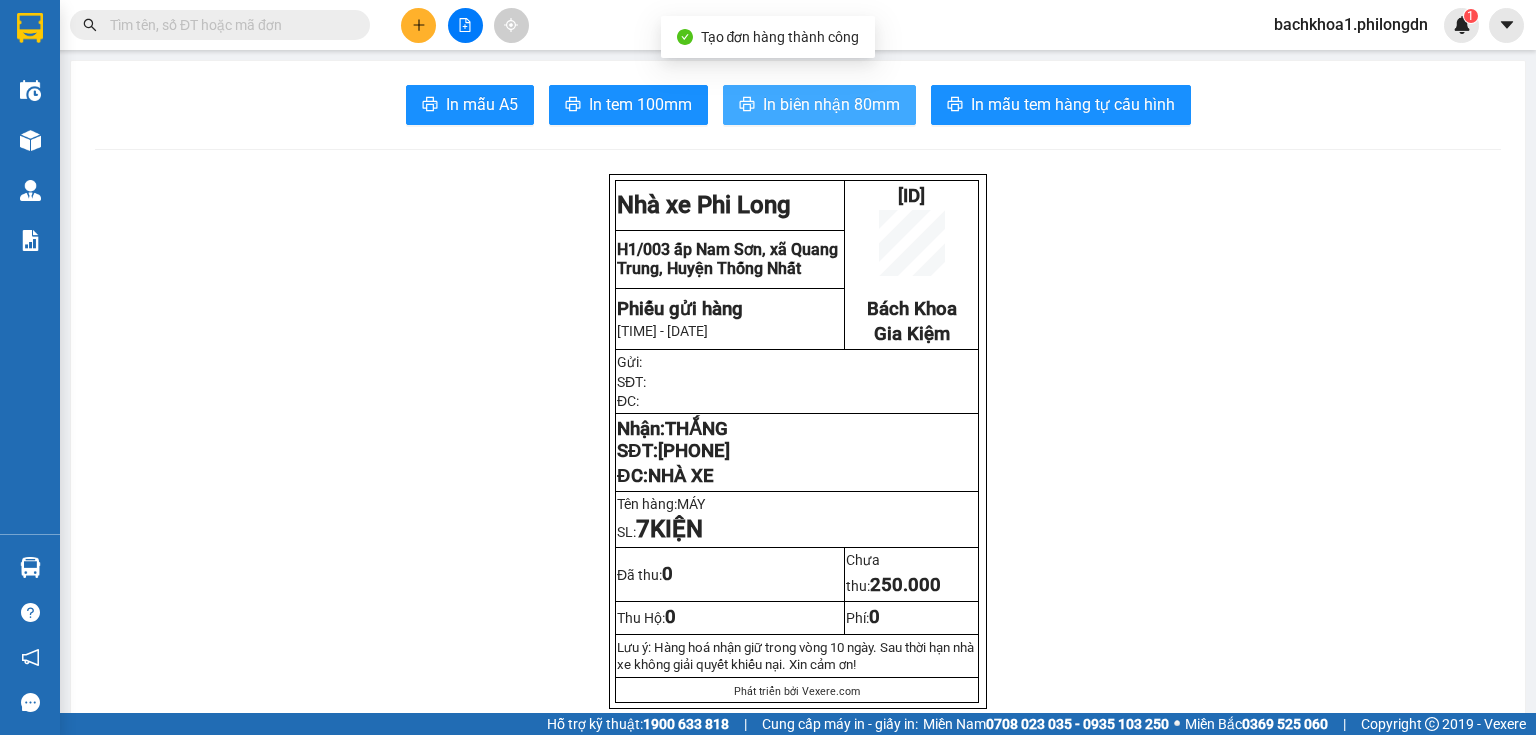 click on "In biên nhận 80mm" at bounding box center [831, 104] 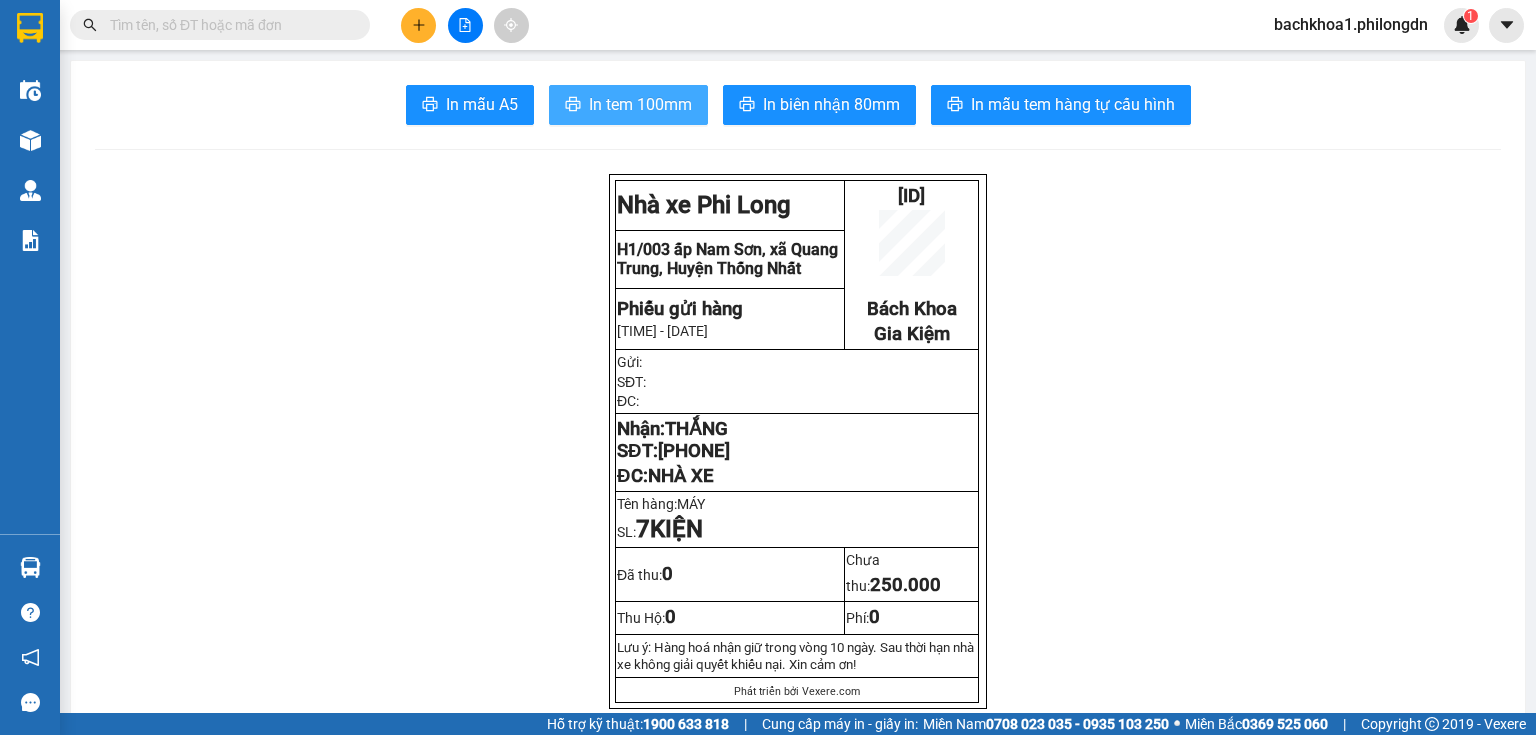 click on "In tem 100mm" at bounding box center [640, 104] 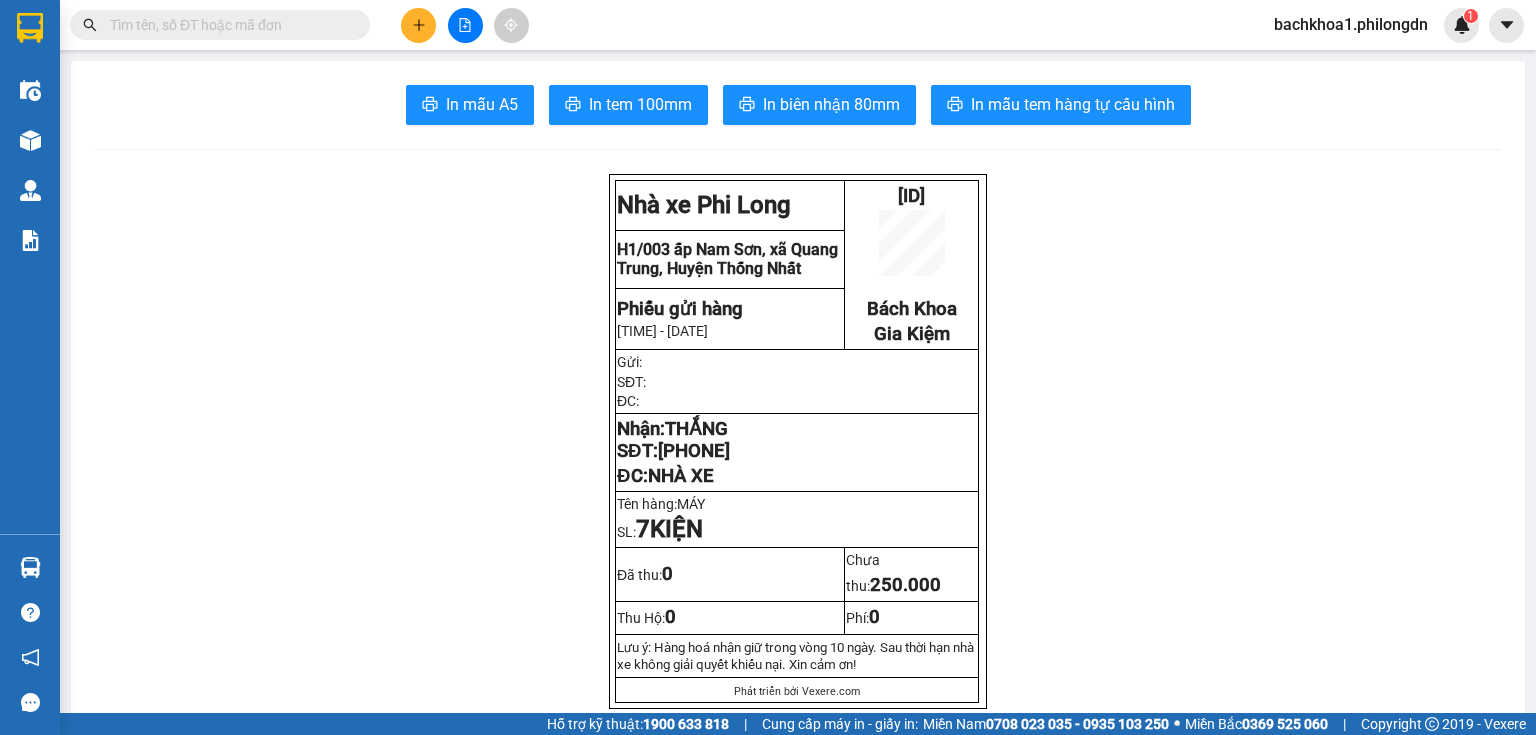 click on "THẮNG" at bounding box center (696, 429) 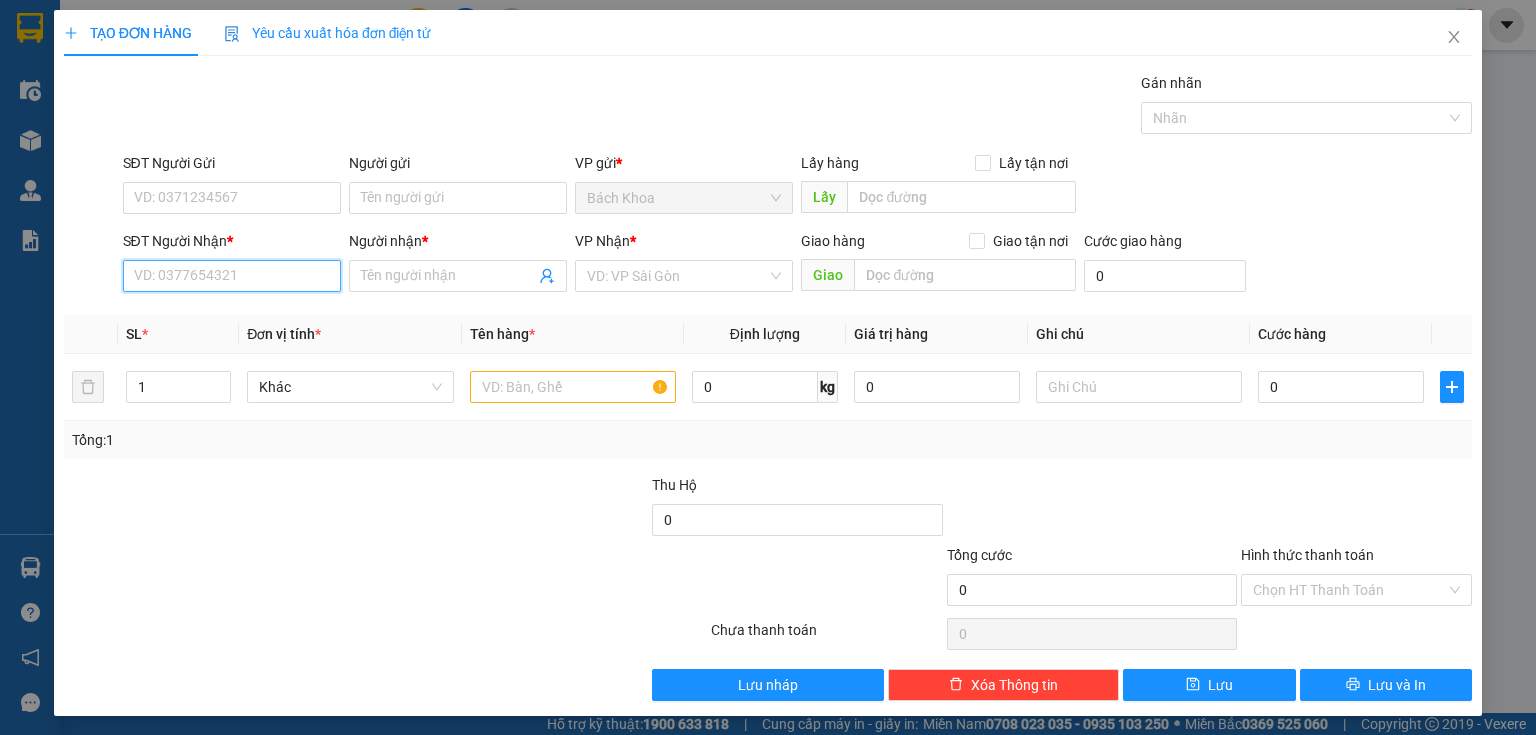click on "SĐT Người Nhận  *" at bounding box center (232, 276) 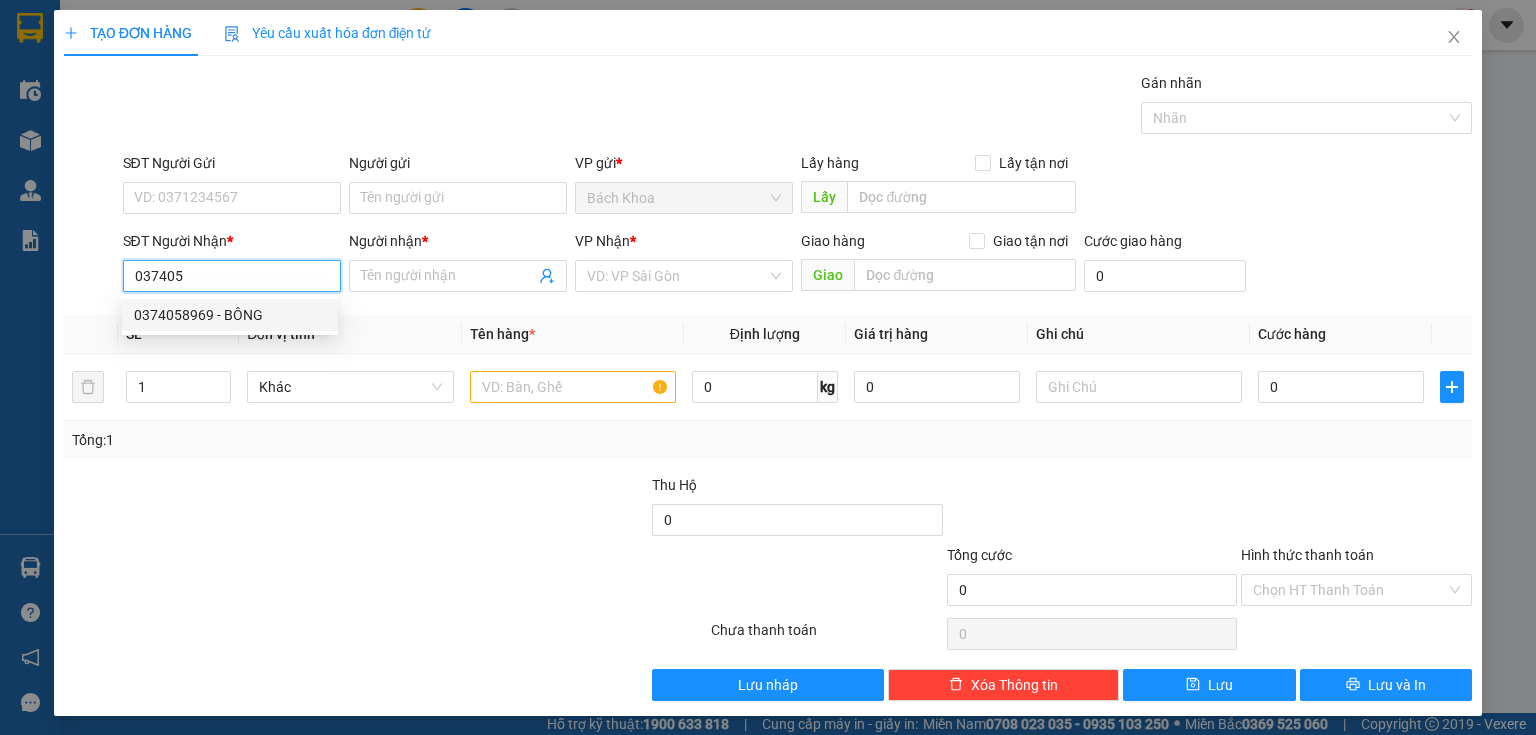 click on "0374058969 - BÔNG" at bounding box center (230, 315) 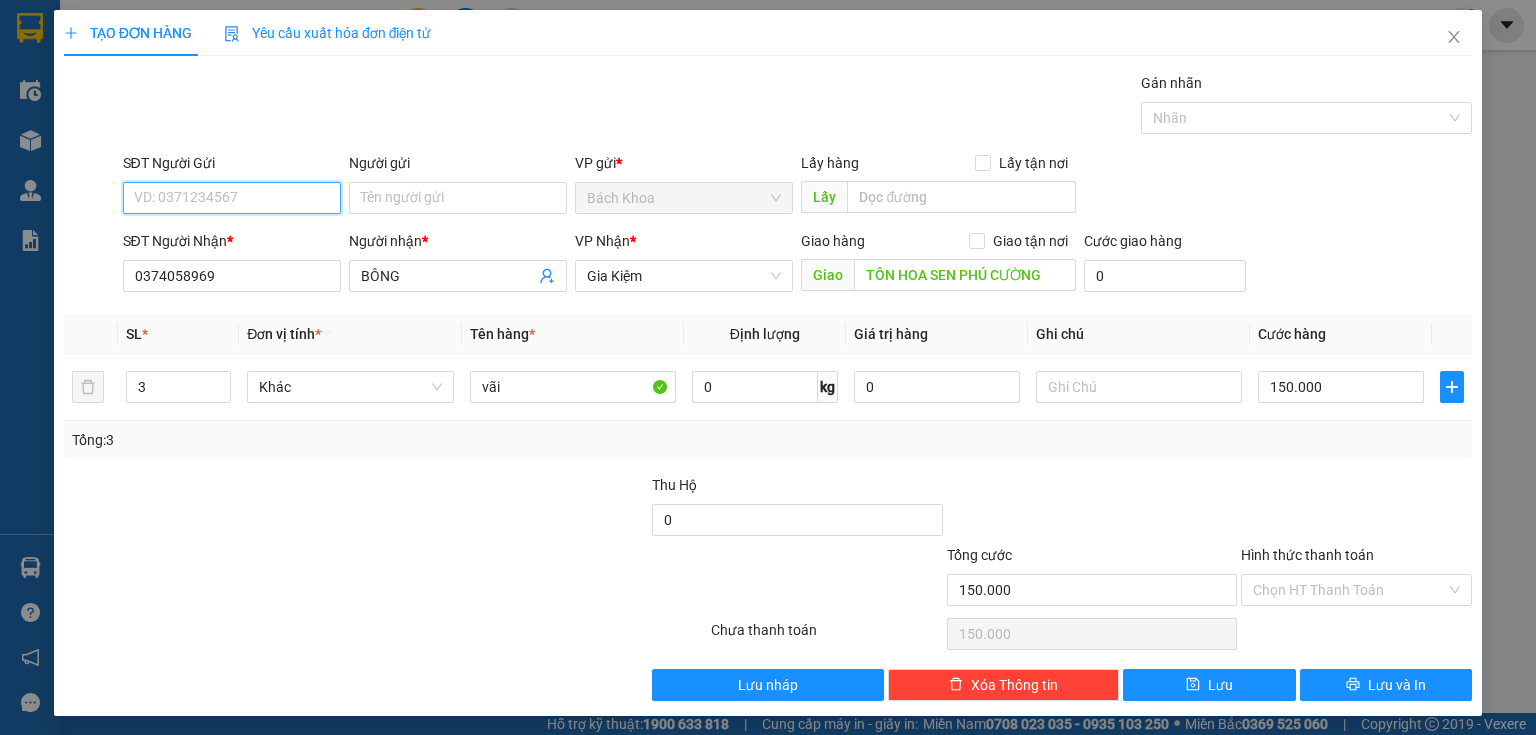 click on "SĐT Người Gửi" at bounding box center [232, 198] 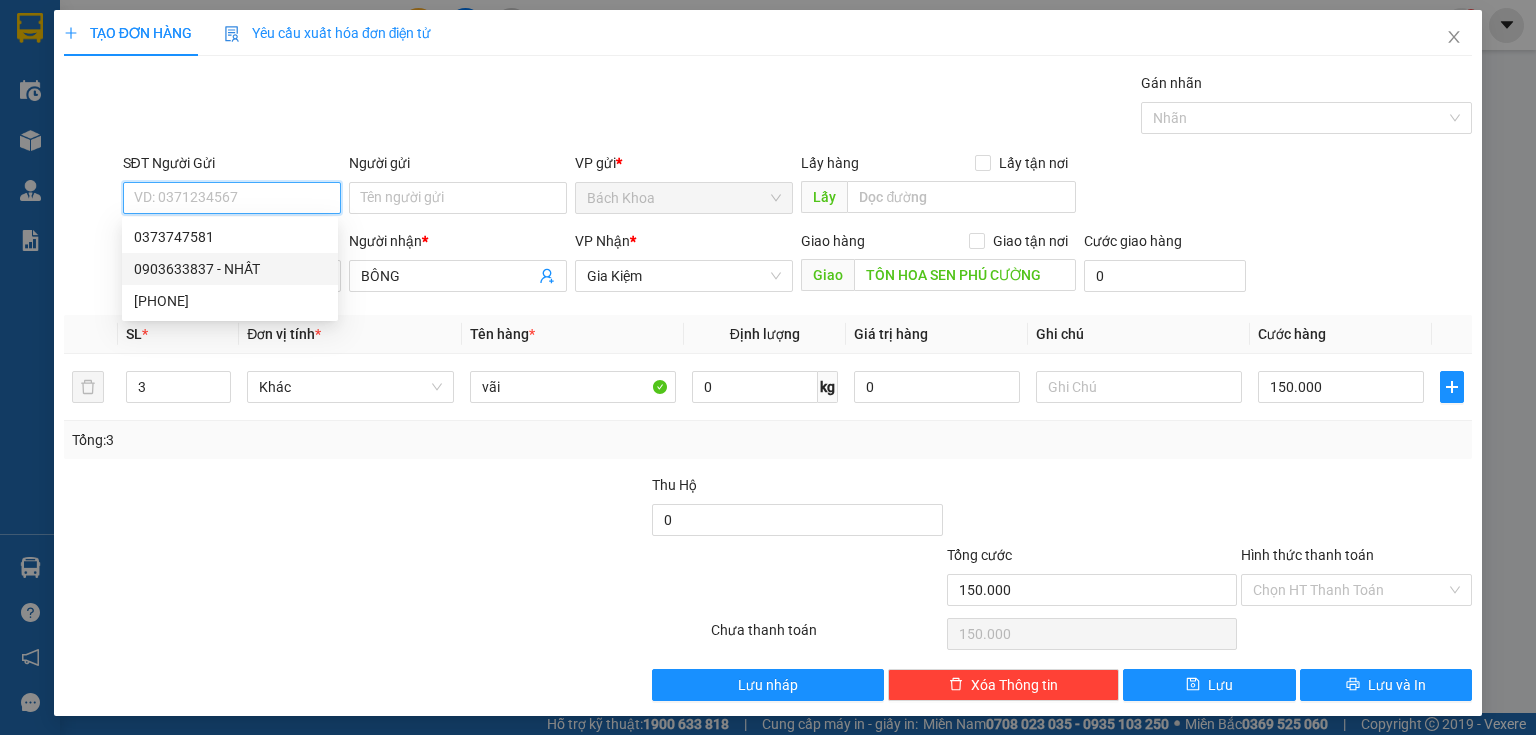 click on "0903633837 - NHẤT" at bounding box center (230, 269) 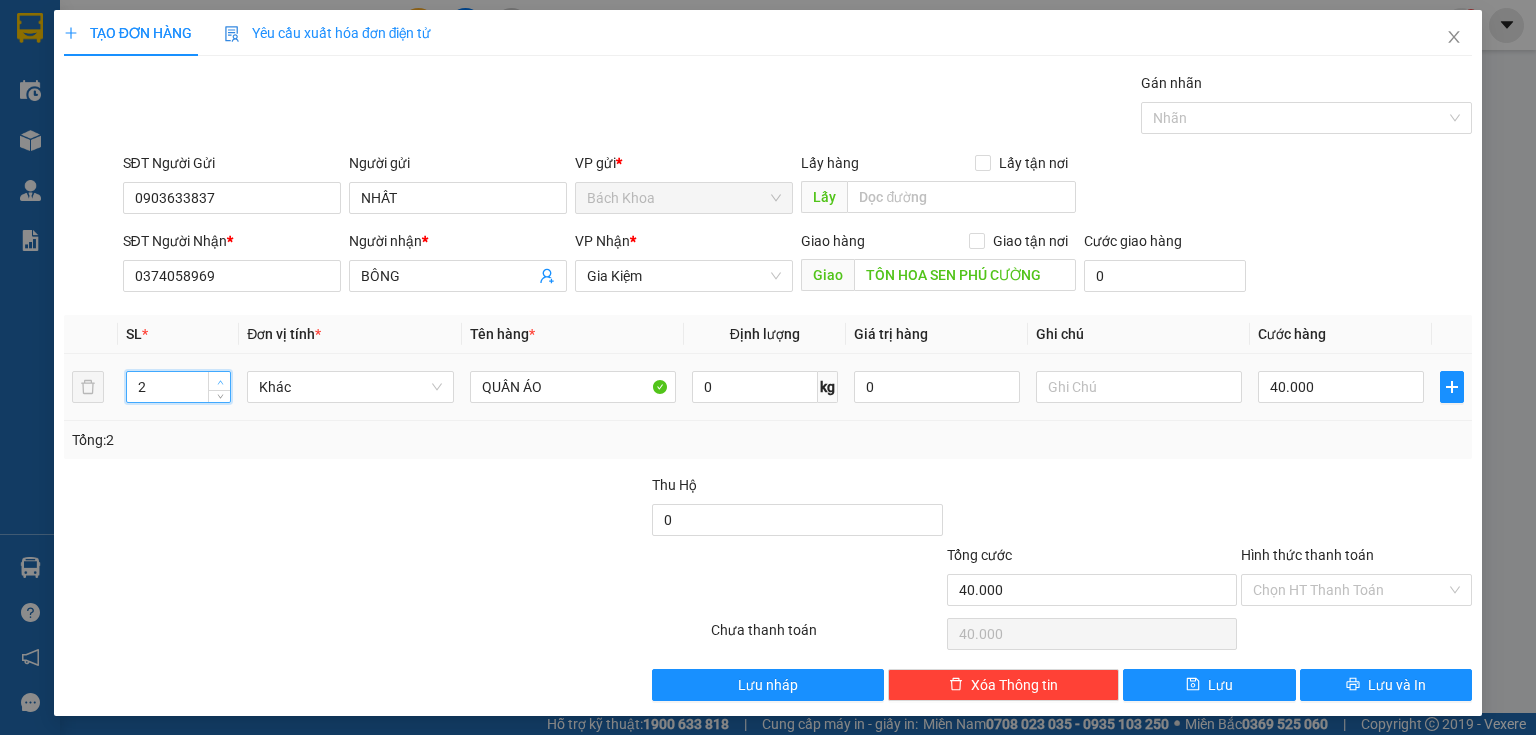 click at bounding box center [220, 382] 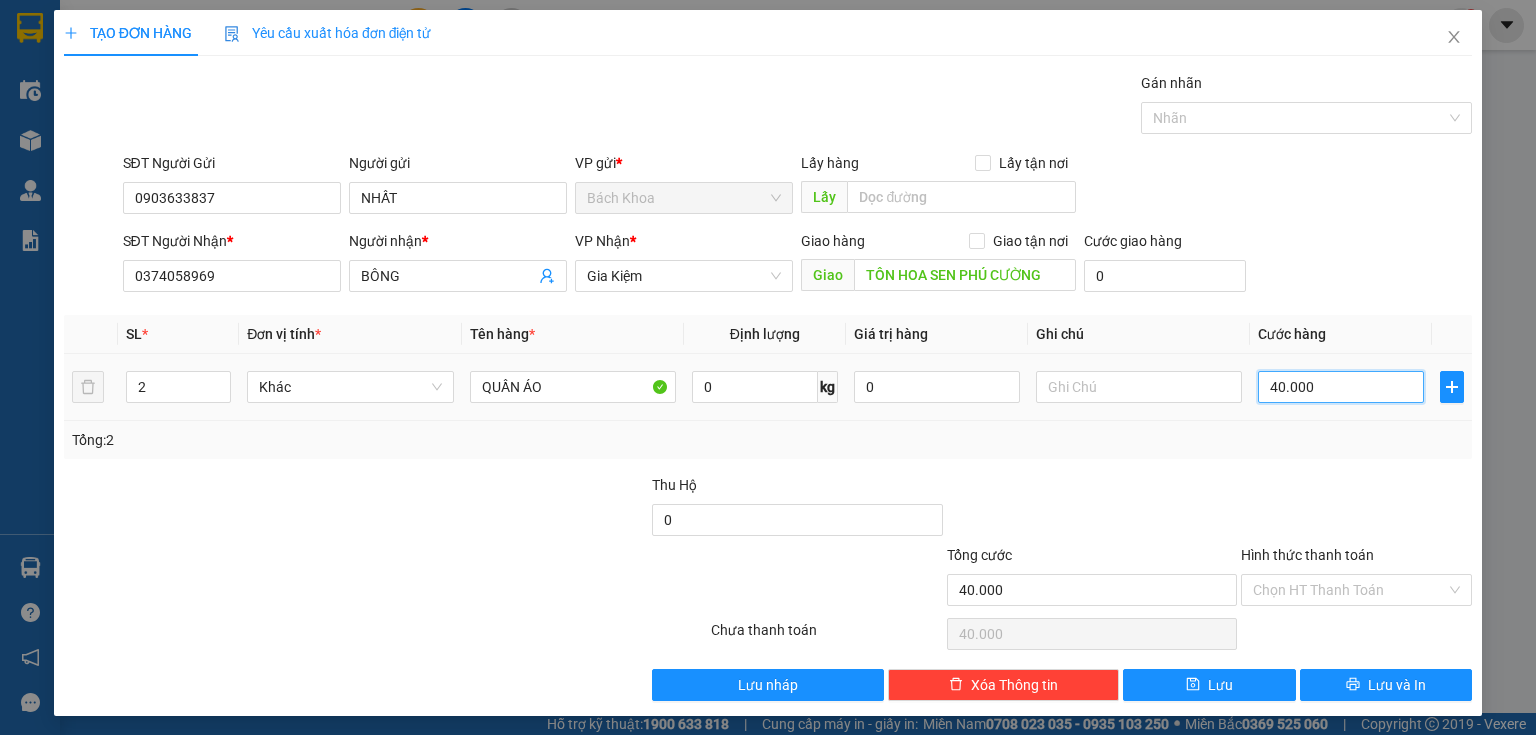 click on "40.000" at bounding box center [1341, 387] 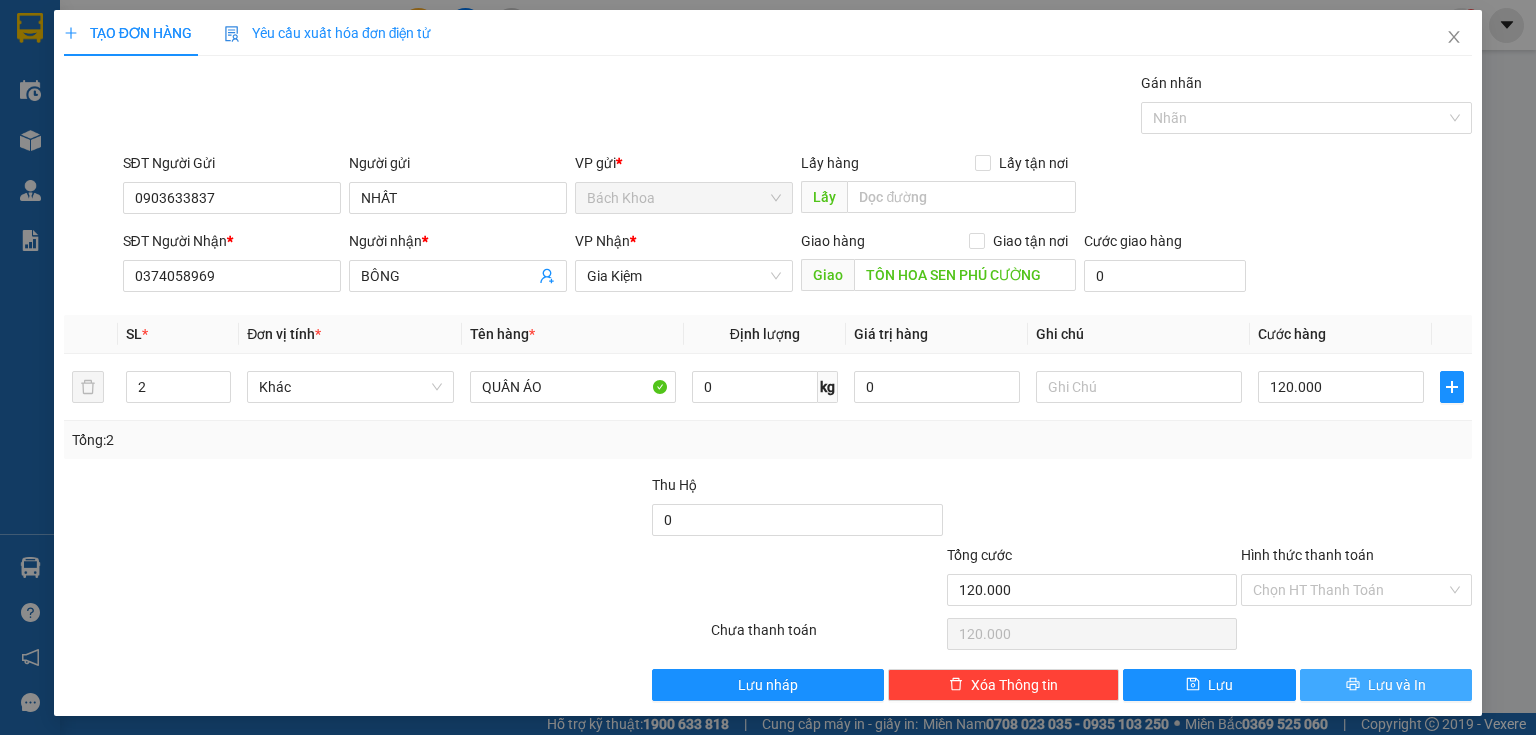 click on "Lưu và In" at bounding box center (1386, 685) 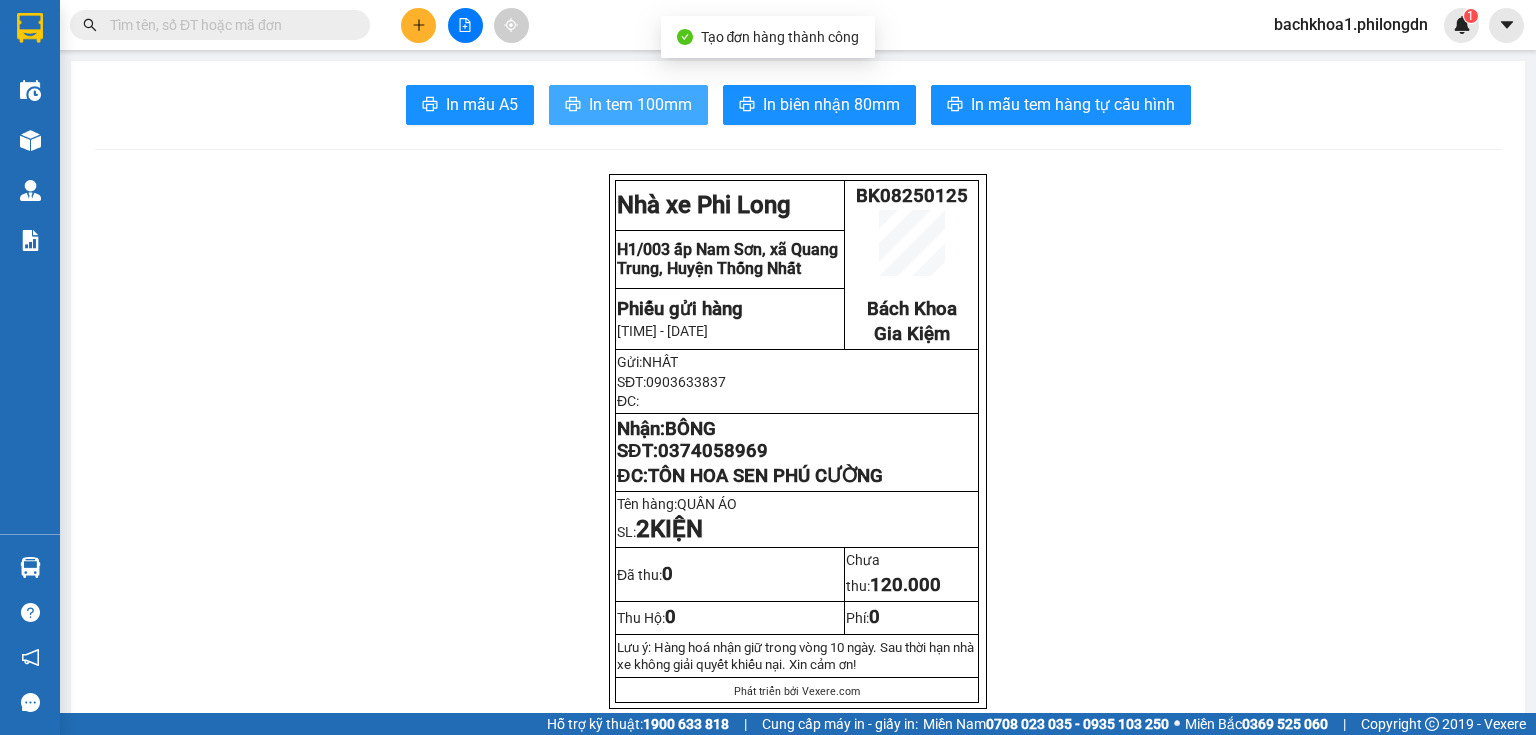 click on "In tem 100mm" at bounding box center (640, 104) 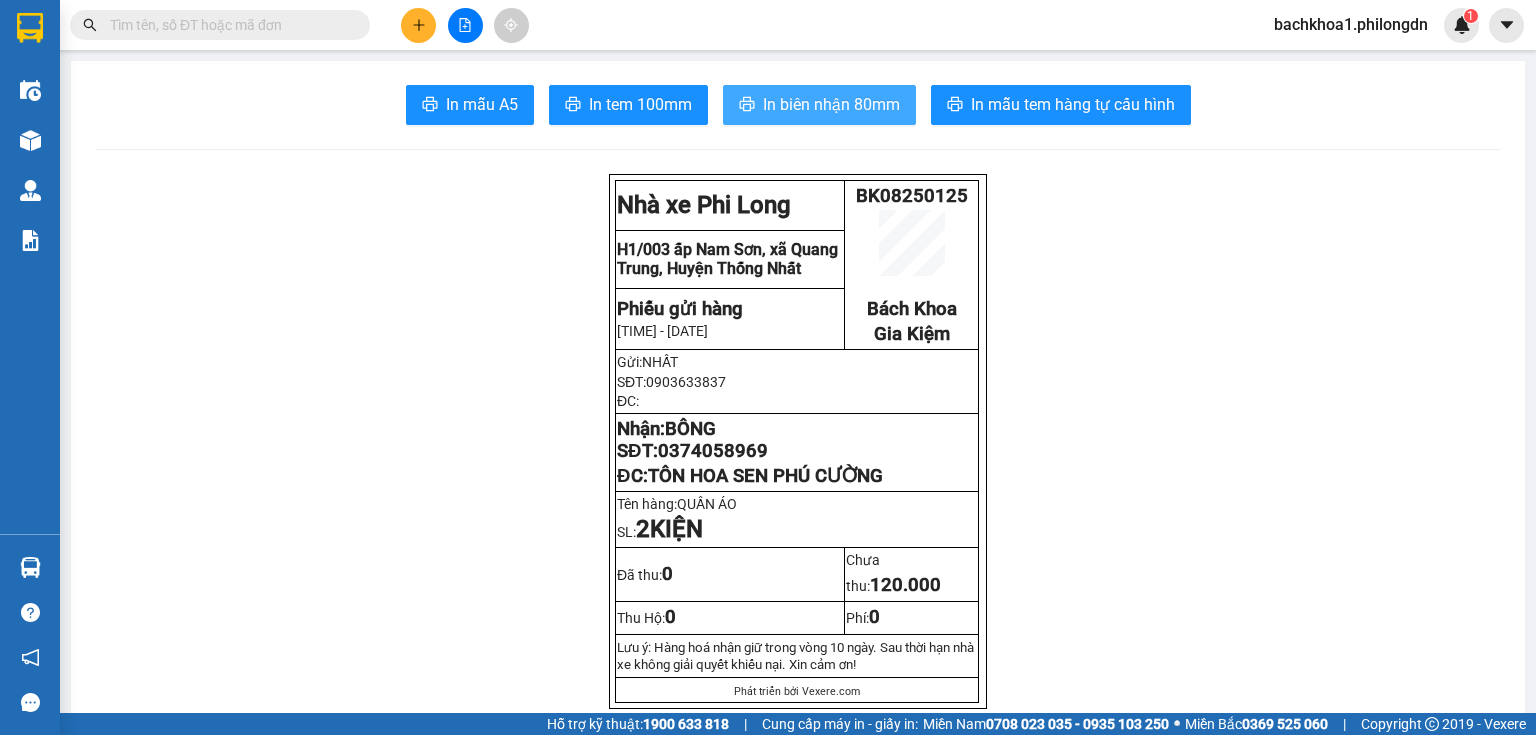 click on "In biên nhận 80mm" at bounding box center (831, 104) 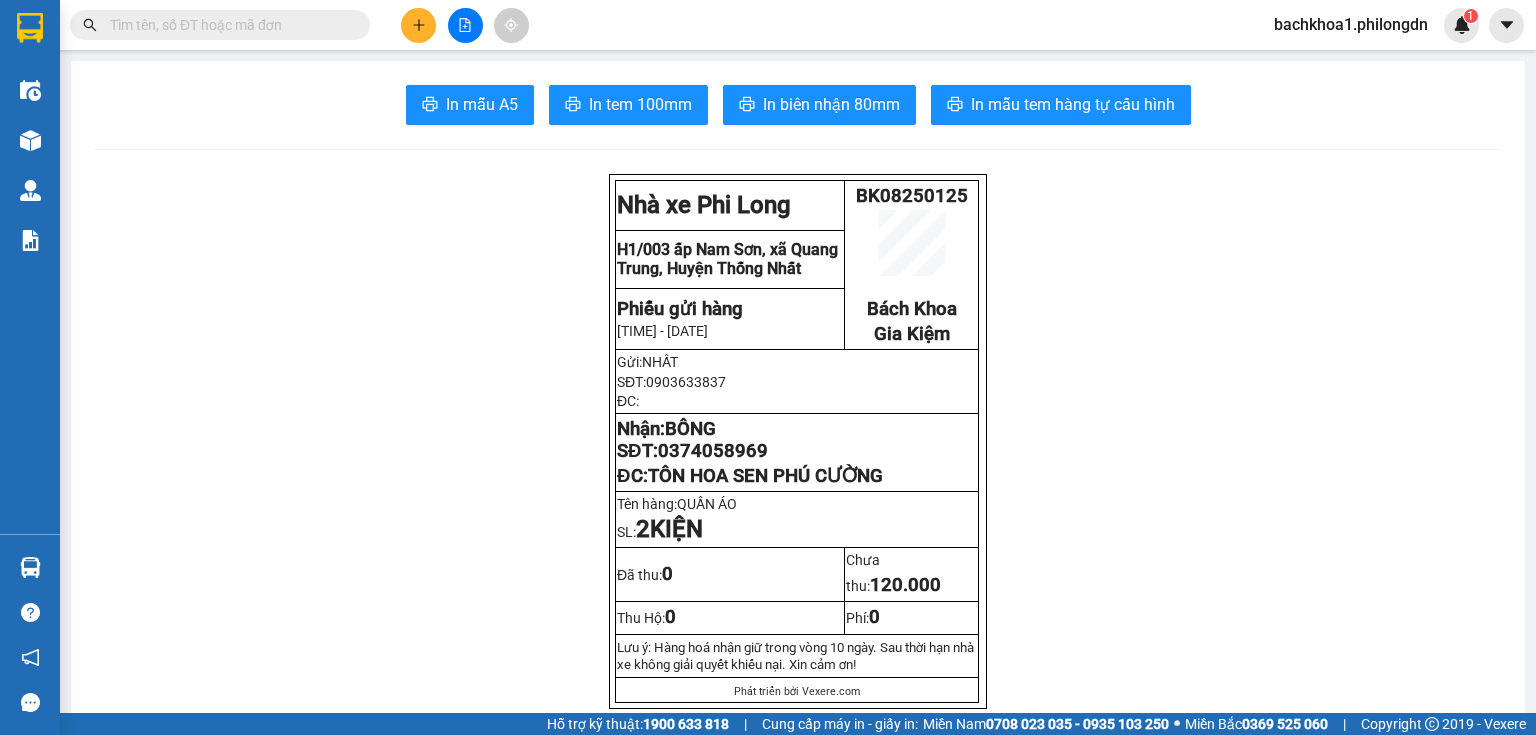 click on "0374058969" at bounding box center [713, 451] 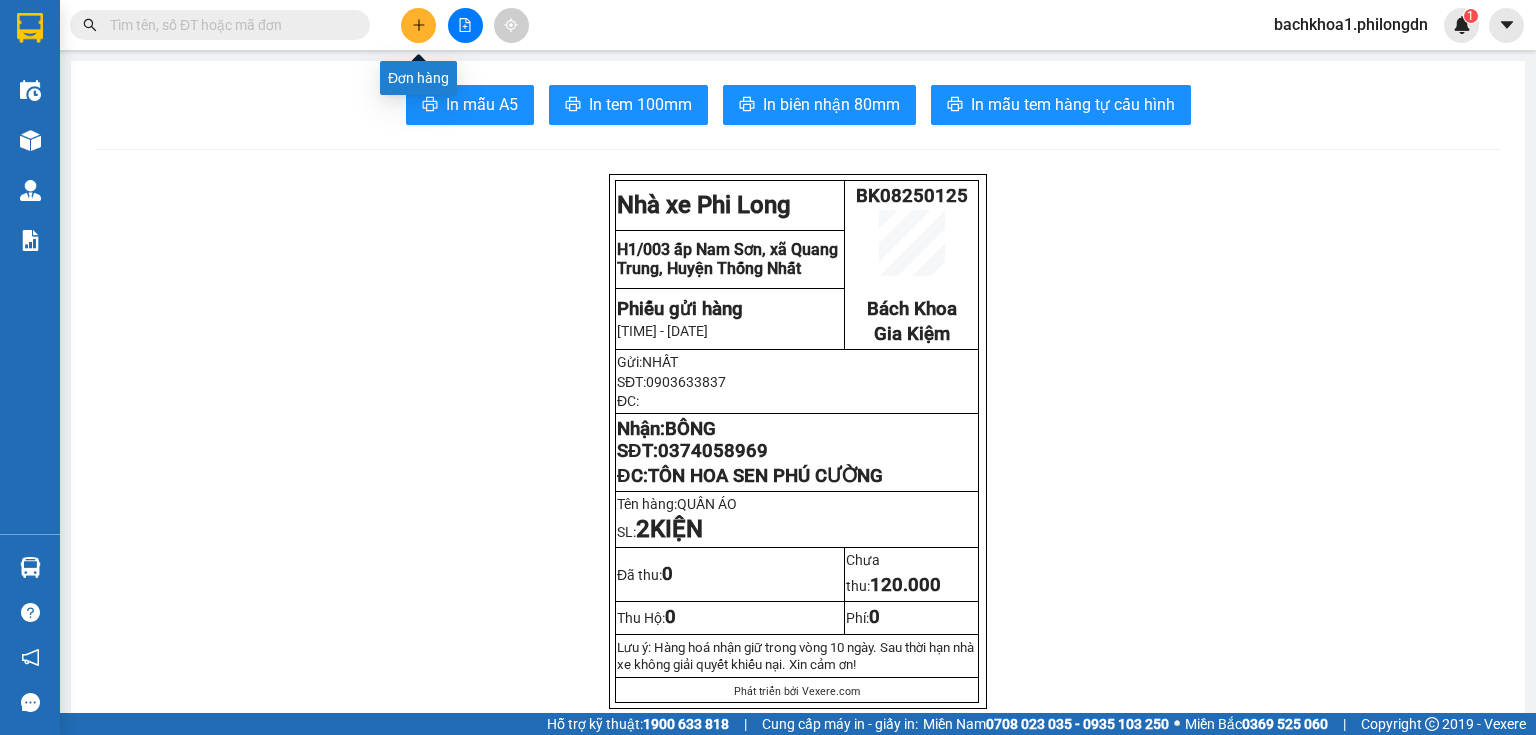 click 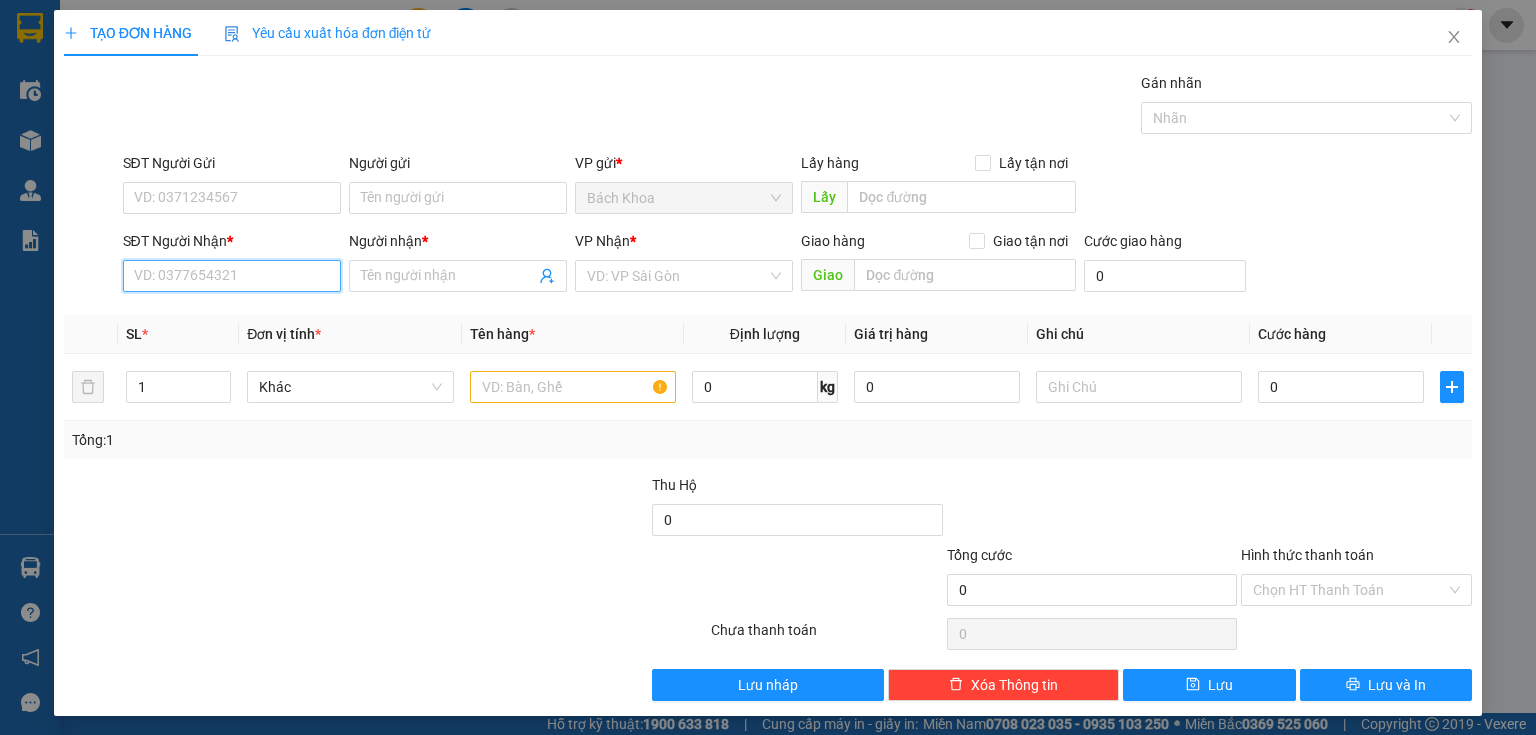 click on "SĐT Người Nhận  *" at bounding box center [232, 276] 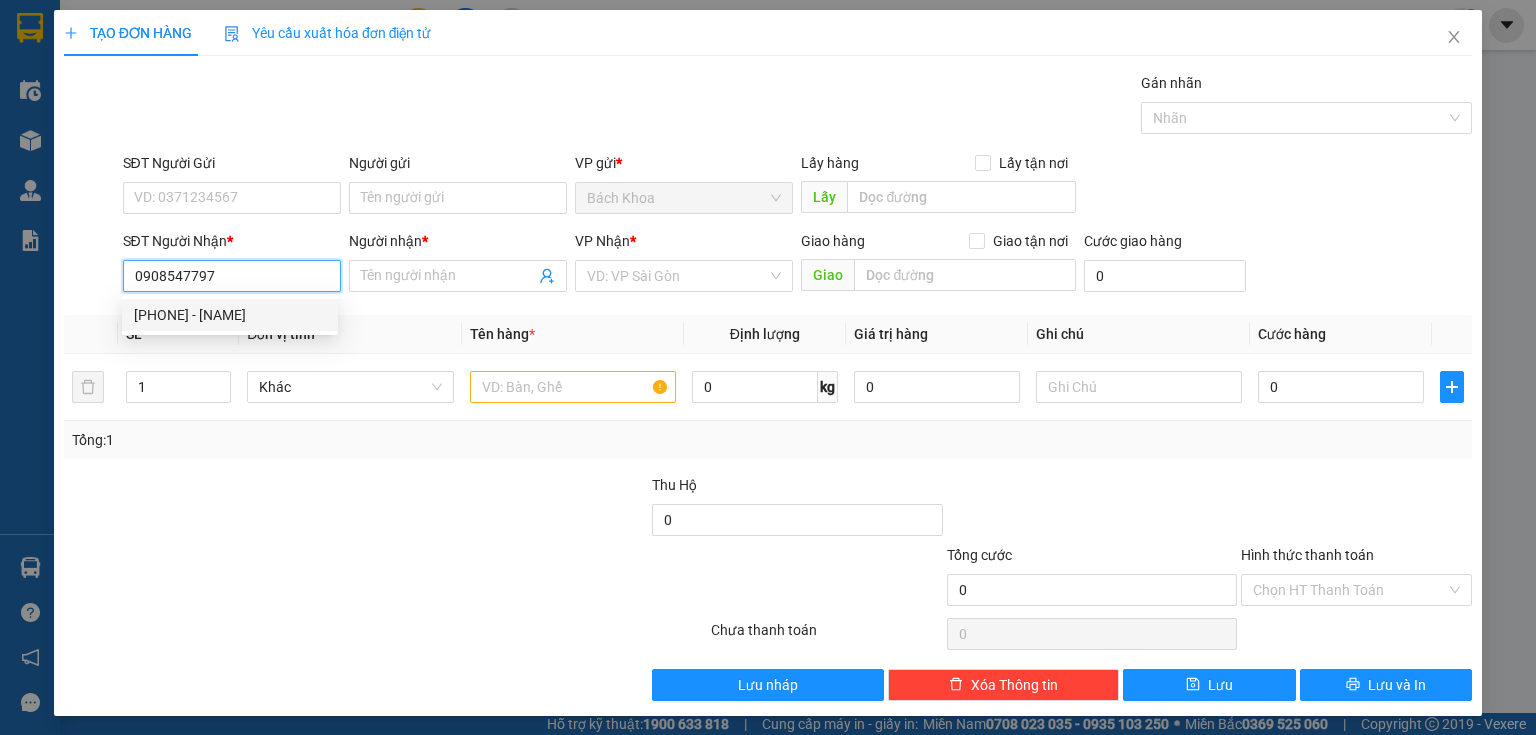 click on "[PHONE] - KIM HỒNG" at bounding box center (230, 315) 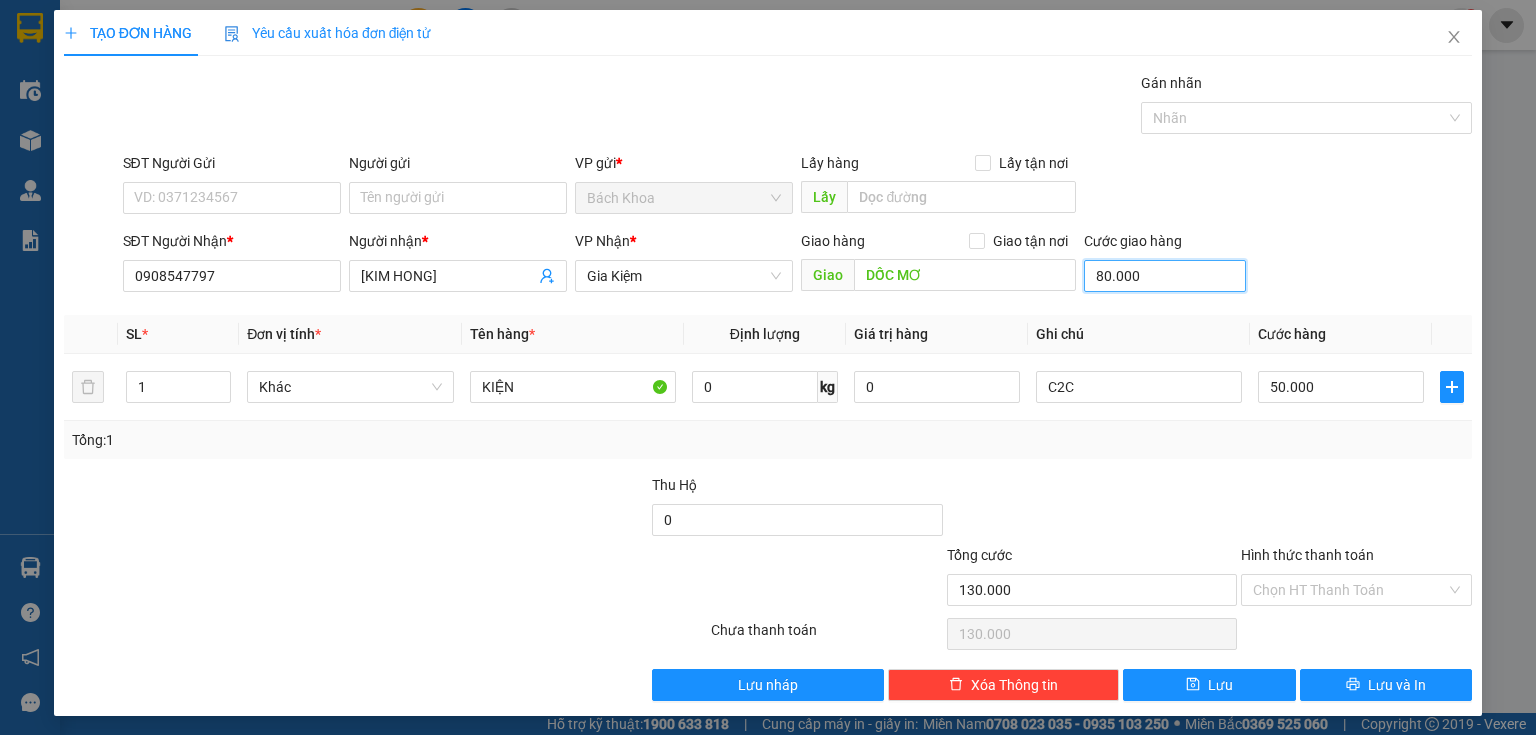 click on "80.000" at bounding box center (1165, 276) 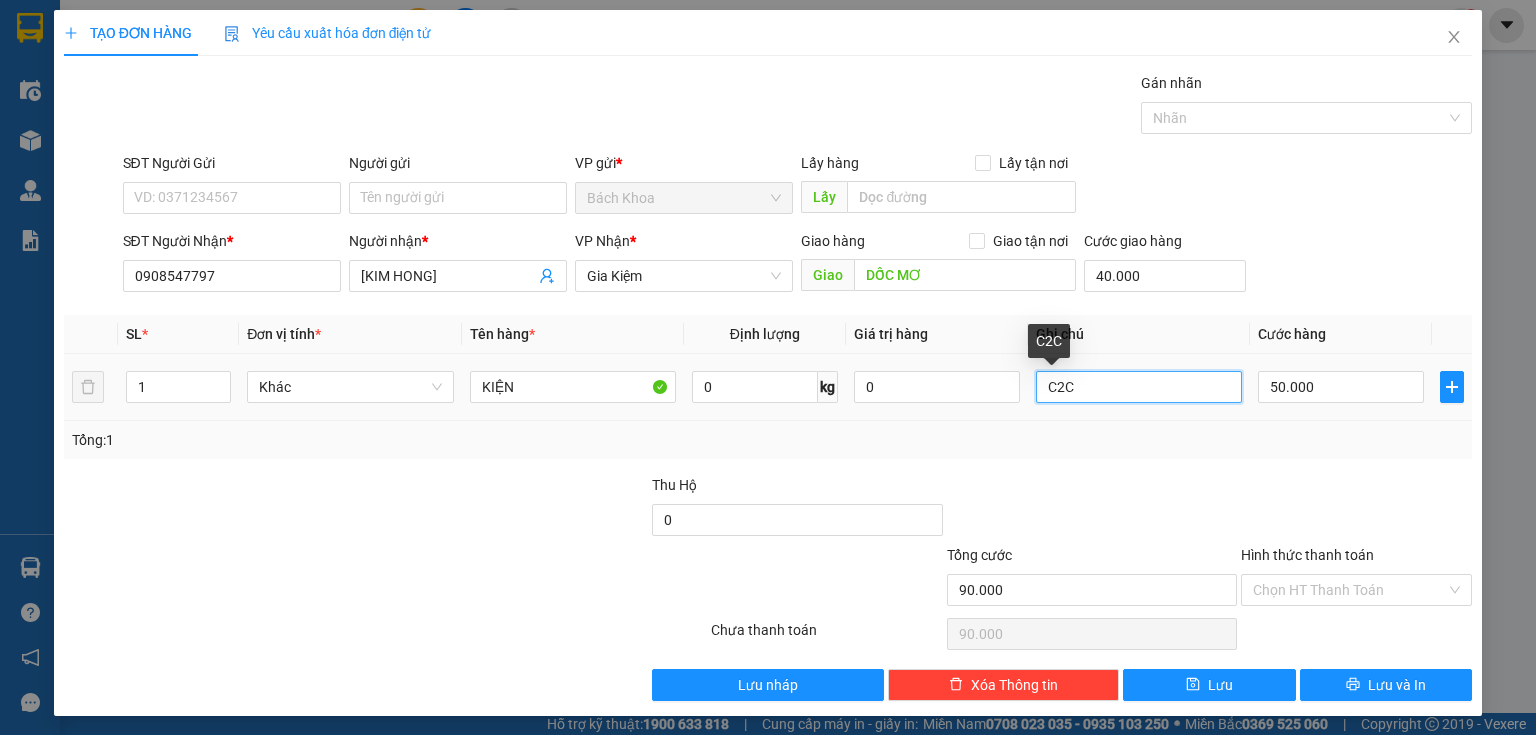 click on "C2C" at bounding box center [1139, 387] 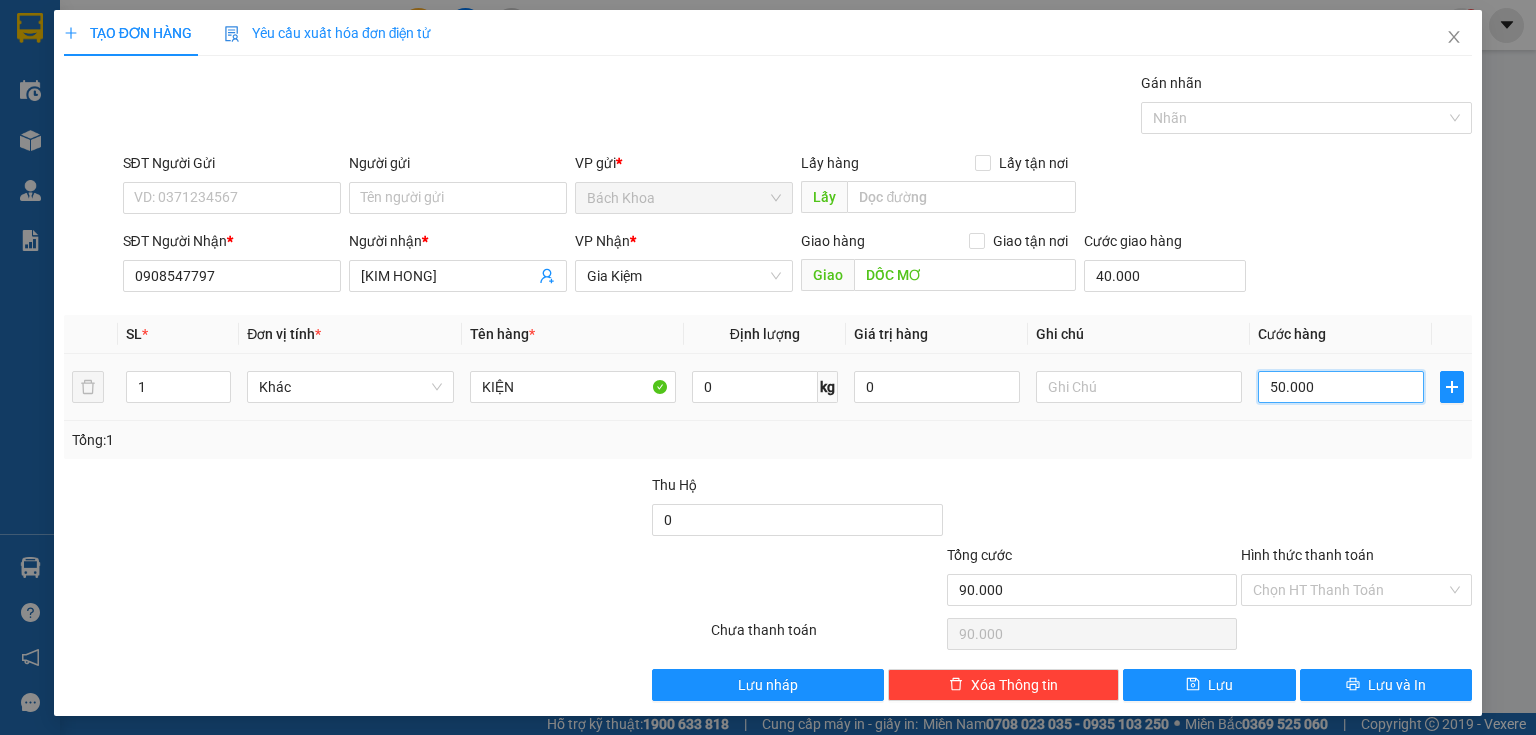 click on "50.000" at bounding box center [1341, 387] 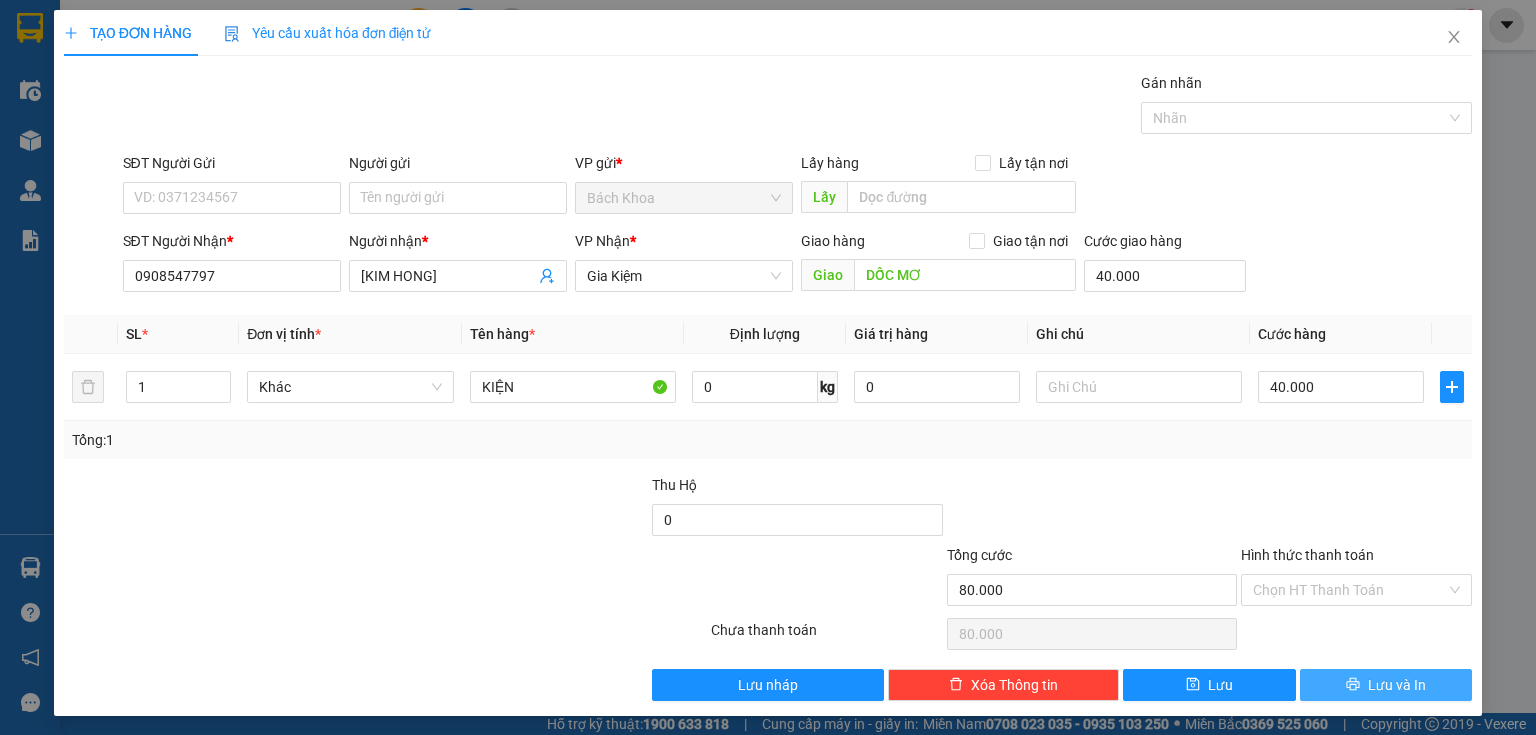 click on "Lưu và In" at bounding box center [1386, 685] 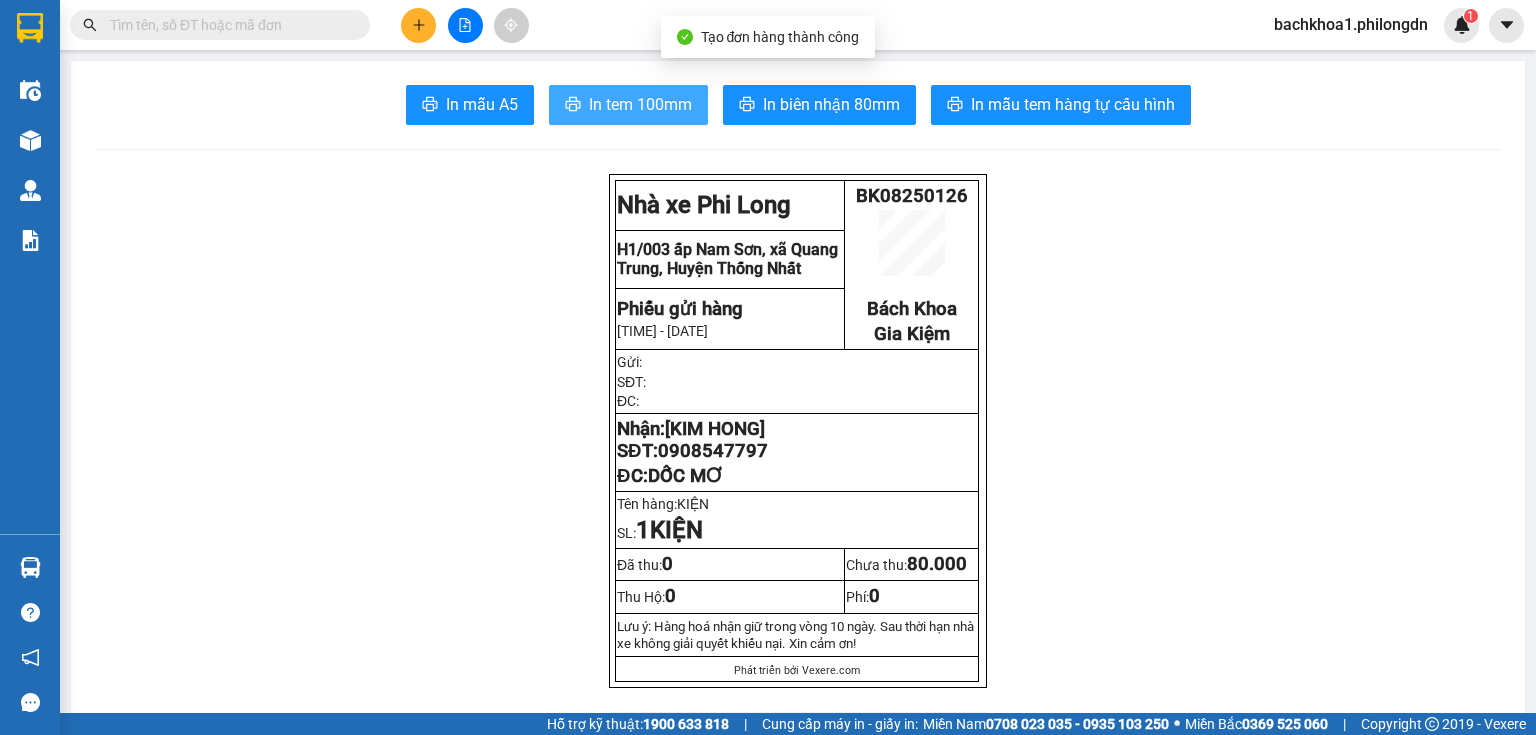 click on "In tem 100mm" at bounding box center (640, 104) 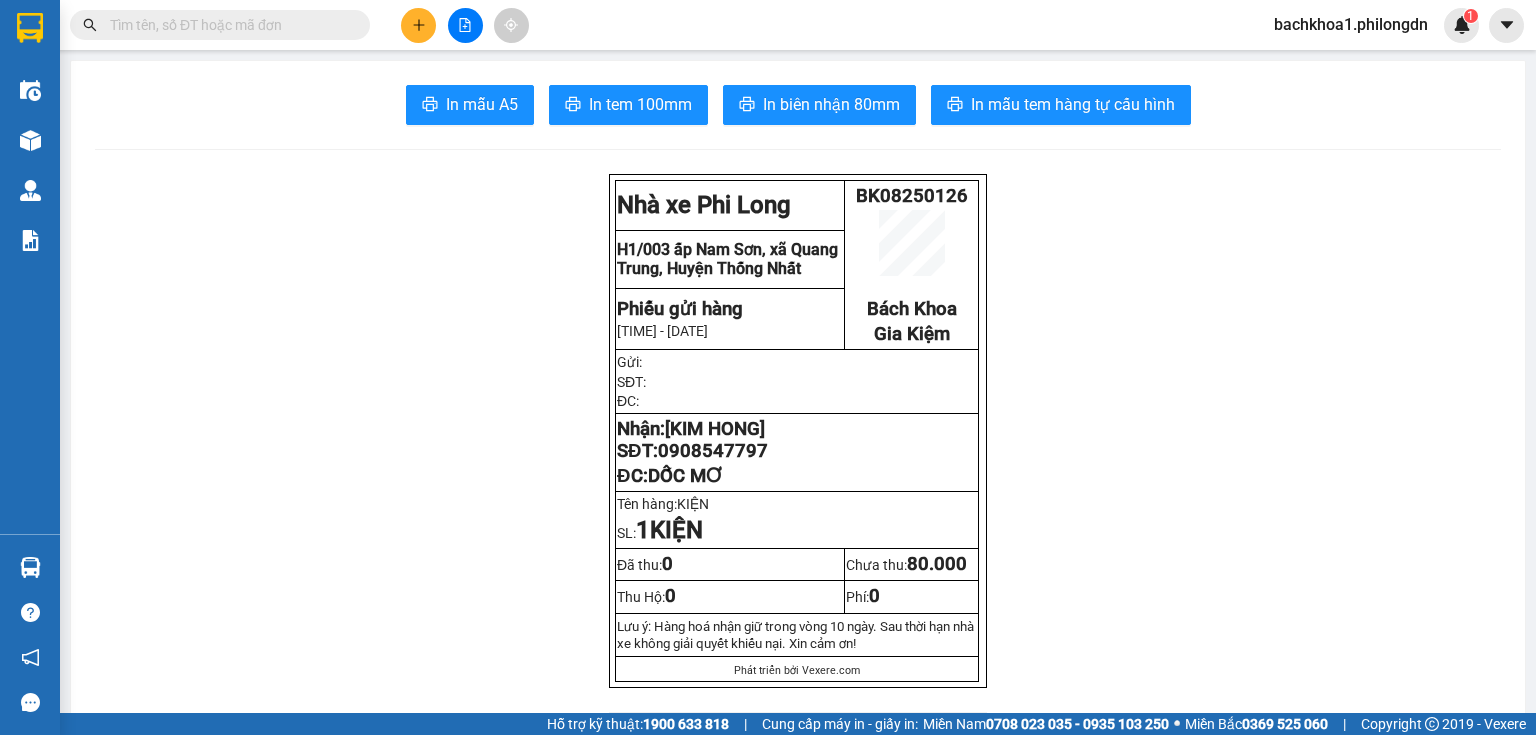 click on "0908547797" at bounding box center (713, 451) 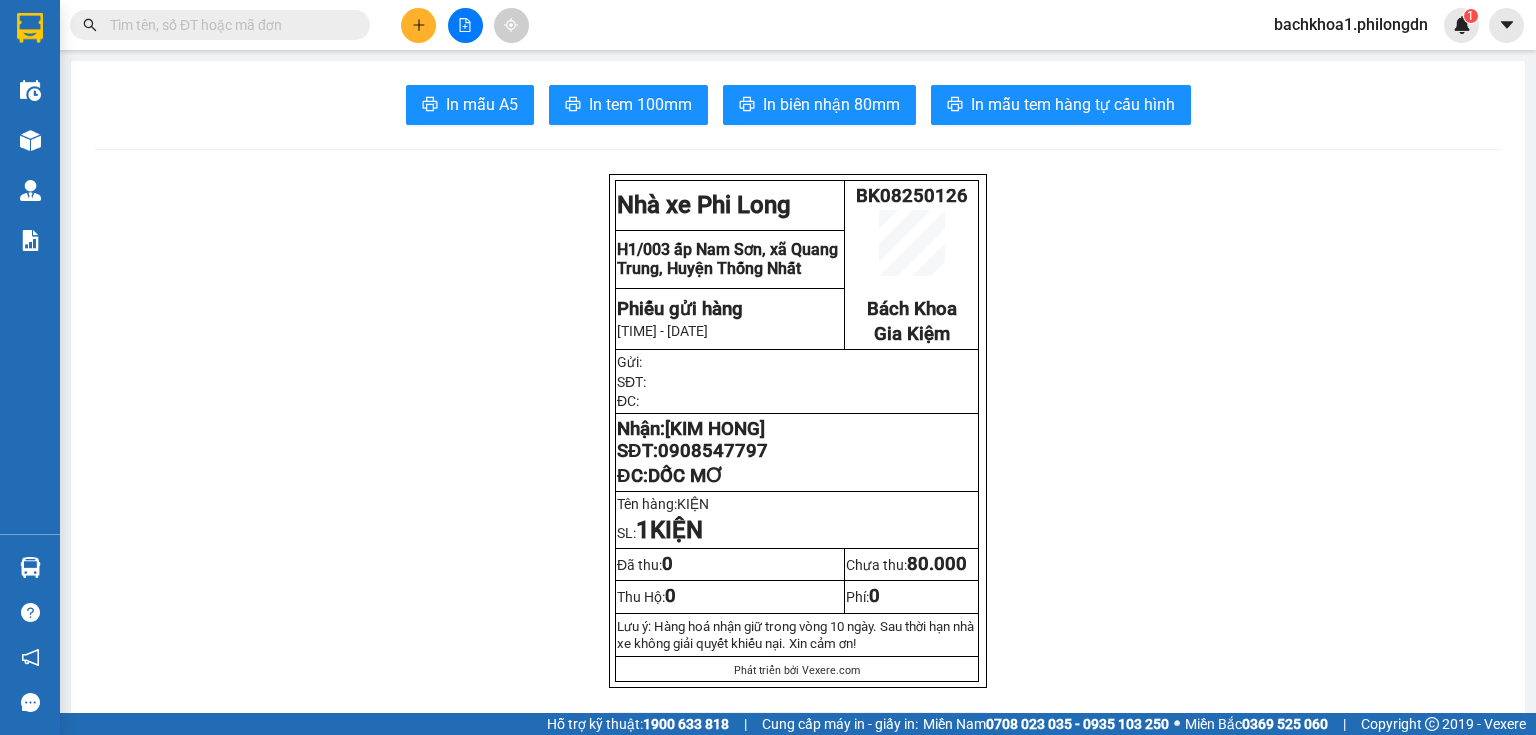 click 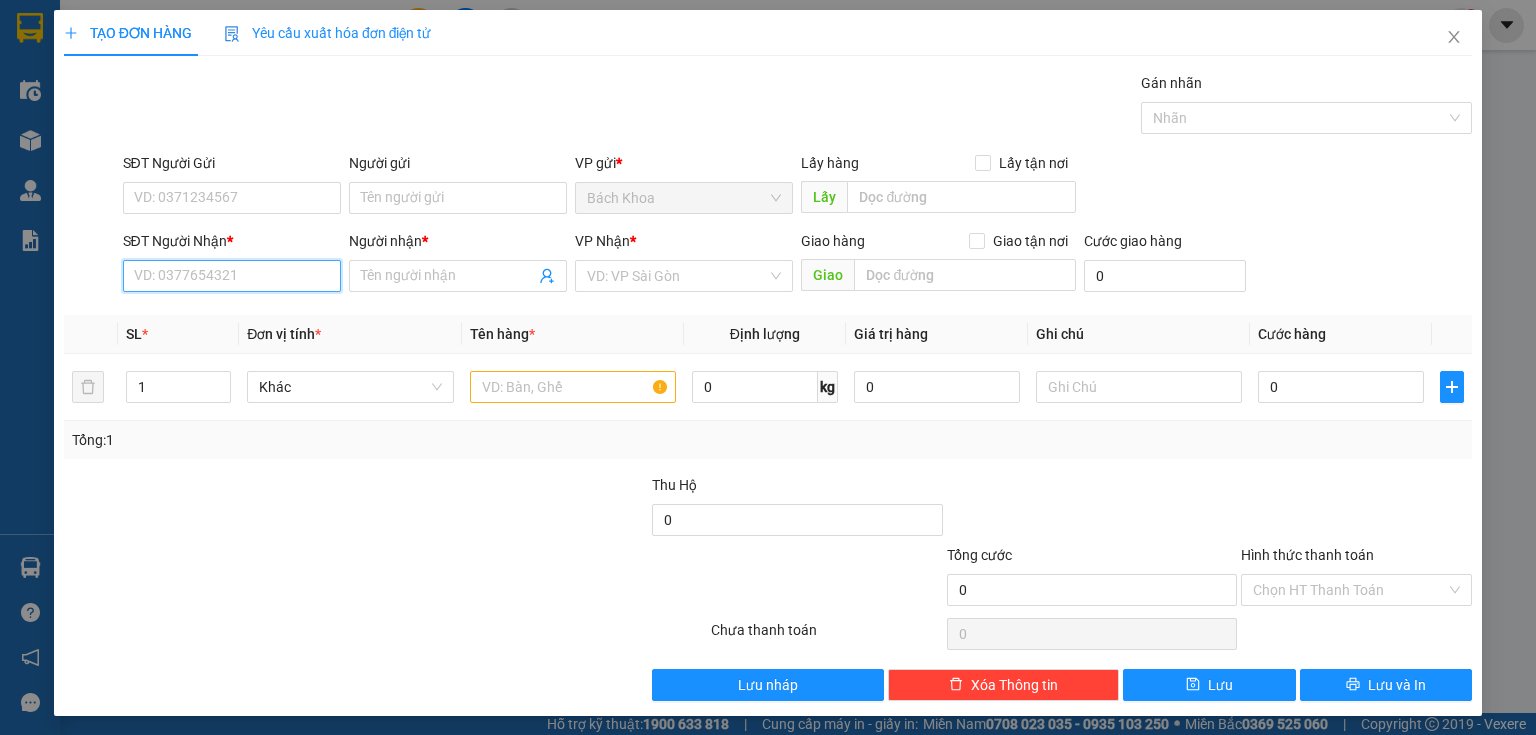 click on "SĐT Người Nhận  *" at bounding box center (232, 276) 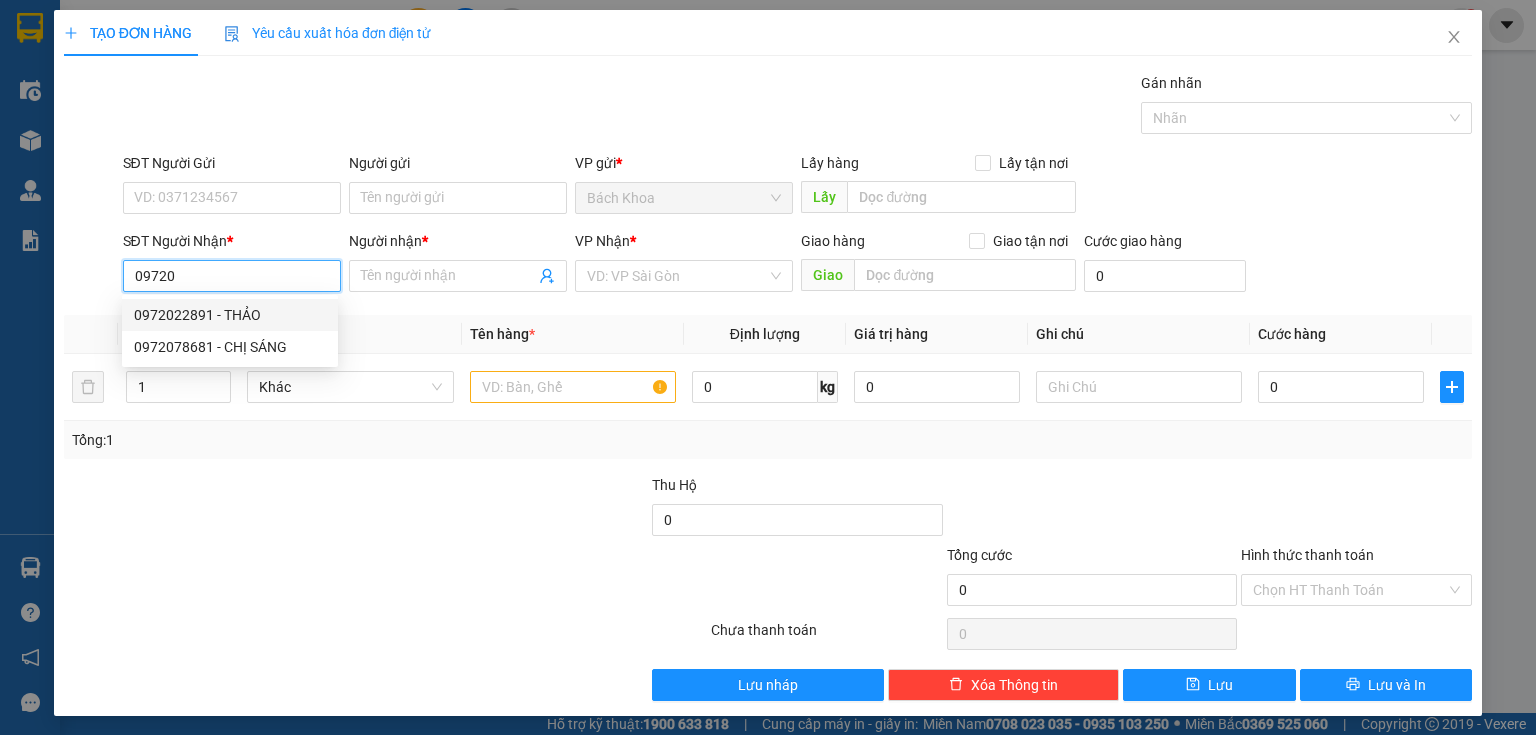 click on "0972022891 - THẢO" at bounding box center [230, 315] 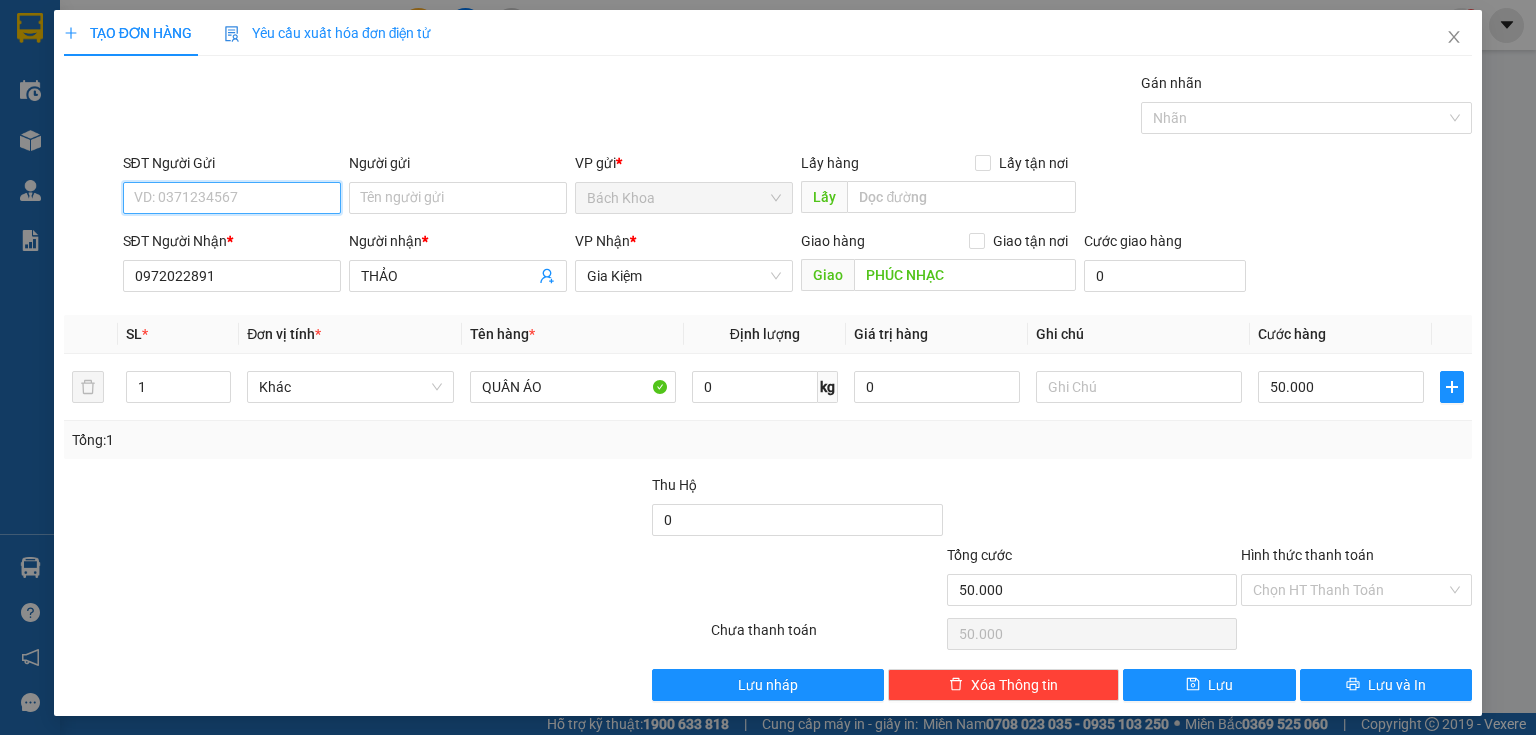 click on "SĐT Người Gửi" at bounding box center (232, 198) 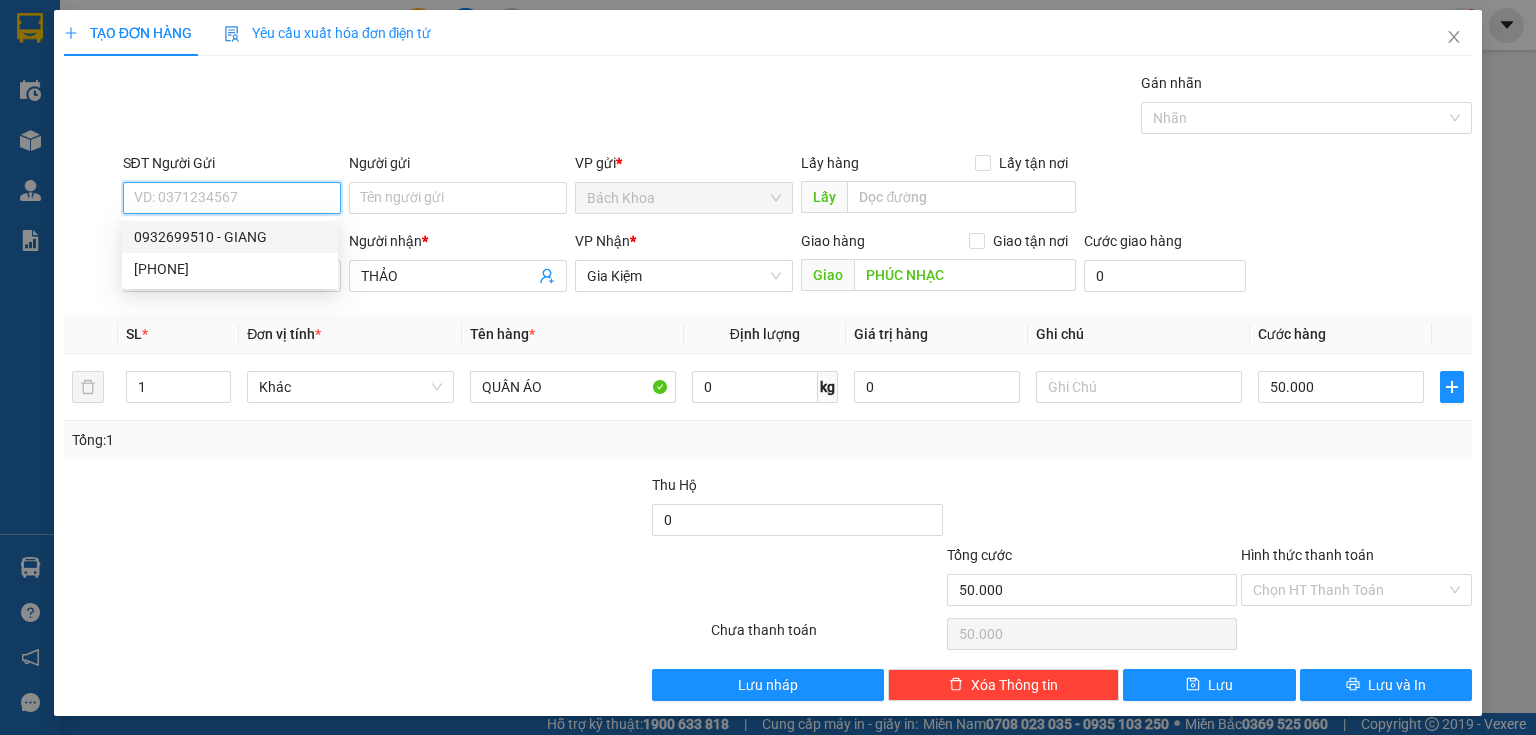click on "0932699510 - GIANG" at bounding box center (230, 237) 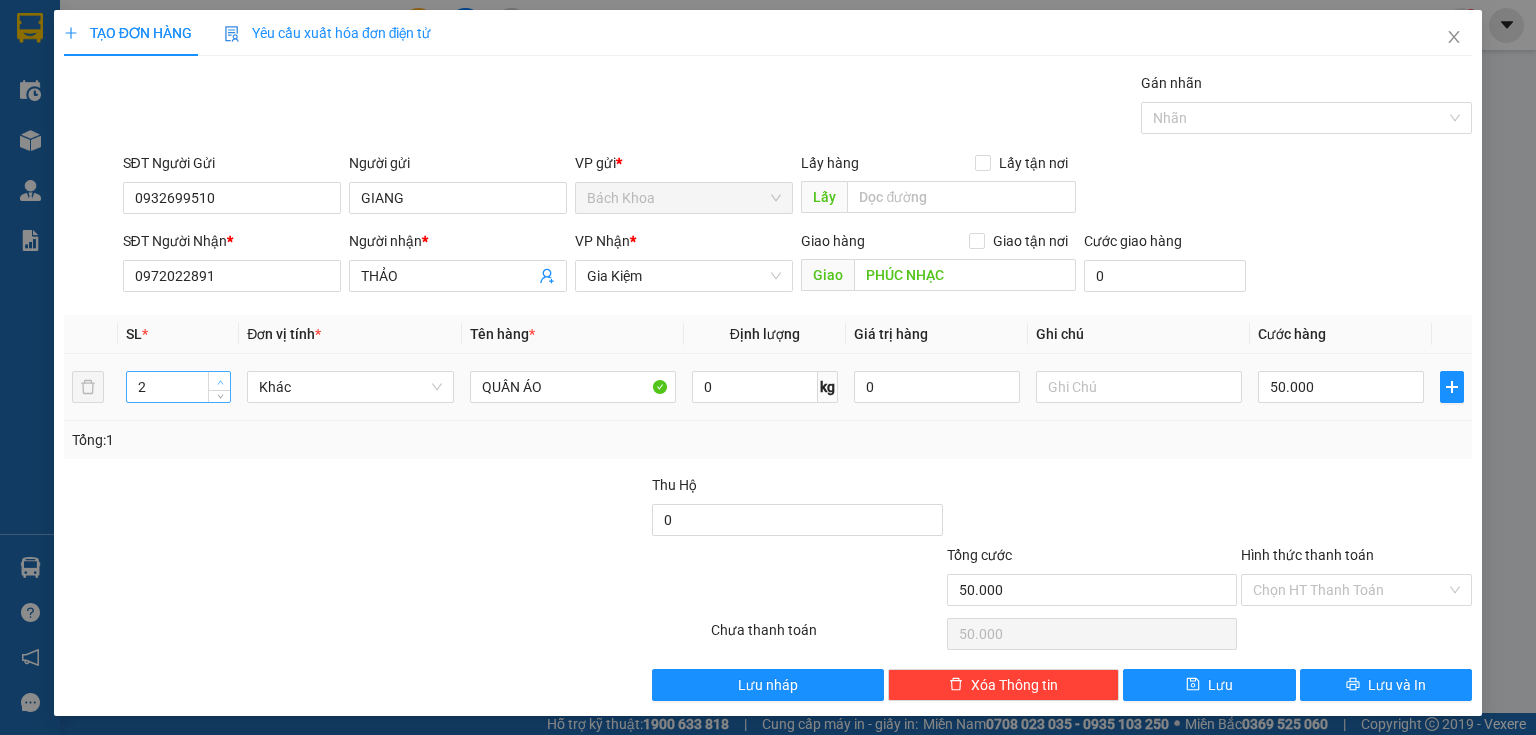 click 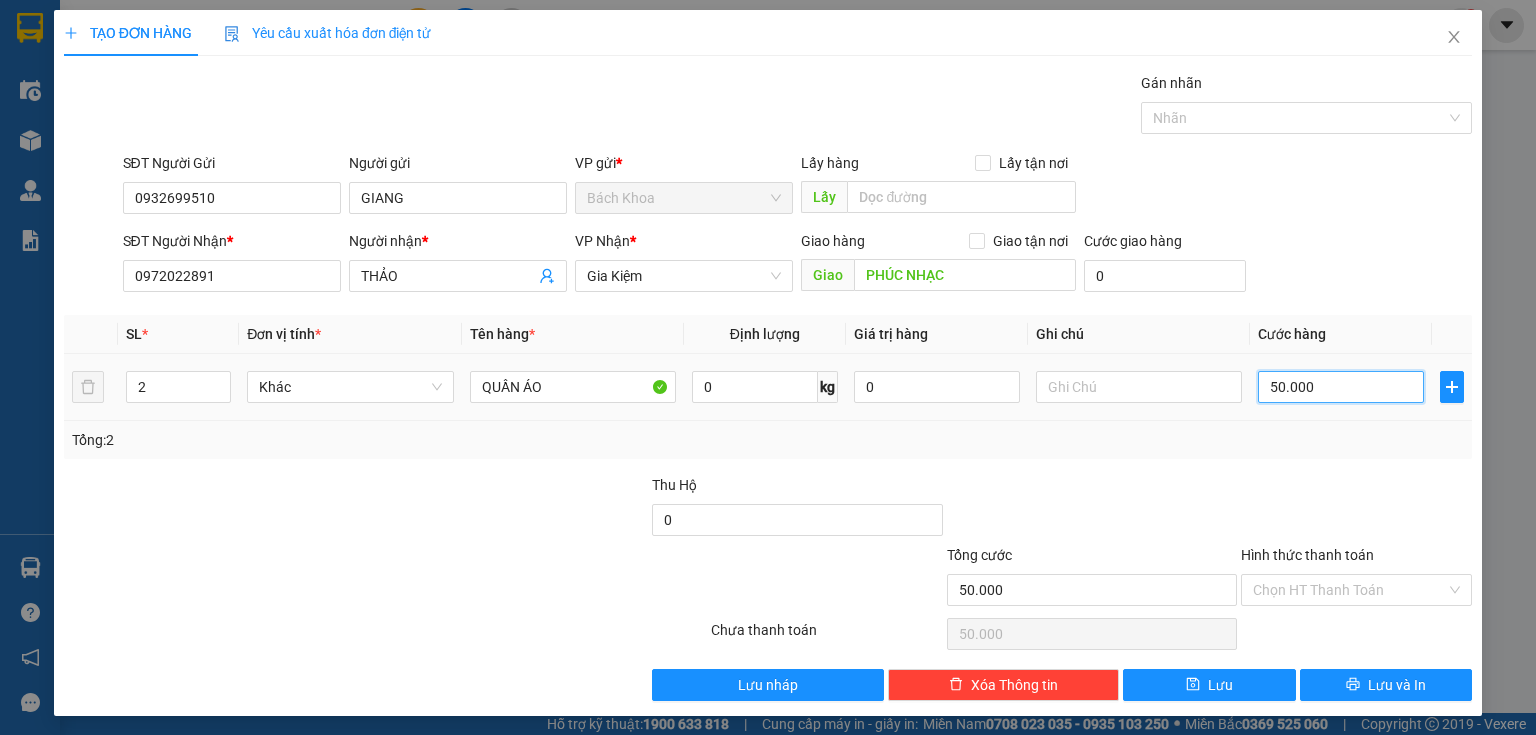 click on "50.000" at bounding box center [1341, 387] 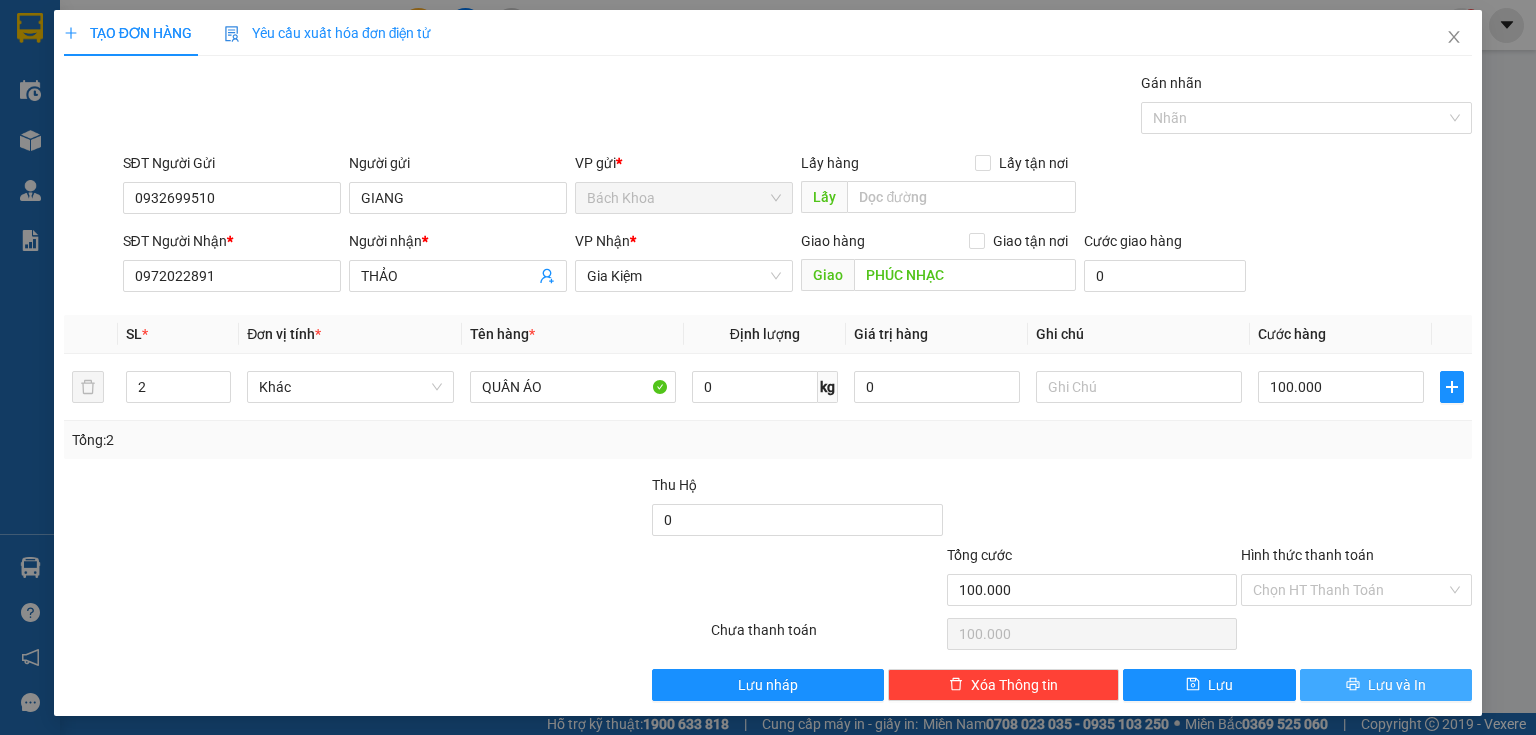 click on "Lưu và In" at bounding box center (1397, 685) 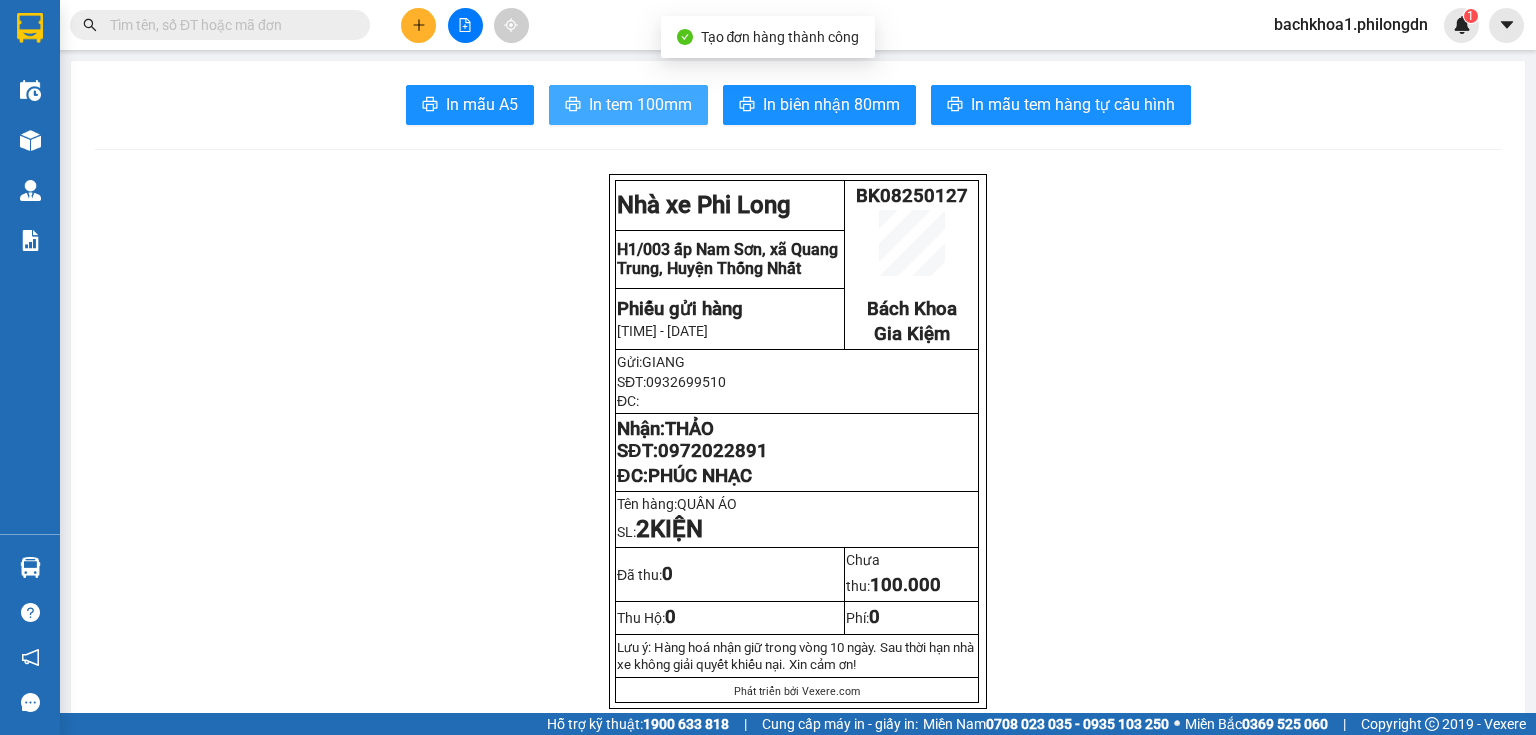 click on "In tem 100mm" at bounding box center [640, 104] 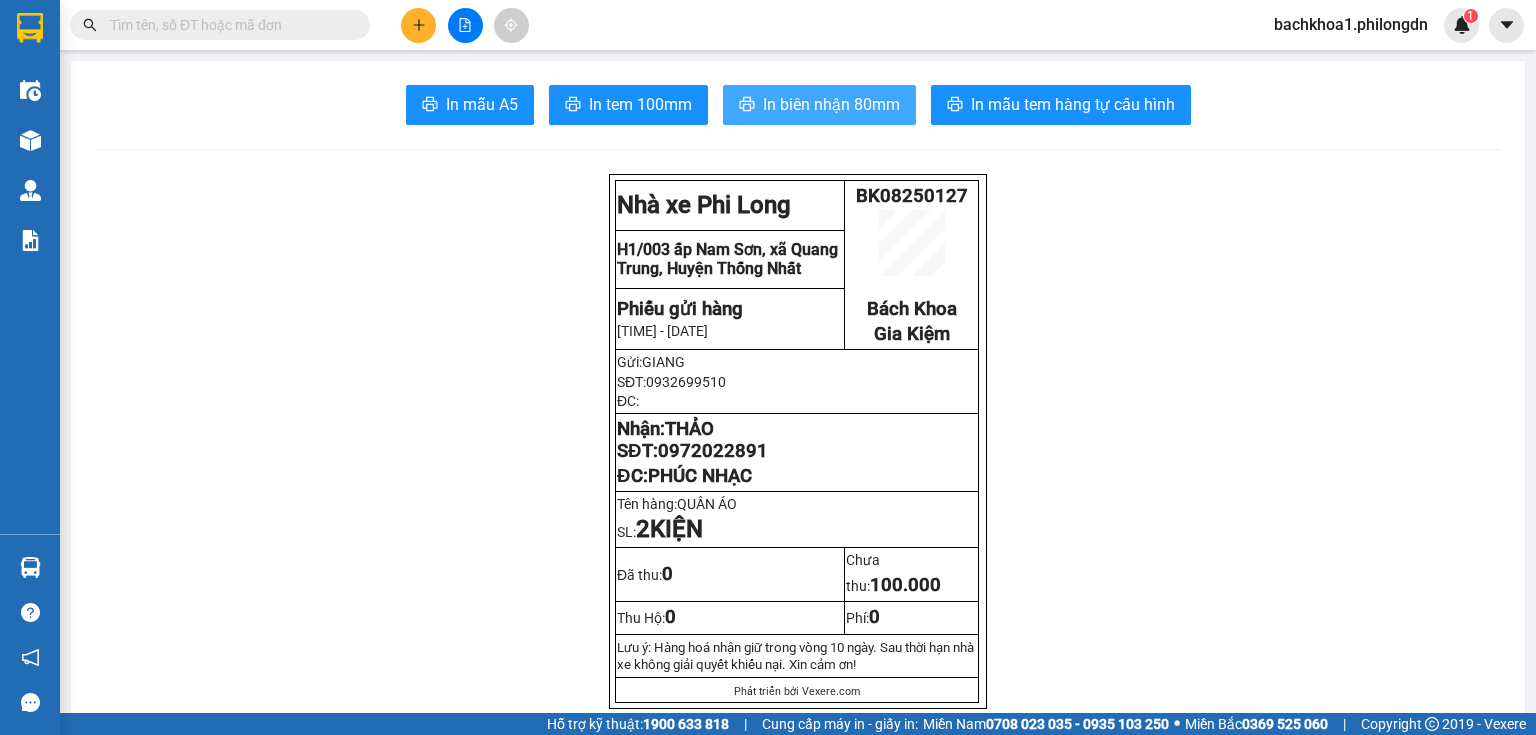 click on "In biên nhận 80mm" at bounding box center (831, 104) 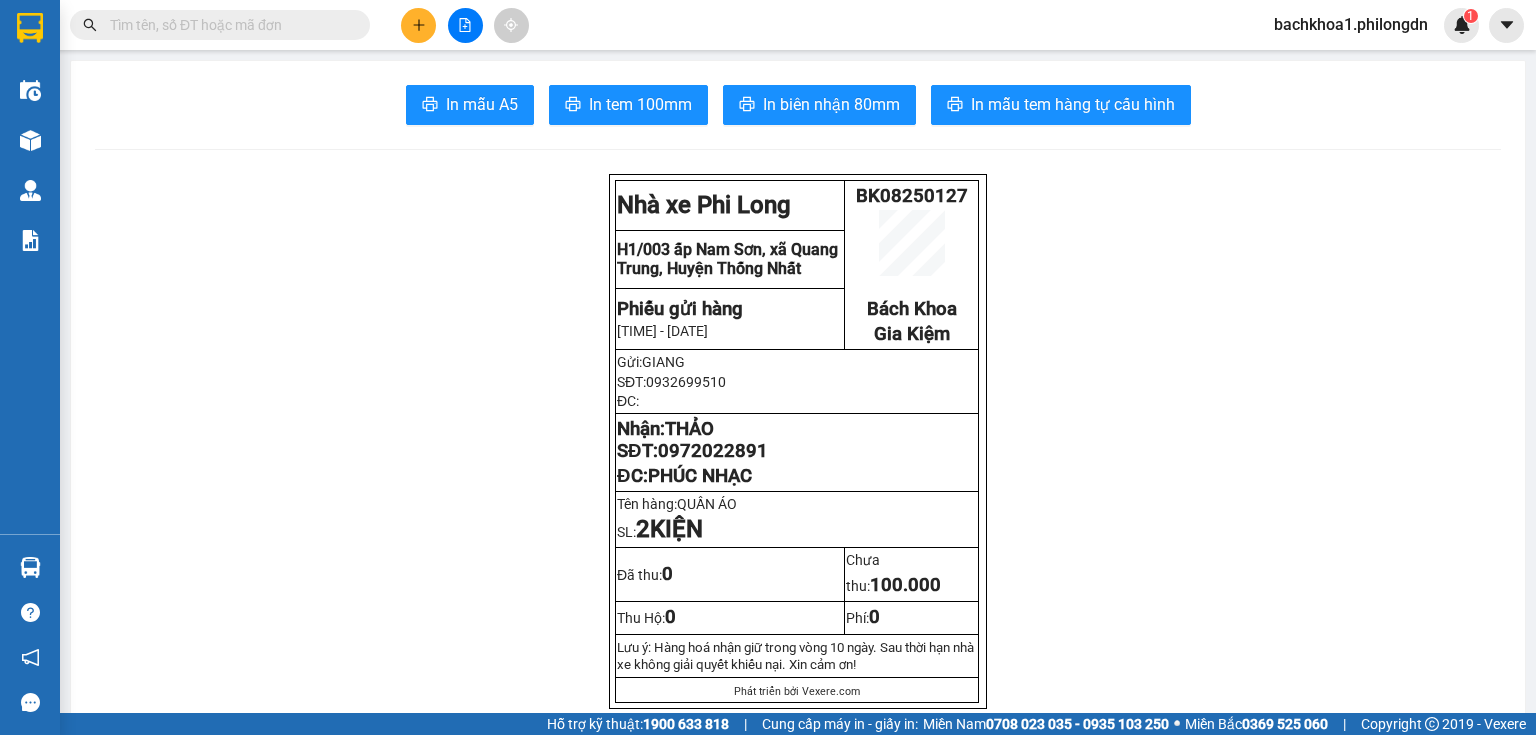click on "Nhận:  THẢO SĐT:  0972022891
ĐC:  PHÚC NHẠC" at bounding box center [797, 453] 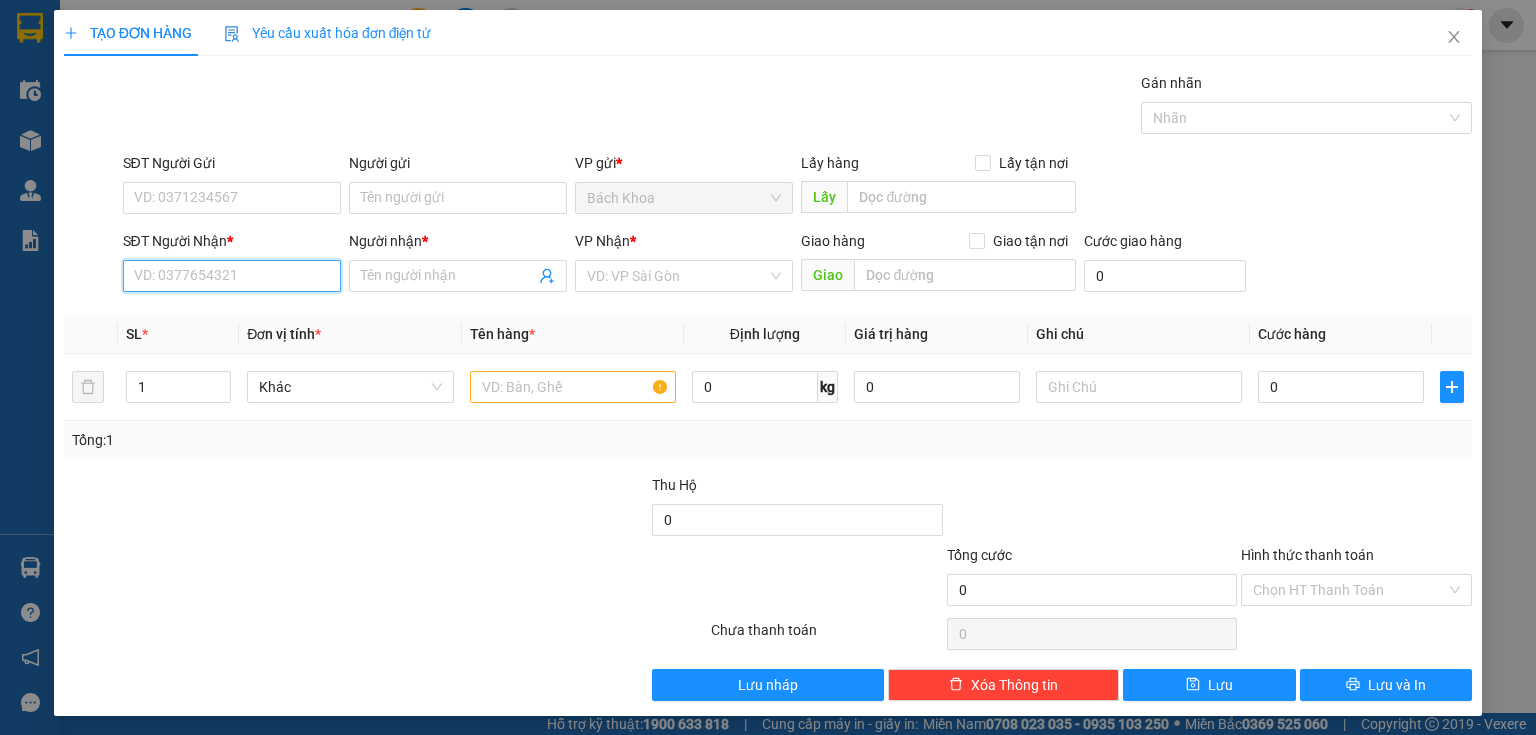 click on "SĐT Người Nhận  *" at bounding box center [232, 276] 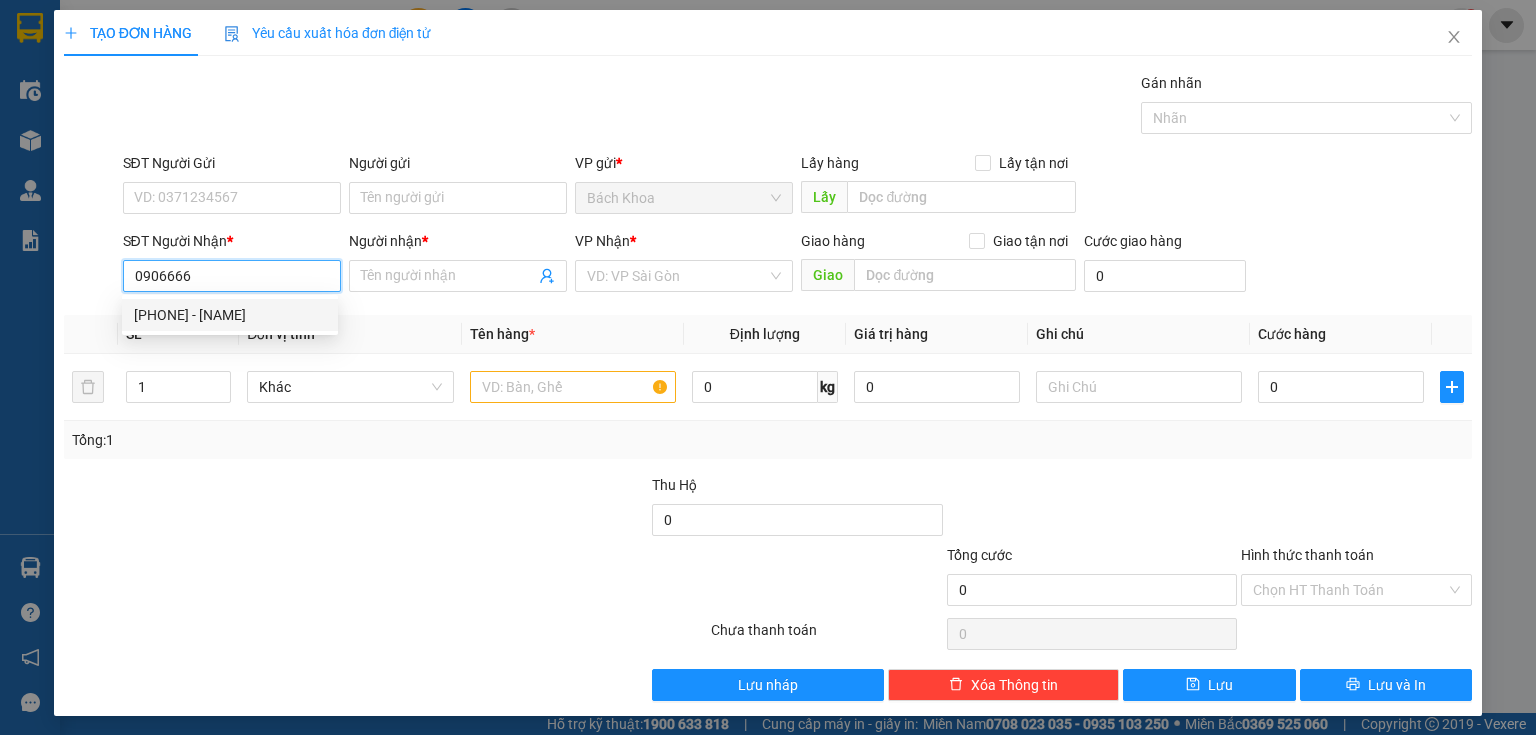 click on "[PHONE] - ANH THUẤN" at bounding box center [230, 315] 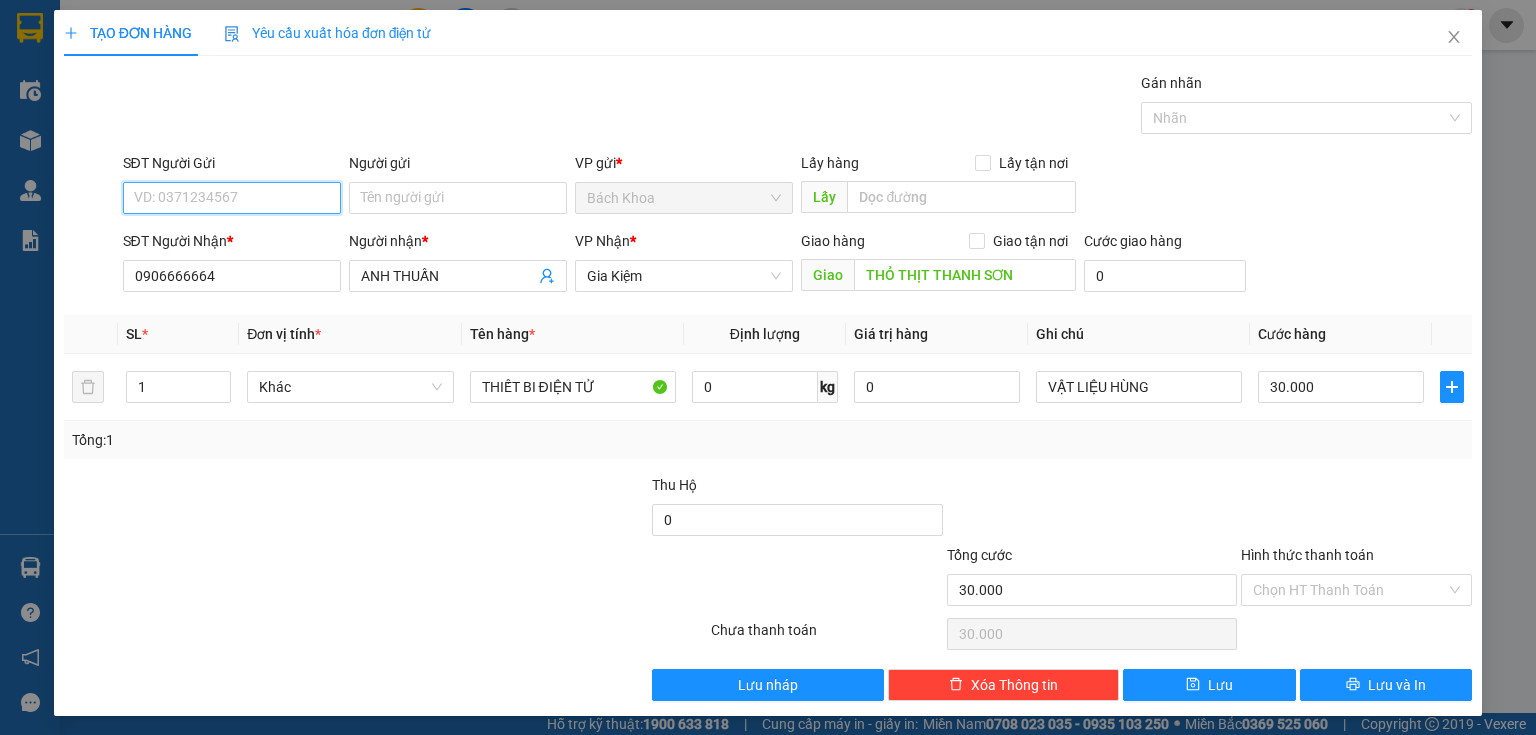 click on "SĐT Người Gửi" at bounding box center (232, 198) 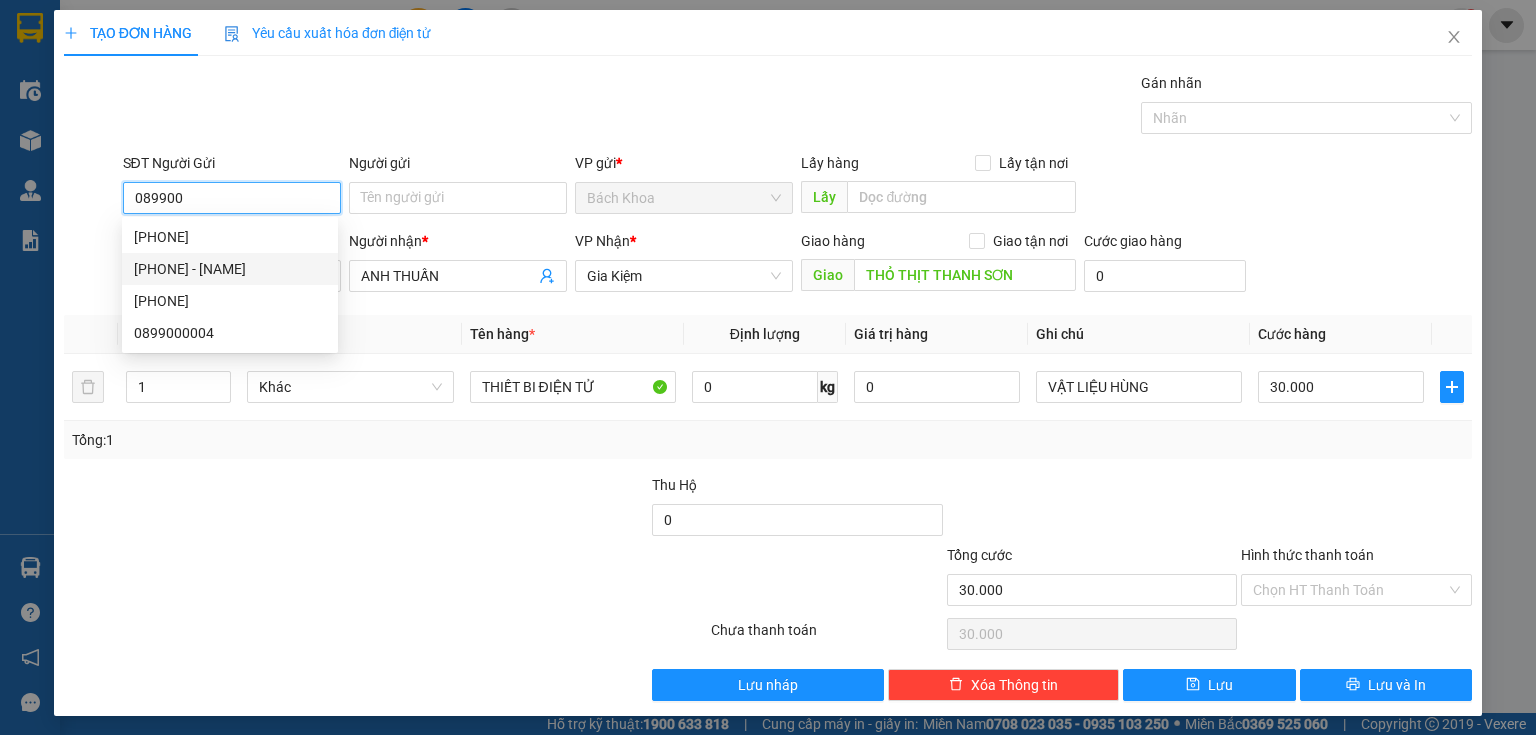click on "0899000001 - TH NGÔI SAO" at bounding box center (230, 269) 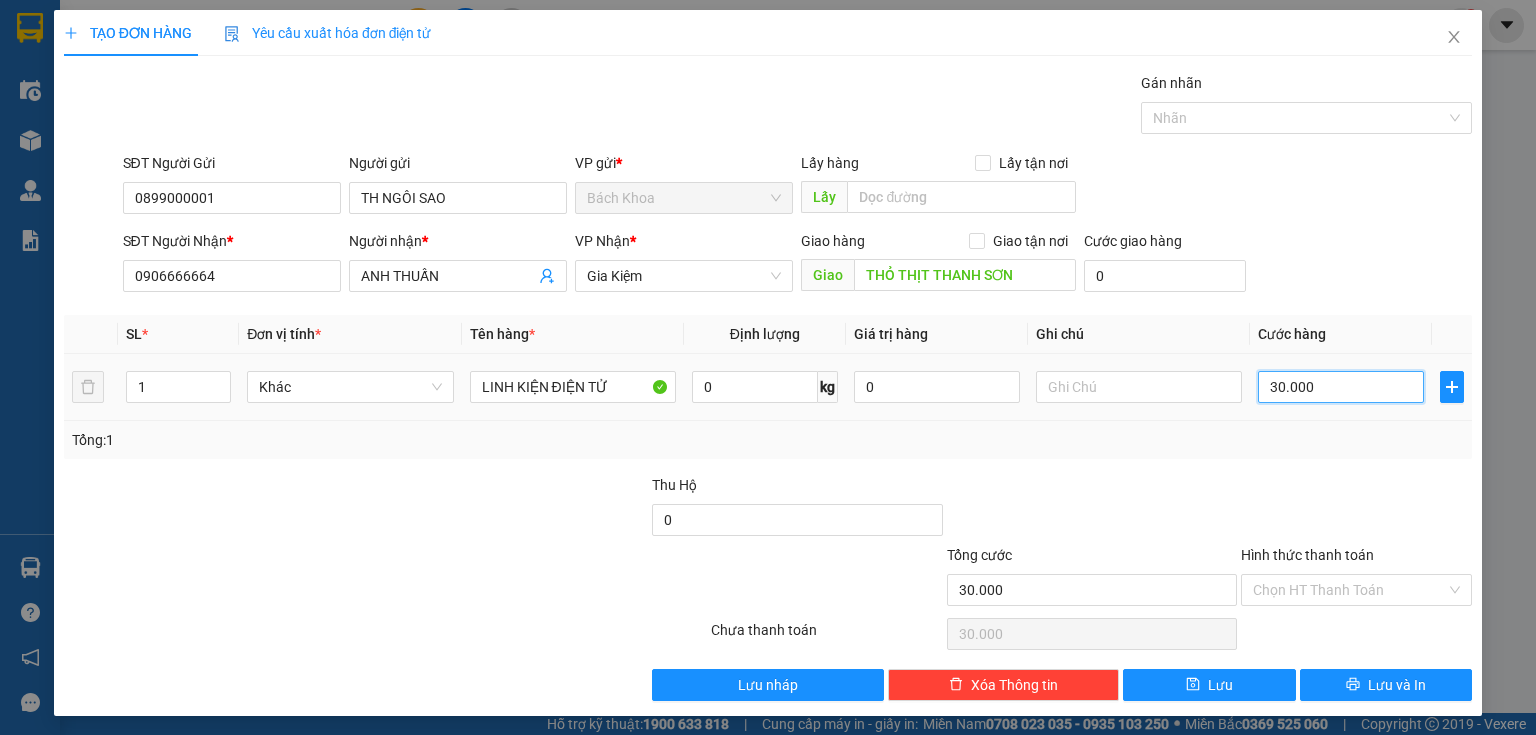 click on "30.000" at bounding box center (1341, 387) 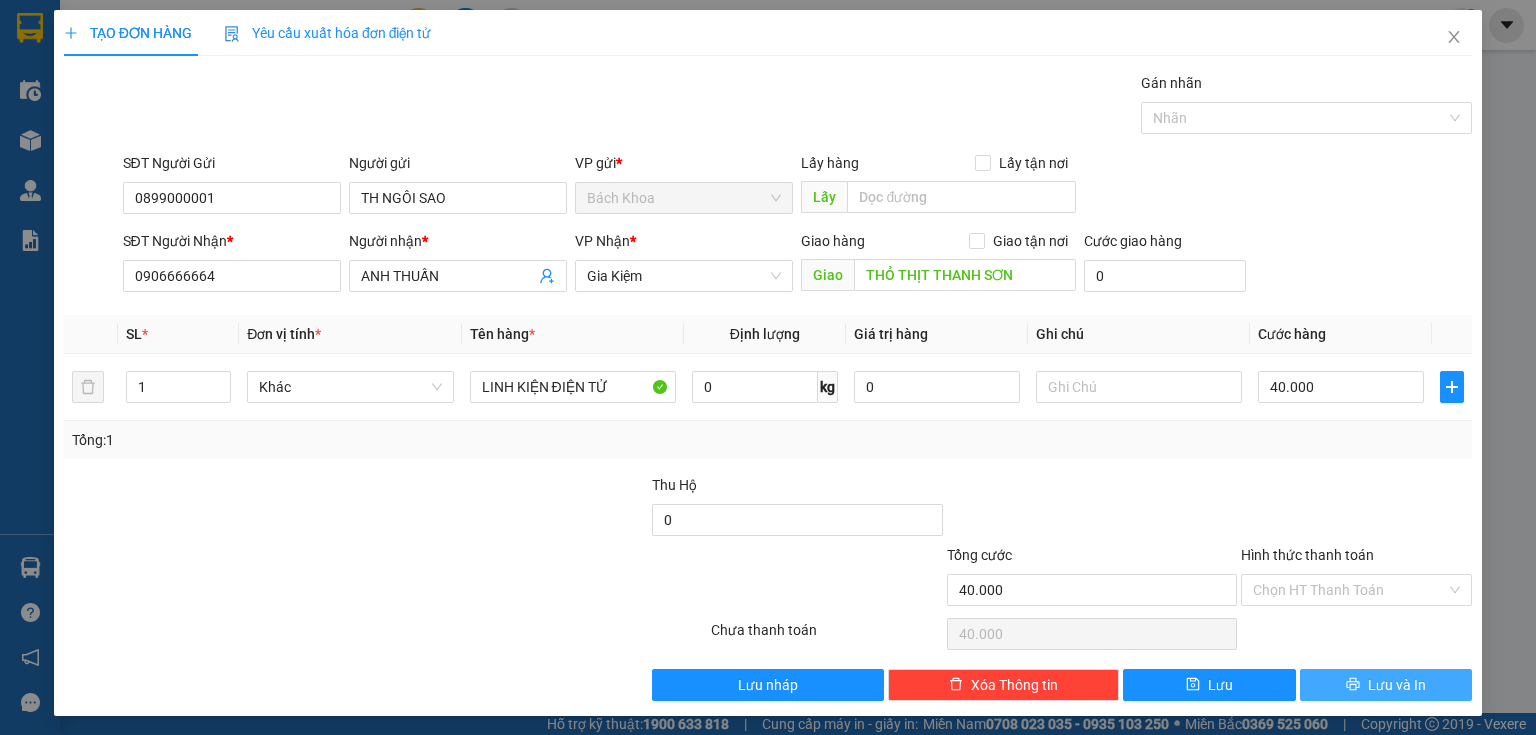 click on "Lưu và In" at bounding box center [1397, 685] 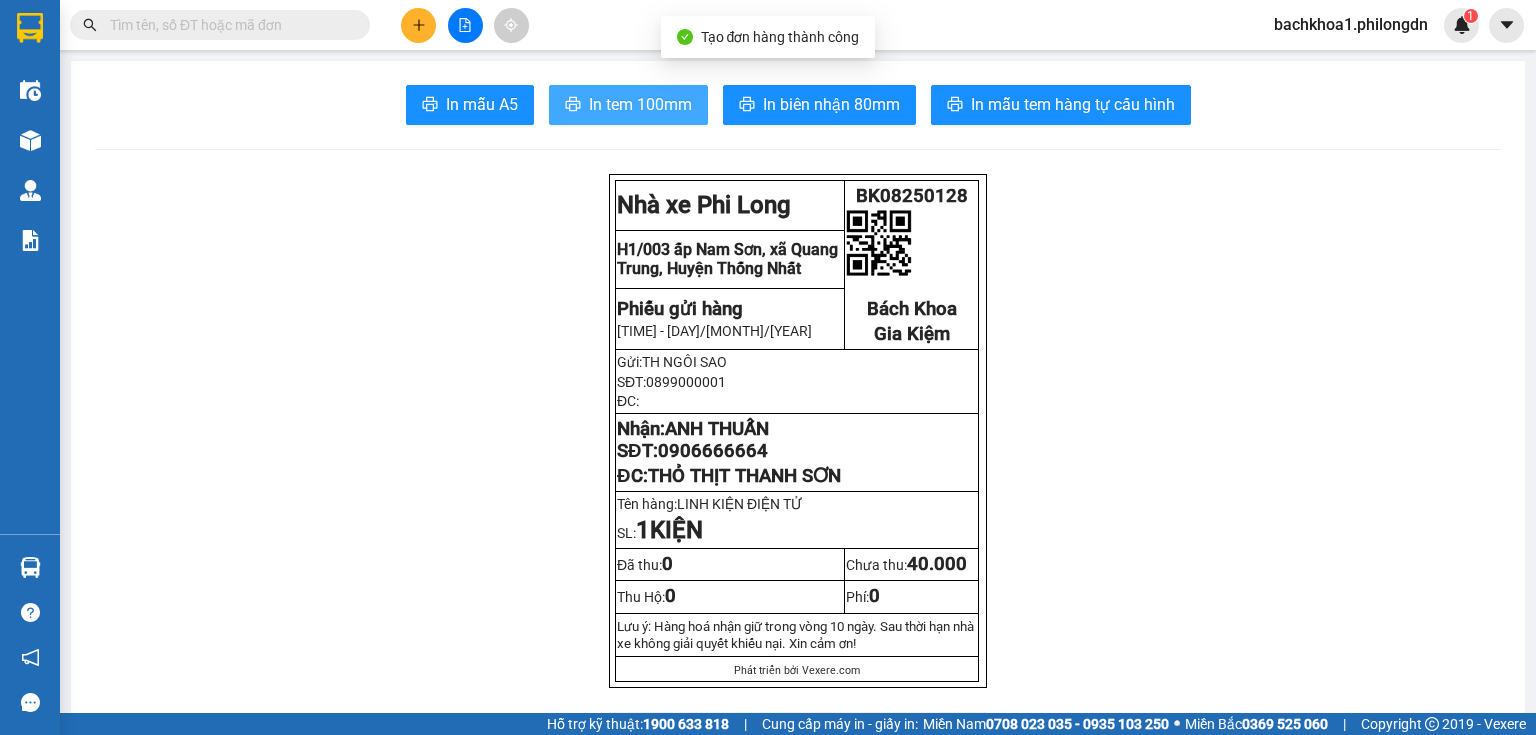 click on "In tem 100mm" at bounding box center (640, 104) 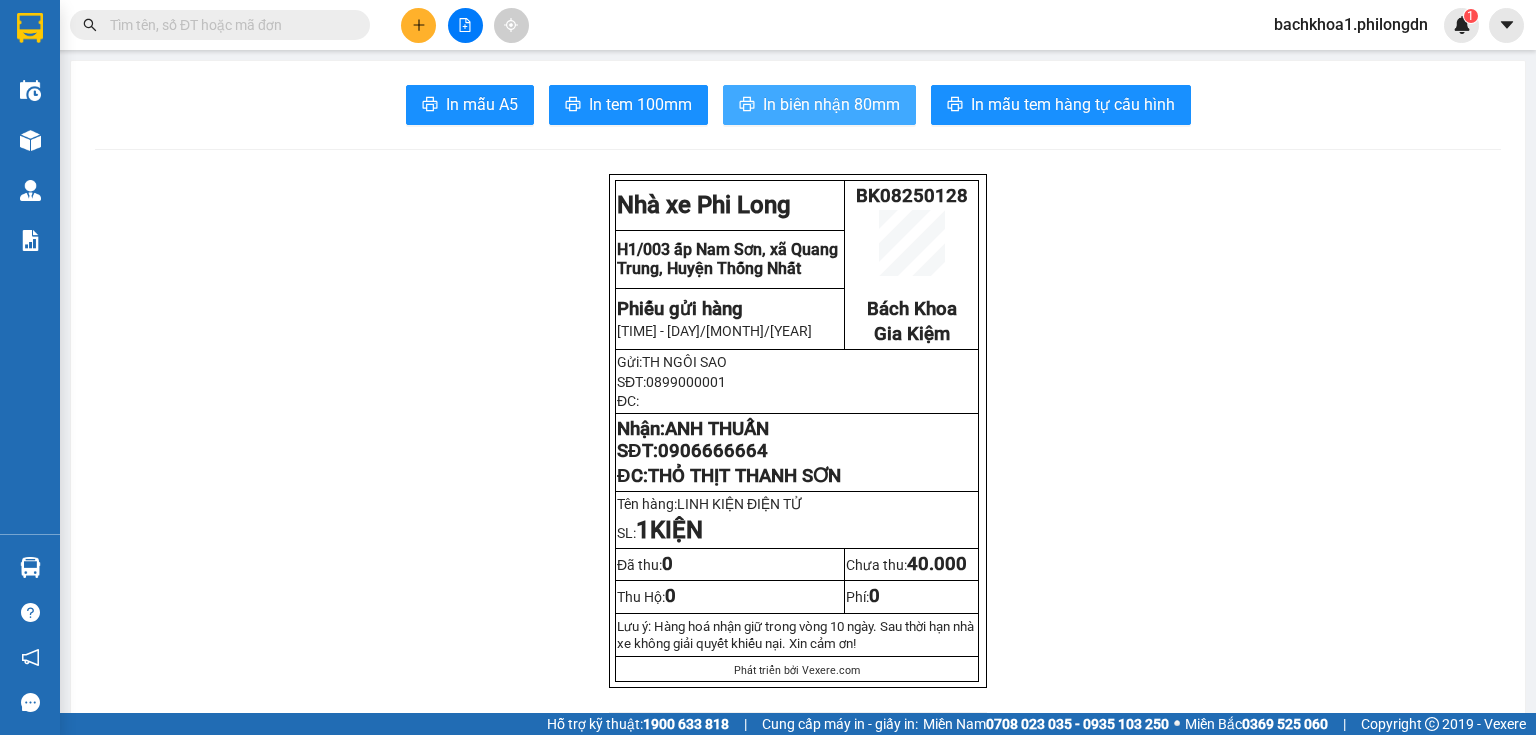 click on "In biên nhận 80mm" at bounding box center [831, 104] 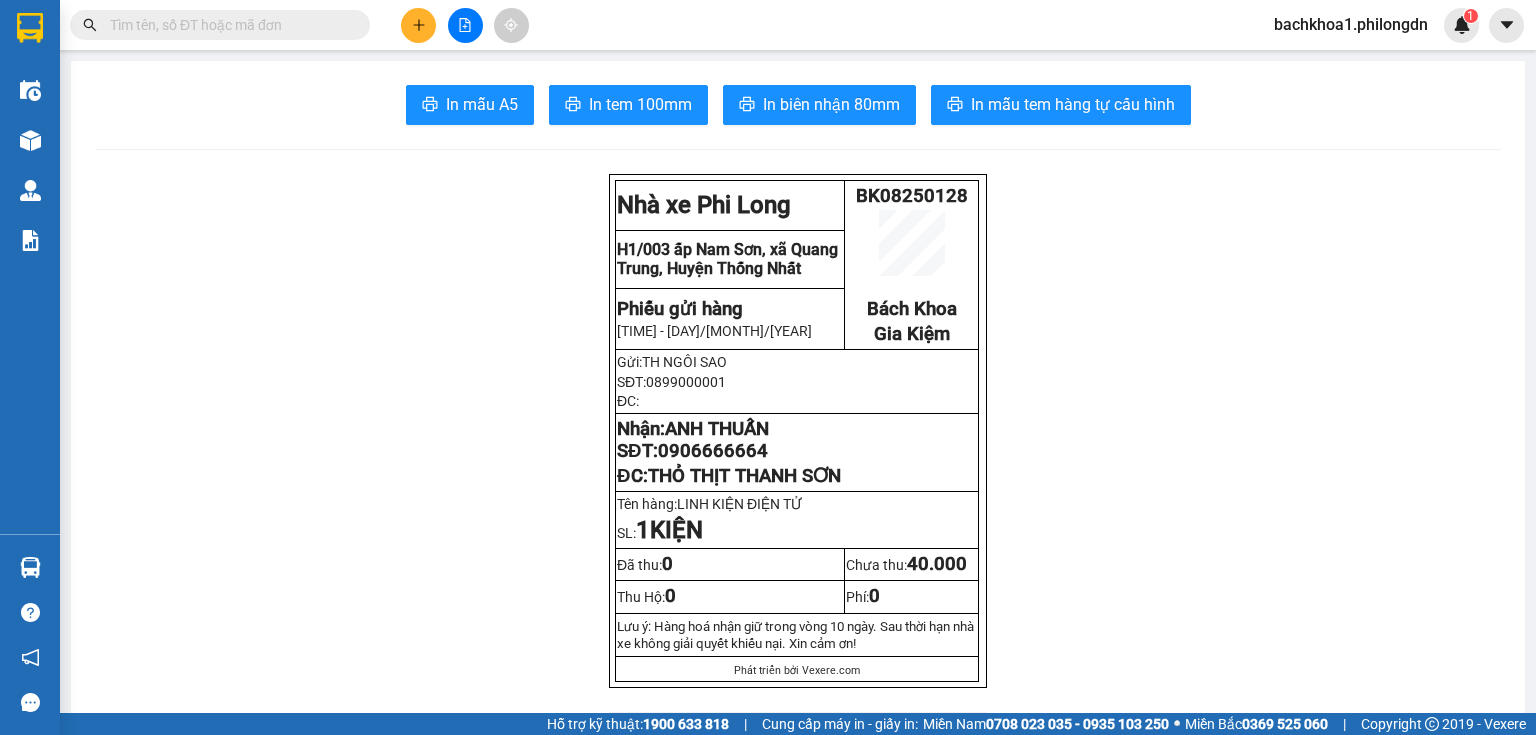 click on "0906666664" at bounding box center (713, 451) 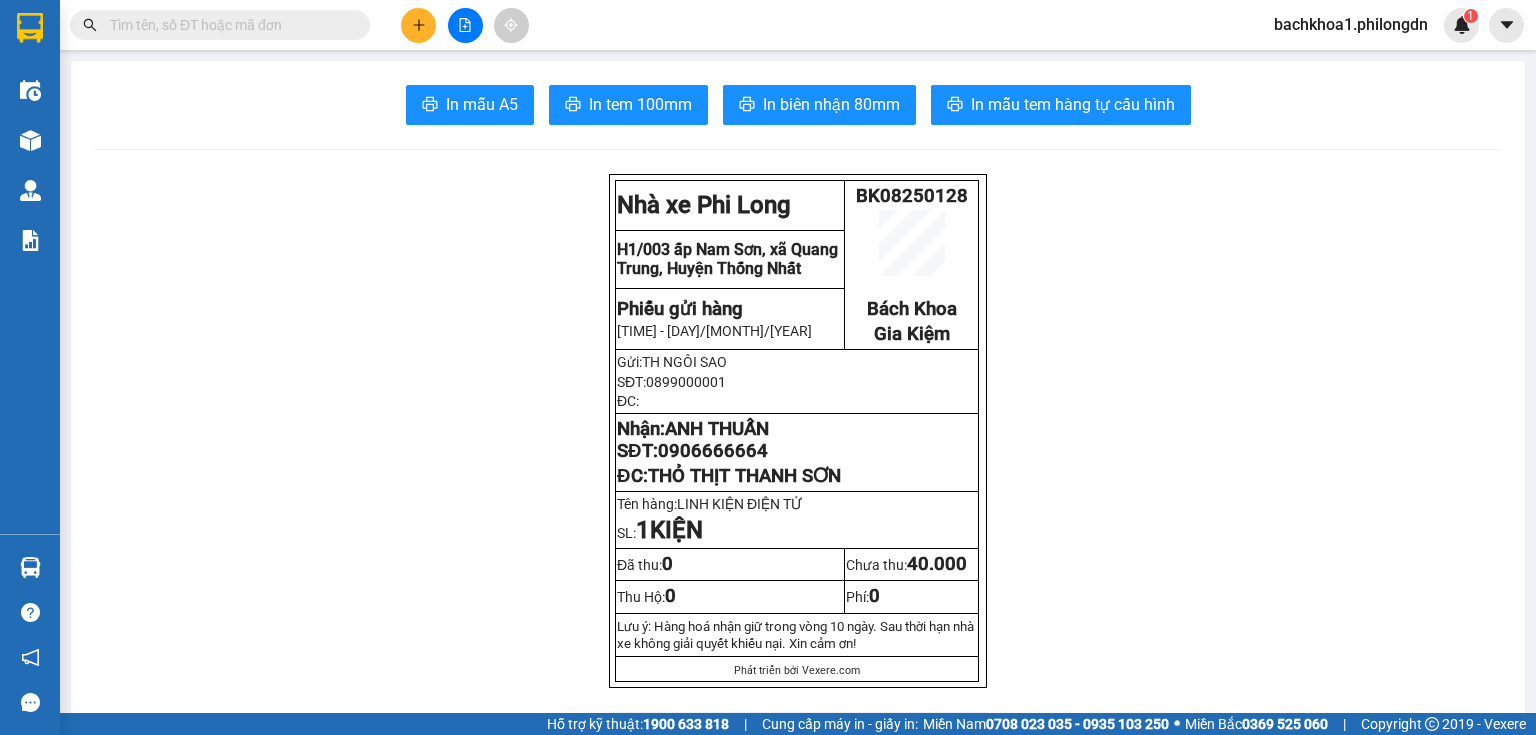 click at bounding box center [418, 25] 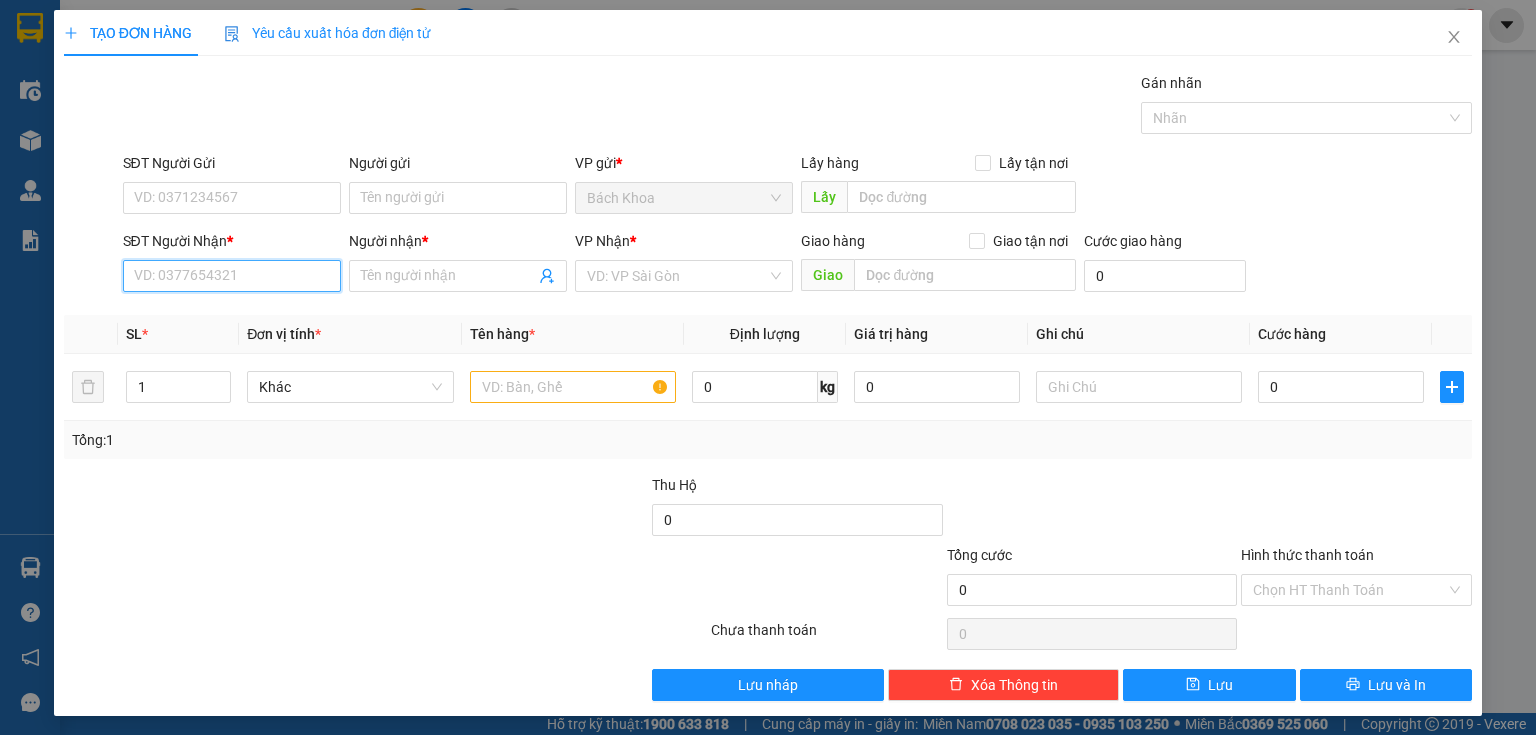 click on "SĐT Người Nhận  *" at bounding box center (232, 276) 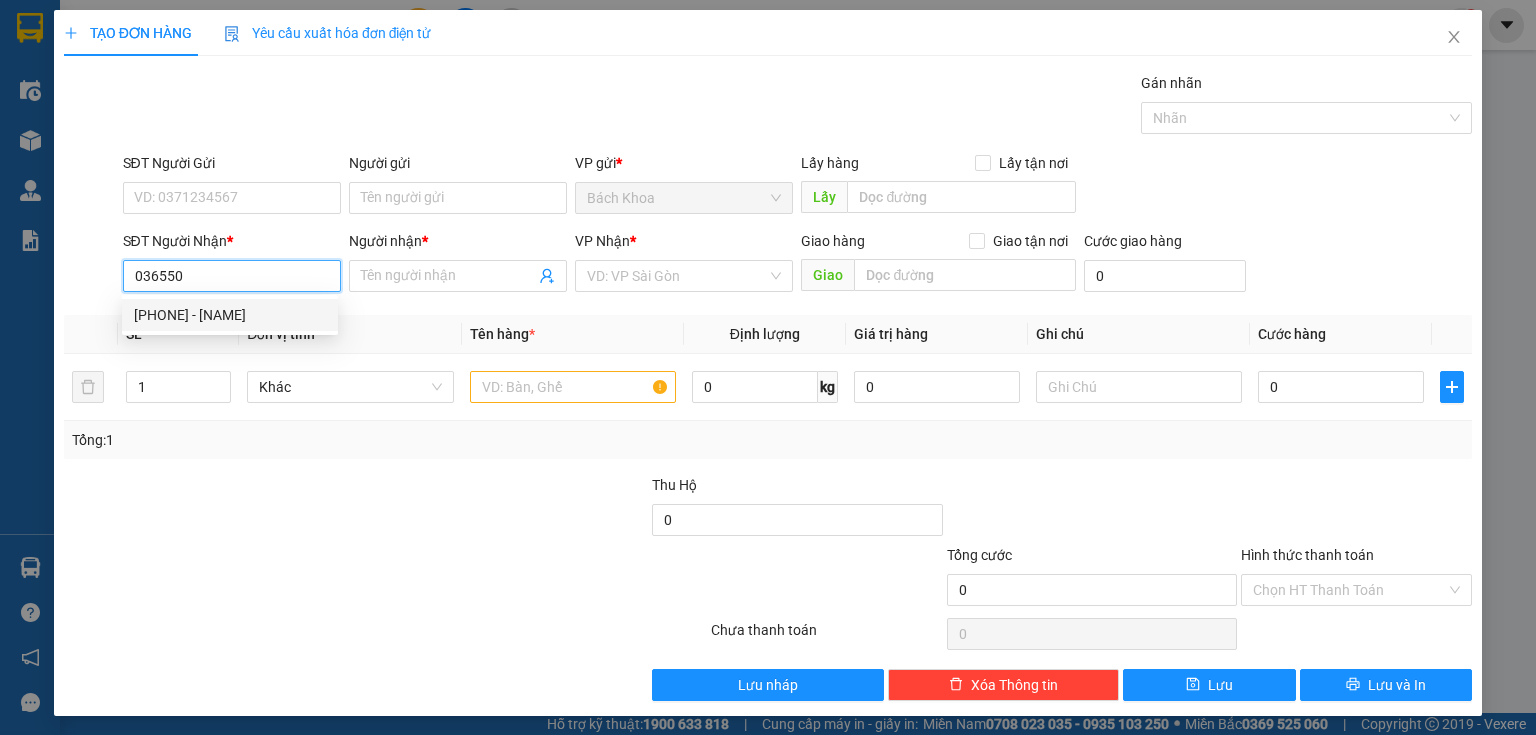 click on "0365500474 - KIM" at bounding box center [230, 315] 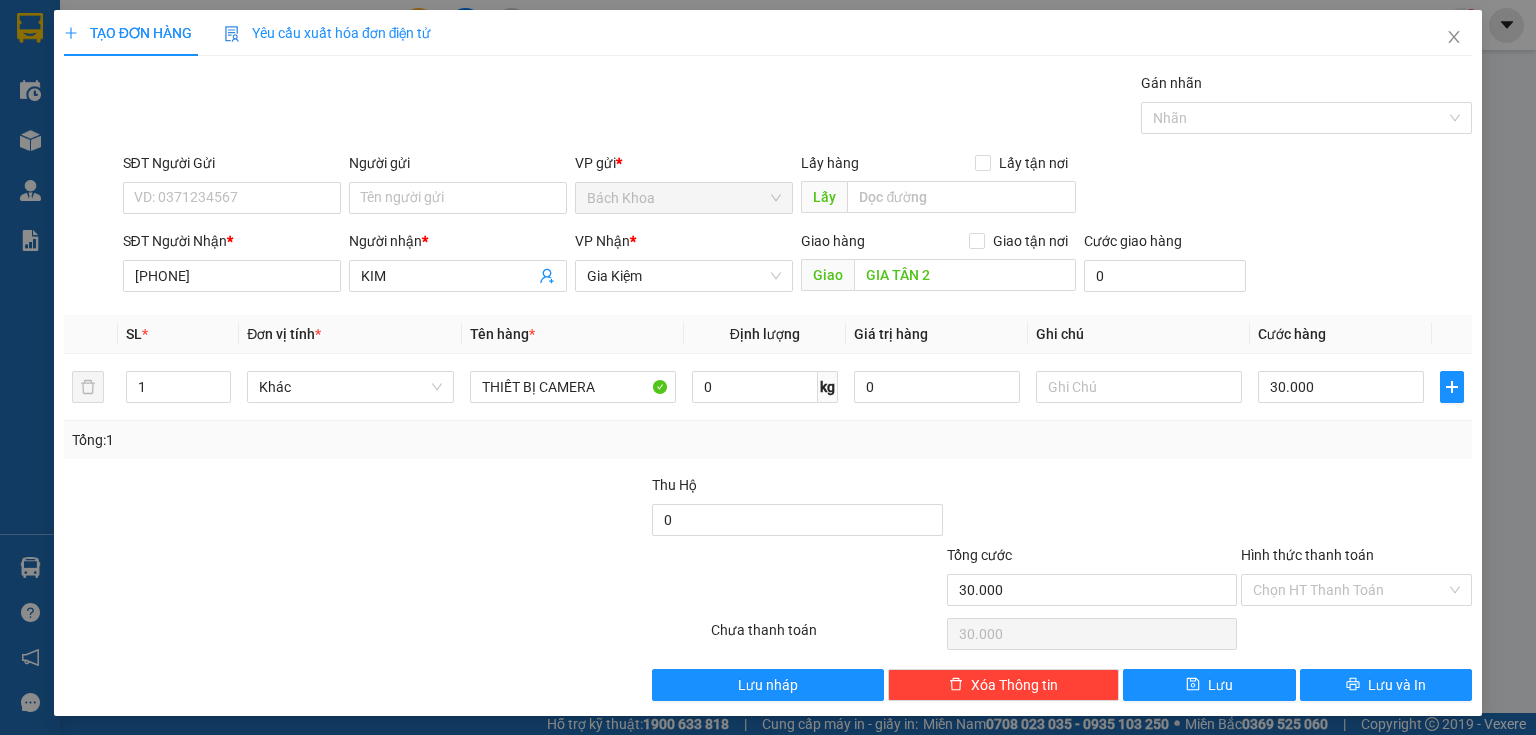 click on "SĐT Người Gửi" at bounding box center [232, 167] 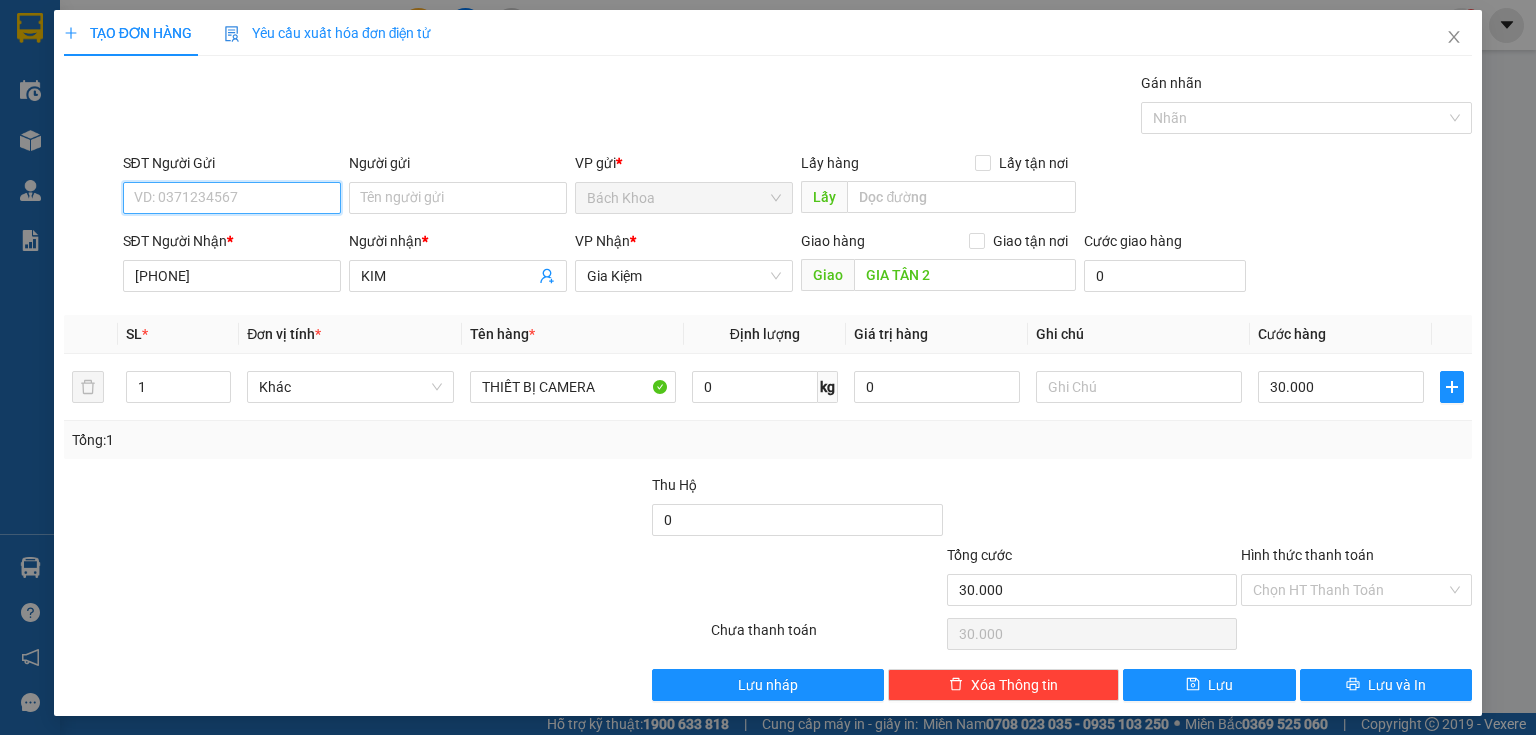 click on "SĐT Người Gửi" at bounding box center (232, 198) 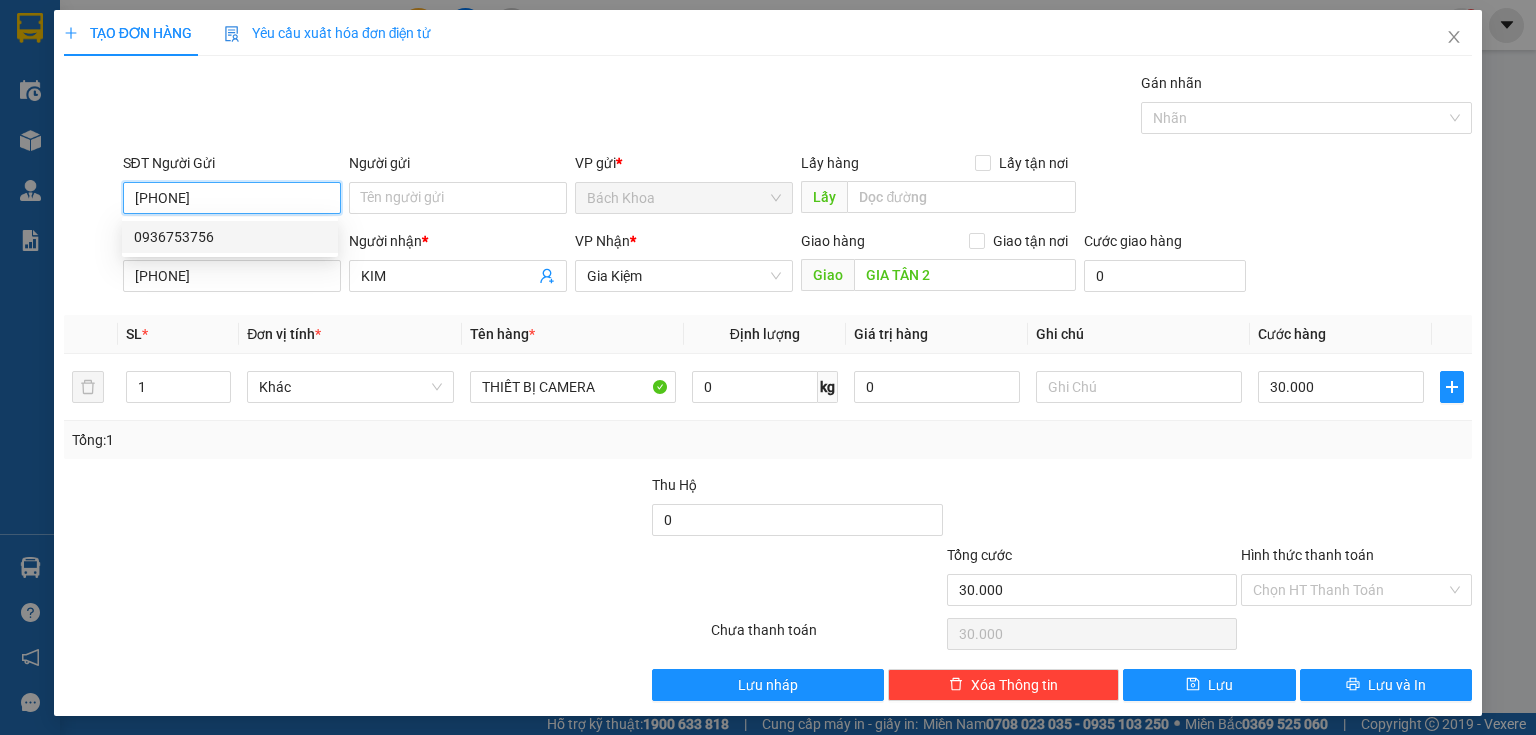click on "0936753756" at bounding box center (230, 237) 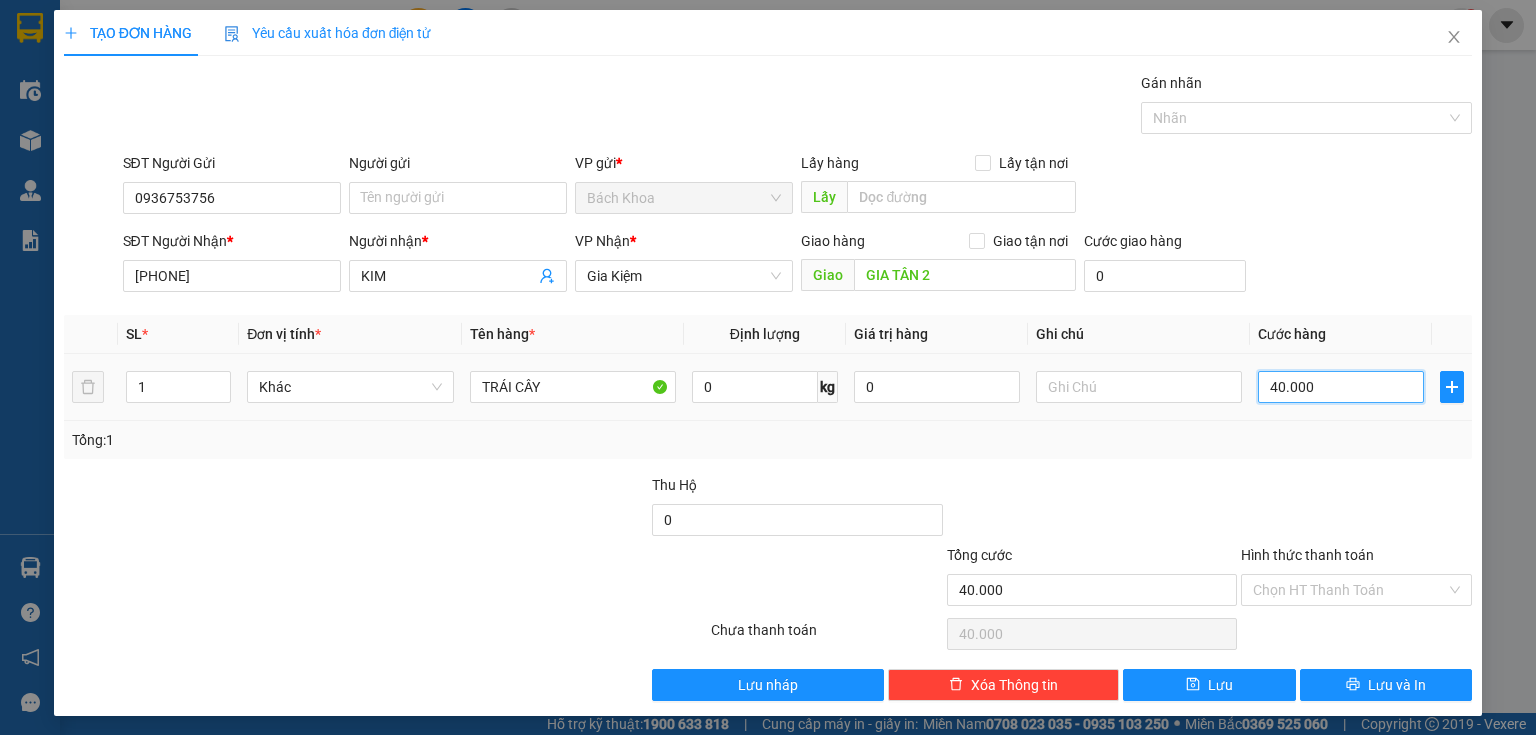 click on "40.000" at bounding box center [1341, 387] 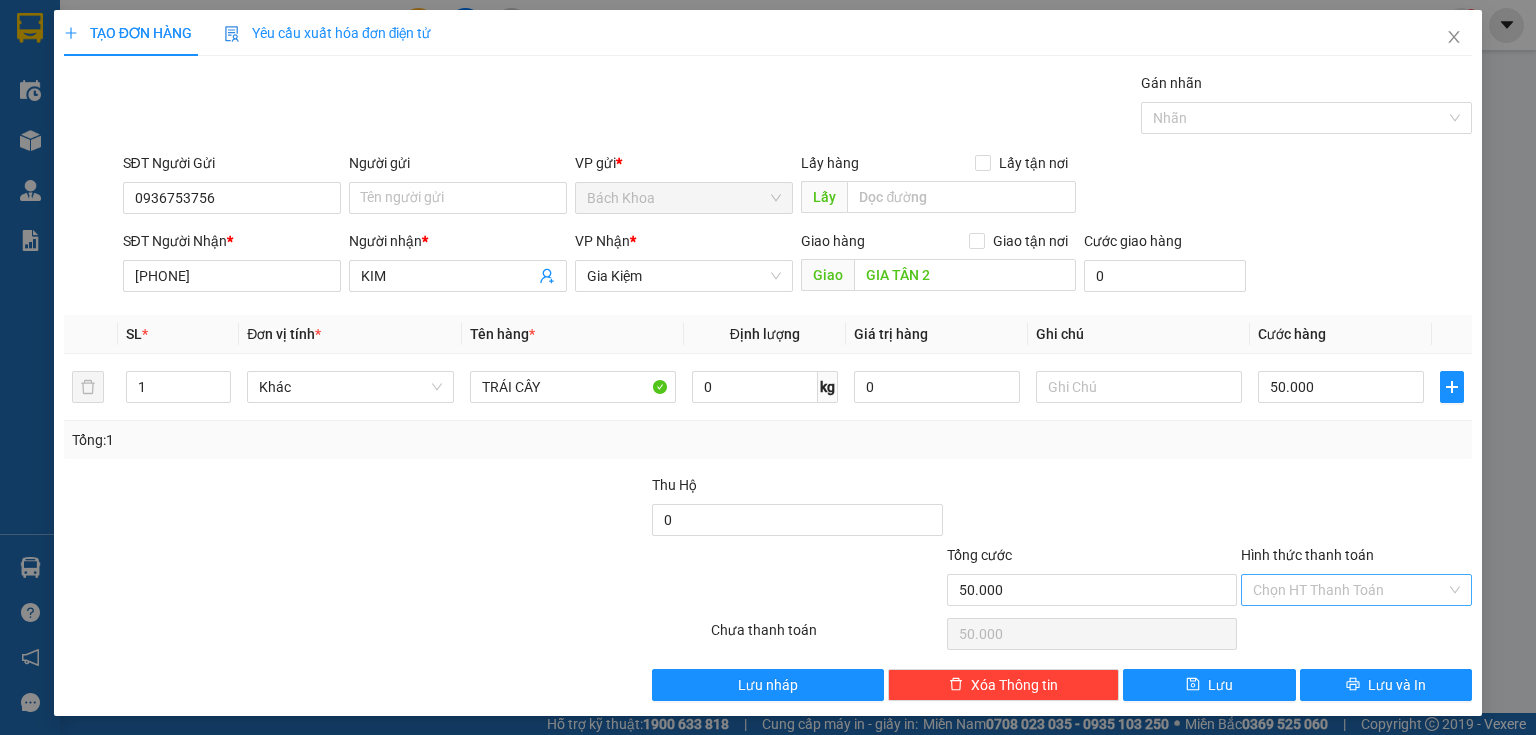 click on "Hình thức thanh toán" at bounding box center [1349, 590] 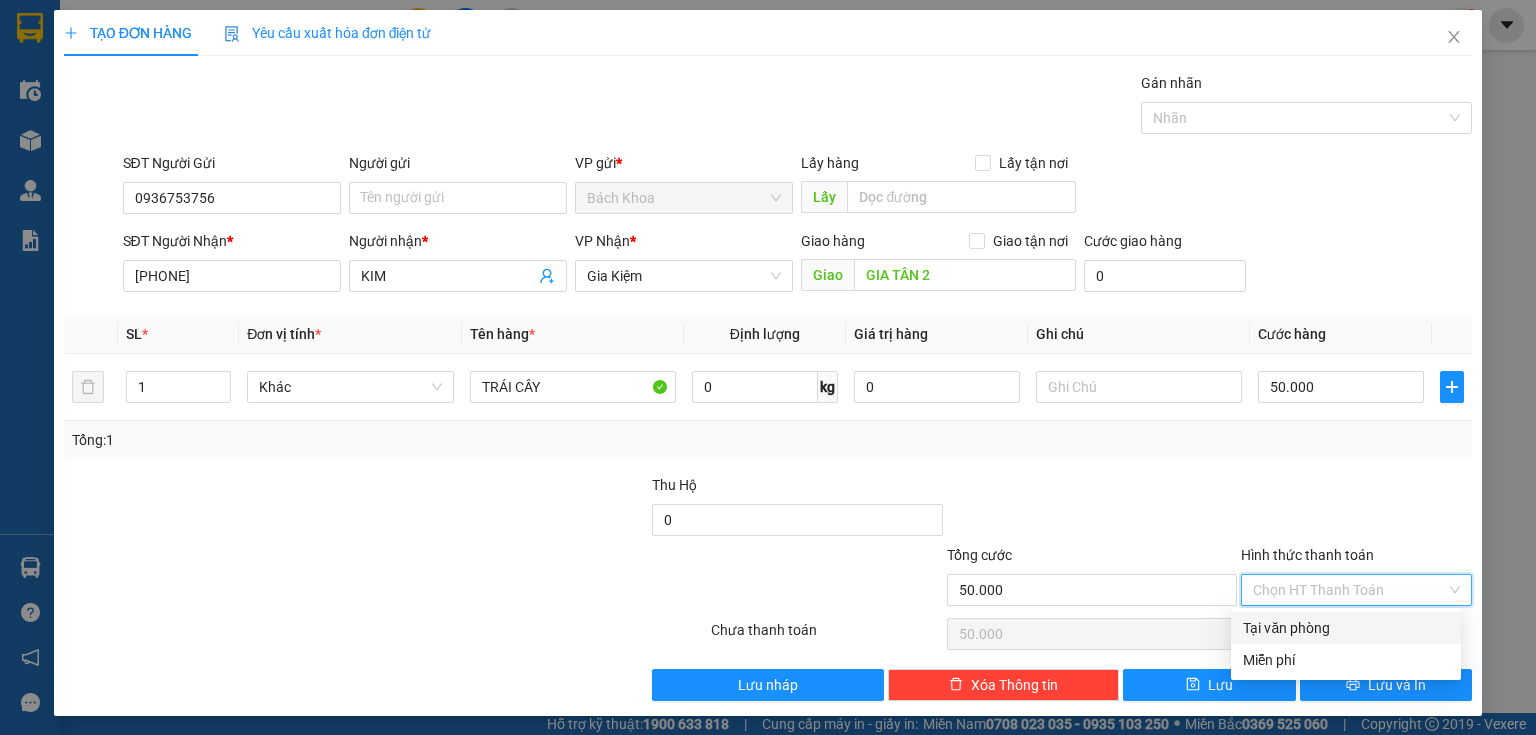 click on "Tại văn phòng" at bounding box center [1346, 628] 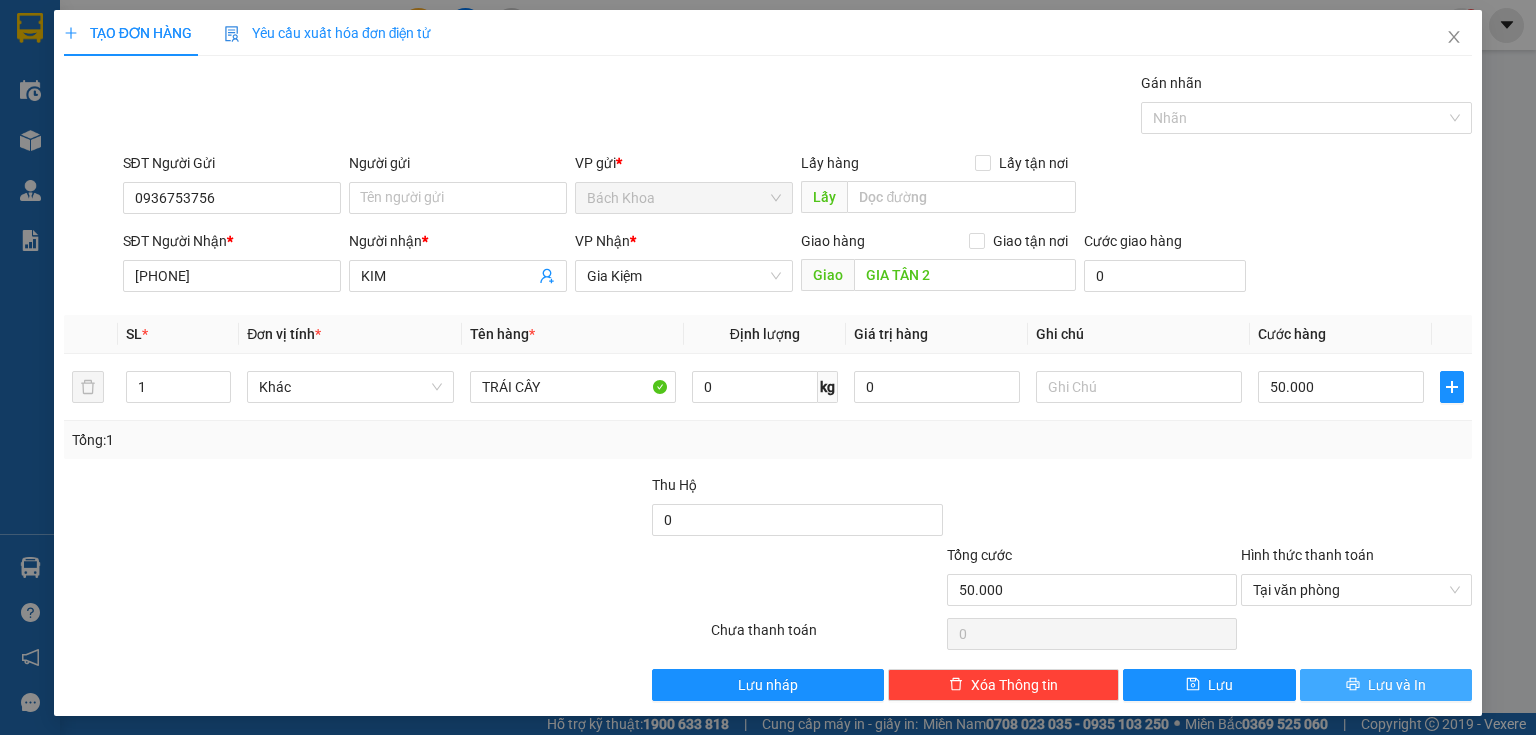 click on "Lưu và In" at bounding box center (1386, 685) 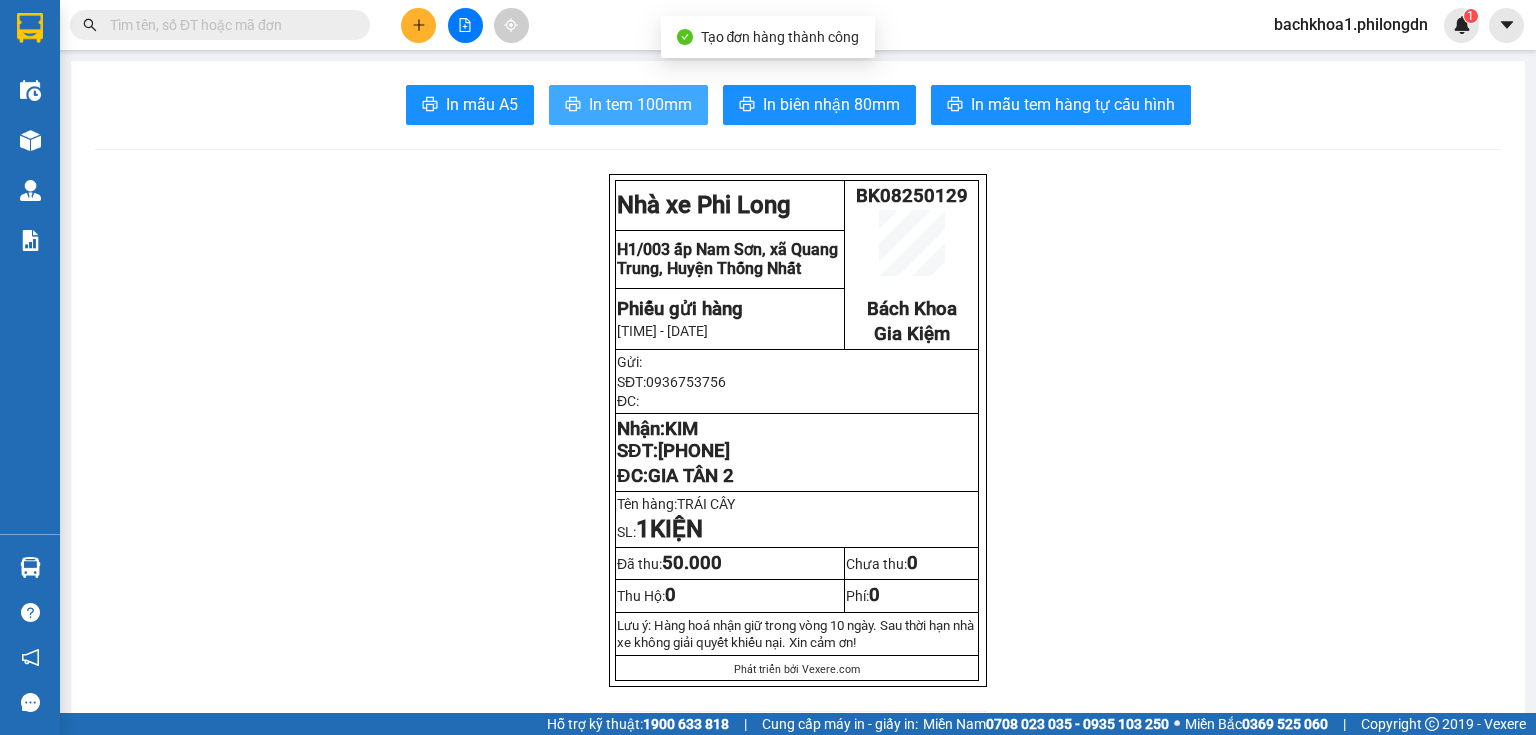 click on "In tem 100mm" at bounding box center [640, 104] 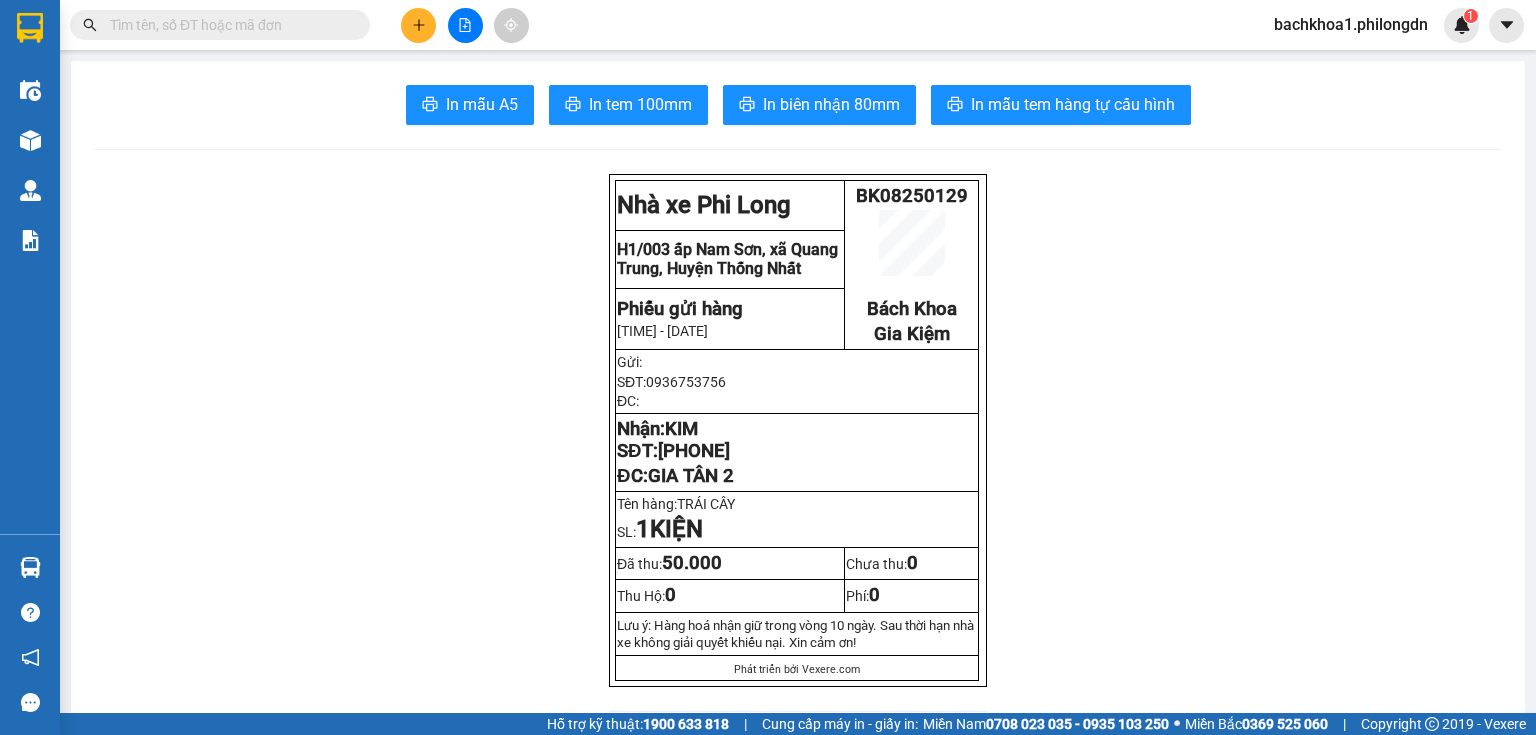 click on "In mẫu A5
In tem 100mm
In biên nhận 80mm In mẫu tem hàng tự cấu hình
Nhà xe Phi Long
BK08250129
Bách Khoa
Gia Kiệm
H1/003 ấp Nam Sơn, xã Quang Trung, Huyện Thống Nhất
Phiếu gửi hàng
14:01:48 - 02/08/2025
Gửi:
SĐT:  0936753756
ĐC:
Nhận:  KIM SĐT:  0365500474
ĐC:  GIA TÂN 2
Tên hàng:  TRÁI CÂY
SL:  1  KIỆN
Đã thu:  50.000
Chưa thu:  0
Thu Hộ: 0
Phí:  0
Lưu ý: Hàng hoá nhận giữ trong vòng 10 ngày. Sau thời hạn nhà xe không giải quyết khiếu nại. Xin cảm ơn!
Phát triển bởi Vexere.com
Phi Long (Đồng Nai) BK08250129 02/08 14:01 Giao dọc đường   GIA TÂN 2 VP Nhận:   Gia Kiệm KIM 0365500474 SL:  1 CR :   50.000 Tên Số lượng Khối lượng Cước món hàng Ghi chú TRÁI CÂY (Khác) 1 0 50.000 Tổng cộng 1 0 50.000" at bounding box center [798, 1819] 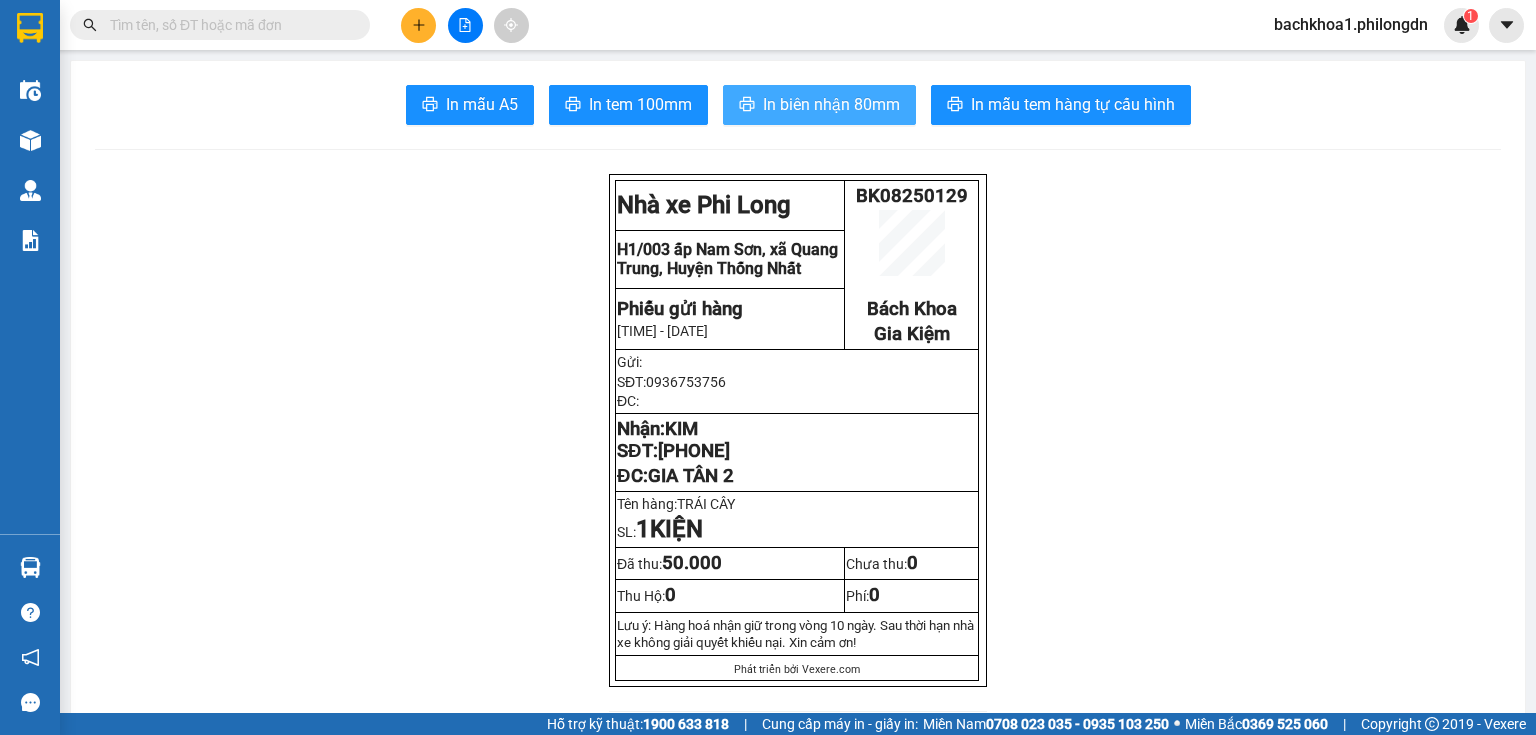 click on "In biên nhận 80mm" at bounding box center (831, 104) 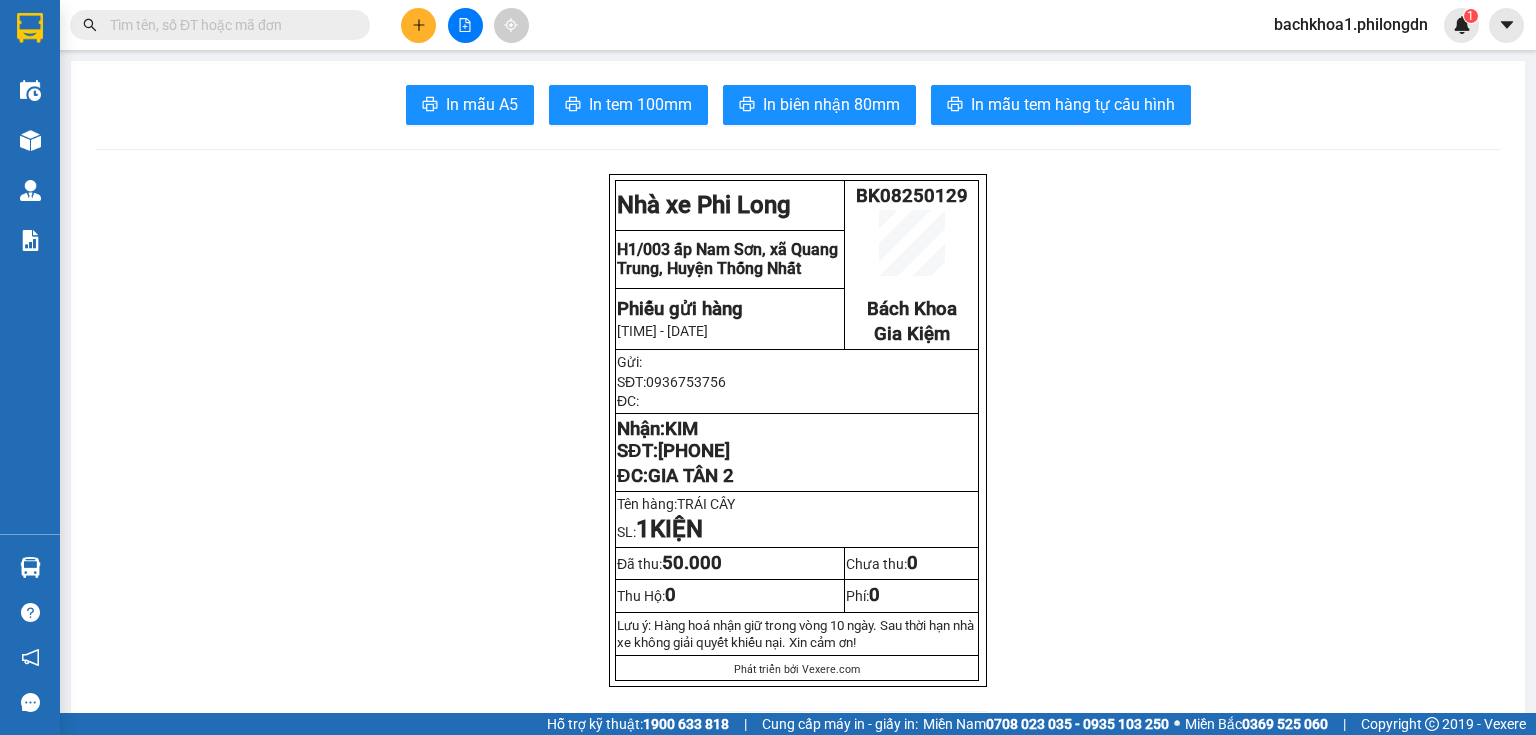 click on "0365500474" at bounding box center (694, 451) 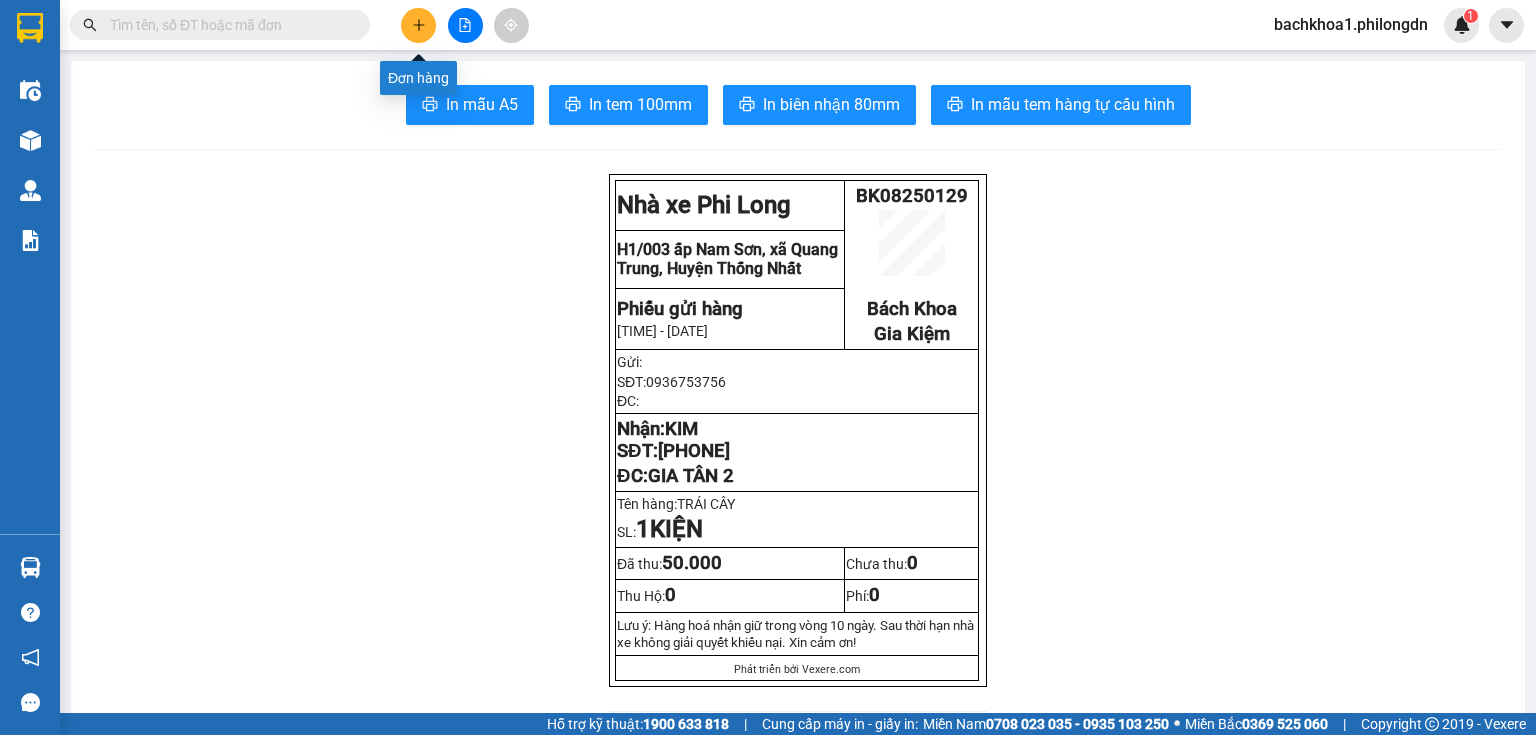click at bounding box center [418, 25] 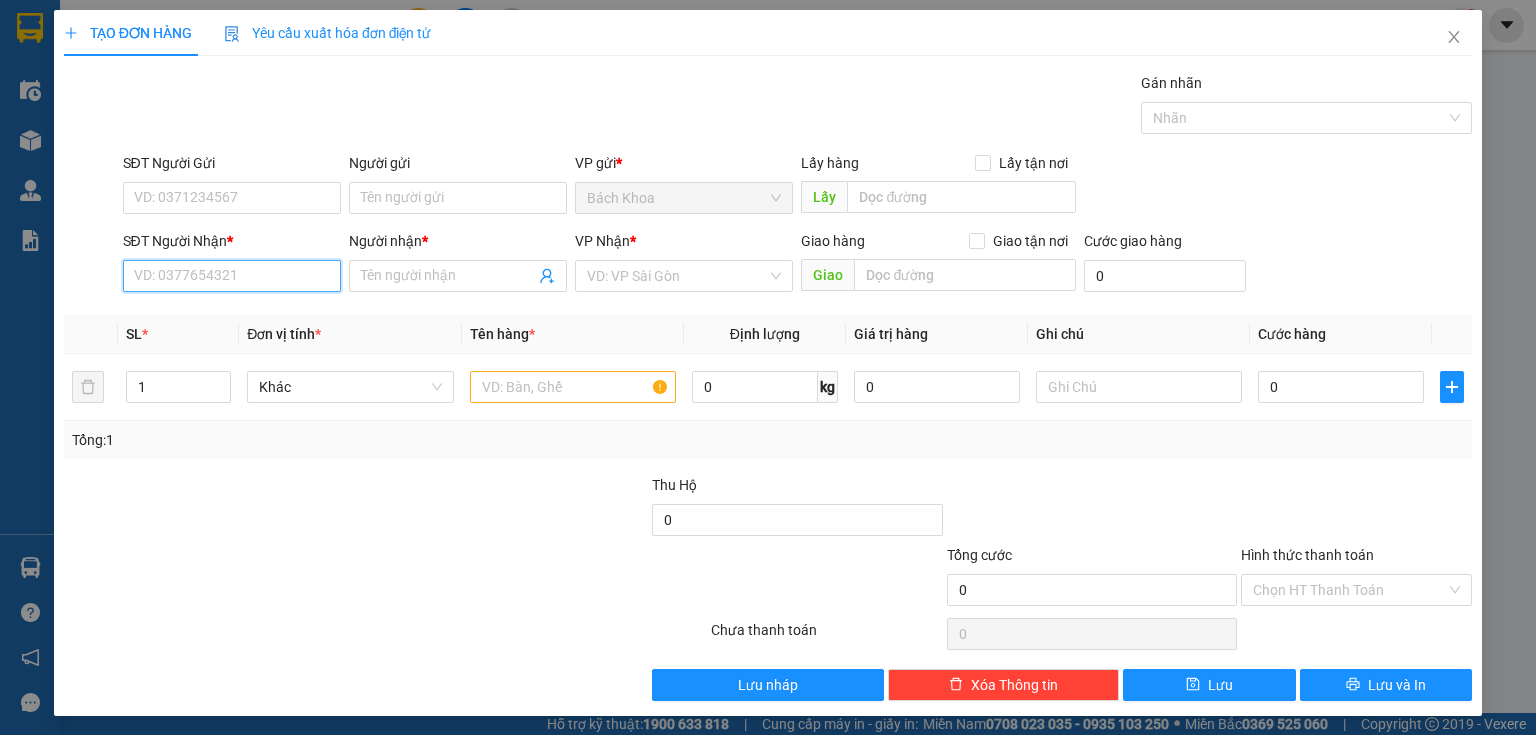 click on "SĐT Người Nhận  *" at bounding box center [232, 276] 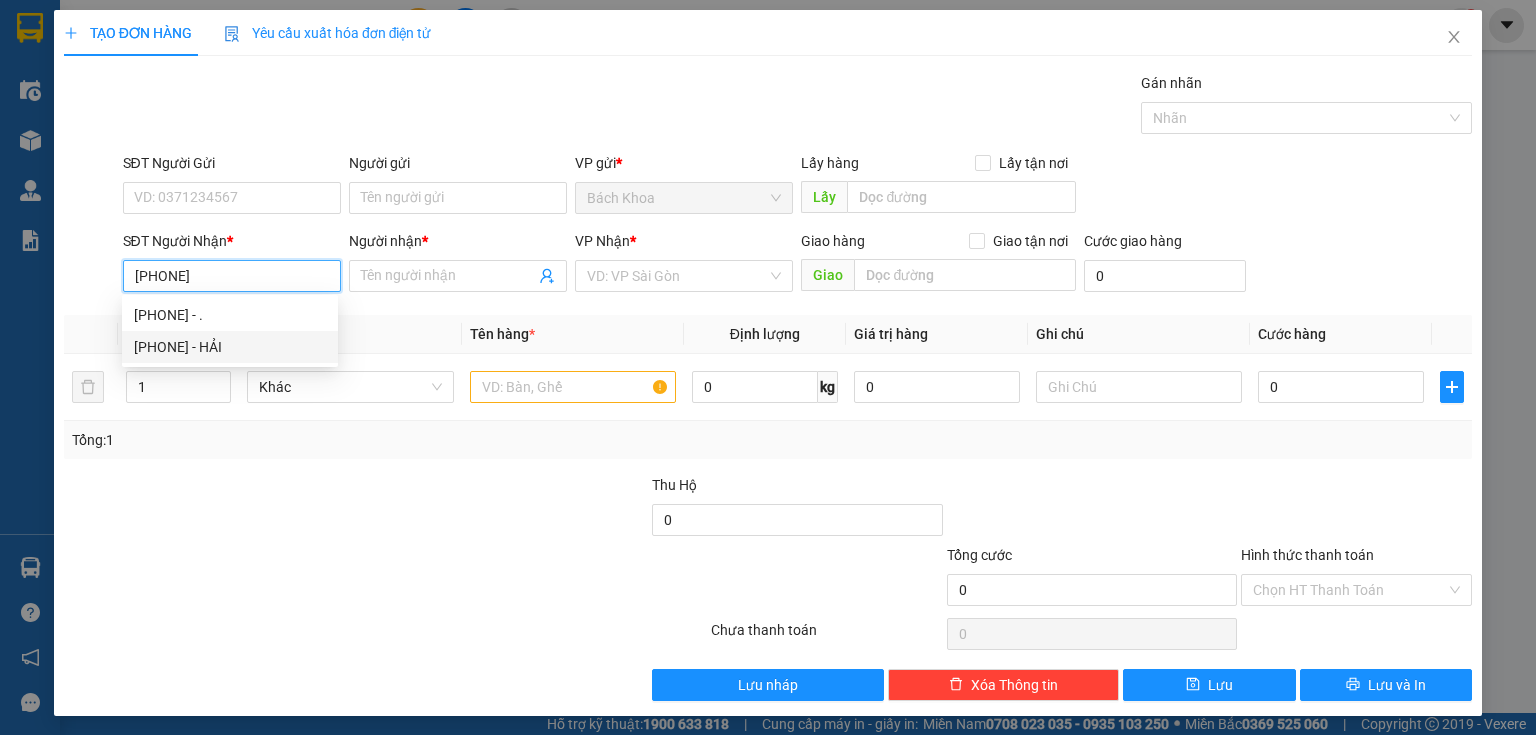 click on "0983764128 - HẢI" at bounding box center (230, 347) 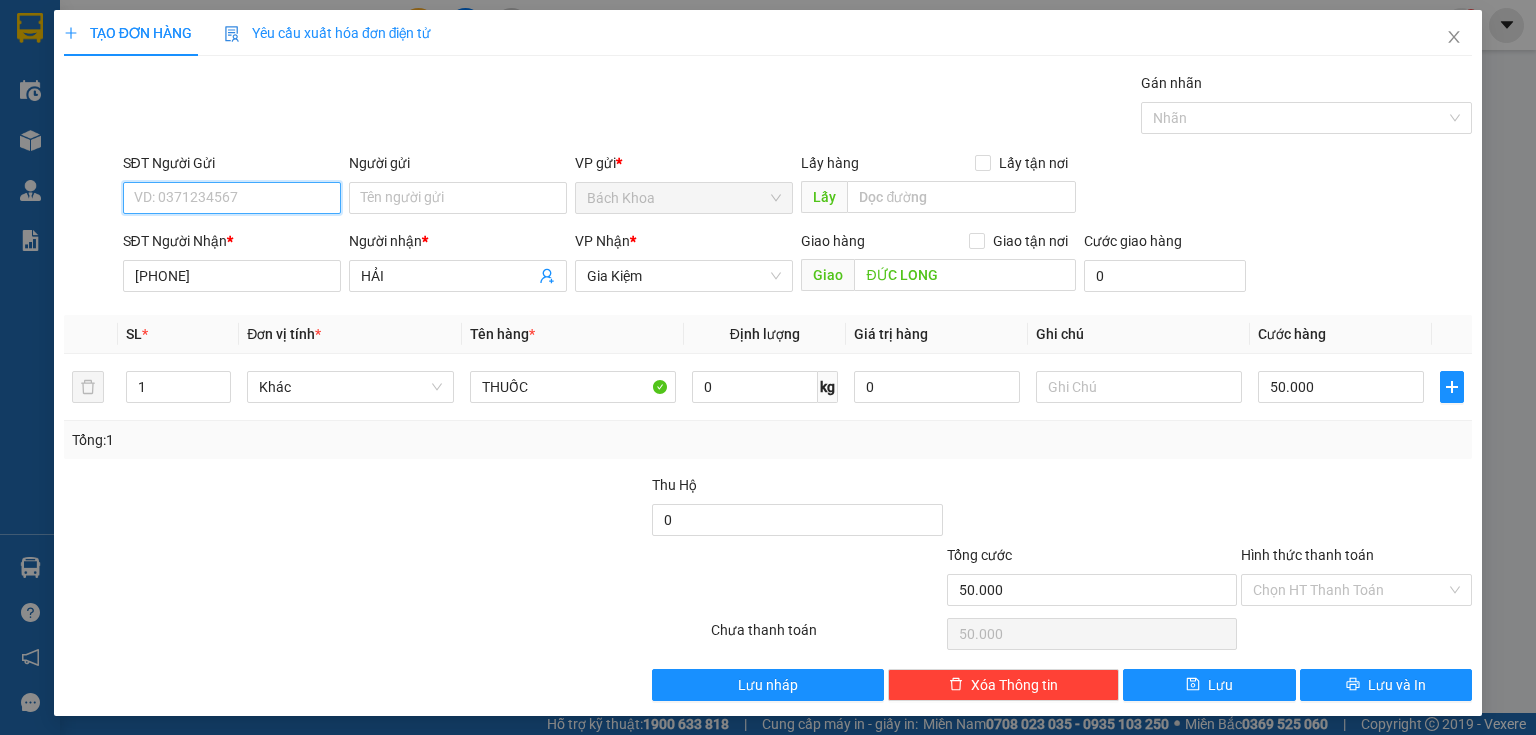 click on "SĐT Người Gửi" at bounding box center [232, 198] 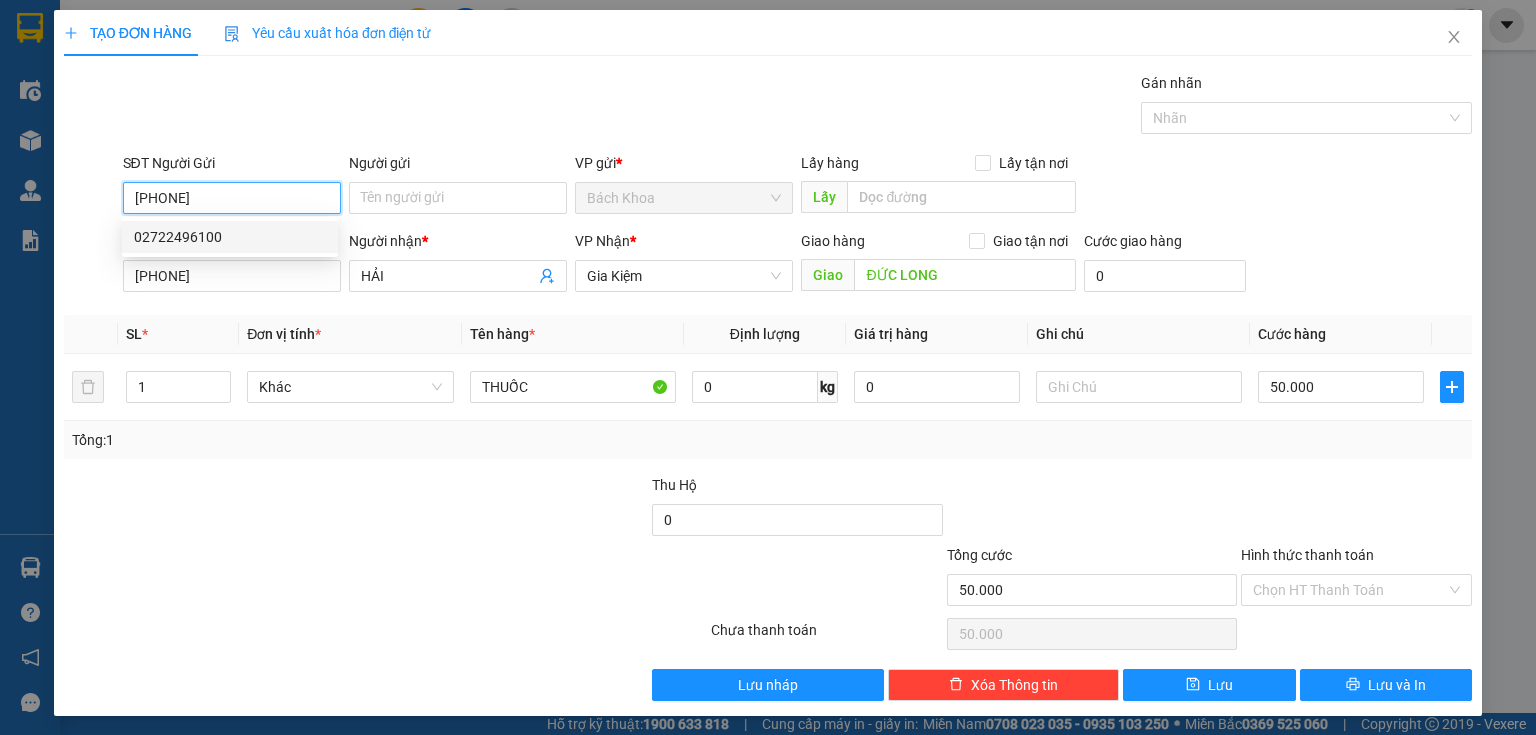 click on "02722496100" at bounding box center [230, 237] 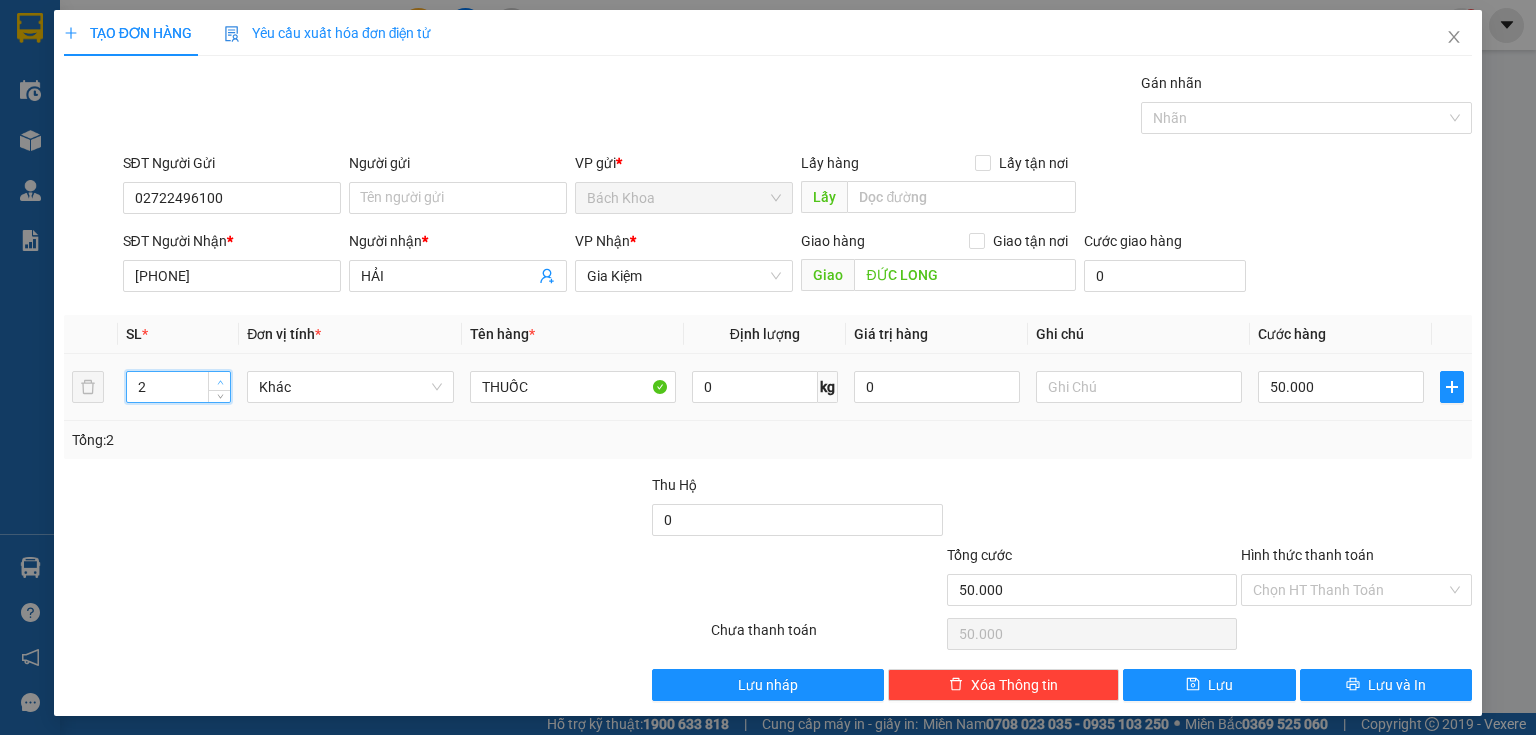 click 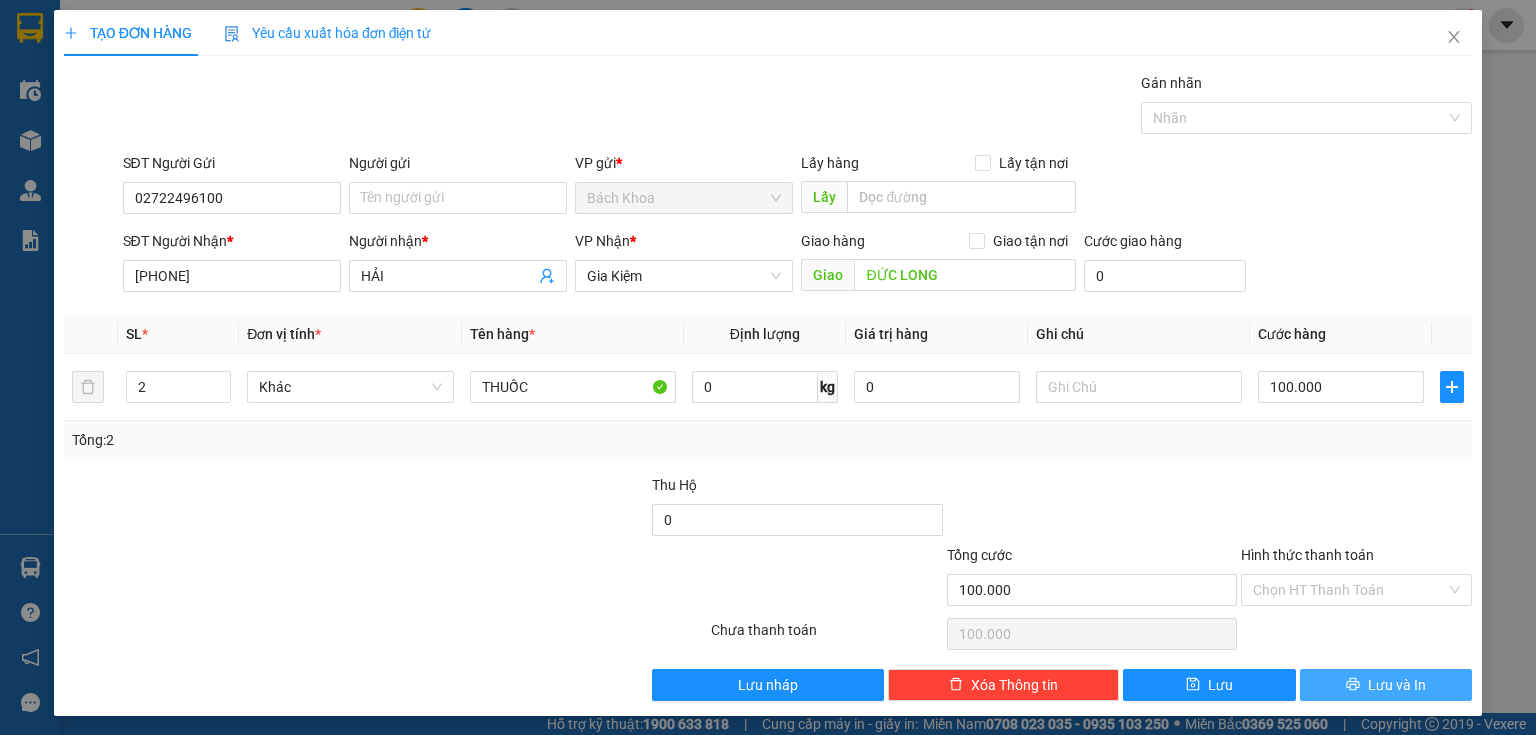 click on "Lưu và In" at bounding box center (1386, 685) 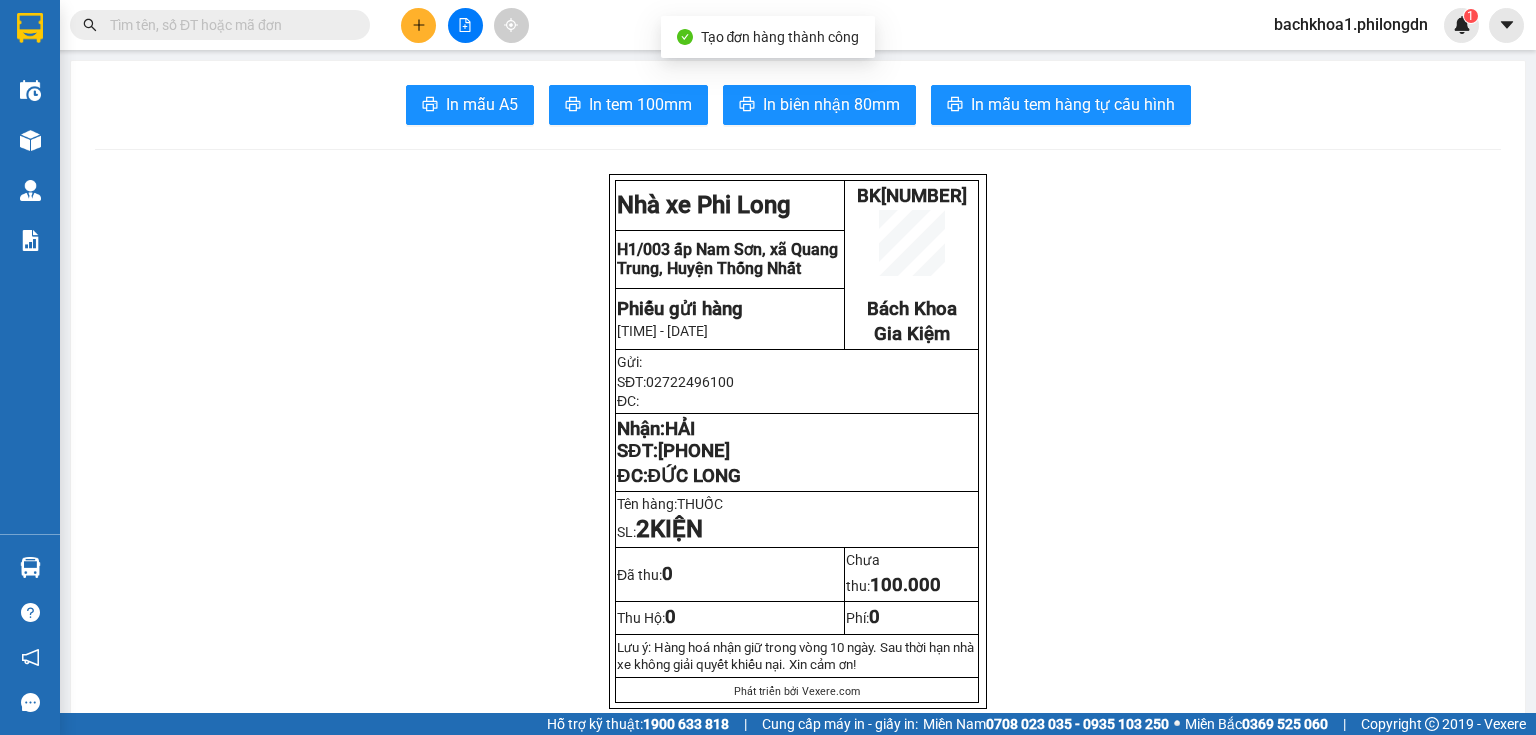click on "In mẫu A5
In tem 100mm
In biên nhận 80mm In mẫu tem hàng tự cấu hình" at bounding box center (798, 105) 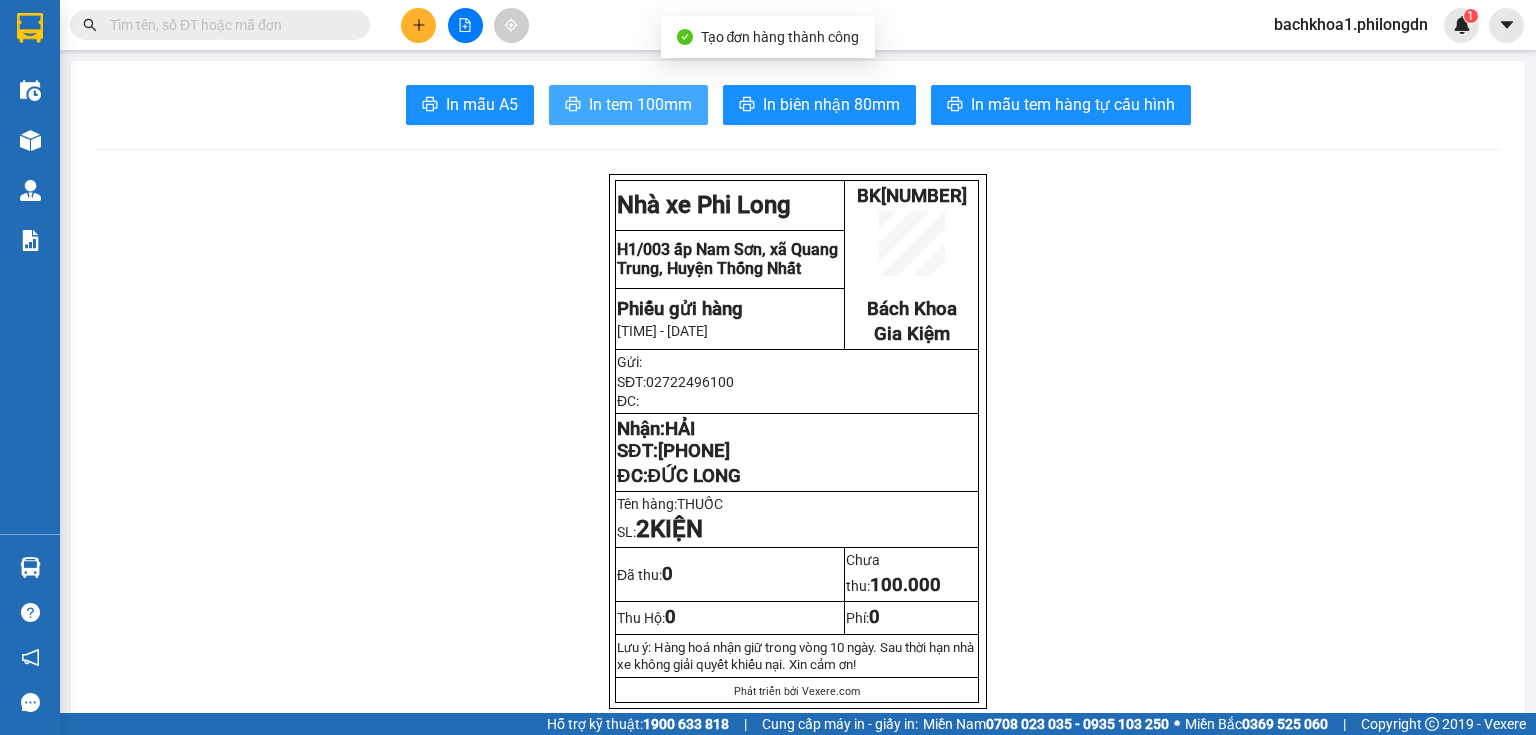 click on "In tem 100mm" at bounding box center (628, 105) 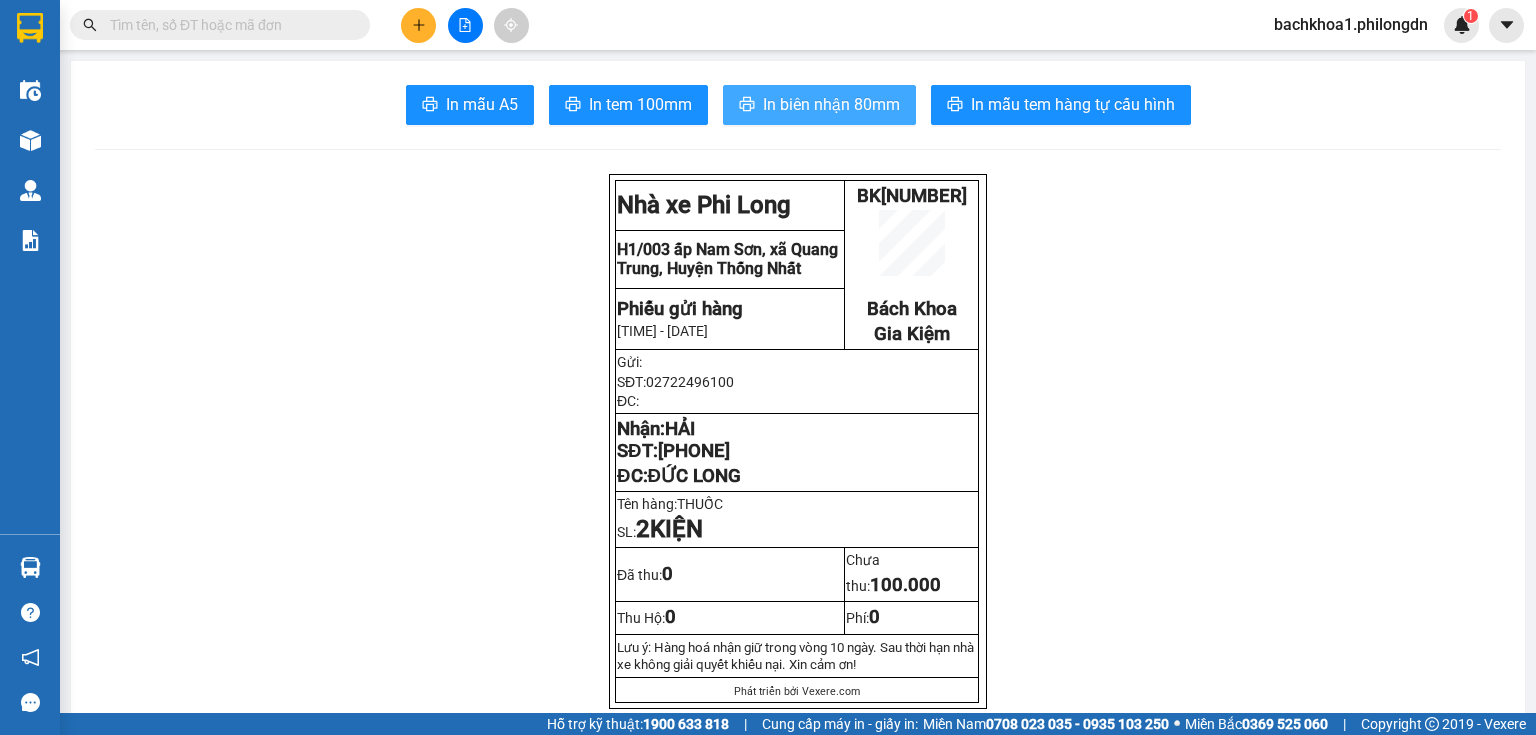 click on "In biên nhận 80mm" at bounding box center (831, 104) 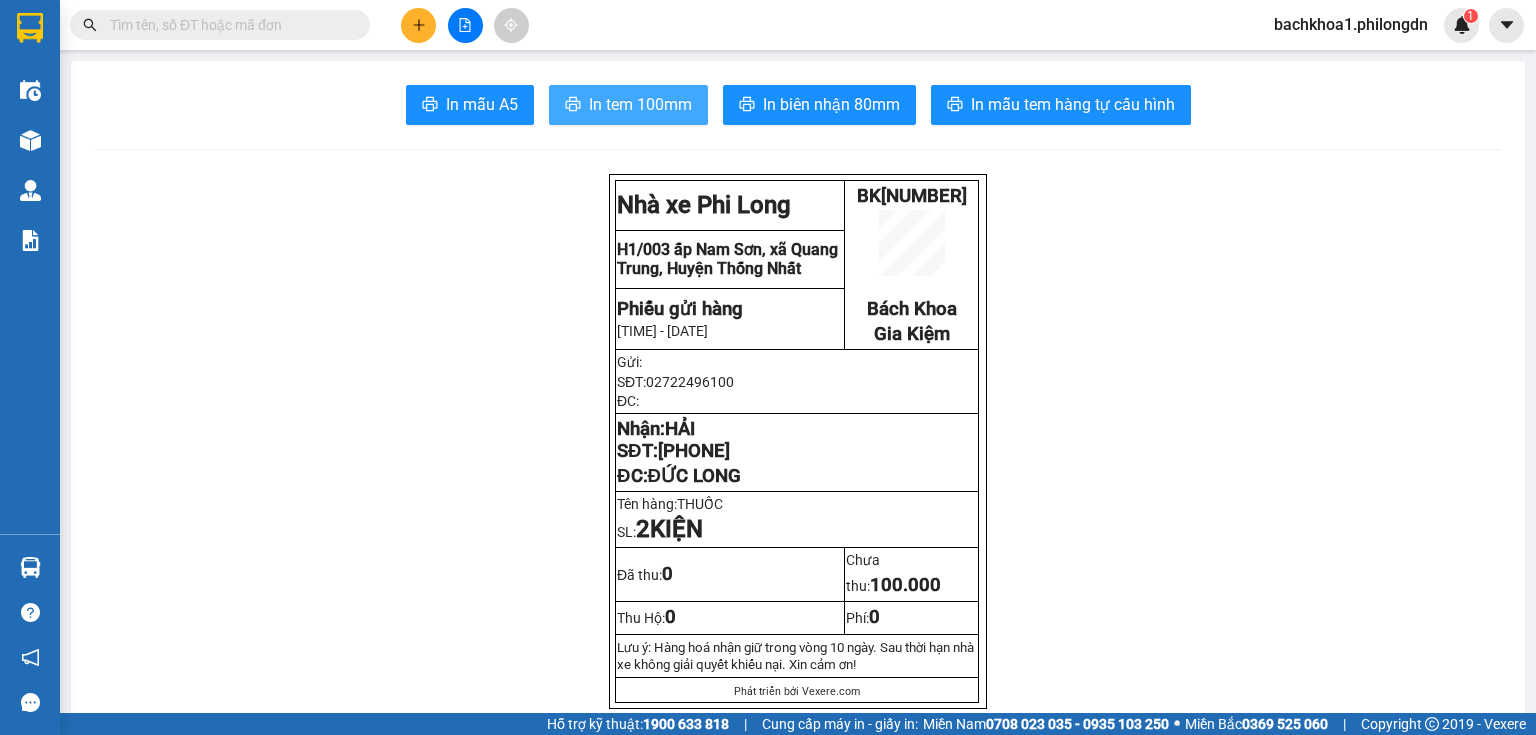 click on "In tem 100mm" at bounding box center [628, 105] 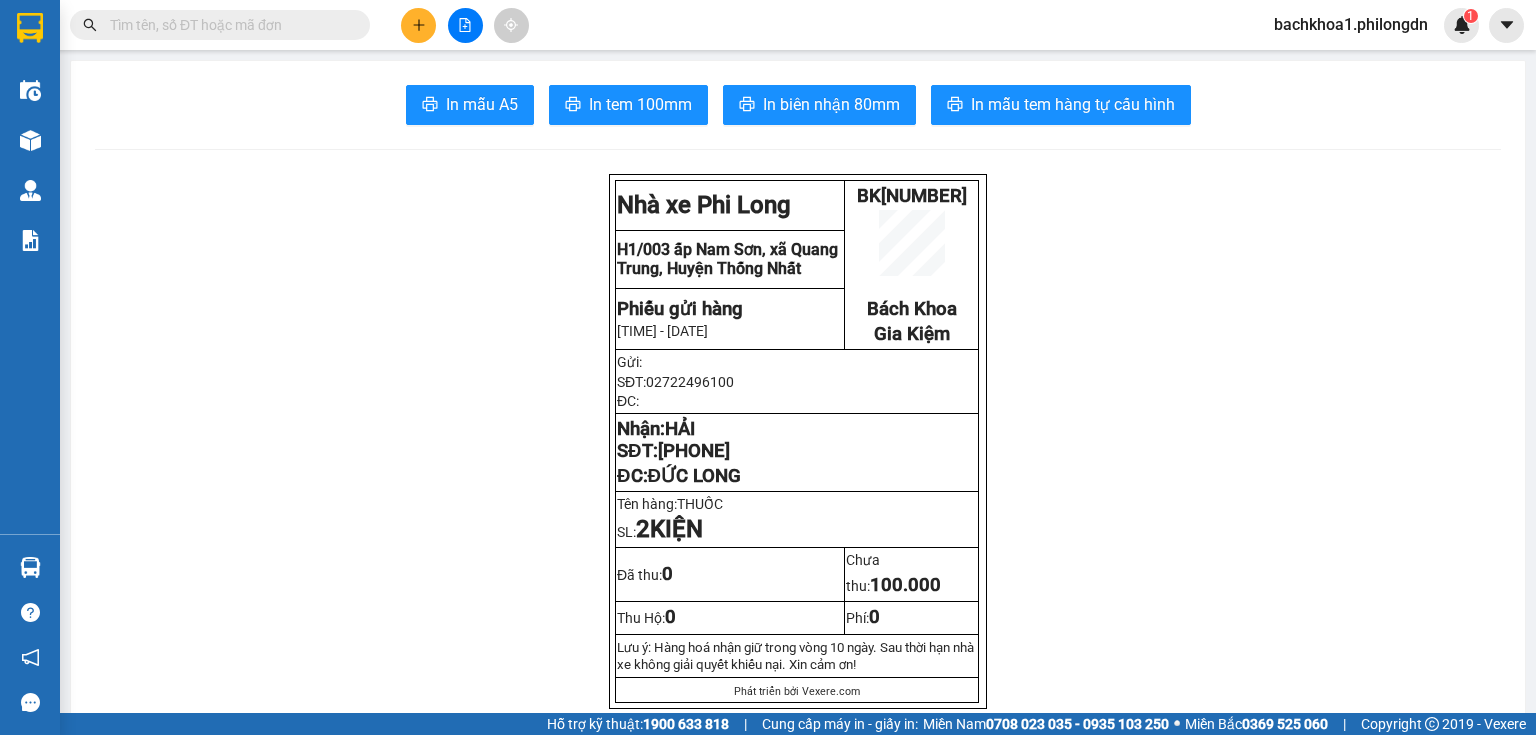 click on "[PHONE]" at bounding box center [694, 451] 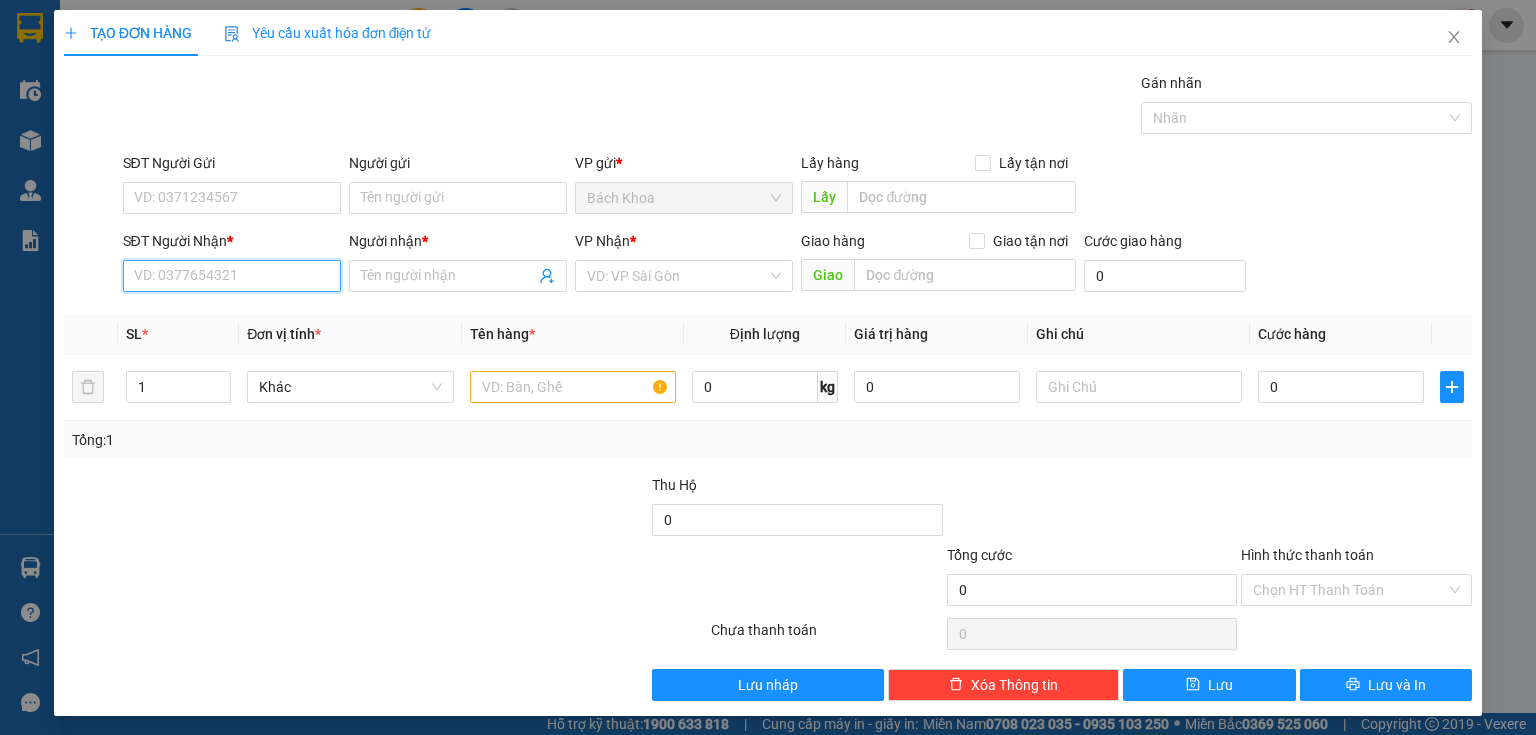 click on "SĐT Người Nhận  *" at bounding box center [232, 276] 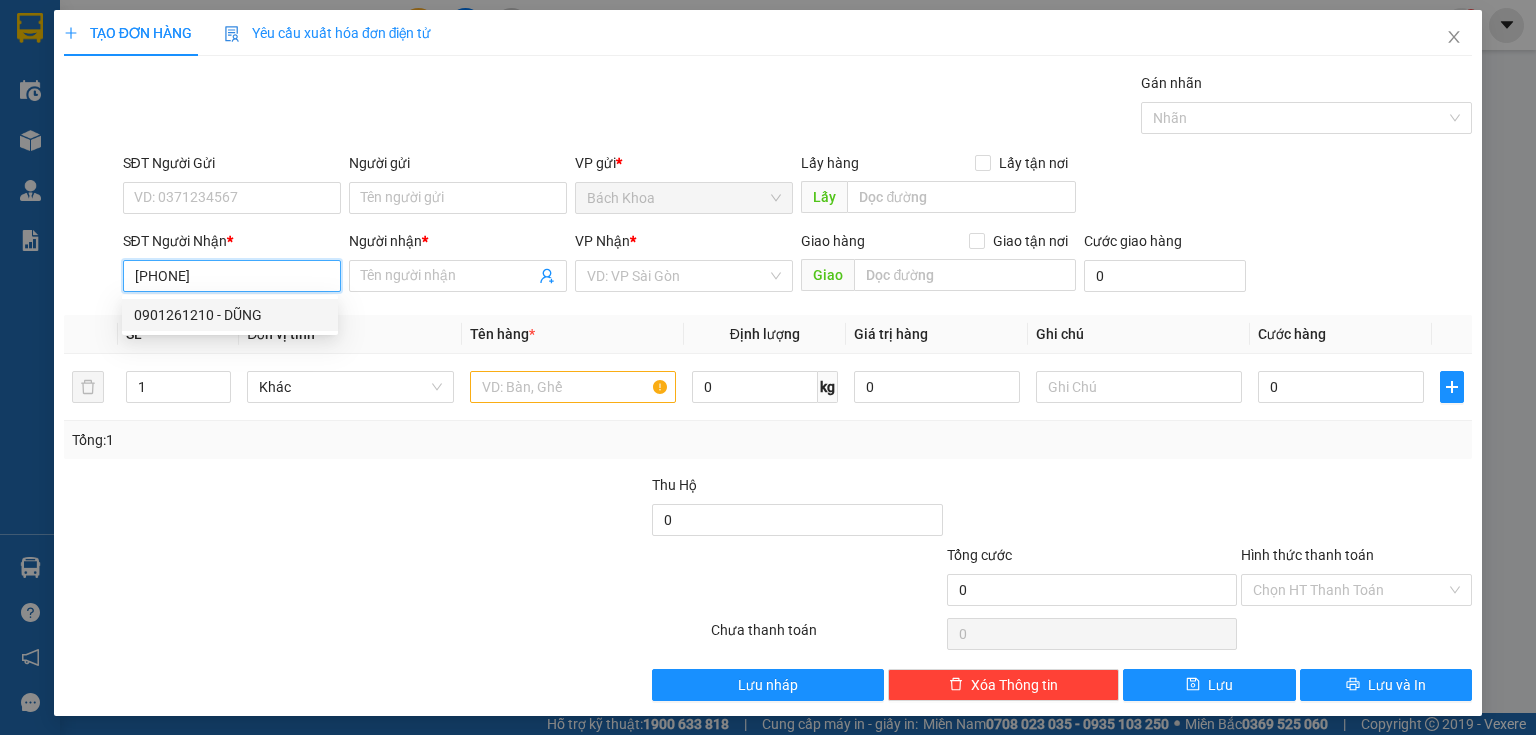 click on "0901261210 - DŨNG" at bounding box center (230, 315) 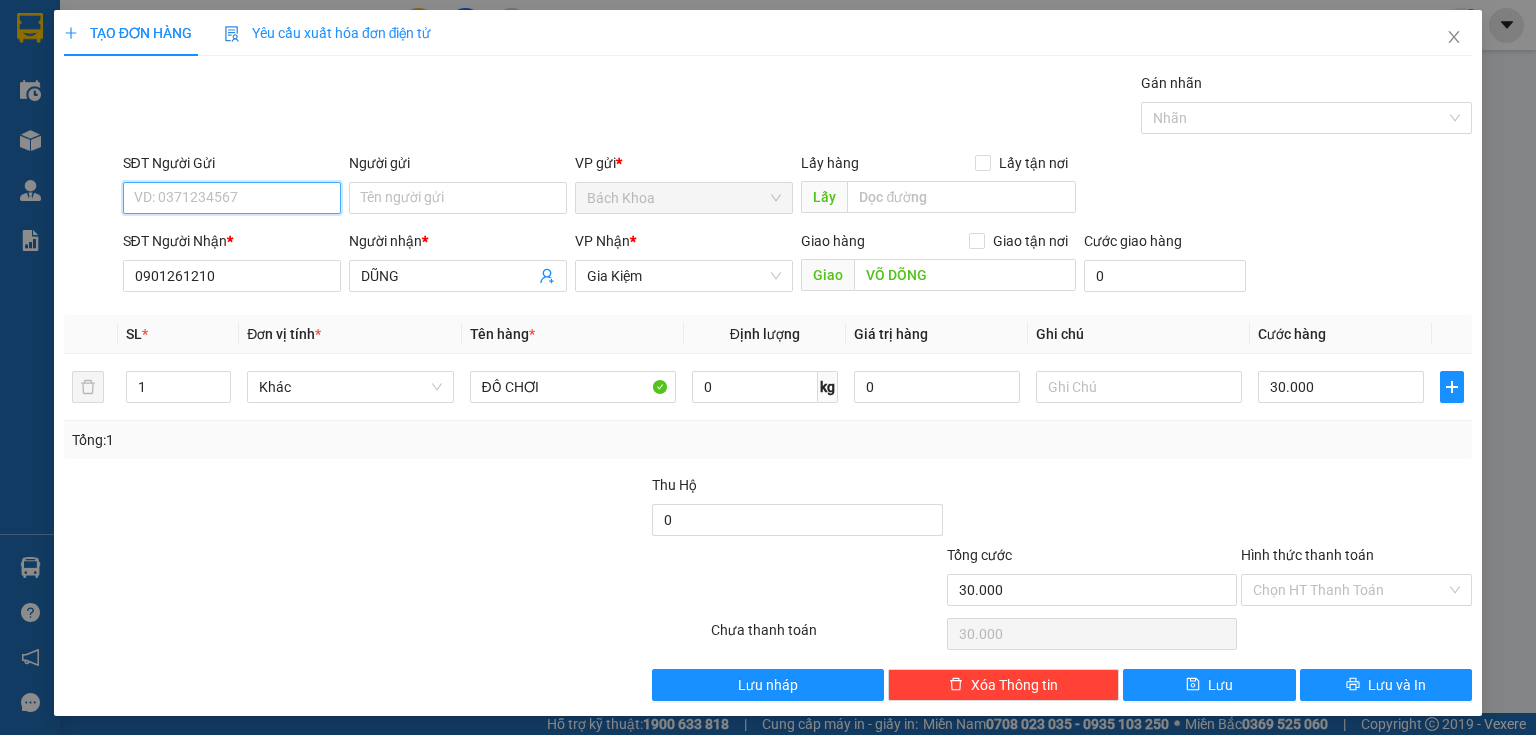 click on "SĐT Người Gửi" at bounding box center [232, 198] 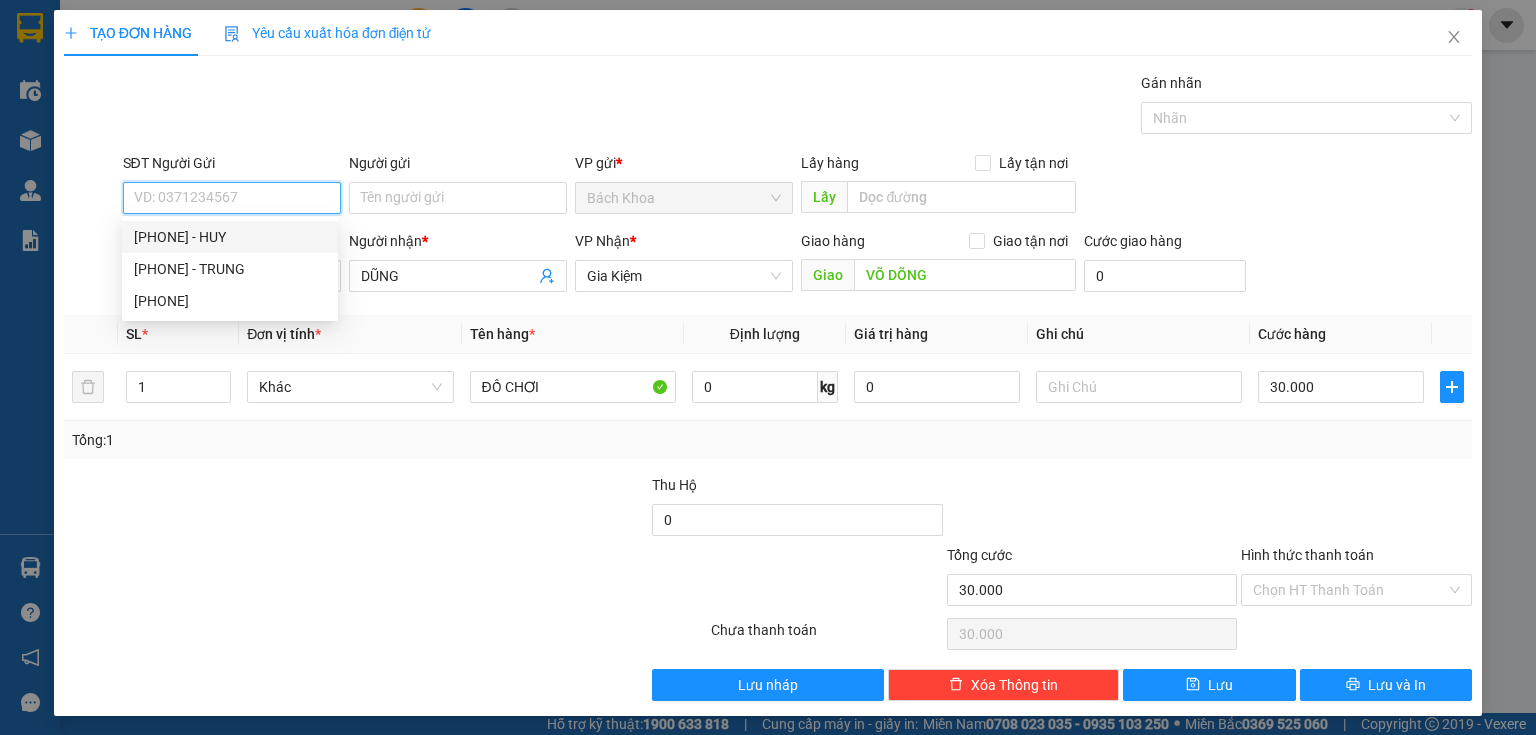 click on "0785802283 - HUY" at bounding box center [230, 237] 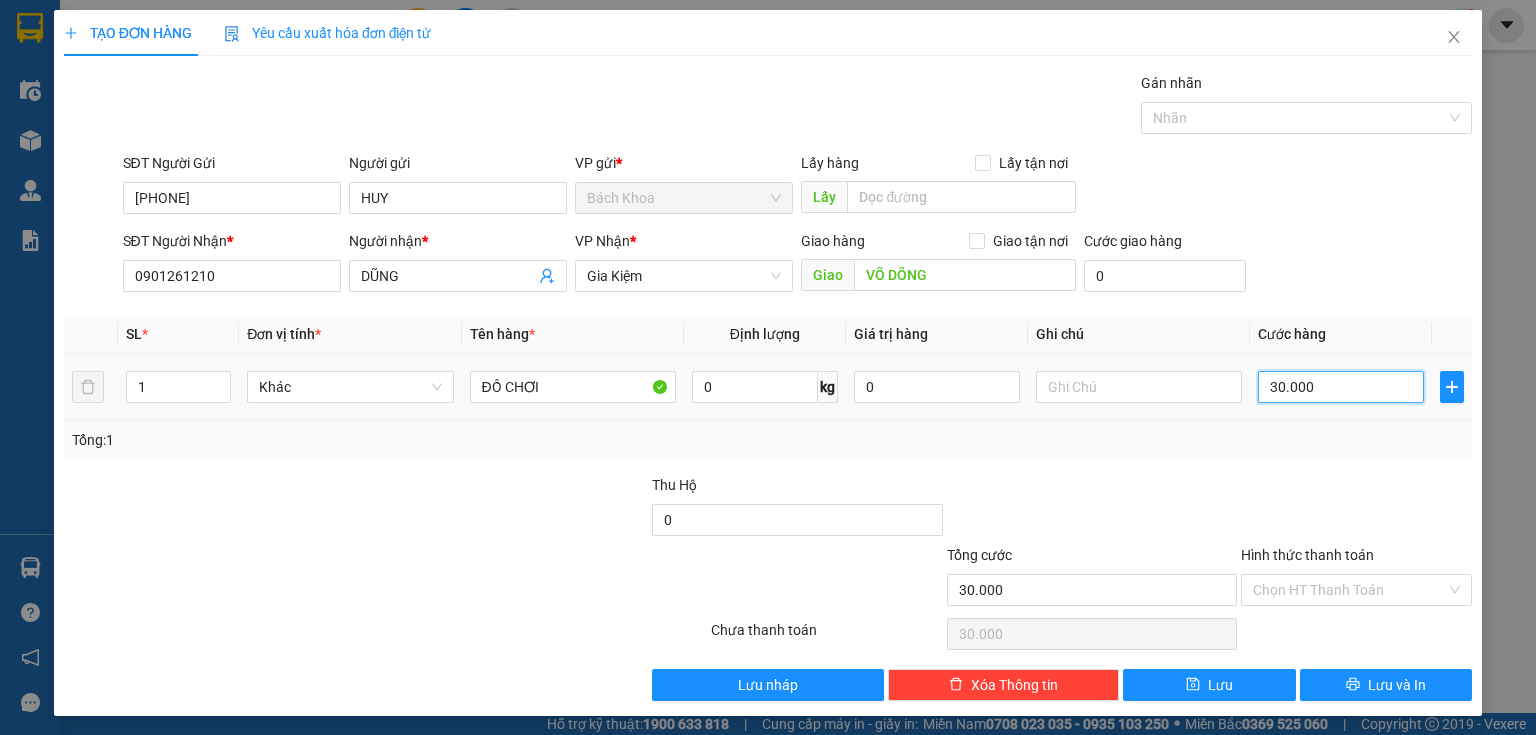click on "30.000" at bounding box center [1341, 387] 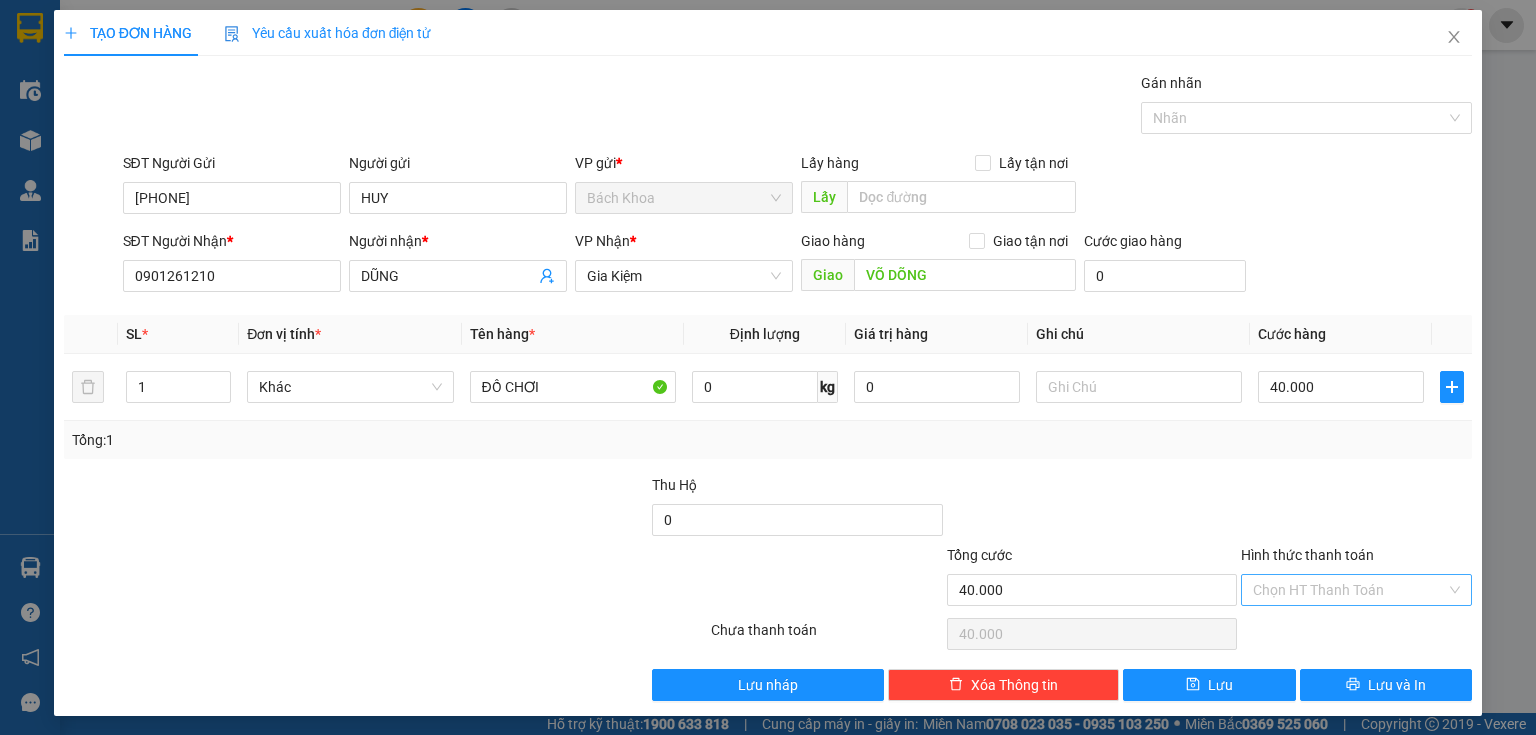 drag, startPoint x: 1337, startPoint y: 568, endPoint x: 1344, endPoint y: 591, distance: 24.04163 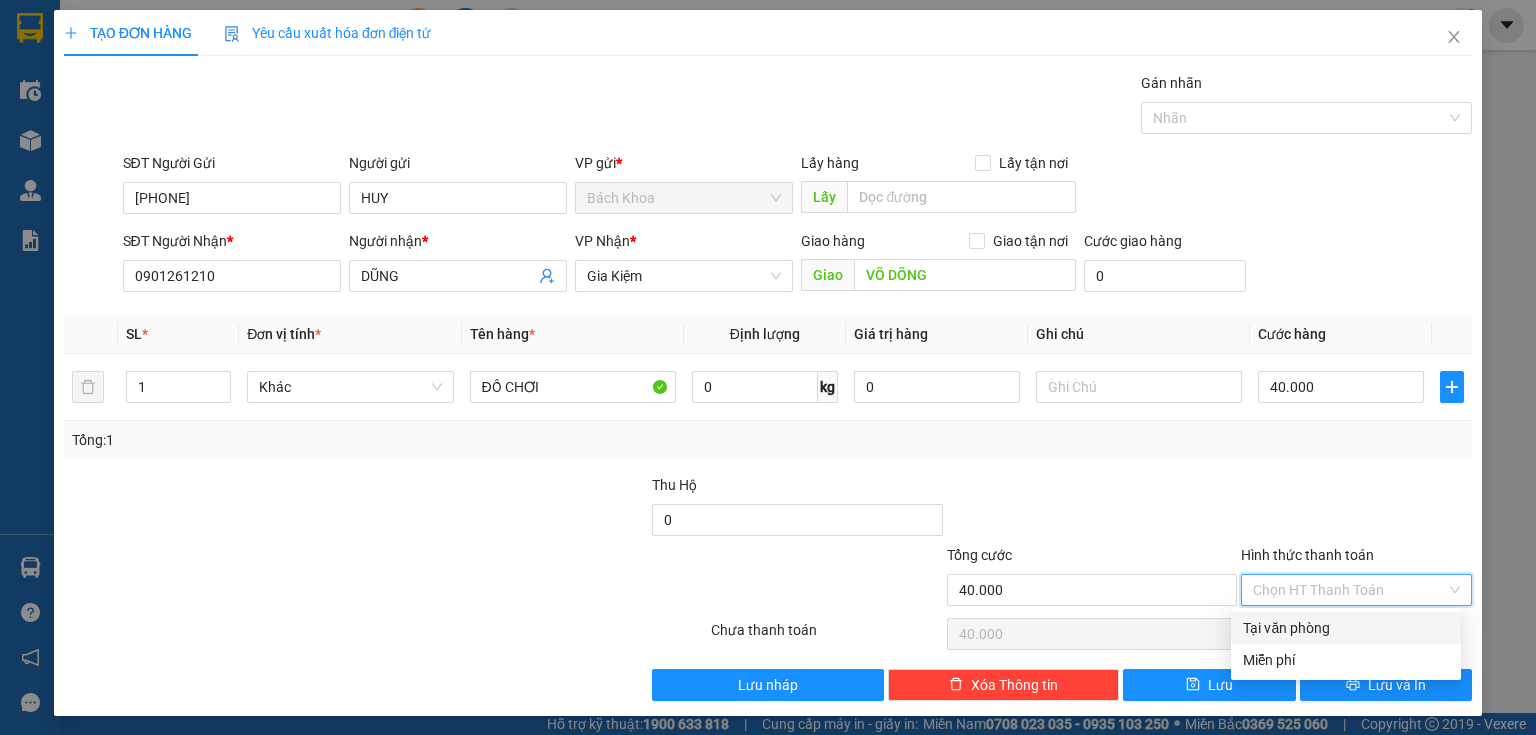 click on "Tại văn phòng" at bounding box center [1346, 628] 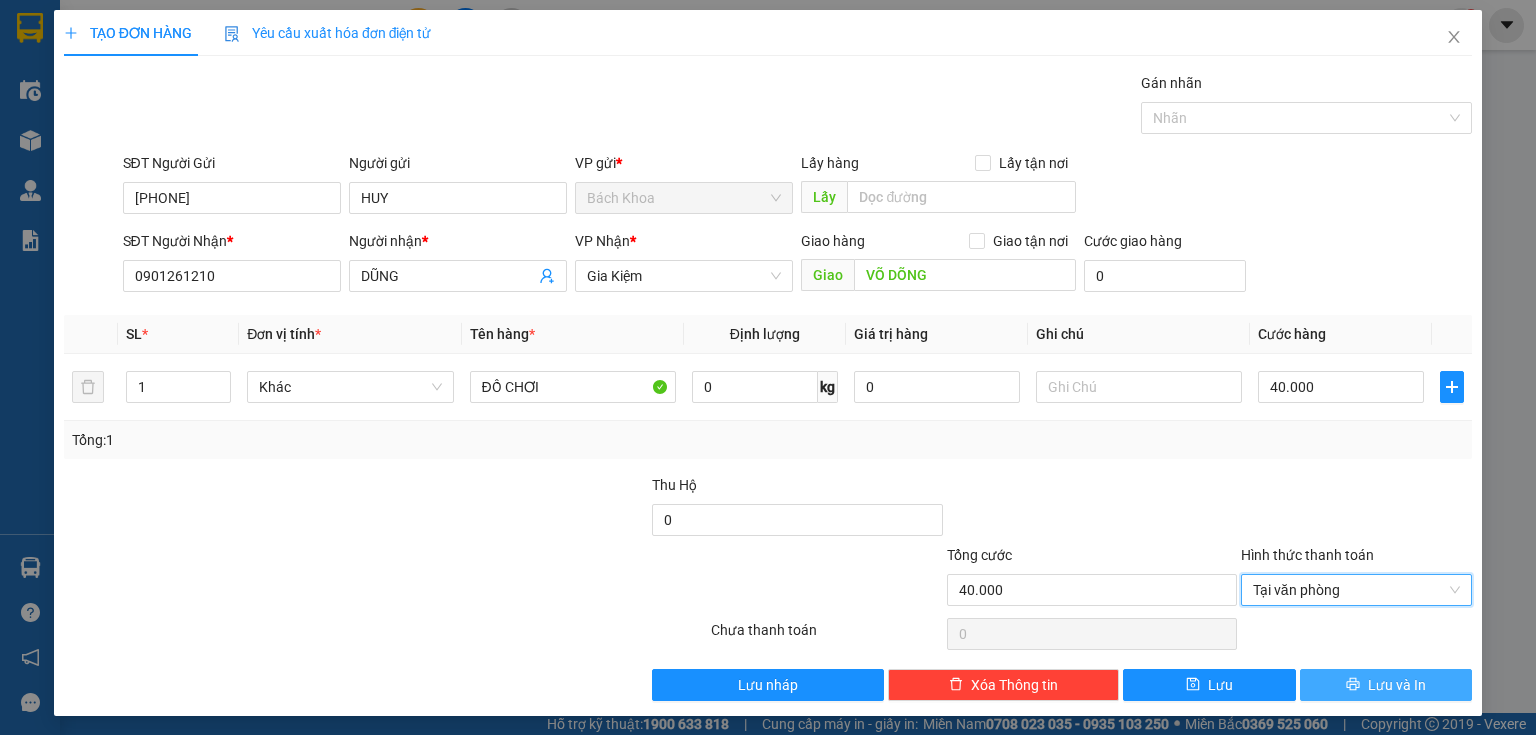 click on "Lưu và In" at bounding box center (1397, 685) 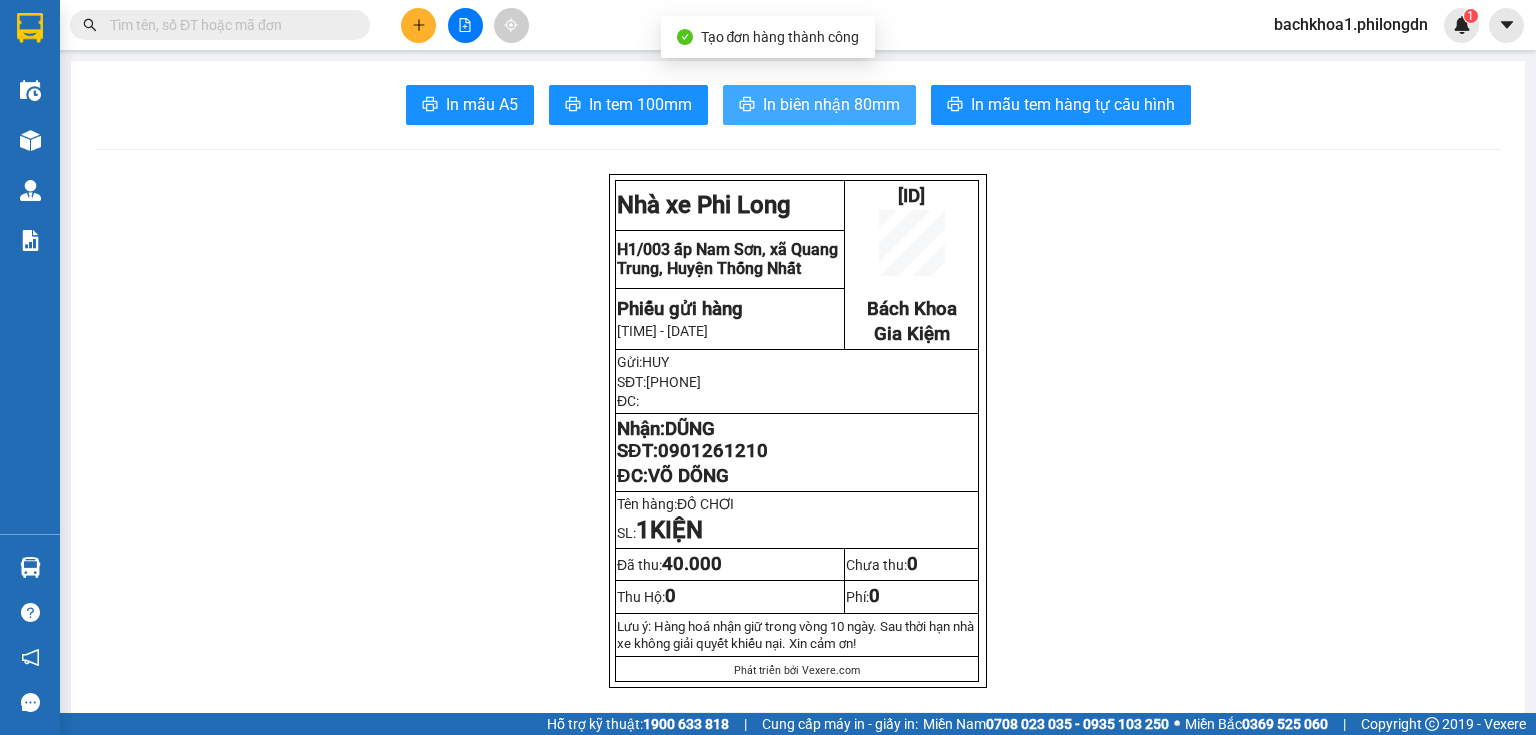 click on "In biên nhận 80mm" at bounding box center [831, 104] 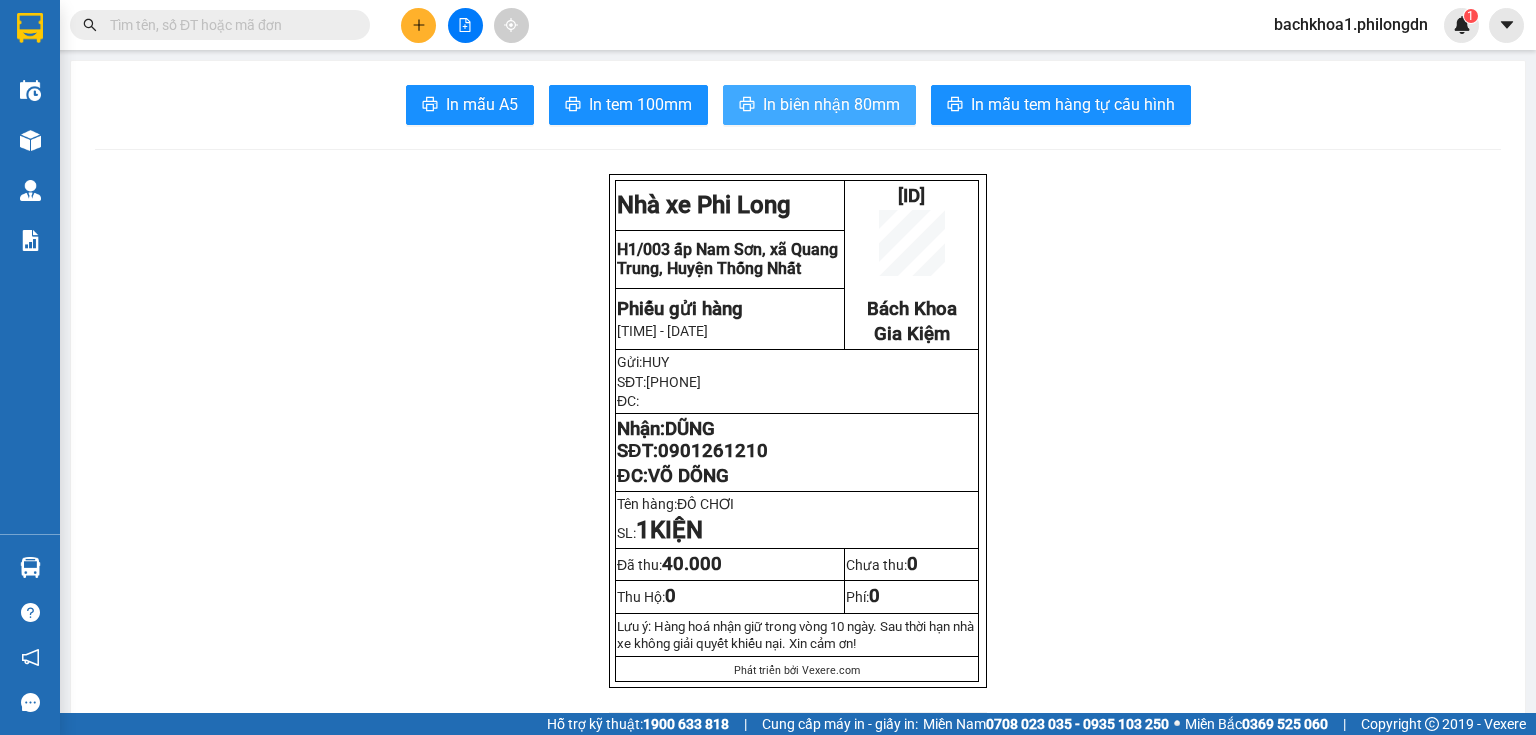 click on "In biên nhận 80mm" at bounding box center [831, 104] 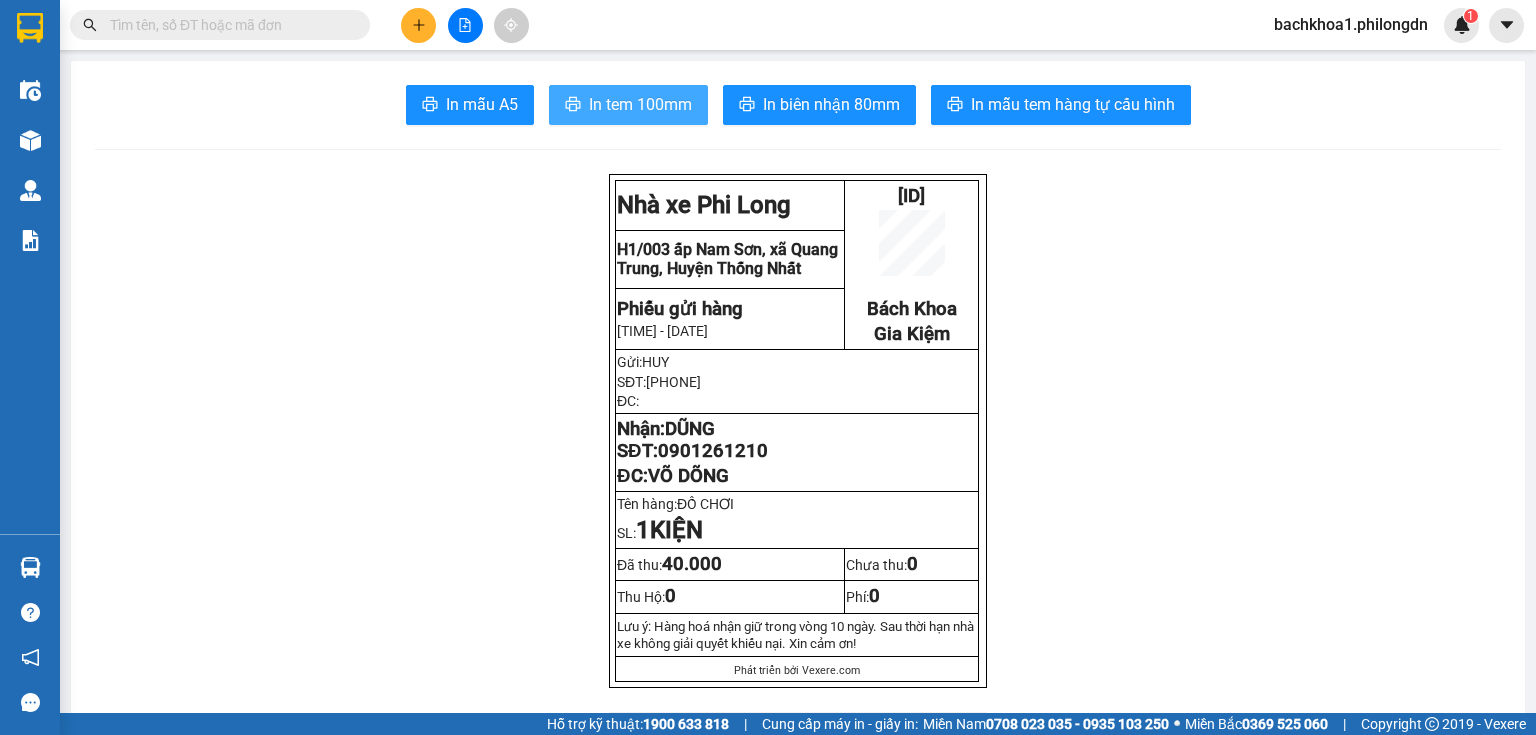 click on "In tem 100mm" at bounding box center [628, 105] 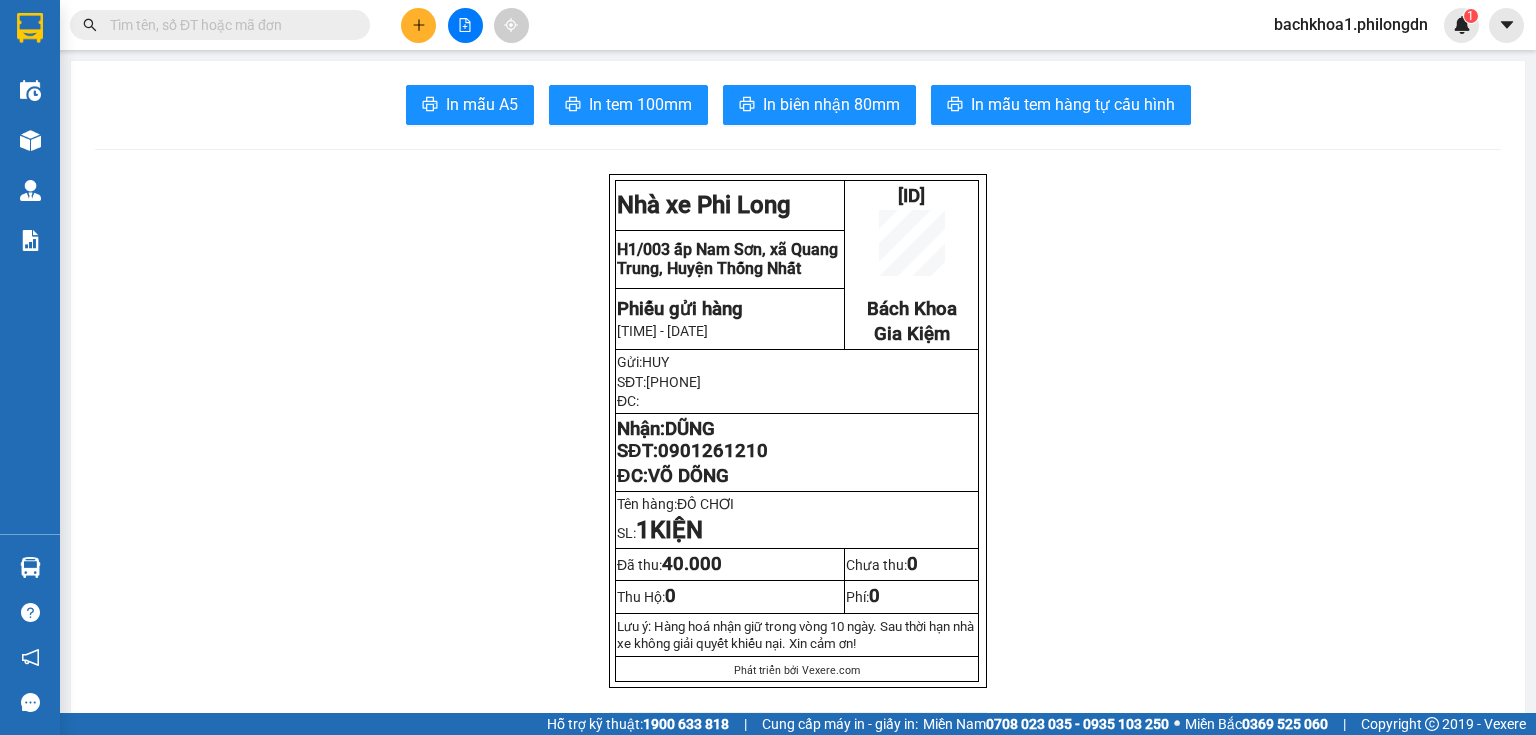 click on "0901261210" at bounding box center (713, 451) 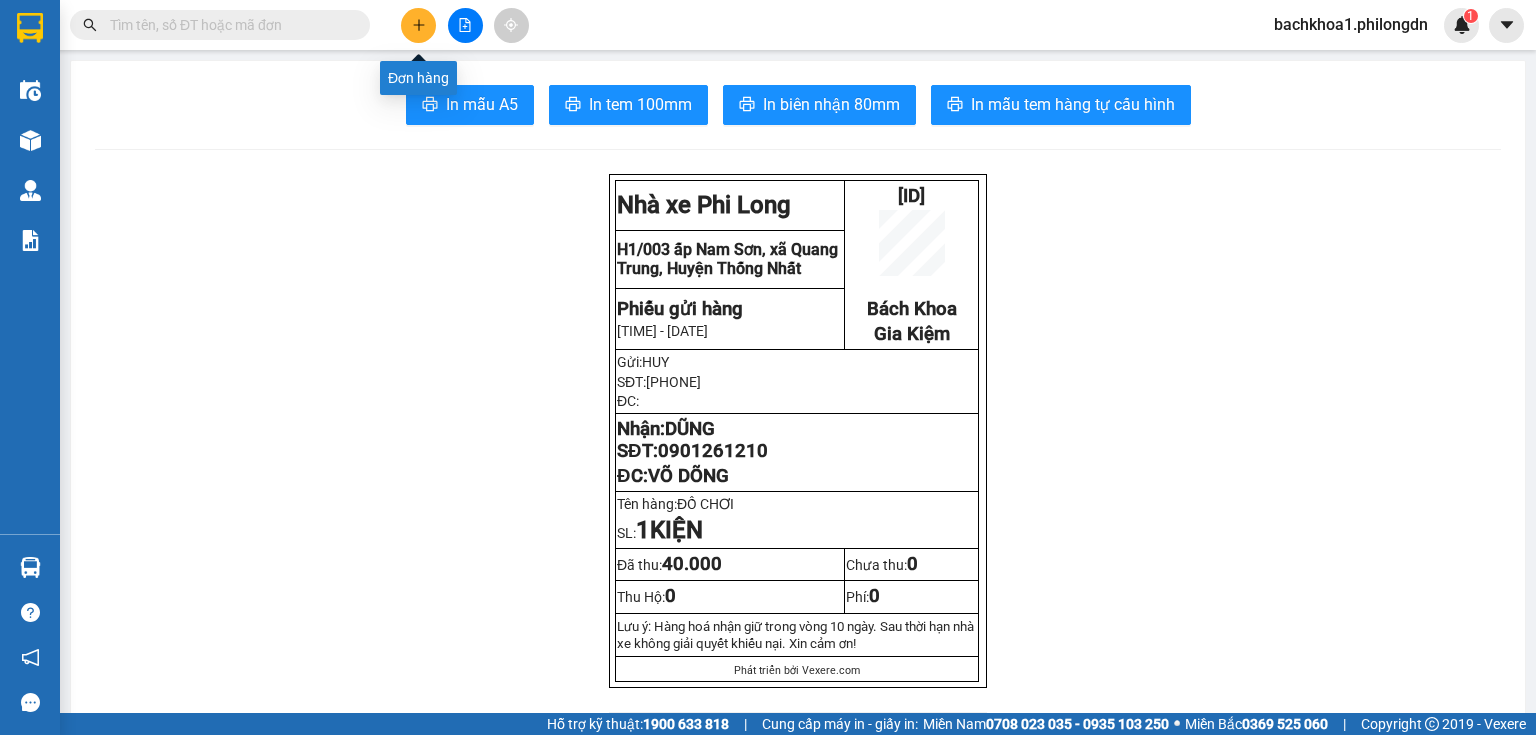 click at bounding box center (418, 25) 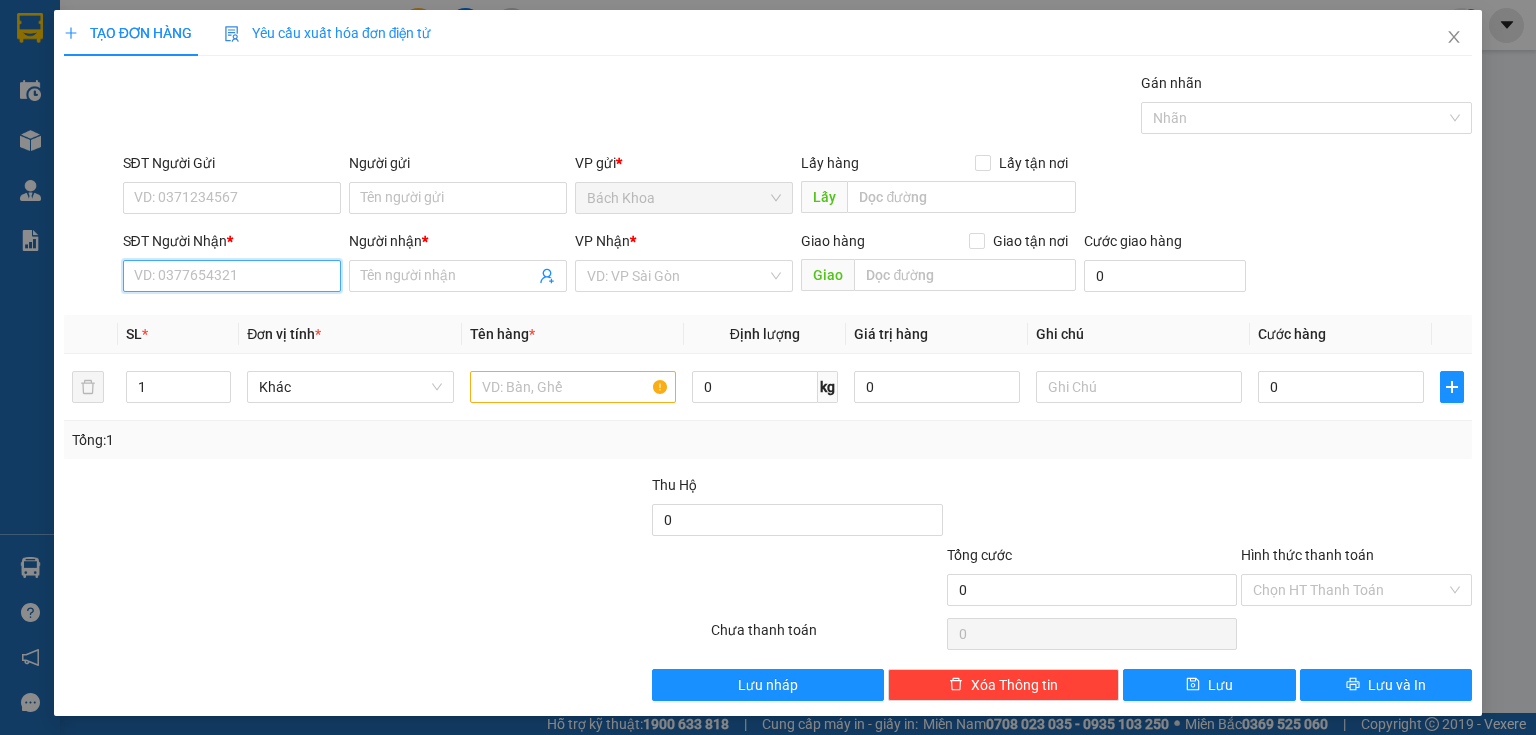 click on "SĐT Người Nhận  *" at bounding box center [232, 276] 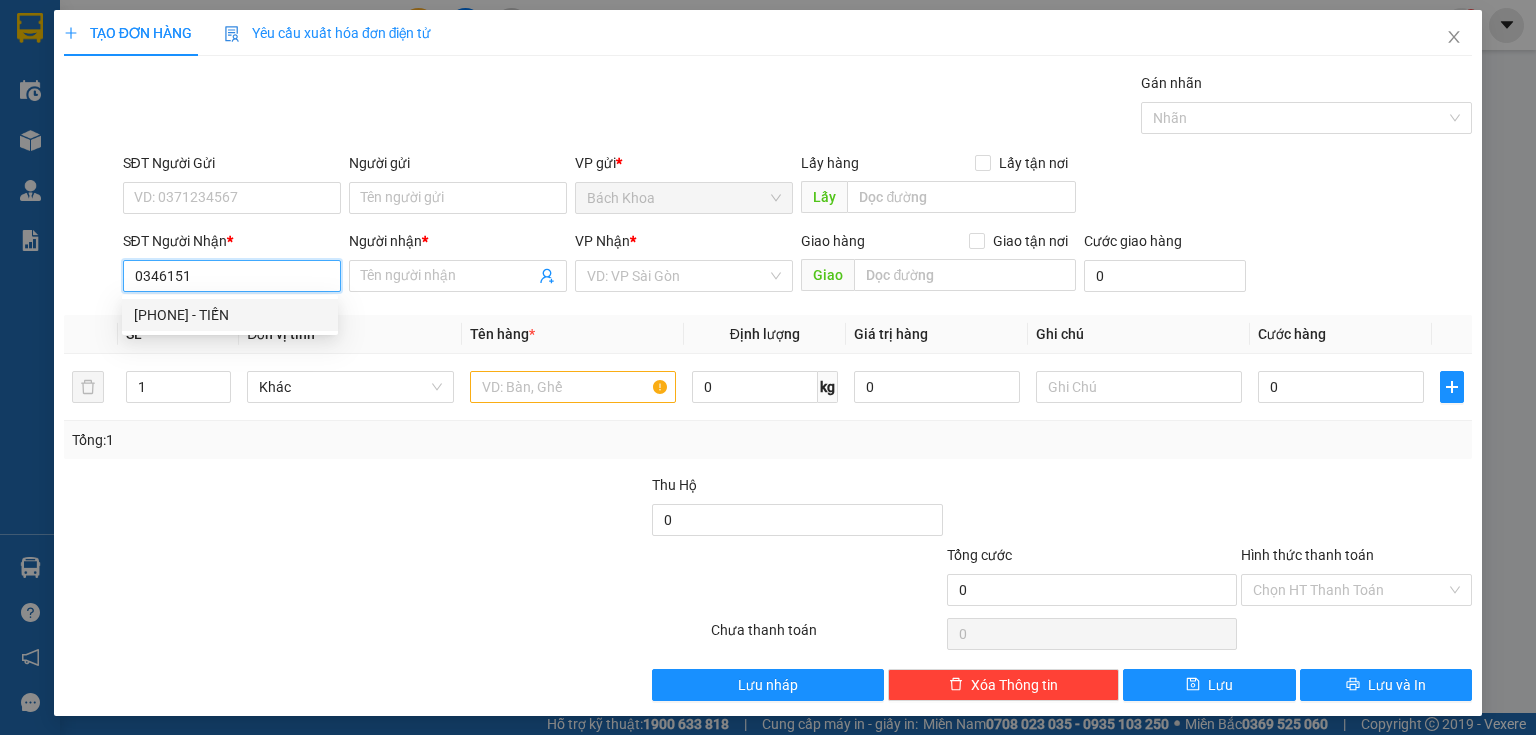 click on "[PHONE] - TIẾN" at bounding box center [230, 315] 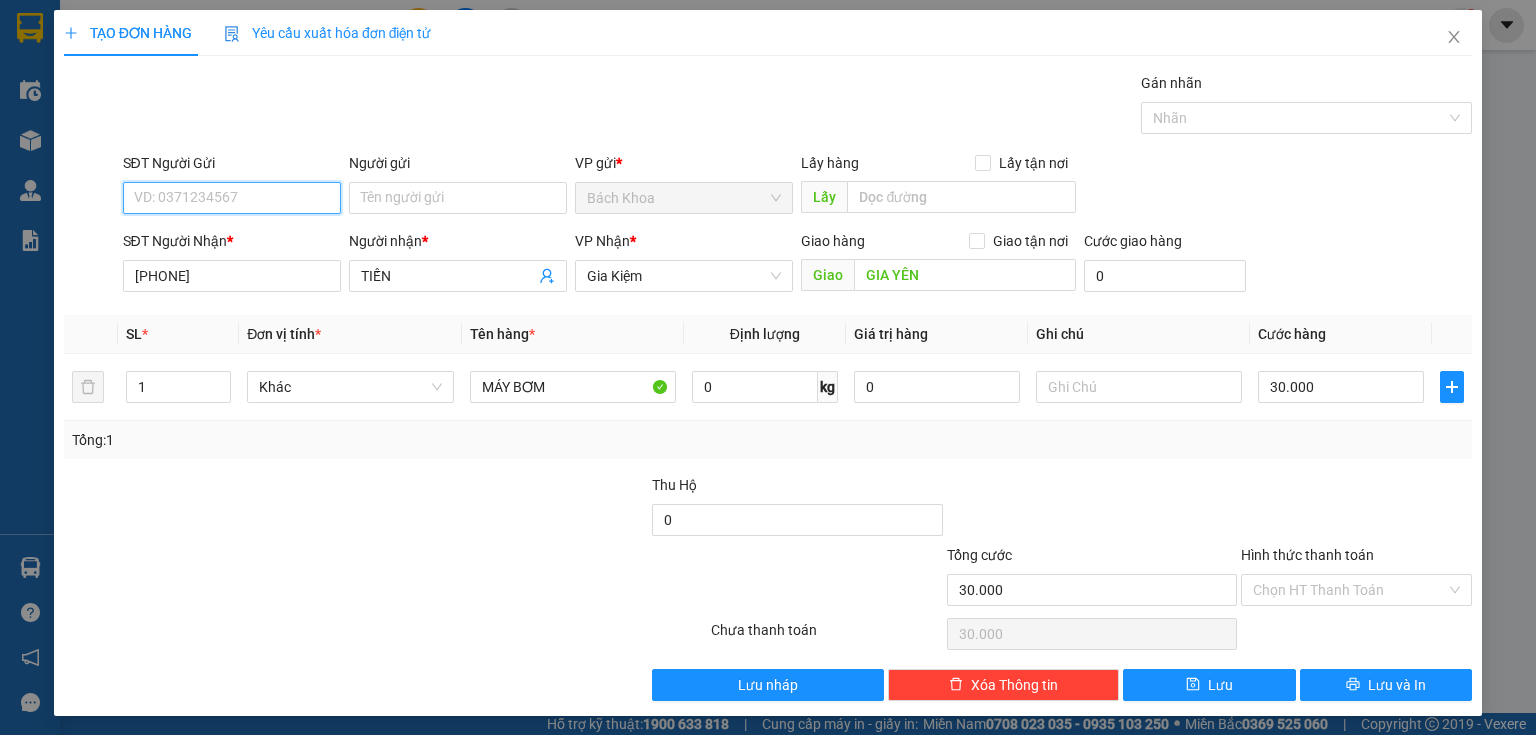 click on "SĐT Người Gửi" at bounding box center [232, 198] 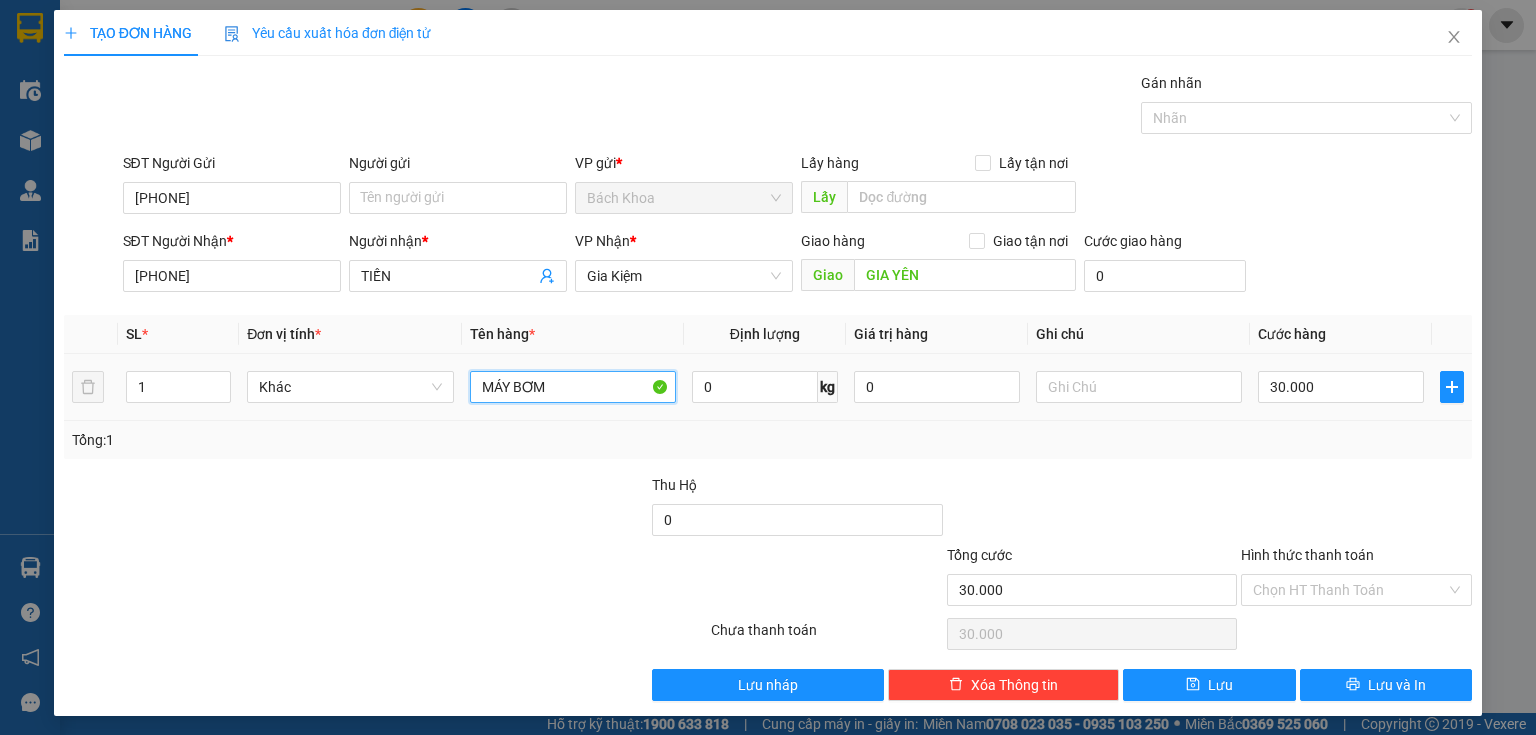 click on "MÁY BƠM" at bounding box center (573, 387) 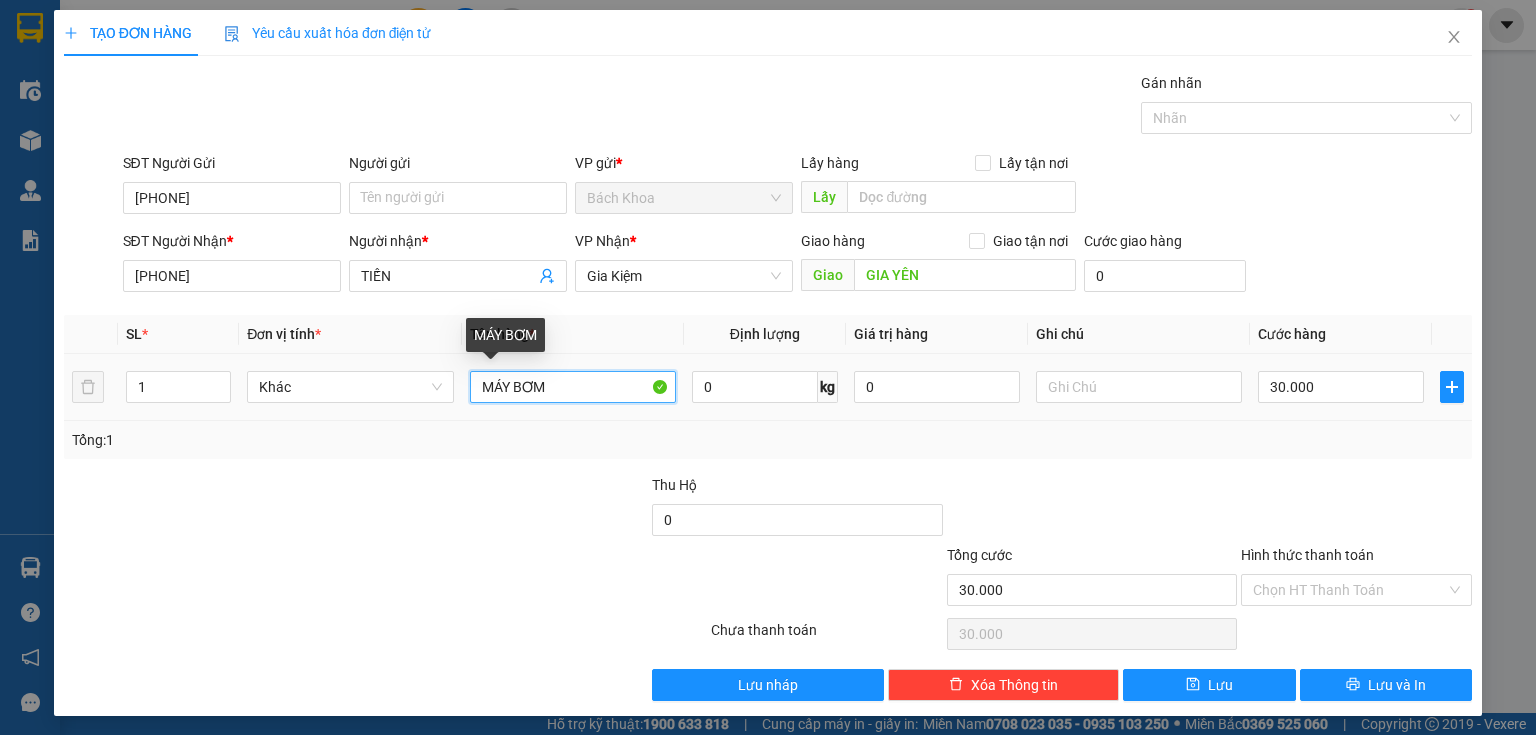 click on "MÁY BƠM" at bounding box center [573, 387] 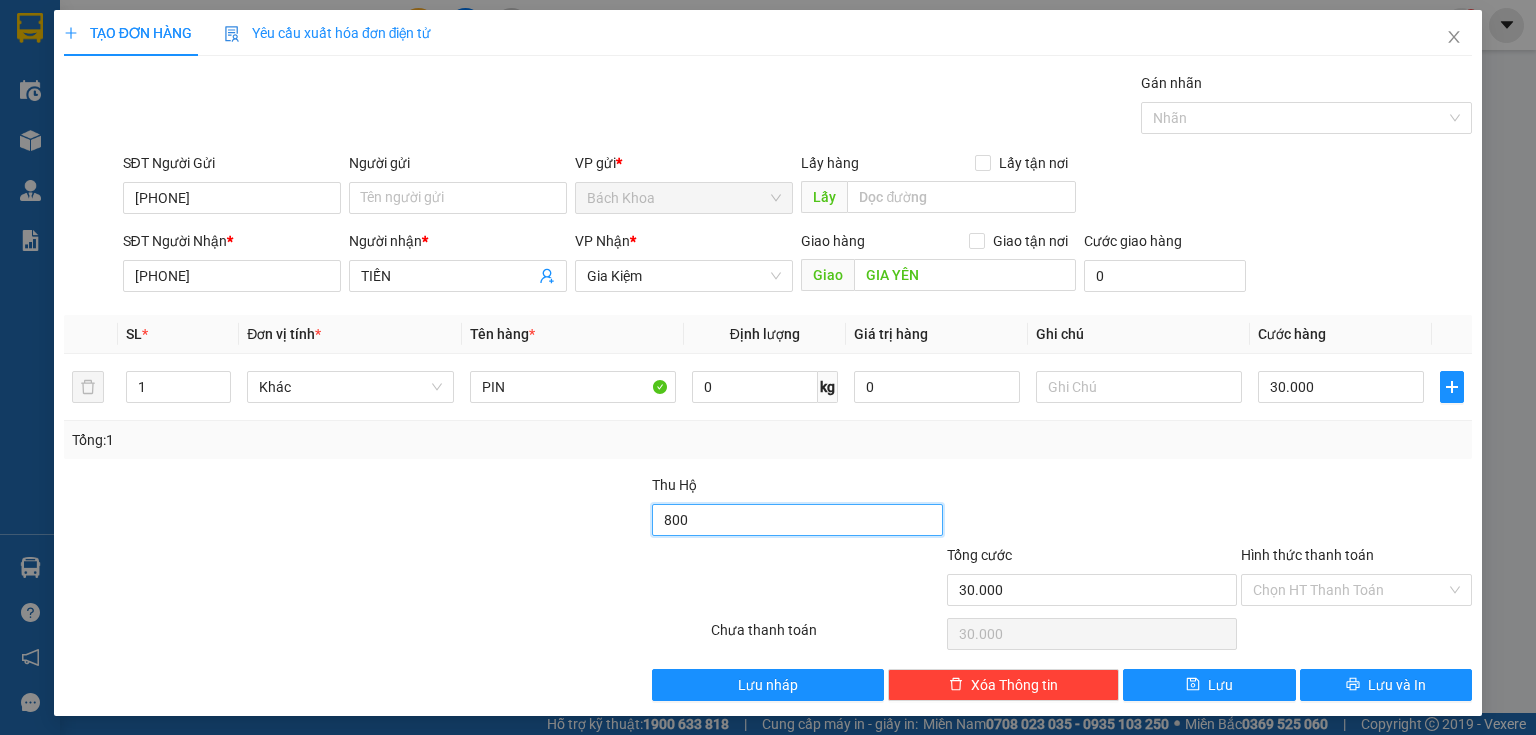 click on "800" at bounding box center [797, 520] 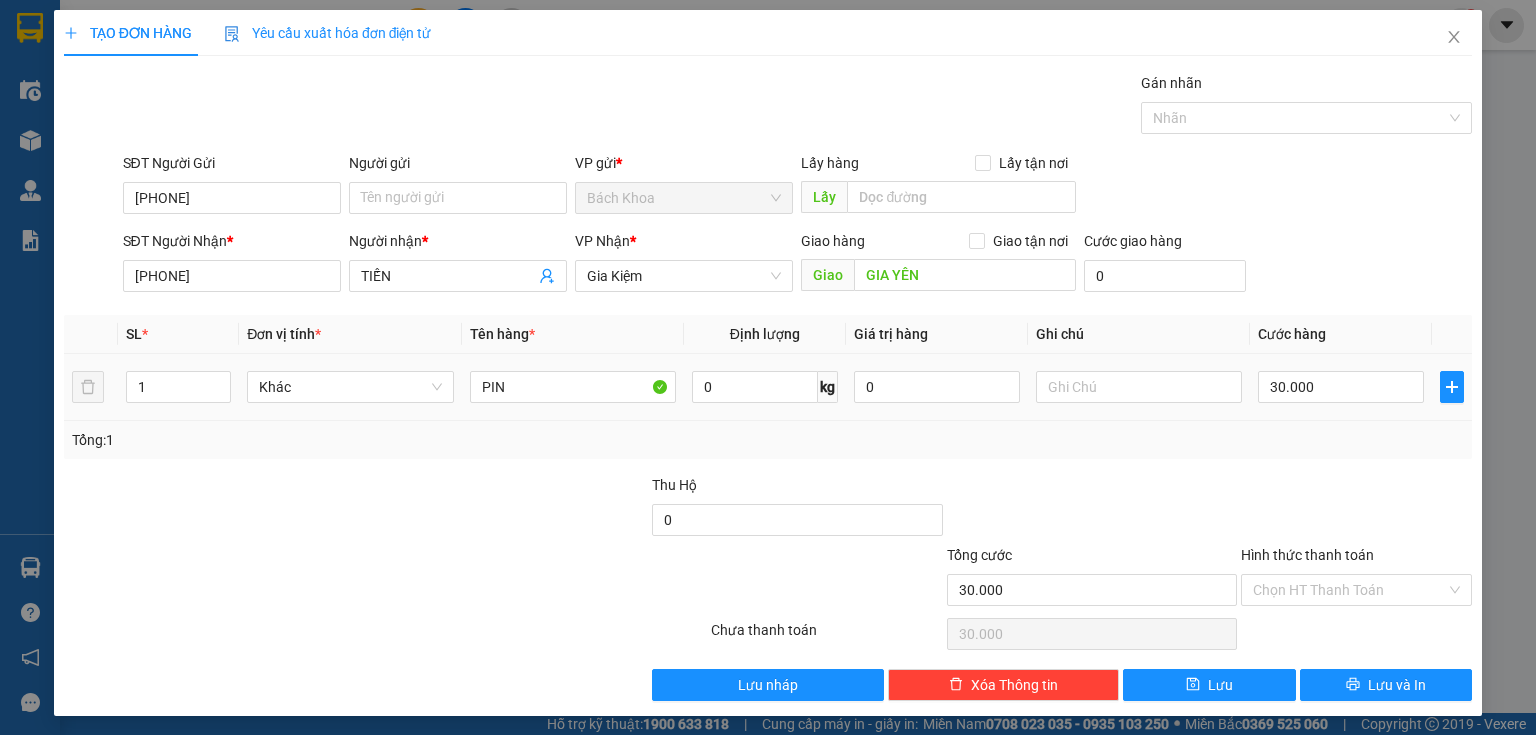 click on "30.000" at bounding box center (1341, 387) 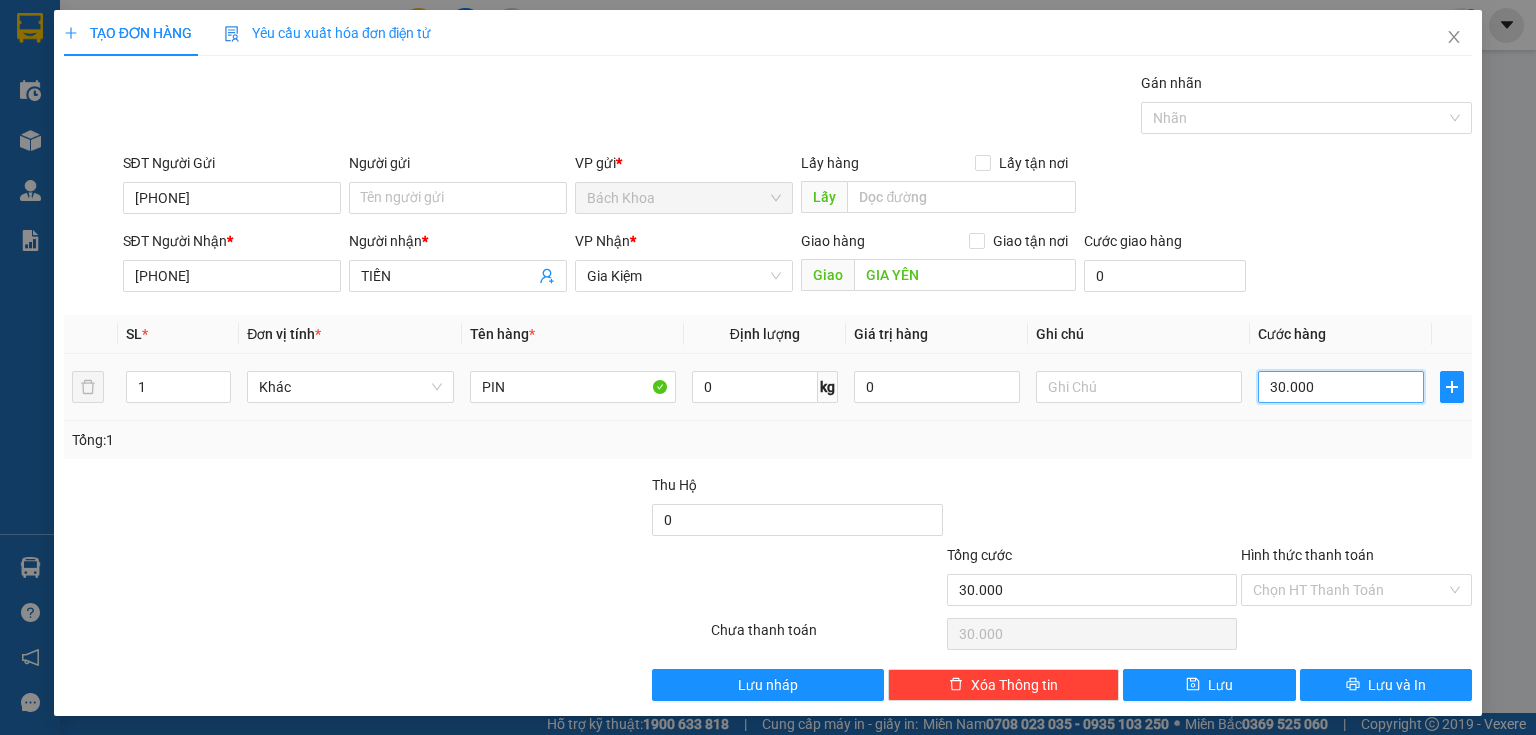 click on "30.000" at bounding box center (1341, 387) 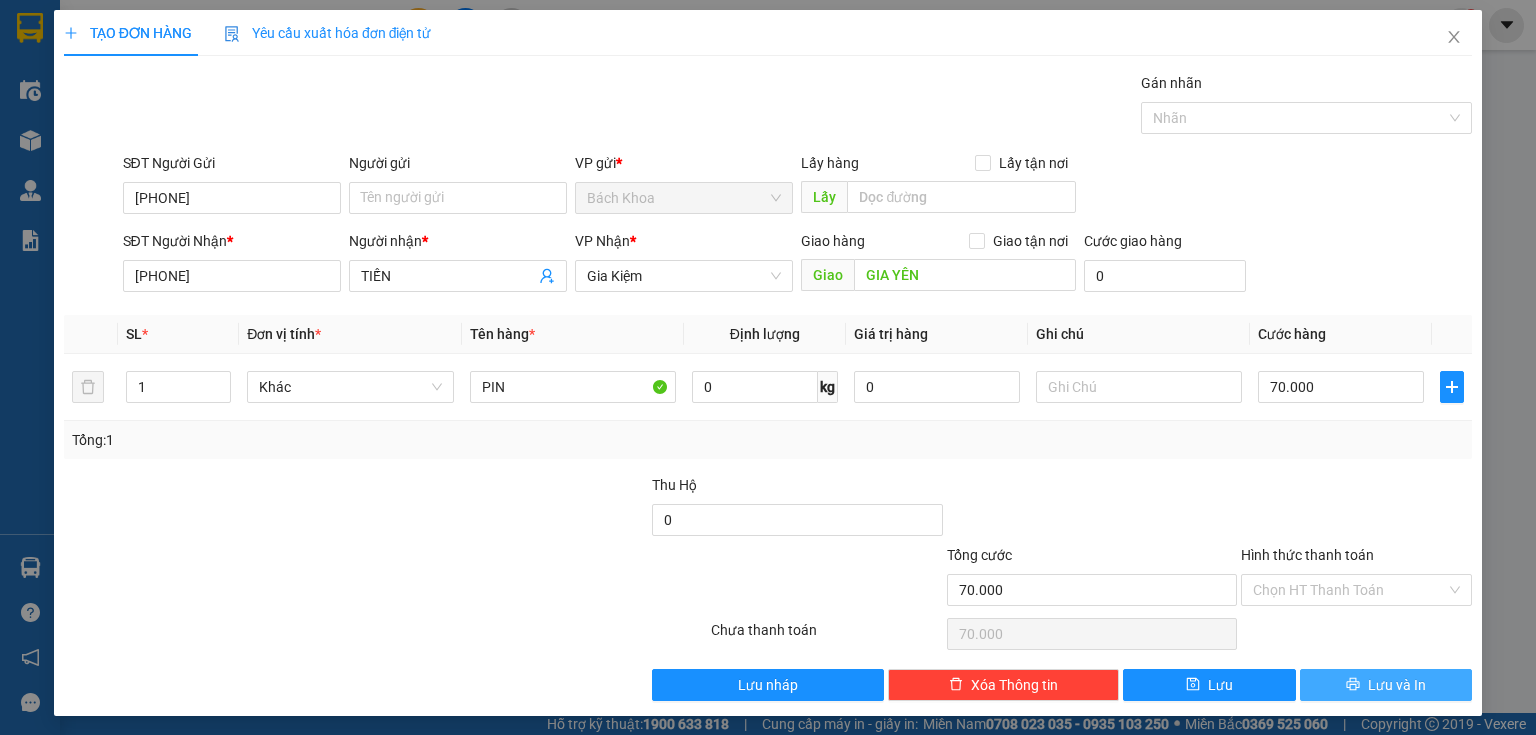 click on "Lưu và In" at bounding box center (1397, 685) 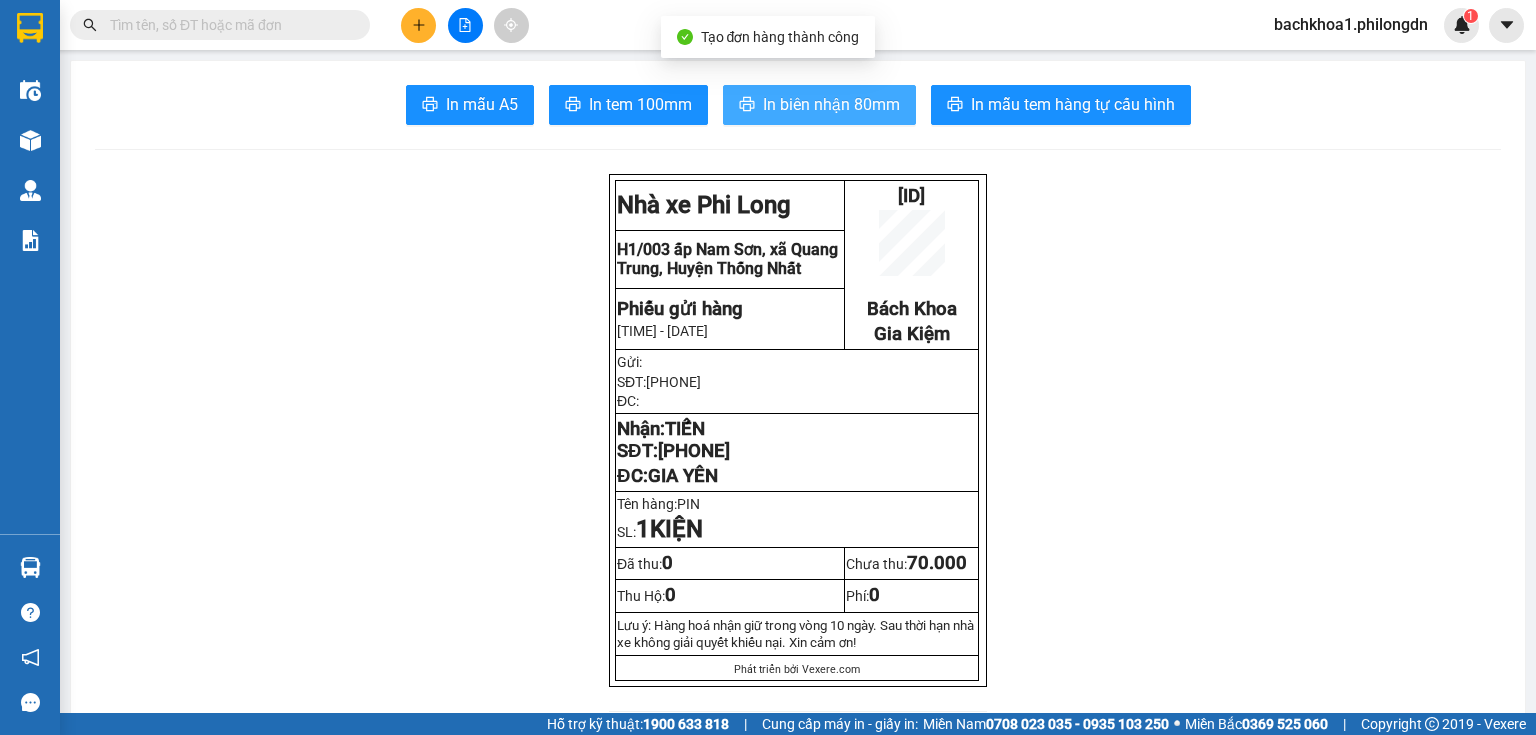 click on "In biên nhận 80mm" at bounding box center (831, 104) 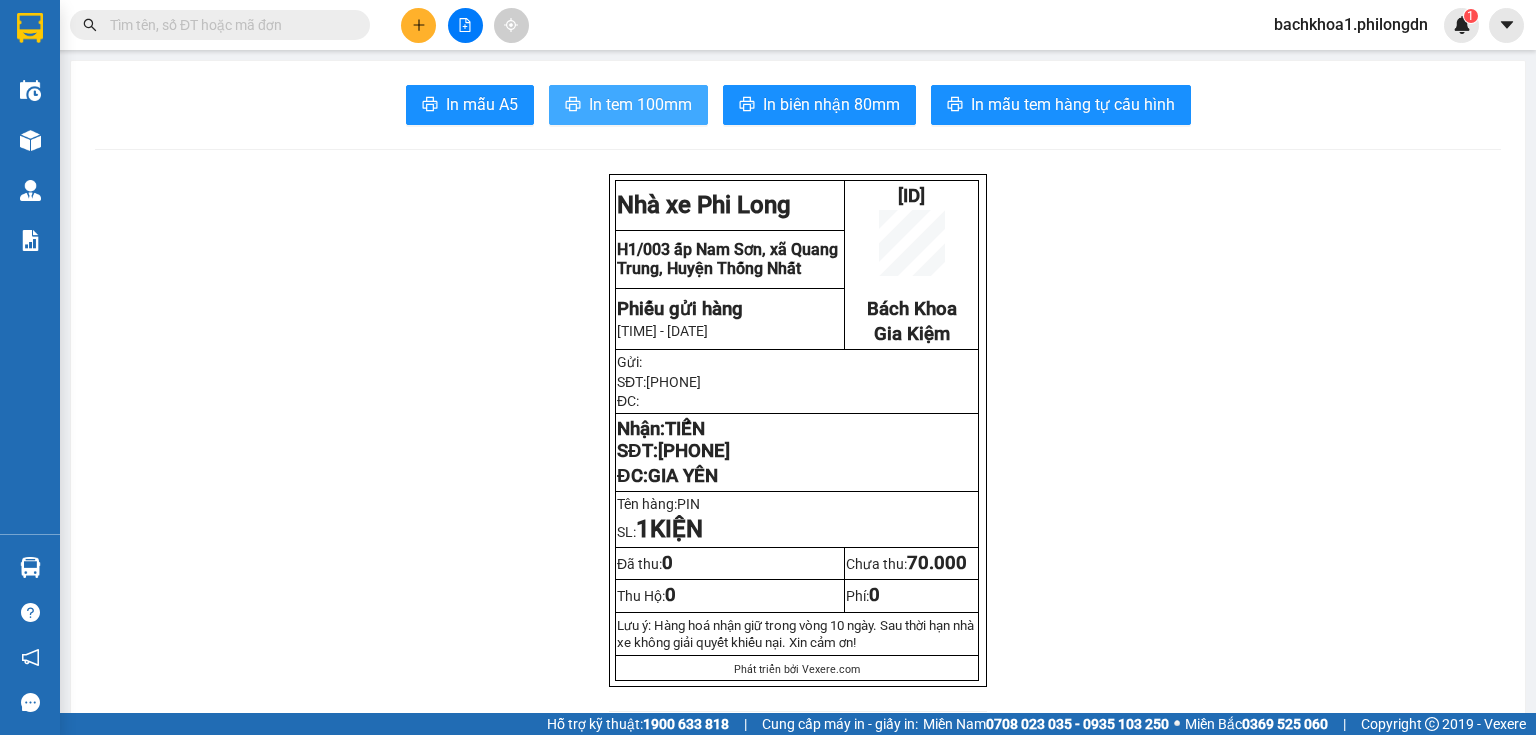 click on "In tem 100mm" at bounding box center [640, 104] 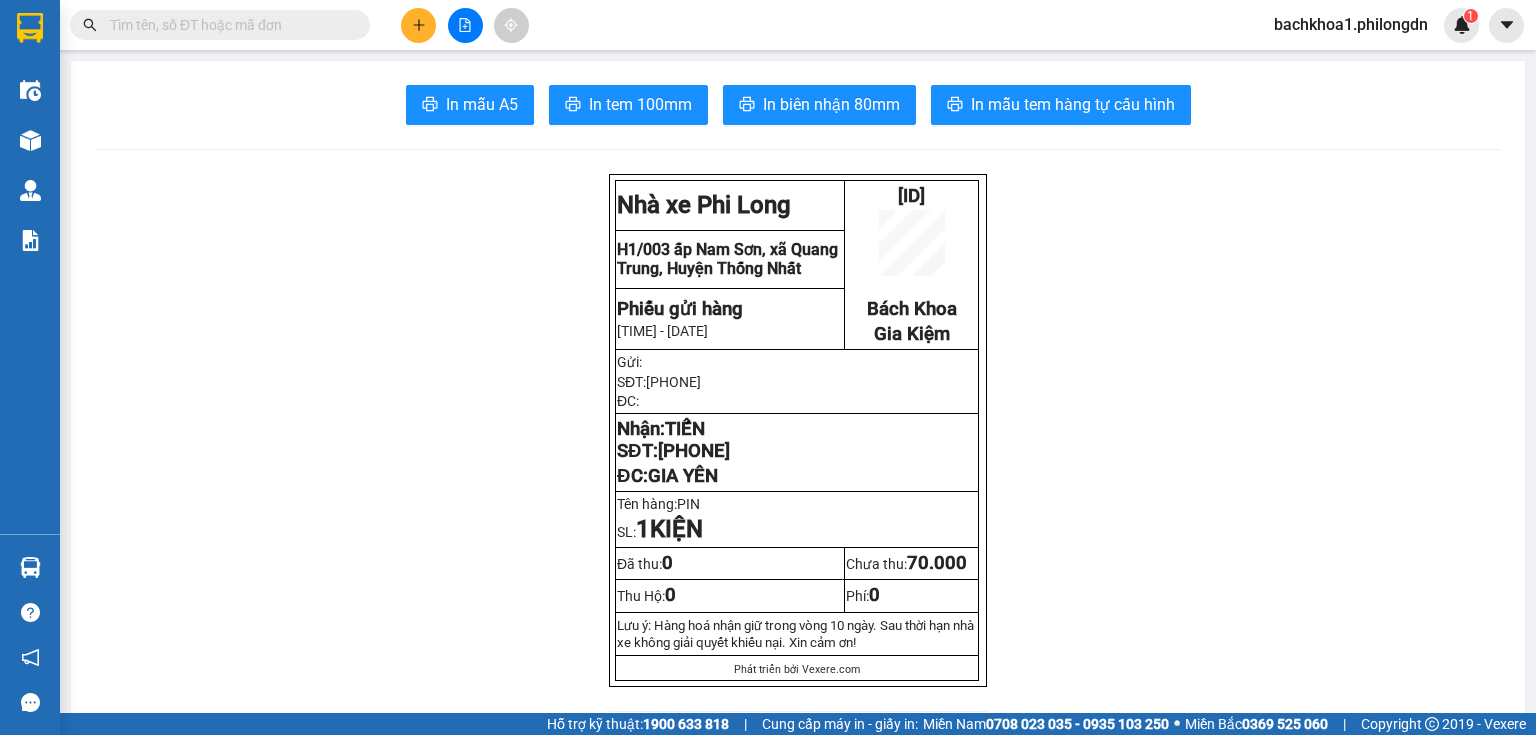 click on "[PHONE]" at bounding box center [694, 451] 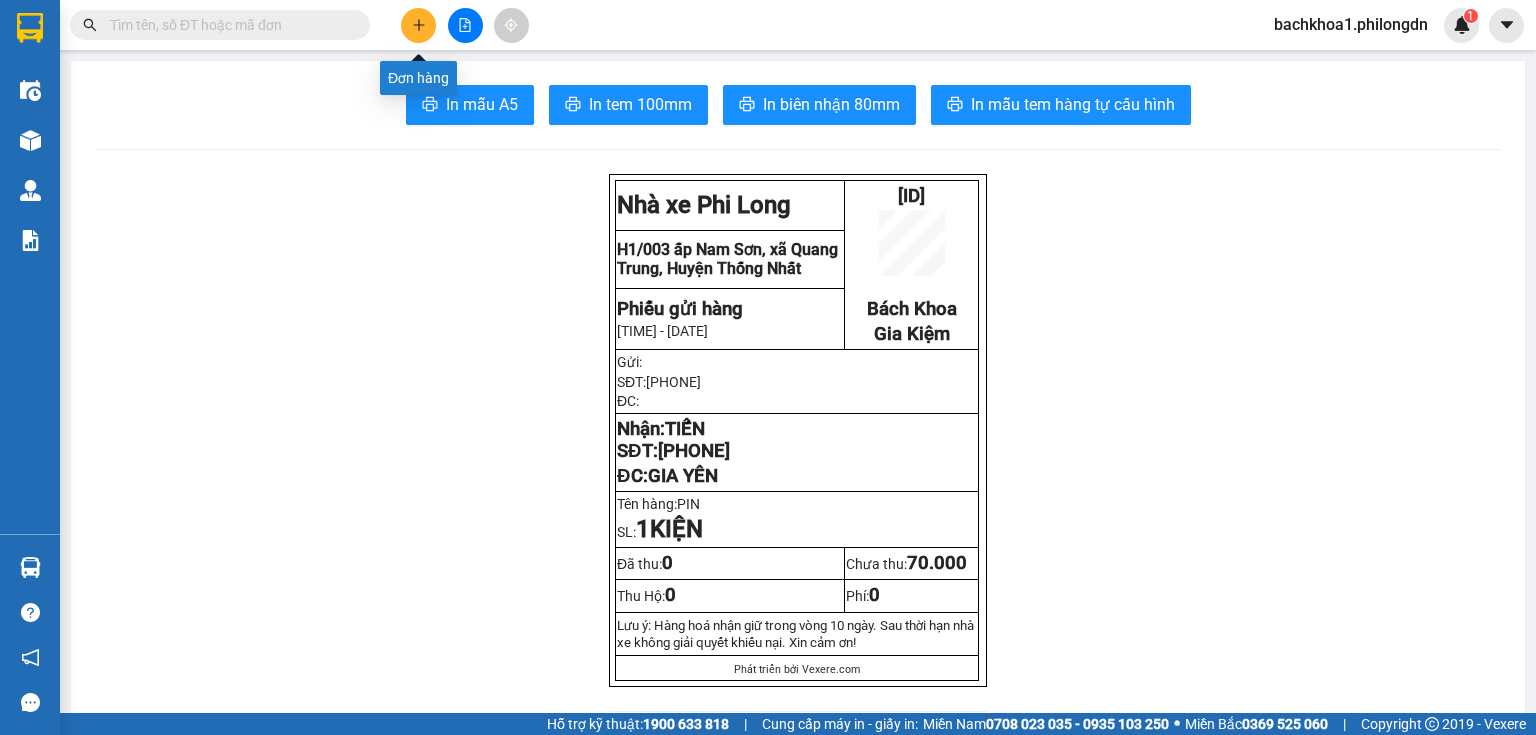 click 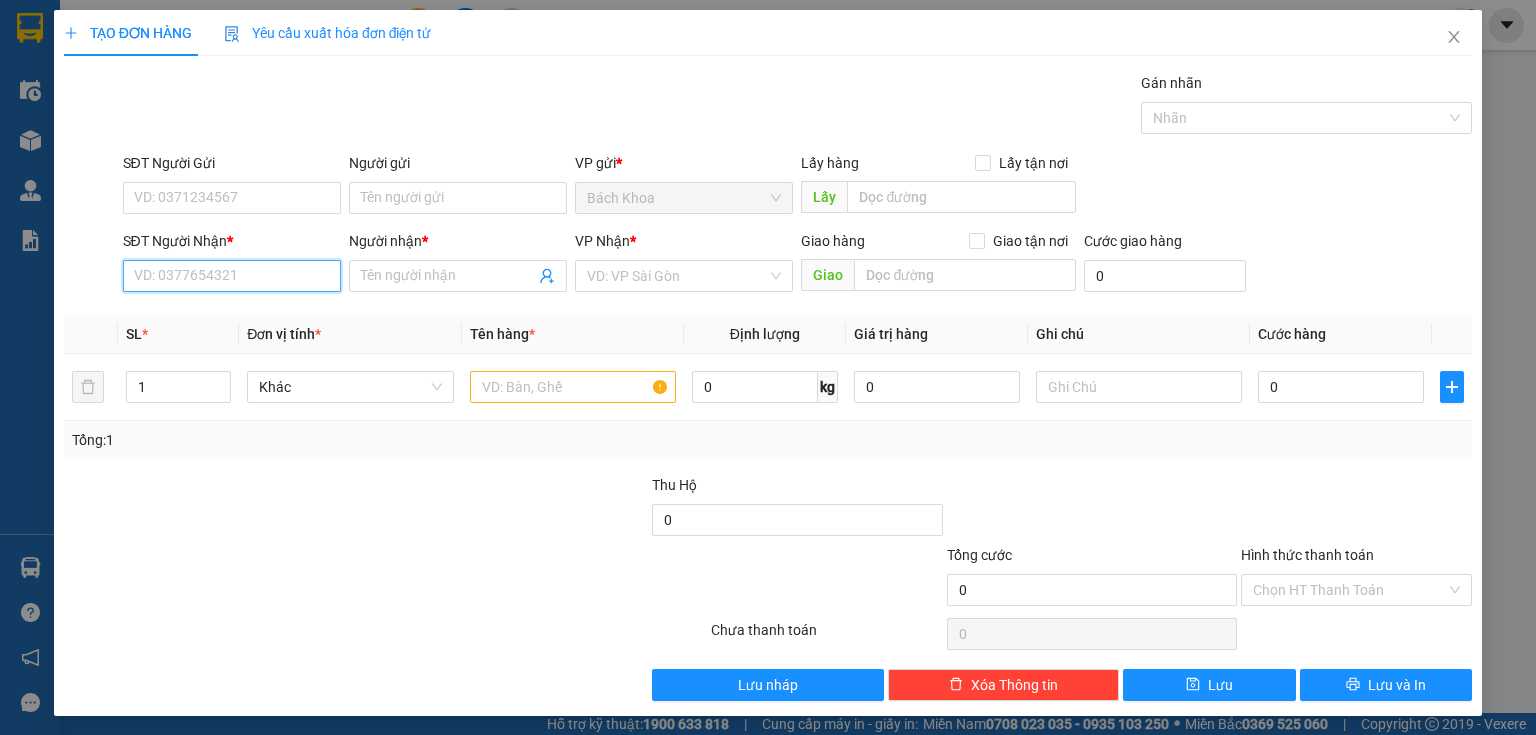 click on "SĐT Người Nhận  *" at bounding box center (232, 276) 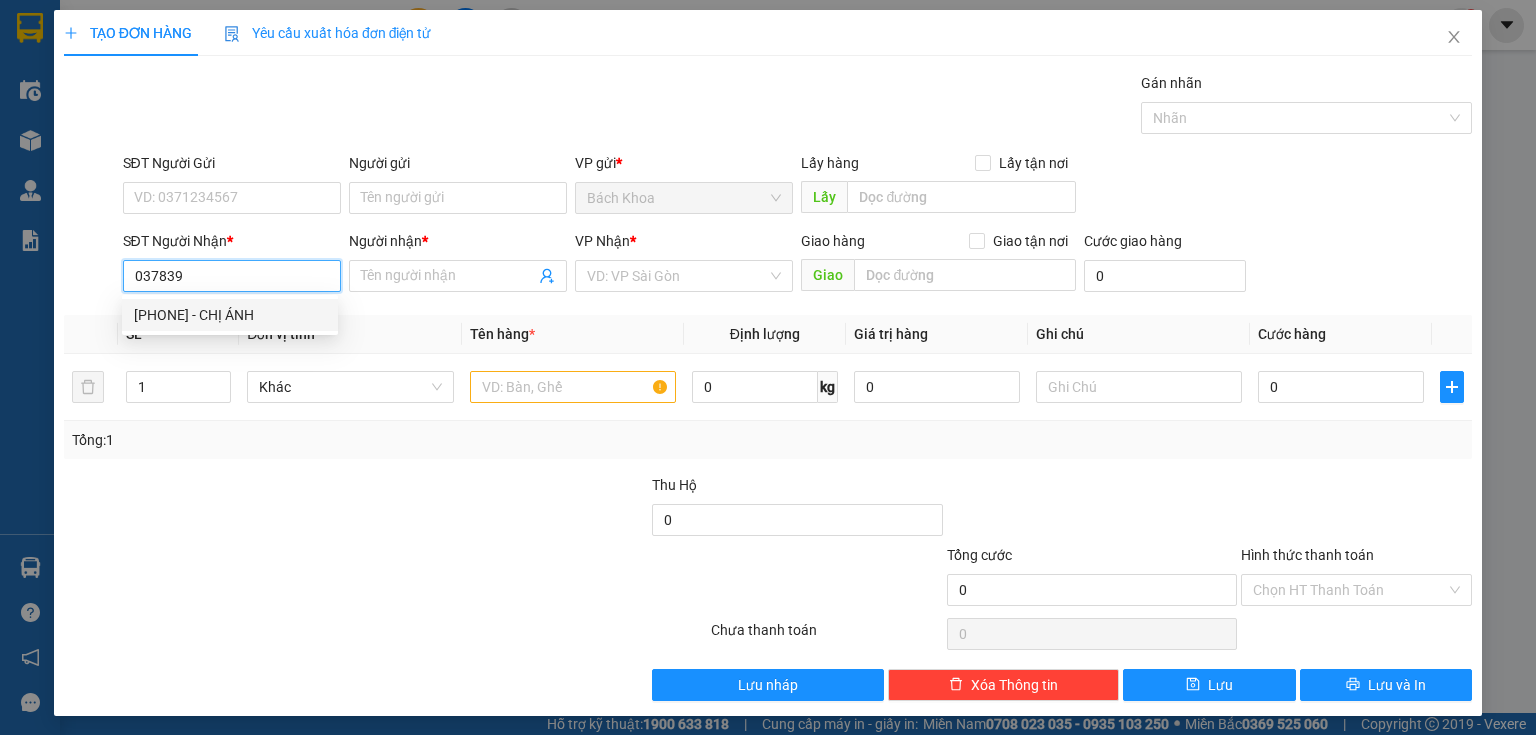 click on "0378392564 - CHỊ ÁNH" at bounding box center [230, 315] 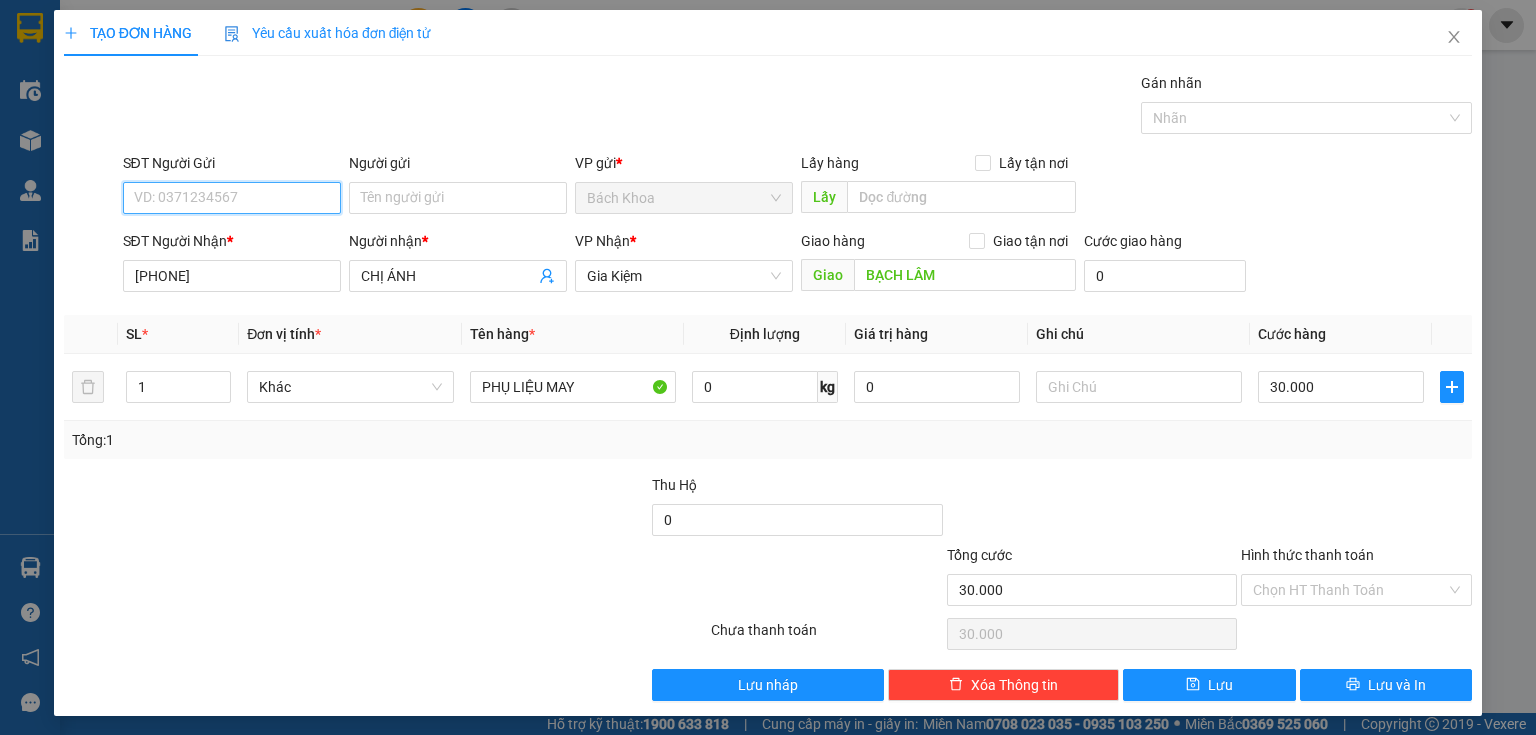 click on "SĐT Người Gửi" at bounding box center [232, 198] 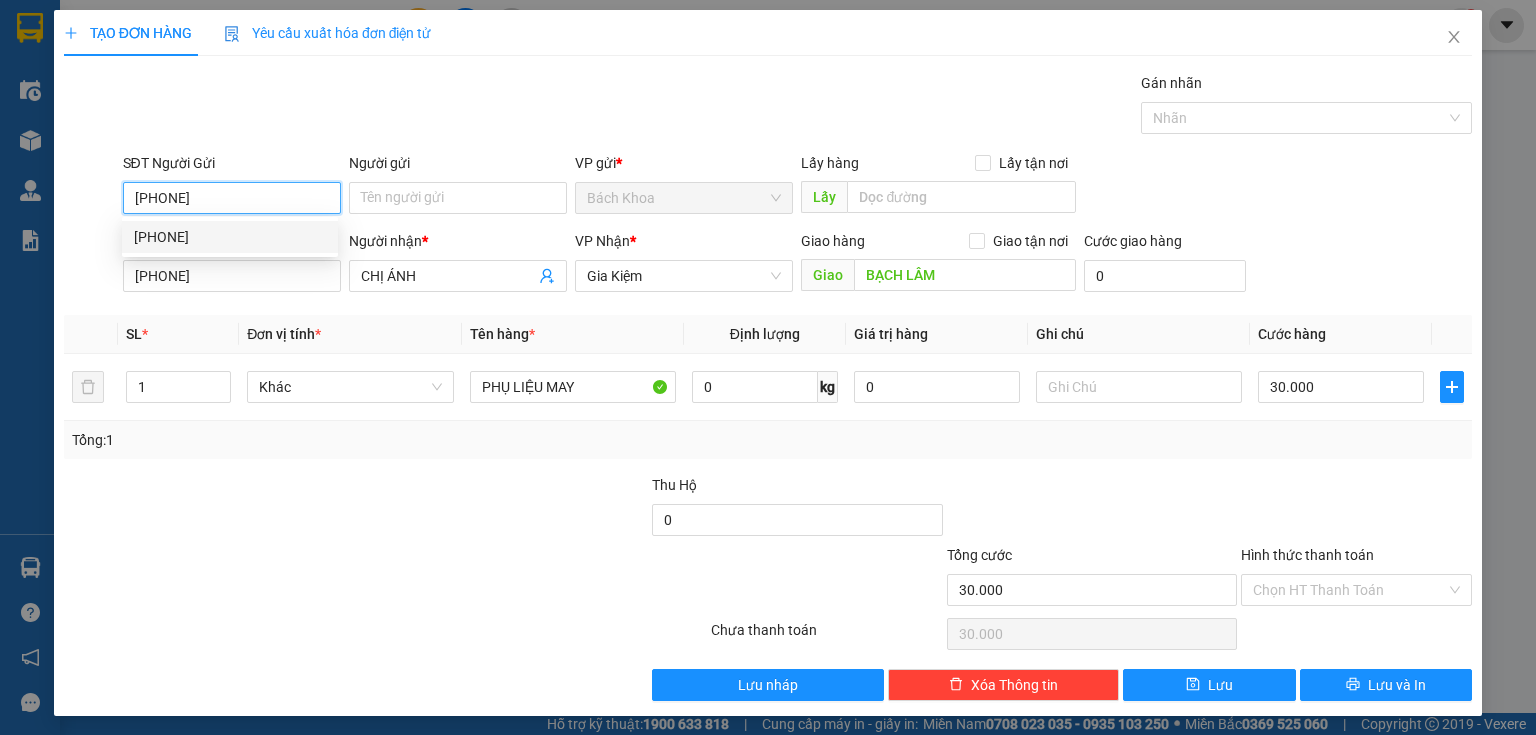 click on "[PHONE]" at bounding box center [230, 237] 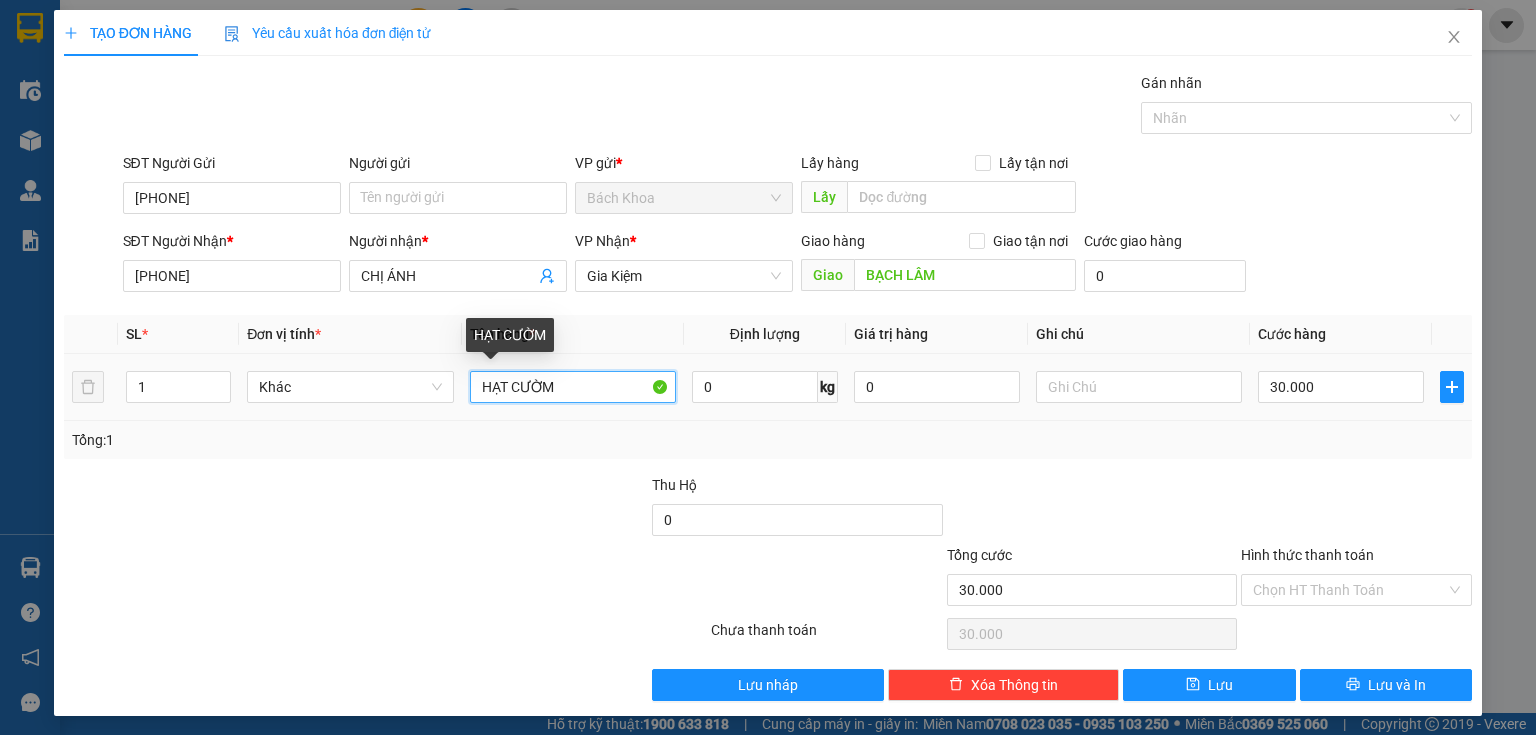 click on "HẠT CƯỜM" at bounding box center (573, 387) 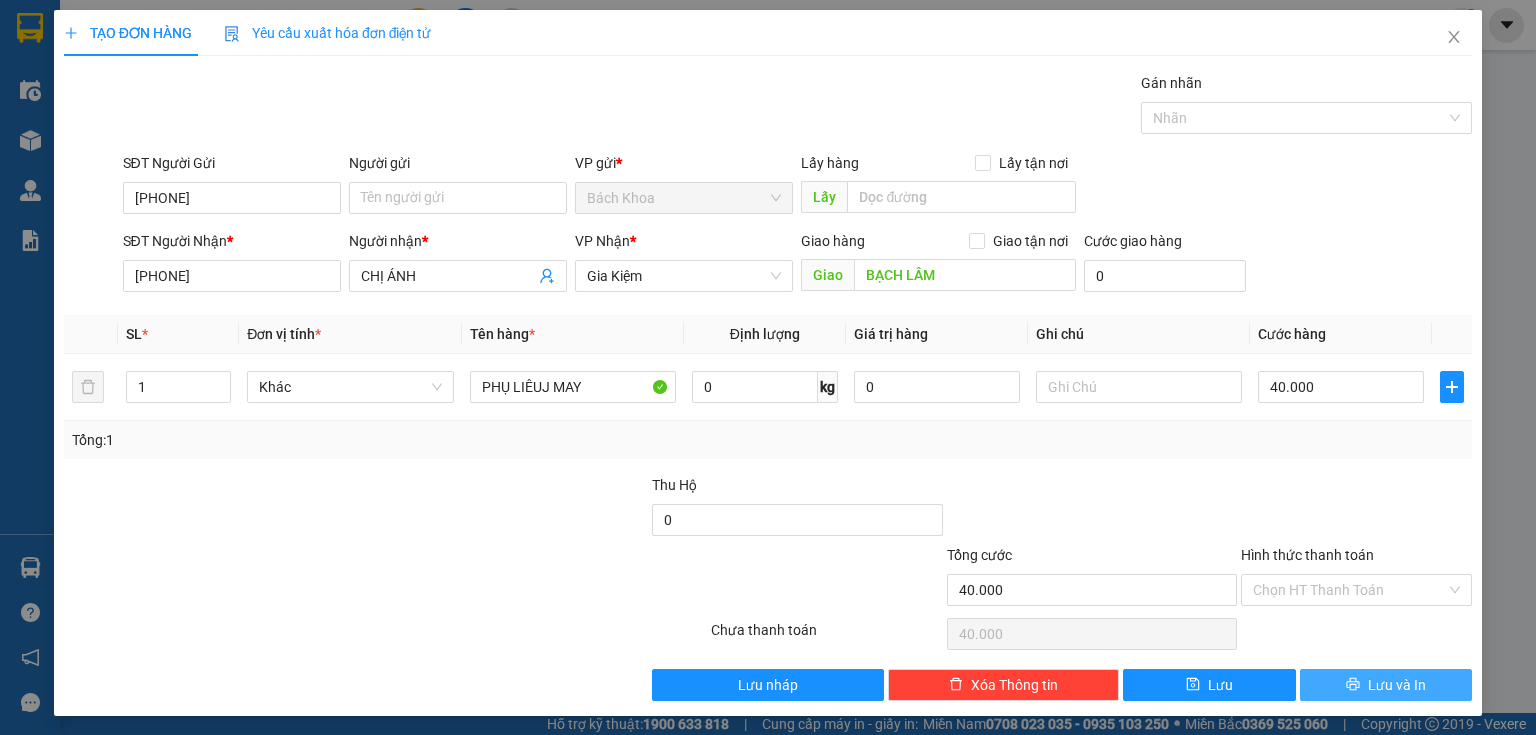 click on "Lưu và In" at bounding box center (1397, 685) 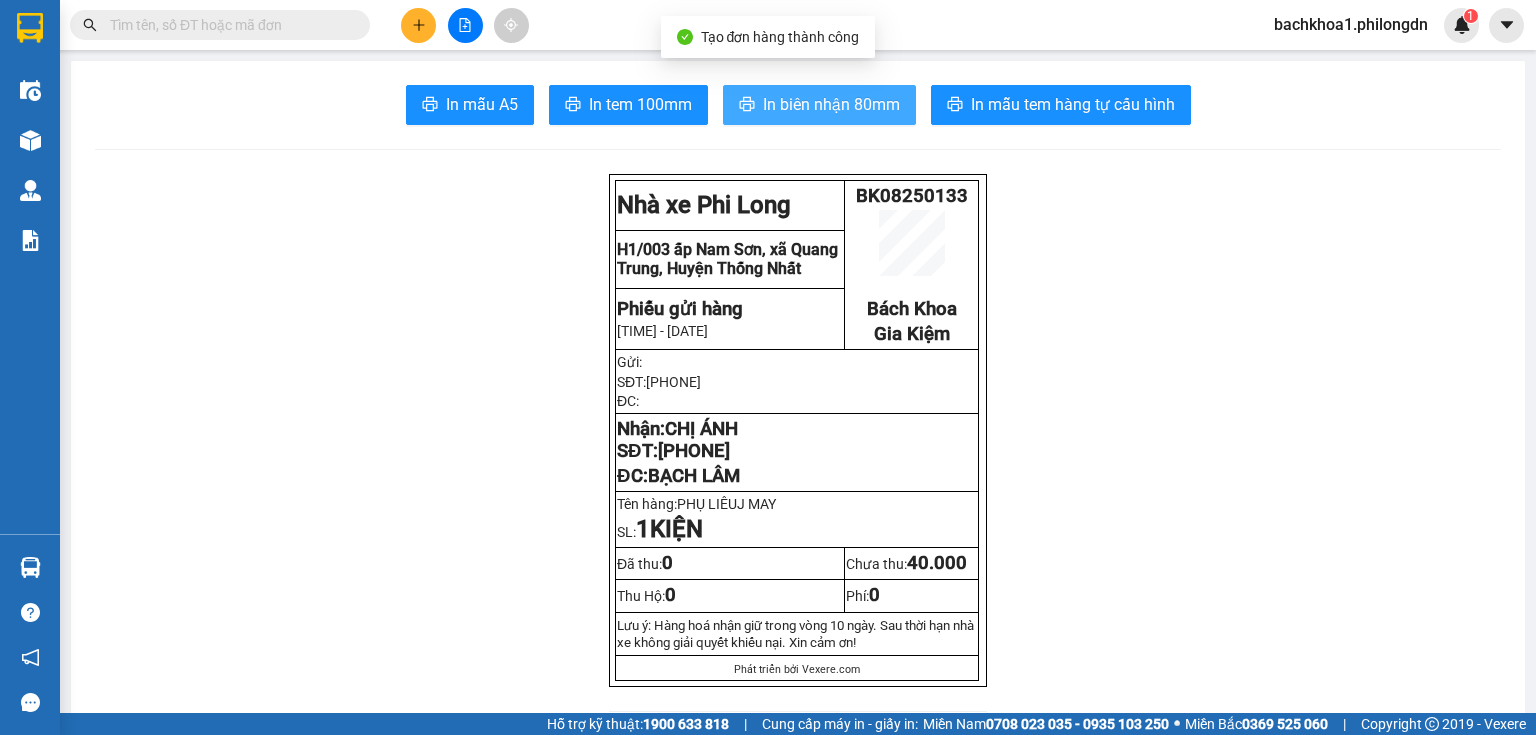 click on "In biên nhận 80mm" at bounding box center [831, 104] 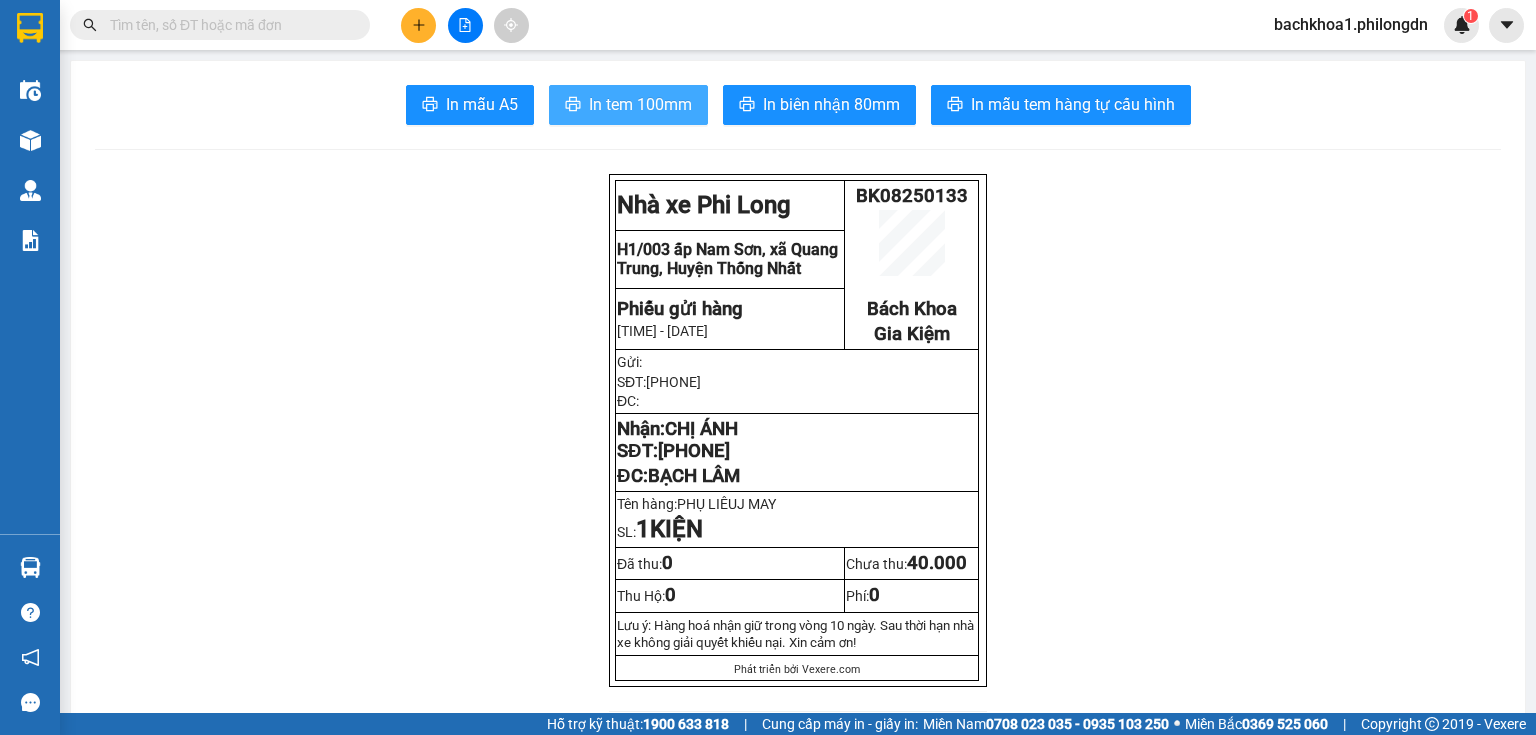 click on "In tem 100mm" at bounding box center (640, 104) 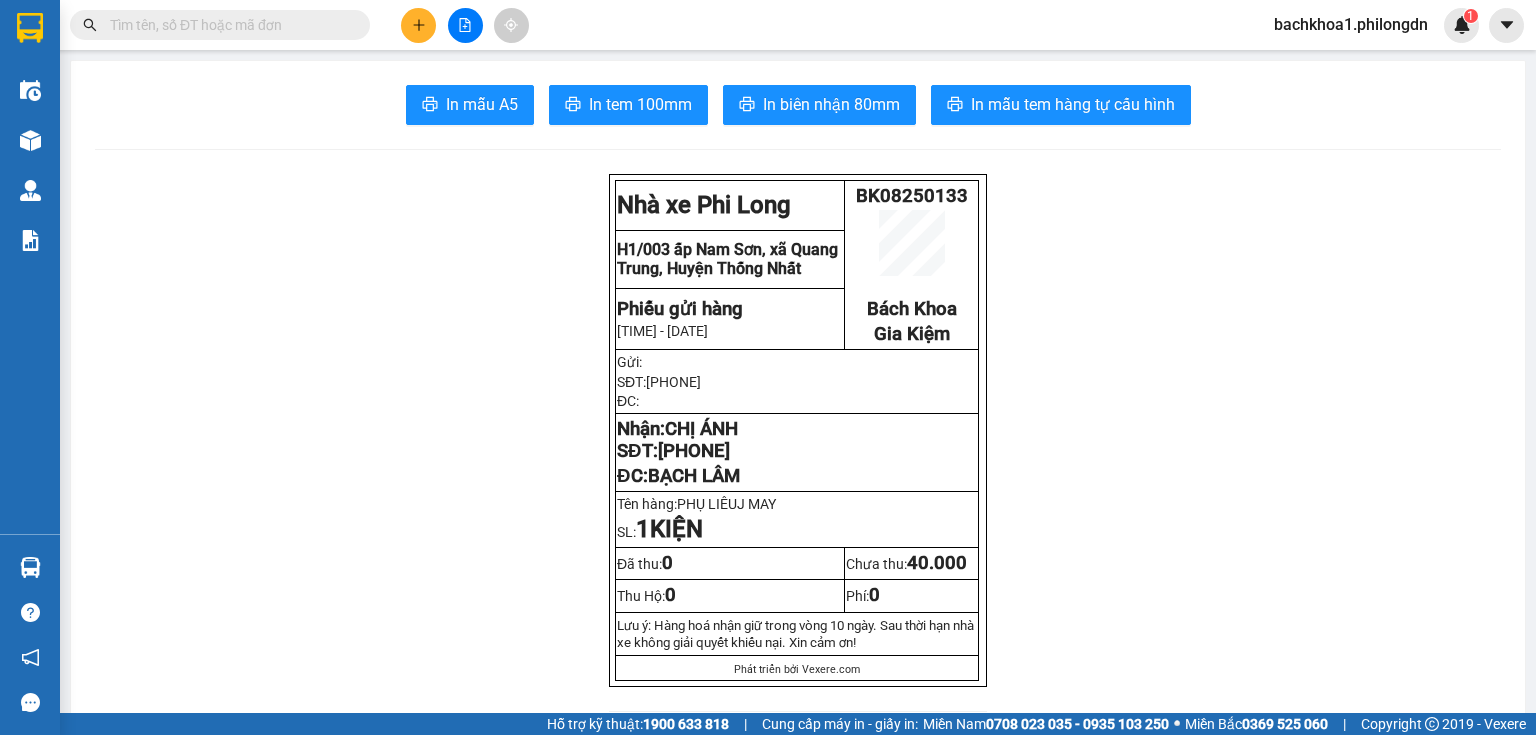 click on "[PHONE]" at bounding box center [694, 451] 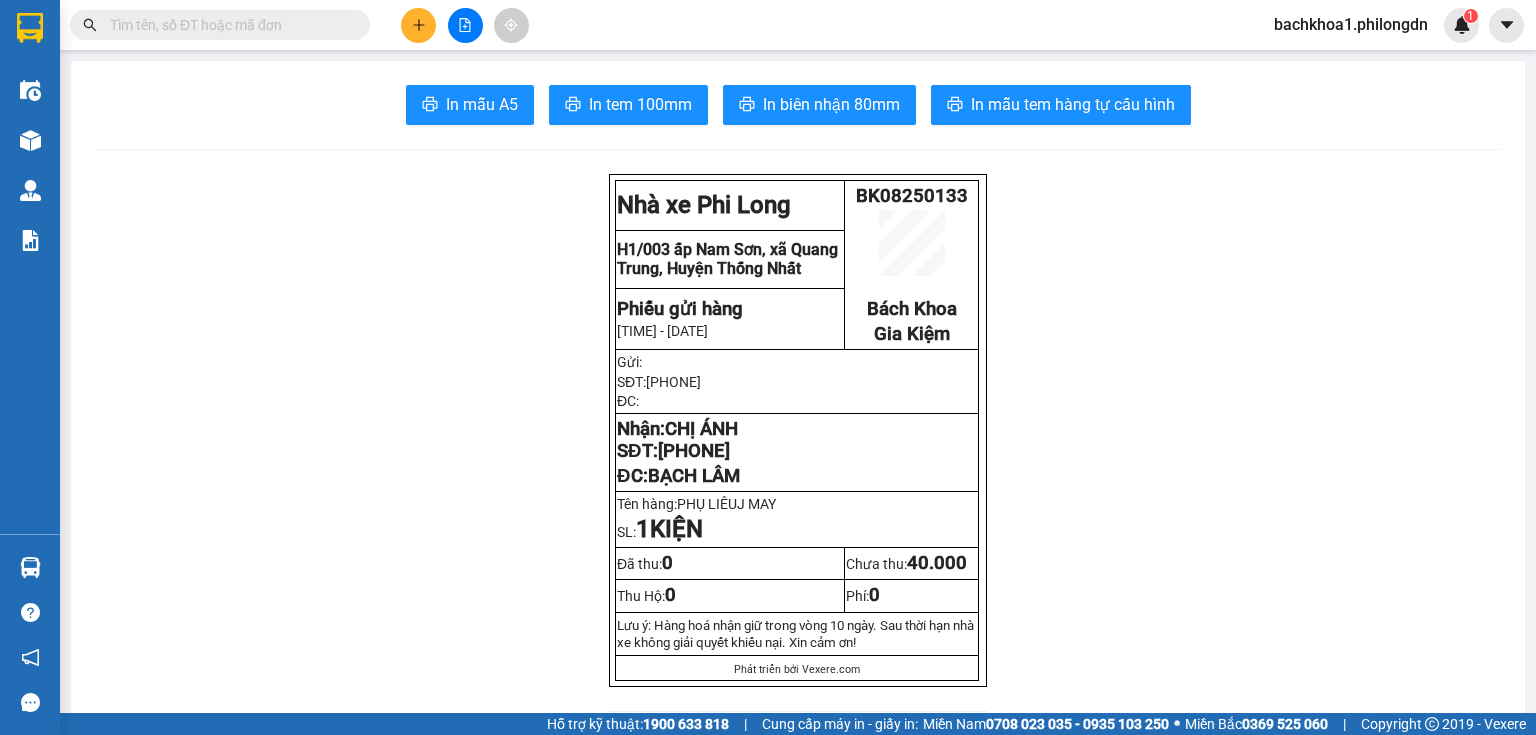 click 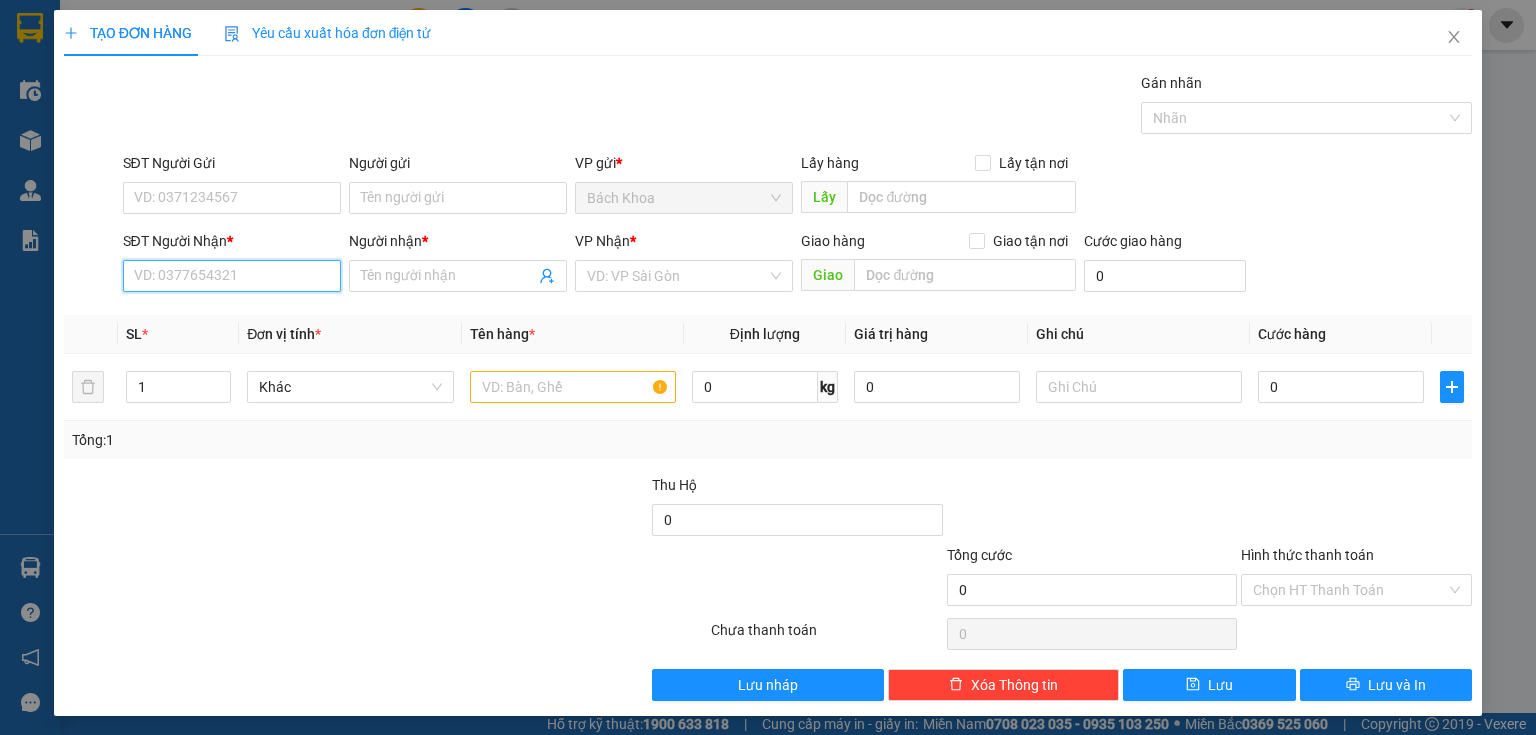 click on "SĐT Người Nhận  *" at bounding box center [232, 276] 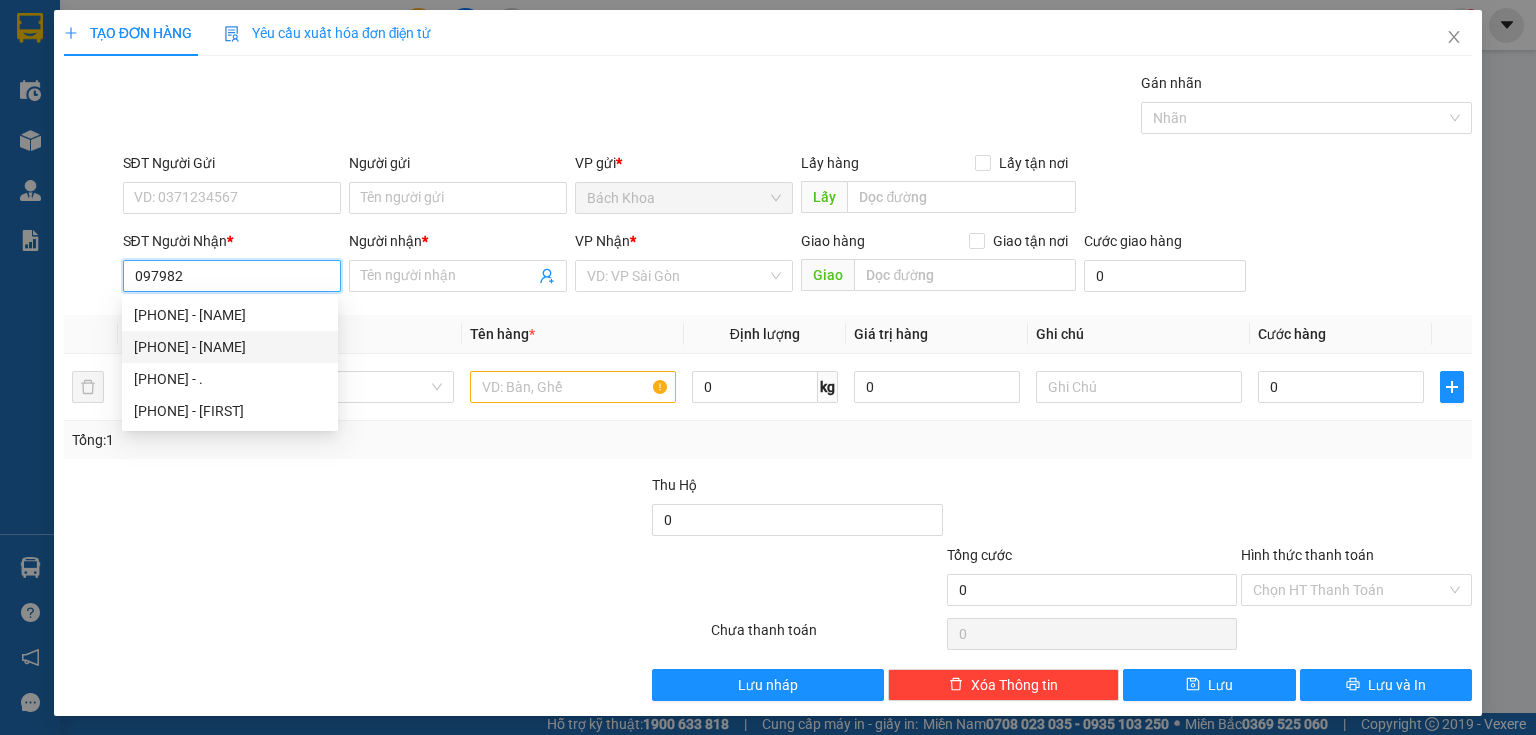 click on "0979821200 - ÔNG HẠNH" at bounding box center (230, 347) 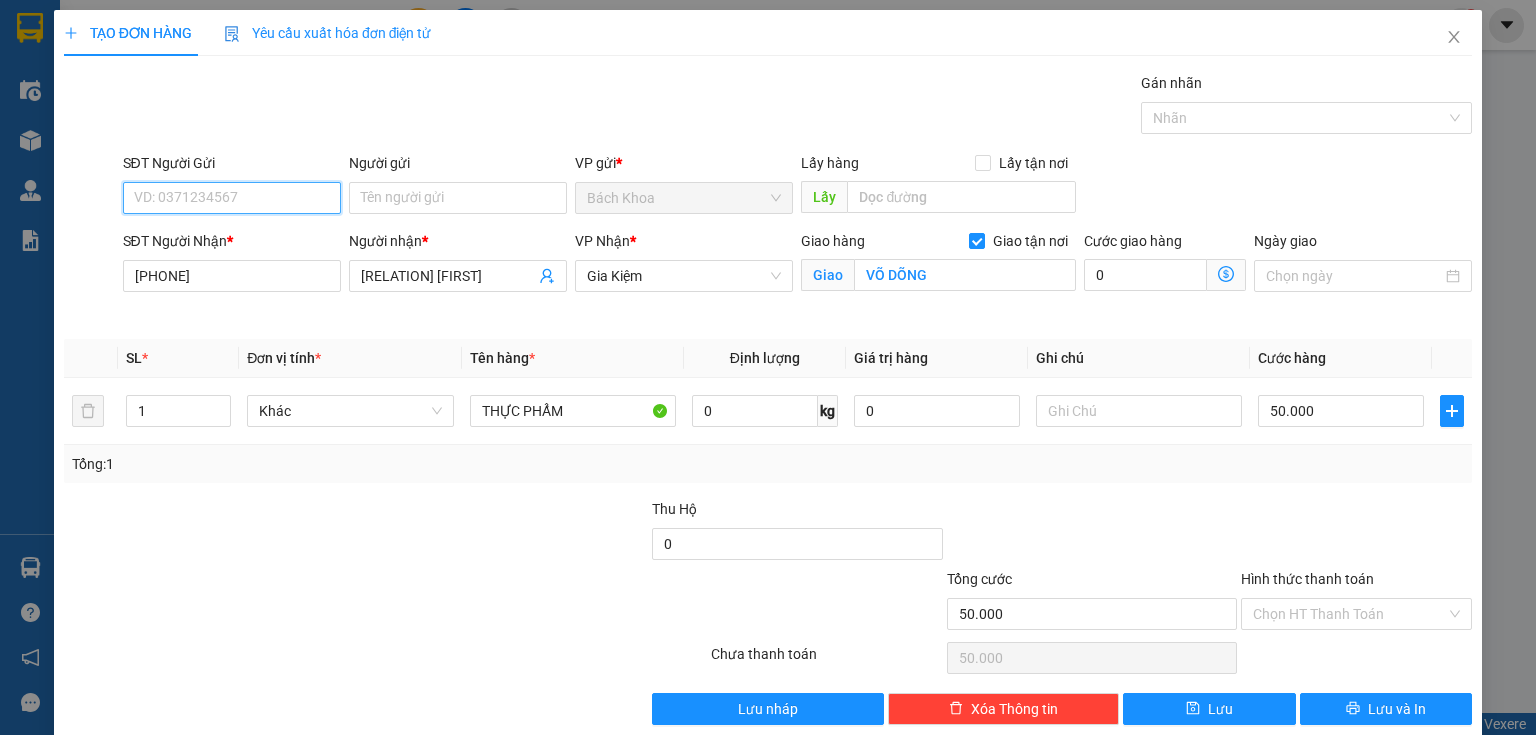 click on "SĐT Người Gửi" at bounding box center (232, 198) 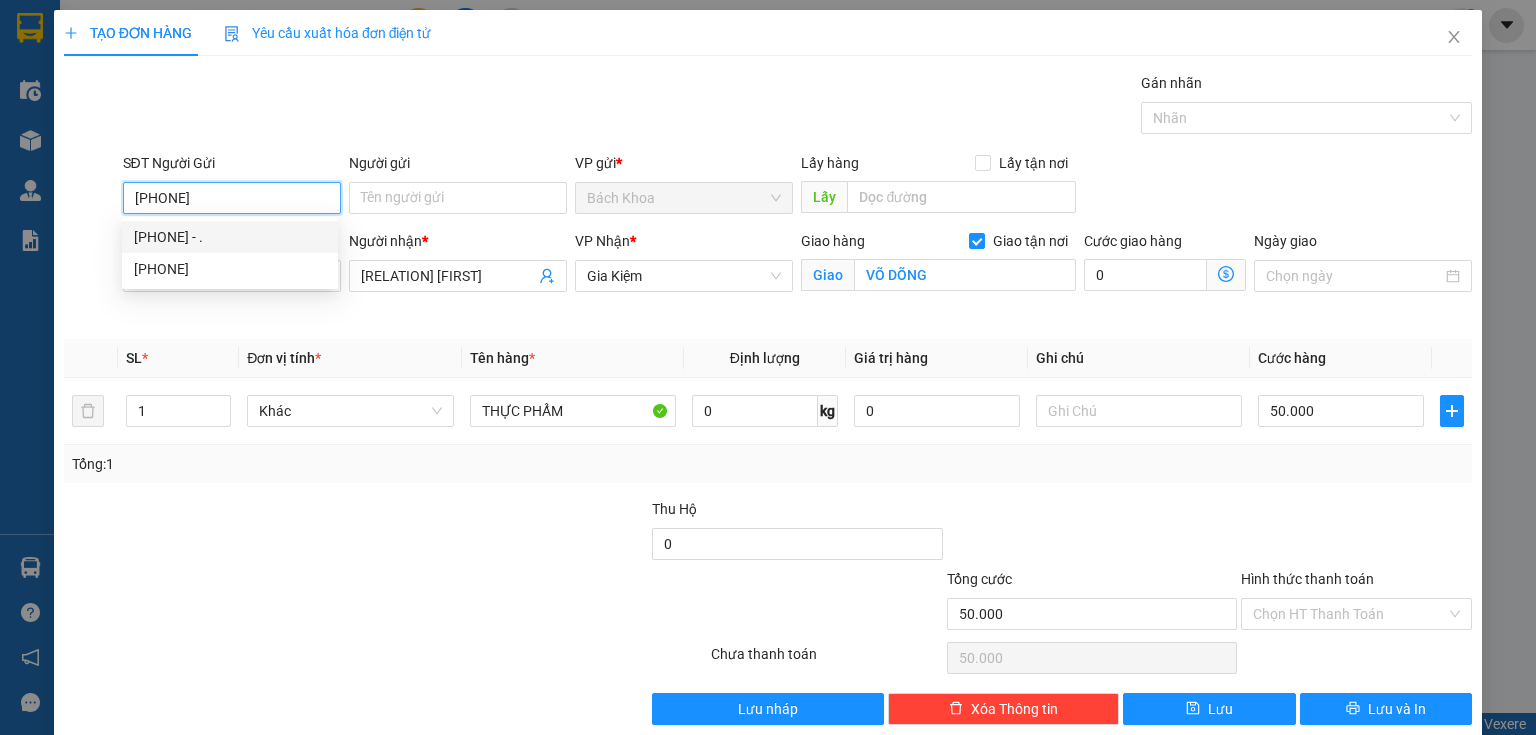 click on "0909782986 - ." at bounding box center [230, 237] 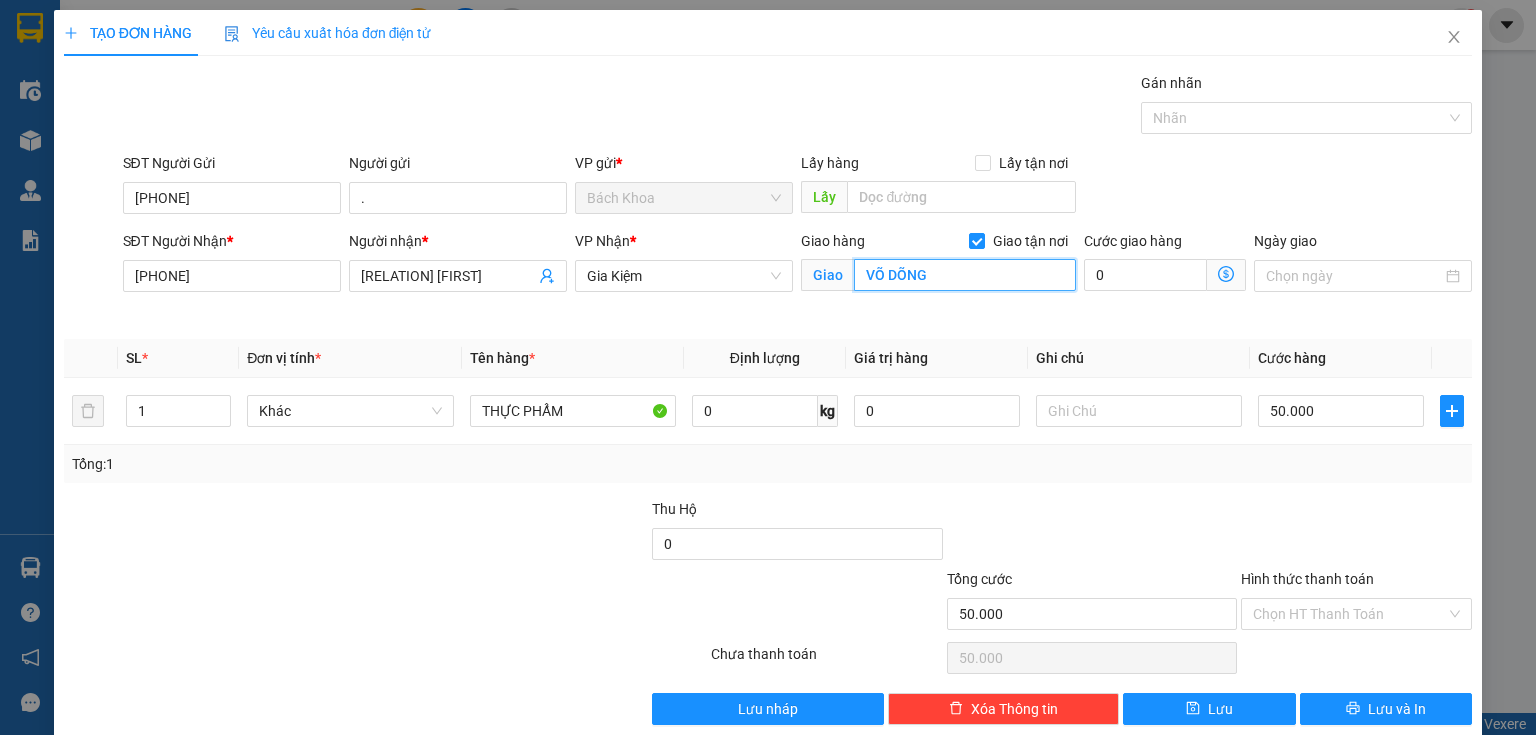 click on "[LOCATION]" at bounding box center (965, 275) 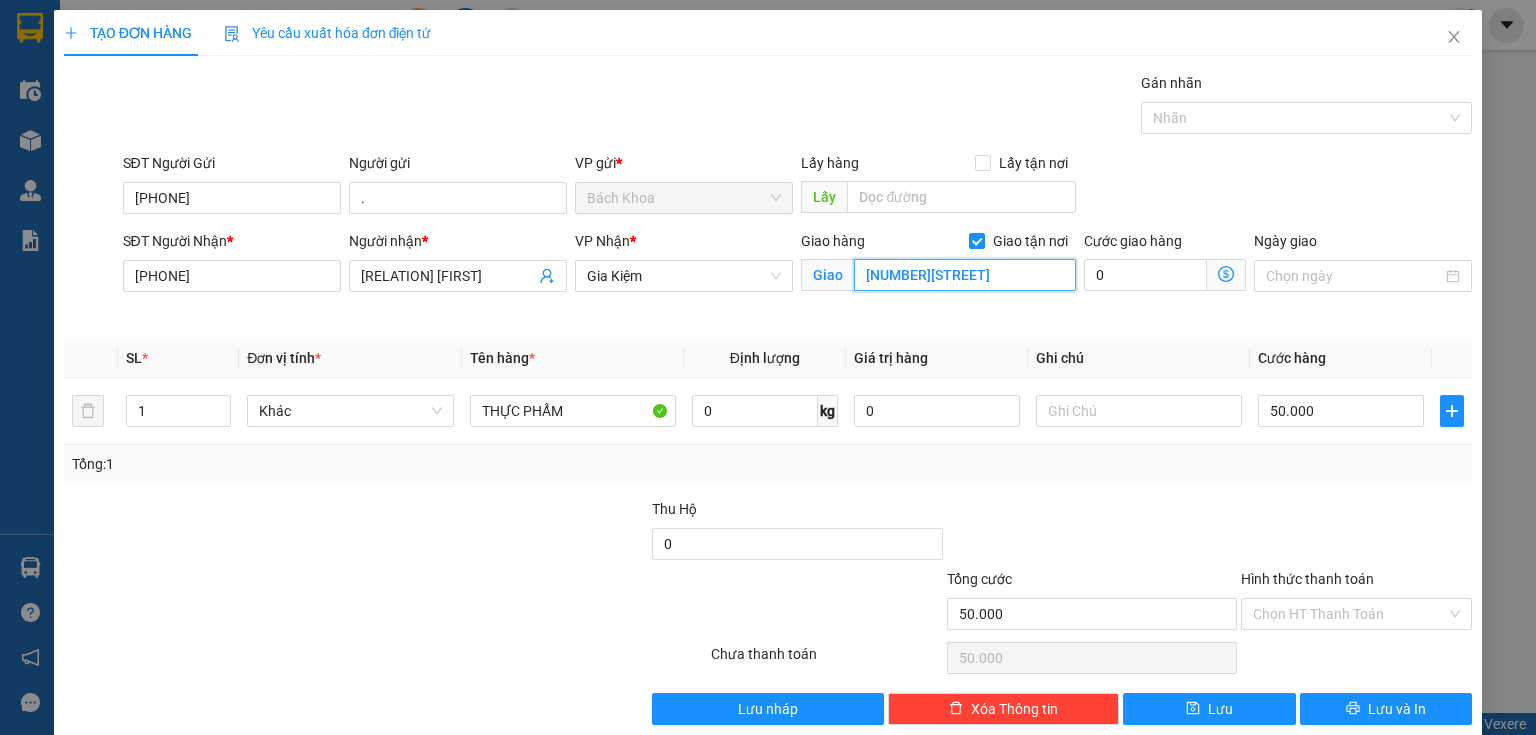 click on "15/3E VÕ DÕNG" at bounding box center (965, 275) 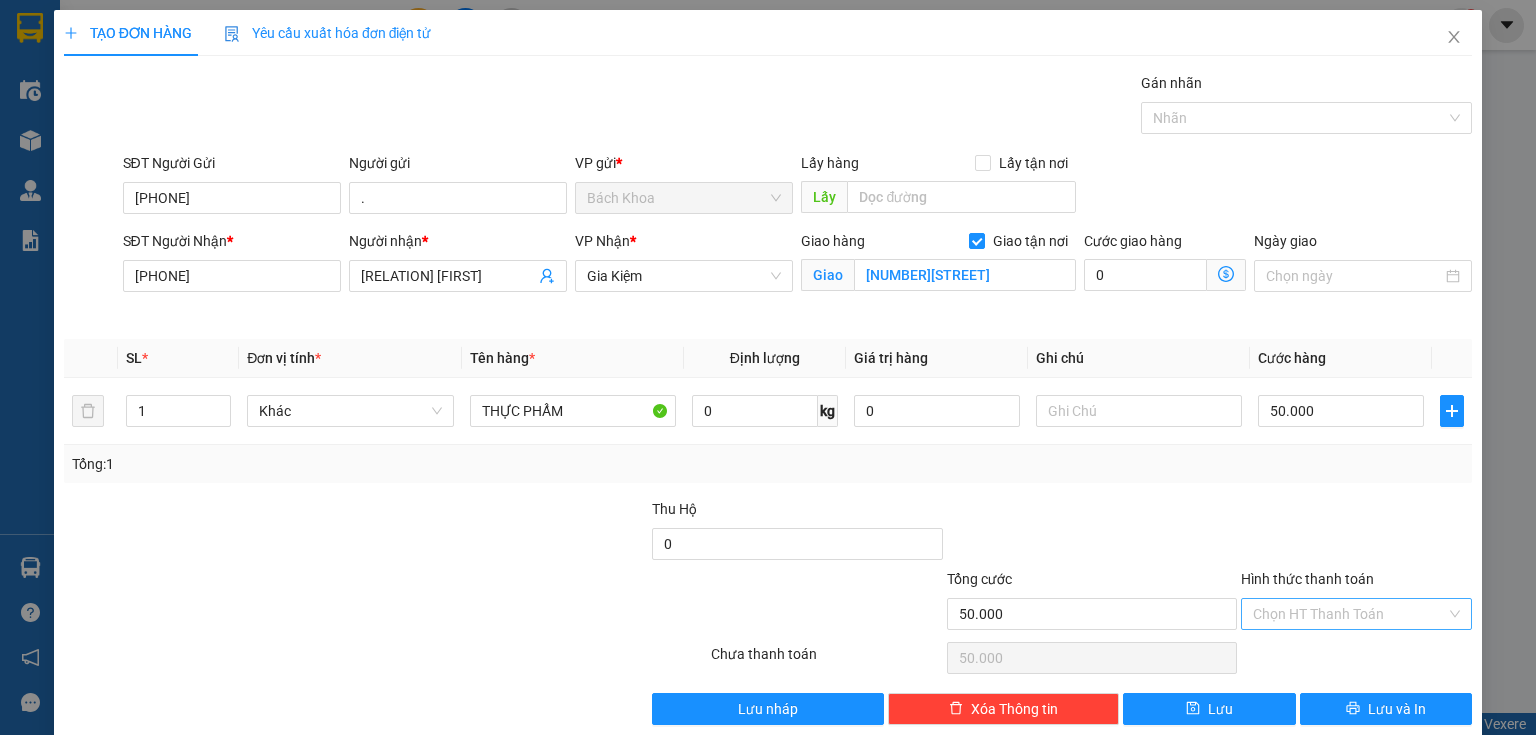 click on "Hình thức thanh toán" at bounding box center [1349, 614] 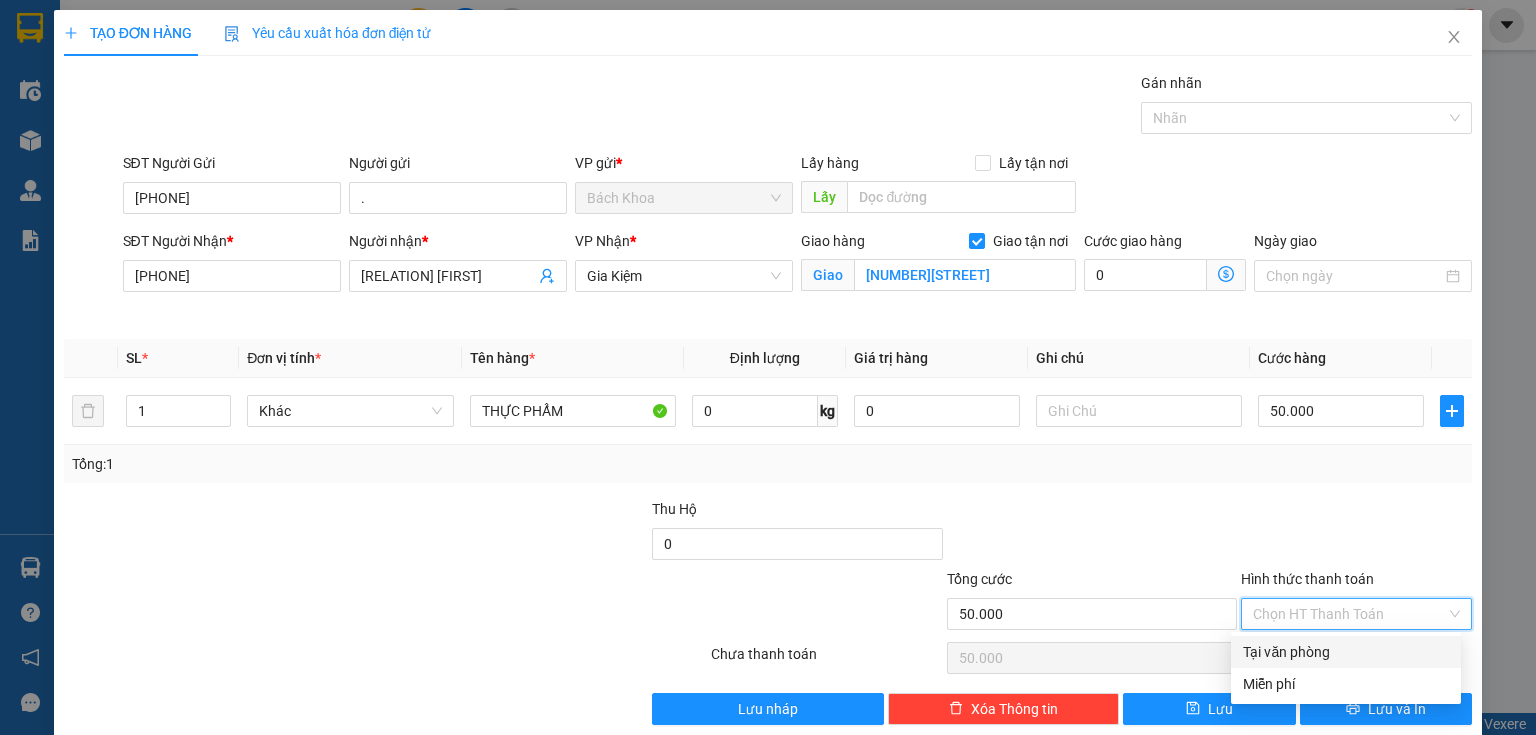 drag, startPoint x: 1342, startPoint y: 642, endPoint x: 1352, endPoint y: 660, distance: 20.59126 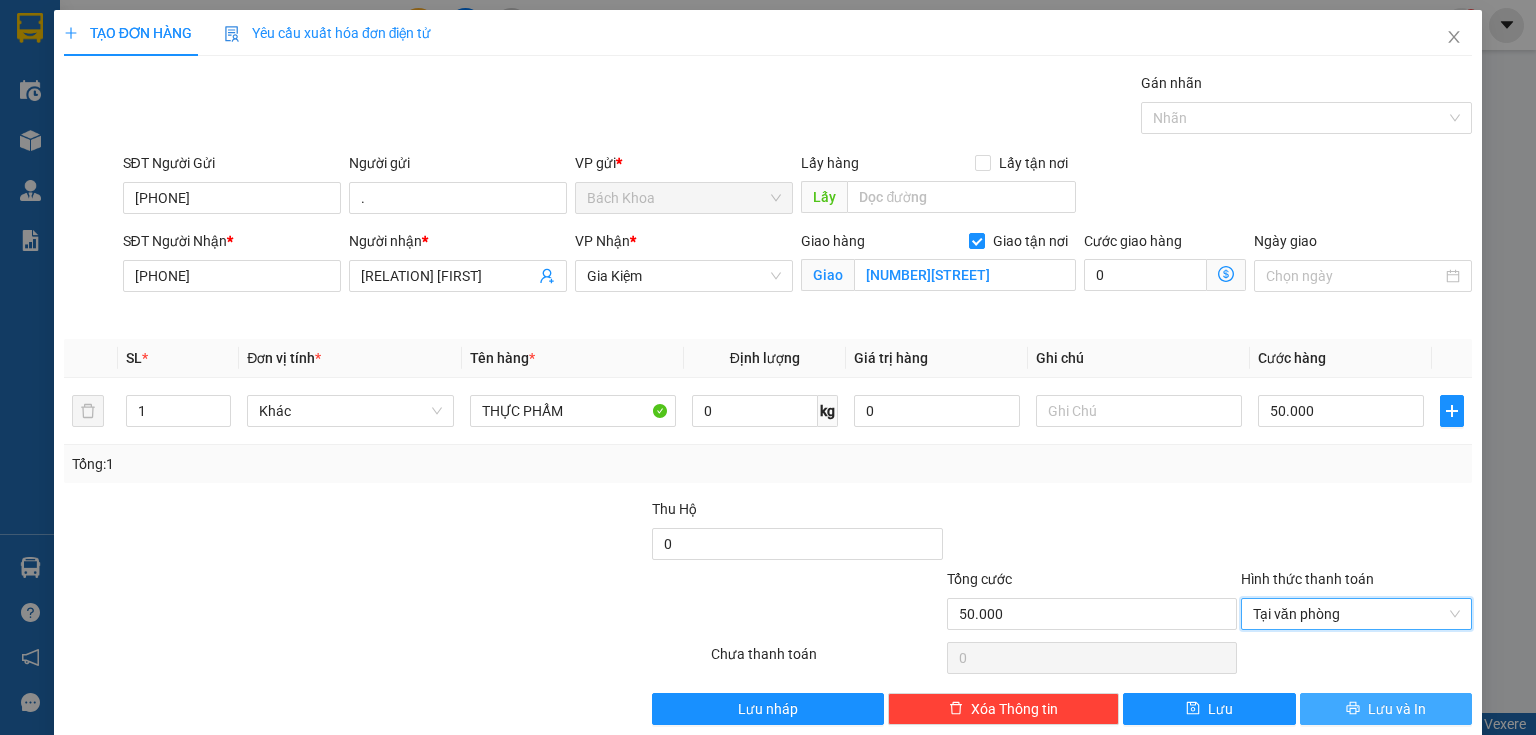 click on "Lưu và In" at bounding box center [1397, 709] 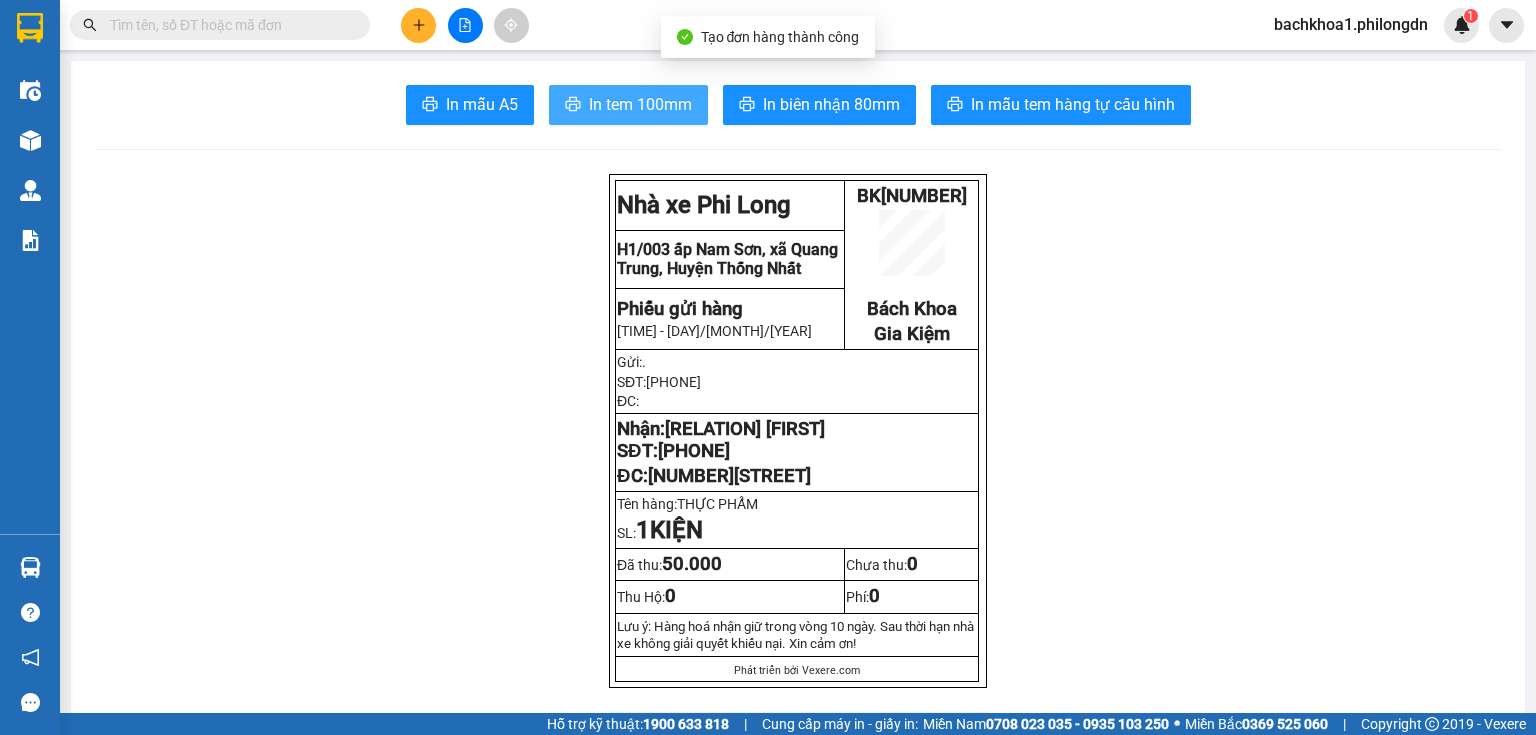 click on "In tem 100mm" at bounding box center [628, 105] 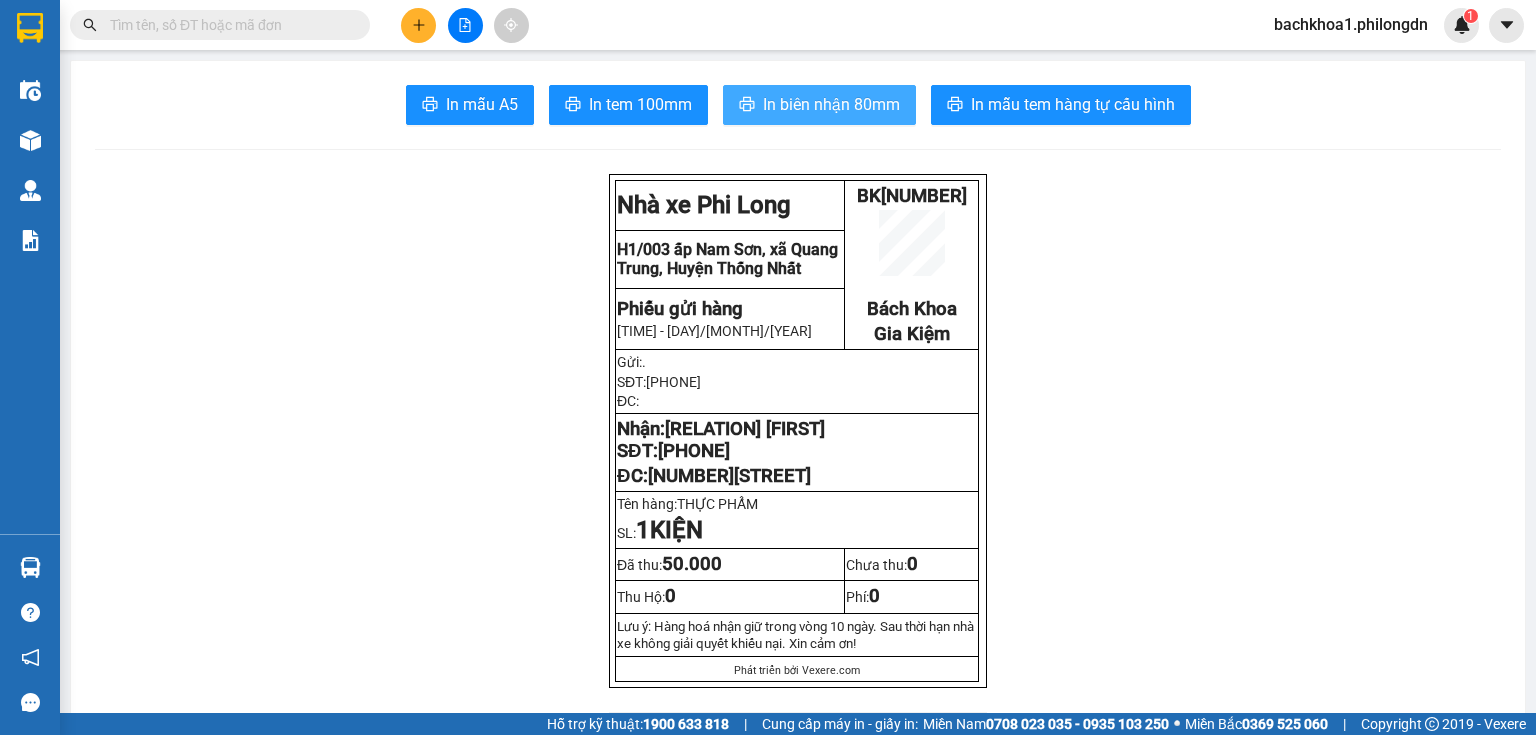 click on "In biên nhận 80mm" at bounding box center [831, 104] 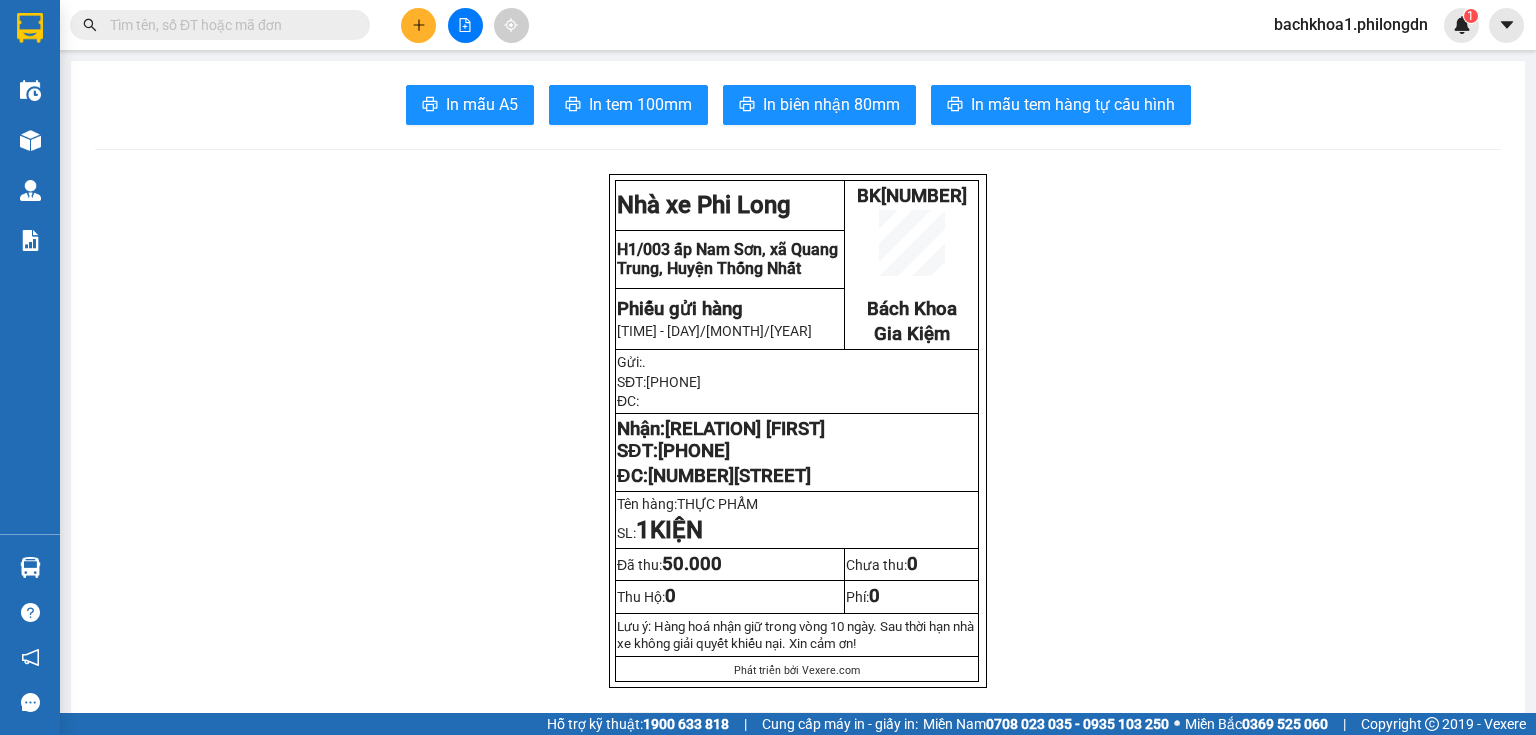 click on "[PHONE]" at bounding box center [694, 451] 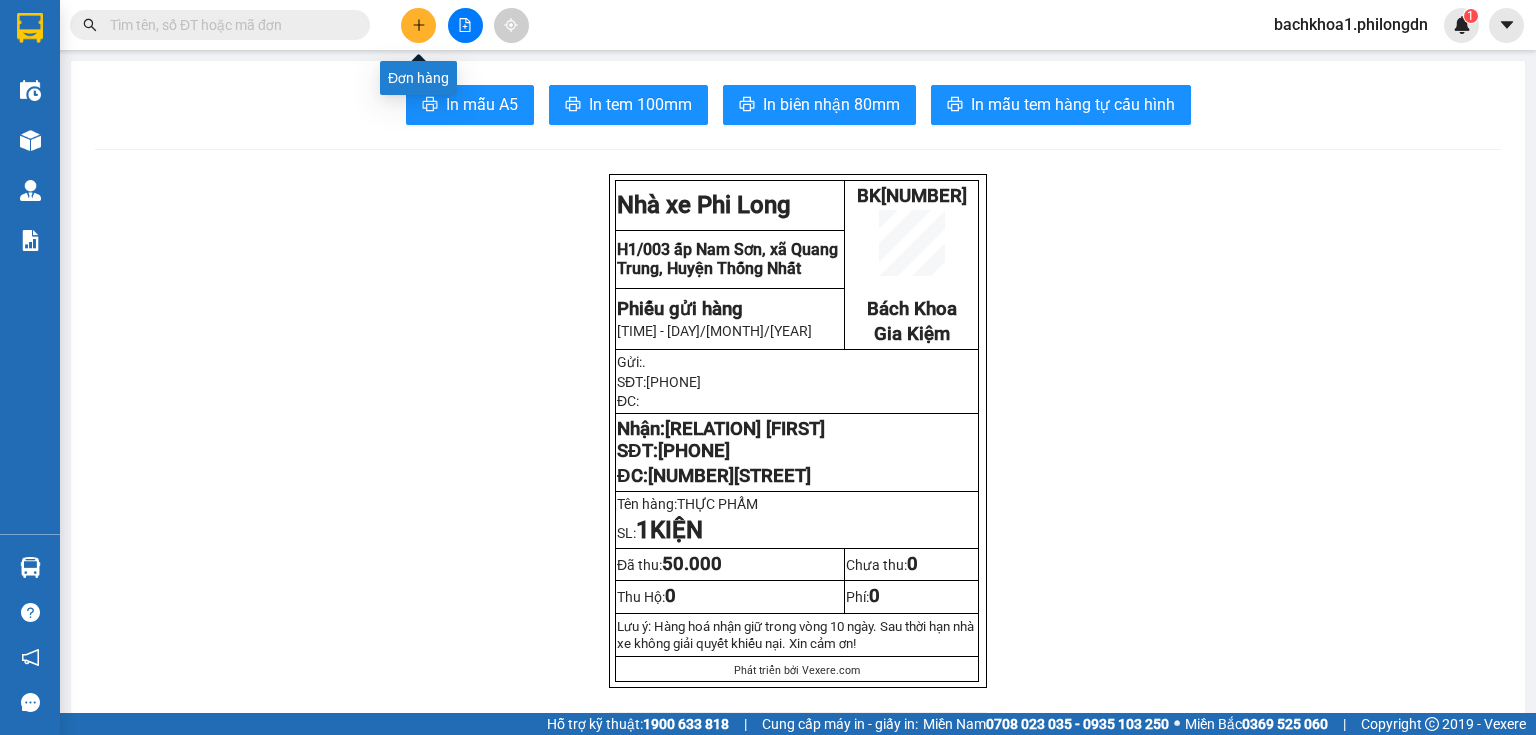 click 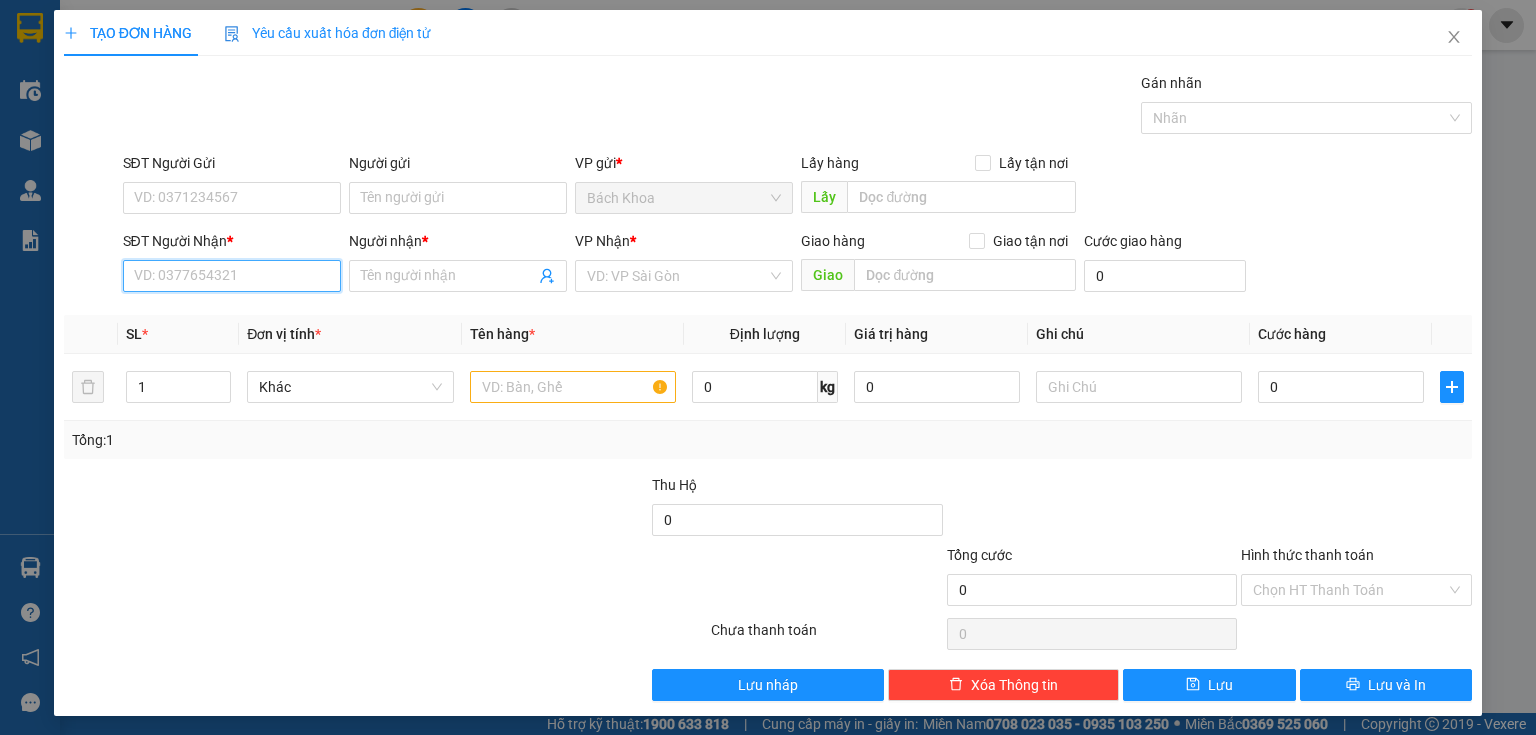 click on "SĐT Người Nhận  *" at bounding box center (232, 276) 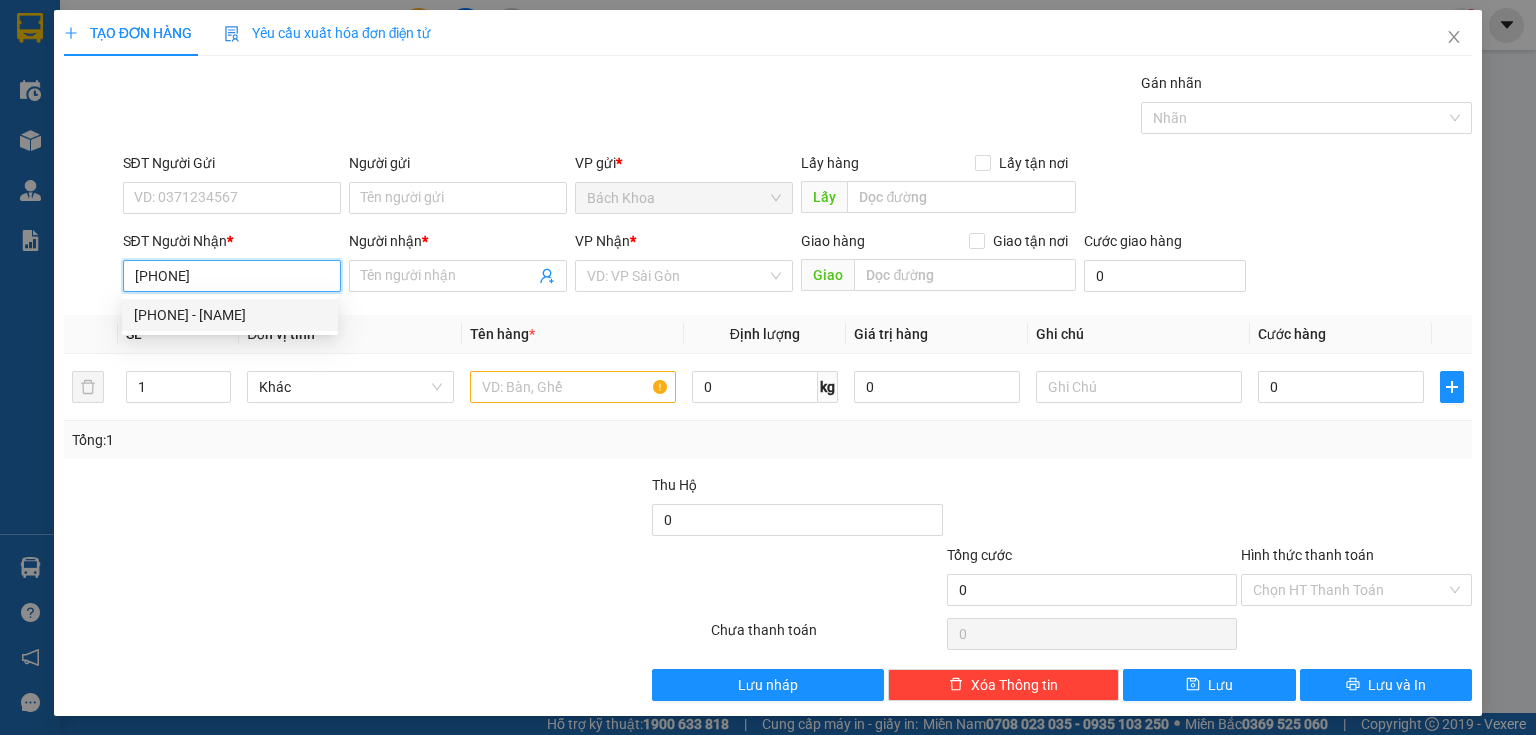 click on "0937521590 - [PERSON]" at bounding box center [230, 315] 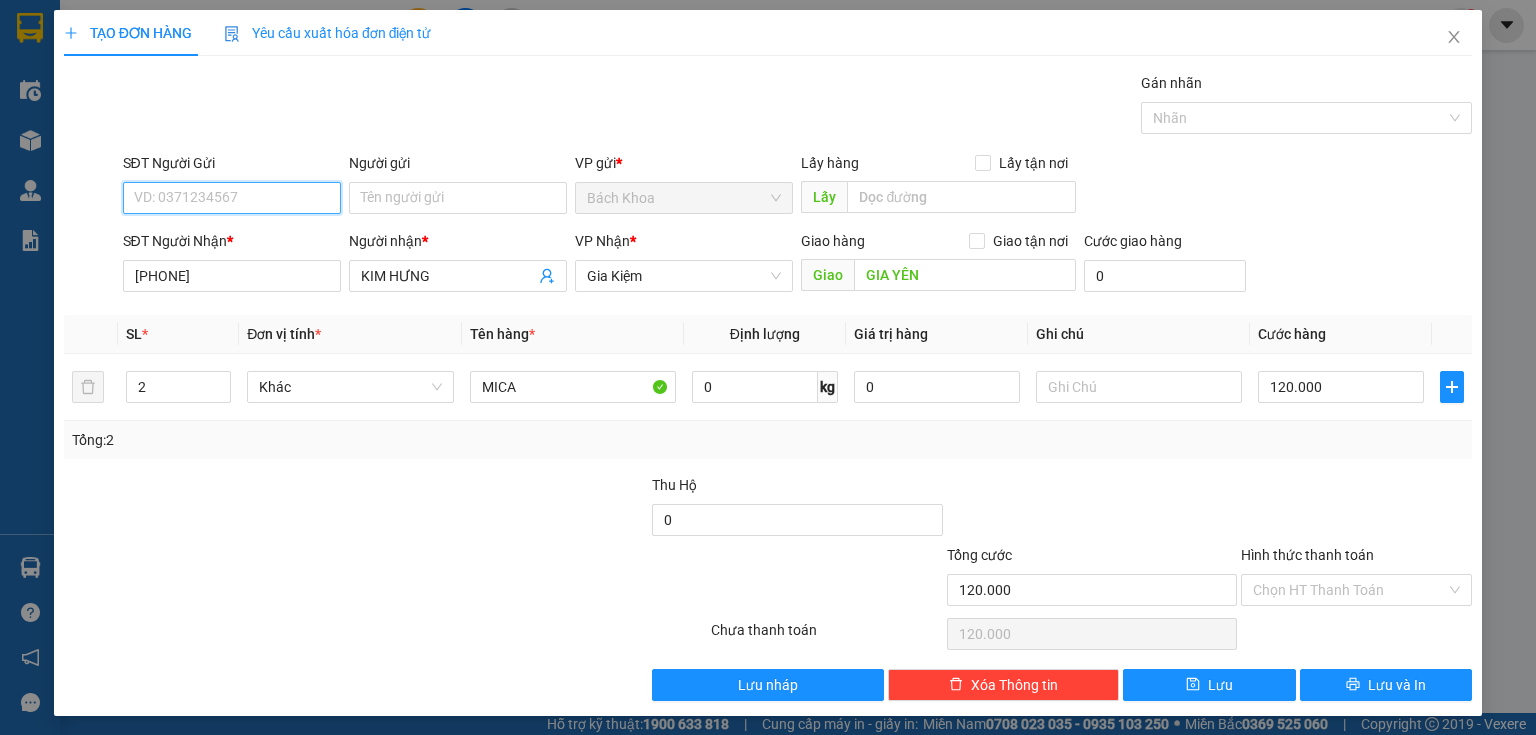 click on "SĐT Người Gửi" at bounding box center (232, 198) 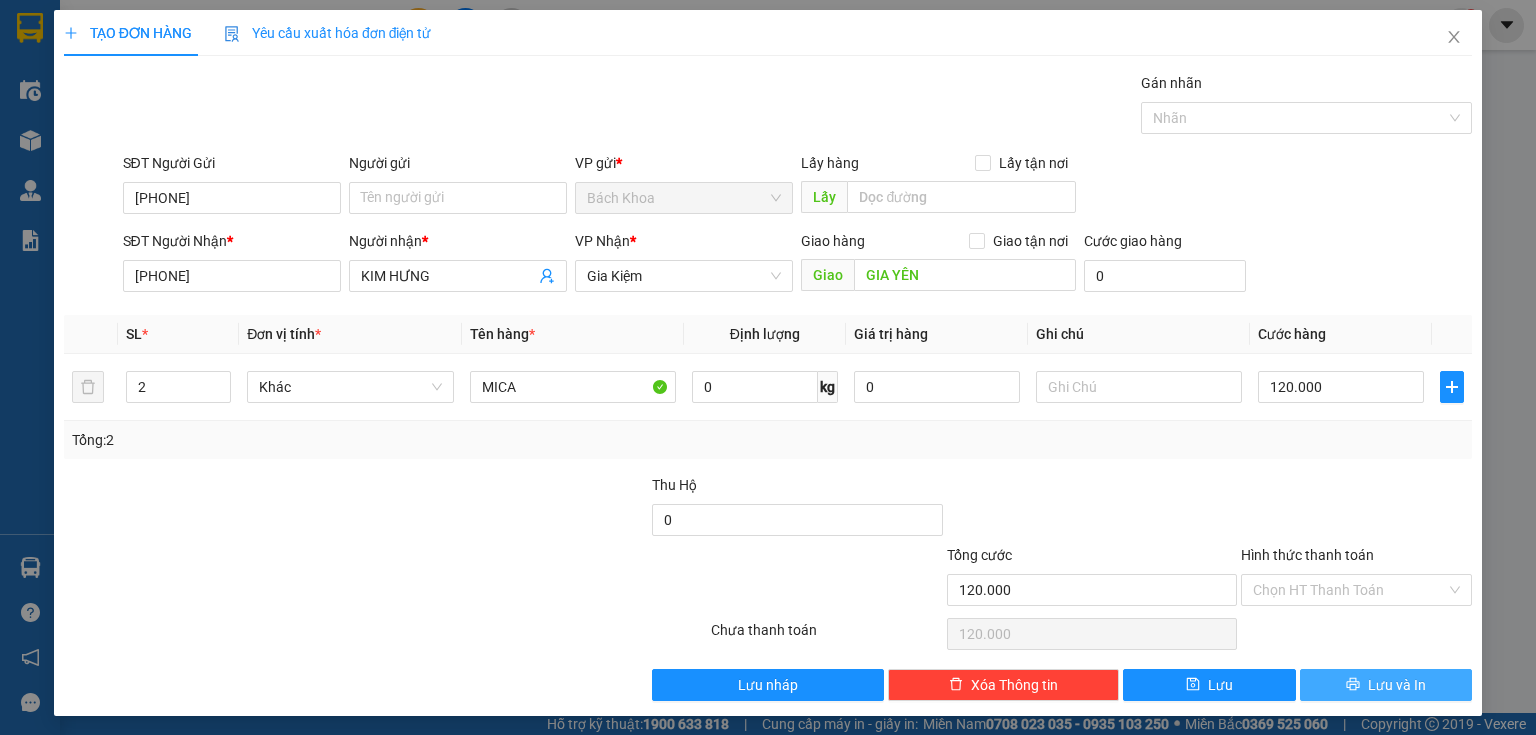click on "Lưu và In" at bounding box center (1386, 685) 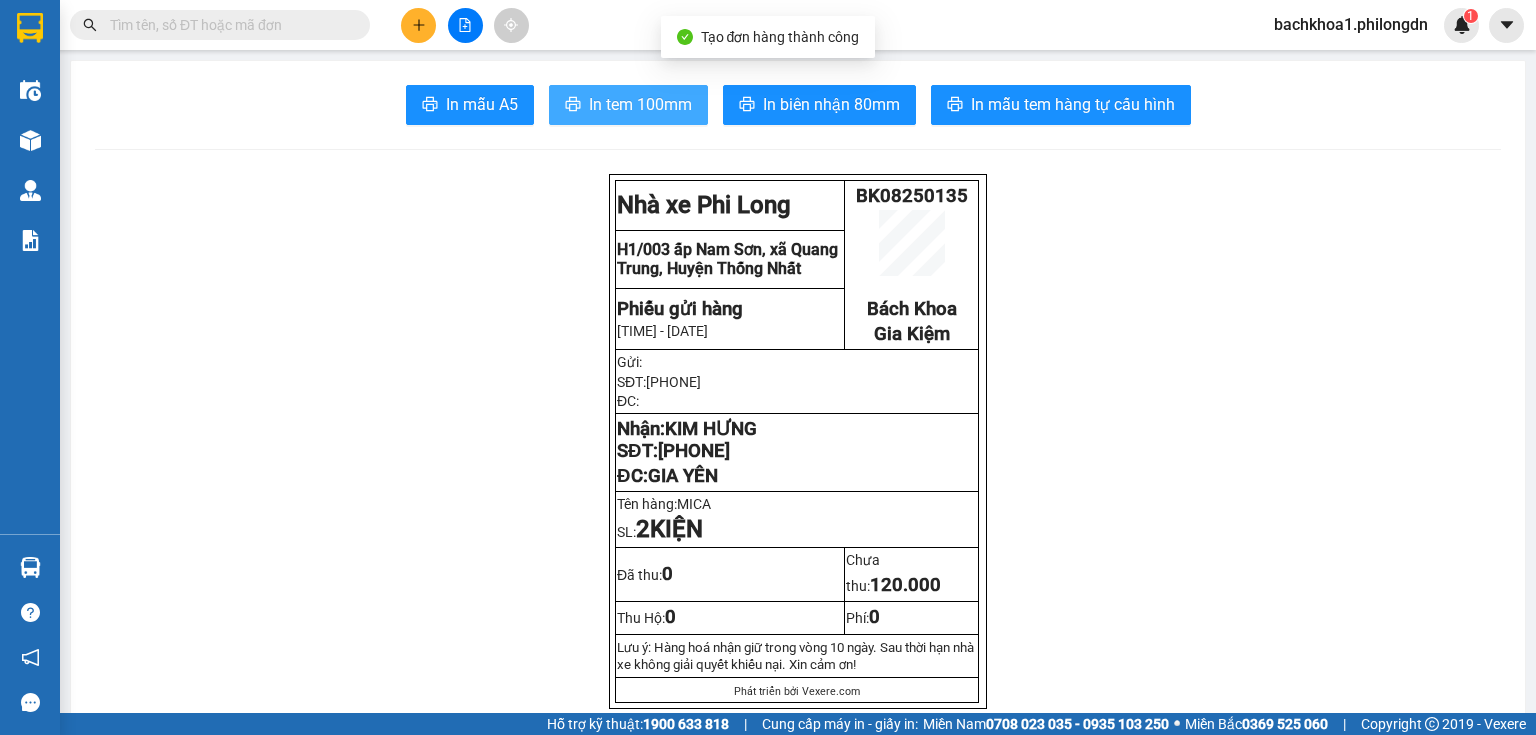 click on "In tem 100mm" at bounding box center [628, 105] 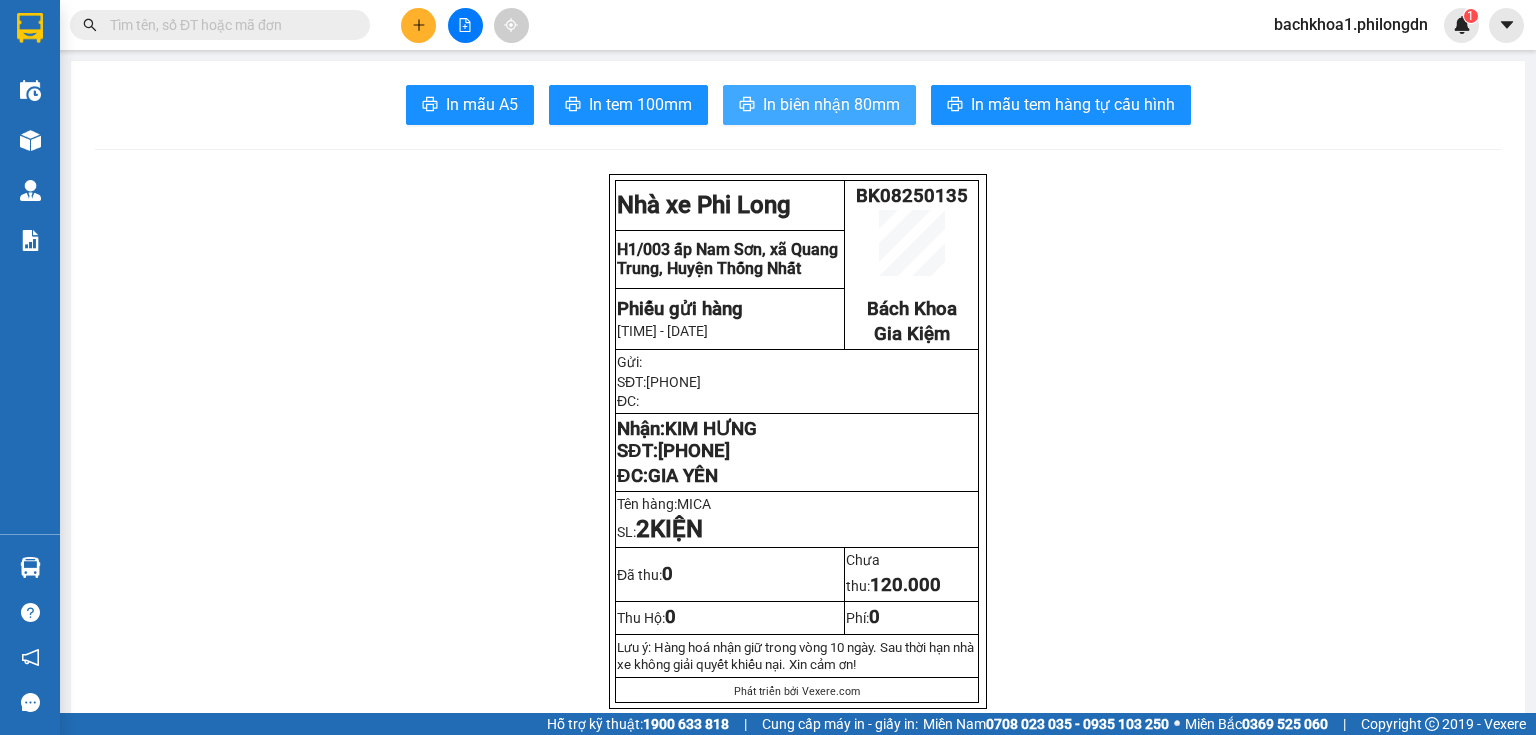 click on "In biên nhận 80mm" at bounding box center (831, 104) 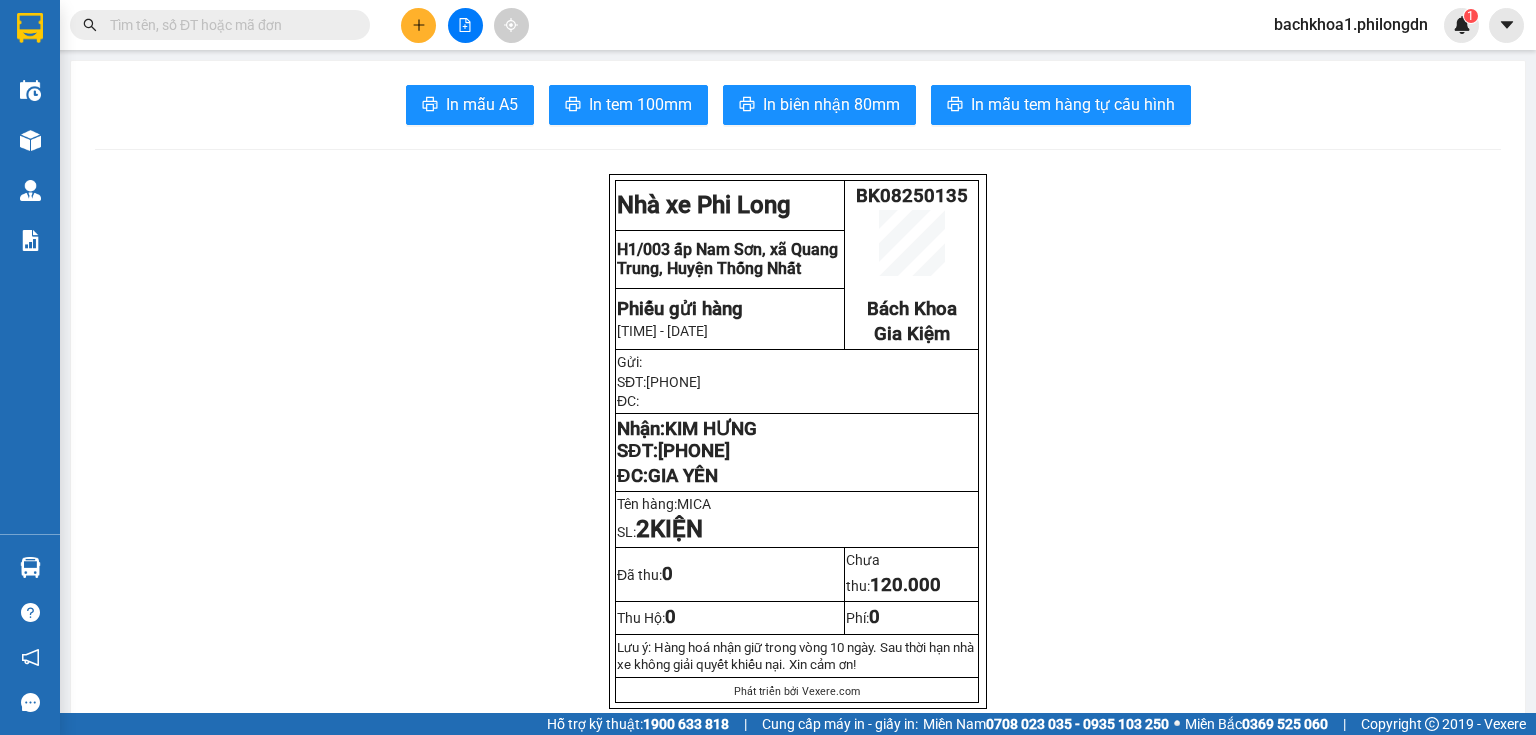 click on "0937521590" at bounding box center (694, 451) 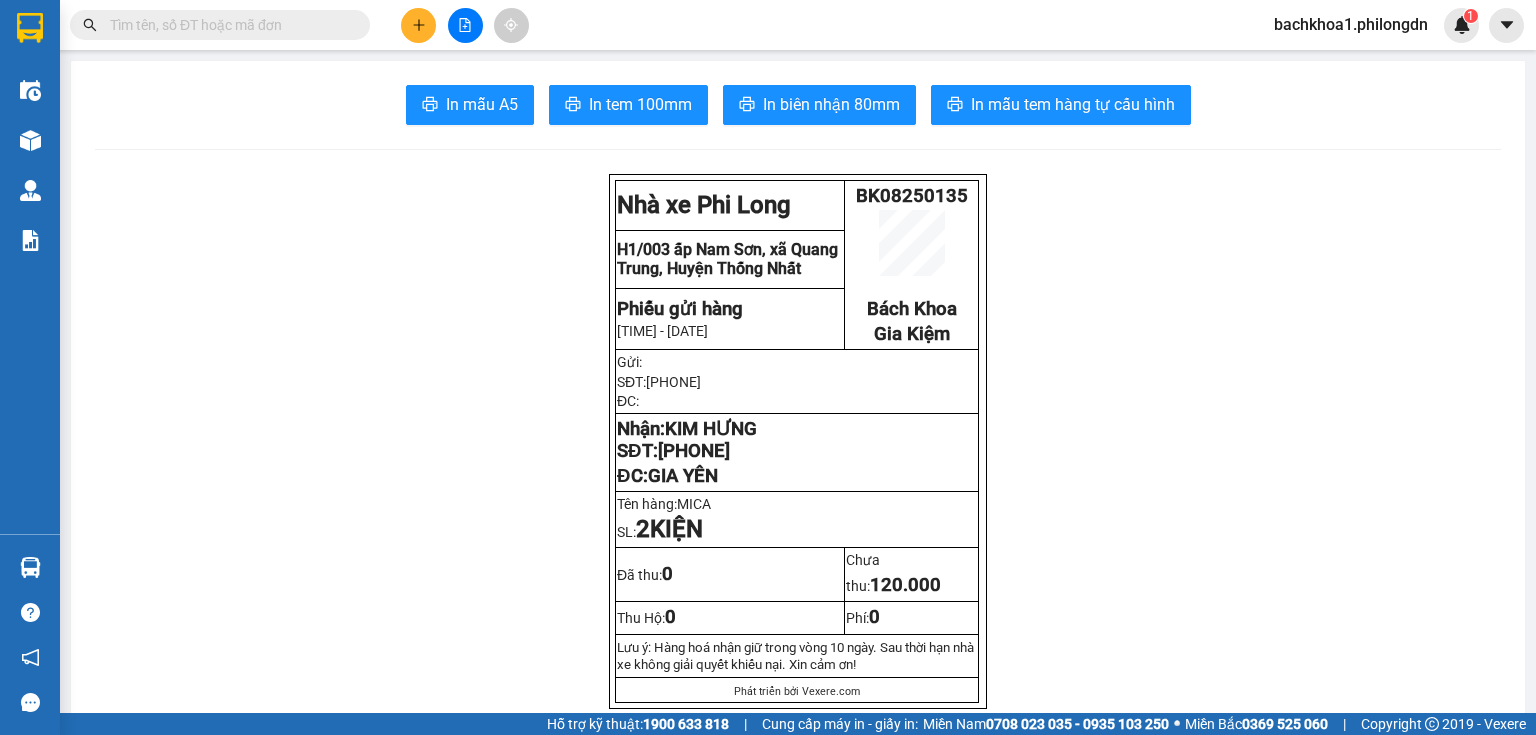 click at bounding box center (418, 25) 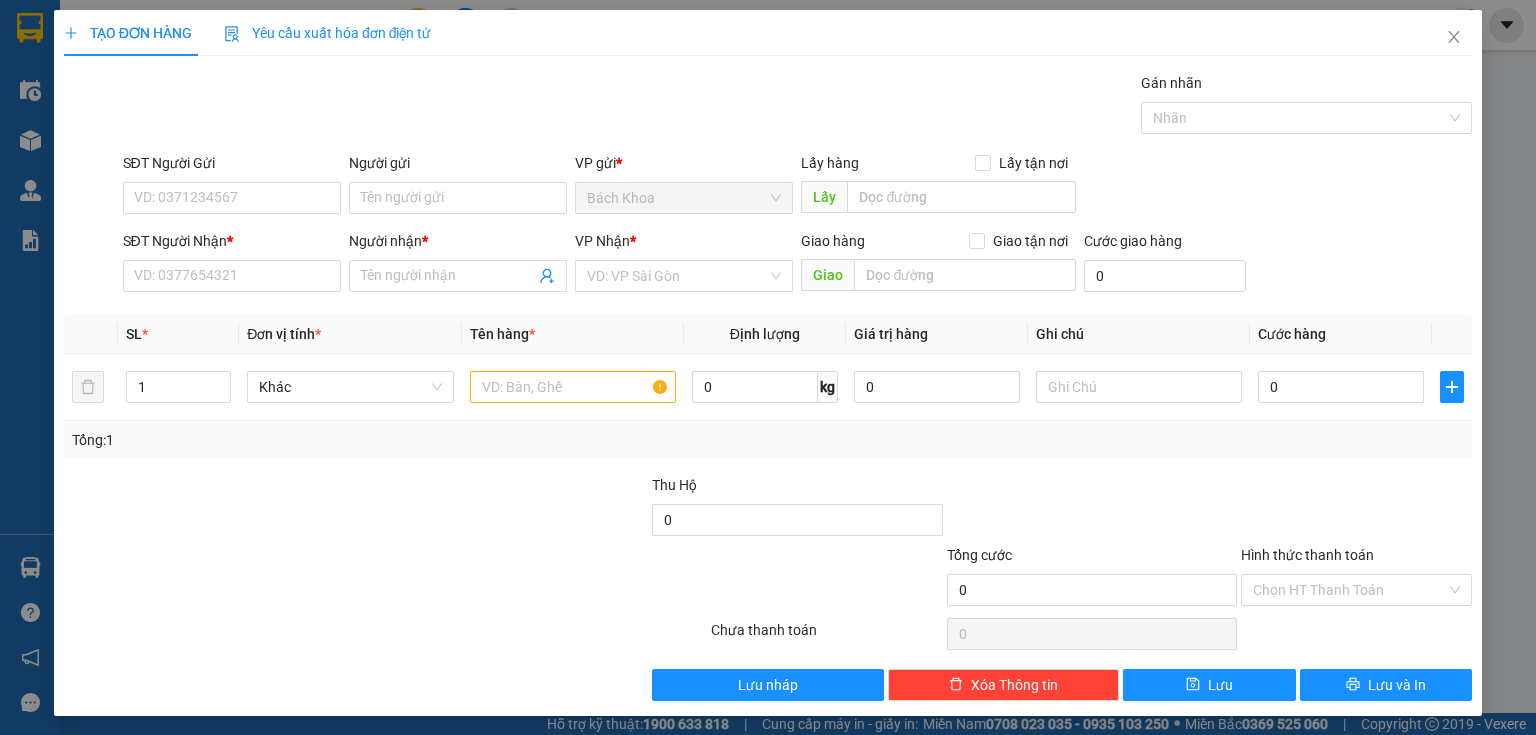 click on "SĐT Người Nhận  * VD: 0377654321" at bounding box center (232, 265) 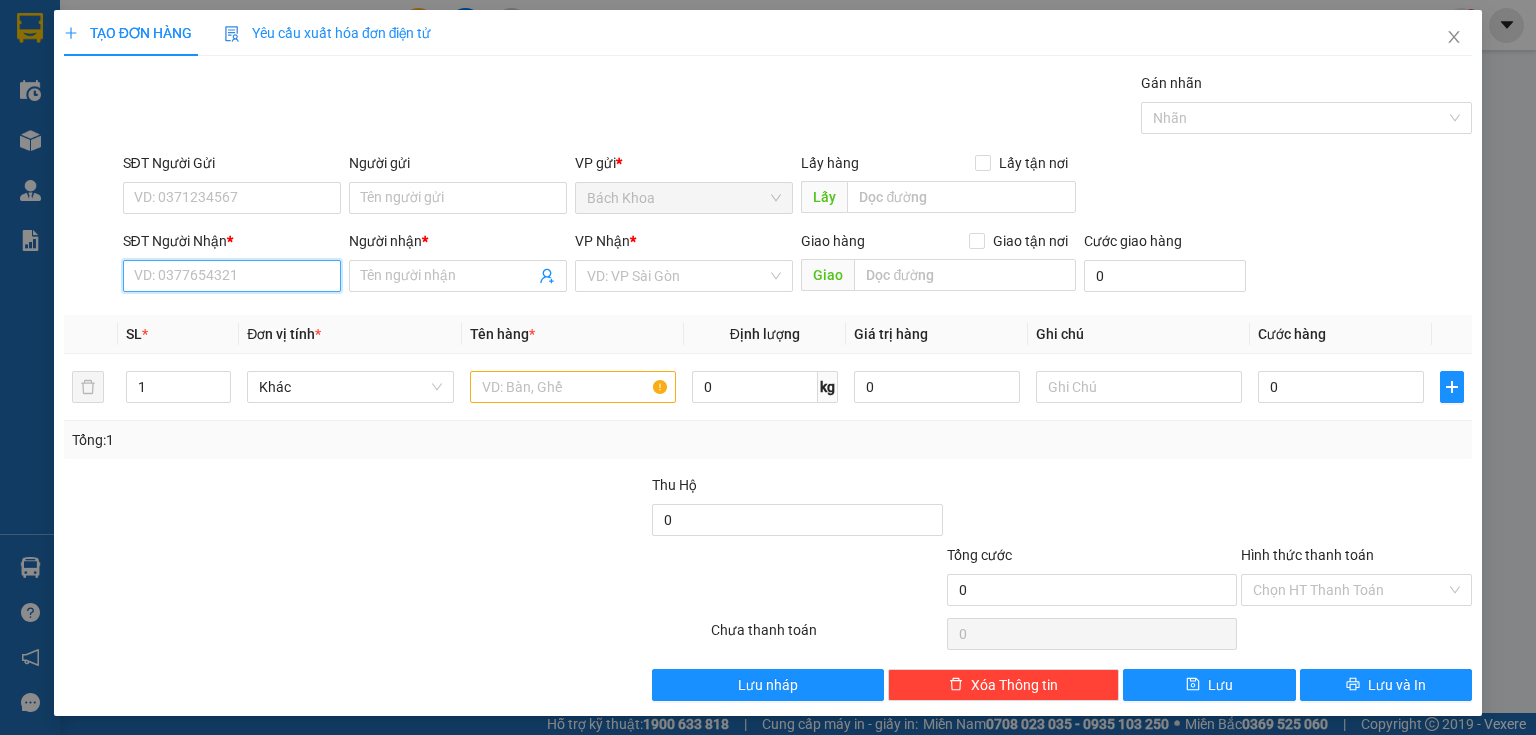 click on "SĐT Người Nhận  *" at bounding box center (232, 276) 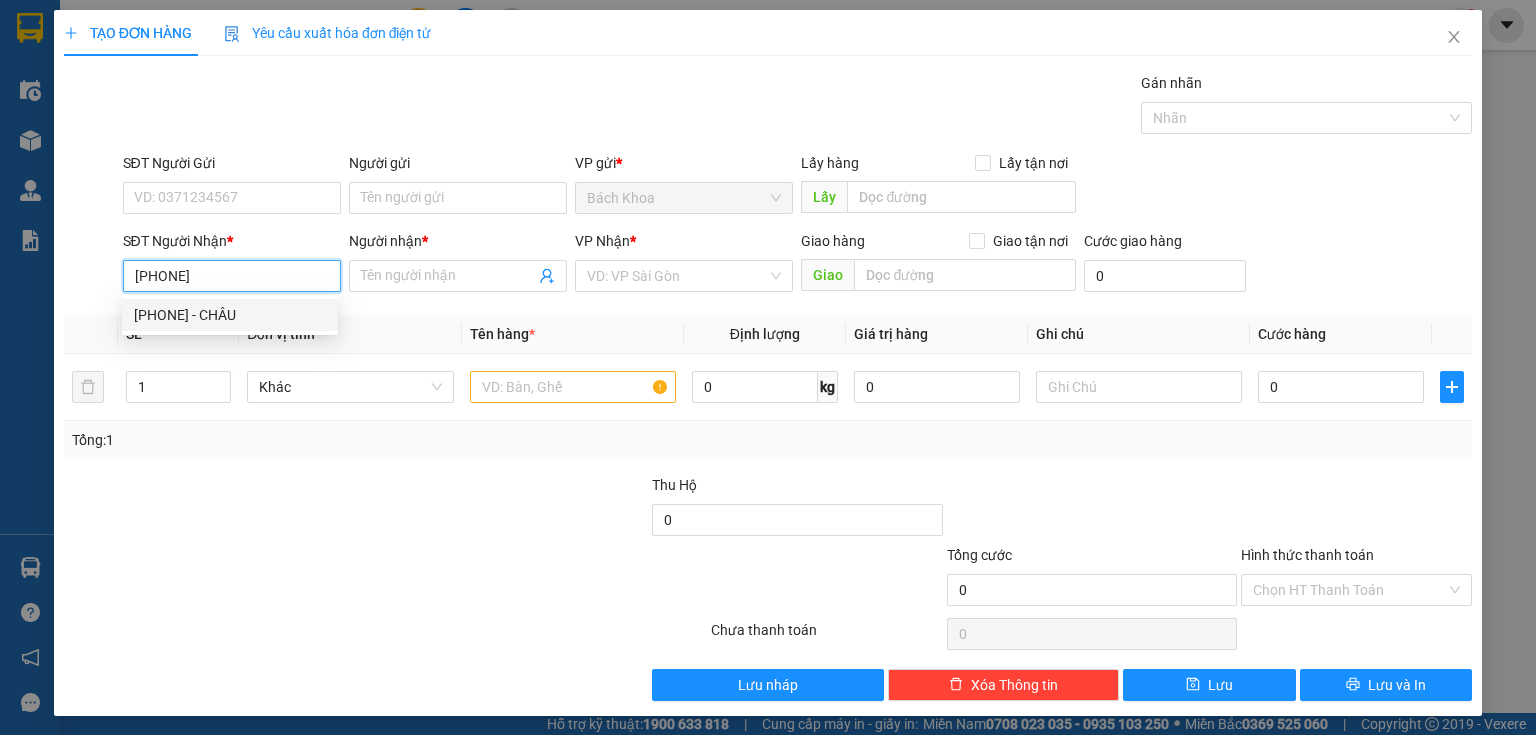 click on "0948902331 - CHÂU" at bounding box center [230, 315] 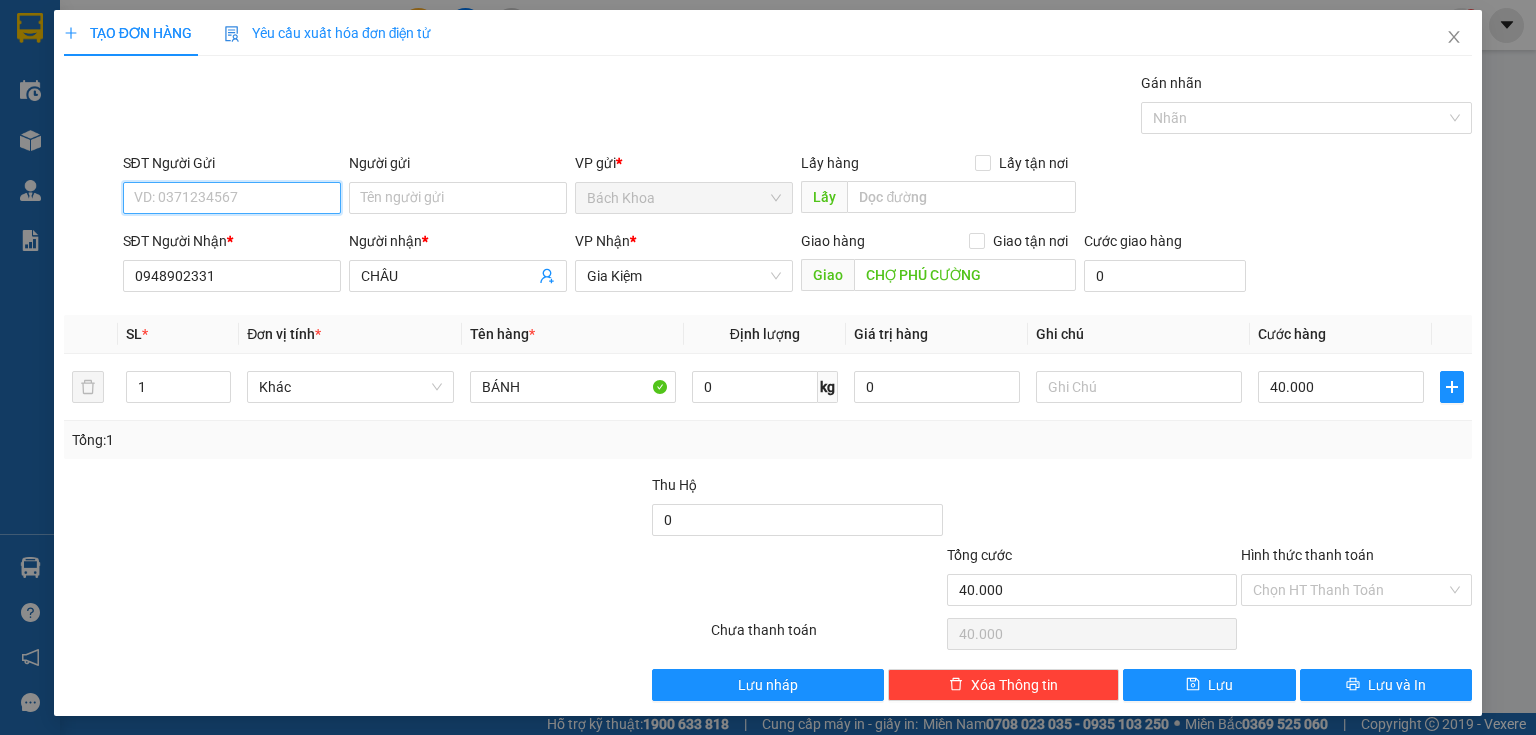 click on "SĐT Người Gửi" at bounding box center [232, 198] 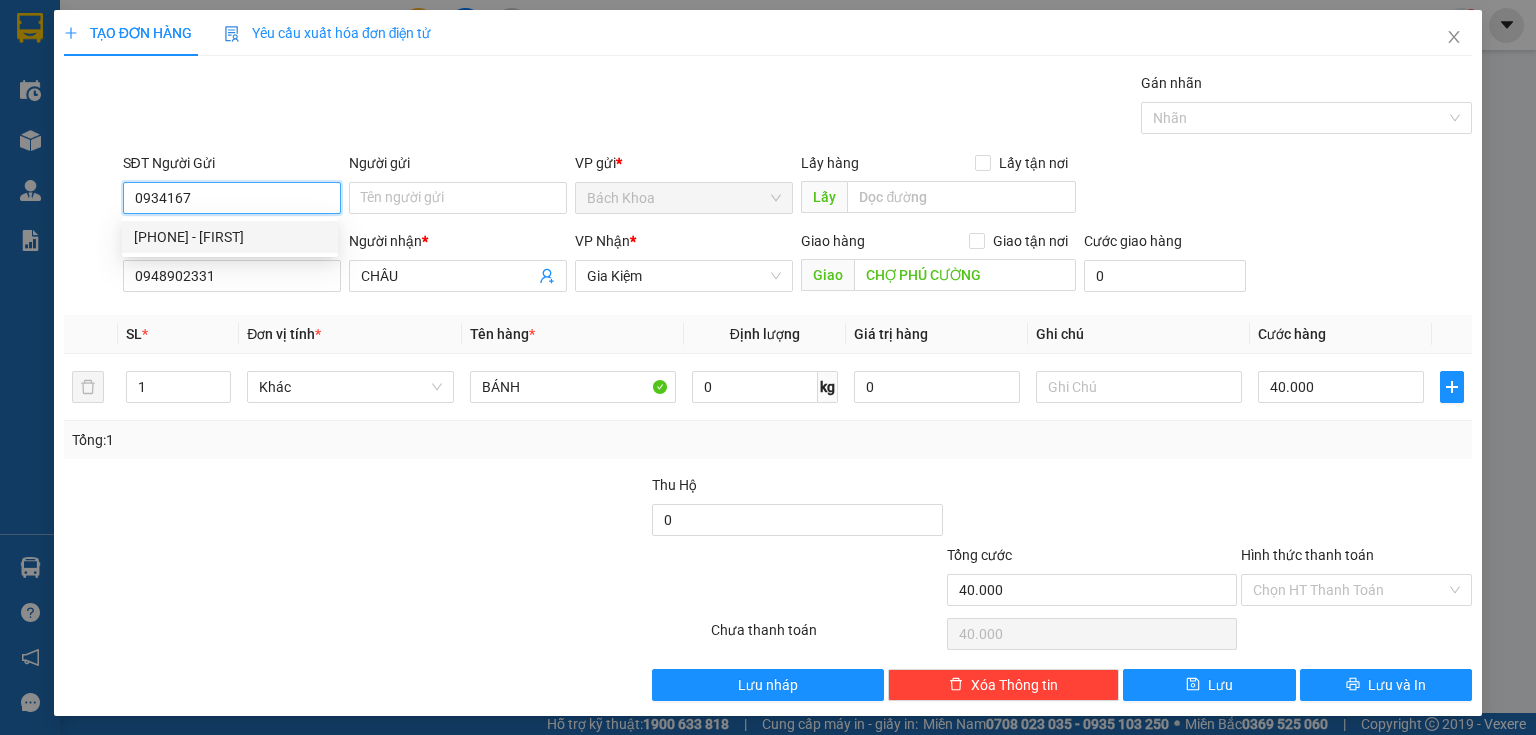click on "[PHONE] - Ý" at bounding box center [230, 237] 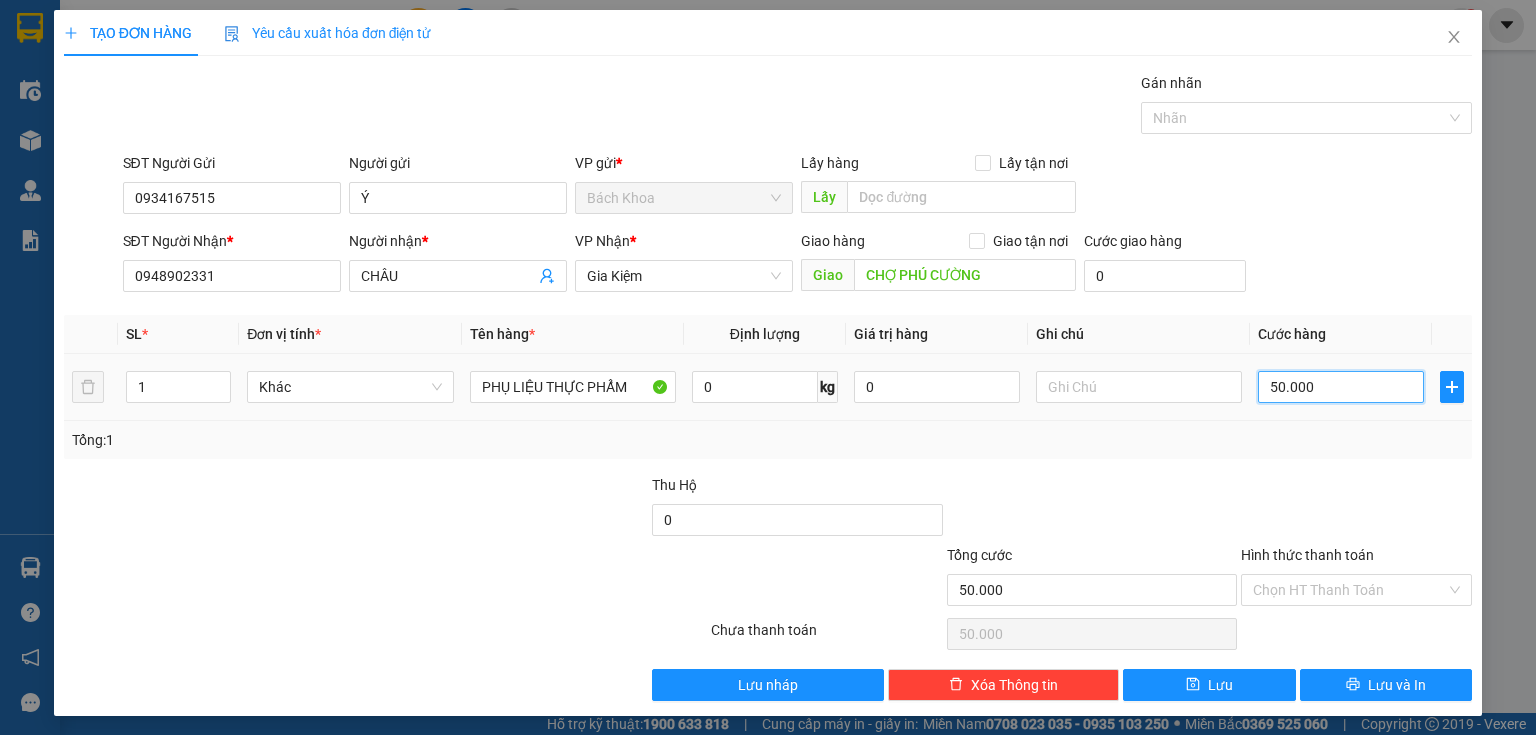 click on "50.000" at bounding box center [1341, 387] 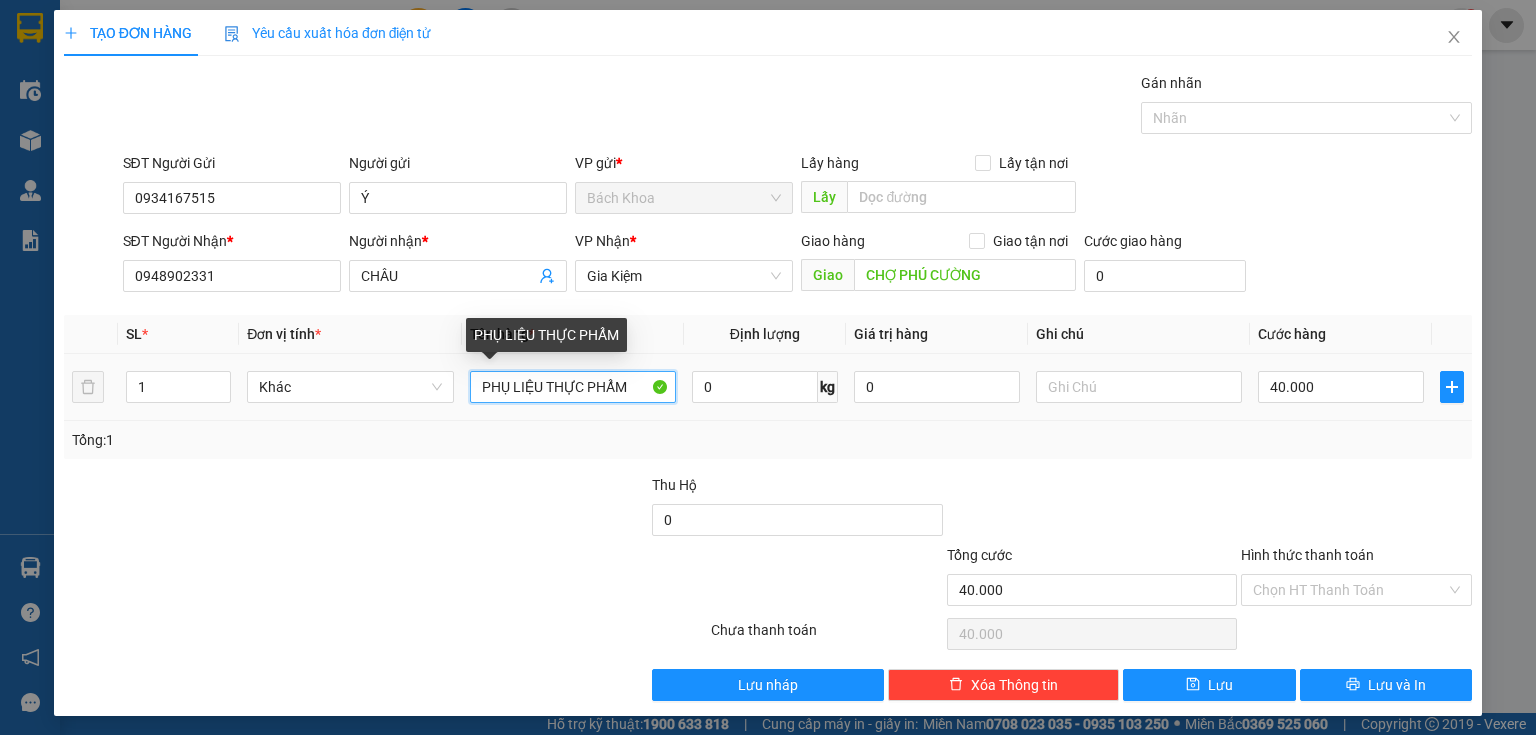 click on "PHỤ LIỆU THỰC PHẨM" at bounding box center (573, 387) 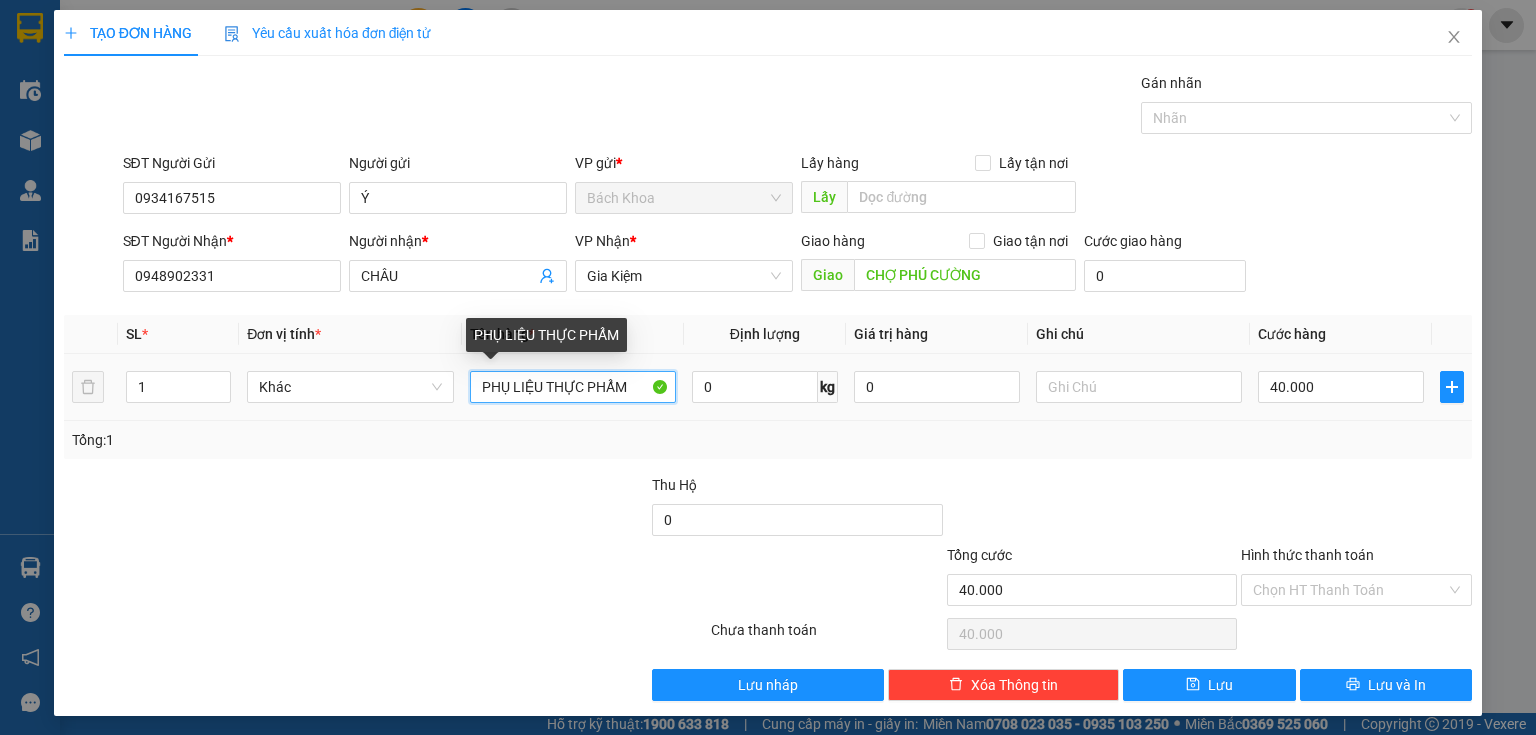 click on "PHỤ LIỆU THỰC PHẨM" at bounding box center (573, 387) 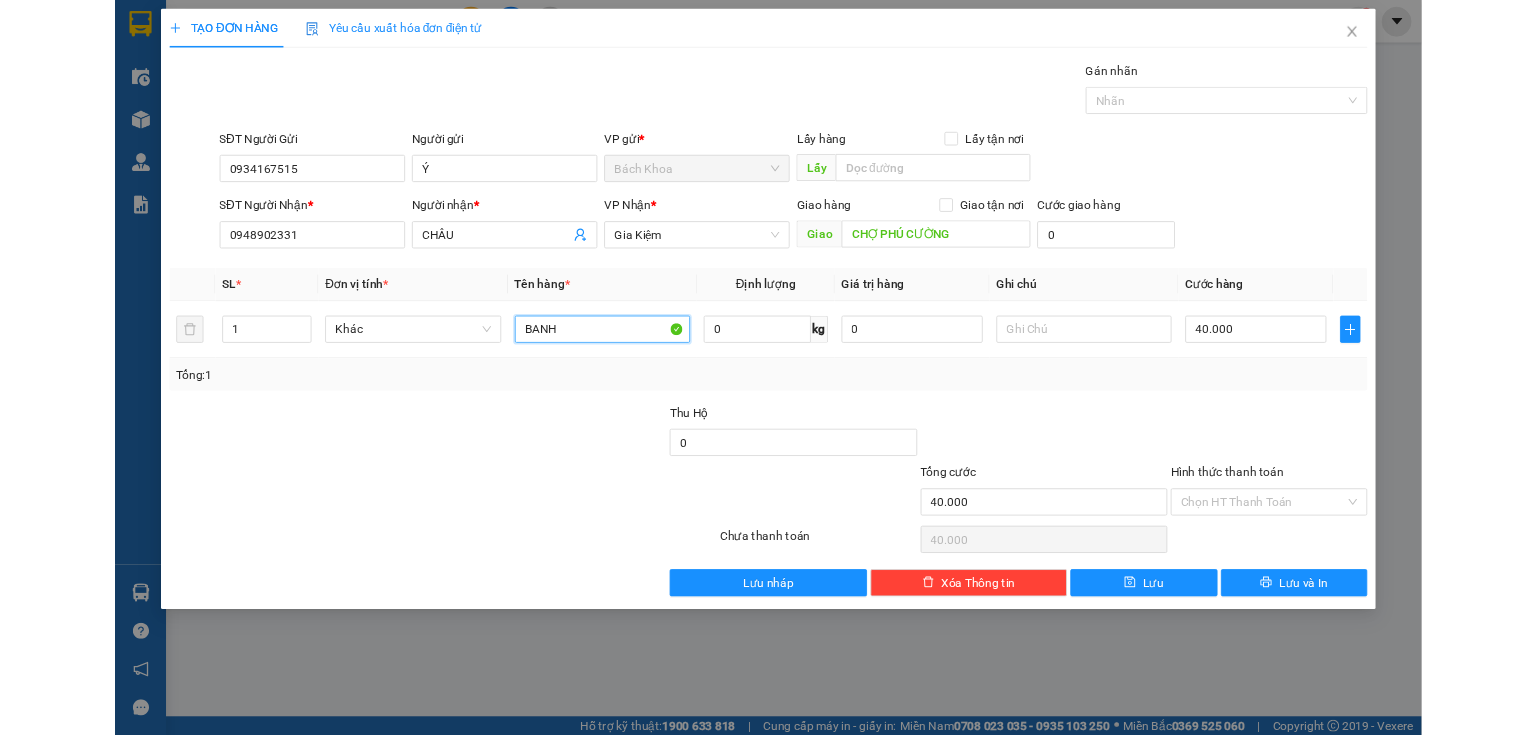 scroll, scrollTop: 0, scrollLeft: 0, axis: both 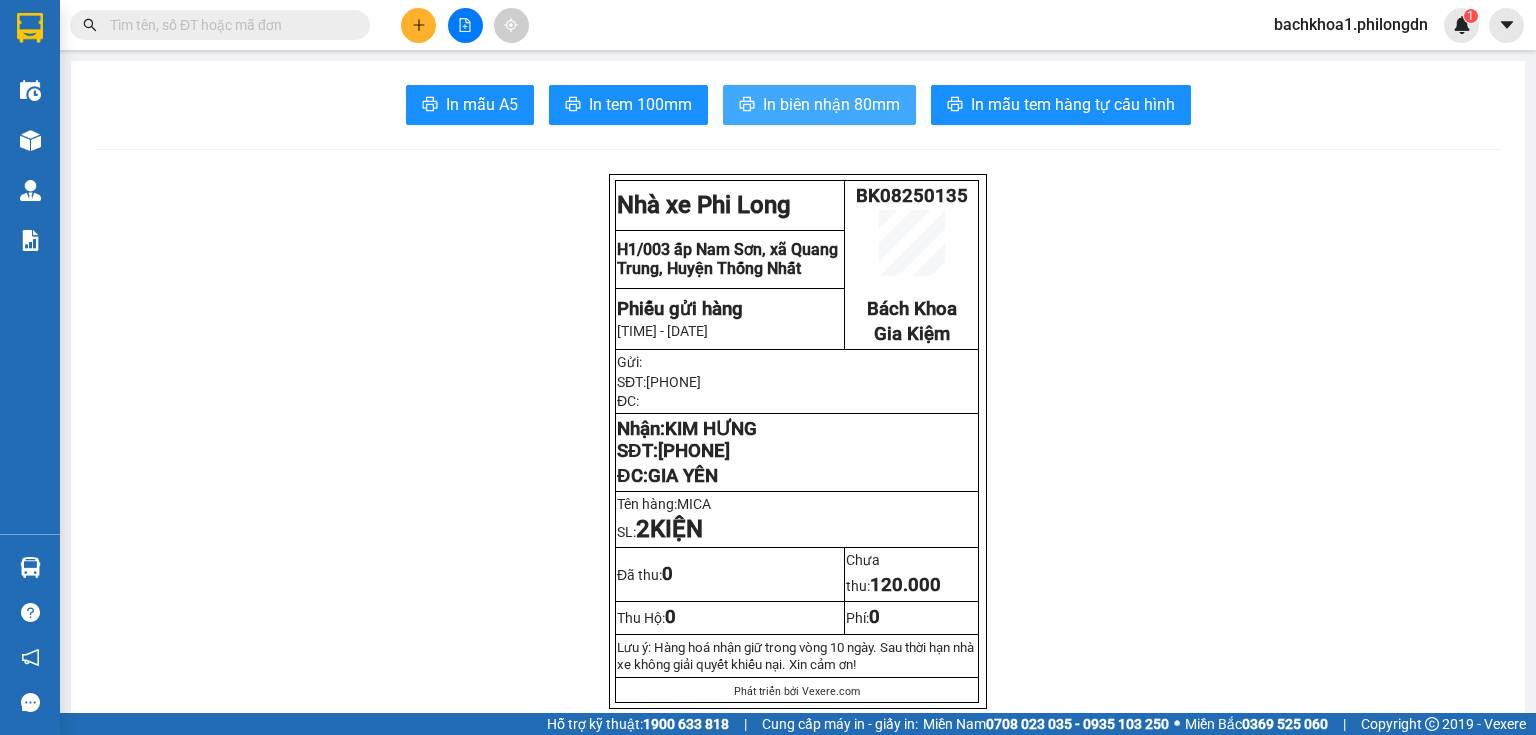 click on "In biên nhận 80mm" at bounding box center (831, 104) 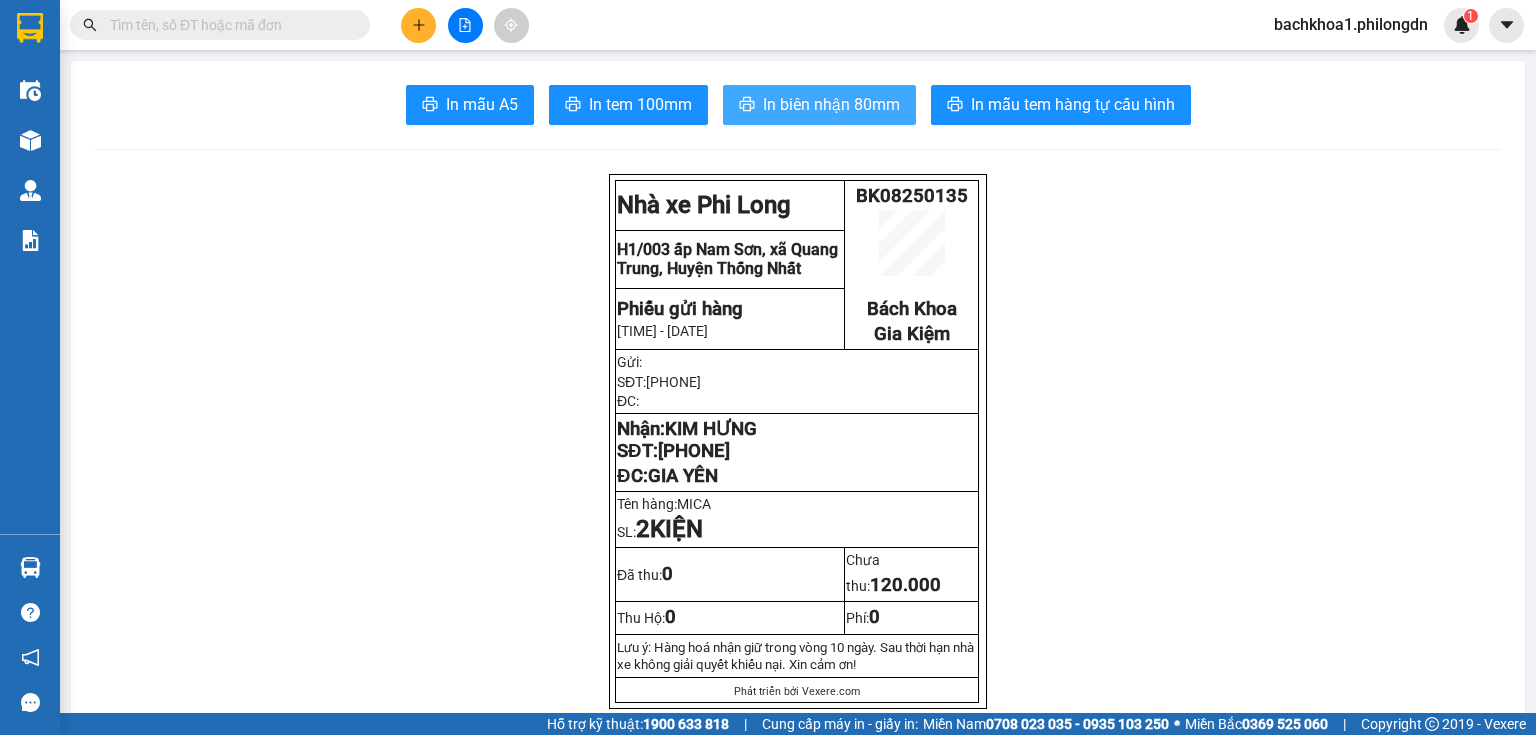 scroll, scrollTop: 0, scrollLeft: 0, axis: both 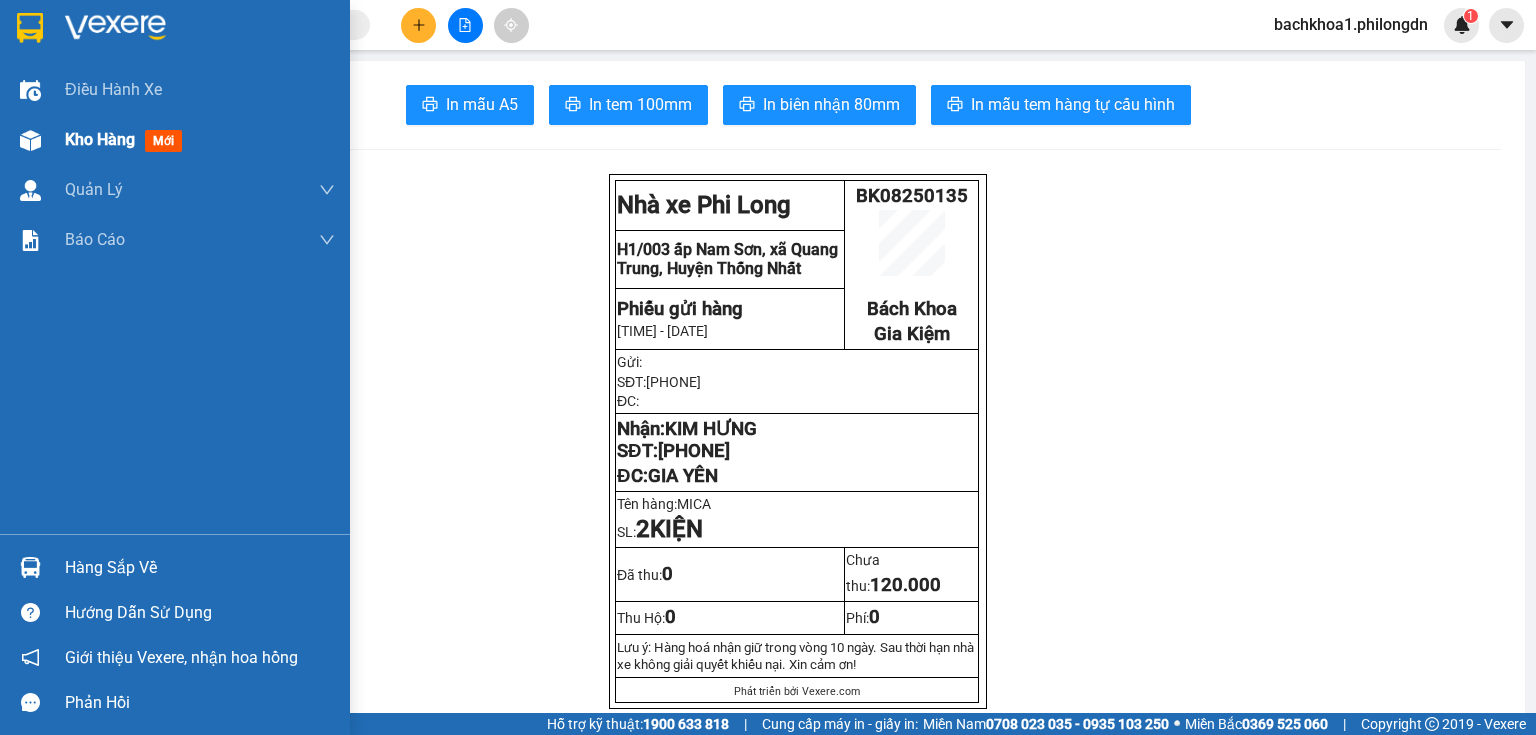 click on "Kho hàng" at bounding box center [100, 139] 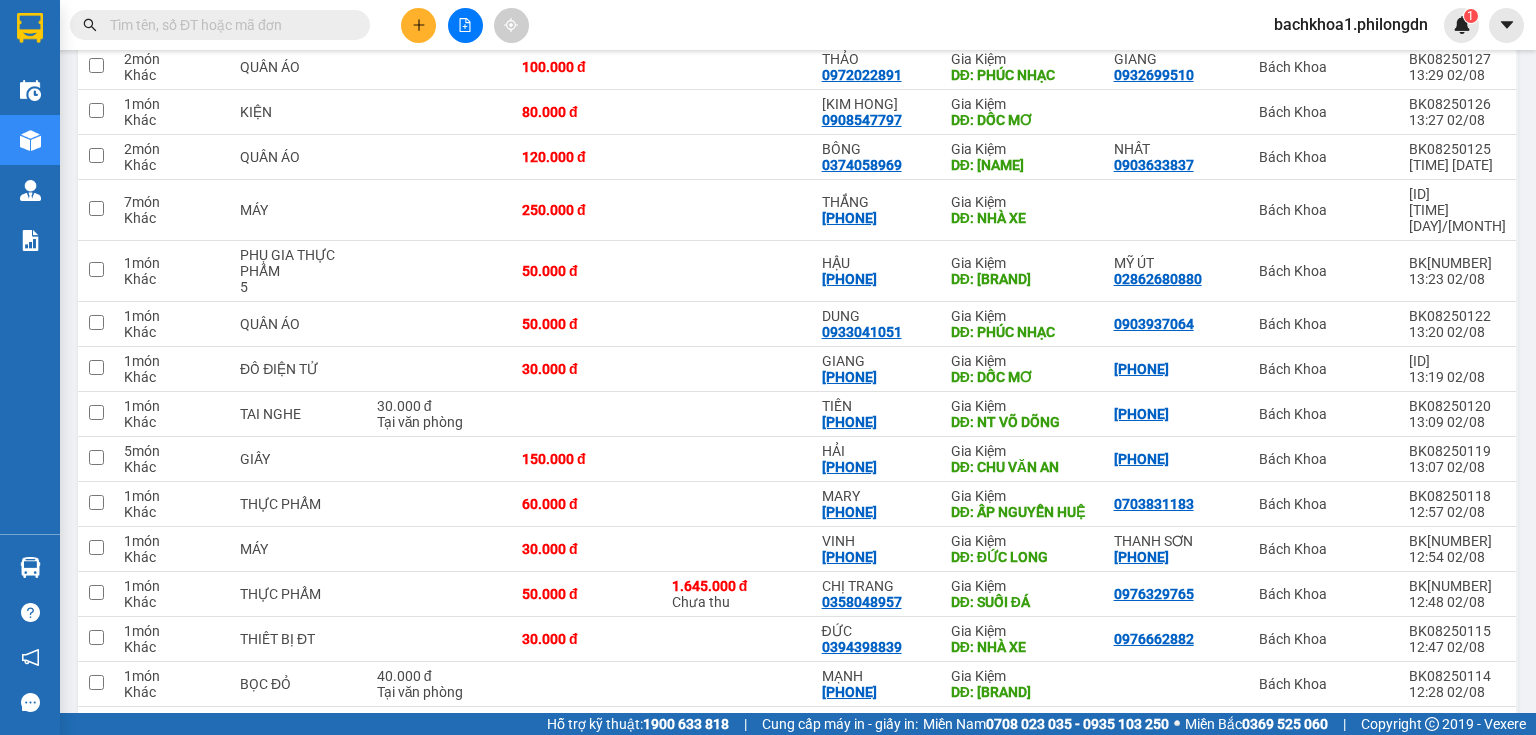 scroll, scrollTop: 0, scrollLeft: 0, axis: both 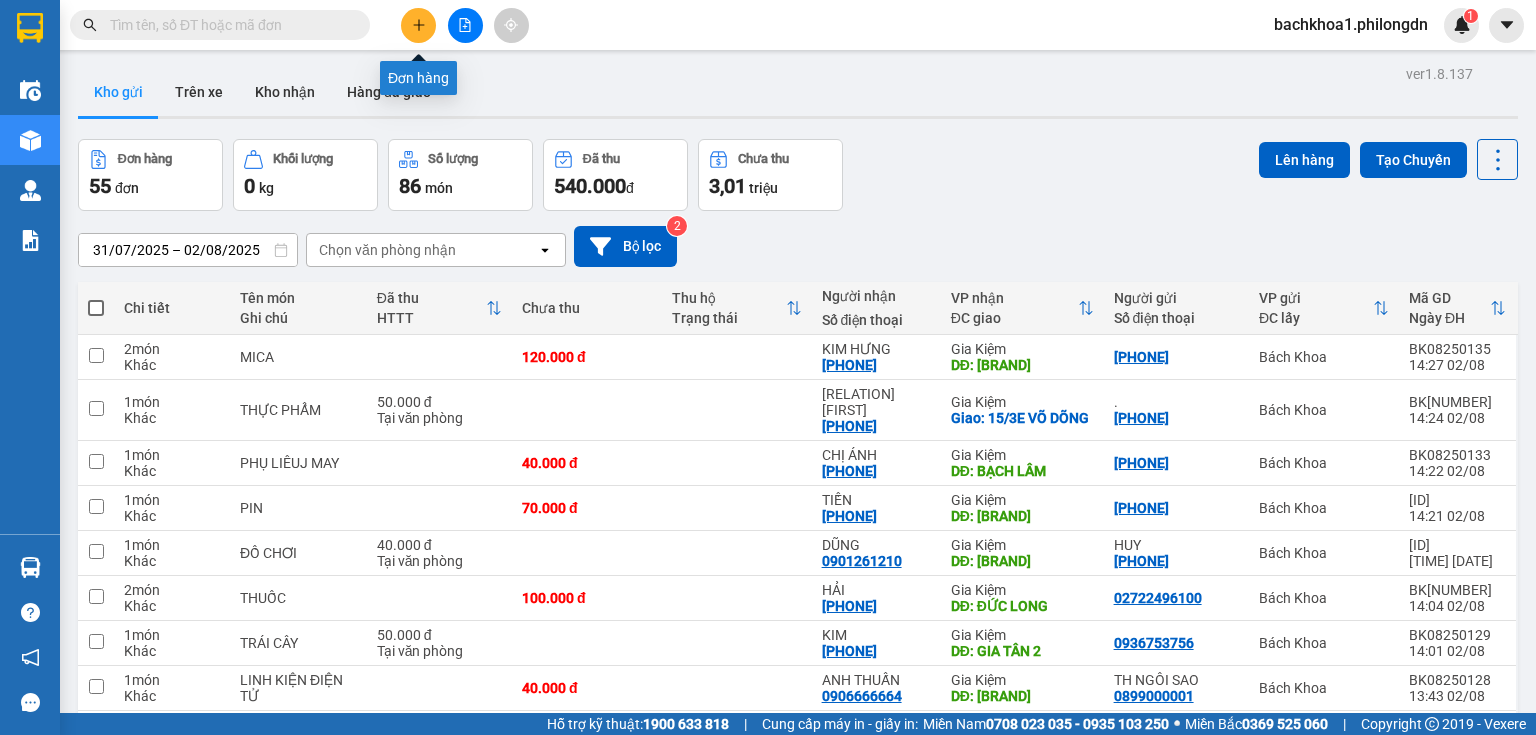 click 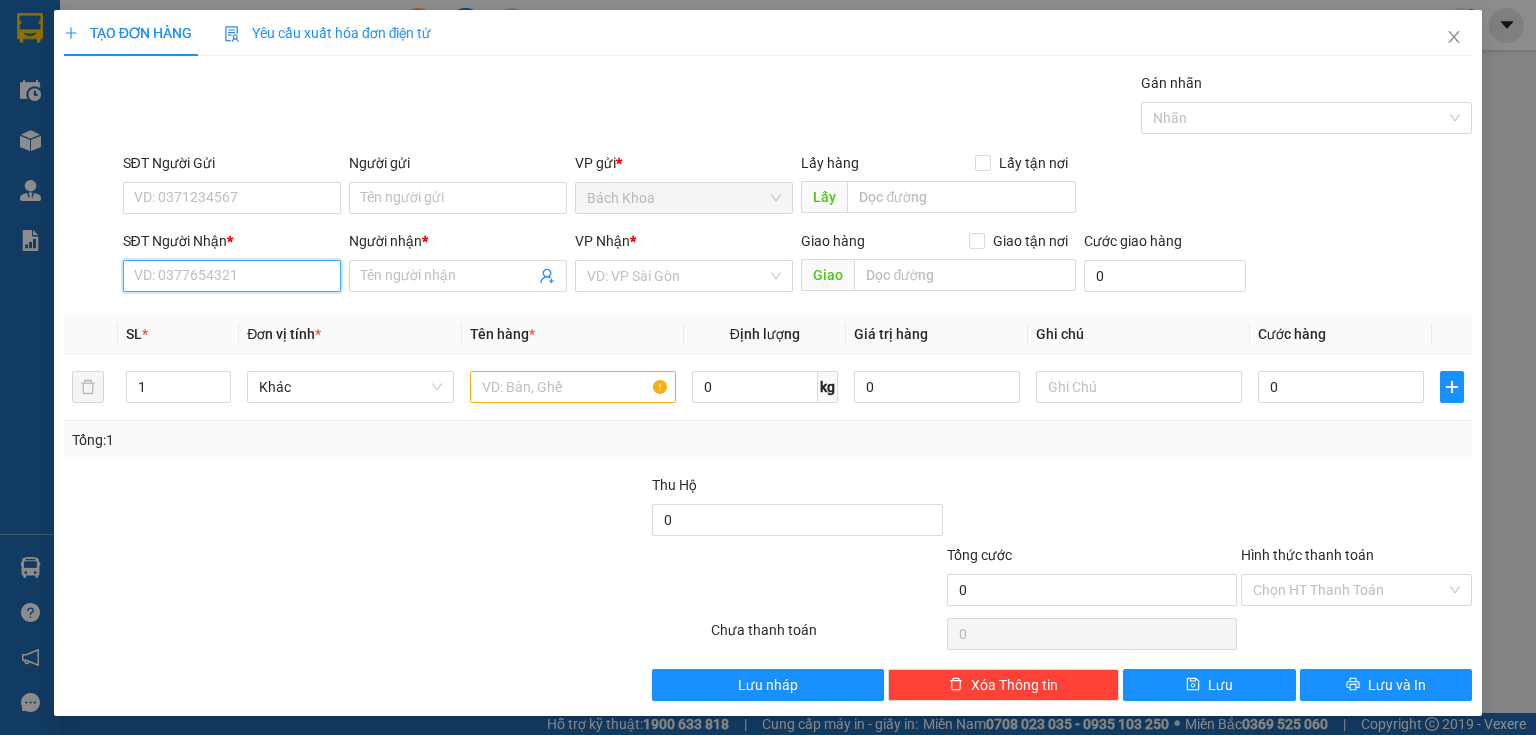 click on "SĐT Người Nhận  *" at bounding box center [232, 276] 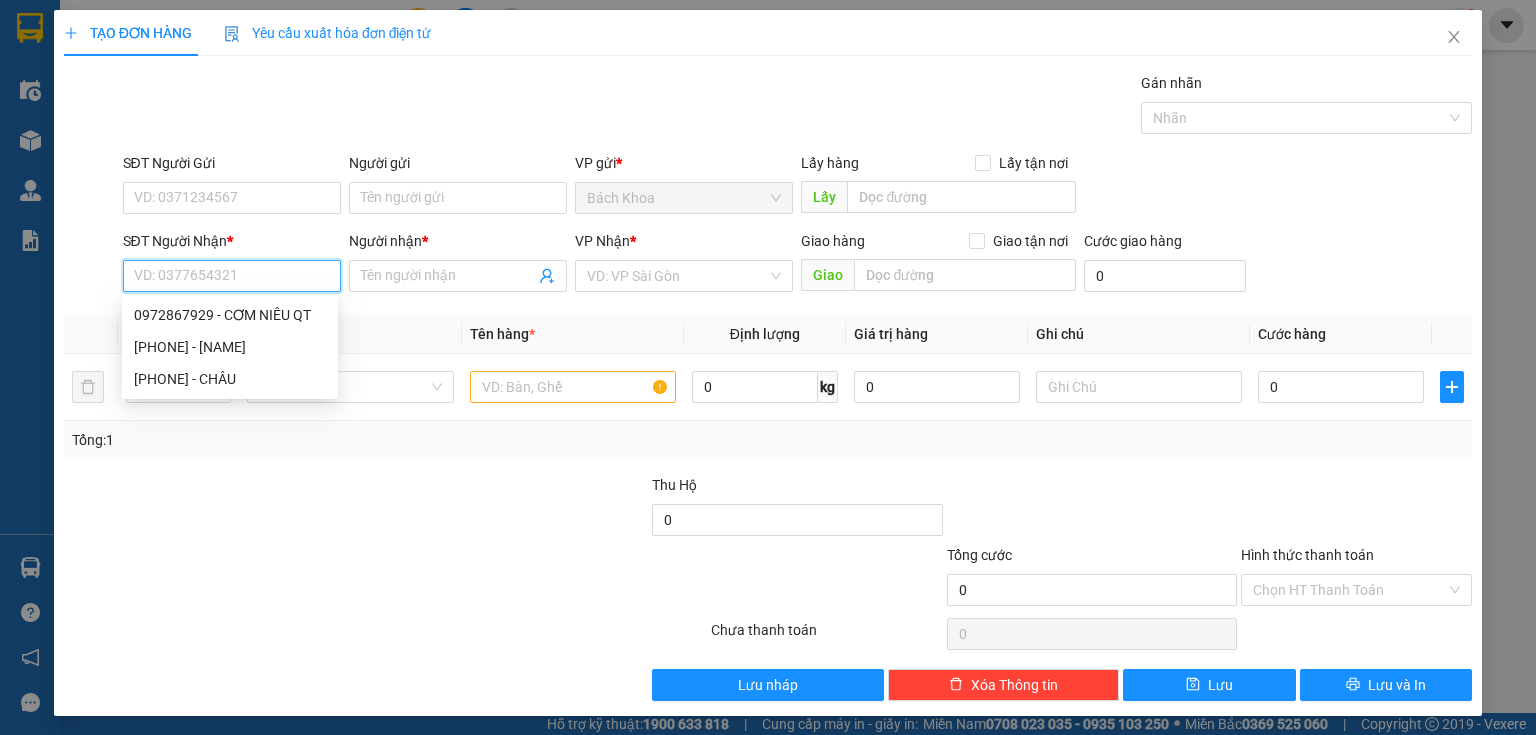 click on "SĐT Người Nhận  *" at bounding box center (232, 276) 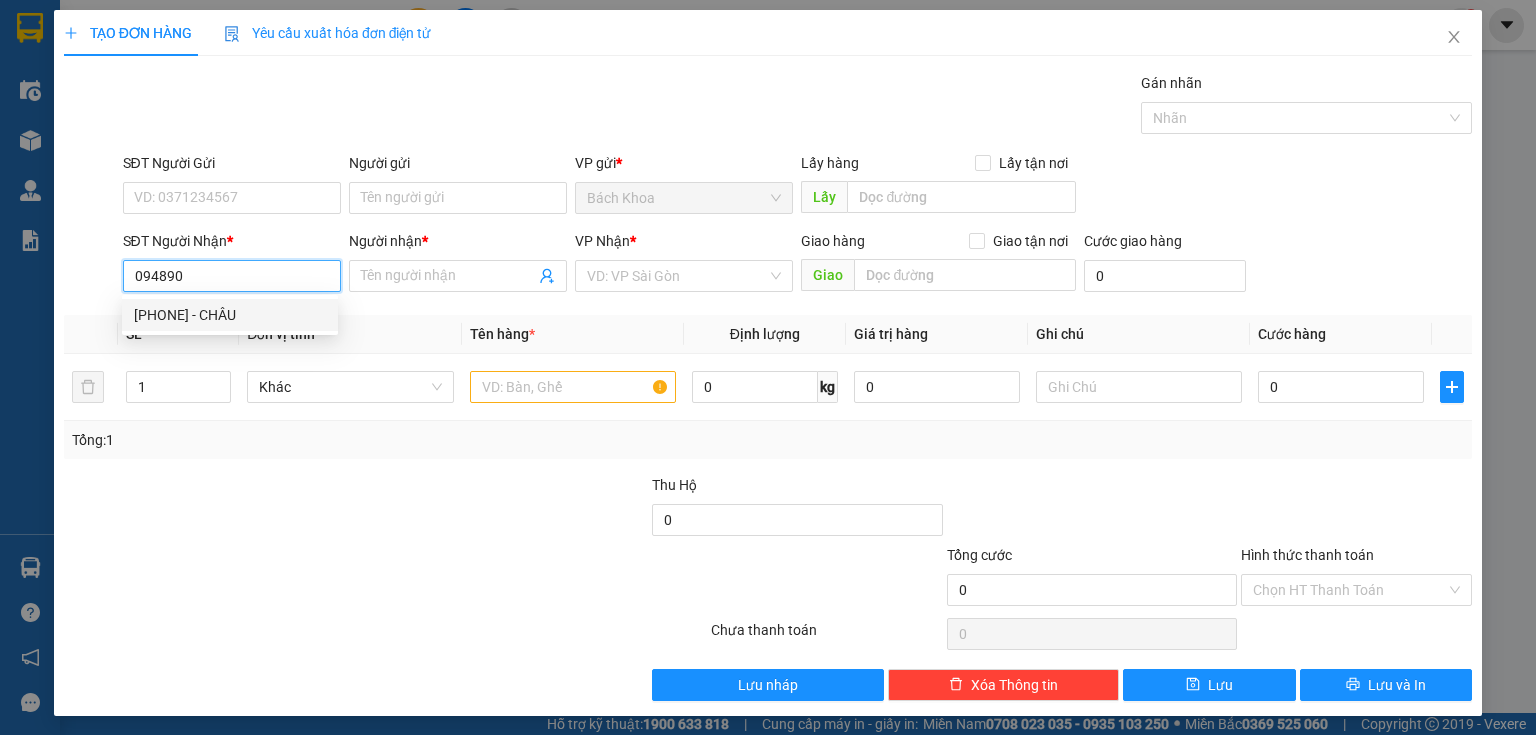 click on "0948902331 - CHÂU" at bounding box center (230, 315) 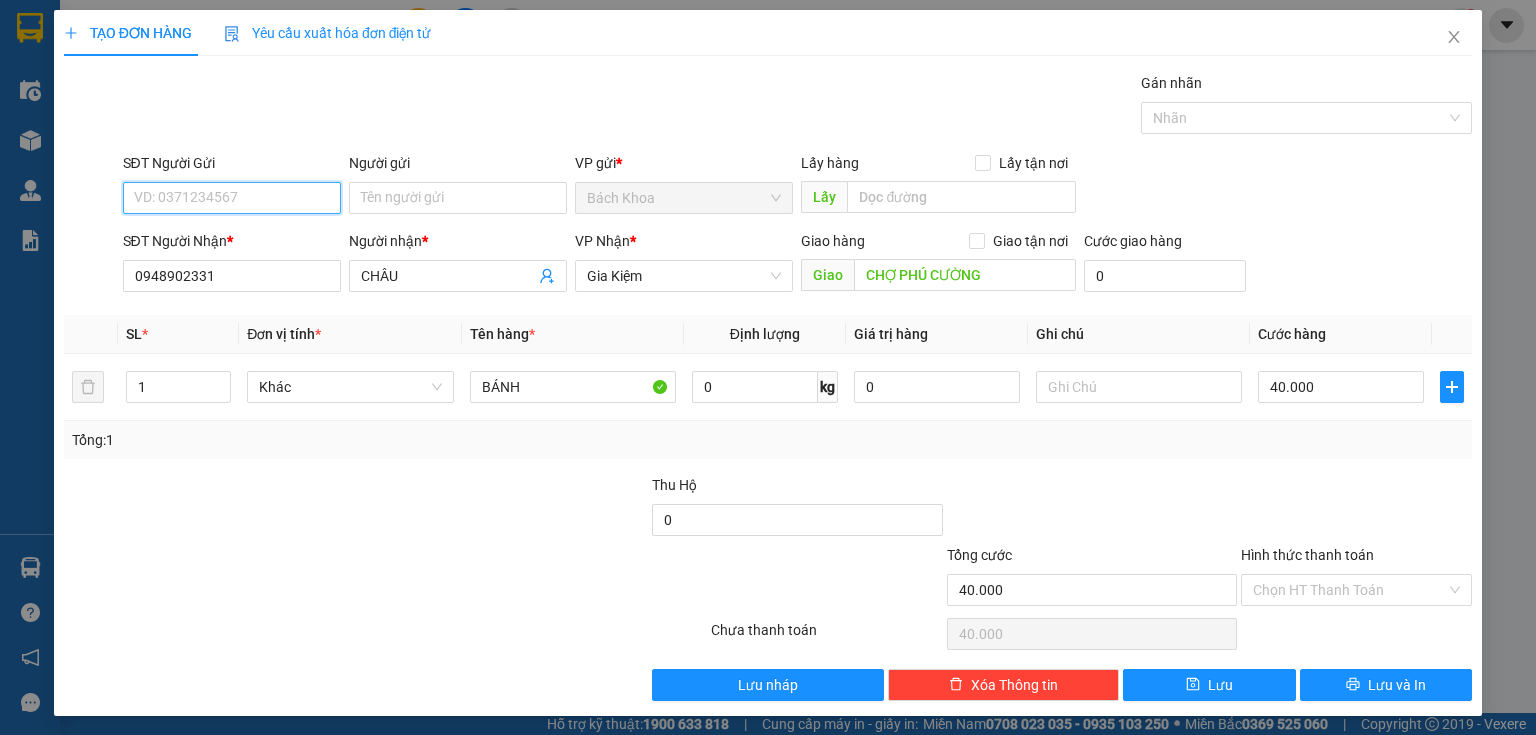 click on "SĐT Người Gửi" at bounding box center (232, 198) 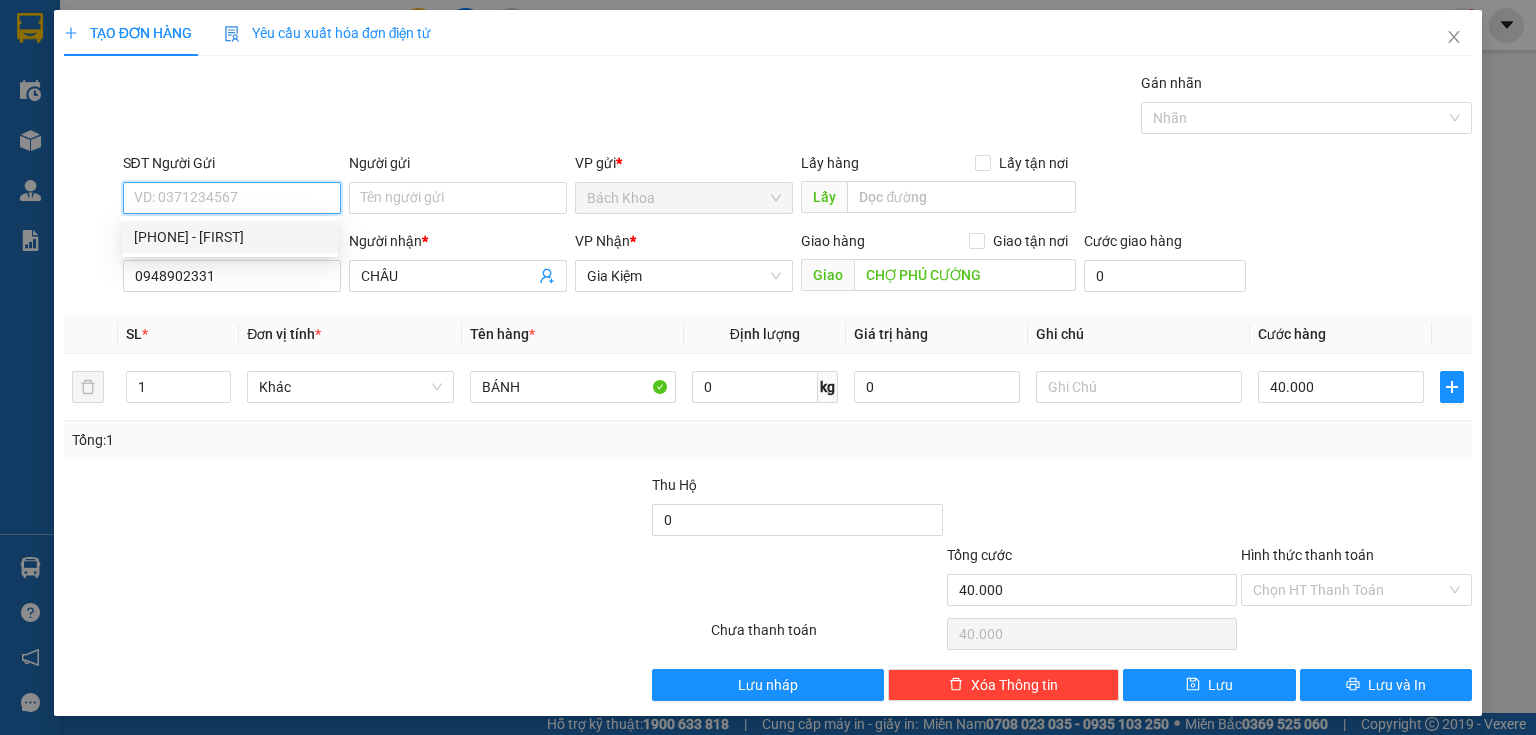 click on "[PHONE] - Ý" at bounding box center [230, 237] 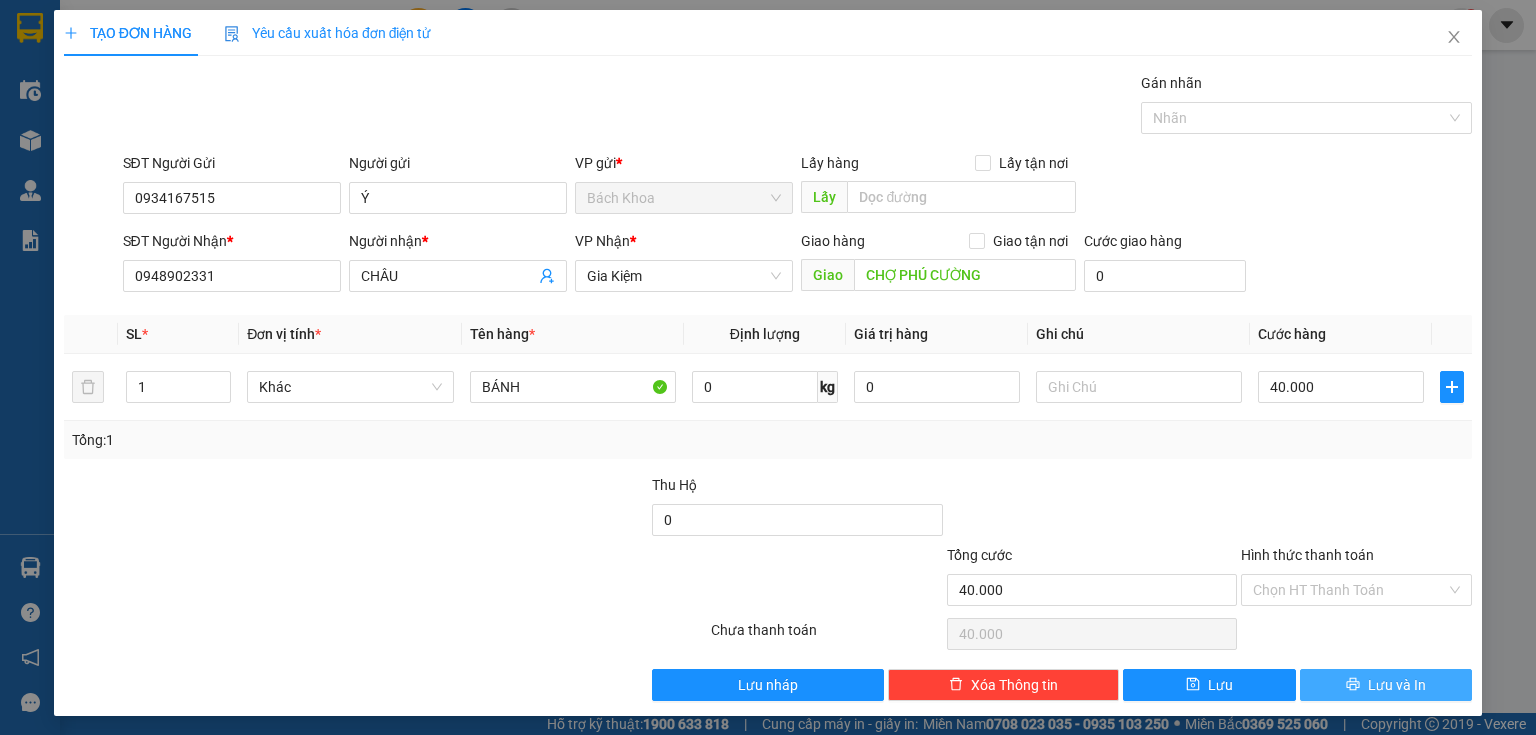 click on "Lưu và In" at bounding box center [1397, 685] 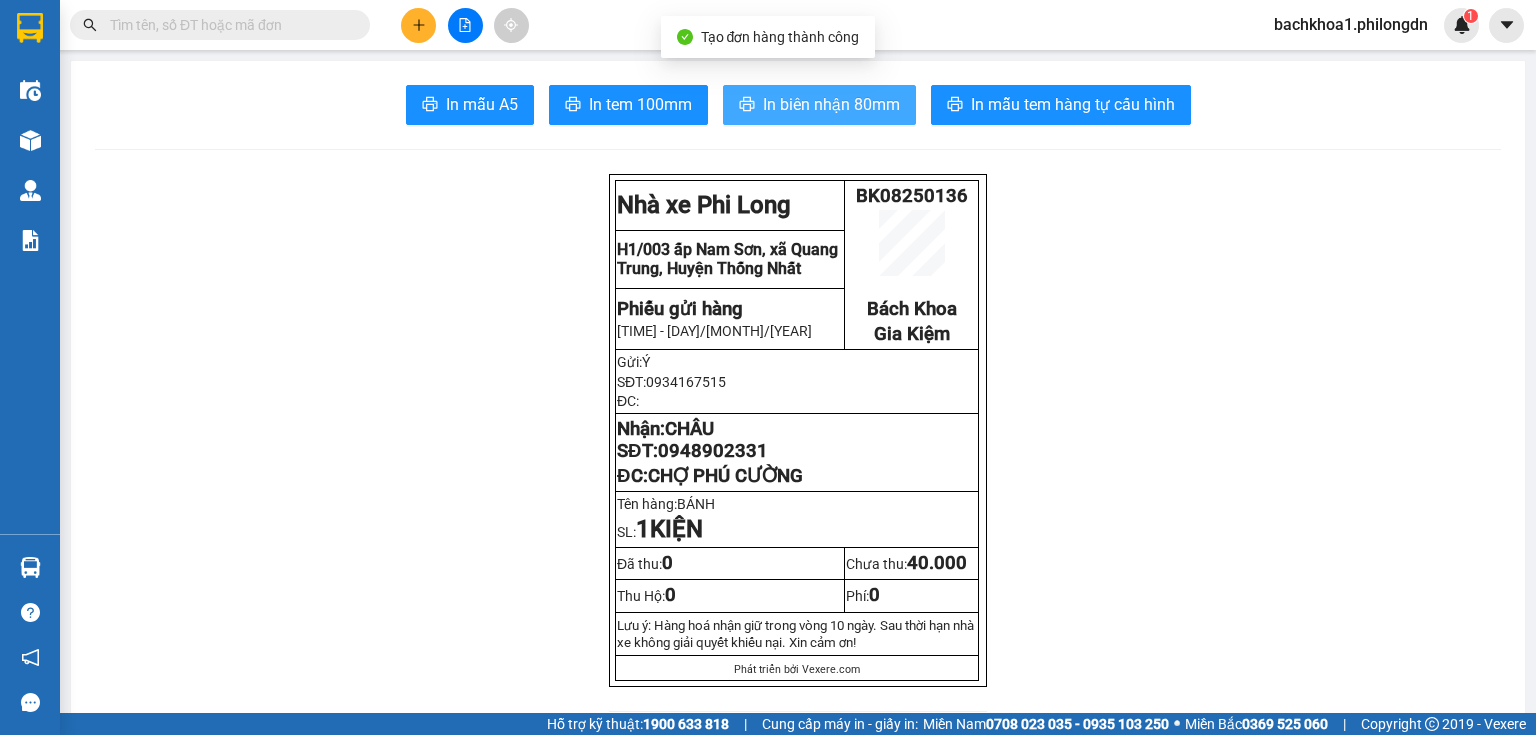 click on "In biên nhận 80mm" at bounding box center [831, 104] 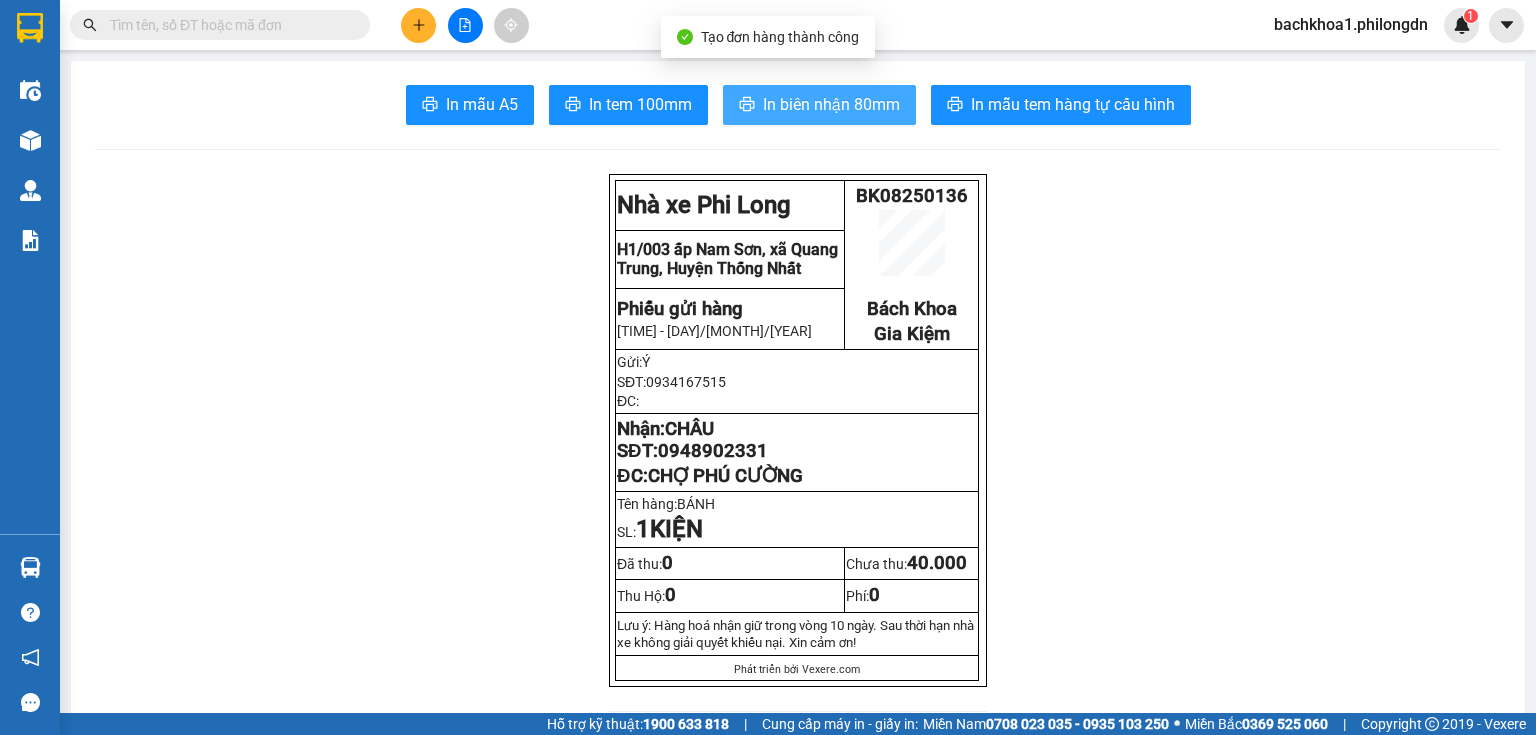 scroll, scrollTop: 0, scrollLeft: 0, axis: both 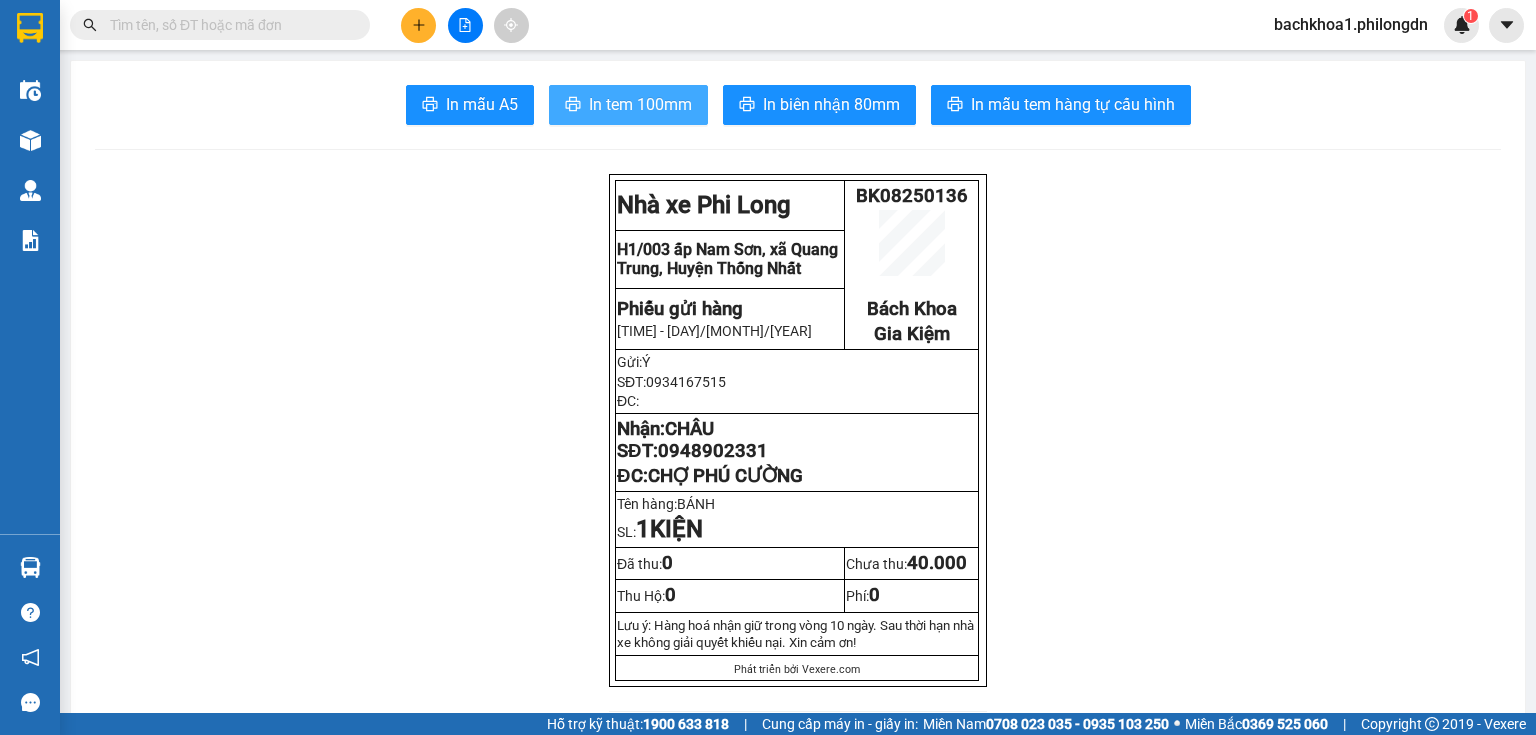 click on "In tem 100mm" at bounding box center (640, 104) 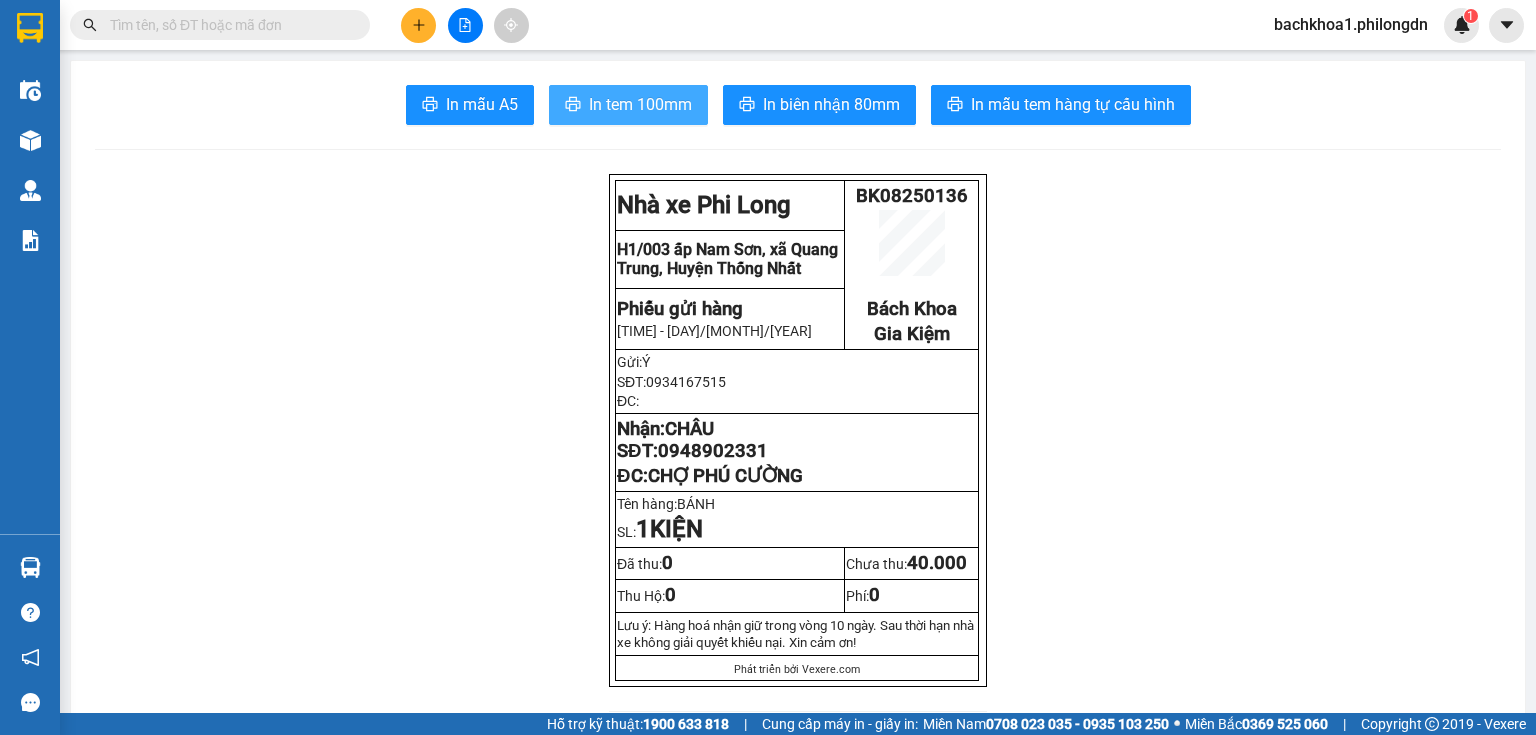 scroll, scrollTop: 0, scrollLeft: 0, axis: both 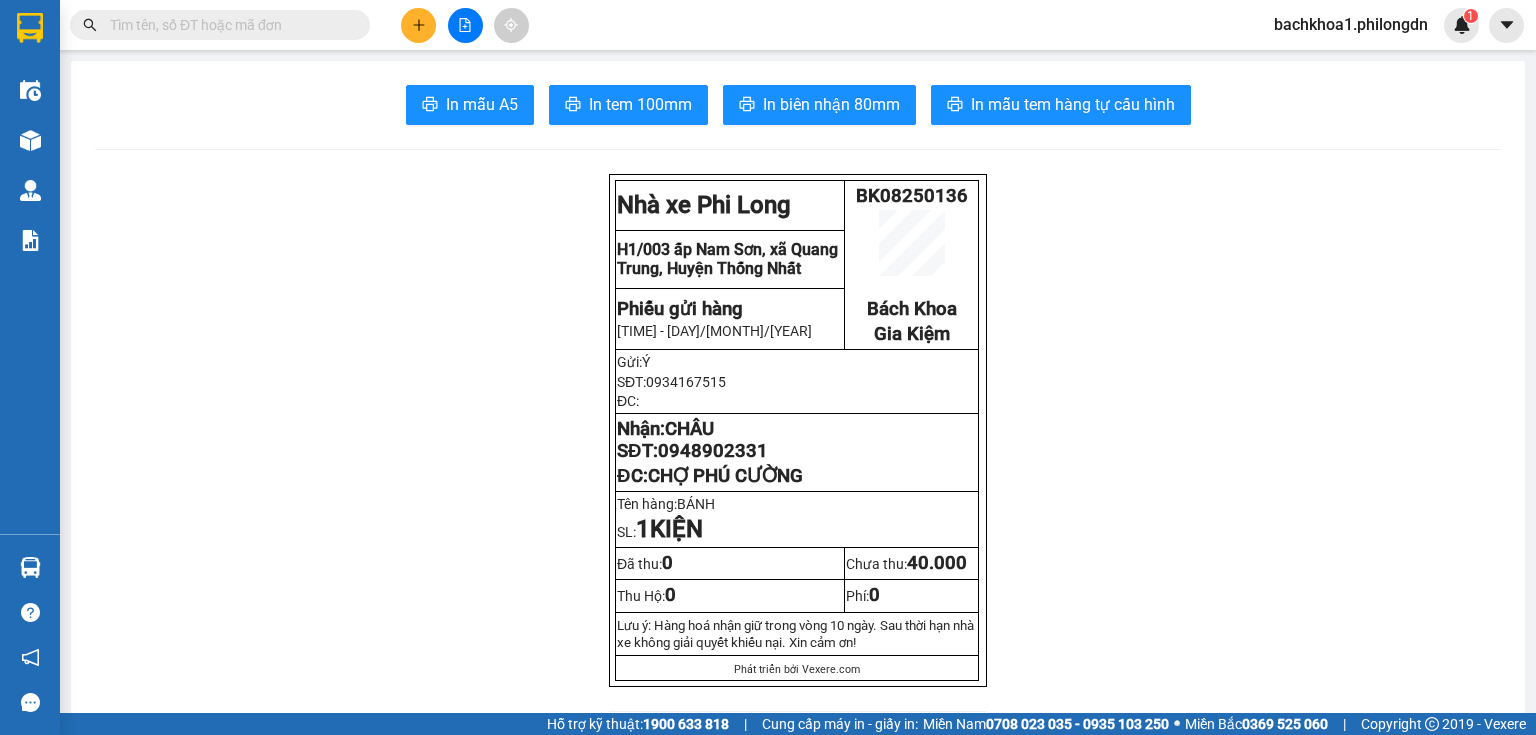 click on "0948902331" at bounding box center (713, 451) 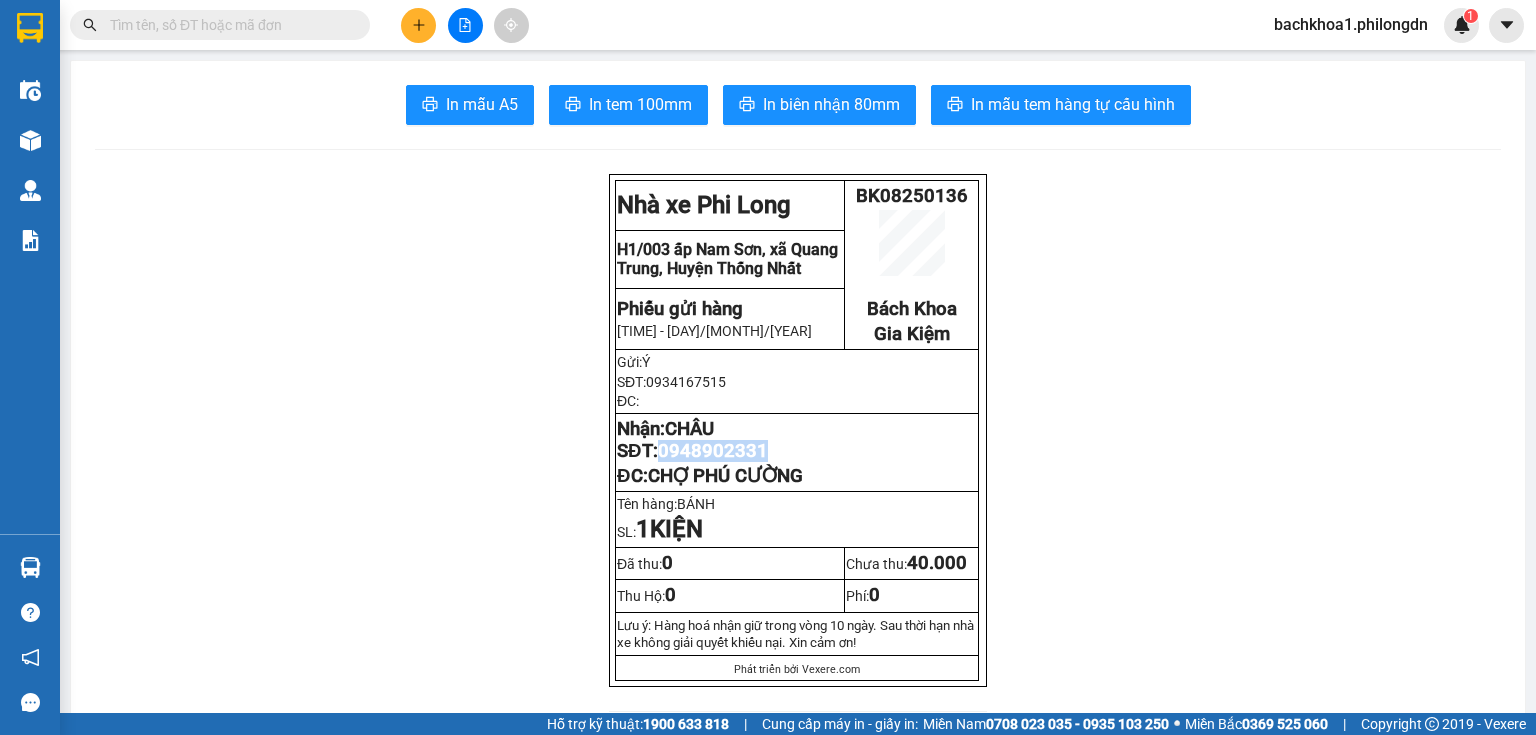 click on "0948902331" at bounding box center [713, 451] 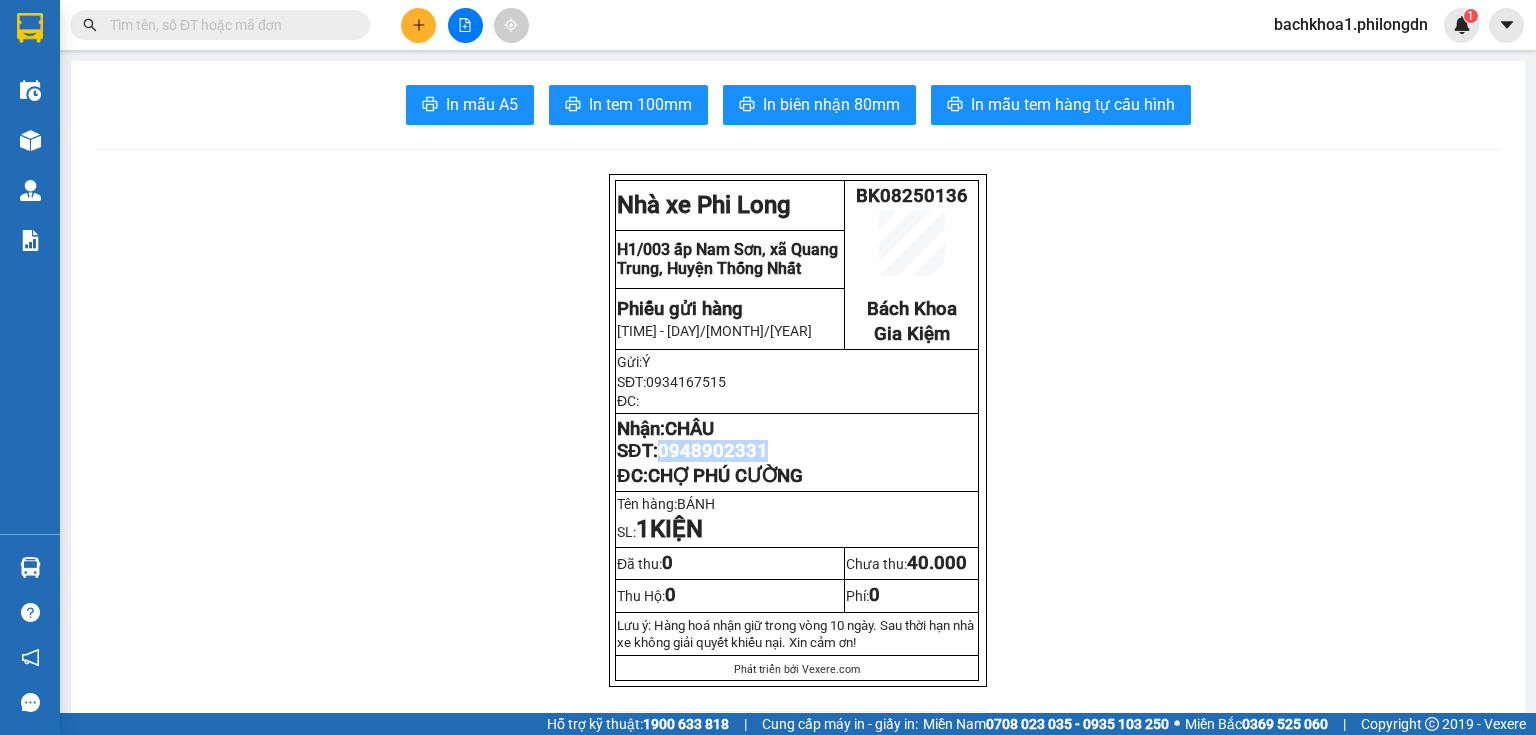 copy on "0948902331" 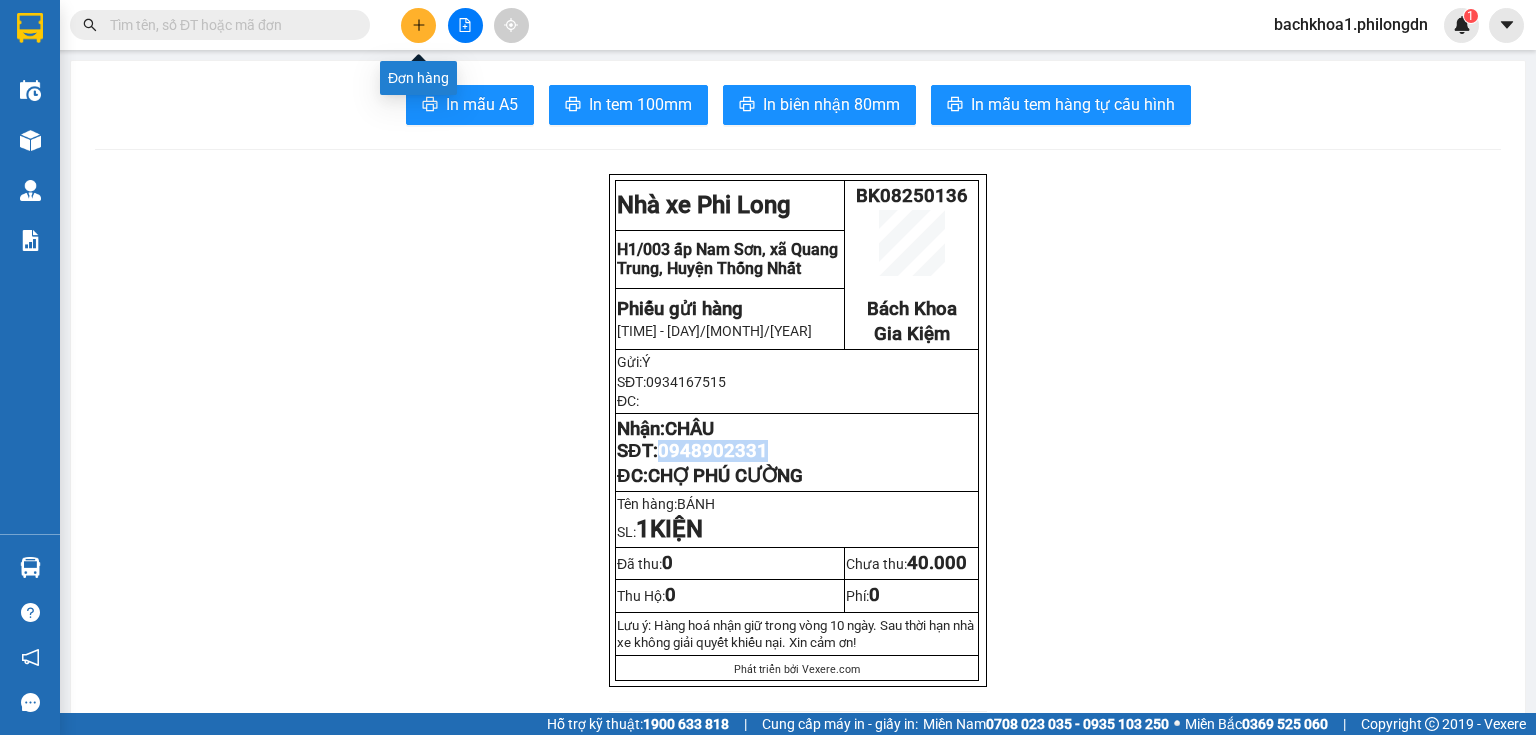 click at bounding box center [418, 25] 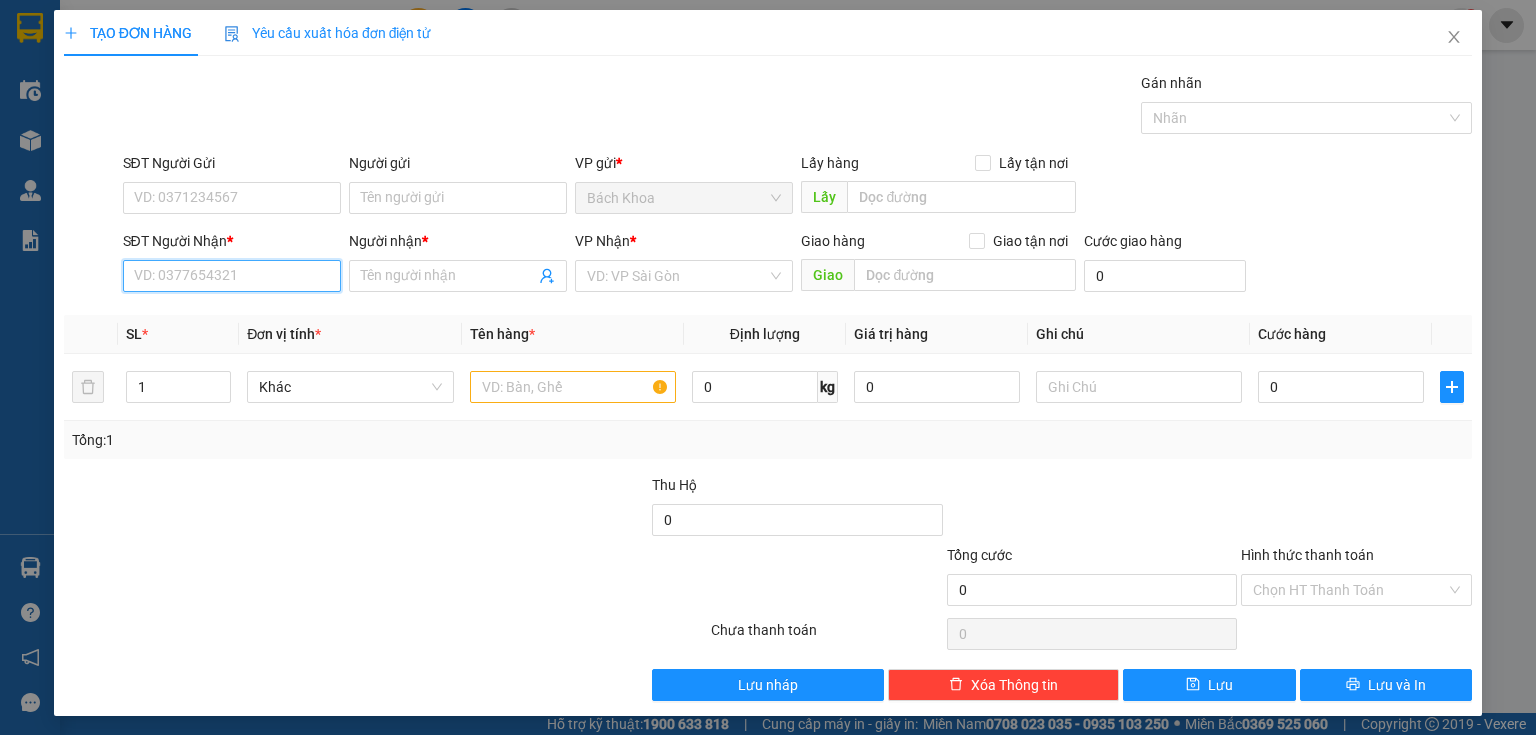 click on "SĐT Người Nhận  *" at bounding box center [232, 276] 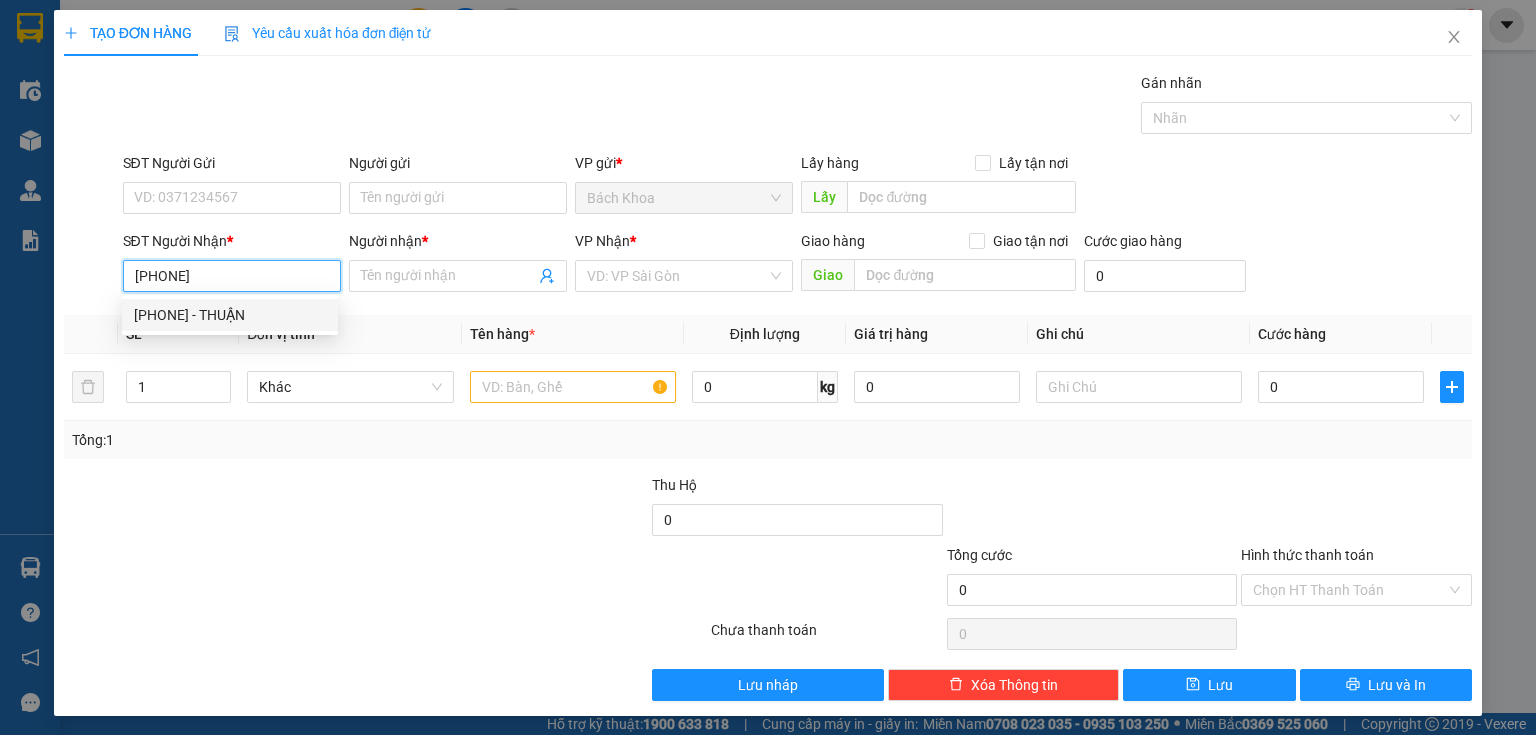 click on "0779041111 - THUẬN" at bounding box center (230, 315) 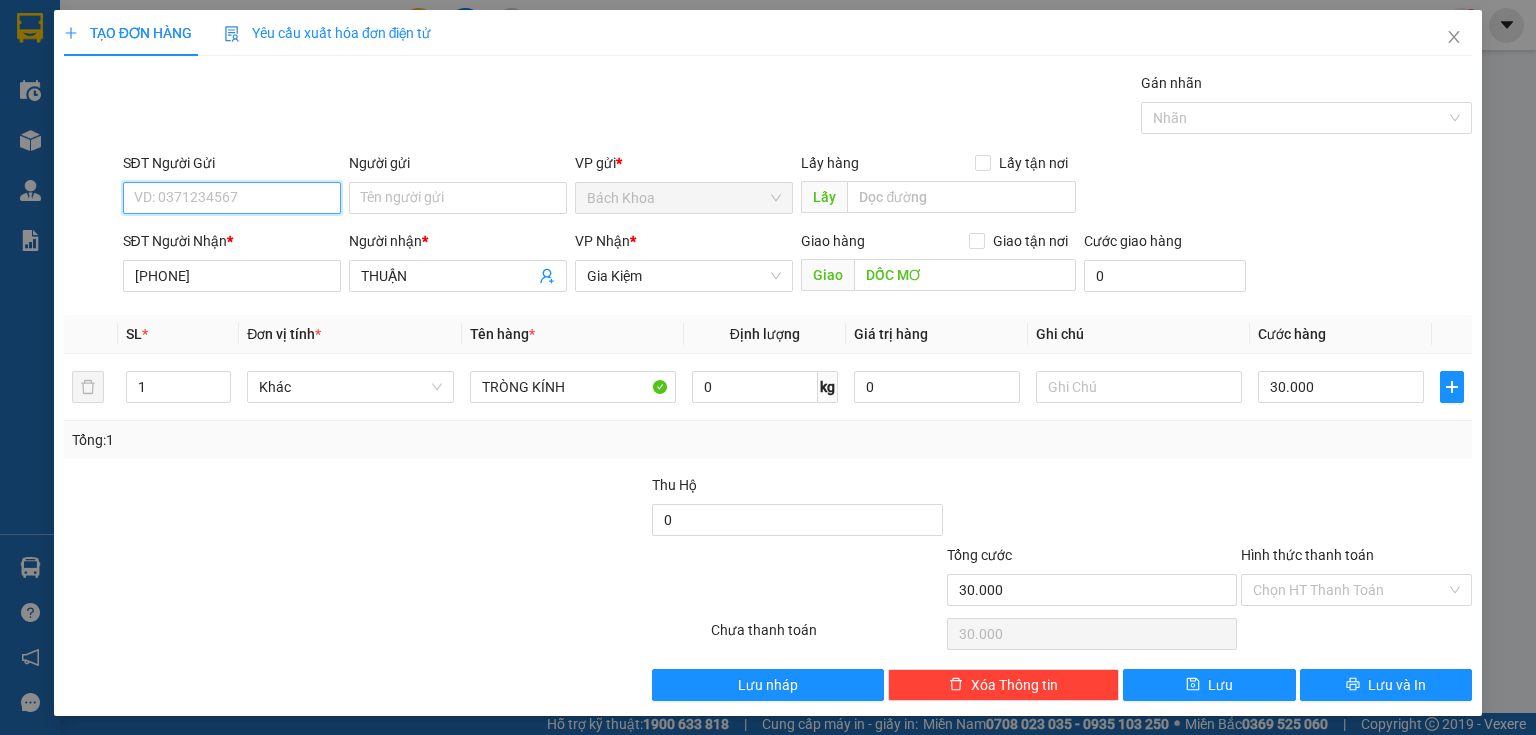 click on "SĐT Người Gửi" at bounding box center (232, 198) 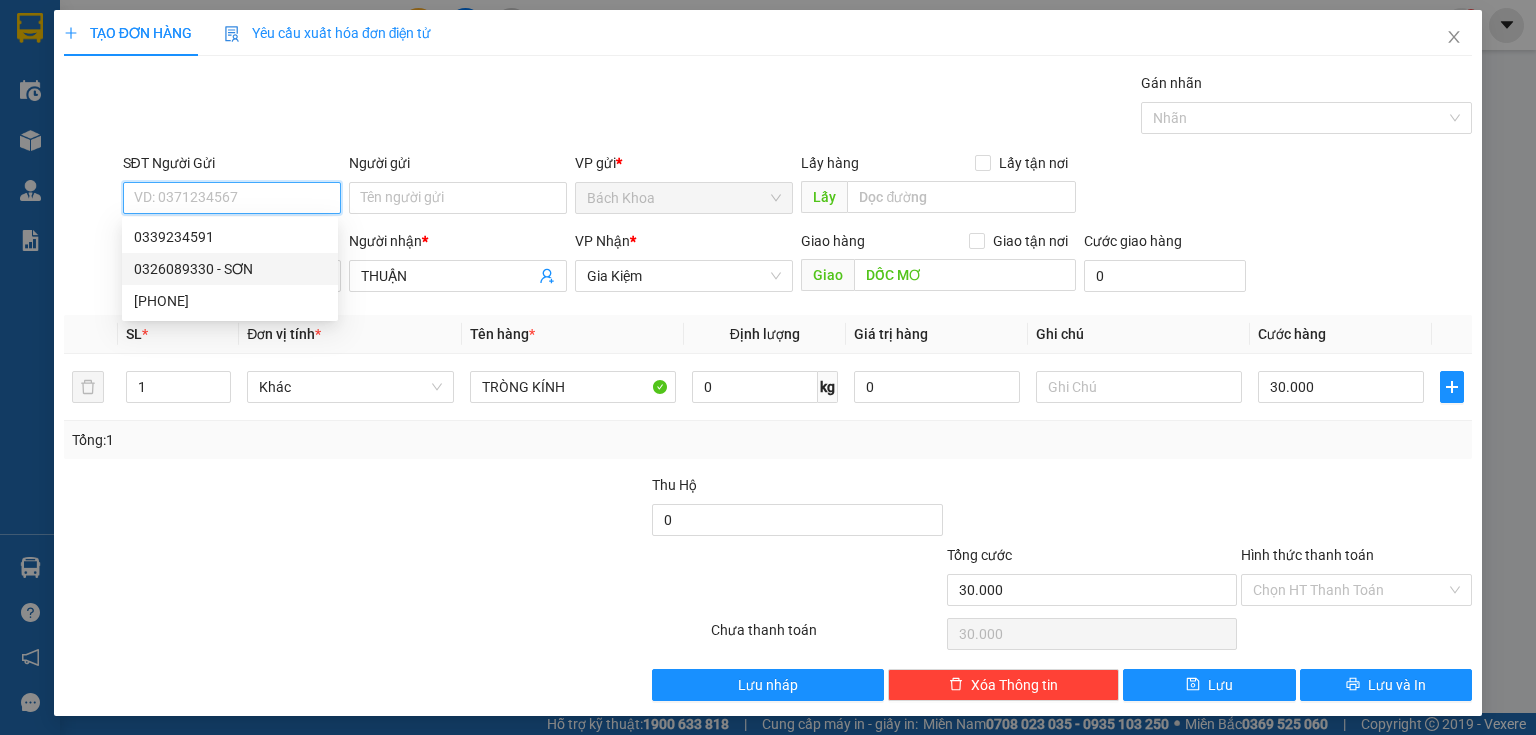 click on "0326089330 - SƠN" at bounding box center [230, 269] 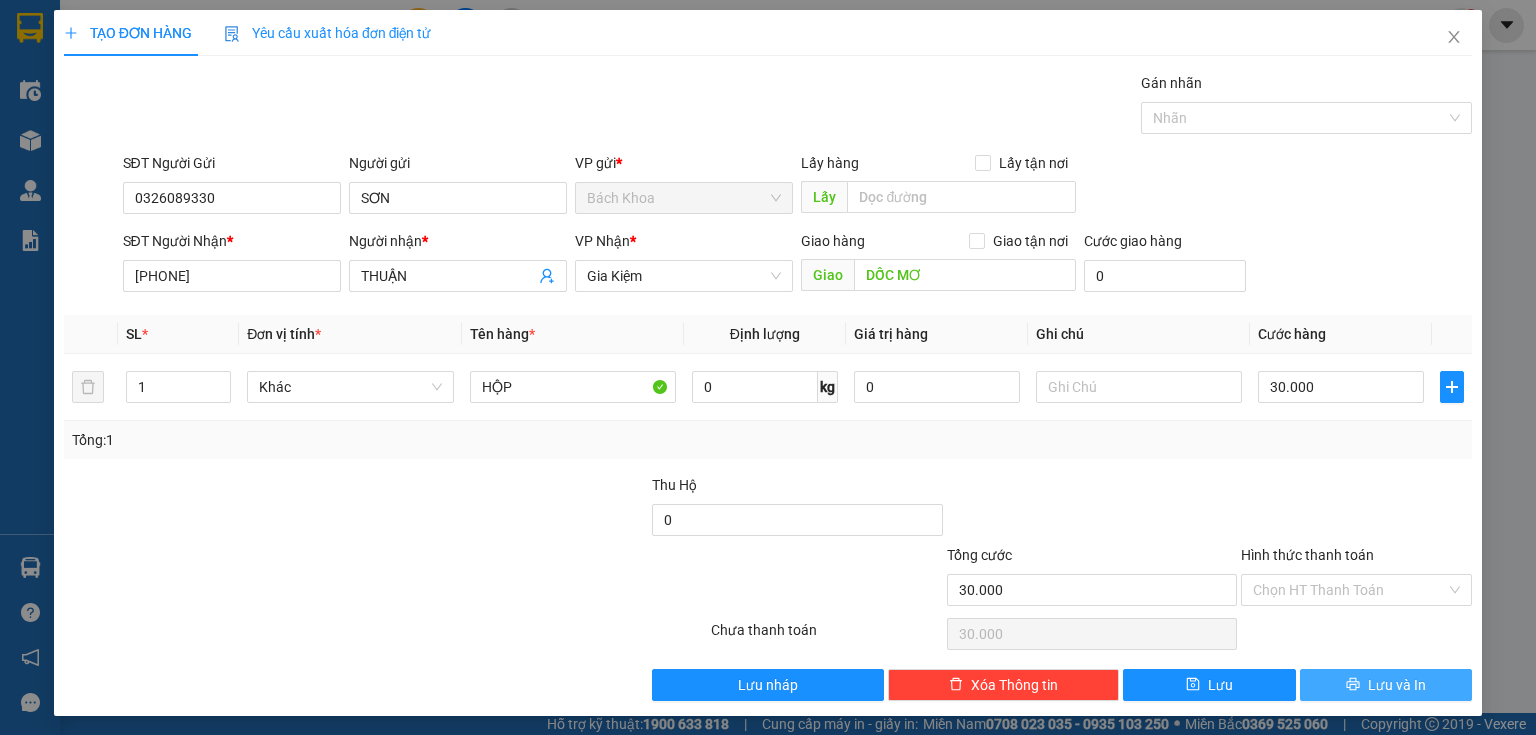 click on "Lưu và In" at bounding box center [1397, 685] 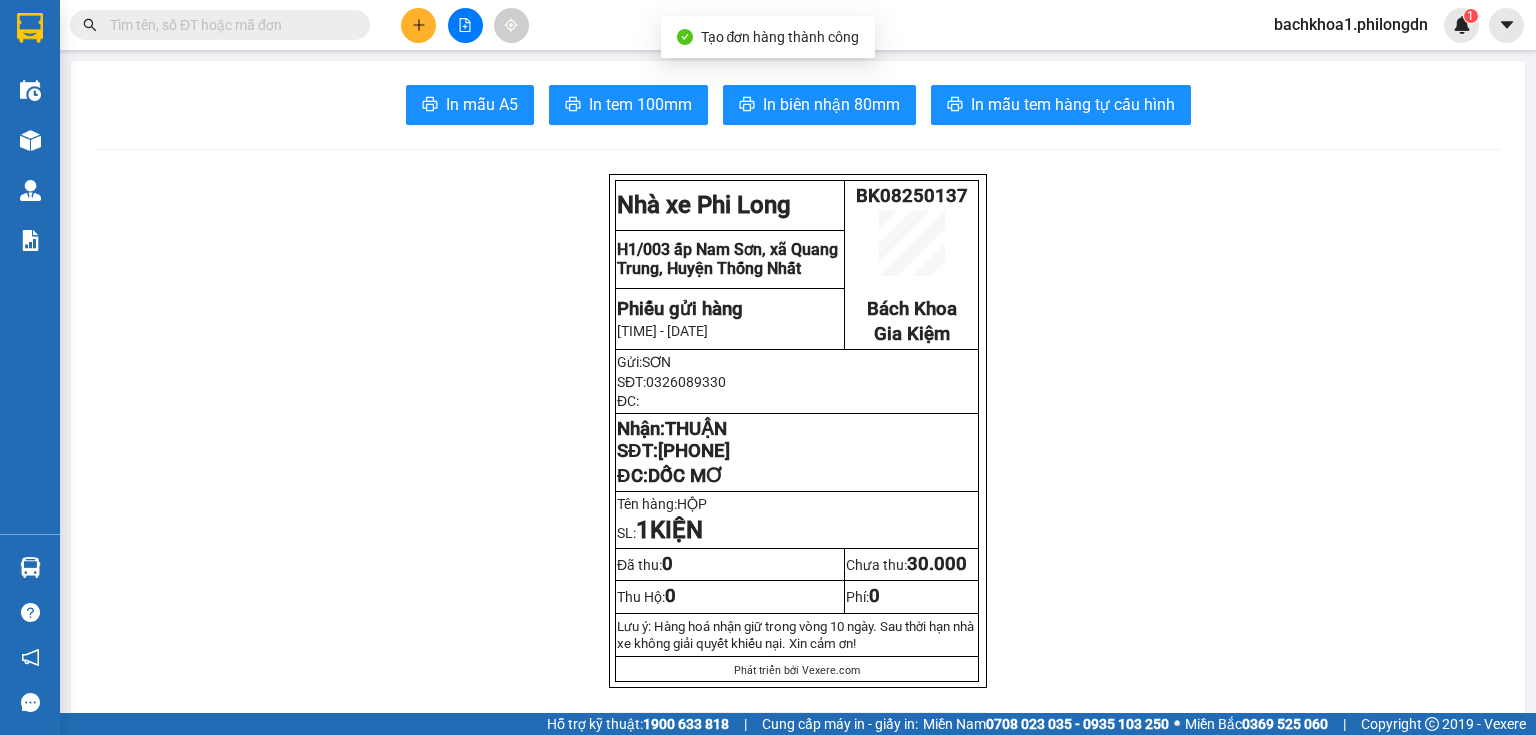 click on "In mẫu A5
In tem 100mm
In biên nhận 80mm In mẫu tem hàng tự cấu hình
Nhà xe Phi Long
BK08250137
Bách Khoa
Gia Kiệm
H1/003 ấp Nam Sơn, xã Quang Trung, Huyện Thống Nhất
Phiếu gửi hàng
14:43:38 - 02/08/2025
Gửi:  SƠN
SĐT:  0326089330
ĐC:
Nhận:  THUẬN SĐT:  0779041111
ĐC:  DỐC MƠ
Tên hàng:  HỘP
SL:  1  KIỆN
Đã thu:  0
Chưa thu:  30.000
Thu Hộ: 0
Phí:  0
Lưu ý: Hàng hoá nhận giữ trong vòng 10 ngày. Sau thời hạn nhà xe không giải quyết khiếu nại. Xin cảm ơn!
Phát triển bởi Vexere.com
Phi Long (Đồng Nai) BK08250137 02/08 14:43 Giao dọc đường   DỐC MƠ VP Nhận:   Gia Kiệm THUẬN 0779041111 SL:  1 CC : 30.000 Tên Số lượng Khối lượng Cước món hàng Ghi chú HỘP (Khác) 1 0 30.000 Tổng cộng 1 0 30.000" at bounding box center (798, 1838) 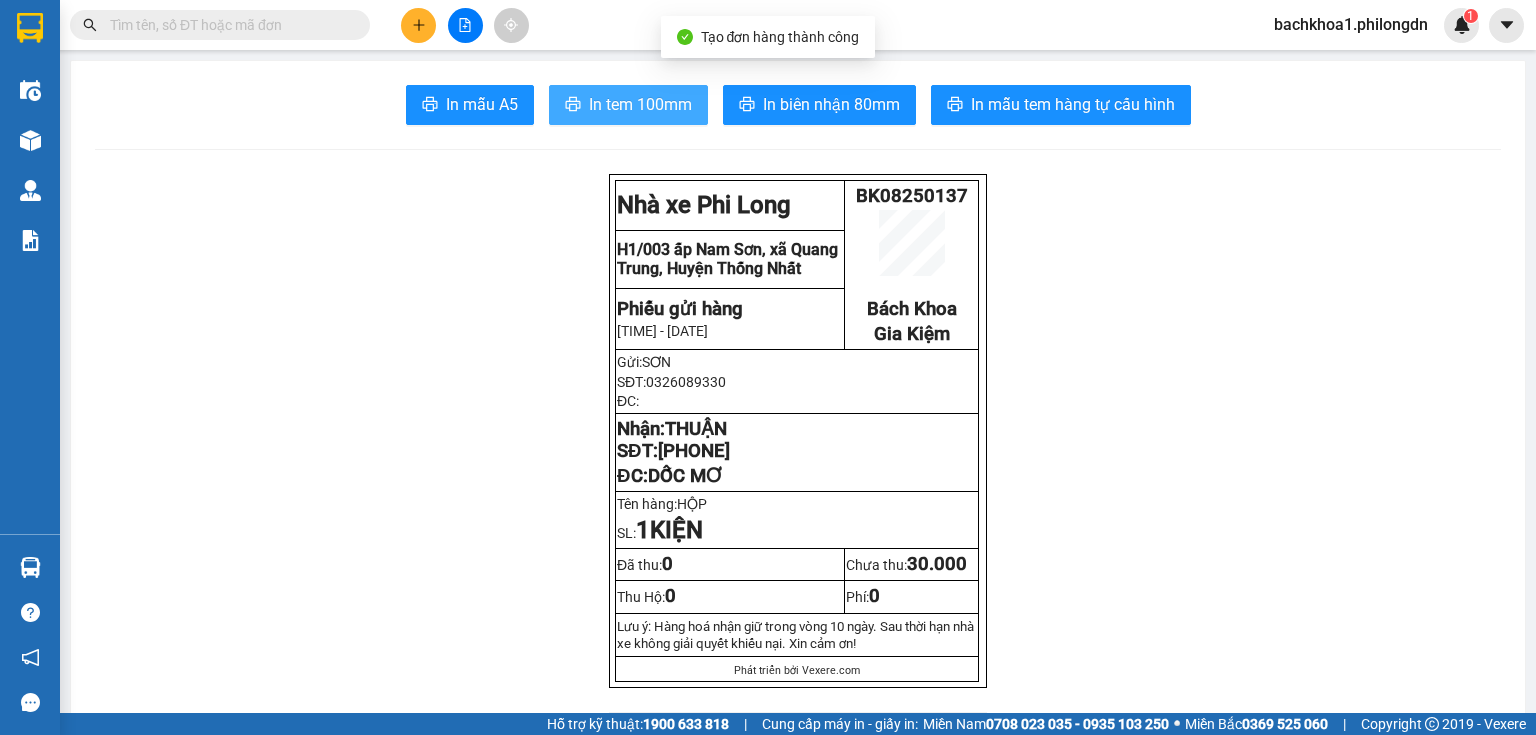 click on "In tem 100mm" at bounding box center (628, 105) 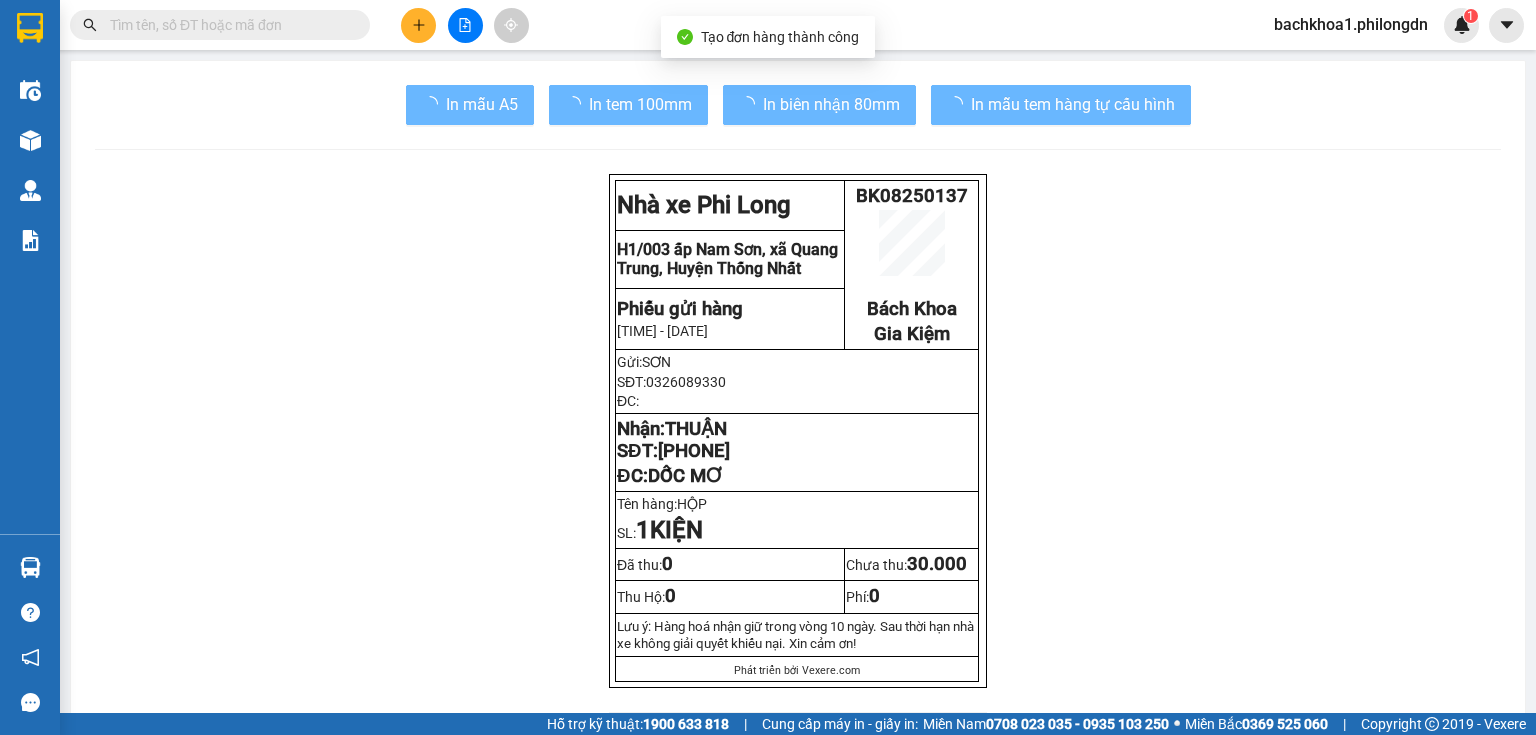 scroll, scrollTop: 0, scrollLeft: 0, axis: both 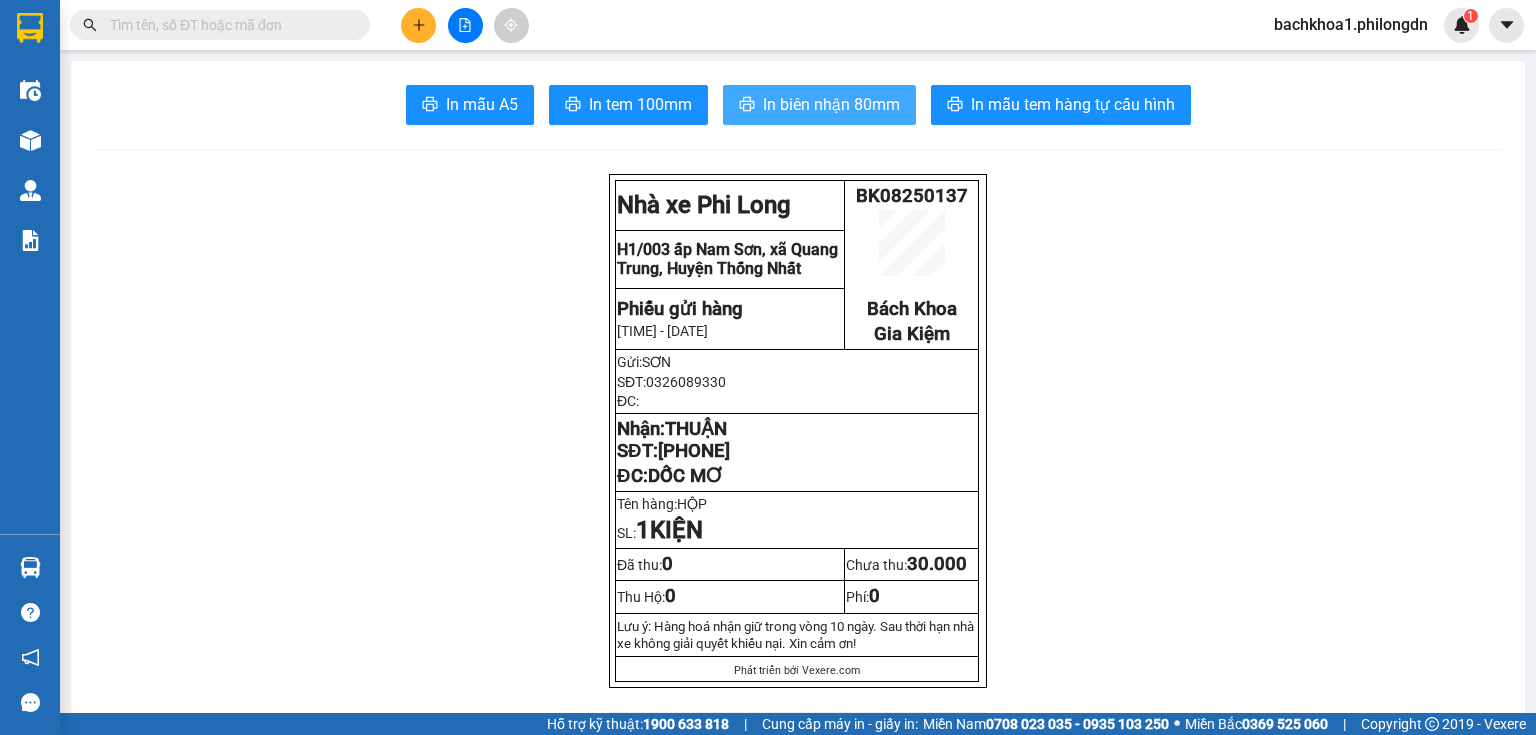 click on "In biên nhận 80mm" at bounding box center (819, 105) 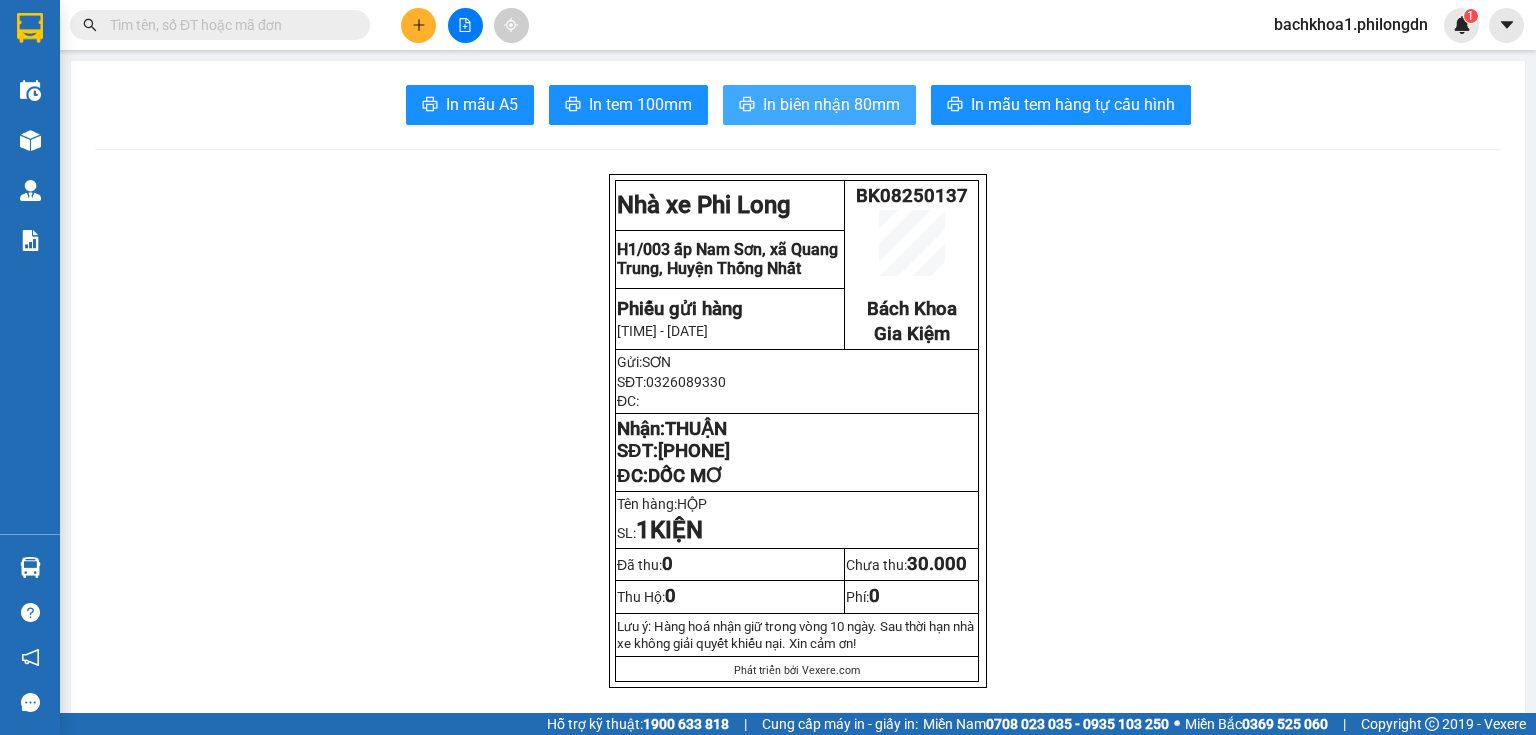 scroll, scrollTop: 0, scrollLeft: 0, axis: both 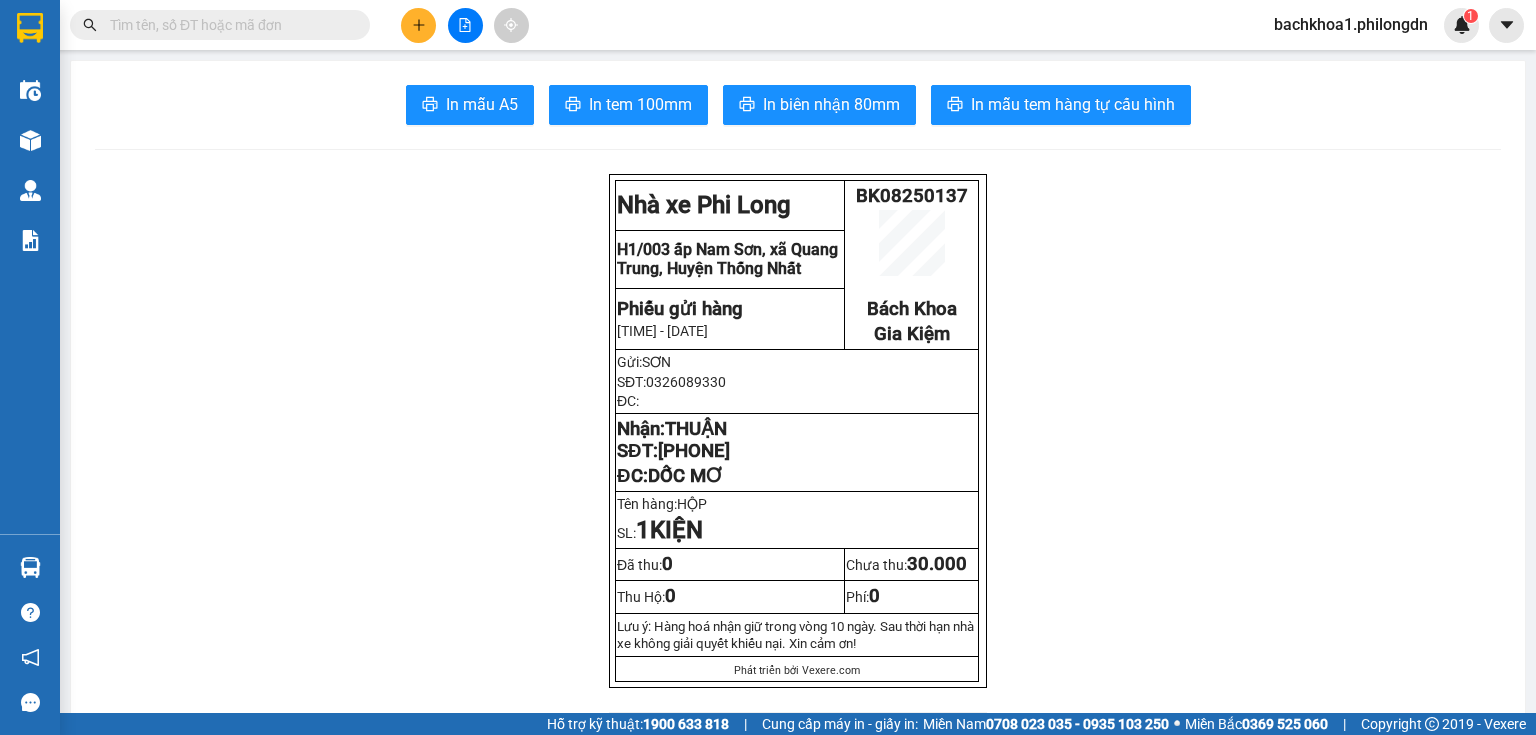 click on "0779041111" at bounding box center [694, 451] 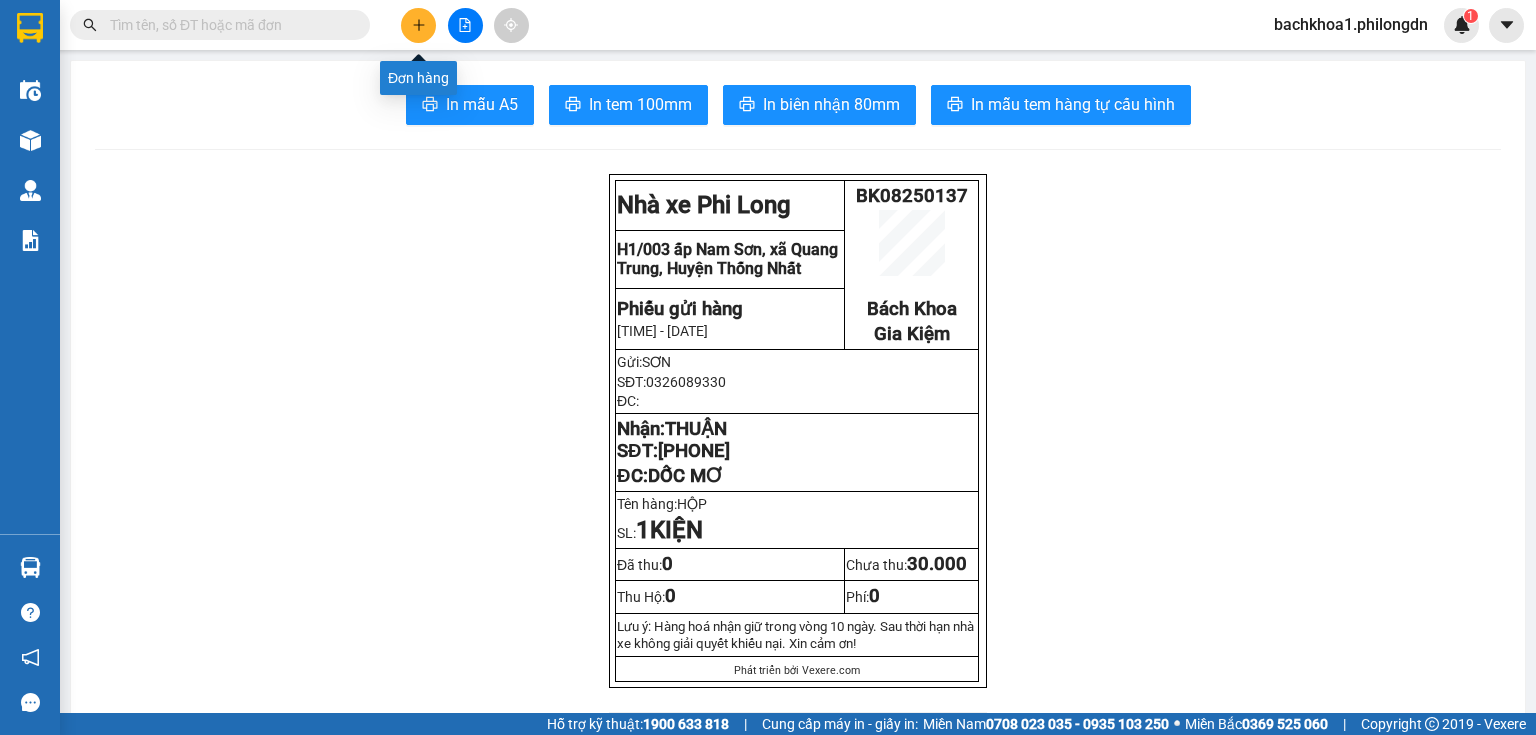 click at bounding box center [418, 25] 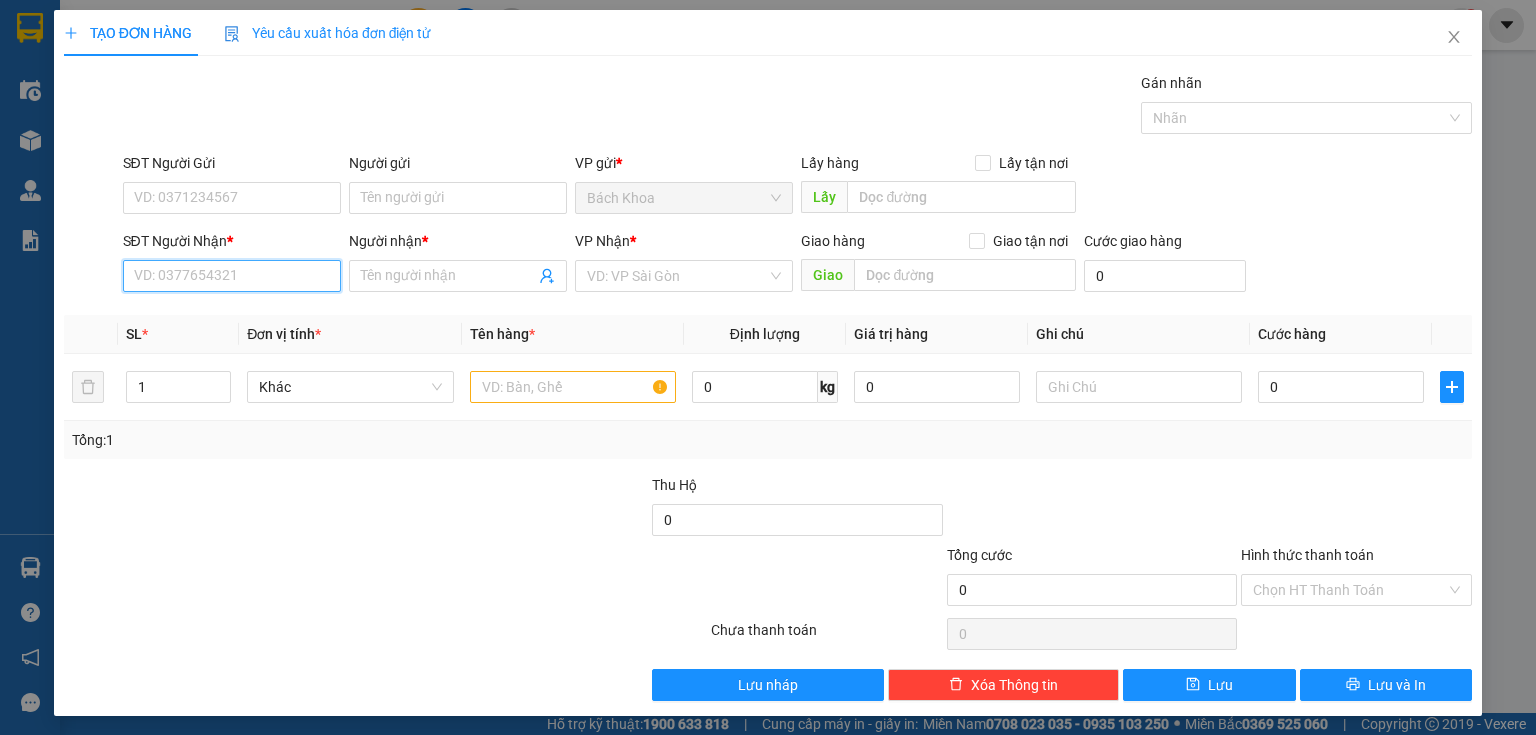 click on "SĐT Người Nhận  *" at bounding box center (232, 276) 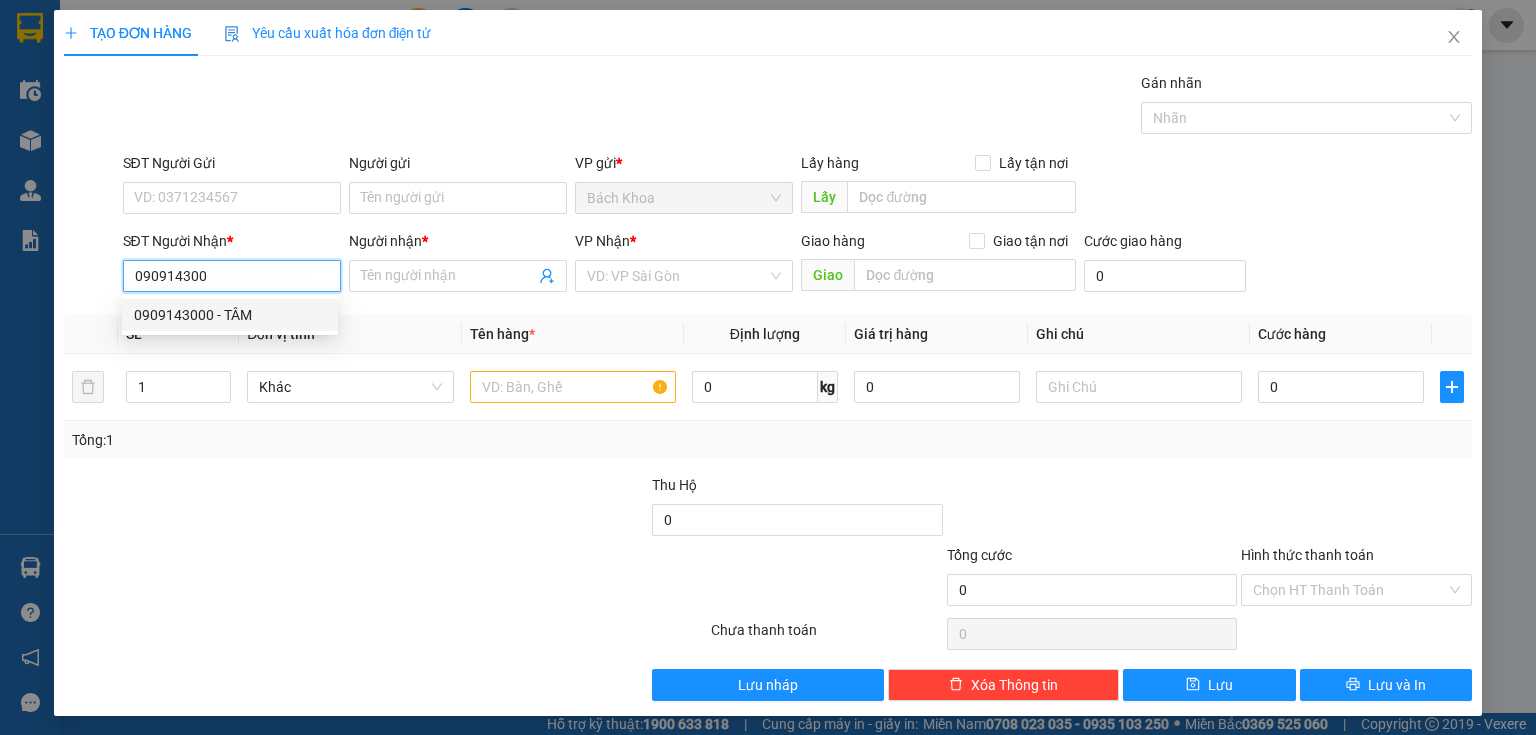 click on "0909143000 - TÂM" at bounding box center [230, 315] 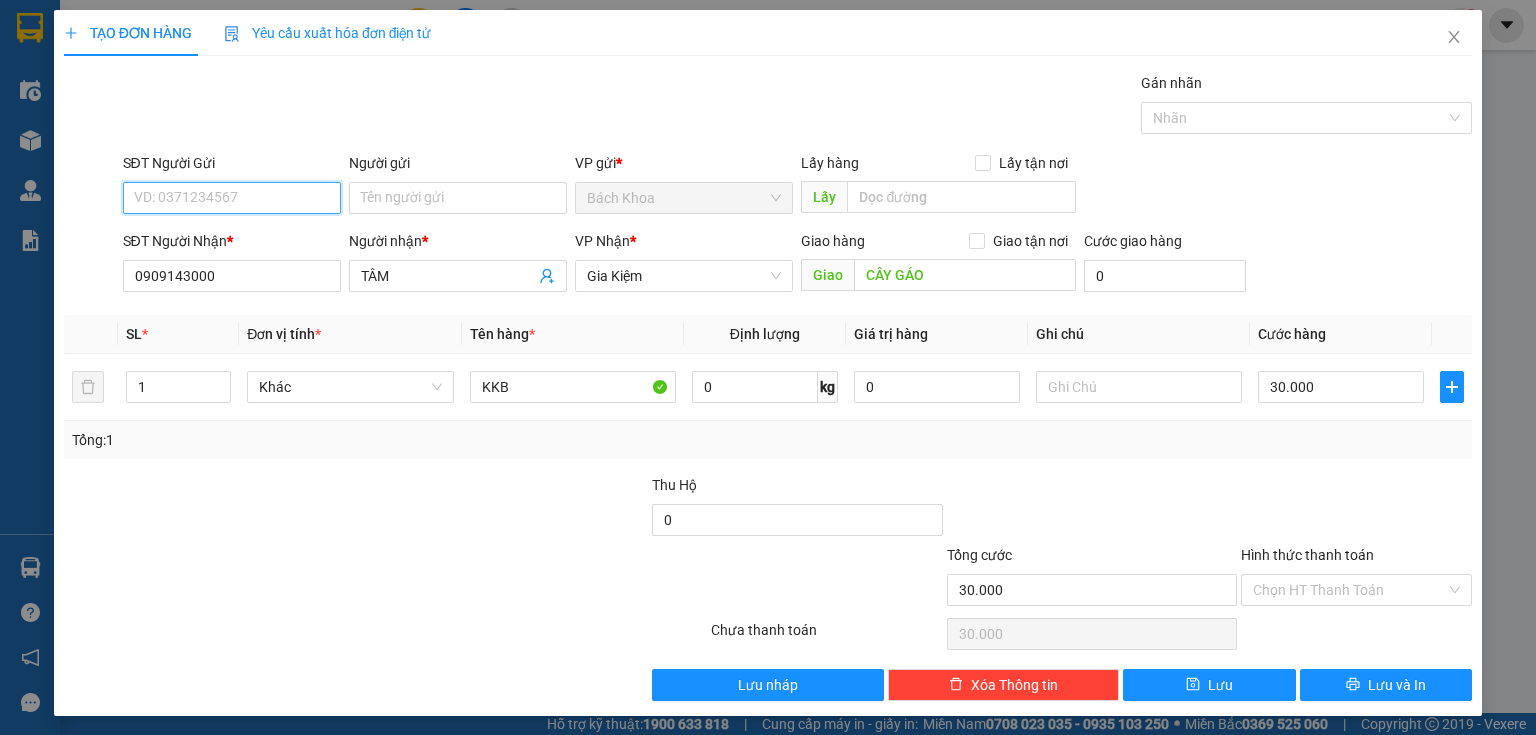 click on "SĐT Người Gửi" at bounding box center (232, 198) 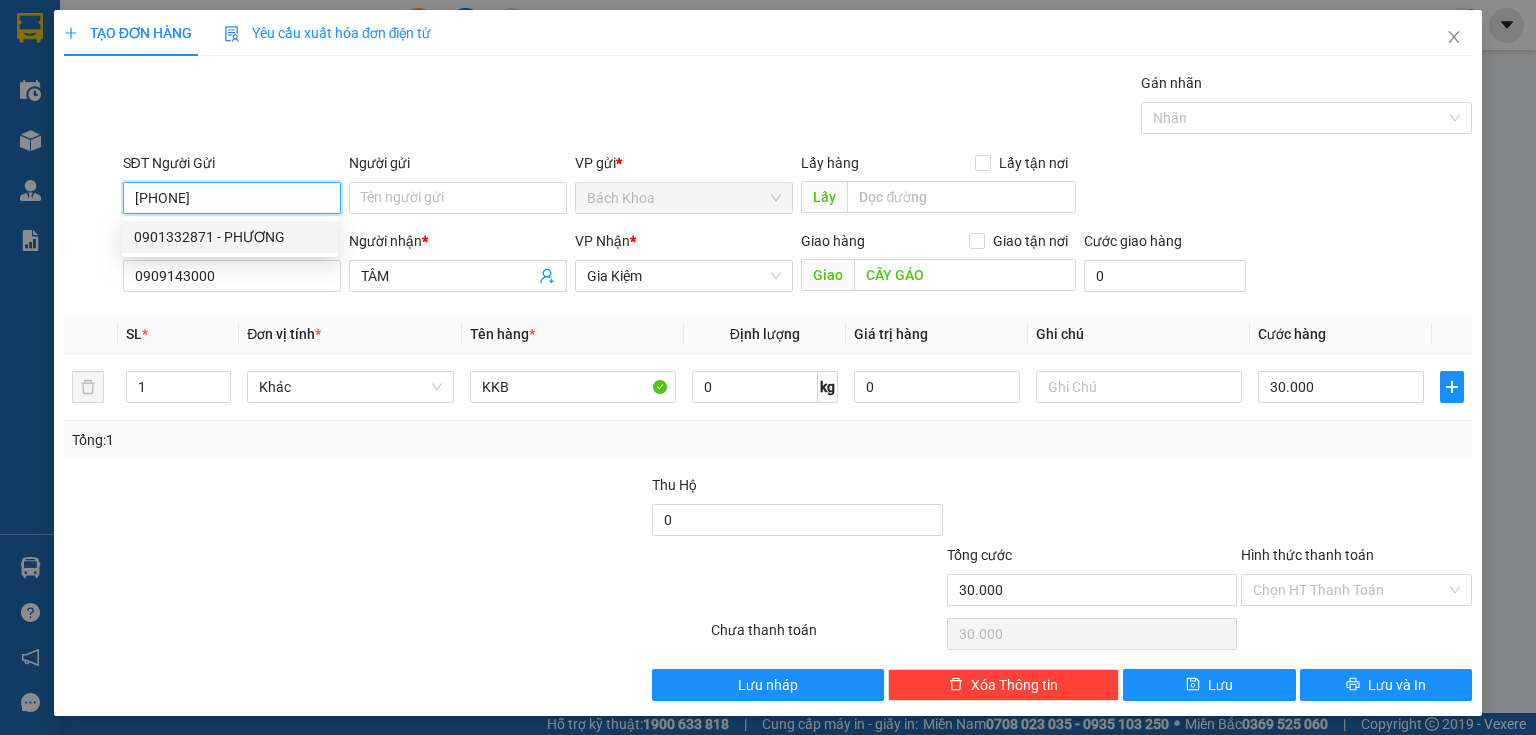 click on "0901332871 - PHƯƠNG" at bounding box center [230, 237] 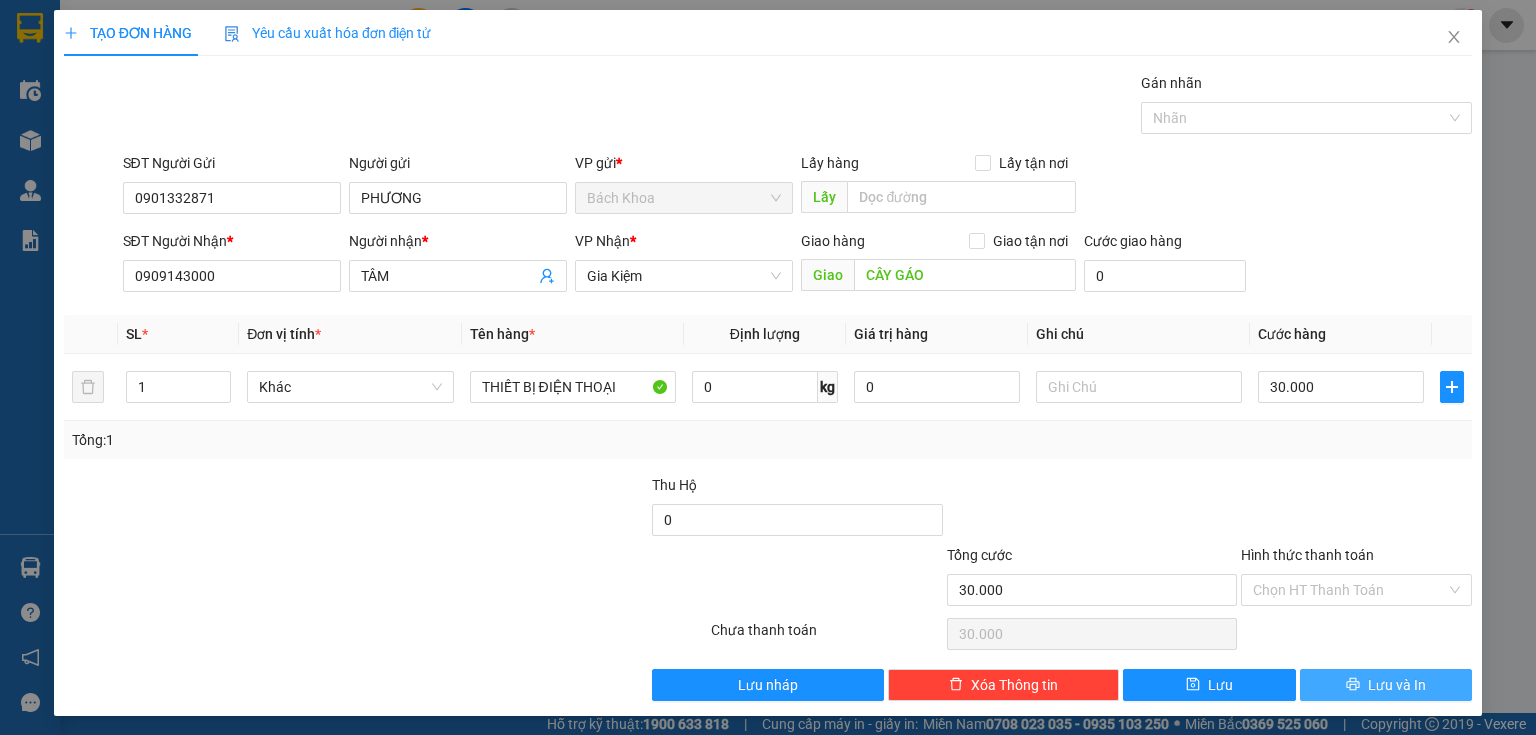 click on "Lưu và In" at bounding box center (1397, 685) 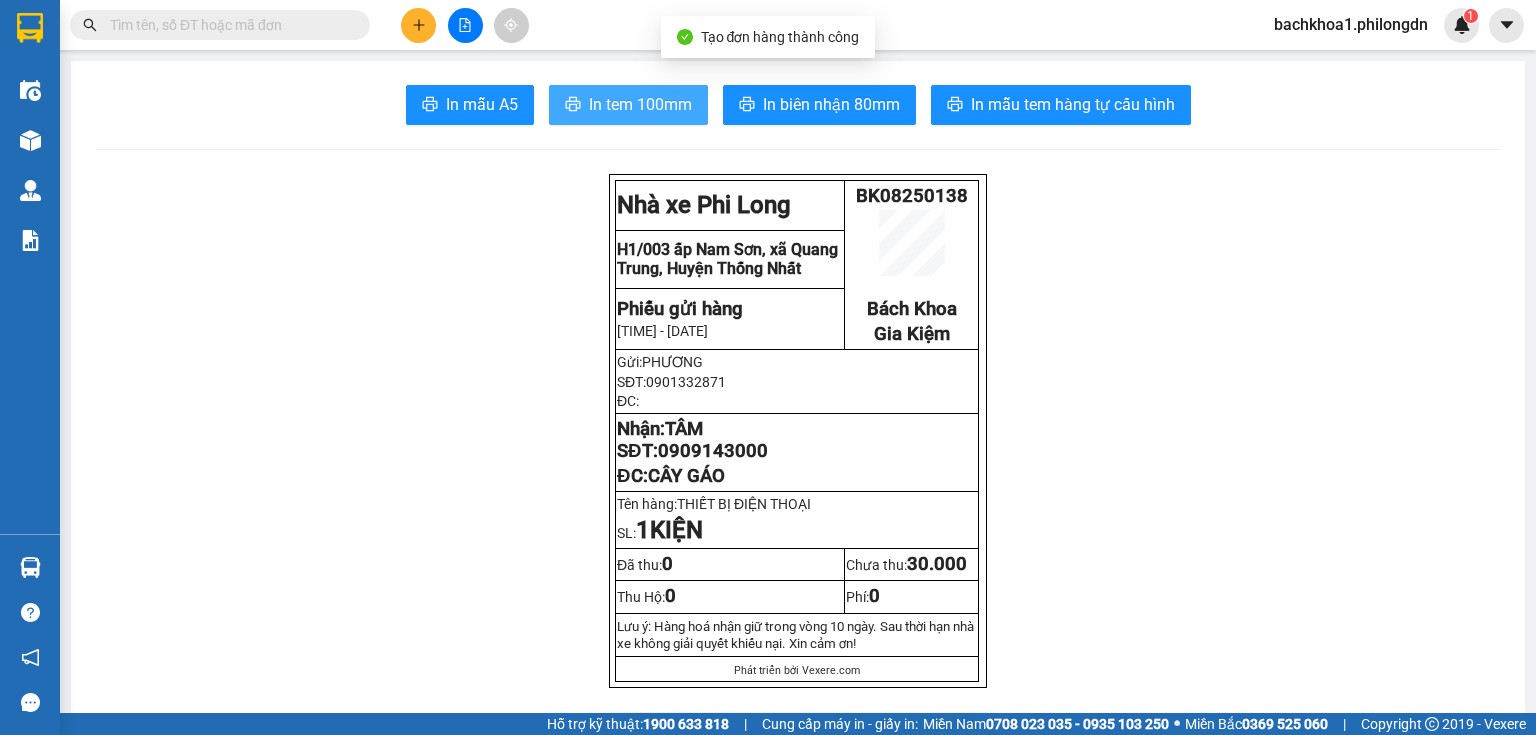 click on "In tem 100mm" at bounding box center [640, 104] 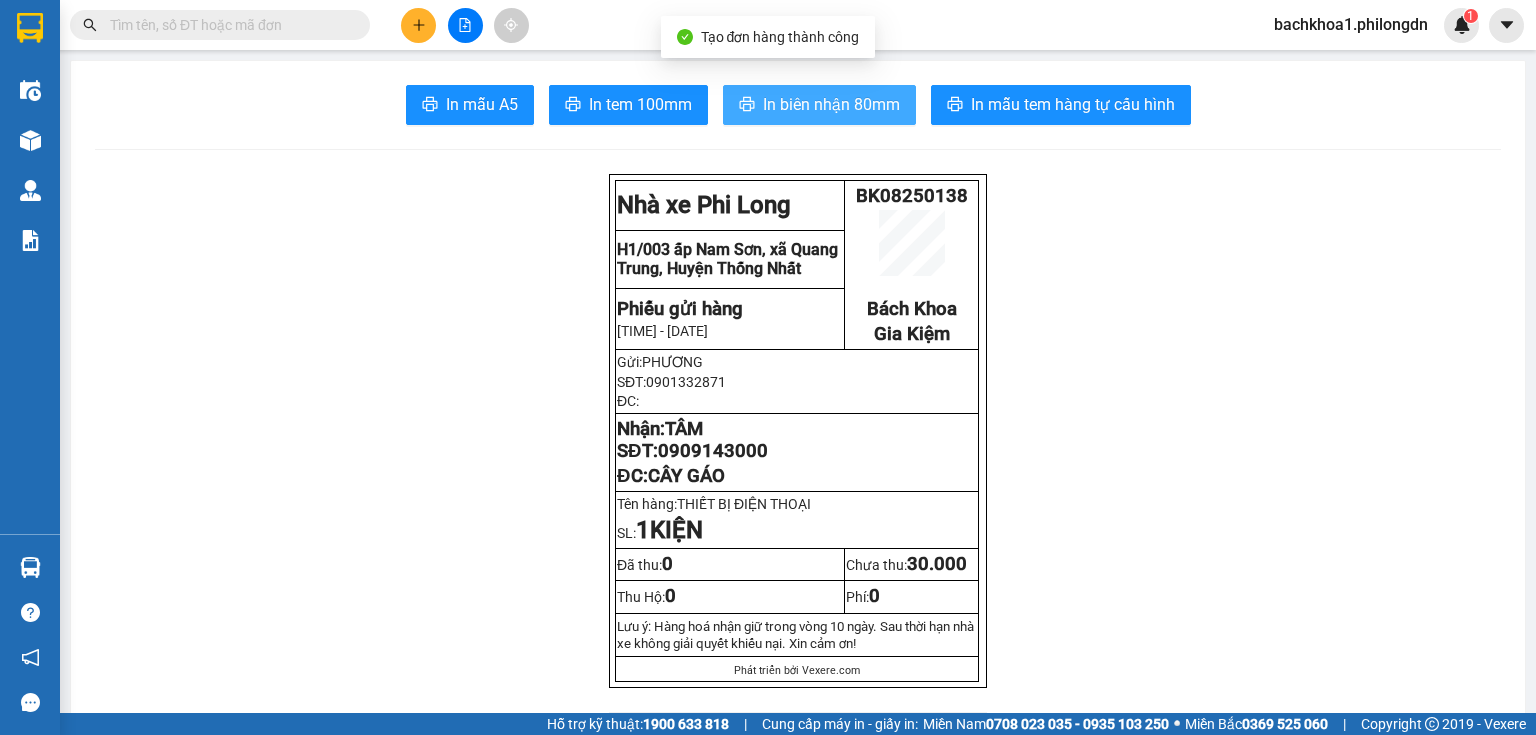 click on "In biên nhận 80mm" at bounding box center [819, 105] 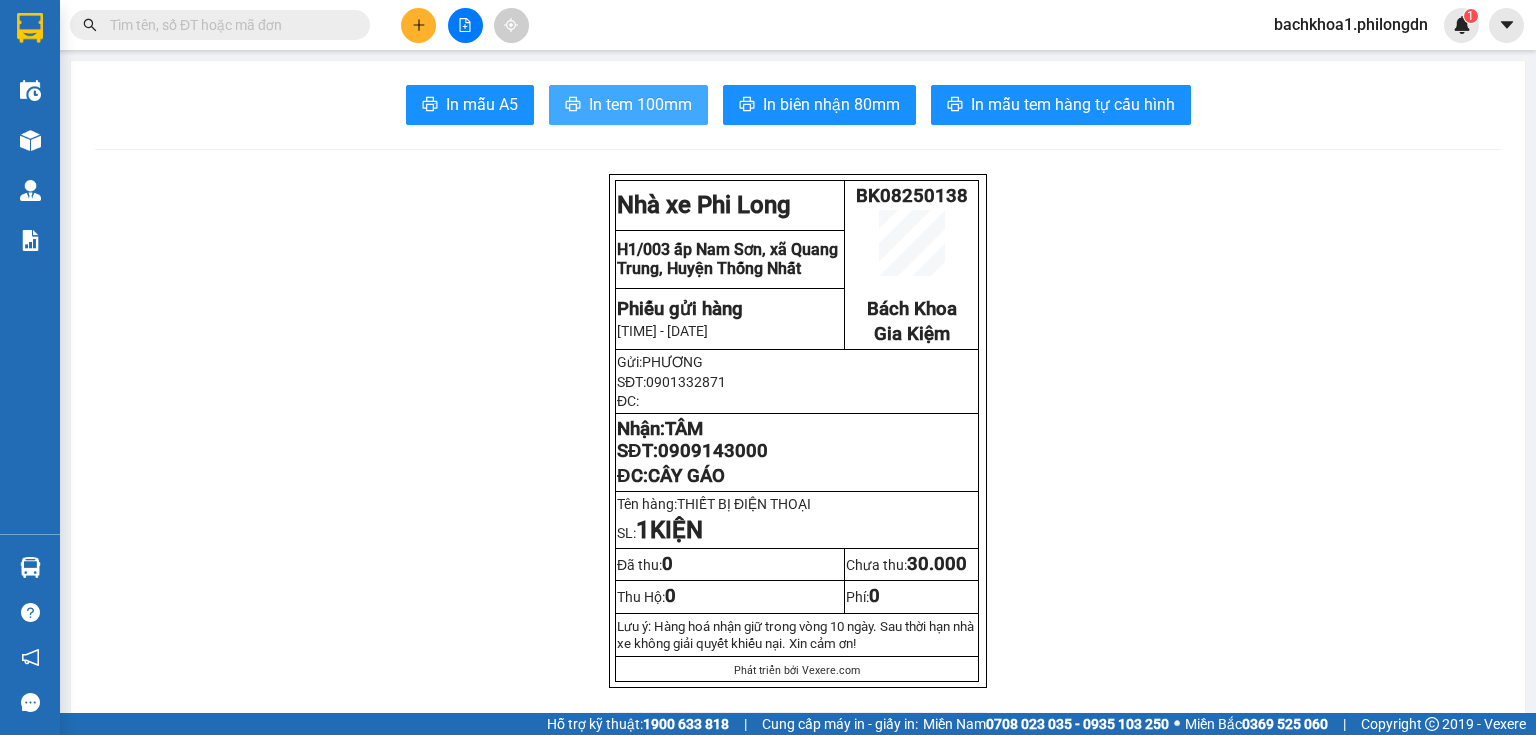 click on "In tem 100mm" at bounding box center (640, 104) 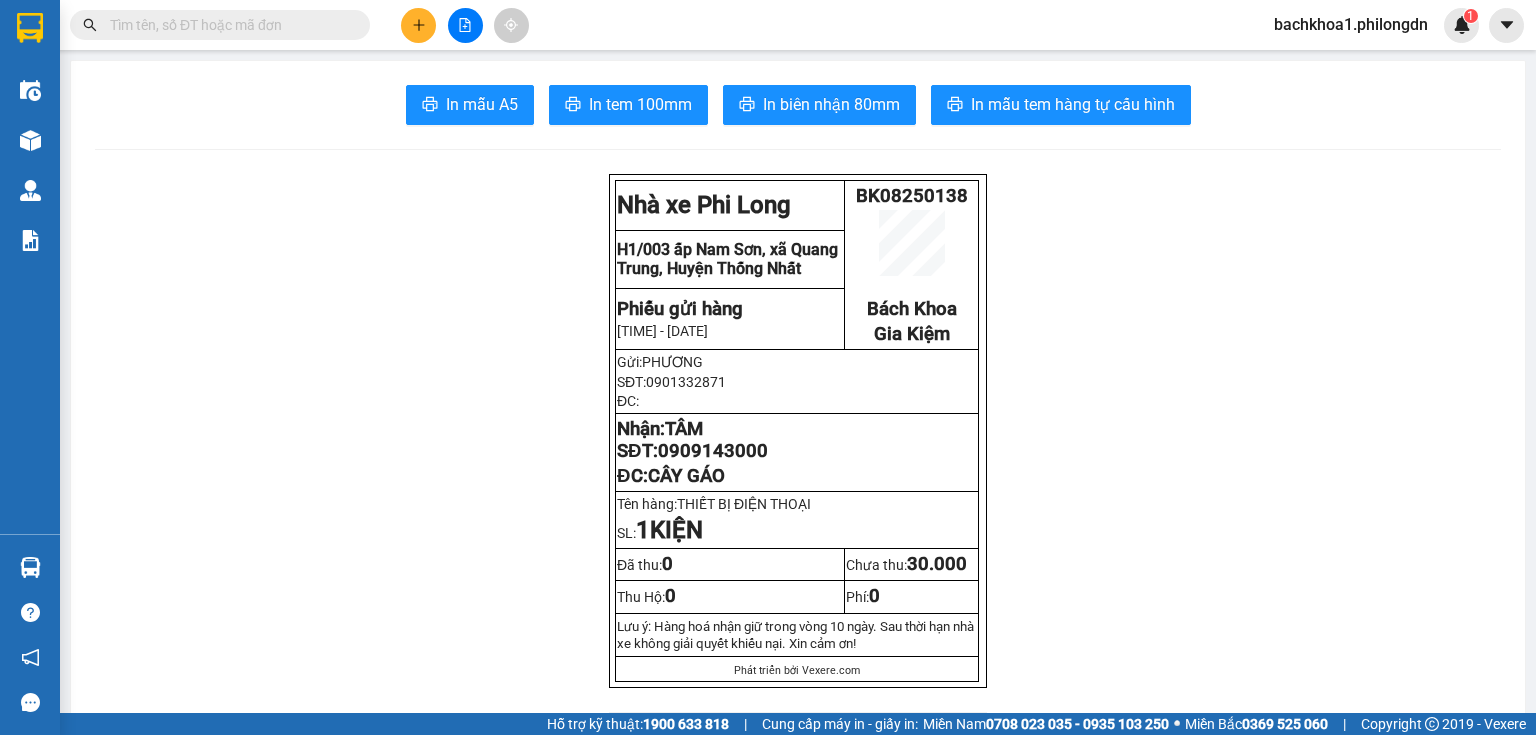 click on "0909143000" at bounding box center (713, 451) 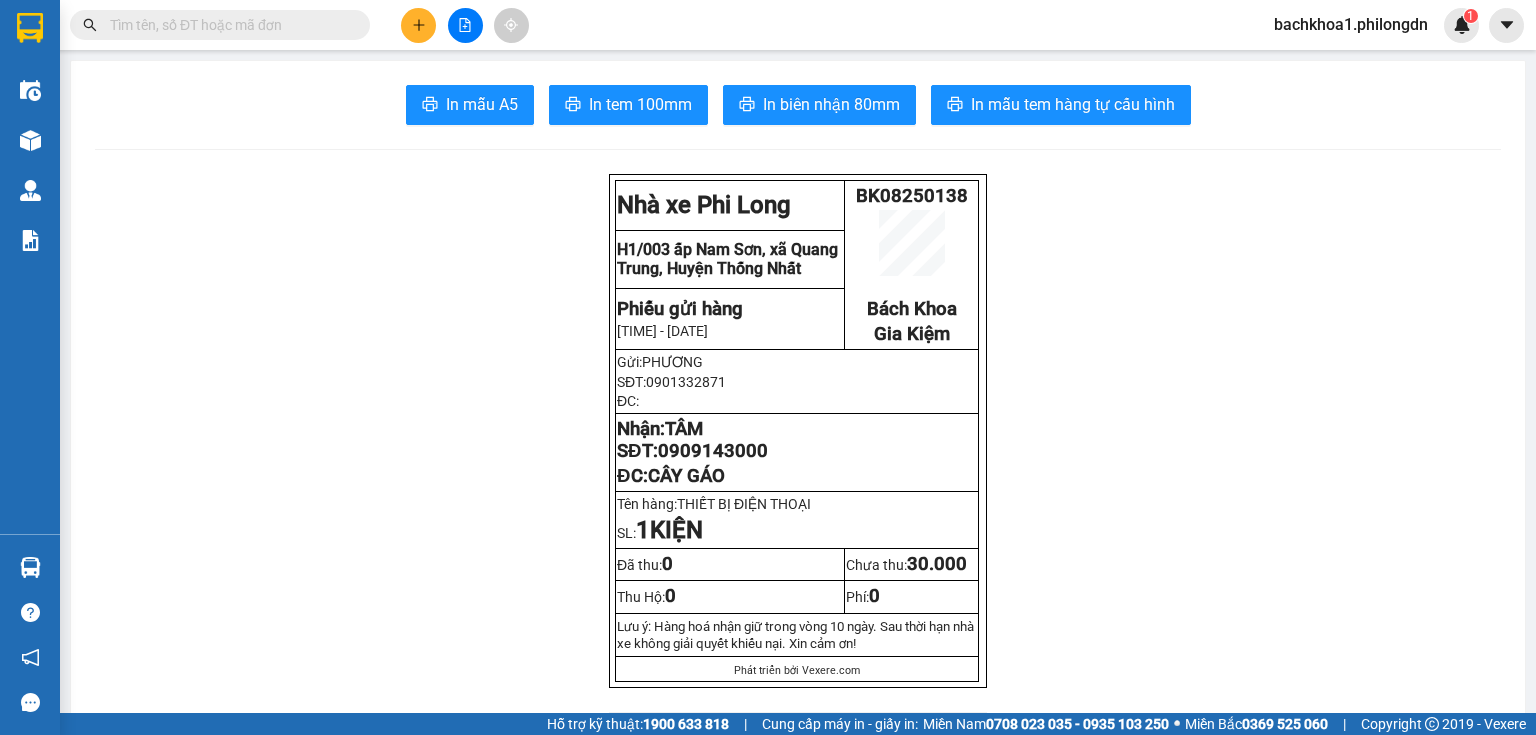 click 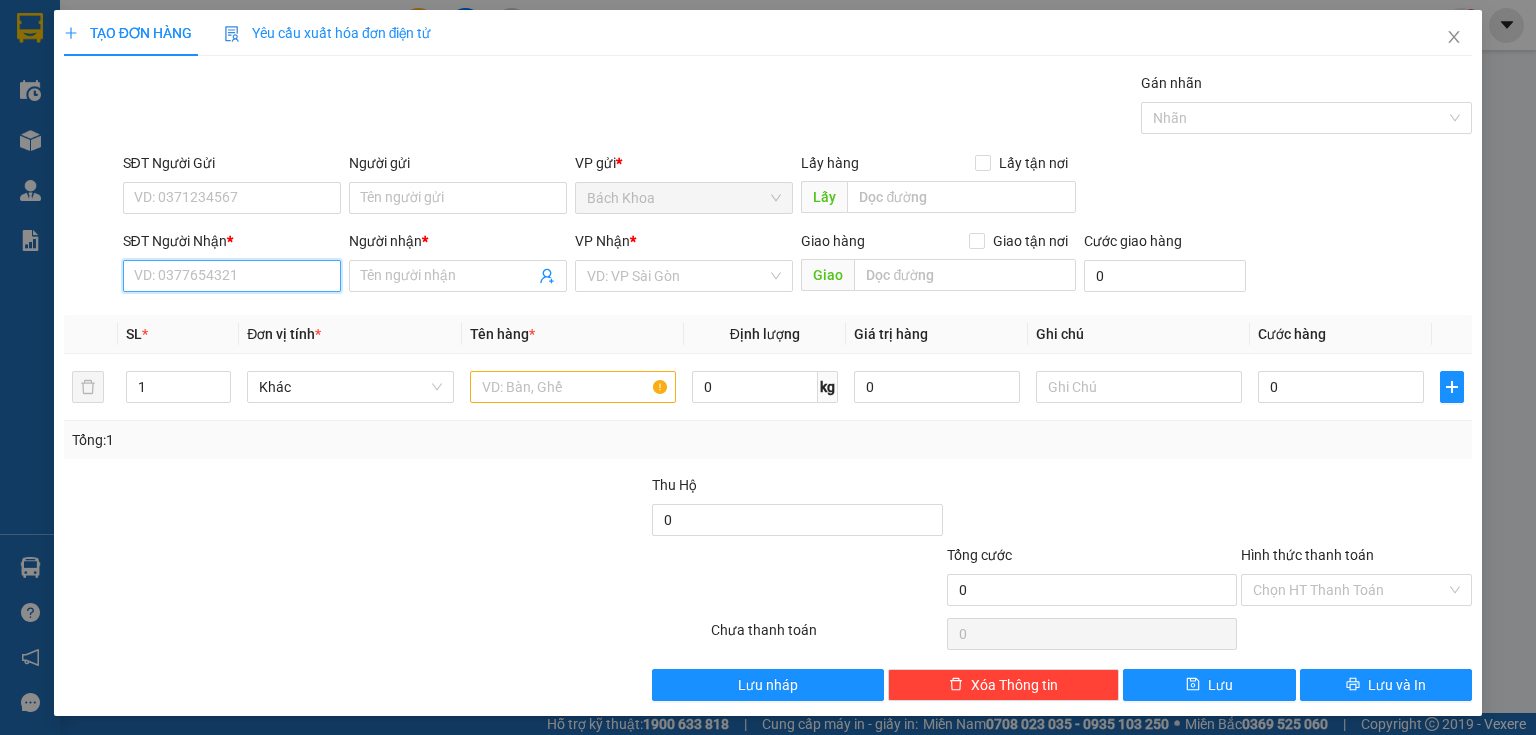 click on "SĐT Người Nhận  *" at bounding box center (232, 276) 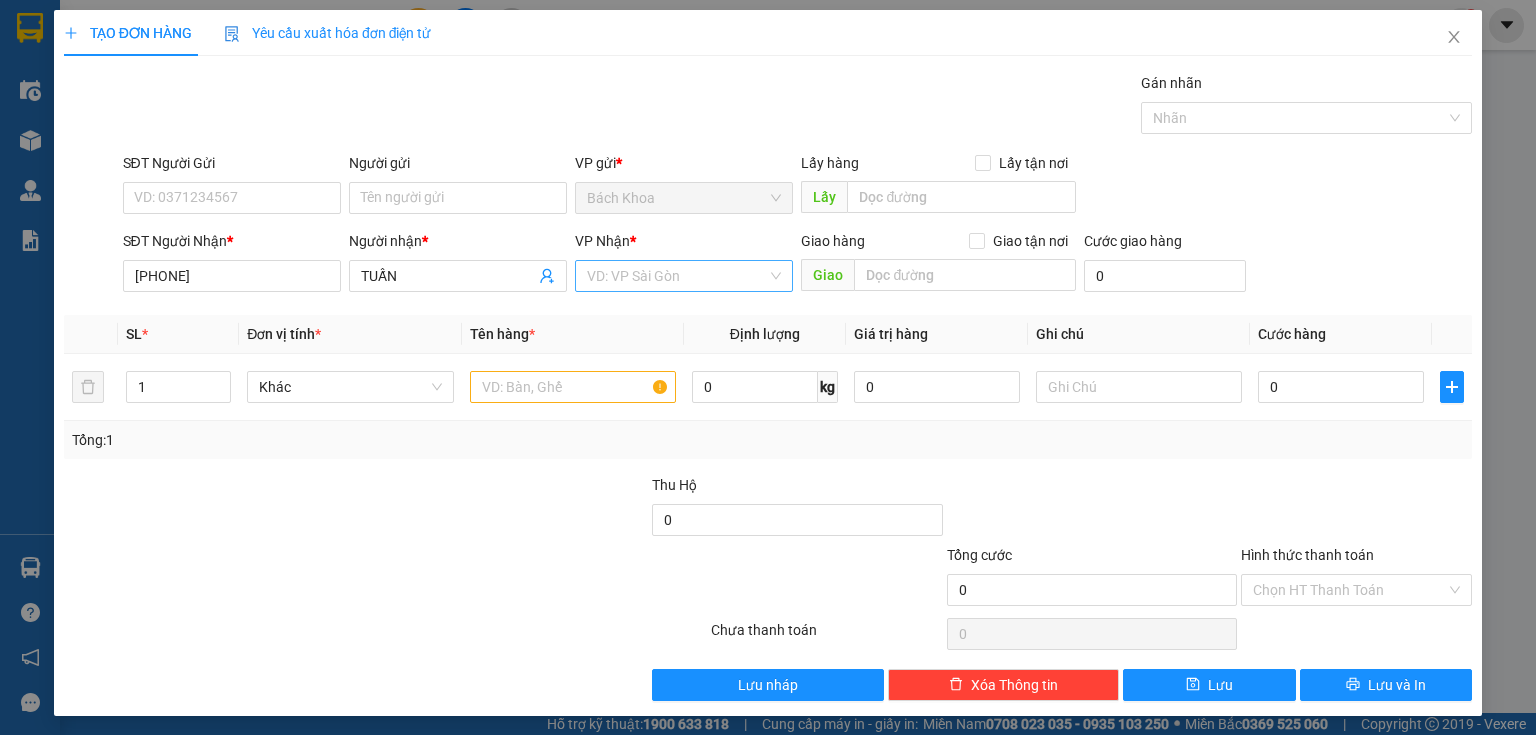 click at bounding box center (677, 276) 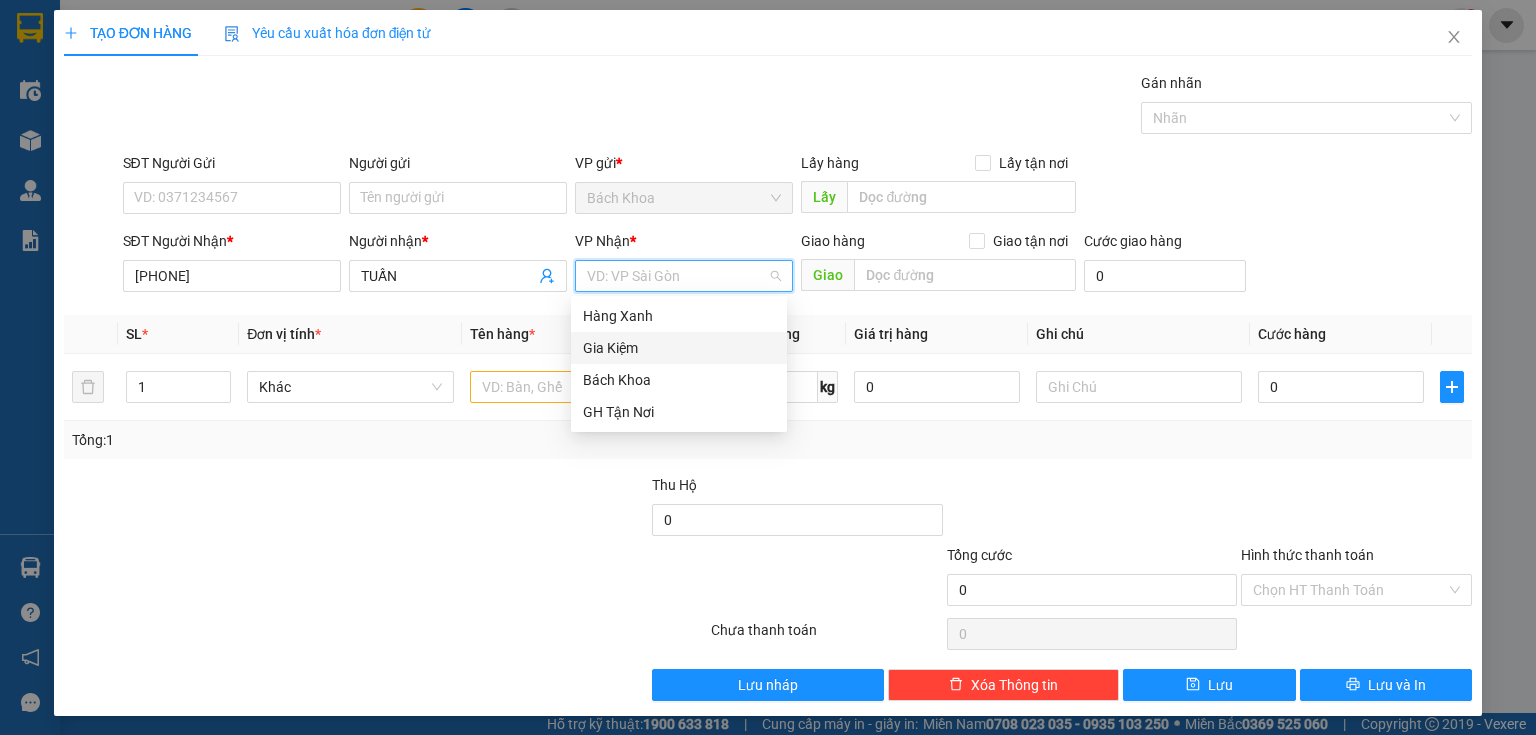 click on "Gia Kiệm" at bounding box center [679, 348] 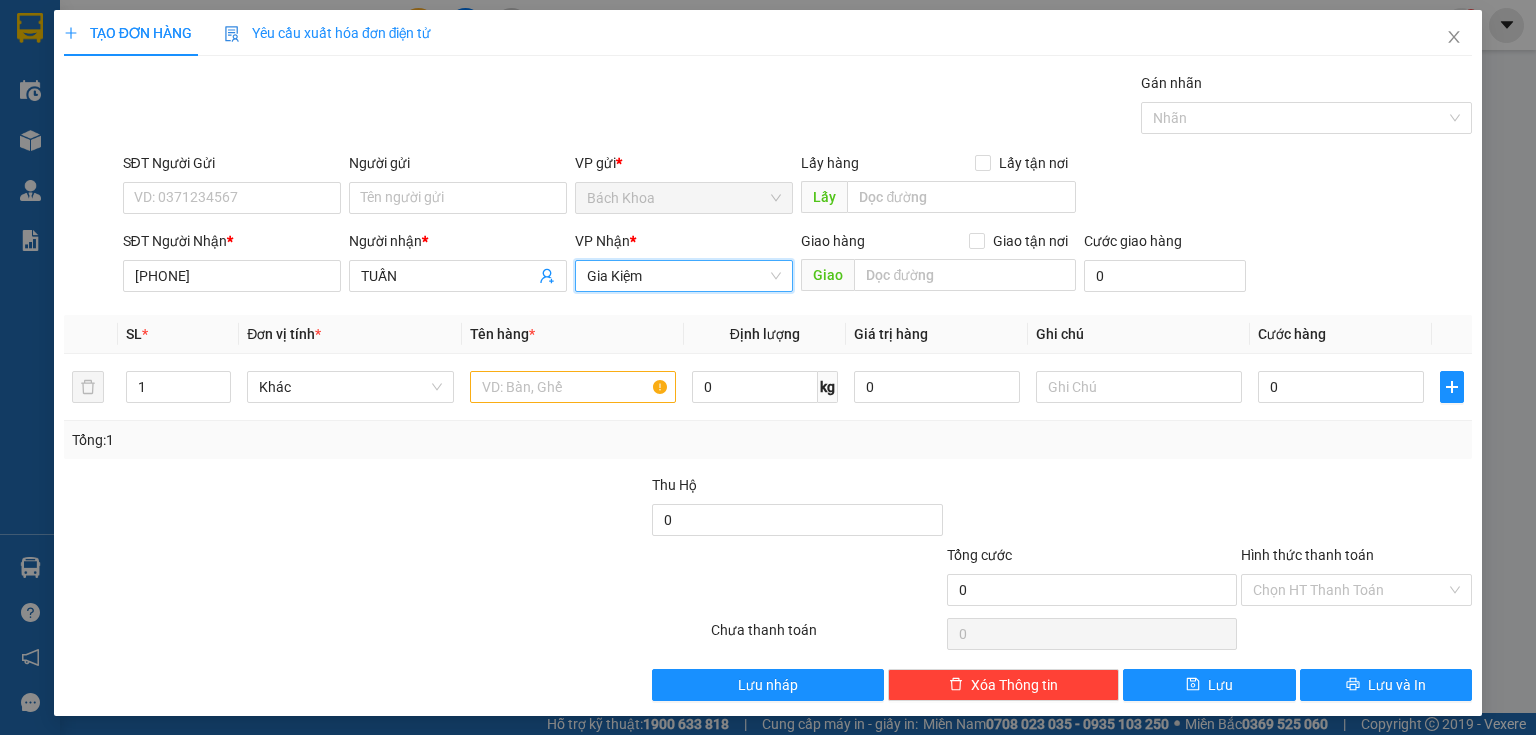 click on "Gia Kiệm" at bounding box center (684, 276) 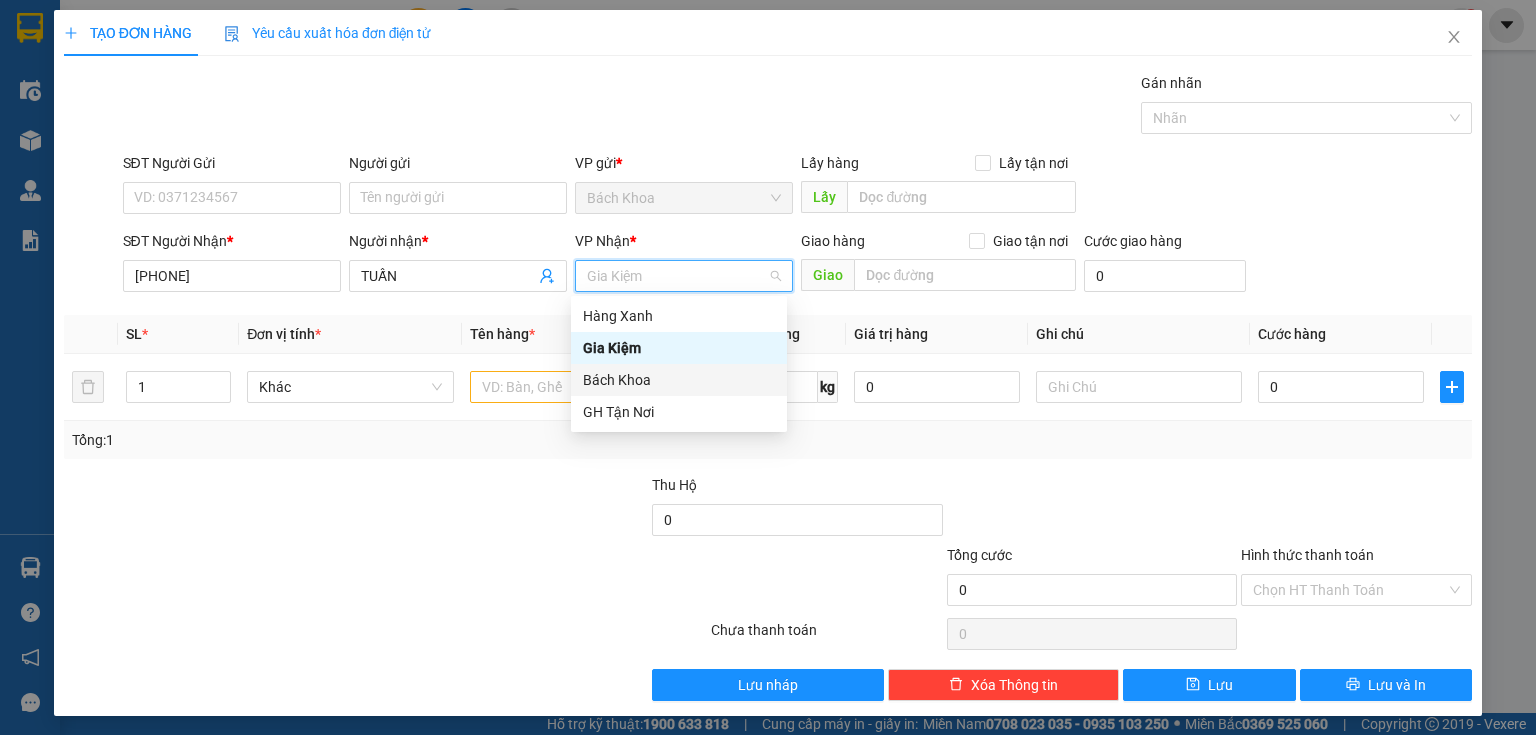 click on "Bách Khoa" at bounding box center [679, 380] 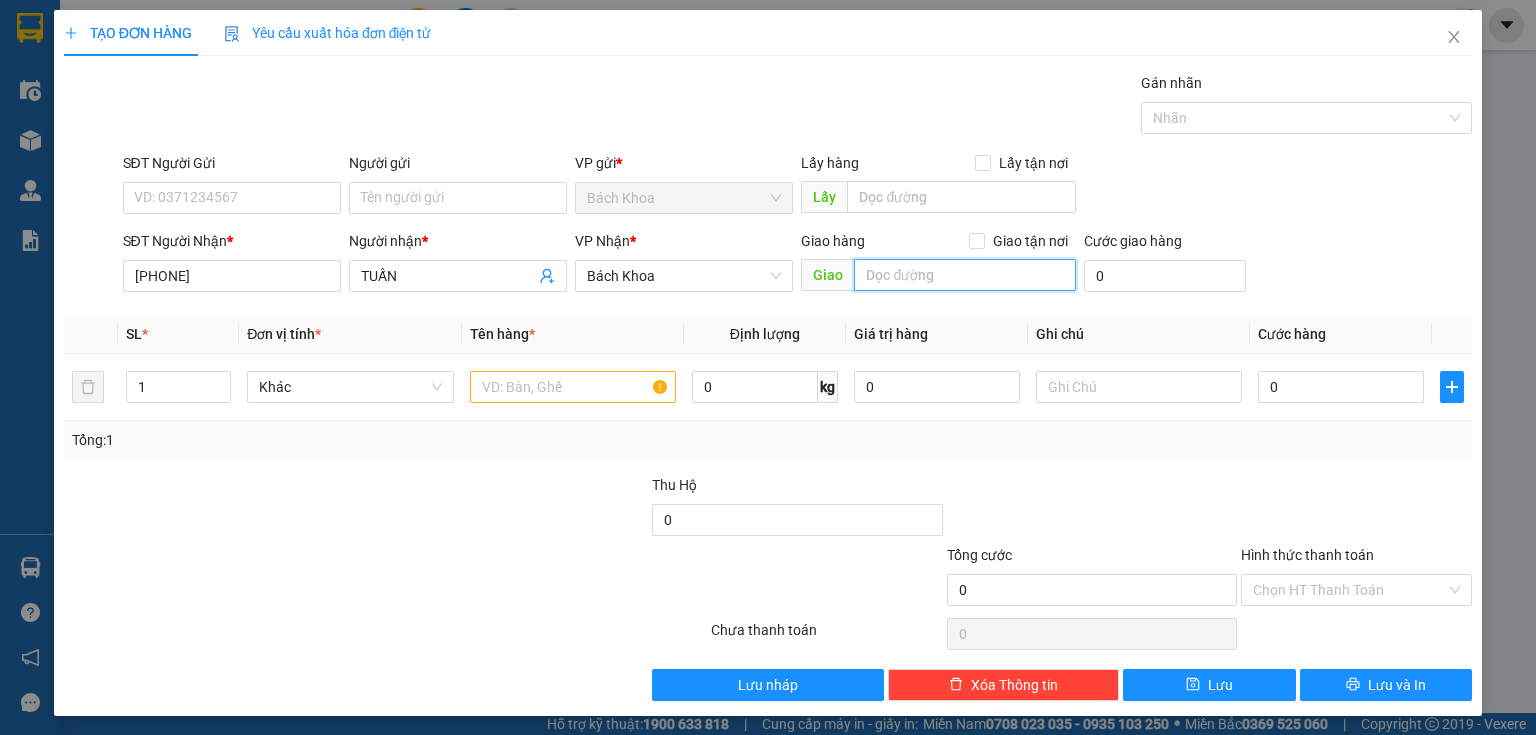 click at bounding box center [965, 275] 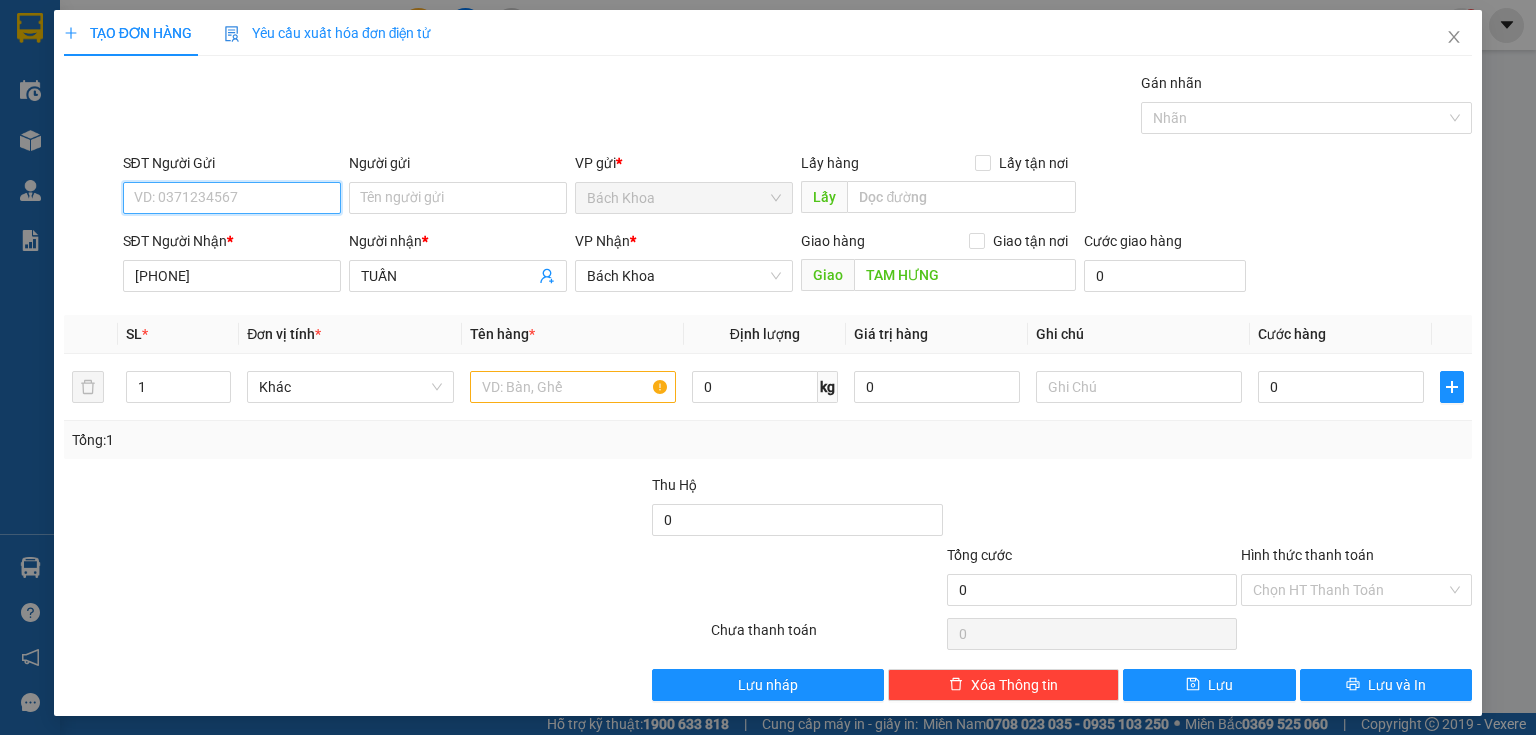 click on "SĐT Người Gửi" at bounding box center (232, 198) 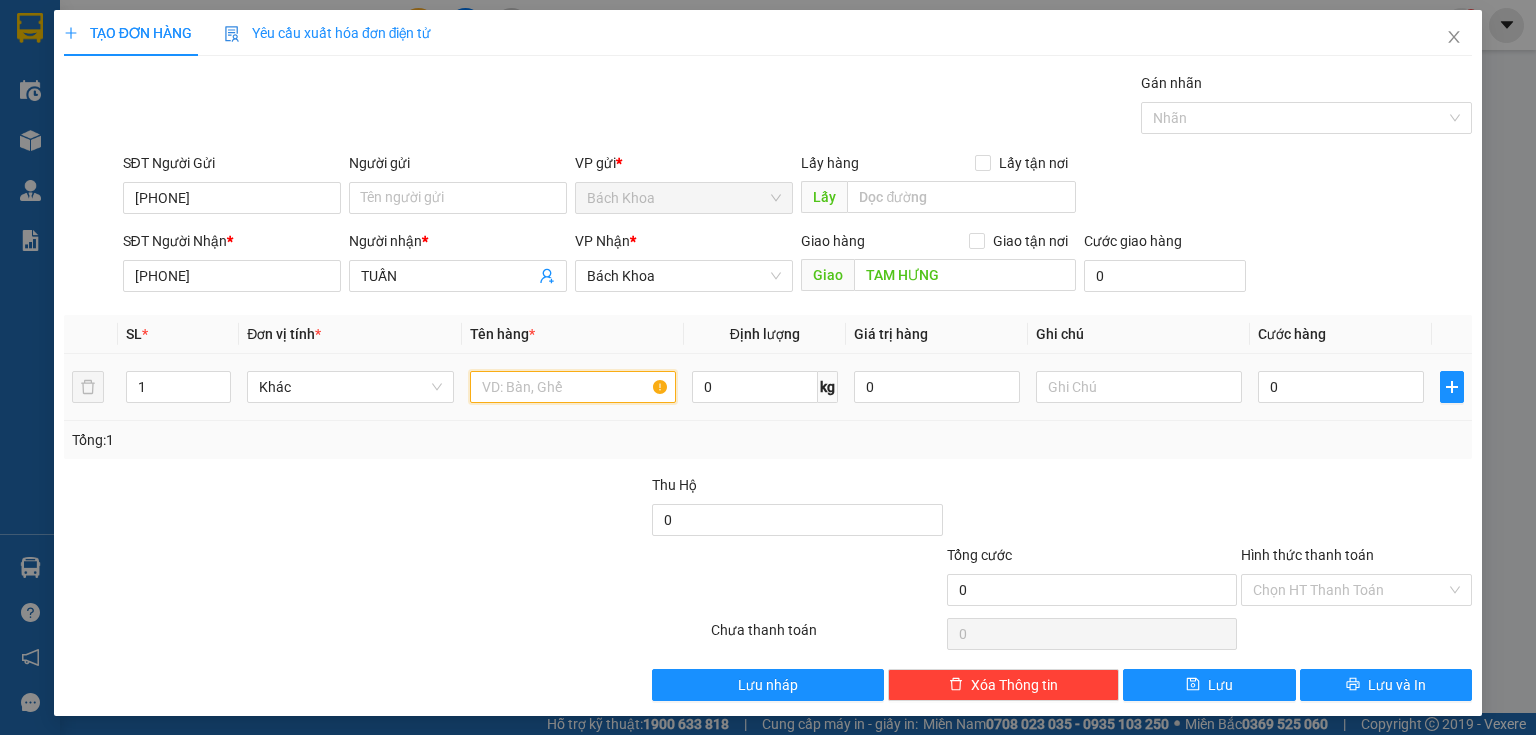 click at bounding box center [573, 387] 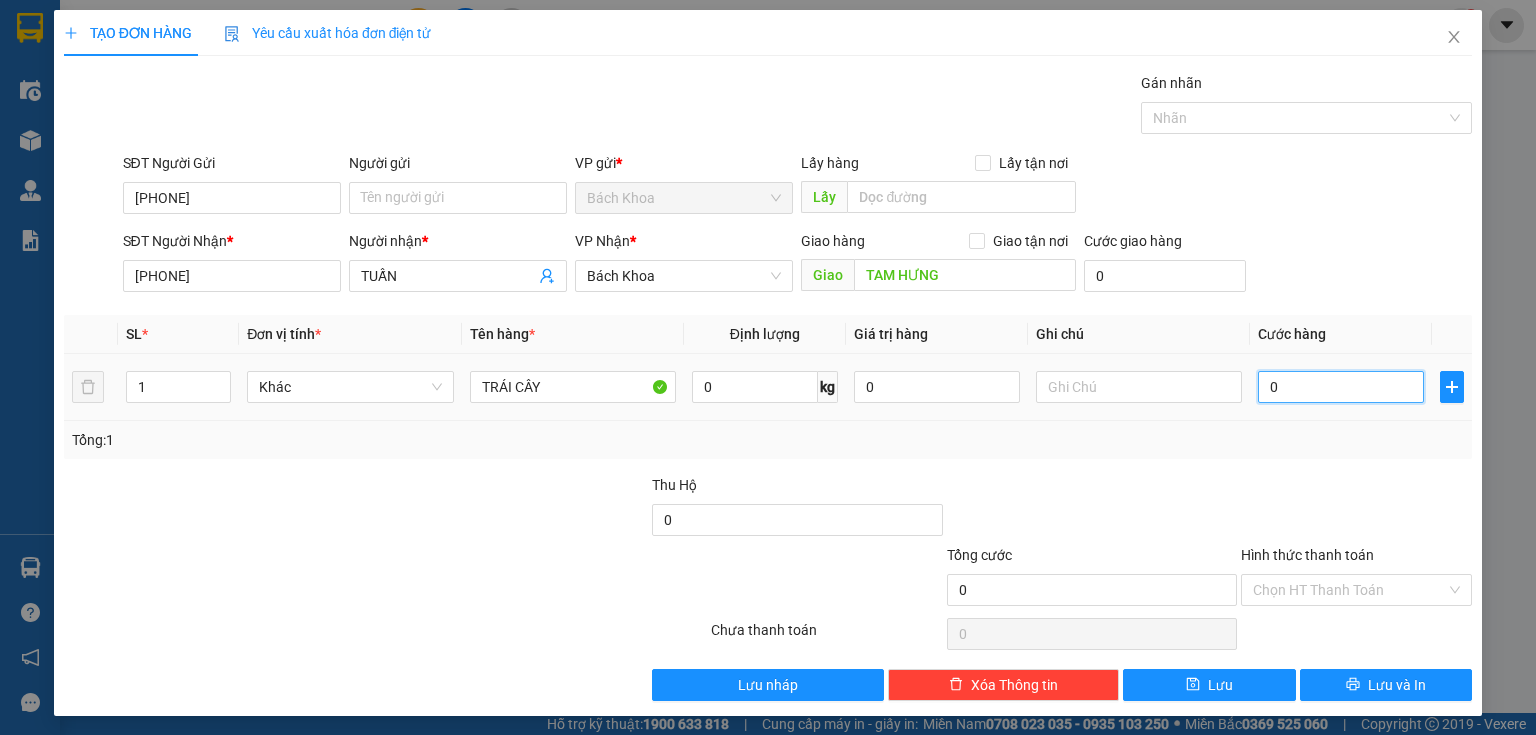 click on "0" at bounding box center (1341, 387) 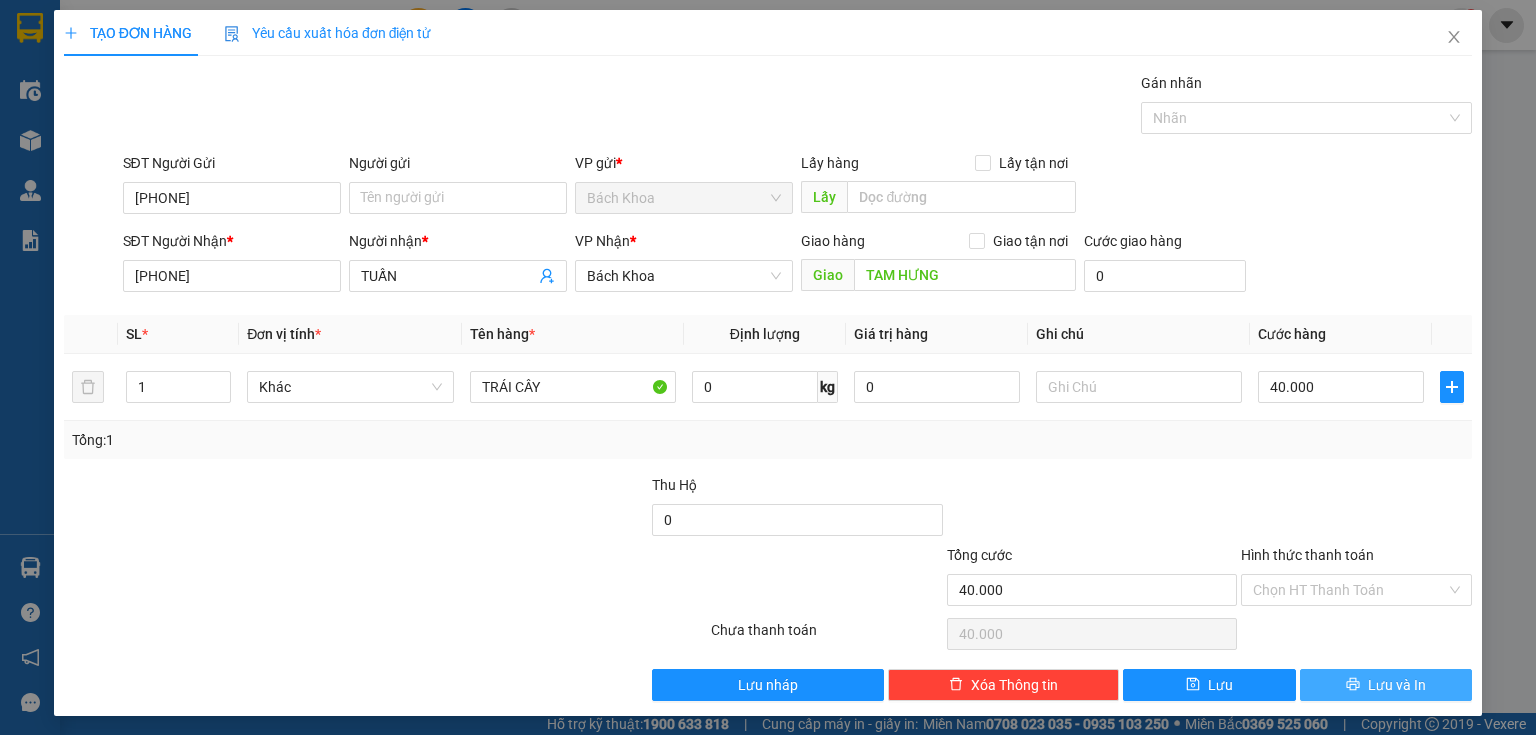 drag, startPoint x: 1372, startPoint y: 684, endPoint x: 1377, endPoint y: 672, distance: 13 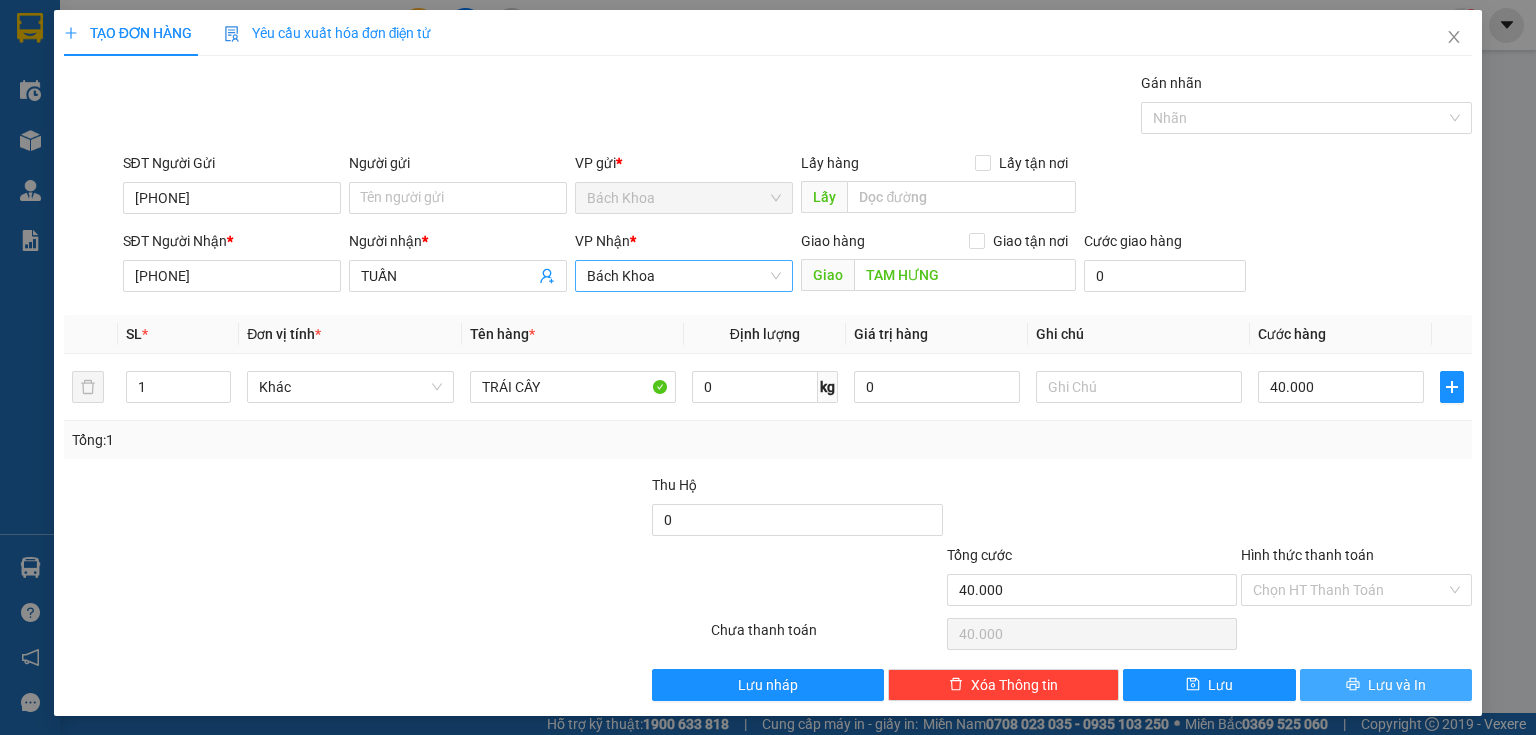 click on "Bách Khoa" at bounding box center (684, 276) 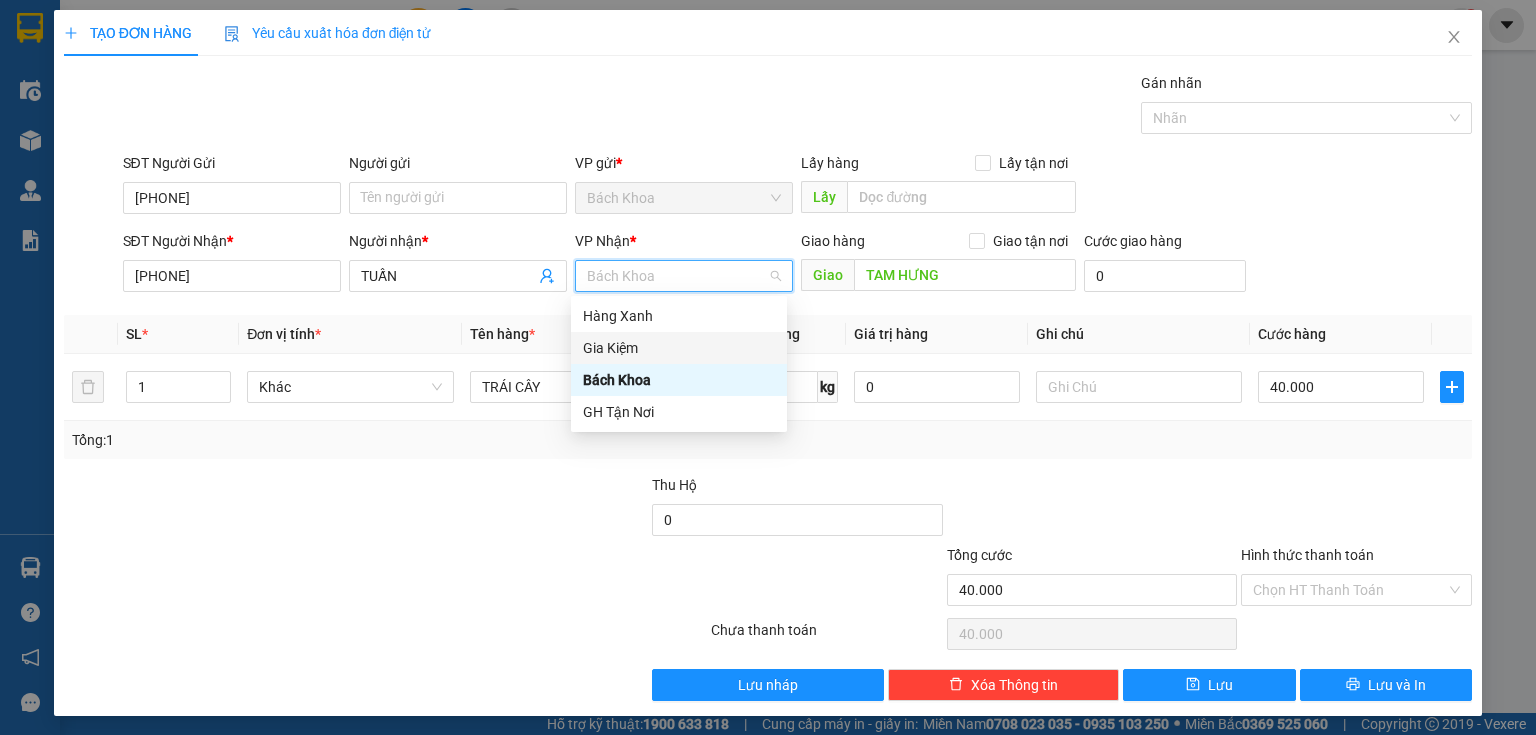 click on "Gia Kiệm" at bounding box center (679, 348) 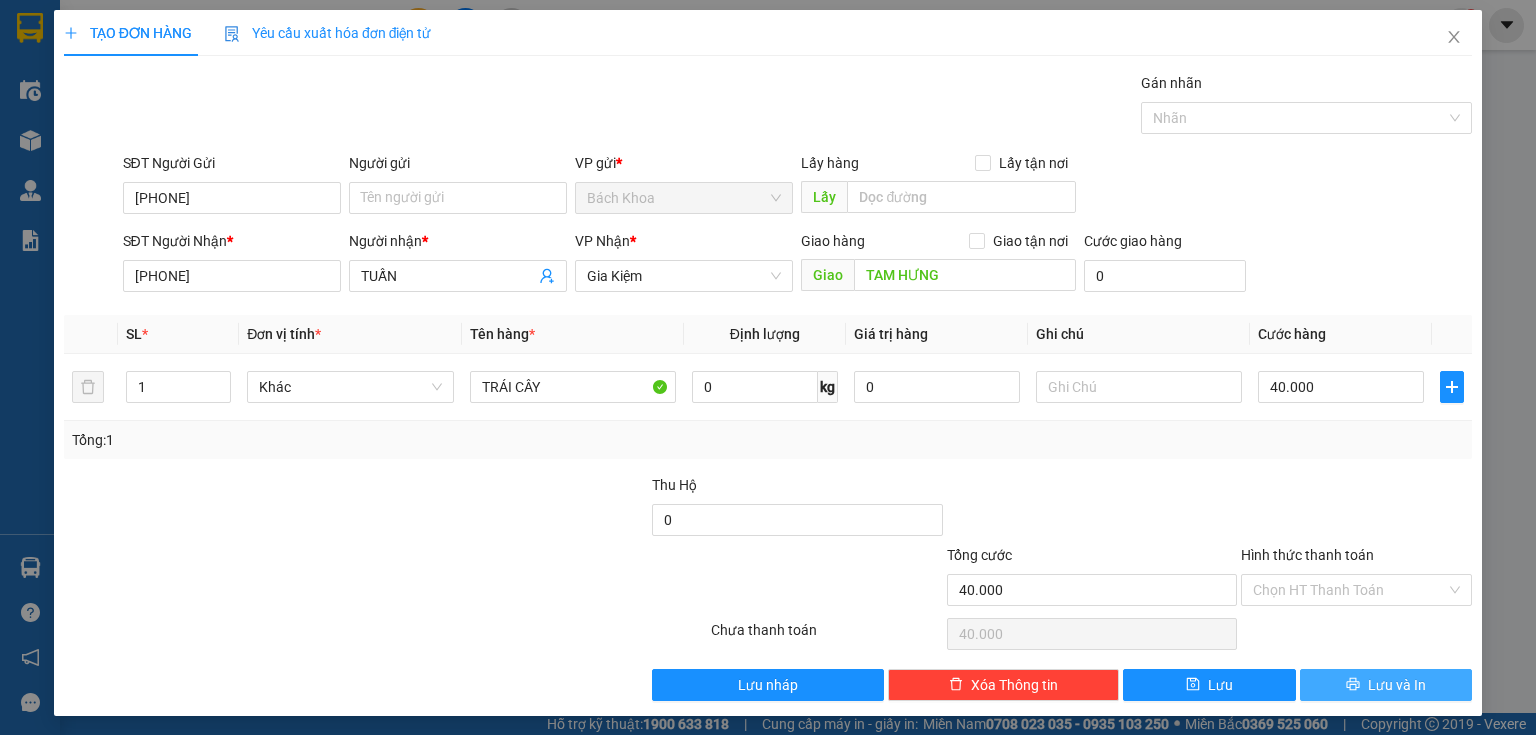 click on "Lưu và In" at bounding box center (1386, 685) 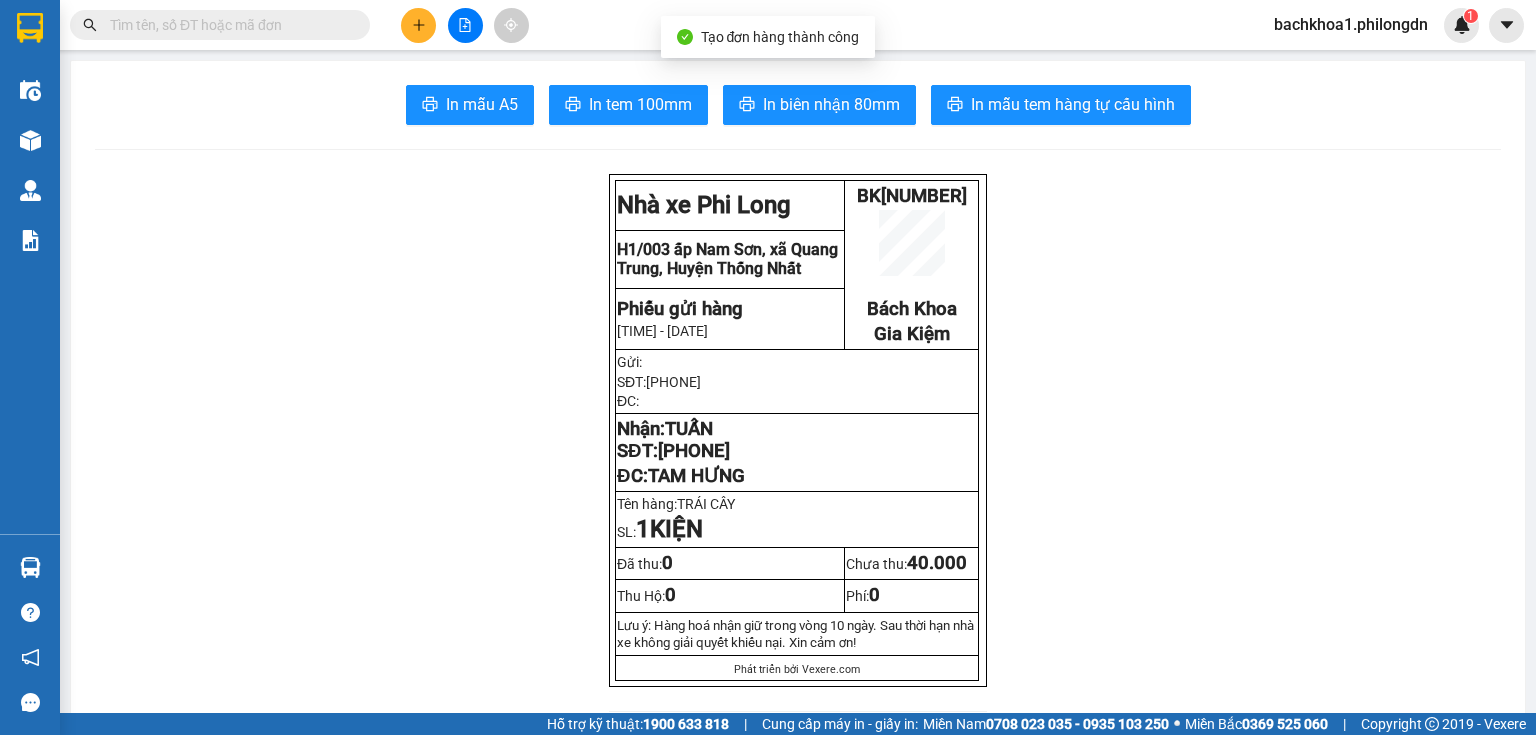 click on "In mẫu A5
In tem 100mm
In biên nhận 80mm In mẫu tem hàng tự cấu hình
Nhà xe Phi Long
BK08250139
Bách Khoa
Gia Kiệm
H1/003 ấp Nam Sơn, xã Quang Trung, Huyện Thống Nhất
Phiếu gửi hàng
15:07:50 - 02/08/2025
Gửi:
SĐT:  0907695065
ĐC:
Nhận:  TUẤN SĐT:  0941816186
ĐC:  TAM HƯNG
Tên hàng:  TRÁI CÂY
SL:  1  KIỆN
Đã thu:  0
Chưa thu:  40.000
Thu Hộ: 0
Phí:  0
Lưu ý: Hàng hoá nhận giữ trong vòng 10 ngày. Sau thời hạn nhà xe không giải quyết khiếu nại. Xin cảm ơn!
Phát triển bởi Vexere.com
Phi Long (Đồng Nai) BK08250139 02/08 15:07 Giao dọc đường   TAM HƯNG VP Nhận:   Gia Kiệm TUẤN 0941816186 SL:  1 CC : 40.000 Tên Số lượng Khối lượng Cước món hàng Ghi chú TRÁI CÂY (Khác) 1 0 40.000 Tổng cộng 1 0" at bounding box center [798, 1812] 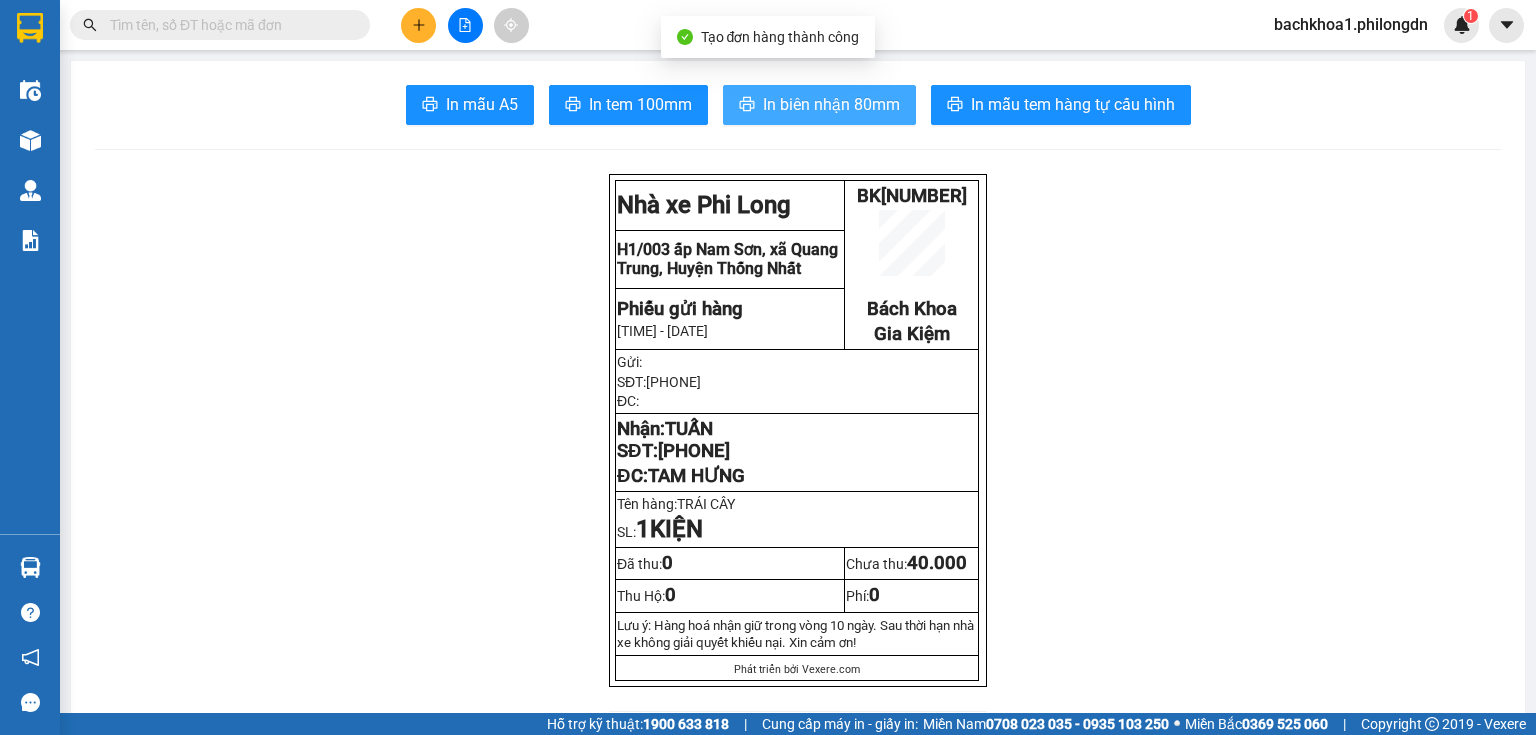 click on "In biên nhận 80mm" at bounding box center [819, 105] 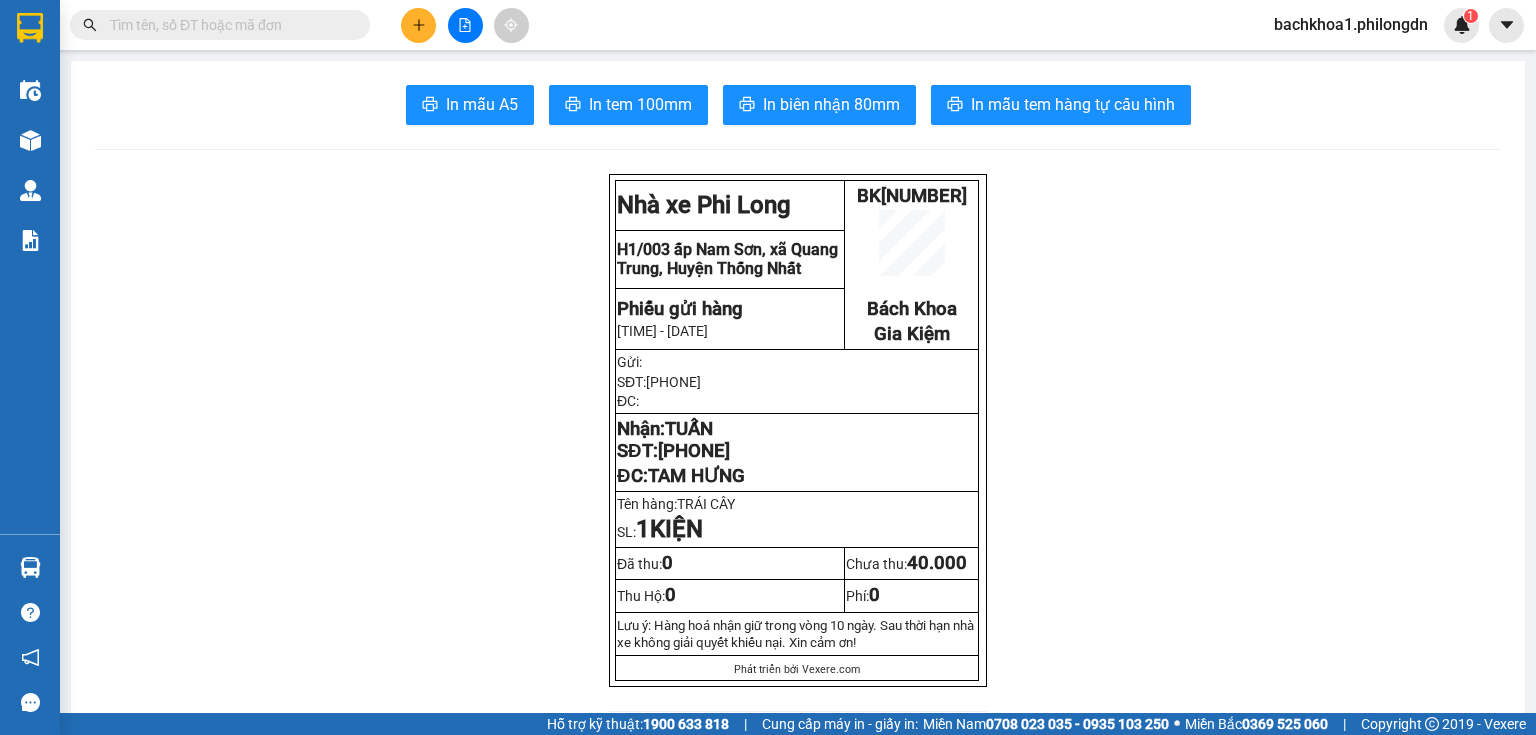 click on "In mẫu A5
In tem 100mm
In biên nhận 80mm In mẫu tem hàng tự cấu hình
Nhà xe Phi Long
BK08250139
Bách Khoa
Gia Kiệm
H1/003 ấp Nam Sơn, xã Quang Trung, Huyện Thống Nhất
Phiếu gửi hàng
15:07:50 - 02/08/2025
Gửi:
SĐT:  0907695065
ĐC:
Nhận:  TUẤN SĐT:  0941816186
ĐC:  TAM HƯNG
Tên hàng:  TRÁI CÂY
SL:  1  KIỆN
Đã thu:  0
Chưa thu:  40.000
Thu Hộ: 0
Phí:  0
Lưu ý: Hàng hoá nhận giữ trong vòng 10 ngày. Sau thời hạn nhà xe không giải quyết khiếu nại. Xin cảm ơn!
Phát triển bởi Vexere.com
Phi Long (Đồng Nai) BK08250139 02/08 15:07 Giao dọc đường   TAM HƯNG VP Nhận:   Gia Kiệm TUẤN 0941816186 SL:  1 CC : 40.000 Tên Số lượng Khối lượng Cước món hàng Ghi chú TRÁI CÂY (Khác) 1 0 40.000 Tổng cộng 1 0" at bounding box center [798, 1812] 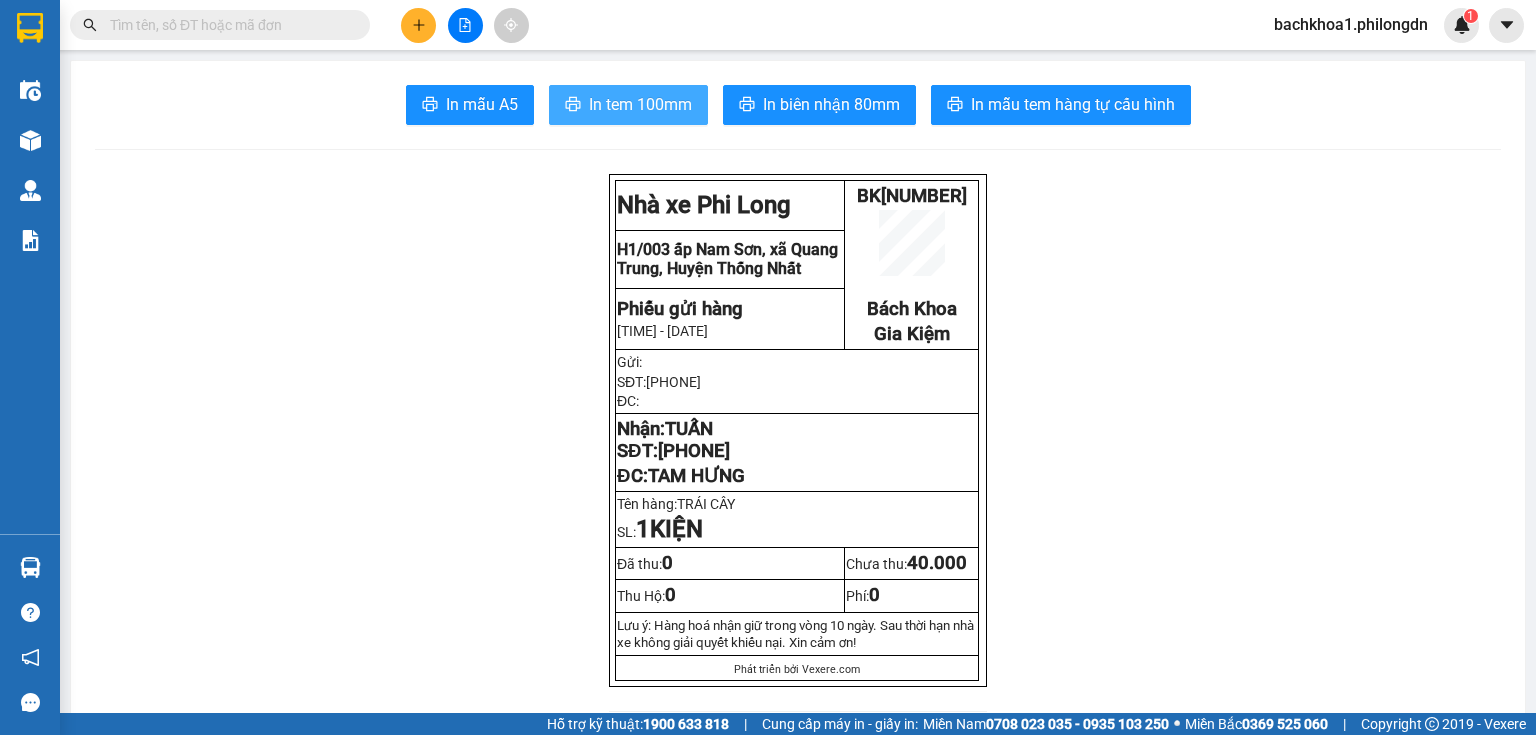 click on "In tem 100mm" at bounding box center (640, 104) 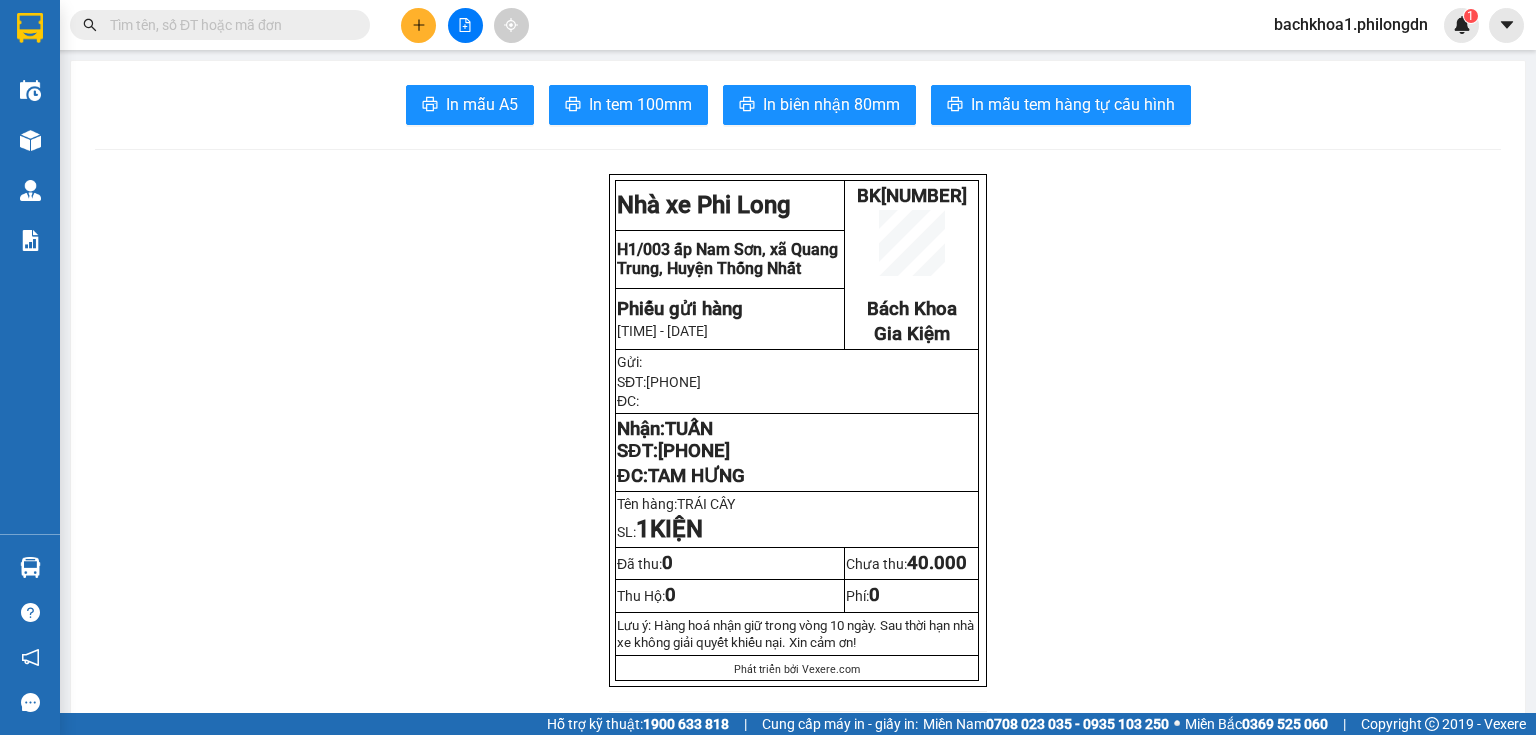 click on "[PHONE]" at bounding box center (694, 451) 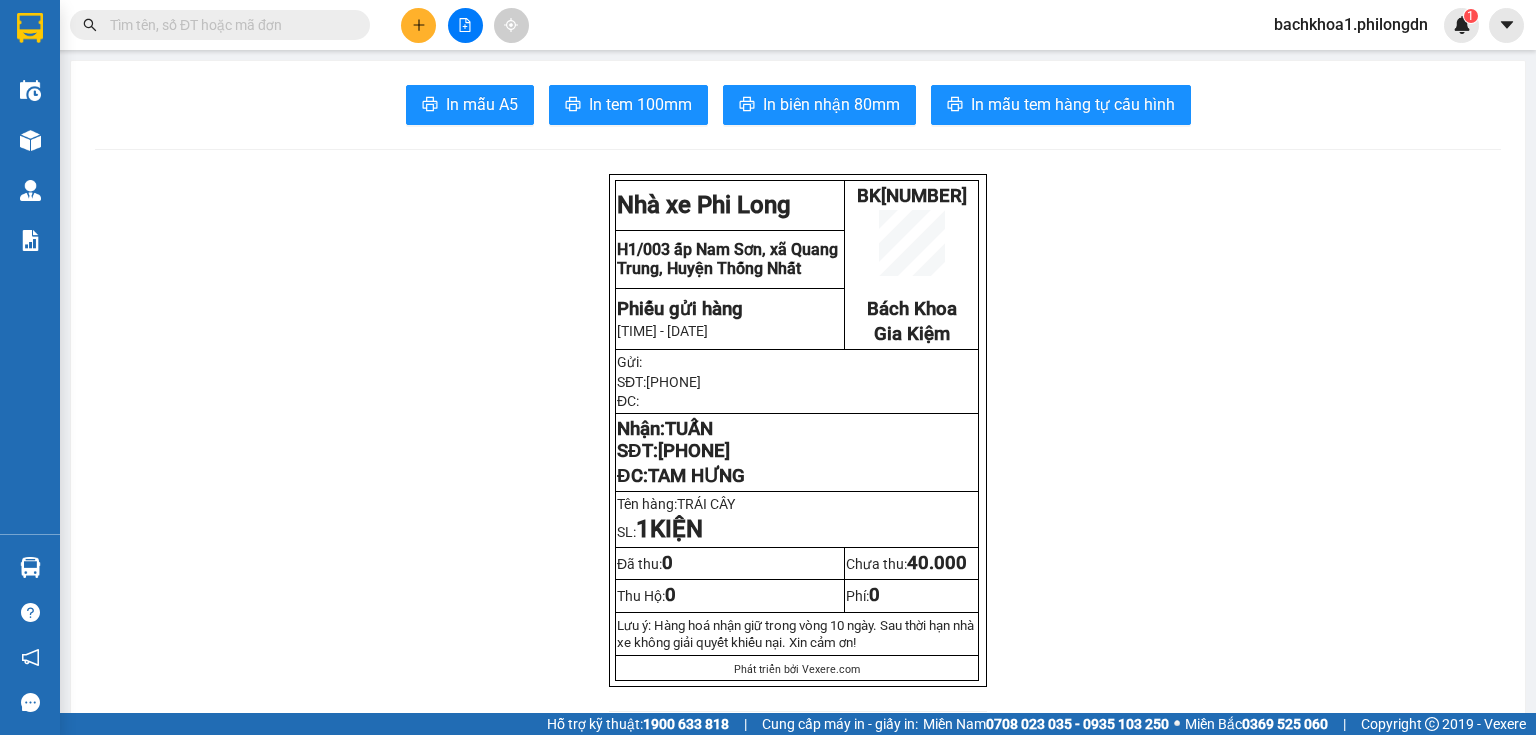 click at bounding box center (418, 25) 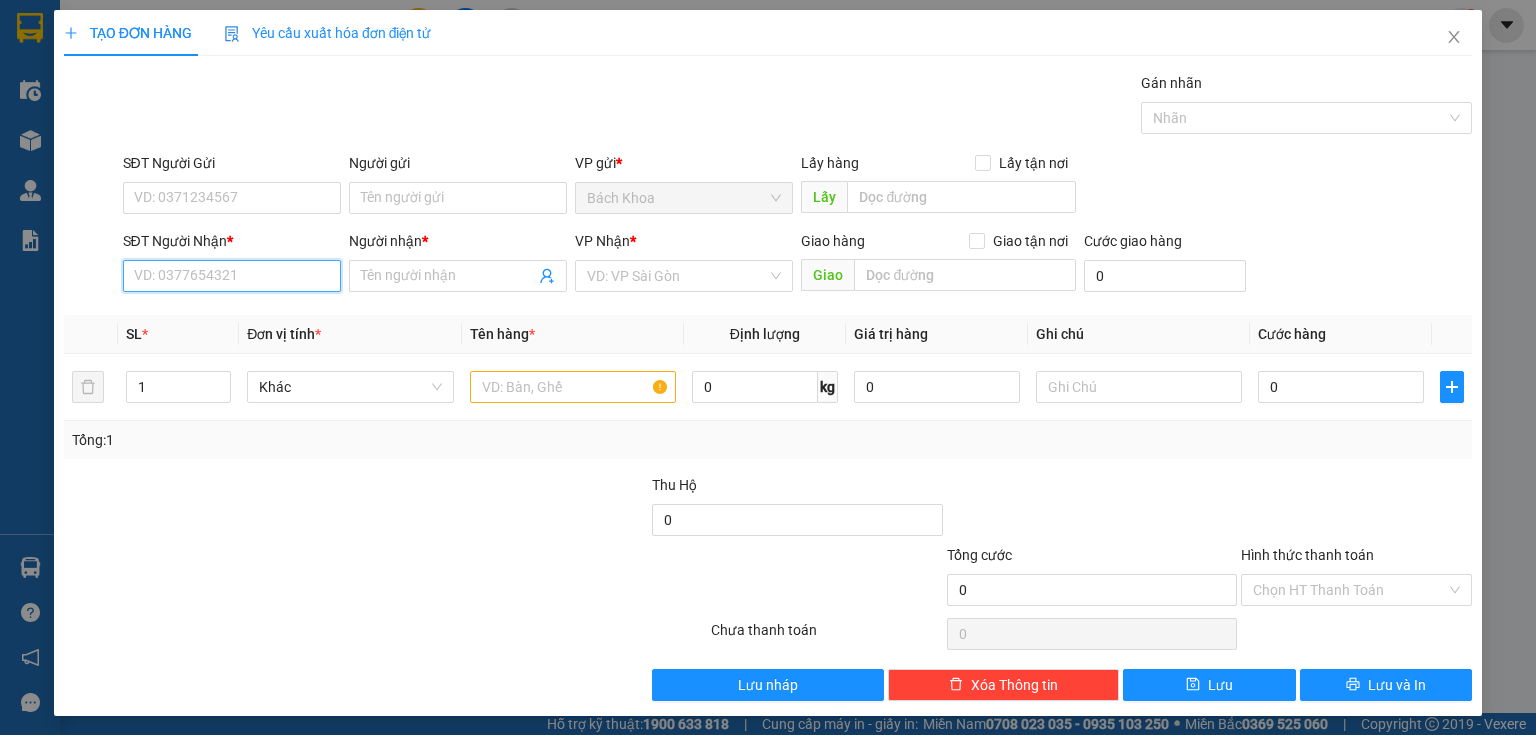click on "SĐT Người Nhận  *" at bounding box center [232, 276] 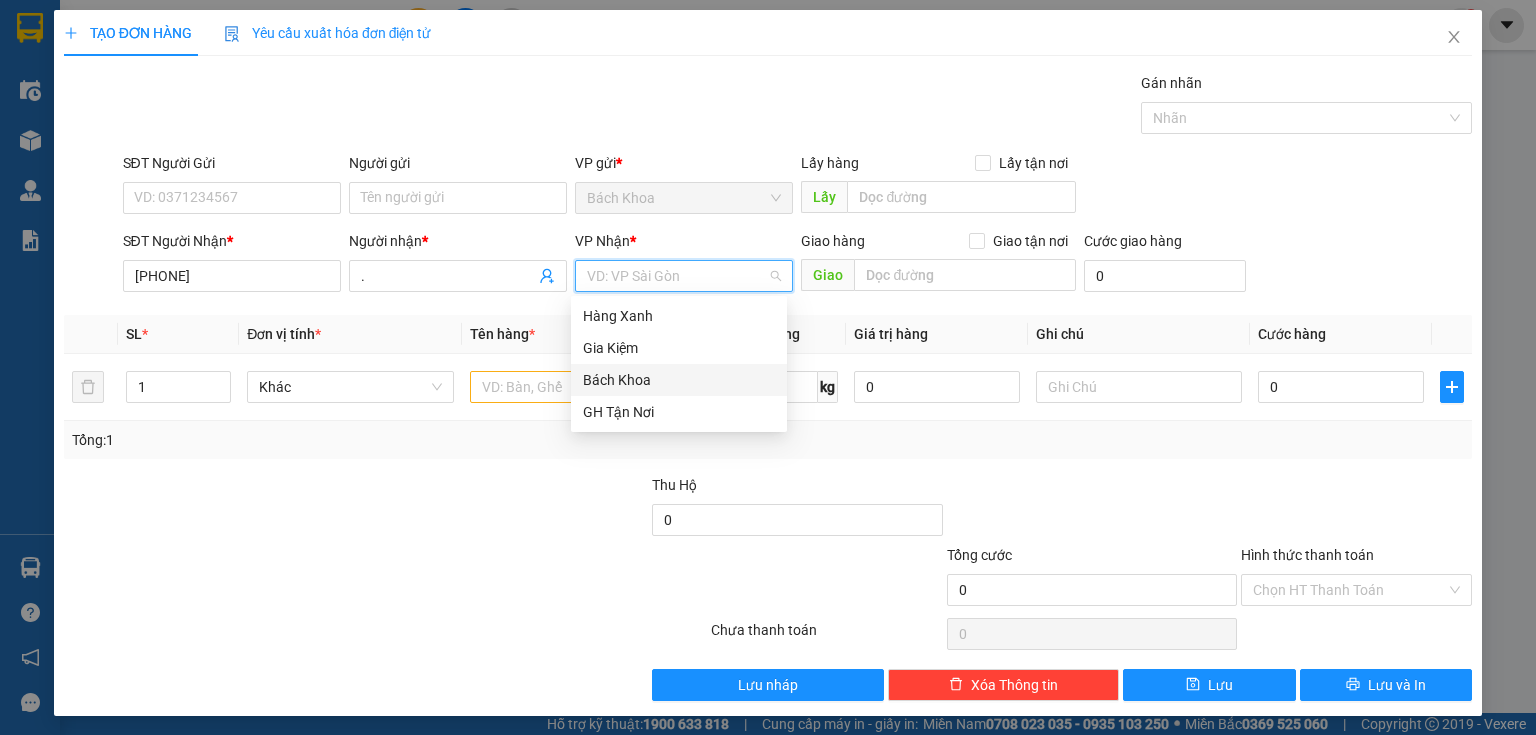click on "Bách Khoa" at bounding box center [679, 380] 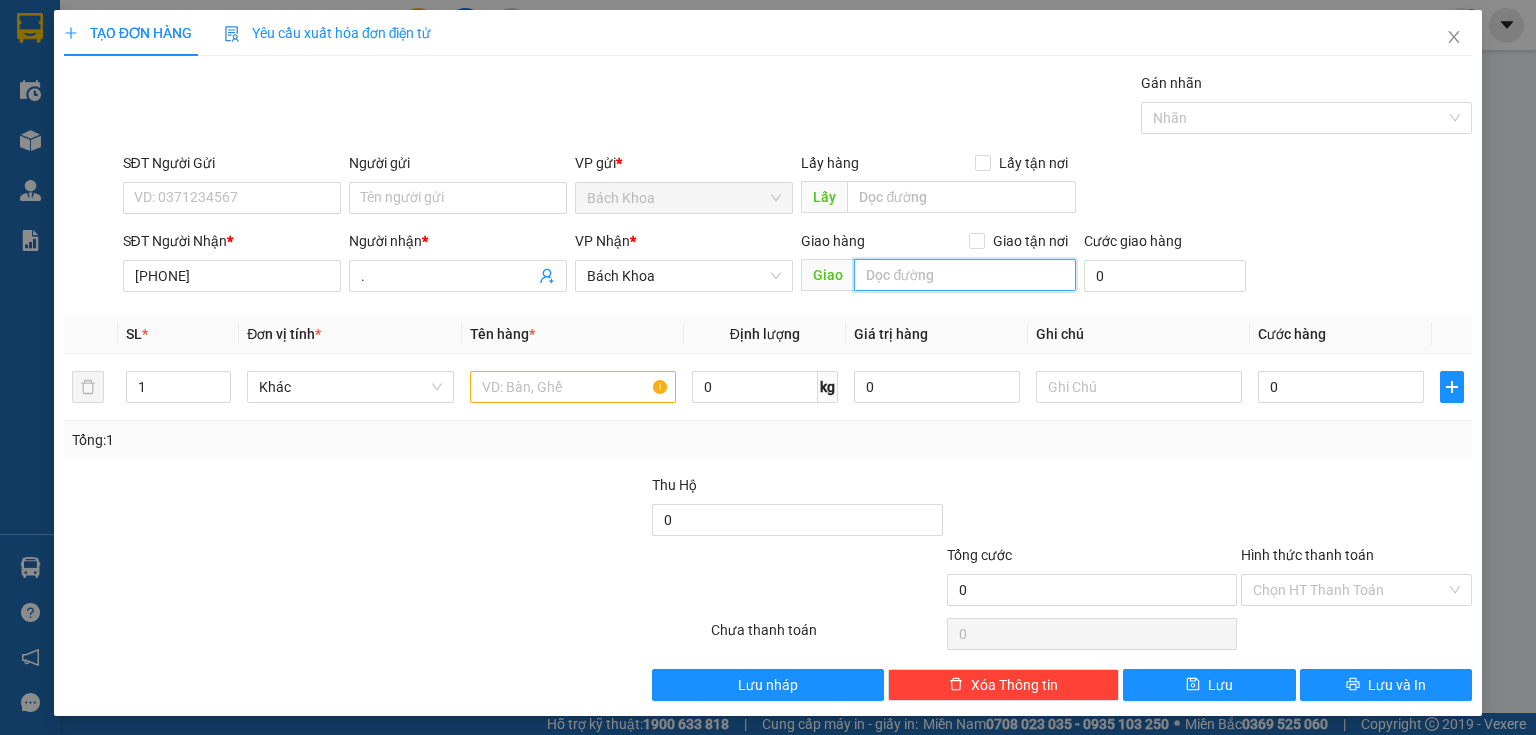 click at bounding box center (965, 275) 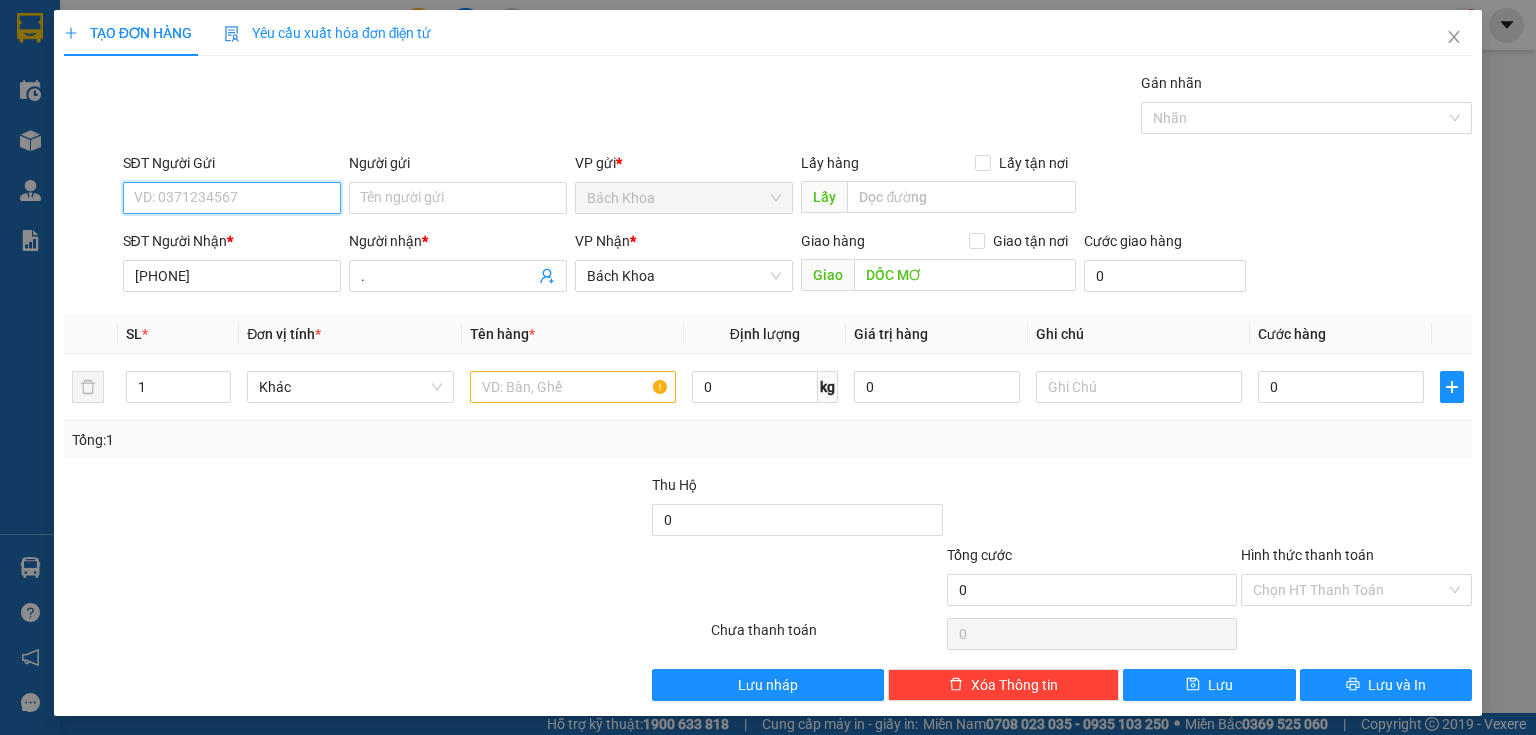 click on "SĐT Người Gửi" at bounding box center (232, 198) 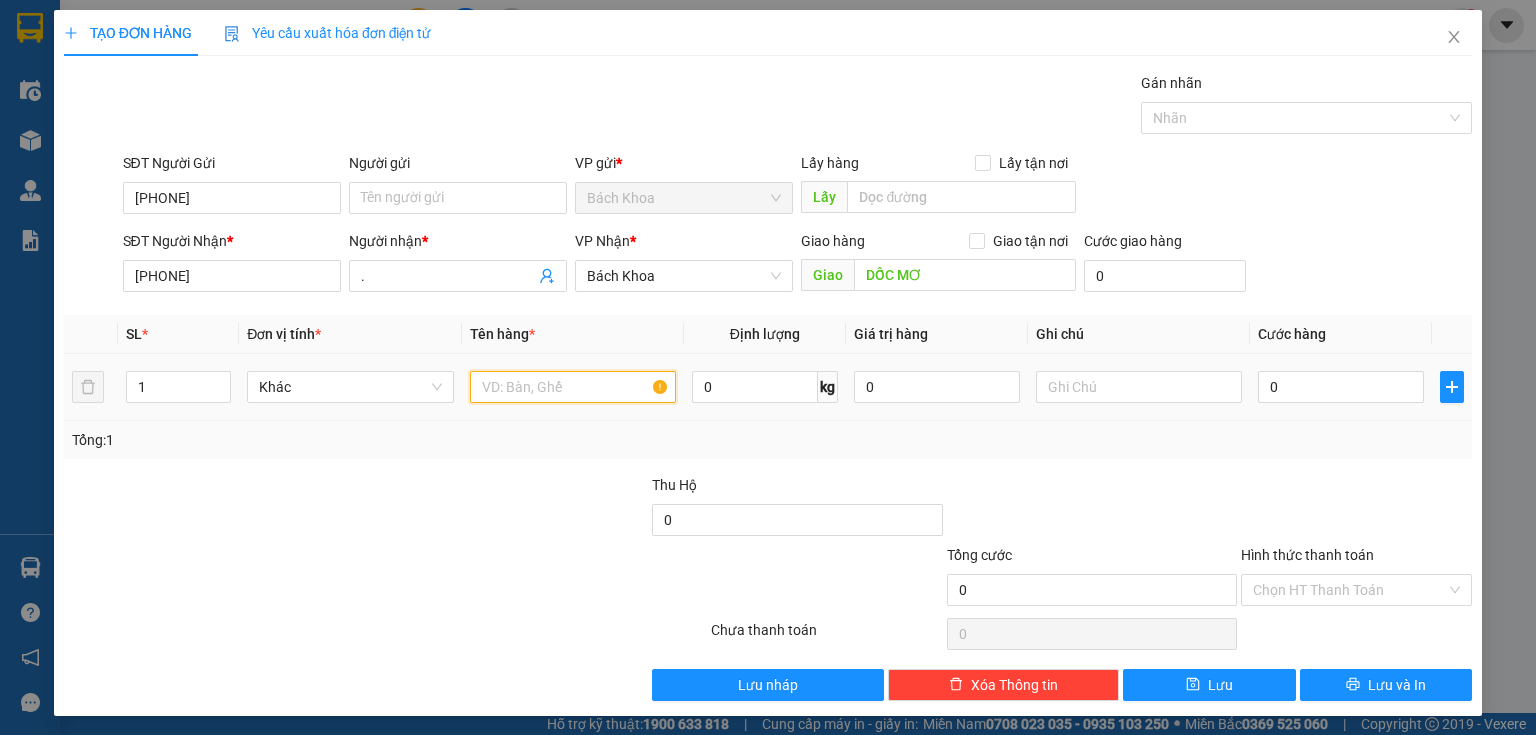 click at bounding box center (573, 387) 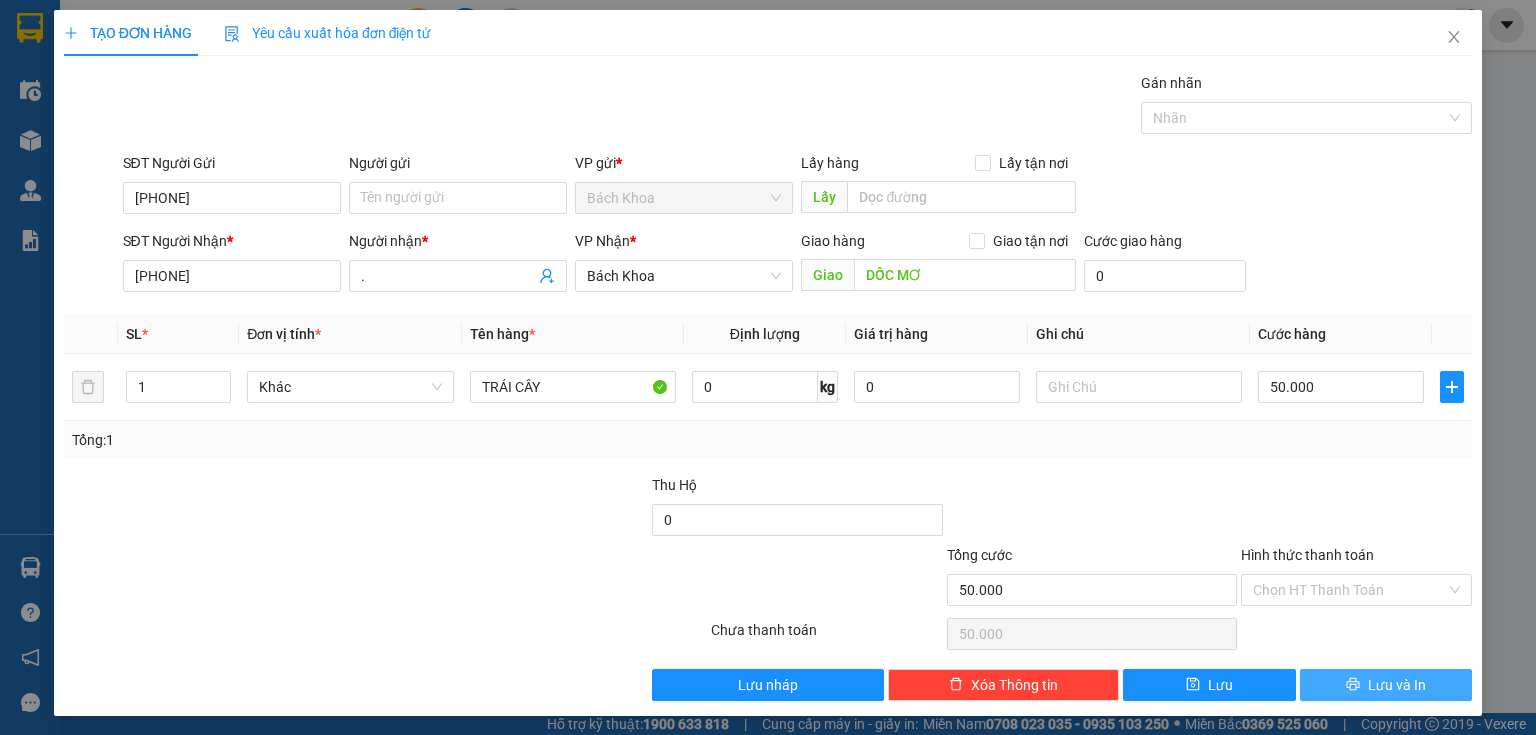 click on "Lưu và In" at bounding box center (1397, 685) 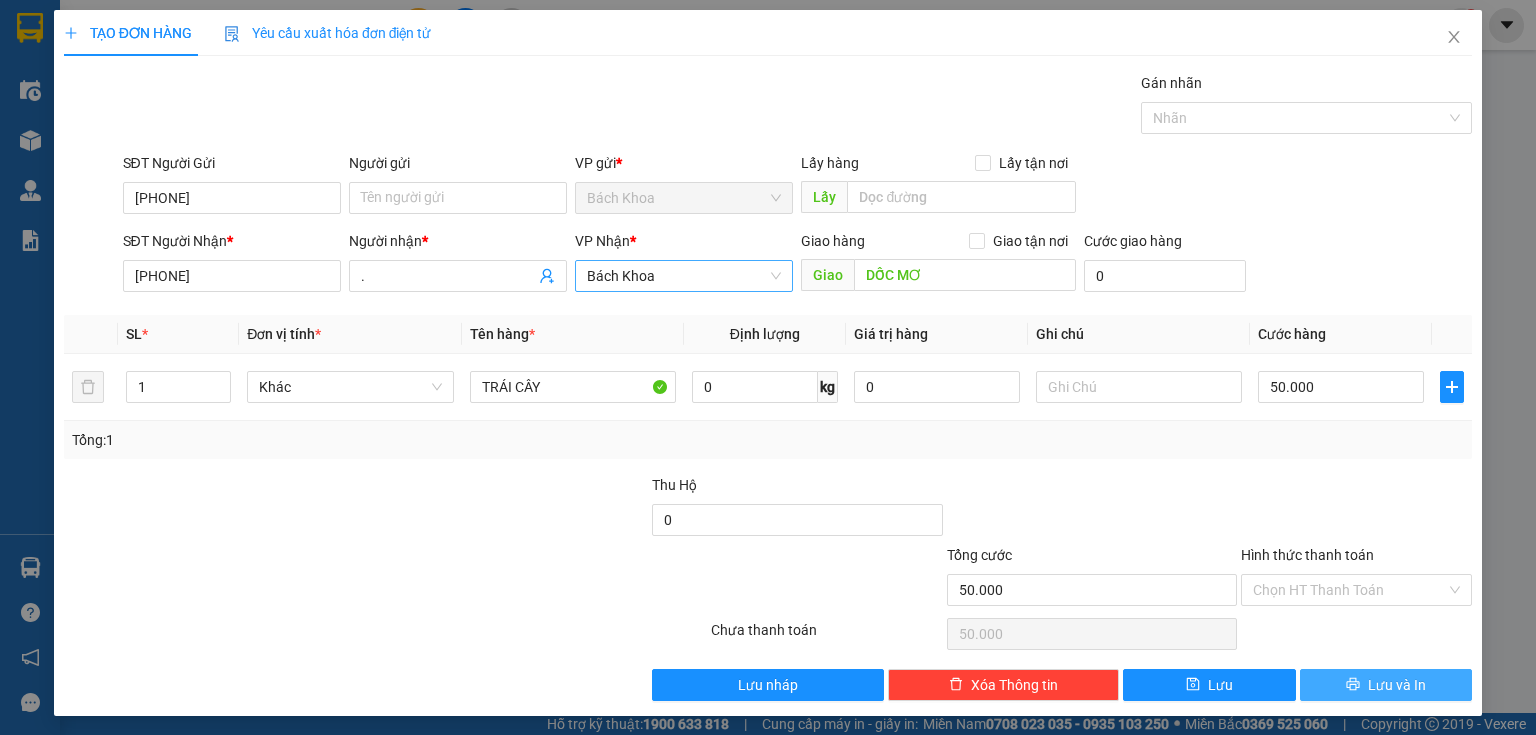 click on "Bách Khoa" at bounding box center (684, 276) 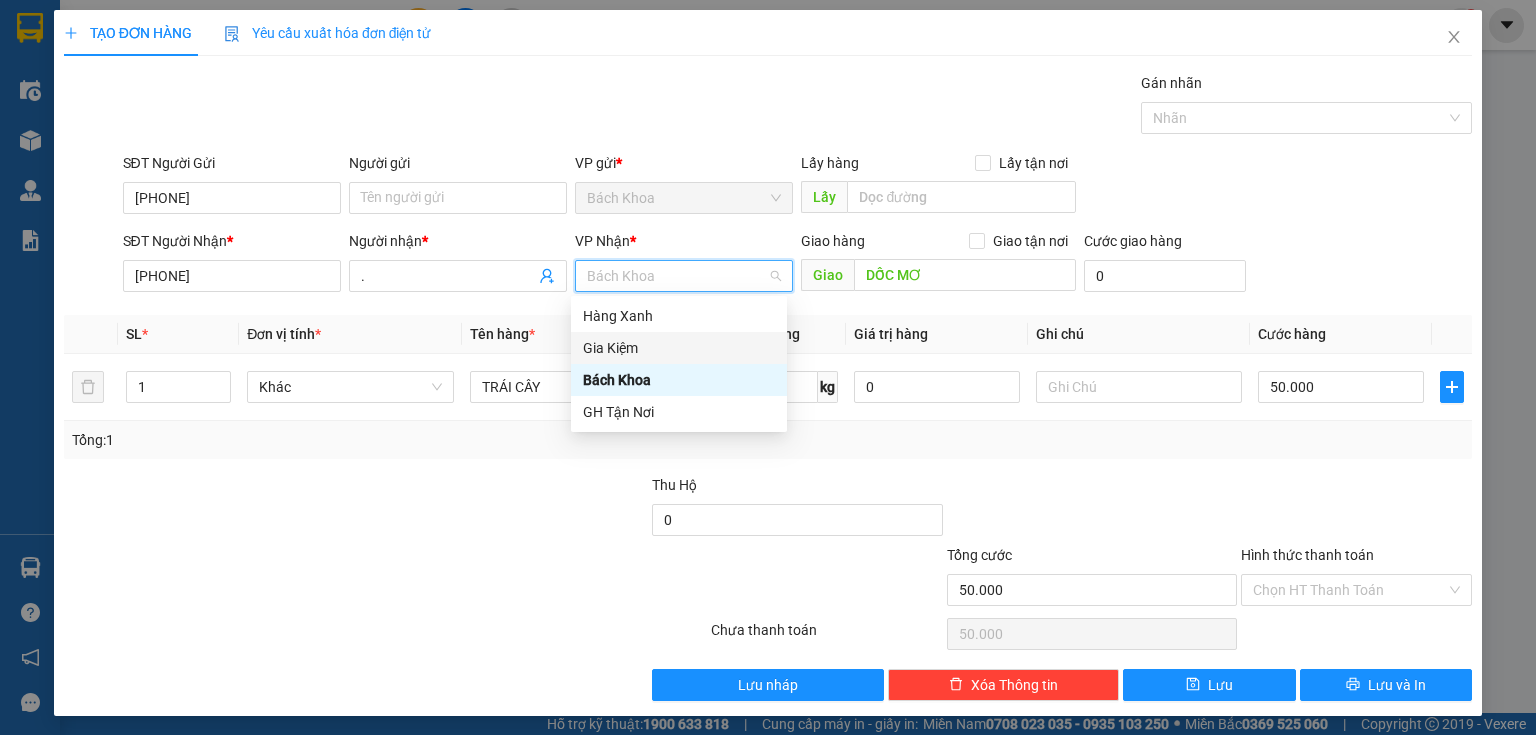 click on "Gia Kiệm" at bounding box center (679, 348) 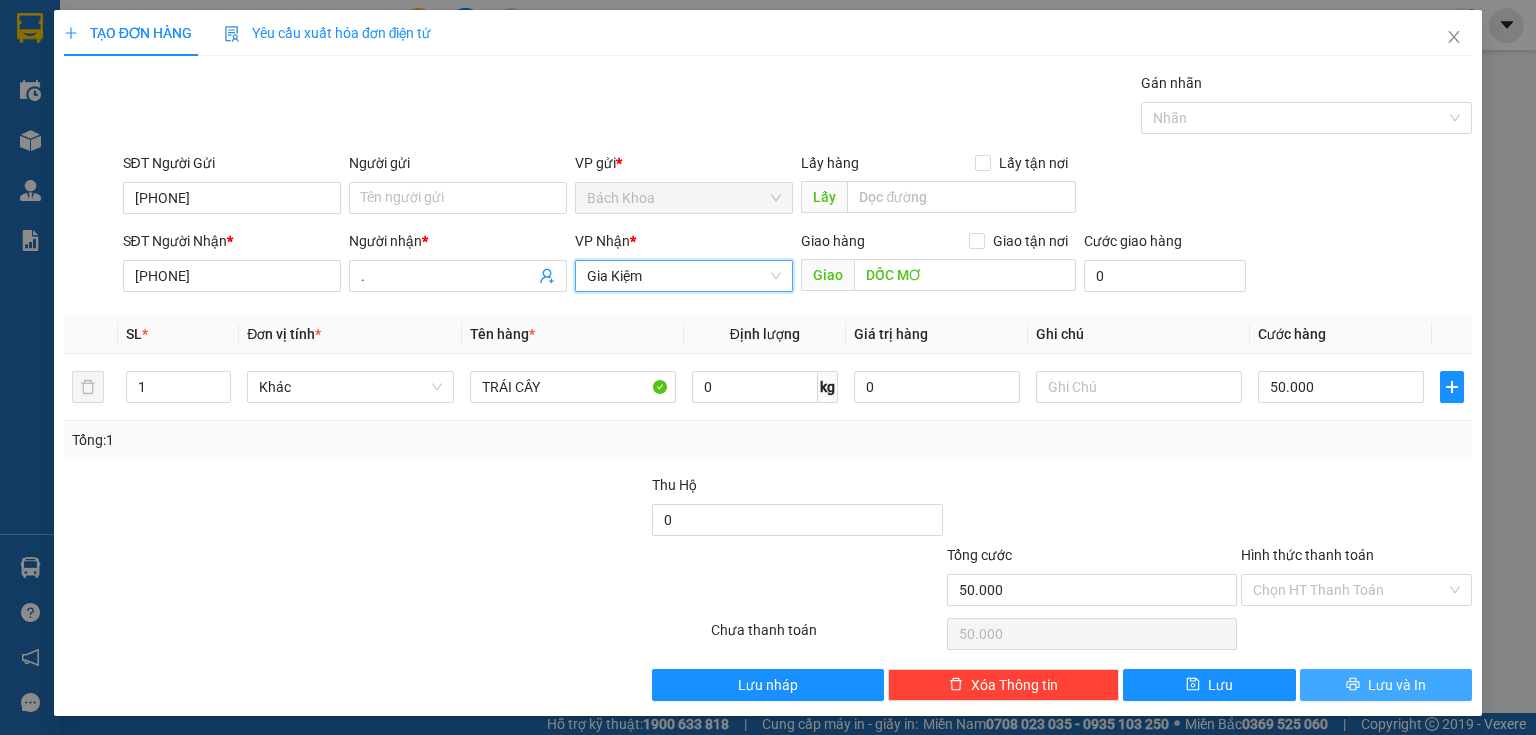 click on "Lưu và In" at bounding box center (1397, 685) 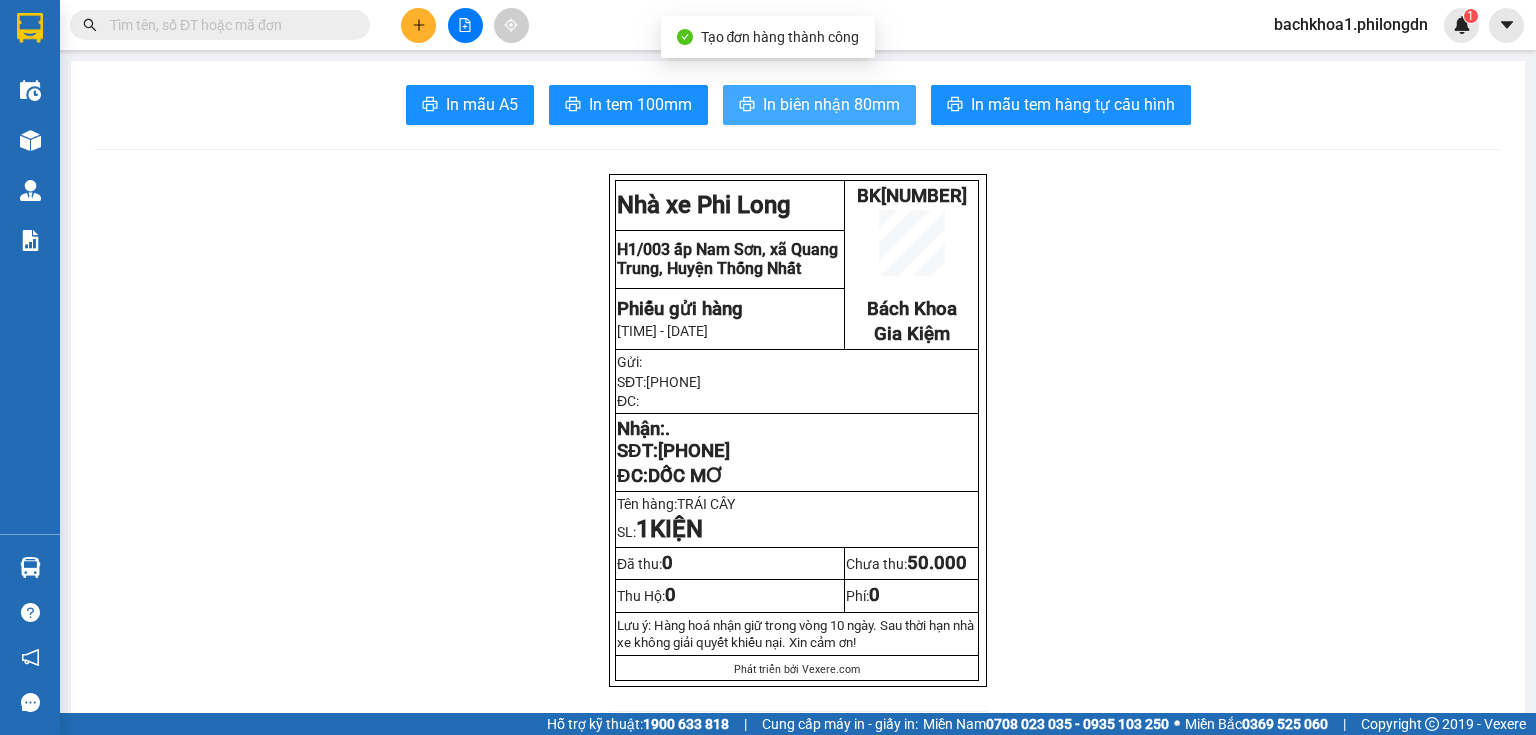 click on "In biên nhận 80mm" at bounding box center [831, 104] 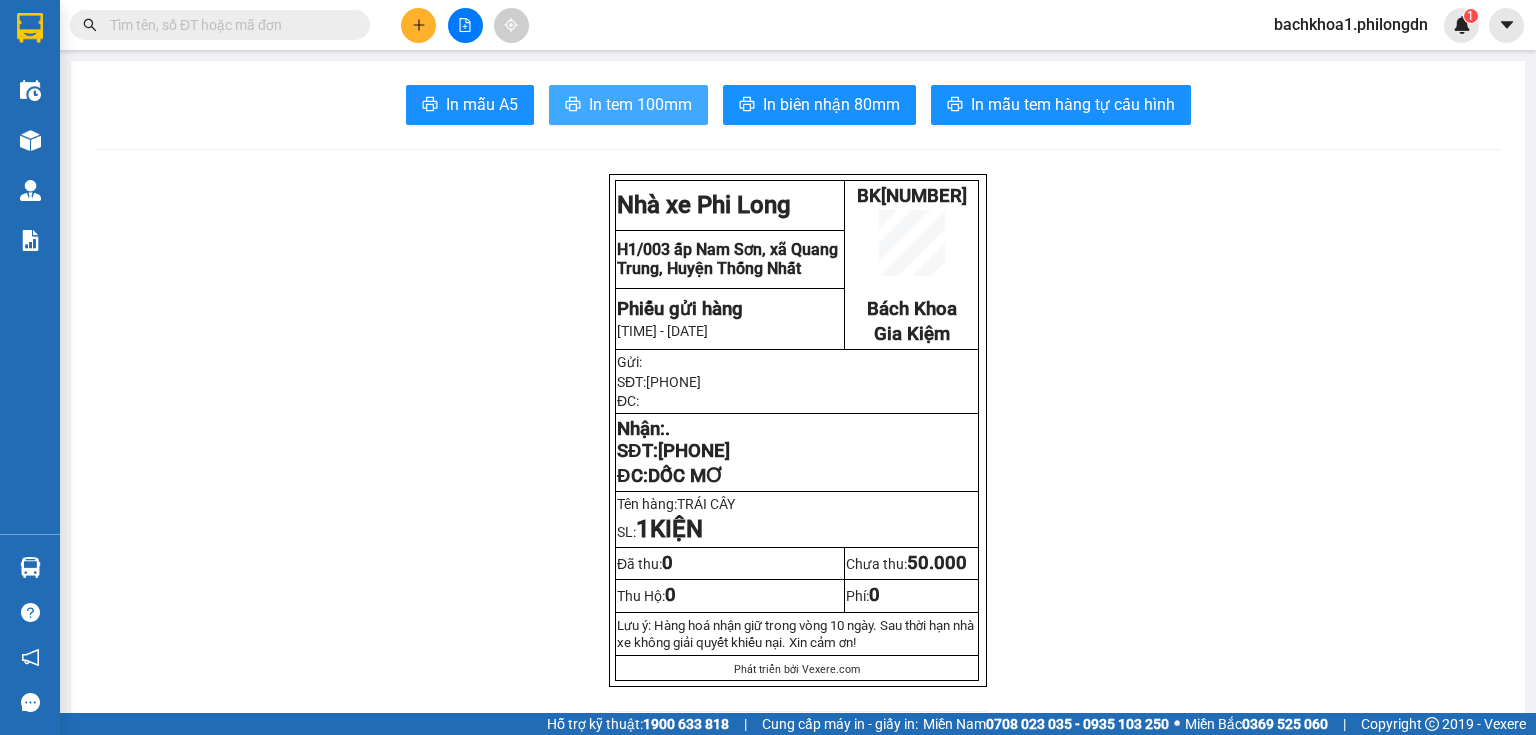 click on "In tem 100mm" at bounding box center (640, 104) 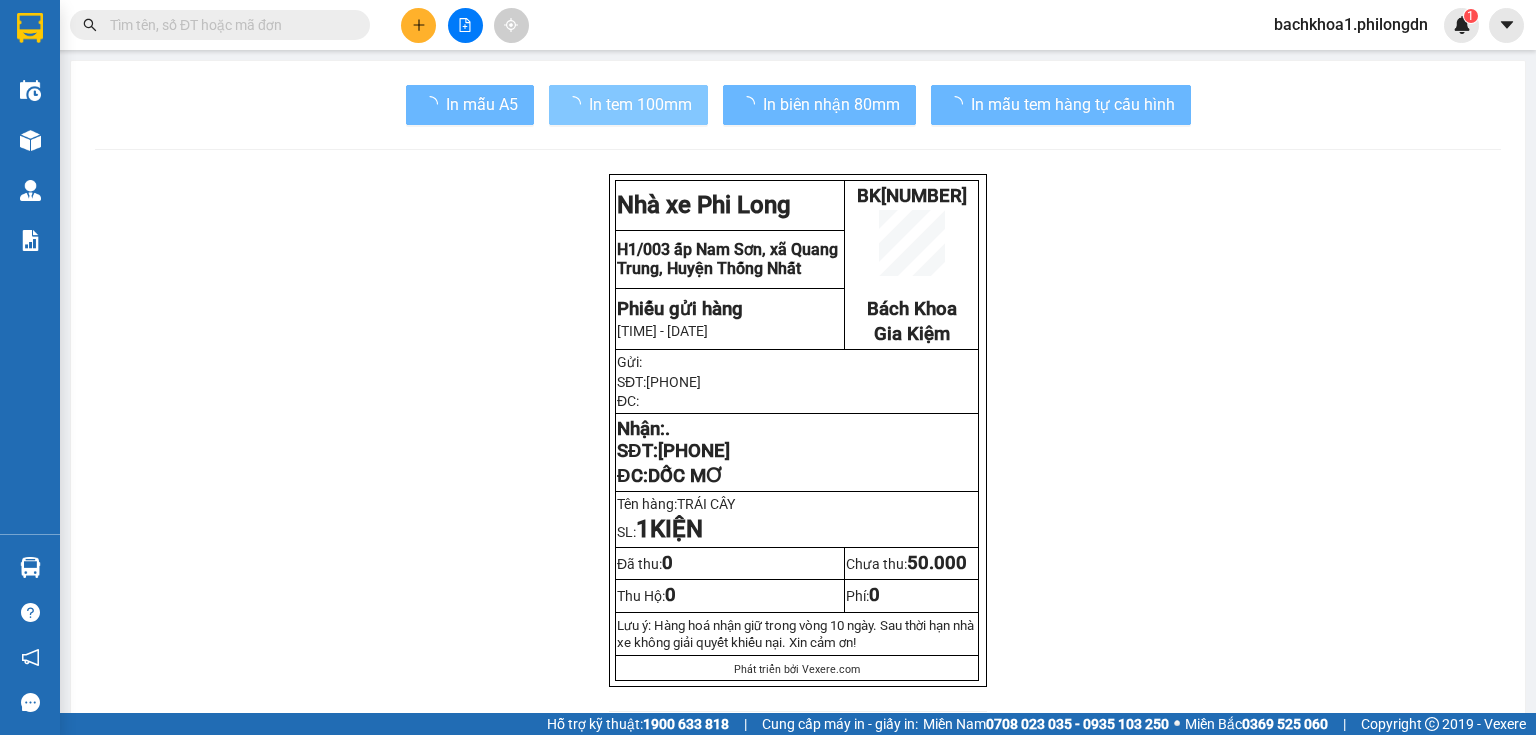 click on "0974132162" at bounding box center (694, 451) 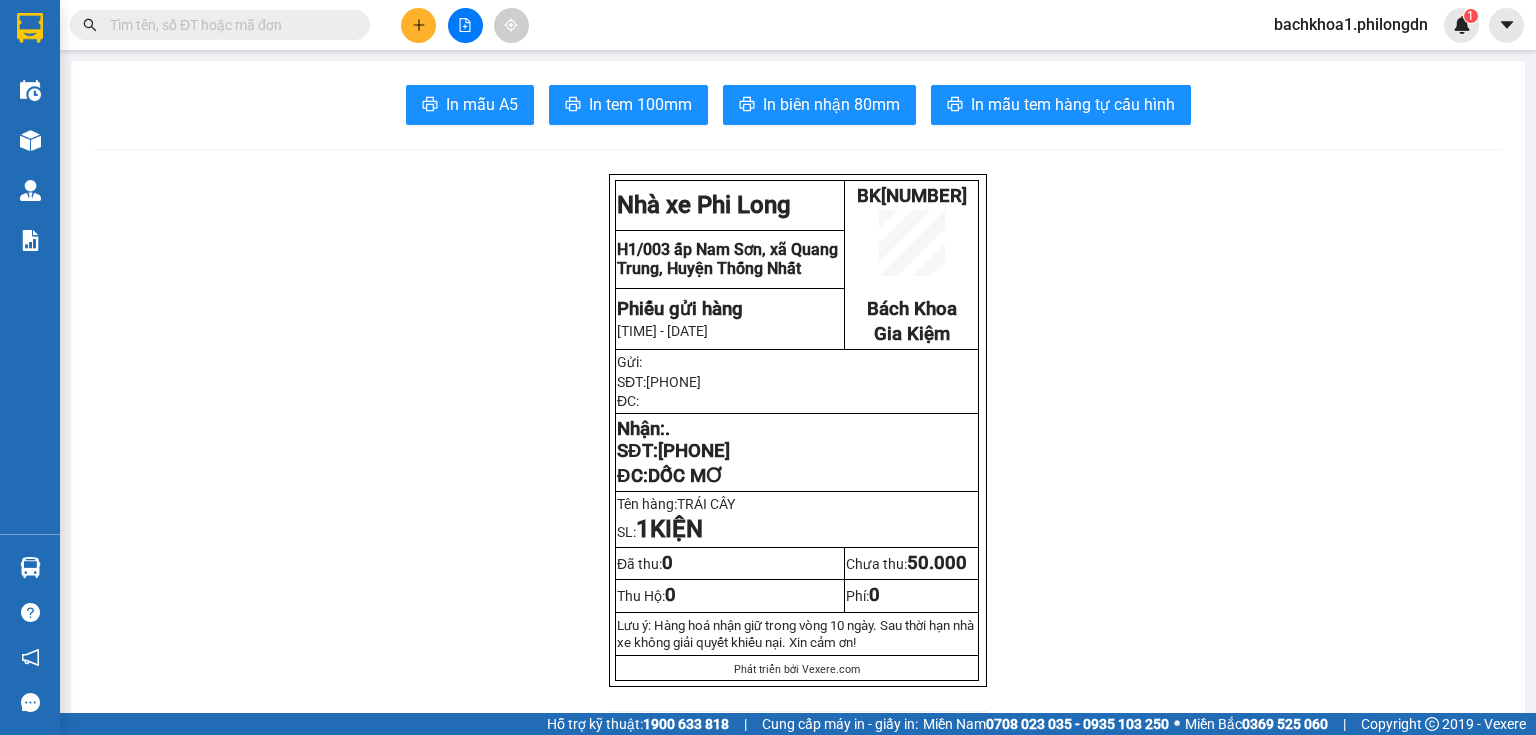click on "0974132162" at bounding box center (694, 451) 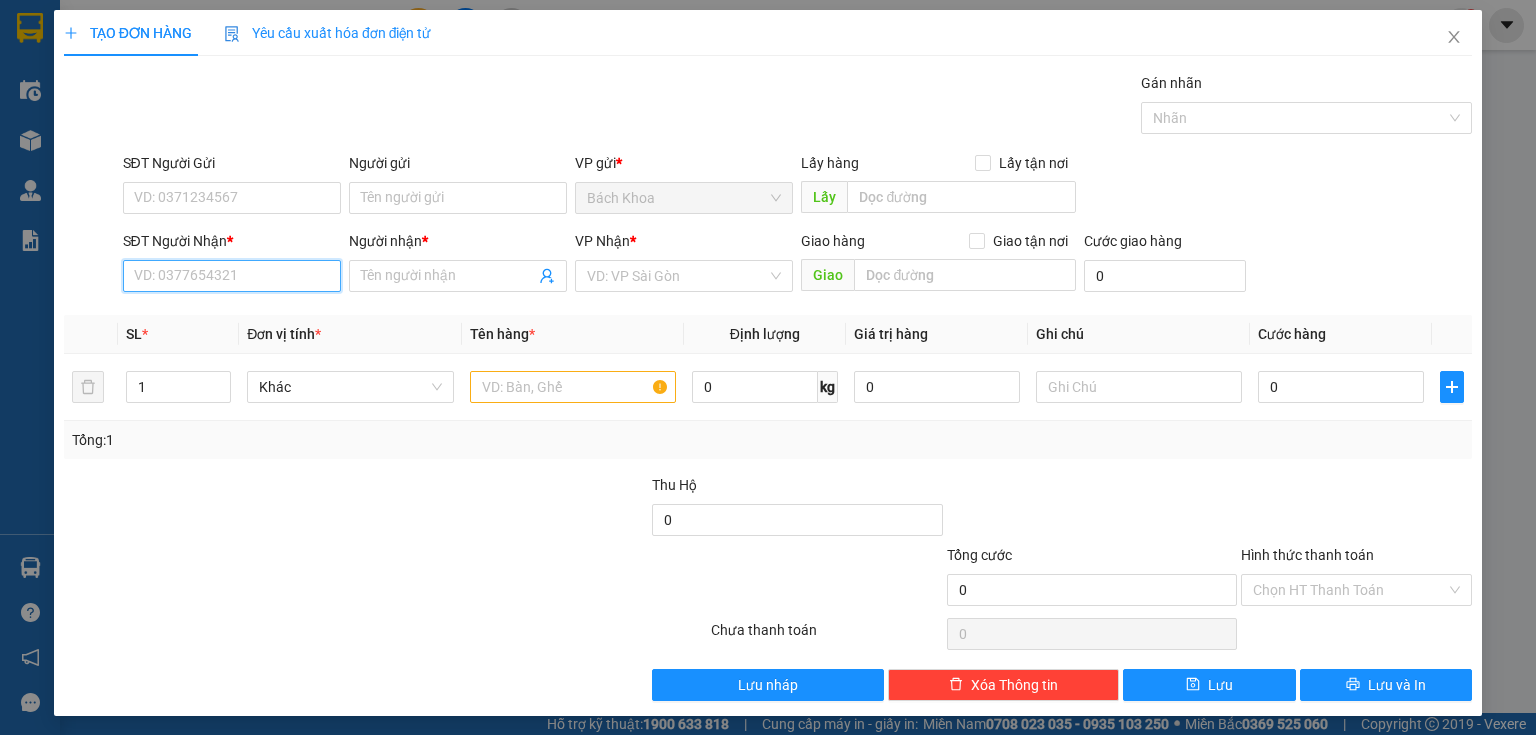 click on "SĐT Người Nhận  *" at bounding box center (232, 276) 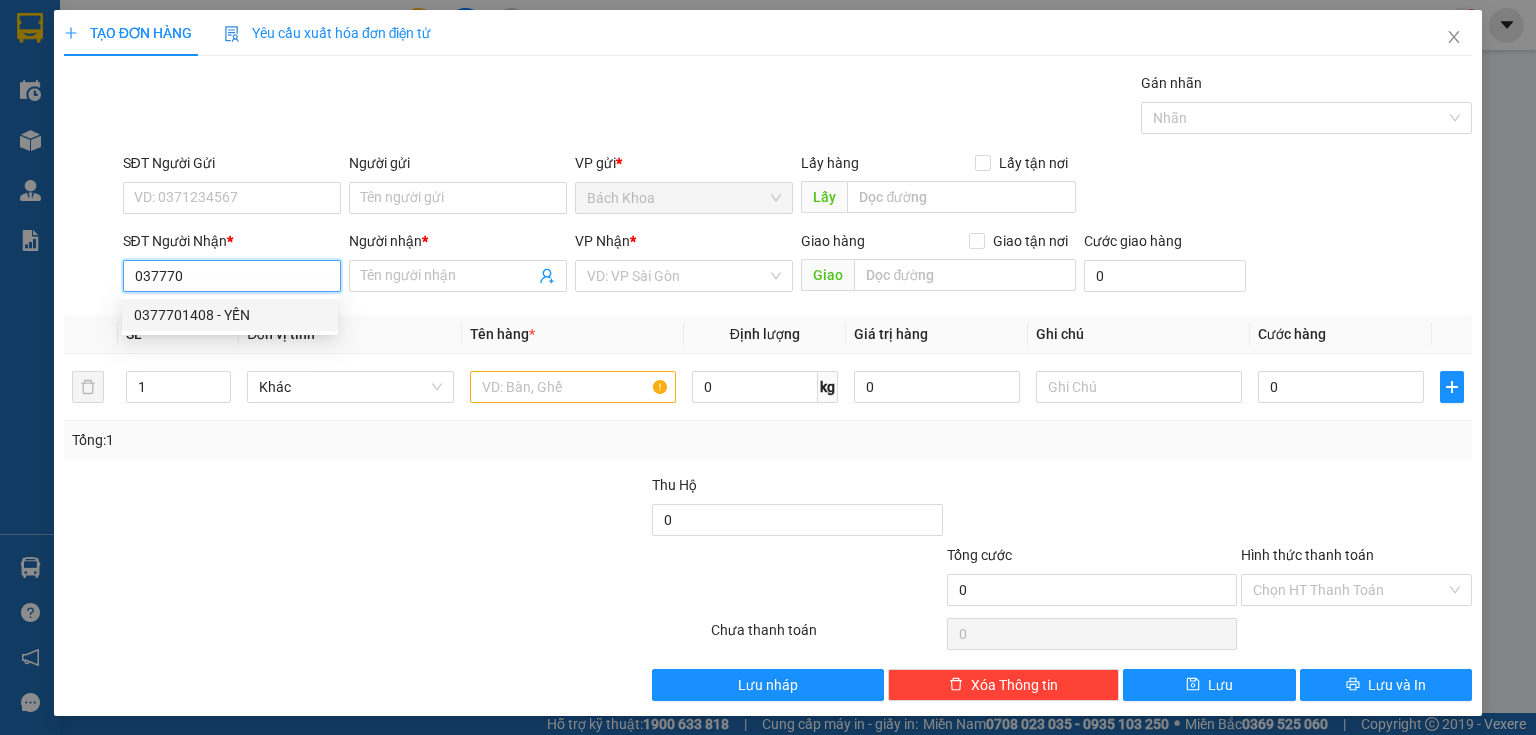 click on "0377701408 - YẾN" at bounding box center (230, 315) 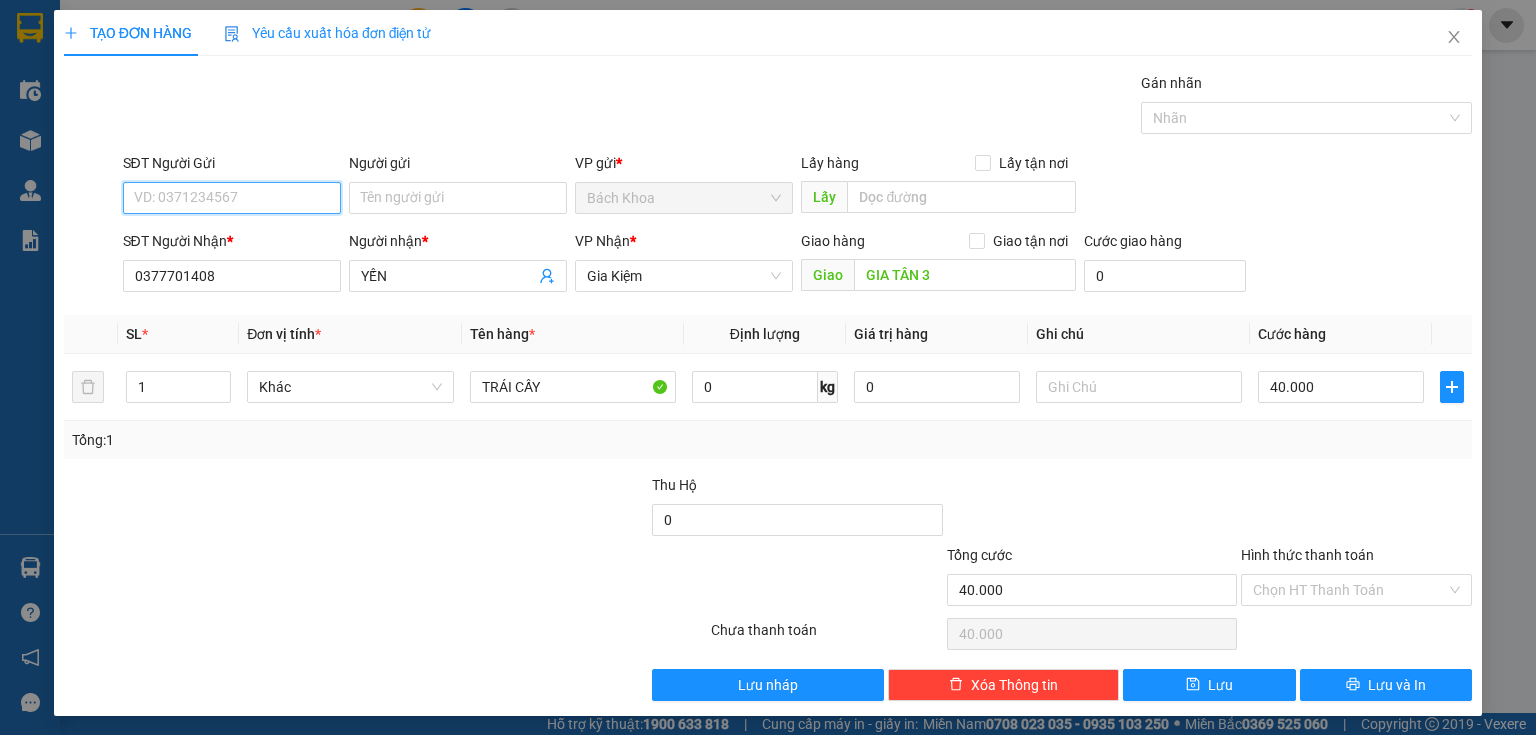 click on "SĐT Người Gửi" at bounding box center [232, 198] 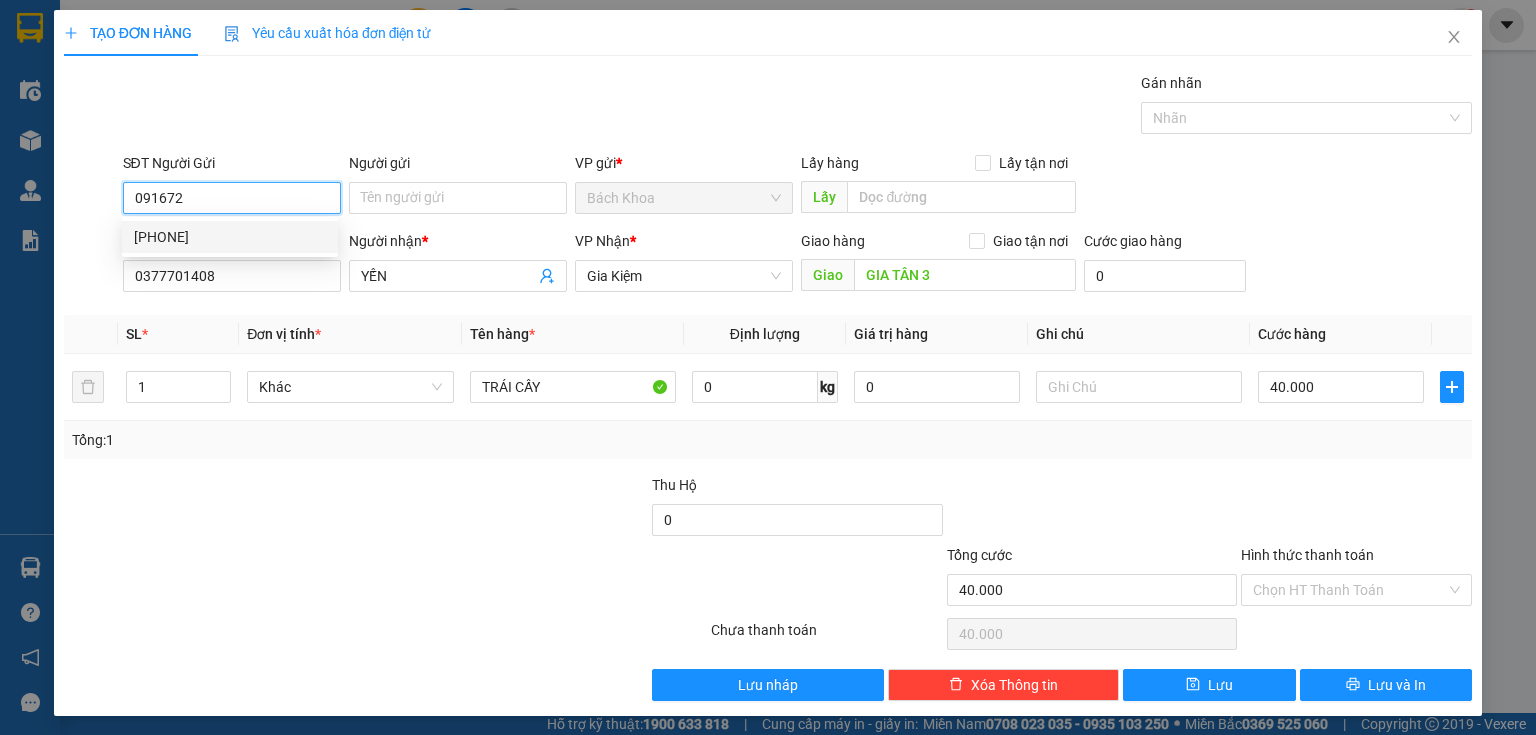 click on "[PHONE]" at bounding box center (230, 237) 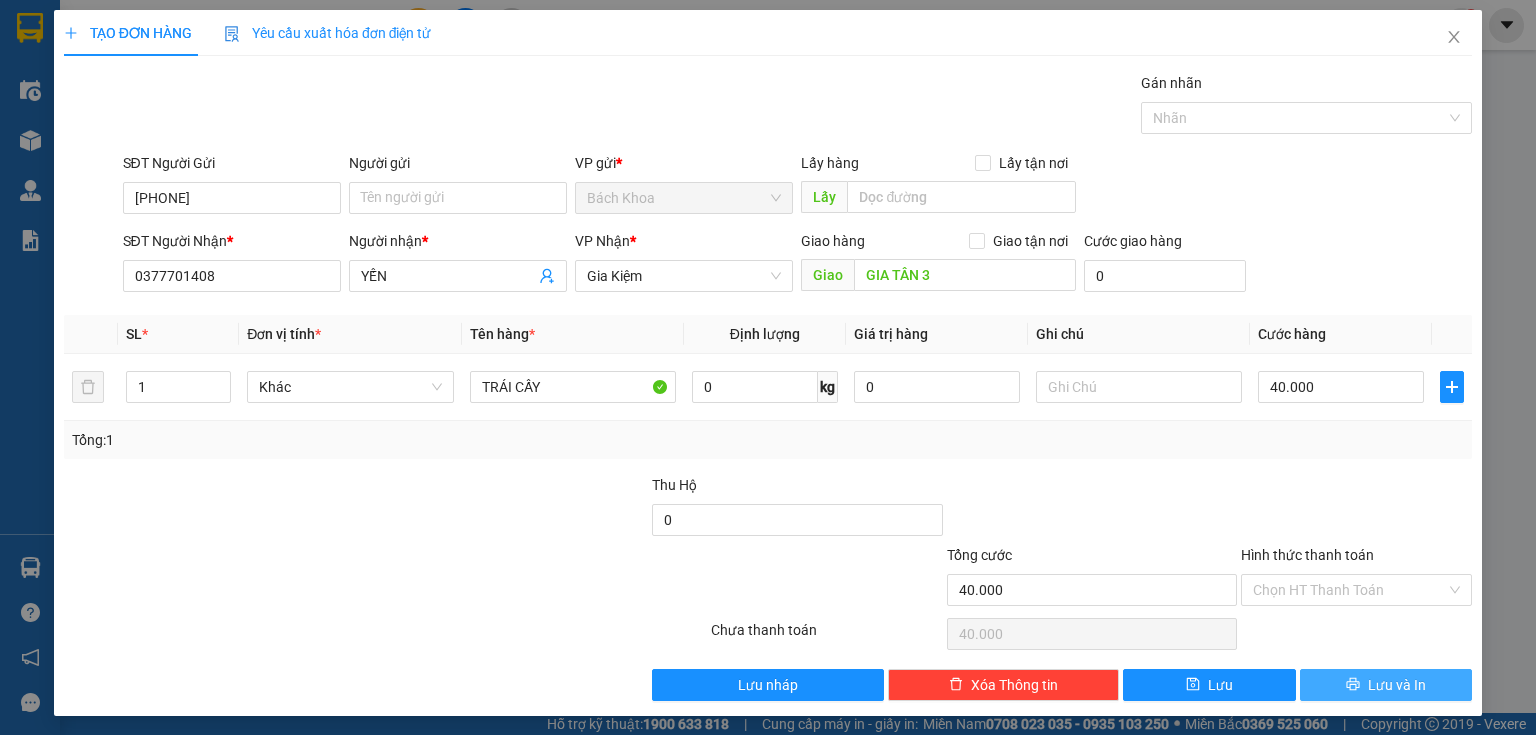 click on "Lưu và In" at bounding box center (1397, 685) 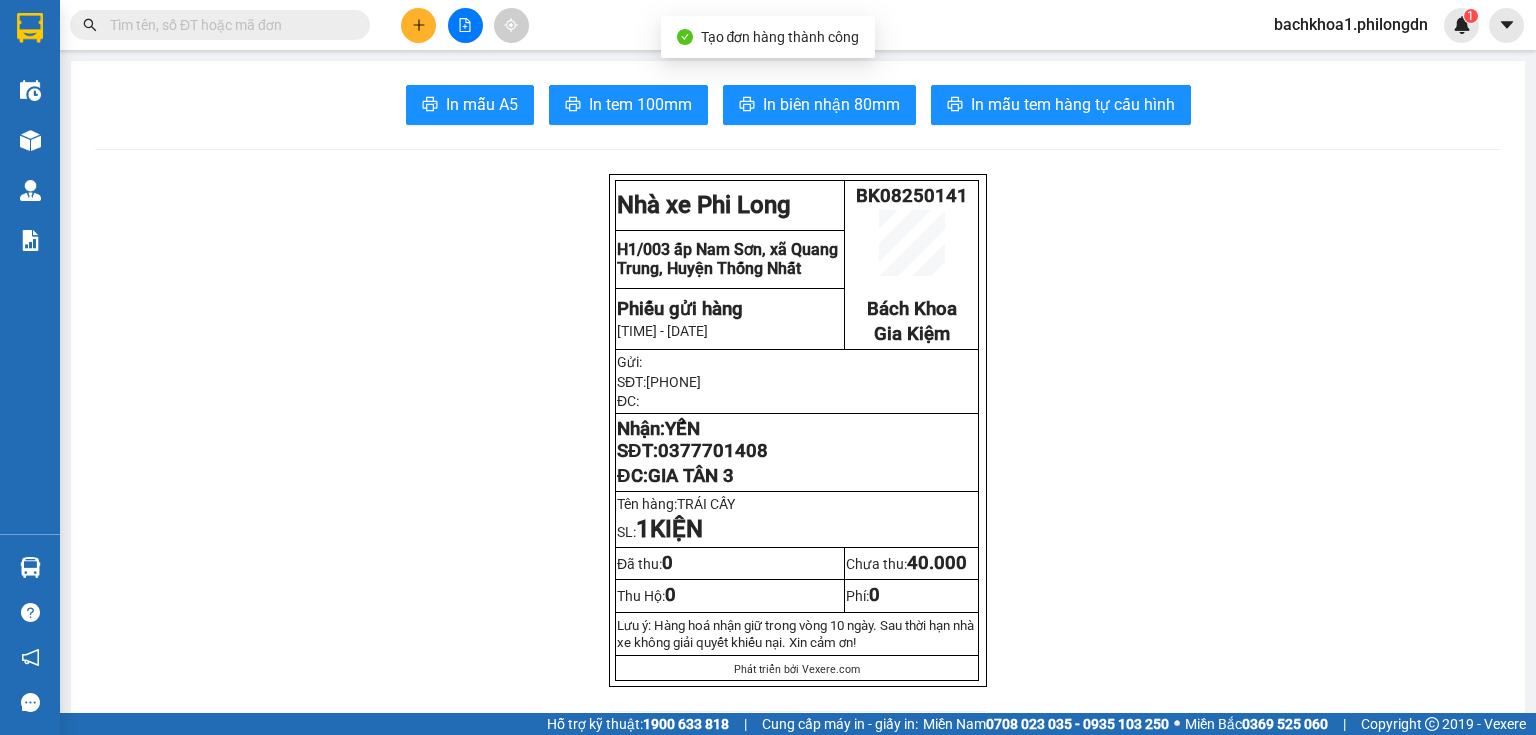 click on "In mẫu A5
In tem 100mm
In biên nhận 80mm In mẫu tem hàng tự cấu hình
Nhà xe Phi Long
BK08250141
Bách Khoa
Gia Kiệm
H1/003 ấp Nam Sơn, xã Quang Trung, Huyện Thống Nhất
Phiếu gửi hàng
15:23:39 - 02/08/2025
Gửi:
SĐT:  0916724041
ĐC:
Nhận:  YẾN  SĐT:  0377701408
ĐC:  GIA TÂN 3
Tên hàng:  TRÁI CẤY
SL:  1  KIỆN
Đã thu:  0
Chưa thu:  40.000
Thu Hộ: 0
Phí:  0
Lưu ý: Hàng hoá nhận giữ trong vòng 10 ngày. Sau thời hạn nhà xe không giải quyết khiếu nại. Xin cảm ơn!
Phát triển bởi Vexere.com
Phi Long (Đồng Nai) BK08250141 02/08 15:23 Giao dọc đường   GIA TÂN 3 VP Nhận:   Gia Kiệm YẾN  0377701408 SL:  1 CC : 40.000 Tên Số lượng Khối lượng Cước món hàng Ghi chú TRÁI CẤY (Khác) 1 0 40.000 Tổng cộng 1 0" at bounding box center [798, 1831] 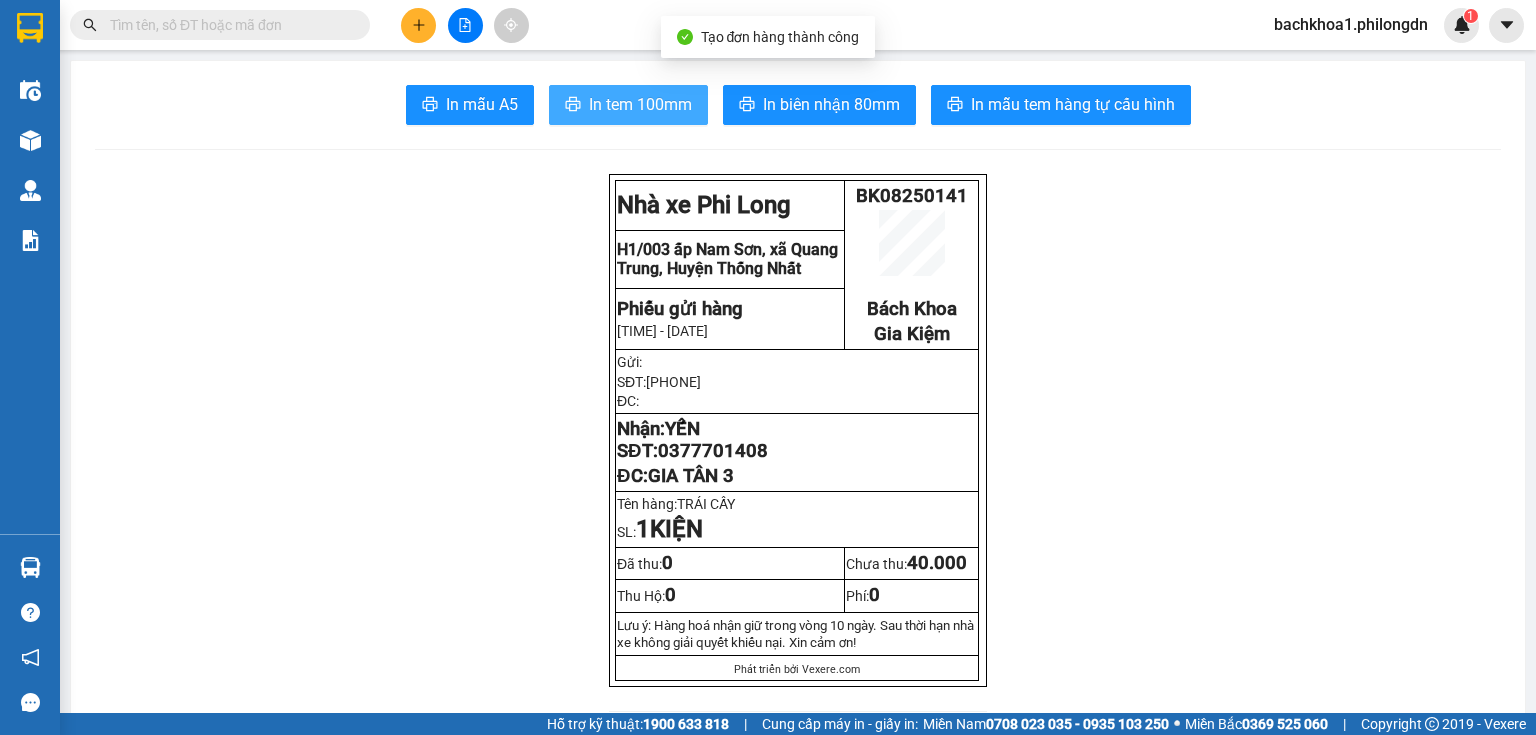 click on "In tem 100mm" at bounding box center [640, 104] 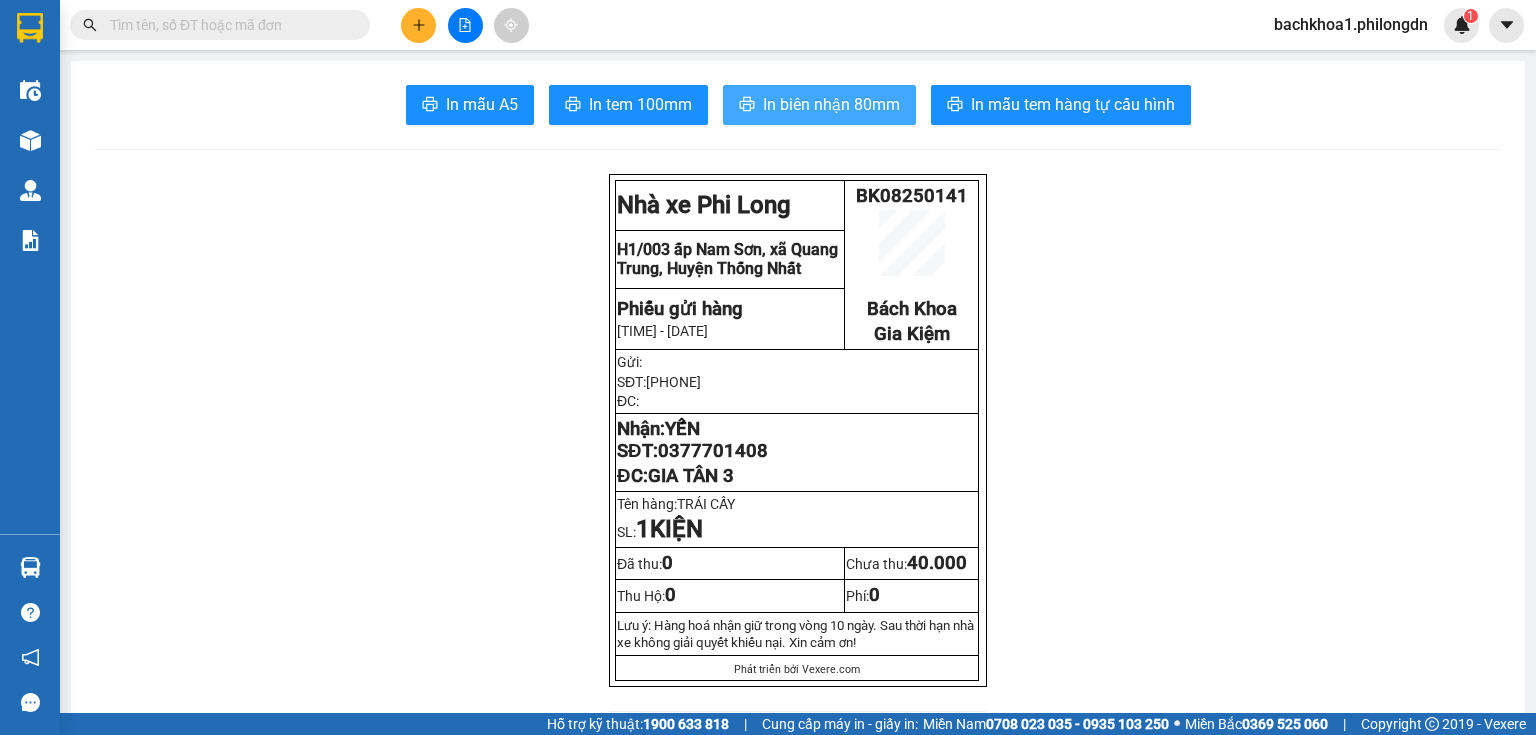 click on "In biên nhận 80mm" at bounding box center (819, 105) 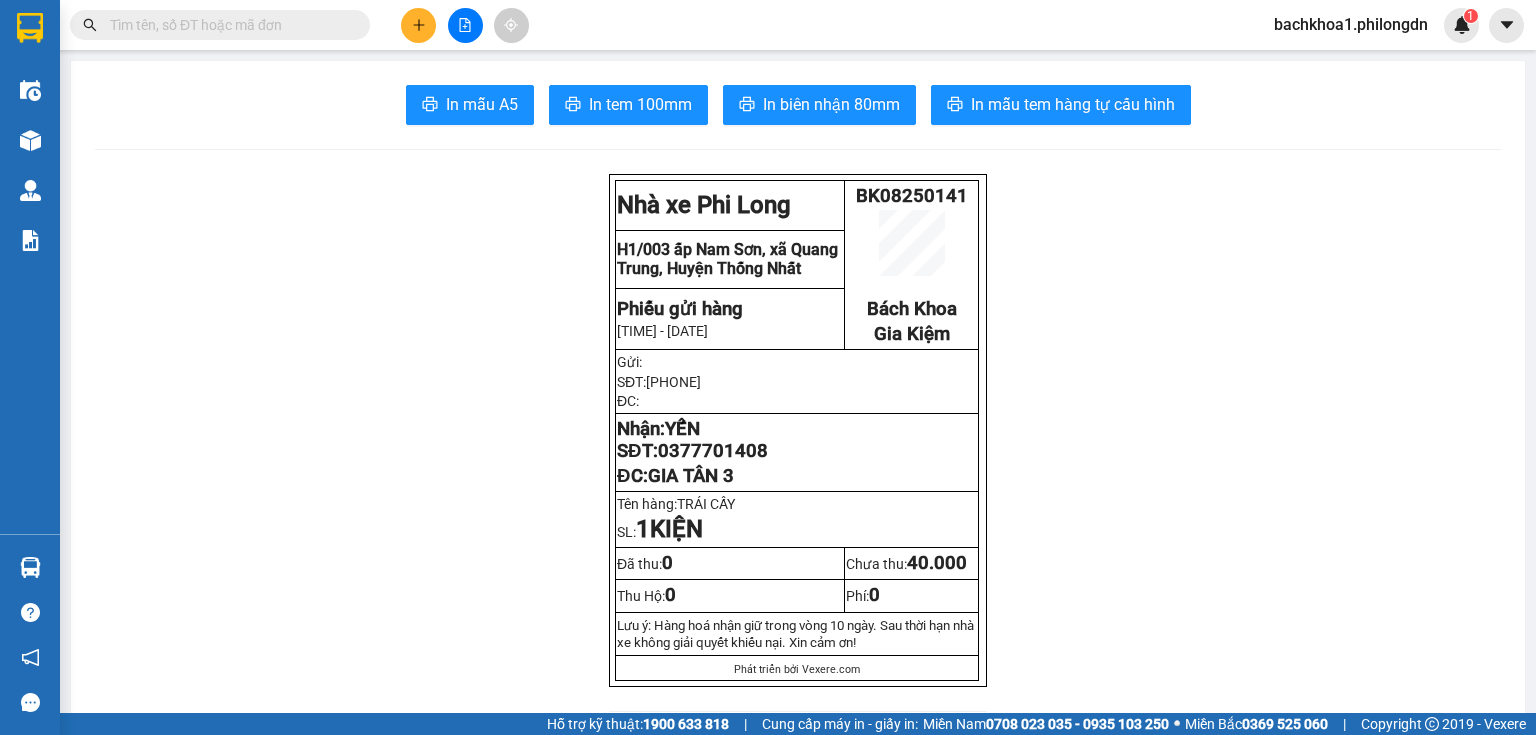 click on "0377701408" at bounding box center [713, 451] 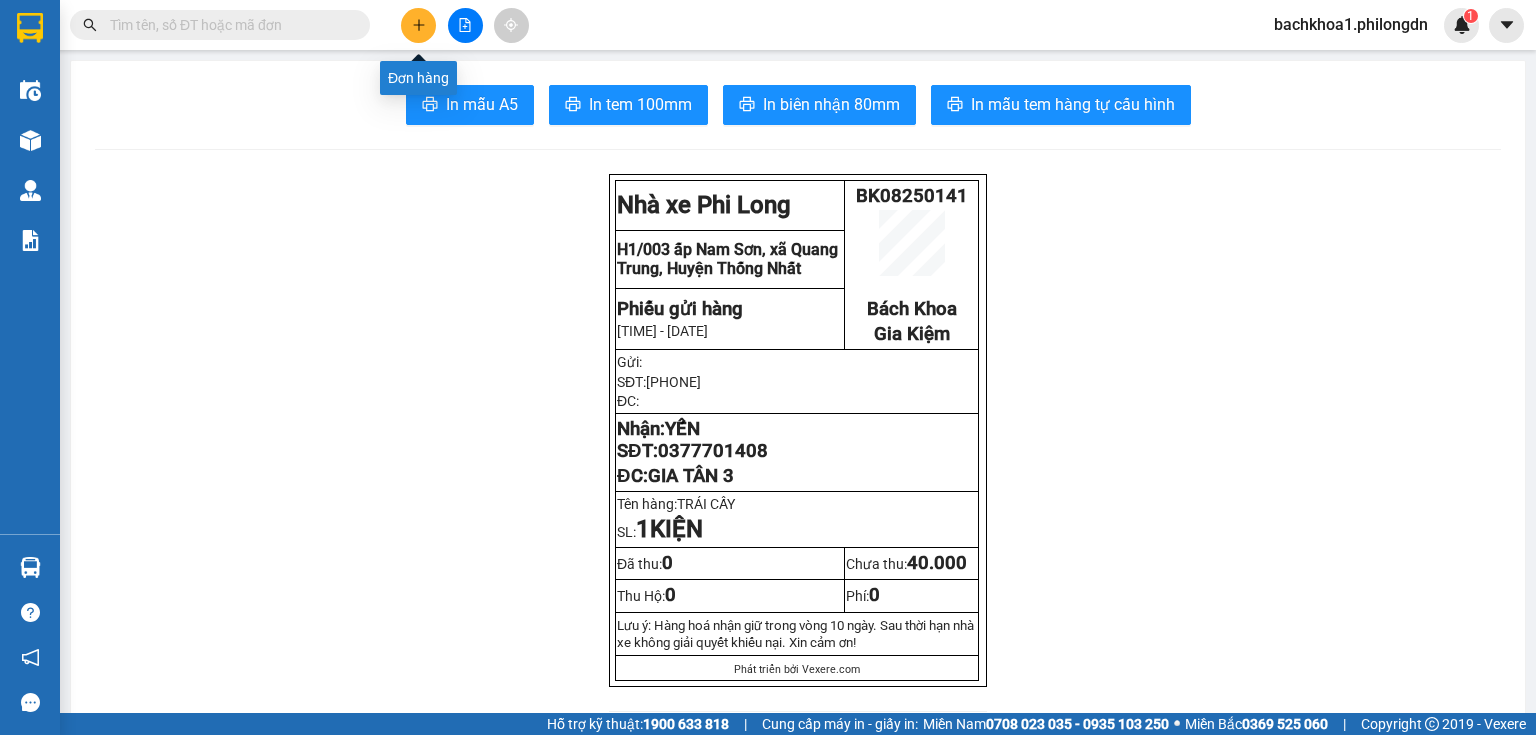 click 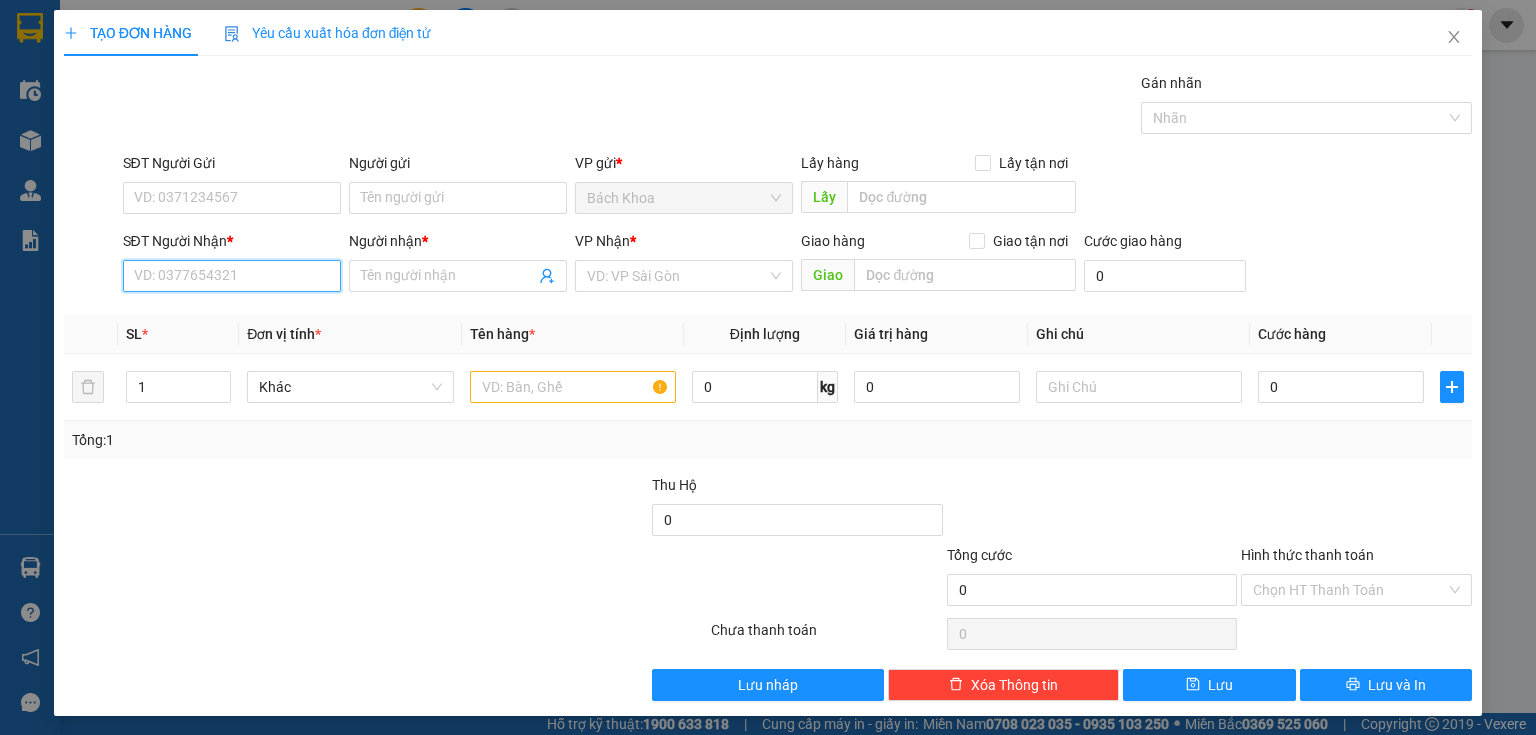 click on "SĐT Người Nhận  *" at bounding box center (232, 276) 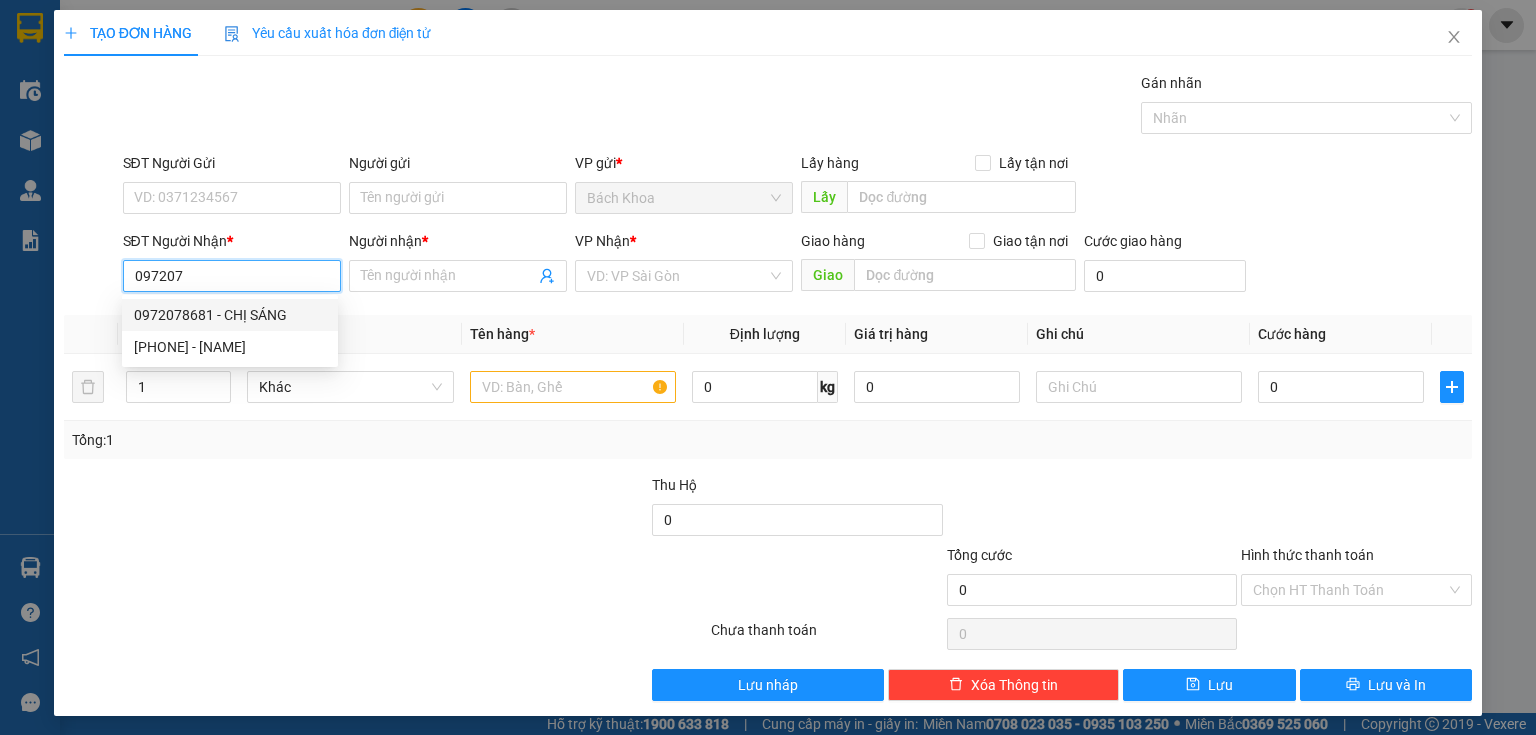 click on "0972078681 - CHỊ SÁNG" at bounding box center (230, 315) 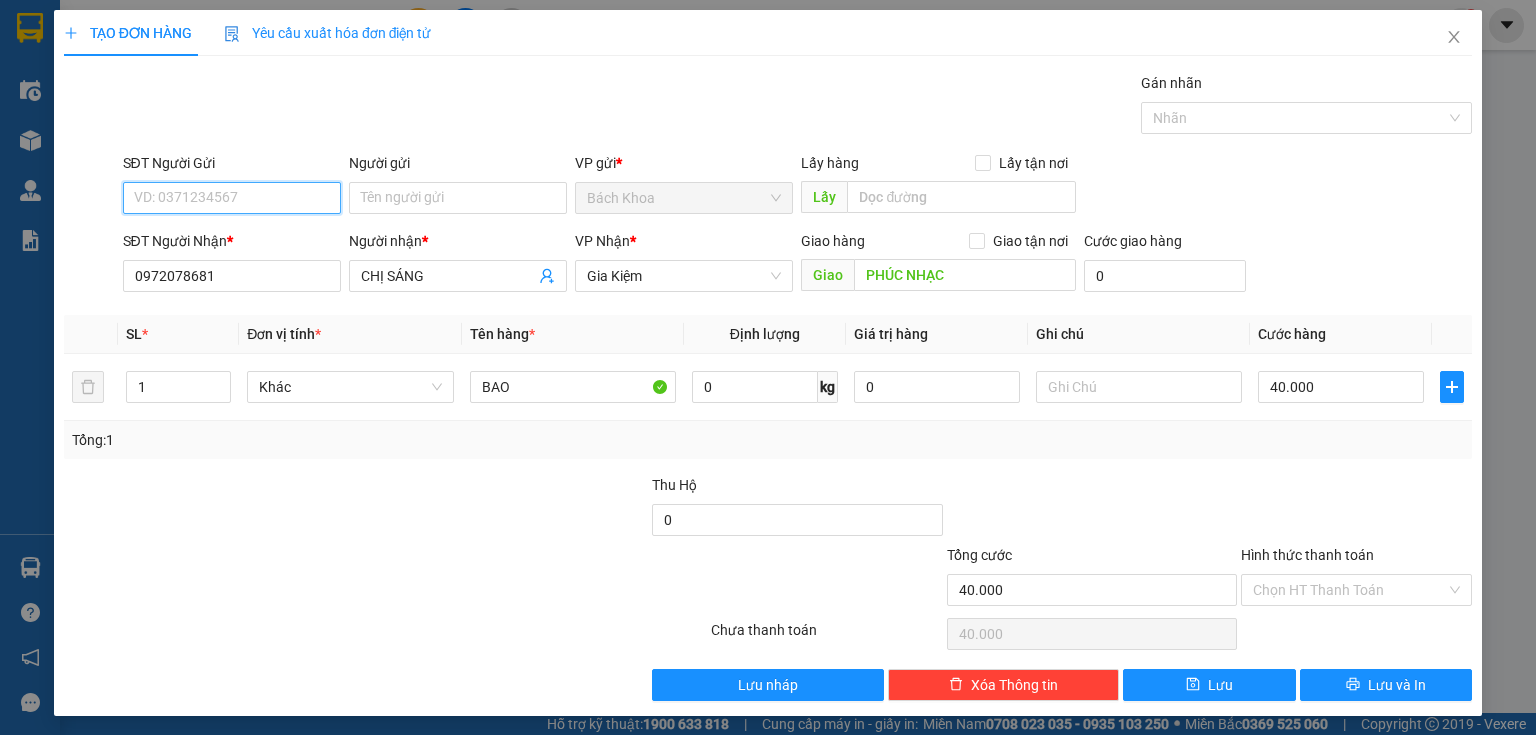 drag, startPoint x: 261, startPoint y: 190, endPoint x: 249, endPoint y: 180, distance: 15.6205 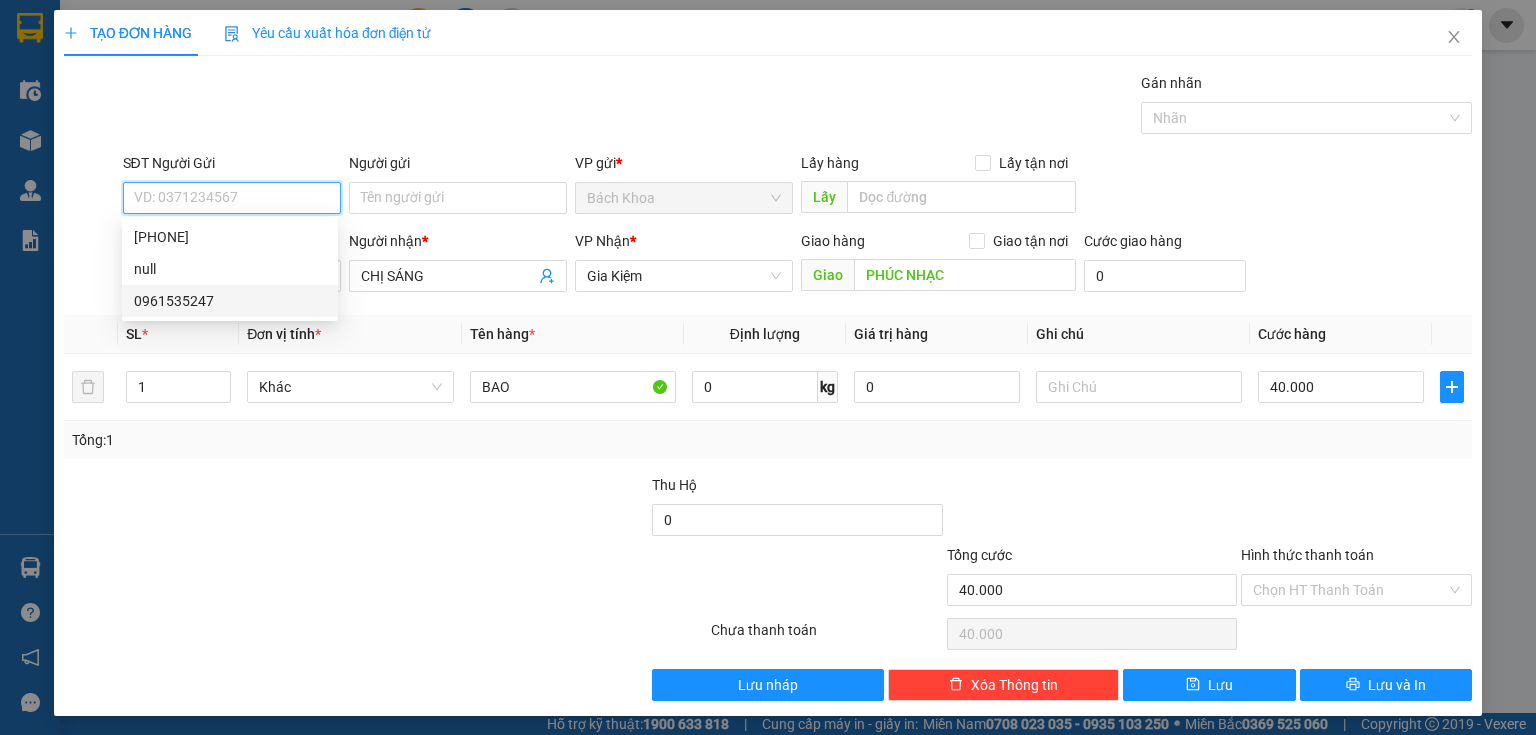 click on "0961535247" at bounding box center (230, 301) 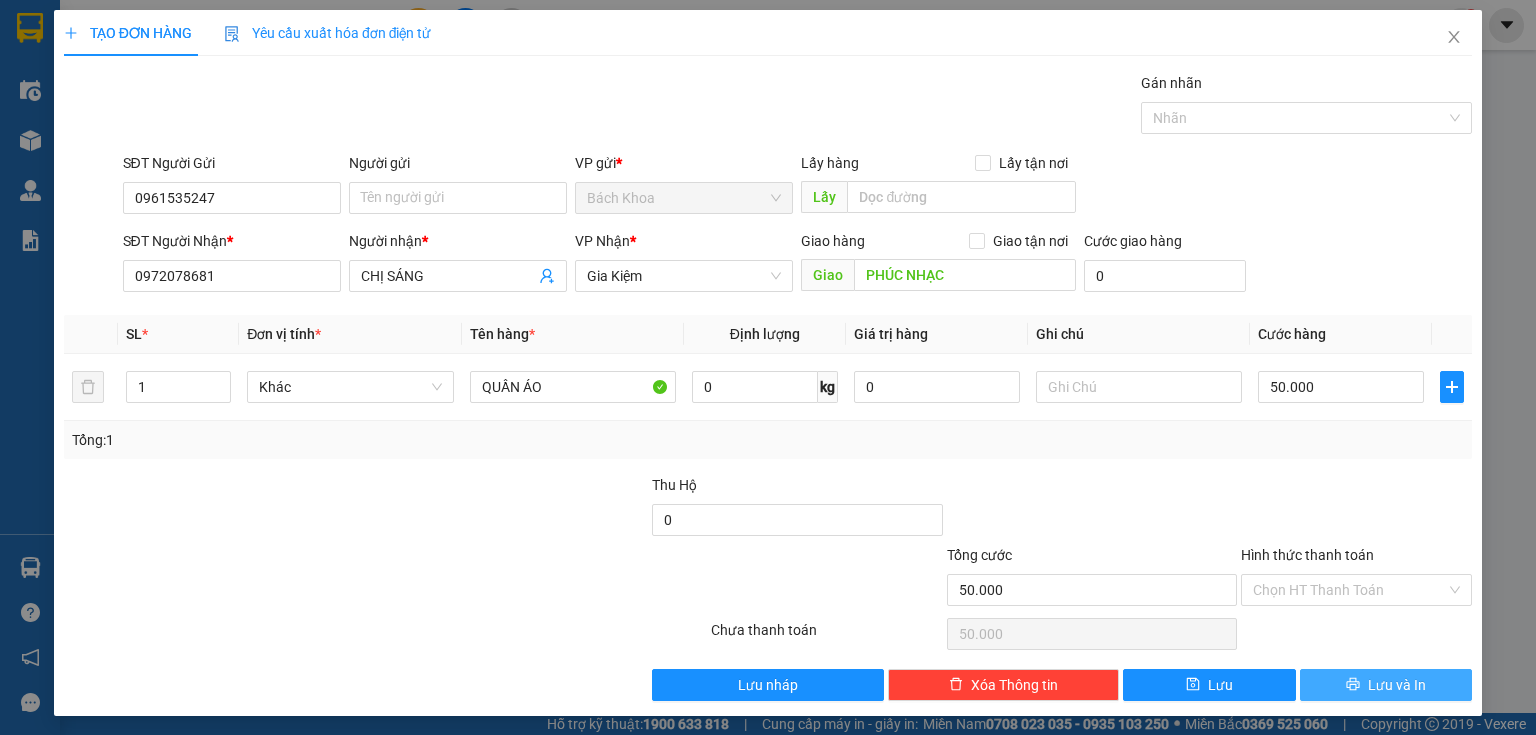 click on "Lưu và In" at bounding box center (1397, 685) 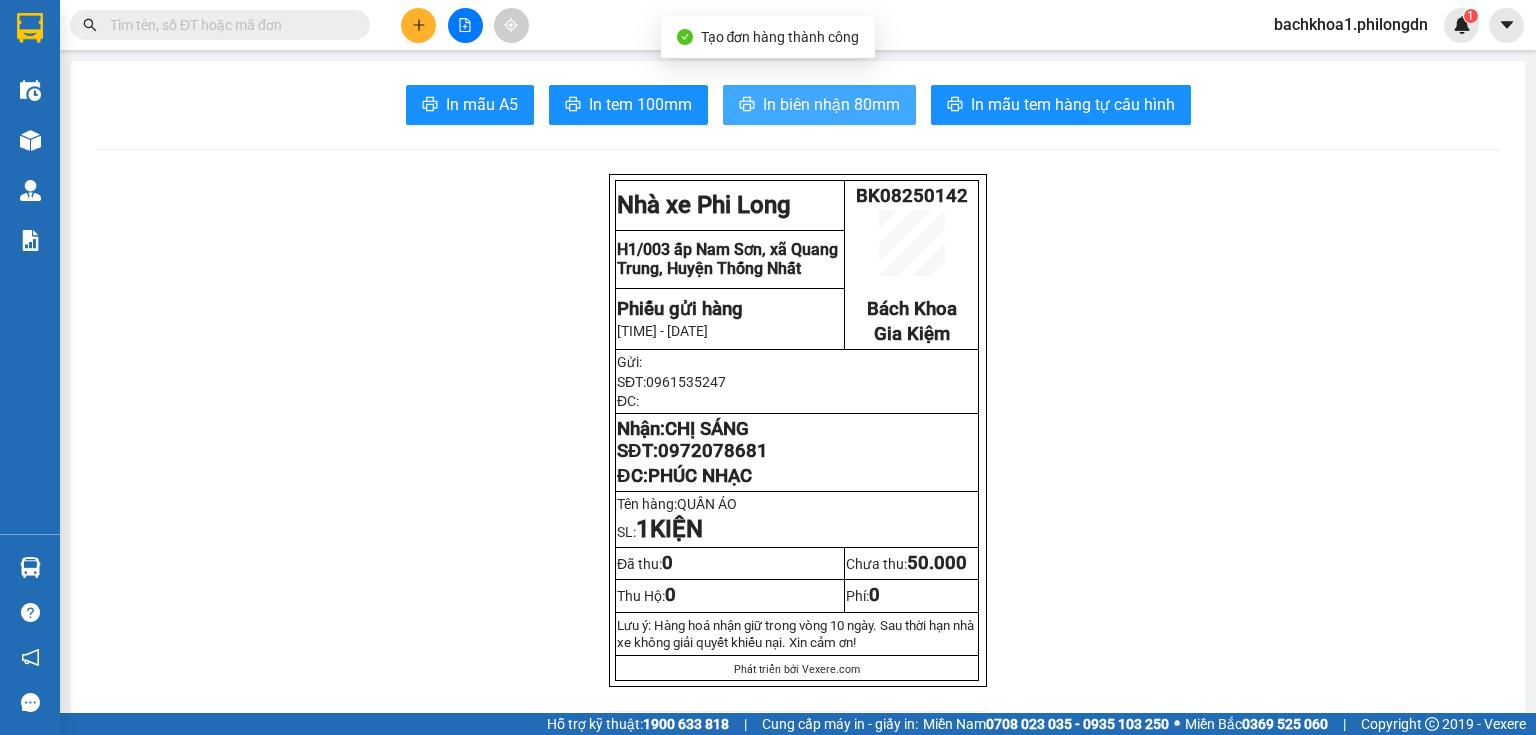 click on "In biên nhận 80mm" at bounding box center [831, 104] 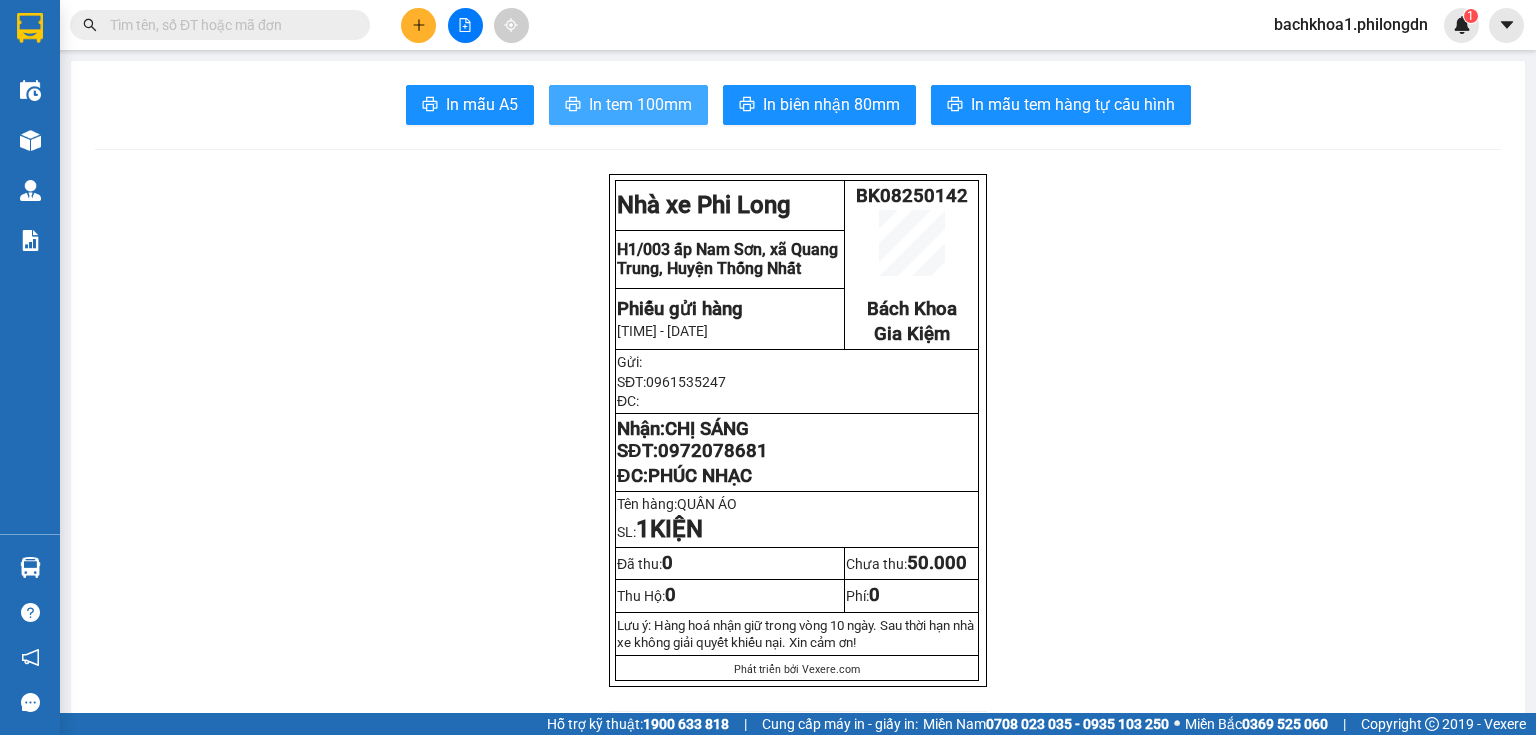 click on "In tem 100mm" at bounding box center [640, 104] 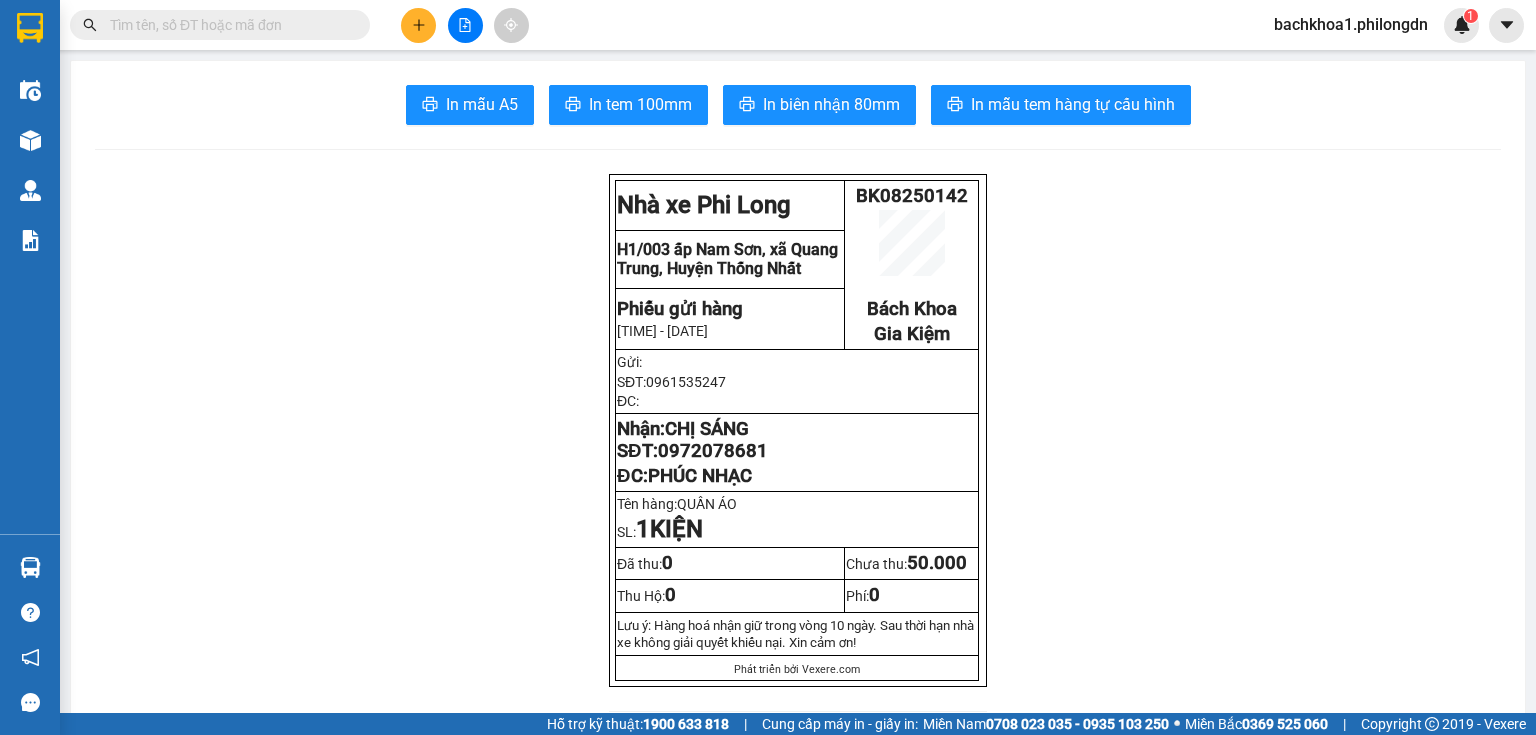 click on "0972078681" at bounding box center [713, 451] 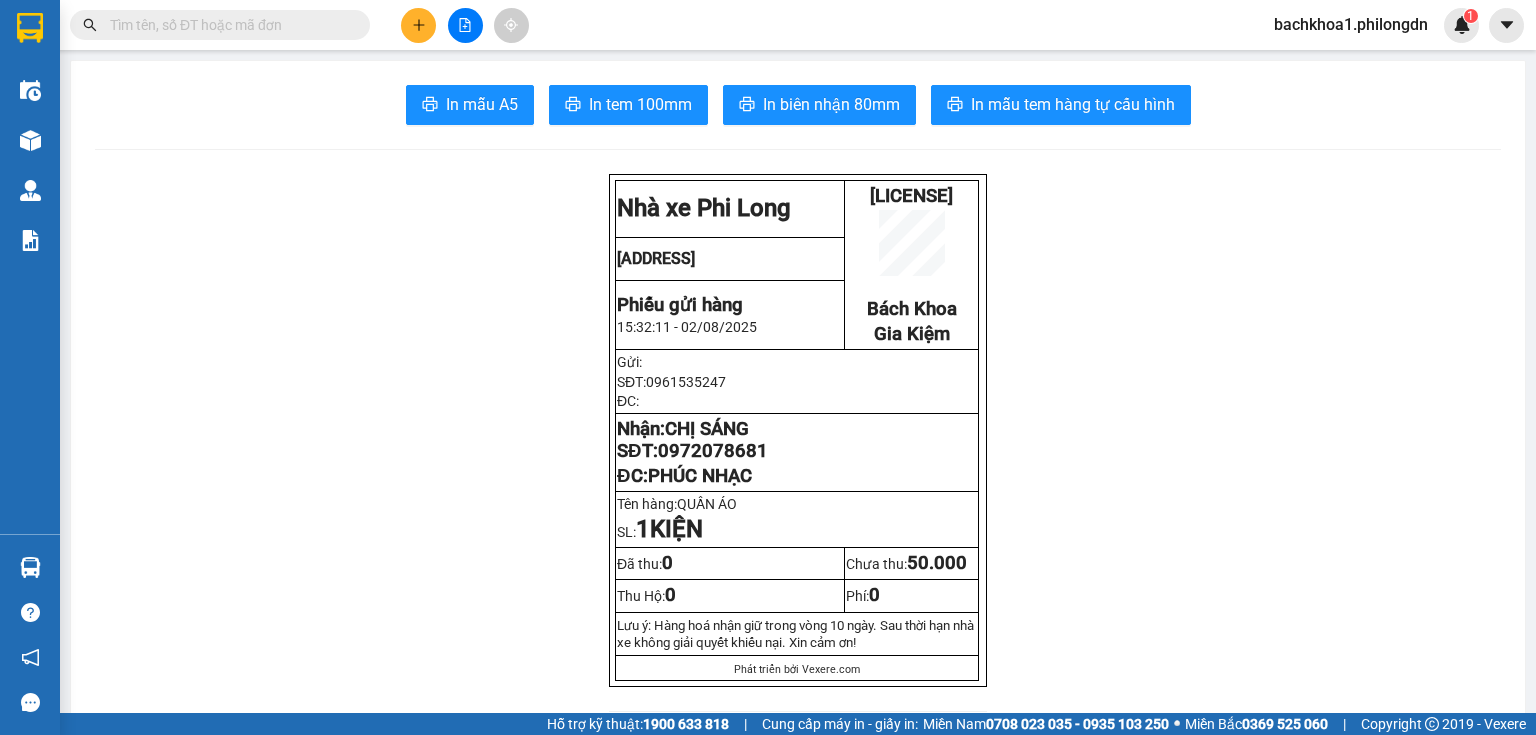 scroll, scrollTop: 0, scrollLeft: 0, axis: both 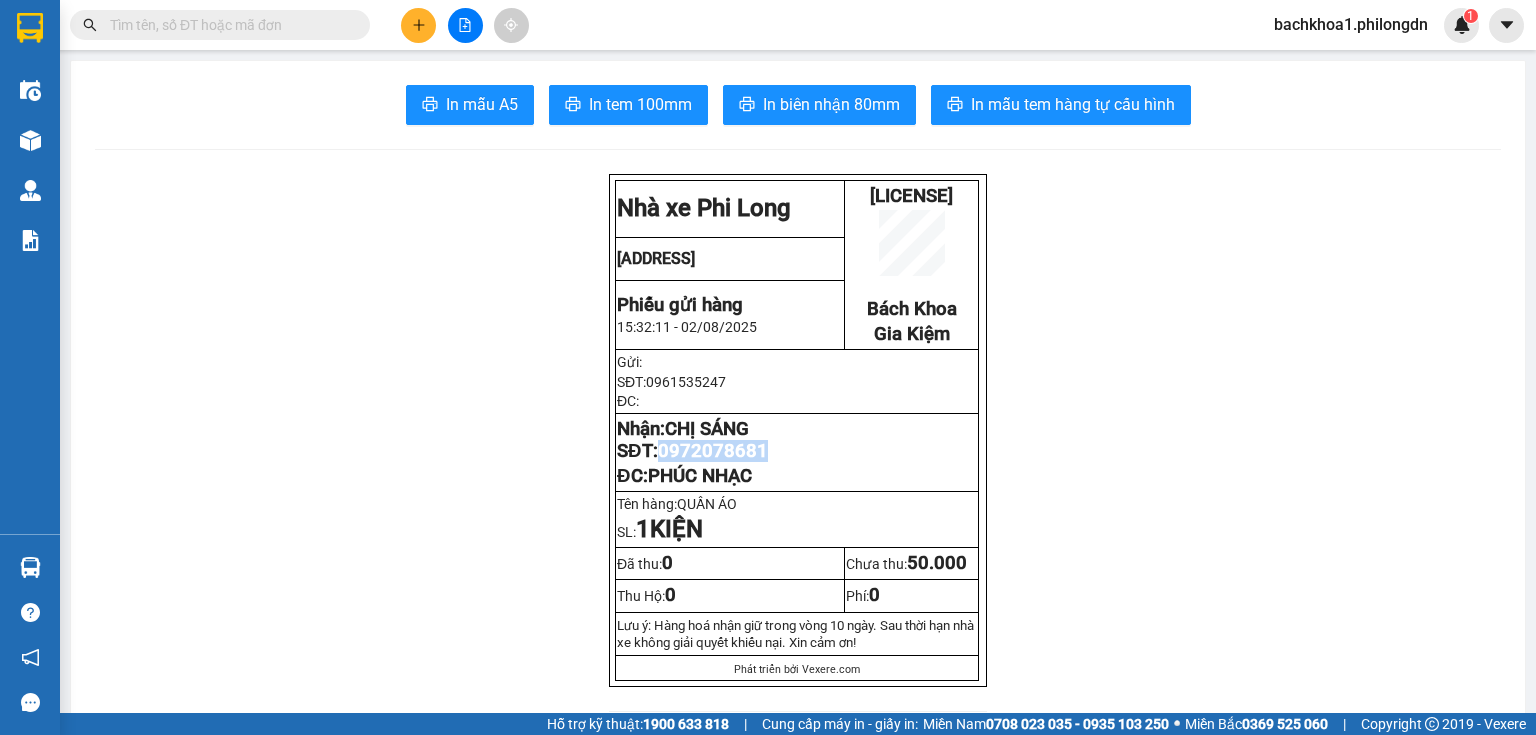 click 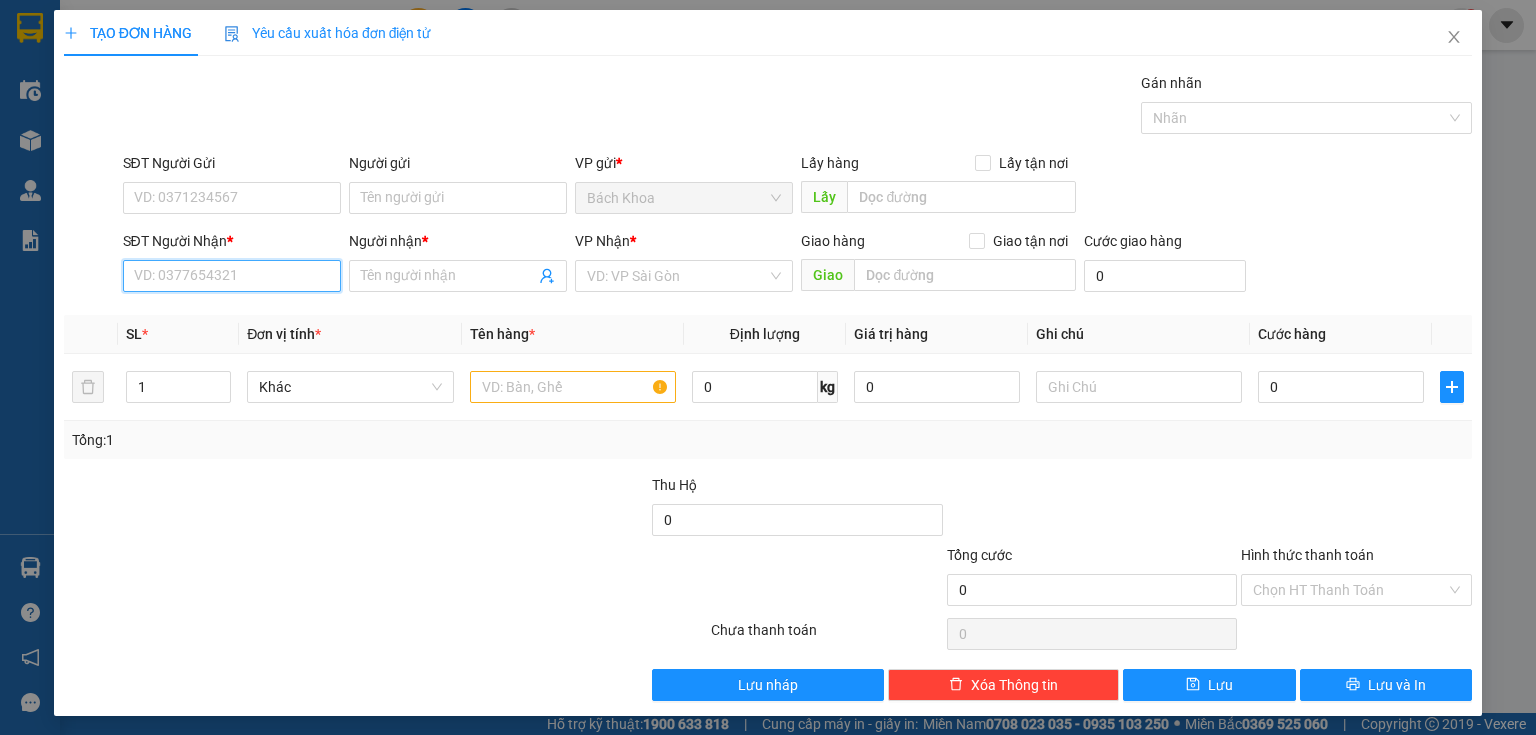 click on "SĐT Người Nhận  *" at bounding box center [232, 276] 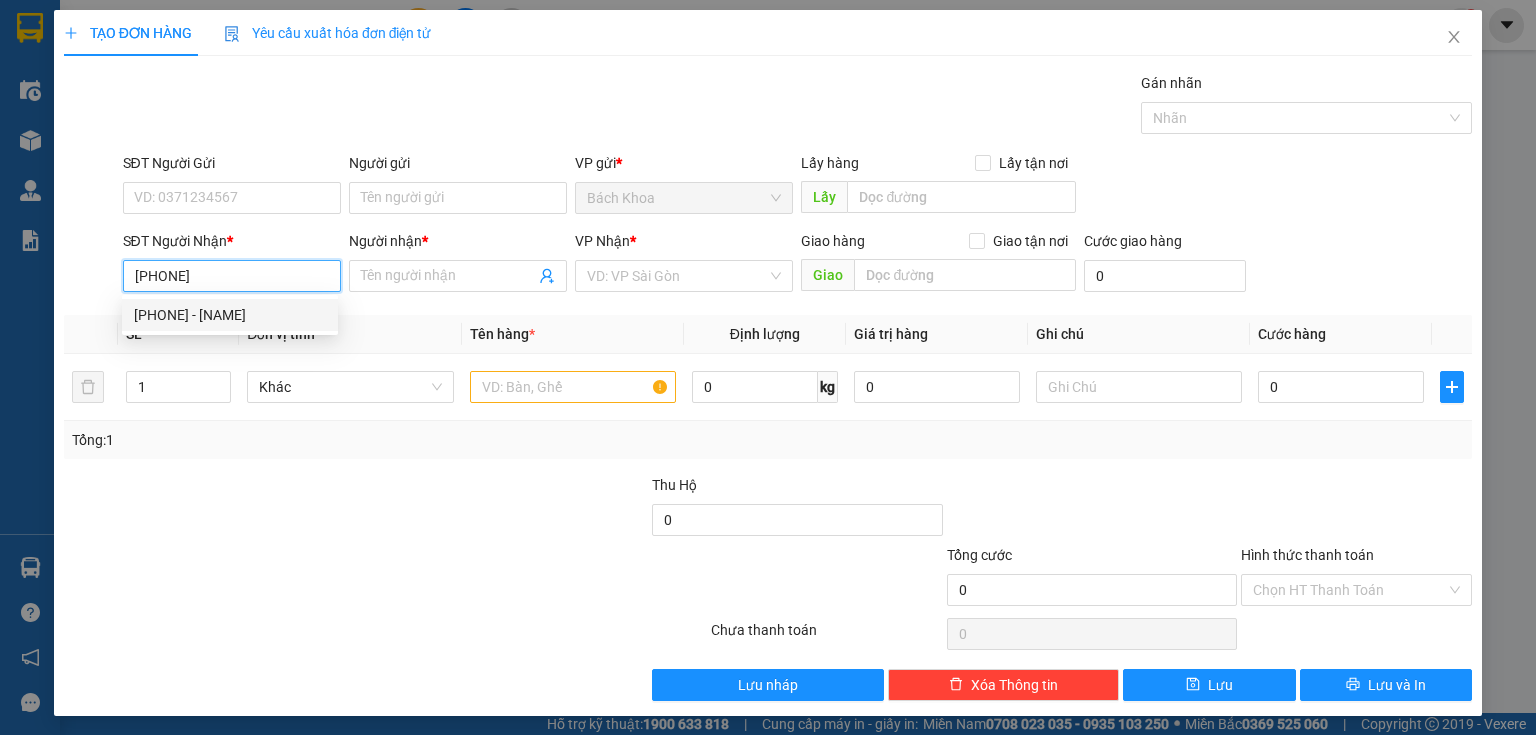 click on "[PHONE] - [NAME]" at bounding box center (230, 315) 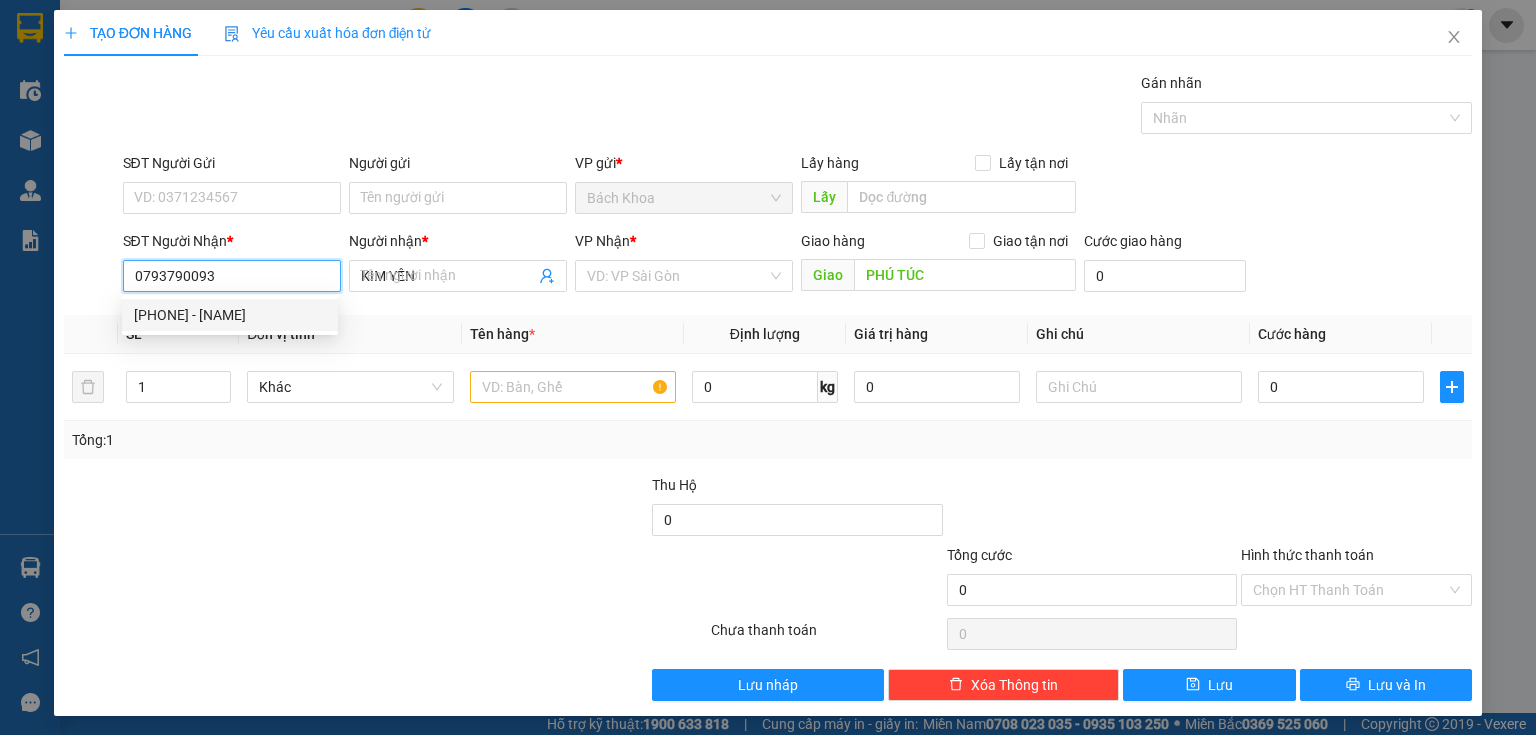 type on "30.000" 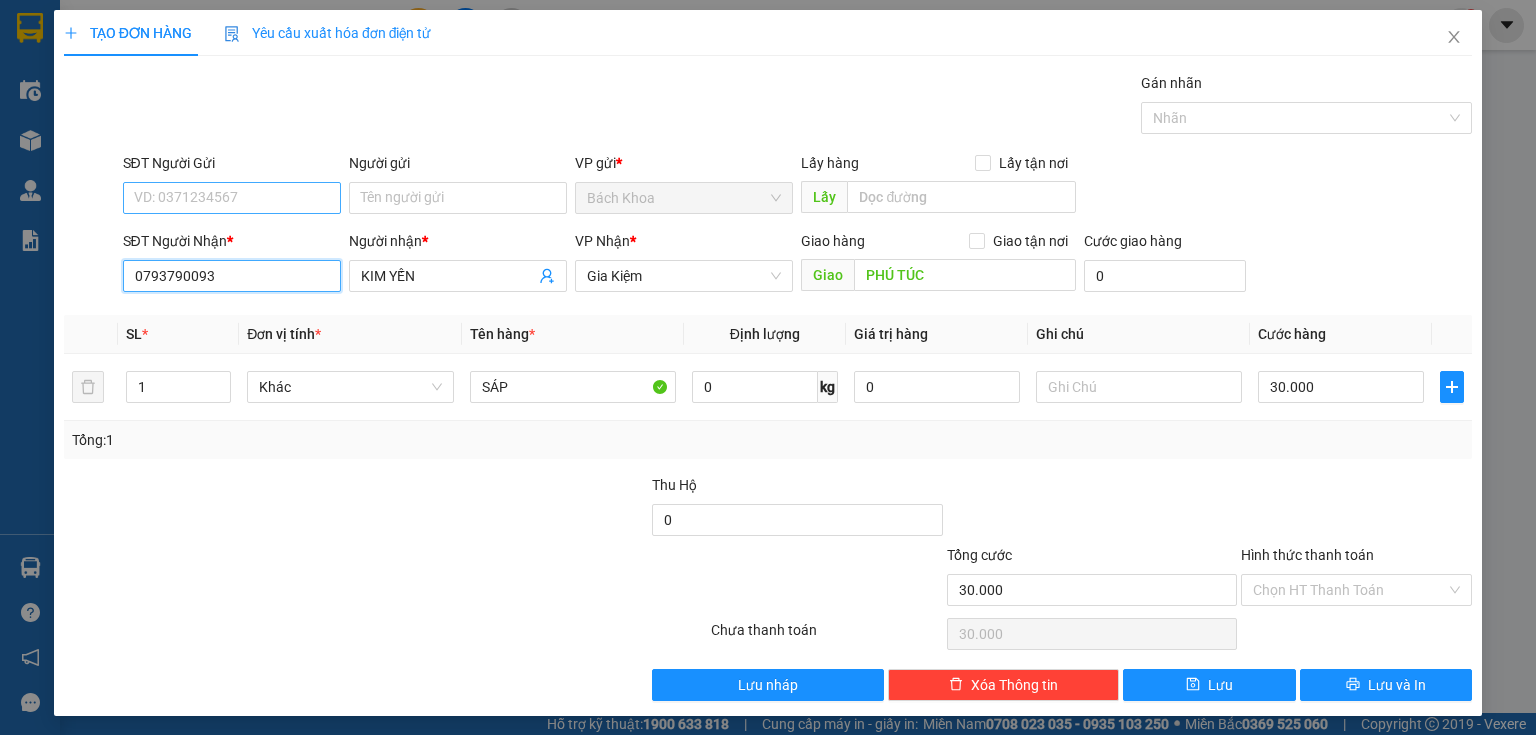 type on "0793790093" 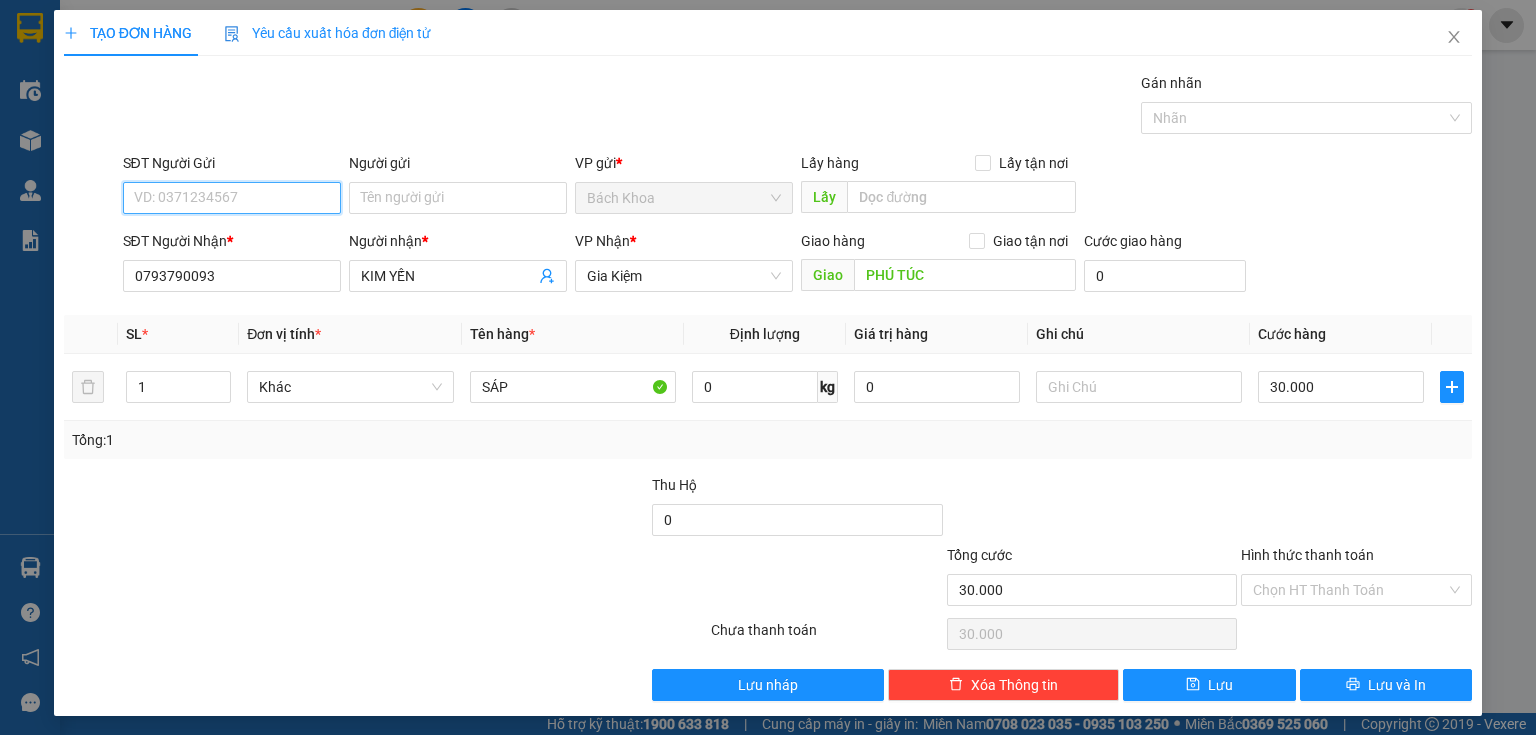 click on "SĐT Người Gửi" at bounding box center [232, 198] 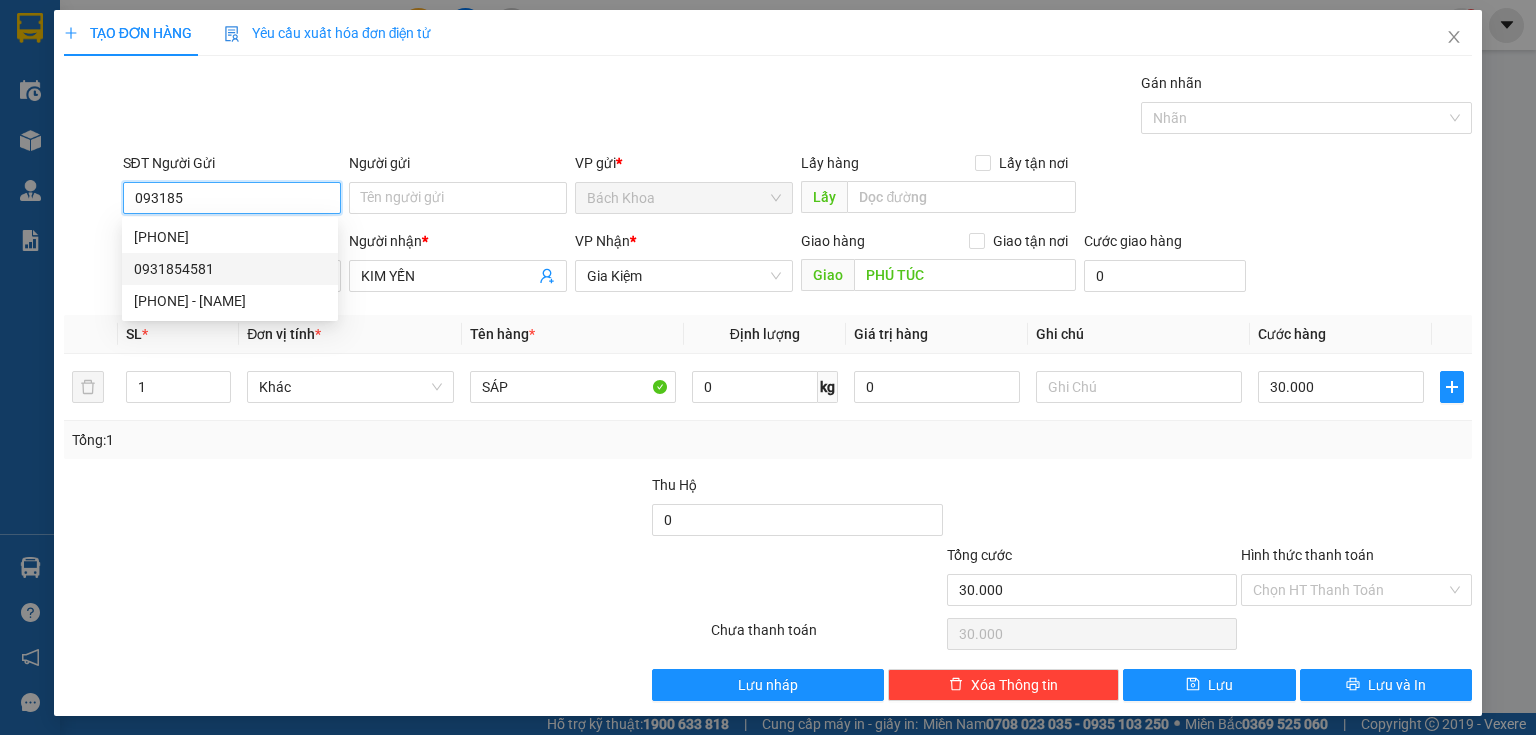 click on "0931854581" at bounding box center (230, 269) 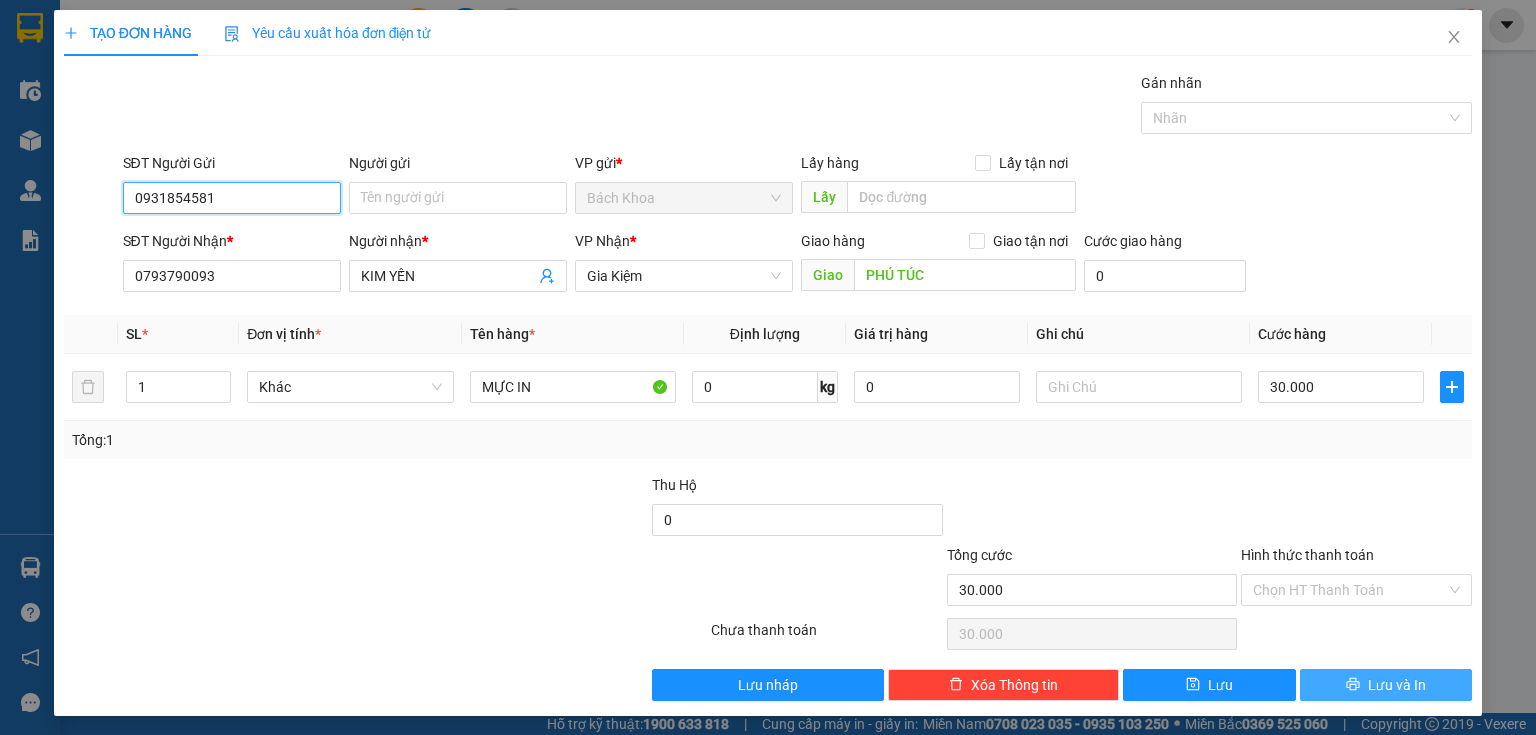 type on "0931854581" 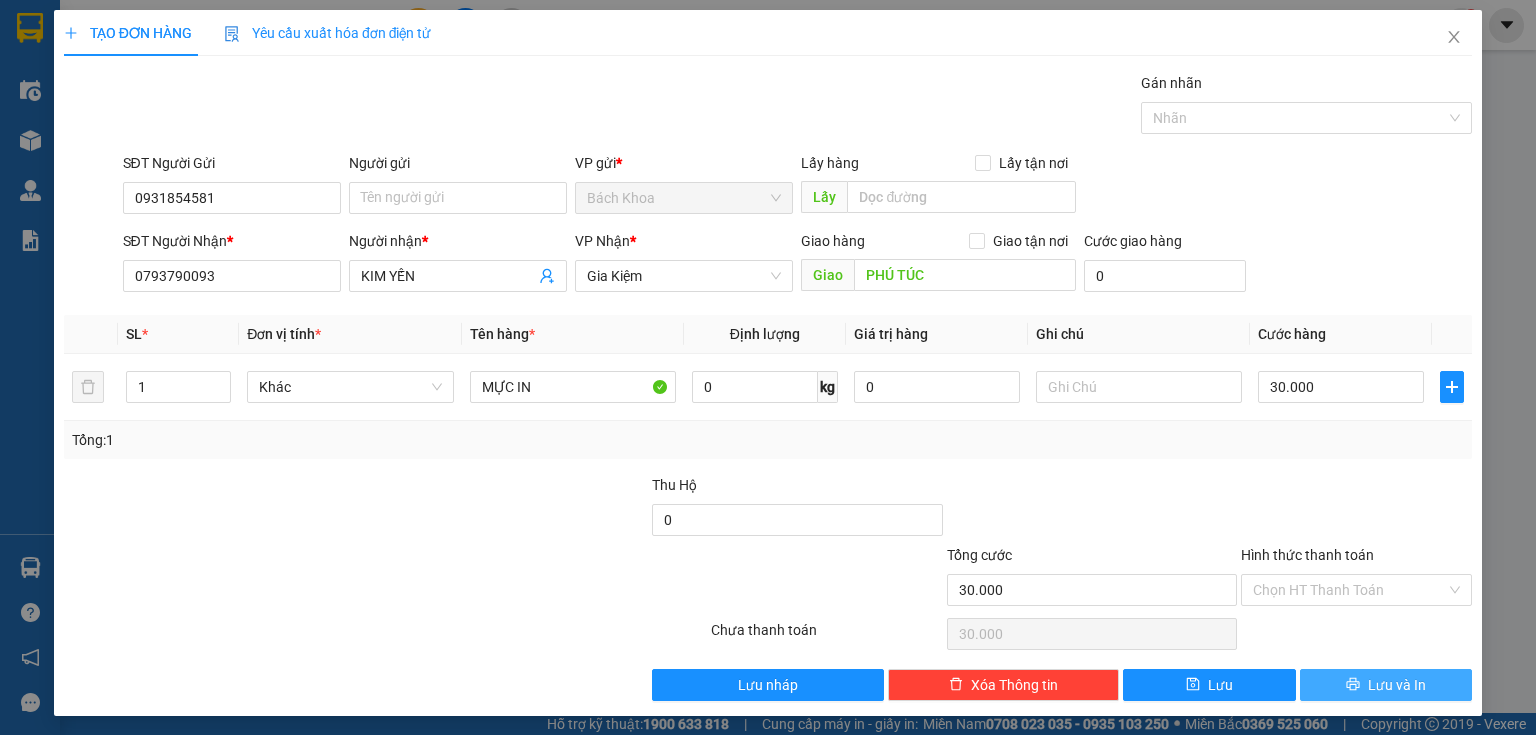 click on "Lưu và In" at bounding box center (1386, 685) 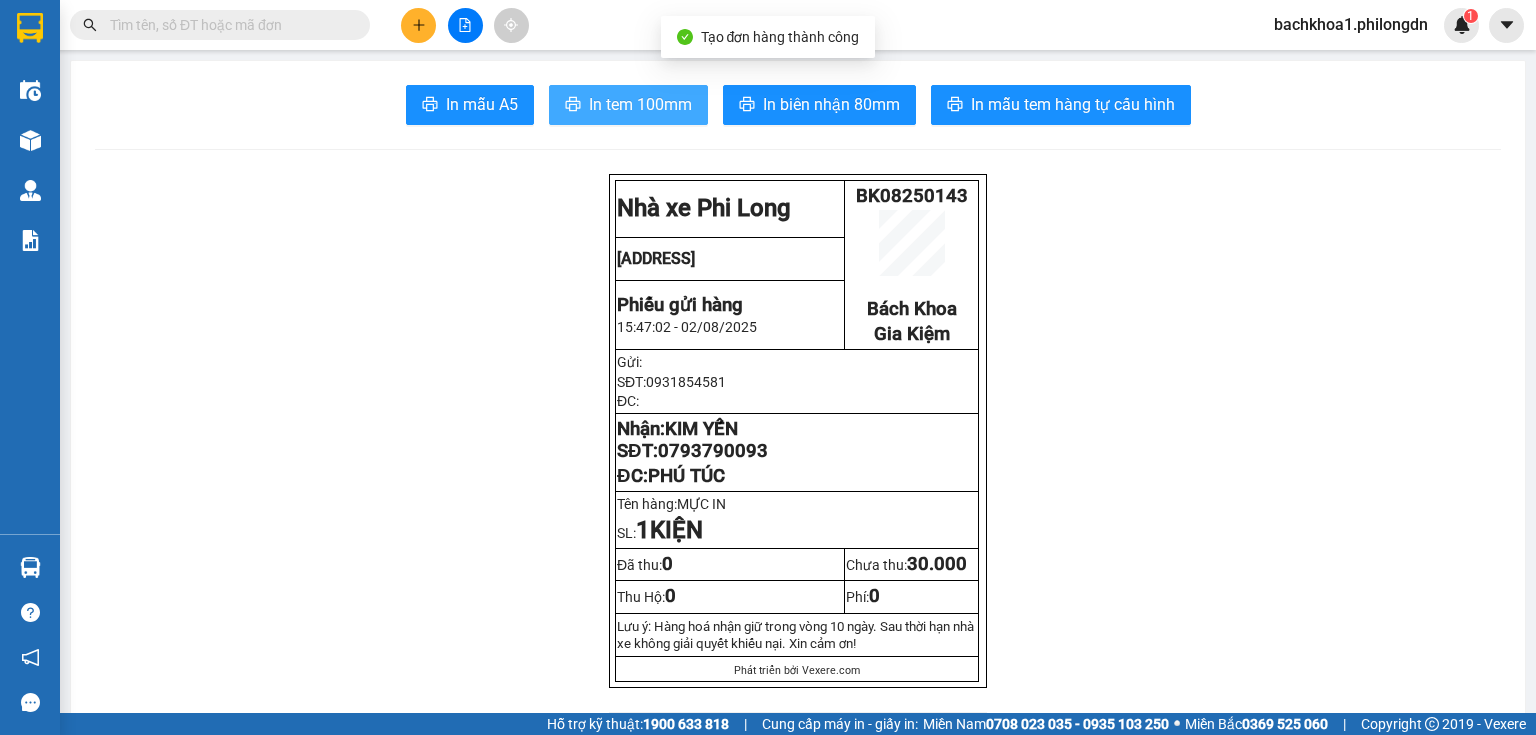 click on "In tem 100mm" at bounding box center [640, 104] 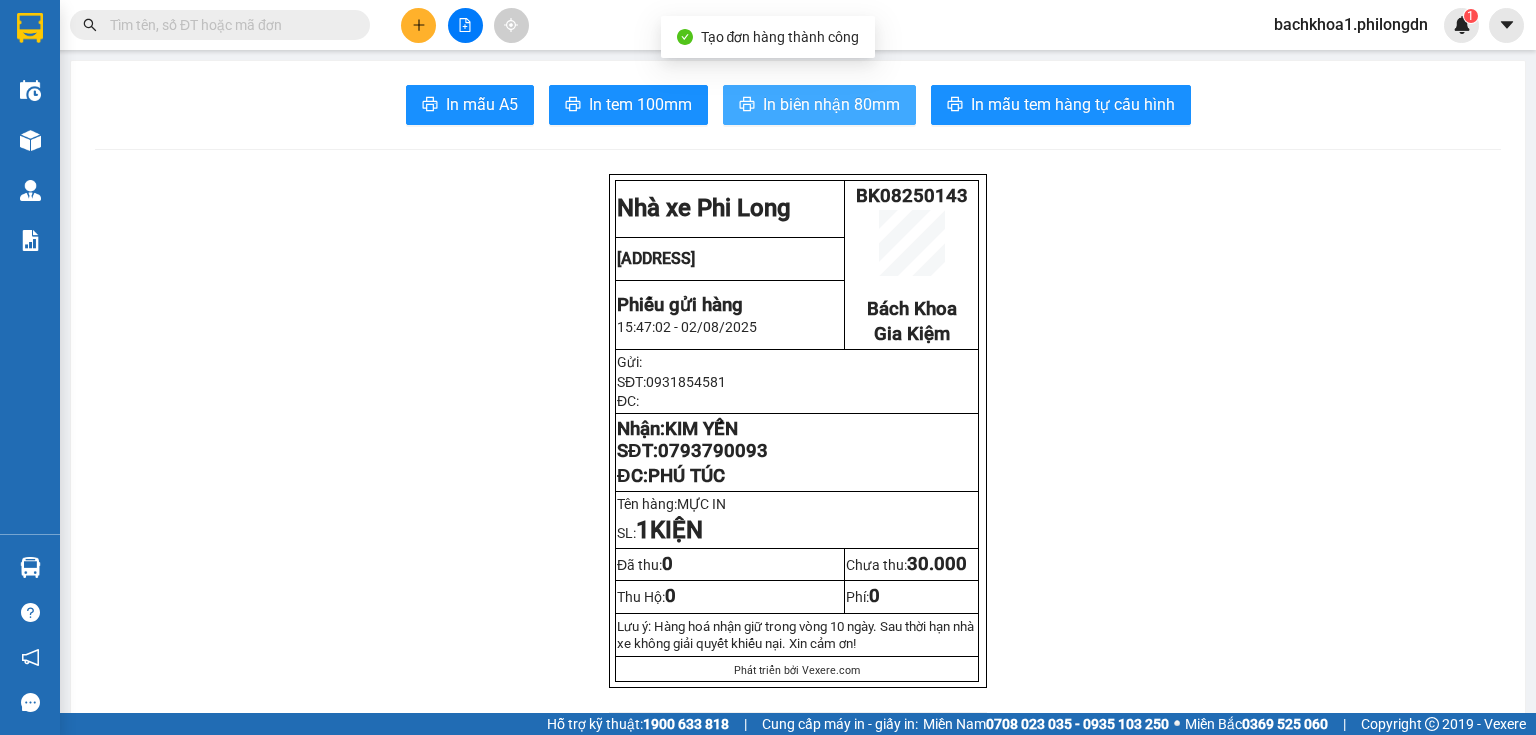 scroll, scrollTop: 0, scrollLeft: 0, axis: both 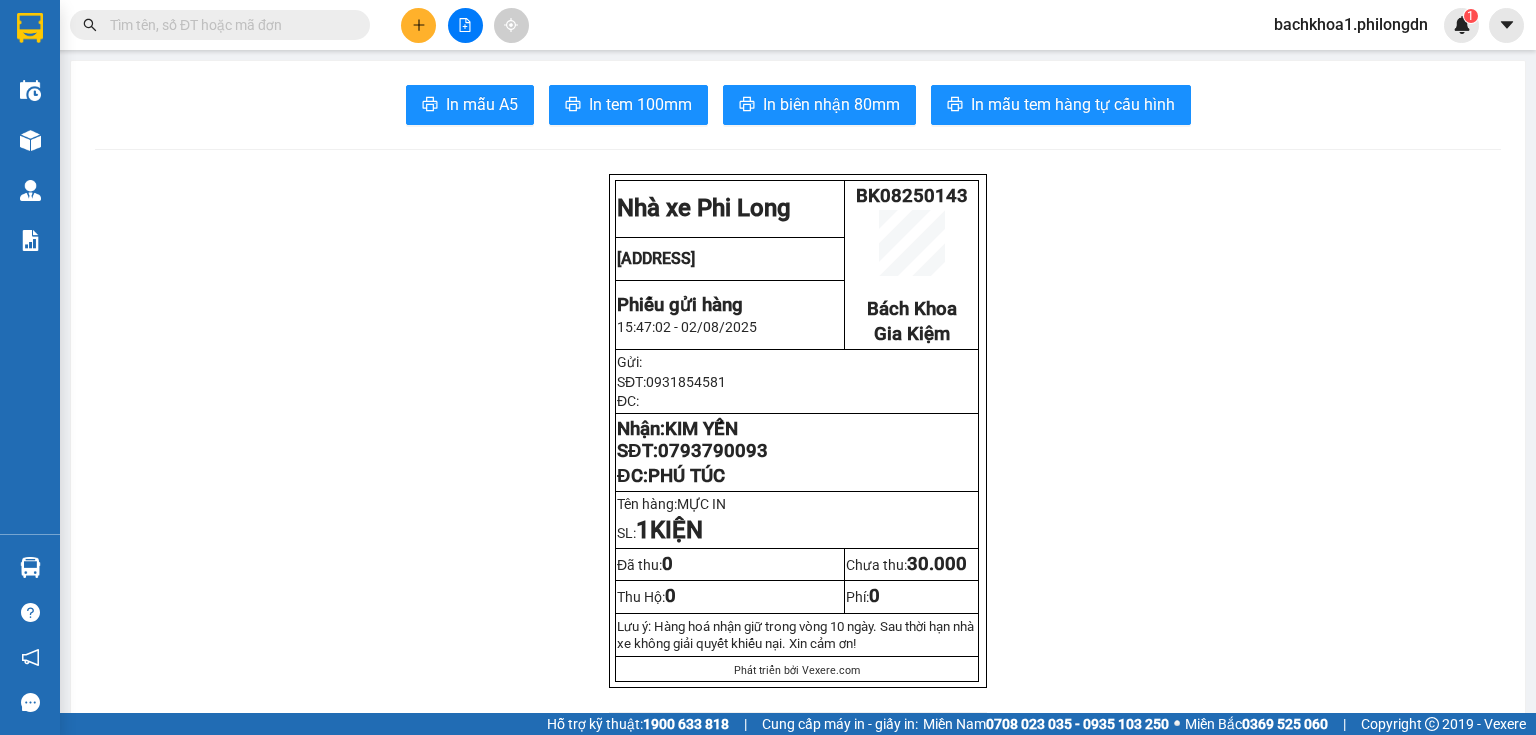 click on "In mẫu A5
In tem 100mm
In biên nhận 80mm In mẫu tem hàng tự cấu hình
Nhà xe Phi Long
BK08250143
Bách Khoa
Gia Kiệm
H1/003 ấp Nam Sơn, xã Quang Trung, Huyện Thống Nhất
Phiếu gửi hàng
15:47:02 - 02/08/2025
Gửi:
SĐT:  [PHONE]
ĐC:
Nhận:  [NAME] SĐT:  [PHONE]
ĐC:  PHÚ TÚC
Tên hàng:  MỰC IN
SL:  1  KIỆN
Đã thu:  0
Chưa thu:  30.000
Thu Hộ: 0
Phí:  0
Lưu ý: Hàng hoá nhận giữ trong vòng 10 ngày. Sau thời hạn nhà xe không giải quyết khiếu nại. Xin cảm ơn!
Phát triển bởi Vexere.com
Phi Long (Đồng Nai) BK08250143 02/08 15:47 Giao dọc đường   PHÚ TÚC VP Nhận:   Gia Kiệm [NAME] [PHONE] SL:  1 CC : 30.000 Tên Số lượng Khối lượng Cước món hàng Ghi chú MỰC IN (Khác) 1 0 30.000 Tổng cộng 1 0" at bounding box center [798, 1813] 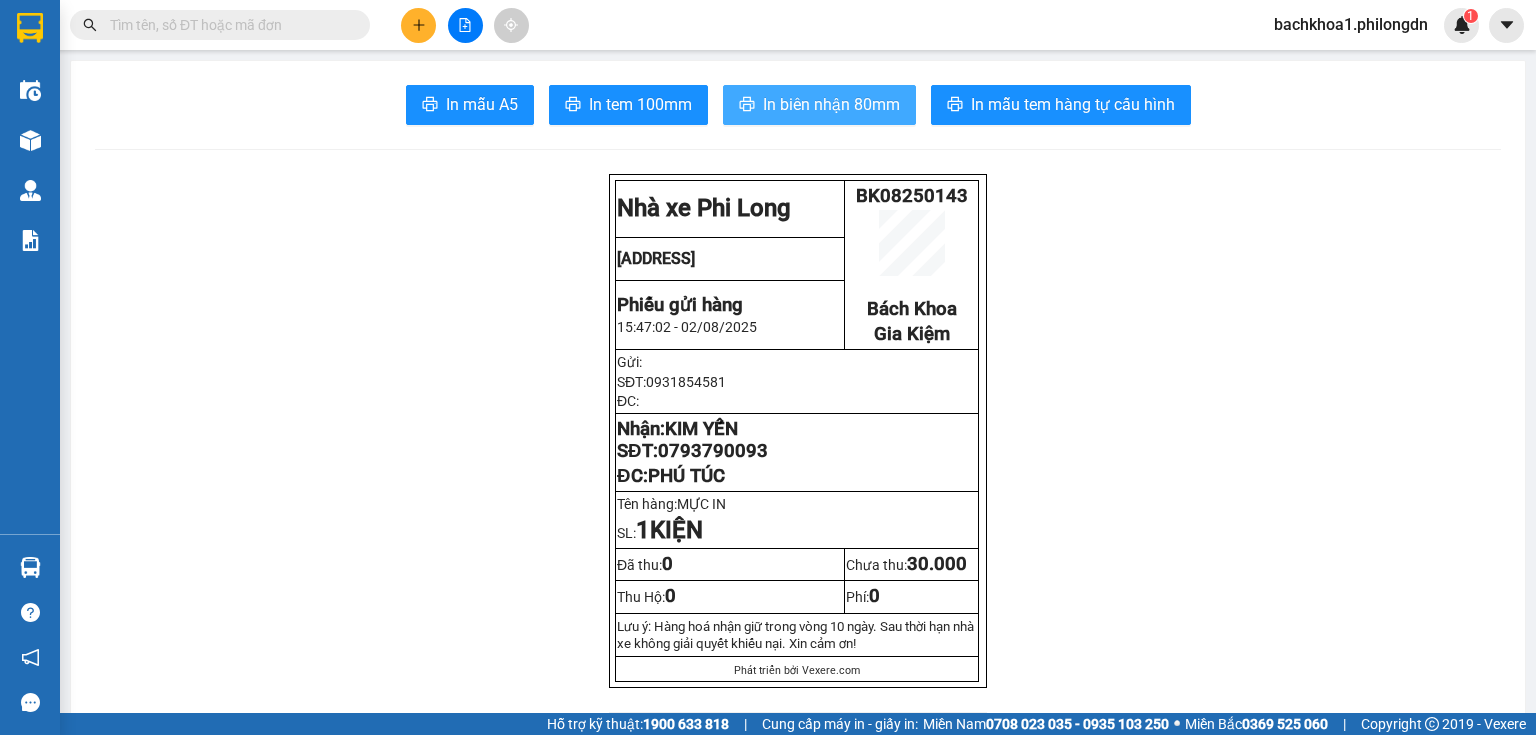 click on "In biên nhận 80mm" at bounding box center [831, 104] 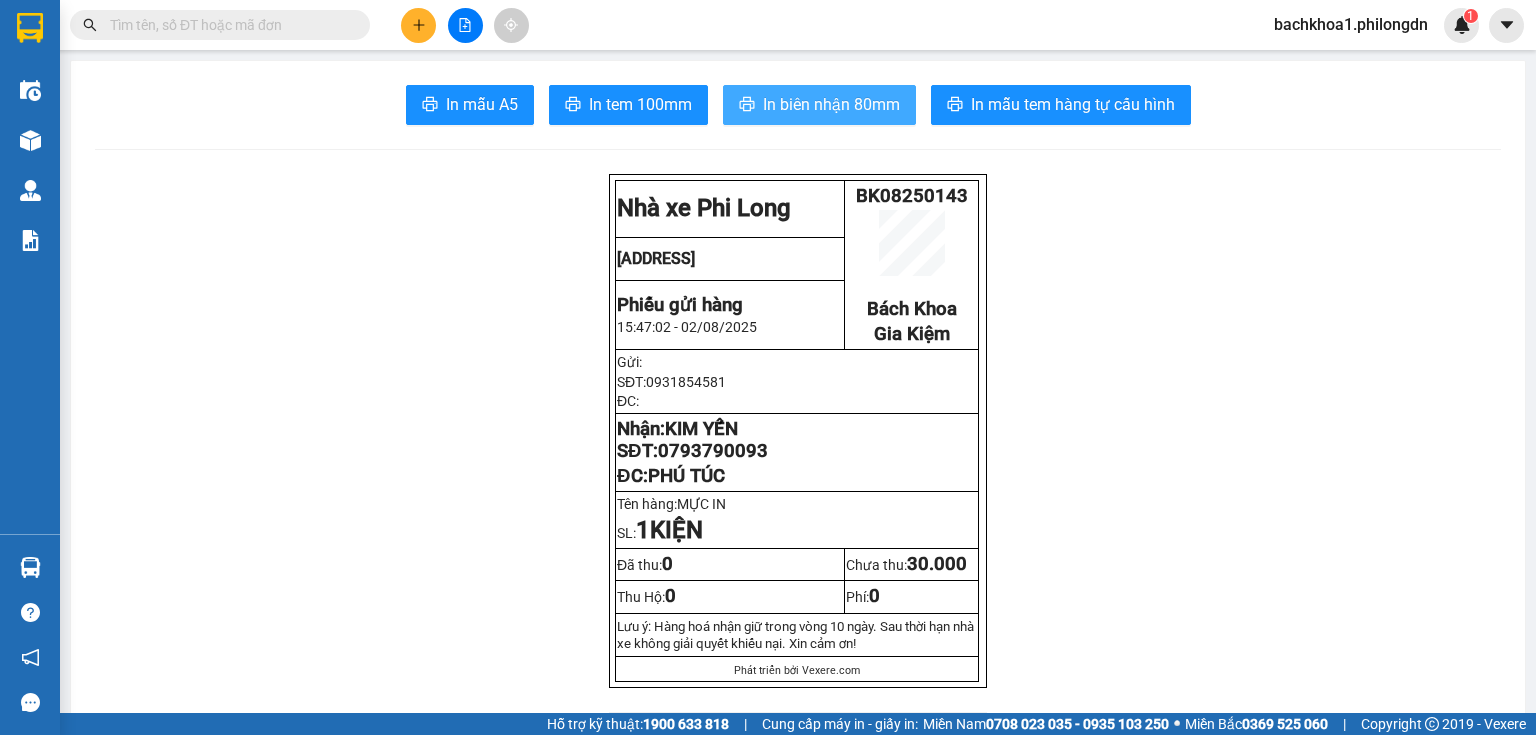 scroll, scrollTop: 0, scrollLeft: 0, axis: both 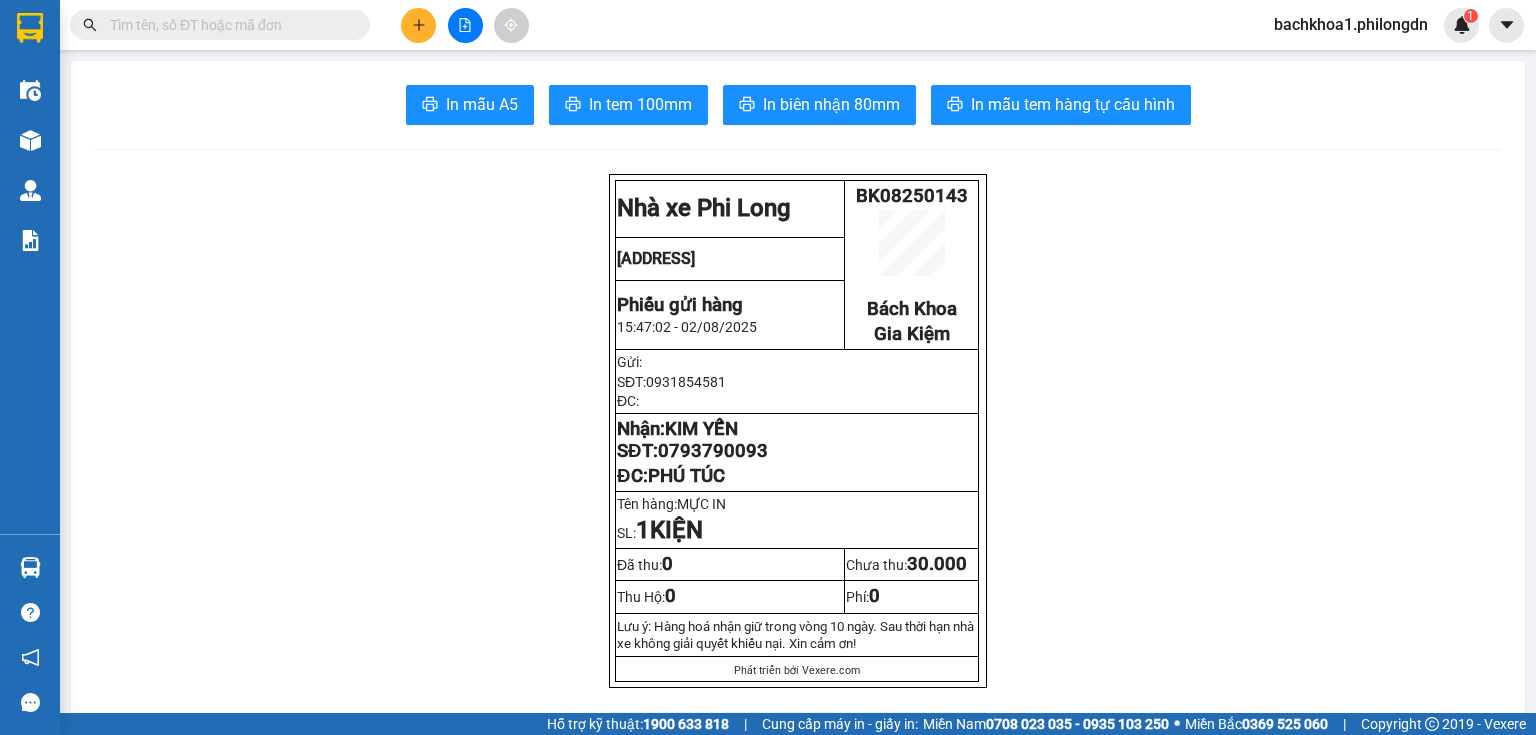 click on "Nhận:  [PERSON] SĐT:  0793790093
ĐC:  [LOCATION]" at bounding box center [797, 453] 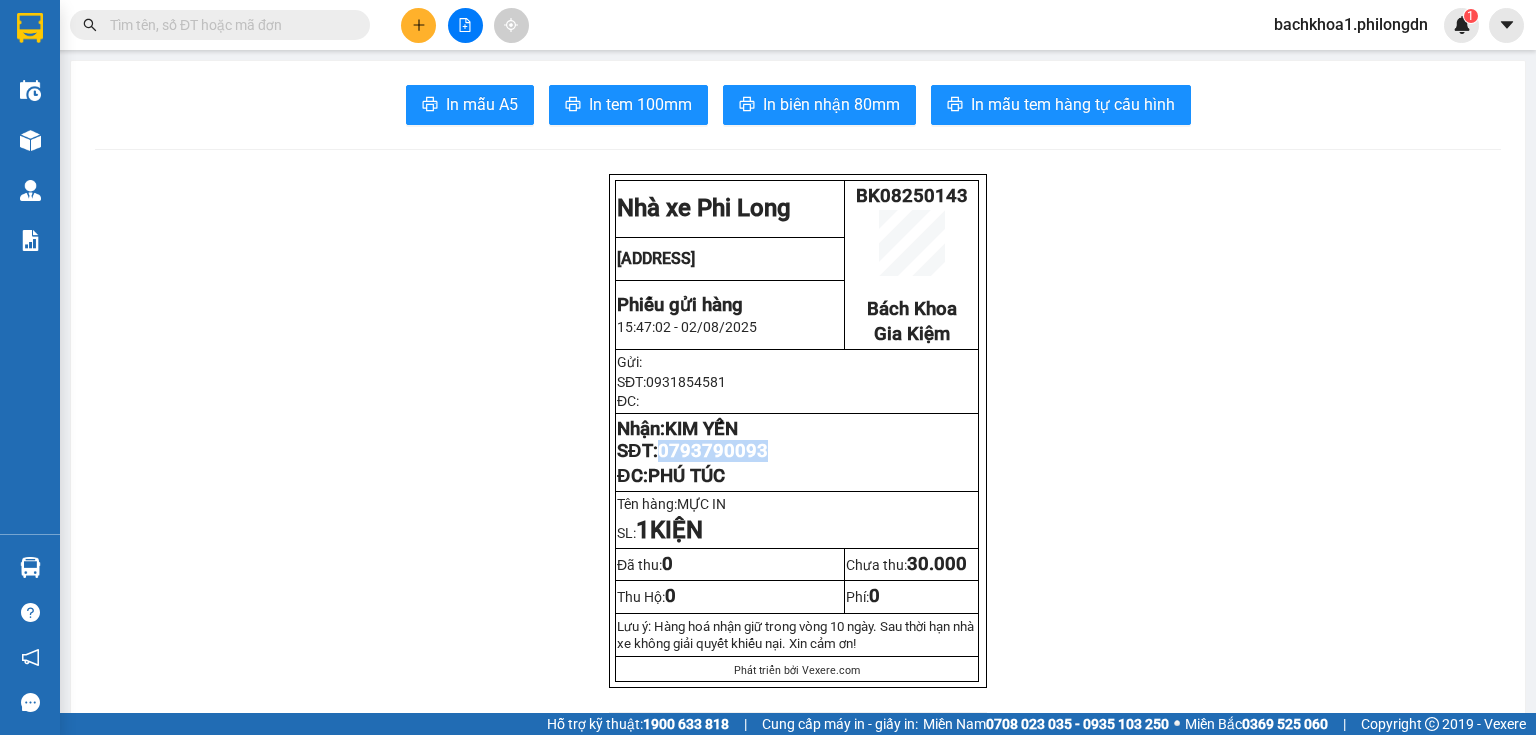 click on "0793790093" at bounding box center [713, 451] 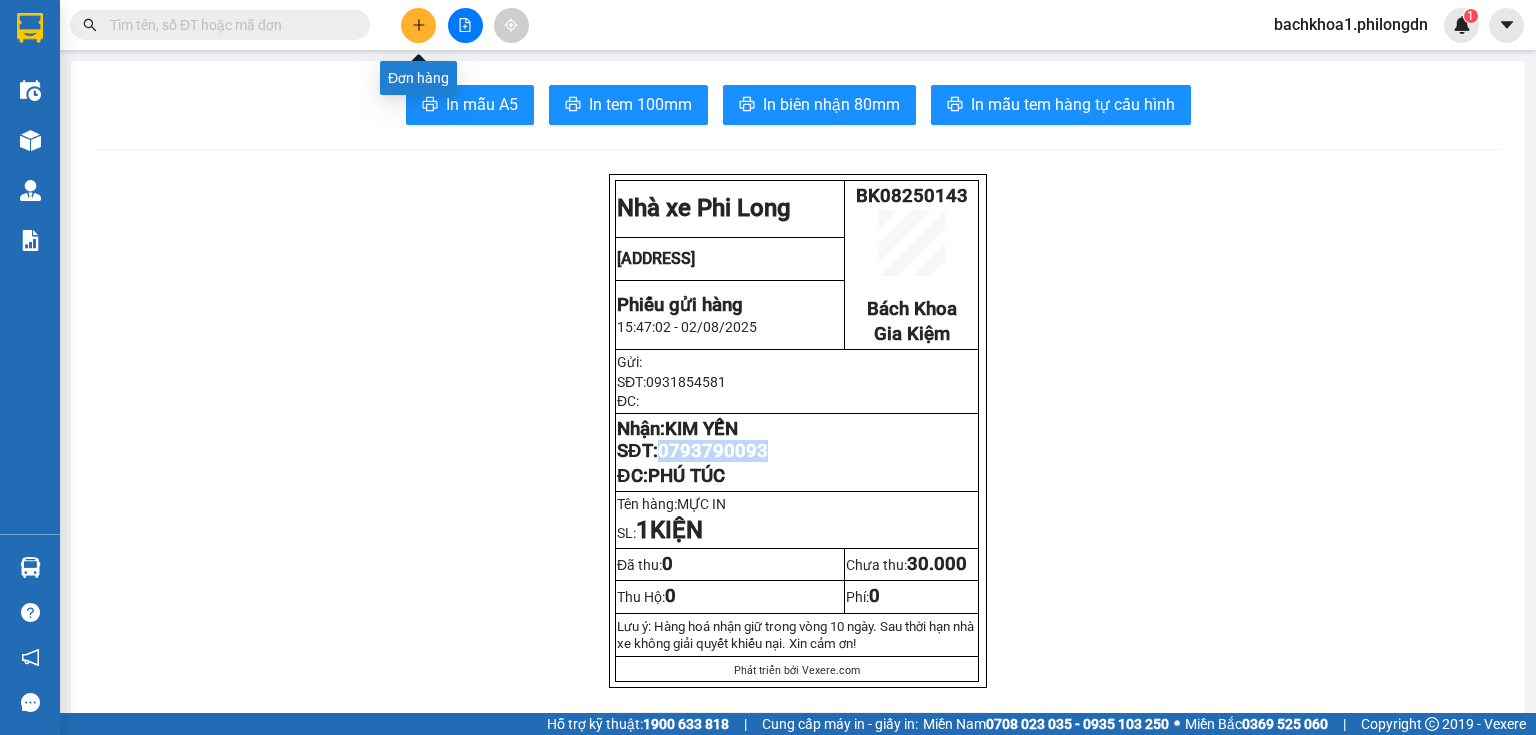click 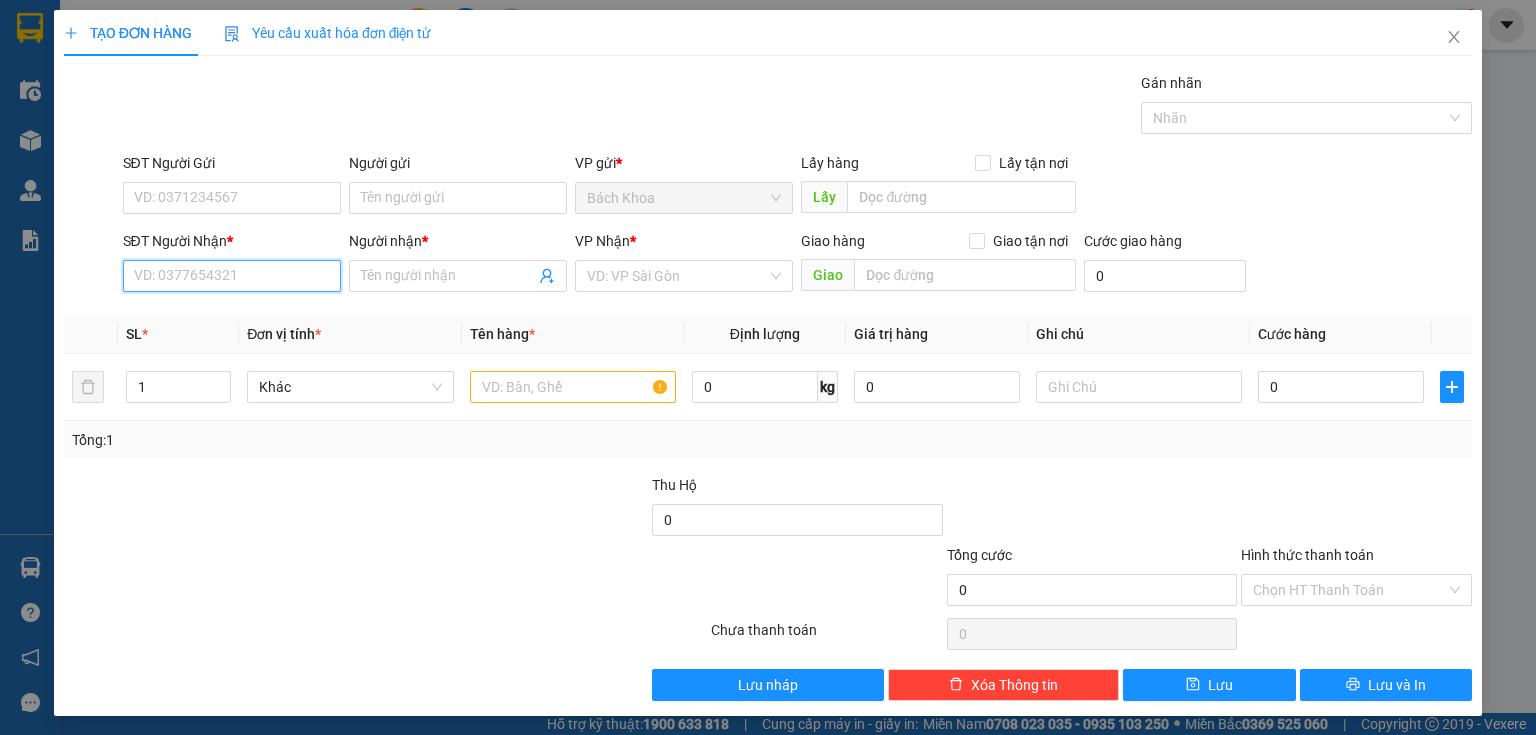 click on "SĐT Người Nhận  *" at bounding box center (232, 276) 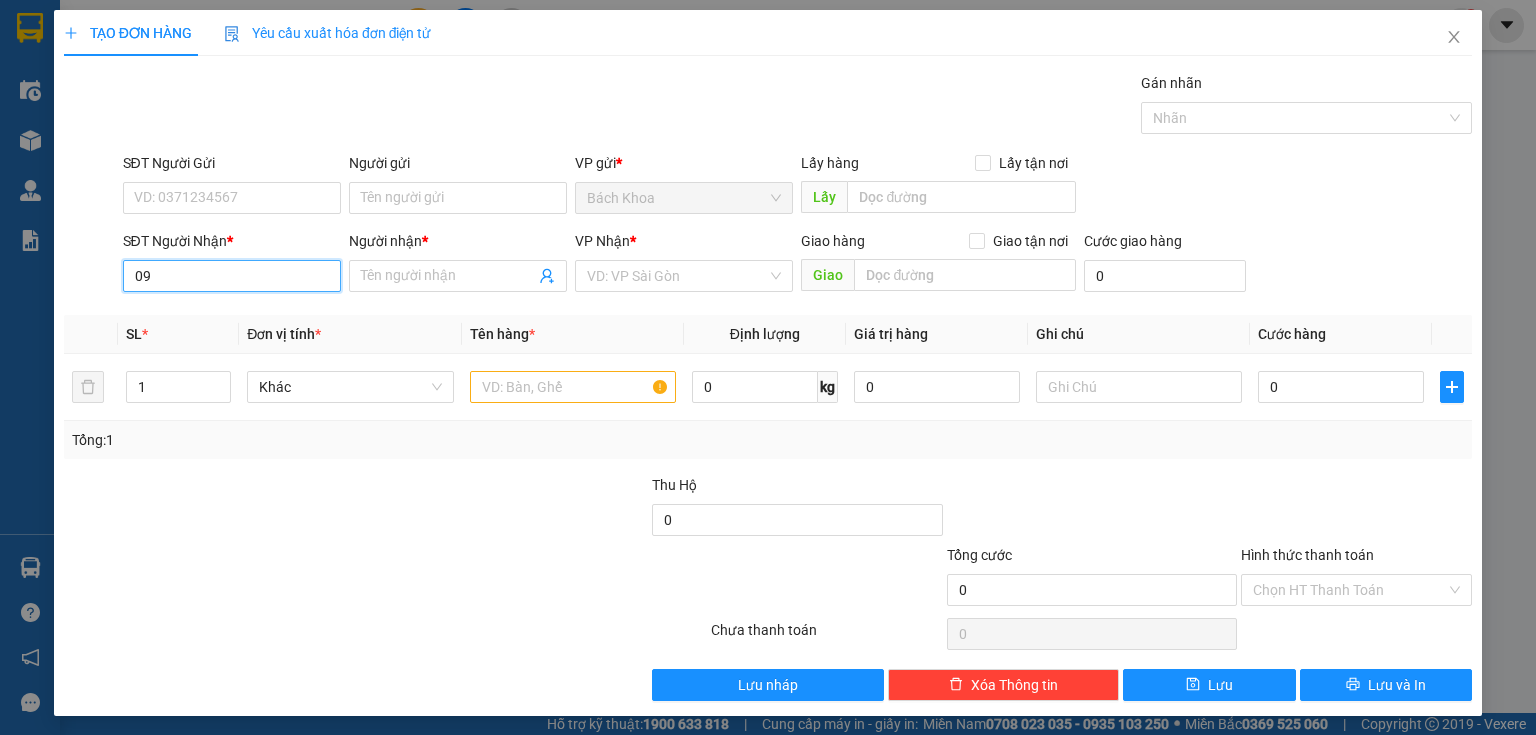 type on "0" 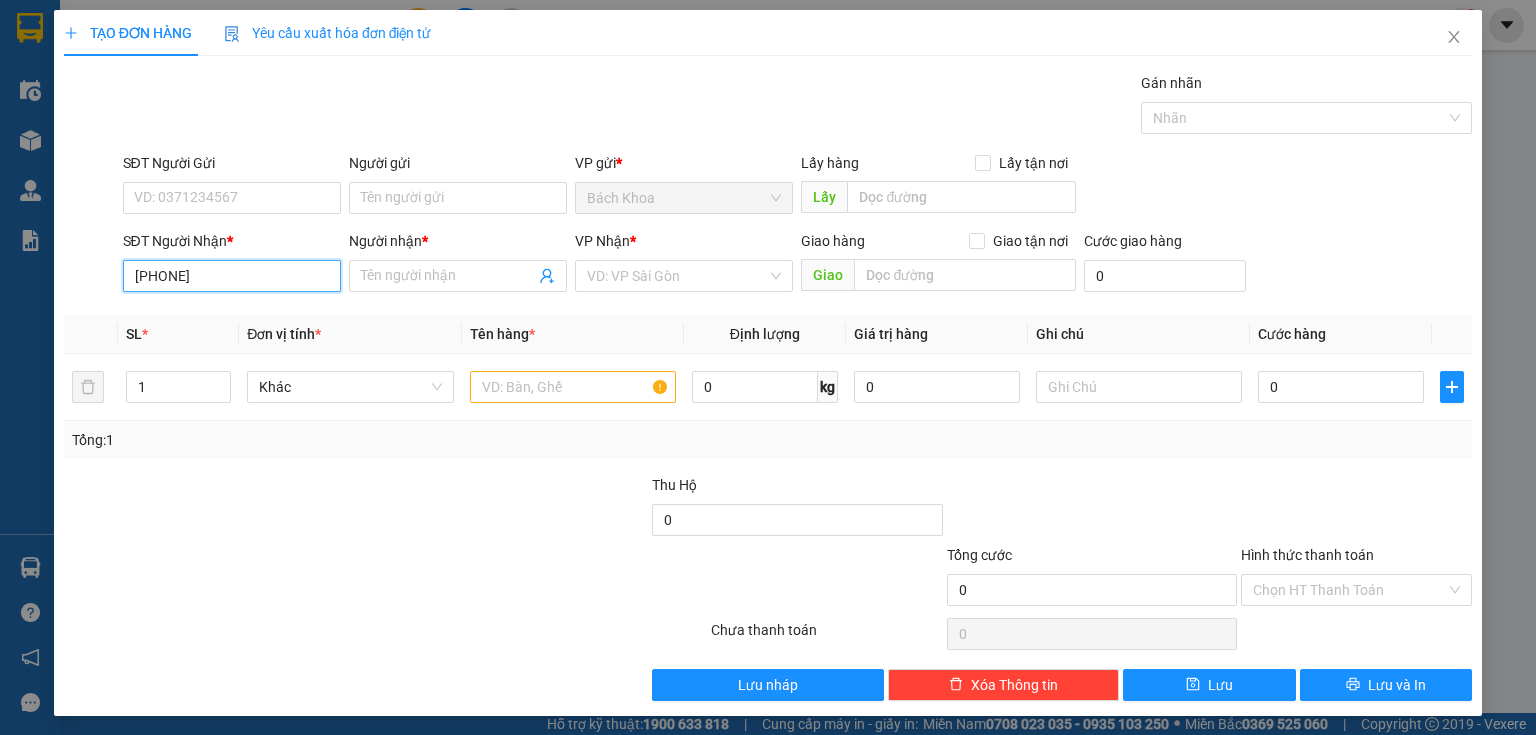 click on "[PHONE]" at bounding box center (232, 276) 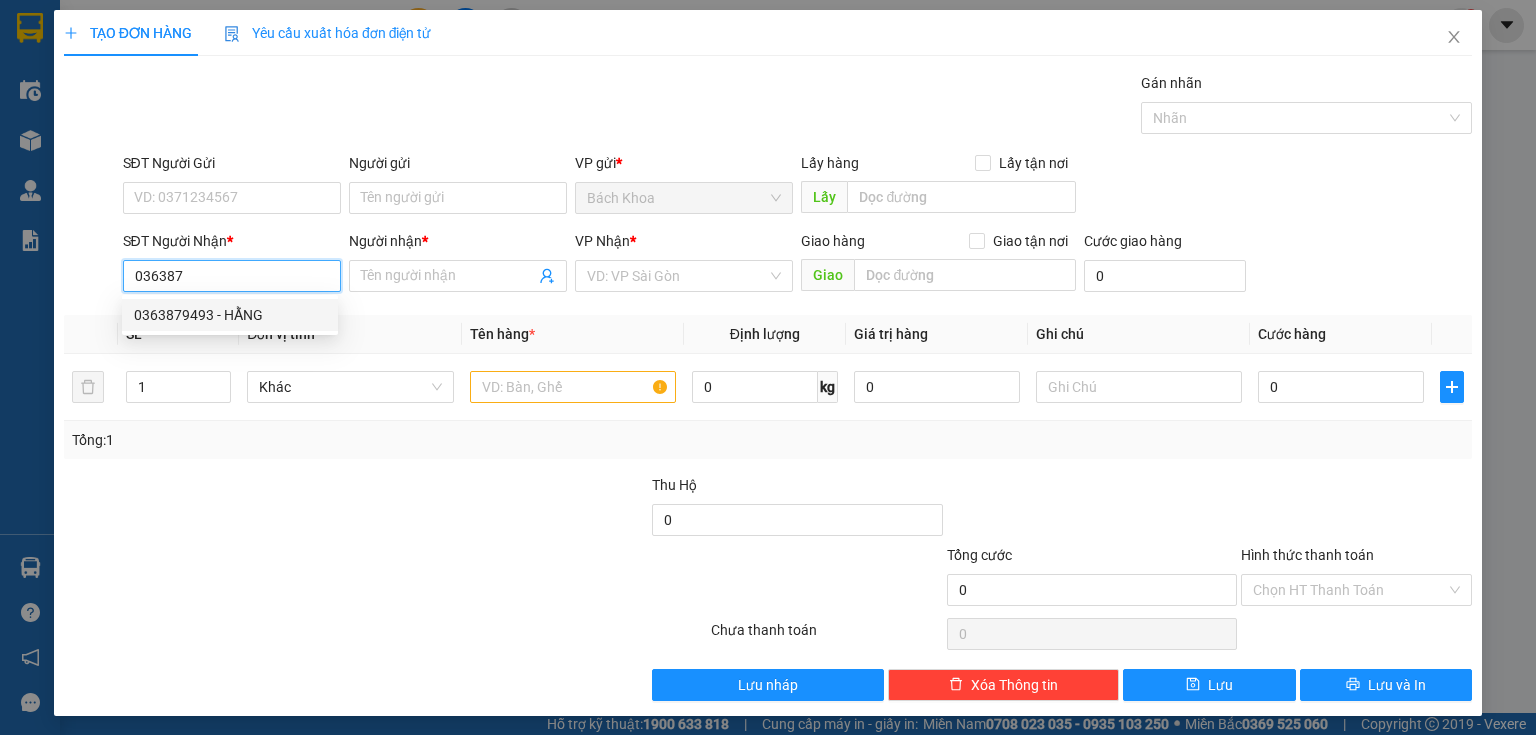 click on "0363879493 - HẰNG" at bounding box center (230, 315) 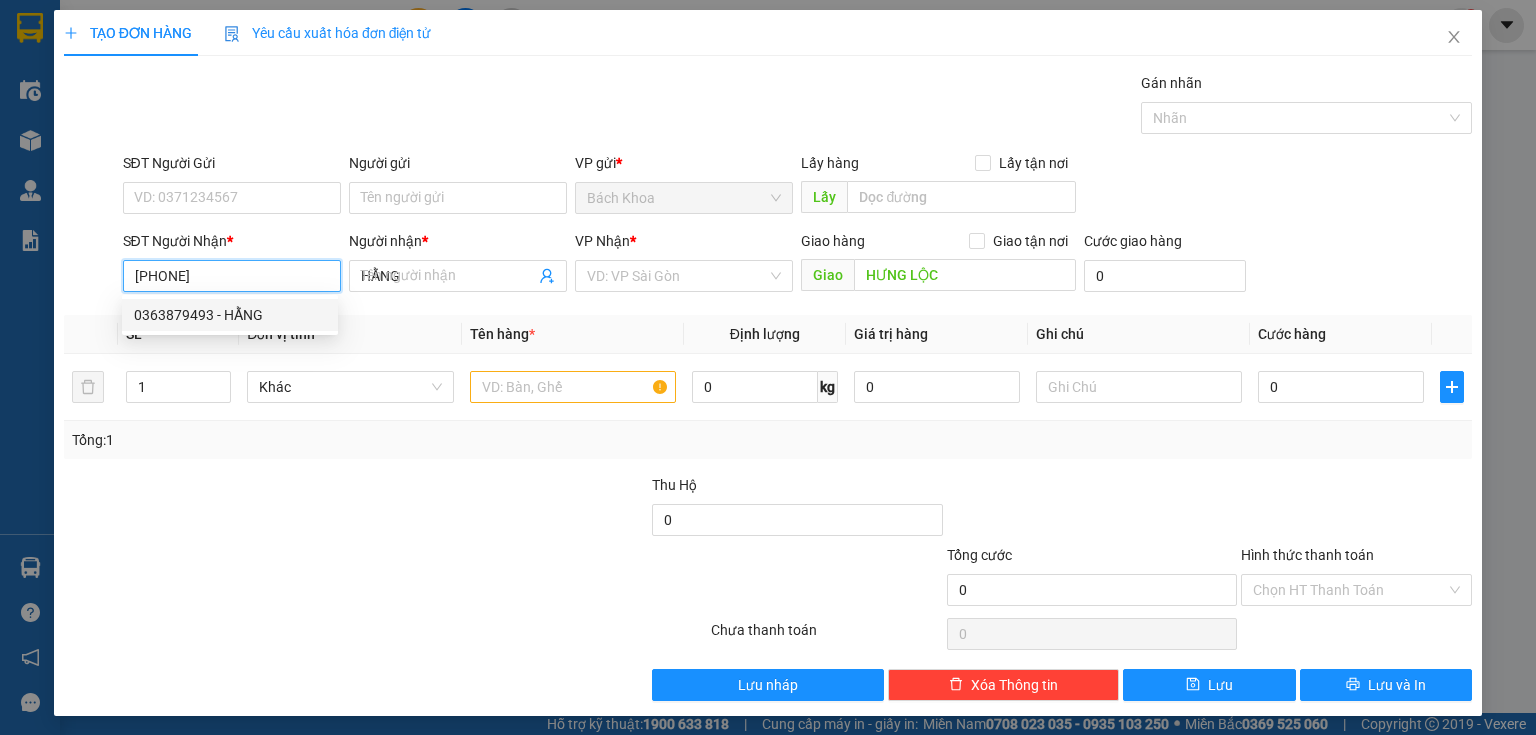 type on "40.000" 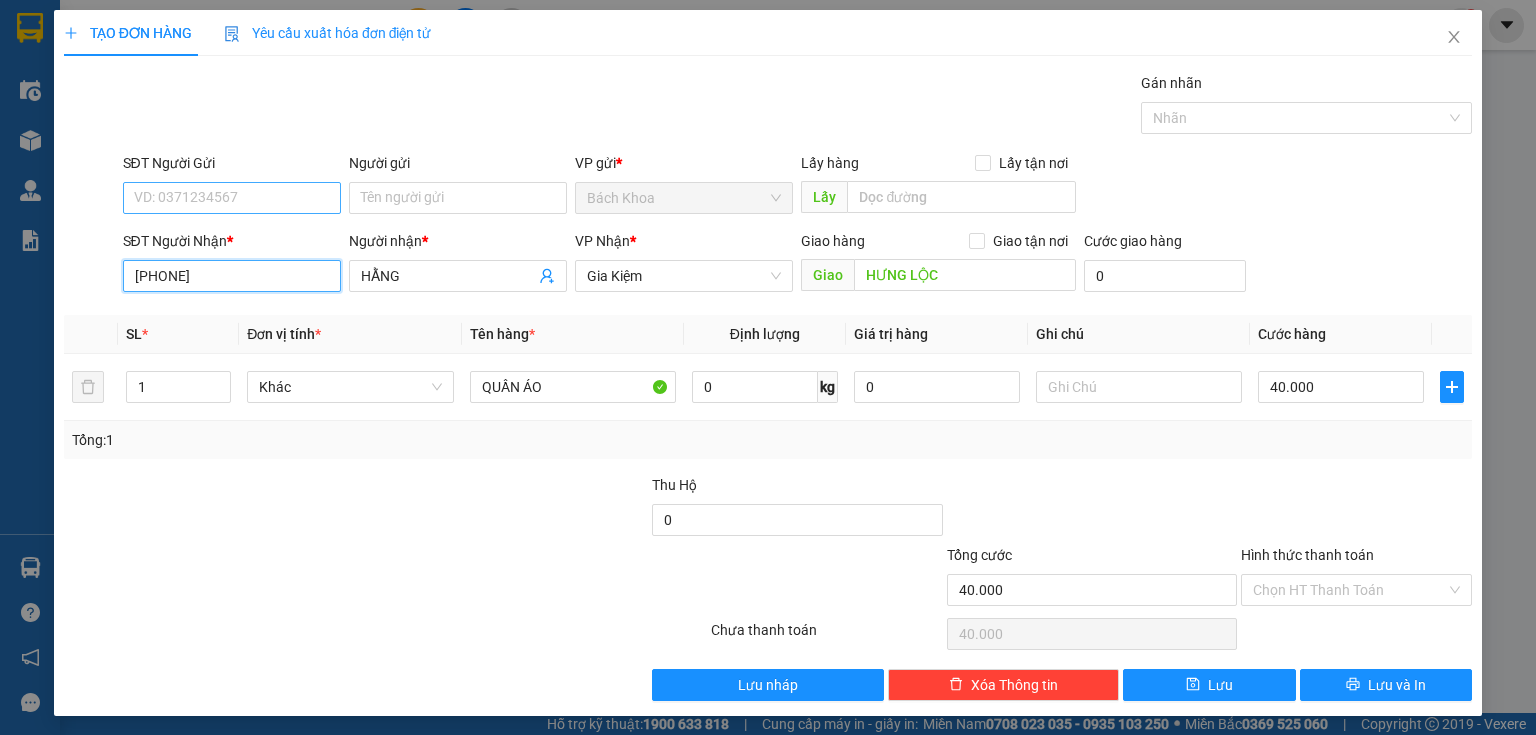 type on "[PHONE]" 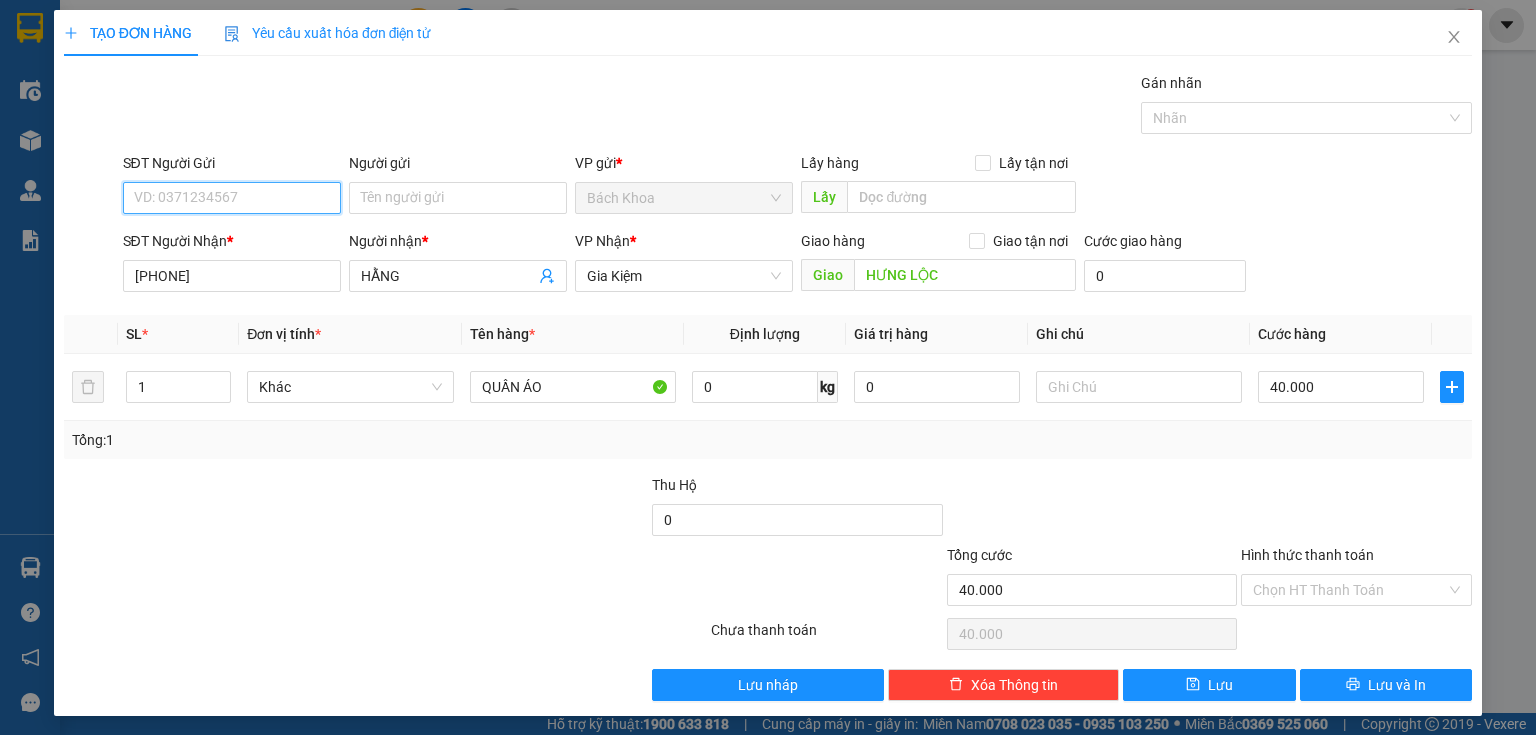 click on "SĐT Người Gửi" at bounding box center [232, 198] 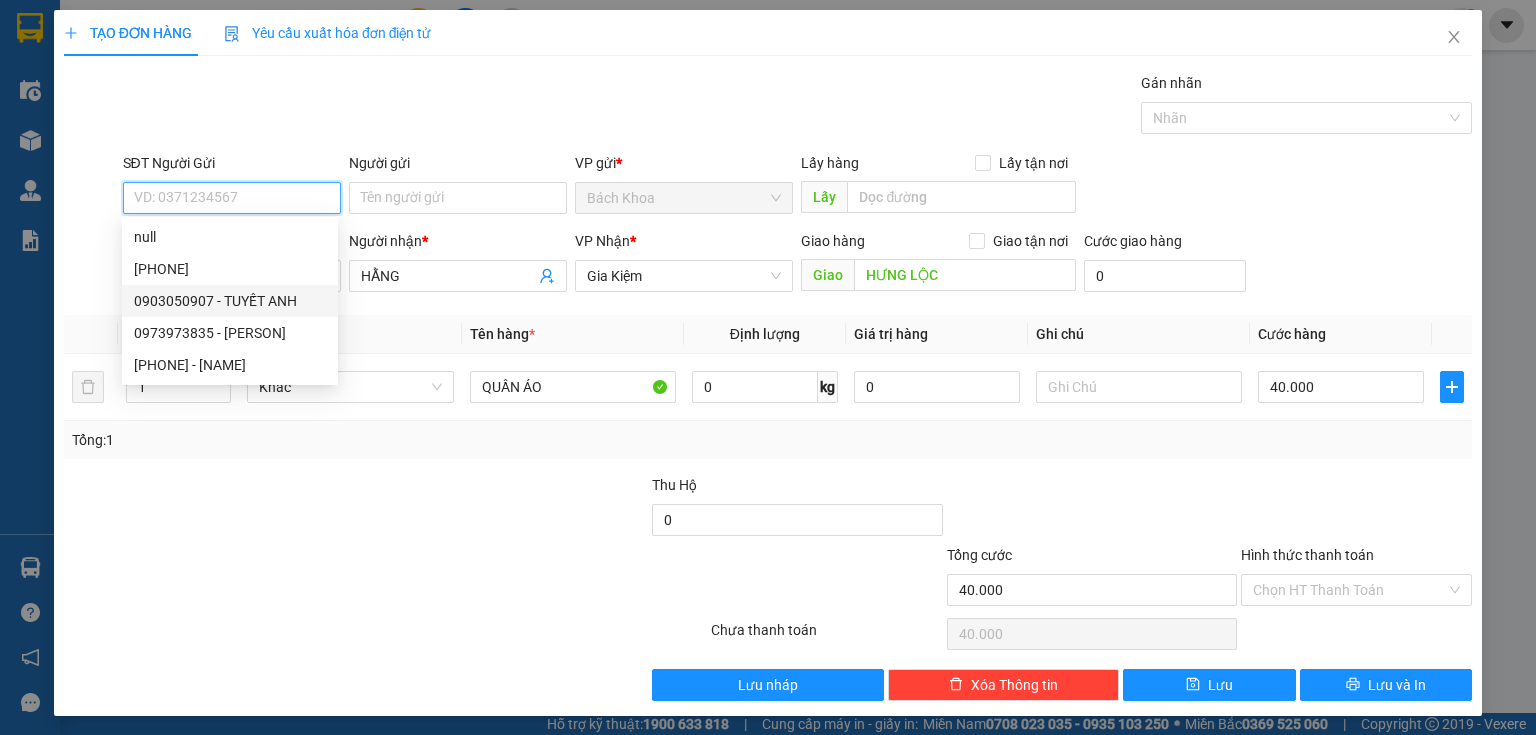 click on "0903050907 - TUYẾT ANH" at bounding box center (230, 301) 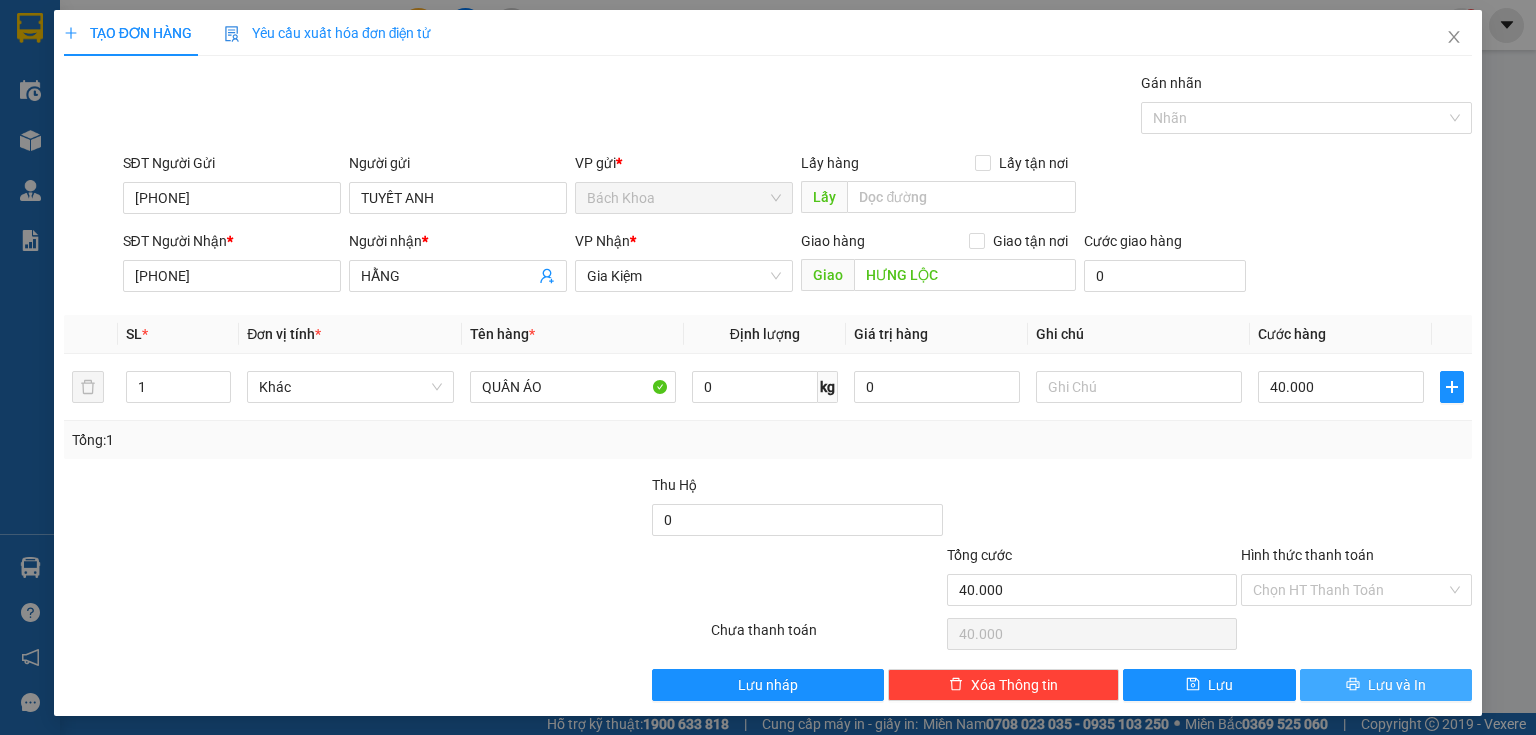 click on "Lưu và In" at bounding box center (1397, 685) 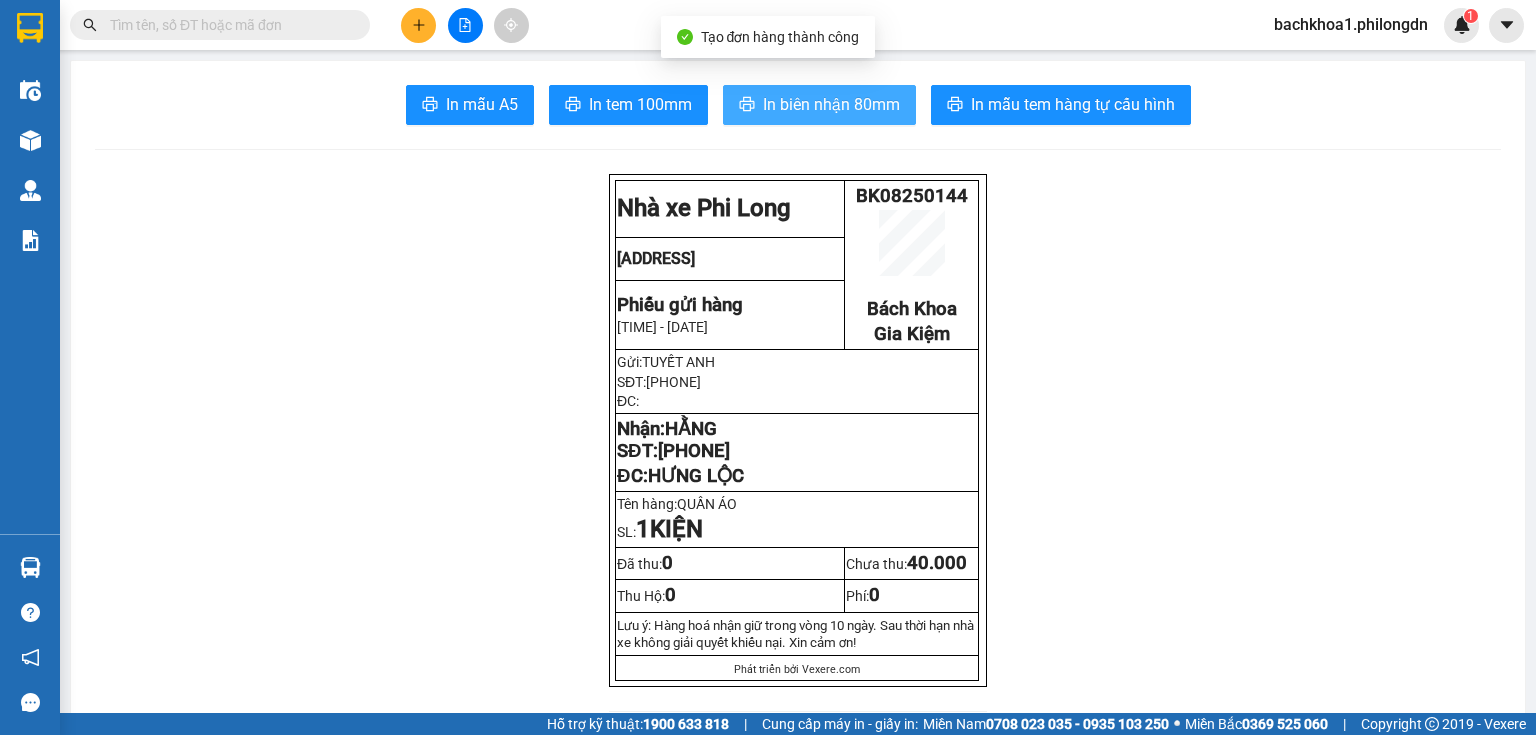 click on "In biên nhận 80mm" at bounding box center [831, 104] 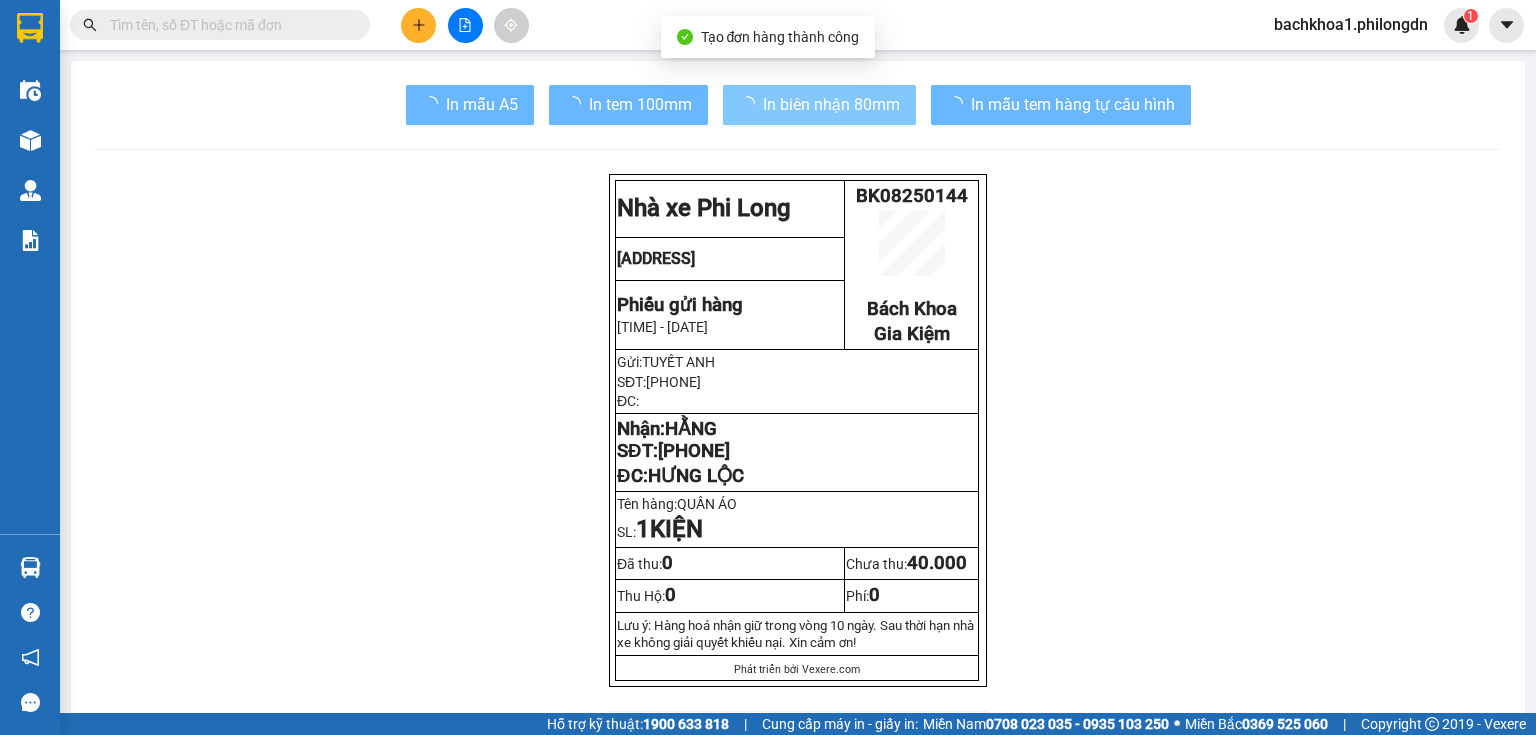 scroll, scrollTop: 0, scrollLeft: 0, axis: both 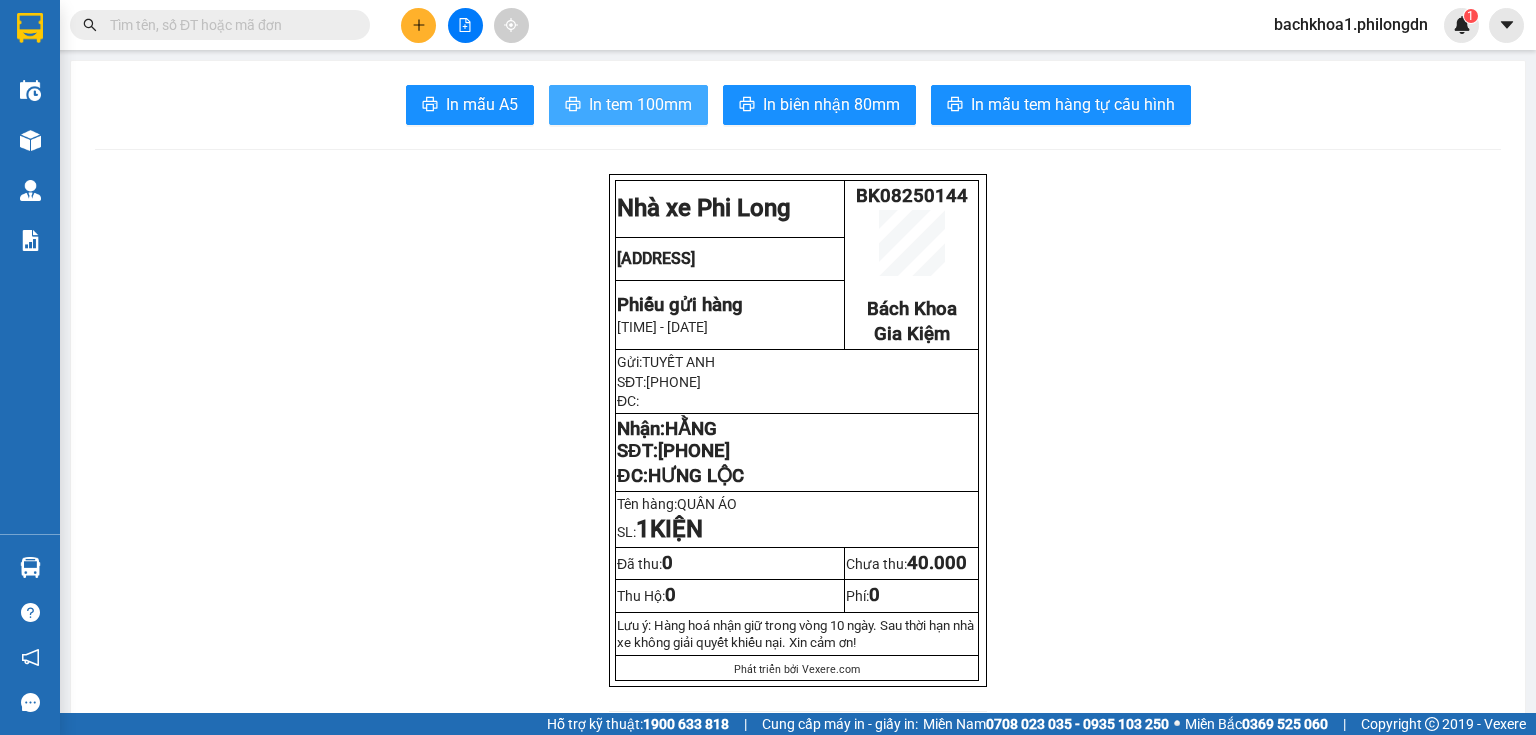 click on "In tem 100mm" at bounding box center (628, 105) 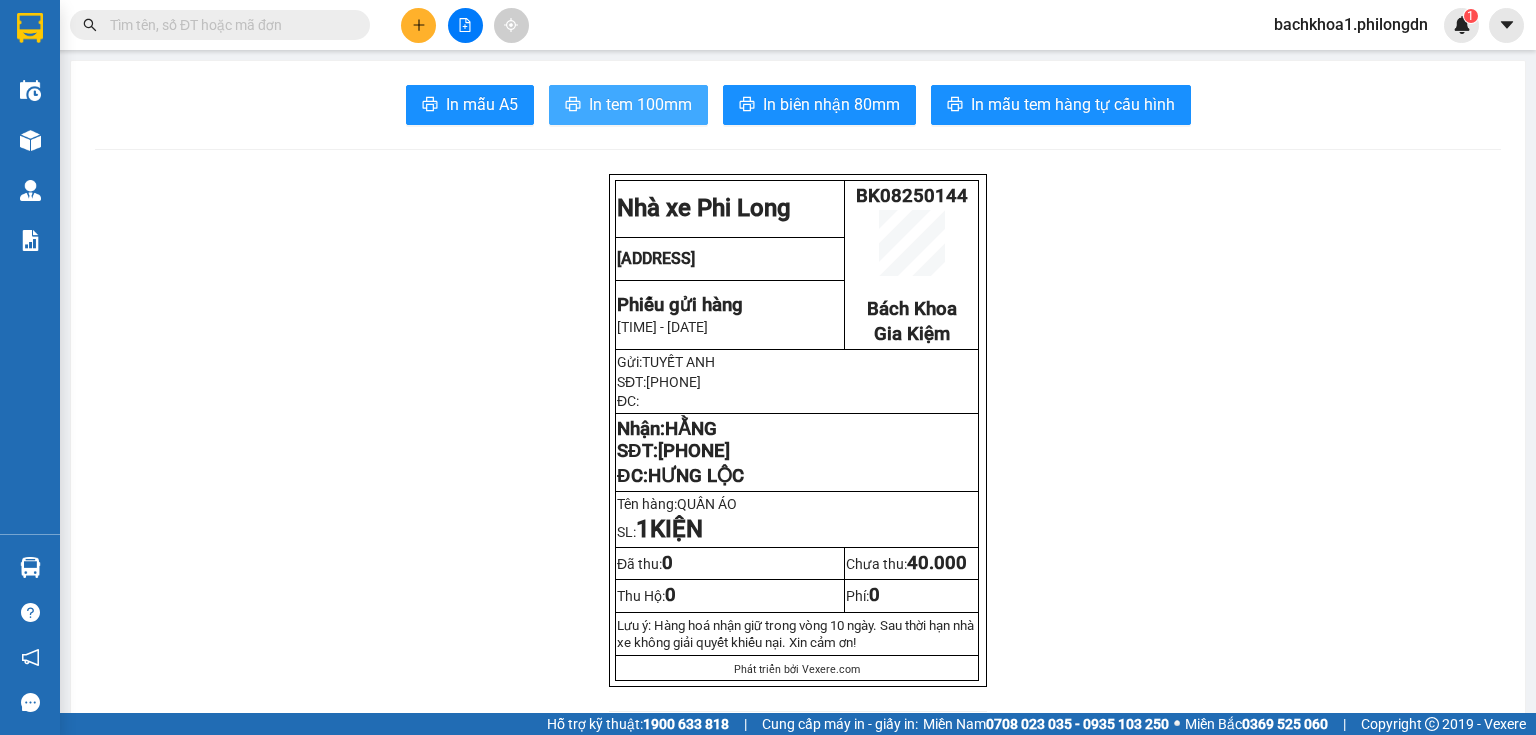 scroll, scrollTop: 0, scrollLeft: 0, axis: both 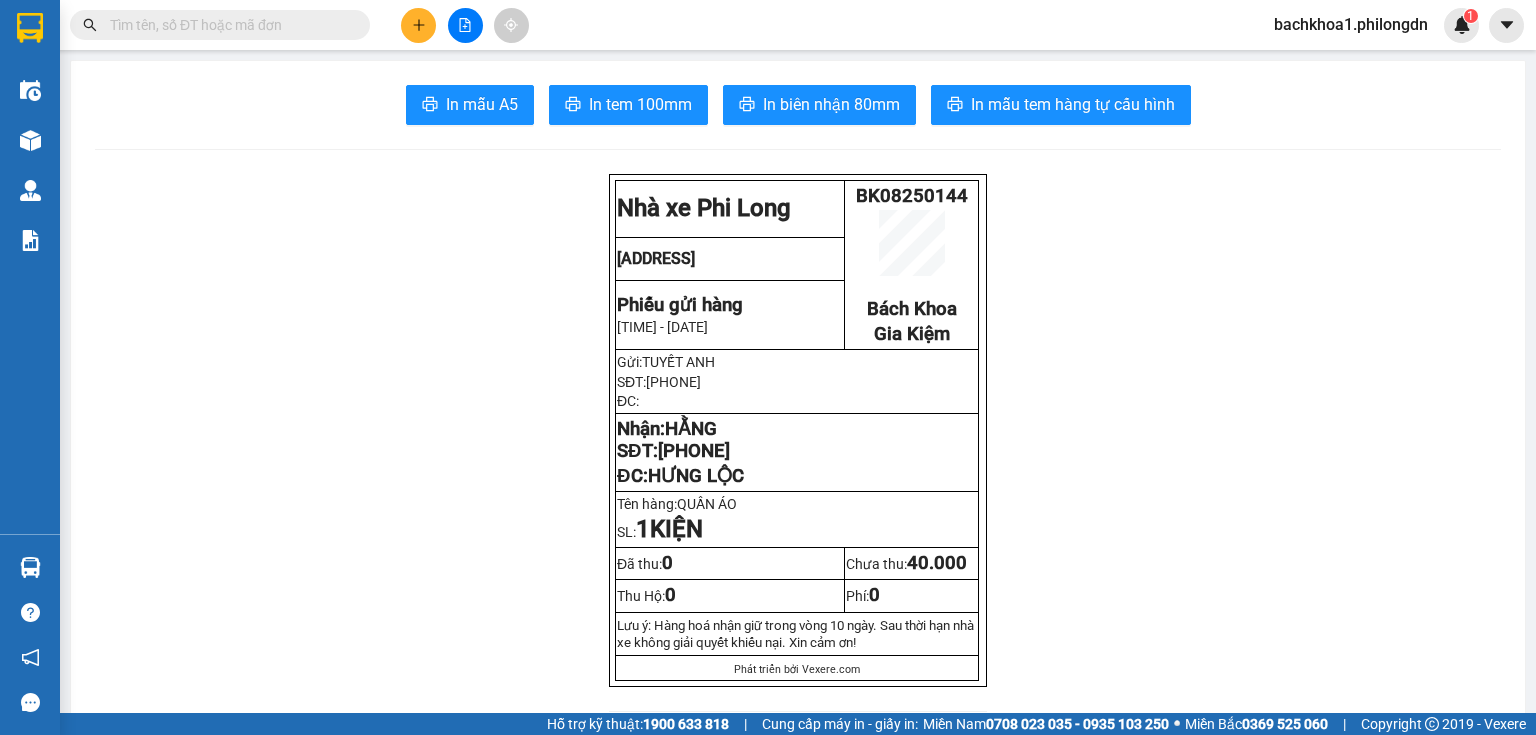 click on "[PHONE]" at bounding box center [694, 451] 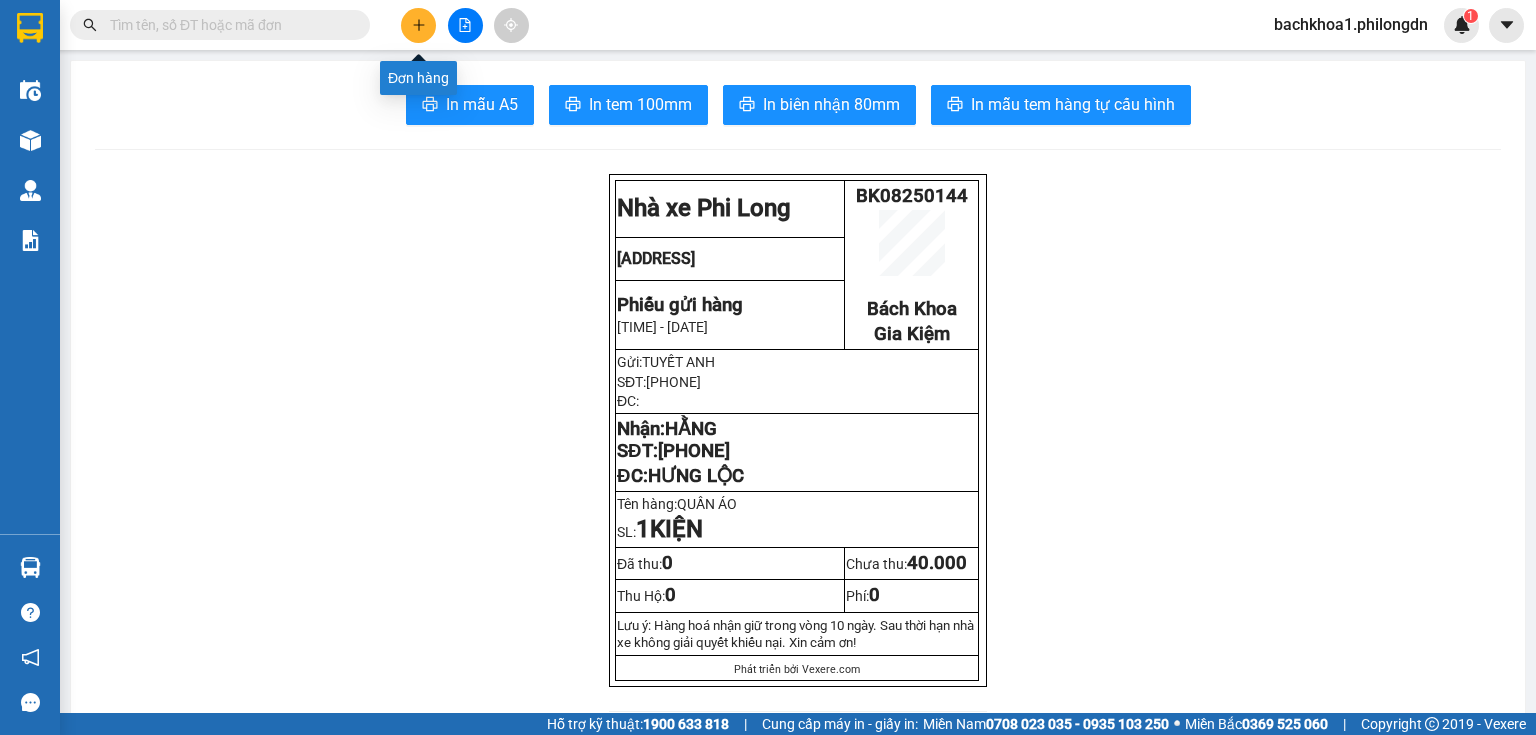 click 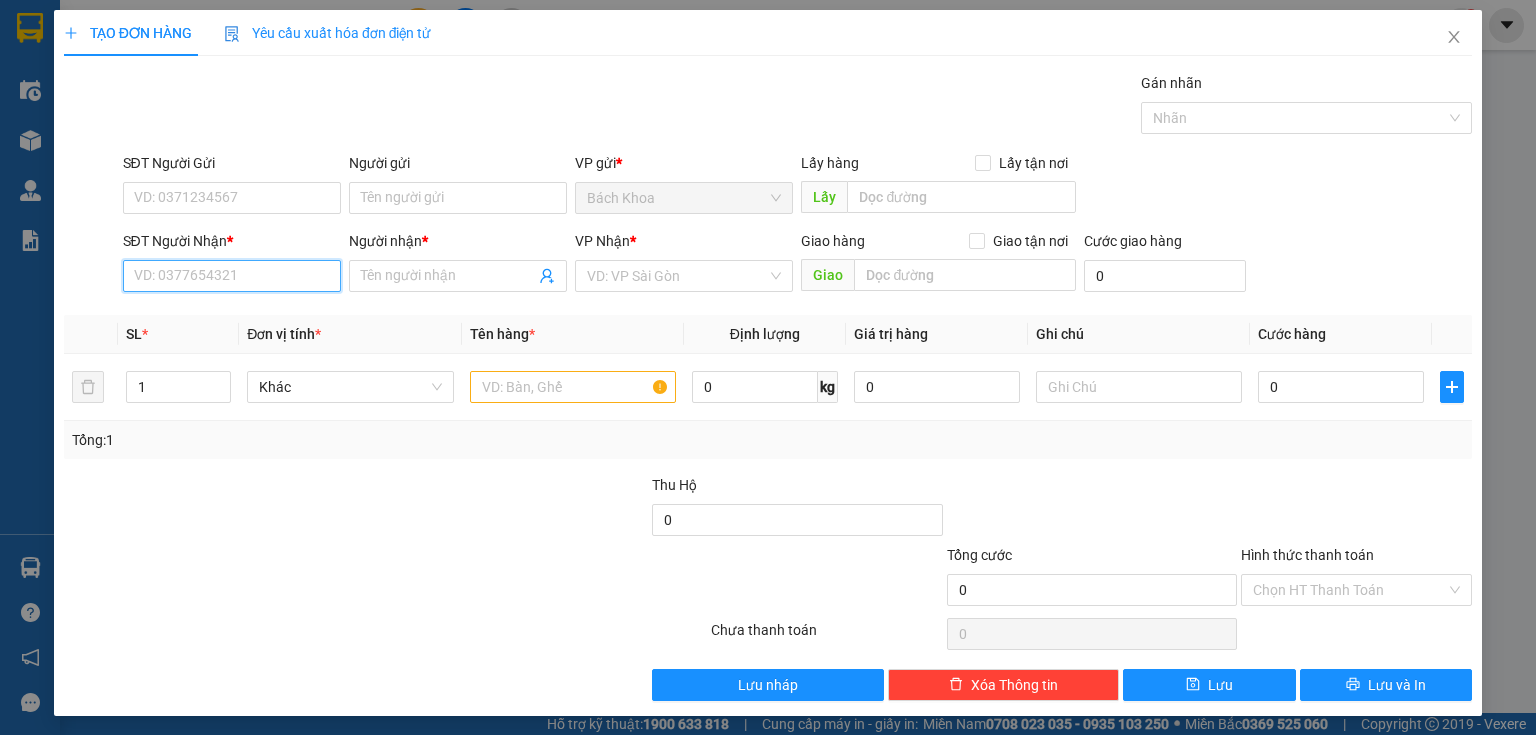 click on "SĐT Người Nhận  *" at bounding box center [232, 276] 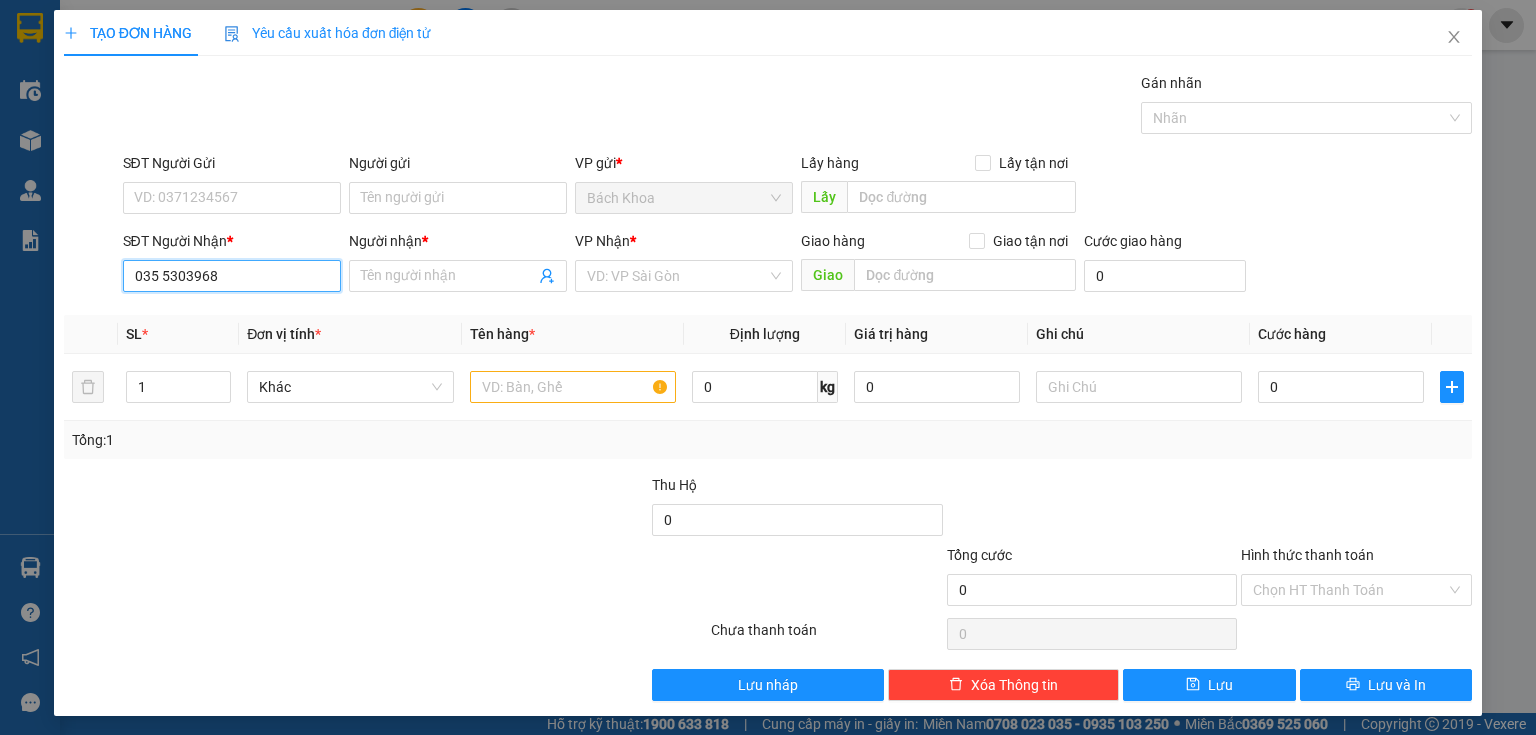 click on "035 5303968" at bounding box center [232, 276] 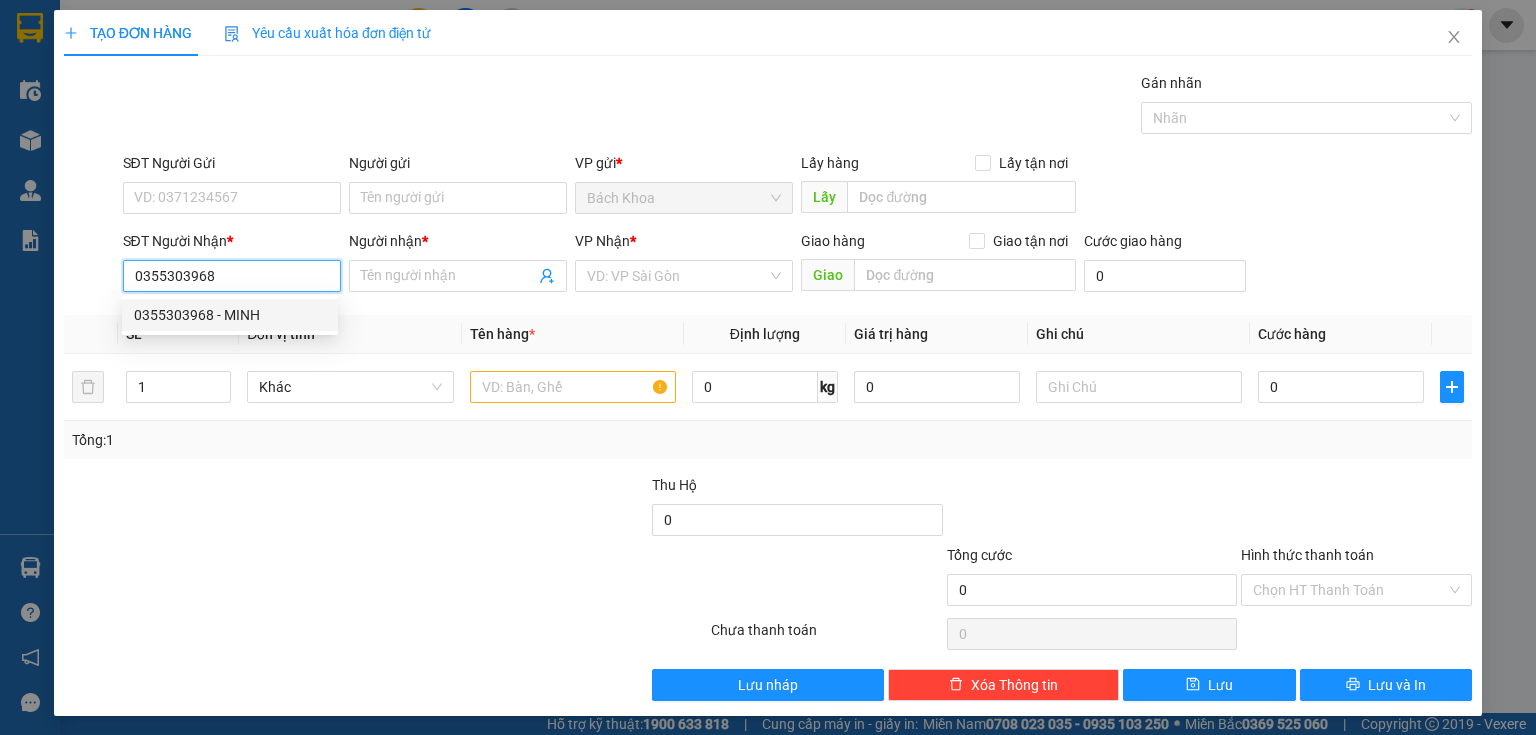 click on "0355303968 - MINH" at bounding box center [230, 315] 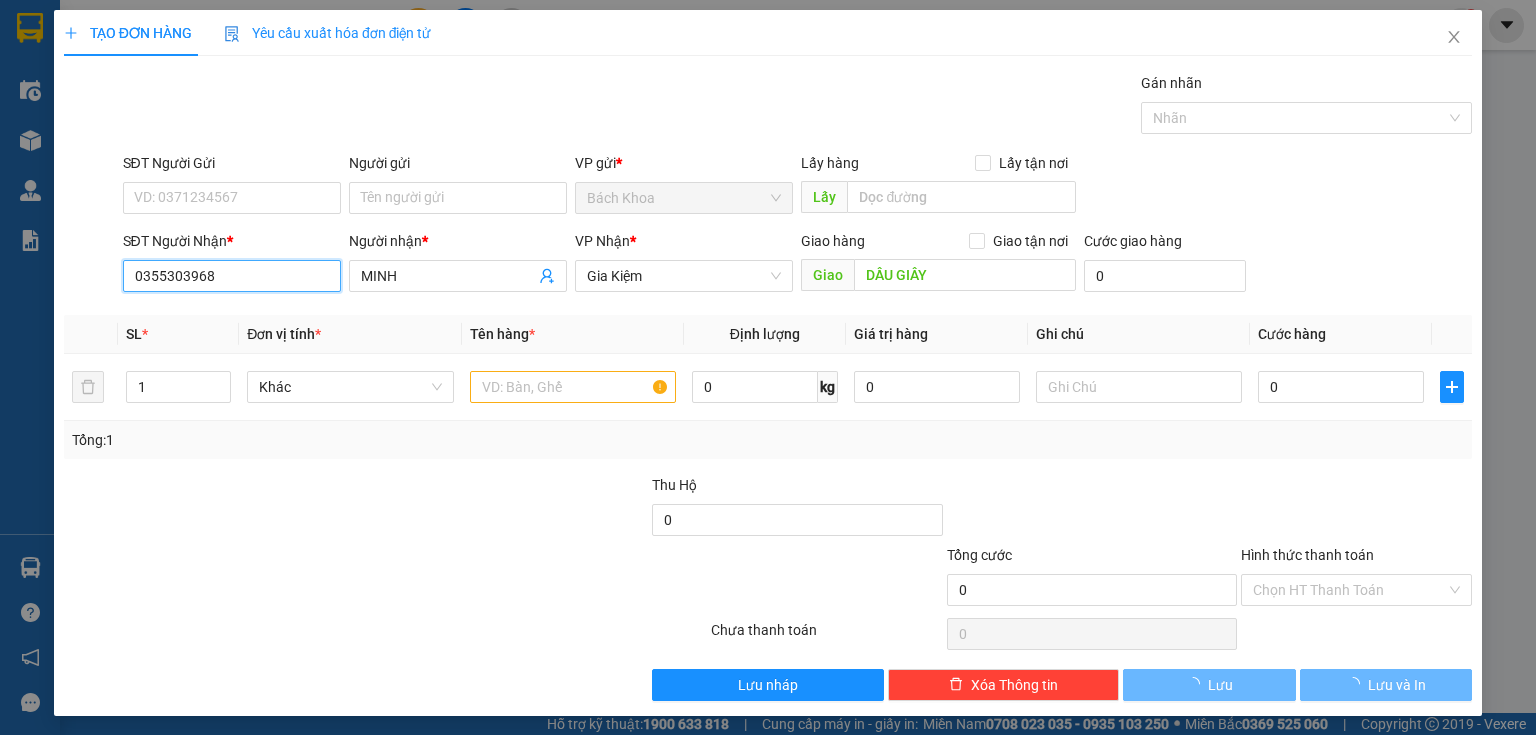 type on "40.000" 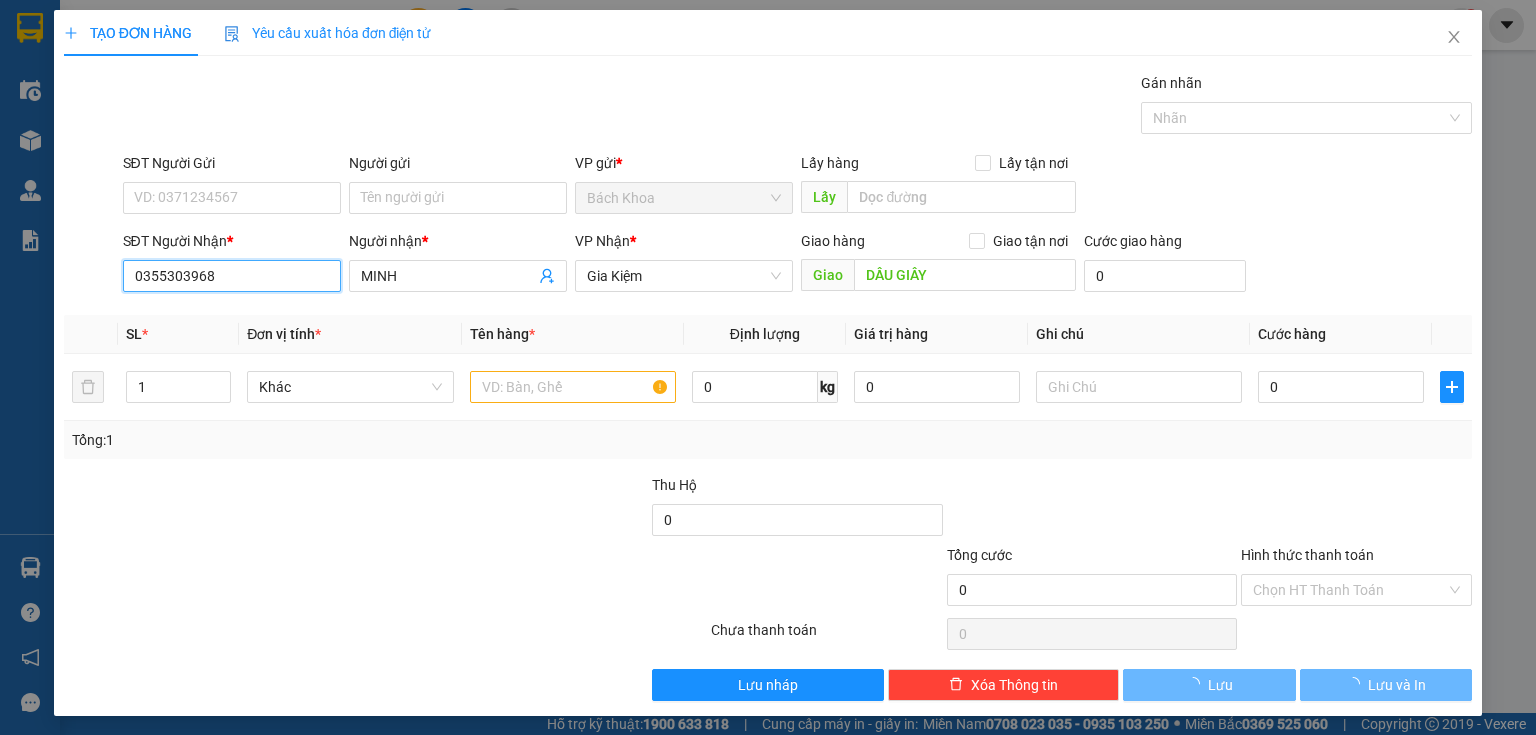 type on "40.000" 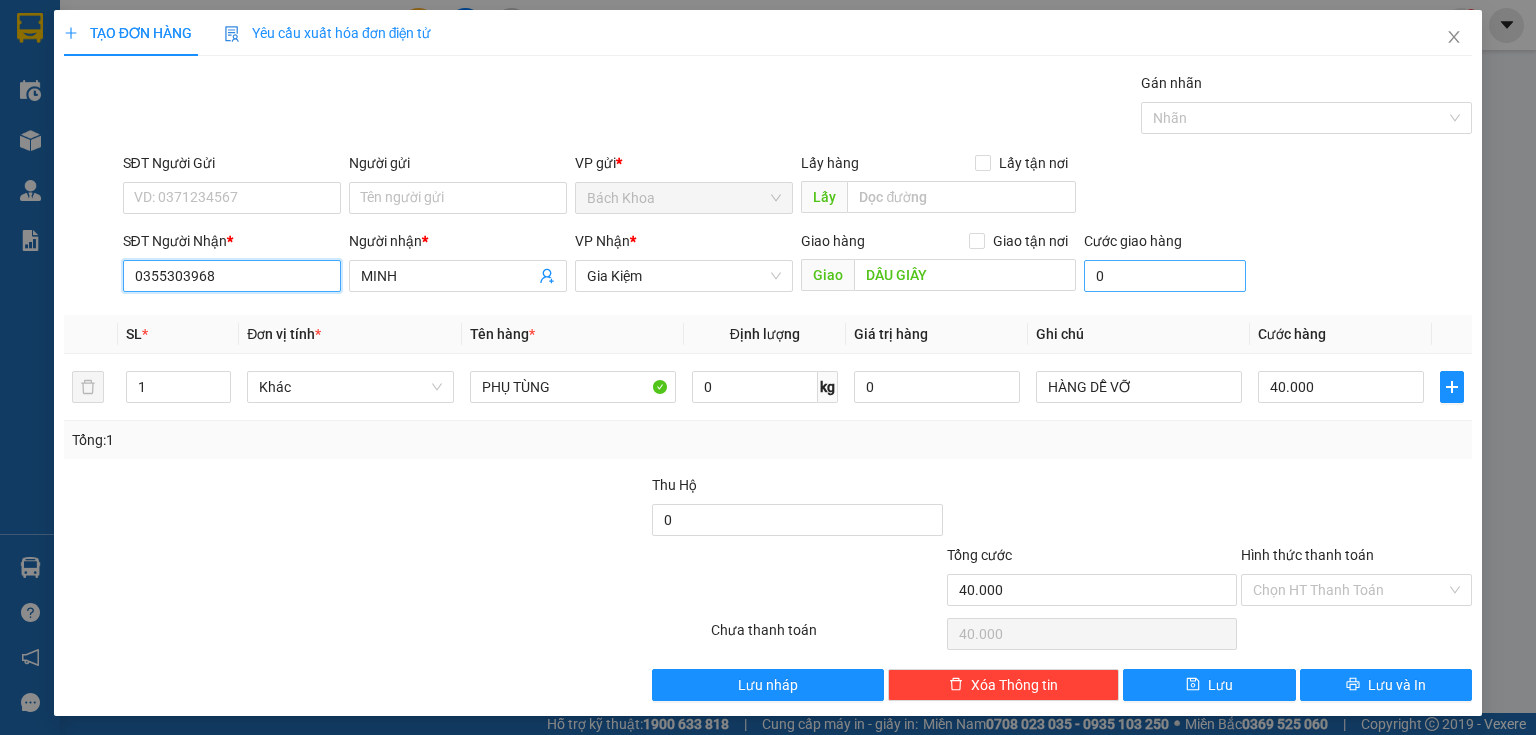 type on "0355303968" 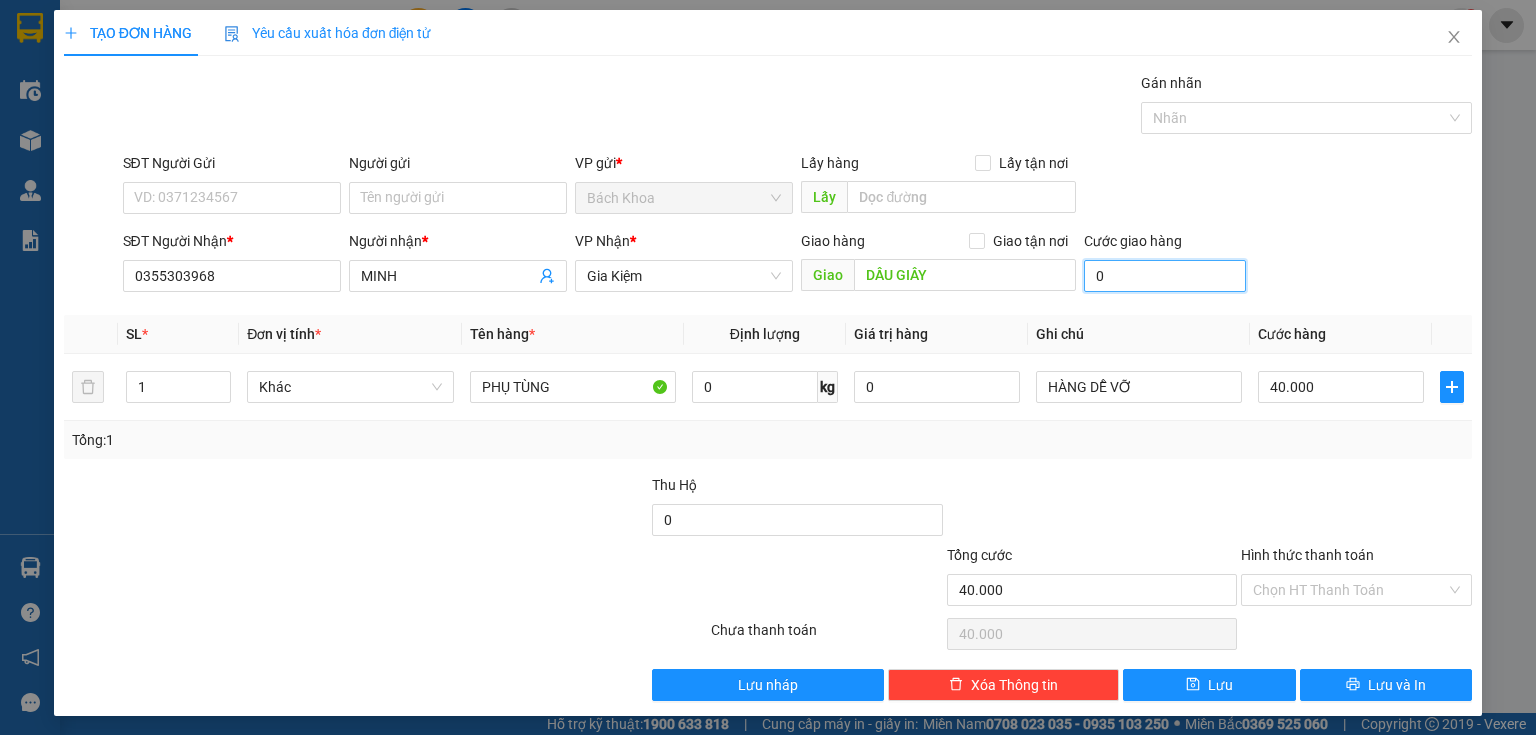 click on "0" at bounding box center [1165, 276] 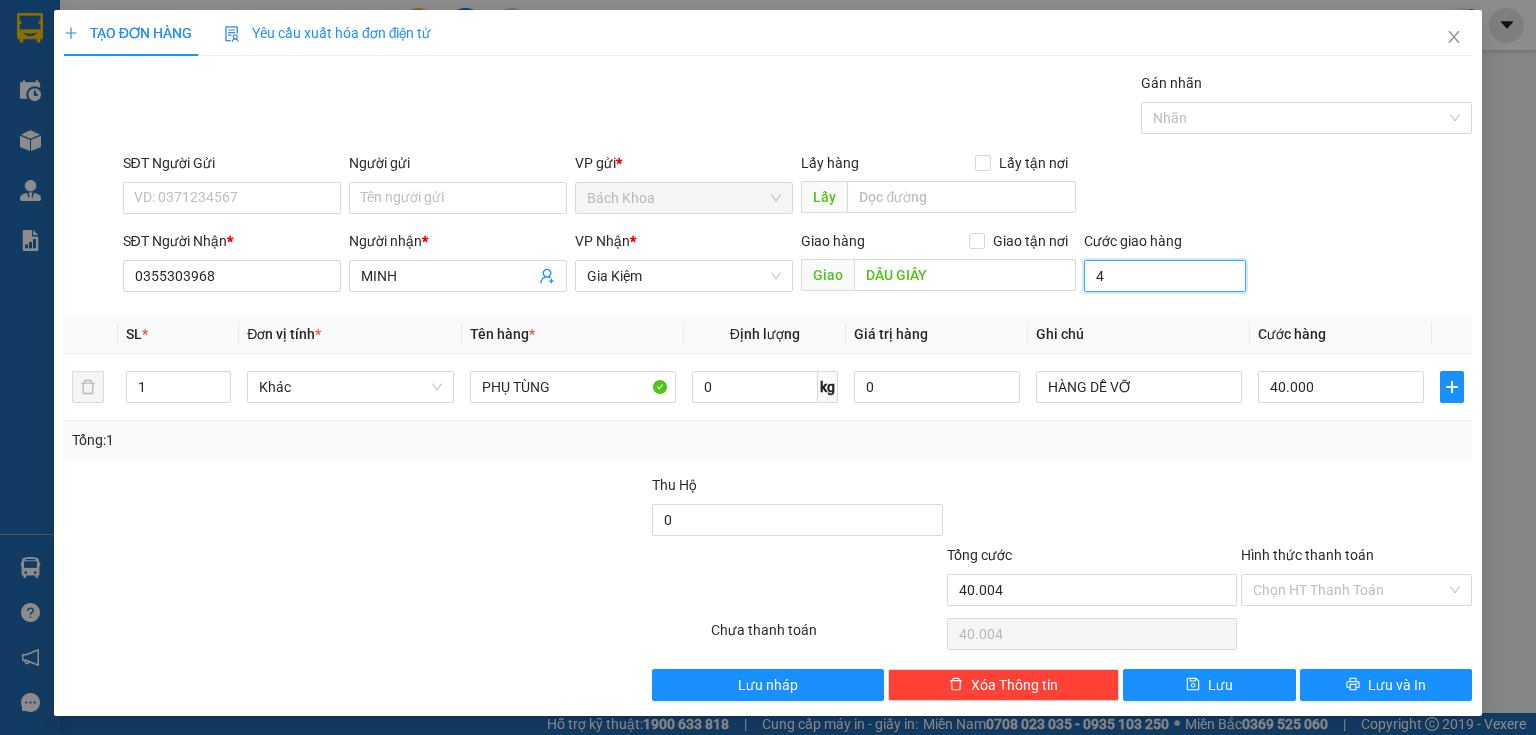 type on "40" 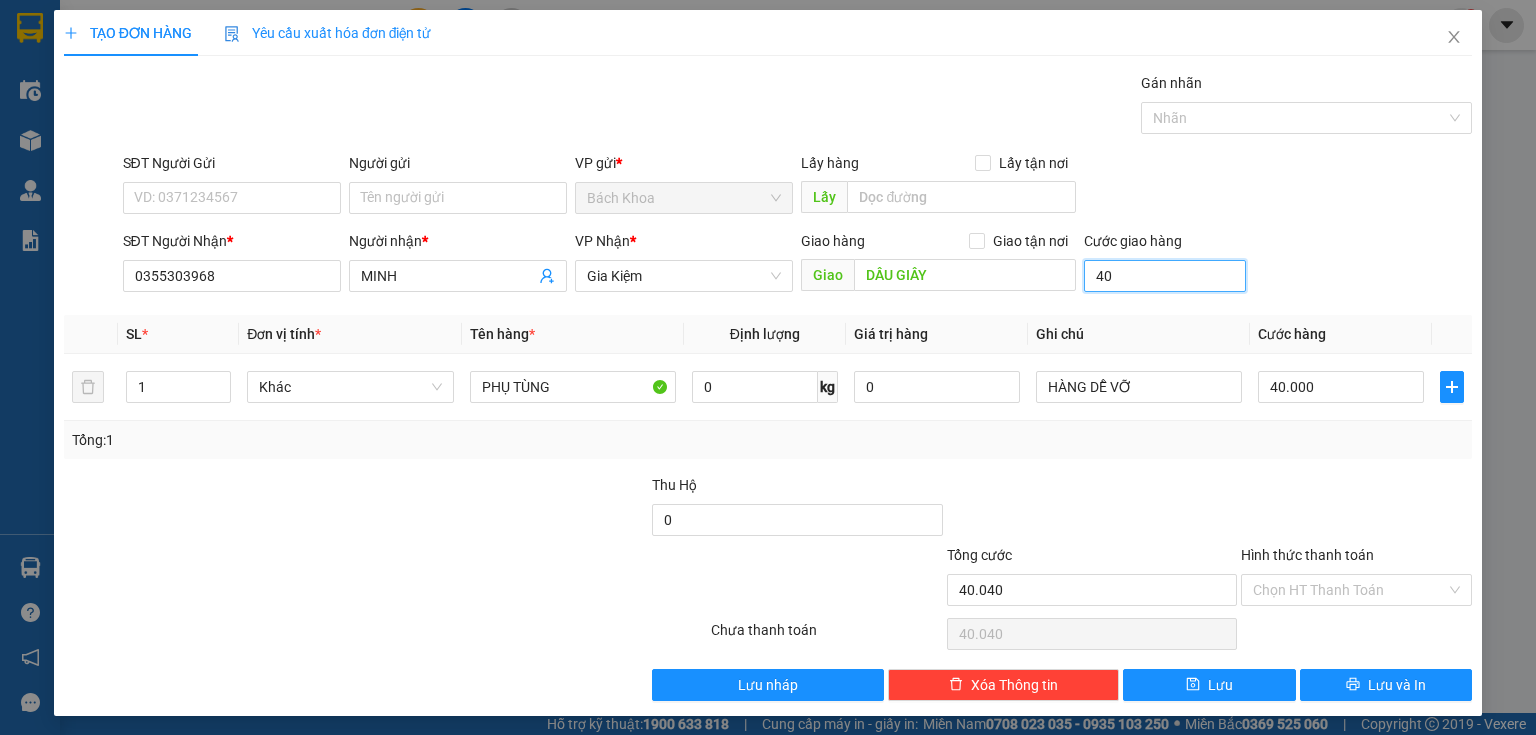 type on "400" 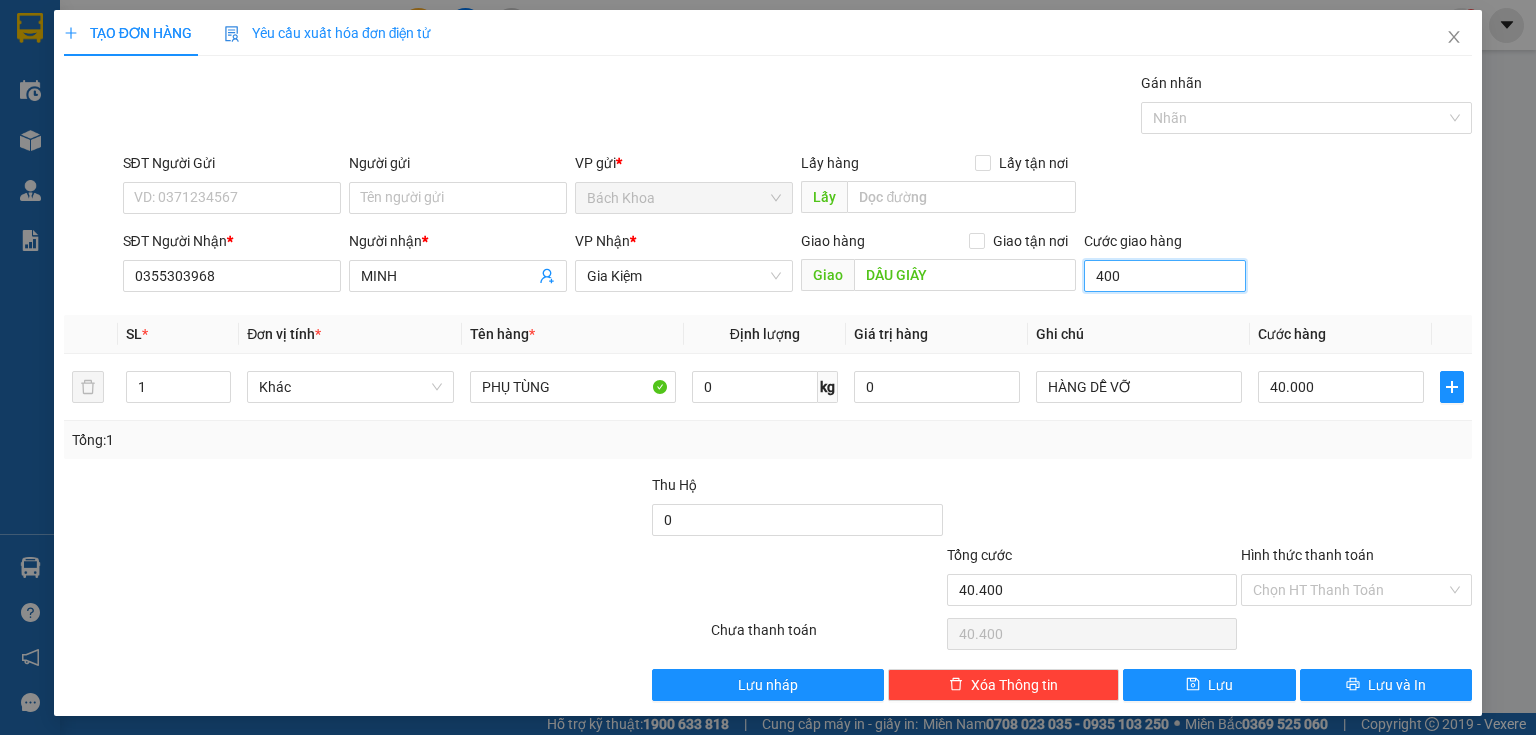 type on "4.000" 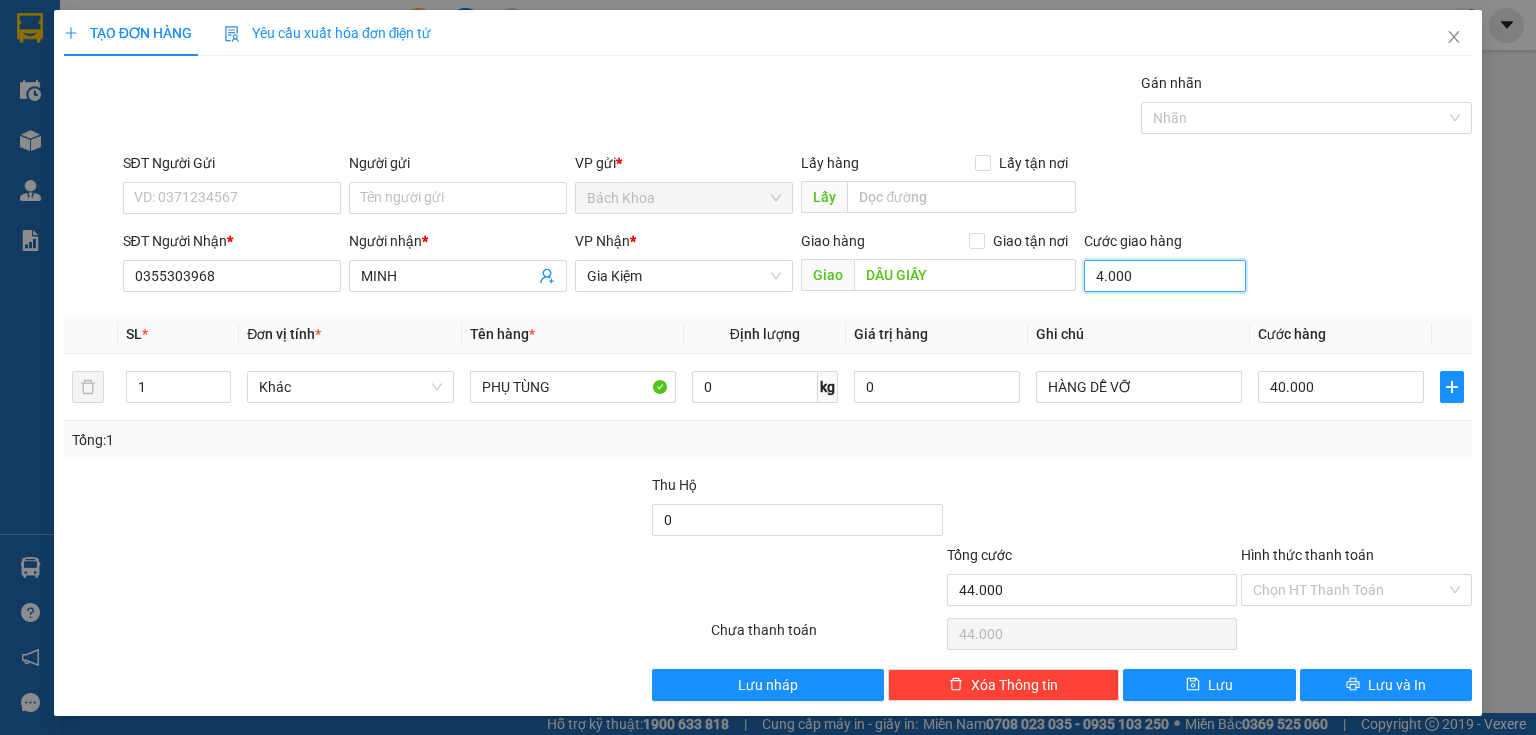 type on "40.000" 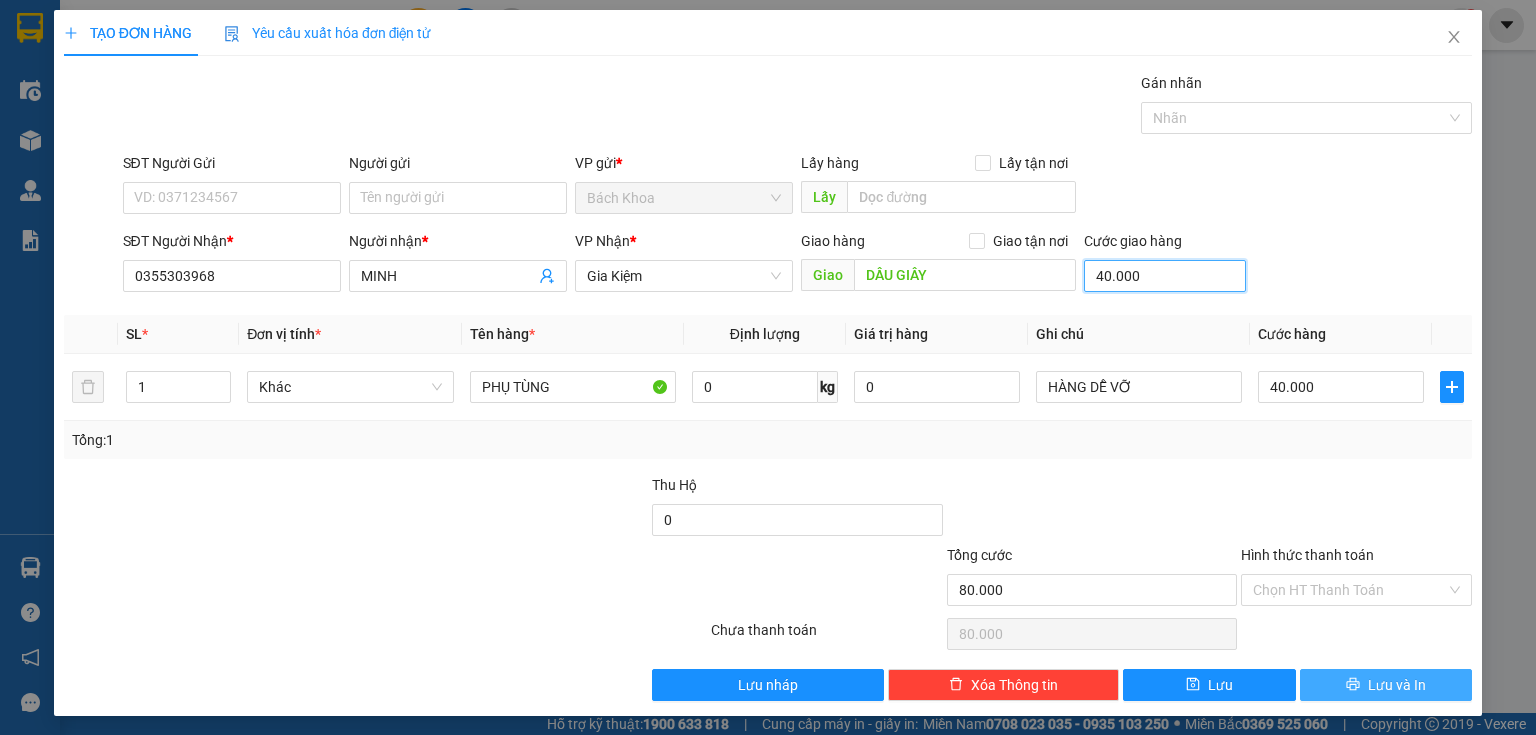 type on "40.000" 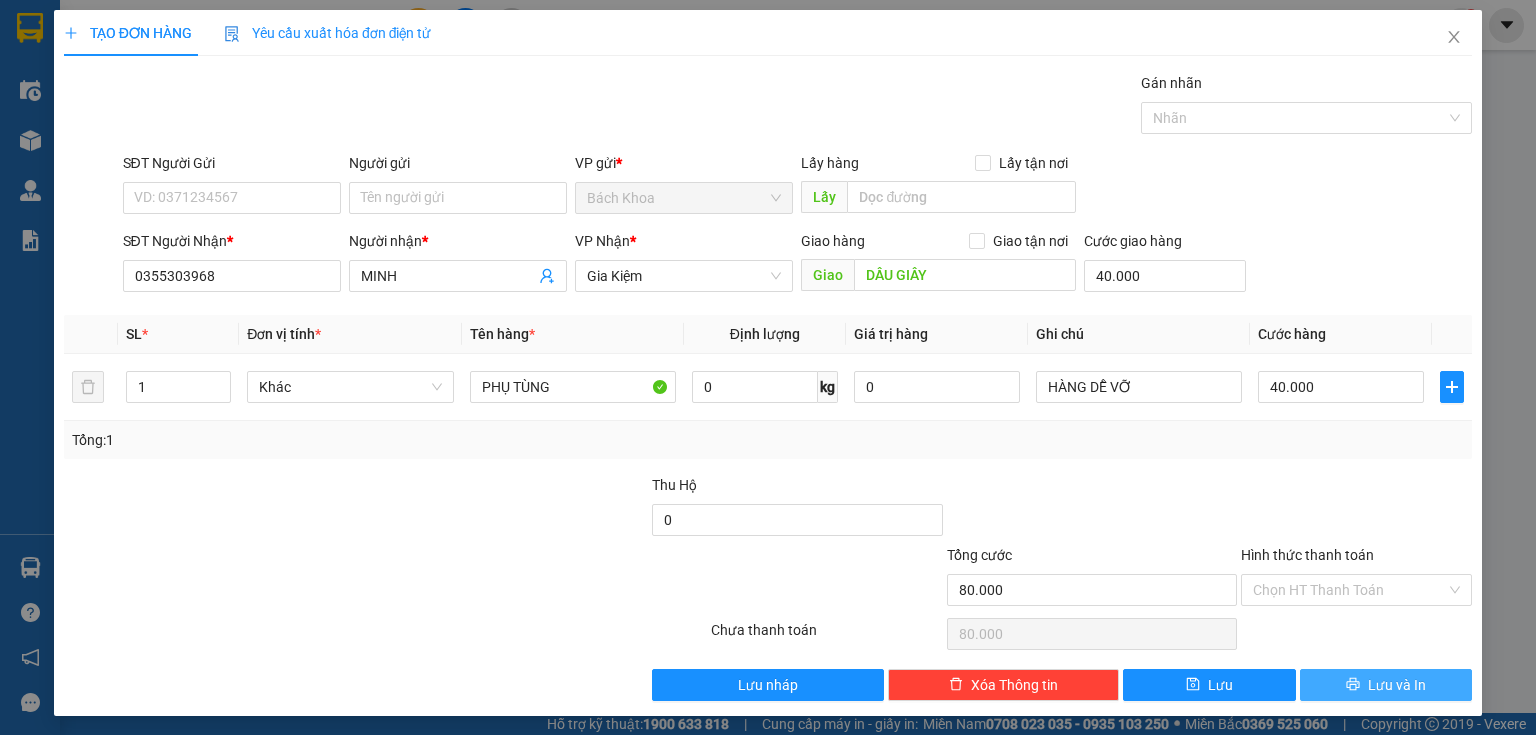click on "Lưu và In" at bounding box center [1386, 685] 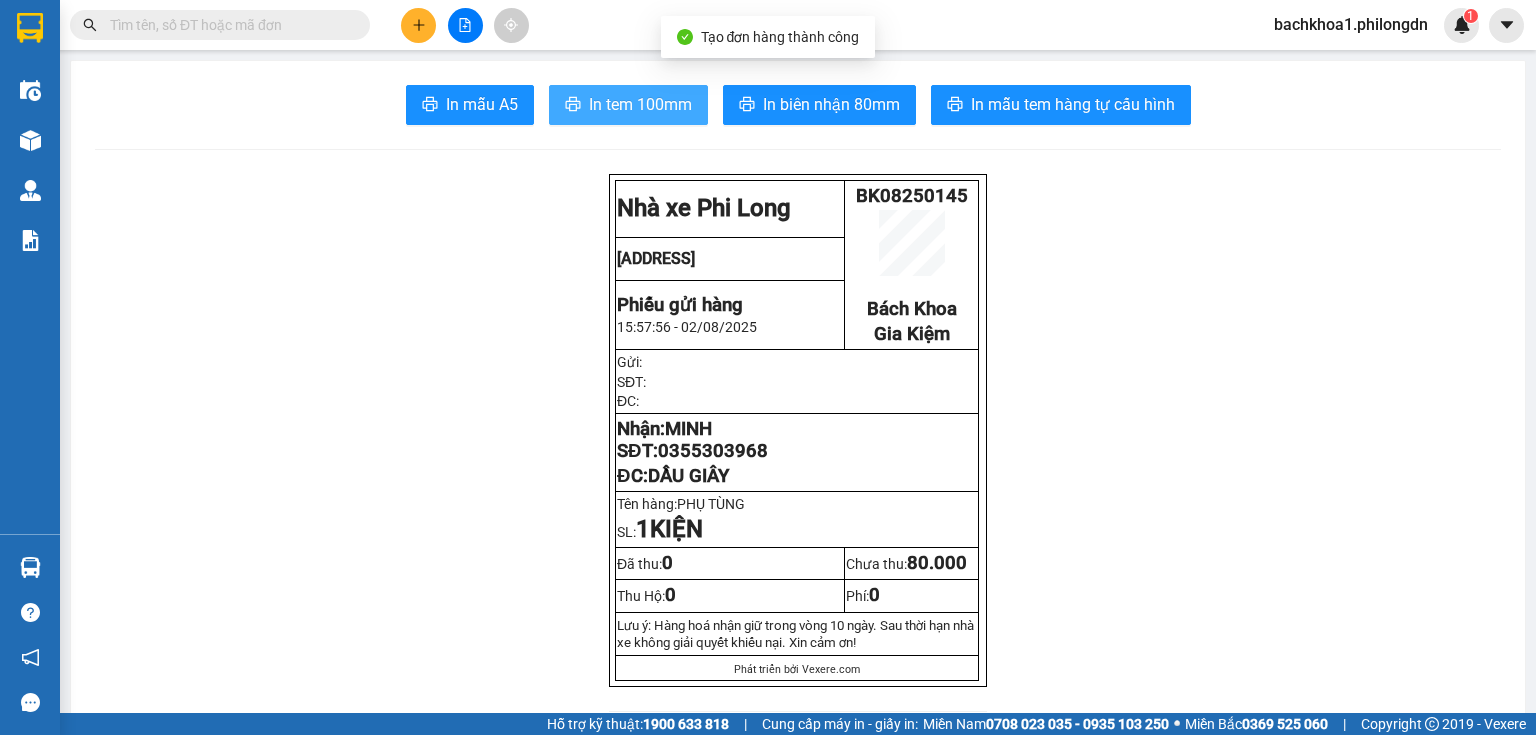 click on "In tem 100mm" at bounding box center [628, 105] 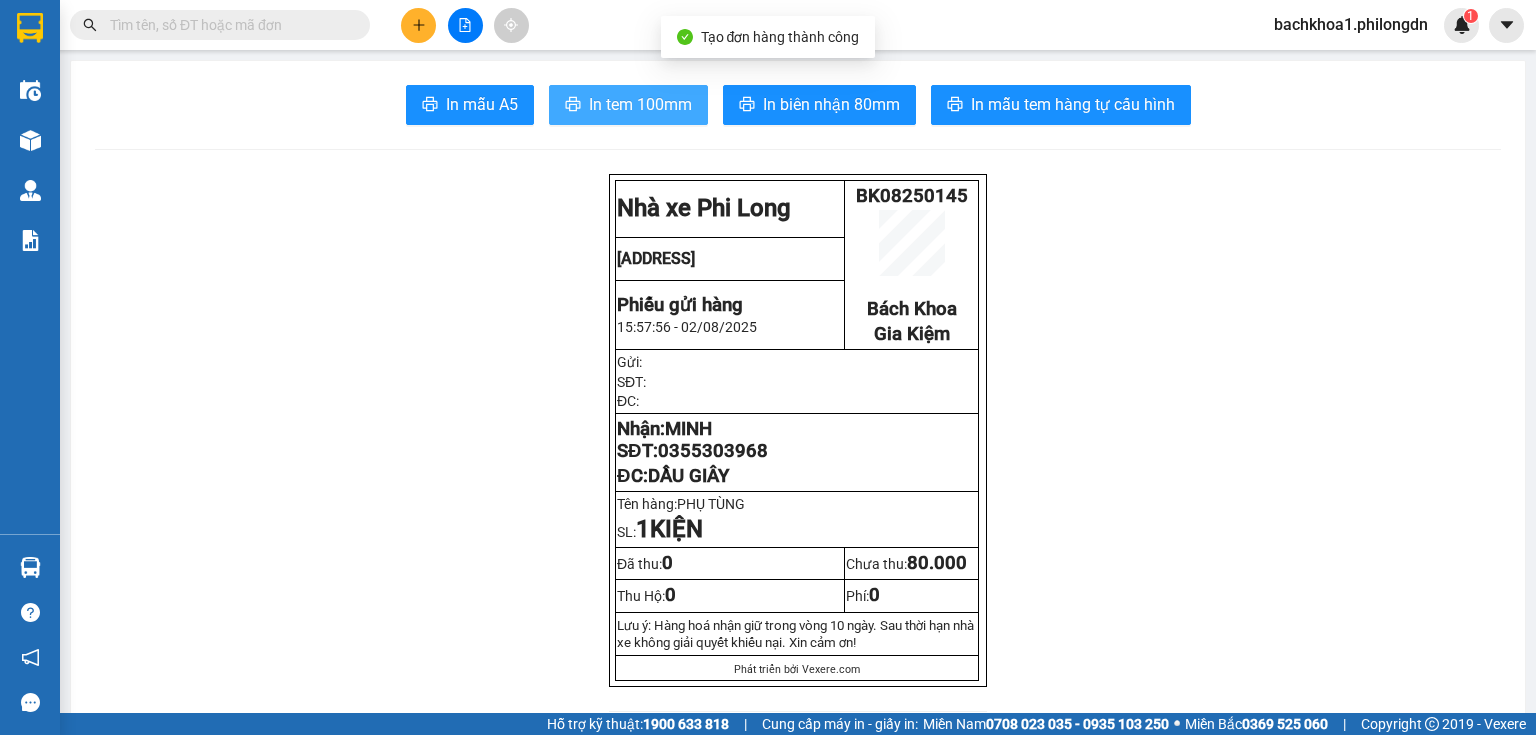 scroll, scrollTop: 0, scrollLeft: 0, axis: both 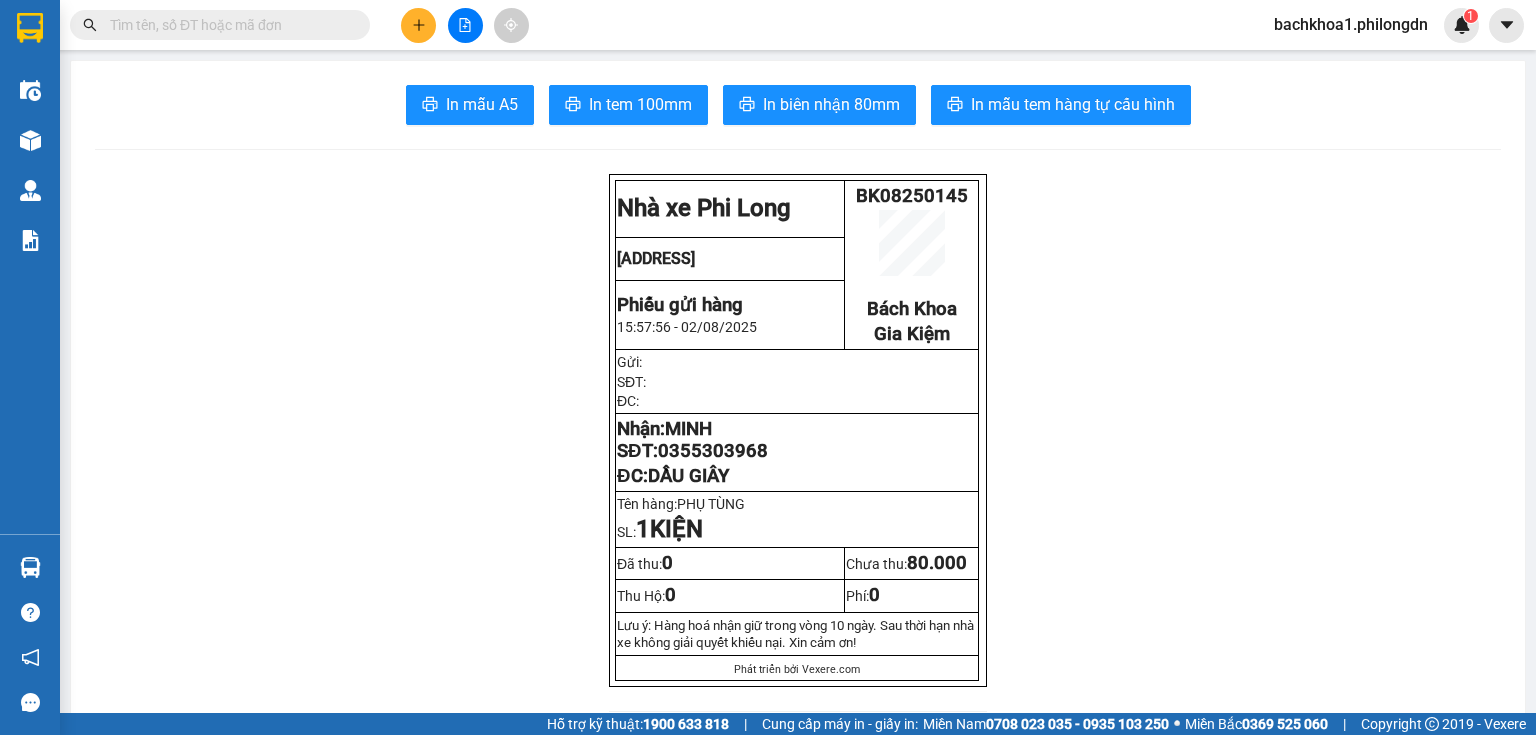 click on "0355303968" at bounding box center (713, 451) 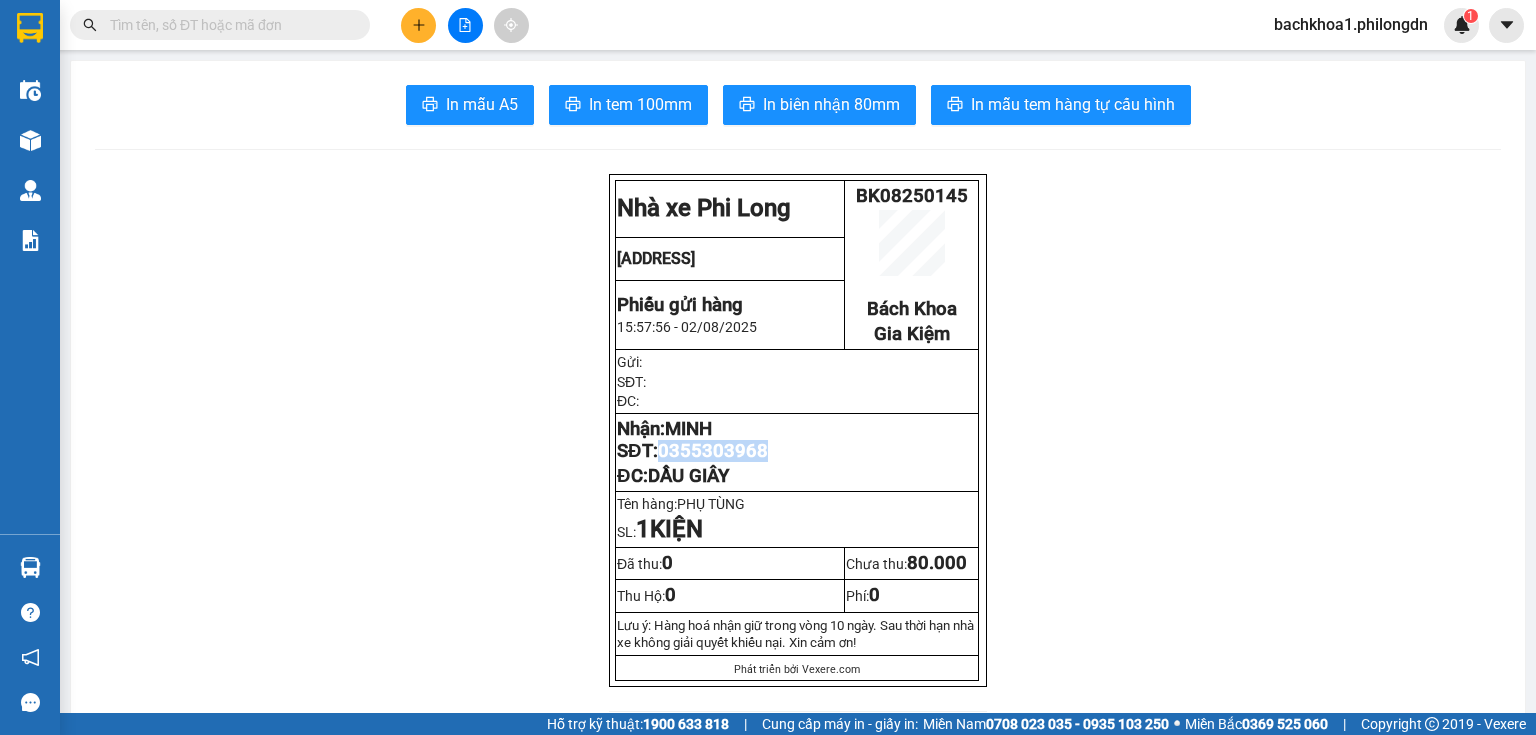 click on "0355303968" at bounding box center [713, 451] 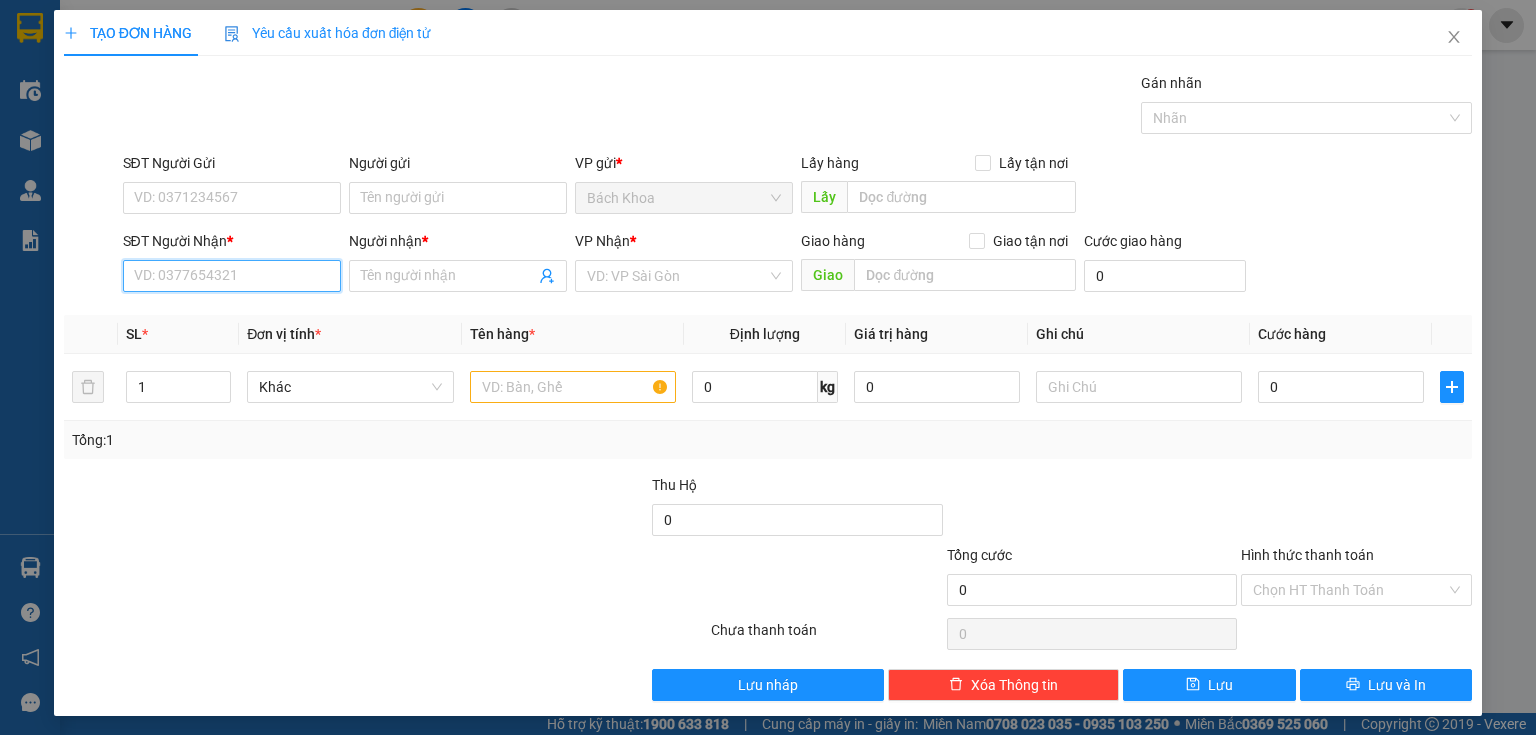 click on "SĐT Người Nhận  *" at bounding box center (232, 276) 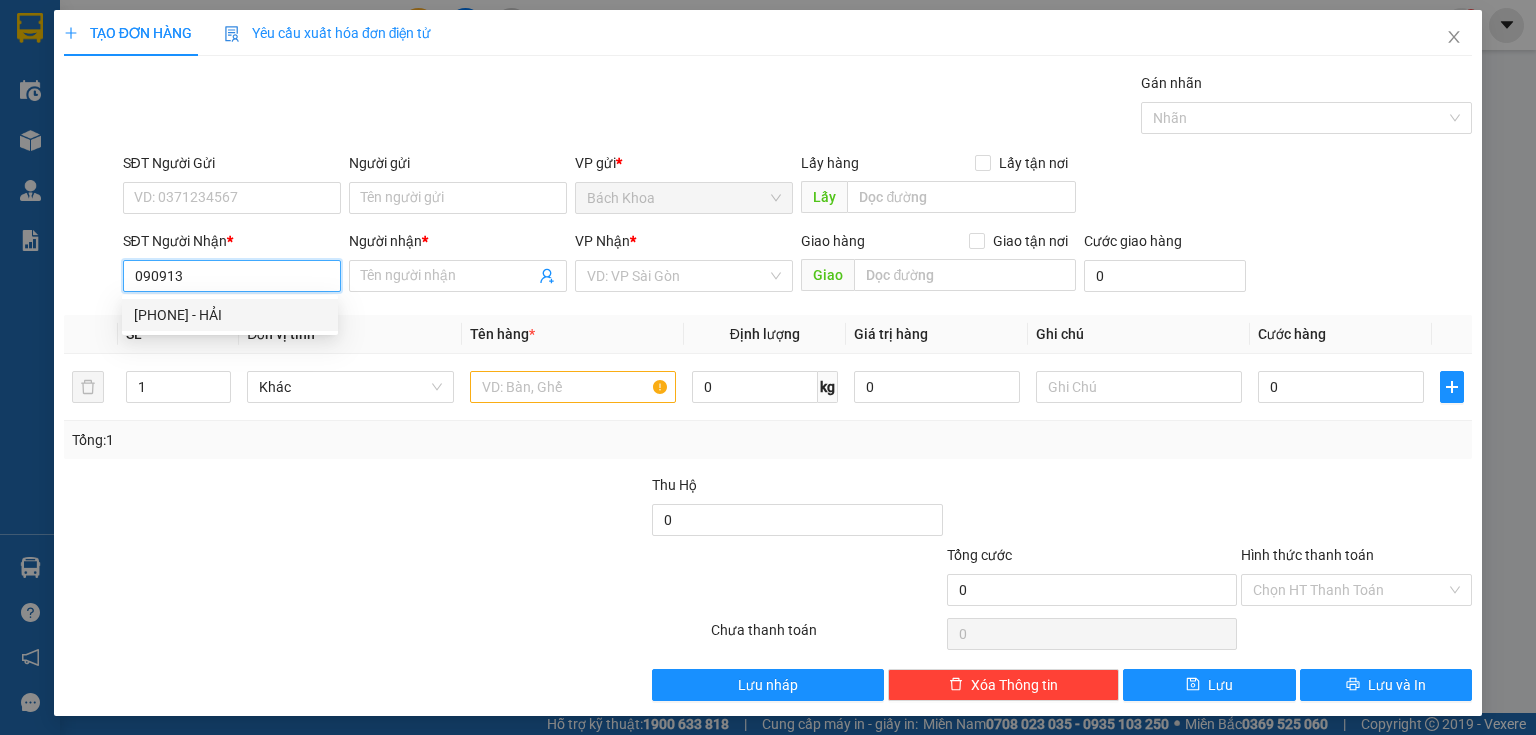 click on "[PHONE] - HẢI" at bounding box center [230, 315] 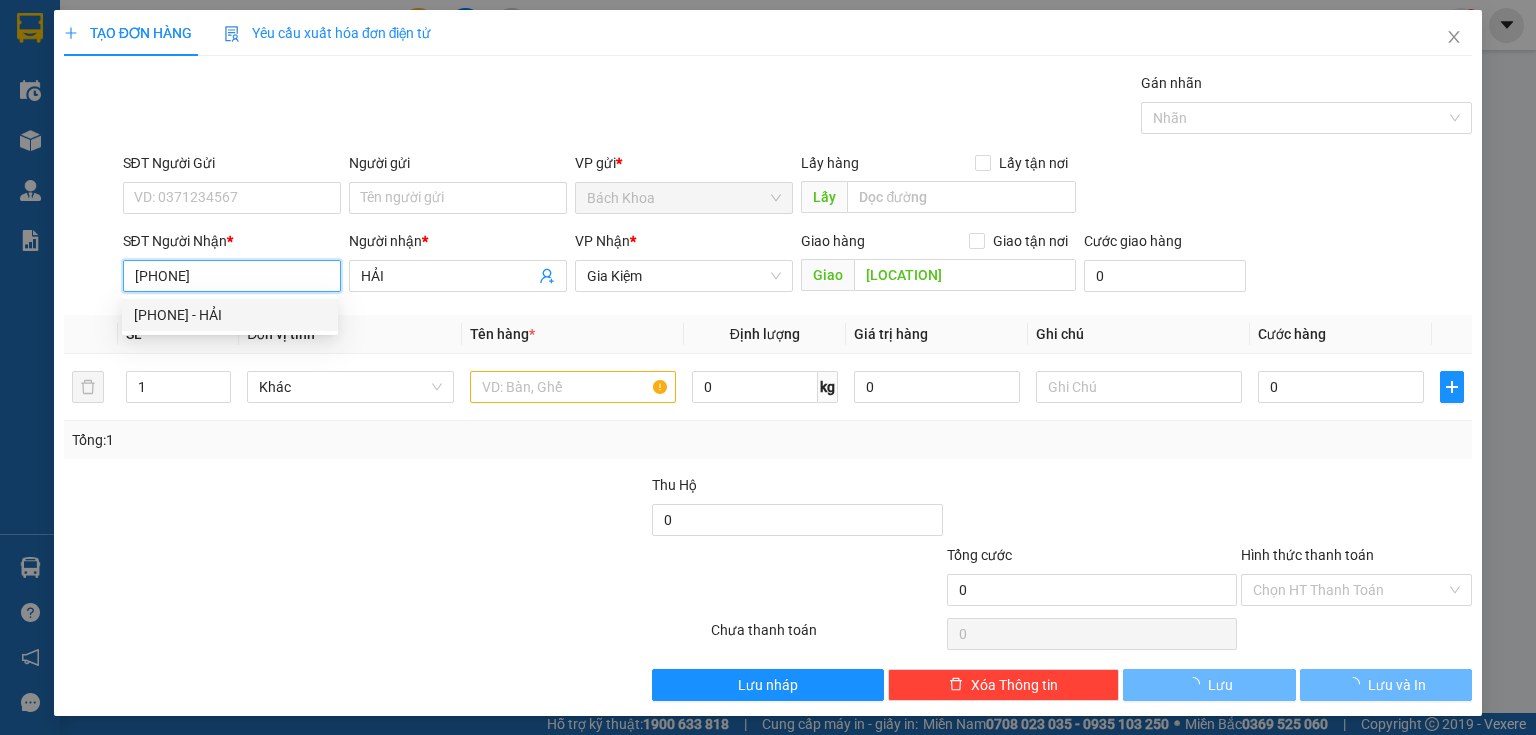 type on "30.000" 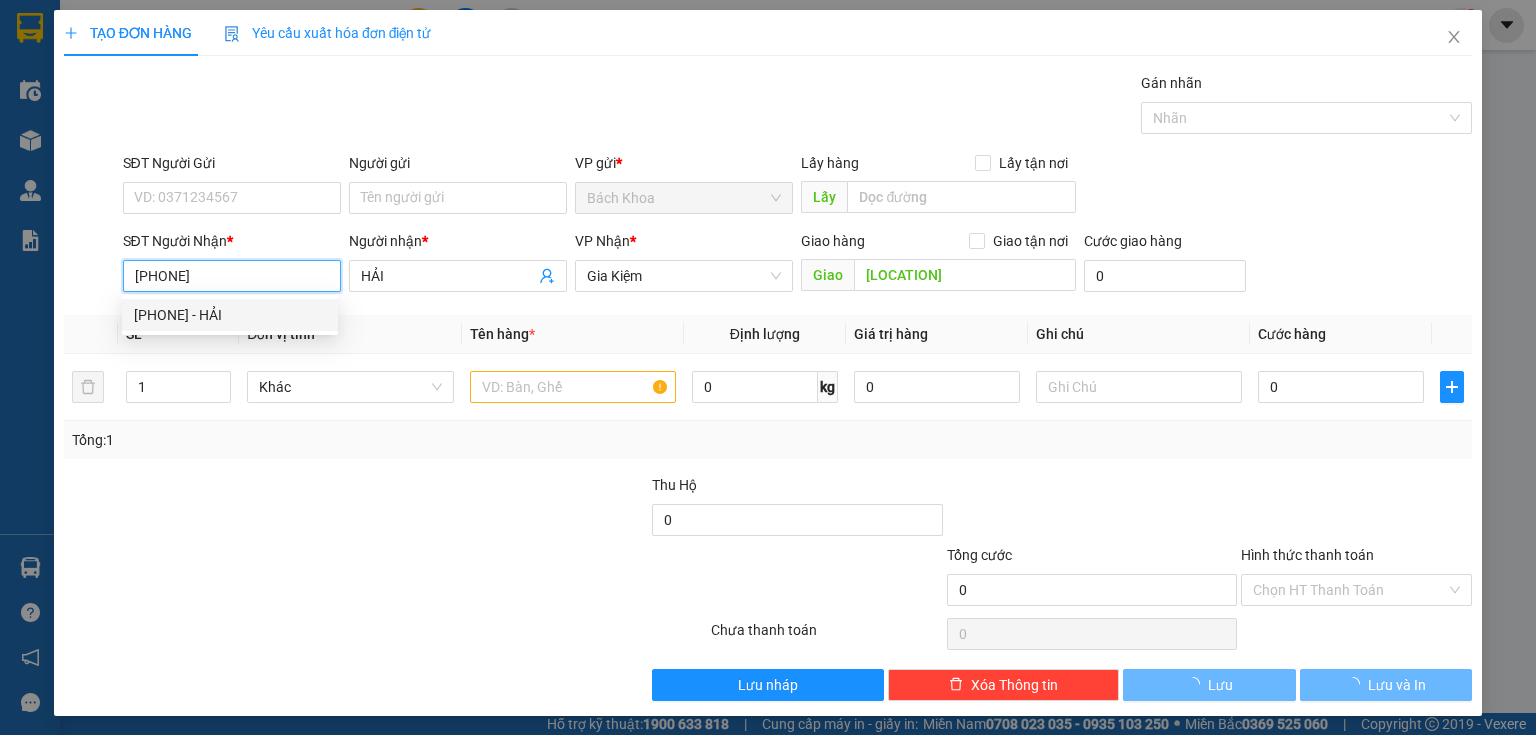 type on "30.000" 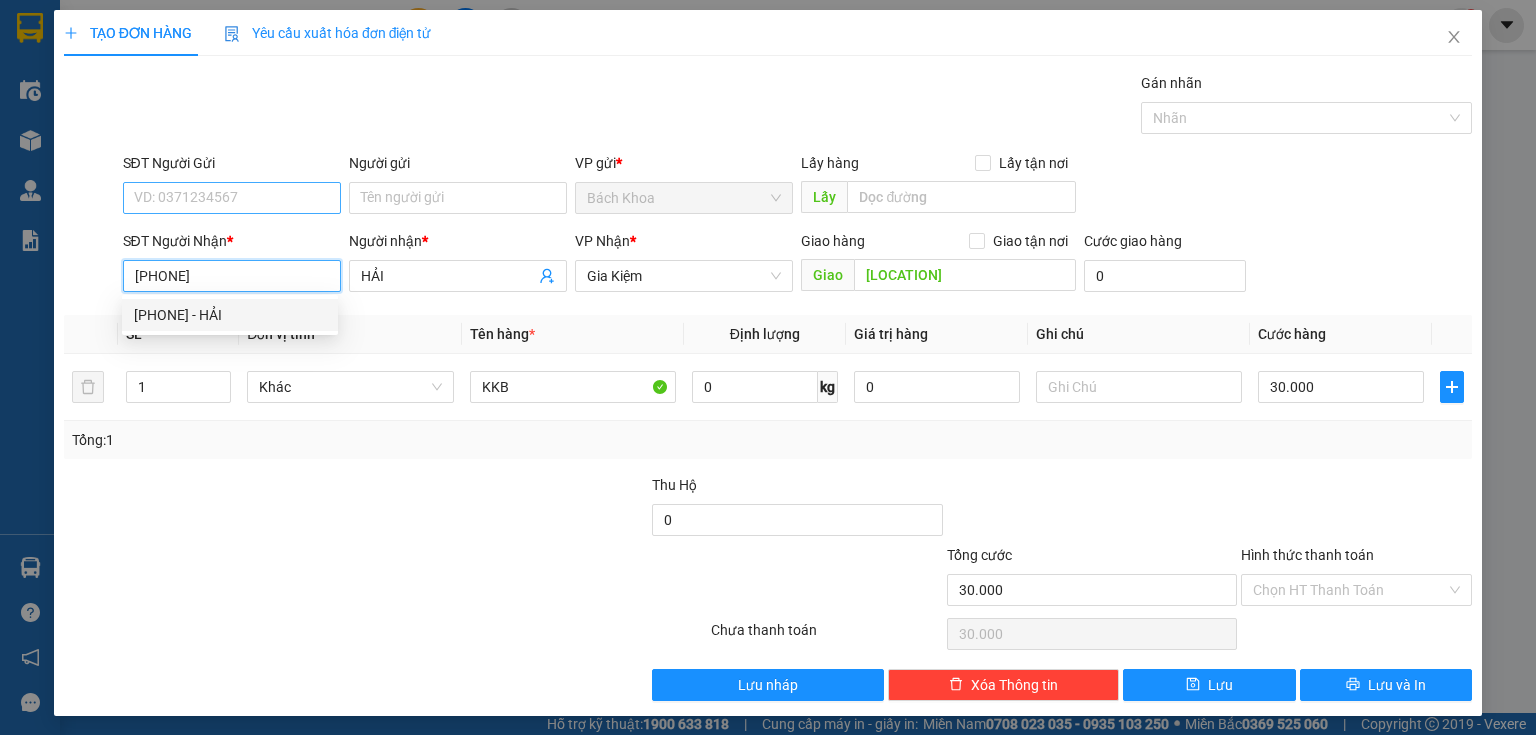 type on "[PHONE]" 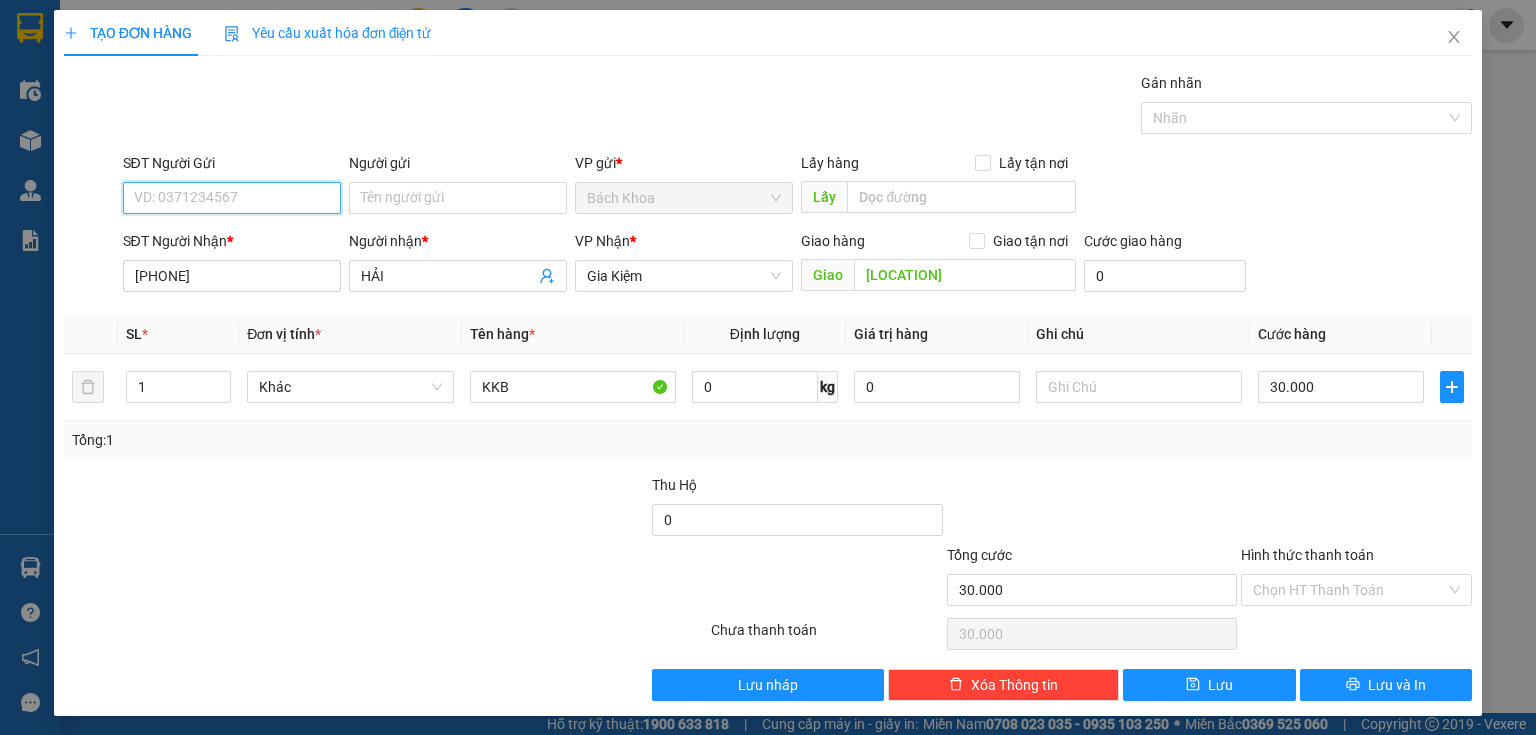 click on "SĐT Người Gửi" at bounding box center (232, 198) 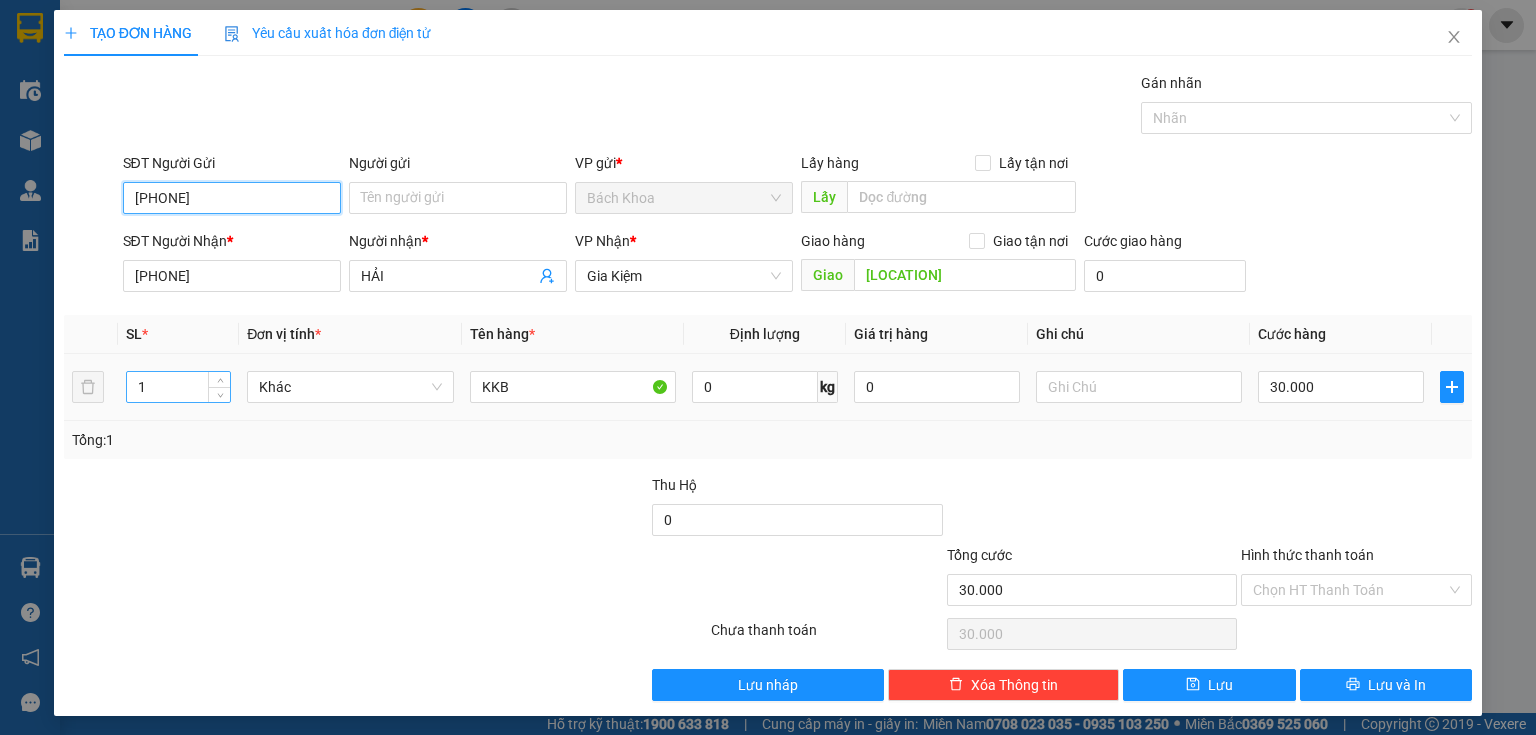 type on "[PHONE]" 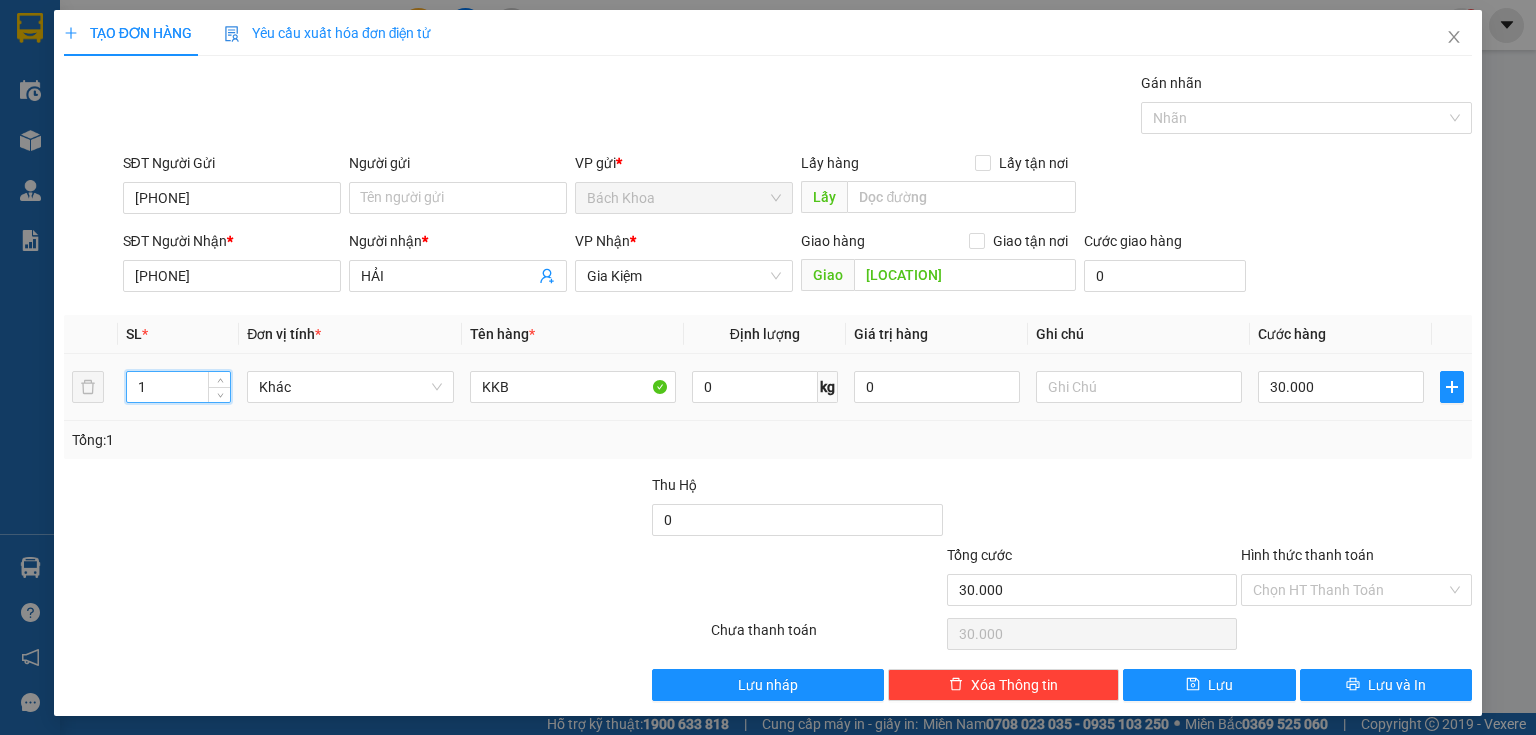 drag, startPoint x: 175, startPoint y: 395, endPoint x: 6, endPoint y: 400, distance: 169.07394 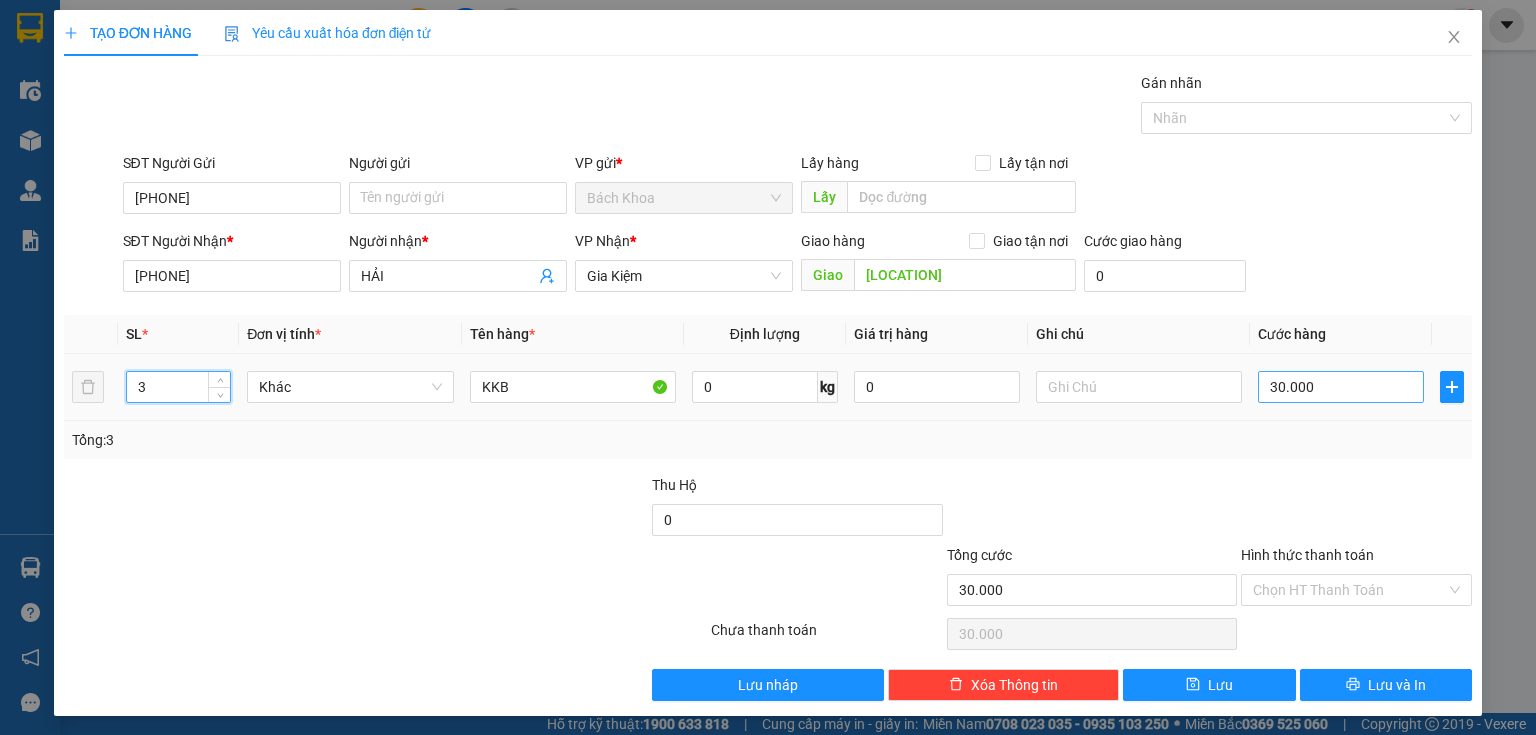 type on "3" 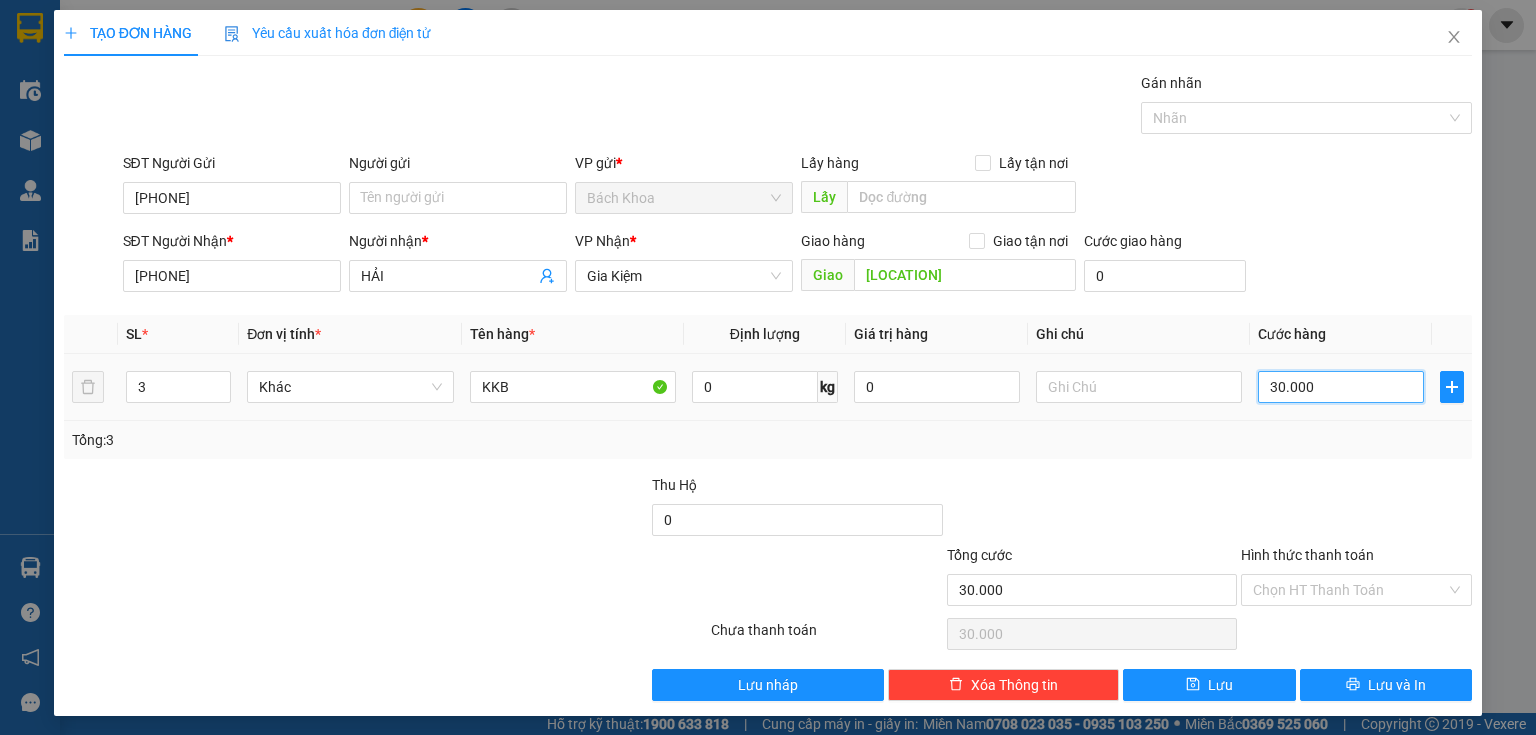 click on "30.000" at bounding box center [1341, 387] 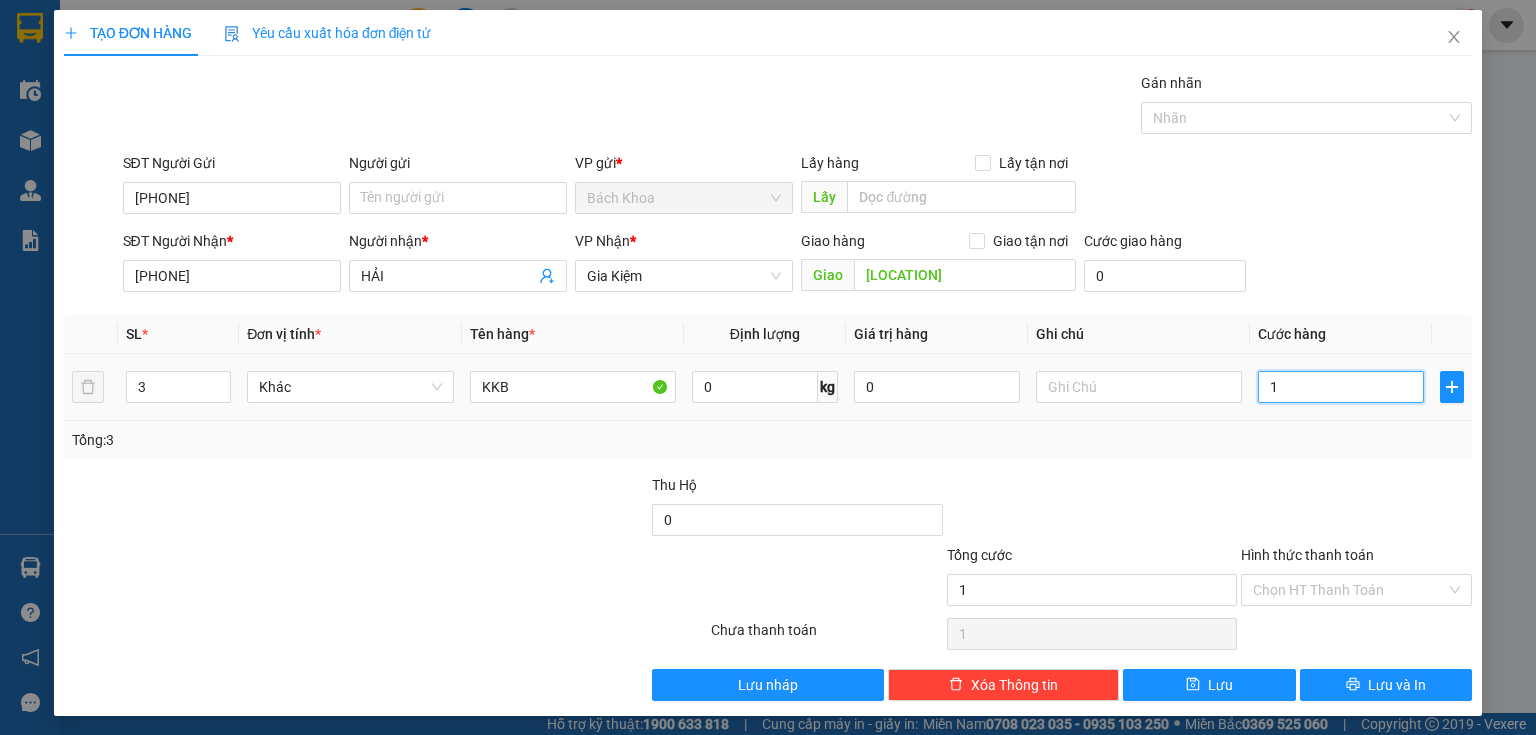 type on "10" 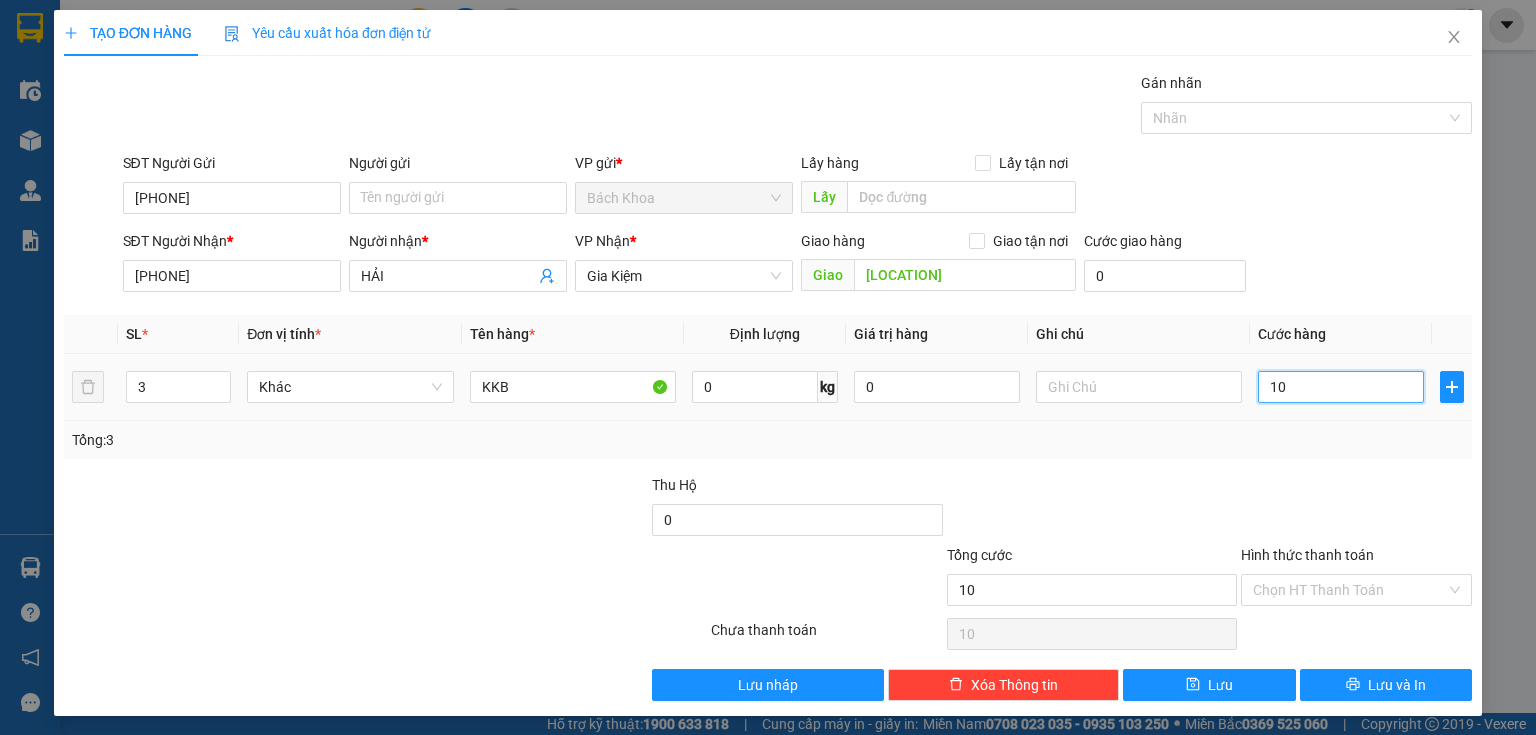 type on "100" 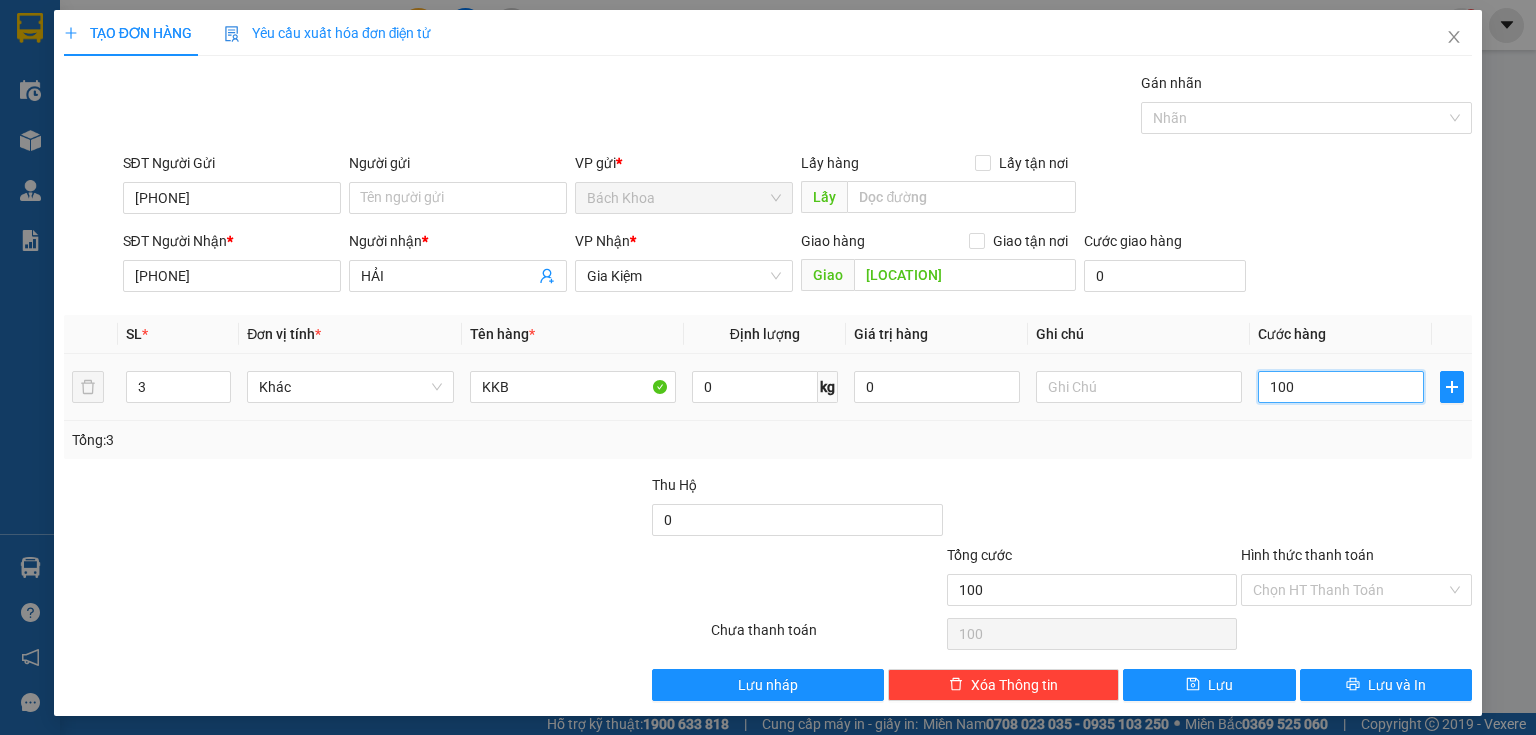 type on "1.000" 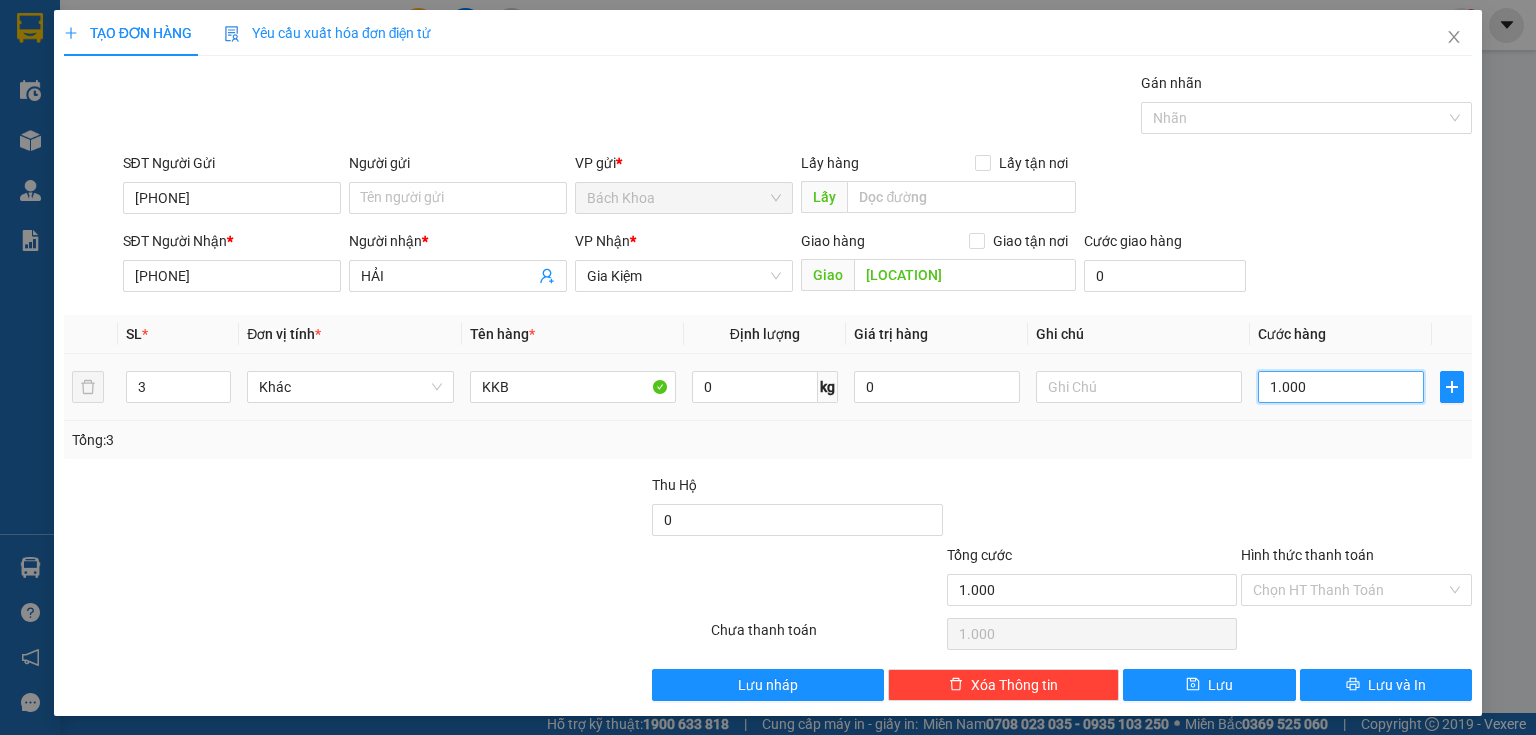 type on "10.000" 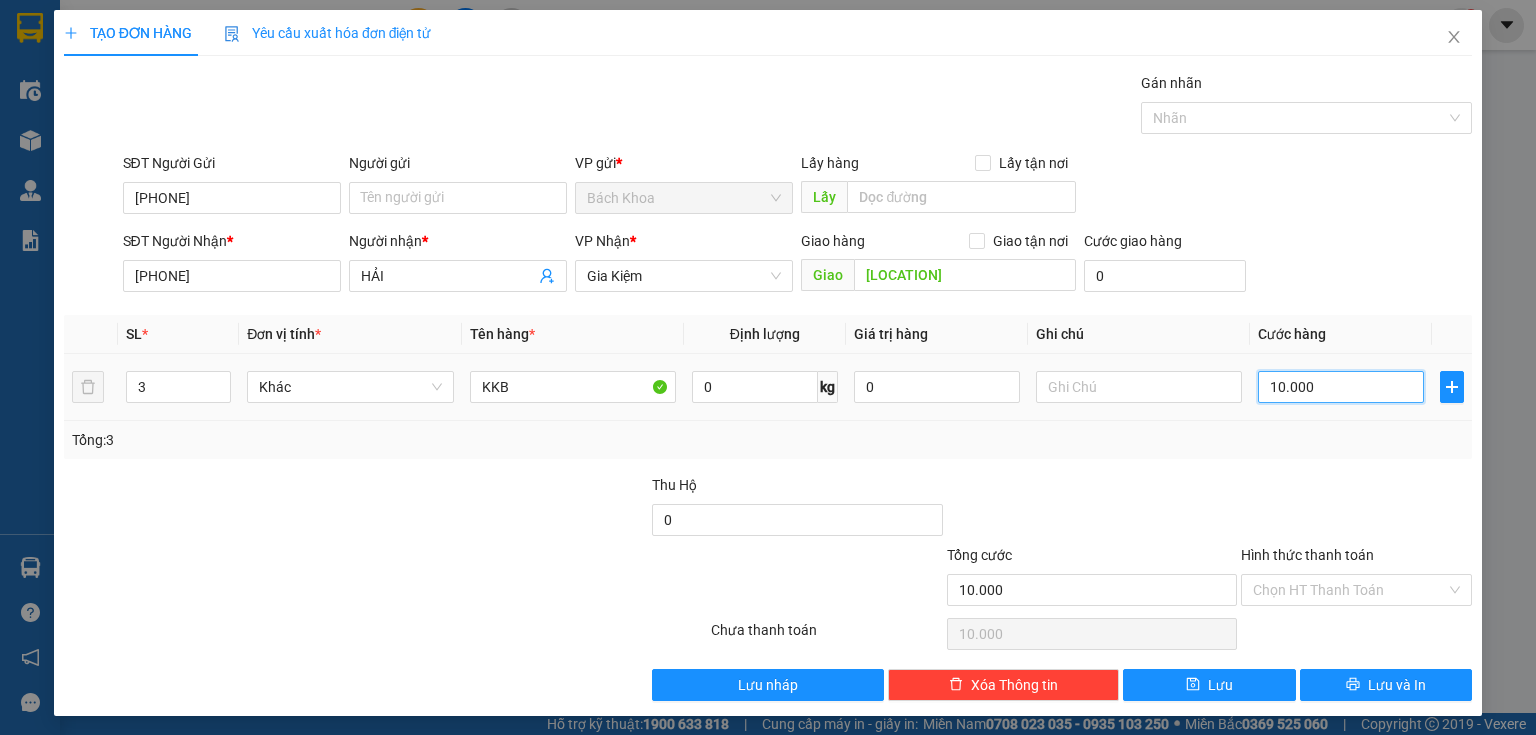 type on "100.000" 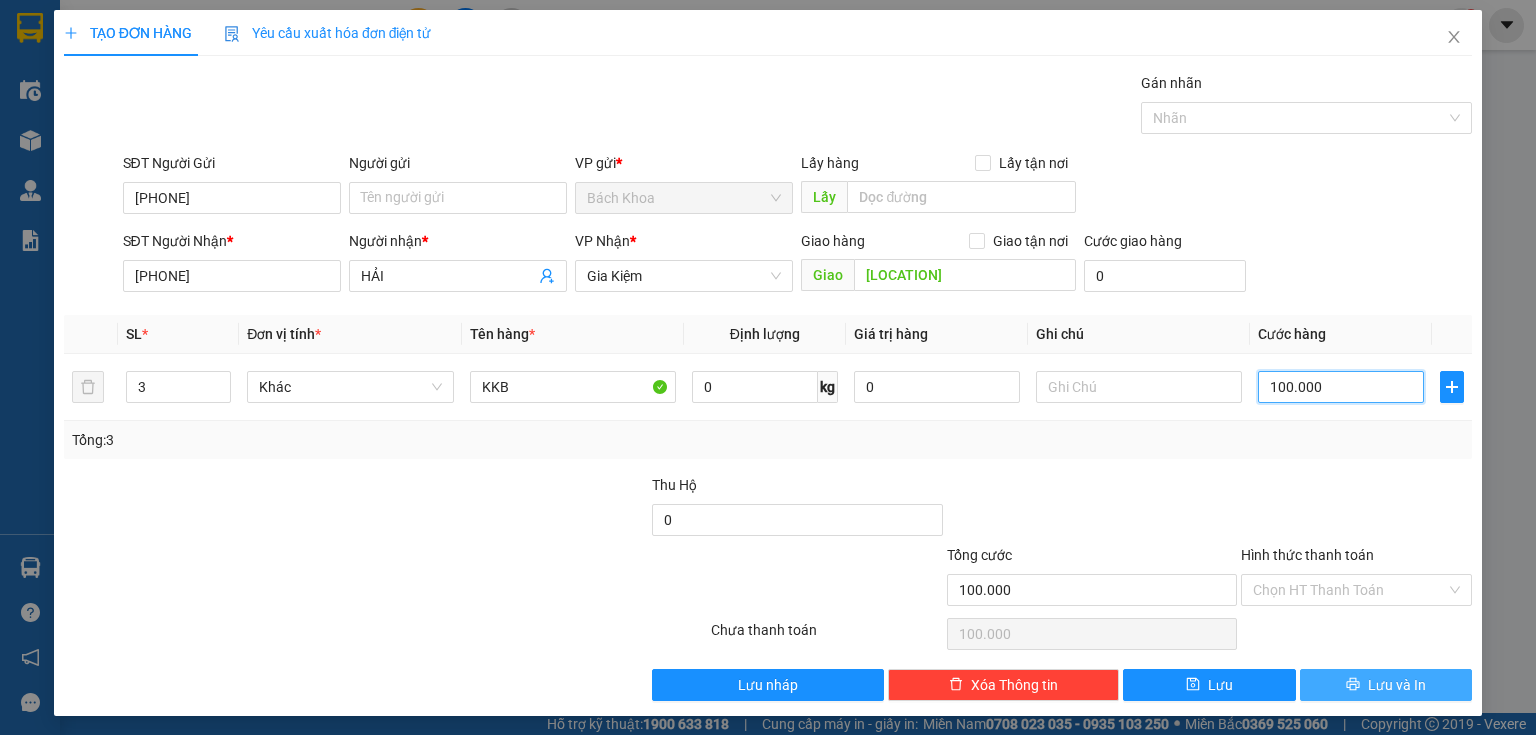 type on "100.000" 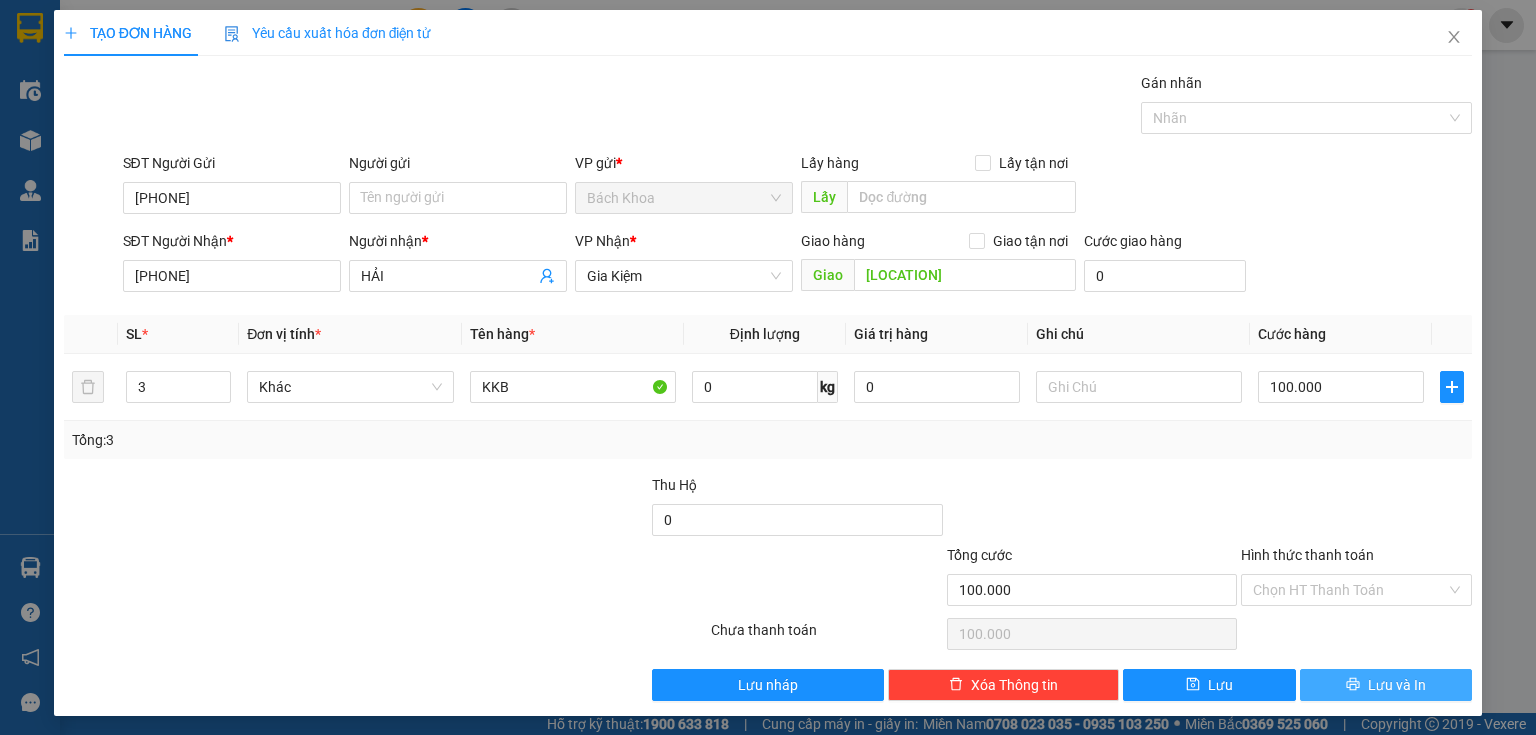 click on "Lưu và In" at bounding box center [1397, 685] 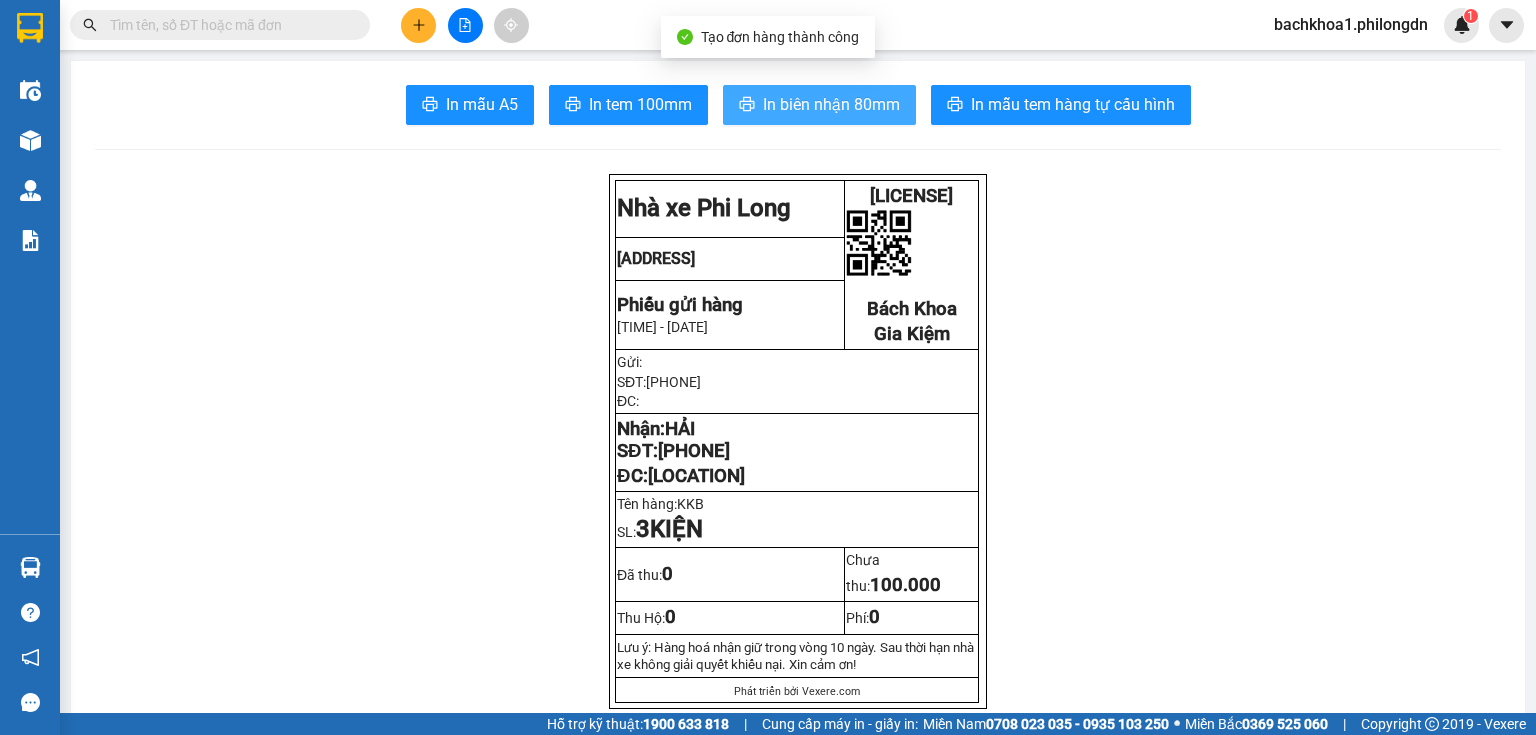 click on "In biên nhận 80mm" at bounding box center [831, 104] 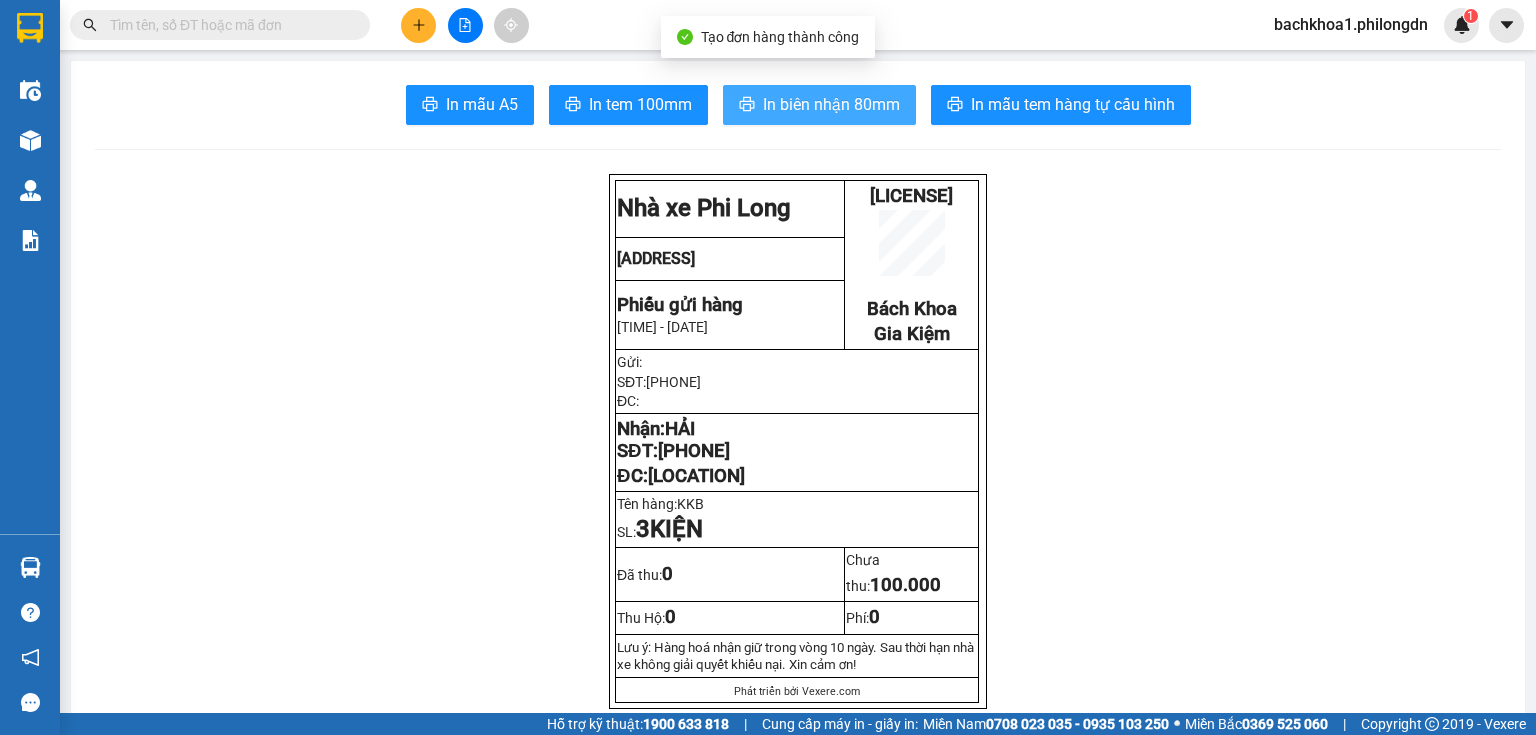 scroll, scrollTop: 0, scrollLeft: 0, axis: both 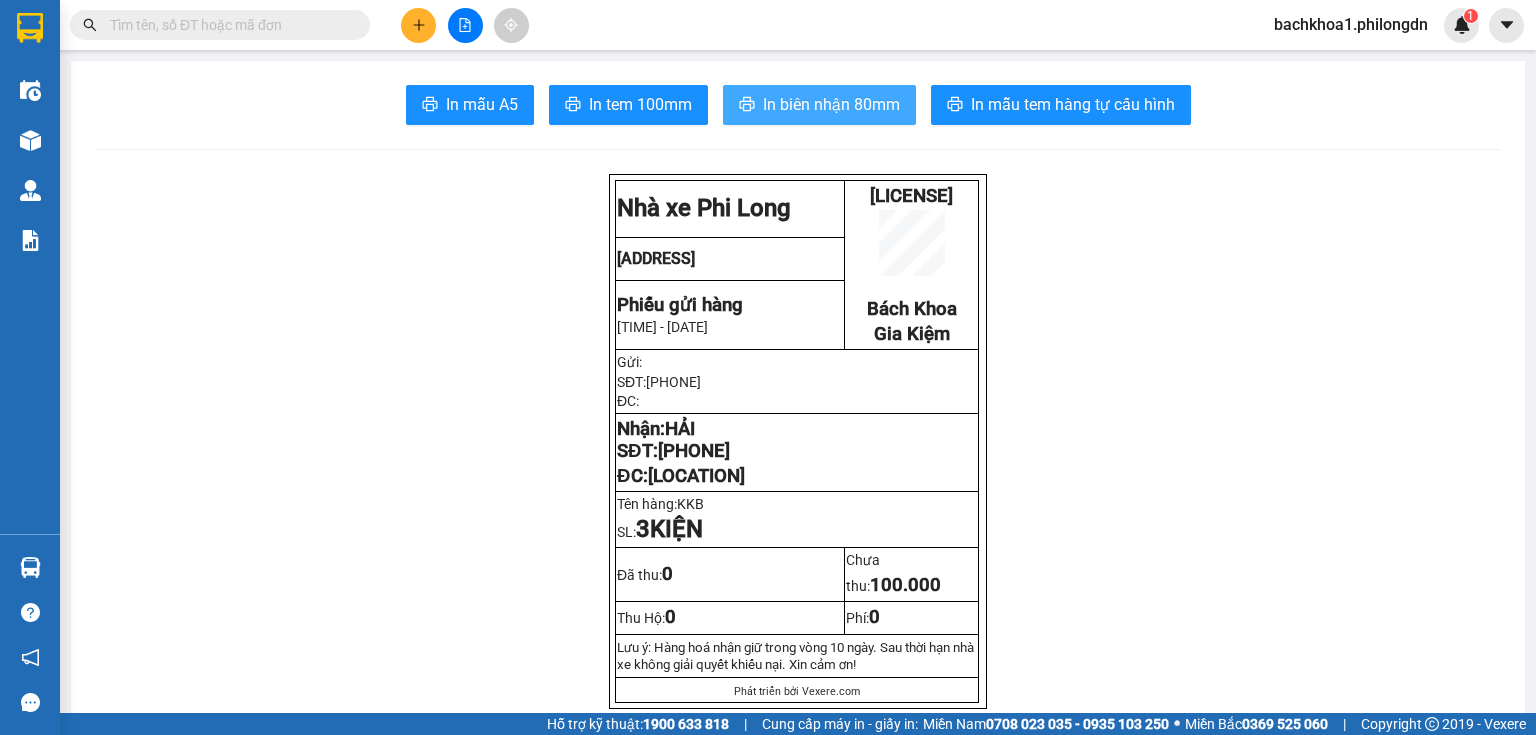 click on "In biên nhận 80mm" at bounding box center (831, 104) 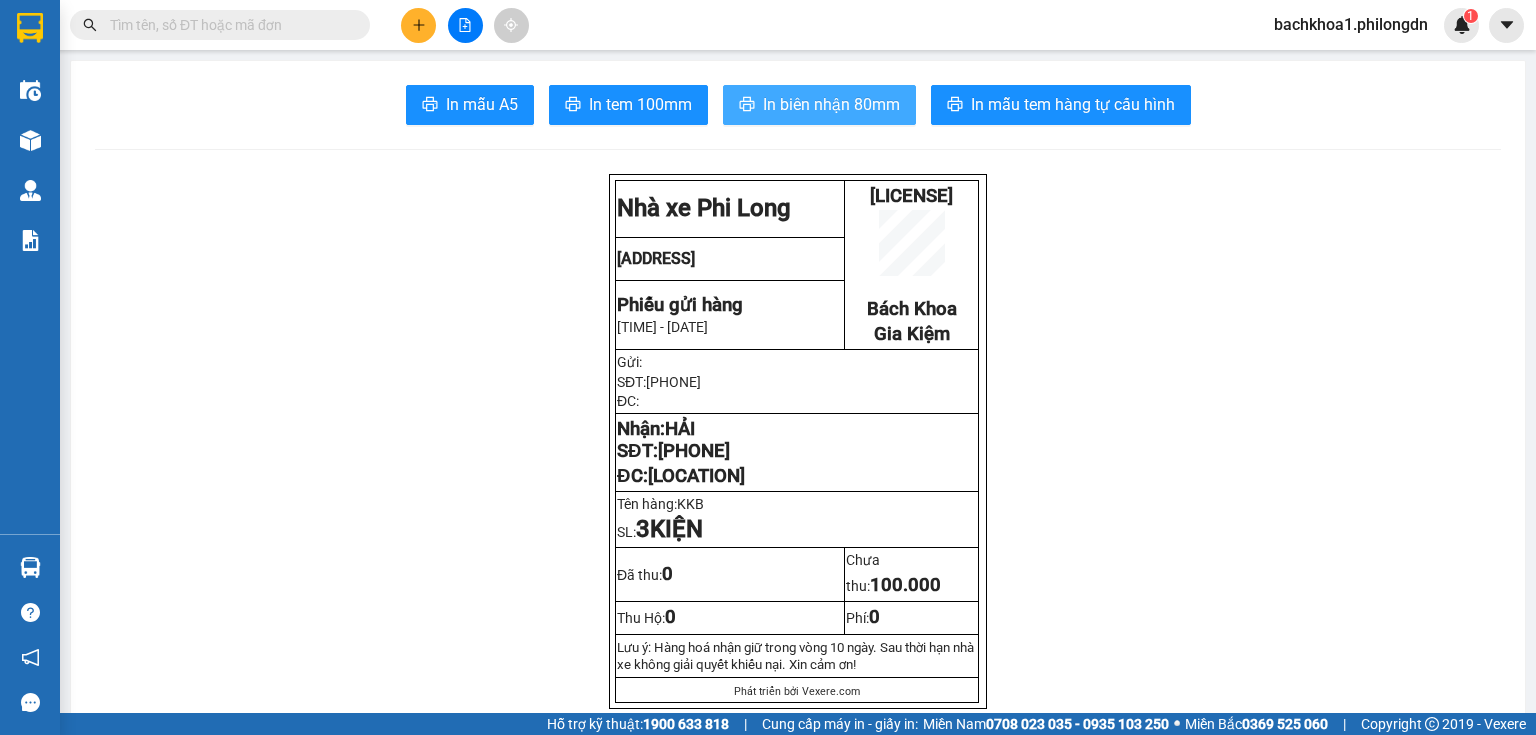 scroll, scrollTop: 0, scrollLeft: 0, axis: both 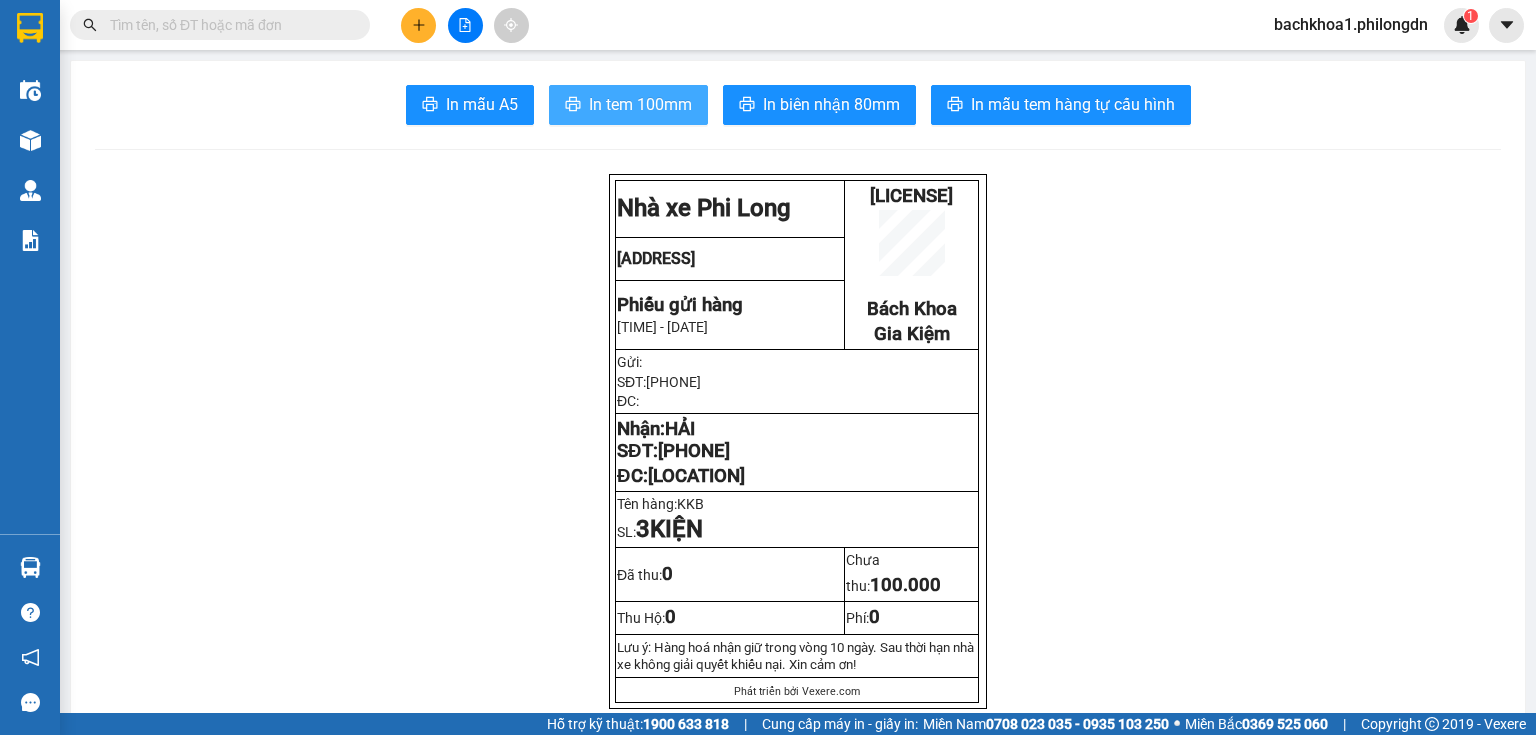 click on "In tem 100mm" at bounding box center (640, 104) 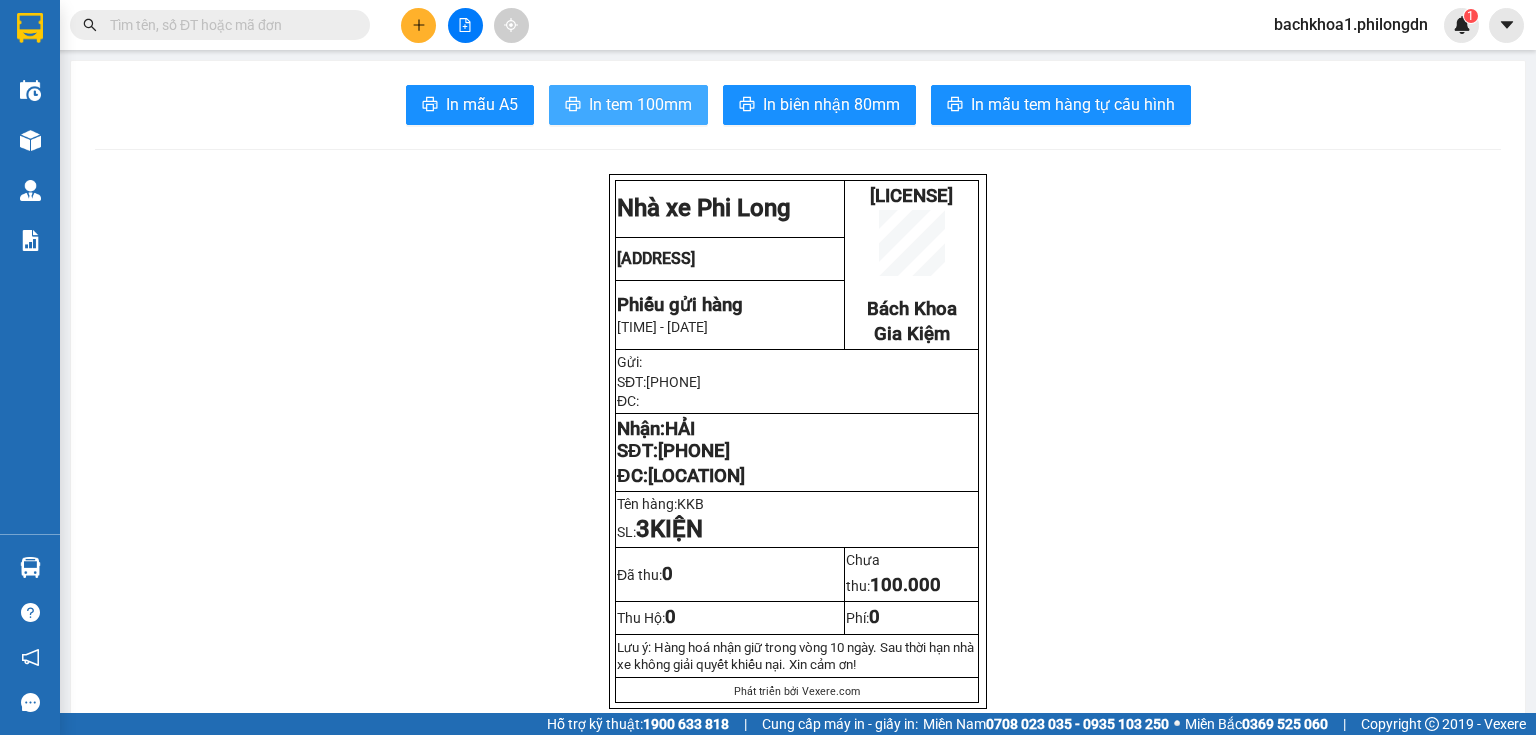 scroll, scrollTop: 0, scrollLeft: 0, axis: both 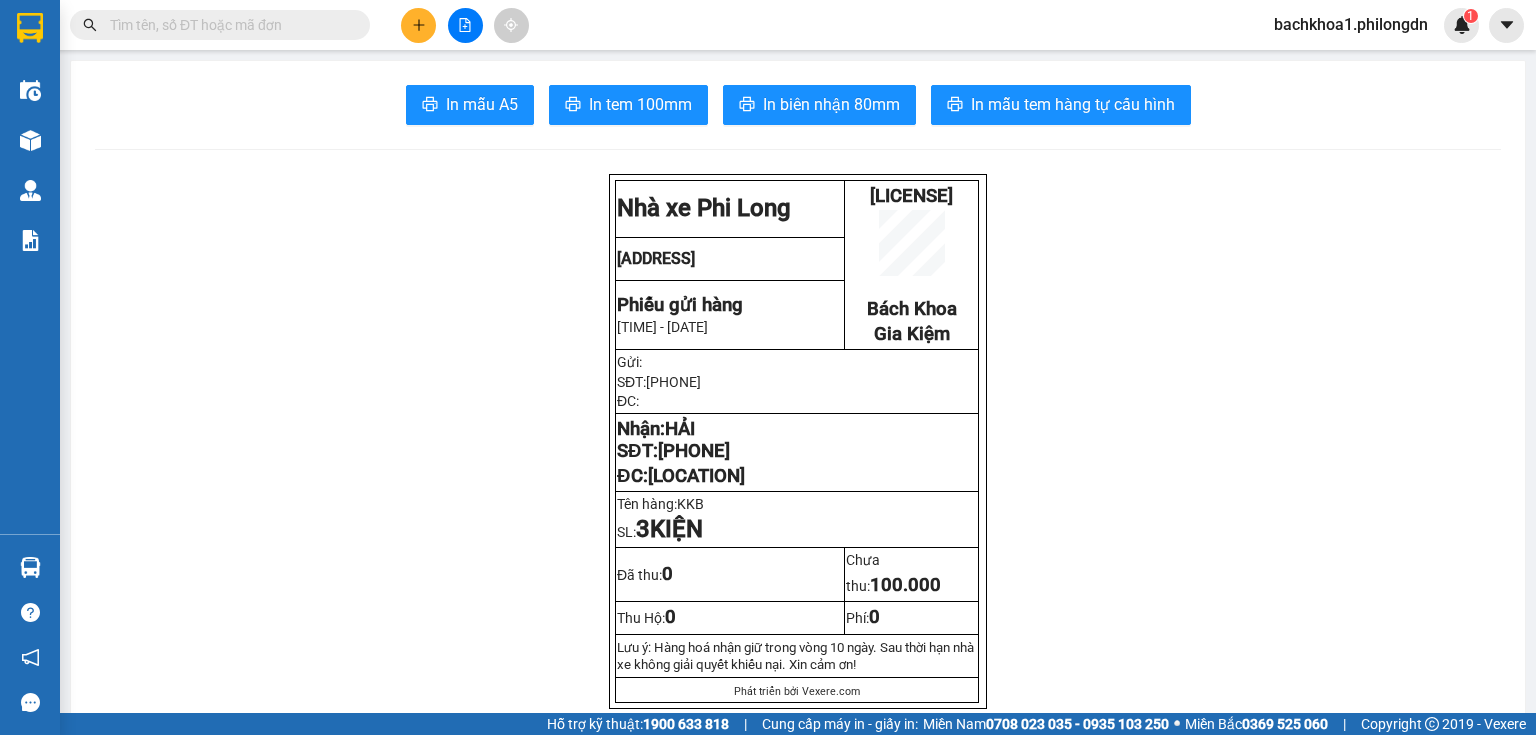 click on "[PHONE]" at bounding box center (694, 451) 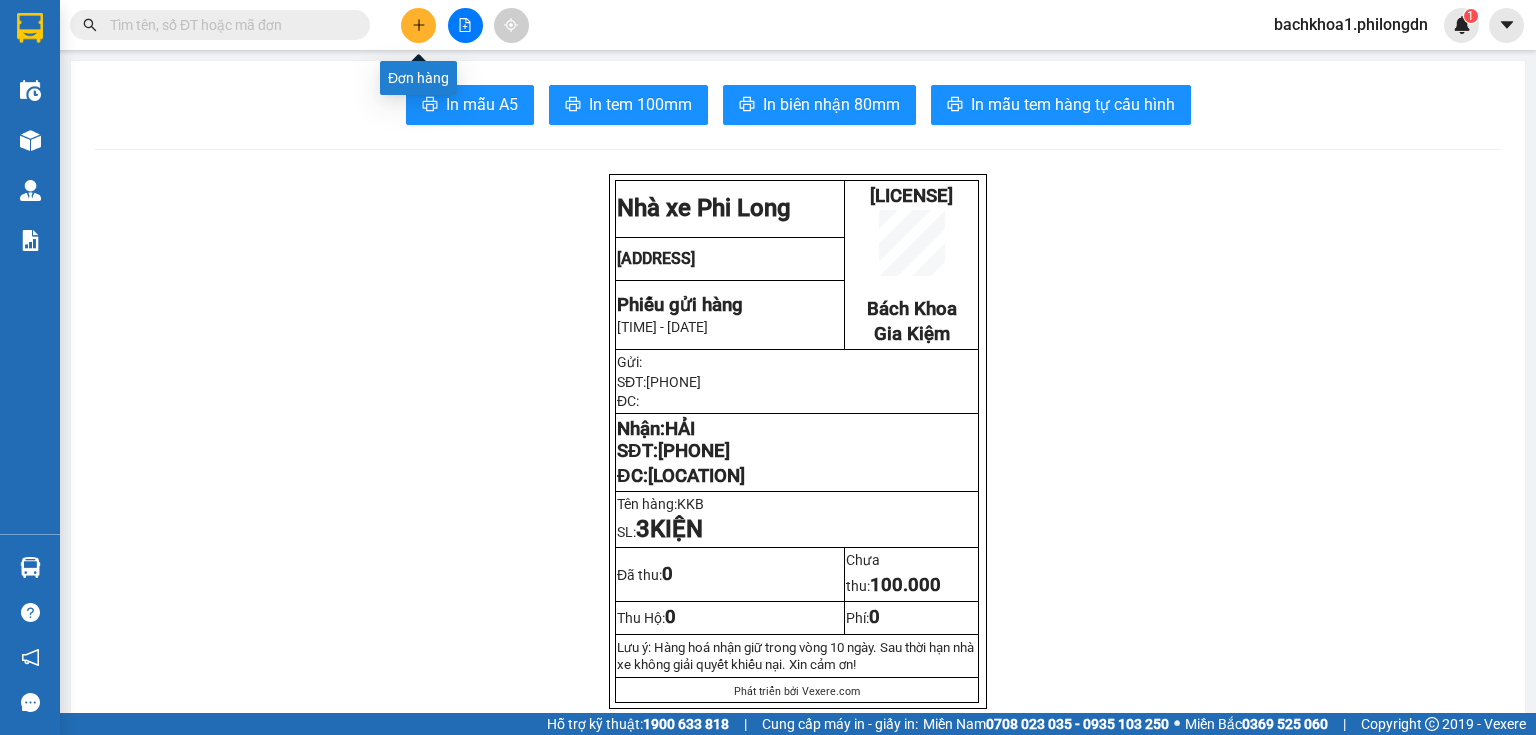 click at bounding box center (418, 25) 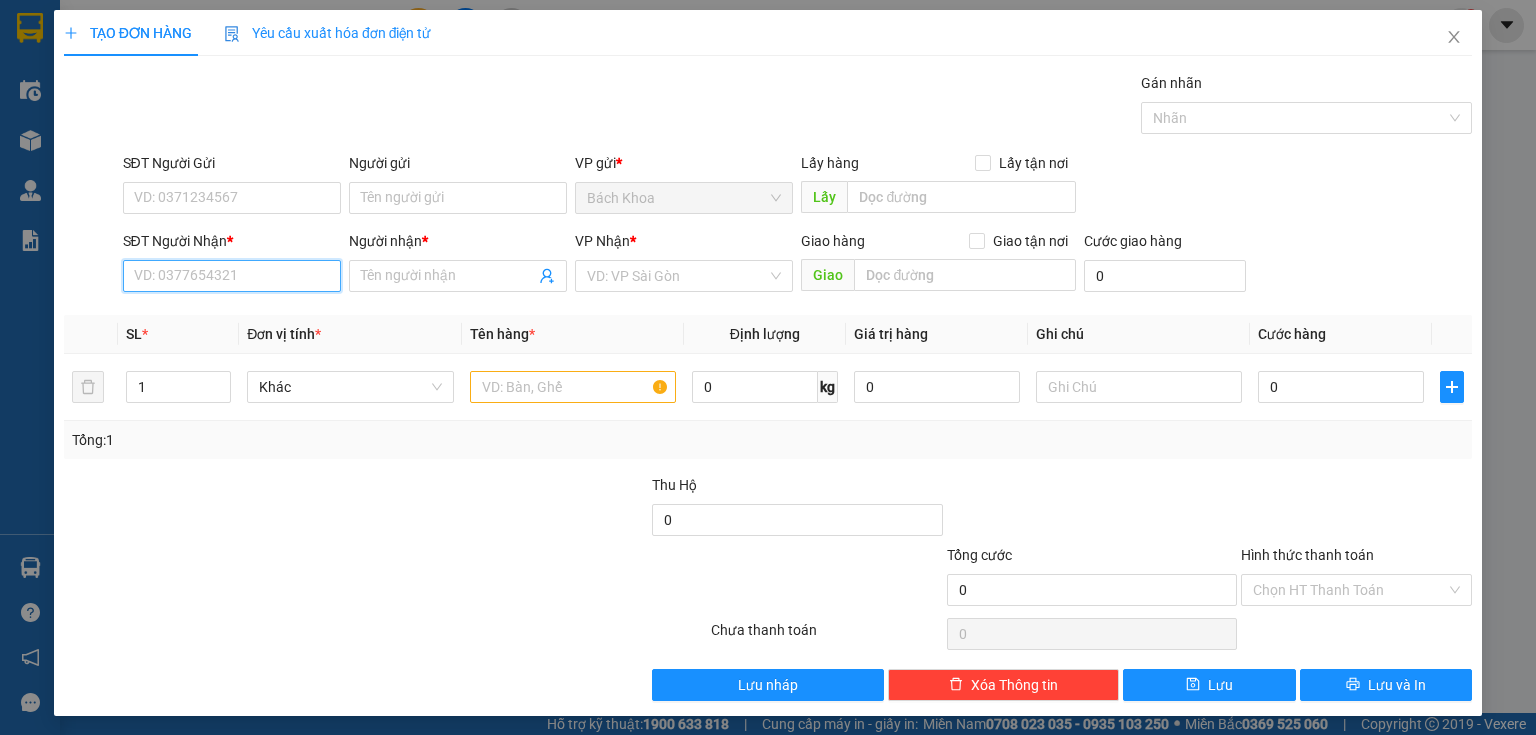 click on "SĐT Người Nhận  *" at bounding box center (232, 276) 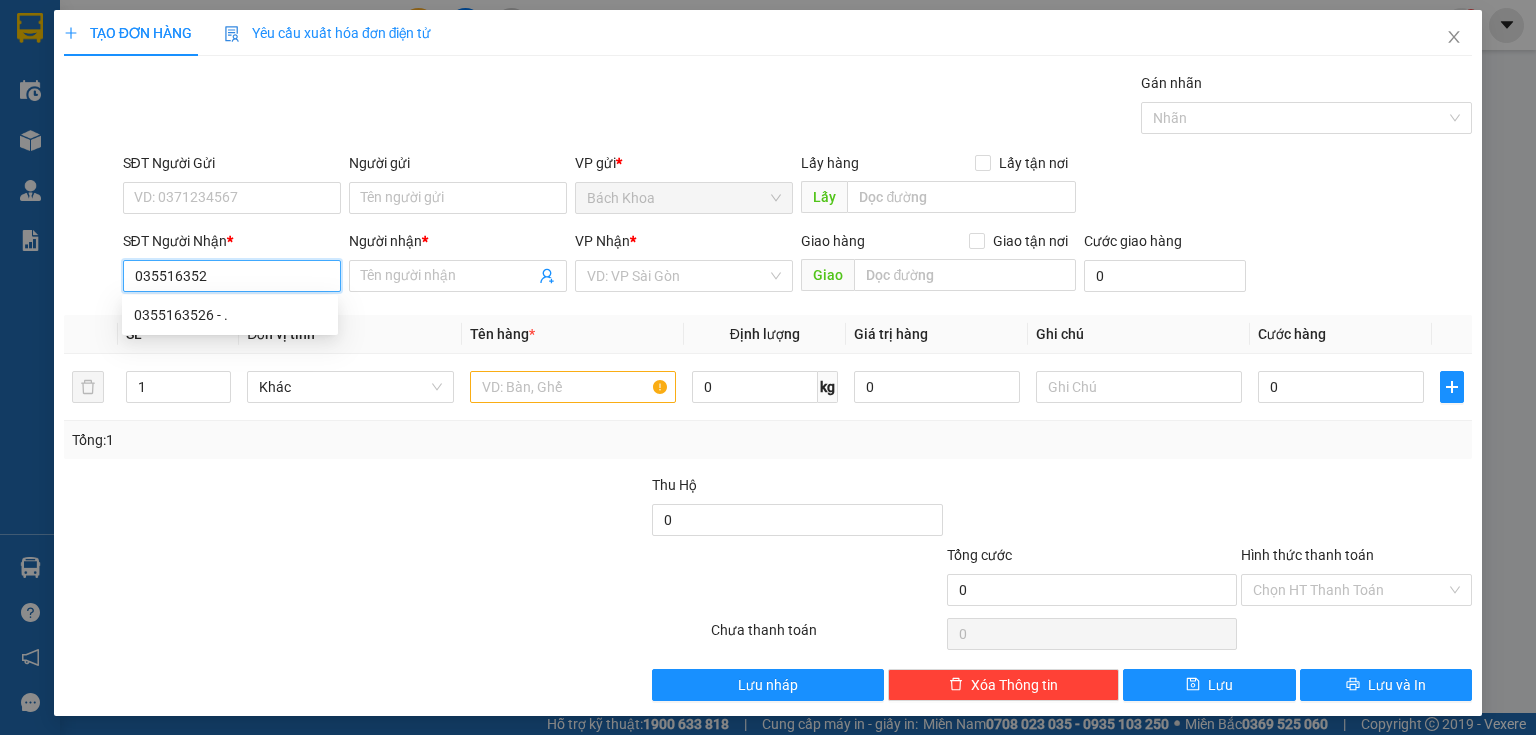 type on "[PHONE]" 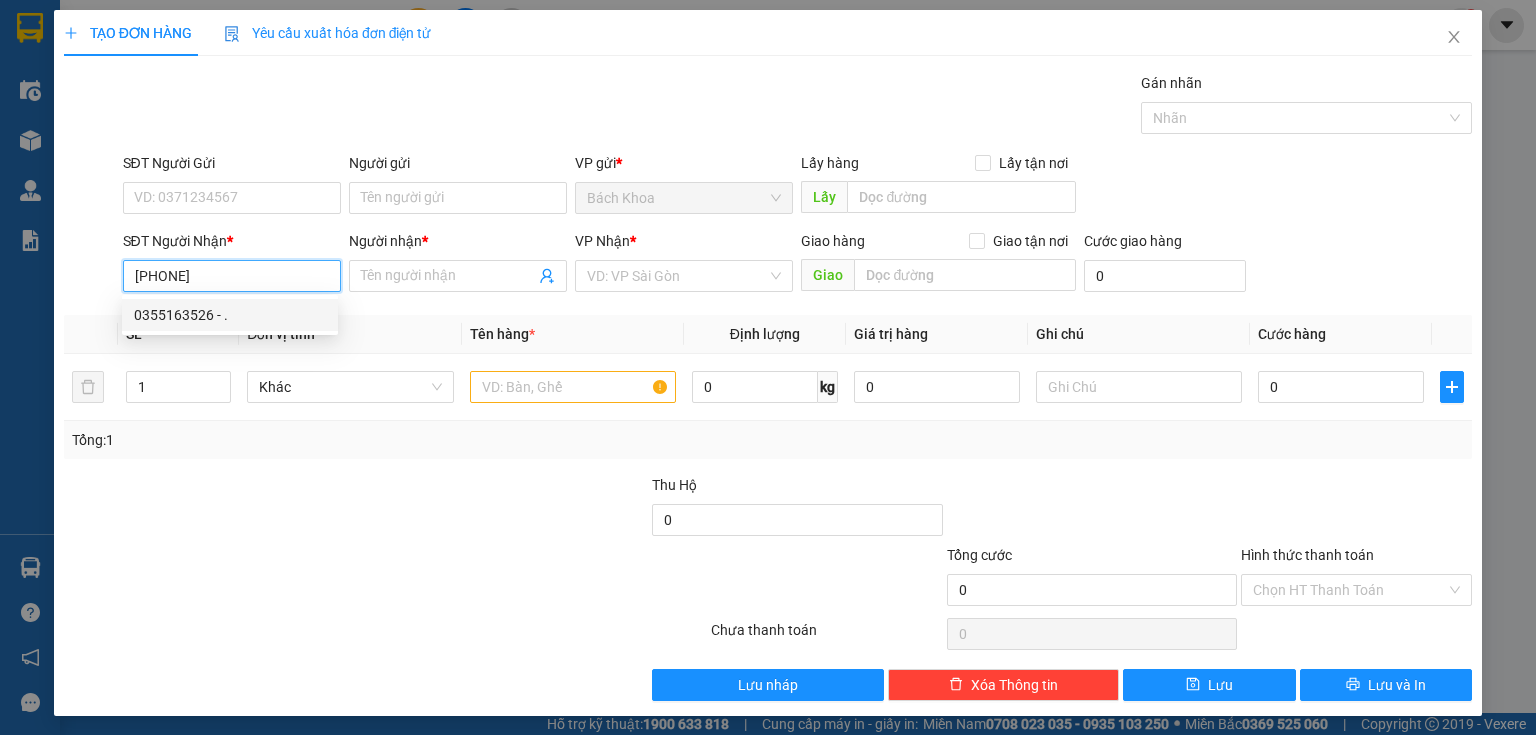 click on "0355163526 - ." at bounding box center (230, 315) 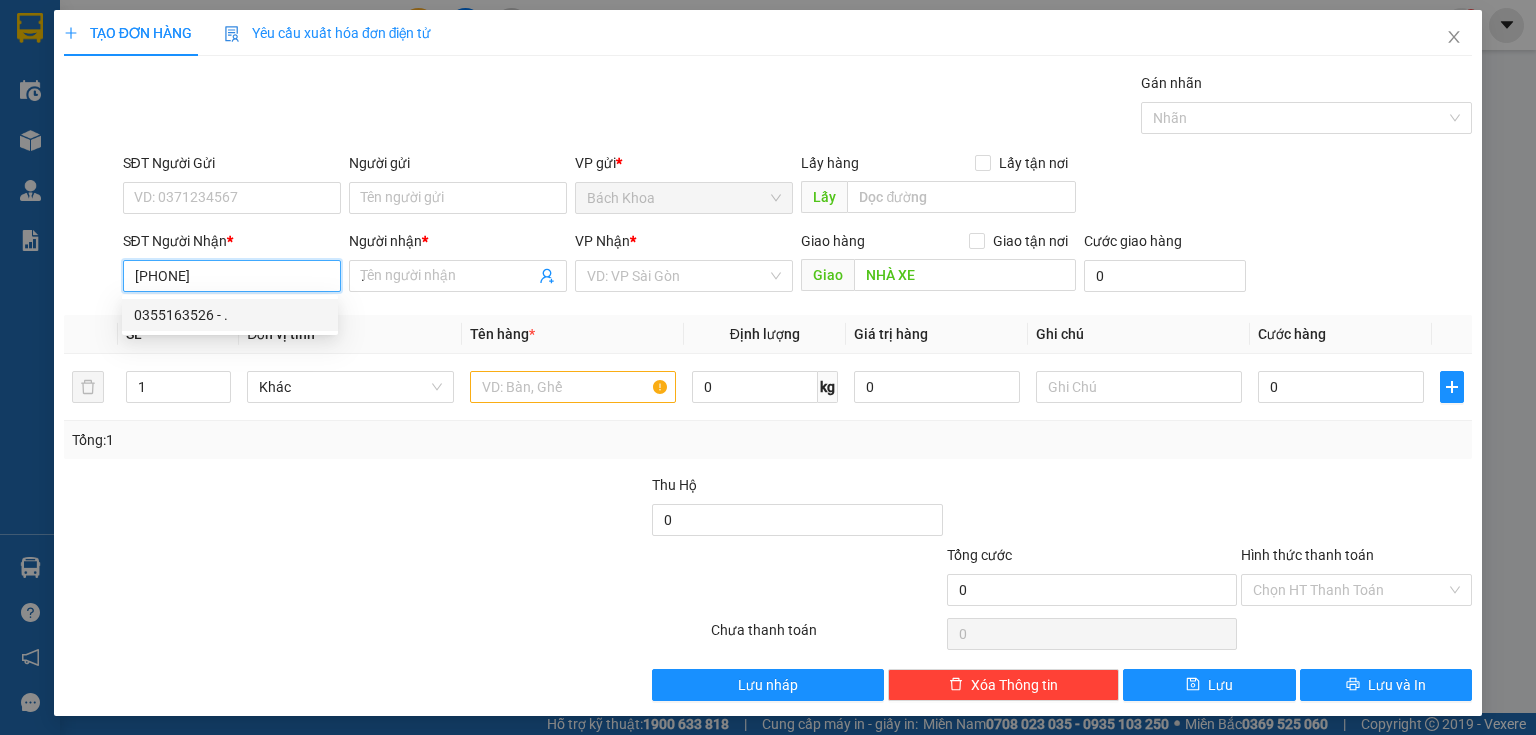 type on "40.000" 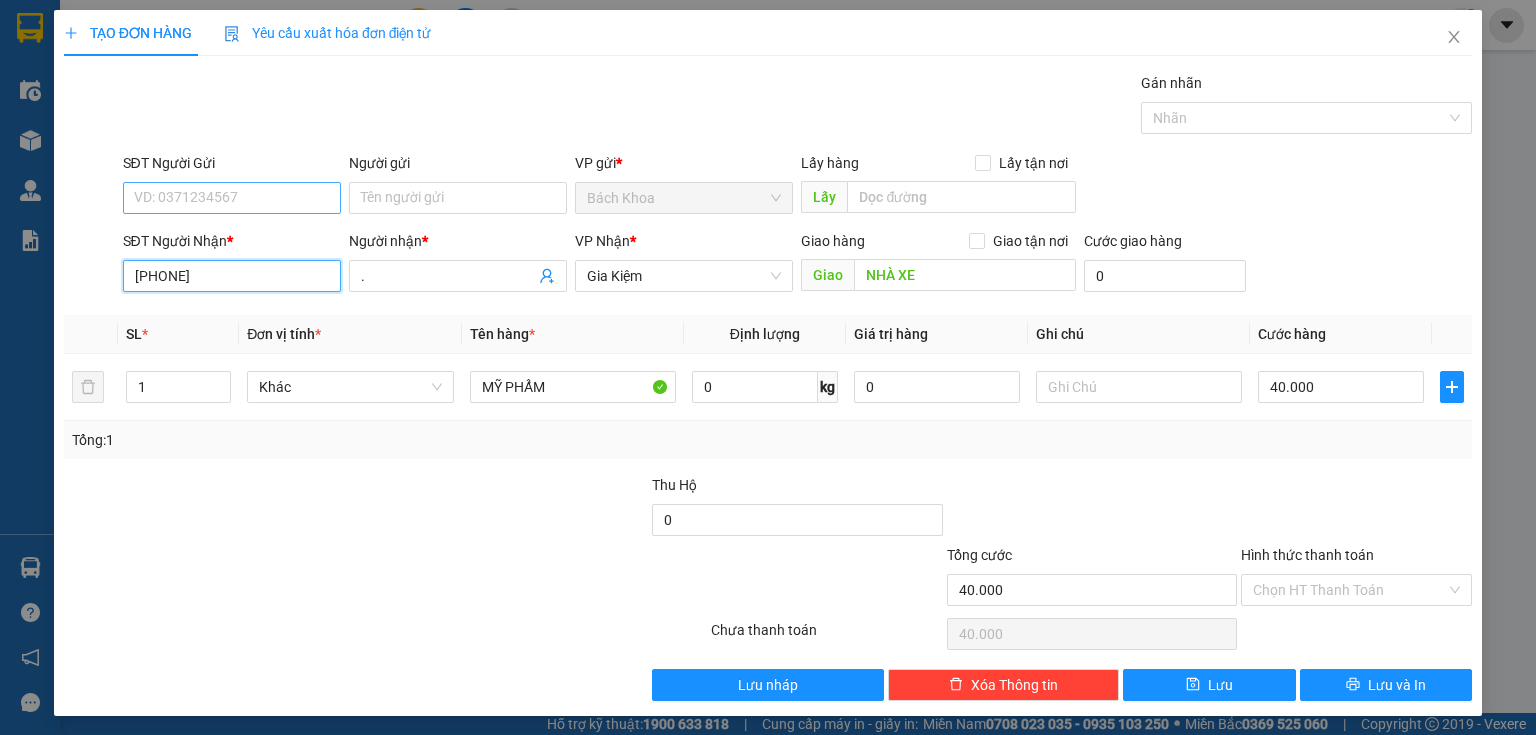 type on "[PHONE]" 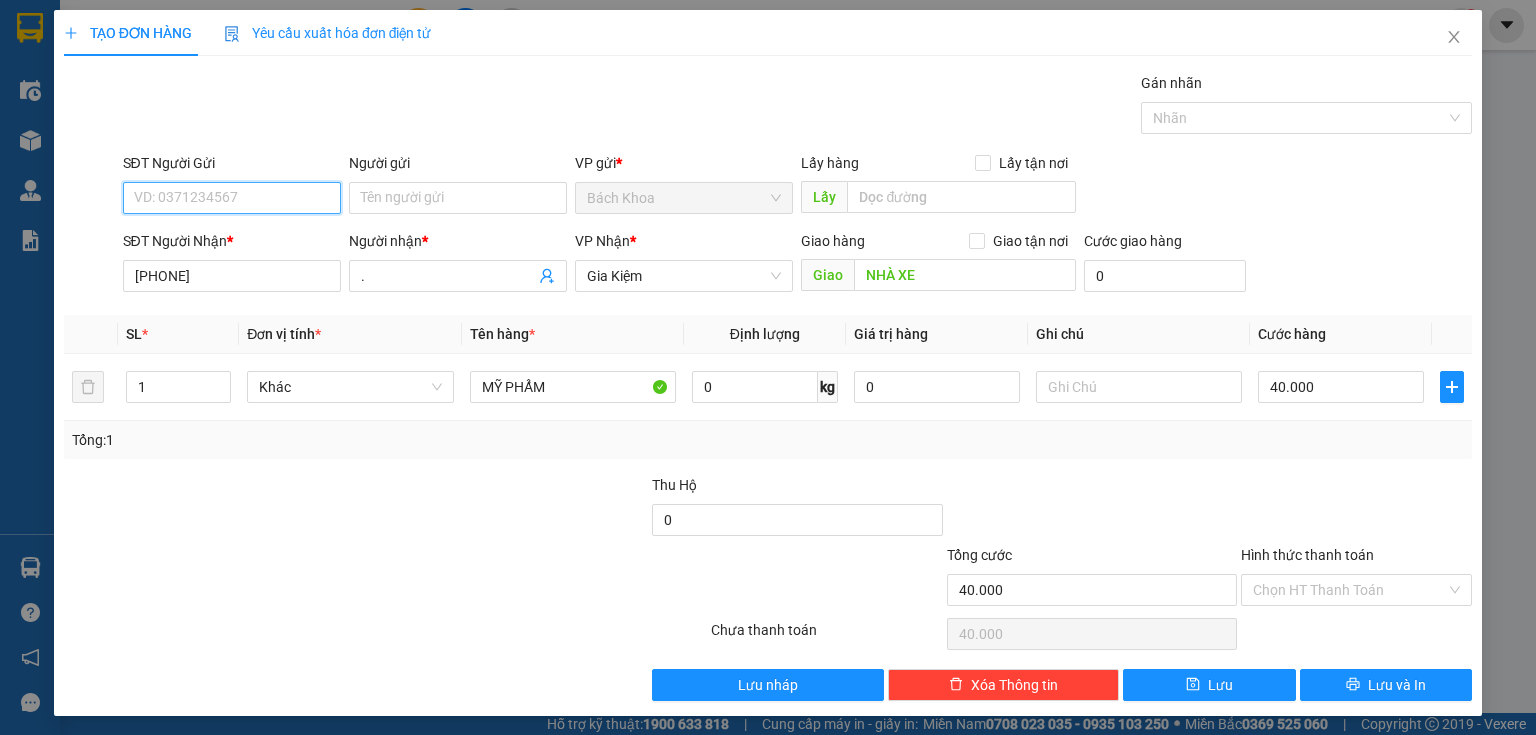 click on "SĐT Người Gửi" at bounding box center [232, 198] 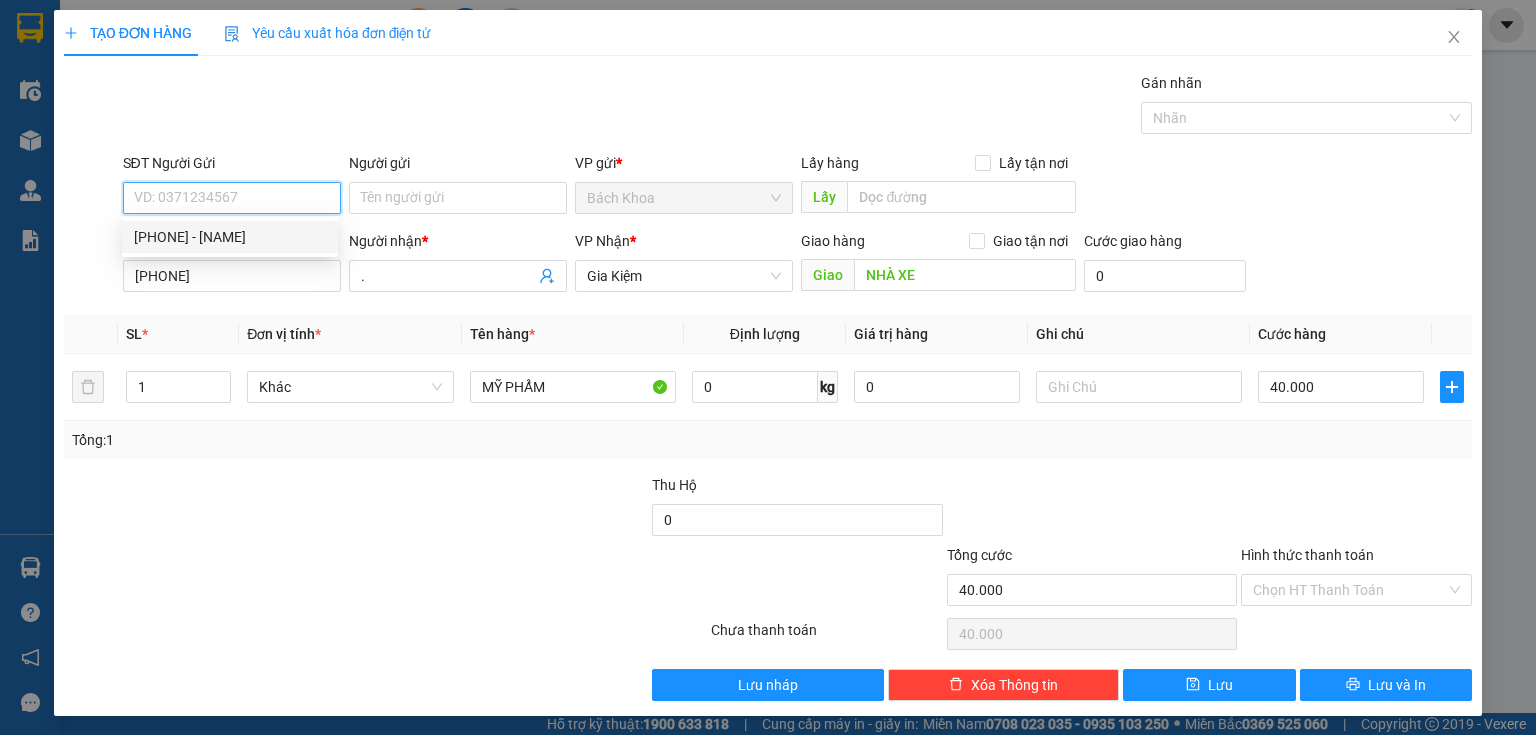 drag, startPoint x: 274, startPoint y: 230, endPoint x: 183, endPoint y: 119, distance: 143.53397 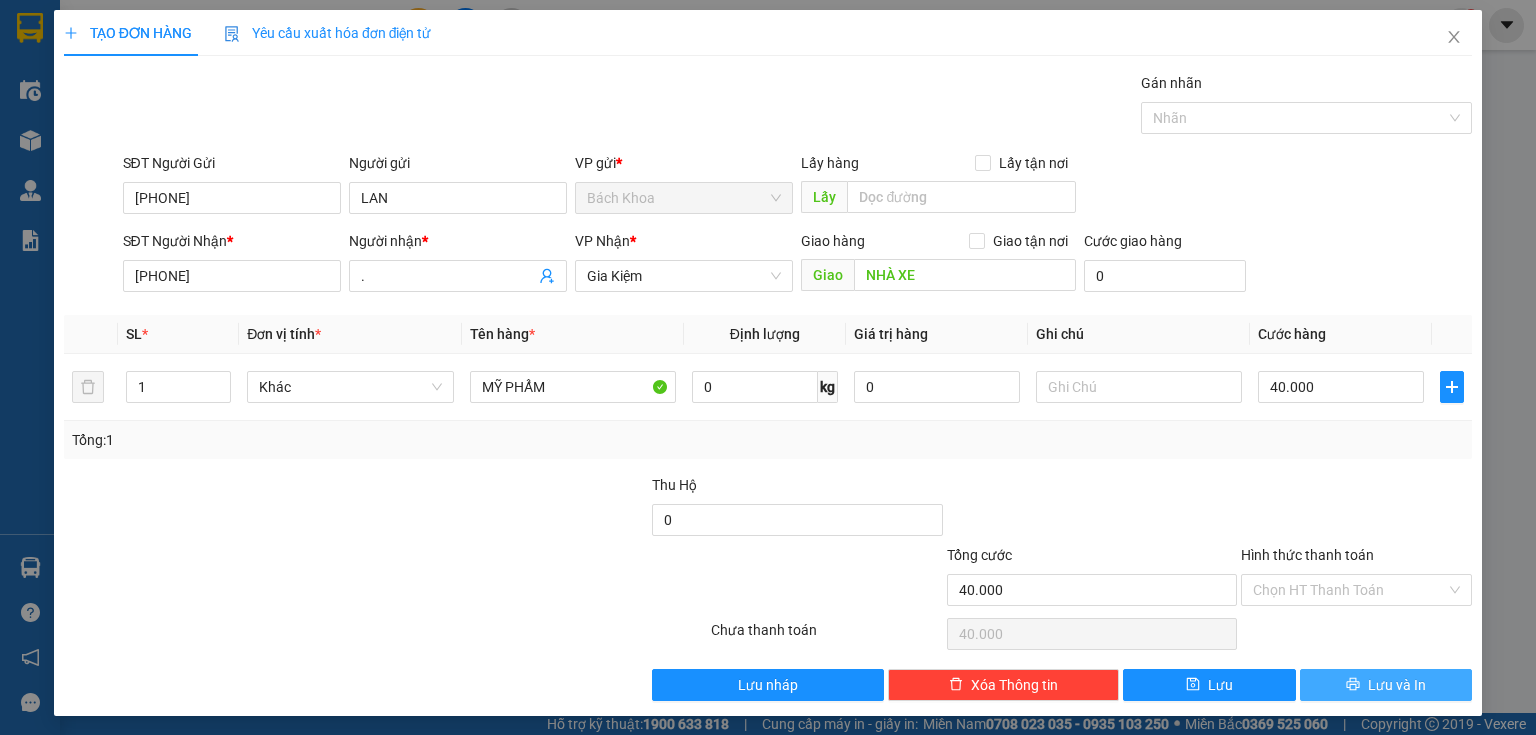 click on "Lưu và In" at bounding box center (1397, 685) 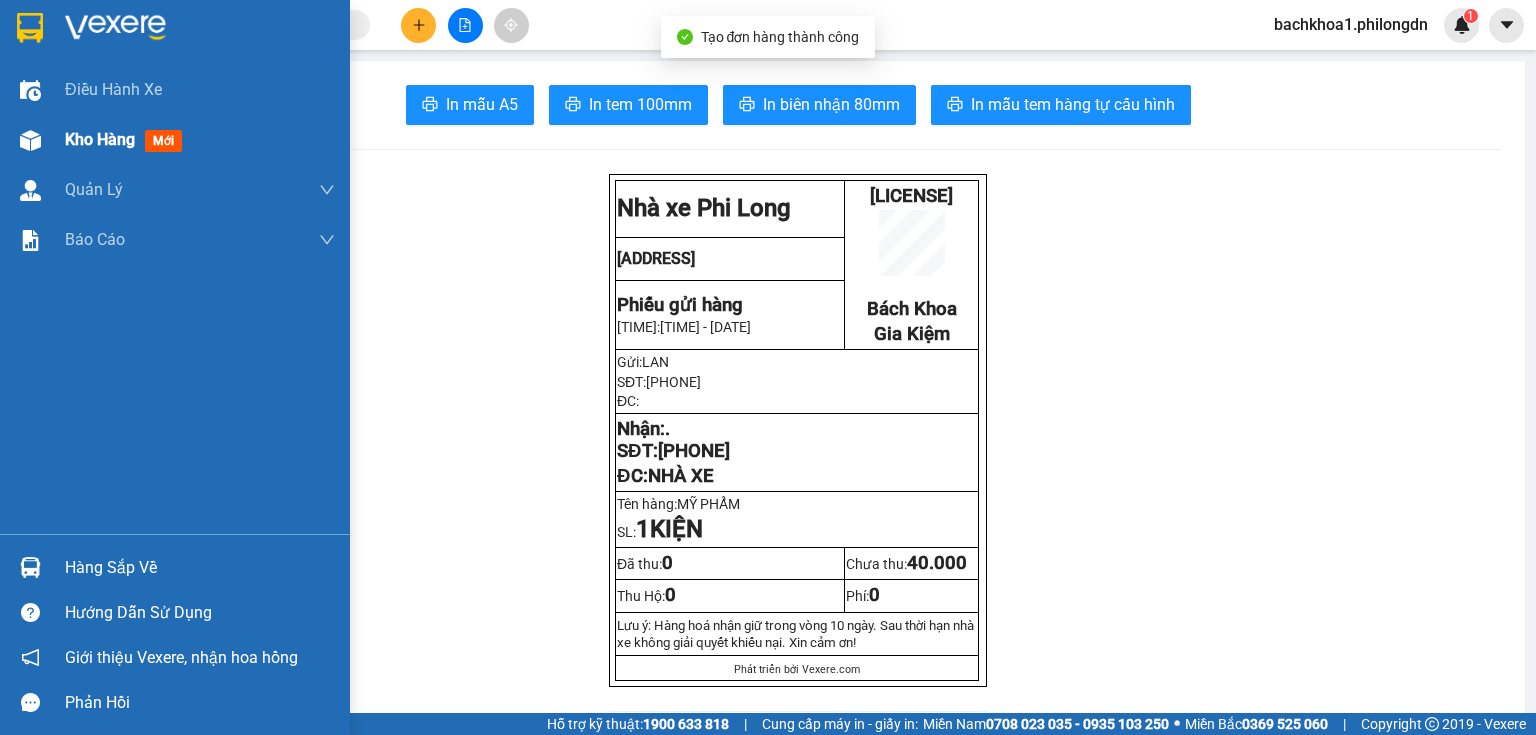 drag, startPoint x: 145, startPoint y: 141, endPoint x: 24, endPoint y: 118, distance: 123.16656 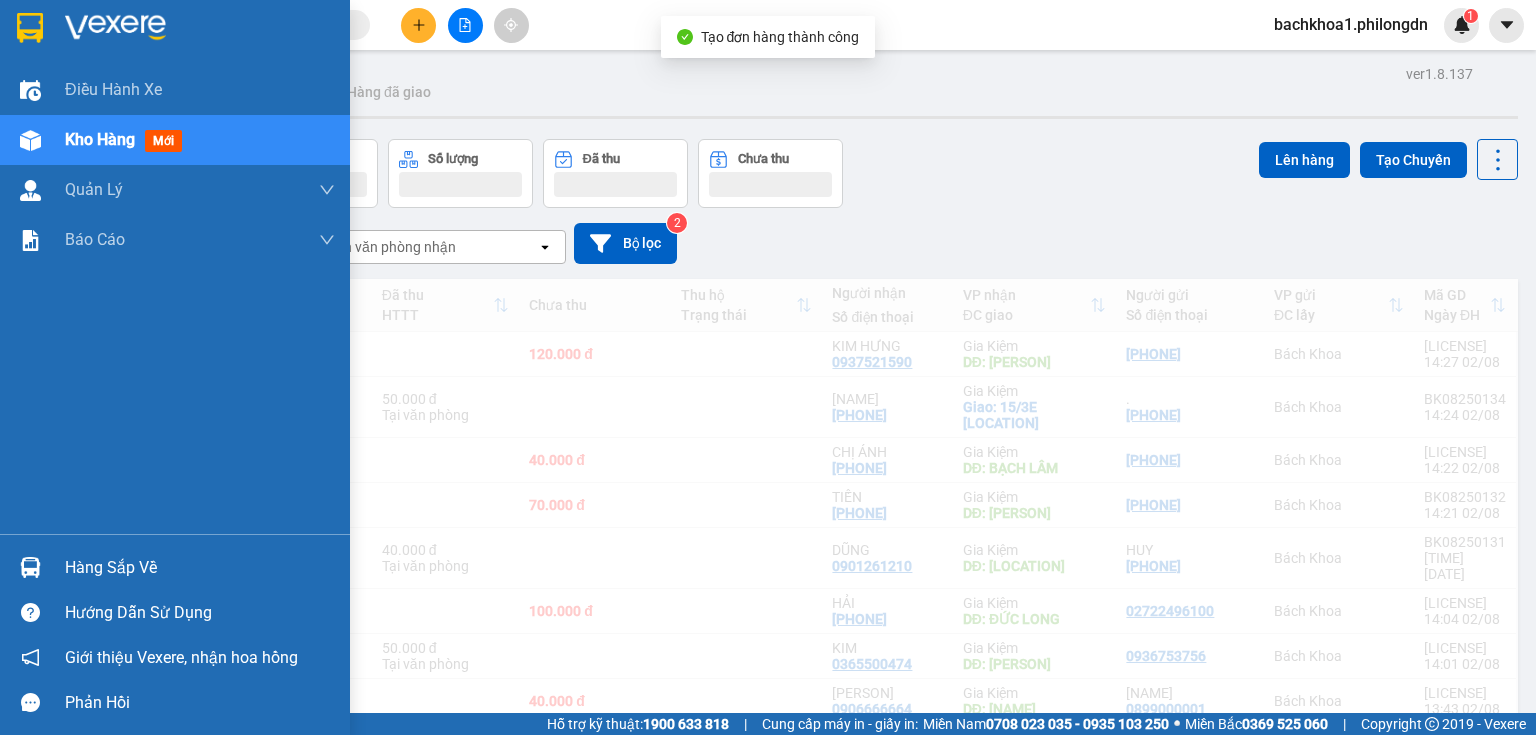 click on "ver  1.8.137 Kho gửi Trên xe Kho nhận Hàng đã giao Đơn hàng Khối lượng Số lượng Đã thu Chưa thu Lên hàng Tạo Chuyến 31/07/2025 – 02/08/2025 Press the down arrow key to interact with the calendar and select a date. Press the escape button to close the calendar. Selected date range is from 31/07/2025 to 02/08/2025. Chọn văn phòng nhận open Bộ lọc 2 Chi tiết Tên món Ghi chú Đã thu HTTT Chưa thu Thu hộ Trạng thái Người nhận Số điện thoại VP nhận ĐC giao Người gửi Số điện thoại VP gửi ĐC lấy Mã GD Ngày ĐH 2  món Khác MICA 120.000 đ [NAME] [PHONE] Gia Kiệm DĐ: [NAME]  [PHONE] Bách Khoa BK08250135 14:27 02/08 1  món Khác THỰC PHẨM 50.000 đ Tại văn phòng [NAME] [PHONE] Gia Kiệm Giao: 15/3E VÕ DÕNG . [PHONE] Bách Khoa BK08250134 14:24 02/08 1  món Khác PHỤ LIÊUJ MAY 40.000 đ [NAME] [PHONE] Gia Kiệm DĐ: [NAME] [PHONE] Bách Khoa BK08250133 14:22 02/08 1 PIN" at bounding box center (768, 356) 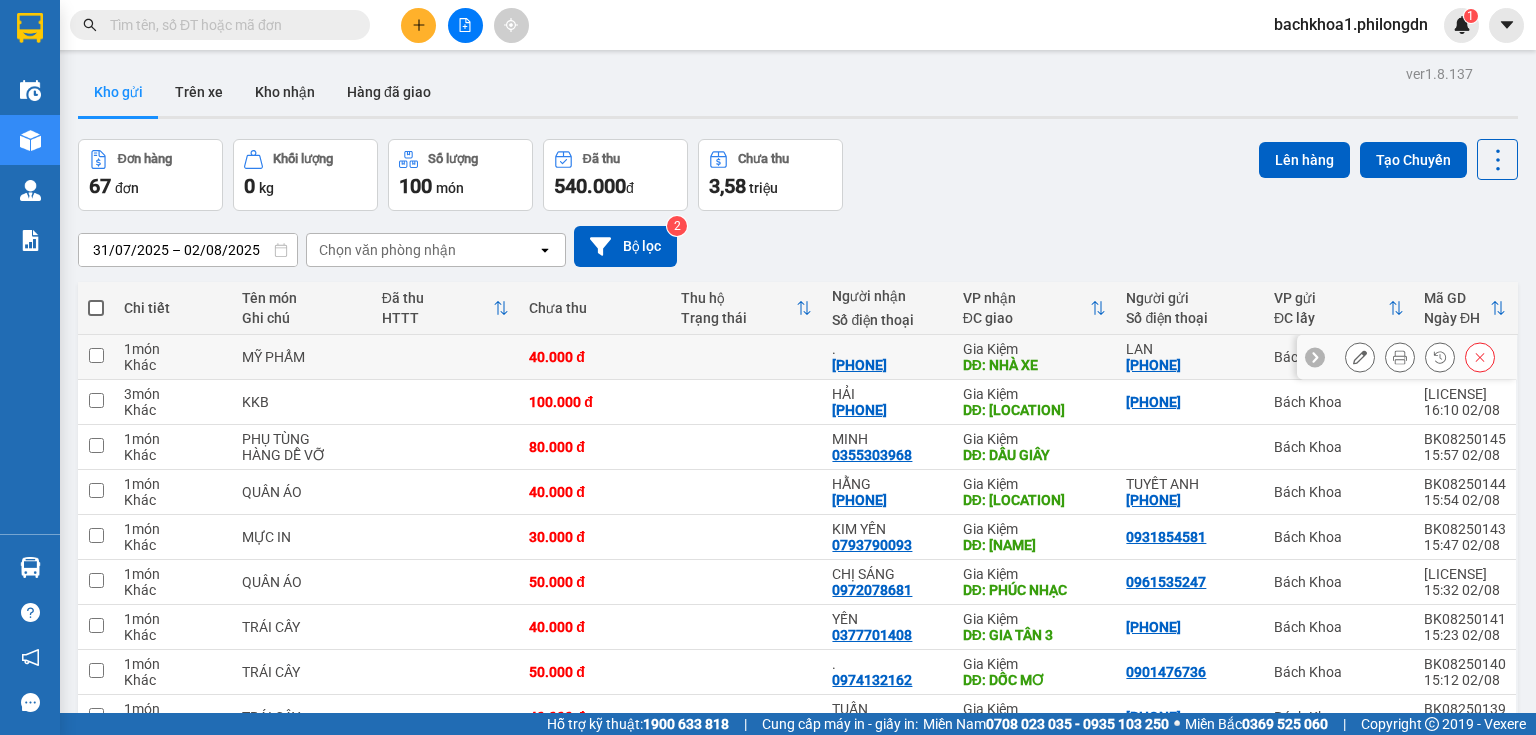 click at bounding box center (1360, 357) 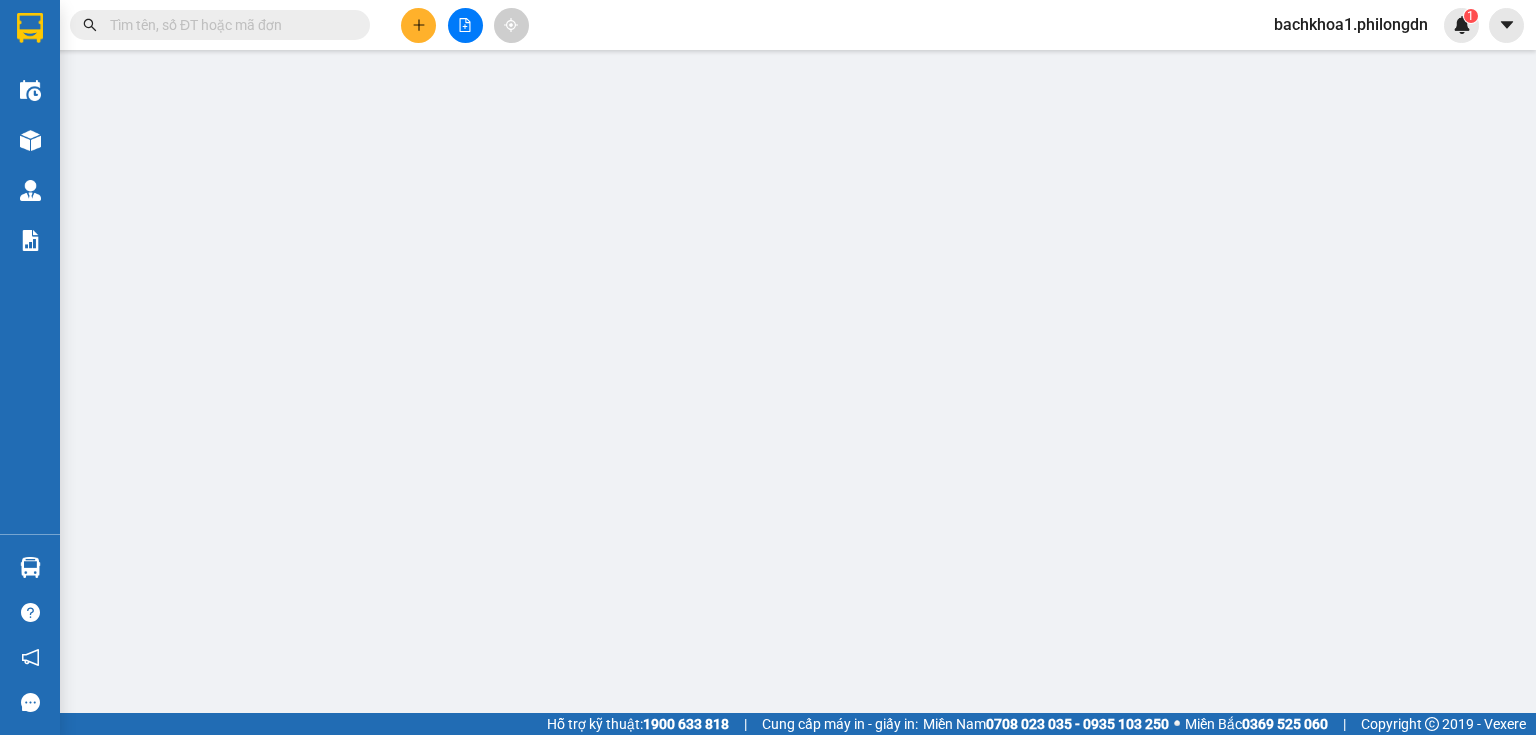 type on "[PHONE]" 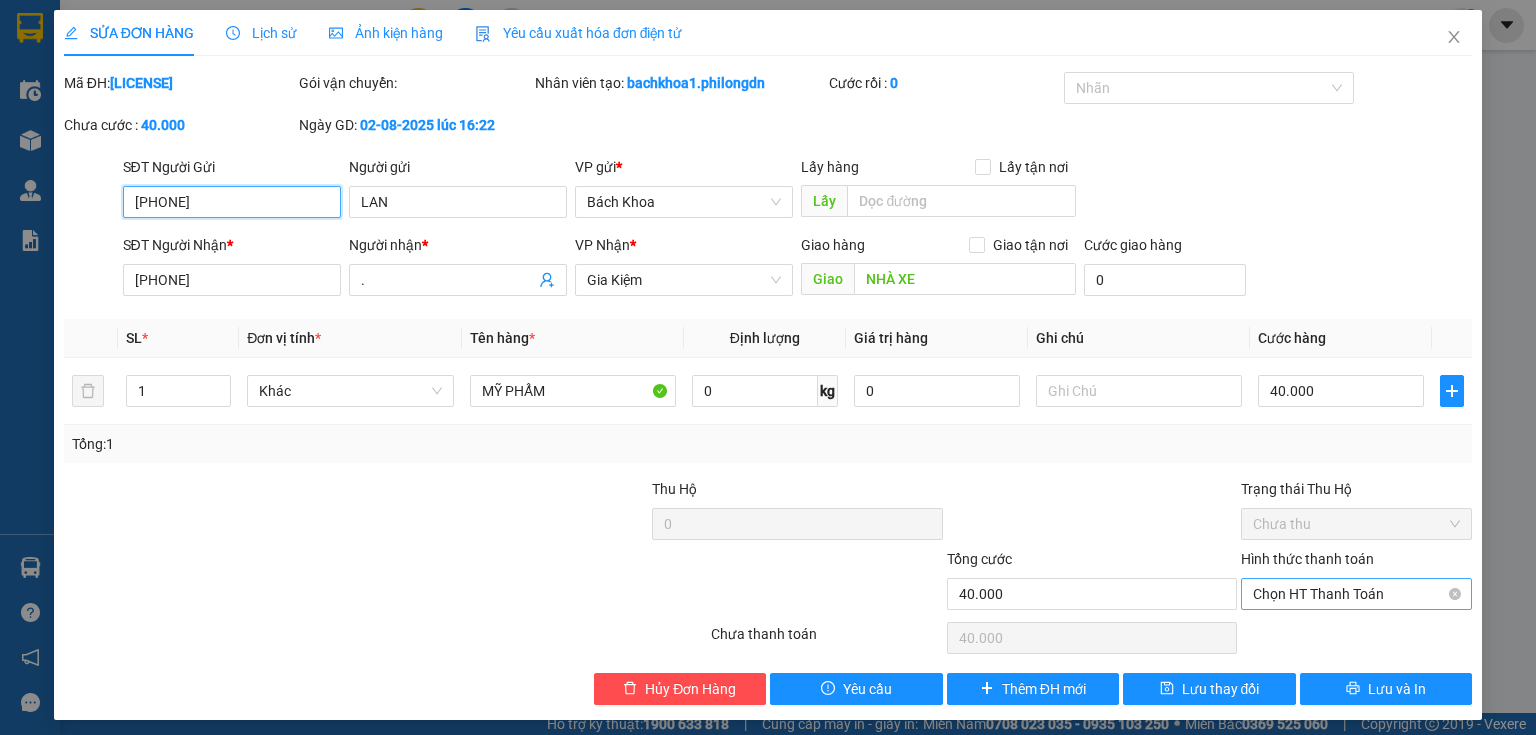 drag, startPoint x: 1336, startPoint y: 584, endPoint x: 1343, endPoint y: 603, distance: 20.248457 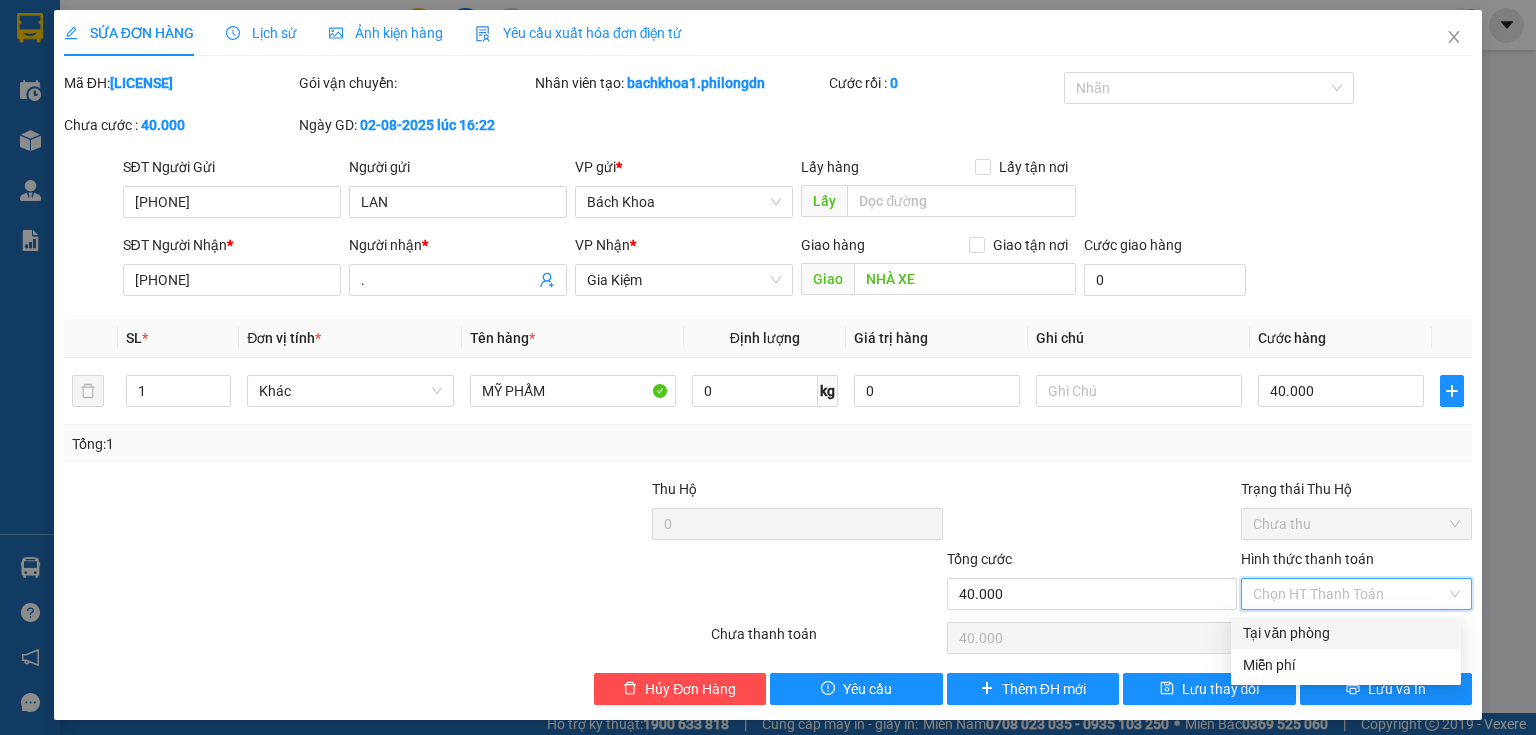 click on "Tại văn phòng" at bounding box center (1346, 633) 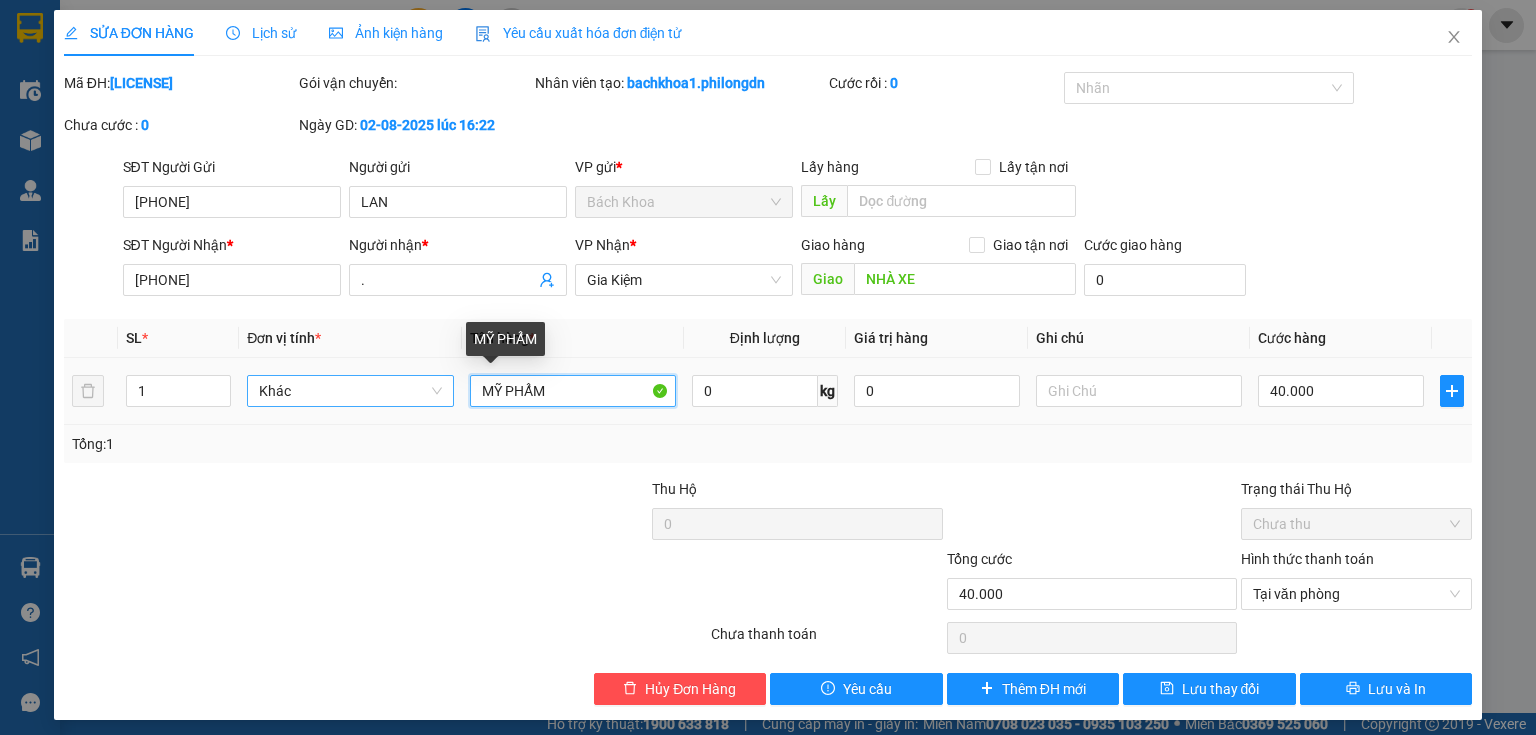 drag, startPoint x: 532, startPoint y: 386, endPoint x: 443, endPoint y: 386, distance: 89 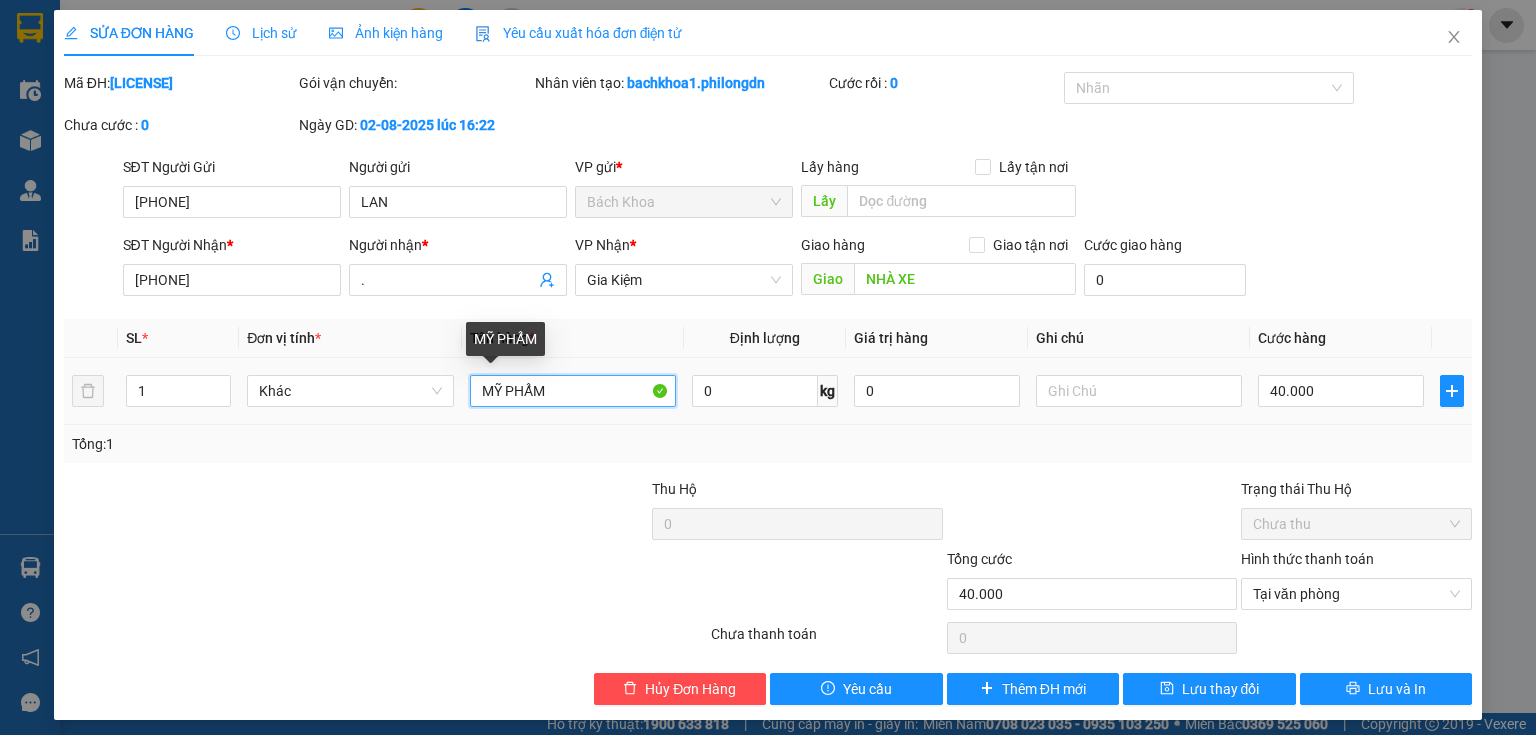 drag, startPoint x: 589, startPoint y: 389, endPoint x: 264, endPoint y: 360, distance: 326.2913 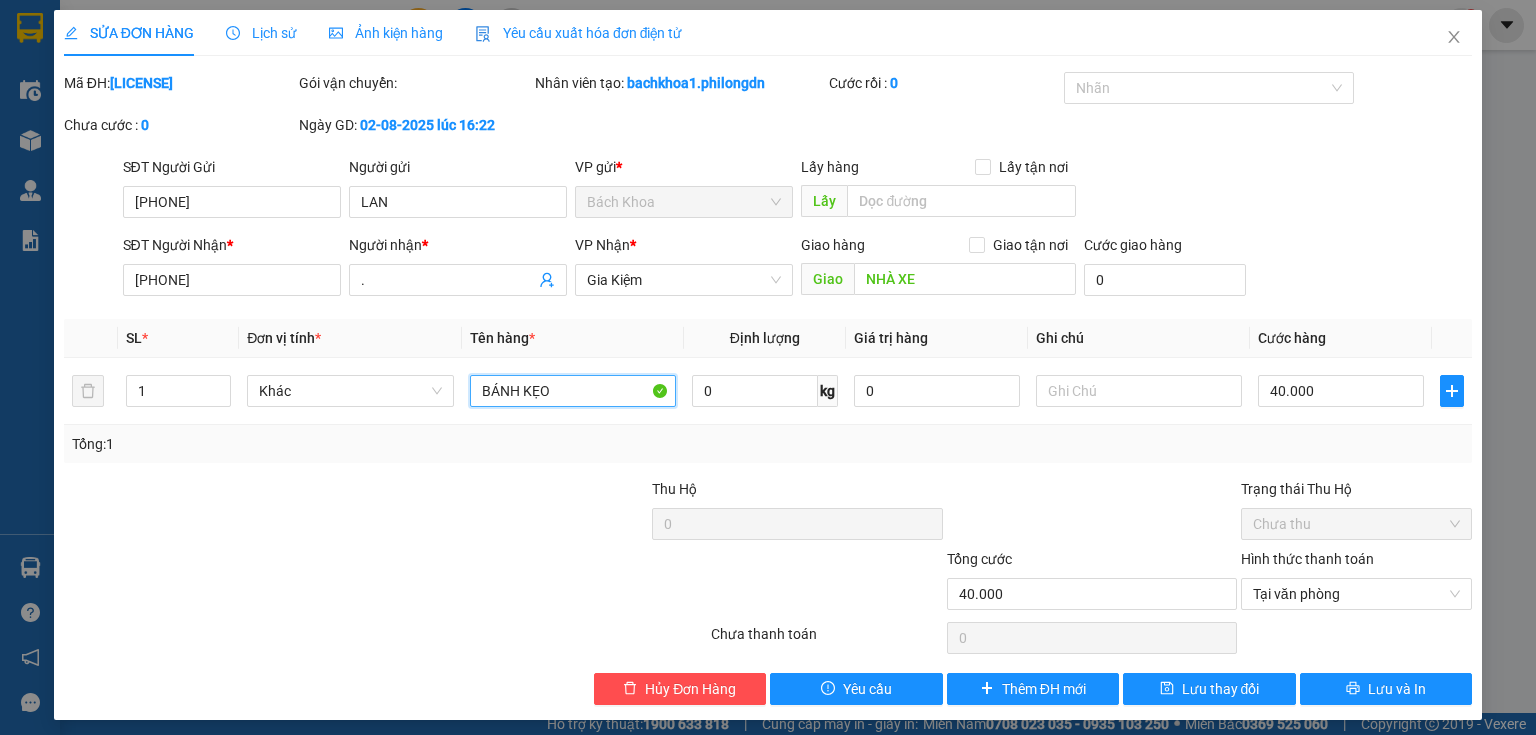 type on "BÁNH KẸO" 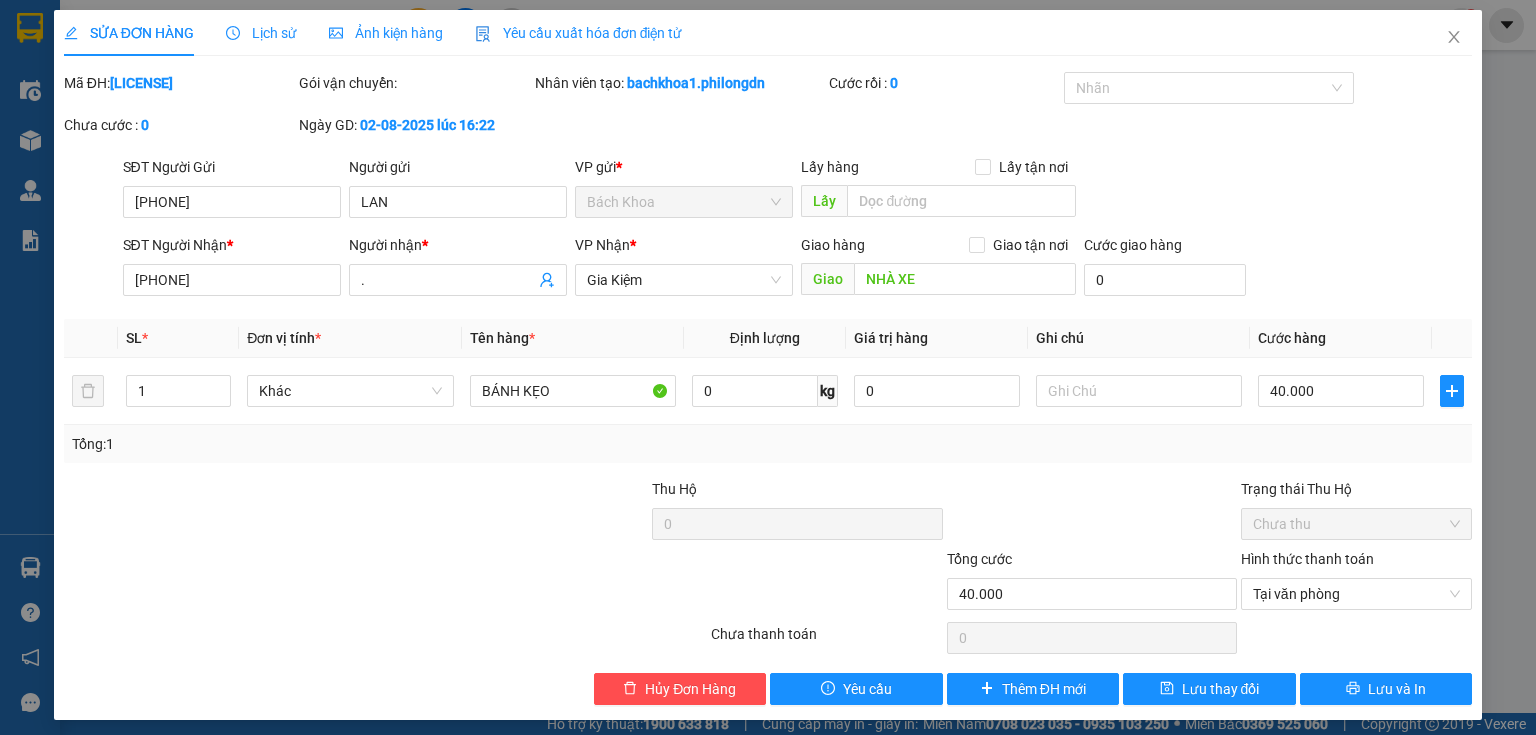 click on "SĐT Người Gửi [PHONE] Người gửi LAN VP gửi  * Bách Khoa Lấy hàng Lấy tận nơi Lấy SĐT Người Nhận  * [PHONE] Người nhận  * . VP Nhận  * Gia Kiệm Giao hàng Giao tận nơi Giao NHÀ XE Cước giao hàng 0 SL  * Đơn vị tính  * Tên hàng  * Định lượng Giá trị hàng Ghi chú Cước hàng                   1 Khác BÁNH KẸO 0 kg 0 40.000 Tổng:  1 Thu Hộ 0 Trạng thái Thu Hộ   Chưa thu Tổng cước 40.000 Hình thức thanh toán Tại văn phòng Số tiền thu trước 0 Tại văn phòng Chưa thanh toán 0 Hủy Đơn Hàng Yêu cầu Thêm ĐH mới Lưu thay đổi Lưu và In Tại văn phòng Miễn phí Tại văn phòng Miễn phí BÁNH KẸO" at bounding box center (768, 388) 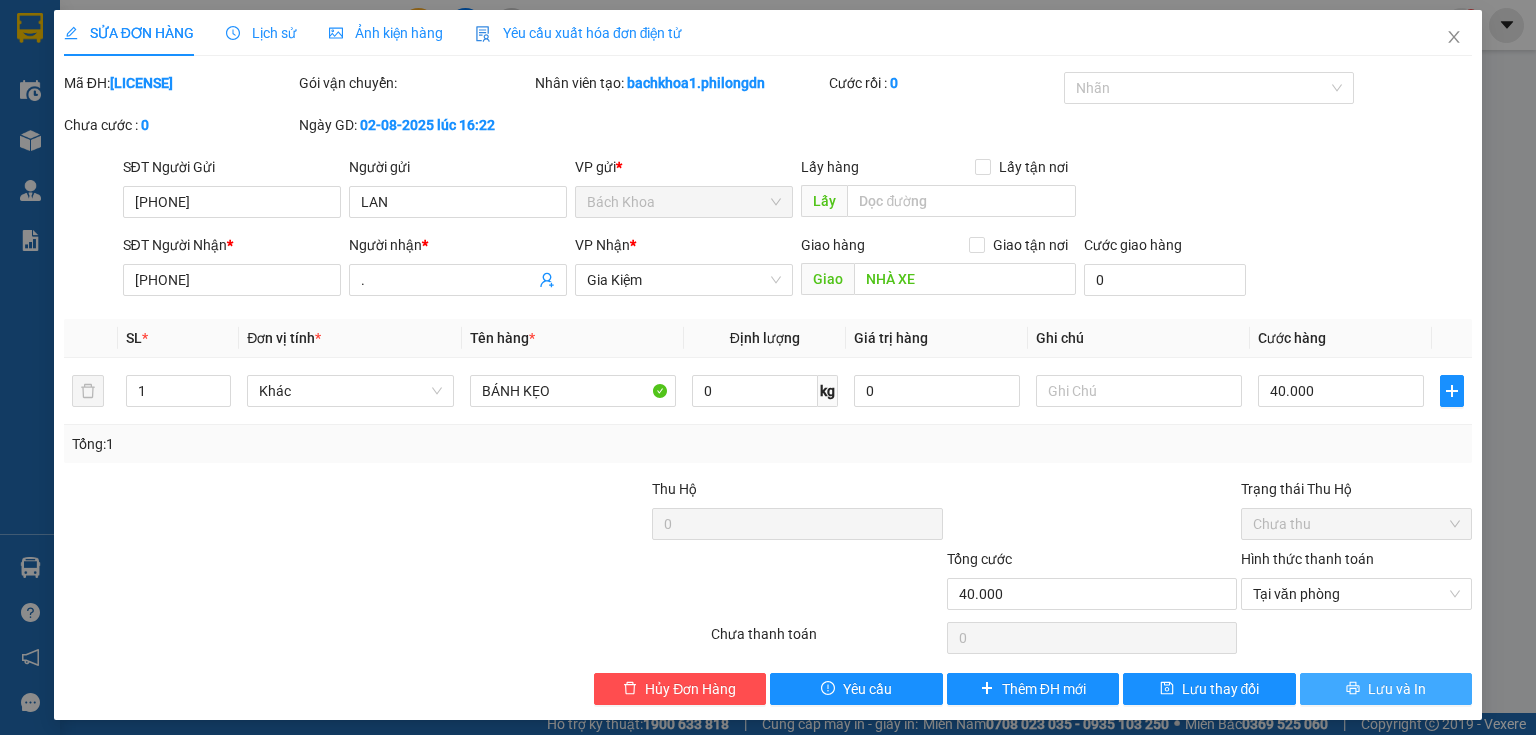 click on "Lưu và In" at bounding box center (1386, 689) 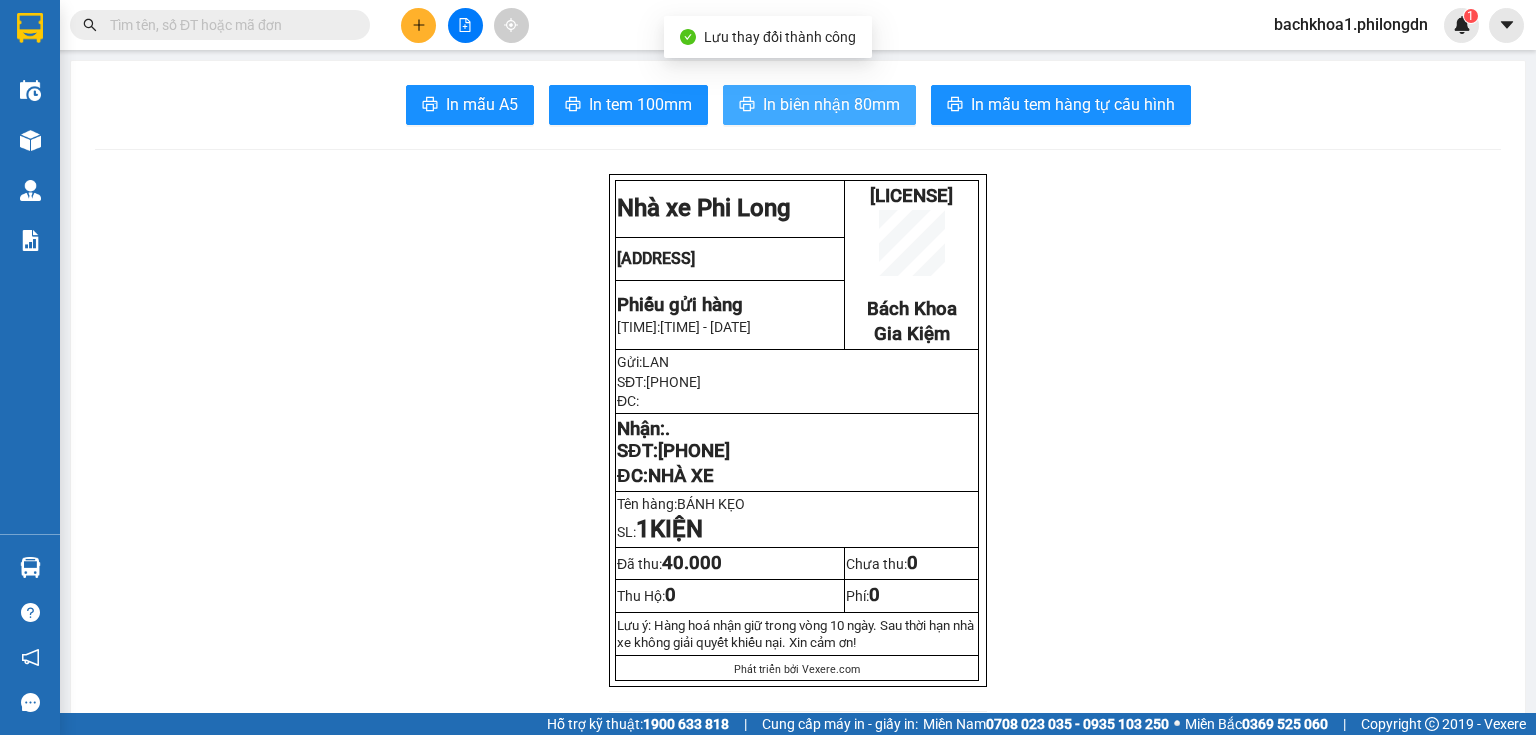 click on "In biên nhận 80mm" at bounding box center (831, 104) 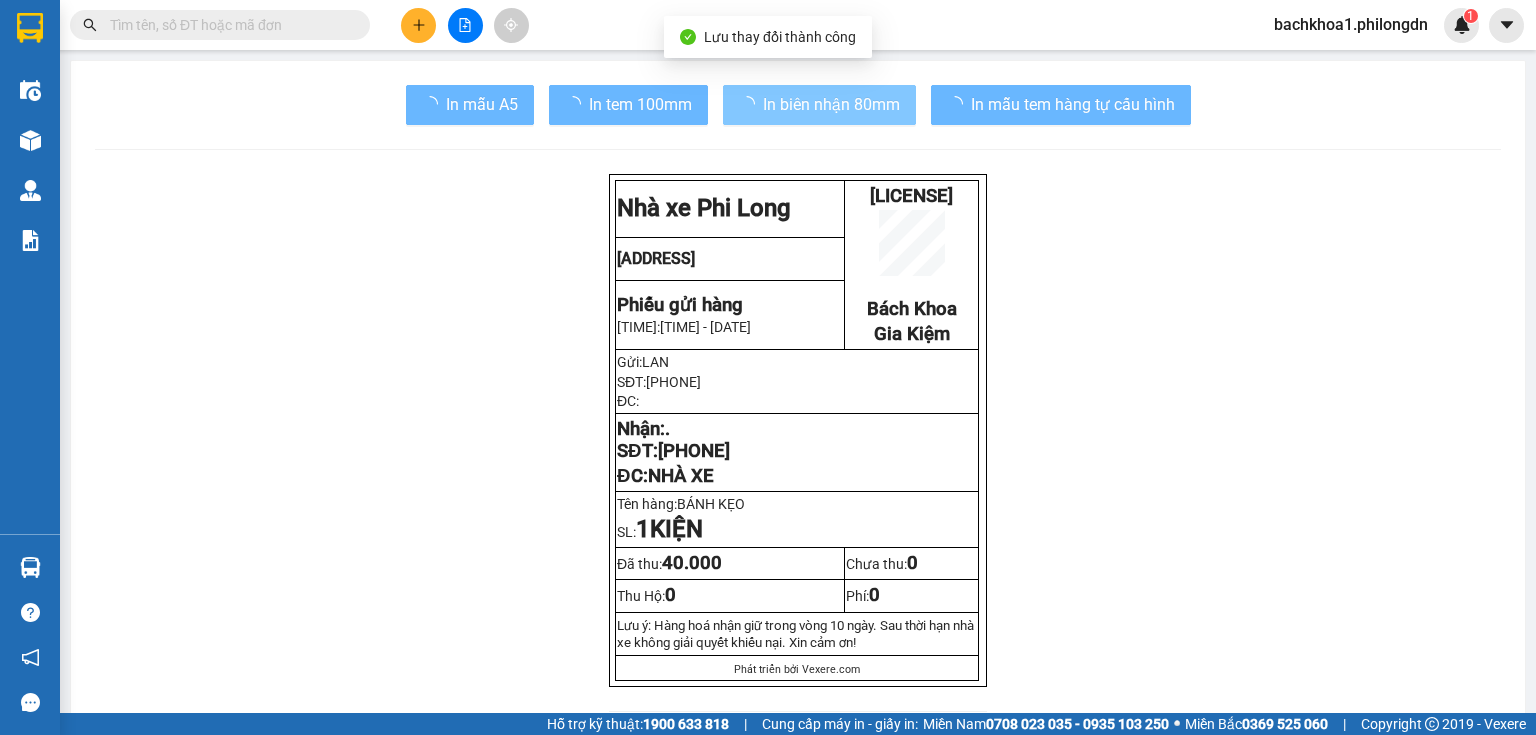 scroll, scrollTop: 0, scrollLeft: 0, axis: both 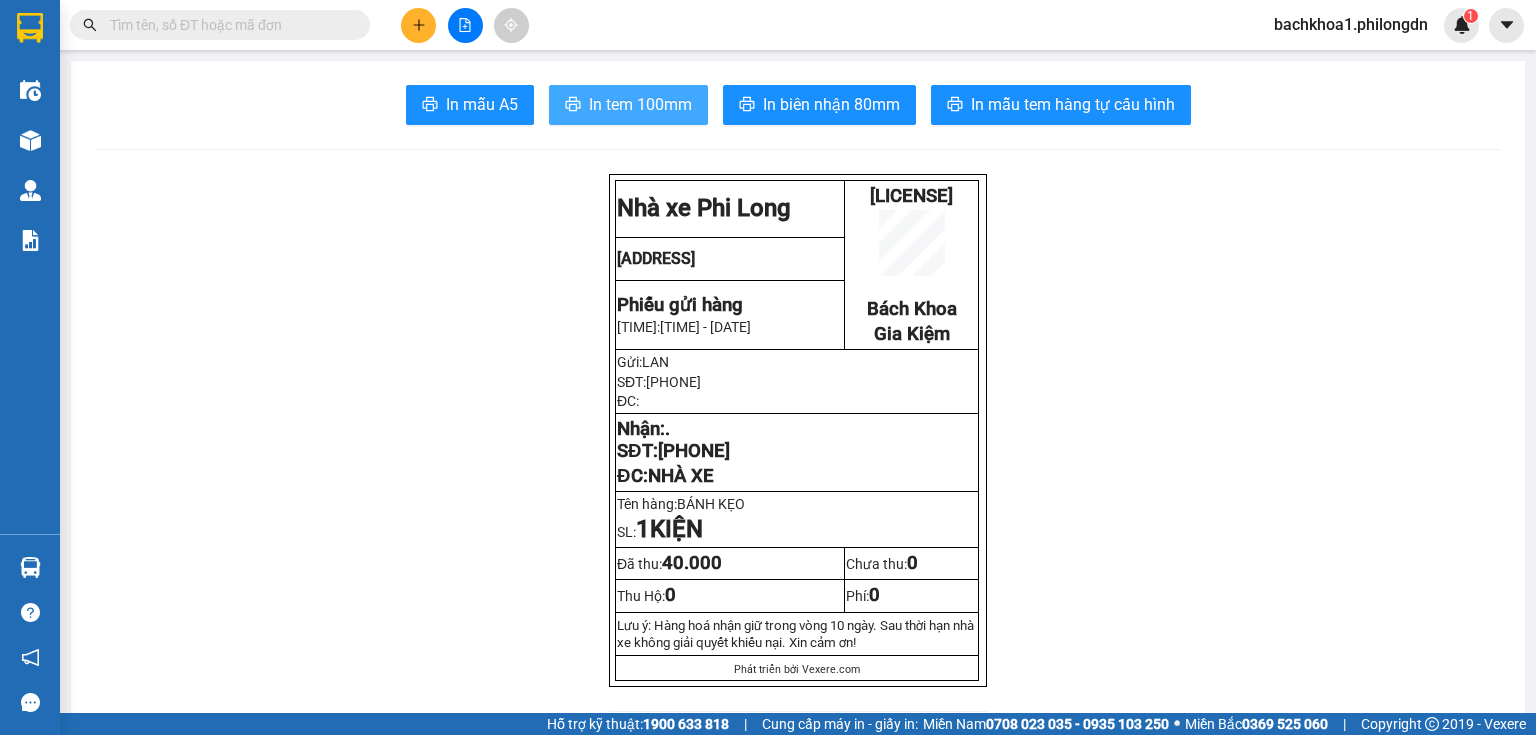 click on "In tem 100mm" at bounding box center [628, 105] 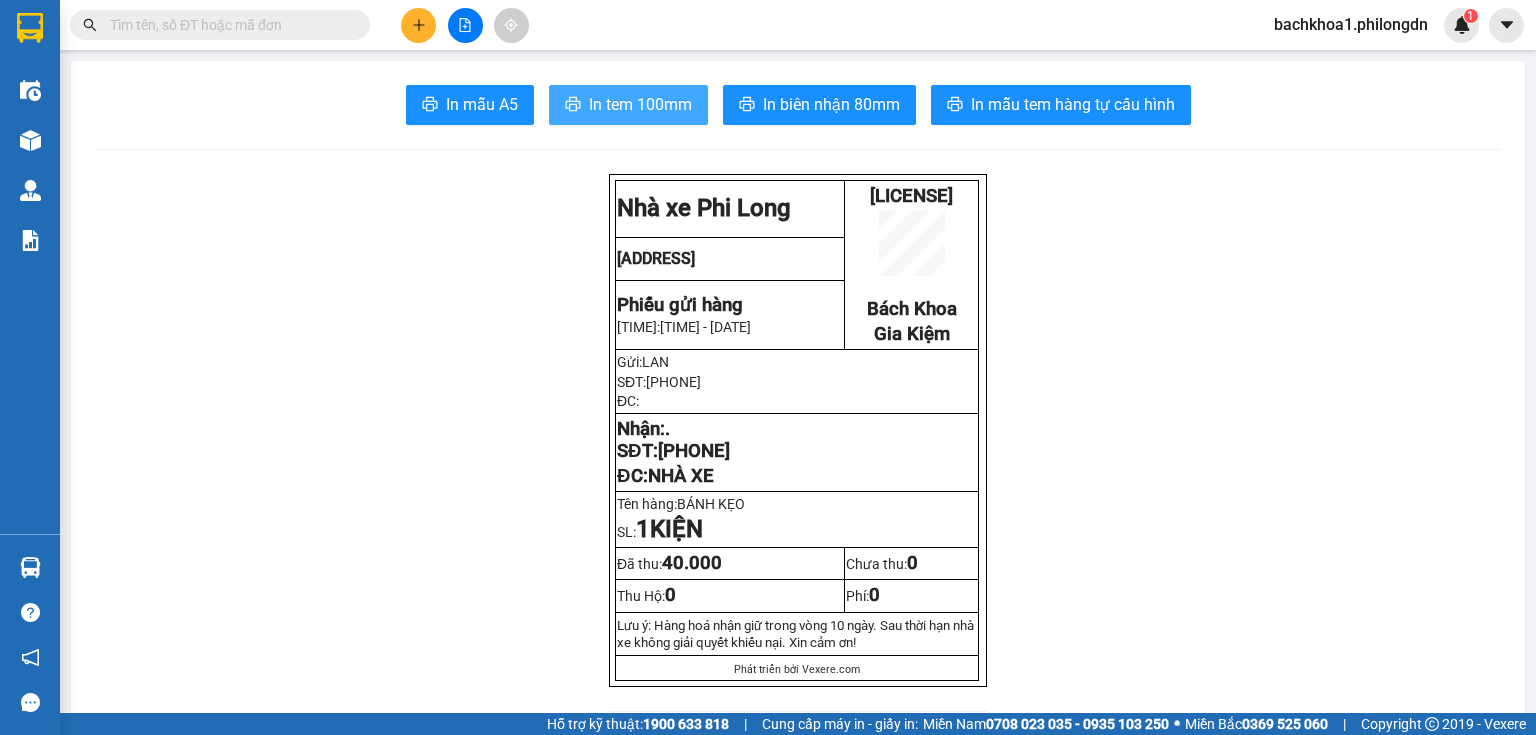 scroll, scrollTop: 0, scrollLeft: 0, axis: both 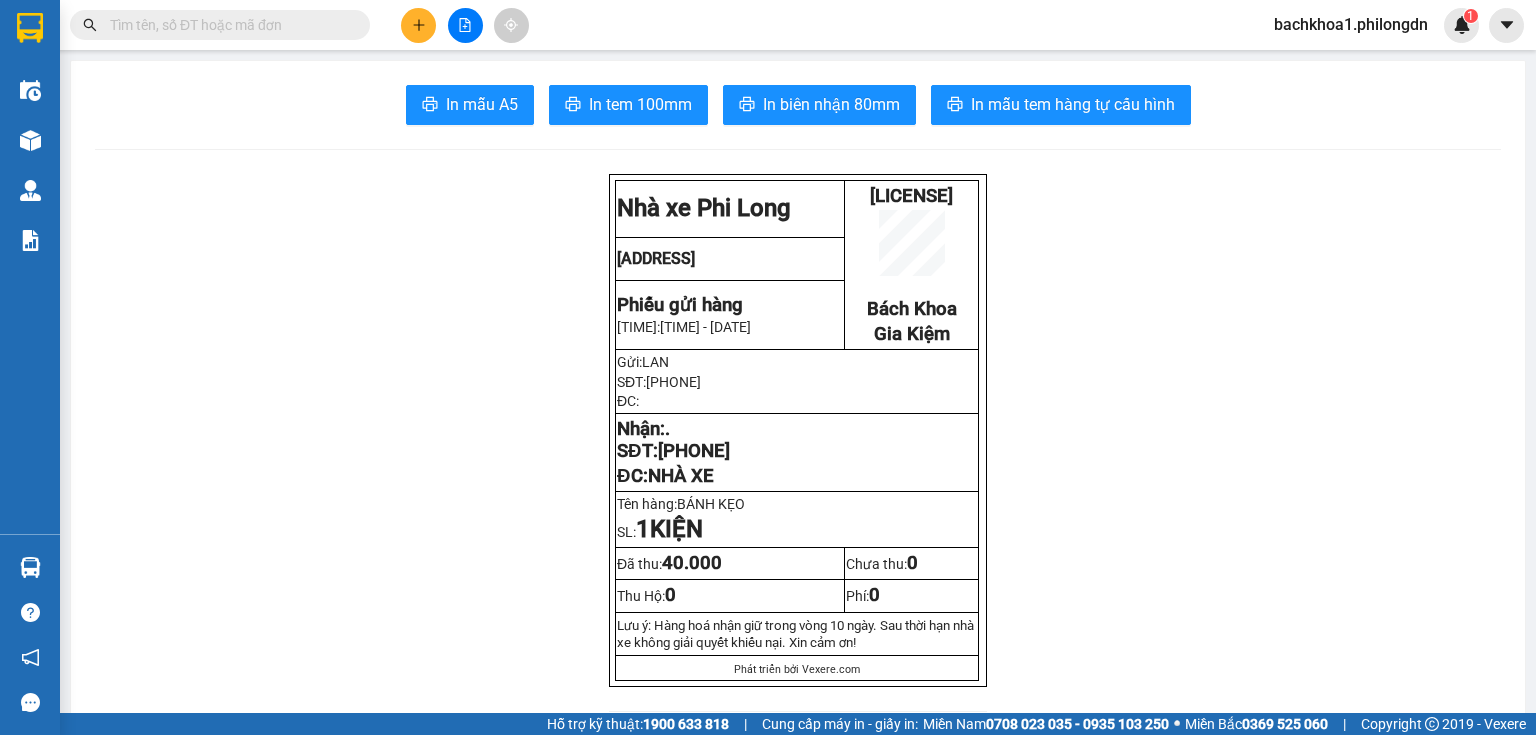 click on "[PHONE]" at bounding box center [694, 451] 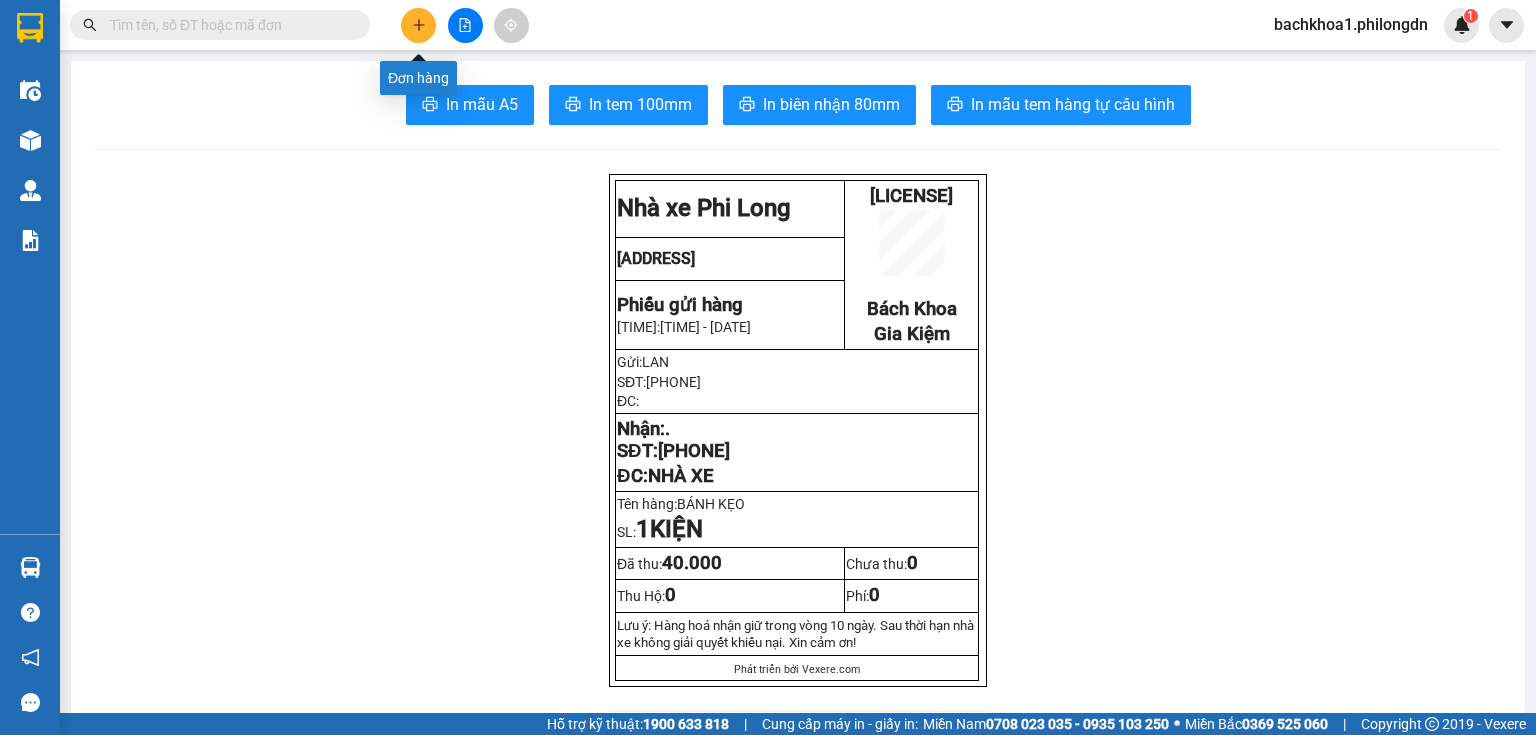 click 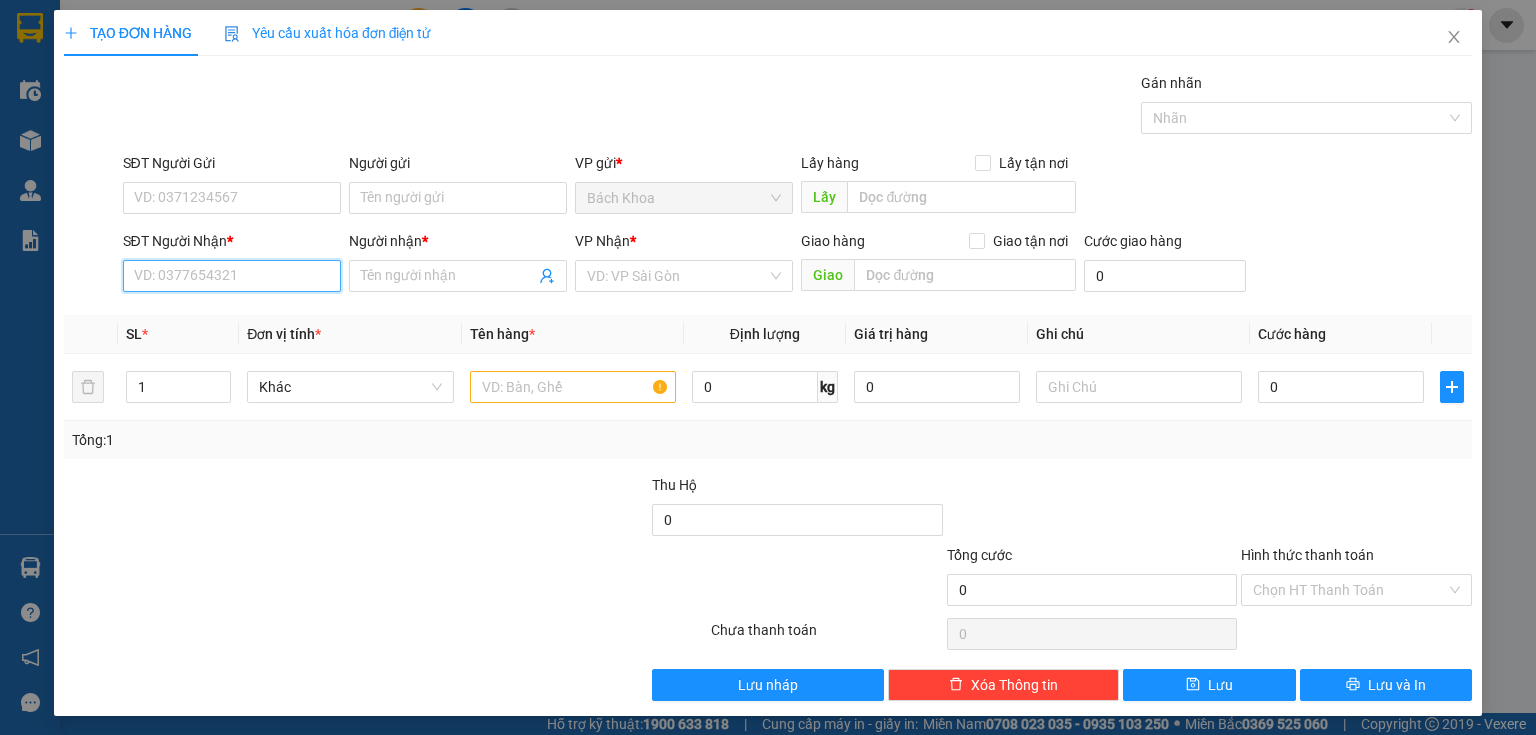 click on "SĐT Người Nhận  *" at bounding box center [232, 276] 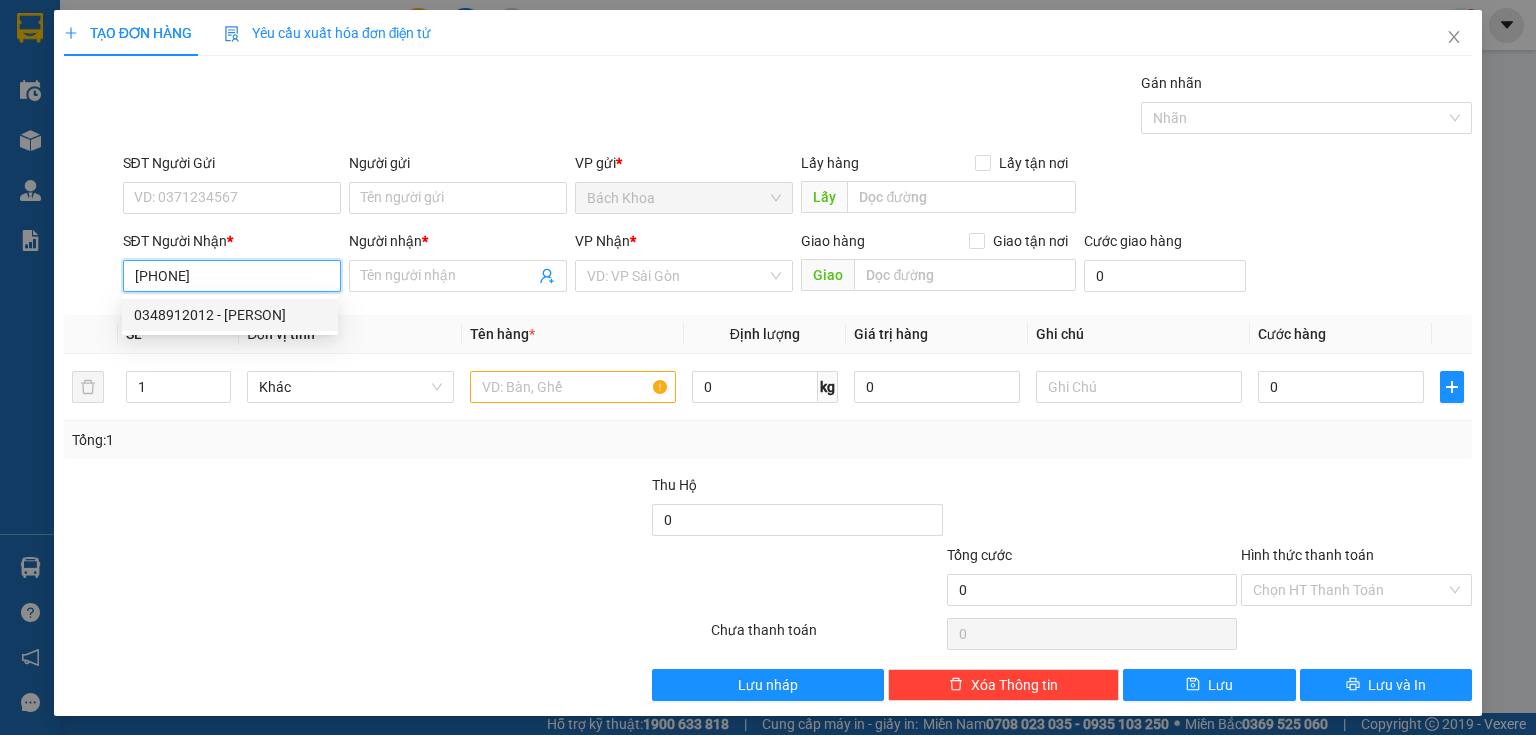 click on "0348912012 - [PERSON]" at bounding box center (230, 315) 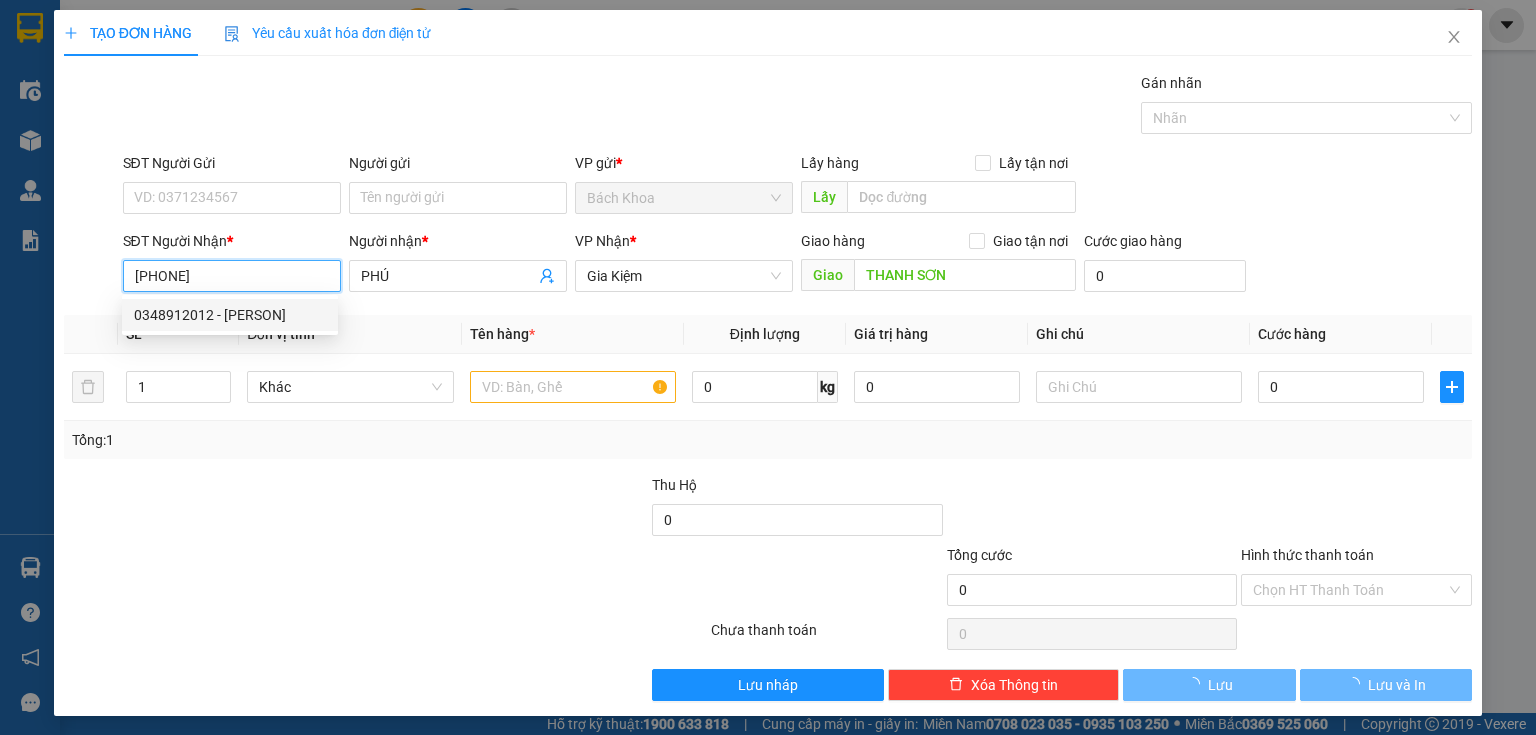 type on "30.000" 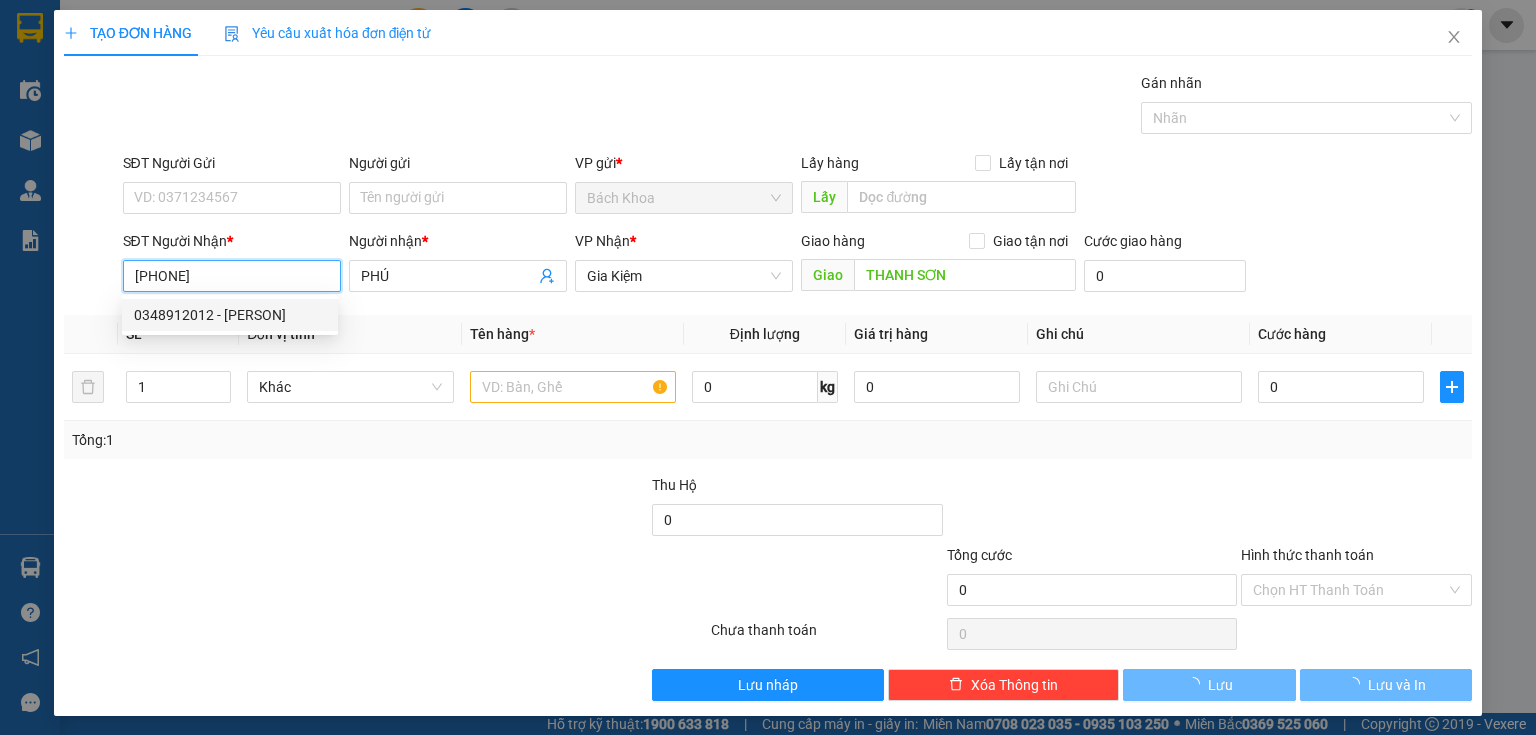 type on "30.000" 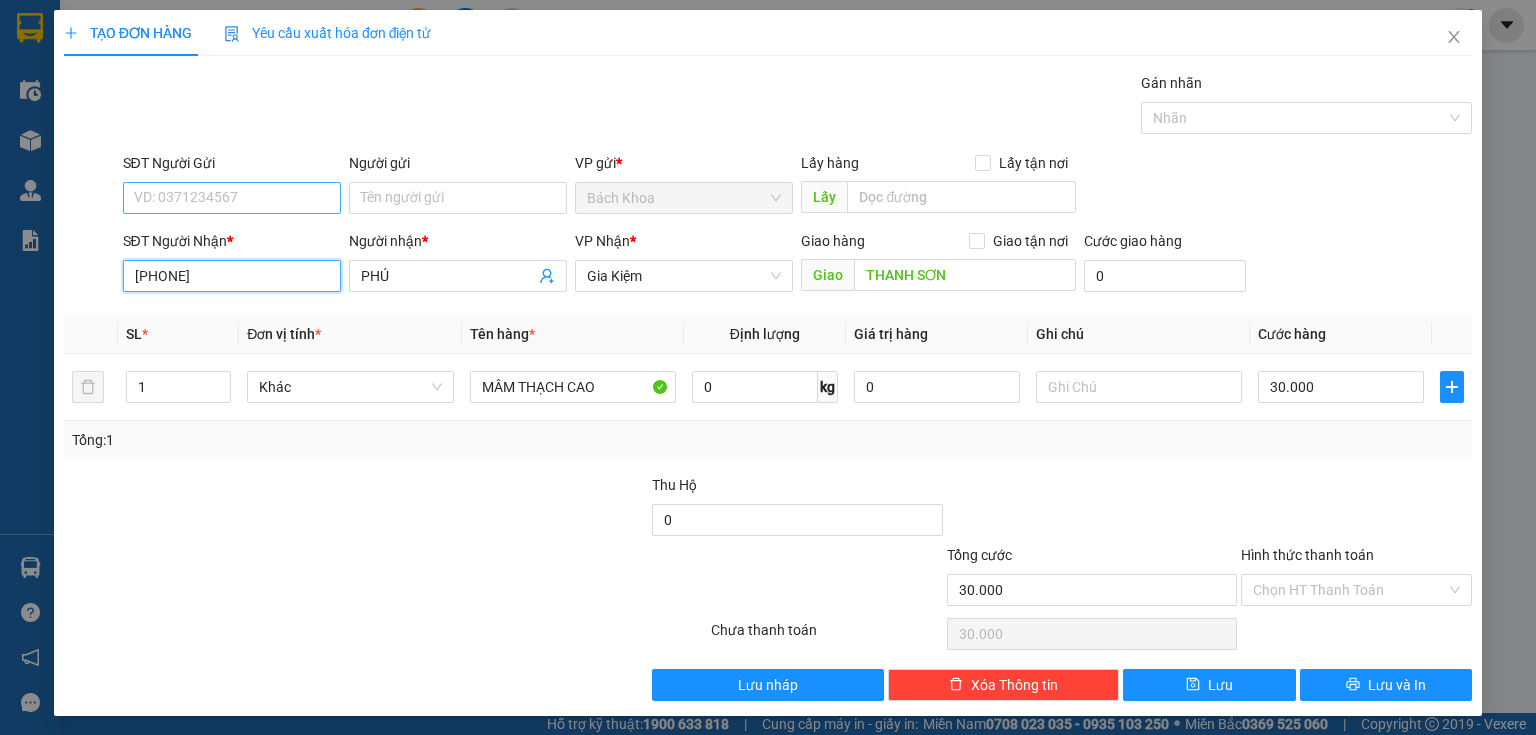 type on "[PHONE]" 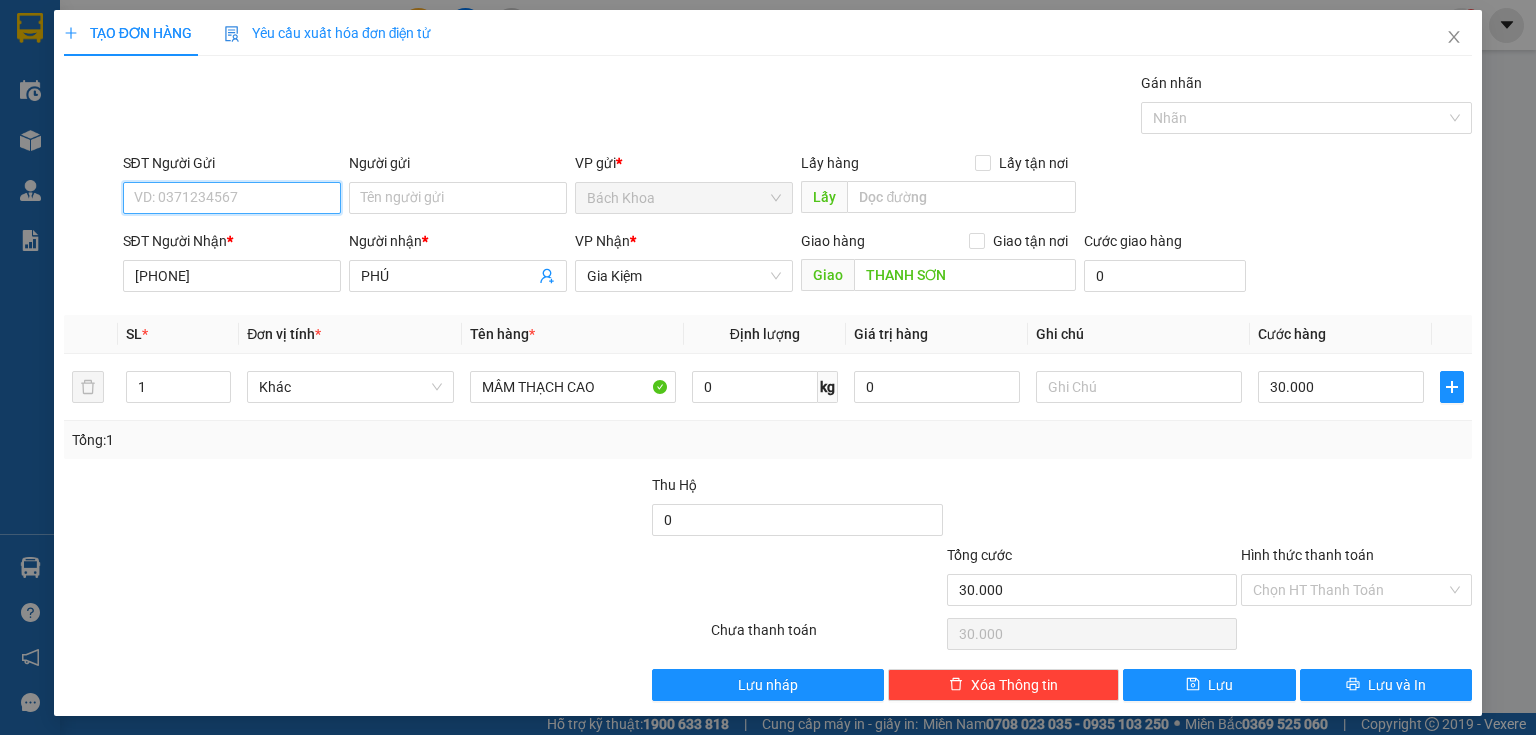 click on "SĐT Người Gửi" at bounding box center (232, 198) 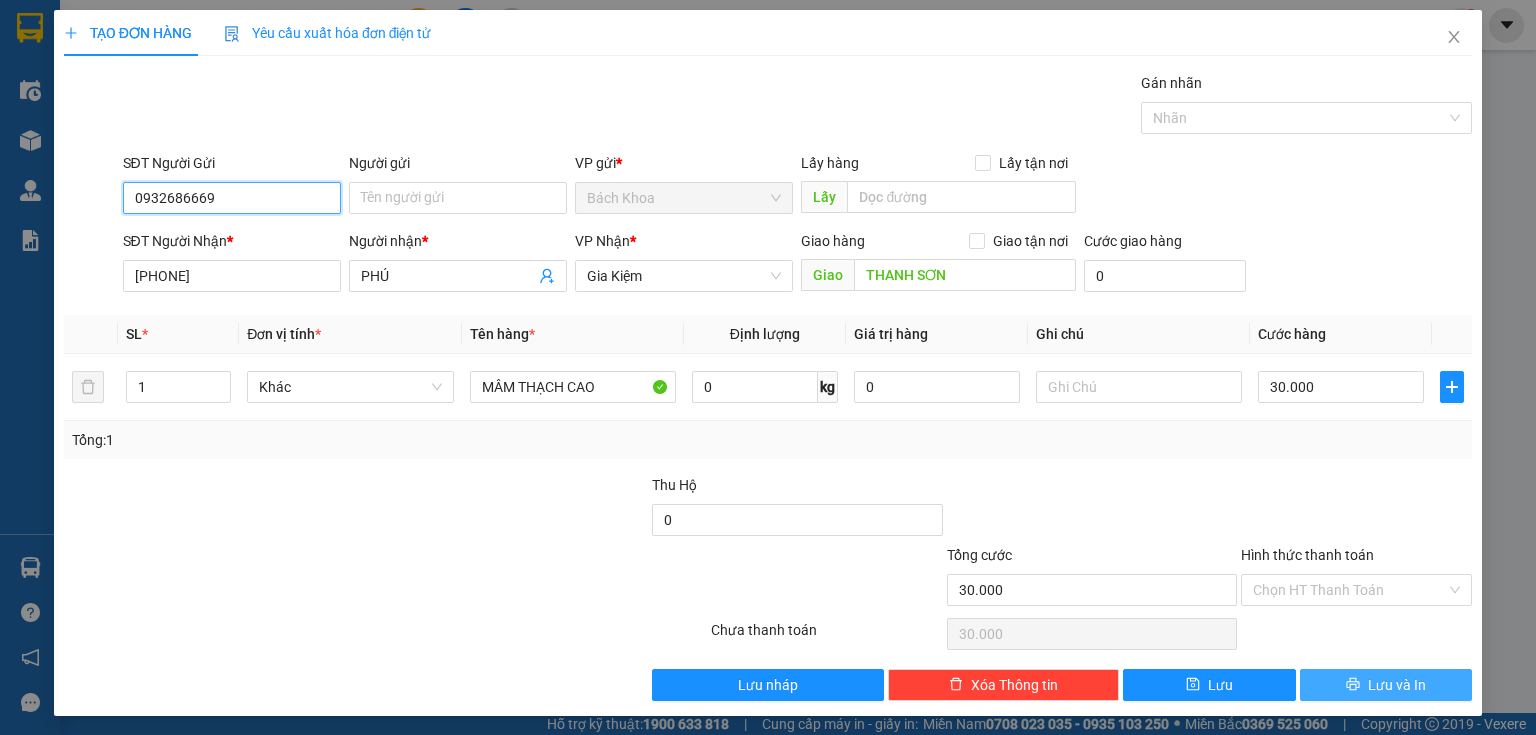 type on "0932686669" 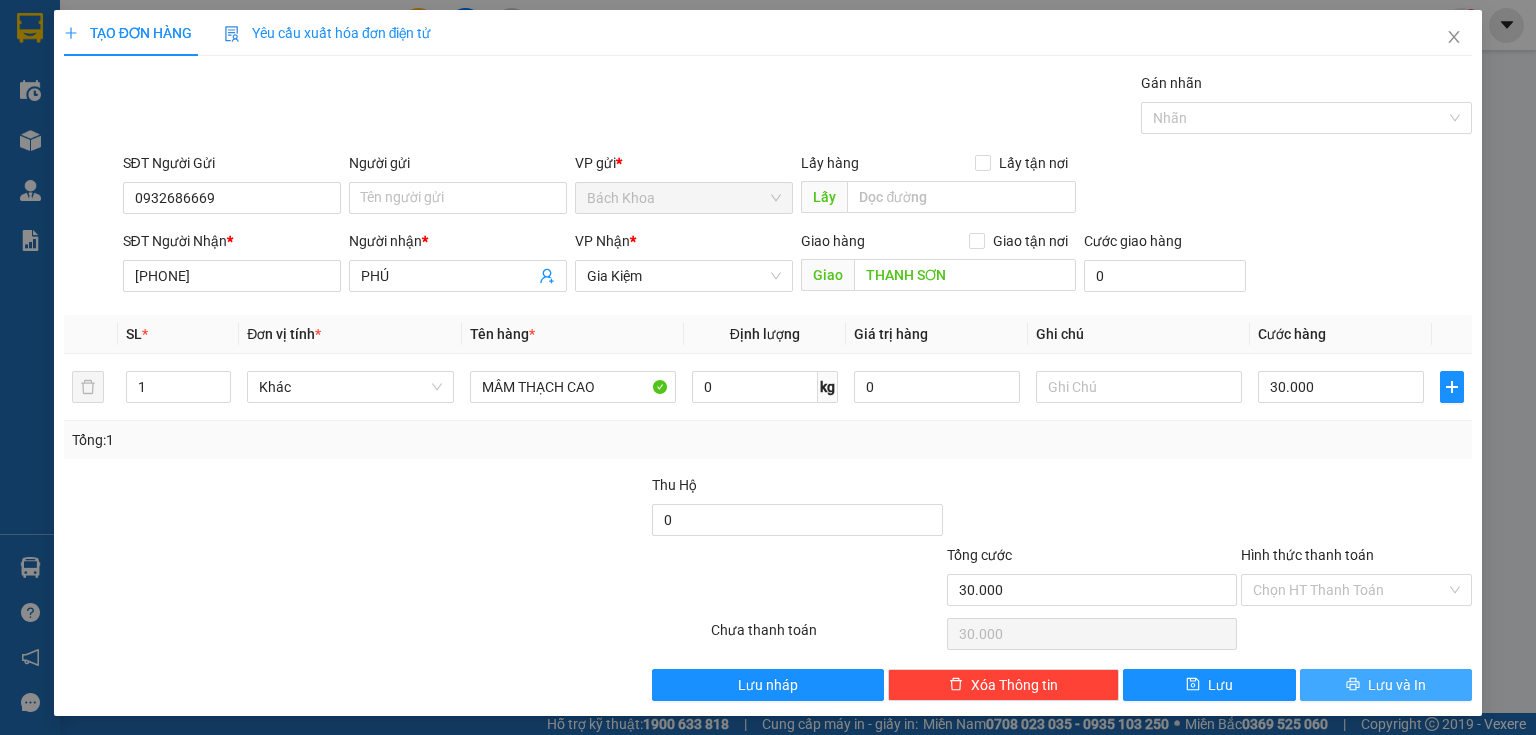 click on "Lưu và In" at bounding box center [1397, 685] 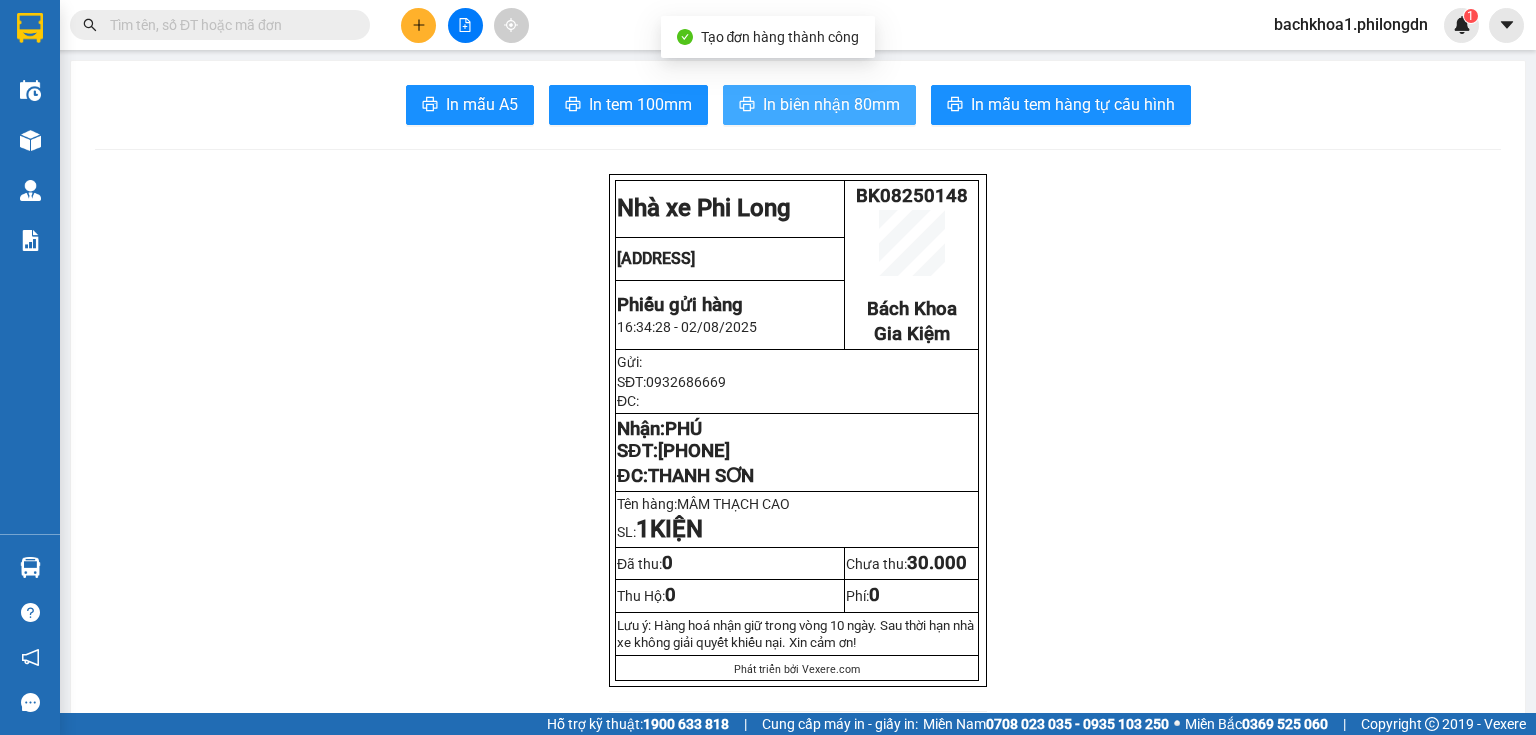 click on "In biên nhận 80mm" at bounding box center (831, 104) 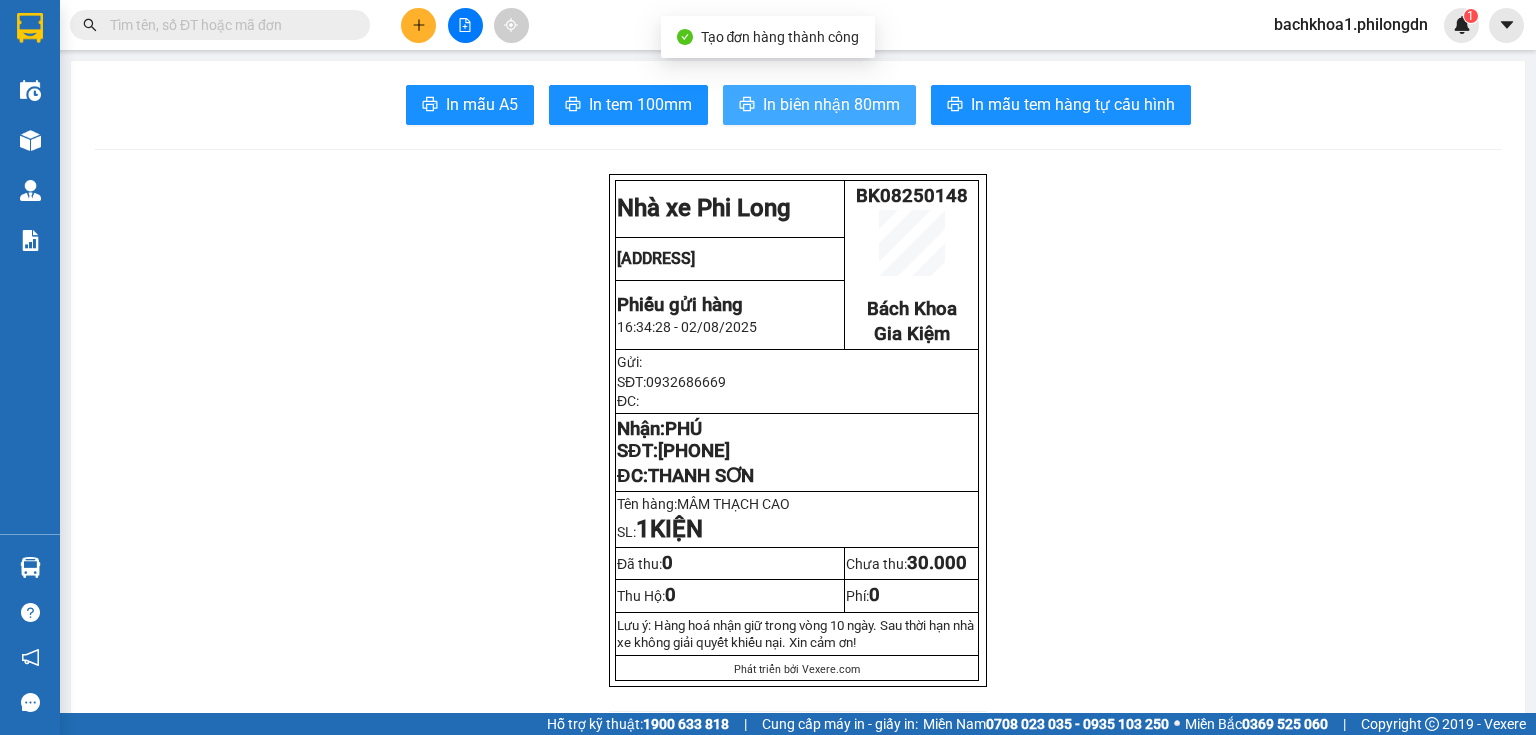 scroll, scrollTop: 0, scrollLeft: 0, axis: both 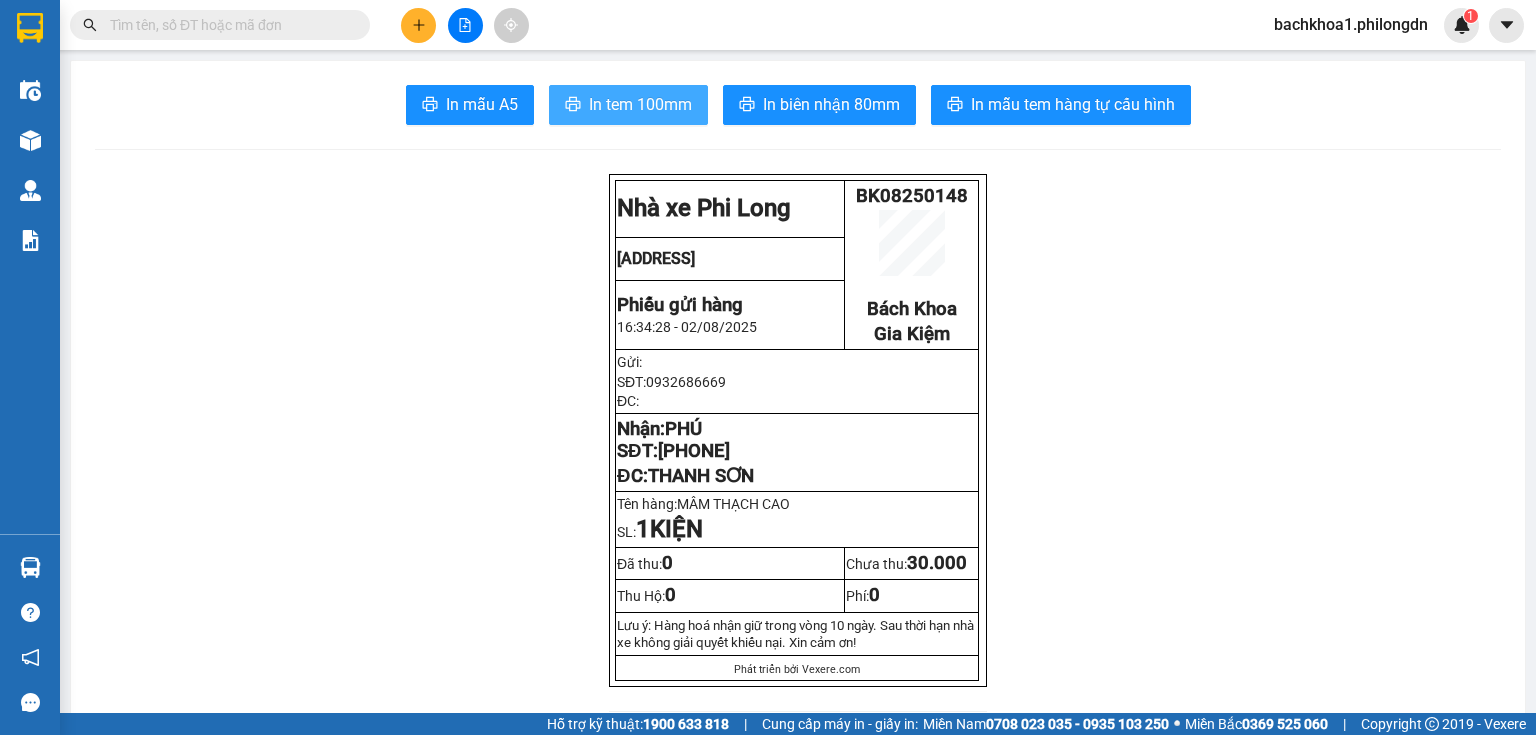 click on "In tem 100mm" at bounding box center (640, 104) 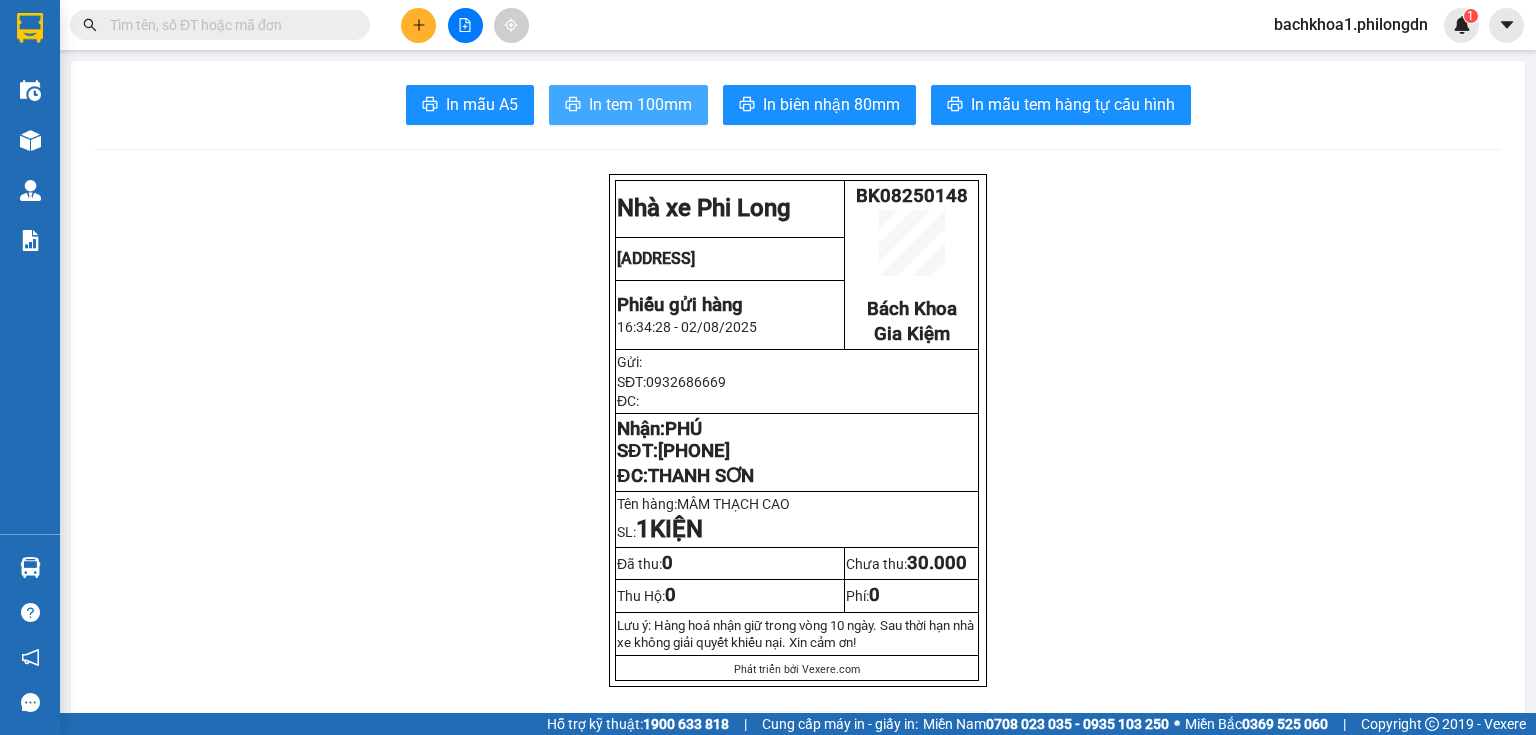 scroll, scrollTop: 0, scrollLeft: 0, axis: both 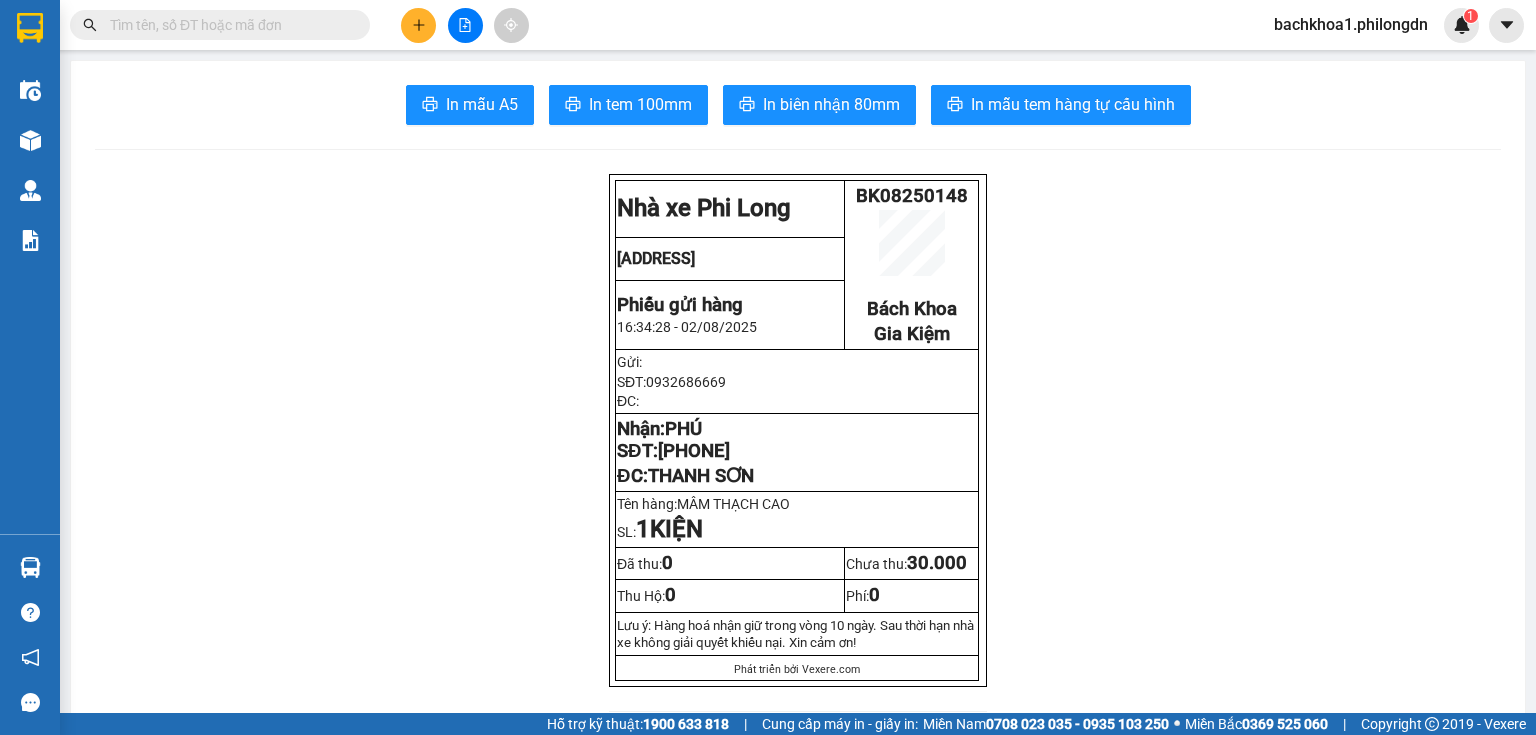 click on "[PHONE]" at bounding box center (694, 451) 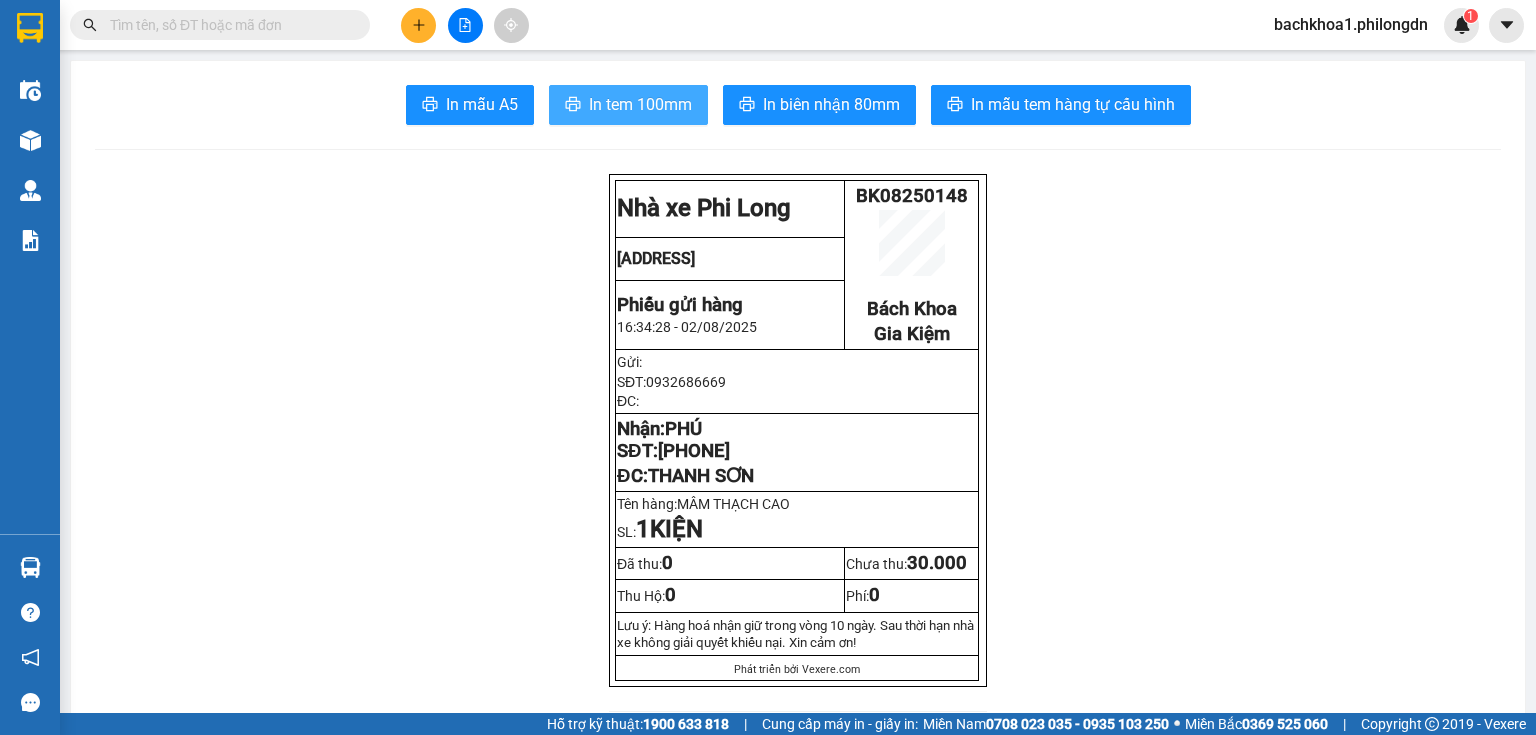 click on "In tem 100mm" at bounding box center (640, 104) 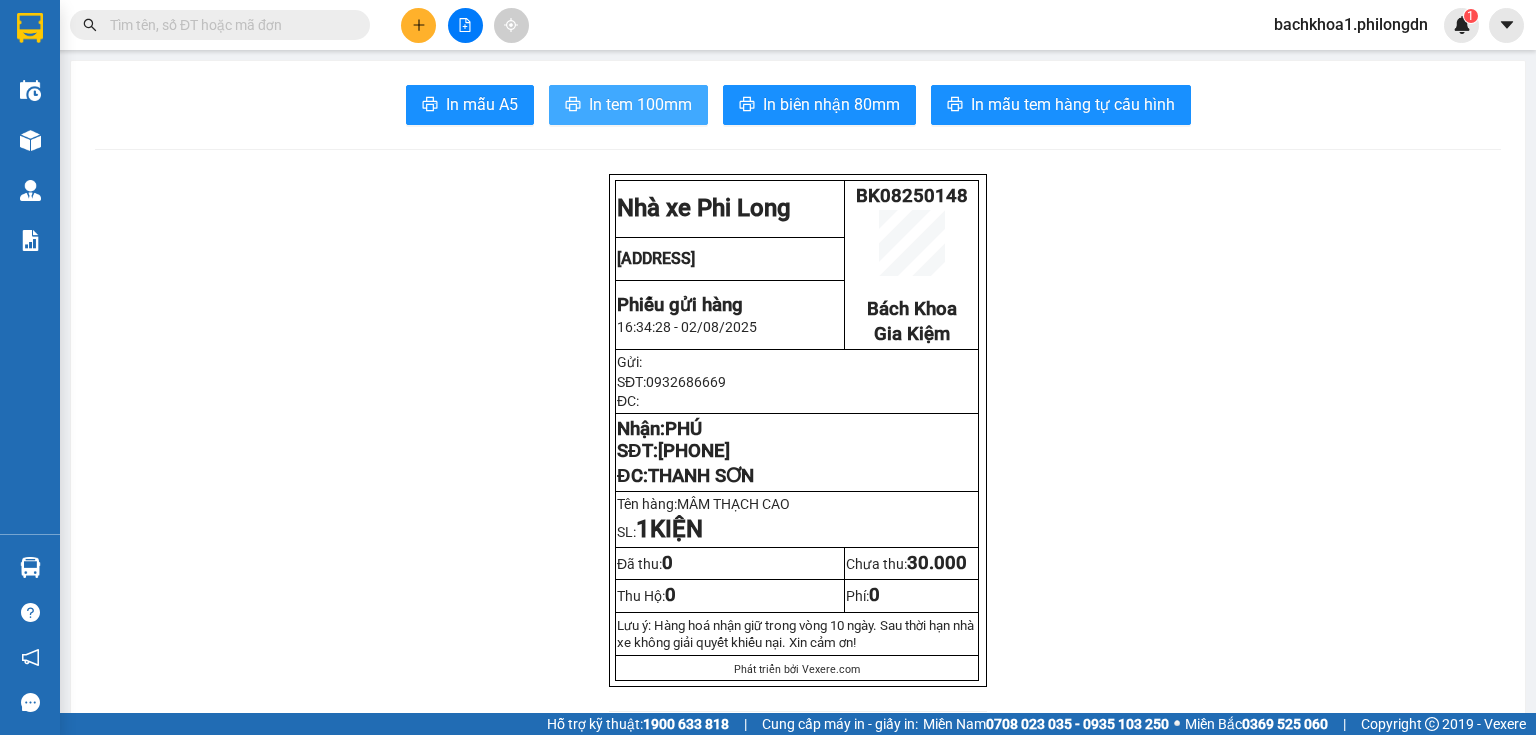scroll, scrollTop: 0, scrollLeft: 0, axis: both 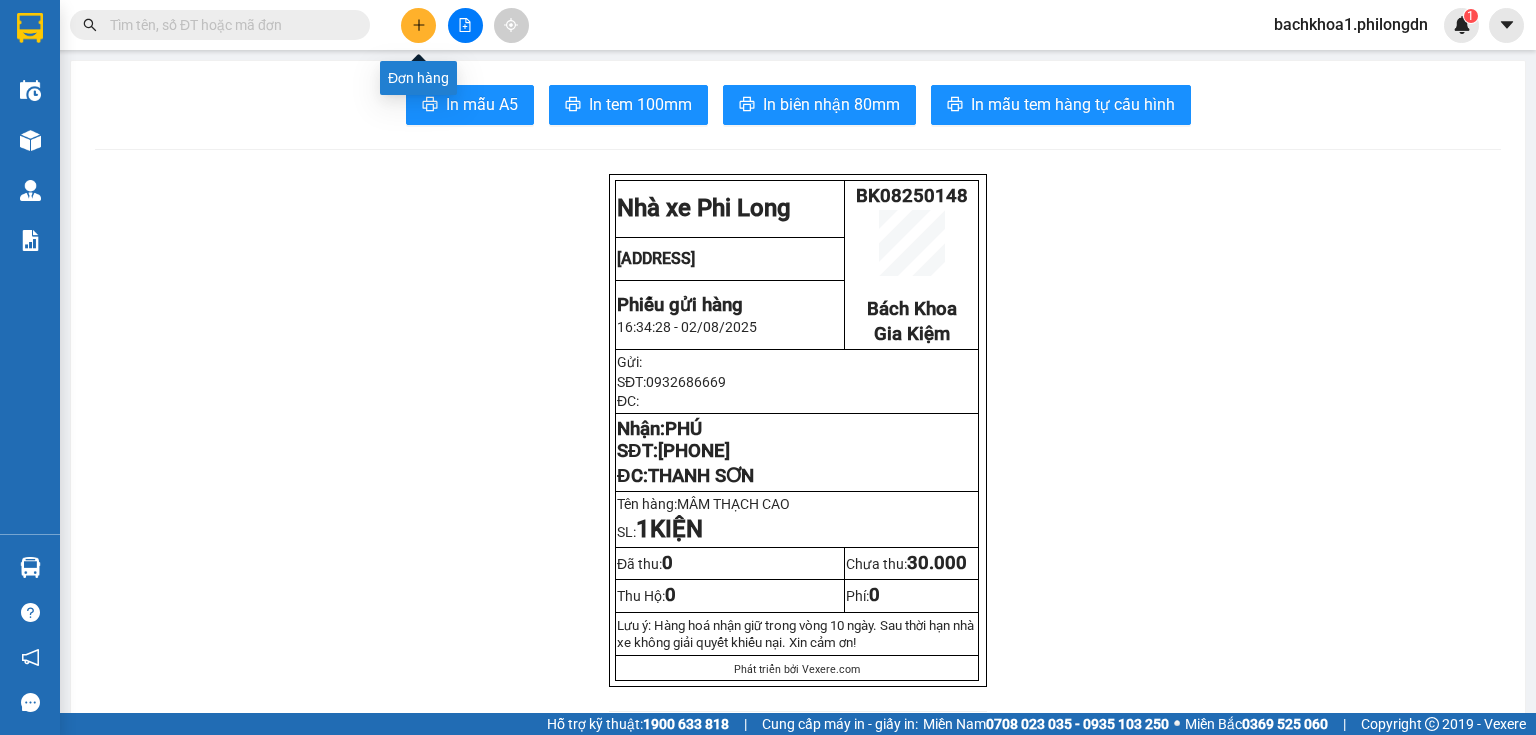 click 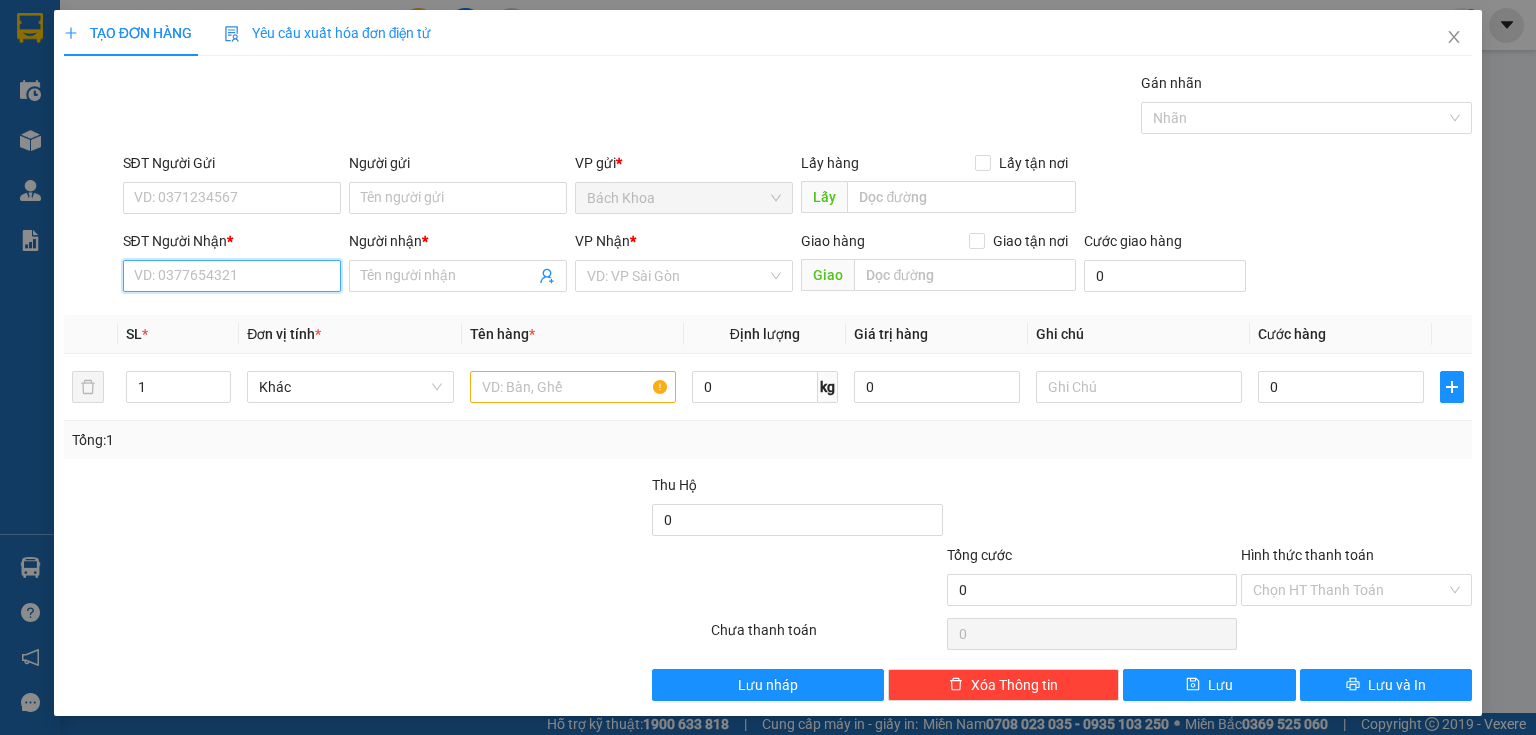 click on "SĐT Người Nhận  *" at bounding box center (232, 276) 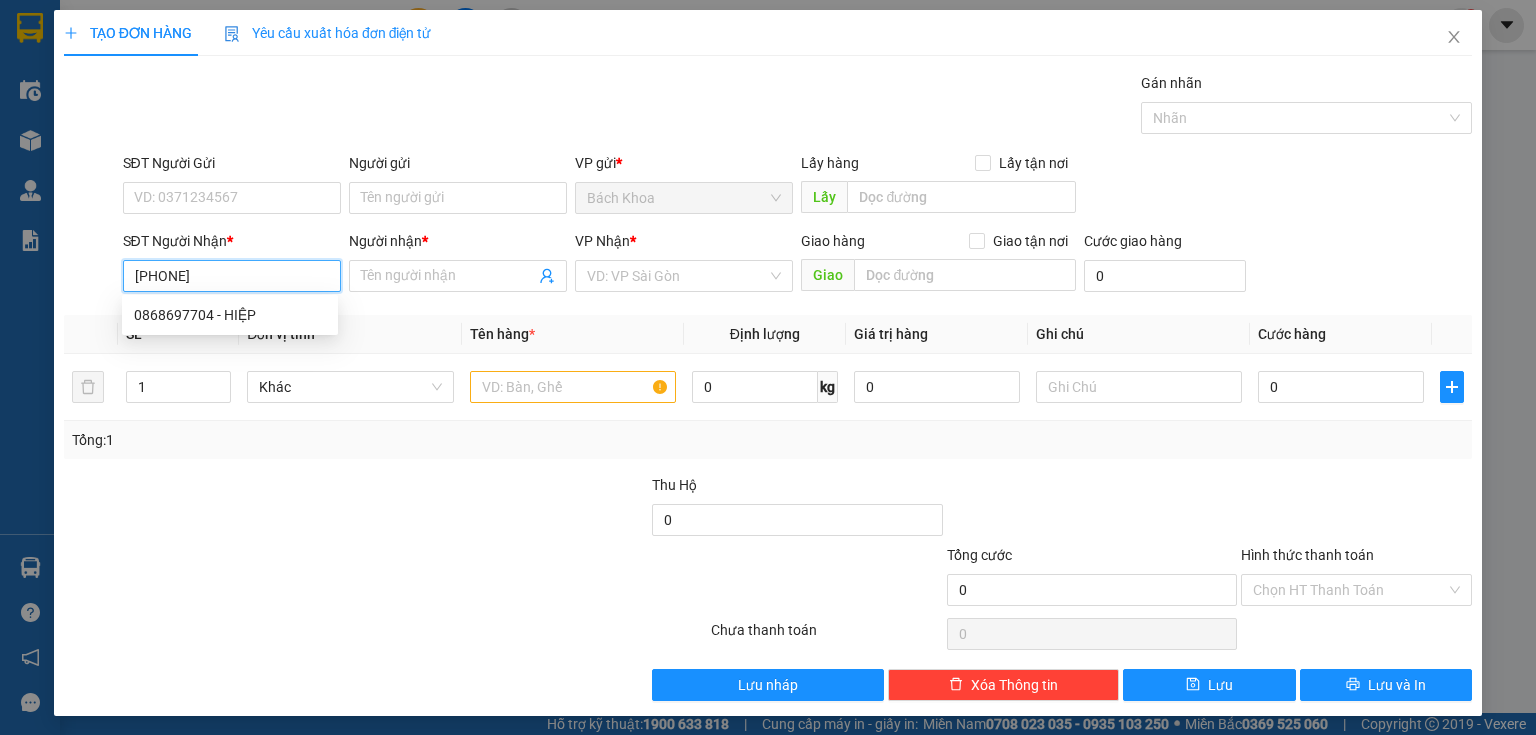 type on "0868697704" 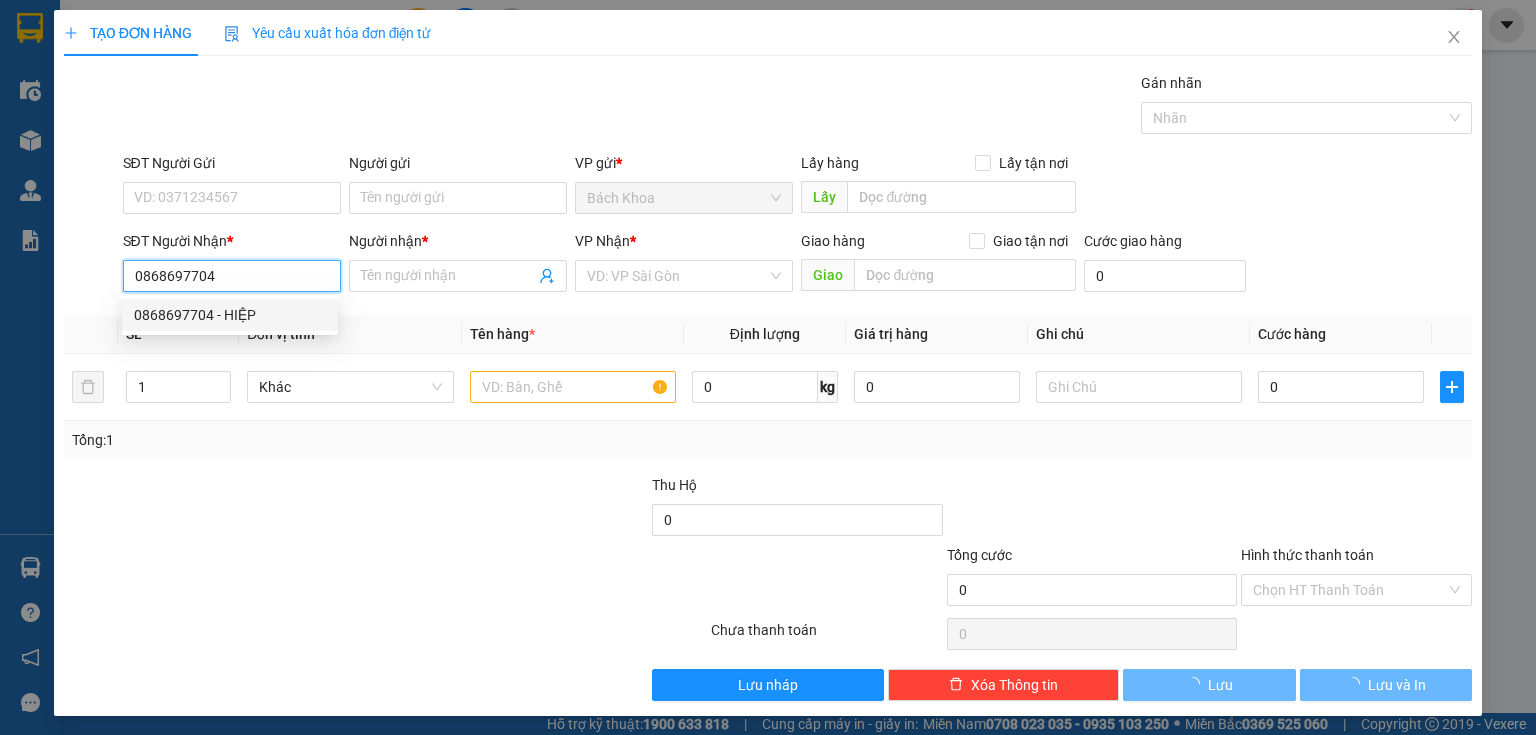 click on "0868697704 - HIỆP" at bounding box center [230, 315] 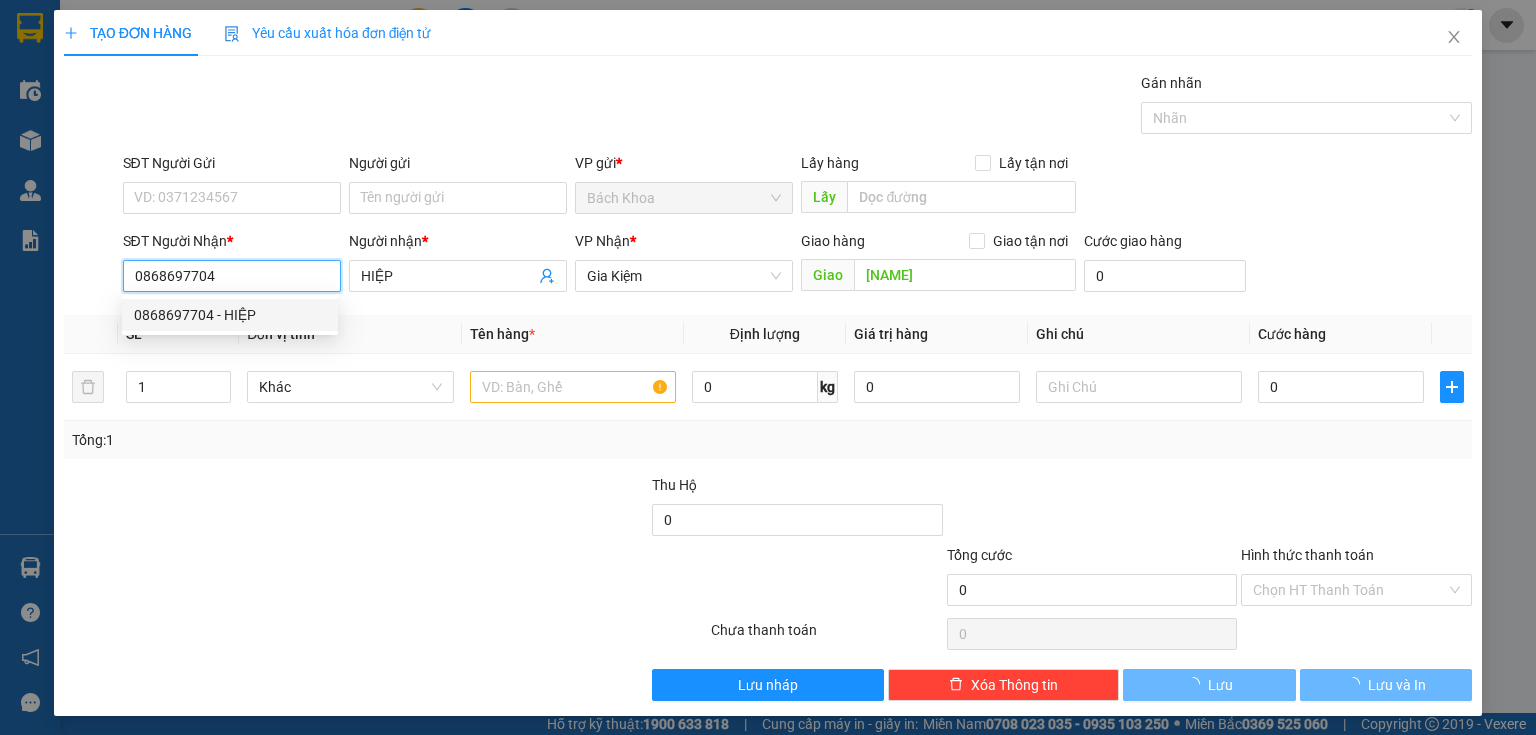 type on "30.000" 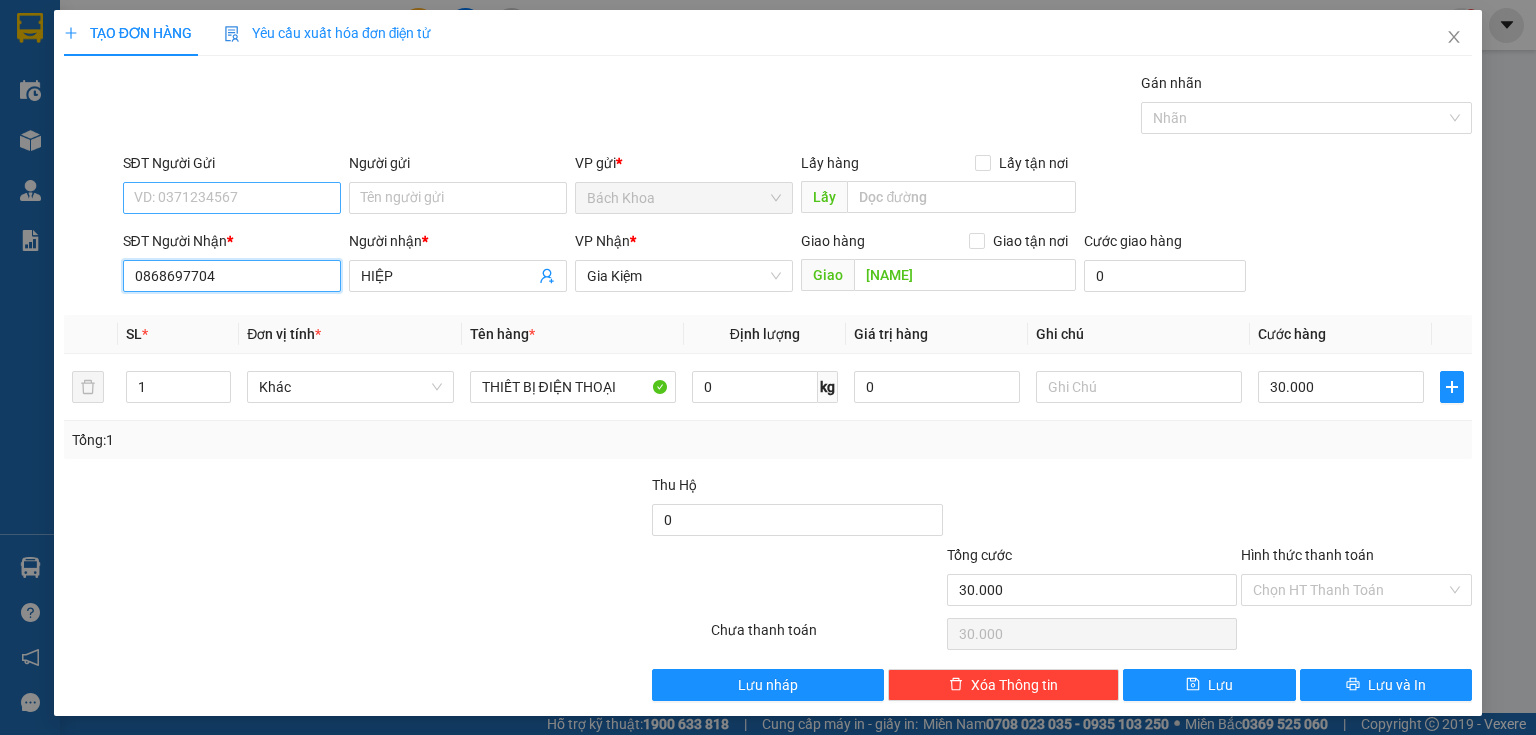type on "0868697704" 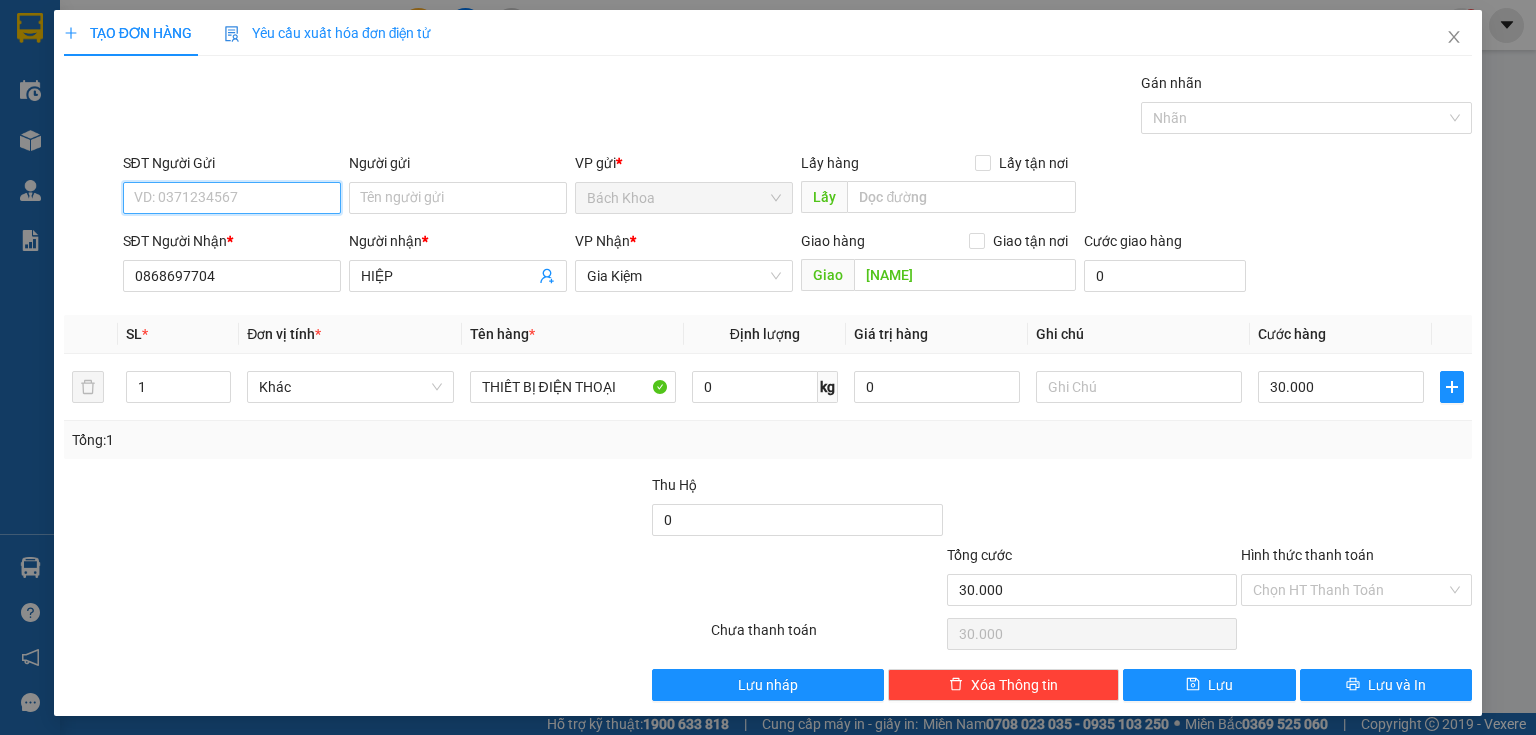 click on "SĐT Người Gửi" at bounding box center [232, 198] 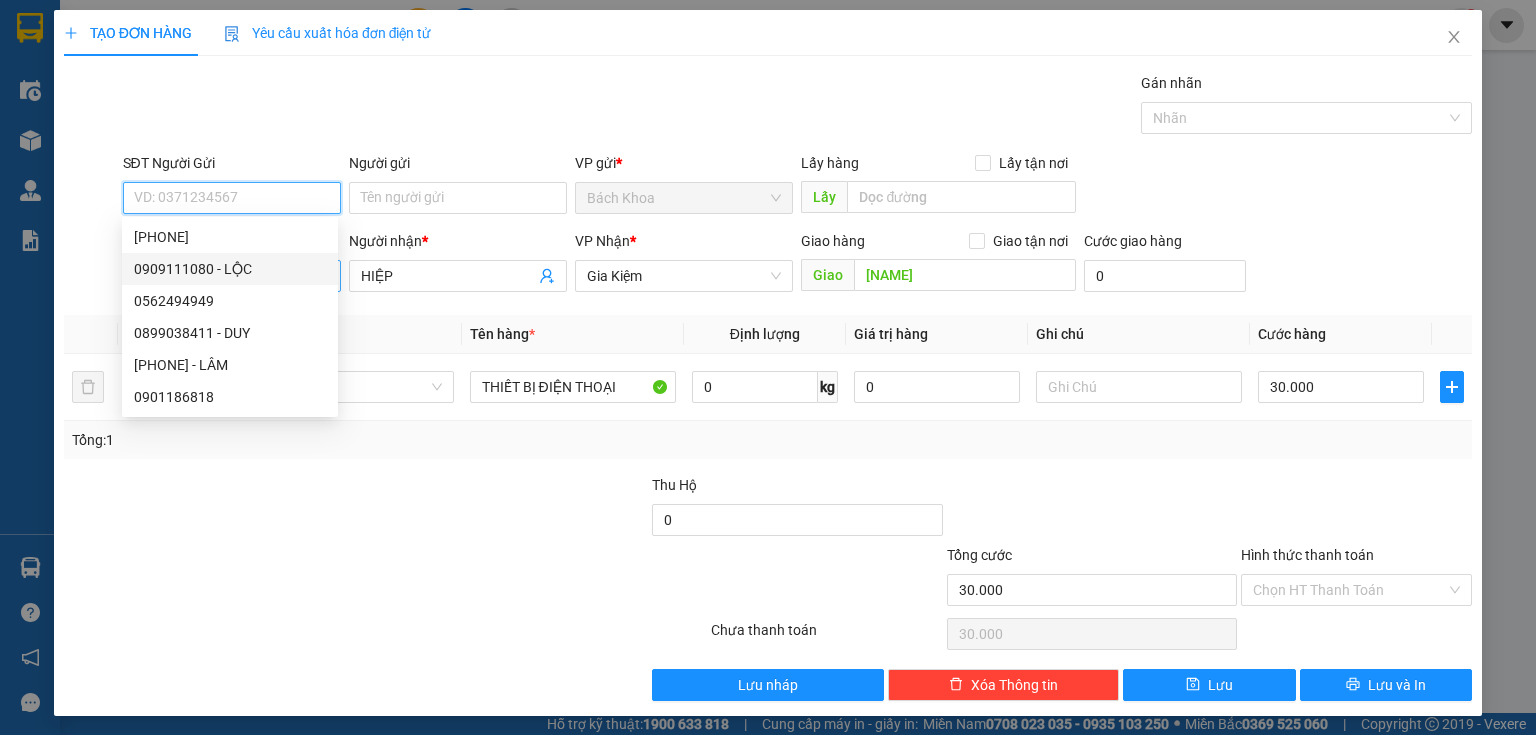 click on "0909111080 - LỘC" at bounding box center [230, 269] 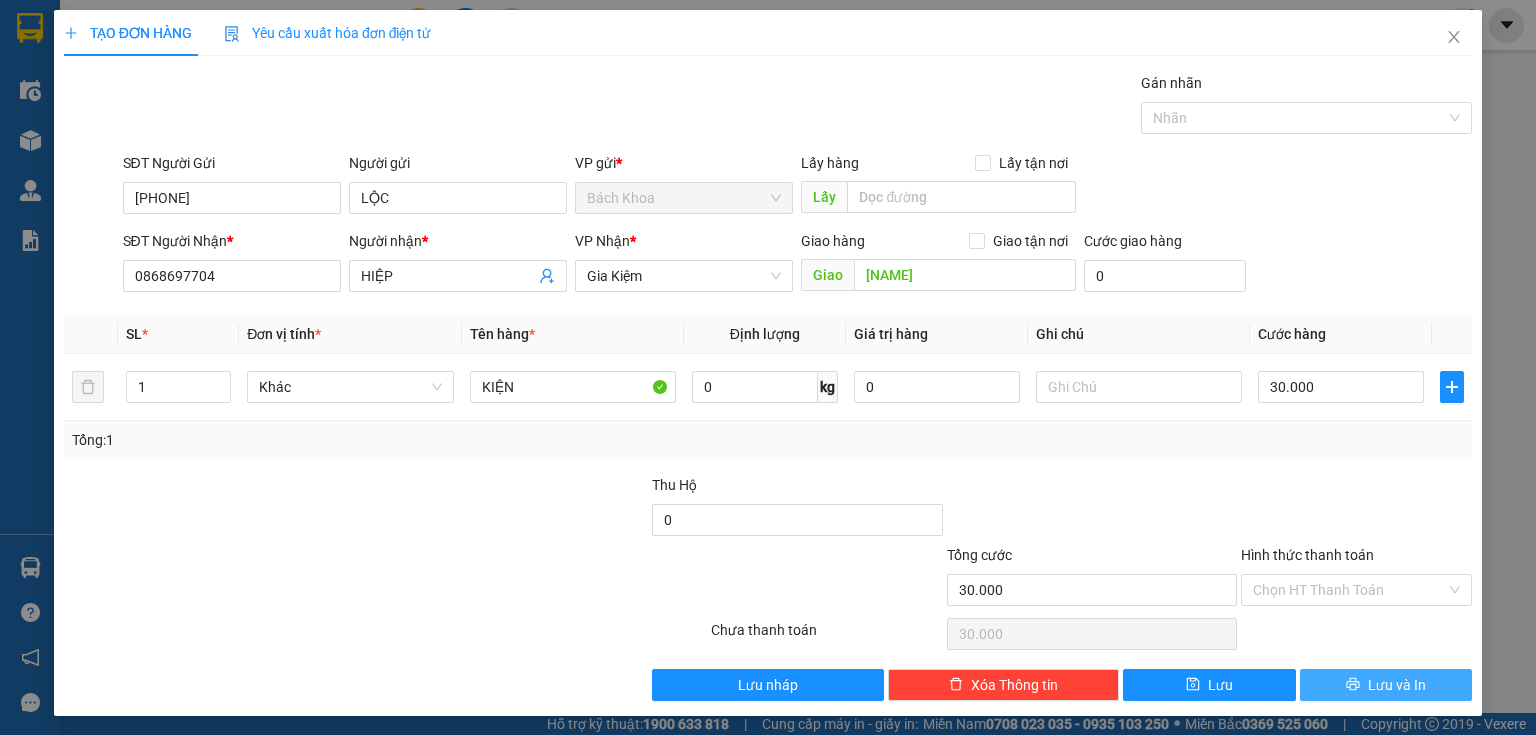 click on "Lưu và In" at bounding box center (1397, 685) 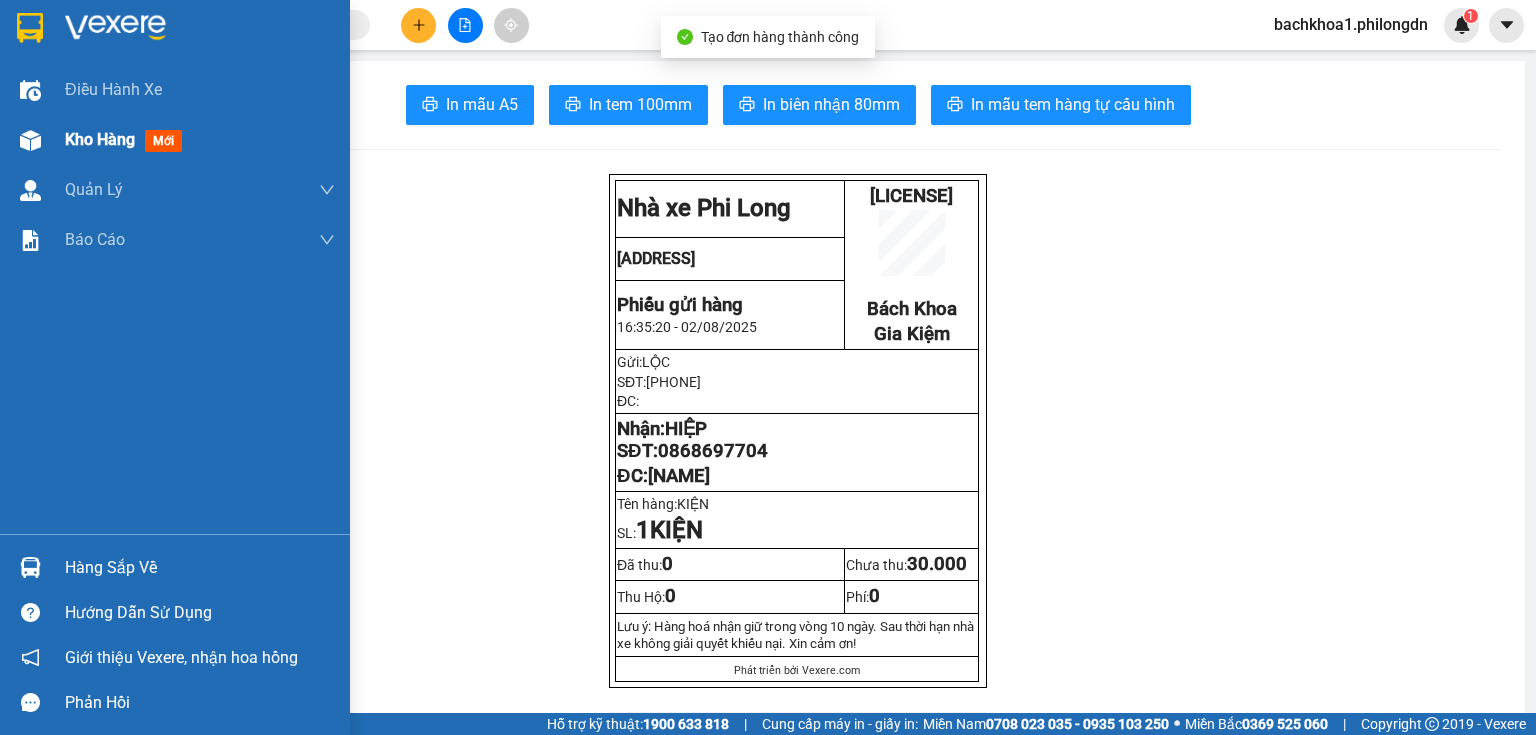 click on "Kho hàng" at bounding box center (100, 139) 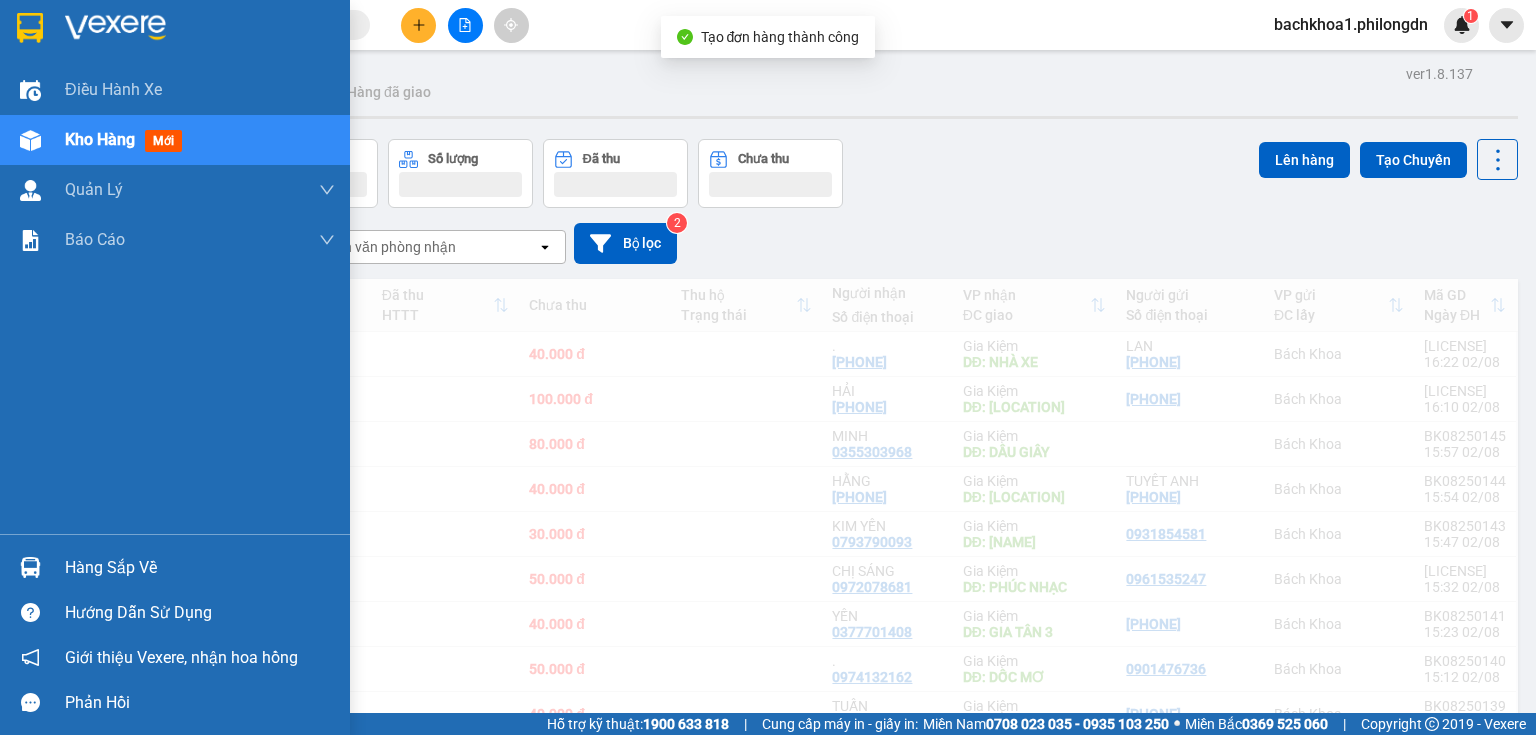 click on "Kho hàng" at bounding box center [100, 139] 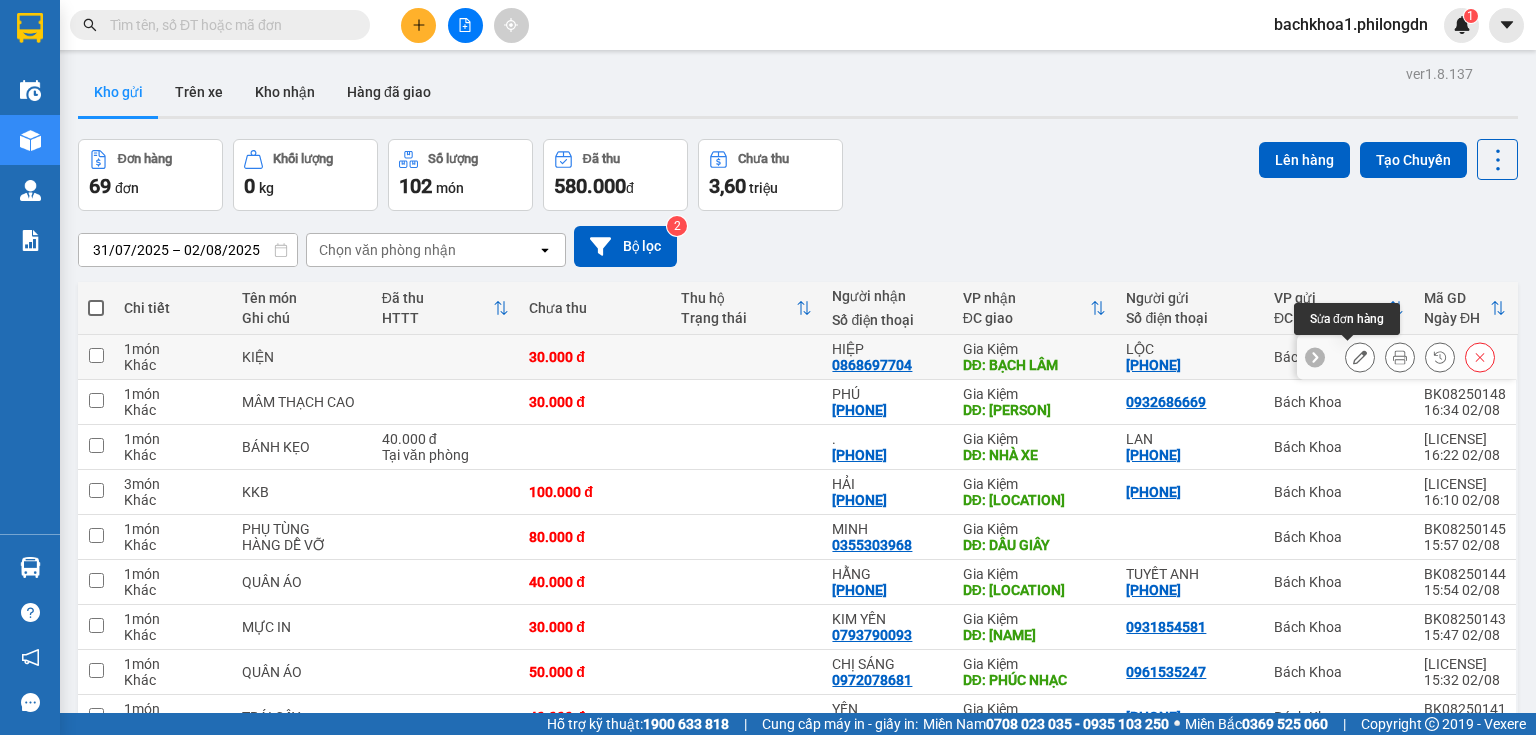 click 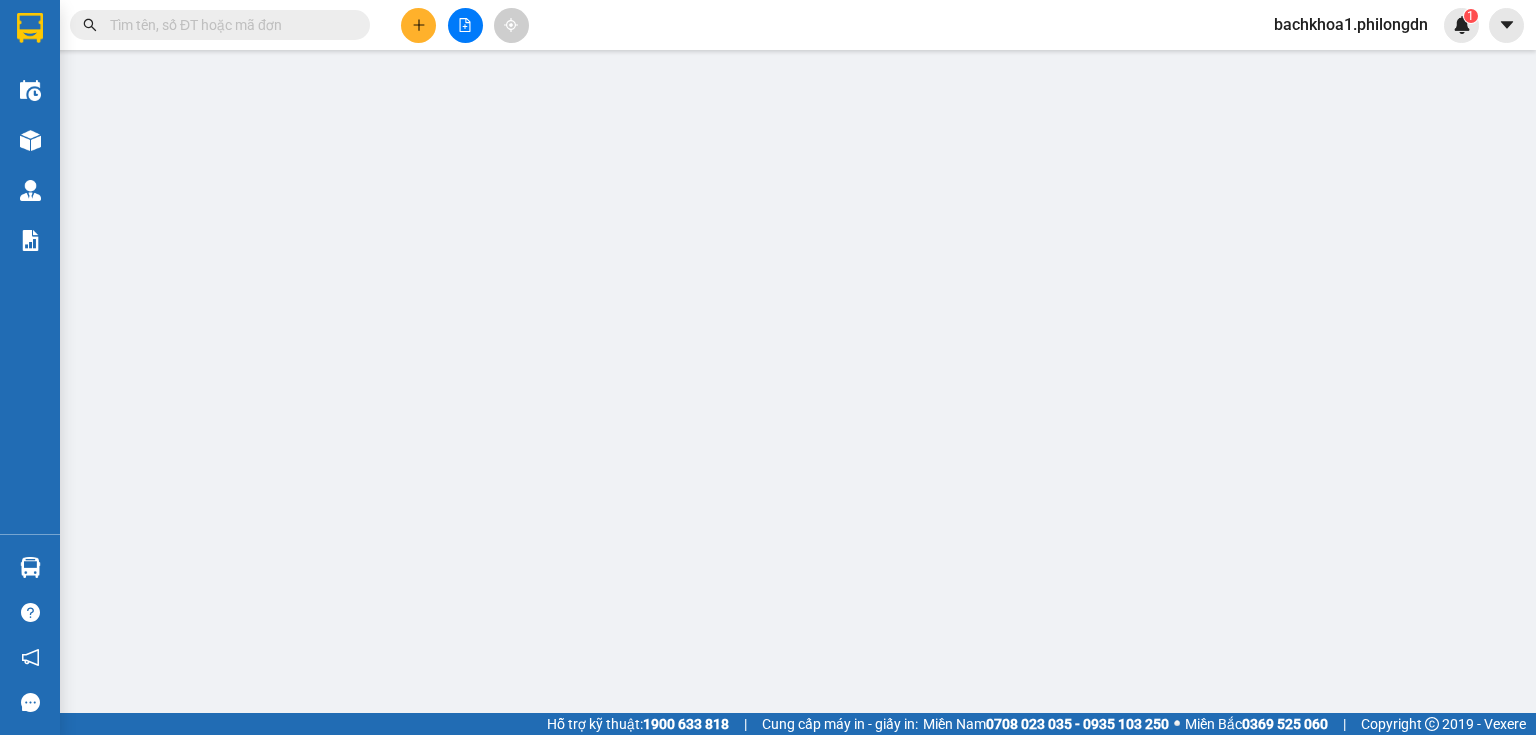 type on "[PHONE]" 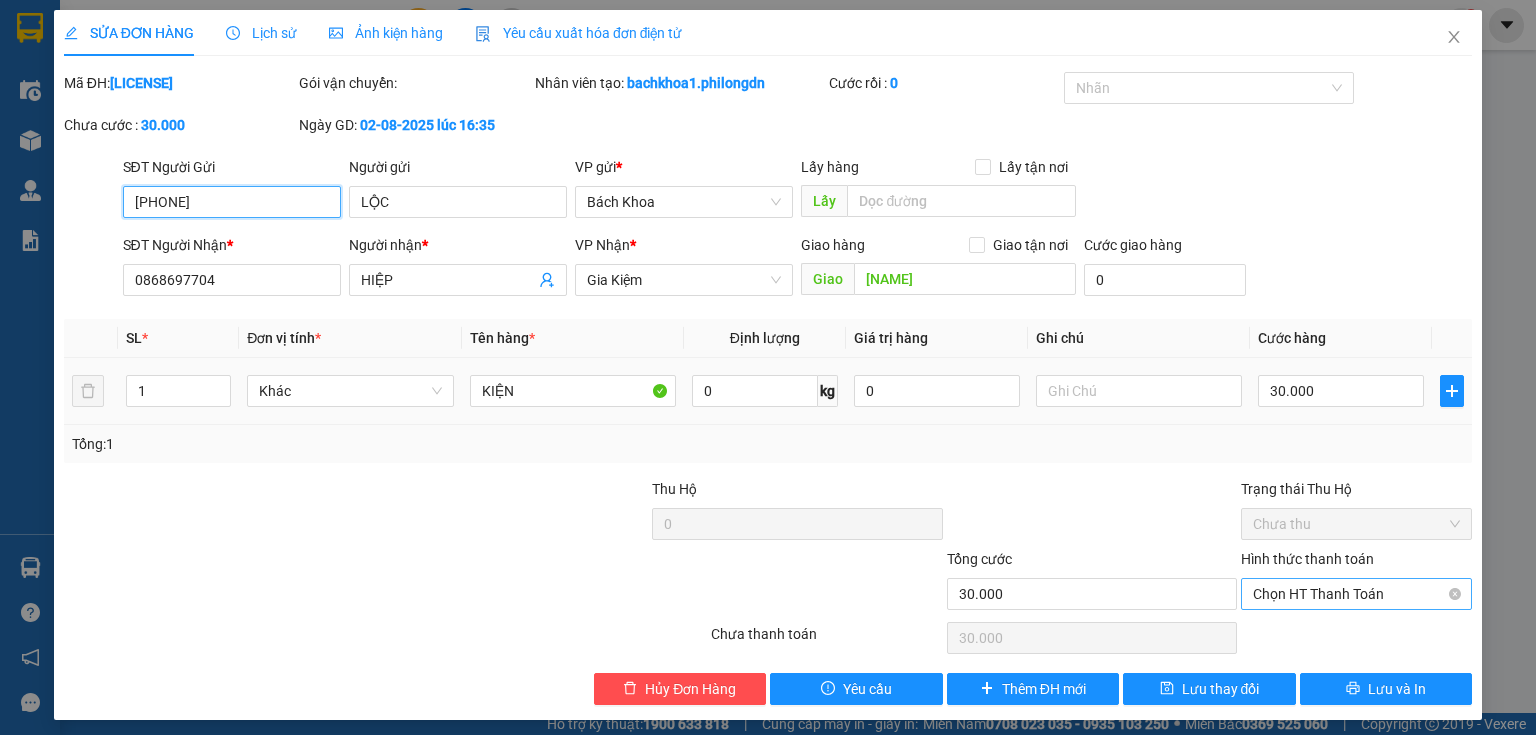 click on "Chọn HT Thanh Toán" at bounding box center [1356, 594] 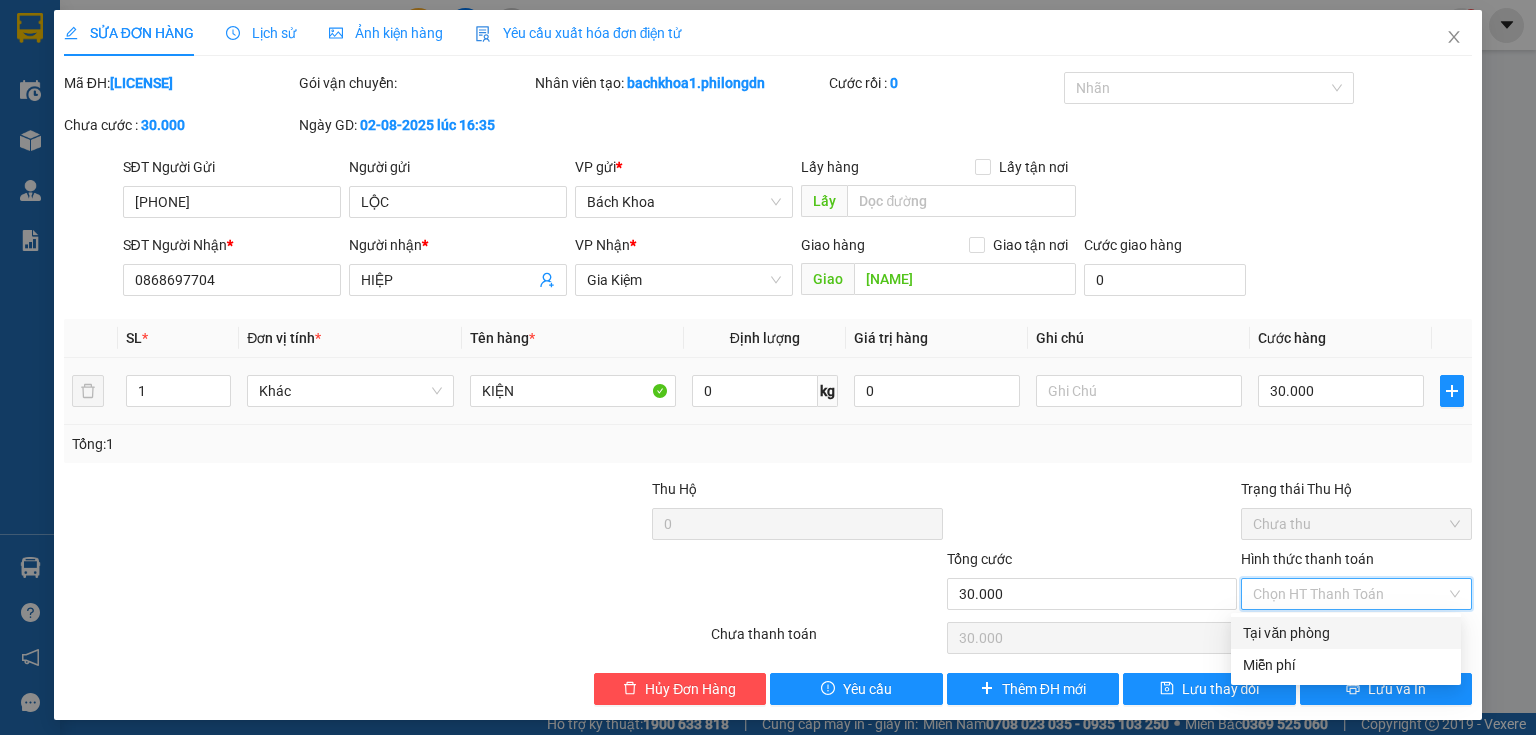 click on "Tại văn phòng" at bounding box center (1346, 633) 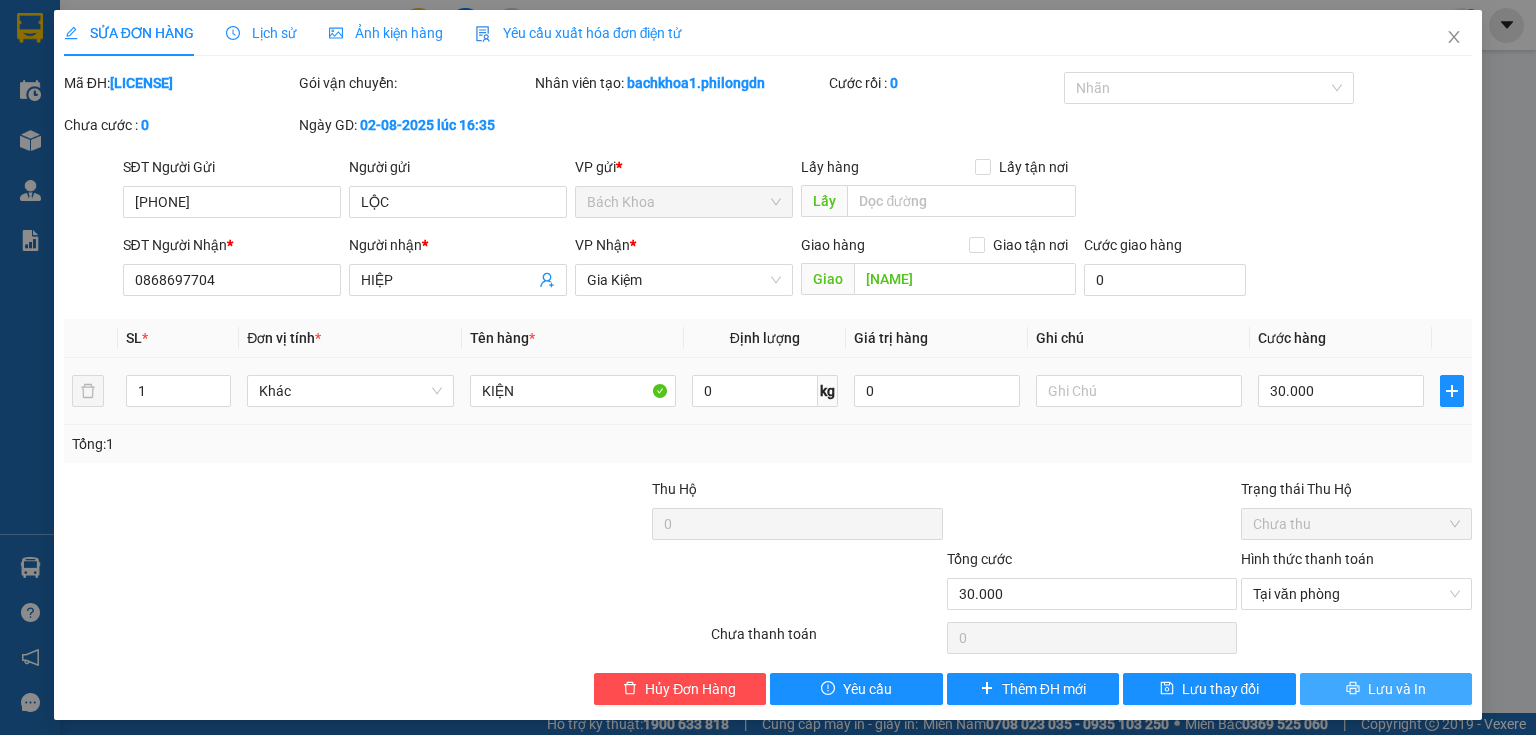click on "Lưu và In" at bounding box center (1397, 689) 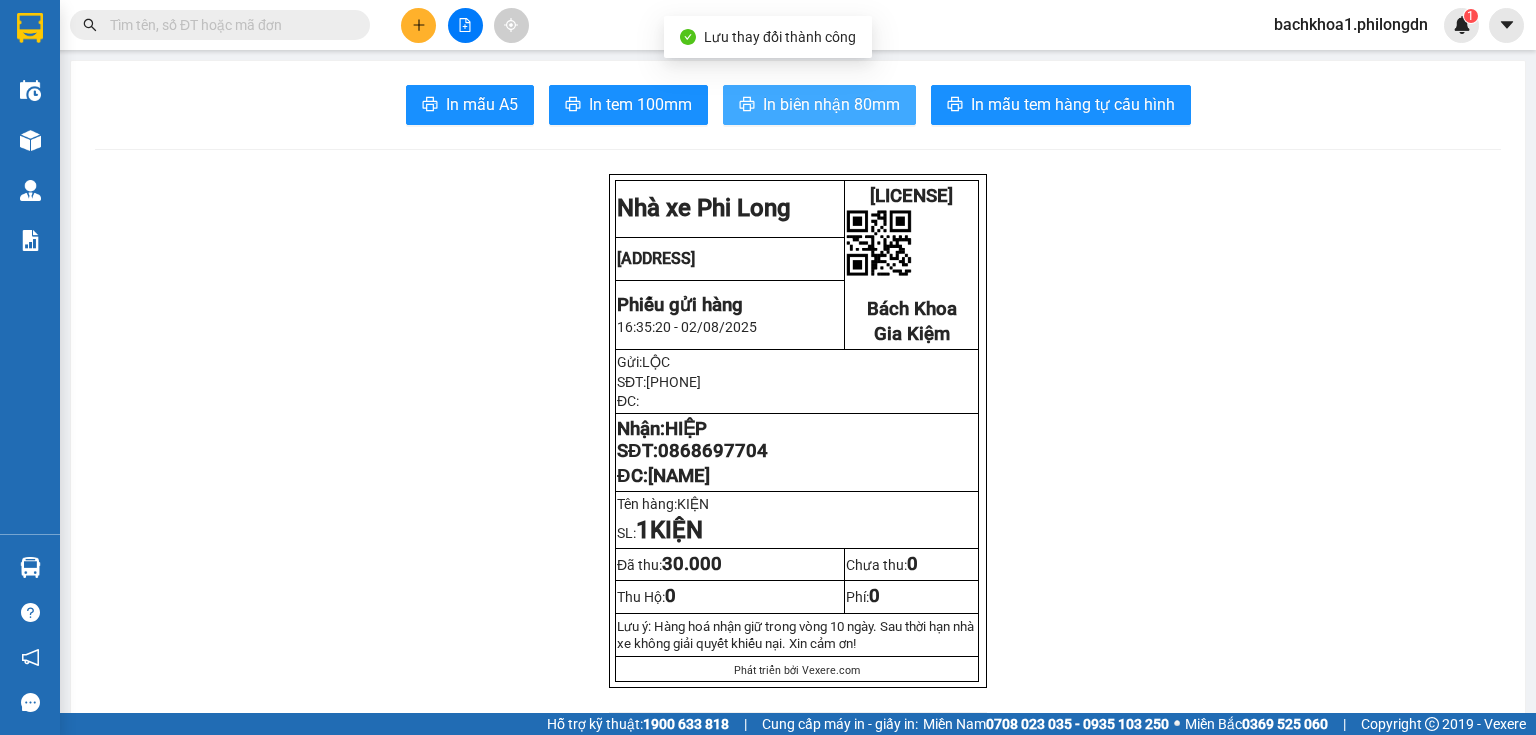 click on "In biên nhận 80mm" at bounding box center (831, 104) 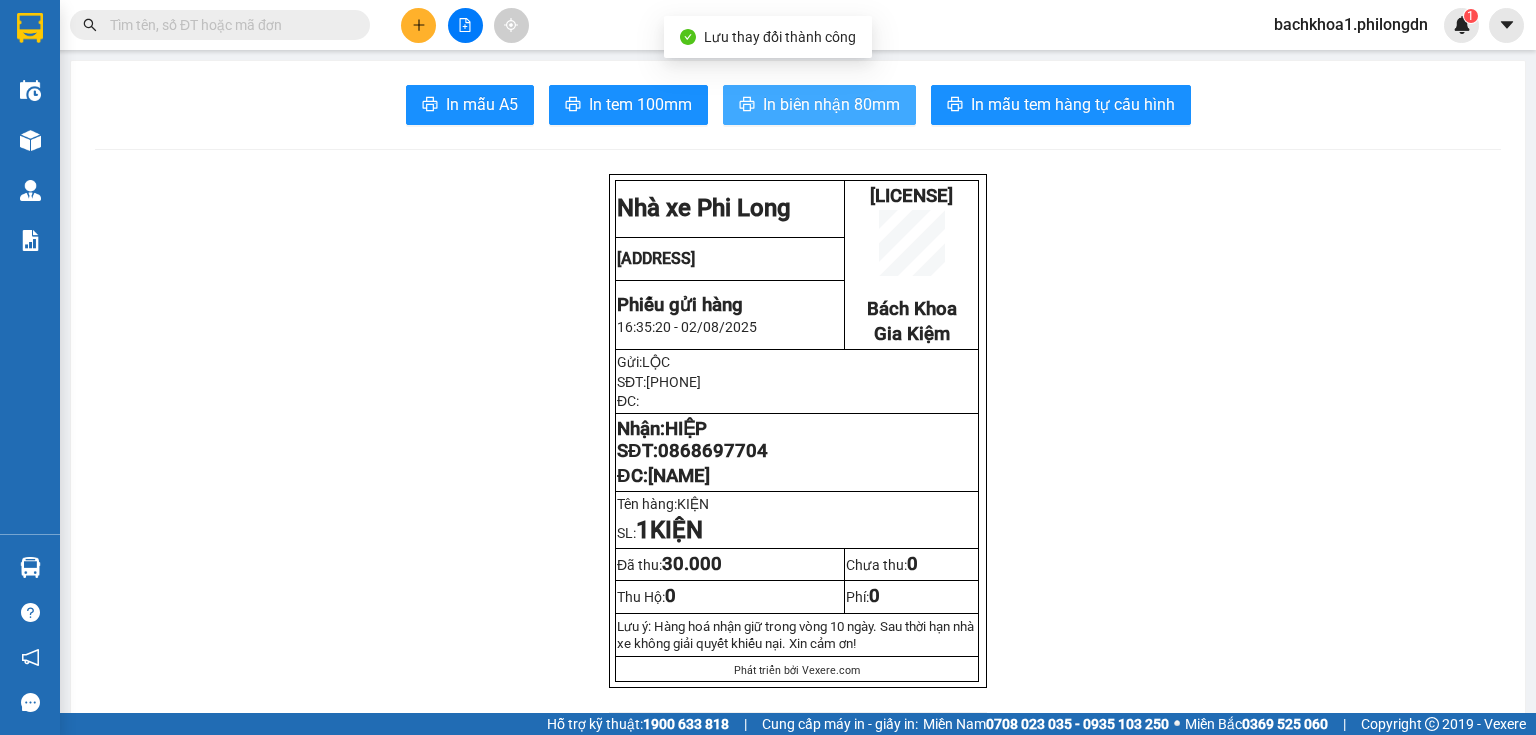 scroll, scrollTop: 0, scrollLeft: 0, axis: both 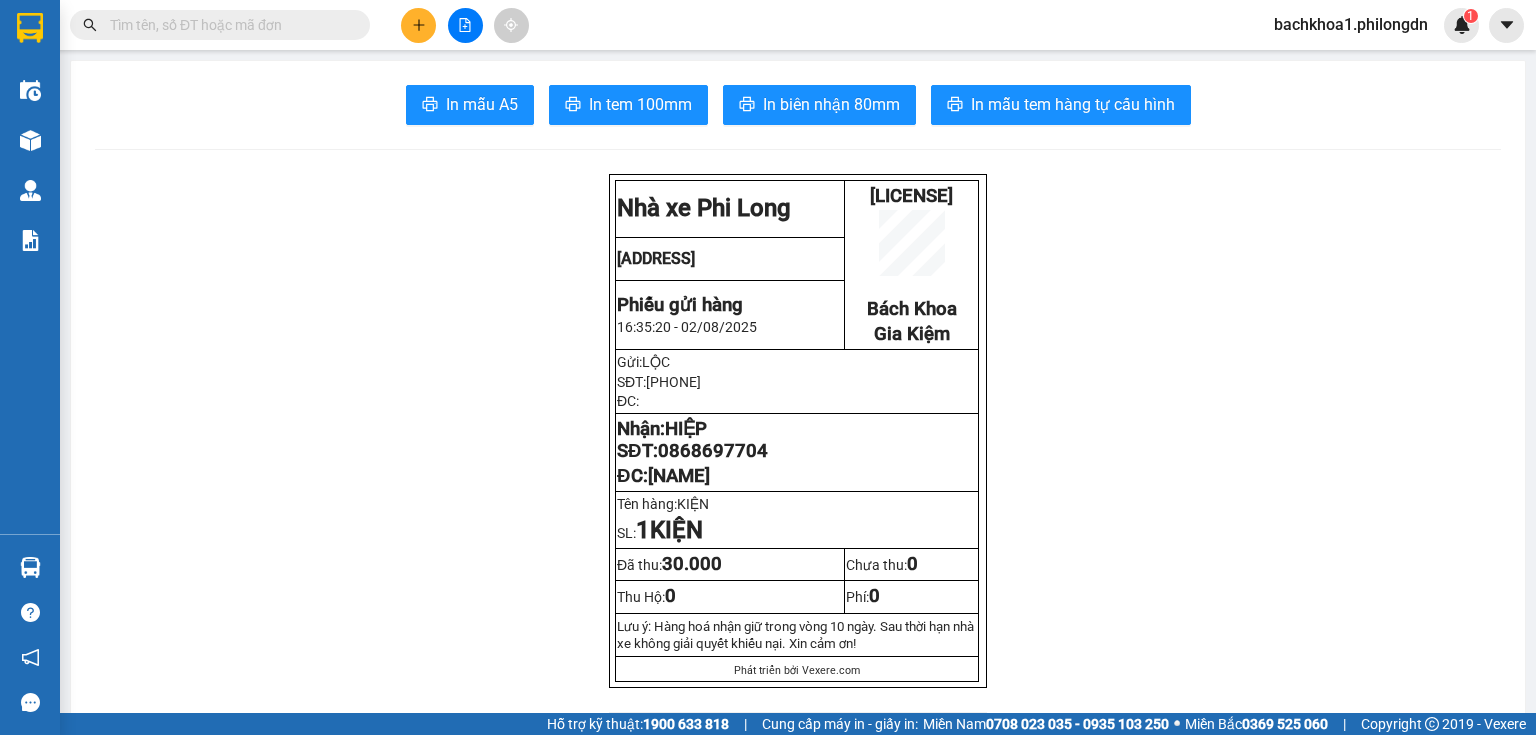 click on "In mẫu A5
In tem 100mm
In biên nhận 80mm In mẫu tem hàng tự cấu hình
Nhà xe Phi Long
BK08250149
Bách Khoa
Gia Kiệm
H1/003 ấp Nam Sơn, xã Quang Trung, Huyện Thống Nhất
Phiếu gửi hàng
16:35:20 - 02/08/2025
Gửi:  [PERSON]
SĐT:  0909111080
ĐC:
Nhận:  [PERSON] SĐT:  0868697704
ĐC:  [LOCATION]
Tên hàng:  KIỆN
SL:  1  KIỆN
Đã thu:  30.000
Chưa thu:  0
Thu Hộ: 0
Phí:  0
Lưu ý: Hàng hoá nhận giữ trong vòng 10 ngày. Sau thời hạn nhà xe không giải quyết khiếu nại. Xin cảm ơn!
Phát triển bởi Vexere.com
Phi Long (Đồng Nai) BK08250149 02/08 16:35 Giao dọc đường   BẠCH LÂM VP Nhận:   Gia Kiệm [PERSON] 0868697704 SL:  1 CR :   30.000 Tên Số lượng Khối lượng Cước món hàng Ghi chú KIỆN (Khác) 1 0 30.000 Tổng cộng 1 0" at bounding box center [798, 1811] 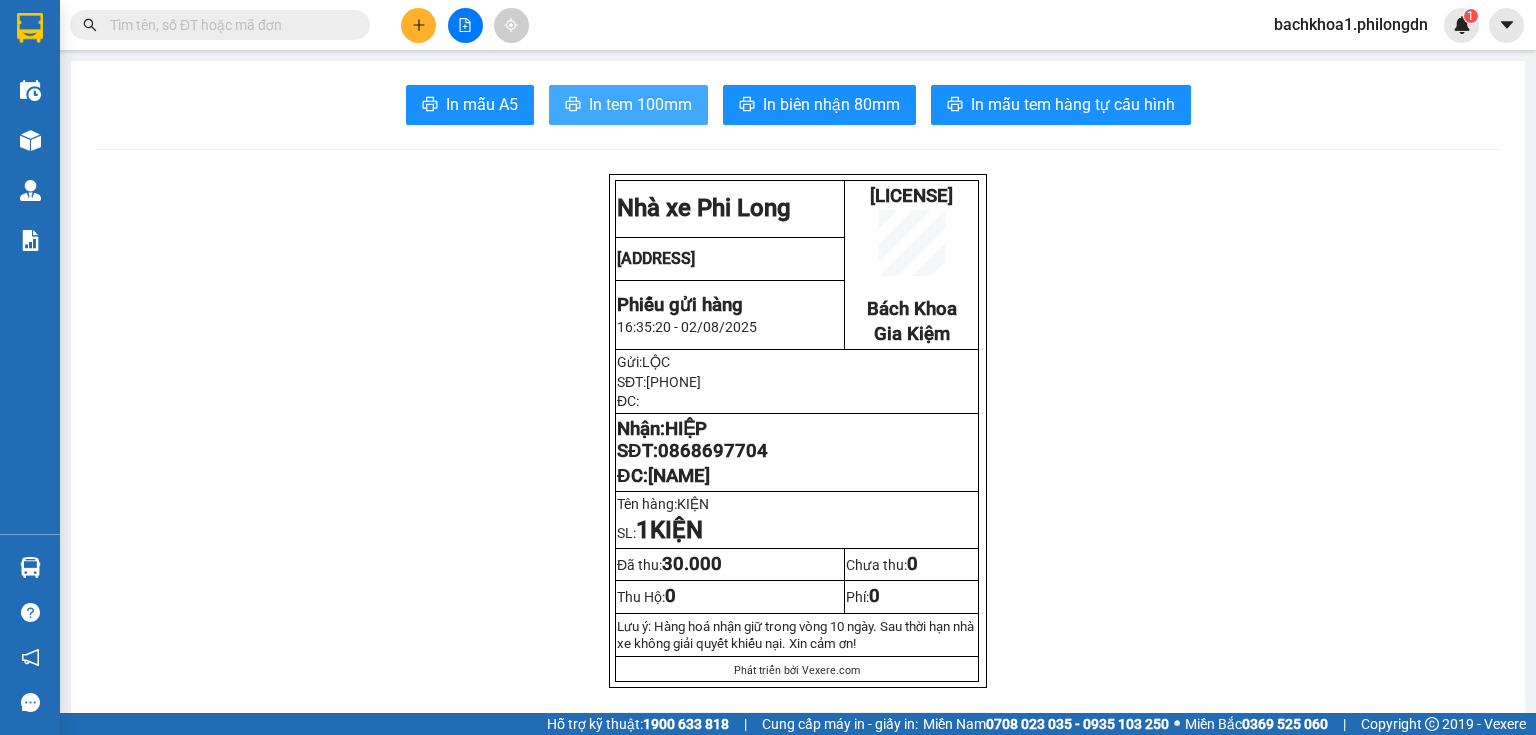 click on "In tem 100mm" at bounding box center [640, 104] 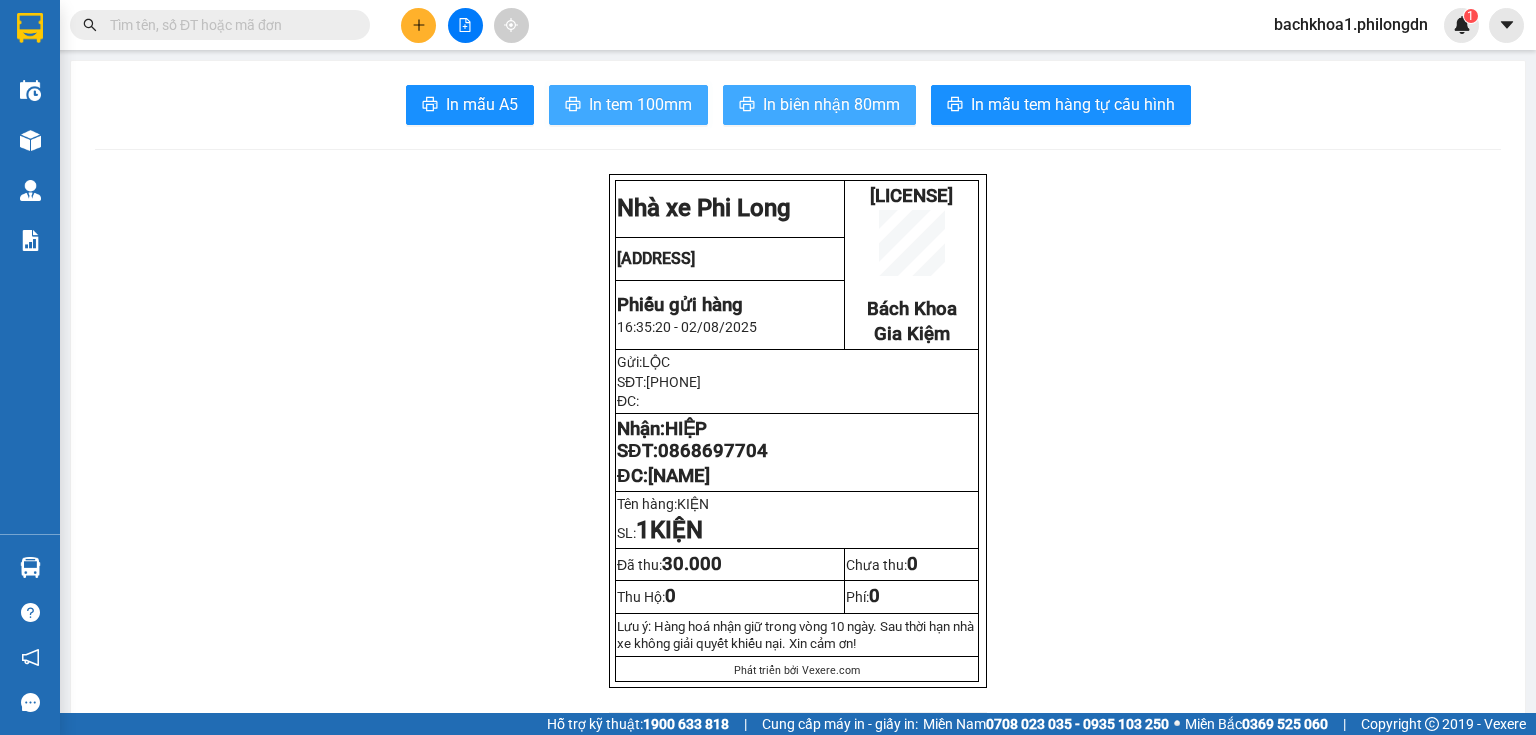 scroll, scrollTop: 0, scrollLeft: 0, axis: both 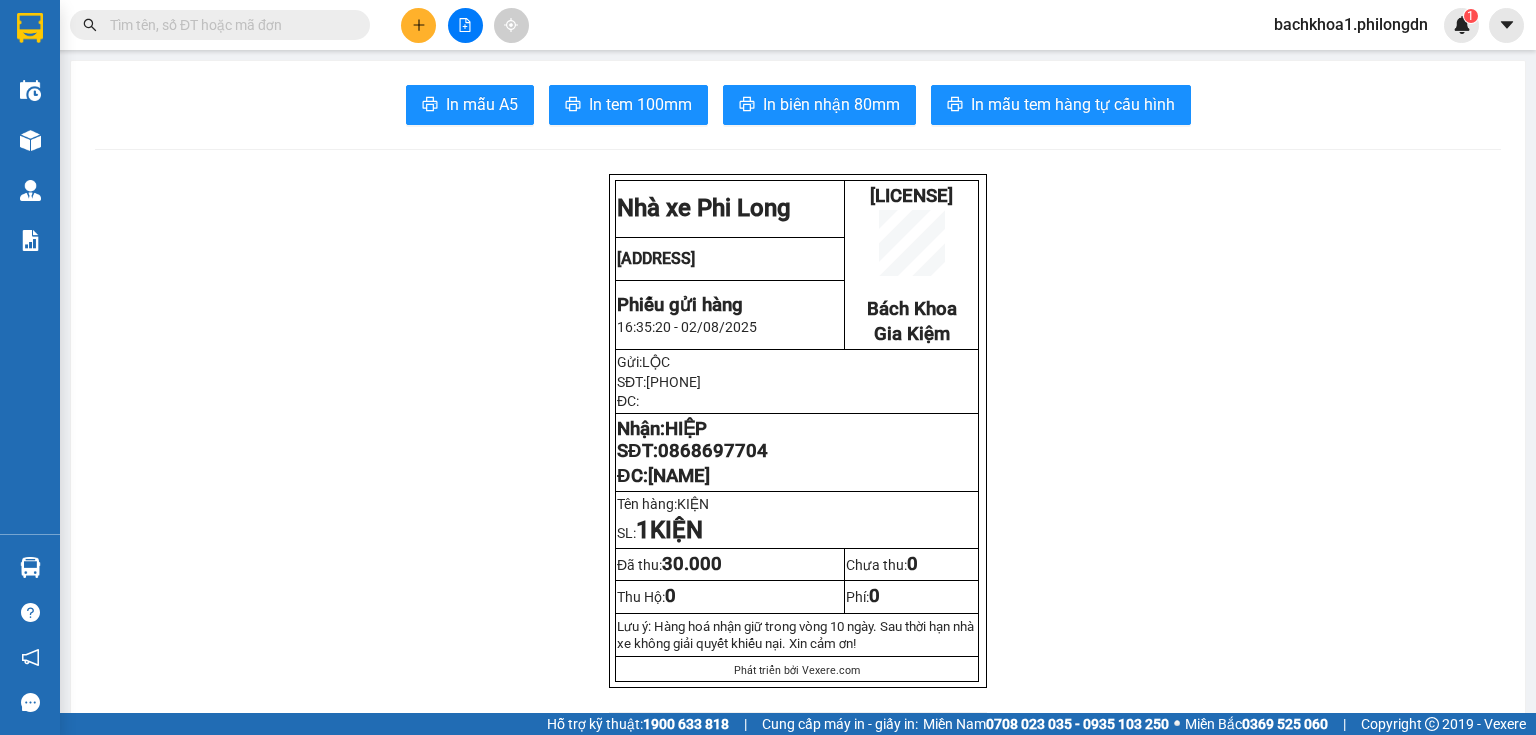 click on "0868697704" at bounding box center [713, 451] 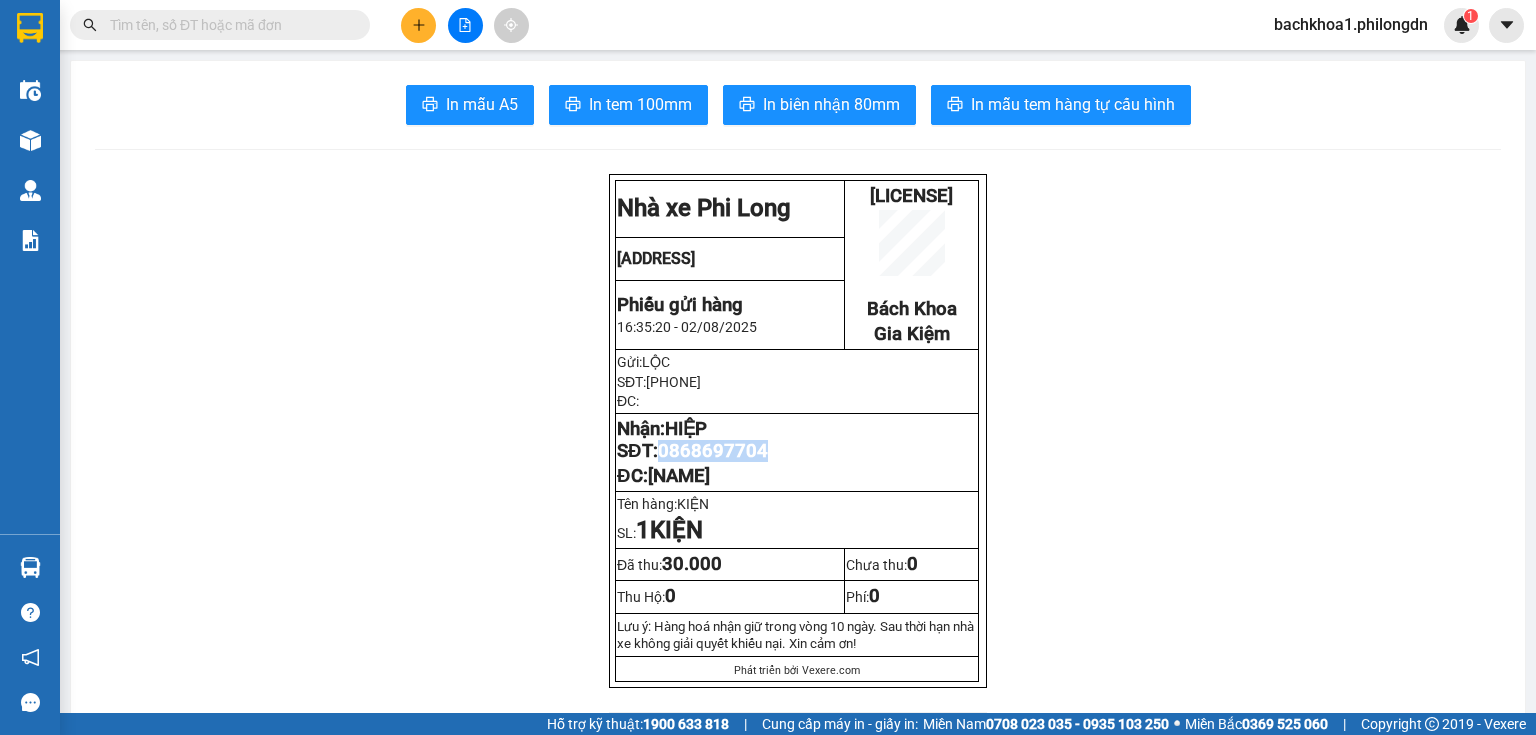 click on "0868697704" at bounding box center [713, 451] 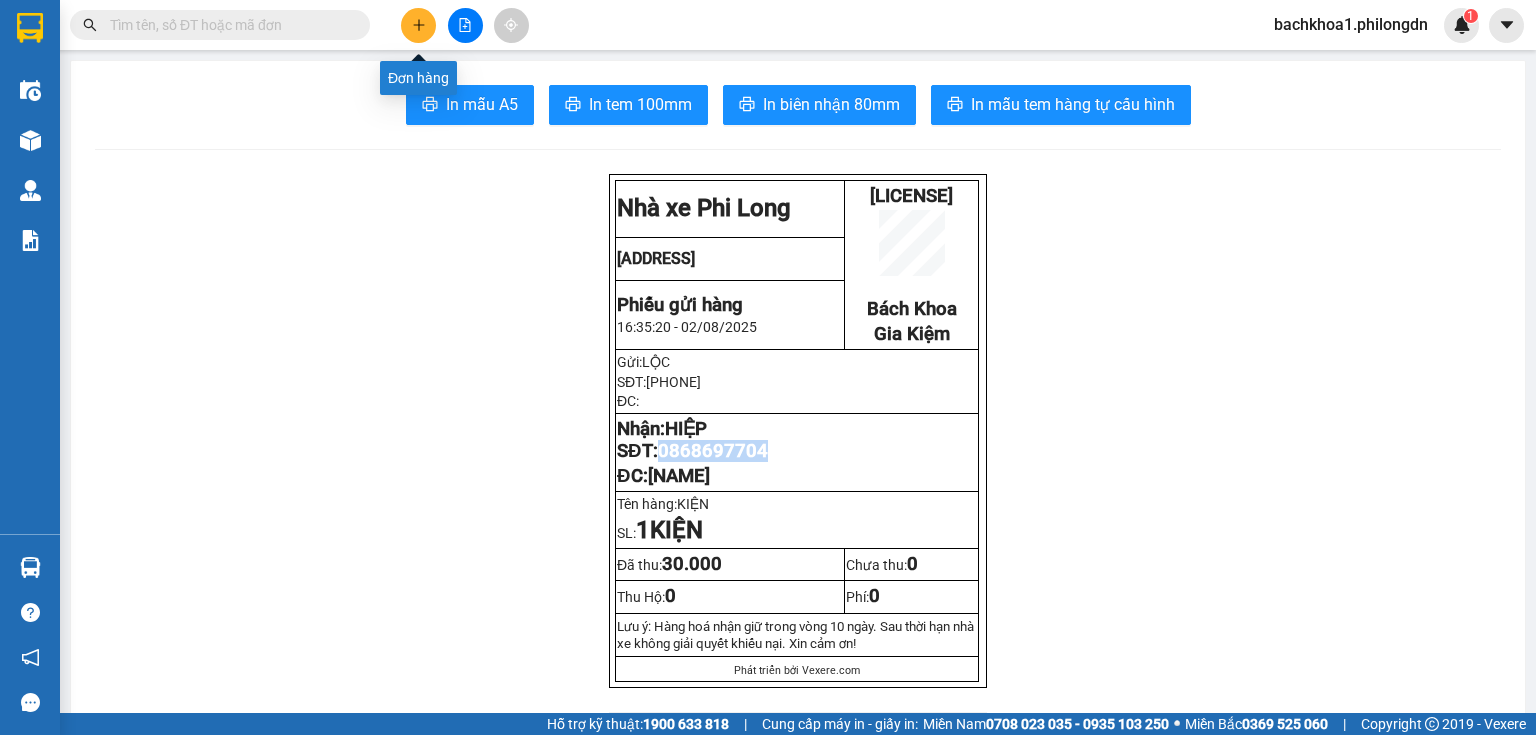 click at bounding box center [418, 25] 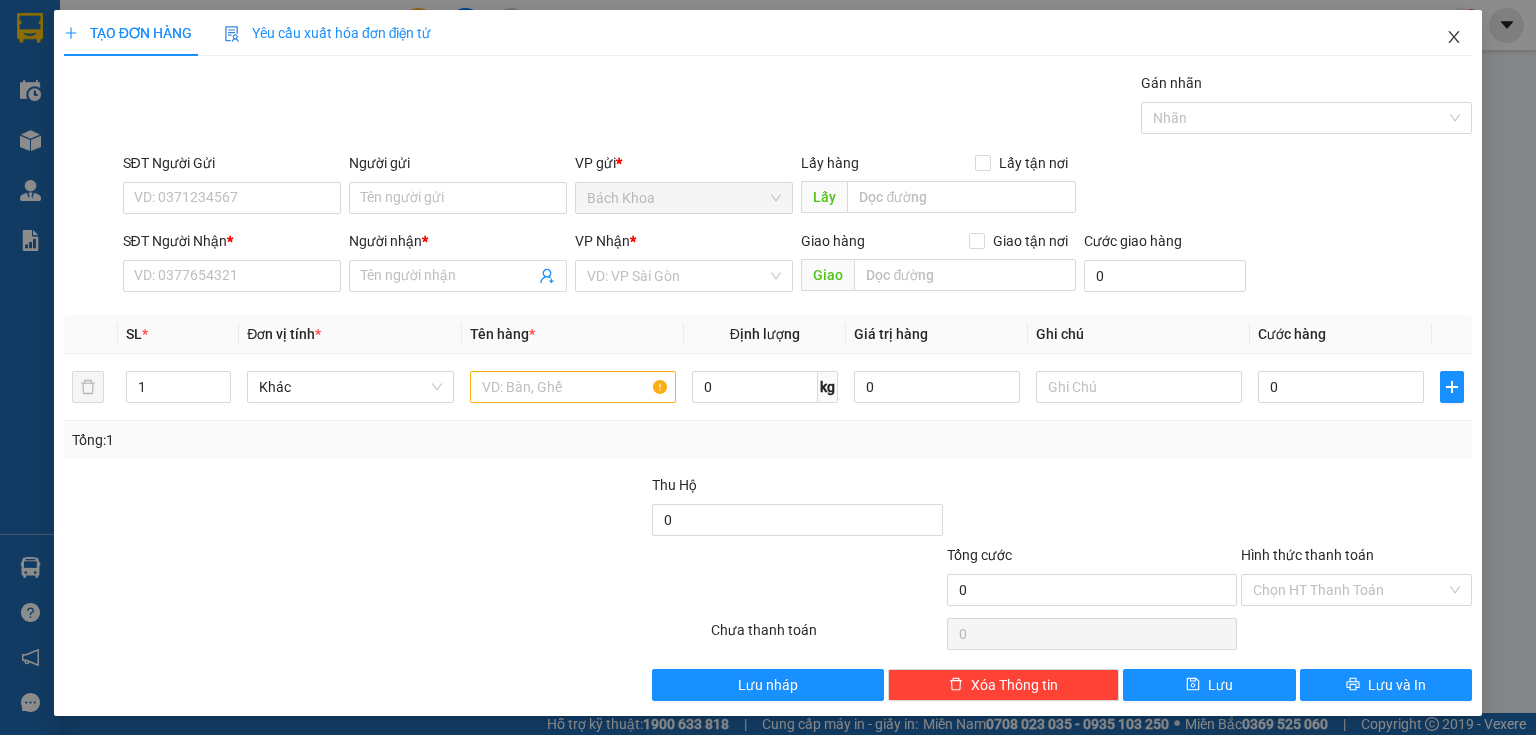 click 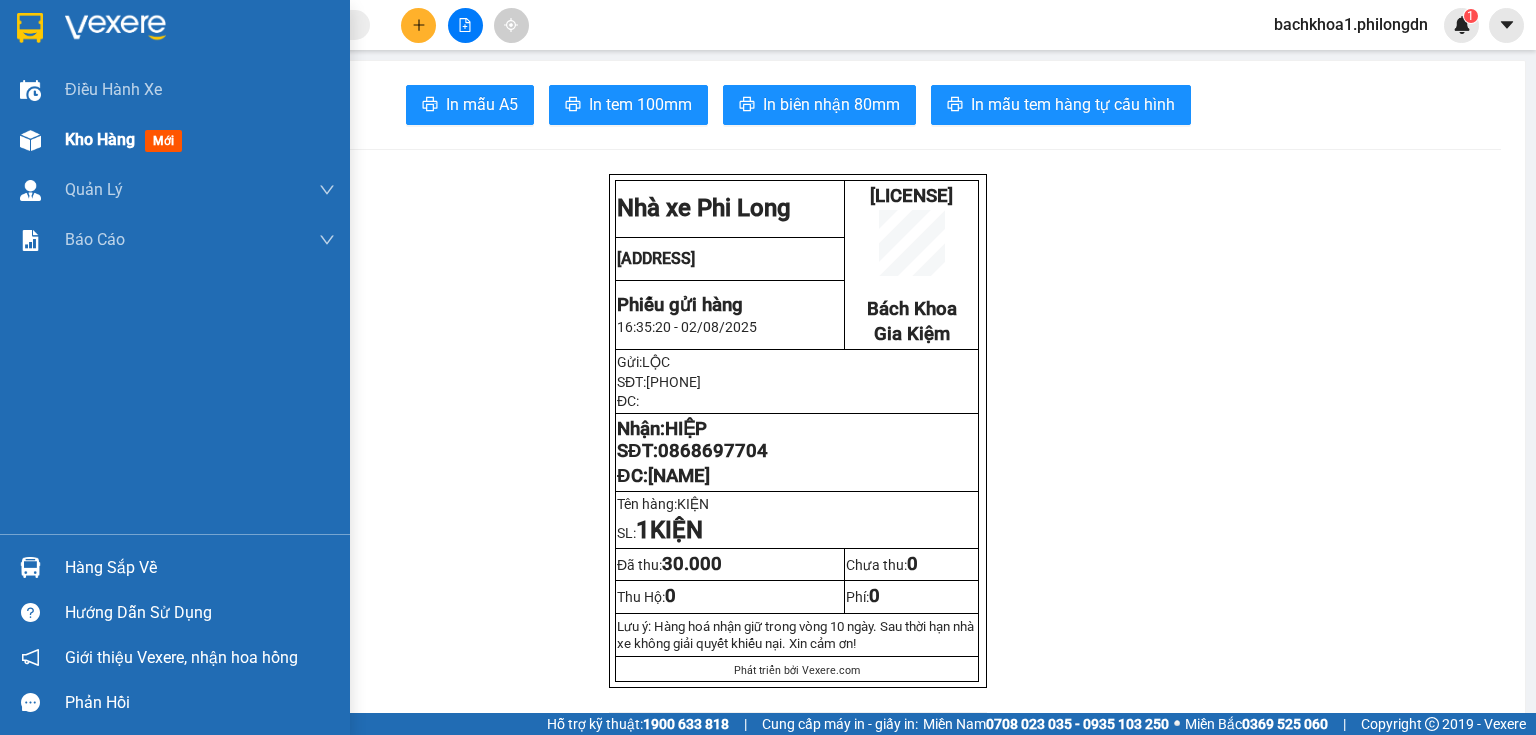 click on "Kho hàng" at bounding box center [100, 139] 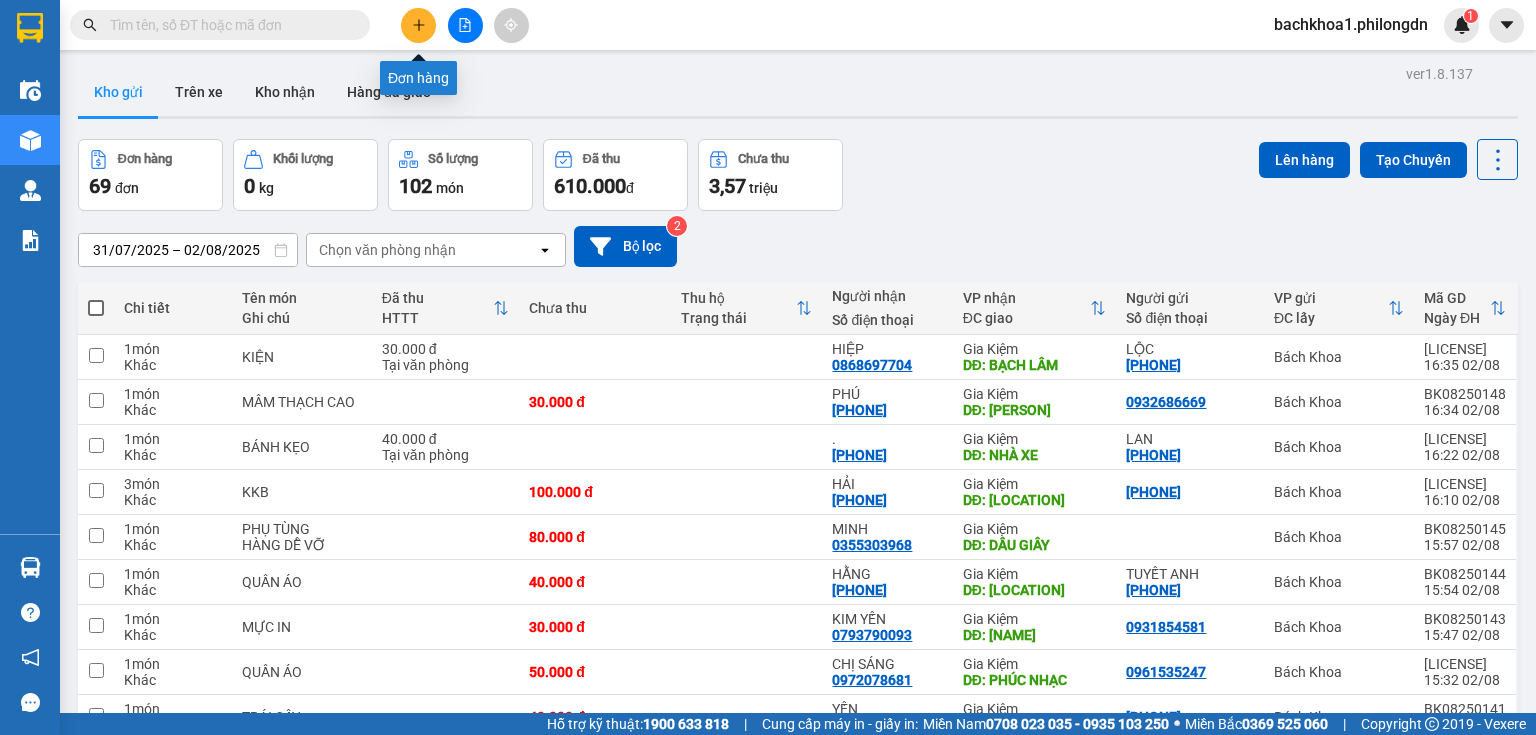click at bounding box center [418, 25] 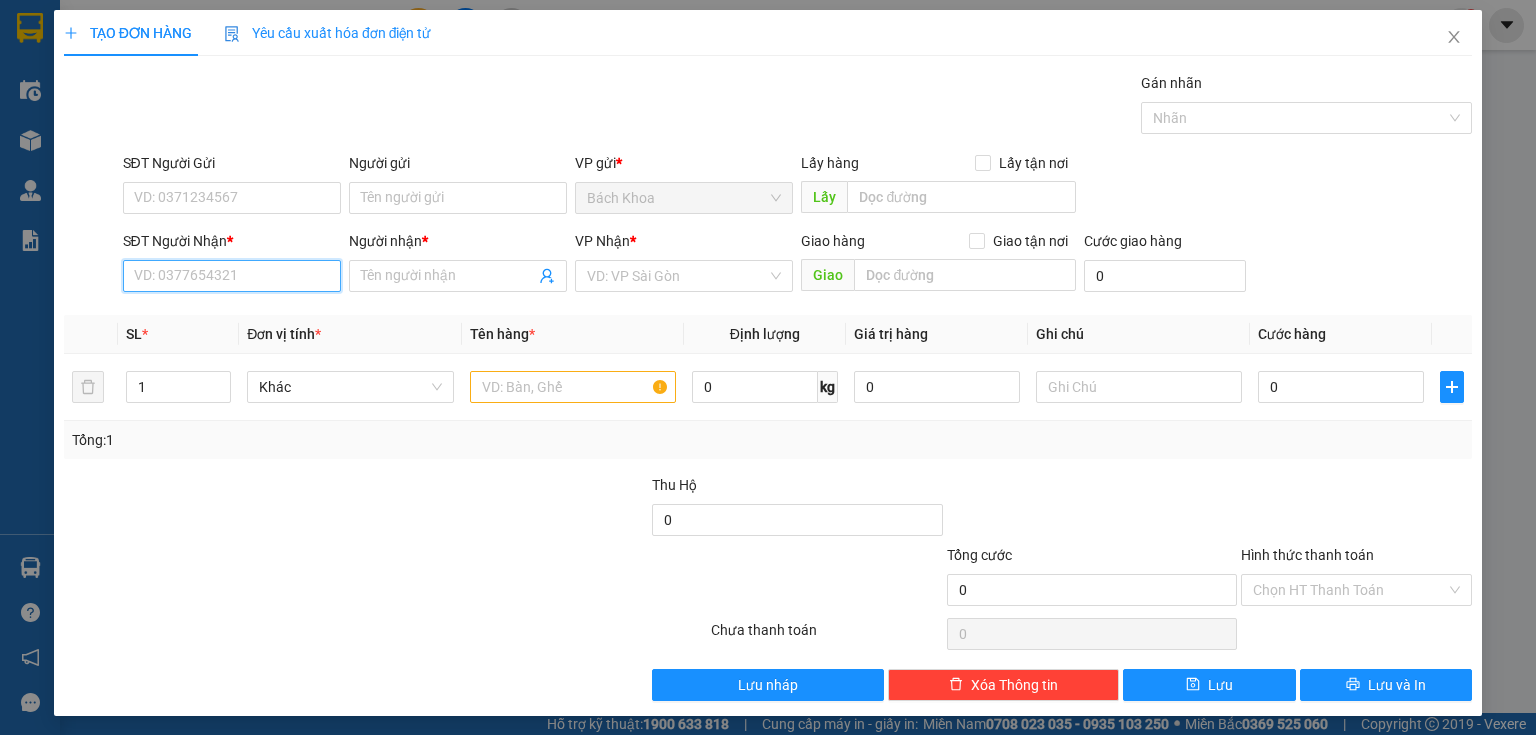 click on "SĐT Người Nhận  *" at bounding box center [232, 276] 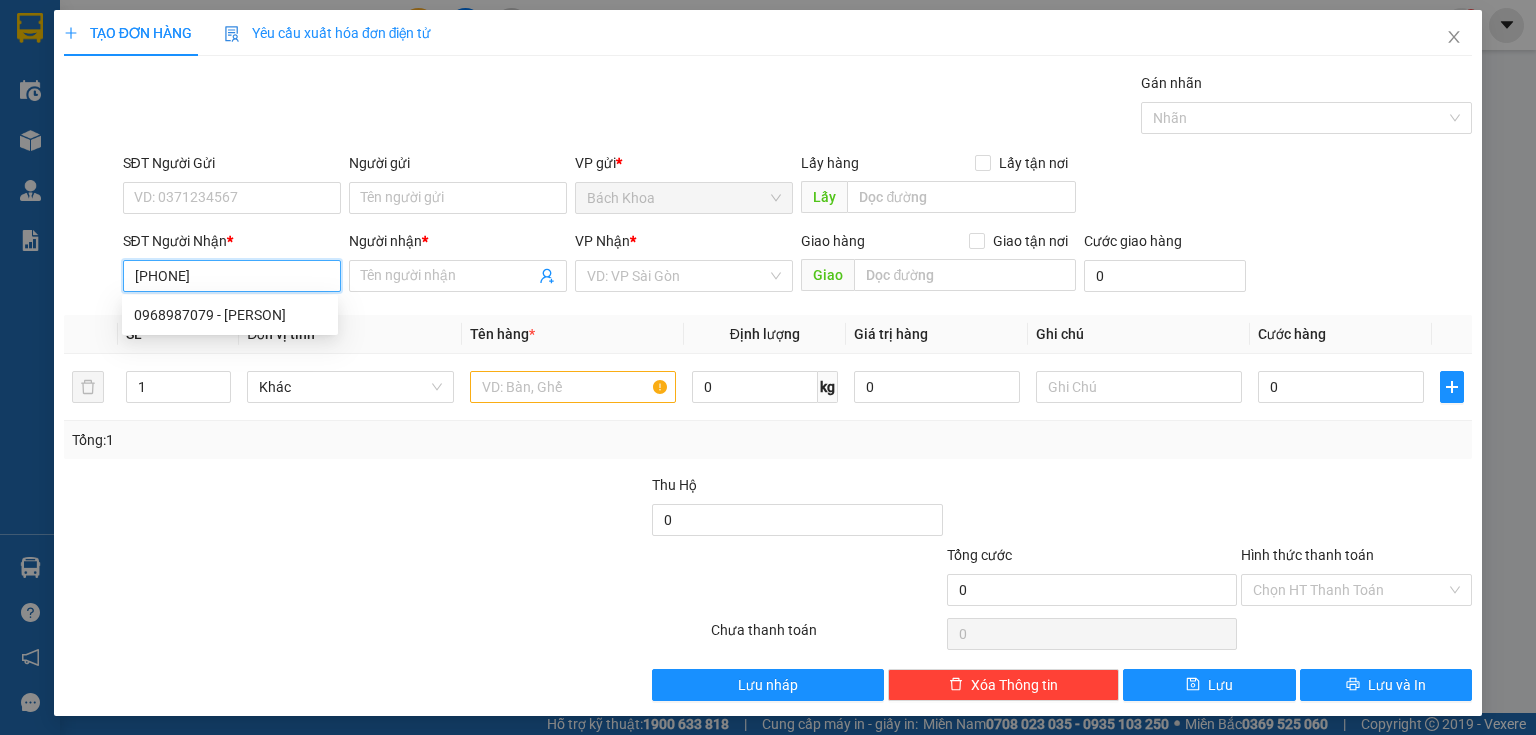 type on "[PHONE]" 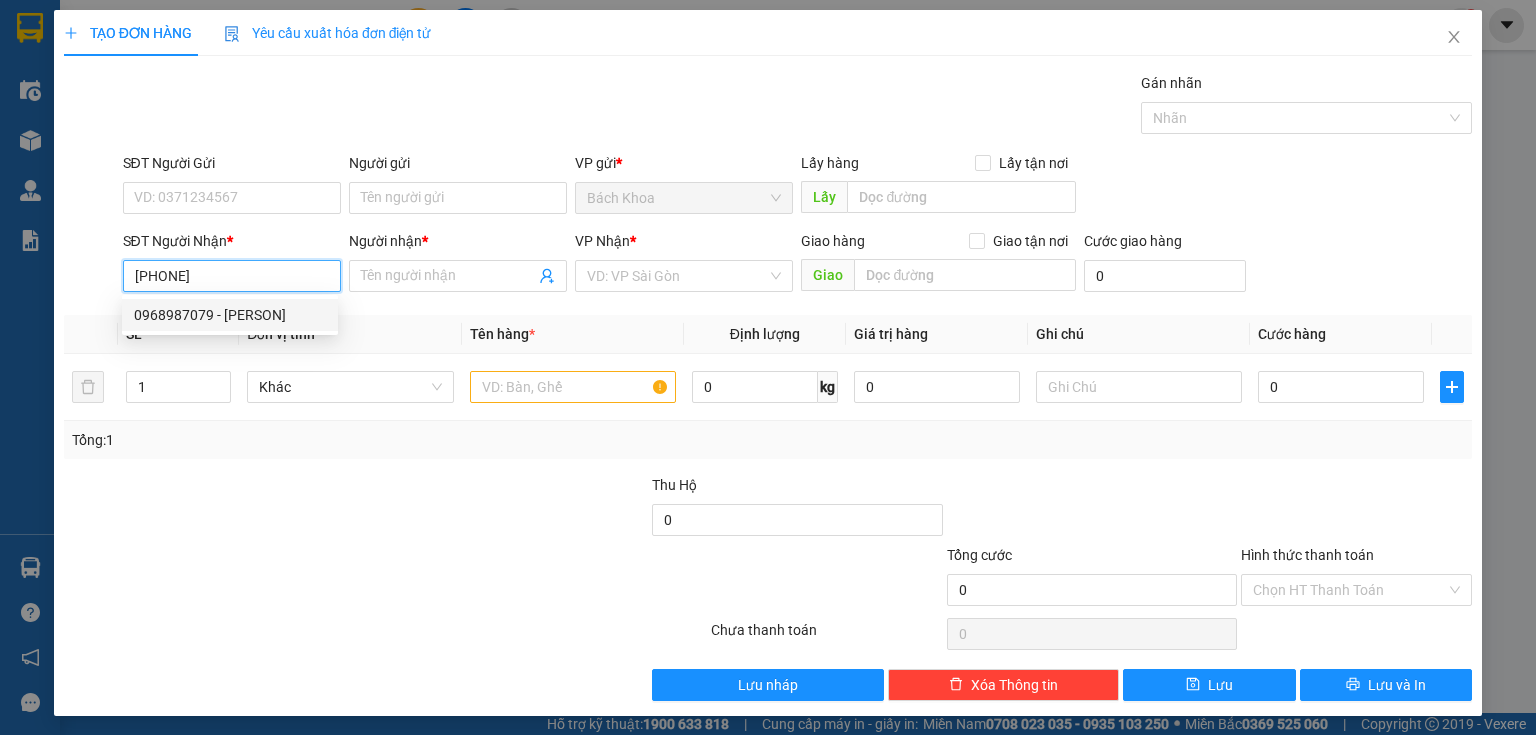click on "0968987079 - [PERSON]" at bounding box center [230, 315] 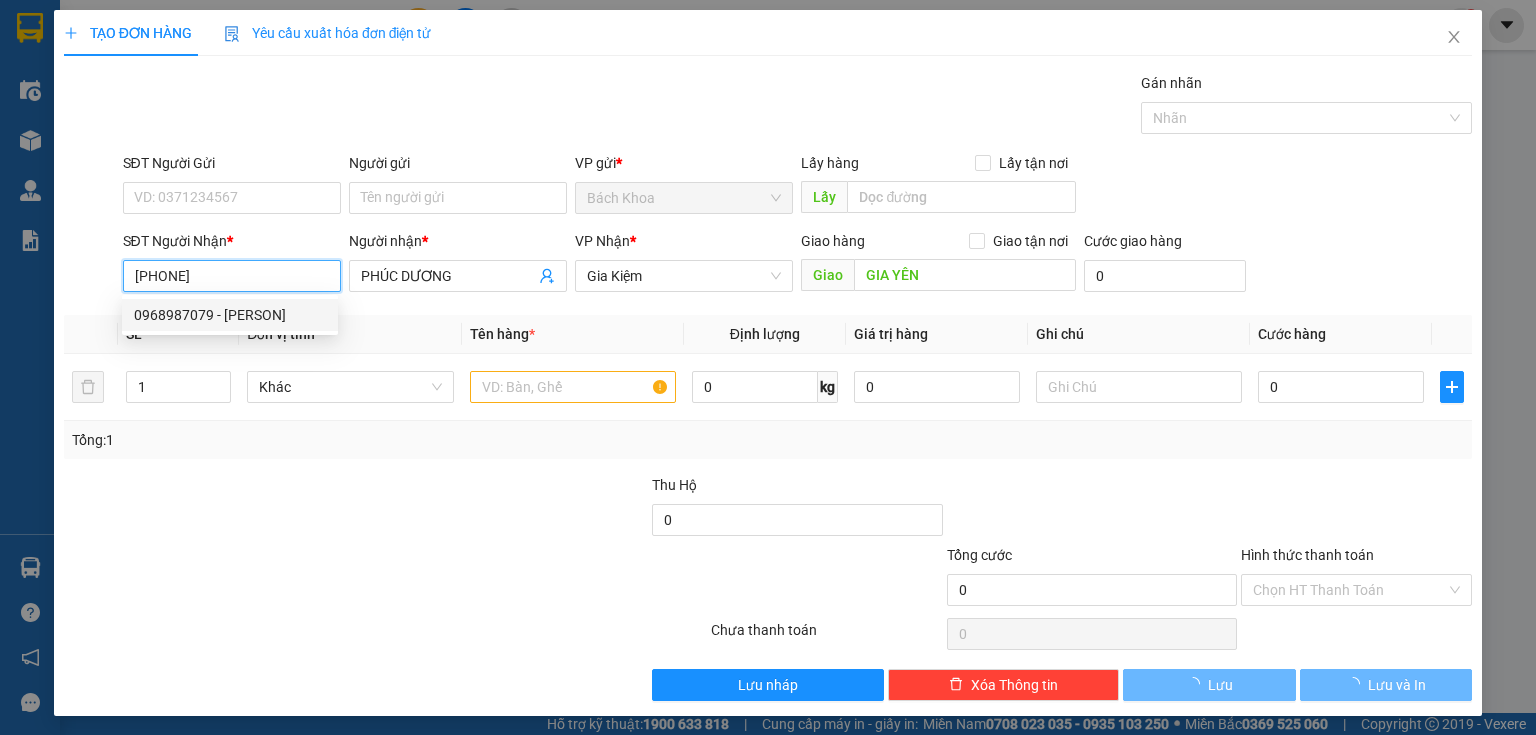 type on "40.000" 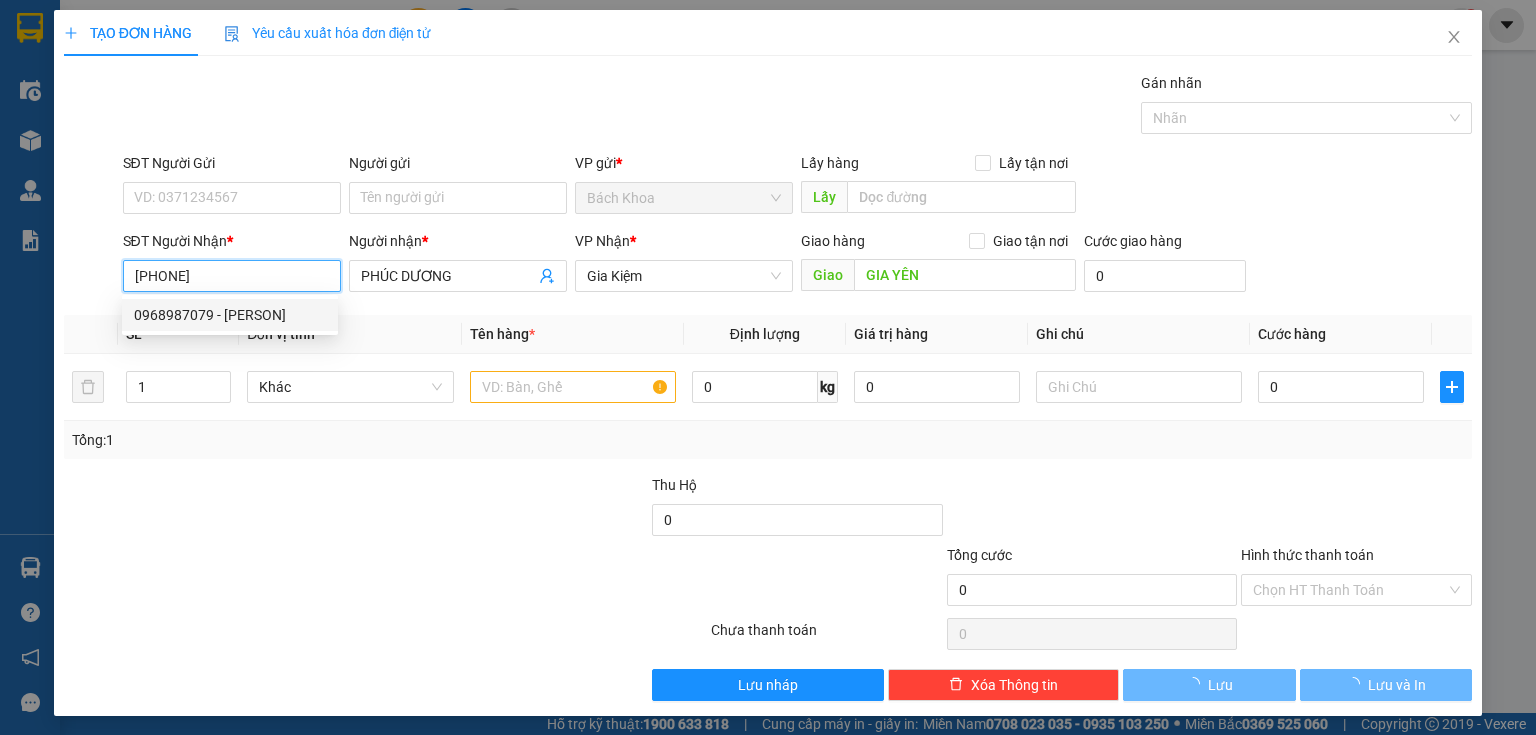 type on "40.000" 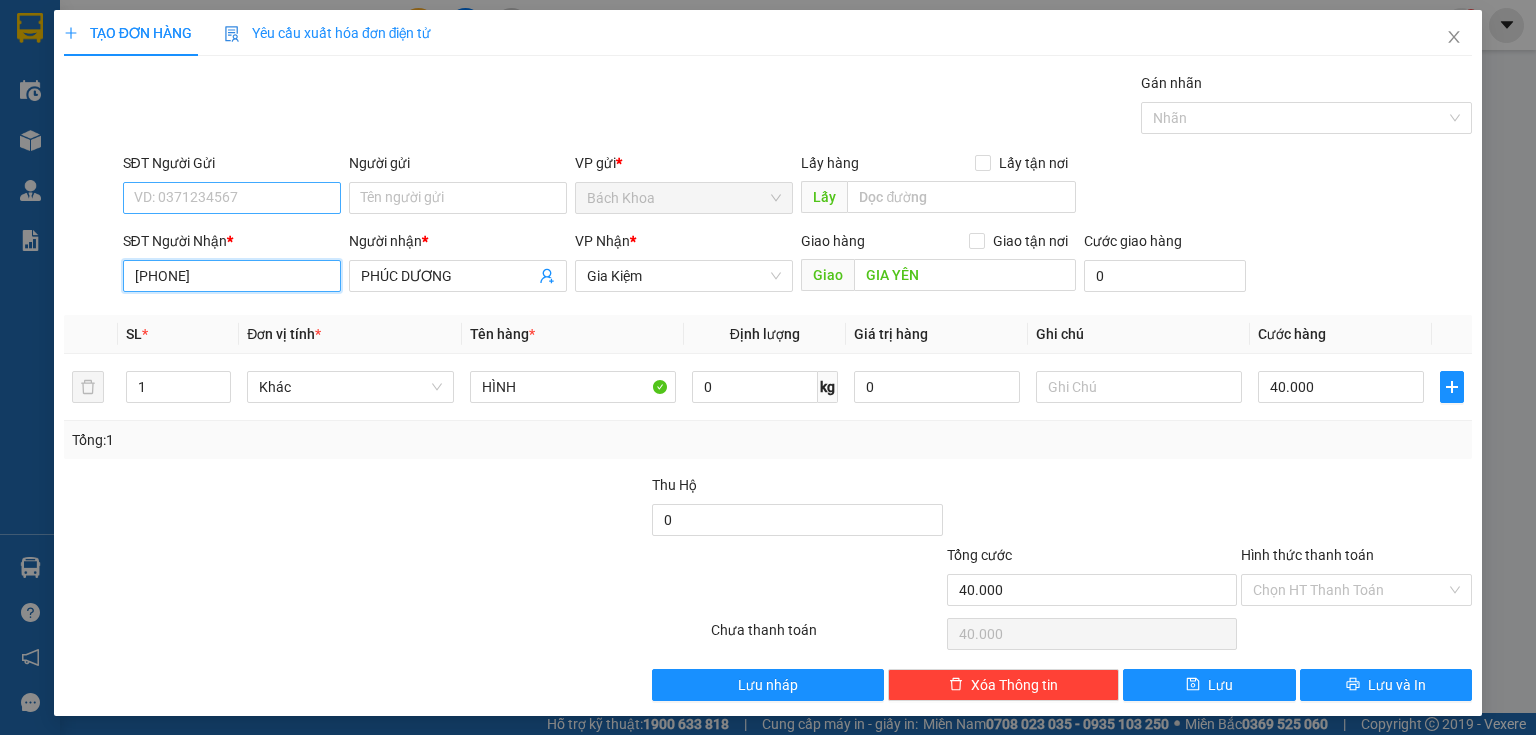 type on "[PHONE]" 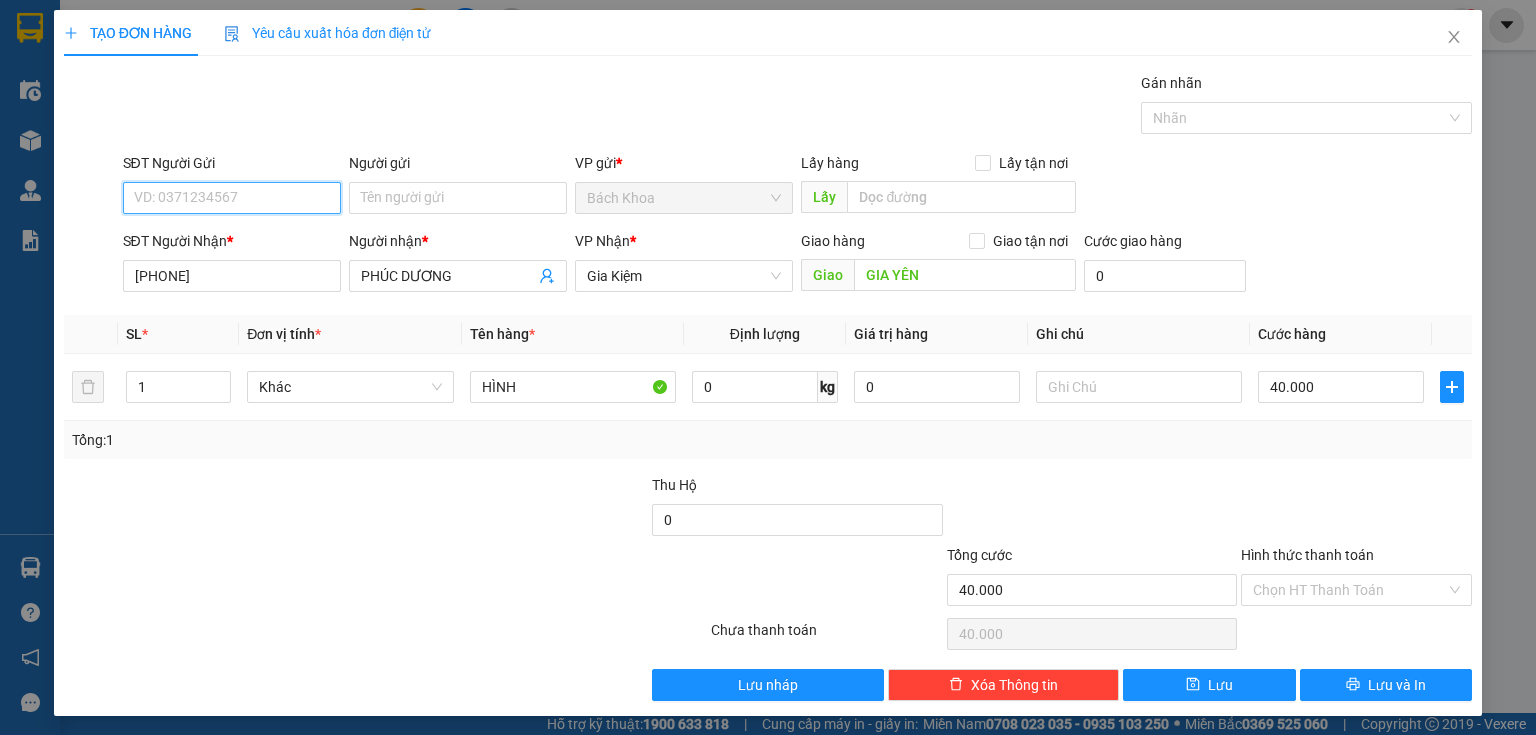 click on "SĐT Người Gửi" at bounding box center (232, 198) 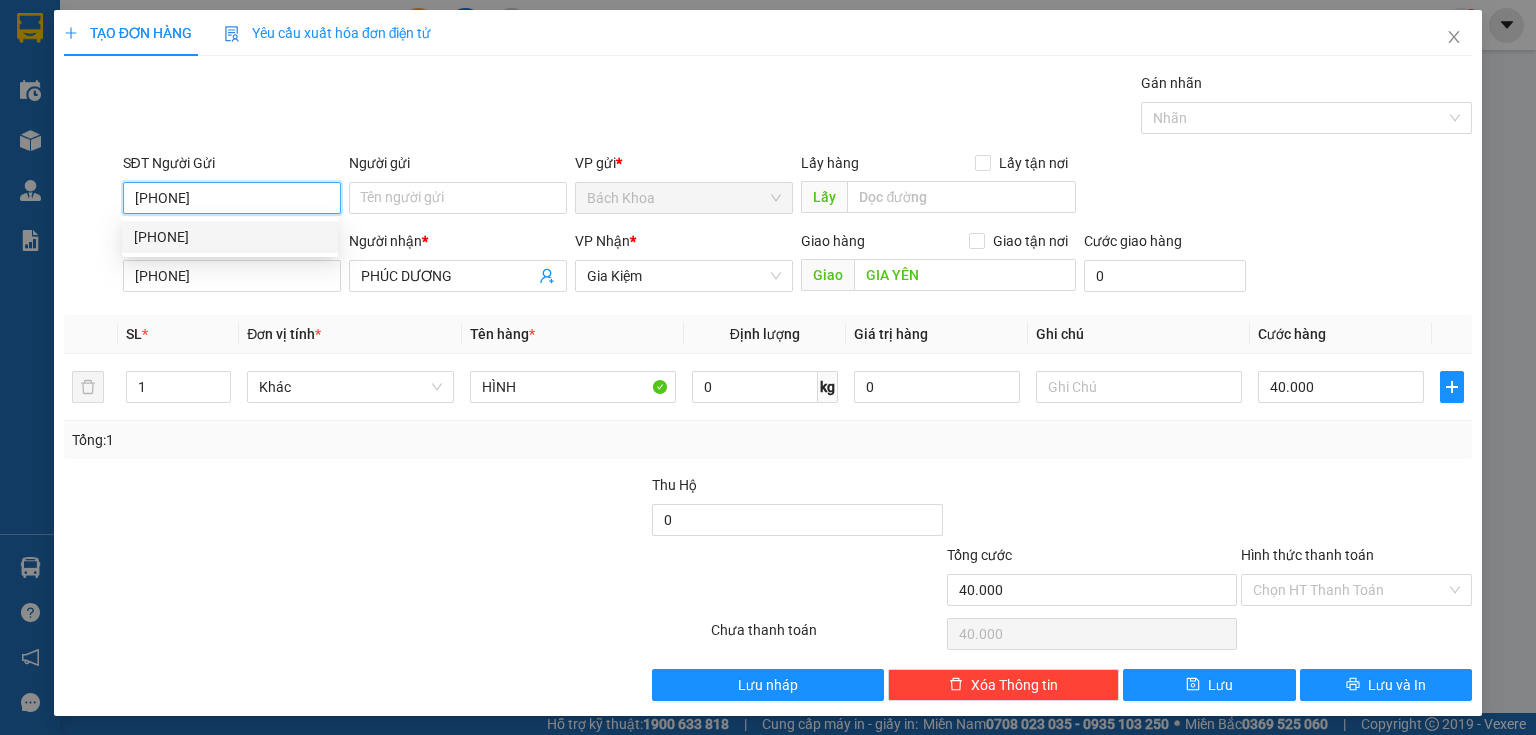 click on "[PHONE]" at bounding box center (230, 237) 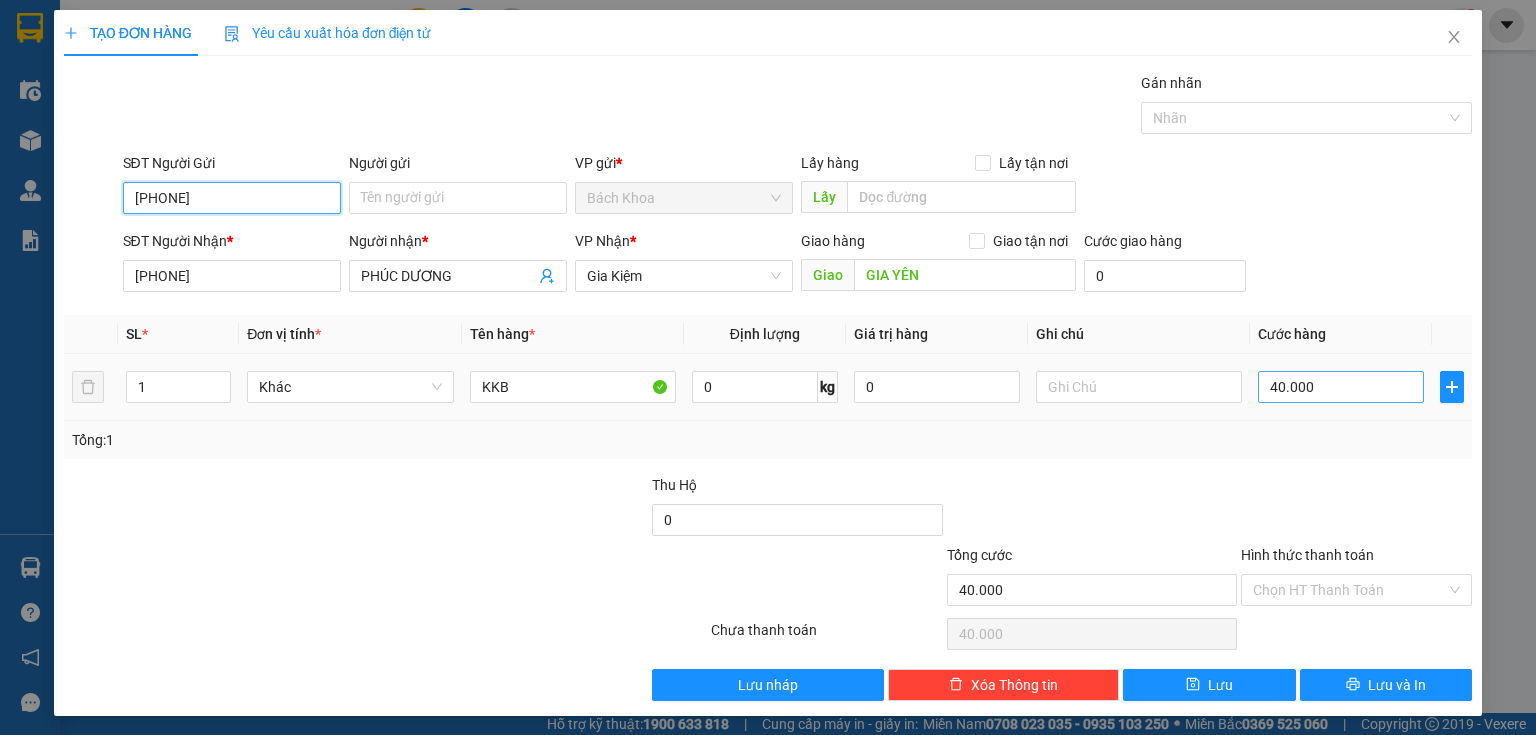 type on "[PHONE]" 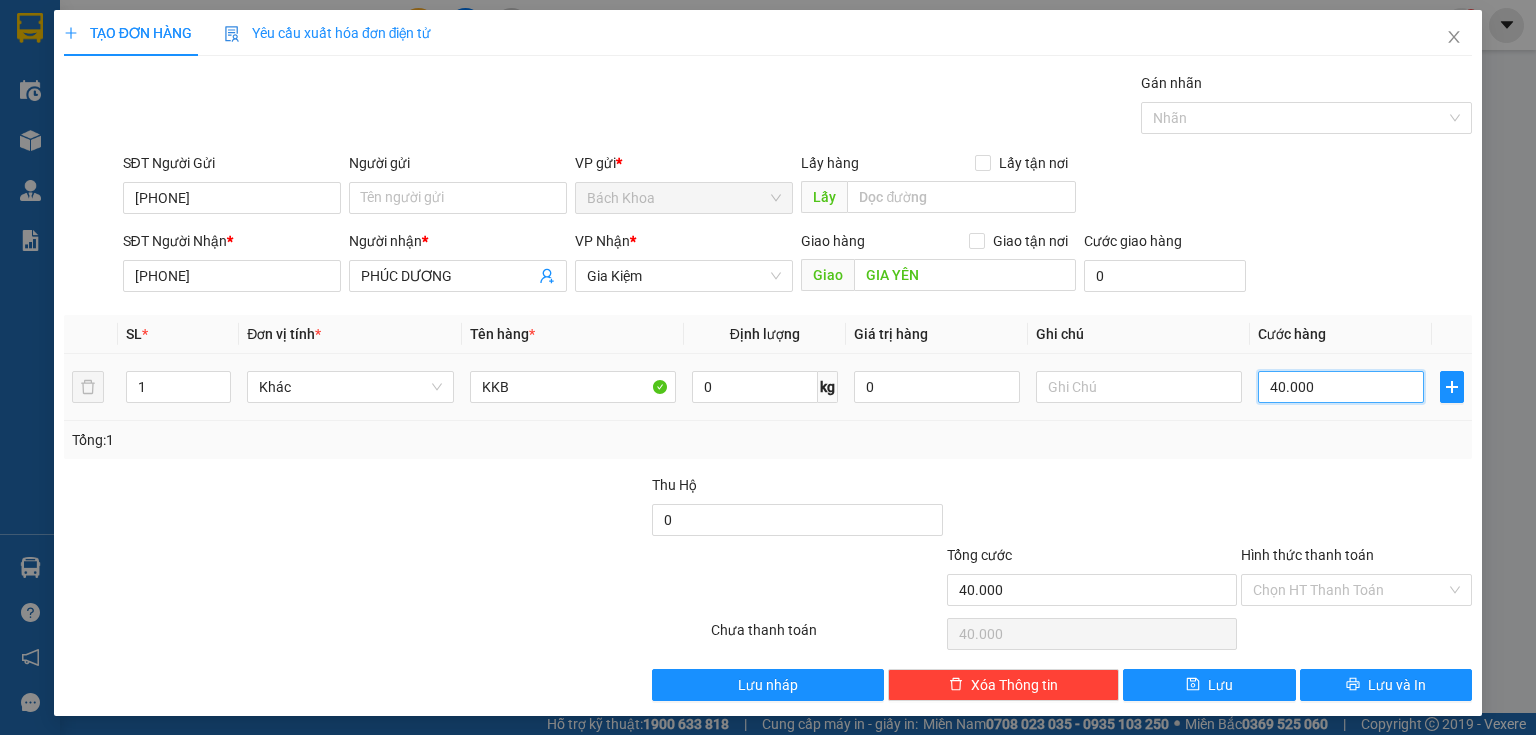 type on "3" 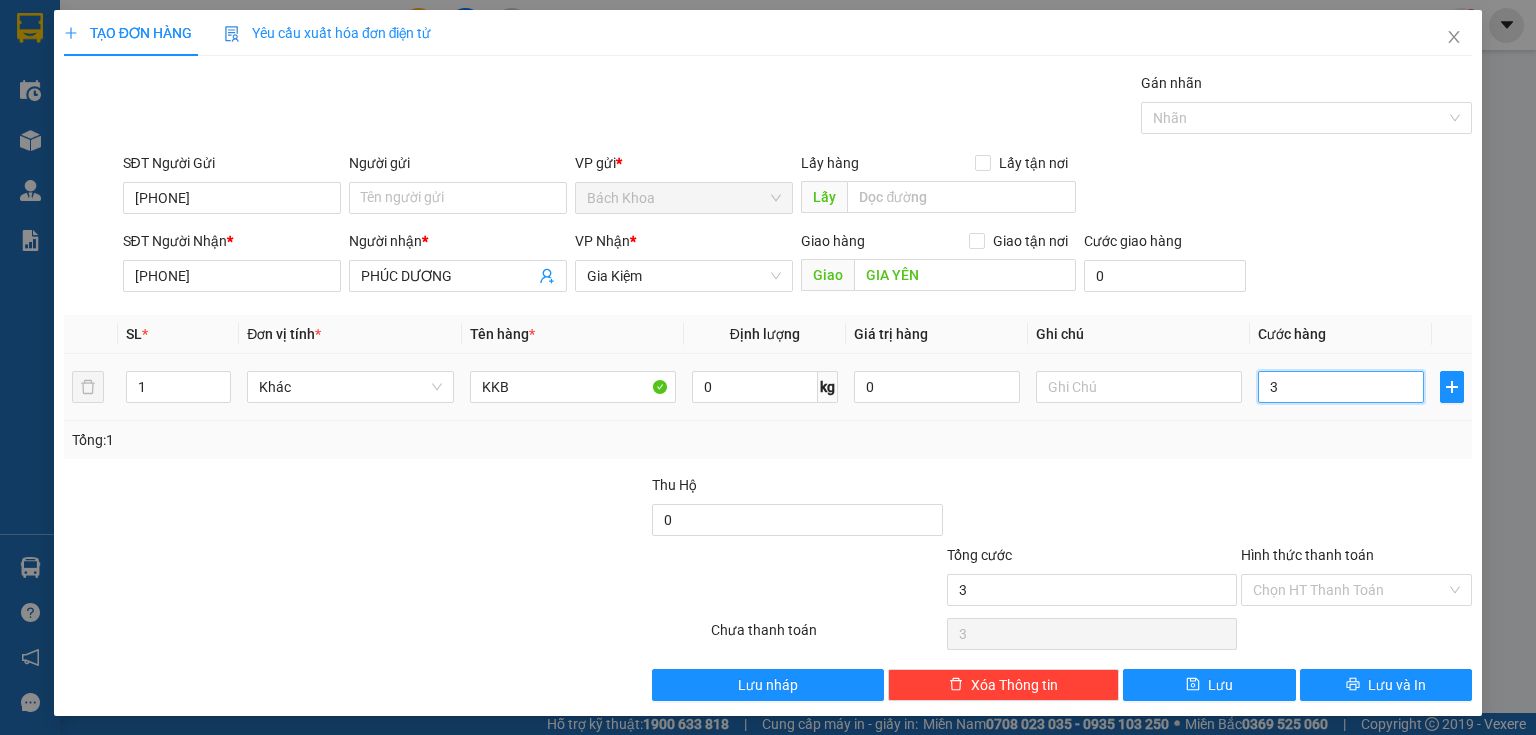 type on "30" 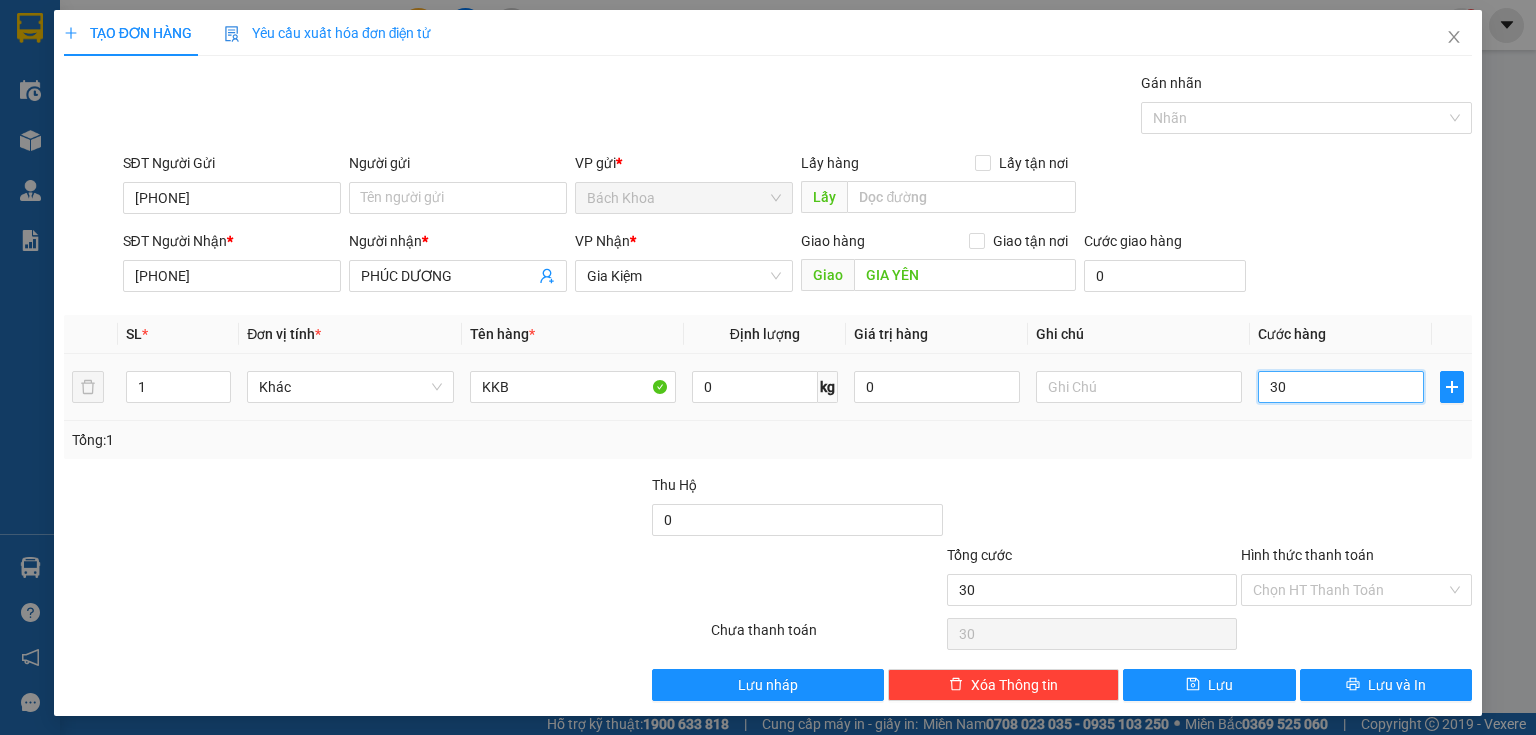 type on "300" 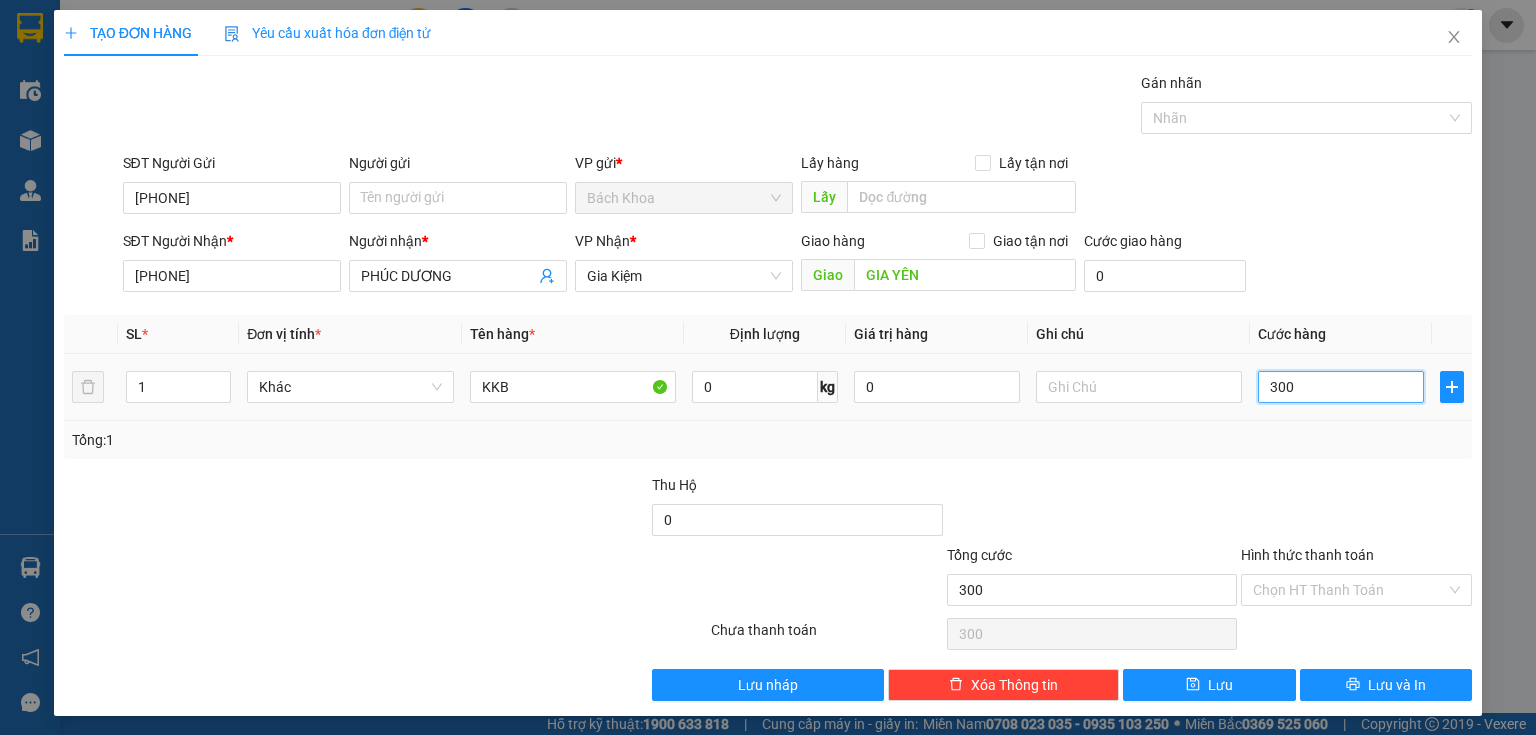 type on "3.000" 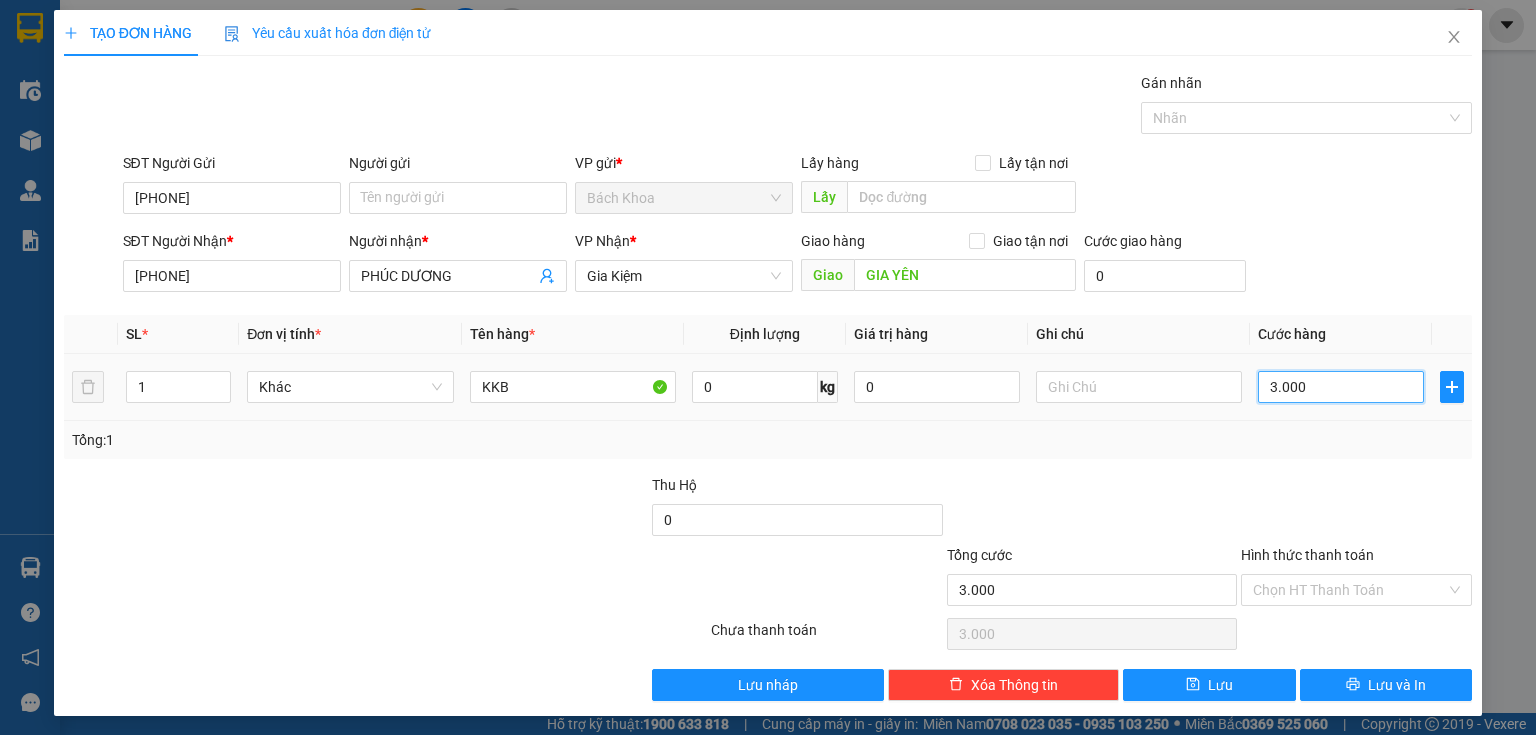 type on "30.000" 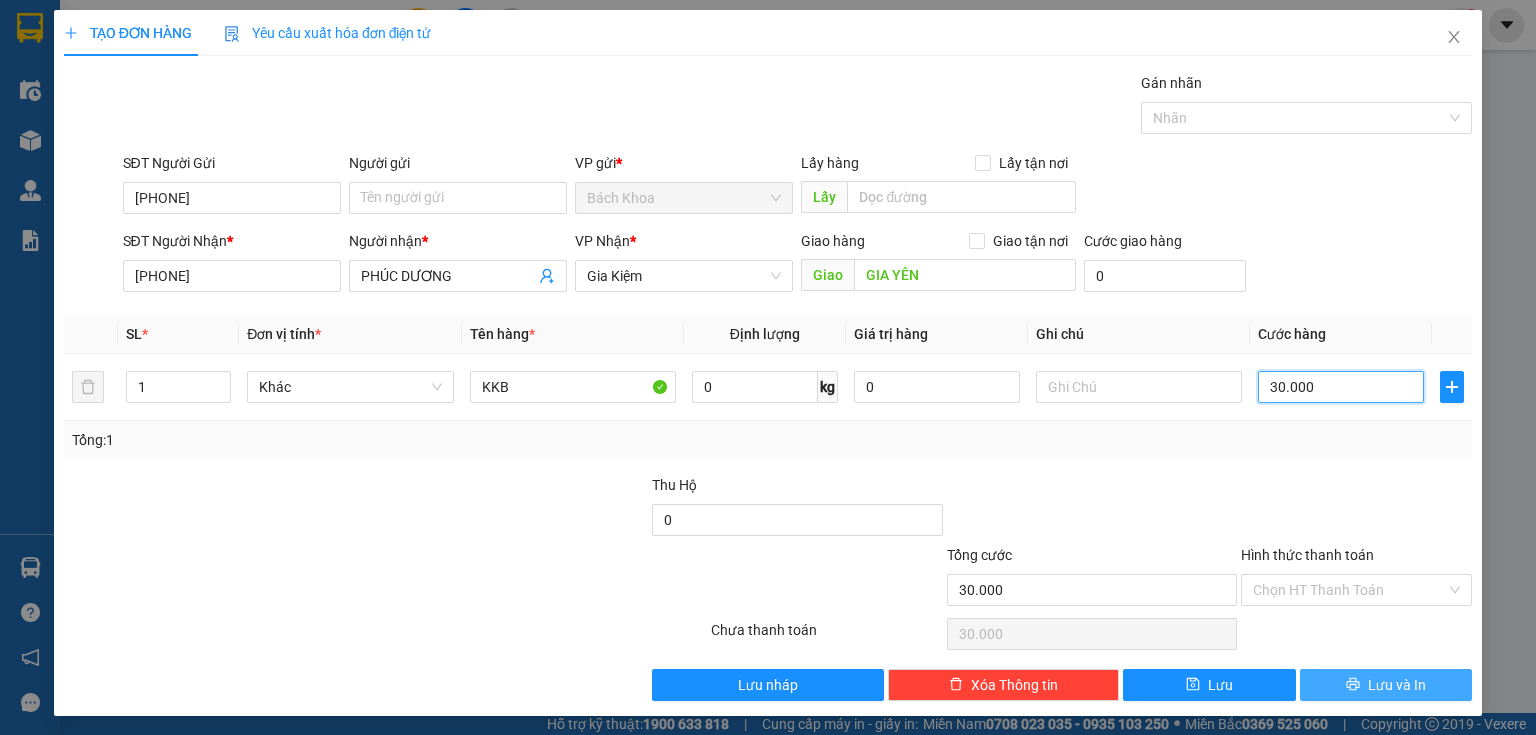 type on "30.000" 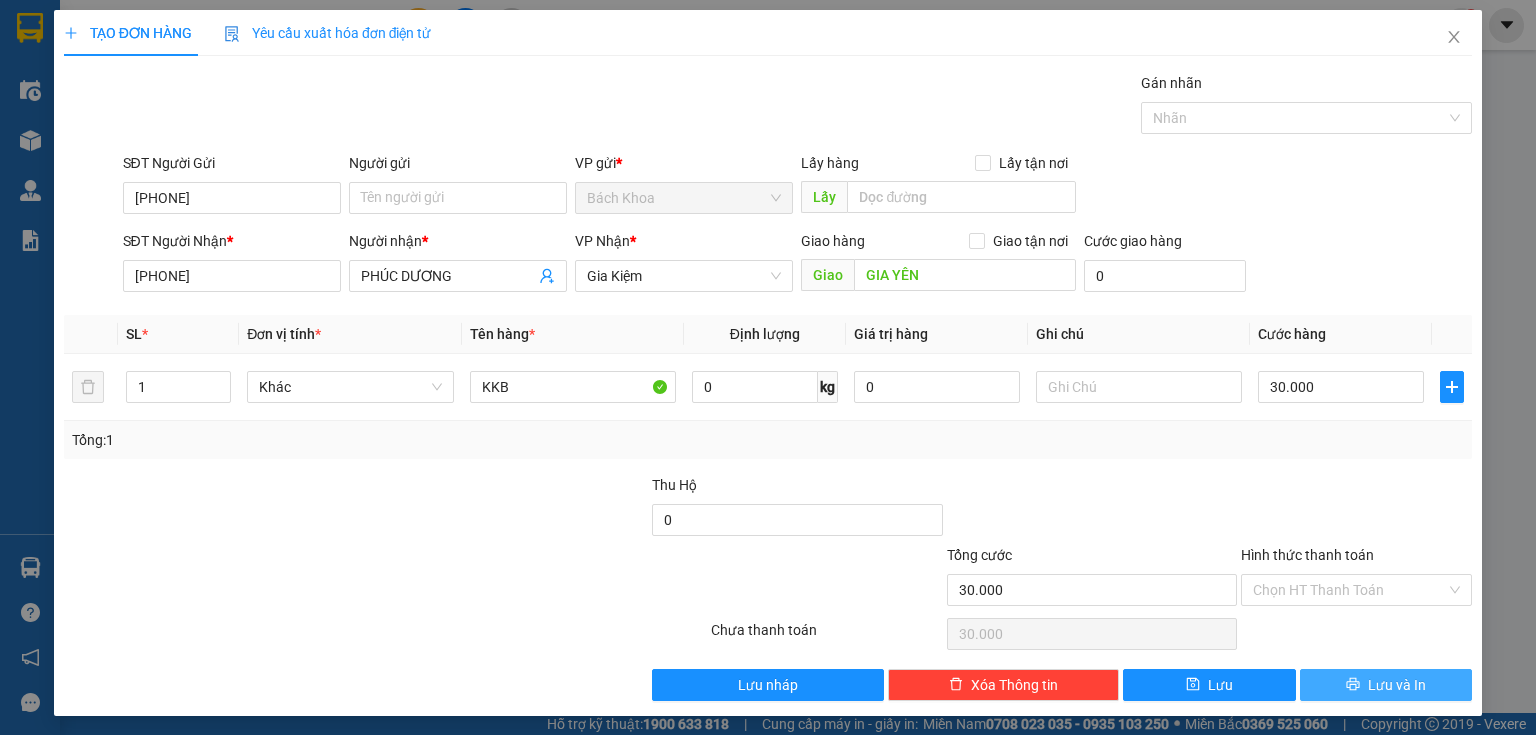 click on "Lưu và In" at bounding box center [1397, 685] 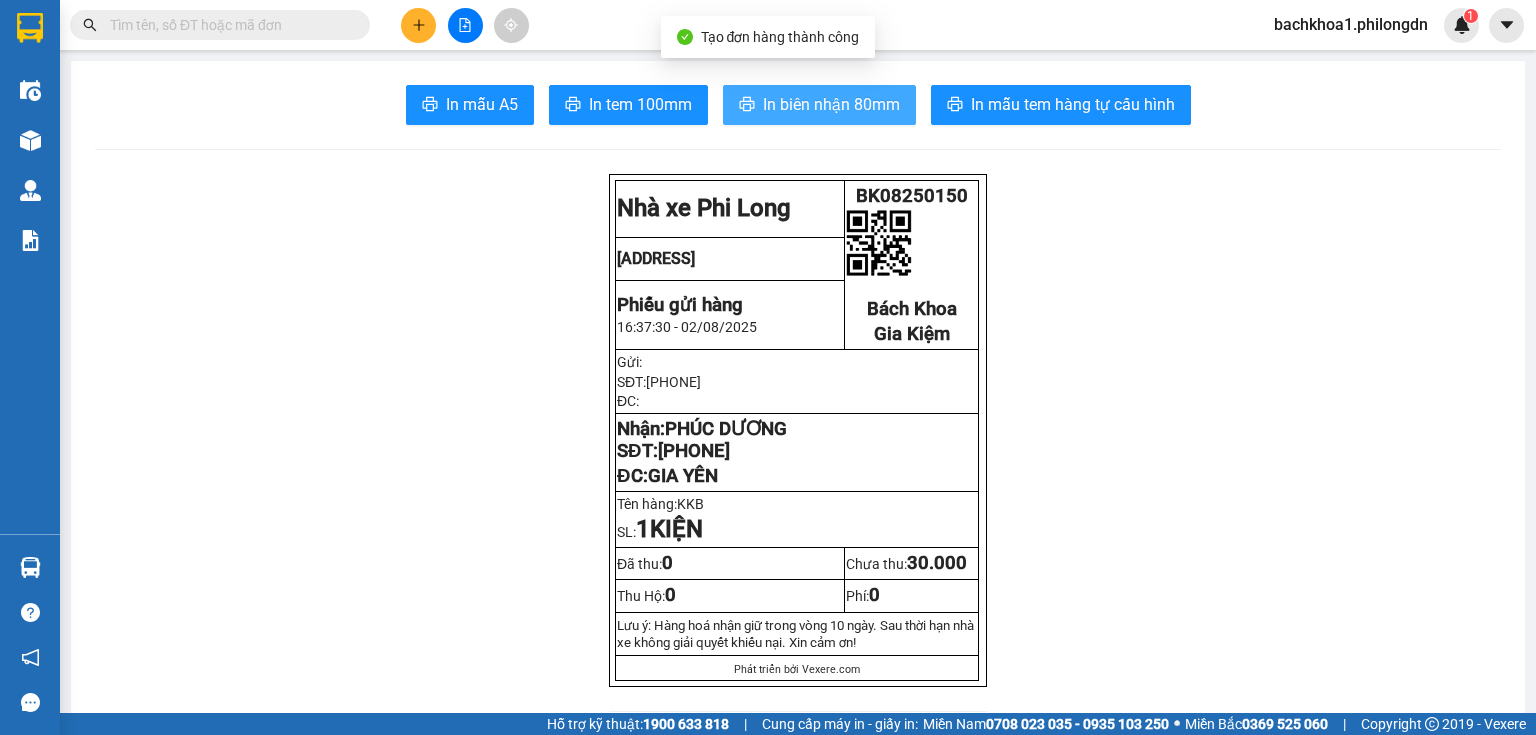click on "In biên nhận 80mm" at bounding box center [831, 104] 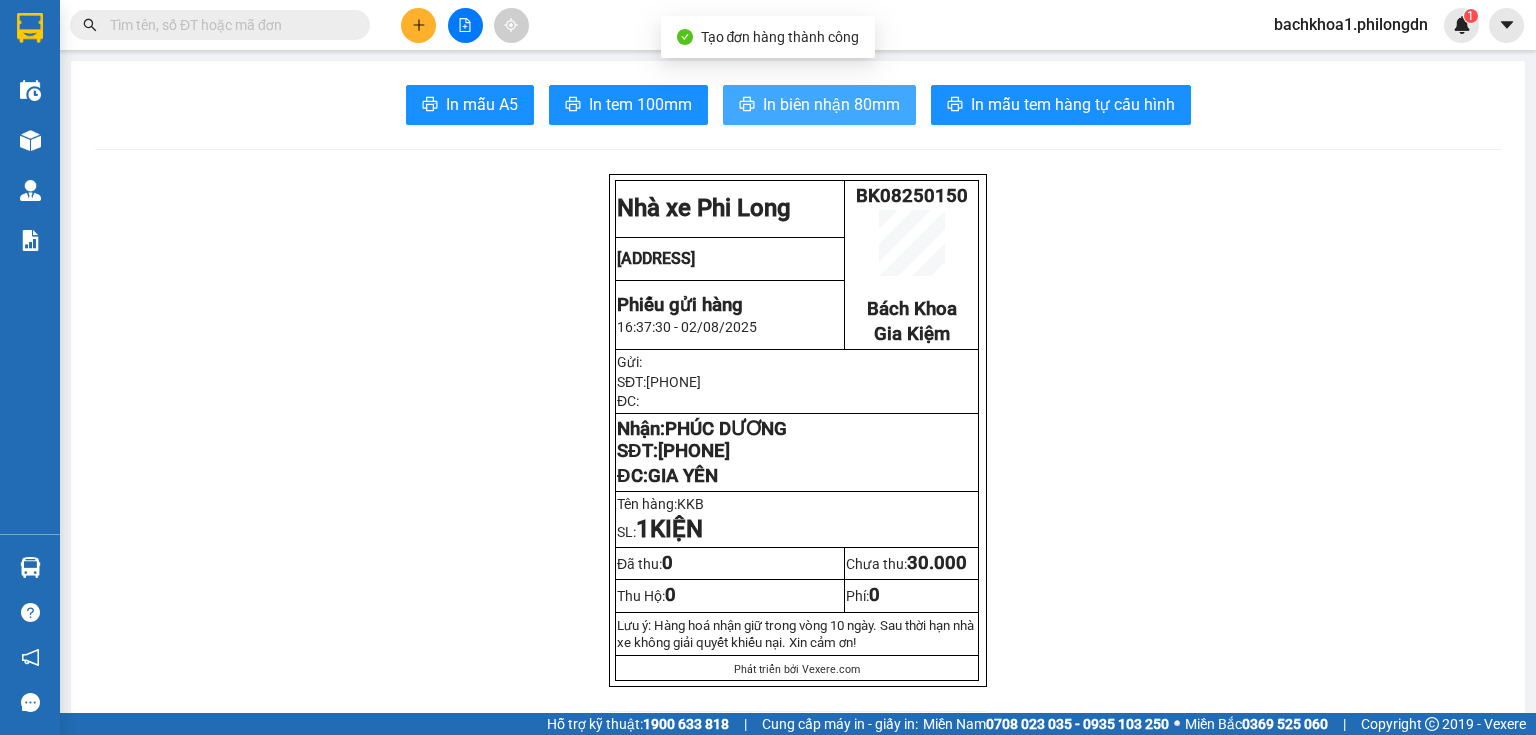 scroll, scrollTop: 0, scrollLeft: 0, axis: both 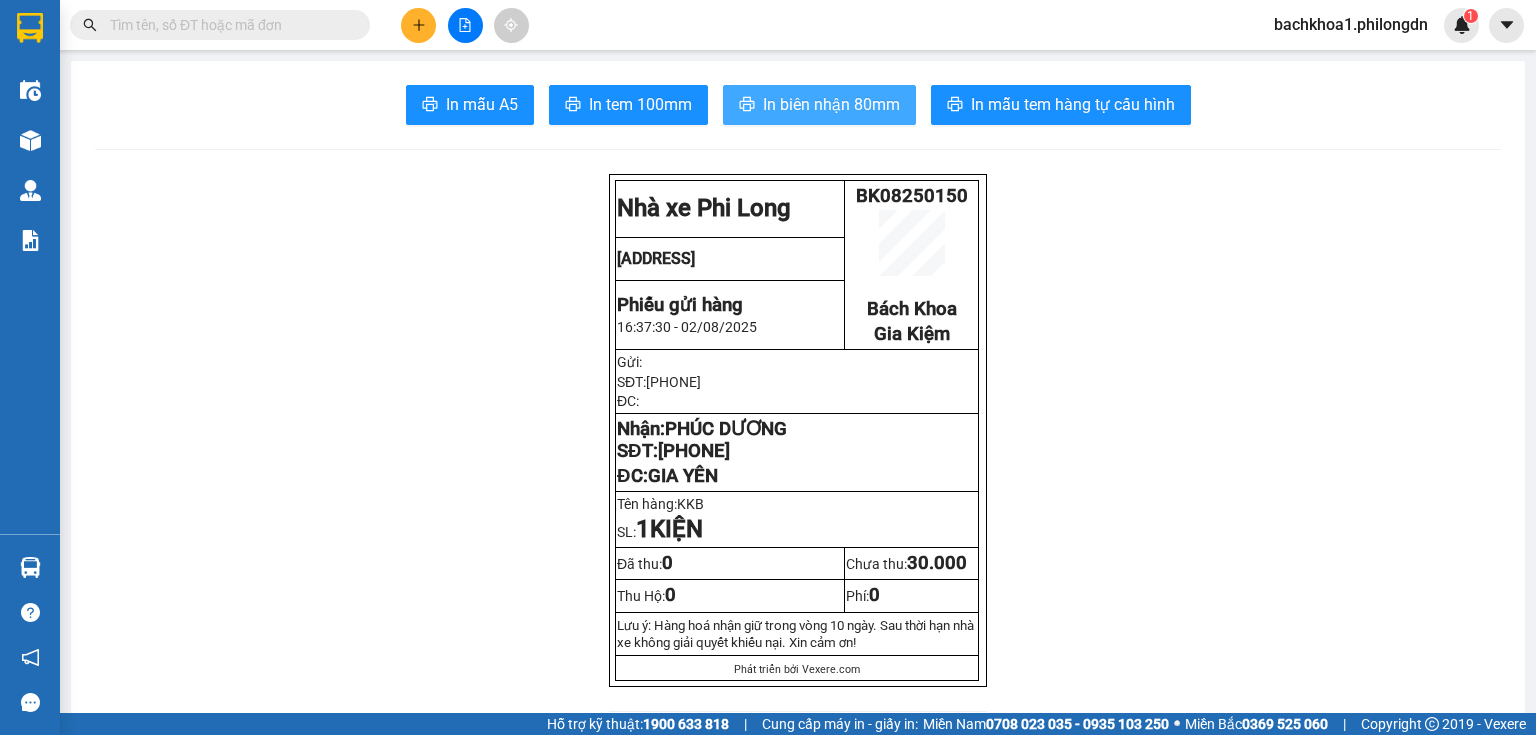 click on "In biên nhận 80mm" at bounding box center (819, 105) 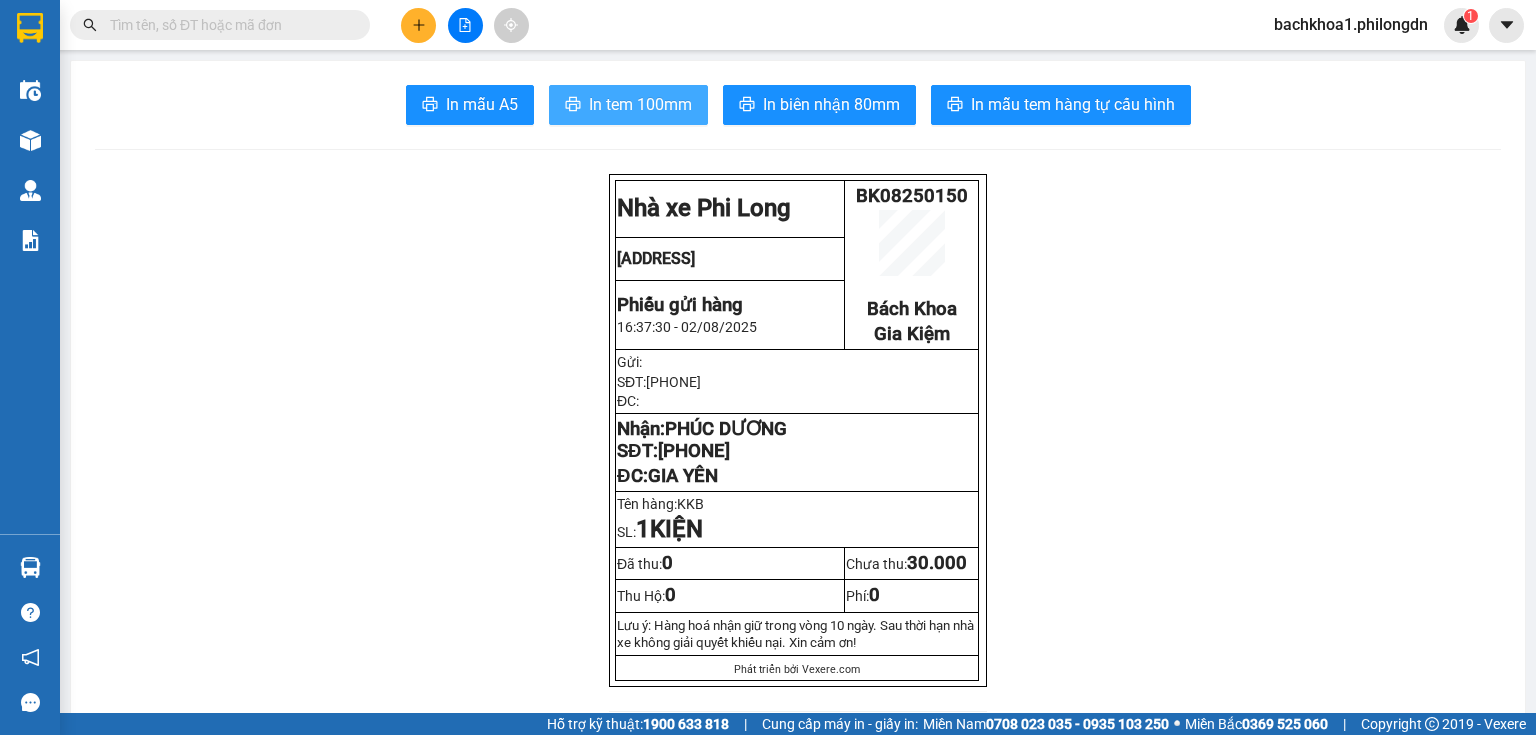 click on "In tem 100mm" at bounding box center (640, 104) 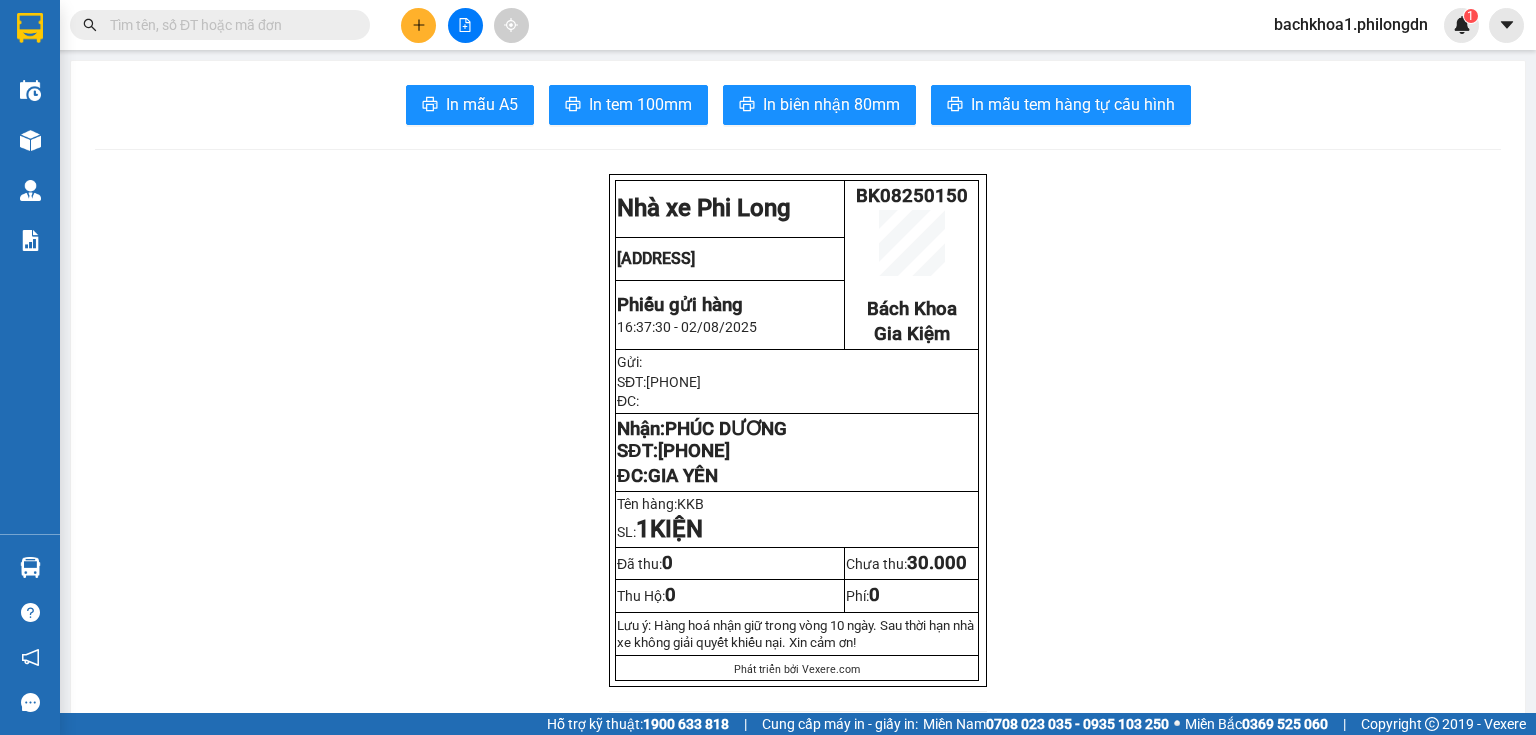 click on "[PHONE]" at bounding box center (694, 451) 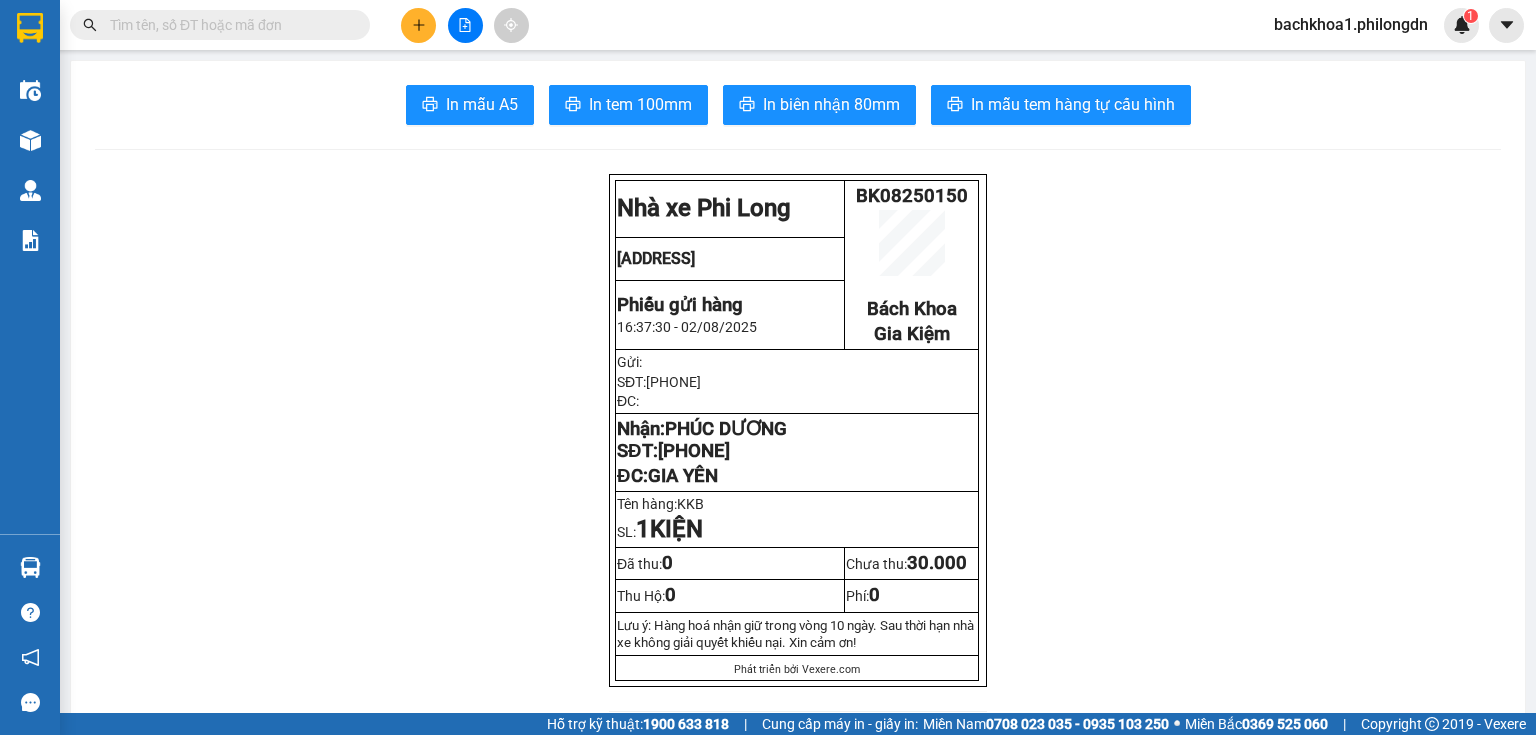 click 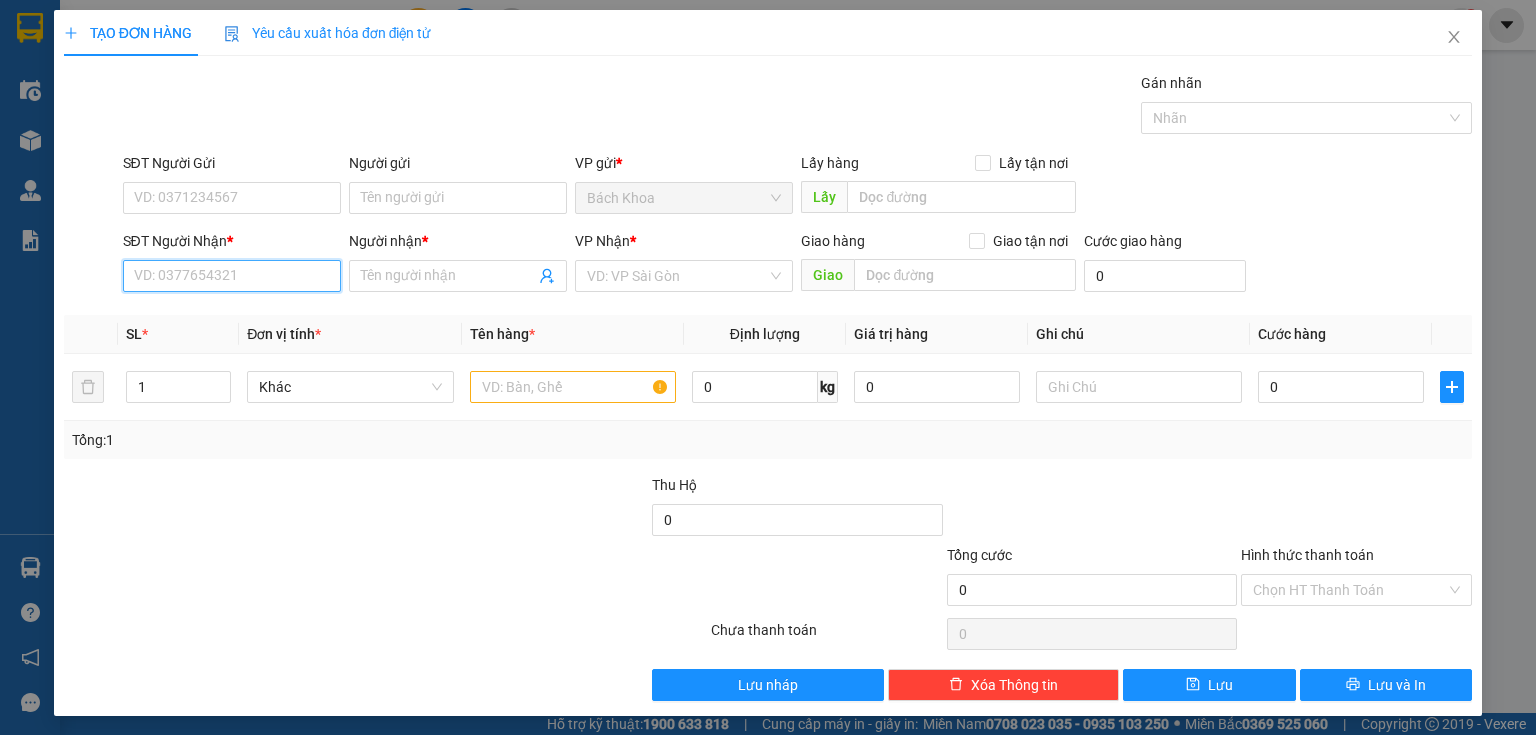 click on "SĐT Người Nhận  *" at bounding box center [232, 276] 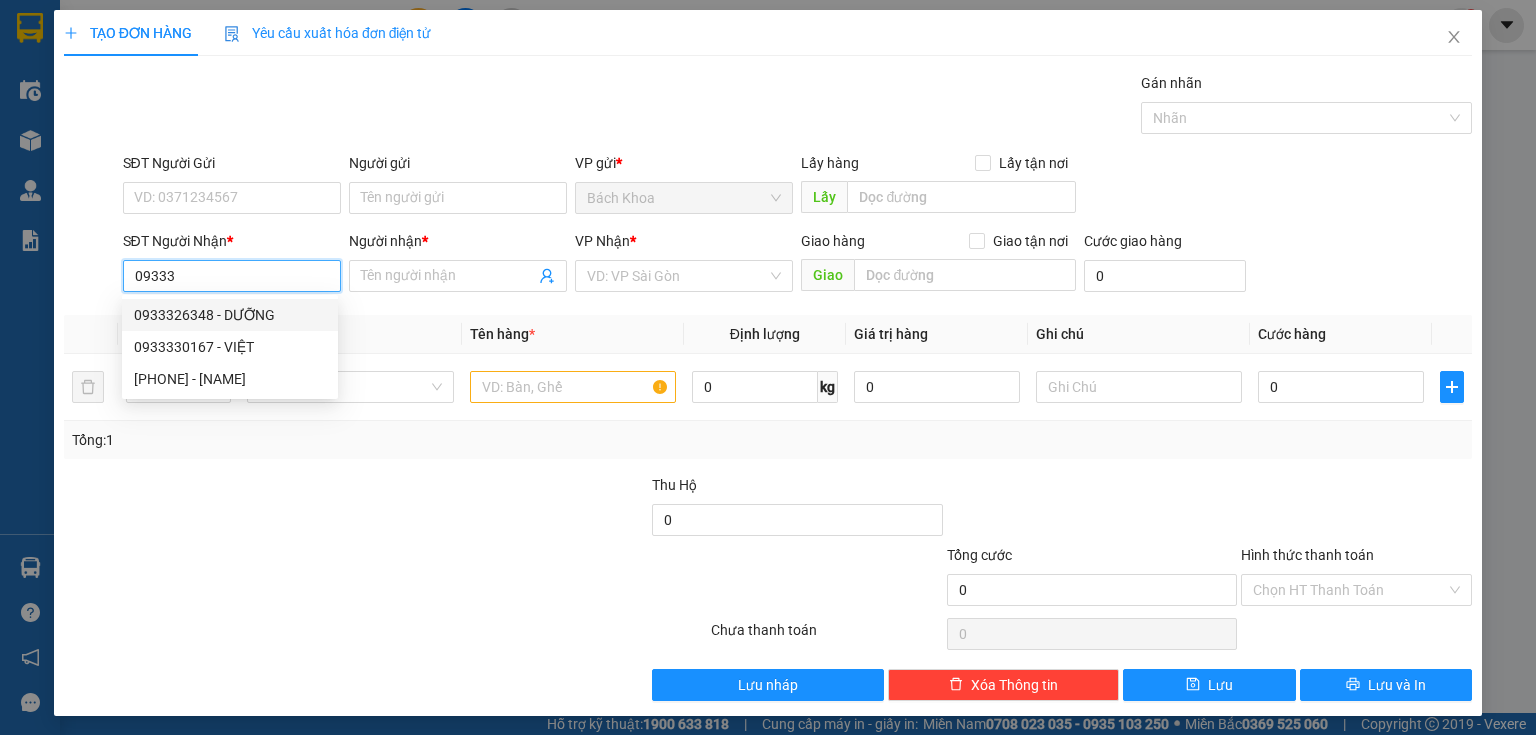 click on "09333" at bounding box center (232, 276) 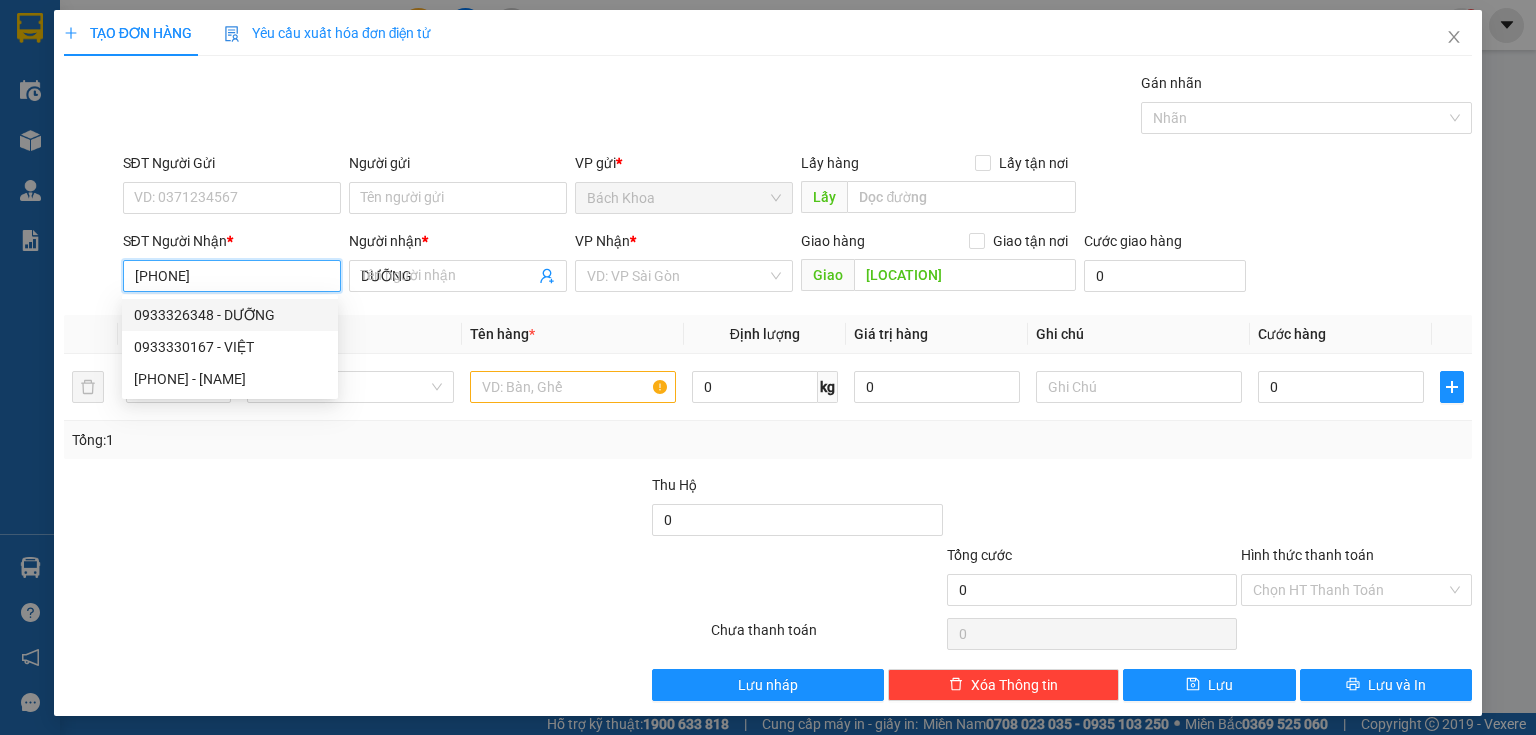 type on "40.000" 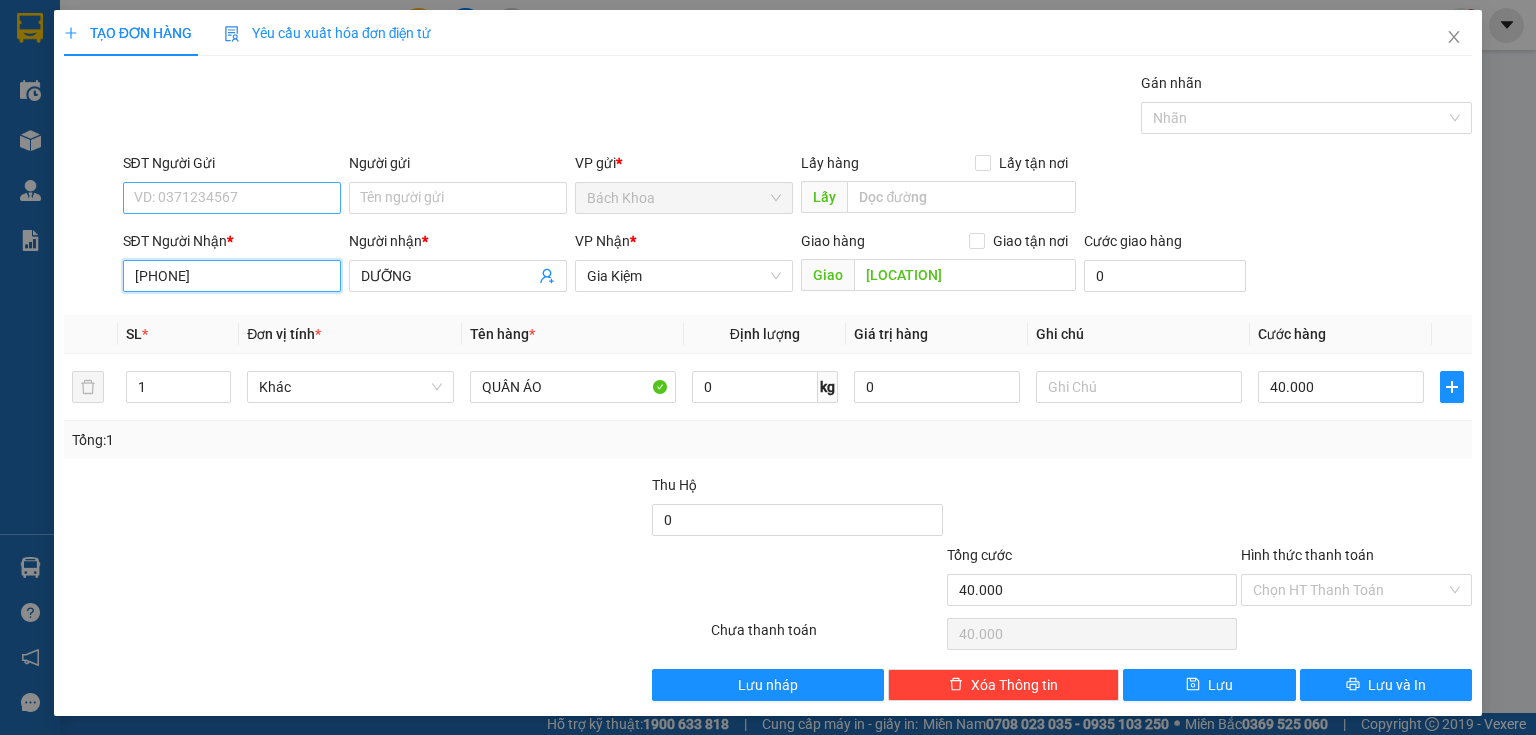 type on "[PHONE]" 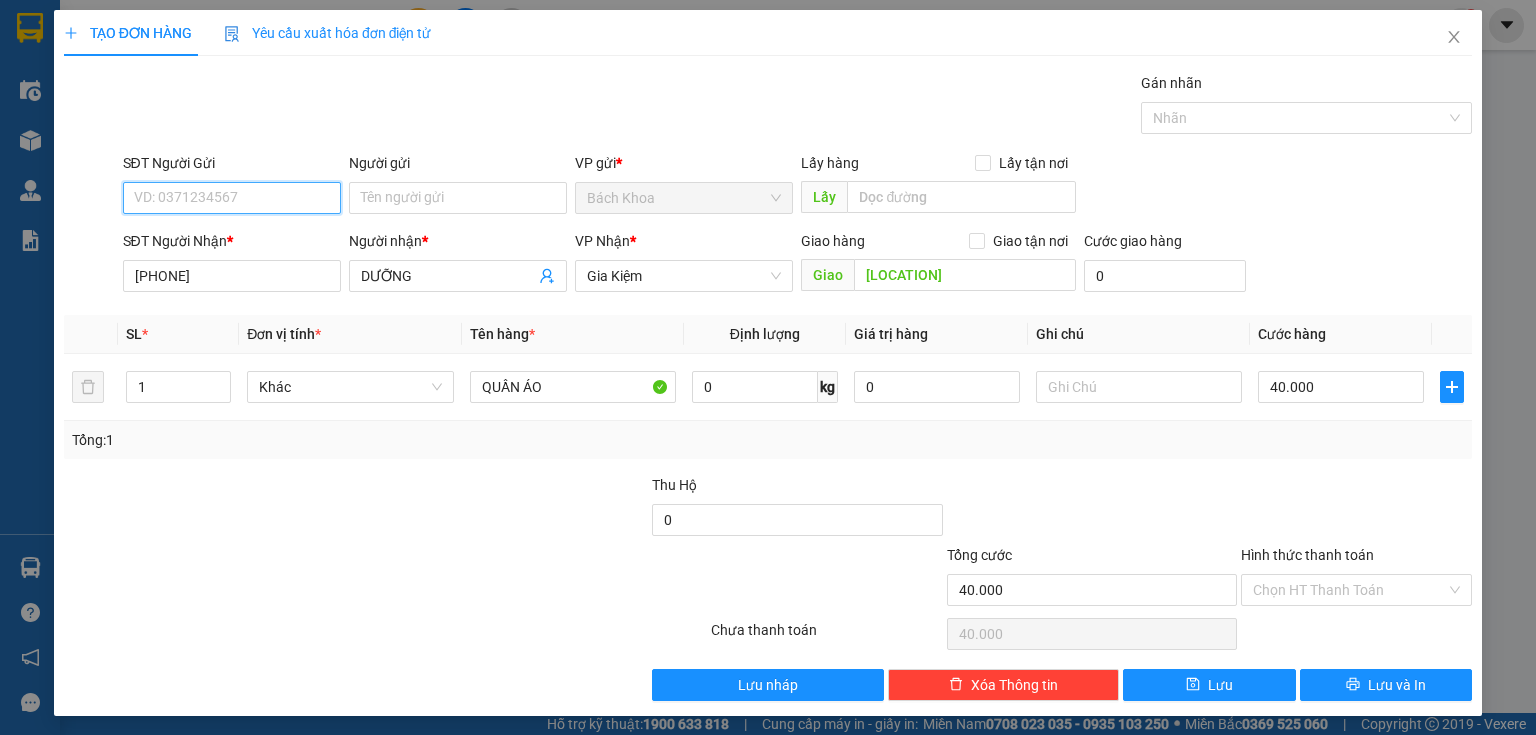 click on "SĐT Người Gửi" at bounding box center [232, 198] 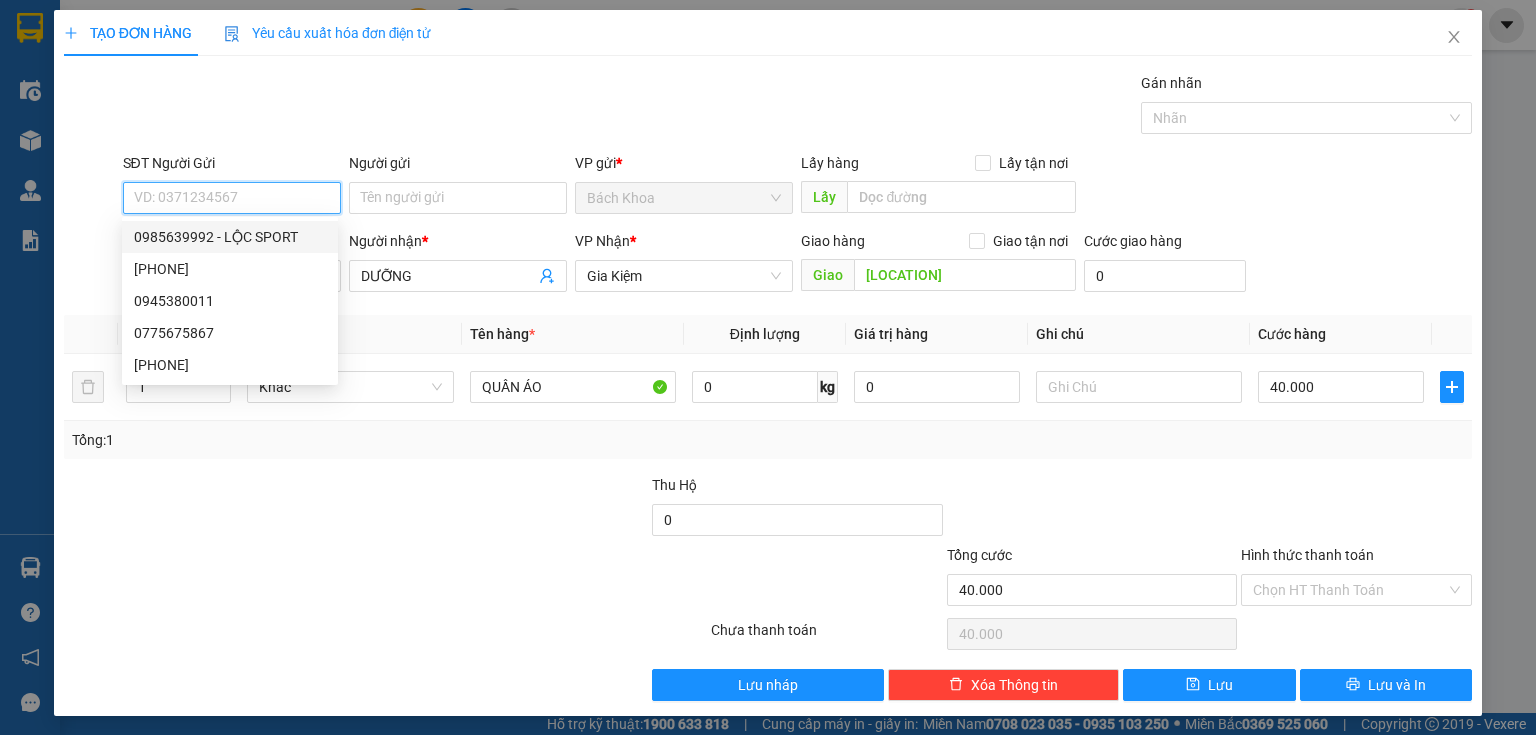 click on "0985639992 - LỘC SPORT" at bounding box center [230, 237] 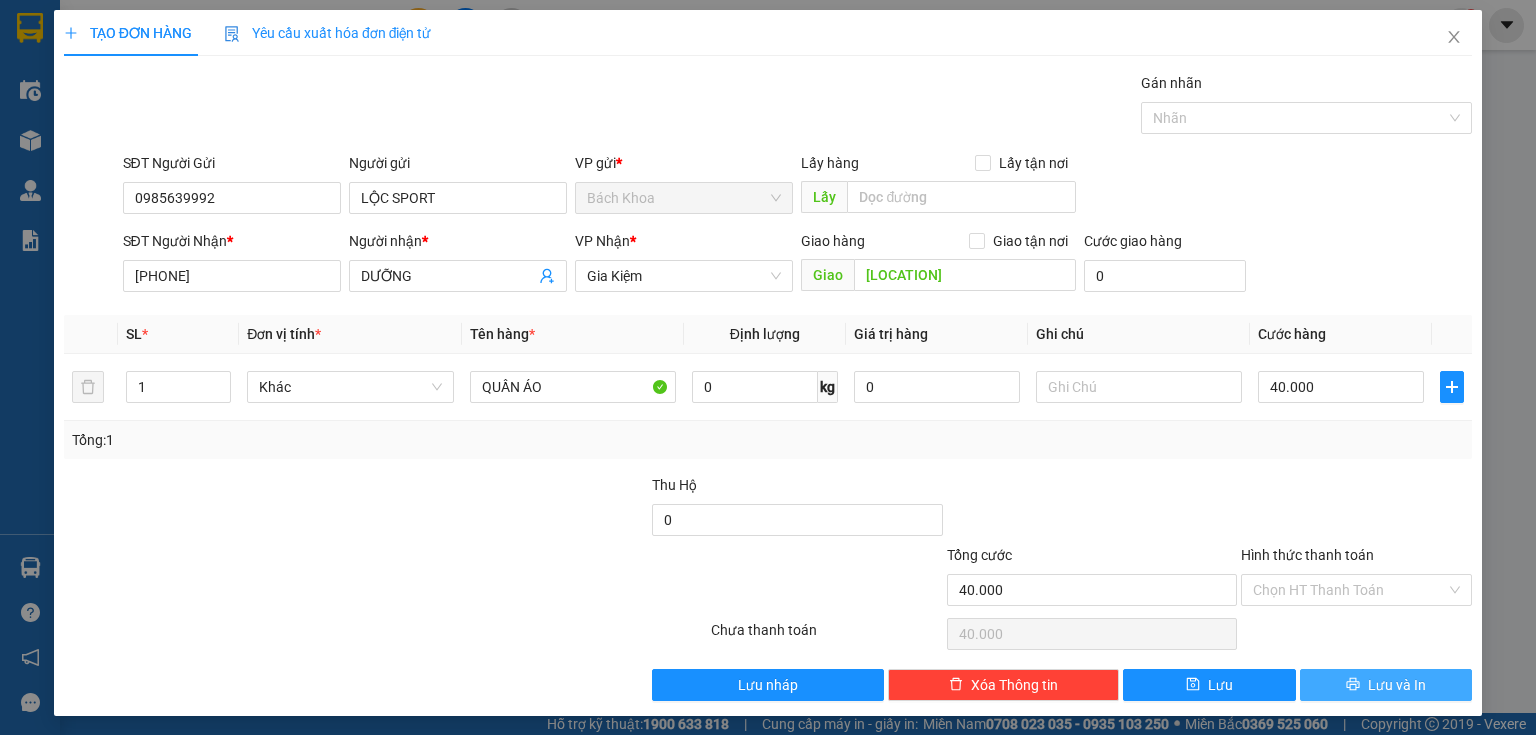 click on "Lưu và In" at bounding box center [1397, 685] 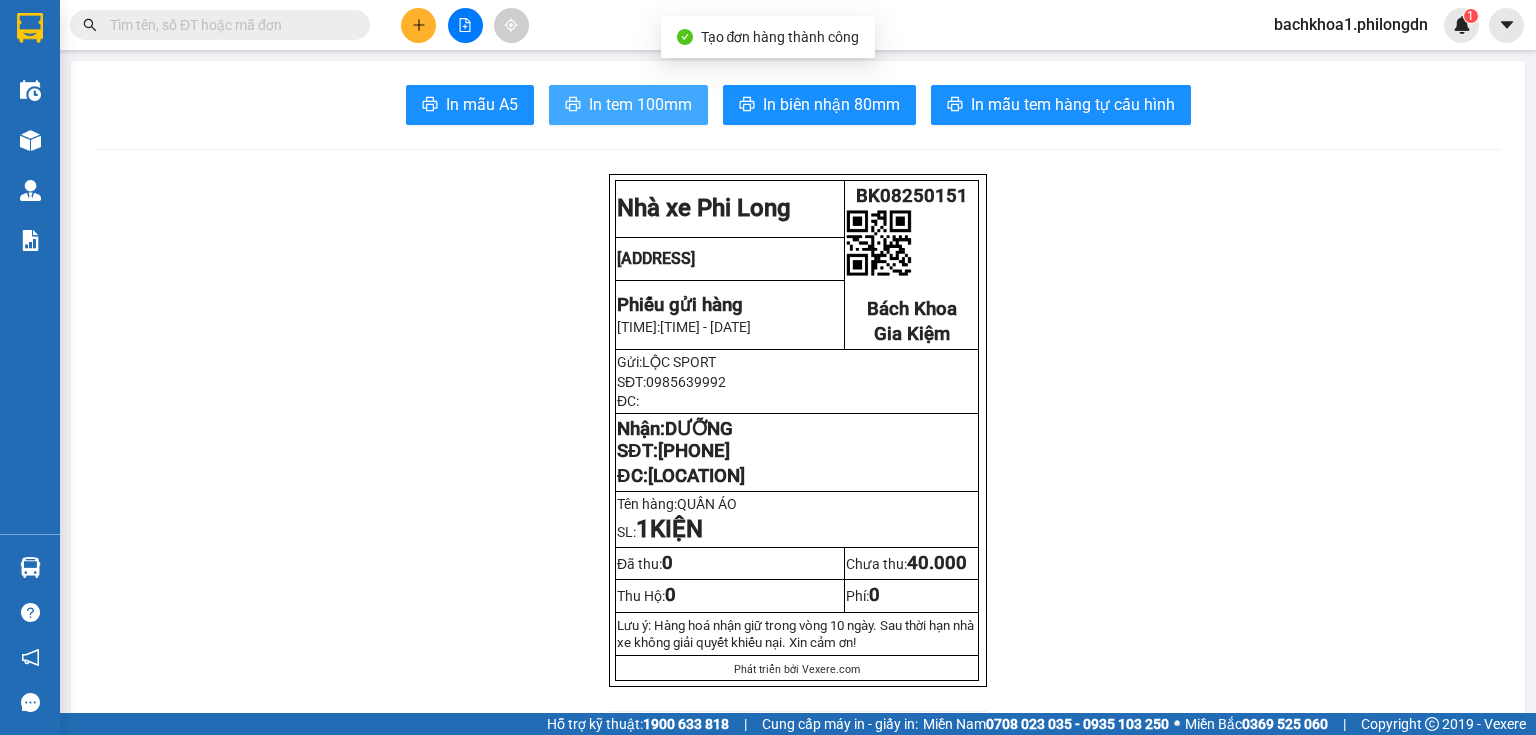 click on "In tem 100mm" at bounding box center [640, 104] 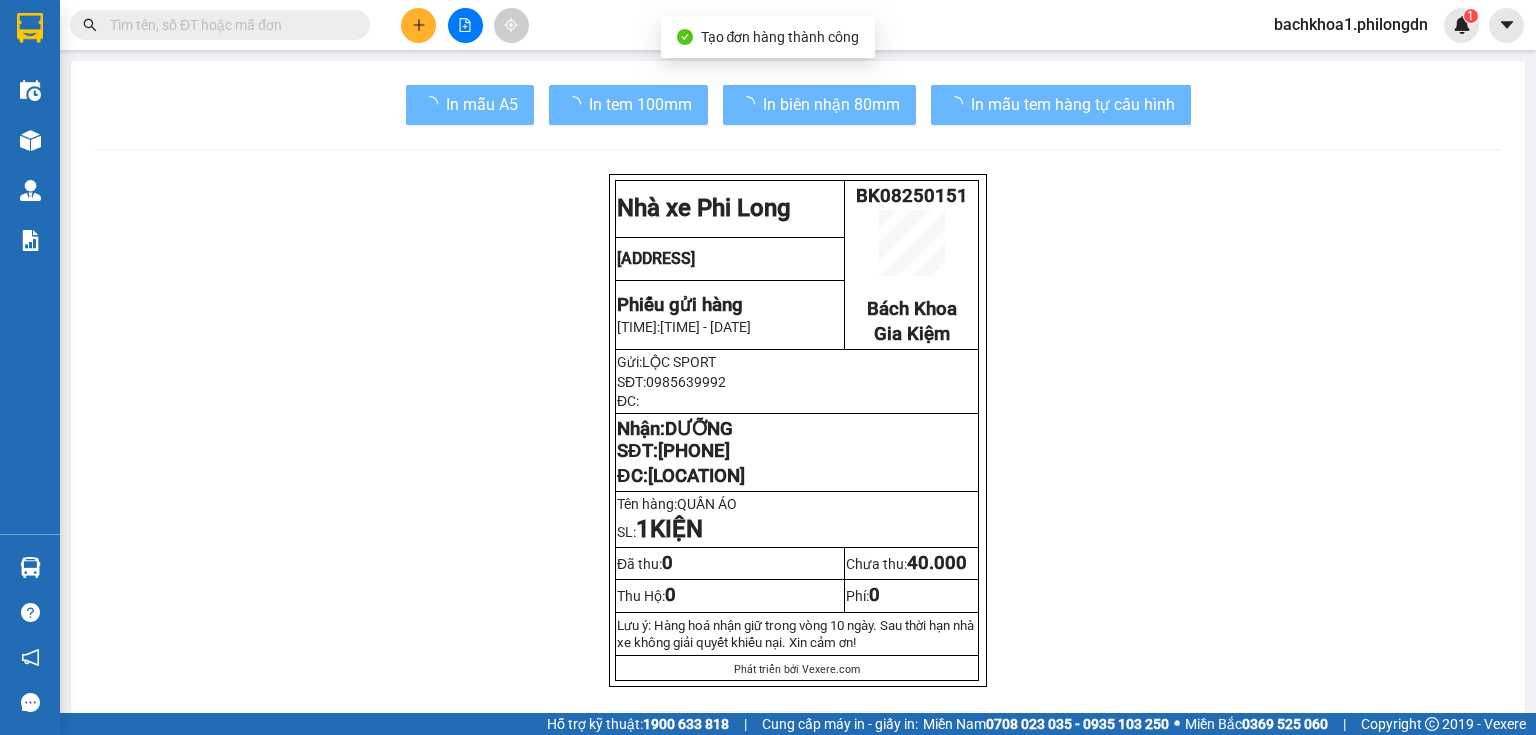 click on "[PHONE]" at bounding box center [694, 451] 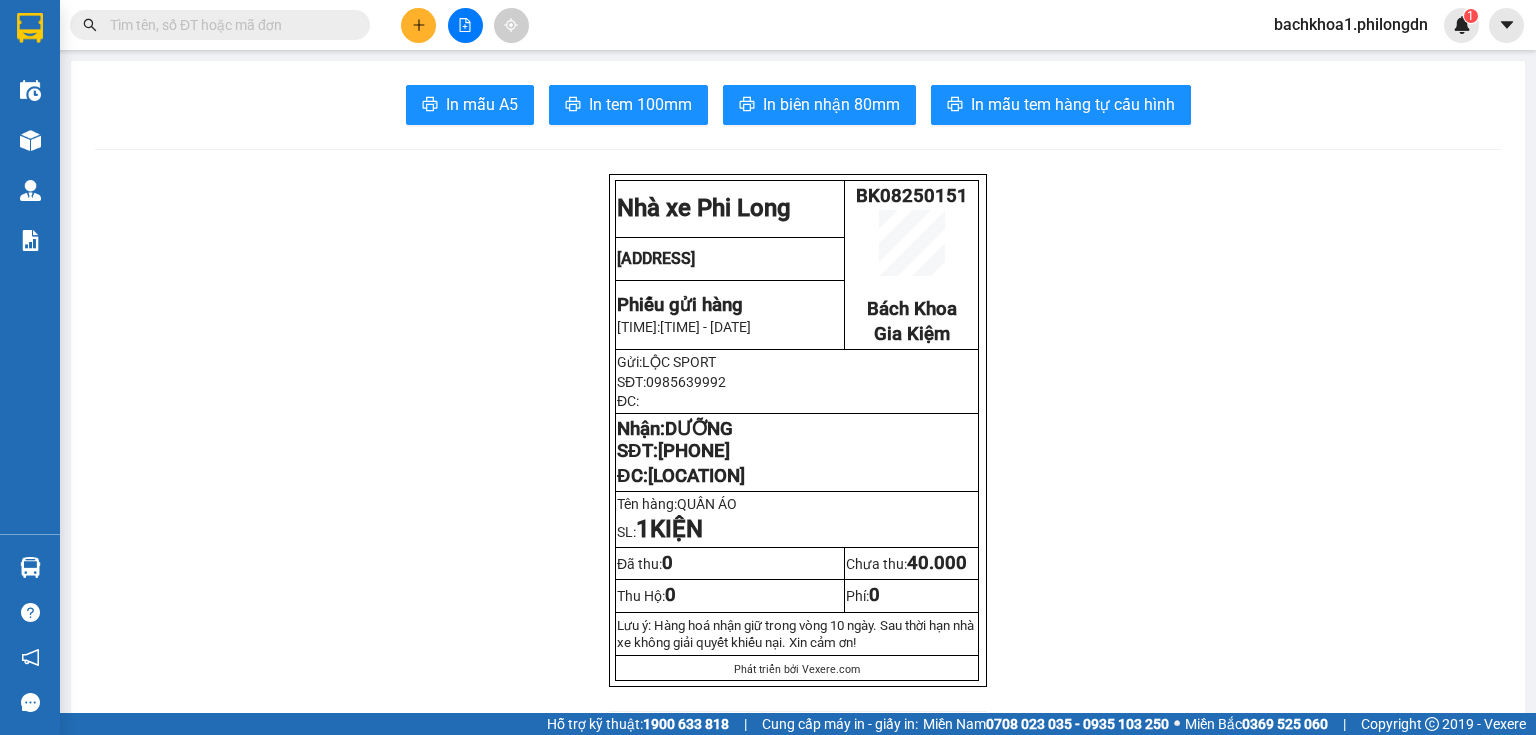 click on "[PHONE]" at bounding box center (694, 451) 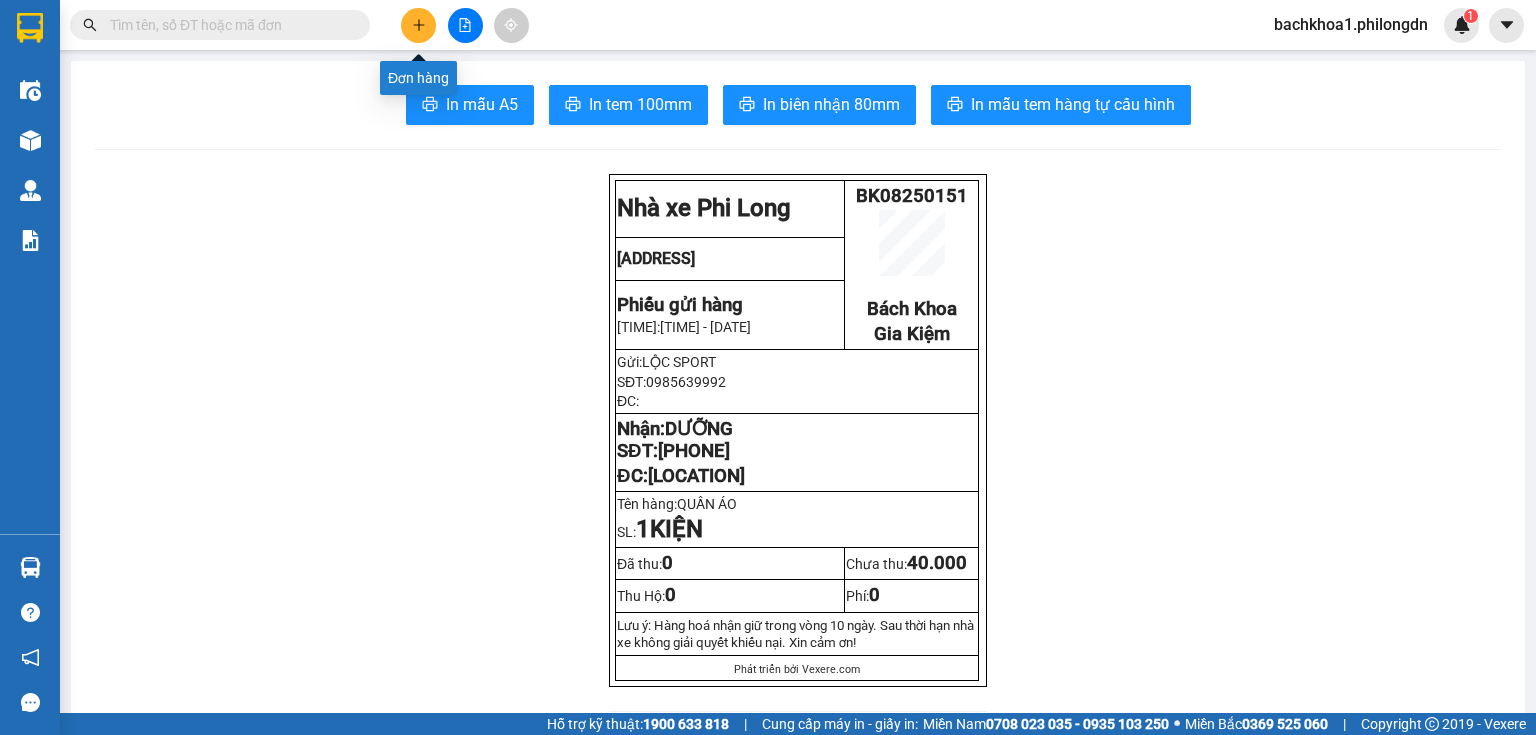 click 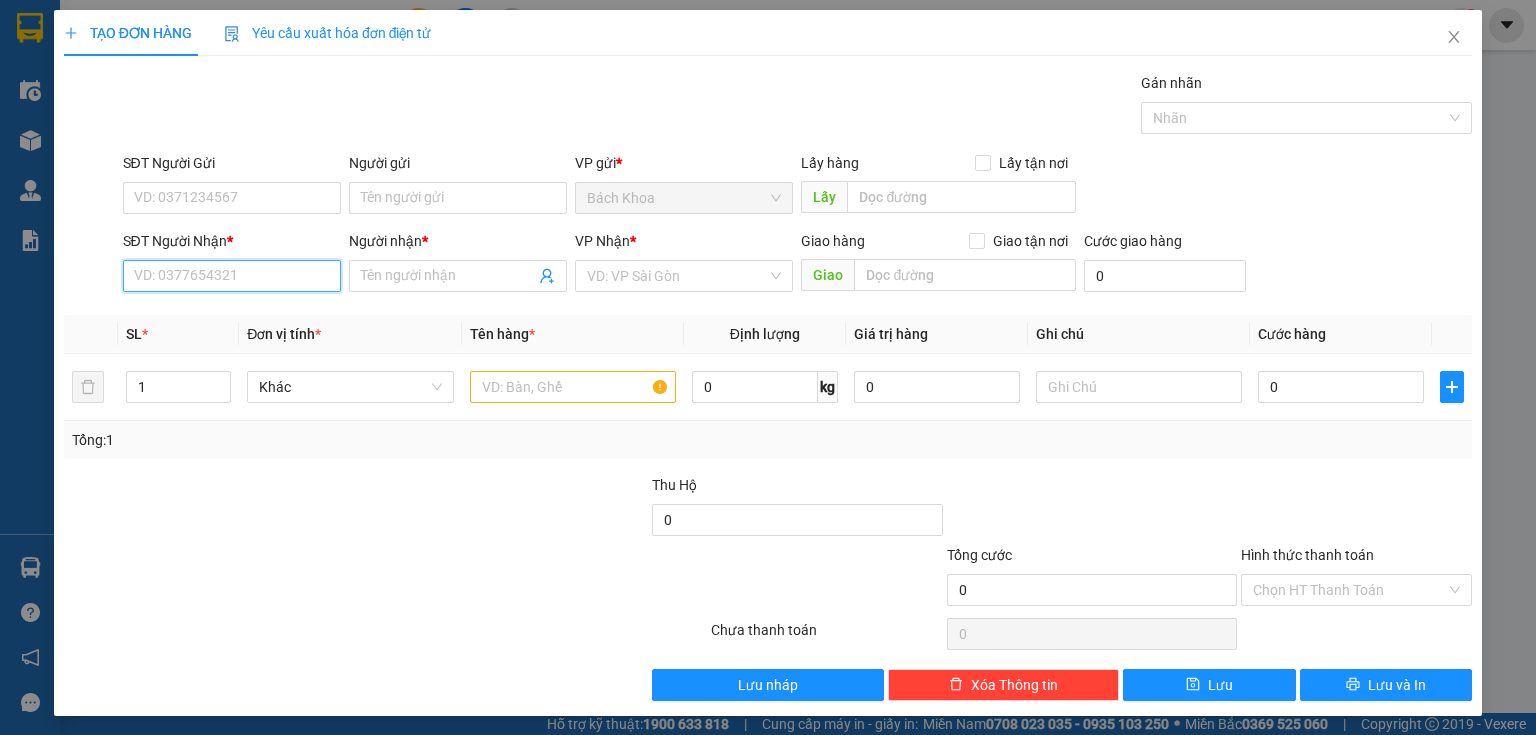 click on "SĐT Người Nhận  *" at bounding box center [232, 276] 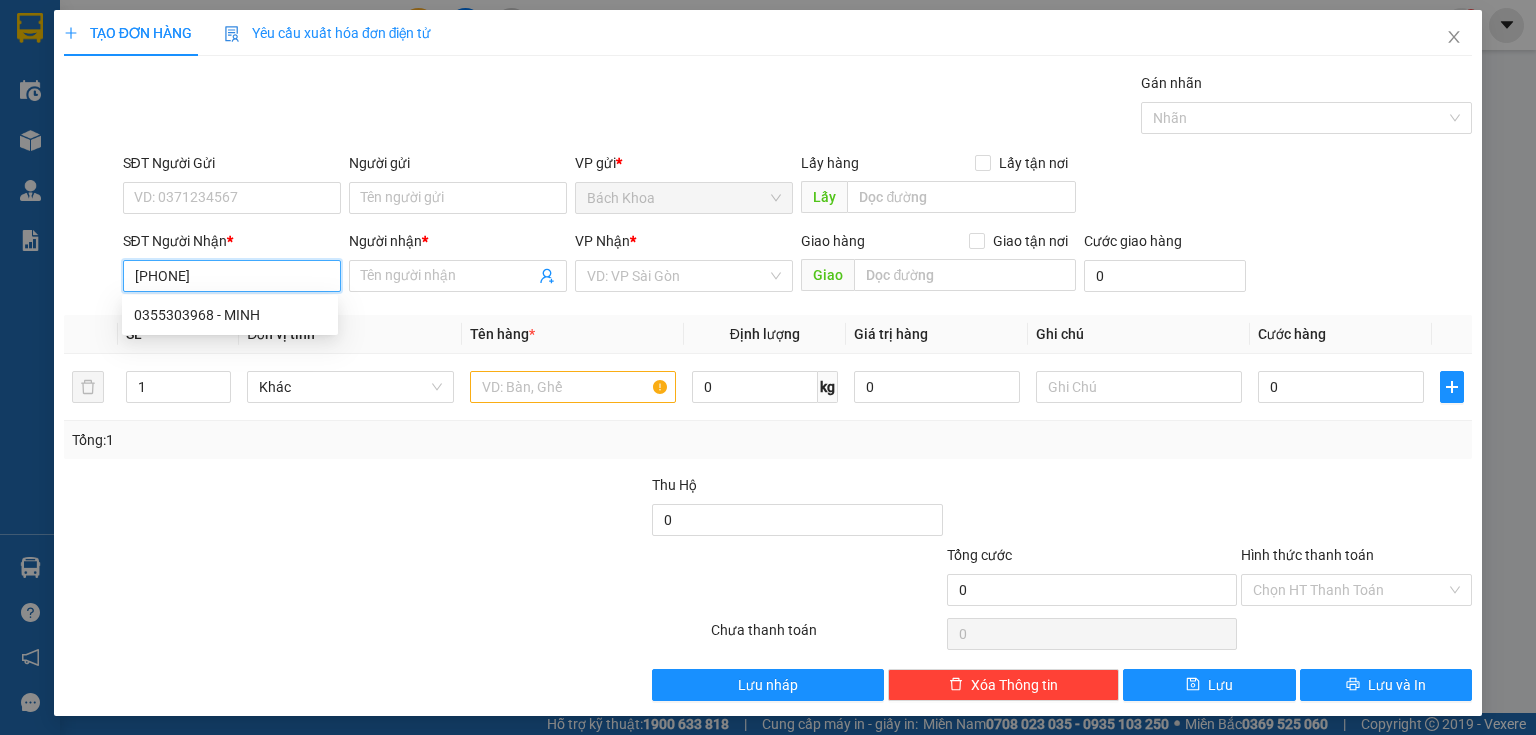 type on "0355303968" 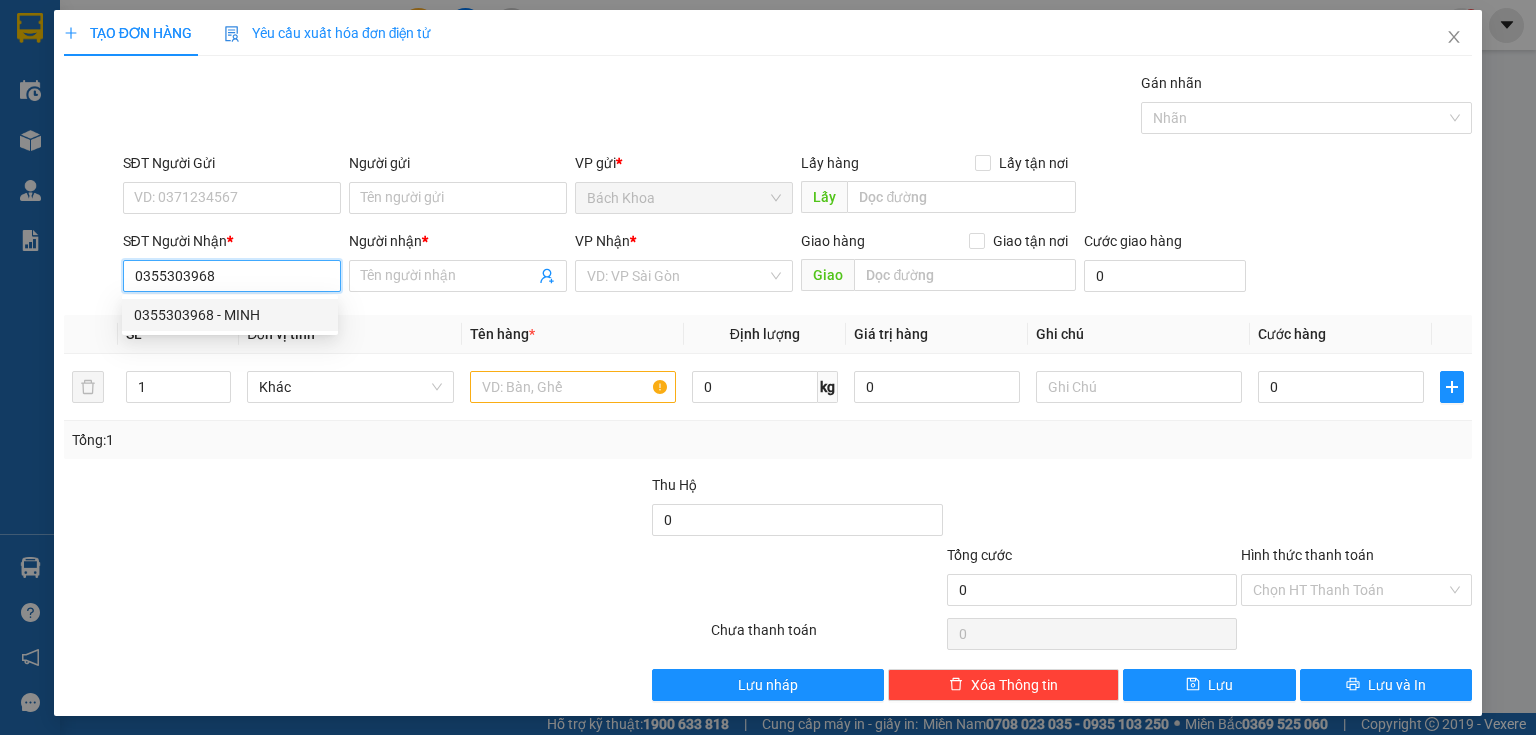 click on "0355303968 - MINH" at bounding box center [230, 315] 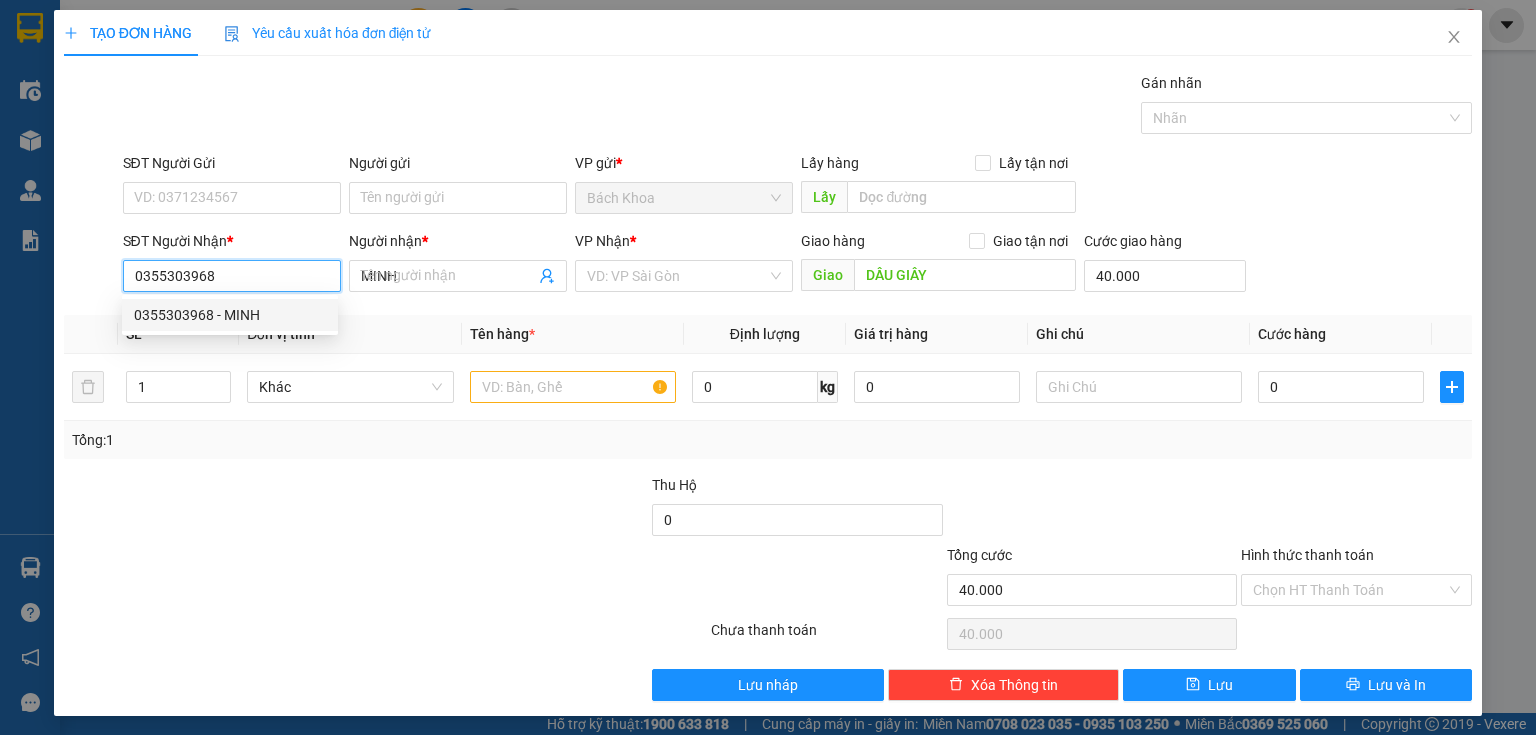 type on "80.000" 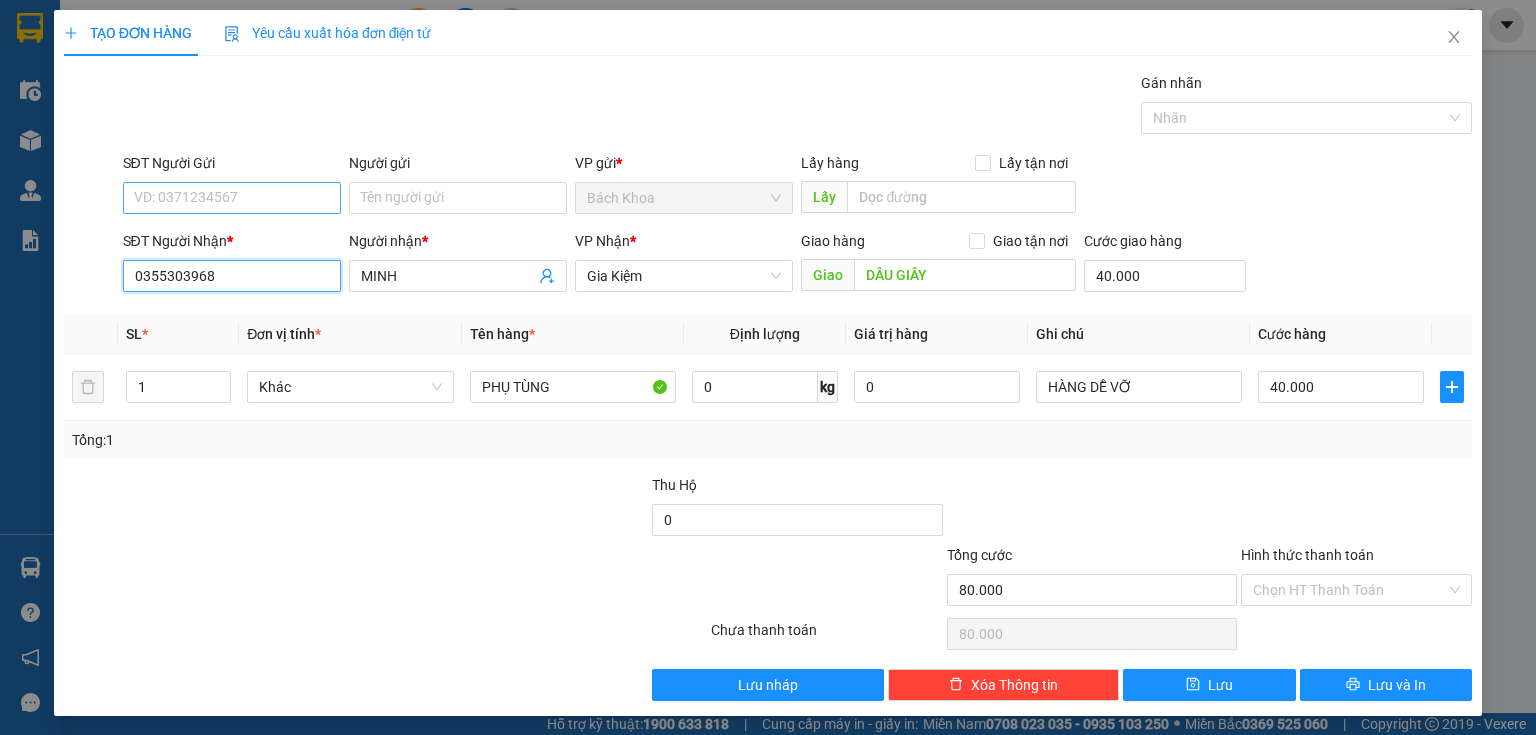 type on "0355303968" 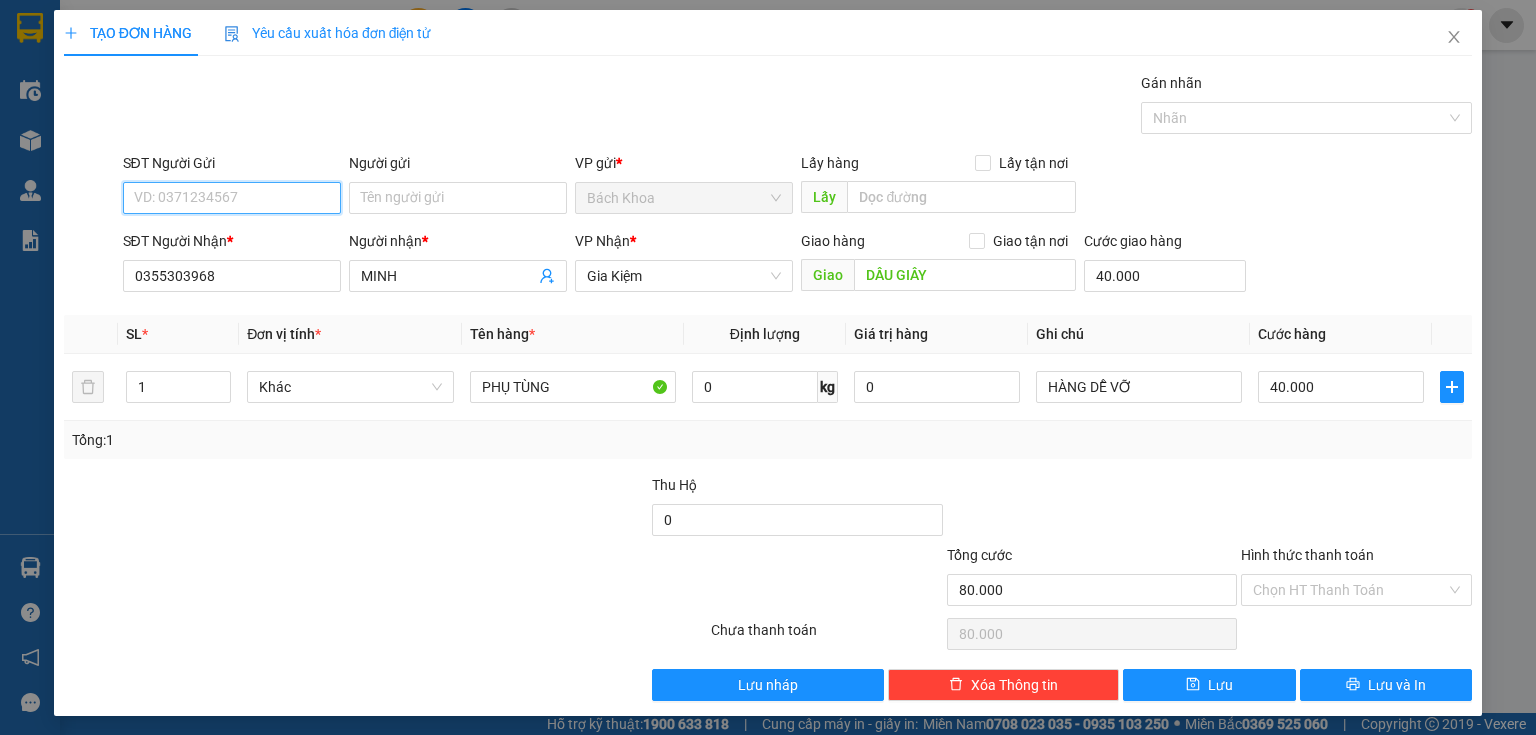 click on "SĐT Người Gửi" at bounding box center [232, 198] 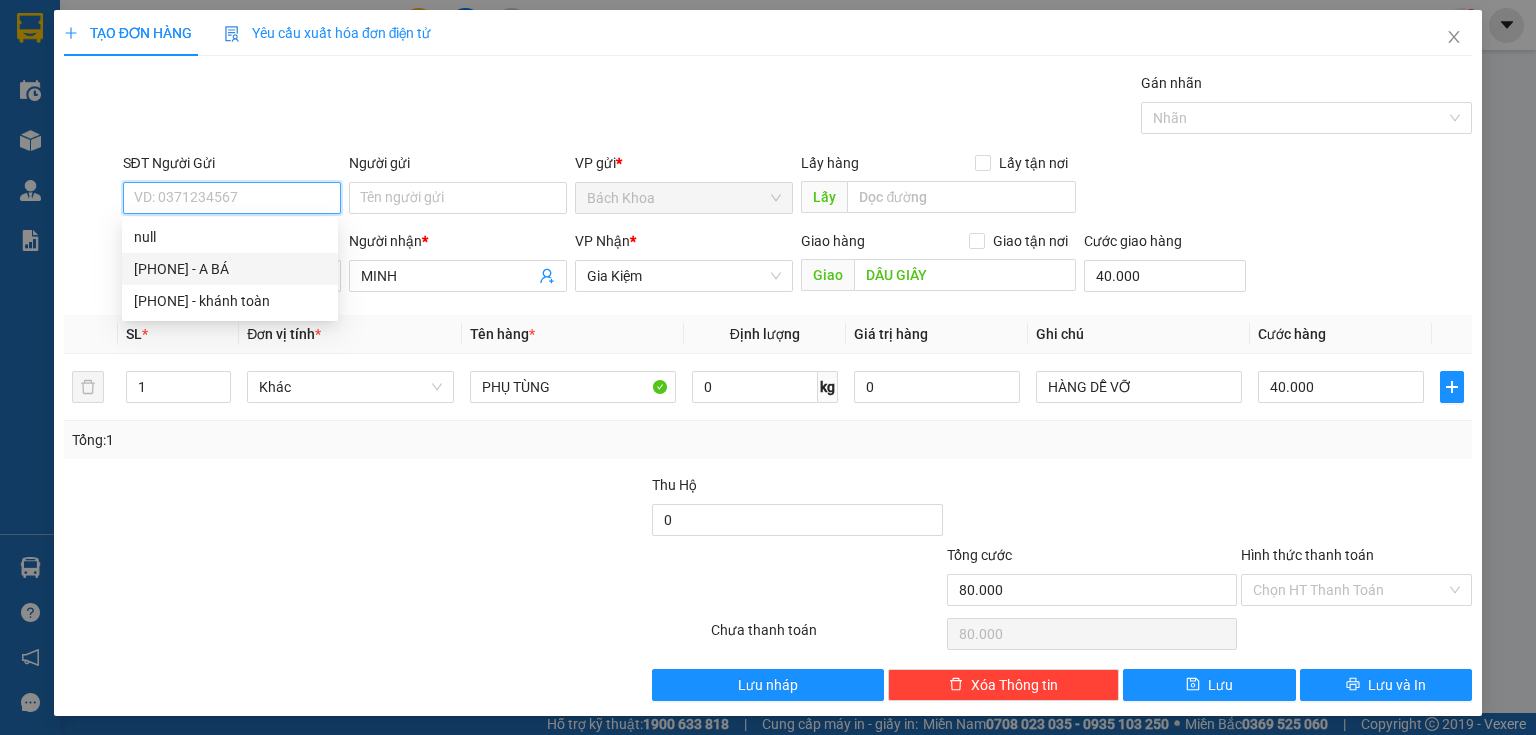 click on "[PHONE] - A BÁ" at bounding box center [230, 269] 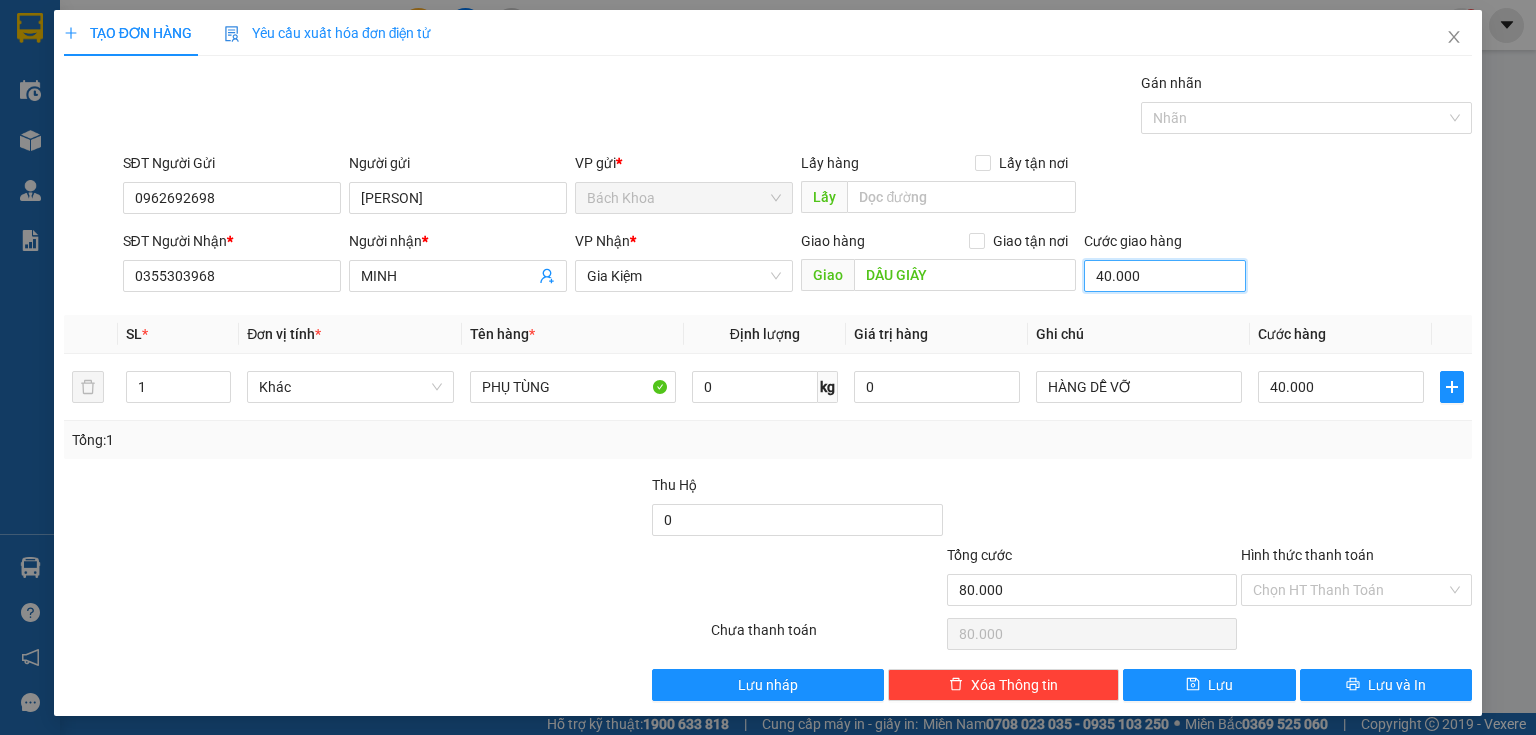 click on "40.000" at bounding box center (1165, 276) 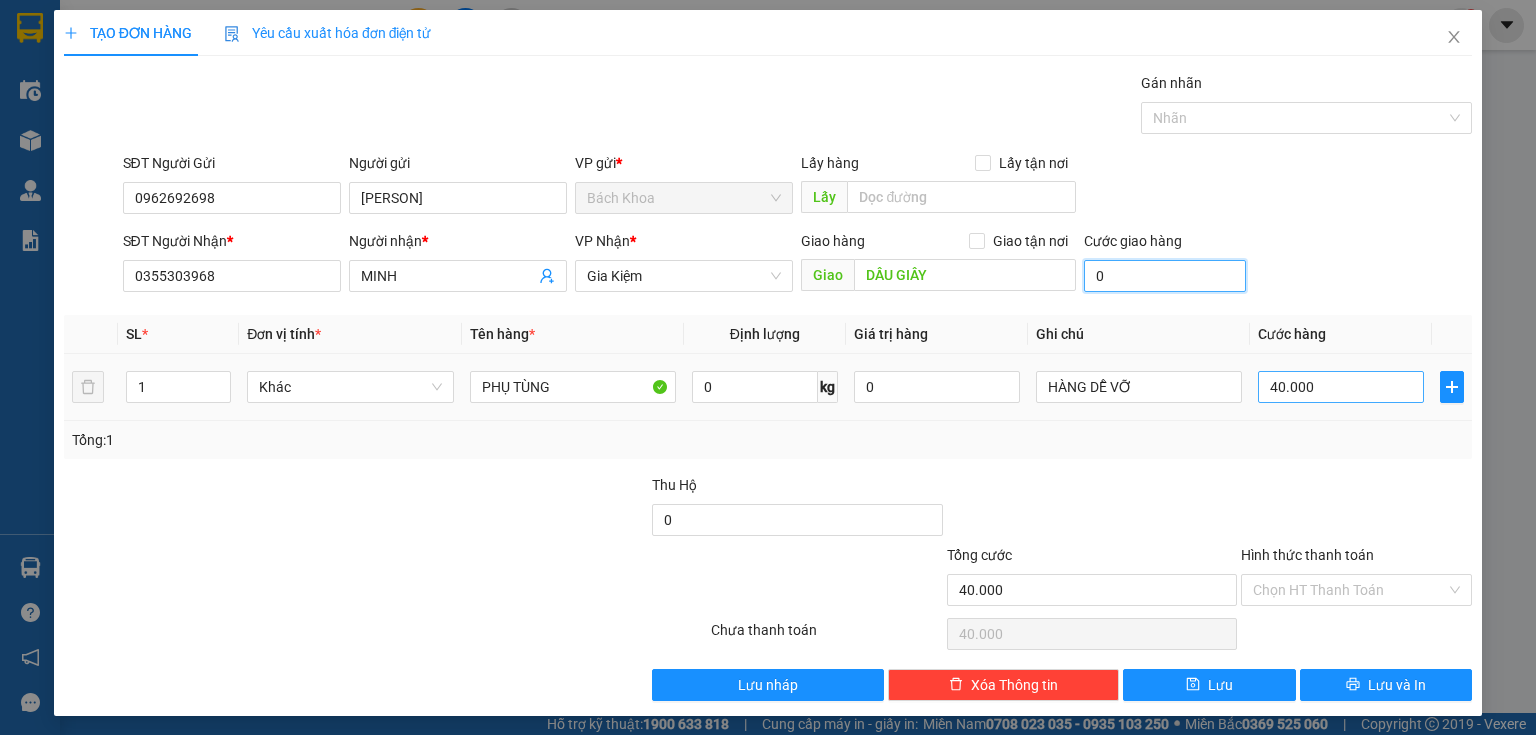 type on "0" 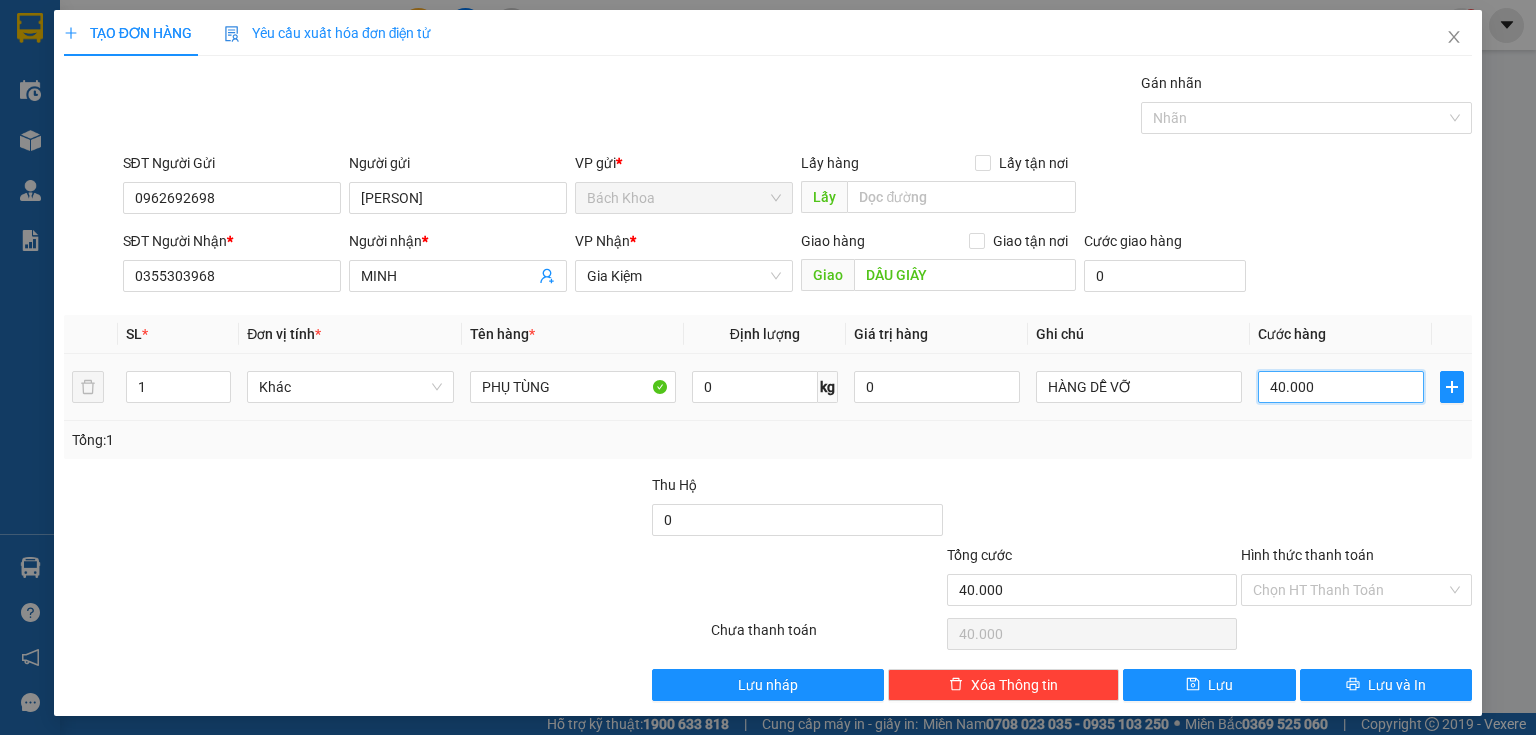 click on "40.000" at bounding box center (1341, 387) 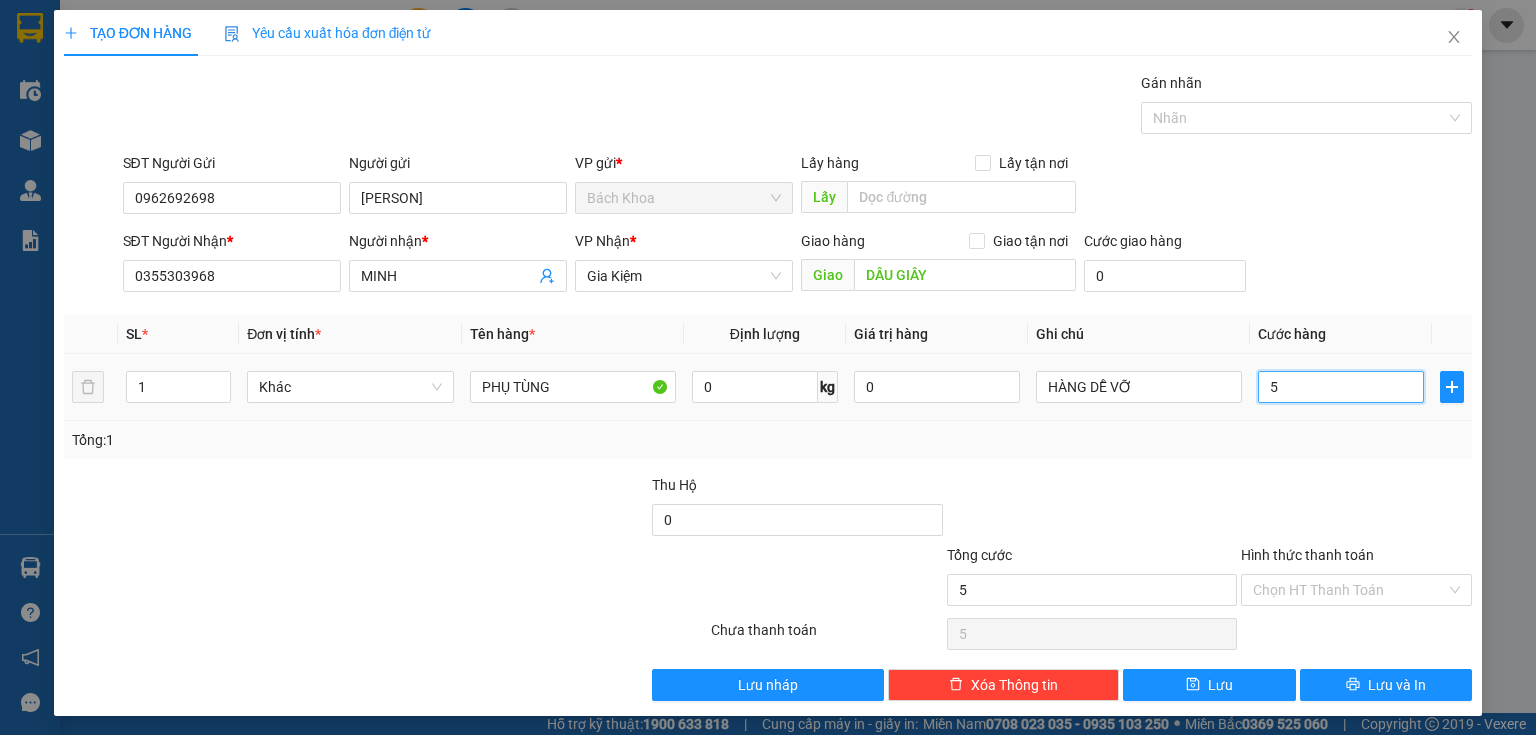 type on "50" 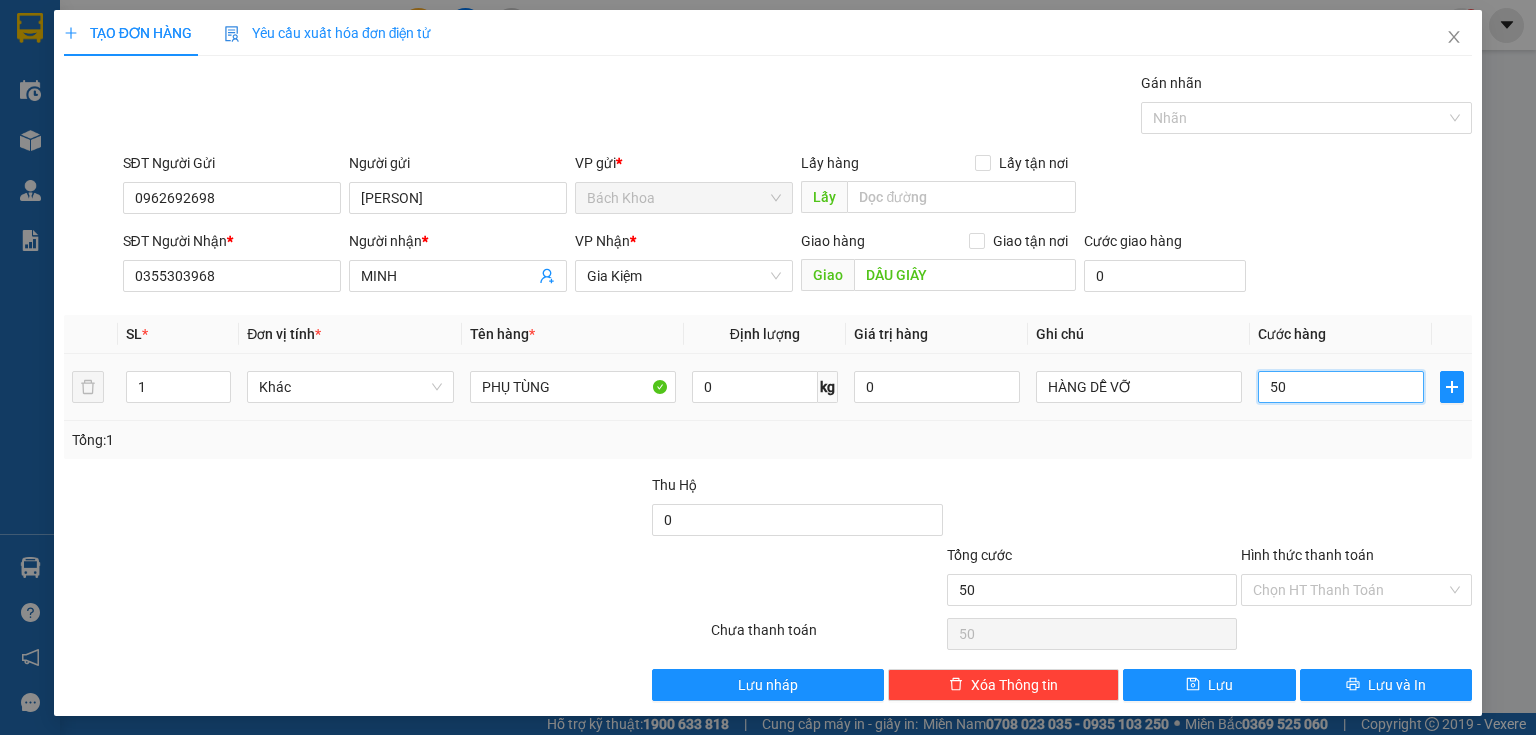type on "500" 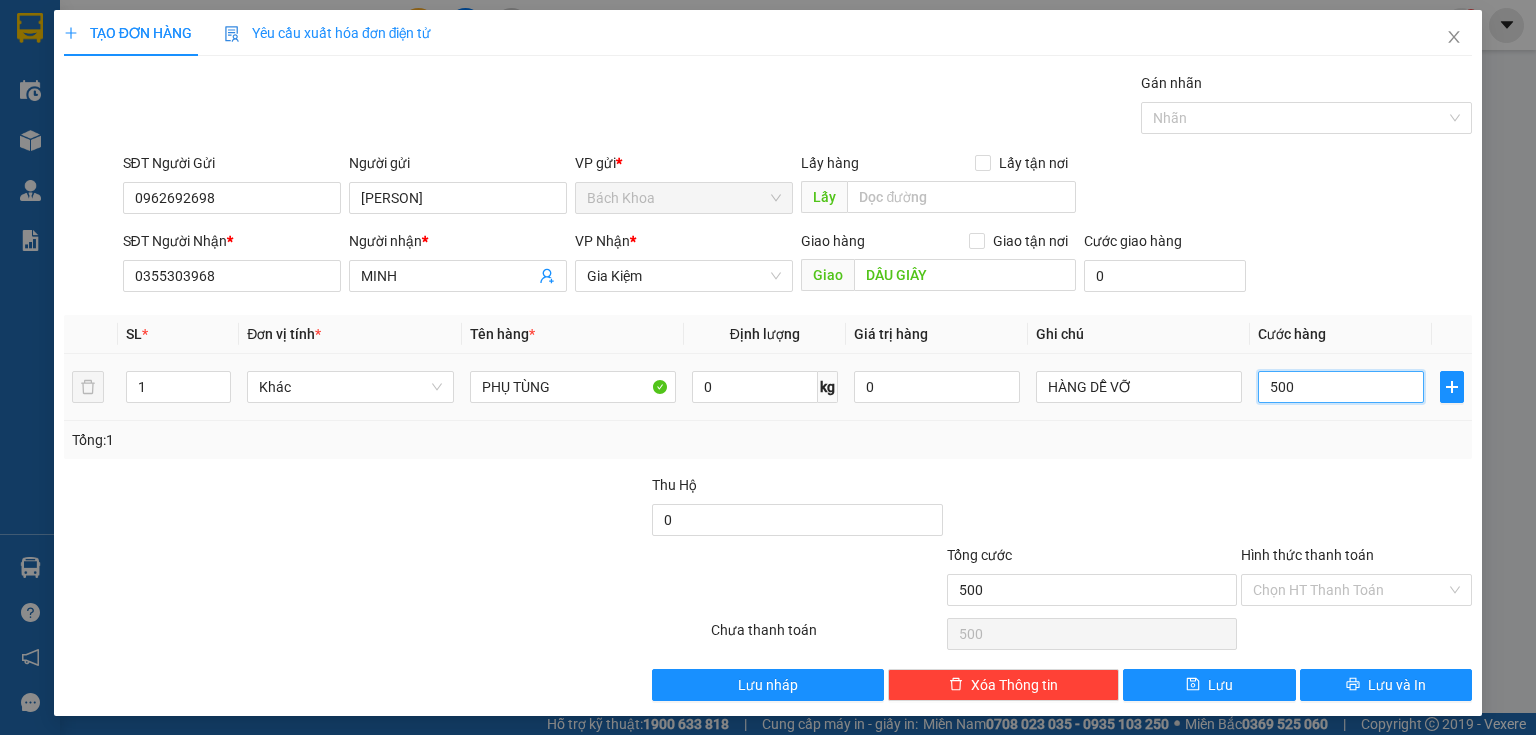 type on "5.000" 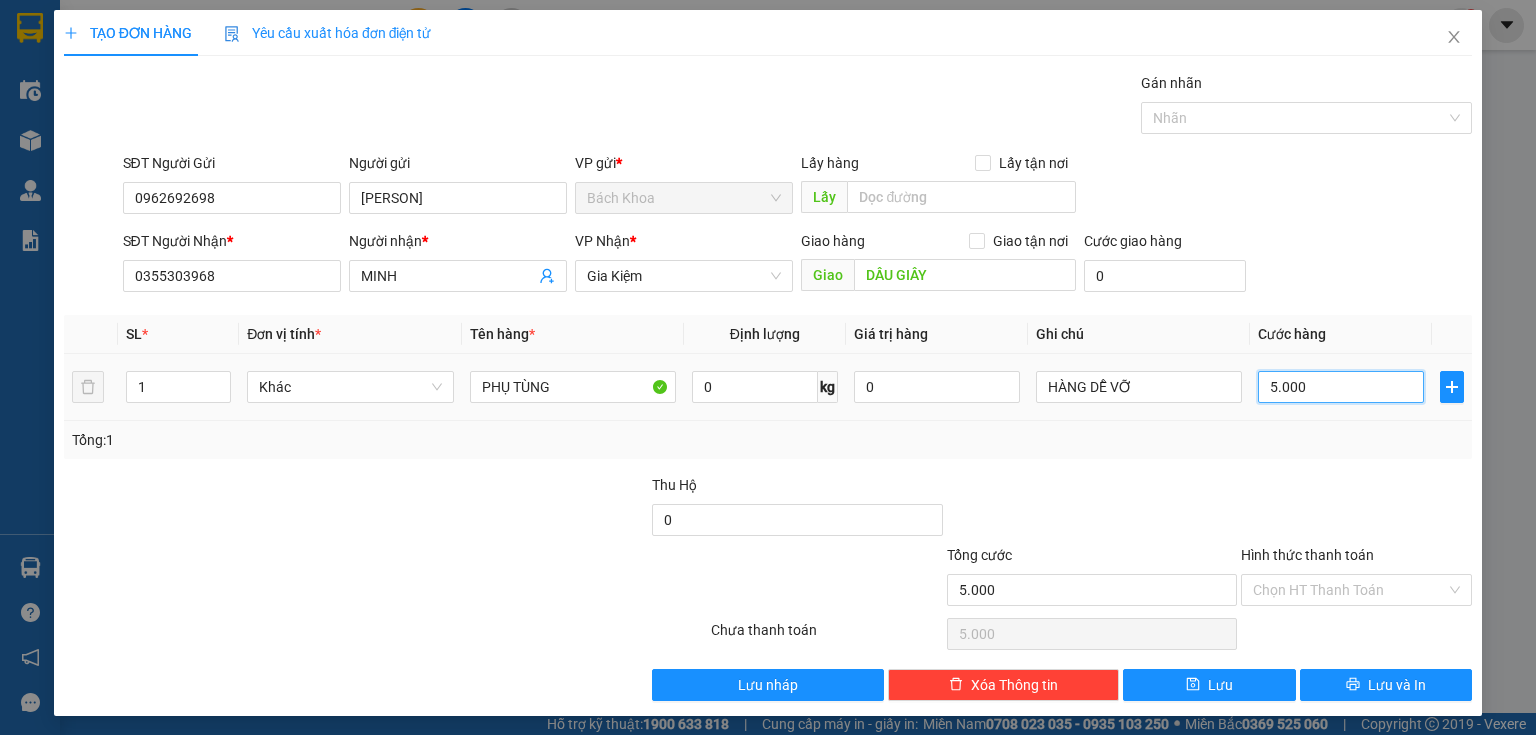 type on "50.000" 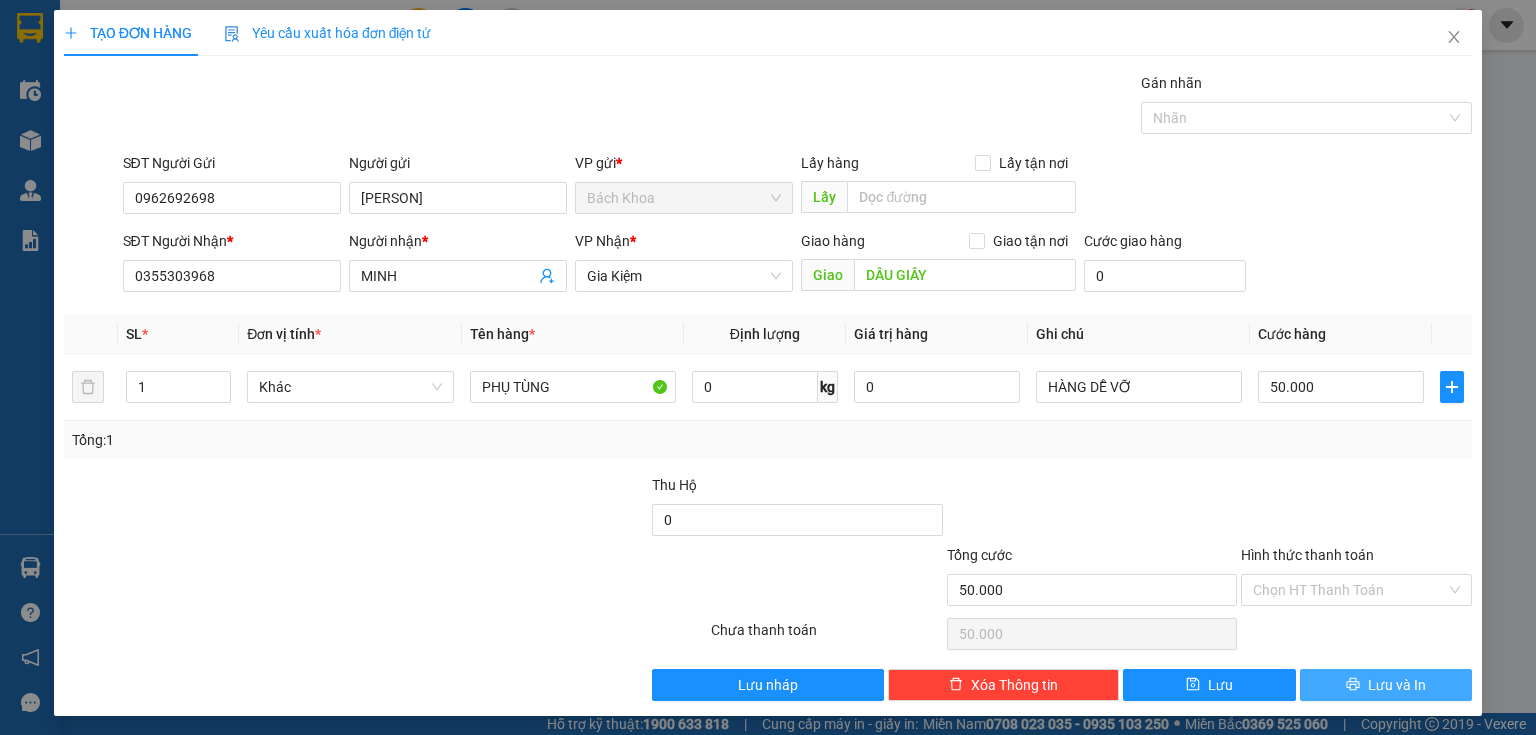click on "Lưu và In" at bounding box center (1397, 685) 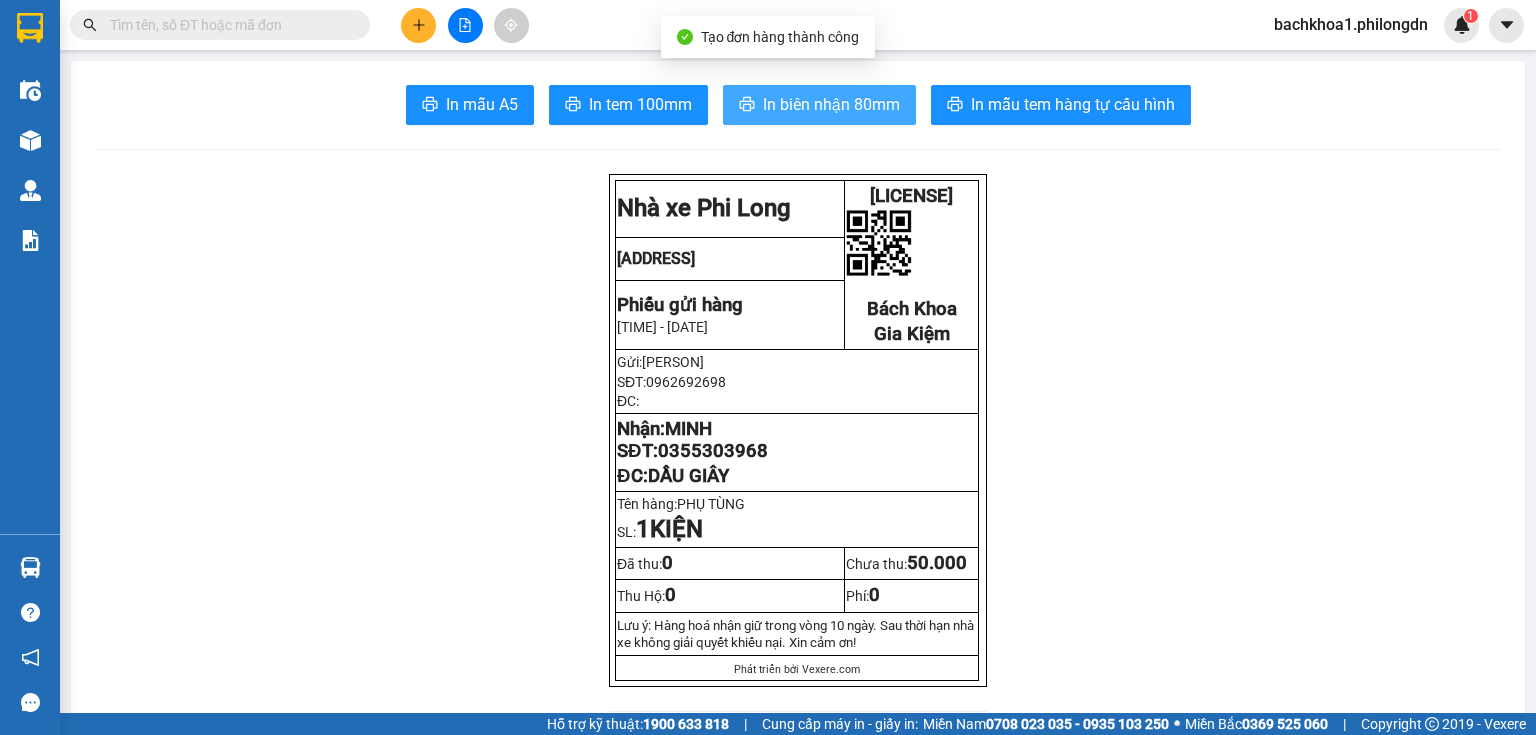click on "In biên nhận 80mm" at bounding box center (831, 104) 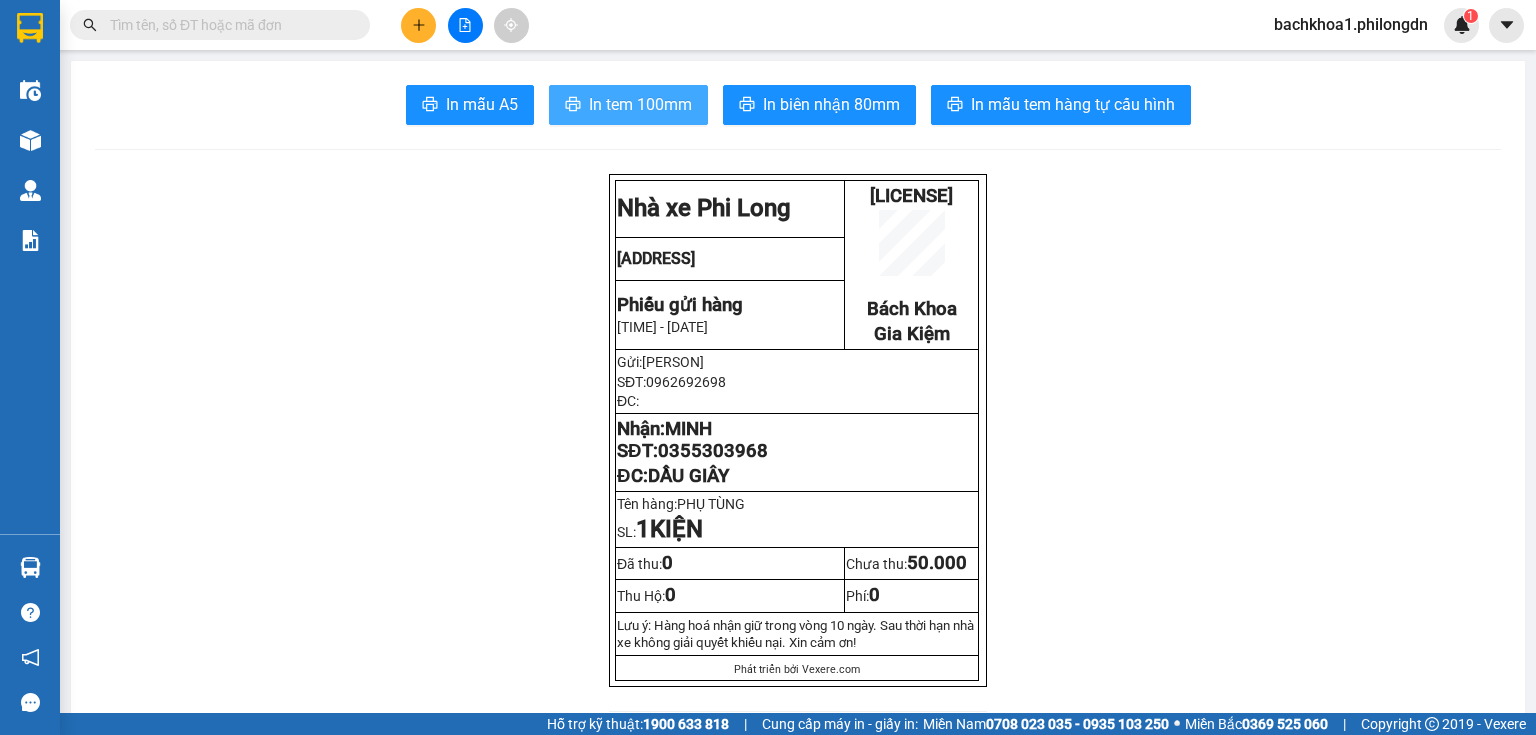 click on "In tem 100mm" at bounding box center (628, 105) 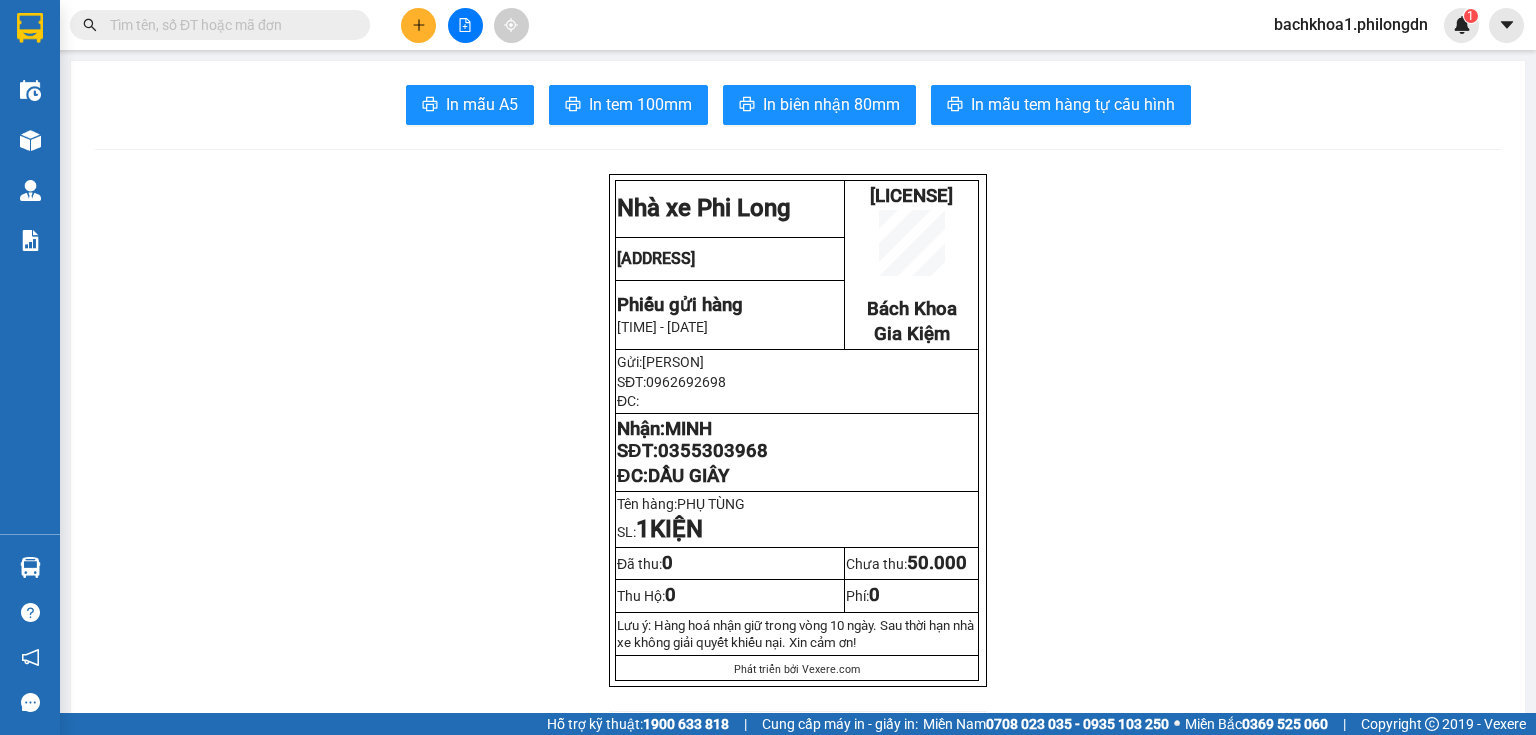 click on "0355303968" at bounding box center (713, 451) 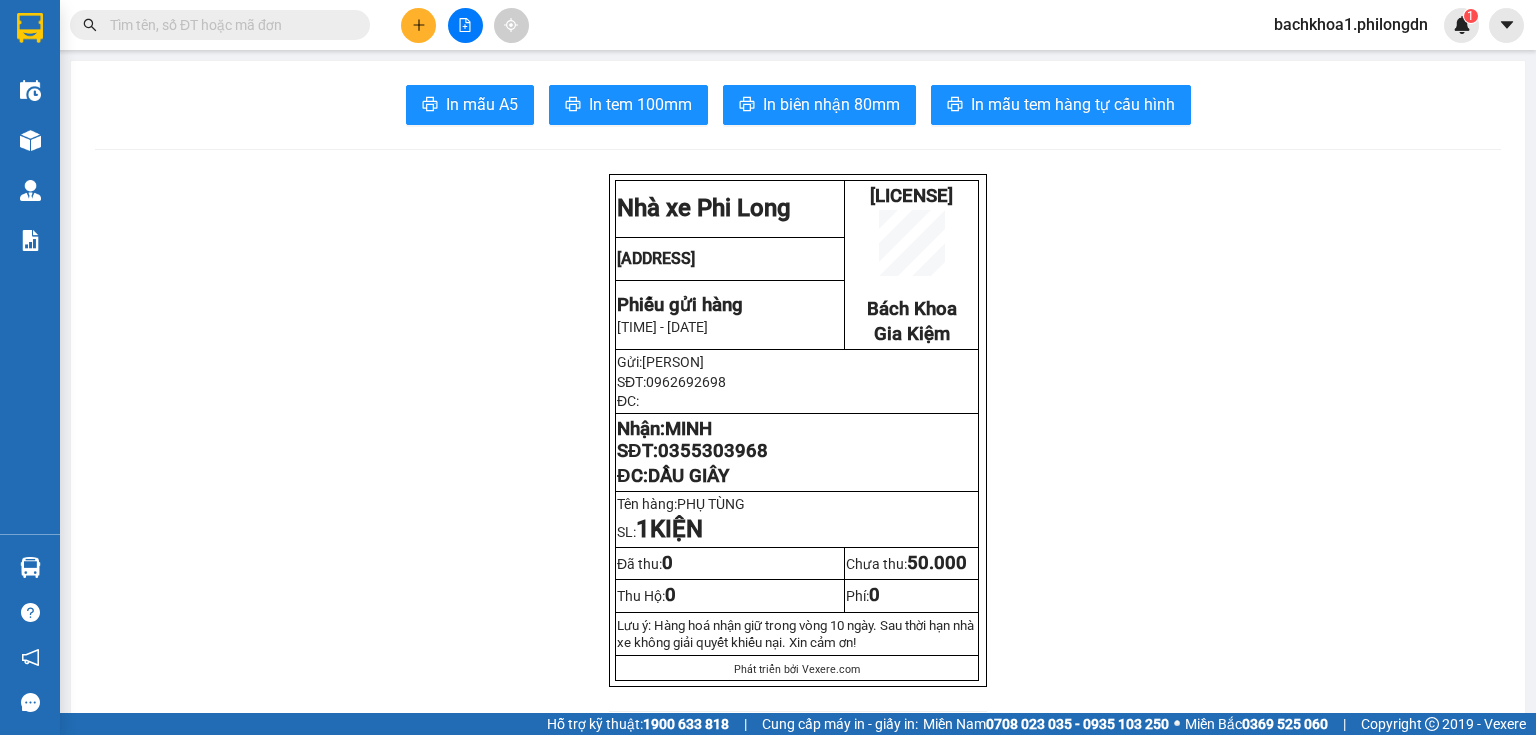click 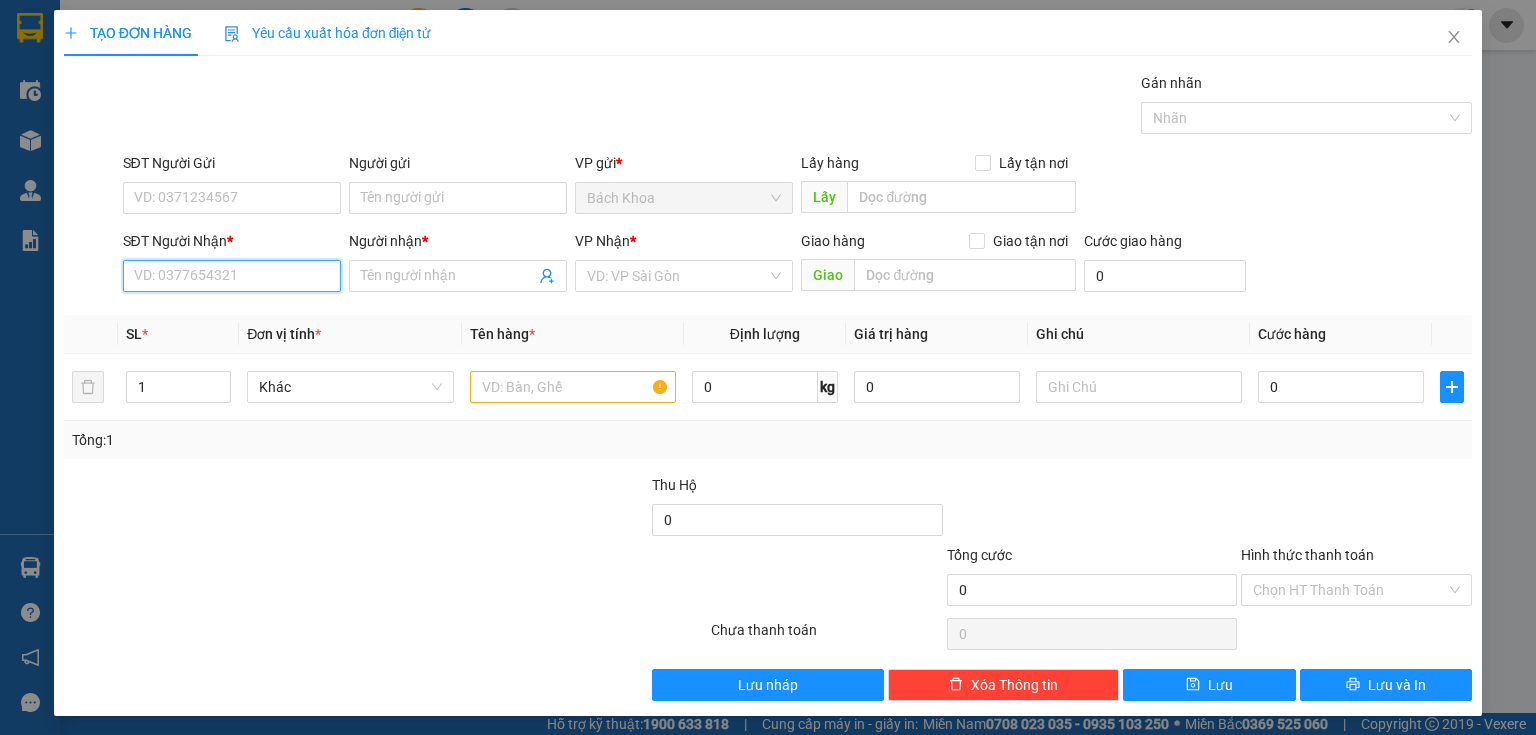 click on "SĐT Người Nhận  *" at bounding box center [232, 276] 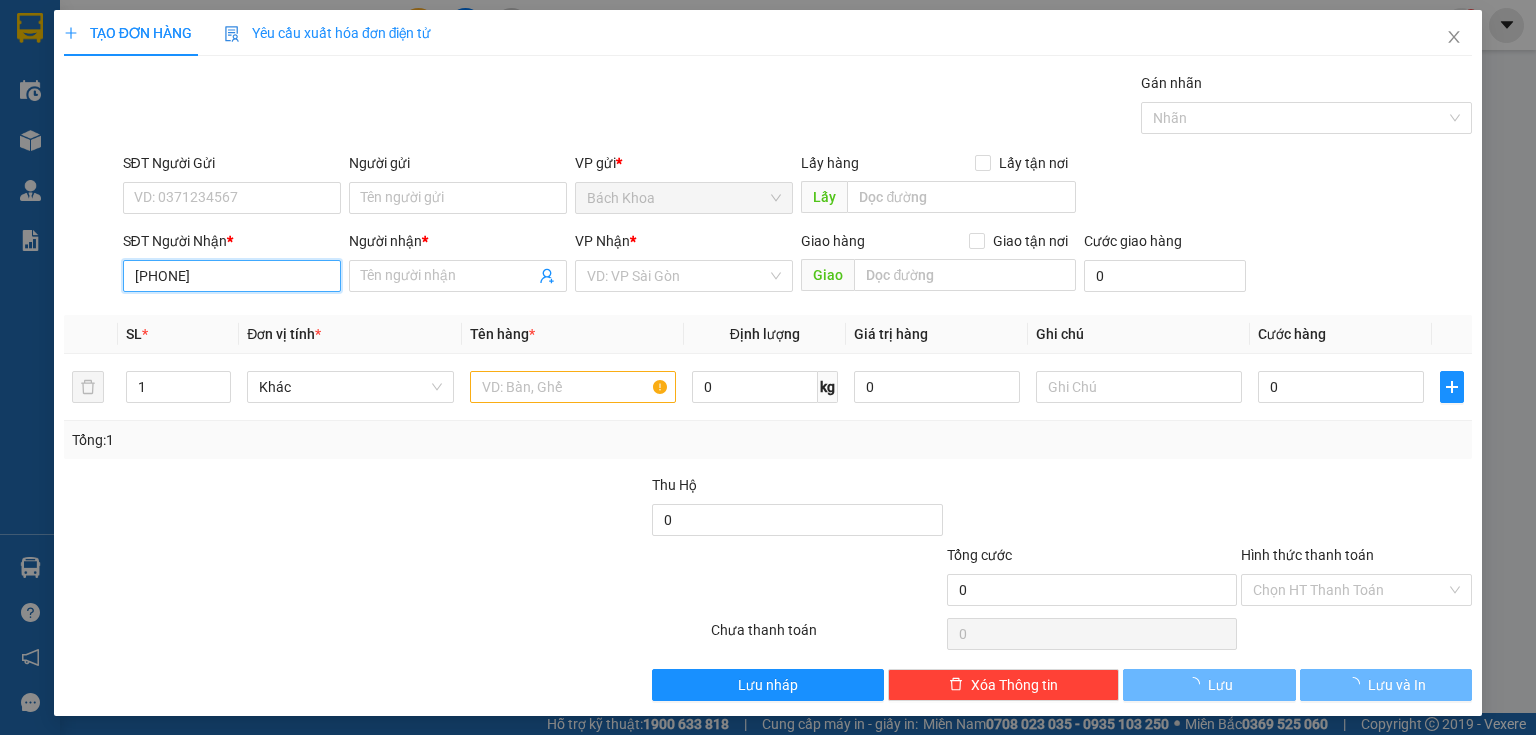 type on "[PHONE]" 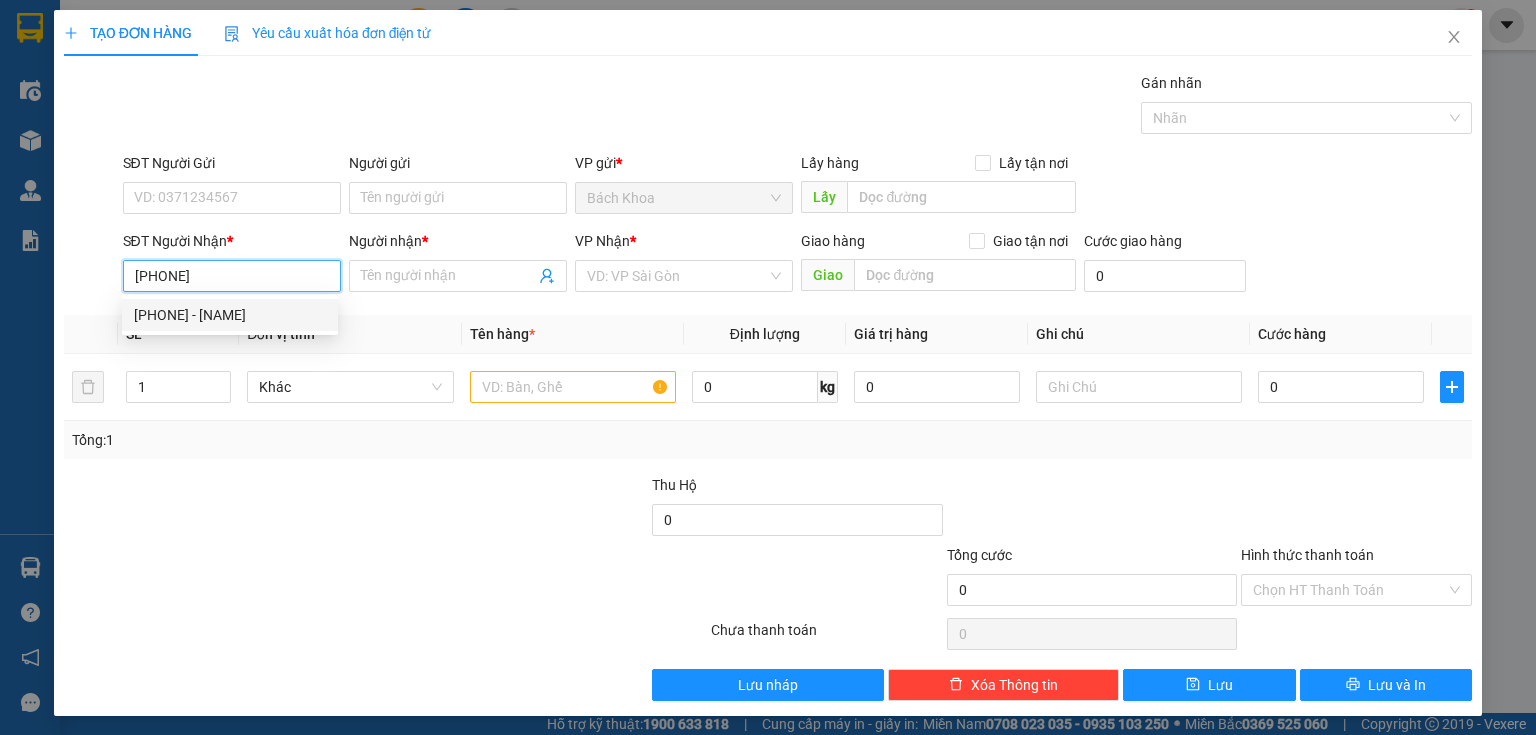 click on "[PHONE] - [NAME]" at bounding box center (230, 315) 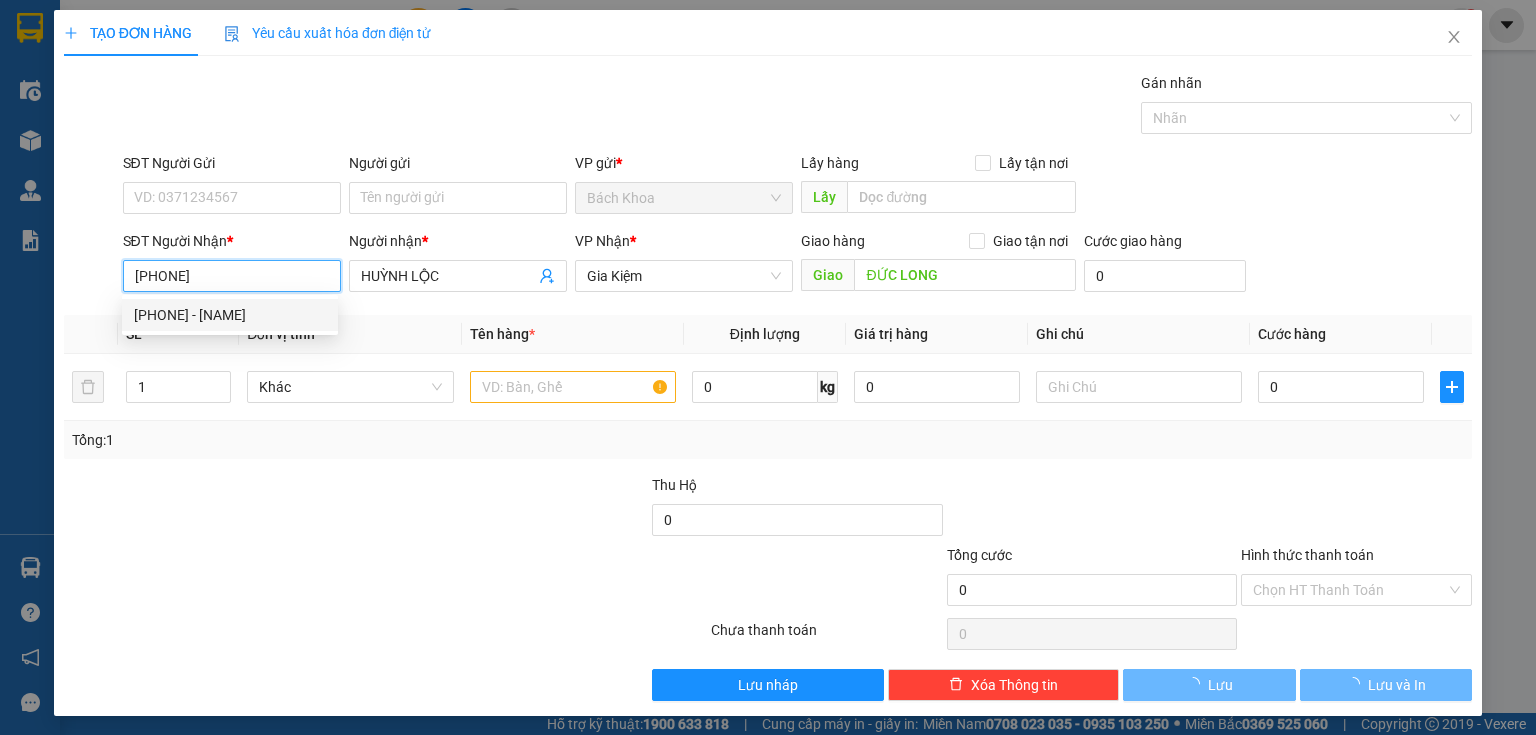 type on "30.000" 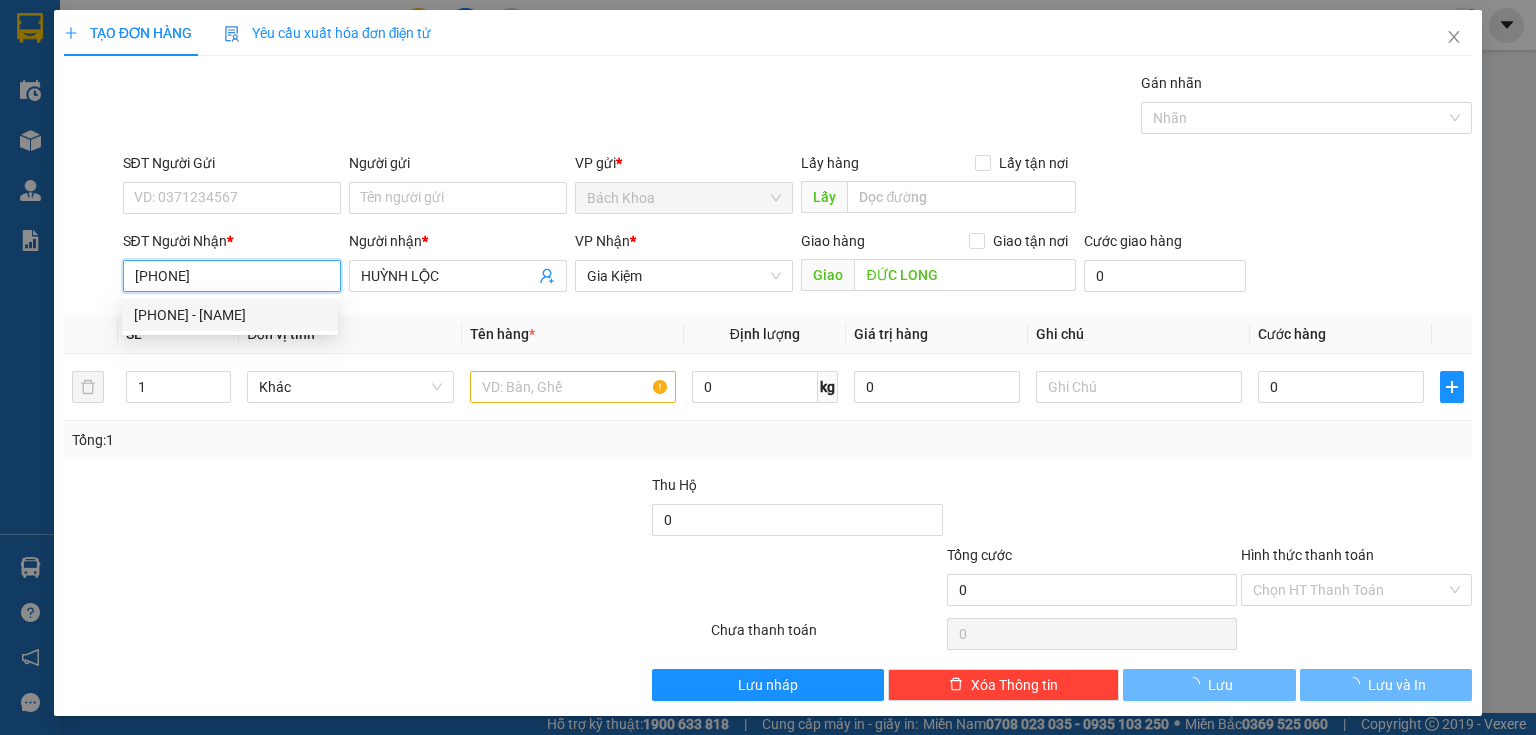 type on "30.000" 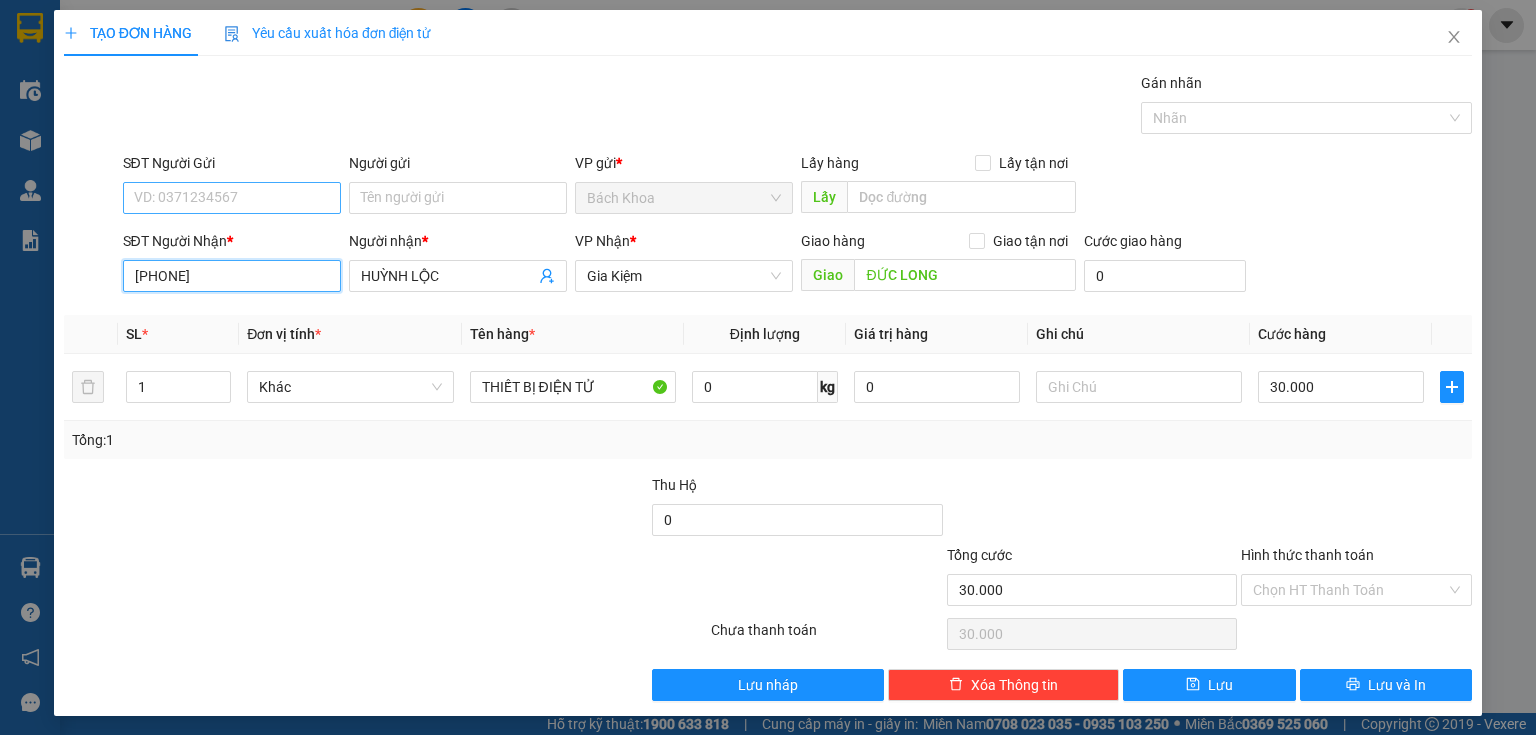 type on "[PHONE]" 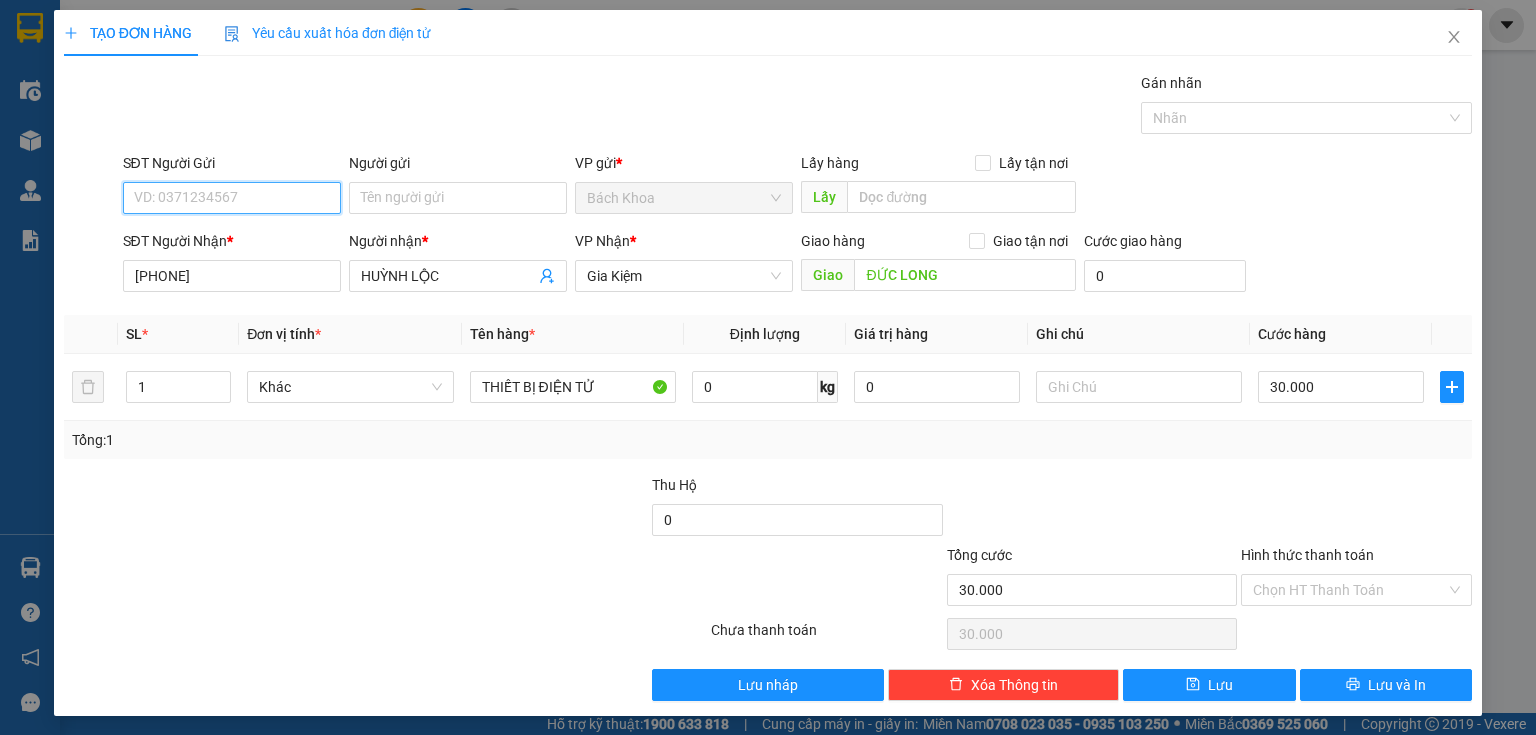 click on "SĐT Người Gửi" at bounding box center (232, 198) 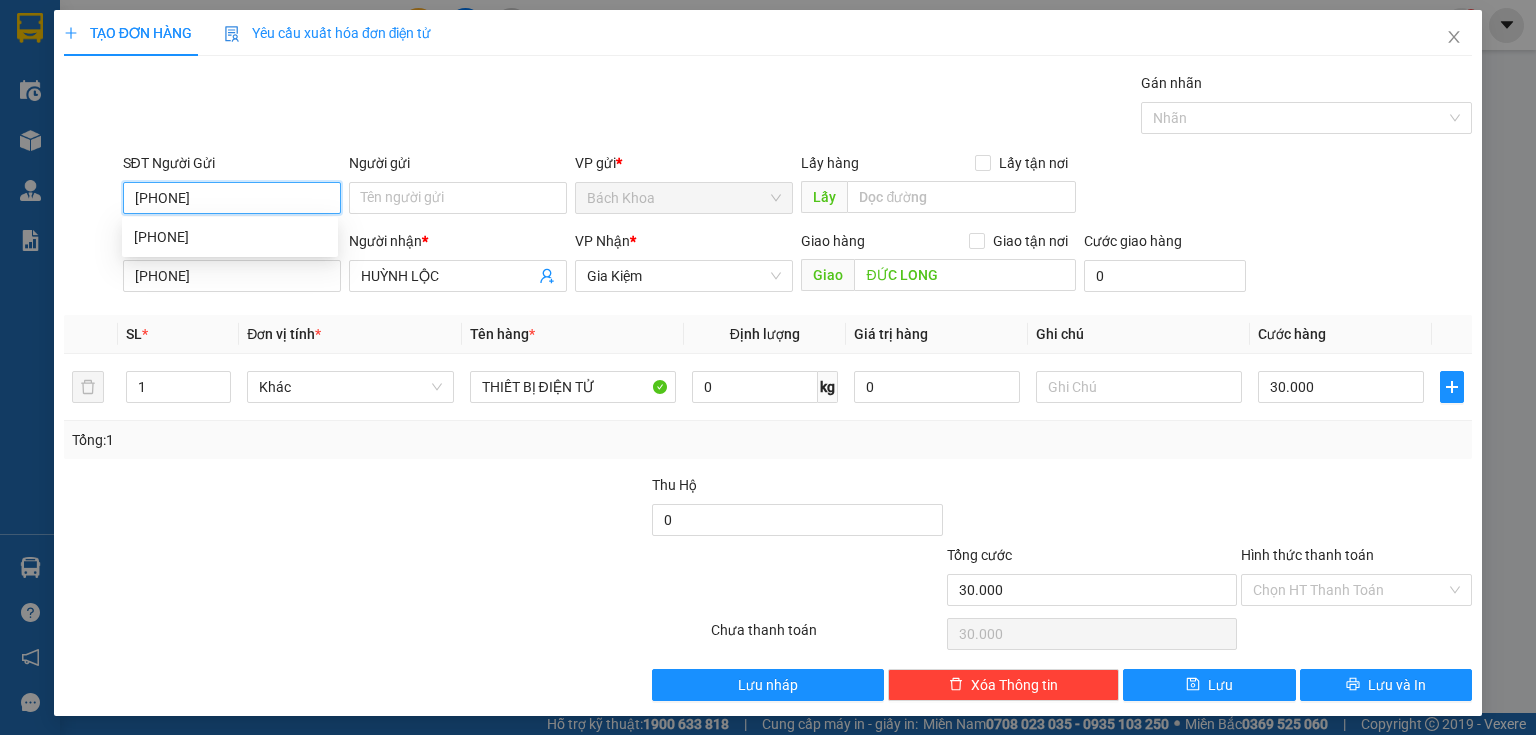 type on "[PHONE]" 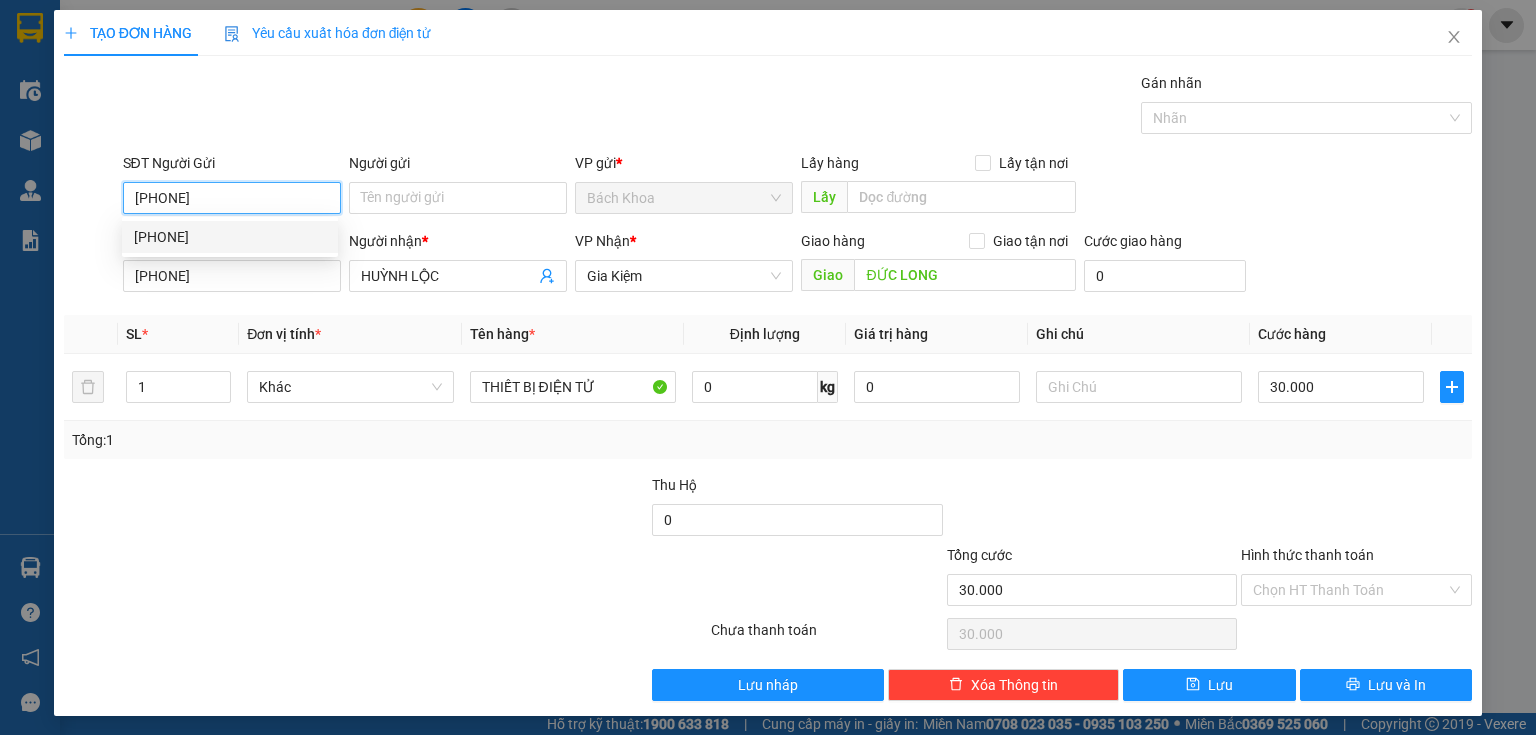 click on "[PHONE]" at bounding box center (230, 237) 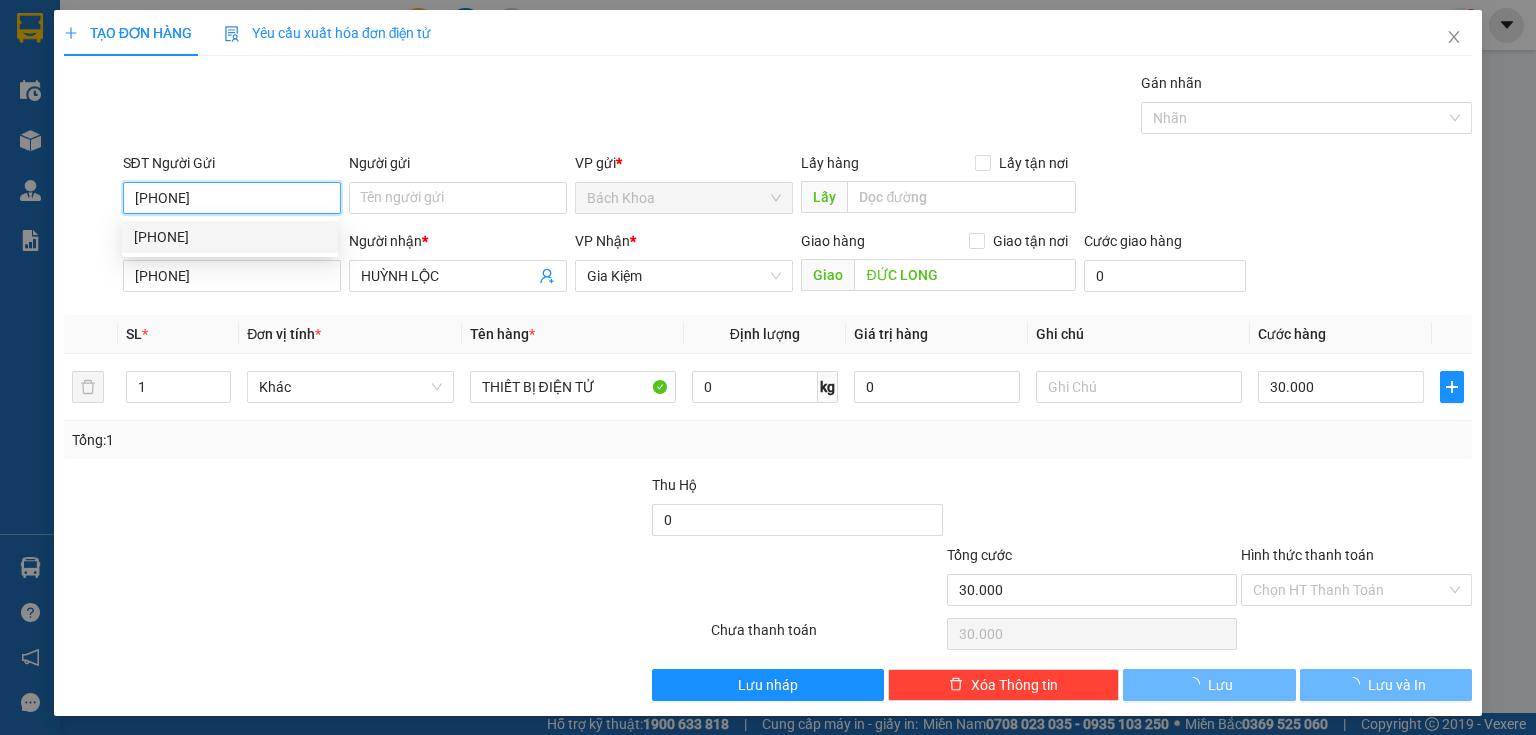 type on "40.000" 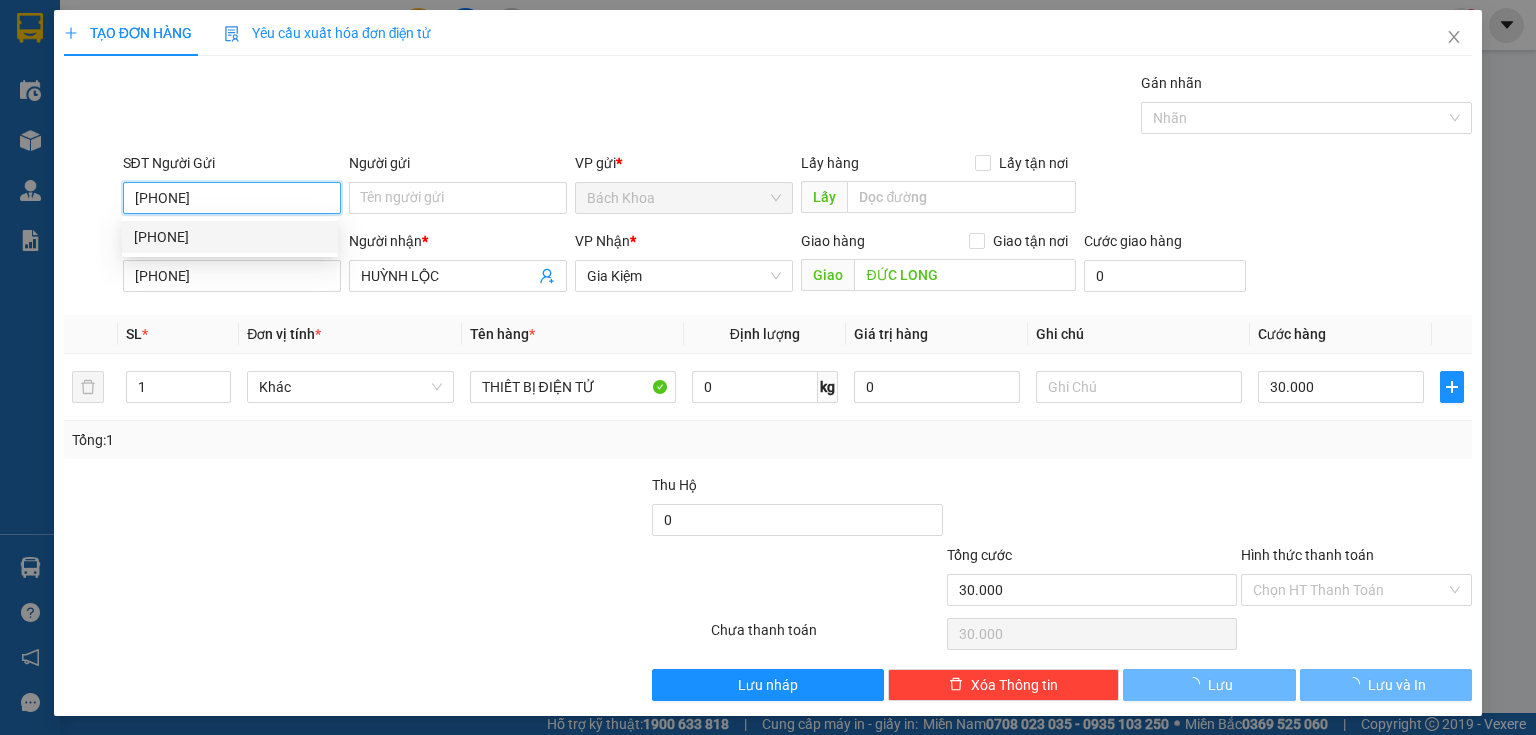 type on "40.000" 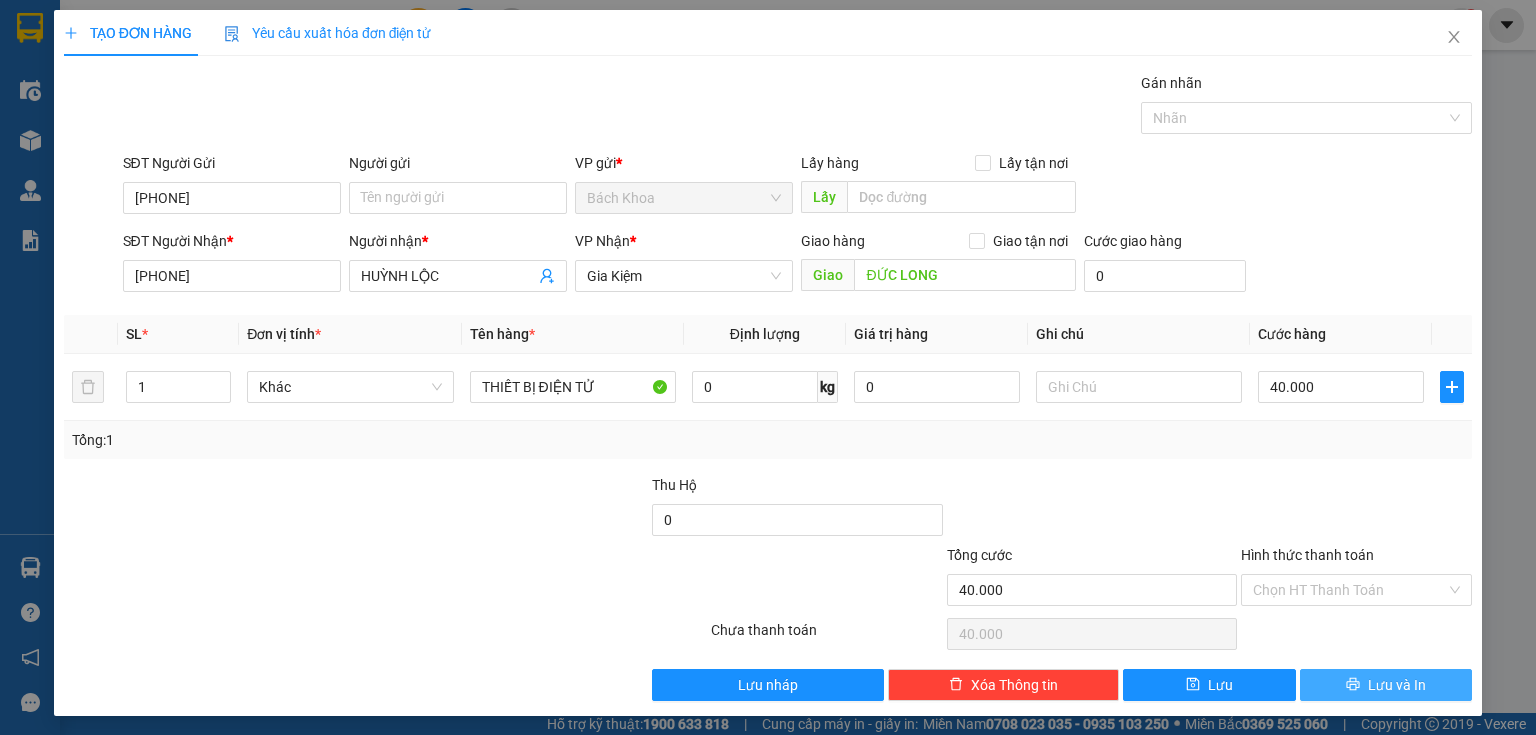 click on "Lưu và In" at bounding box center [1397, 685] 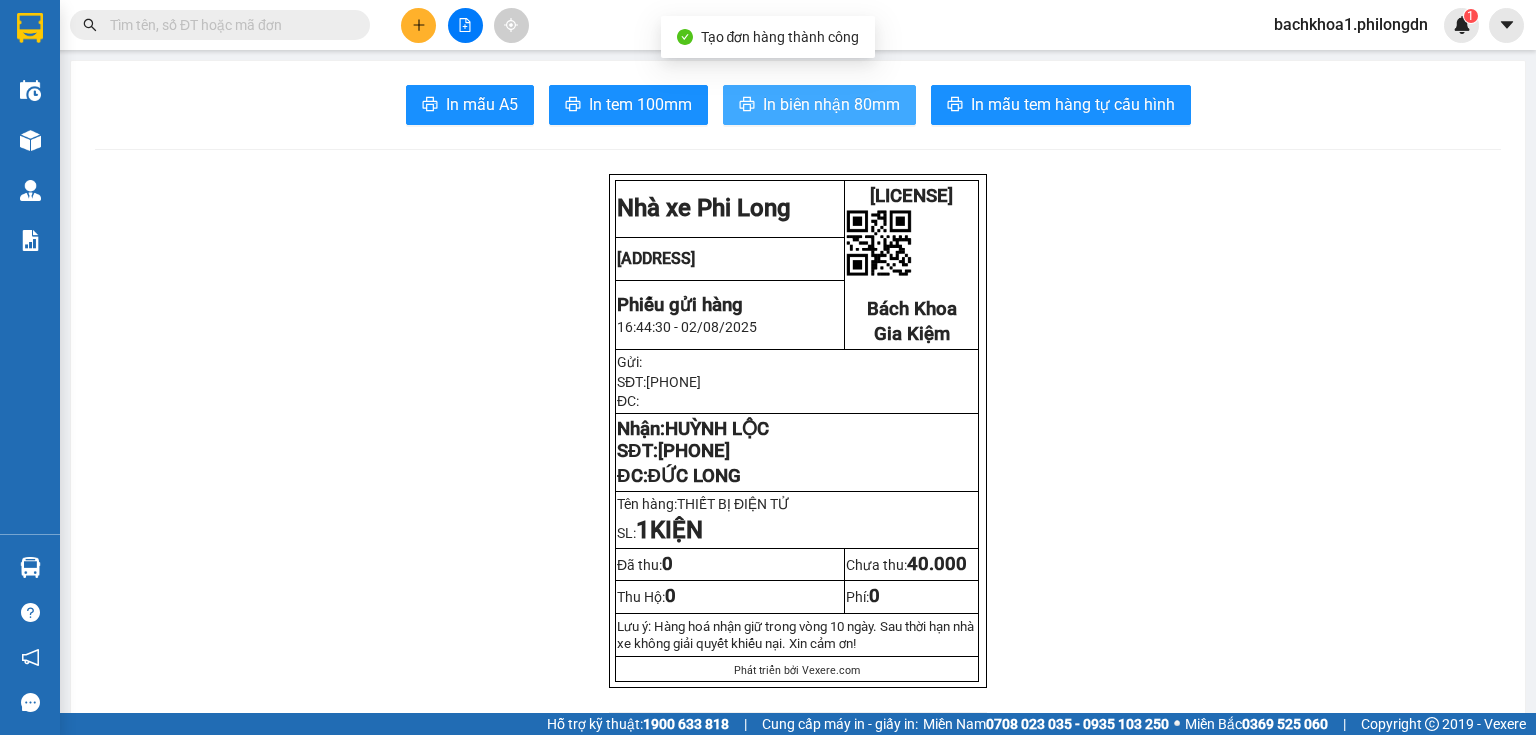 click on "In biên nhận 80mm" at bounding box center (831, 104) 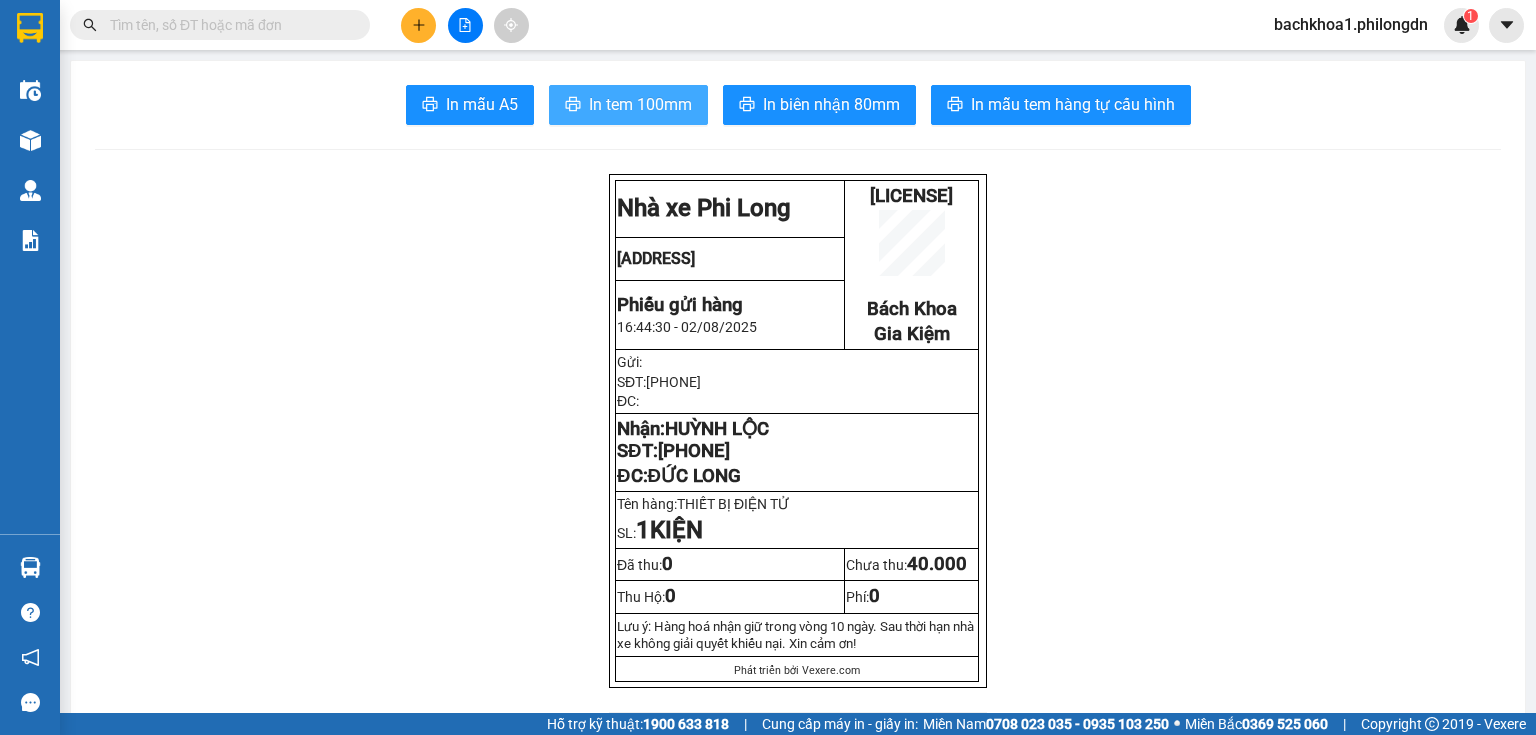 click on "In tem 100mm" at bounding box center (640, 104) 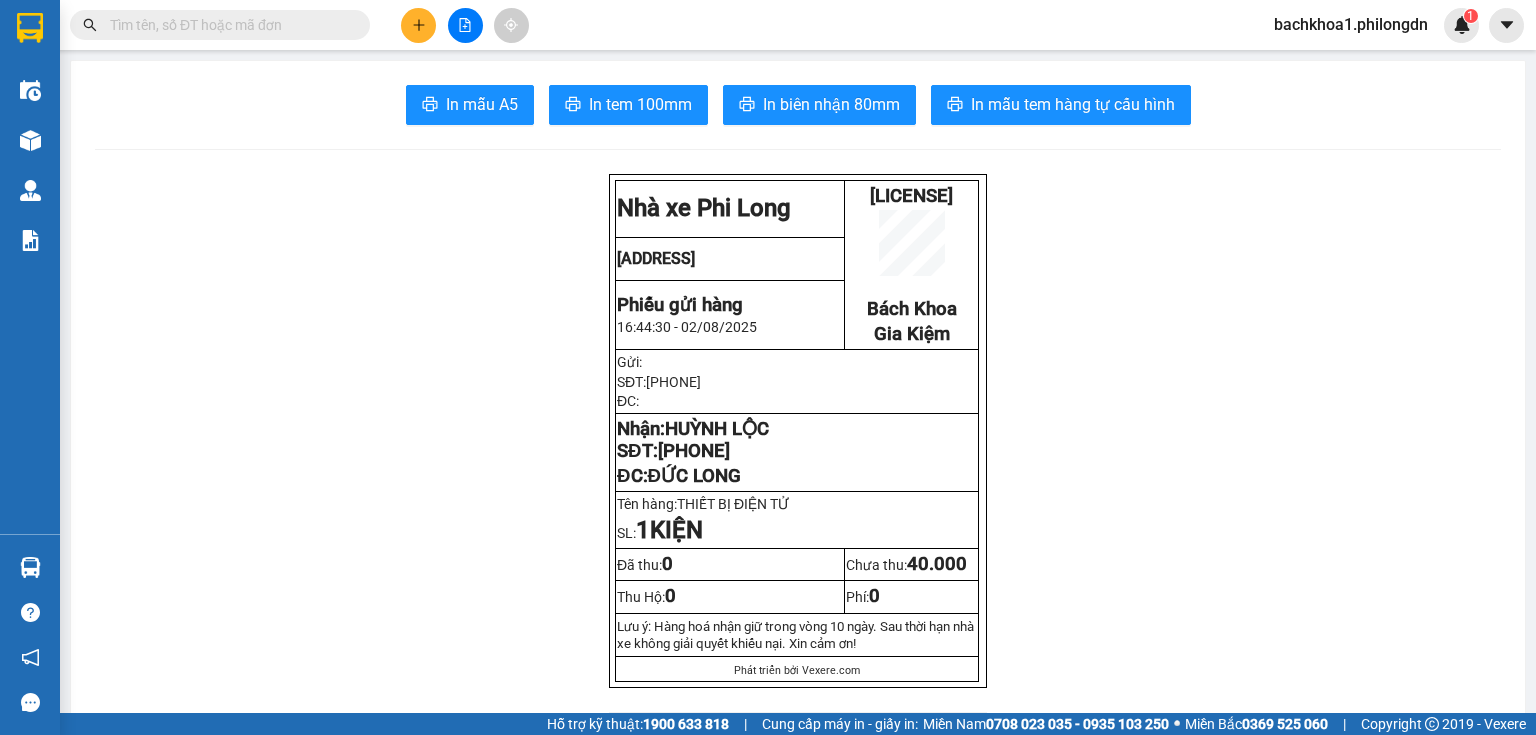 click on "[PHONE]" at bounding box center (694, 451) 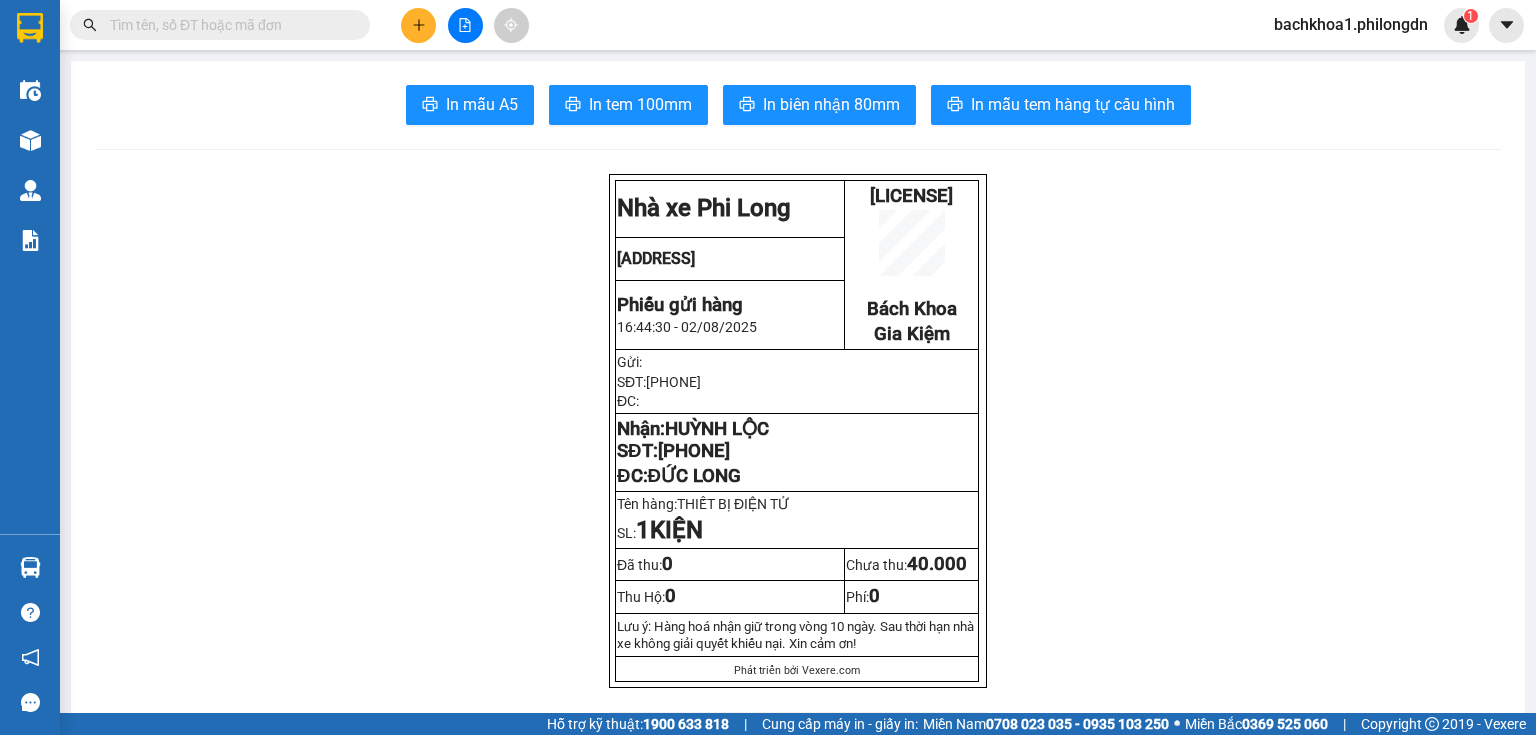 click at bounding box center [418, 25] 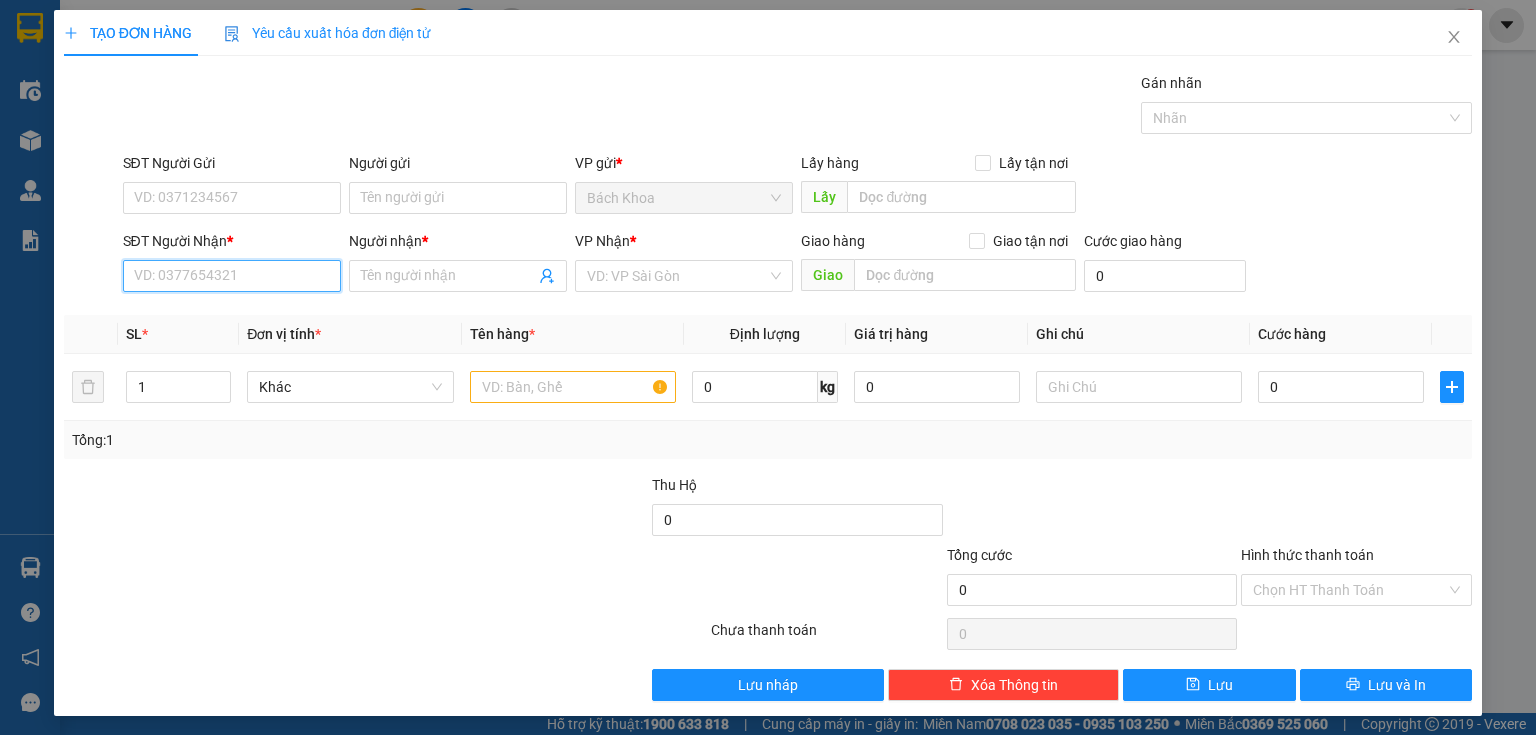 click on "SĐT Người Nhận  *" at bounding box center (232, 276) 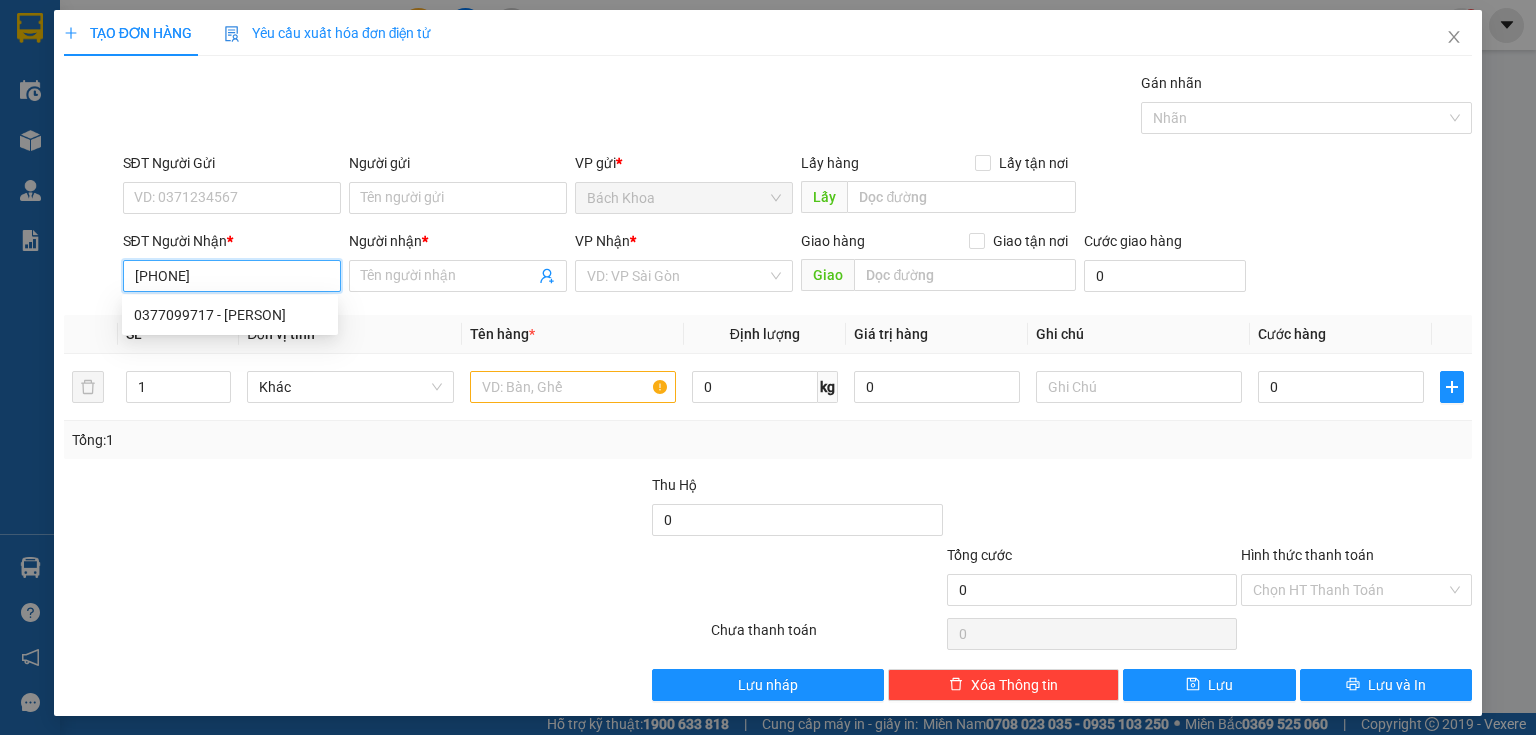 type on "0377099717" 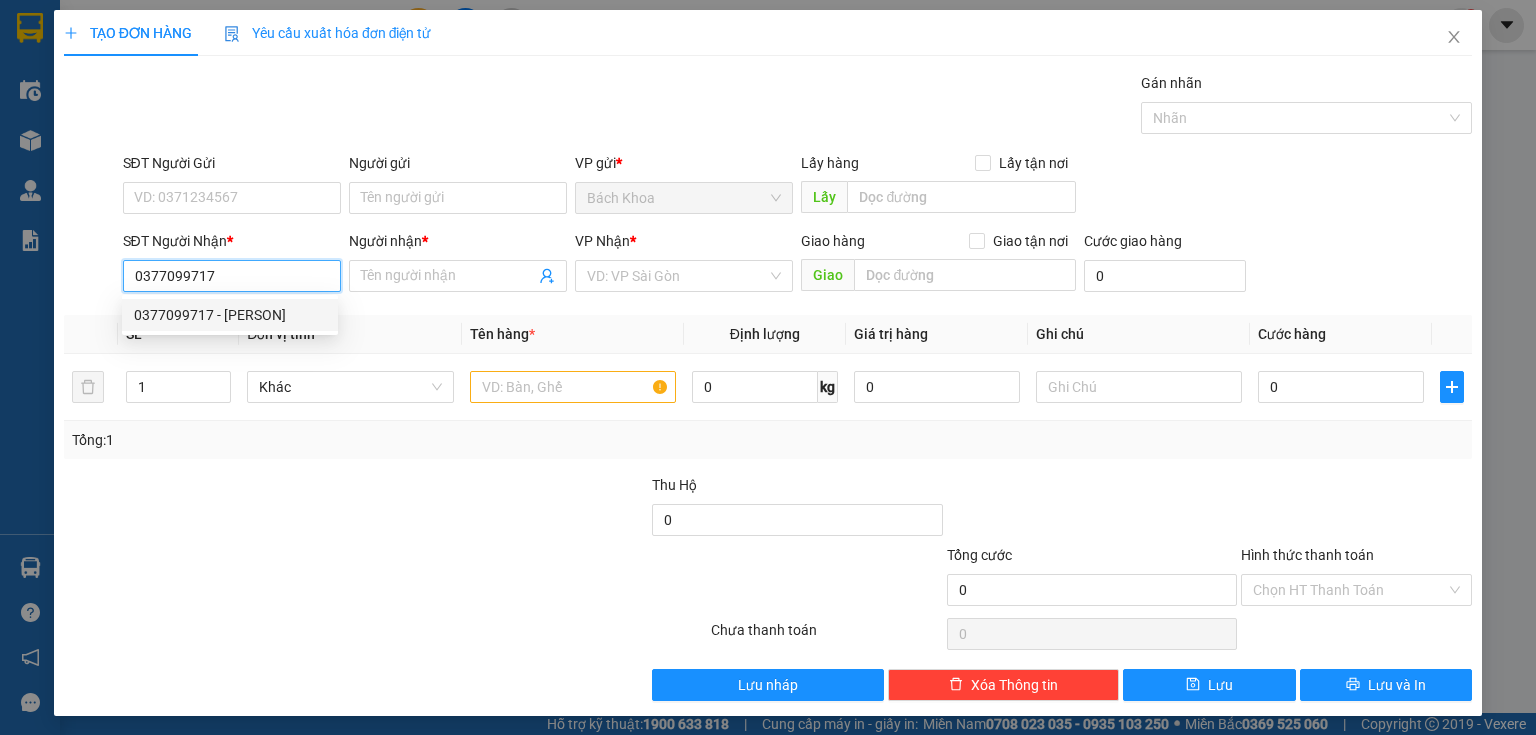 click on "0377099717 - [PERSON]" at bounding box center [230, 315] 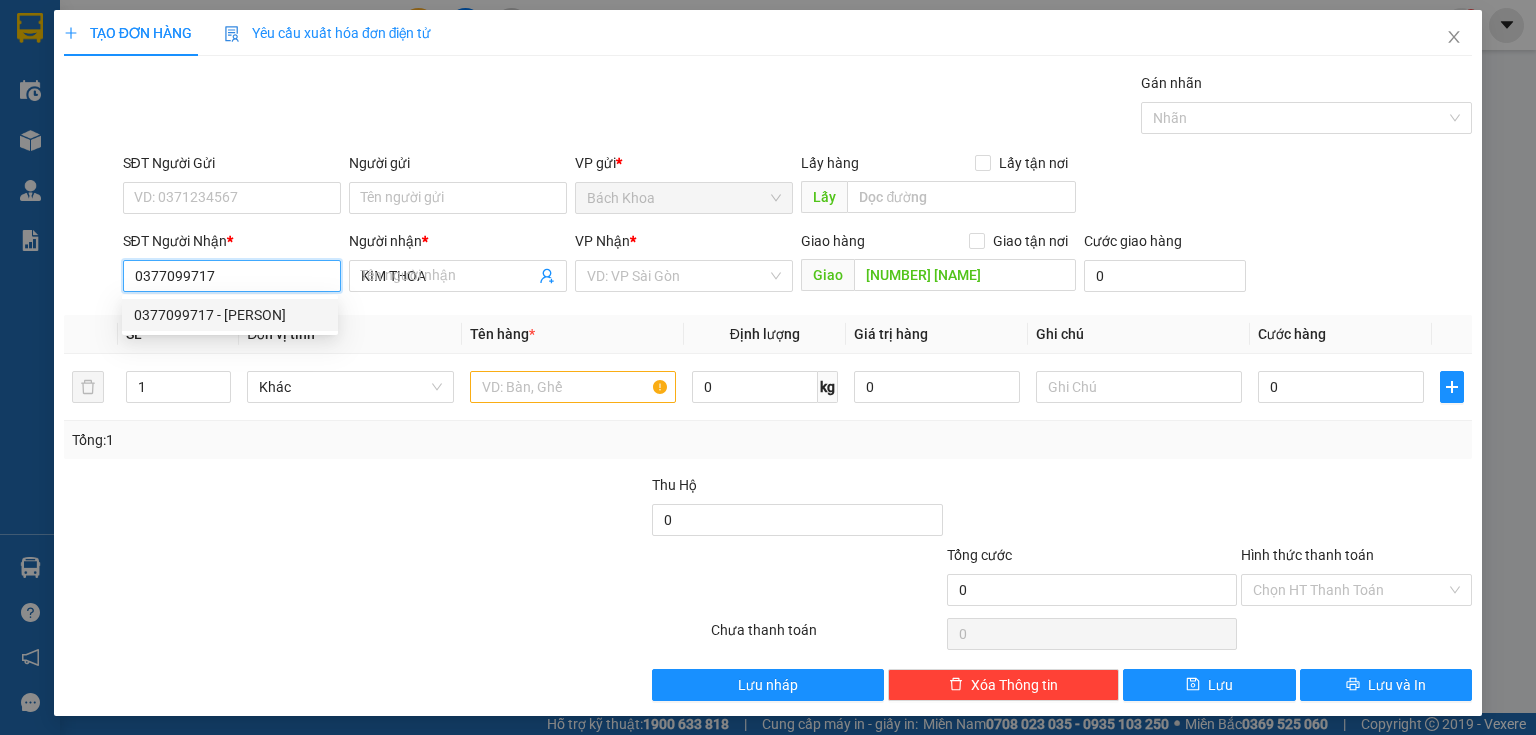 type on "40.000" 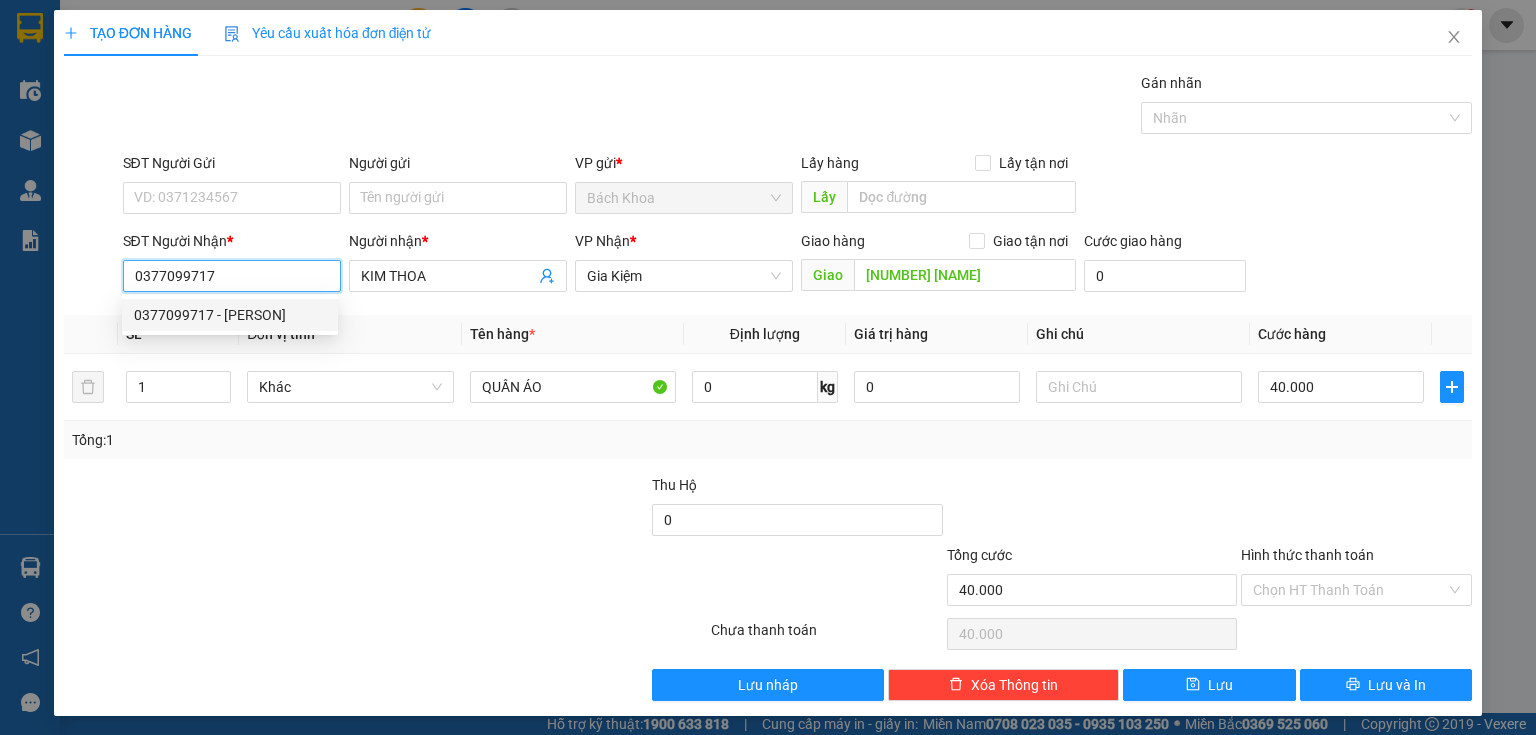 type on "0377099717" 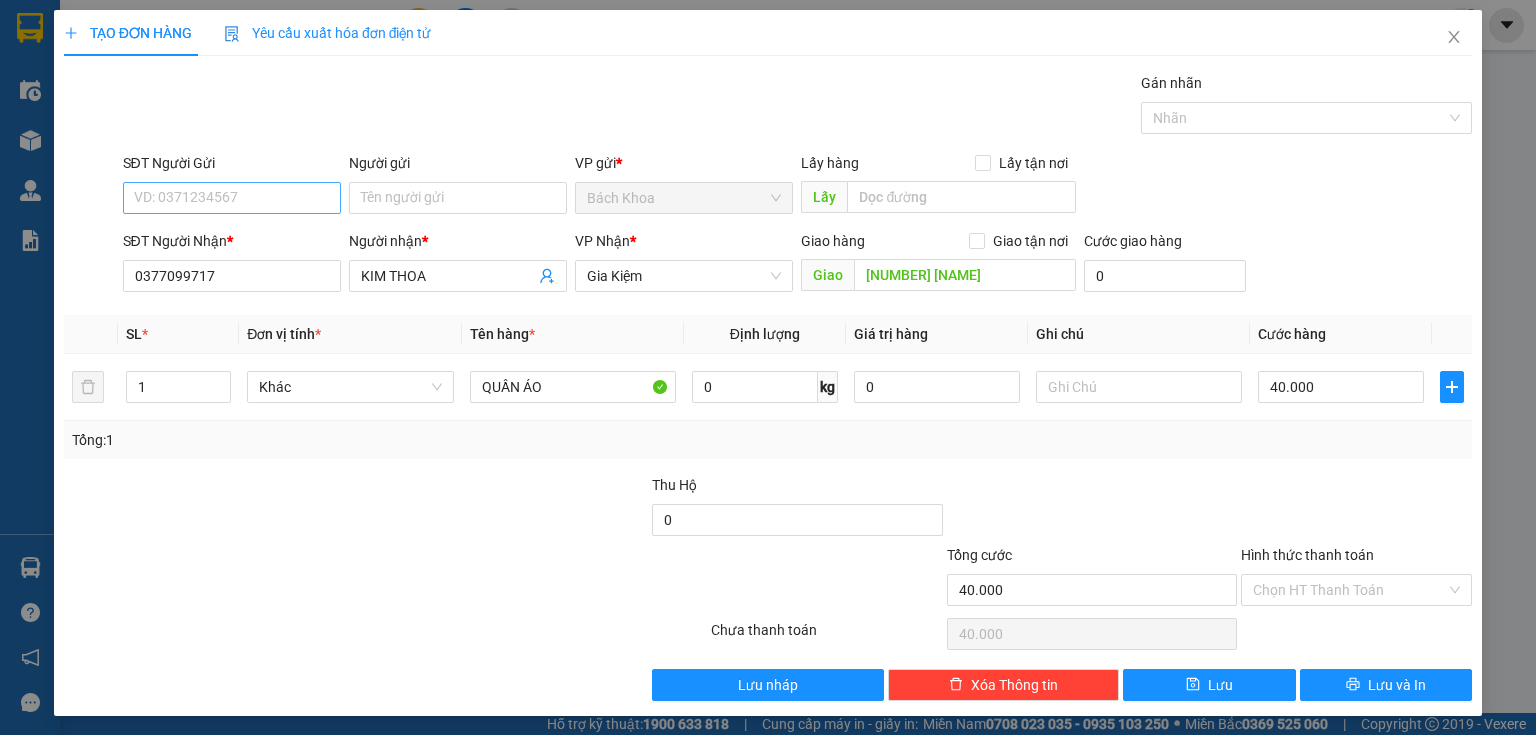 drag, startPoint x: 232, startPoint y: 170, endPoint x: 244, endPoint y: 190, distance: 23.323807 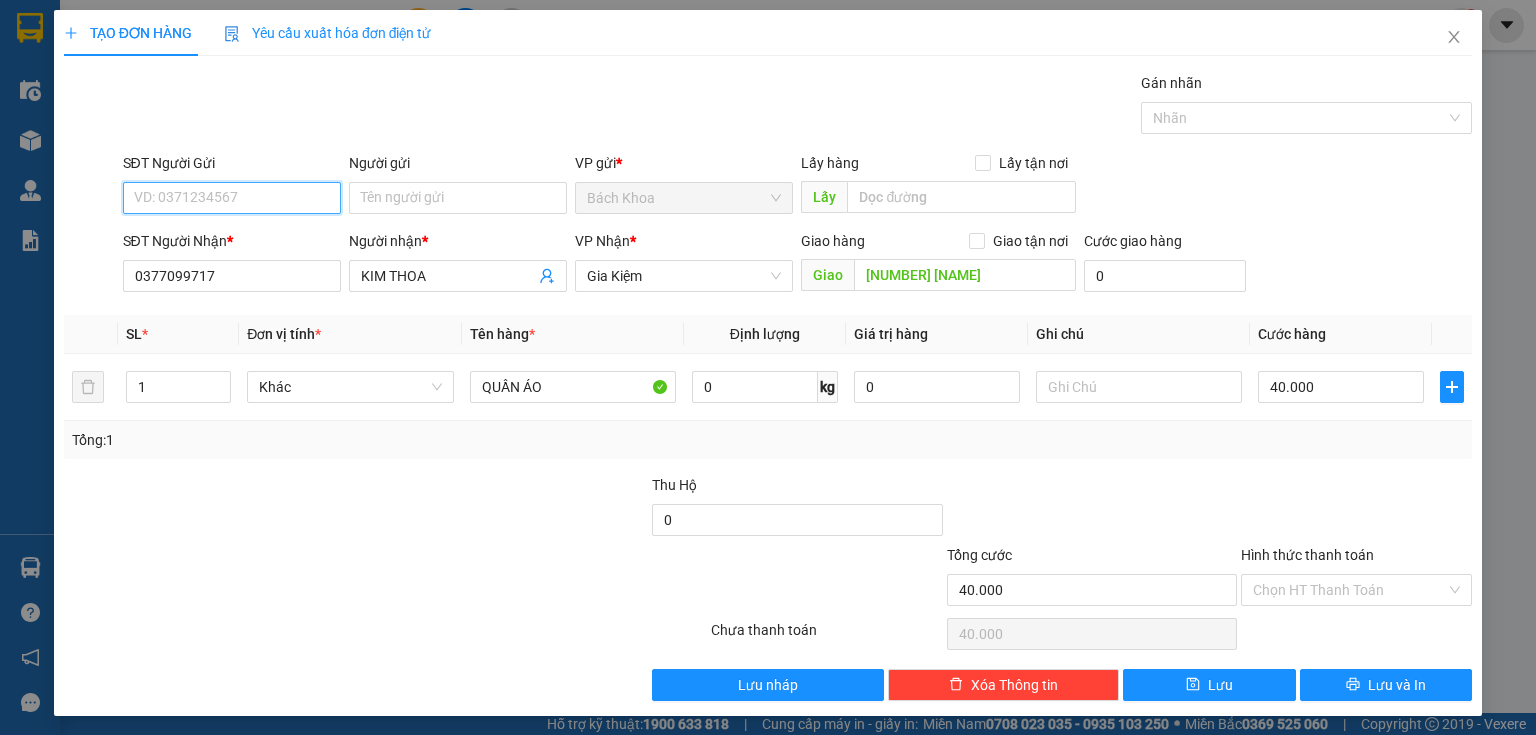 click on "SĐT Người Gửi" at bounding box center [232, 198] 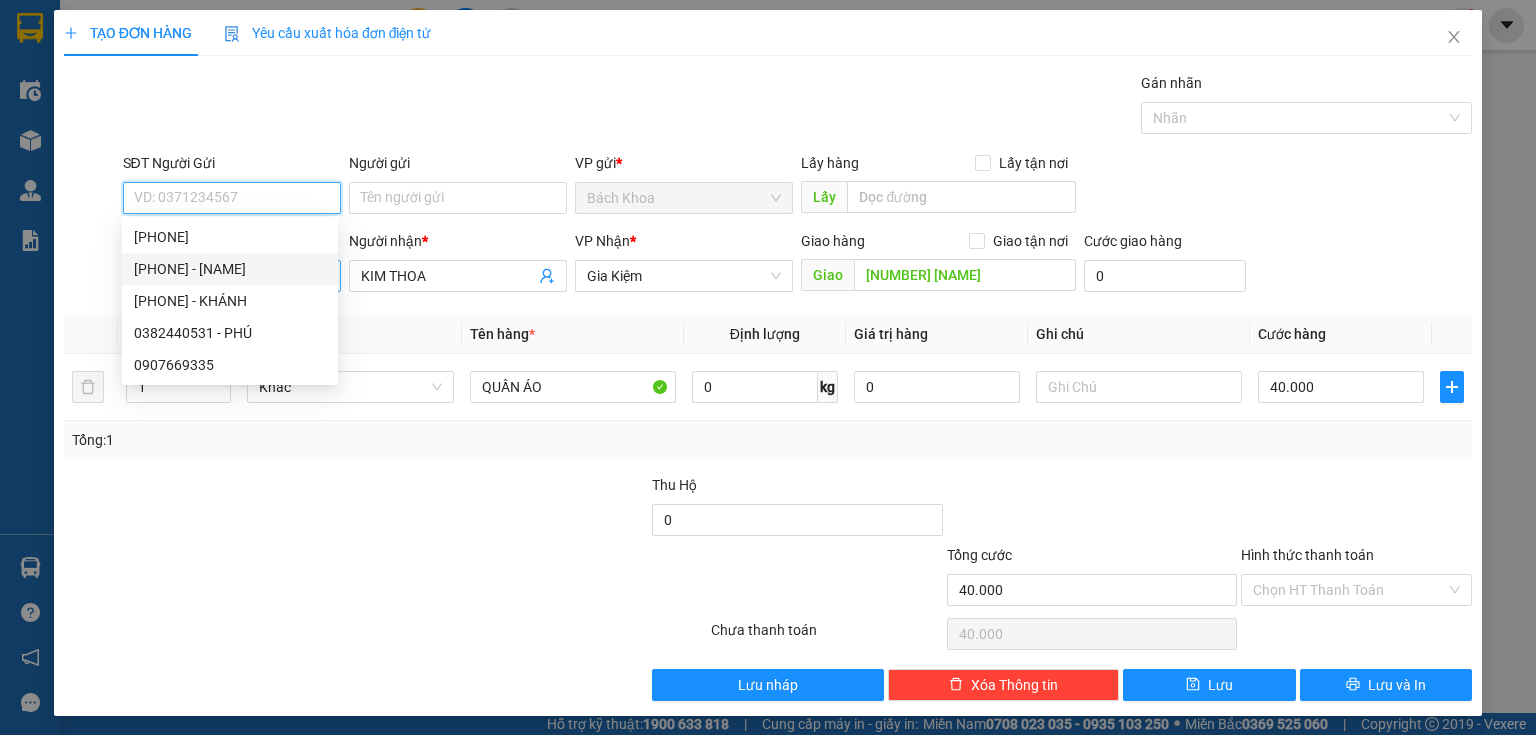 click on "[PHONE] - [NAME]" at bounding box center [230, 269] 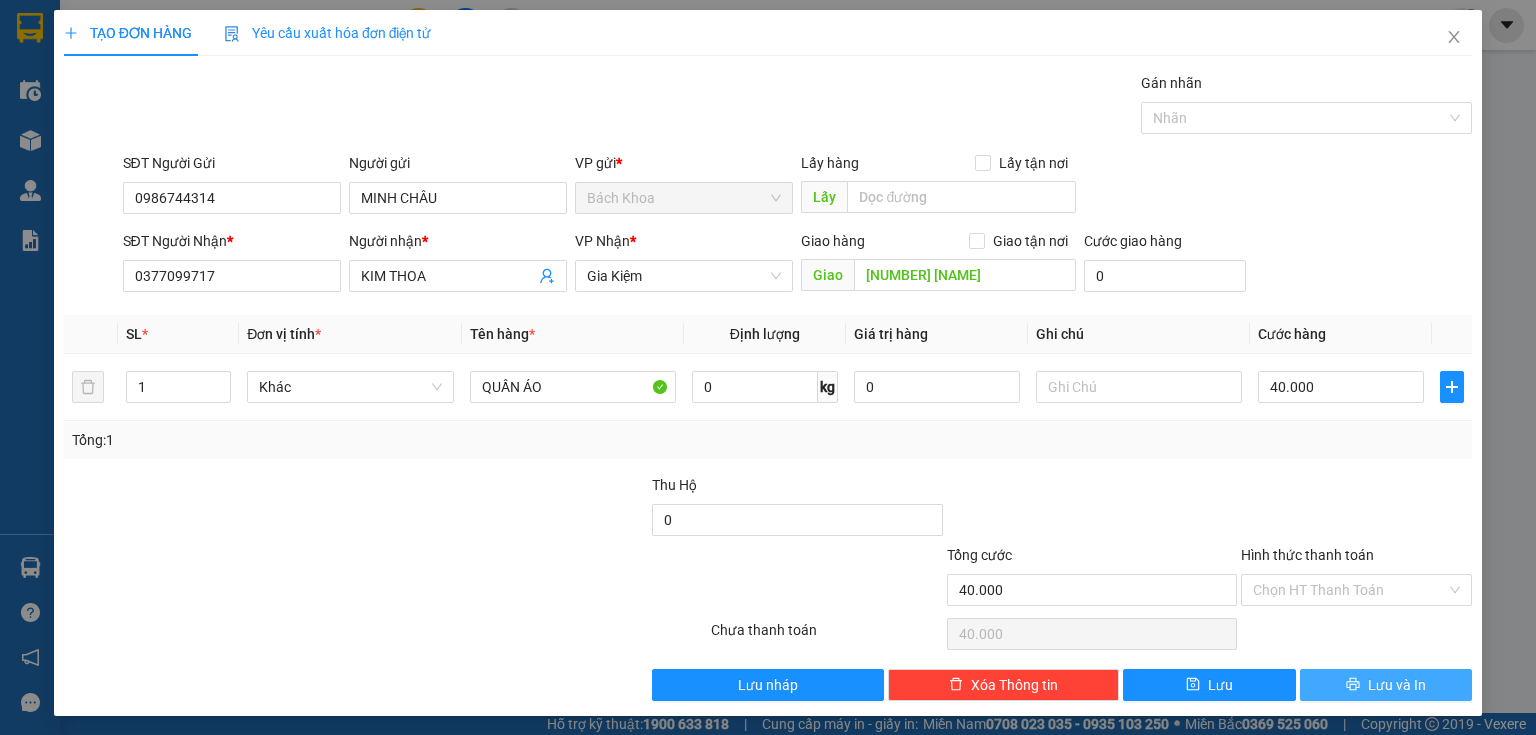 click on "Lưu và In" at bounding box center (1386, 685) 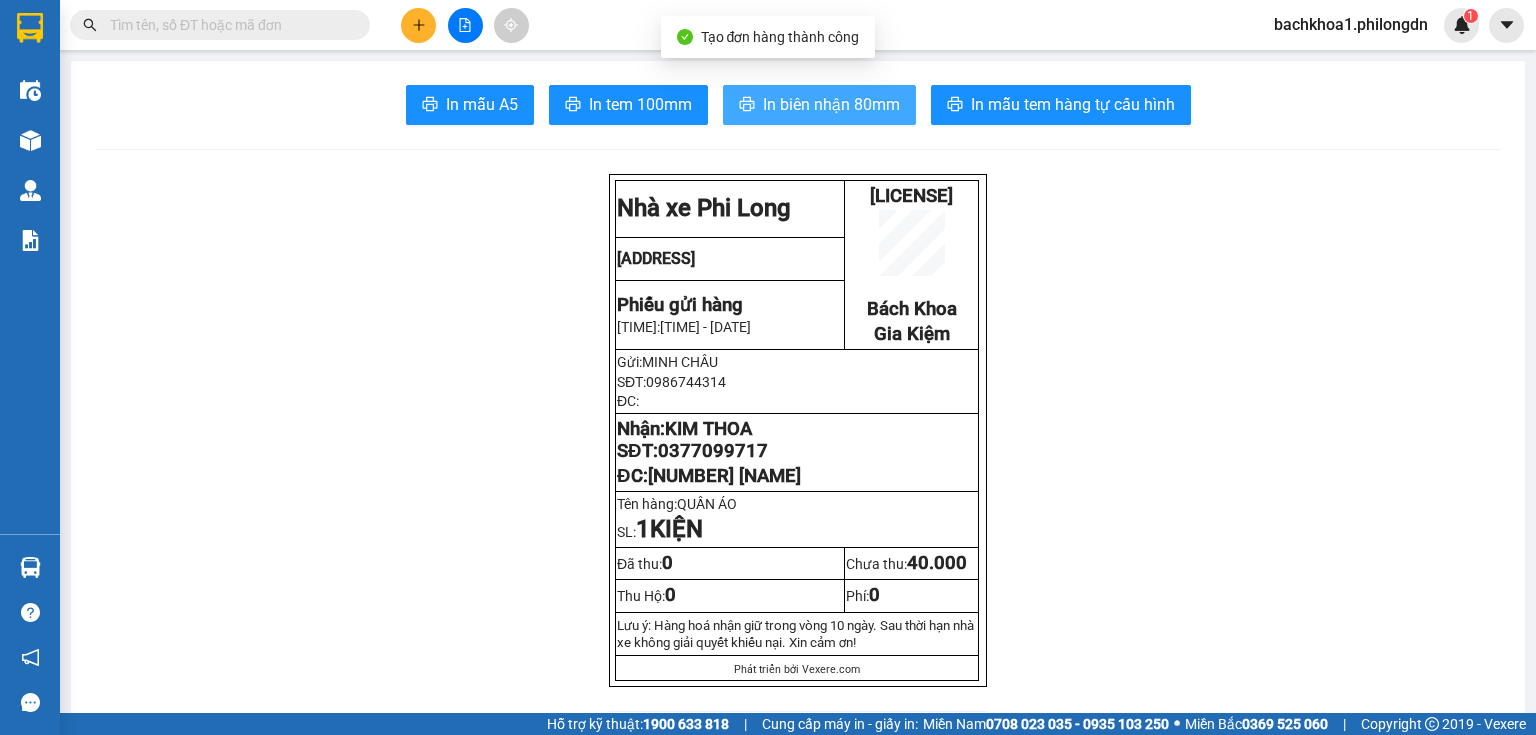 click on "In biên nhận 80mm" at bounding box center [831, 104] 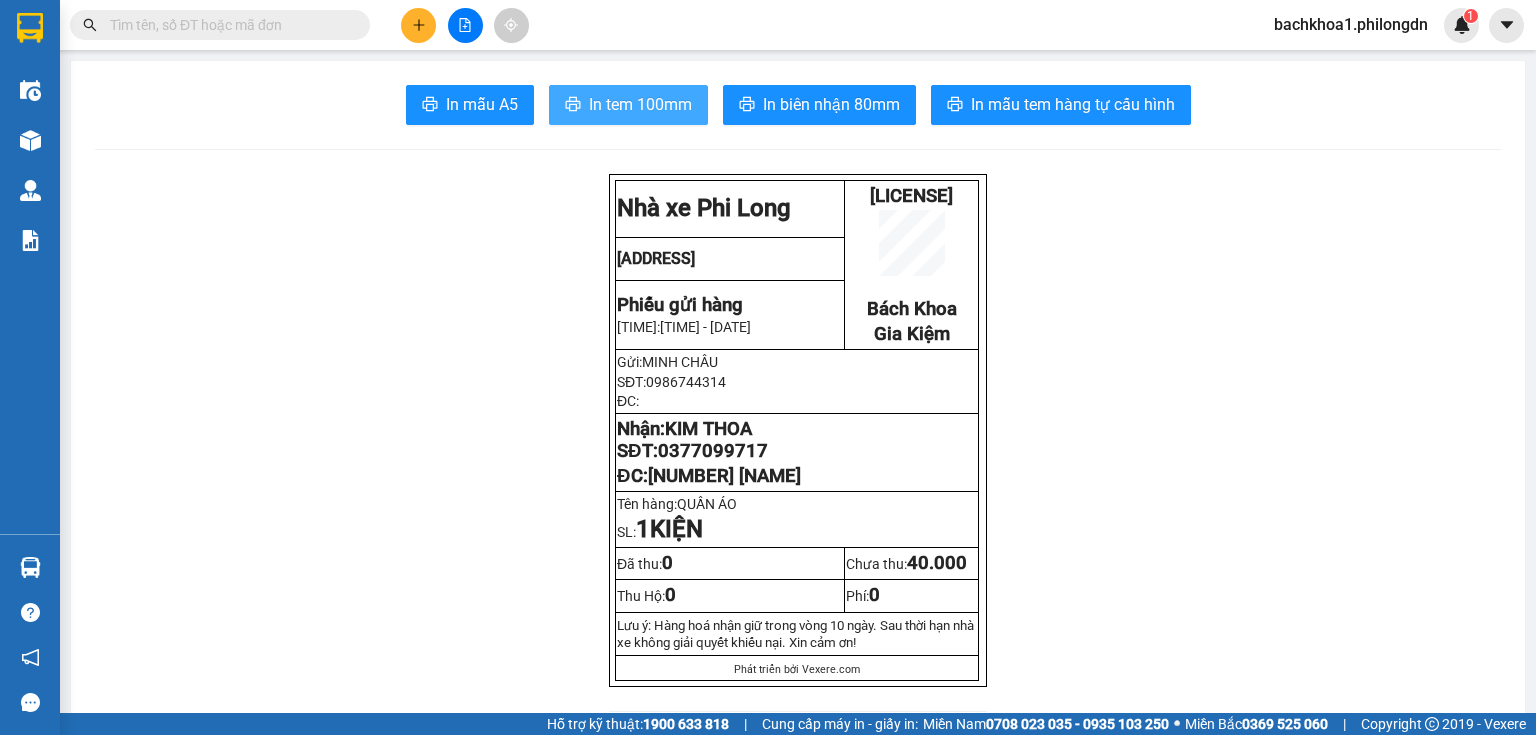 click on "In tem 100mm" at bounding box center (628, 105) 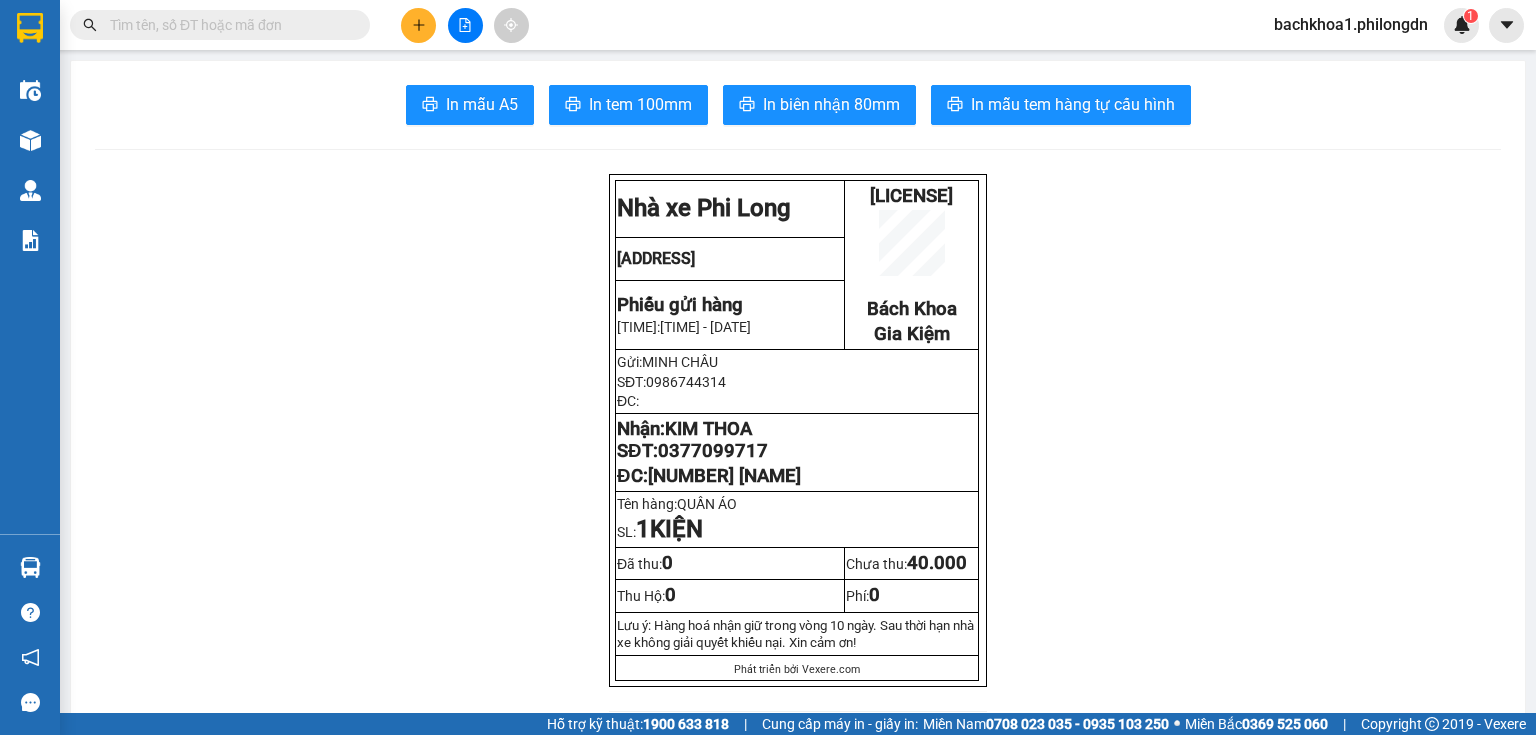 click on "KIM THOA" at bounding box center (708, 429) 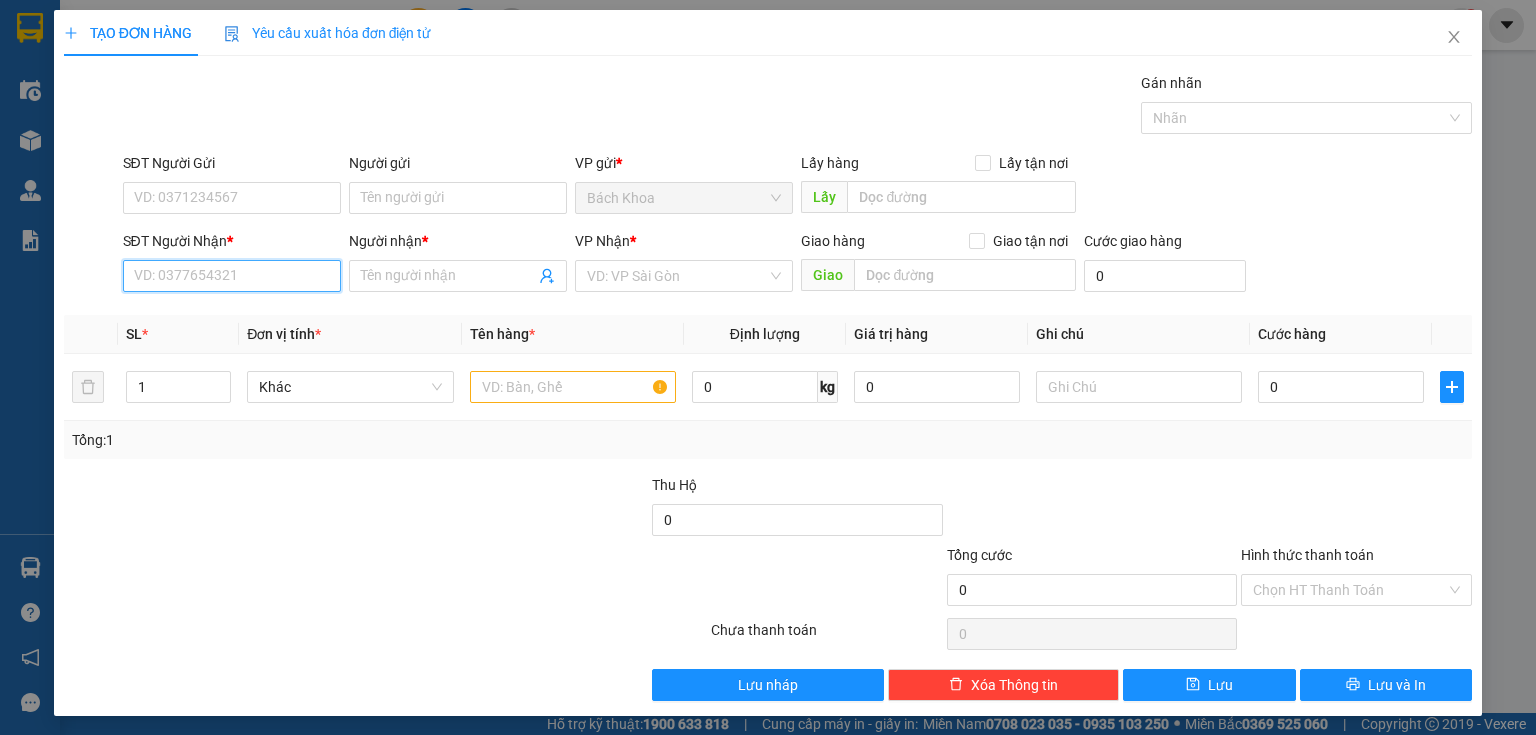 click on "SĐT Người Nhận  *" at bounding box center (232, 276) 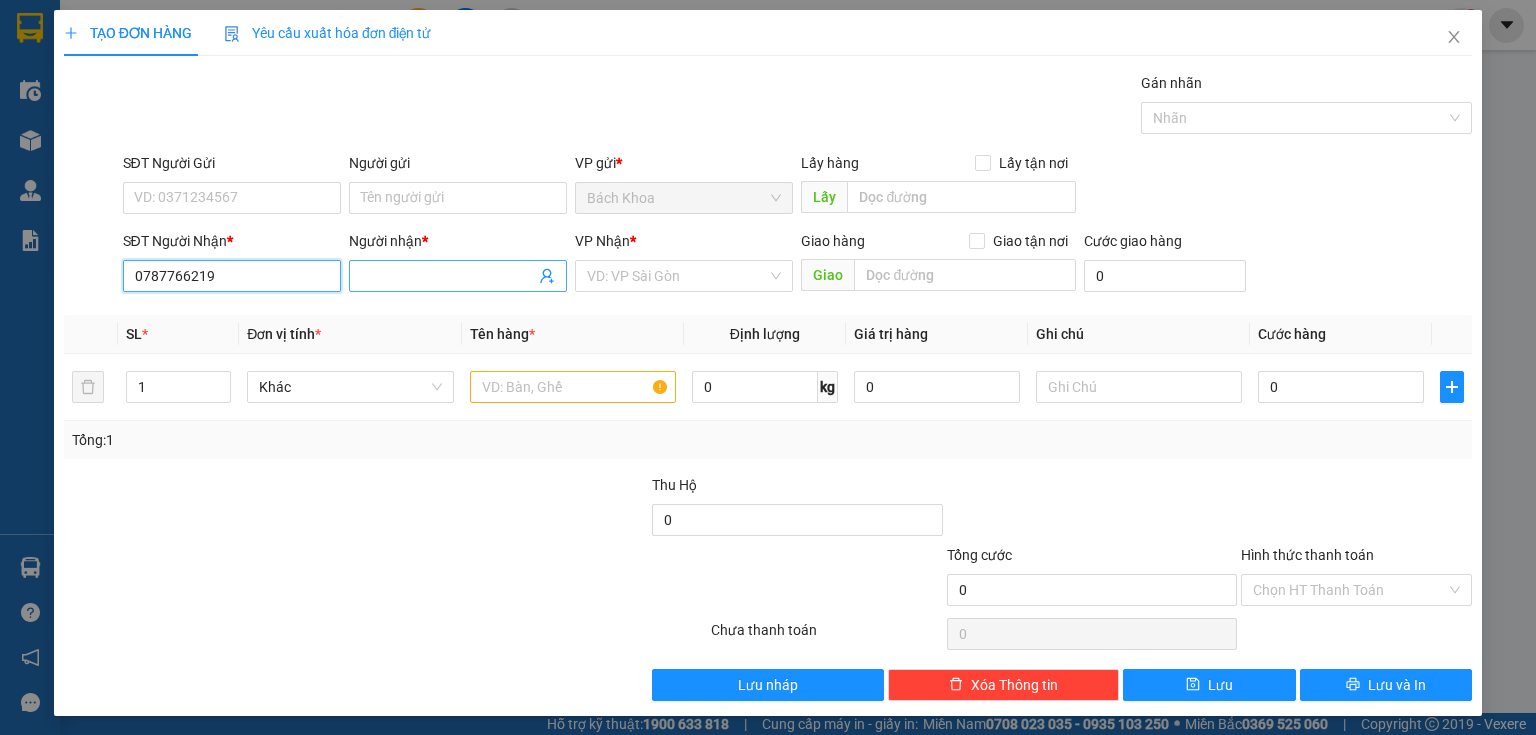 type on "0787766219" 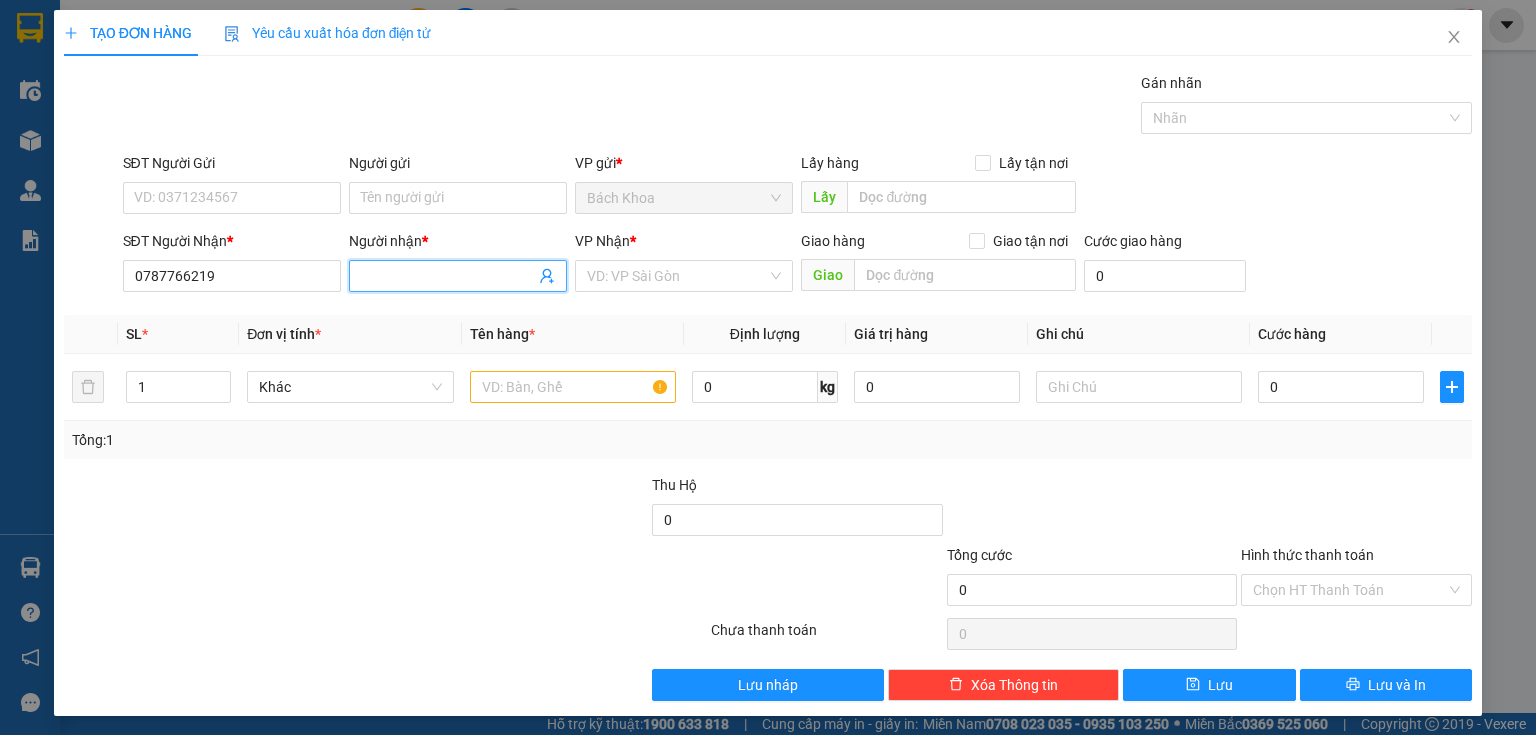 click at bounding box center (458, 276) 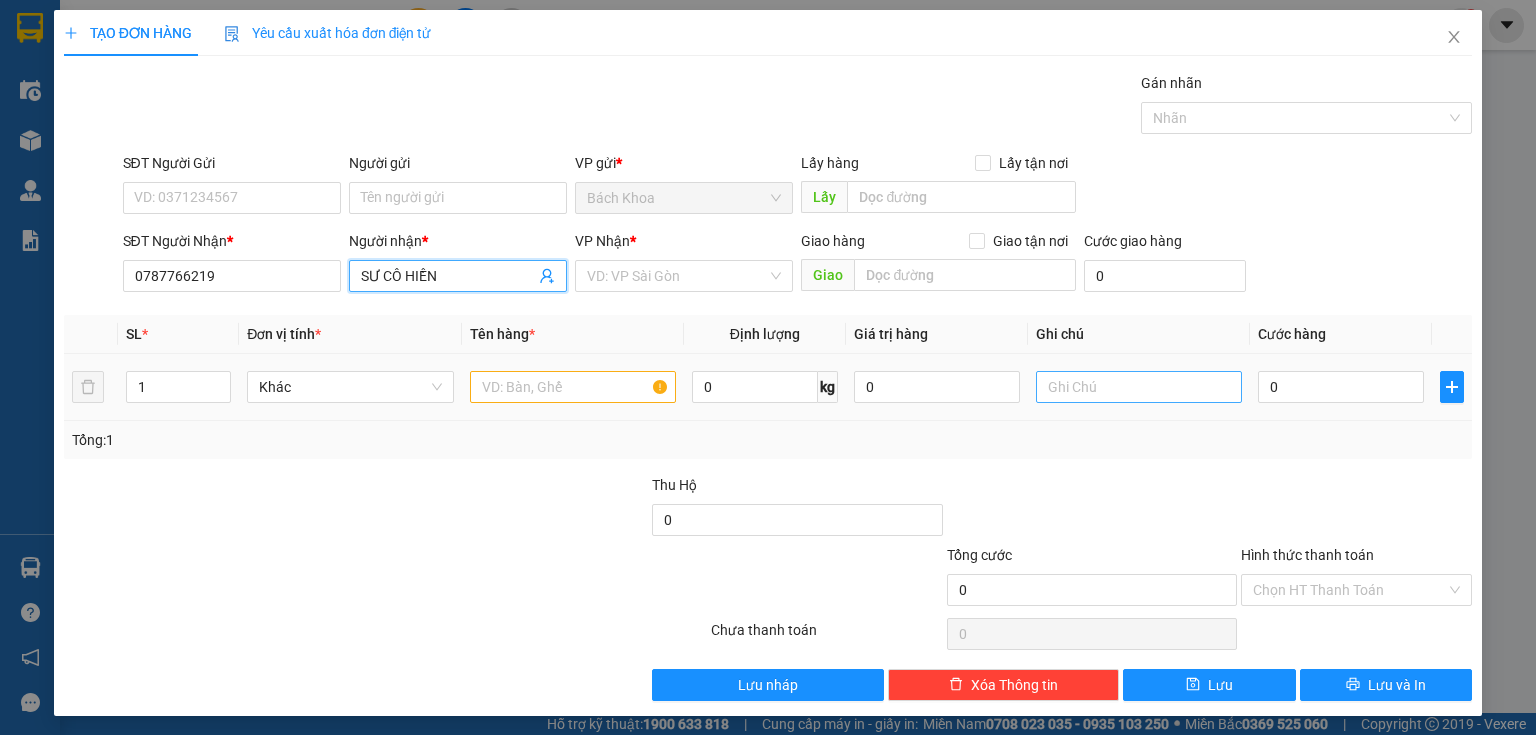 type on "SƯ CÔ HIỀN" 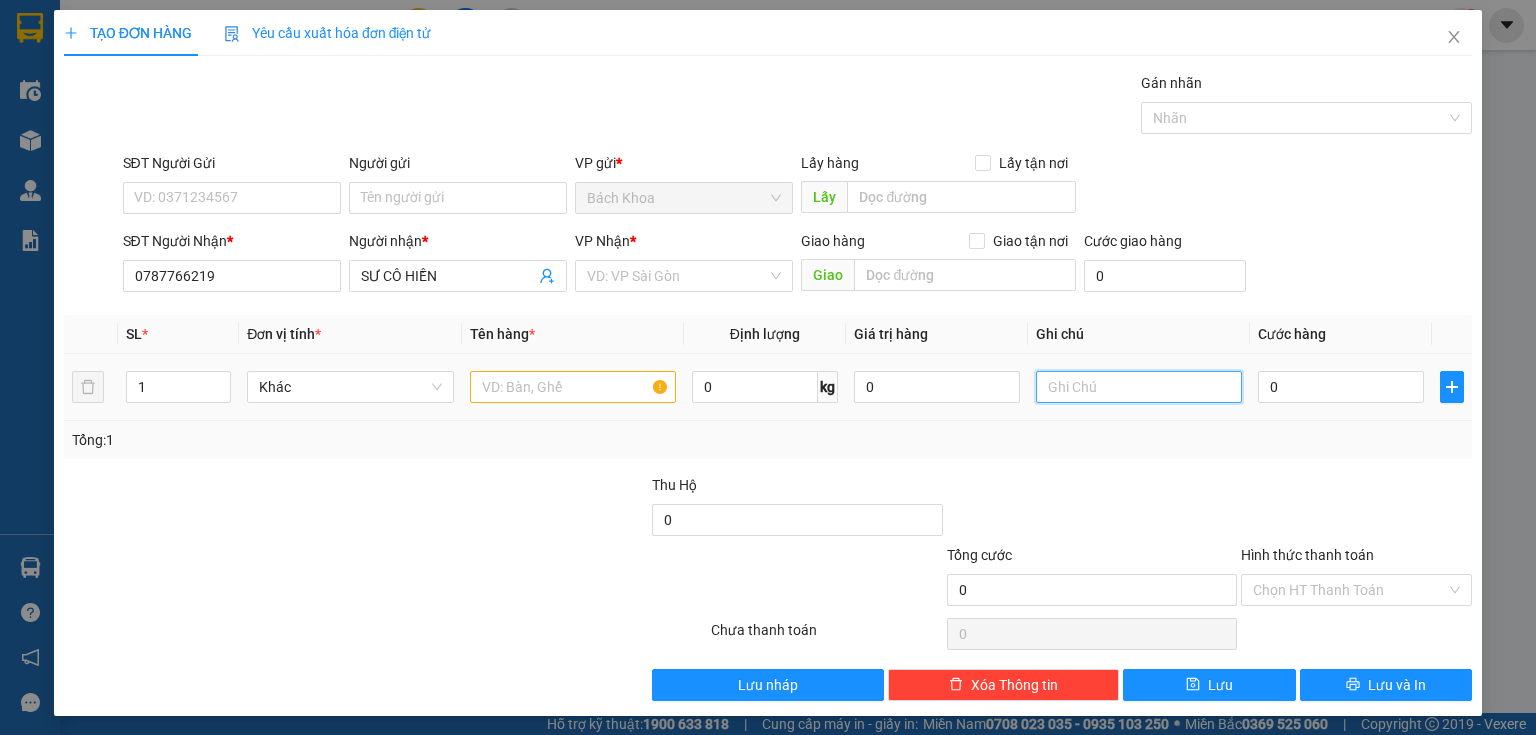 click at bounding box center [1139, 387] 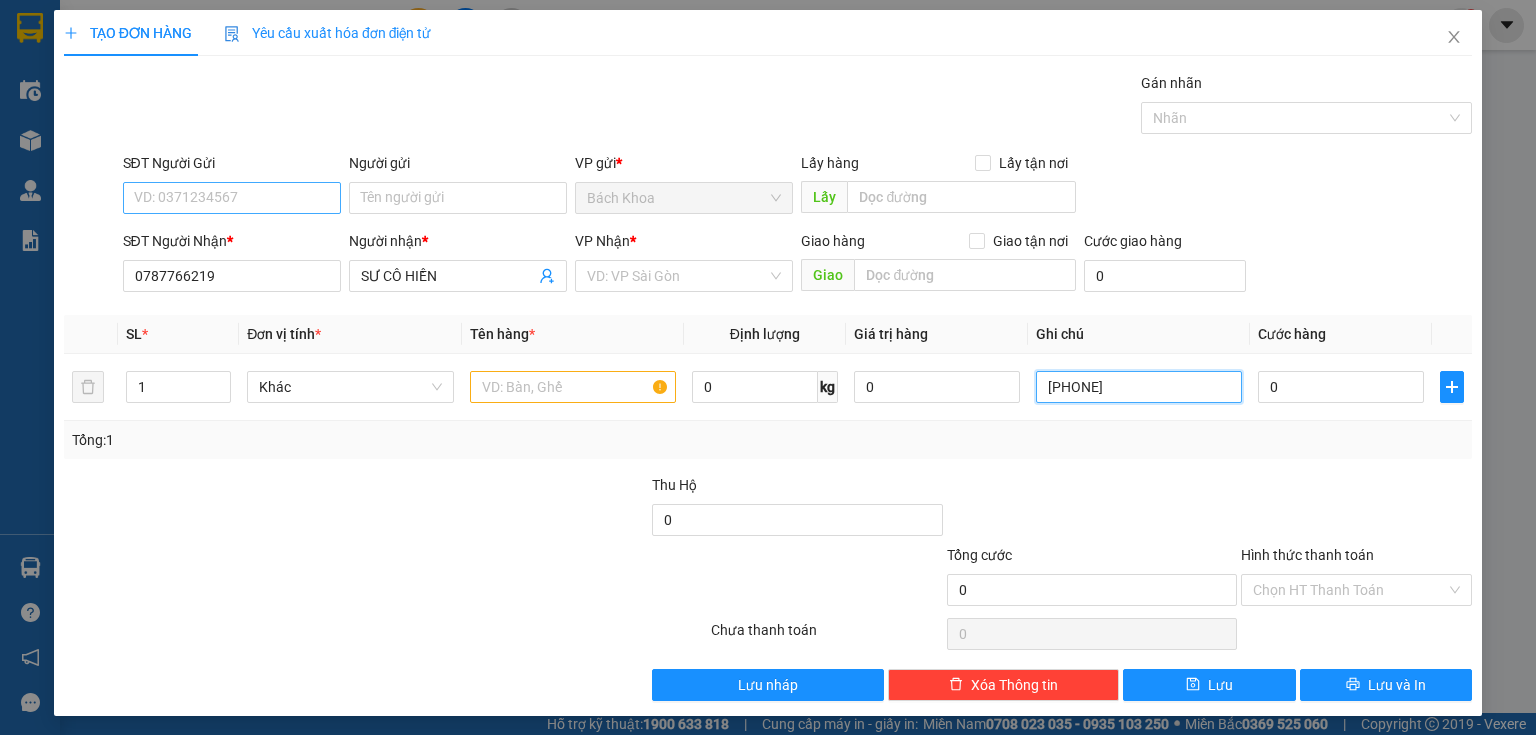type on "[PHONE]" 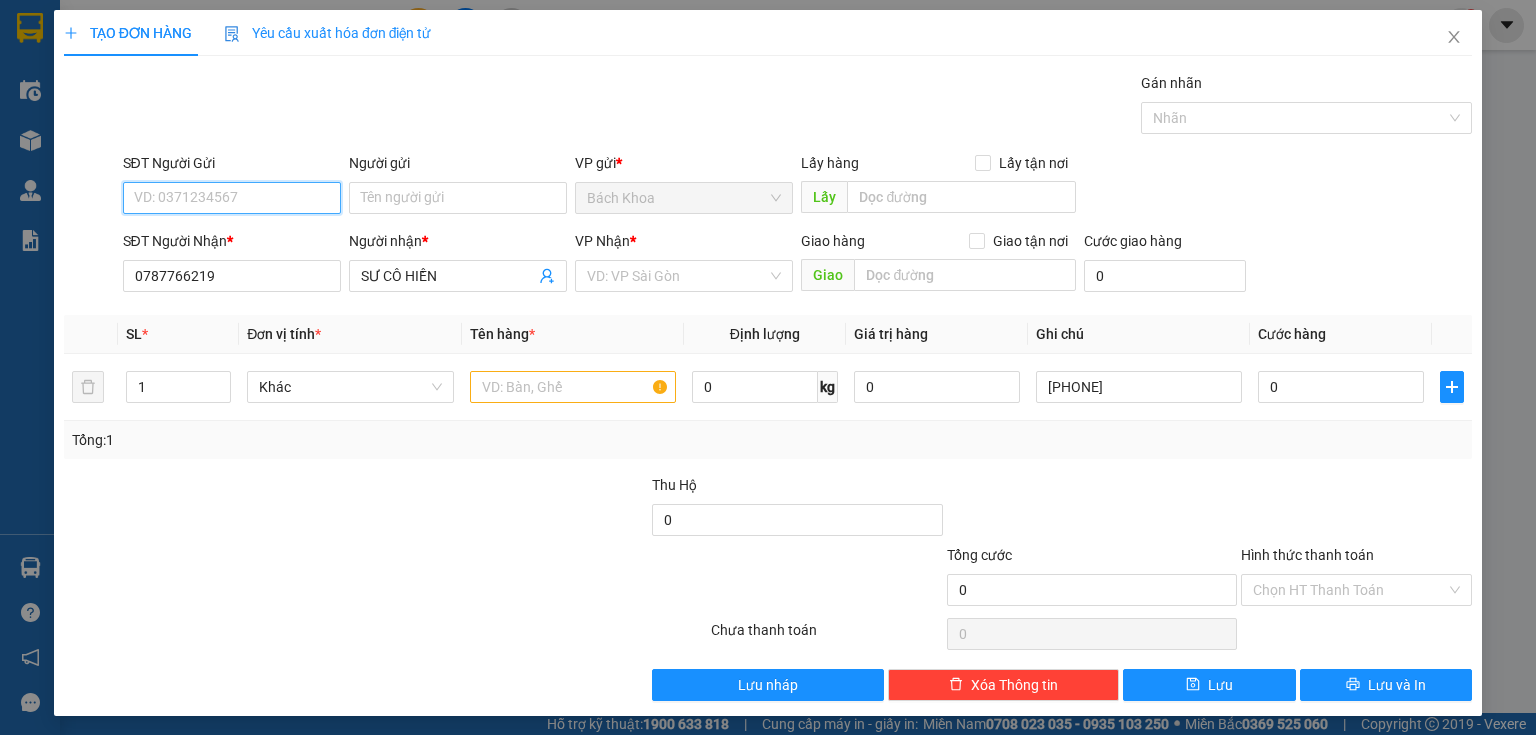 click on "SĐT Người Gửi" at bounding box center [232, 198] 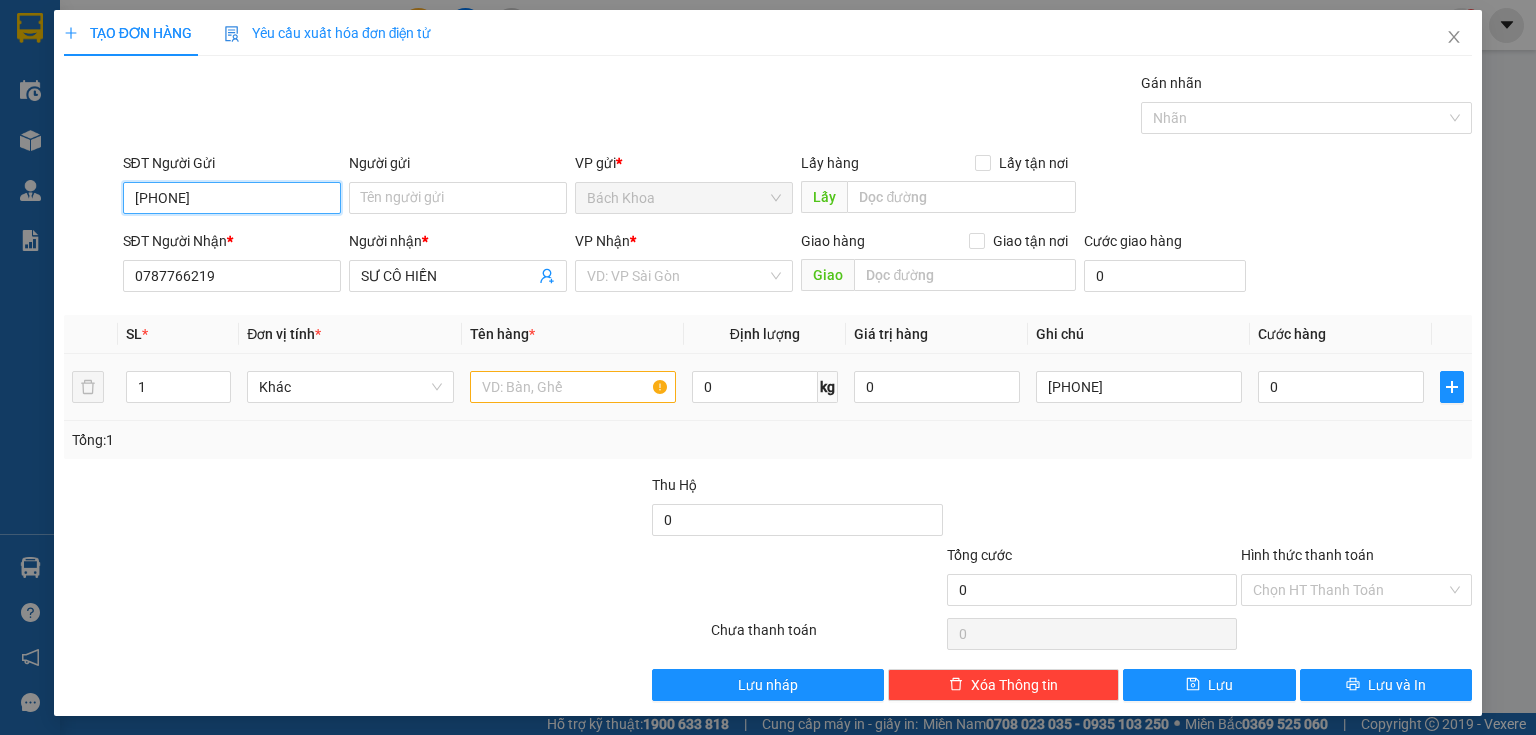 type on "[PHONE]" 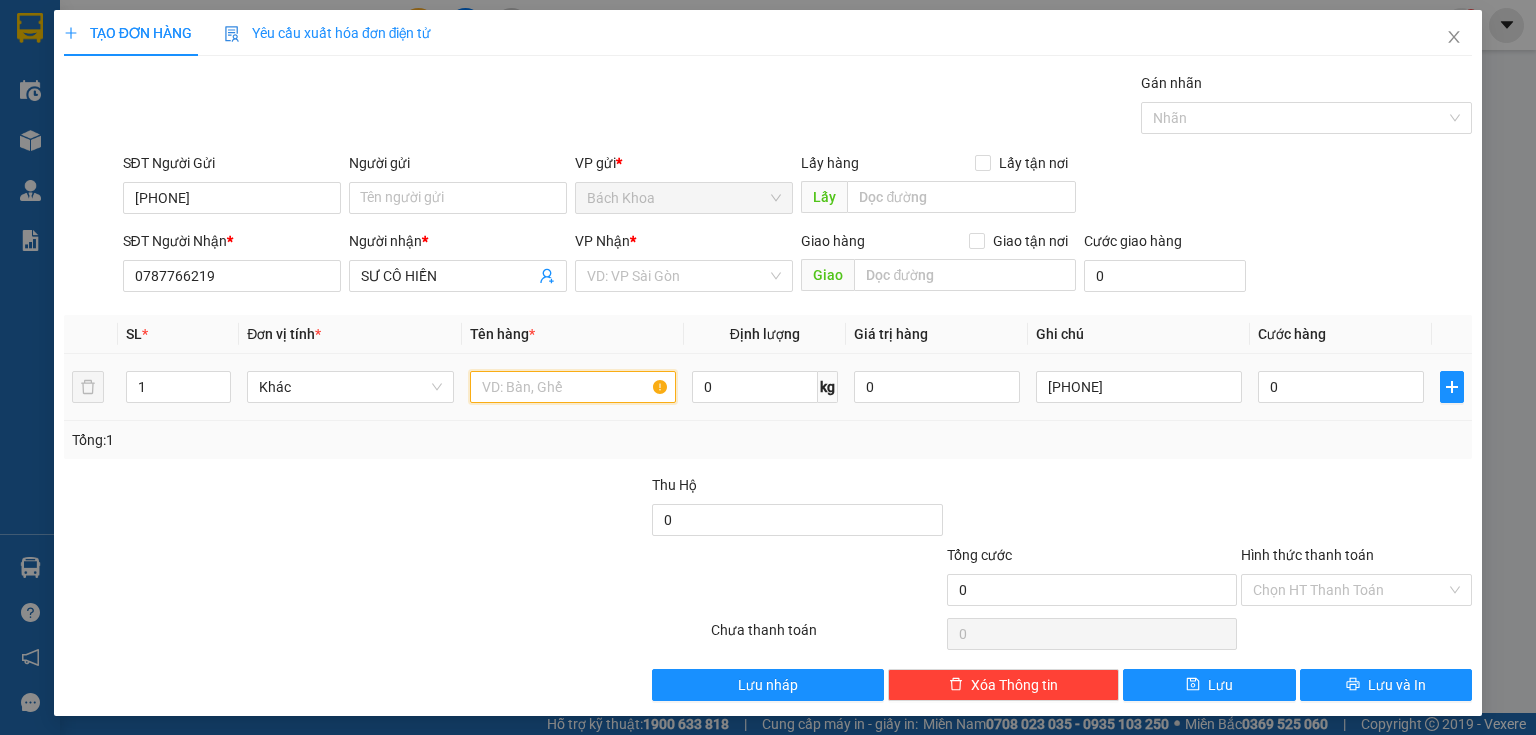 click at bounding box center [573, 387] 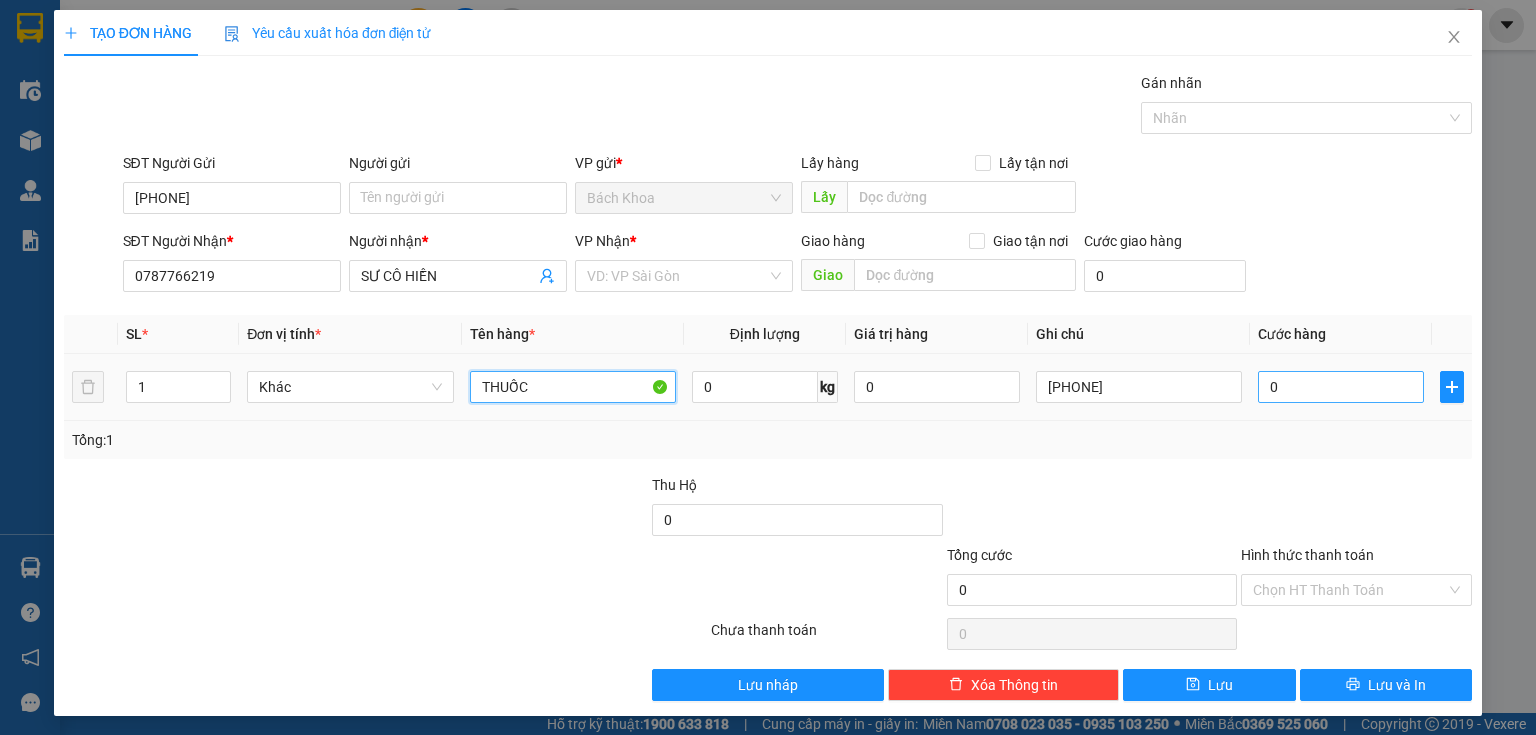 type on "THUỐC" 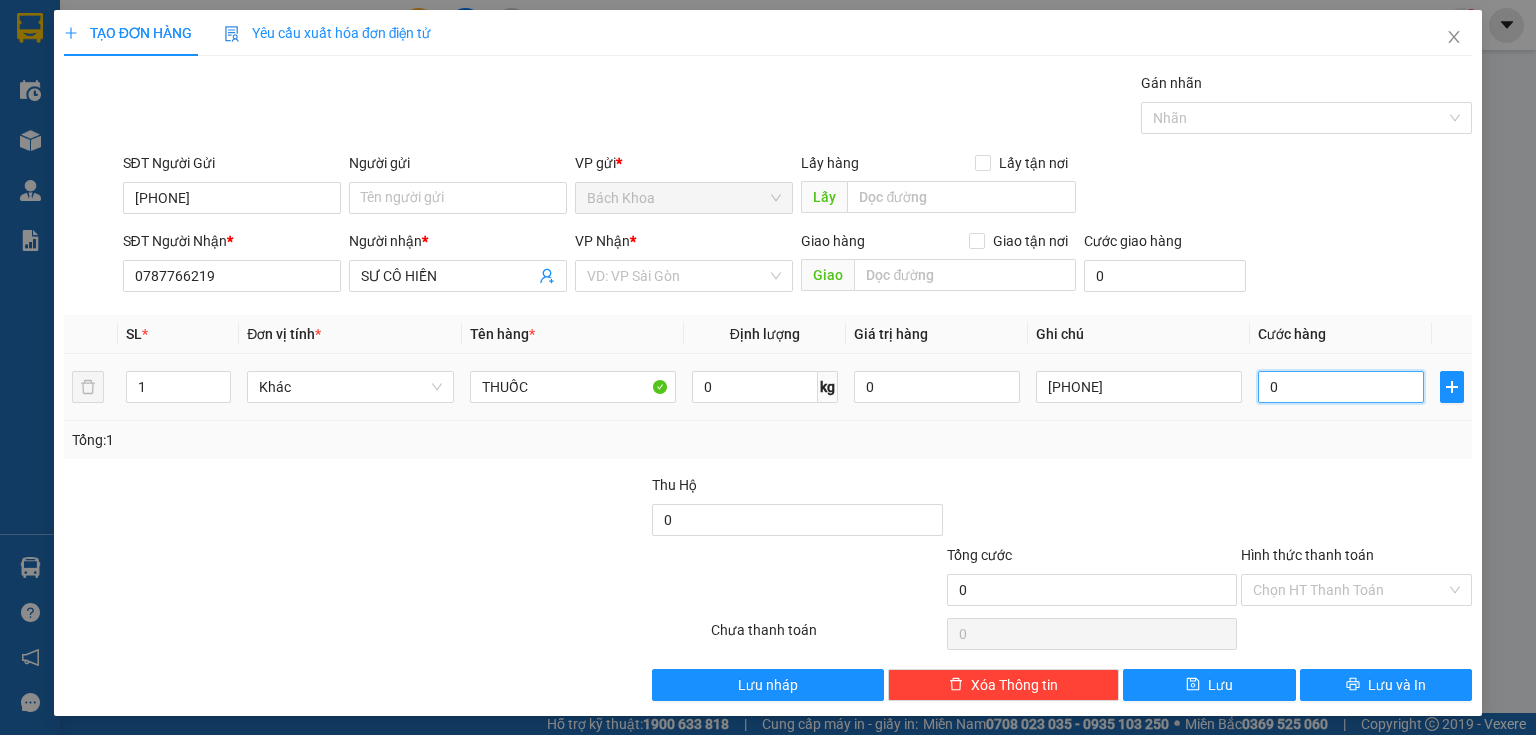 click on "0" at bounding box center [1341, 387] 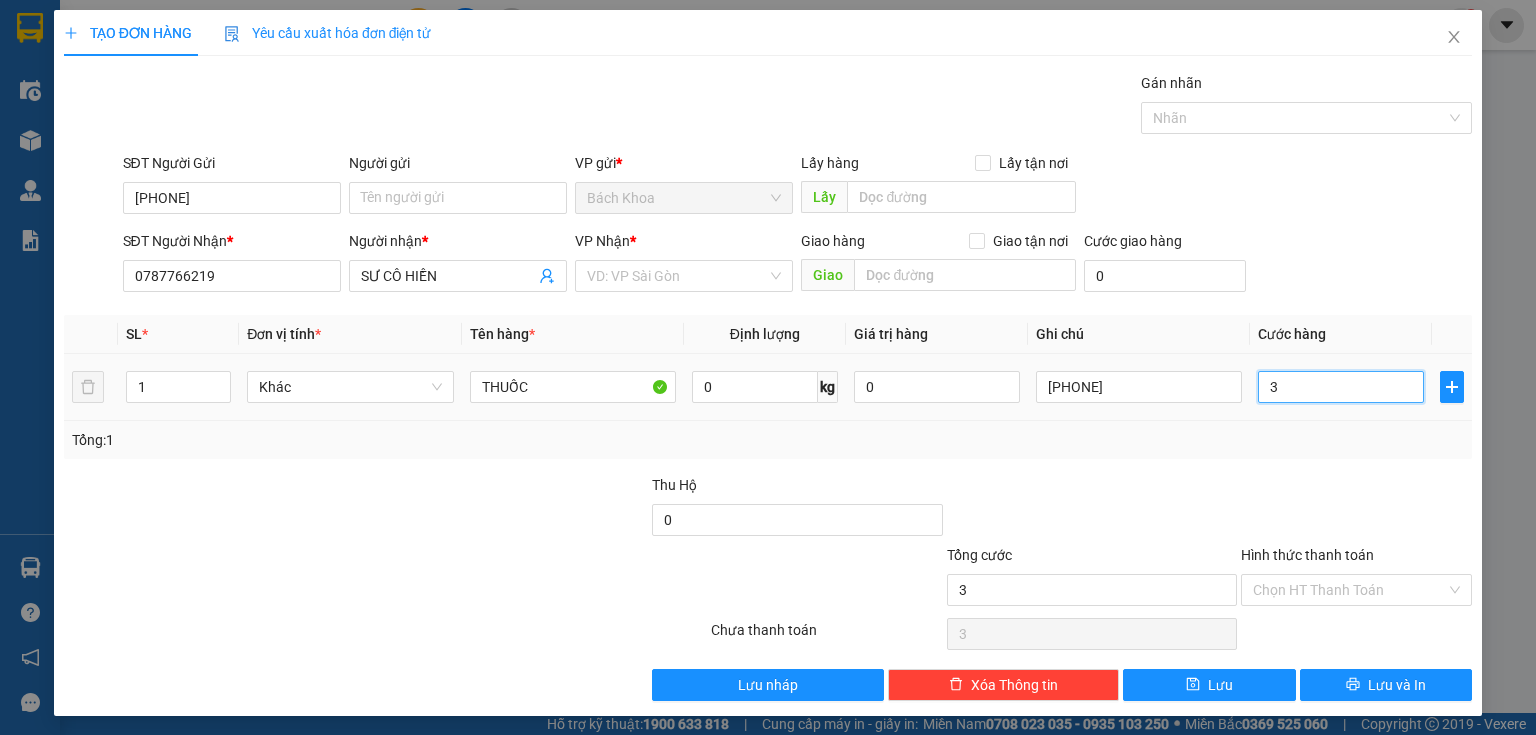 type on "30" 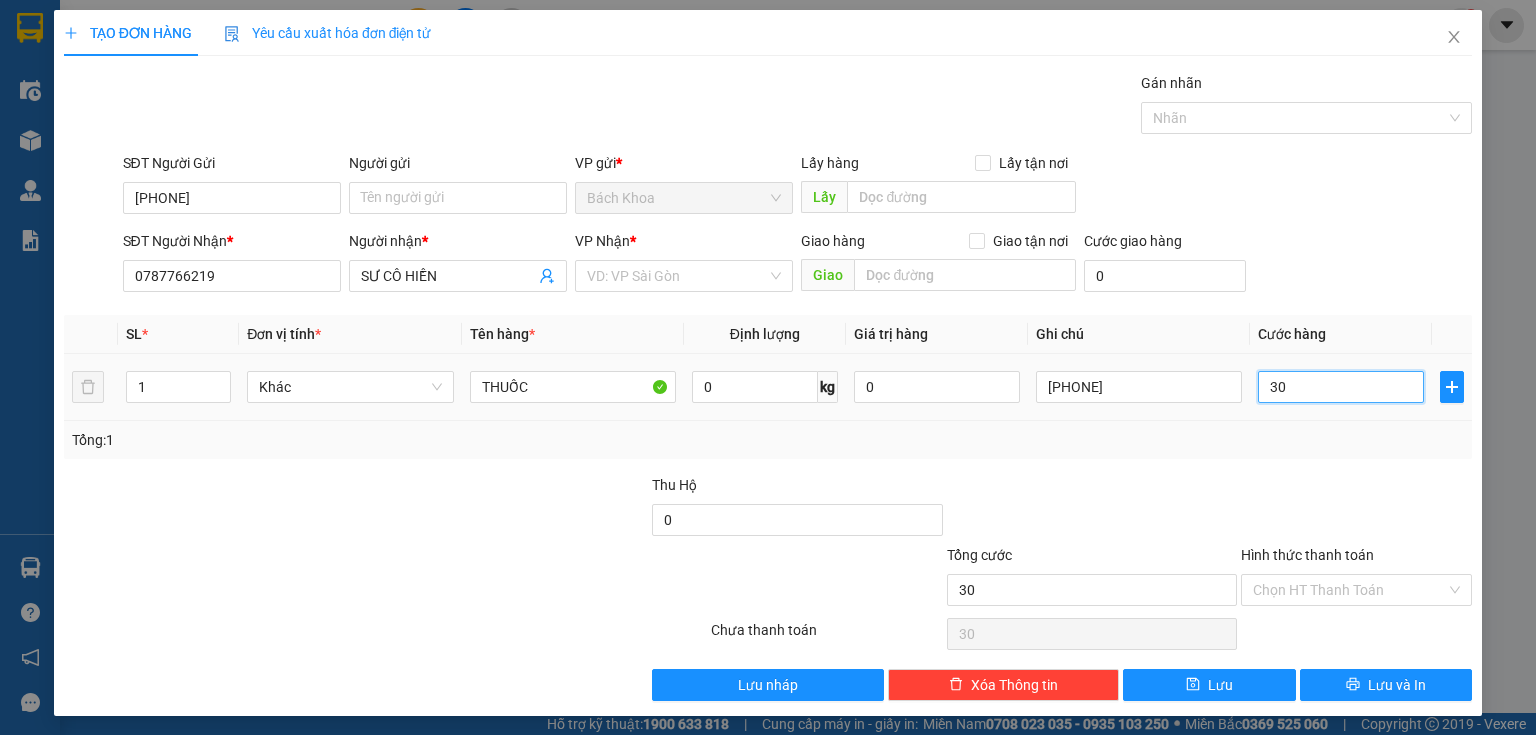 type on "300" 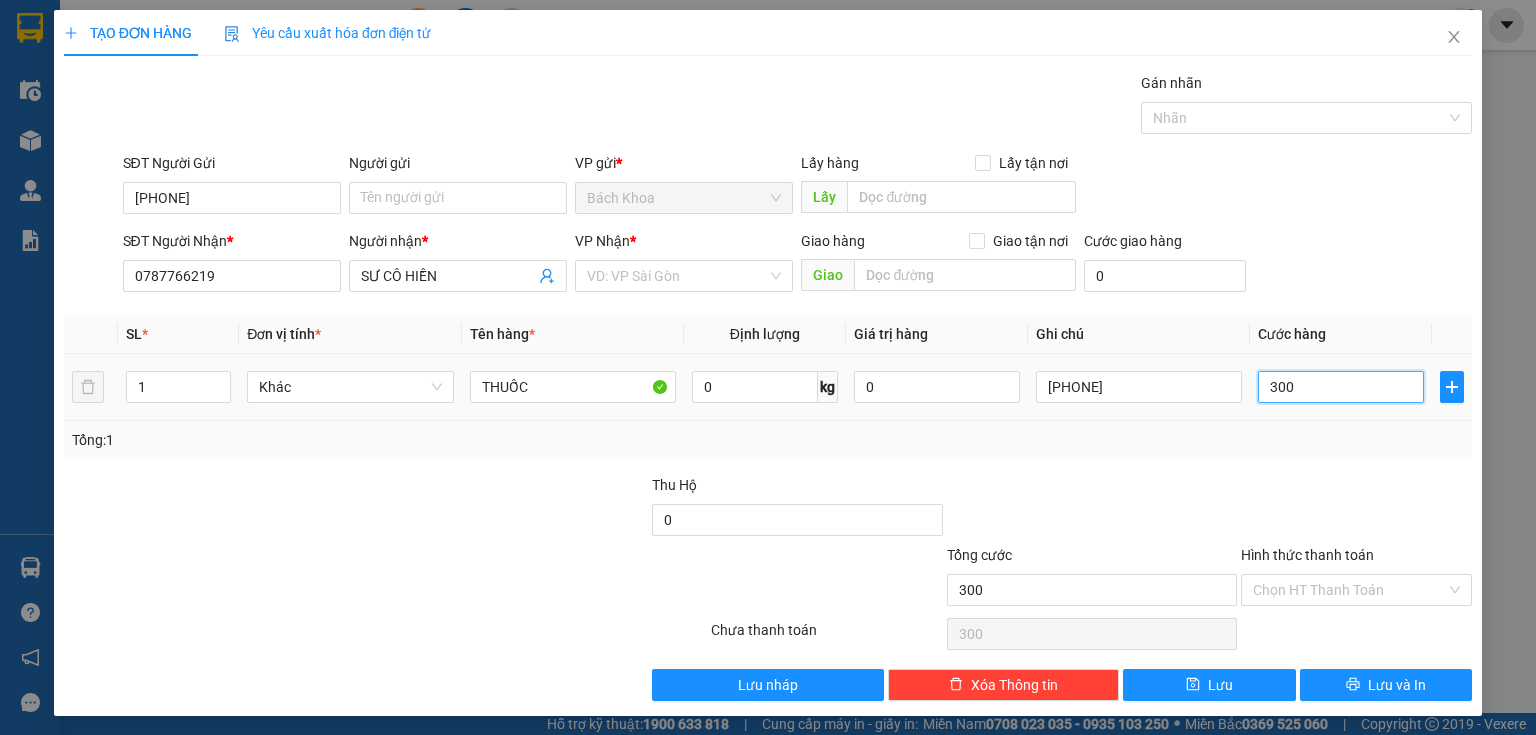 type on "3.000" 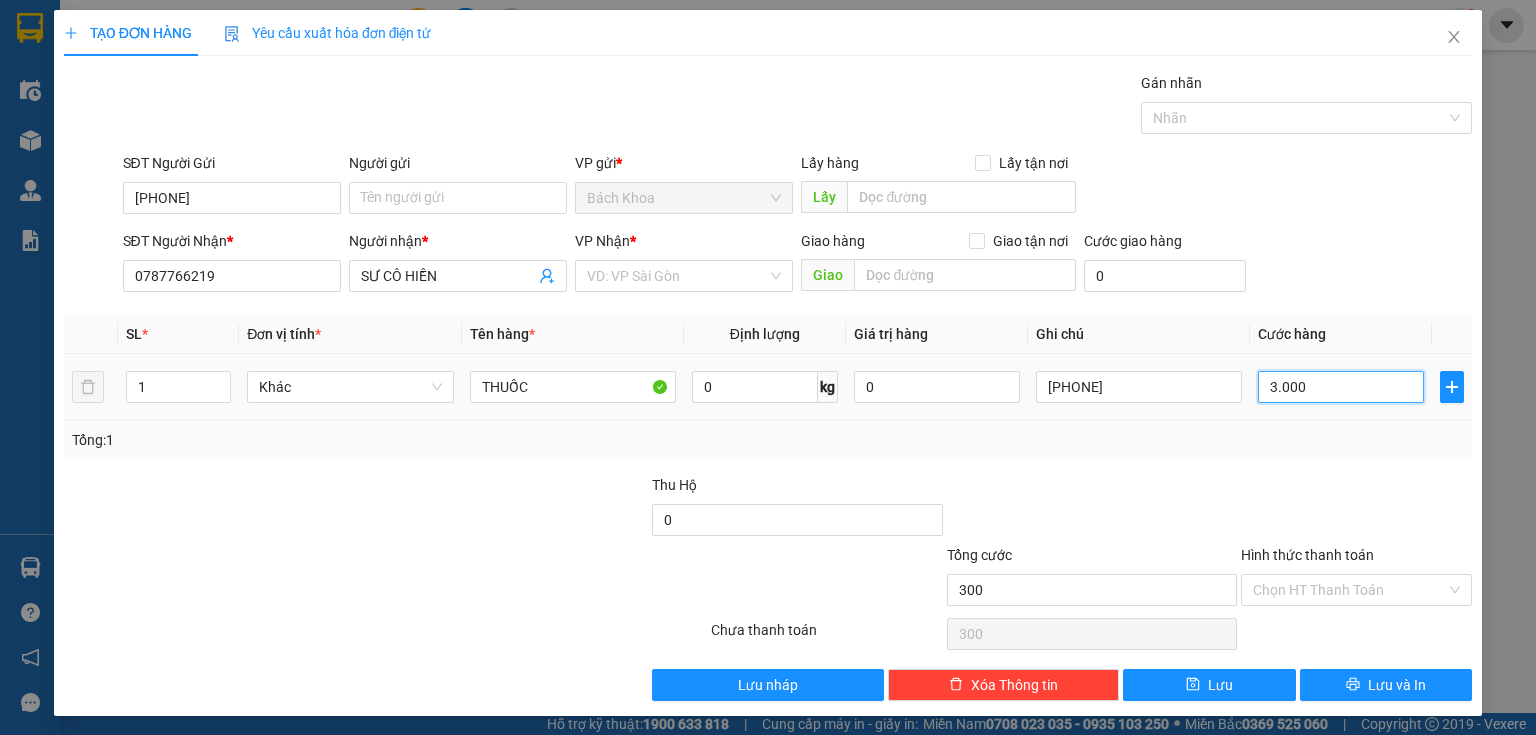 type on "3.000" 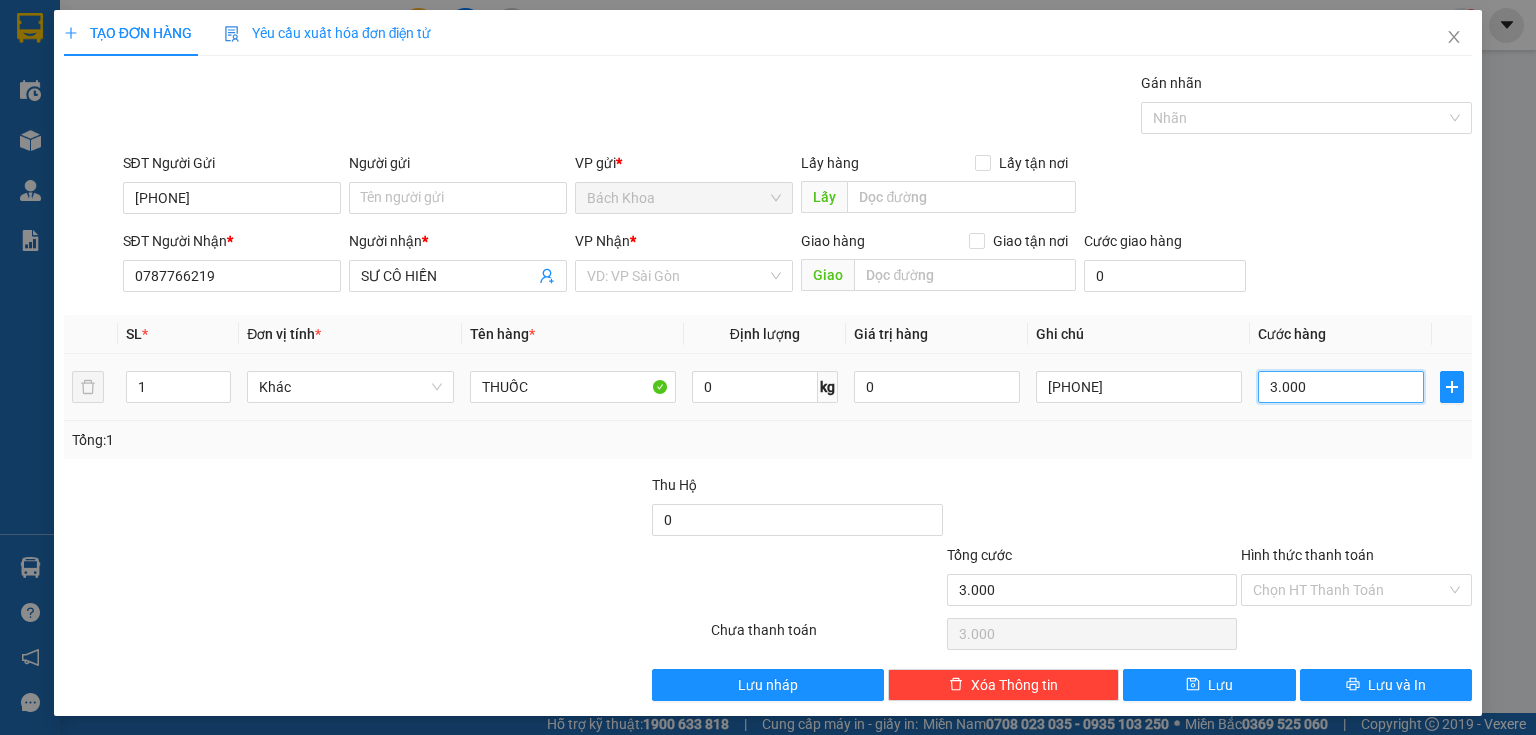 type on "30.000" 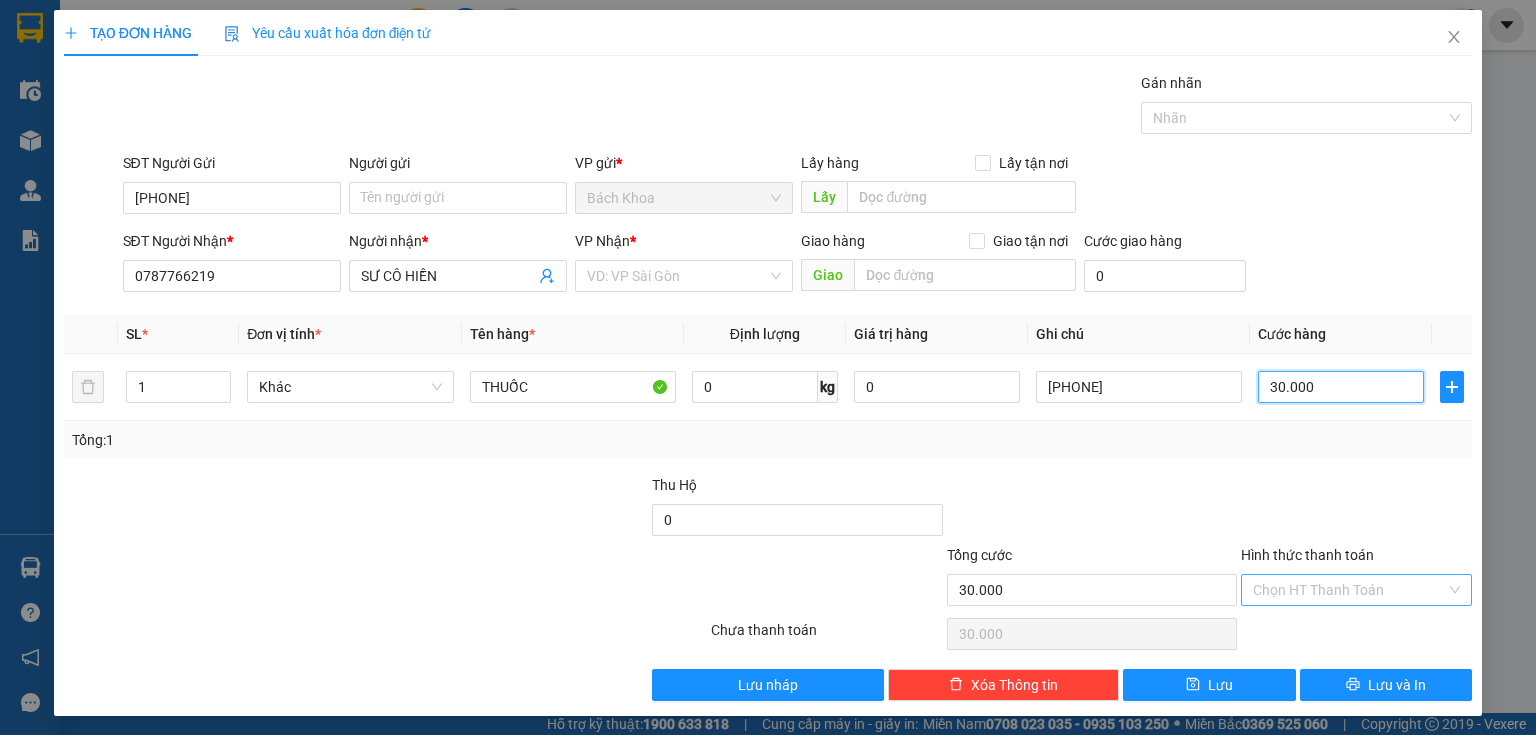 type on "30.000" 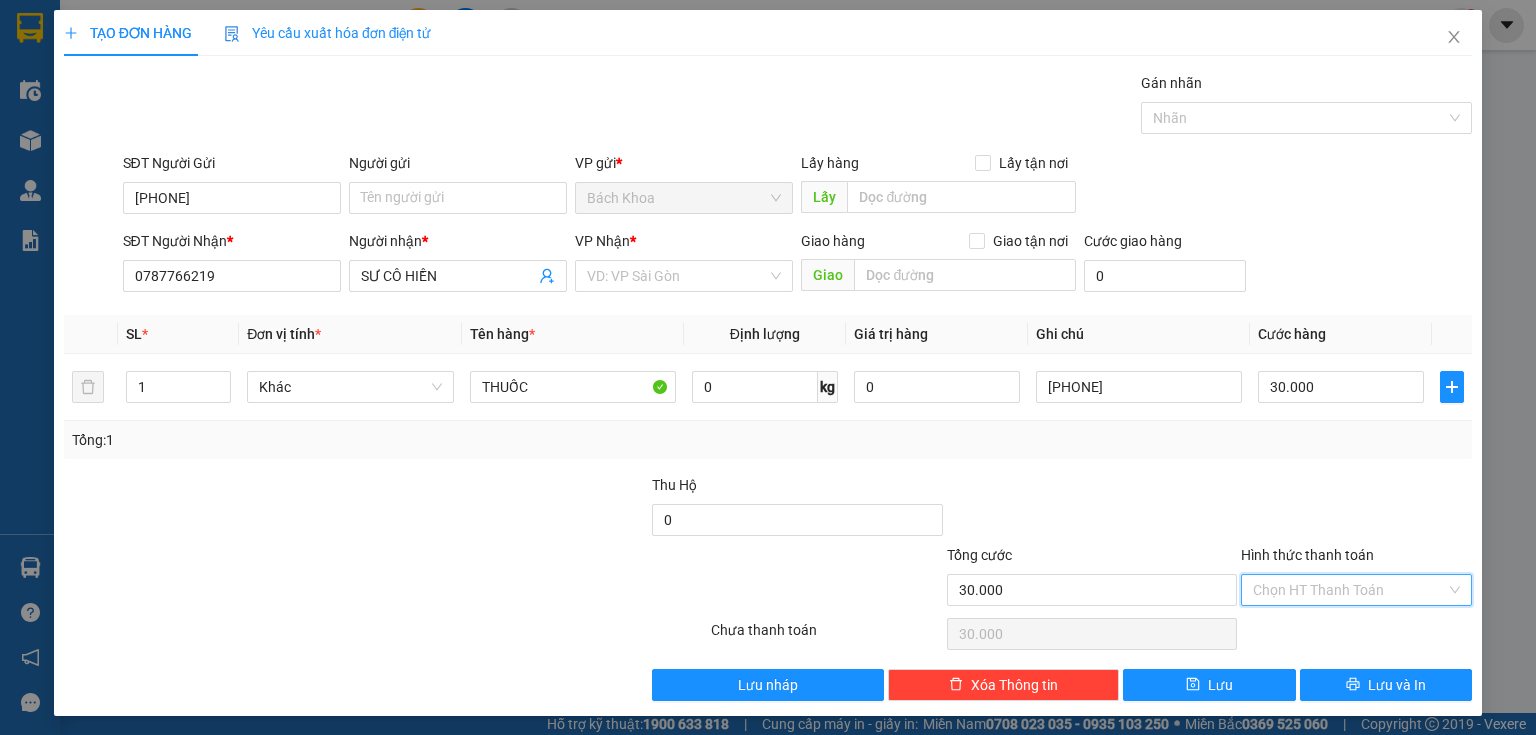 click on "Hình thức thanh toán" at bounding box center (1349, 590) 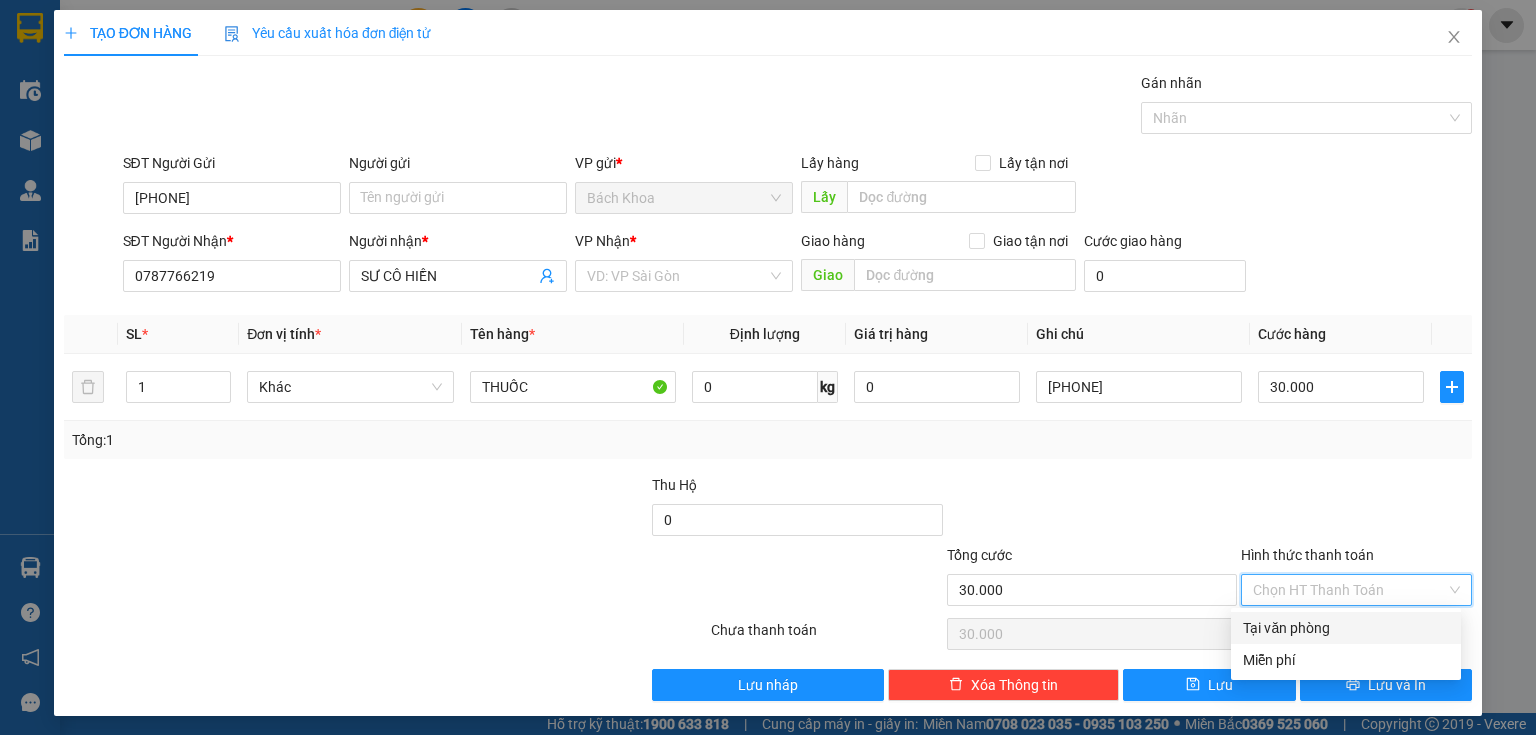 click on "Tại văn phòng" at bounding box center [1346, 628] 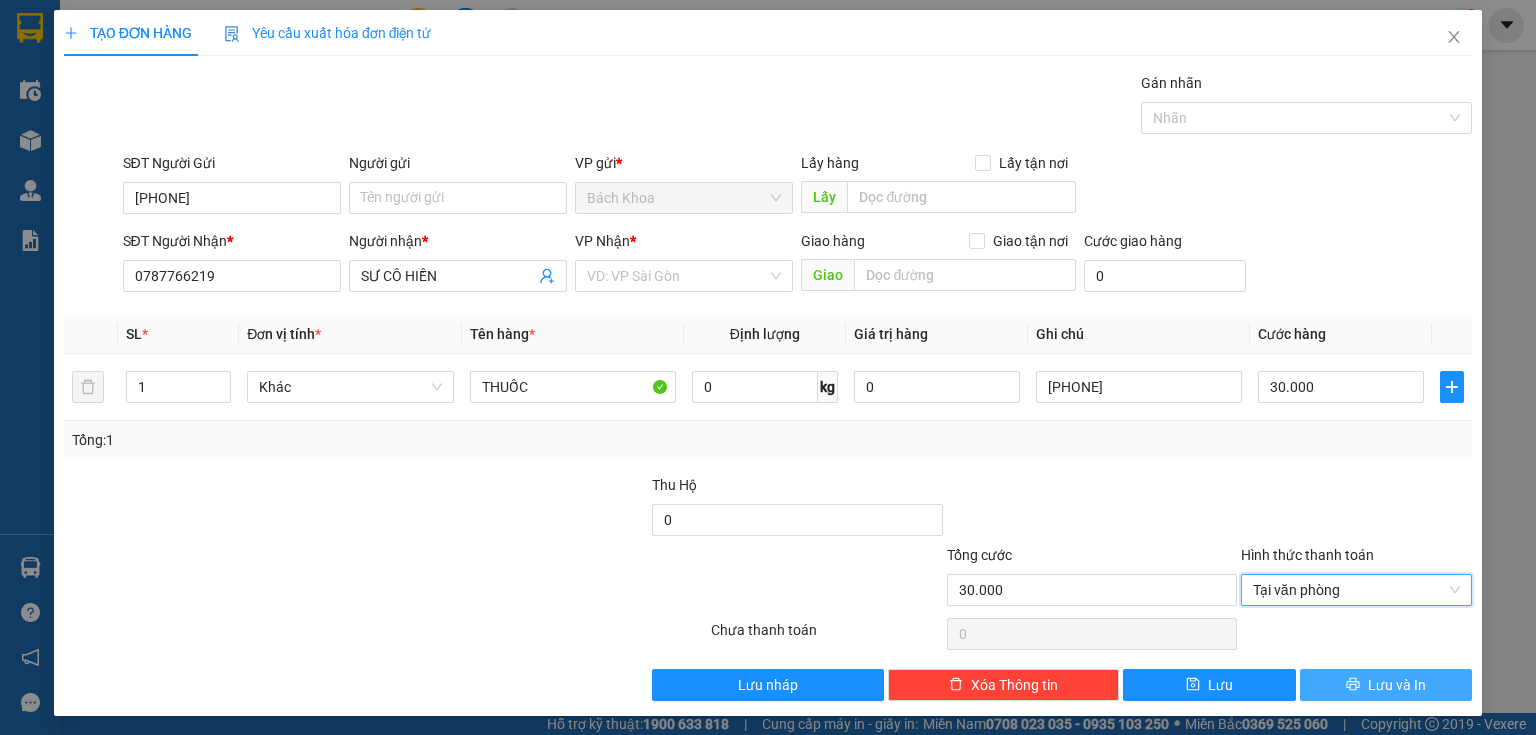 click on "Lưu và In" at bounding box center (1397, 685) 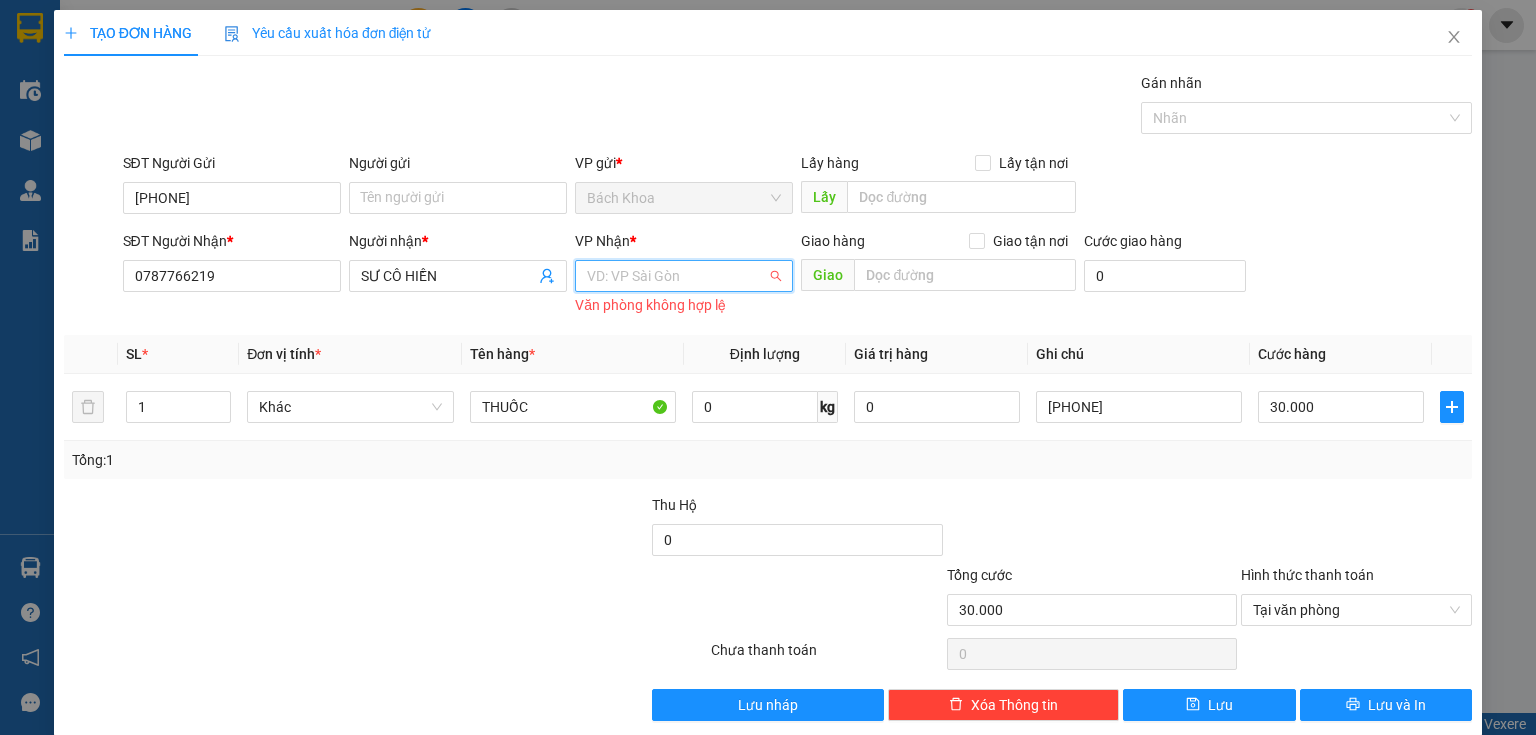 click at bounding box center (677, 276) 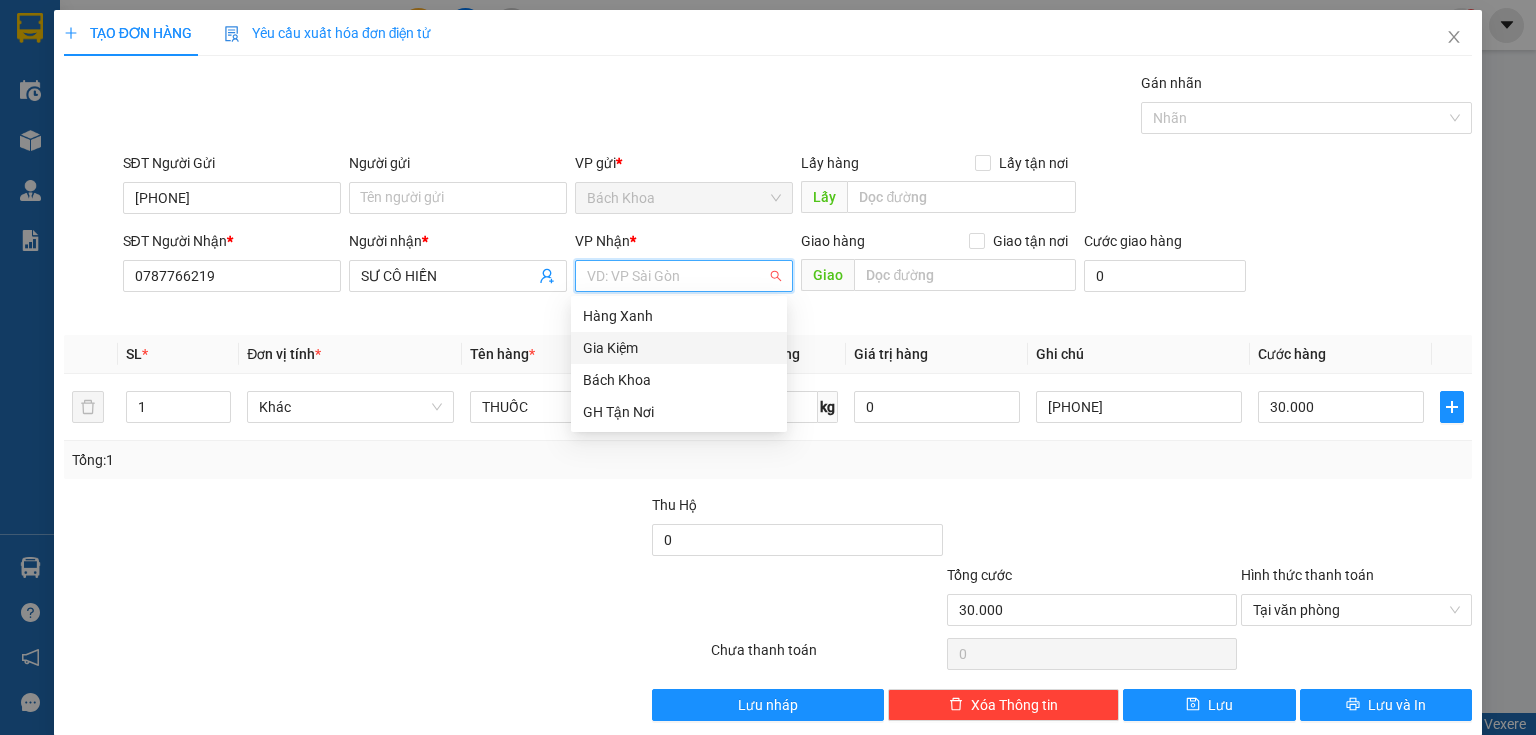 click on "Gia Kiệm" at bounding box center [679, 348] 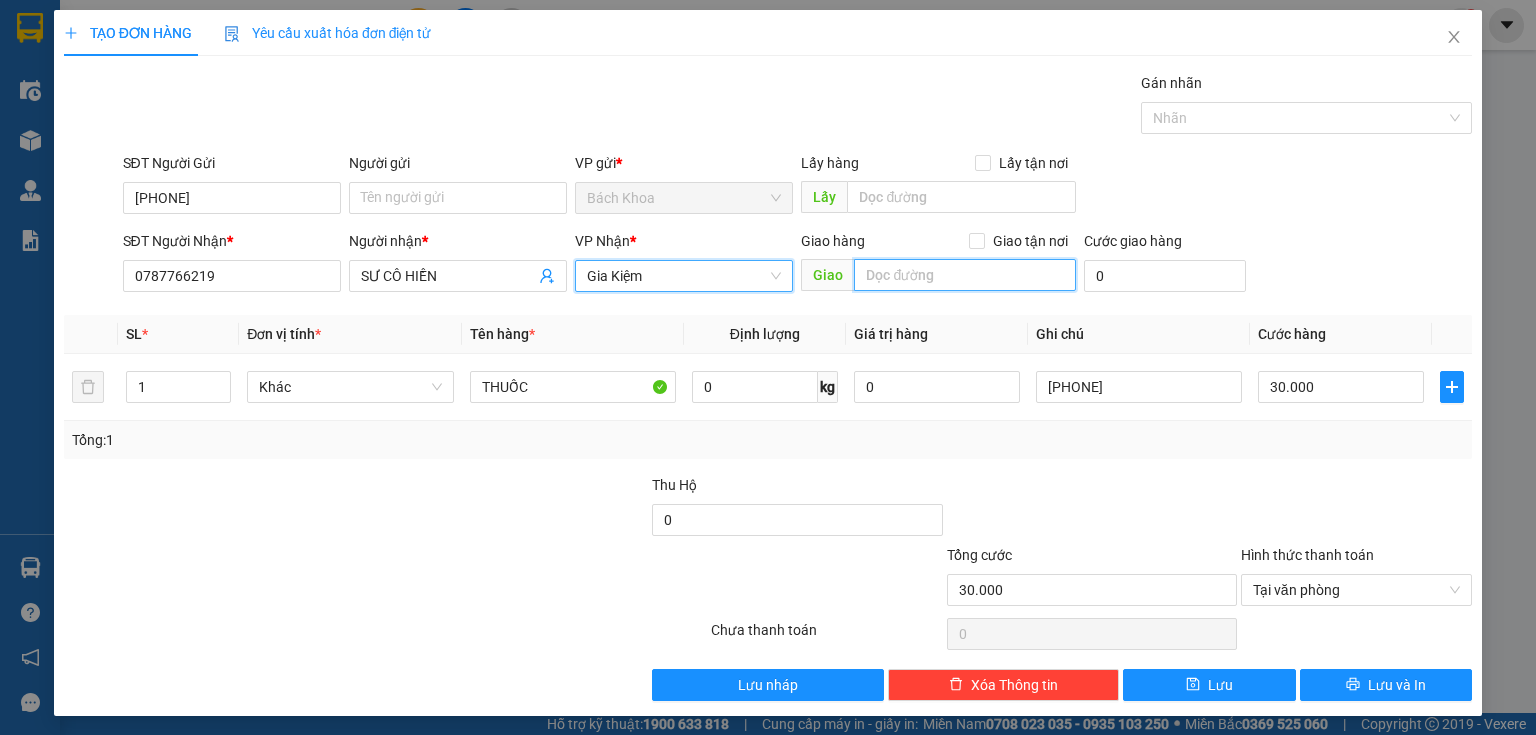 click at bounding box center [965, 275] 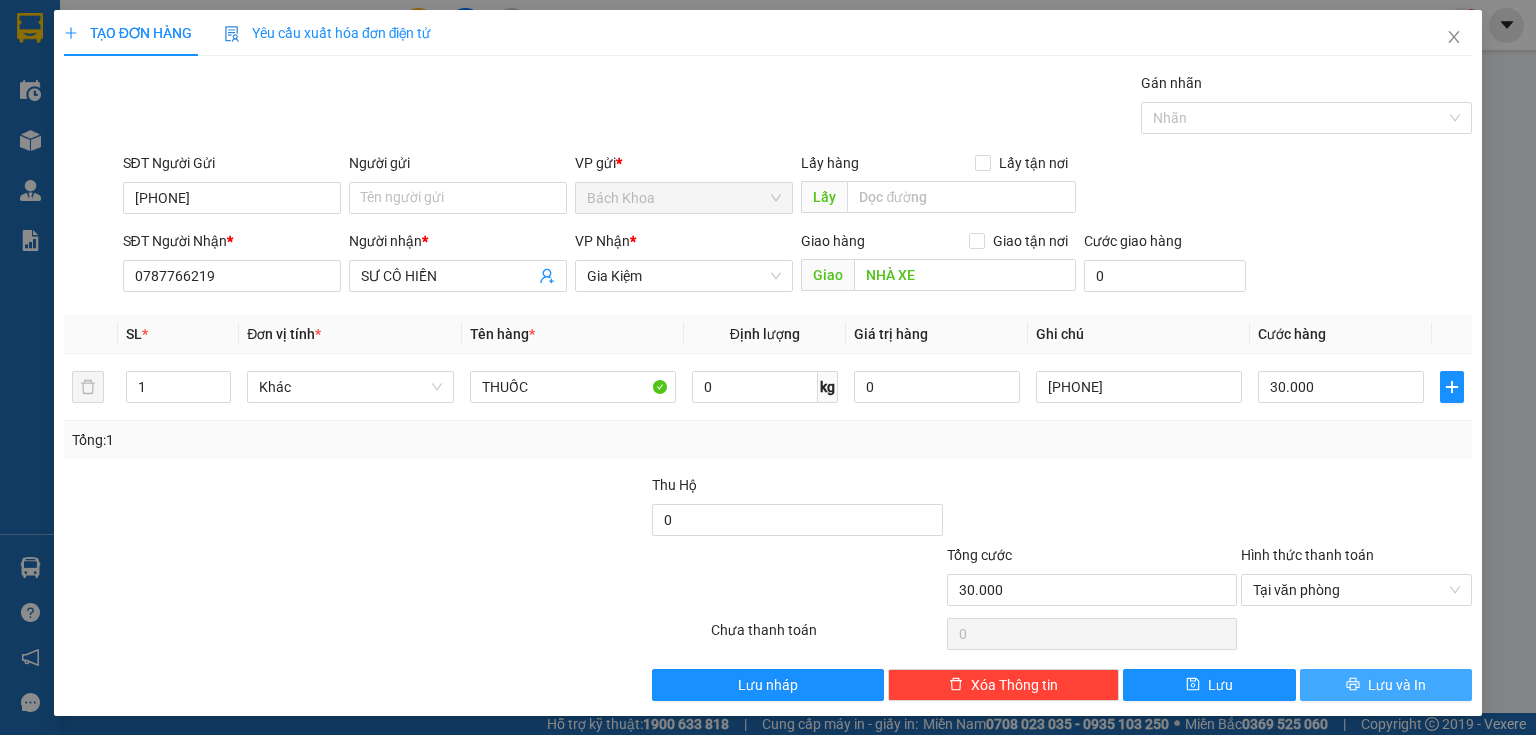 click on "Lưu và In" at bounding box center (1397, 685) 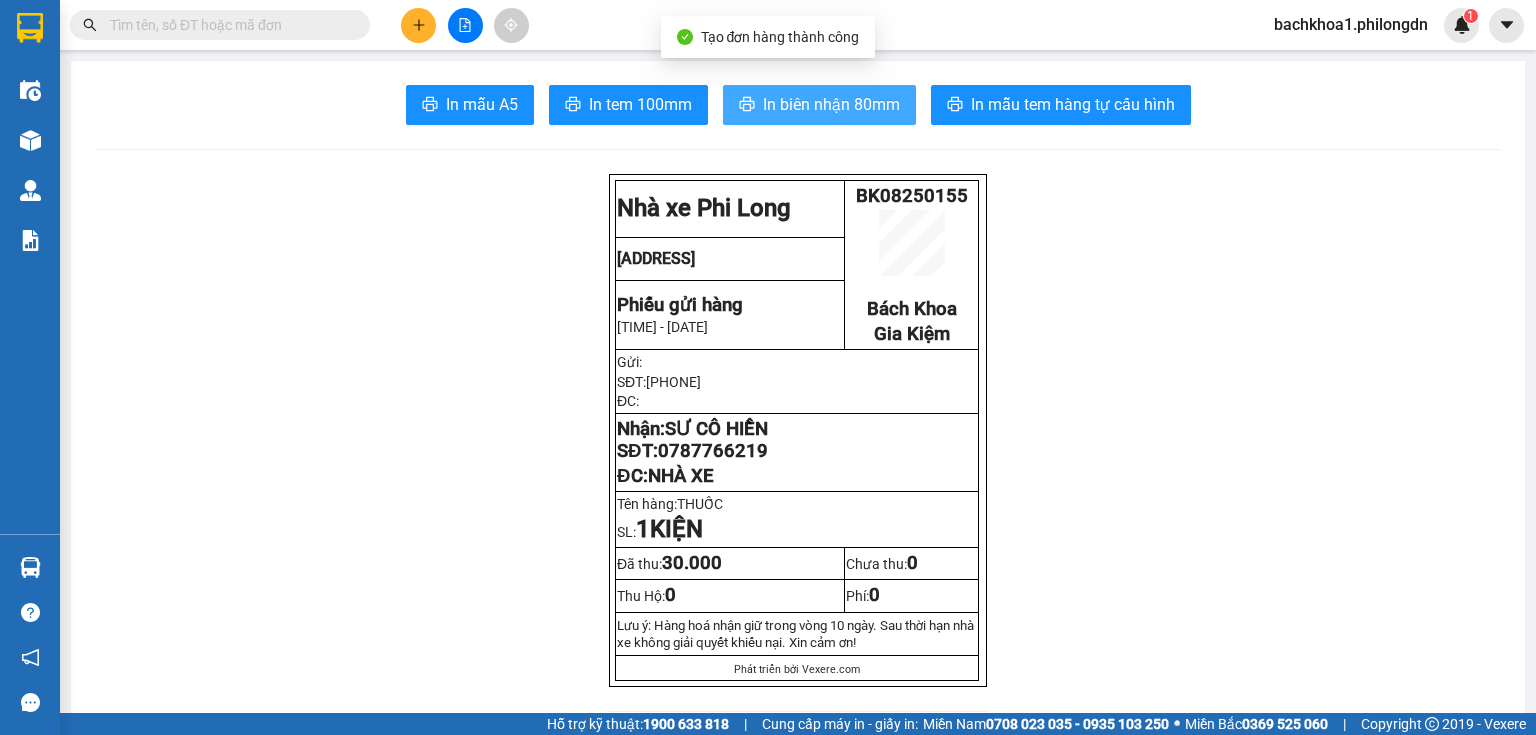 click on "In biên nhận 80mm" at bounding box center [831, 104] 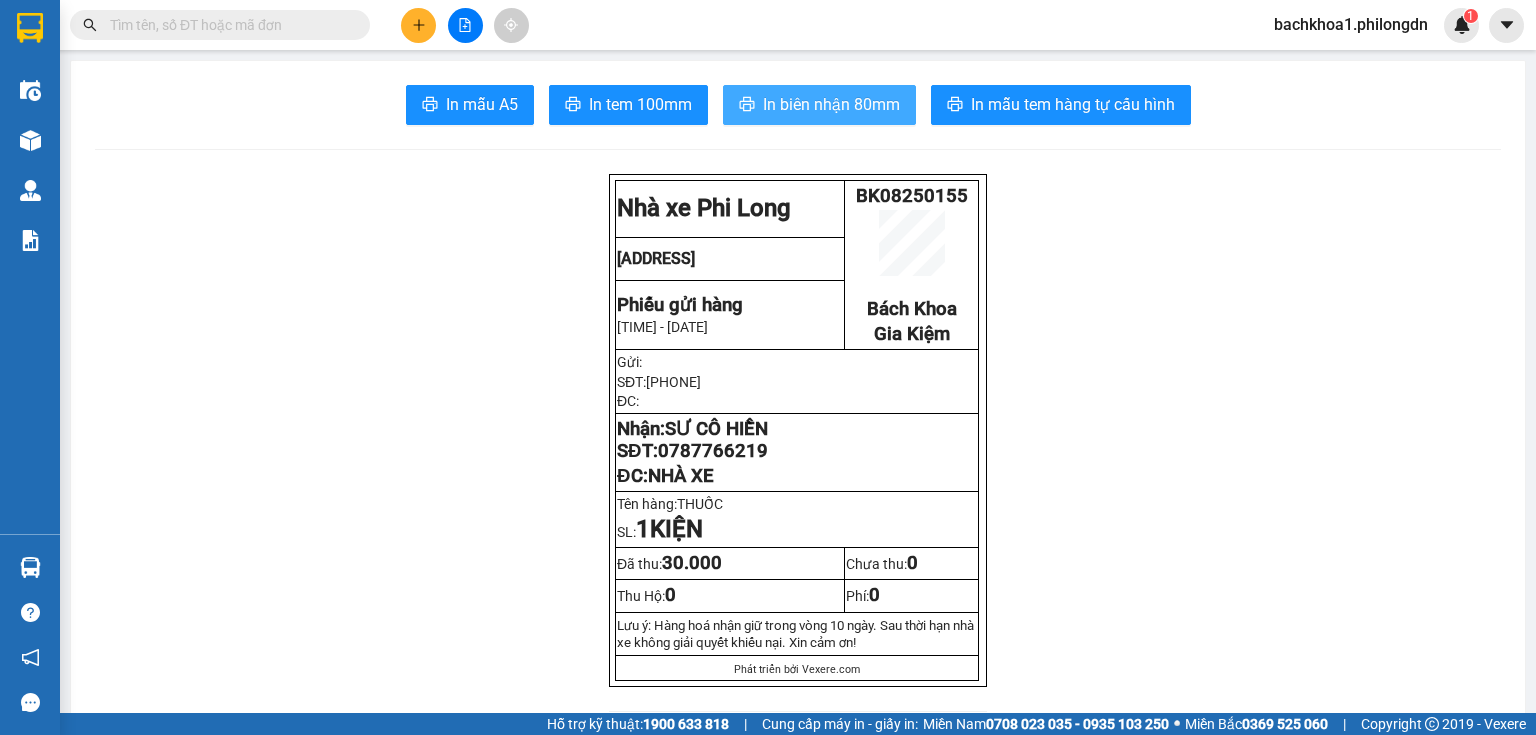 click on "In biên nhận 80mm" at bounding box center (831, 104) 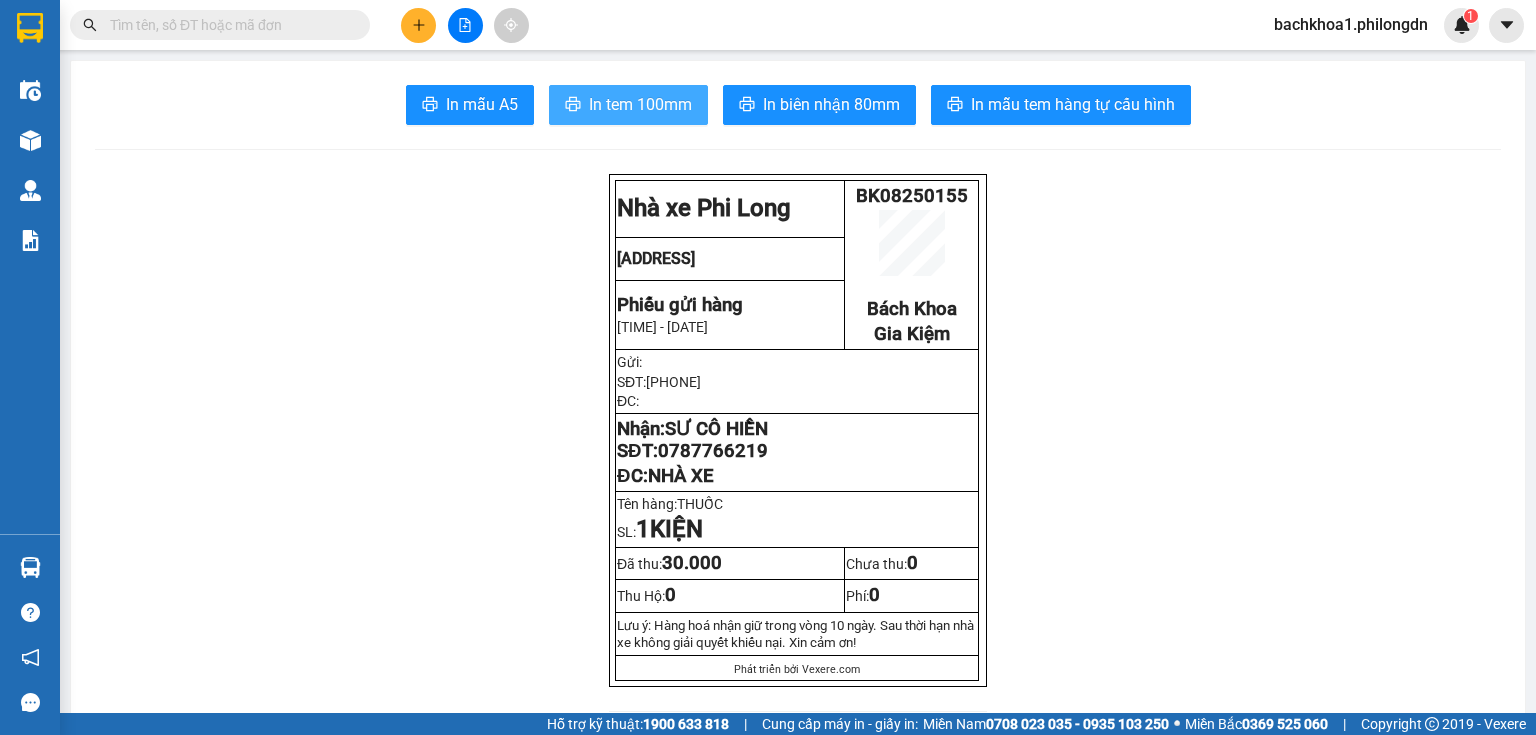 click on "In tem 100mm" at bounding box center (640, 104) 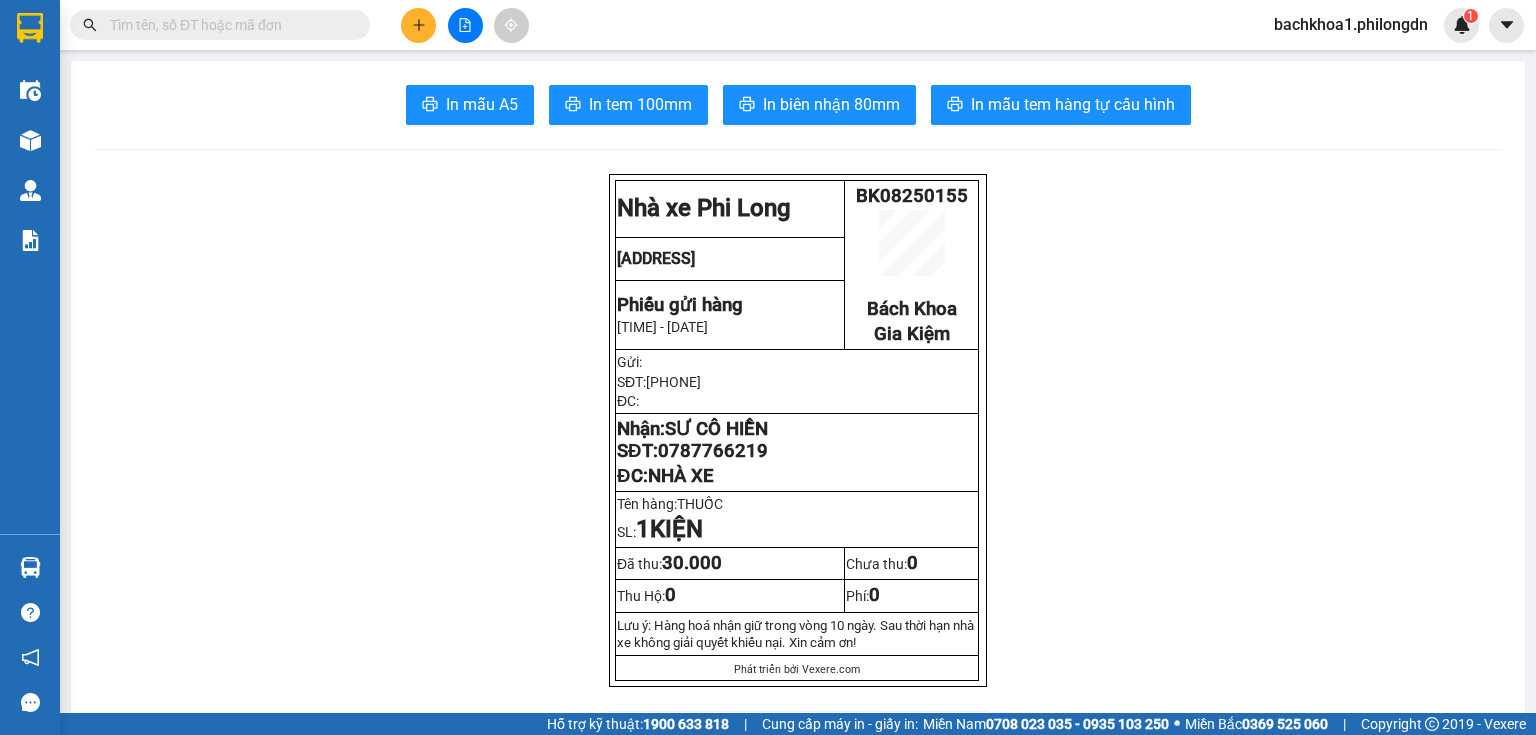 click on "0787766219" at bounding box center (713, 451) 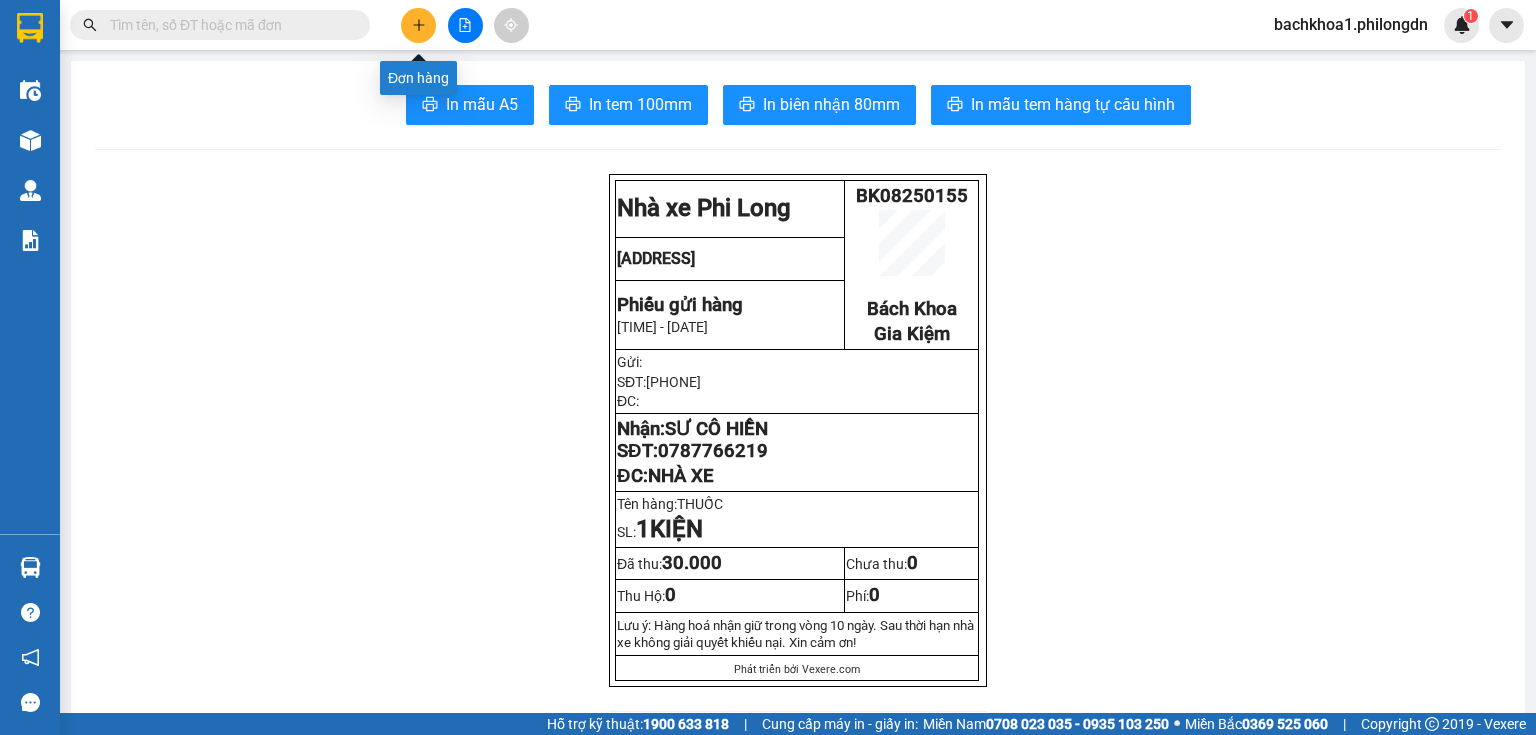 click 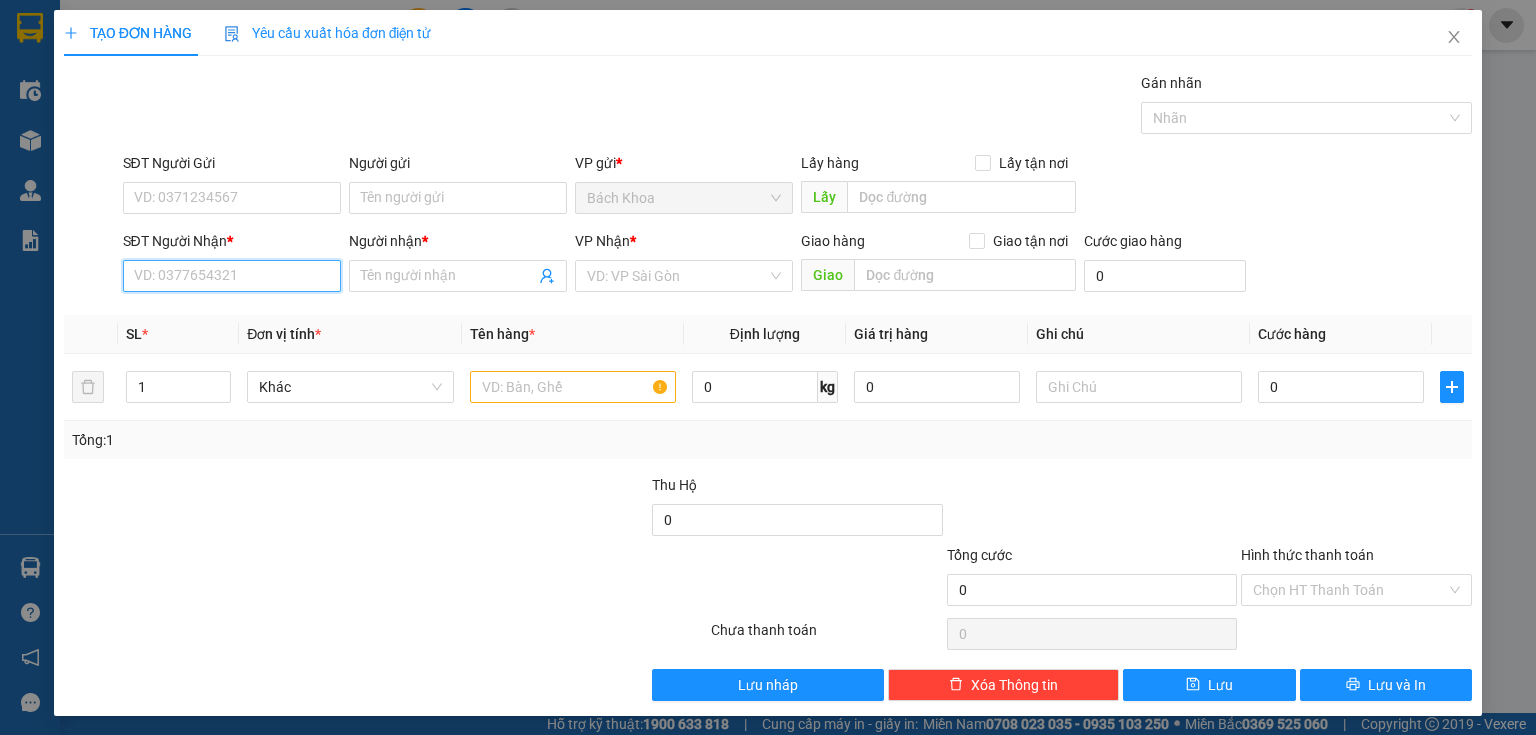 click on "SĐT Người Nhận  *" at bounding box center [232, 276] 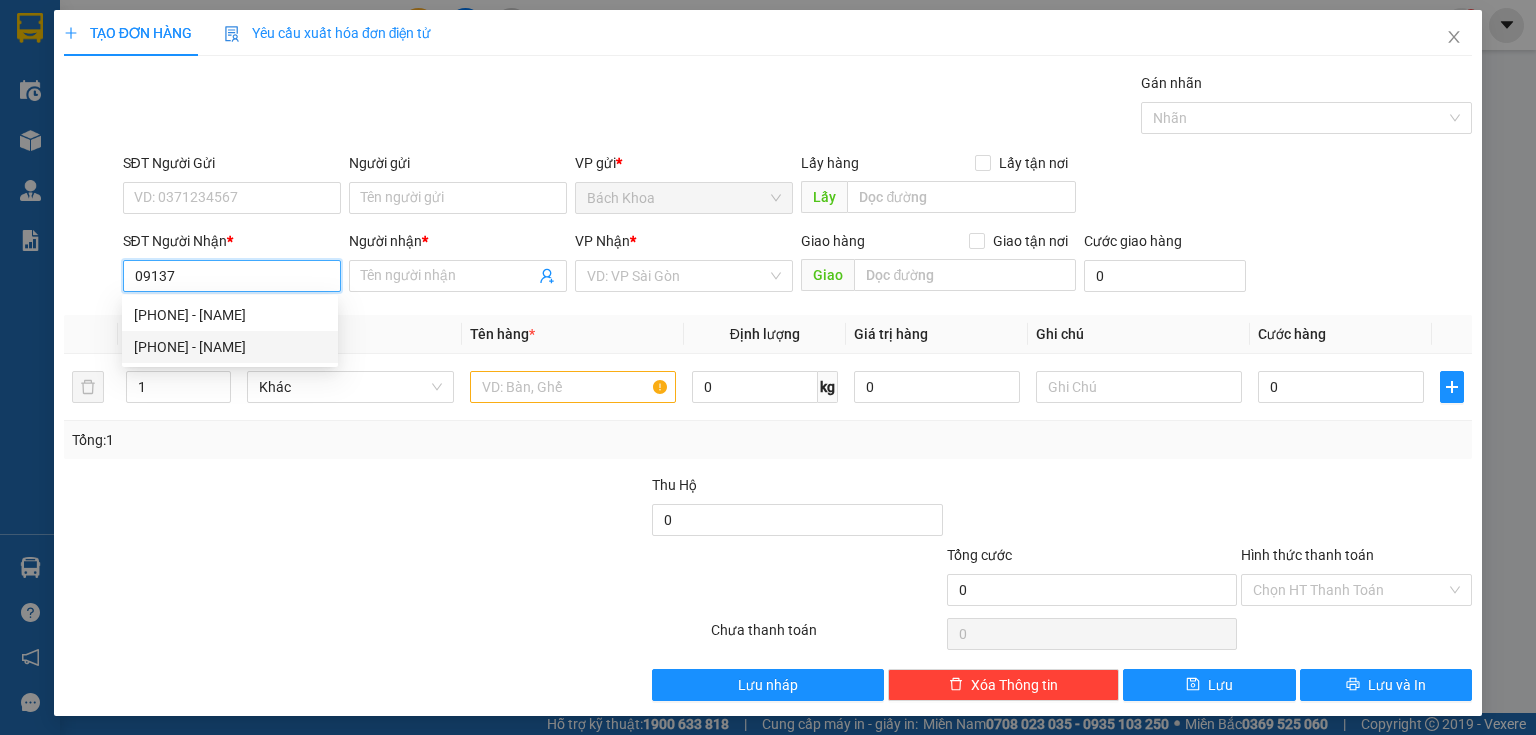 click on "[PHONE] - [NAME]" at bounding box center [230, 347] 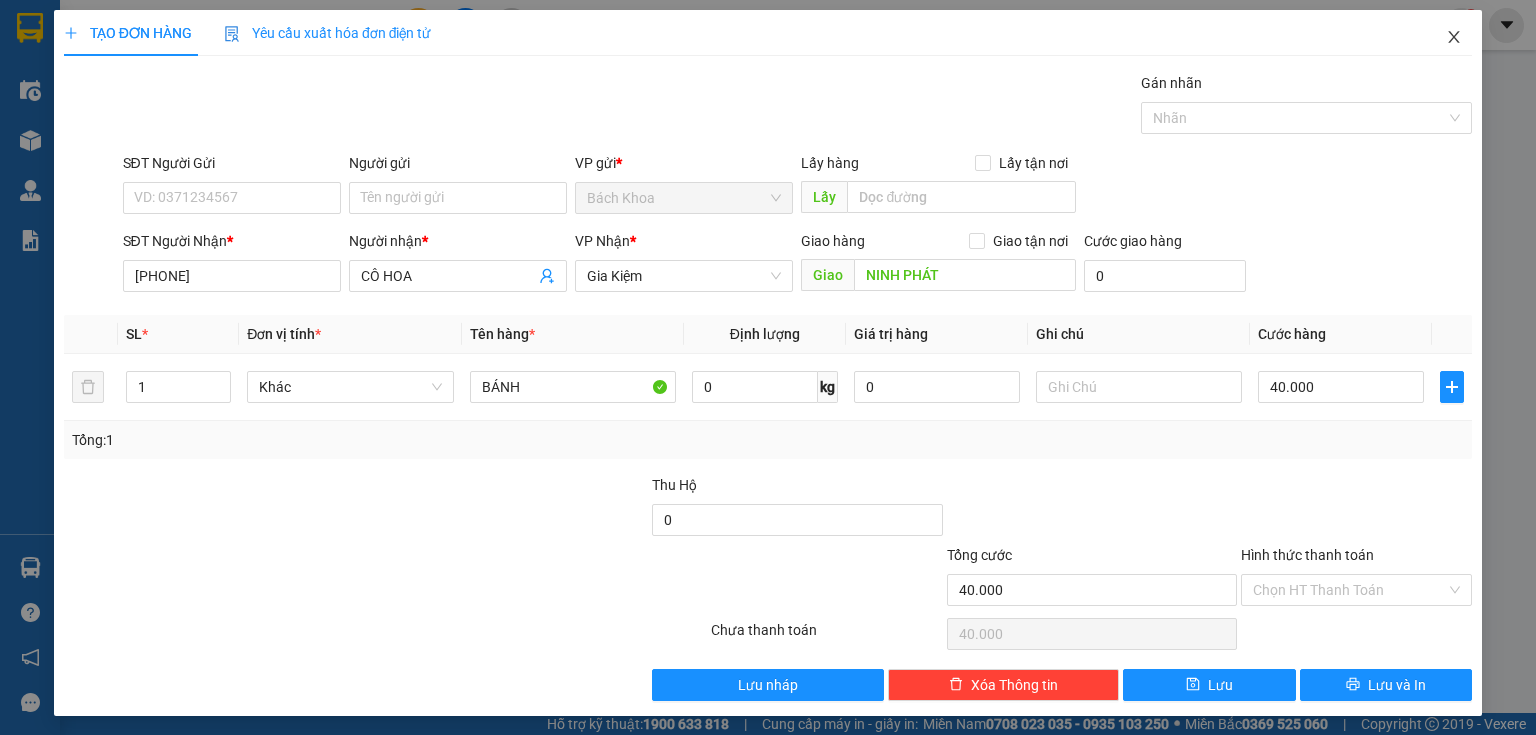 click at bounding box center (1454, 38) 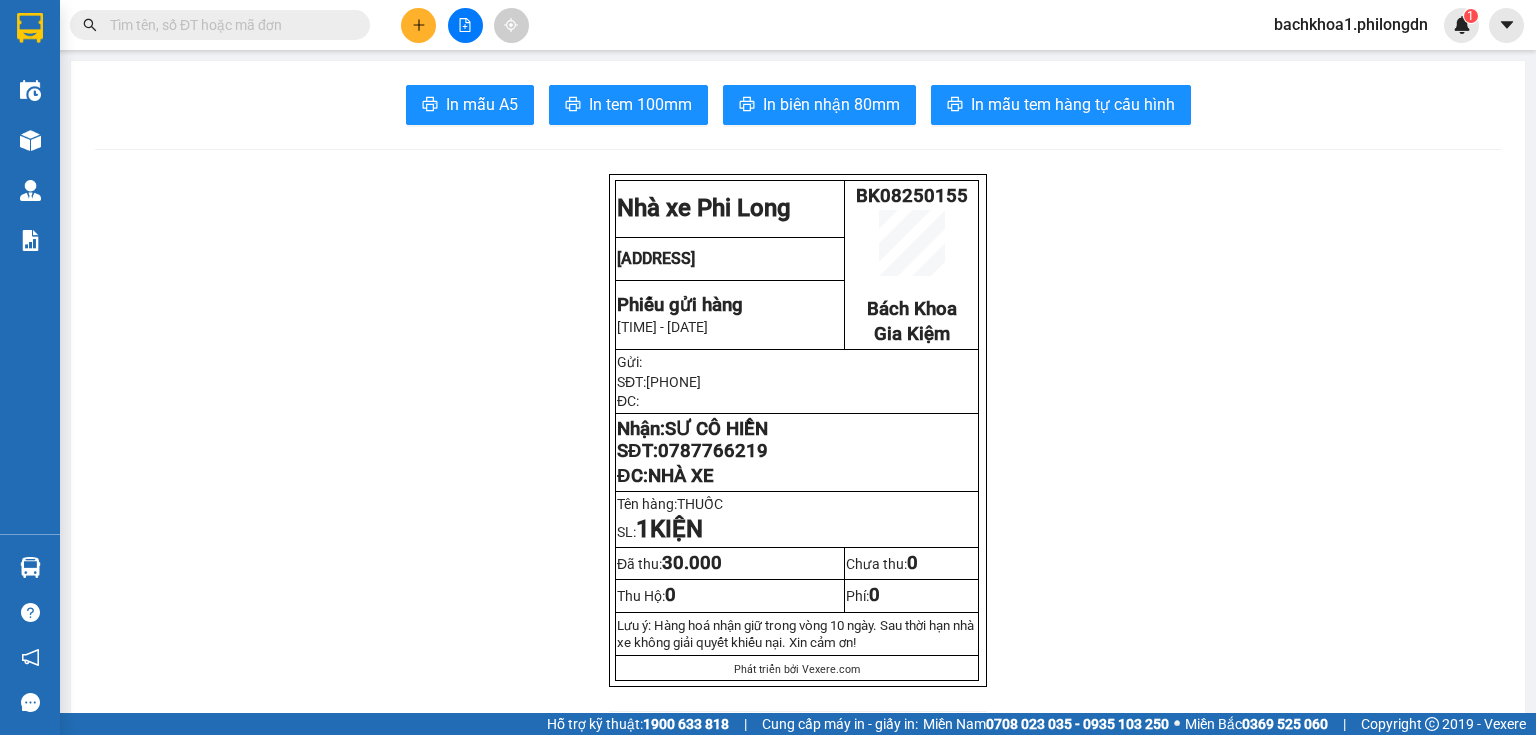 click 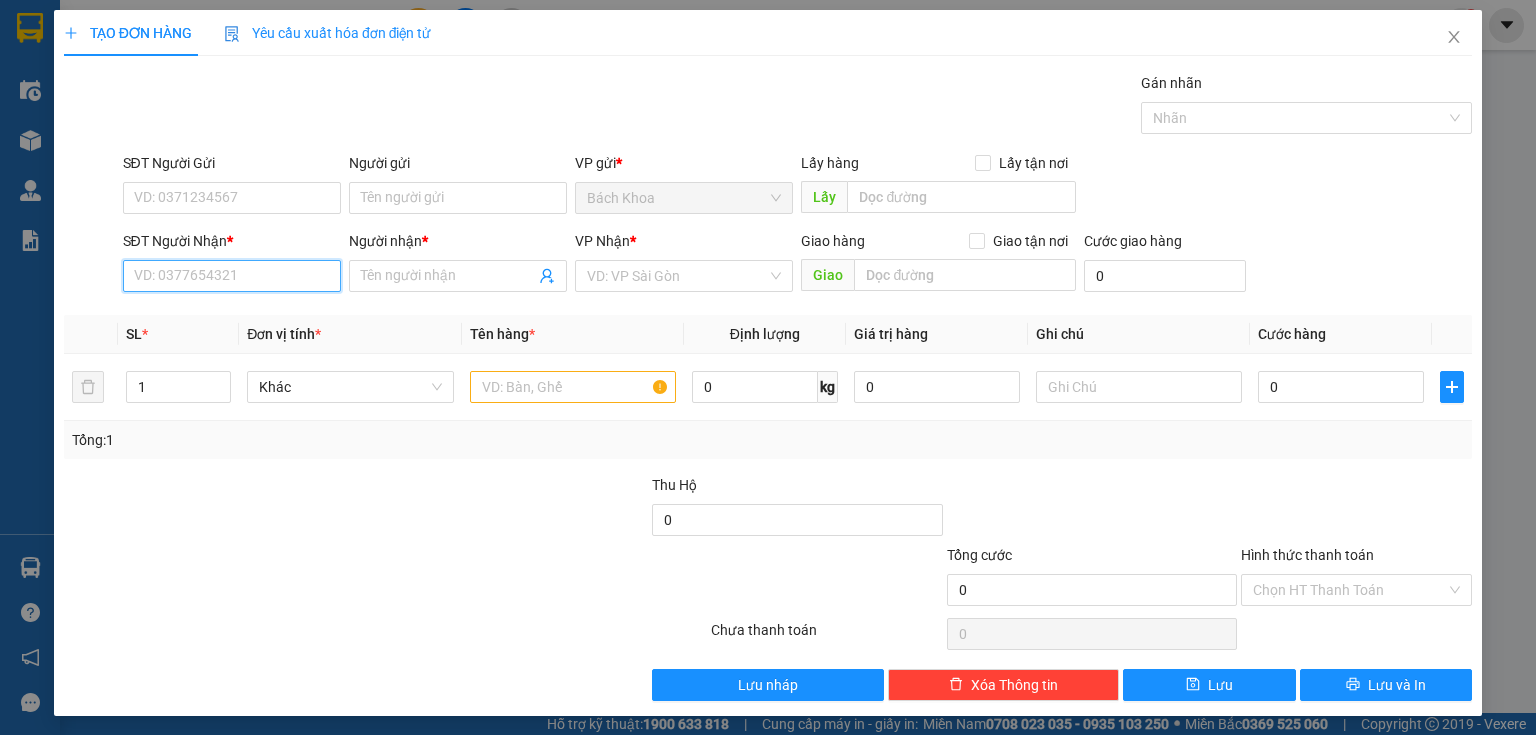 click on "SĐT Người Nhận  *" at bounding box center [232, 276] 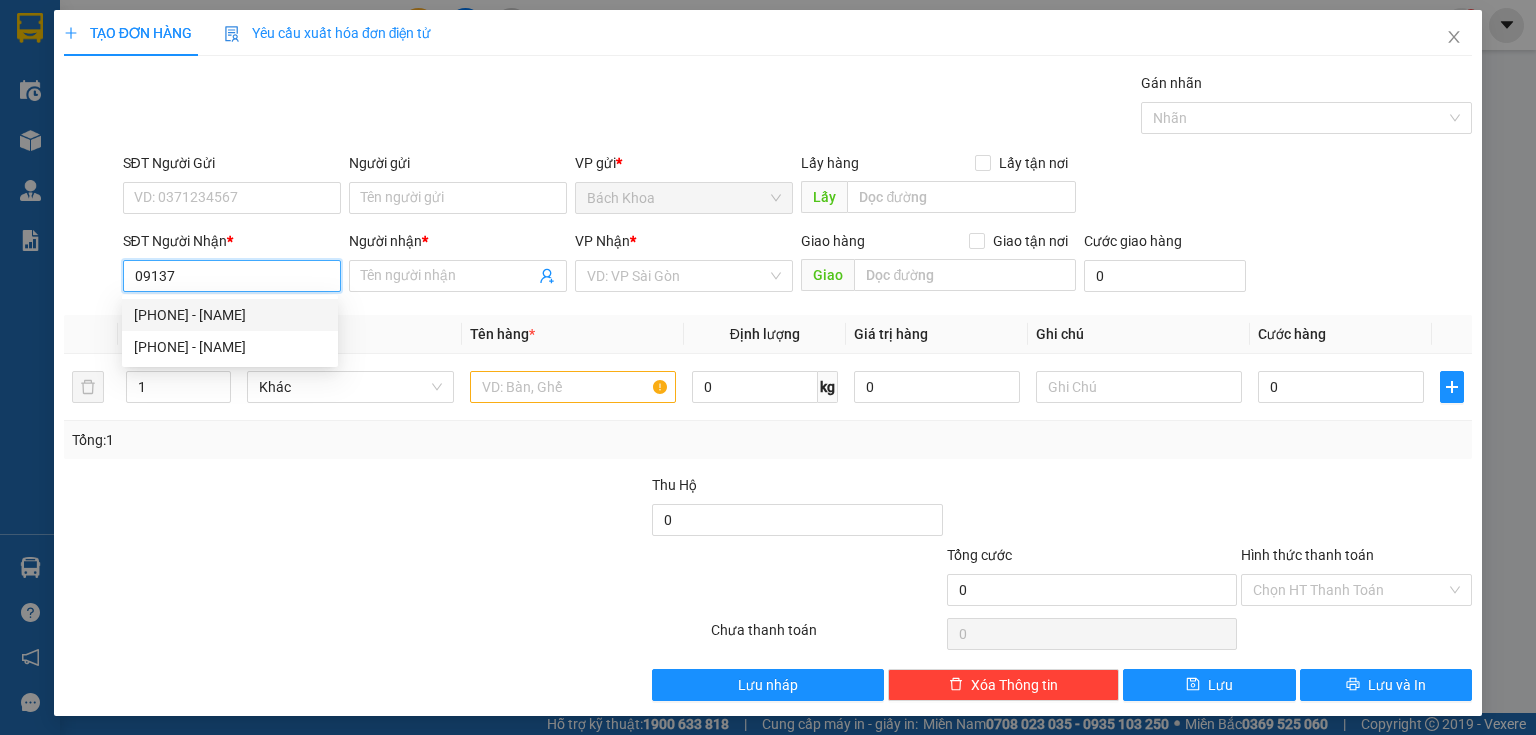 click on "[PHONE] - [NAME]" at bounding box center (230, 315) 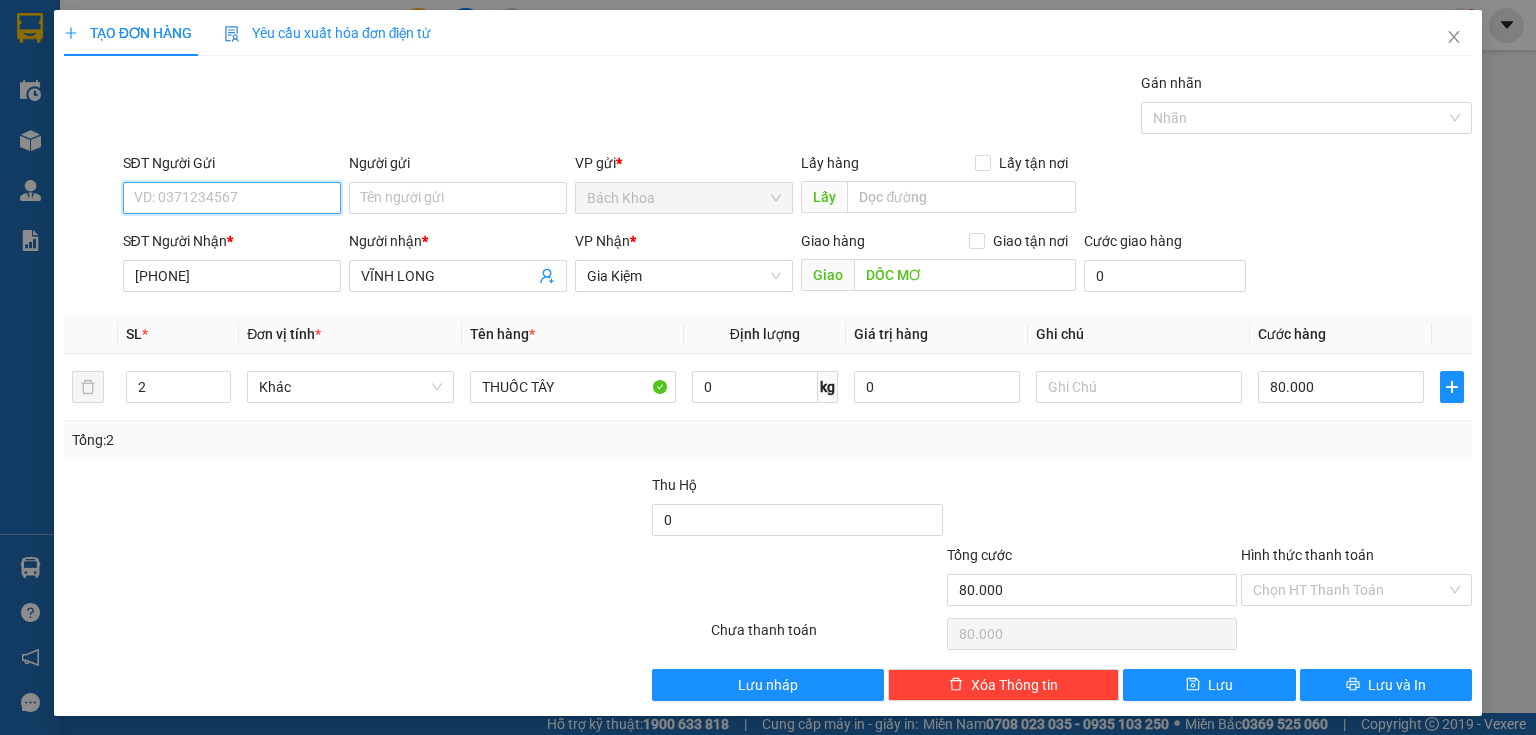click on "SĐT Người Gửi" at bounding box center (232, 198) 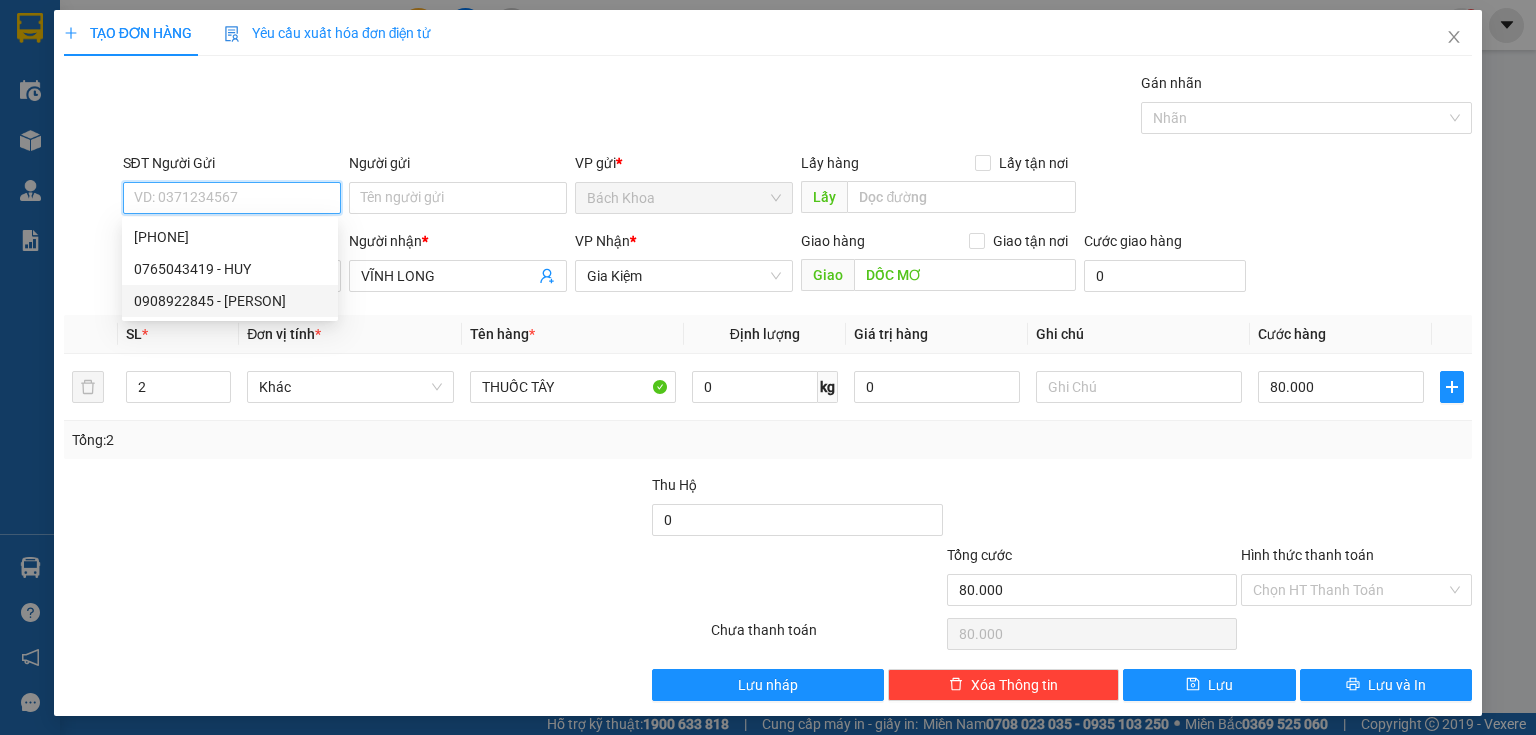 click on "0908922845 - [PERSON]" at bounding box center (230, 301) 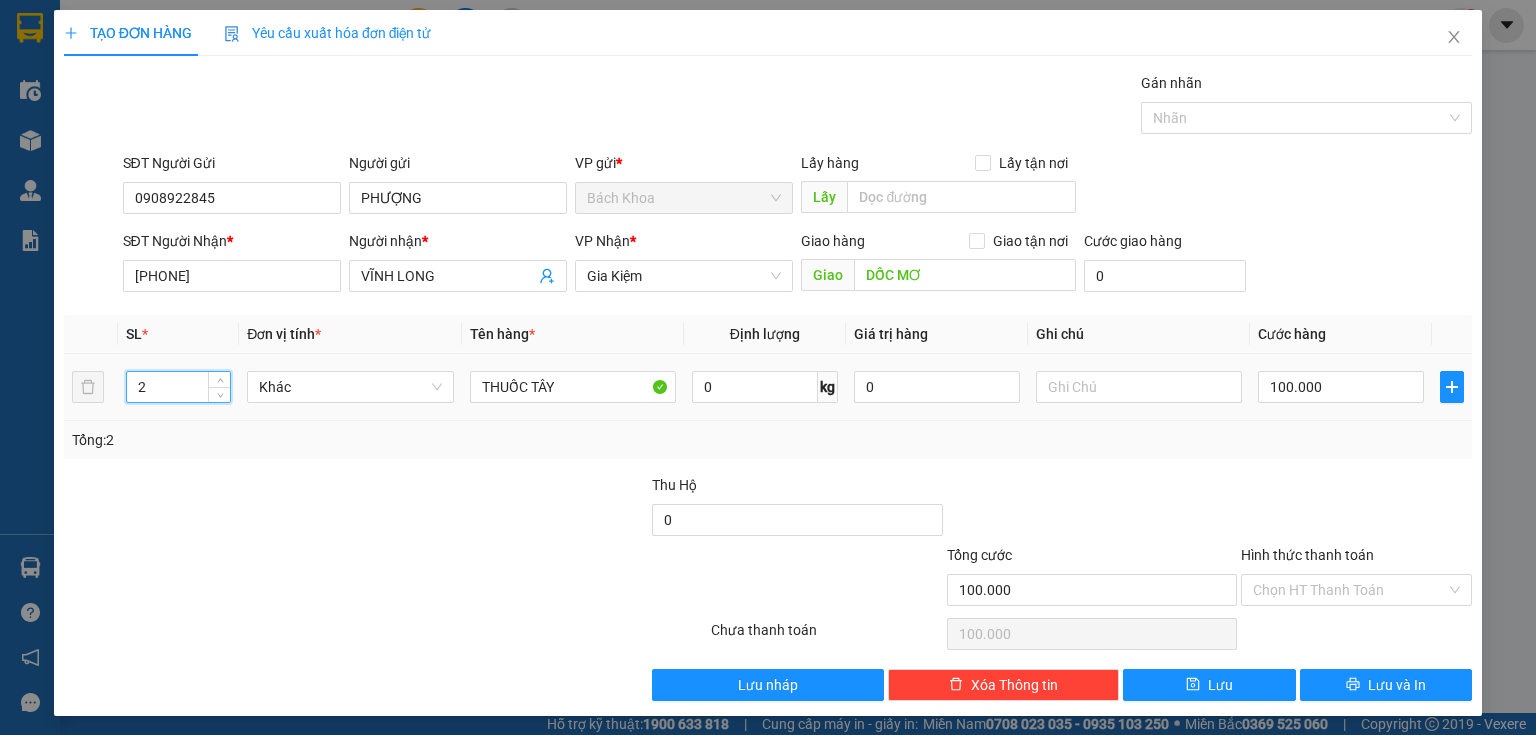 click on "2" at bounding box center [178, 387] 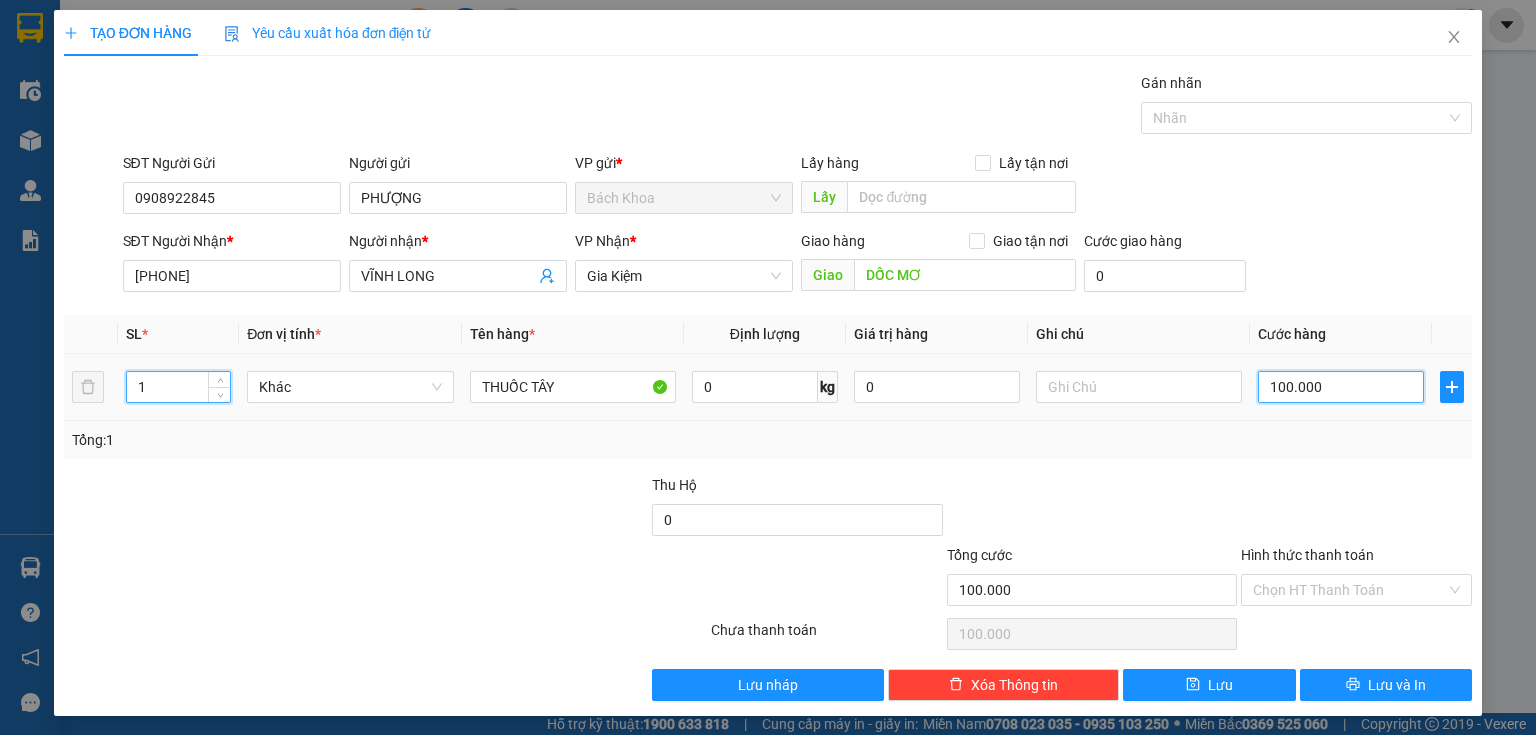 click on "100.000" at bounding box center (1341, 387) 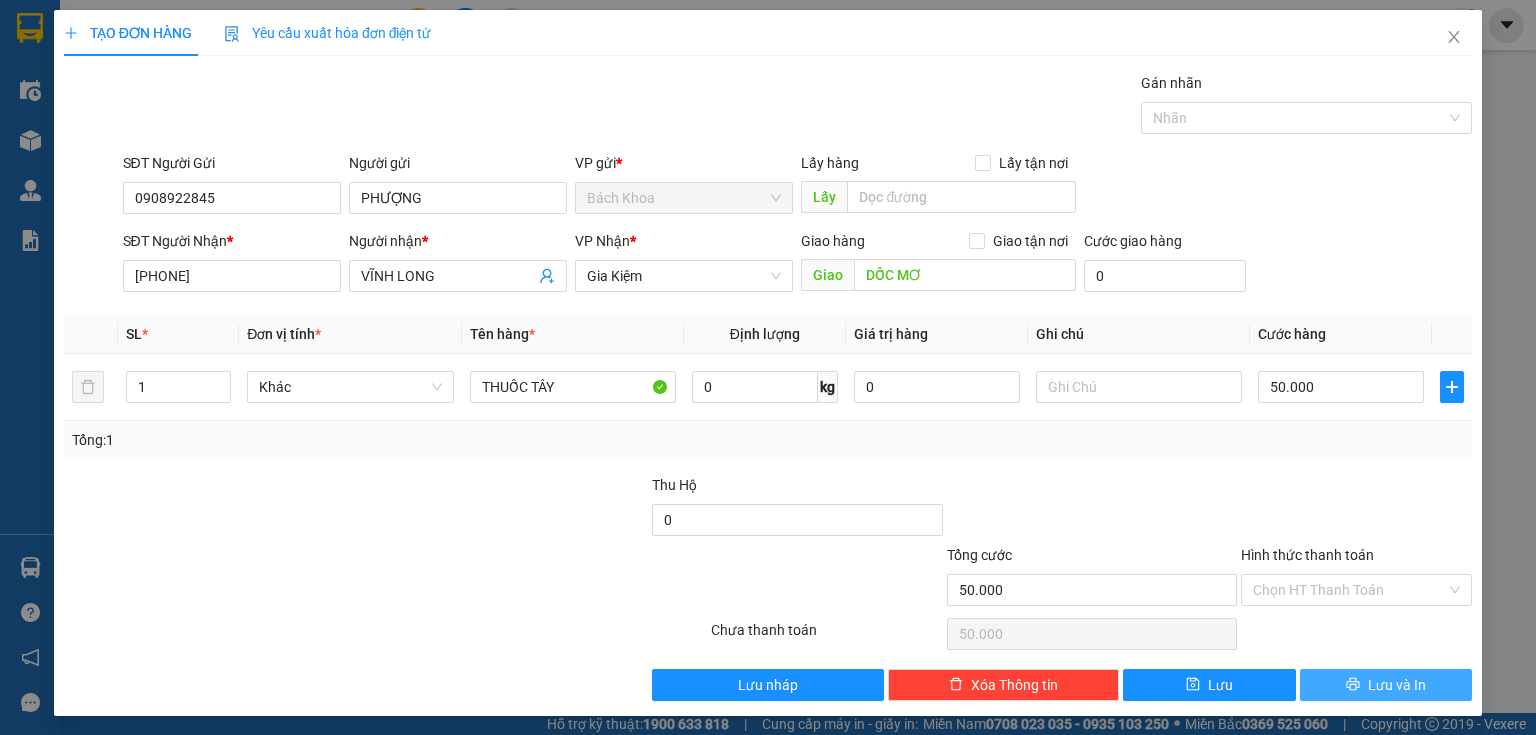 click on "Lưu và In" at bounding box center [1386, 685] 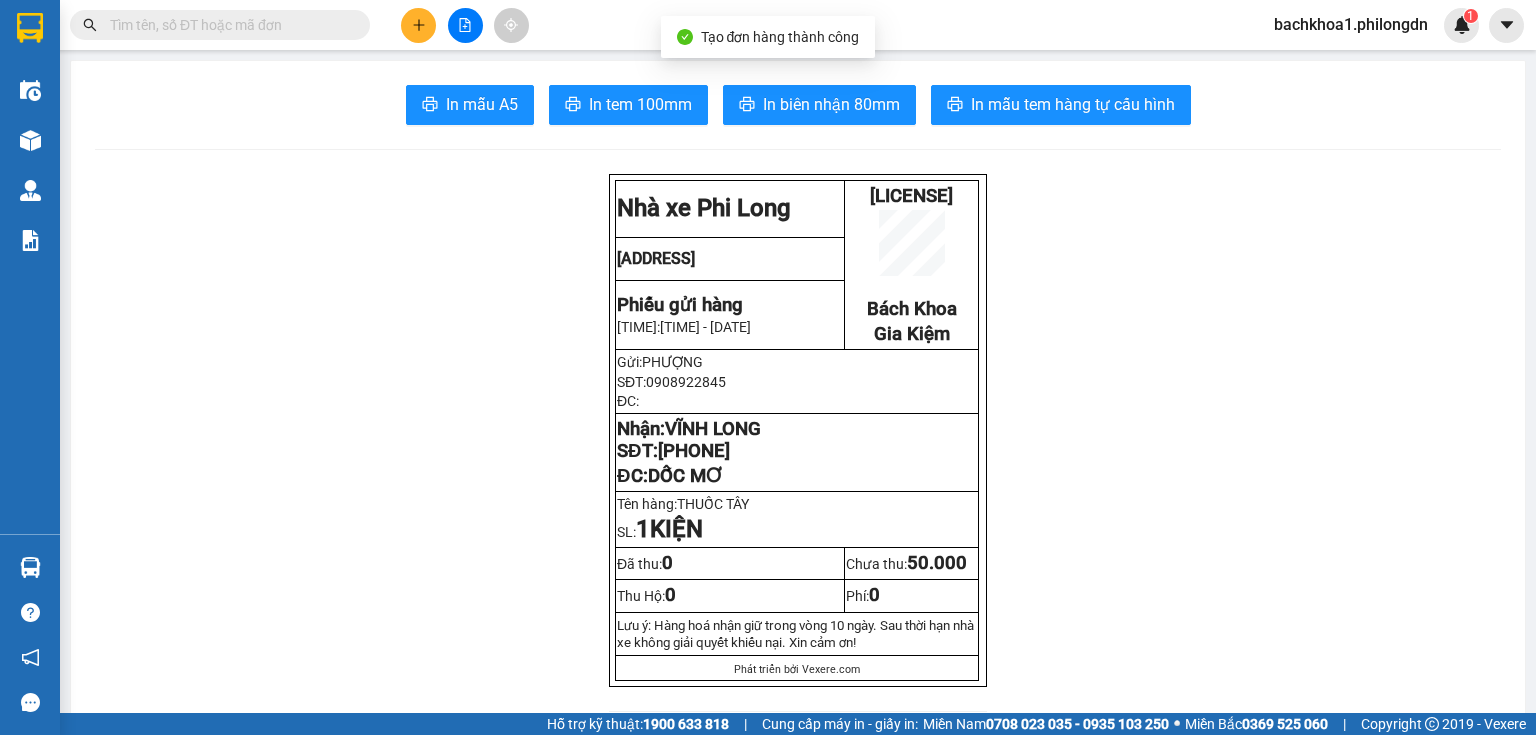 click on "SĐT:  [PHONE] ĐC:
Nhận:  VĨNH LONG SĐT:  [PHONE]
ĐC:  DỐC MƠ
Tên hàng:  THUỐC TÂY
SL:  1  KIỆN
Đã thu:  0
chưa thu:  50.000
Thu Hộ: 0
Phí:  0
Lưu ý: Hàng hoá nhận giữ trong vòng 10 ngày. Sau thời hạn nhà xe không giải quyết khiếu nại. Xin cảm ơn!
Phát triển bởi Vexere.com
Phi Long (Đồng Nai) BK08250156 [DATE] [TIME] Giao dọc đường   DỐC MƠ VP Nhận:   Gia Kiệm VĨNH LONG [PHONE] SL:  1 CC : 50.000 Tên Số lượng Khối lượng Cước món hàng Ghi chú THUỐC TÂY (Khác) 1 0 50.000 1" at bounding box center [798, 1812] 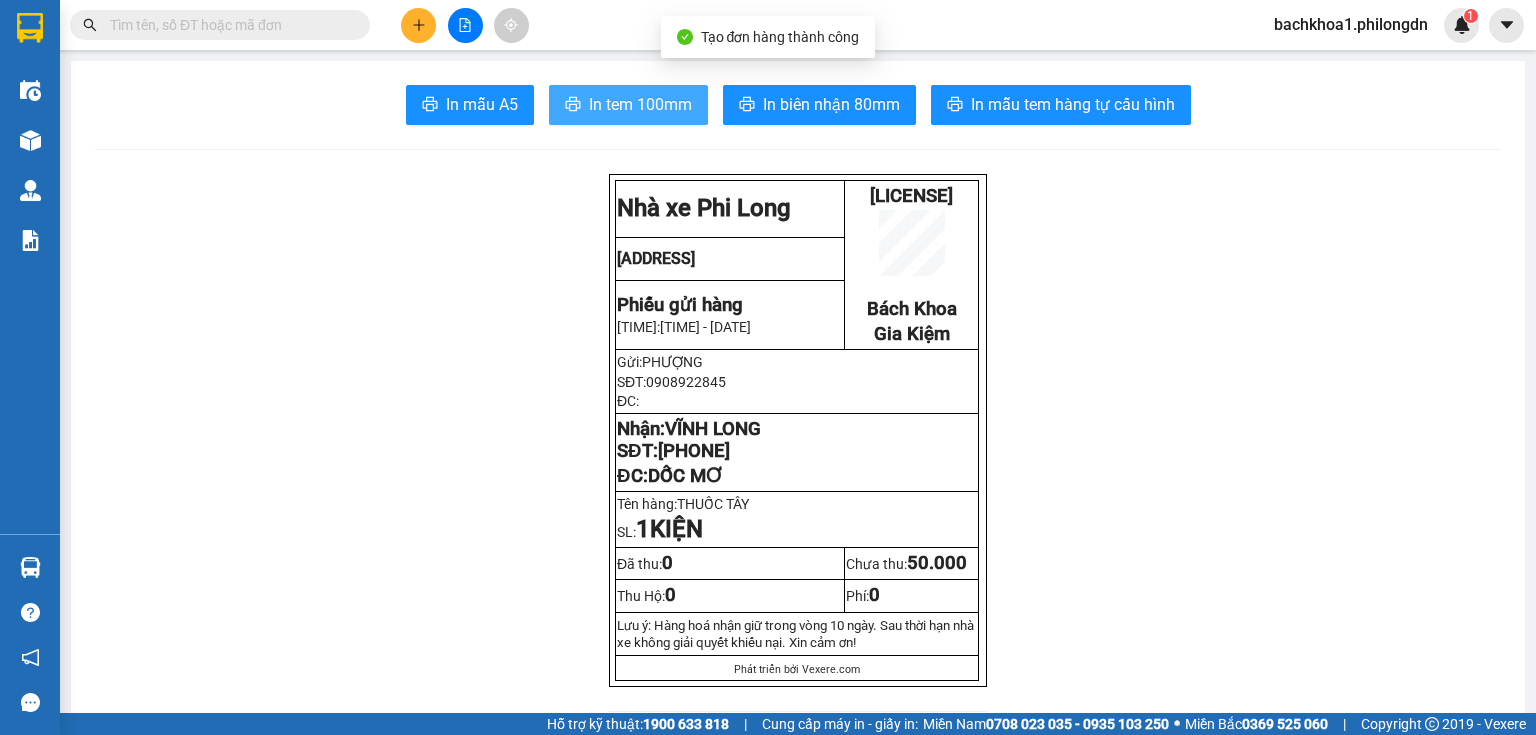 click on "In tem 100mm" at bounding box center [640, 104] 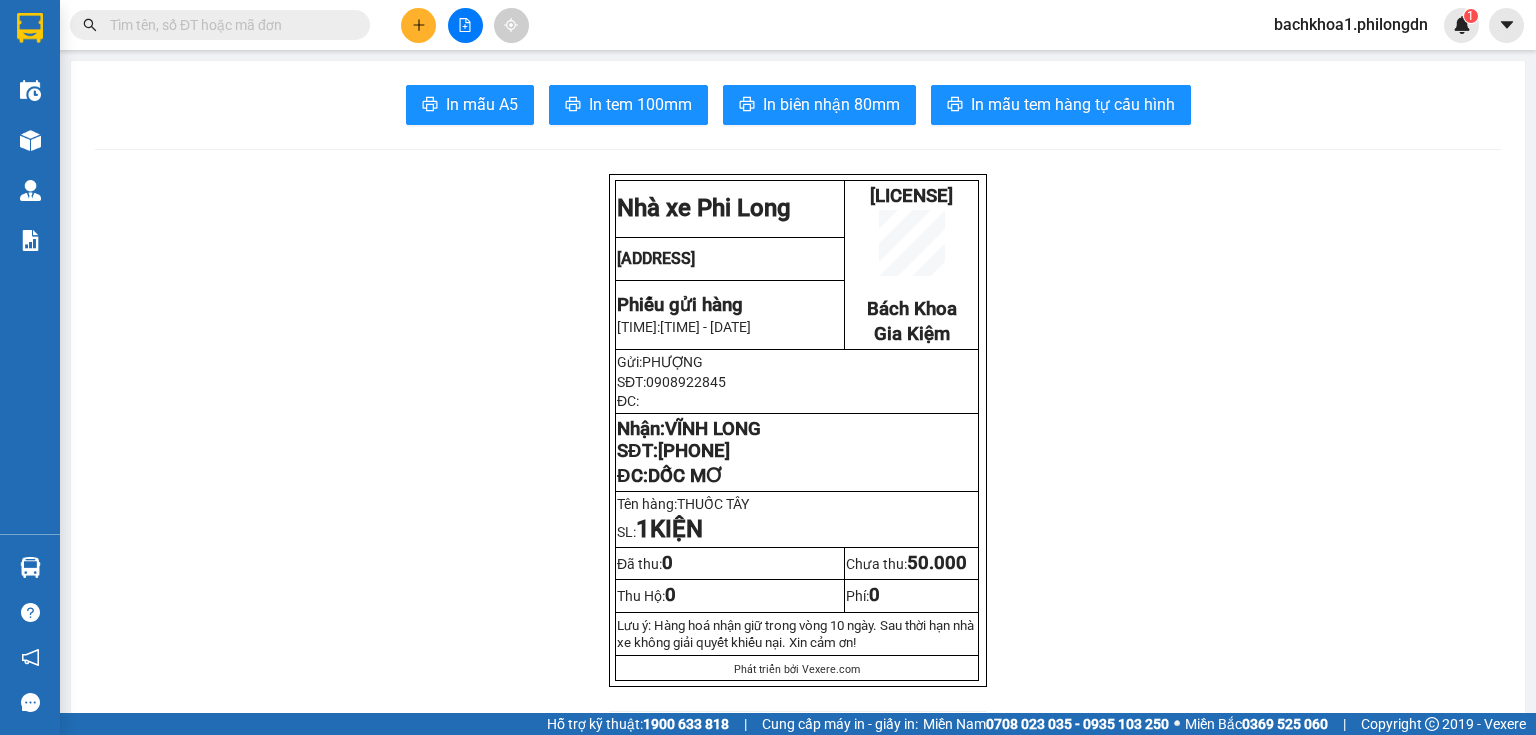 click on "[PHONE]" at bounding box center (694, 451) 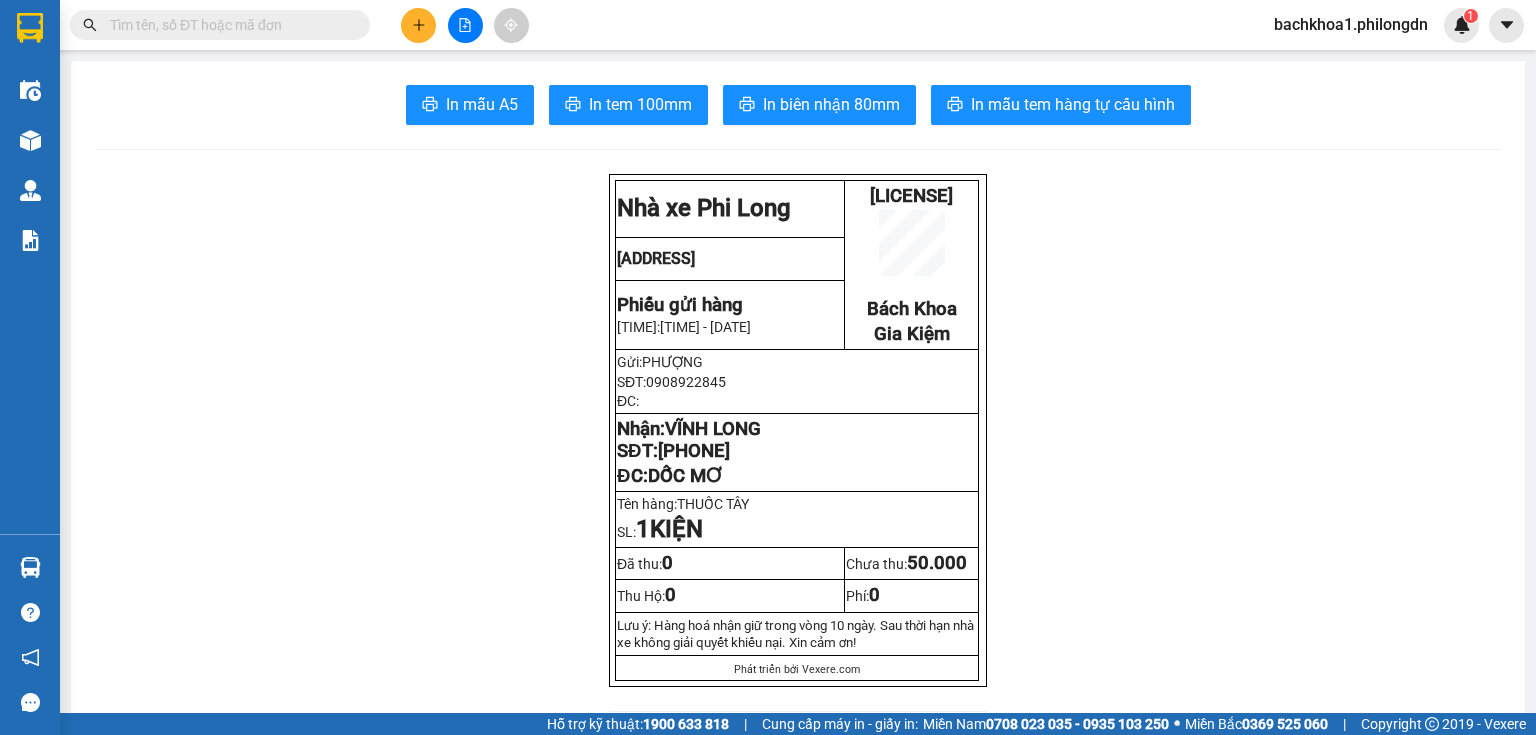 click at bounding box center (418, 25) 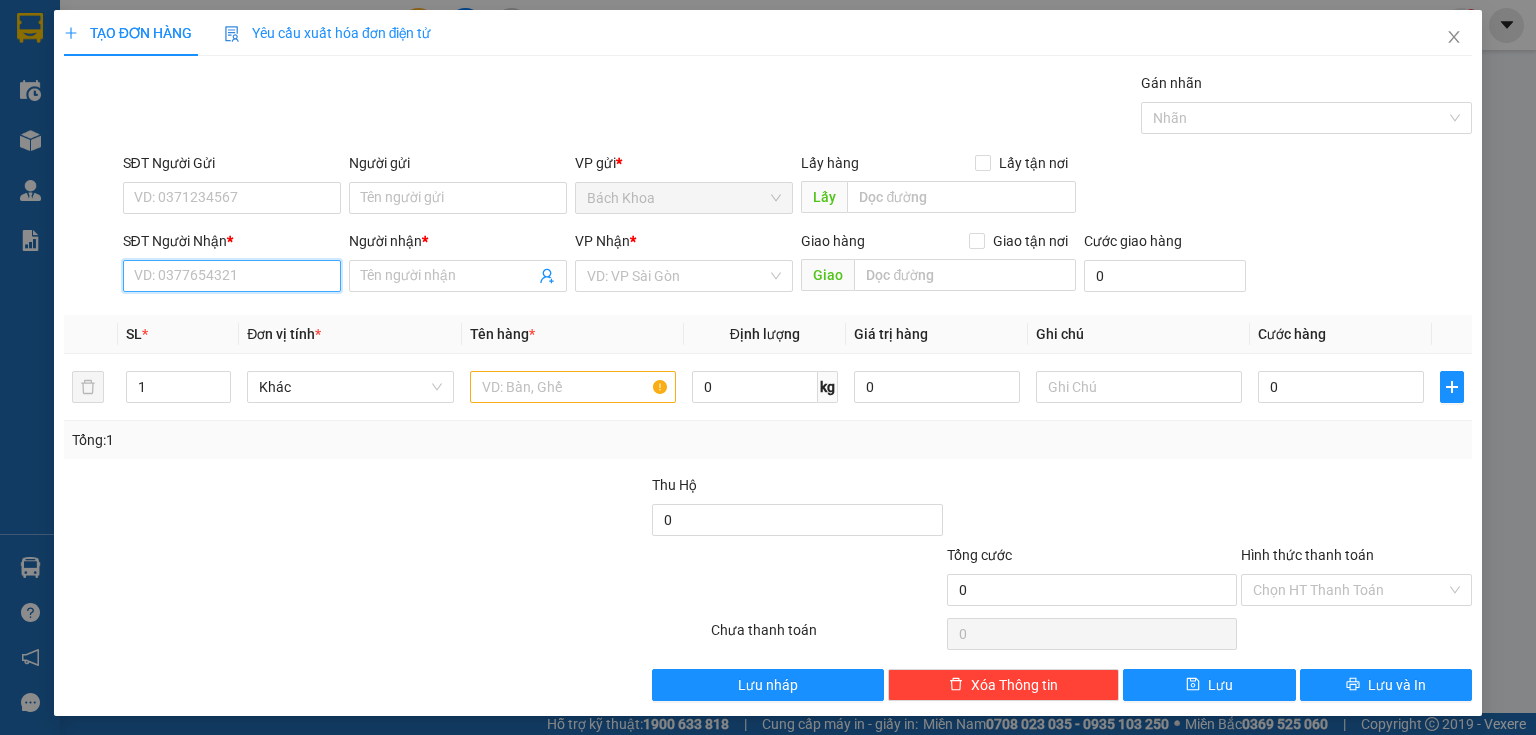 click on "SĐT Người Nhận  *" at bounding box center [232, 276] 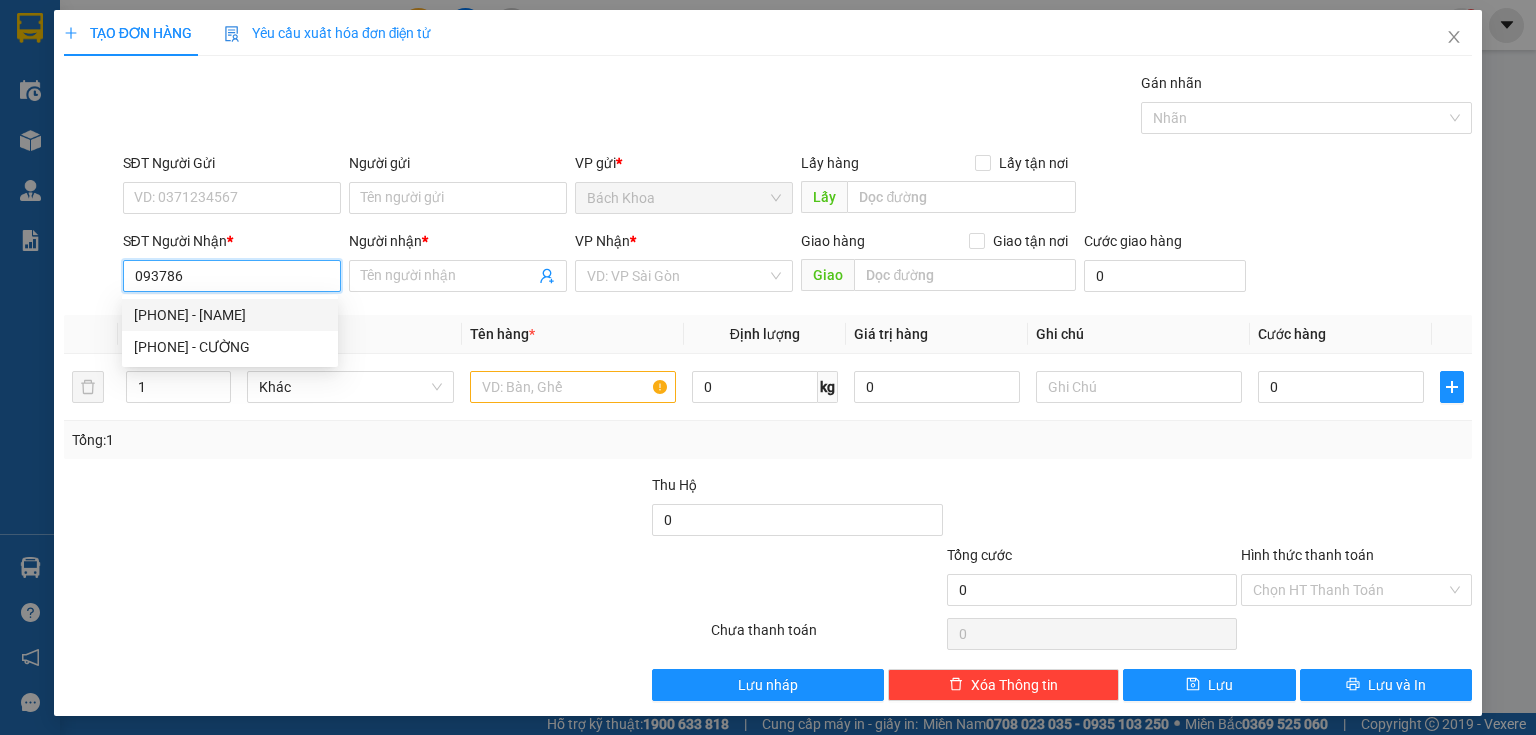 click on "[PHONE] - [NAME]" at bounding box center (230, 315) 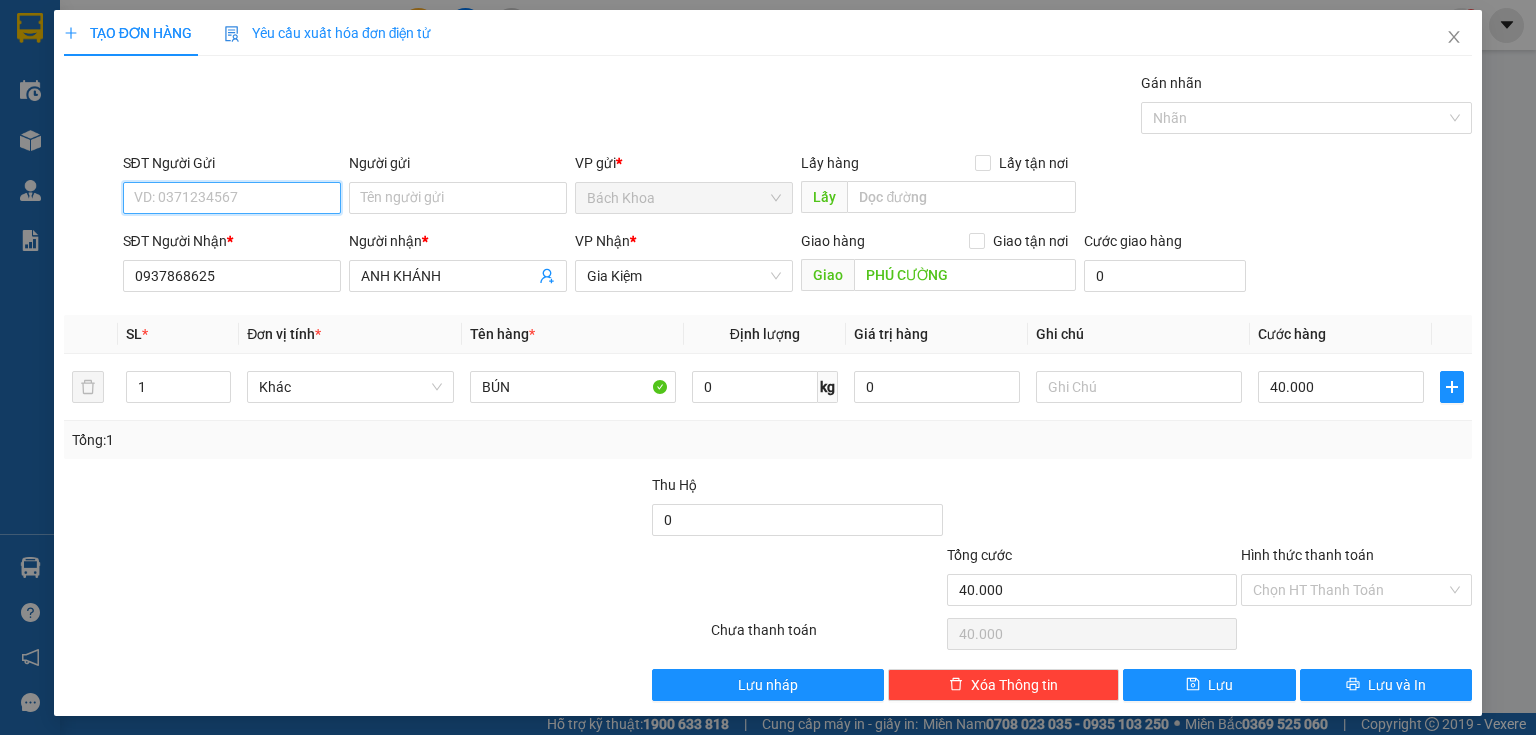 click on "SĐT Người Gửi" at bounding box center [232, 198] 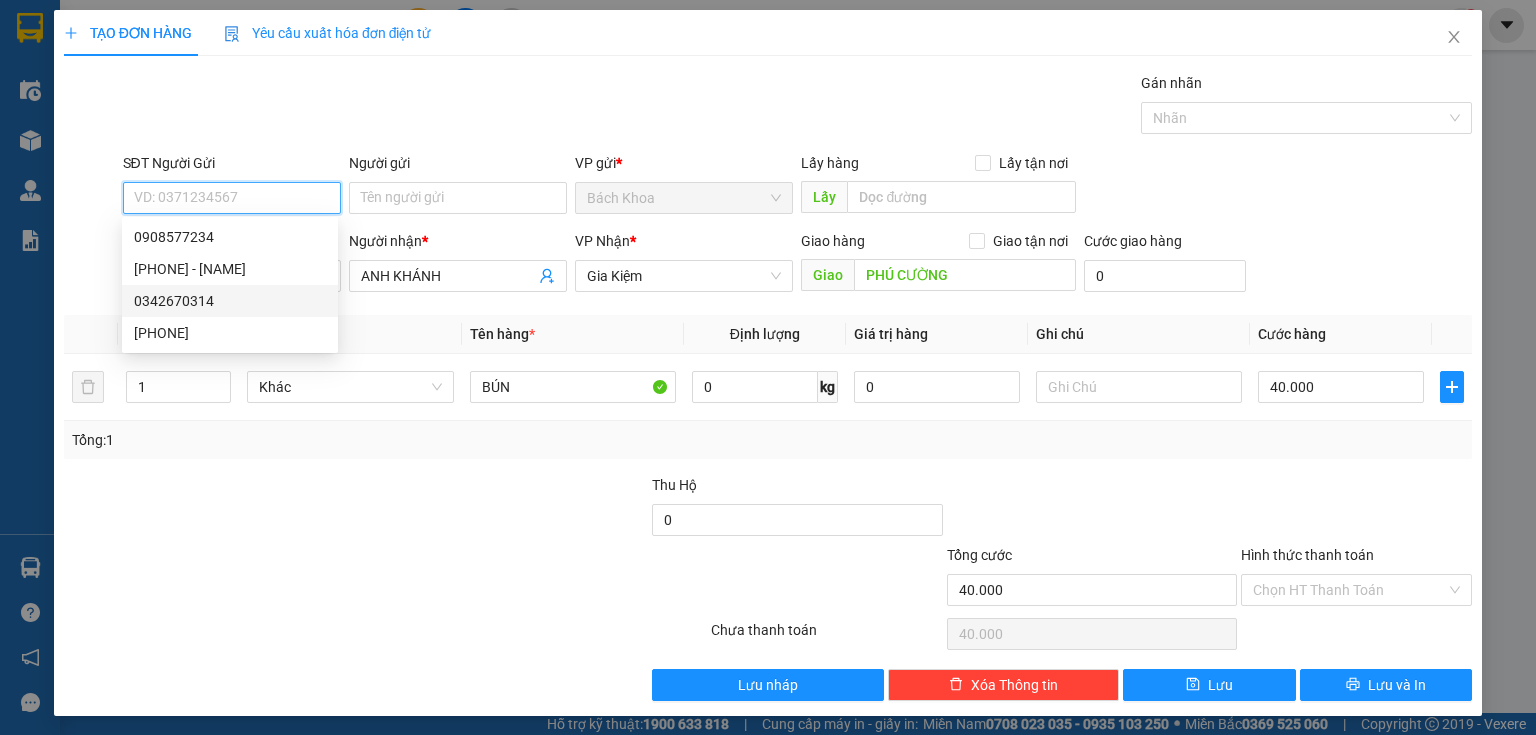 click on "0342670314" at bounding box center (230, 301) 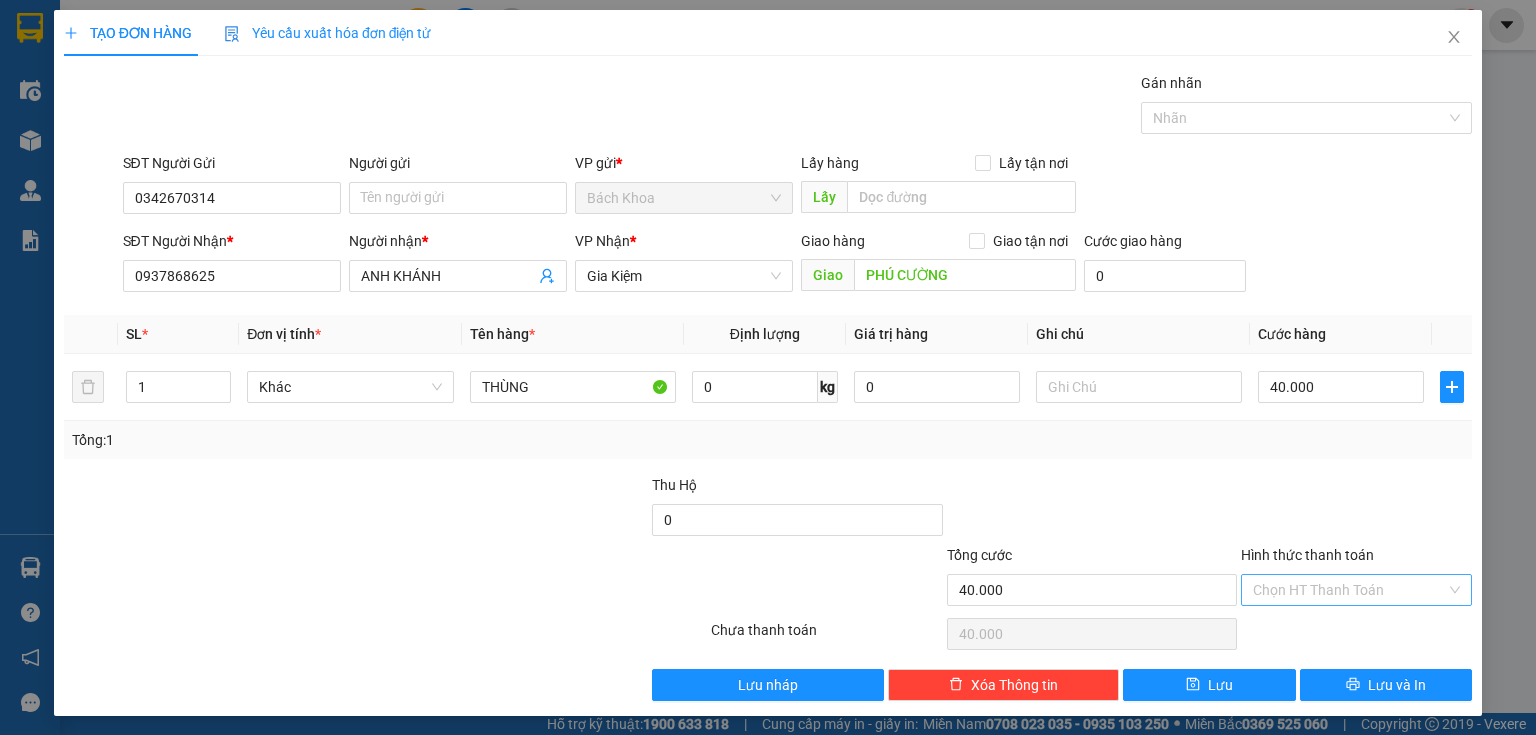 click on "Hình thức thanh toán" at bounding box center (1349, 590) 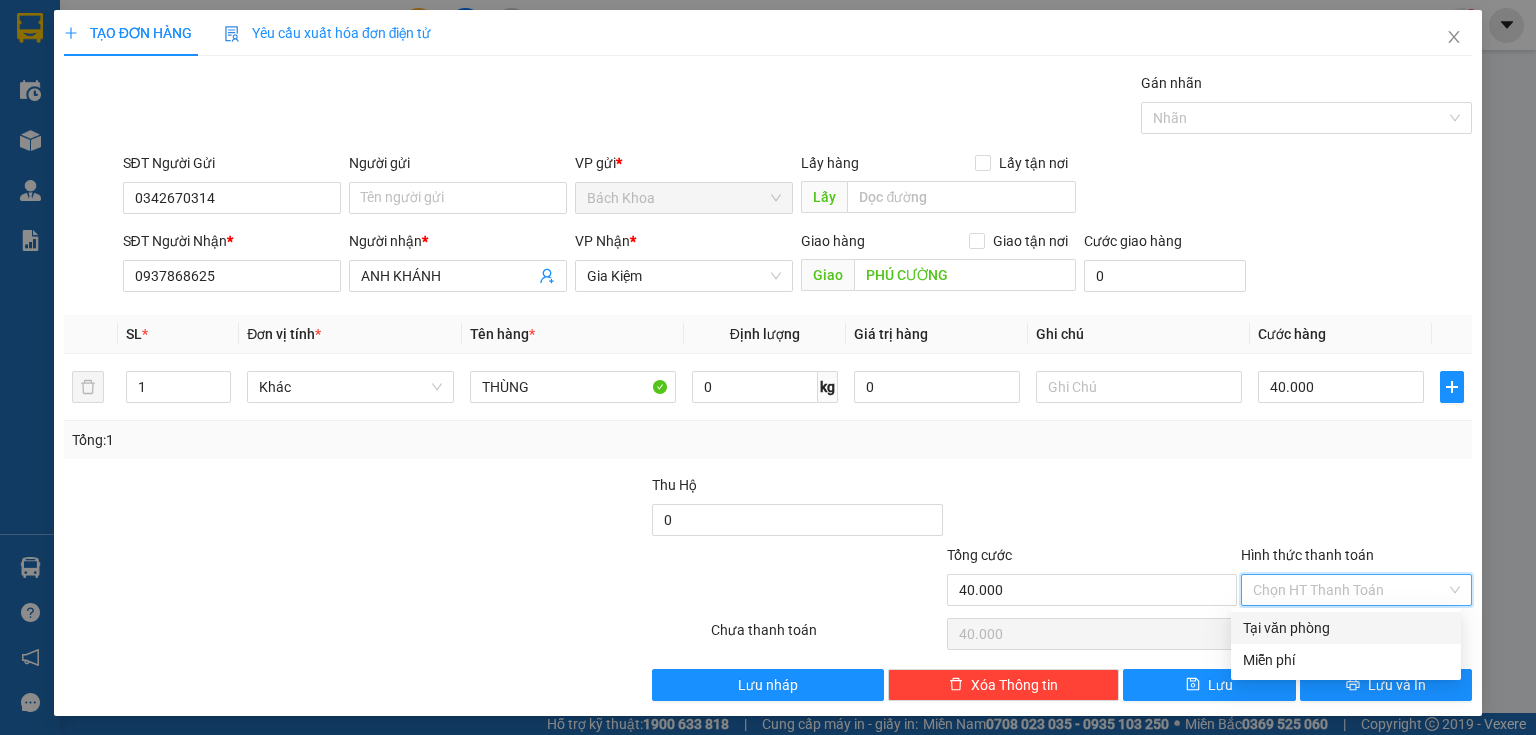 click on "Tại văn phòng" at bounding box center [1346, 628] 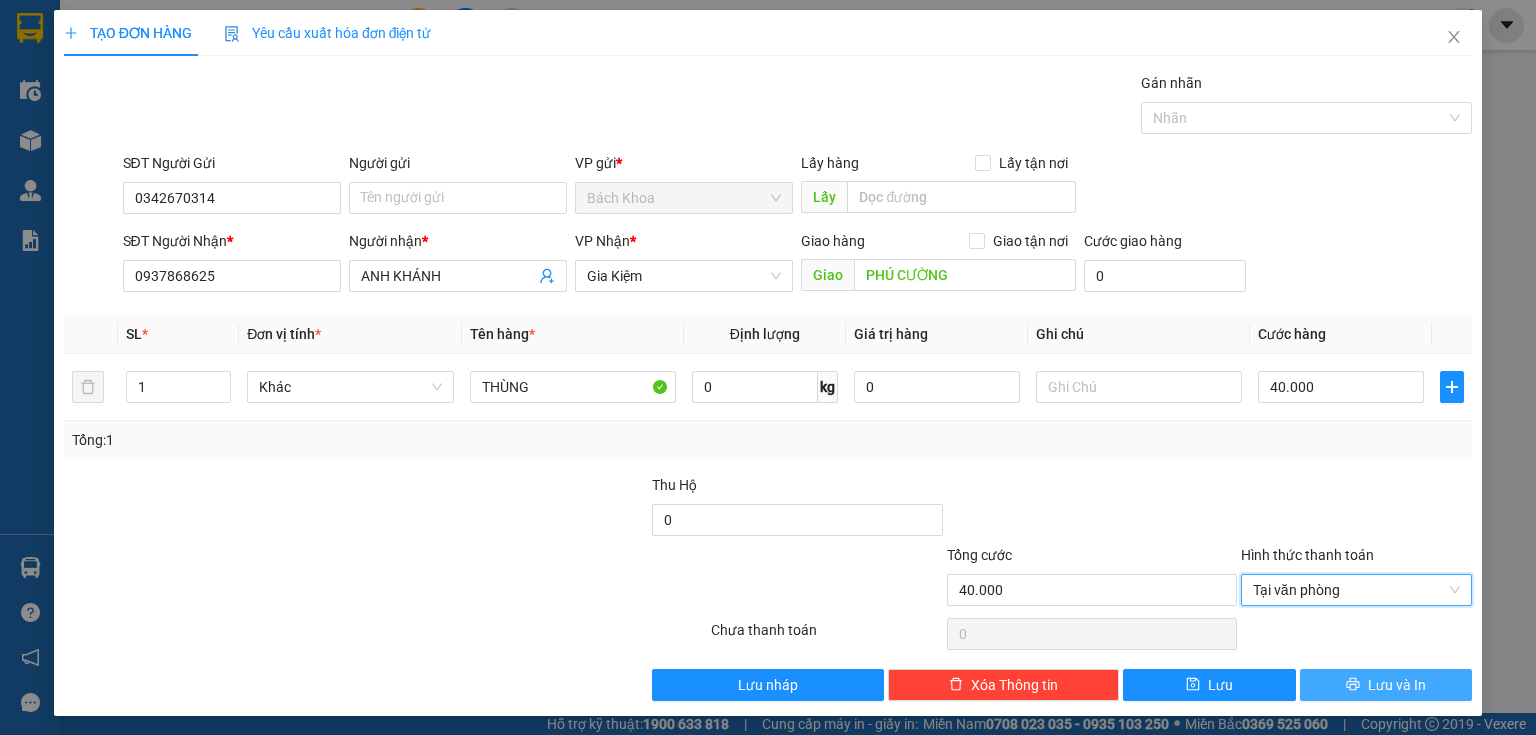 click on "Lưu và In" at bounding box center [1397, 685] 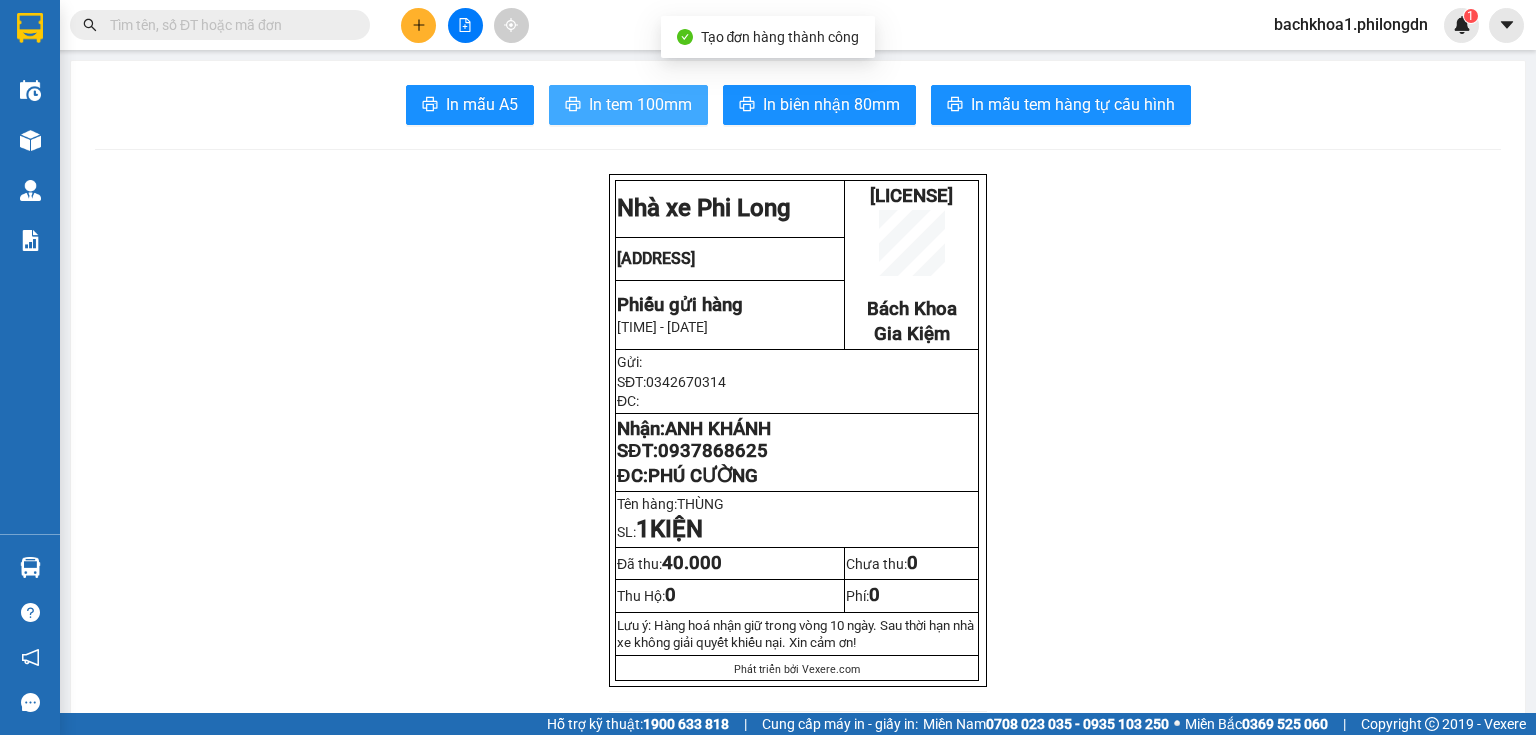 click on "In tem 100mm" at bounding box center (640, 104) 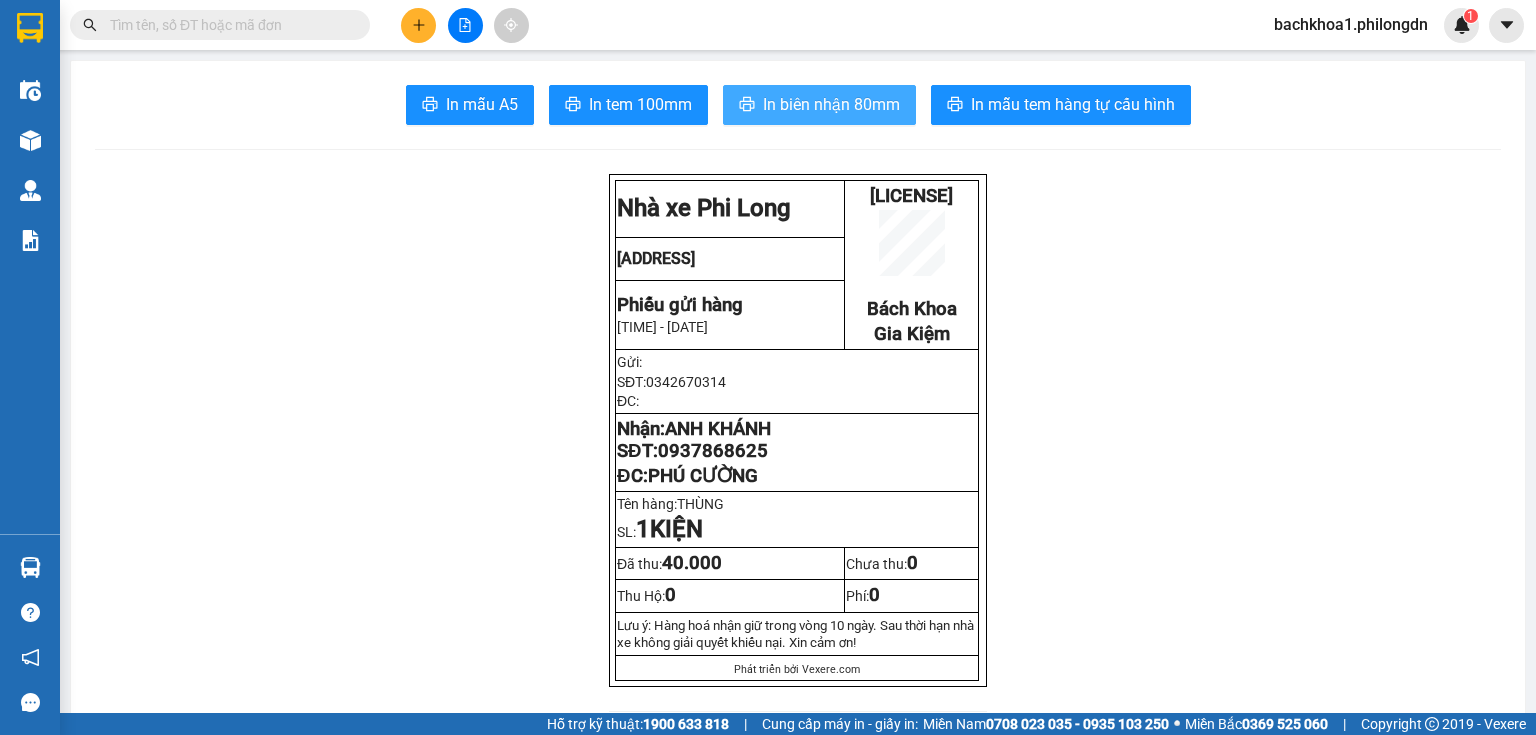 click on "In biên nhận 80mm" at bounding box center (819, 105) 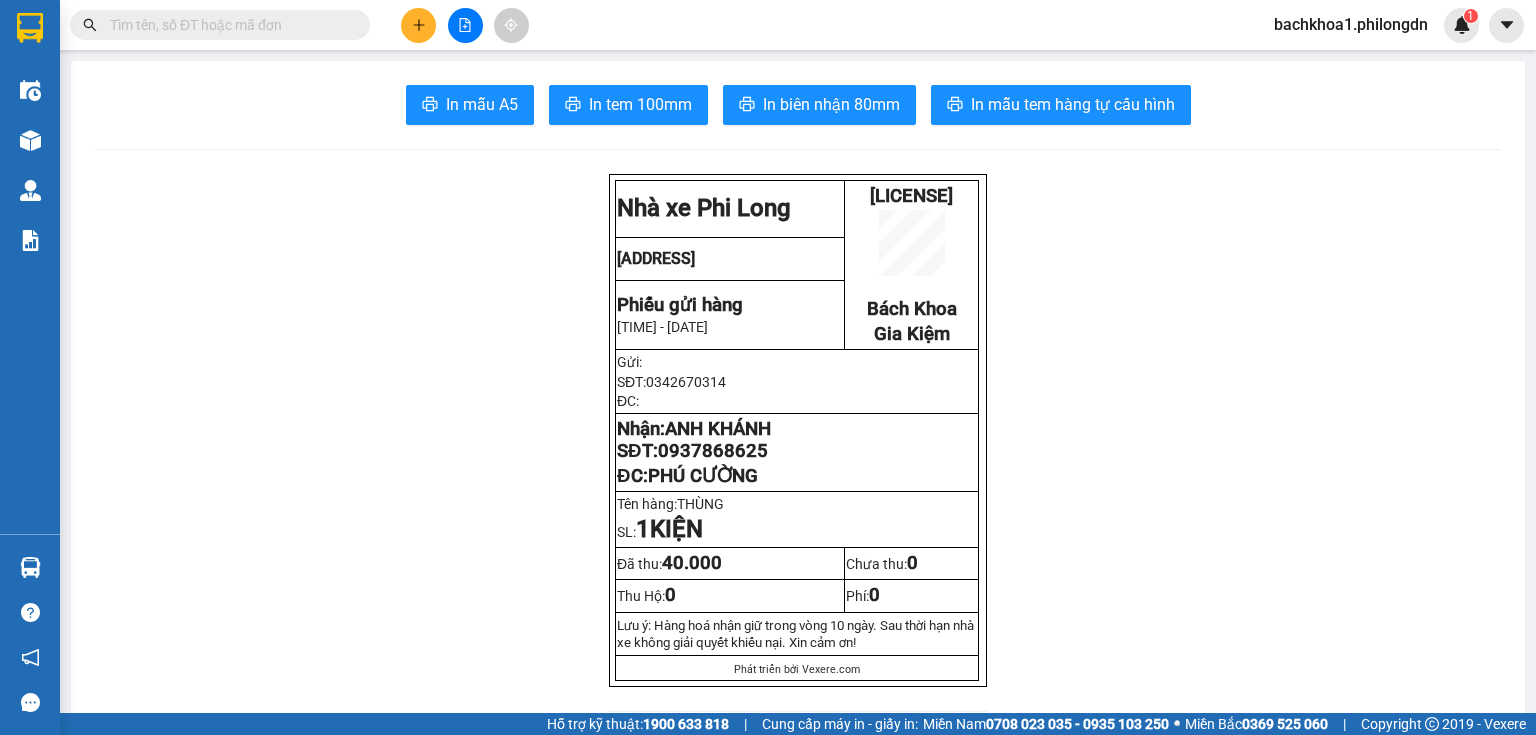 click on "0937868625" at bounding box center (713, 451) 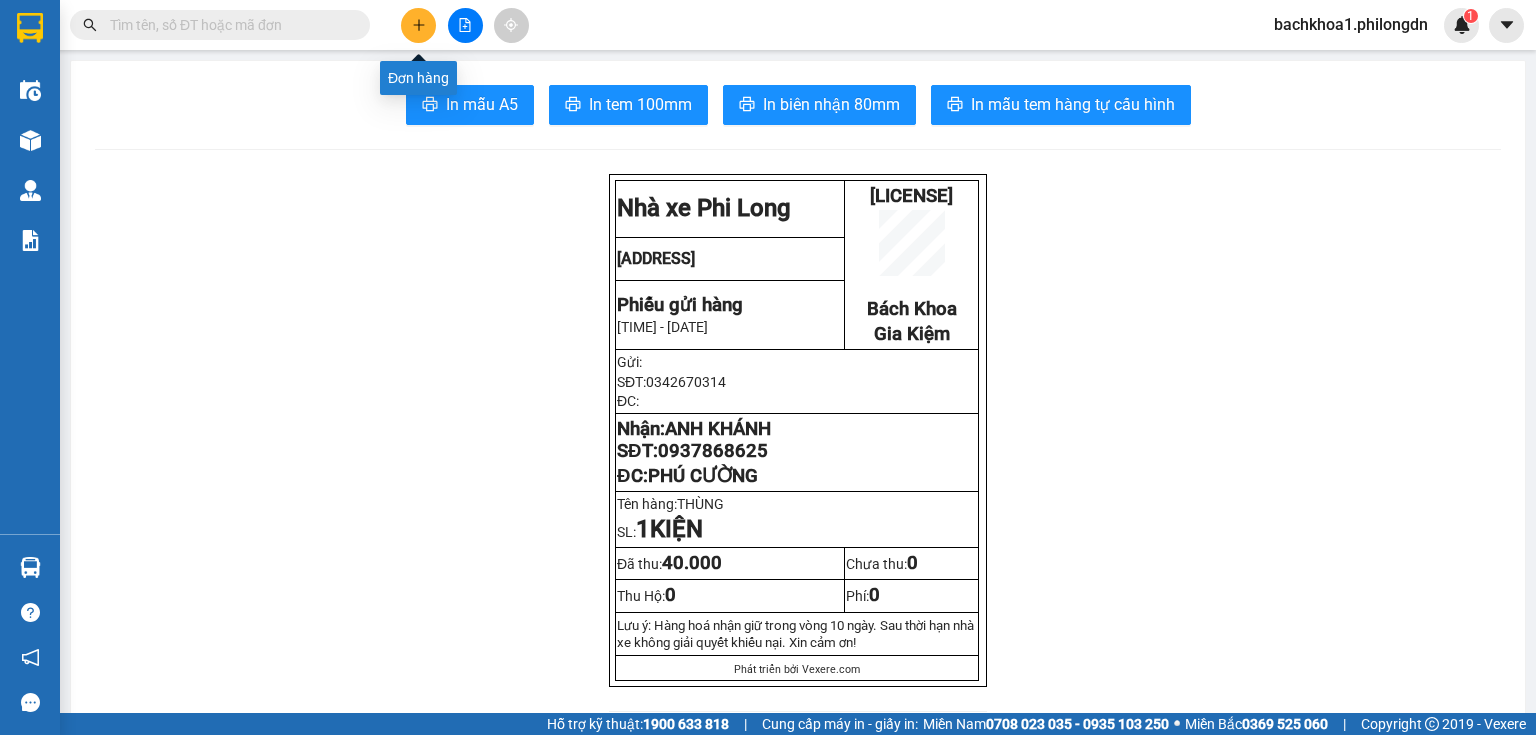 click 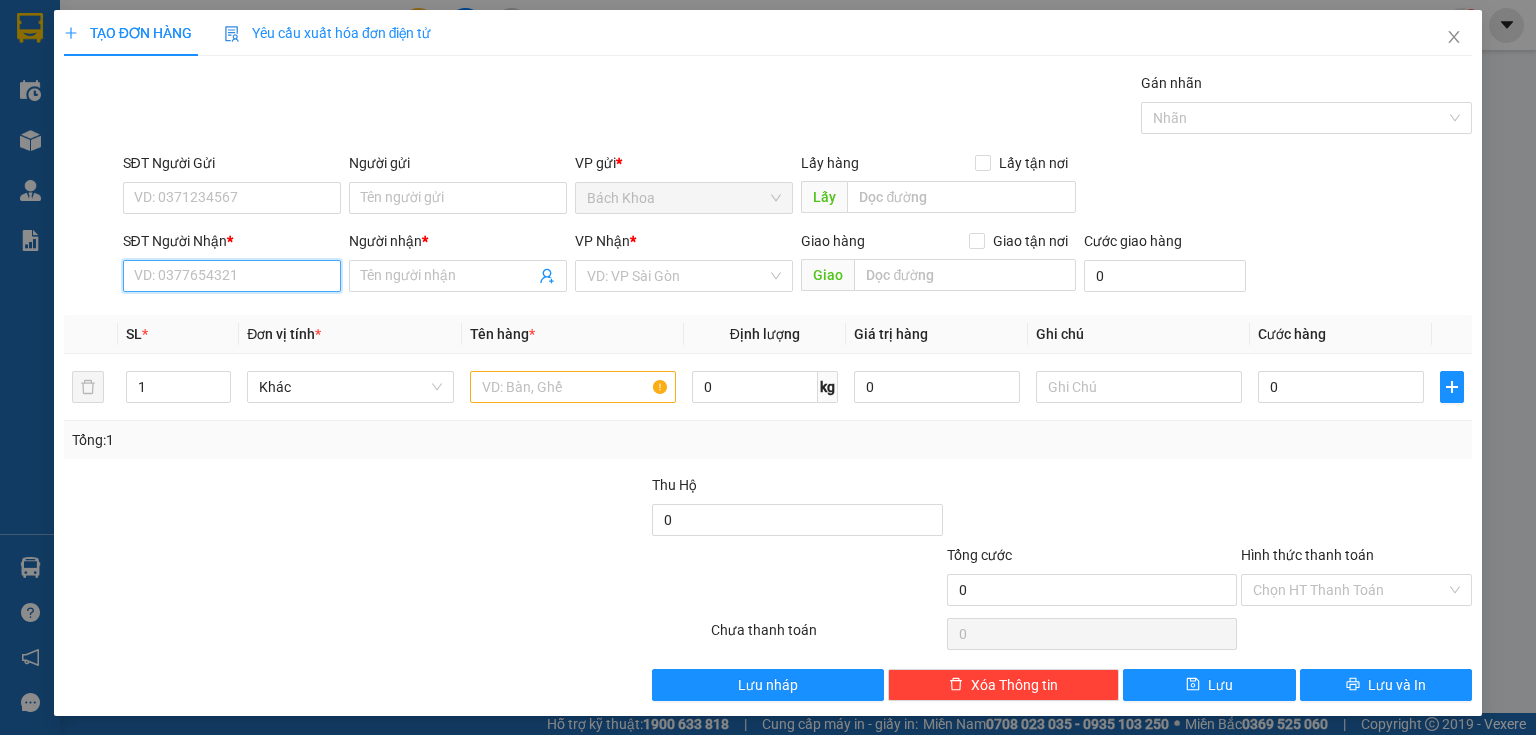 click on "SĐT Người Nhận  *" at bounding box center [232, 276] 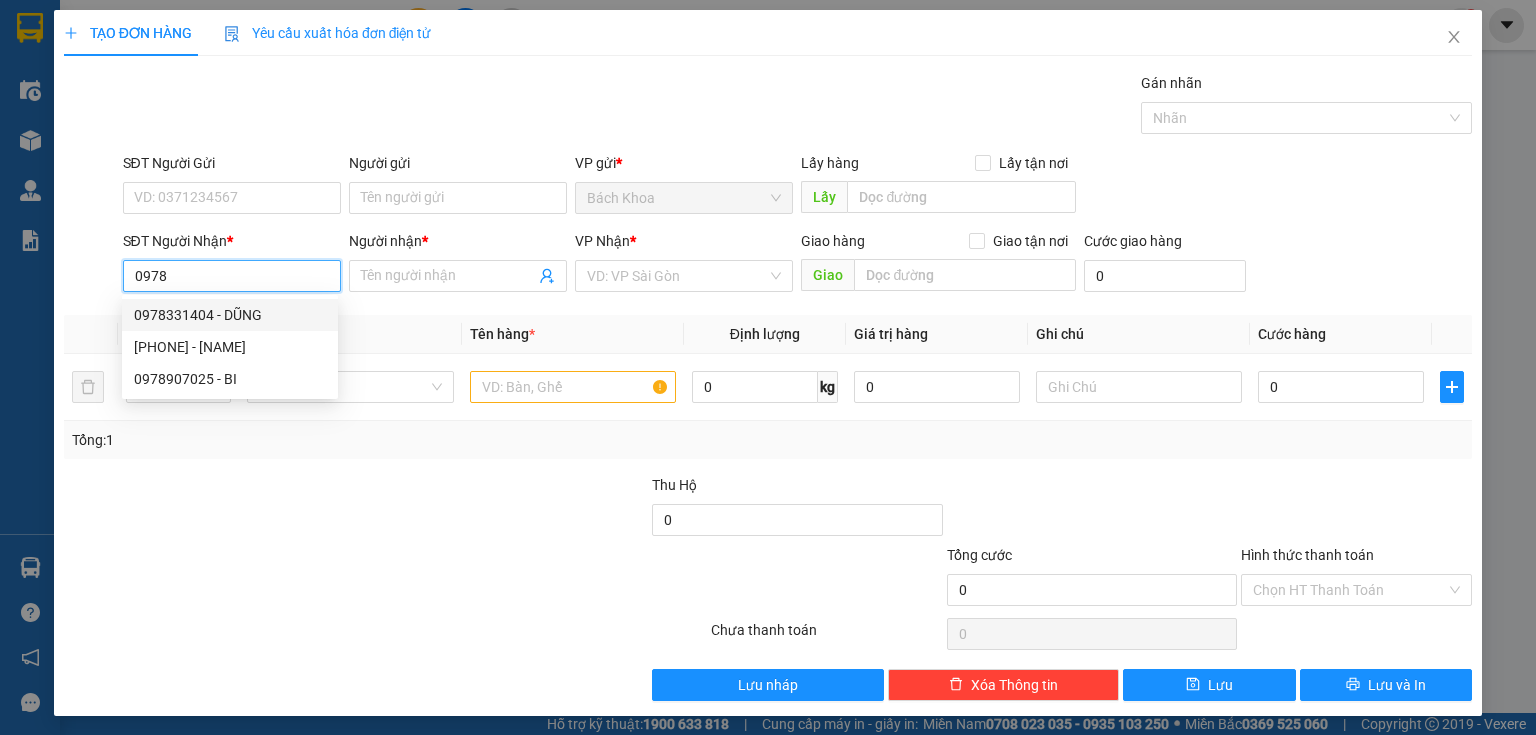 click on "0978331404 - DŨNG" at bounding box center (230, 315) 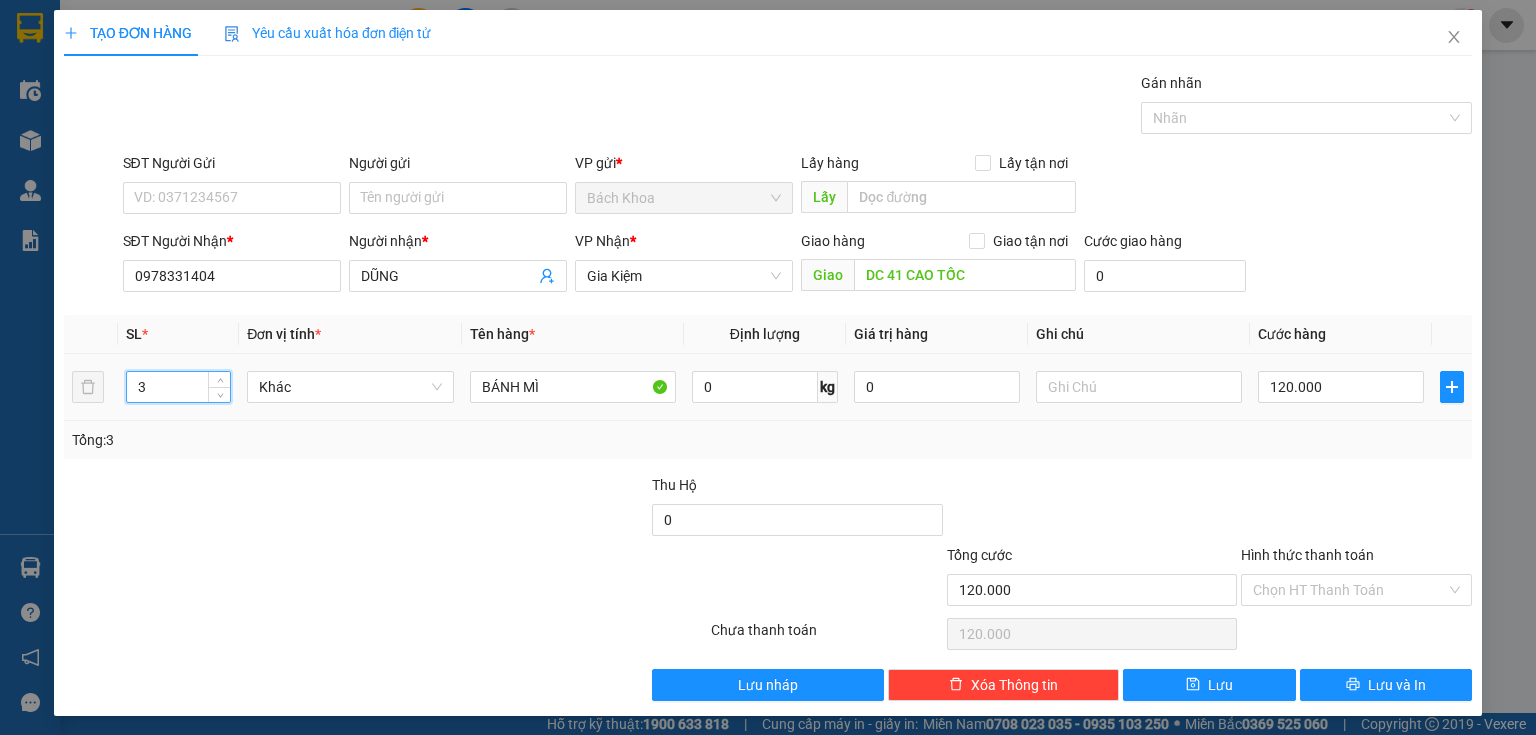 drag, startPoint x: 180, startPoint y: 375, endPoint x: 79, endPoint y: 389, distance: 101.96568 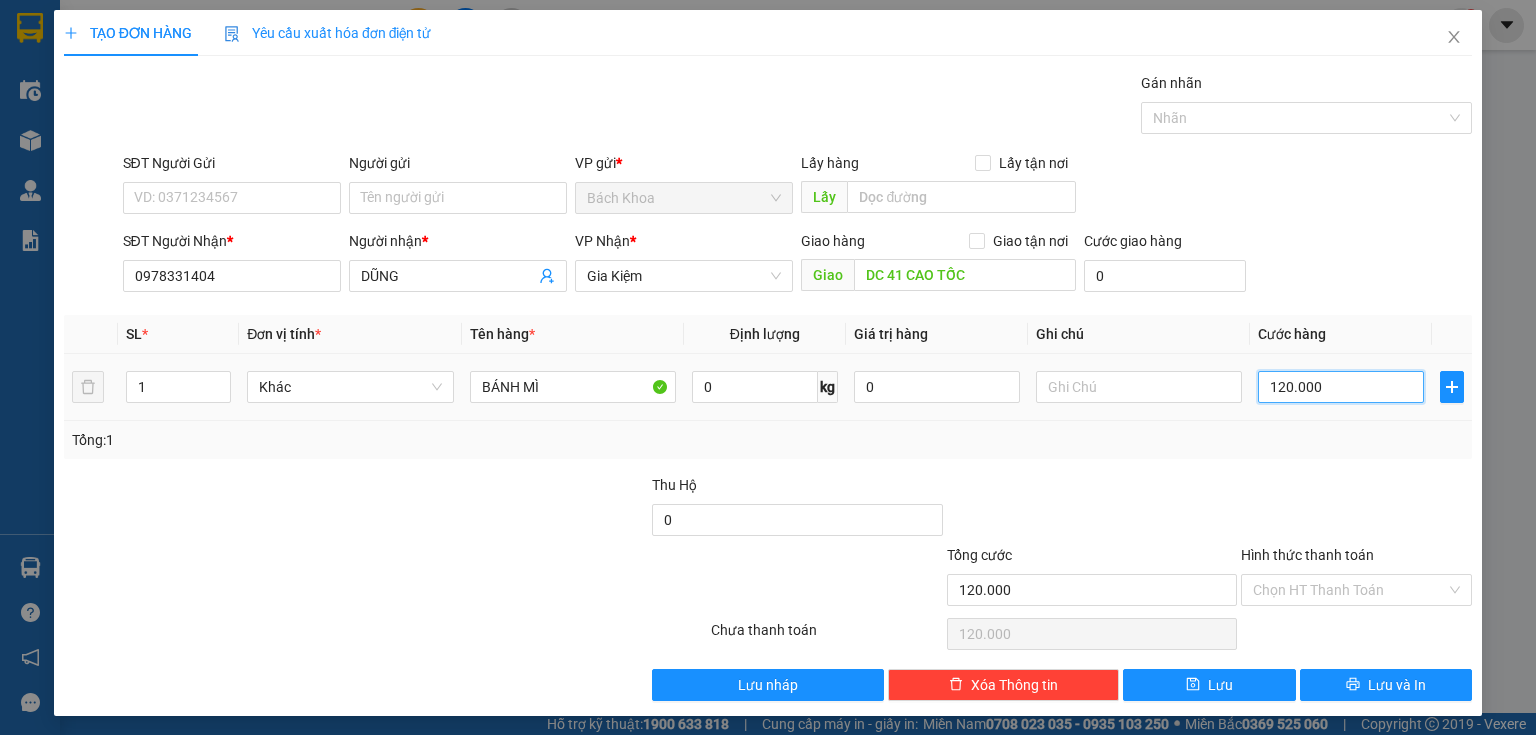click on "120.000" at bounding box center (1341, 387) 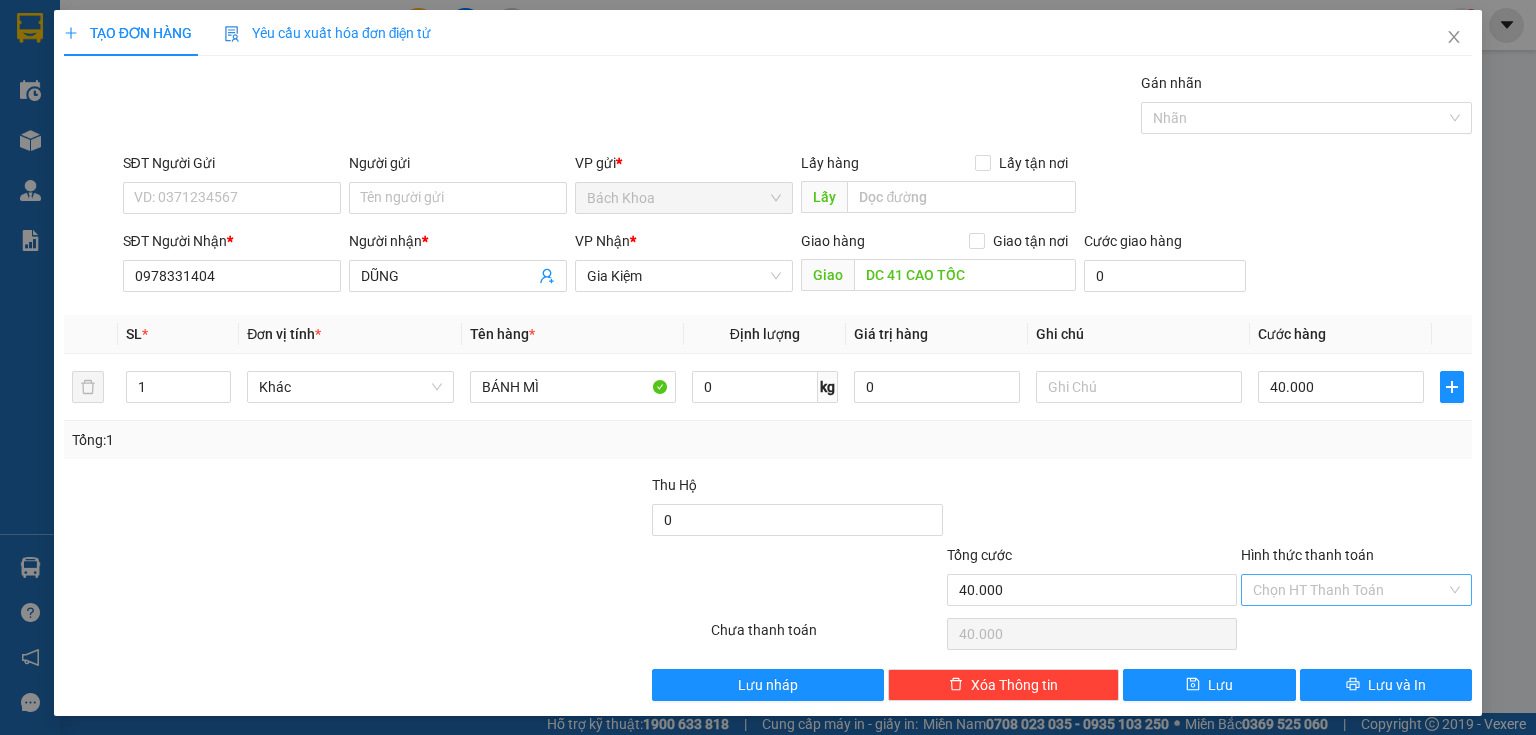 click on "Hình thức thanh toán" at bounding box center [1349, 590] 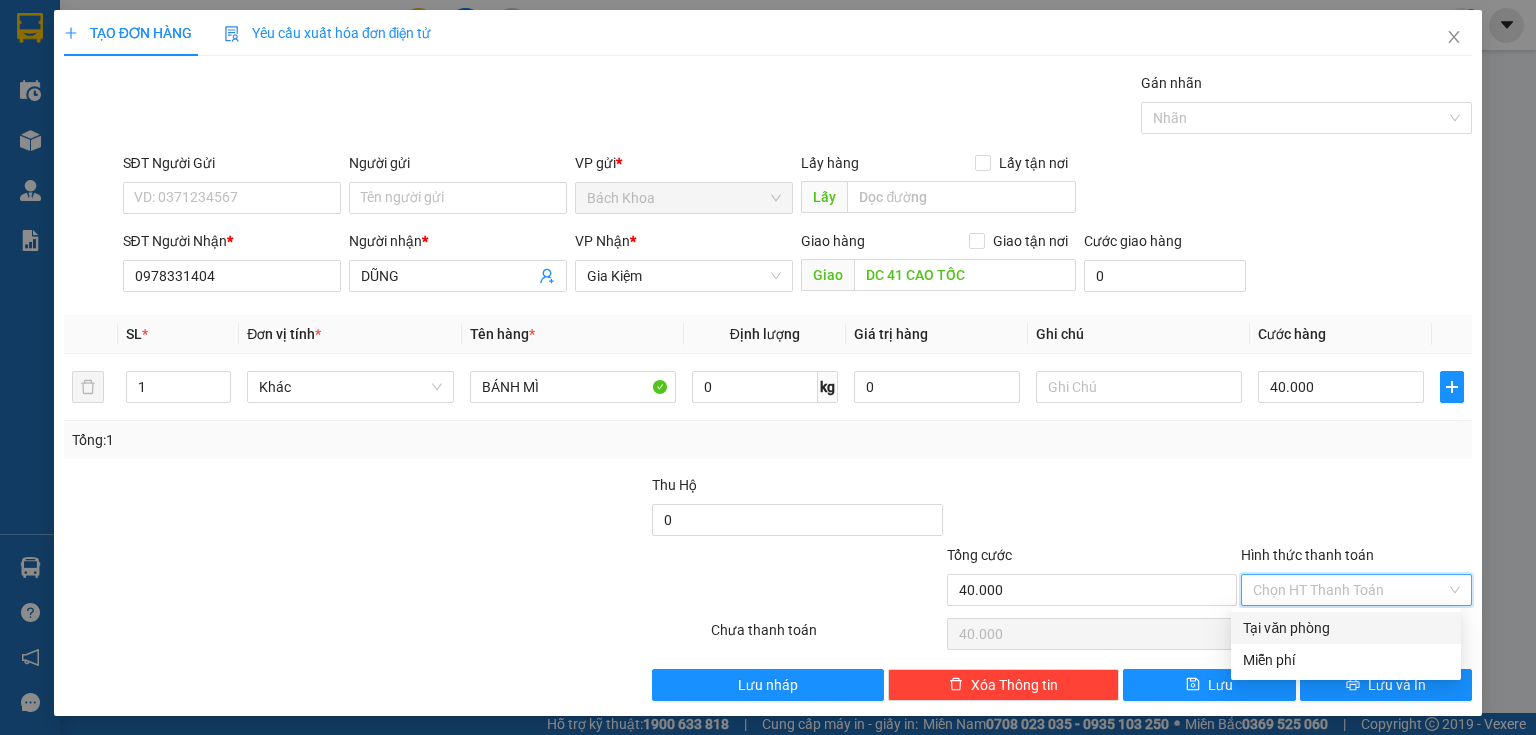 click on "Tại văn phòng" at bounding box center (1346, 628) 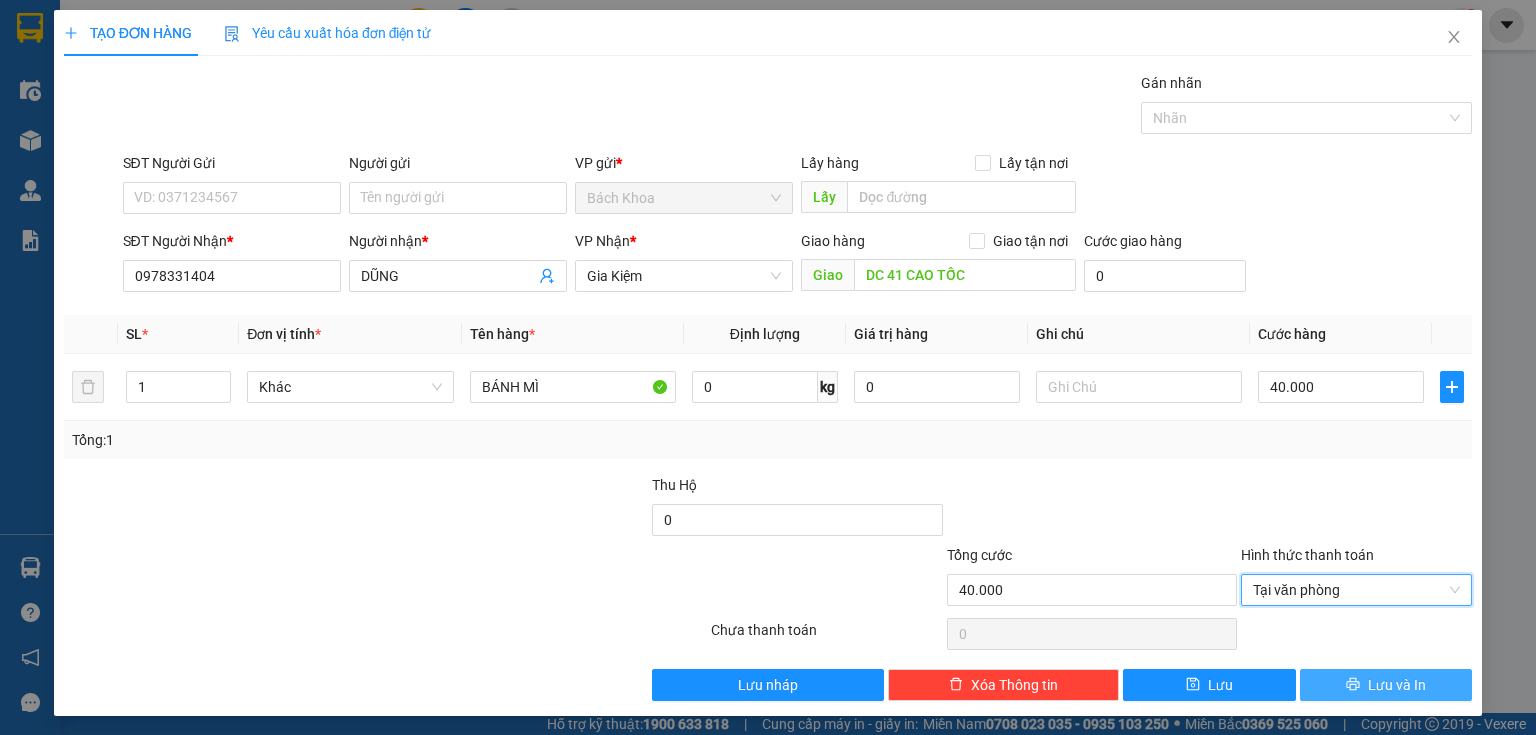 click on "Lưu và In" at bounding box center (1397, 685) 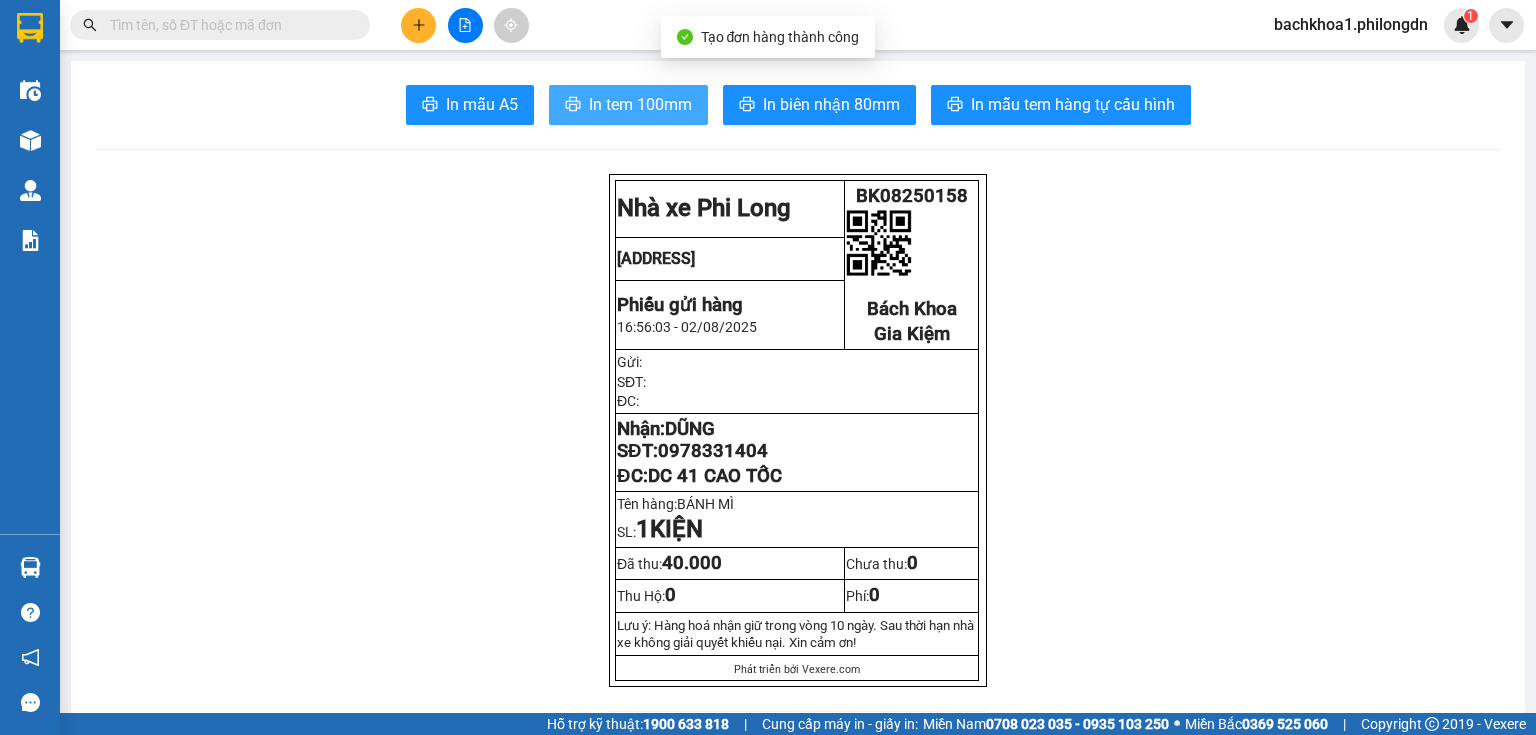 click on "In tem 100mm" at bounding box center (640, 104) 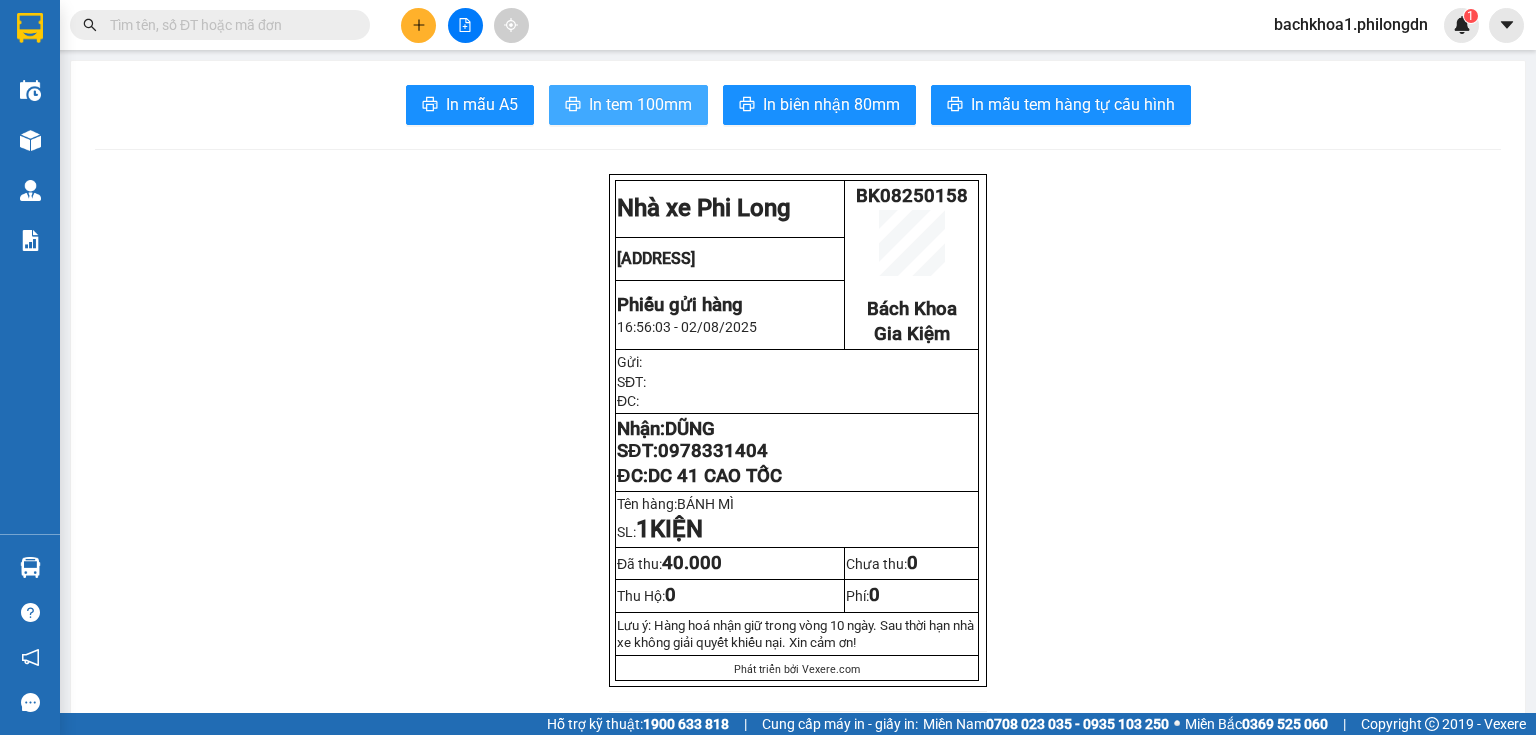 click on "In tem 100mm" at bounding box center [628, 105] 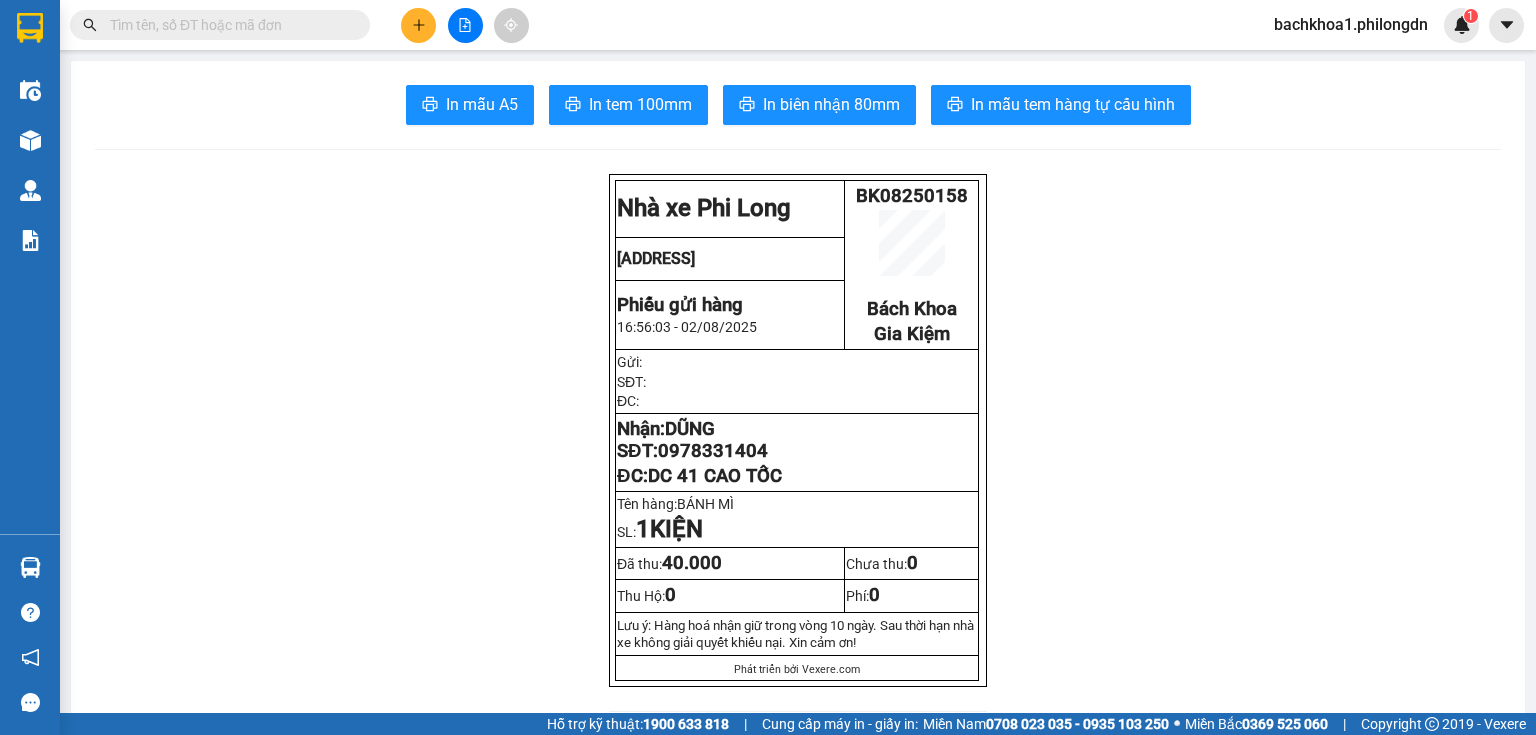 click on "0978331404" at bounding box center [713, 451] 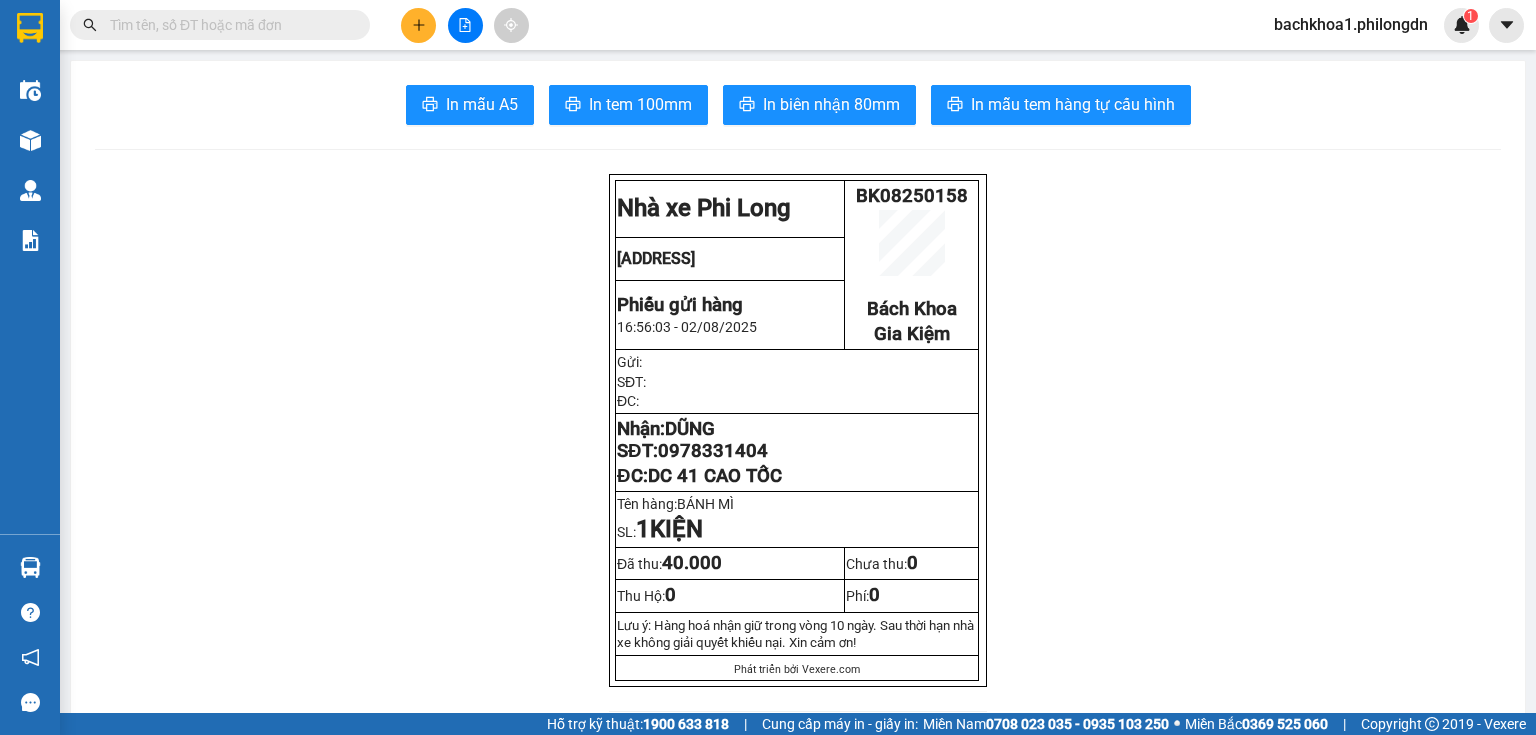 click 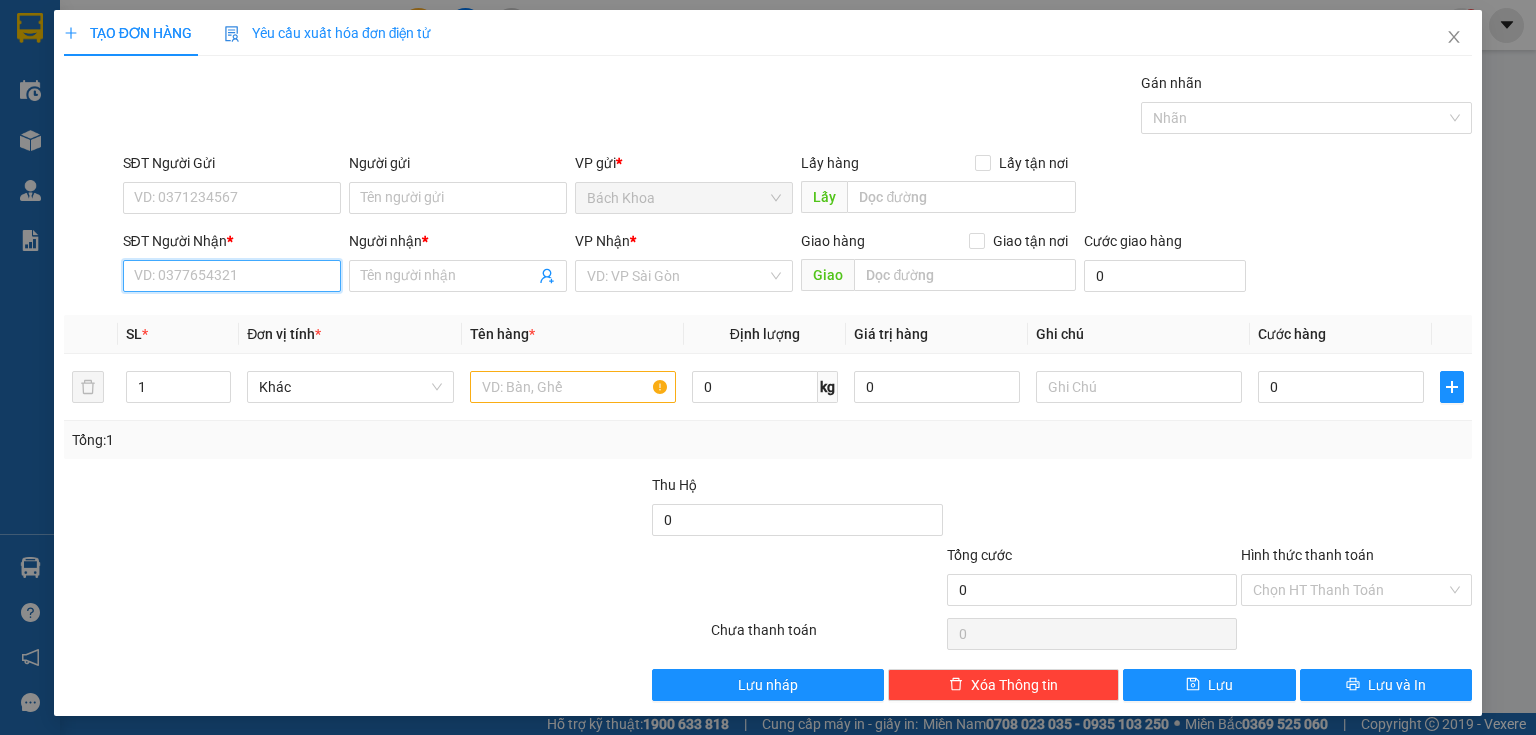 click on "SĐT Người Nhận  *" at bounding box center (232, 276) 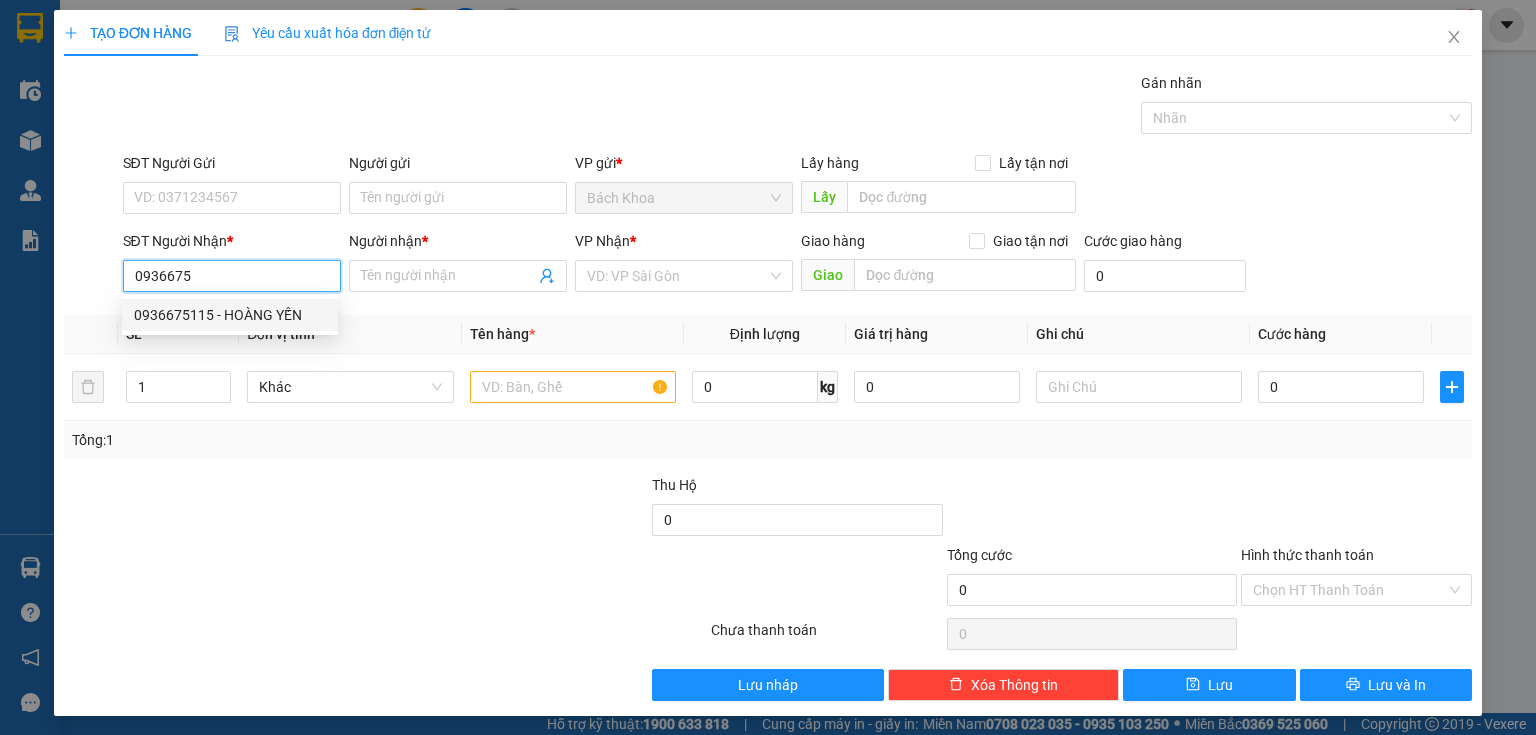 click on "0936675115 - HOÀNG YẾN" at bounding box center [230, 315] 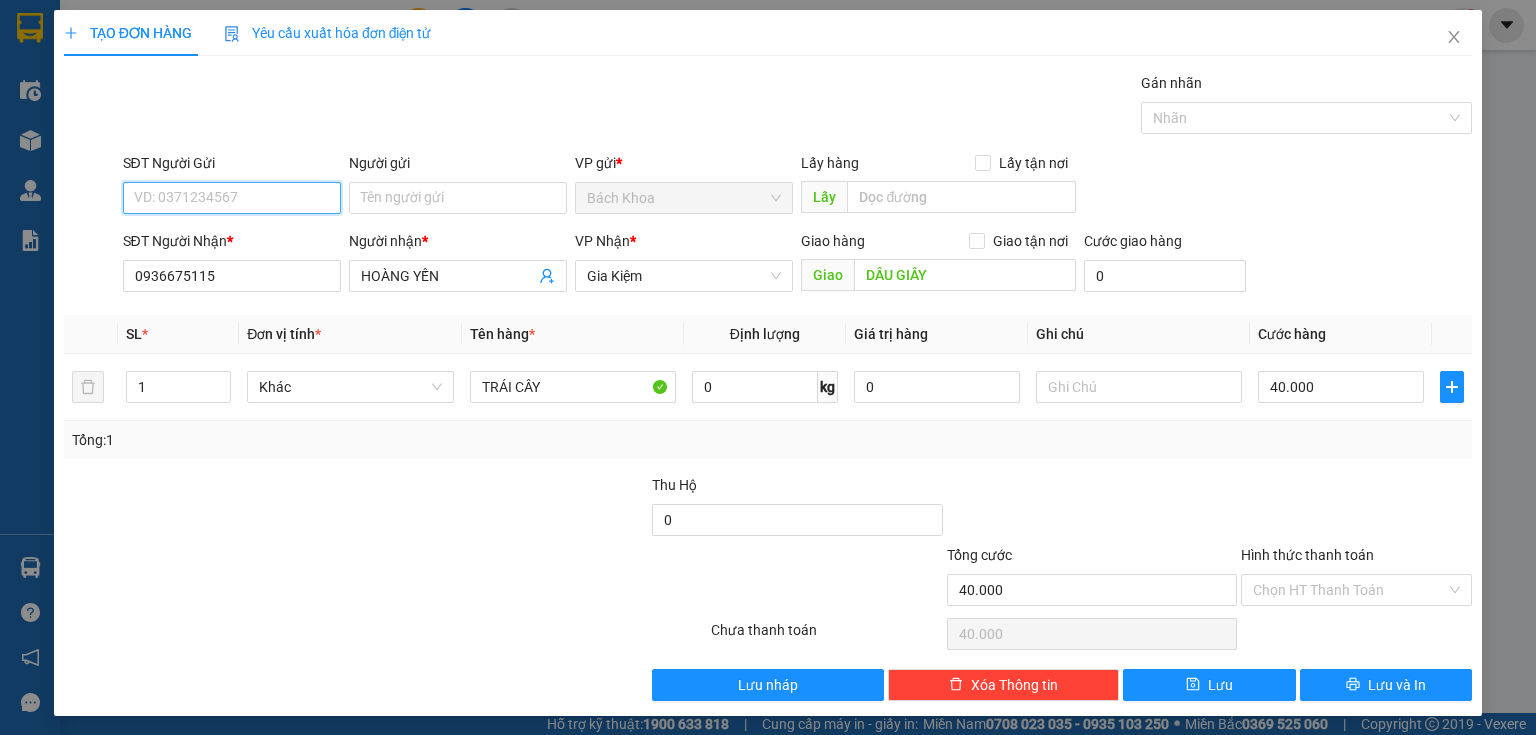click on "SĐT Người Gửi" at bounding box center [232, 198] 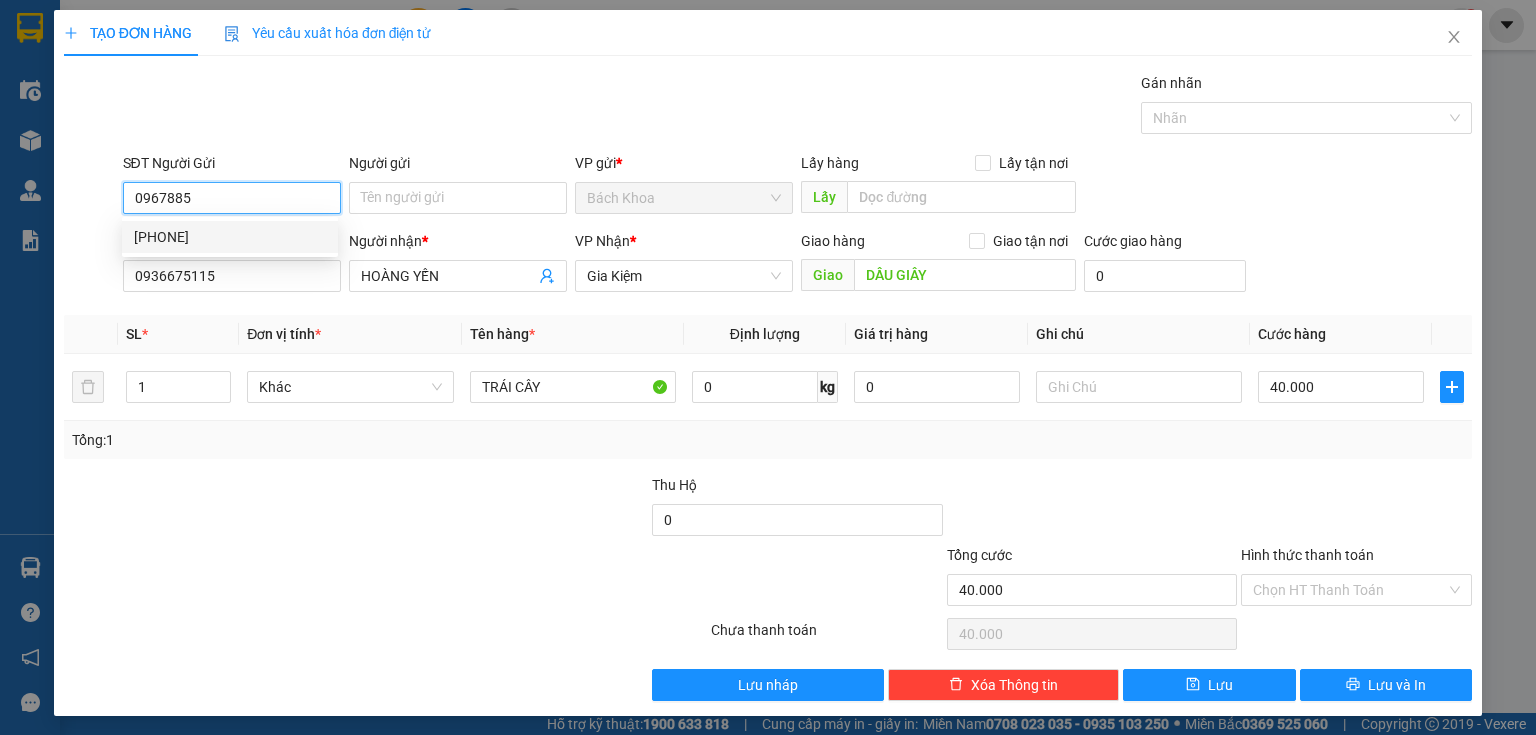 click on "[PHONE]" at bounding box center [230, 237] 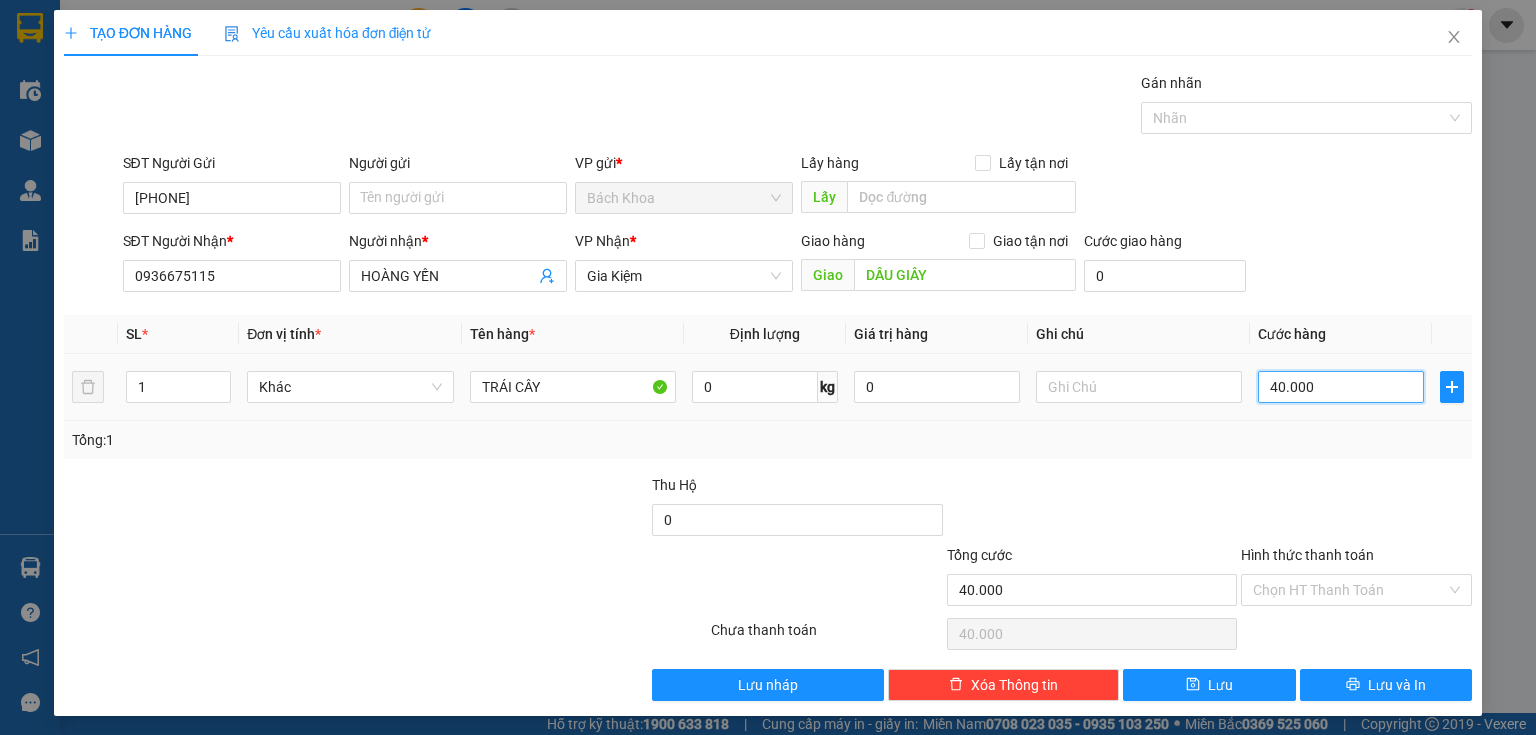 click on "40.000" at bounding box center (1341, 387) 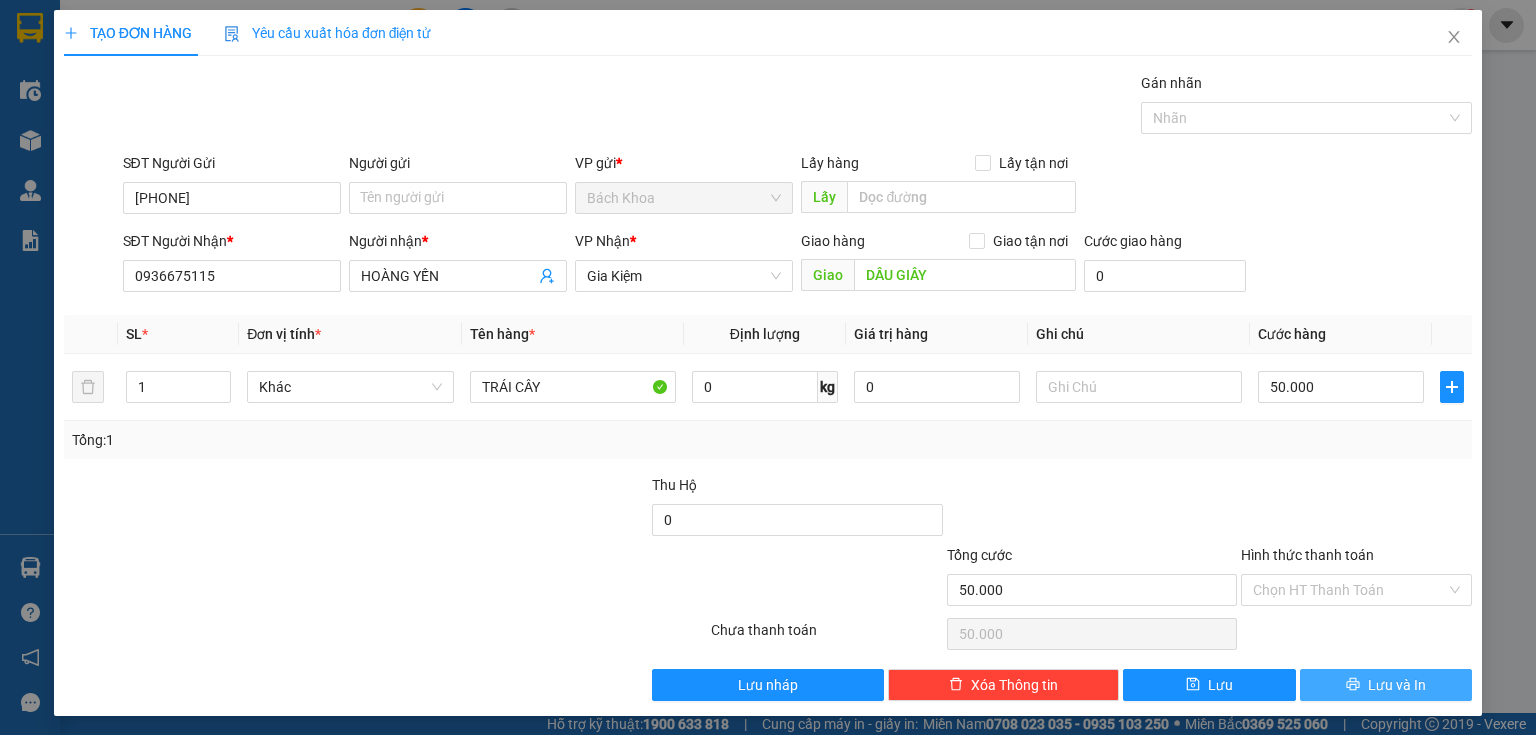 click on "Lưu và In" at bounding box center (1397, 685) 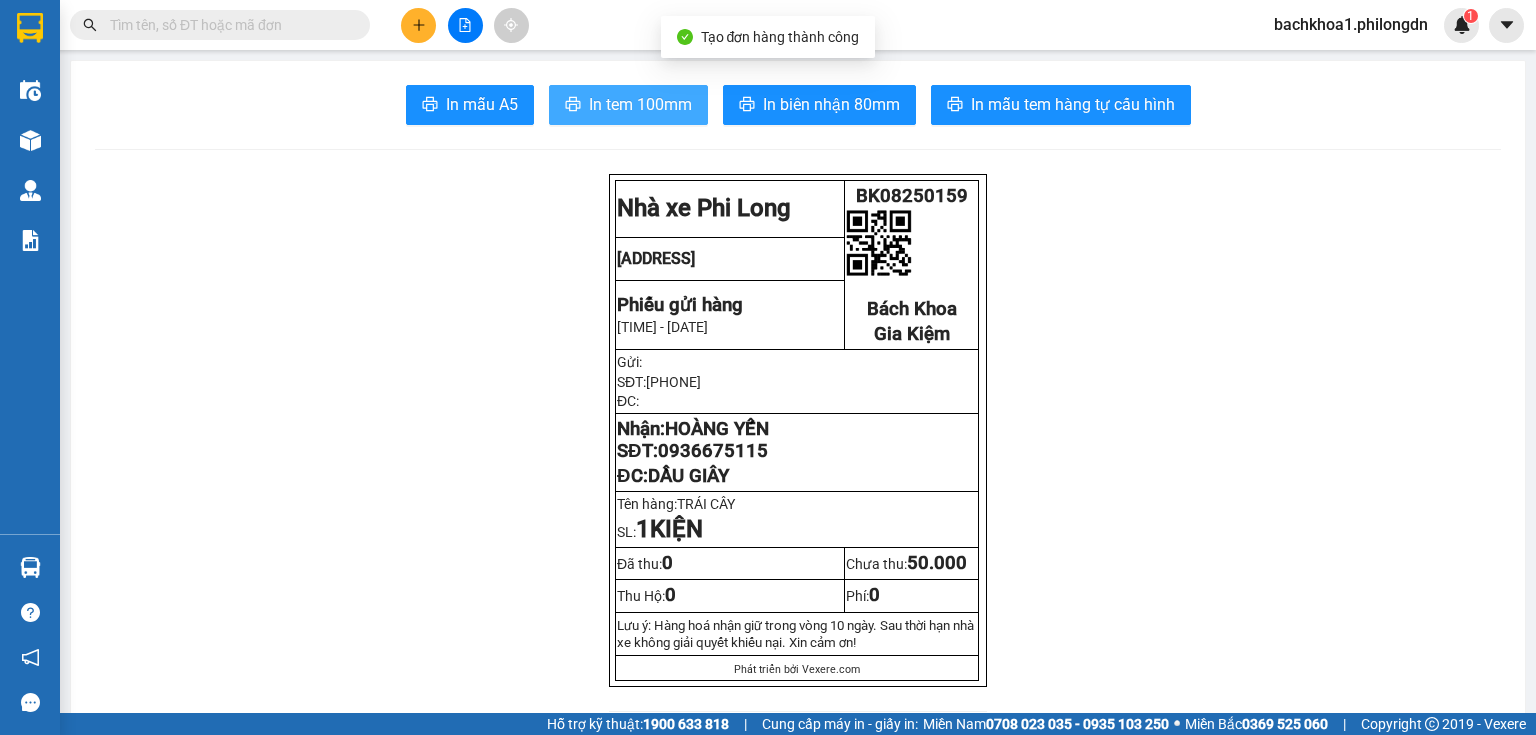 click on "In tem 100mm" at bounding box center (628, 105) 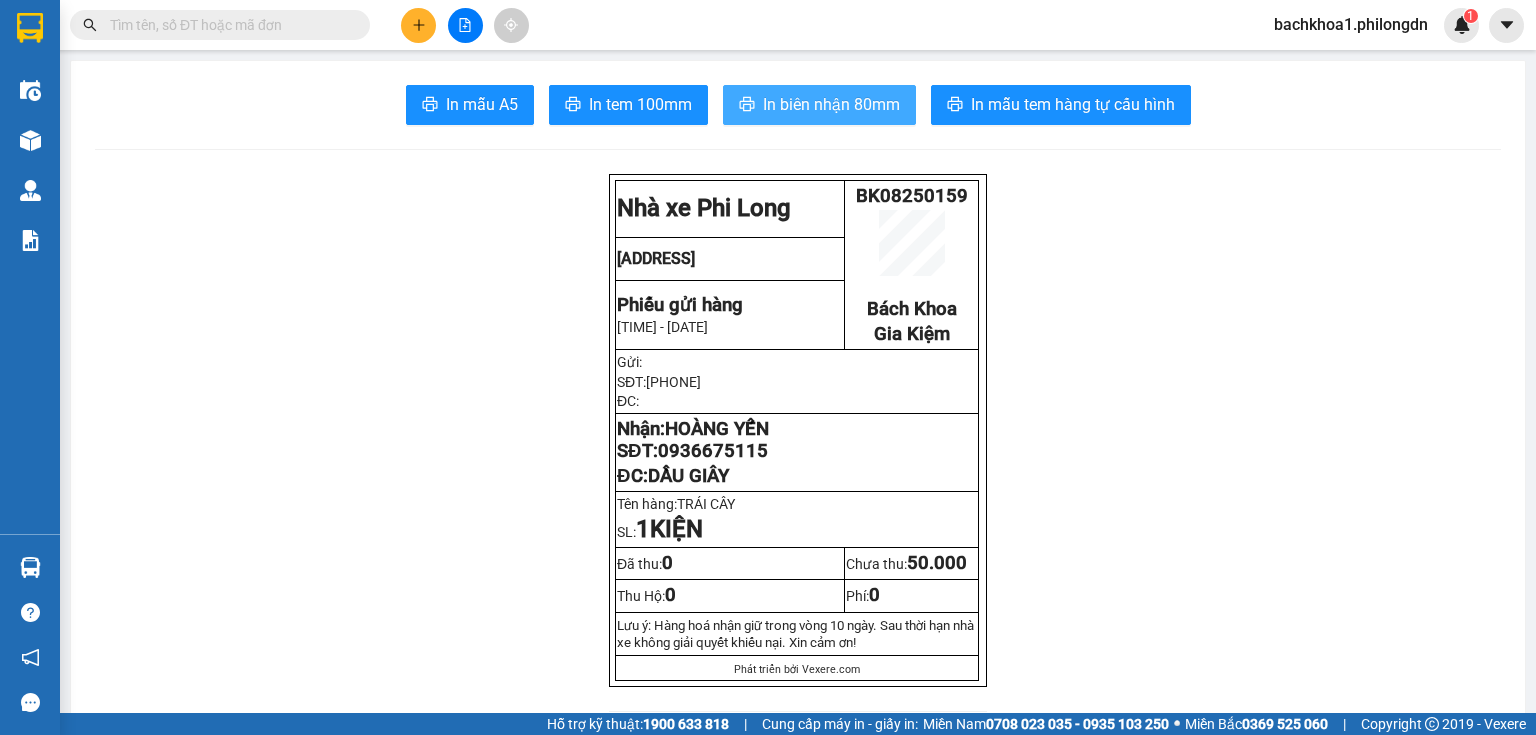 click on "In biên nhận 80mm" at bounding box center (831, 104) 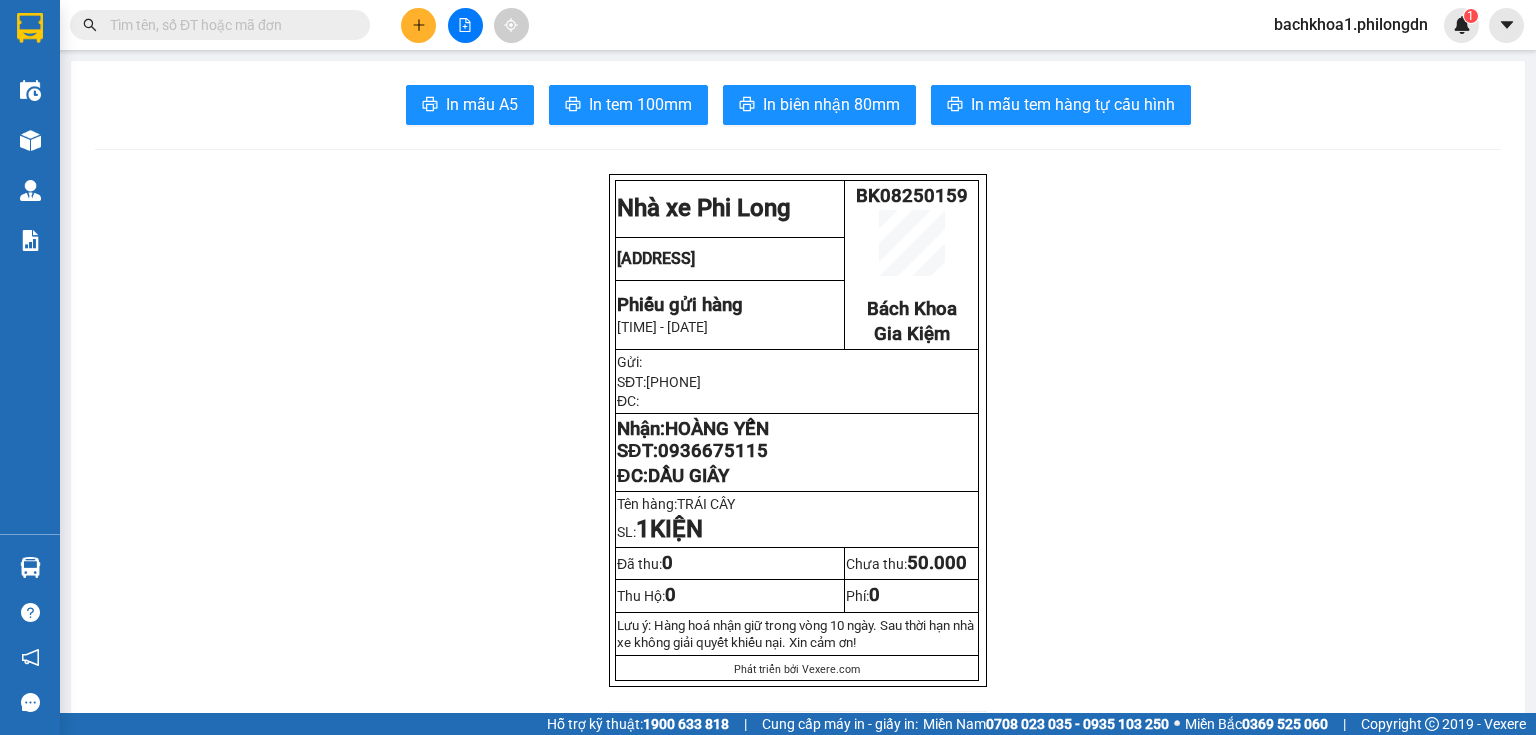 click on "HOÀNG YẾN" at bounding box center (717, 429) 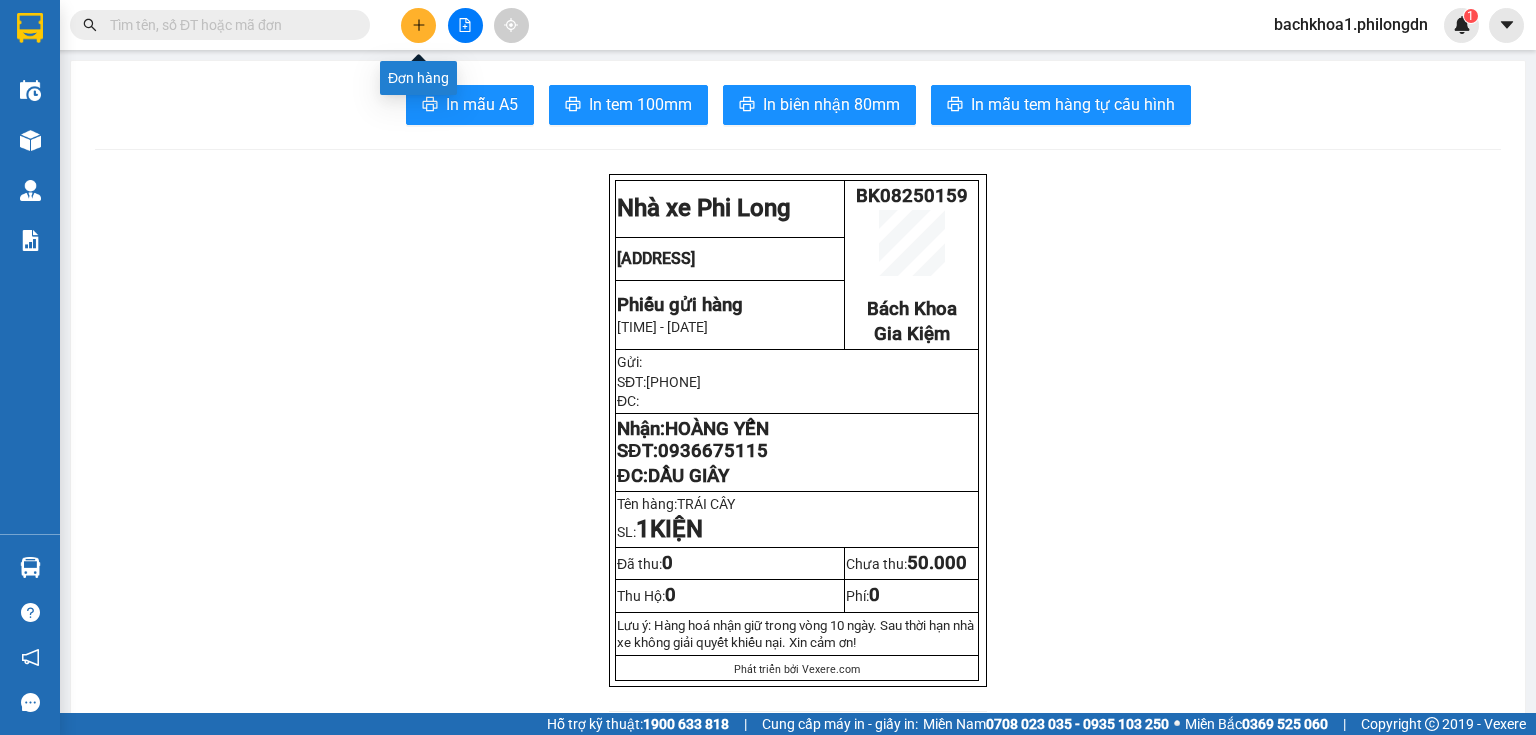 click 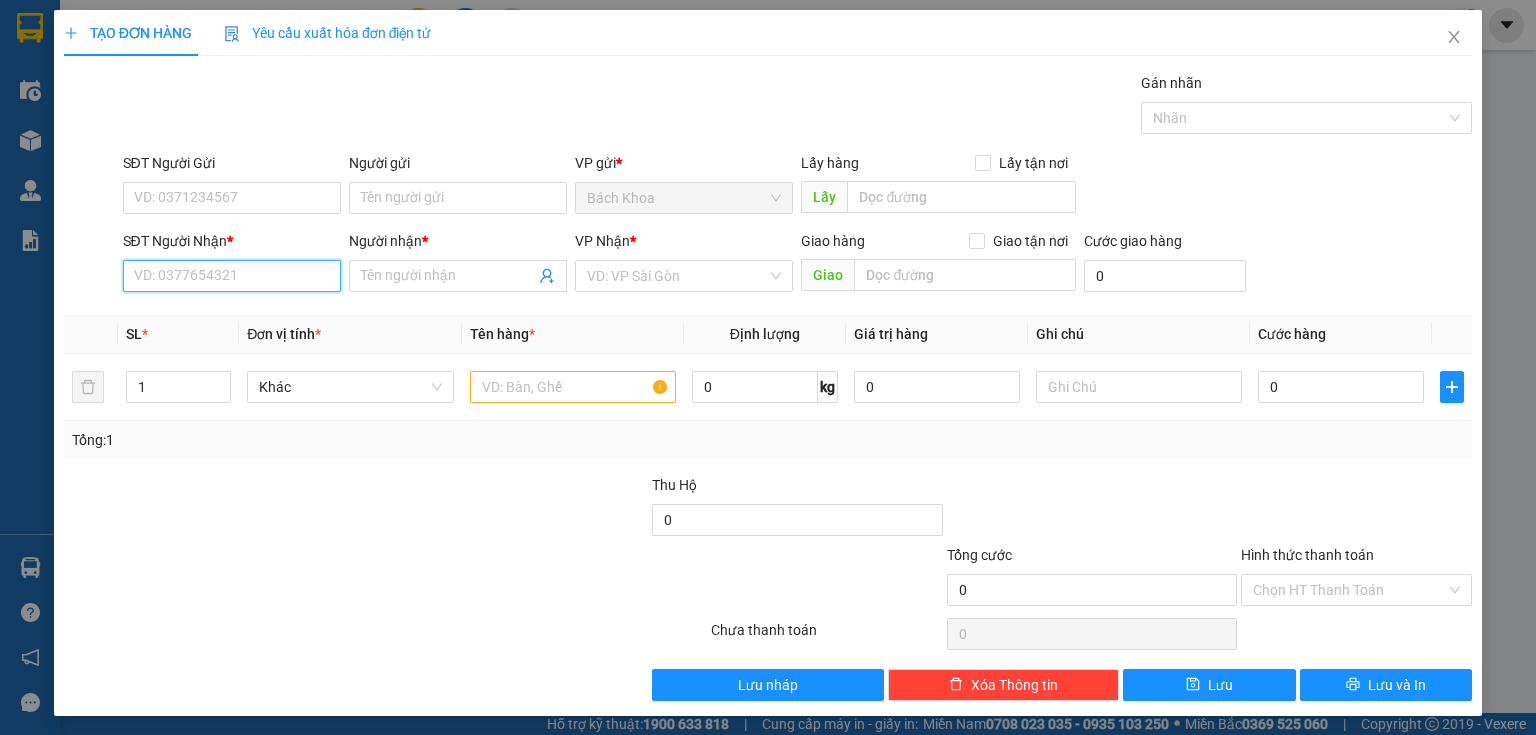 click on "SĐT Người Nhận  *" at bounding box center [232, 276] 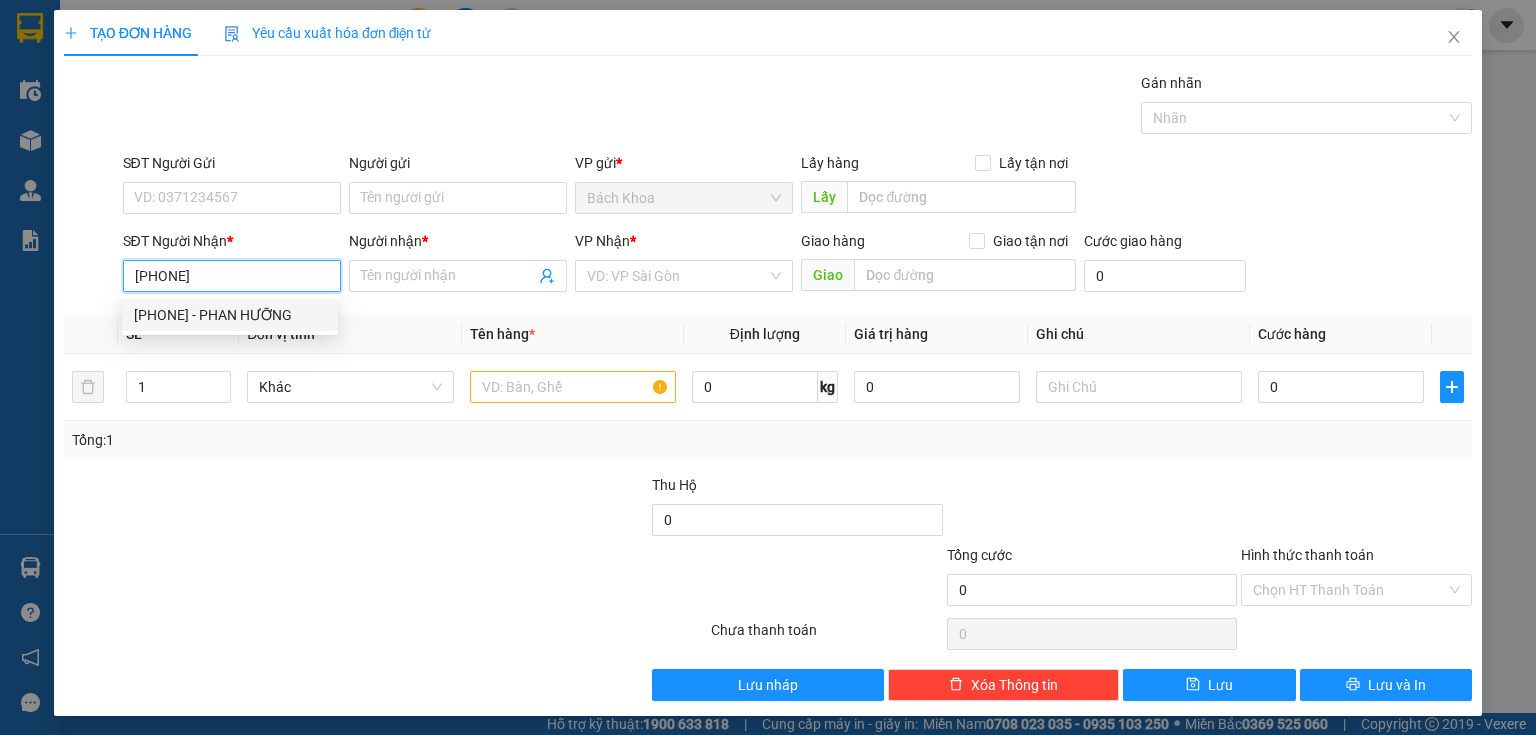 click on "[PHONE] - PHAN HƯỠNG" at bounding box center (230, 315) 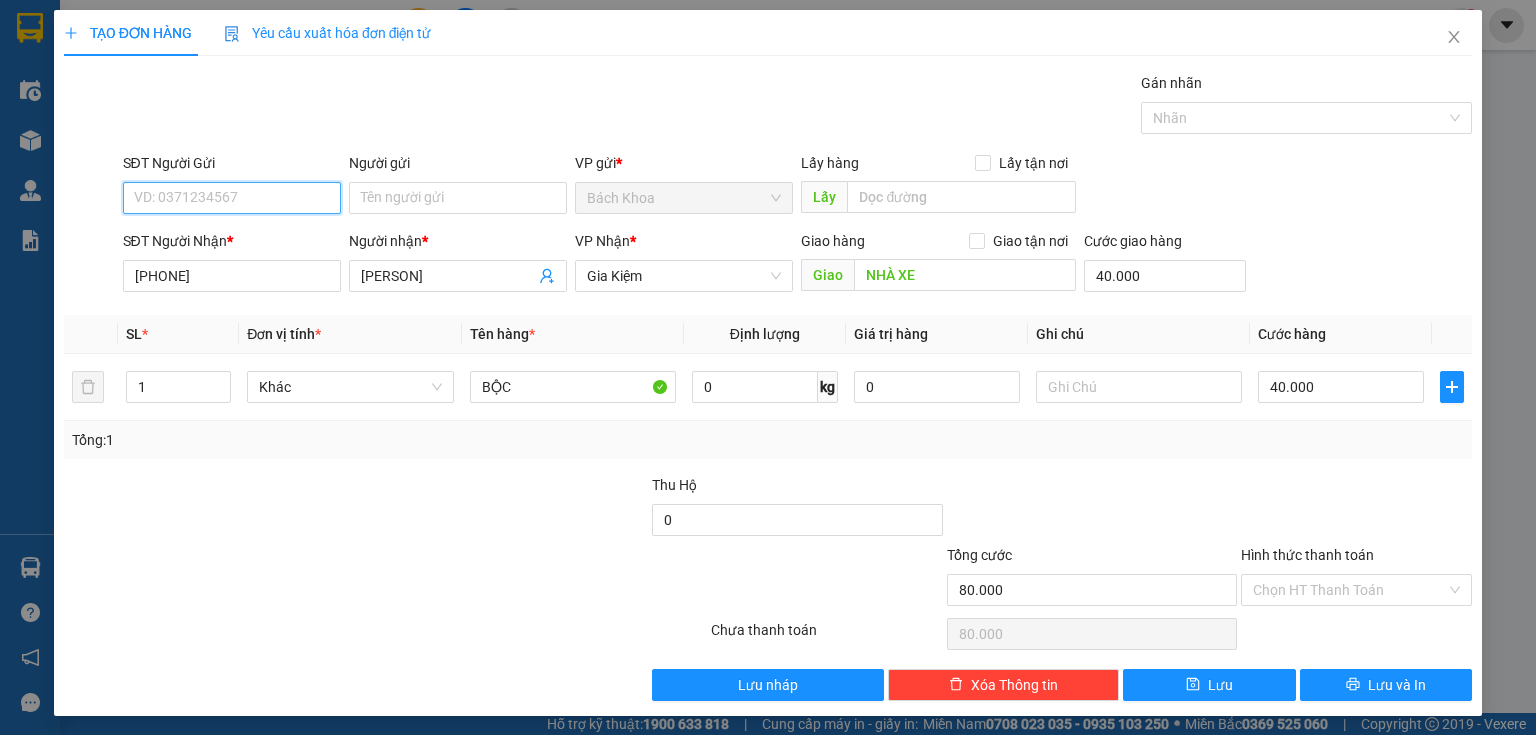 click on "SĐT Người Gửi" at bounding box center [232, 198] 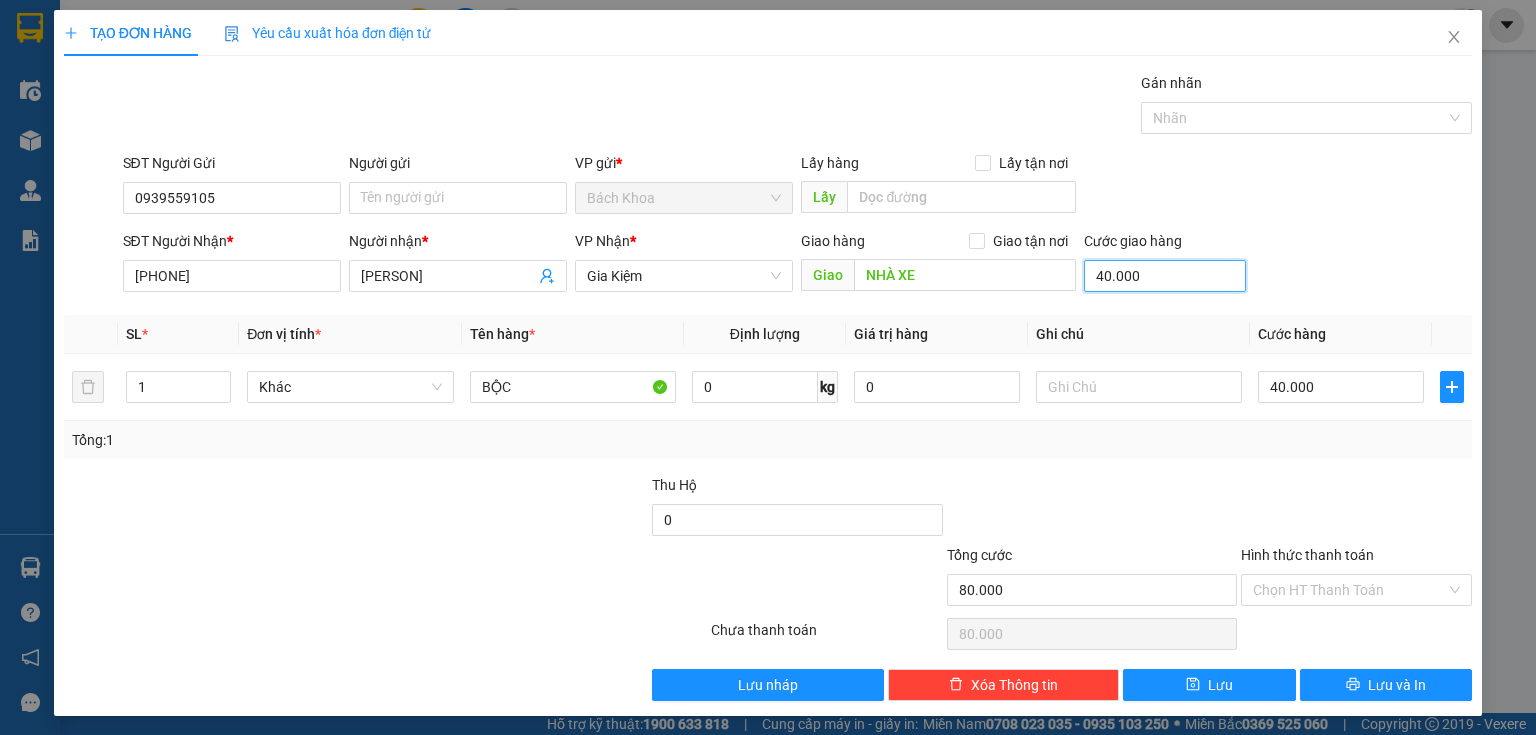 click on "40.000" at bounding box center [1165, 276] 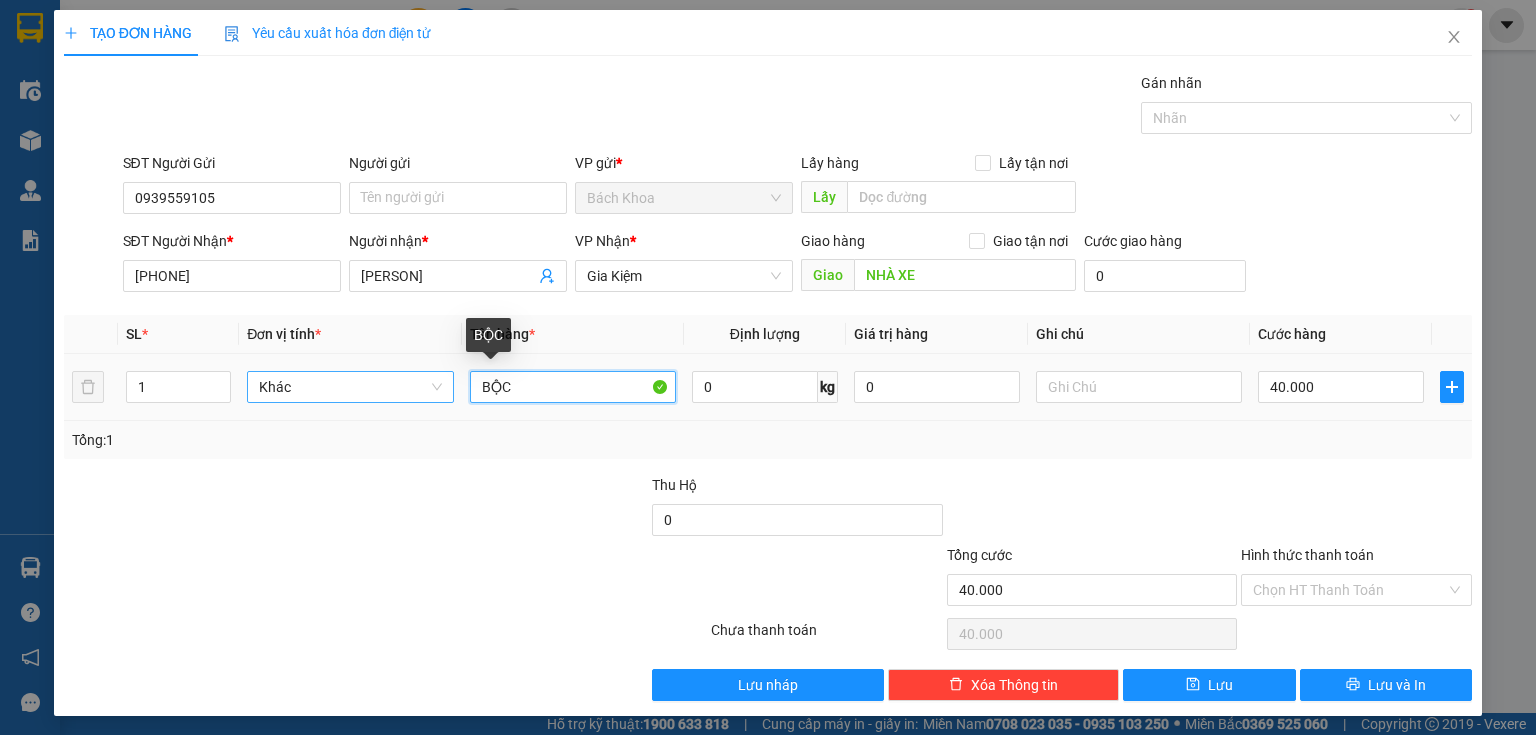 drag, startPoint x: 551, startPoint y: 377, endPoint x: 287, endPoint y: 375, distance: 264.00757 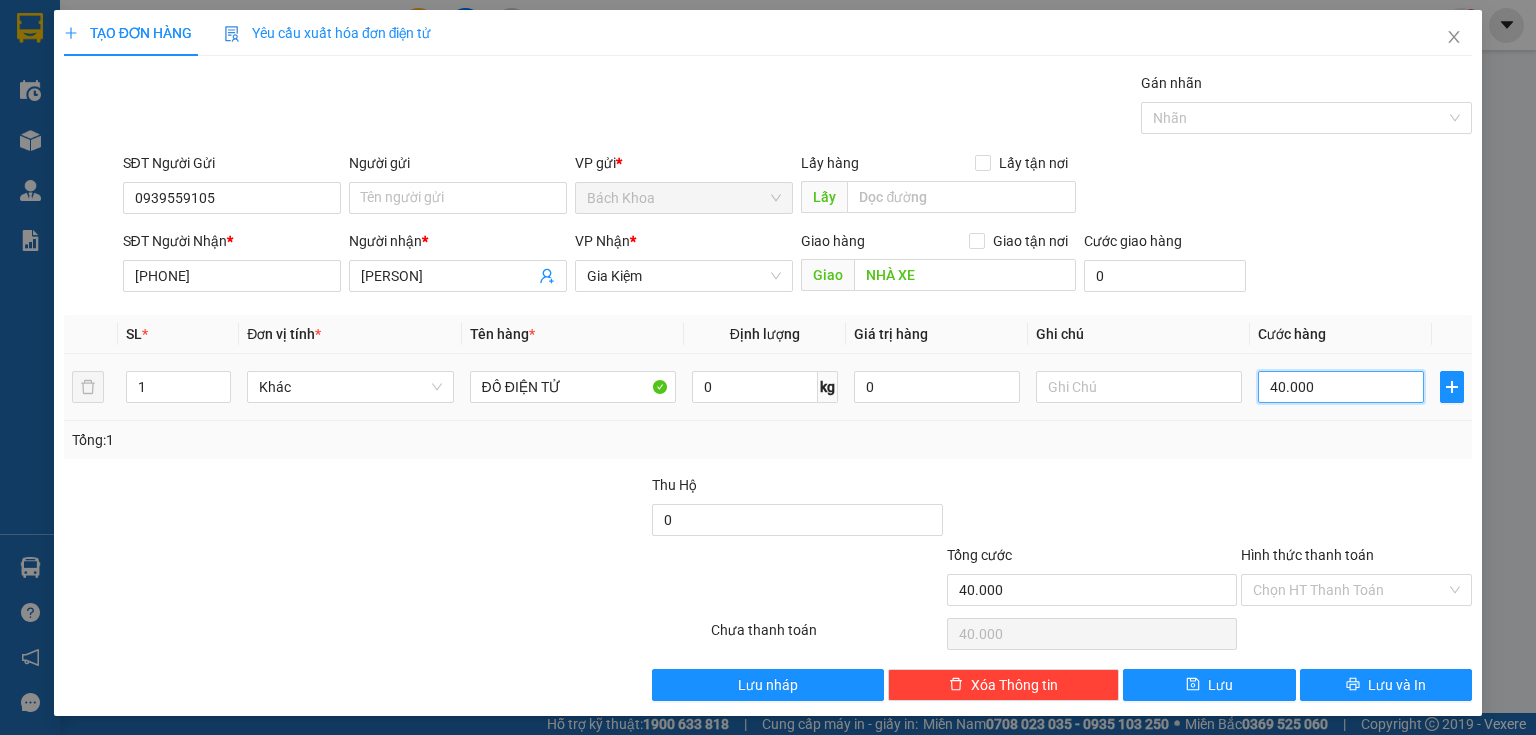 click on "40.000" at bounding box center (1341, 387) 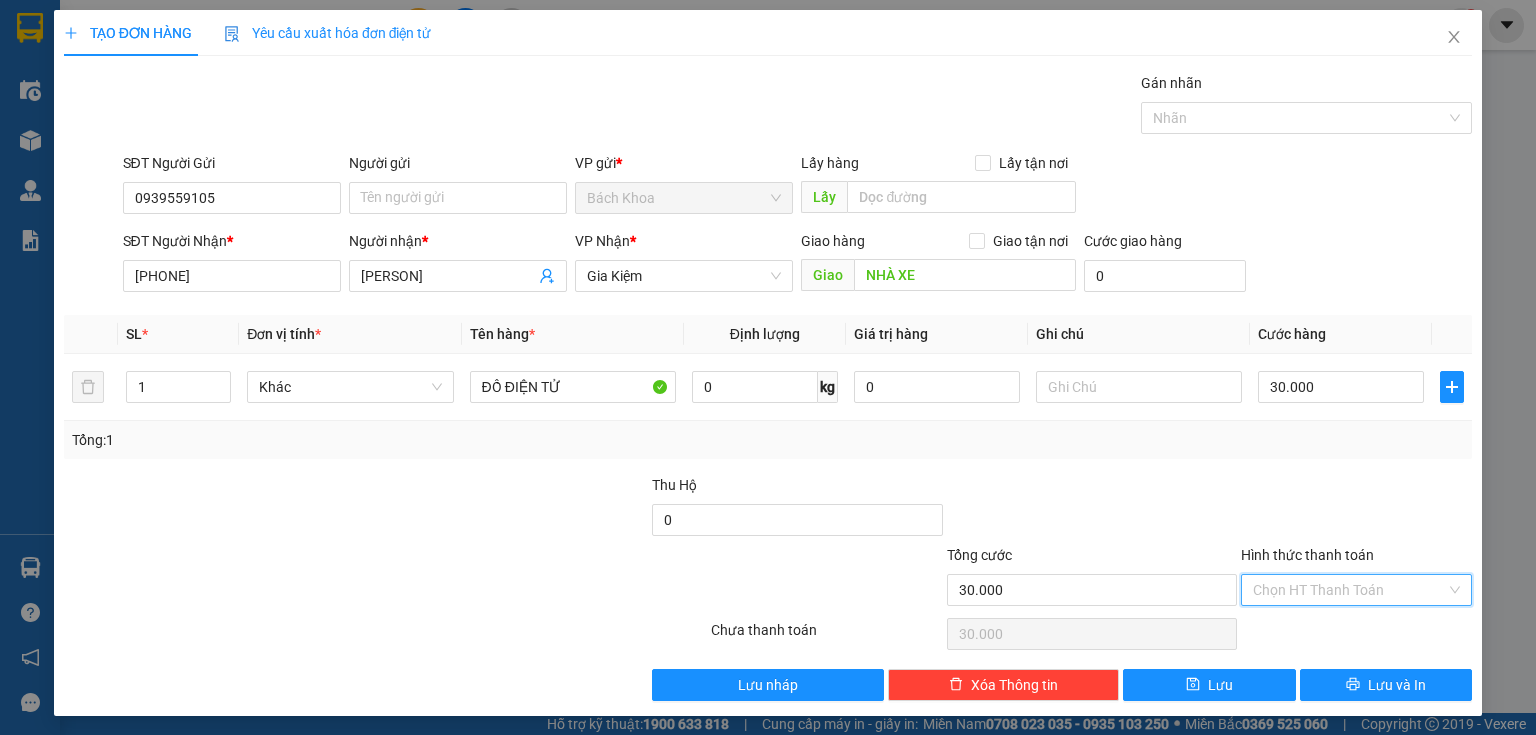 click on "Hình thức thanh toán" at bounding box center [1349, 590] 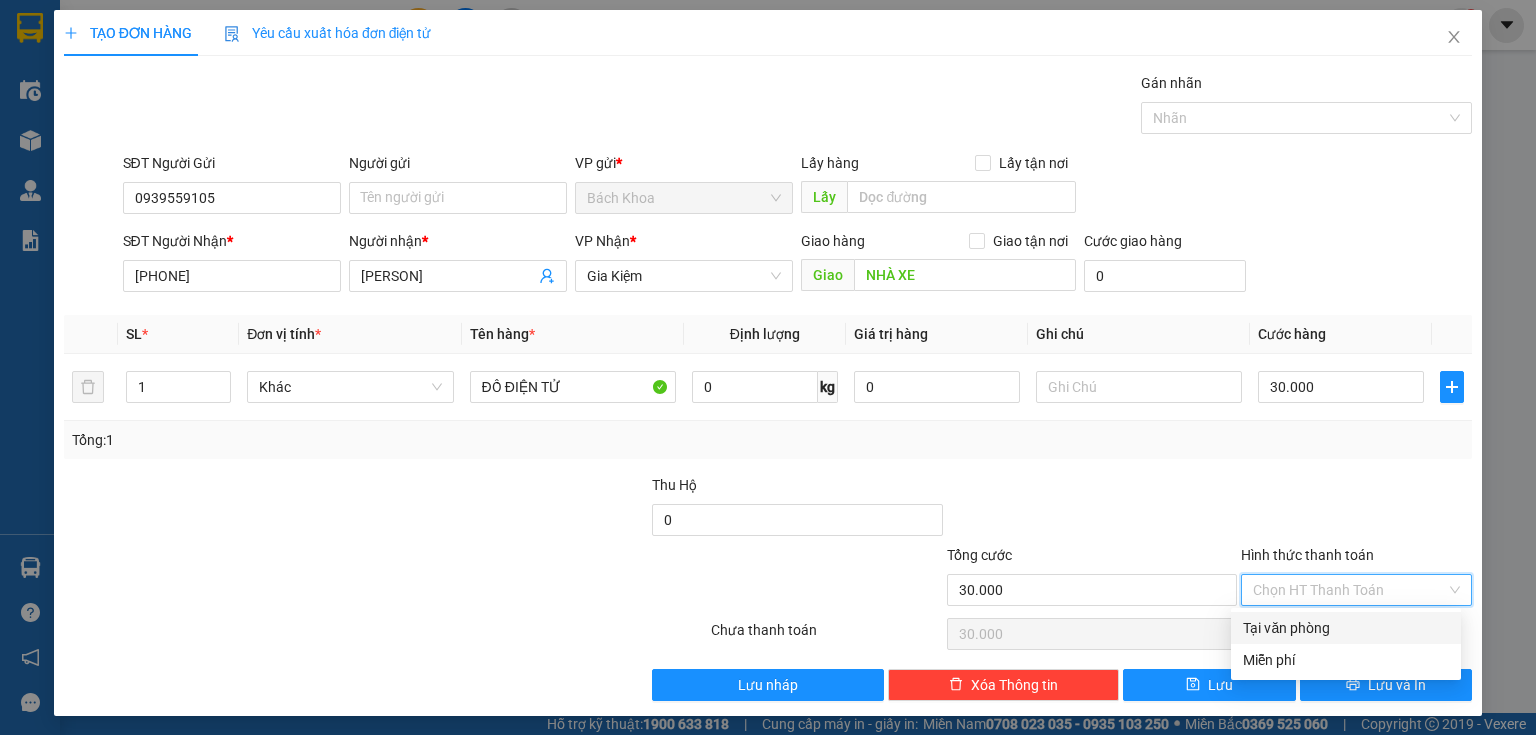 click on "Tại văn phòng" at bounding box center [1346, 628] 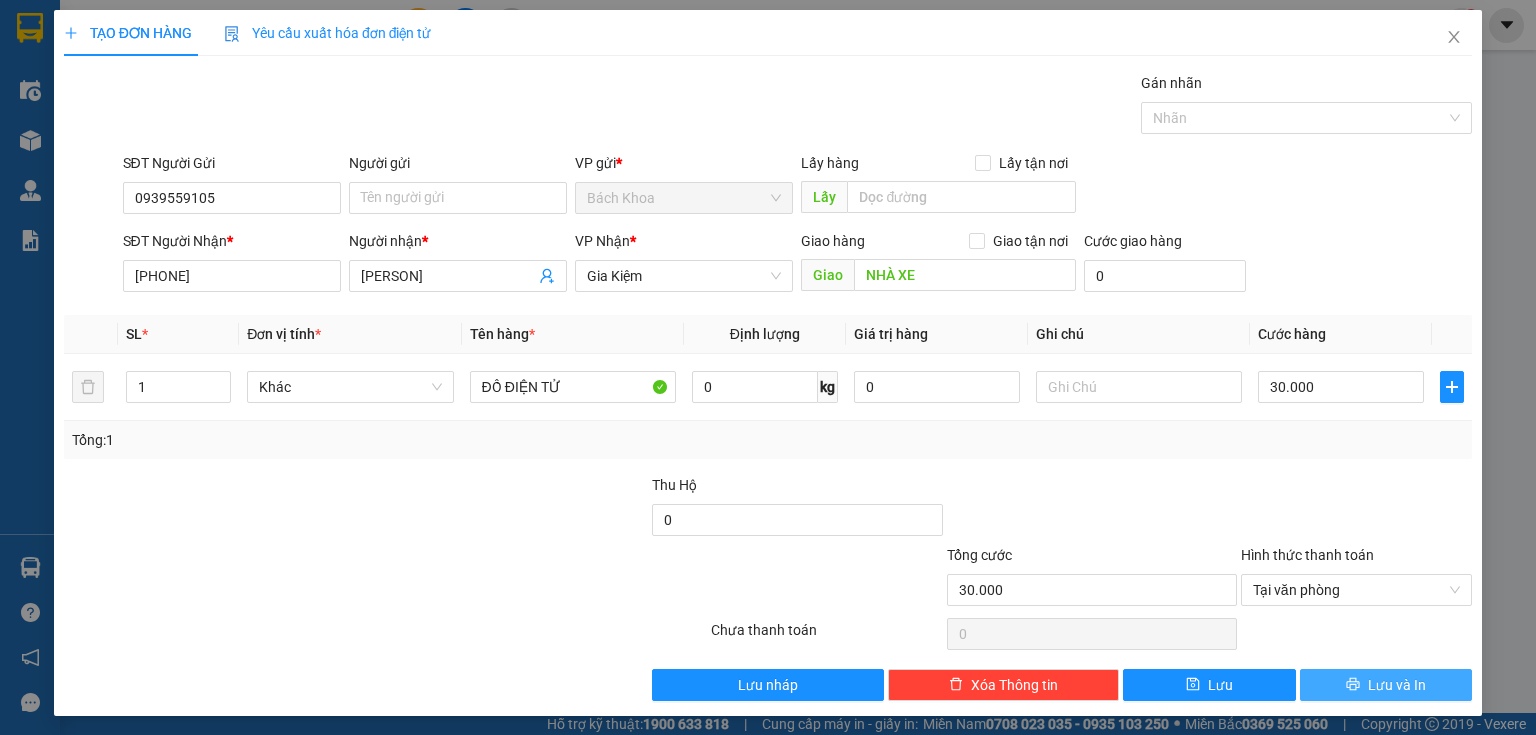 click on "Lưu và In" at bounding box center [1397, 685] 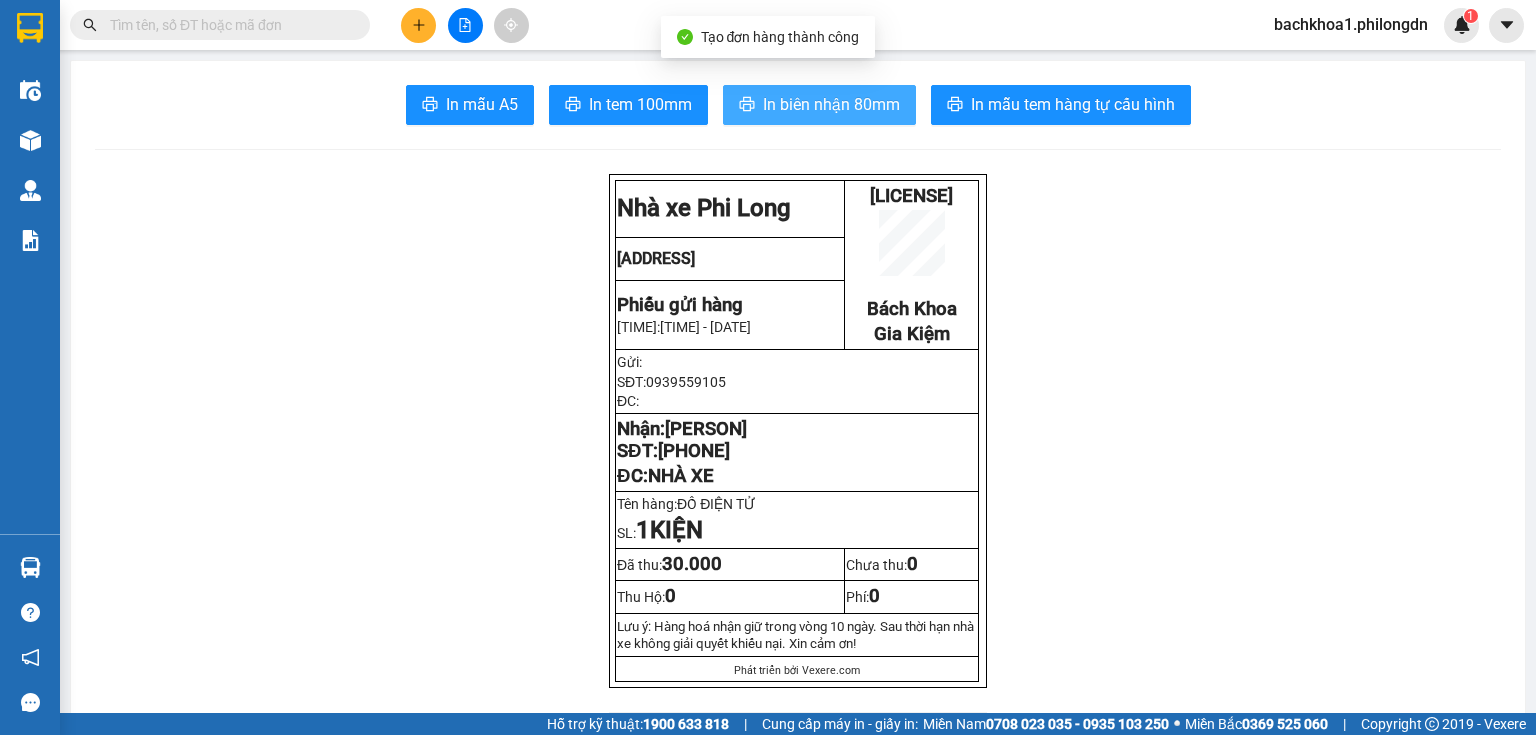 click on "In biên nhận 80mm" at bounding box center (831, 104) 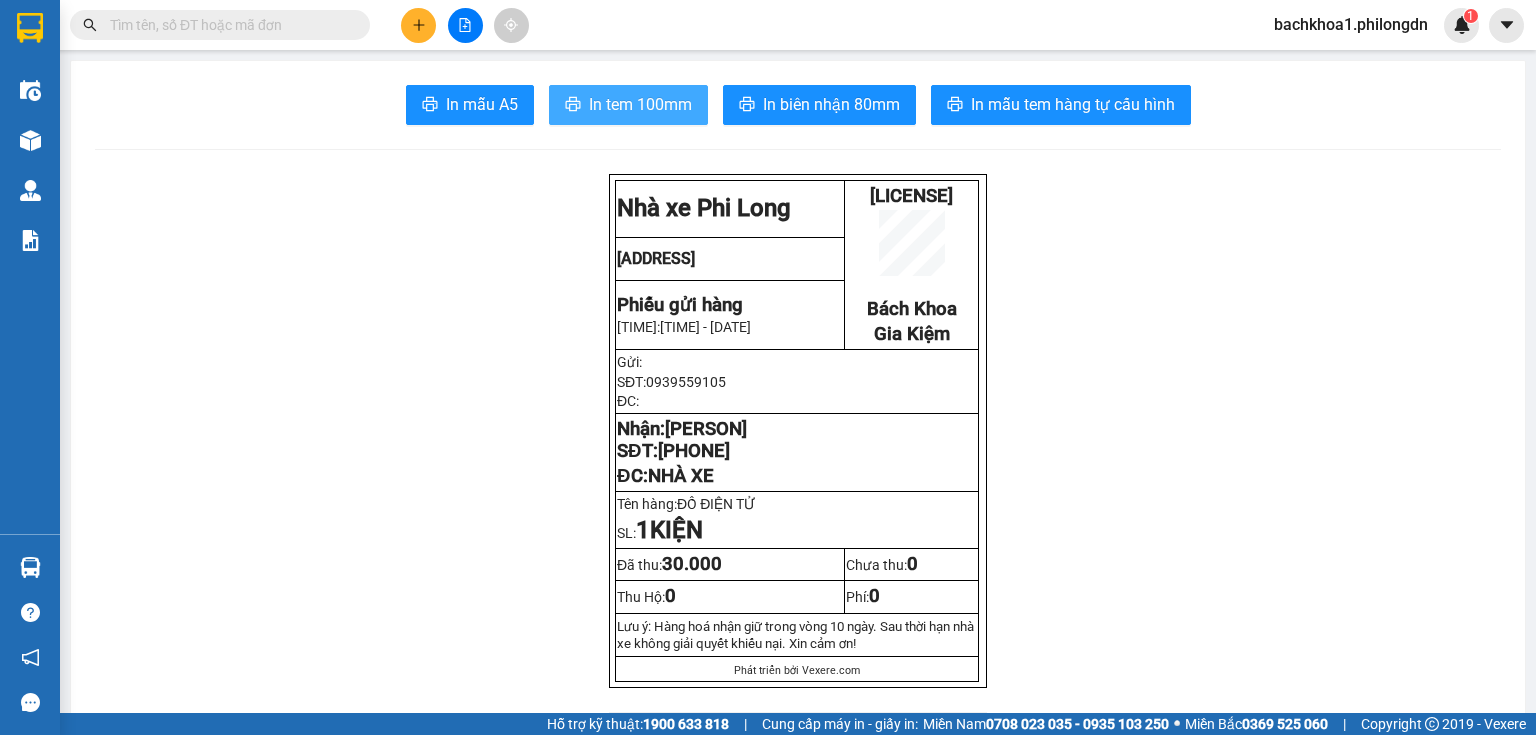 click on "In tem 100mm" at bounding box center (640, 104) 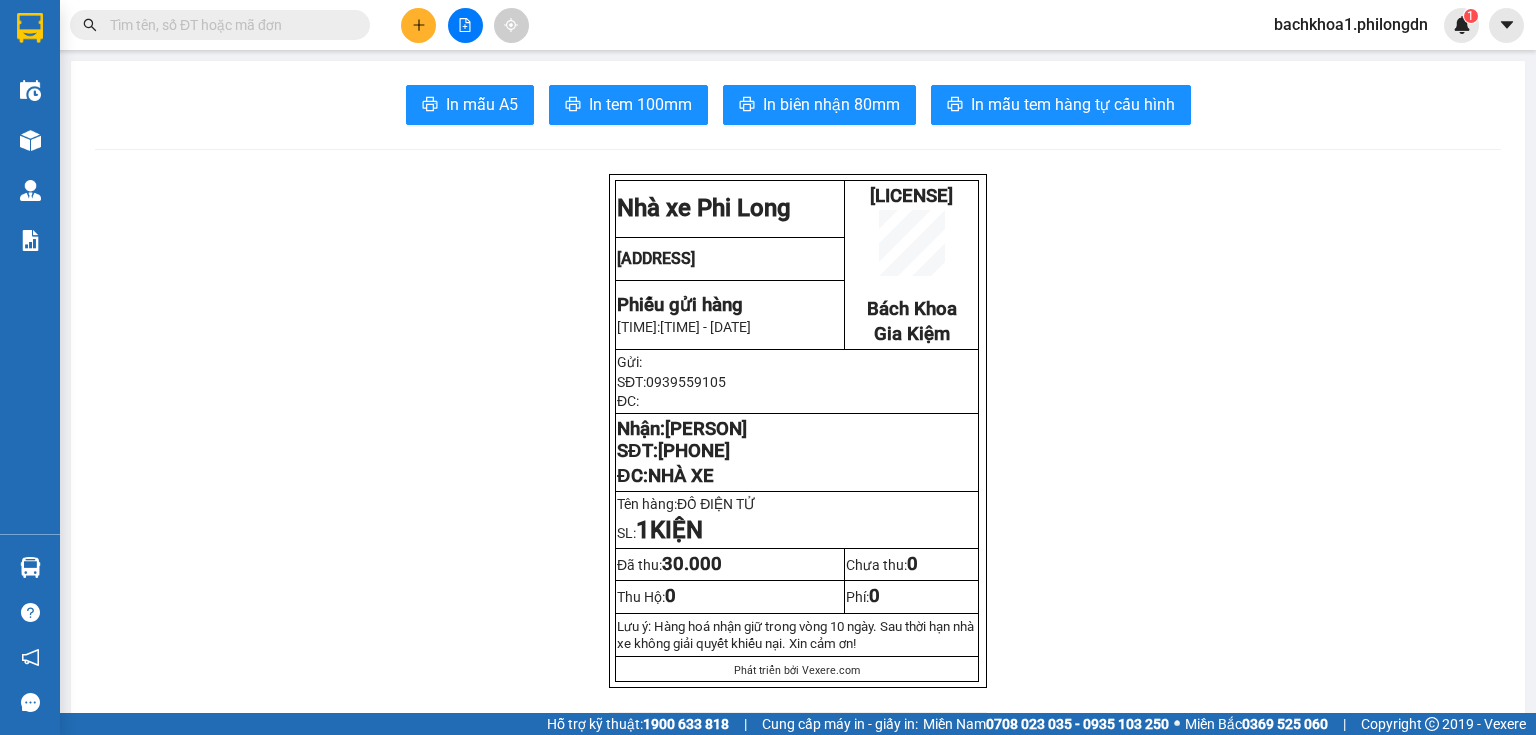 click on "[PHONE]" at bounding box center [694, 451] 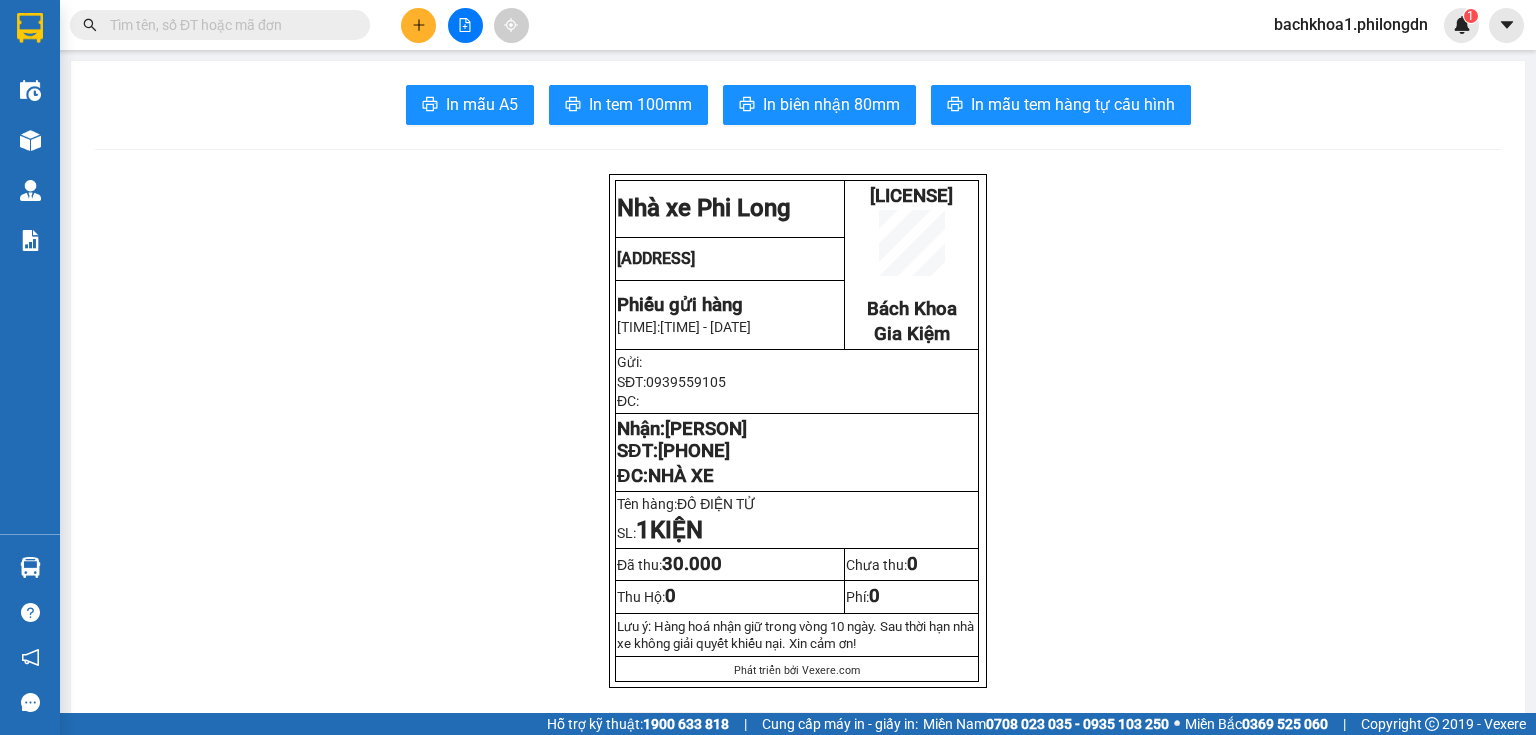 click at bounding box center (418, 25) 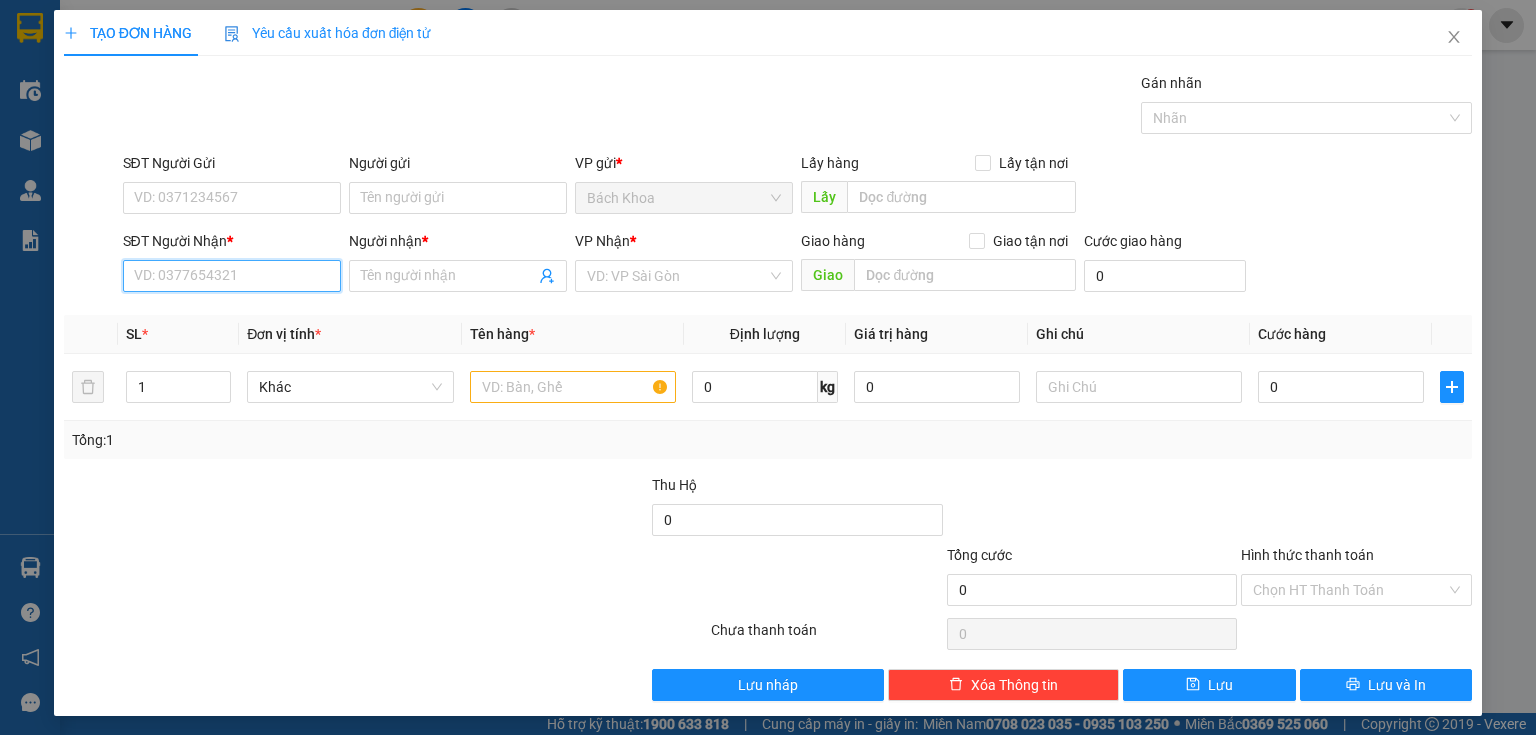 click on "SĐT Người Nhận  *" at bounding box center (232, 276) 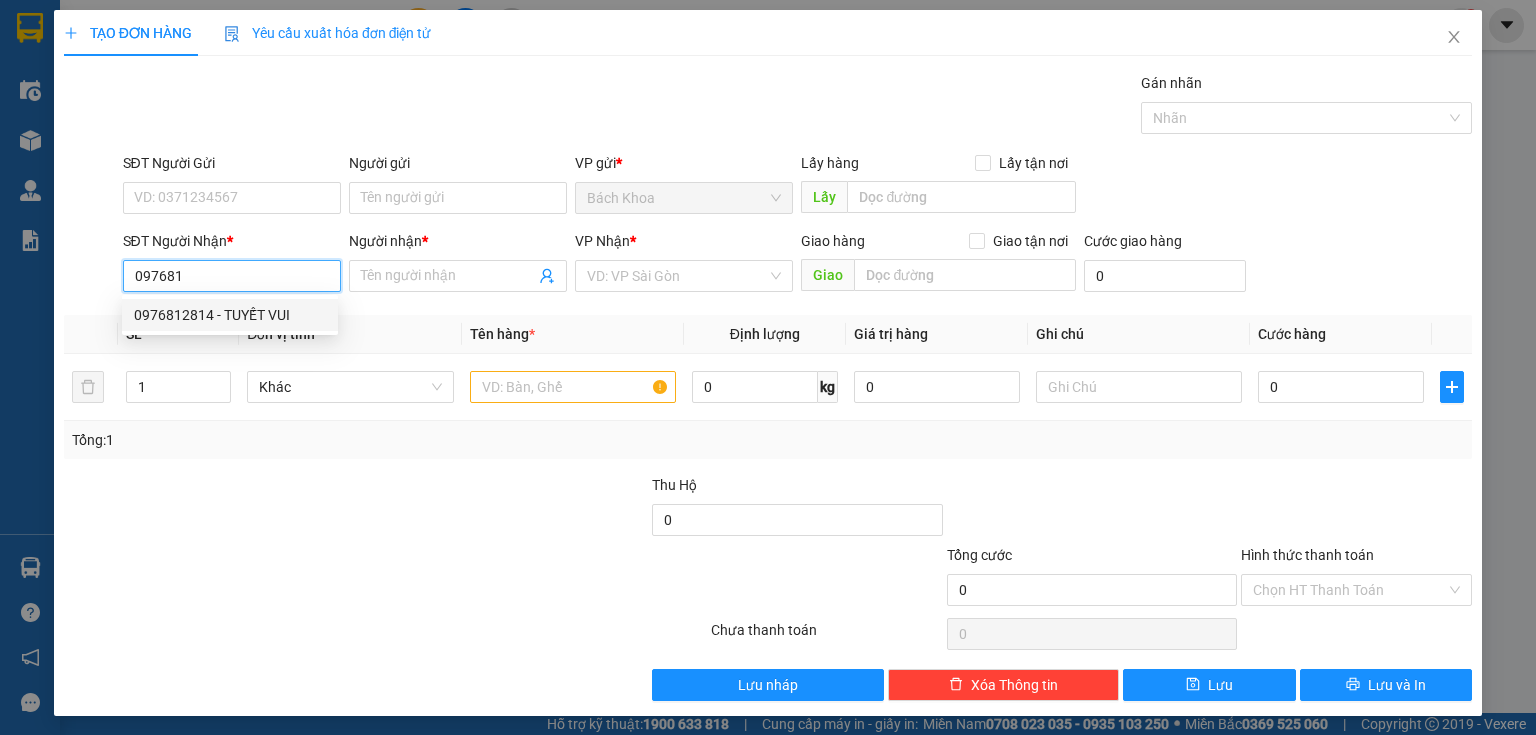 click on "0976812814 - TUYẾT VUI" at bounding box center [230, 315] 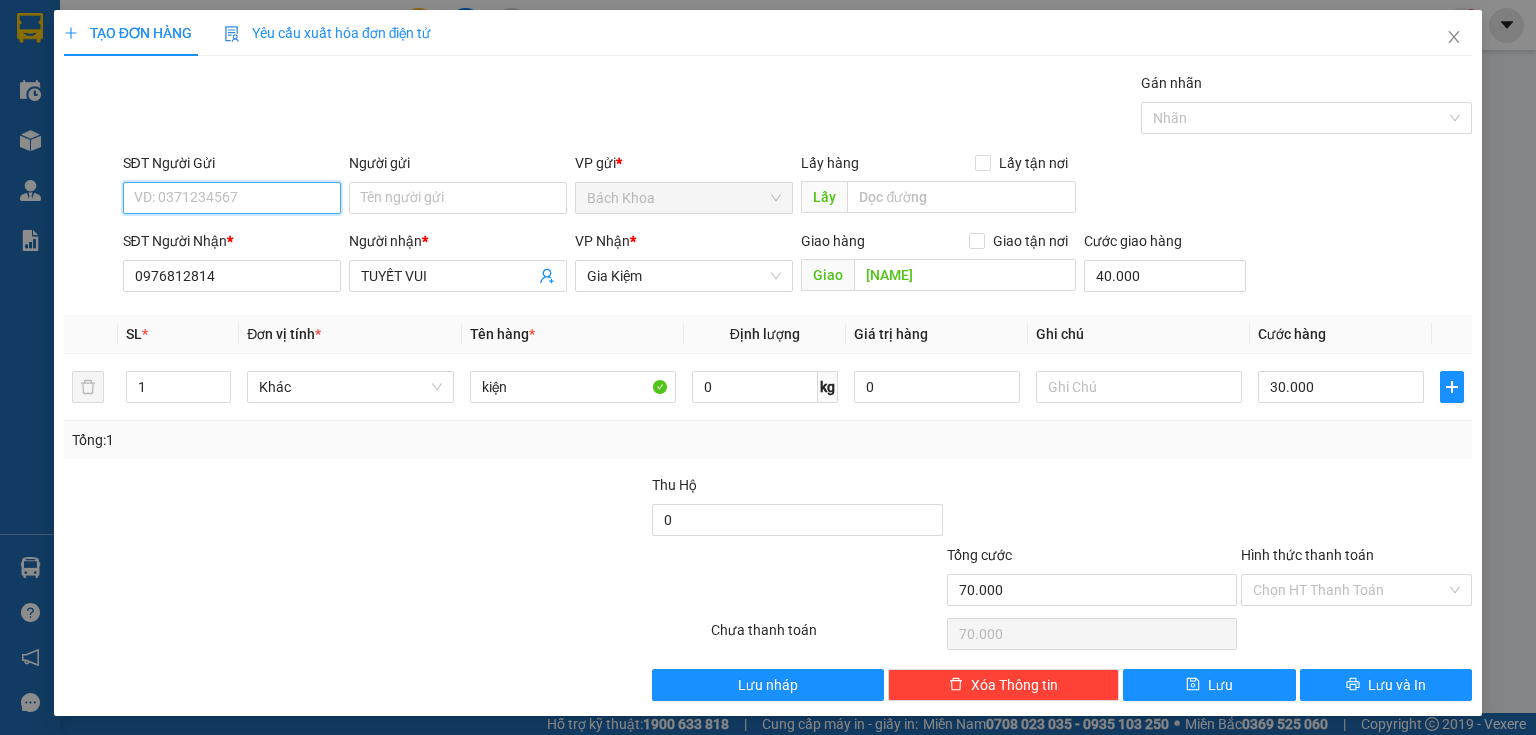 click on "SĐT Người Gửi" at bounding box center [232, 198] 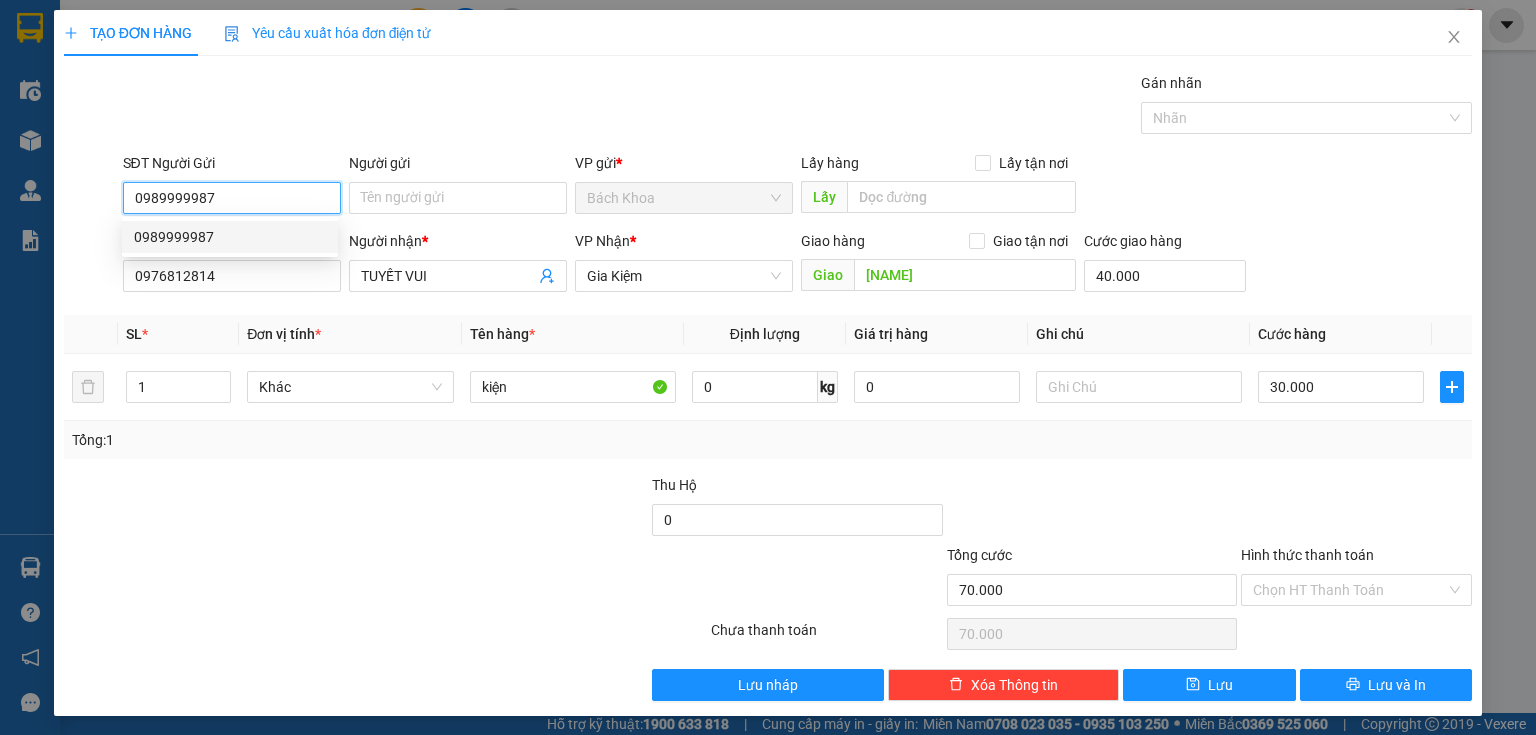 click on "0989999987" at bounding box center [230, 237] 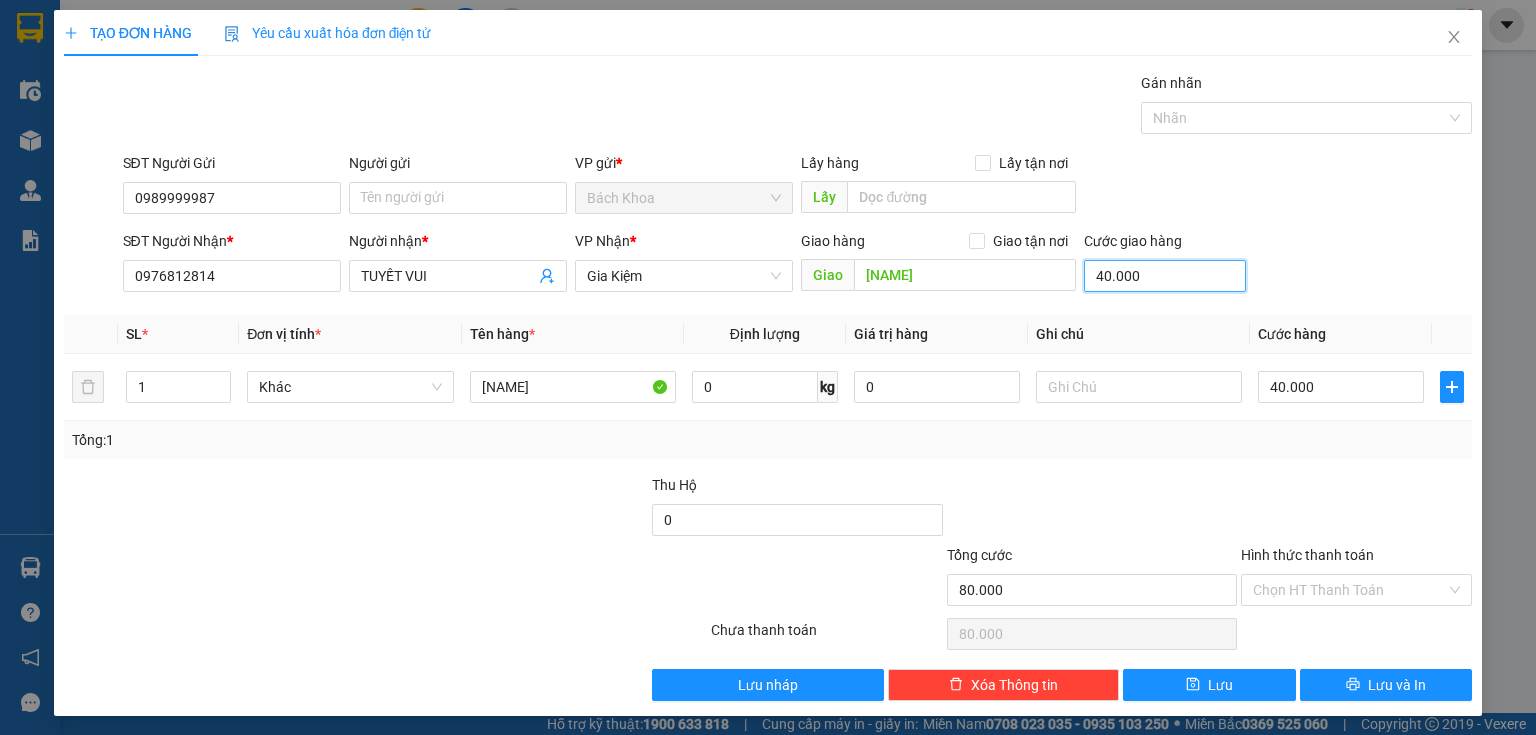 click on "40.000" at bounding box center (1165, 276) 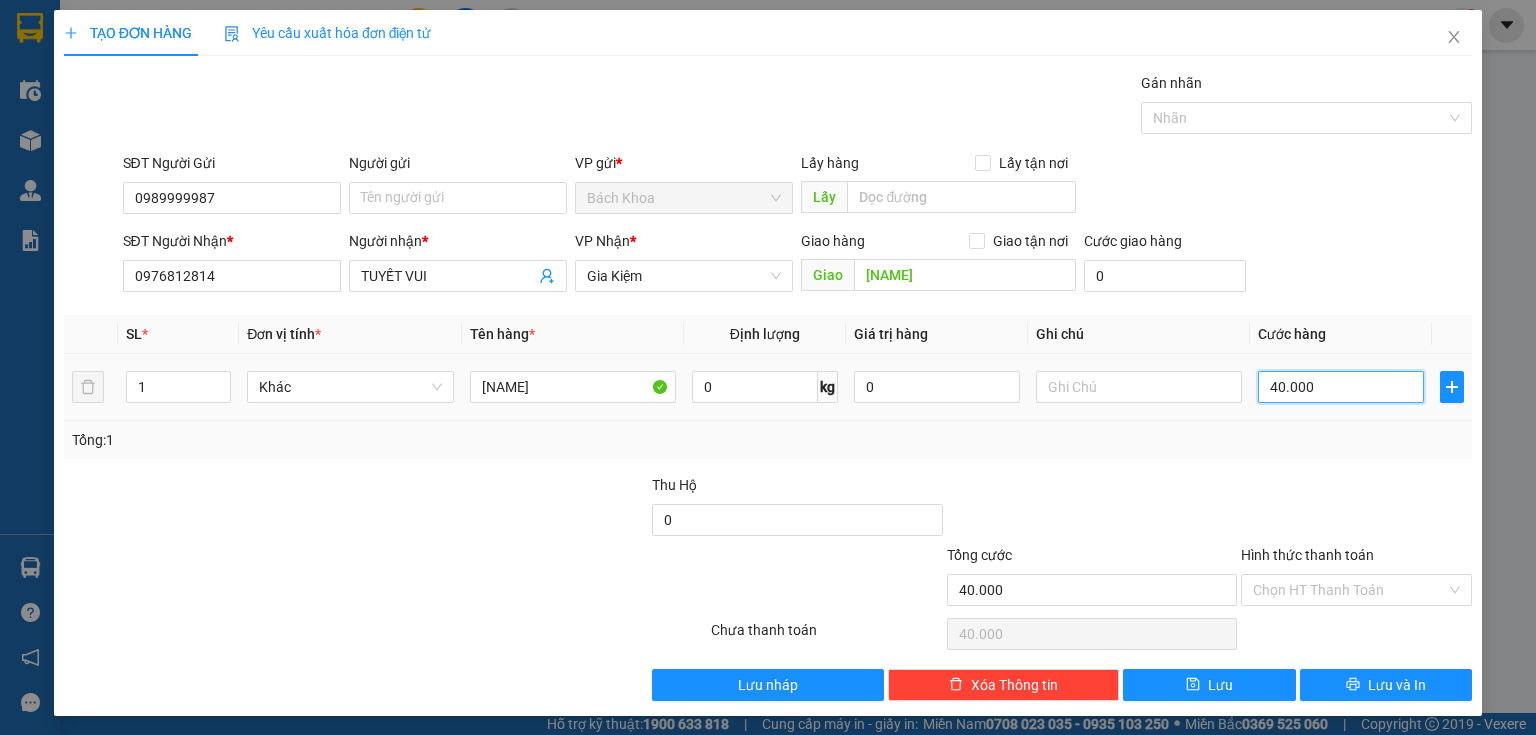 click on "40.000" at bounding box center (1341, 387) 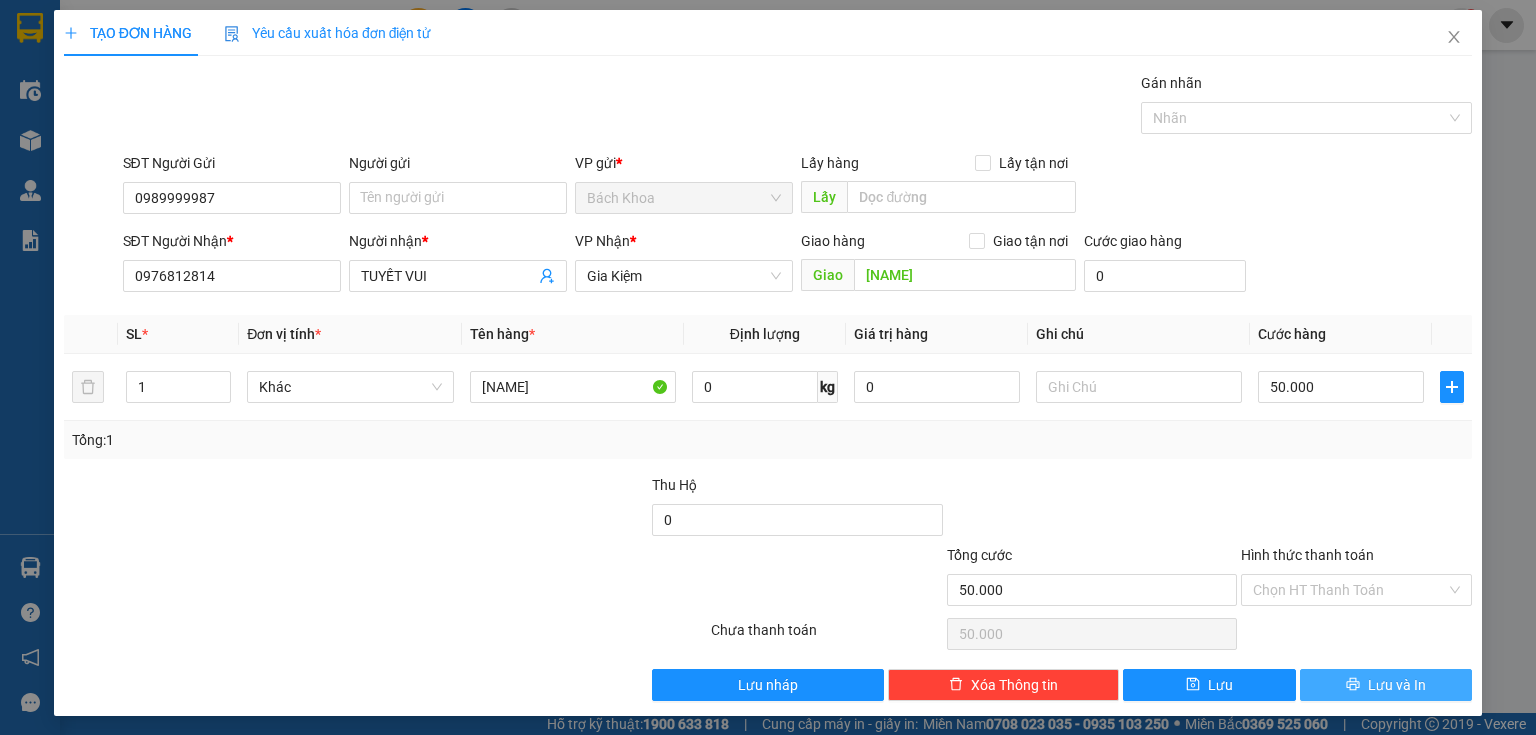 click on "Lưu và In" at bounding box center [1386, 685] 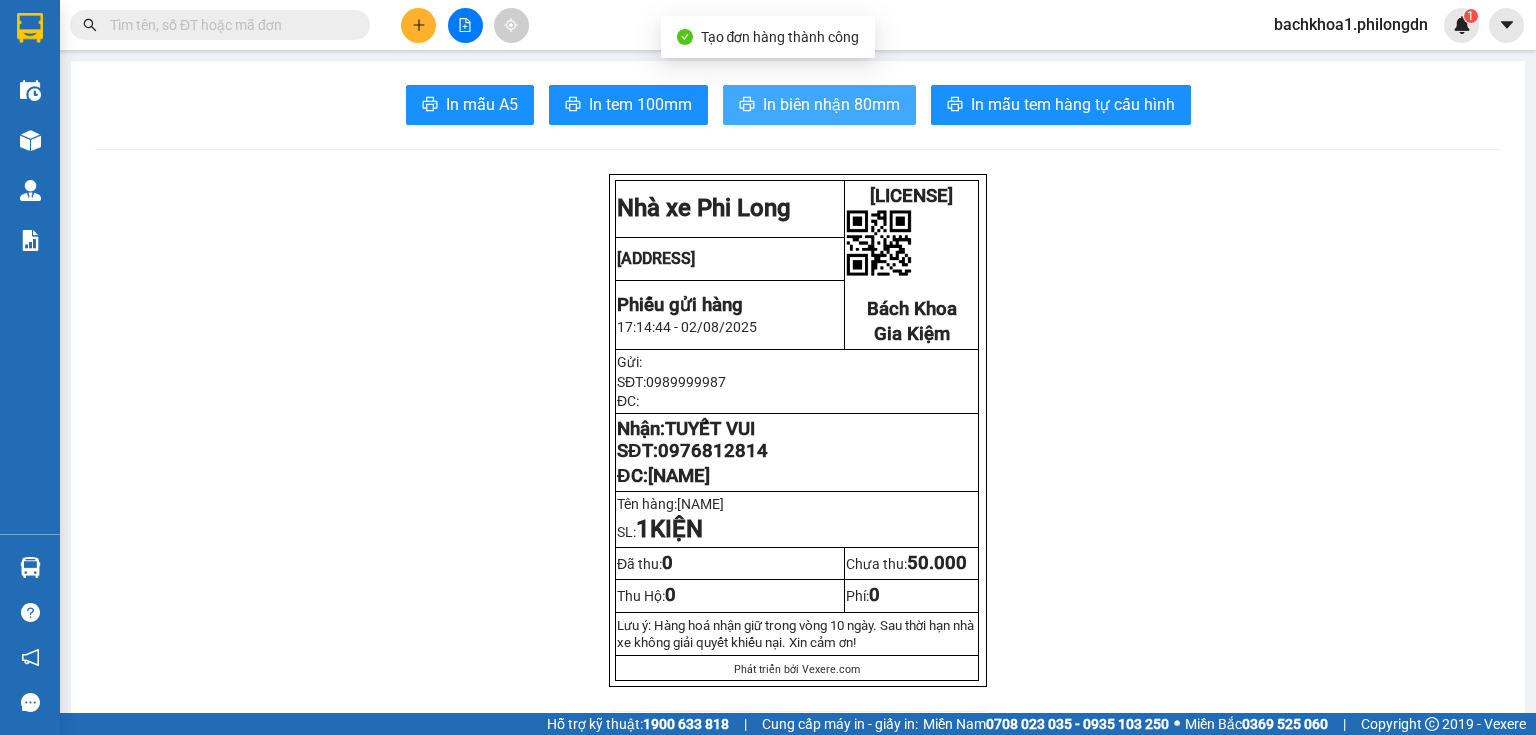 click on "In biên nhận 80mm" at bounding box center [831, 104] 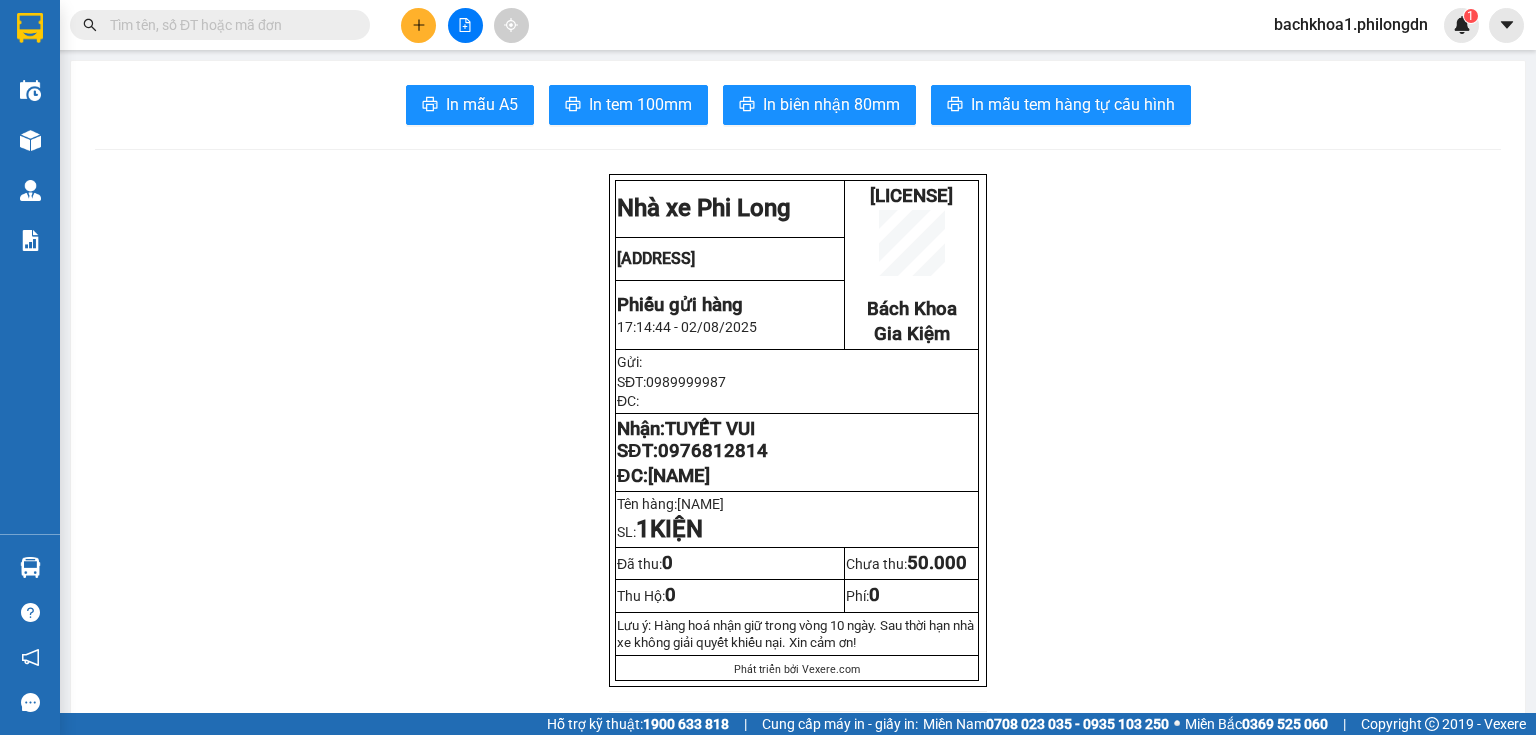 click on "0976812814" at bounding box center (713, 451) 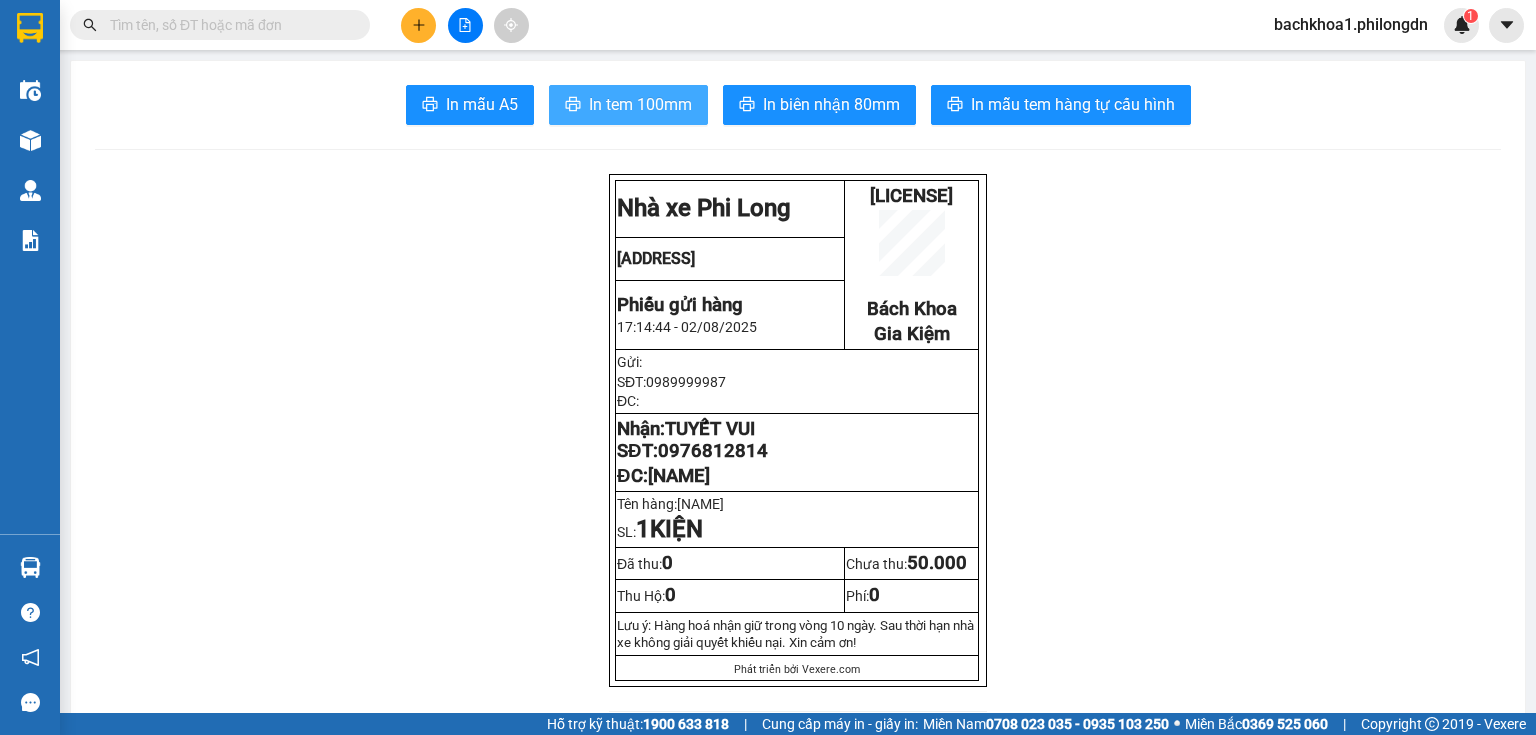click on "In tem 100mm" at bounding box center (640, 104) 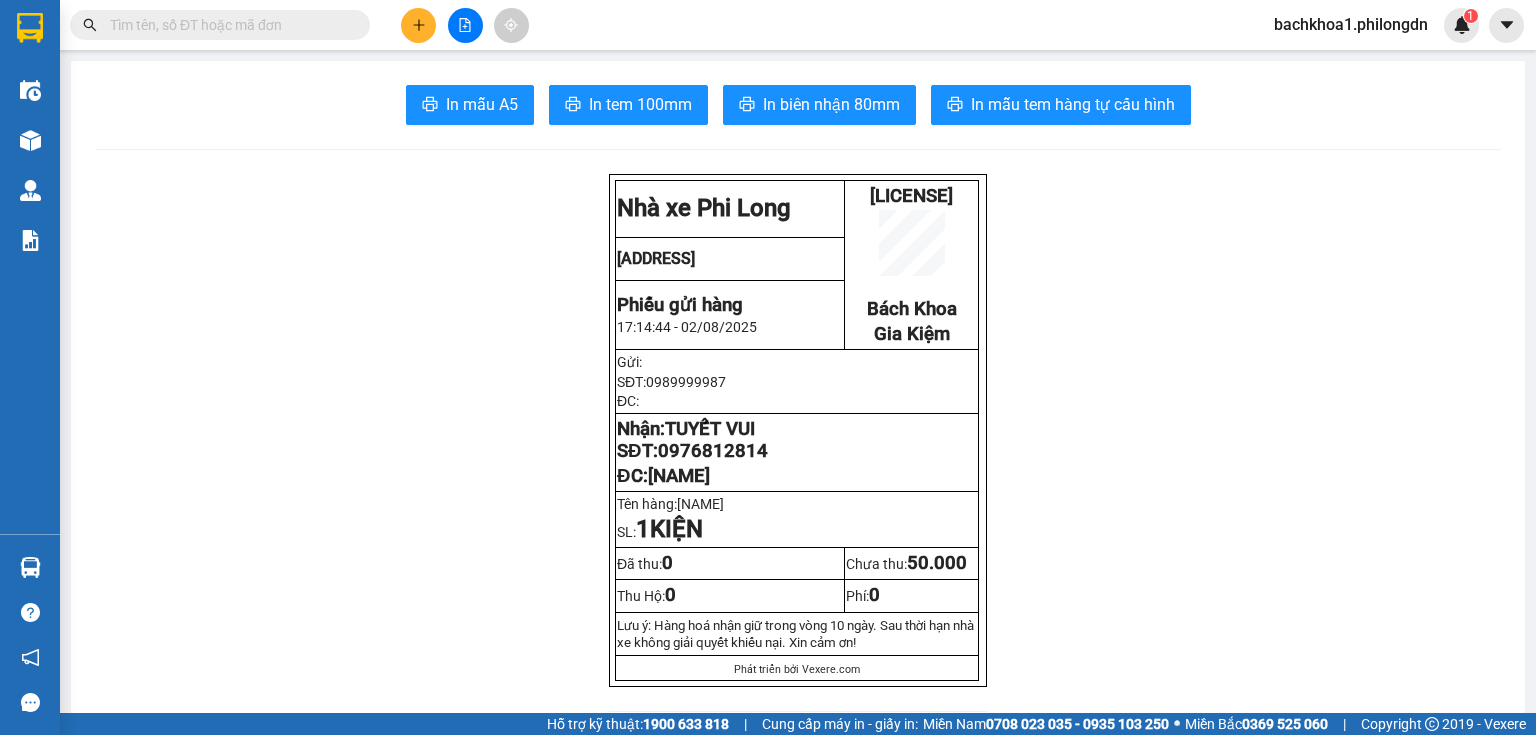 click at bounding box center [418, 25] 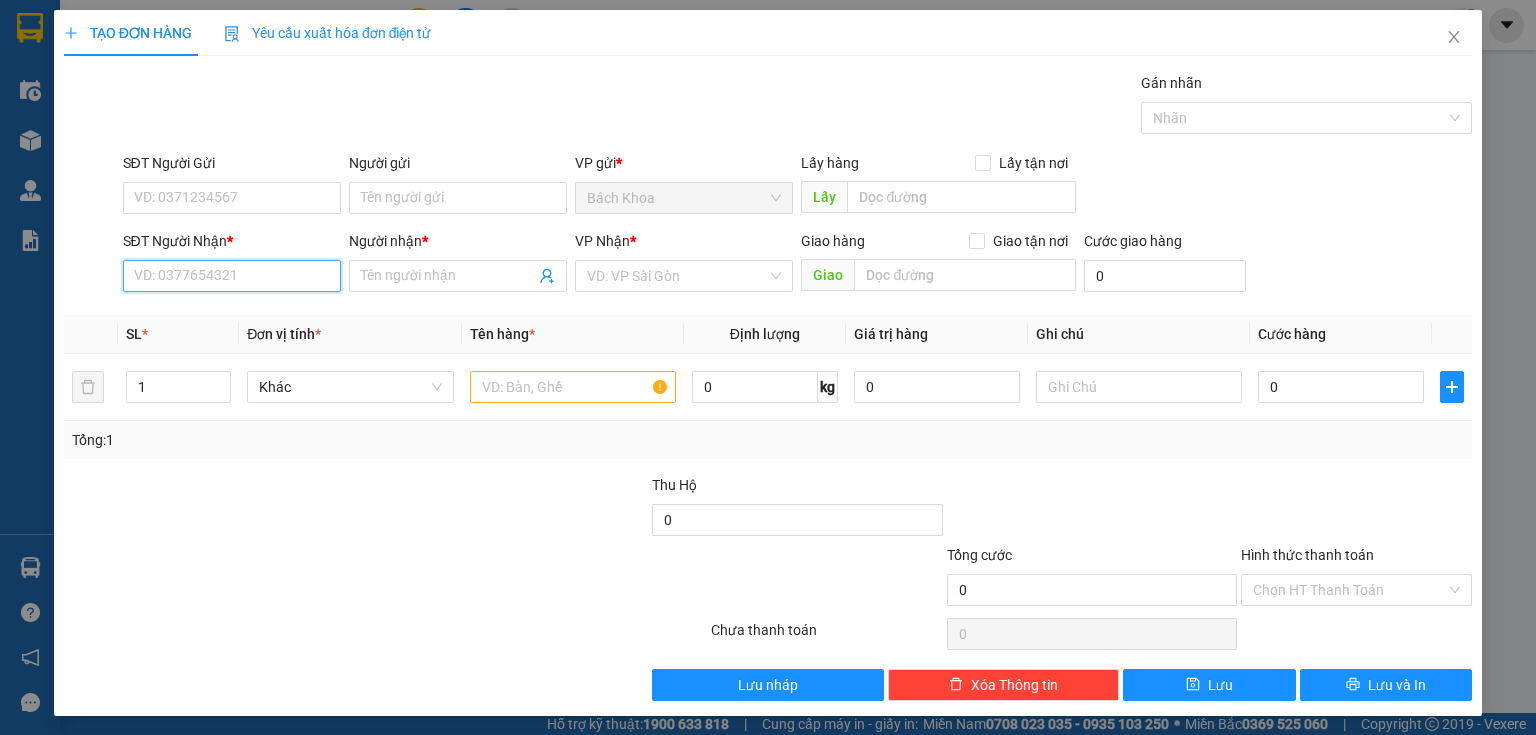 click on "SĐT Người Nhận  *" at bounding box center [232, 276] 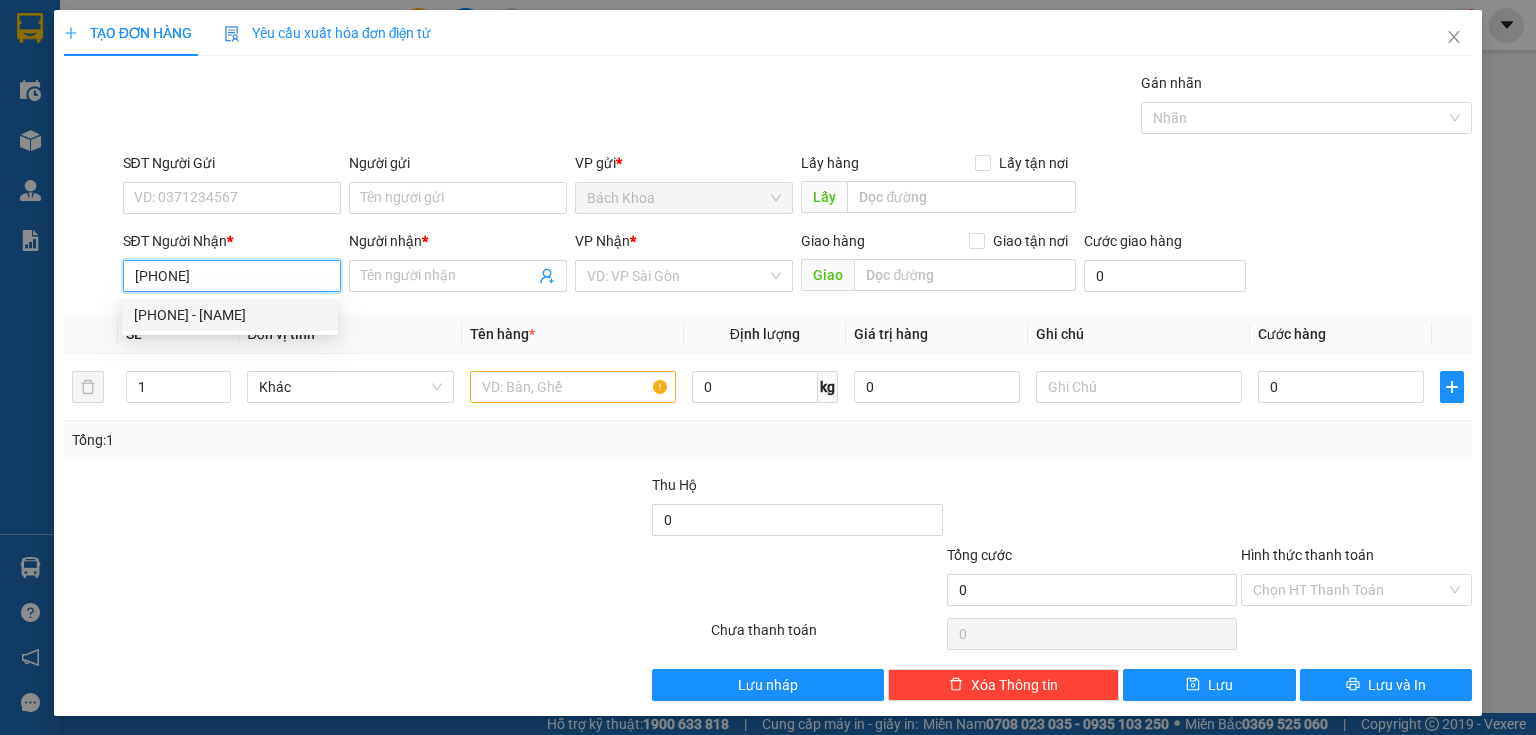 click on "[PHONE] - [NAME]" at bounding box center [230, 315] 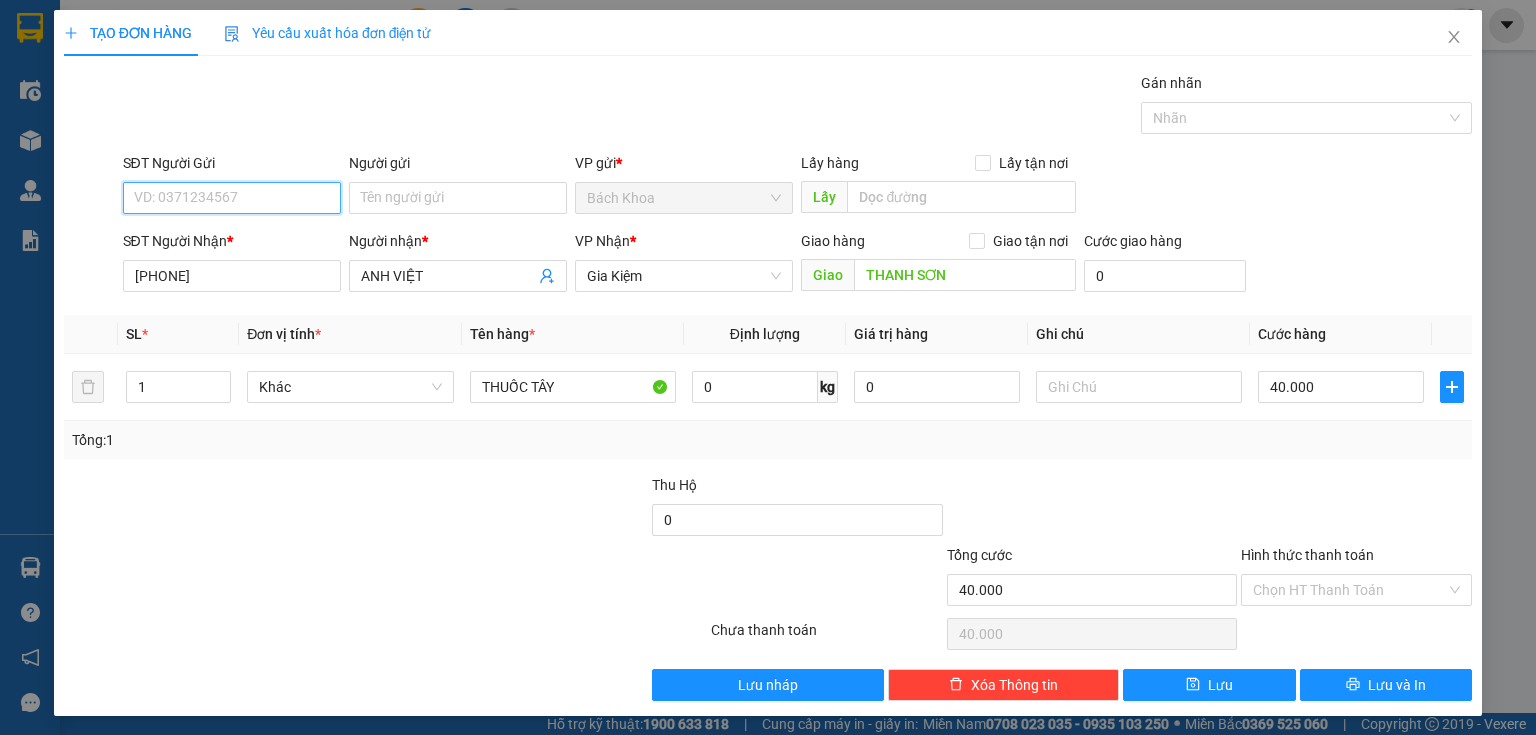click on "SĐT Người Gửi" at bounding box center (232, 198) 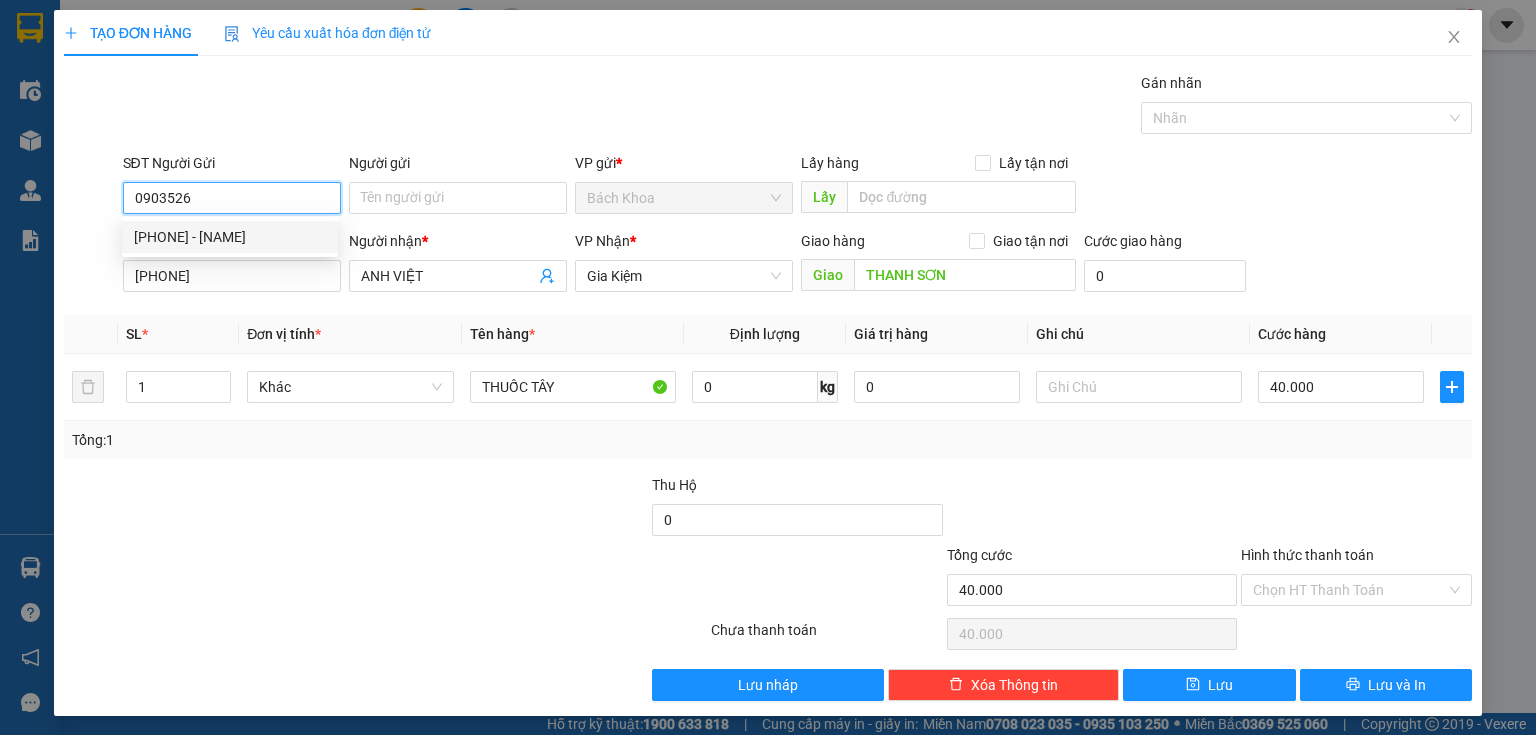 click on "[PHONE] - [NAME]" at bounding box center (230, 237) 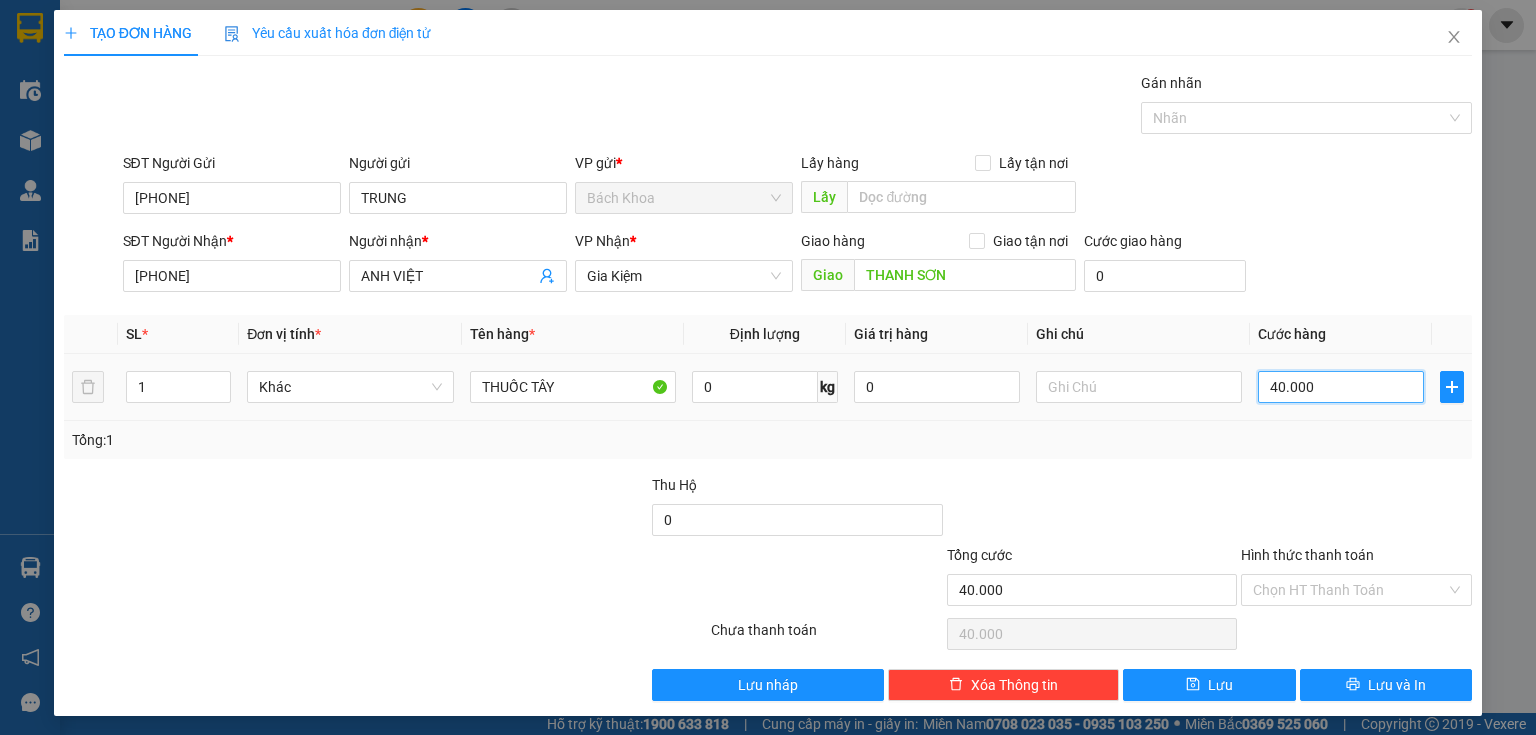 click on "40.000" at bounding box center (1341, 387) 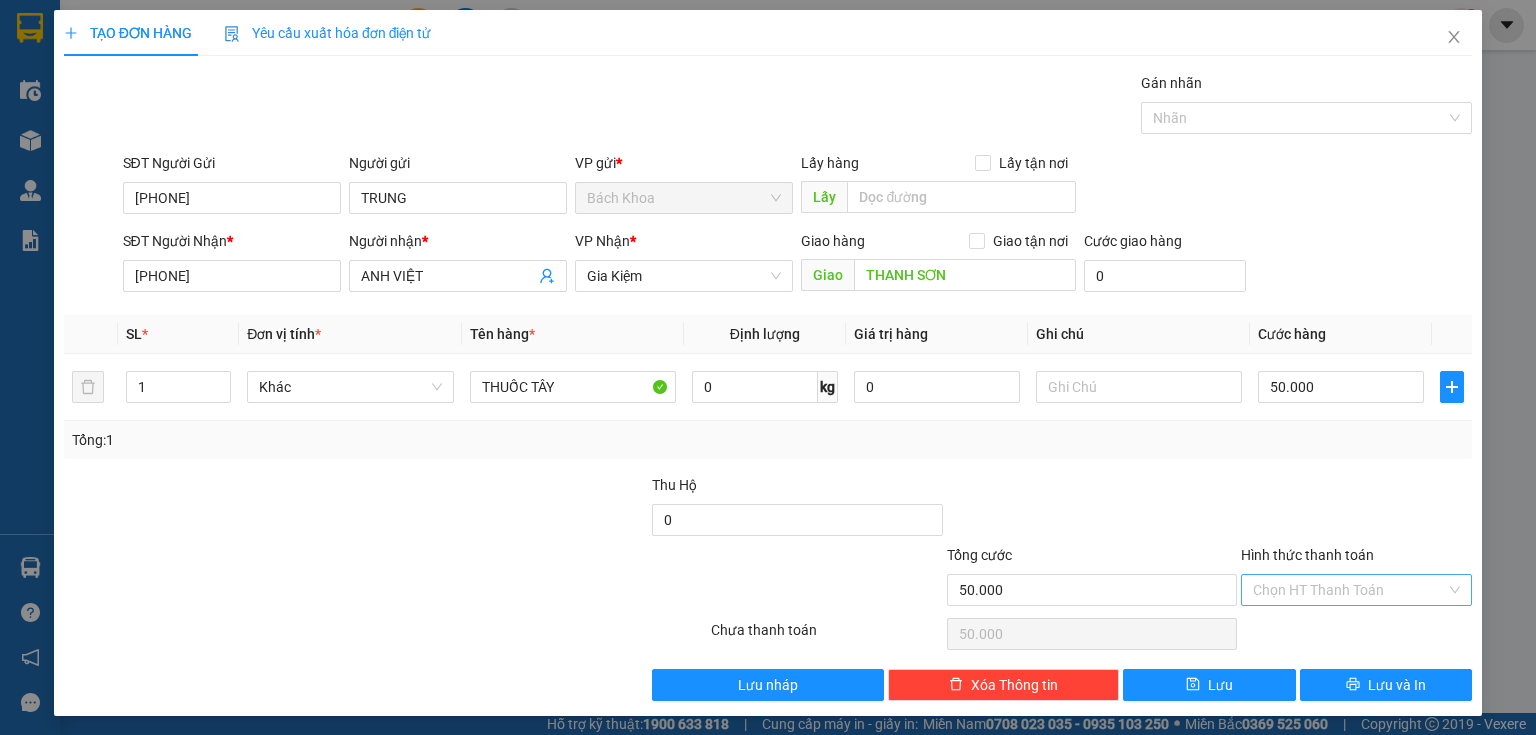 click on "Hình thức thanh toán" at bounding box center (1349, 590) 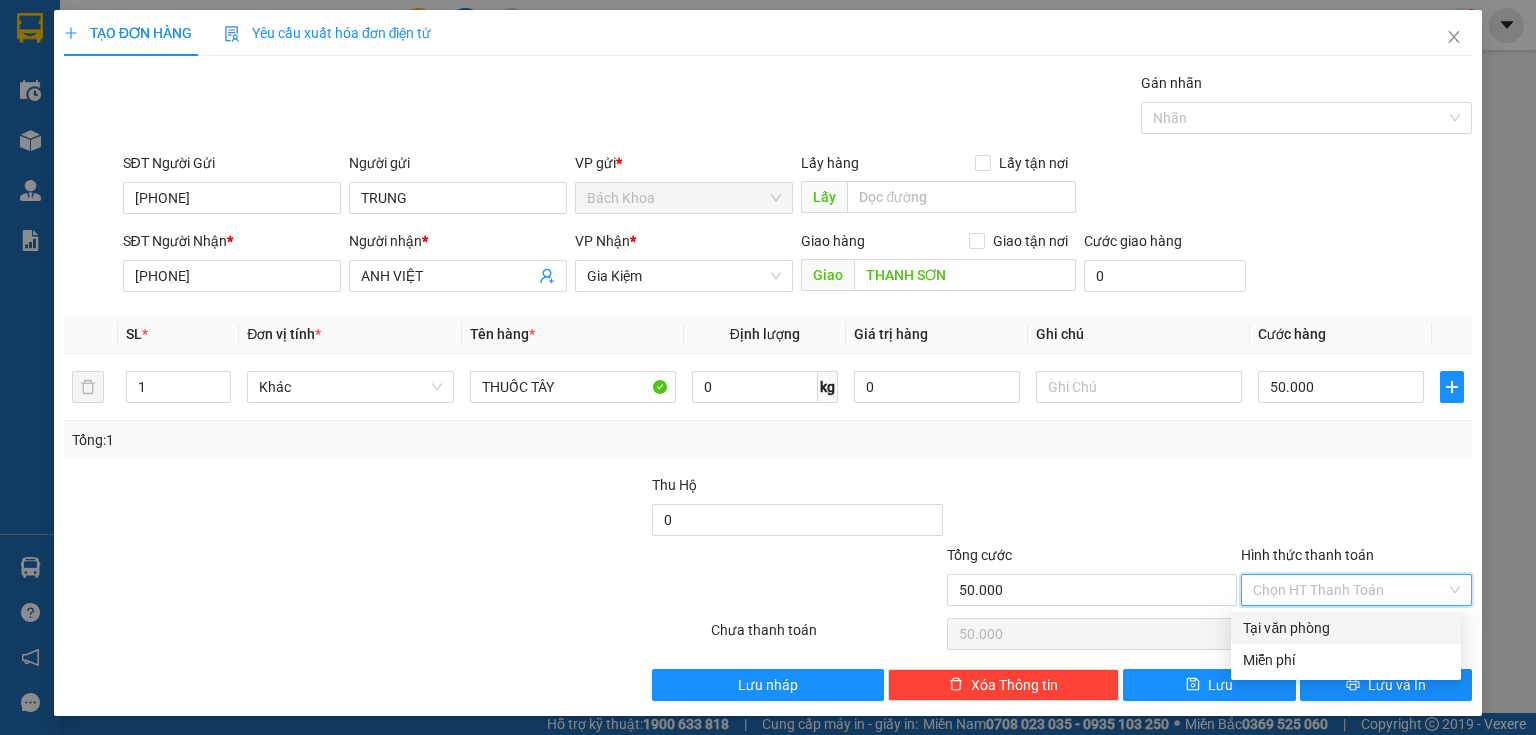 click on "Tại văn phòng" at bounding box center [1346, 628] 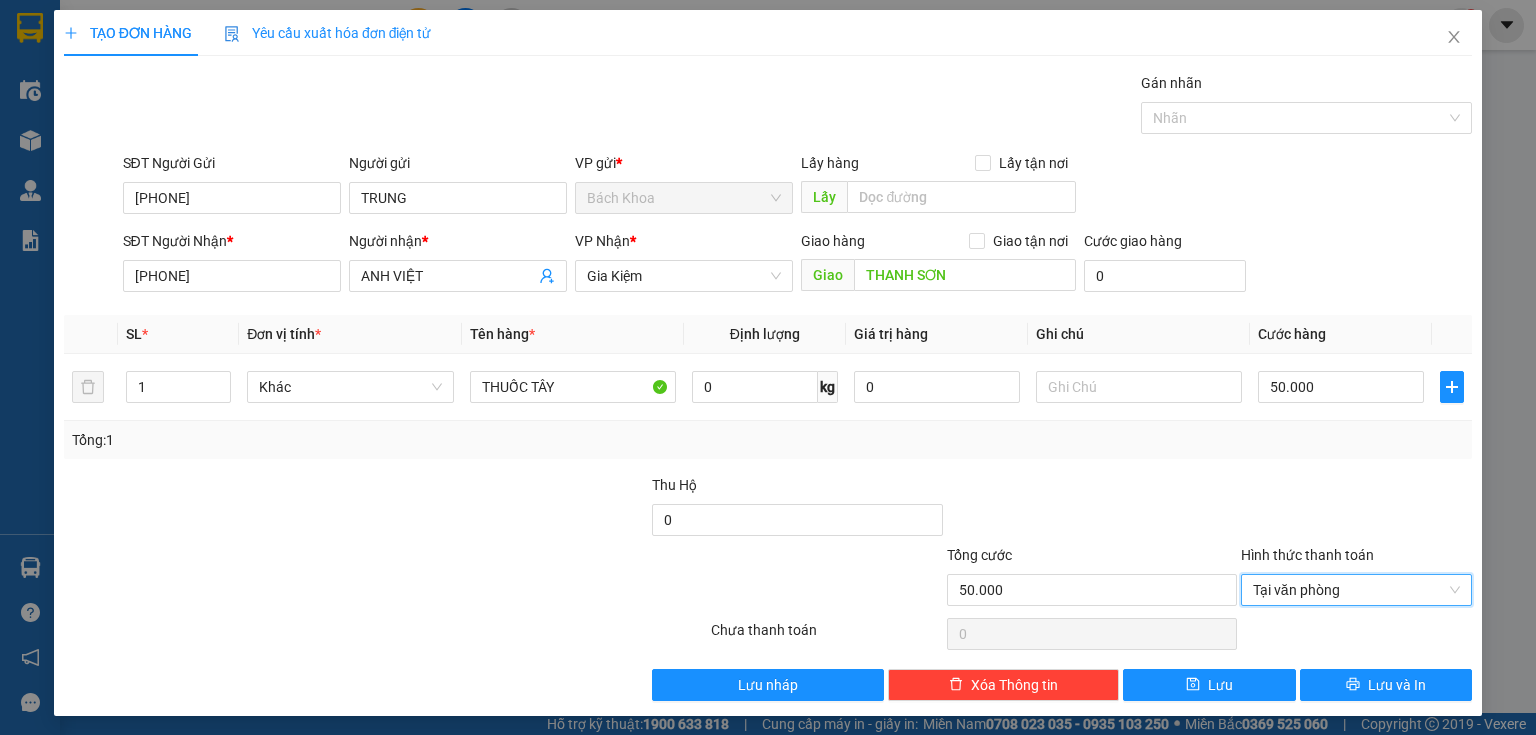 click on "SĐT Người Gửi 0903526566 Người gửi TRUNG VP gửi  * Bách Khoa Lấy hàng Lấy tận nơi Lấy SĐT Người Nhận  * 0969827911 Người nhận  * ANH VIỆT VP Nhận  * Gia Kiệm Giao hàng Giao tận nơi Giao THANH SƠN Cước giao hàng 0 SL  * Đơn vị tính  * Tên hàng  * Định lượng Giá trị hàng Ghi chú Cước hàng                   1 Khác THUỐC TÂY 0 kg 0 50.000 Tổng:  1 Thu Hộ 0 Tổng cước 50.000 Hình thức thanh toán Tại văn phòng Tại văn phòng Số tiền thu trước 0 Tại văn phòng Chưa thanh toán 0 Lưu nháp Xóa Thông tin Lưu Lưu và In Tại văn phòng Miễn phí Tại văn phòng Miễn phí" at bounding box center [768, 386] 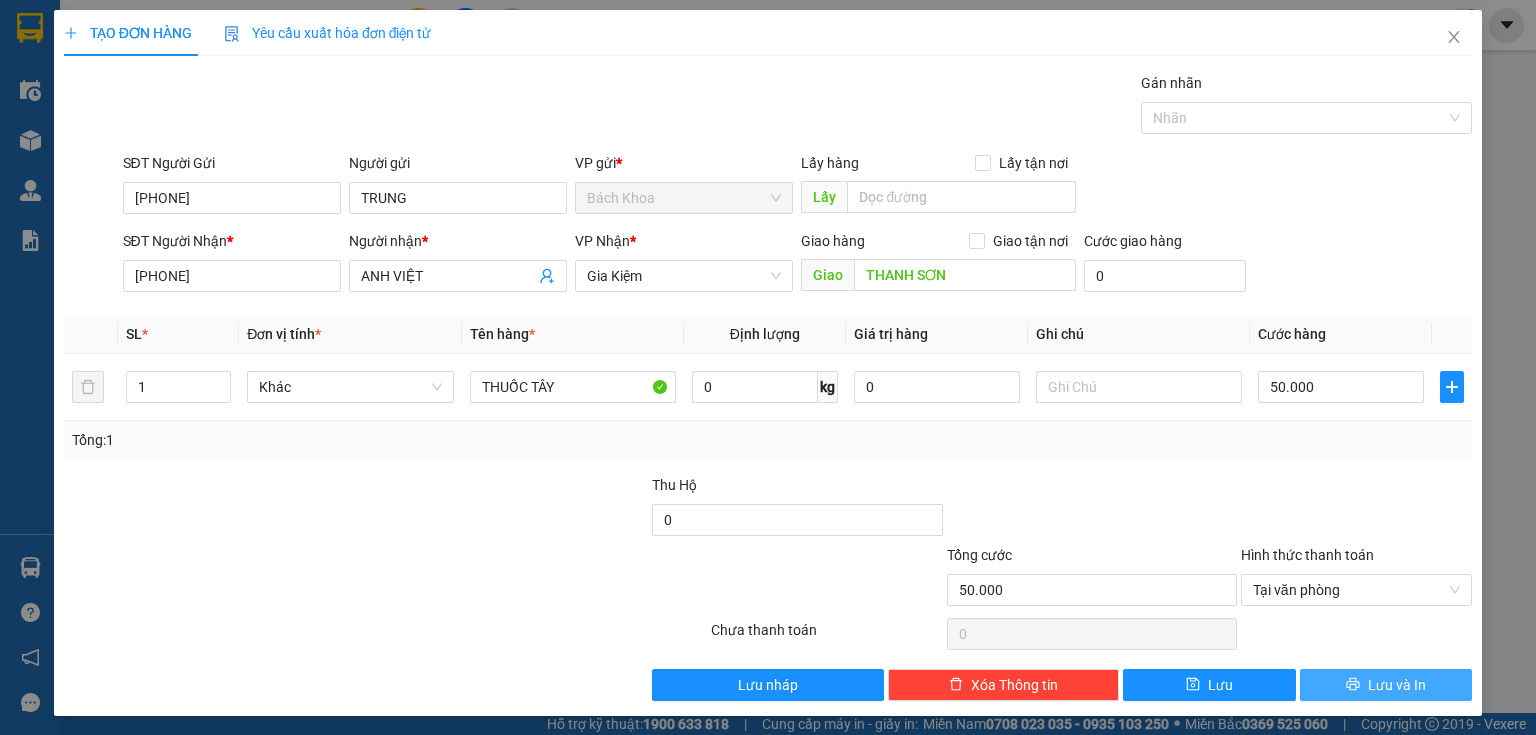 click on "Lưu và In" at bounding box center [1397, 685] 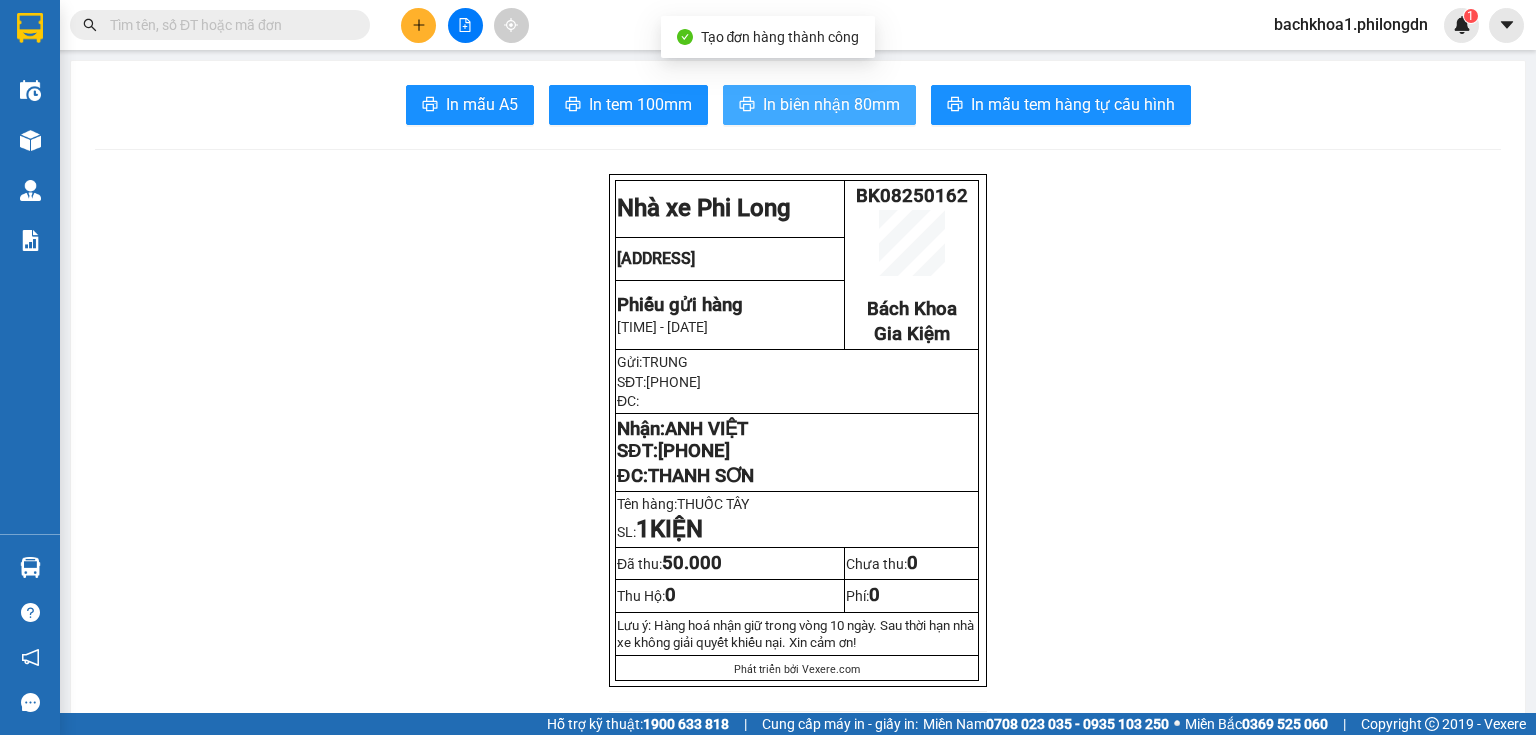 click on "In biên nhận 80mm" at bounding box center (819, 105) 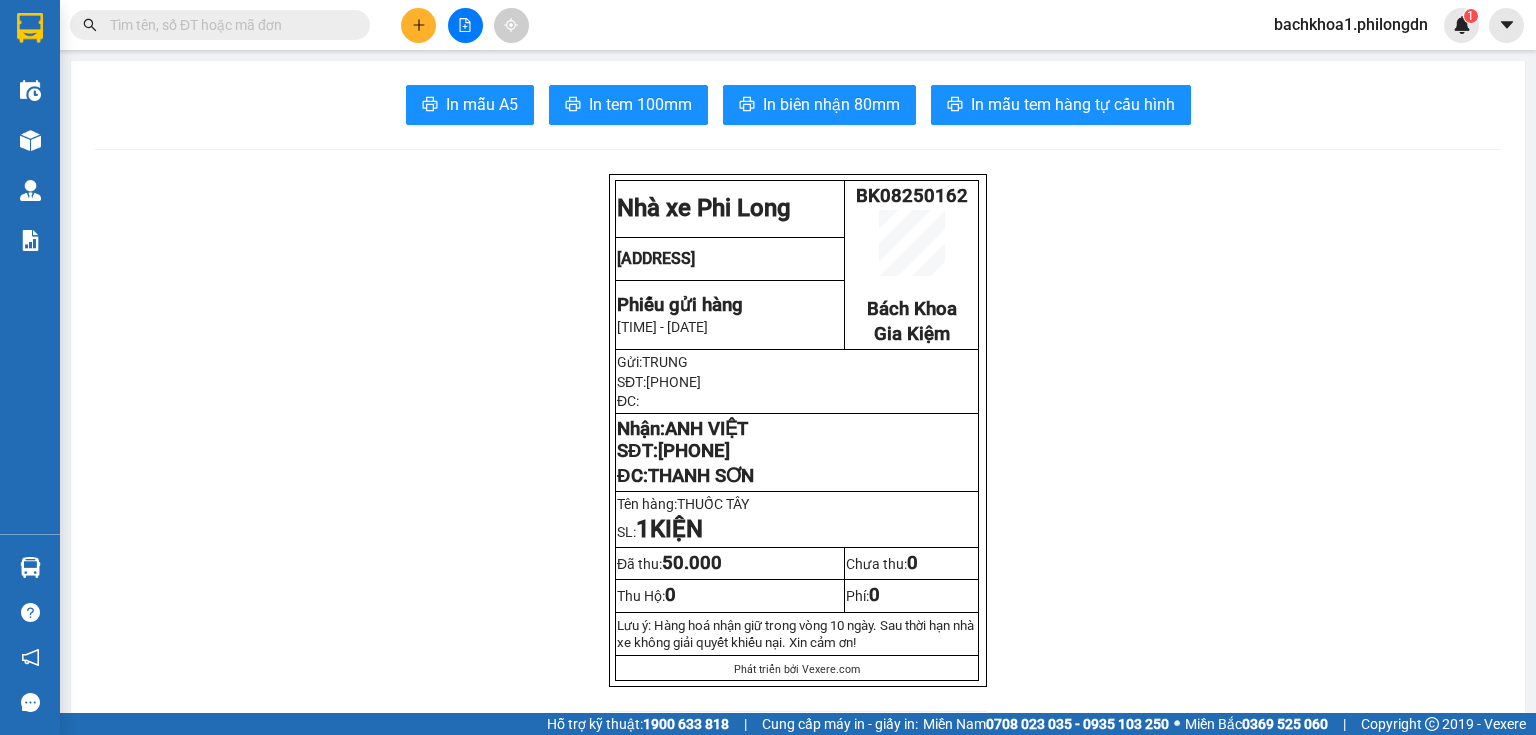 click on "[PHONE]" at bounding box center (694, 451) 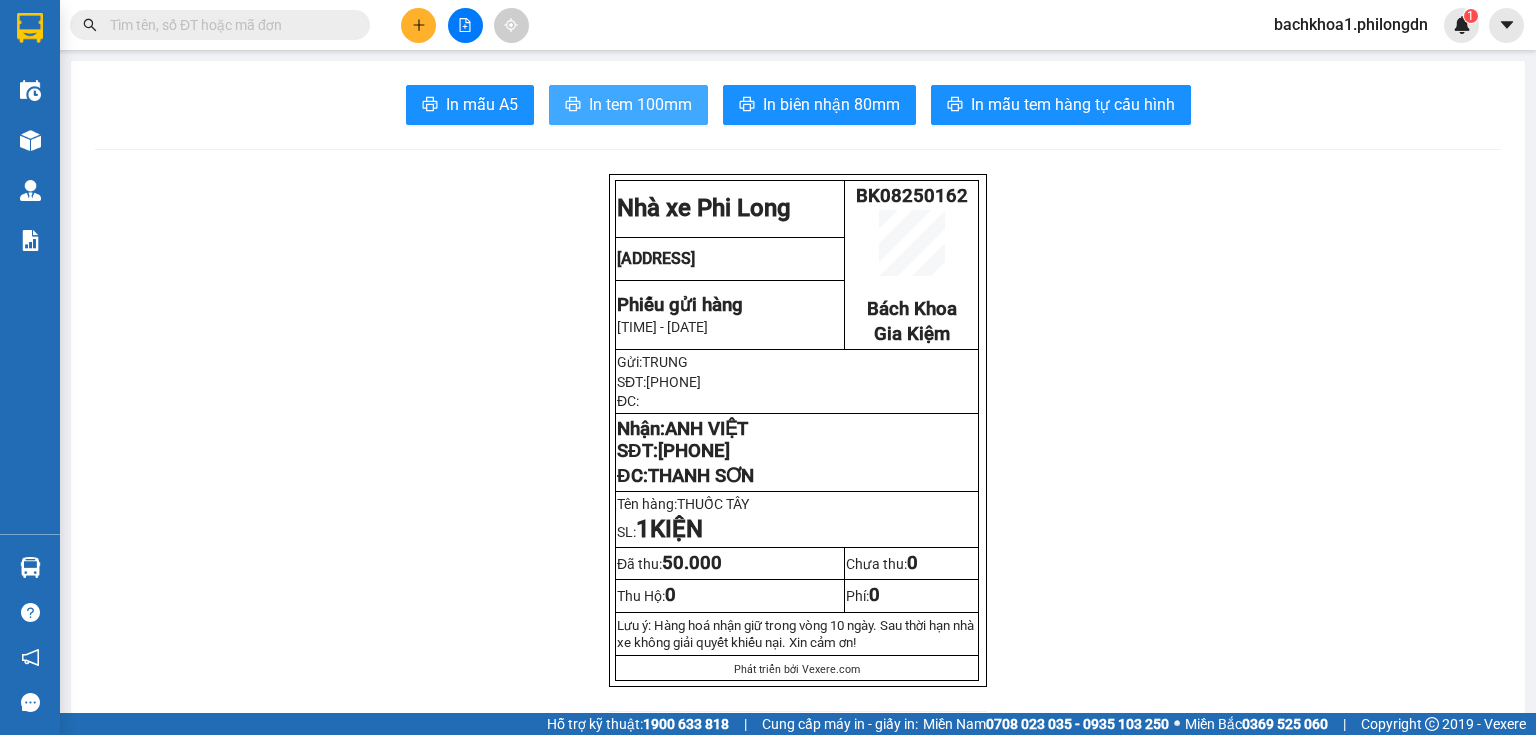 click on "In tem 100mm" at bounding box center (640, 104) 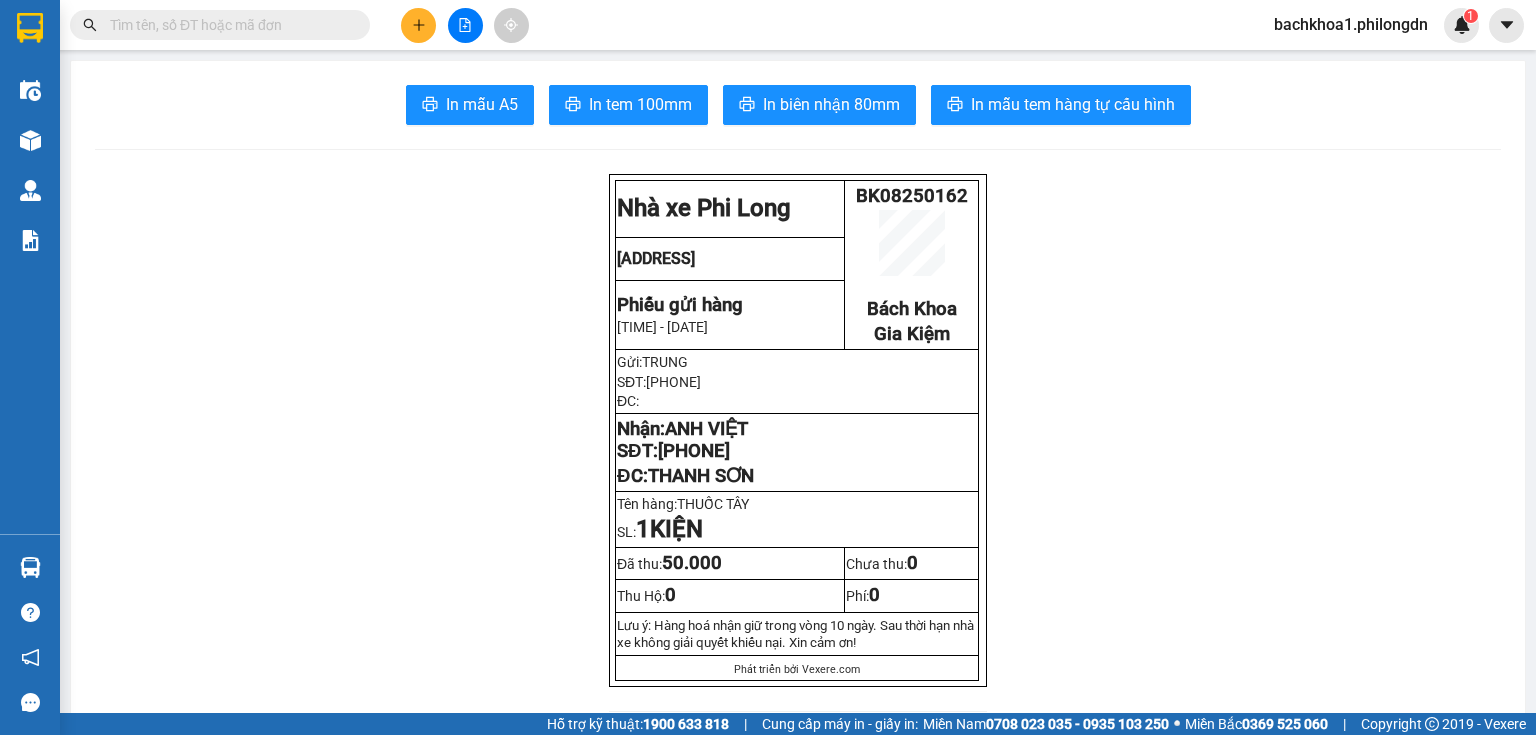 click at bounding box center (465, 25) 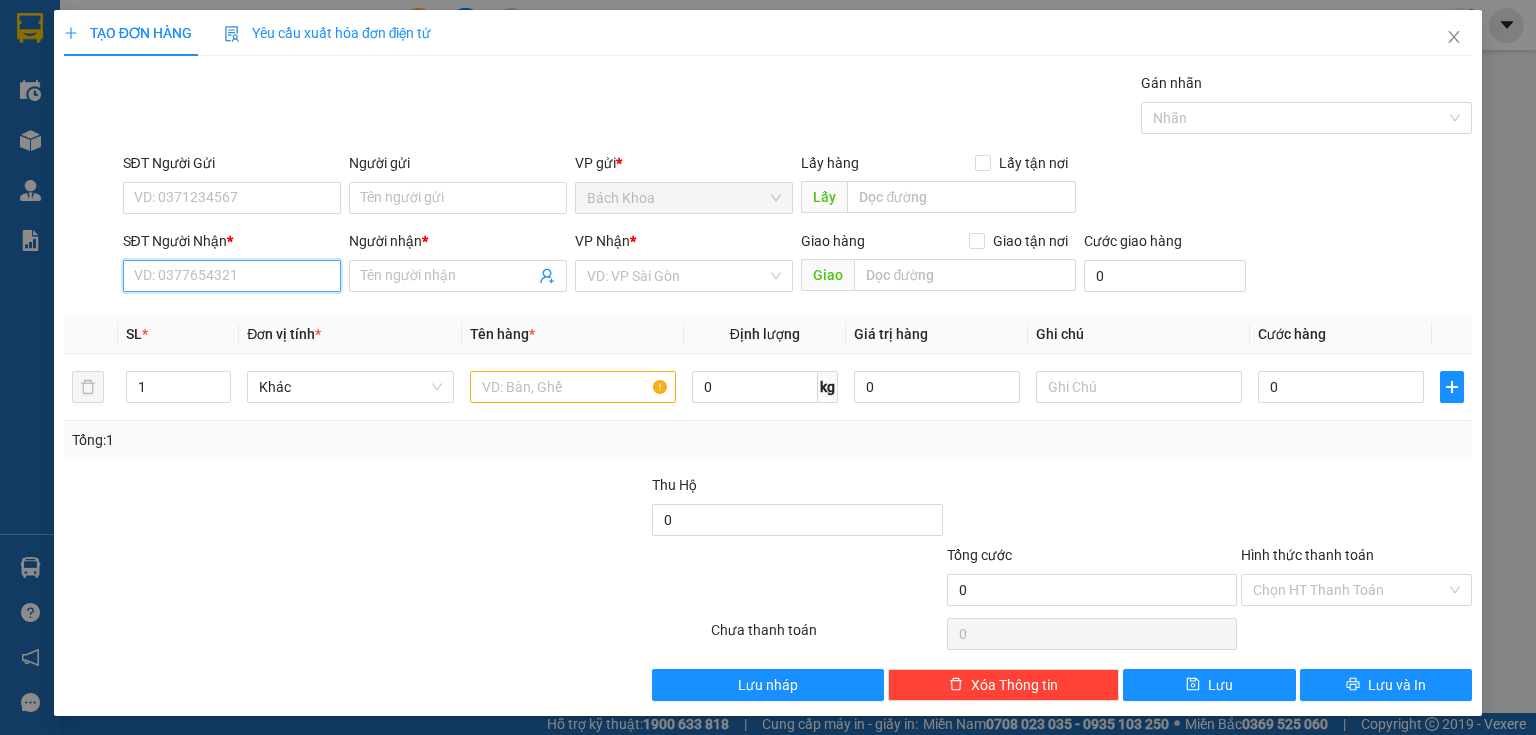 click on "SĐT Người Nhận  *" at bounding box center (232, 276) 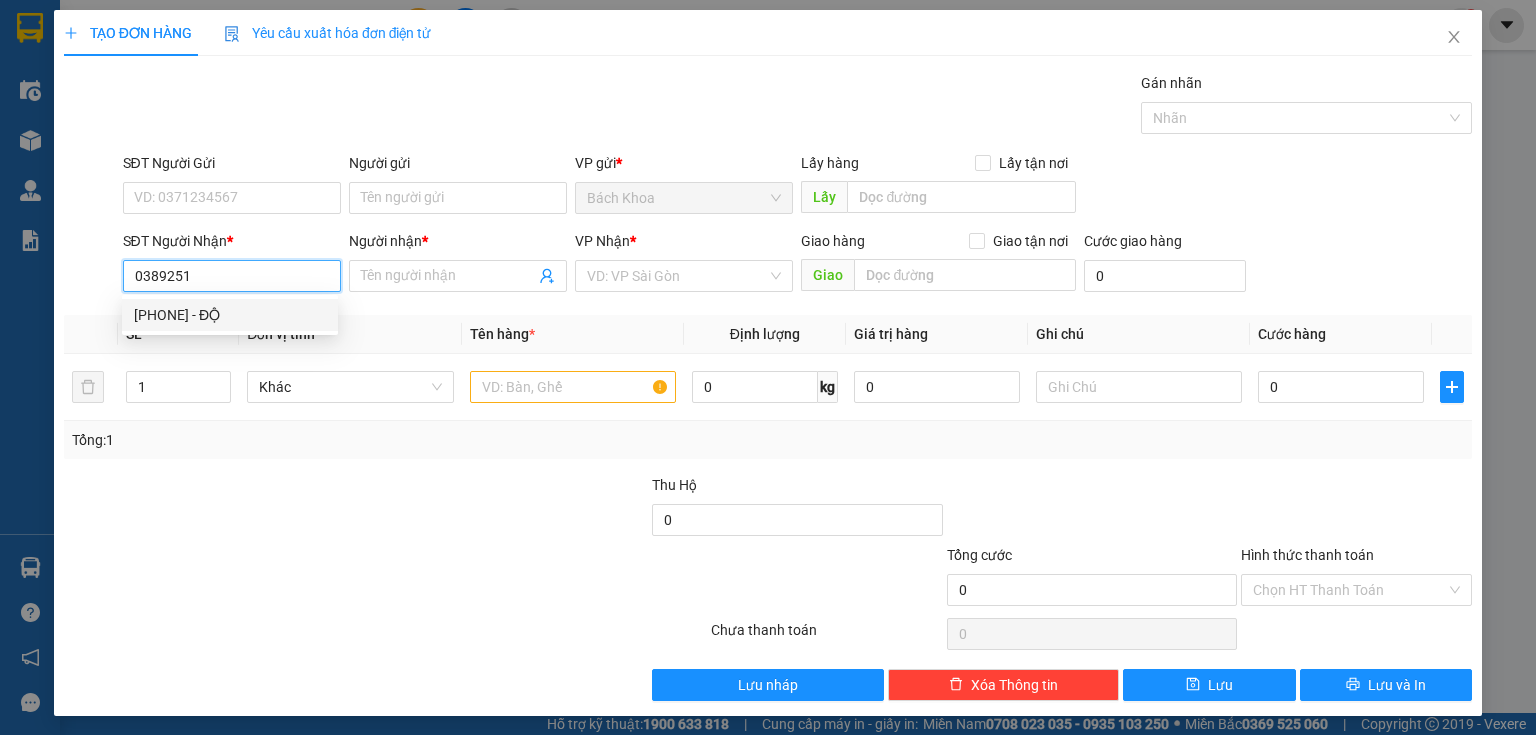 click on "[PHONE] - ĐỘ" at bounding box center (230, 315) 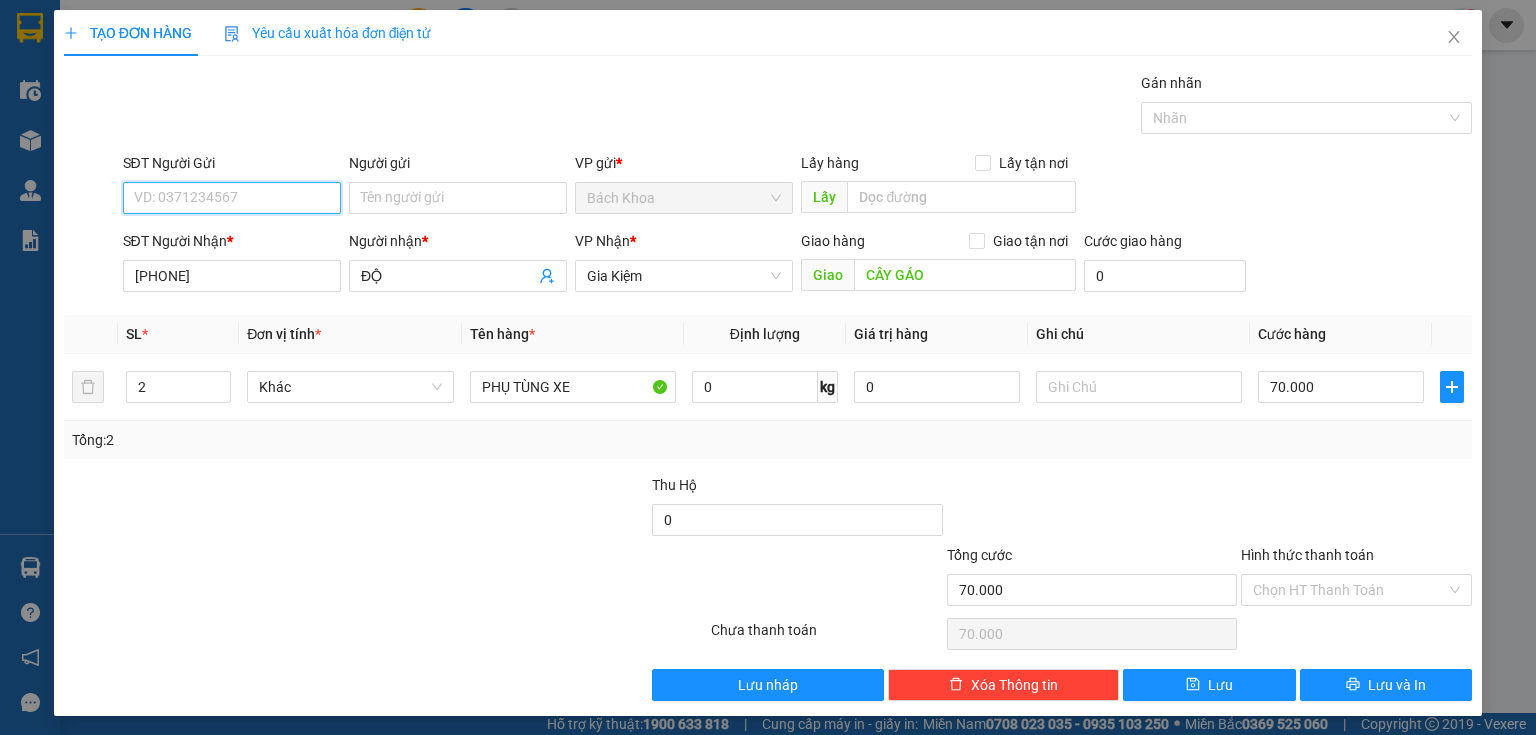 click on "SĐT Người Gửi" at bounding box center [232, 198] 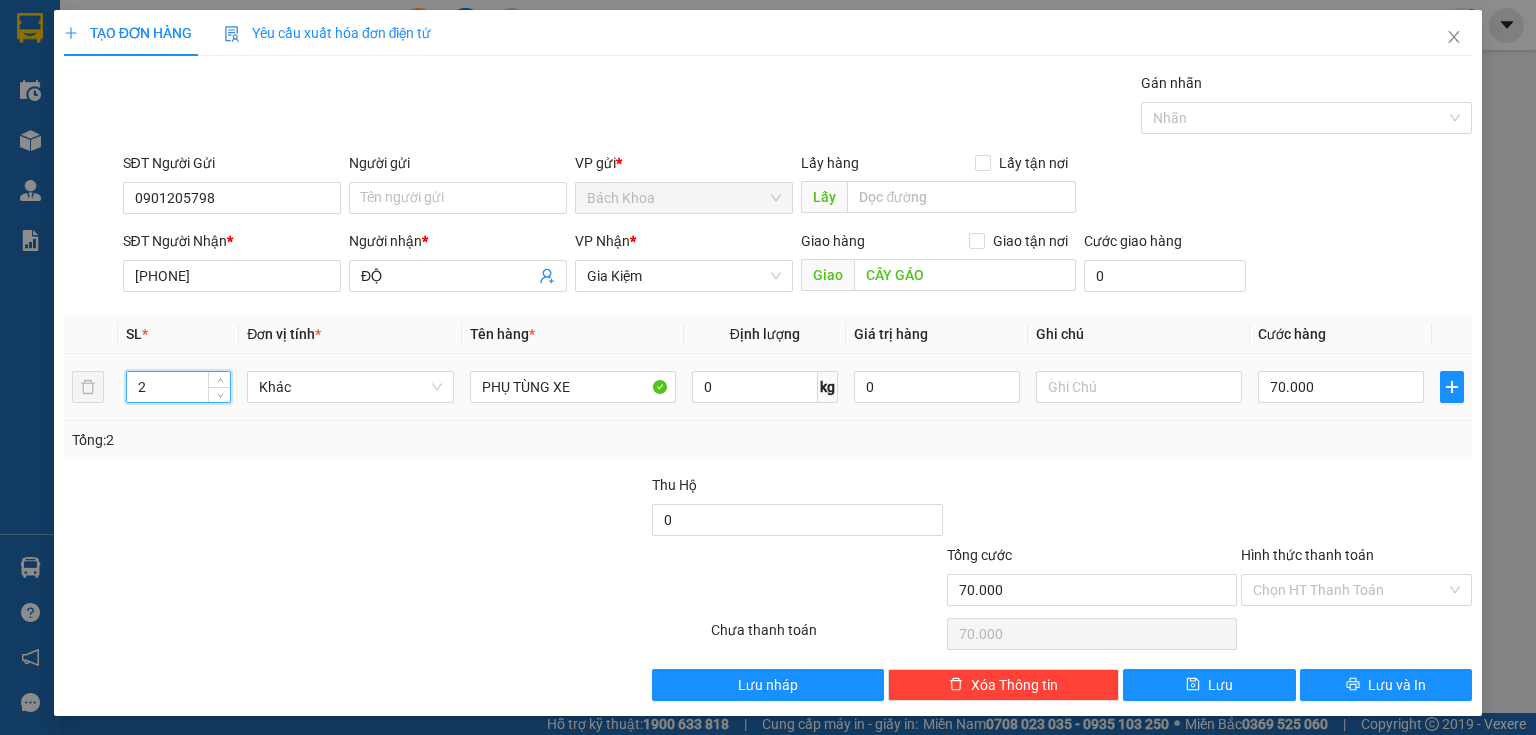 drag, startPoint x: 188, startPoint y: 388, endPoint x: 72, endPoint y: 352, distance: 121.45781 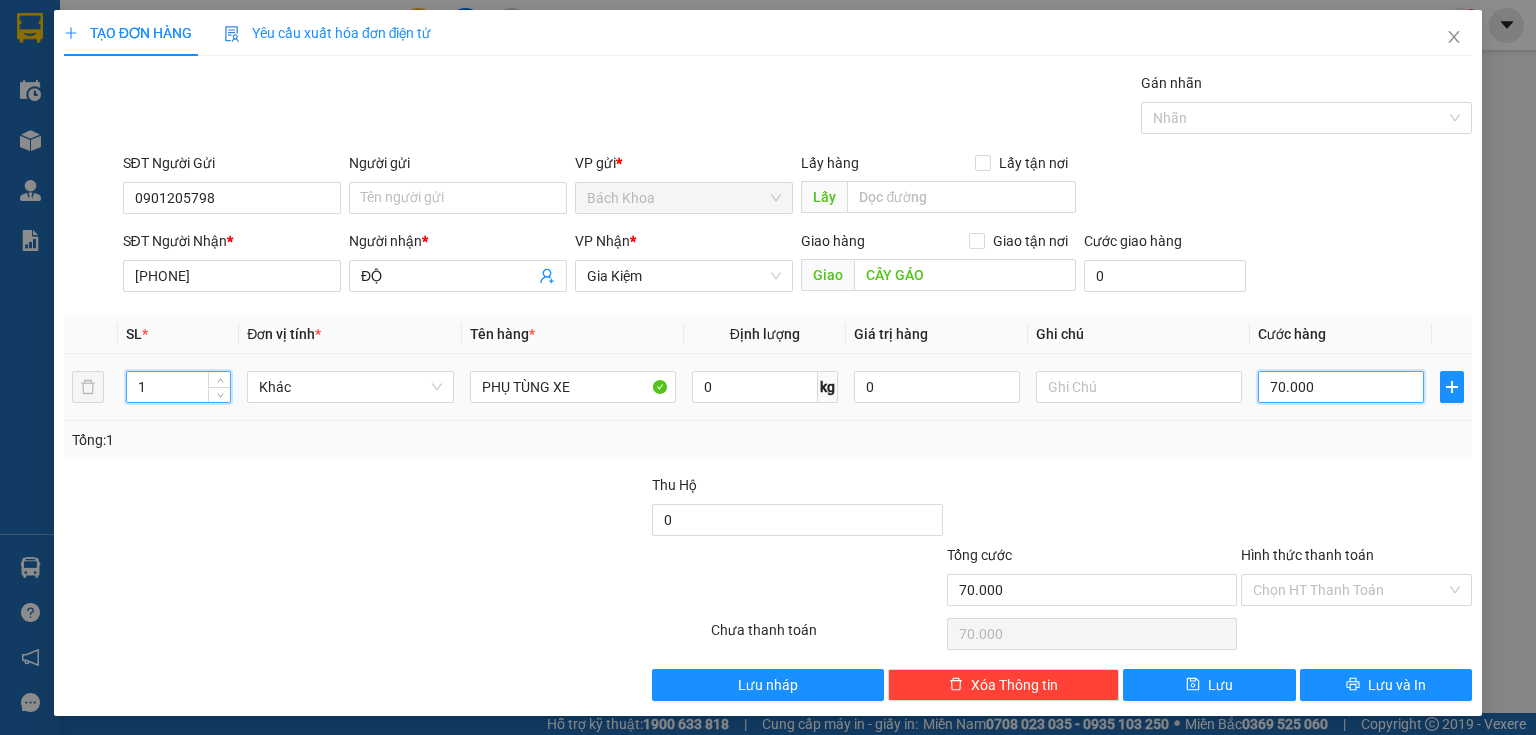 click on "70.000" at bounding box center (1341, 387) 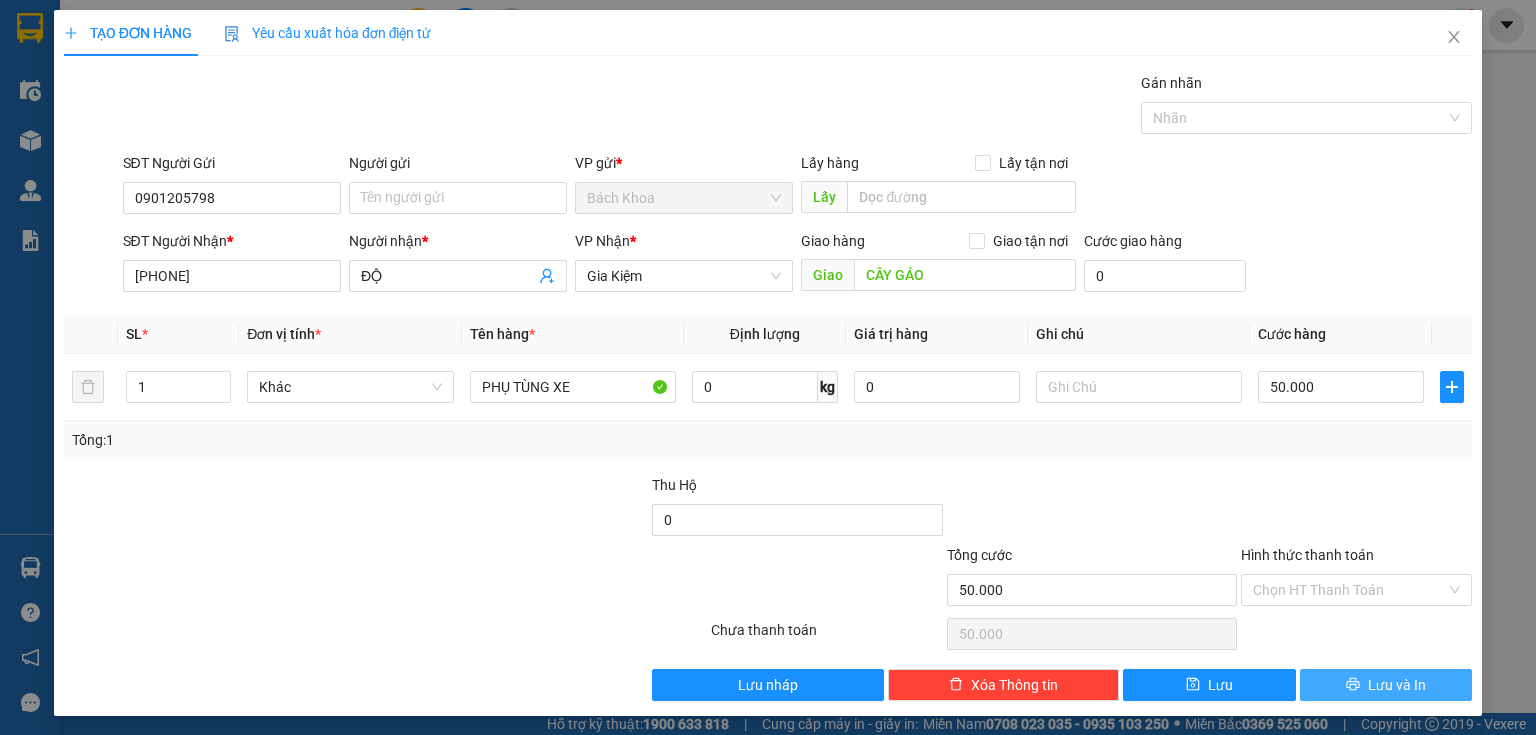 click on "Lưu và In" at bounding box center [1386, 685] 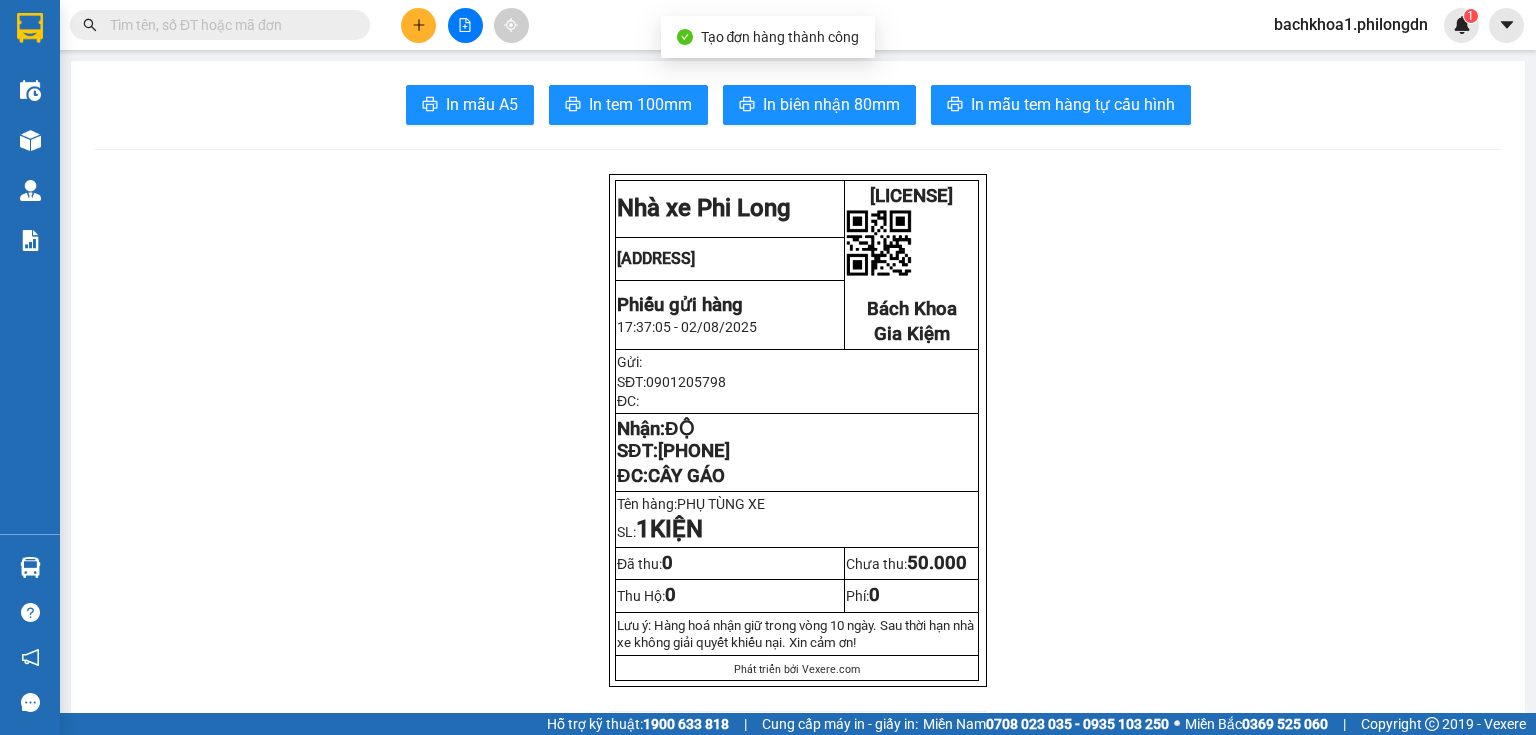 click on "In mẫu A5
In tem 100mm
In biên nhận 80mm In mẫu tem hàng tự cấu hình
Nhà xe Phi Long
BK08250163
Bách Khoa
Gia Kiệm
H1/003 ấp Nam Sơn, xã Quang Trung, Huyện Thống Nhất
Phiếu gửi hàng
17:37:05 - 02/08/2025
Gửi:
SĐT:  [PHONE]
ĐC:
Nhận:  [NAME] SĐT:  [PHONE]
ĐC:  CÂY GÁO
Tên hàng:  PHỤ TÙNG XE
SL:  1  KIỆN
Đã thu:  0
Chưa thu:  50.000
Thu Hộ: 0
Phí:  0
Lưu ý: Hàng hoá nhận giữ trong vòng 10 ngày. Sau thời hạn nhà xe không giải quyết khiếu nại. Xin cảm ơn!
Phát triển bởi Vexere.com
Phi Long (Đồng Nai) BK08250163 02/08 17:37 Giao dọc đường   CÂY GÁO VP Nhận:   Gia Kiệm [NAME] [PHONE] SL:  1 CC : 50.000 Tên Số lượng Khối lượng Cước món hàng Ghi chú PHỤ TÙNG XE (Khác) 1 0 50.000 Tổng cộng 1 0" at bounding box center (798, 1812) 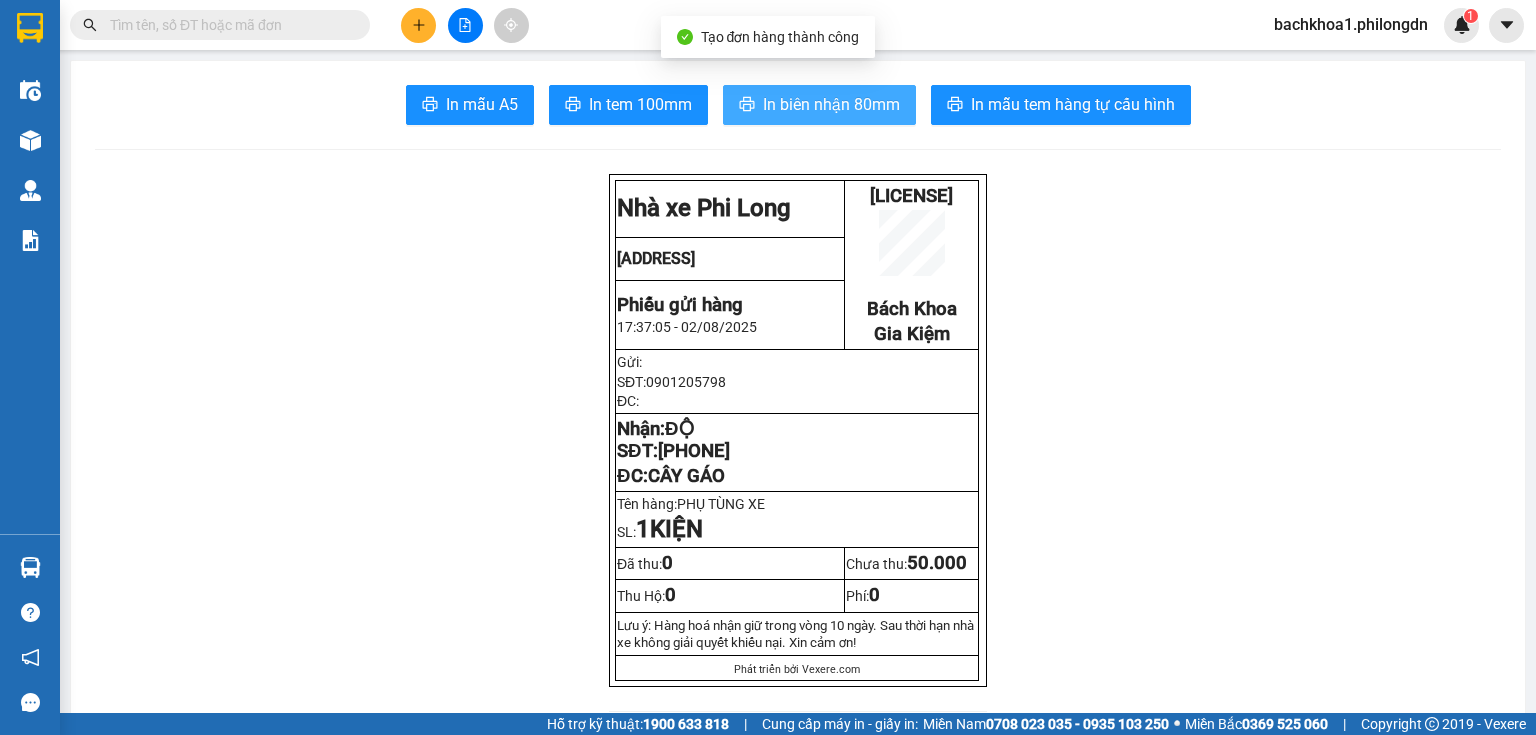 click on "In biên nhận 80mm" at bounding box center [831, 104] 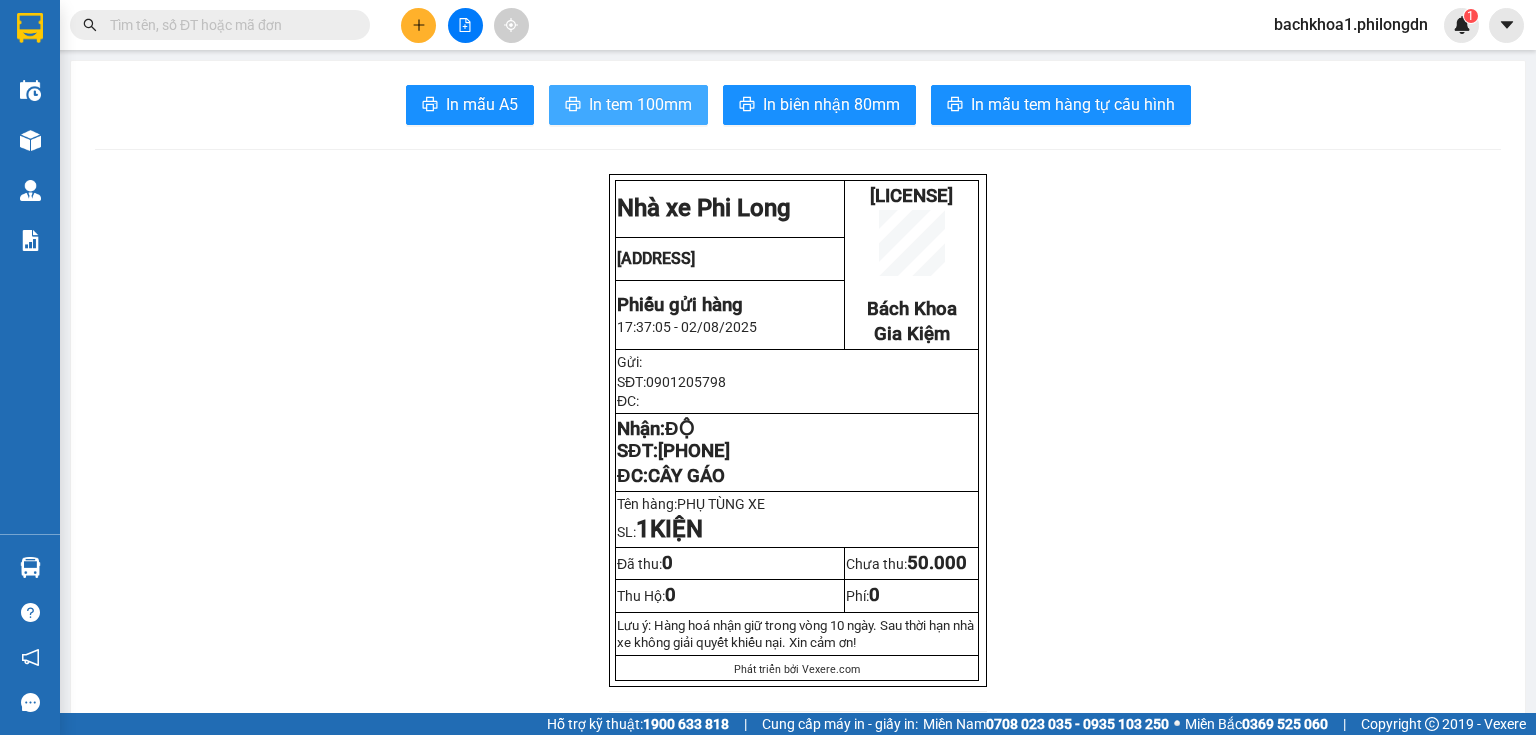 click on "In tem 100mm" at bounding box center (640, 104) 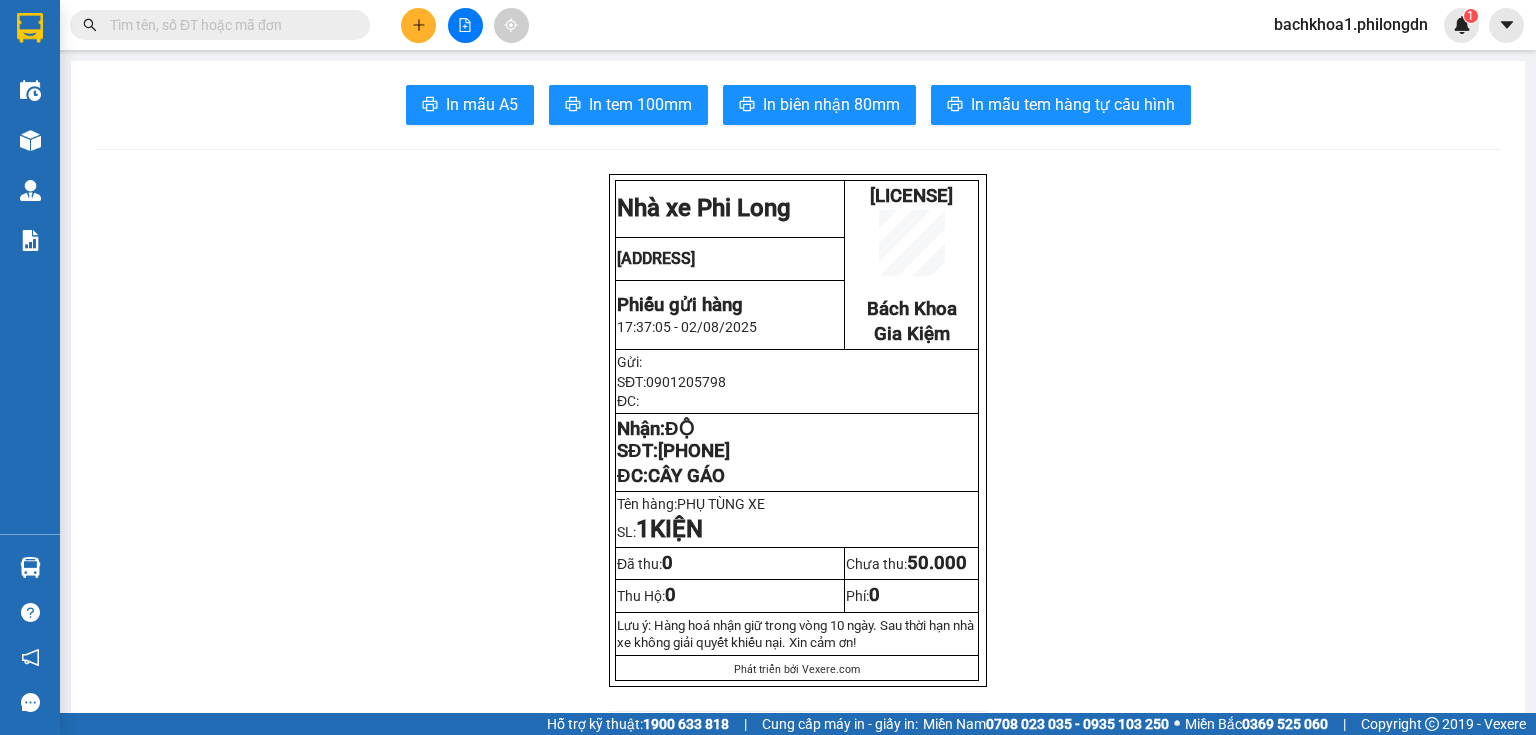 click on "[PHONE]" at bounding box center [694, 451] 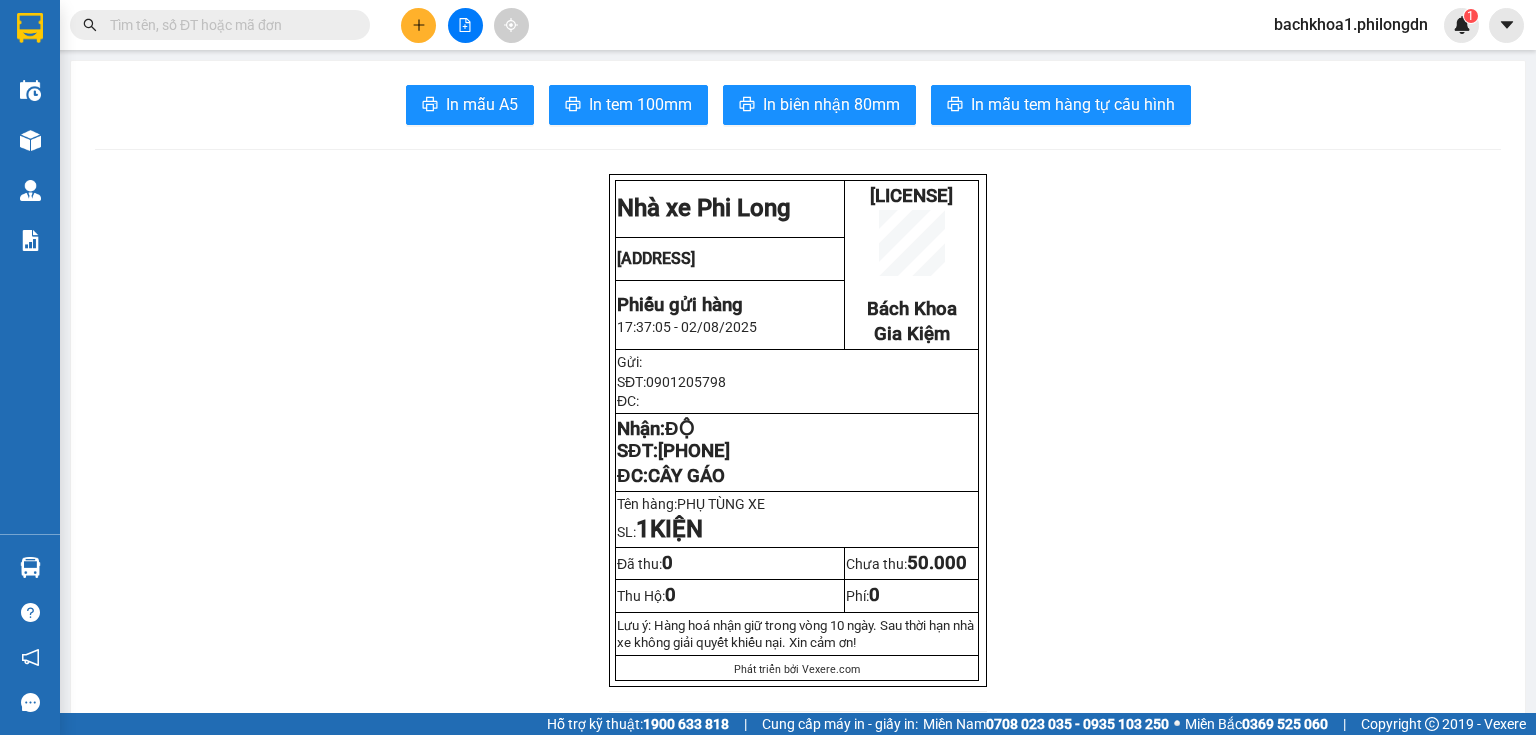 click at bounding box center [418, 25] 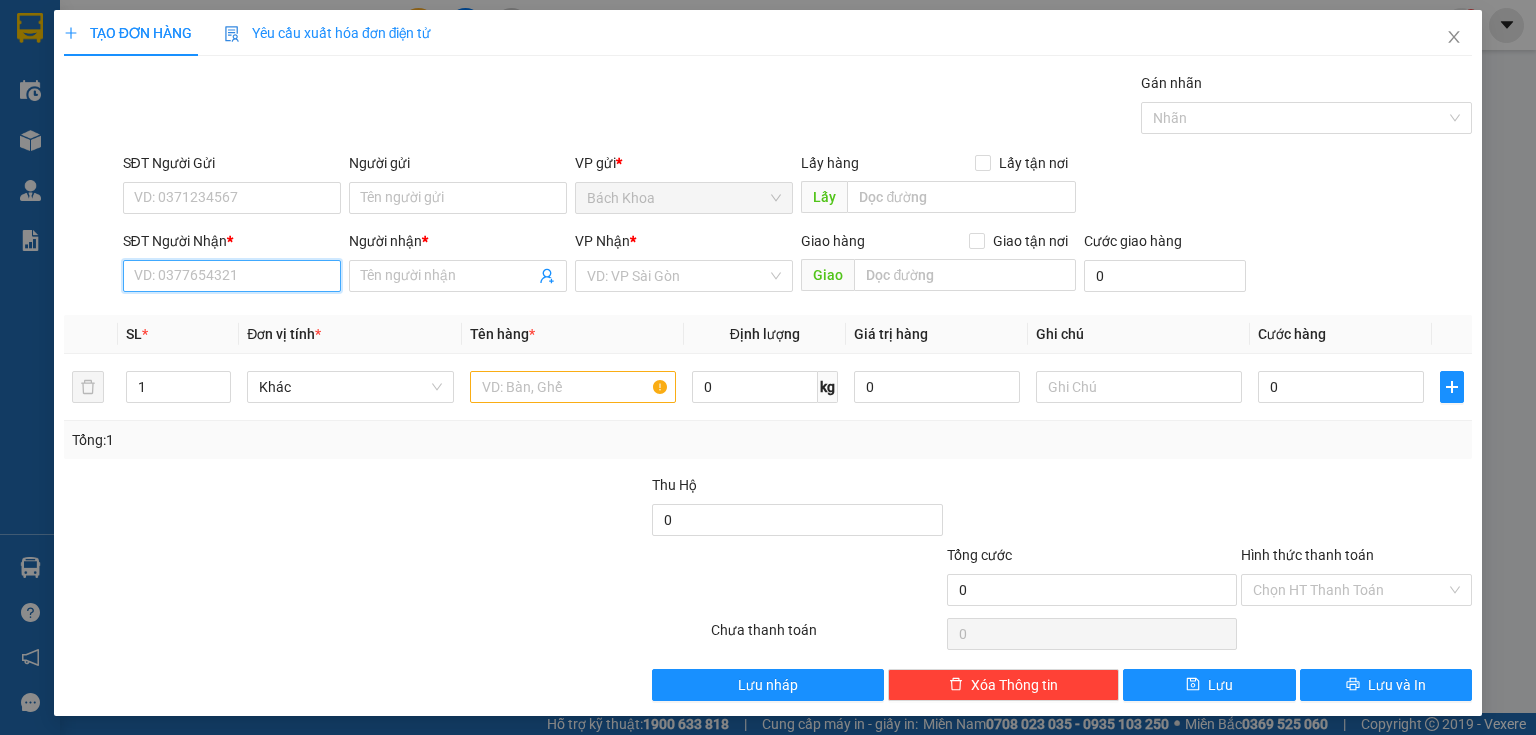 click on "SĐT Người Nhận  *" at bounding box center [232, 276] 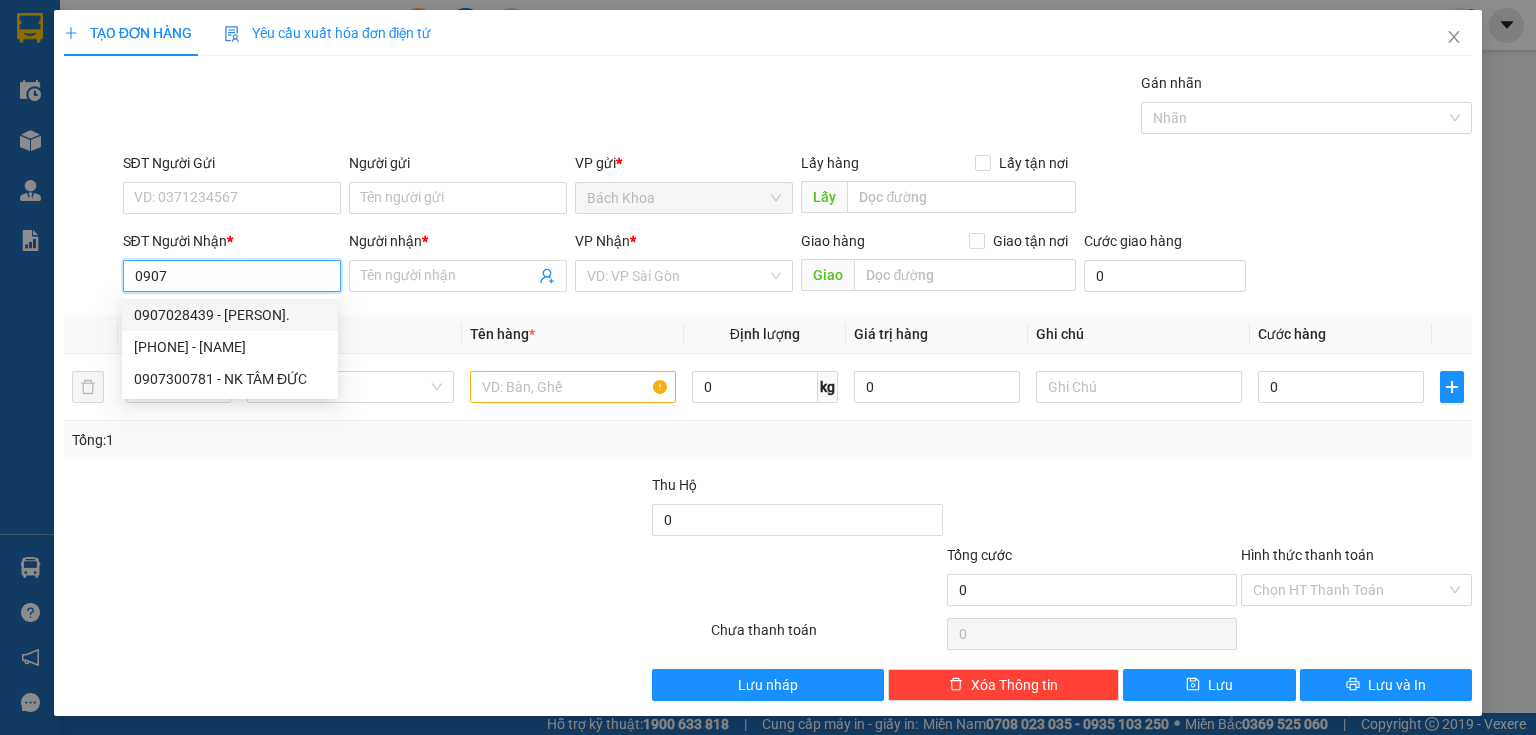 click on "0907028439 - [PERSON]." at bounding box center [230, 315] 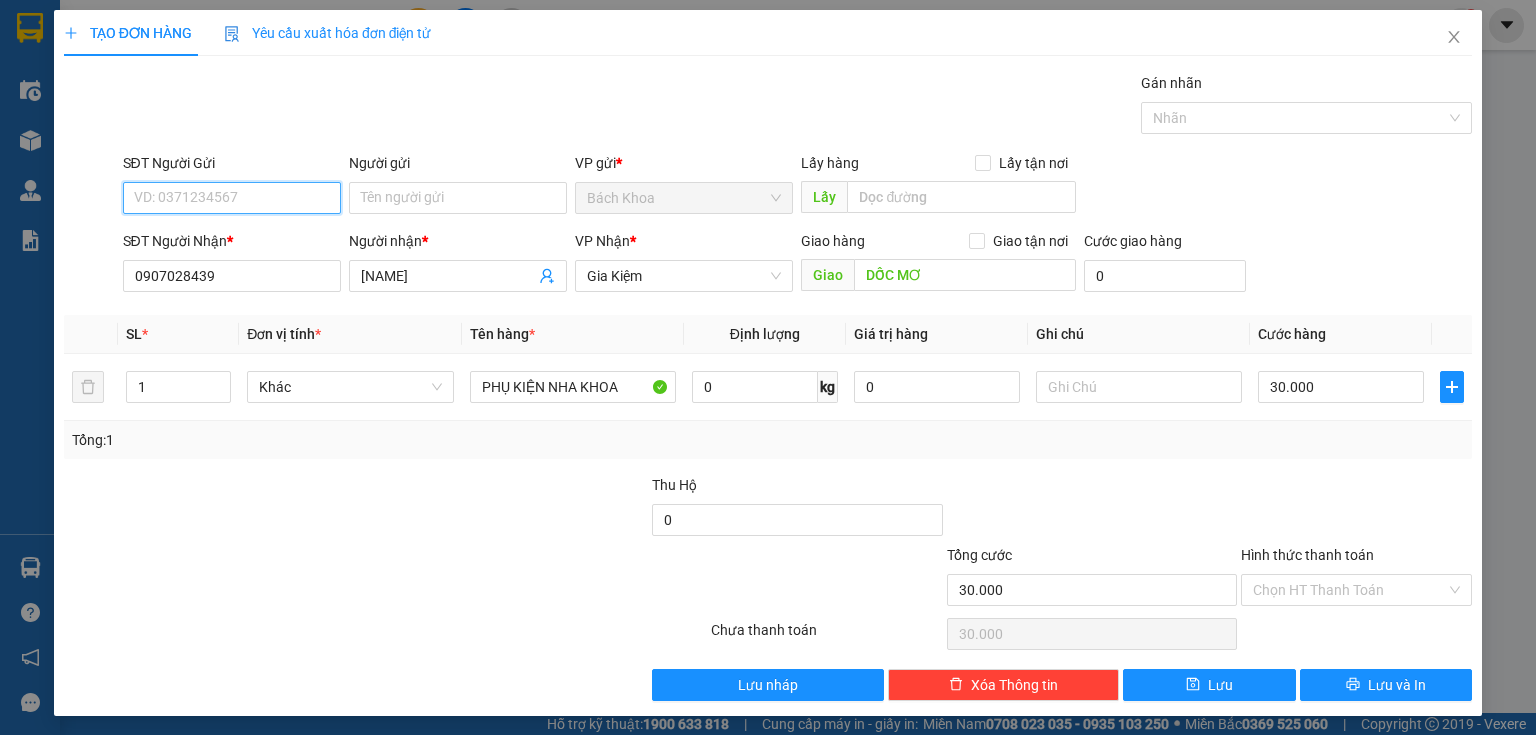 click on "SĐT Người Gửi" at bounding box center (232, 198) 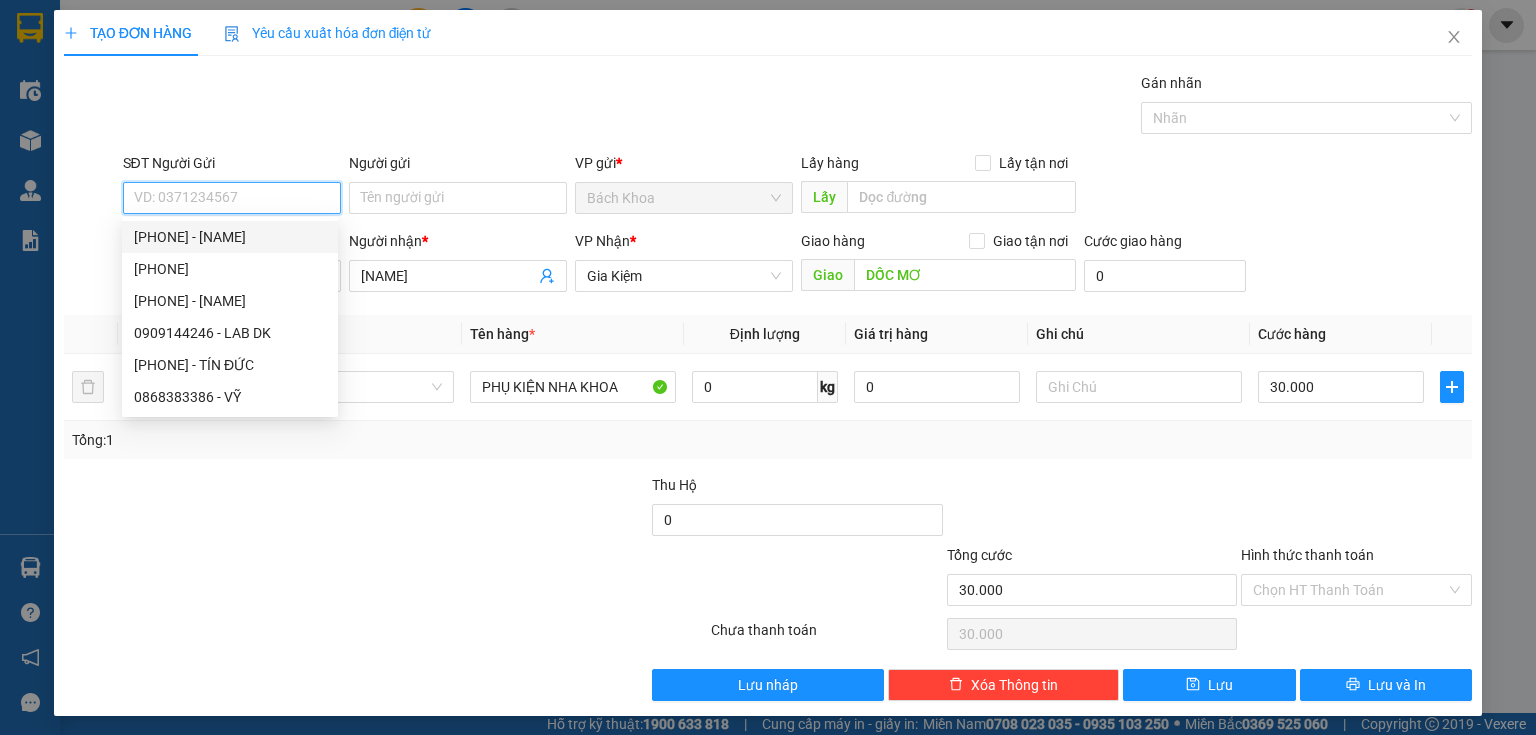 click on "[PHONE] - [NAME]" at bounding box center [230, 237] 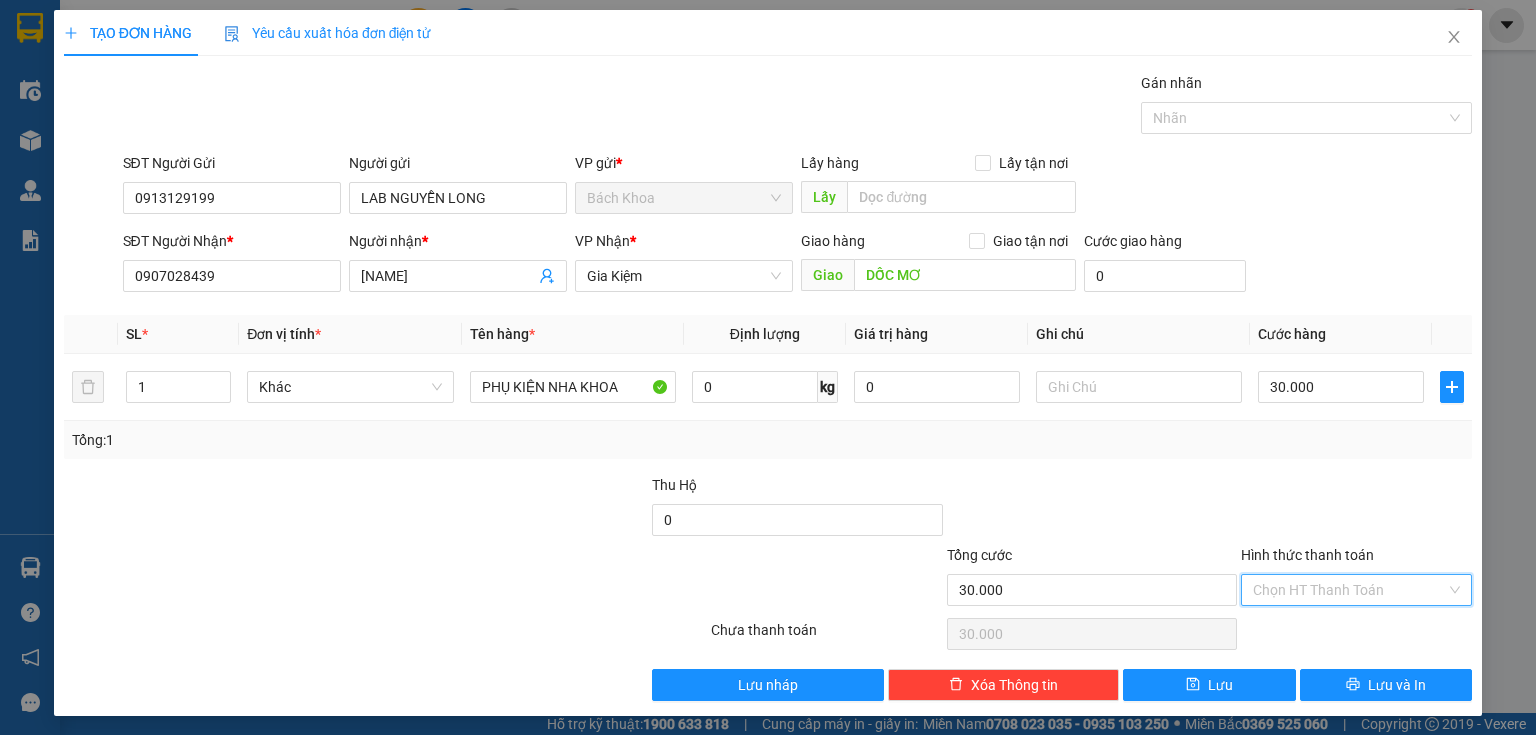 click on "Hình thức thanh toán" at bounding box center (1349, 590) 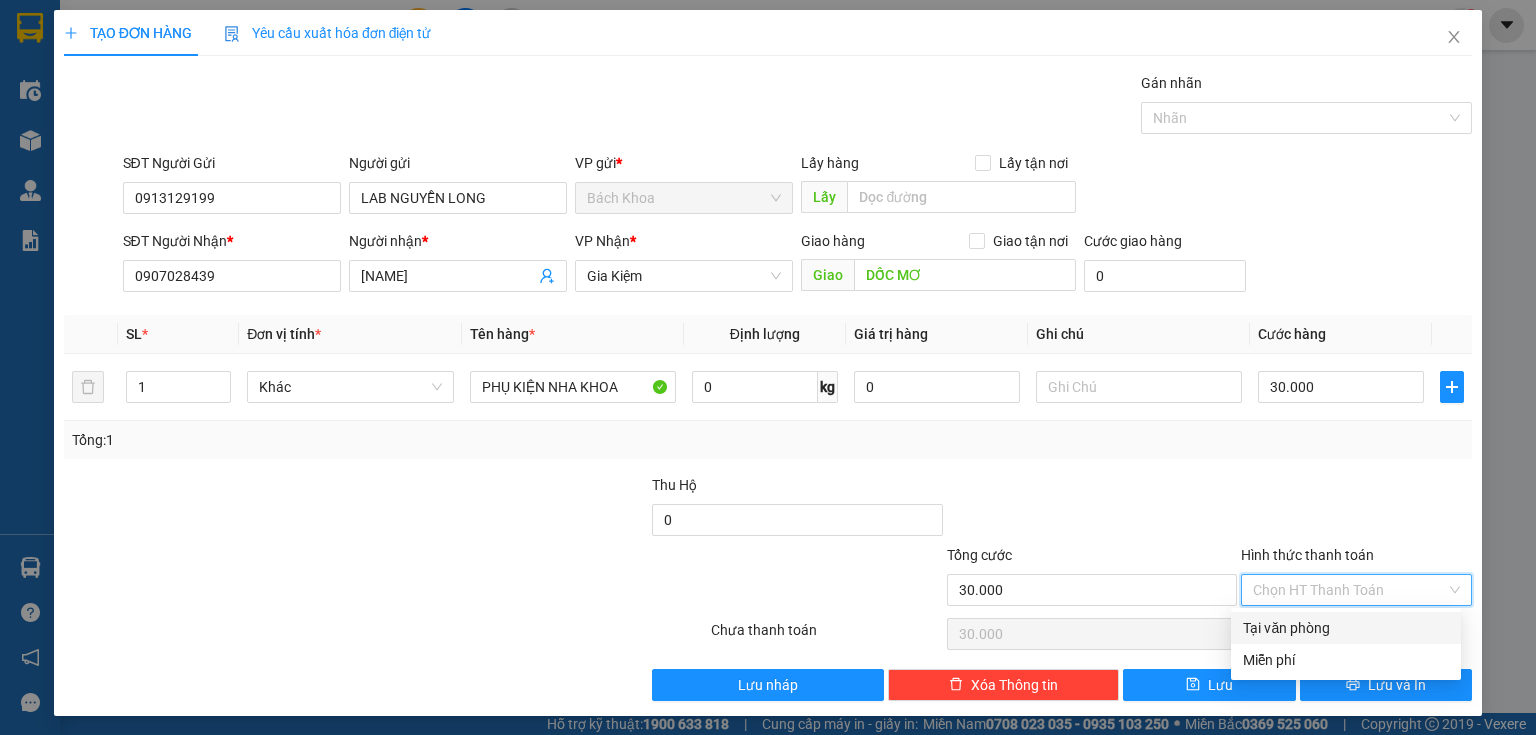 click on "Tại văn phòng" at bounding box center (1346, 628) 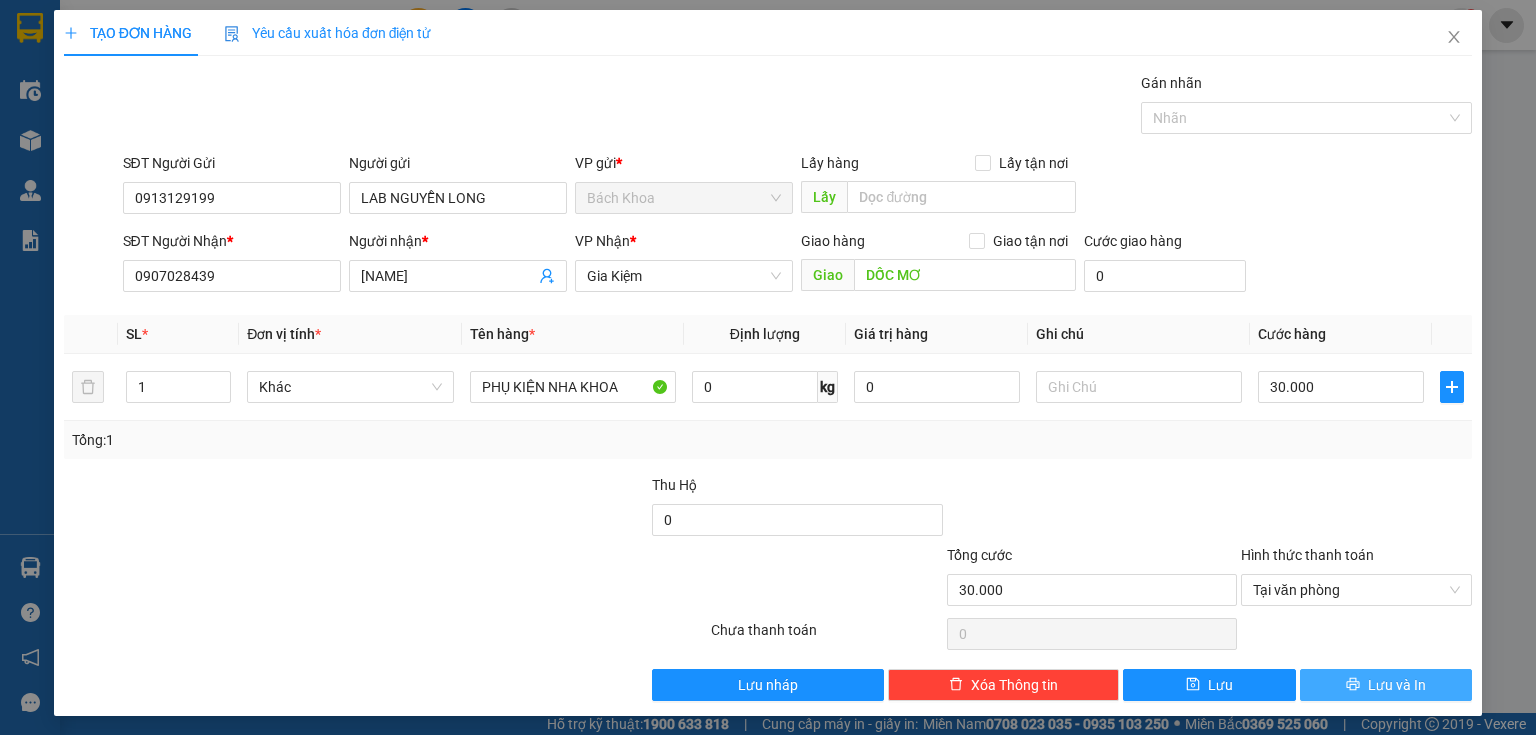 click on "Lưu và In" at bounding box center [1386, 685] 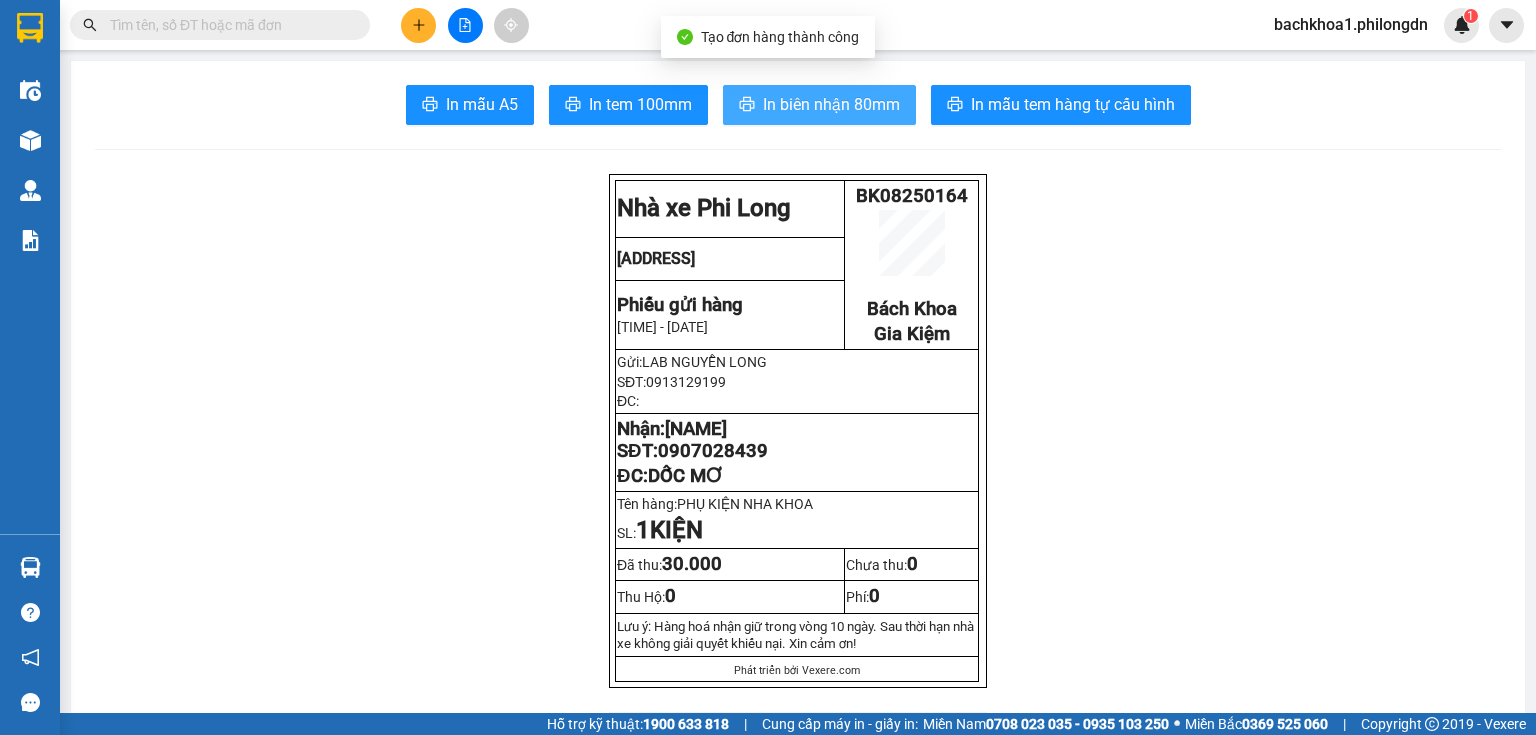 click on "In biên nhận 80mm" at bounding box center [831, 104] 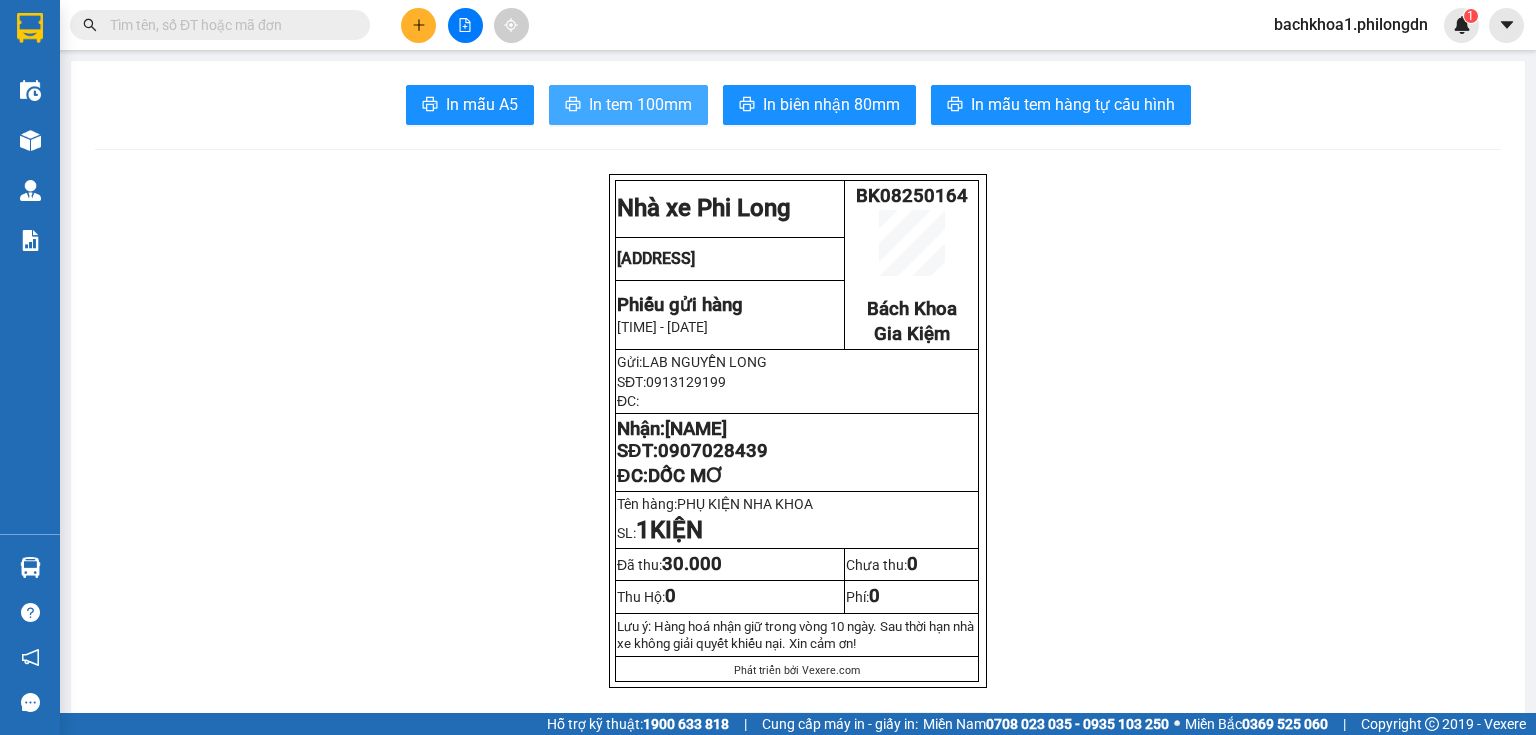 click on "In tem 100mm" at bounding box center [640, 104] 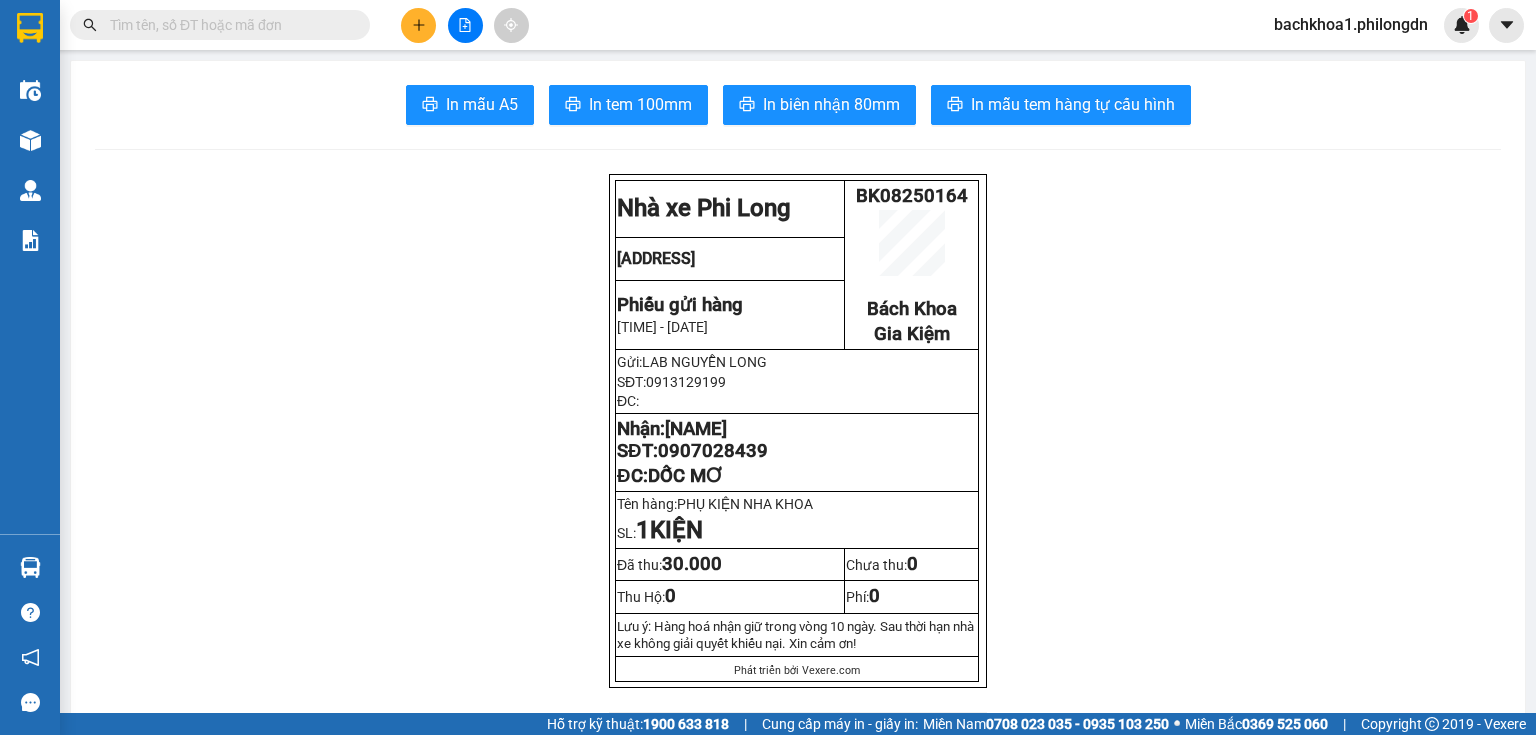 click on "0907028439" at bounding box center (713, 451) 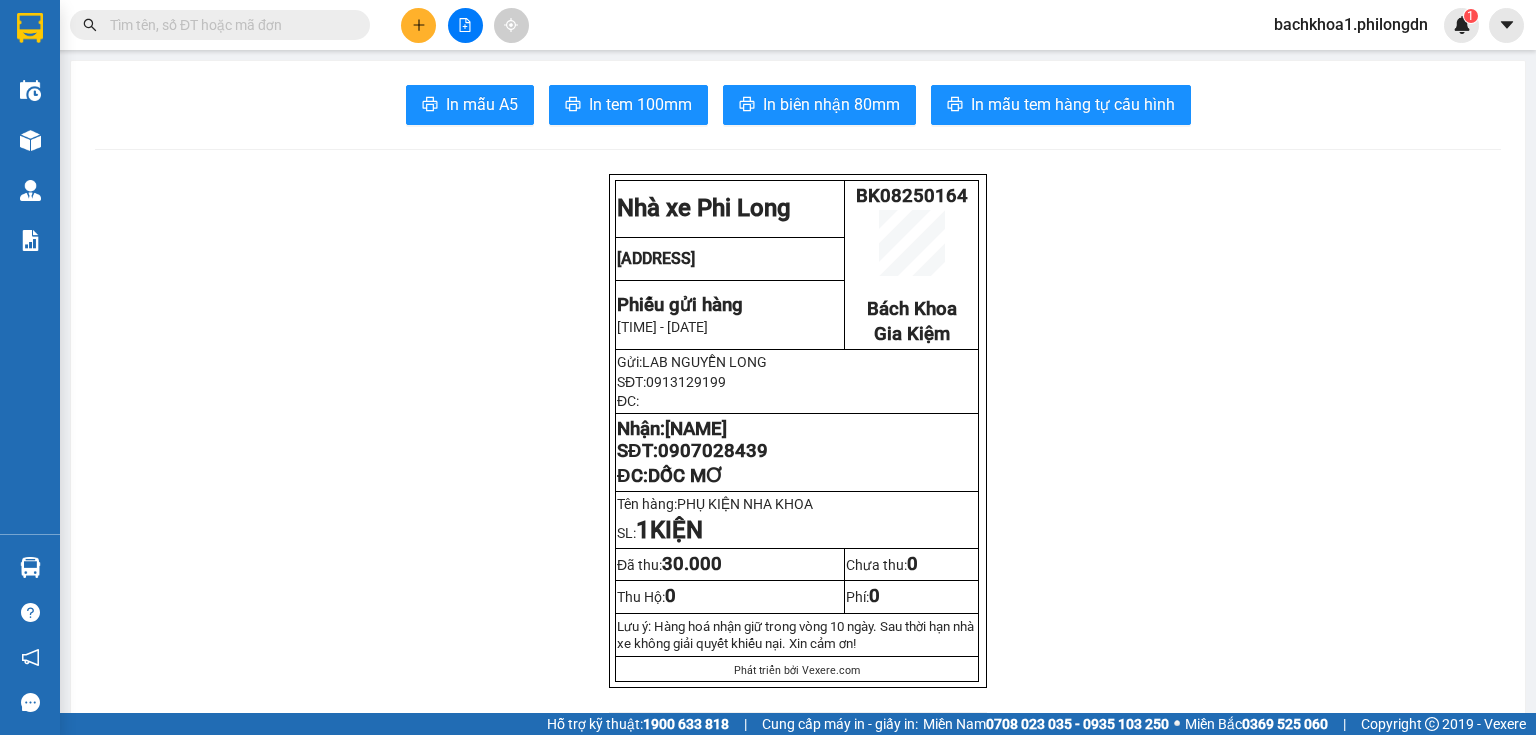 click 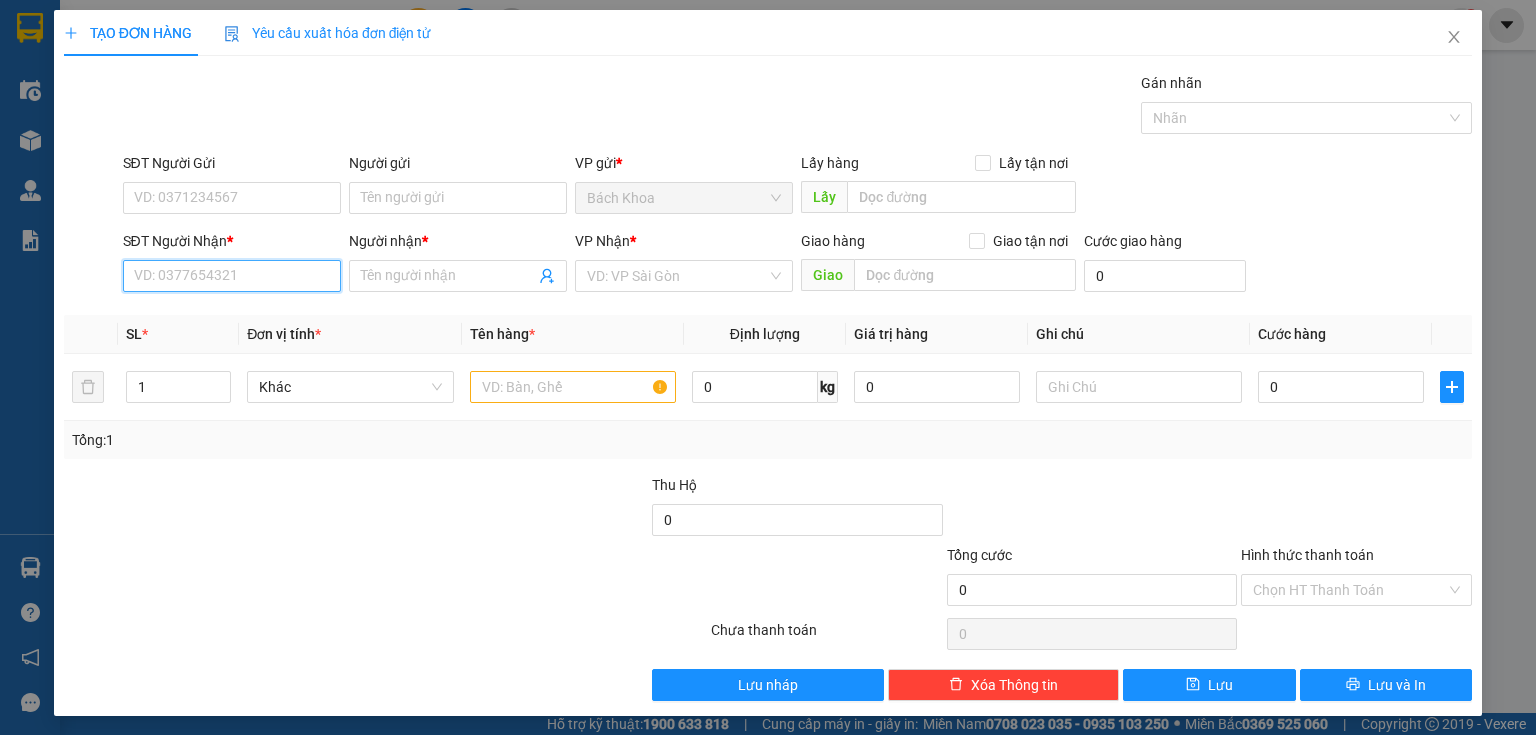 click on "SĐT Người Nhận  *" at bounding box center [232, 276] 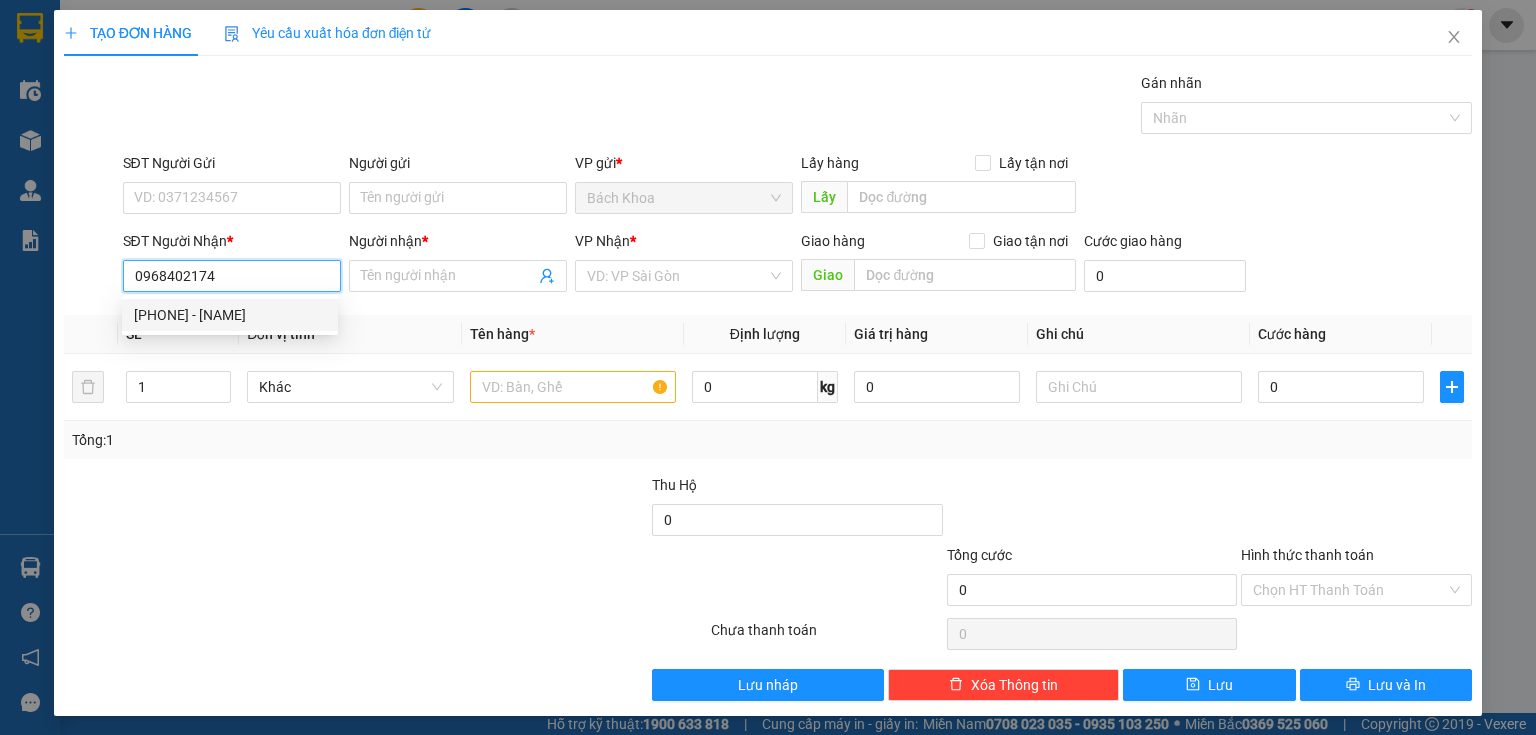 click on "[PHONE] - [NAME]" at bounding box center [230, 315] 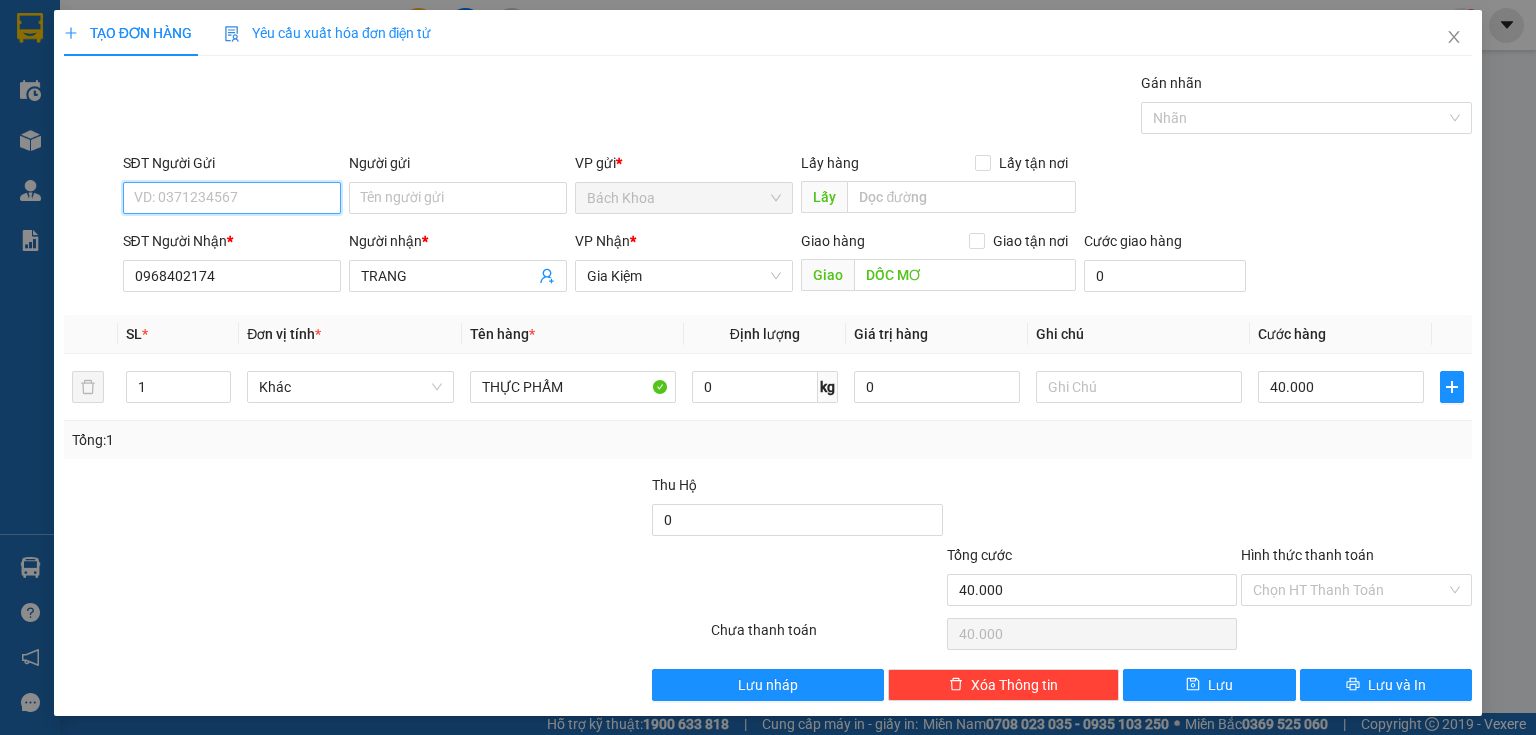 click on "SĐT Người Gửi" at bounding box center [232, 198] 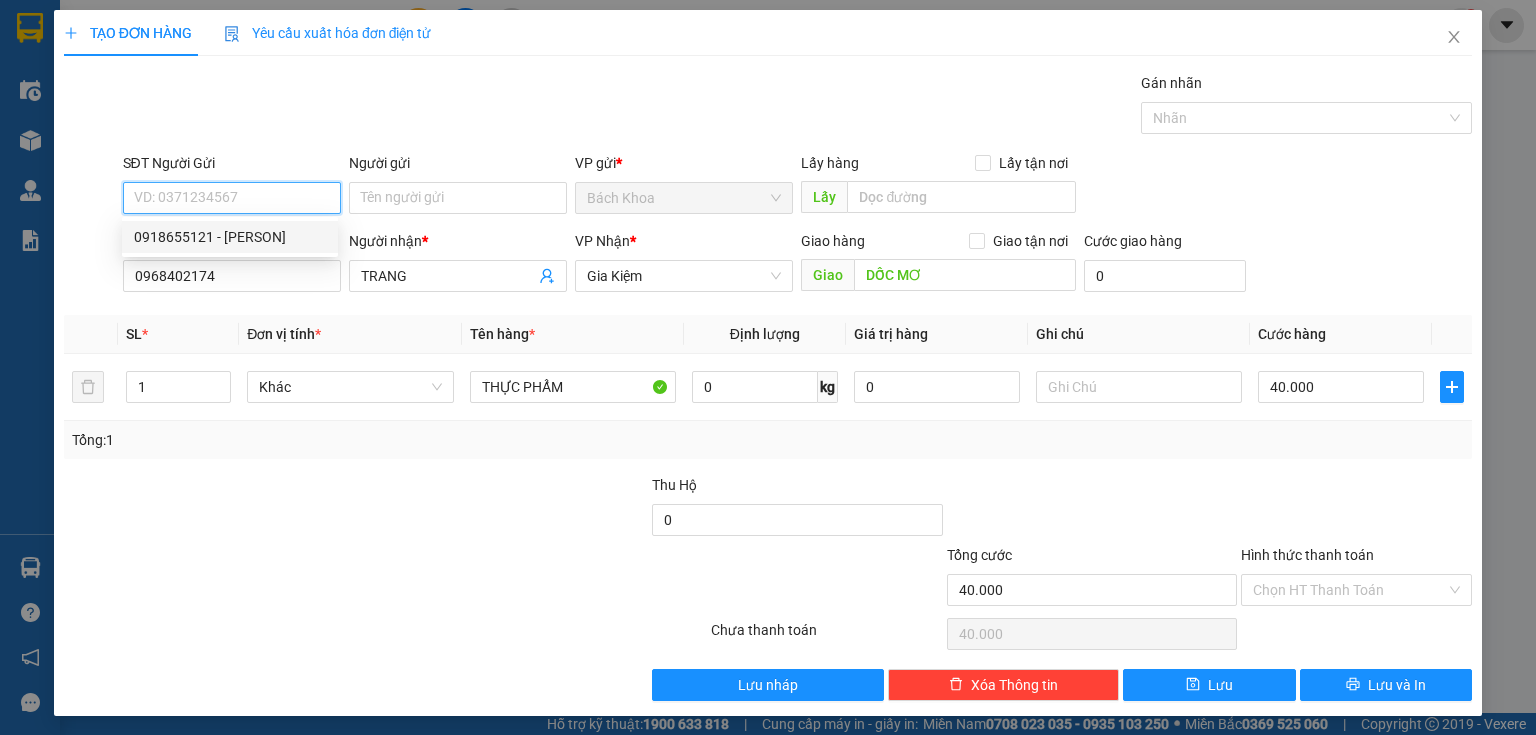 click on "0918655121 - [PERSON]" at bounding box center [230, 237] 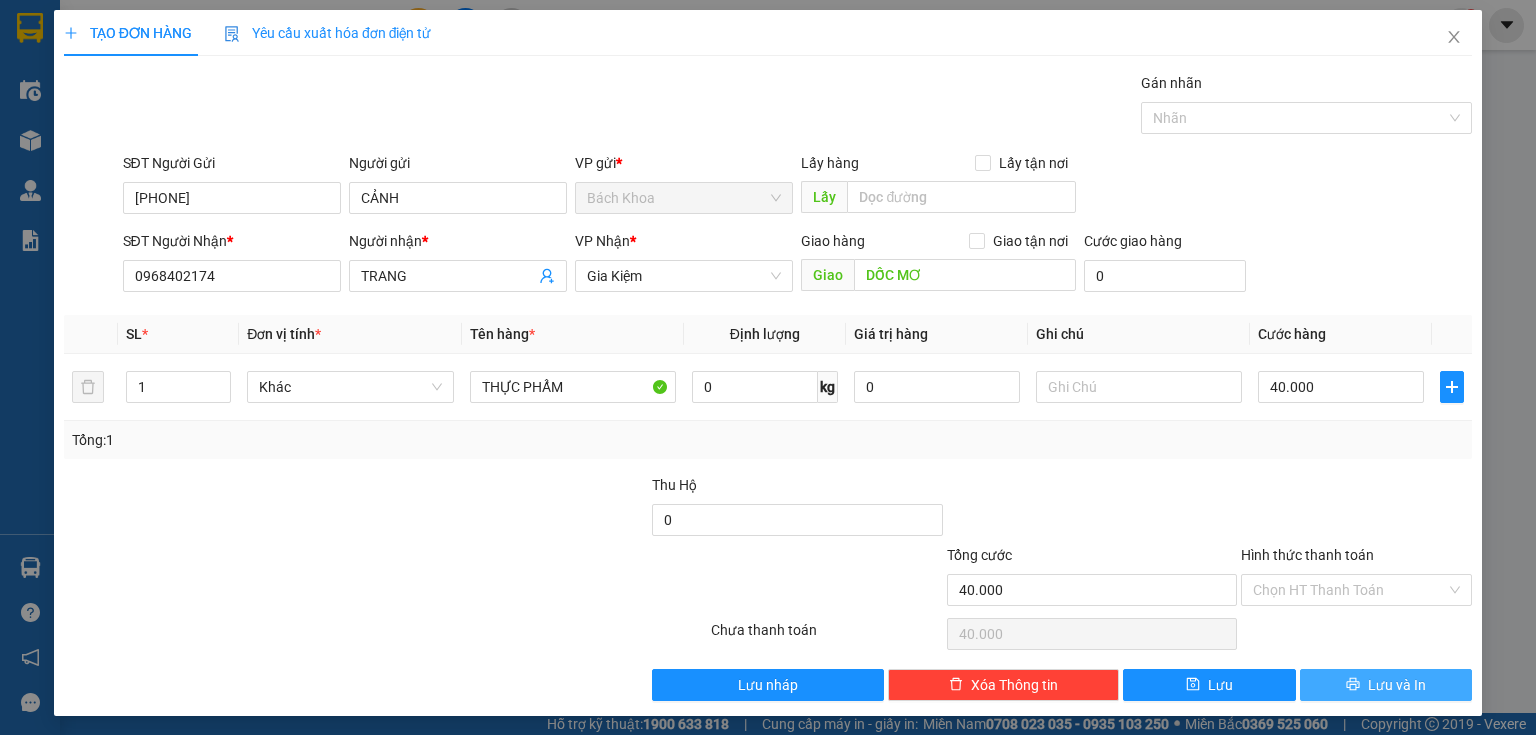 click on "Lưu và In" at bounding box center (1397, 685) 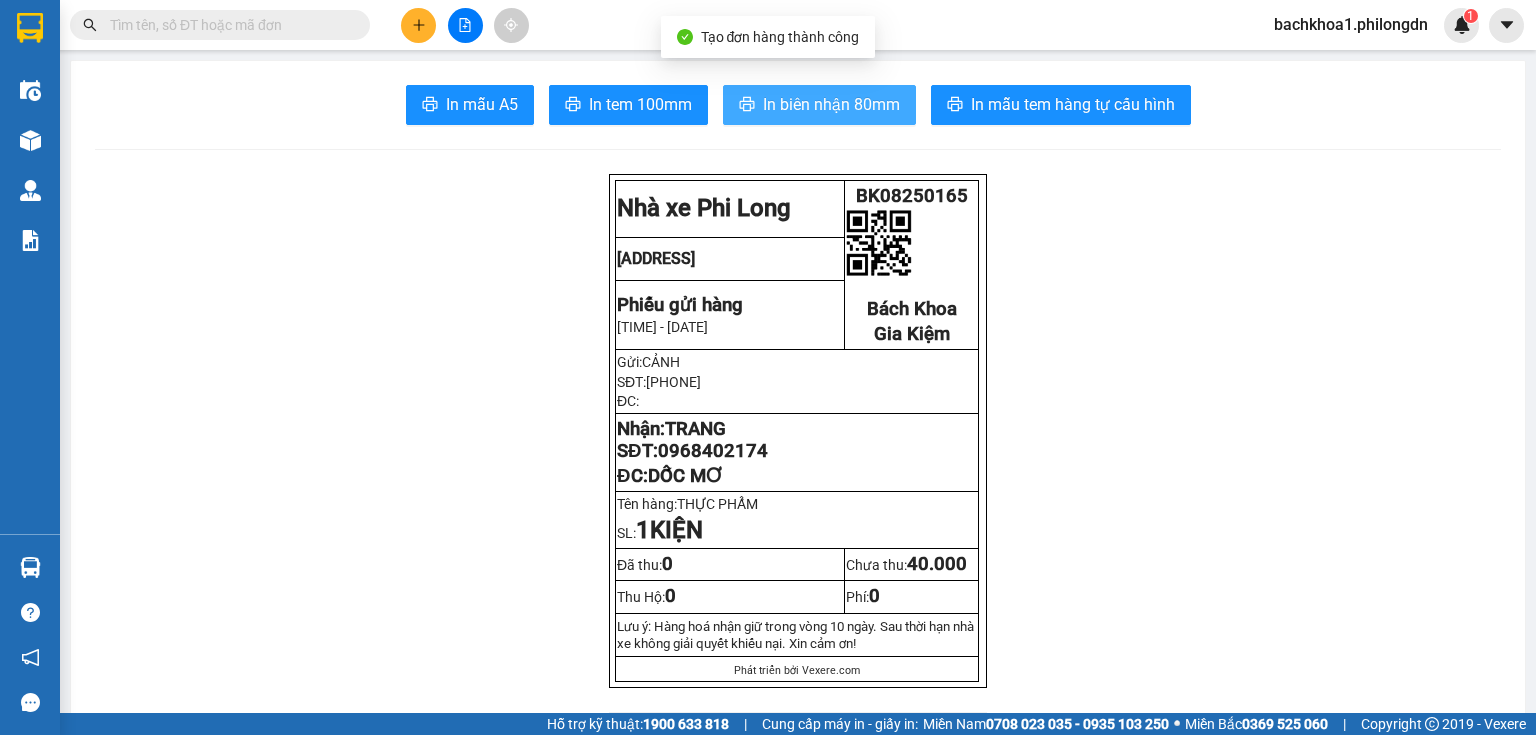 click on "In biên nhận 80mm" at bounding box center (831, 104) 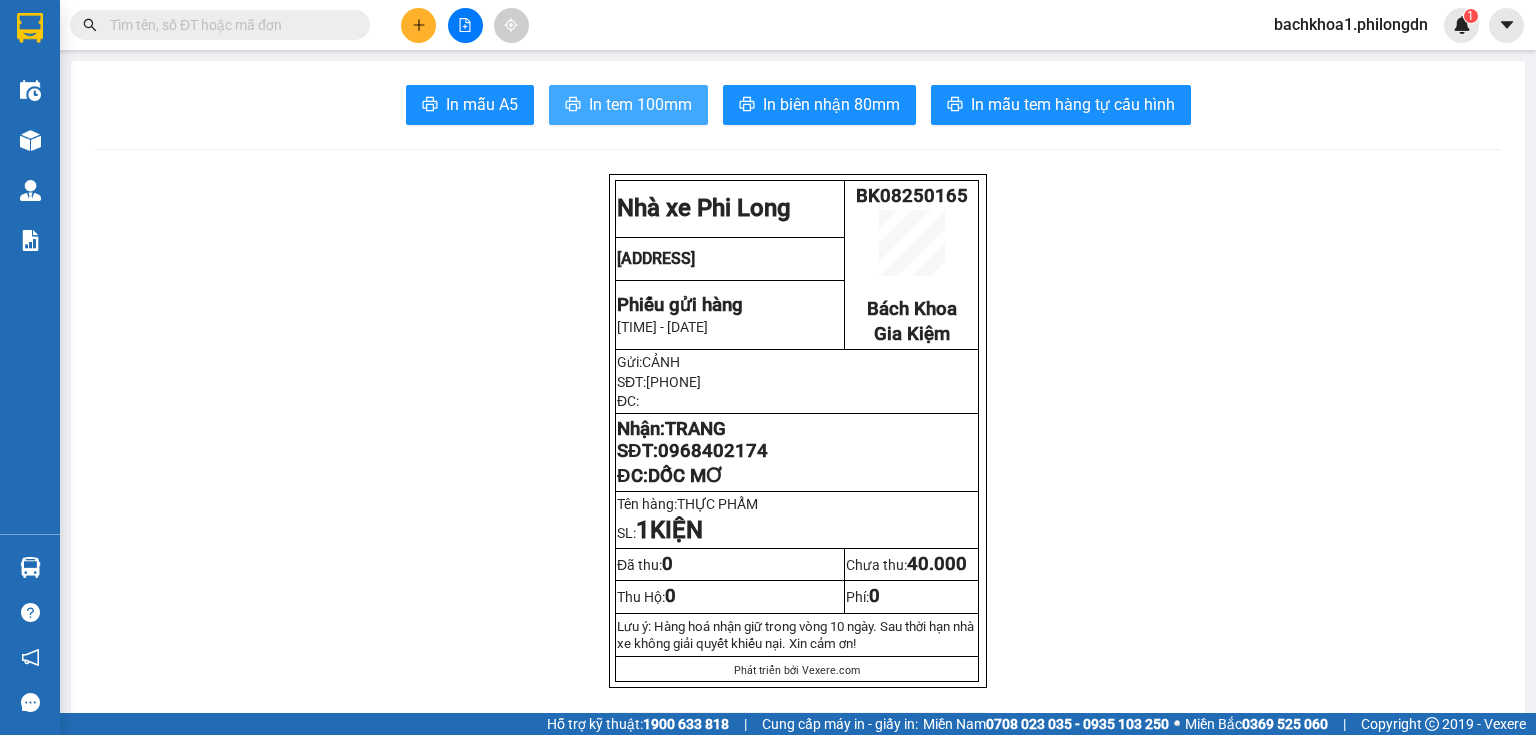 click on "In tem 100mm" at bounding box center (640, 104) 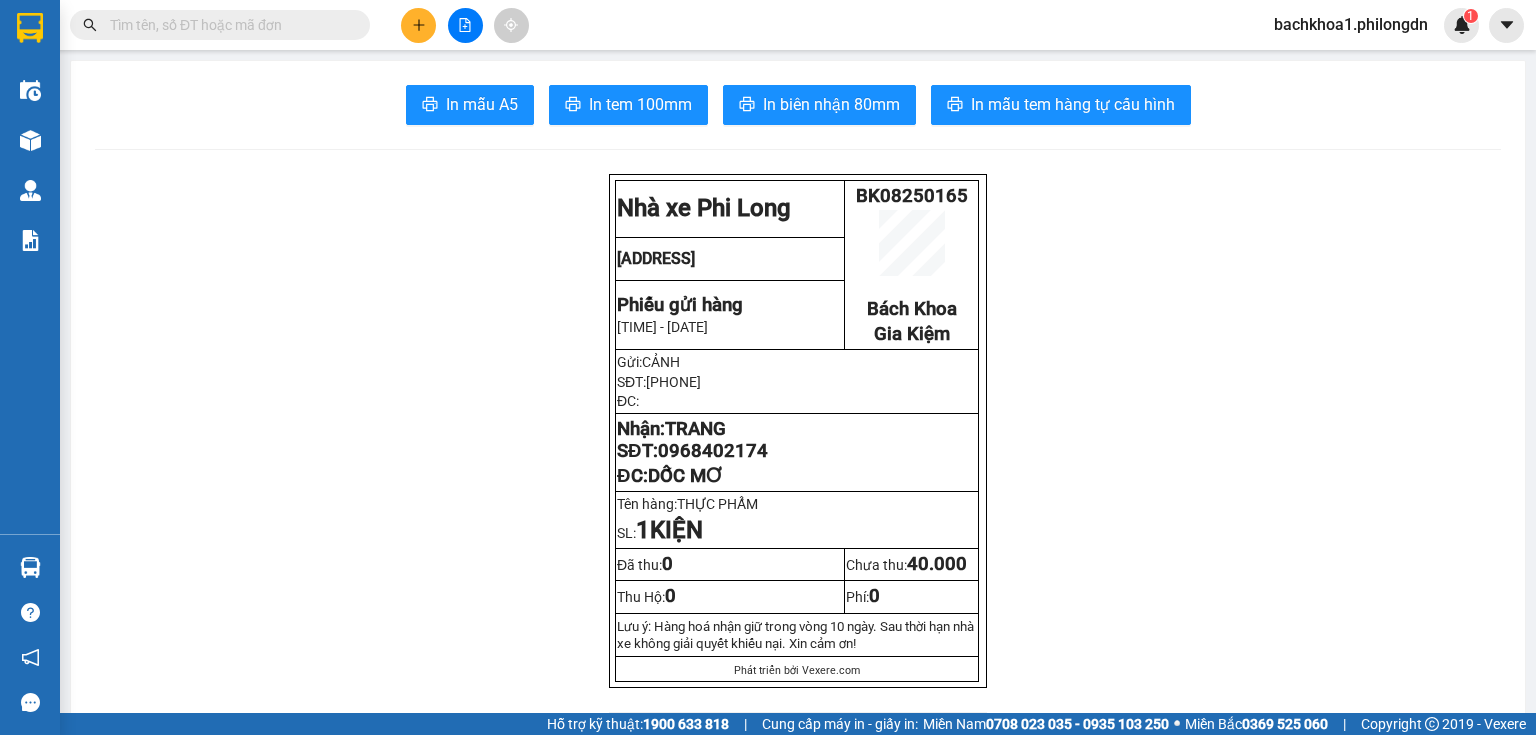 click on "0968402174" at bounding box center (713, 451) 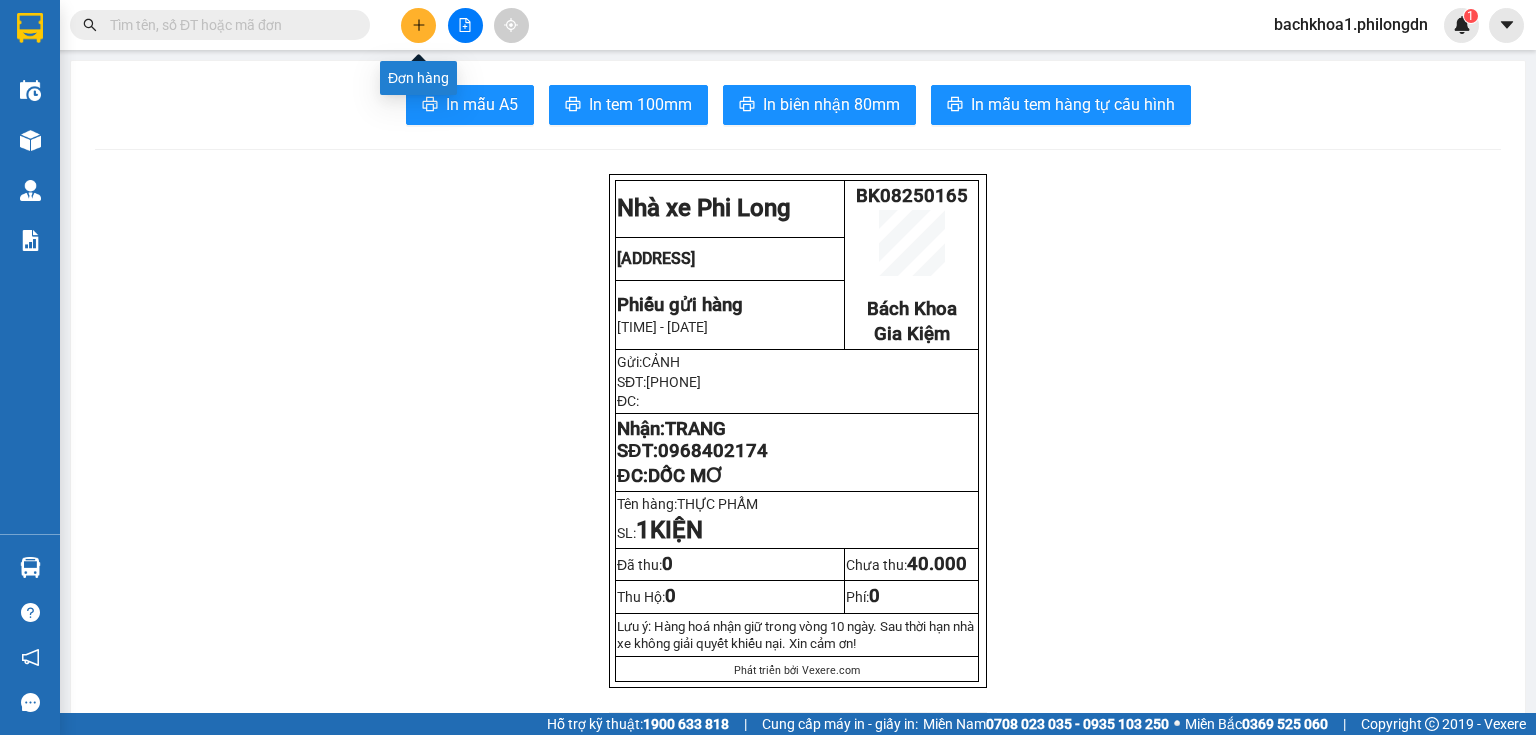 click at bounding box center [418, 25] 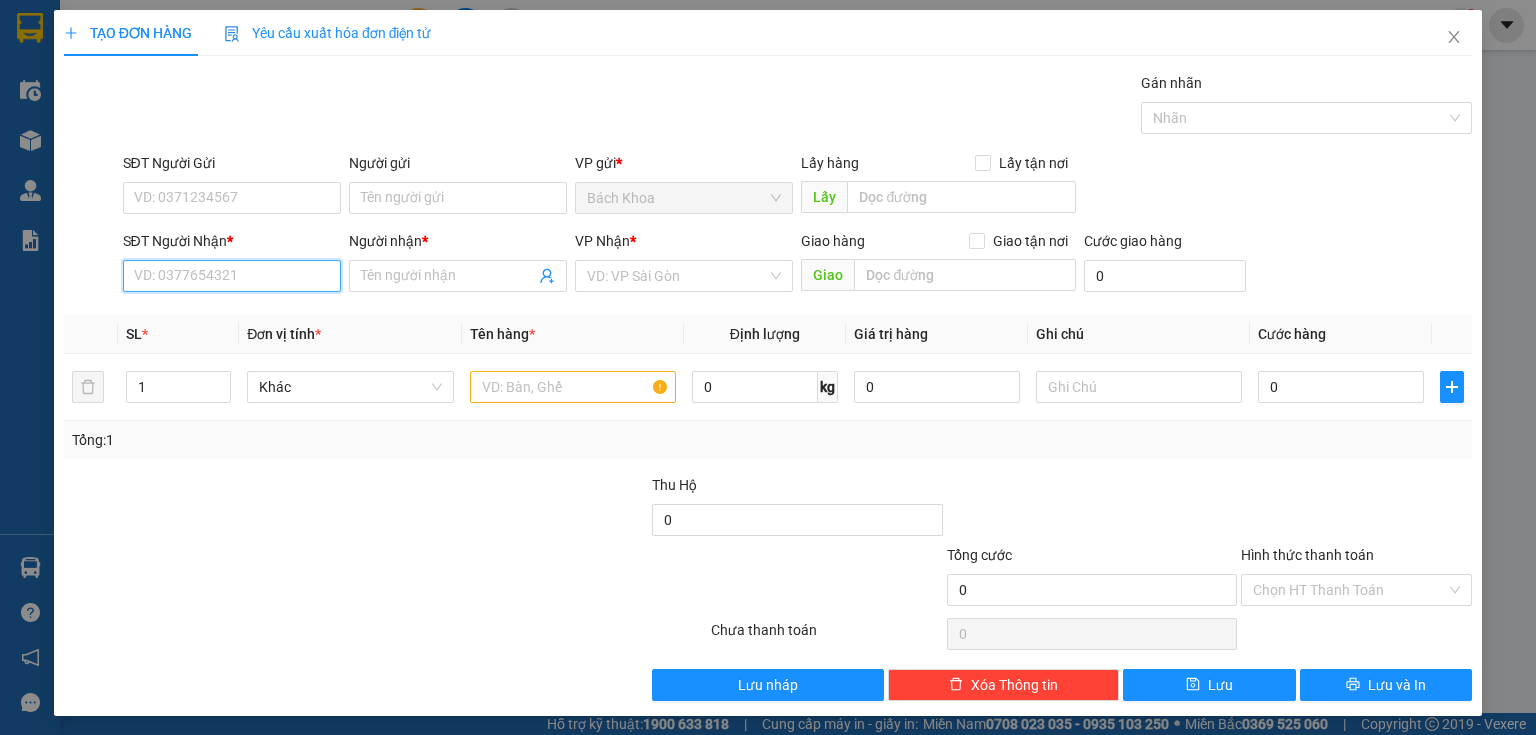 click on "SĐT Người Nhận  *" at bounding box center [232, 276] 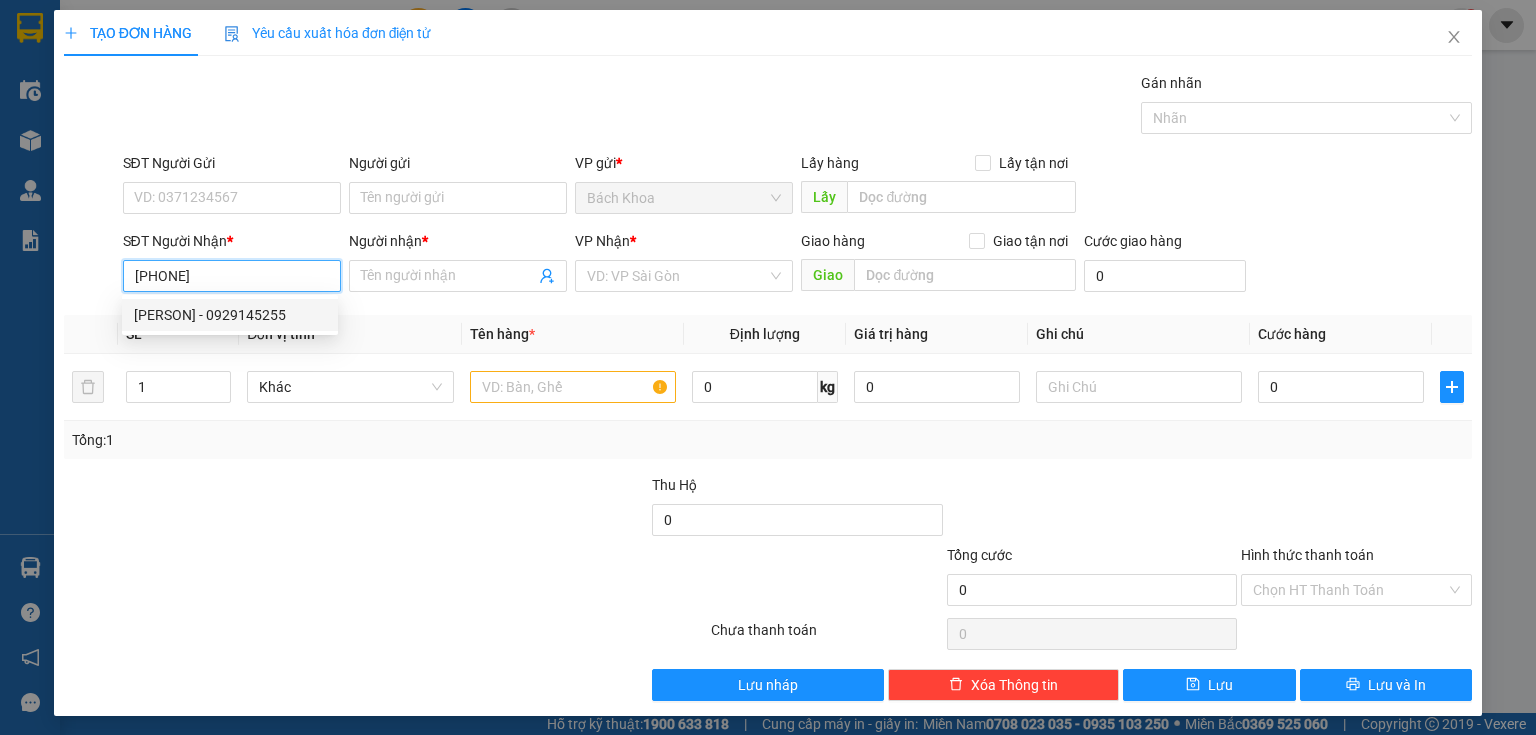 click on "[PERSON] - 0929145255" at bounding box center [230, 315] 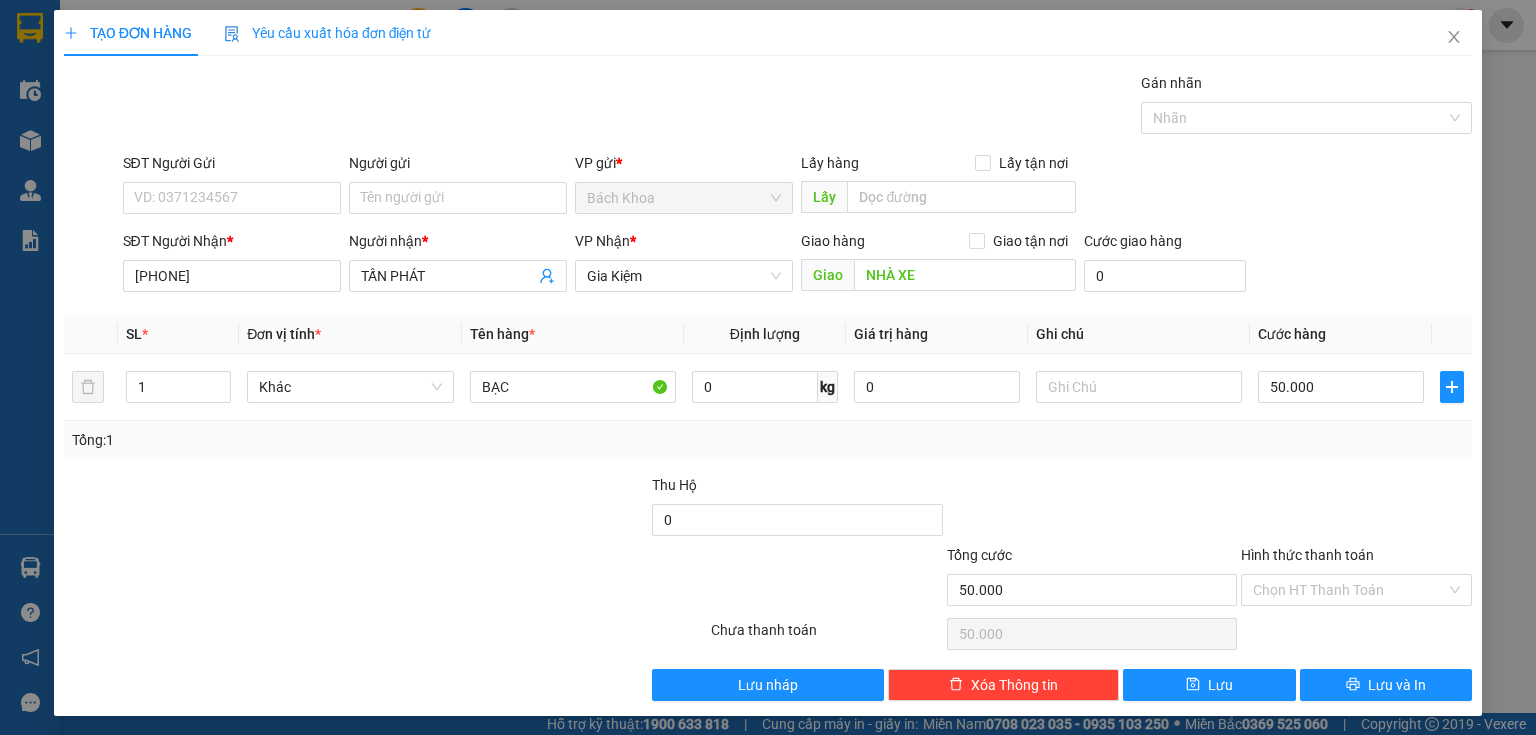 click on "SĐT Người Gửi" at bounding box center (232, 167) 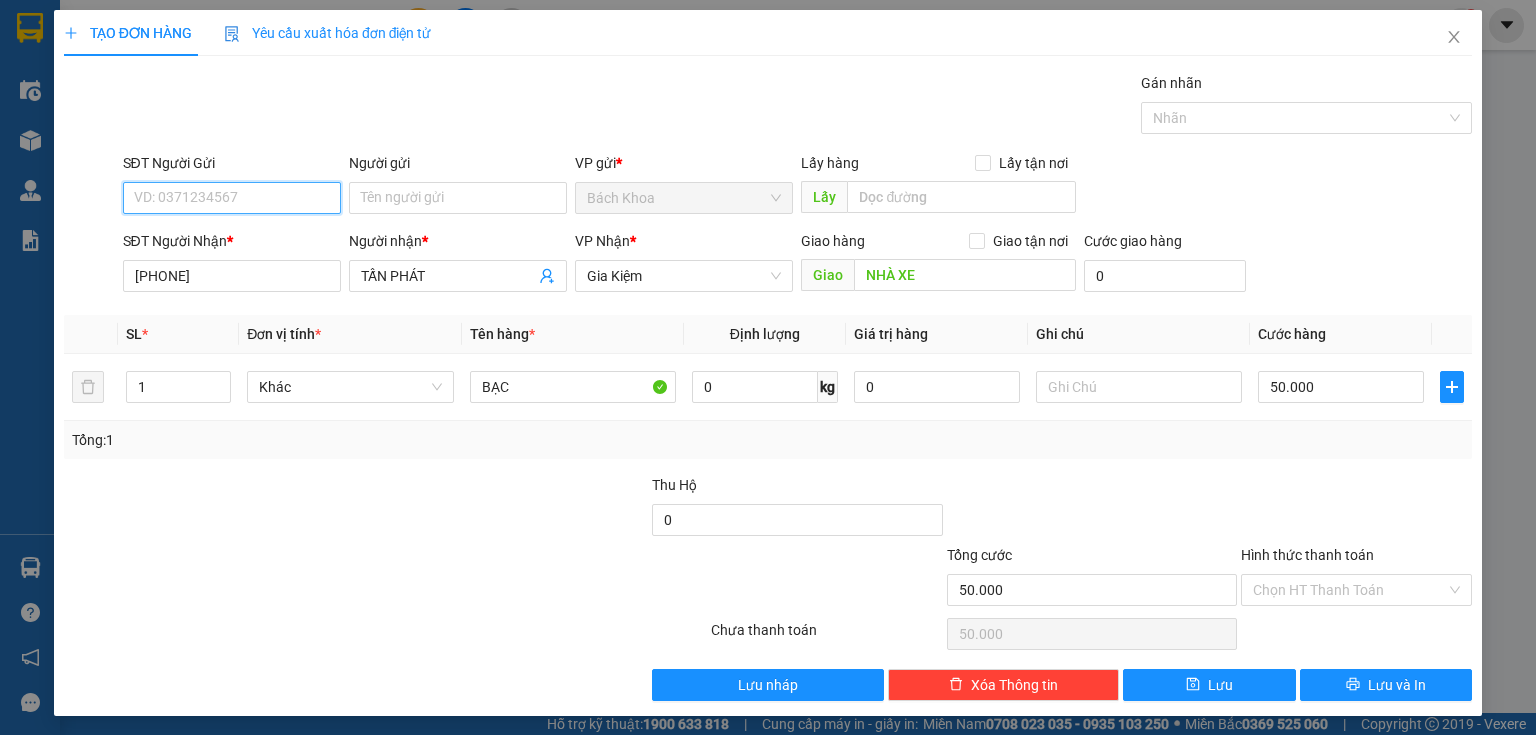 click on "SĐT Người Gửi" at bounding box center [232, 198] 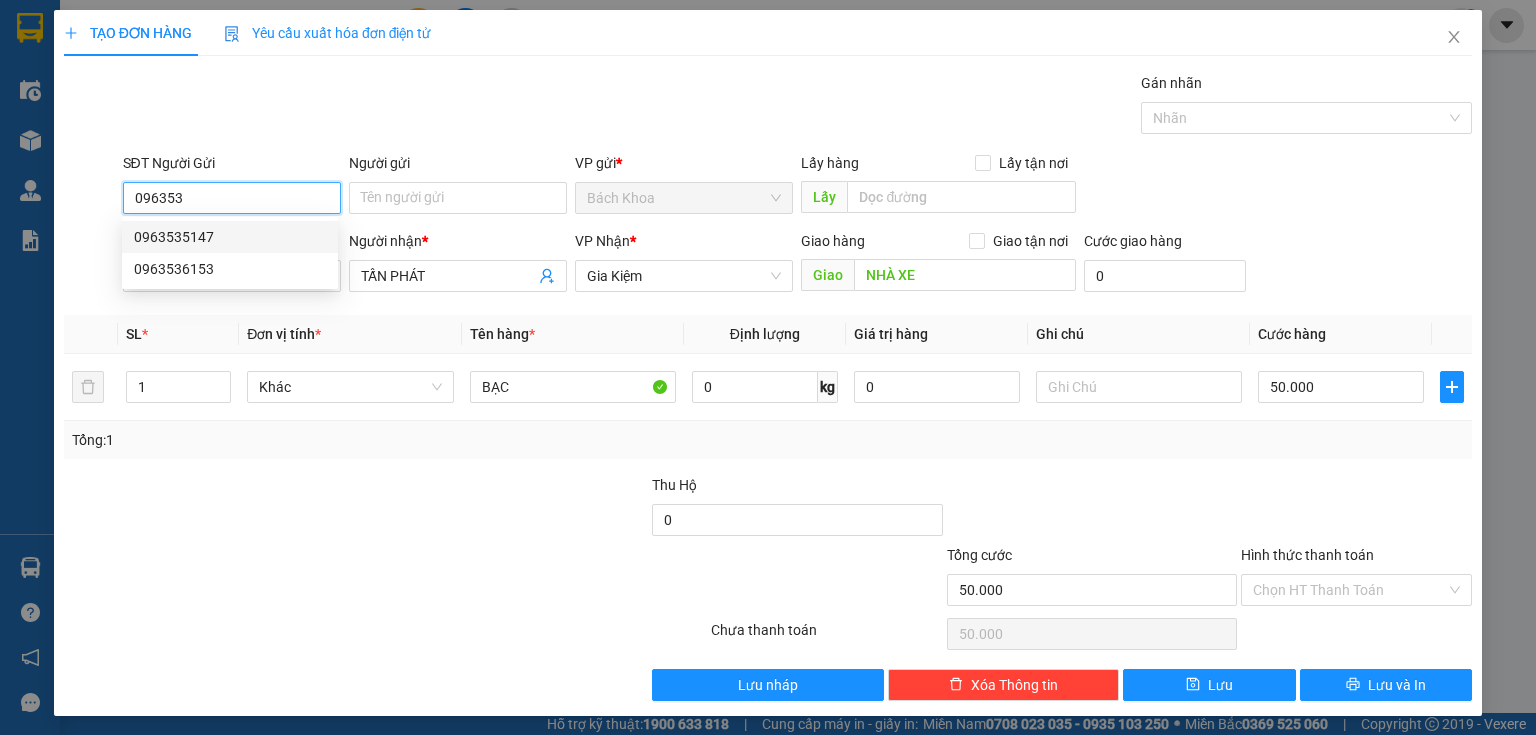 click on "0963535147" at bounding box center [230, 237] 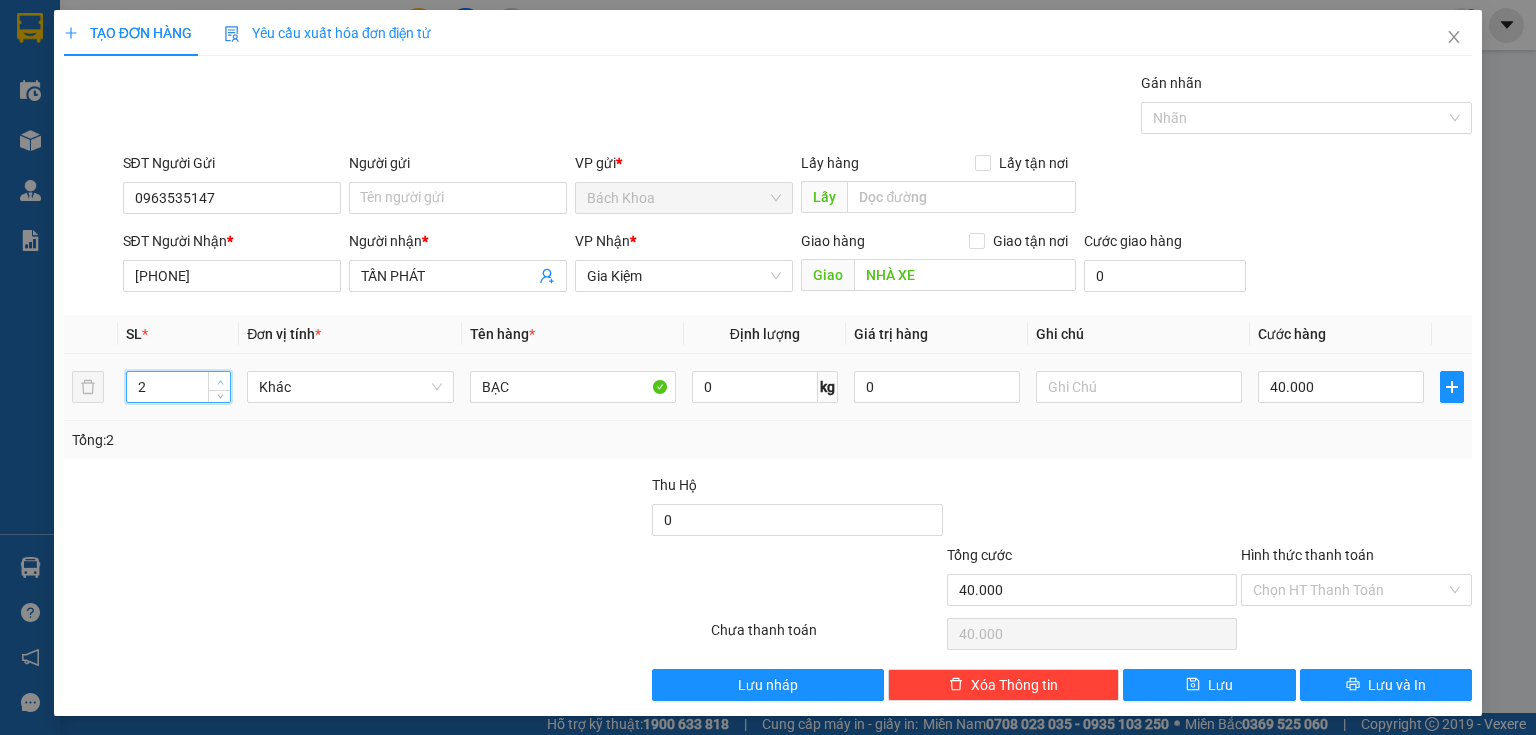 click 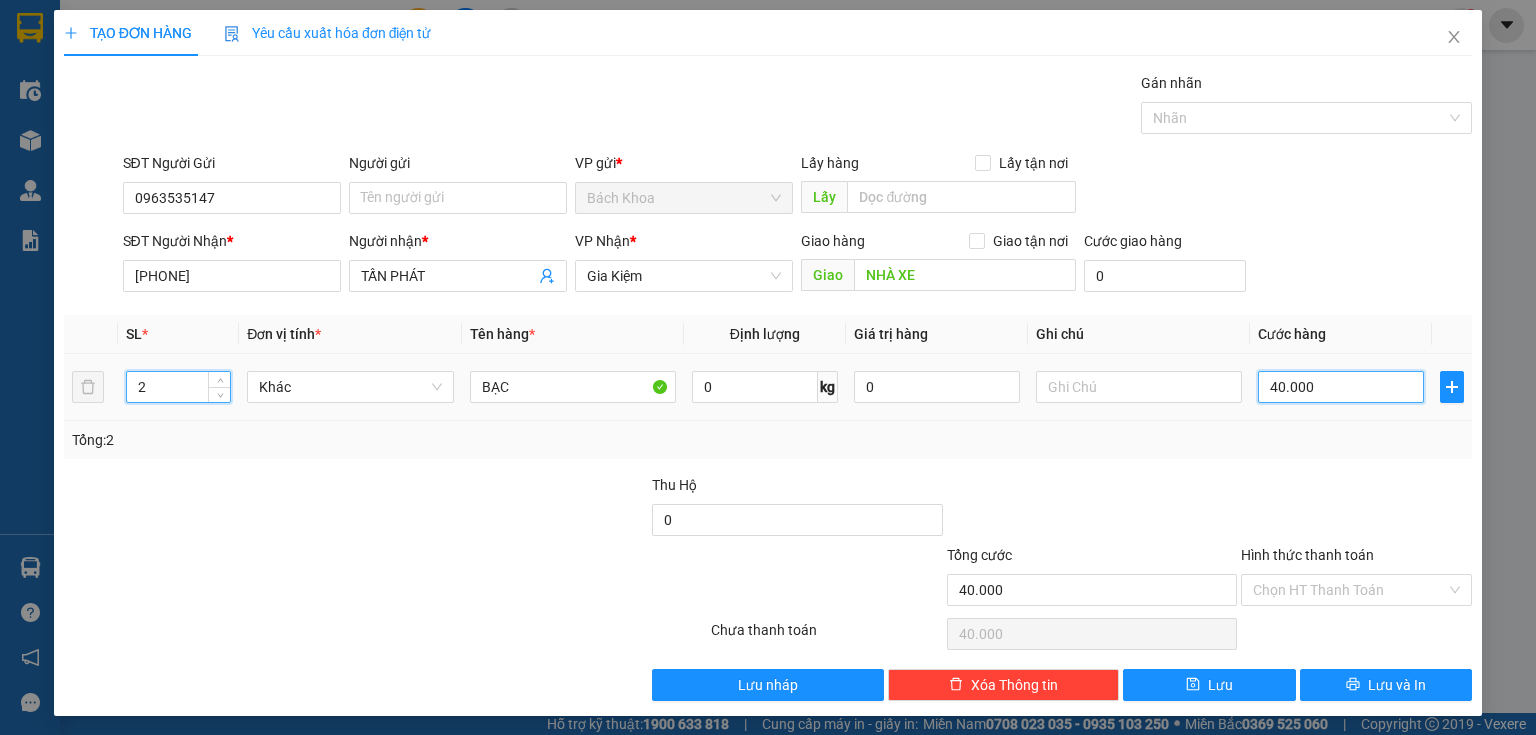 click on "40.000" at bounding box center (1341, 387) 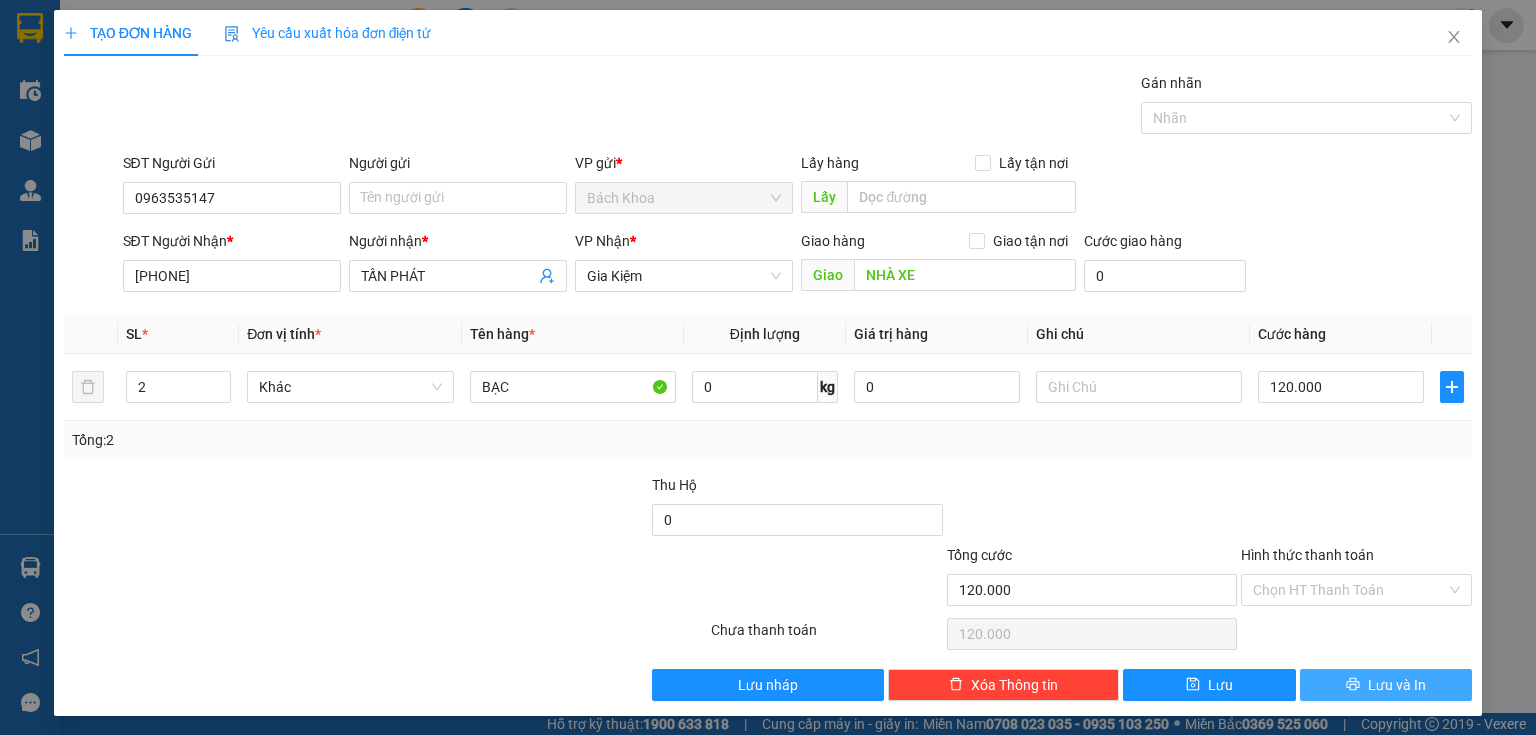 click on "Lưu và In" at bounding box center [1386, 685] 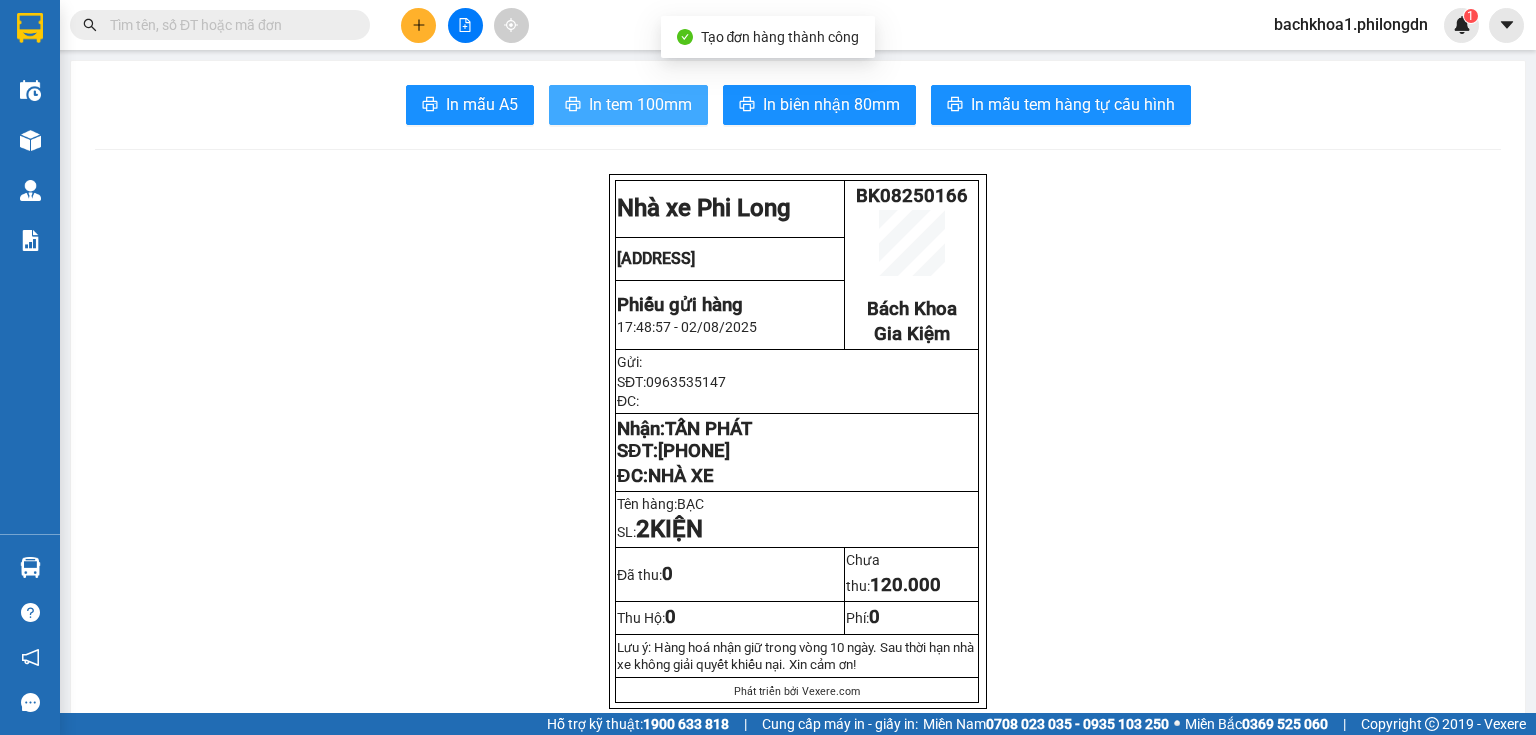 click on "In tem 100mm" at bounding box center (640, 104) 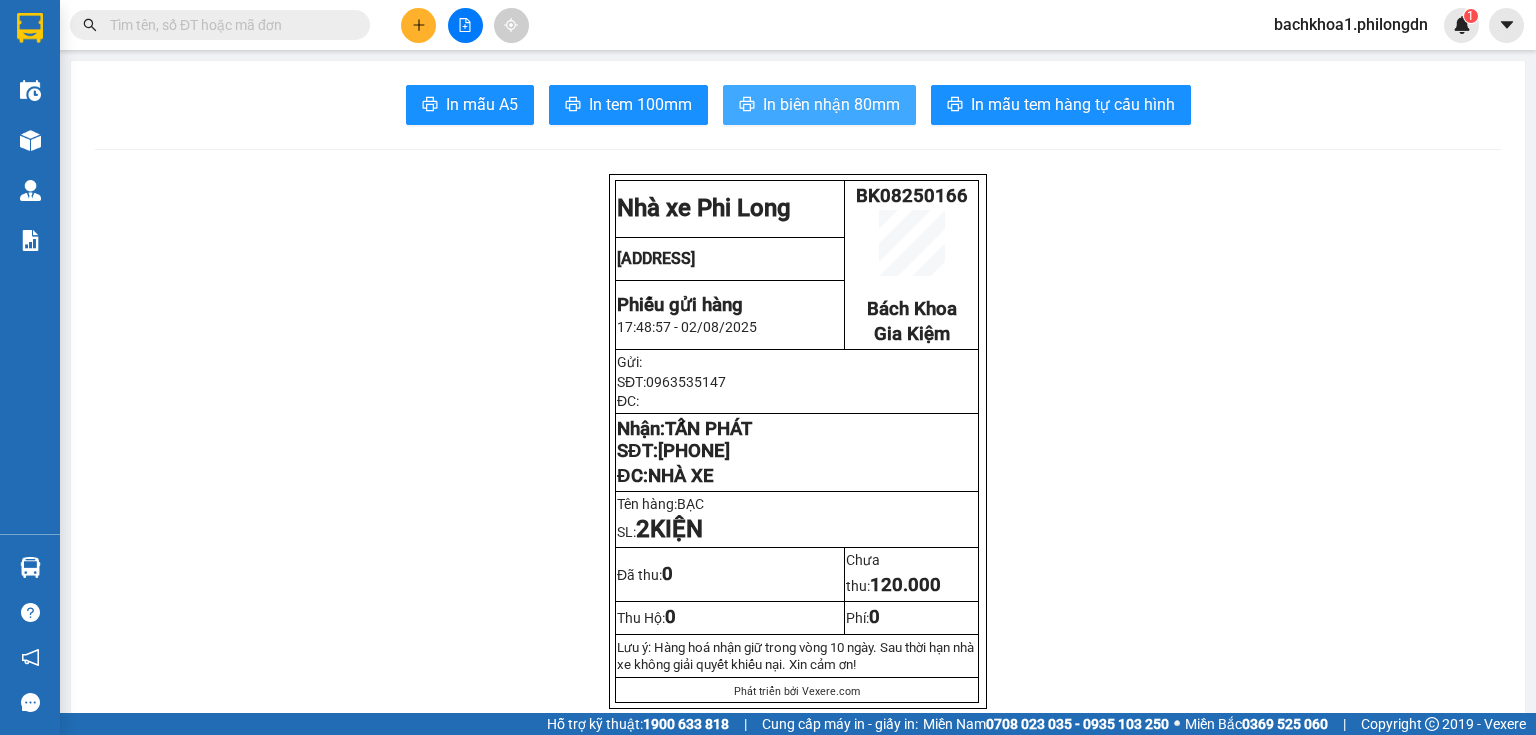 click on "In biên nhận 80mm" at bounding box center (831, 104) 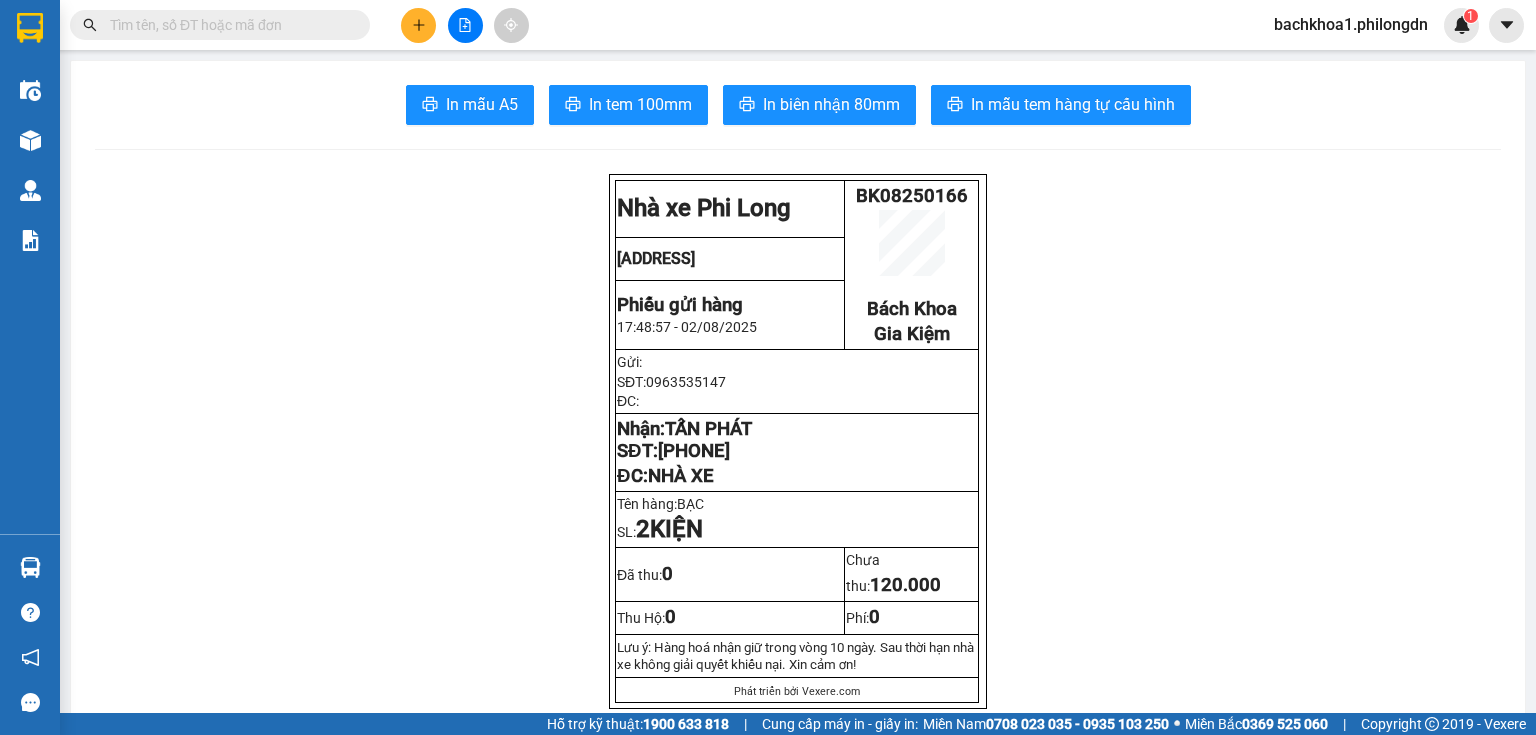 click on "[PHONE]" at bounding box center [694, 451] 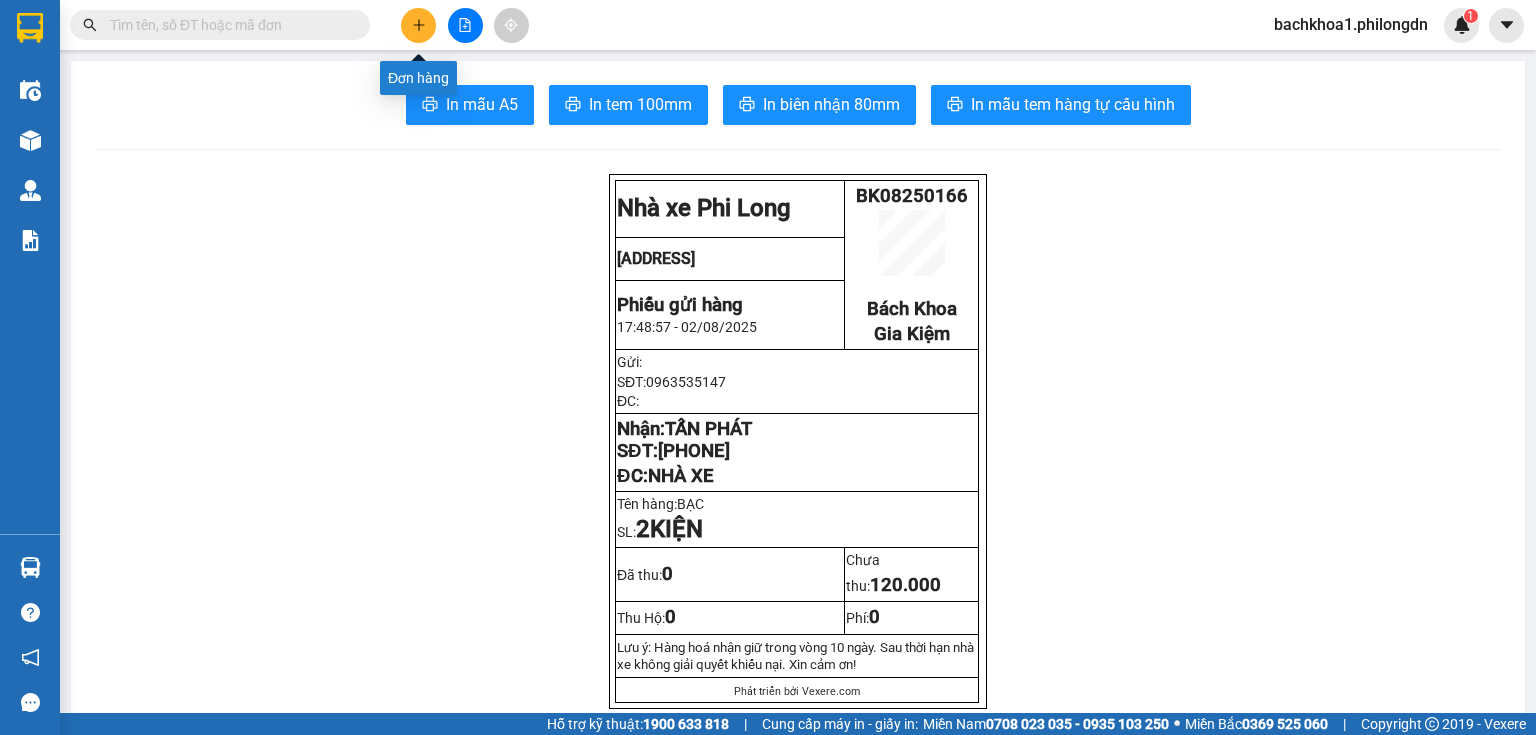 click at bounding box center (418, 25) 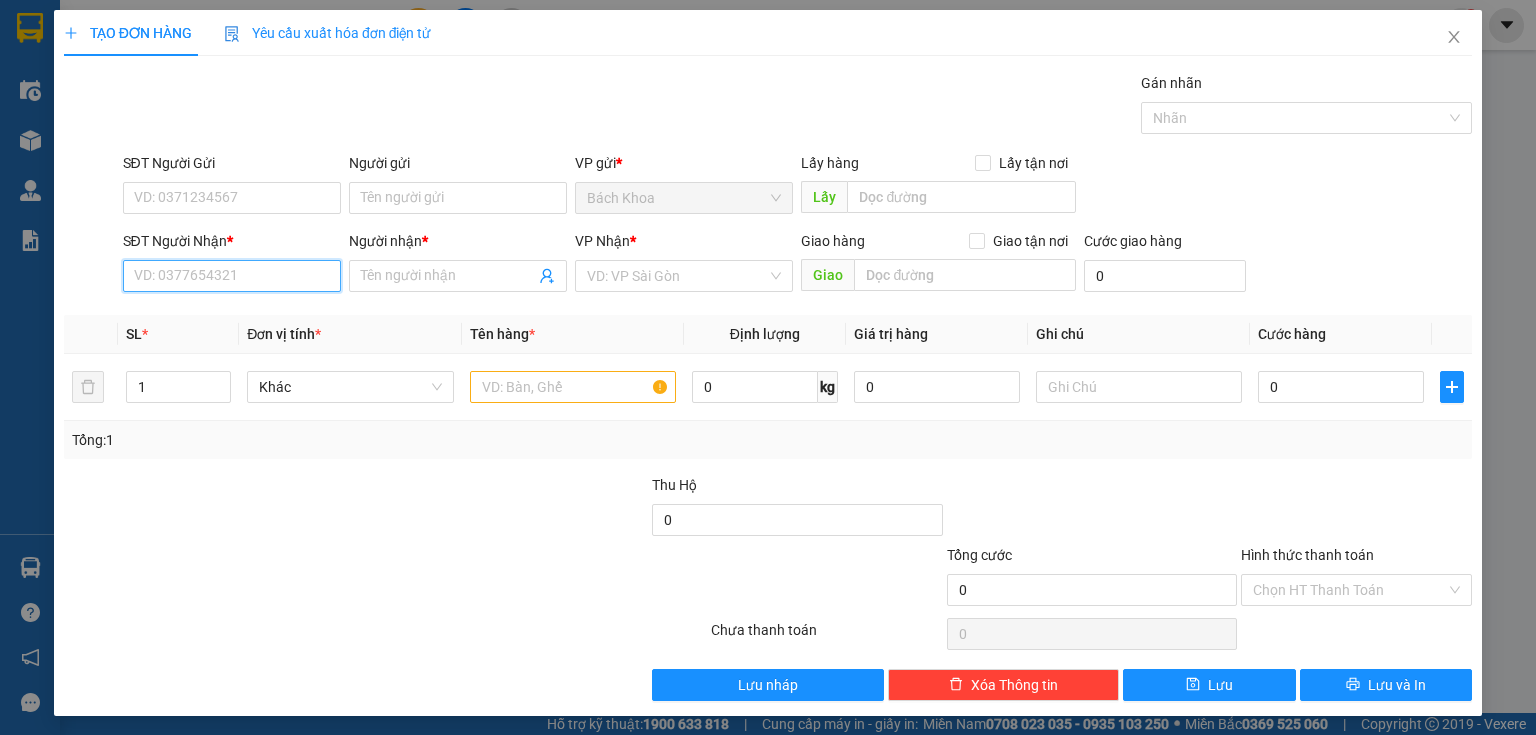 click on "SĐT Người Nhận  *" at bounding box center [232, 276] 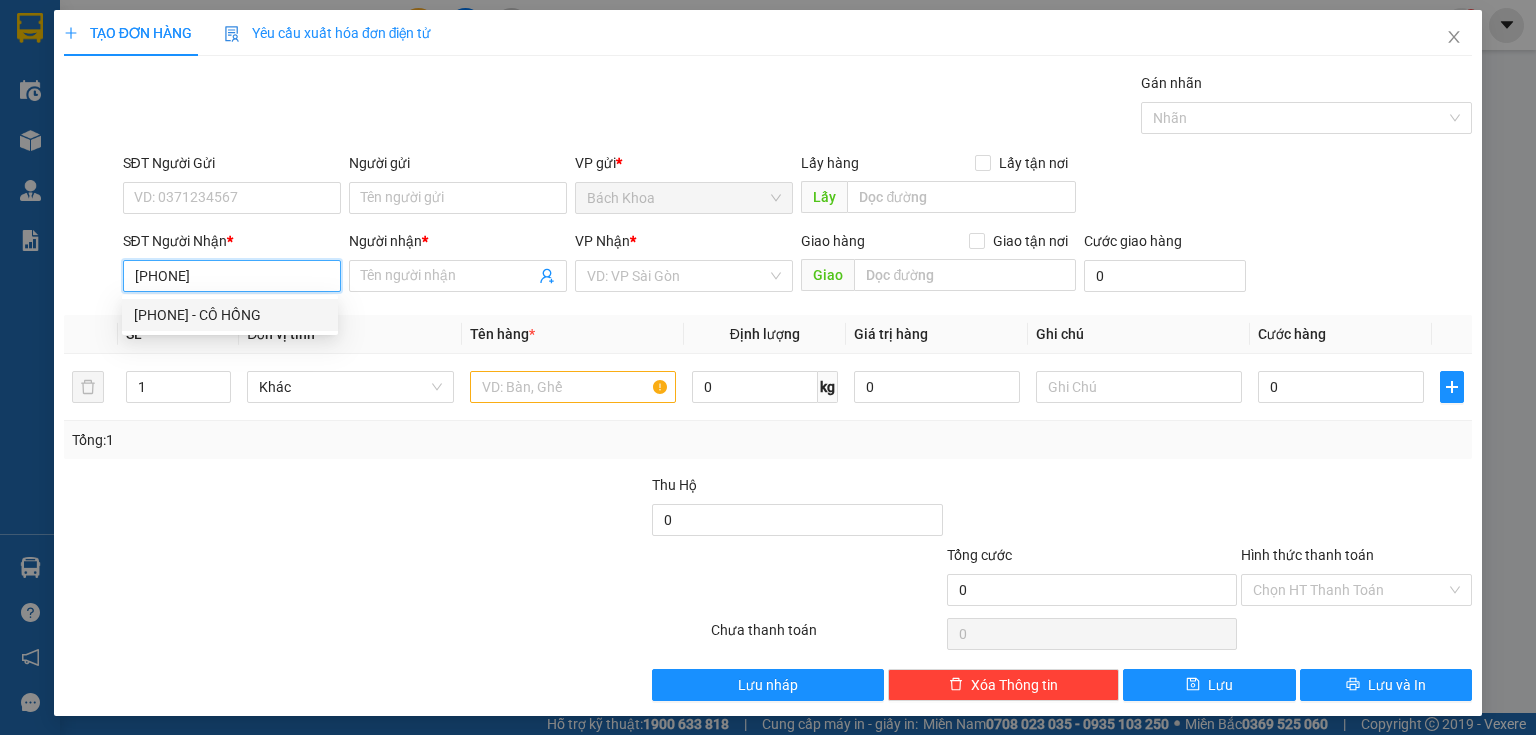 click on "[PHONE] - CÔ HỒNG" at bounding box center [230, 315] 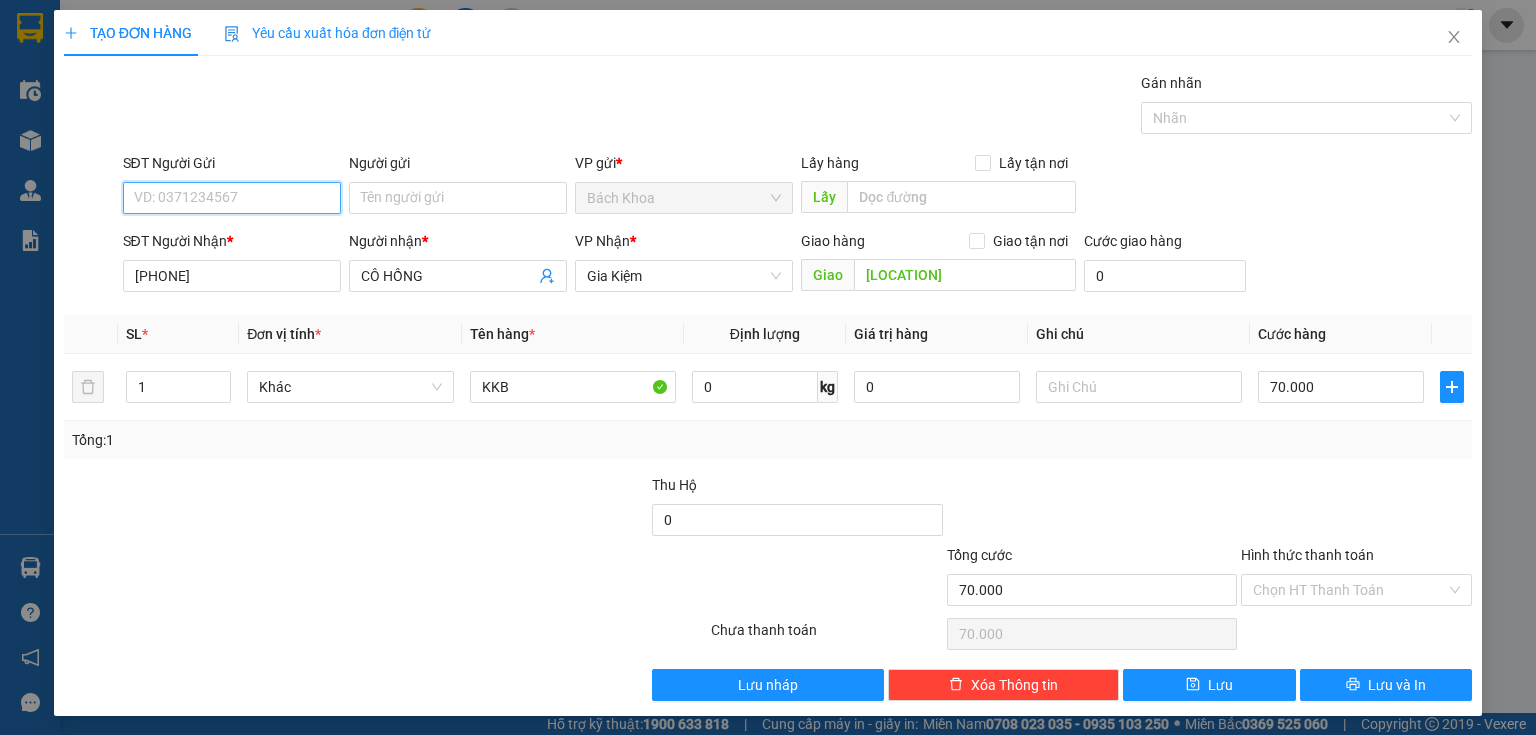 click on "SĐT Người Gửi" at bounding box center (232, 198) 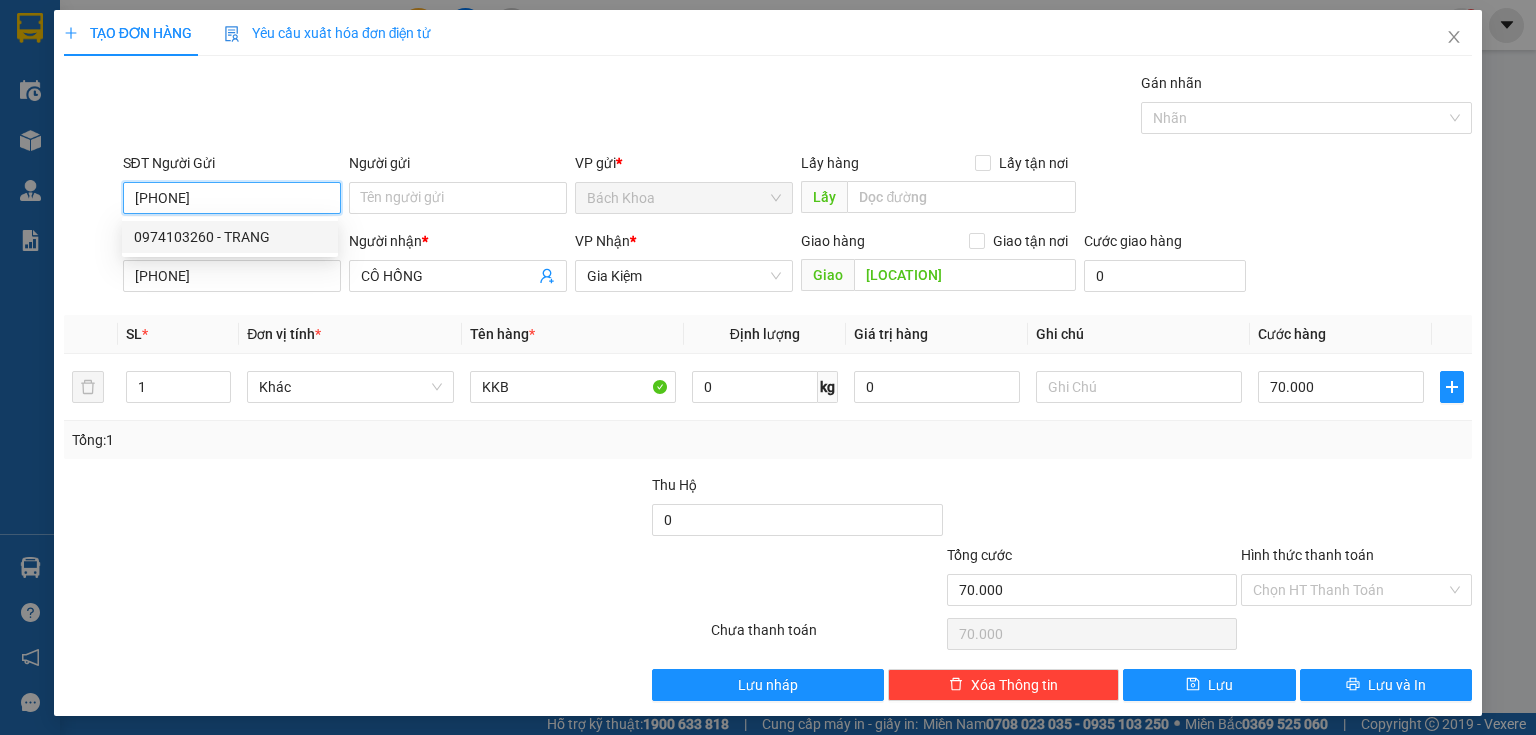 click on "0974103260 - TRANG" at bounding box center (230, 237) 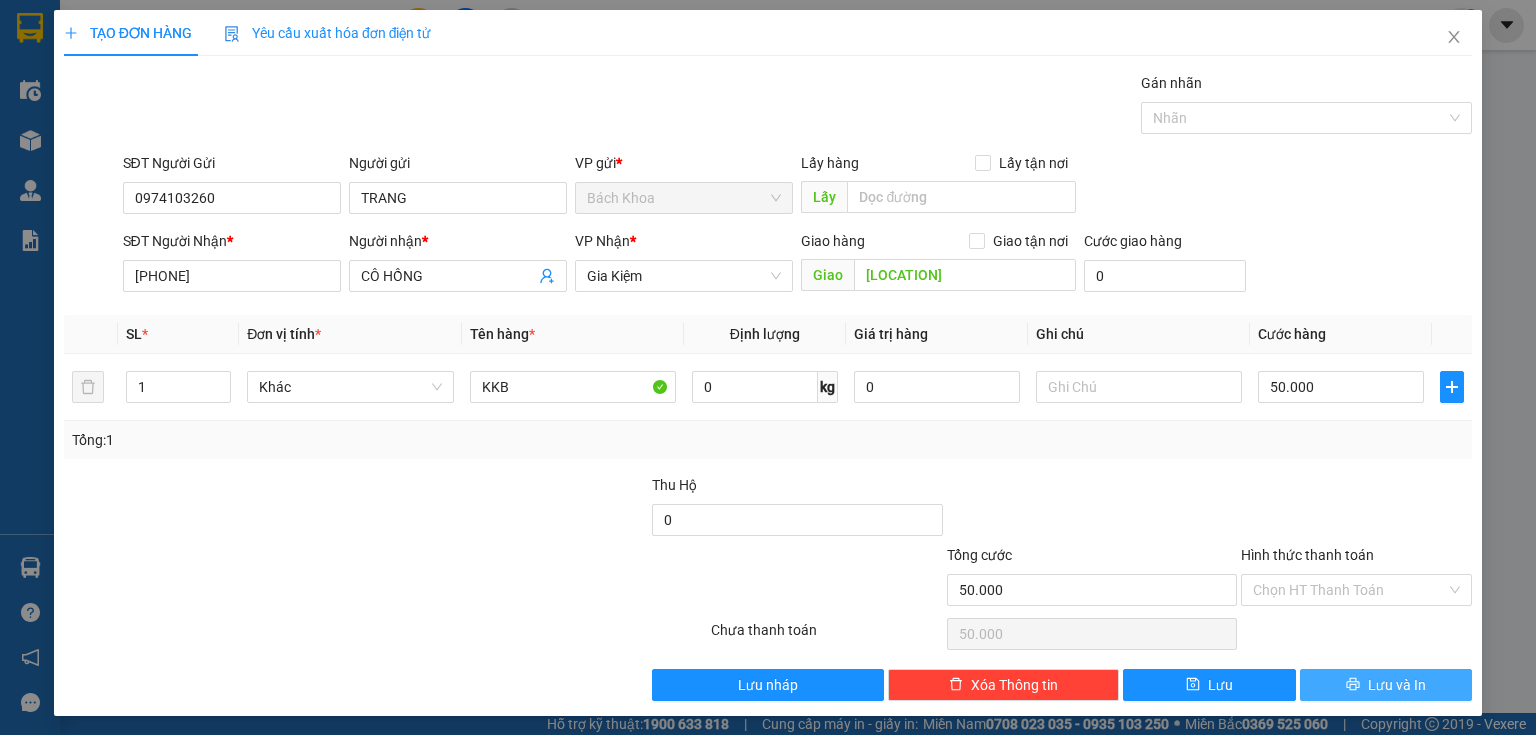 click on "Lưu và In" at bounding box center [1397, 685] 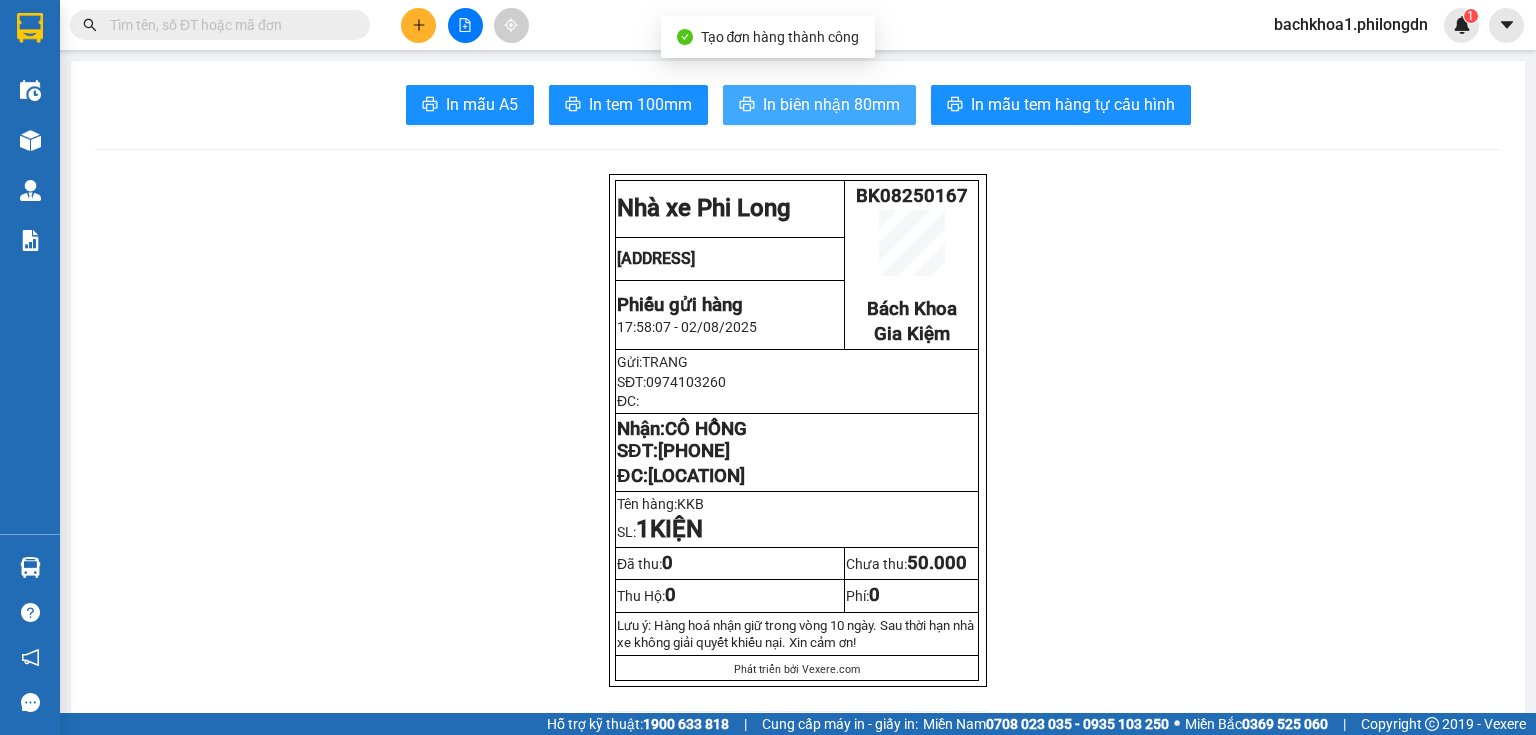 click on "In biên nhận 80mm" at bounding box center [831, 104] 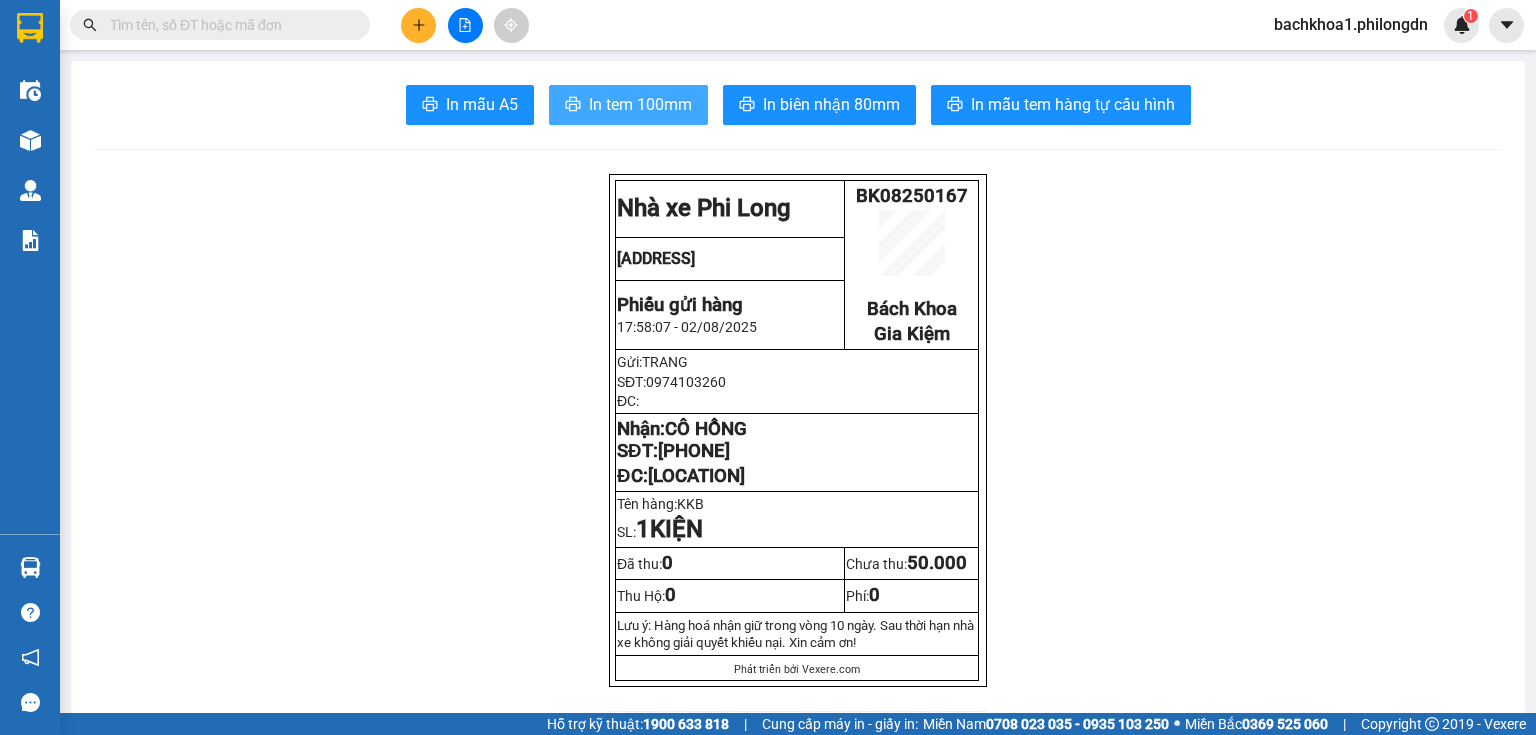 click on "In tem 100mm" at bounding box center [640, 104] 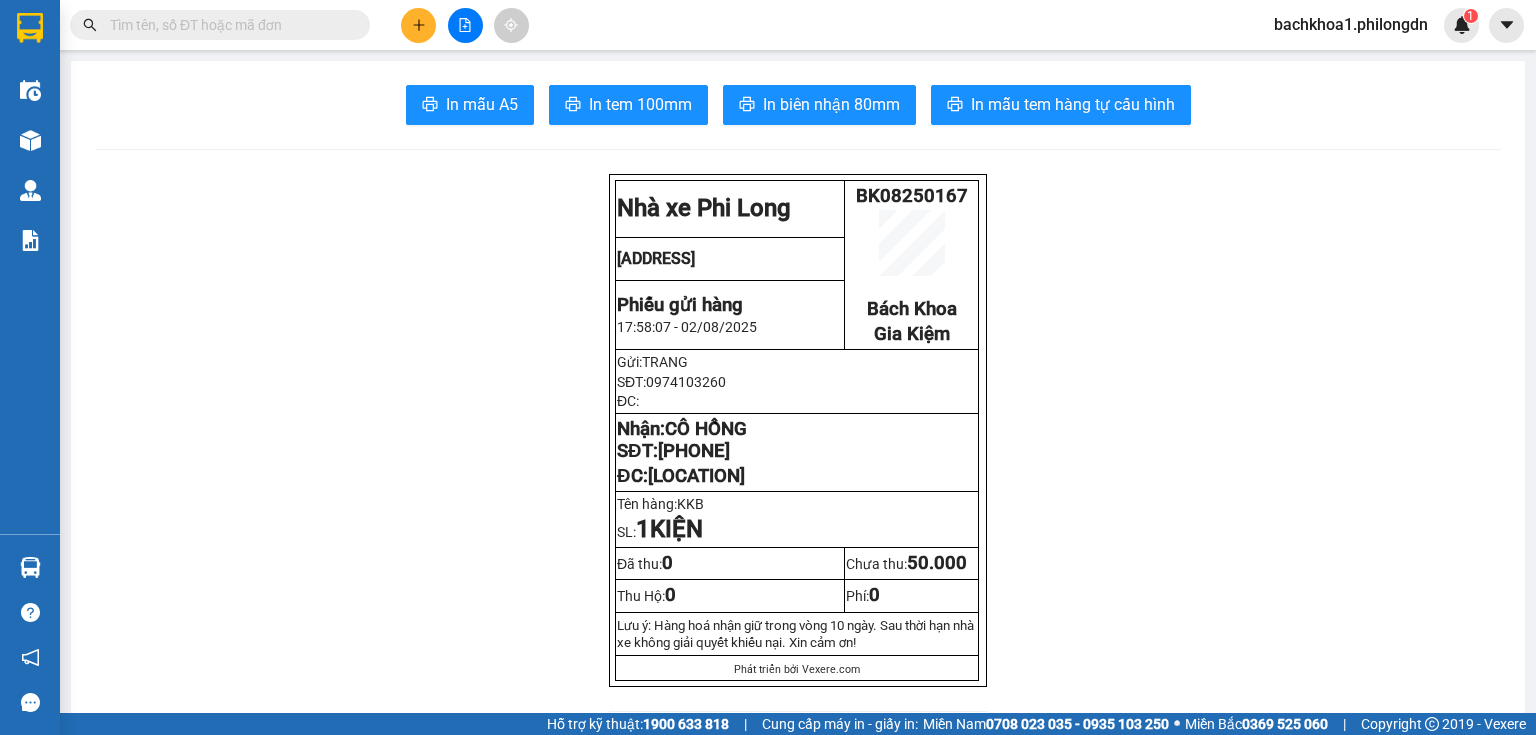 click on "[PHONE]" at bounding box center (694, 451) 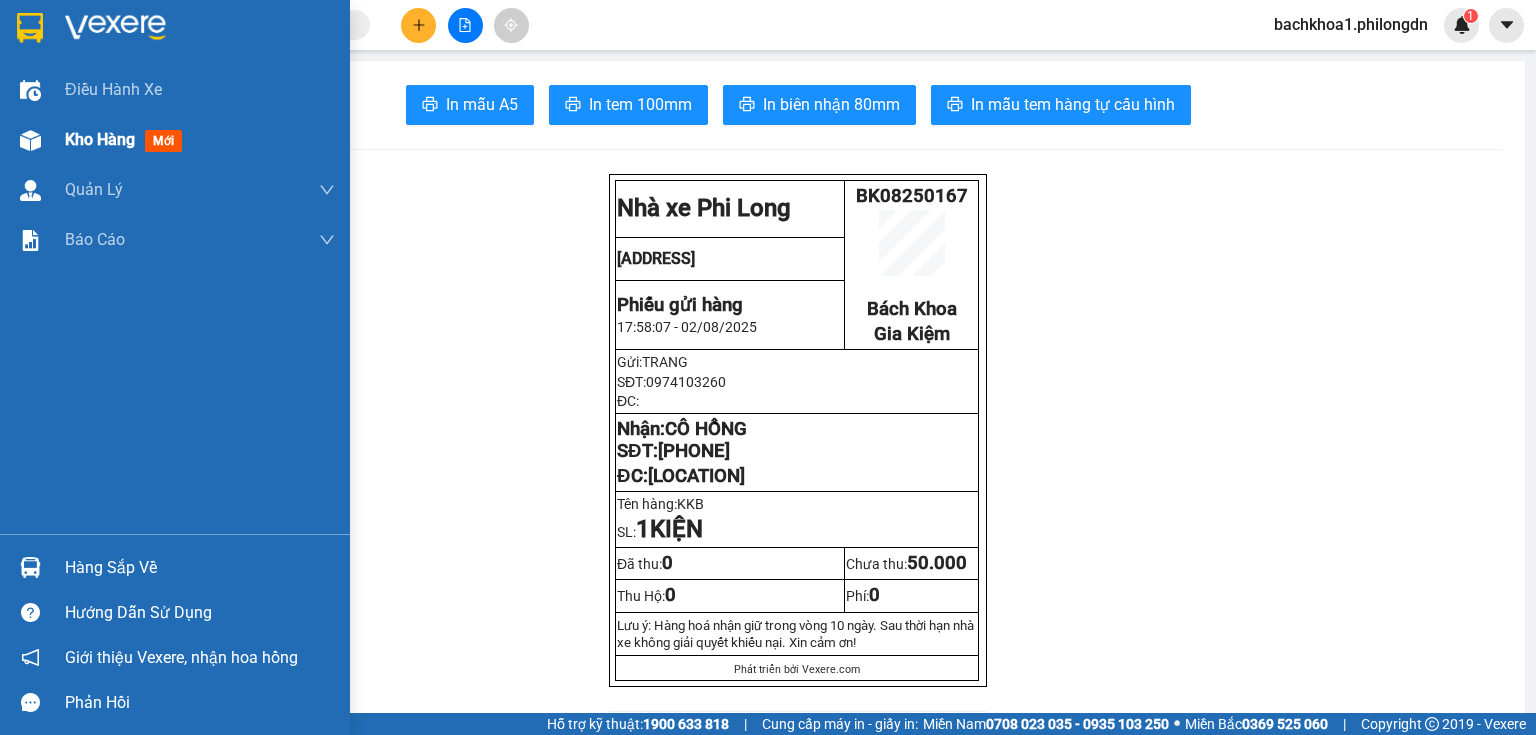 click on "Kho hàng" at bounding box center [100, 139] 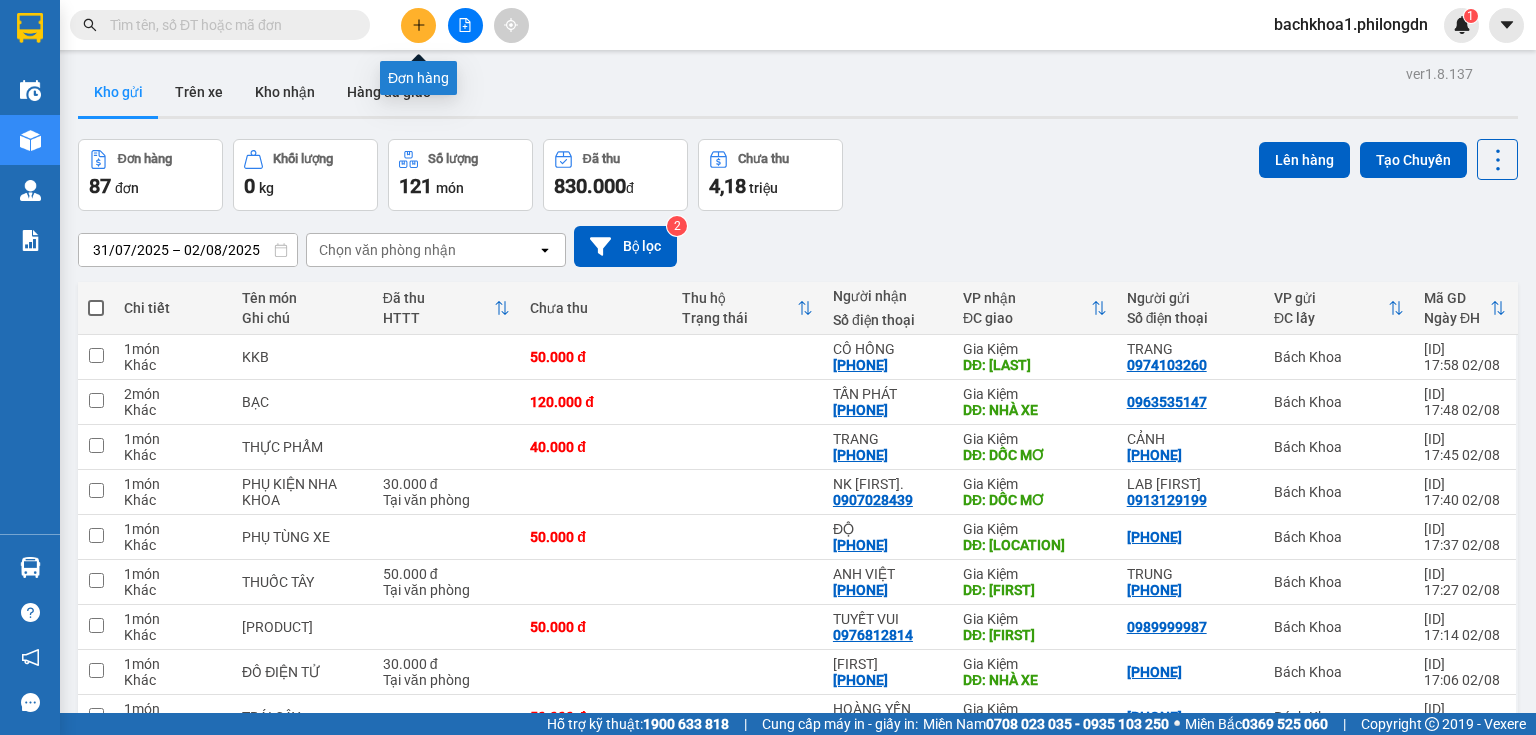 scroll, scrollTop: 0, scrollLeft: 0, axis: both 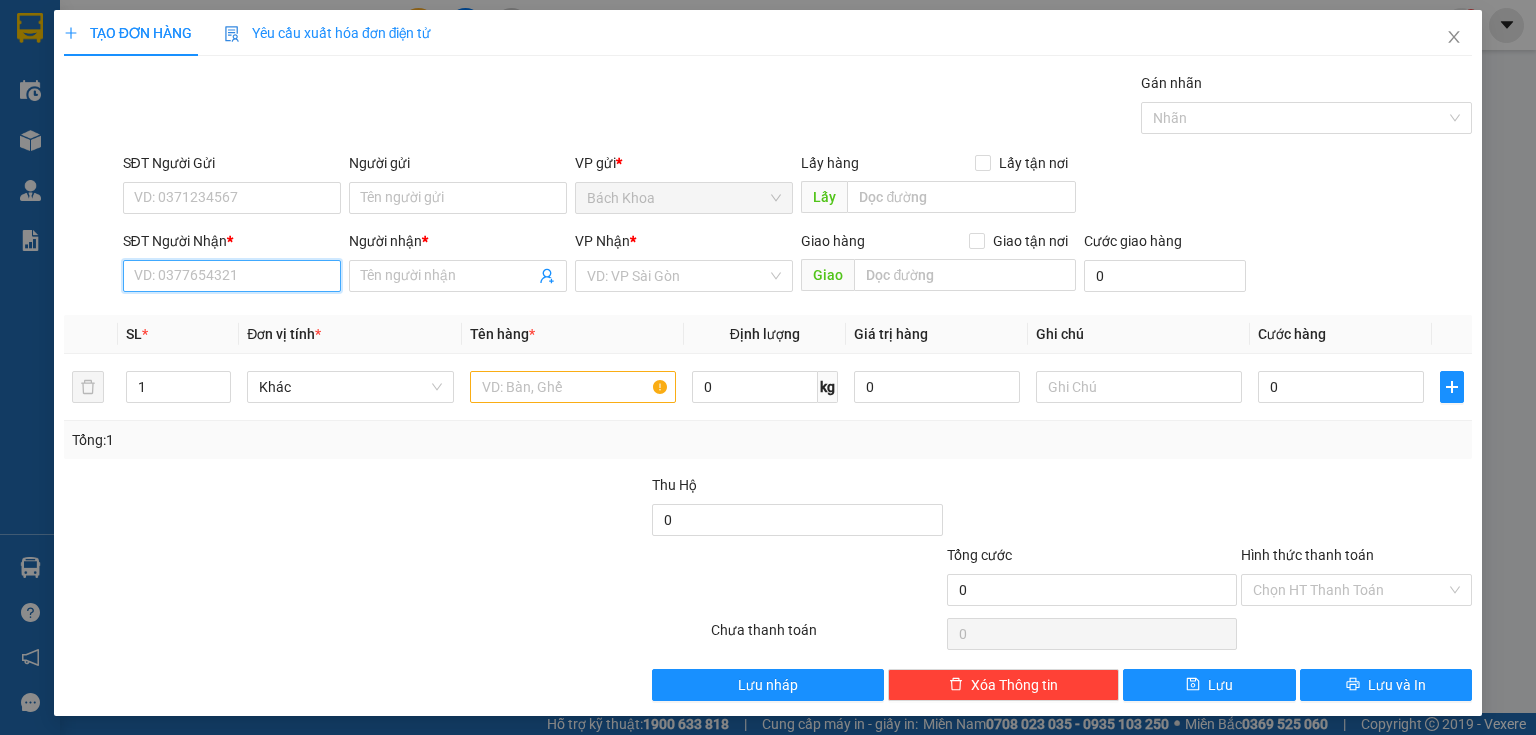 click on "SĐT Người Nhận  *" at bounding box center [232, 276] 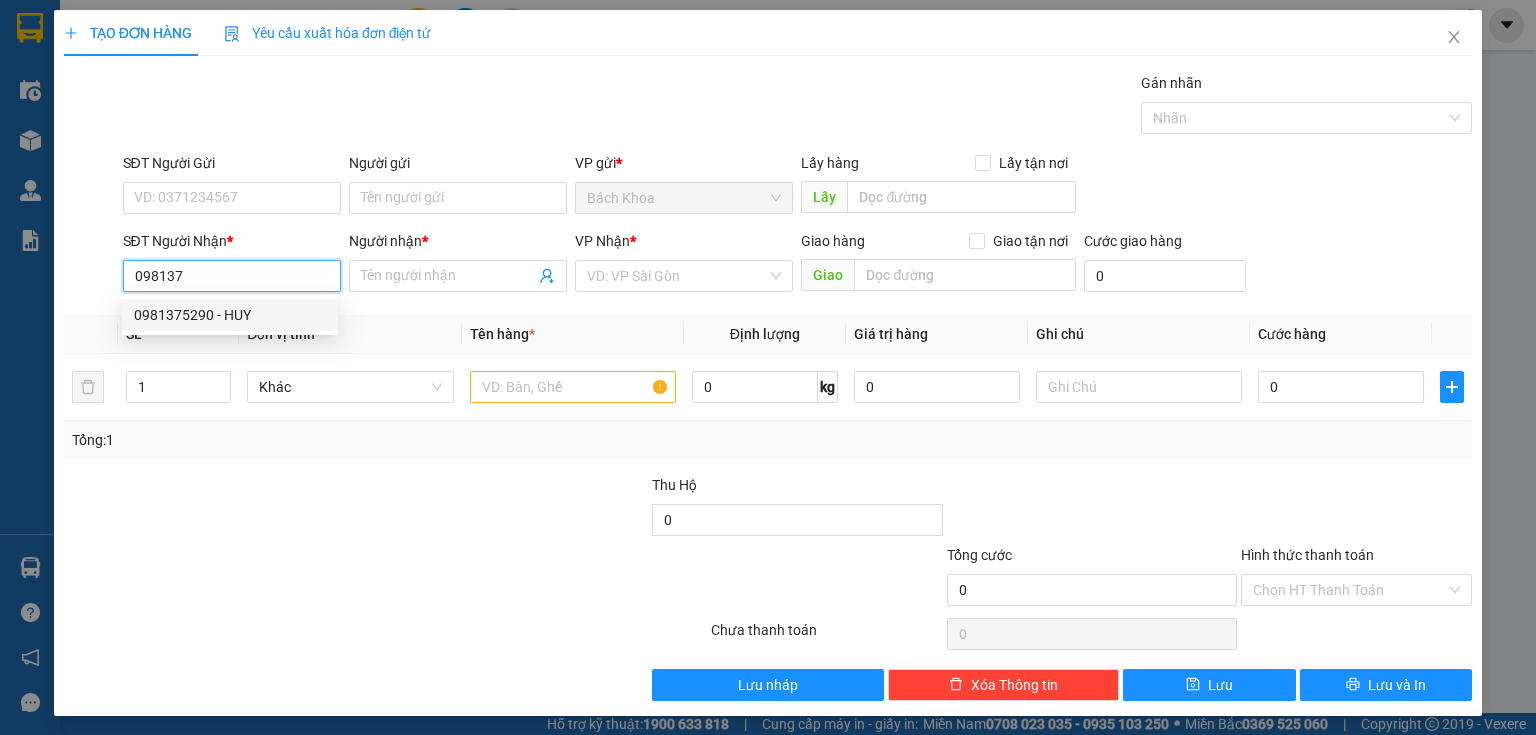 click on "0981375290 - HUY" at bounding box center (230, 315) 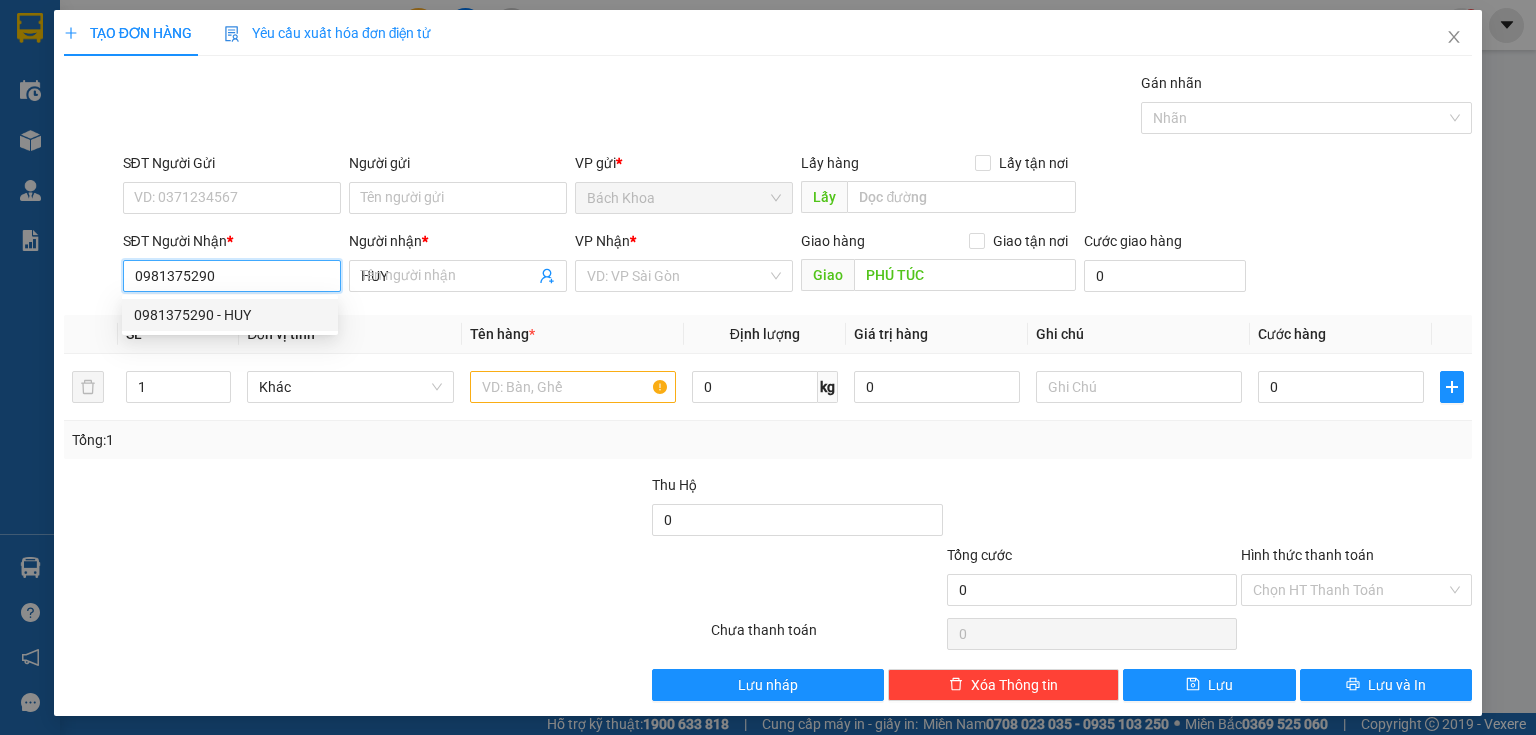 type on "40.000" 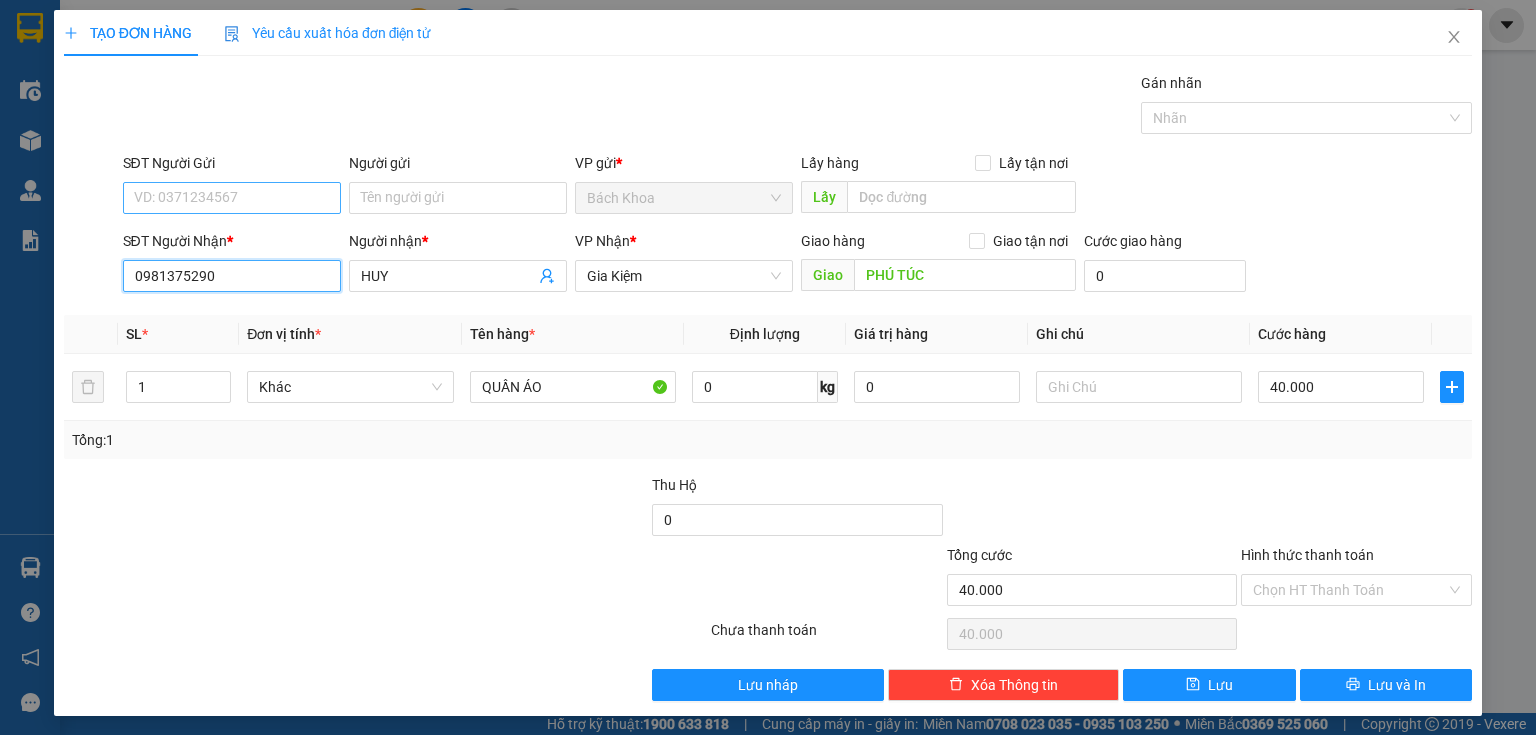 type on "0981375290" 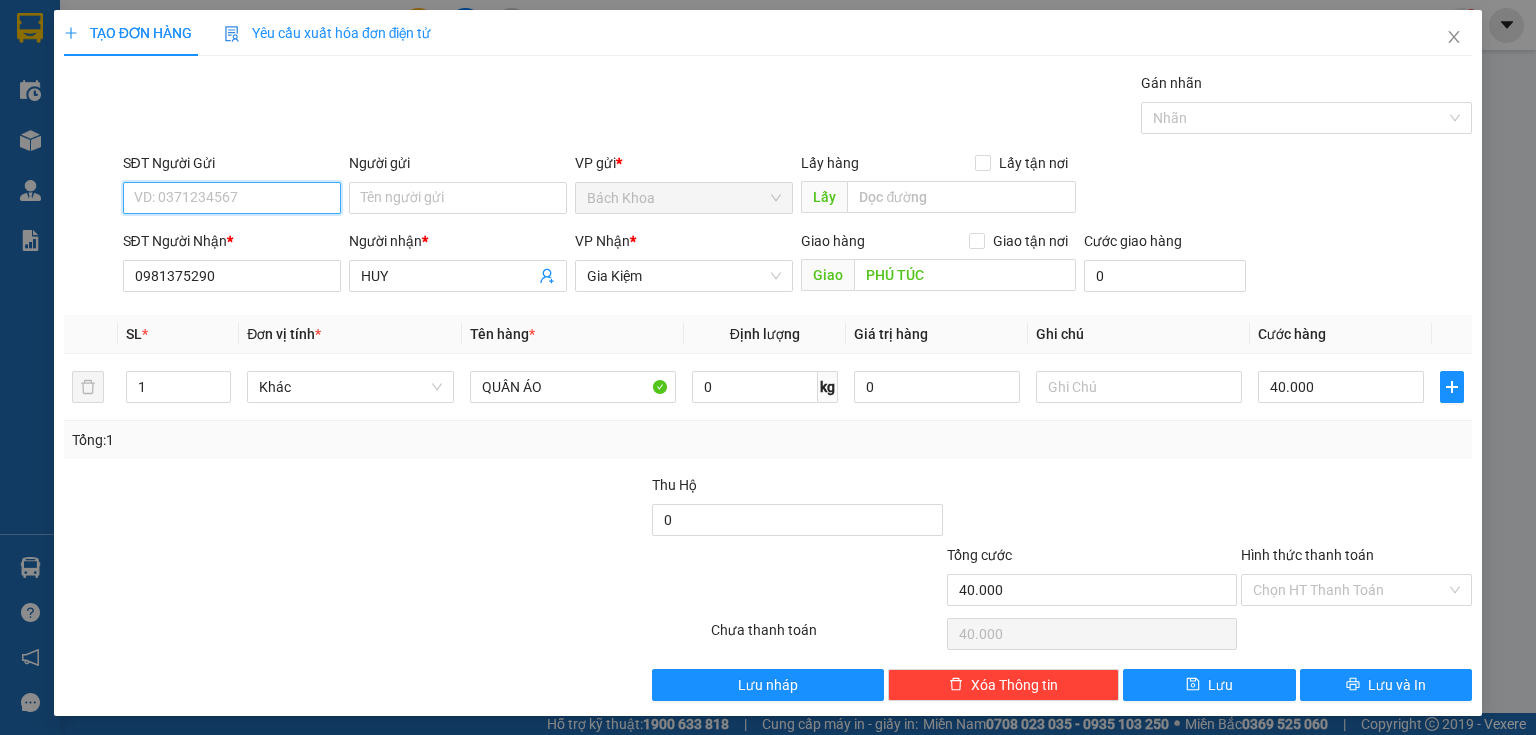 click on "SĐT Người Gửi" at bounding box center (232, 198) 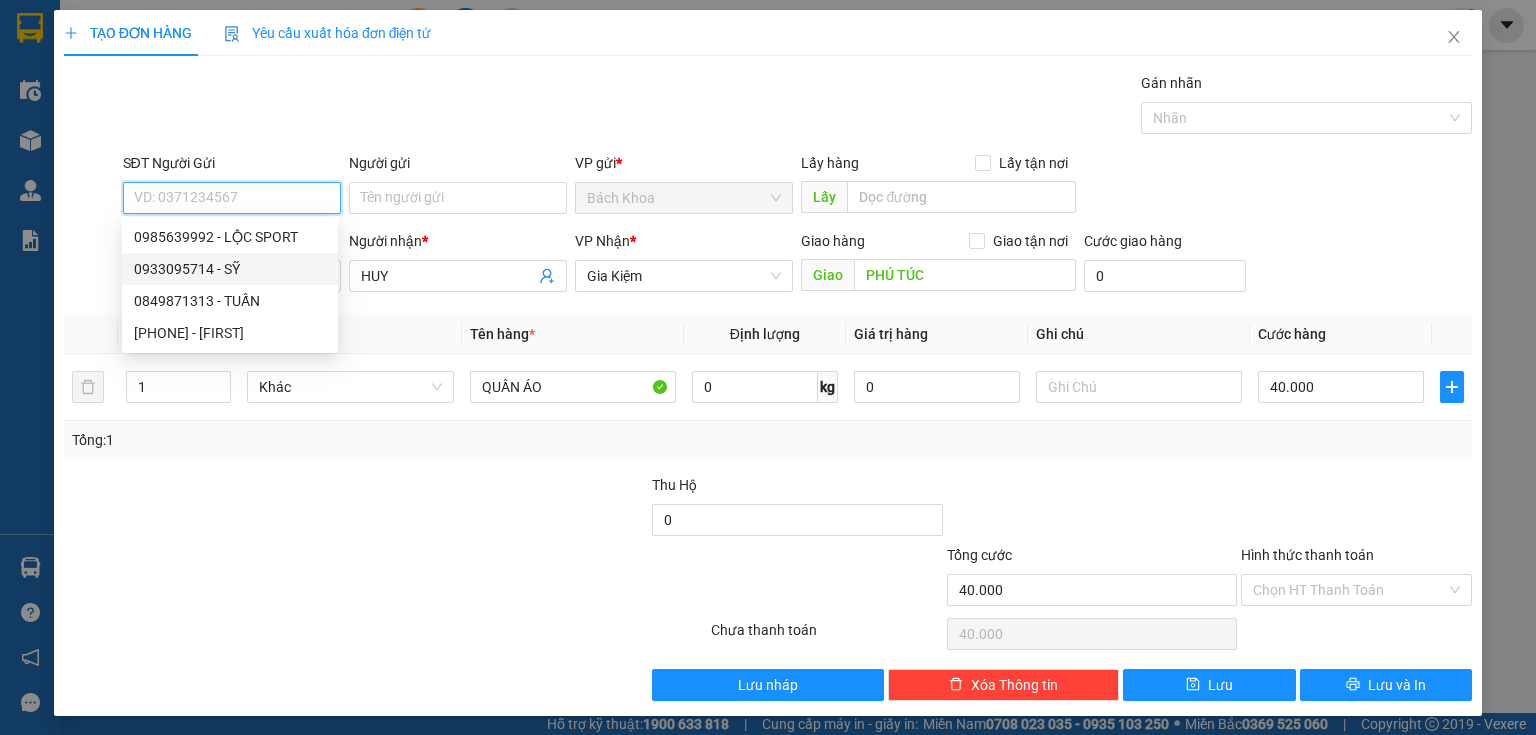 click on "0933095714 - SỸ" at bounding box center [230, 269] 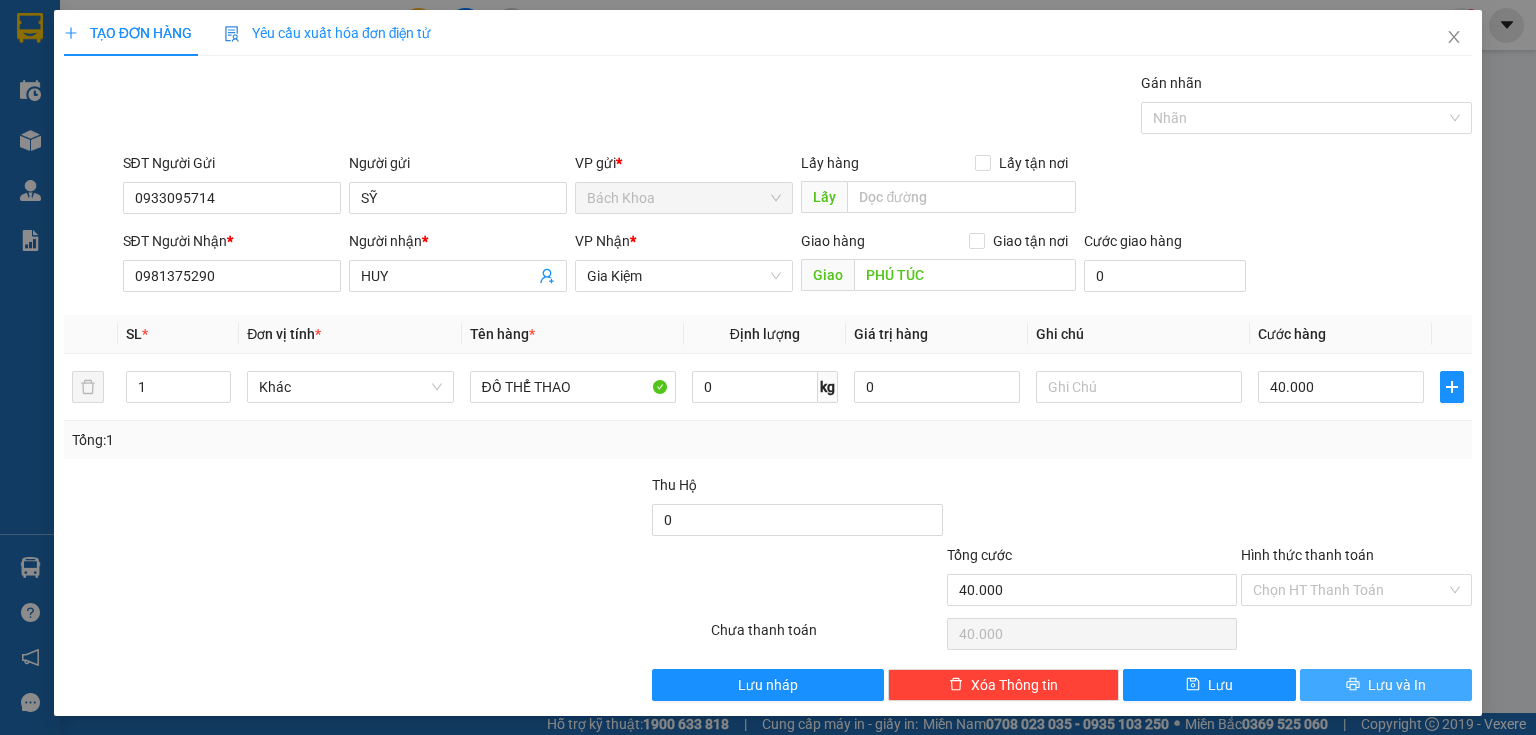 click on "Lưu và In" at bounding box center [1386, 685] 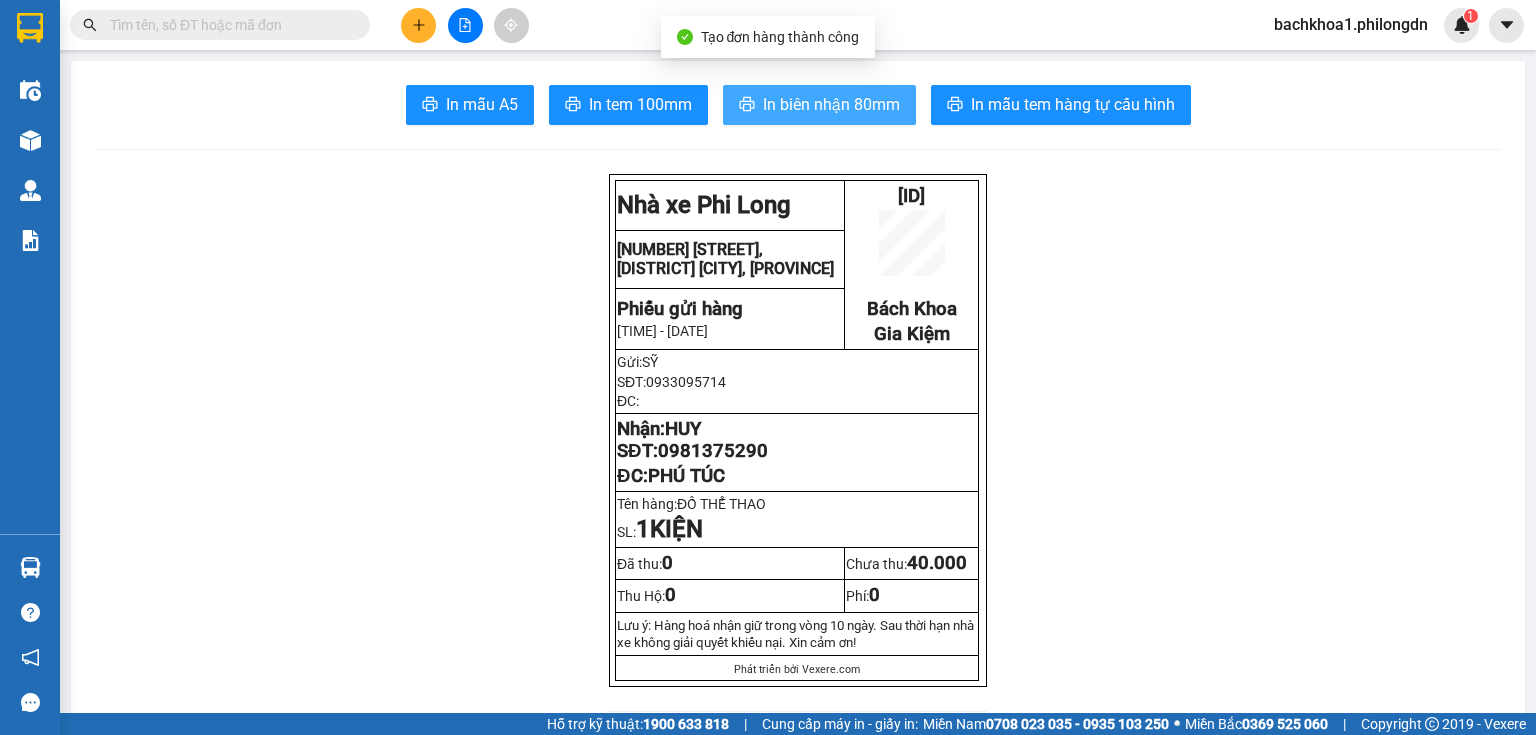 click on "In biên nhận 80mm" at bounding box center [831, 104] 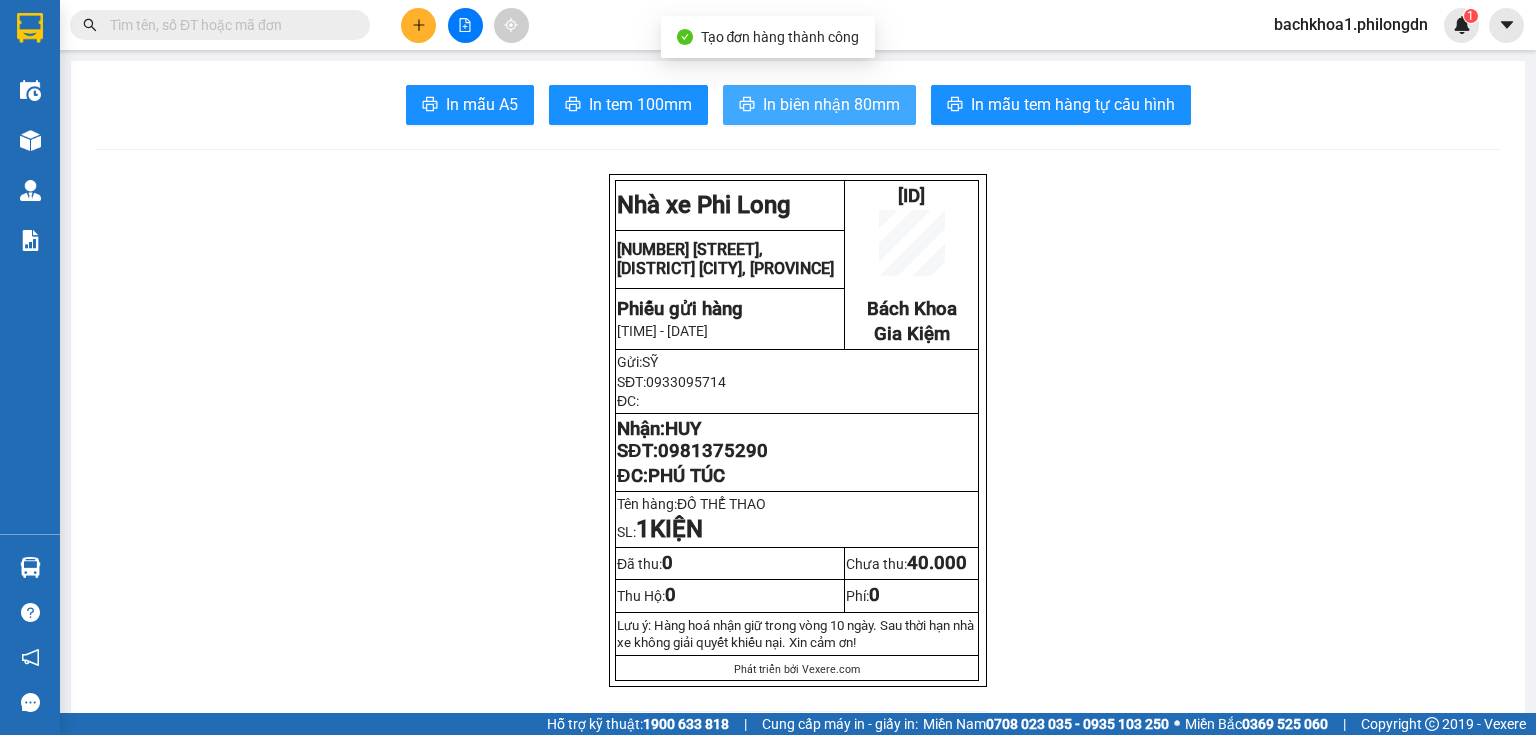 scroll, scrollTop: 0, scrollLeft: 0, axis: both 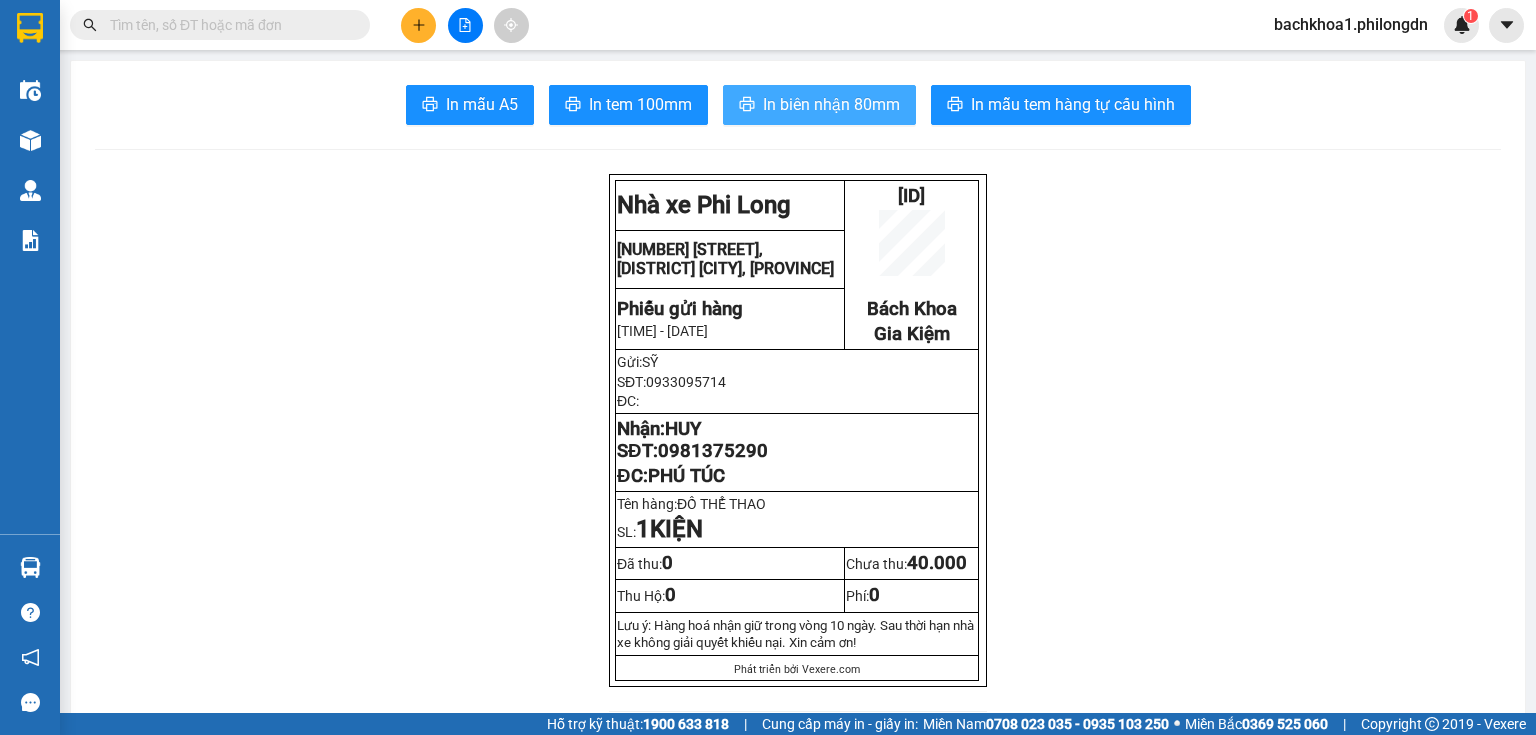 click on "In biên nhận 80mm" at bounding box center [831, 104] 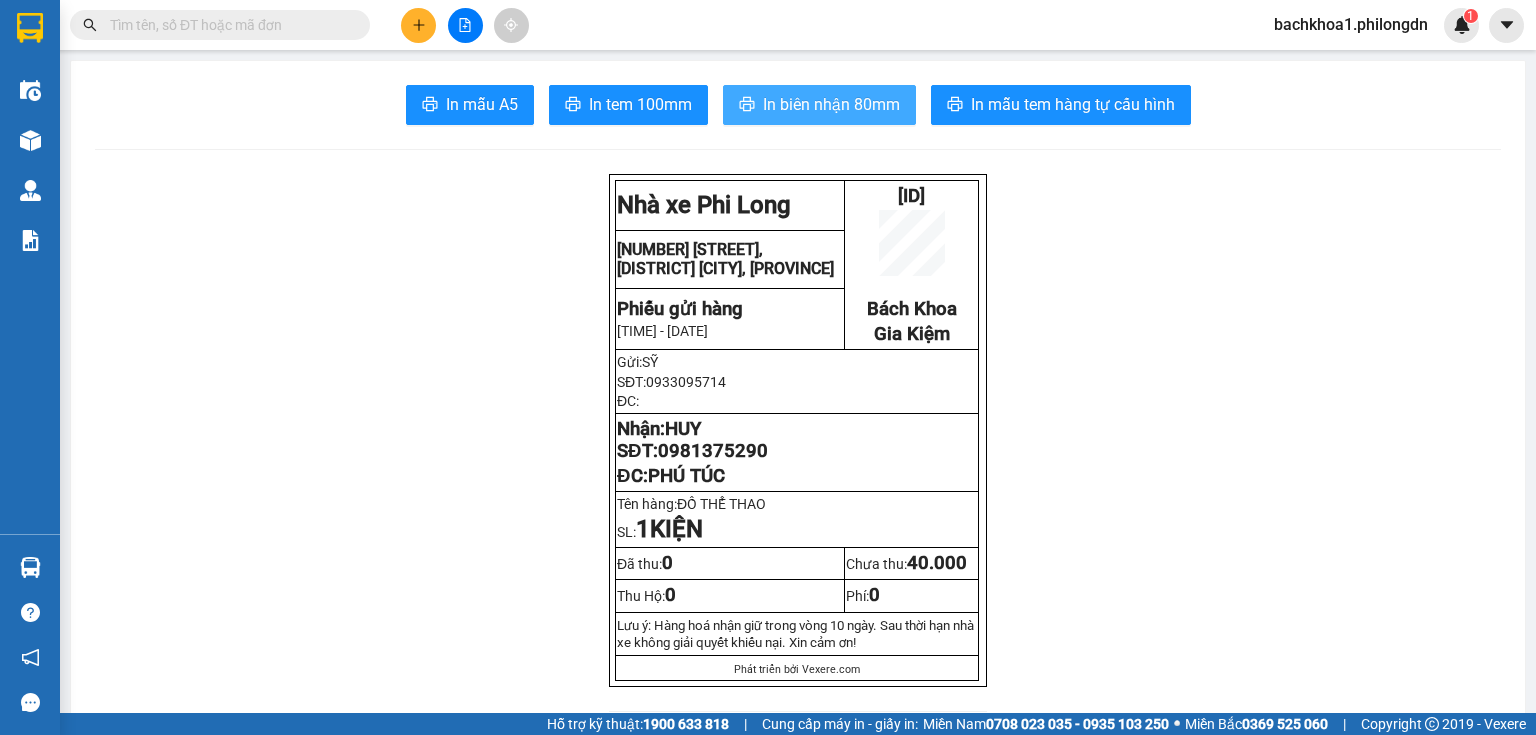 scroll, scrollTop: 0, scrollLeft: 0, axis: both 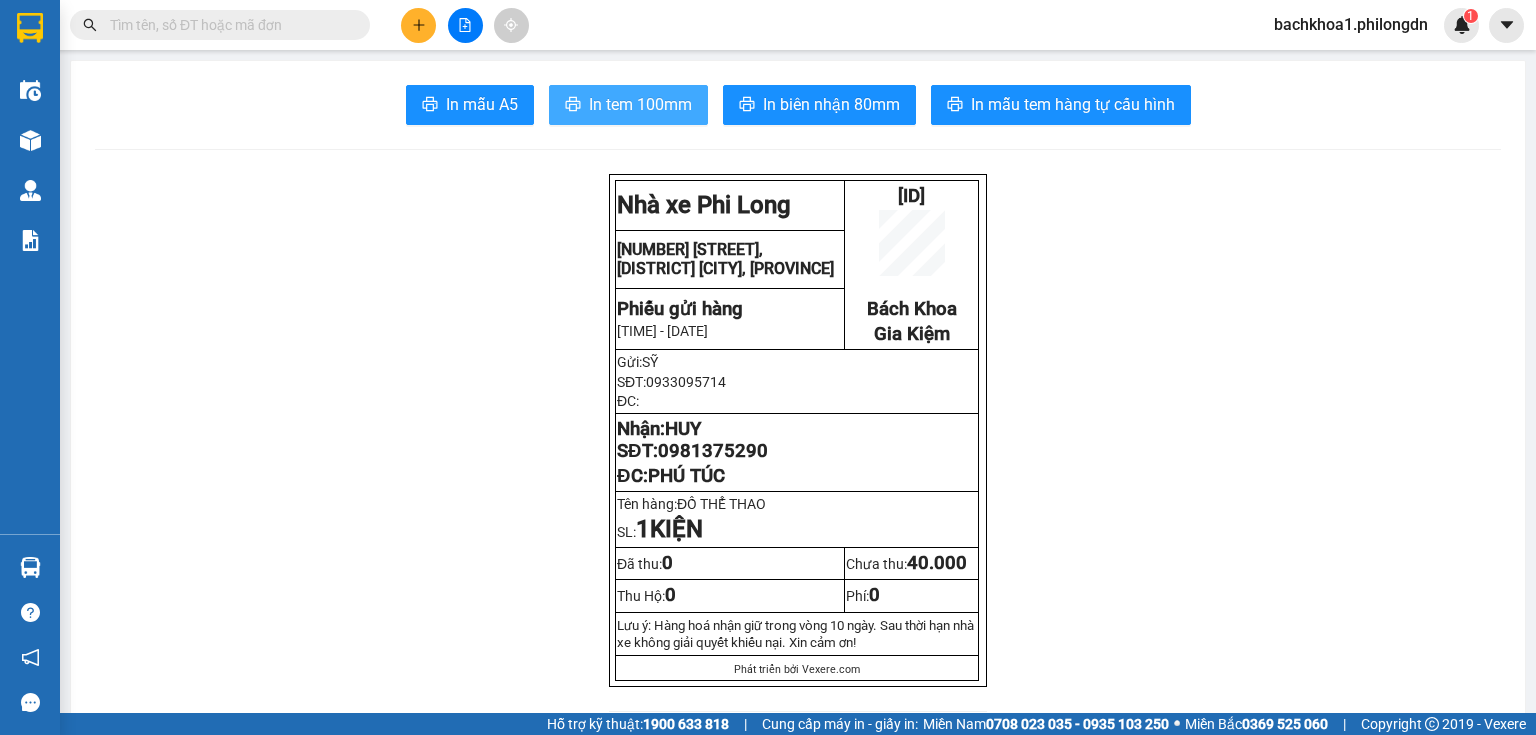 click on "In tem 100mm" at bounding box center [640, 104] 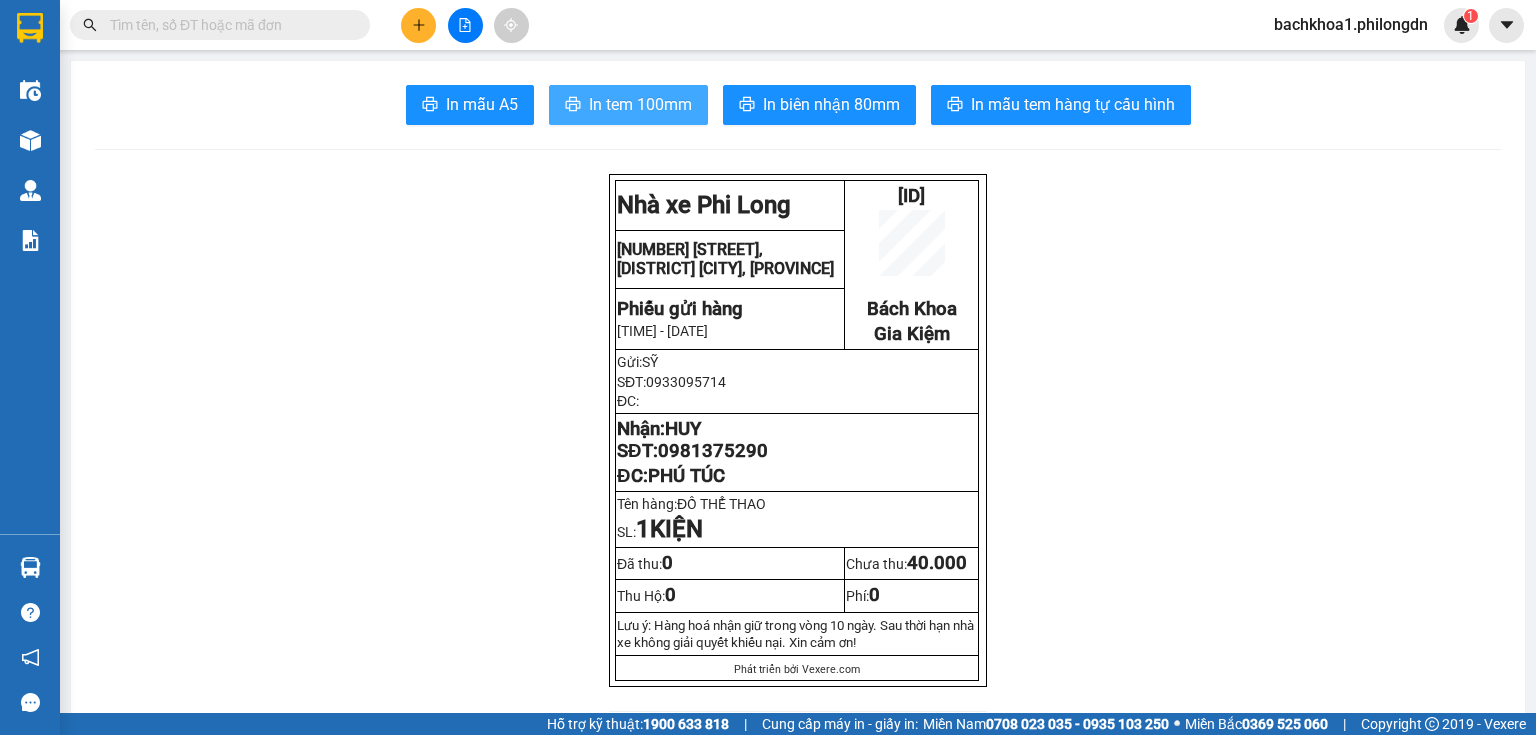 scroll, scrollTop: 0, scrollLeft: 0, axis: both 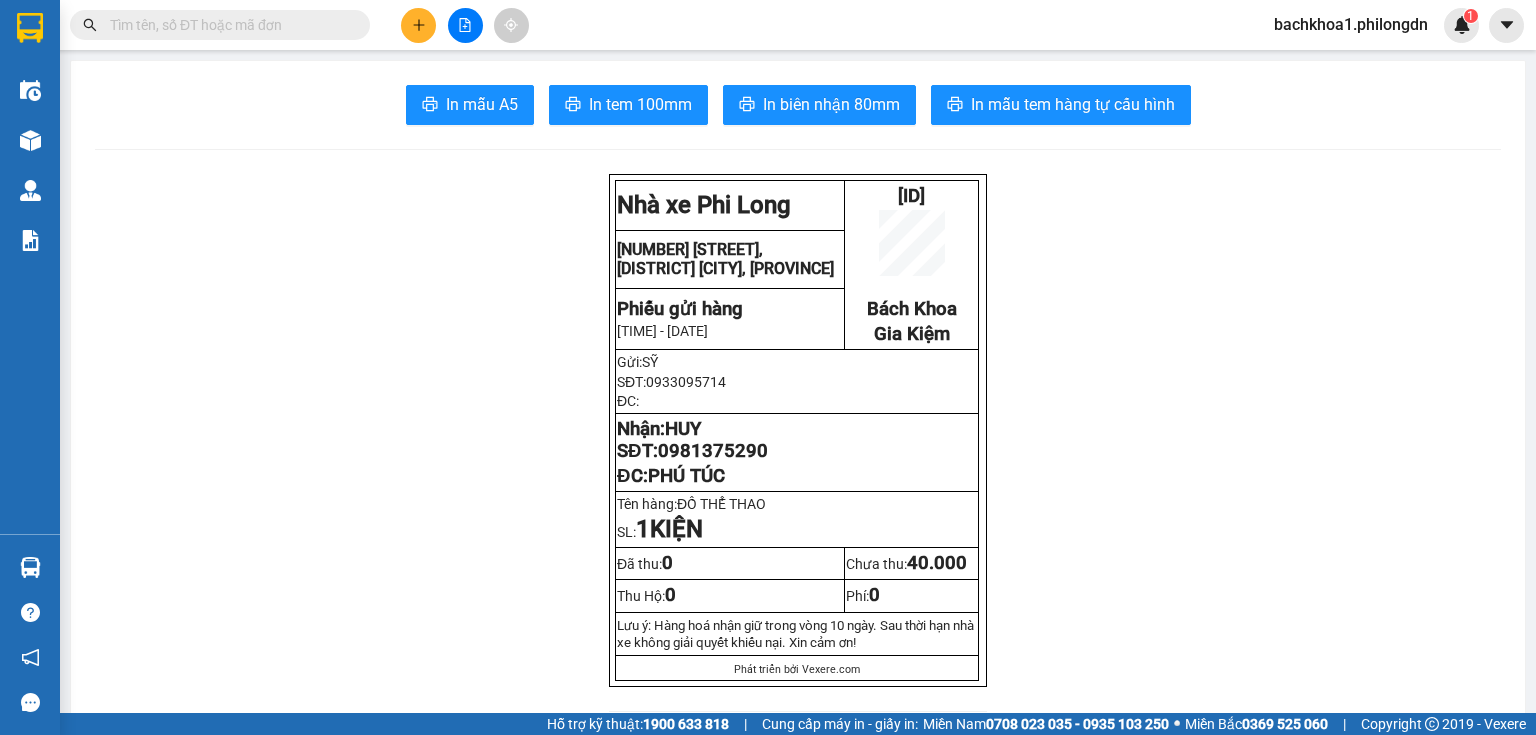 click on "0981375290" at bounding box center (713, 451) 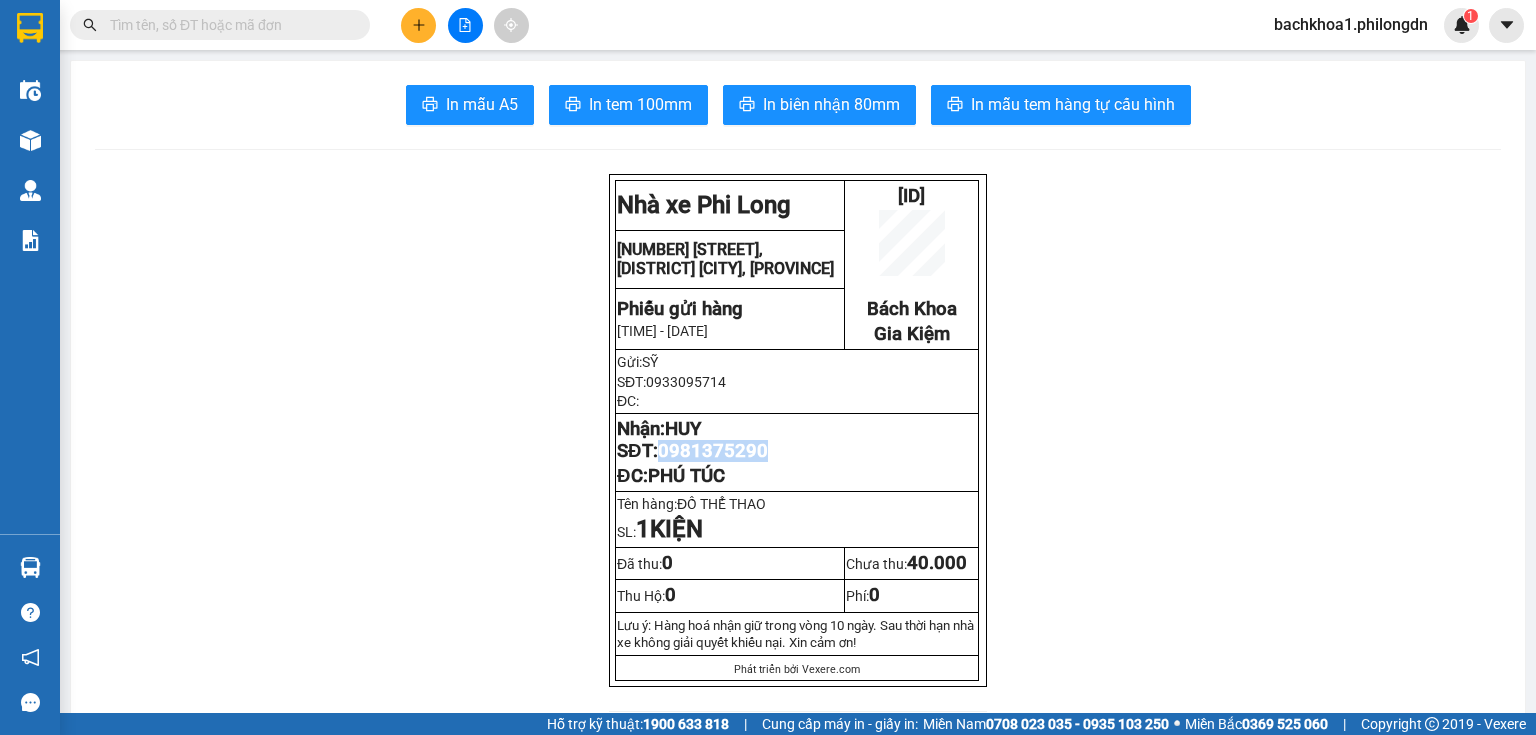 click on "0981375290" at bounding box center (713, 451) 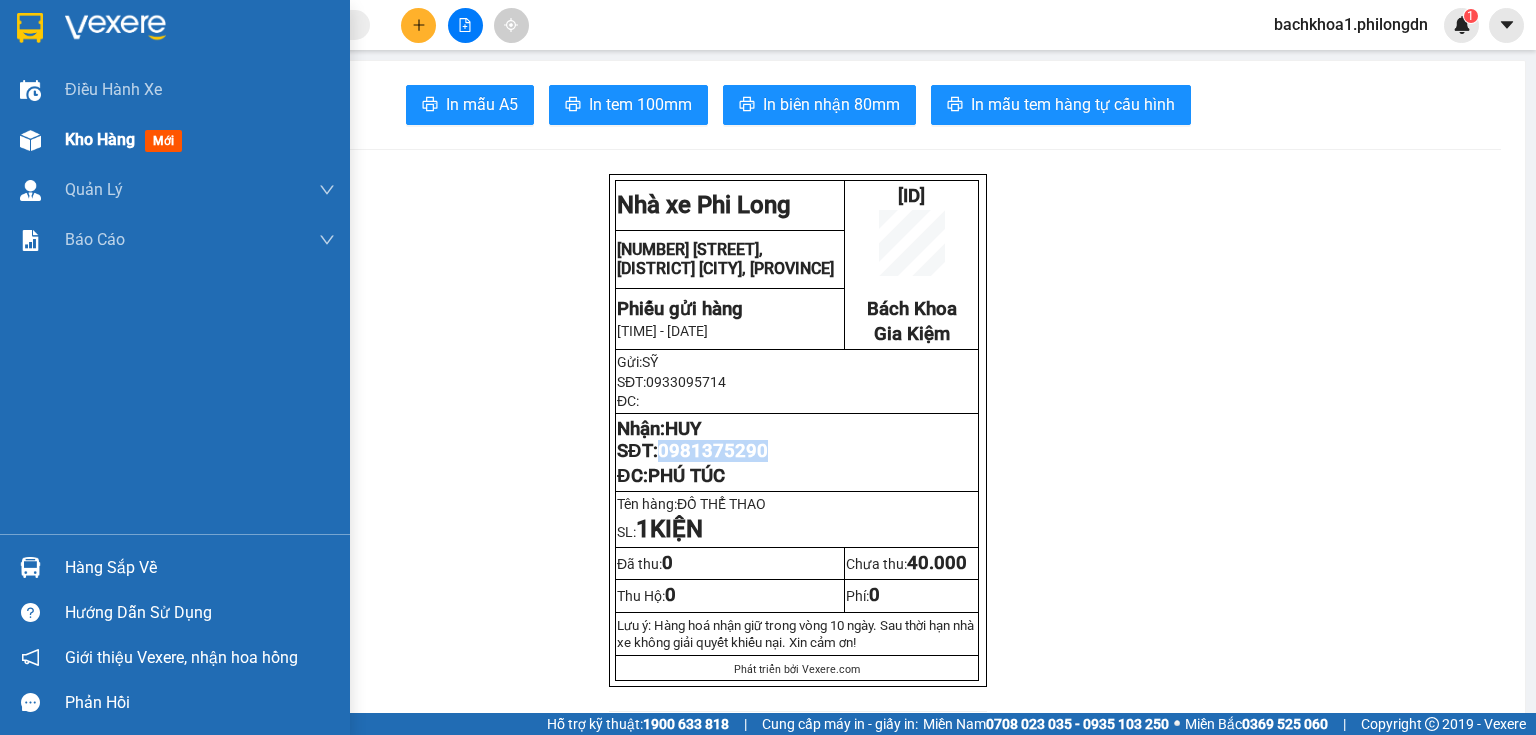 click on "Kho hàng" at bounding box center [100, 139] 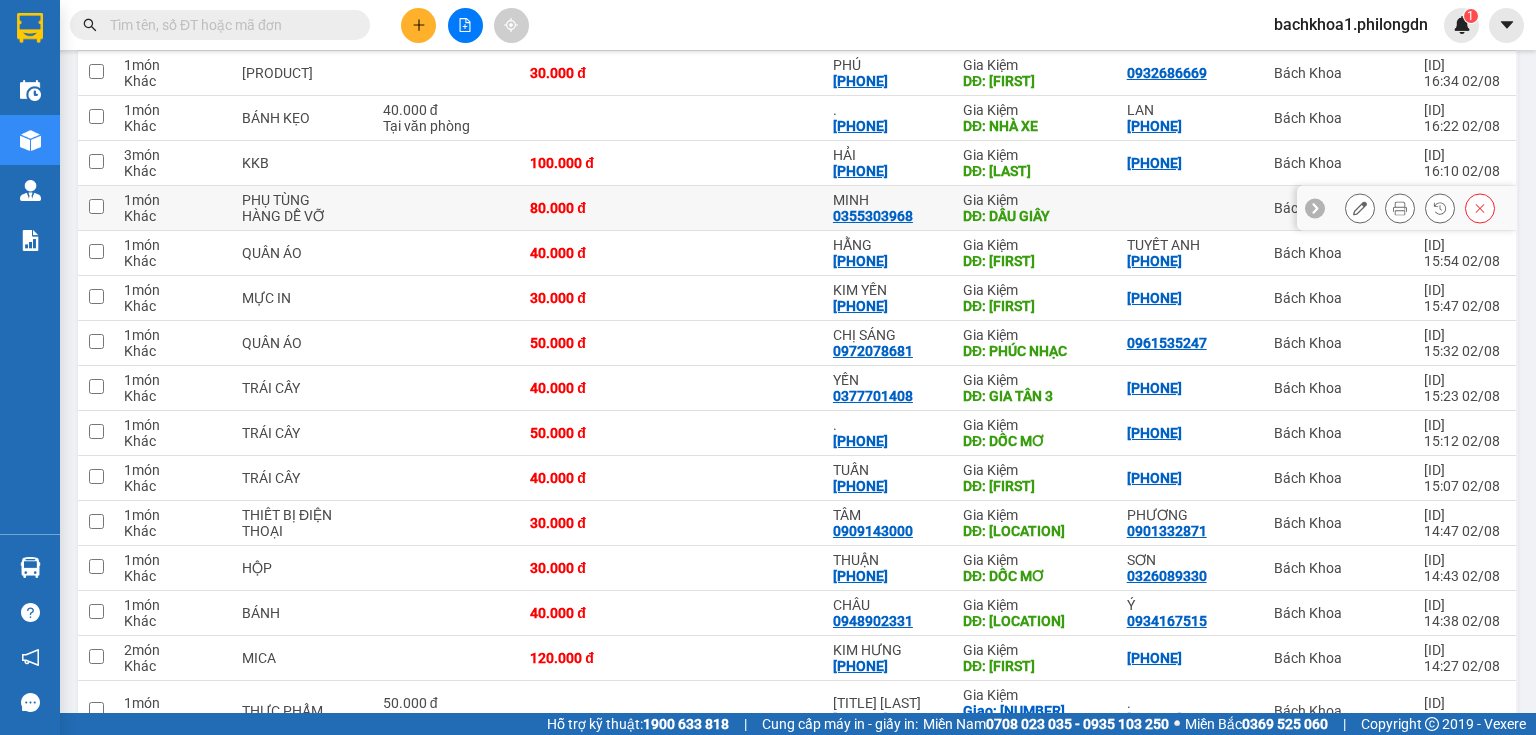 scroll, scrollTop: 800, scrollLeft: 0, axis: vertical 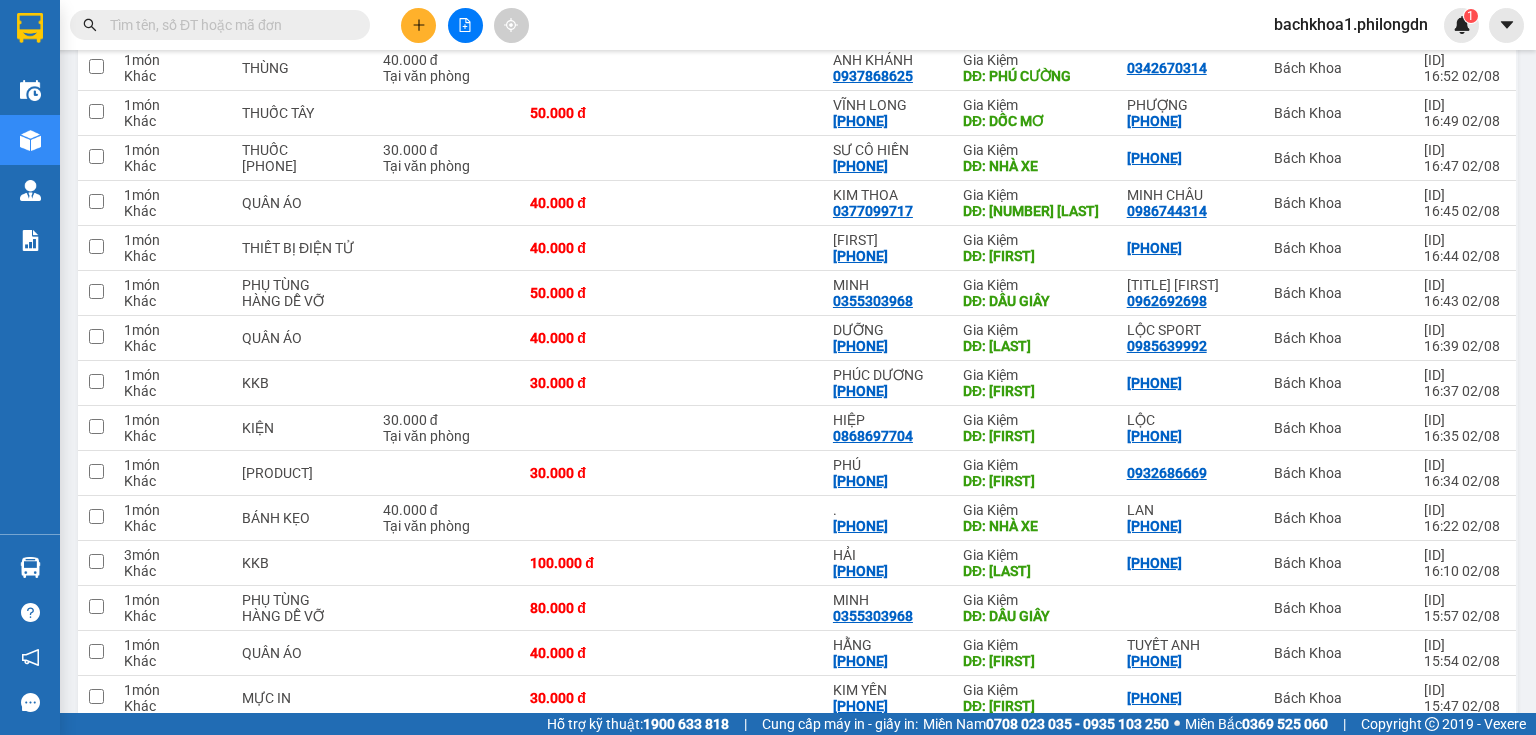 click at bounding box center [465, 25] 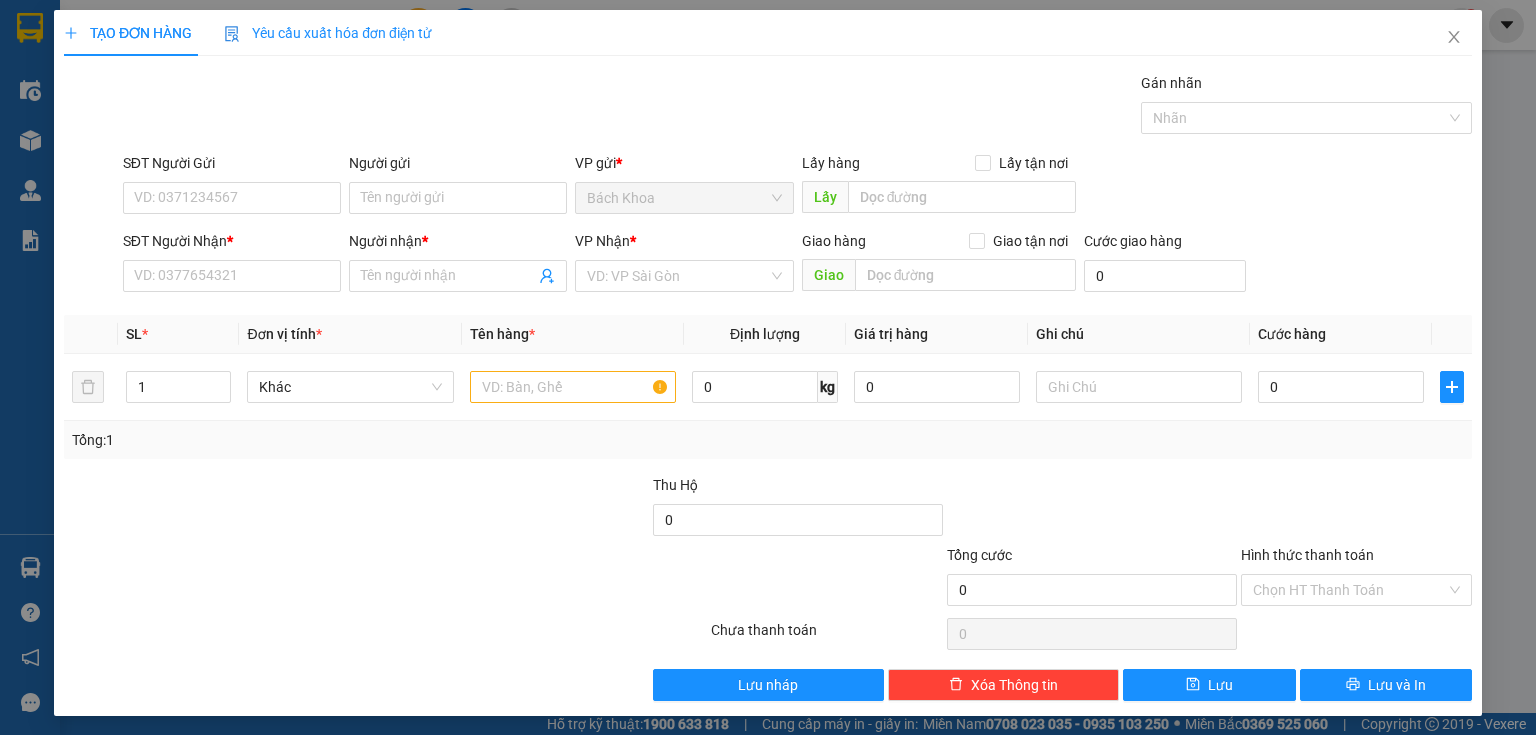 scroll, scrollTop: 0, scrollLeft: 0, axis: both 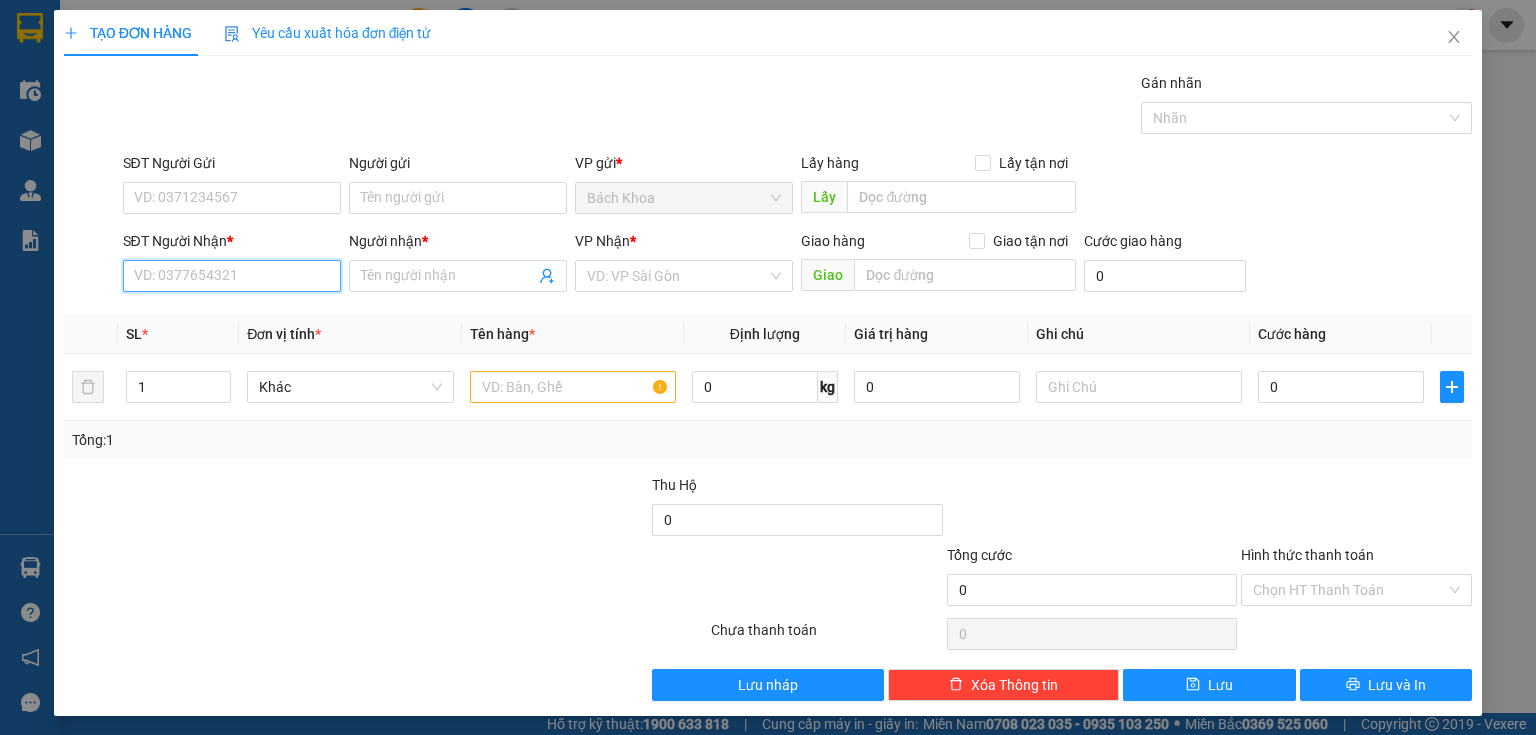 click on "SĐT Người Nhận  *" at bounding box center (232, 276) 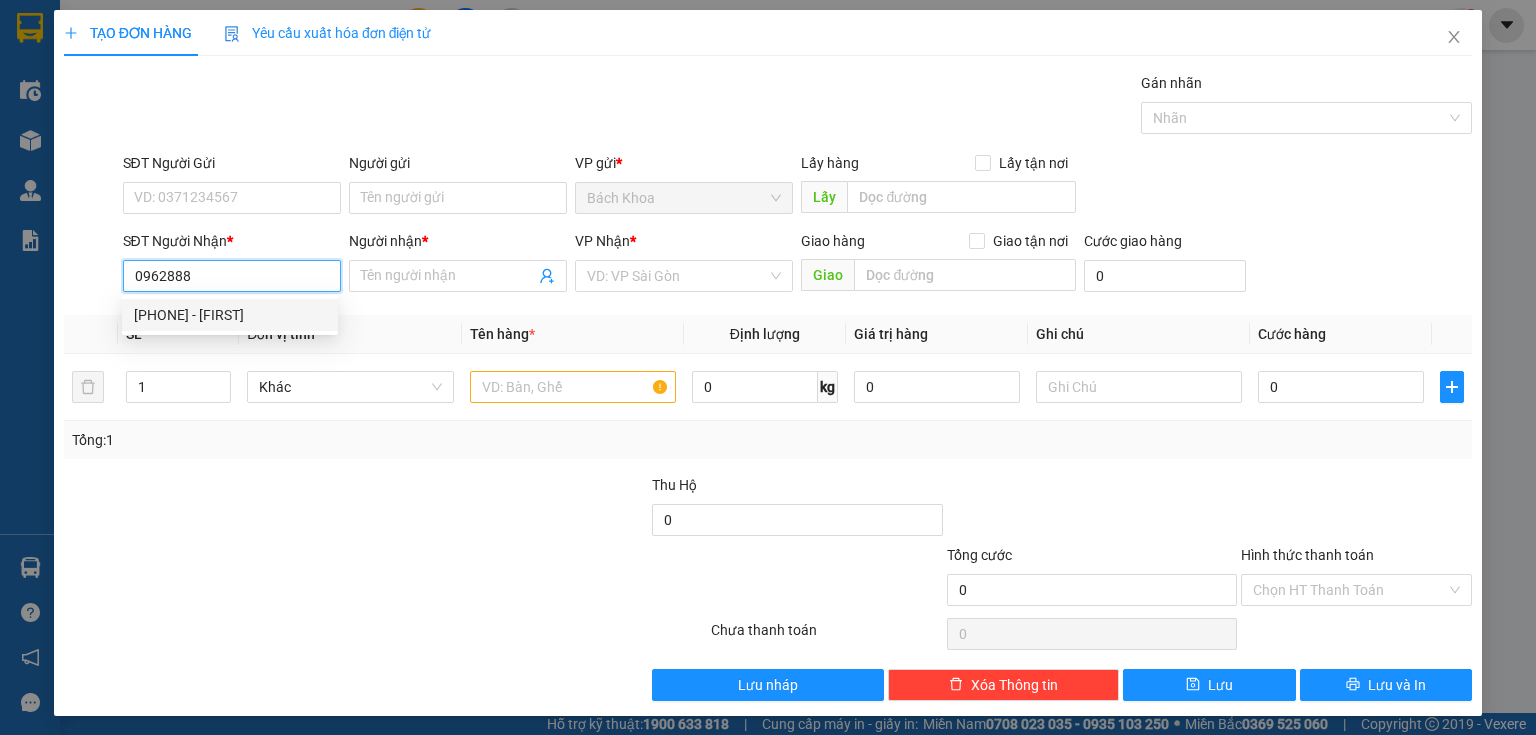 click on "0962888465 - GIA BẢO" at bounding box center [230, 315] 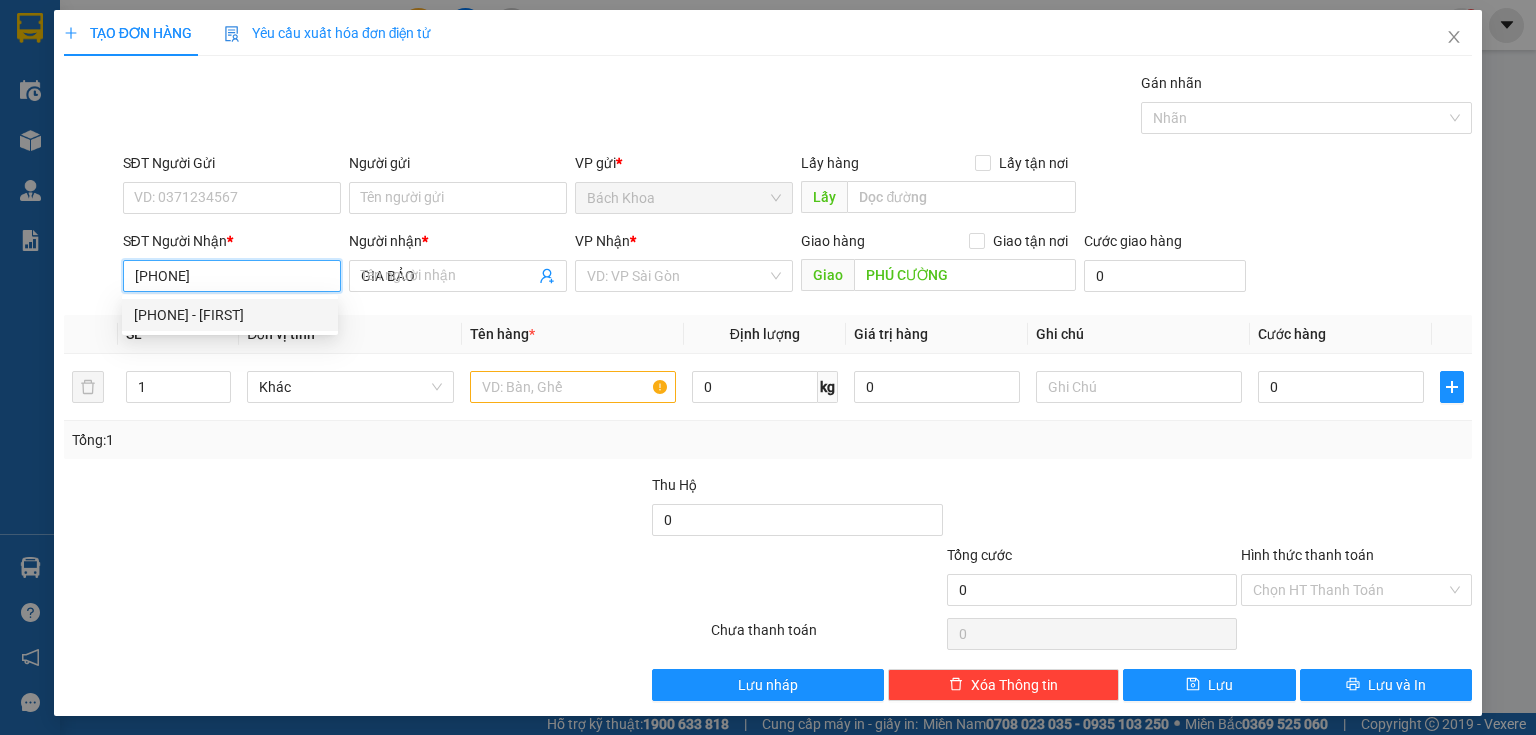 type on "40.000" 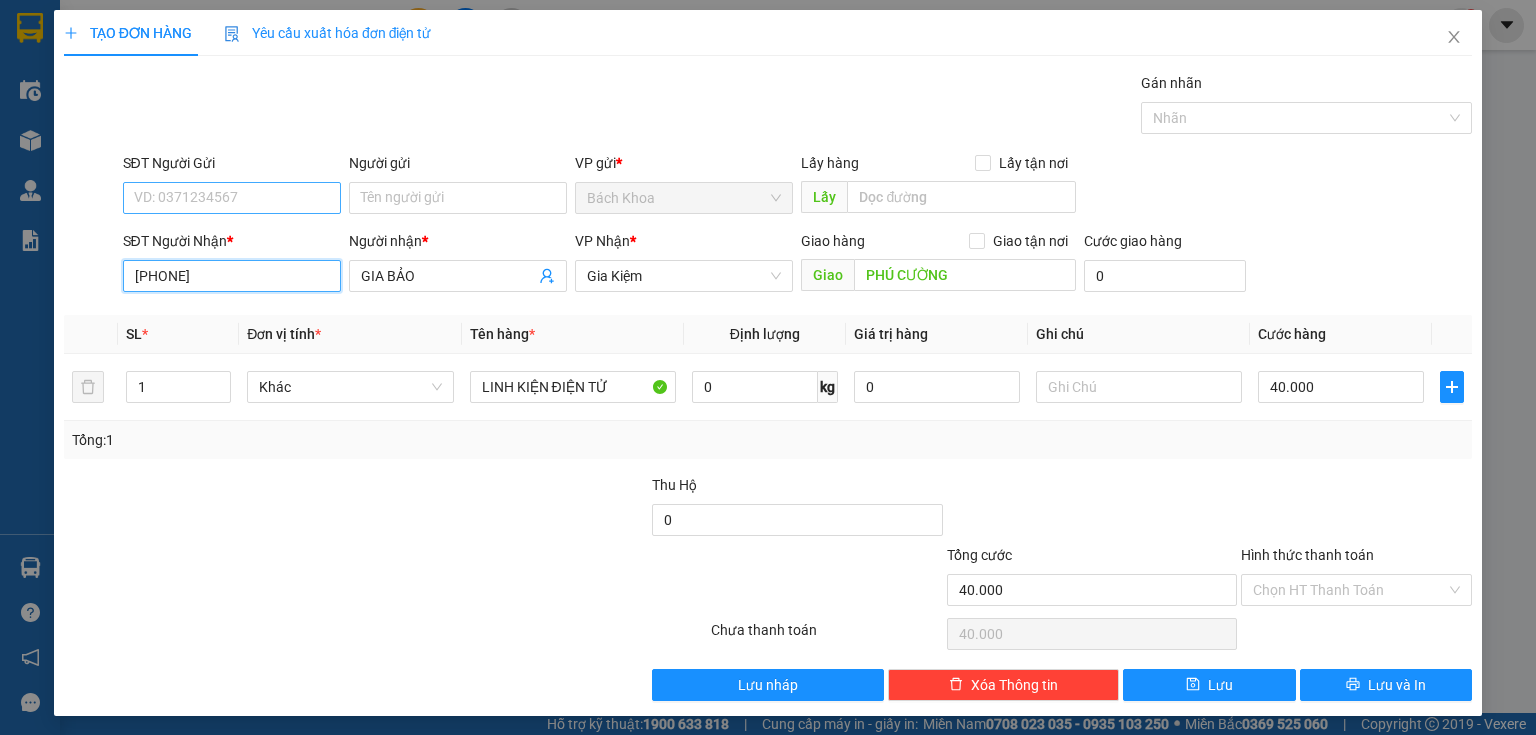 type on "0962888465" 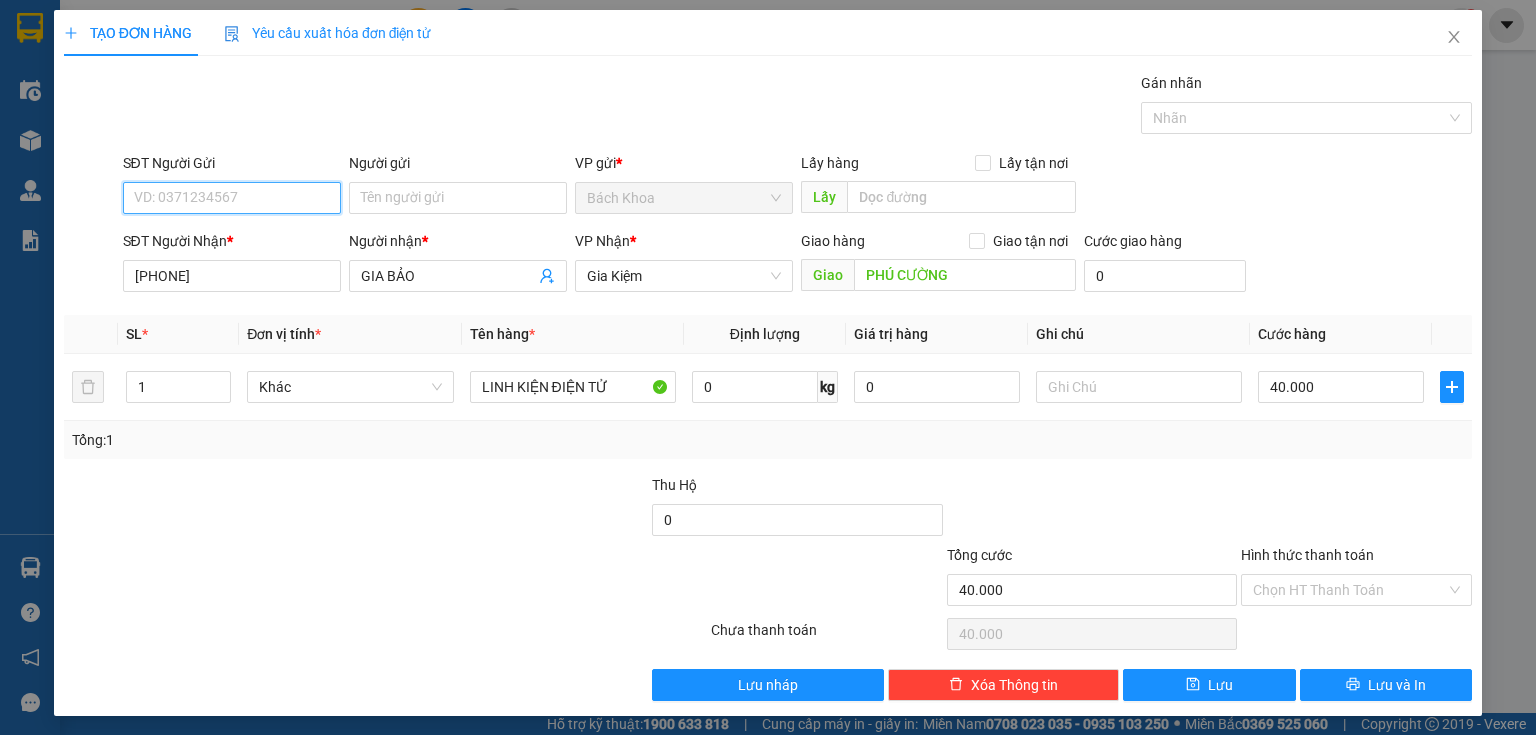 click on "SĐT Người Gửi" at bounding box center [232, 198] 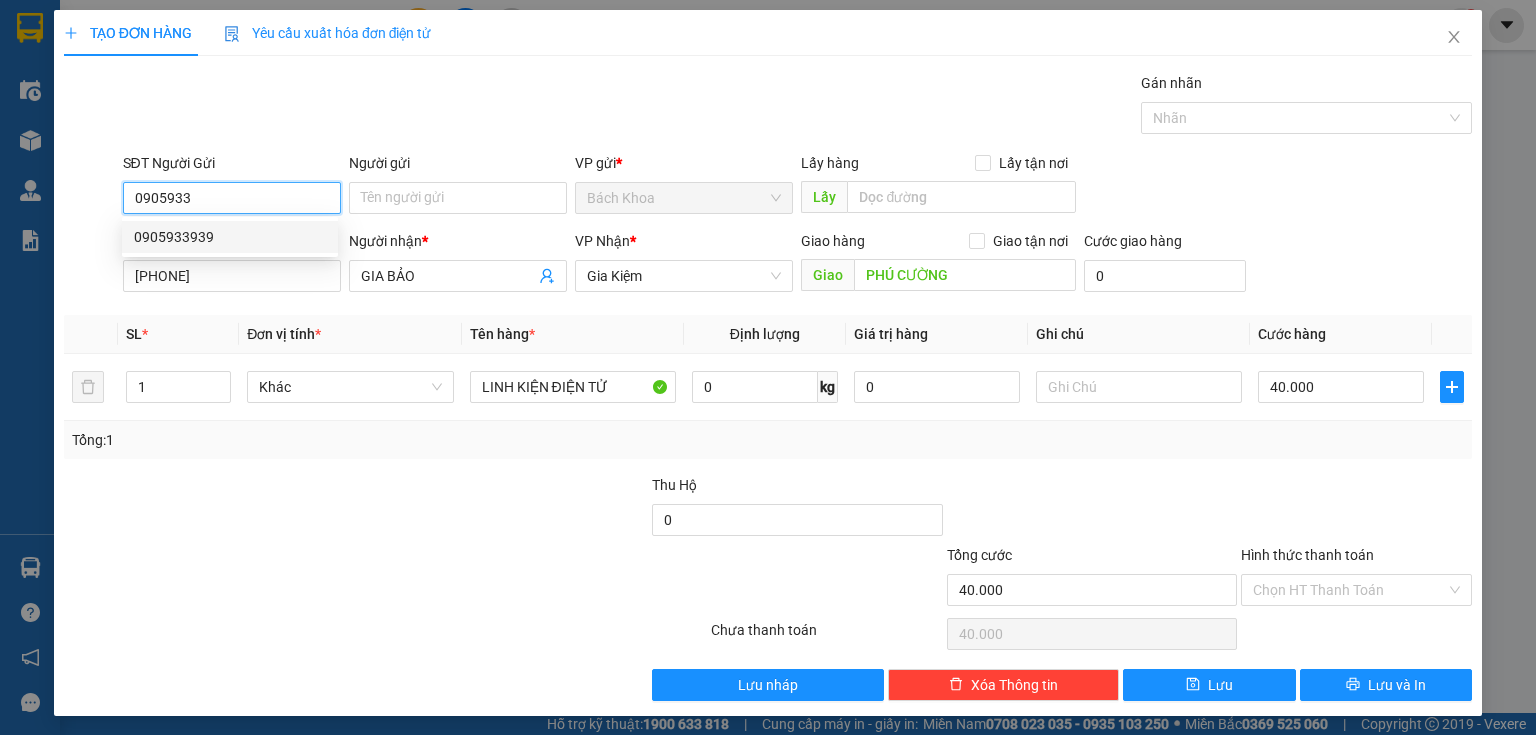 click on "0905933939" at bounding box center [230, 237] 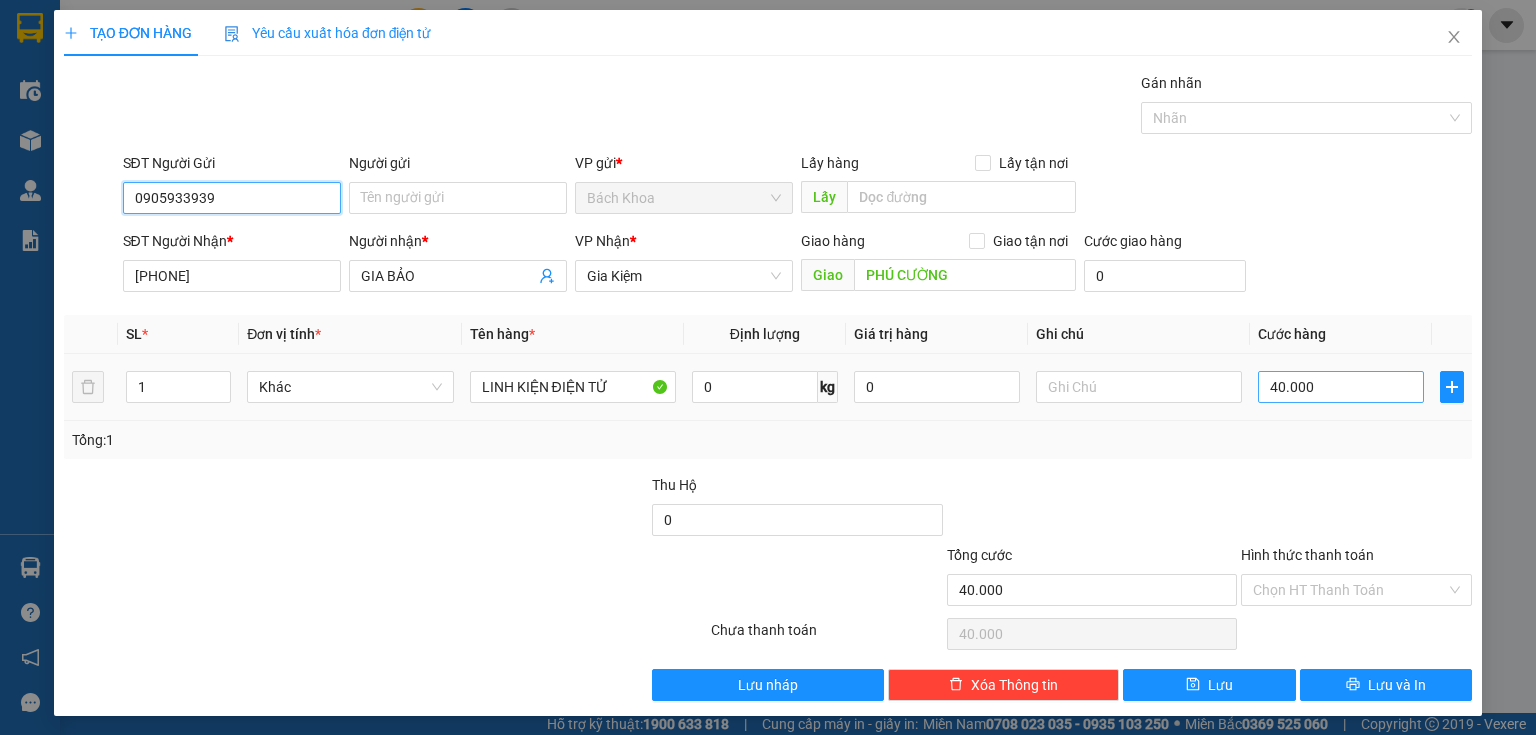 type on "0905933939" 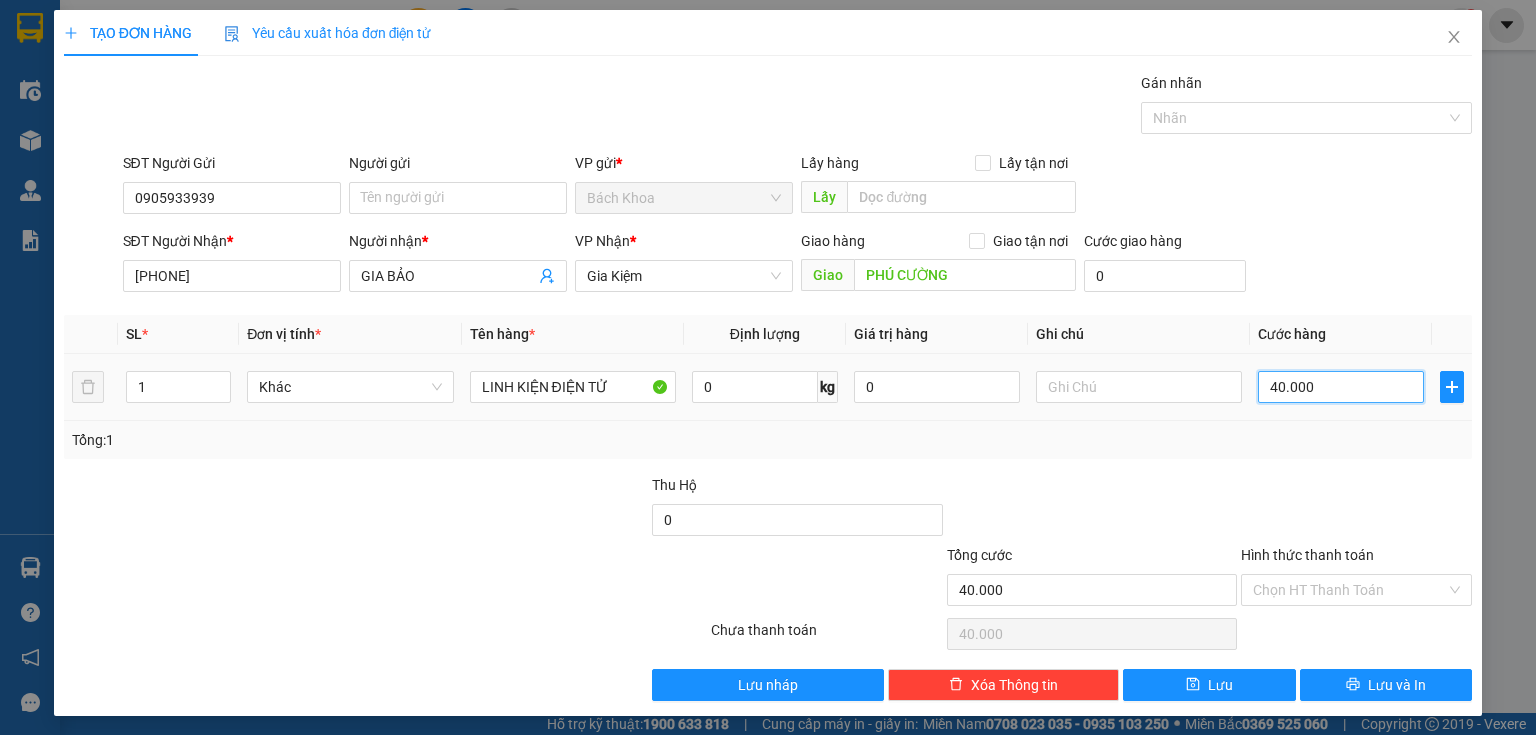 click on "40.000" at bounding box center (1341, 387) 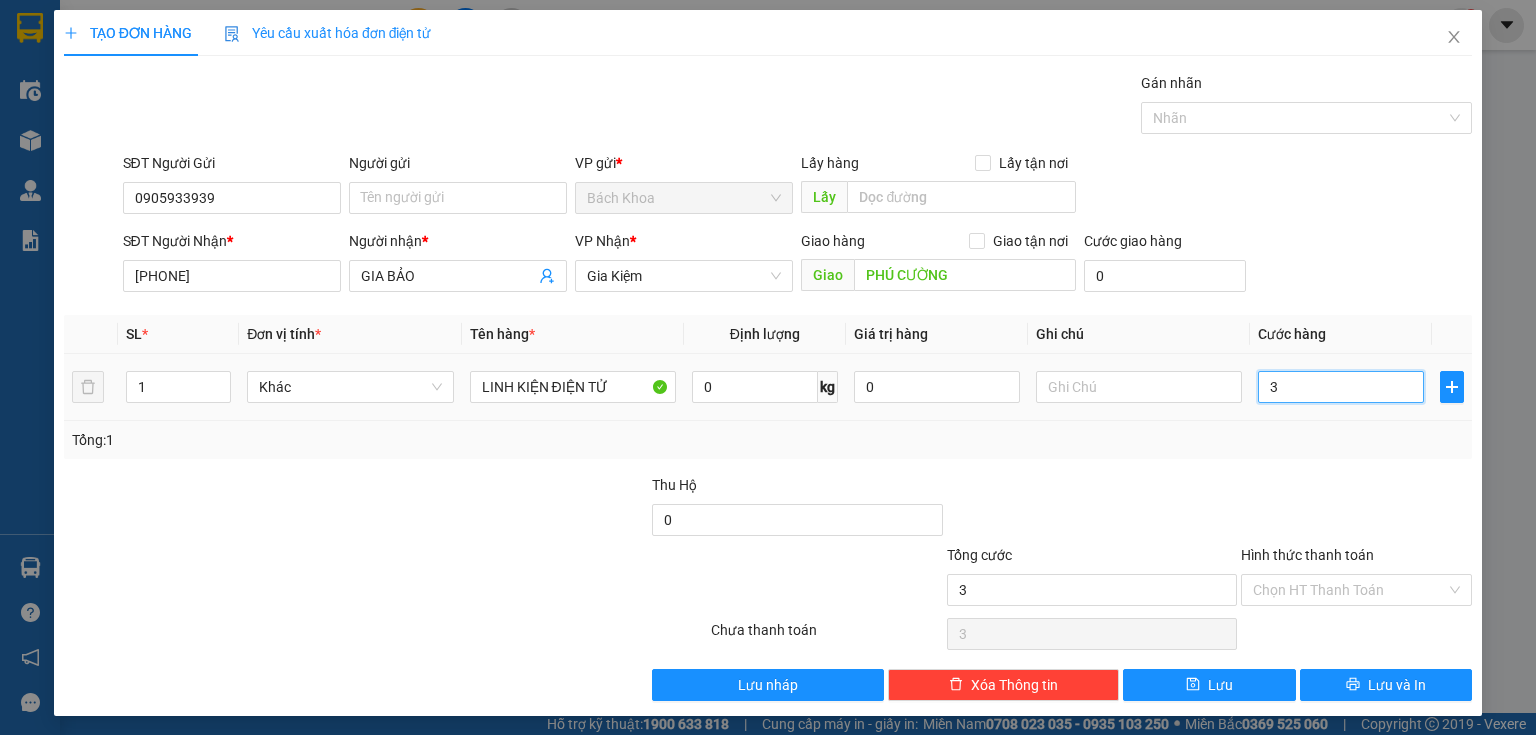 type on "30" 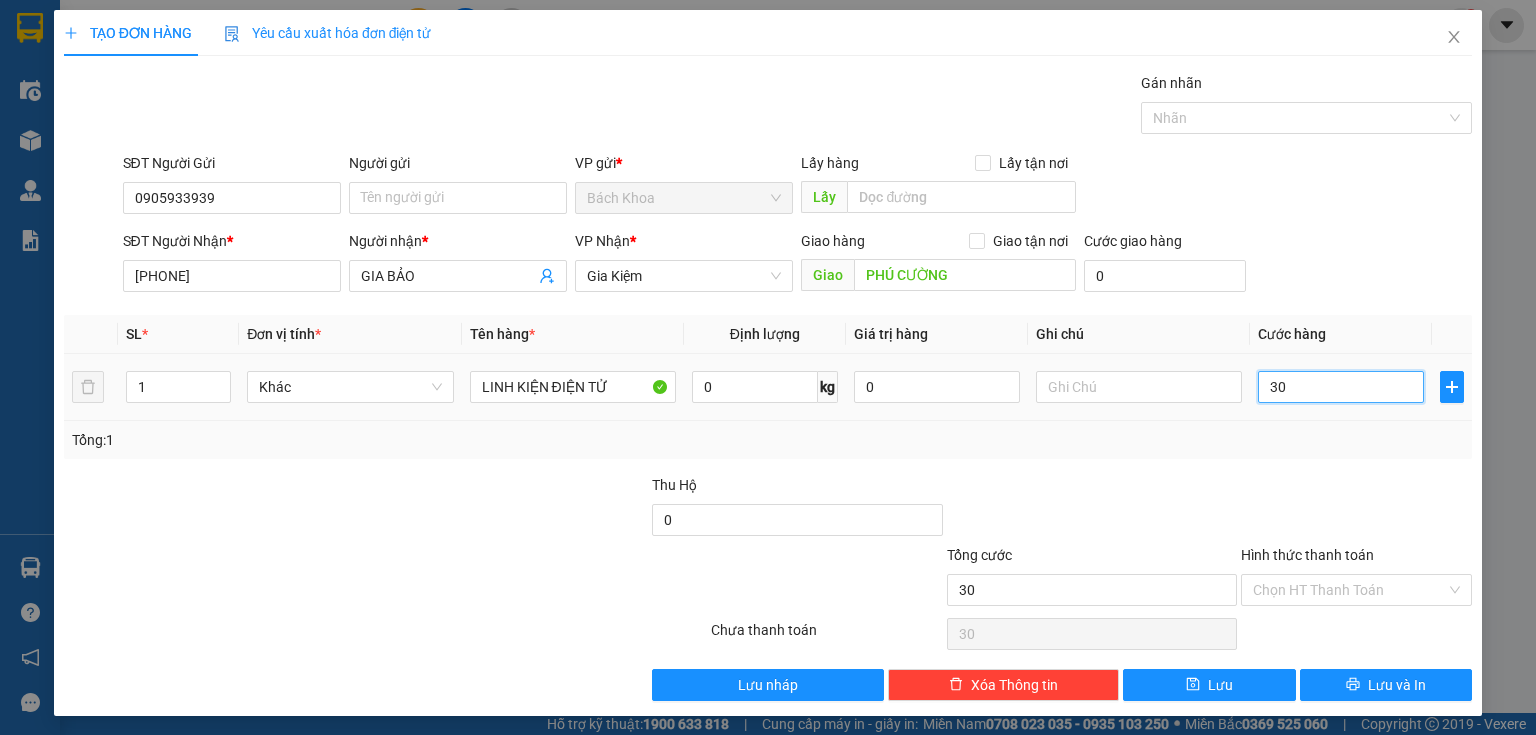 type on "300" 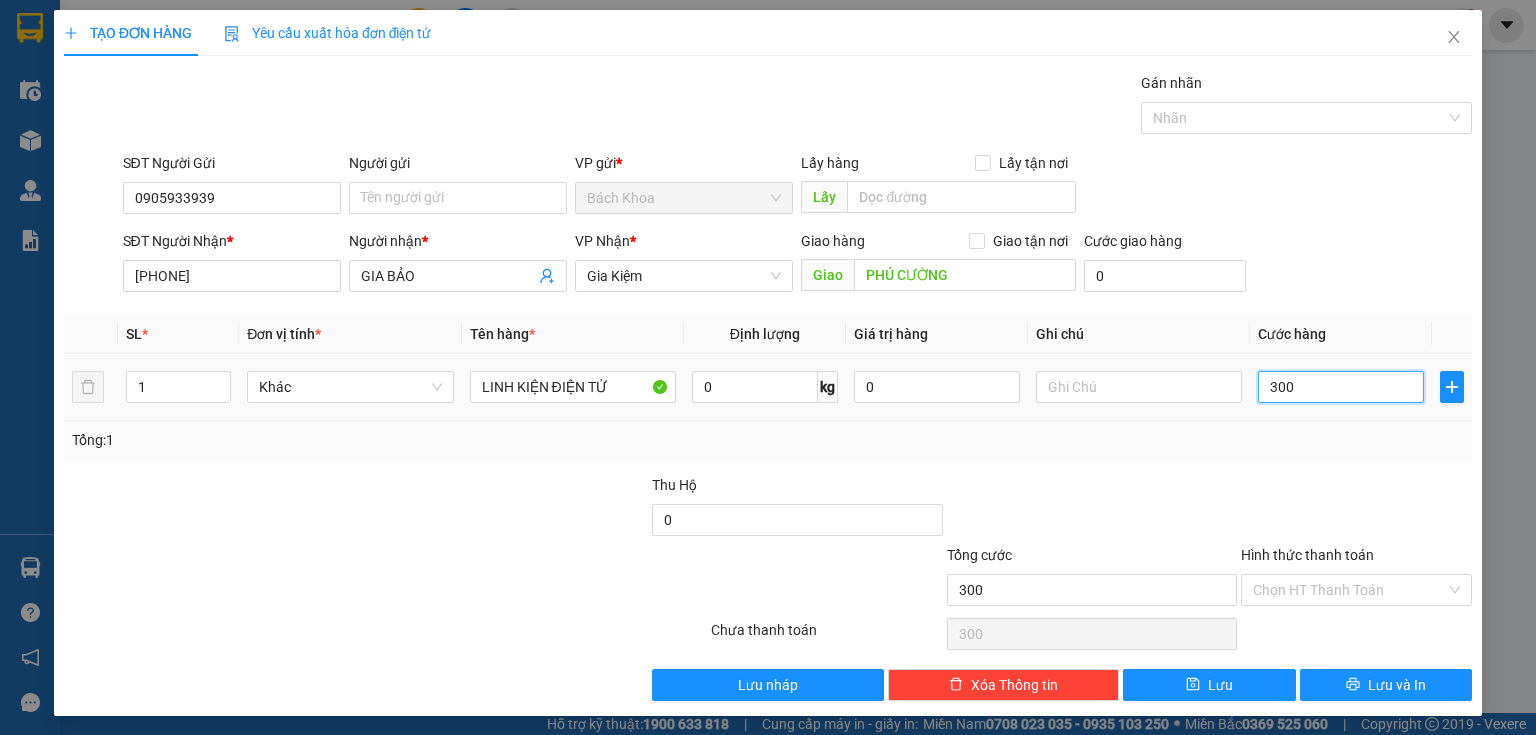 type on "3.000" 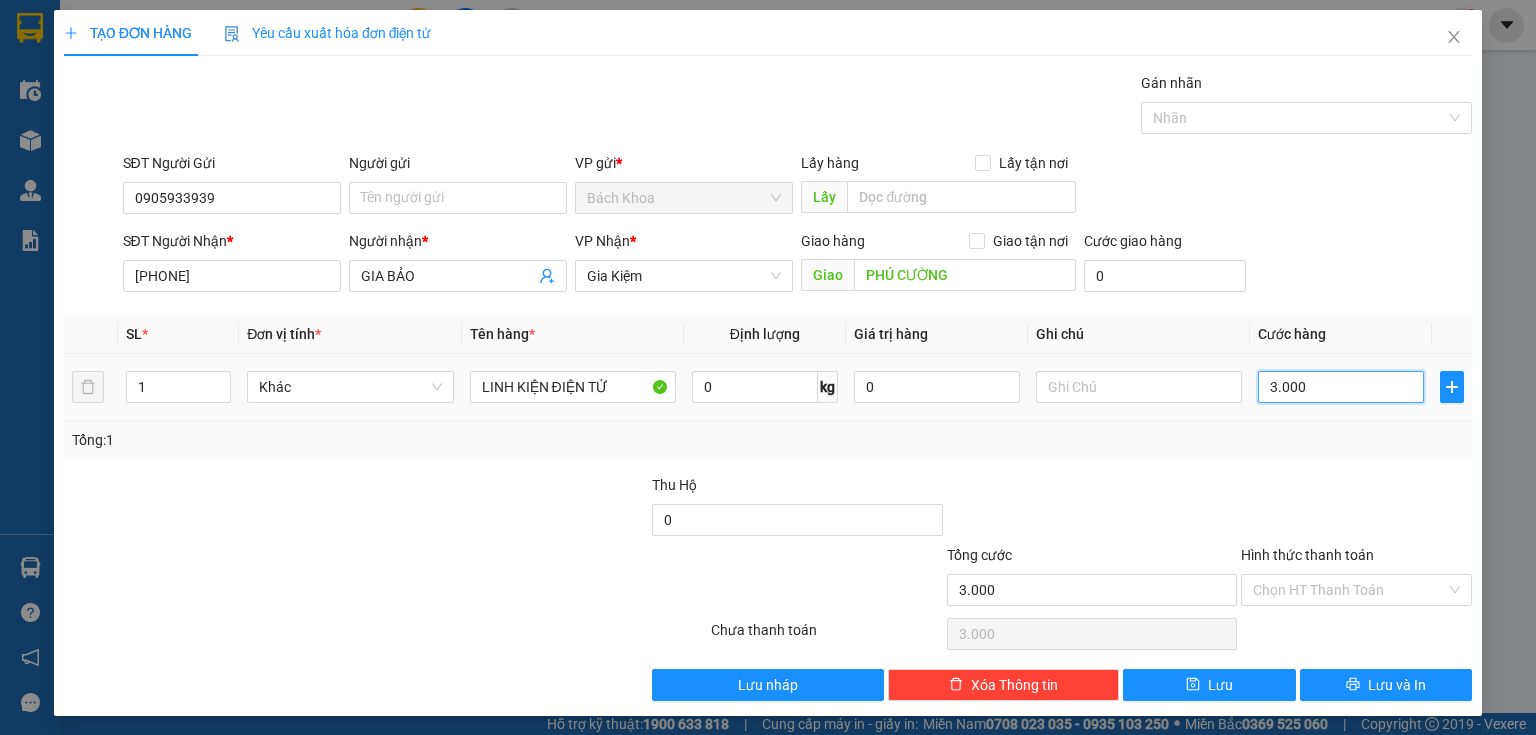type on "30.000" 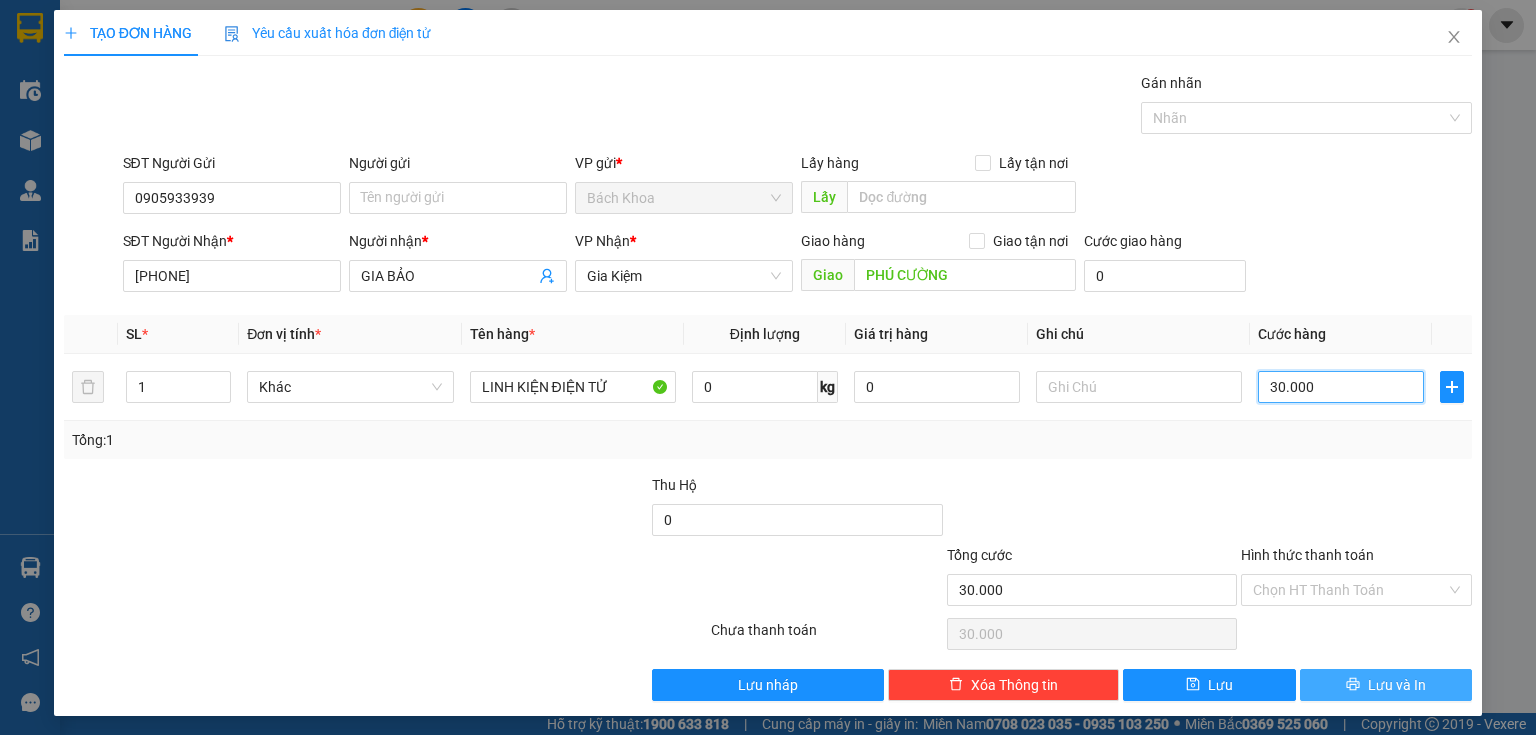 type on "30.000" 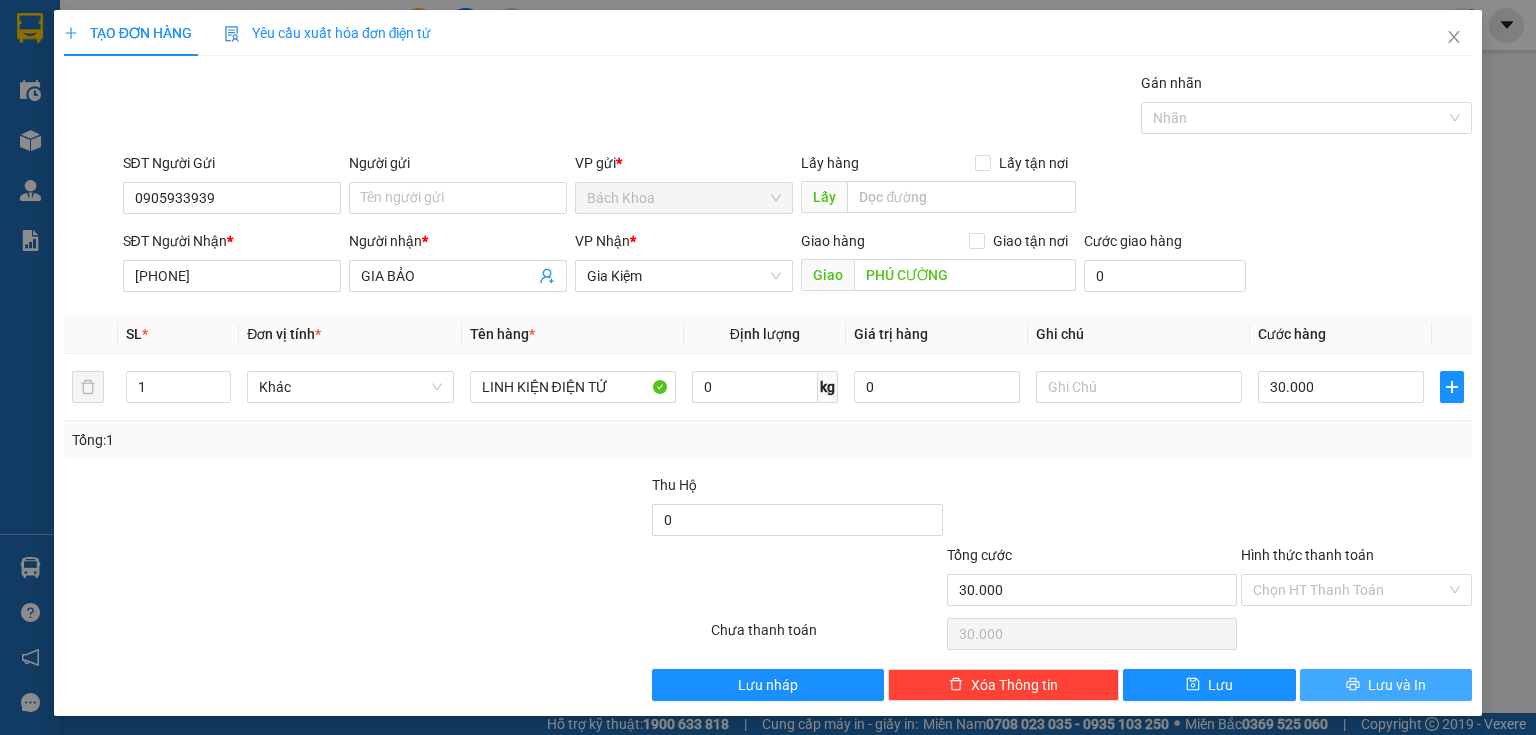 click on "Lưu và In" at bounding box center (1397, 685) 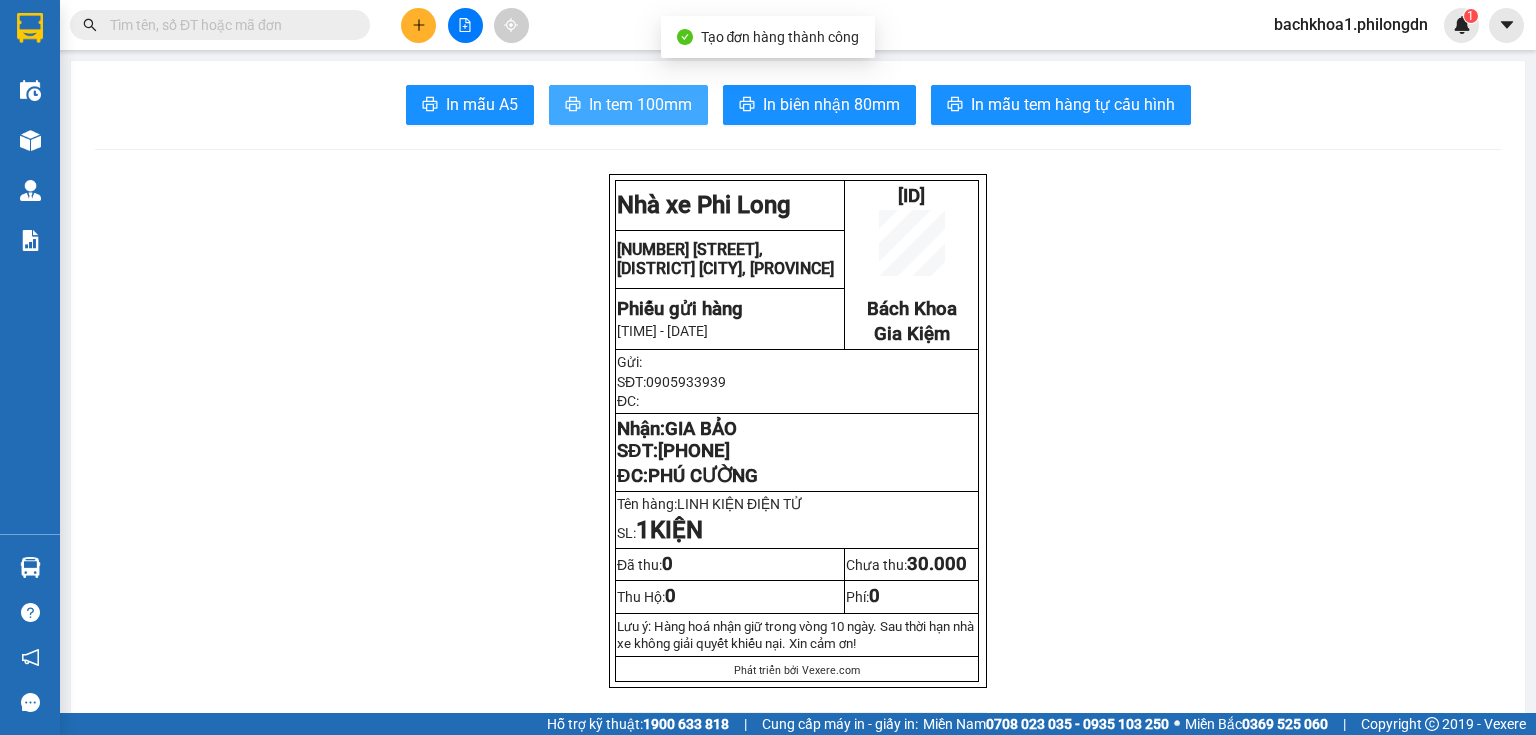 click on "In tem 100mm" at bounding box center [640, 104] 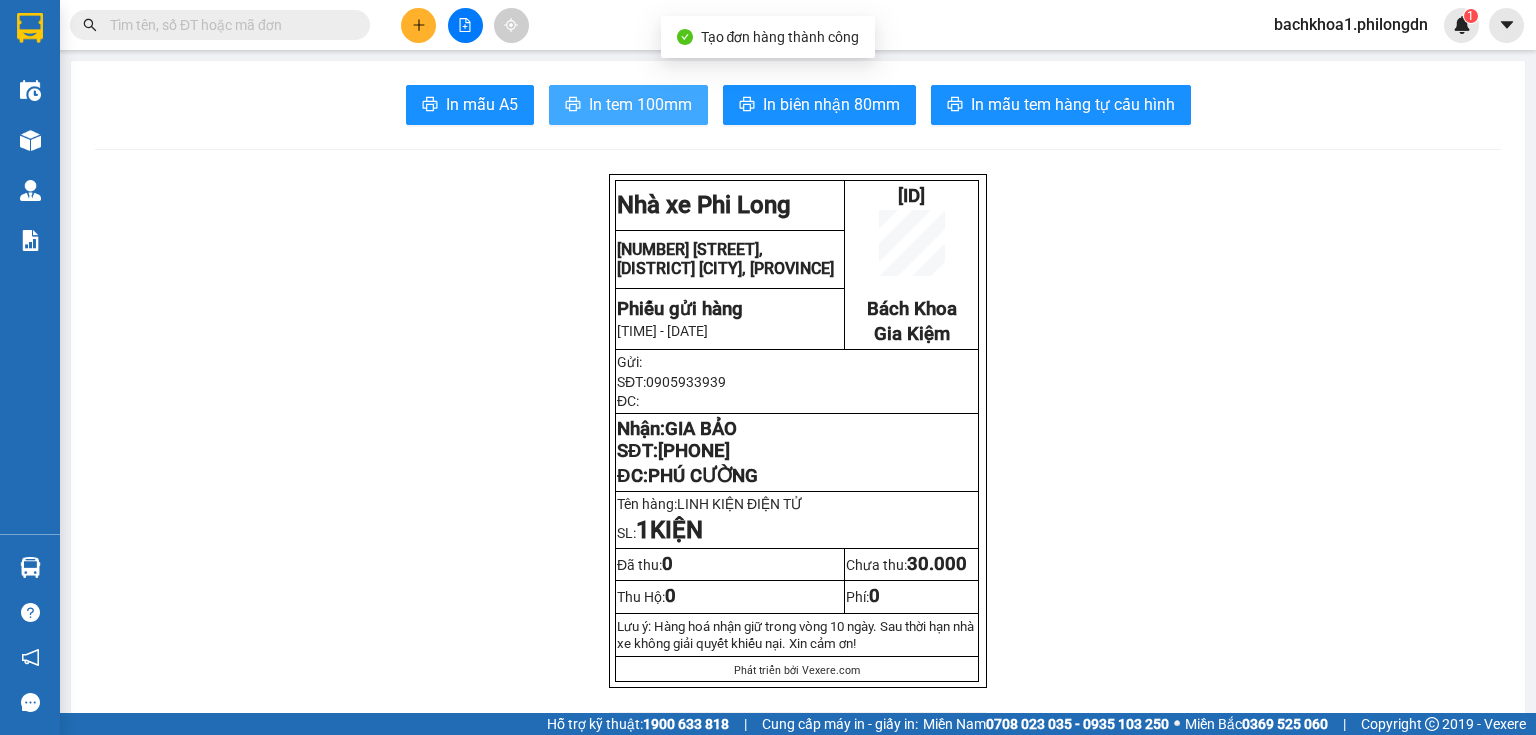 scroll, scrollTop: 0, scrollLeft: 0, axis: both 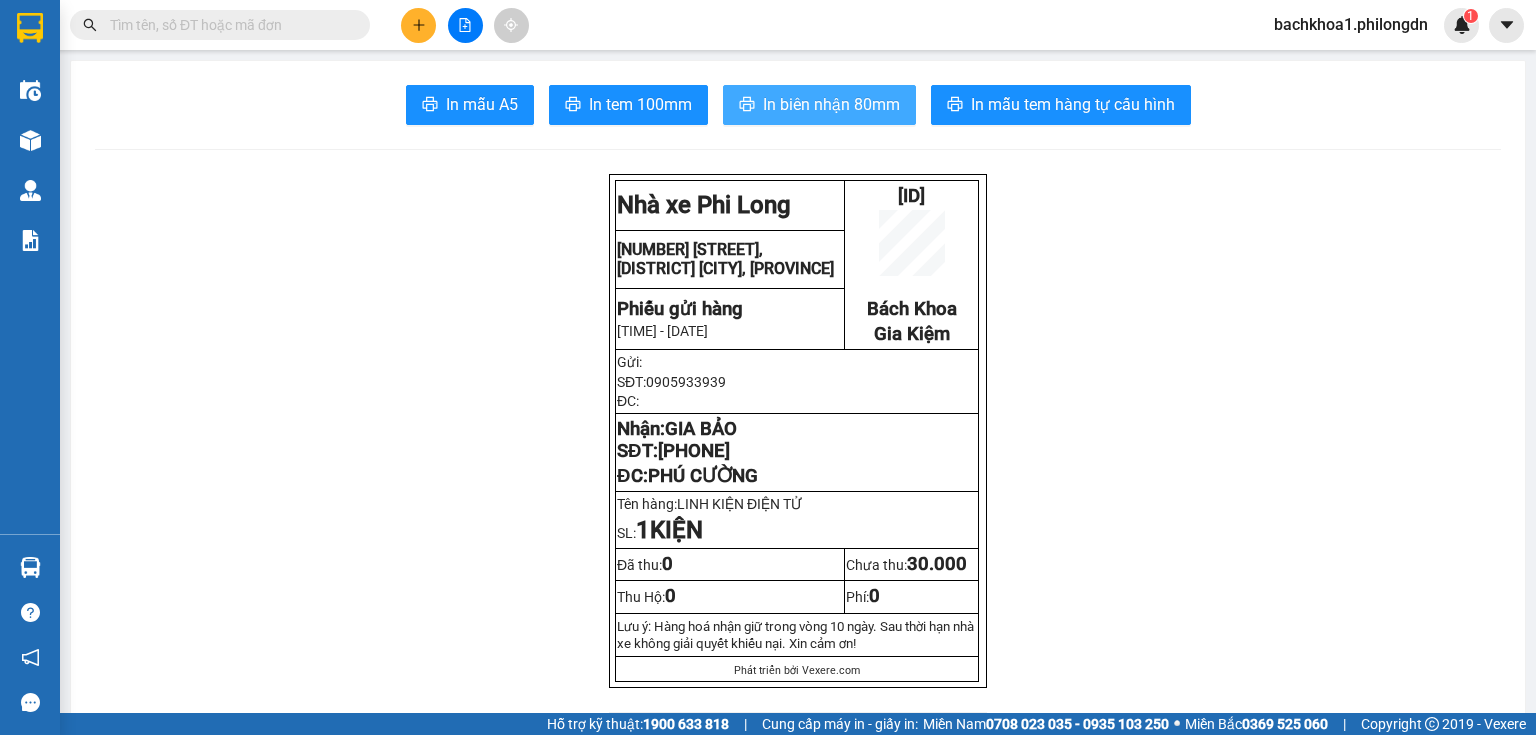 click on "In biên nhận 80mm" at bounding box center [819, 105] 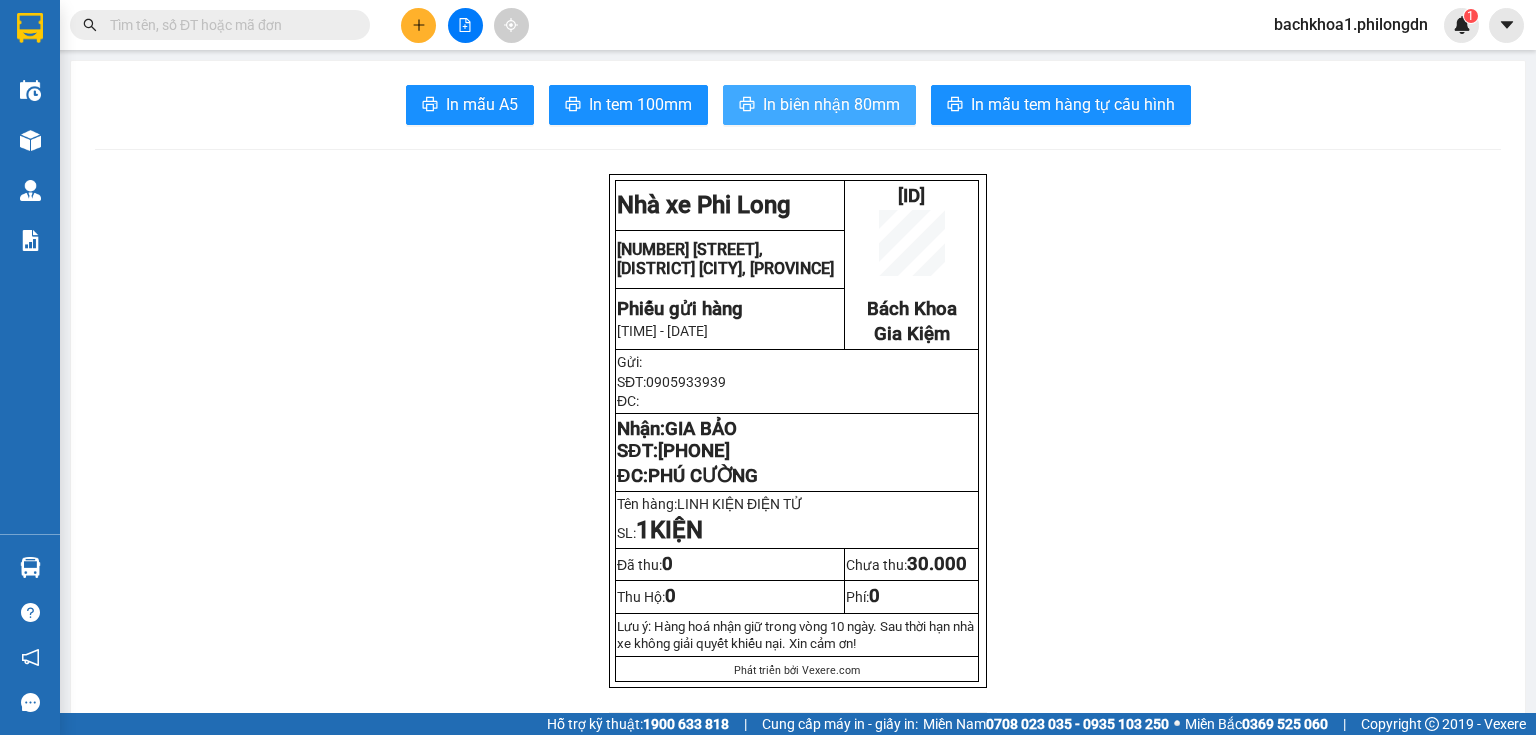 scroll, scrollTop: 0, scrollLeft: 0, axis: both 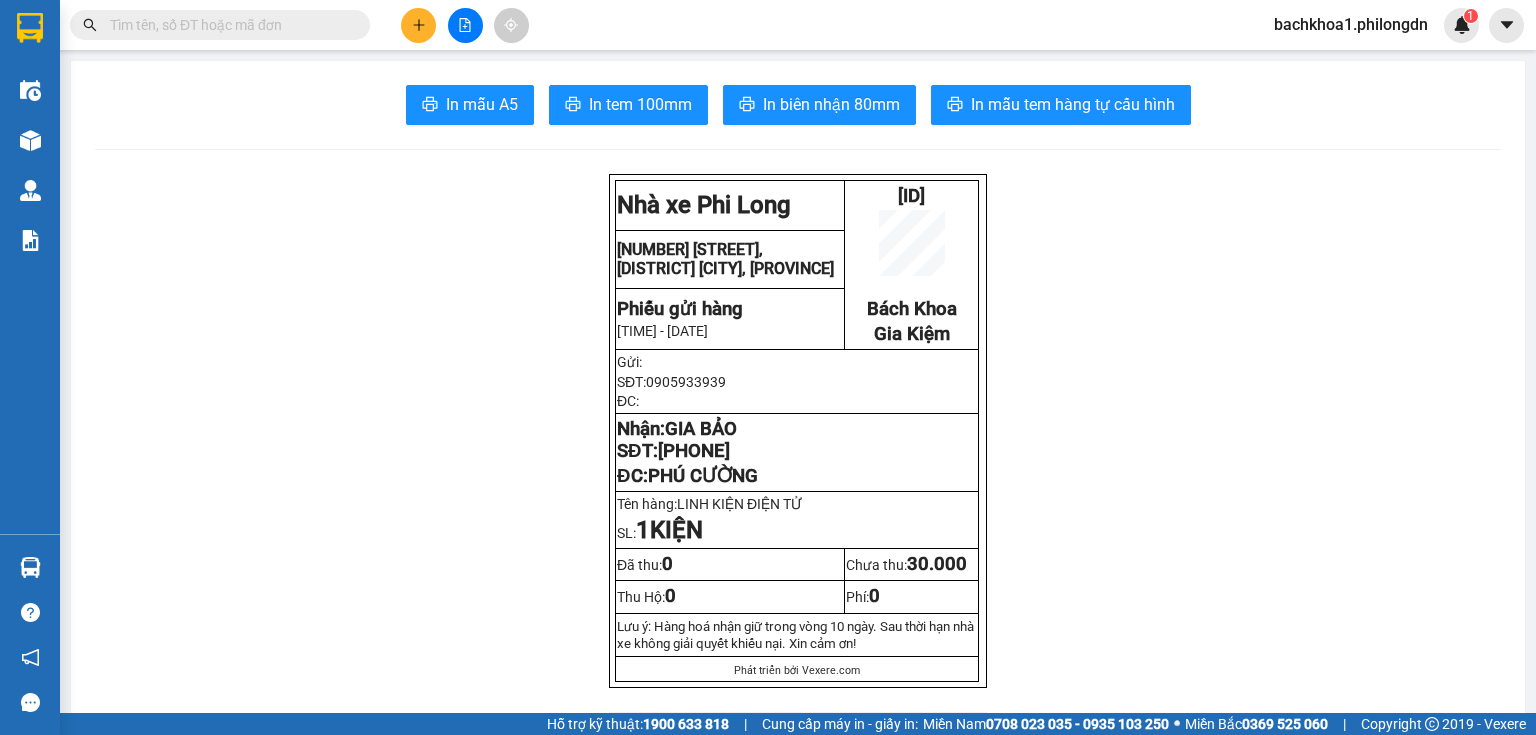 click on "0962888465" at bounding box center (694, 451) 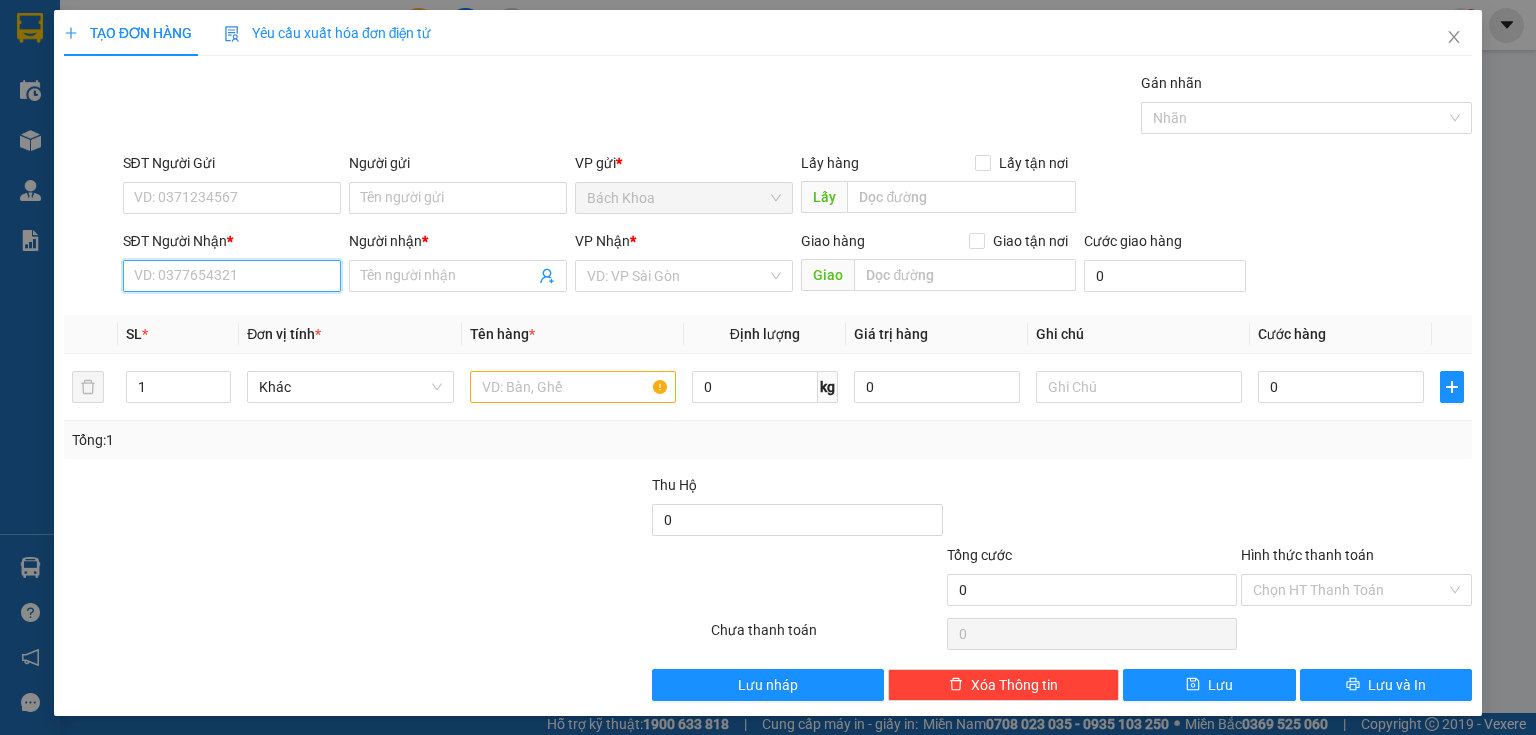 click on "SĐT Người Nhận  *" at bounding box center [232, 276] 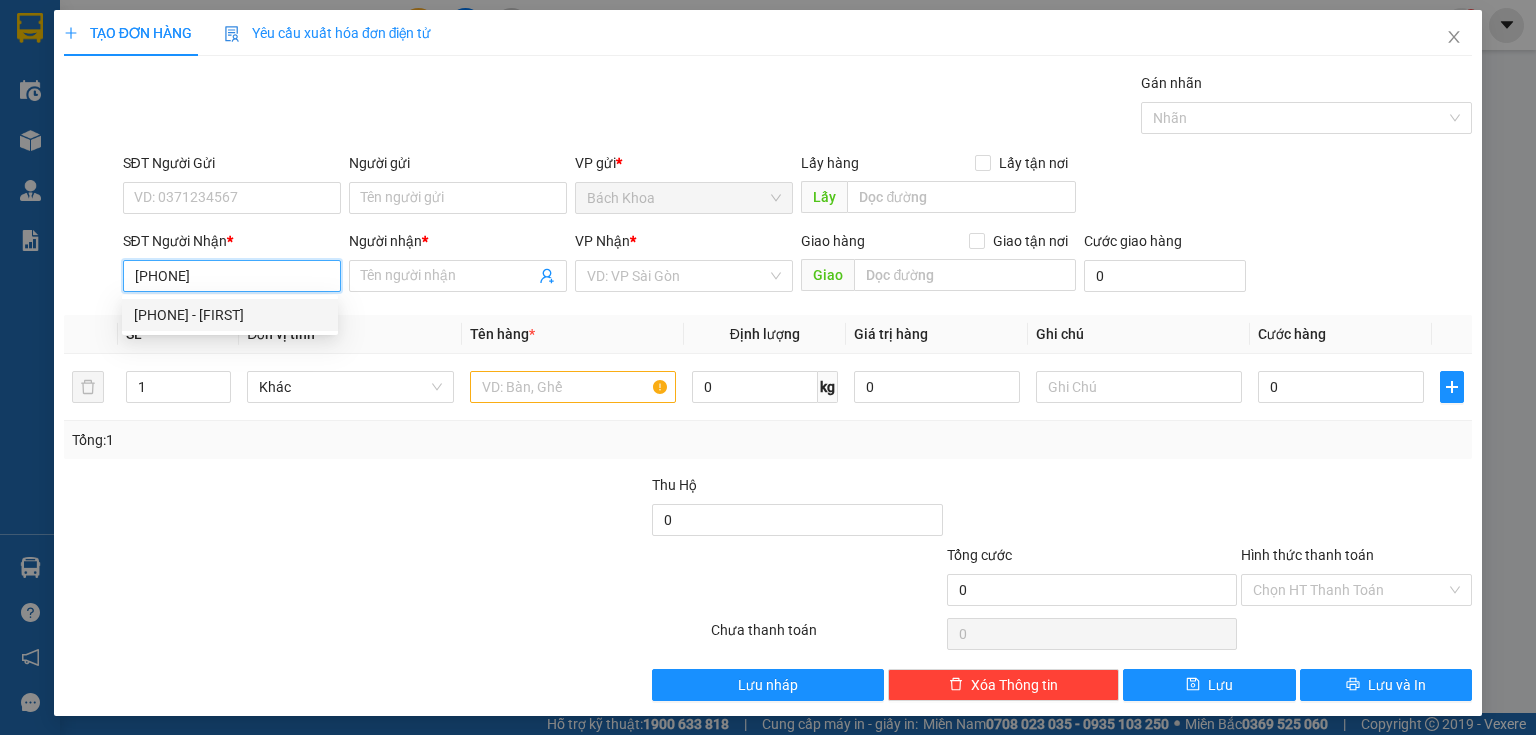 click on "0393466168 - ĐẠT" at bounding box center (230, 315) 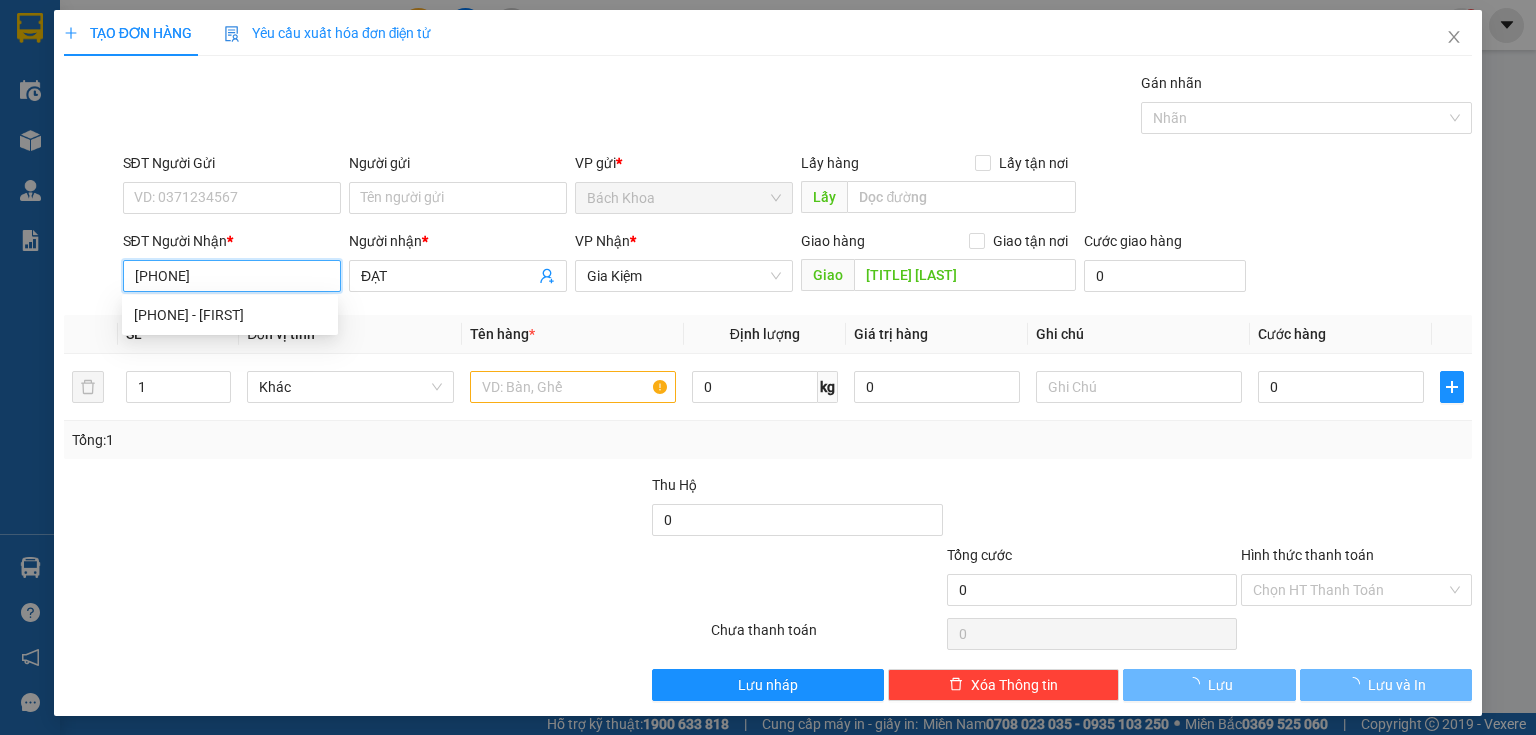type on "40.000" 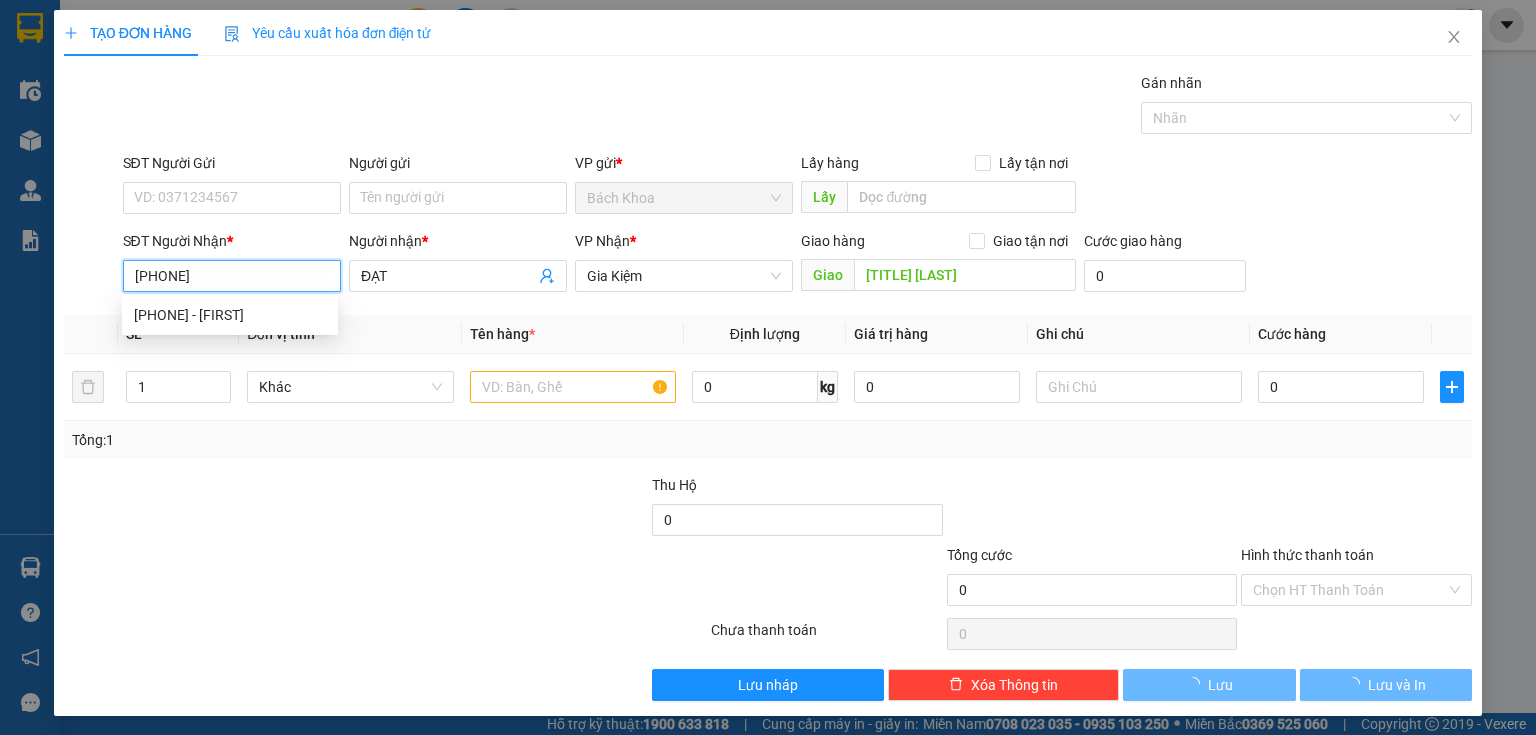 type on "40.000" 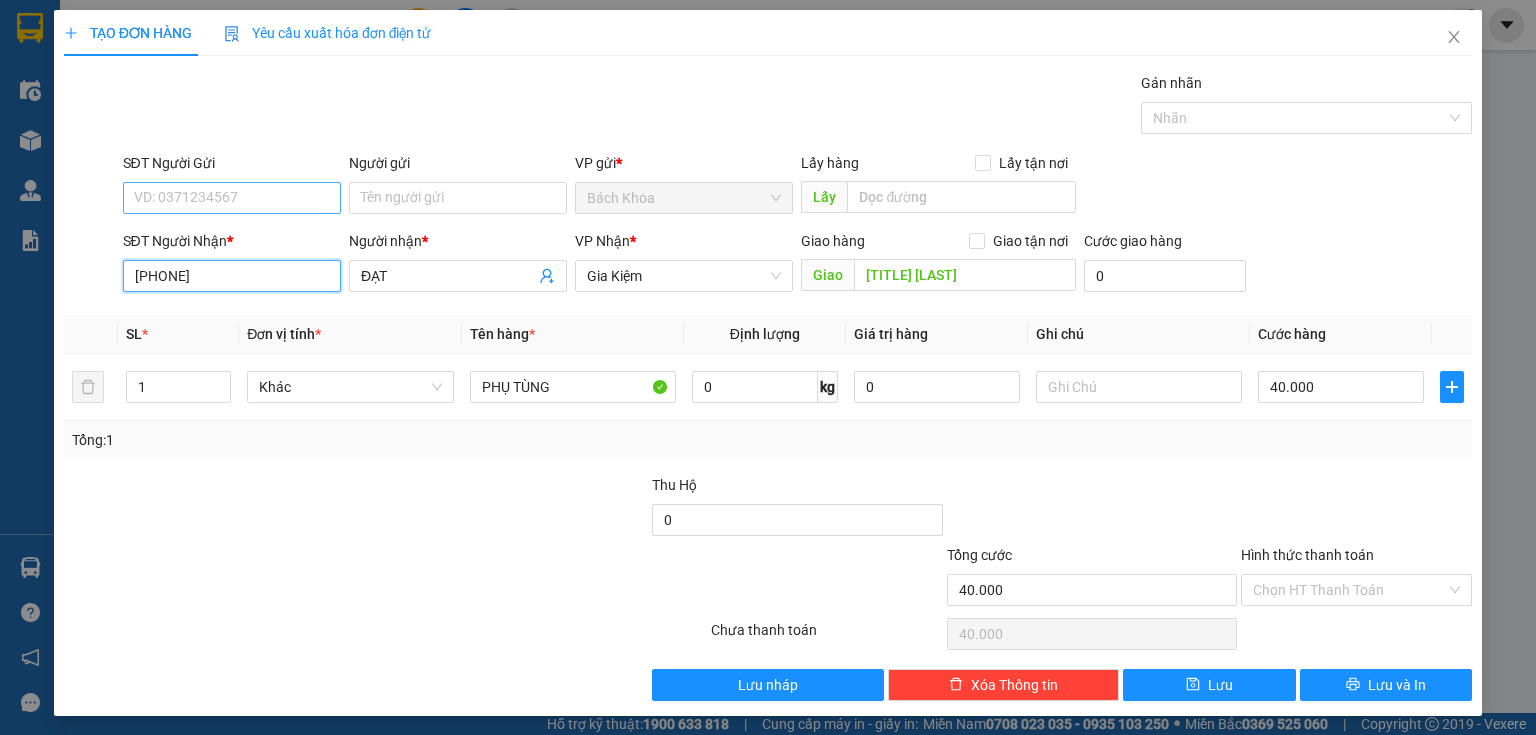 type on "0393466168" 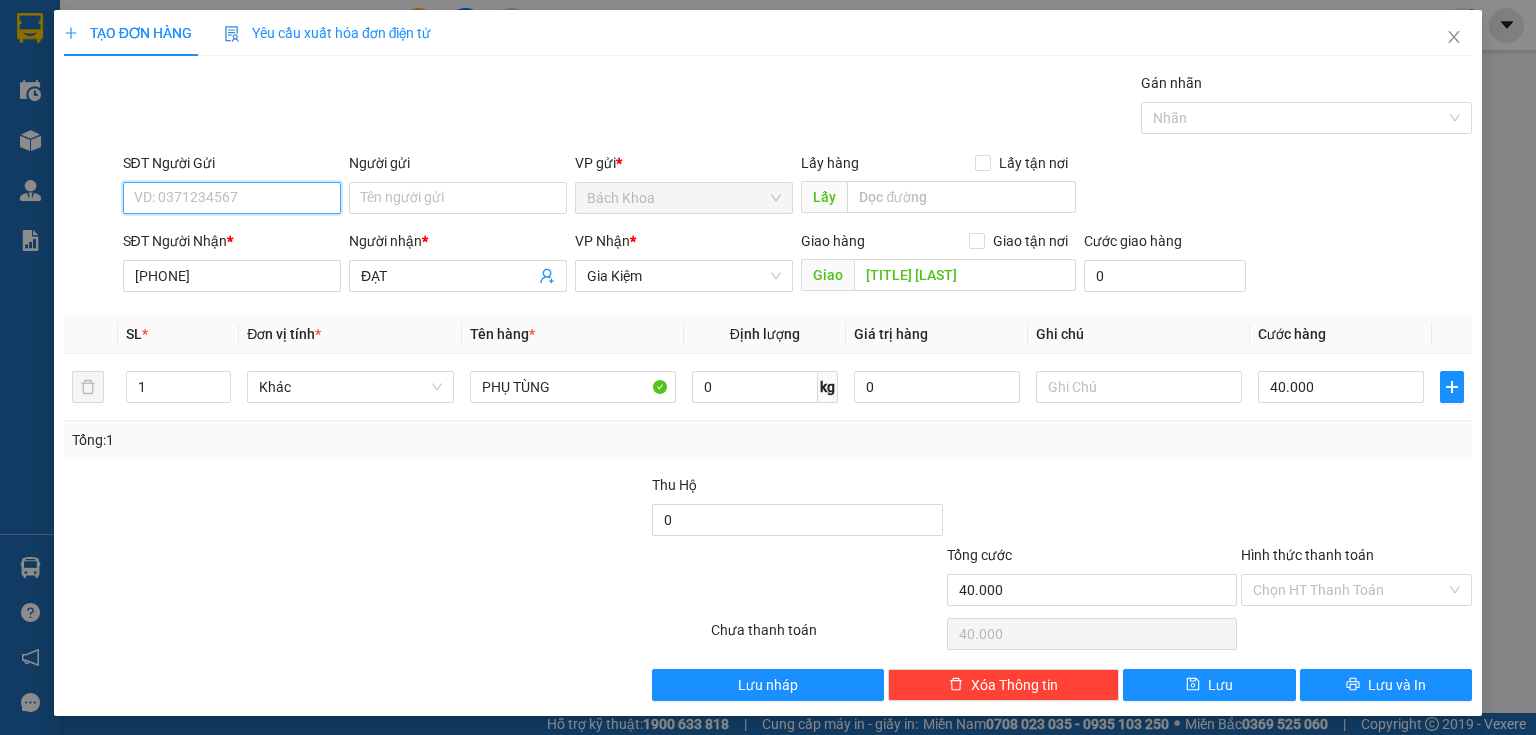 click on "SĐT Người Gửi" at bounding box center [232, 198] 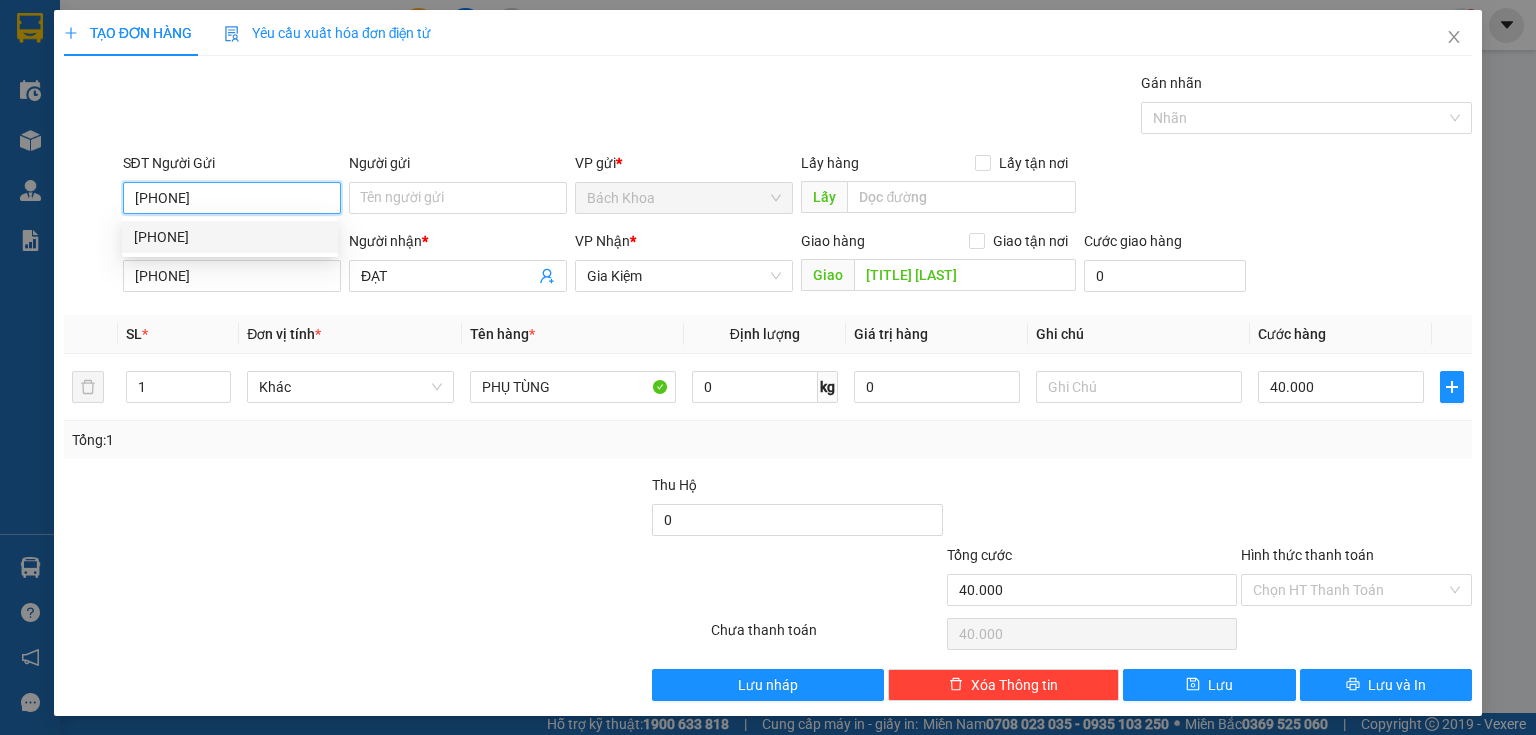click on "0907818589" at bounding box center [230, 237] 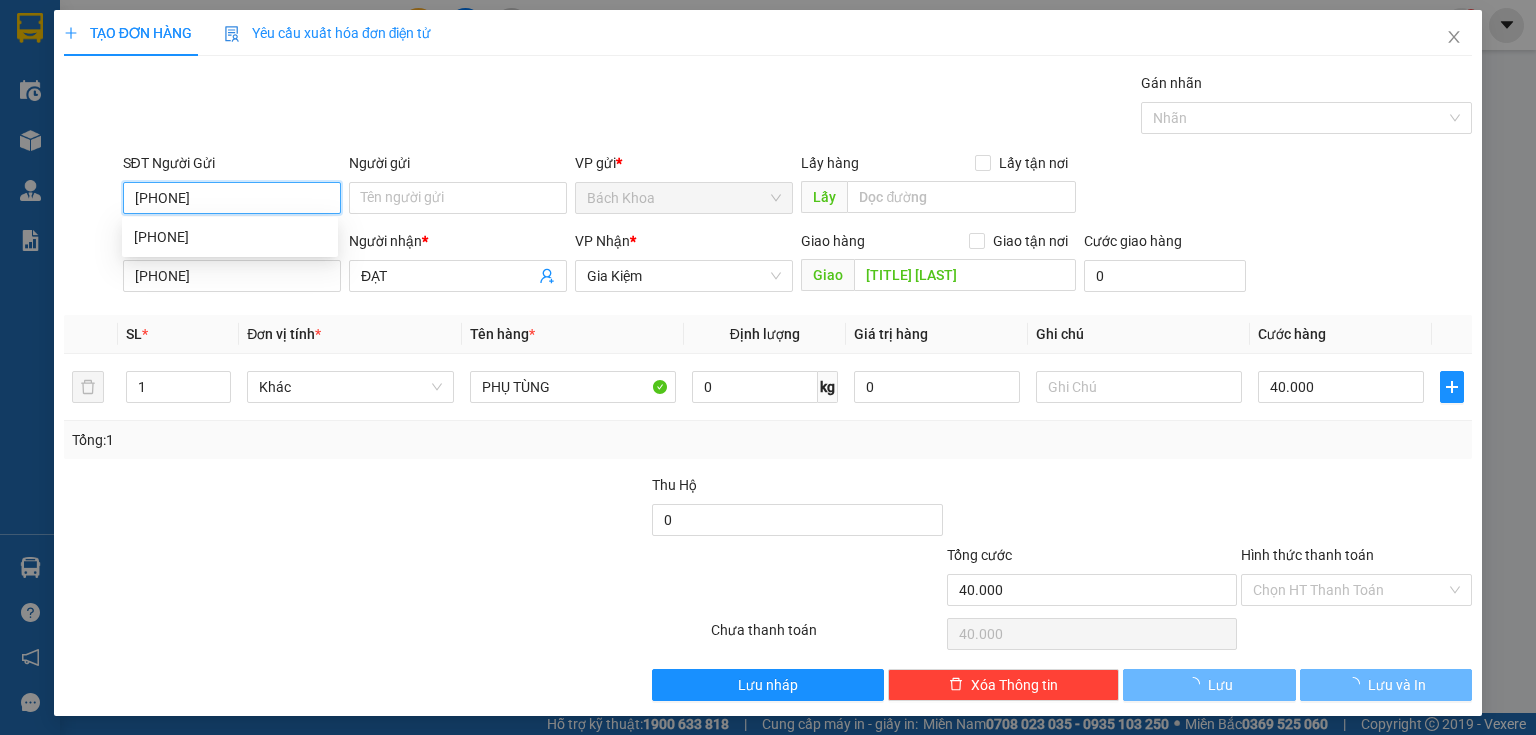 type on "30.000" 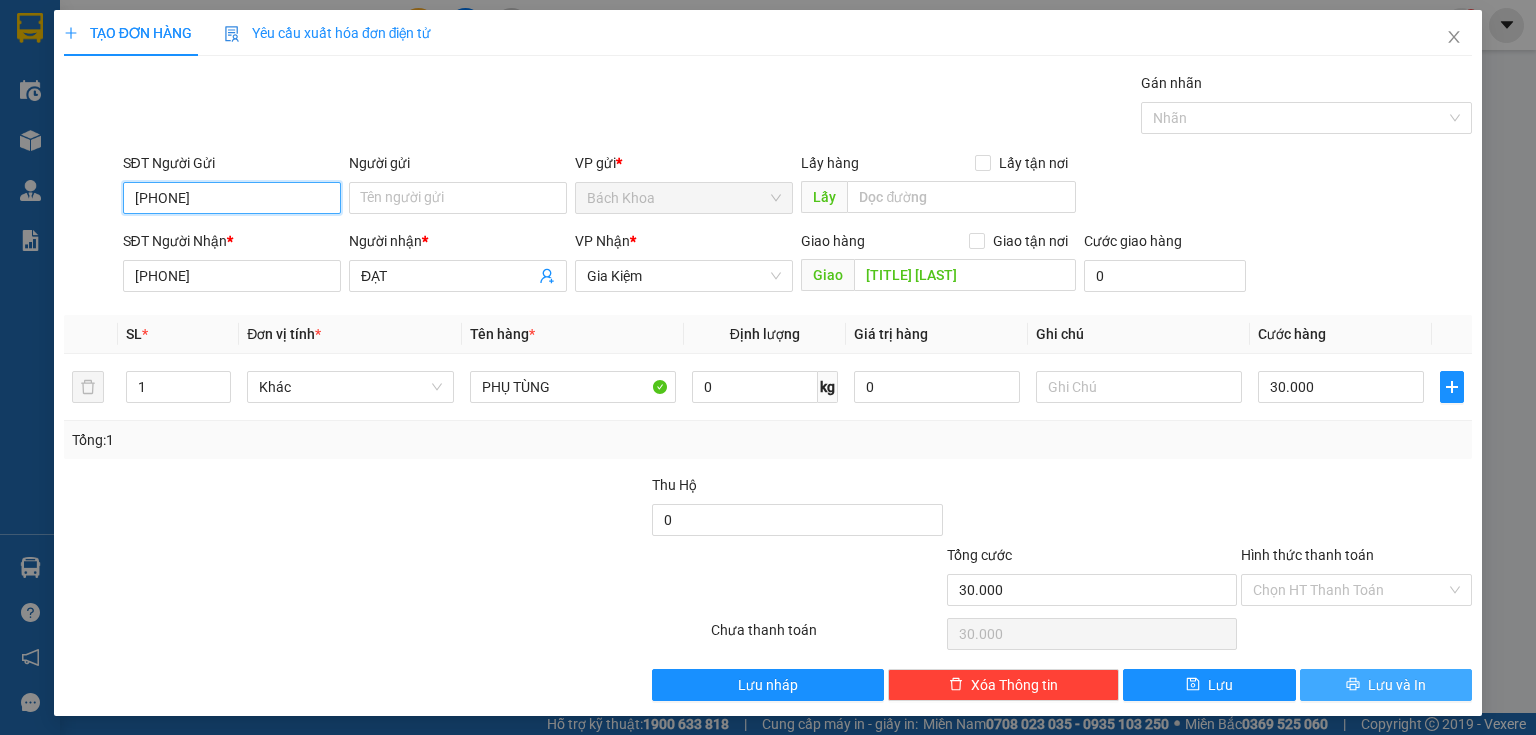 type on "0907818589" 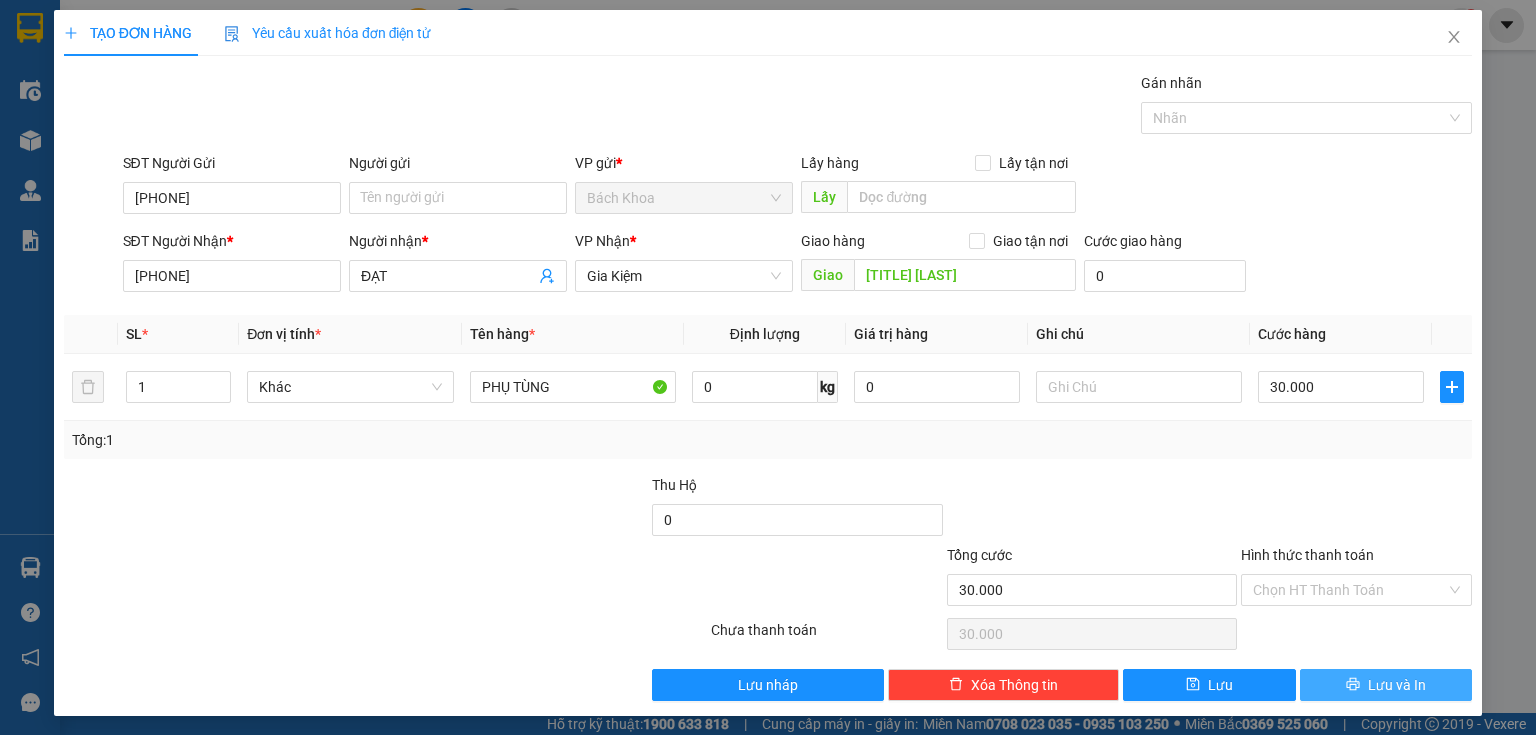 click on "Lưu và In" at bounding box center (1386, 685) 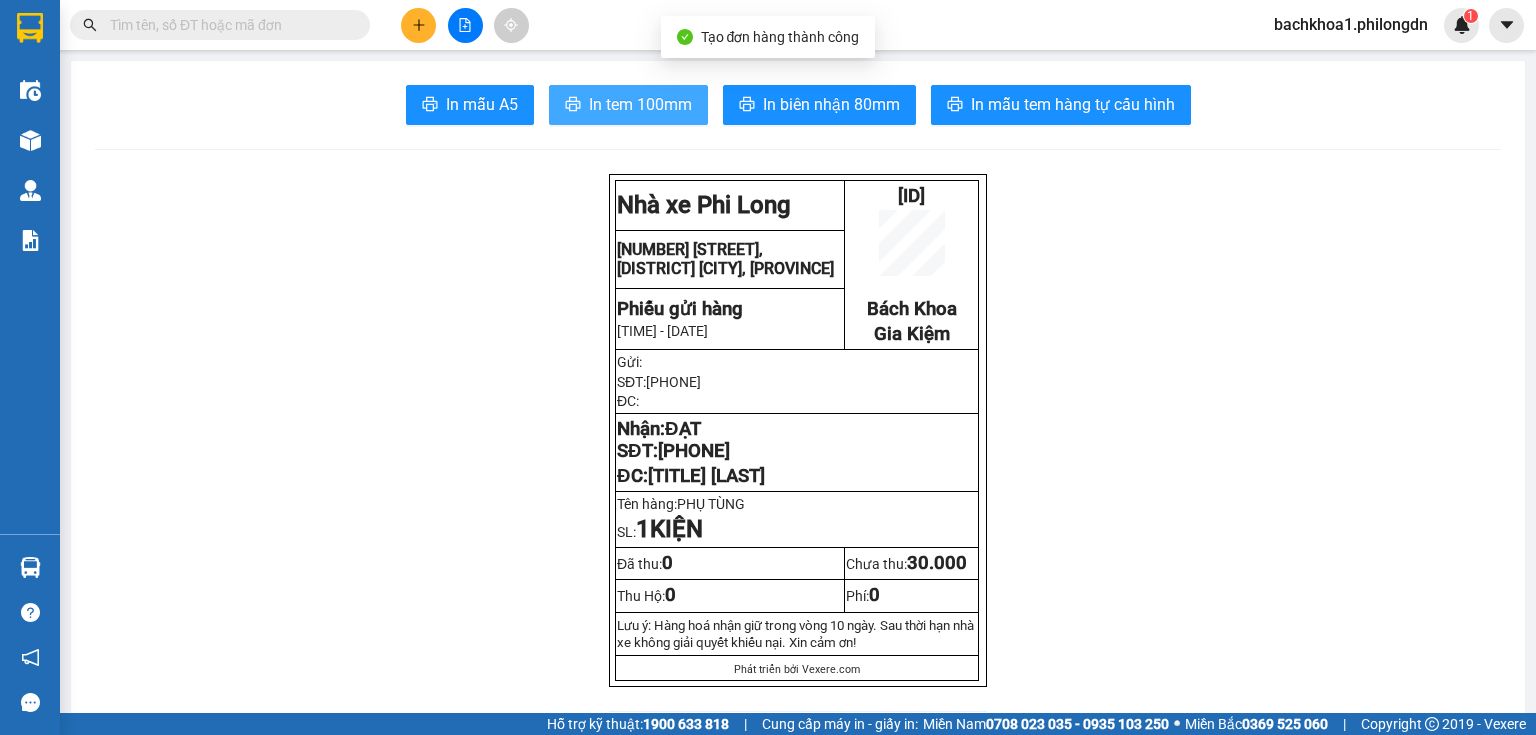 click on "In tem 100mm" at bounding box center (640, 104) 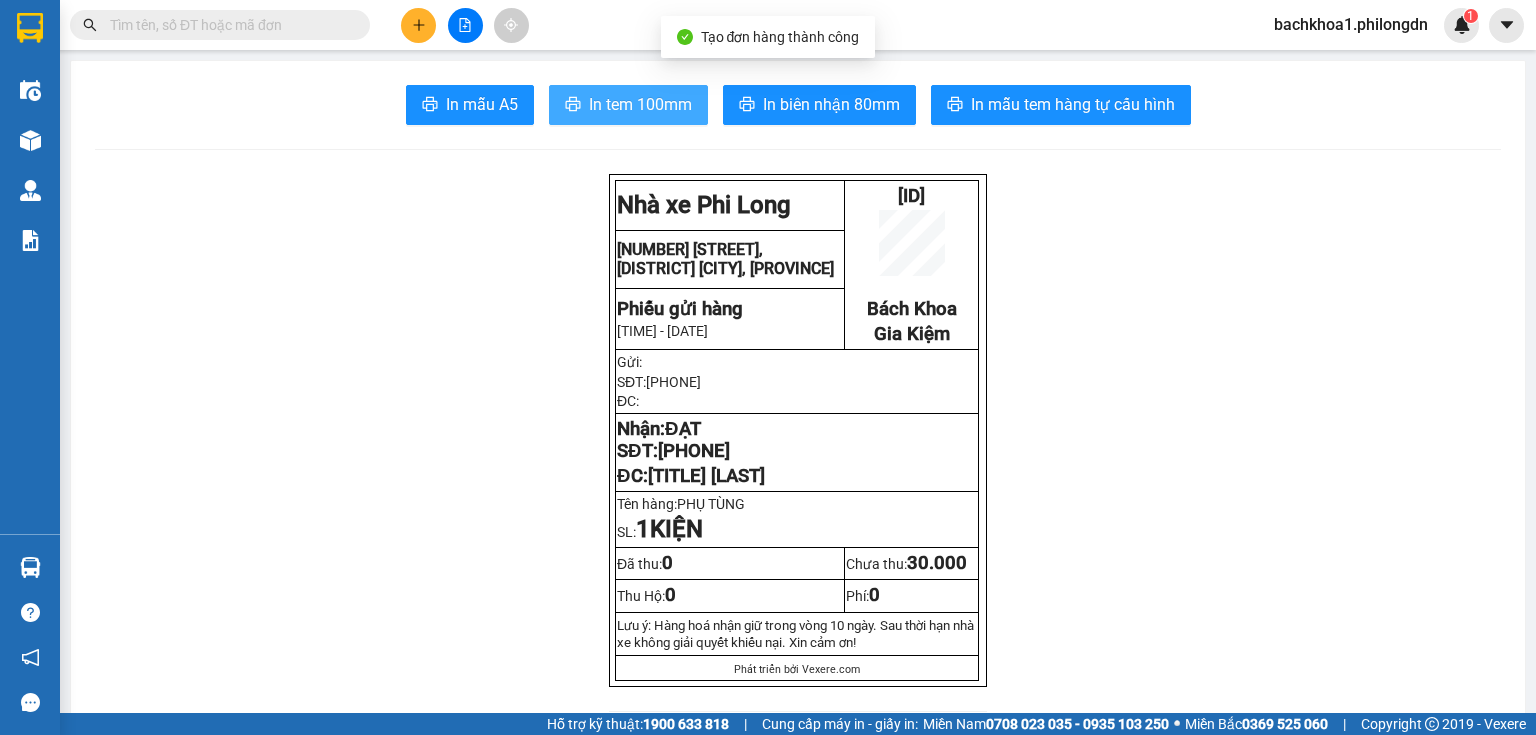 scroll, scrollTop: 0, scrollLeft: 0, axis: both 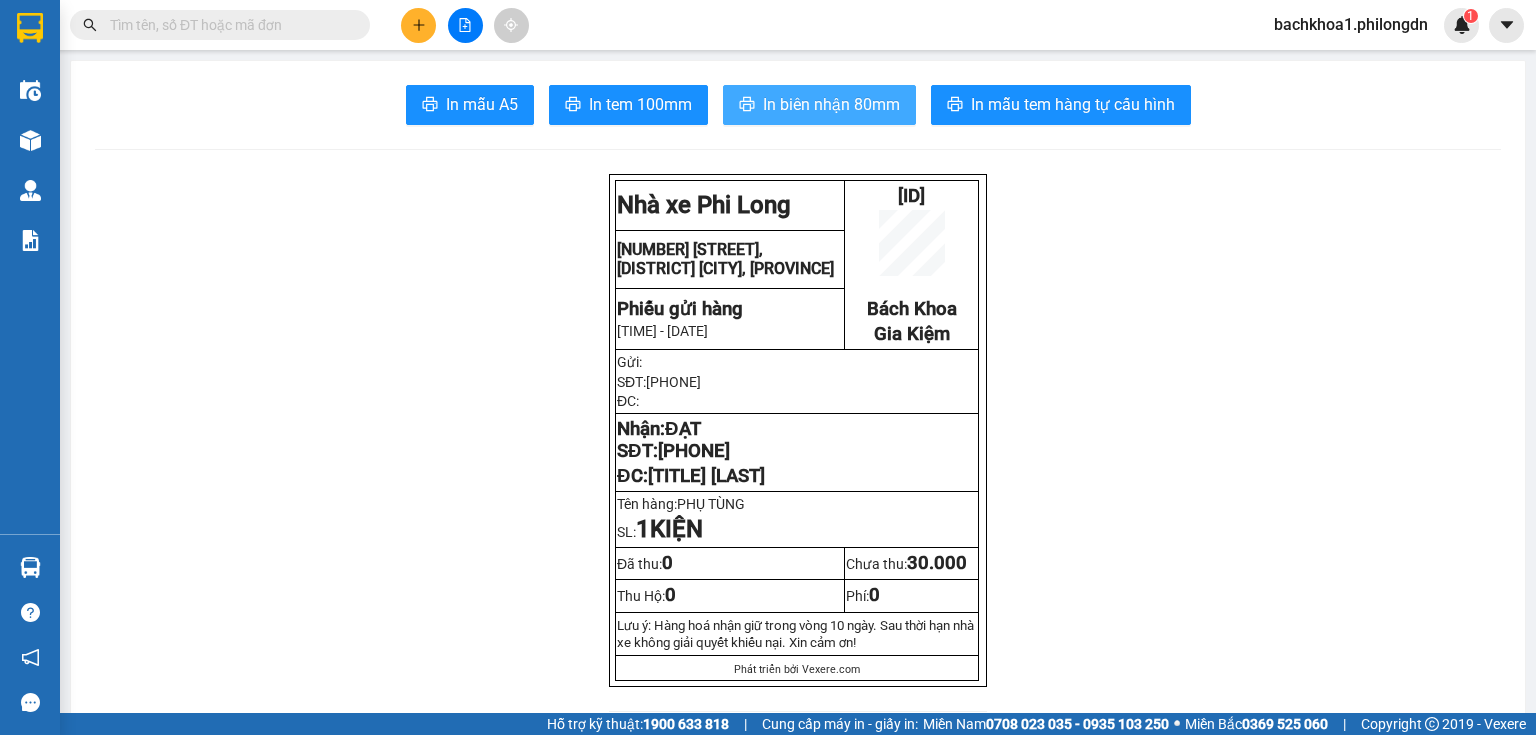 click on "In biên nhận 80mm" at bounding box center (831, 104) 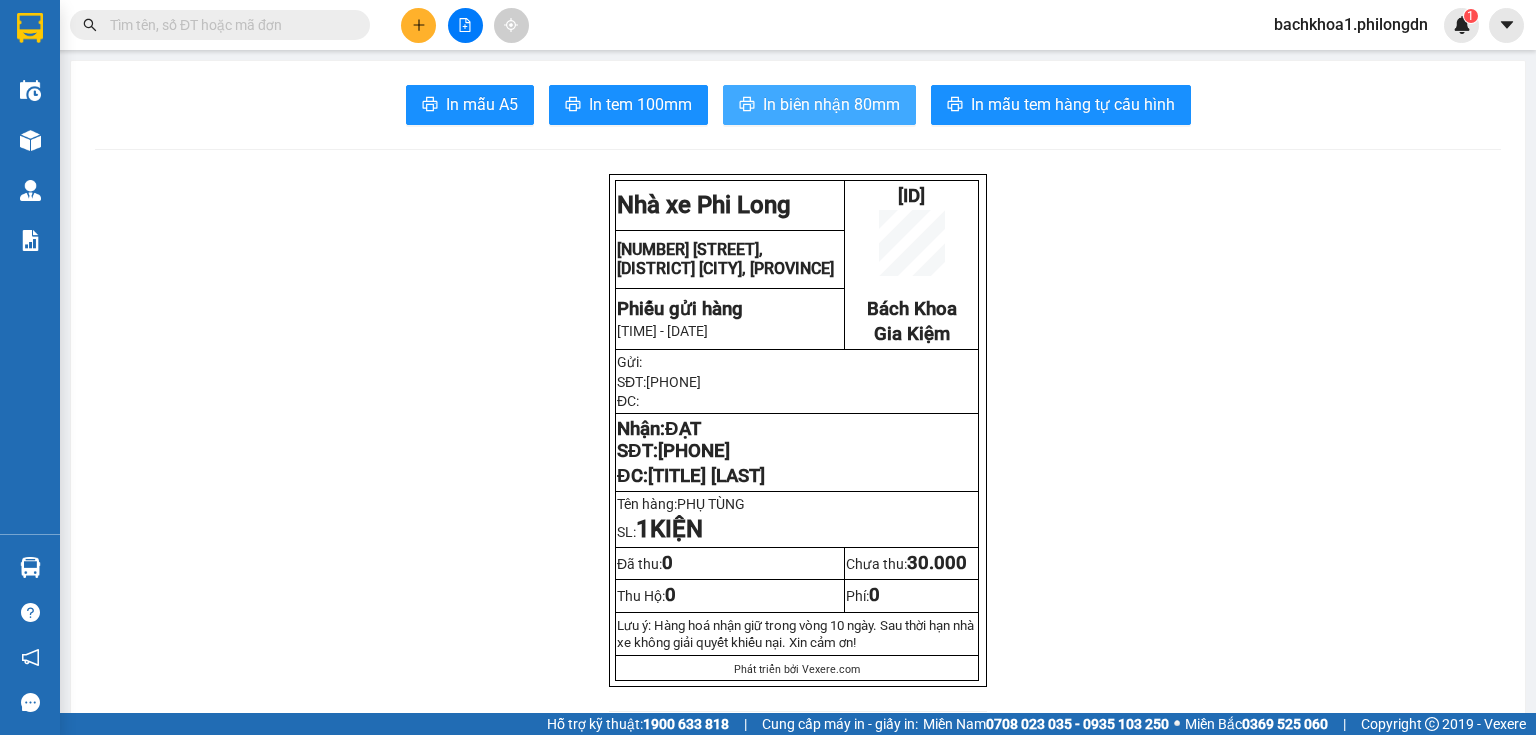 scroll, scrollTop: 0, scrollLeft: 0, axis: both 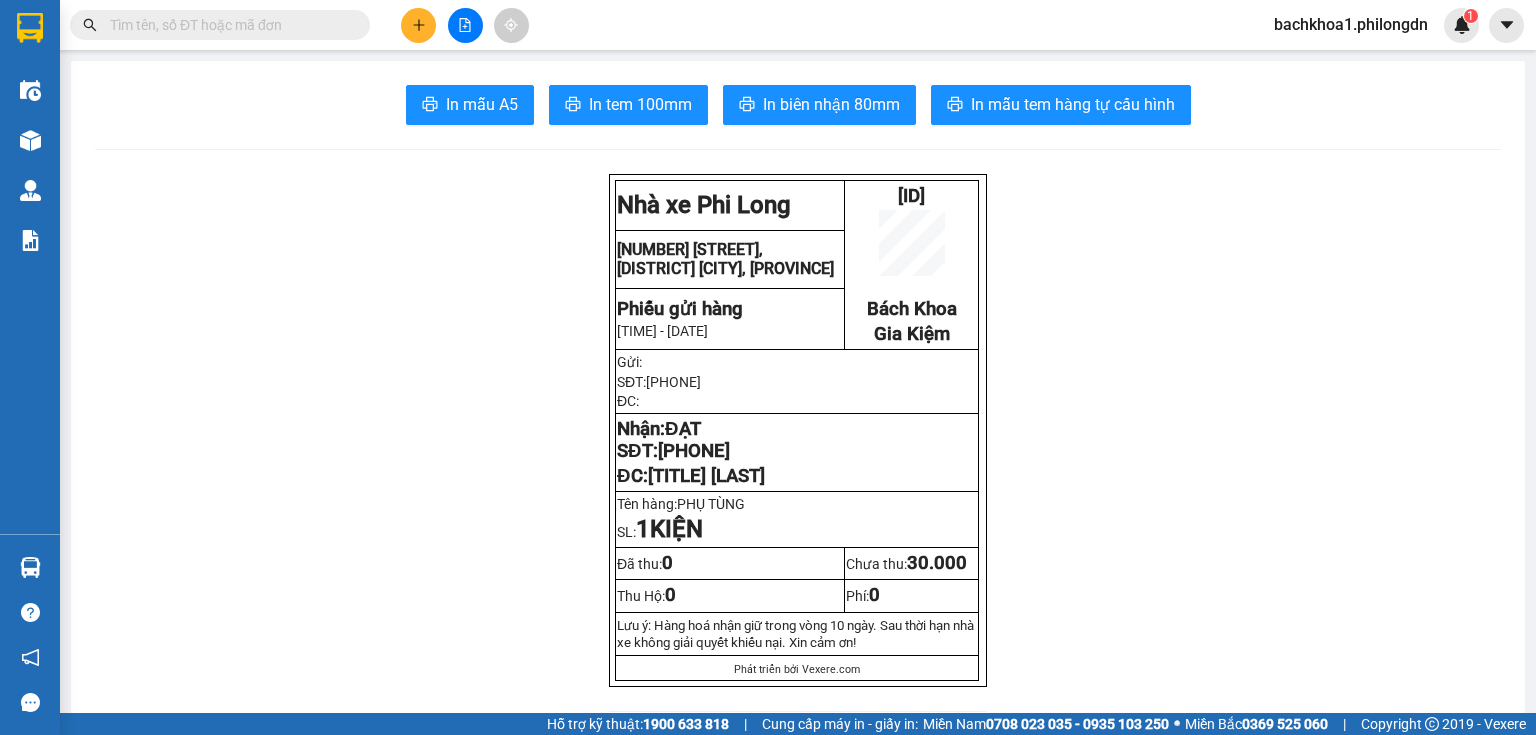 click on "0393466168" at bounding box center (694, 451) 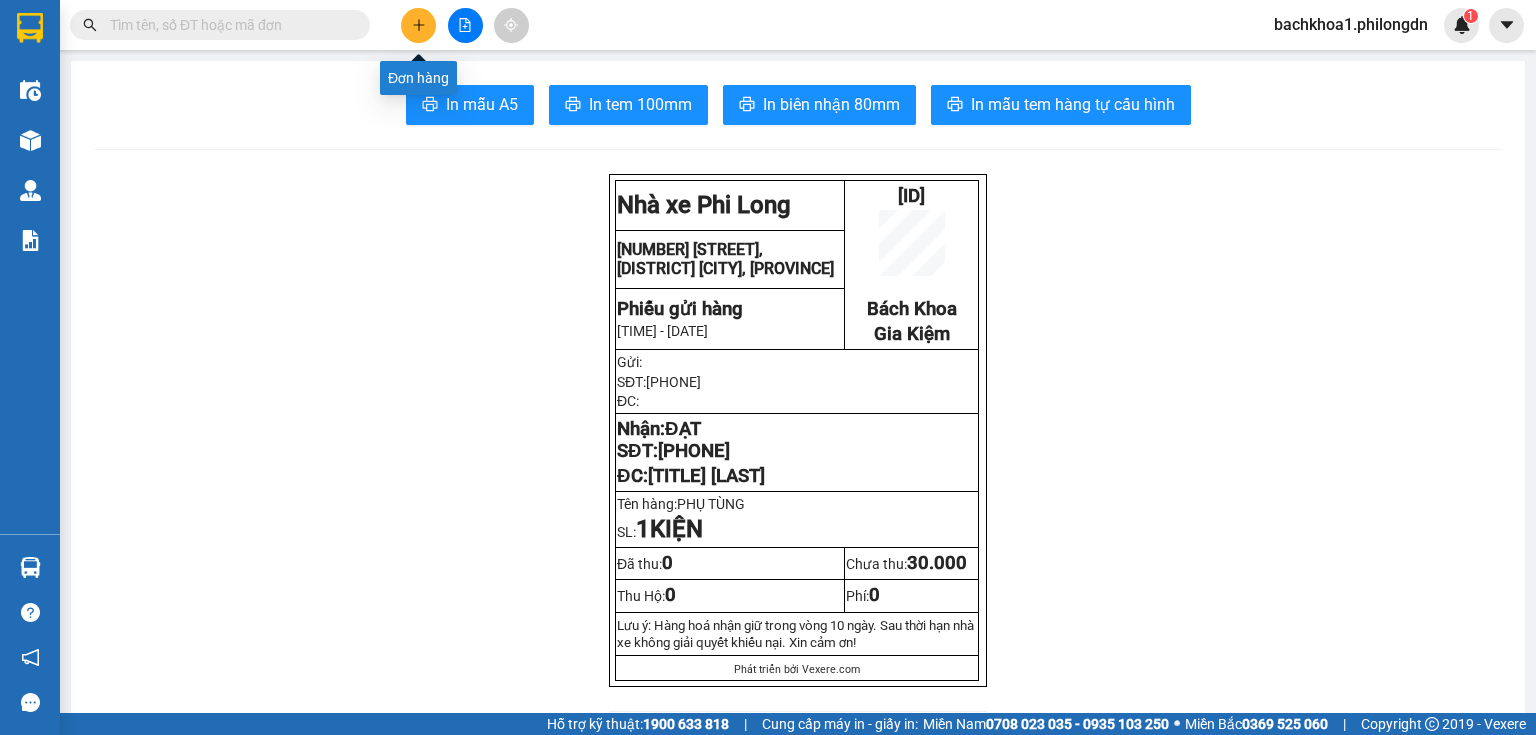 click 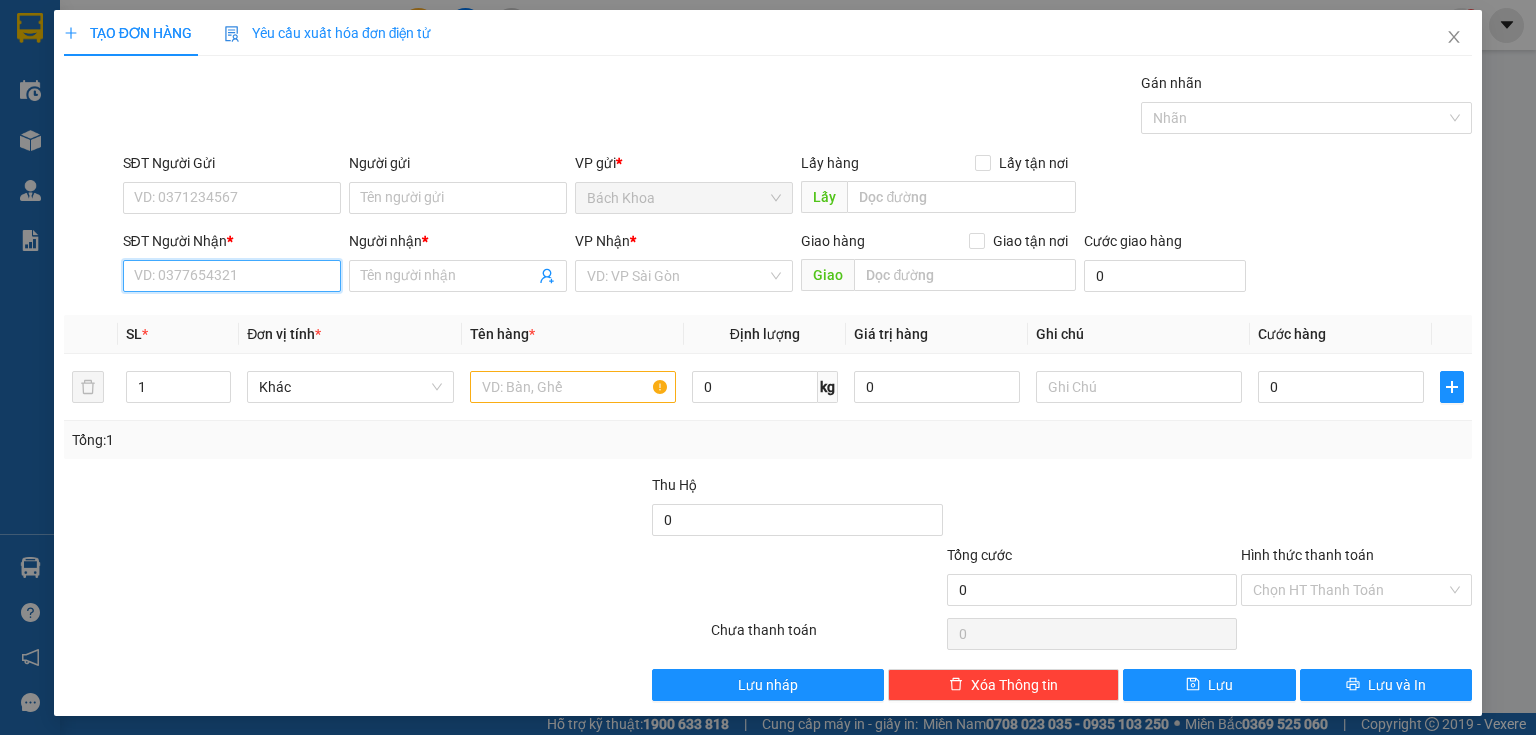 click on "SĐT Người Nhận  *" at bounding box center (232, 276) 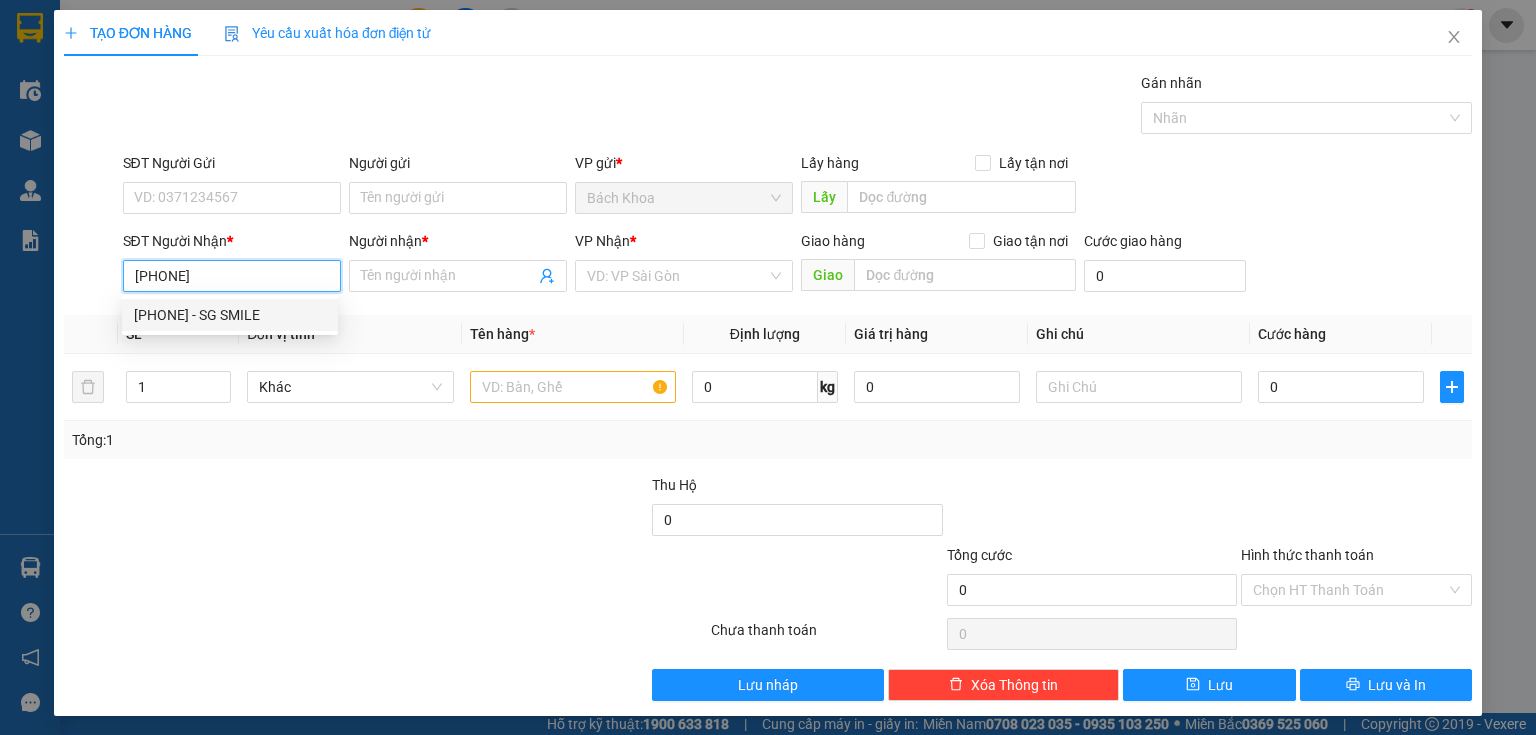 click on "02516516999 - SG SMILE" at bounding box center (230, 315) 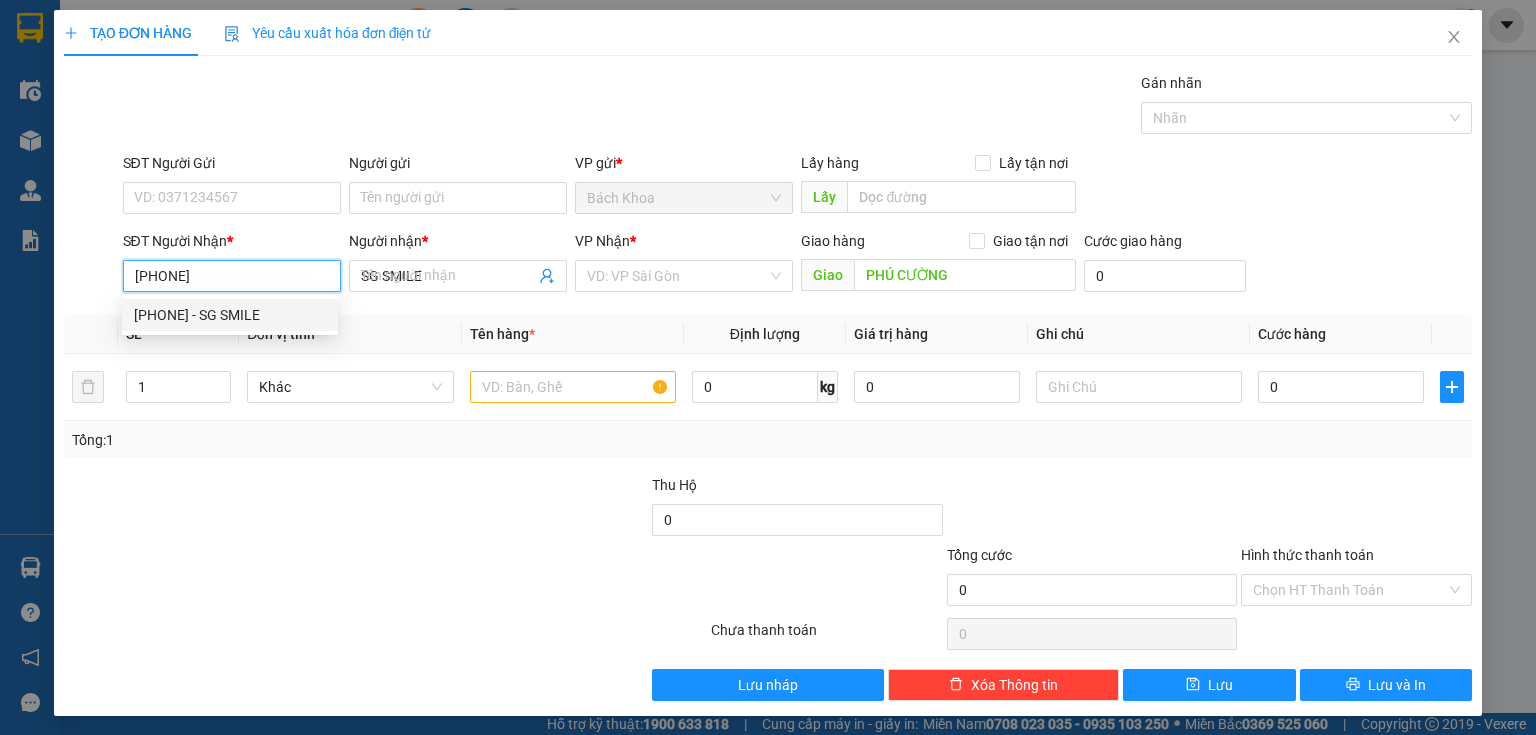 type on "30.000" 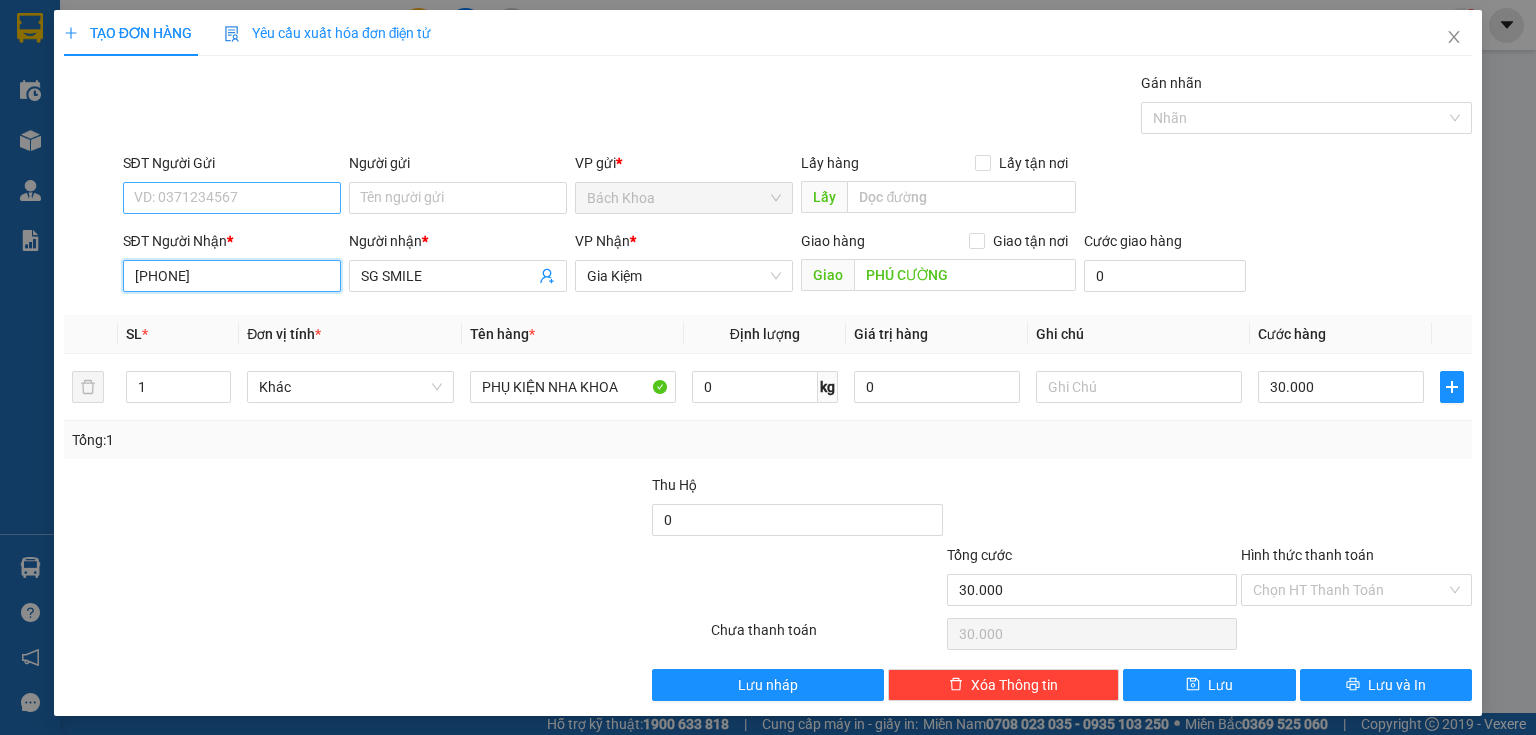 type on "[PHONE]" 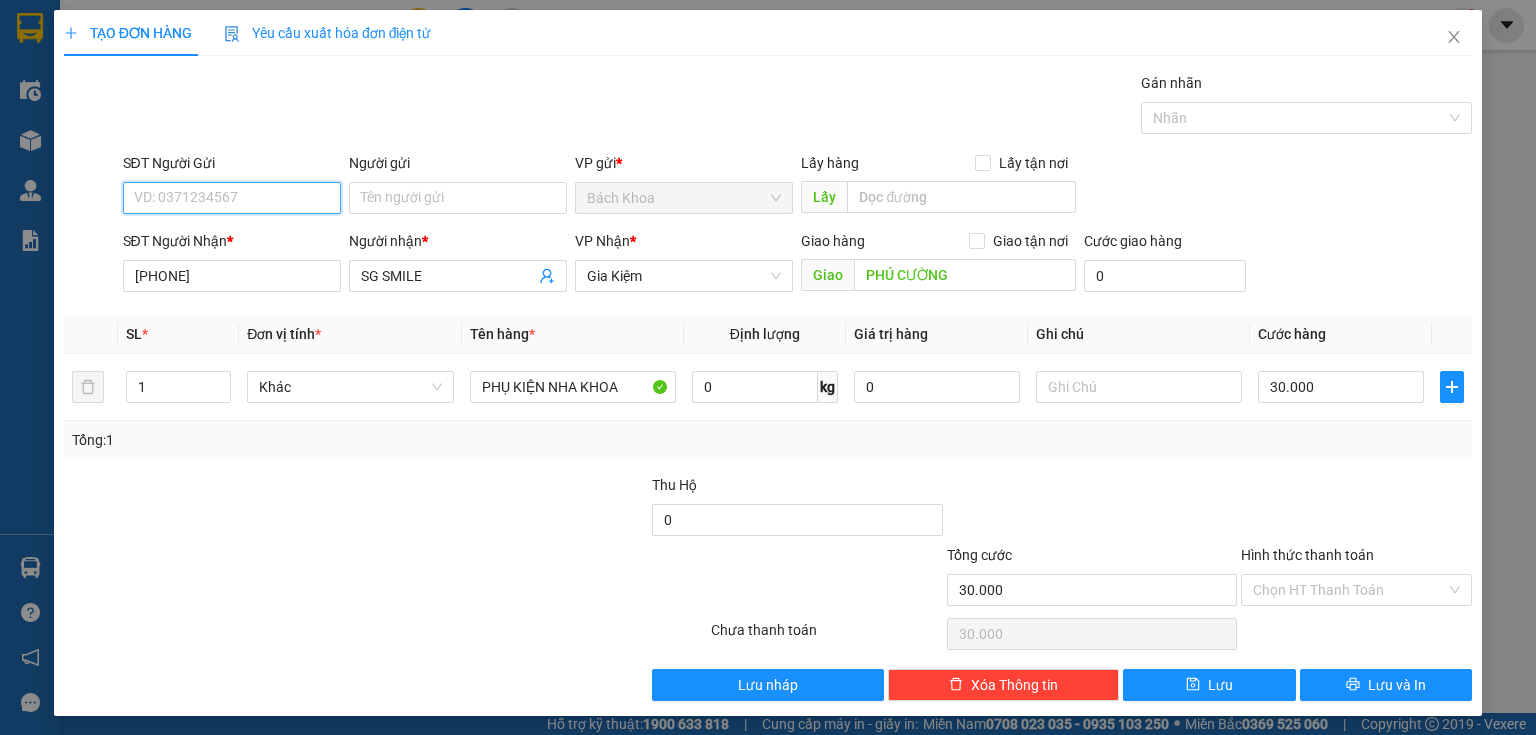 click on "SĐT Người Gửi" at bounding box center (232, 198) 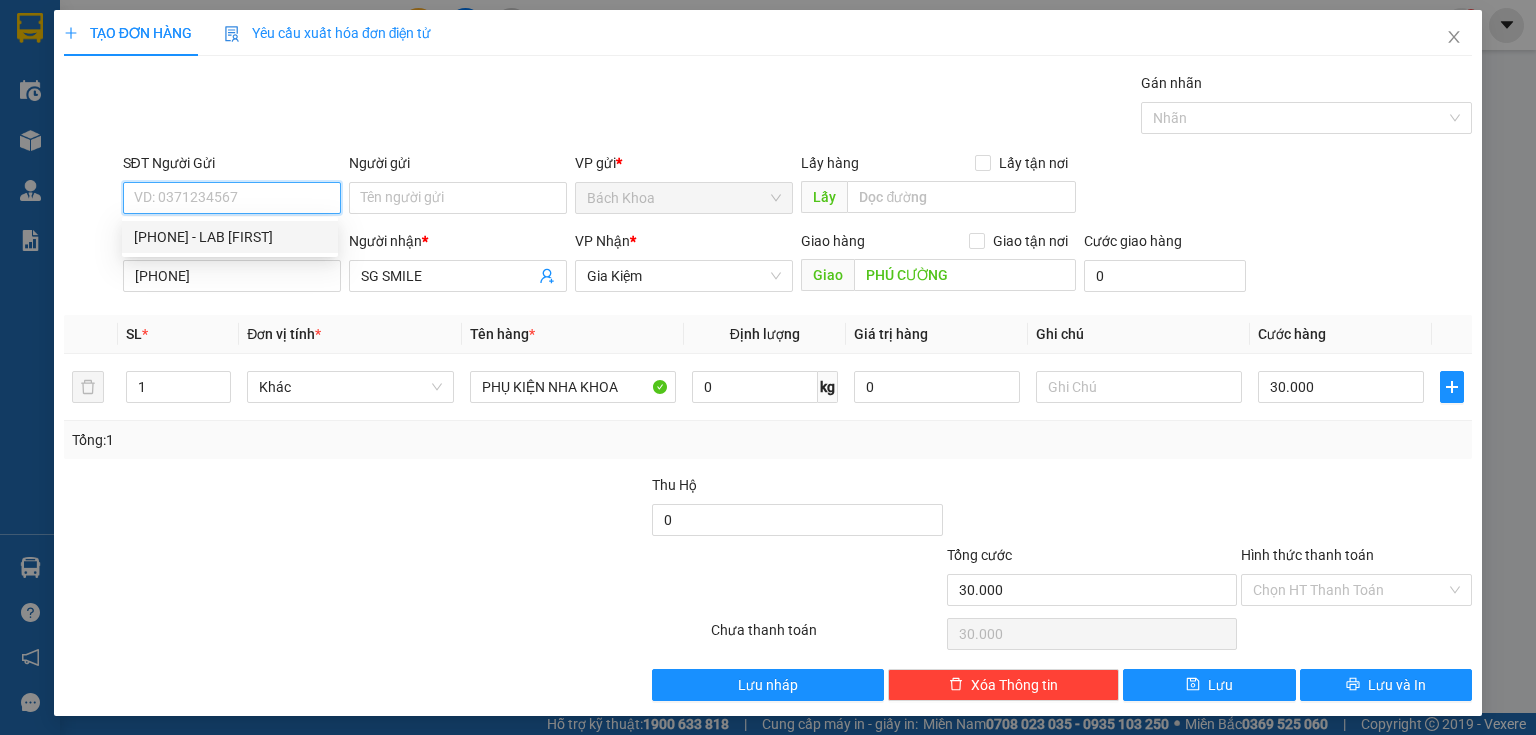 click on "[PHONE] - [NAME]" at bounding box center [230, 237] 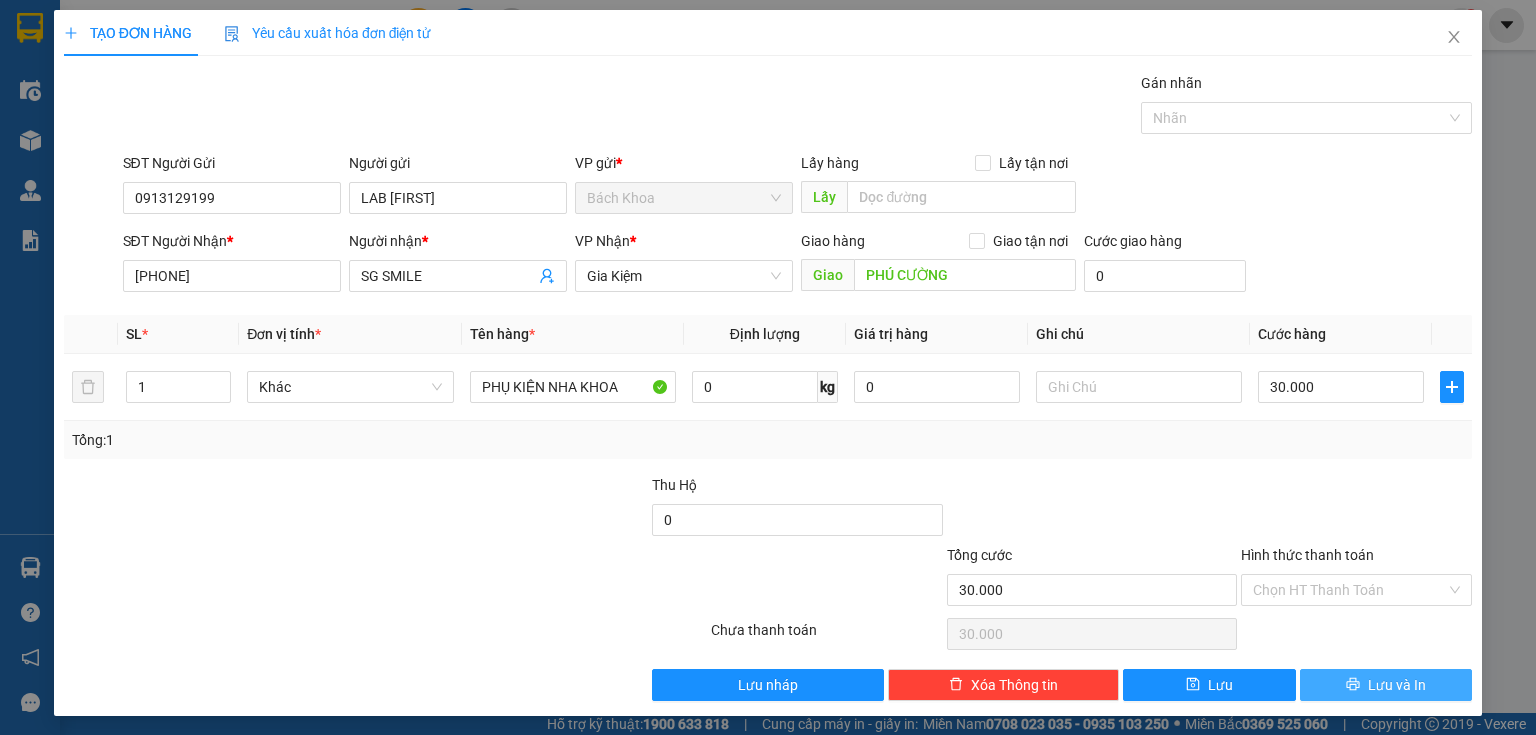 click on "Lưu và In" at bounding box center (1397, 685) 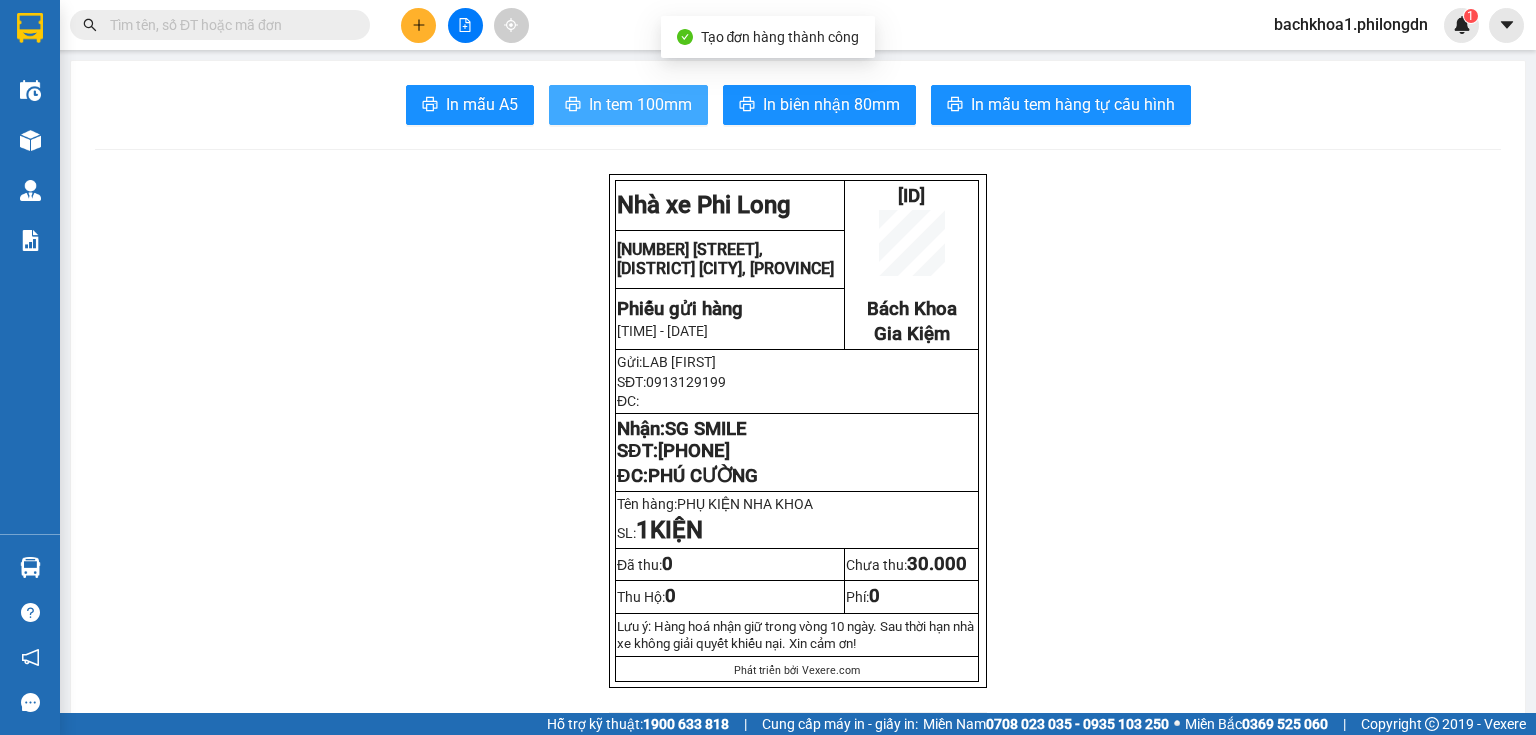 click on "In tem 100mm" at bounding box center [640, 104] 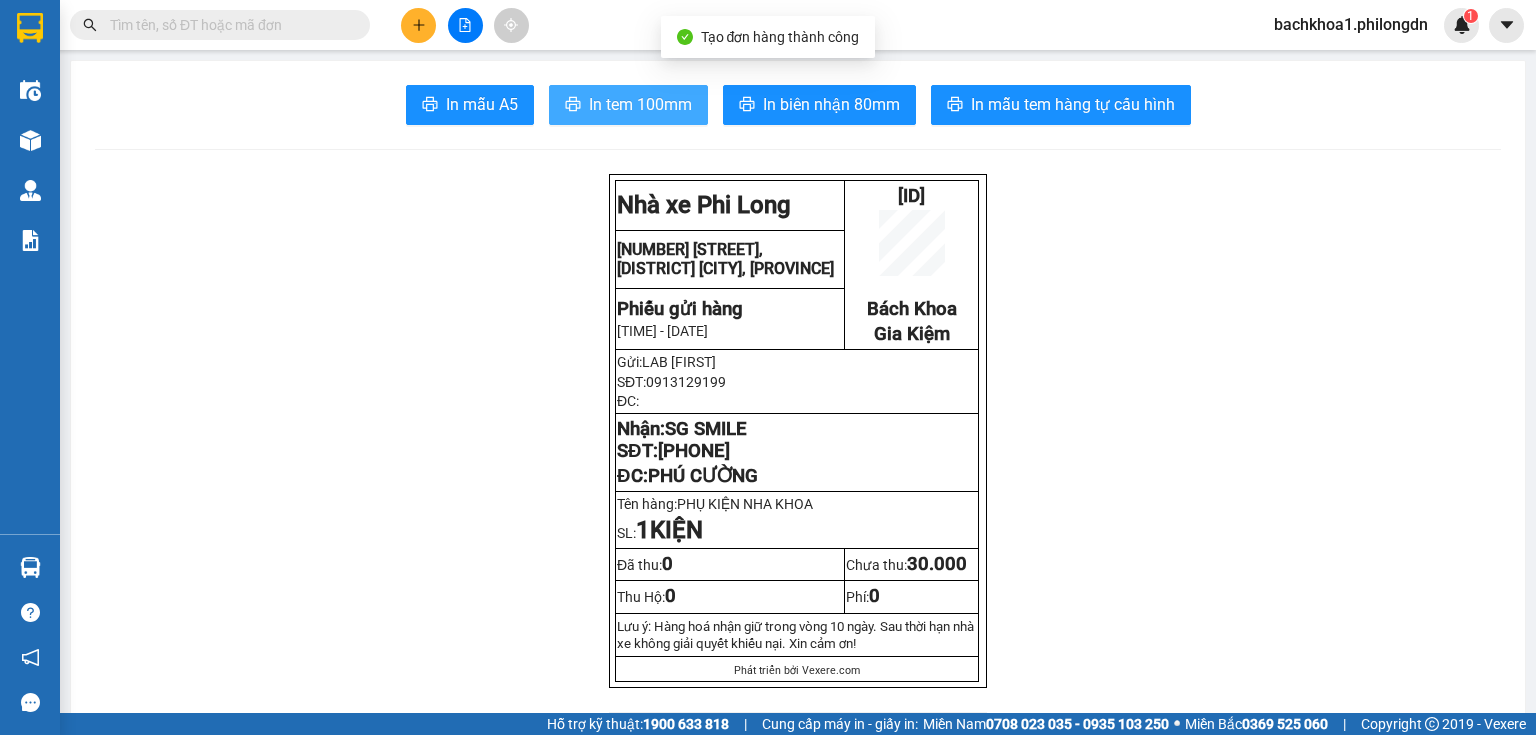 scroll, scrollTop: 0, scrollLeft: 0, axis: both 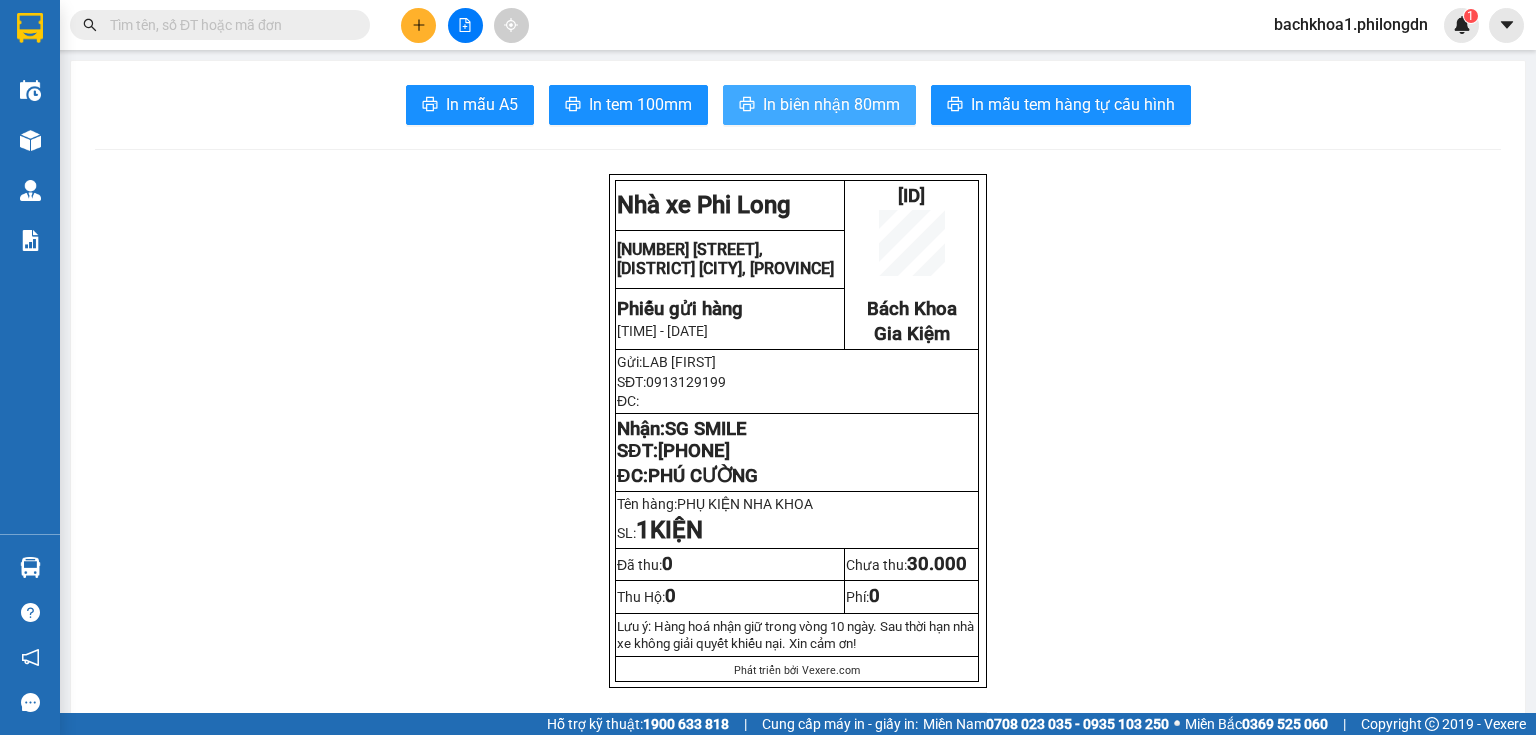 click on "In biên nhận 80mm" at bounding box center [831, 104] 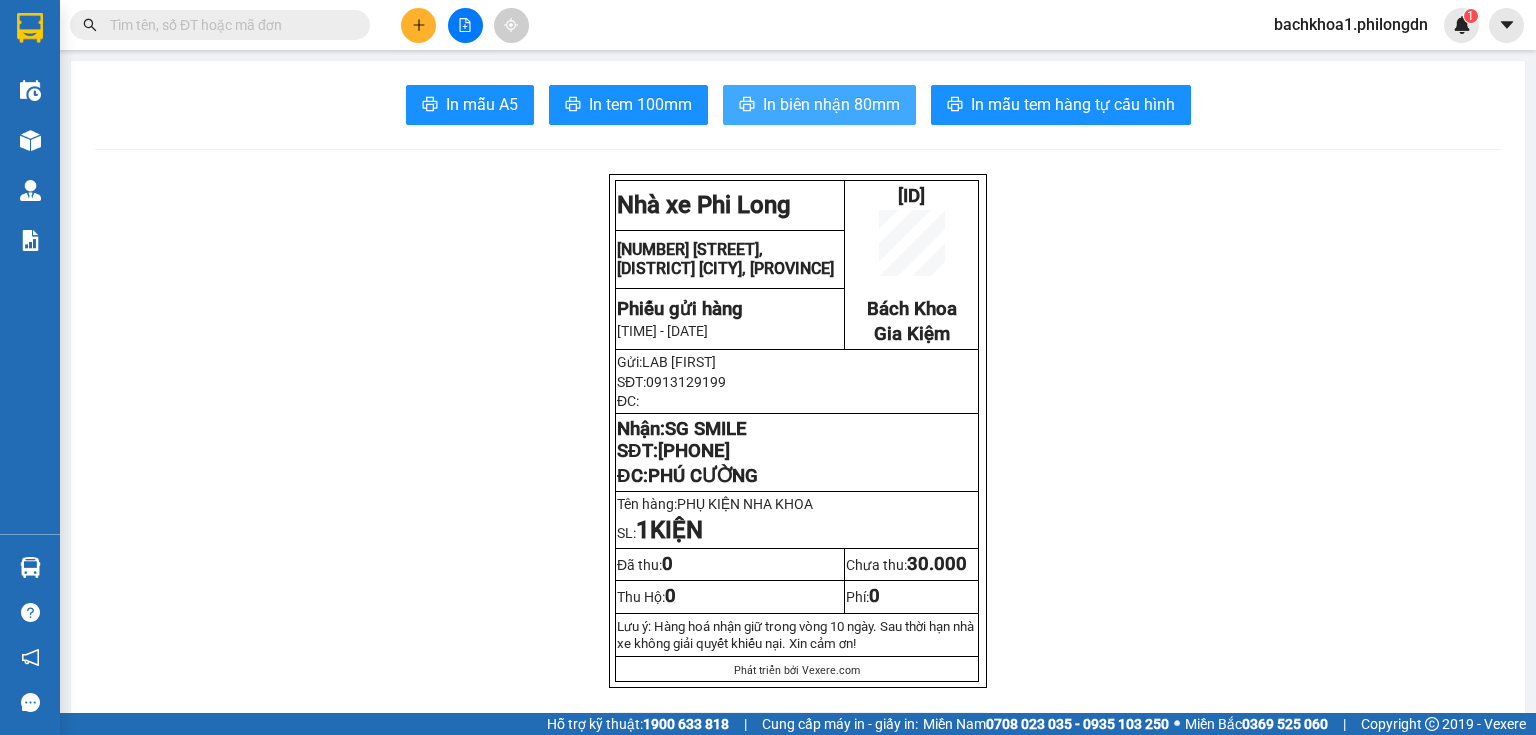 scroll, scrollTop: 0, scrollLeft: 0, axis: both 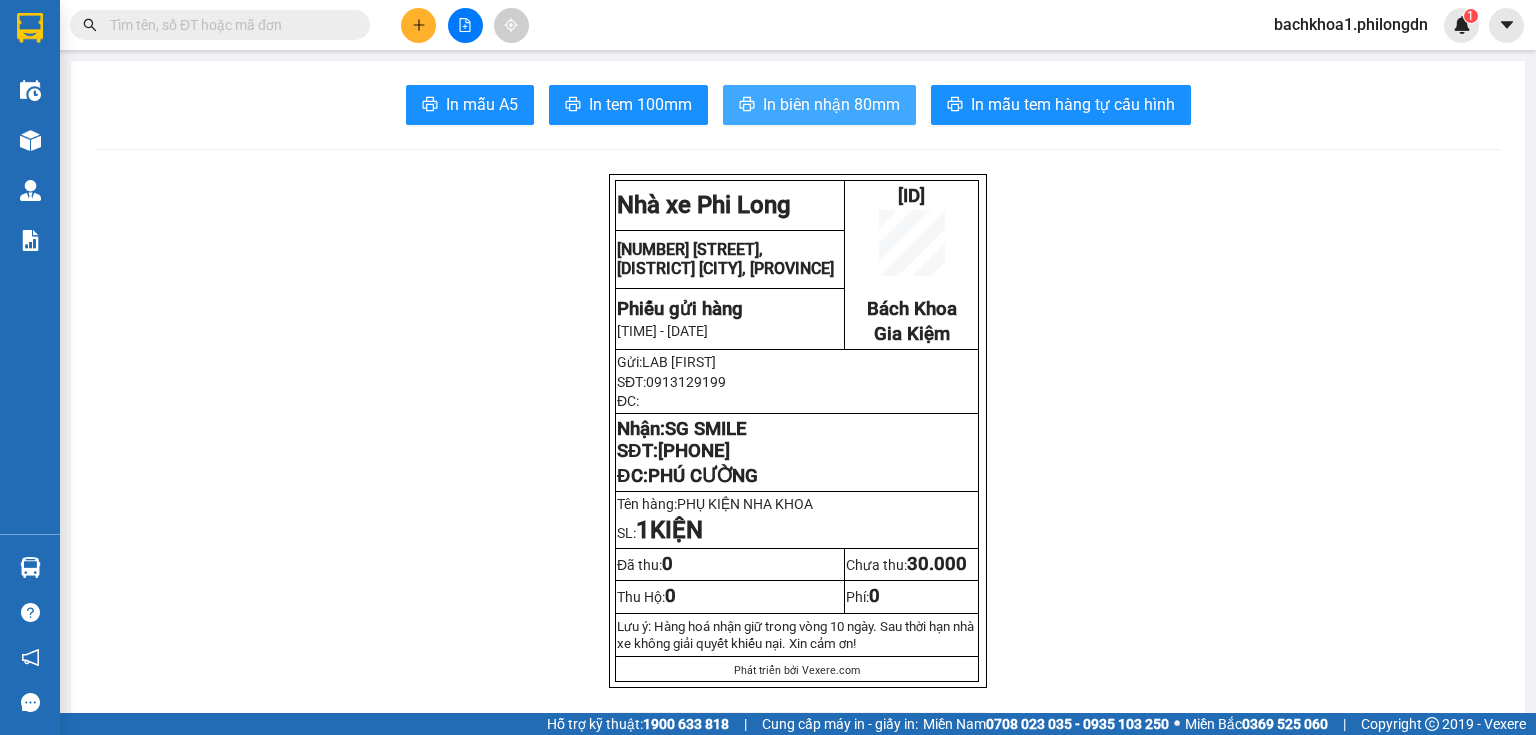 click on "In biên nhận 80mm" at bounding box center [819, 105] 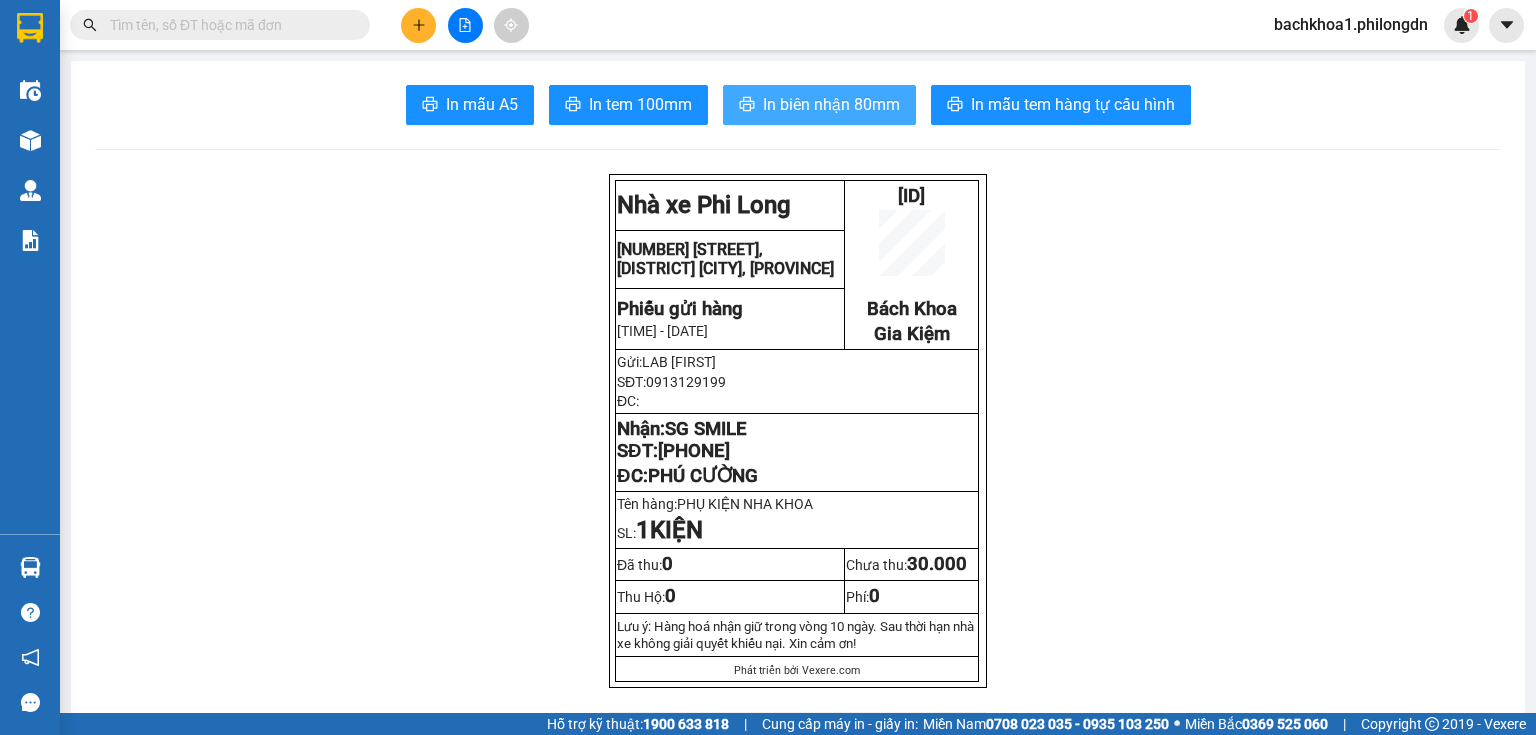scroll, scrollTop: 0, scrollLeft: 0, axis: both 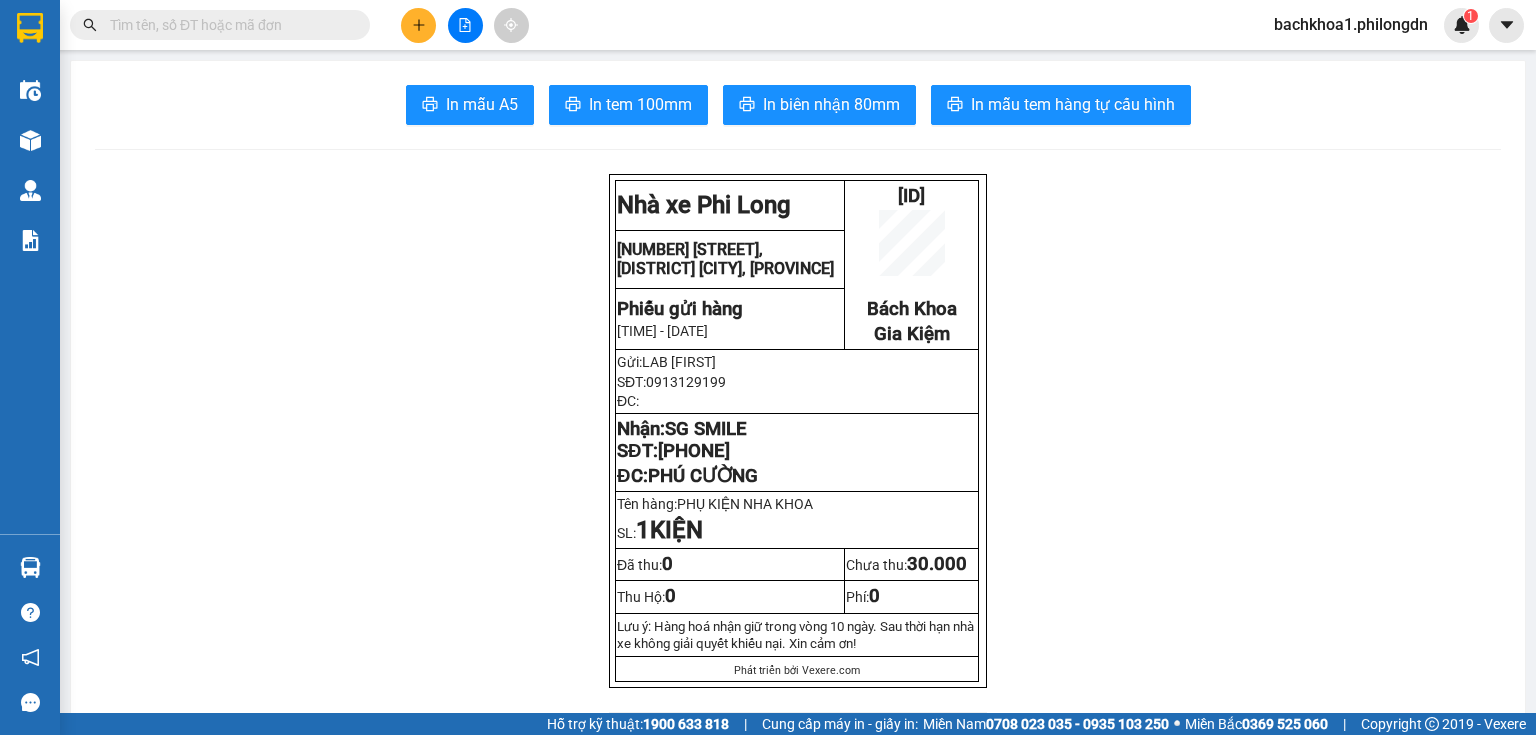 click on "[PHONE]" at bounding box center (694, 451) 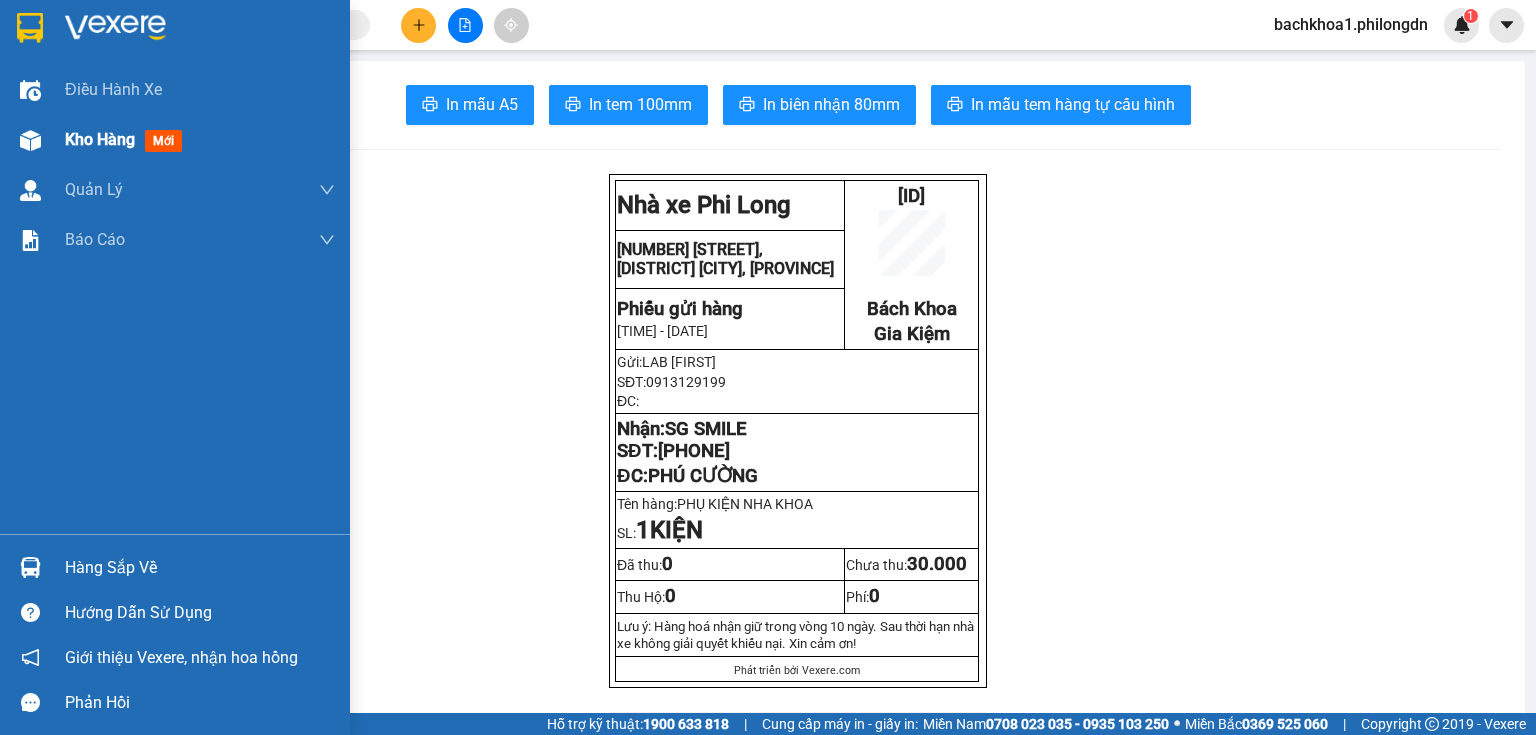 click on "Kho hàng" at bounding box center [100, 139] 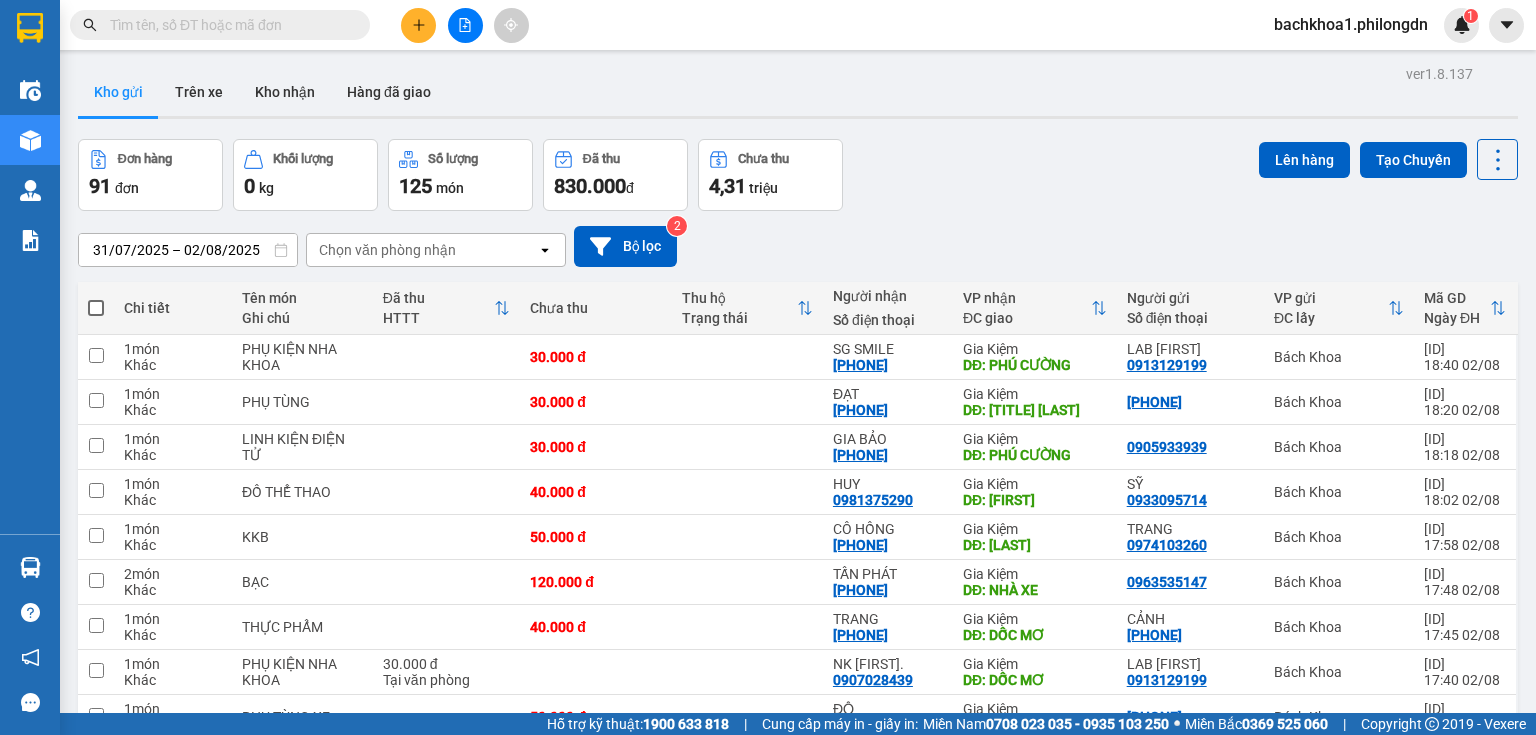 click at bounding box center [96, 308] 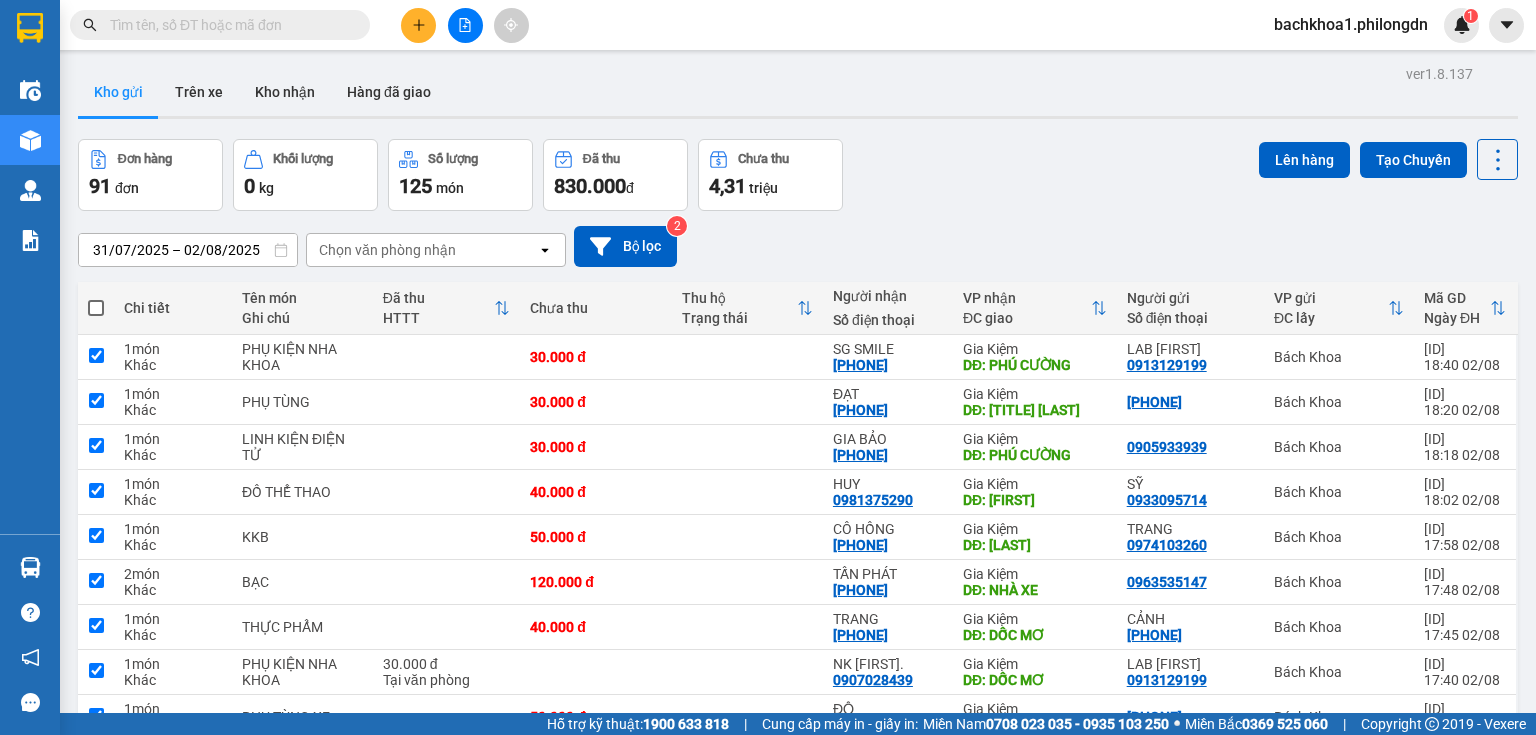 checkbox on "true" 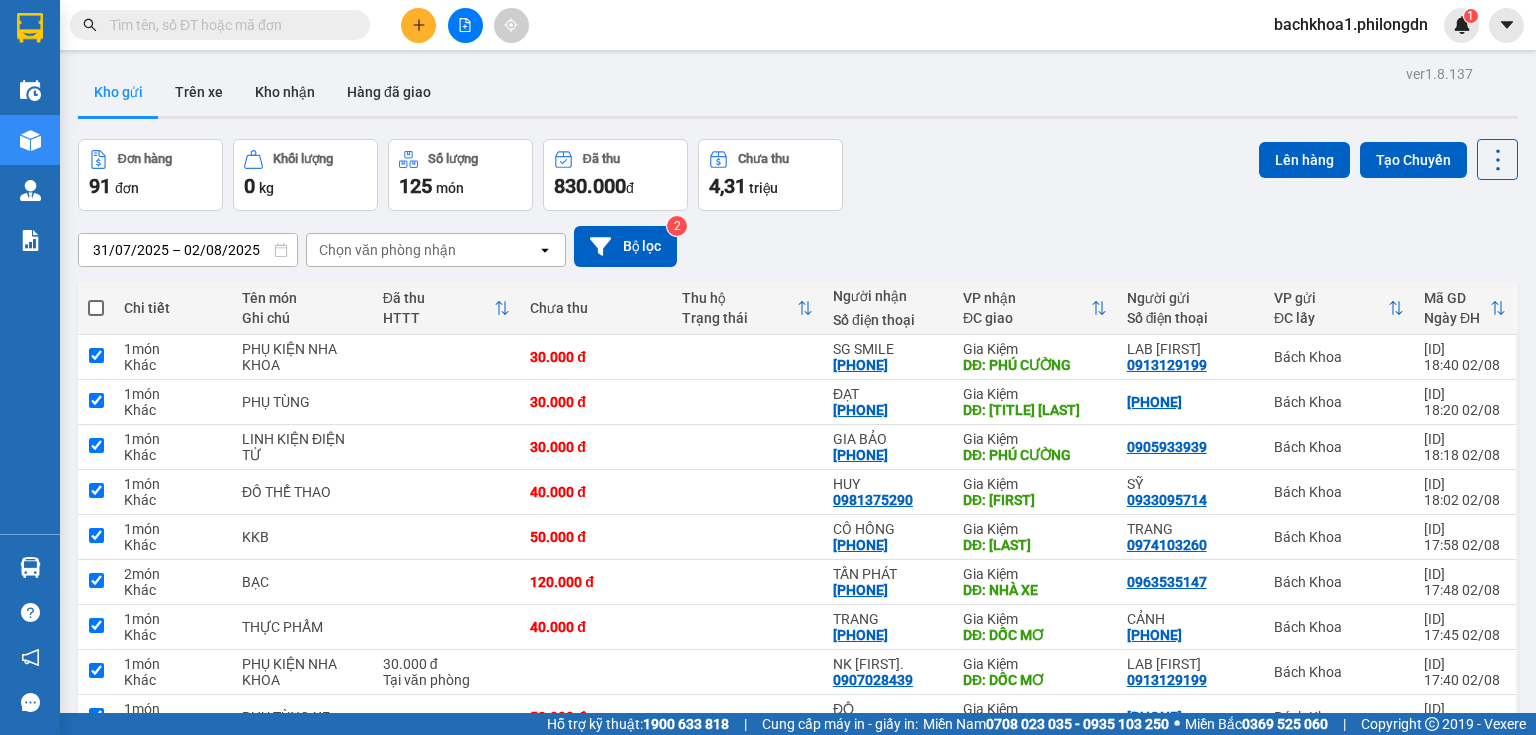 checkbox on "true" 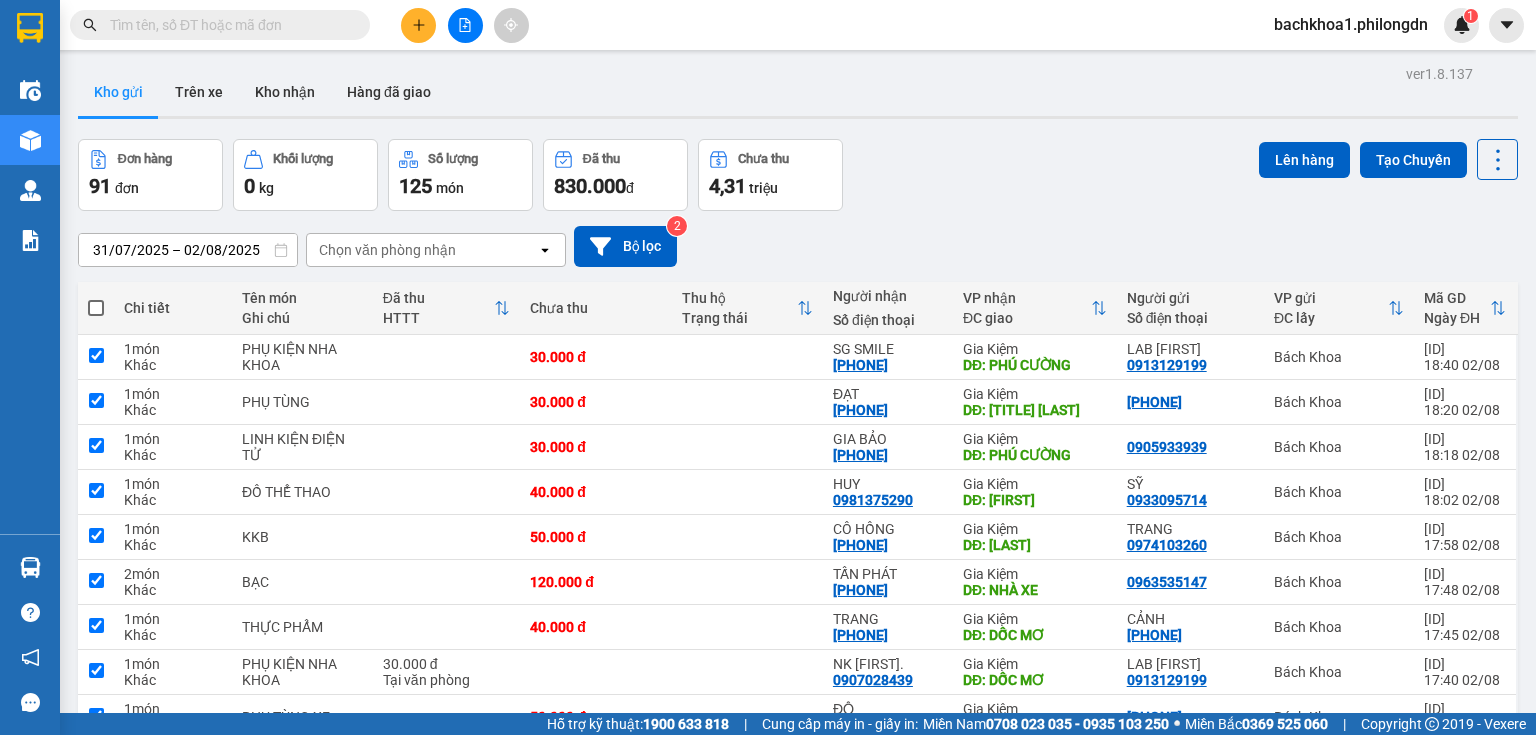 checkbox on "true" 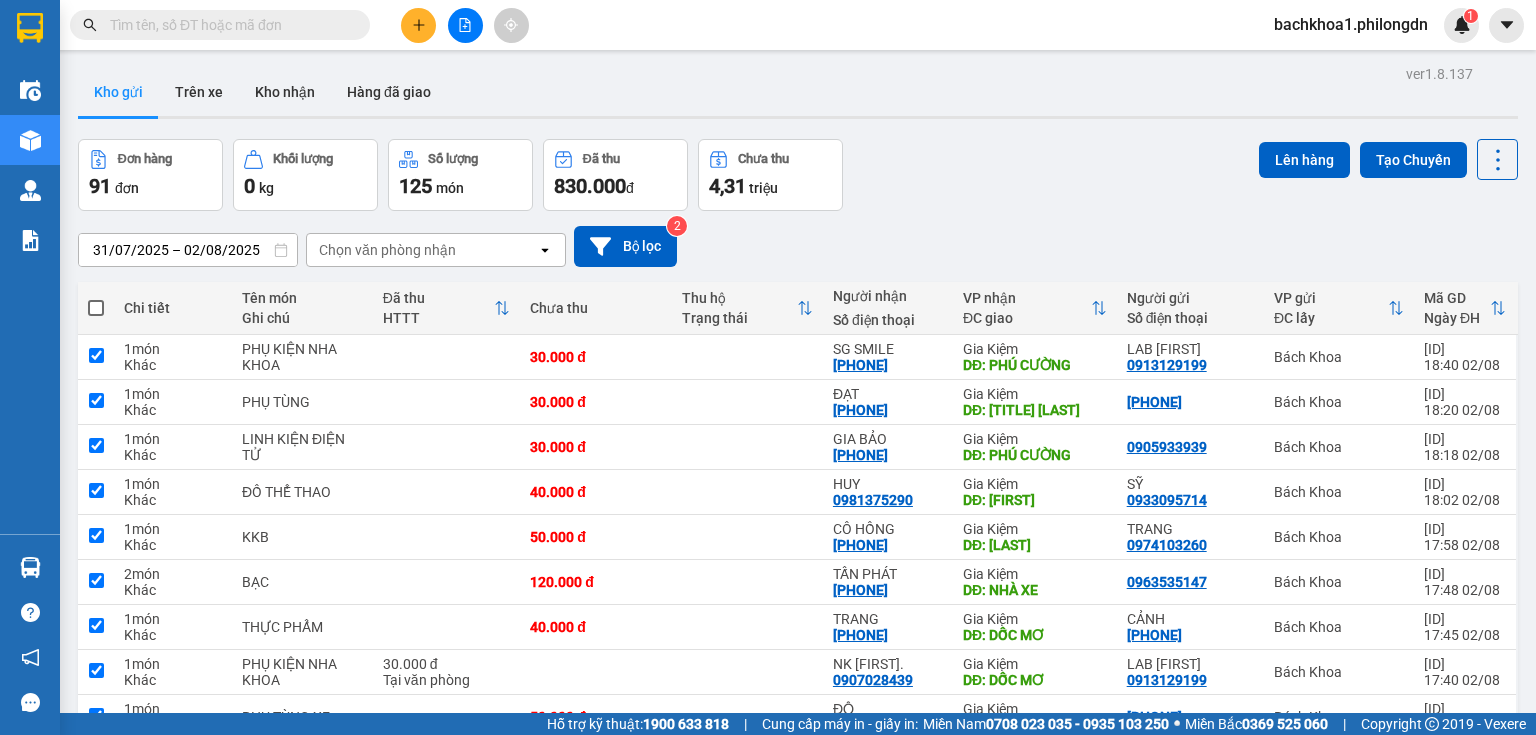 checkbox on "true" 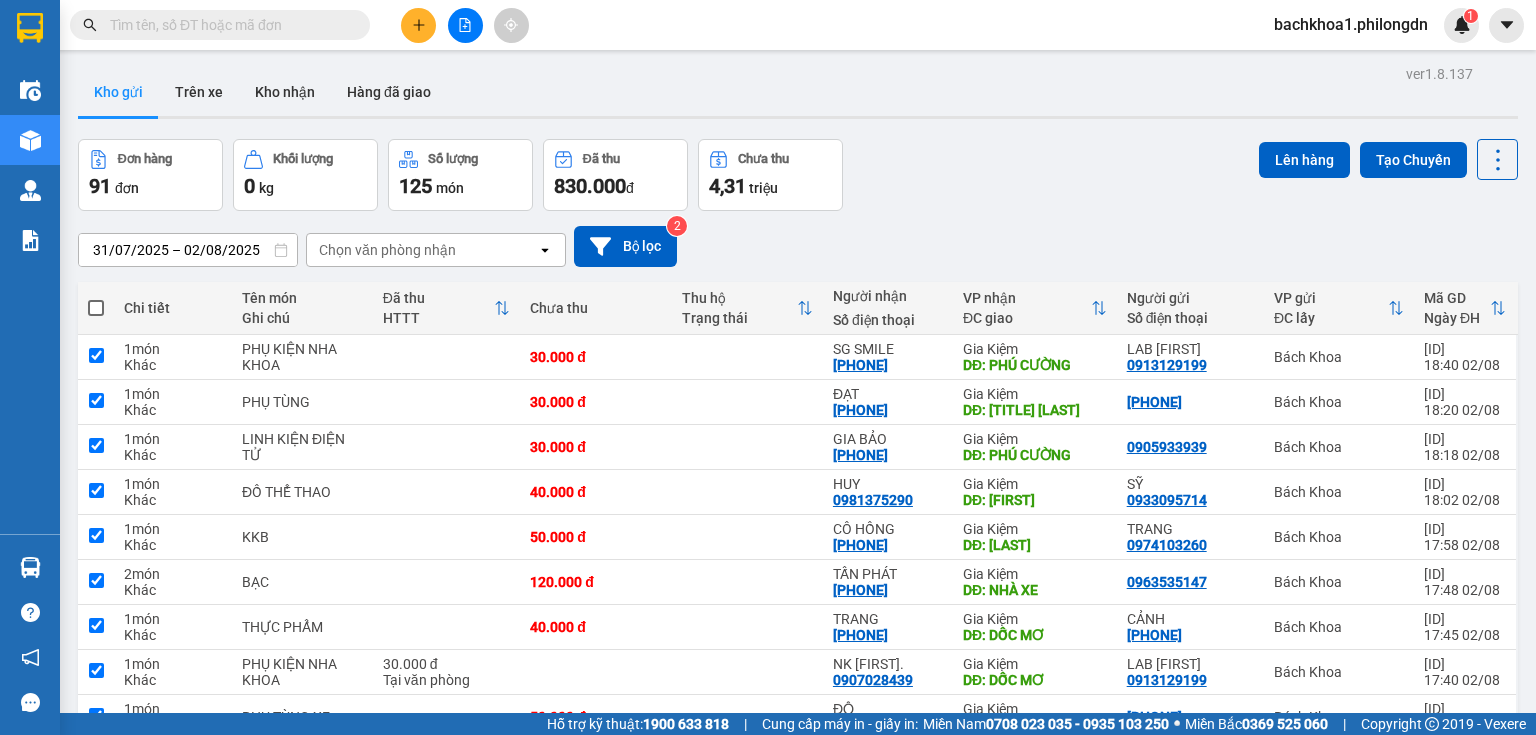 checkbox on "true" 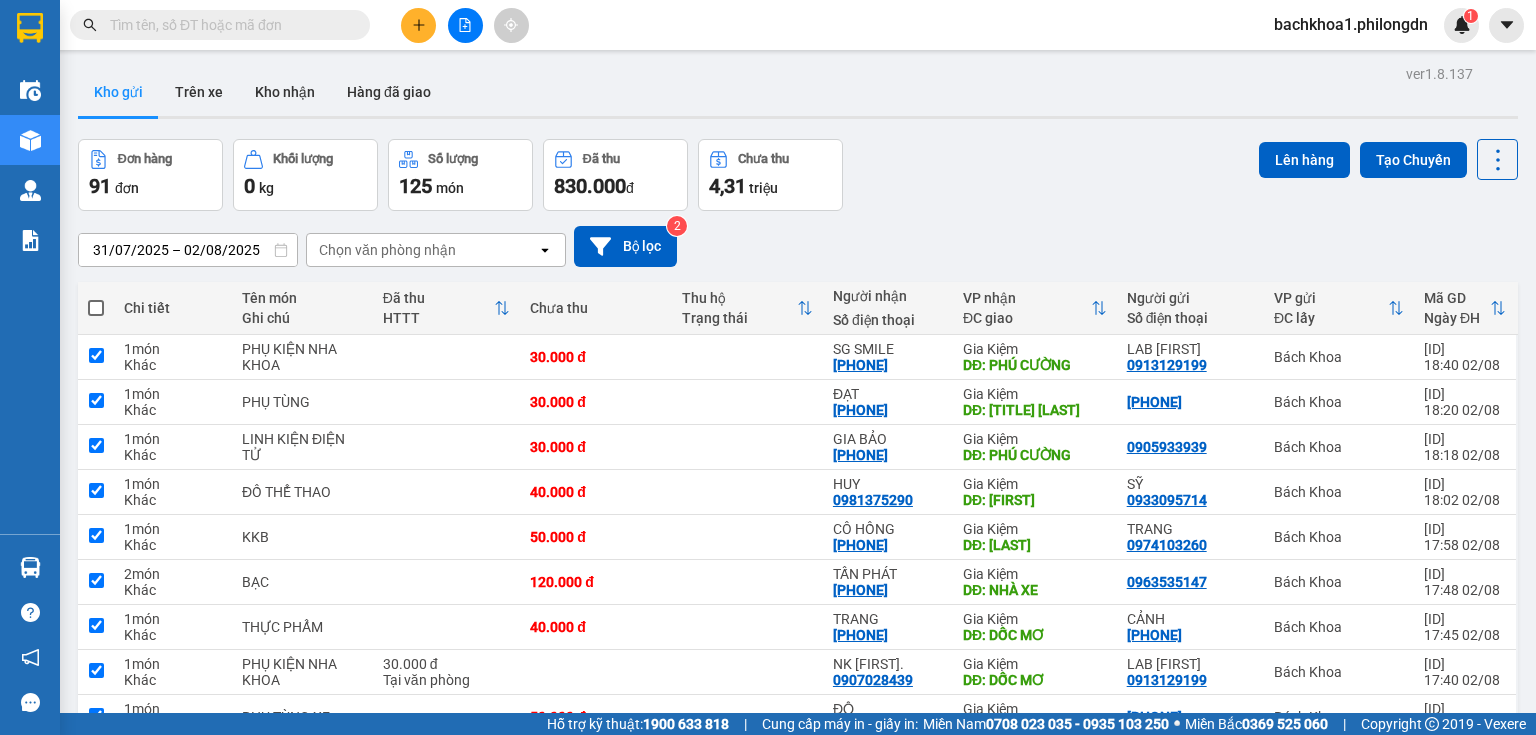 checkbox on "true" 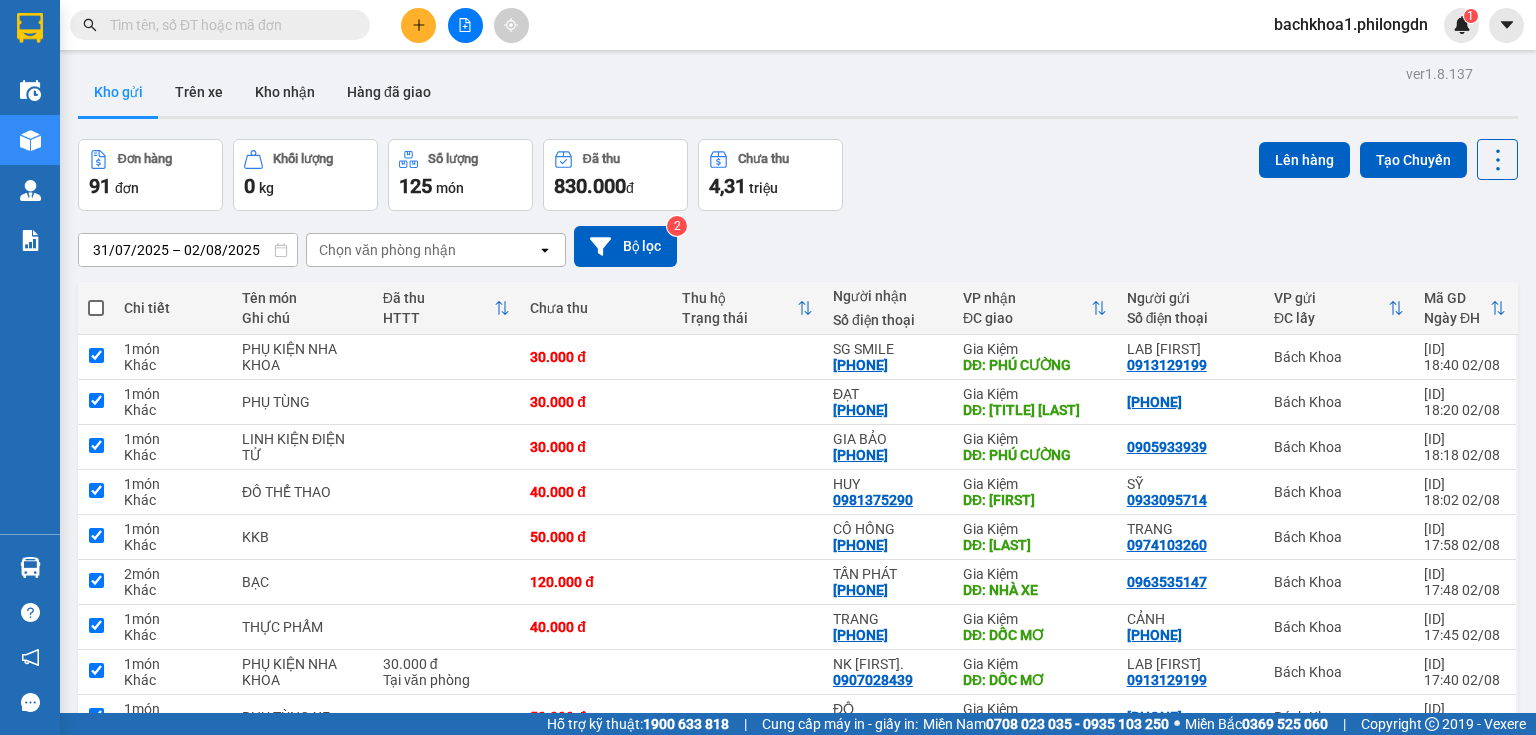 checkbox on "true" 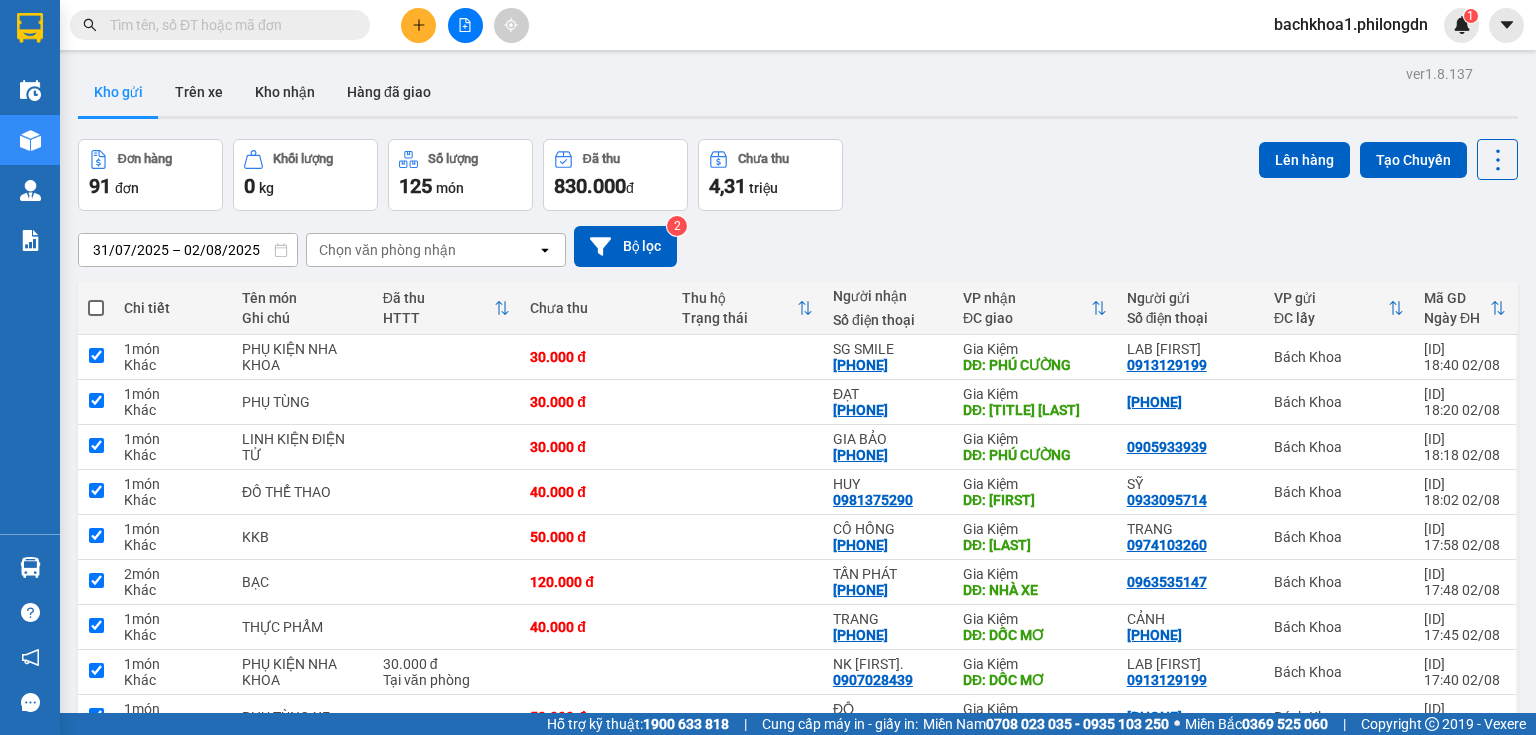 checkbox on "true" 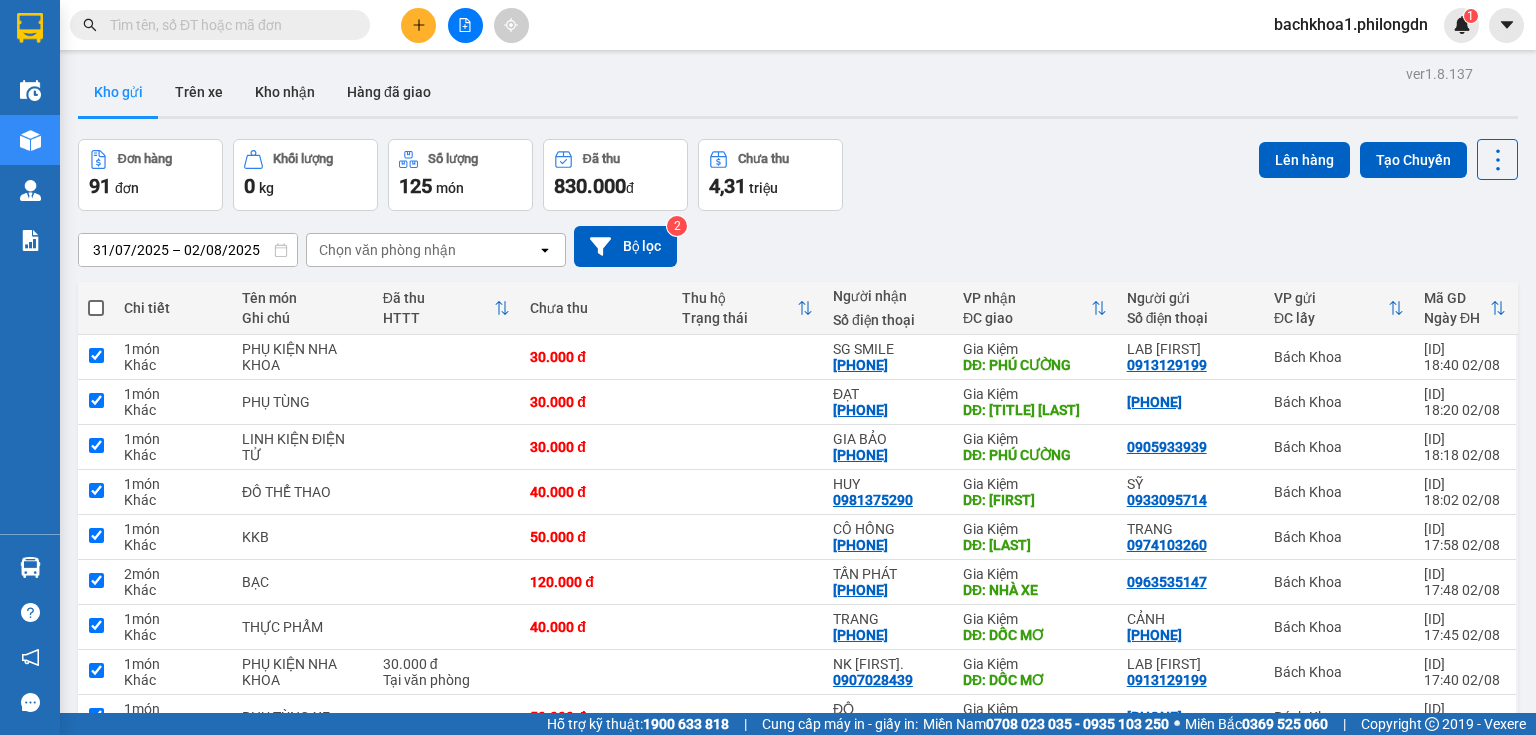 checkbox on "true" 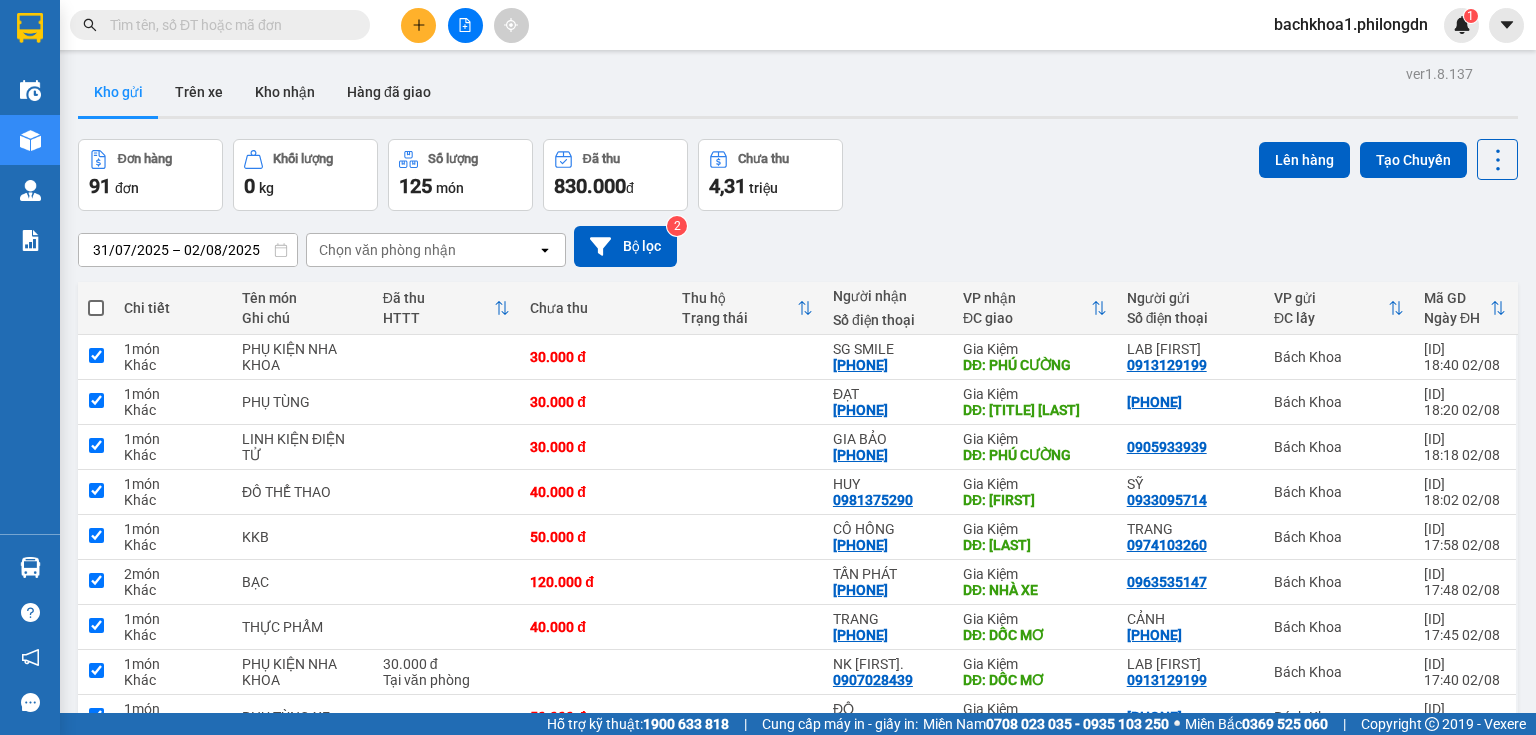 checkbox on "true" 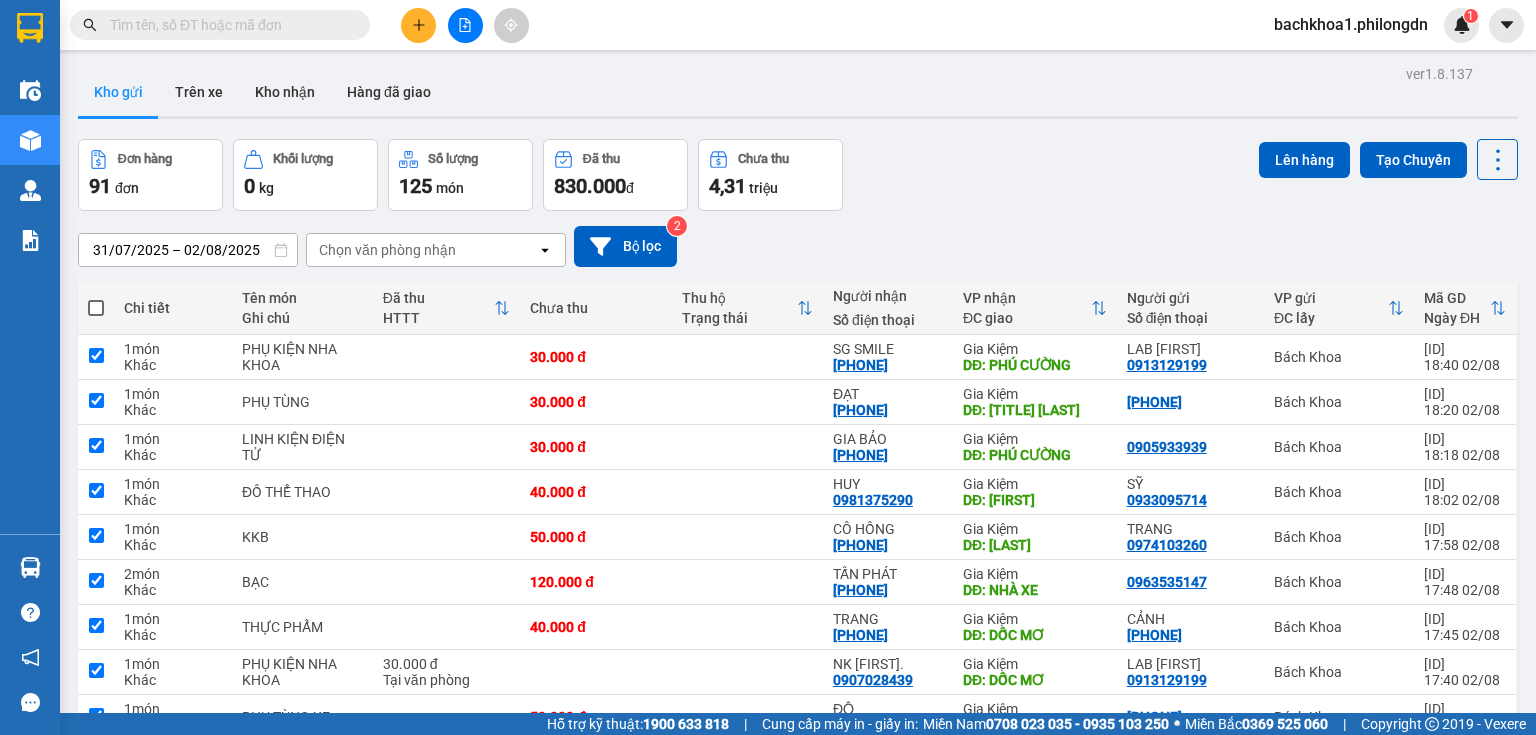 checkbox on "true" 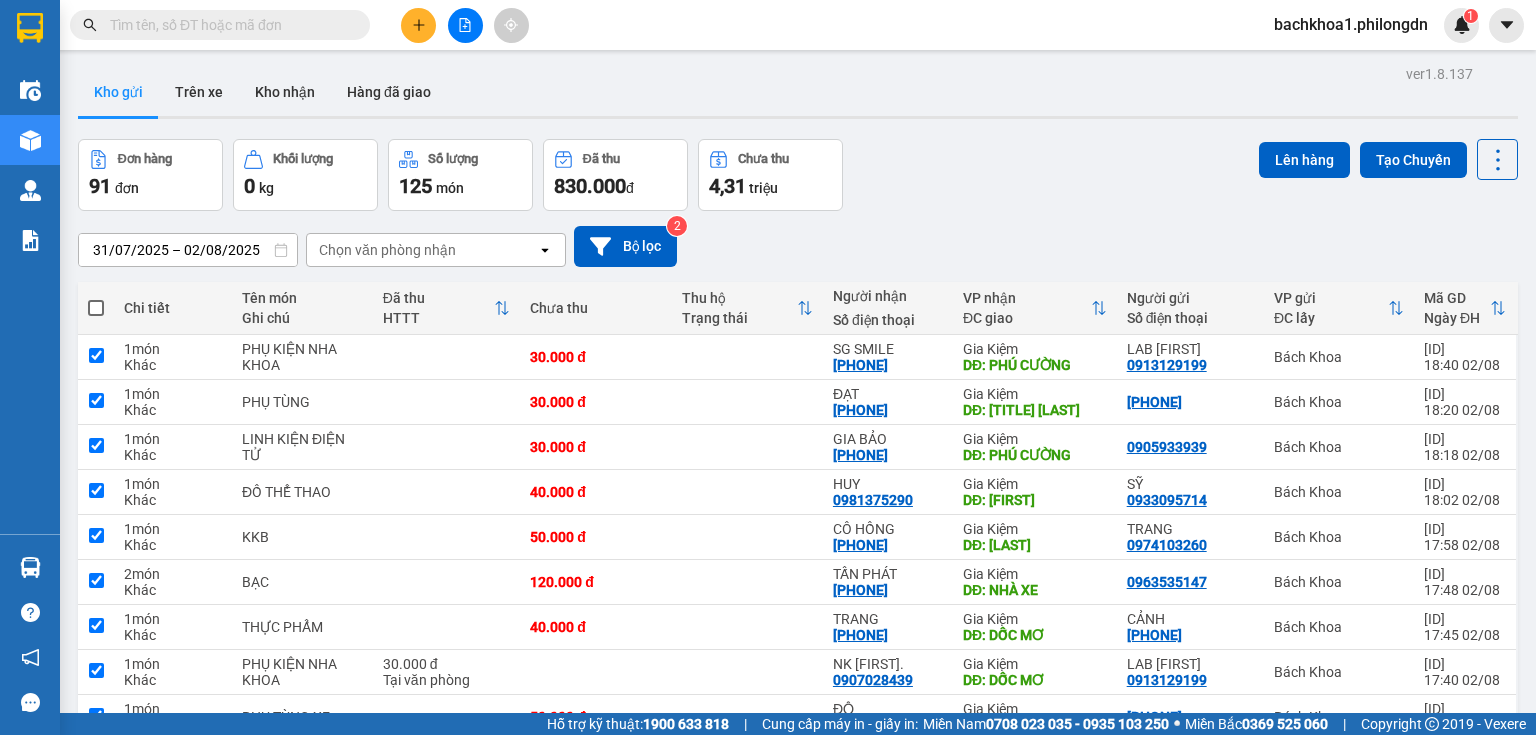 checkbox on "true" 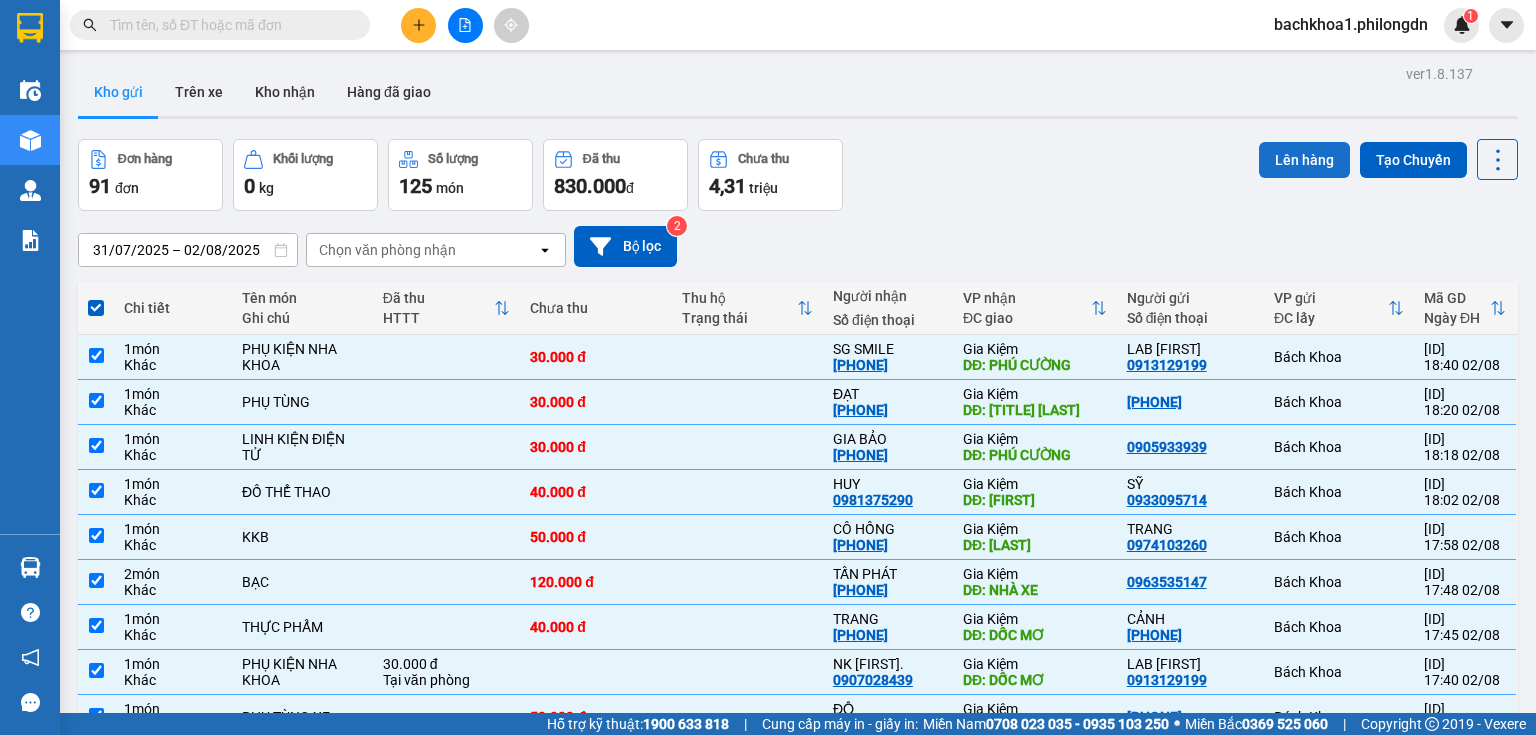 click on "Lên hàng" at bounding box center (1304, 160) 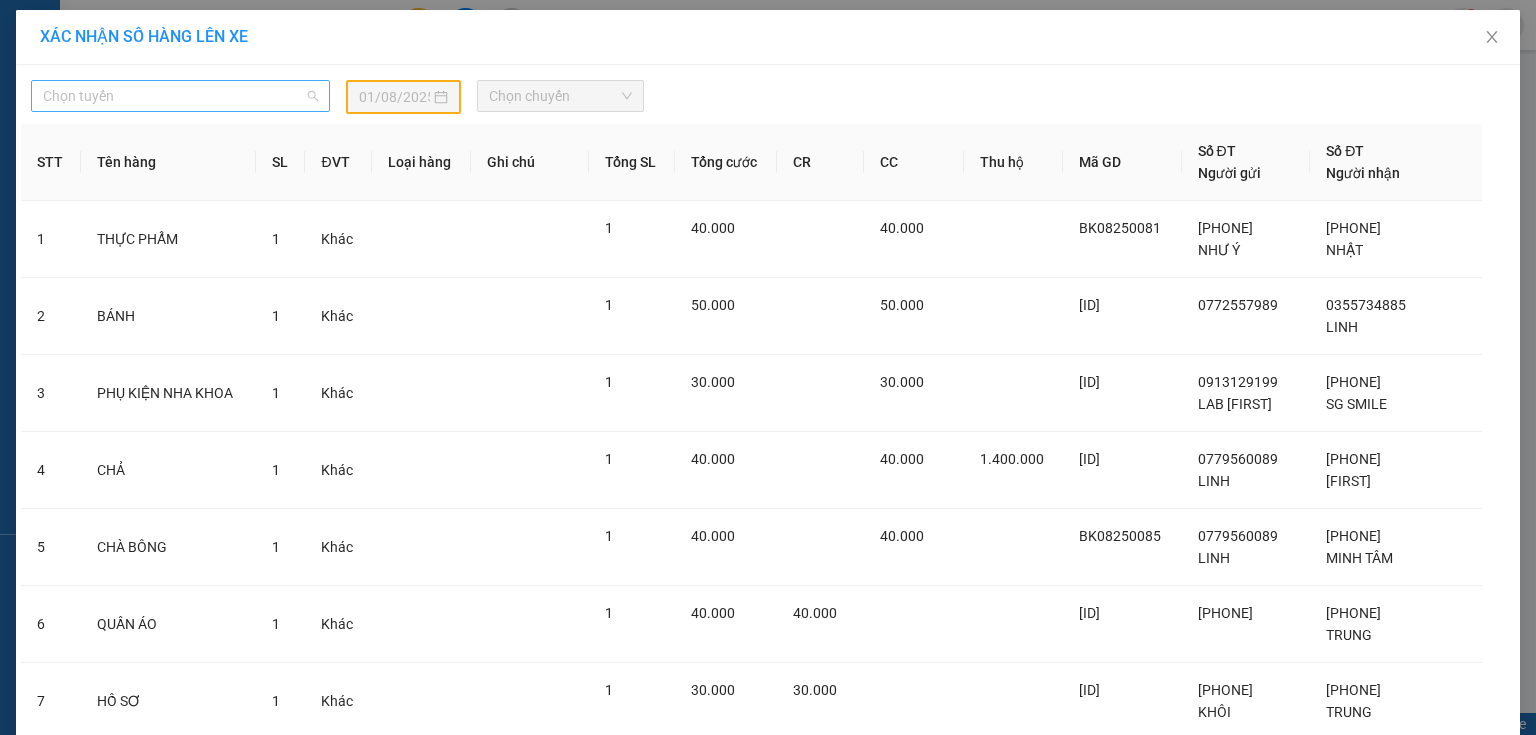 click on "Chọn tuyến" at bounding box center (180, 96) 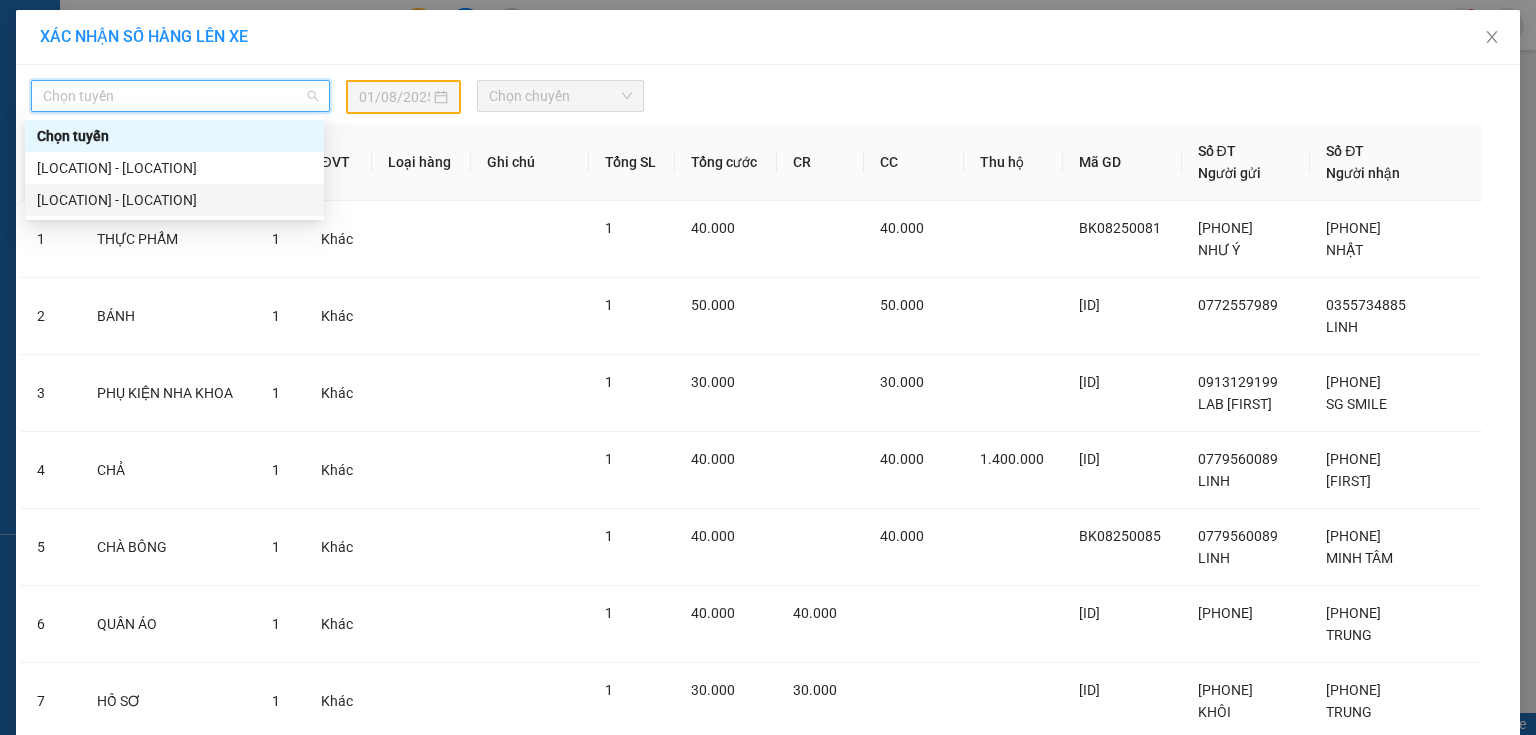 click on "Sài Gòn - Đồng Nai" at bounding box center [174, 200] 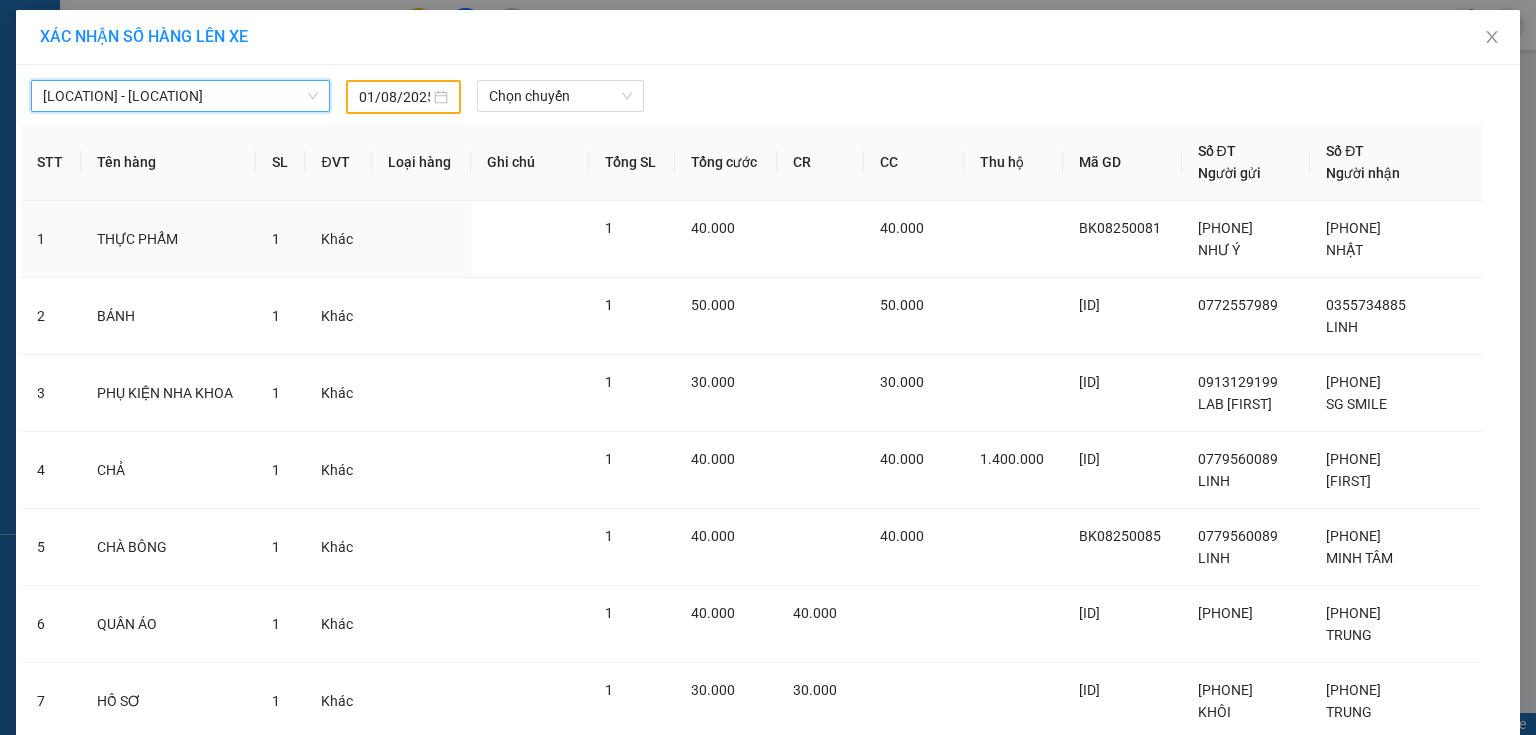 click on "01/08/2025" at bounding box center (394, 97) 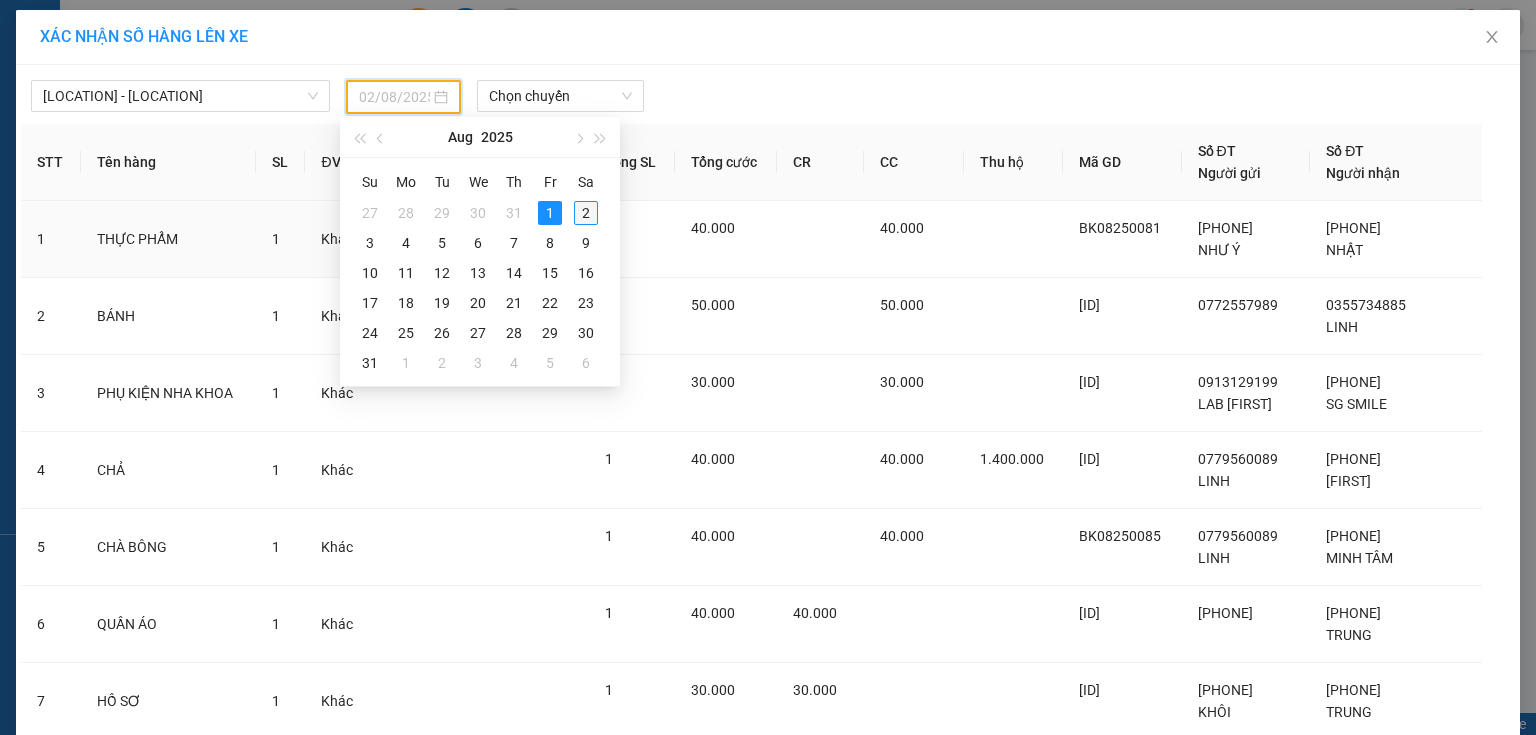 click on "2" at bounding box center (586, 213) 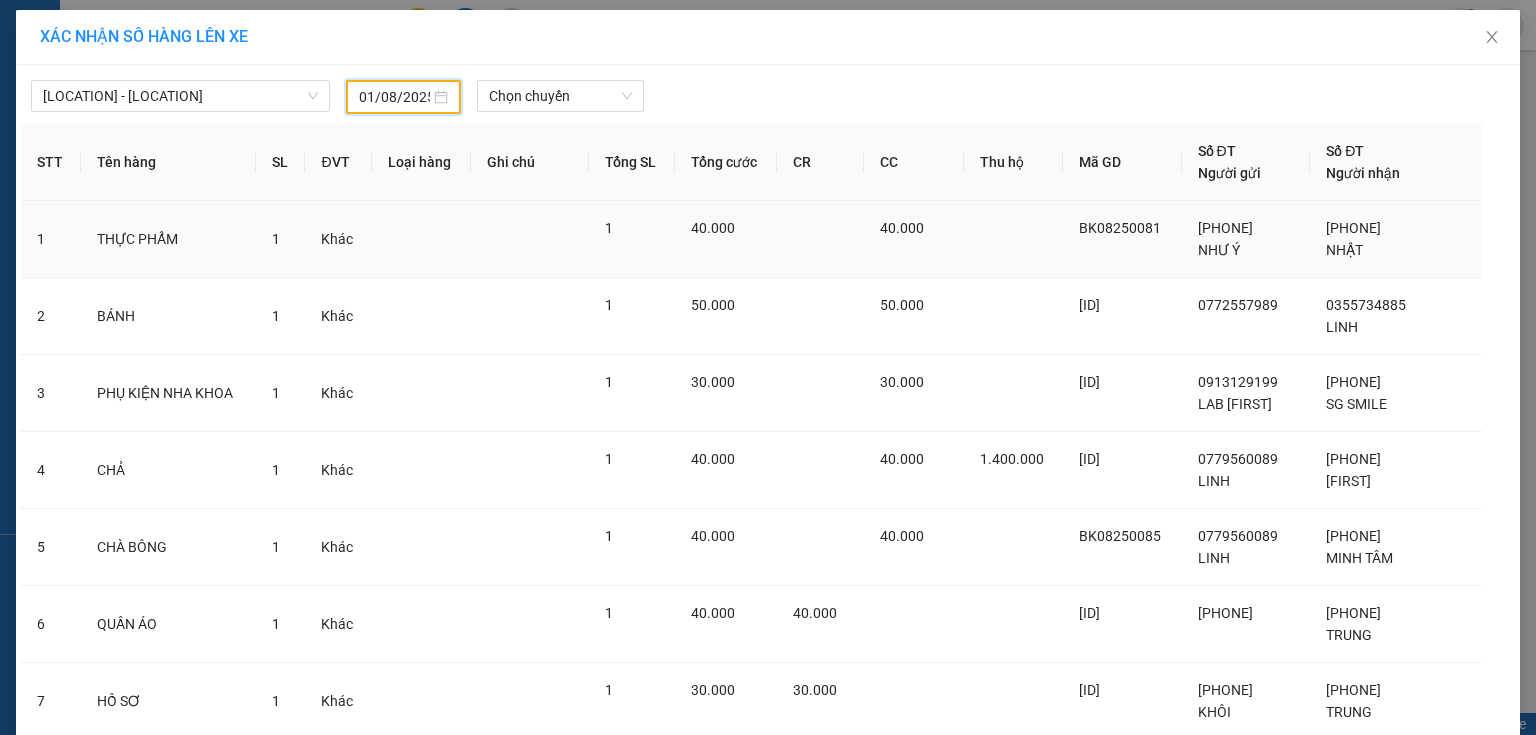 type on "02/08/2025" 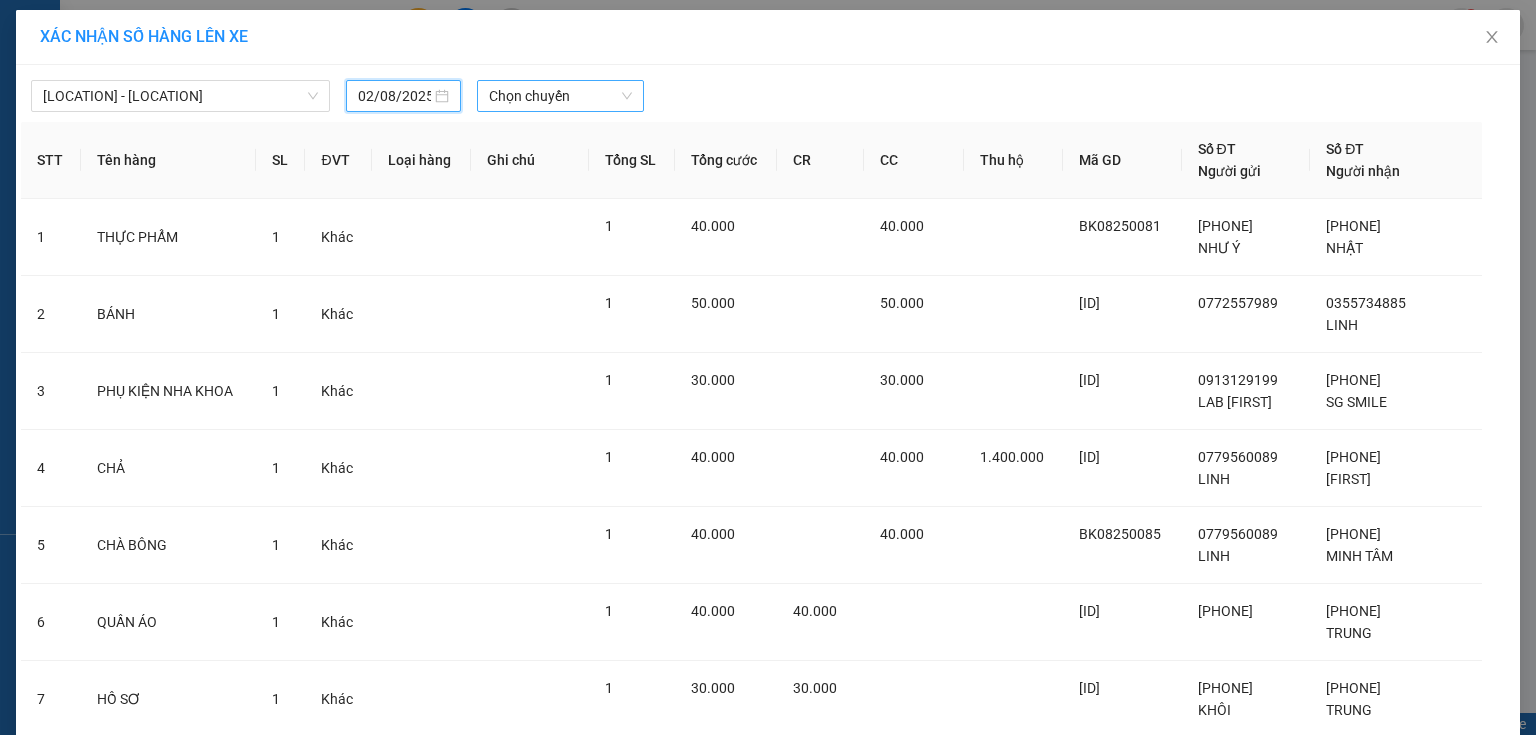 click on "Chọn chuyến" at bounding box center (561, 96) 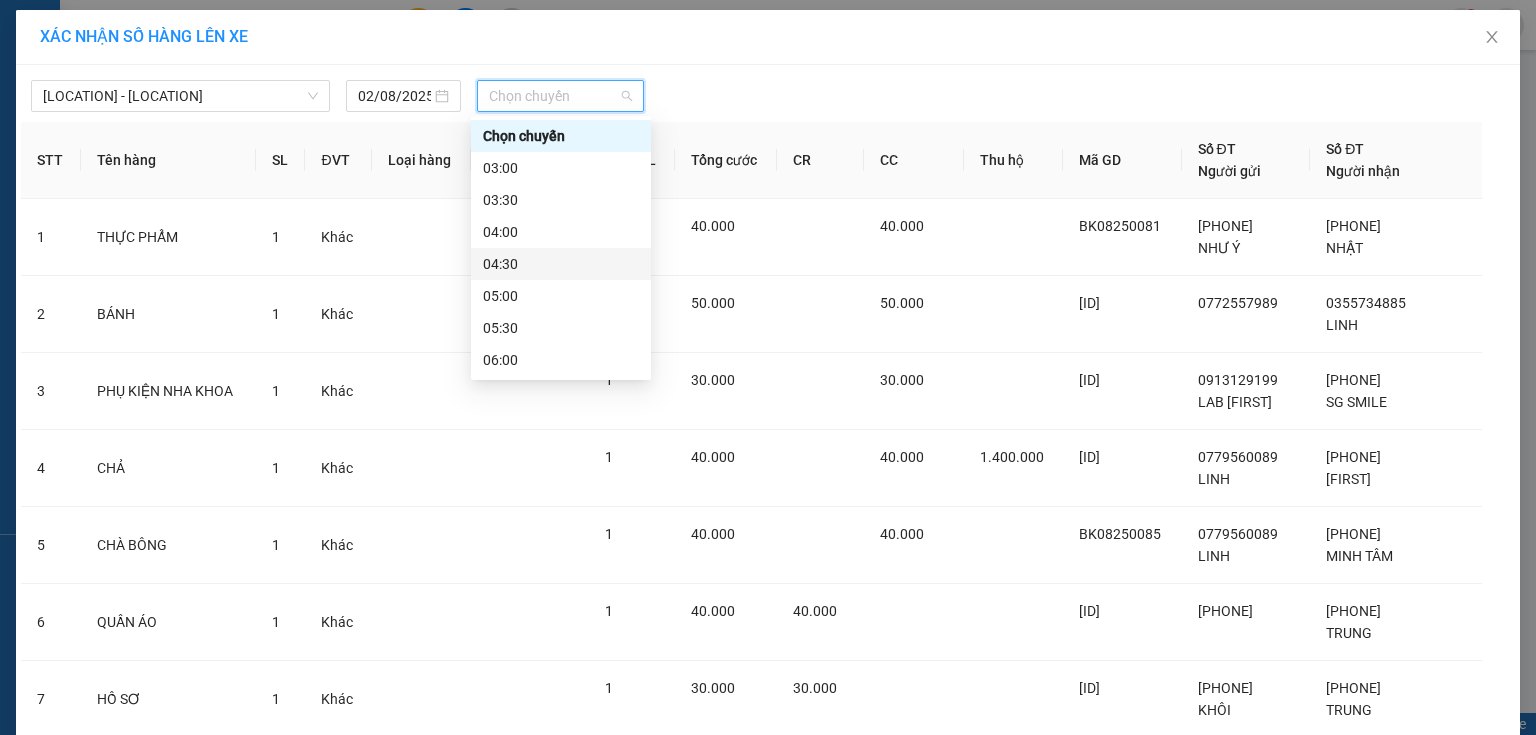 scroll, scrollTop: 832, scrollLeft: 0, axis: vertical 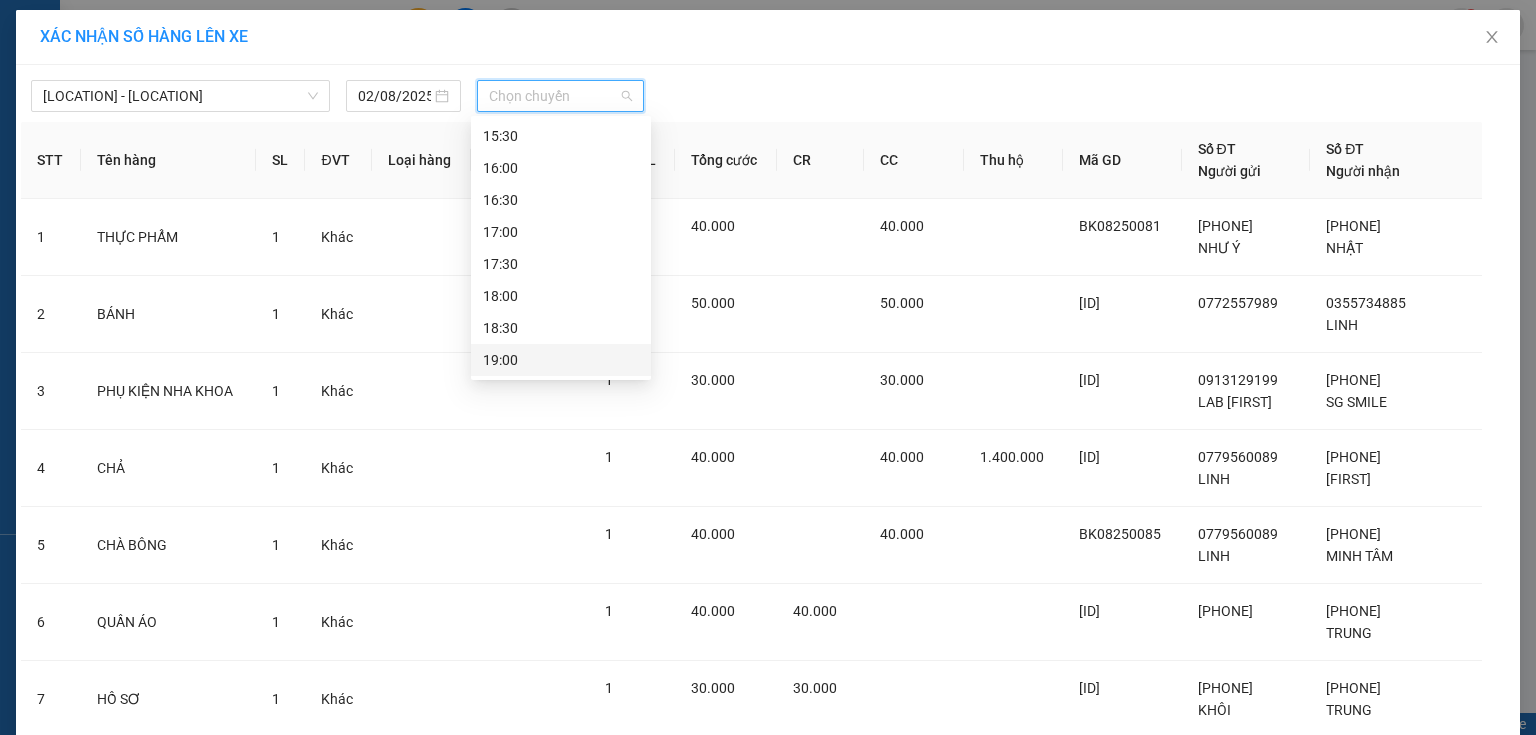 click on "19:00" at bounding box center [561, 360] 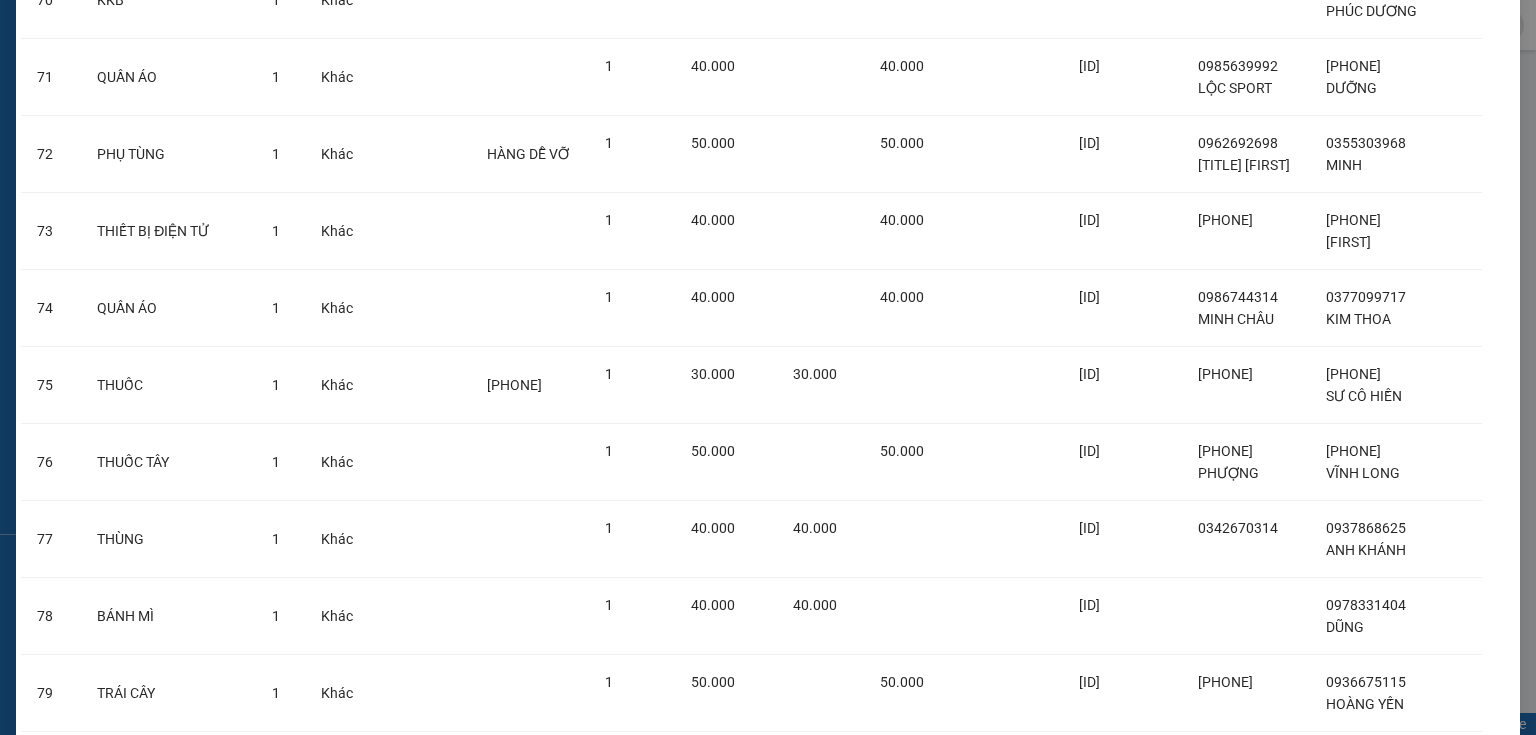 scroll, scrollTop: 6610, scrollLeft: 0, axis: vertical 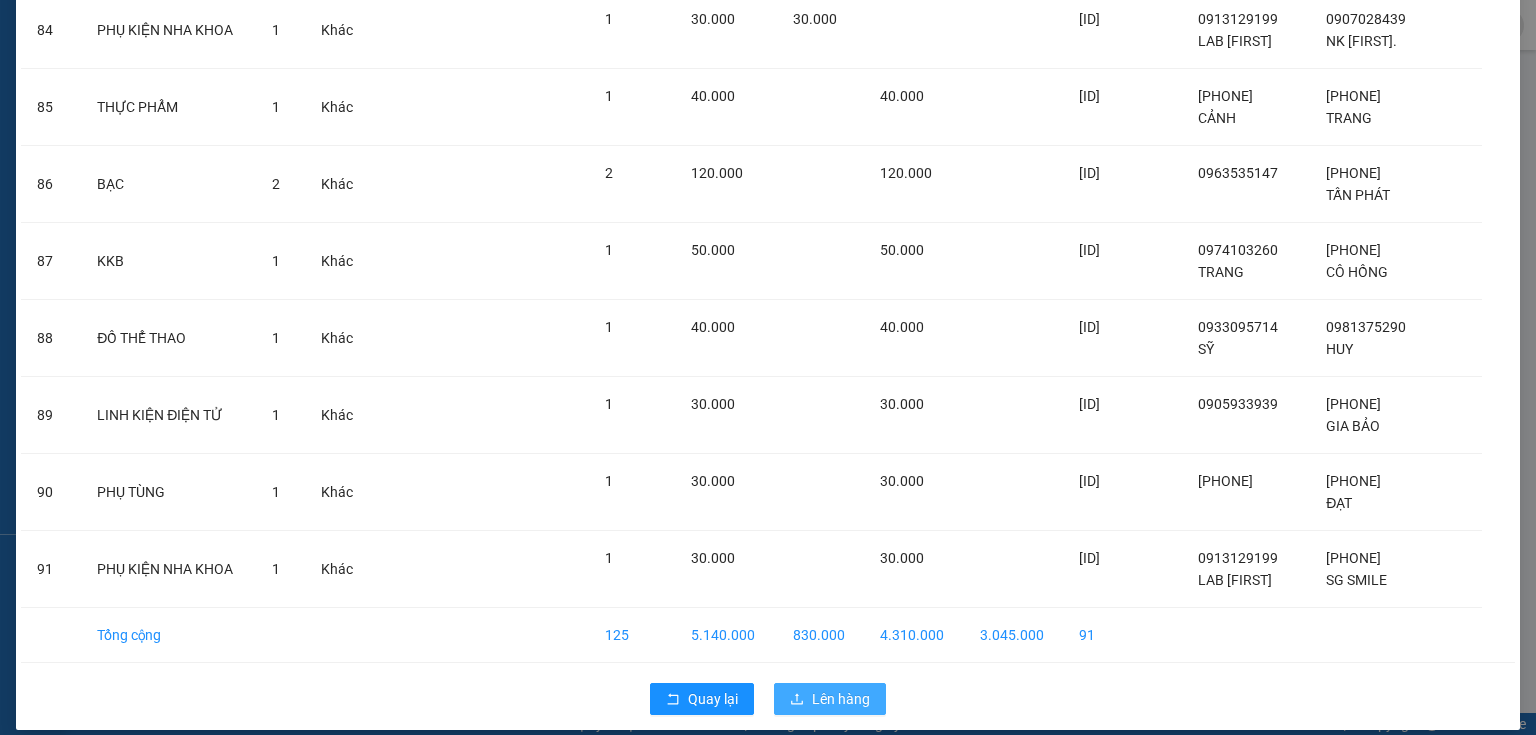 click on "Lên hàng" at bounding box center (841, 699) 